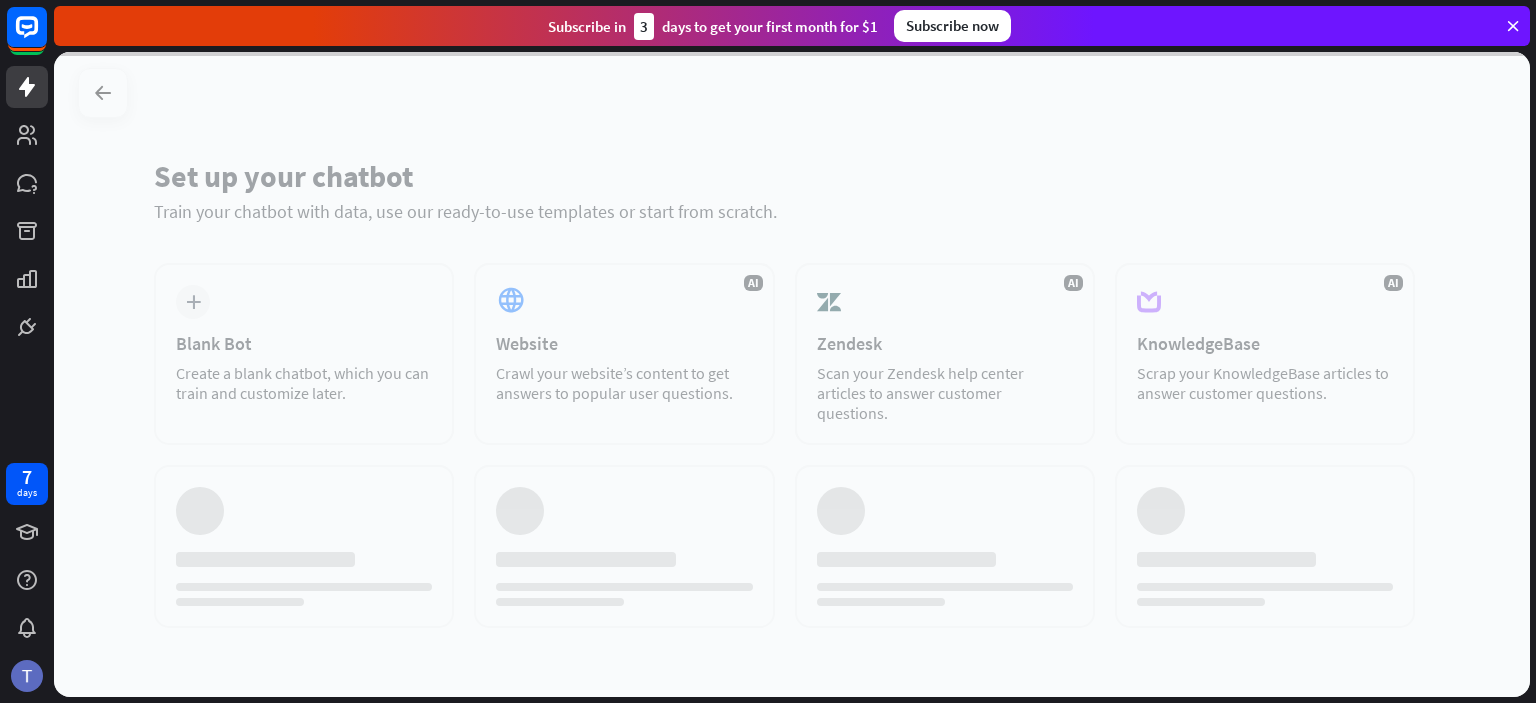 scroll, scrollTop: 0, scrollLeft: 0, axis: both 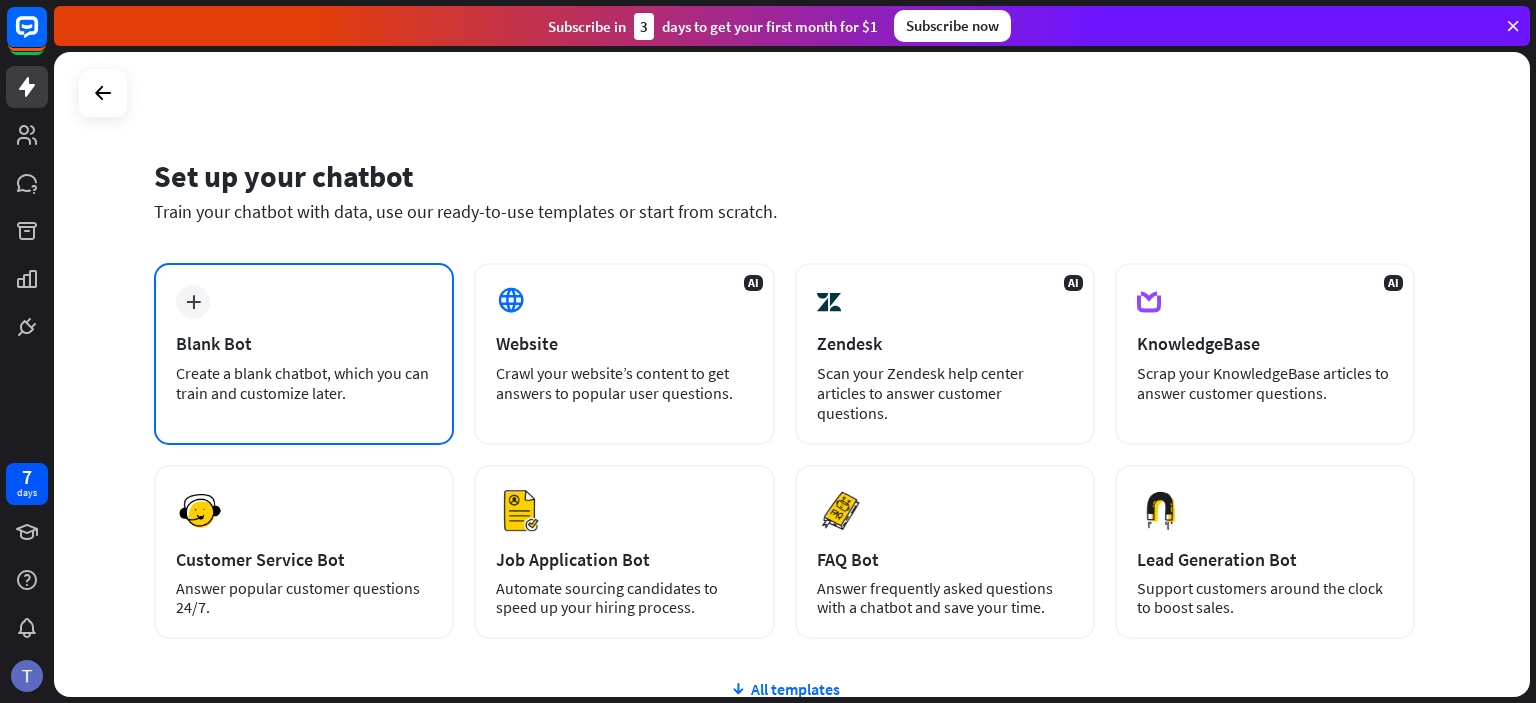 click on "Blank Bot" at bounding box center (304, 343) 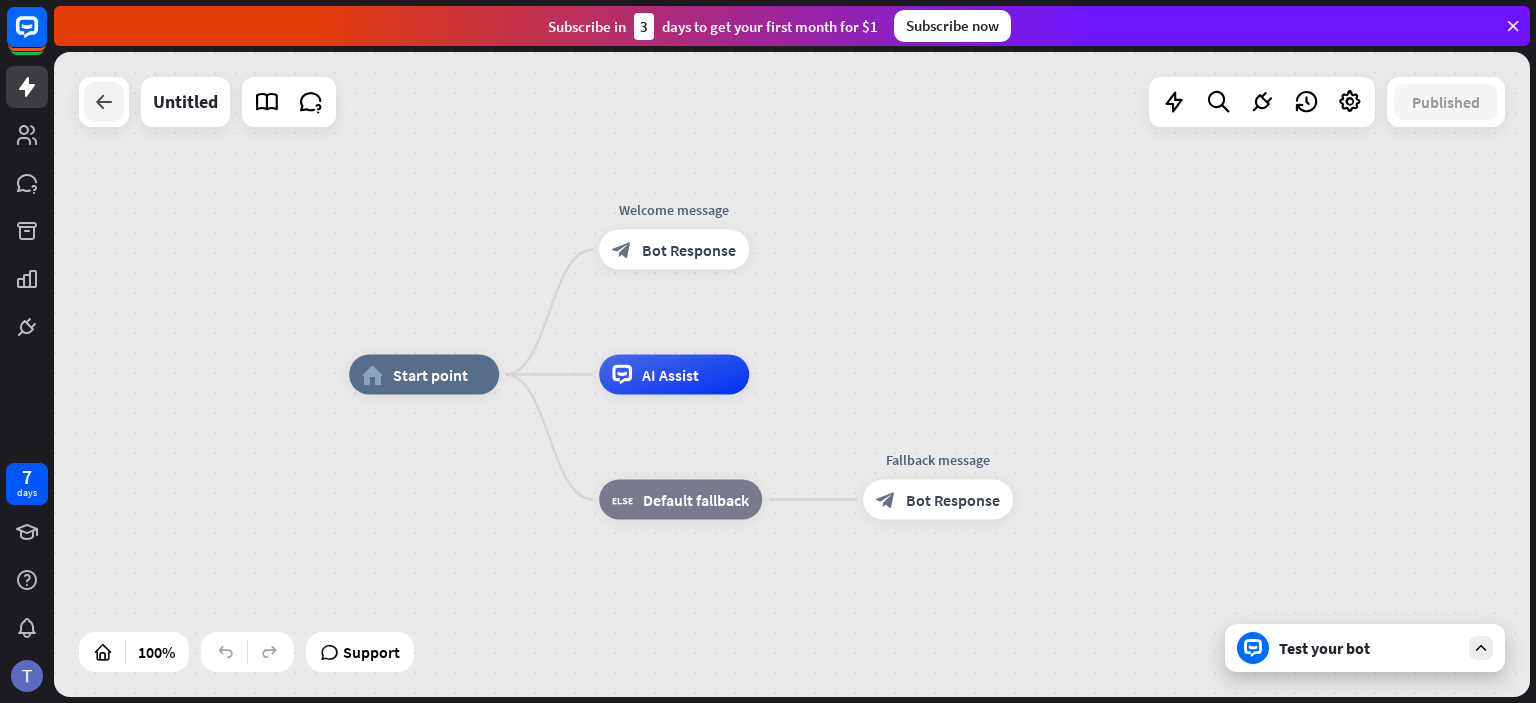 click at bounding box center (104, 102) 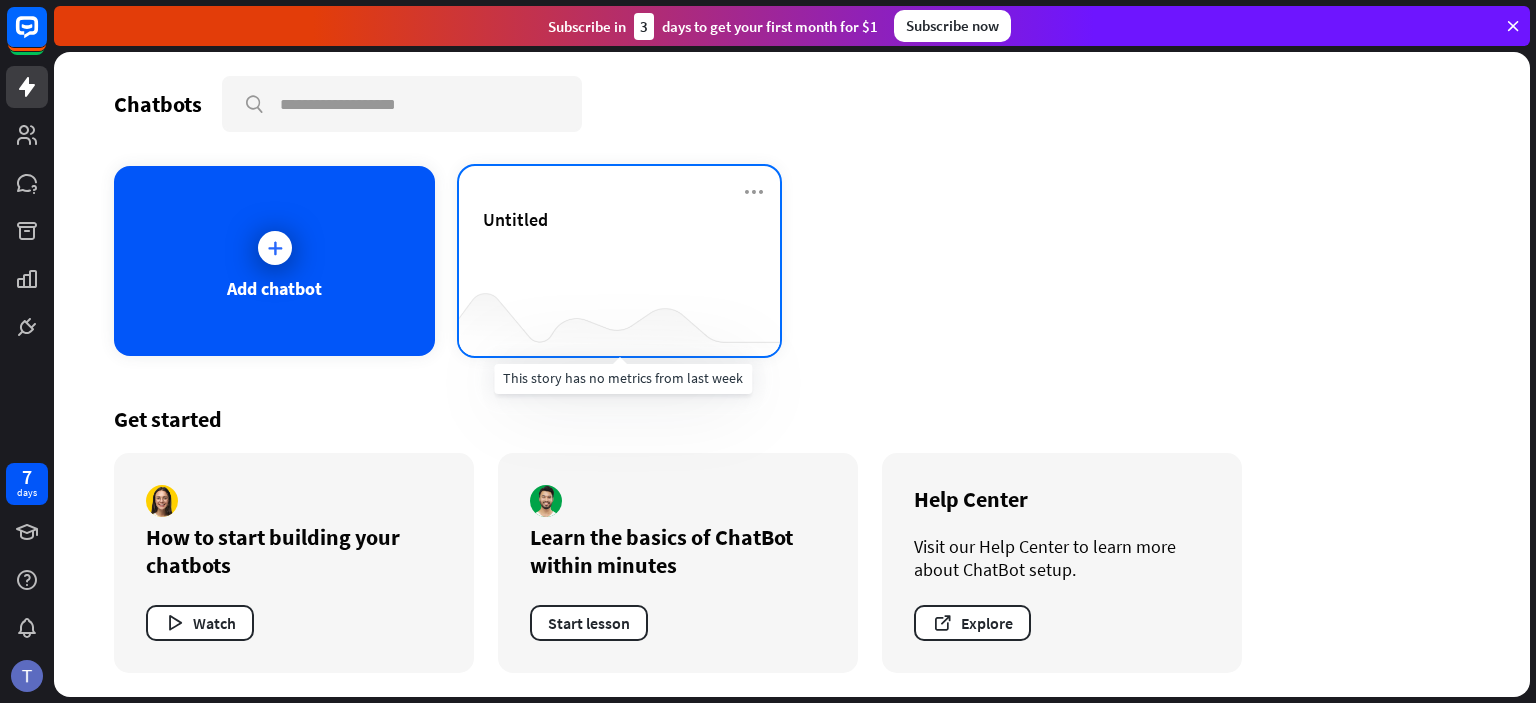 click at bounding box center [619, 316] 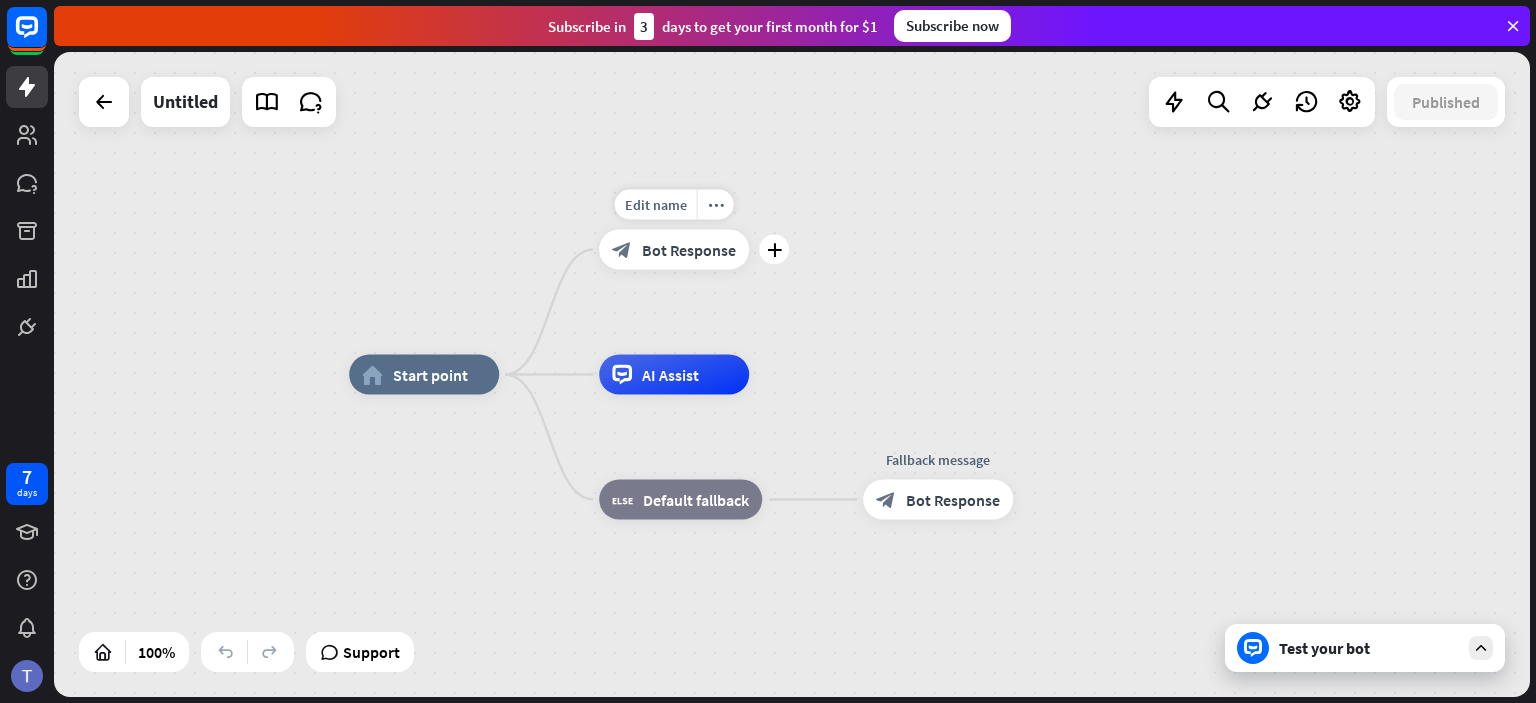 click on "block_bot_response   Bot Response" at bounding box center (674, 250) 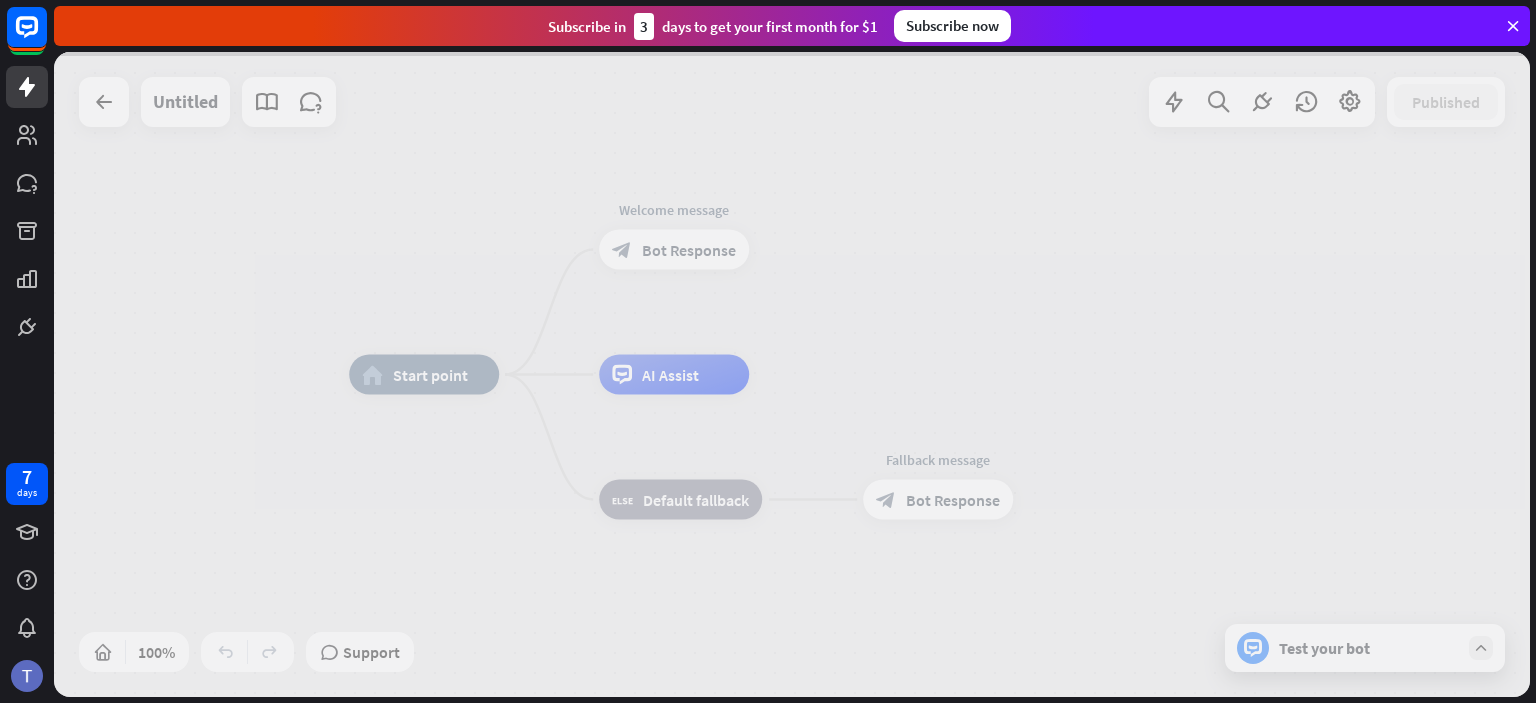 click at bounding box center [792, 374] 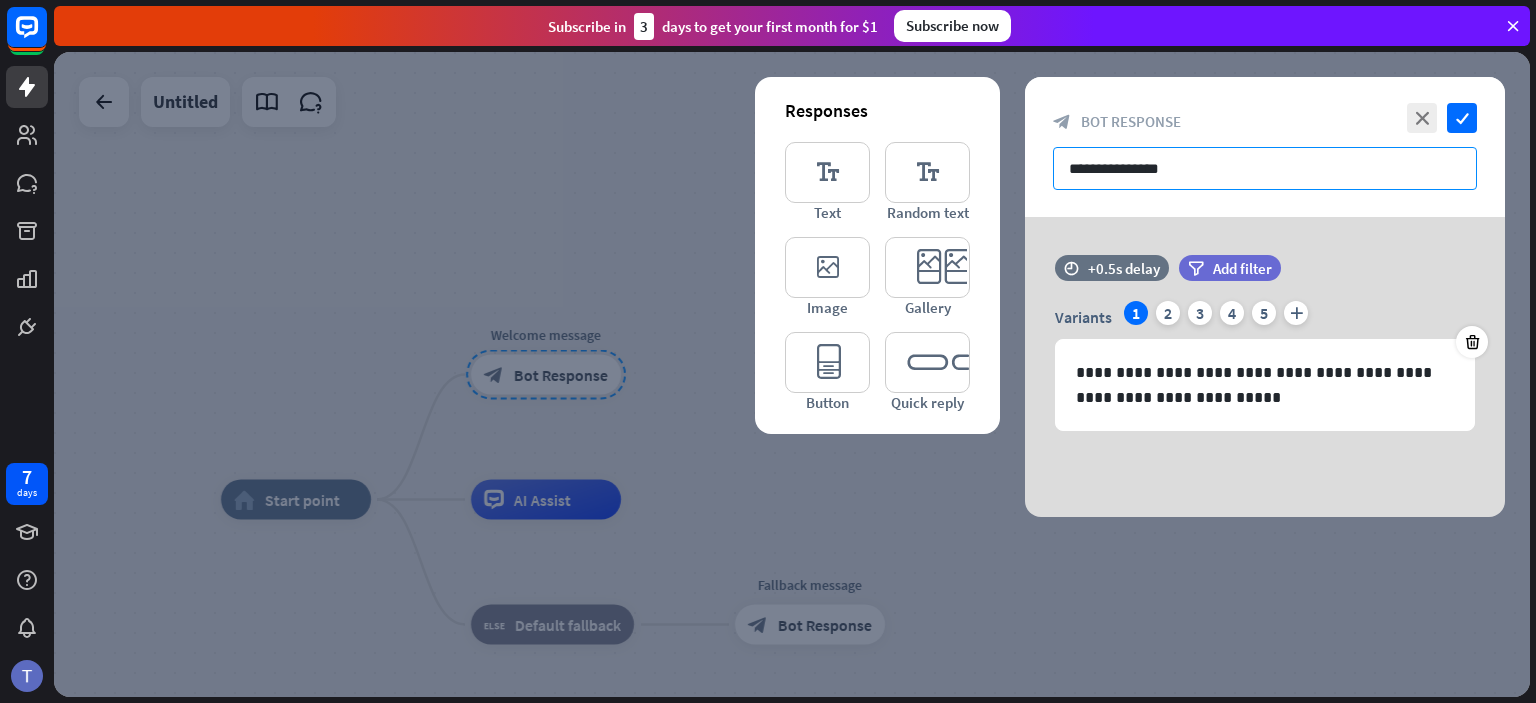 click on "**********" at bounding box center [1265, 168] 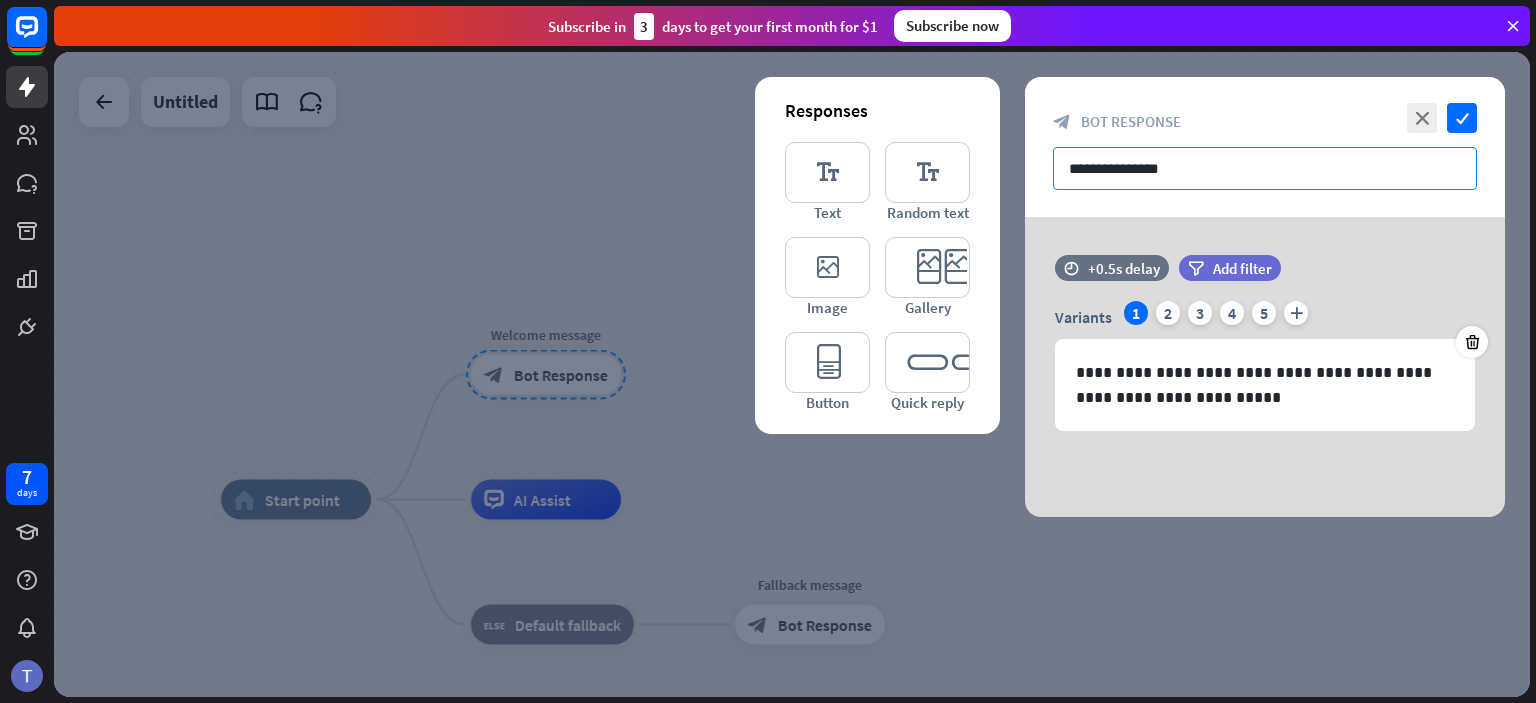type on "*" 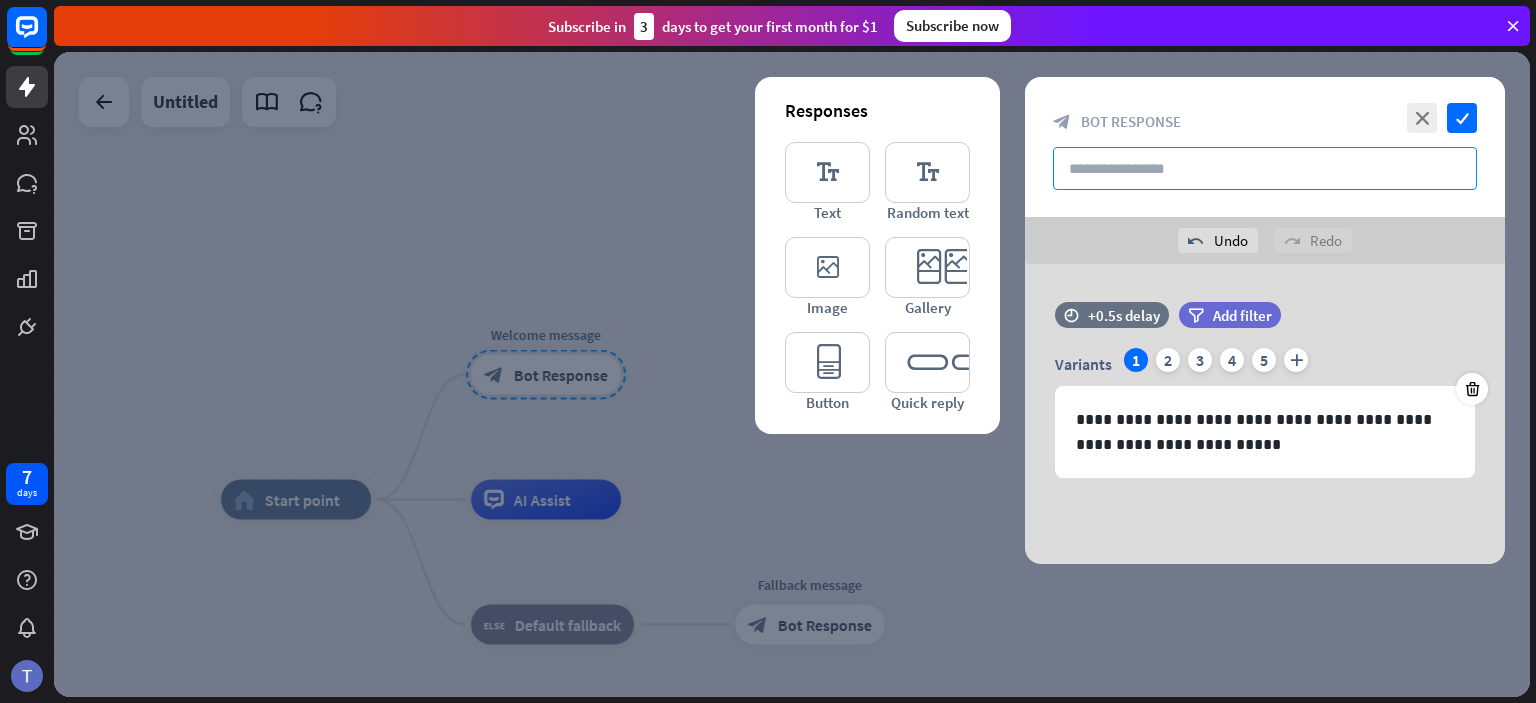 type on "*" 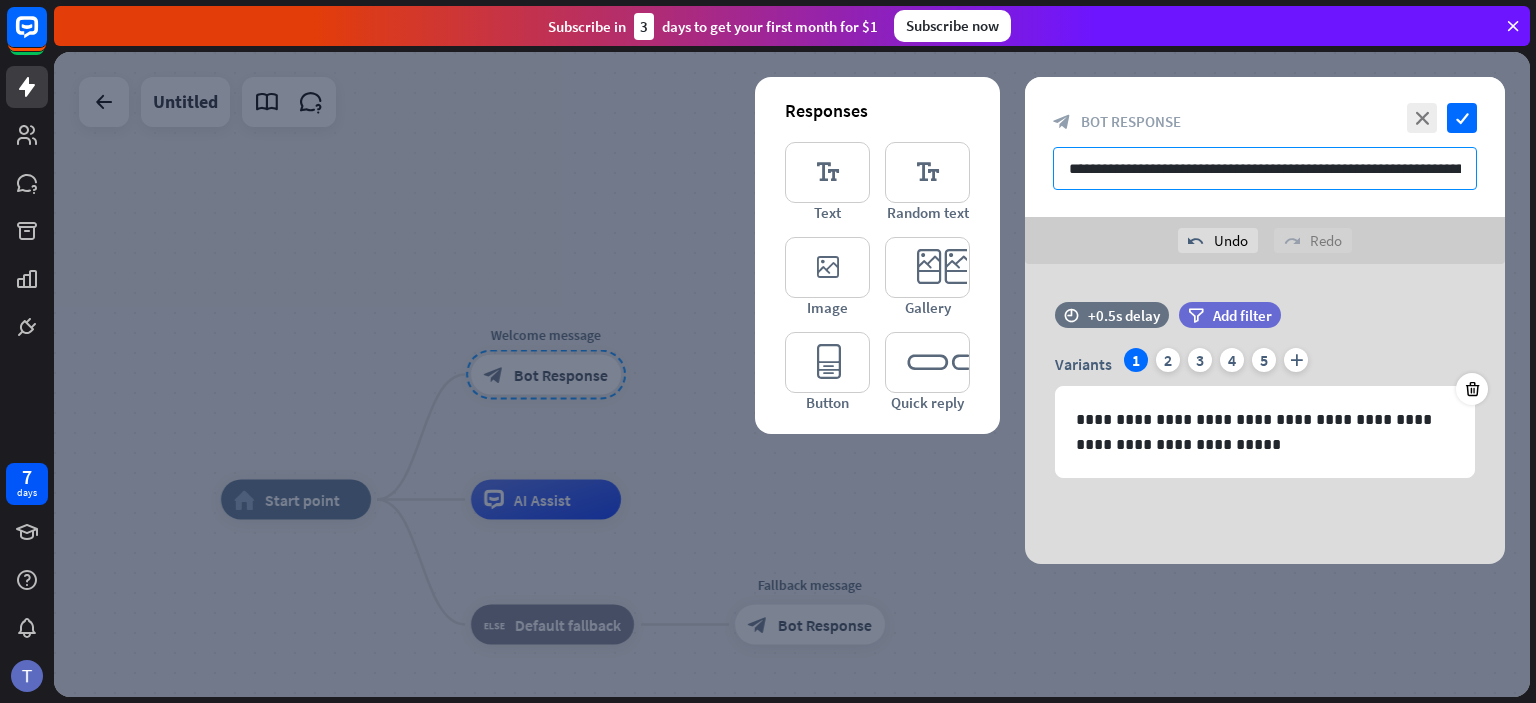 scroll, scrollTop: 0, scrollLeft: 450, axis: horizontal 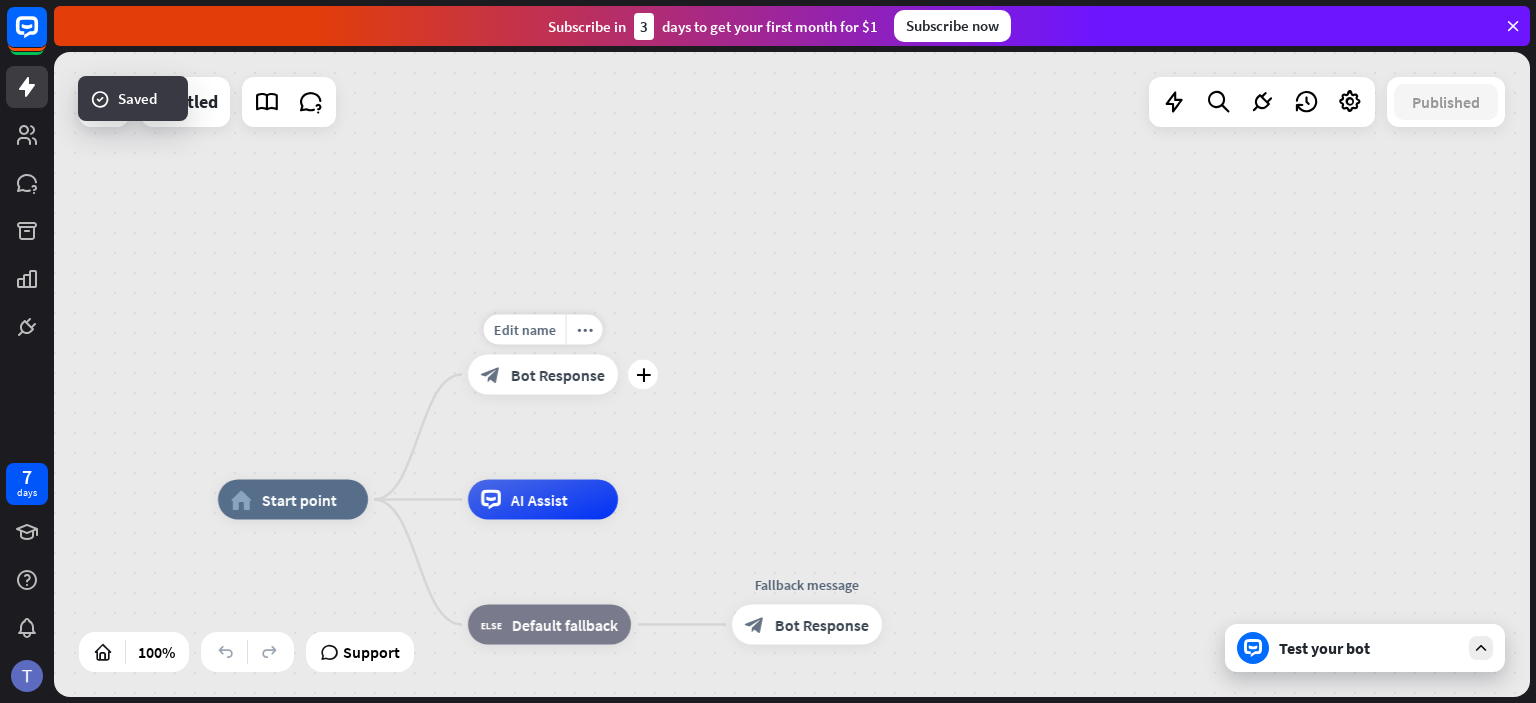 click on "block_bot_response   Bot Response" at bounding box center [543, 375] 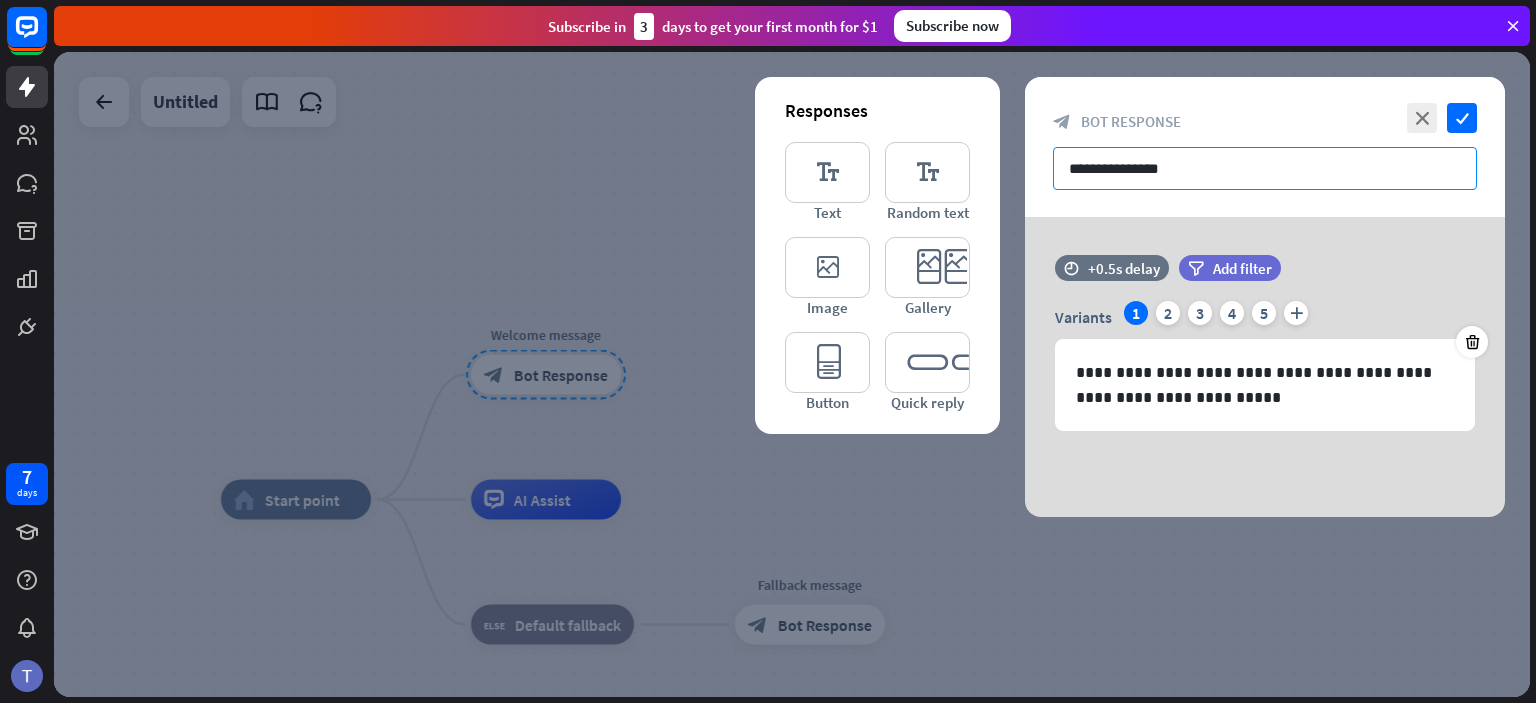 click on "**********" at bounding box center (1265, 168) 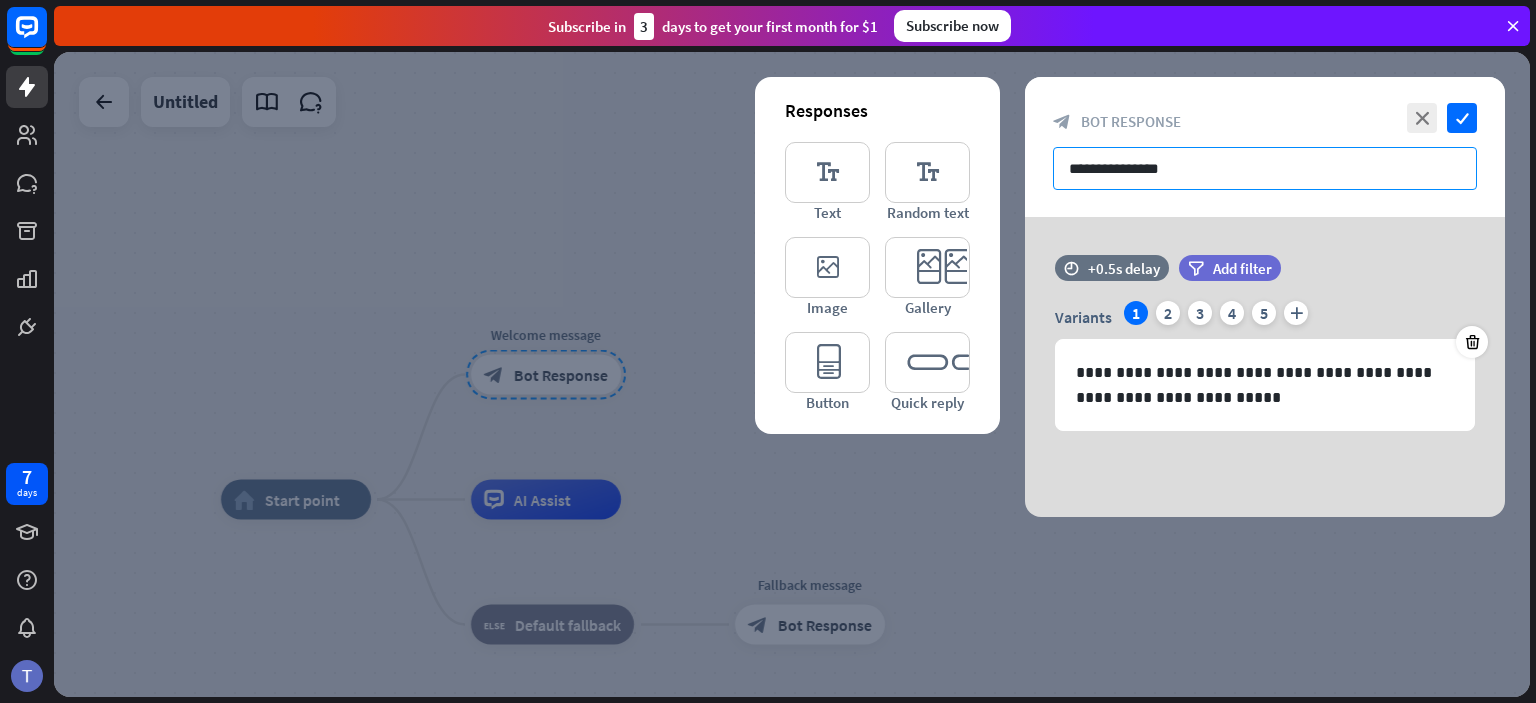 drag, startPoint x: 1228, startPoint y: 156, endPoint x: 1002, endPoint y: 203, distance: 230.83543 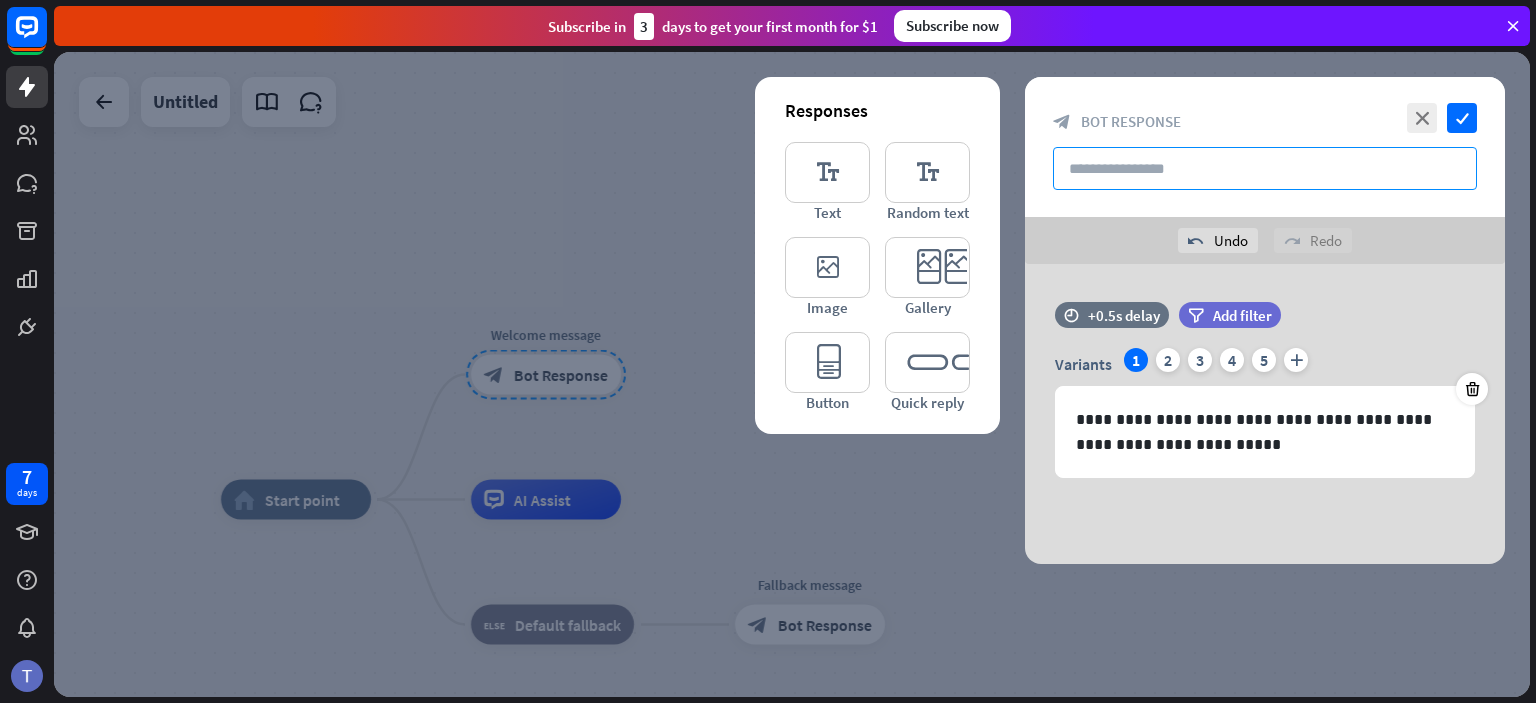 paste on "**********" 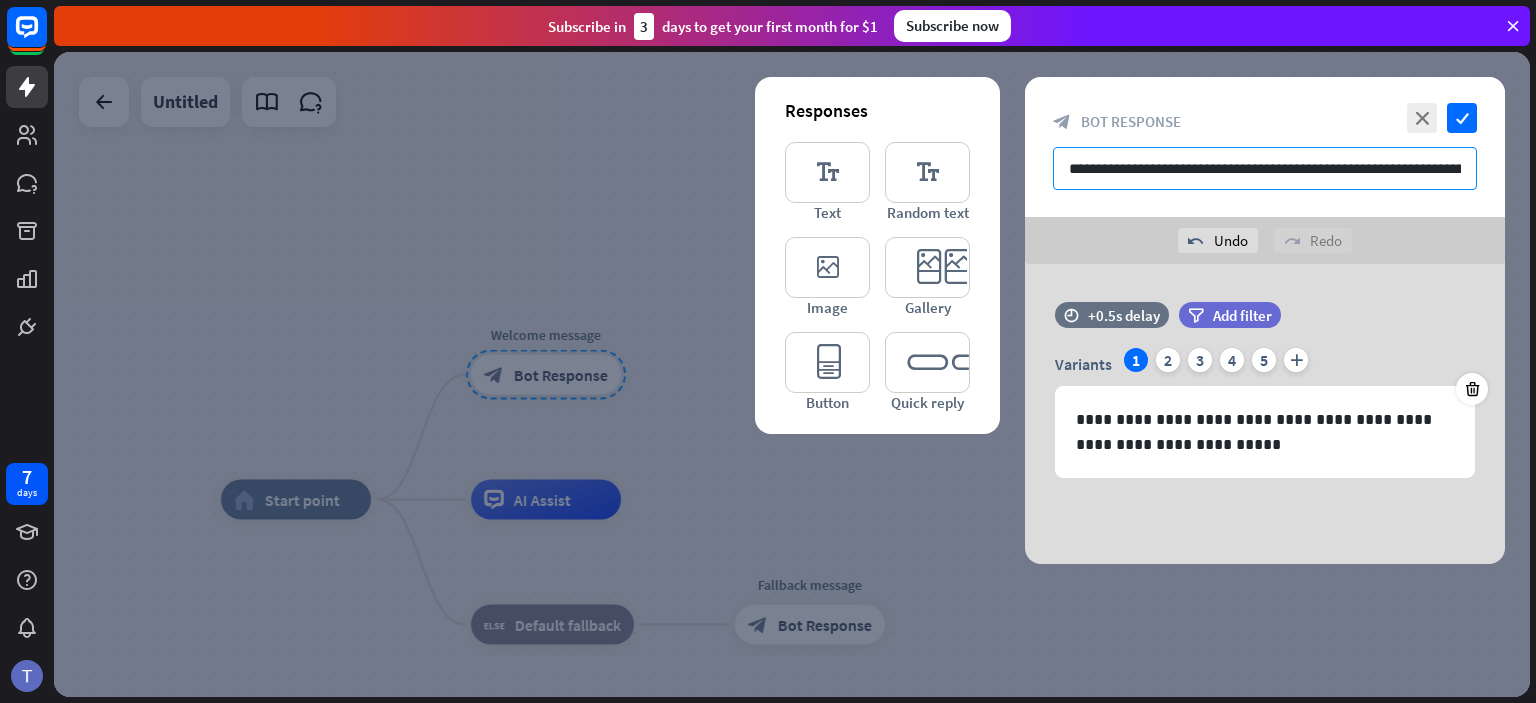scroll, scrollTop: 0, scrollLeft: 445, axis: horizontal 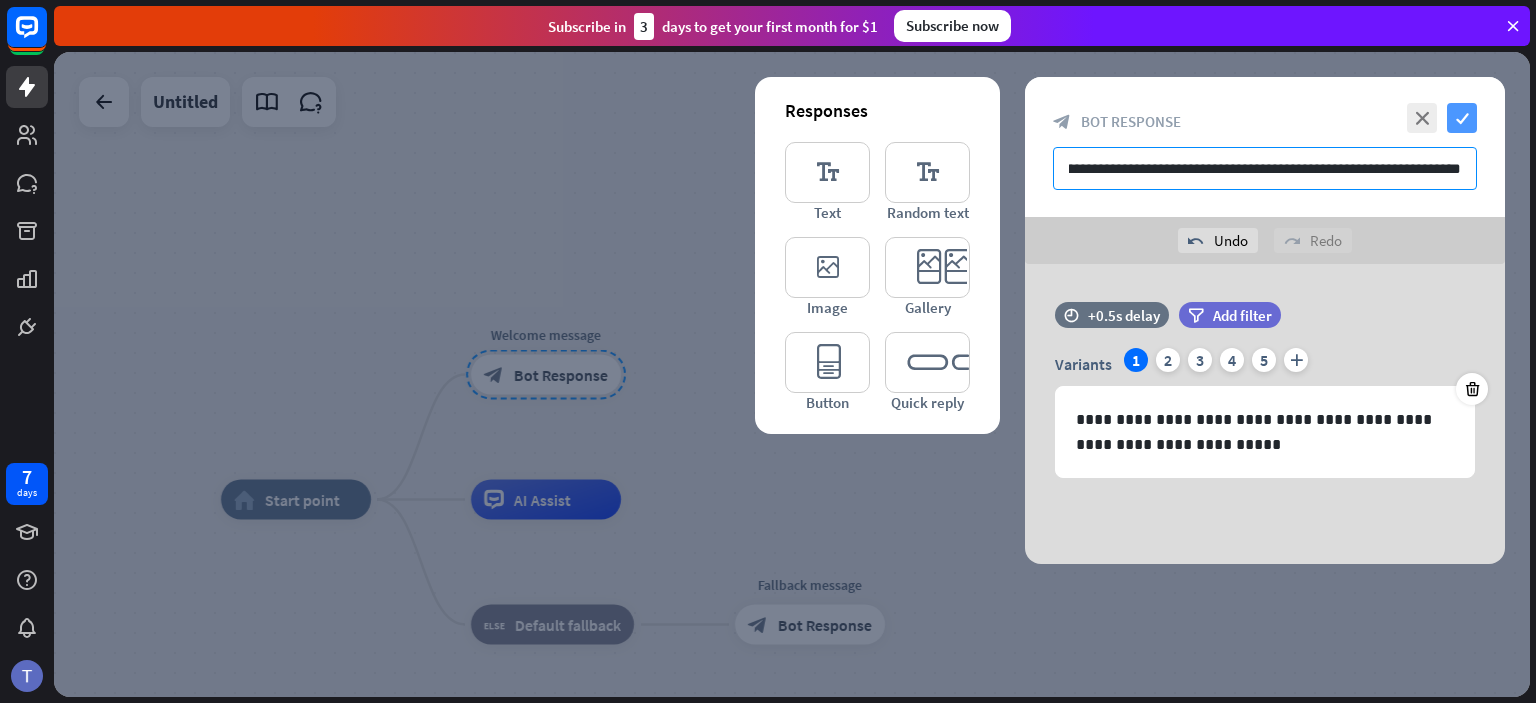 type on "**********" 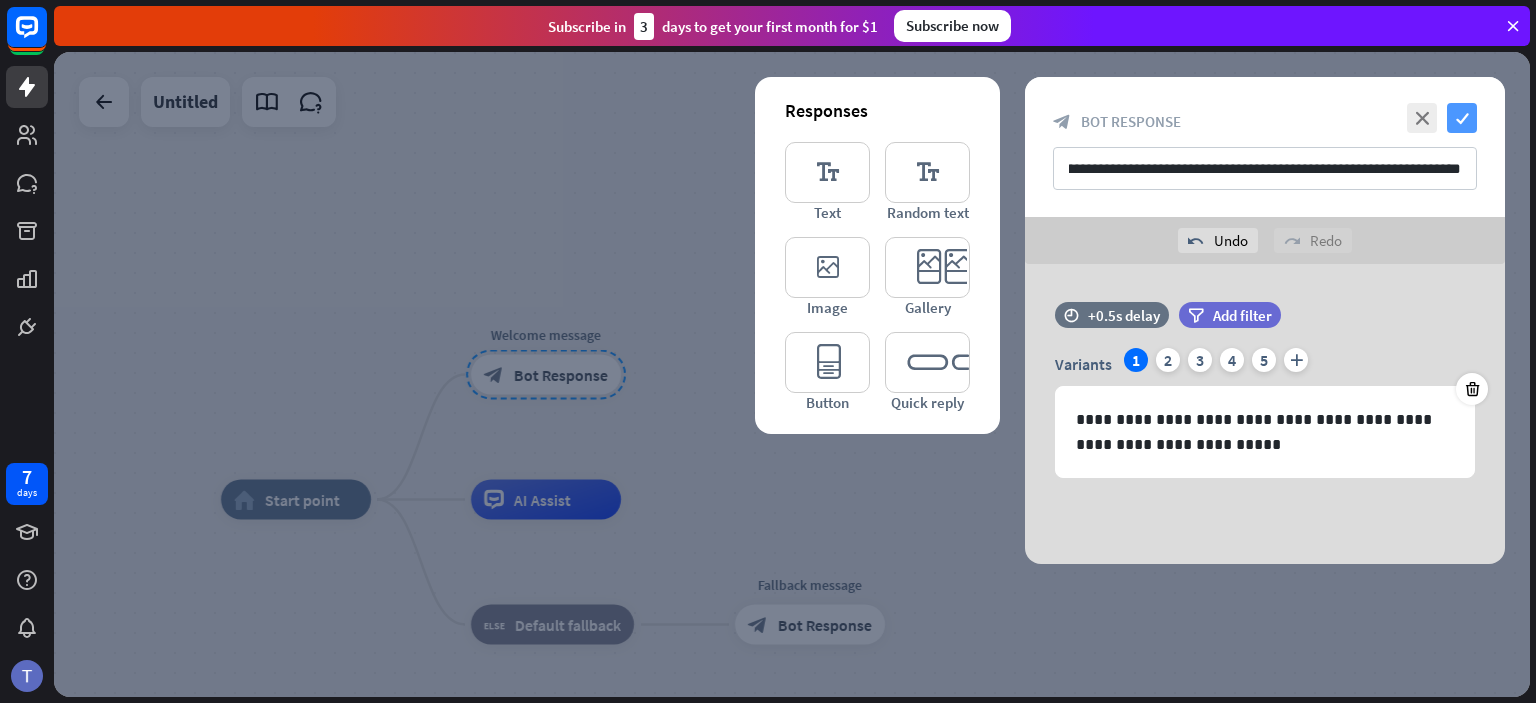 click on "check" at bounding box center (1462, 118) 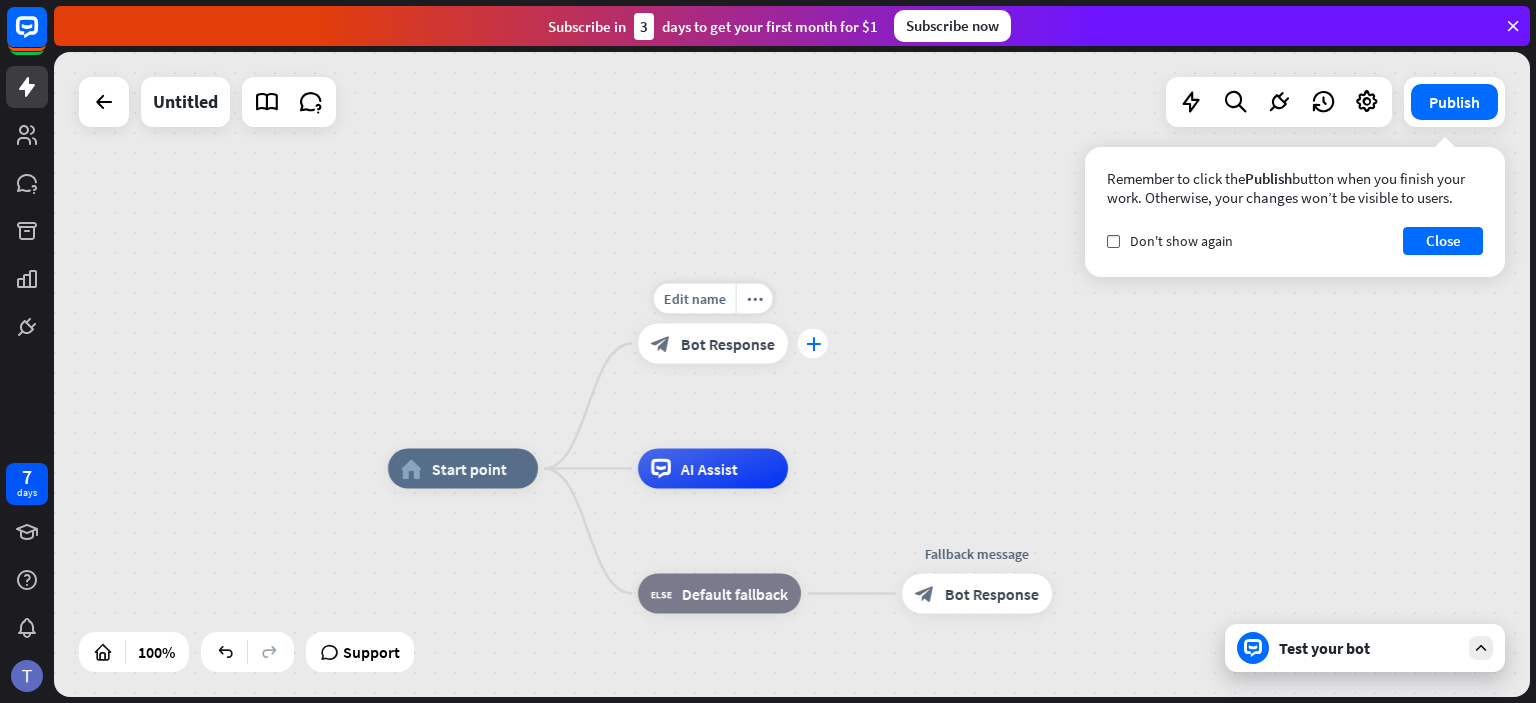 click on "plus" at bounding box center (813, 344) 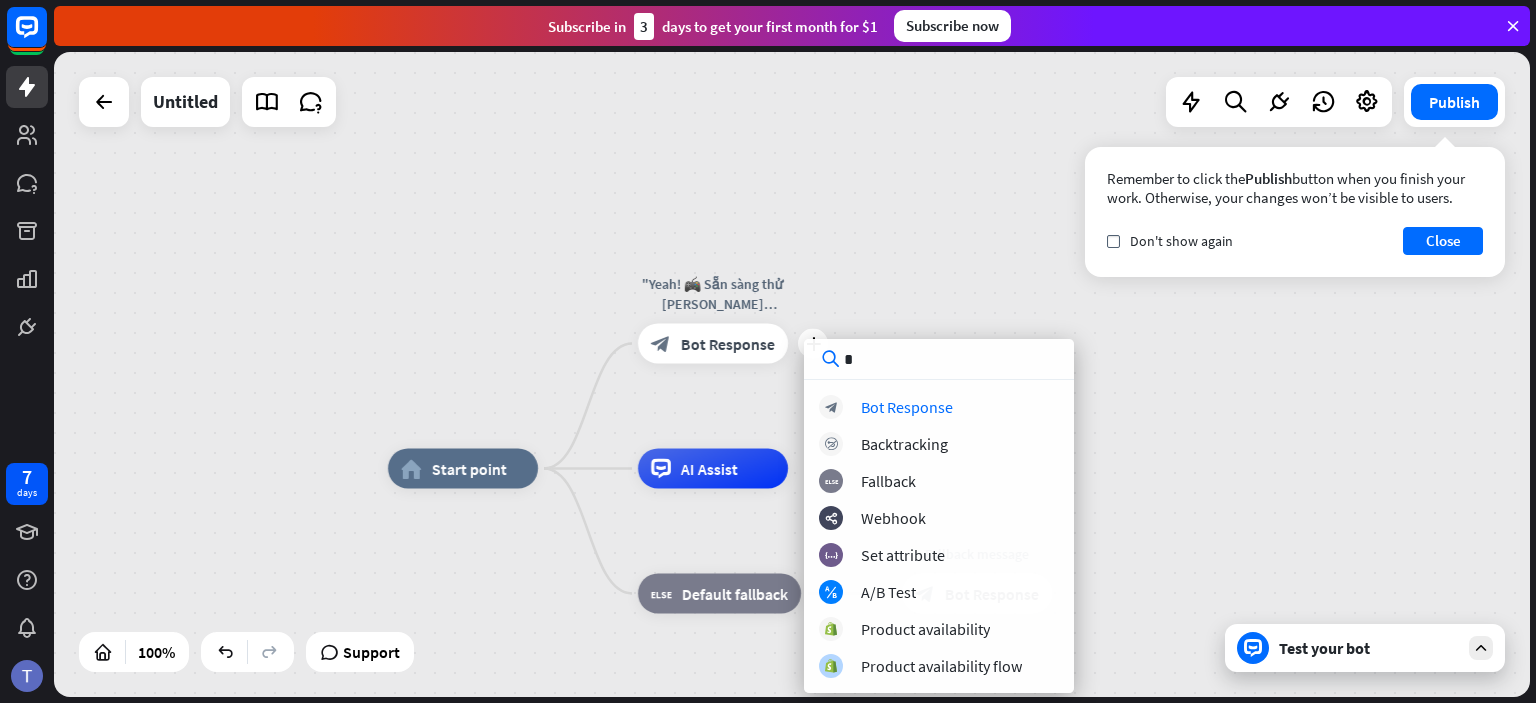 scroll, scrollTop: 0, scrollLeft: 0, axis: both 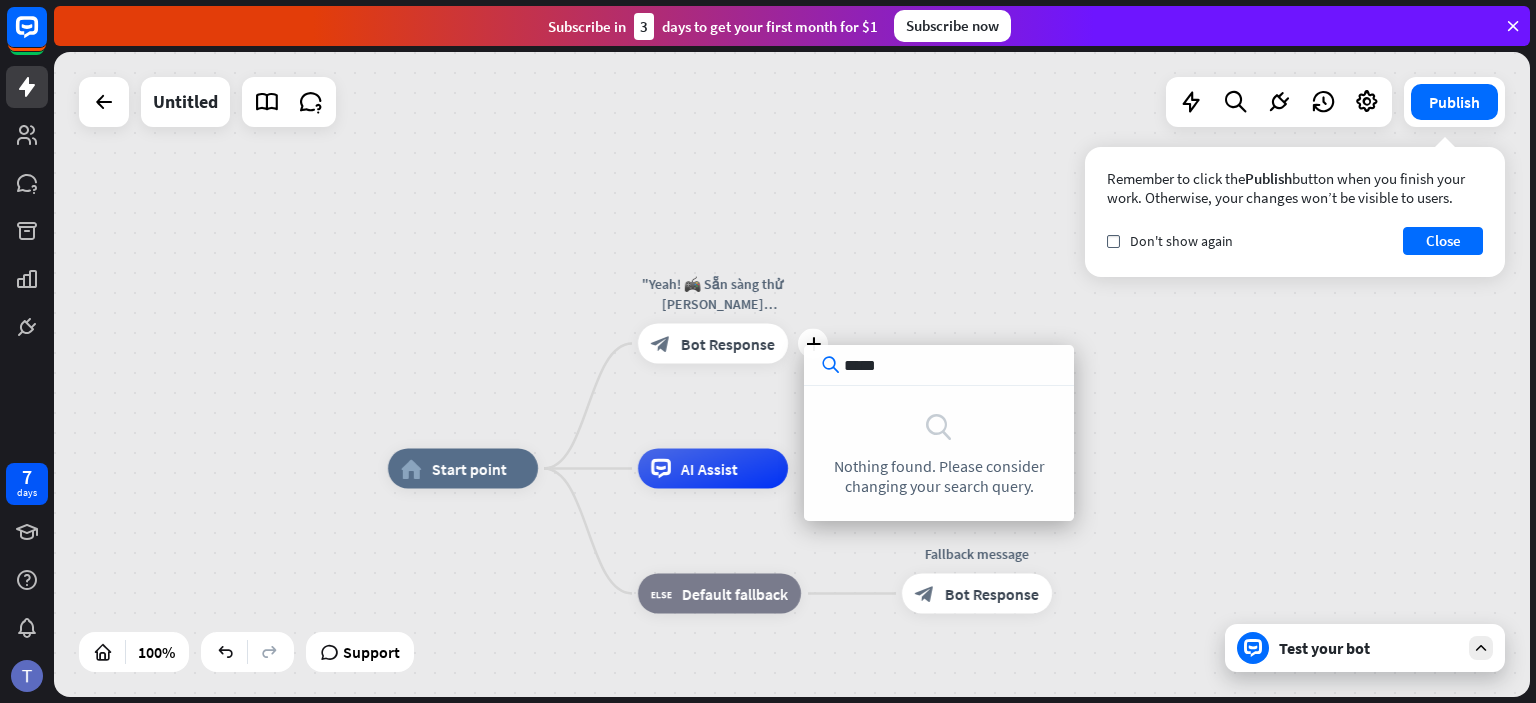 type on "*****" 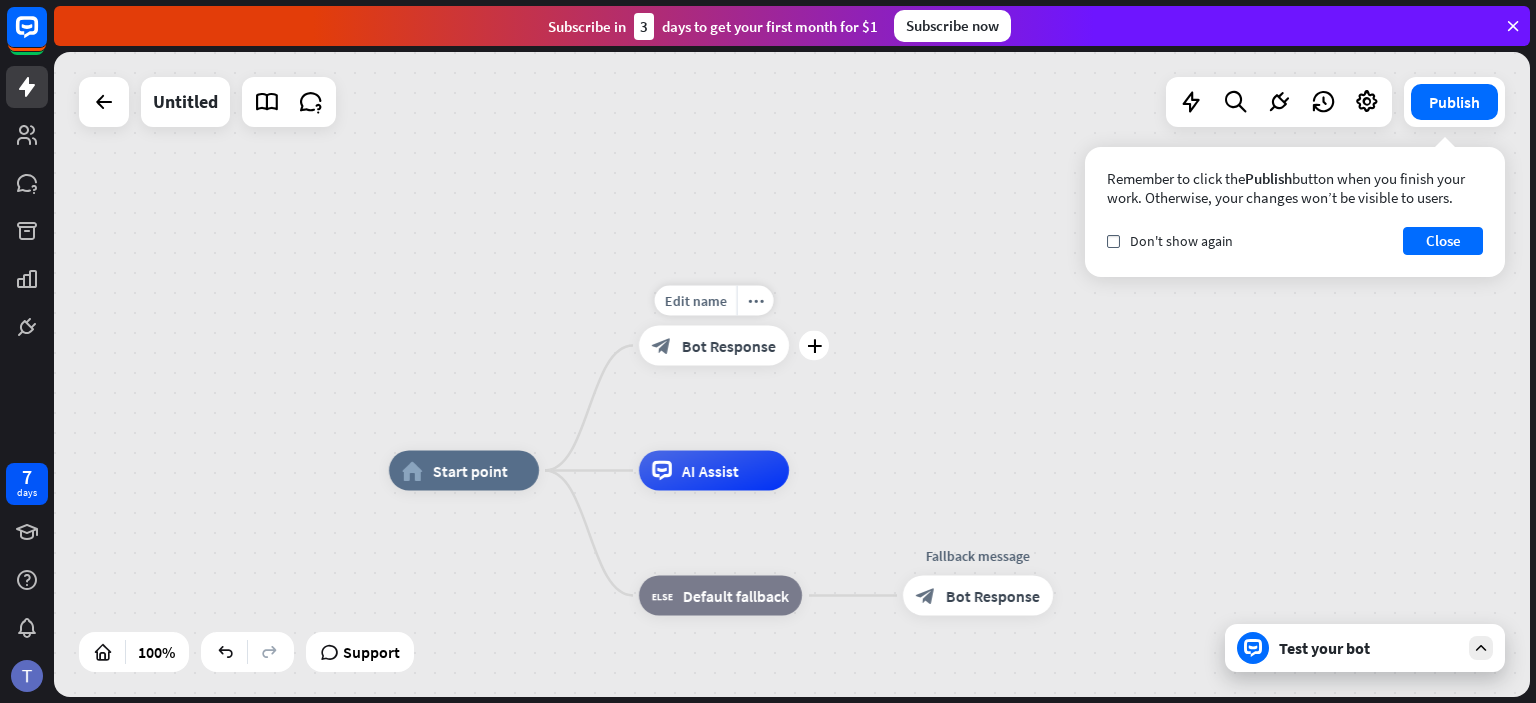 click on "block_bot_response   Bot Response" at bounding box center (714, 346) 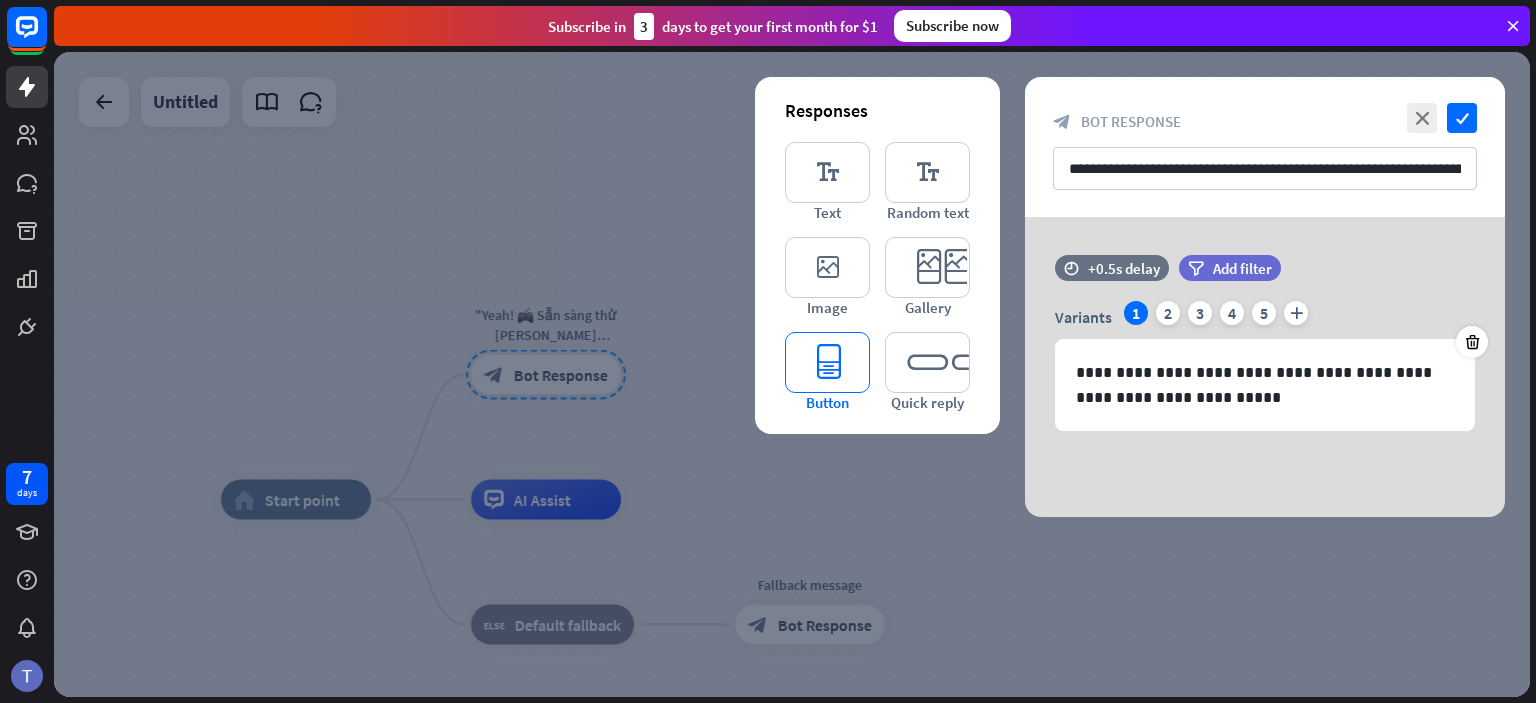 click on "editor_button" at bounding box center (827, 362) 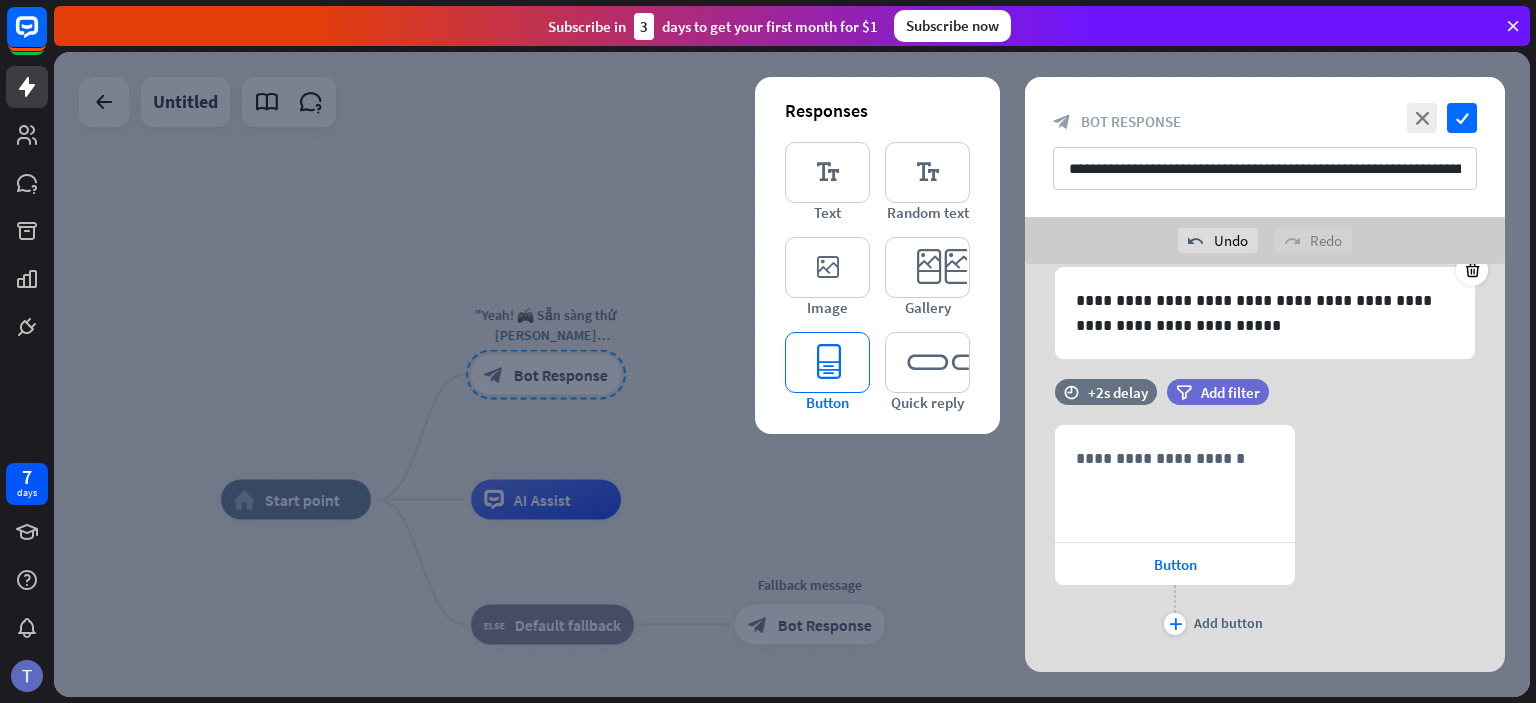 scroll, scrollTop: 156, scrollLeft: 0, axis: vertical 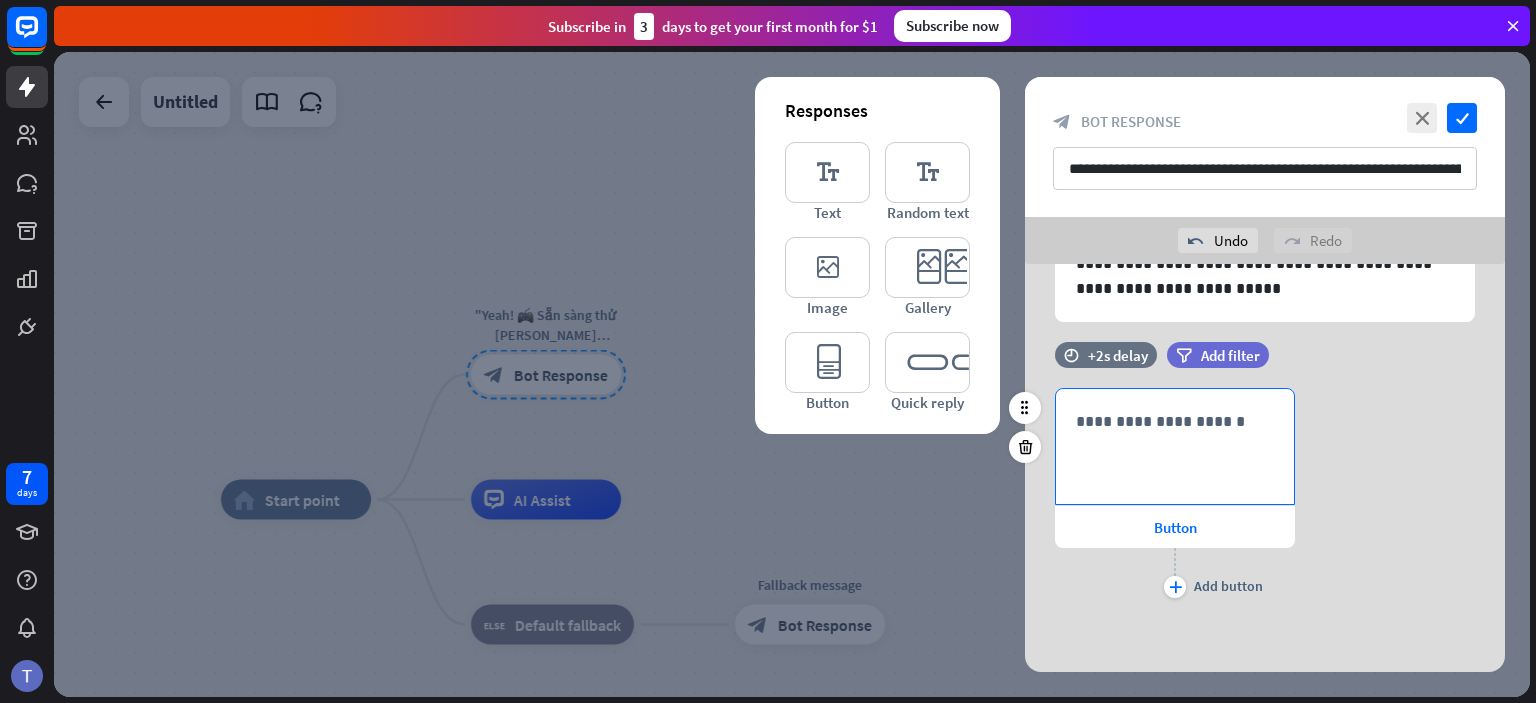 click on "**********" at bounding box center (1175, 446) 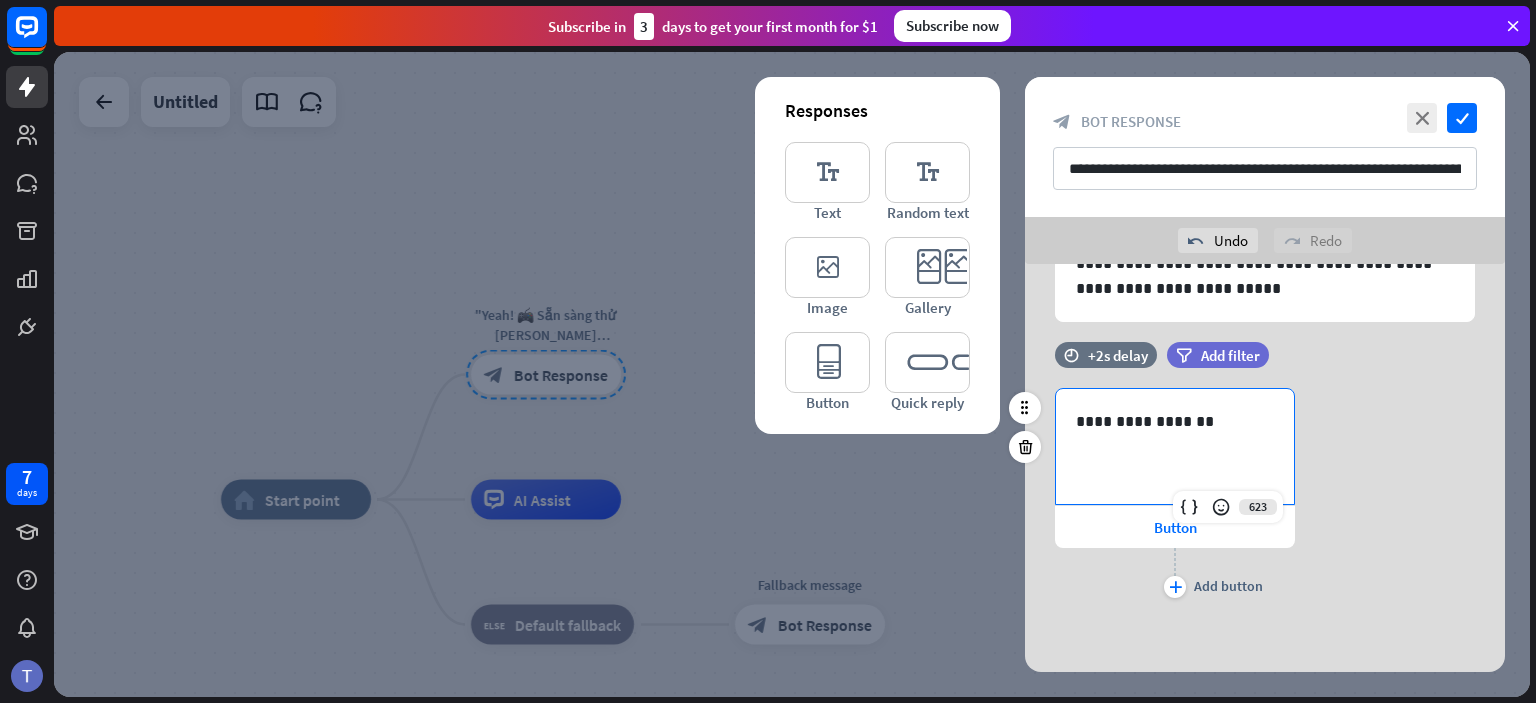 click on "**********" at bounding box center (1265, 495) 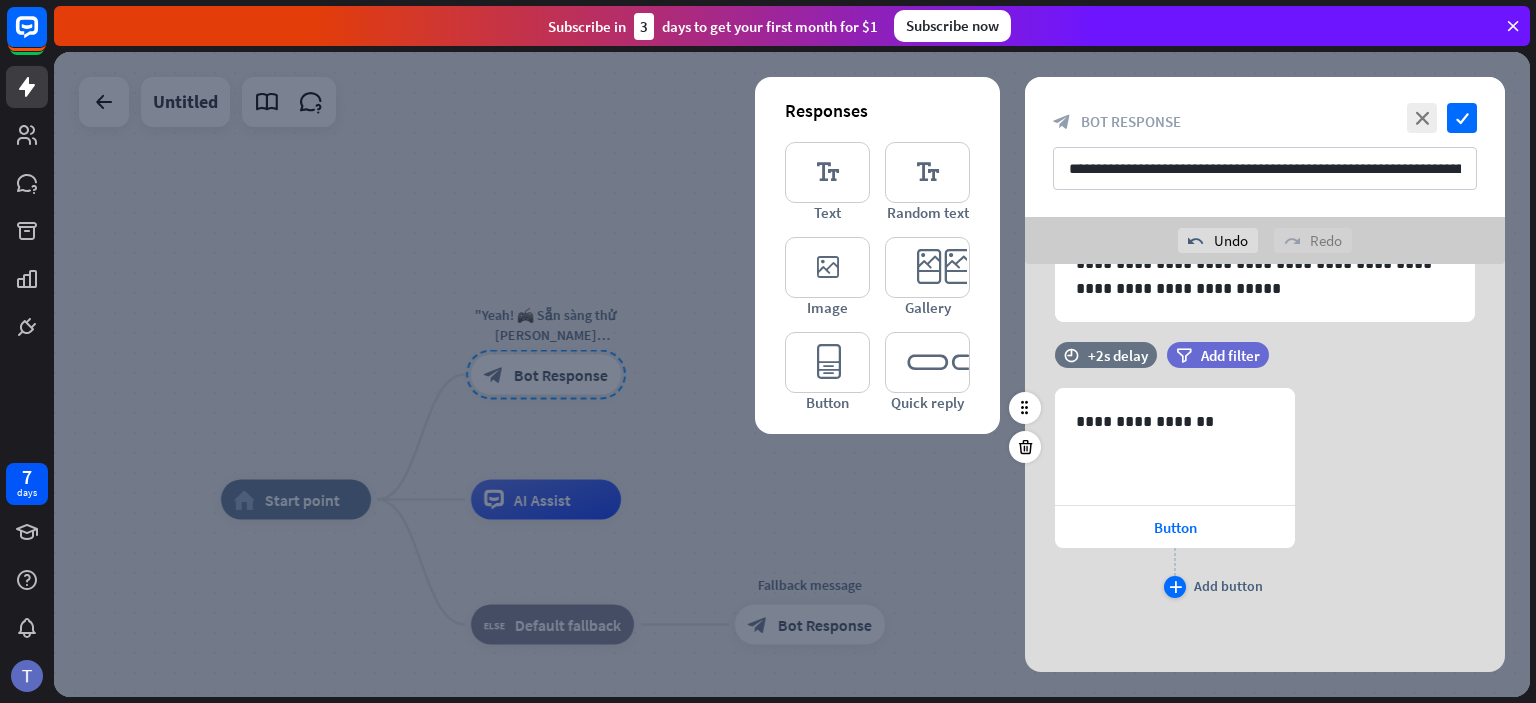 click on "plus" at bounding box center [1175, 587] 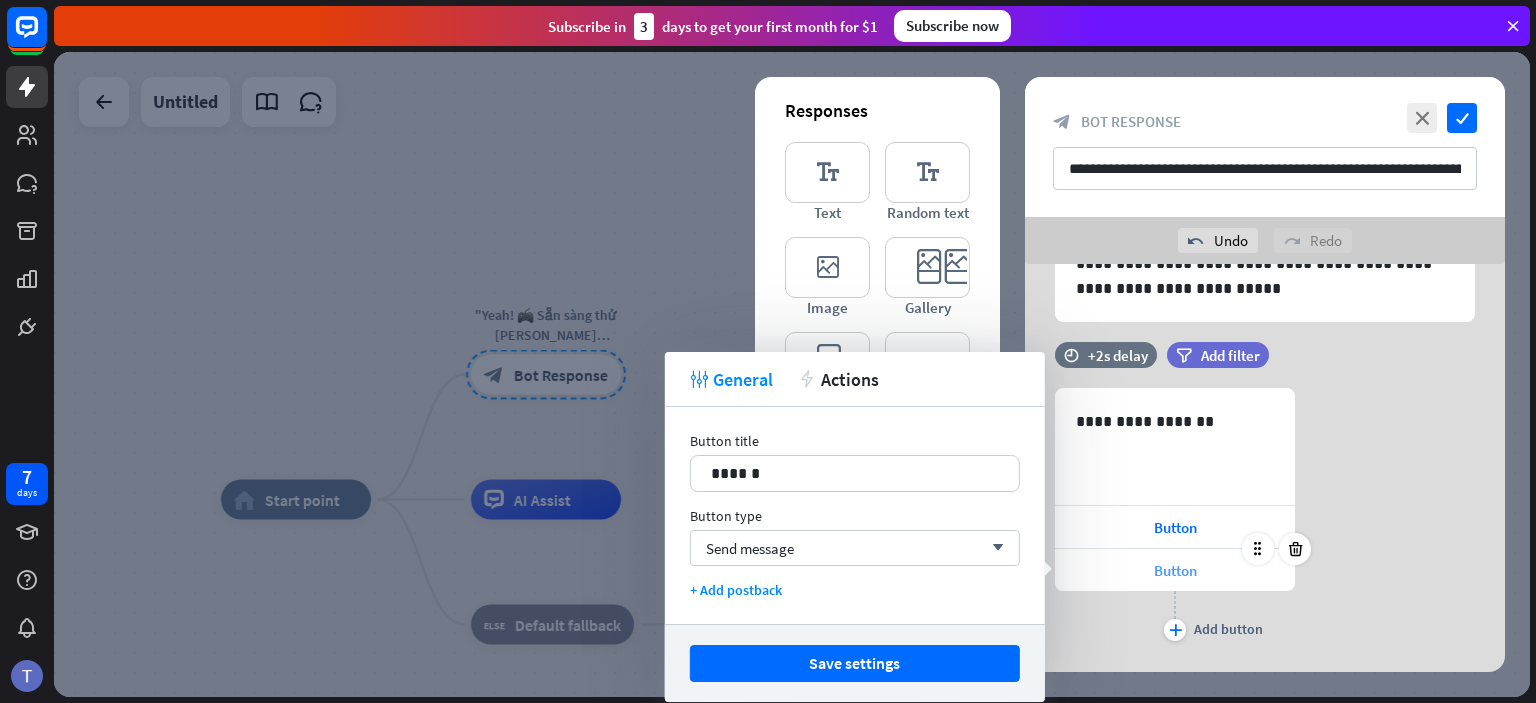 click on "Button" at bounding box center (1175, 570) 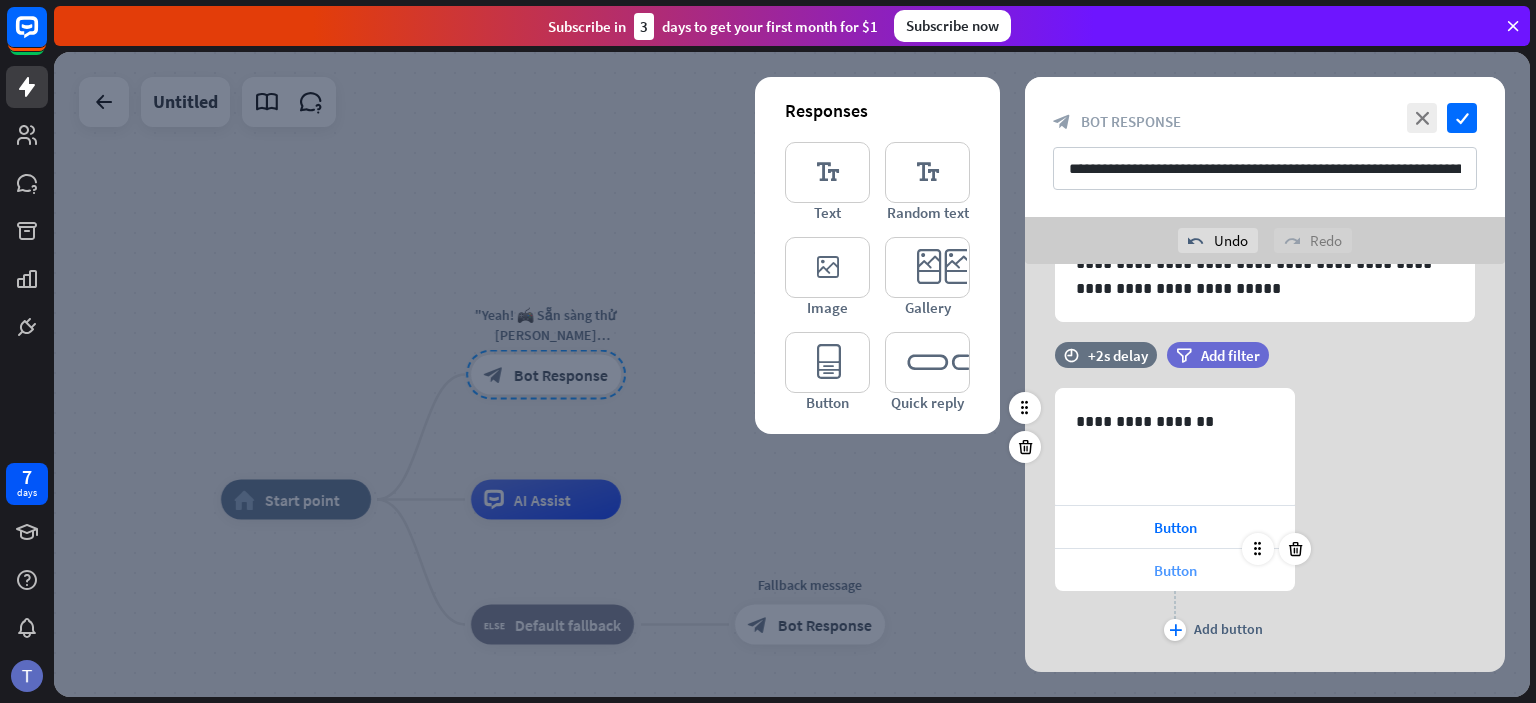 click on "Button" at bounding box center (1175, 570) 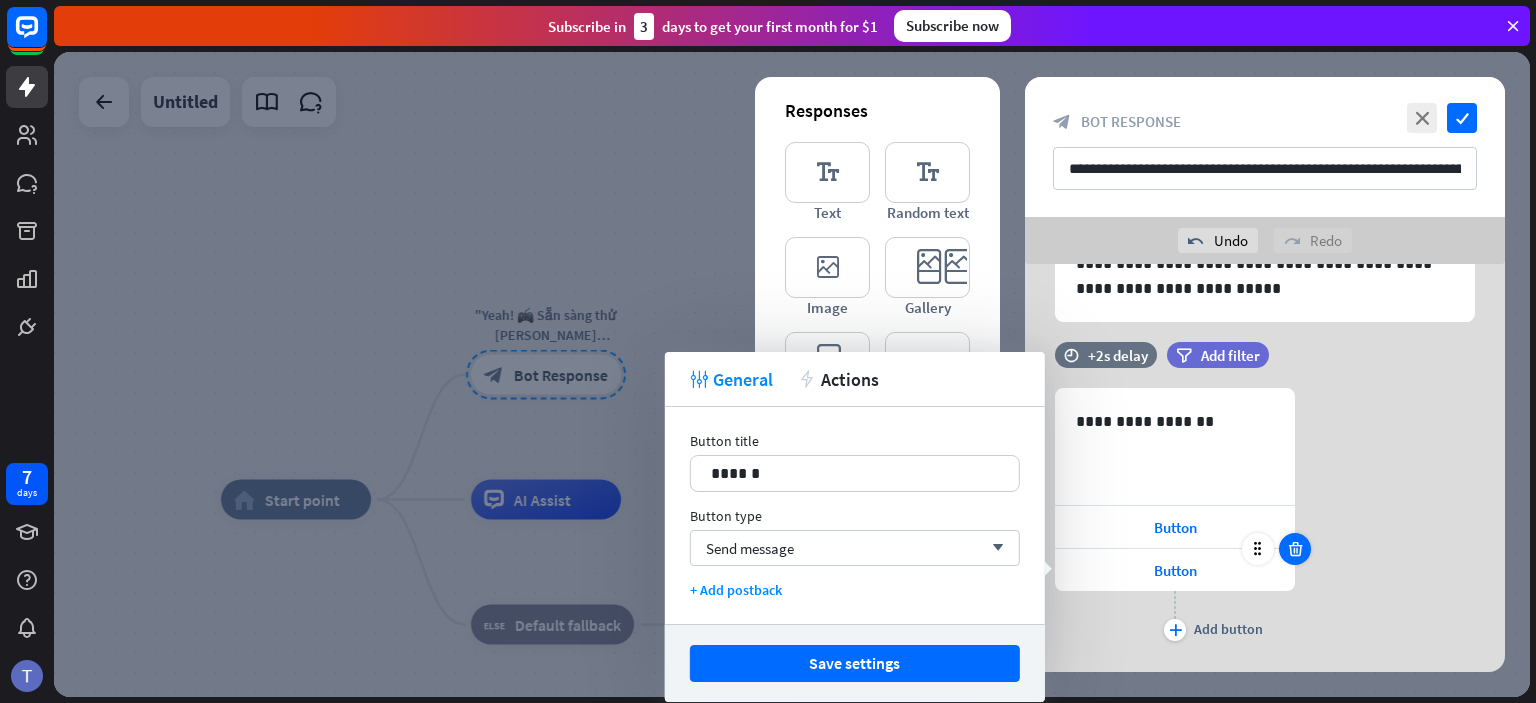 click at bounding box center (1295, 549) 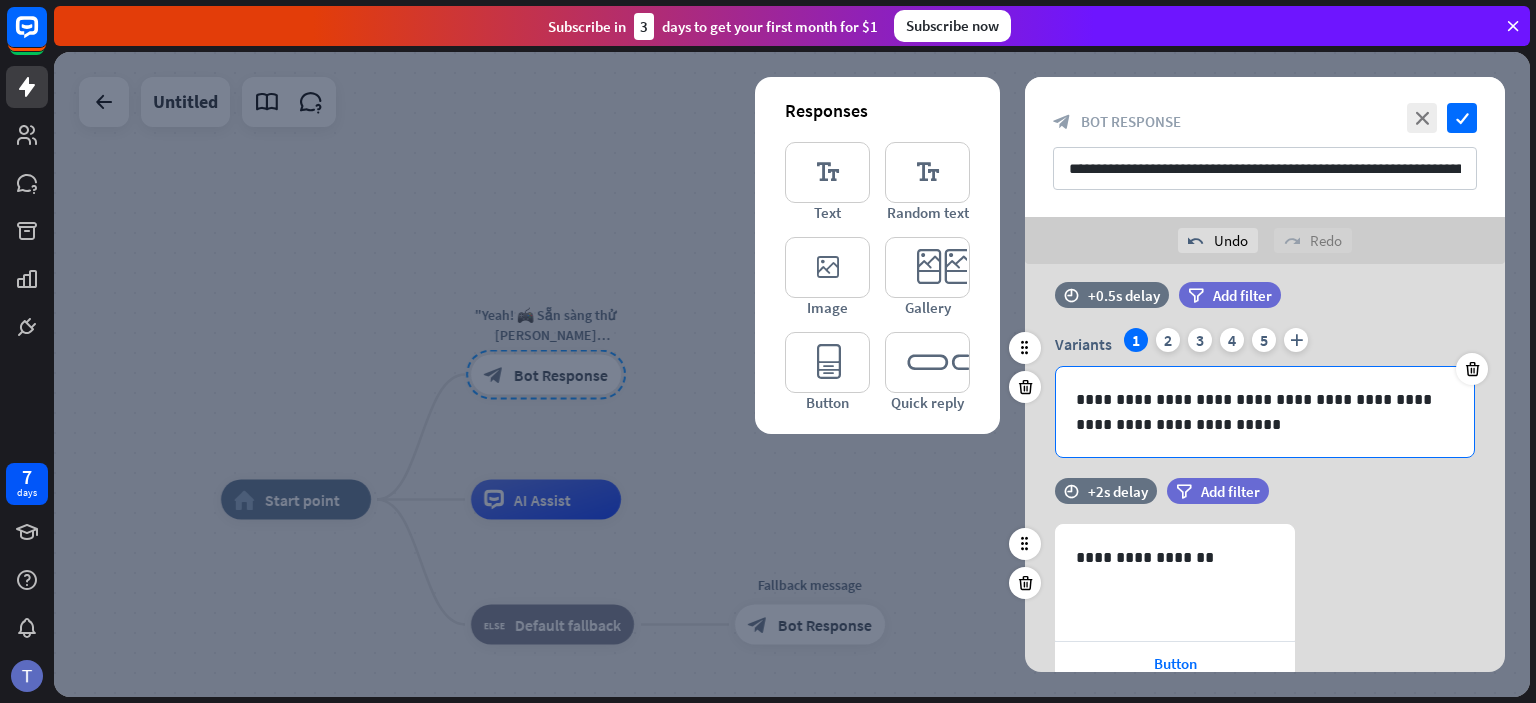 scroll, scrollTop: 20, scrollLeft: 0, axis: vertical 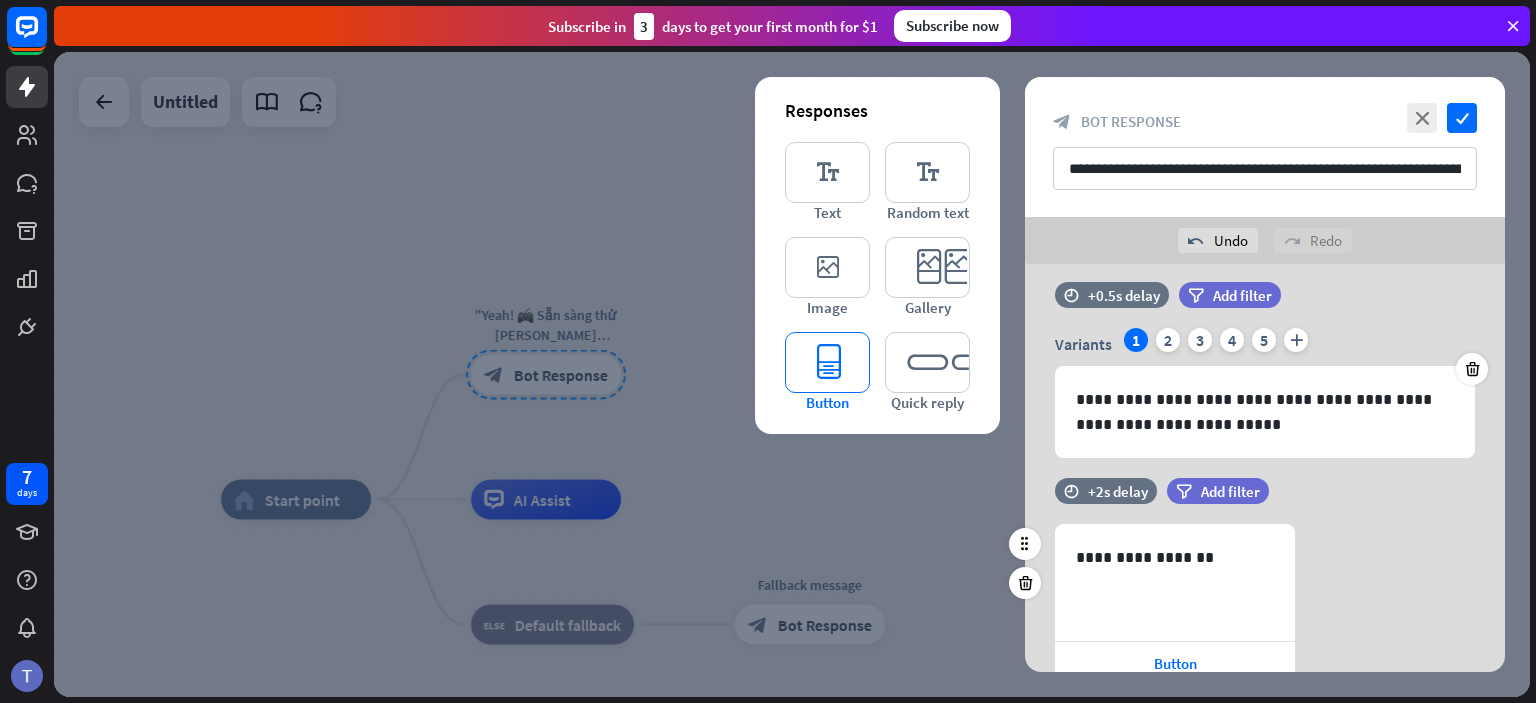click on "editor_button" at bounding box center [827, 362] 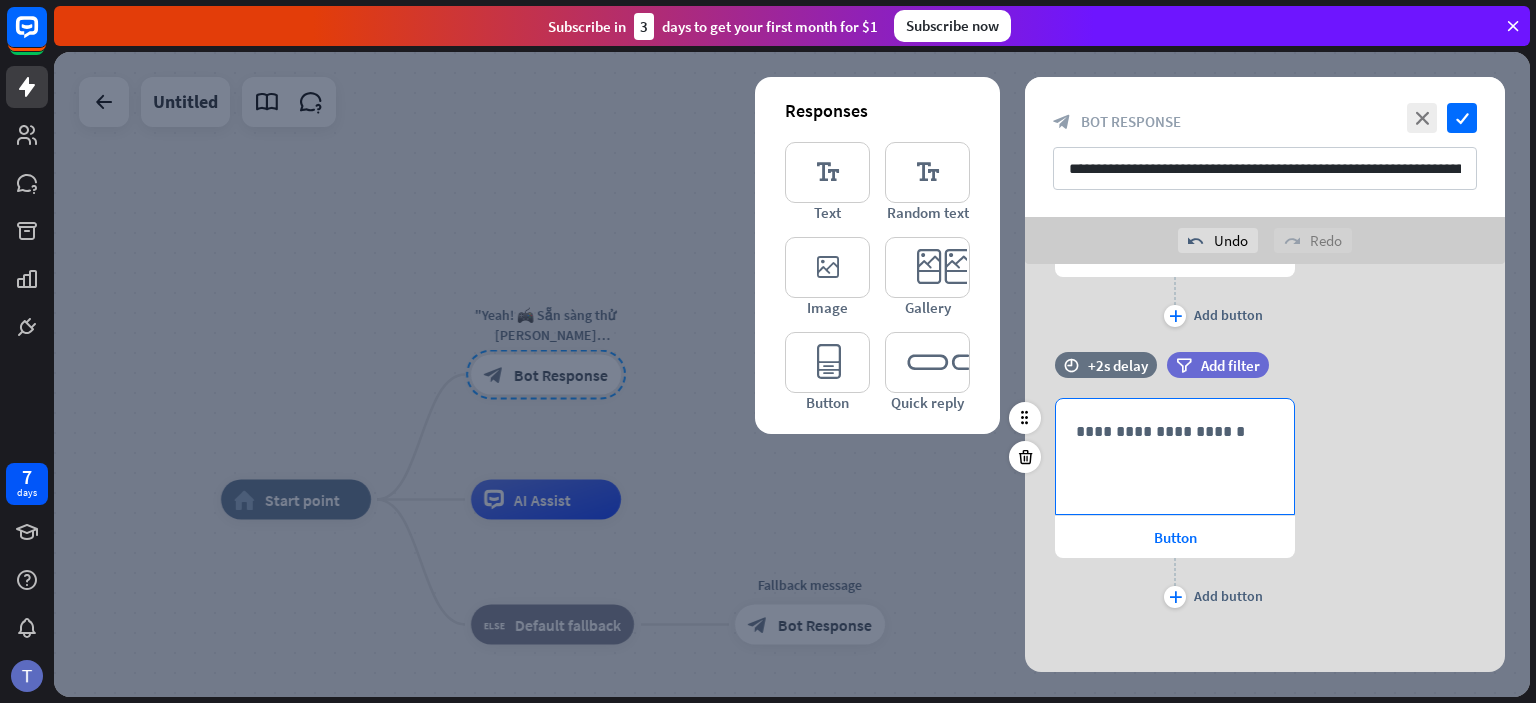 scroll, scrollTop: 436, scrollLeft: 0, axis: vertical 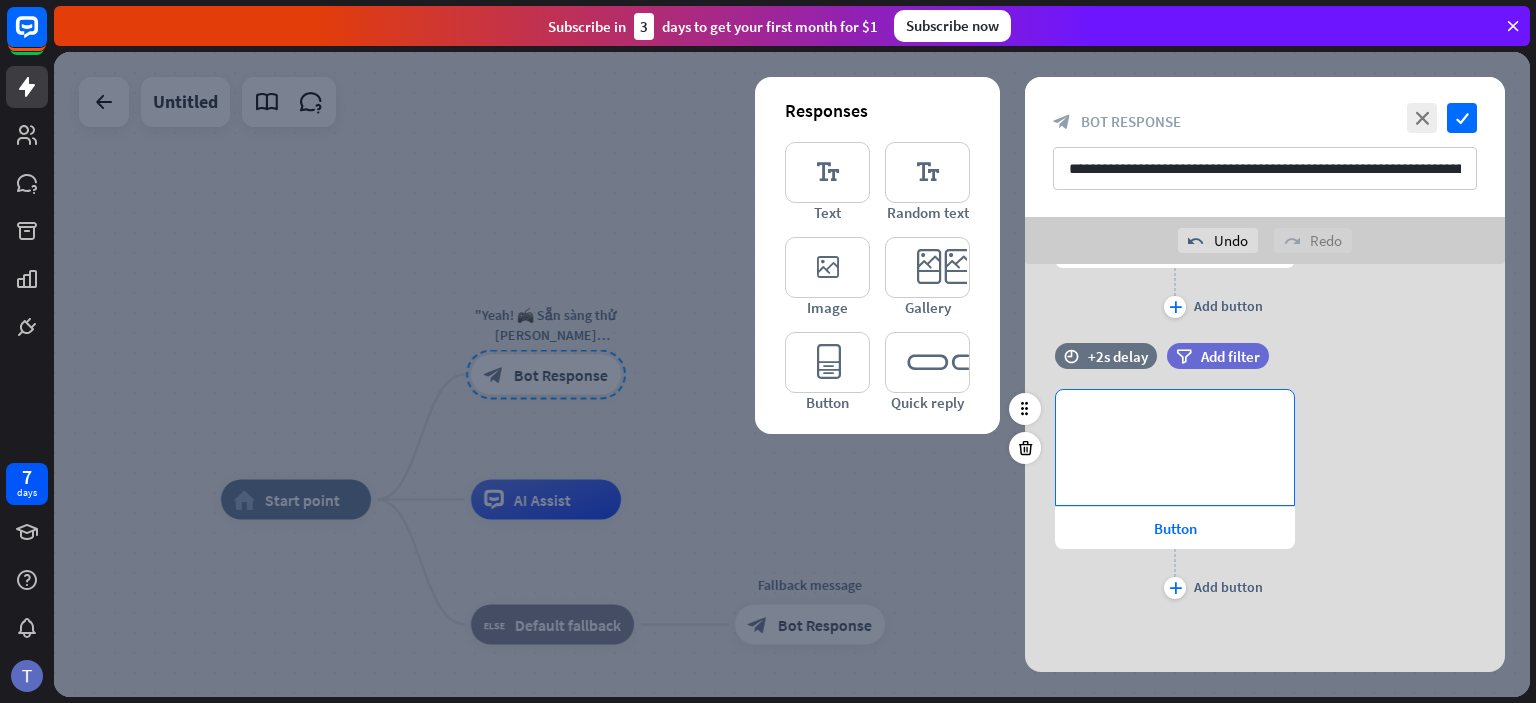 click on "**********" at bounding box center [1175, 422] 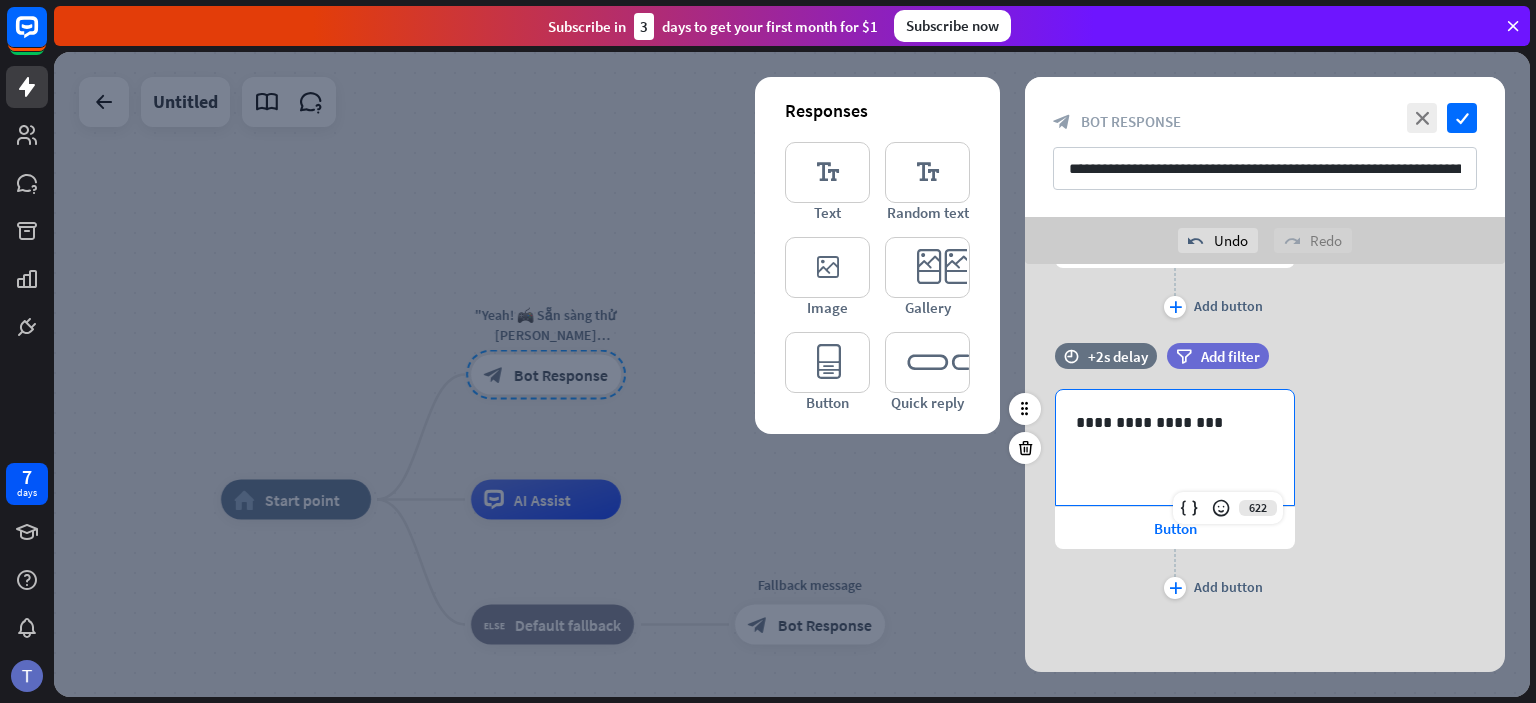 click on "time   +2s delay          filter   Add filter" at bounding box center [1265, 366] 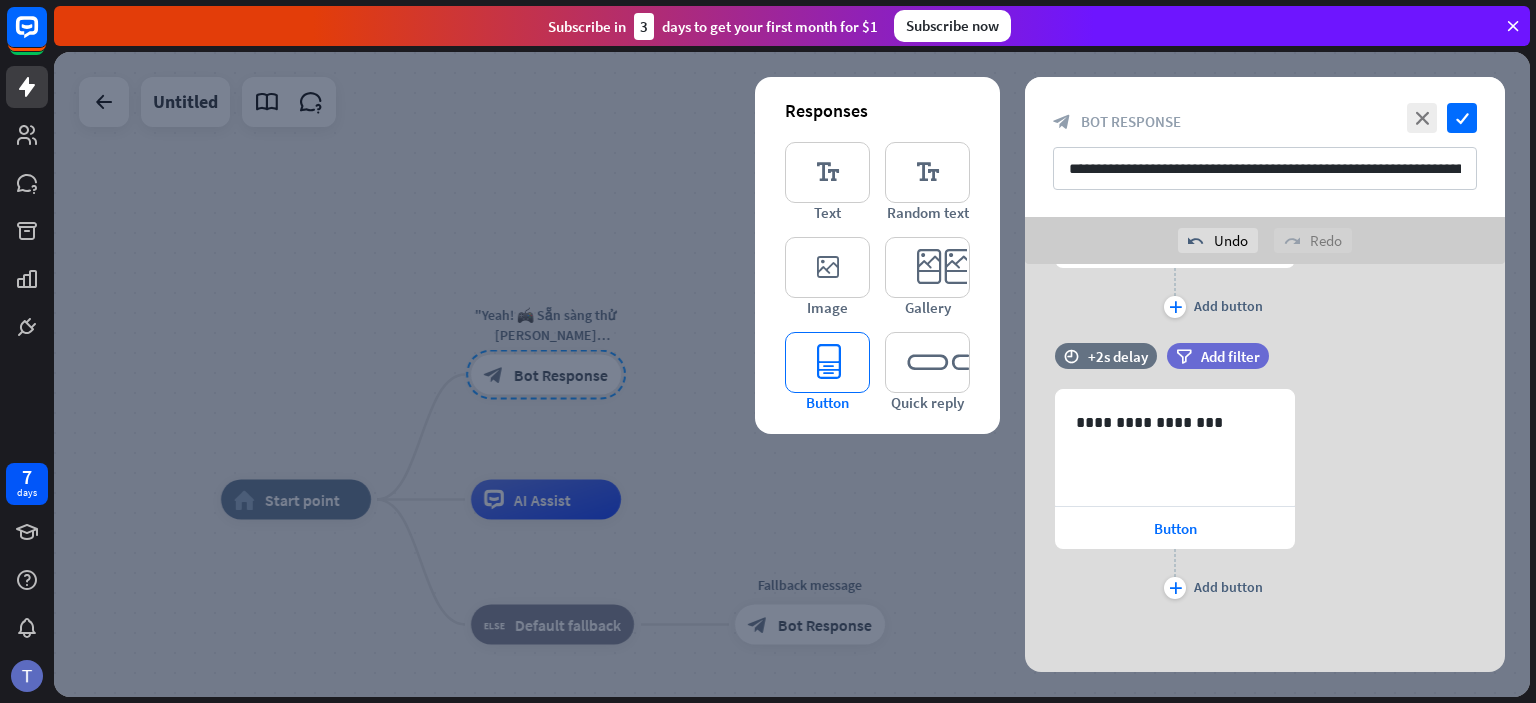 click on "editor_button" at bounding box center (827, 362) 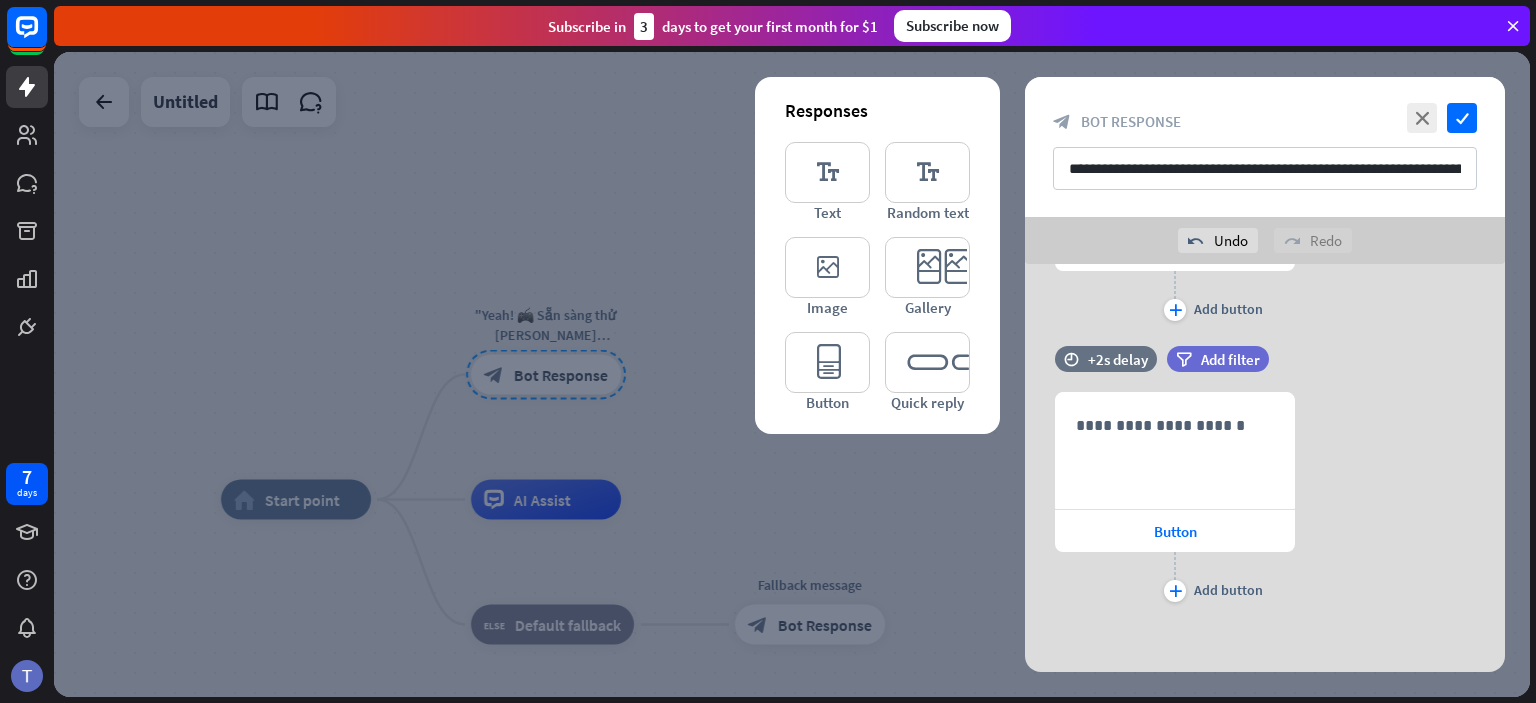 scroll, scrollTop: 716, scrollLeft: 0, axis: vertical 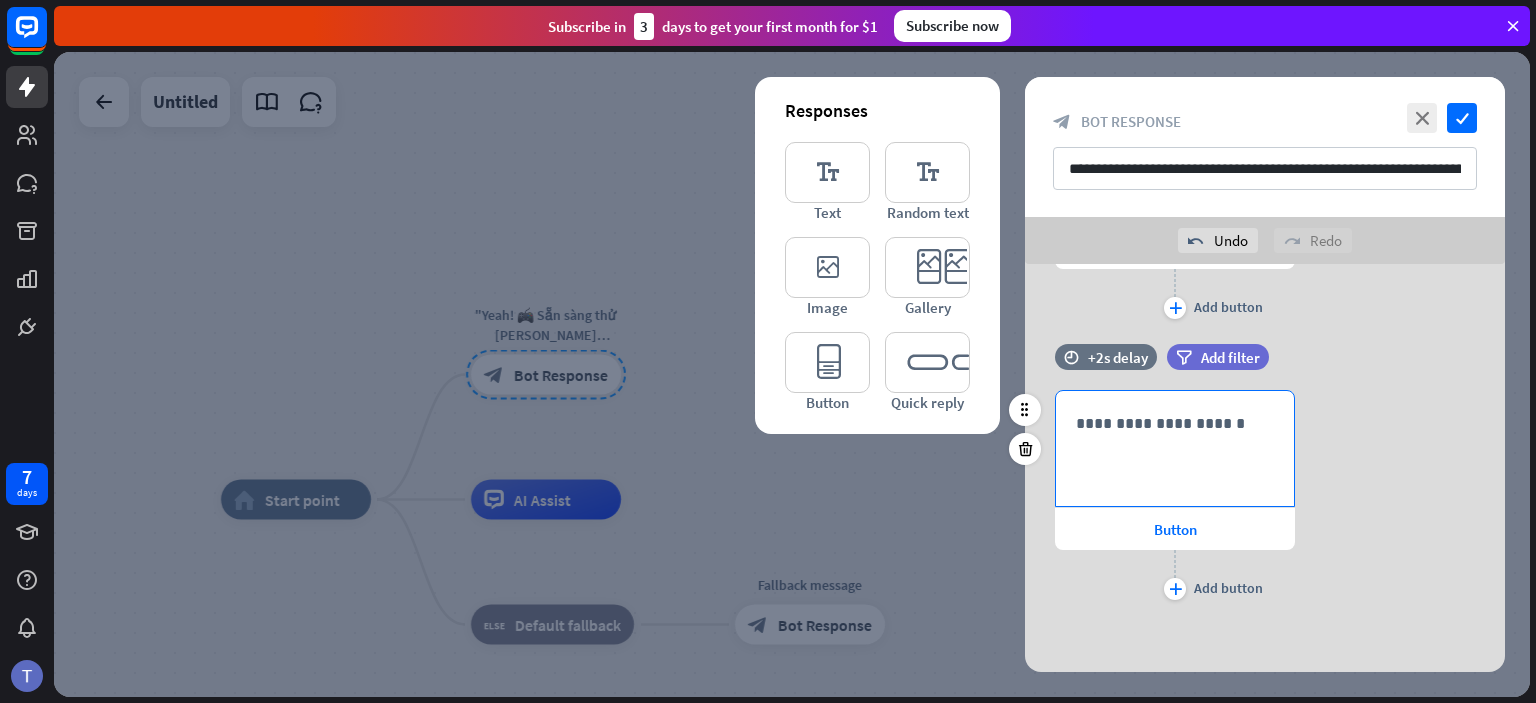 click on "**********" at bounding box center (1175, 423) 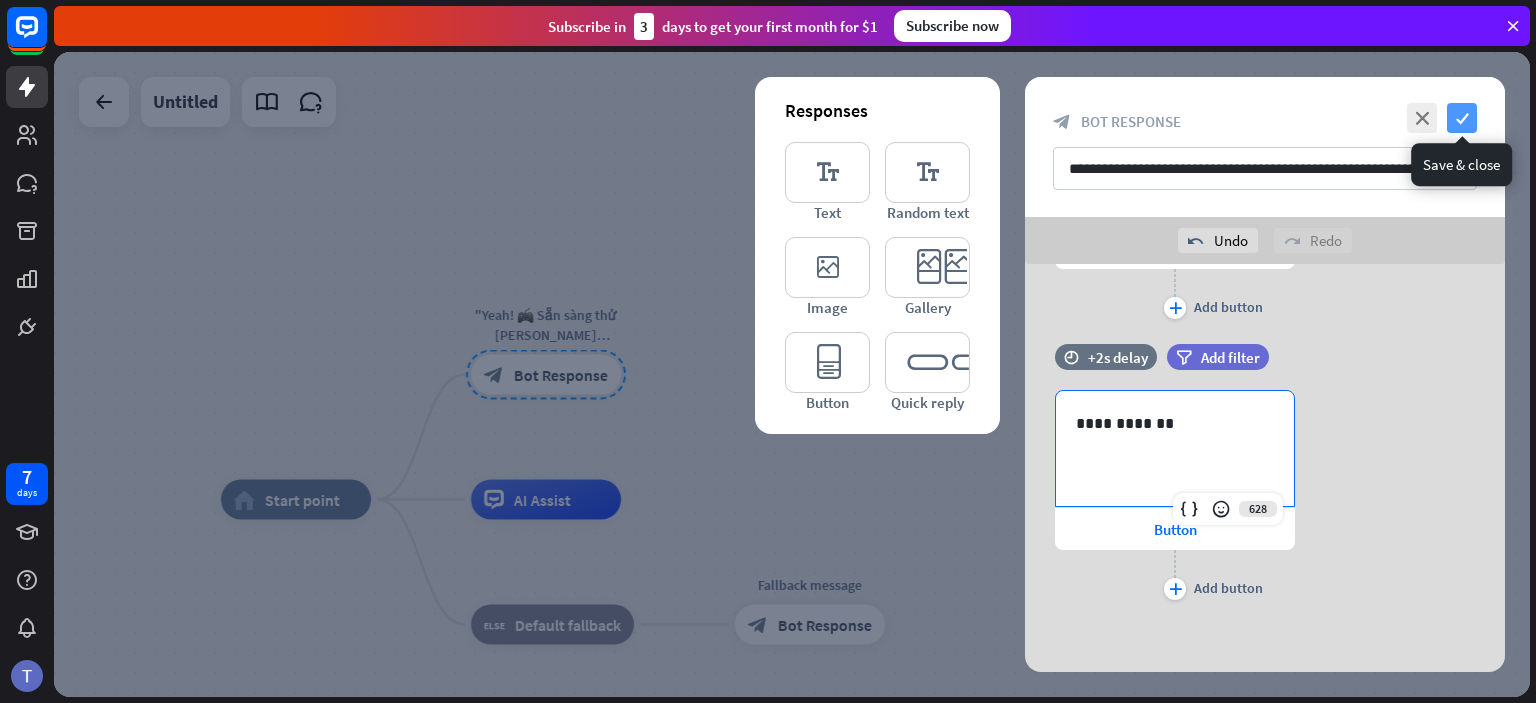 click on "check" at bounding box center [1462, 118] 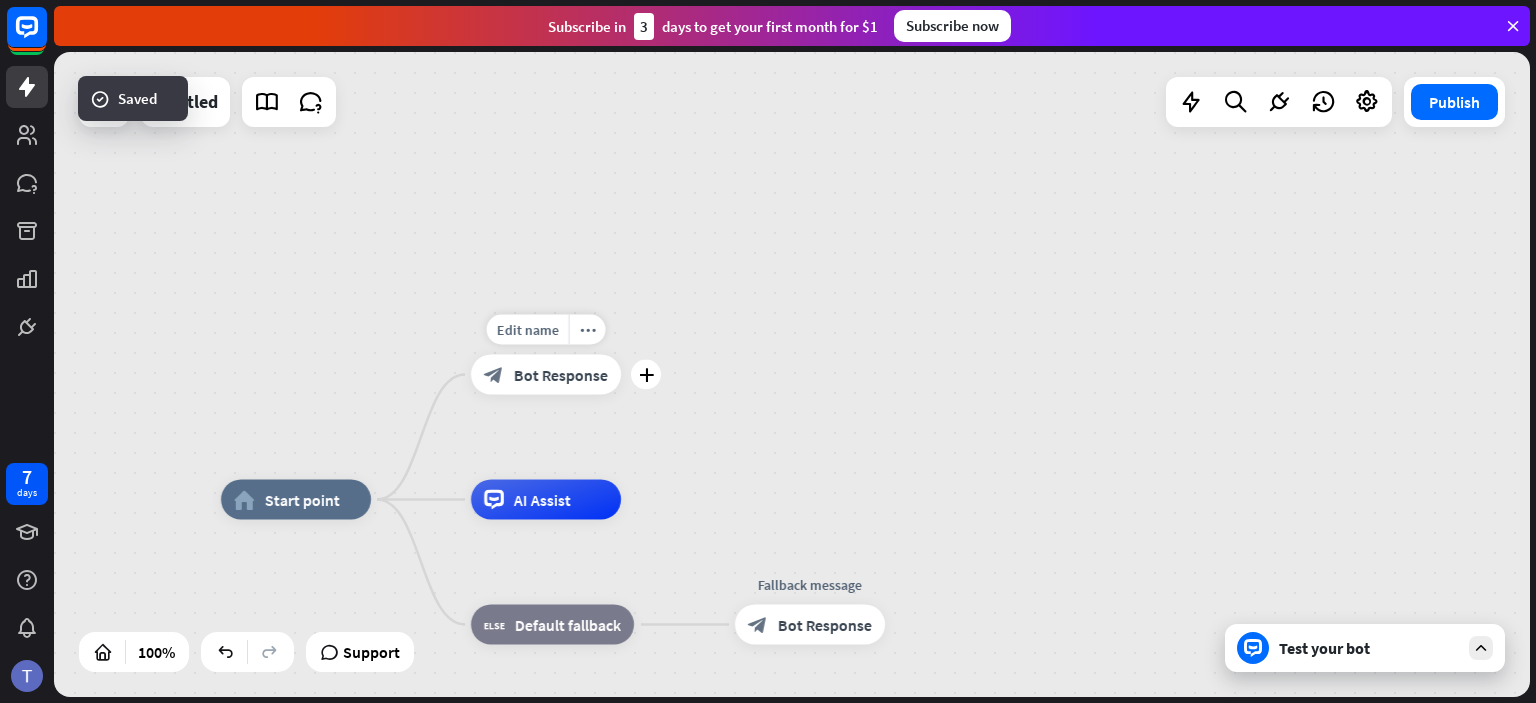 click on "Bot Response" at bounding box center (561, 375) 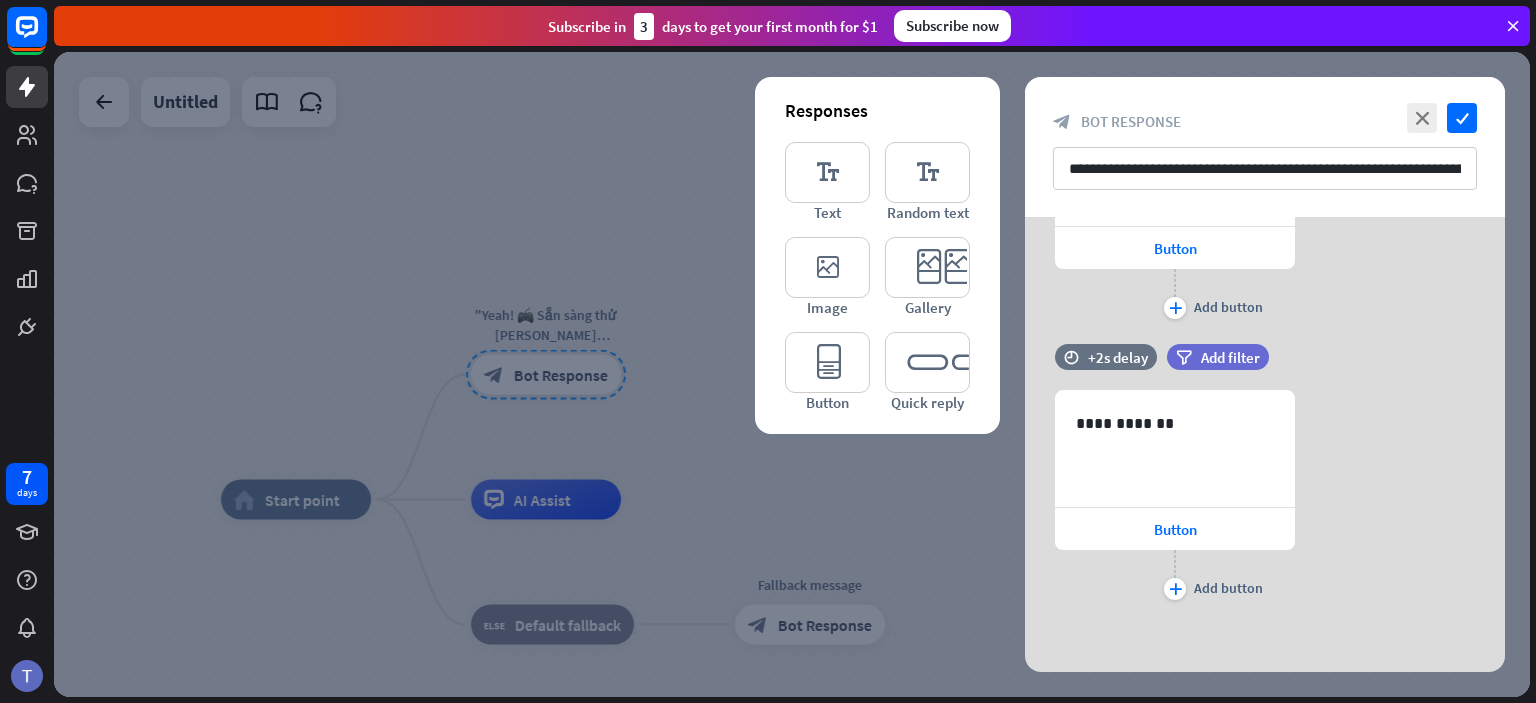 scroll, scrollTop: 0, scrollLeft: 0, axis: both 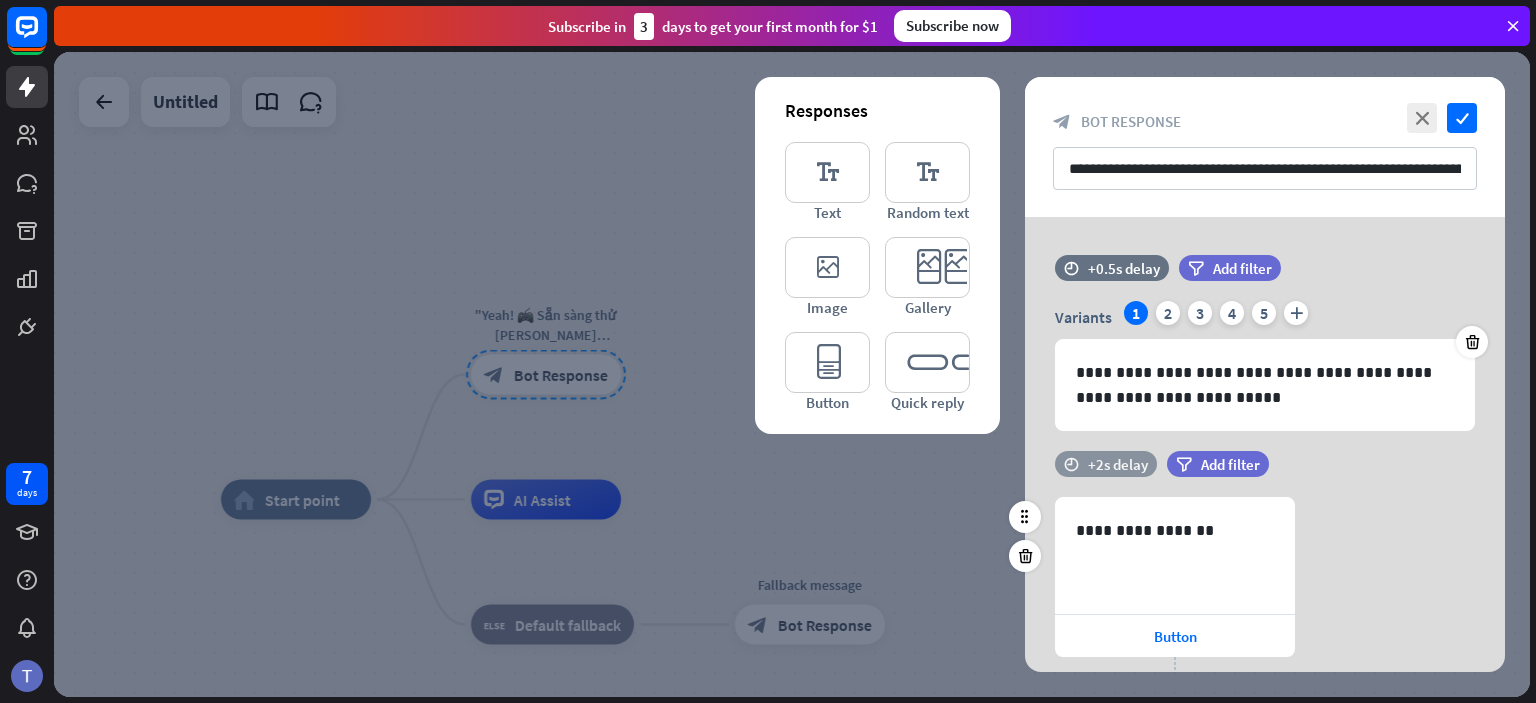 click on "+2s delay" at bounding box center [1118, 464] 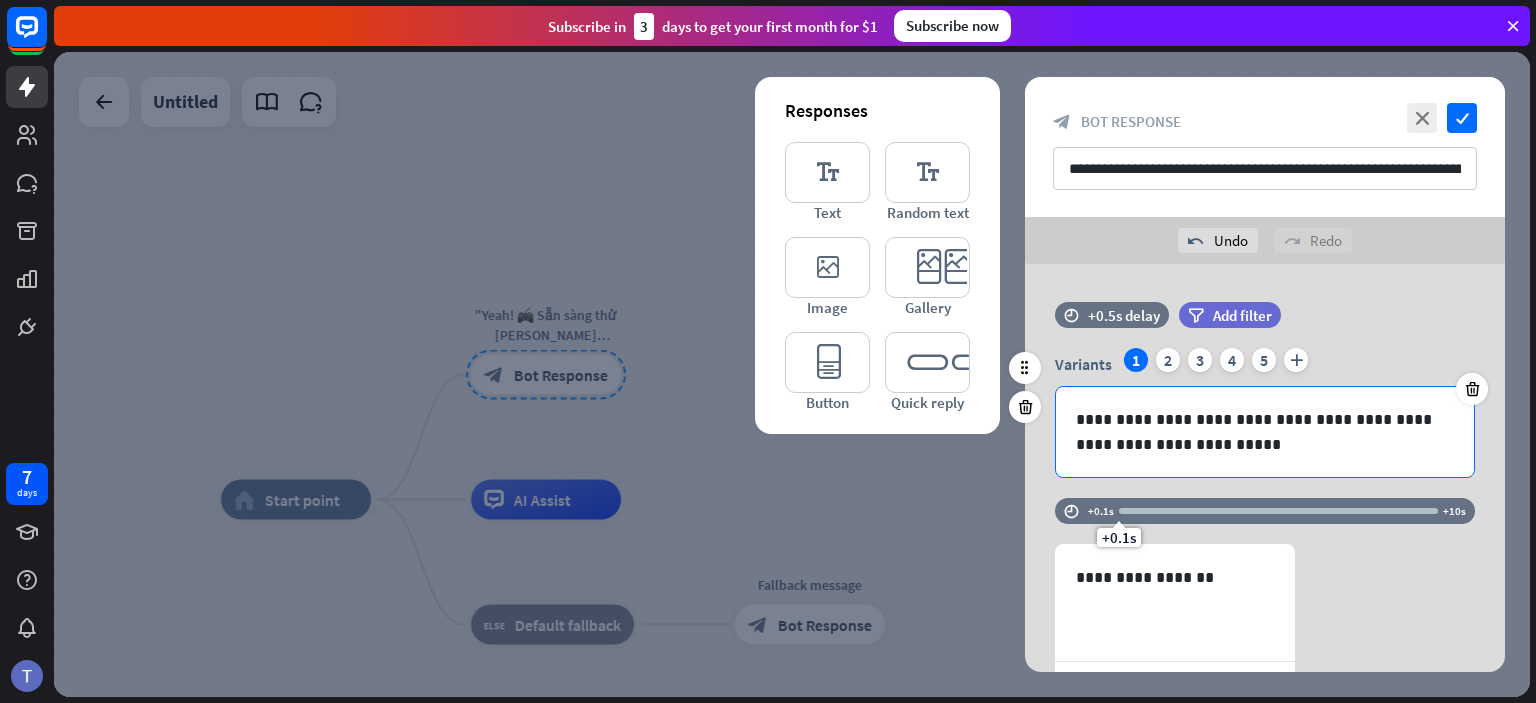 drag, startPoint x: 1176, startPoint y: 463, endPoint x: 1084, endPoint y: 469, distance: 92.19544 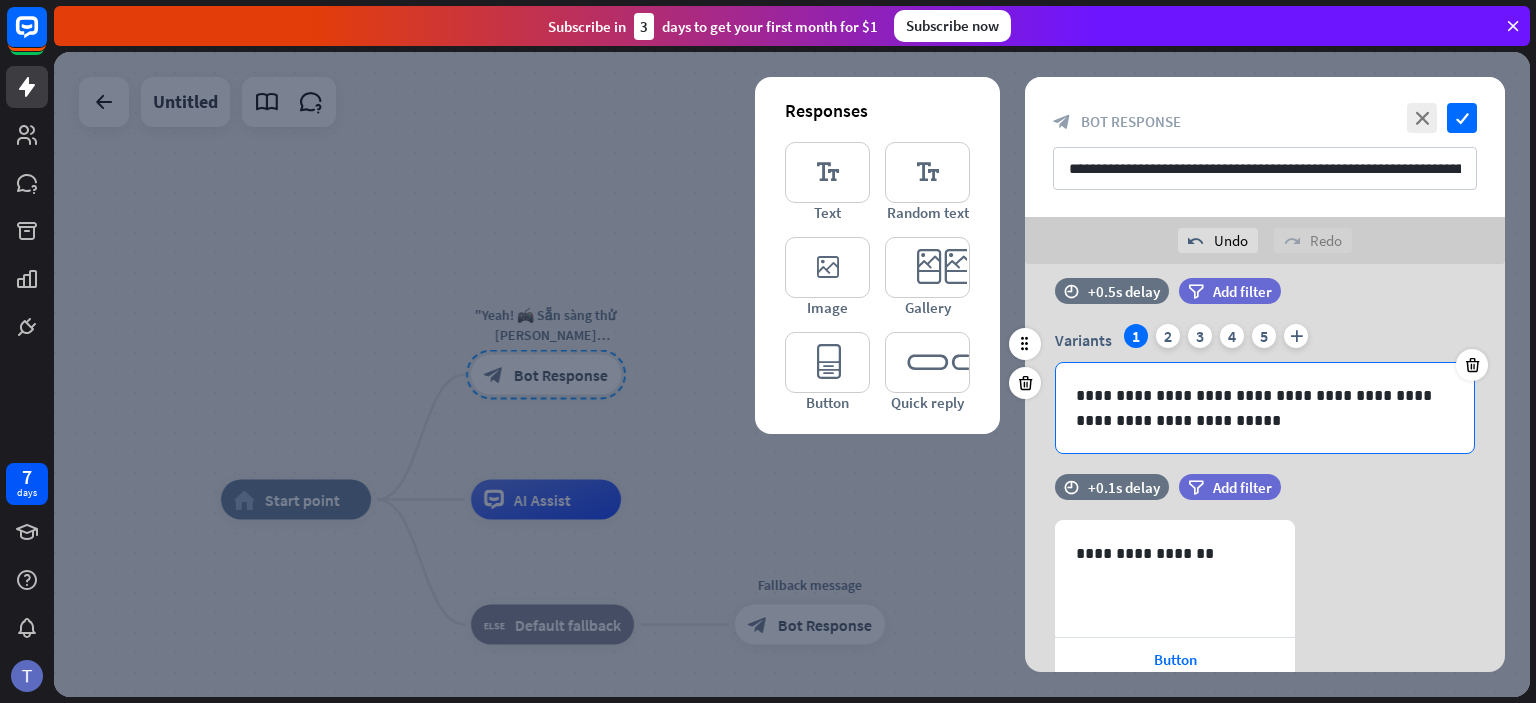 scroll, scrollTop: 27, scrollLeft: 0, axis: vertical 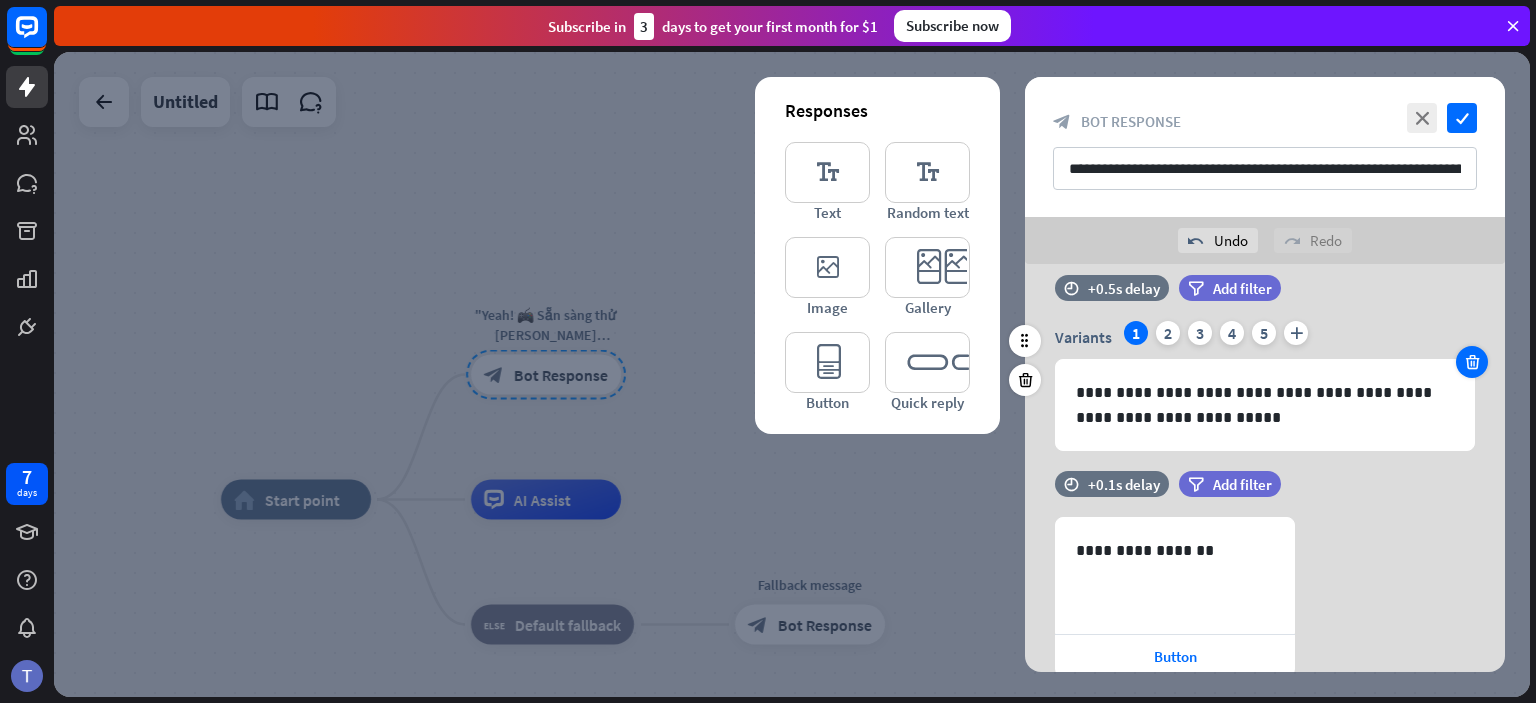 click at bounding box center (1472, 362) 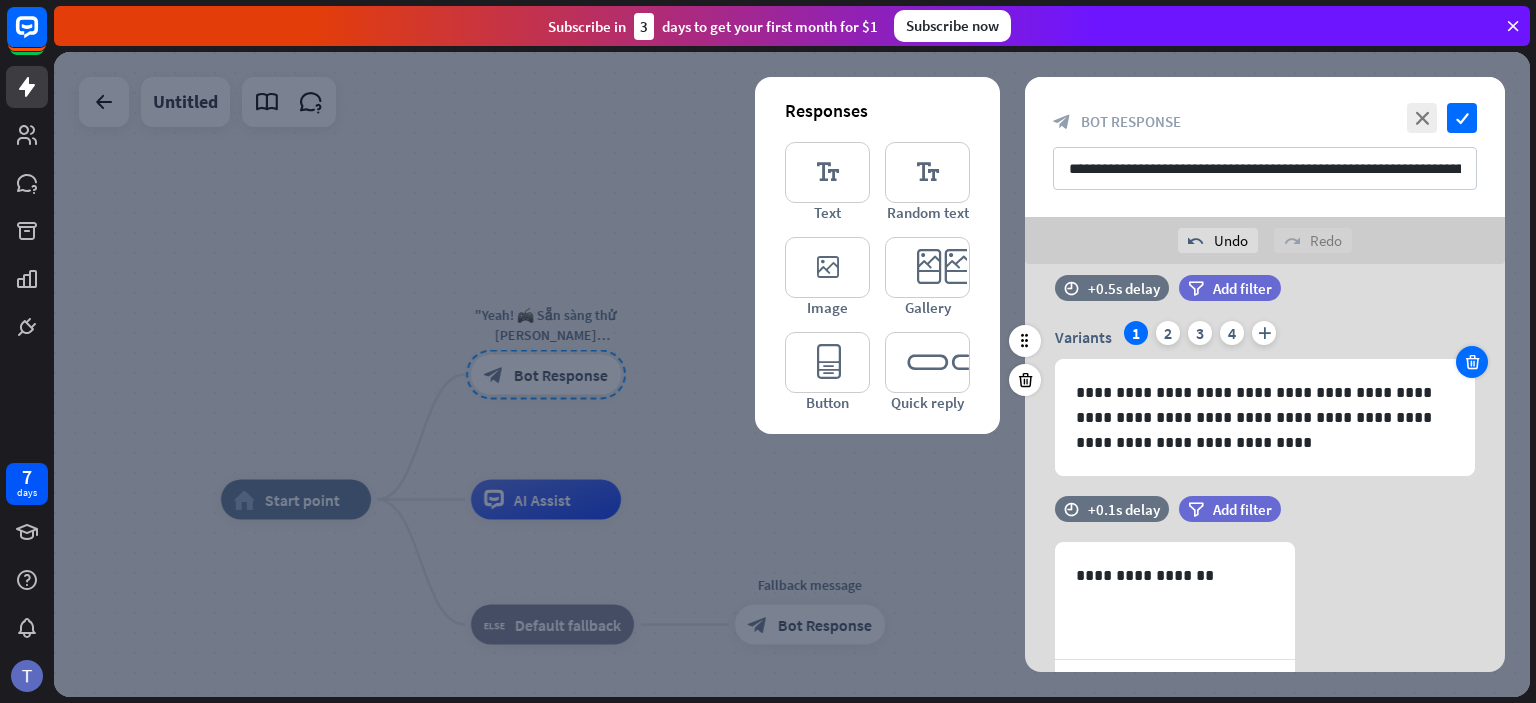 click at bounding box center (1472, 362) 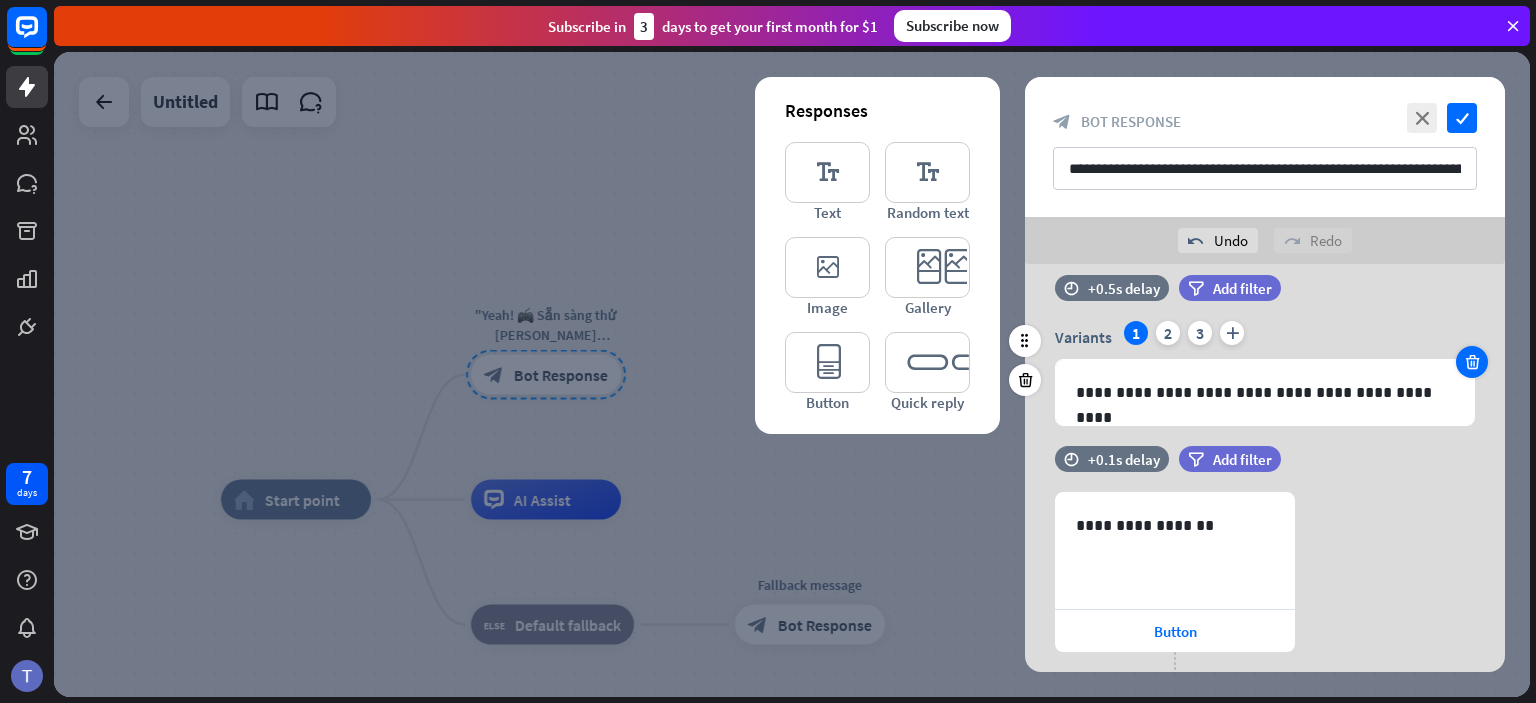 click at bounding box center [1472, 362] 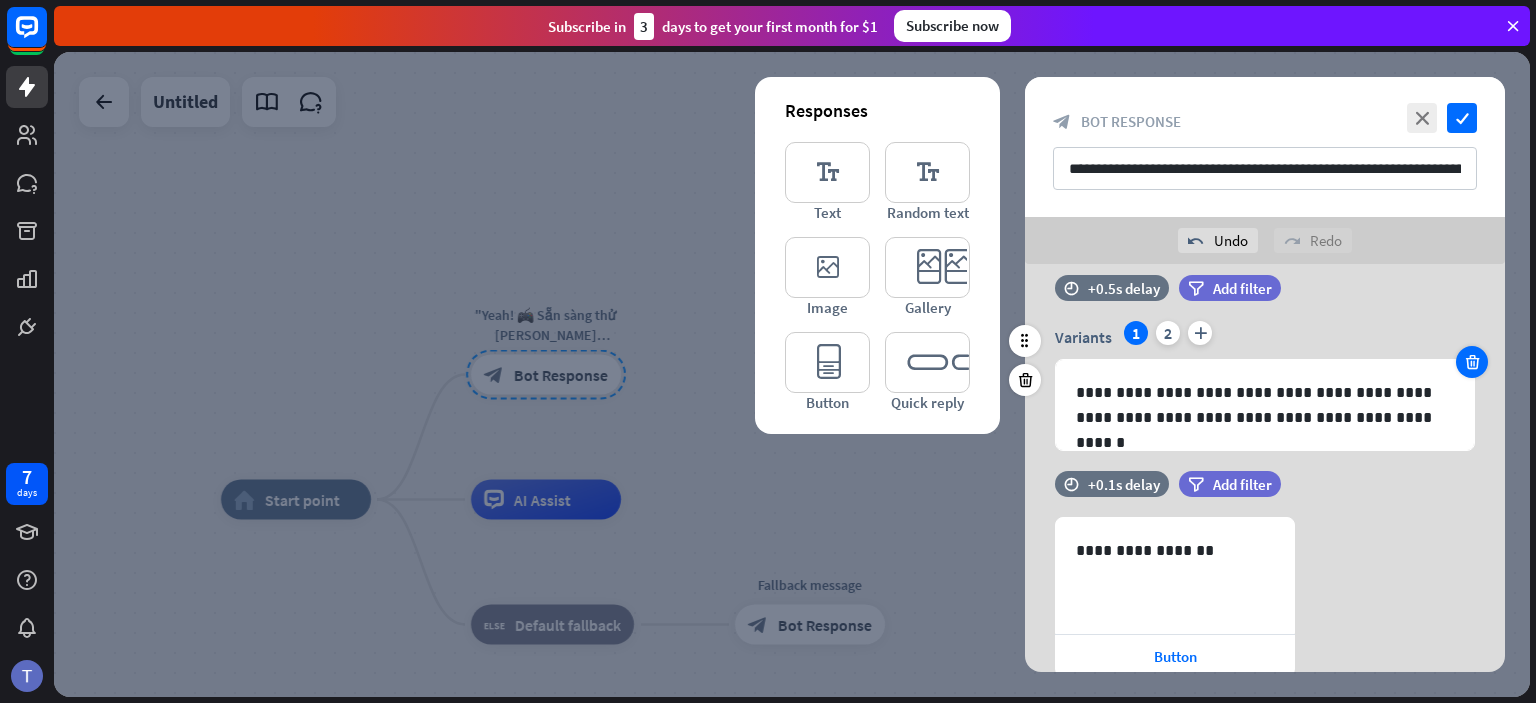 click at bounding box center [1472, 362] 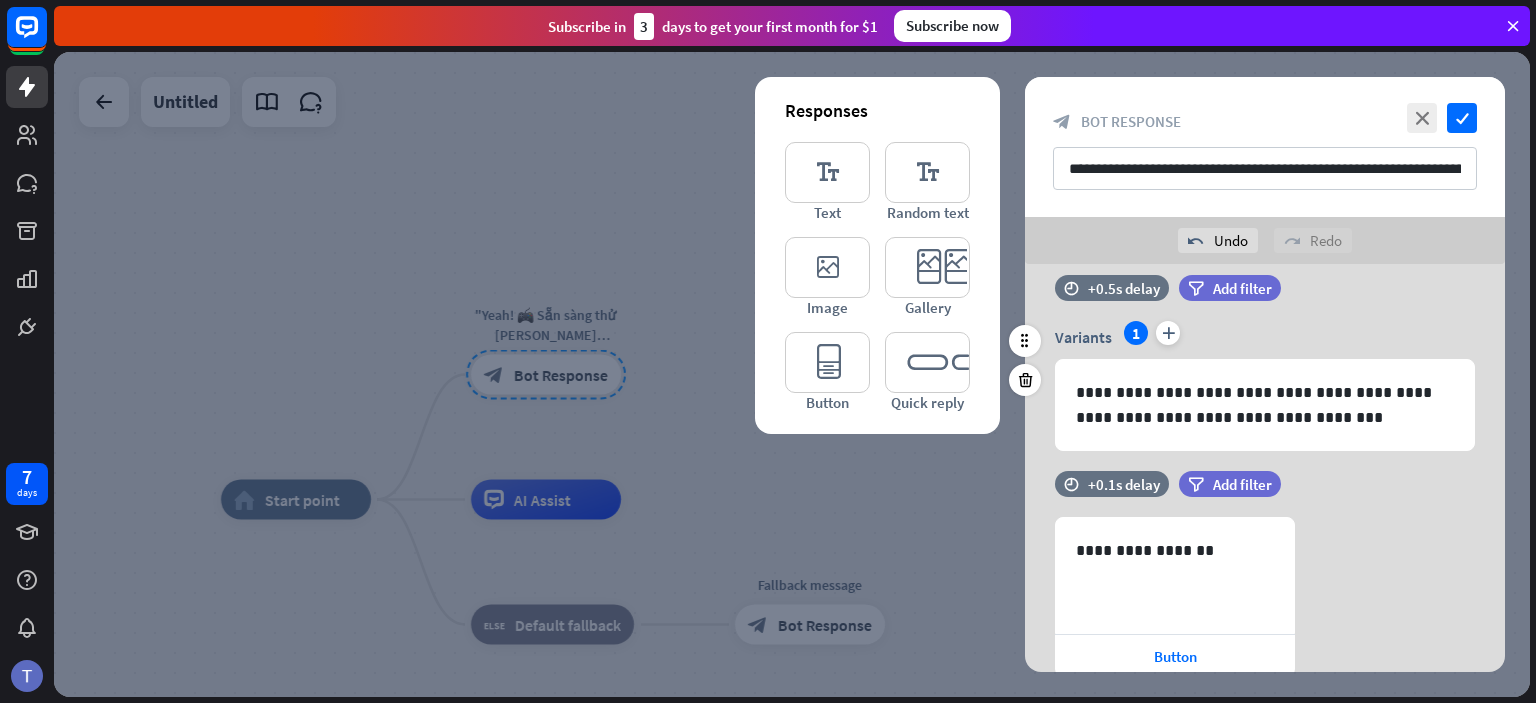scroll, scrollTop: 0, scrollLeft: 0, axis: both 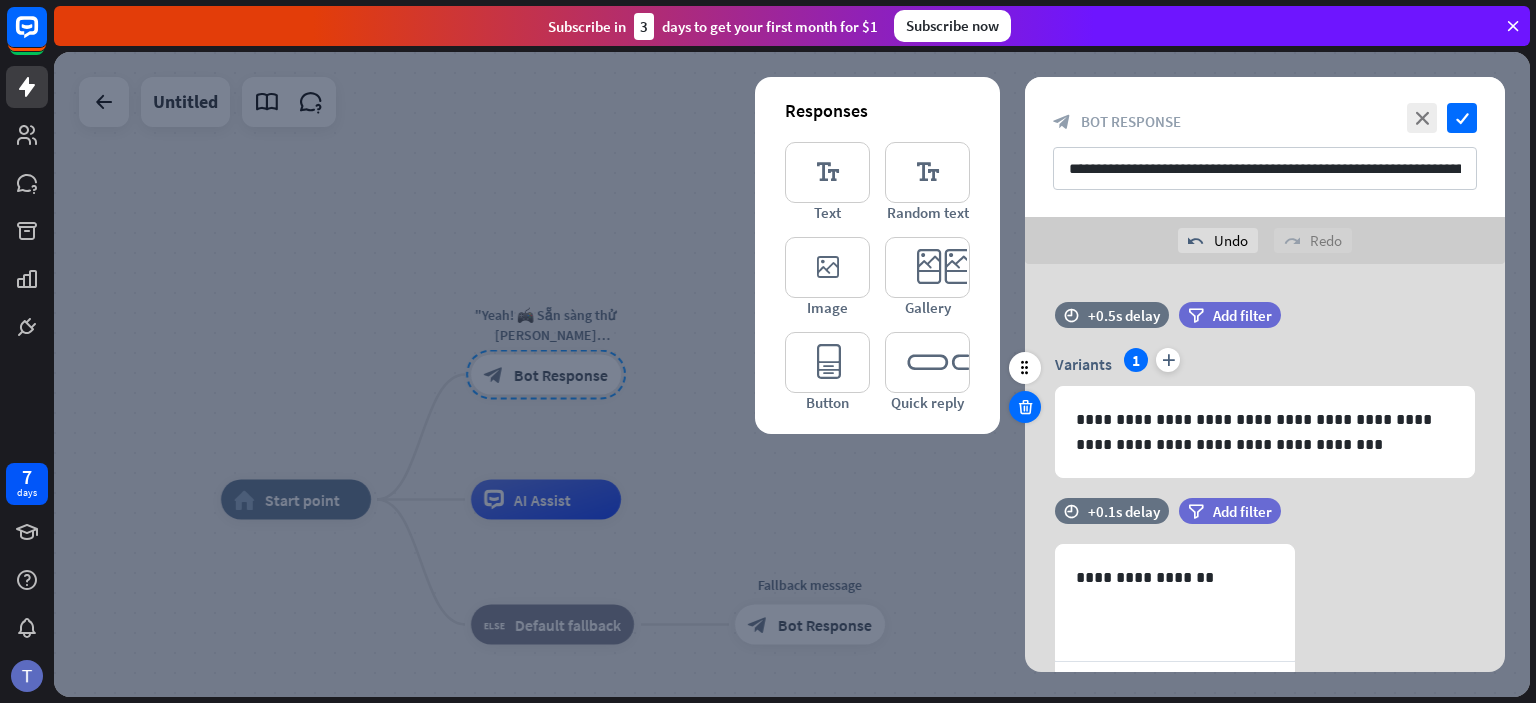 click at bounding box center (1025, 407) 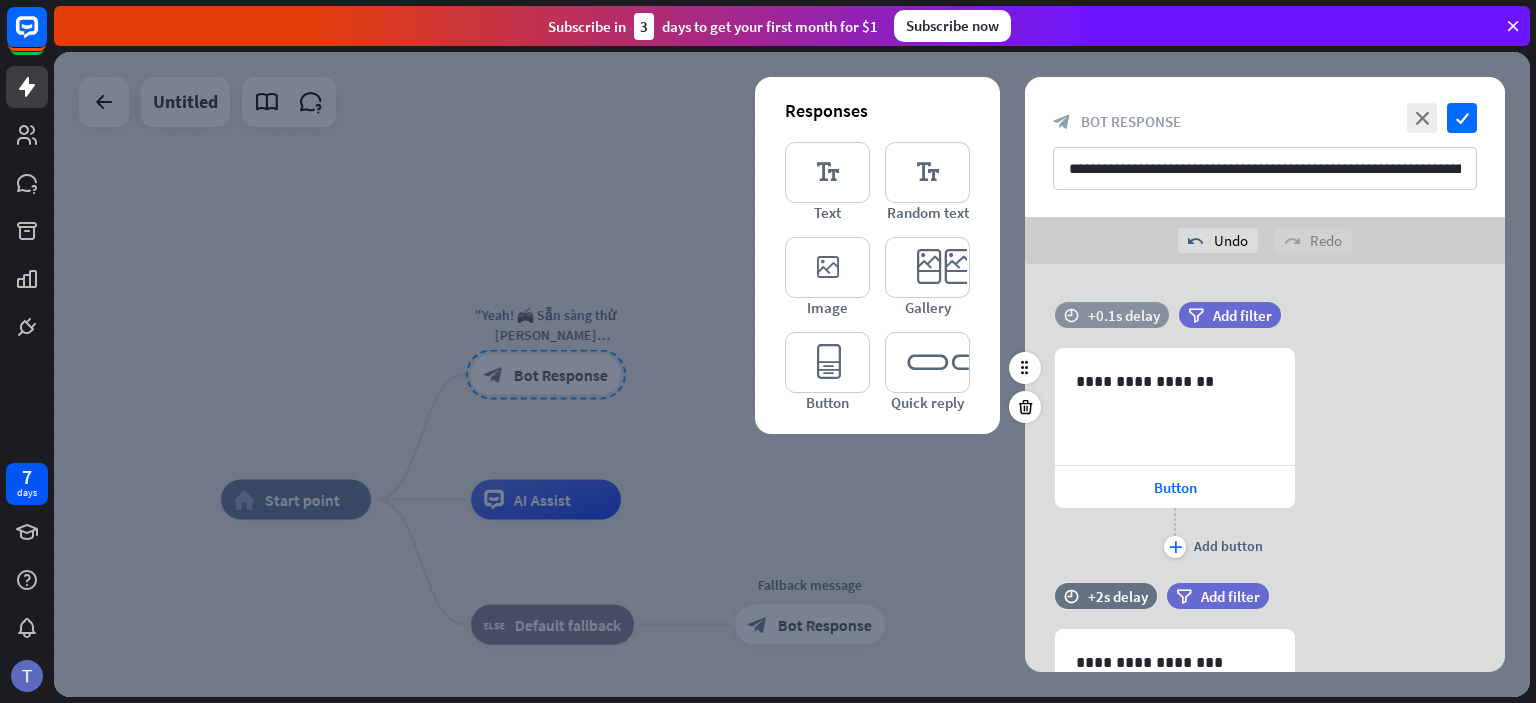 click on "+0.1s delay" at bounding box center (1124, 315) 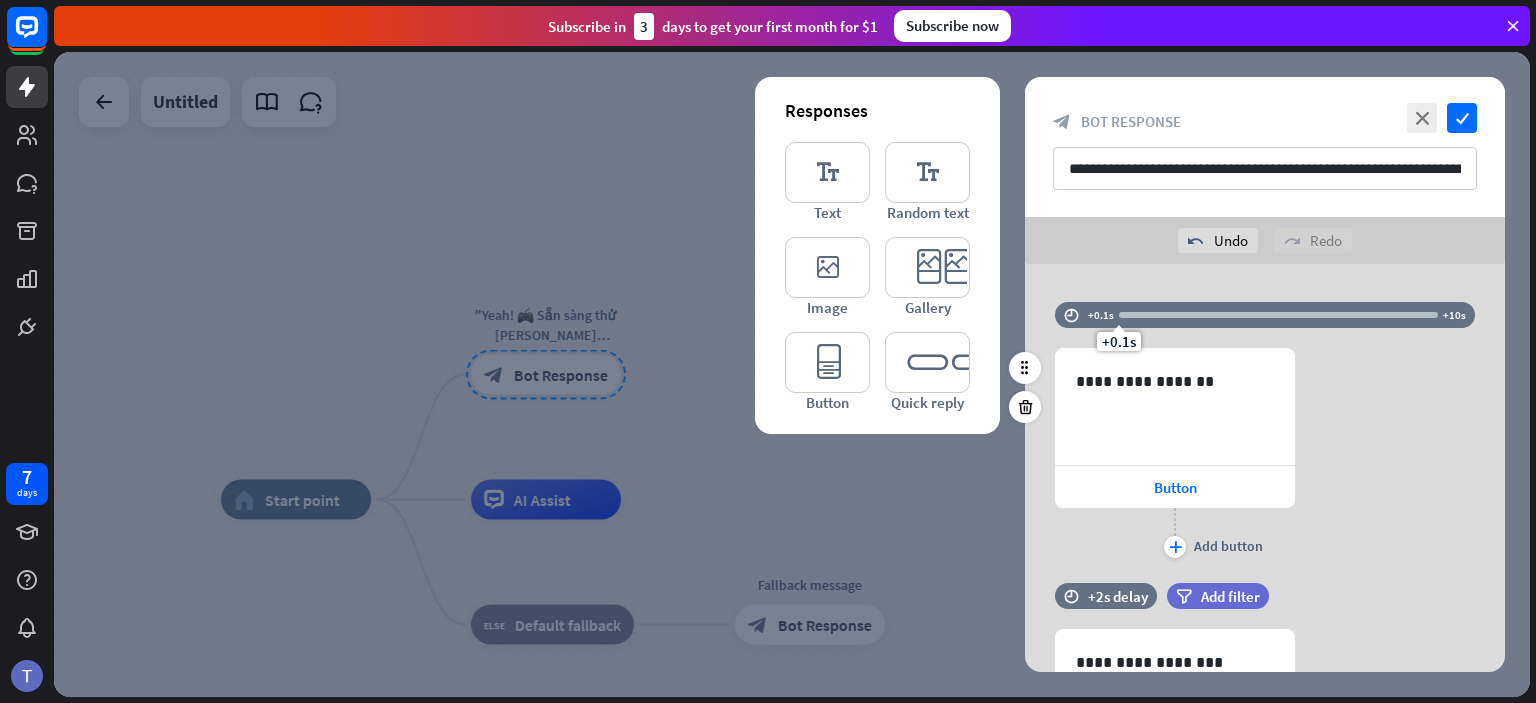 click on "time" at bounding box center (1071, 315) 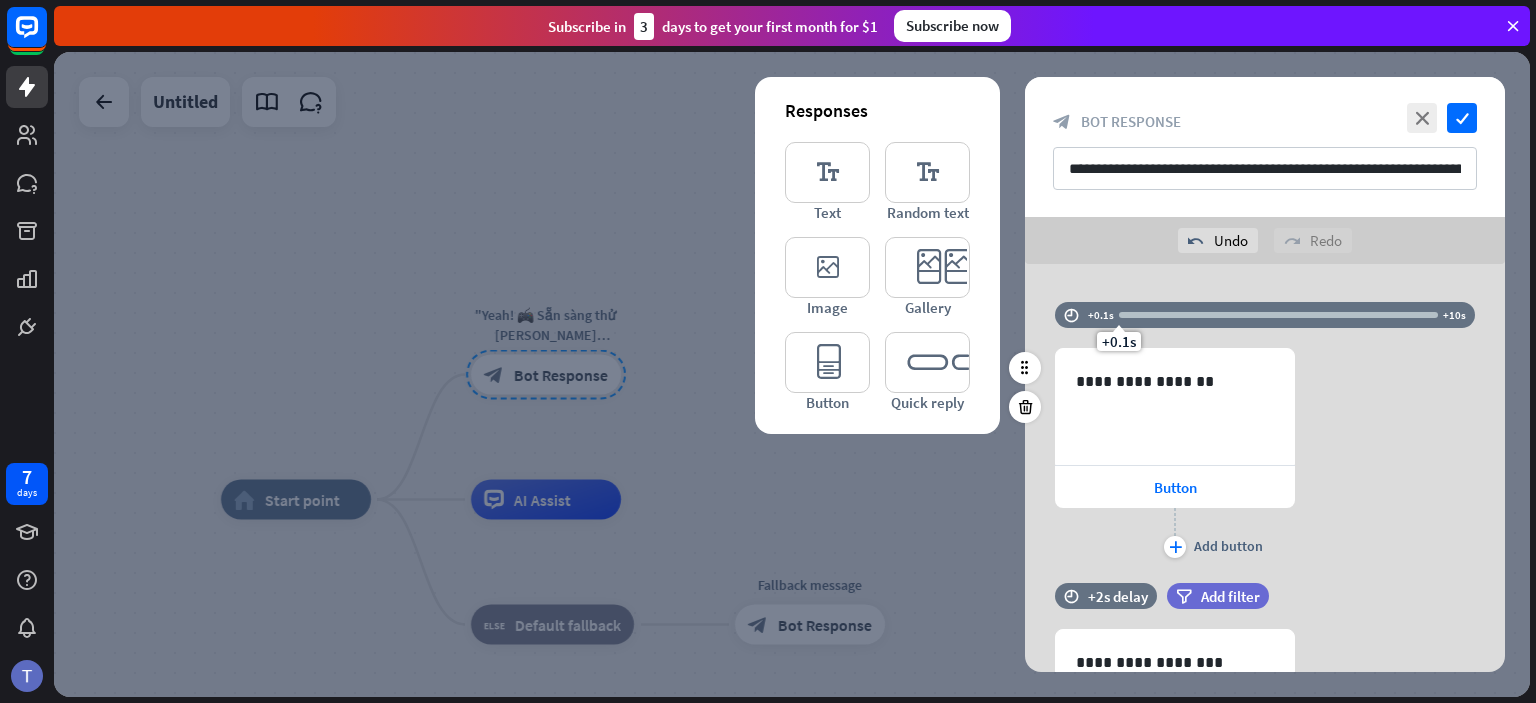 click on "**********" at bounding box center (1265, 455) 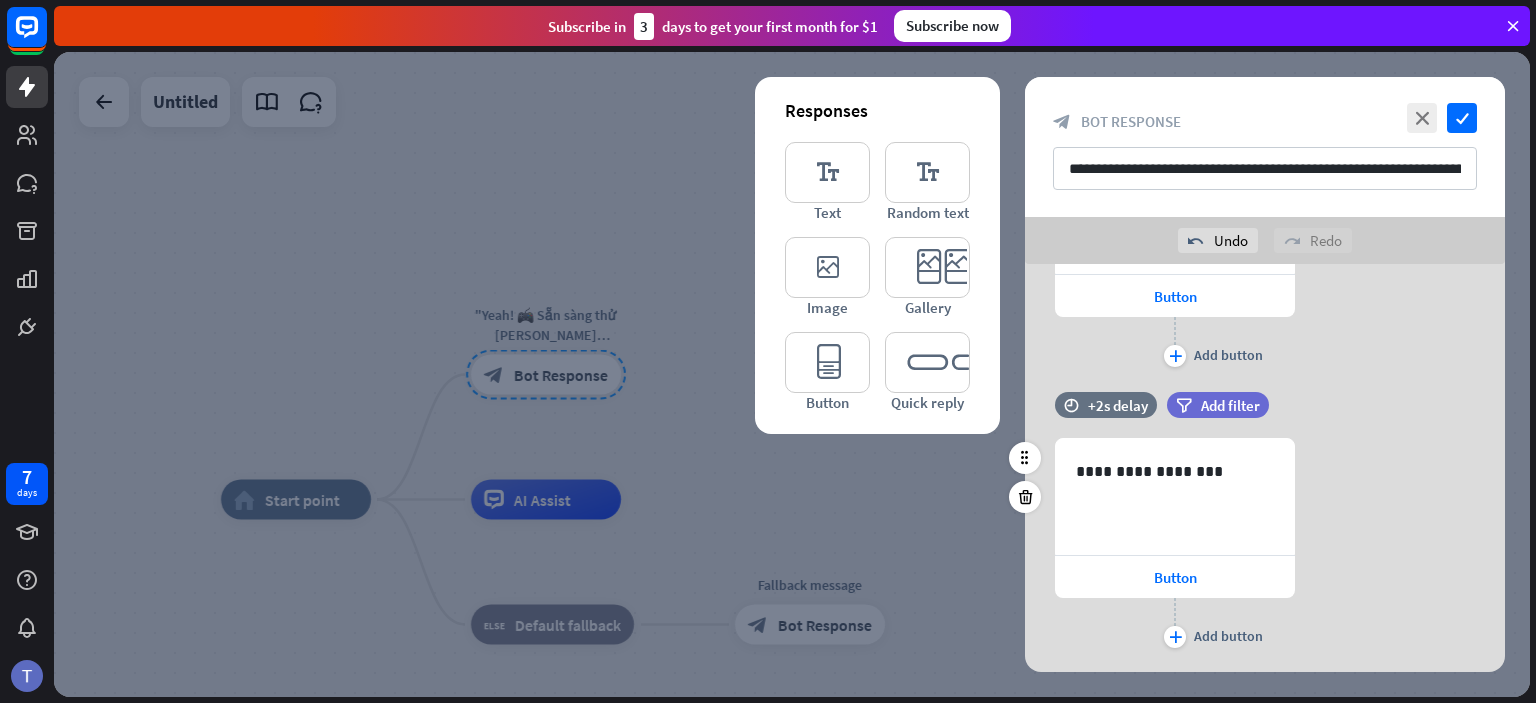 scroll, scrollTop: 192, scrollLeft: 0, axis: vertical 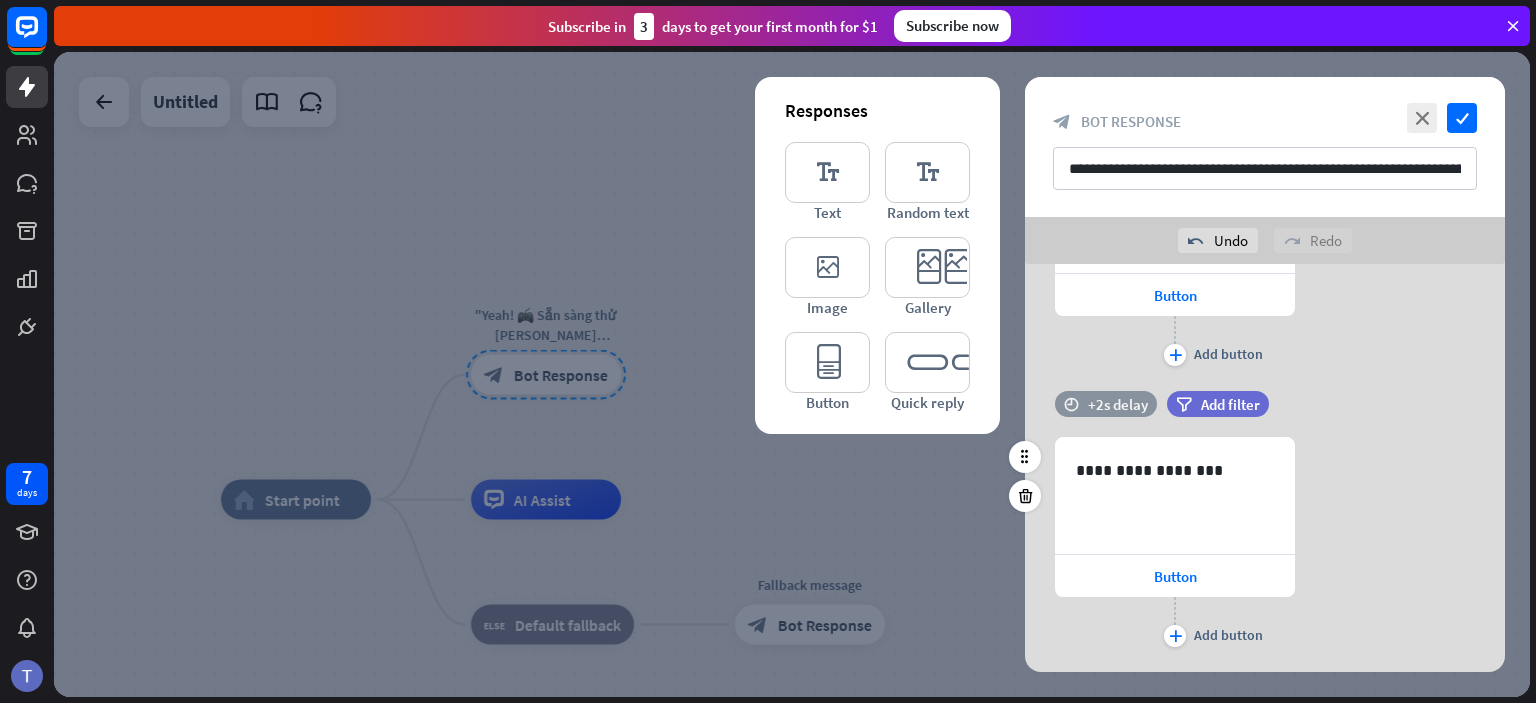 click on "+2s delay" at bounding box center (1118, 404) 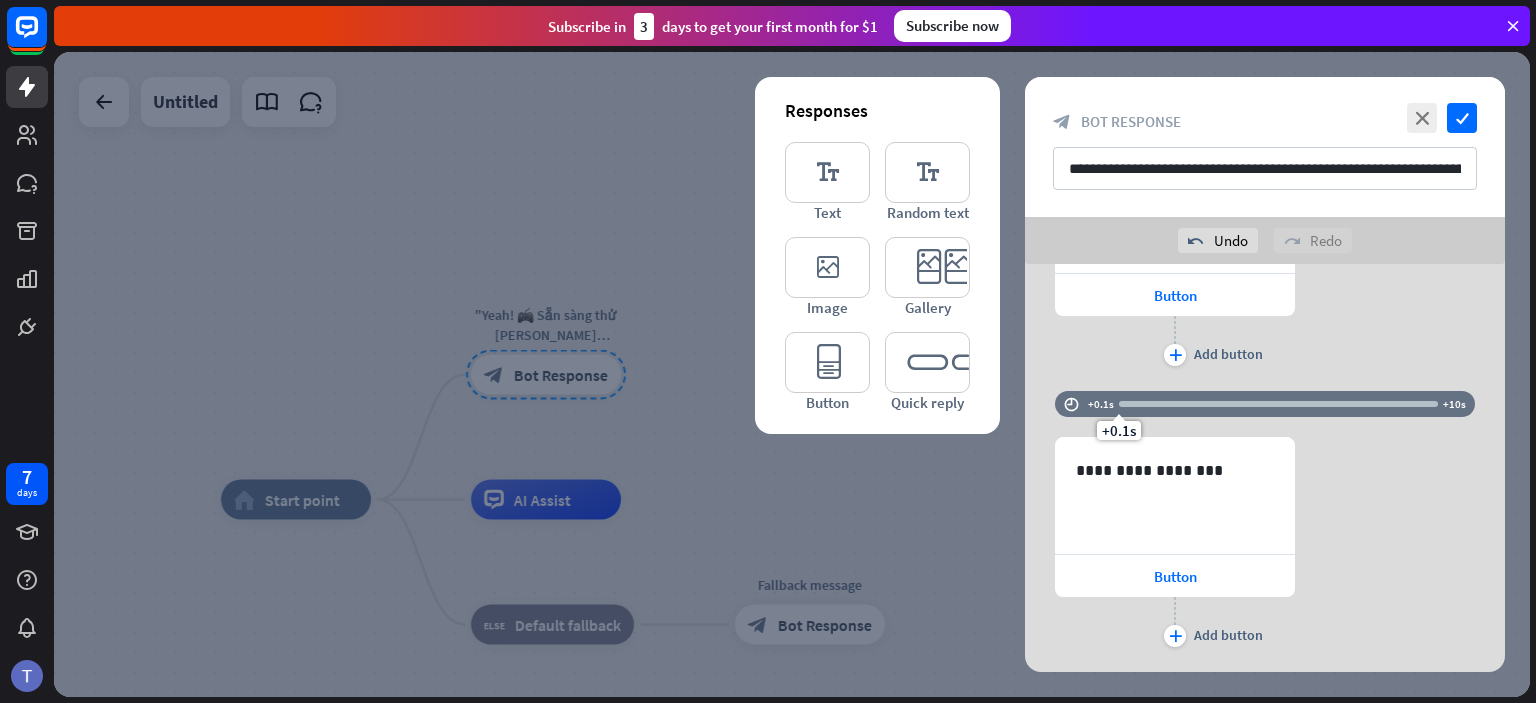 drag, startPoint x: 1173, startPoint y: 402, endPoint x: 1005, endPoint y: 408, distance: 168.1071 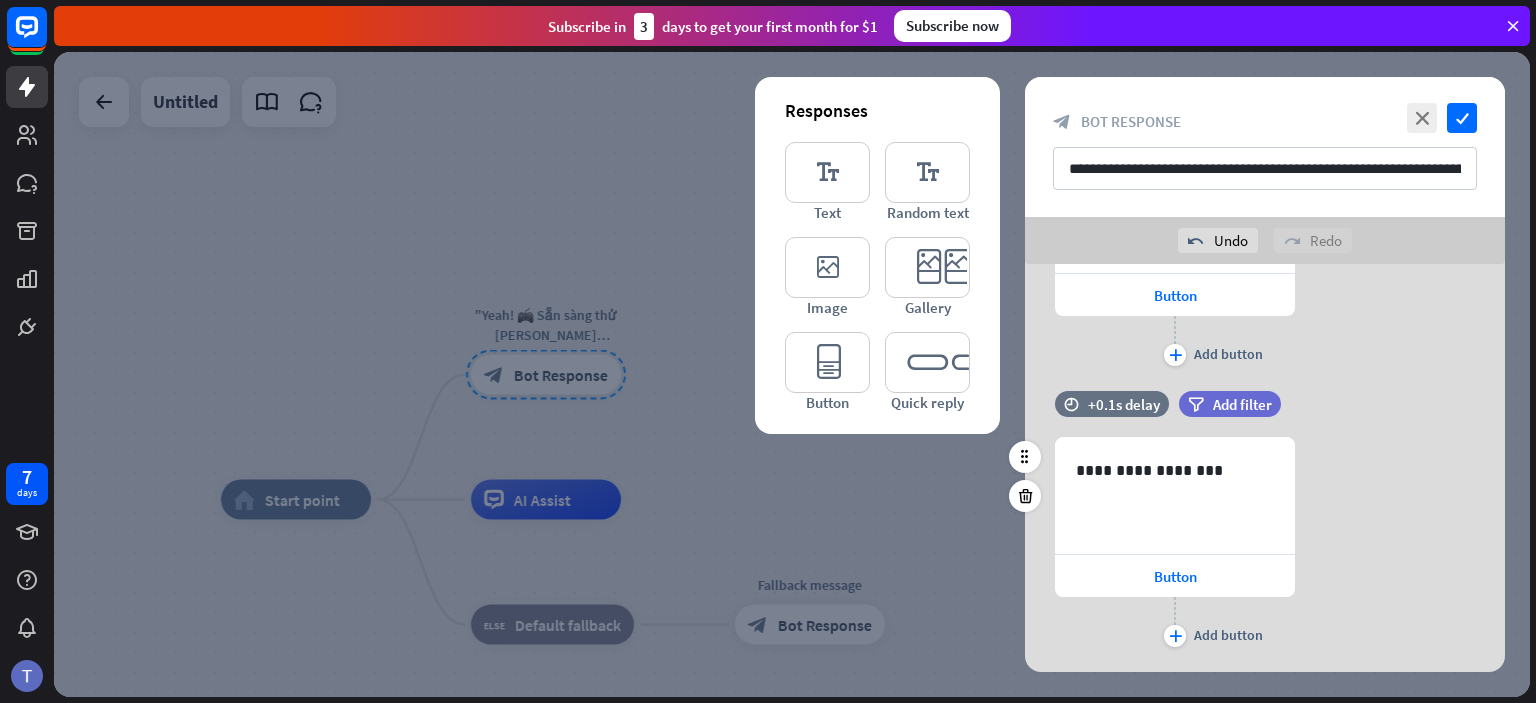 click on "**********" at bounding box center (1265, 544) 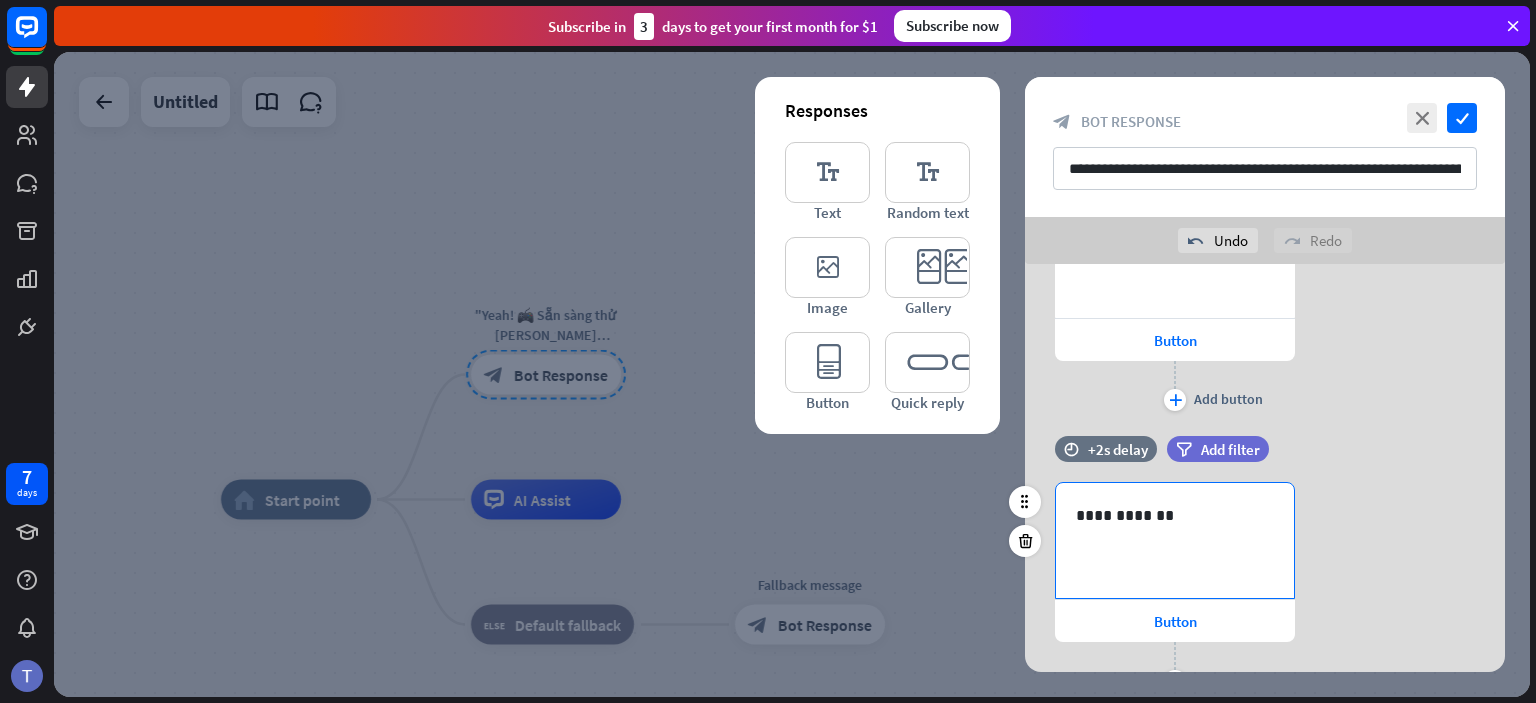 scroll, scrollTop: 430, scrollLeft: 0, axis: vertical 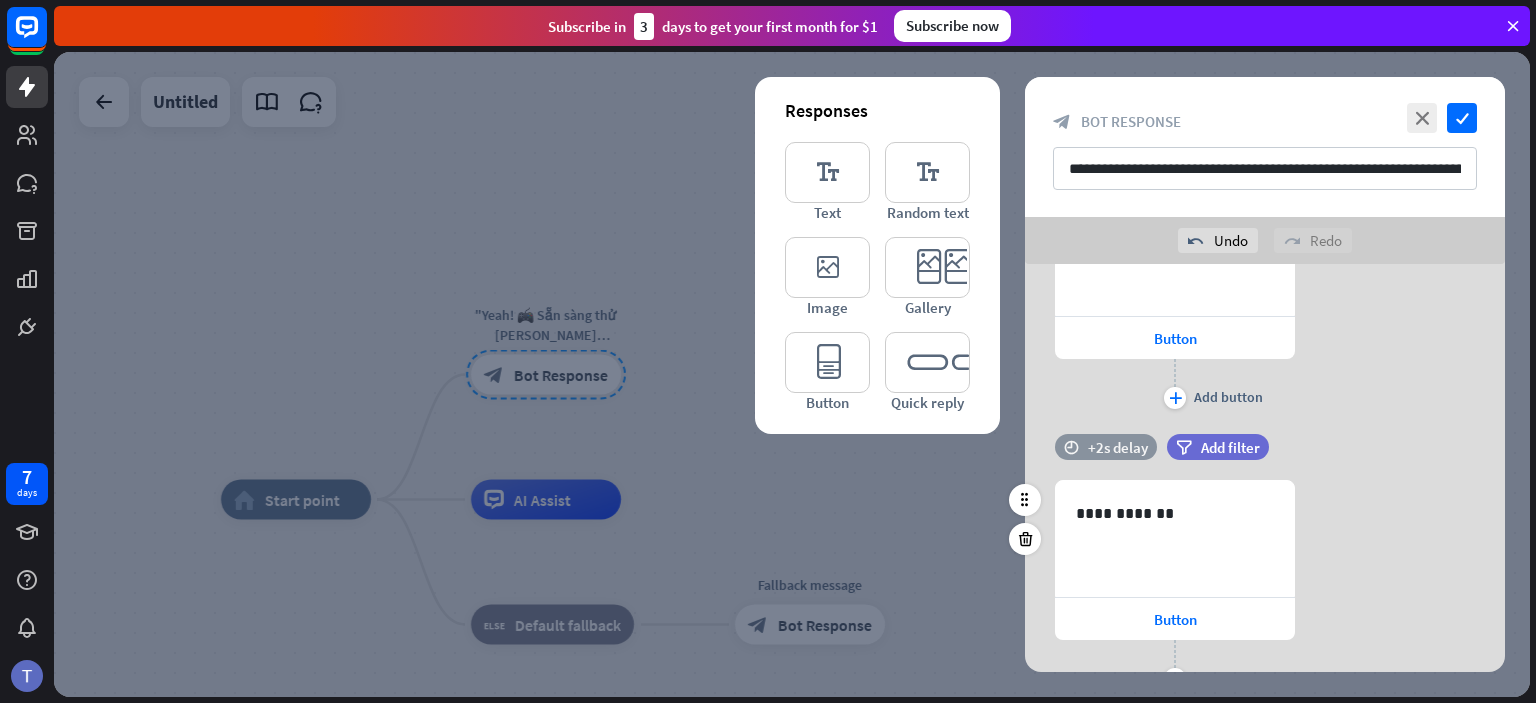 click on "+2s delay" at bounding box center (1118, 447) 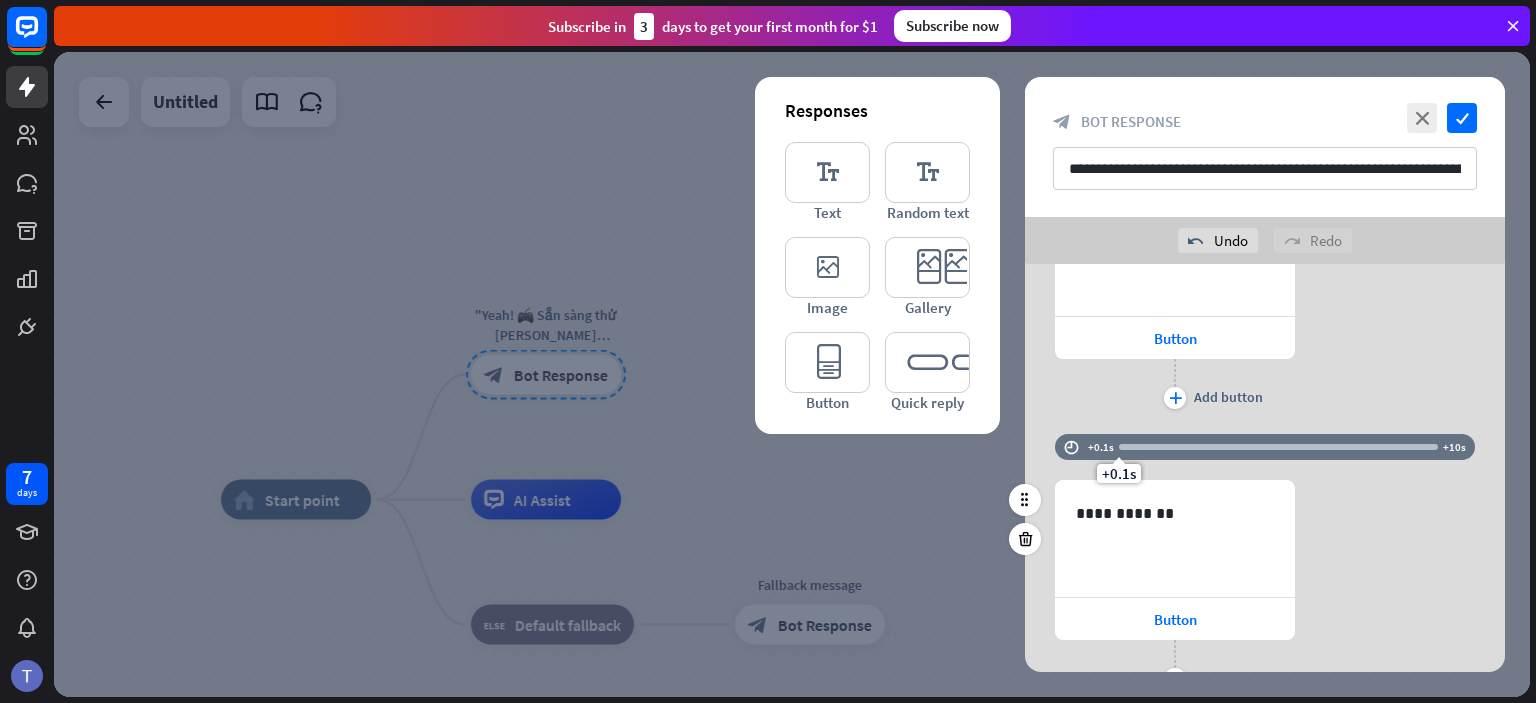 drag, startPoint x: 1179, startPoint y: 439, endPoint x: 1076, endPoint y: 453, distance: 103.947105 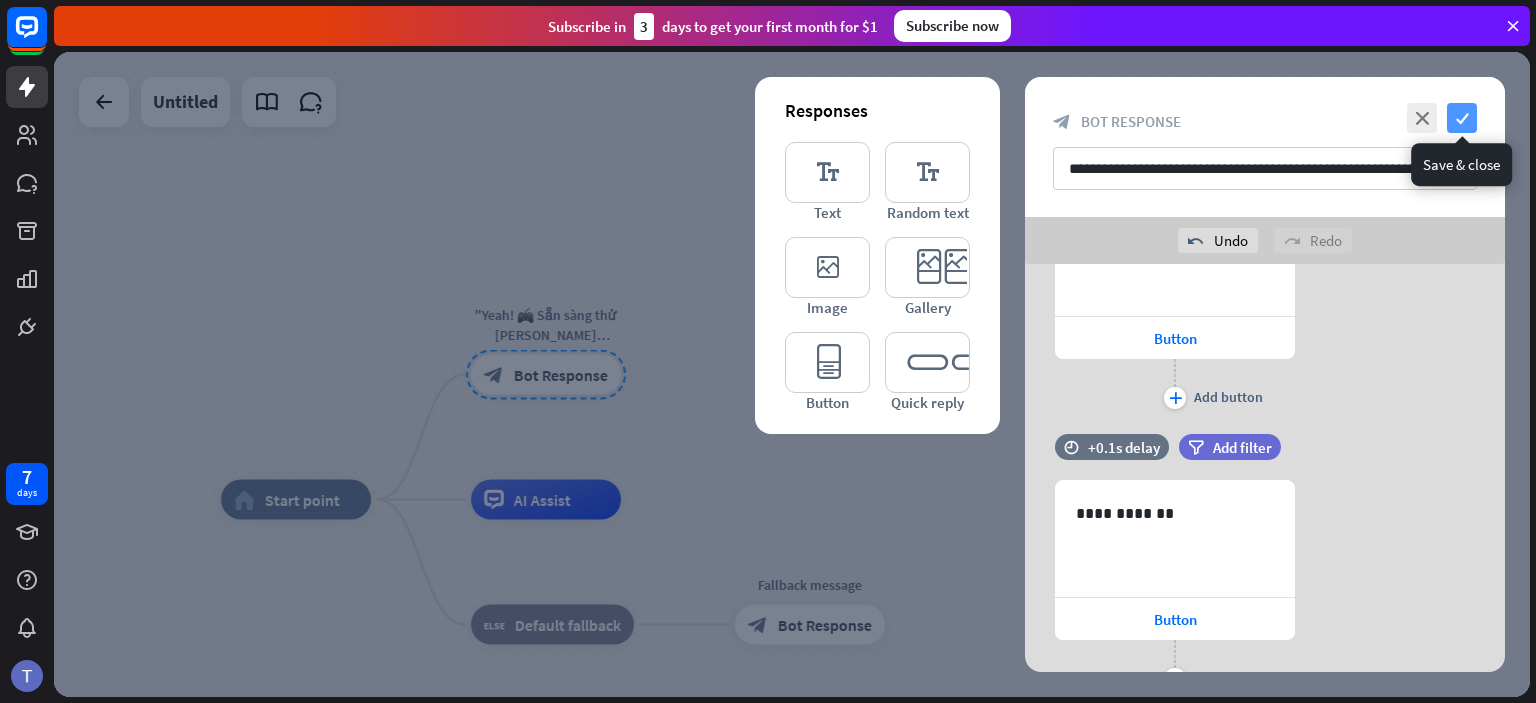 click on "check" at bounding box center [1462, 118] 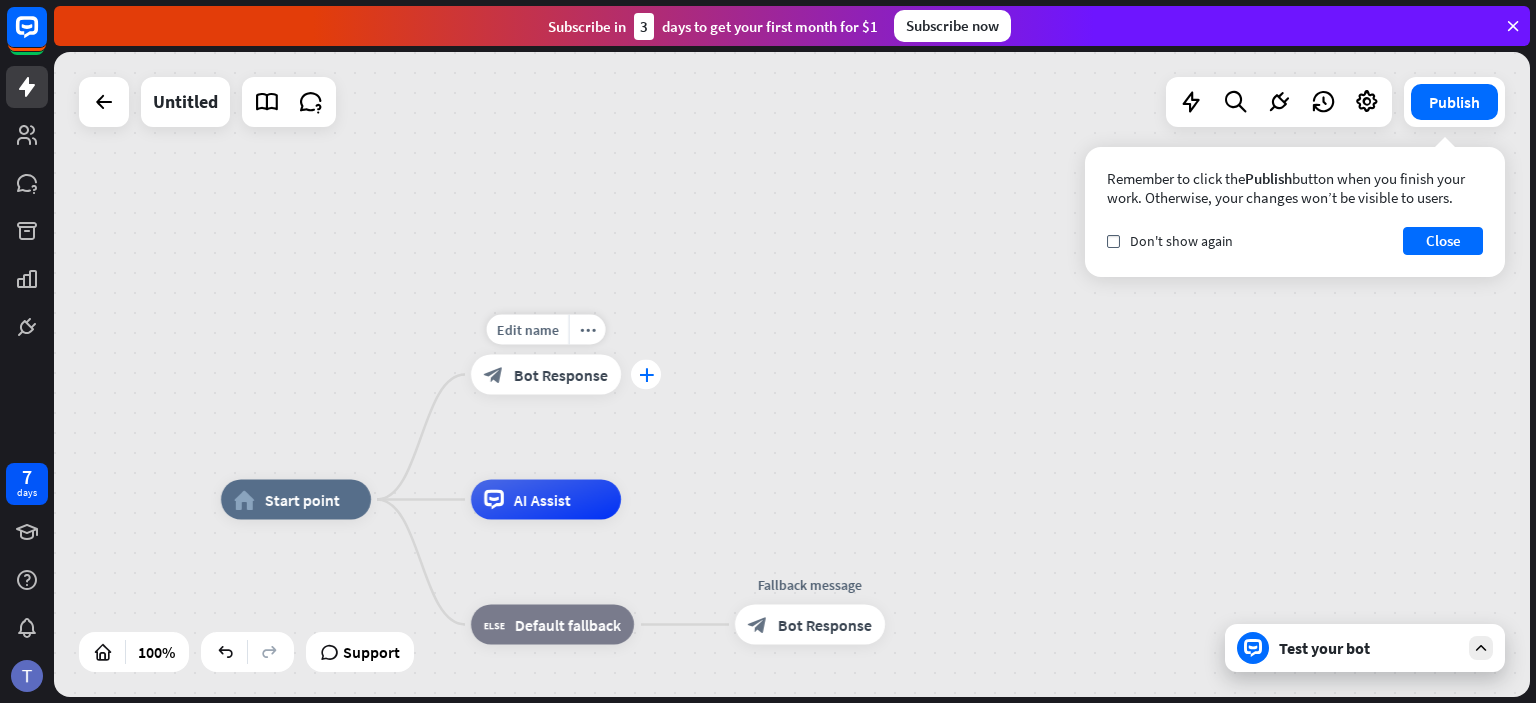 click on "plus" at bounding box center [646, 375] 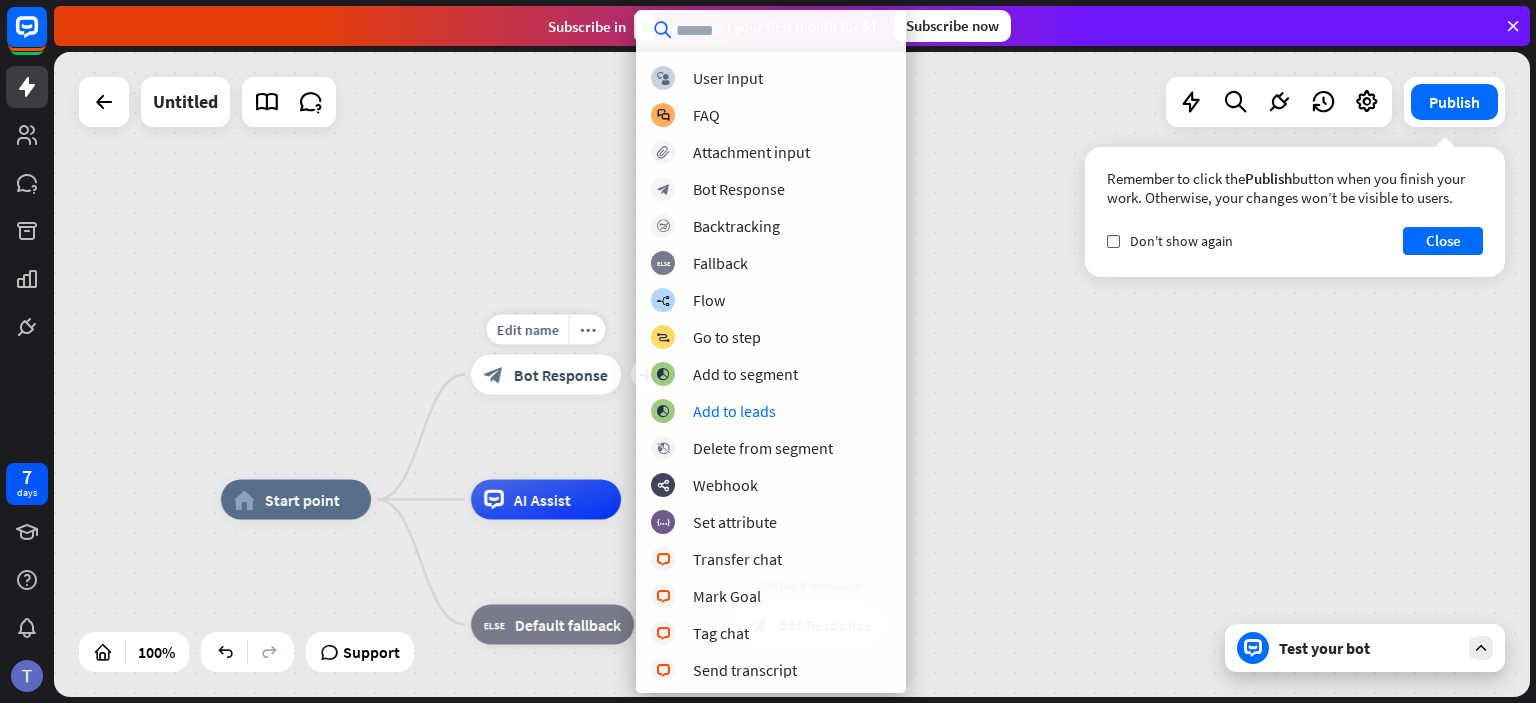 click on "Bot Response" at bounding box center (561, 375) 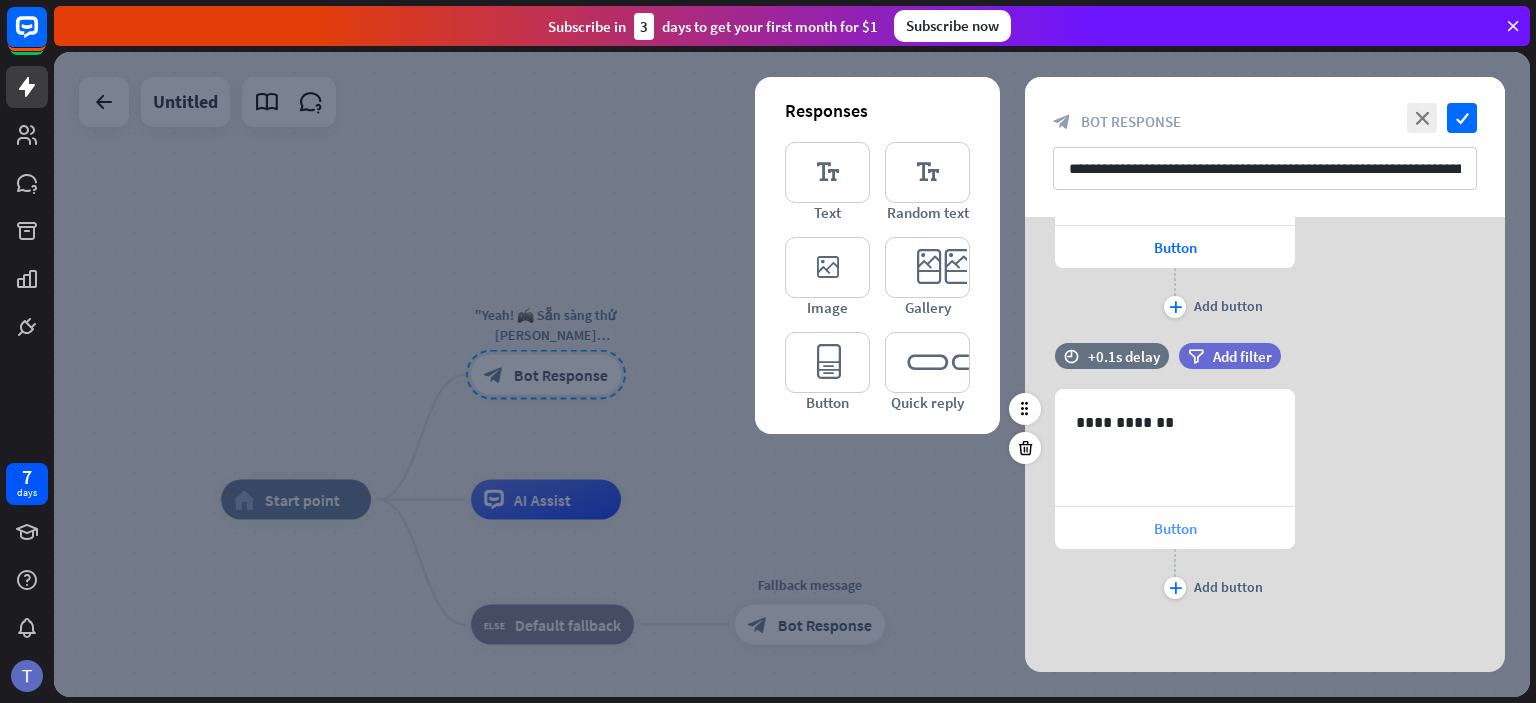 scroll, scrollTop: 0, scrollLeft: 0, axis: both 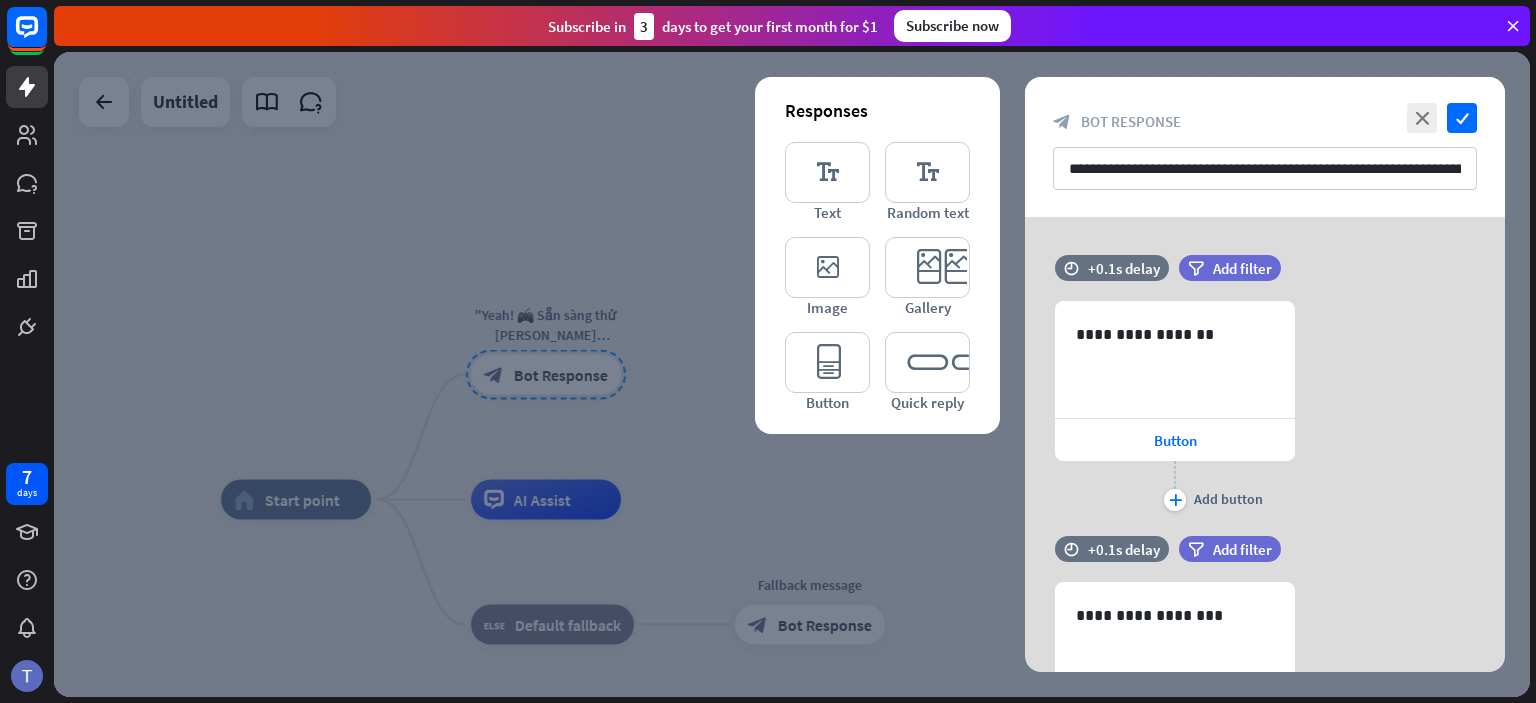 click at bounding box center [792, 374] 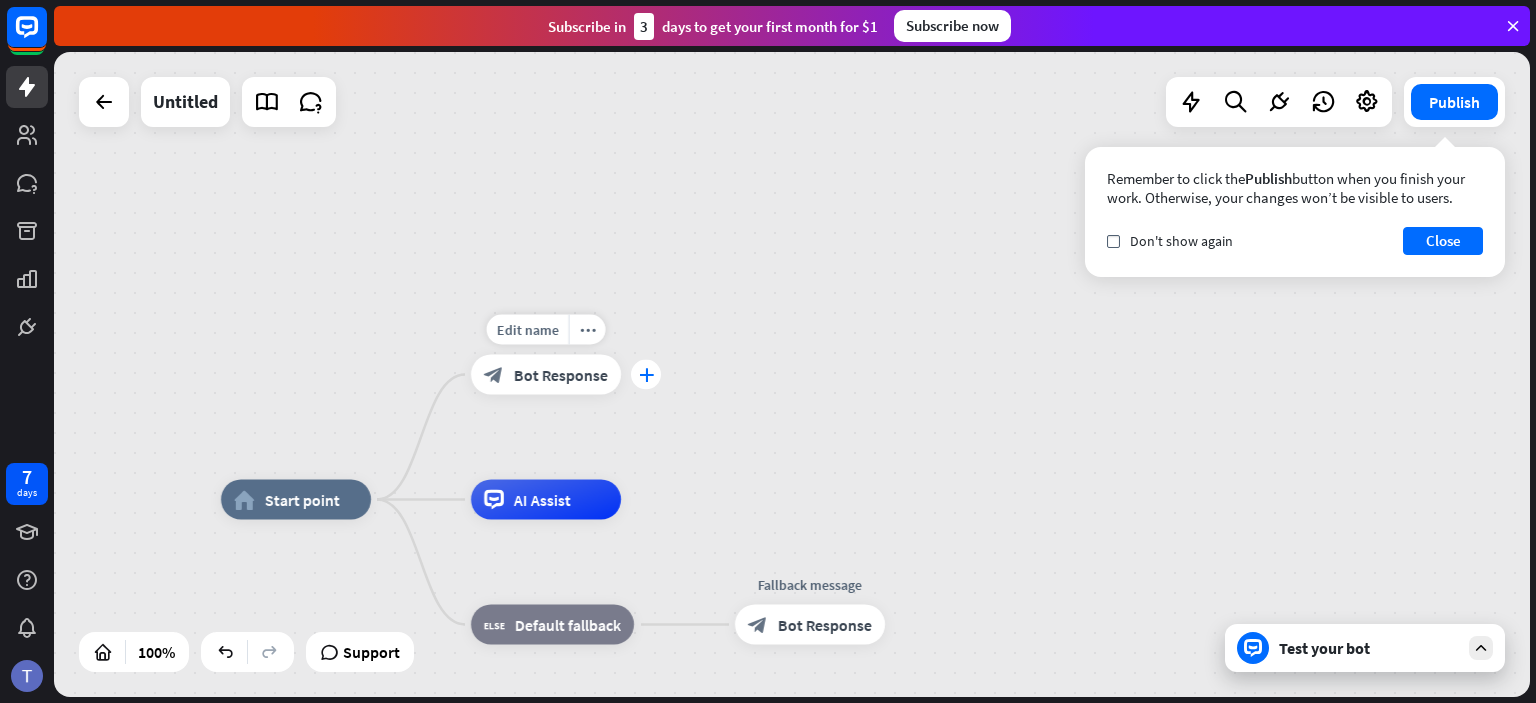click on "plus" at bounding box center [646, 375] 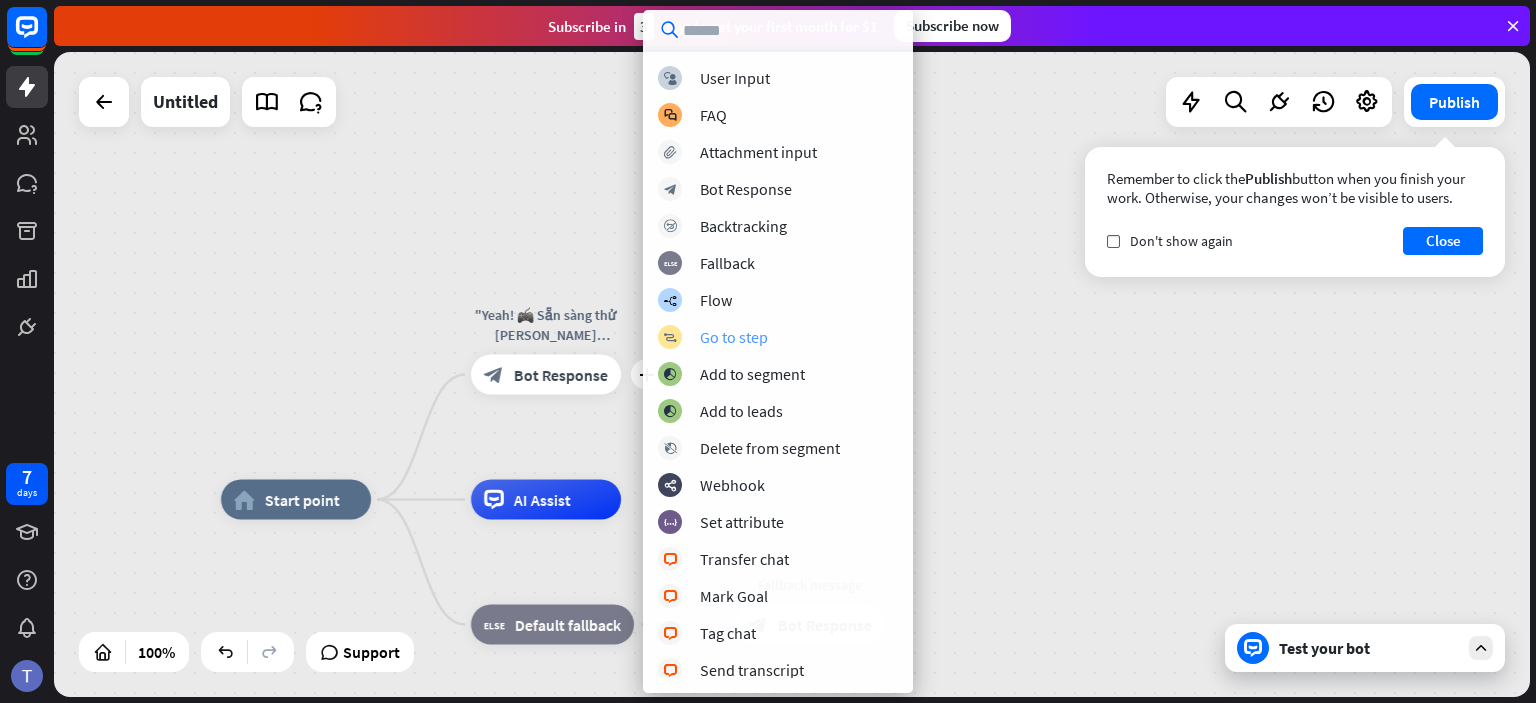 click on "block_goto
Go to step" at bounding box center (778, 337) 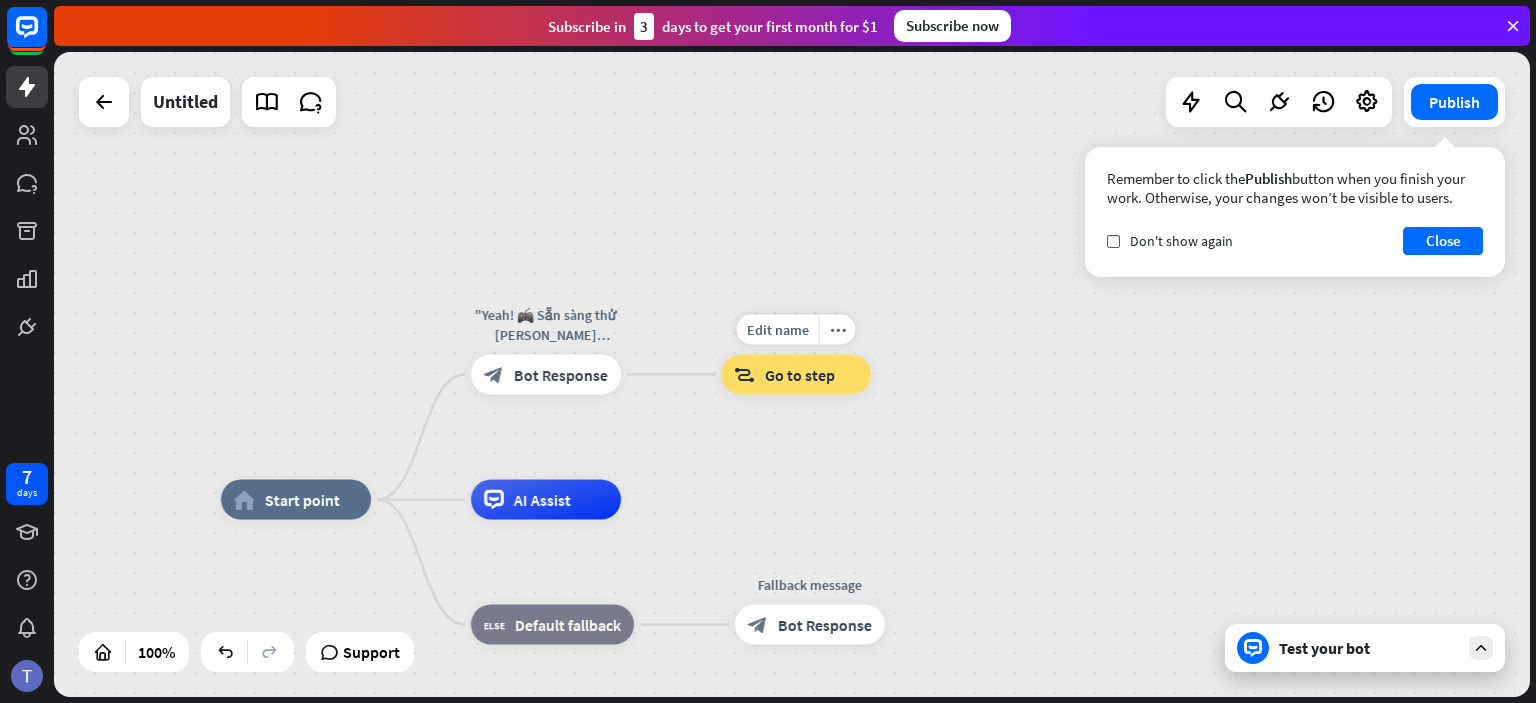 click on "Go to step" at bounding box center [800, 375] 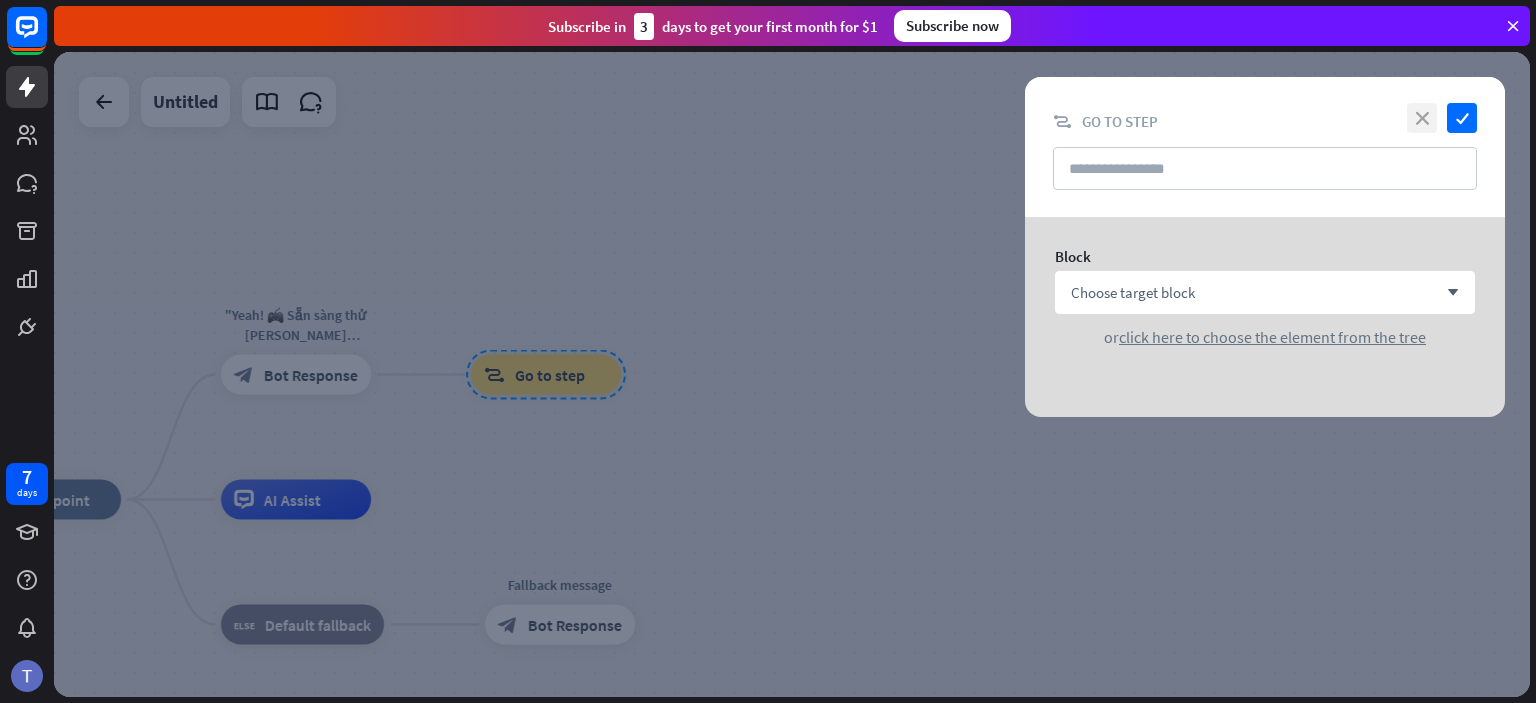 click on "close" at bounding box center (1422, 118) 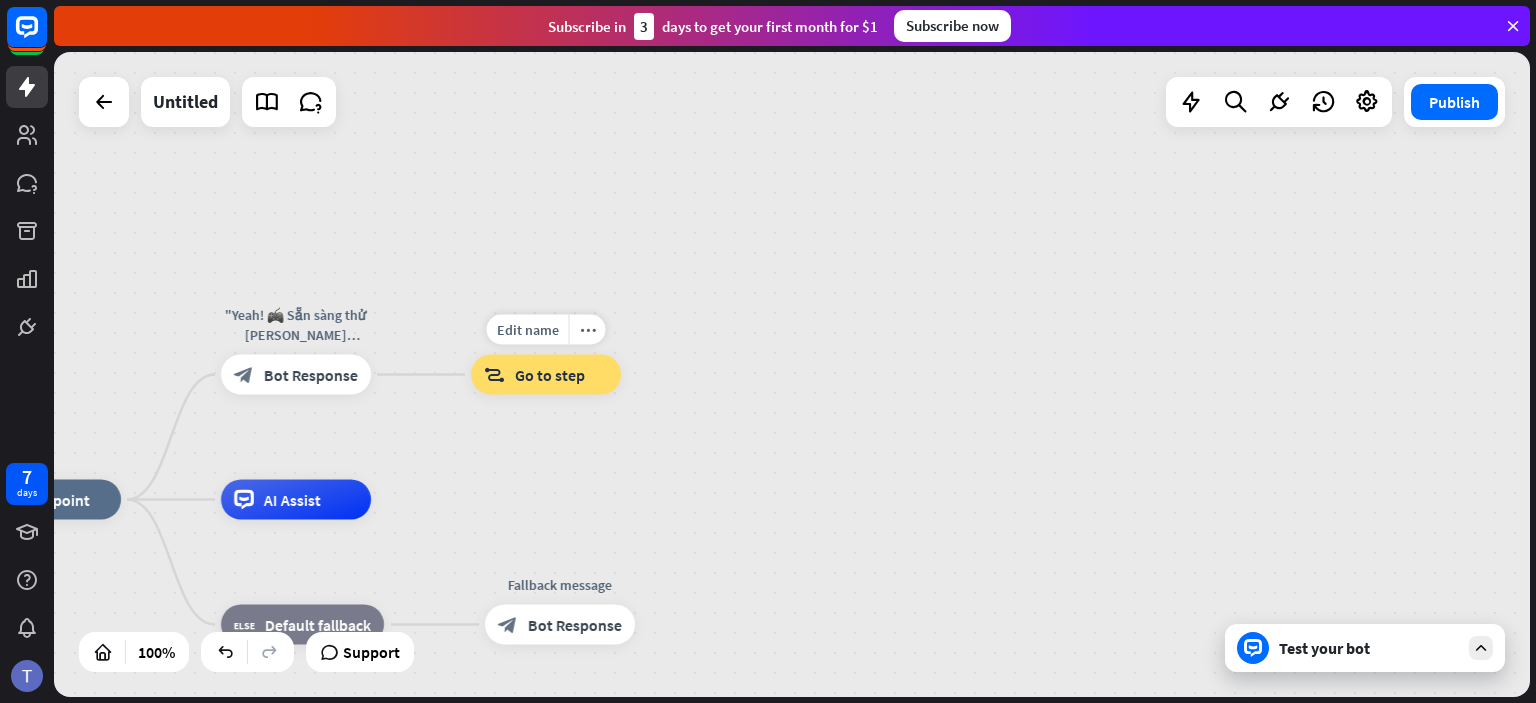 click on "block_goto   Go to step" at bounding box center (546, 375) 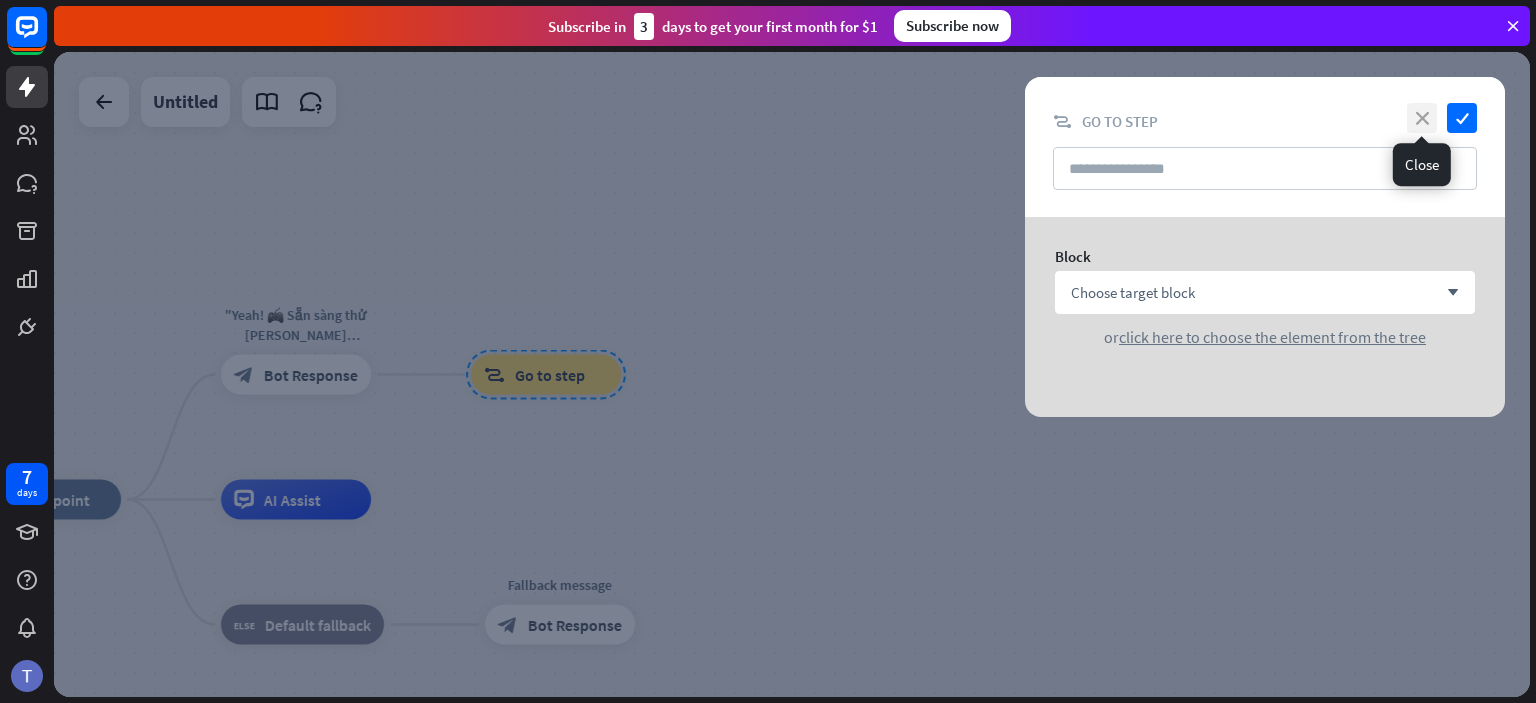 click on "close" at bounding box center (1422, 118) 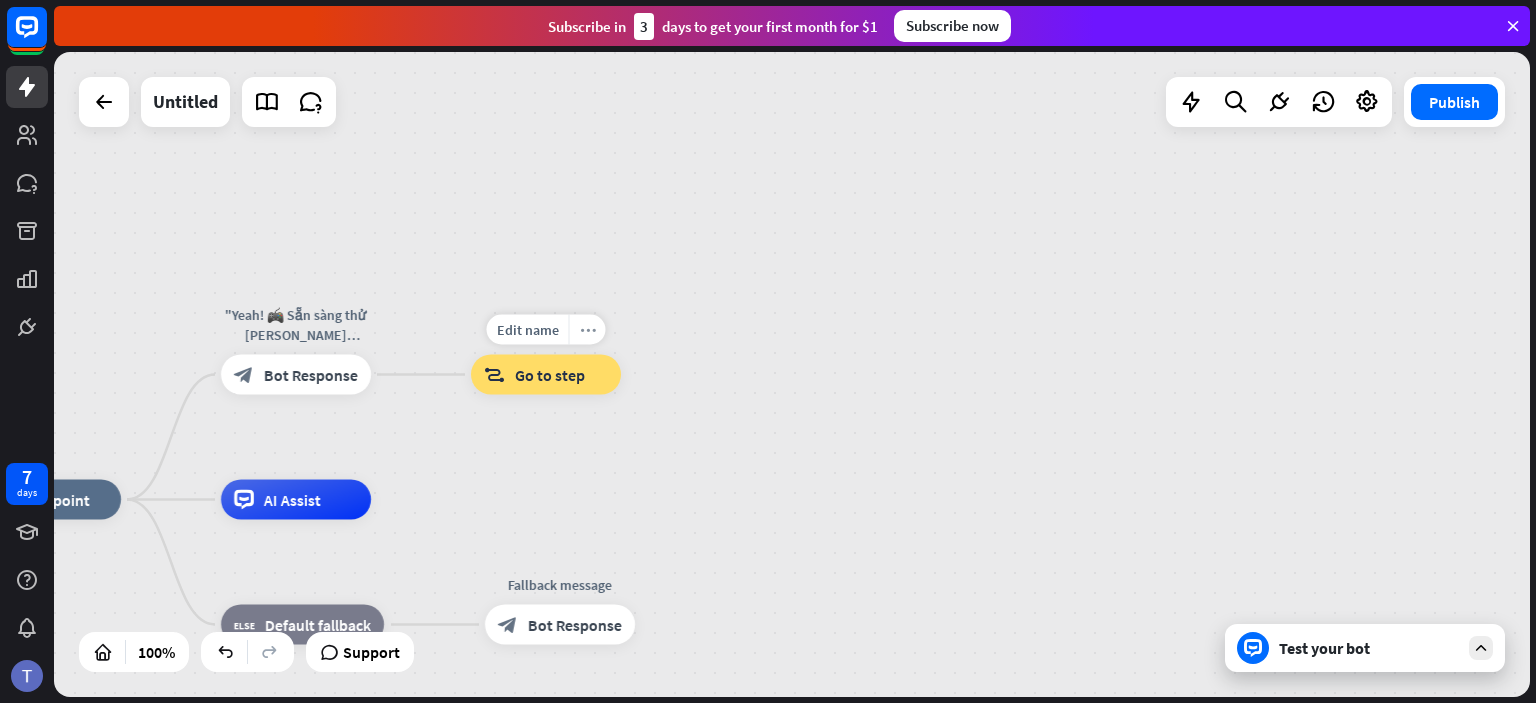 click on "more_horiz" at bounding box center (587, 330) 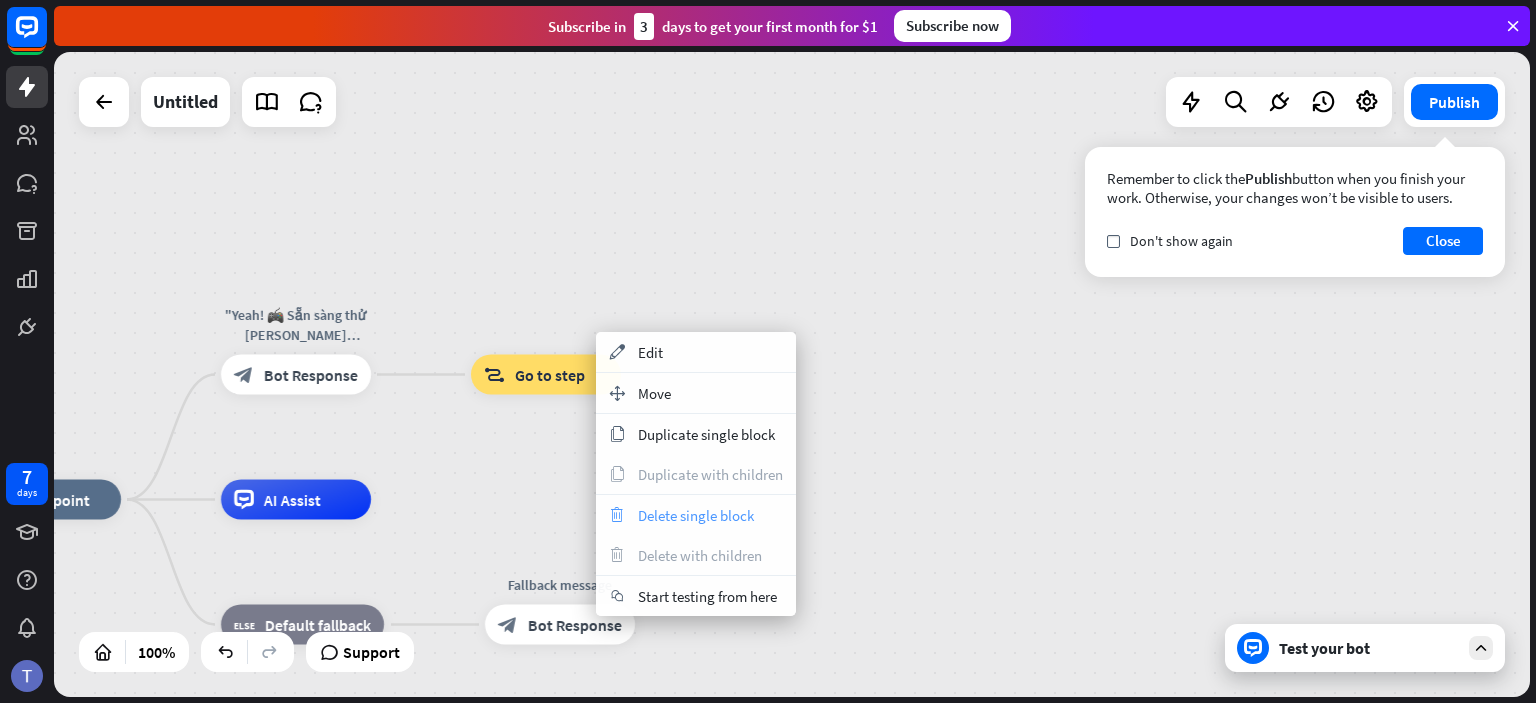click on "Delete single block" at bounding box center (696, 515) 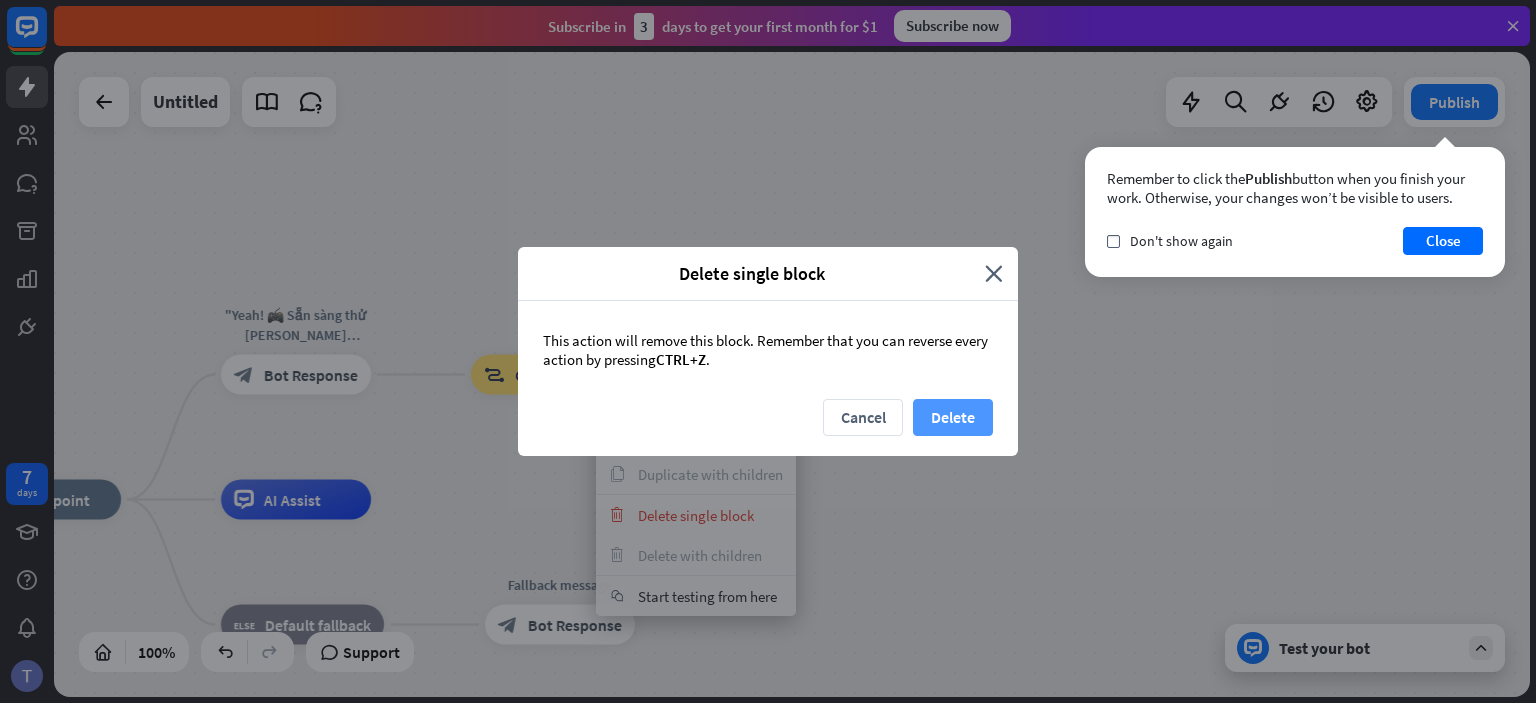 click on "Delete" at bounding box center (953, 417) 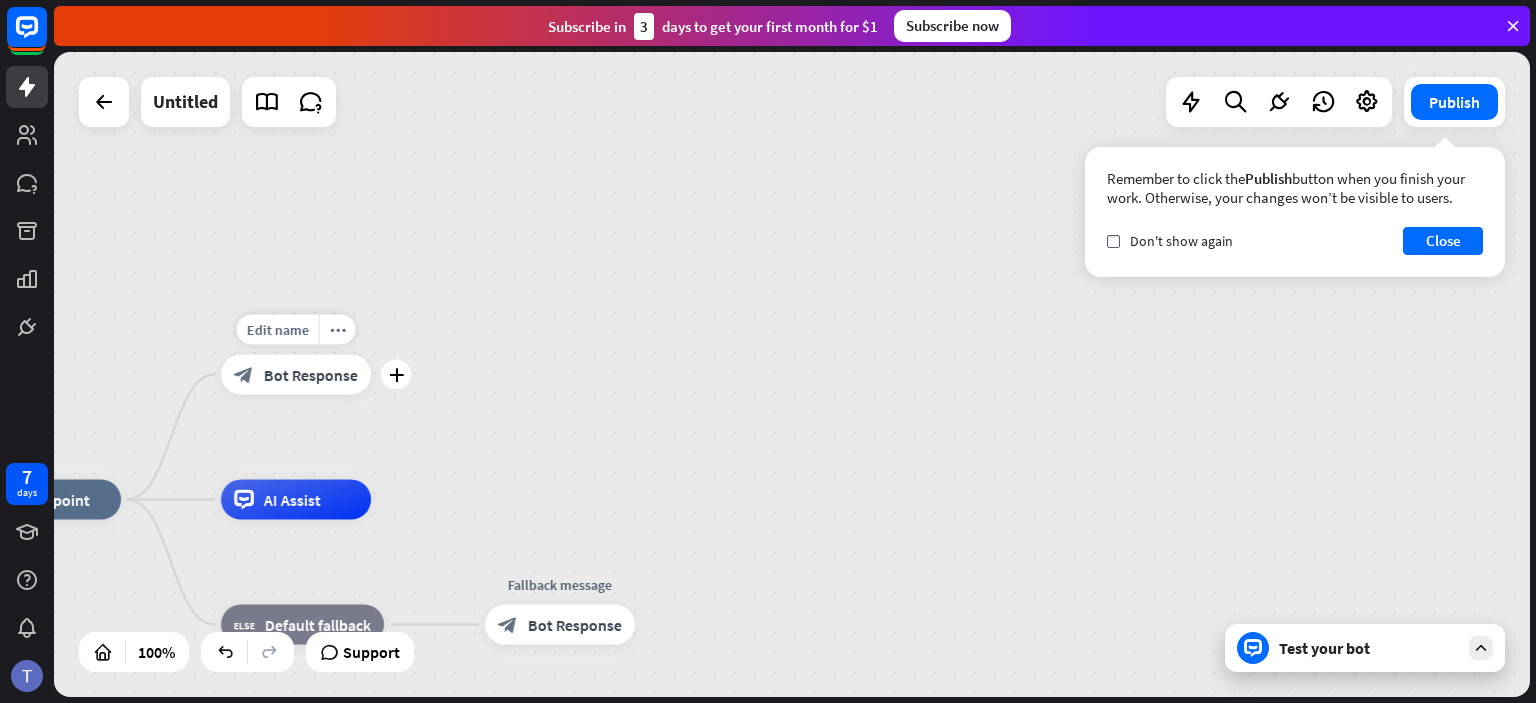 click on "Bot Response" at bounding box center (311, 375) 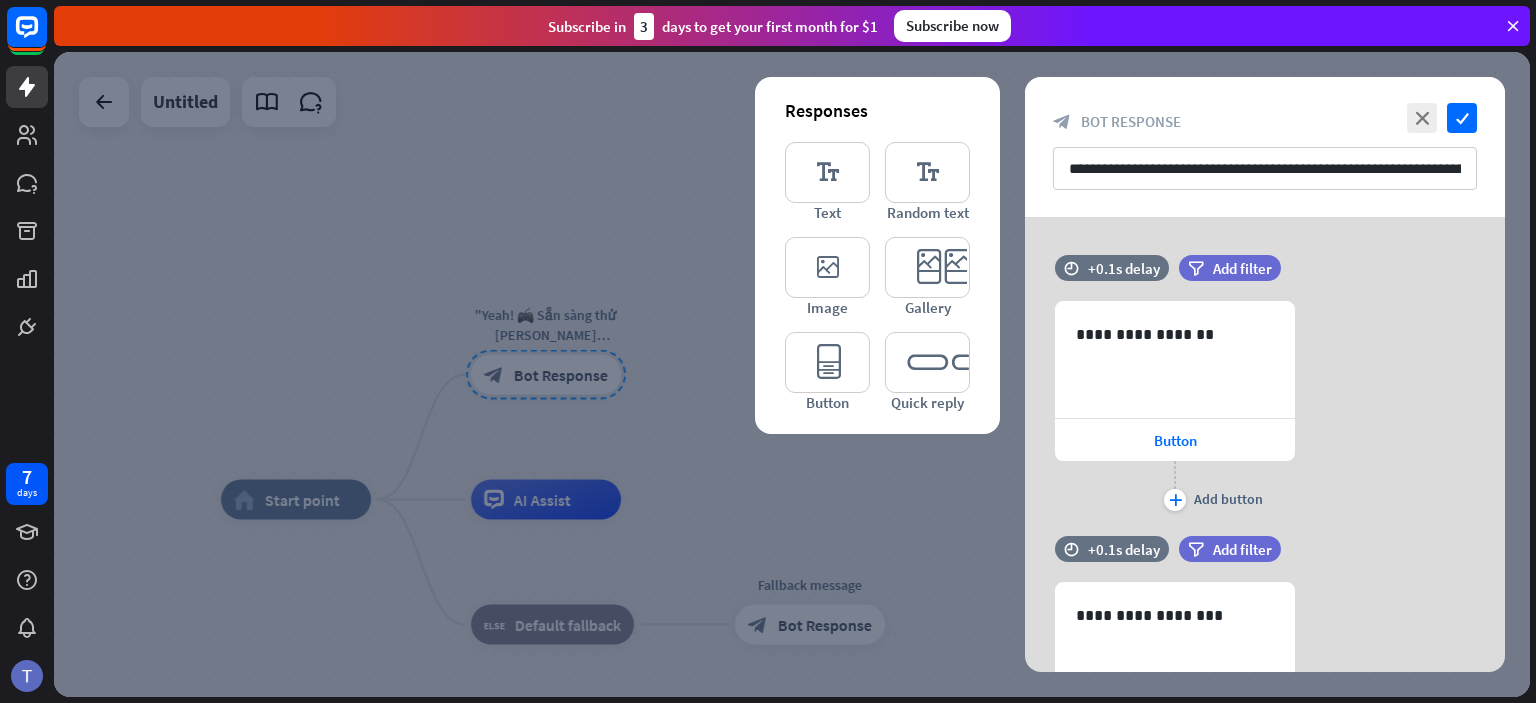 click at bounding box center [792, 374] 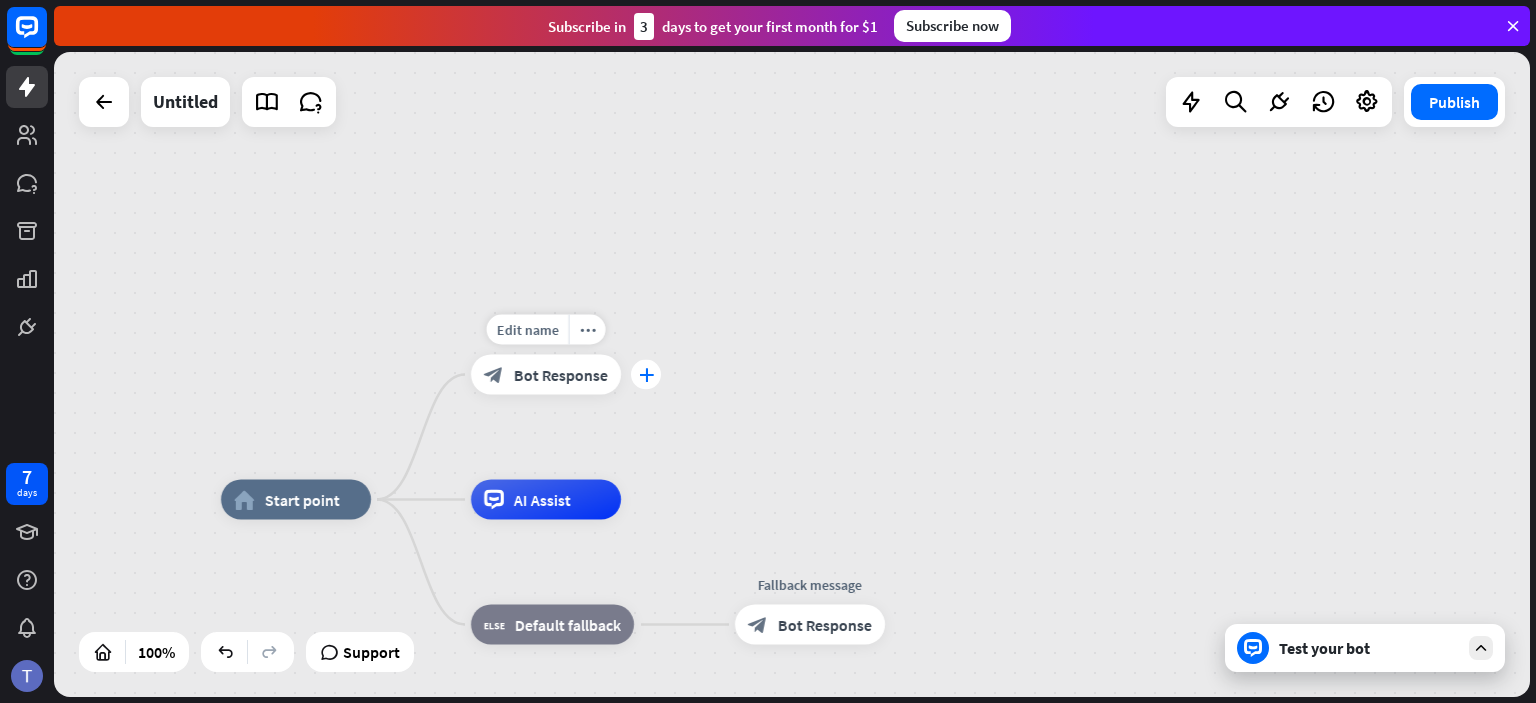 click on "plus" at bounding box center (646, 375) 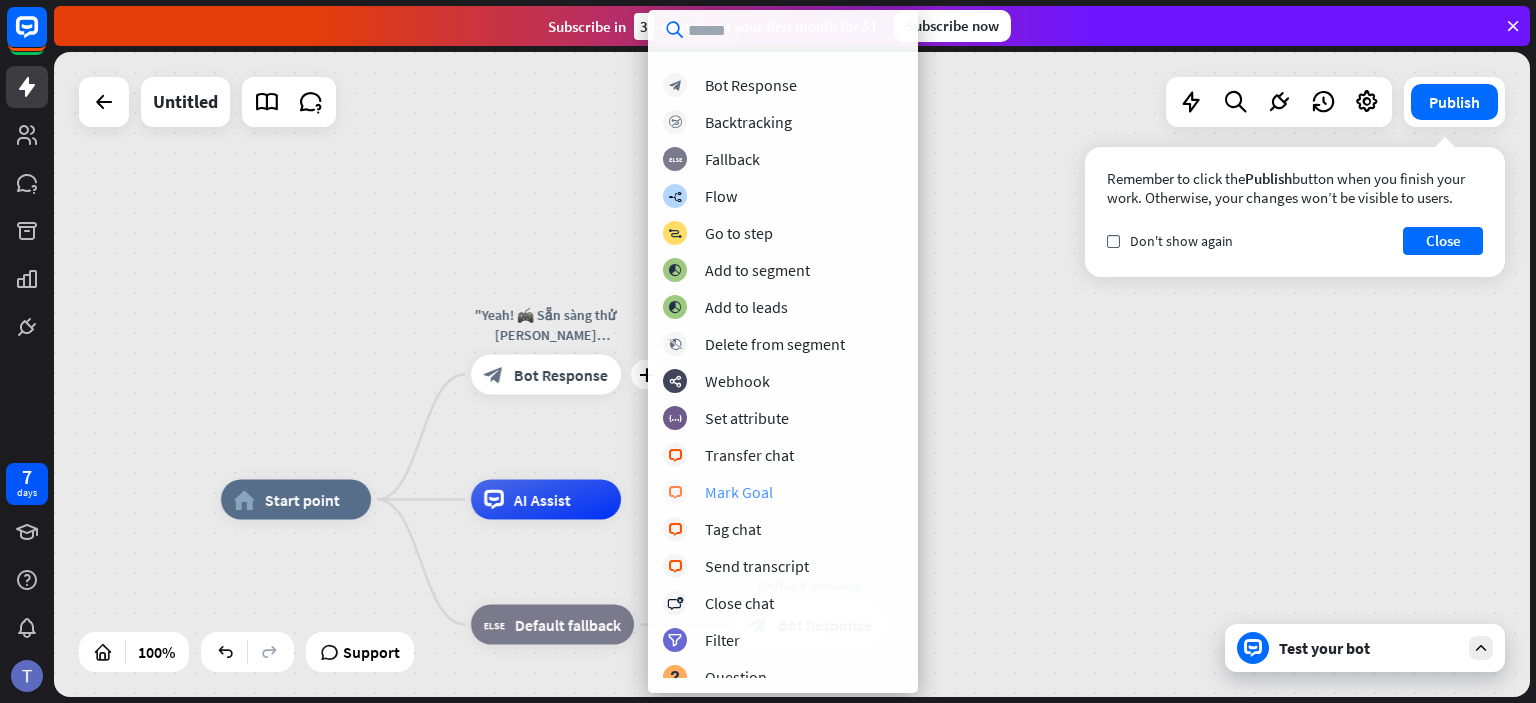 scroll, scrollTop: 0, scrollLeft: 0, axis: both 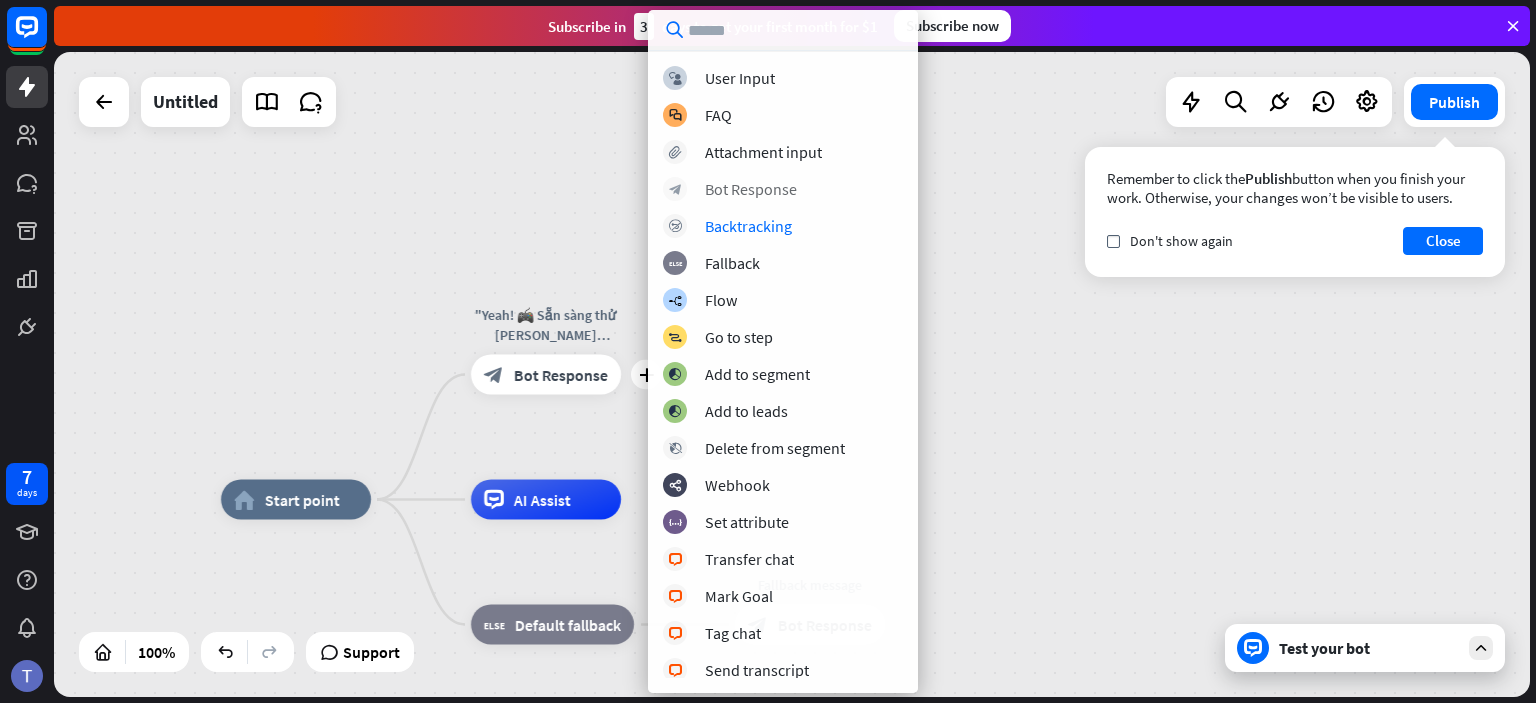 click on "Bot Response" at bounding box center [751, 189] 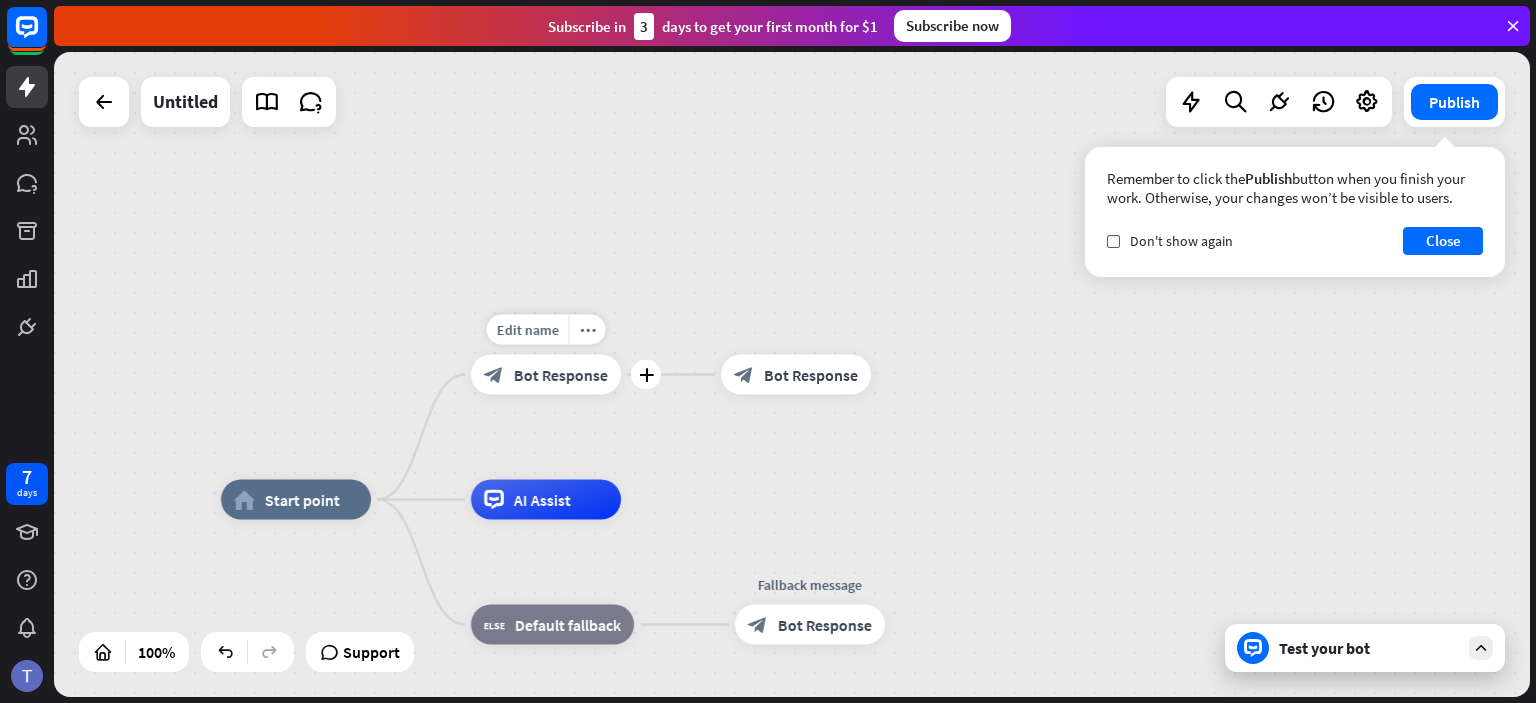 click on "Bot Response" at bounding box center [561, 375] 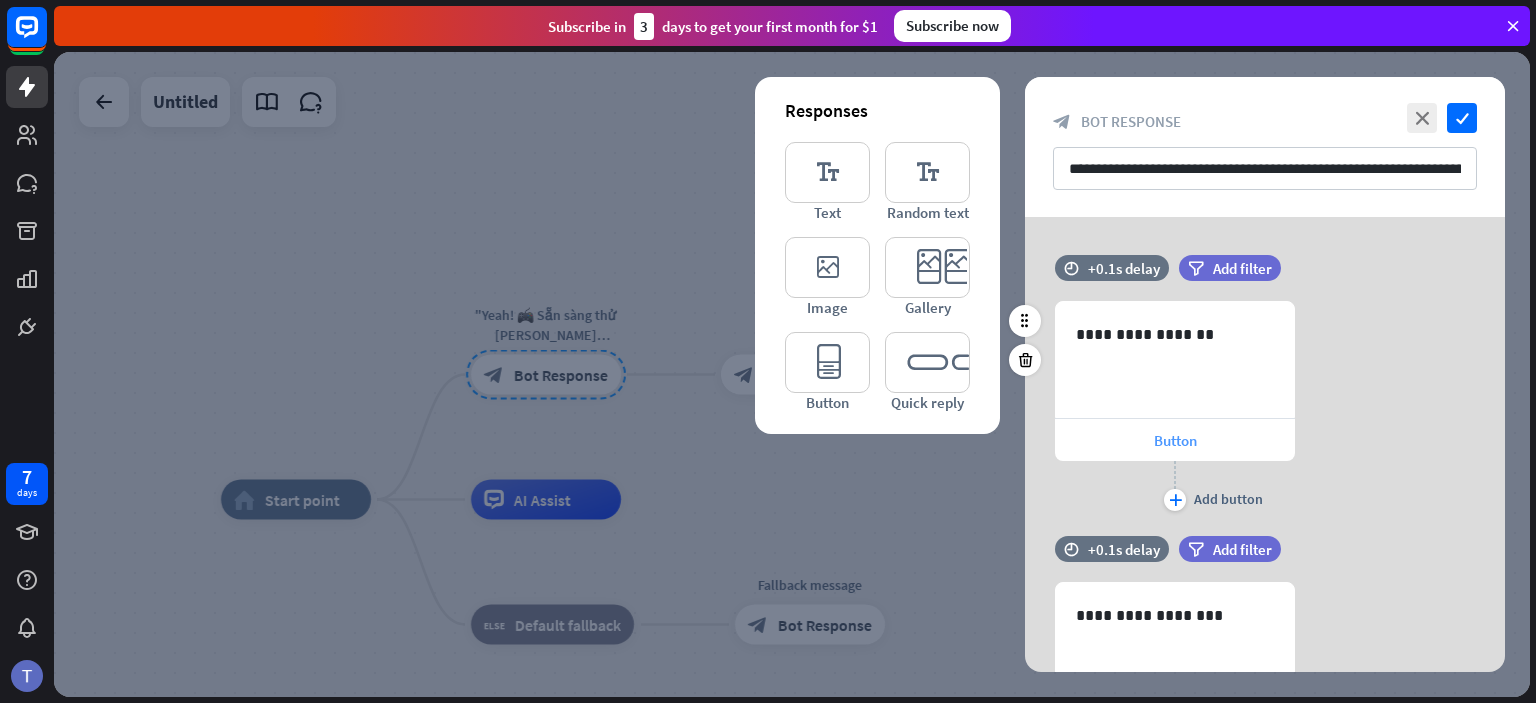 click on "Button" at bounding box center [1175, 440] 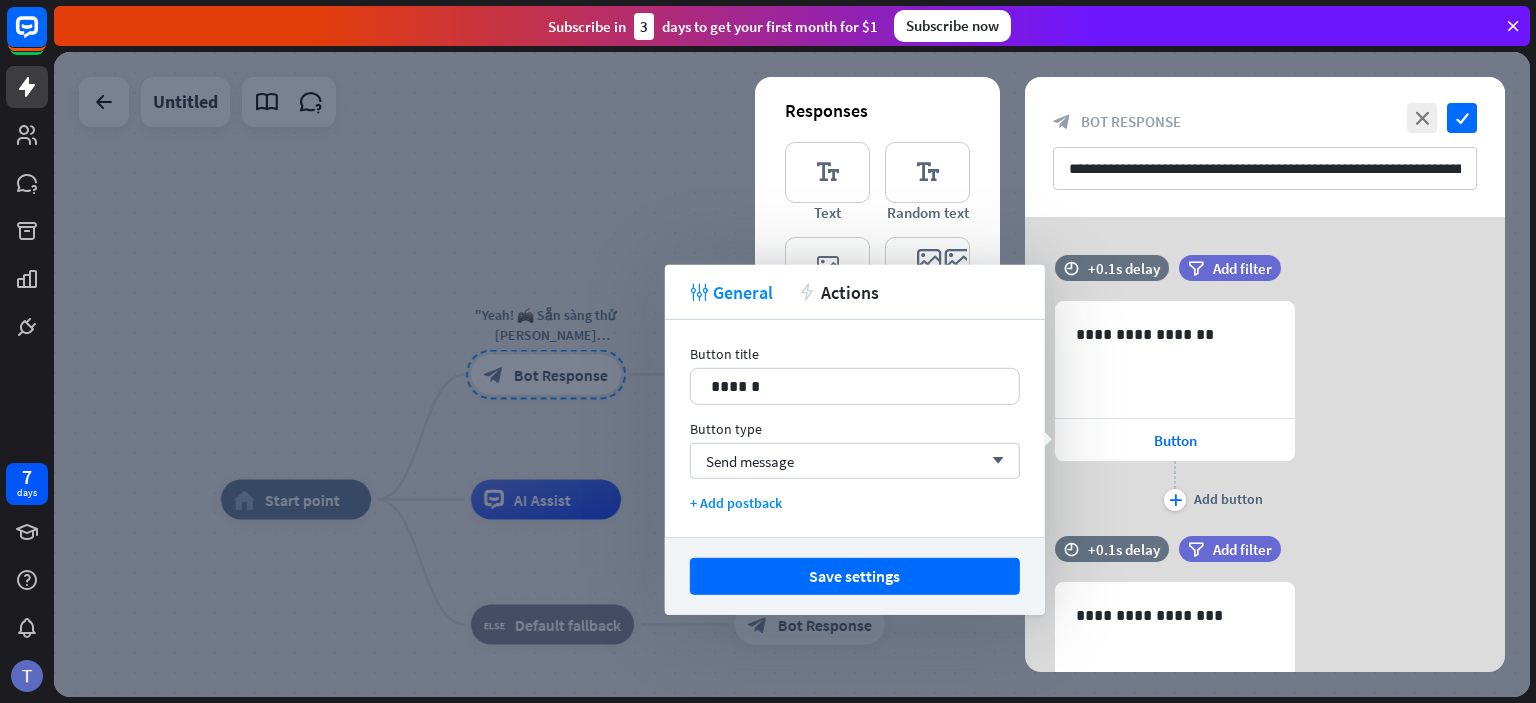 click on "**********" at bounding box center (1265, 408) 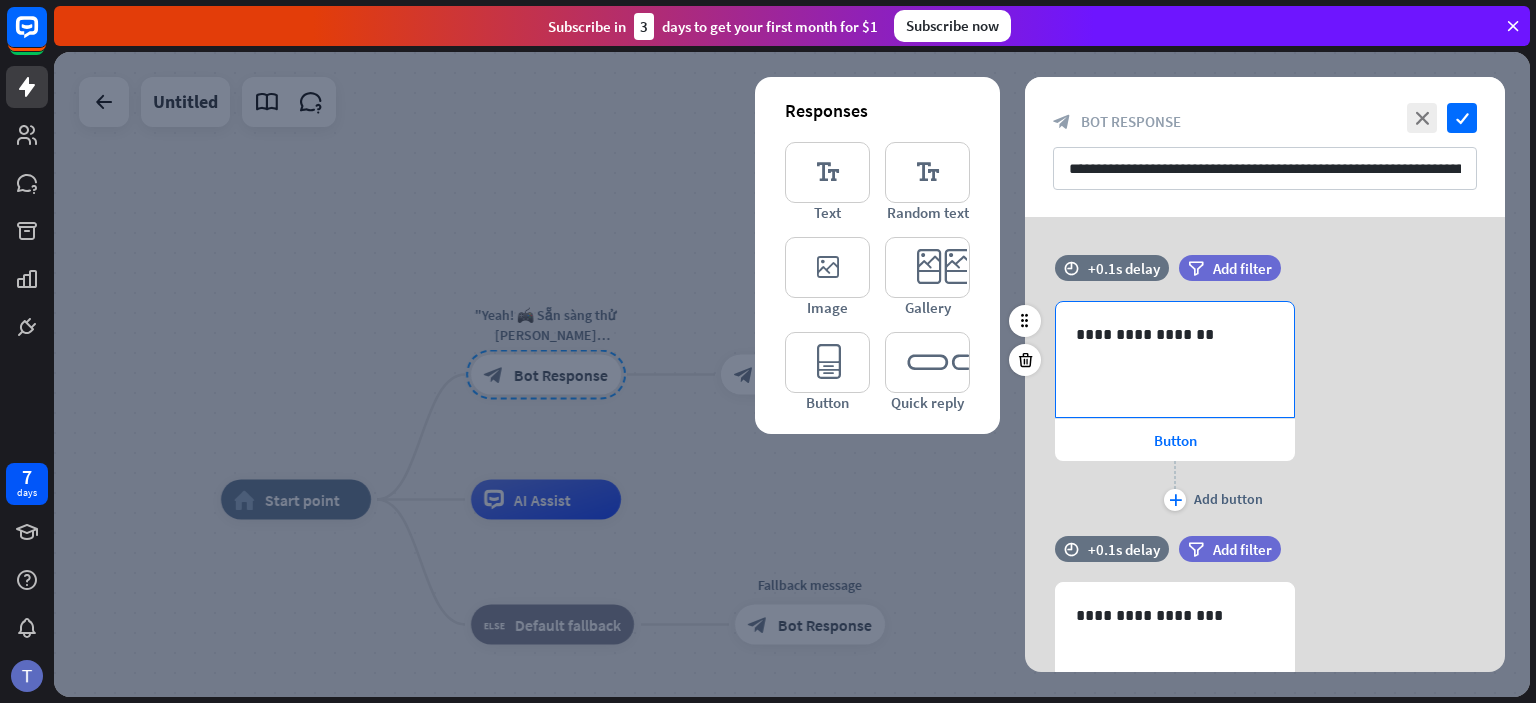 click on "**********" at bounding box center [1175, 359] 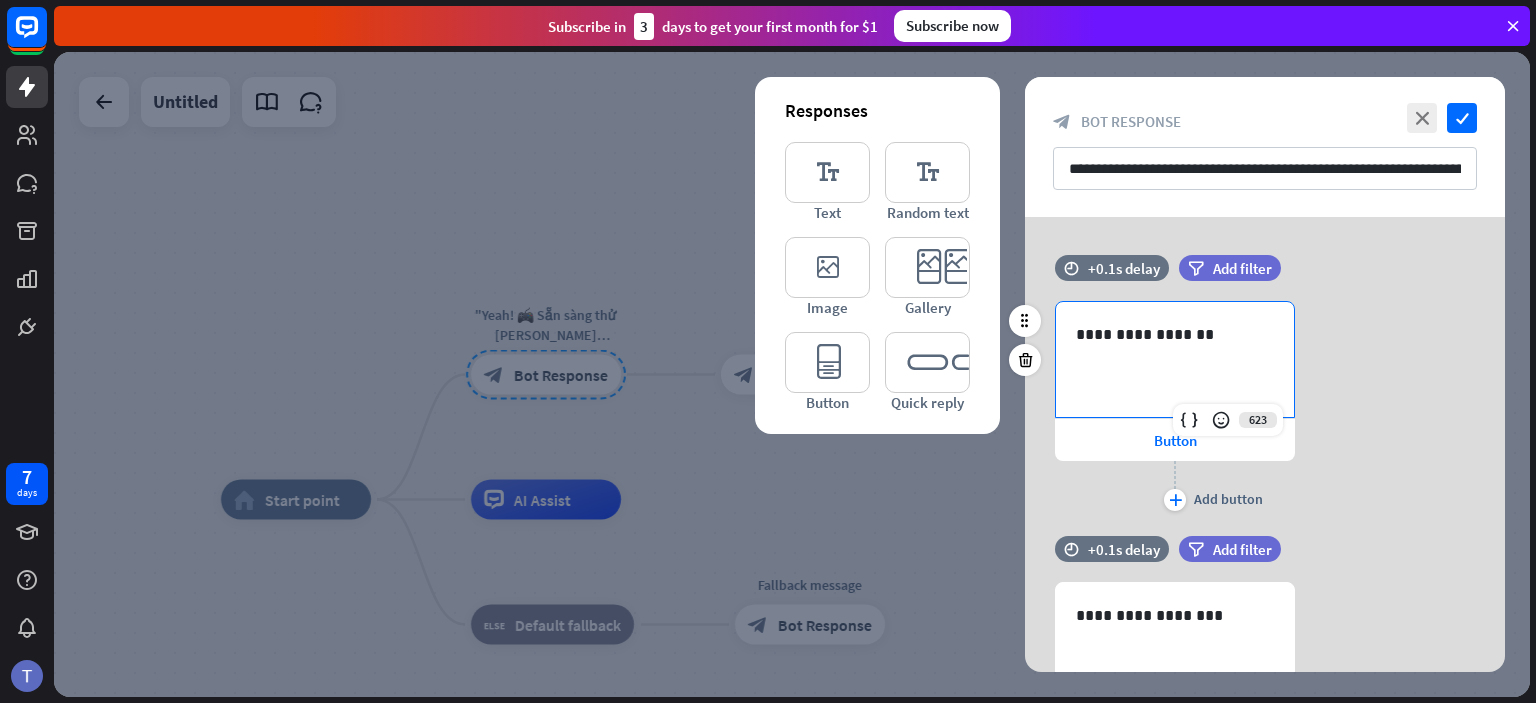 click on "**********" at bounding box center [1265, 408] 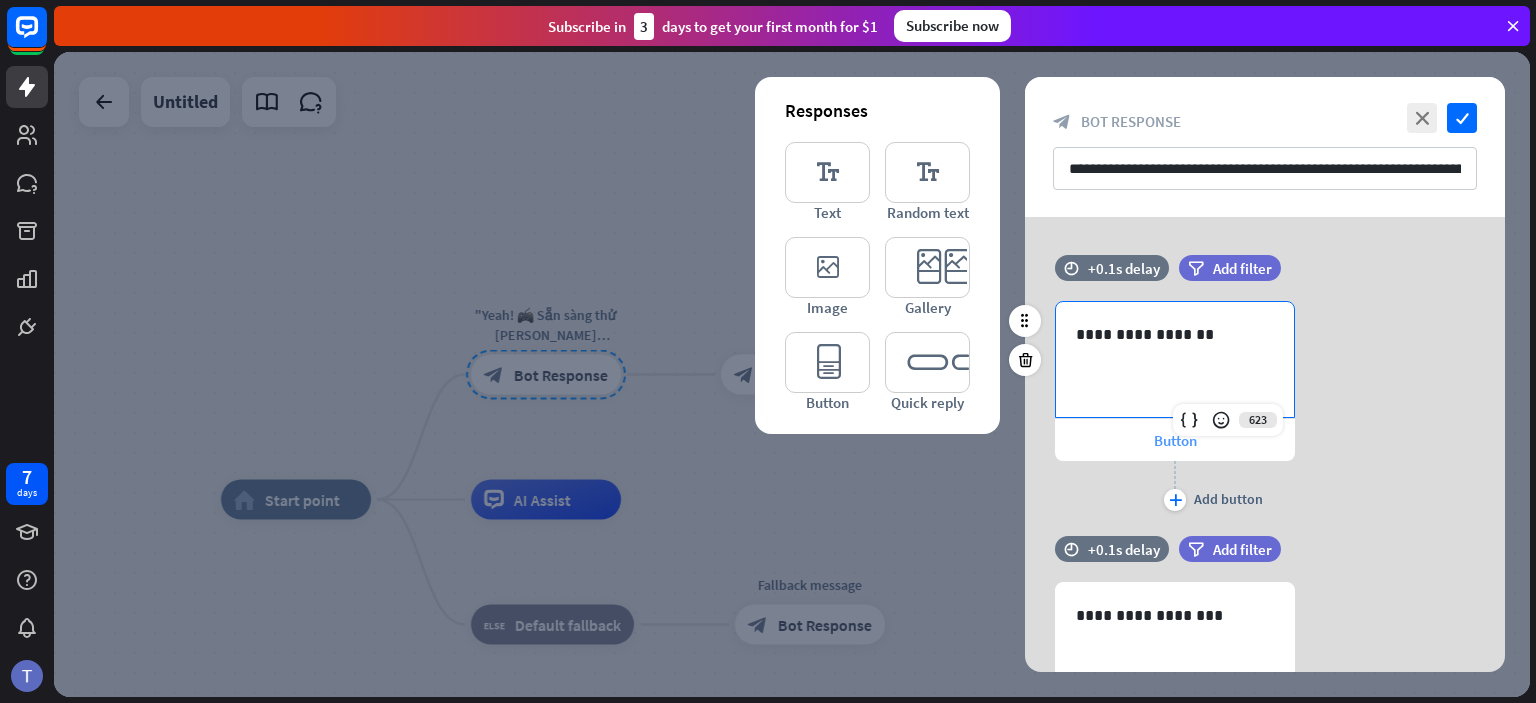 click on "**********" at bounding box center (1175, 408) 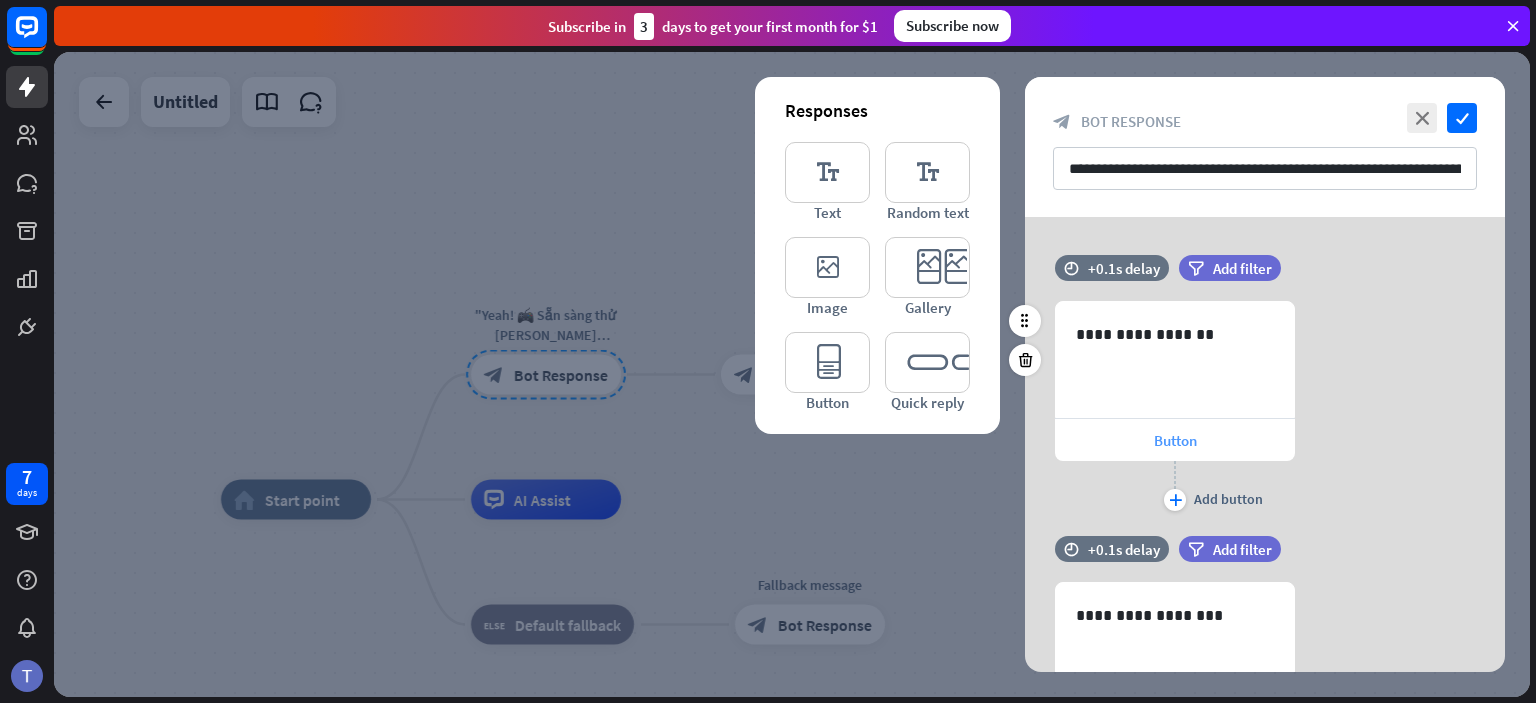 click on "Button" at bounding box center [1175, 440] 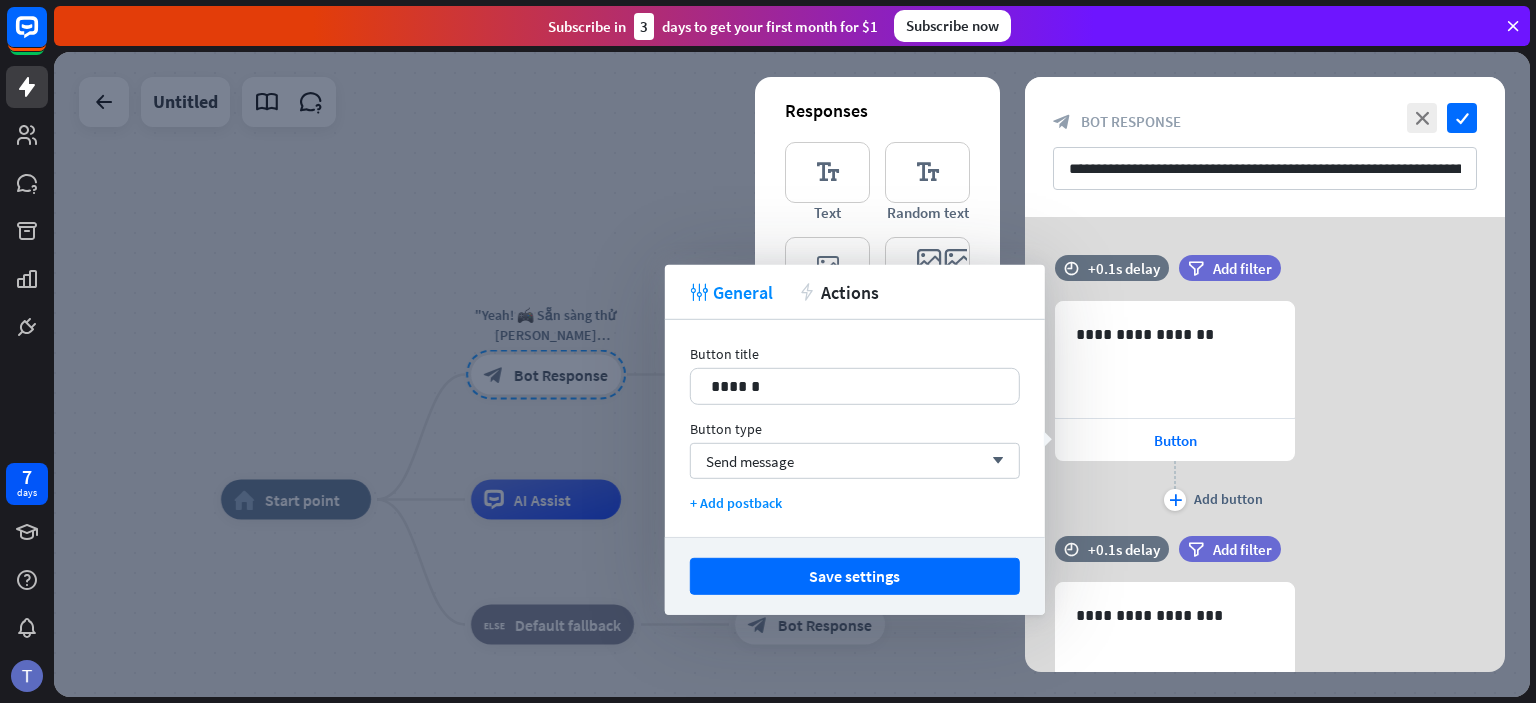 click on "plus   Add button" at bounding box center [1175, 486] 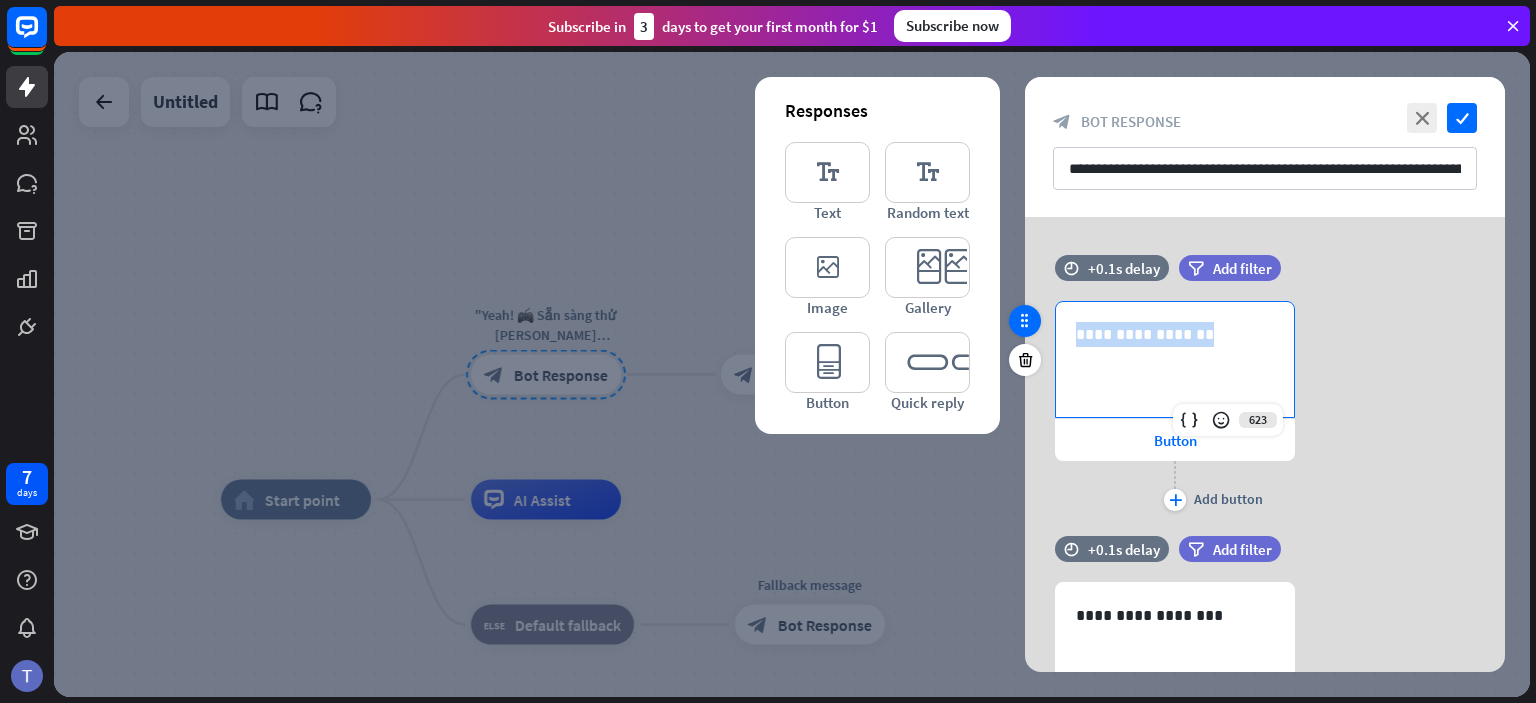 drag, startPoint x: 1187, startPoint y: 334, endPoint x: 1016, endPoint y: 323, distance: 171.35344 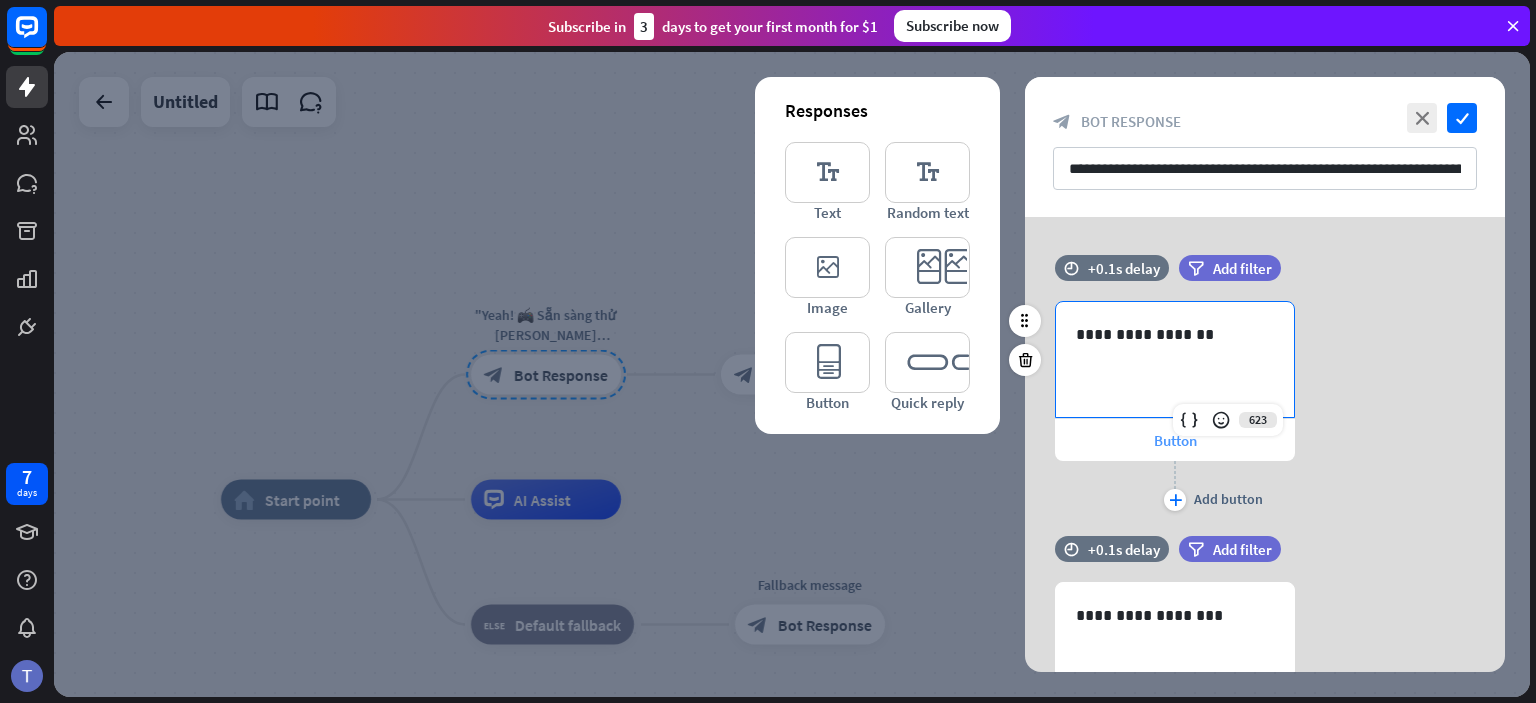 click on "Button" at bounding box center [1175, 440] 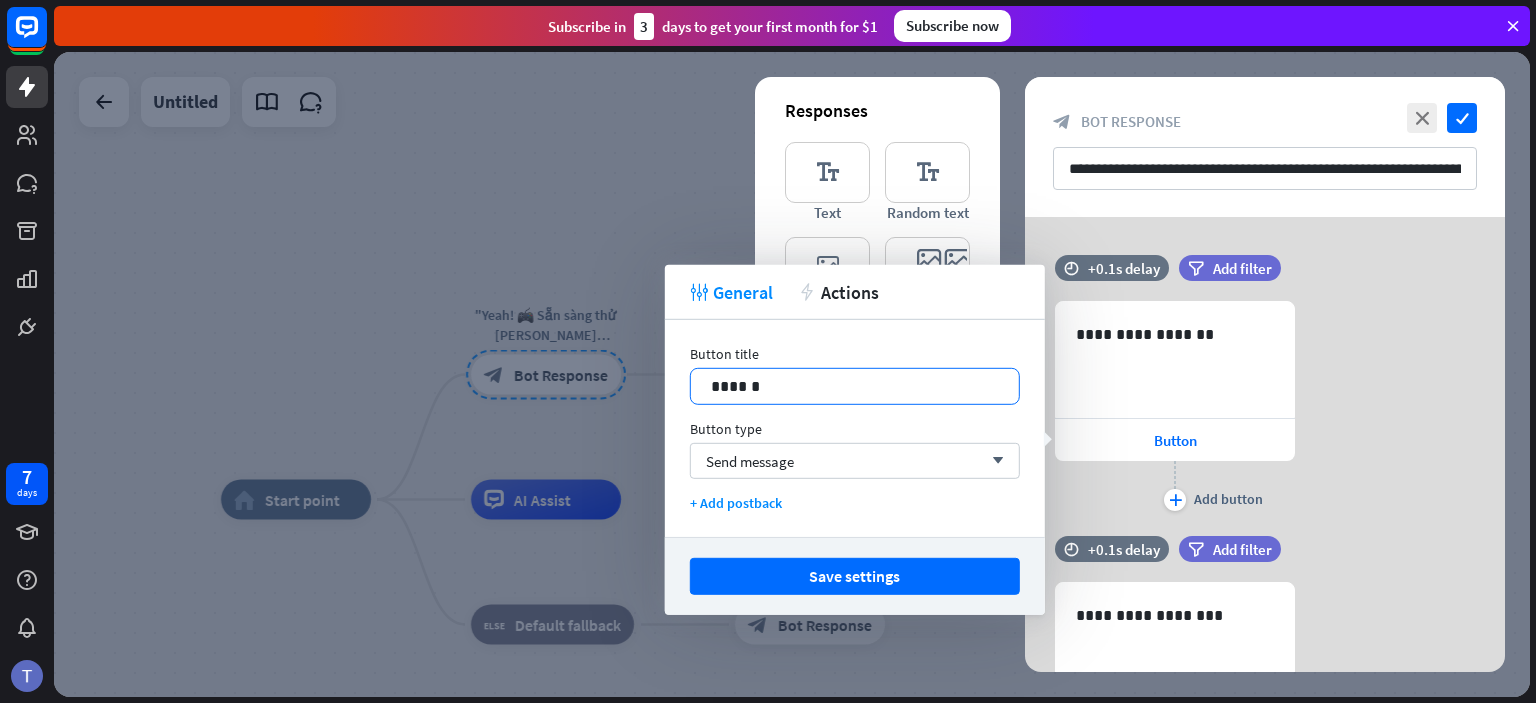 click on "******" at bounding box center [855, 386] 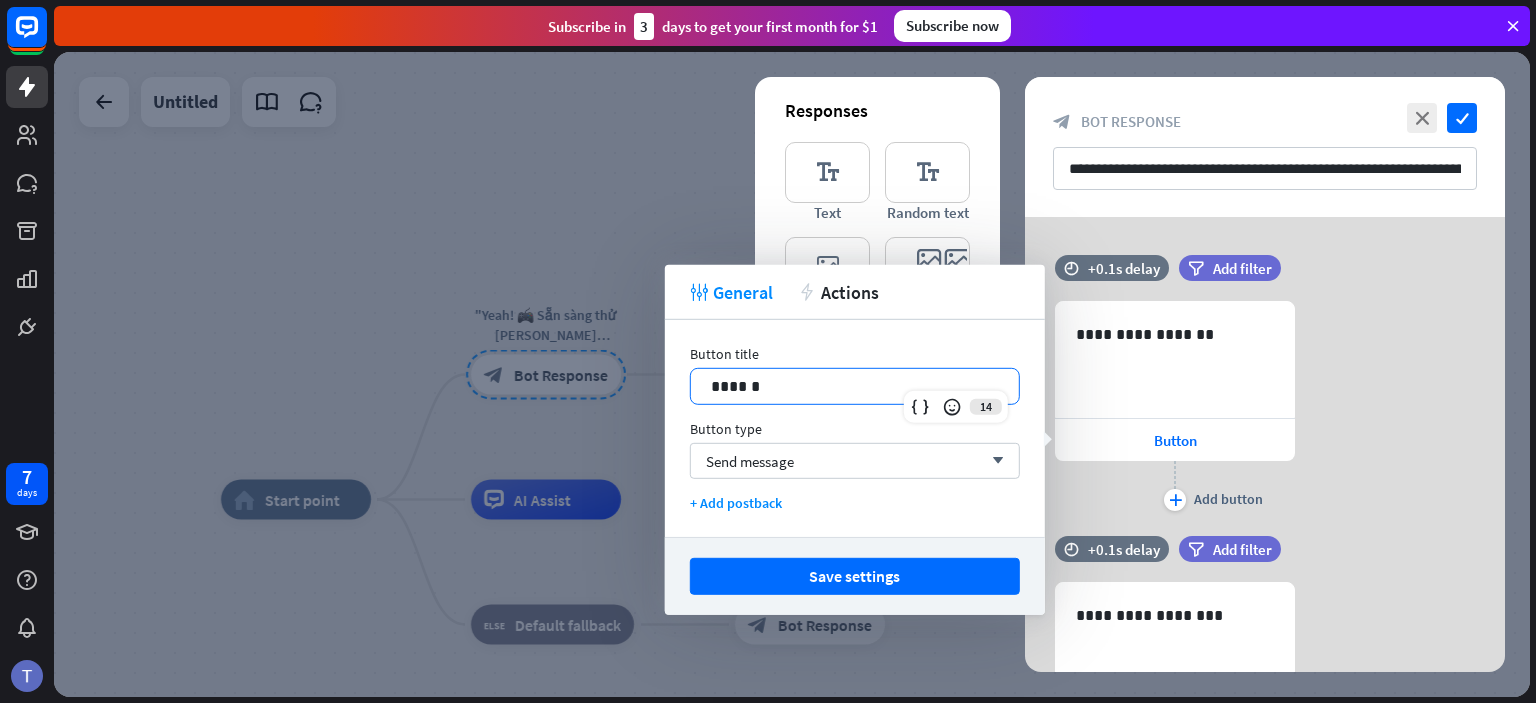 click on "******" at bounding box center (855, 386) 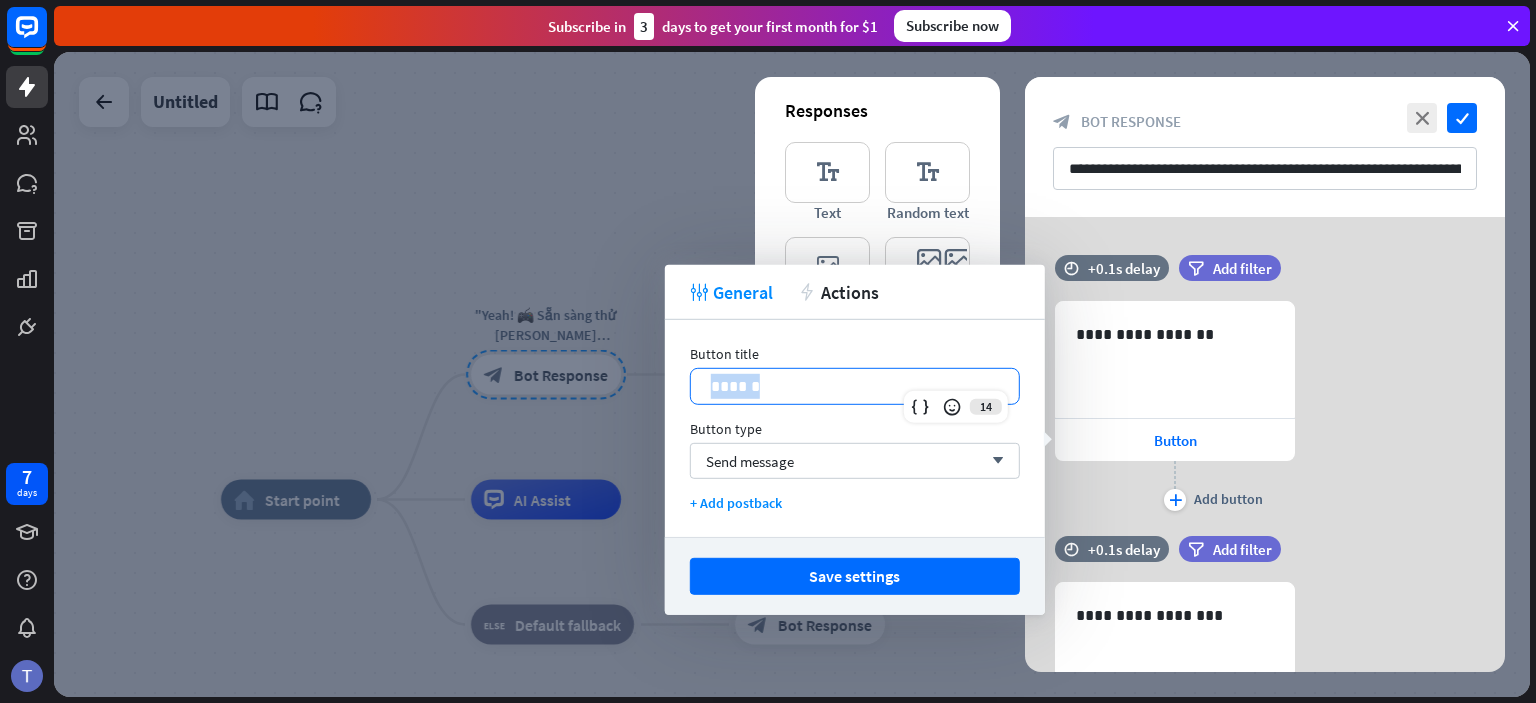 click on "******" at bounding box center (855, 386) 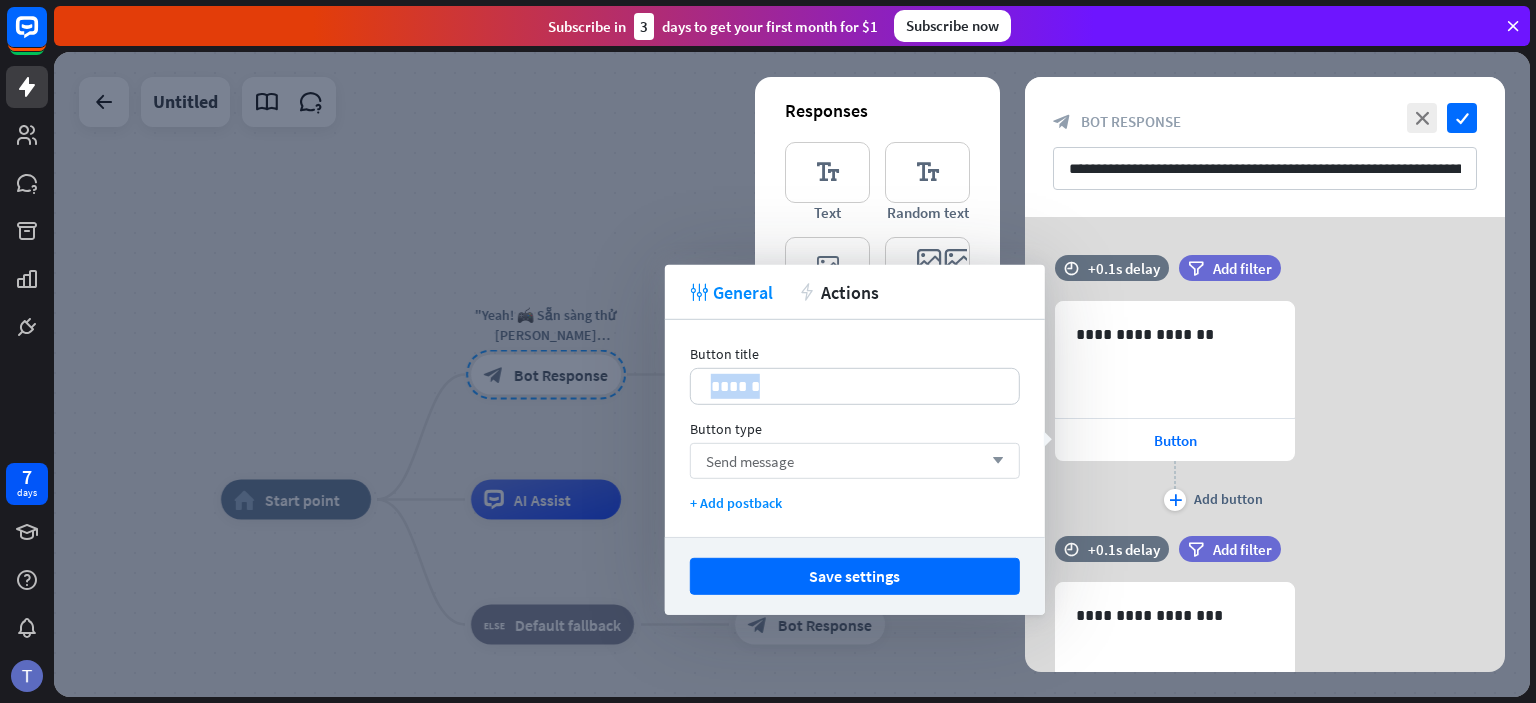 click on "Send message
arrow_down" at bounding box center (855, 461) 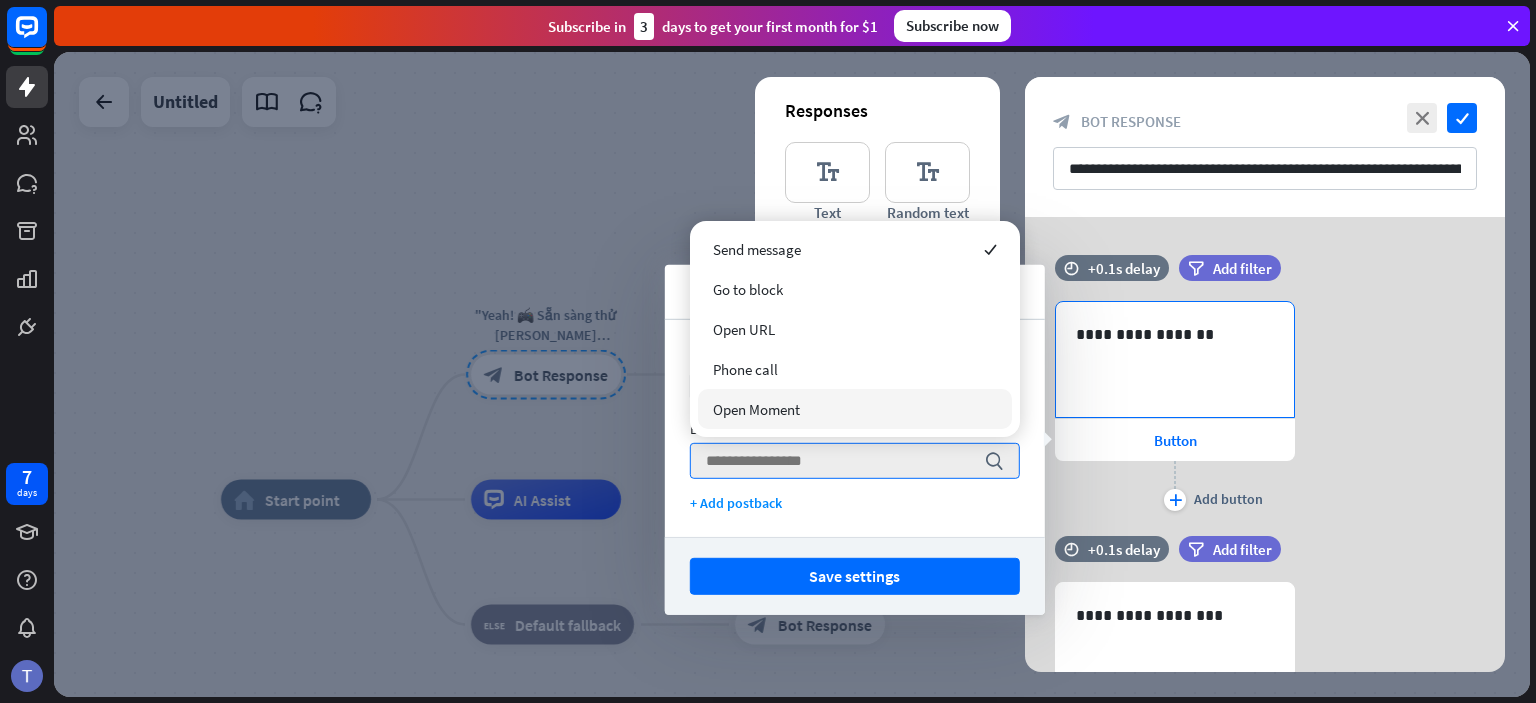 click on "**********" at bounding box center [1175, 334] 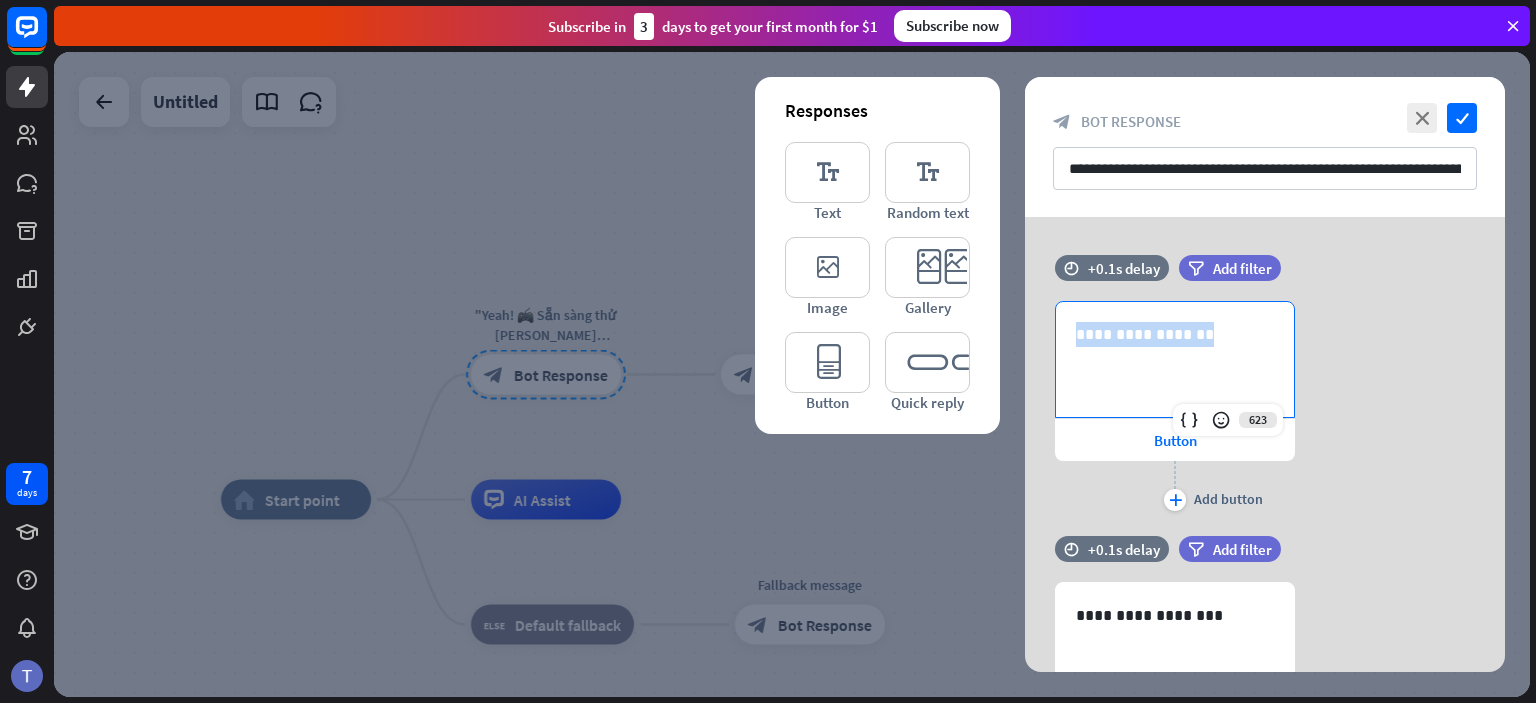 drag, startPoint x: 1188, startPoint y: 342, endPoint x: 992, endPoint y: 339, distance: 196.02296 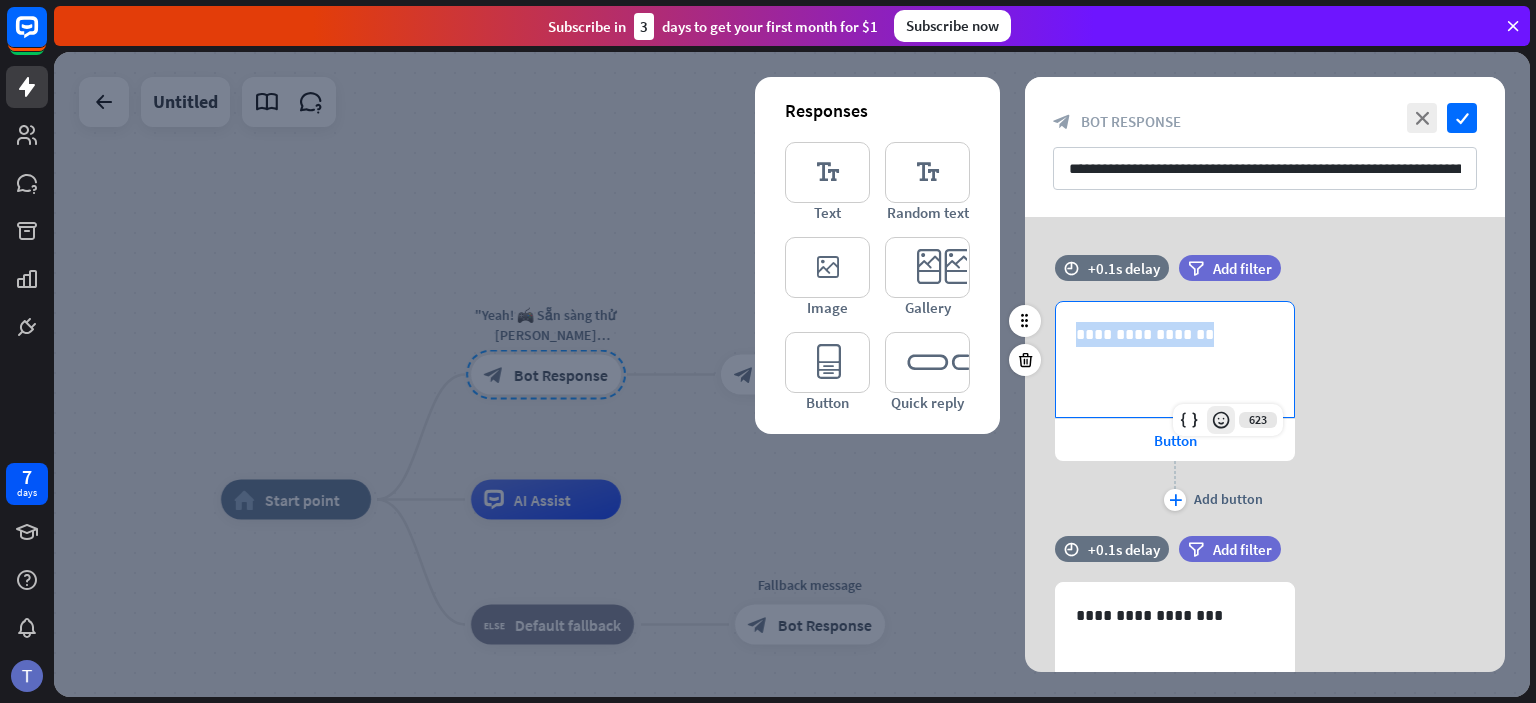 type 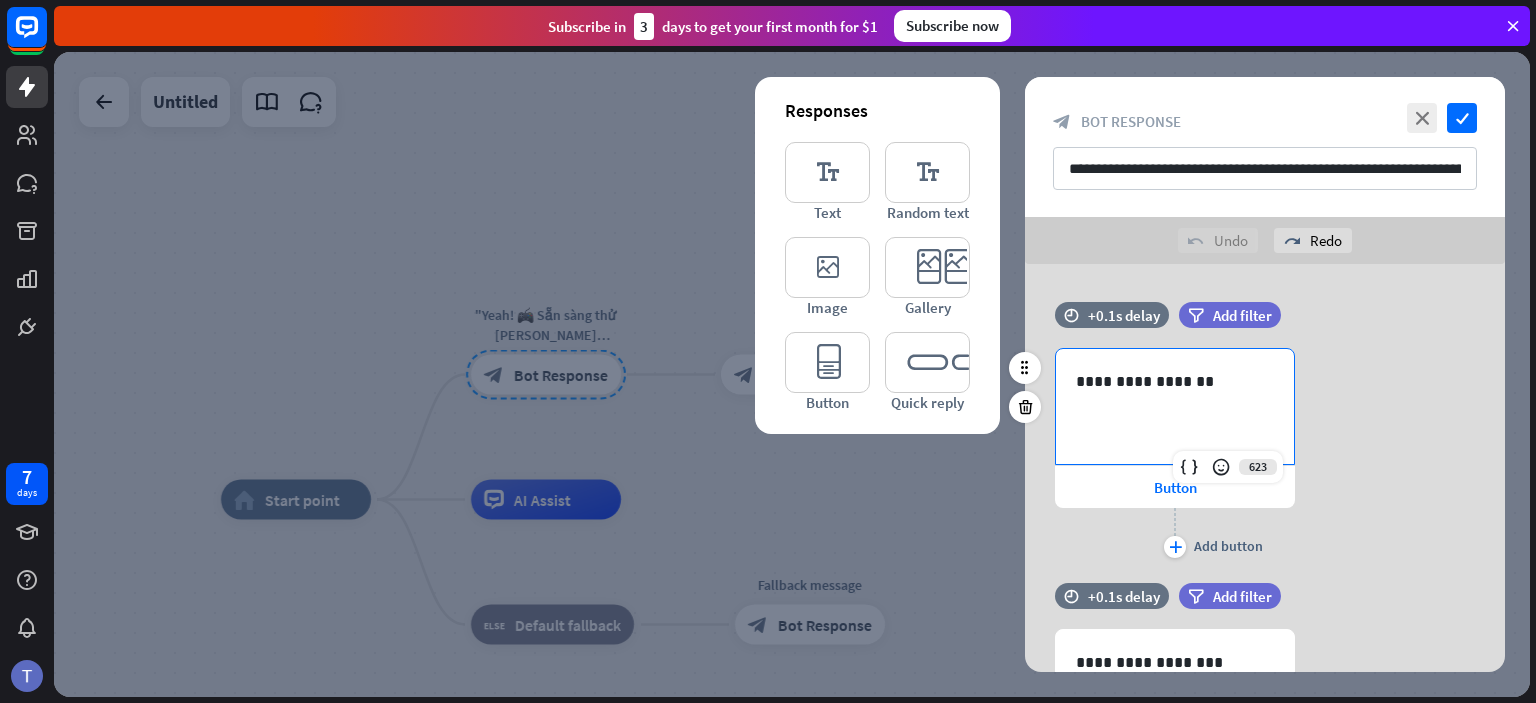 click on "**********" at bounding box center (1175, 381) 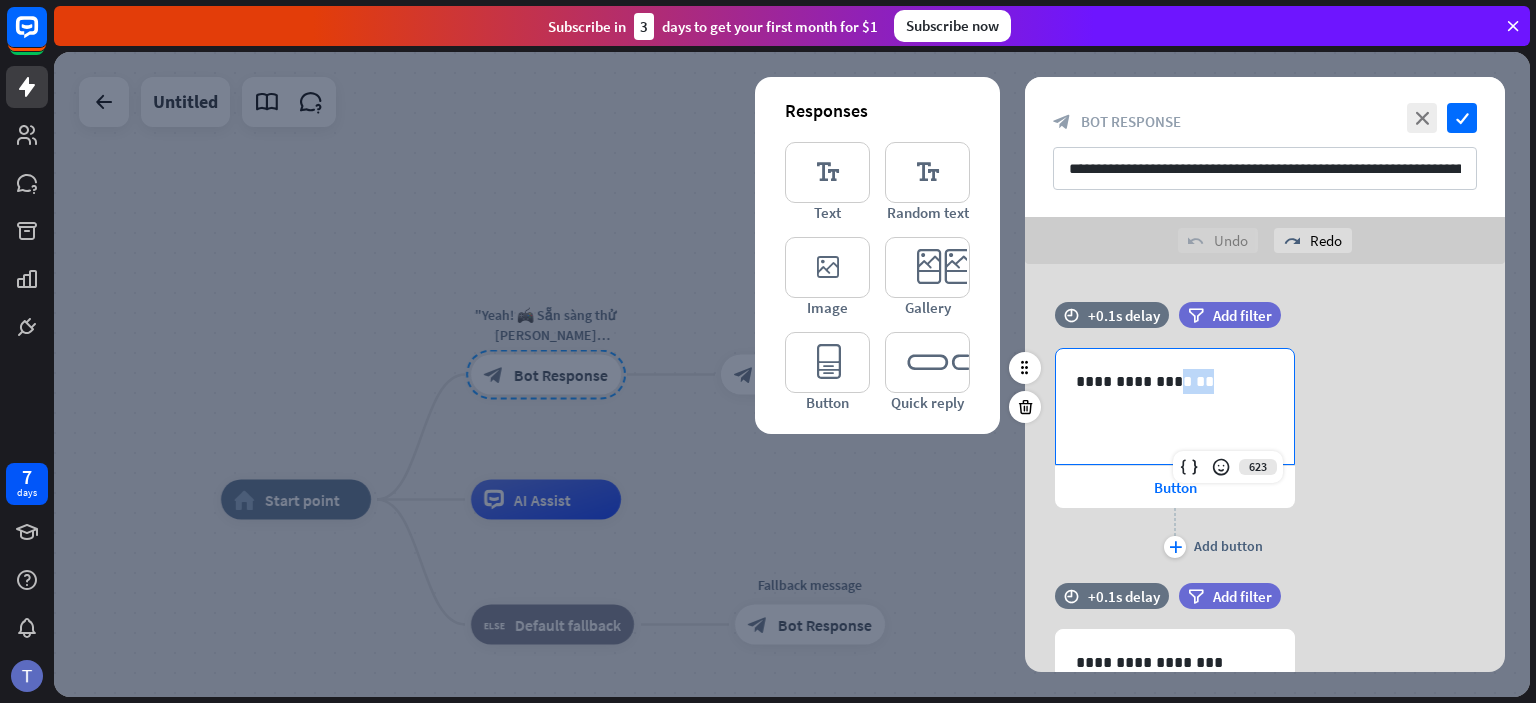 click on "**********" at bounding box center [1175, 381] 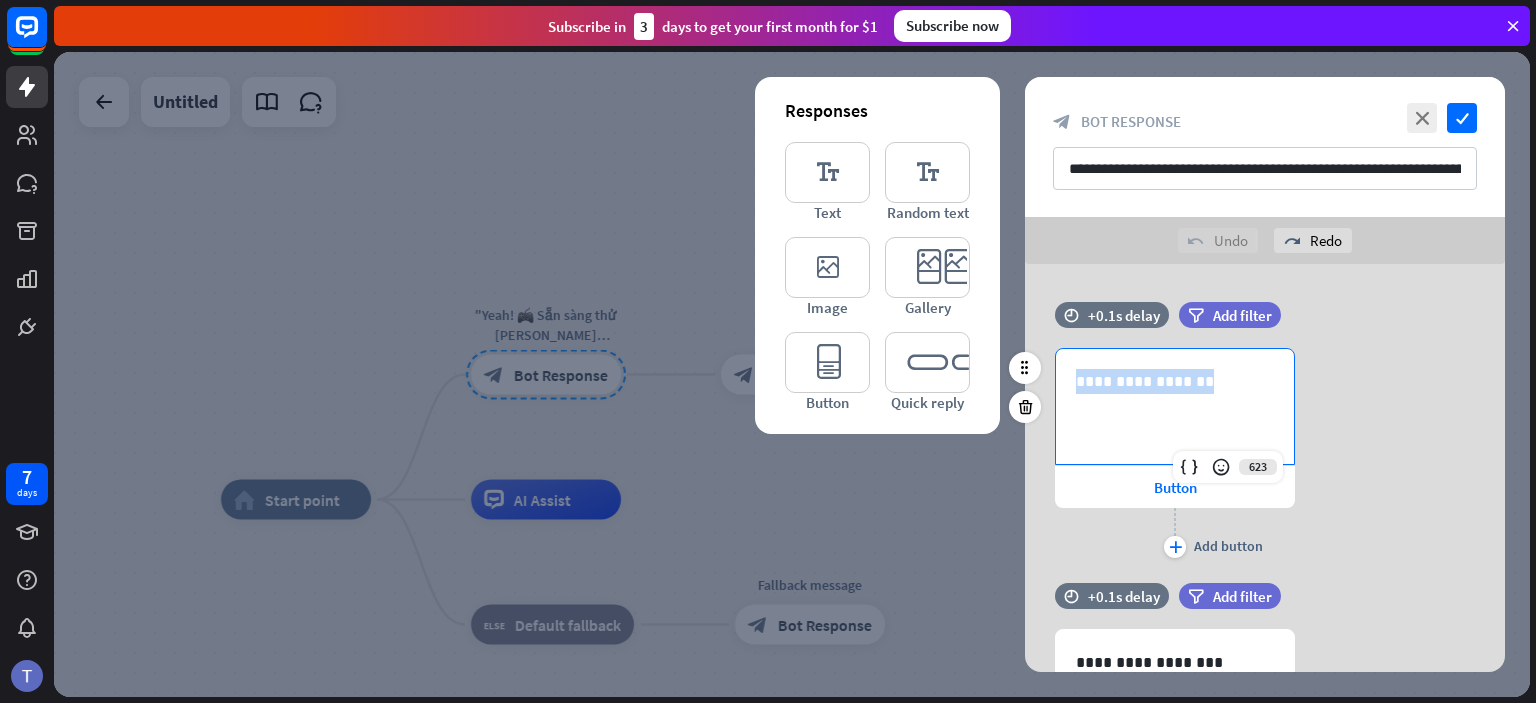 click on "**********" at bounding box center [1175, 381] 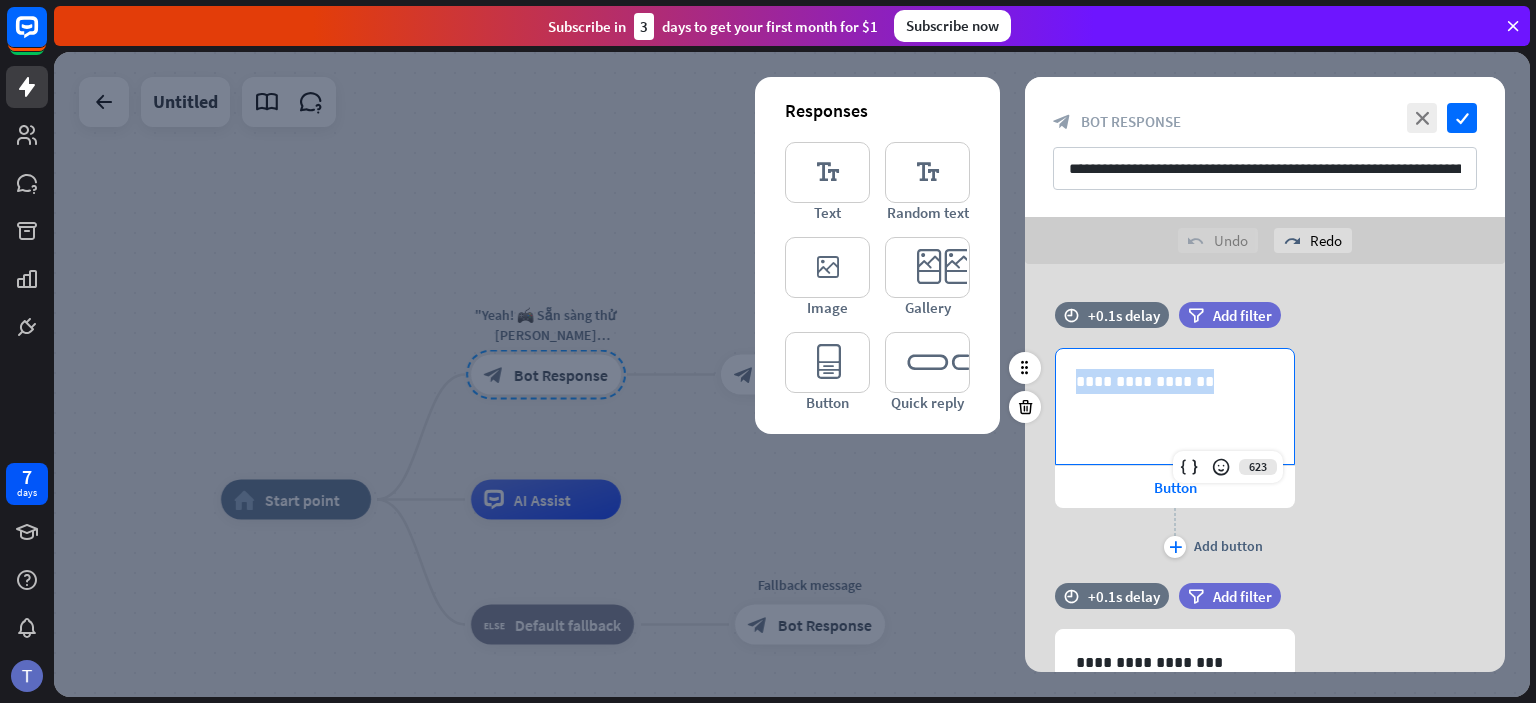 copy on "**********" 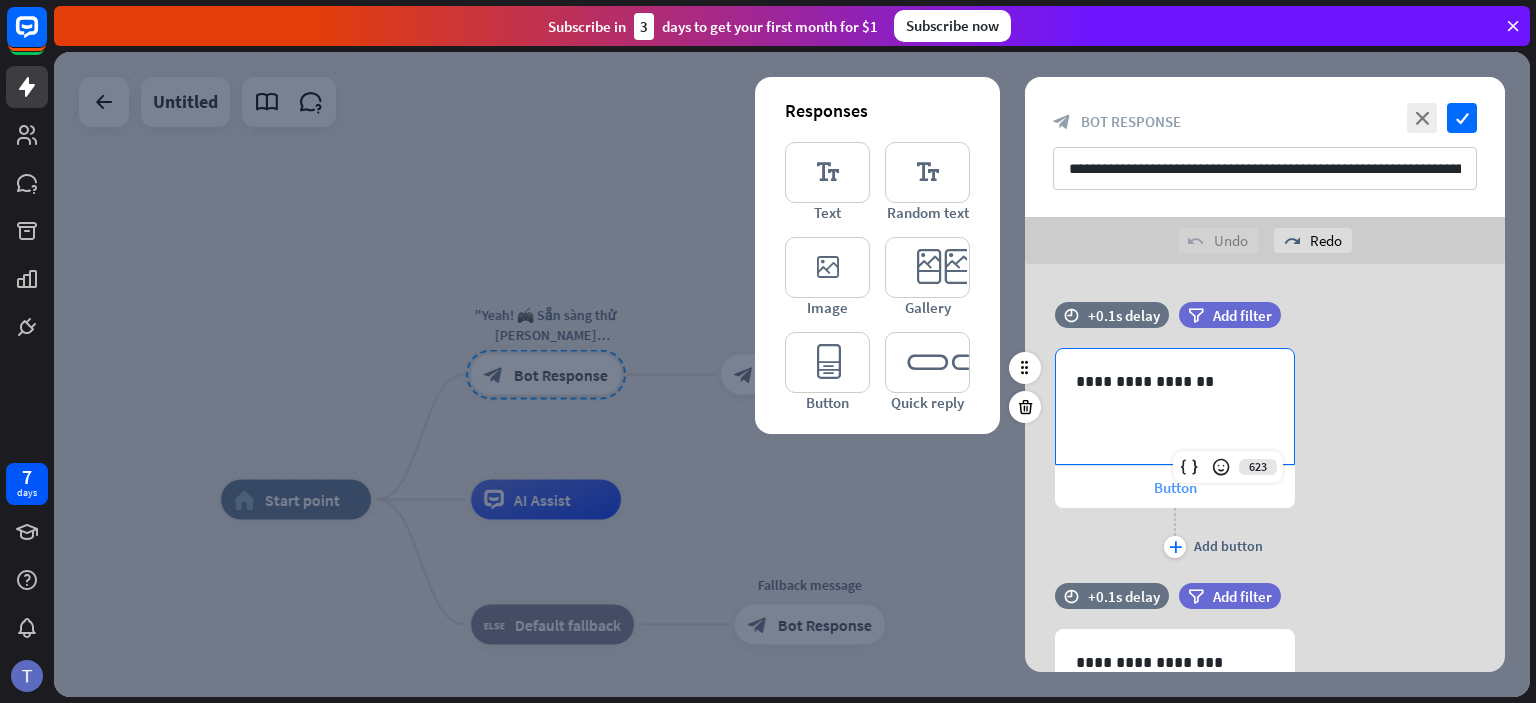click on "Button" at bounding box center (1175, 487) 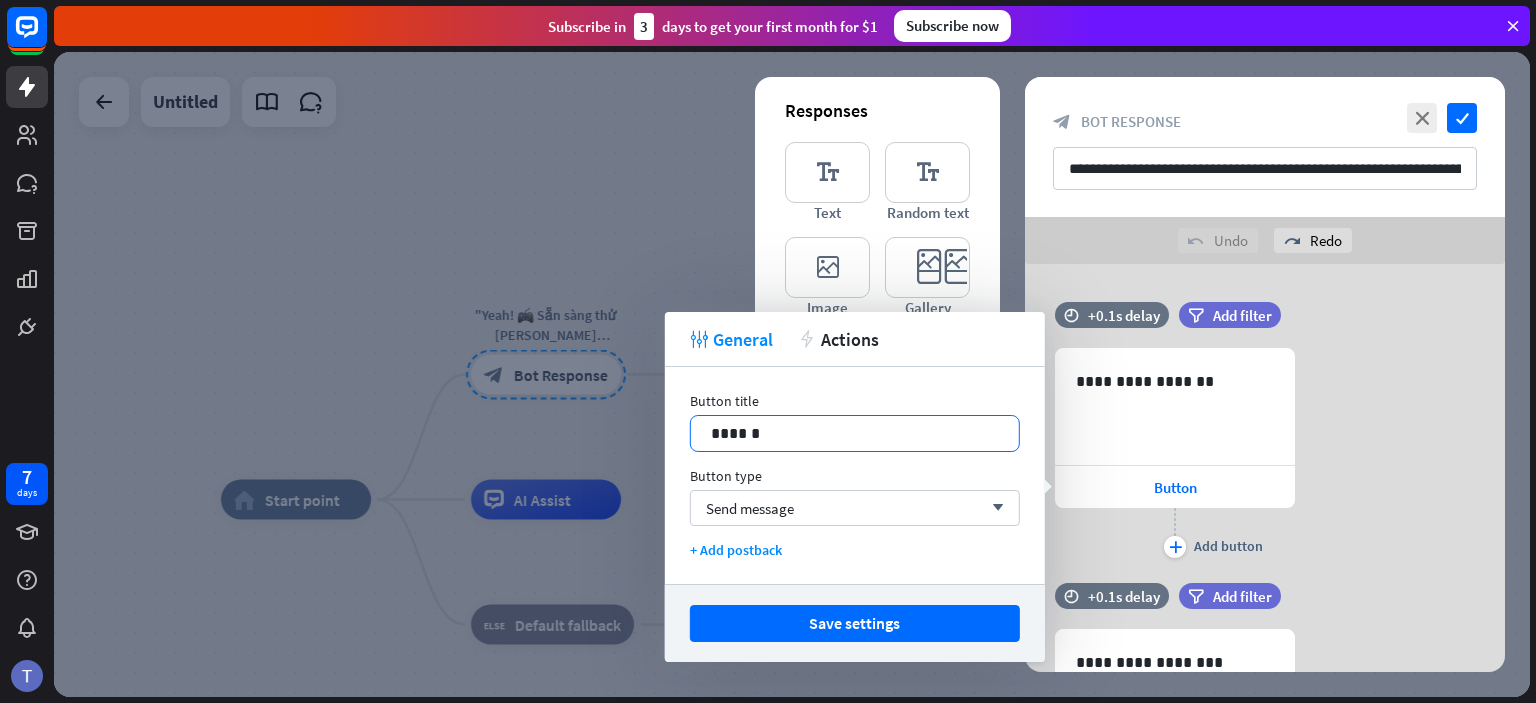 click on "******" at bounding box center (855, 433) 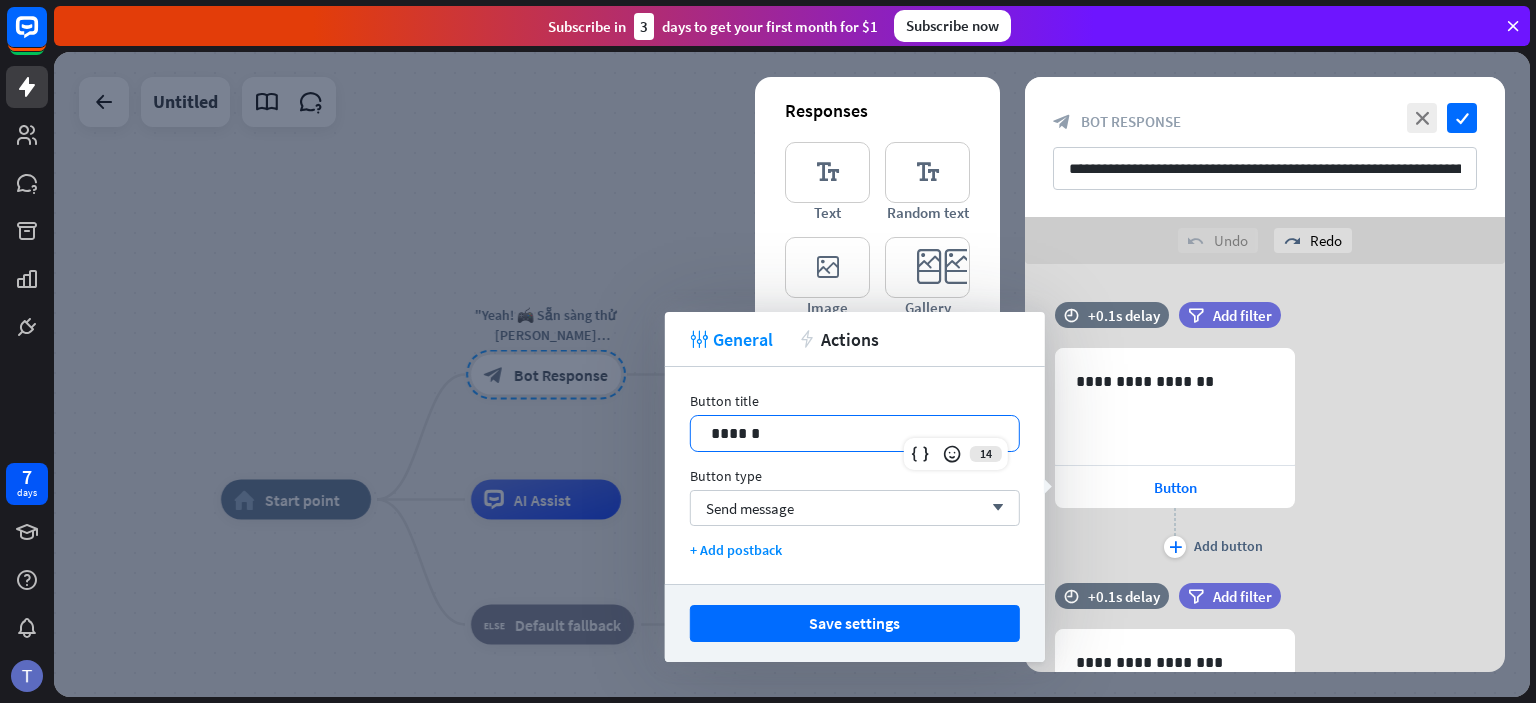 click on "******" at bounding box center (855, 433) 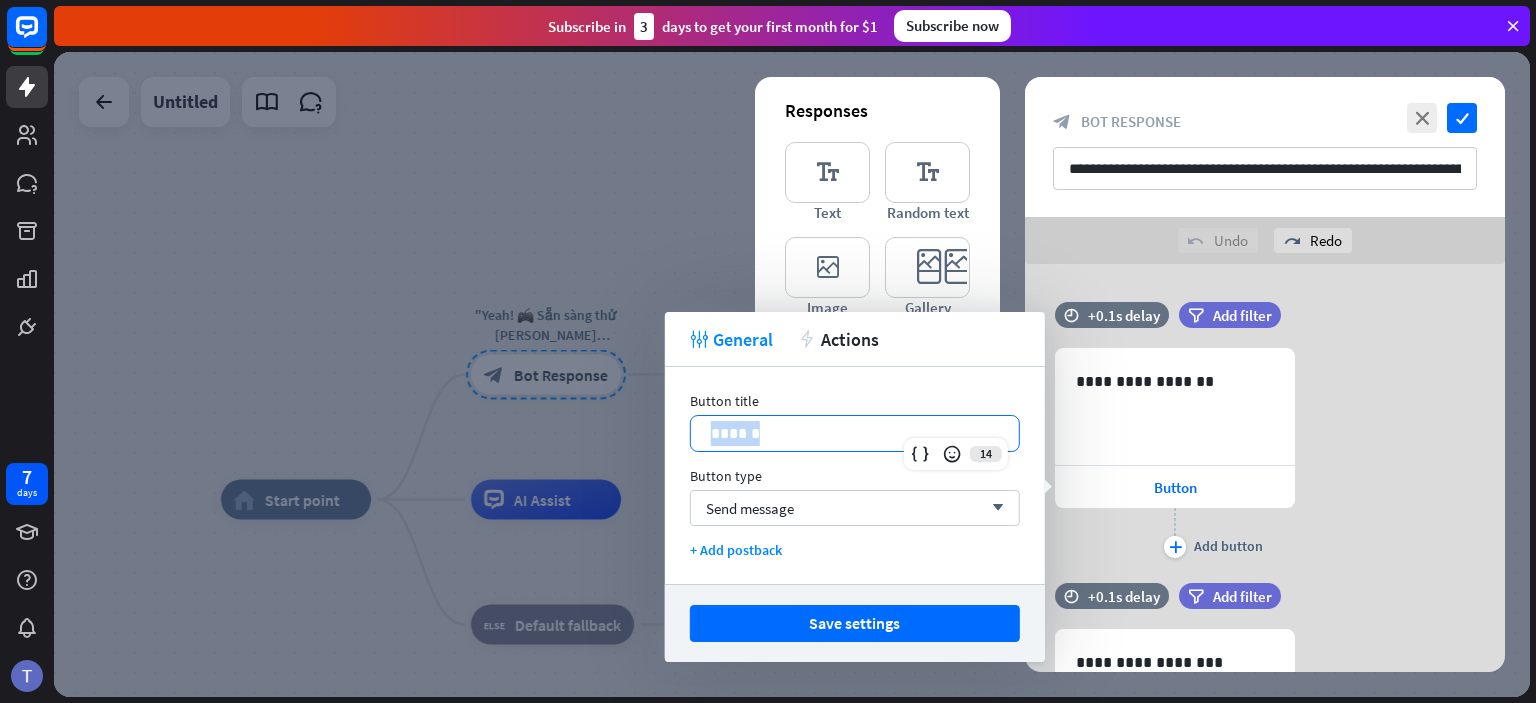 click on "******" at bounding box center [855, 433] 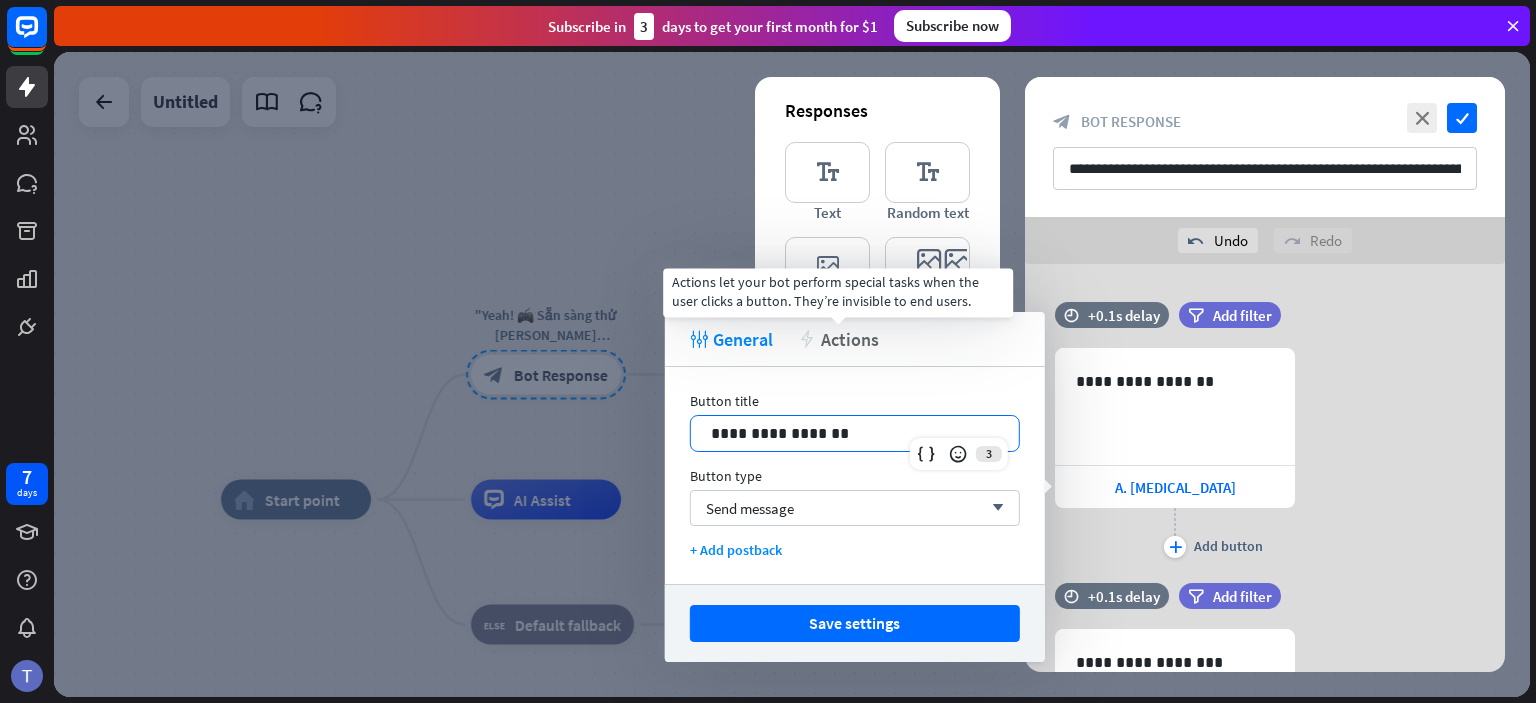 click on "Actions" at bounding box center [850, 339] 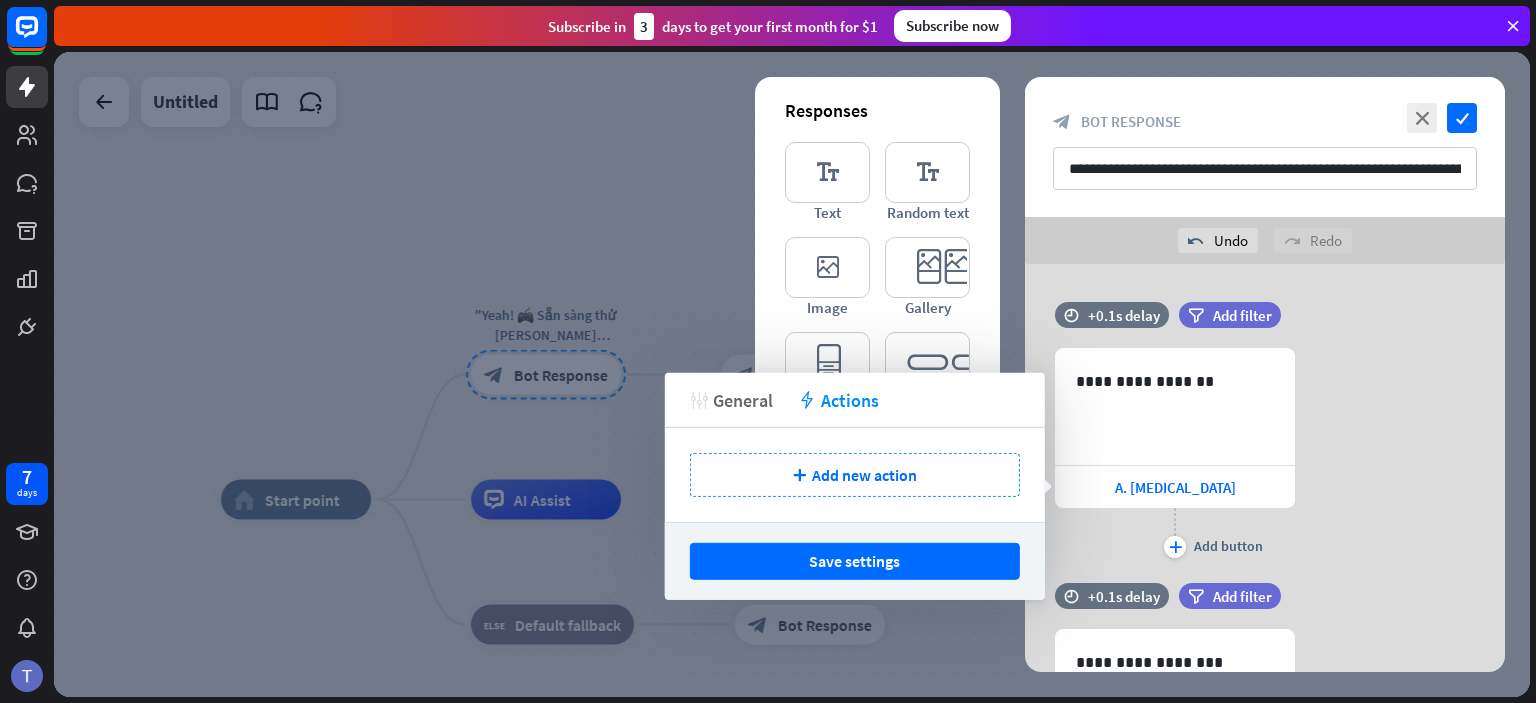 click on "General" at bounding box center [743, 399] 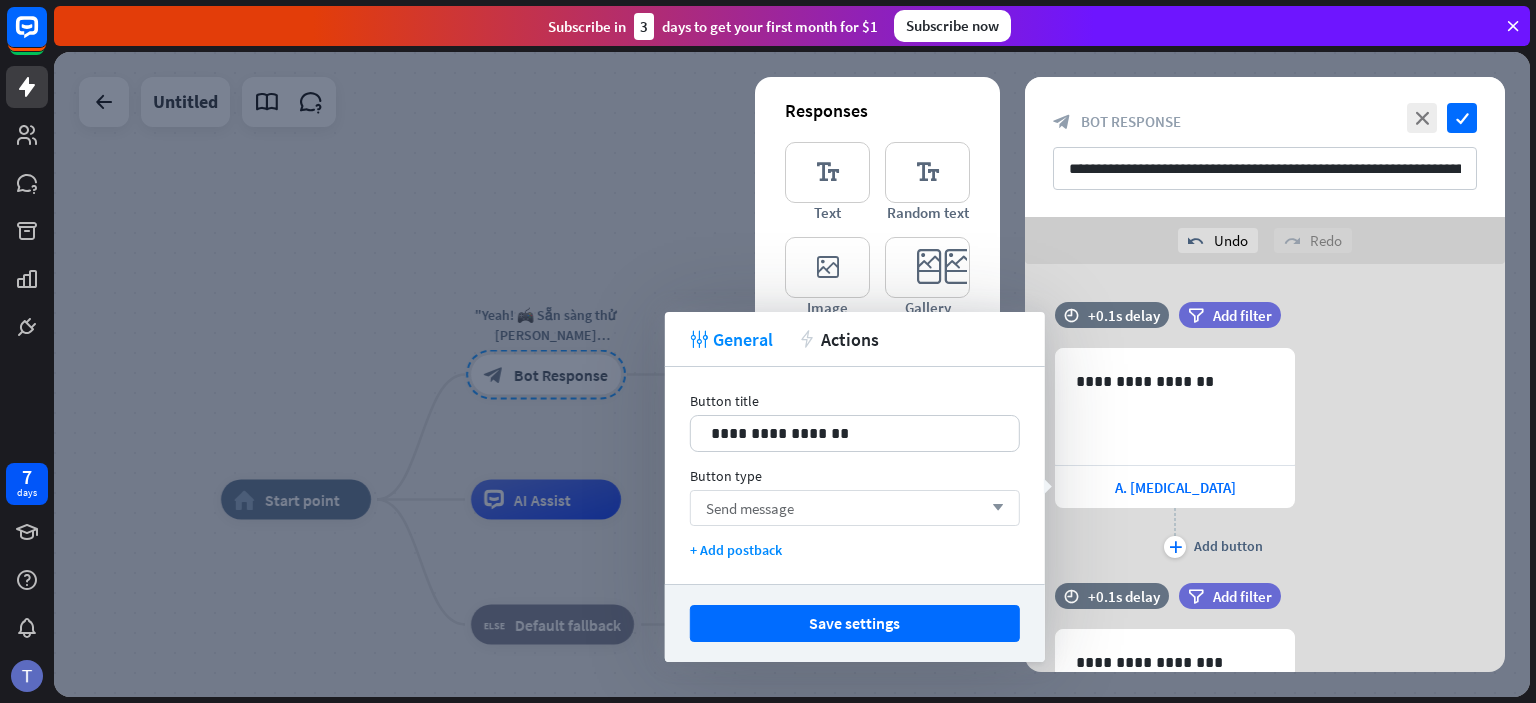 click on "Send message
arrow_down" at bounding box center (855, 508) 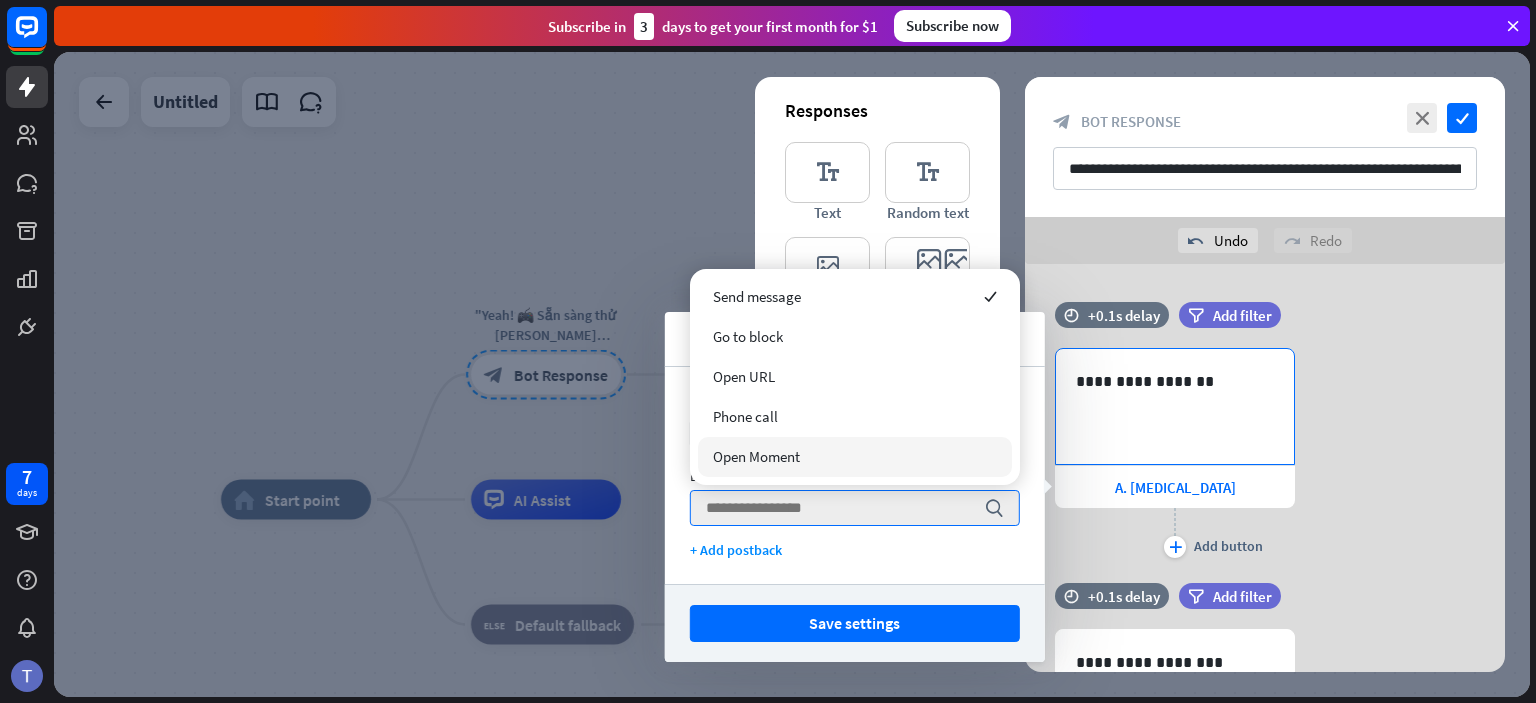 click on "**********" at bounding box center [1175, 406] 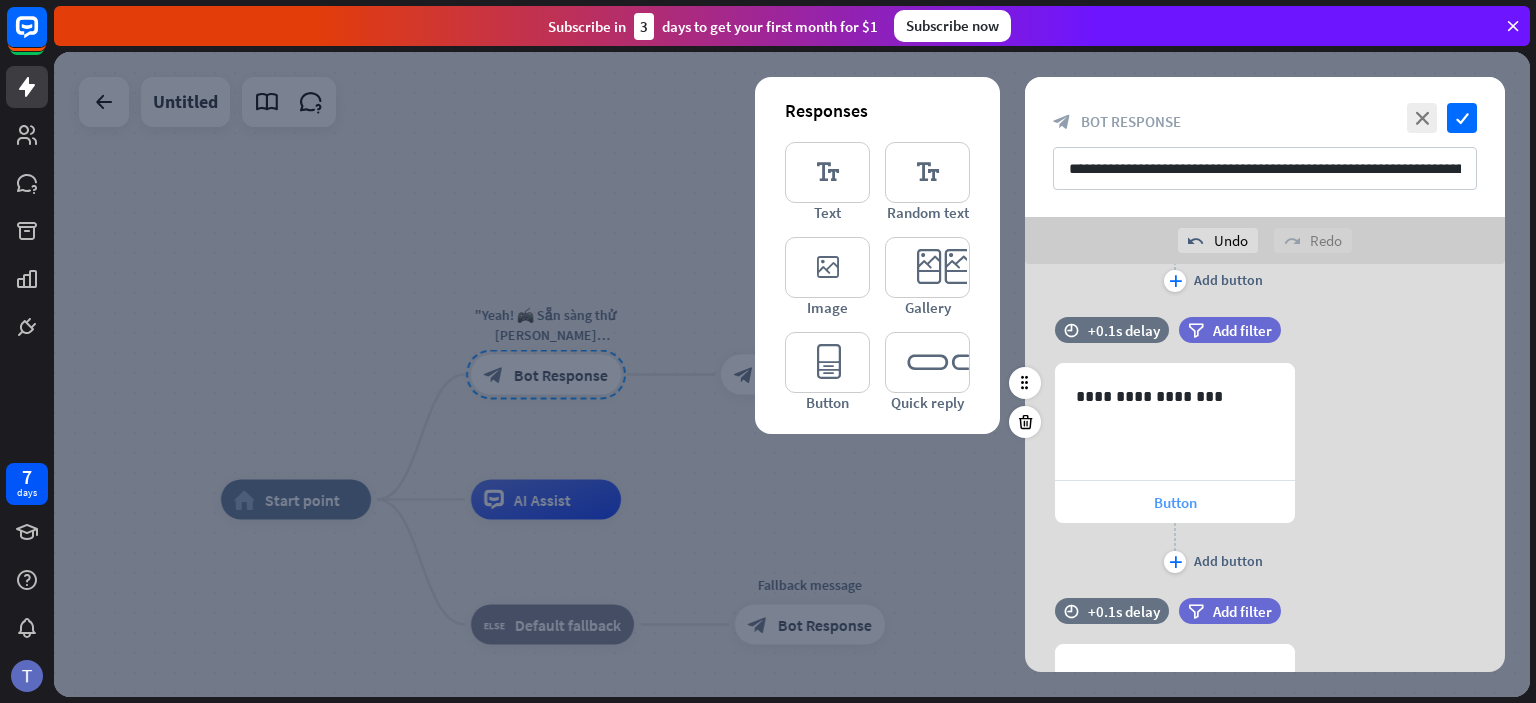 scroll, scrollTop: 272, scrollLeft: 0, axis: vertical 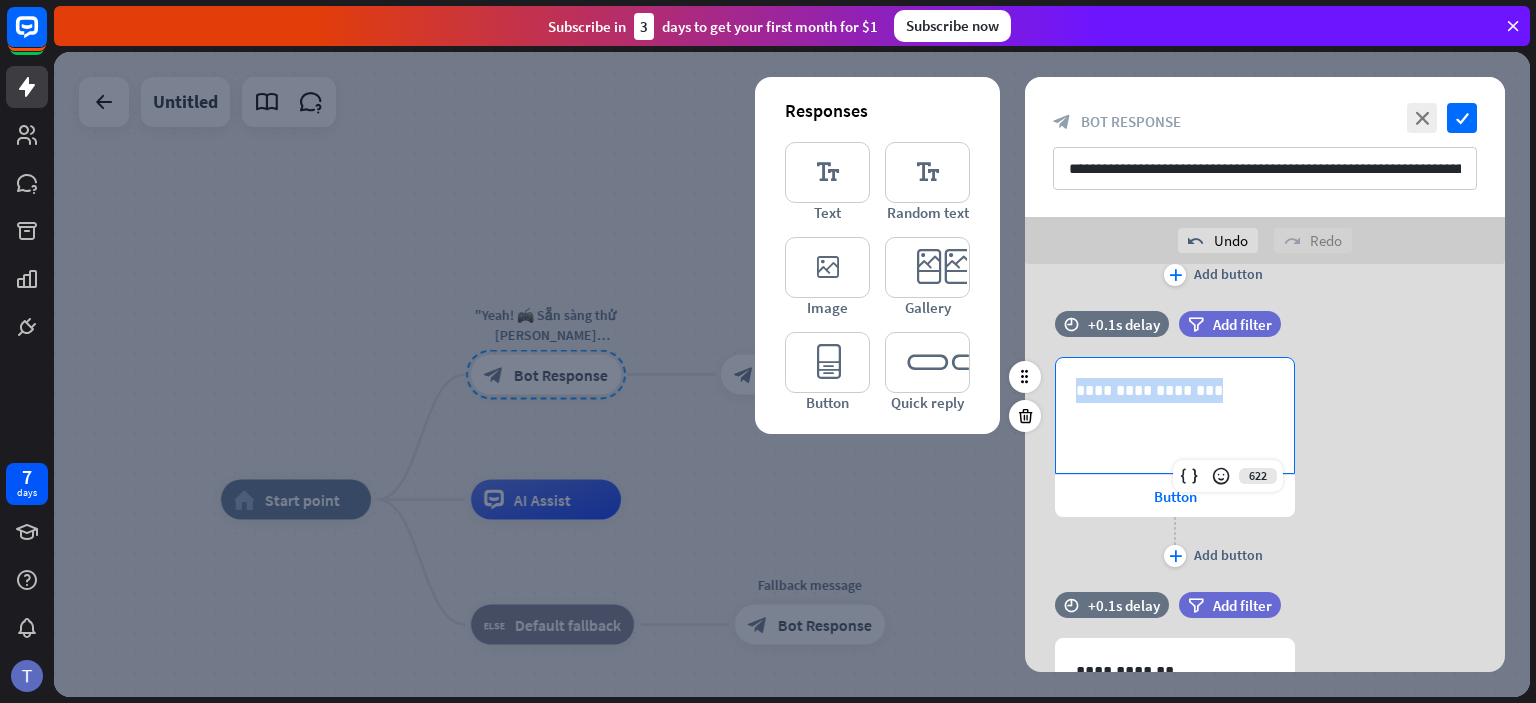 drag, startPoint x: 1213, startPoint y: 387, endPoint x: 1066, endPoint y: 383, distance: 147.05441 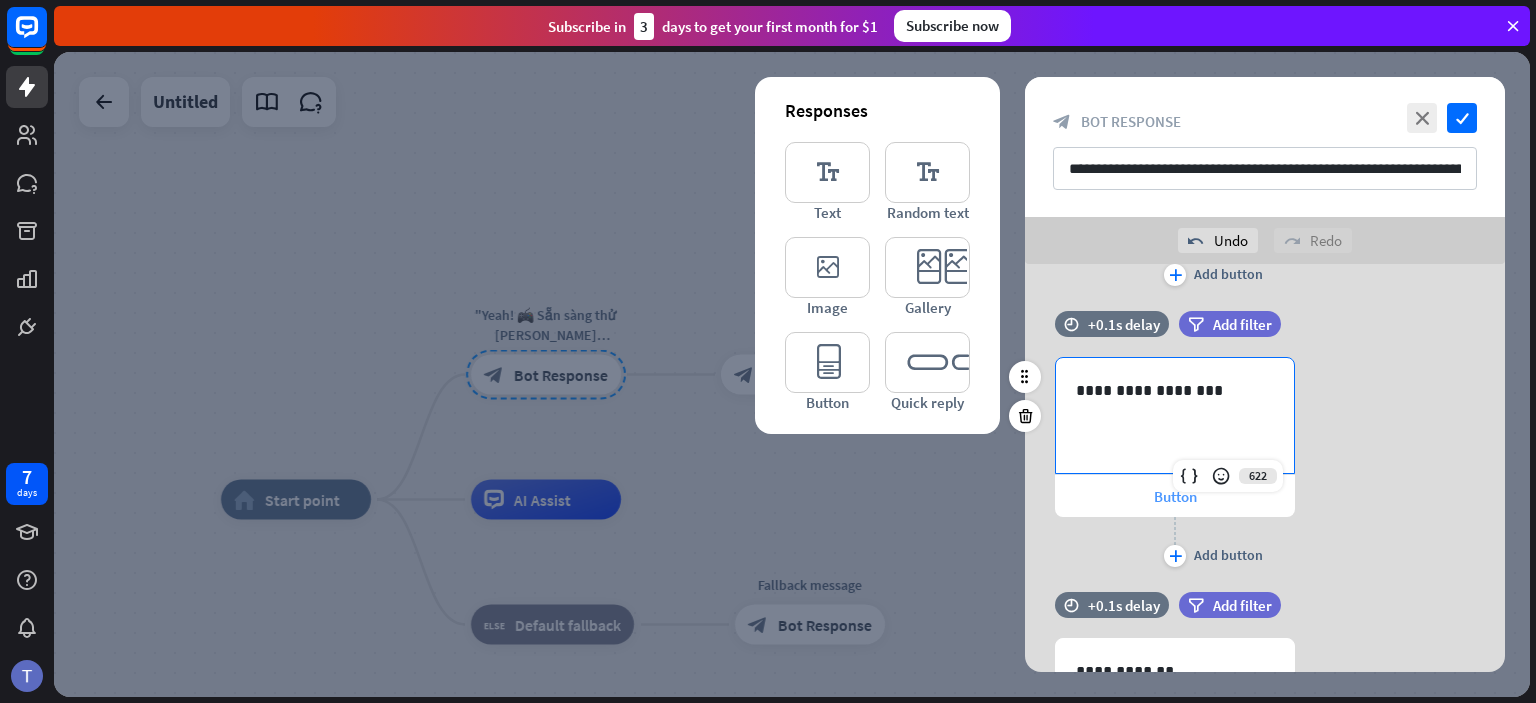 click on "Button" at bounding box center [1175, 496] 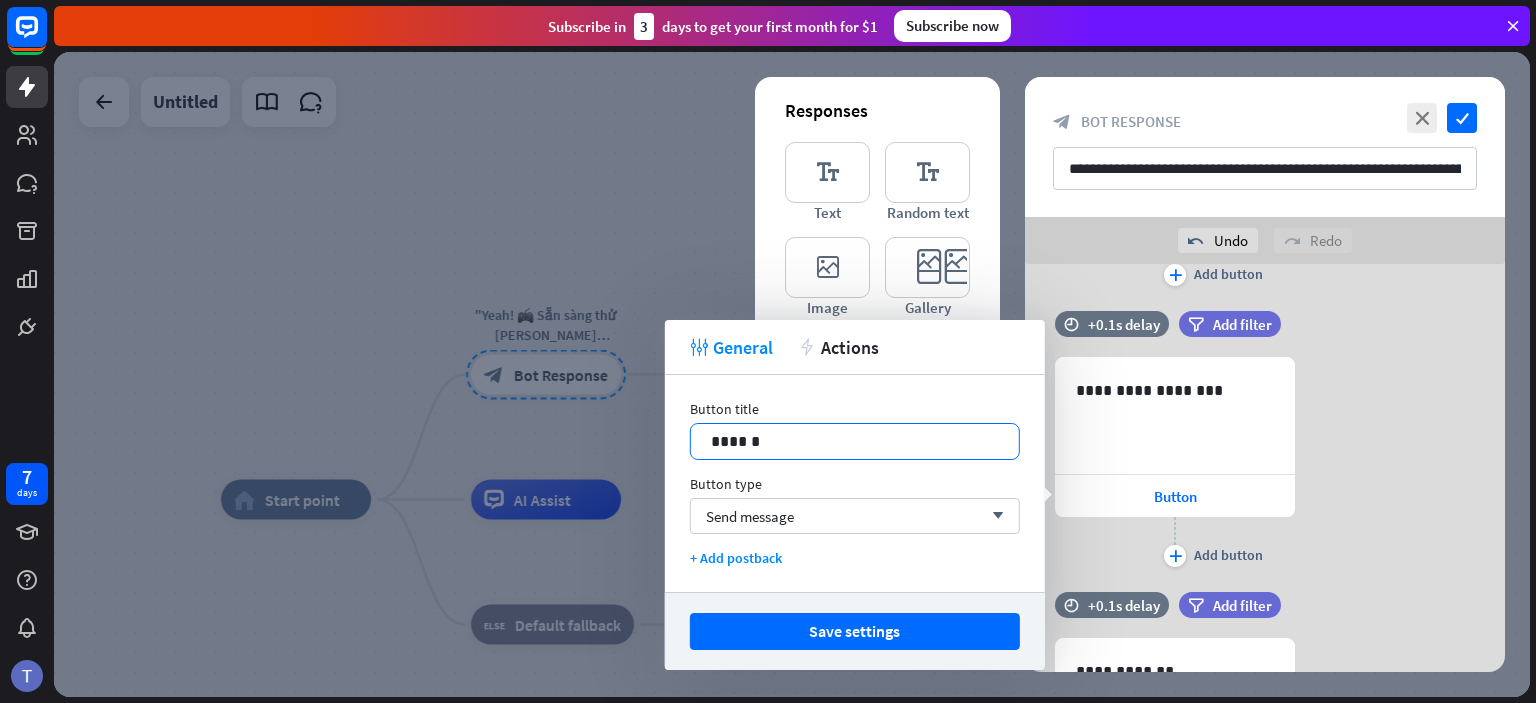 click on "******" at bounding box center [855, 441] 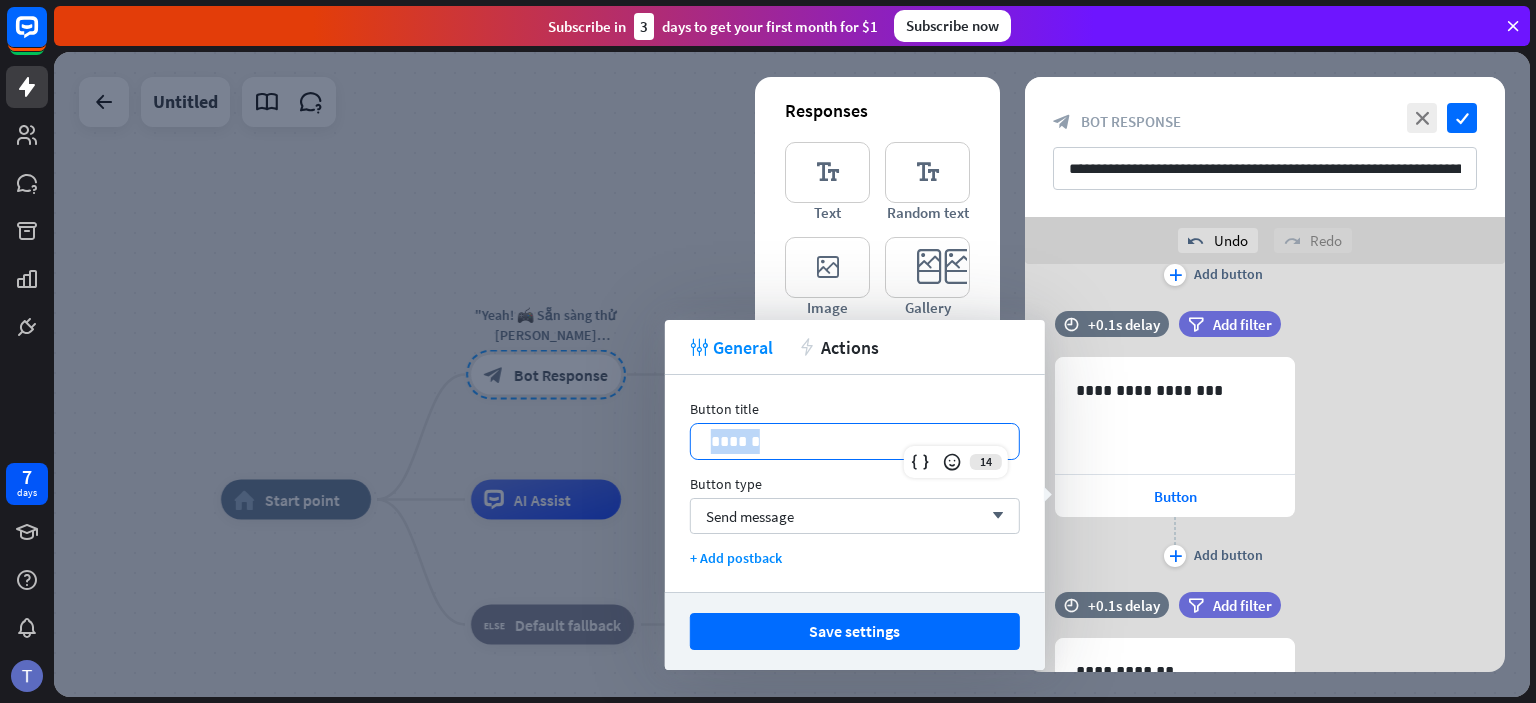click on "******" at bounding box center [855, 441] 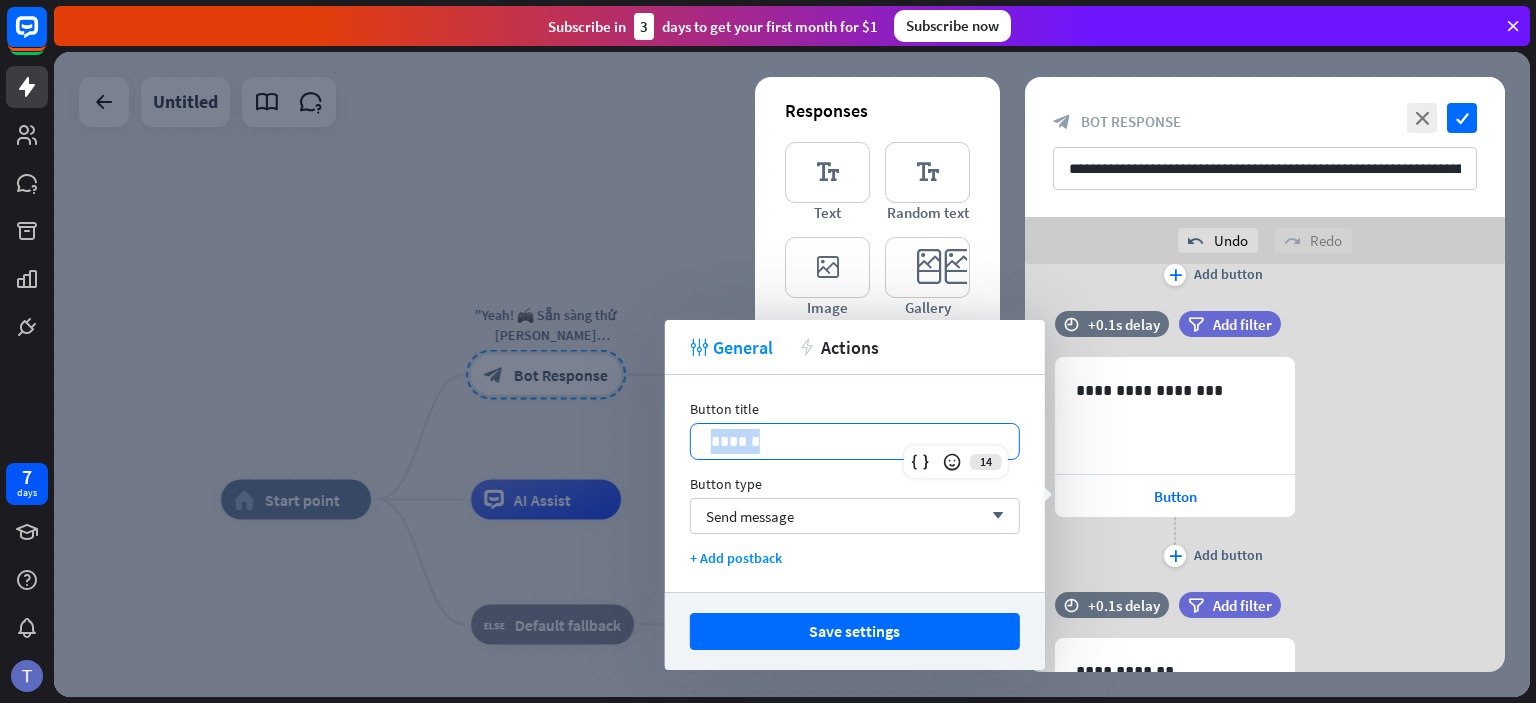 type 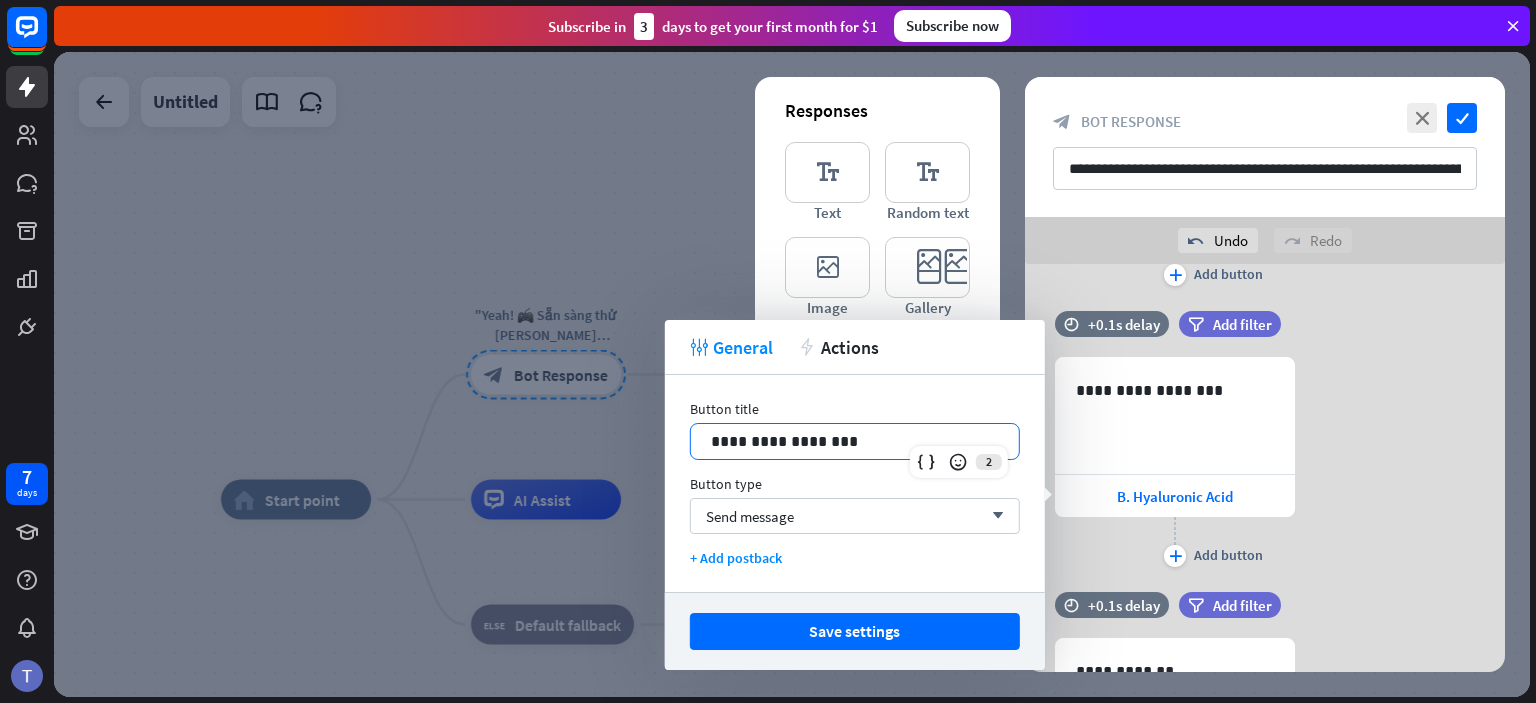 click on "**********" at bounding box center (1265, 464) 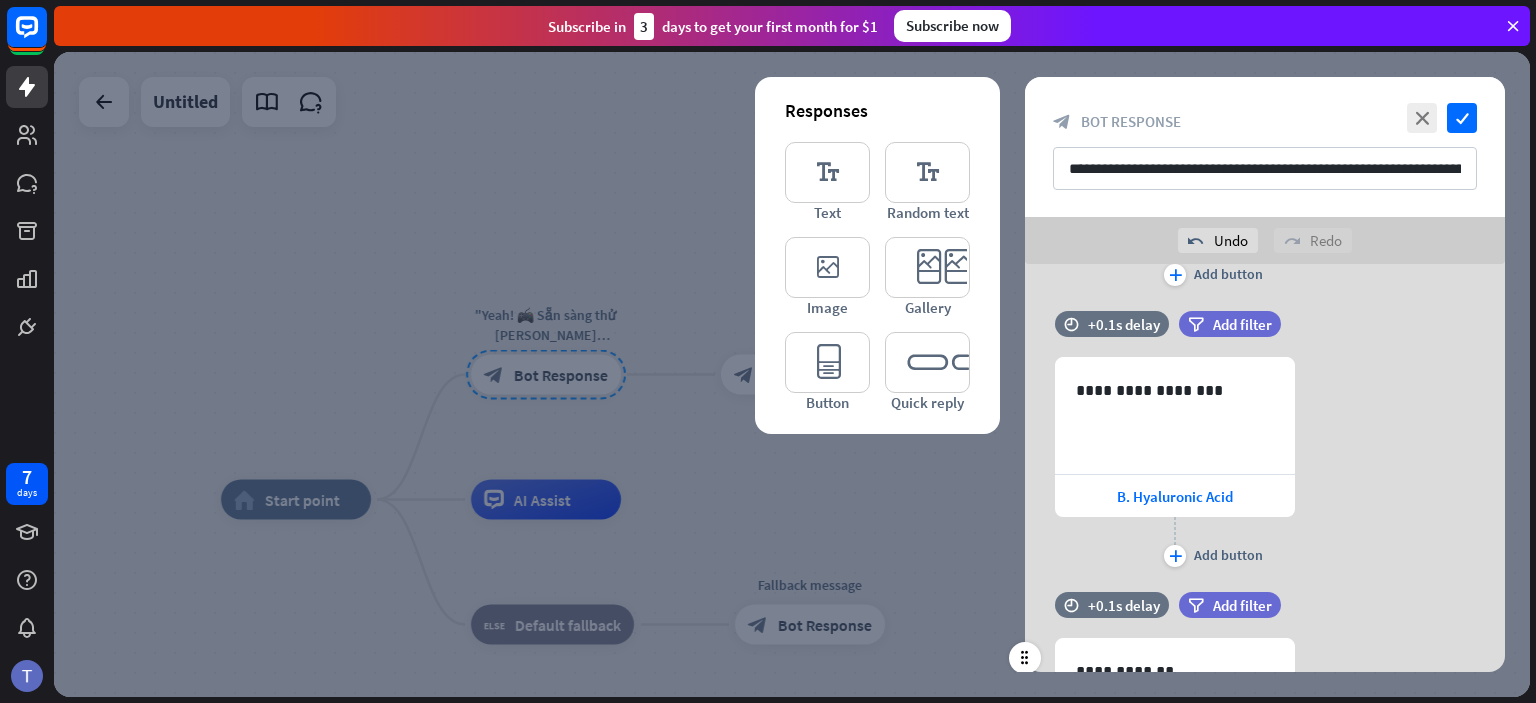 scroll, scrollTop: 521, scrollLeft: 0, axis: vertical 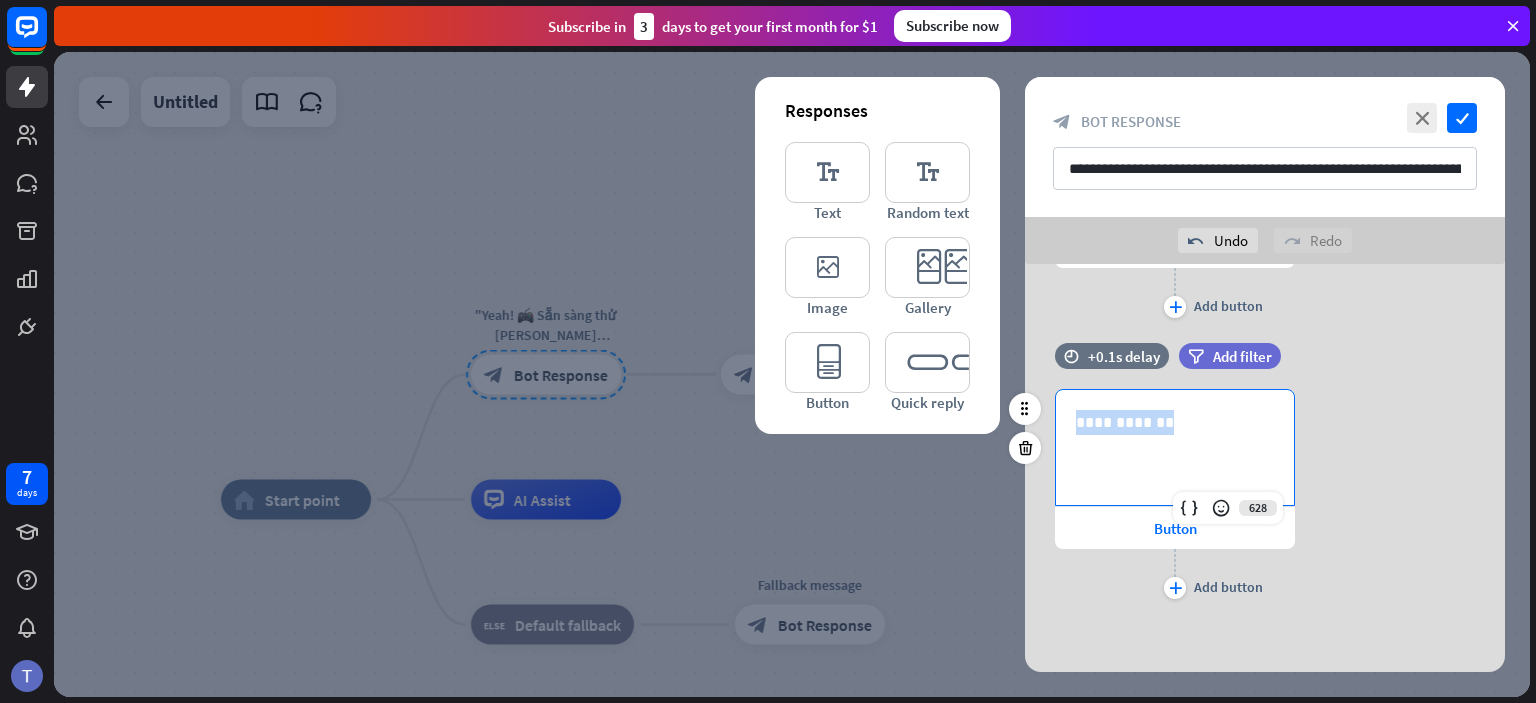 drag, startPoint x: 1179, startPoint y: 419, endPoint x: 1052, endPoint y: 411, distance: 127.25172 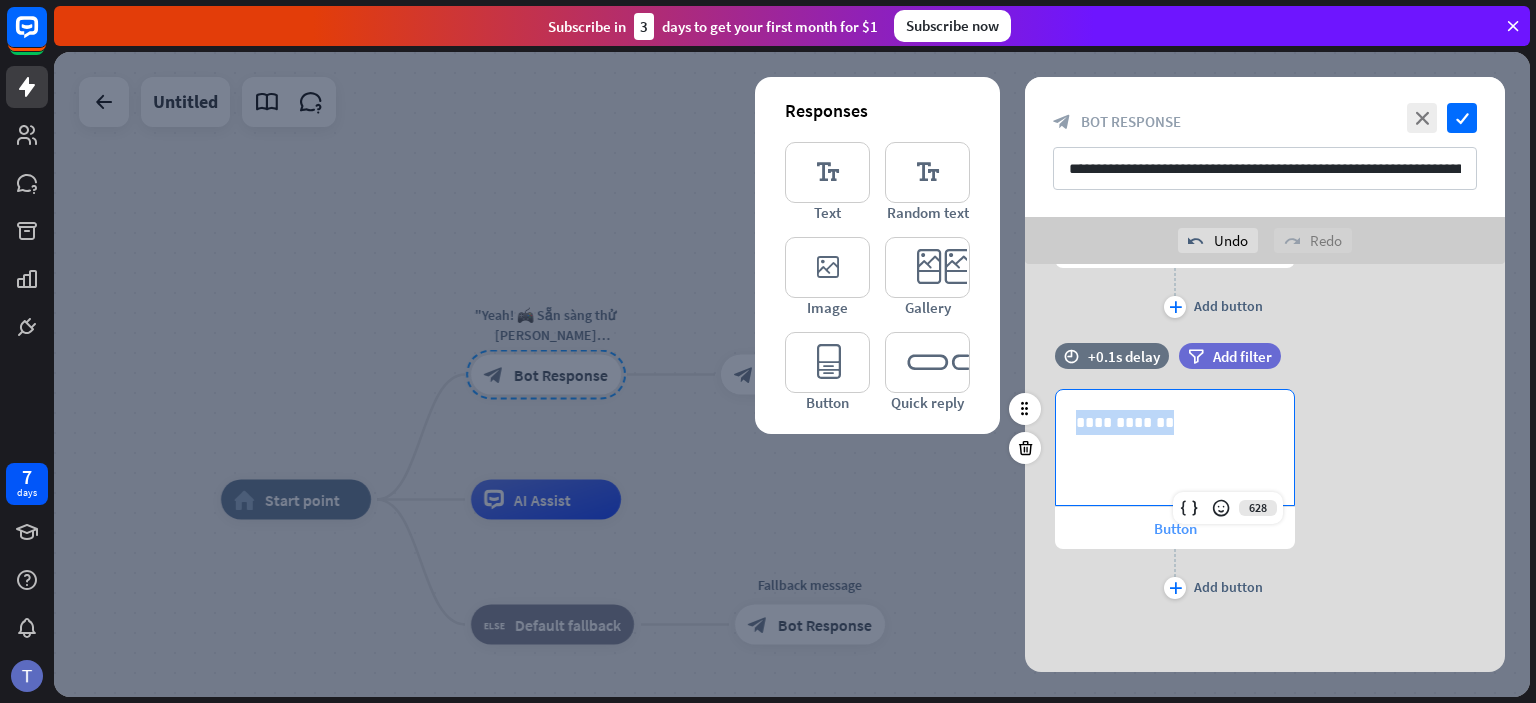 click on "Button" at bounding box center [1175, 528] 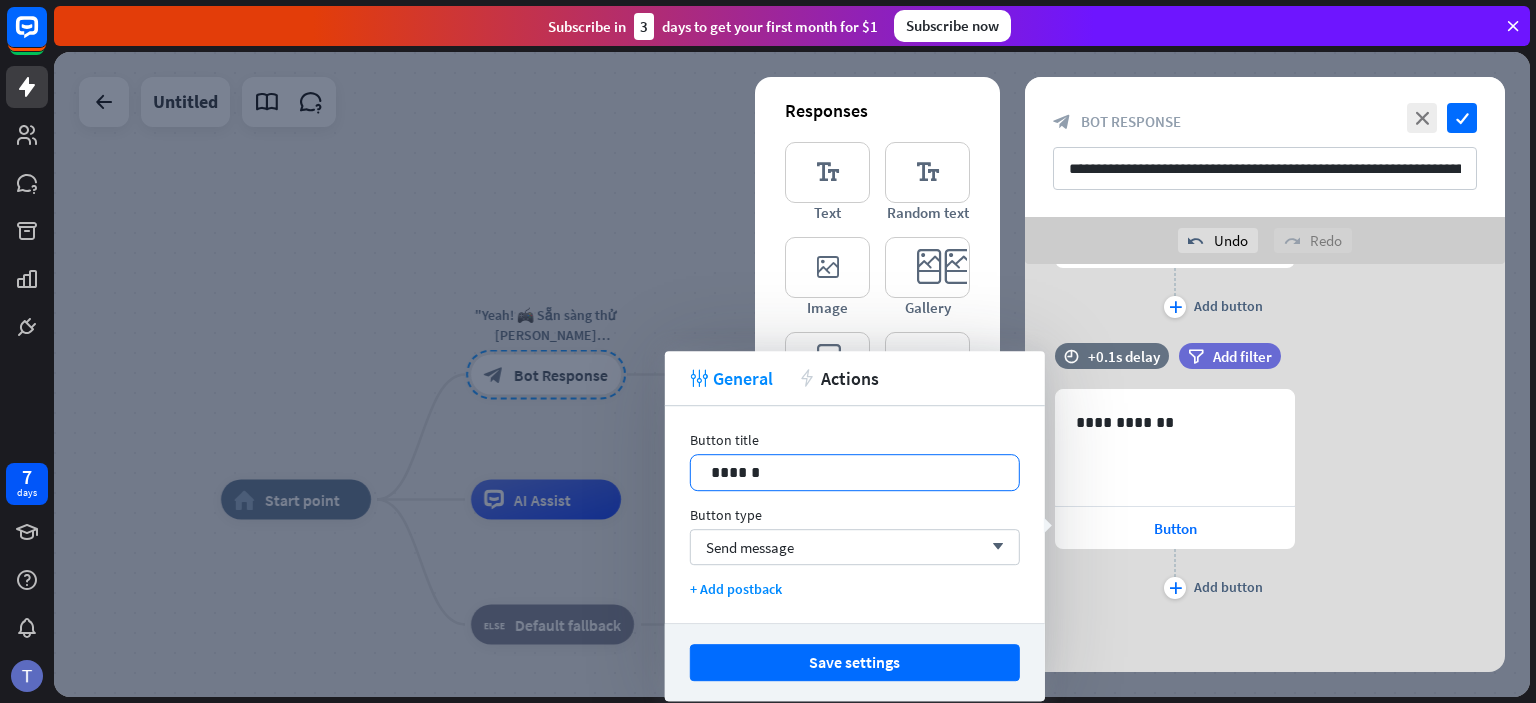 click on "******" at bounding box center [855, 472] 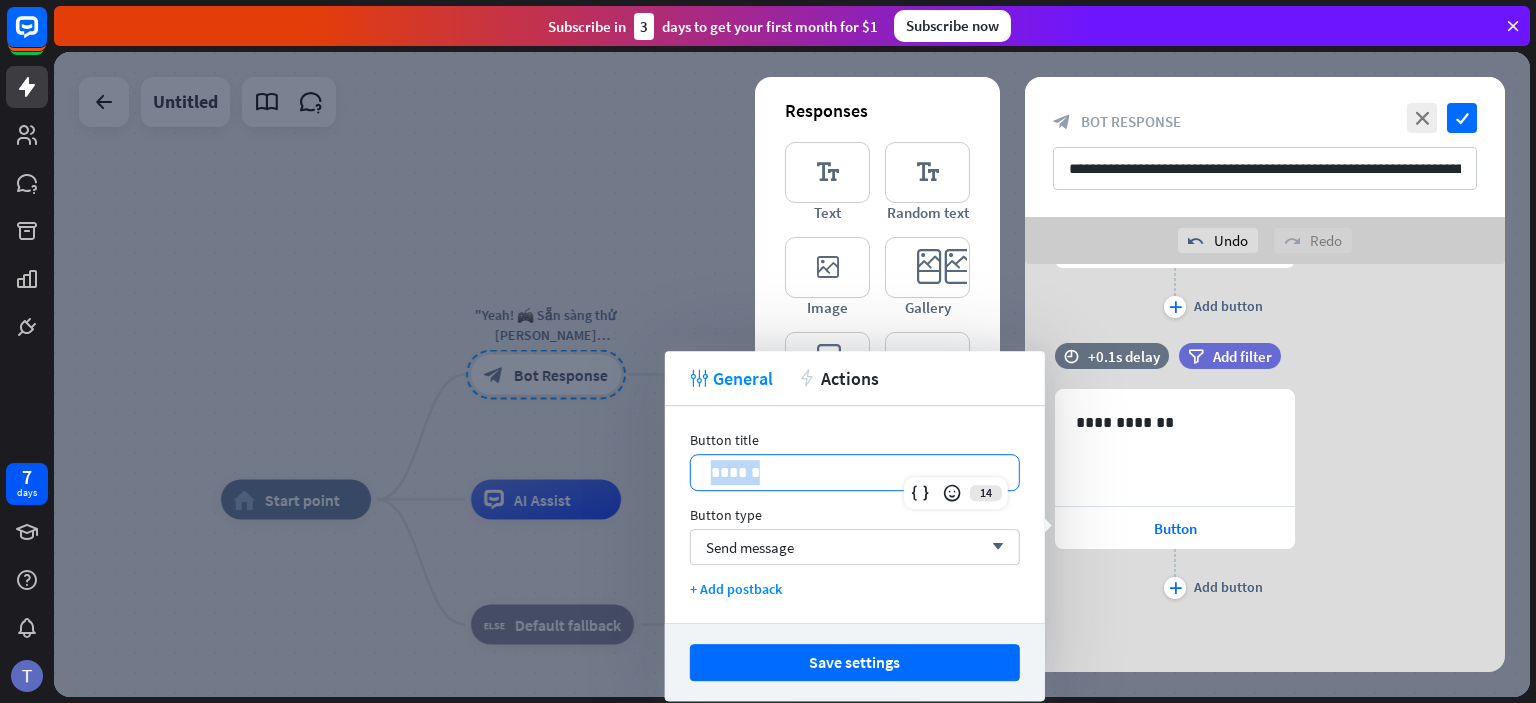 click on "******" at bounding box center [855, 472] 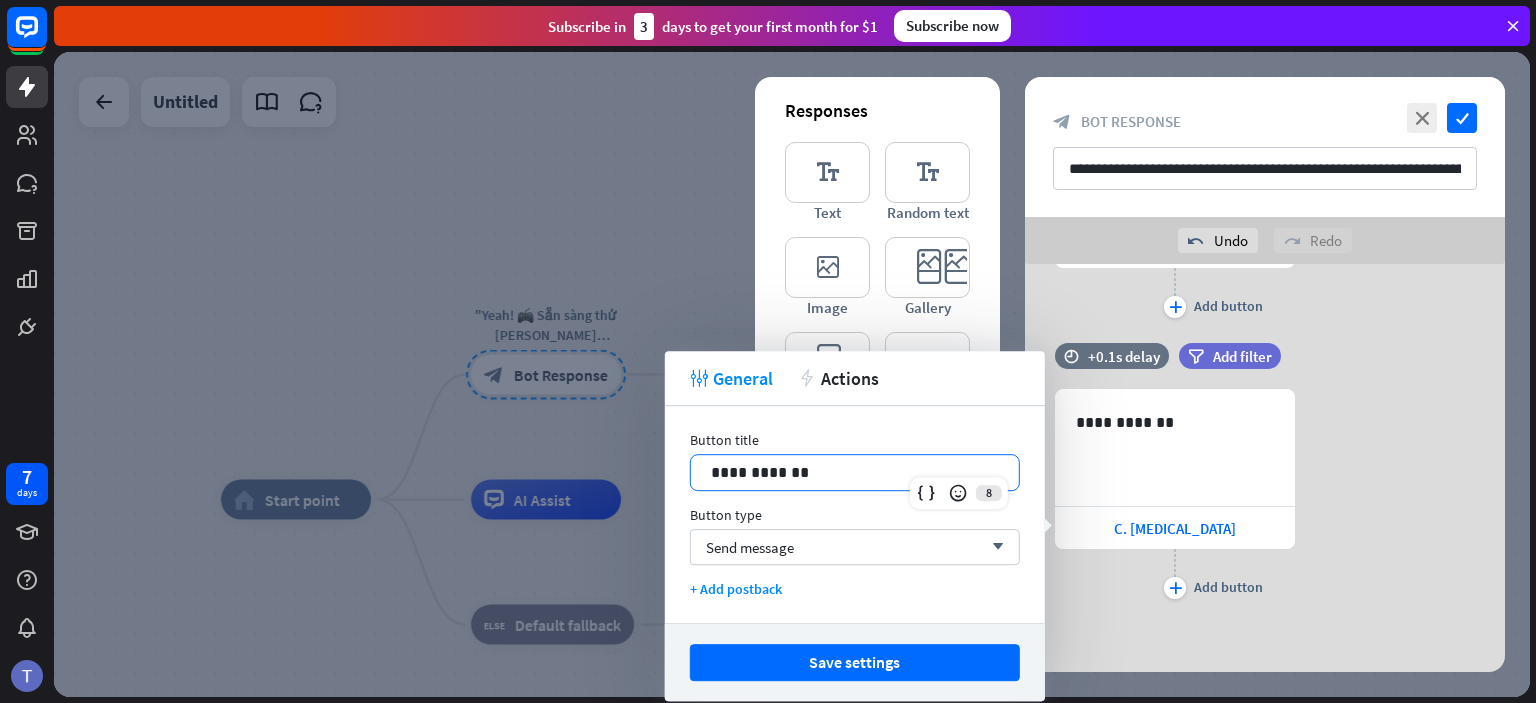 click on "**********" at bounding box center [1265, 496] 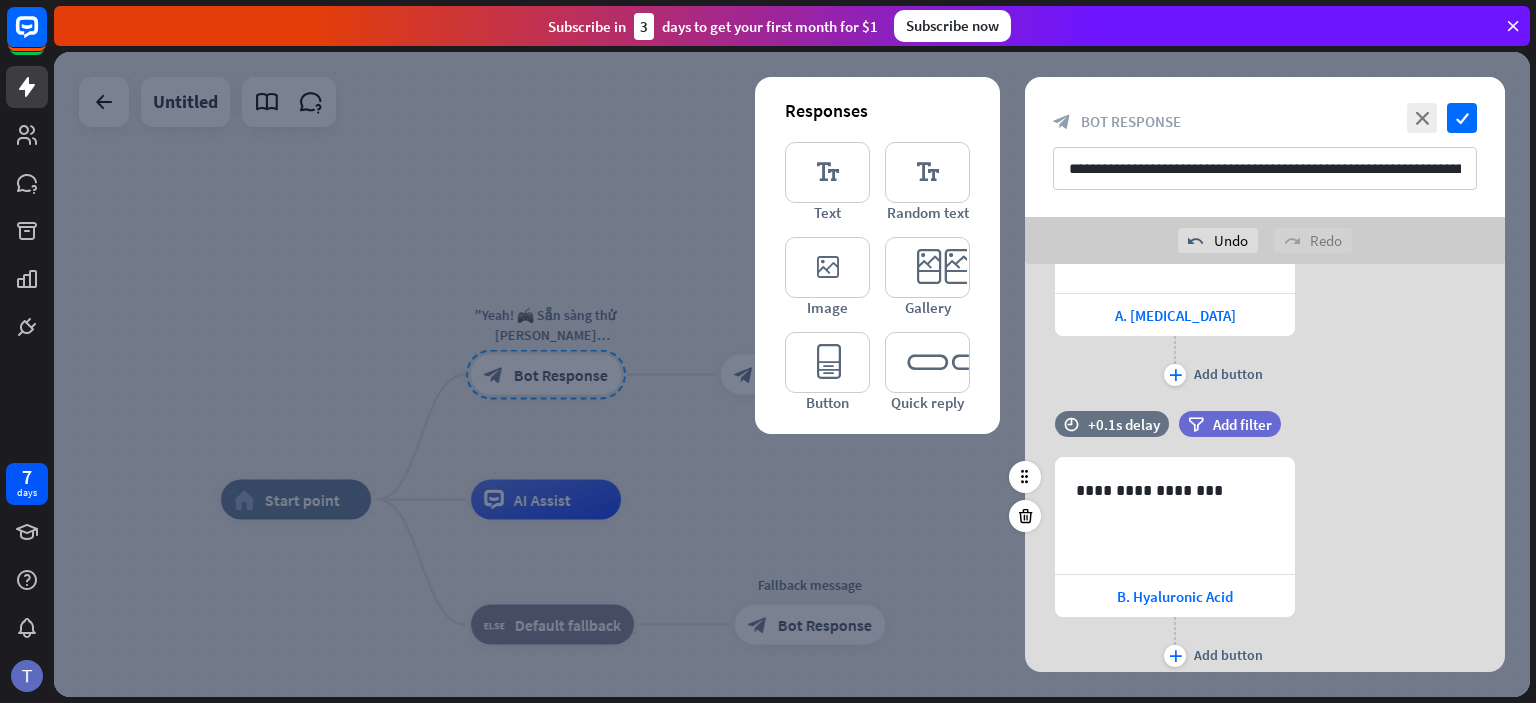 scroll, scrollTop: 0, scrollLeft: 0, axis: both 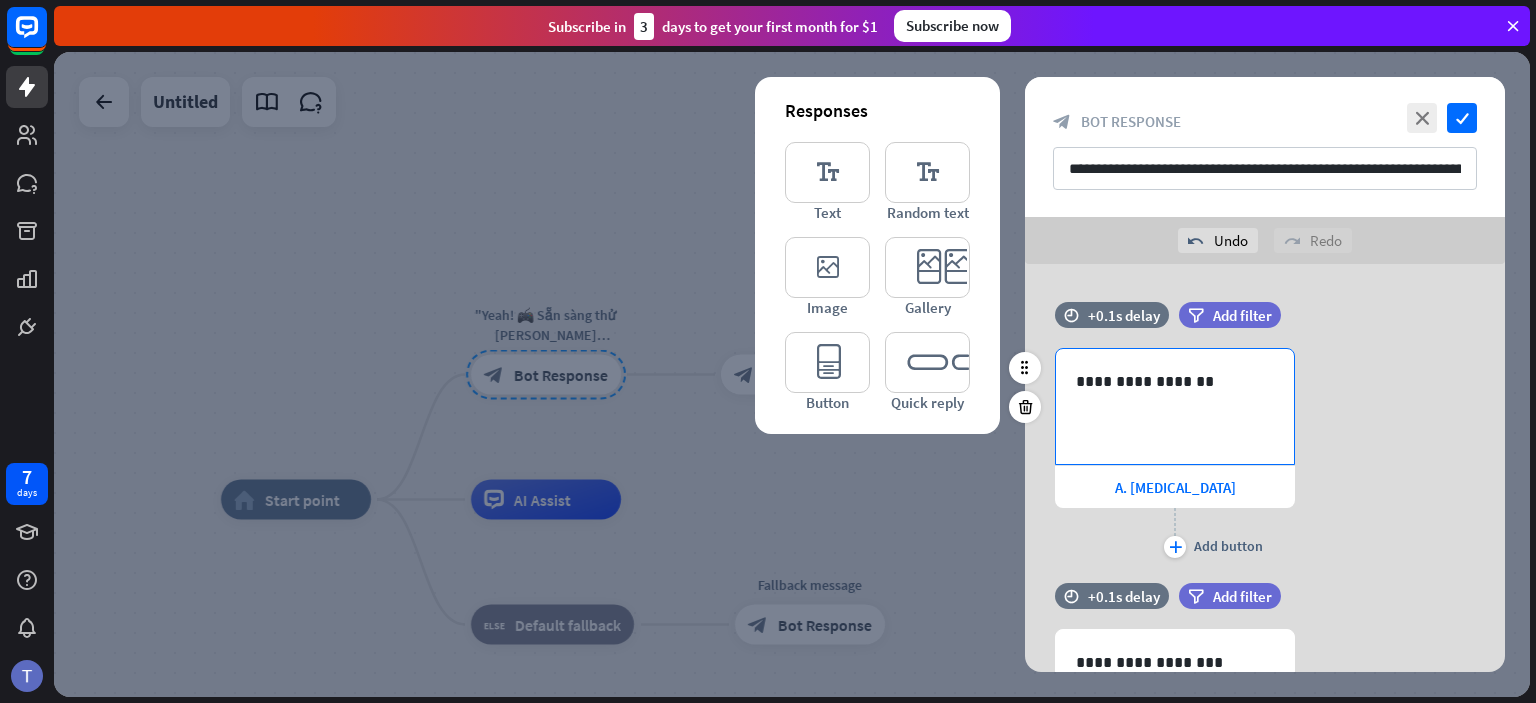 click on "**********" at bounding box center [1175, 406] 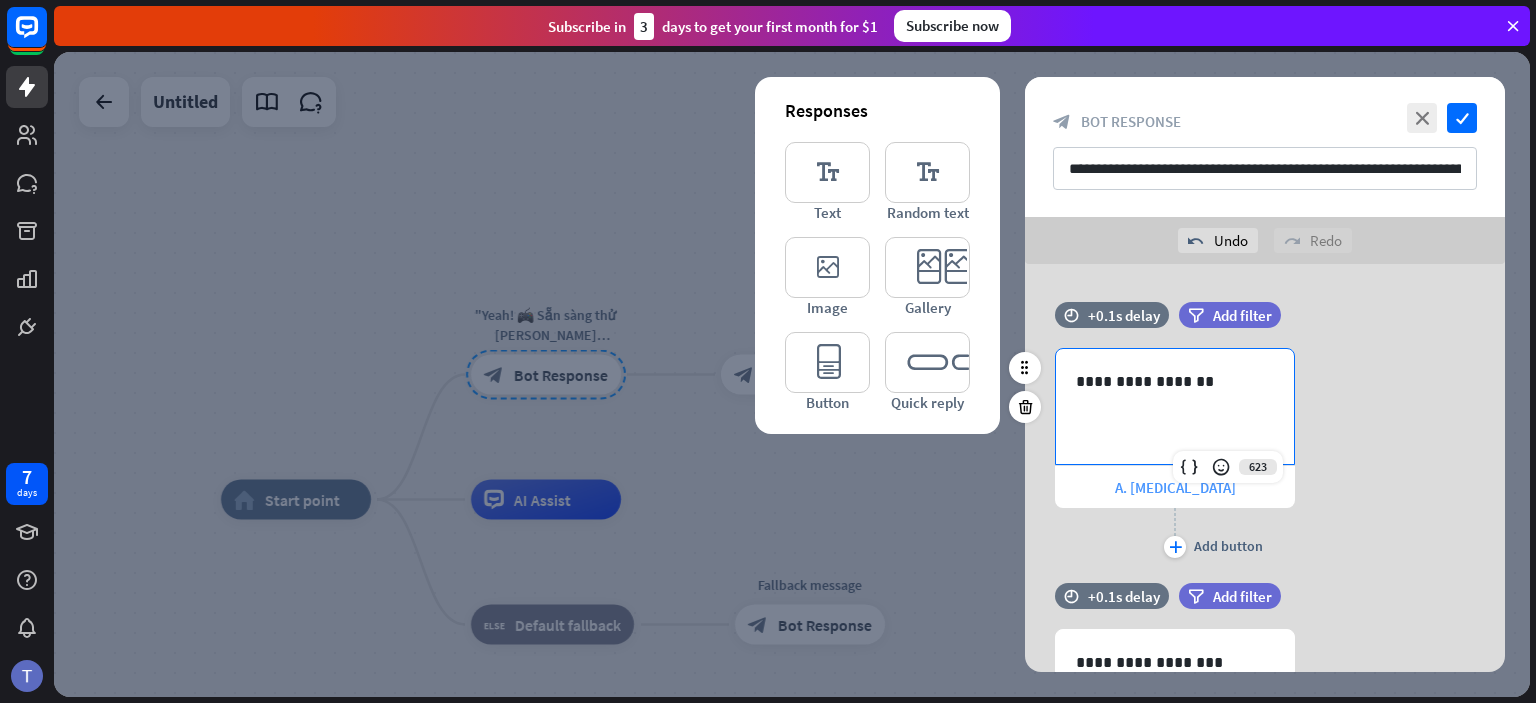 click on "A. [MEDICAL_DATA]" at bounding box center (1175, 487) 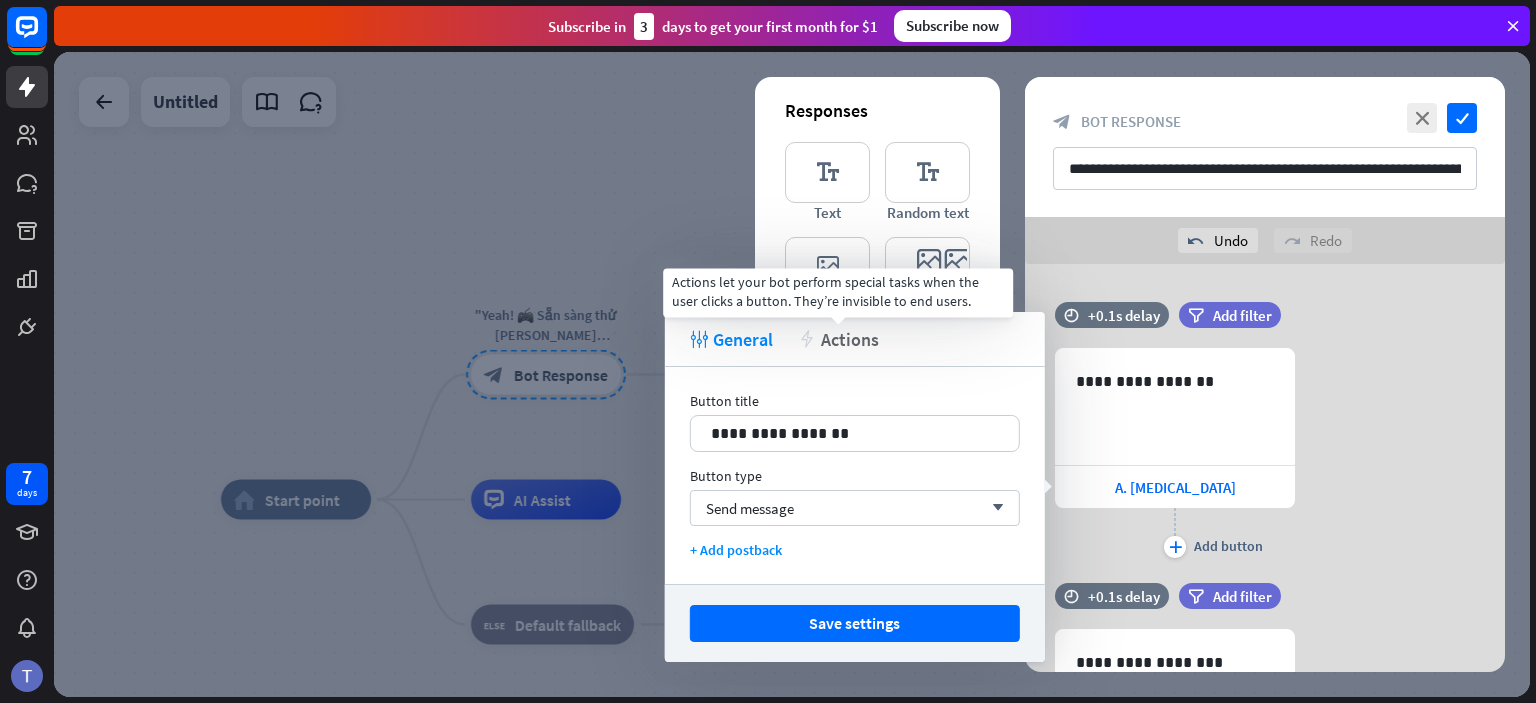 click on "Actions" at bounding box center [850, 339] 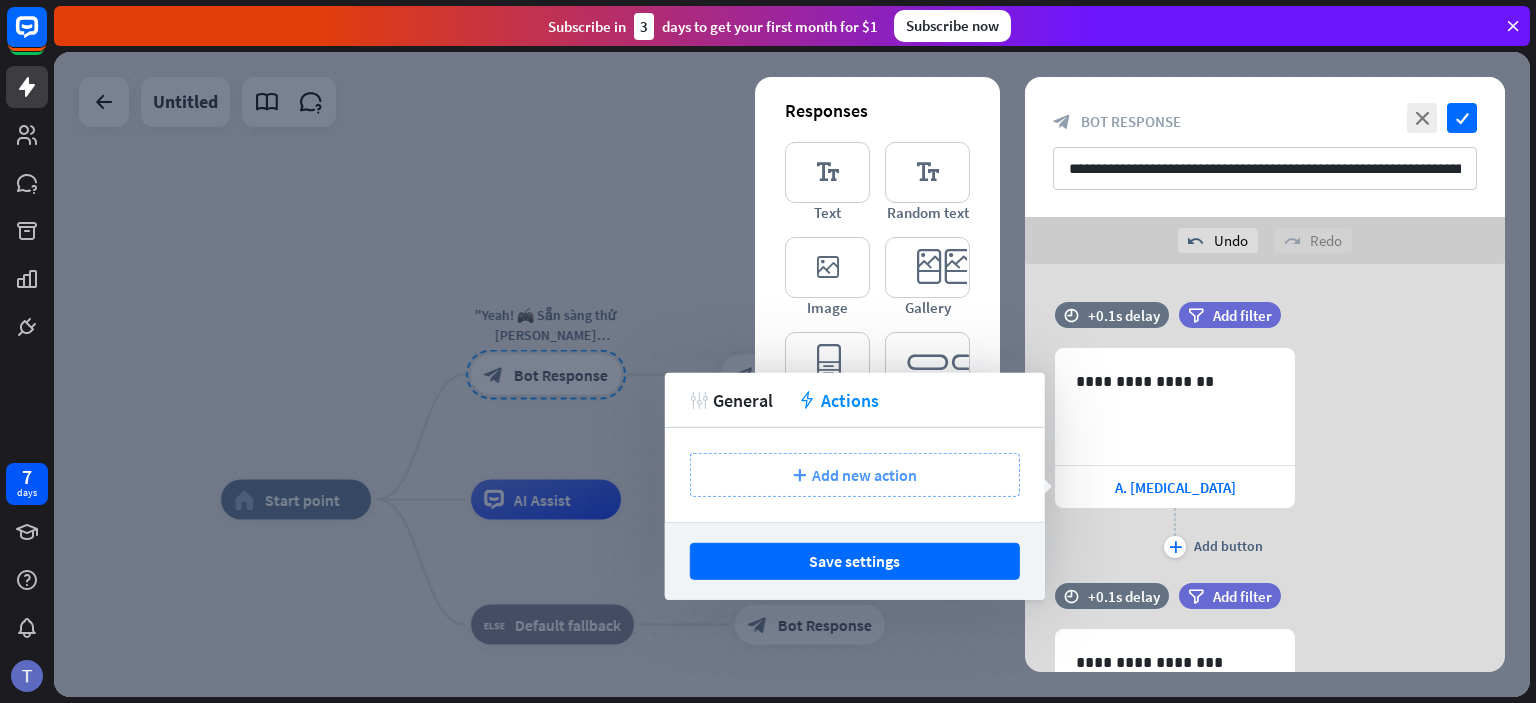 click on "Add new action" at bounding box center (864, 475) 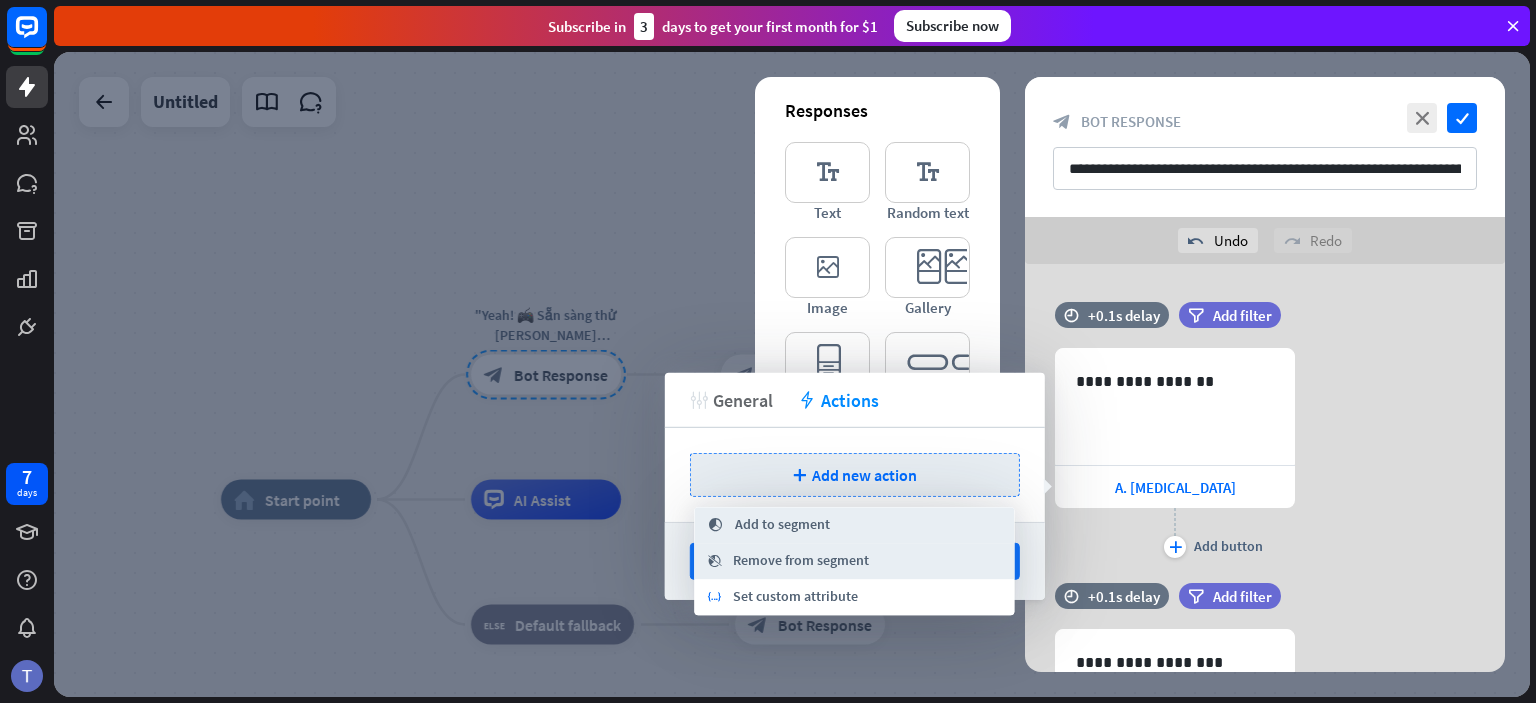click on "General" at bounding box center (743, 399) 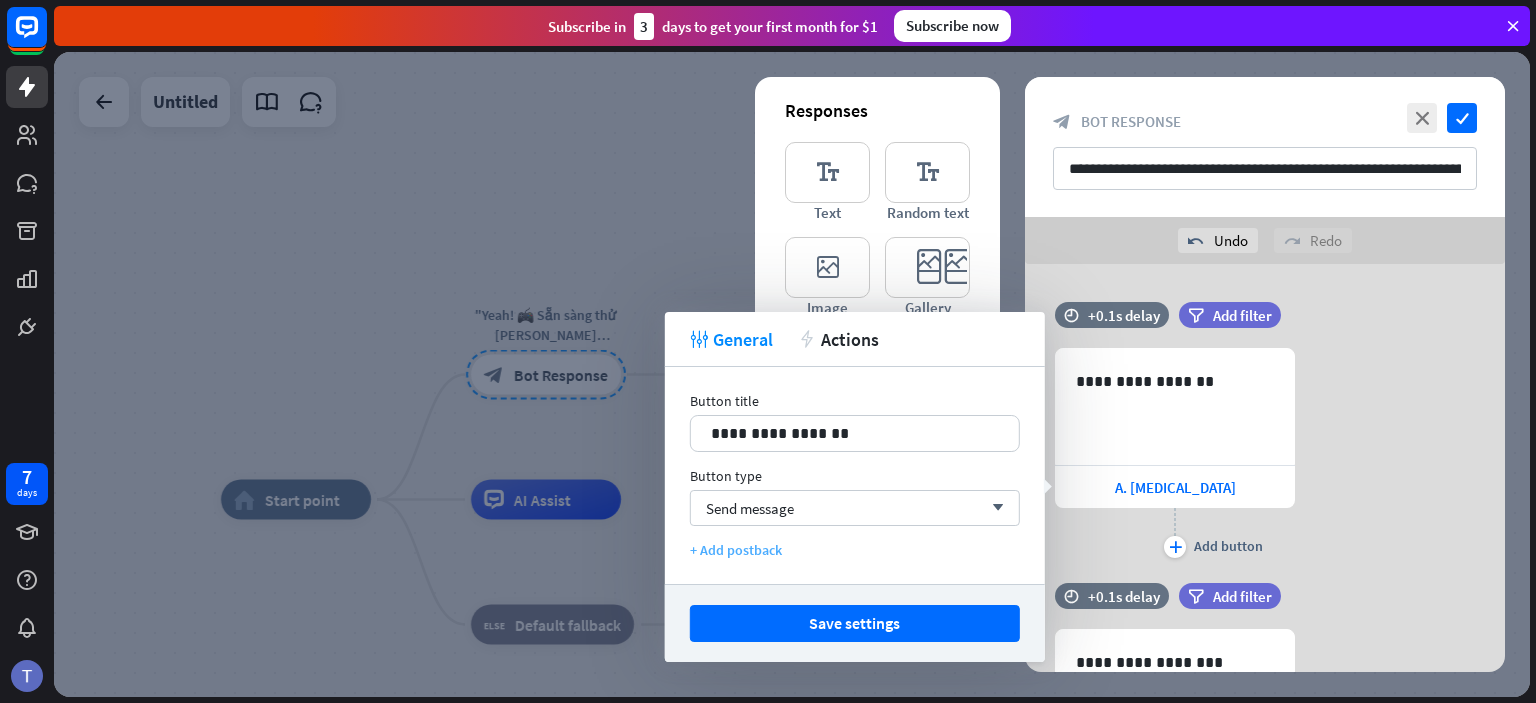 click on "+ Add postback" at bounding box center (855, 550) 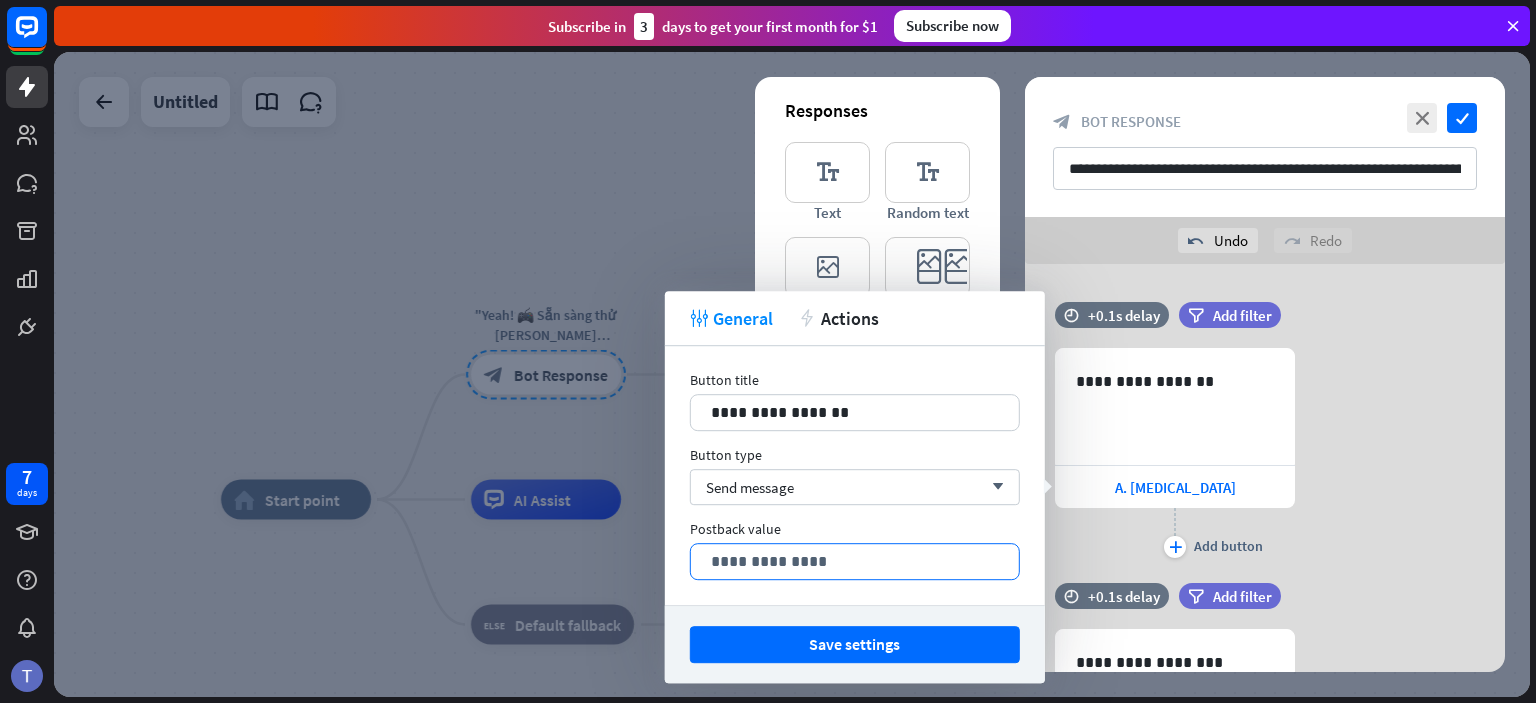 drag, startPoint x: 1006, startPoint y: 560, endPoint x: 990, endPoint y: 564, distance: 16.492422 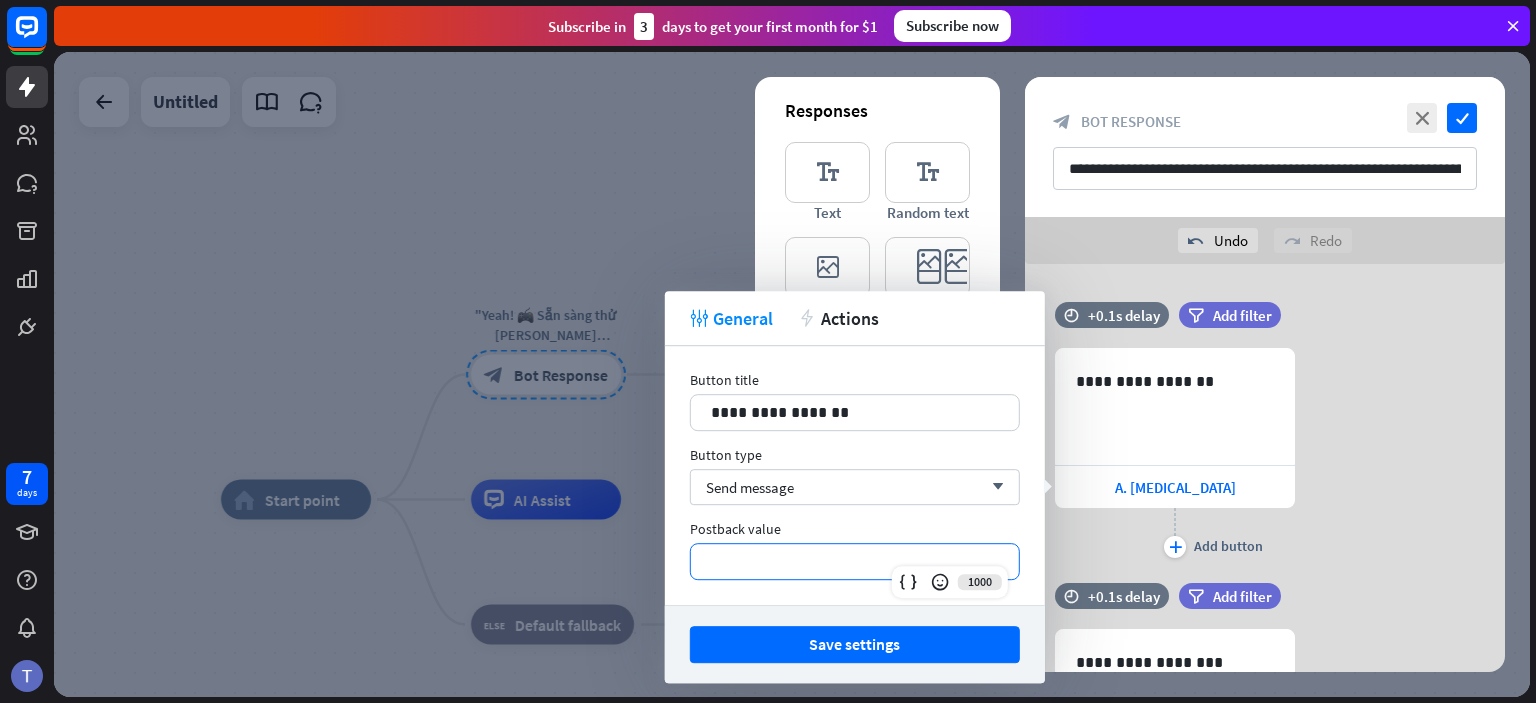 click on "Postback value" at bounding box center (855, 529) 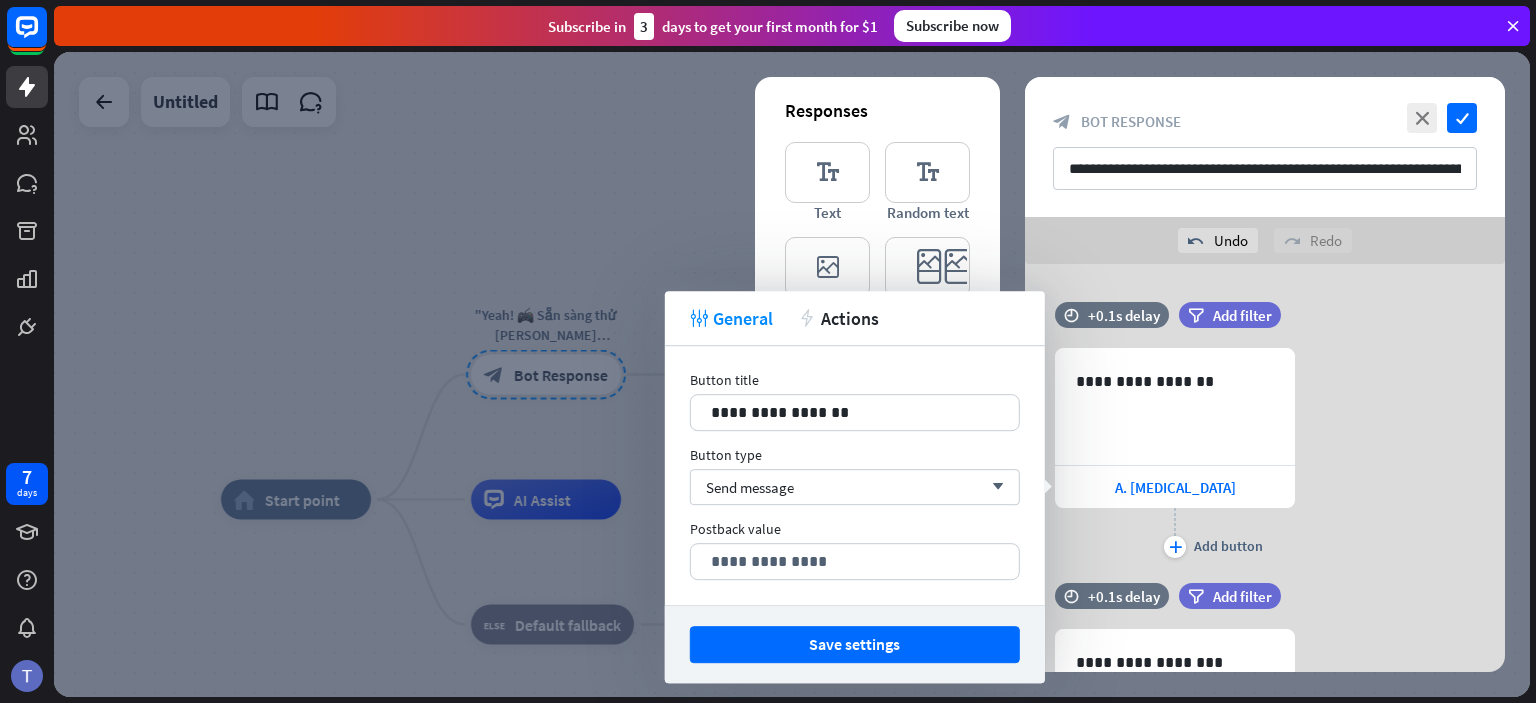 drag, startPoint x: 827, startPoint y: 583, endPoint x: 680, endPoint y: 511, distance: 163.68567 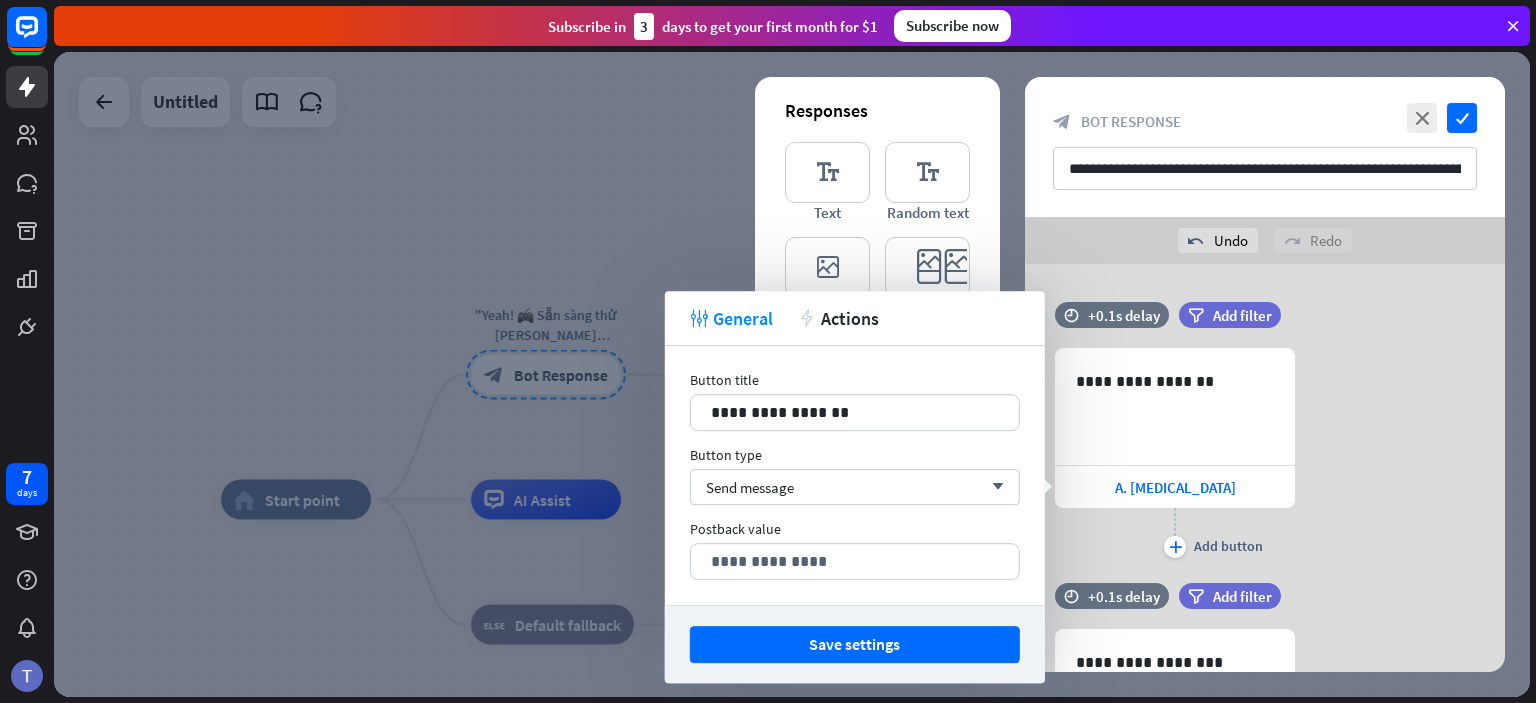 click on "**********" at bounding box center (1265, 455) 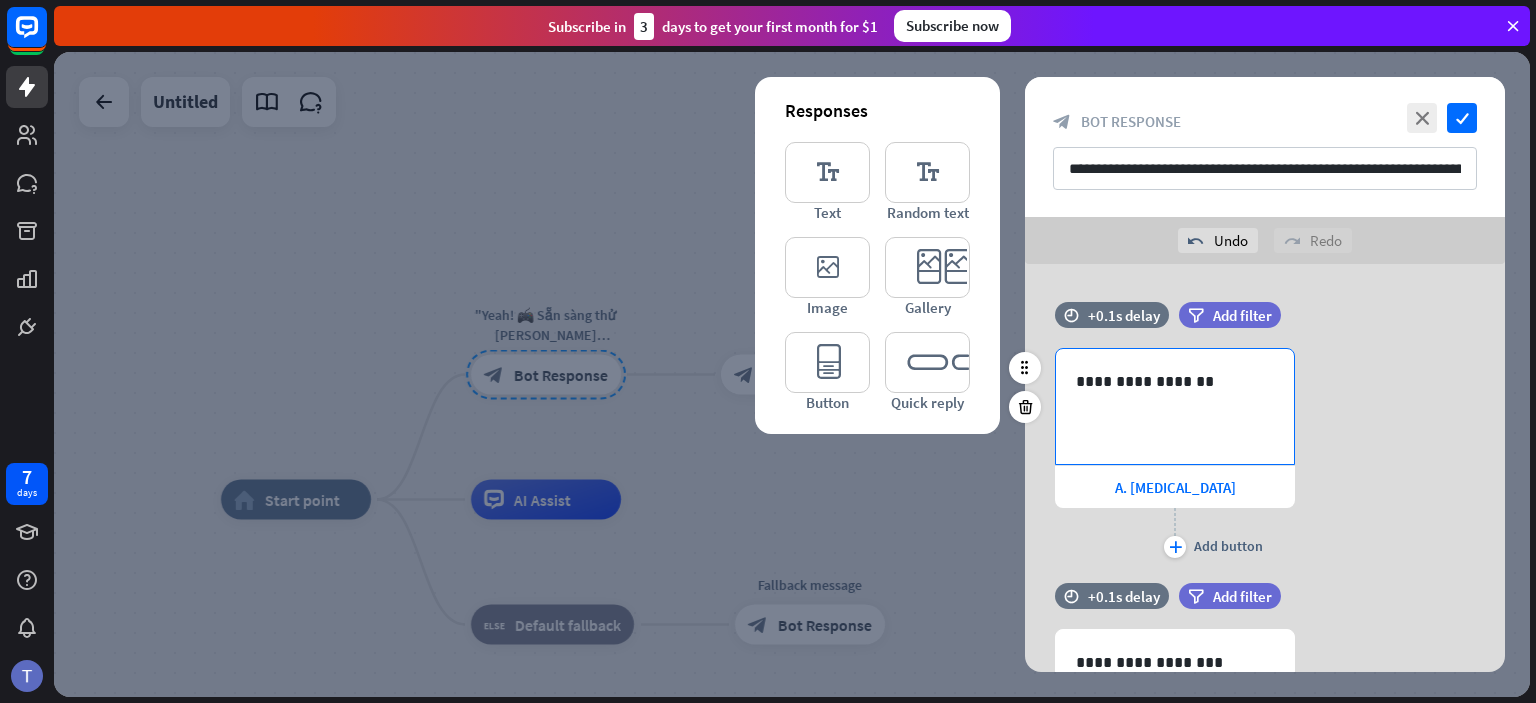 click on "**********" at bounding box center (1175, 406) 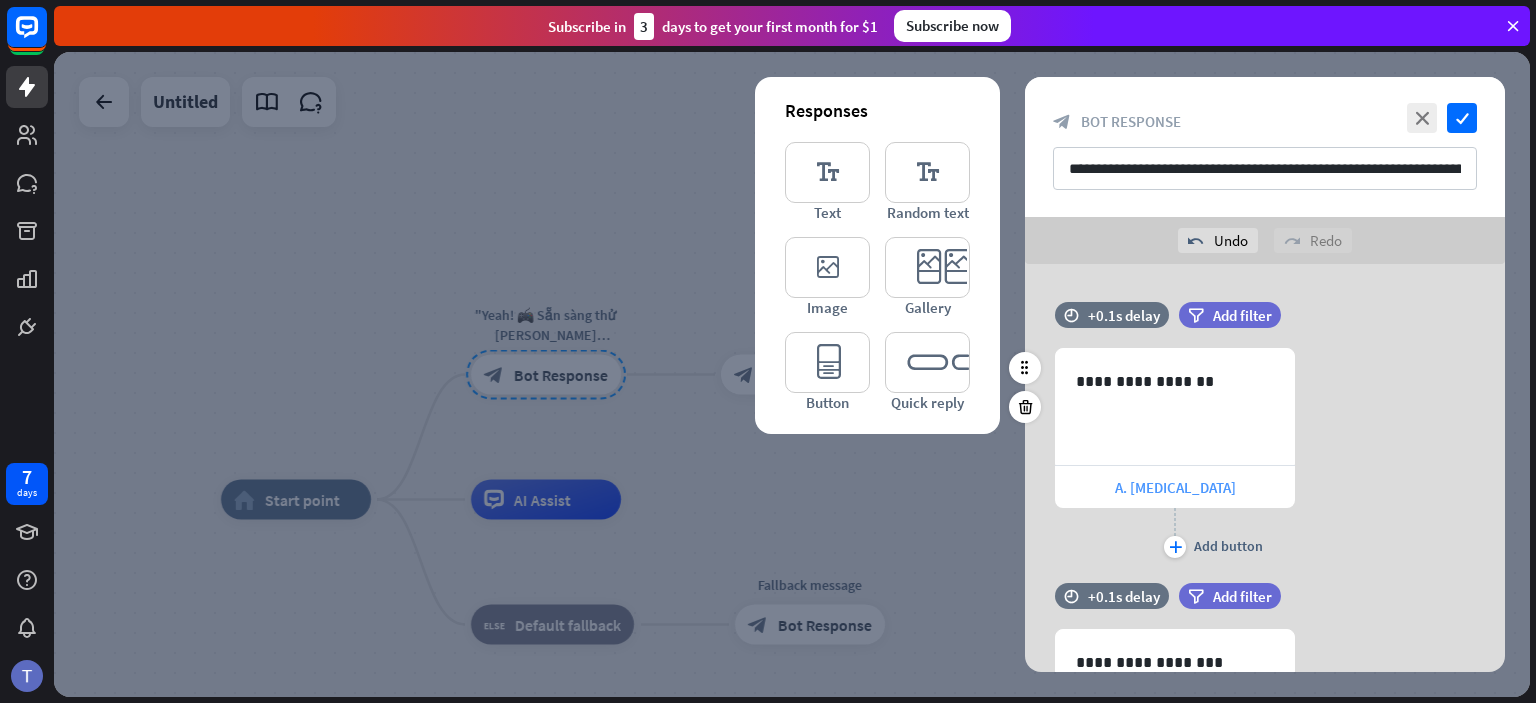 click on "A. [MEDICAL_DATA]" at bounding box center [1175, 487] 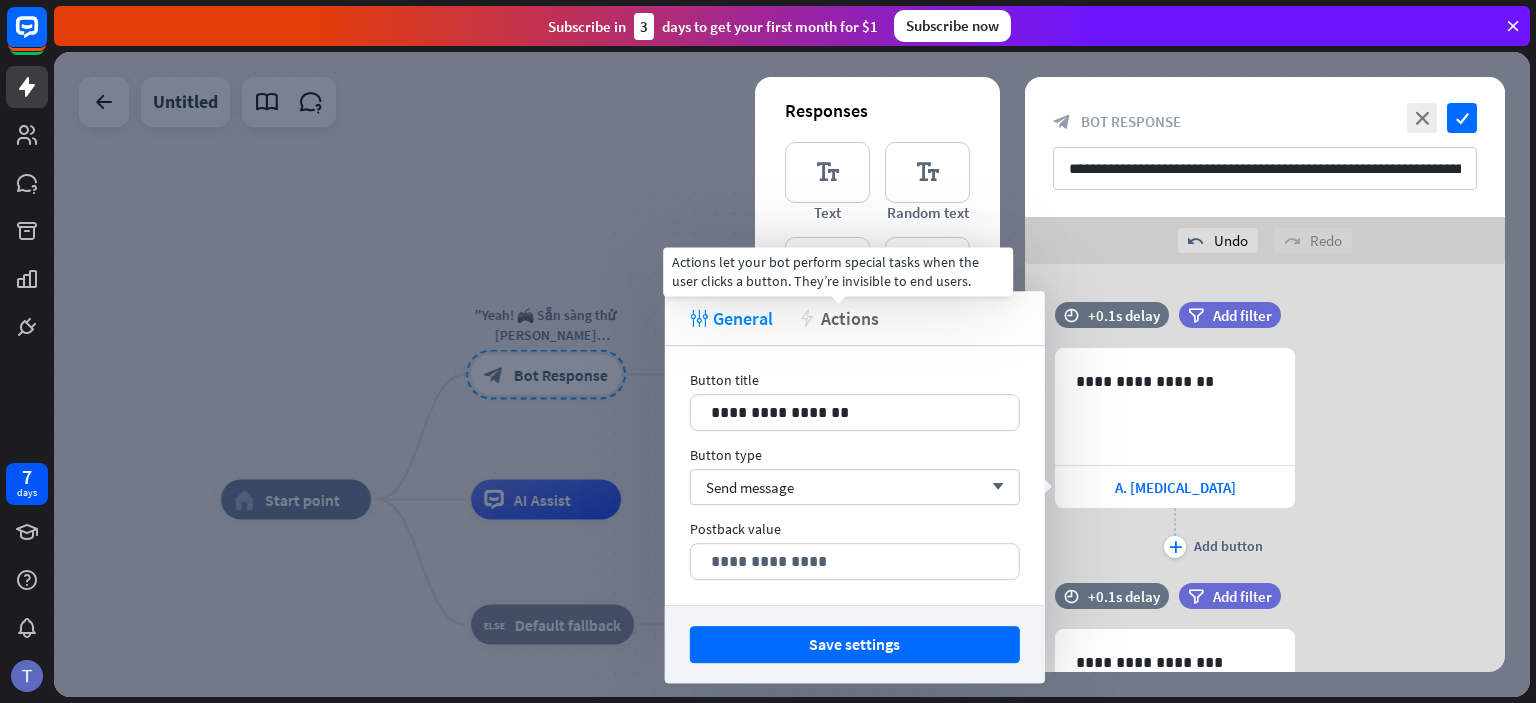 click on "Actions" at bounding box center (850, 318) 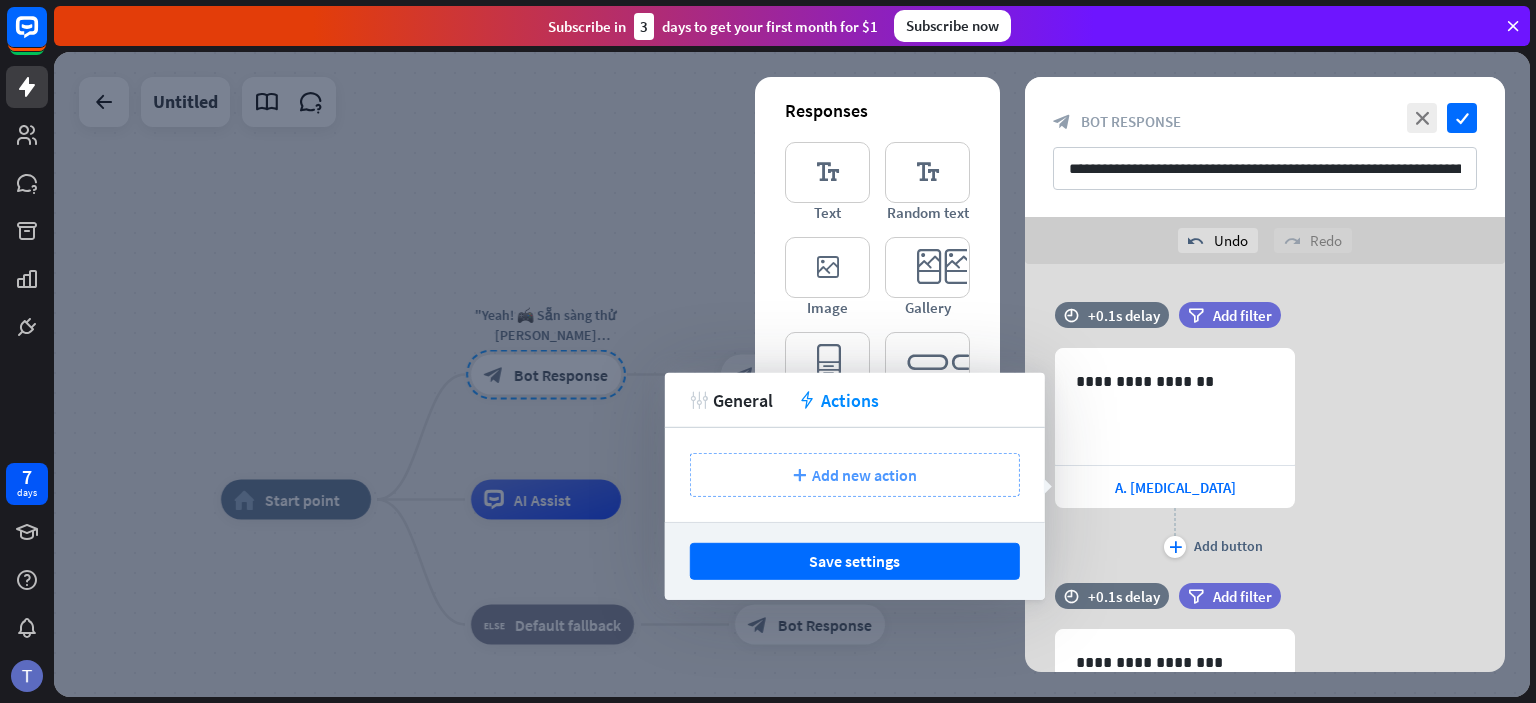 click on "Add new action" at bounding box center [864, 475] 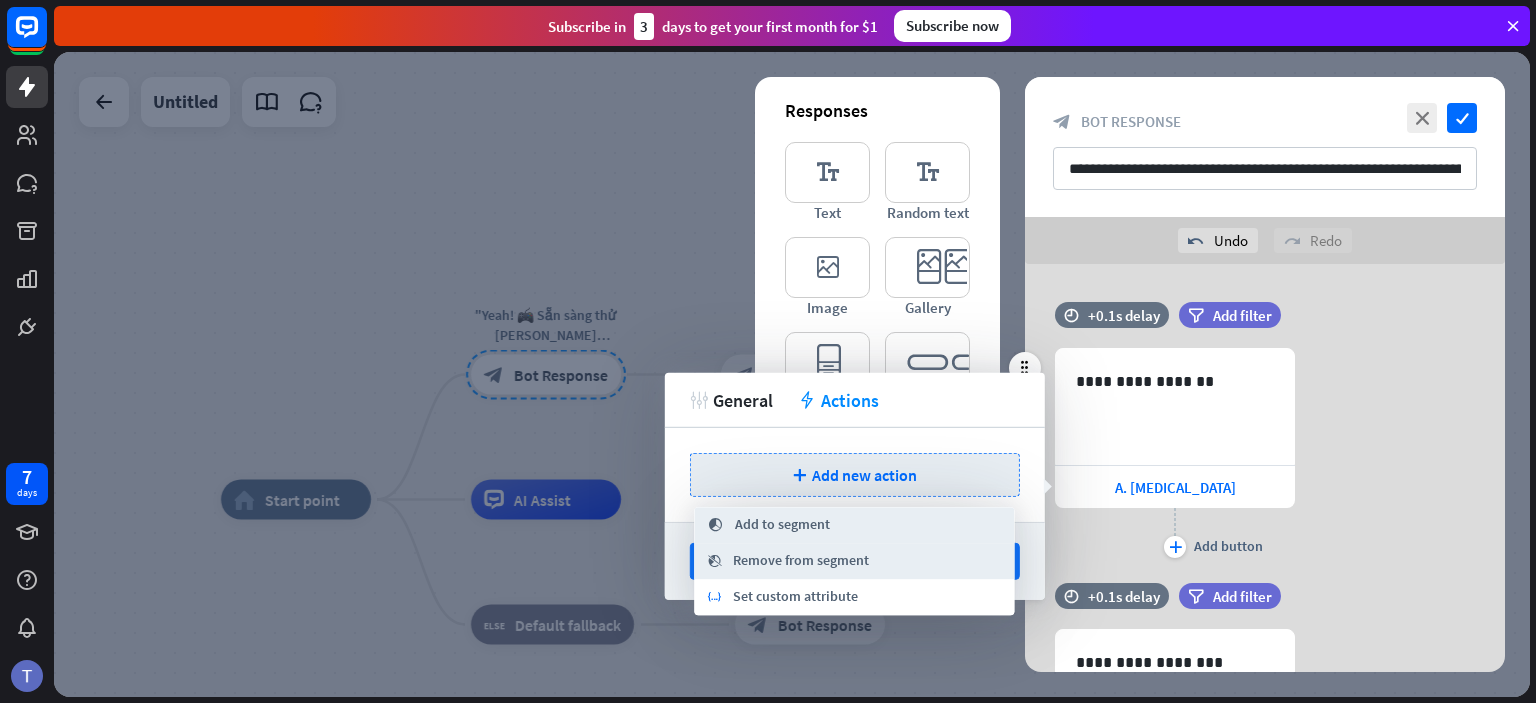 click on "**********" at bounding box center (1265, 455) 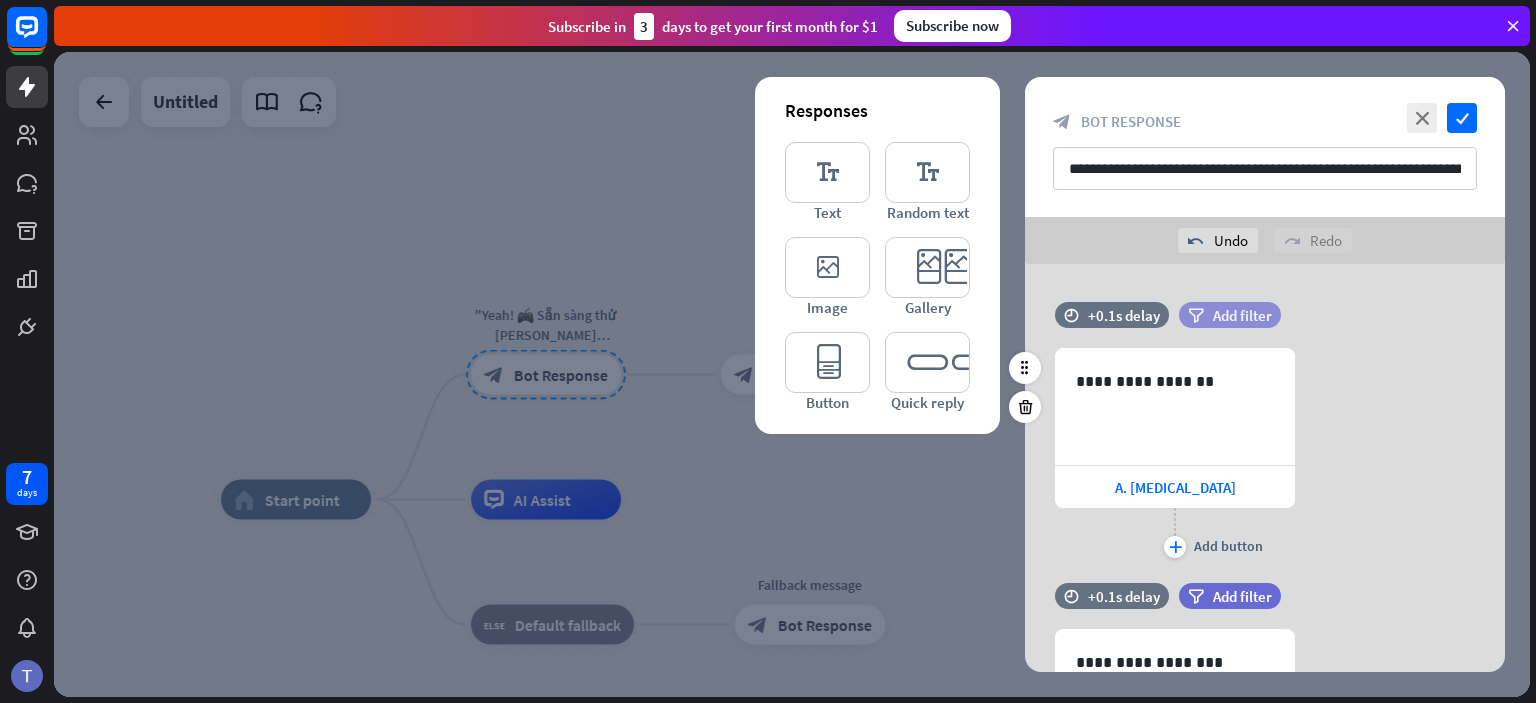 click on "Add filter" at bounding box center [1242, 315] 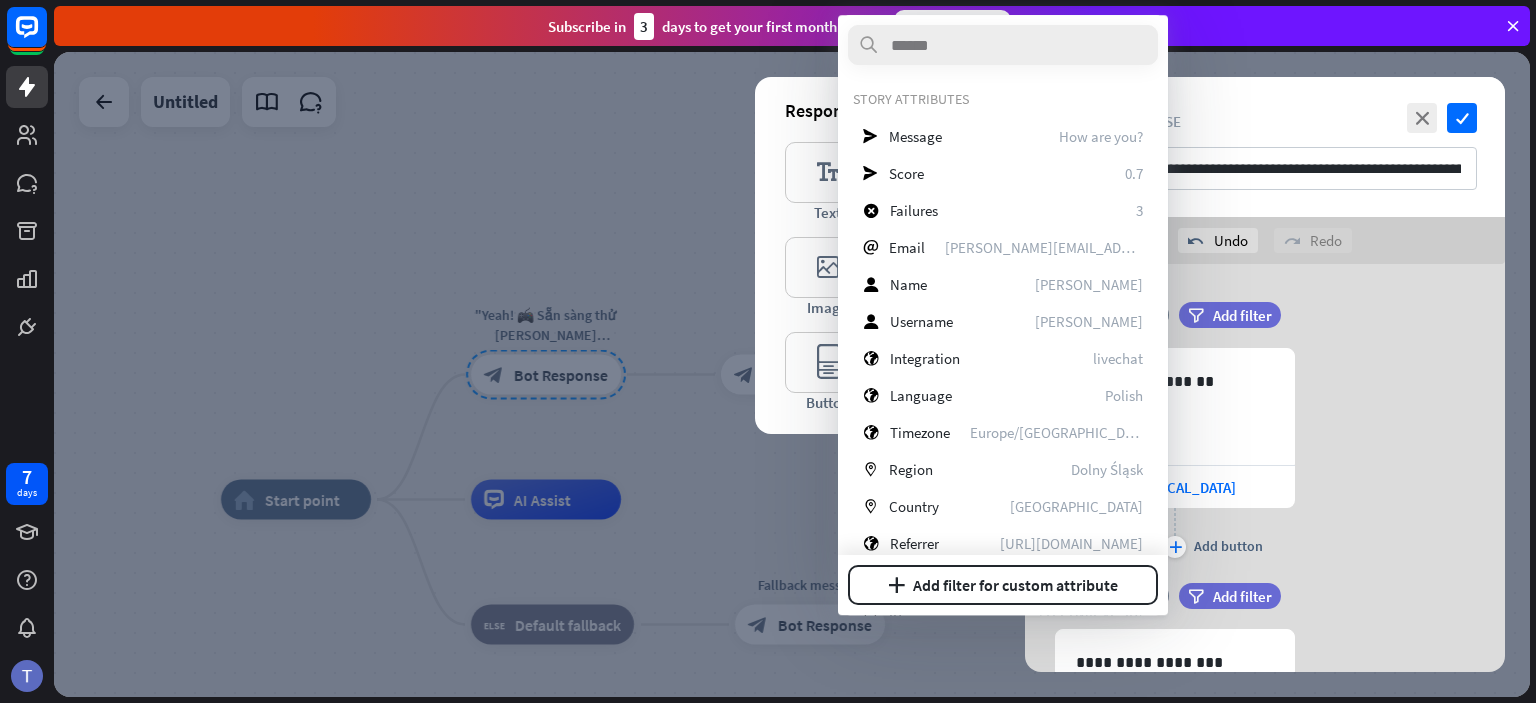 click on "**********" at bounding box center [1265, 455] 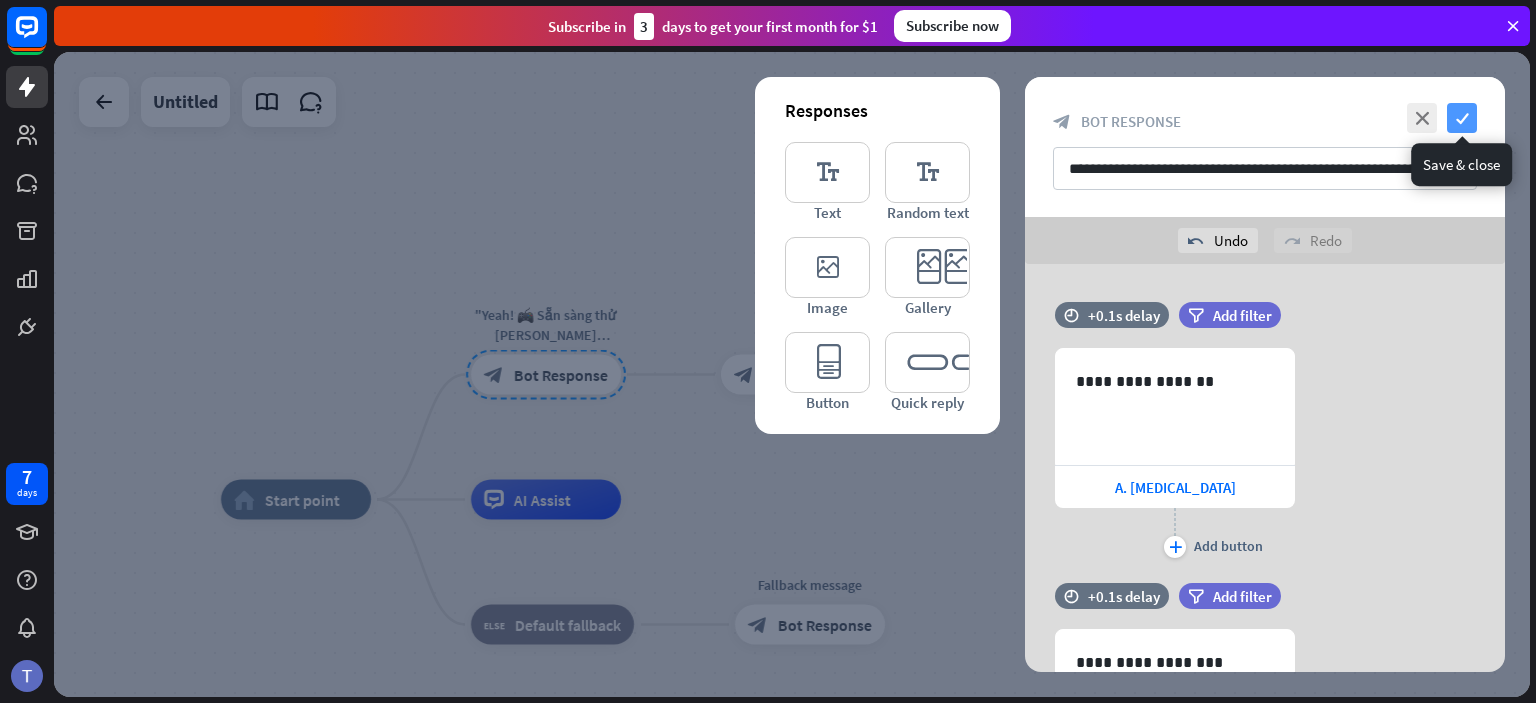 click on "check" at bounding box center (1462, 118) 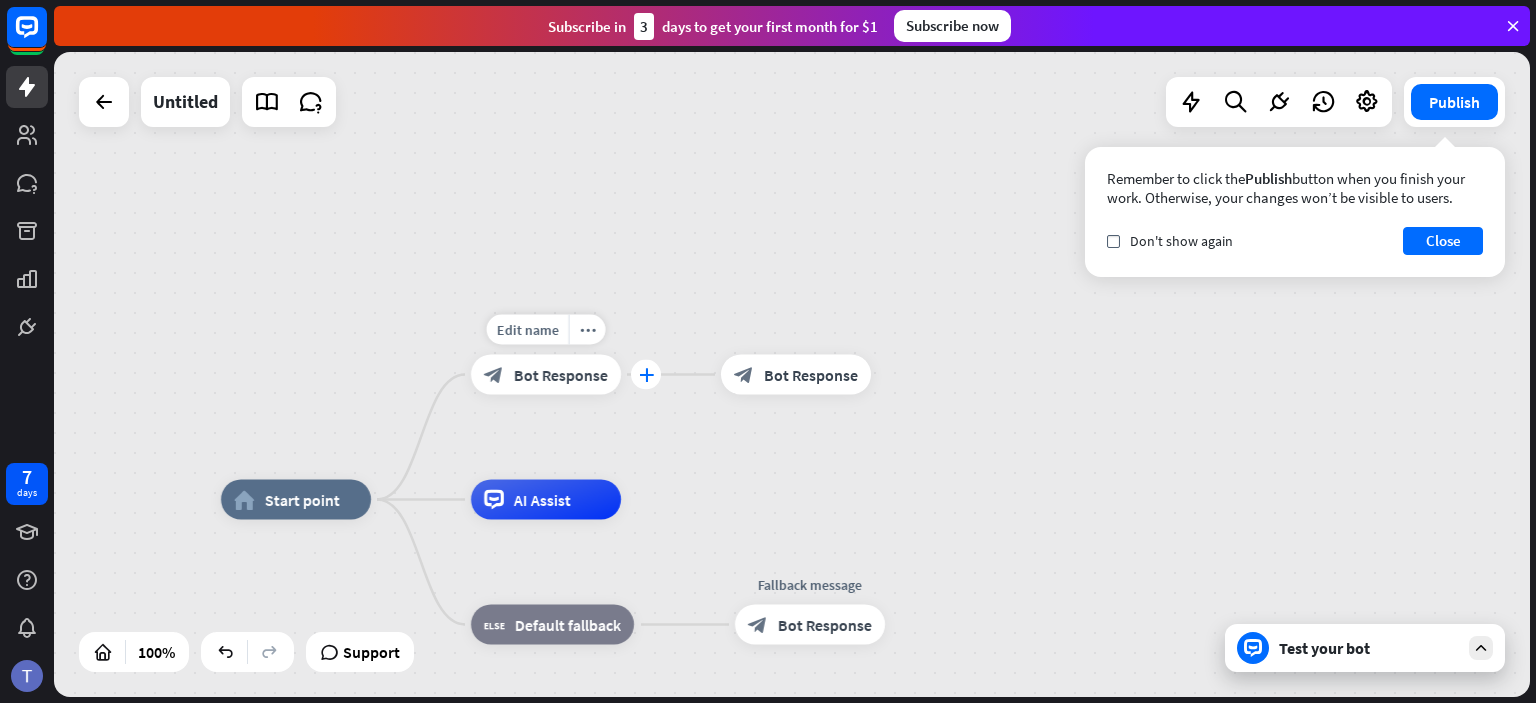 click on "plus" at bounding box center [646, 375] 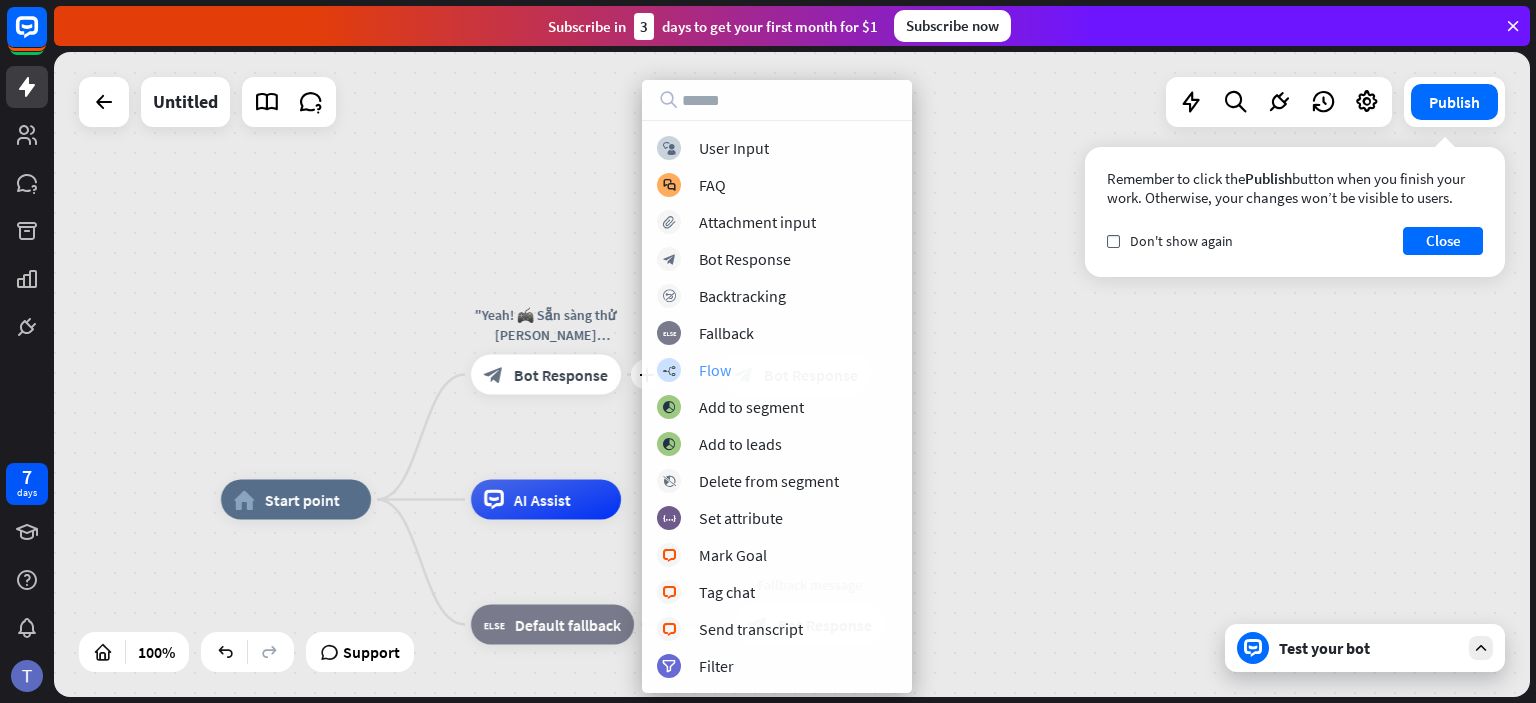 click on "builder_tree
Flow" at bounding box center (777, 370) 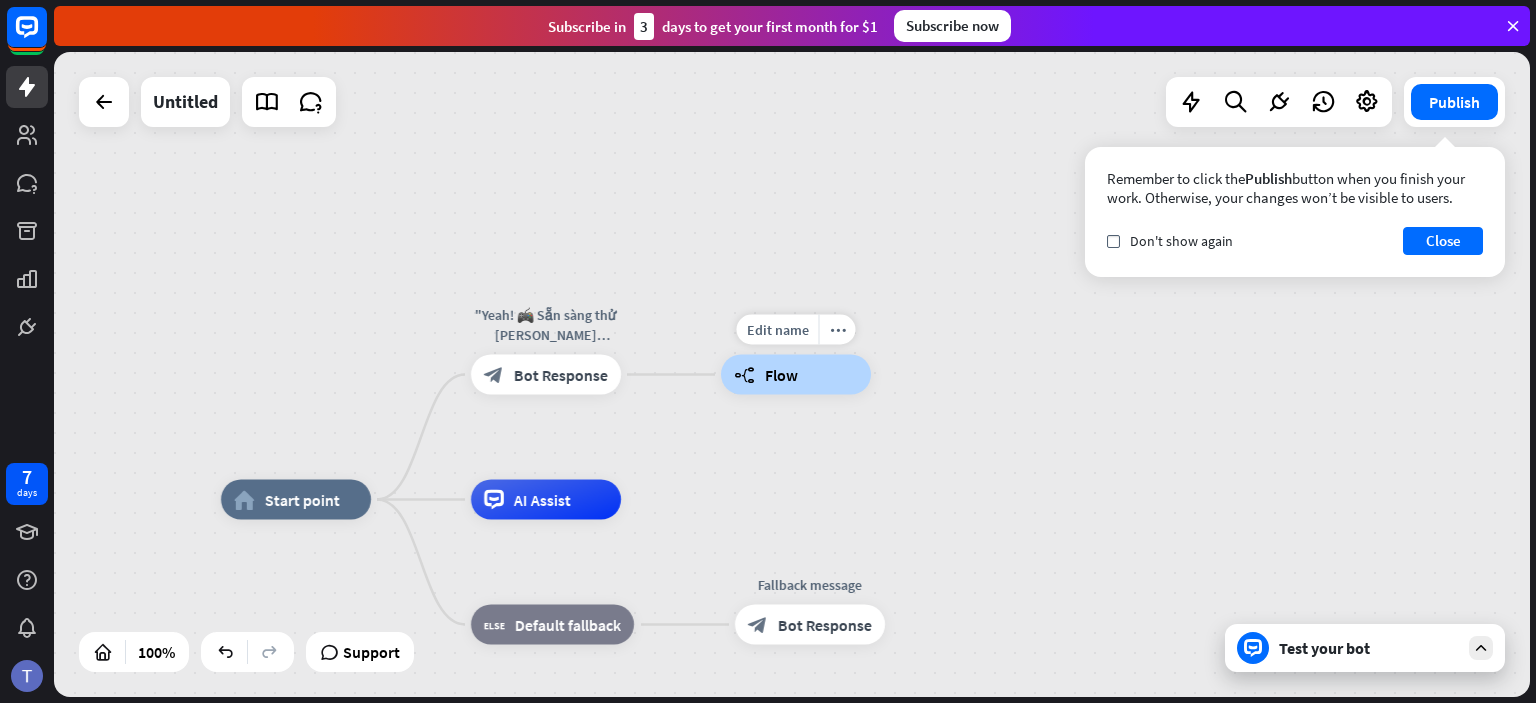 click on "builder_tree   Flow" at bounding box center [796, 375] 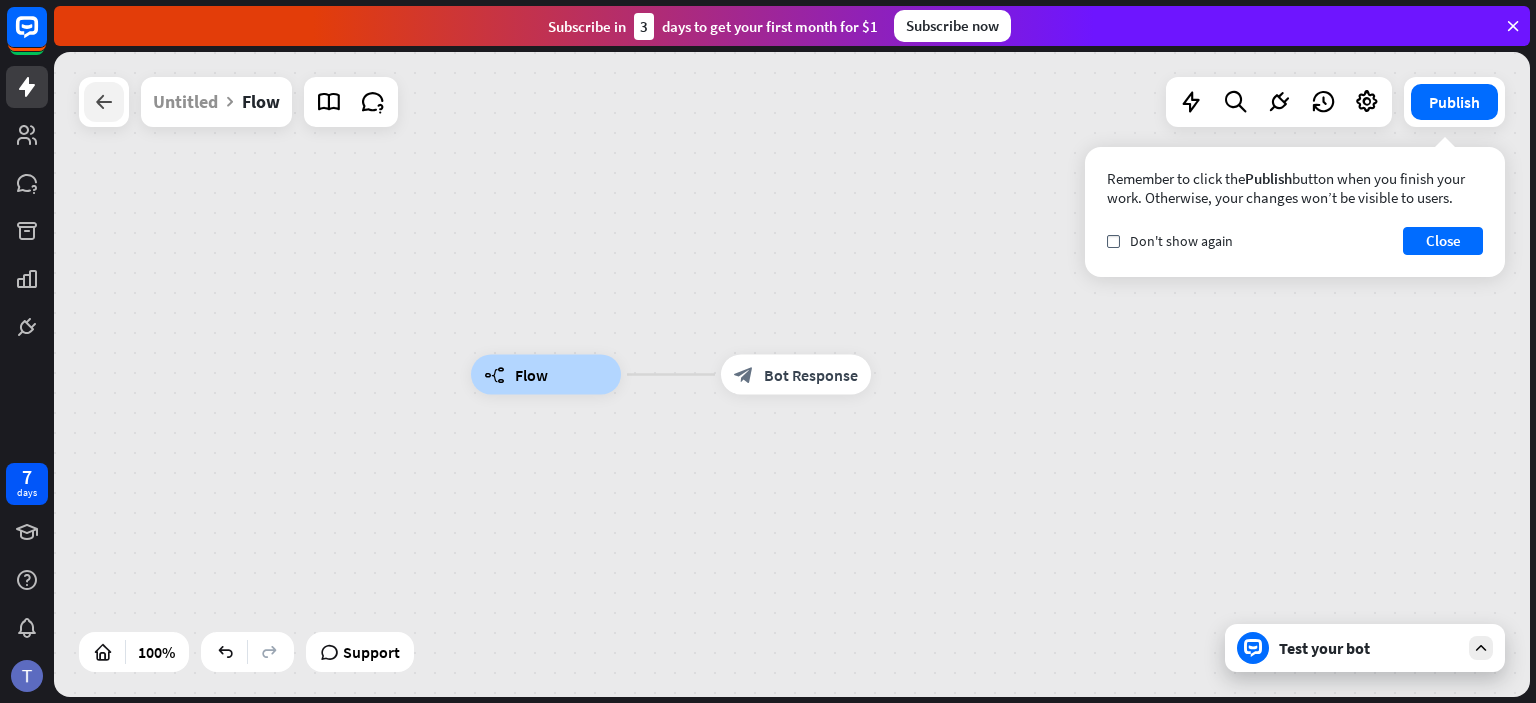 click at bounding box center [104, 102] 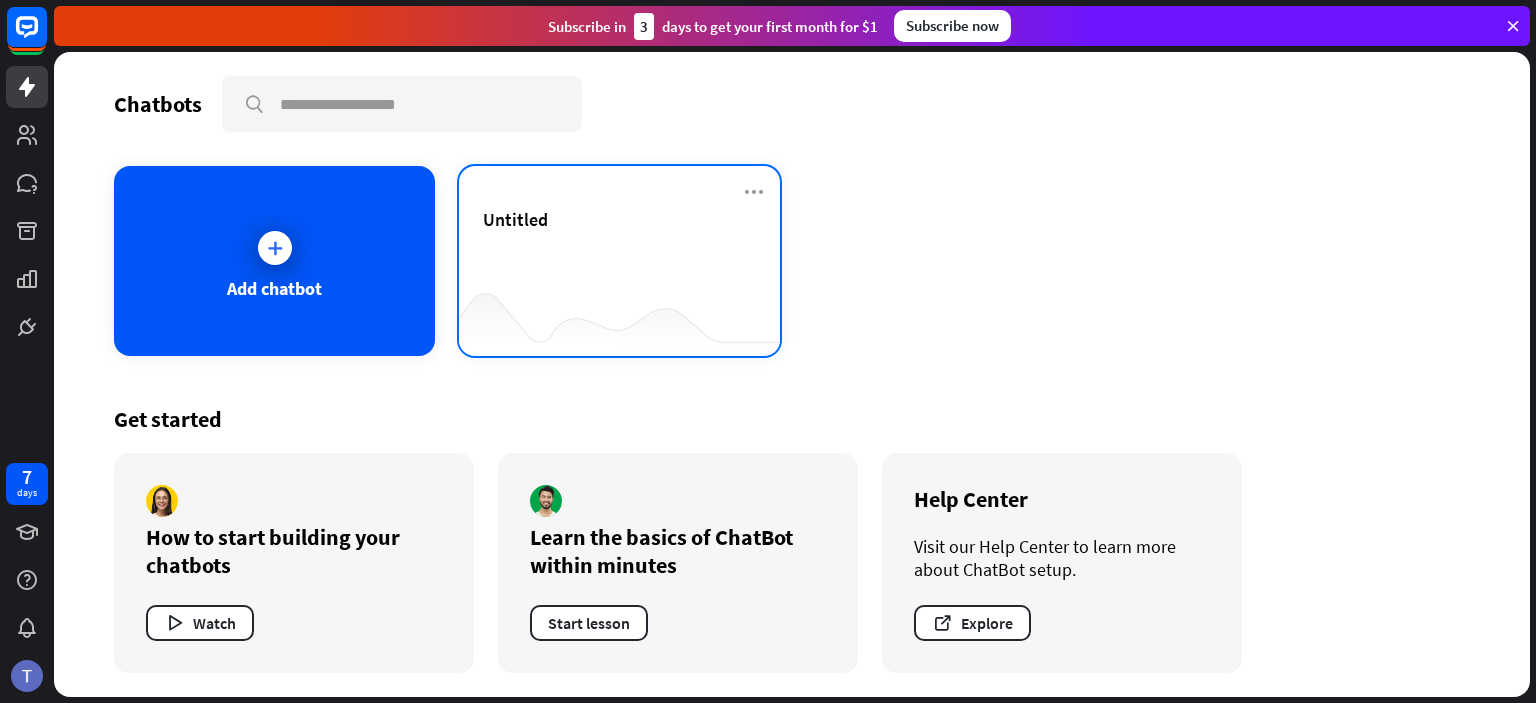 click at bounding box center [619, 316] 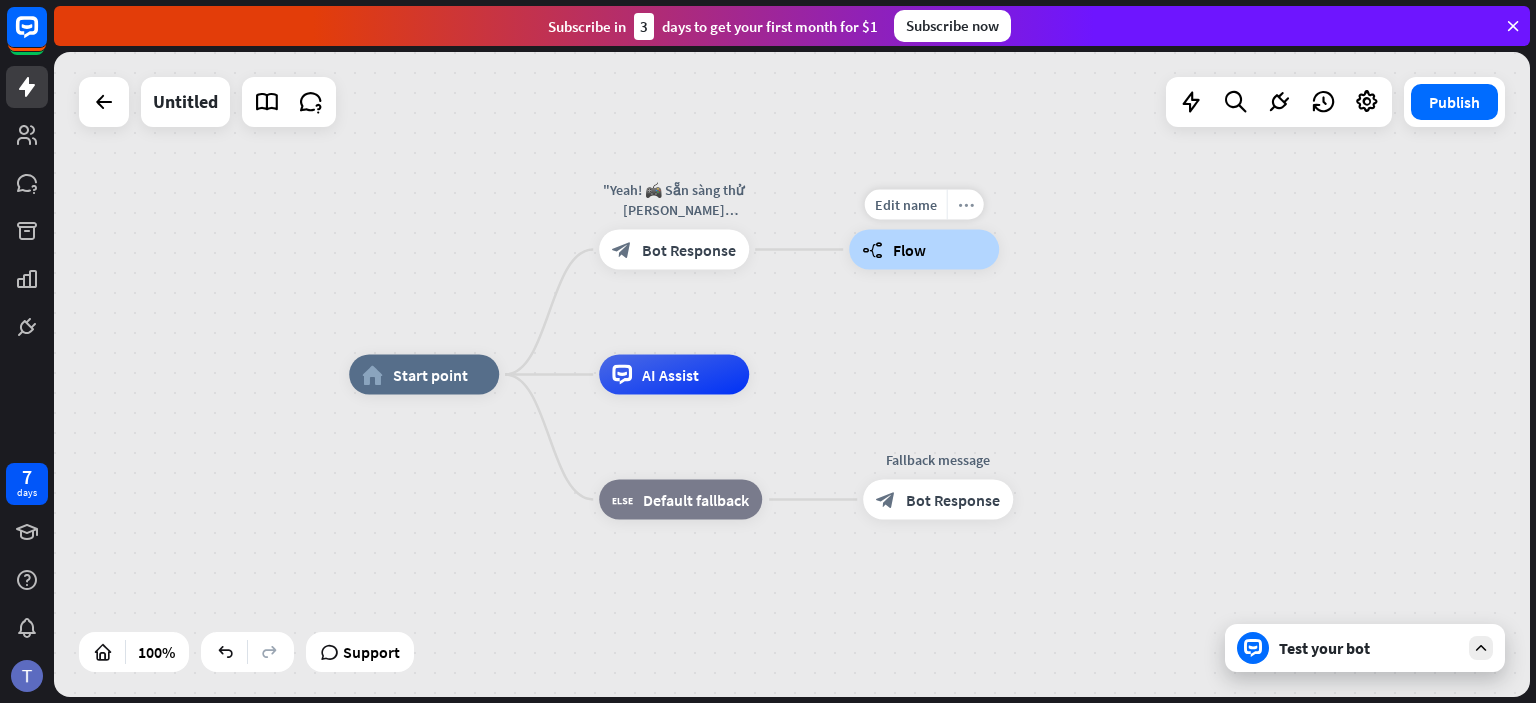 click on "more_horiz" at bounding box center (965, 205) 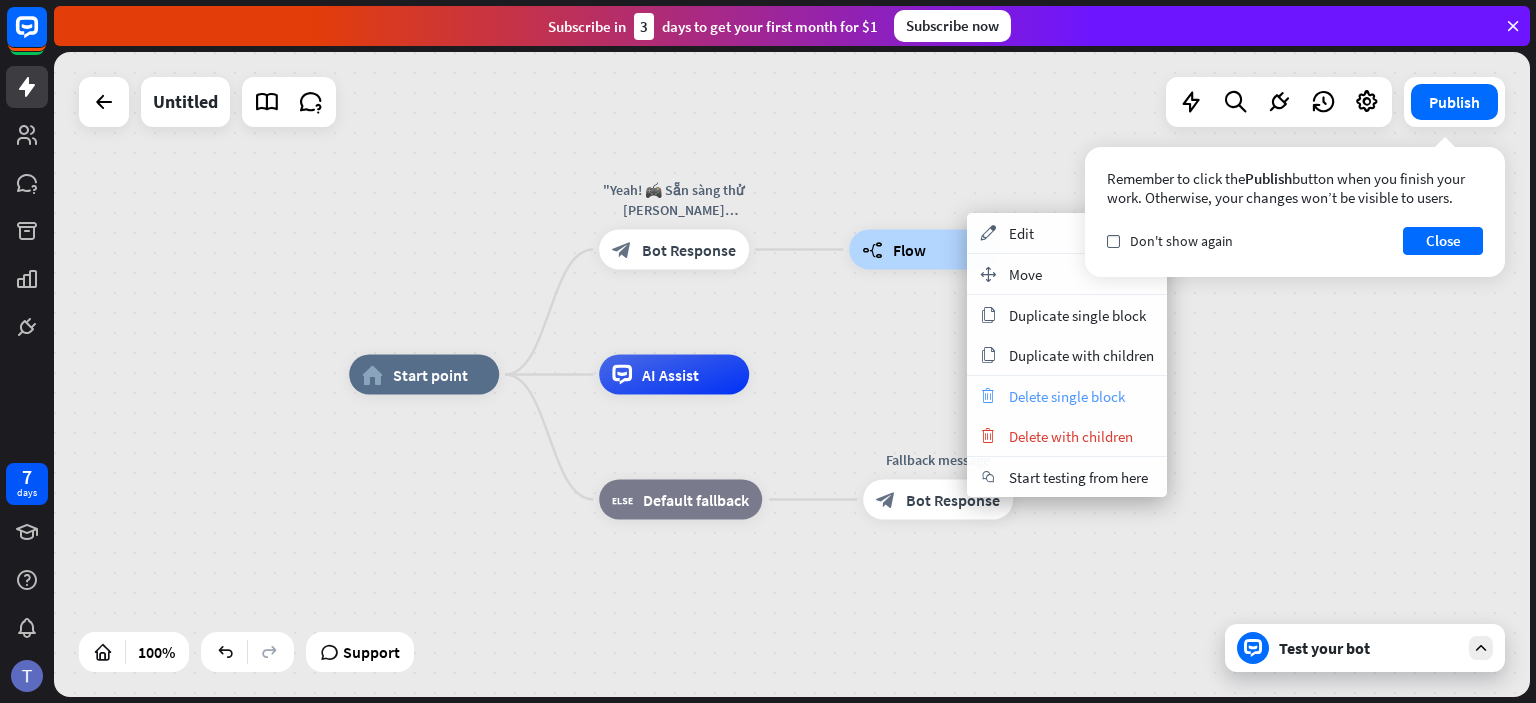 click on "Delete single block" at bounding box center [1067, 396] 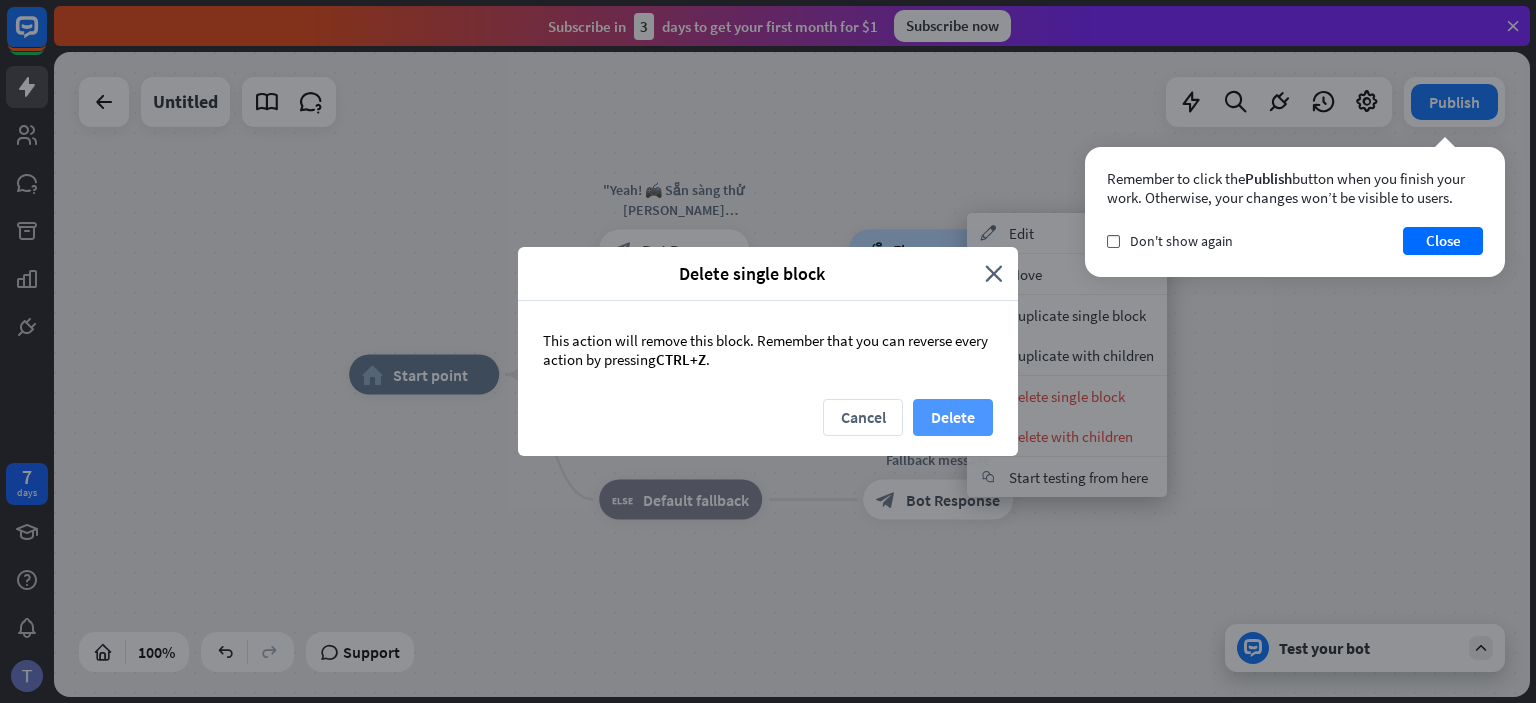 click on "Delete" at bounding box center (953, 417) 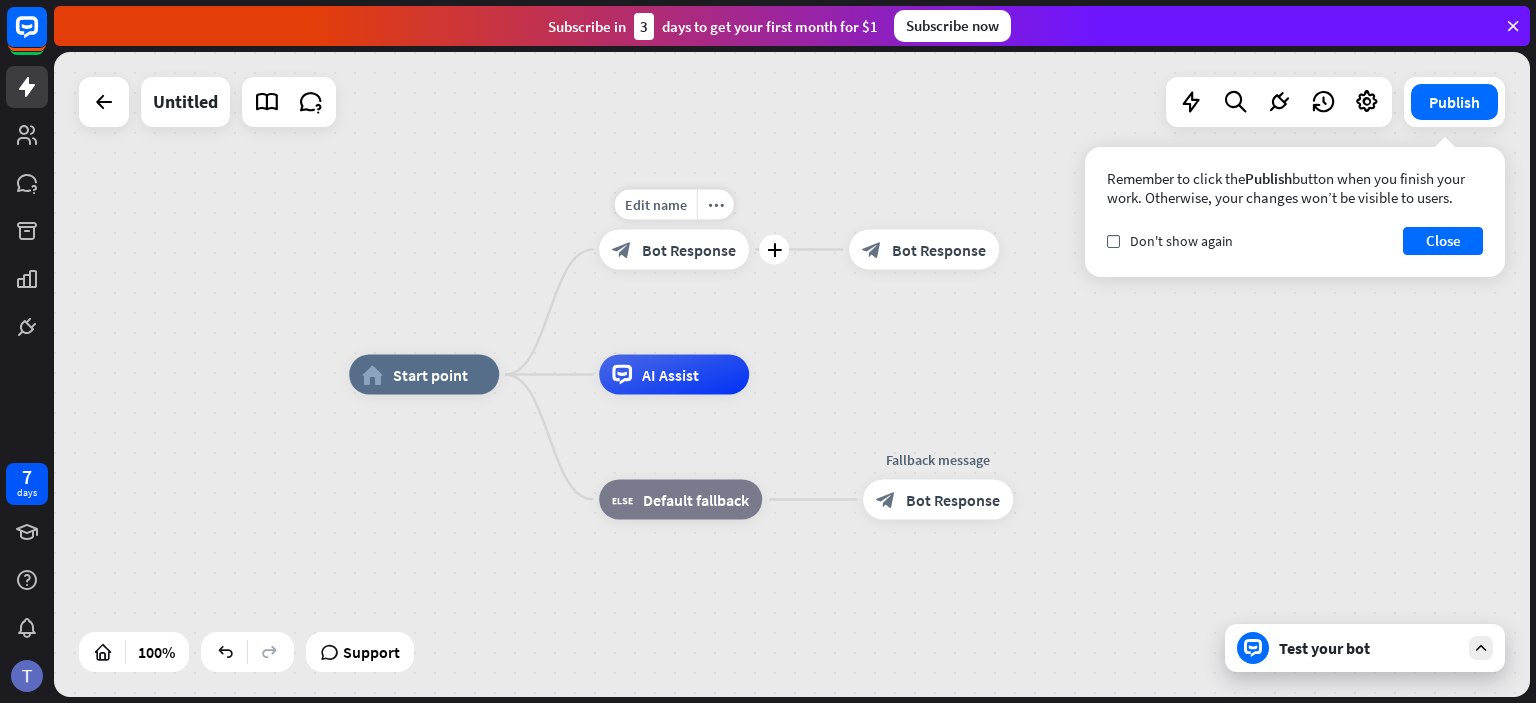 click on "Bot Response" at bounding box center [689, 250] 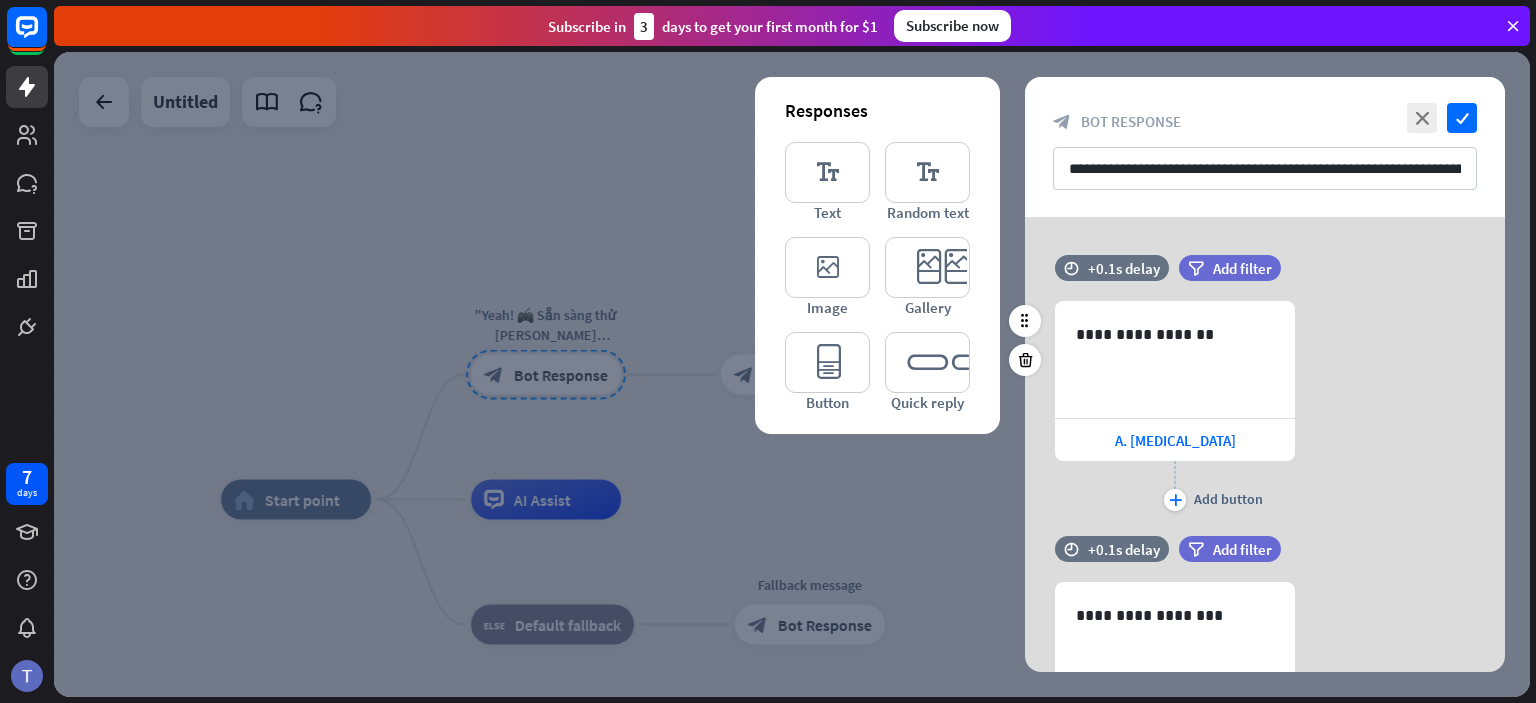 scroll, scrollTop: 100, scrollLeft: 0, axis: vertical 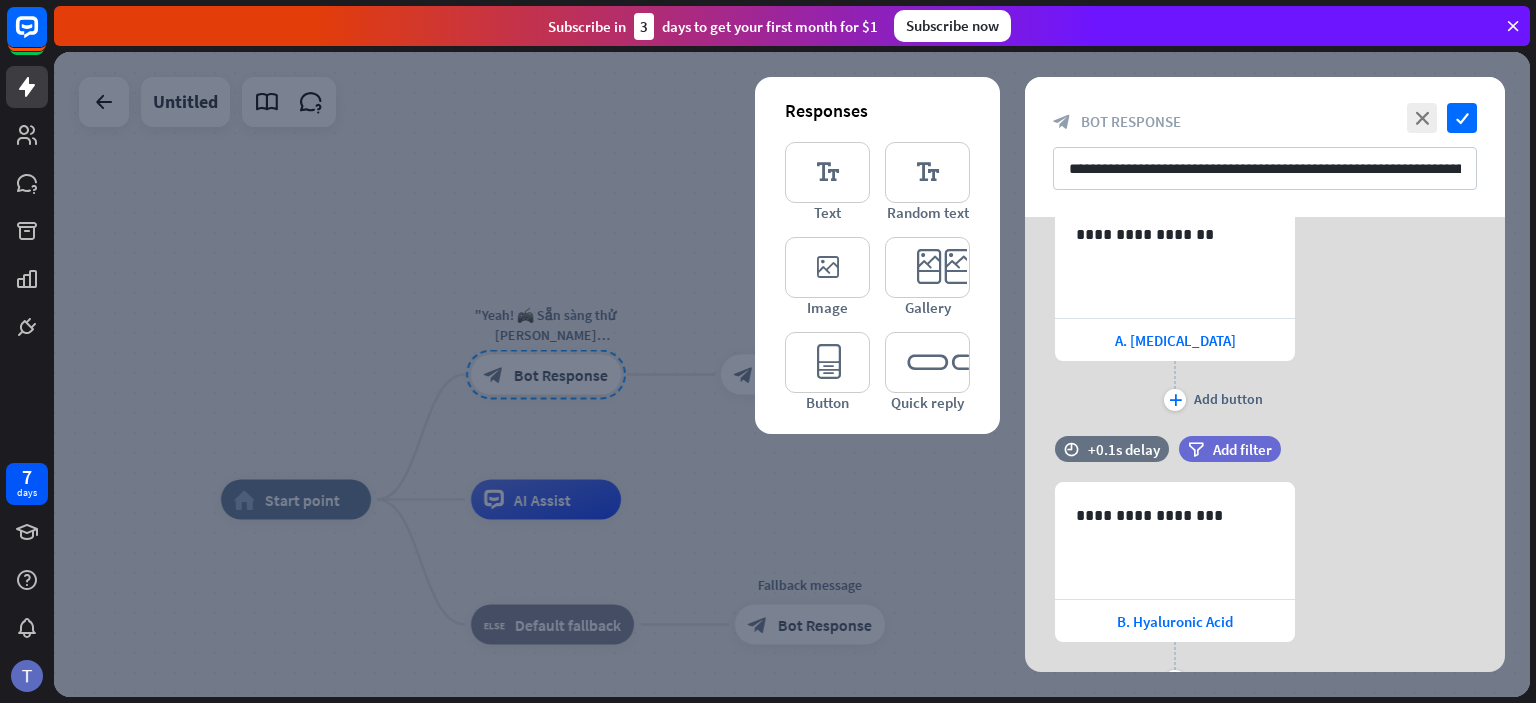 click at bounding box center (792, 374) 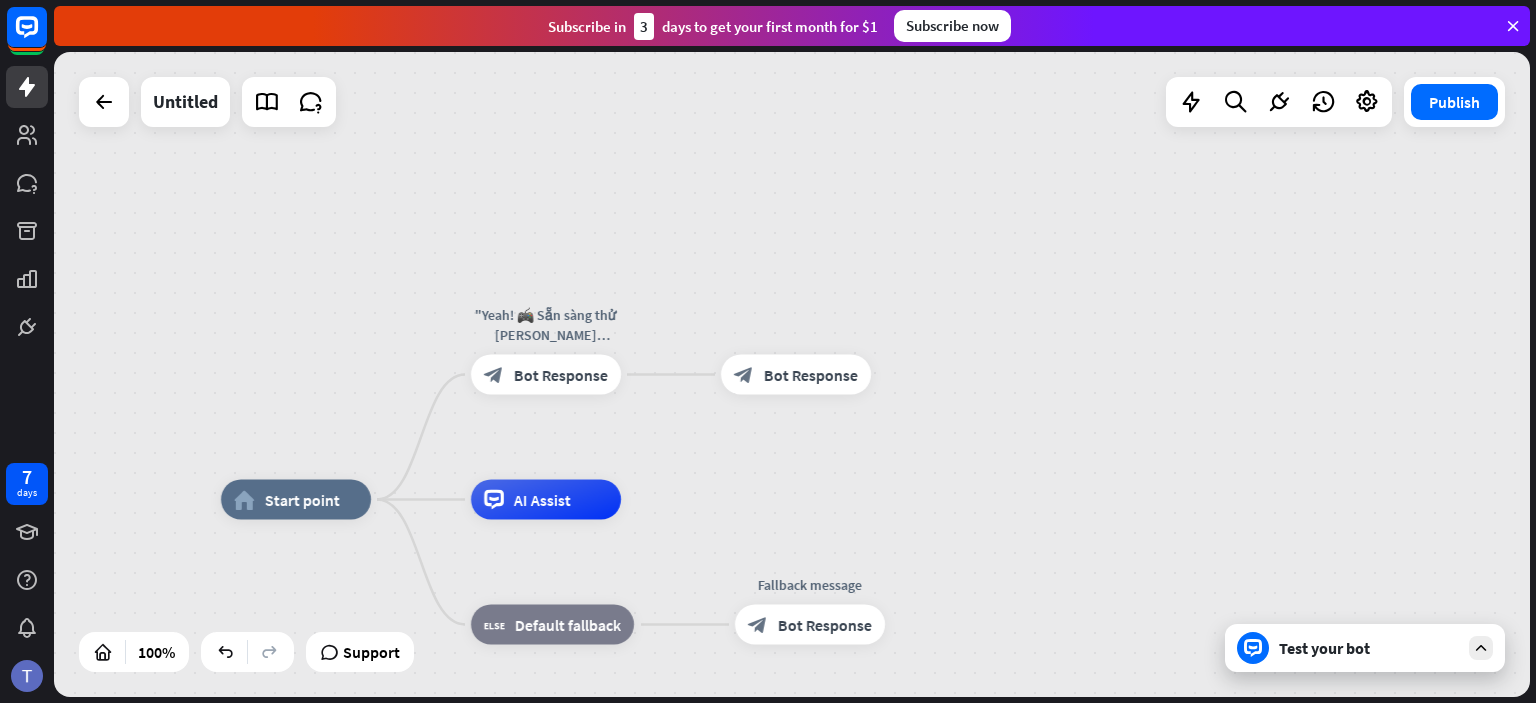 click on "Publish" at bounding box center [1454, 102] 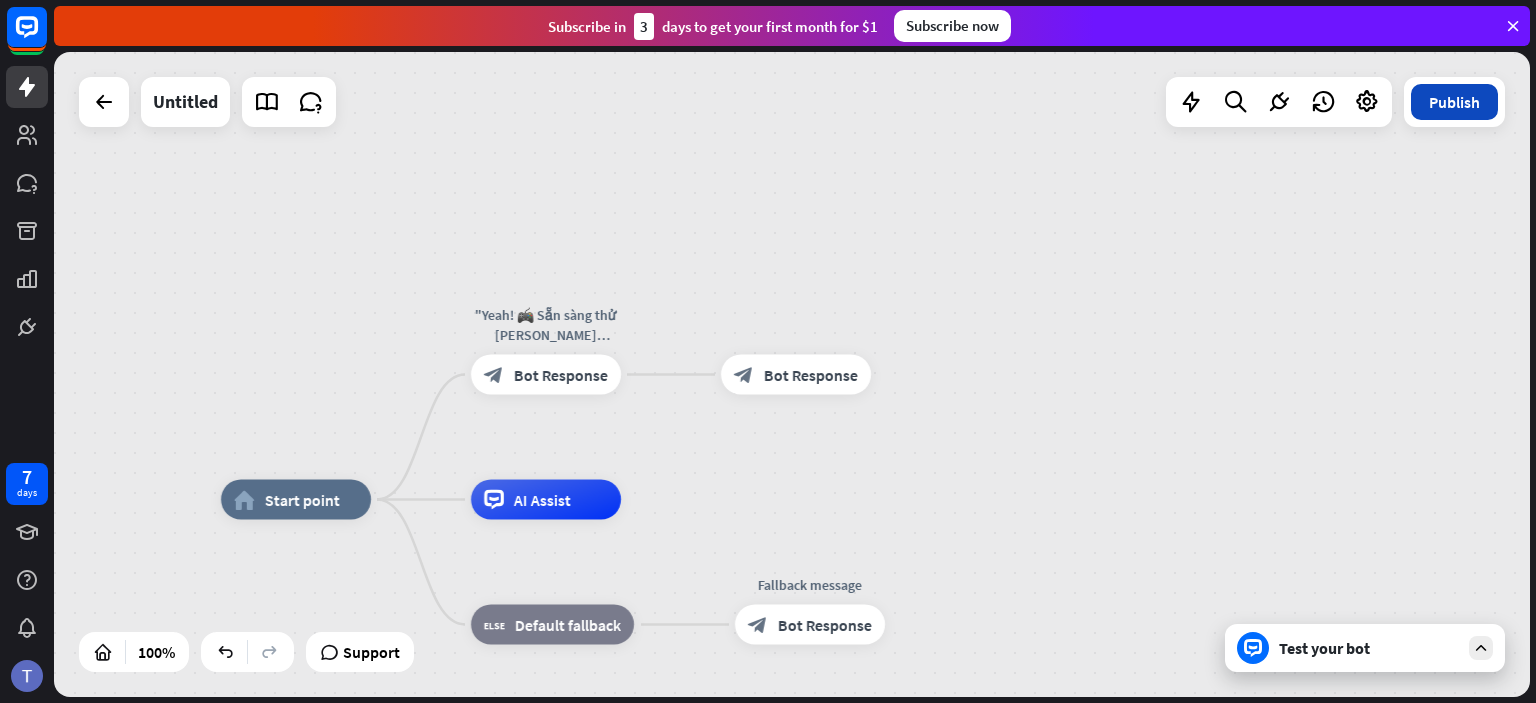 click on "Publish" at bounding box center (1454, 102) 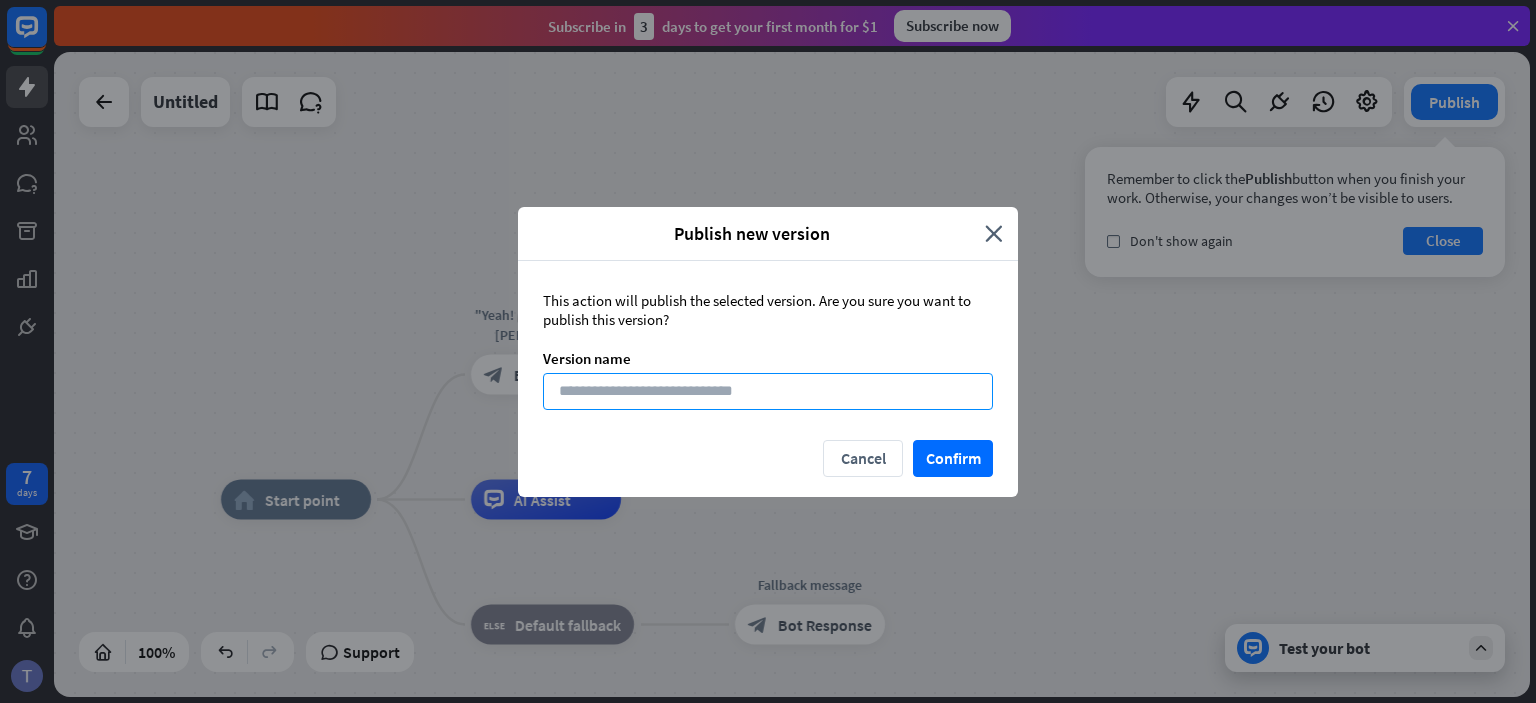 click at bounding box center (768, 391) 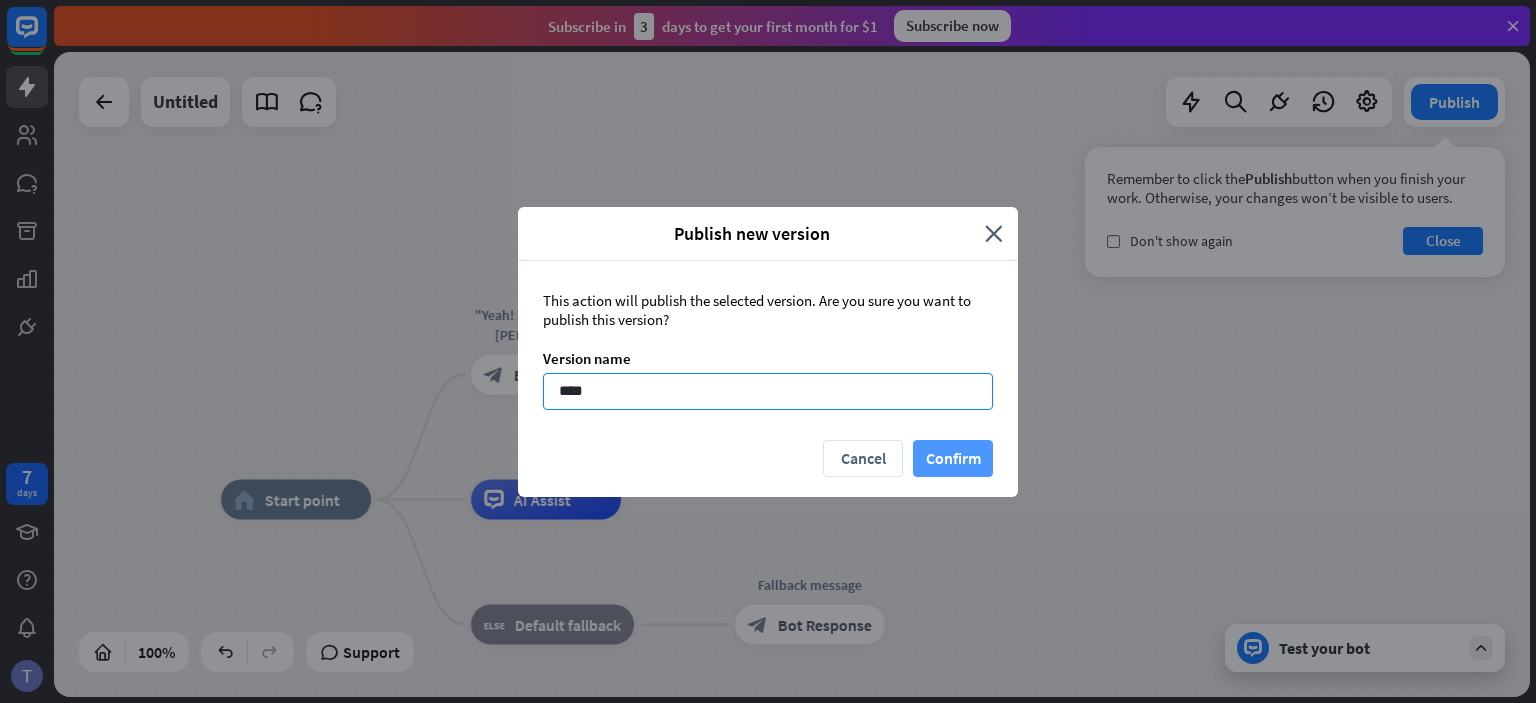type on "****" 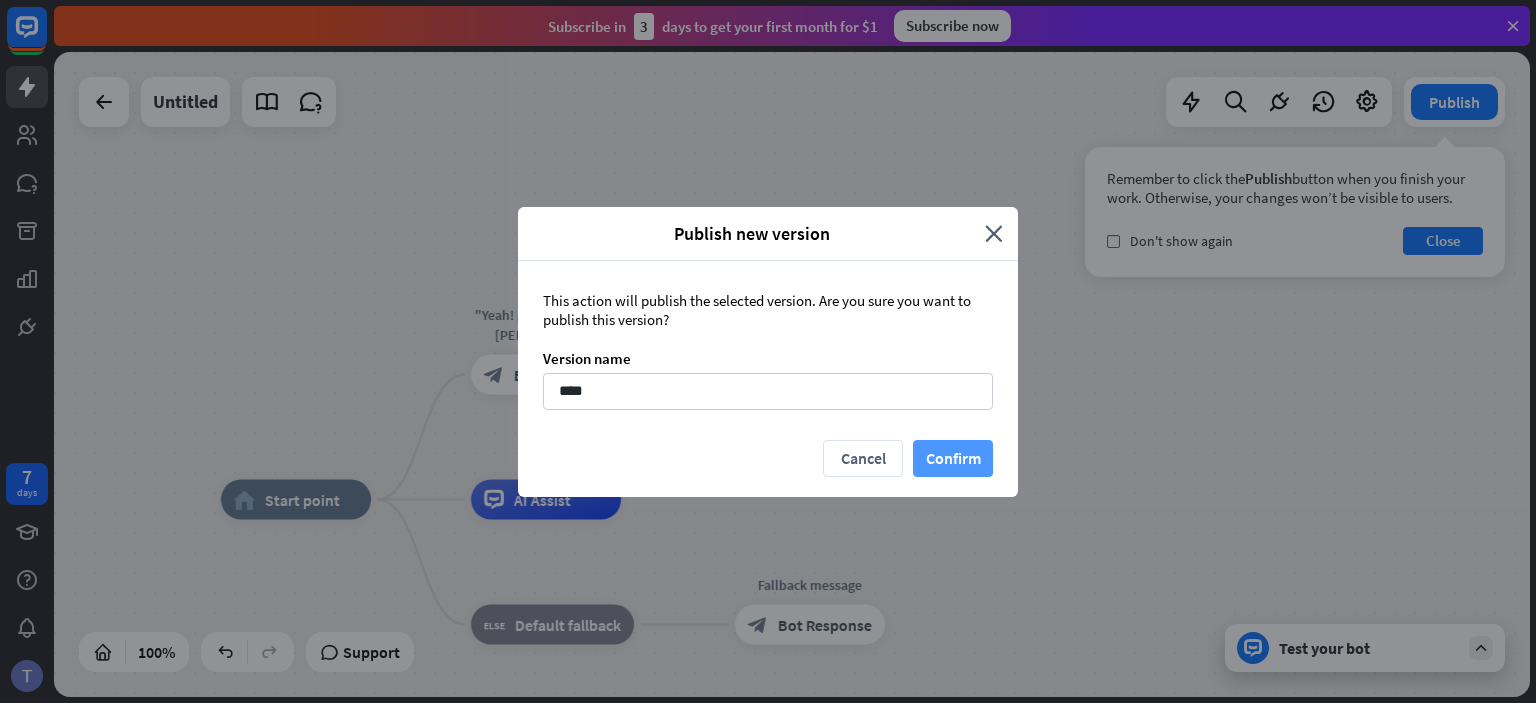 click on "Confirm" at bounding box center (953, 458) 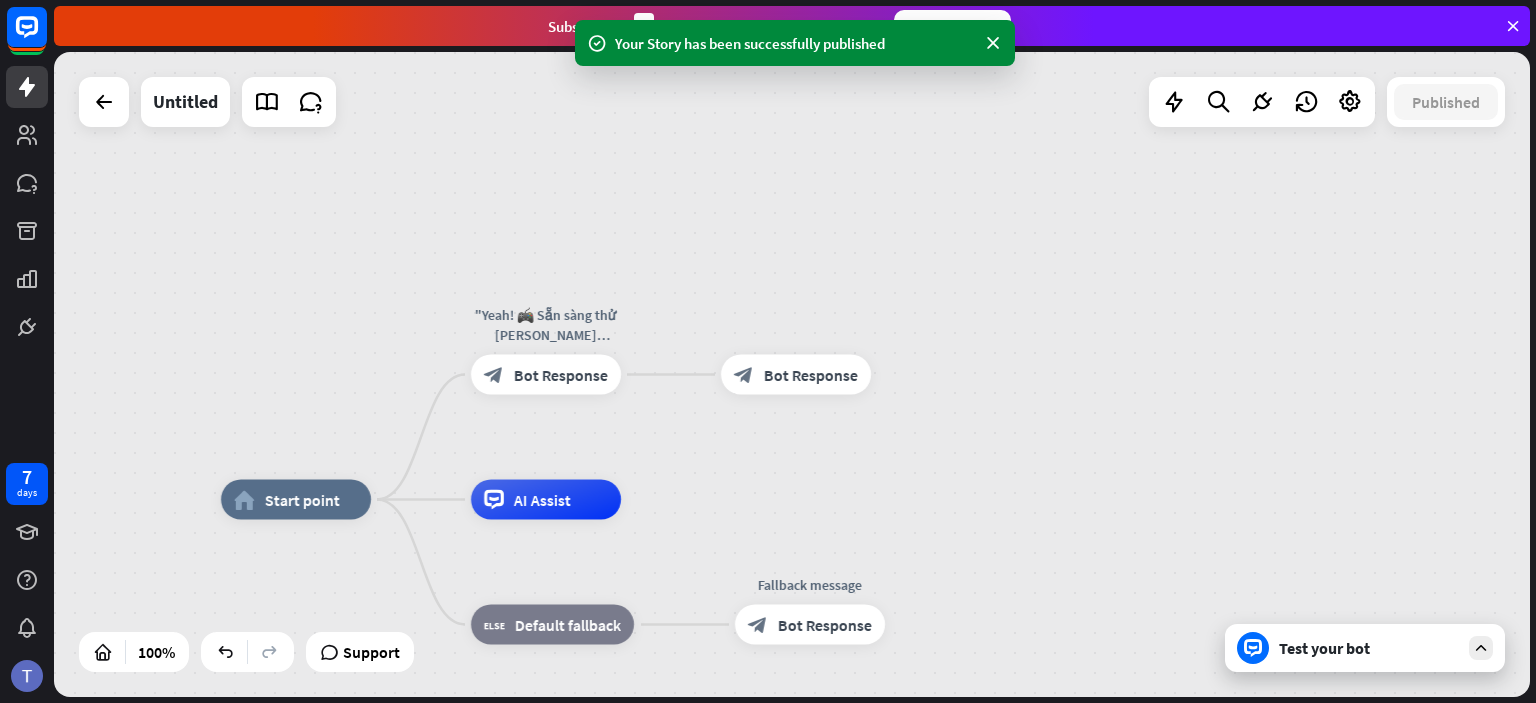 click on "Test your bot" at bounding box center (1369, 648) 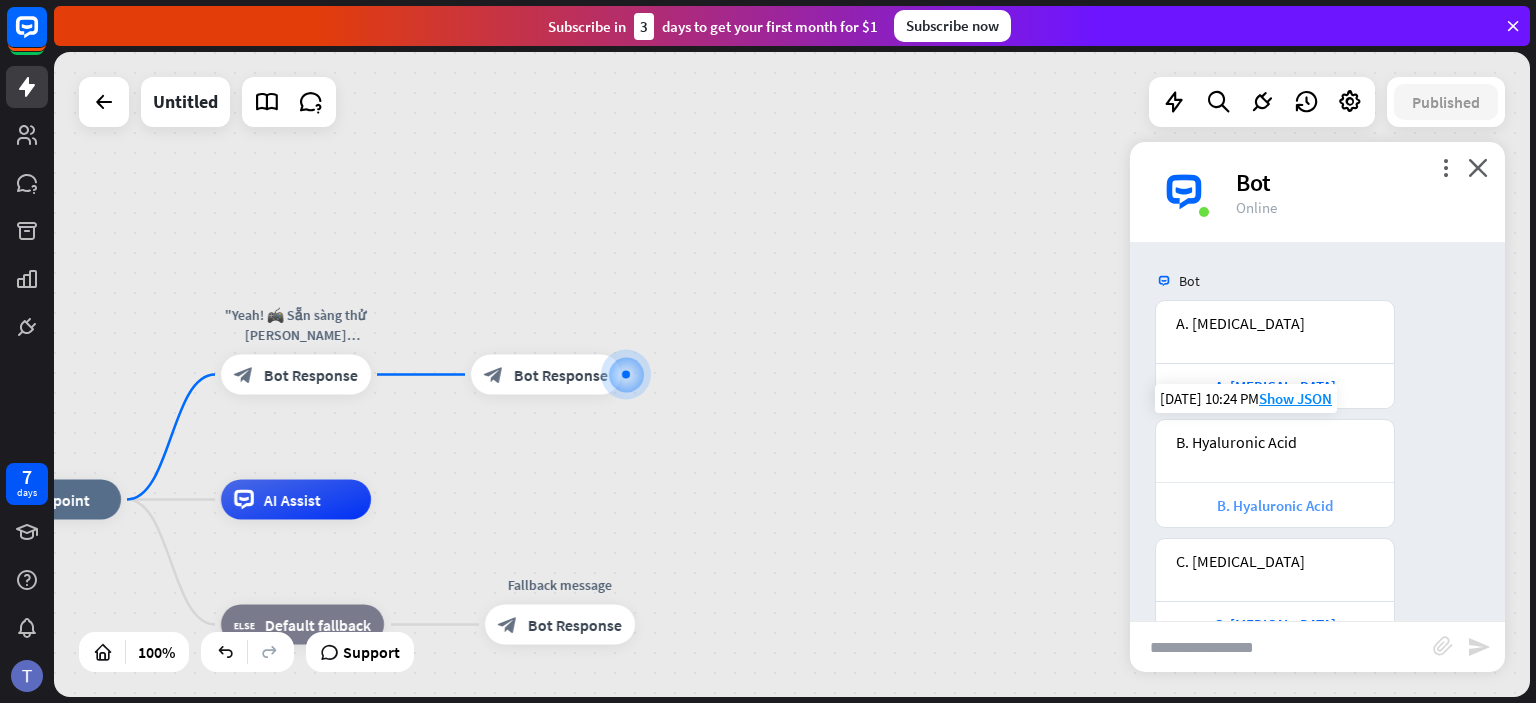scroll, scrollTop: 54, scrollLeft: 0, axis: vertical 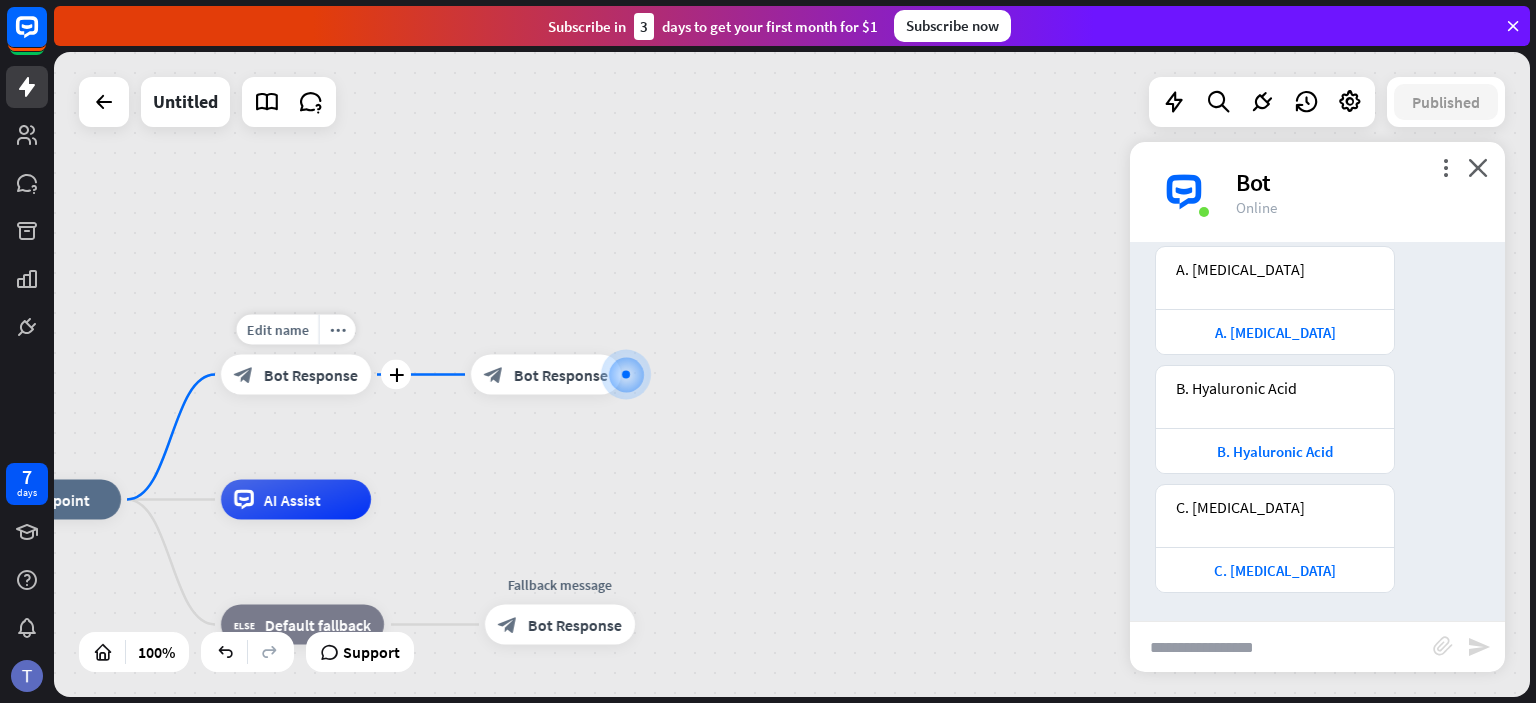 click on "Bot Response" at bounding box center [311, 375] 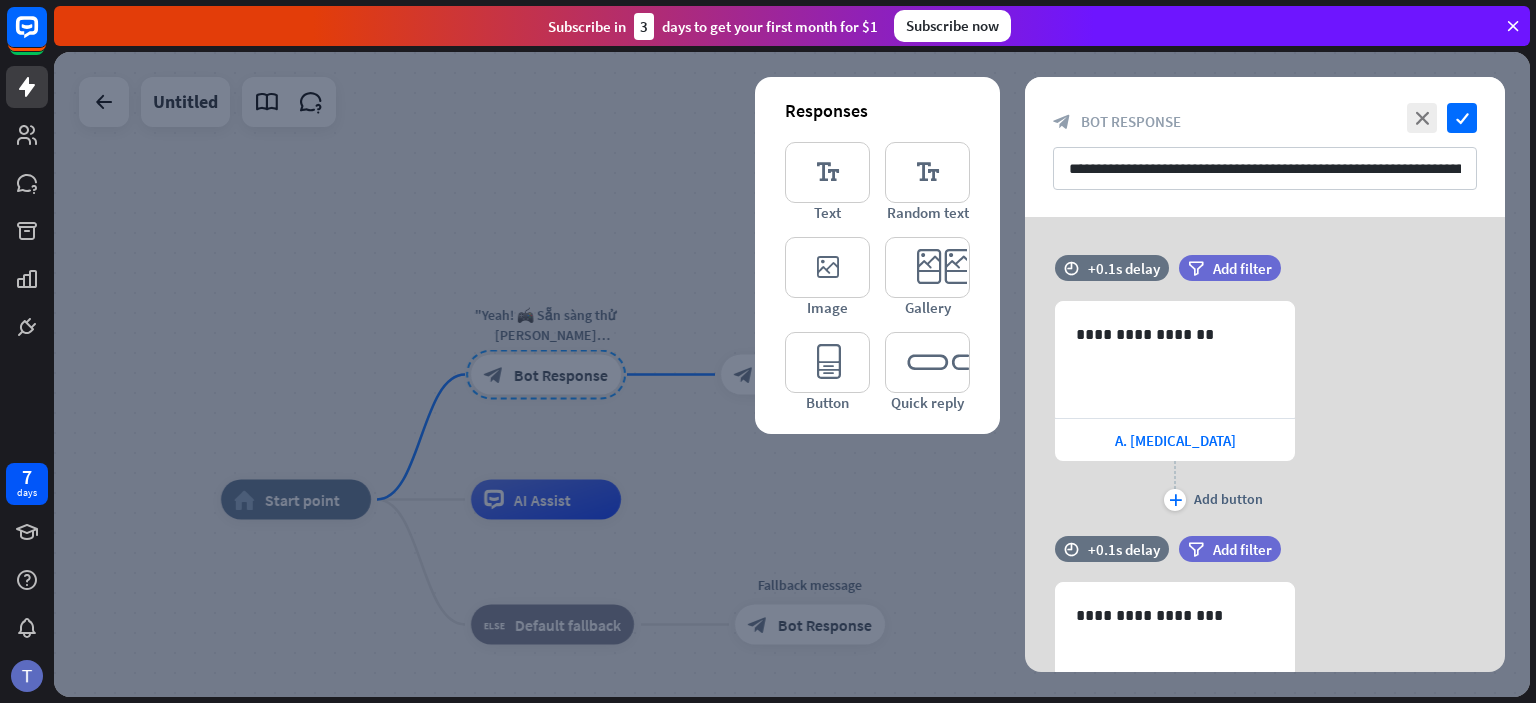 click on "**********" at bounding box center (1265, 147) 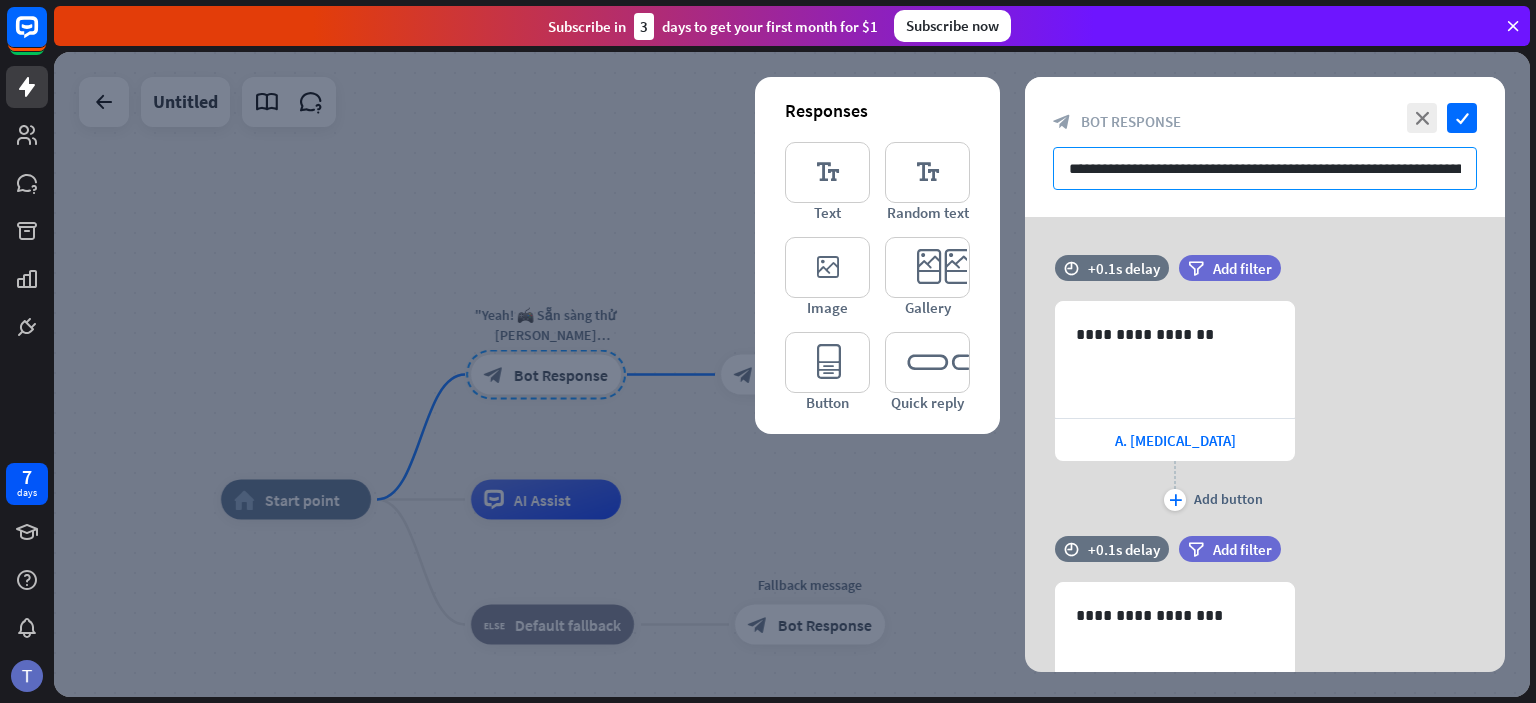 click on "**********" at bounding box center (1265, 168) 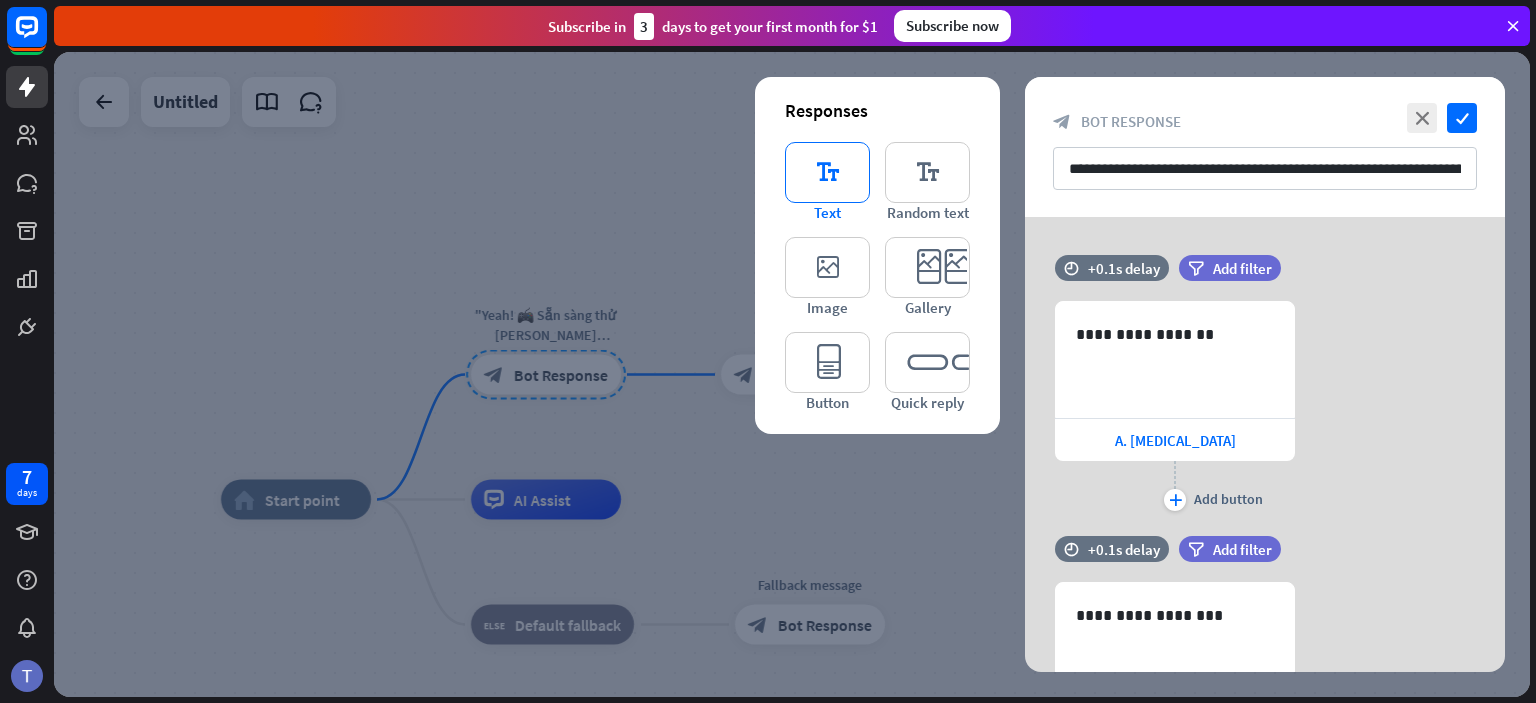 click on "editor_text" at bounding box center (827, 172) 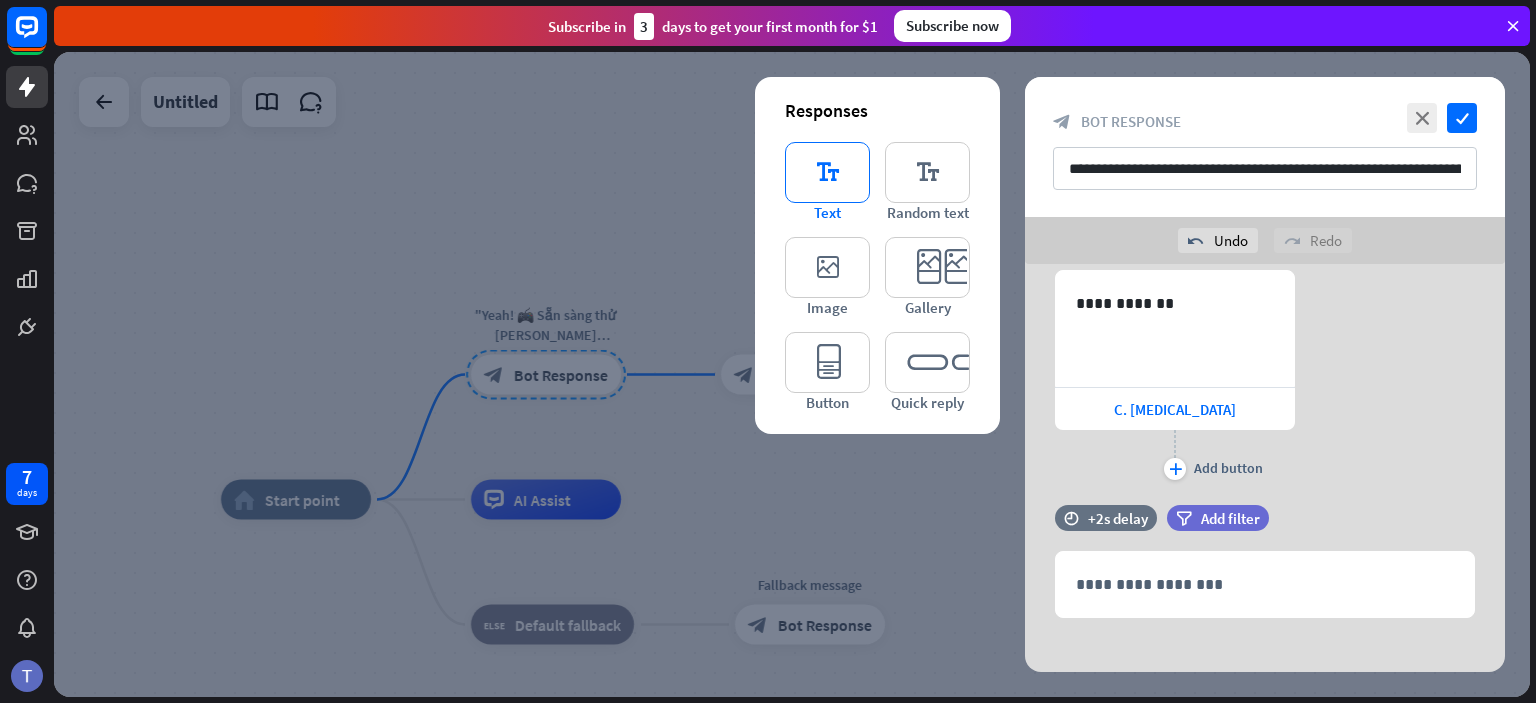 scroll, scrollTop: 653, scrollLeft: 0, axis: vertical 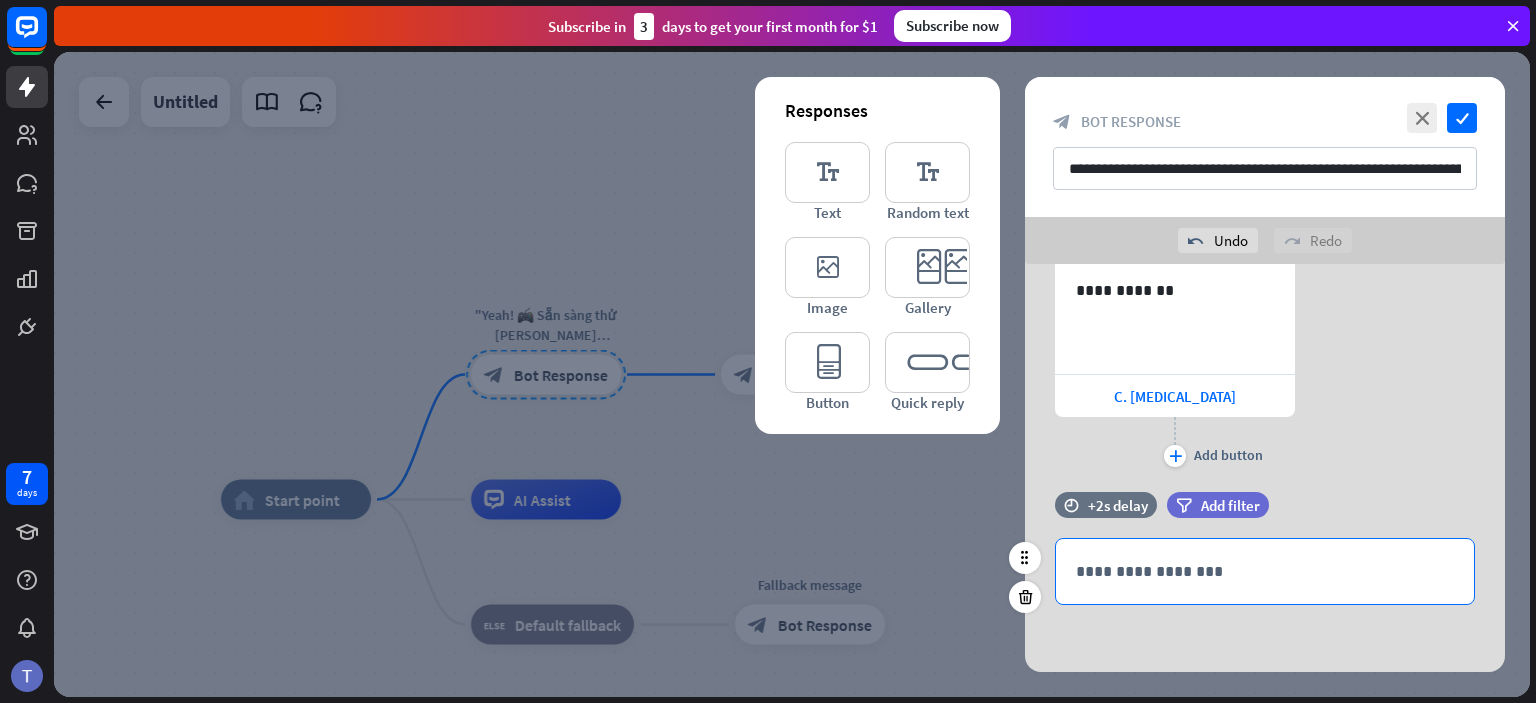 click on "**********" at bounding box center (1265, 571) 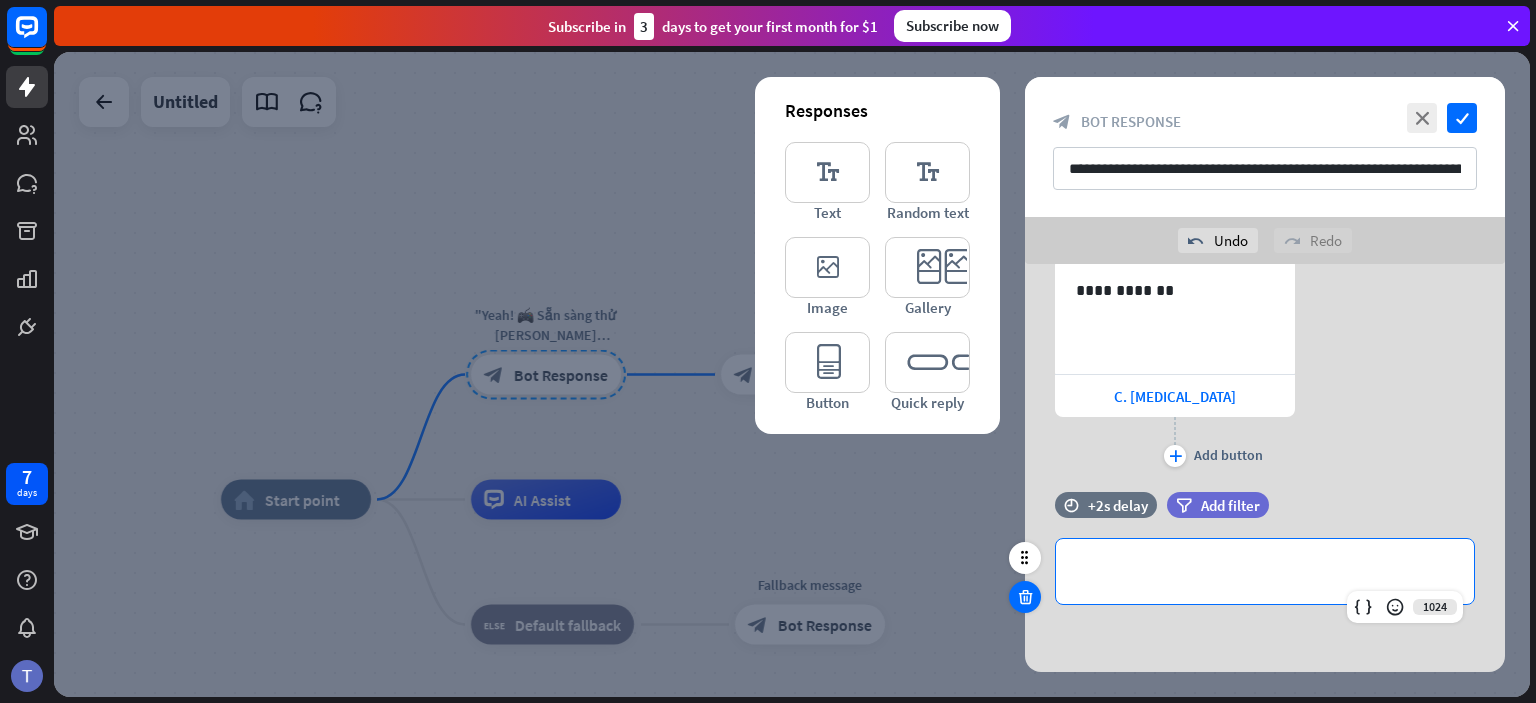 click at bounding box center [1025, 597] 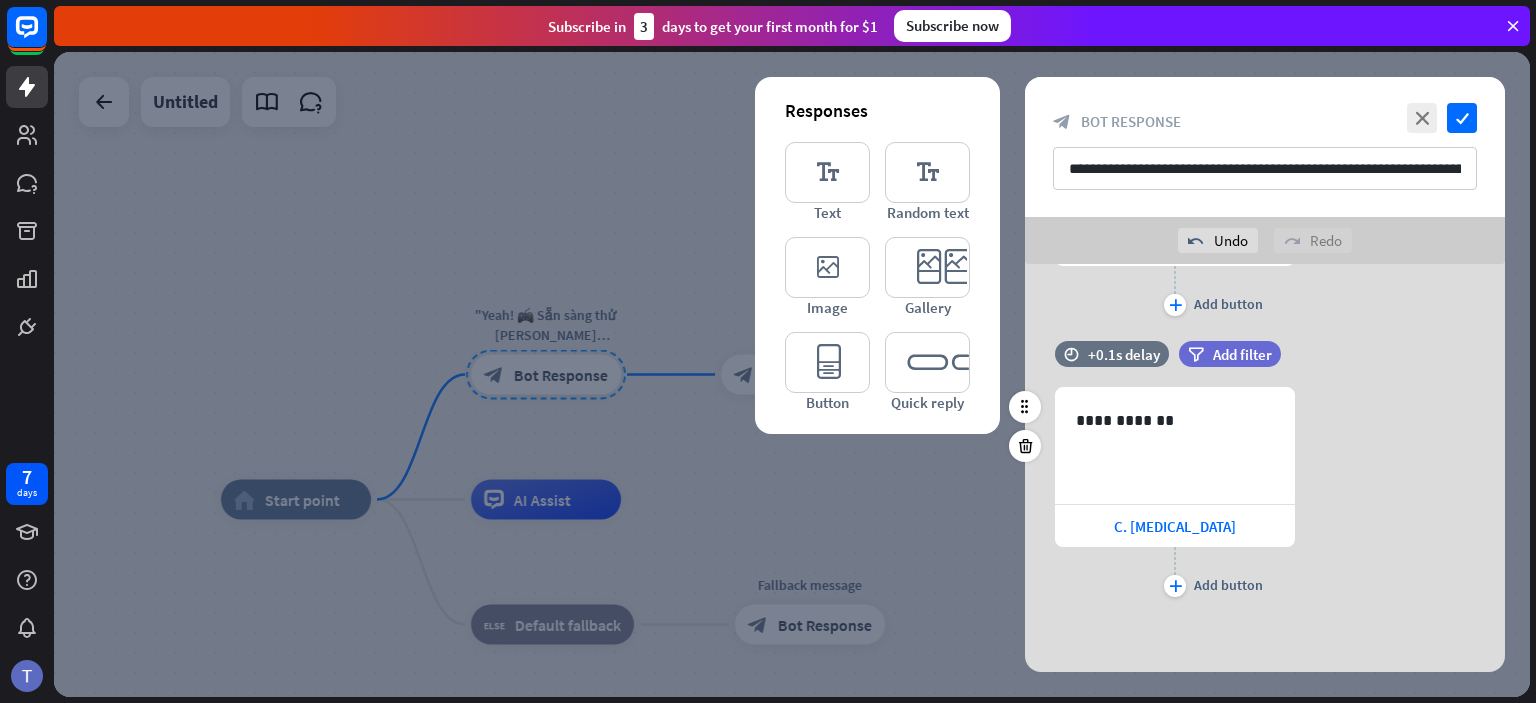 scroll, scrollTop: 521, scrollLeft: 0, axis: vertical 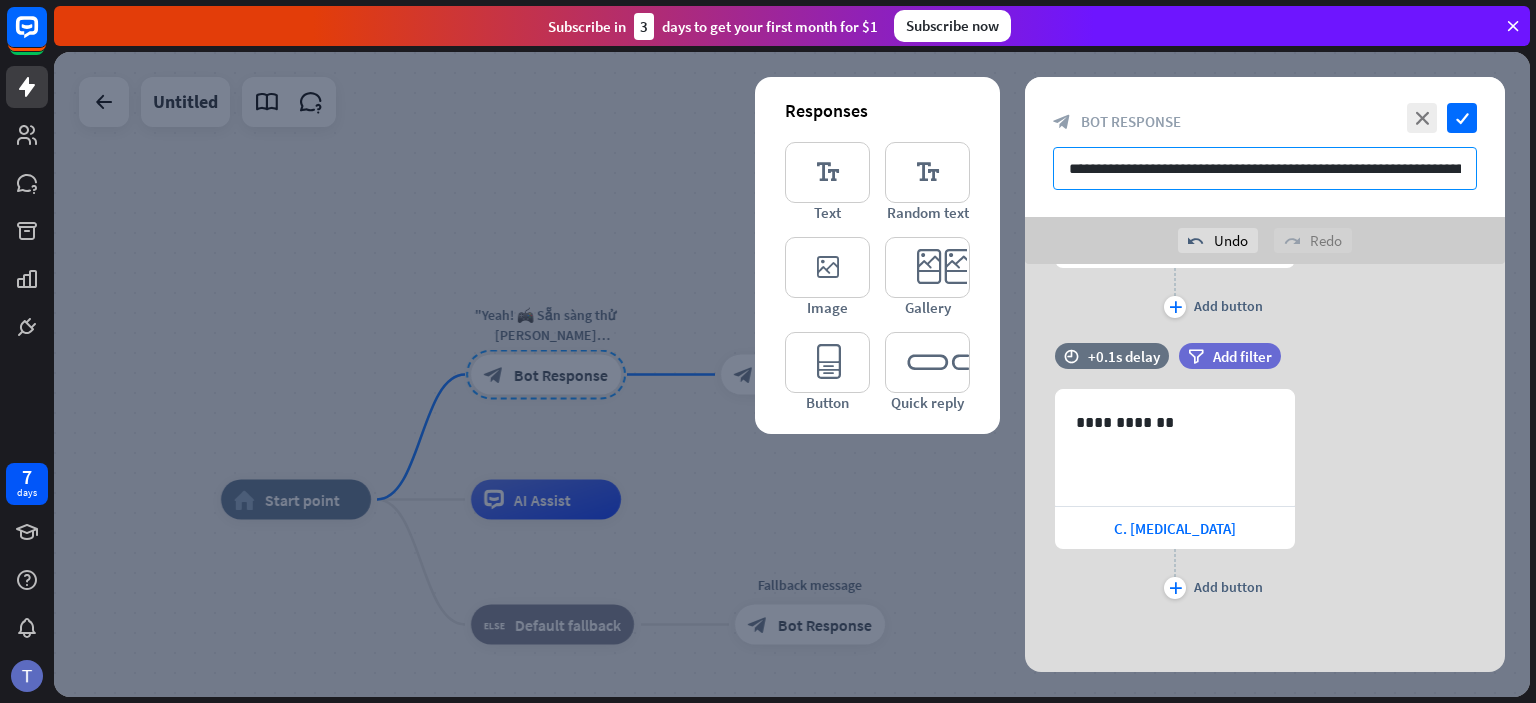 click on "**********" at bounding box center (1265, 168) 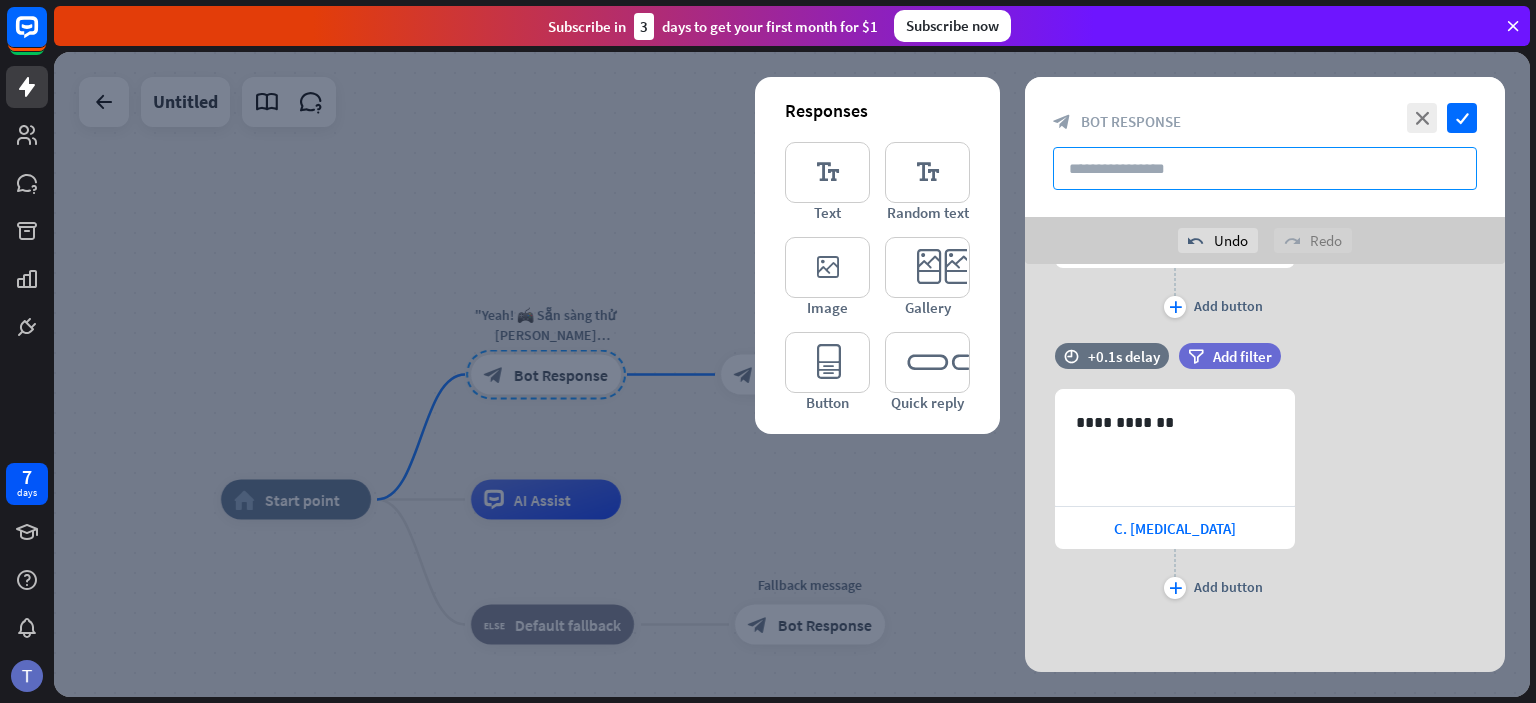 click at bounding box center [1265, 168] 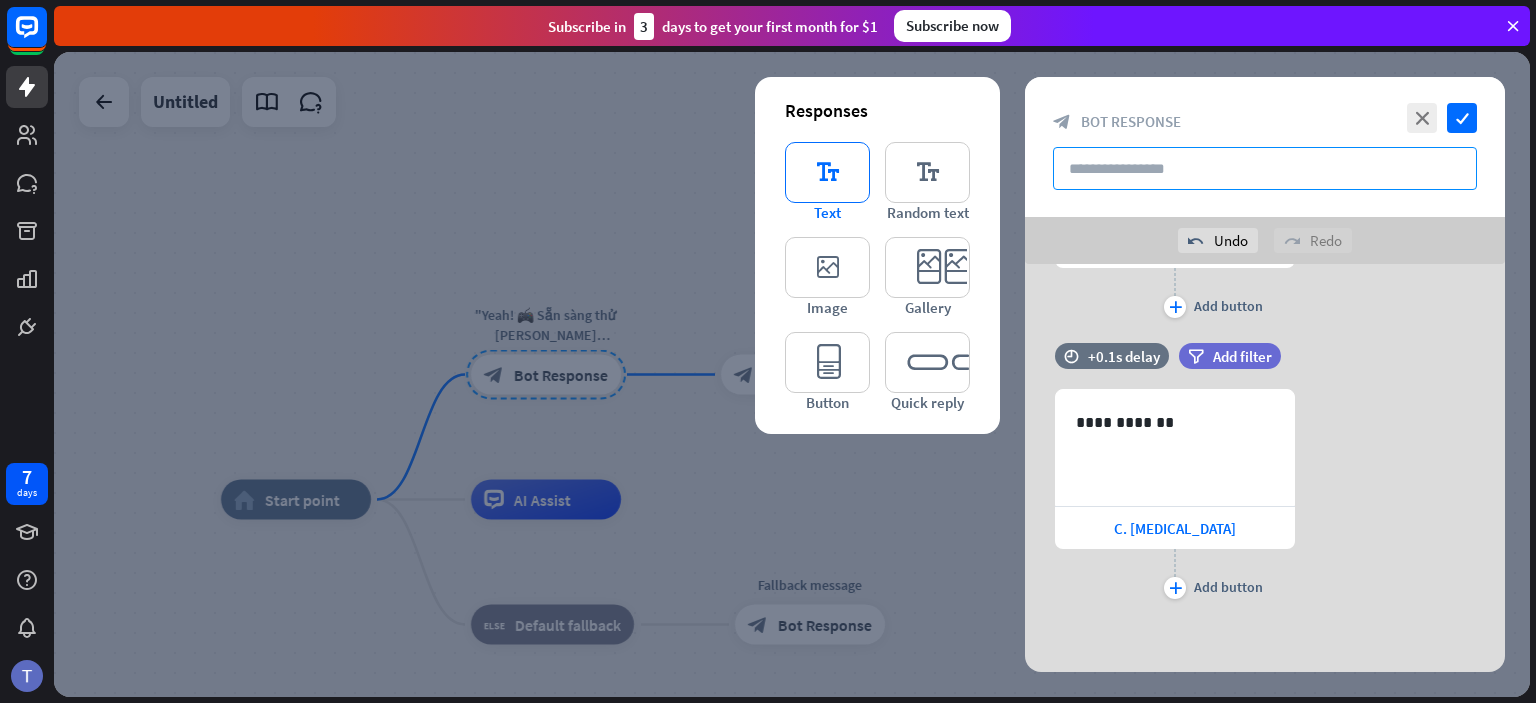 type 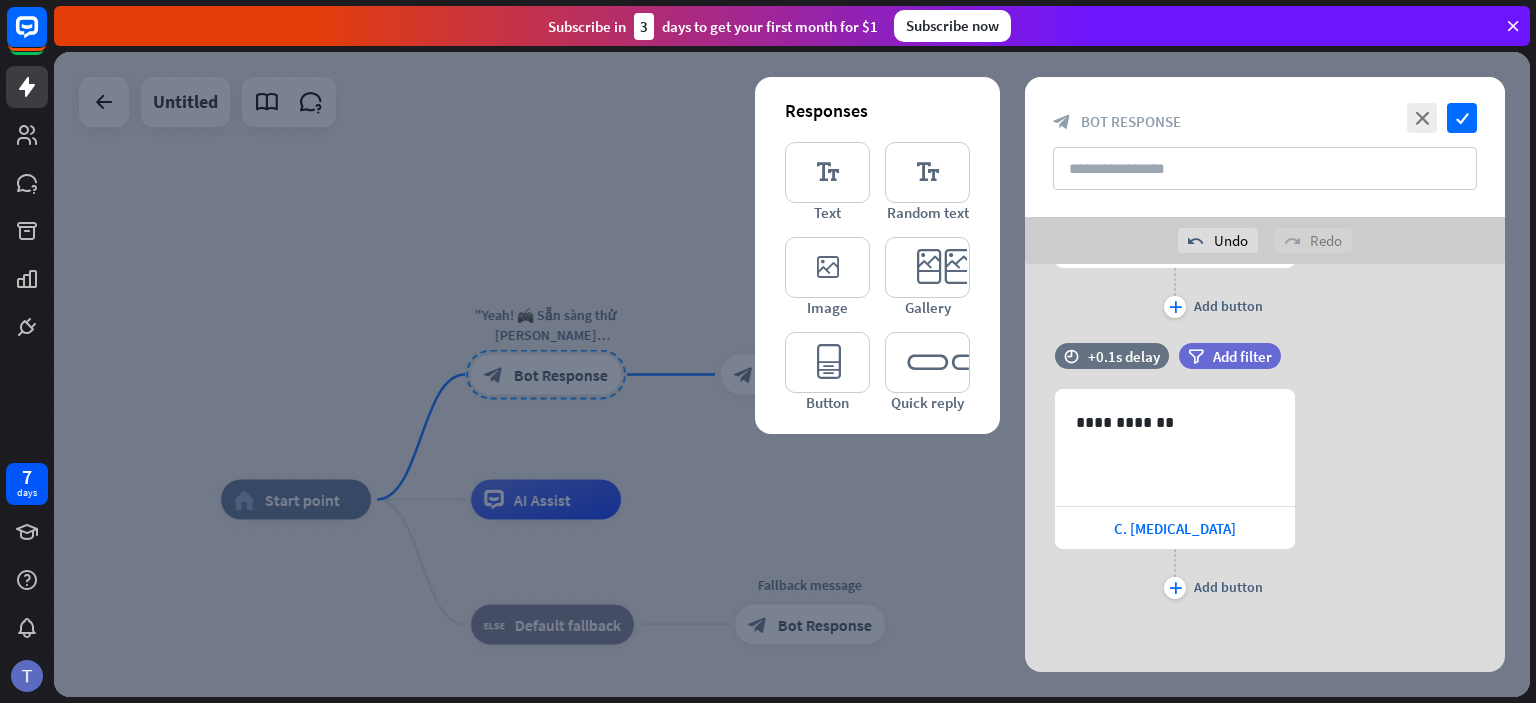 scroll, scrollTop: 0, scrollLeft: 0, axis: both 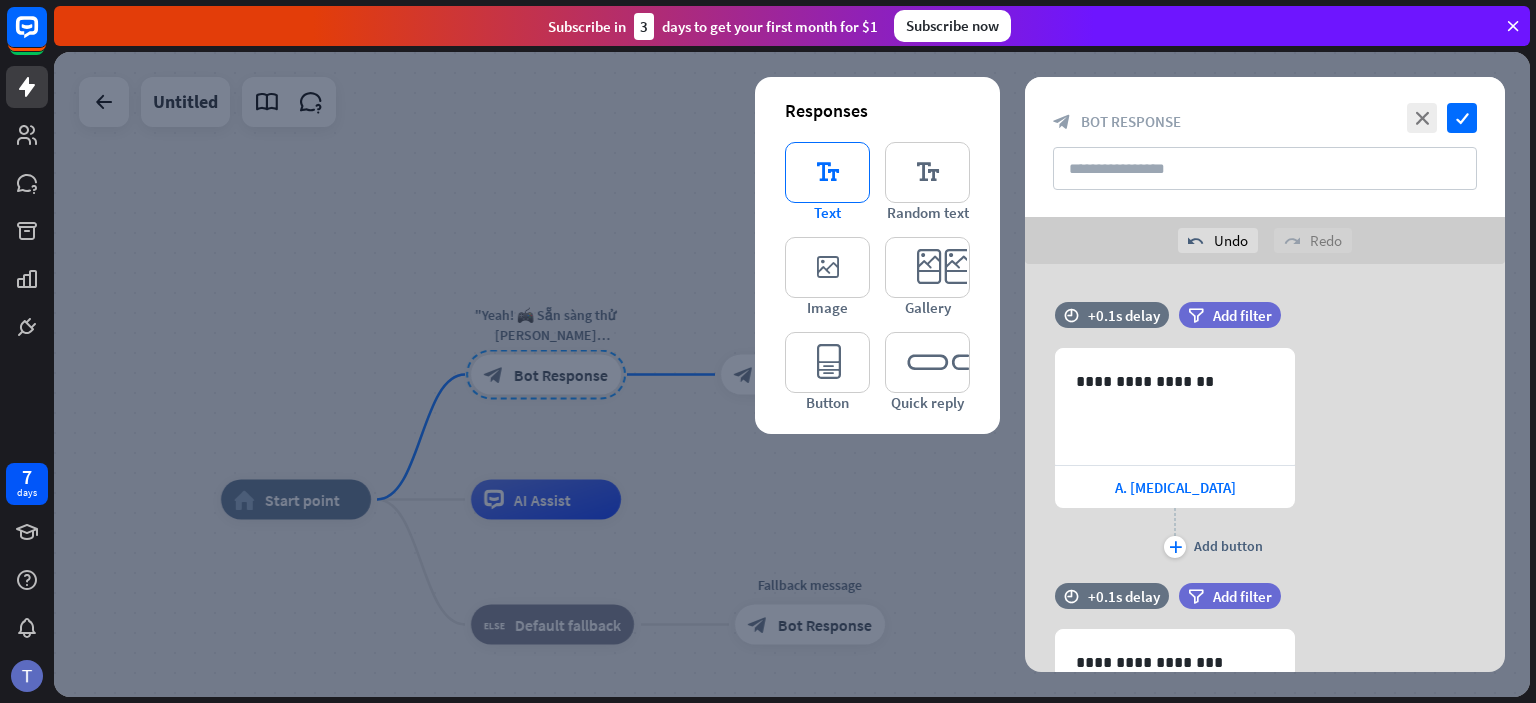 click on "editor_text" at bounding box center (827, 172) 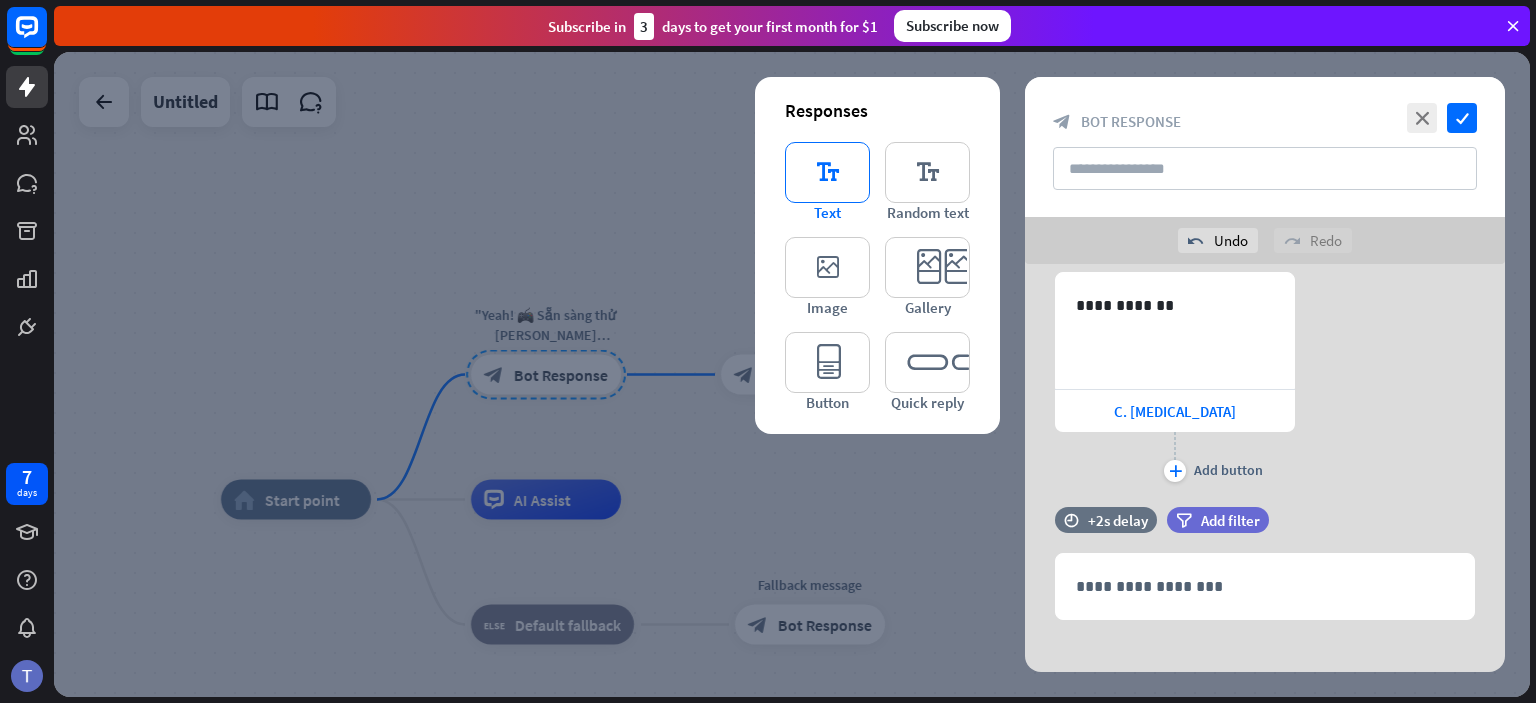scroll, scrollTop: 653, scrollLeft: 0, axis: vertical 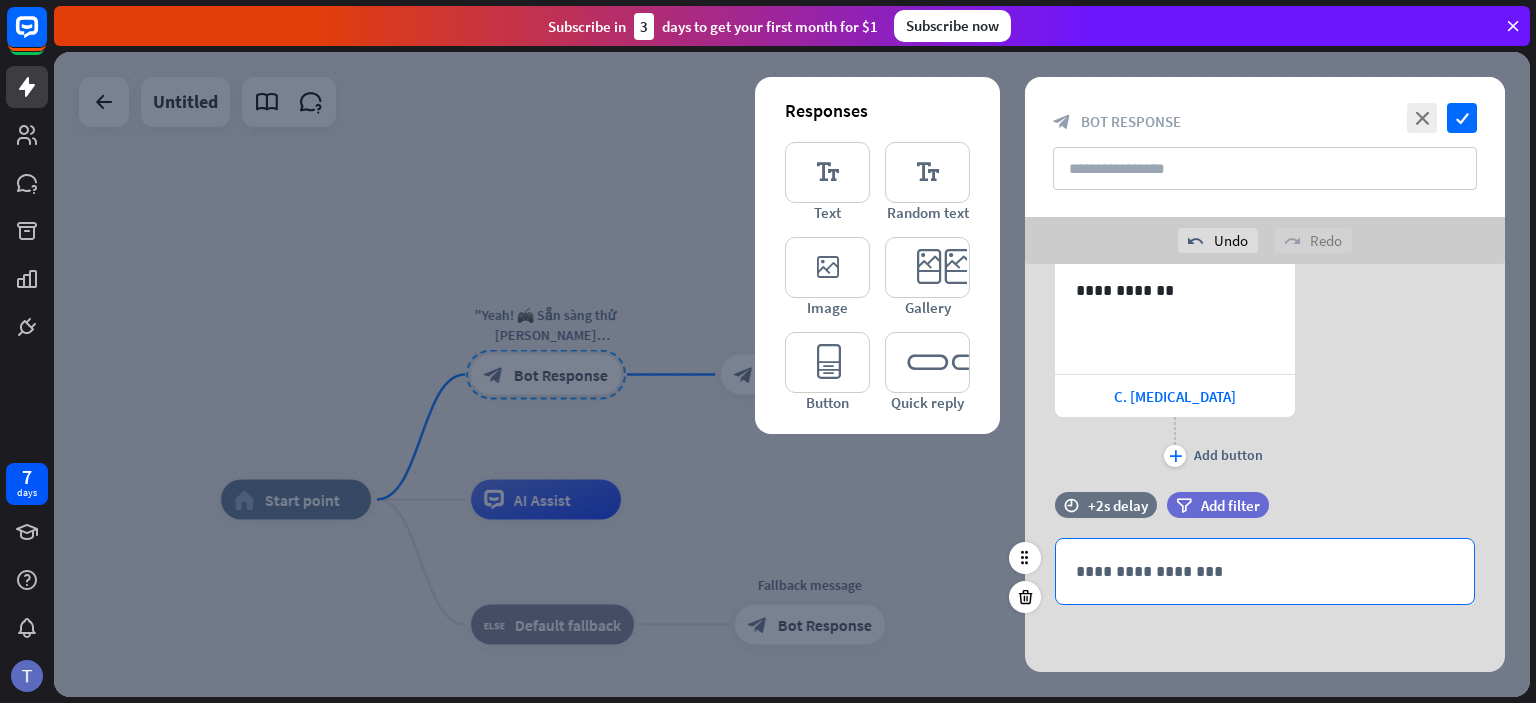 click on "**********" at bounding box center [1265, 571] 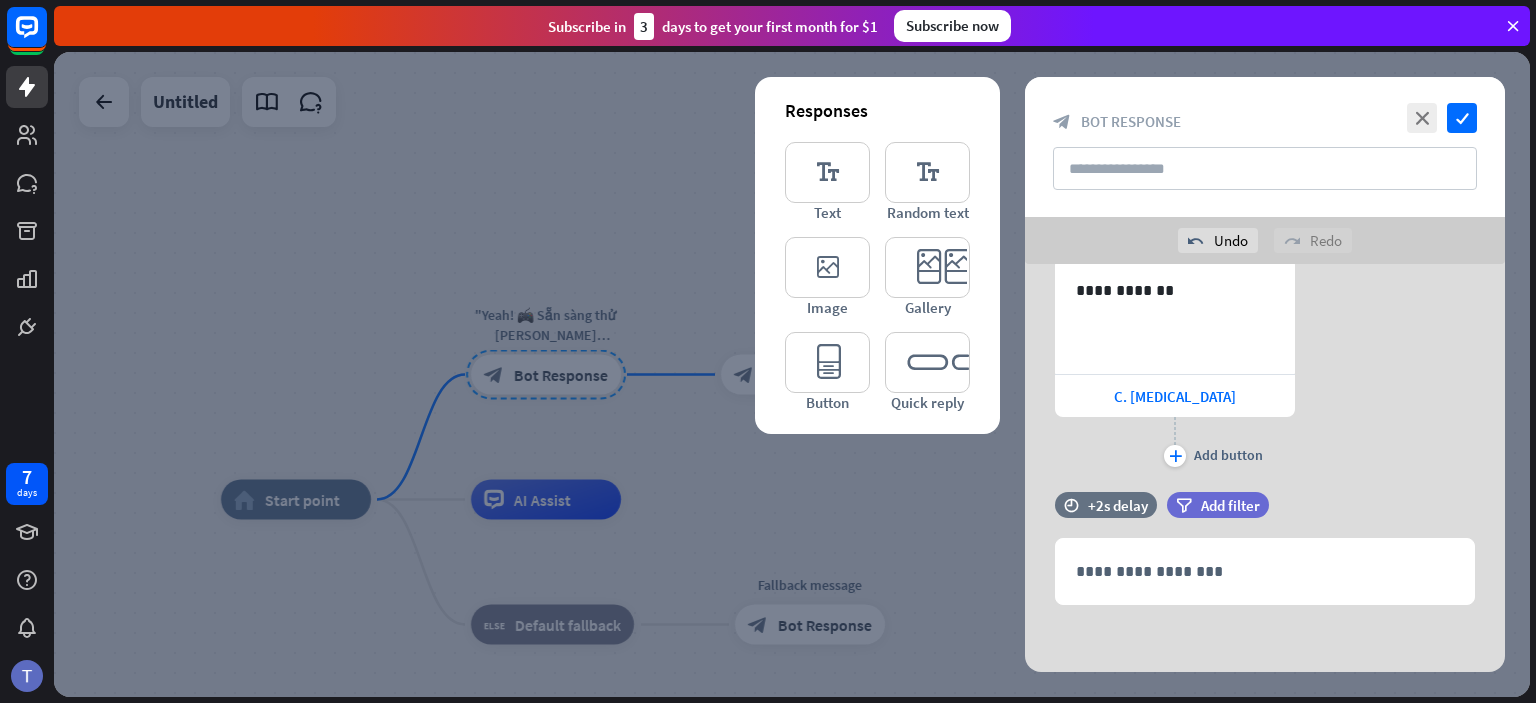 type 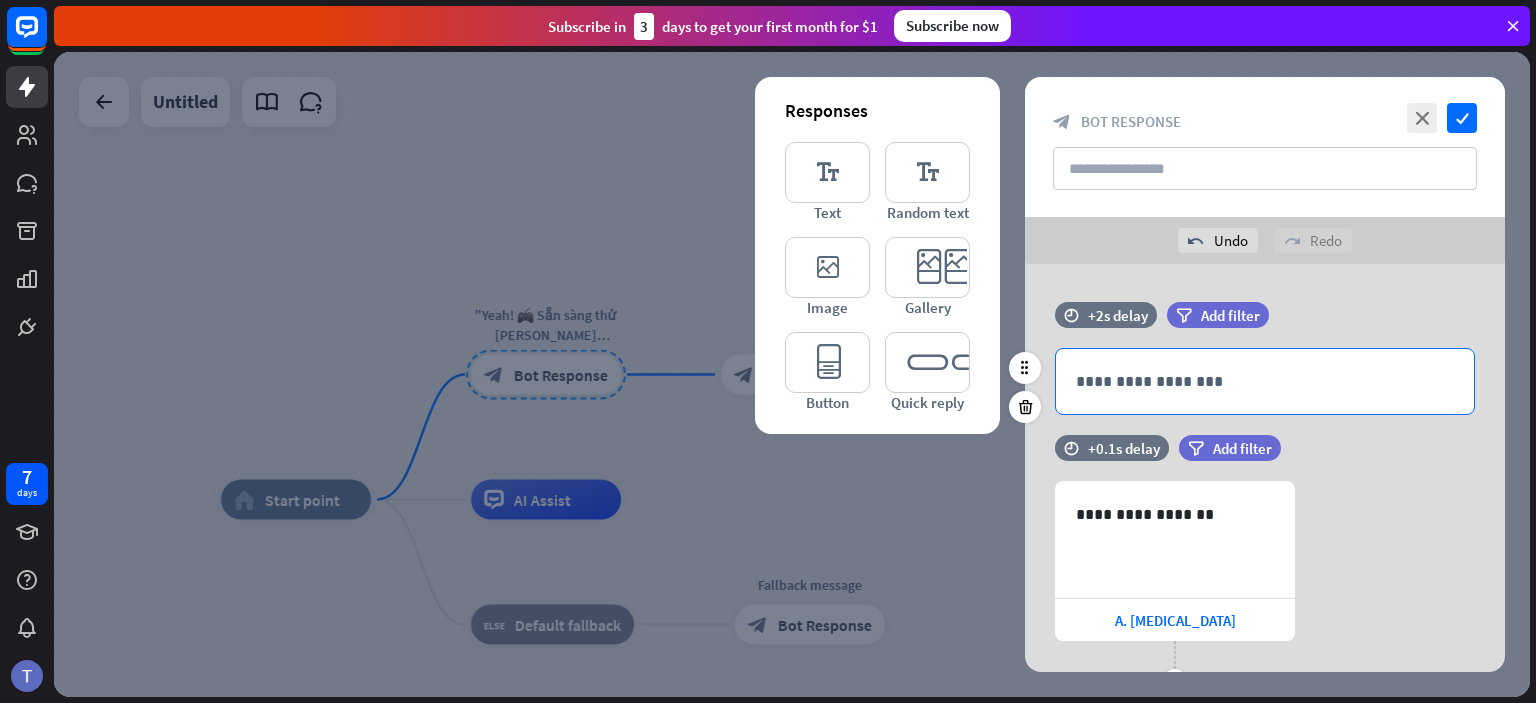 scroll, scrollTop: 0, scrollLeft: 0, axis: both 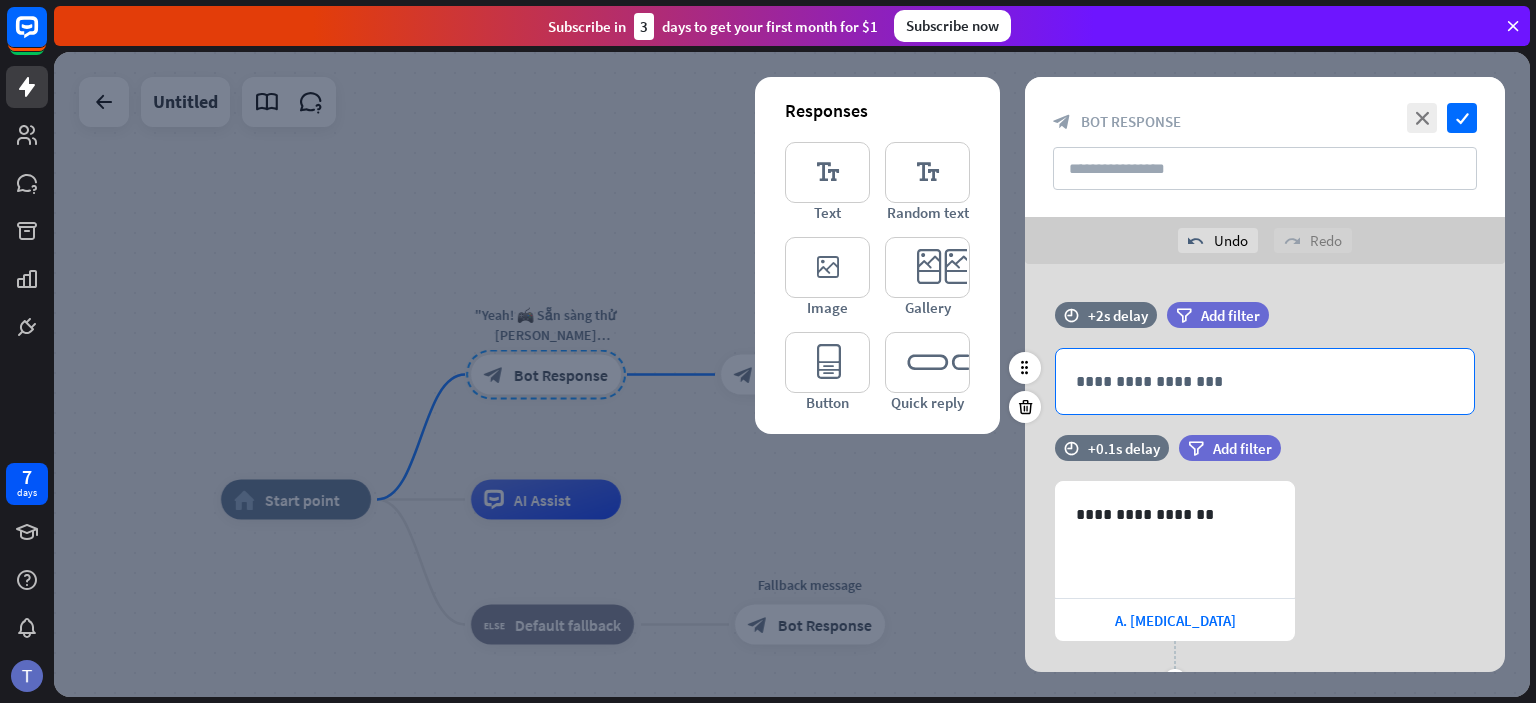 click on "**********" at bounding box center [1265, 381] 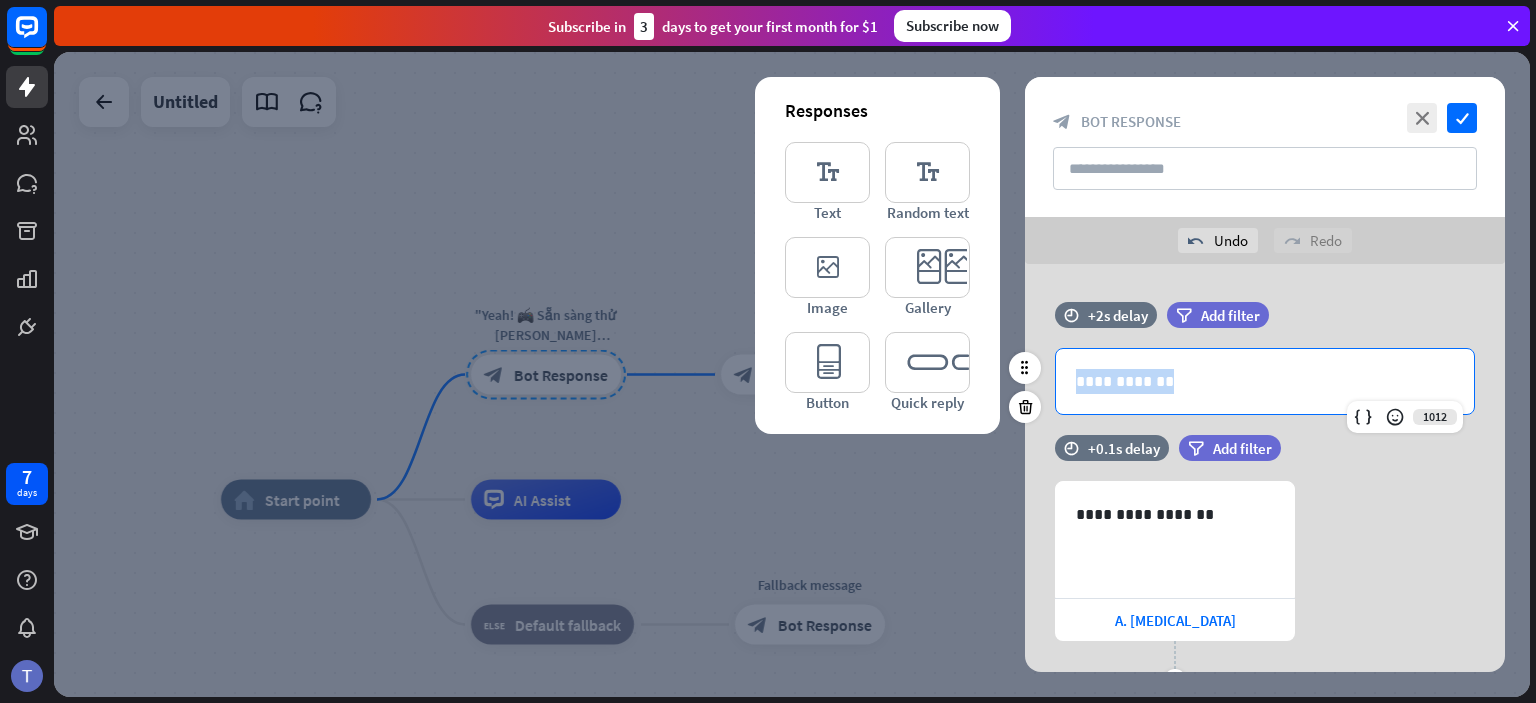 drag, startPoint x: 1124, startPoint y: 373, endPoint x: 1044, endPoint y: 372, distance: 80.00625 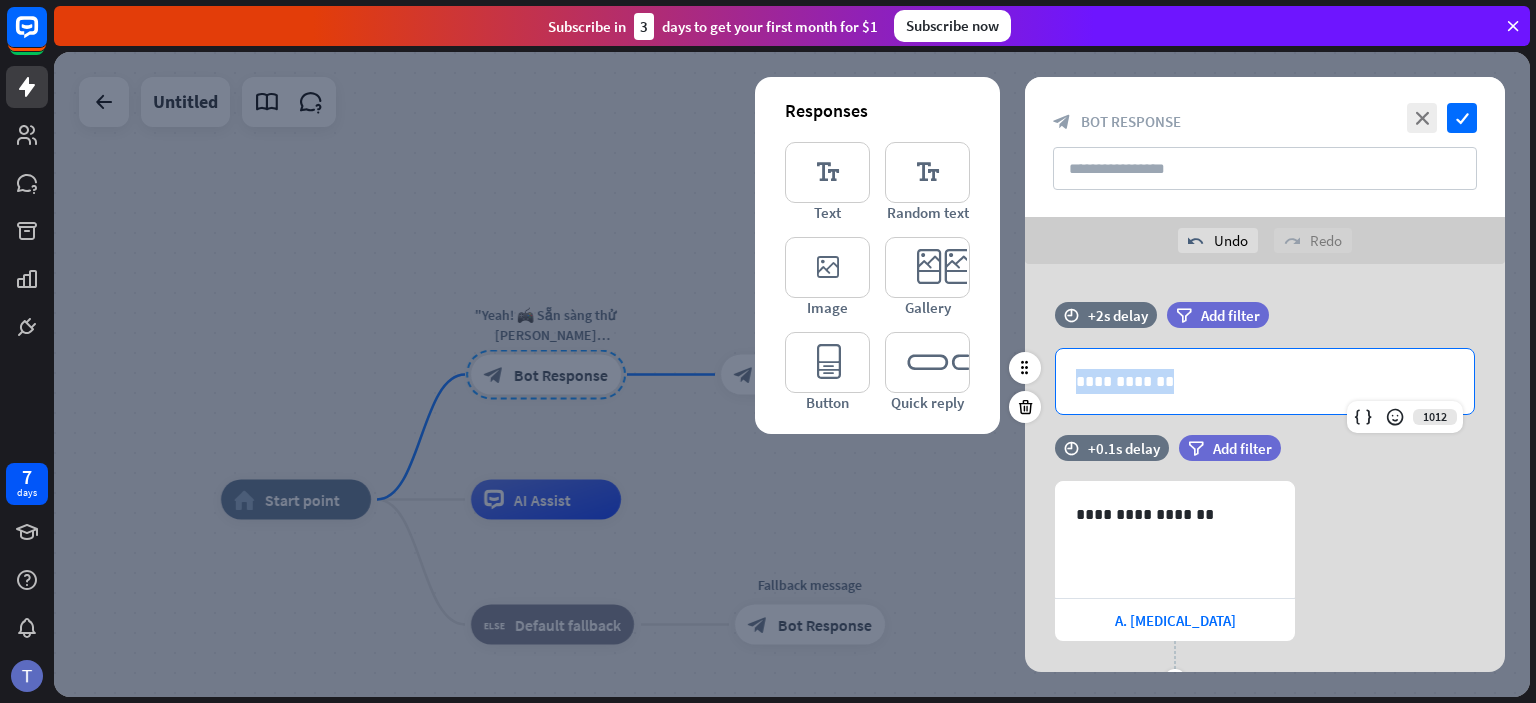 click on "**********" at bounding box center (1265, 381) 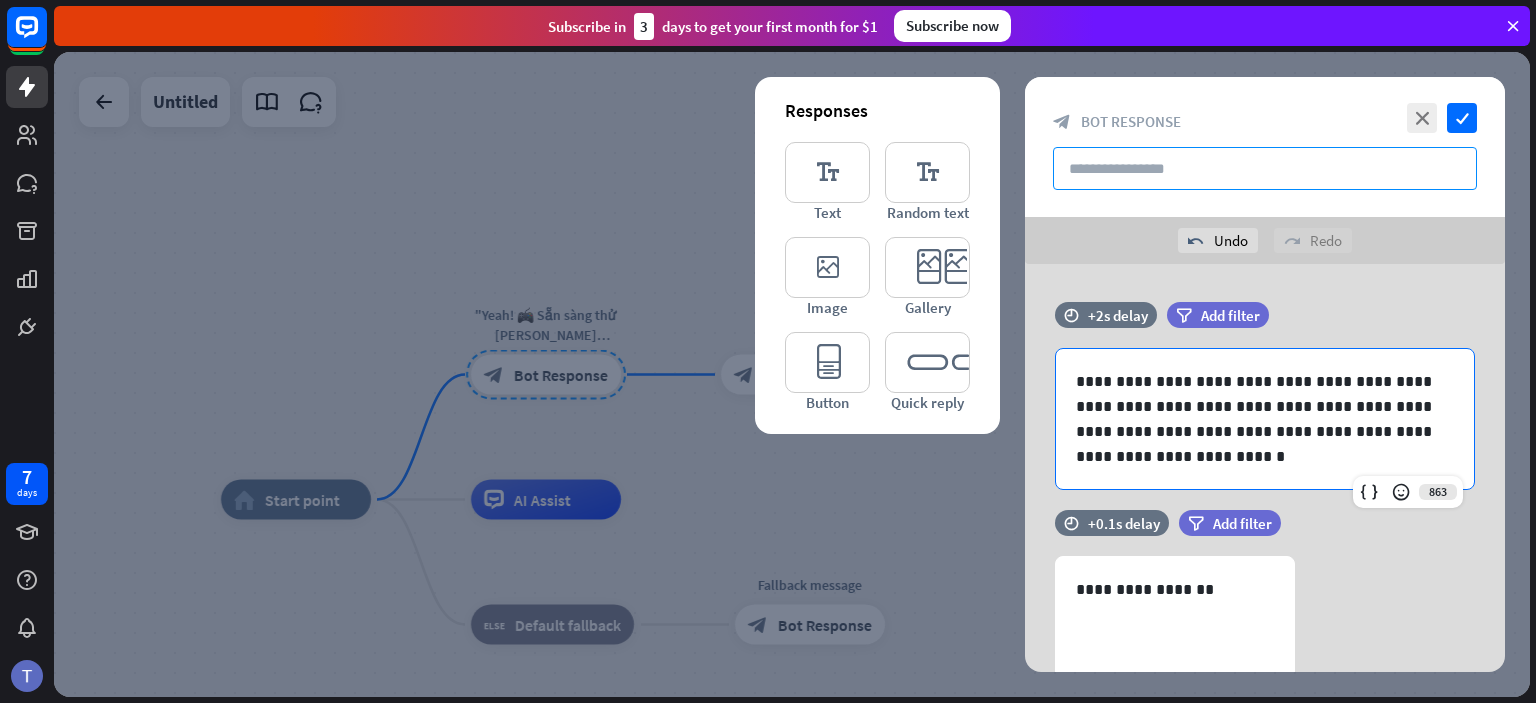 click at bounding box center [1265, 168] 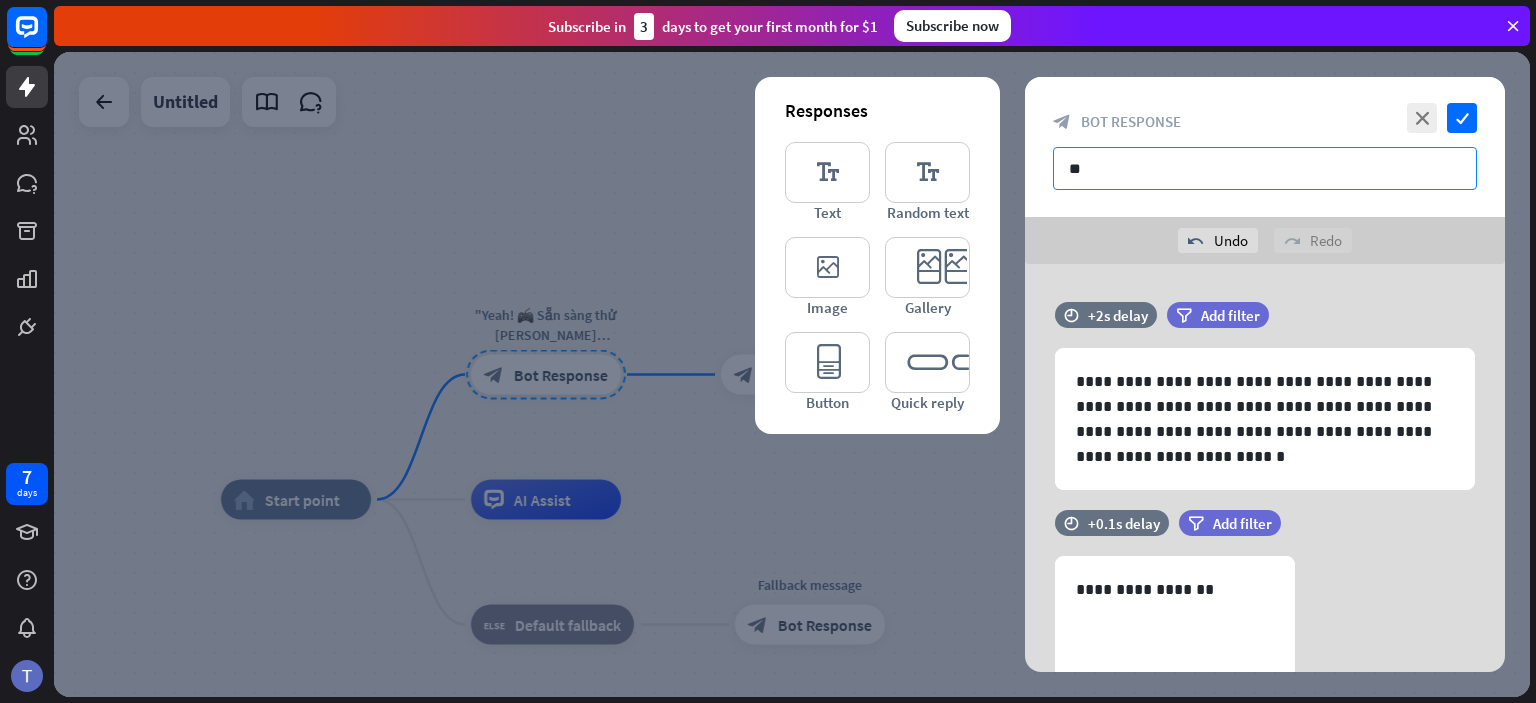 type on "*" 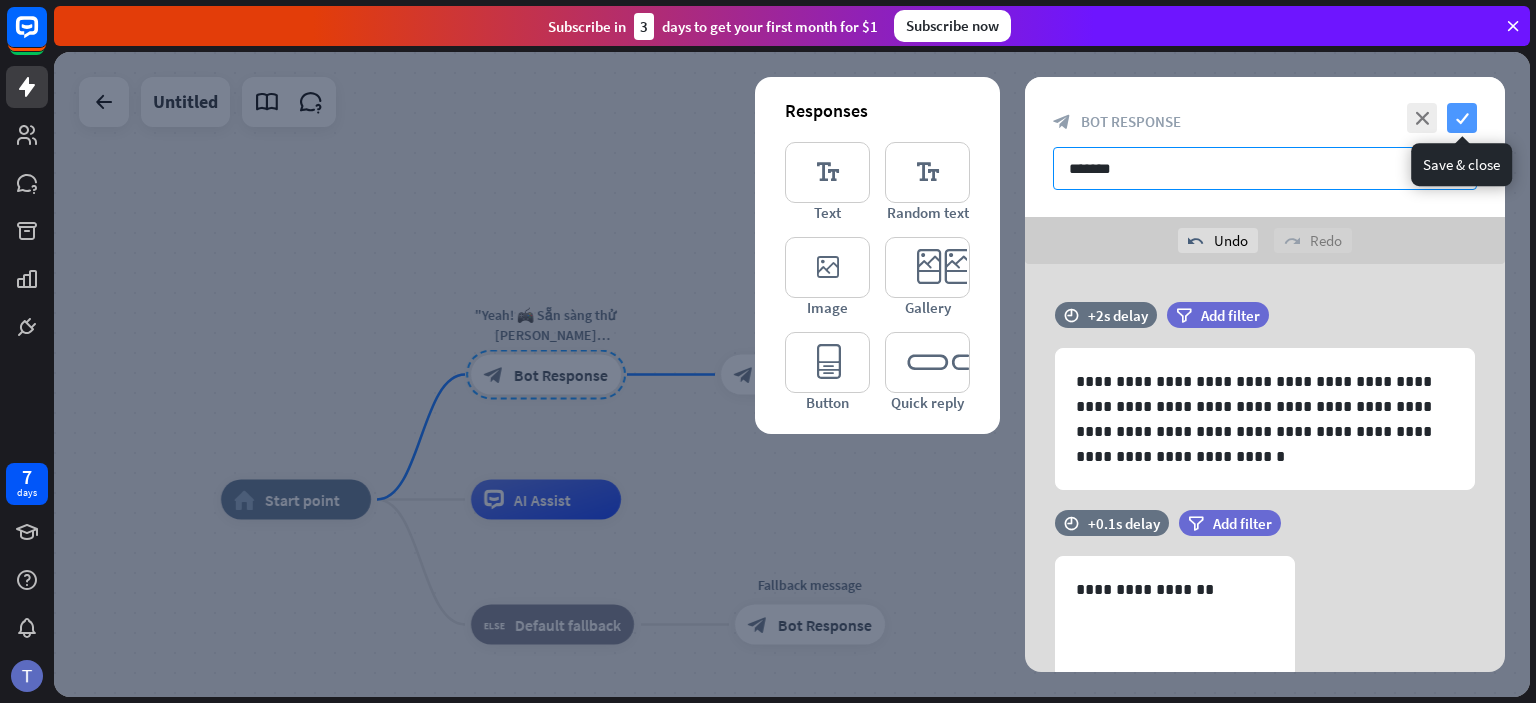 type on "*******" 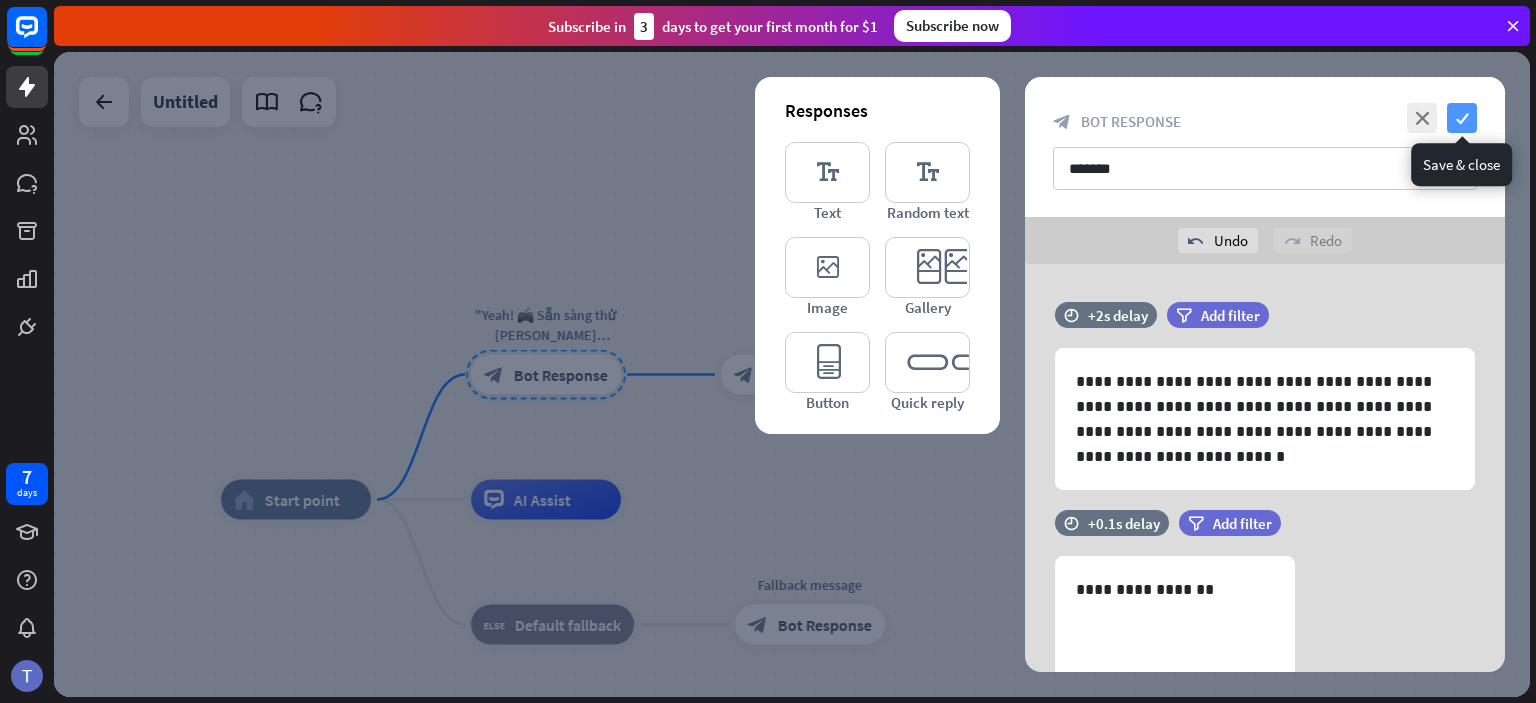 click on "check" at bounding box center (1462, 118) 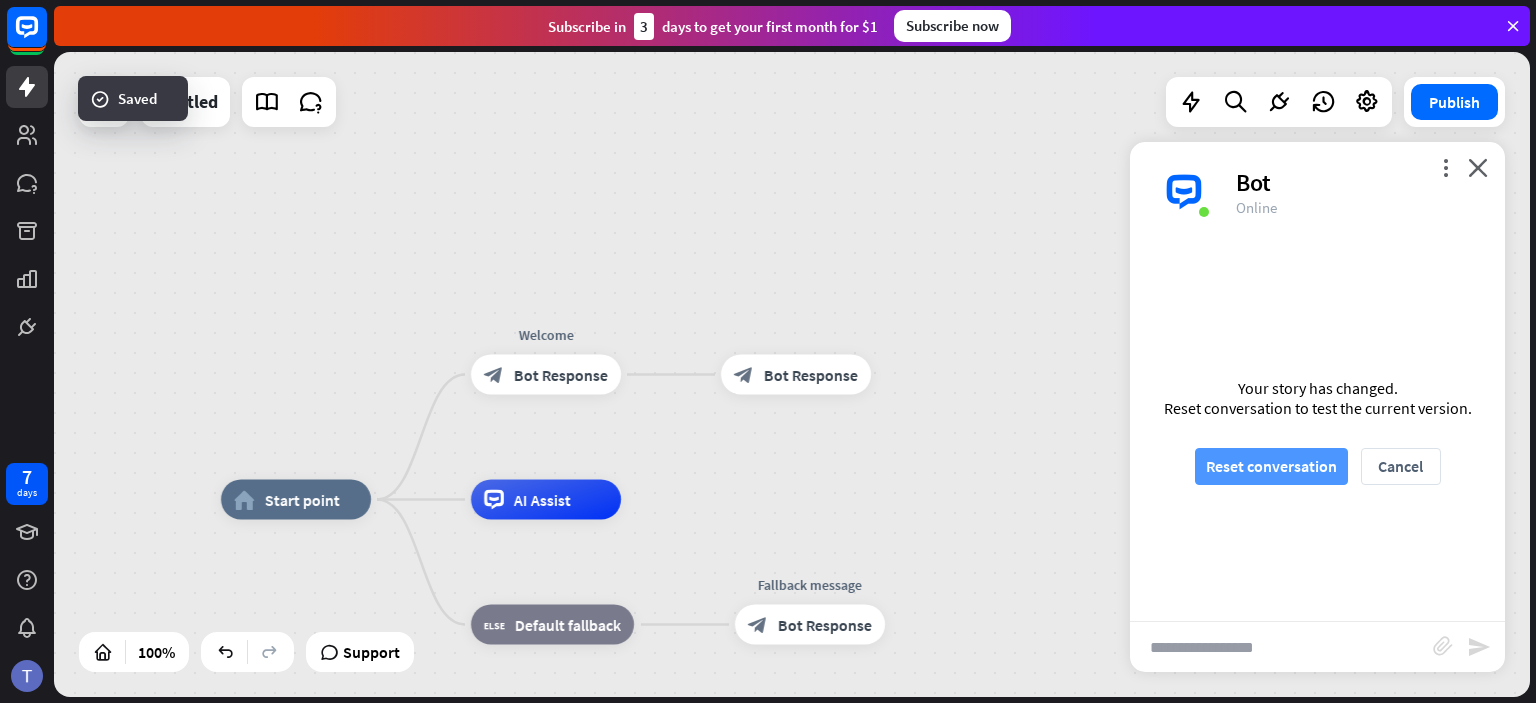 click on "Reset conversation" at bounding box center [1271, 466] 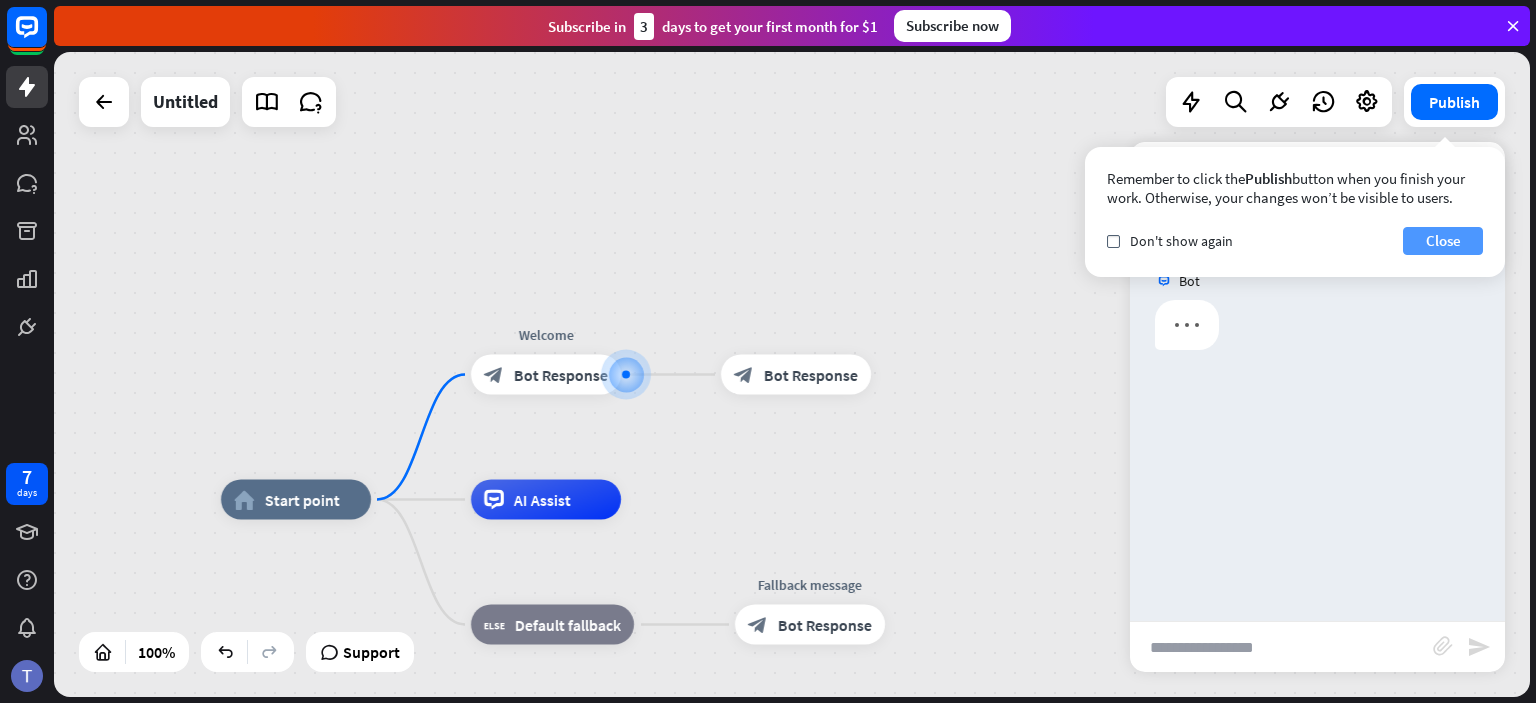 click on "Close" at bounding box center [1443, 241] 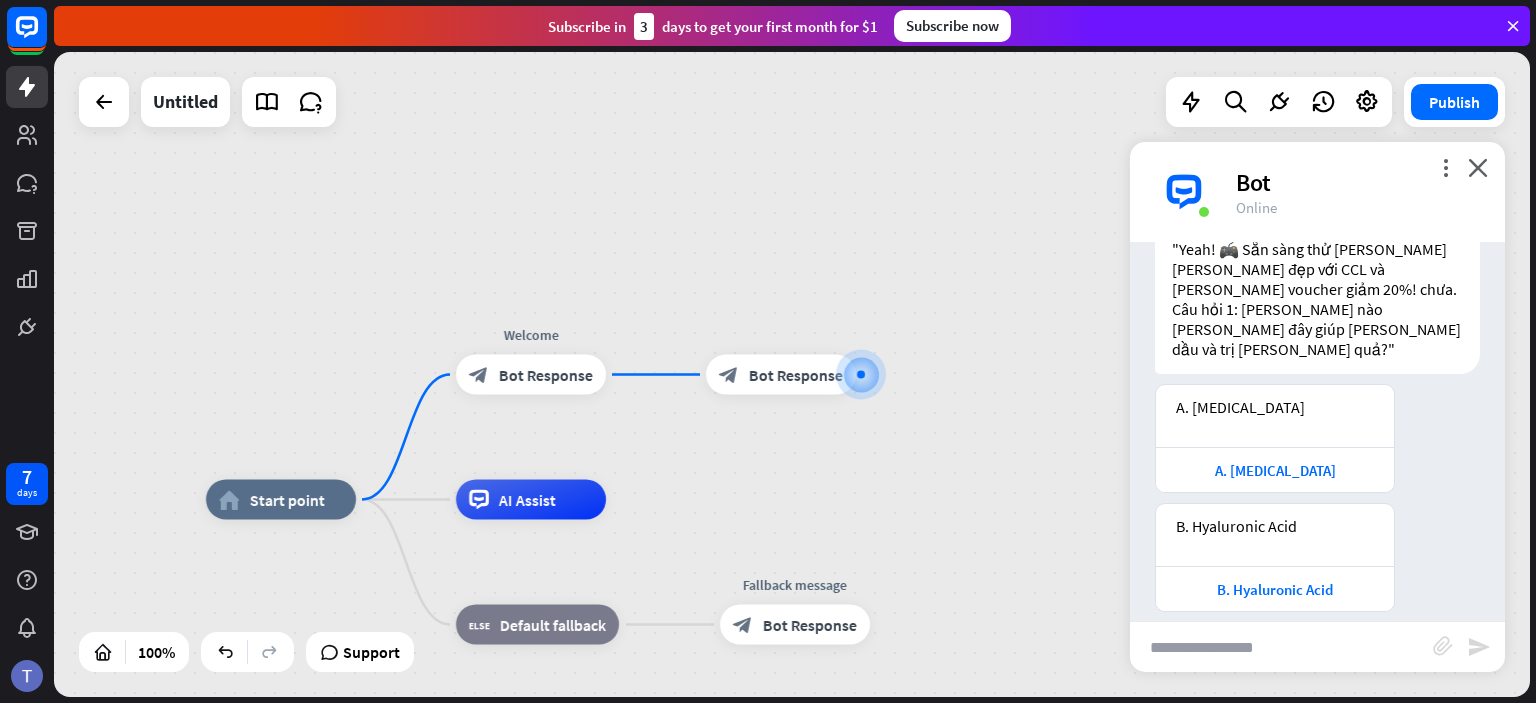 scroll, scrollTop: 194, scrollLeft: 0, axis: vertical 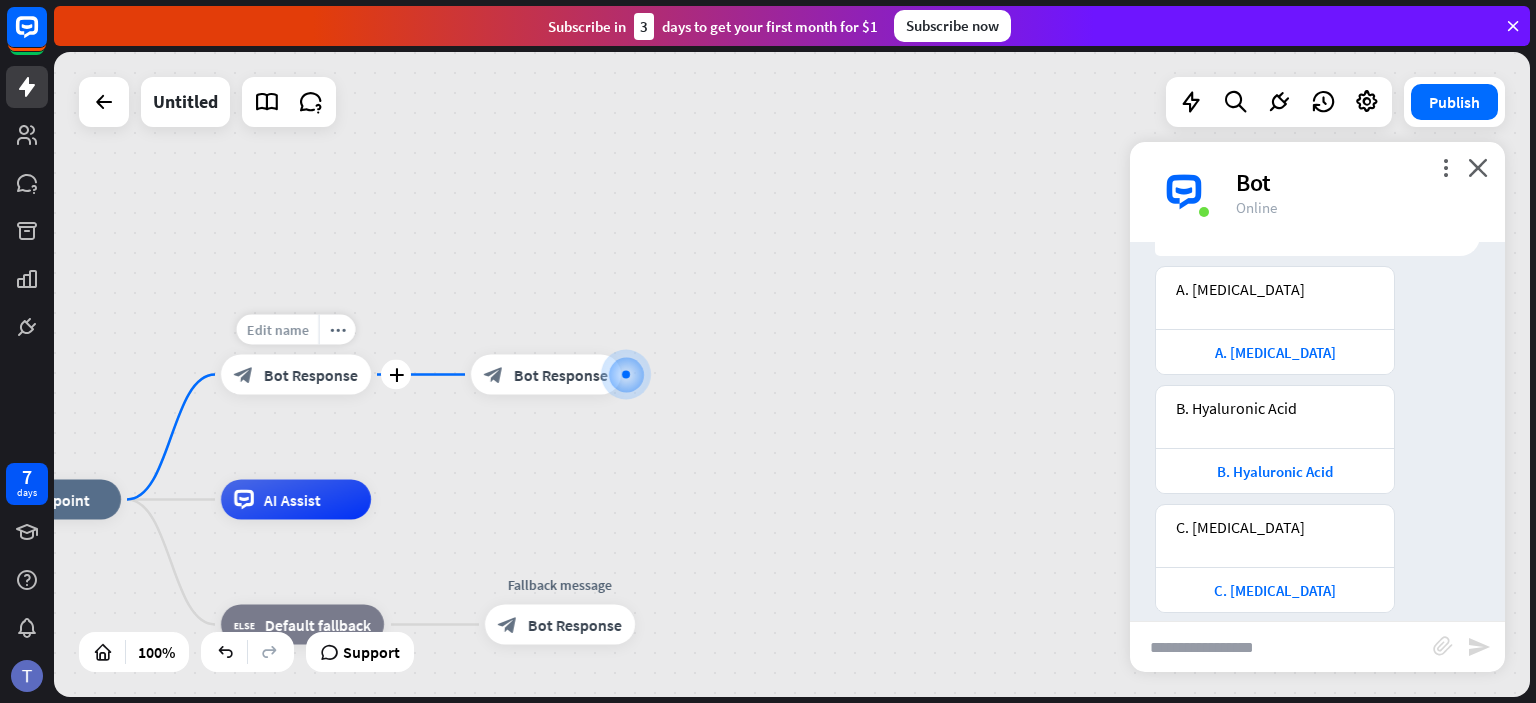click on "Edit name" at bounding box center [278, 330] 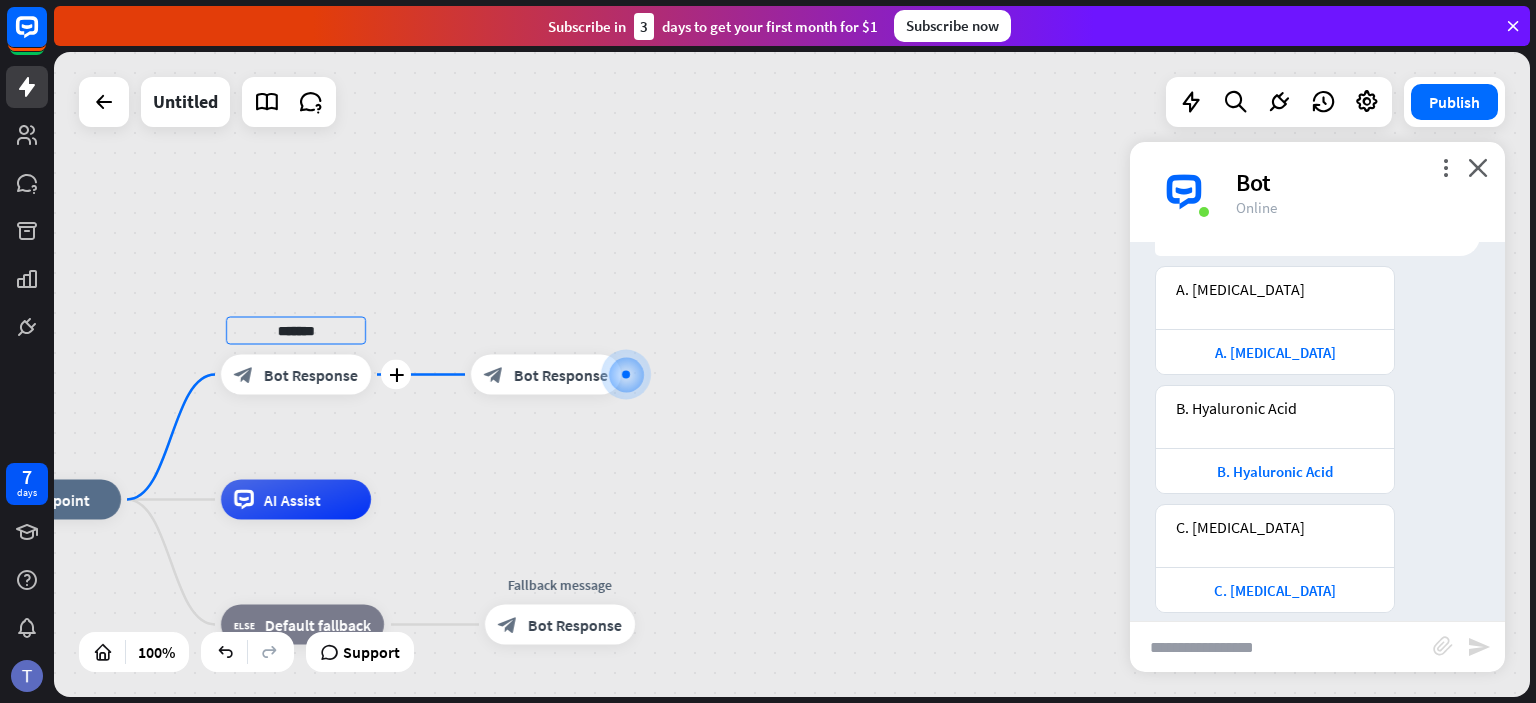 click on "Bot Response" at bounding box center (311, 375) 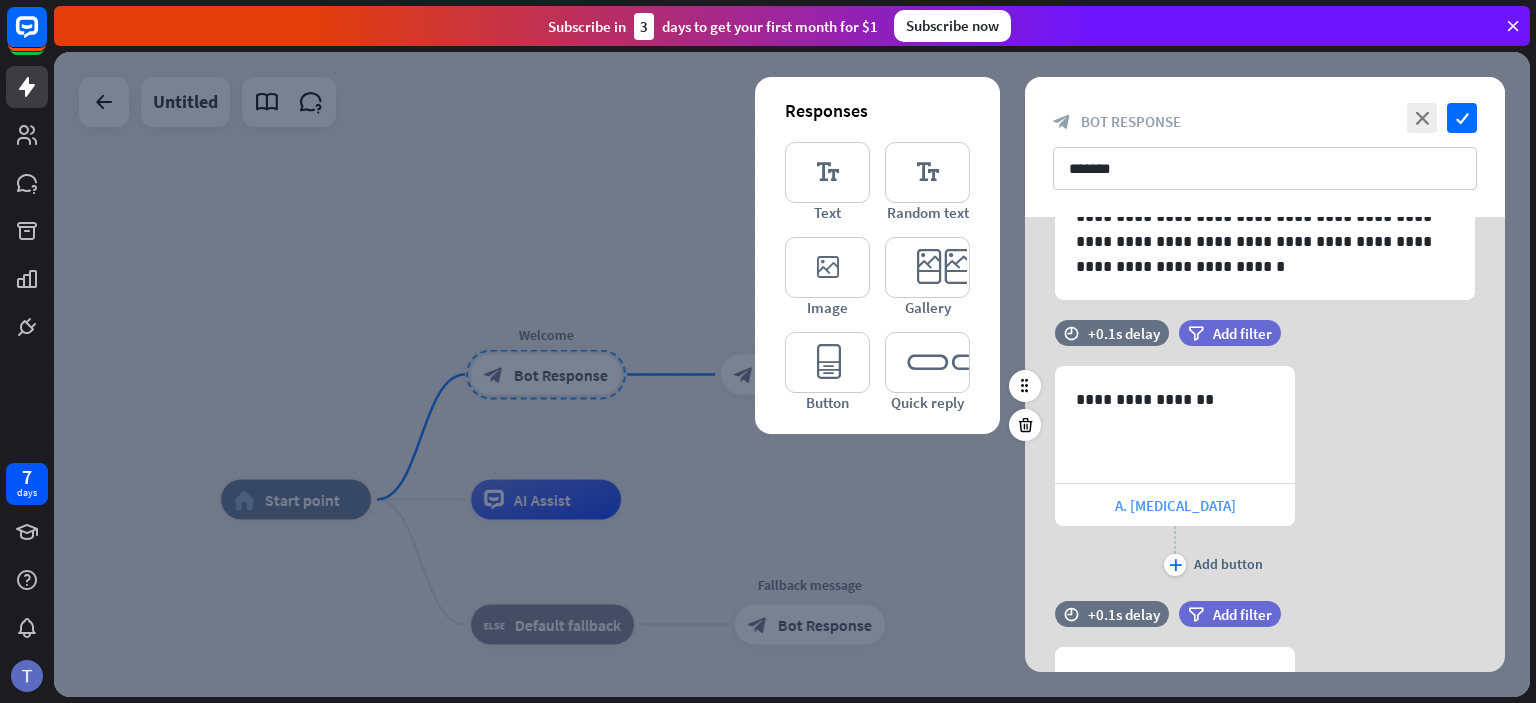 scroll, scrollTop: 164, scrollLeft: 0, axis: vertical 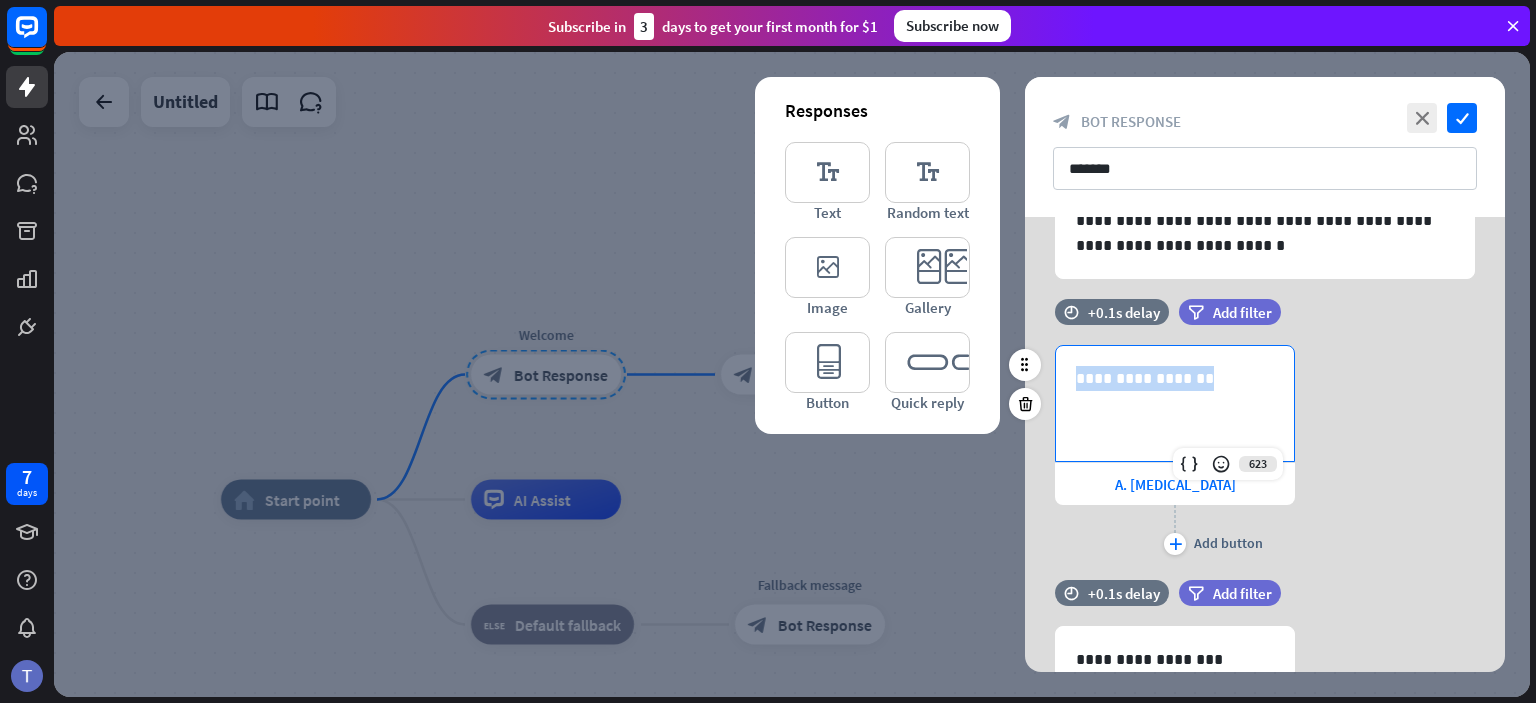 drag, startPoint x: 1204, startPoint y: 380, endPoint x: 1044, endPoint y: 377, distance: 160.02812 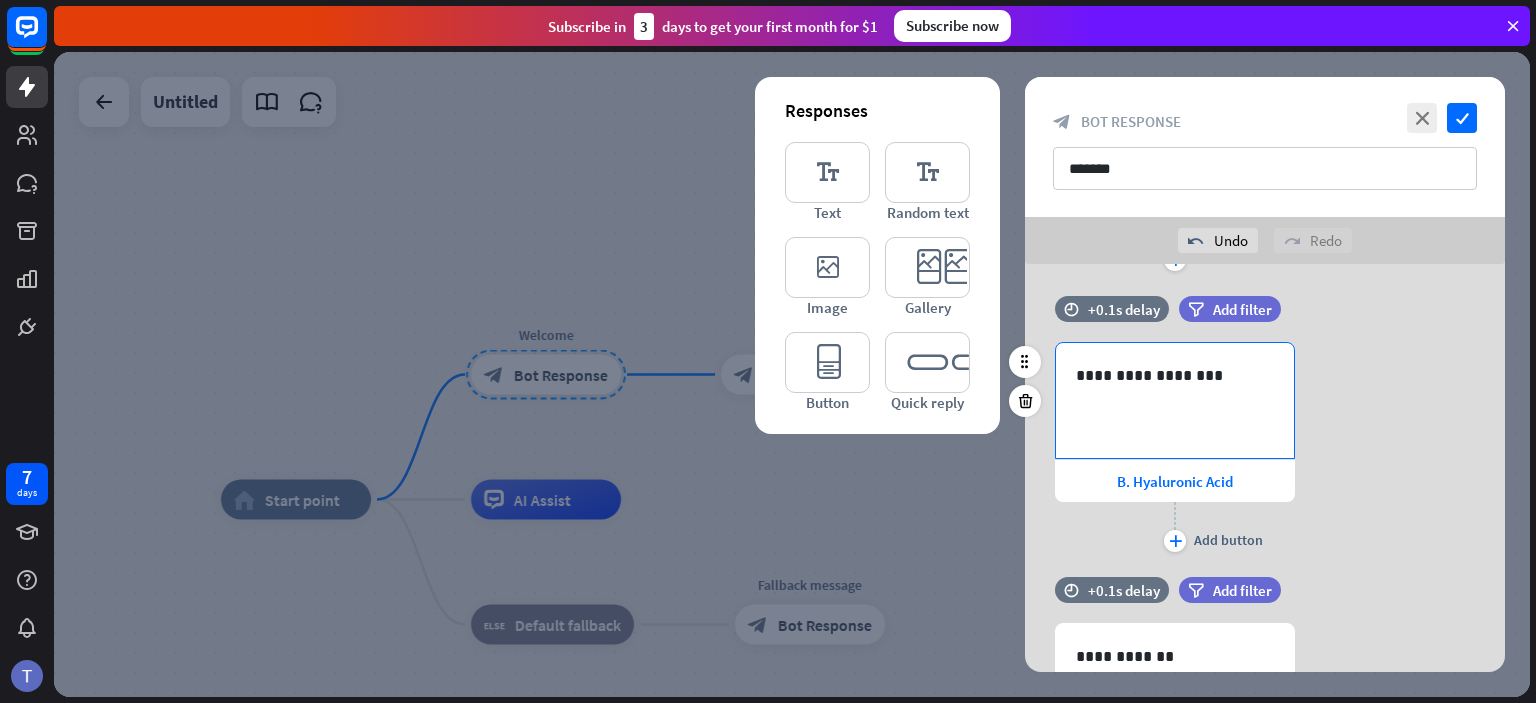 scroll, scrollTop: 495, scrollLeft: 0, axis: vertical 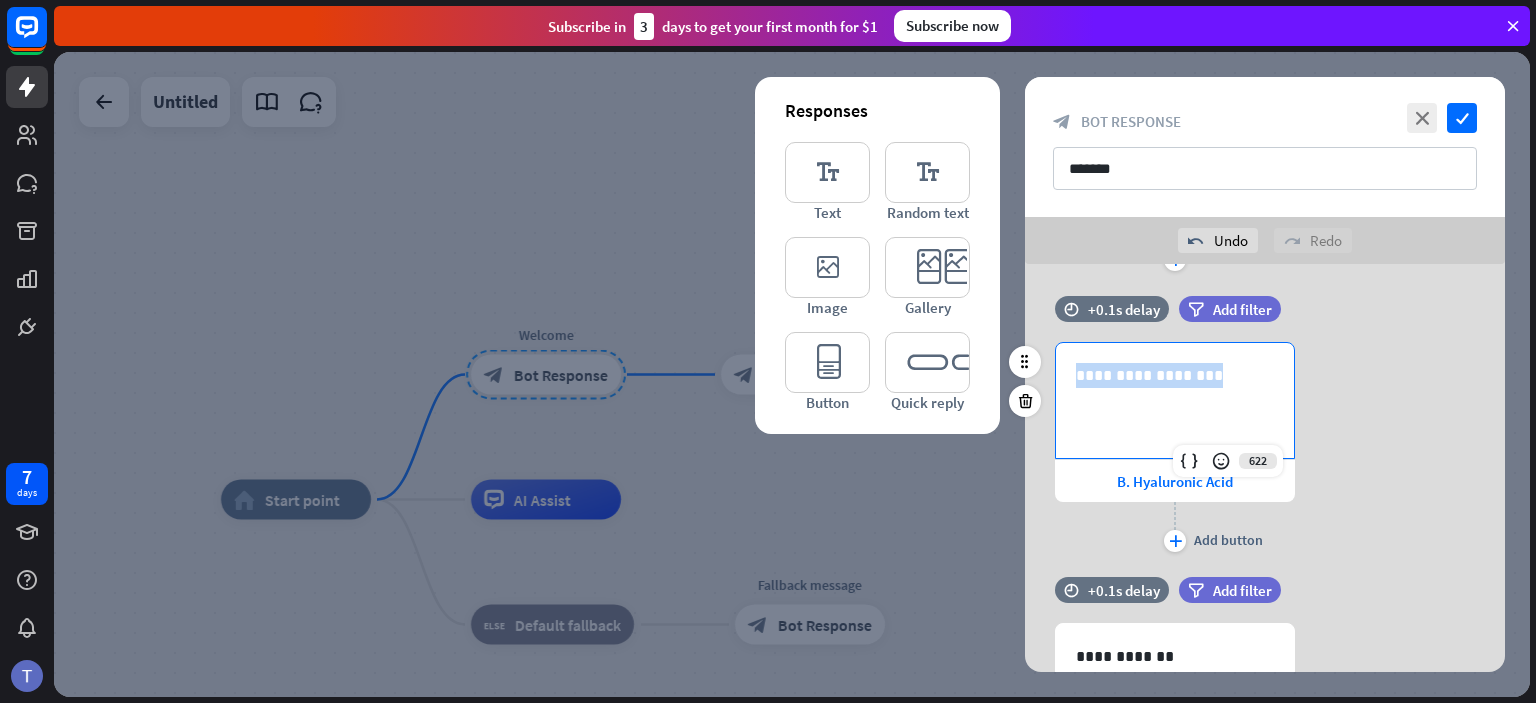 drag, startPoint x: 1211, startPoint y: 373, endPoint x: 1021, endPoint y: 380, distance: 190.1289 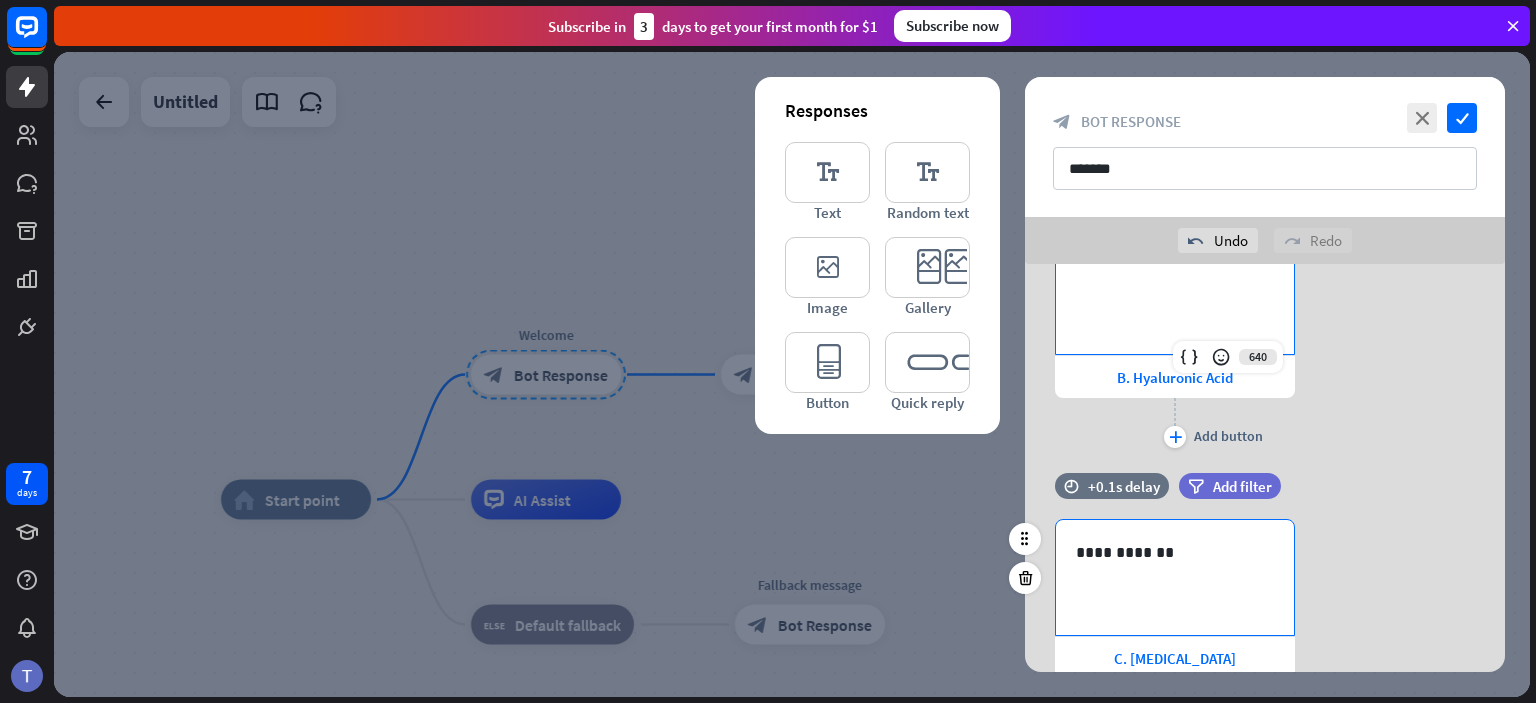 scroll, scrollTop: 601, scrollLeft: 0, axis: vertical 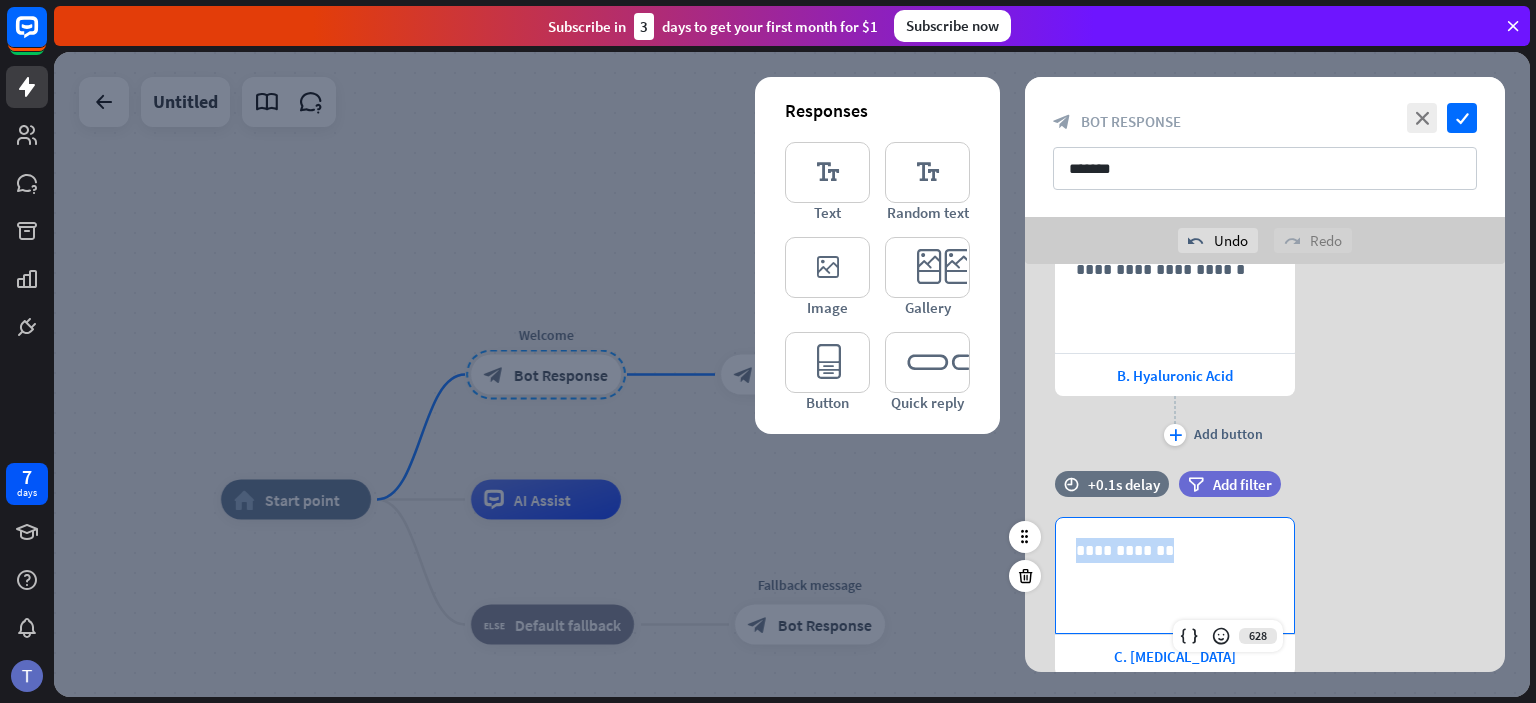 drag, startPoint x: 1182, startPoint y: 558, endPoint x: 1042, endPoint y: 545, distance: 140.60228 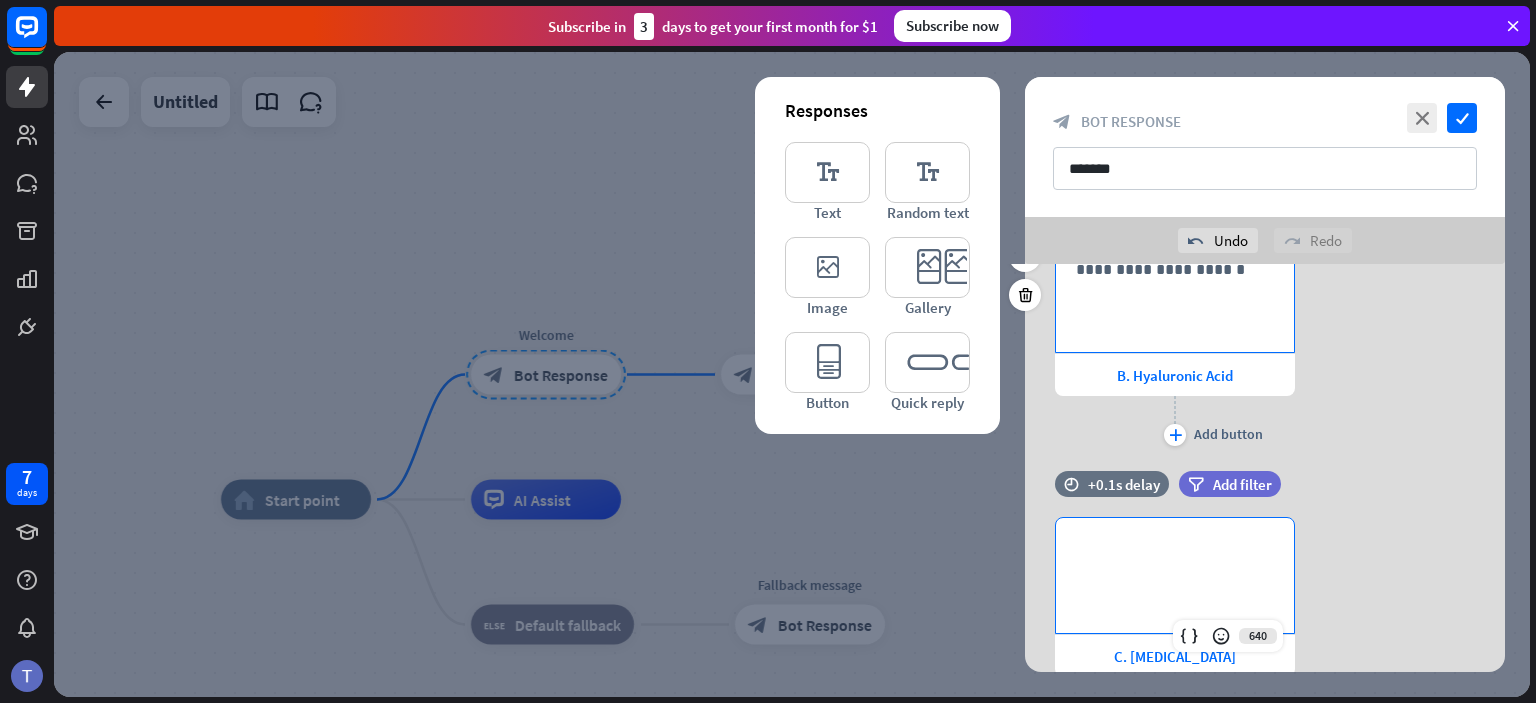 scroll, scrollTop: 332, scrollLeft: 0, axis: vertical 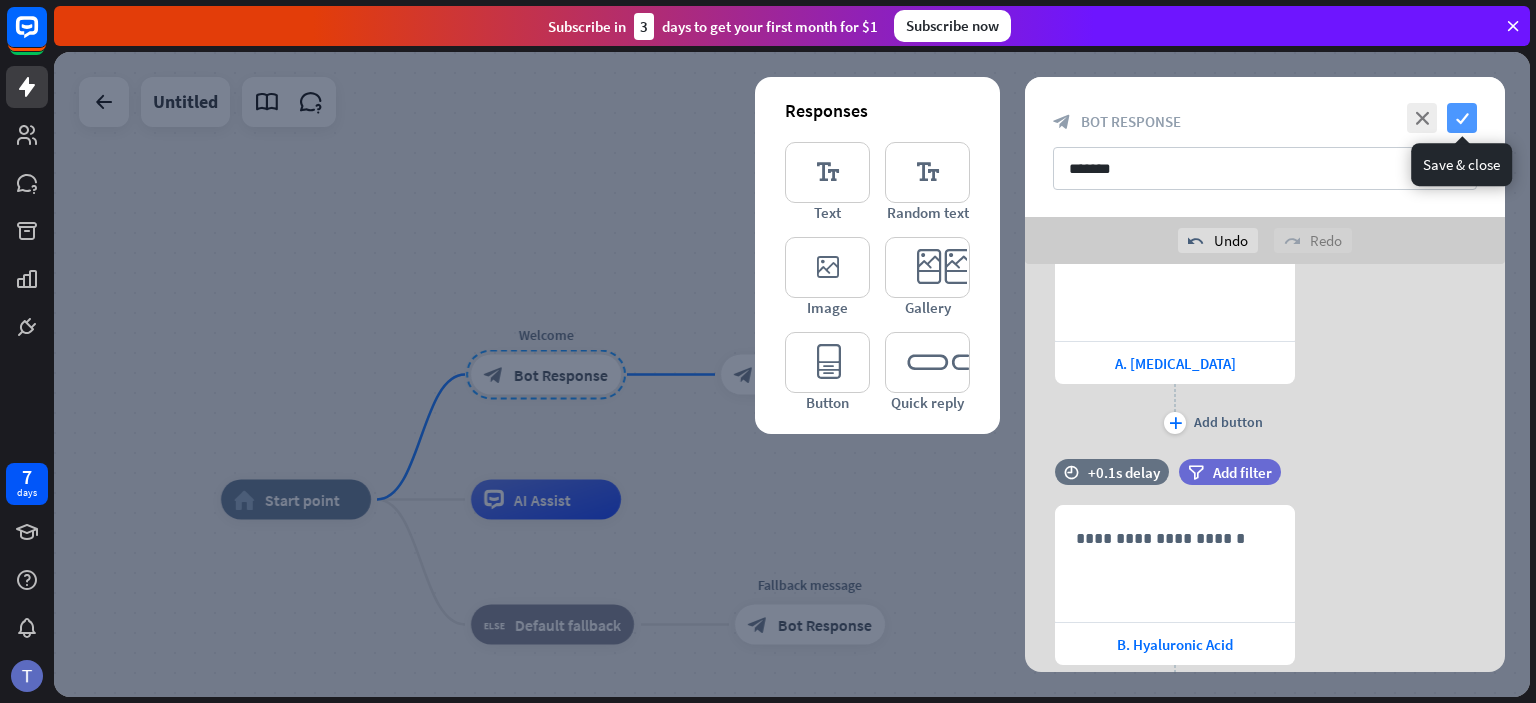 click on "check" at bounding box center [1462, 118] 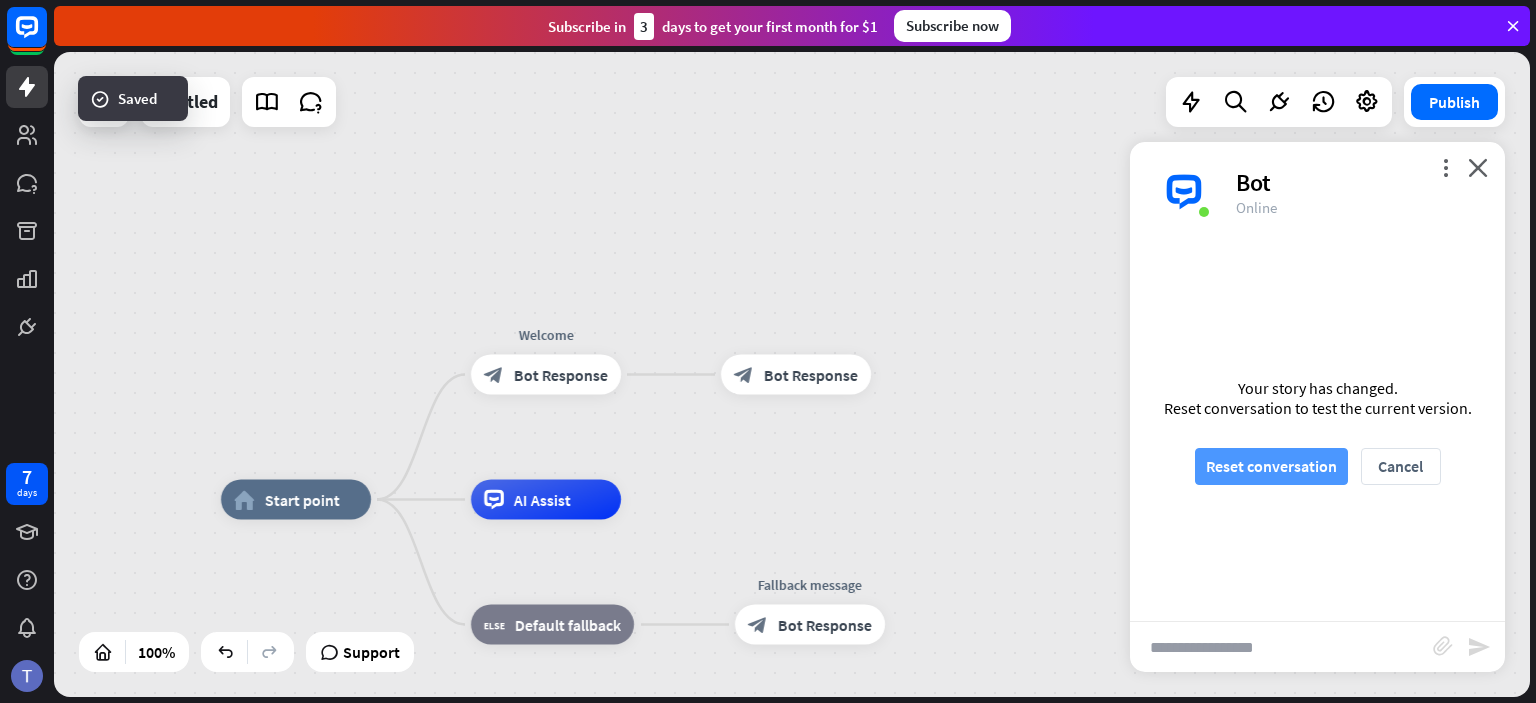 click on "Reset conversation" at bounding box center [1271, 466] 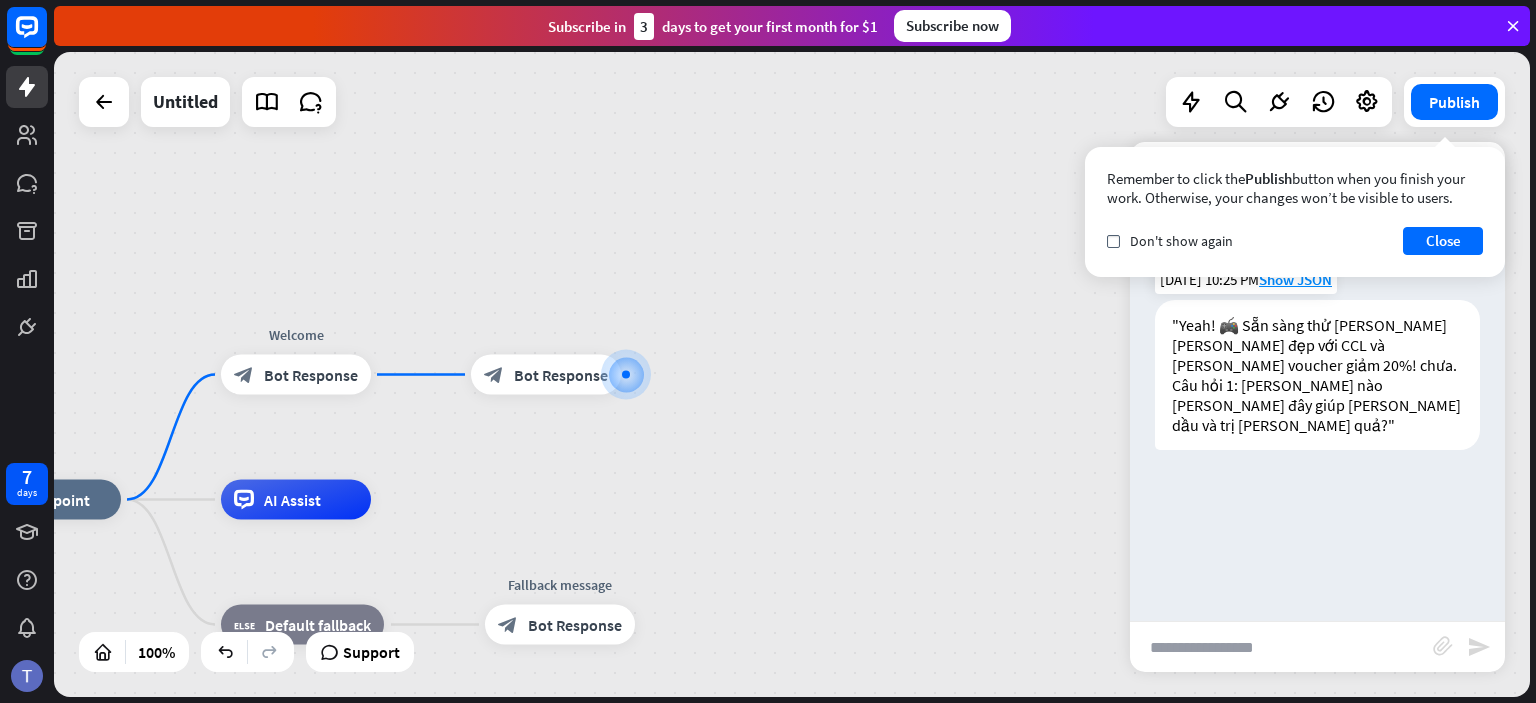 click on ""Yeah! 🎮 Sẵn sàng thử [PERSON_NAME] [PERSON_NAME] đẹp với CCL và [PERSON_NAME] voucher giảm 20%! chưa. Câu hỏi 1: [PERSON_NAME] nào [PERSON_NAME] đây giúp [PERSON_NAME] dầu và trị [PERSON_NAME] quả?"" at bounding box center [1317, 375] 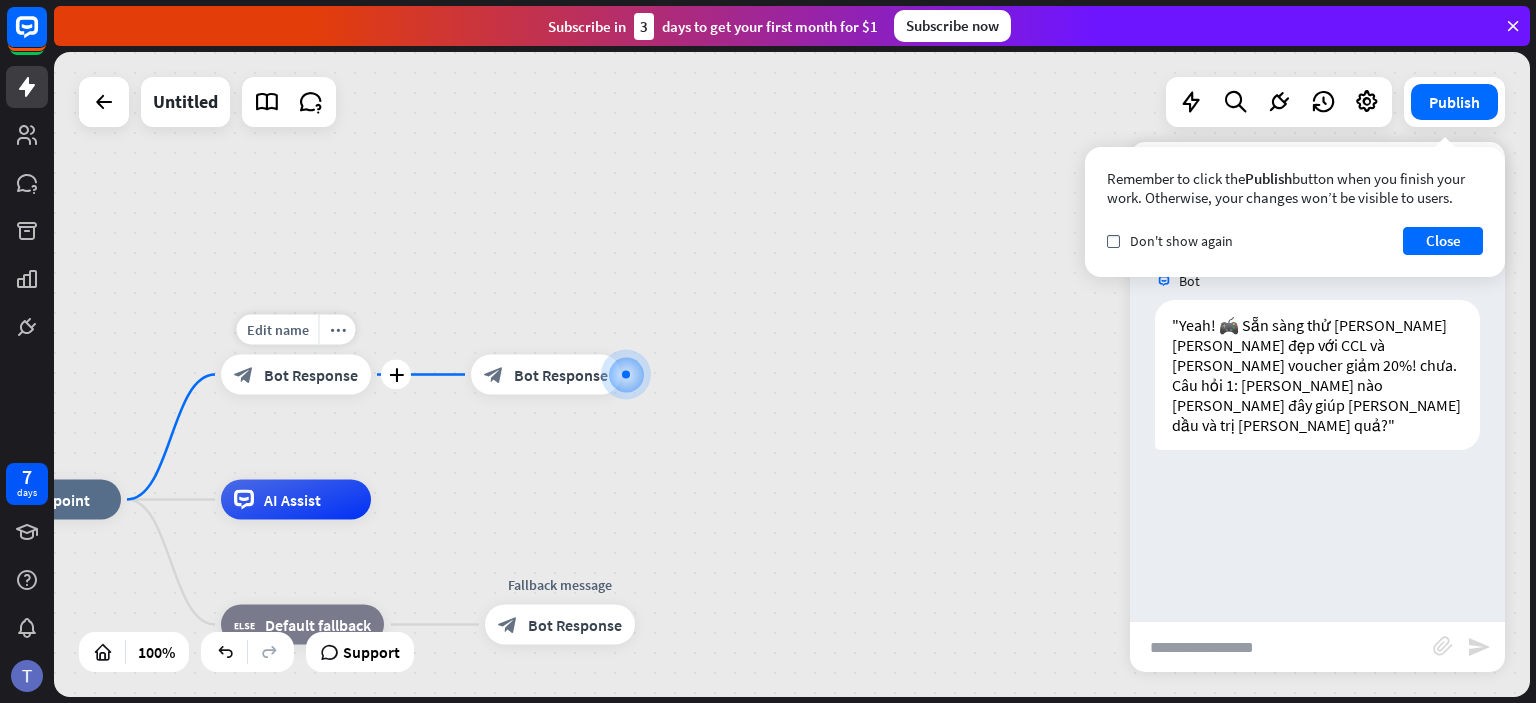 click on "Bot Response" at bounding box center (311, 375) 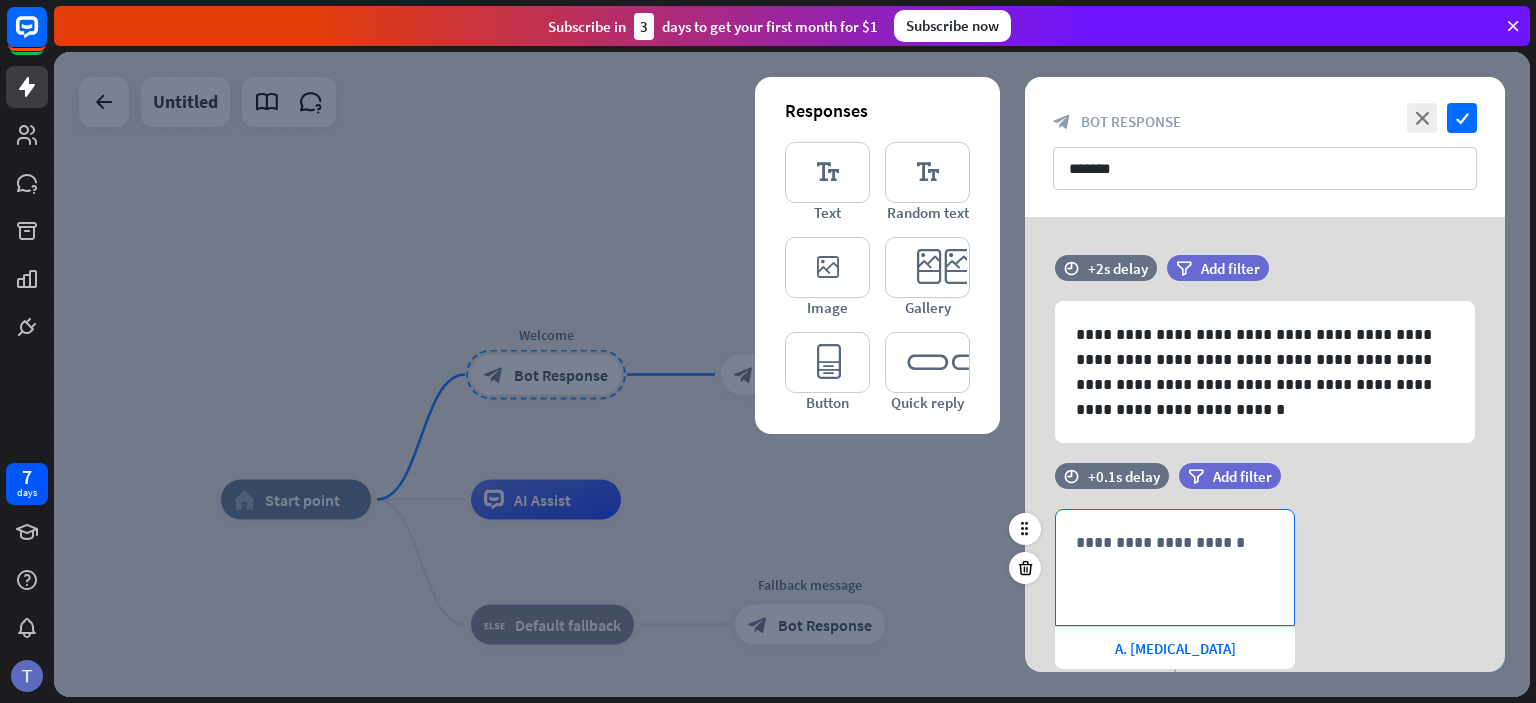 click on "**********" at bounding box center (1175, 567) 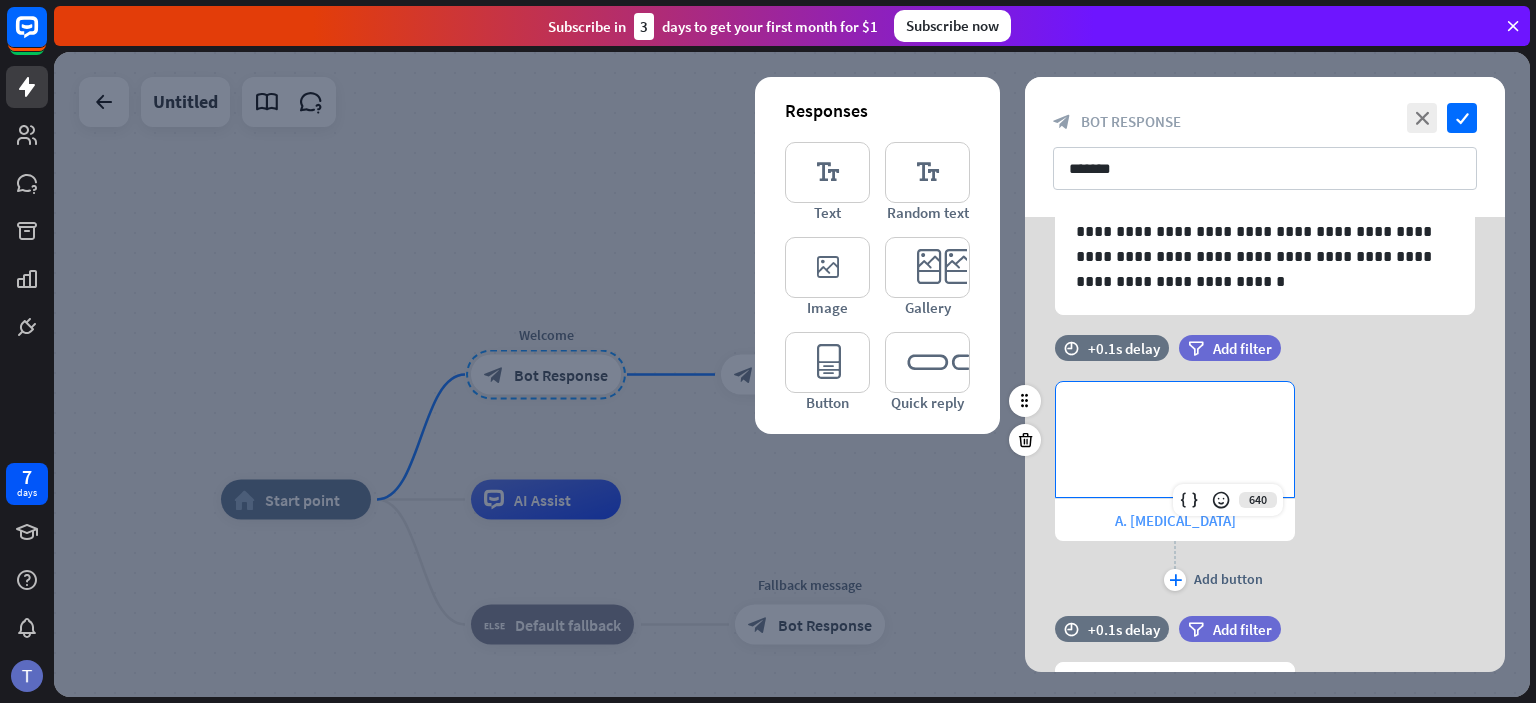 scroll, scrollTop: 124, scrollLeft: 0, axis: vertical 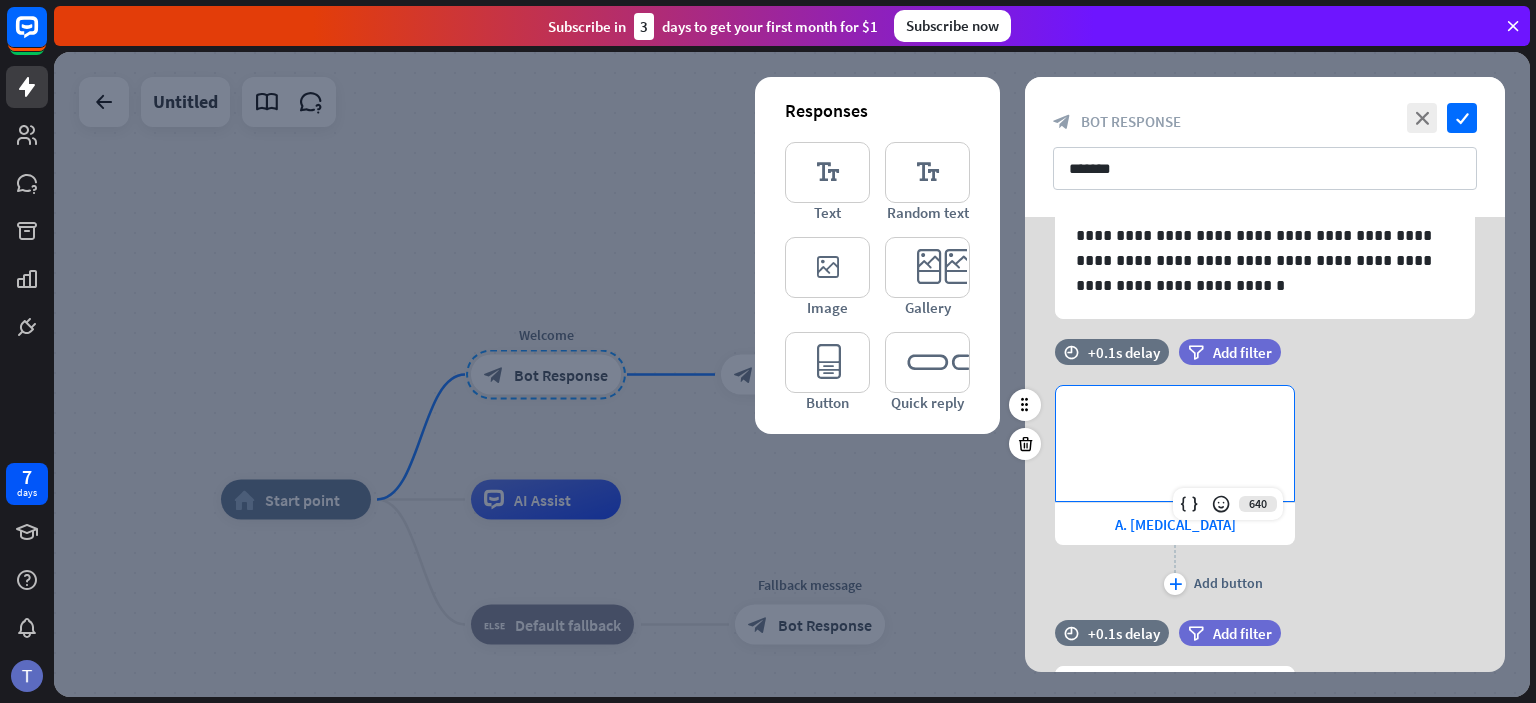 type 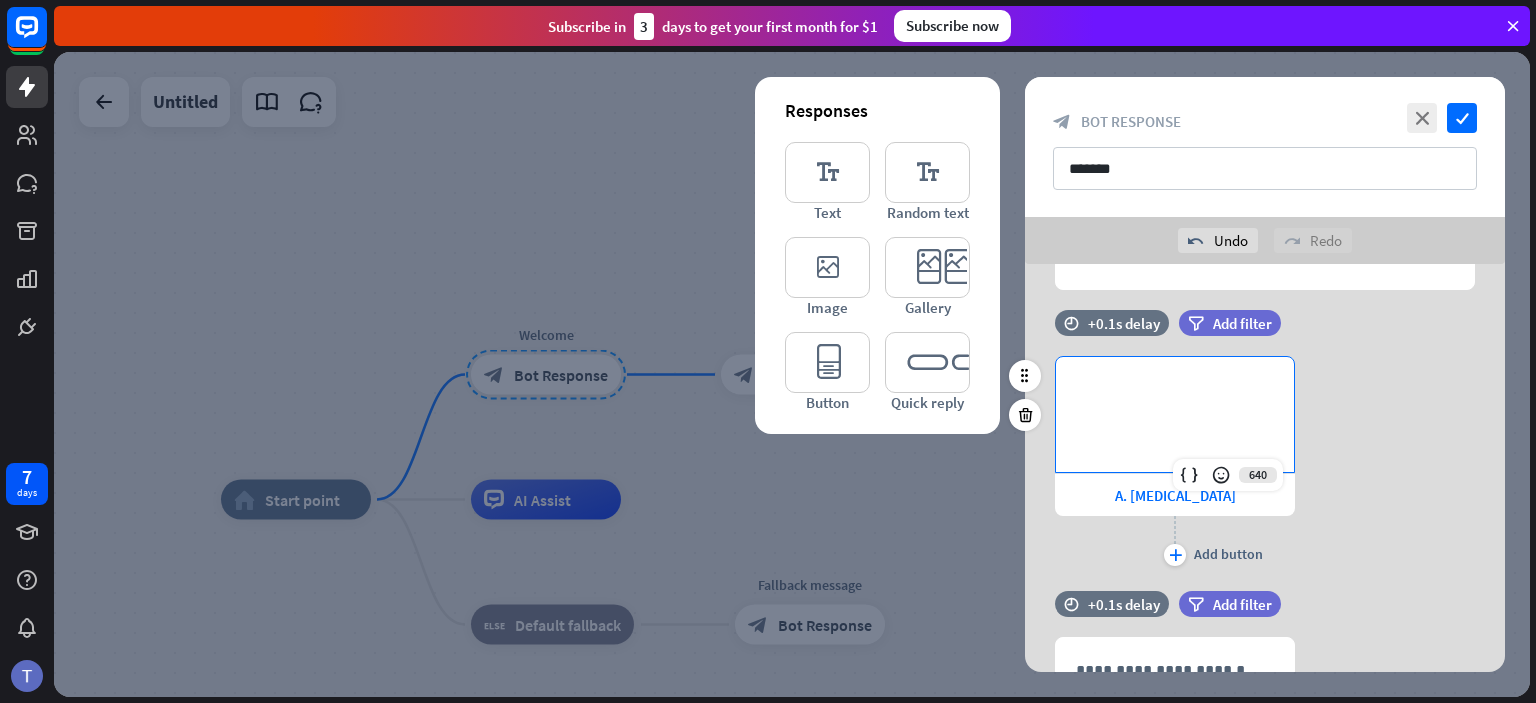 scroll, scrollTop: 203, scrollLeft: 0, axis: vertical 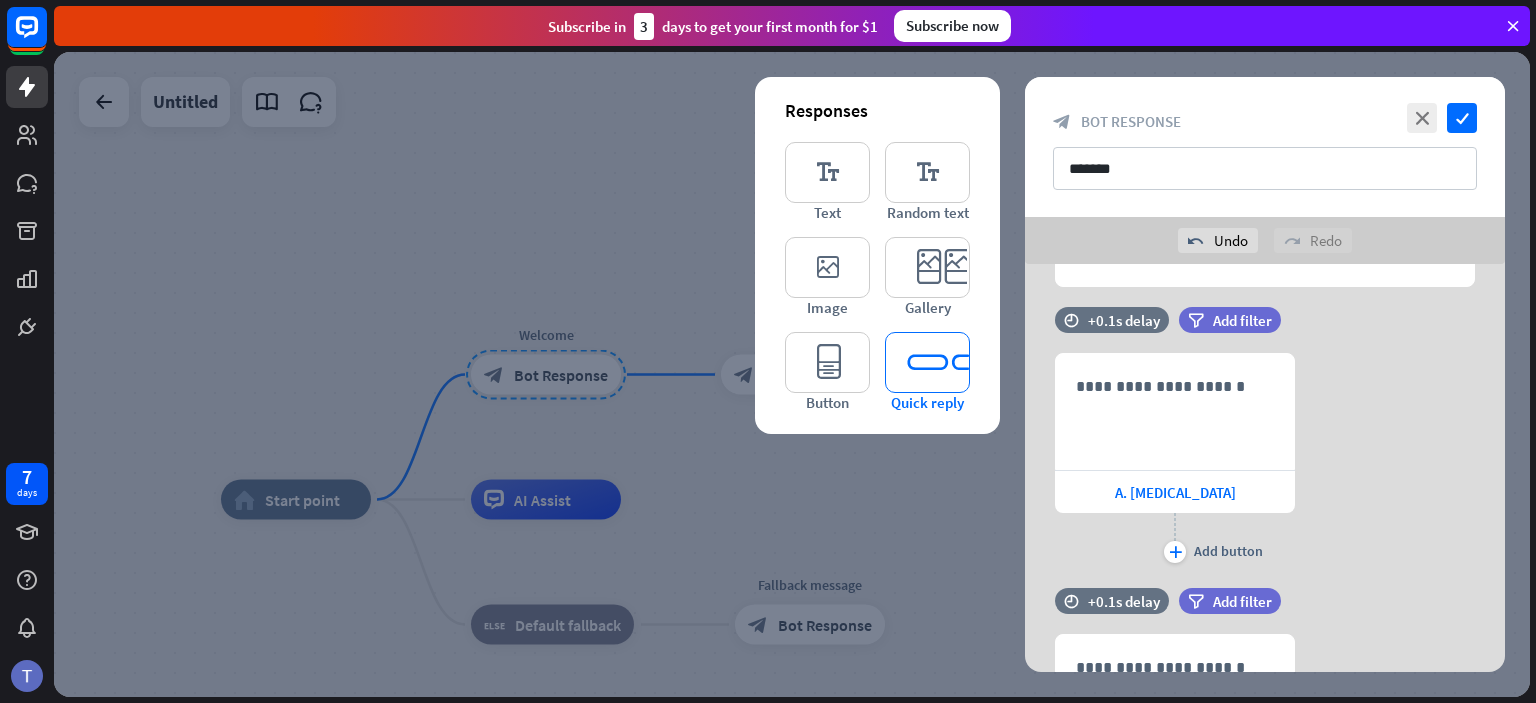 click on "editor_quick_replies" at bounding box center (927, 362) 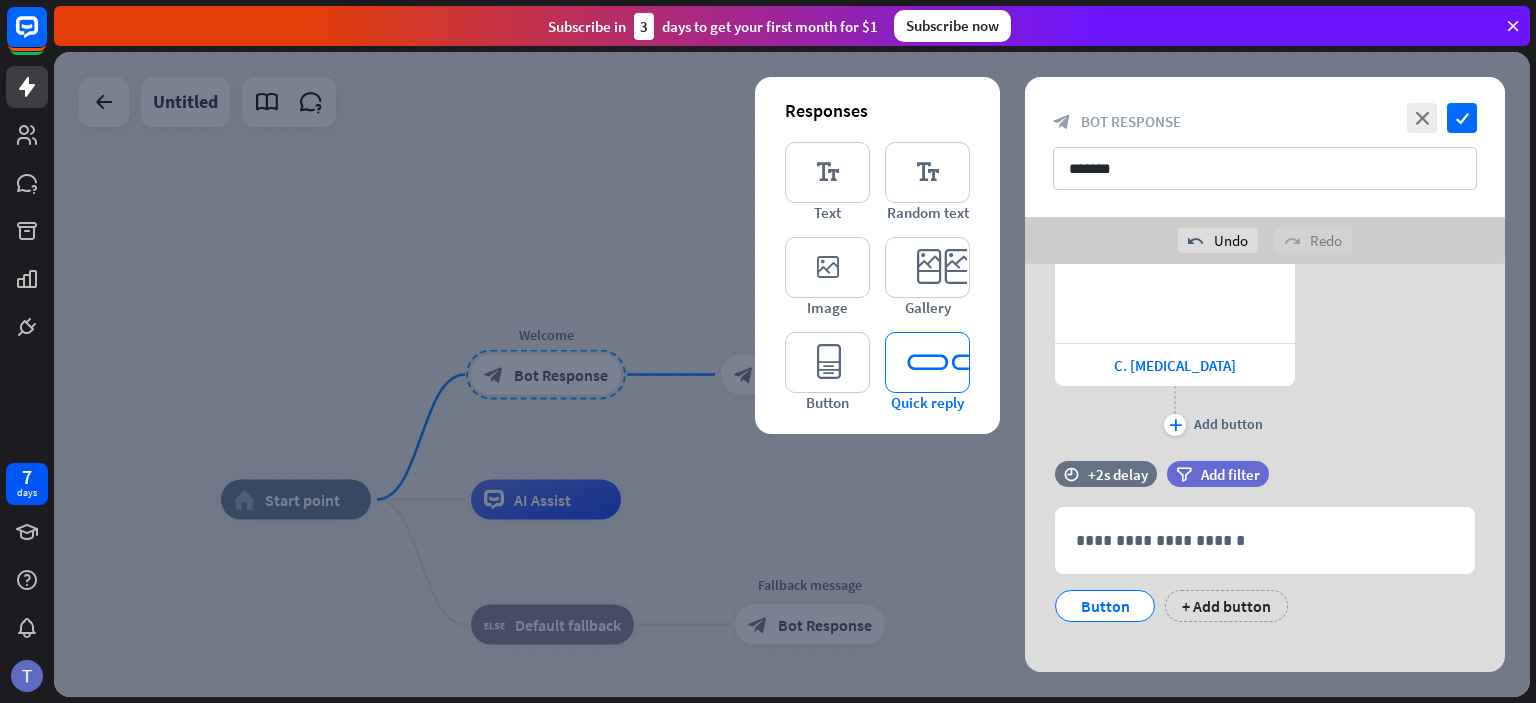 scroll, scrollTop: 908, scrollLeft: 0, axis: vertical 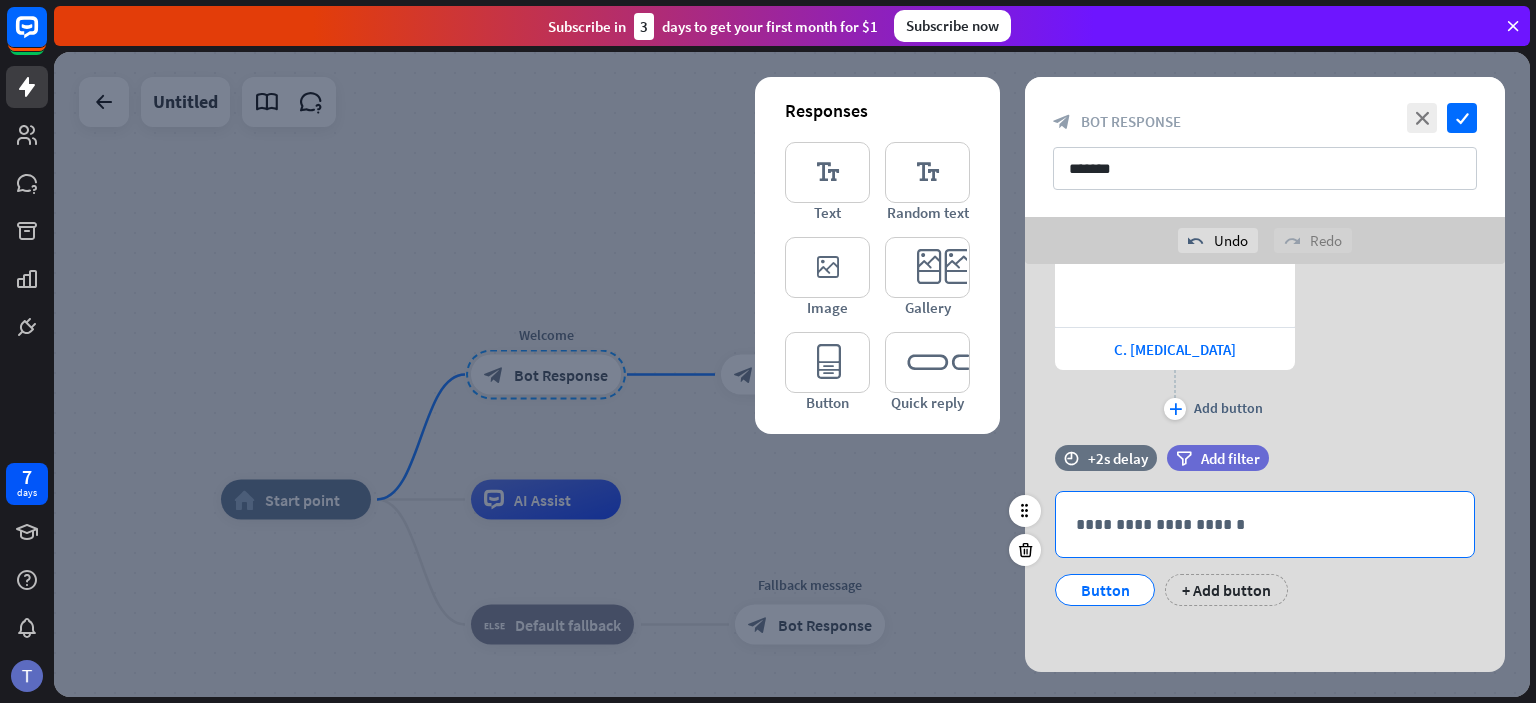 click on "**********" at bounding box center [1265, 524] 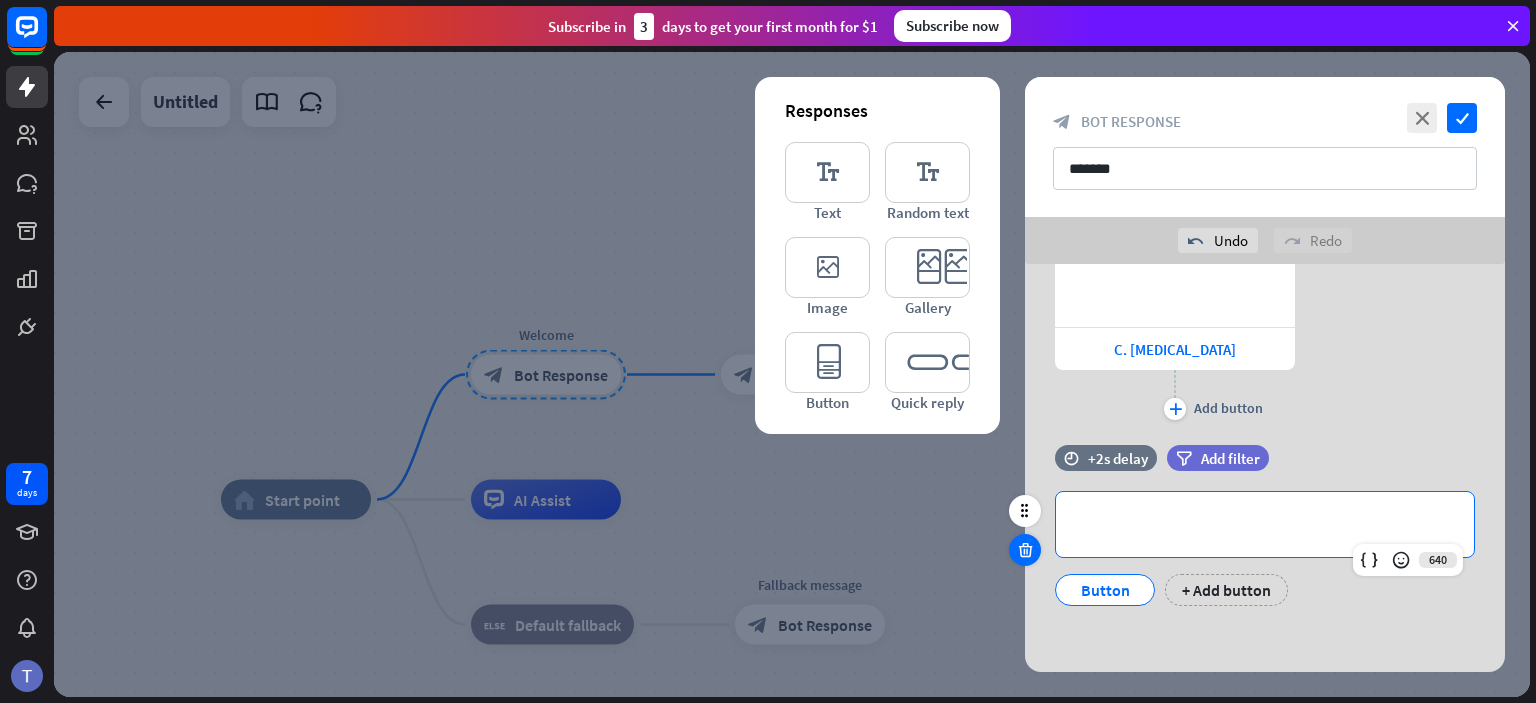 click at bounding box center (1025, 550) 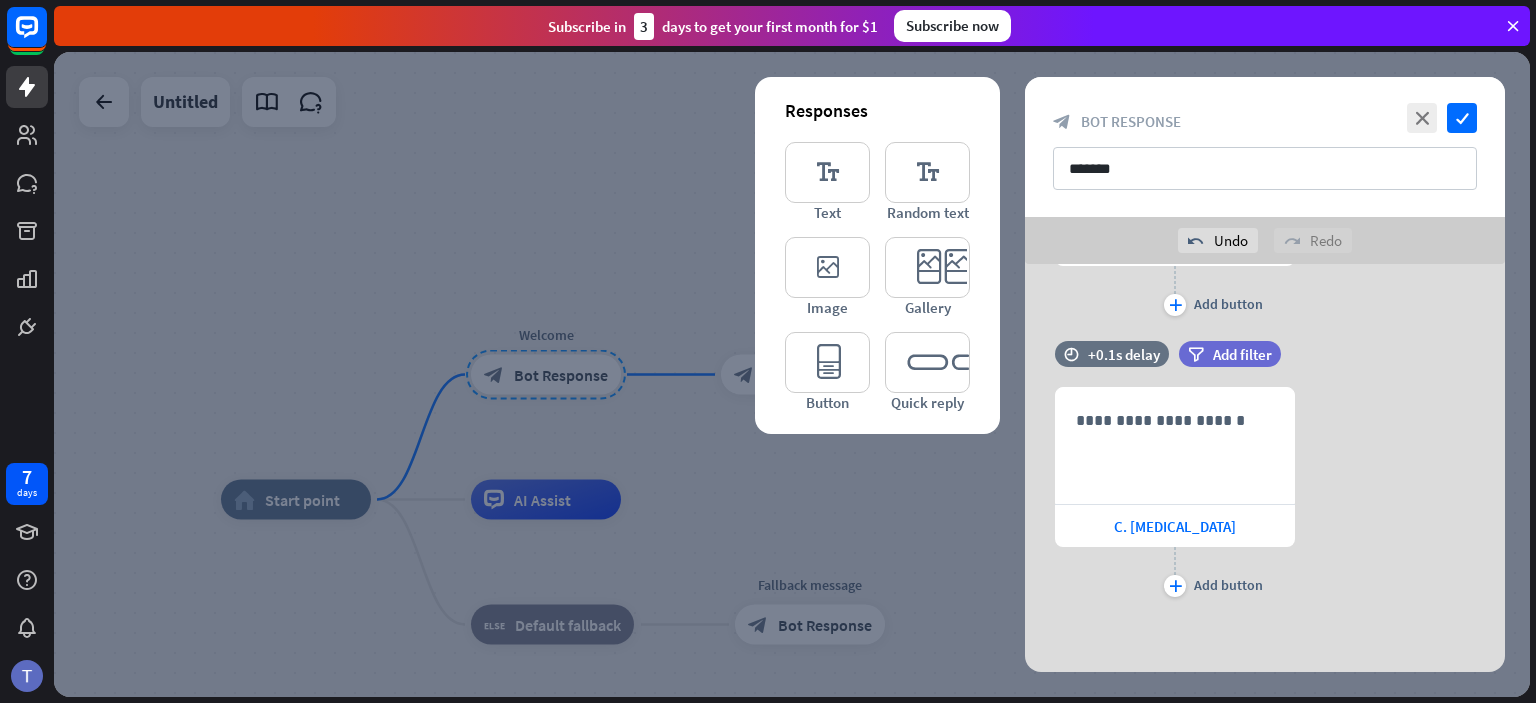 scroll, scrollTop: 728, scrollLeft: 0, axis: vertical 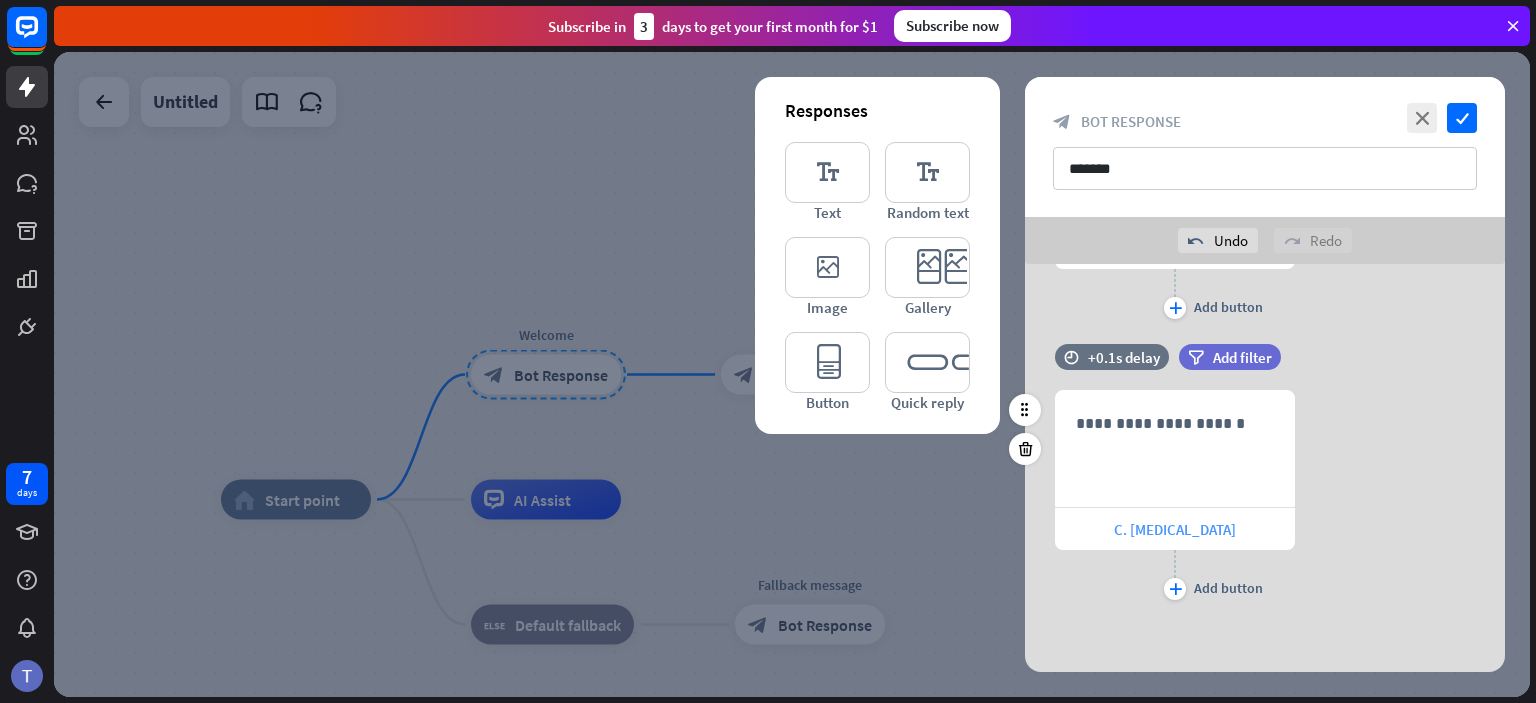 click on "C. [MEDICAL_DATA]" at bounding box center (1175, 529) 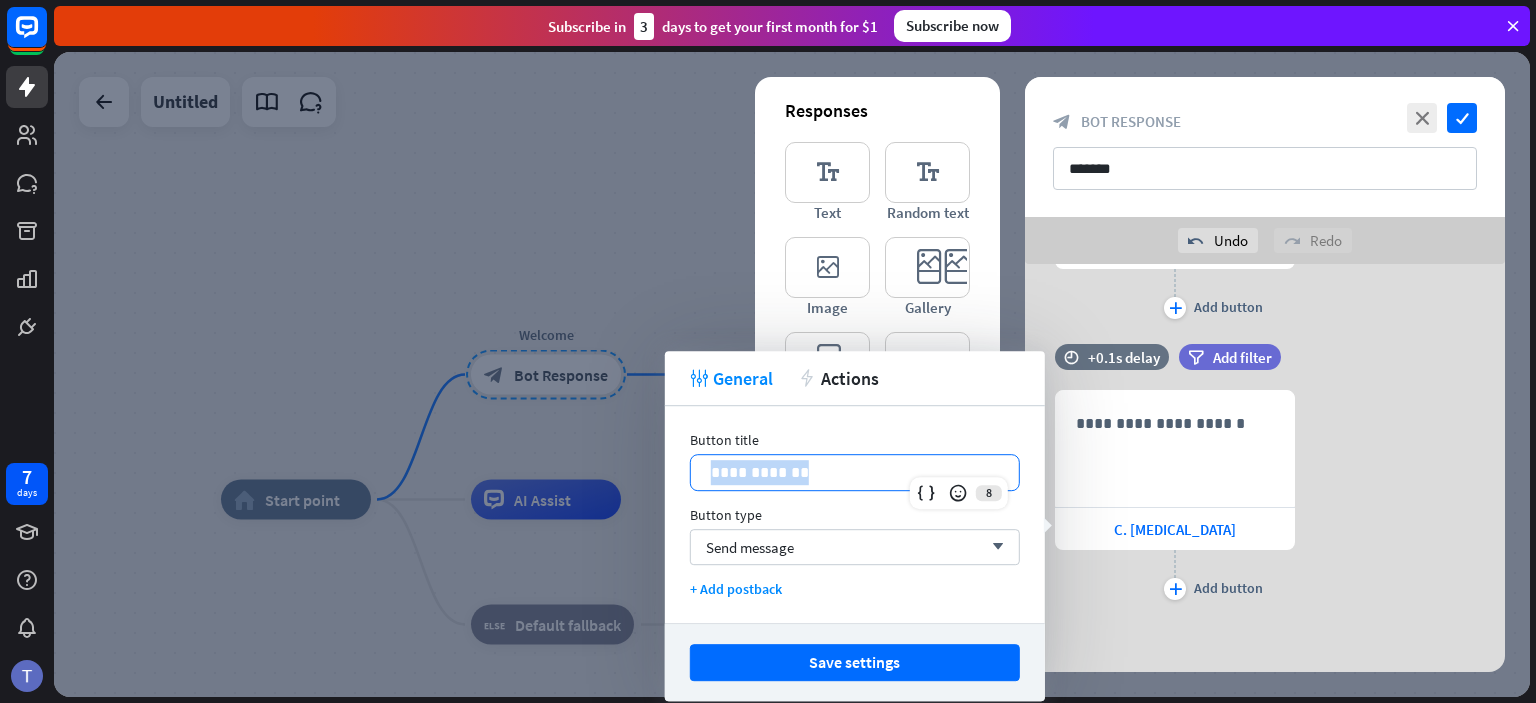 drag, startPoint x: 827, startPoint y: 467, endPoint x: 704, endPoint y: 462, distance: 123.101585 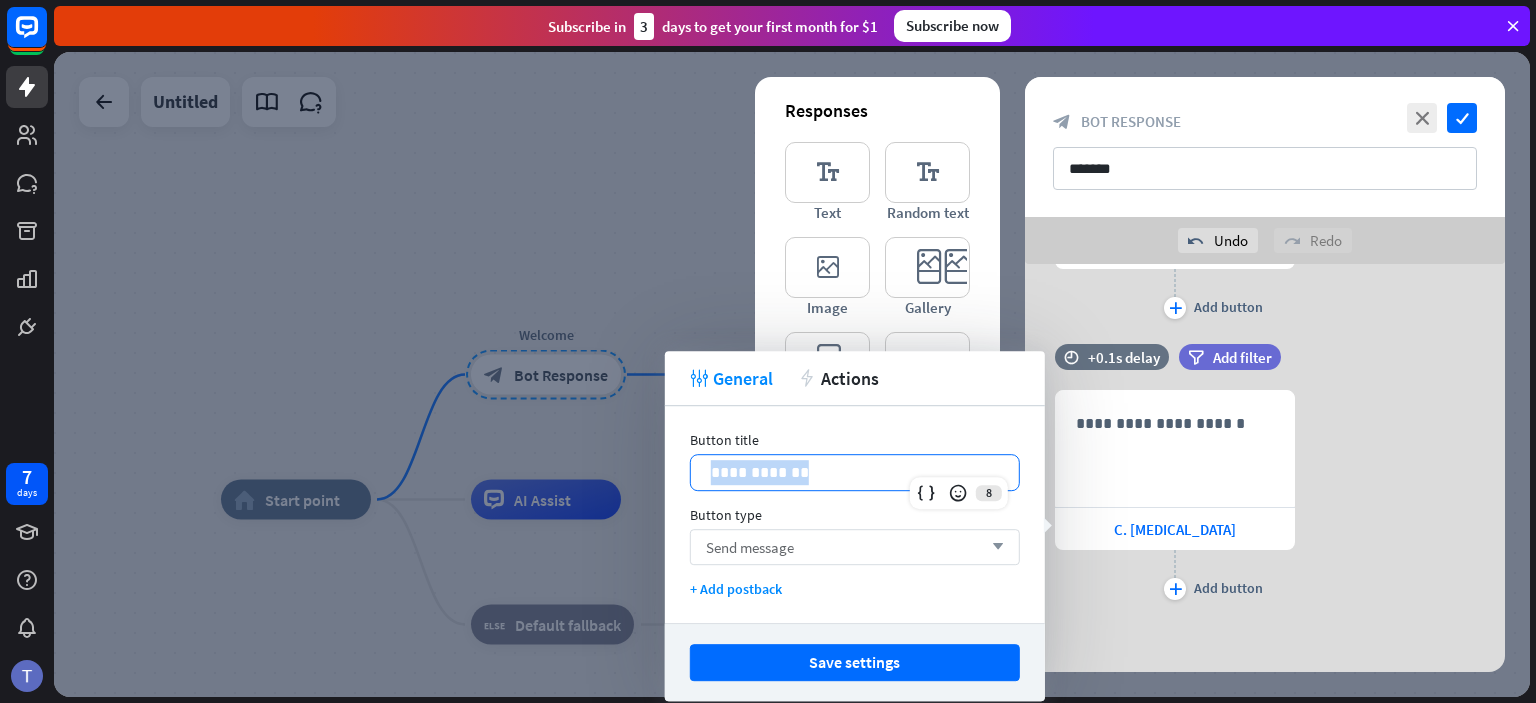 click on "Send message" at bounding box center (750, 547) 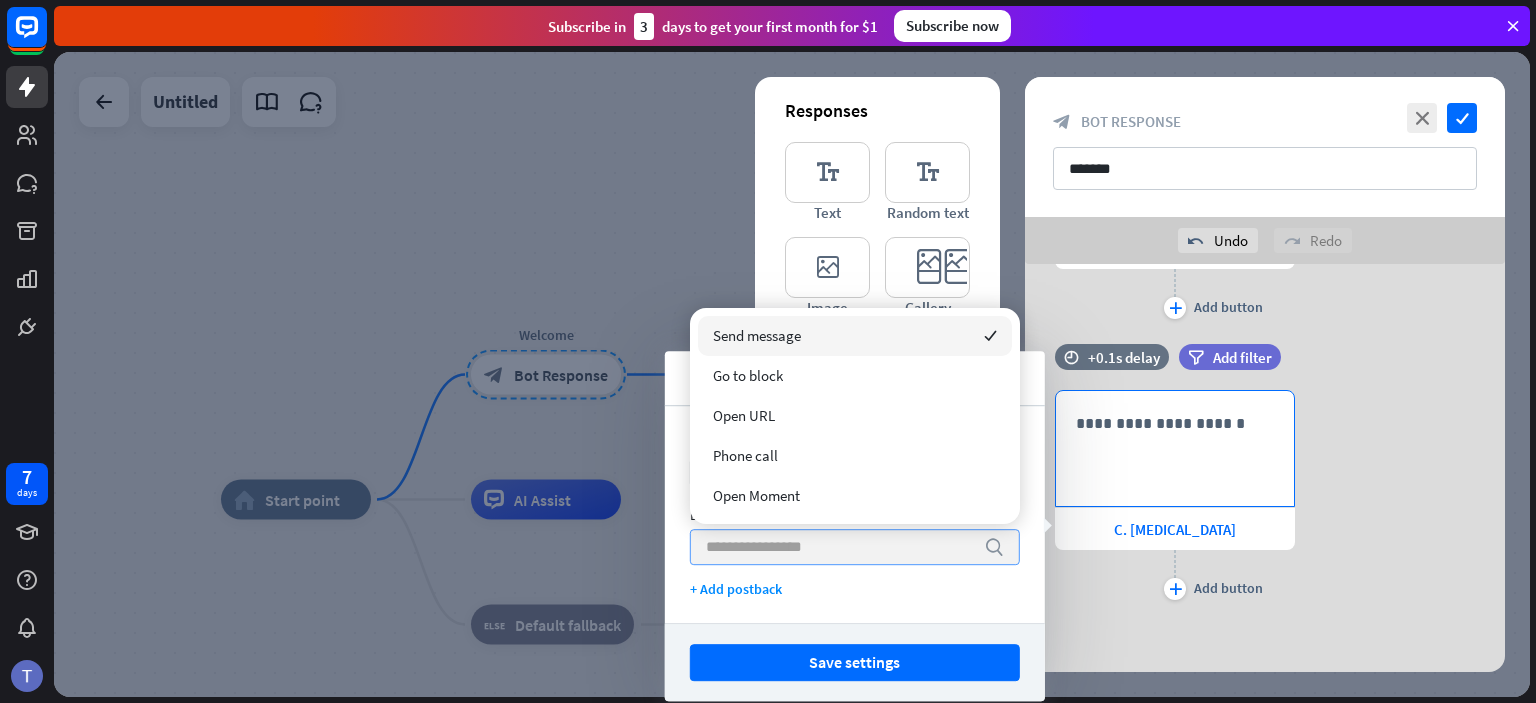 click on "**********" at bounding box center [1175, 448] 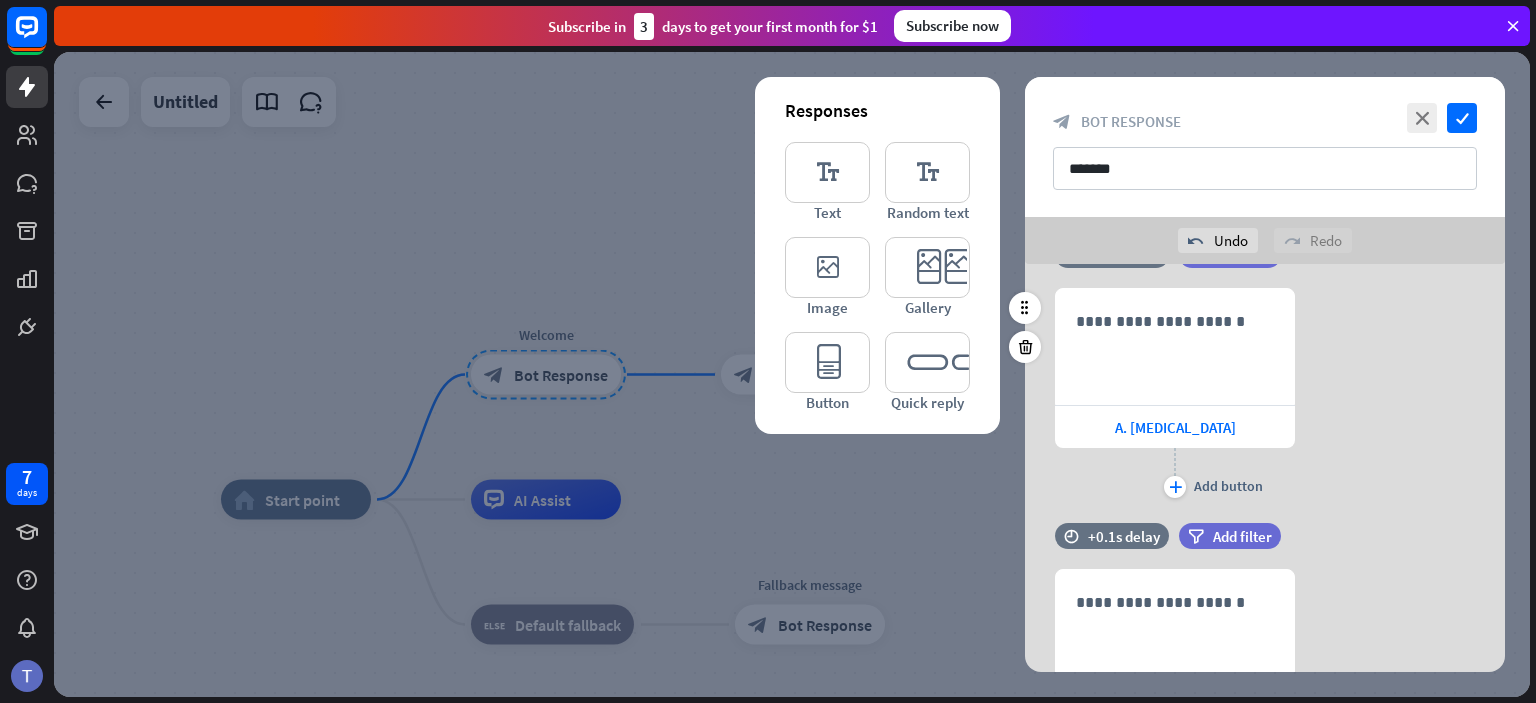 scroll, scrollTop: 285, scrollLeft: 0, axis: vertical 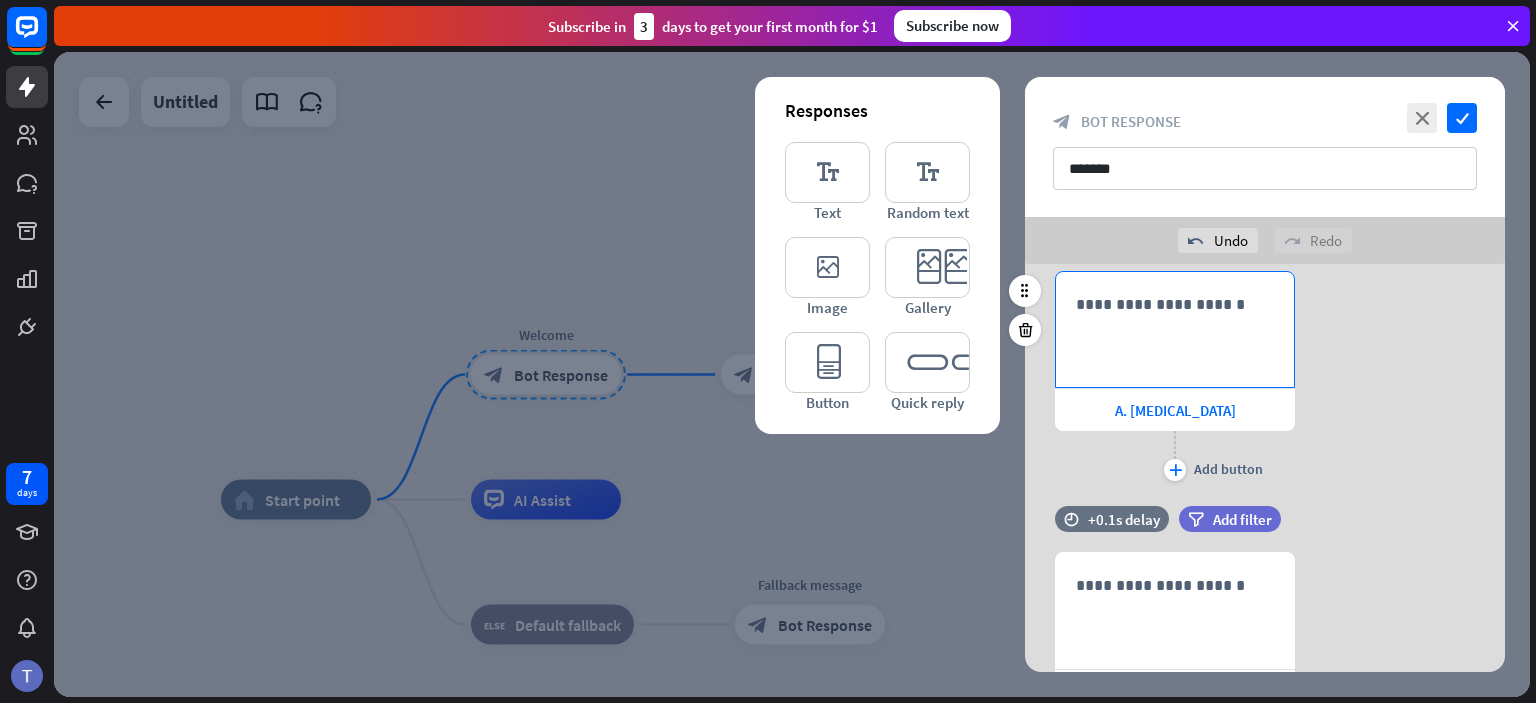 click on "**********" at bounding box center [1175, 304] 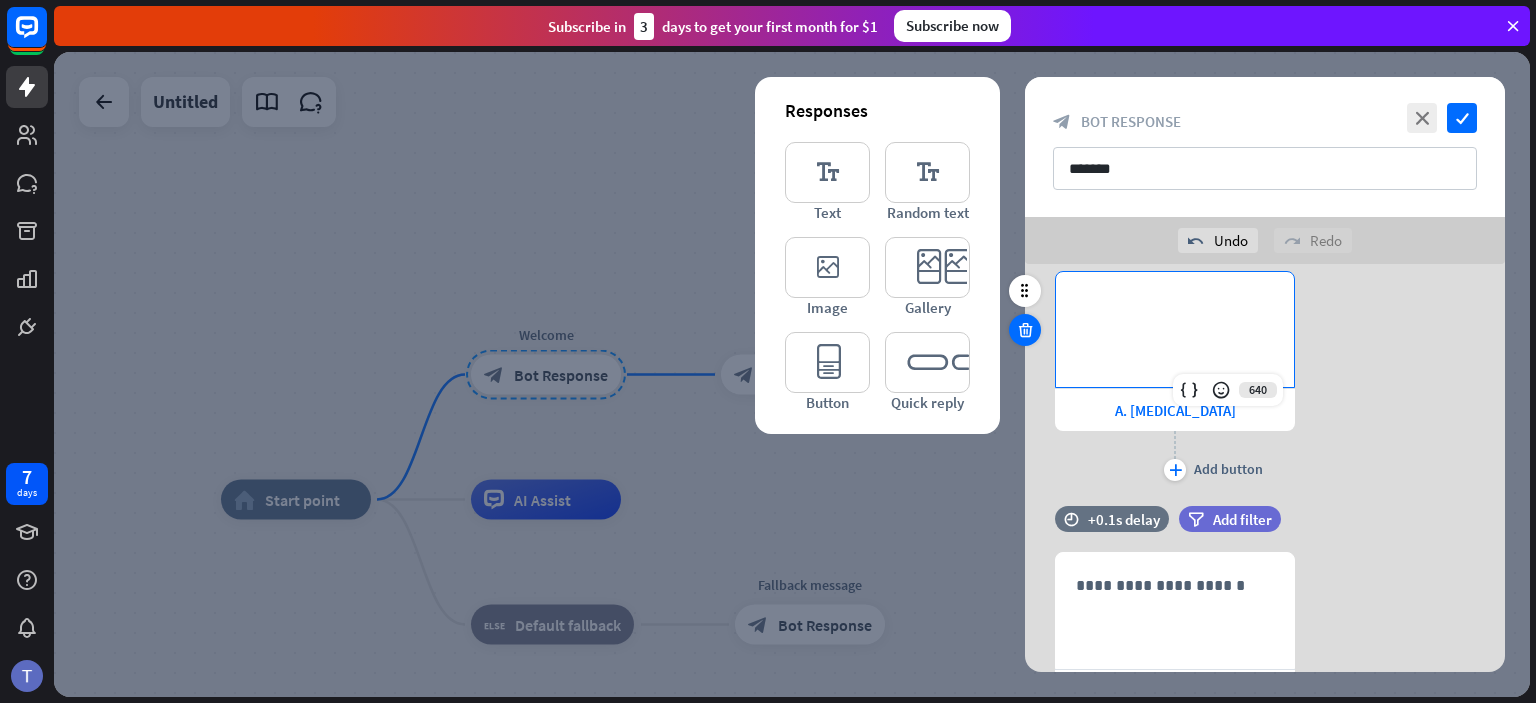click at bounding box center (1025, 330) 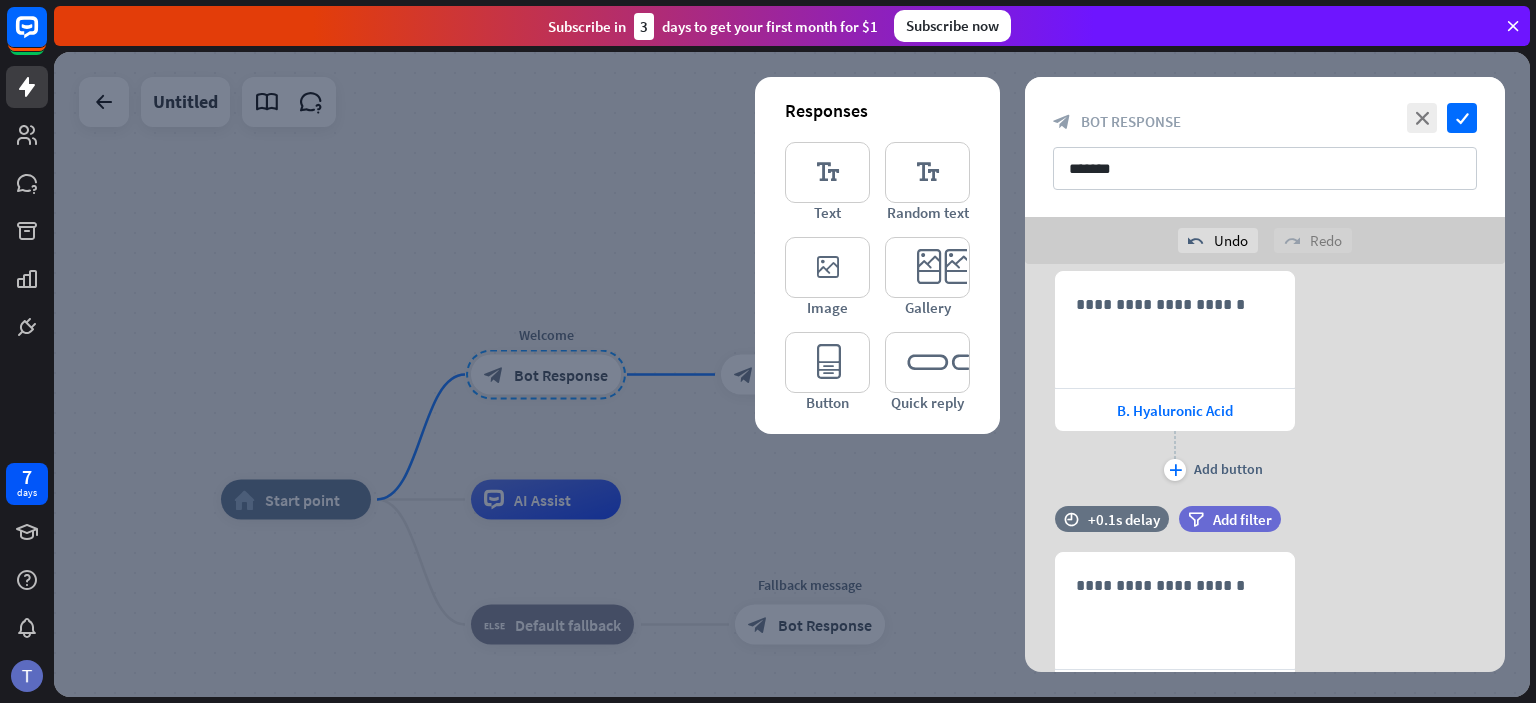 scroll, scrollTop: 5, scrollLeft: 0, axis: vertical 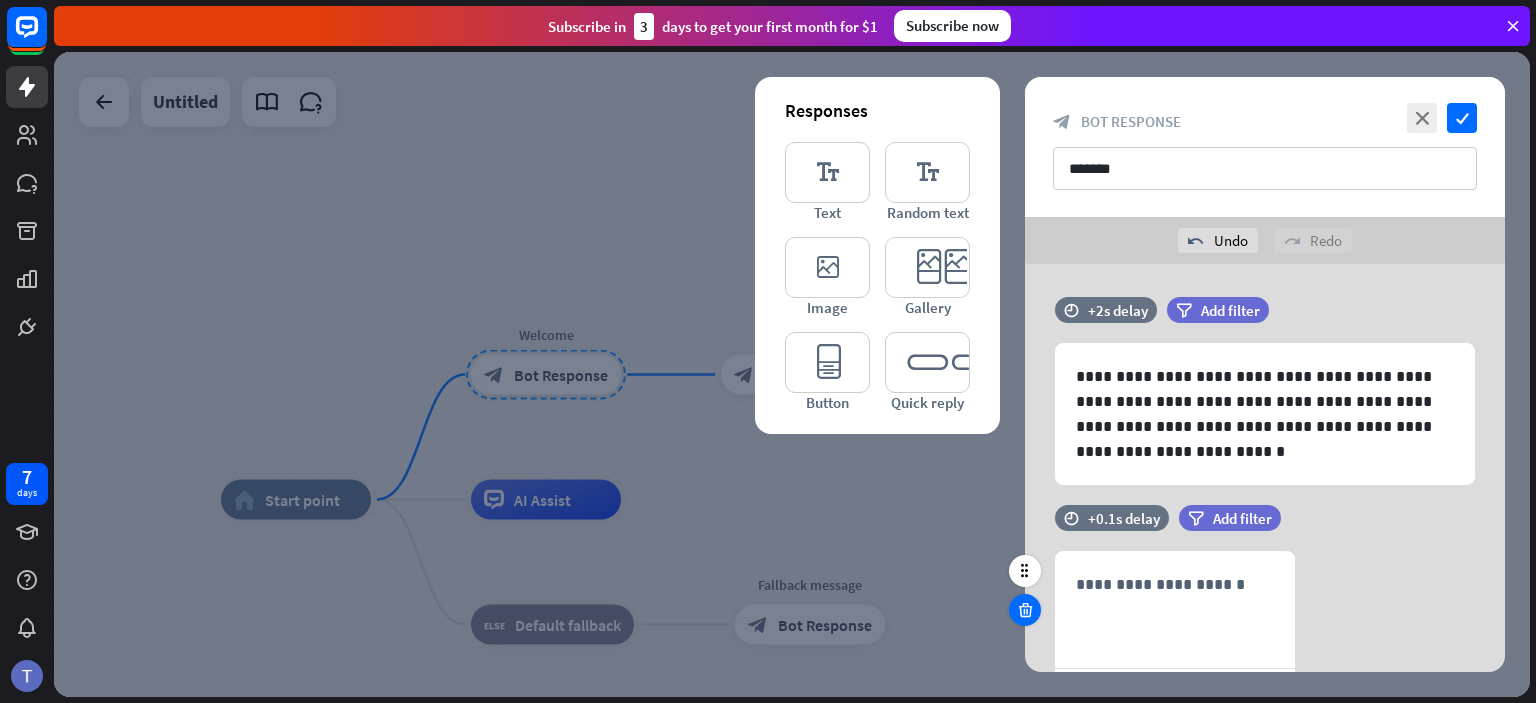 click at bounding box center [1025, 610] 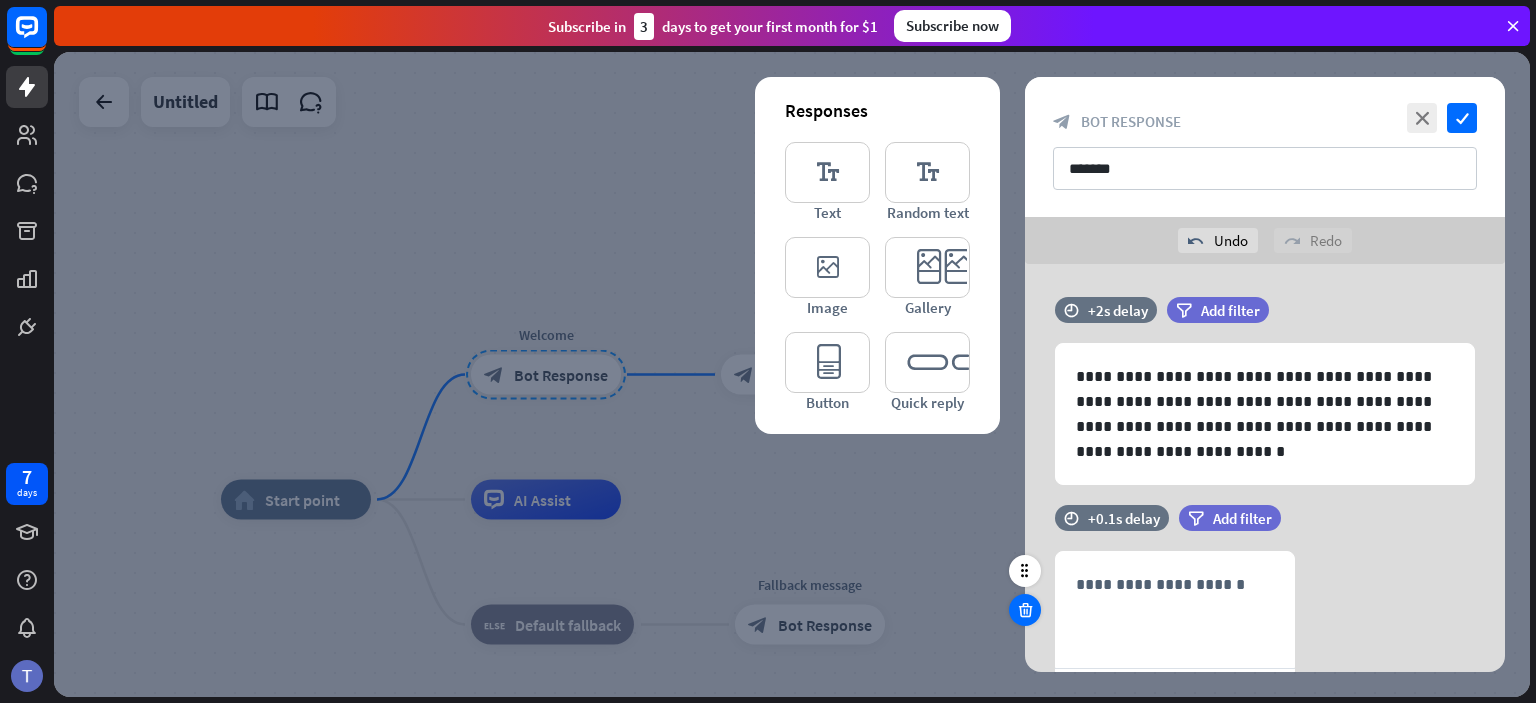 click at bounding box center (1025, 610) 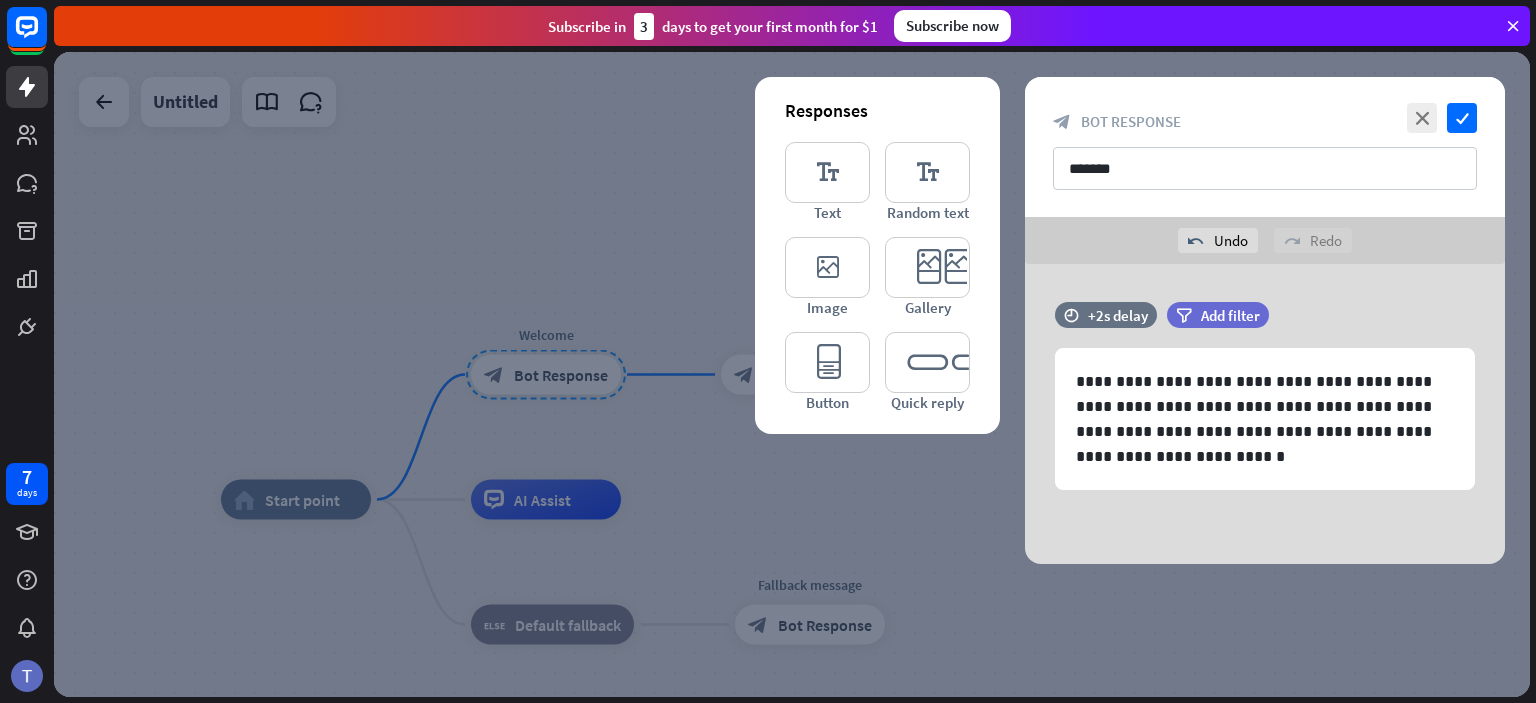 scroll, scrollTop: 0, scrollLeft: 0, axis: both 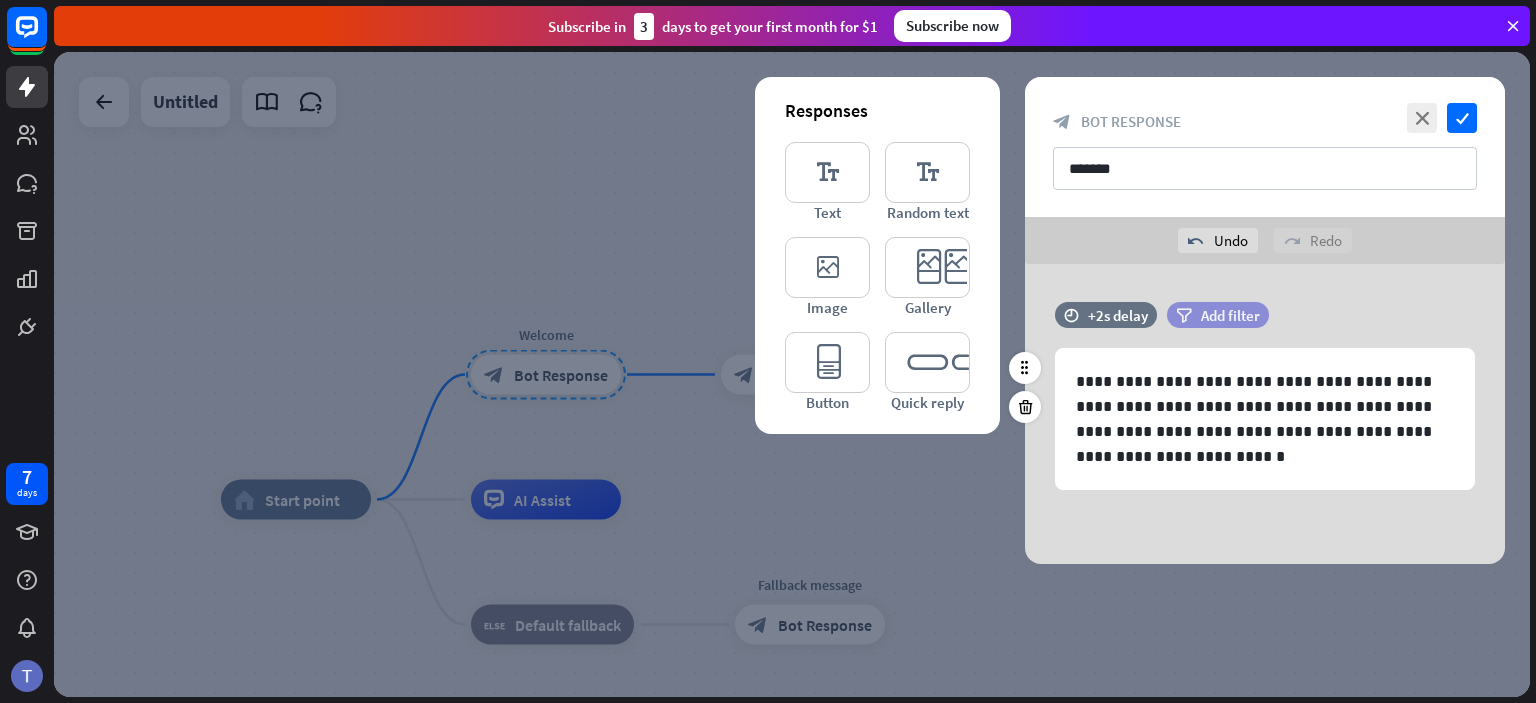 click on "Add filter" at bounding box center [1230, 315] 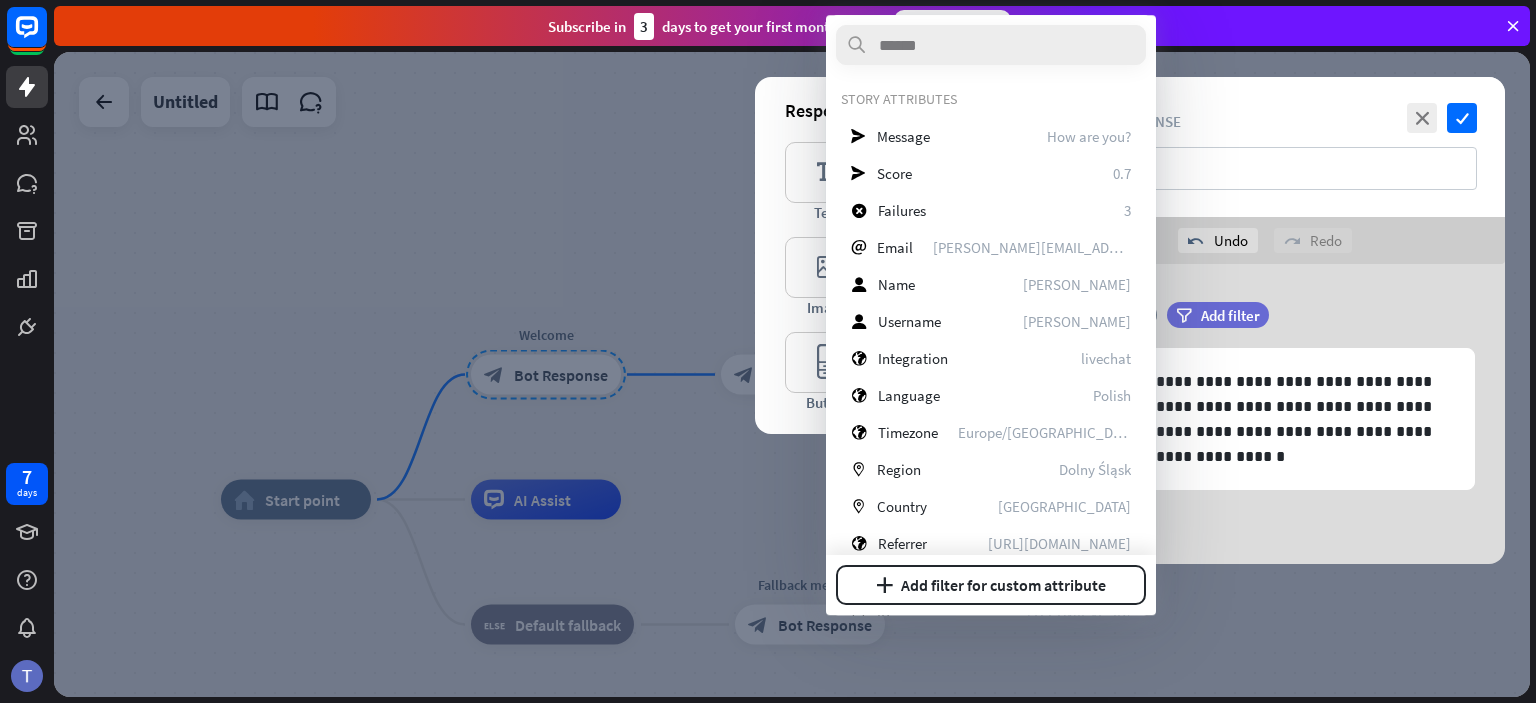 scroll, scrollTop: 280, scrollLeft: 0, axis: vertical 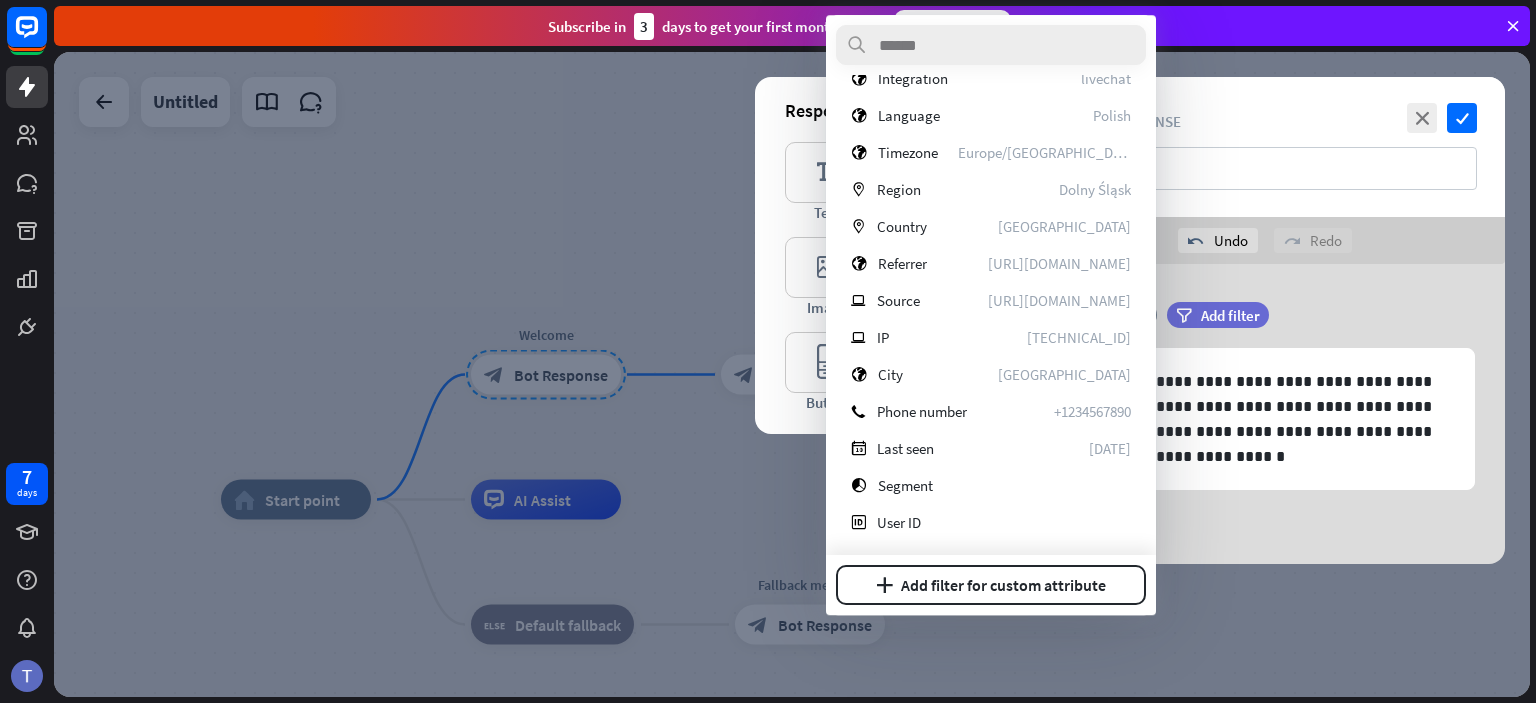click on "**********" at bounding box center [1265, 406] 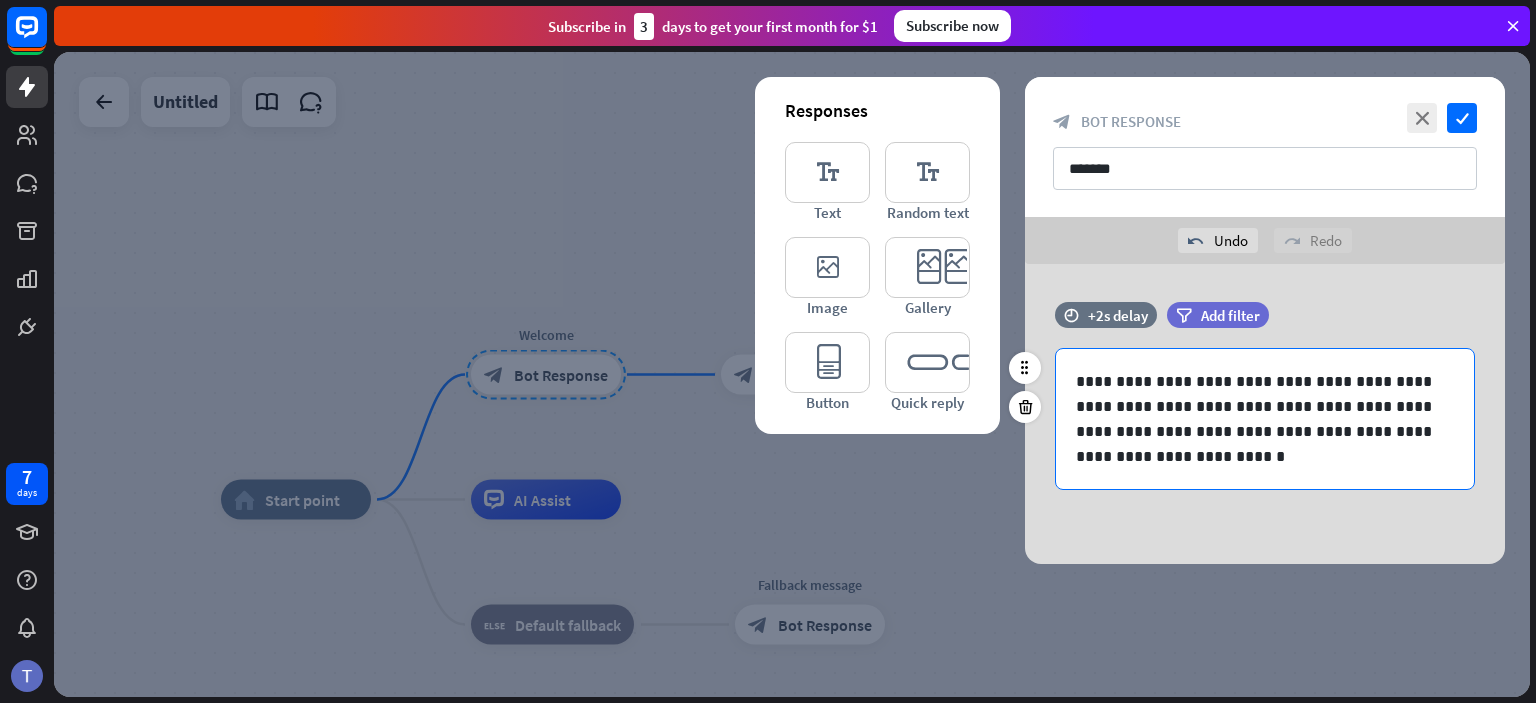 click on "**********" at bounding box center [1265, 419] 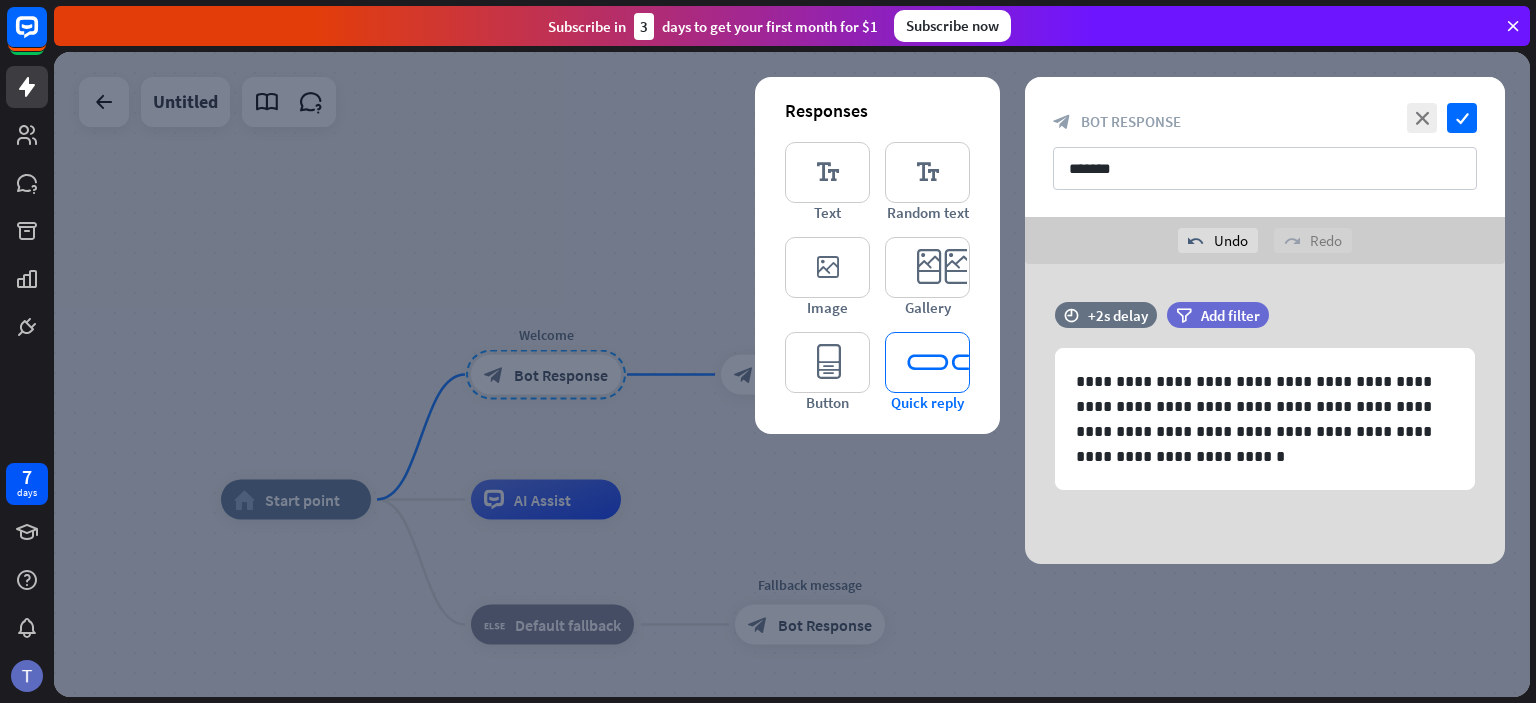 click on "editor_quick_replies" at bounding box center (927, 362) 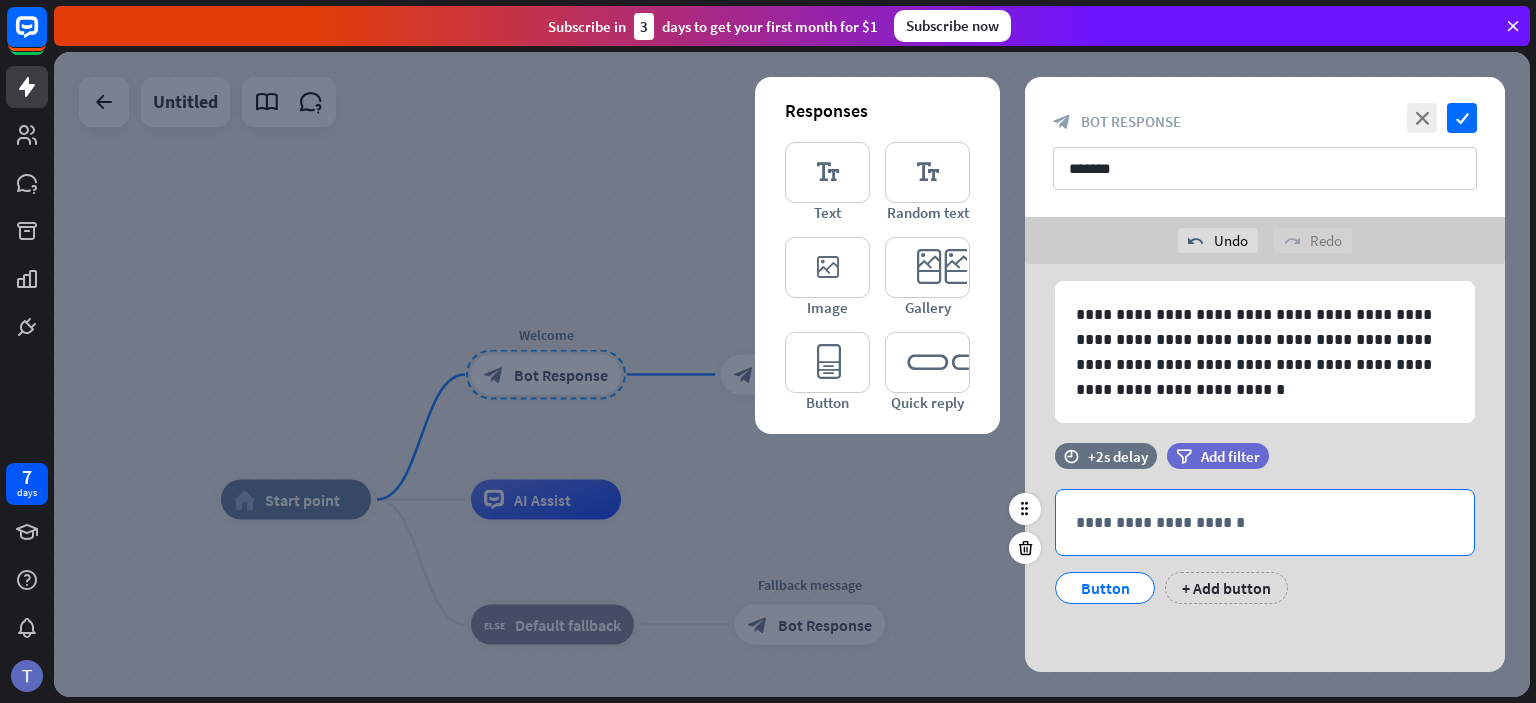 scroll, scrollTop: 68, scrollLeft: 0, axis: vertical 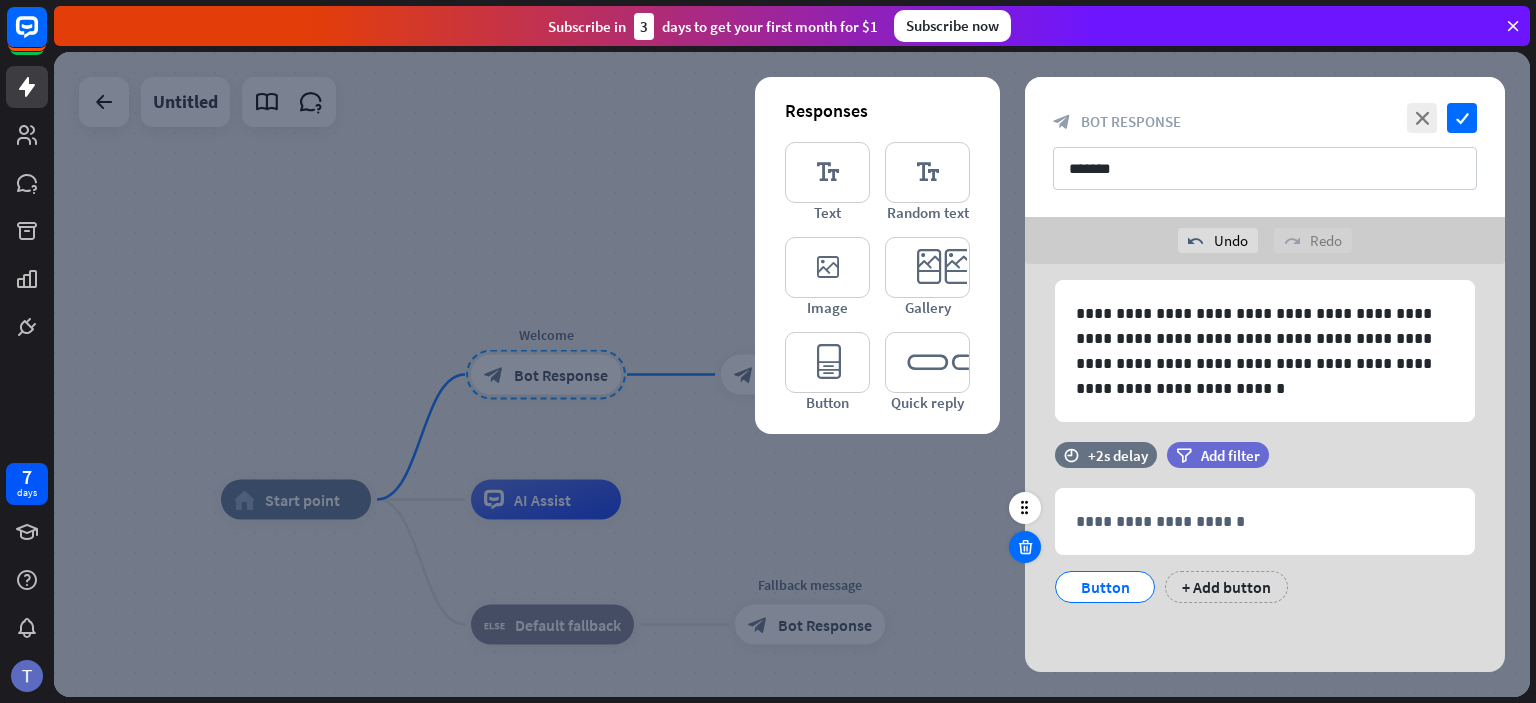 click at bounding box center [1025, 547] 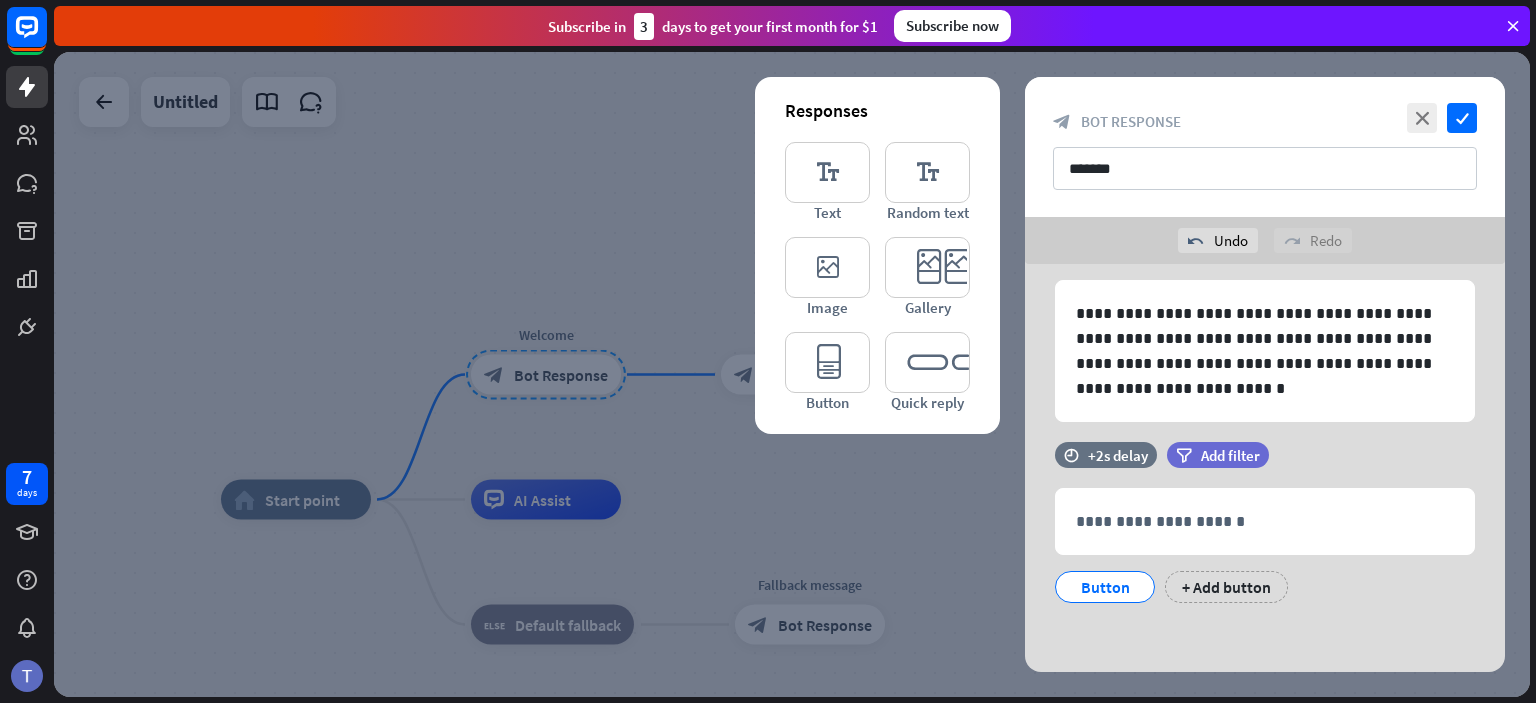 scroll, scrollTop: 0, scrollLeft: 0, axis: both 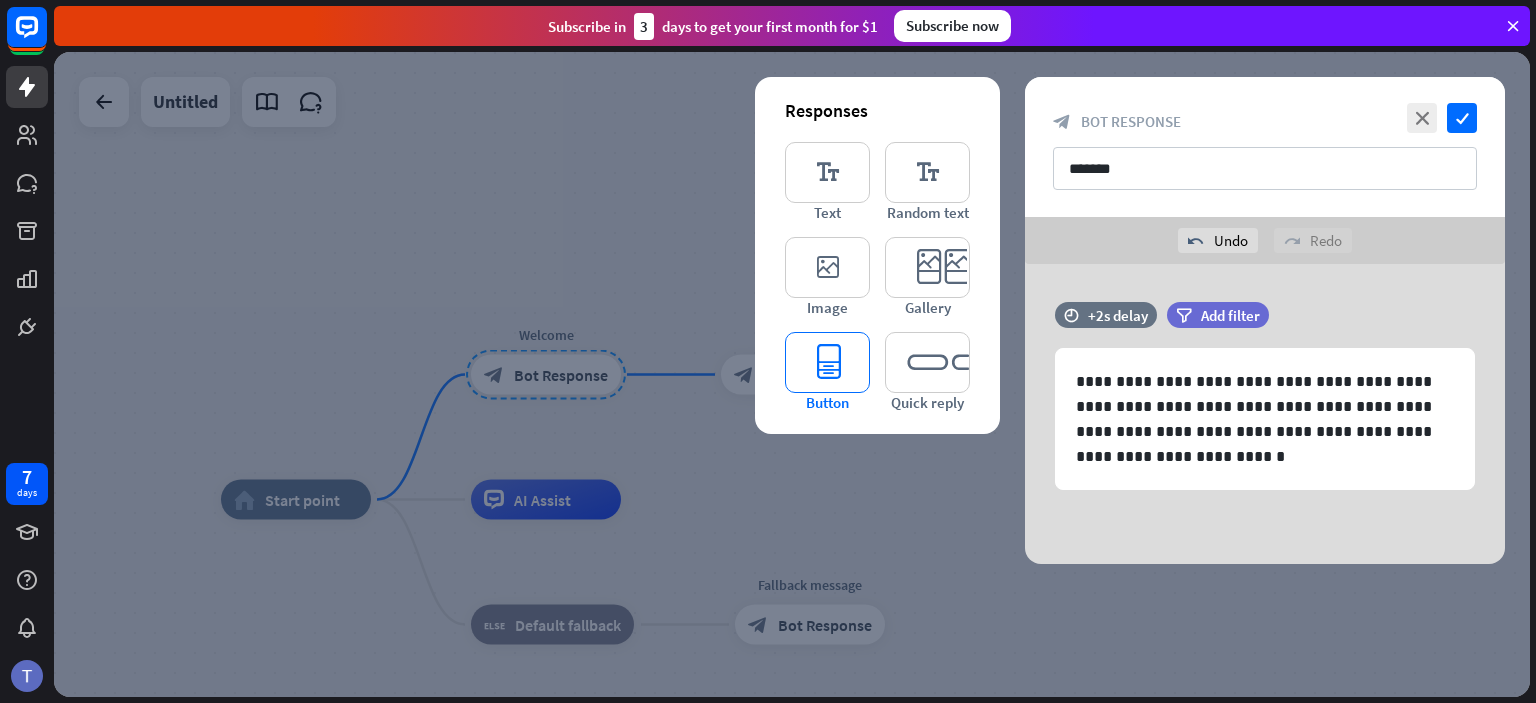 click on "editor_button" at bounding box center (827, 362) 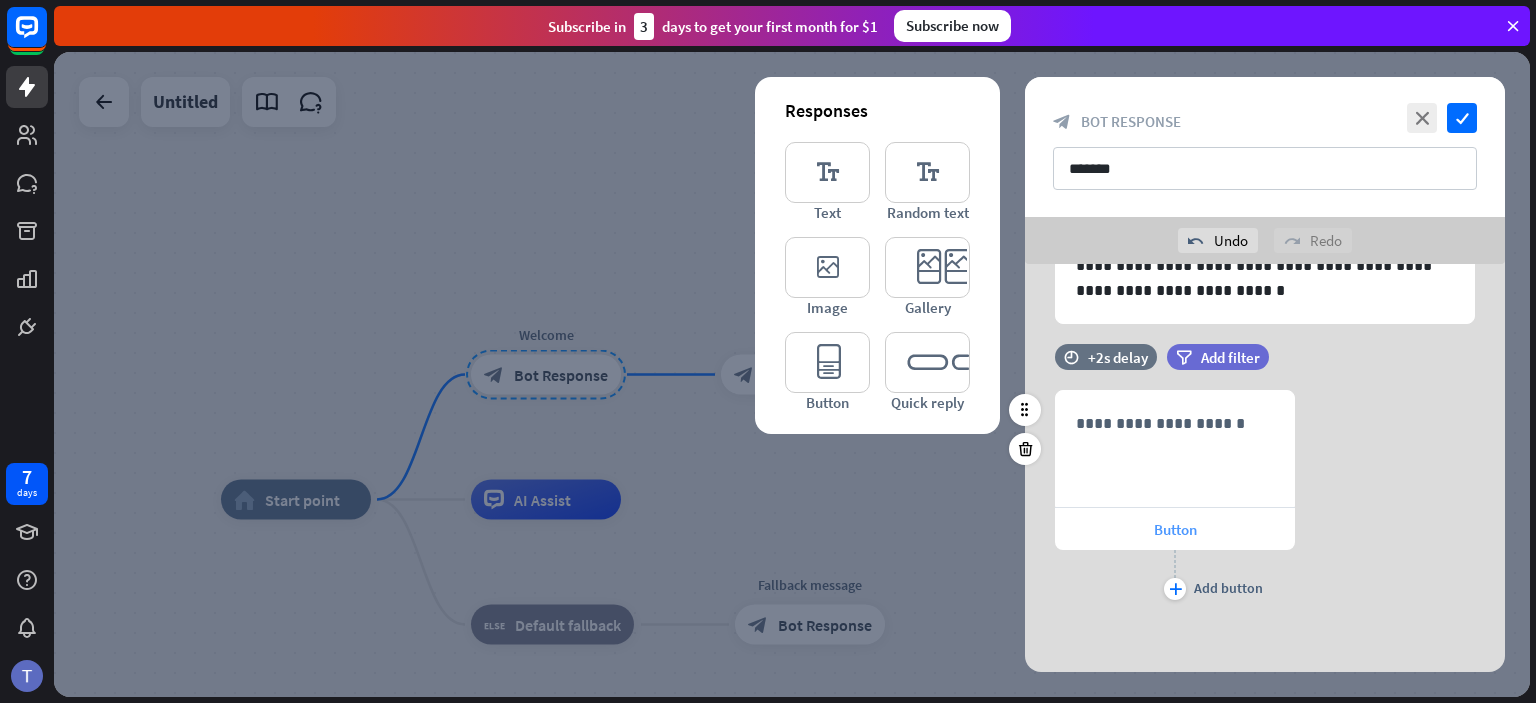 scroll, scrollTop: 168, scrollLeft: 0, axis: vertical 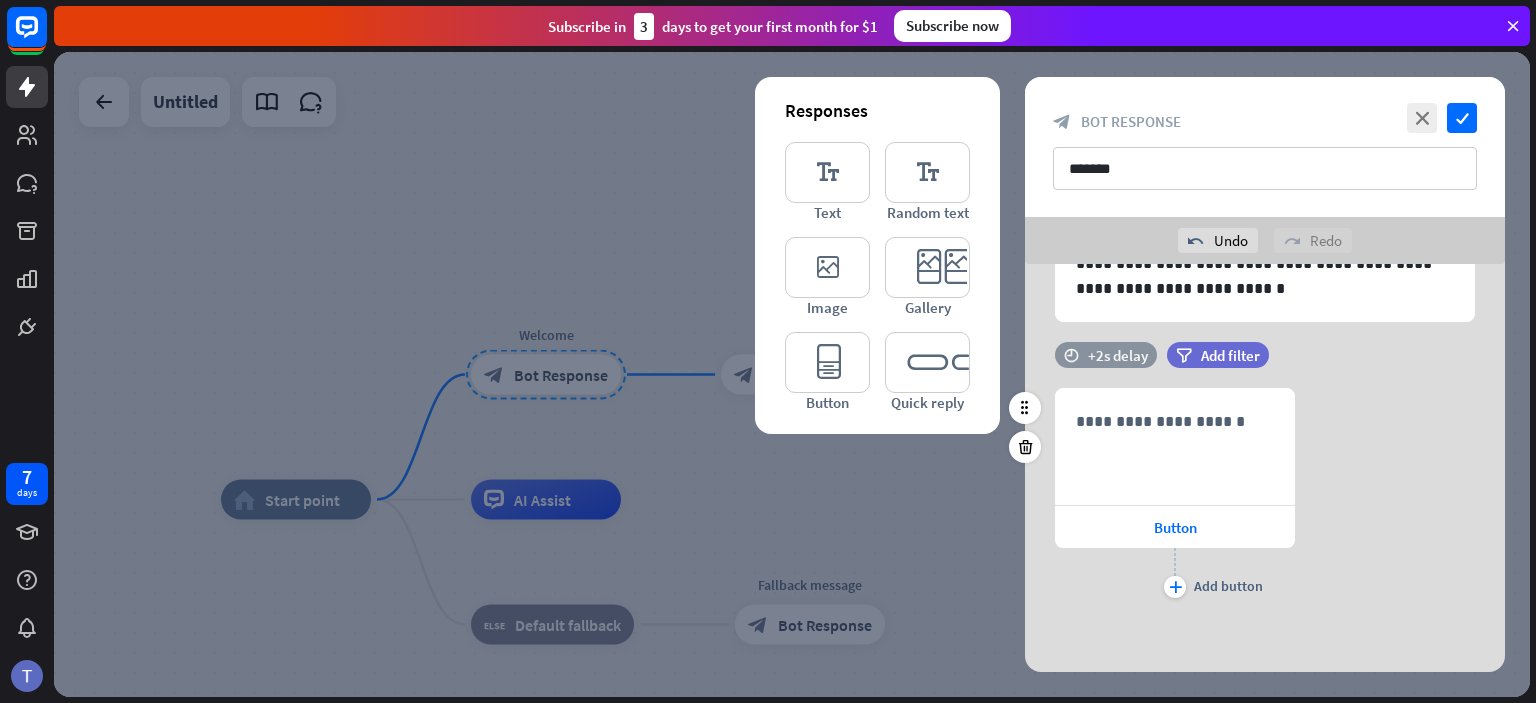 click on "+2s delay" at bounding box center [1118, 355] 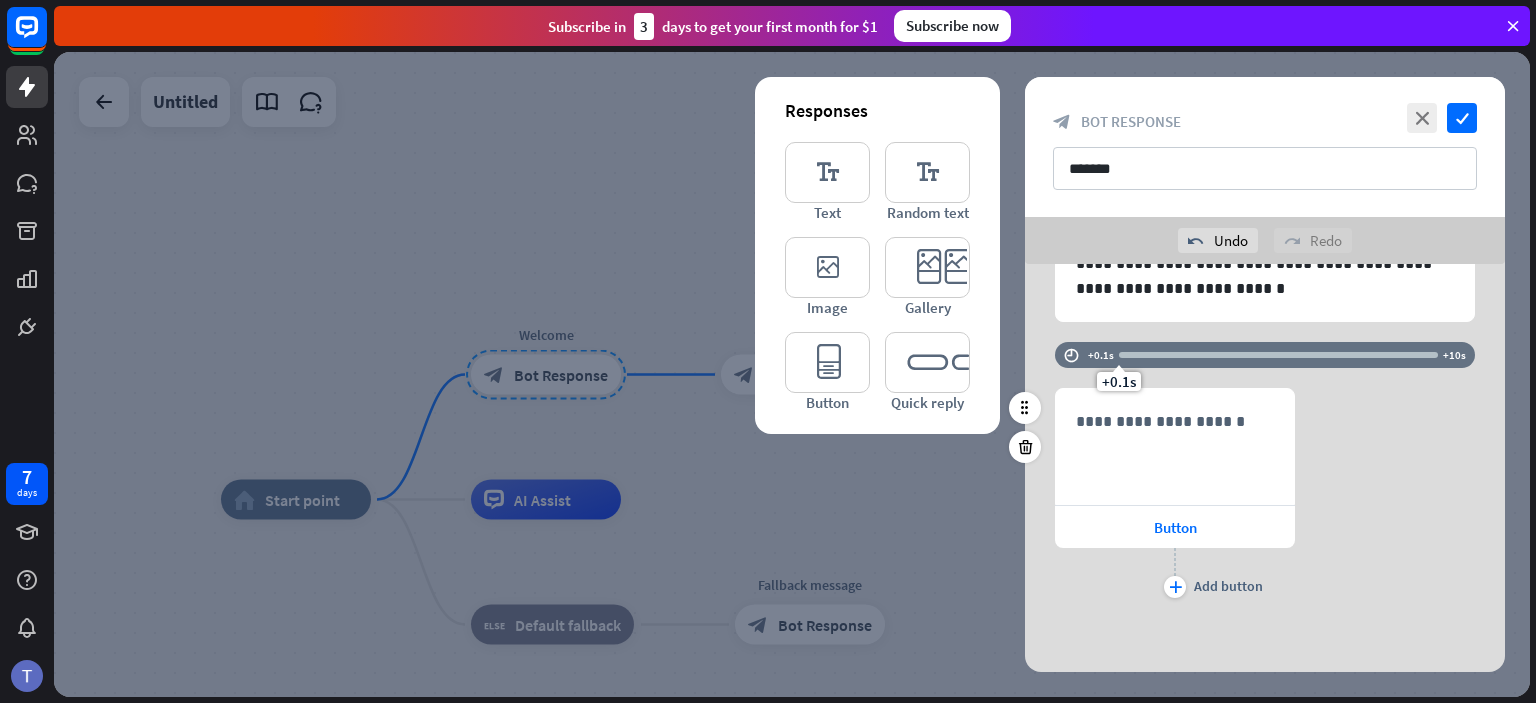 drag, startPoint x: 1173, startPoint y: 354, endPoint x: 1026, endPoint y: 345, distance: 147.27525 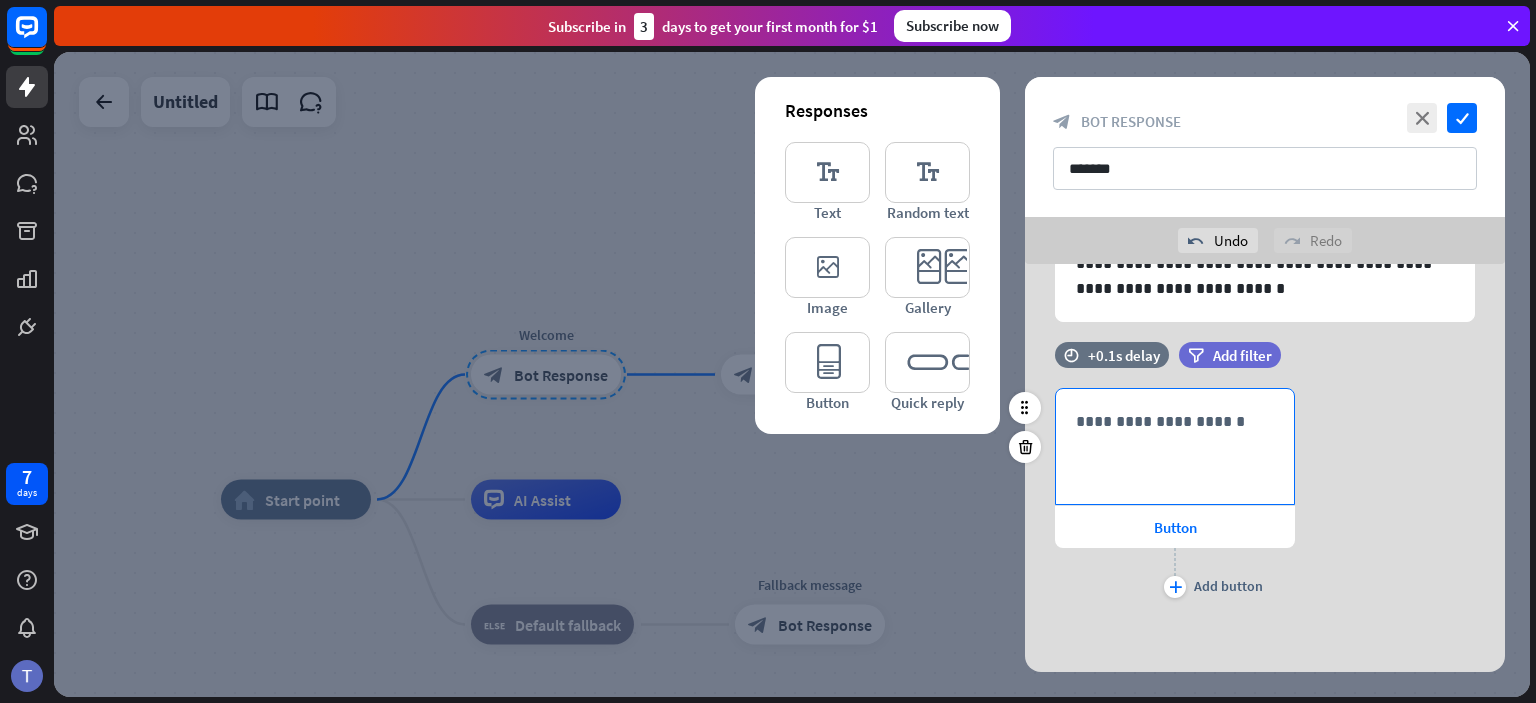 click on "**********" at bounding box center (1175, 421) 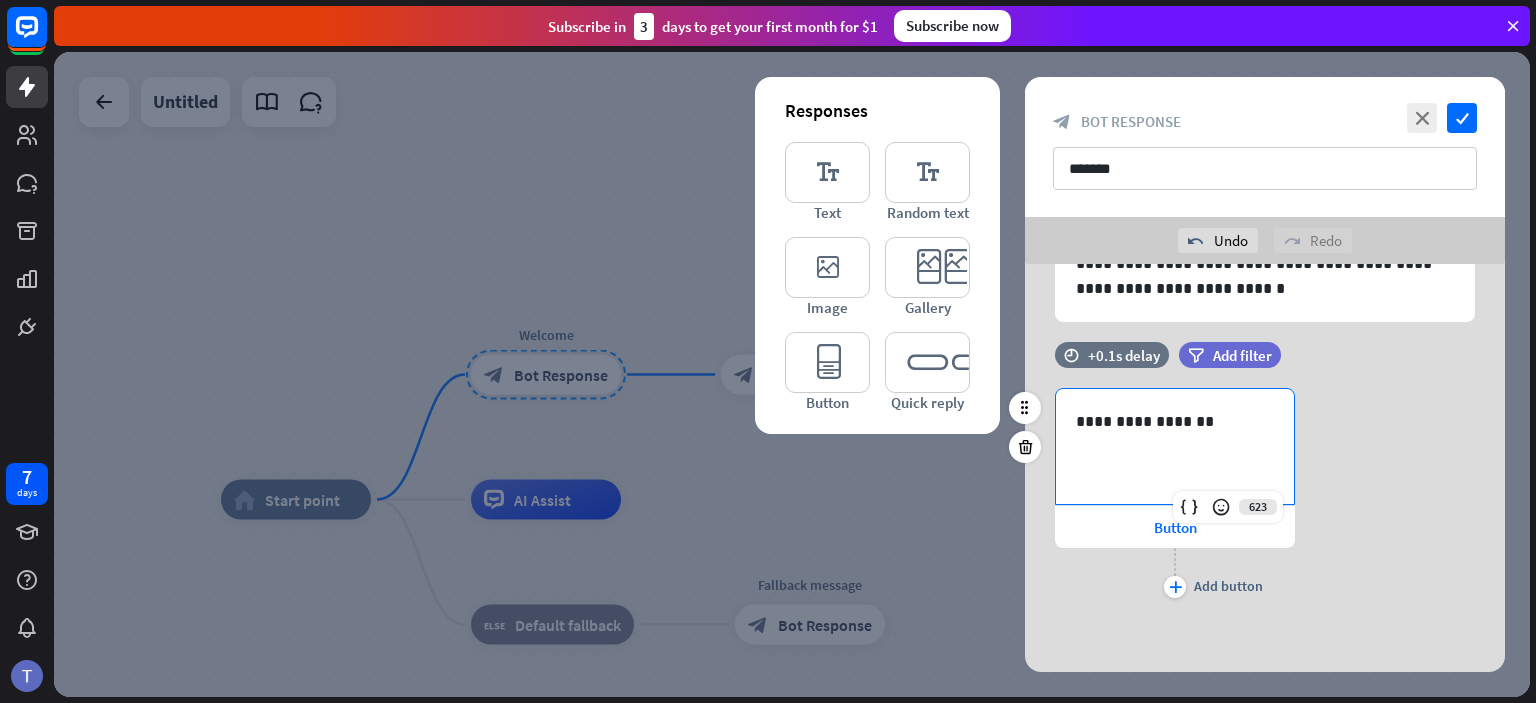 click on "**********" at bounding box center (1265, 495) 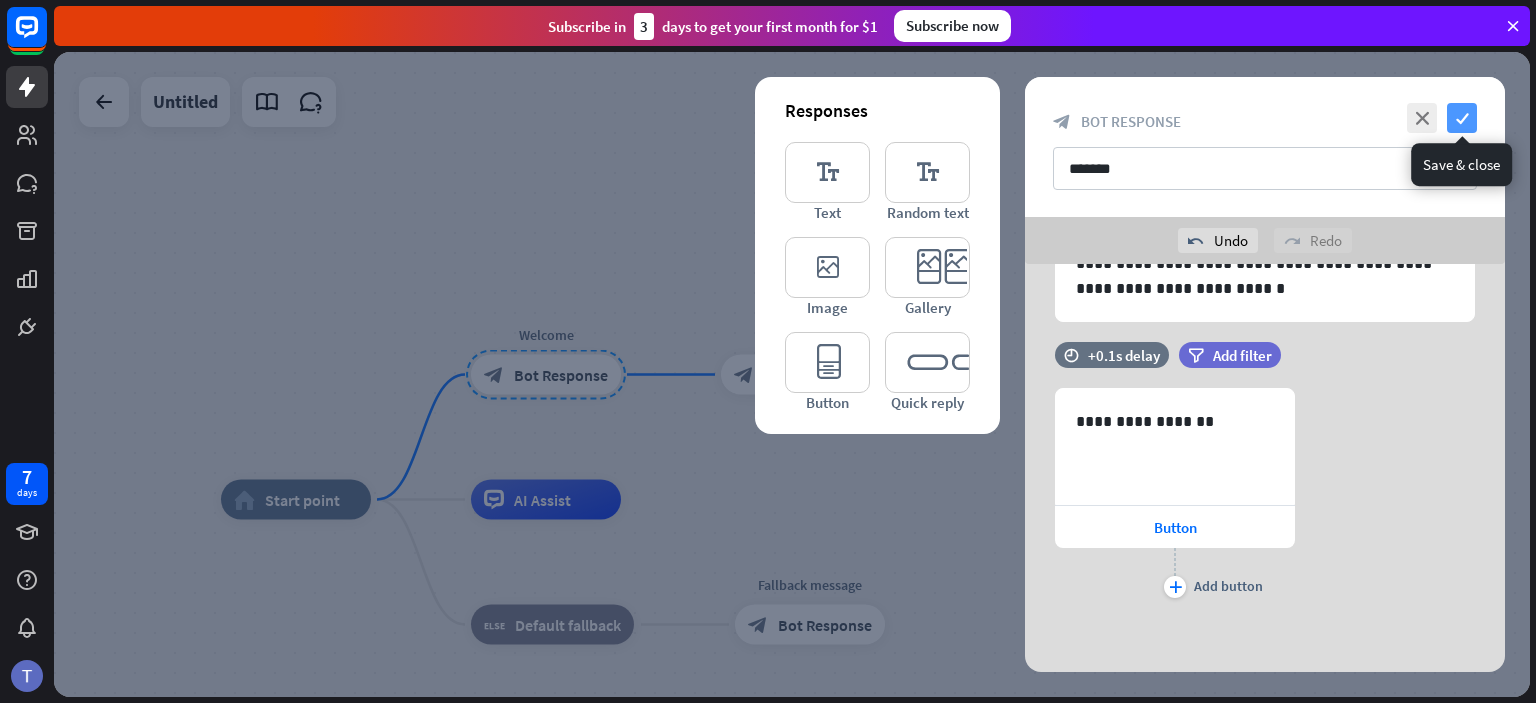 click on "check" at bounding box center (1462, 118) 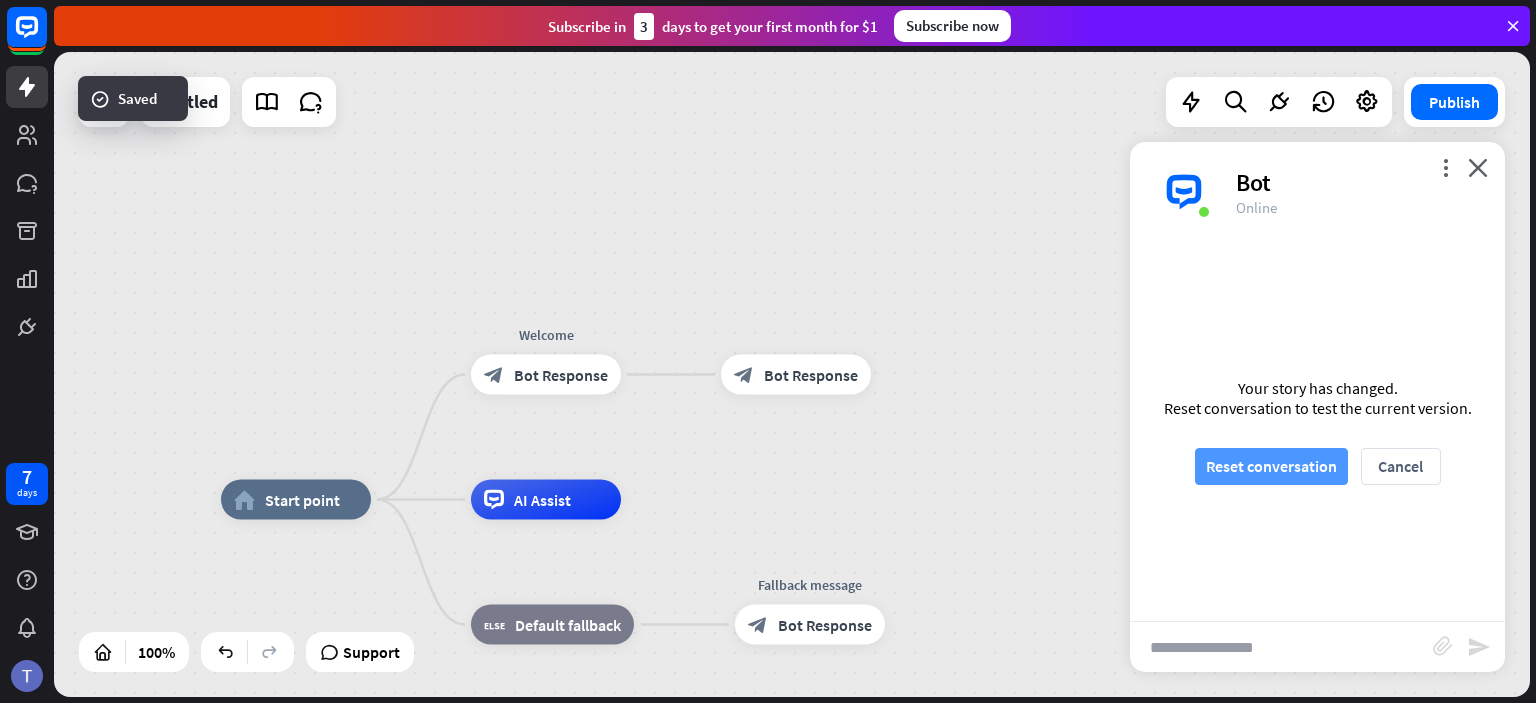 click on "Reset conversation" at bounding box center (1271, 466) 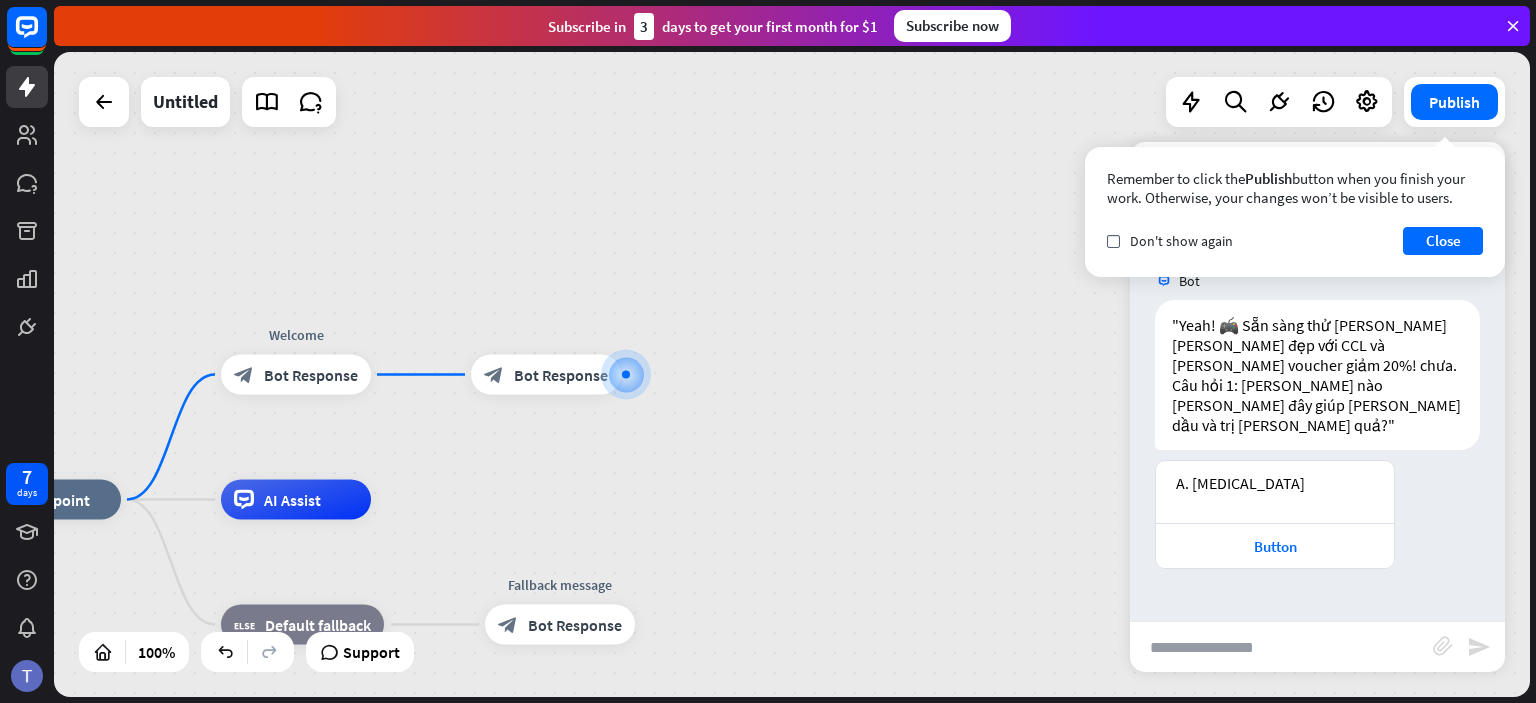 click on "home_2   Start point                 Welcome   block_bot_response   Bot Response                   block_bot_response   Bot Response                         AI Assist                   block_fallback   Default fallback                 Fallback message   block_bot_response   Bot Response" at bounding box center (709, 822) 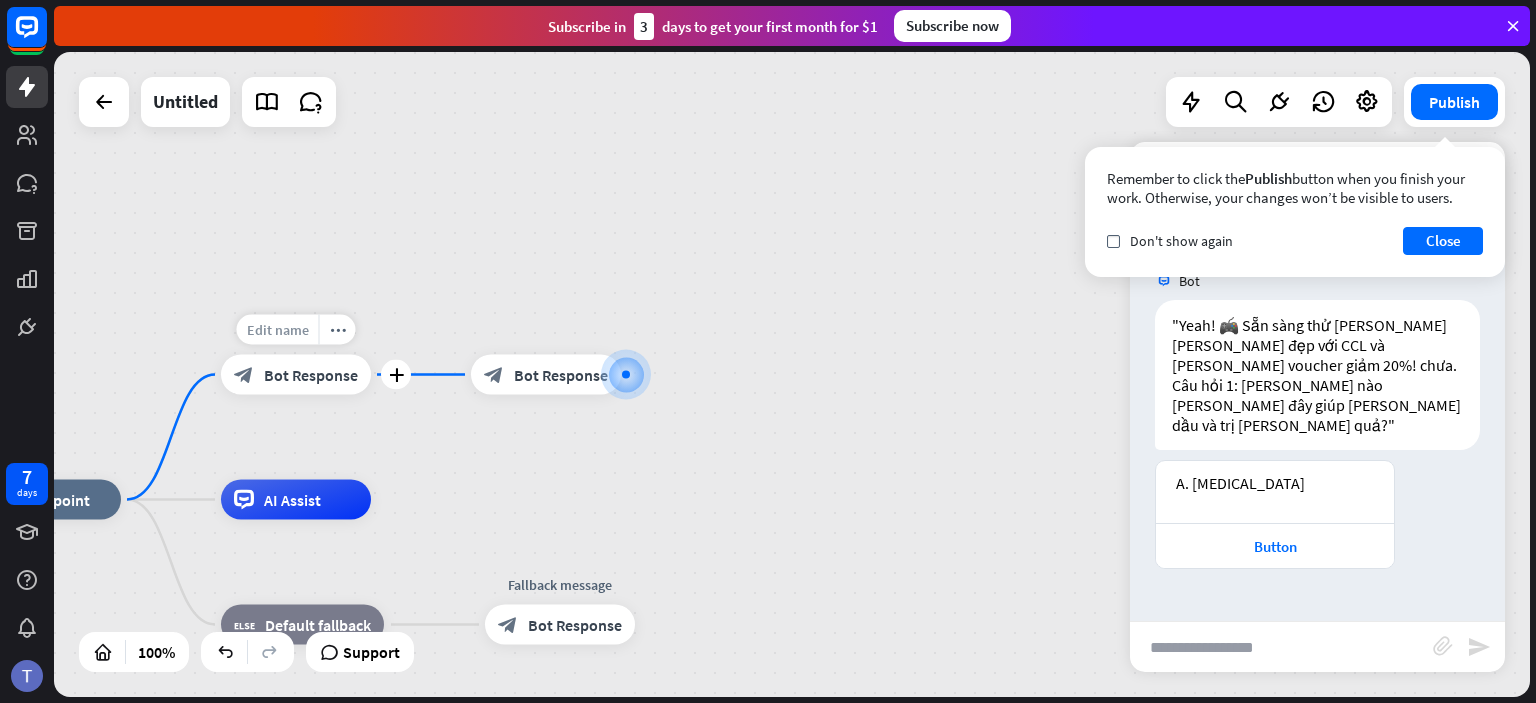 click on "Edit name" at bounding box center [278, 330] 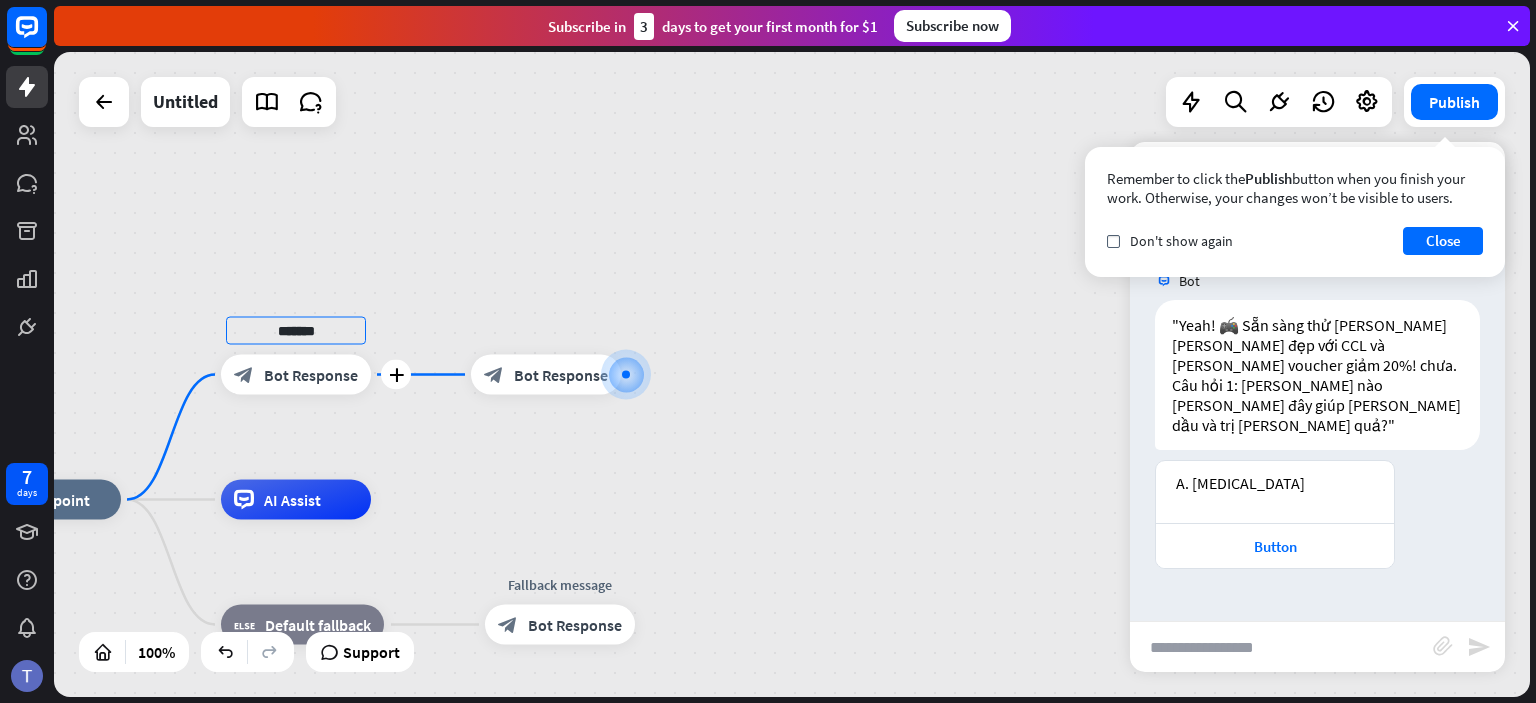 click on "Bot Response" at bounding box center [311, 375] 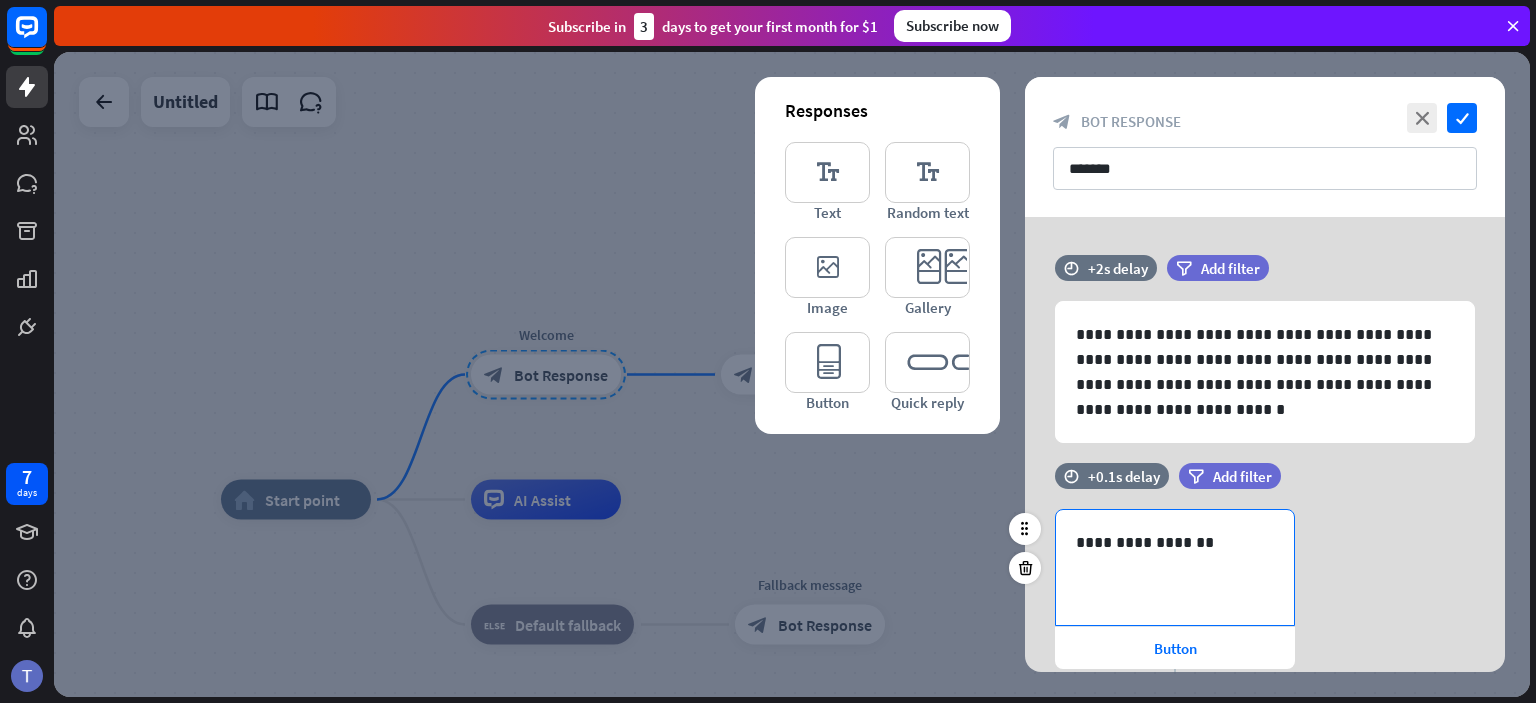 scroll, scrollTop: 120, scrollLeft: 0, axis: vertical 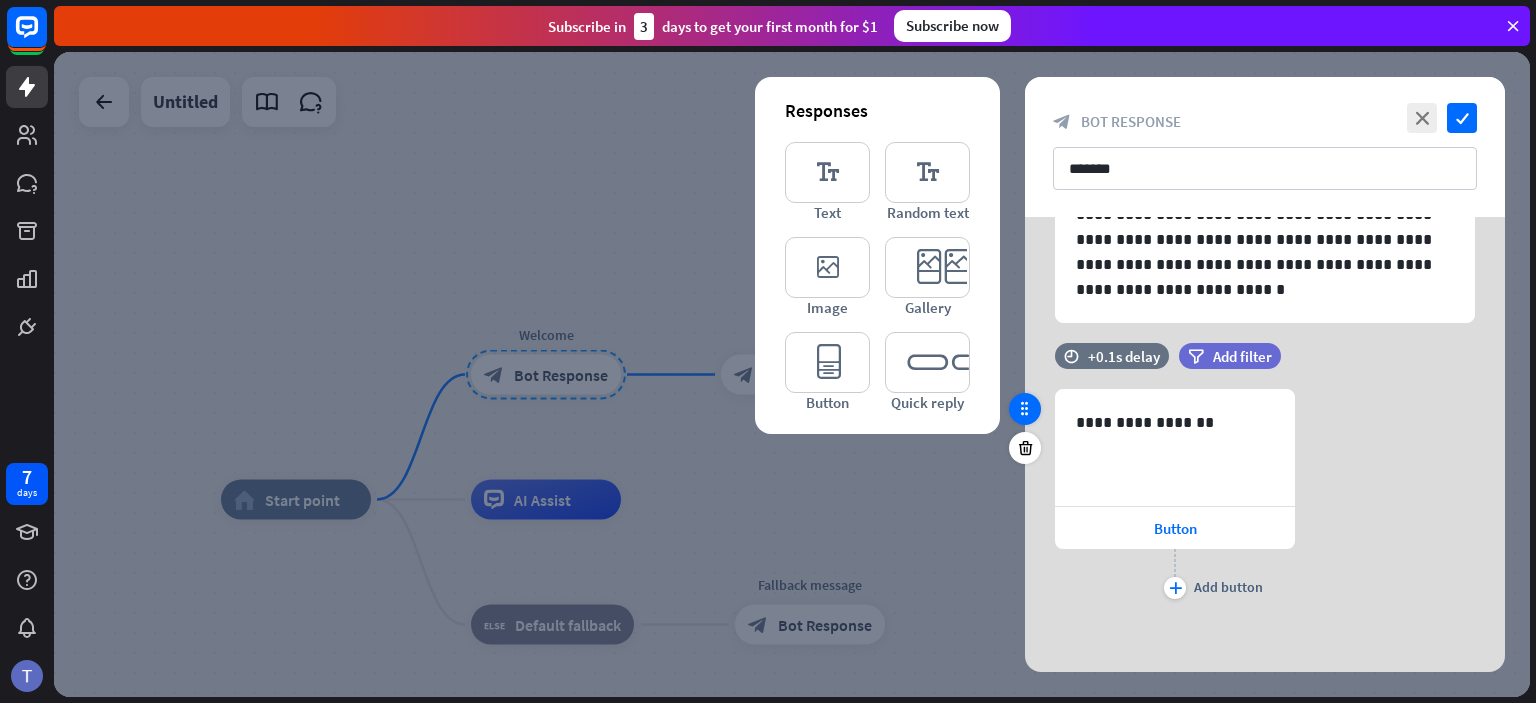 click at bounding box center [1025, 409] 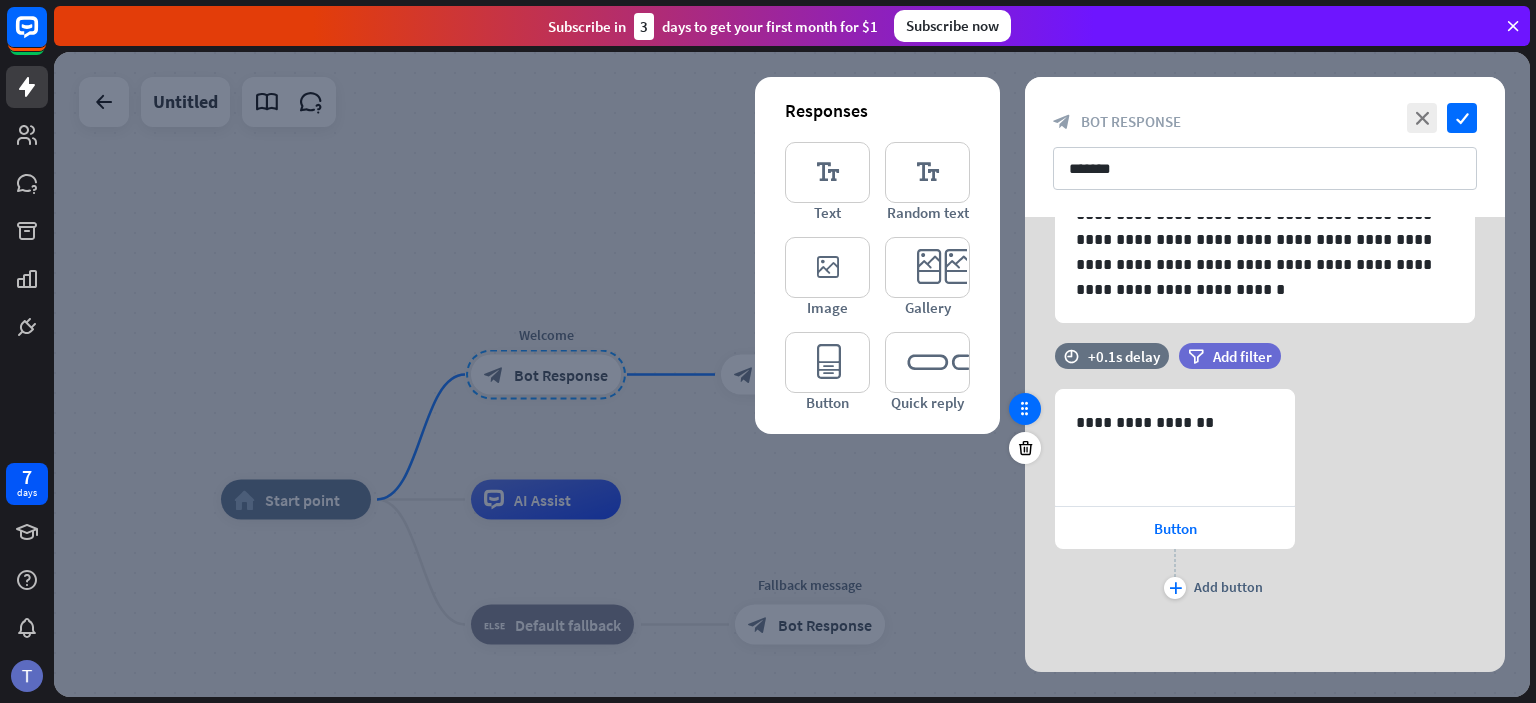 click at bounding box center [1025, 409] 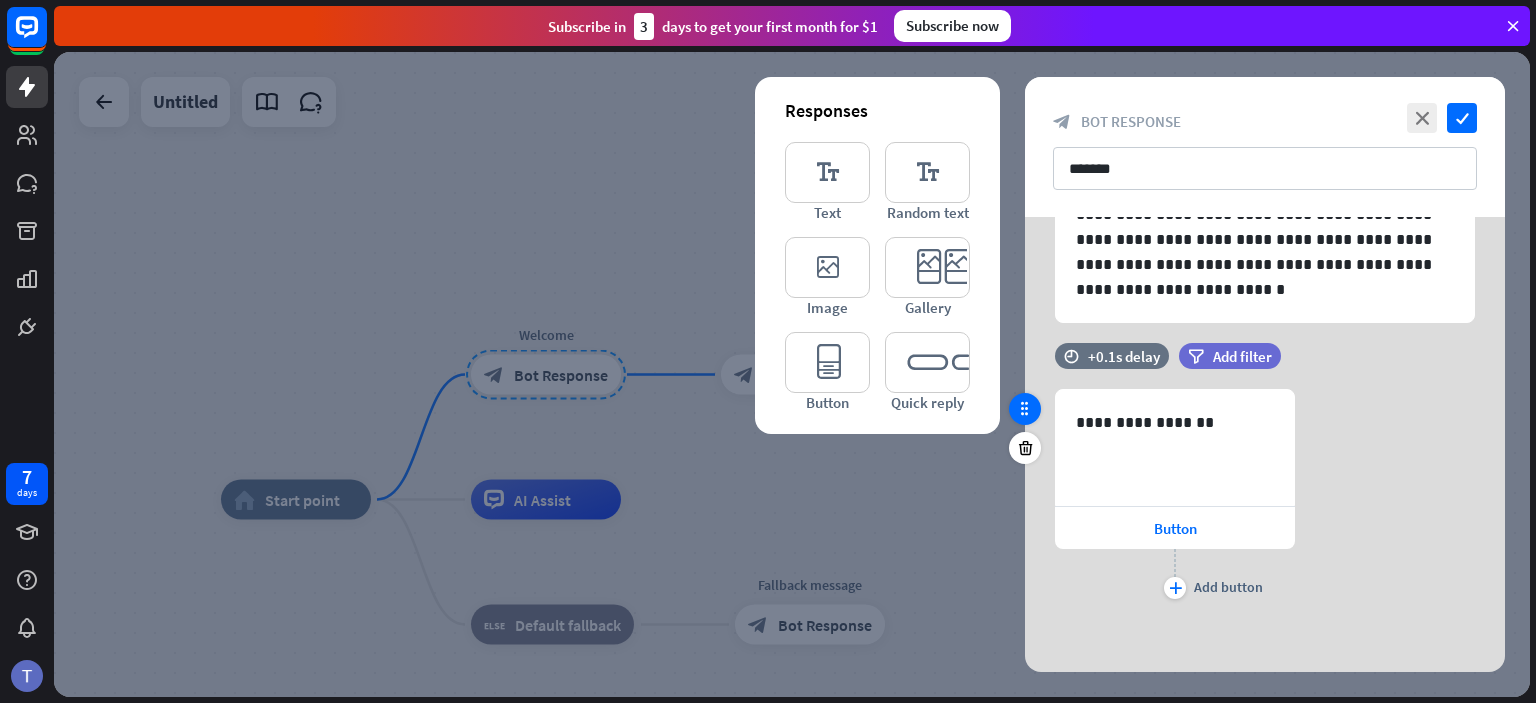 click at bounding box center (1025, 409) 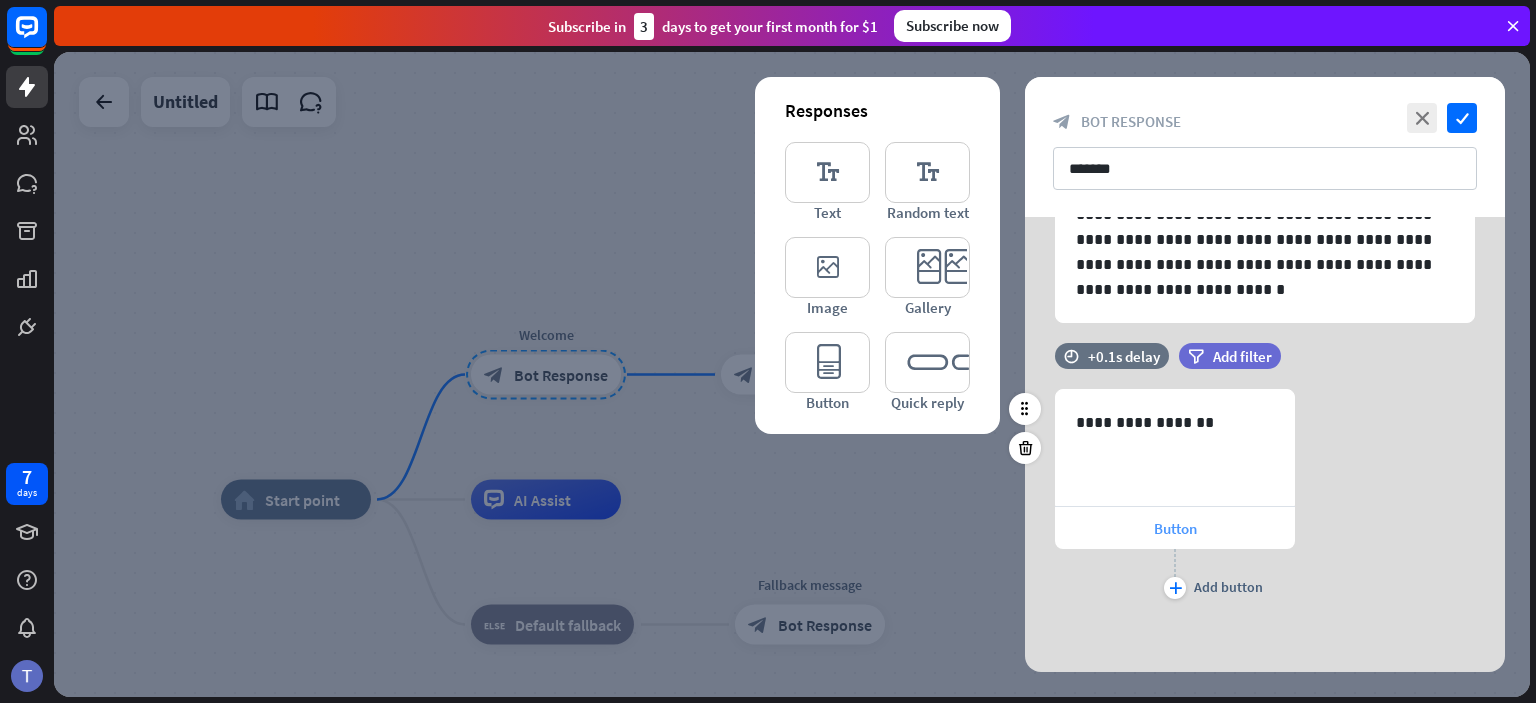 click on "Button" at bounding box center [1175, 528] 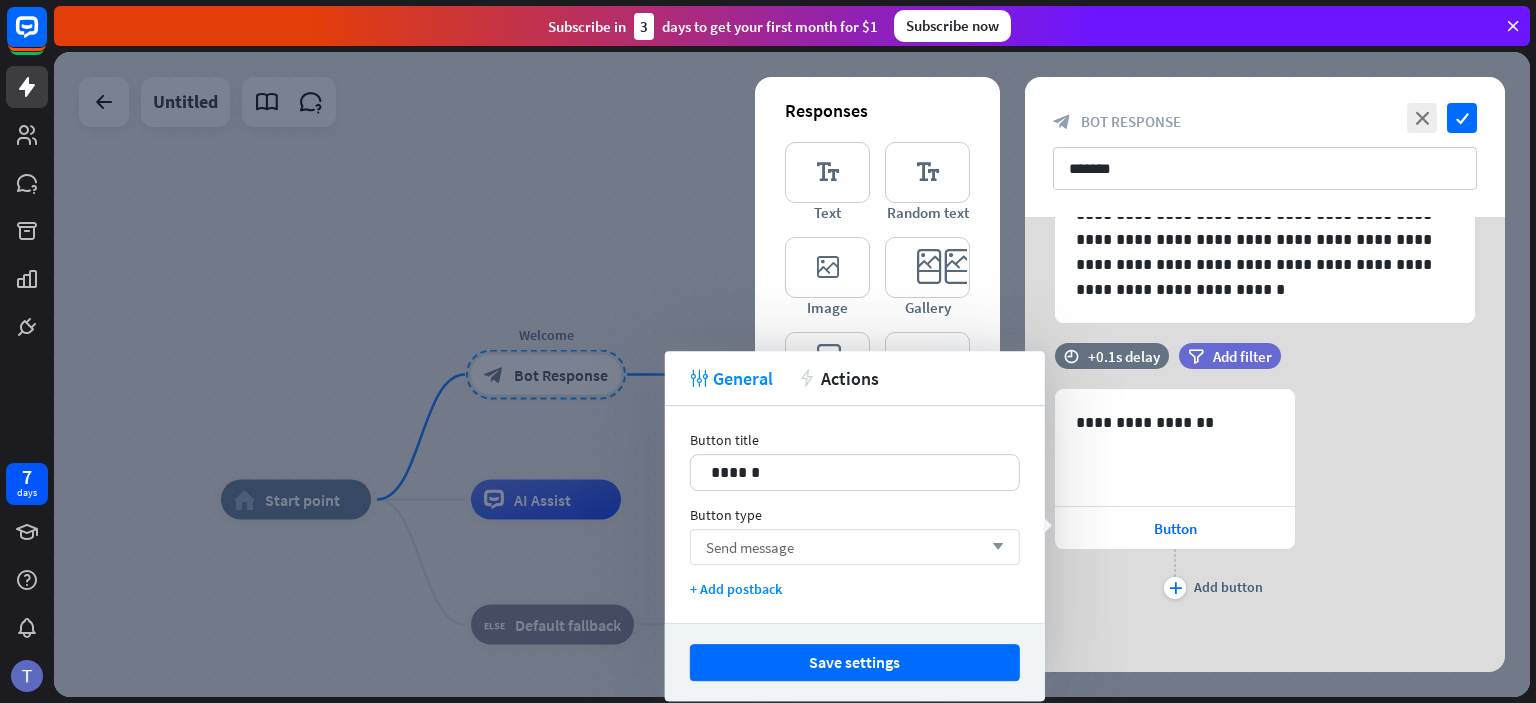 click on "Send message
arrow_down" at bounding box center [855, 547] 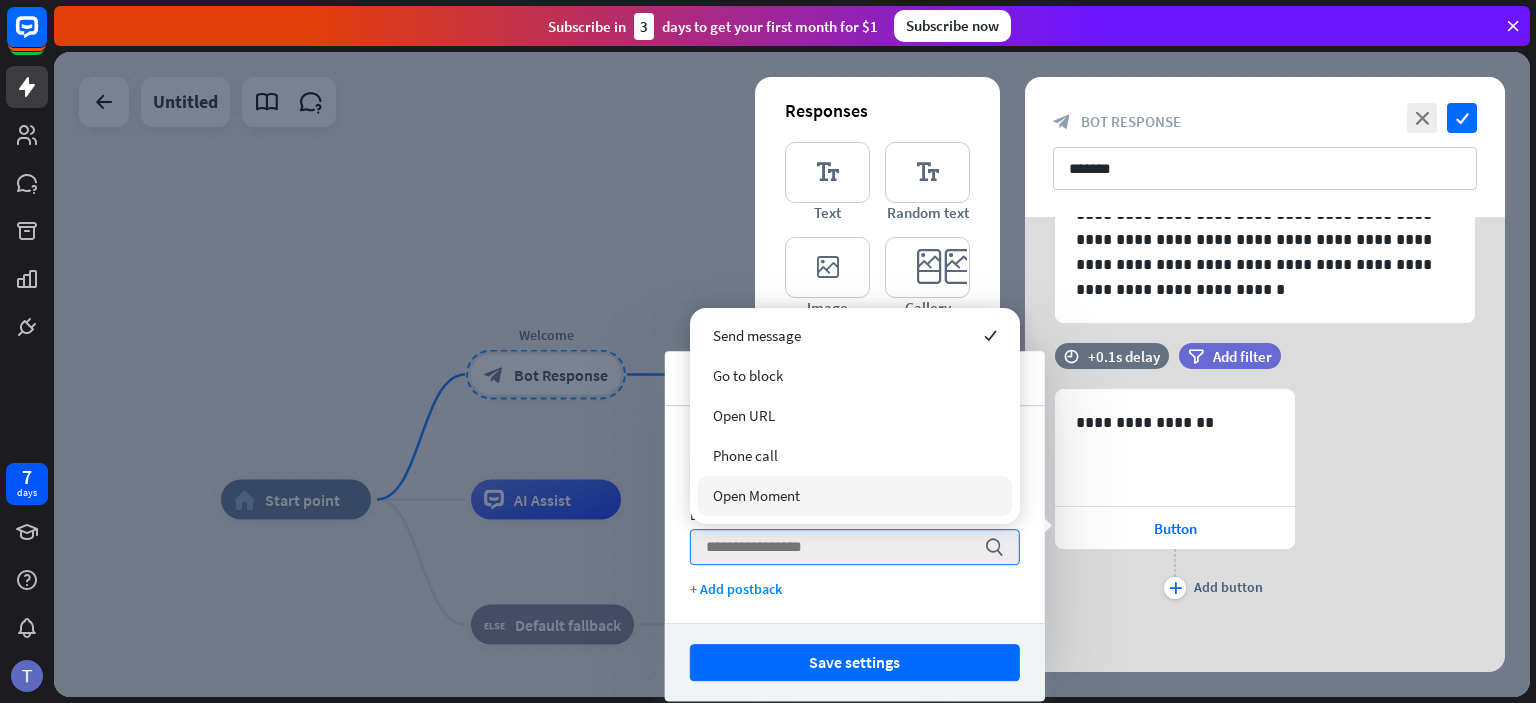 click on "Open Moment" at bounding box center [855, 496] 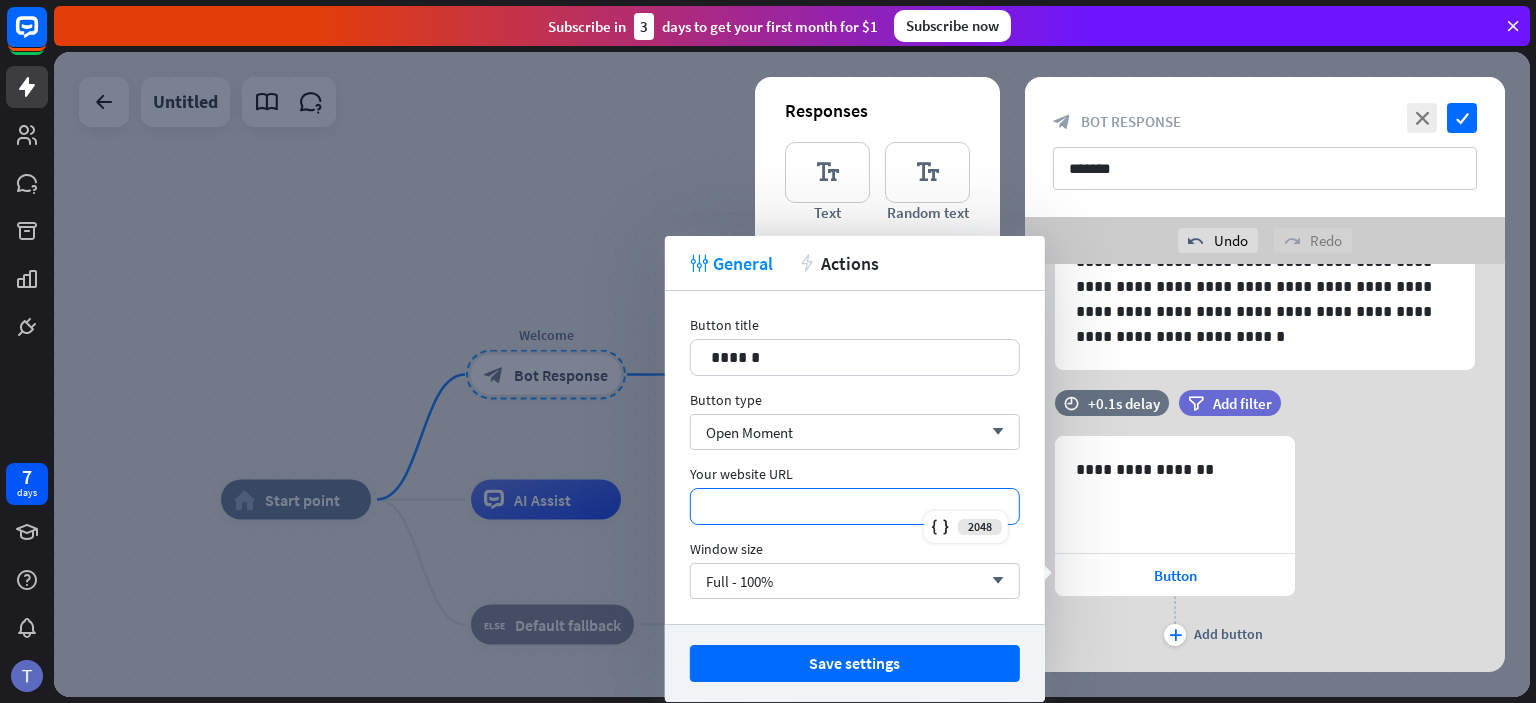 click on "*********" at bounding box center (855, 506) 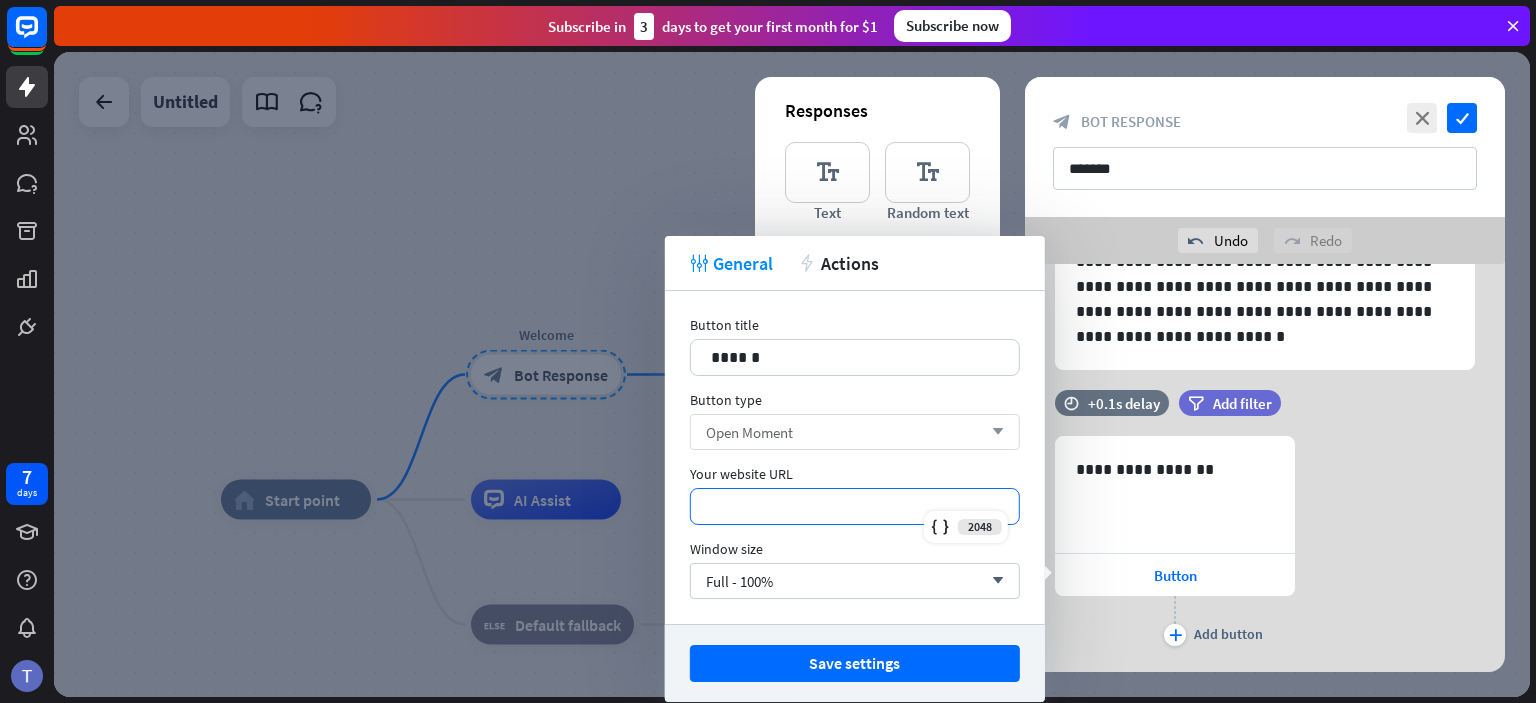 click on "Open Moment
arrow_down" at bounding box center (855, 432) 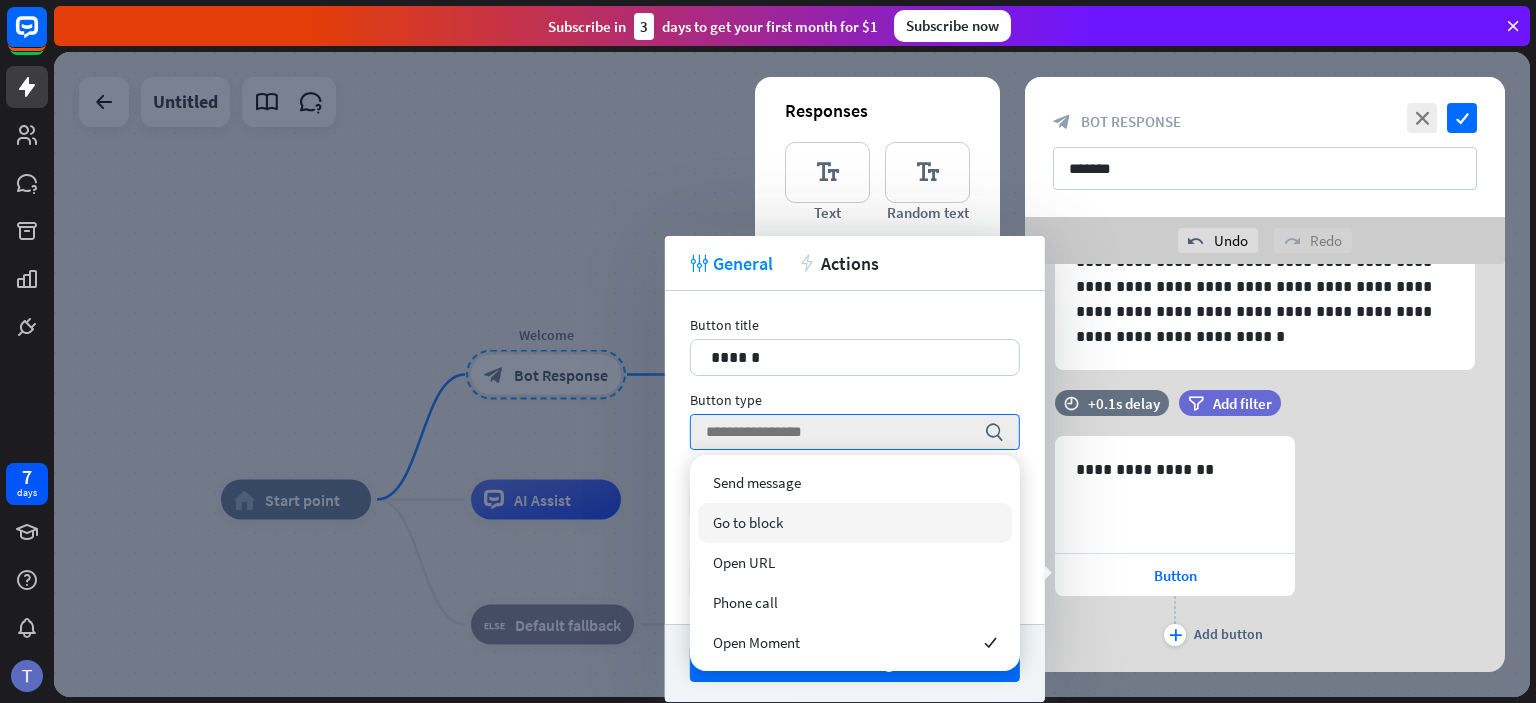 click on "Go to block" at bounding box center (855, 523) 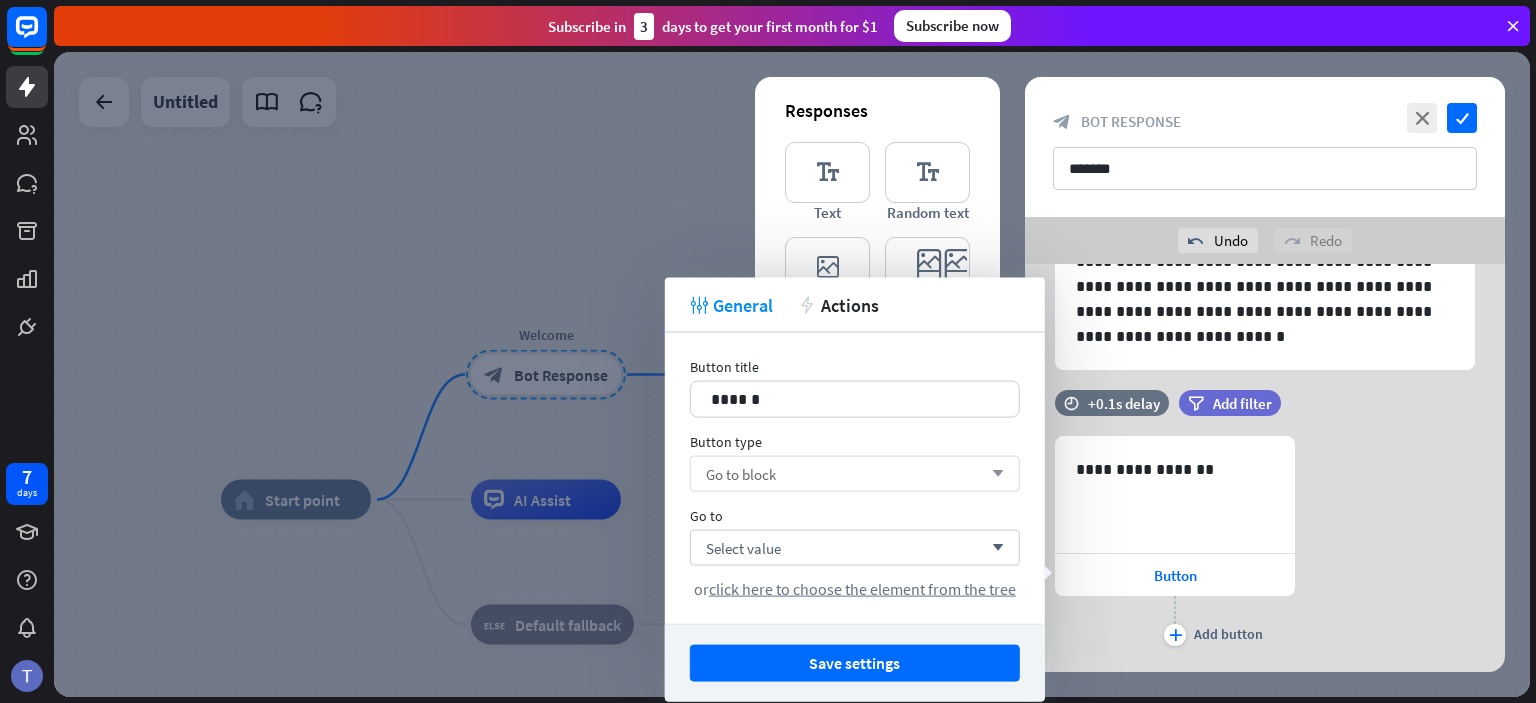 click on "Go to block
arrow_down" at bounding box center (855, 474) 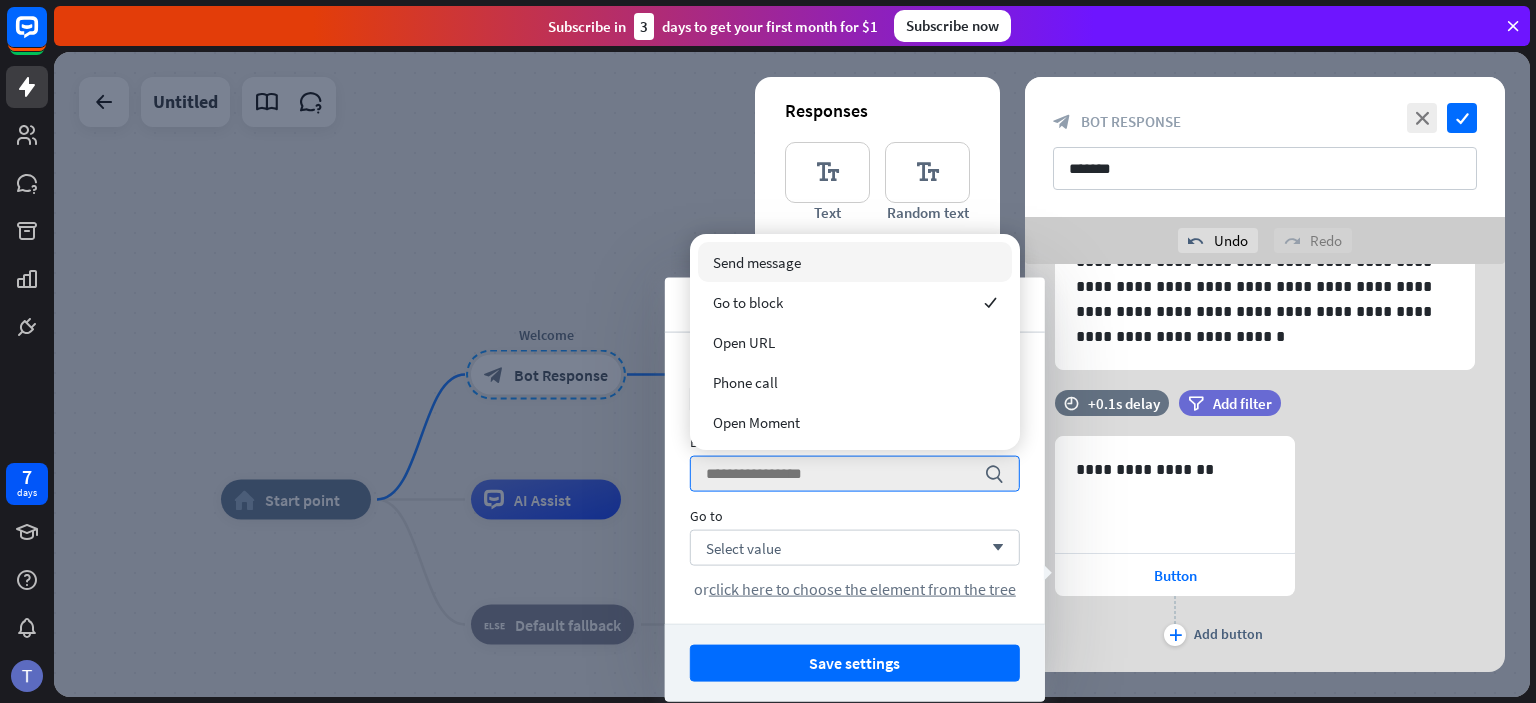 click on "Send message" at bounding box center [757, 262] 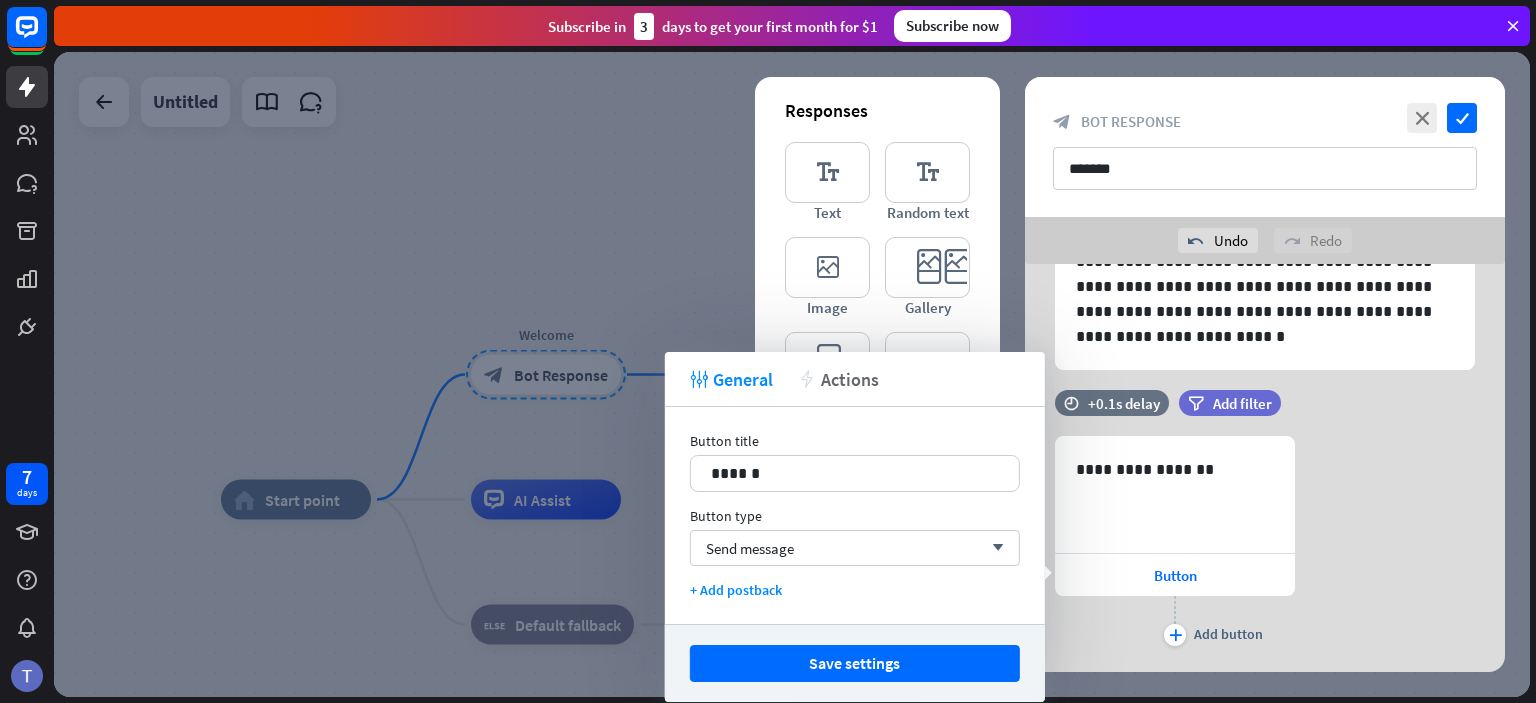 click on "Actions" at bounding box center [850, 379] 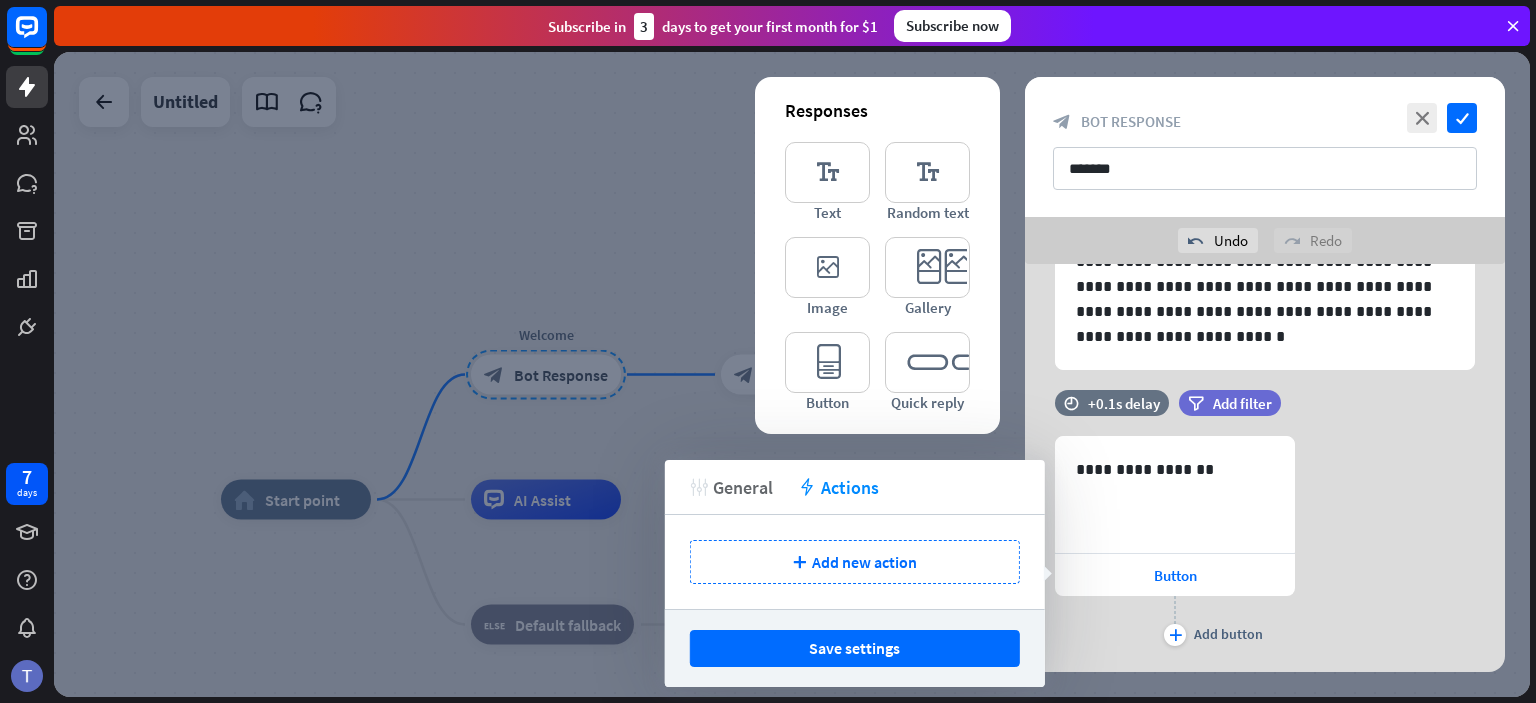 click on "General" at bounding box center [743, 487] 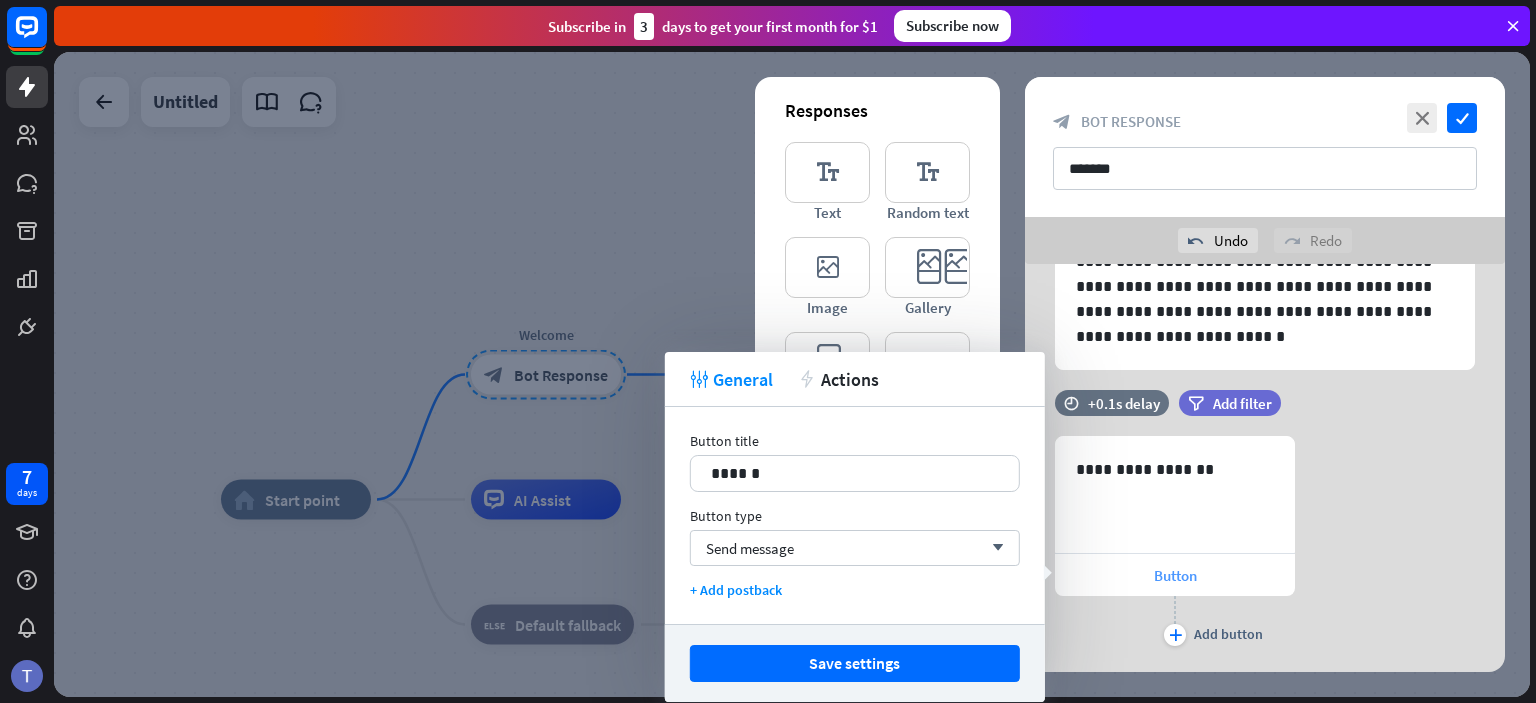 click on "Button" at bounding box center (1175, 575) 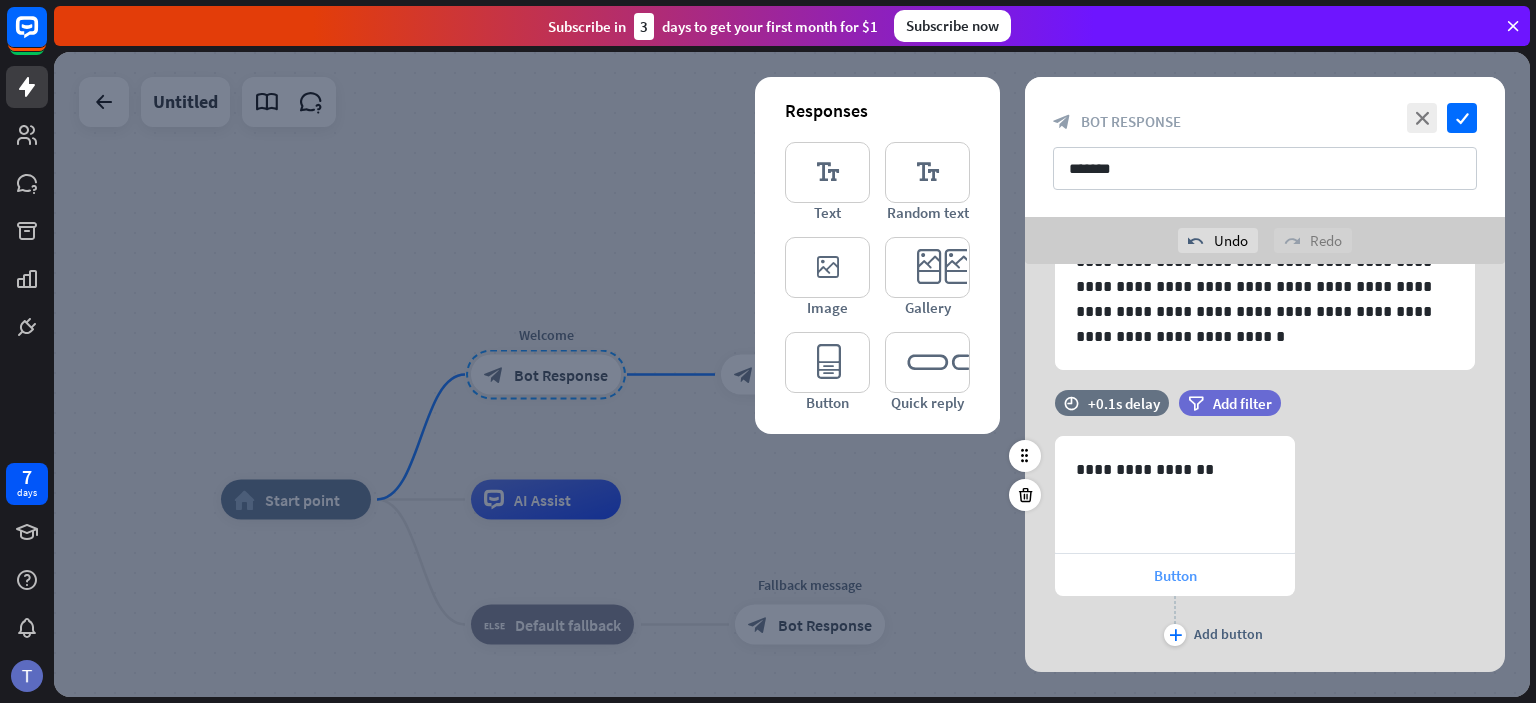 click on "Button" at bounding box center (1175, 575) 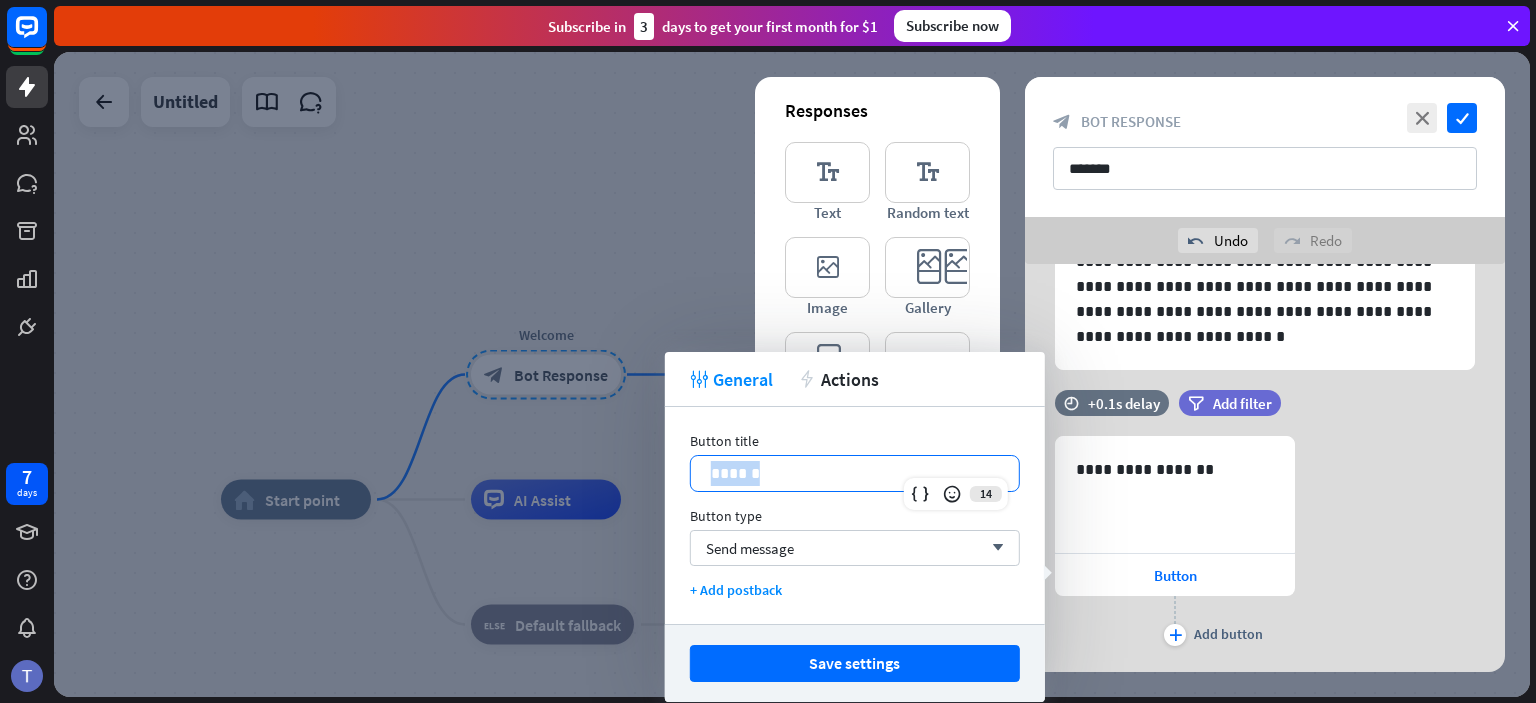 drag, startPoint x: 797, startPoint y: 471, endPoint x: 688, endPoint y: 463, distance: 109.29318 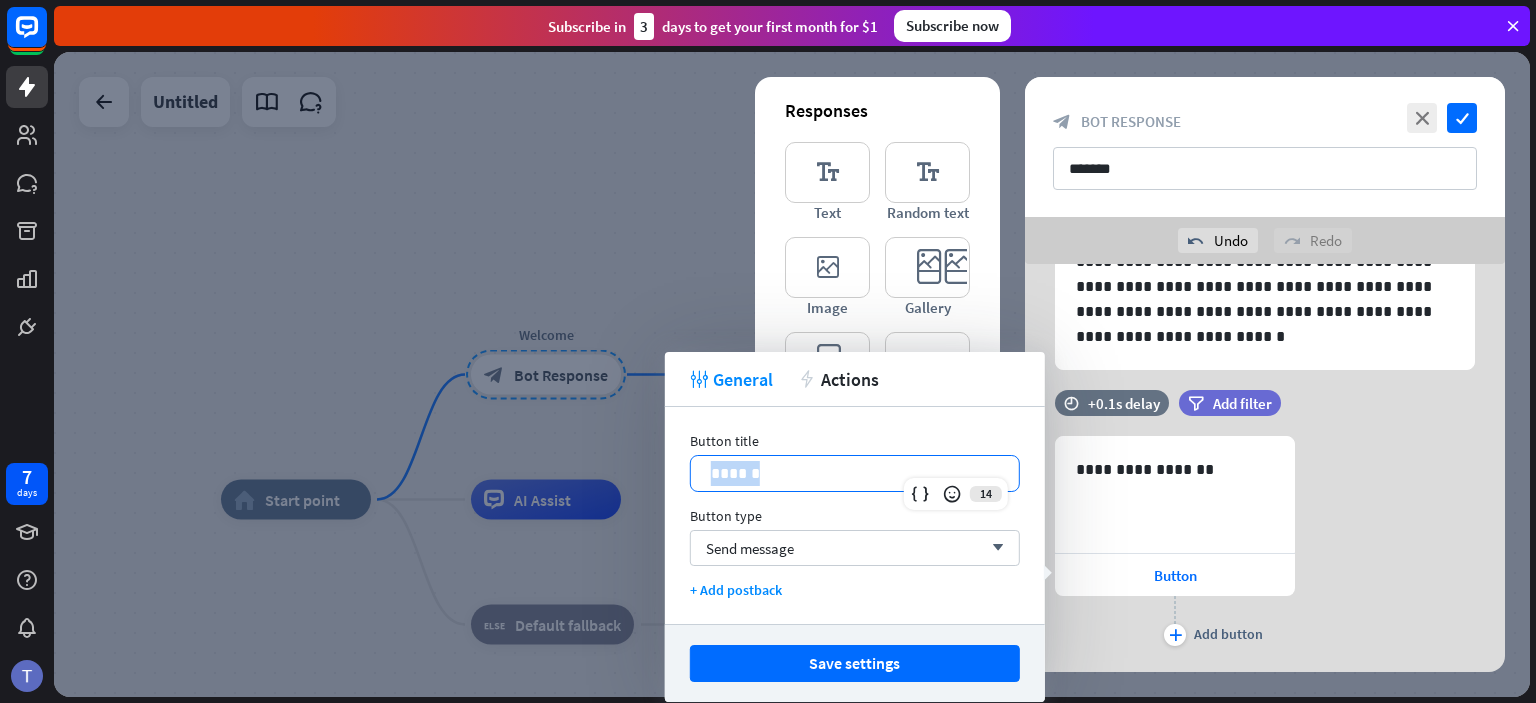 click on "Button title             14   ******   Button type     Send message
arrow_down
+ Add postback" at bounding box center [855, 515] 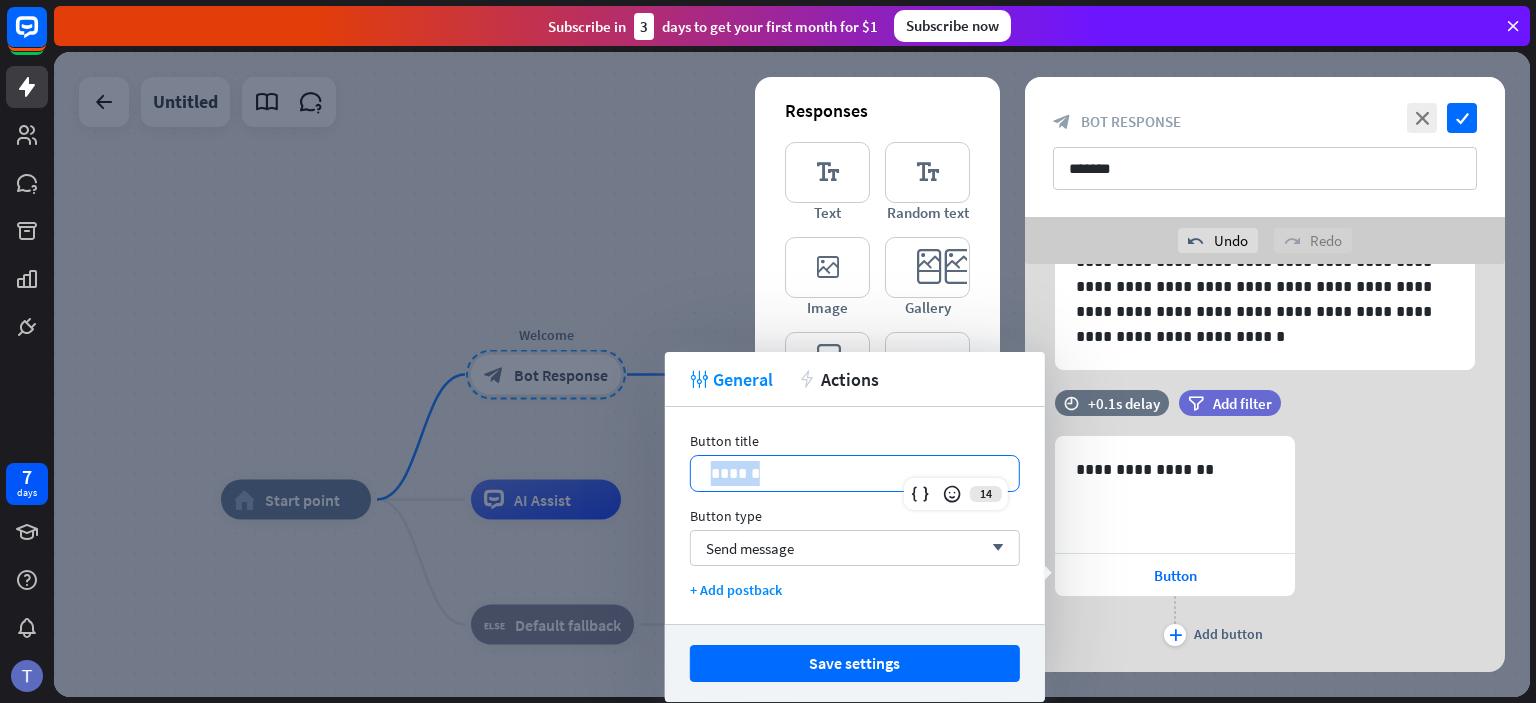type 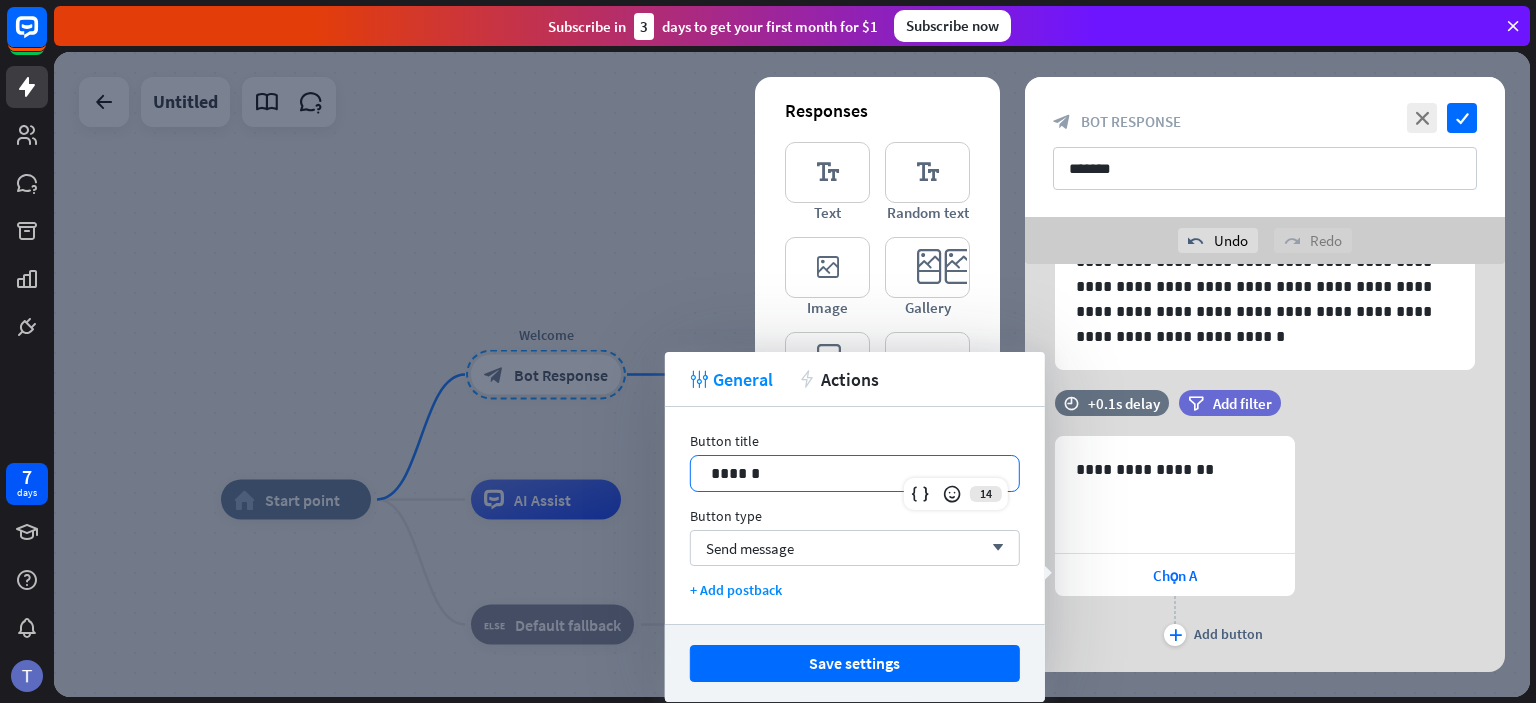 click on "plus   Add button" at bounding box center [1175, 621] 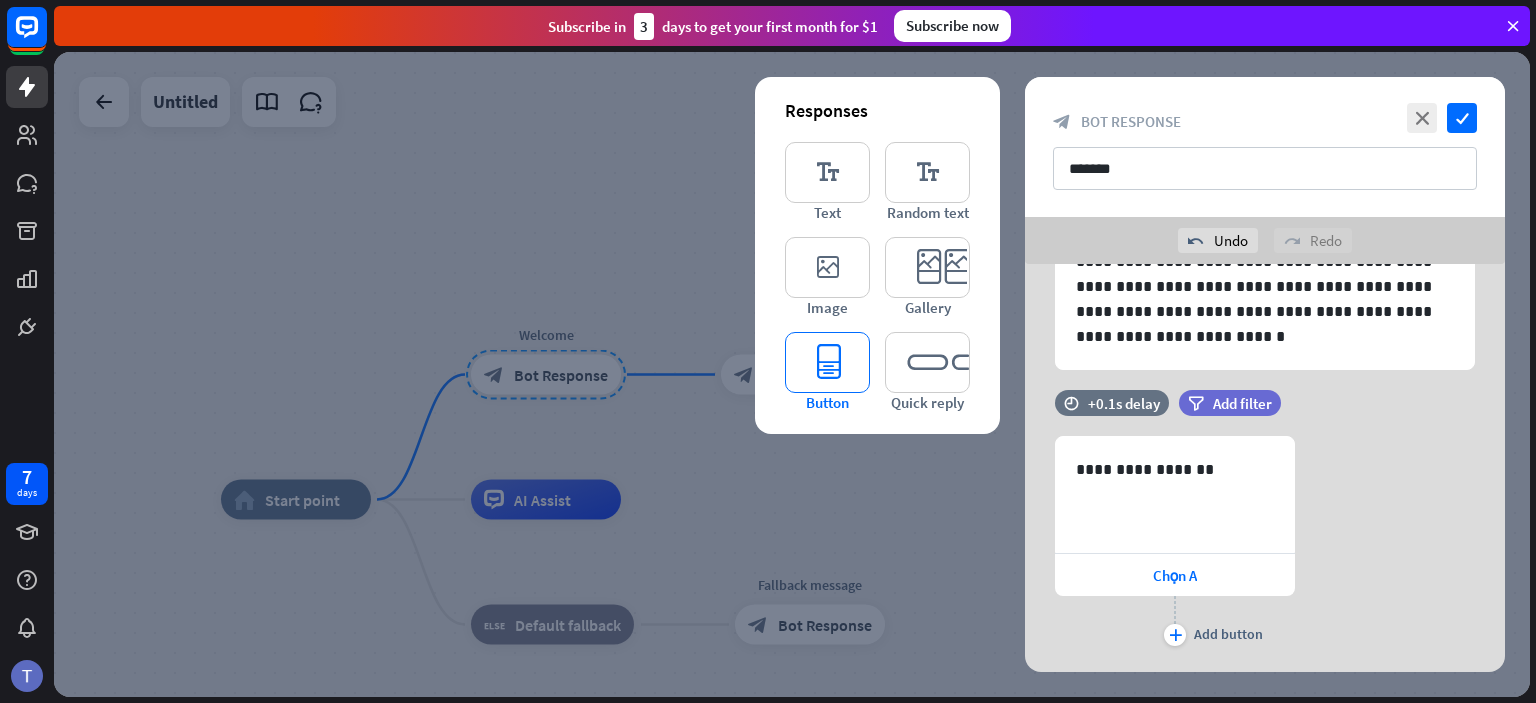 click on "editor_button" at bounding box center (827, 362) 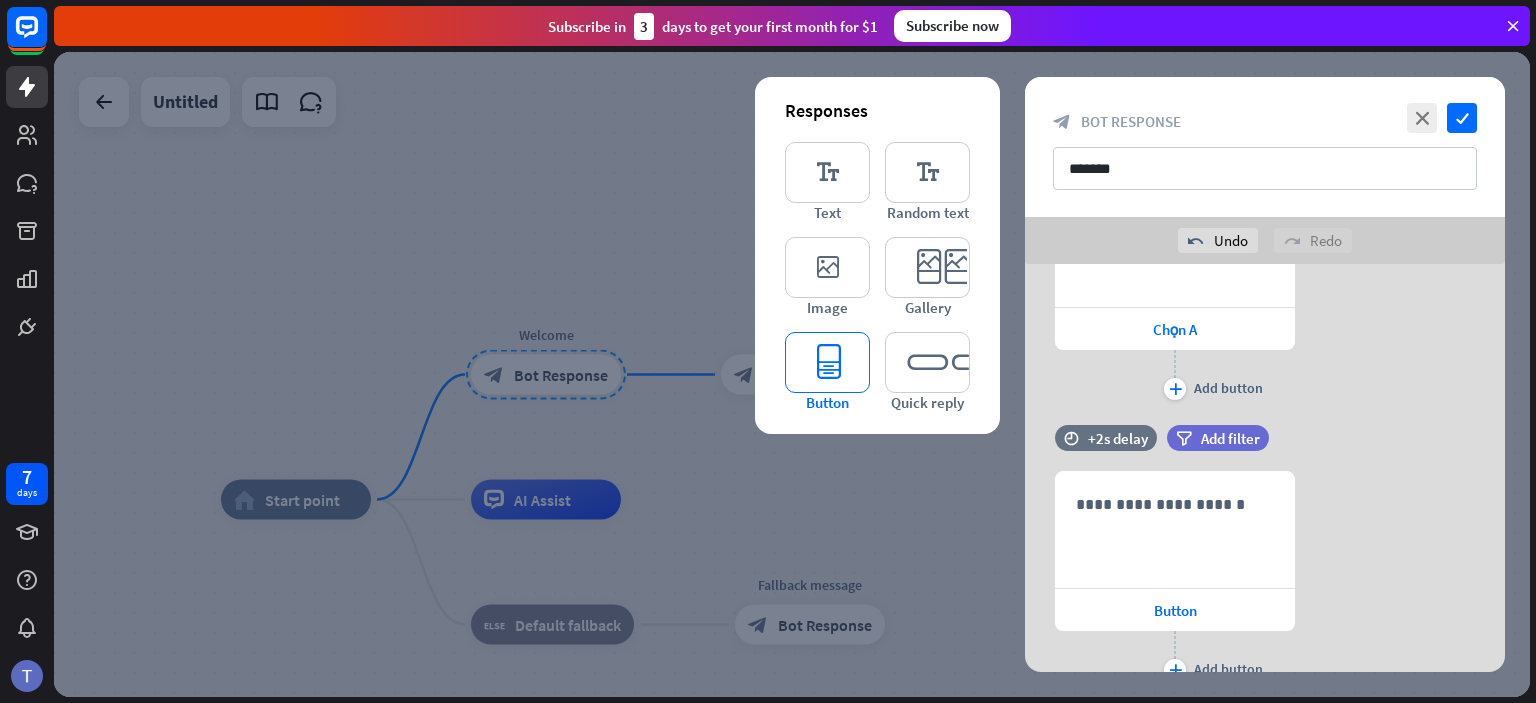 scroll, scrollTop: 448, scrollLeft: 0, axis: vertical 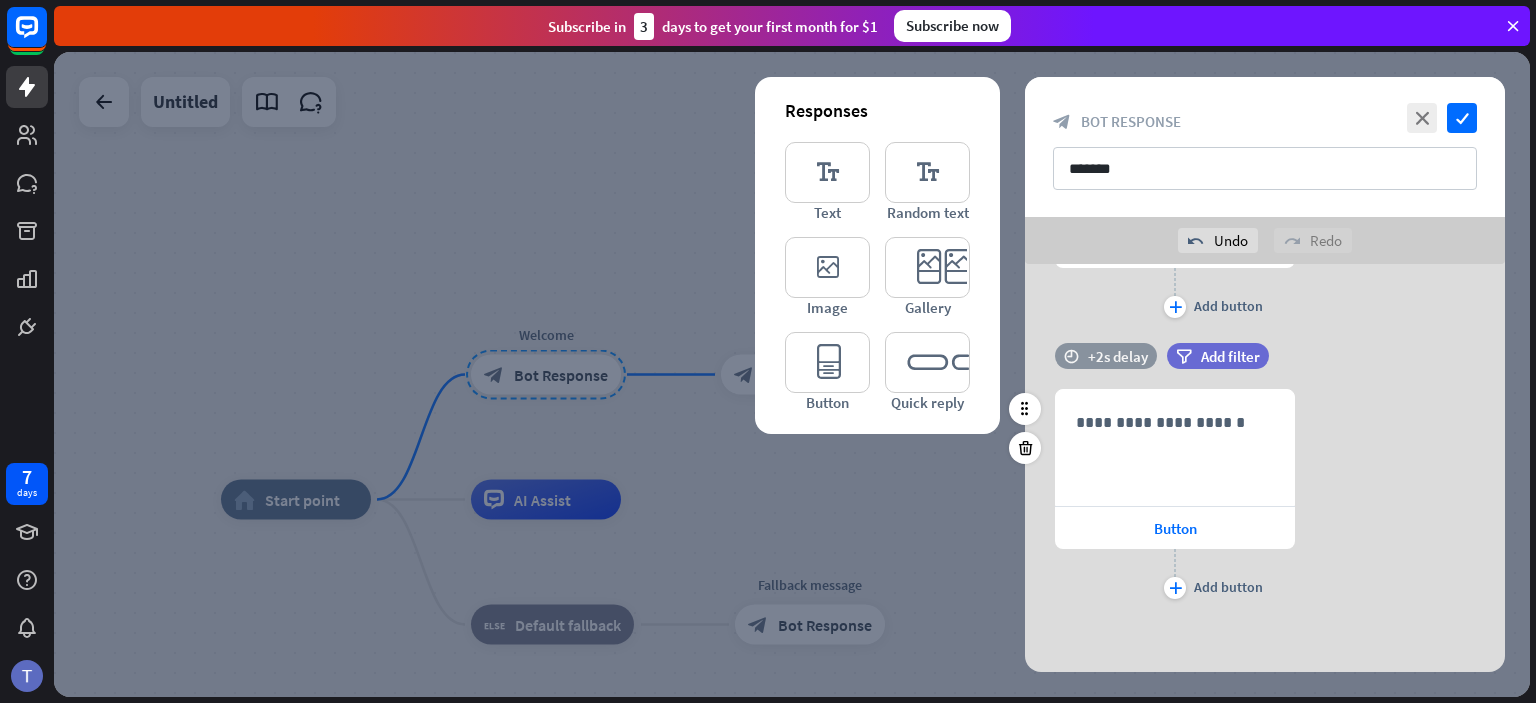 click on "+2s delay" at bounding box center (1118, 356) 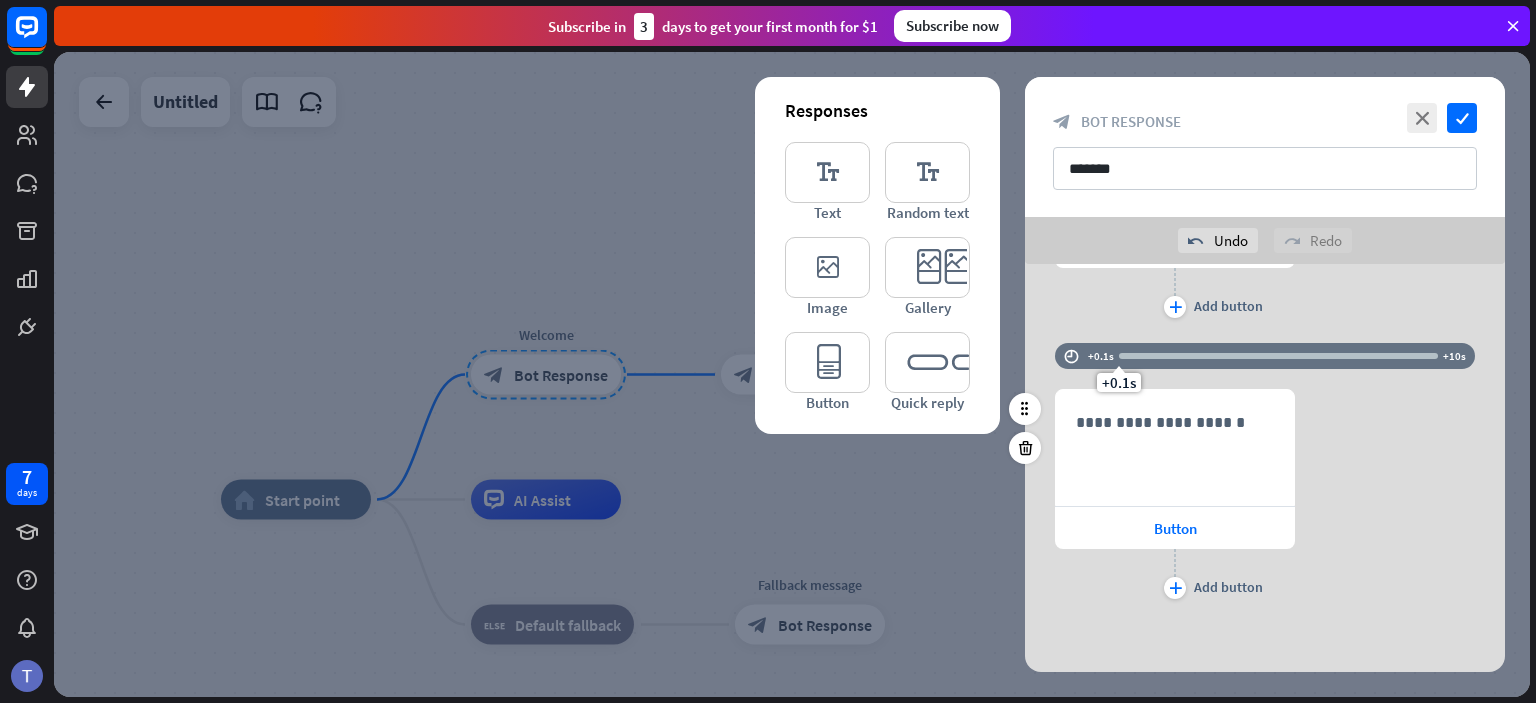 drag, startPoint x: 1174, startPoint y: 351, endPoint x: 1049, endPoint y: 356, distance: 125.09996 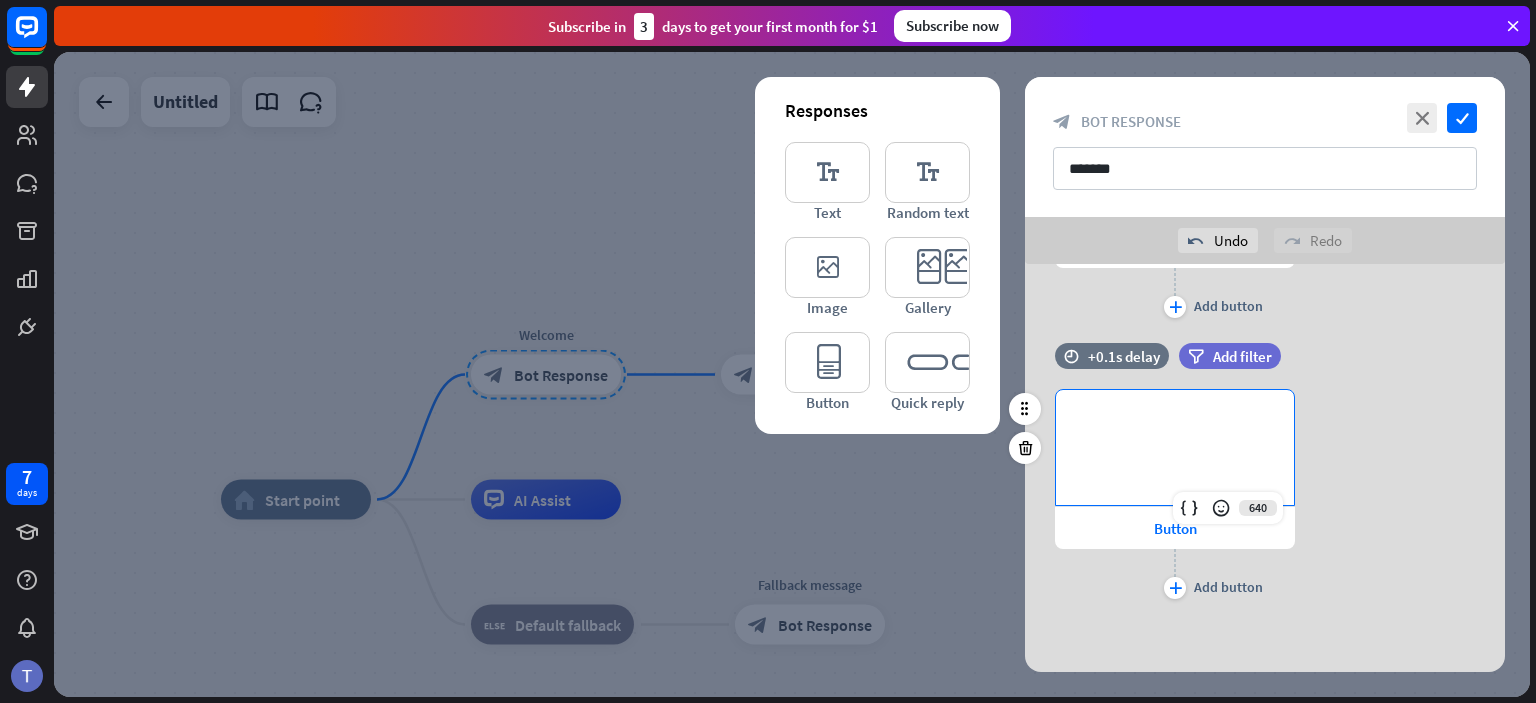 click on "**********" at bounding box center [1175, 422] 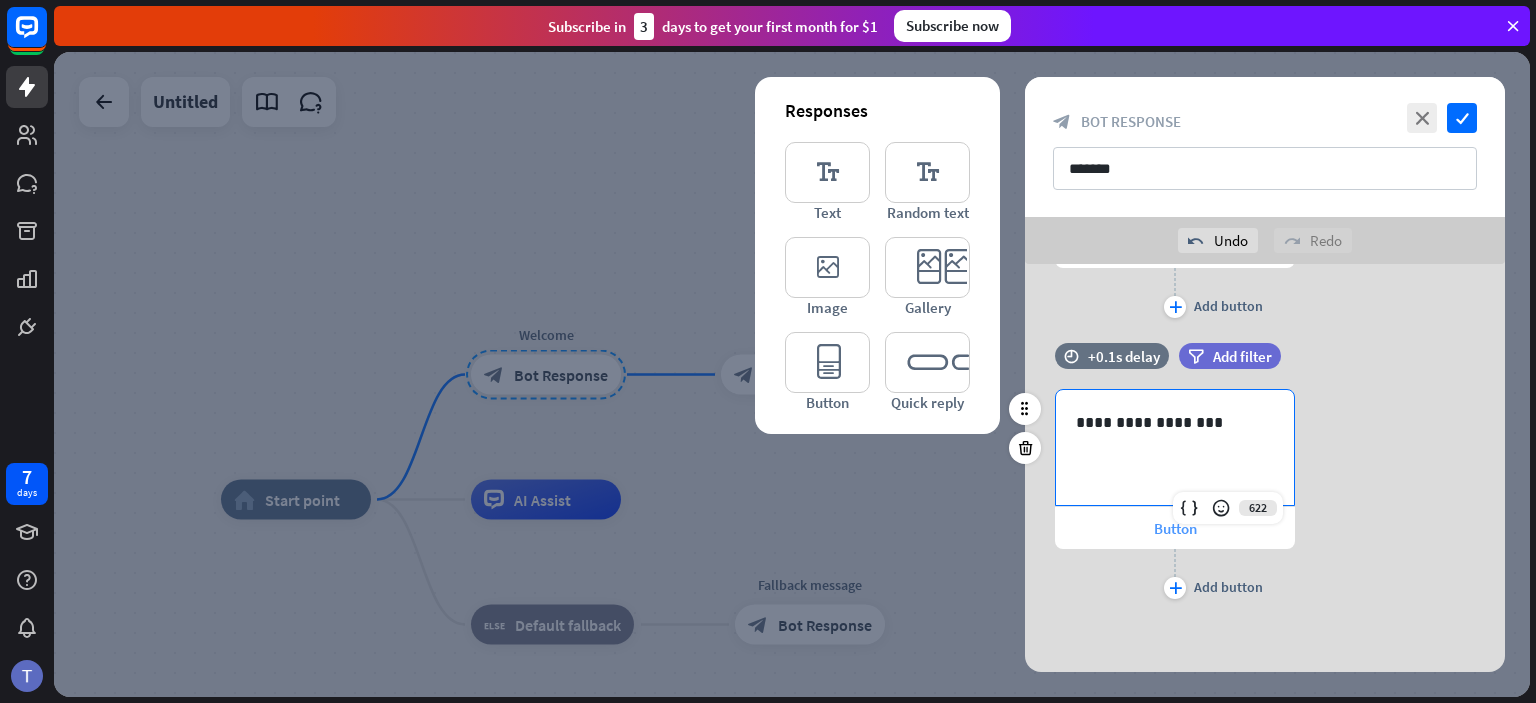 click on "Button" at bounding box center (1175, 528) 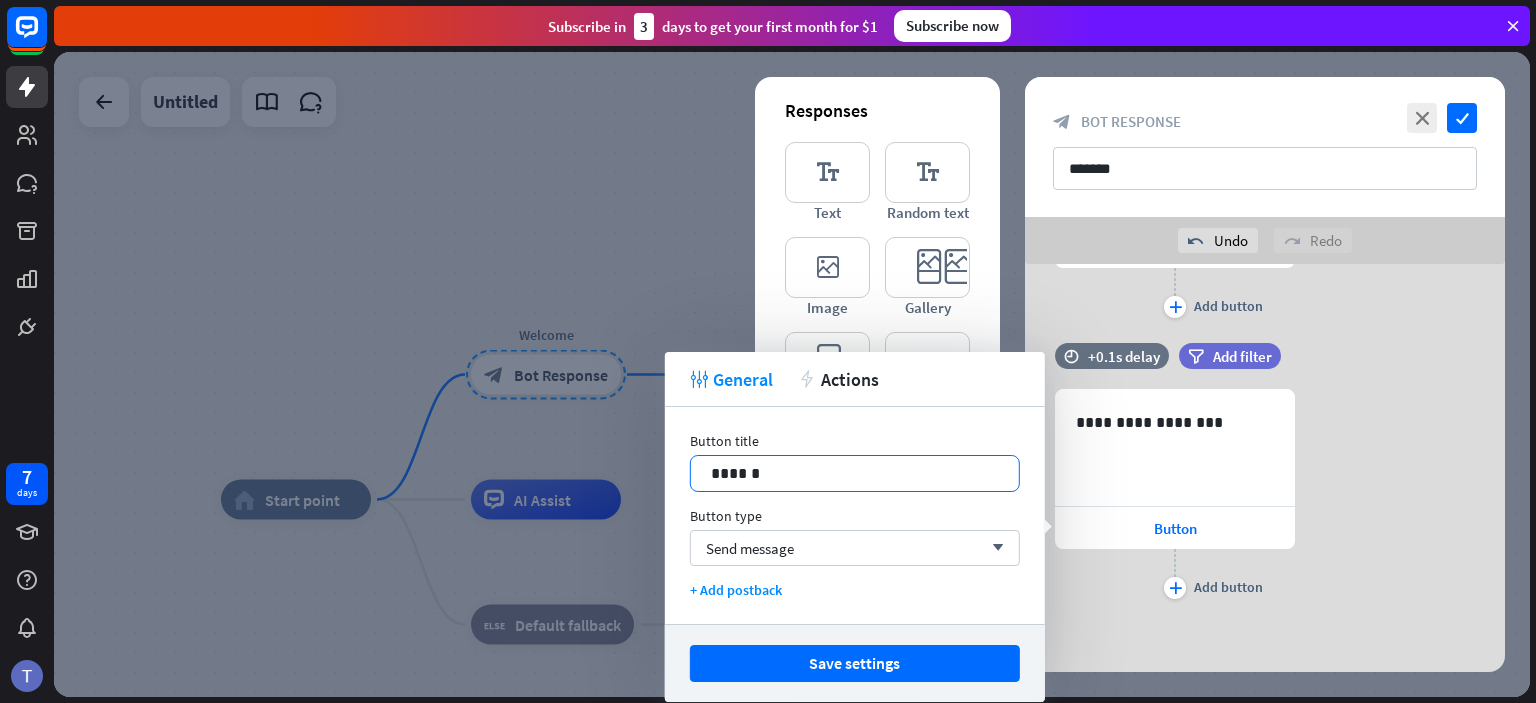 click on "******" at bounding box center (855, 473) 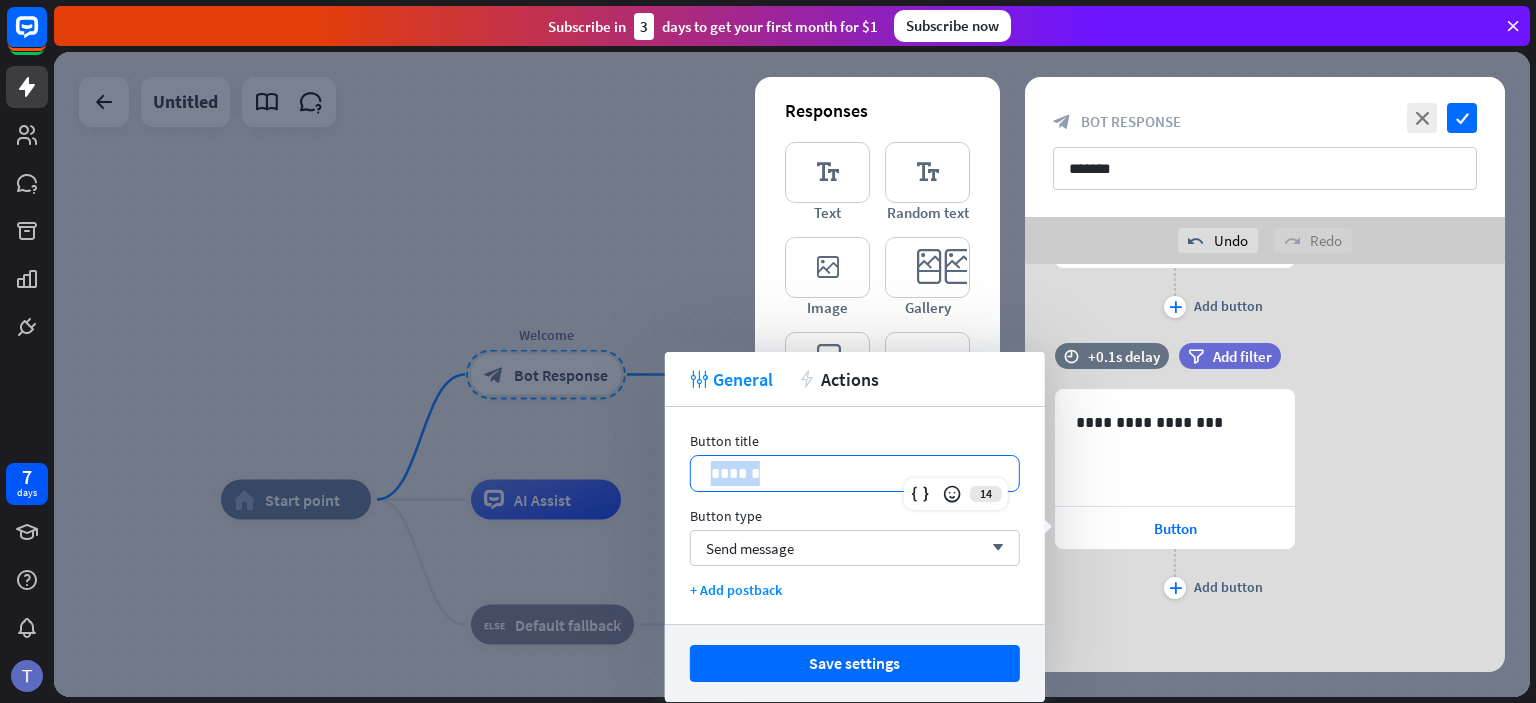 click on "******" at bounding box center (855, 473) 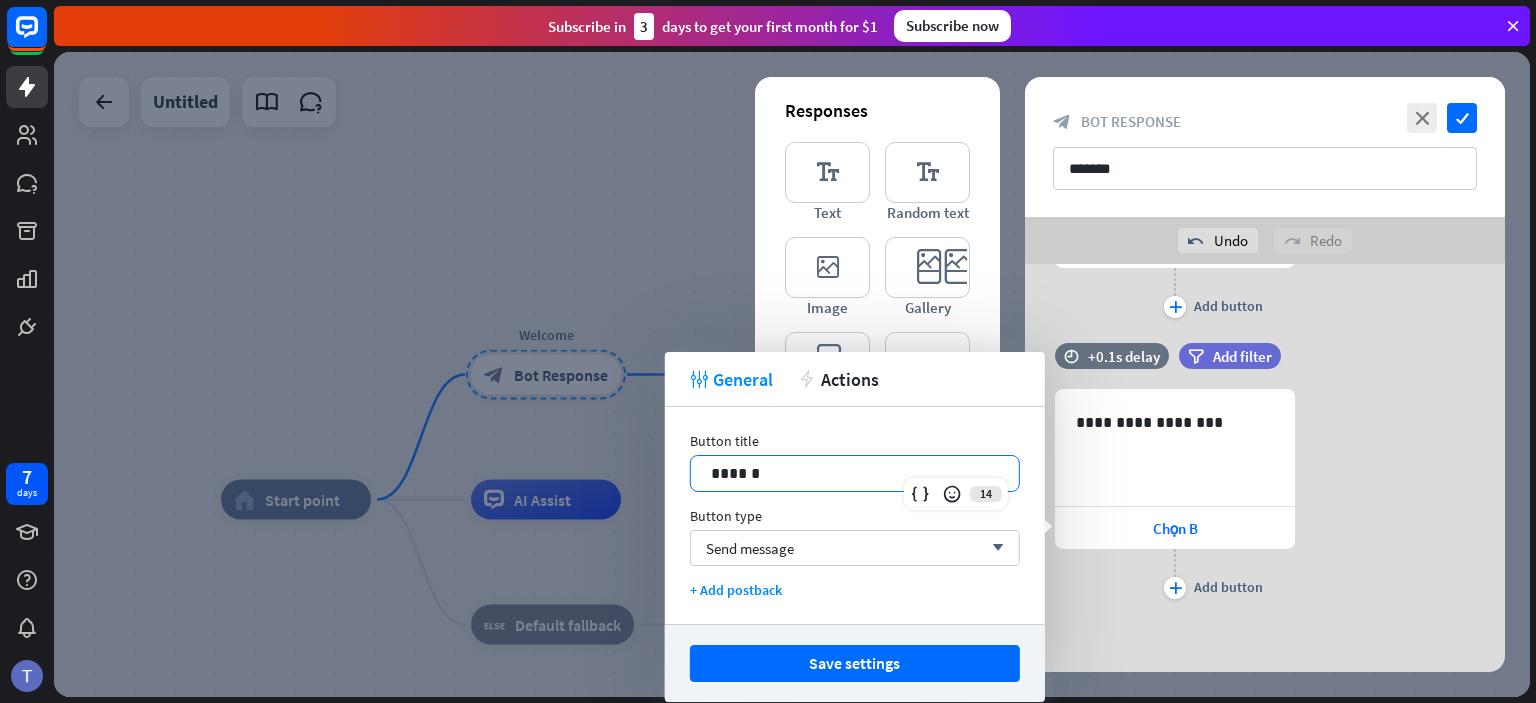 click on "time   +0.1s delay          filter   Add filter" at bounding box center [1265, 366] 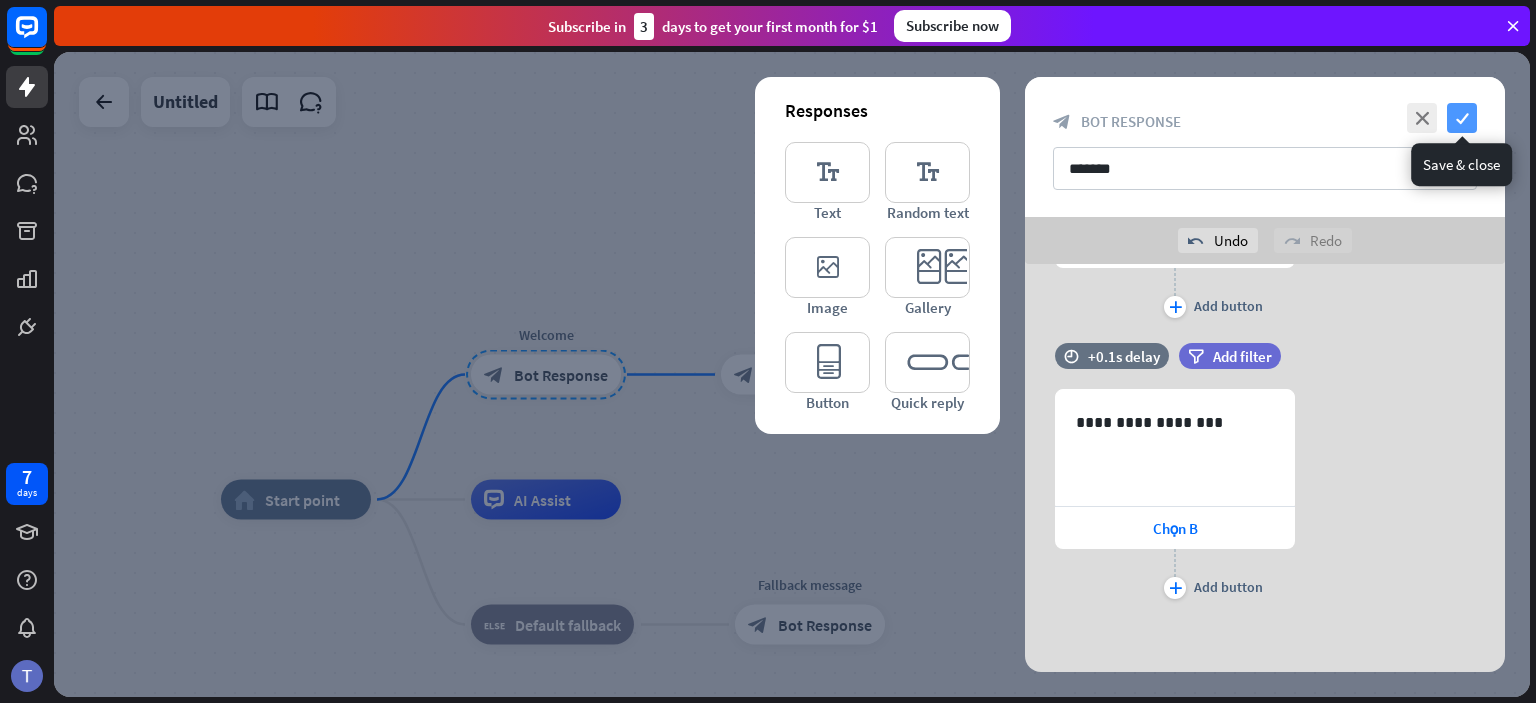 click on "check" at bounding box center [1462, 118] 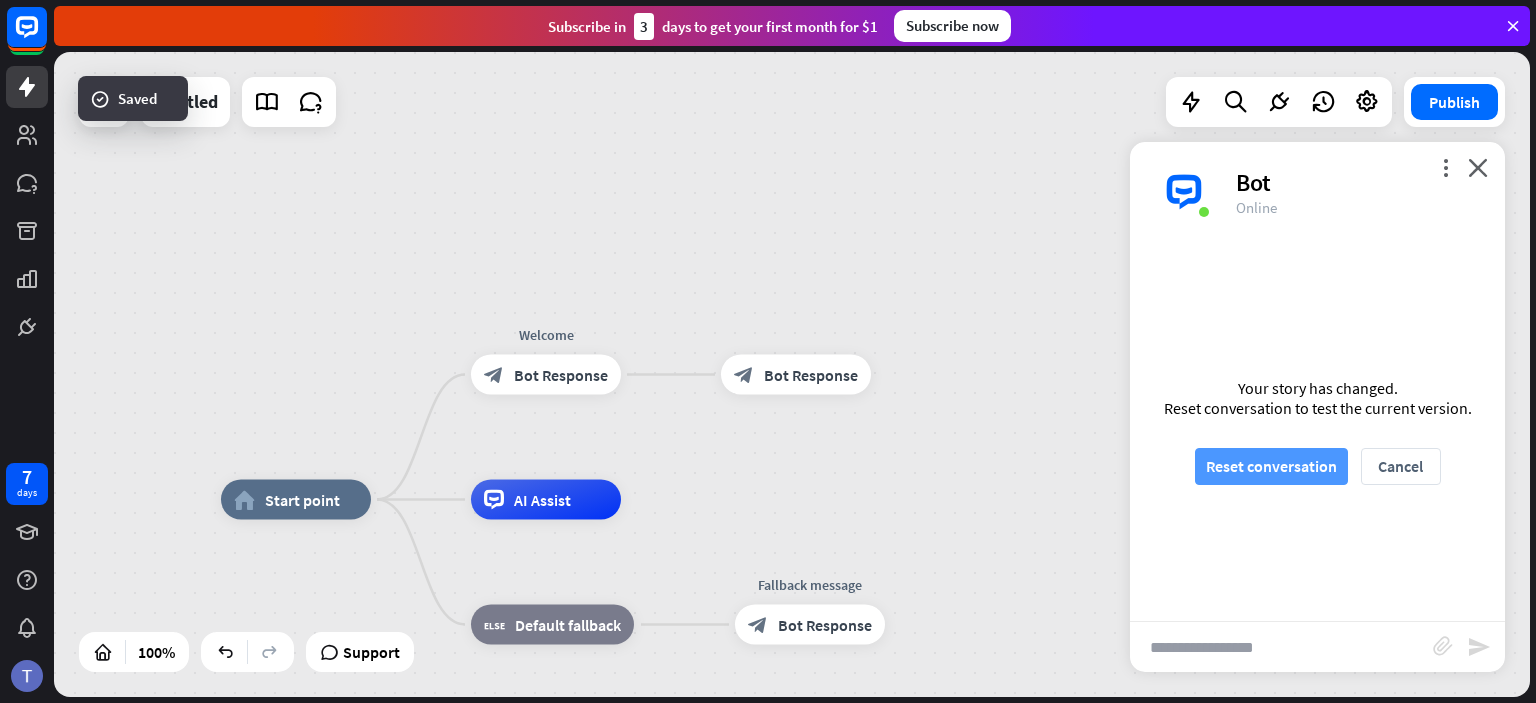 click on "Reset conversation" at bounding box center [1271, 466] 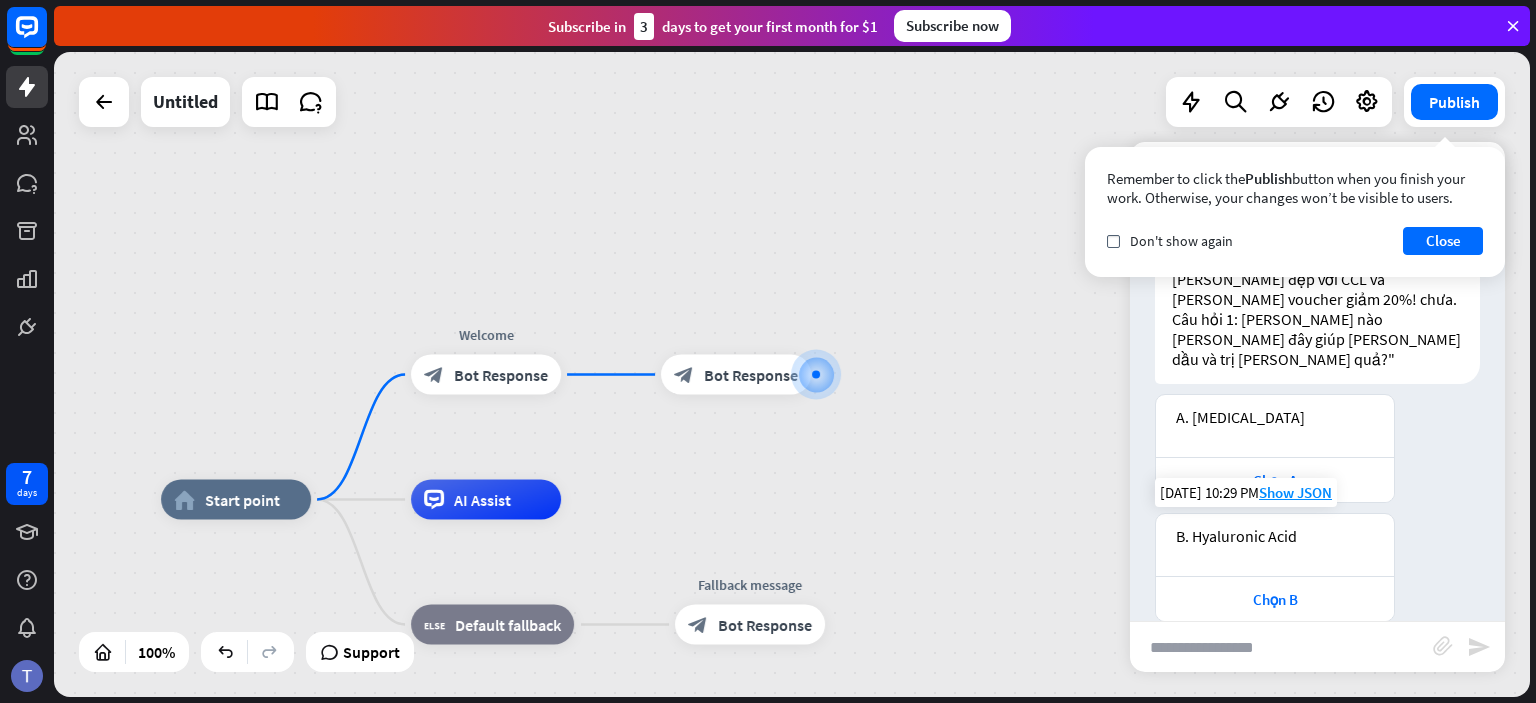 scroll, scrollTop: 76, scrollLeft: 0, axis: vertical 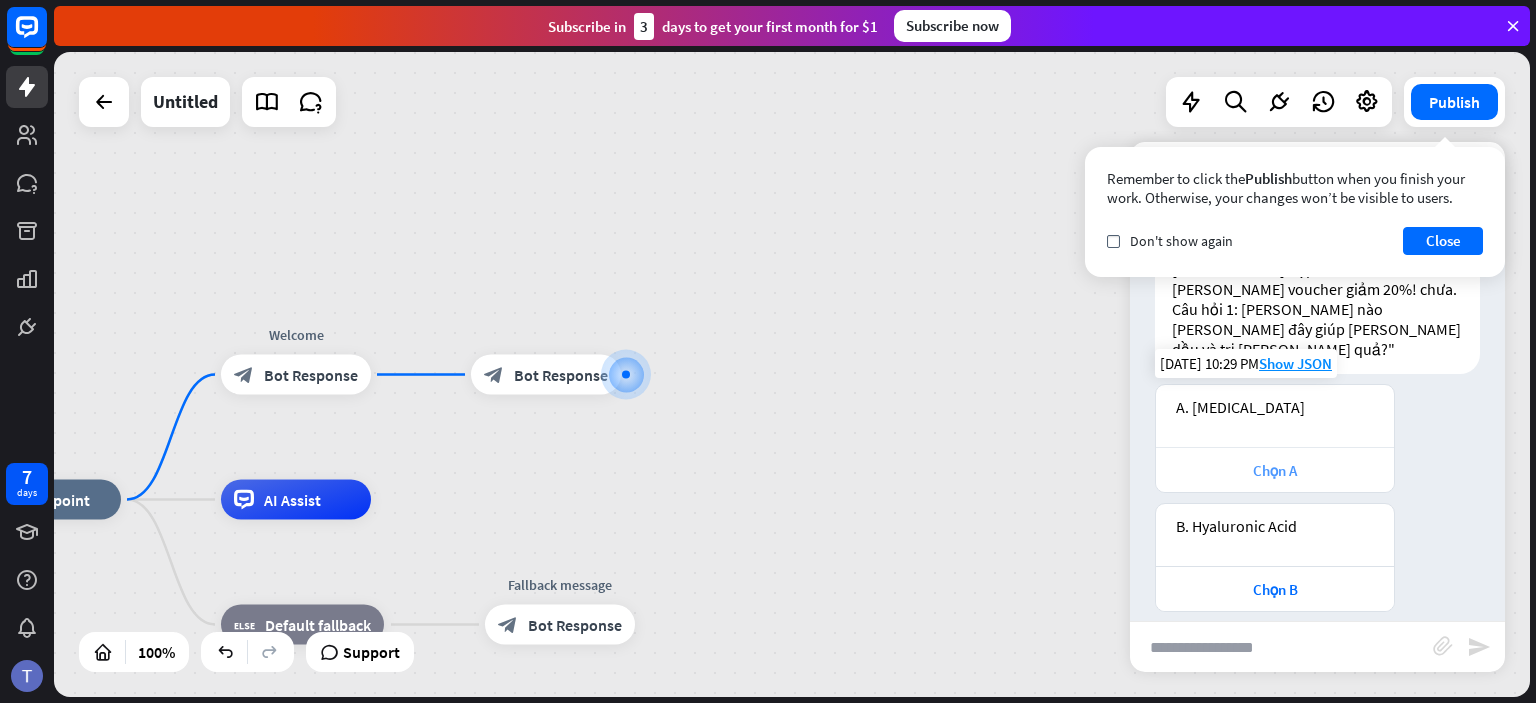 click on "Chọn A" at bounding box center [1275, 470] 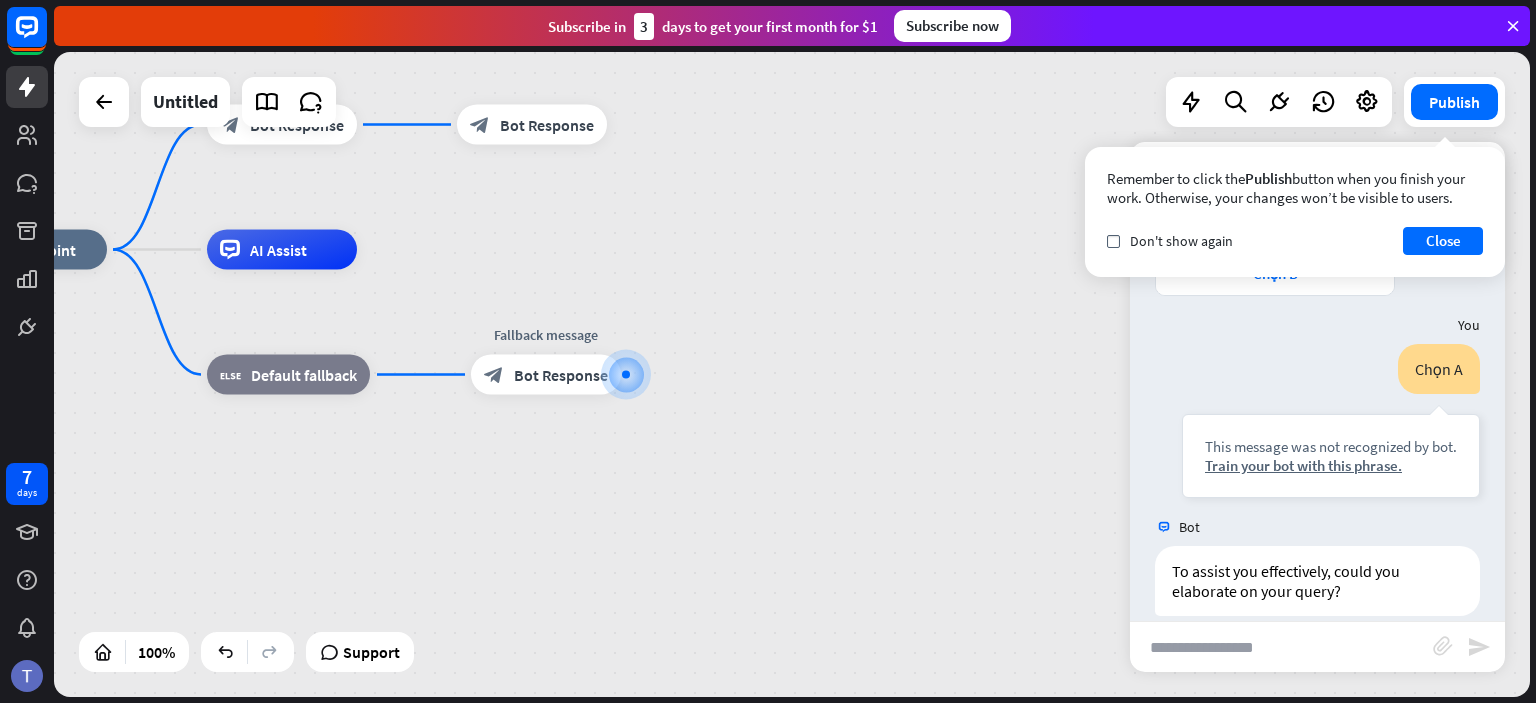 scroll, scrollTop: 396, scrollLeft: 0, axis: vertical 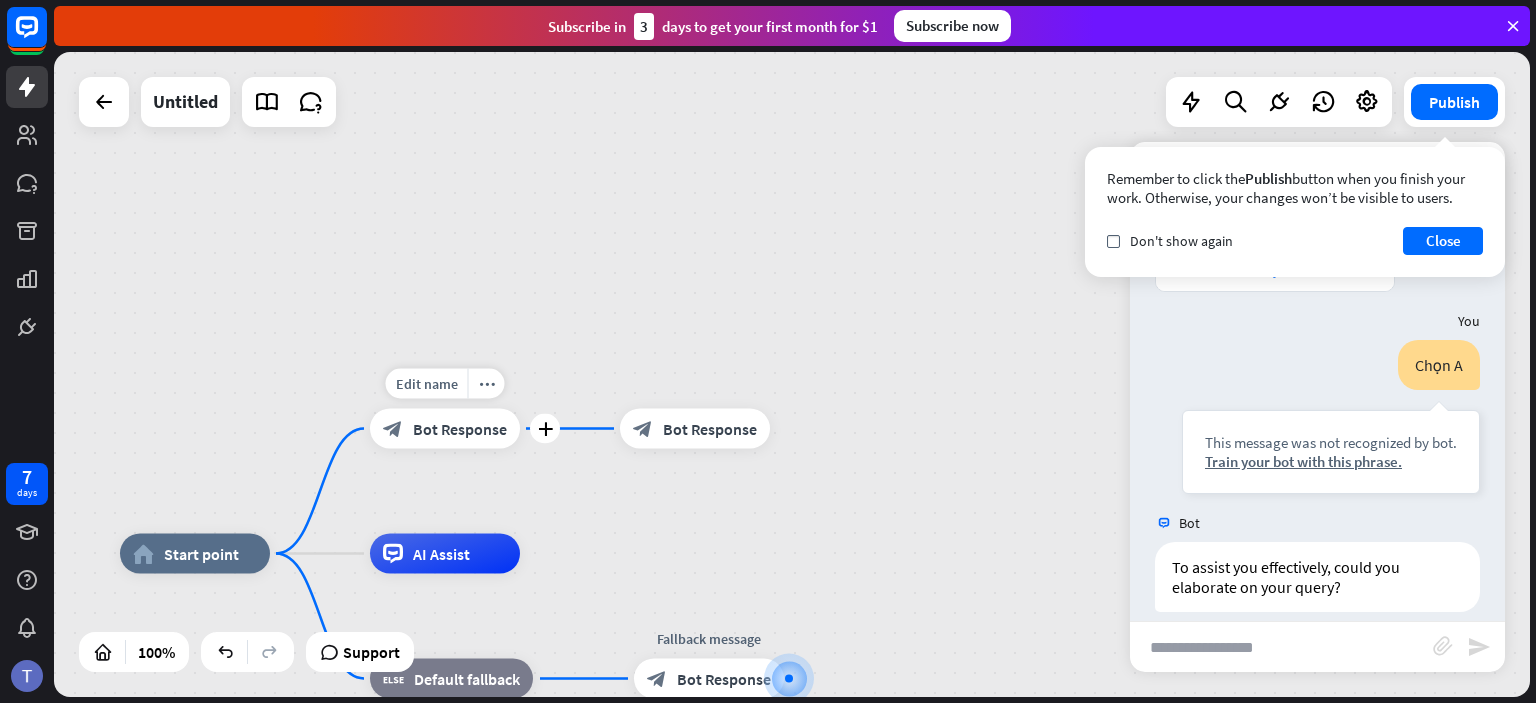 click on "Bot Response" at bounding box center (460, 429) 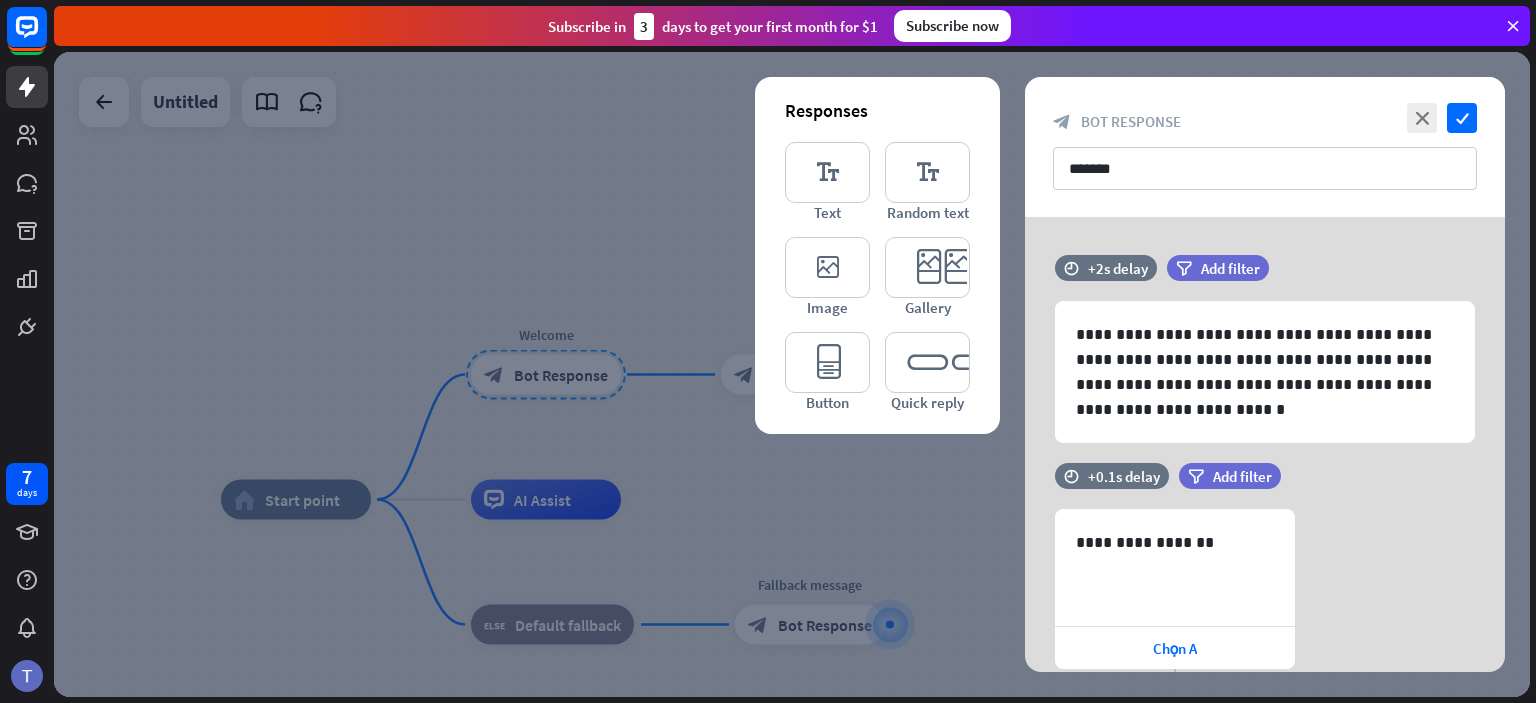 scroll, scrollTop: 401, scrollLeft: 0, axis: vertical 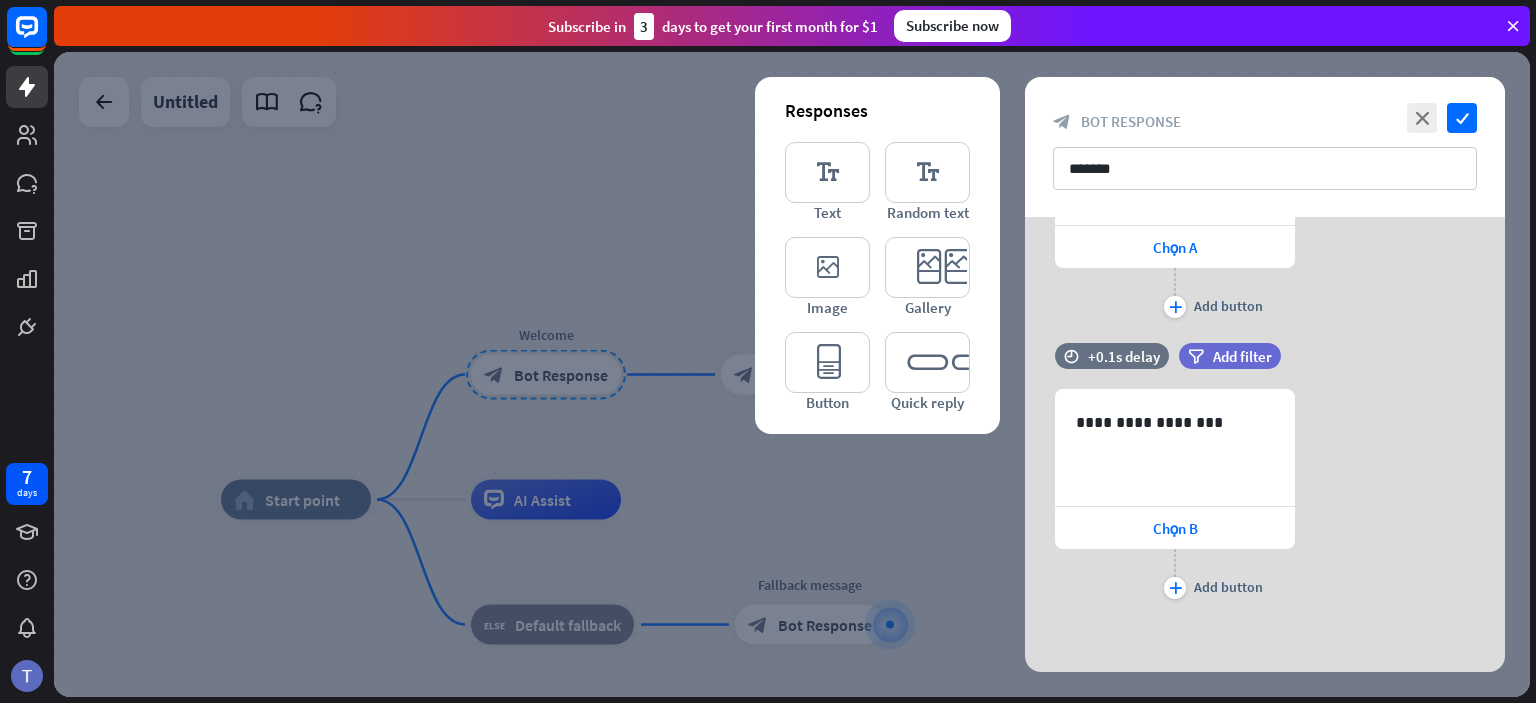click at bounding box center (792, 374) 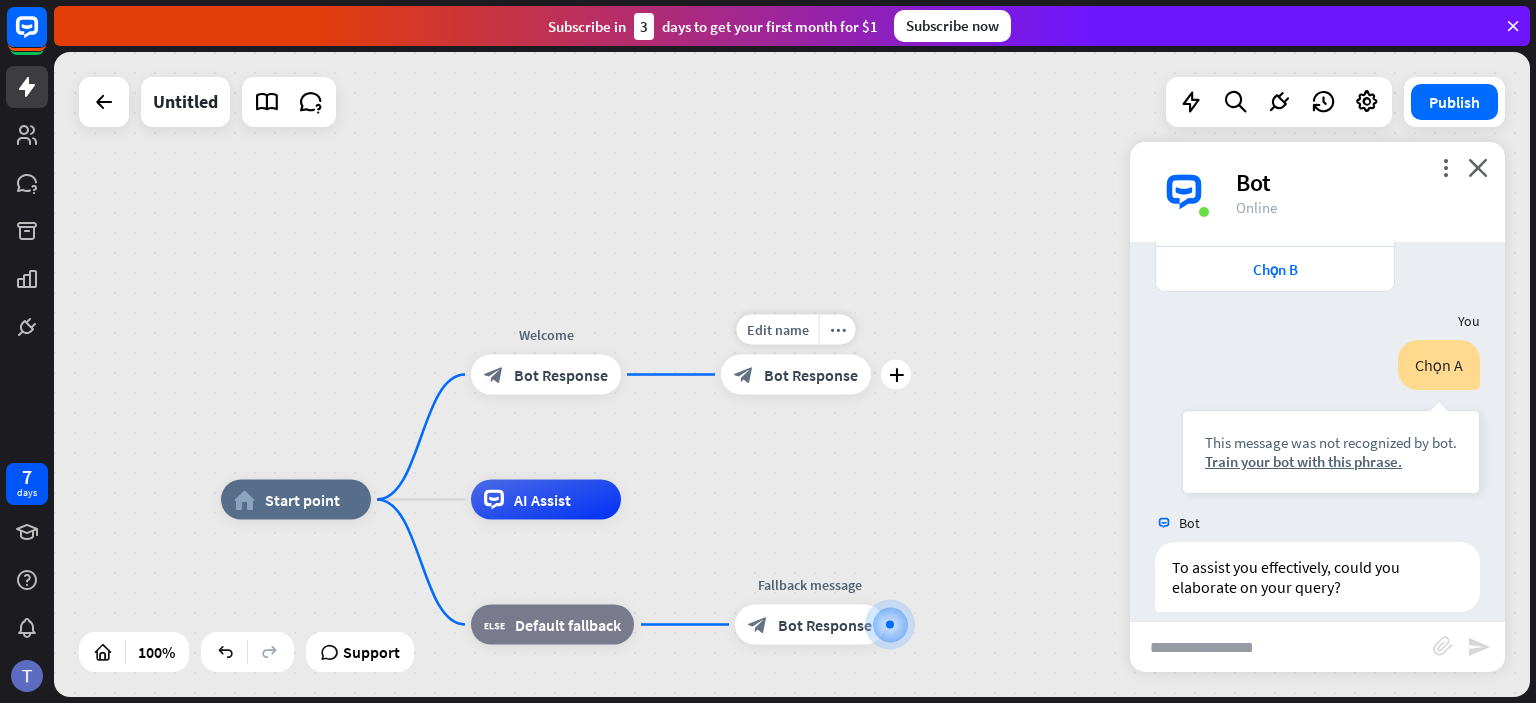click on "Bot Response" at bounding box center (811, 375) 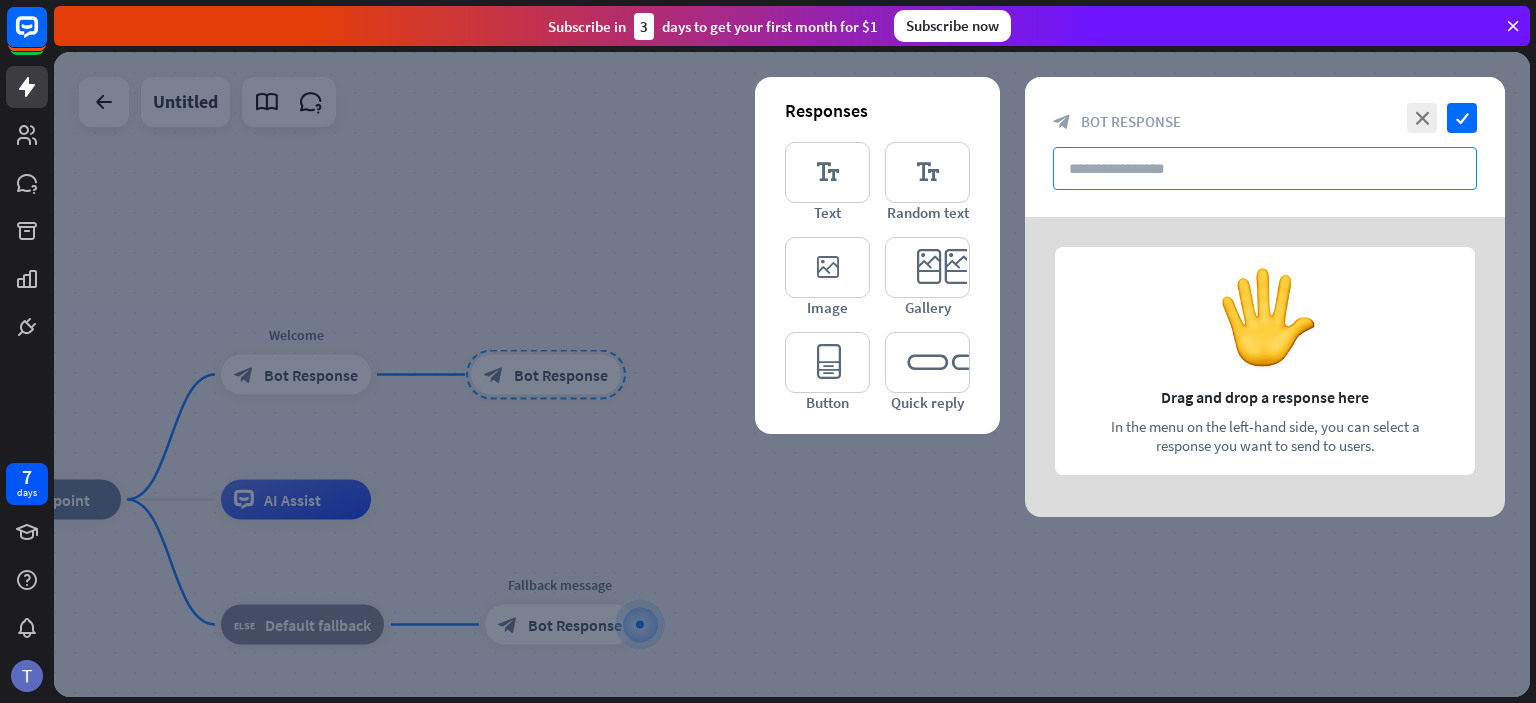 click at bounding box center (1265, 168) 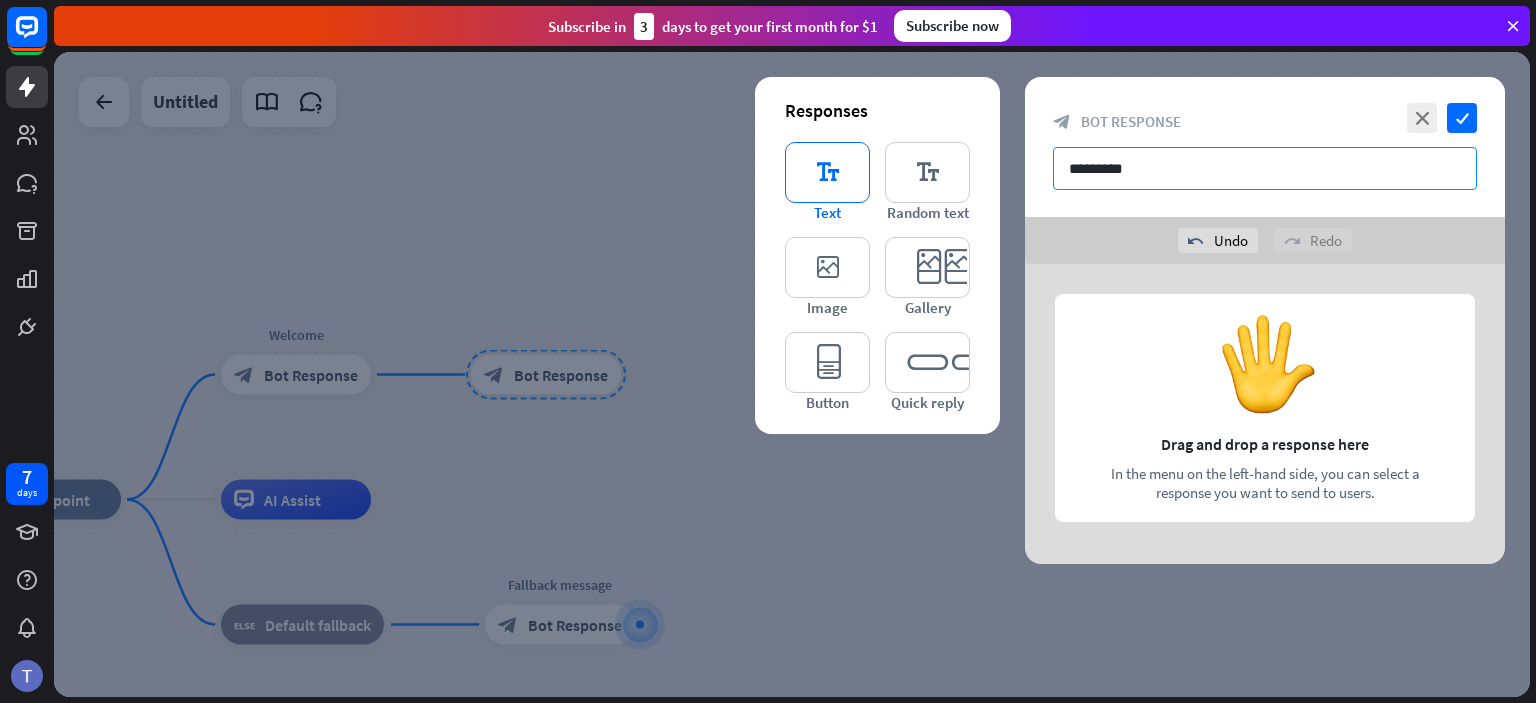 type on "*********" 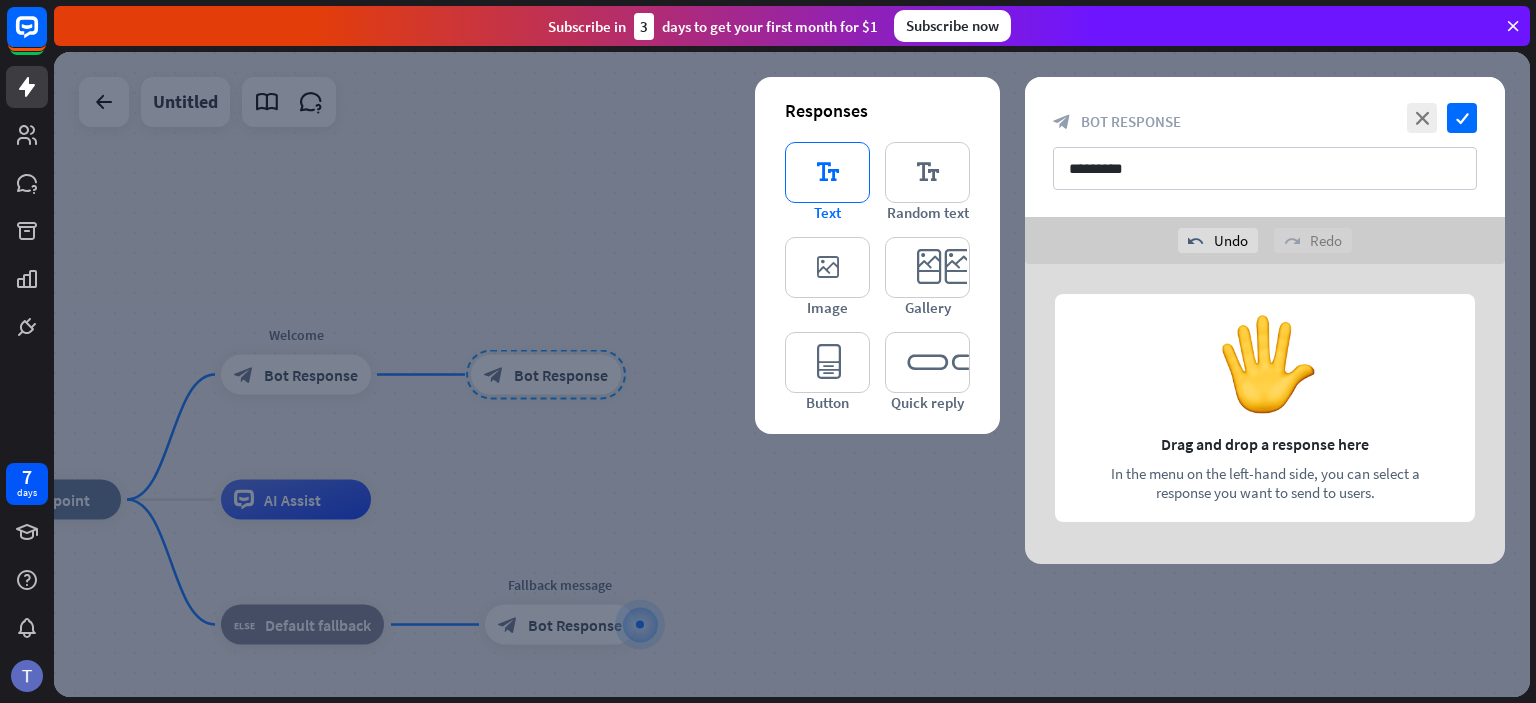 type 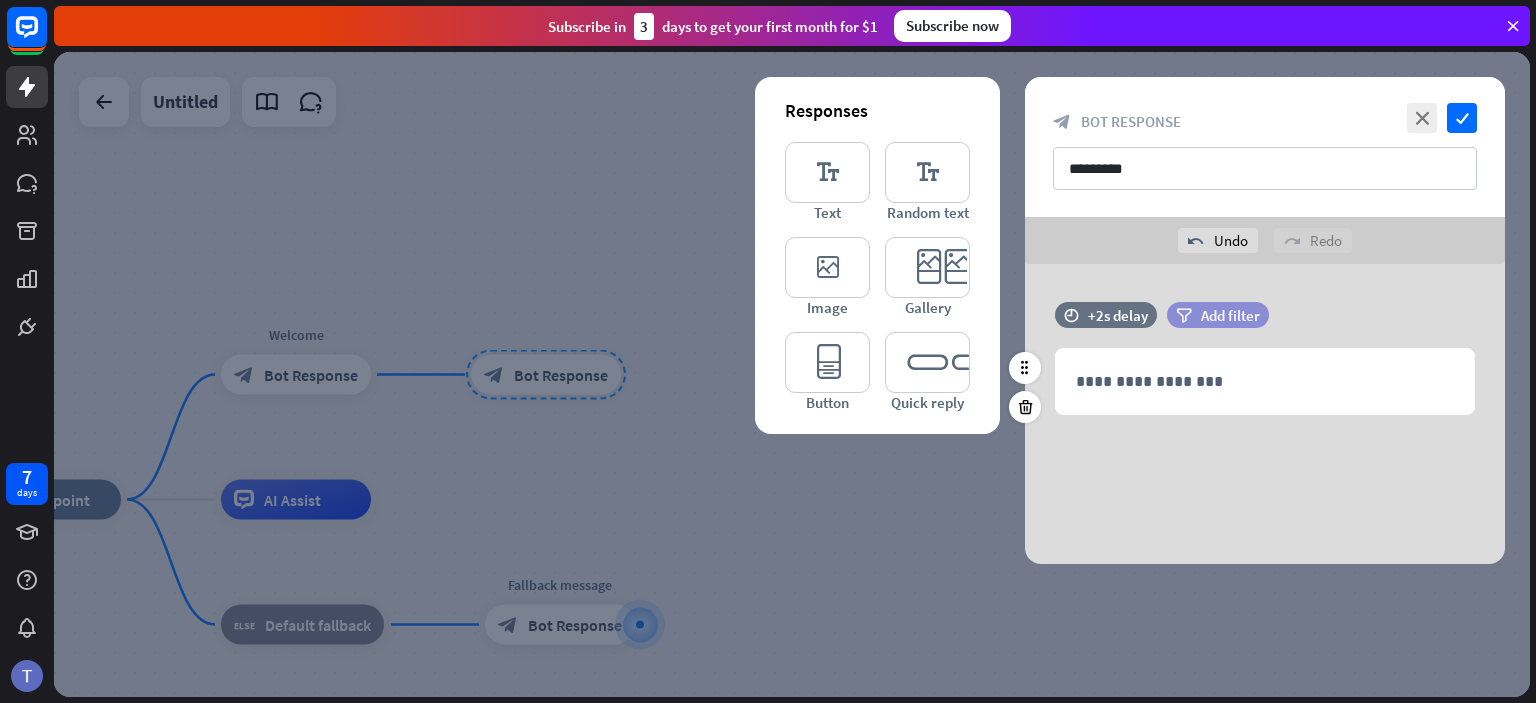 click on "filter   Add filter" at bounding box center [1218, 315] 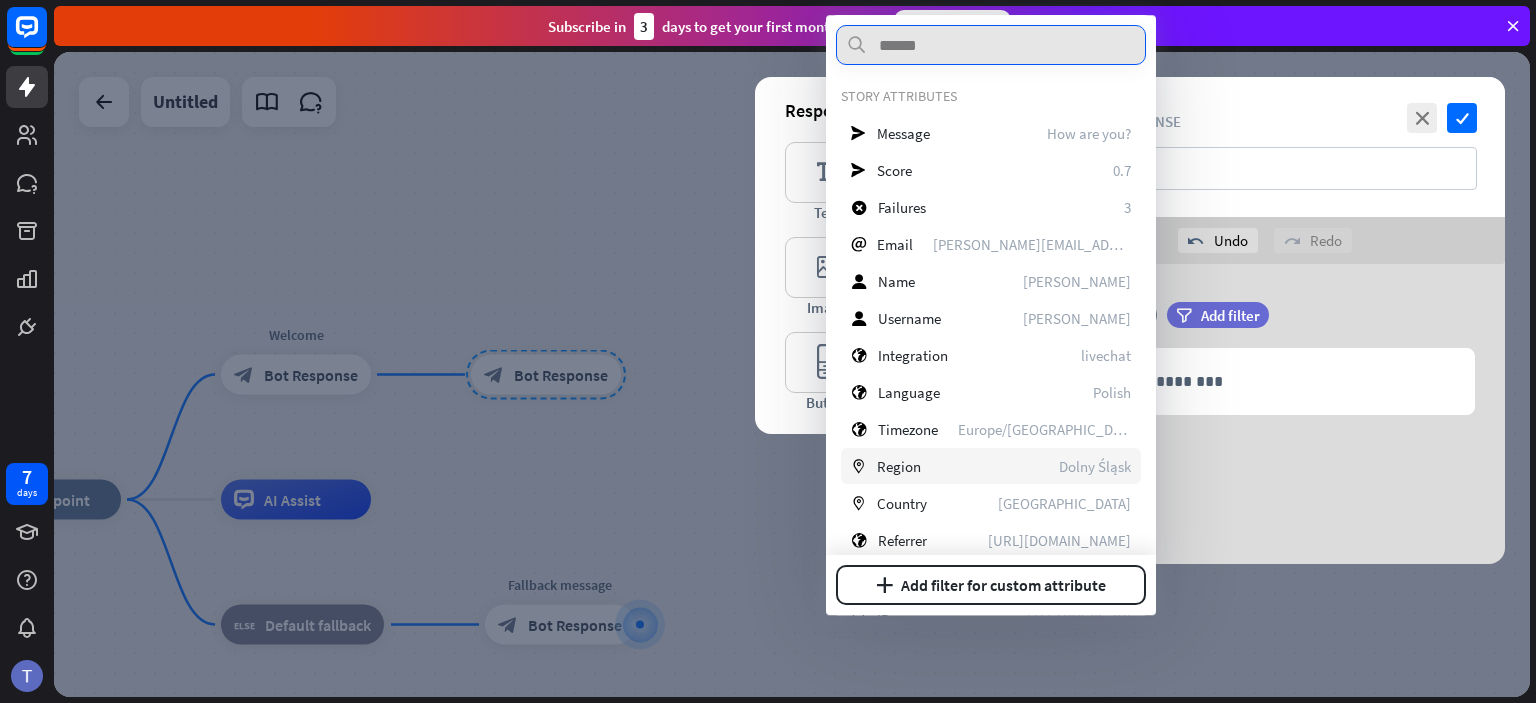 scroll, scrollTop: 0, scrollLeft: 0, axis: both 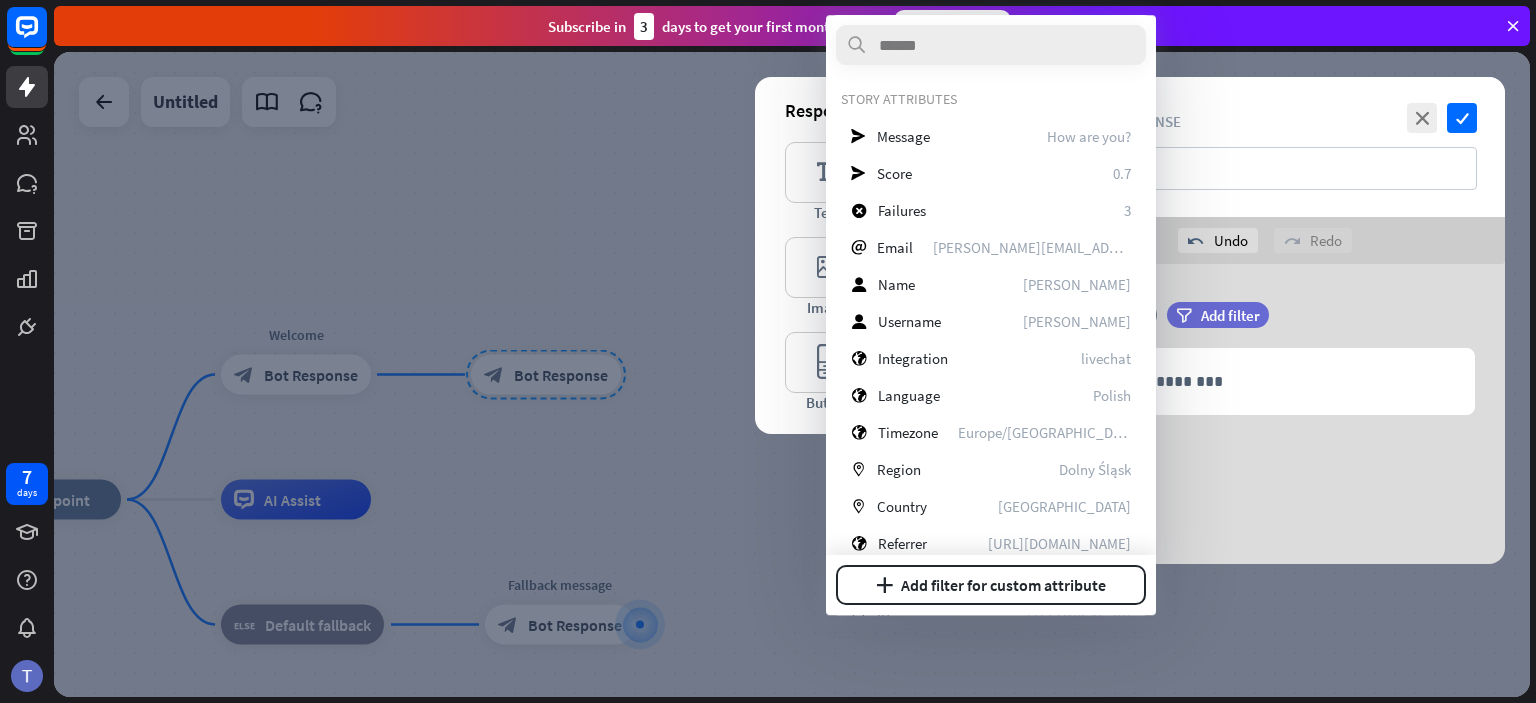 click at bounding box center [792, 374] 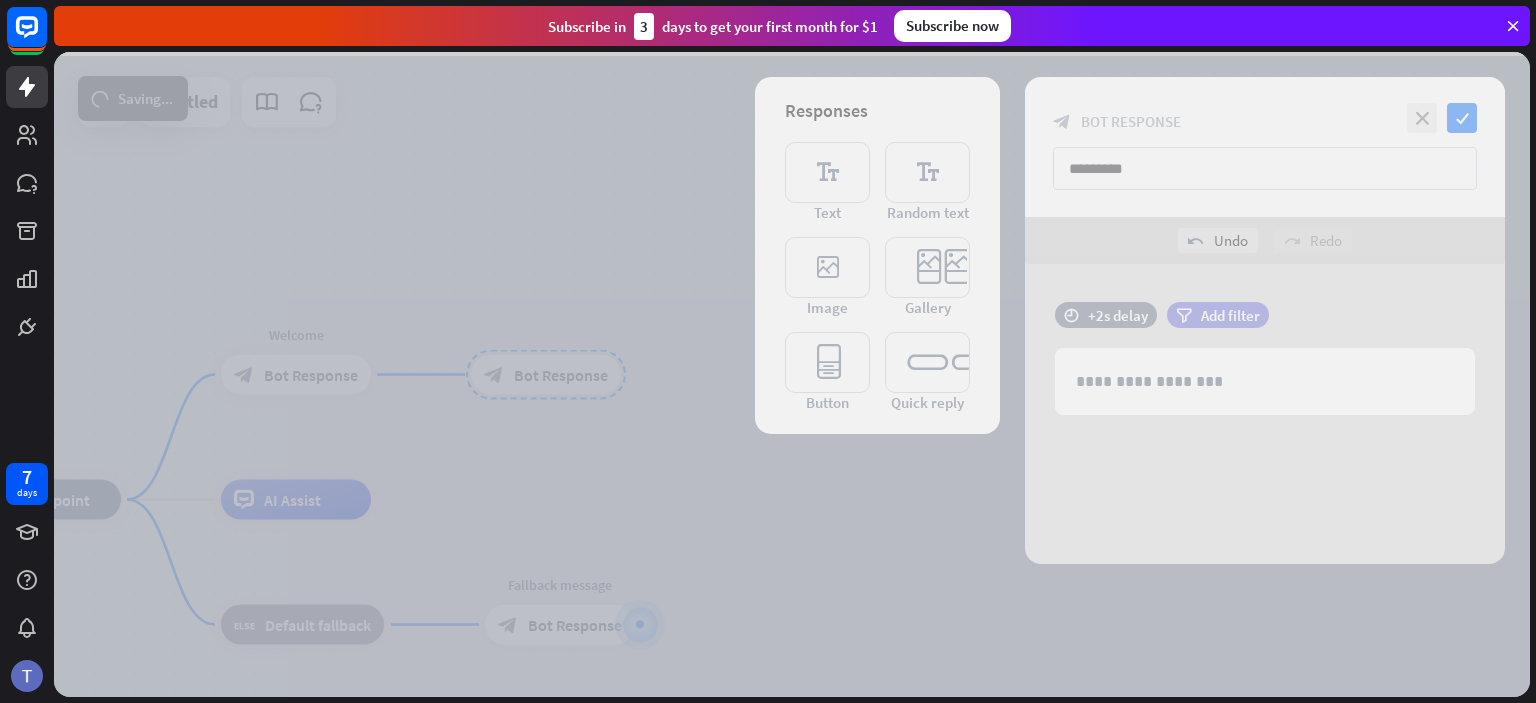 click at bounding box center [792, 374] 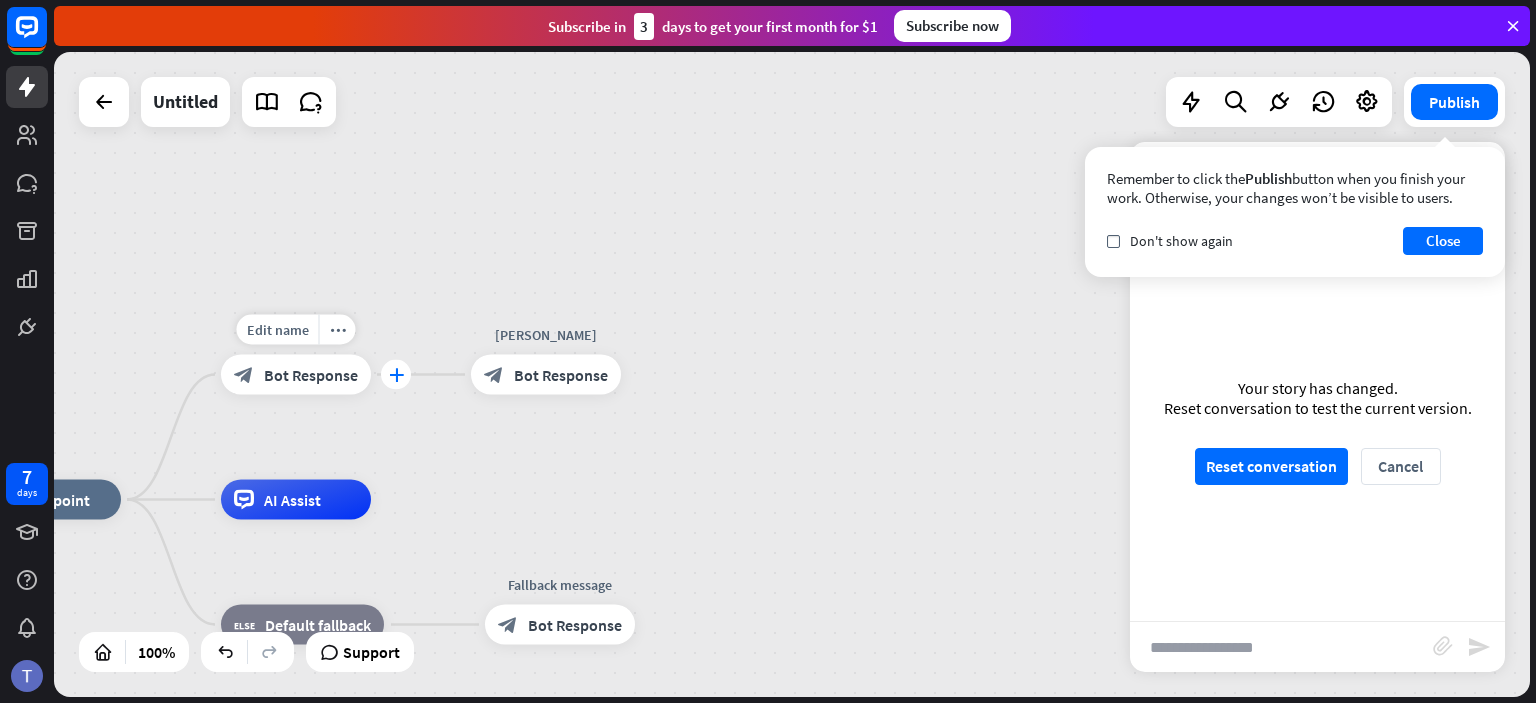 click on "plus" at bounding box center (396, 375) 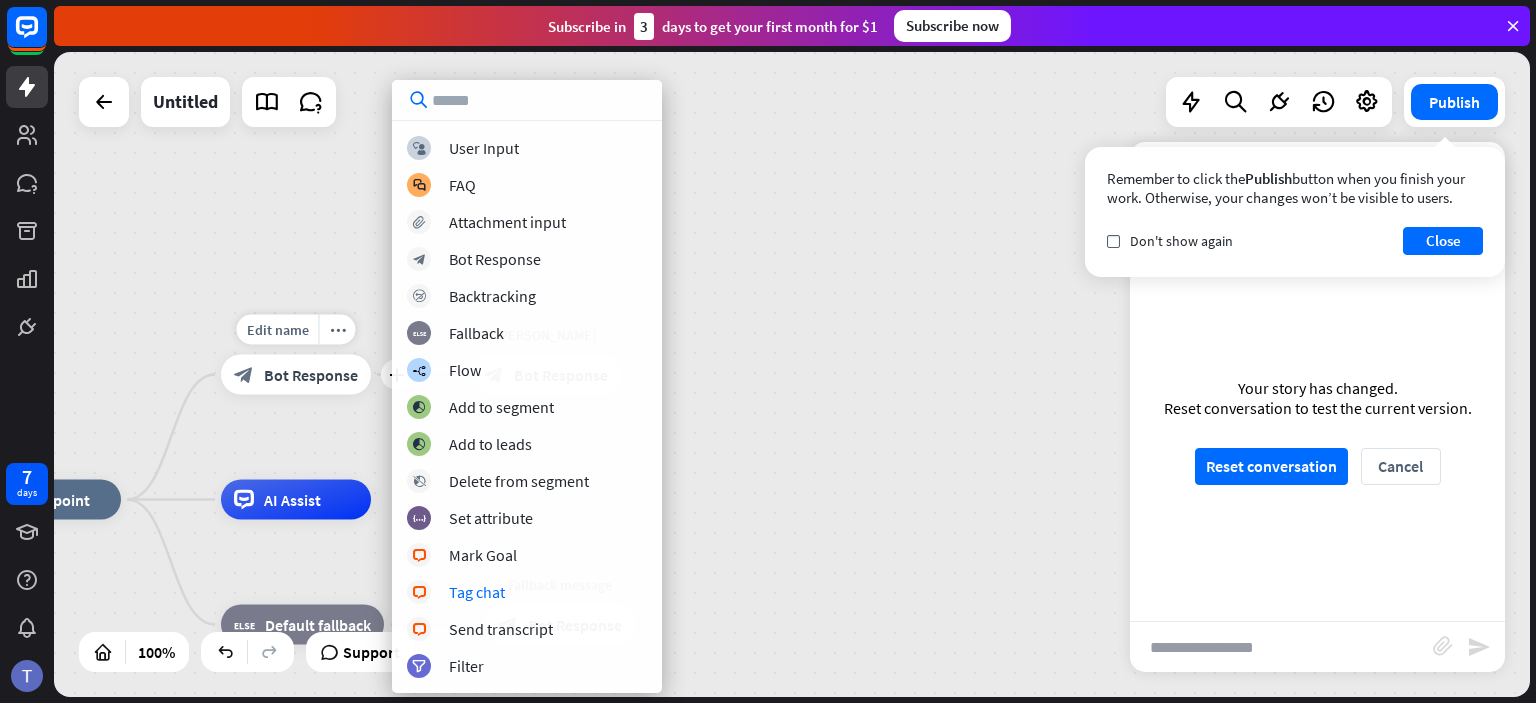 click on "Bot Response" at bounding box center (311, 375) 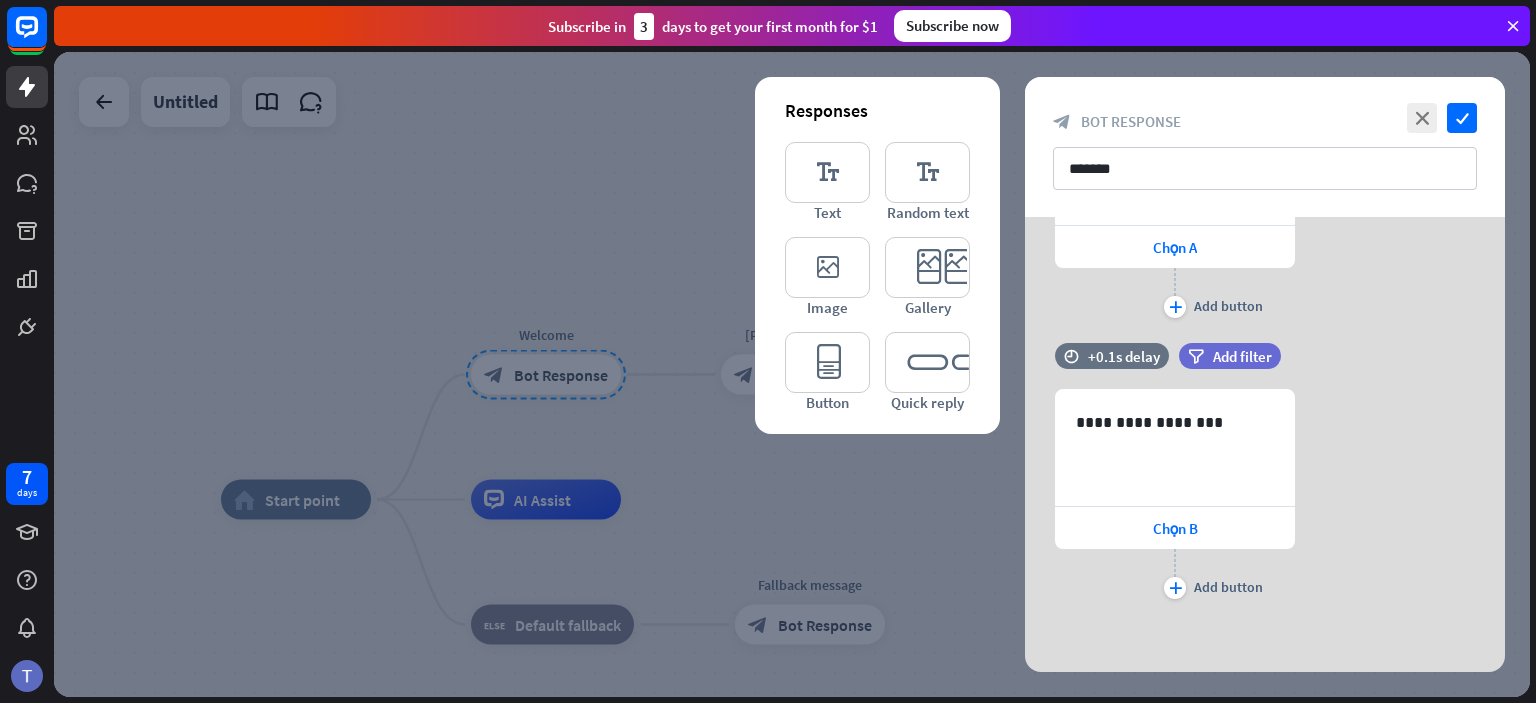 scroll, scrollTop: 301, scrollLeft: 0, axis: vertical 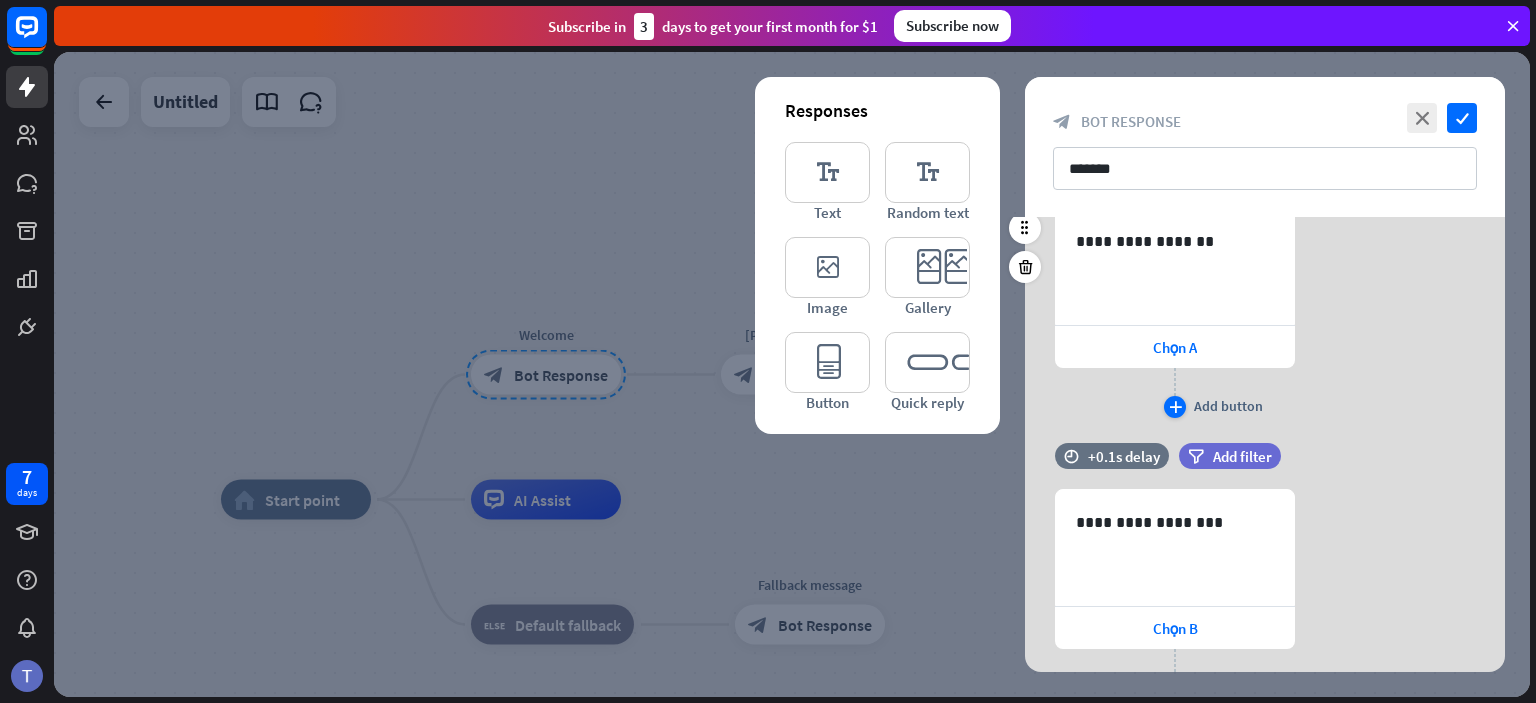 click on "plus" at bounding box center [1175, 407] 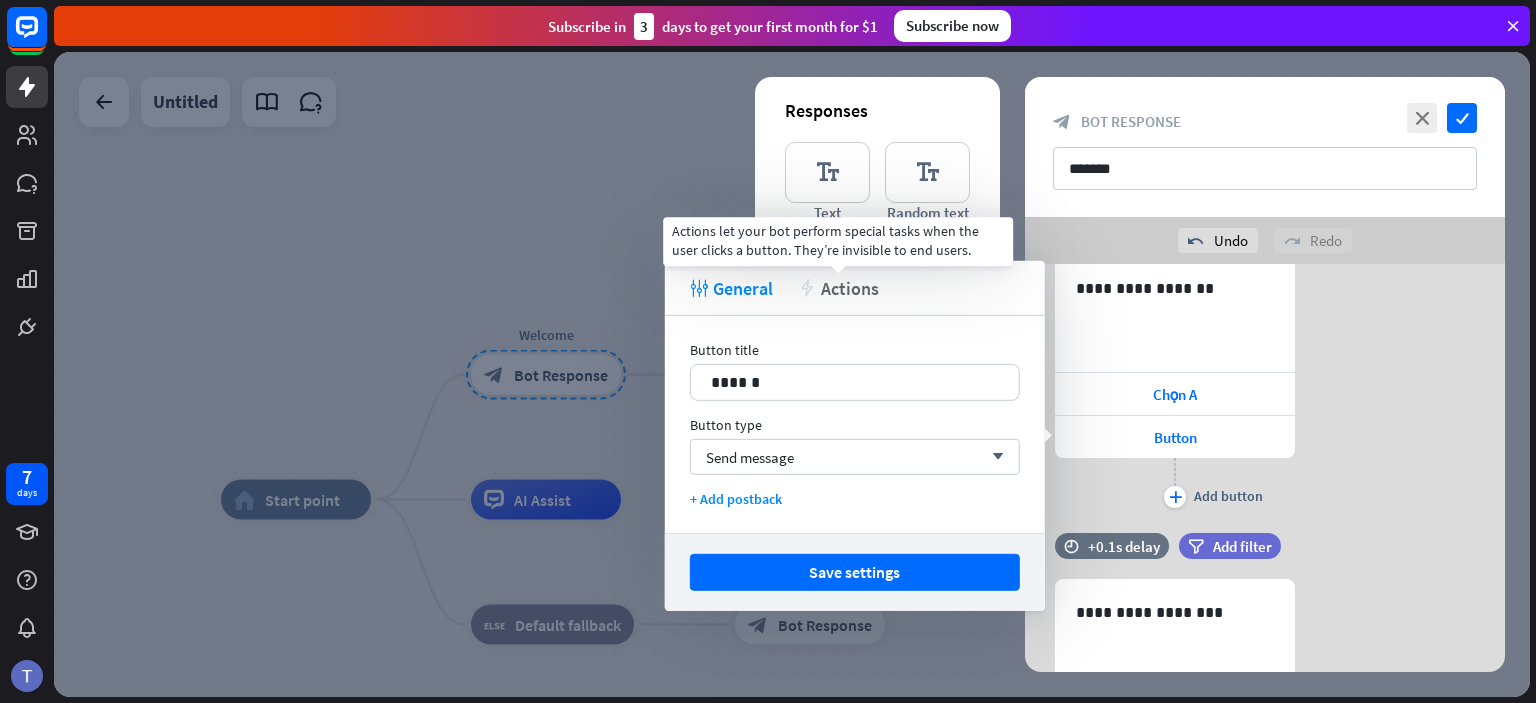 click on "Actions" at bounding box center (850, 287) 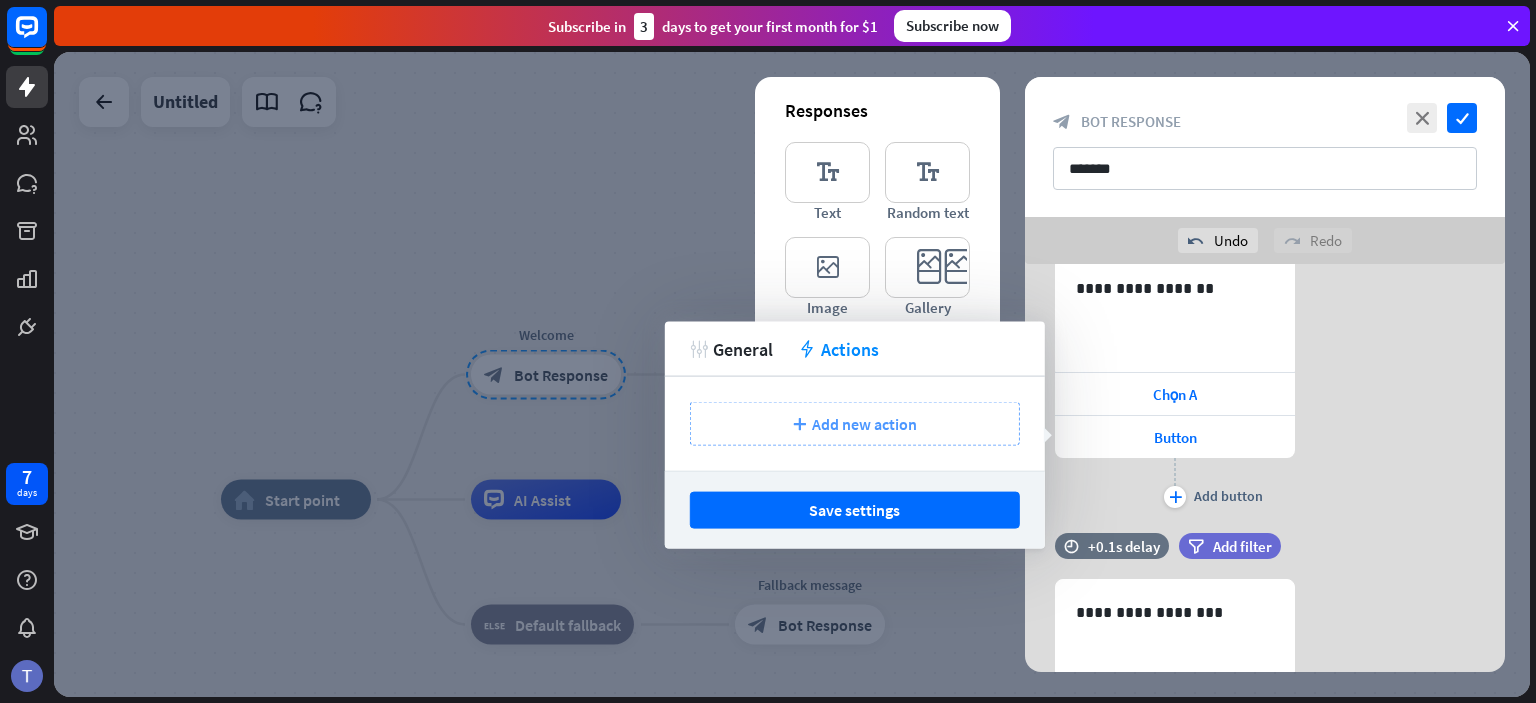 click on "plus
Add new action" at bounding box center (855, 424) 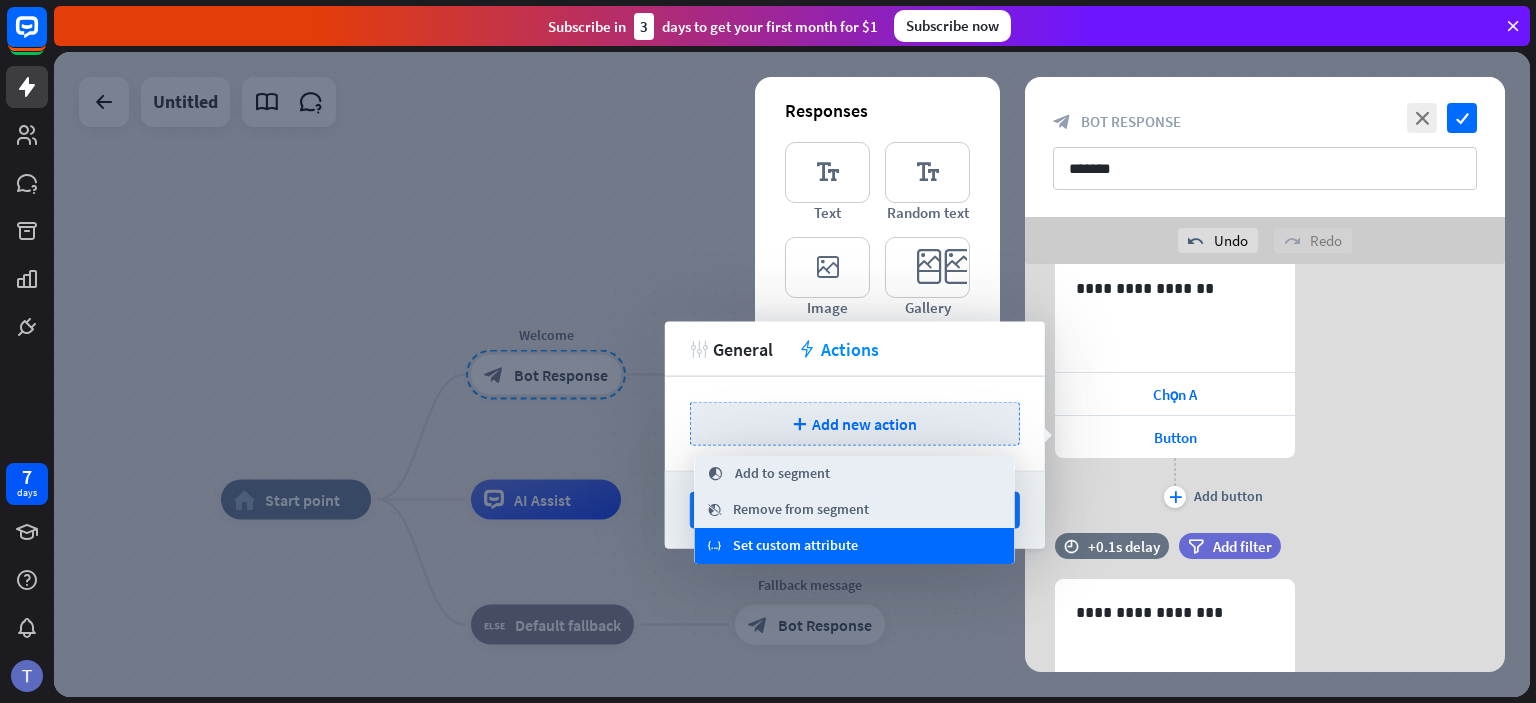 click on "variable
Set custom attribute" at bounding box center (854, 546) 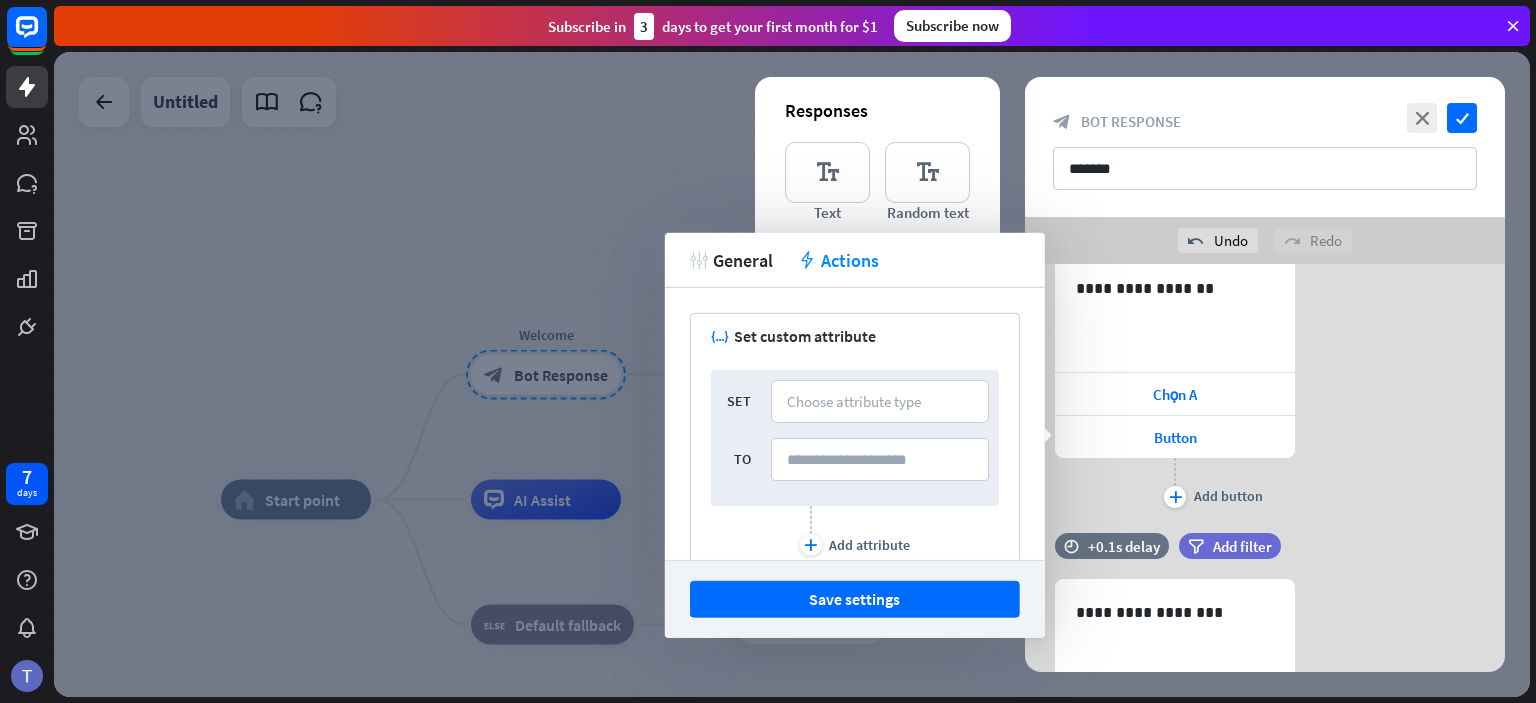 click on "**********" at bounding box center [1265, 384] 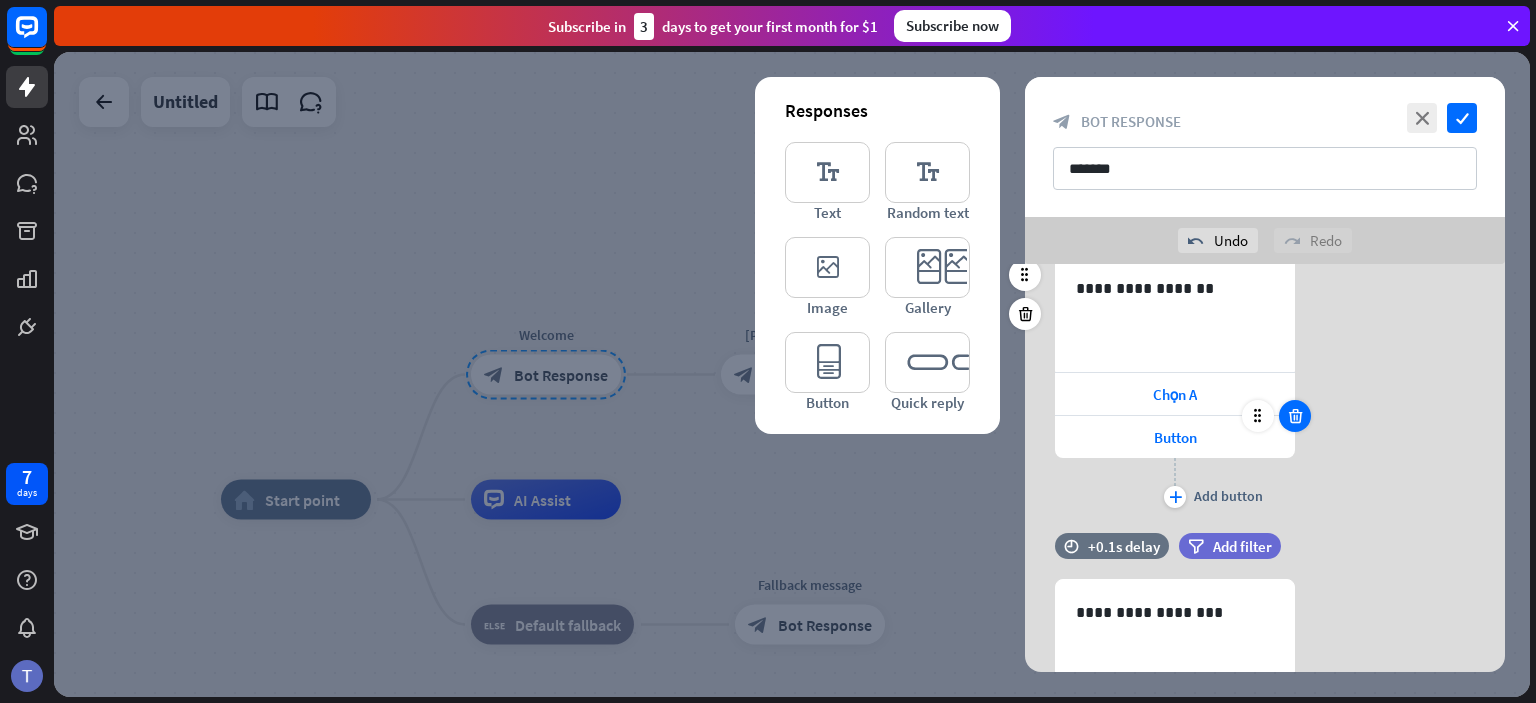 click at bounding box center (1295, 416) 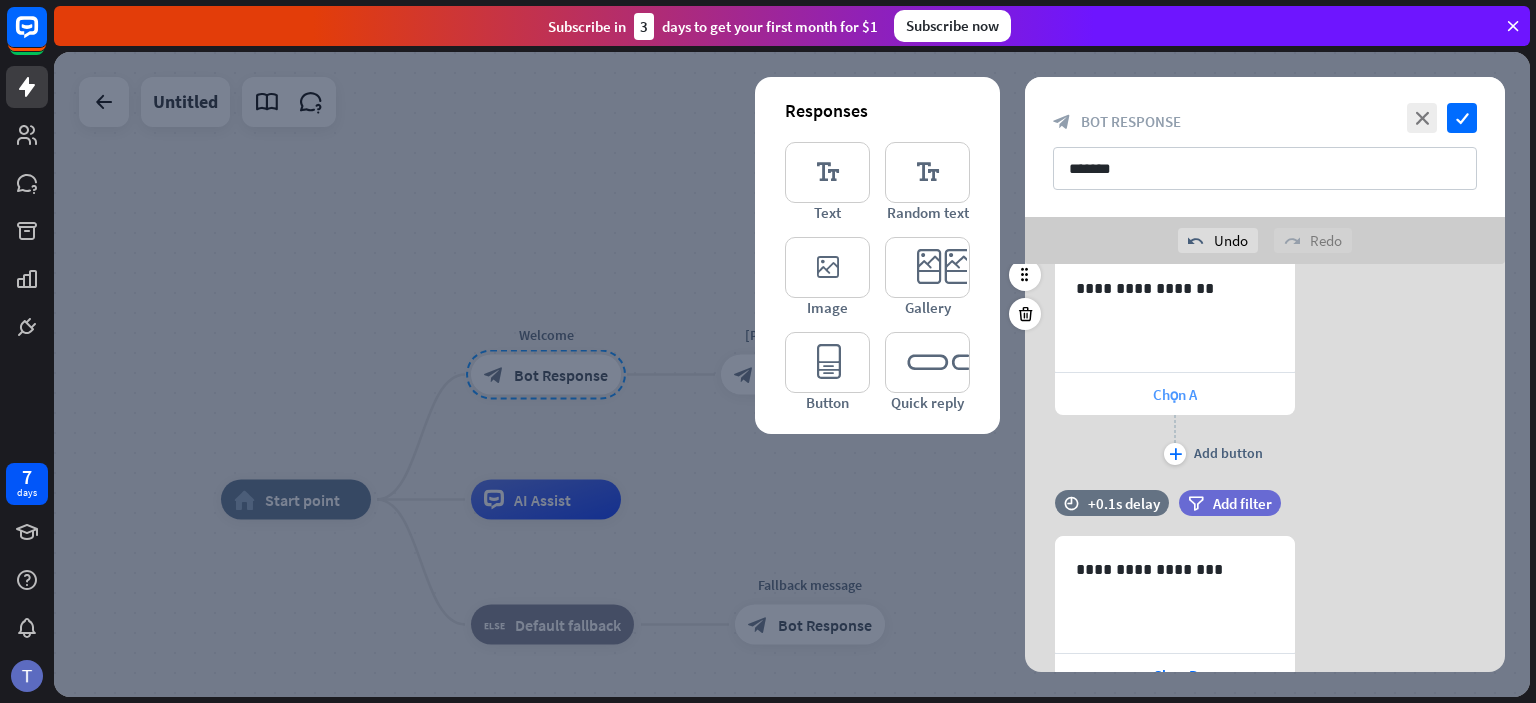 click on "Chọn A" at bounding box center (1175, 394) 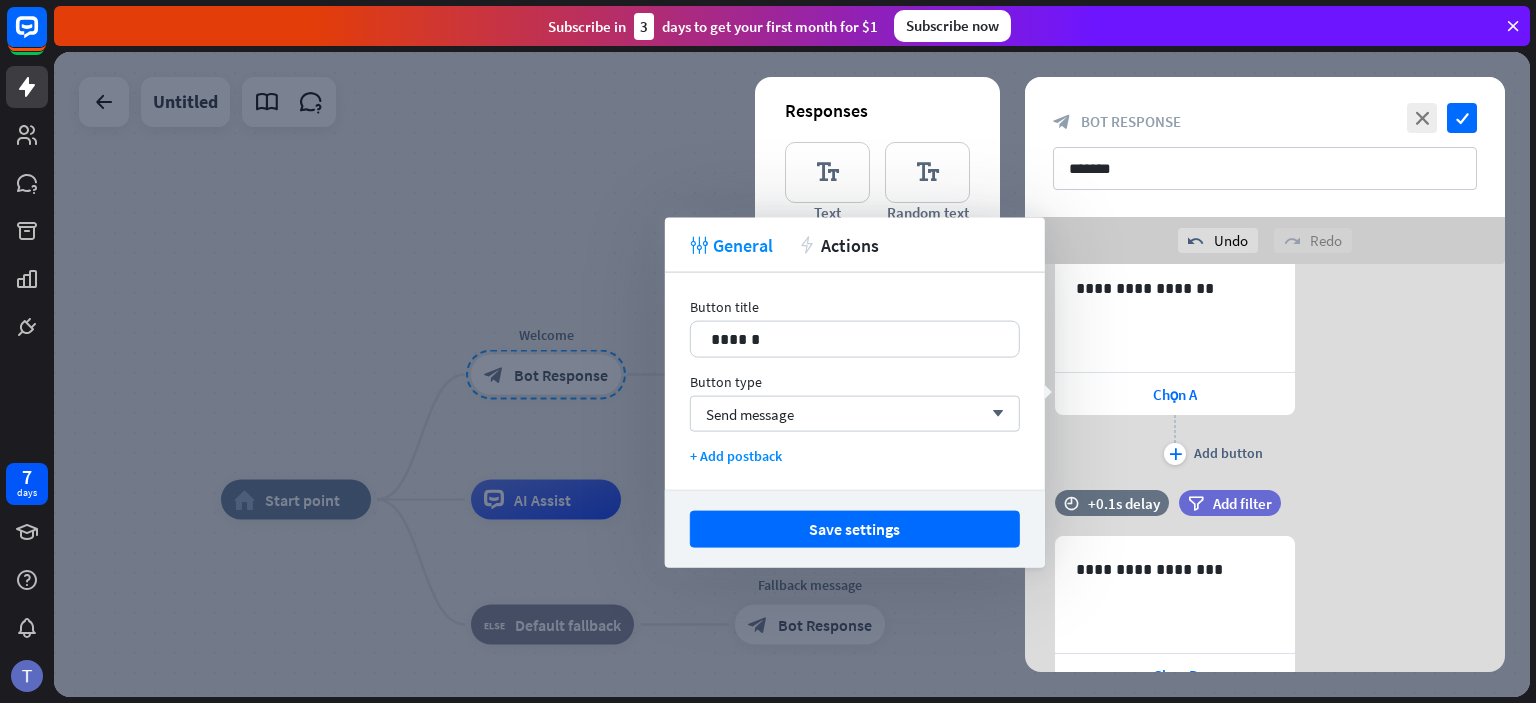 click on "**********" at bounding box center [1265, 362] 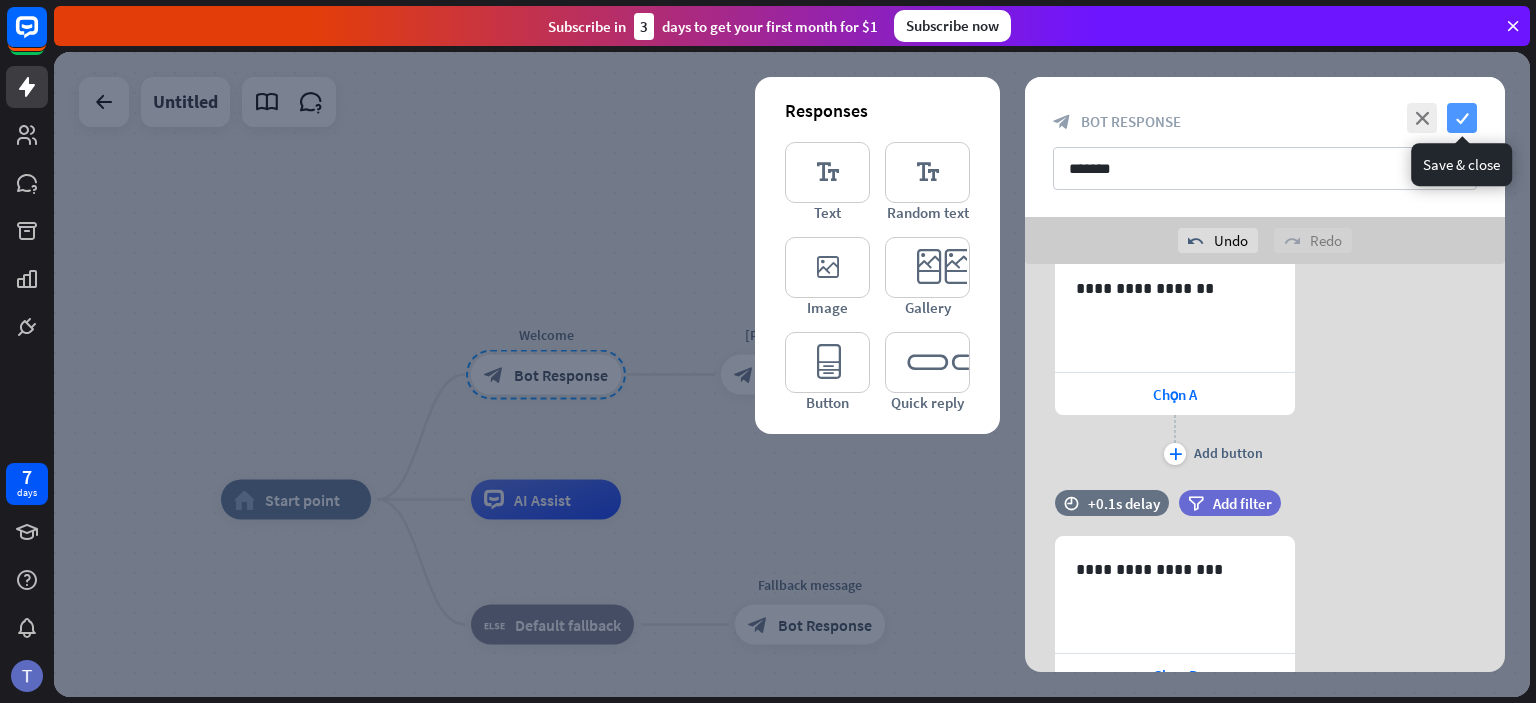 click on "check" at bounding box center (1462, 118) 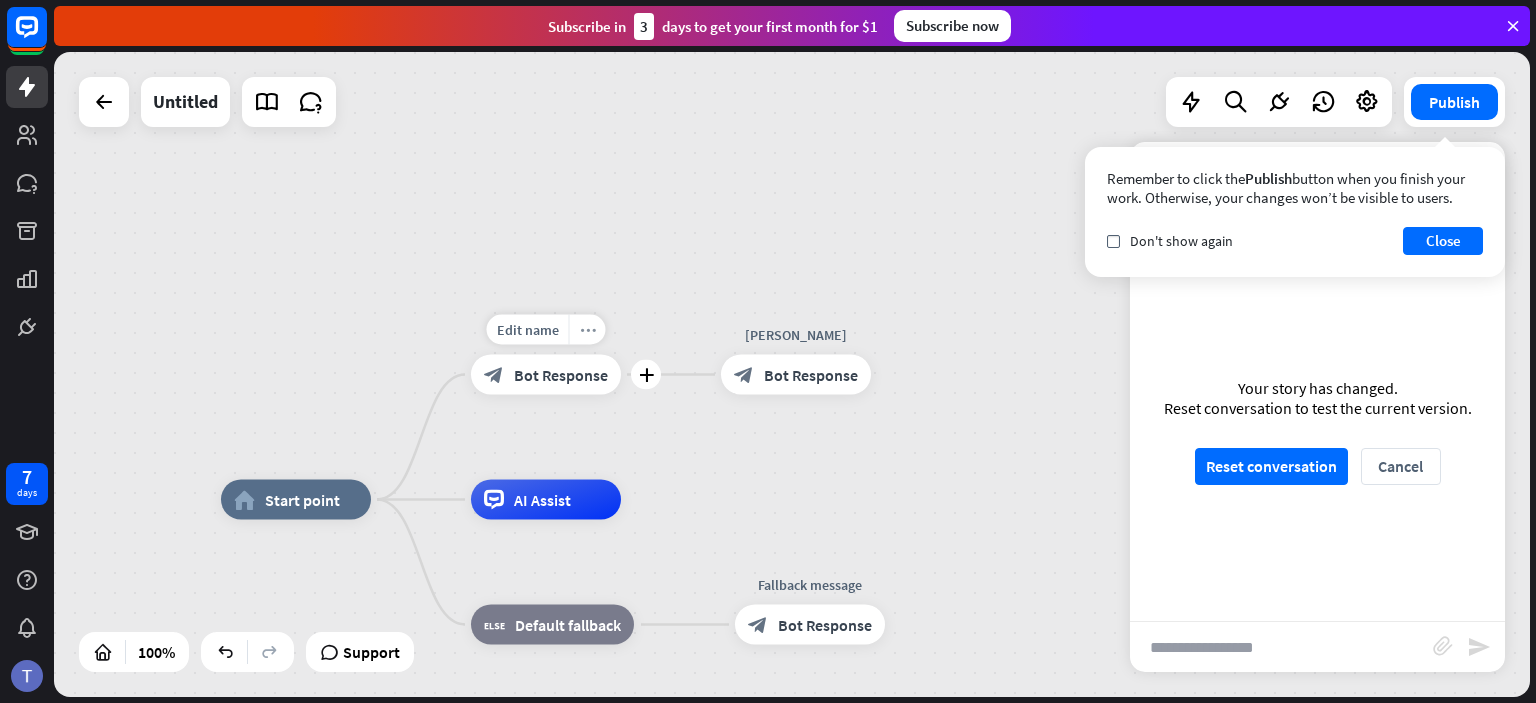 click on "more_horiz" at bounding box center [588, 329] 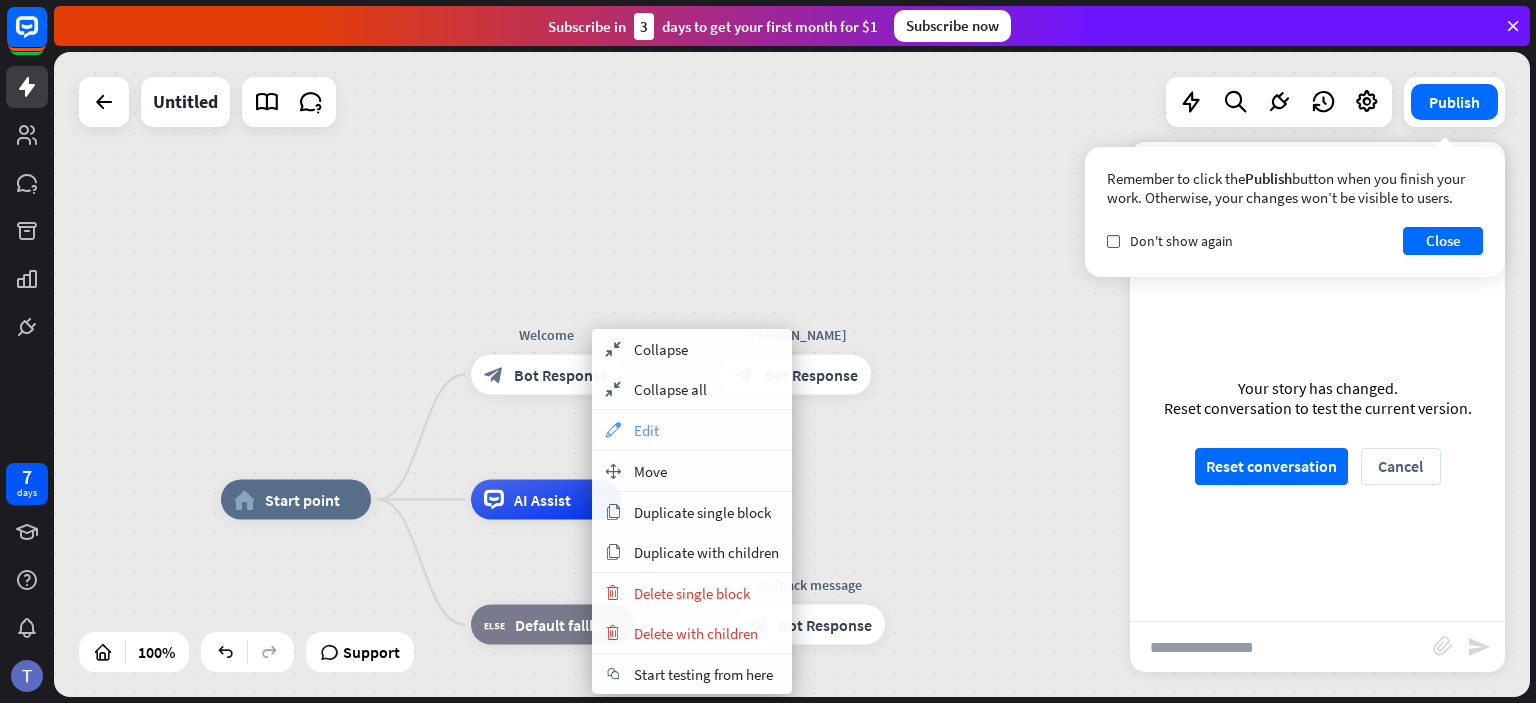 click on "appearance   Edit" at bounding box center [692, 430] 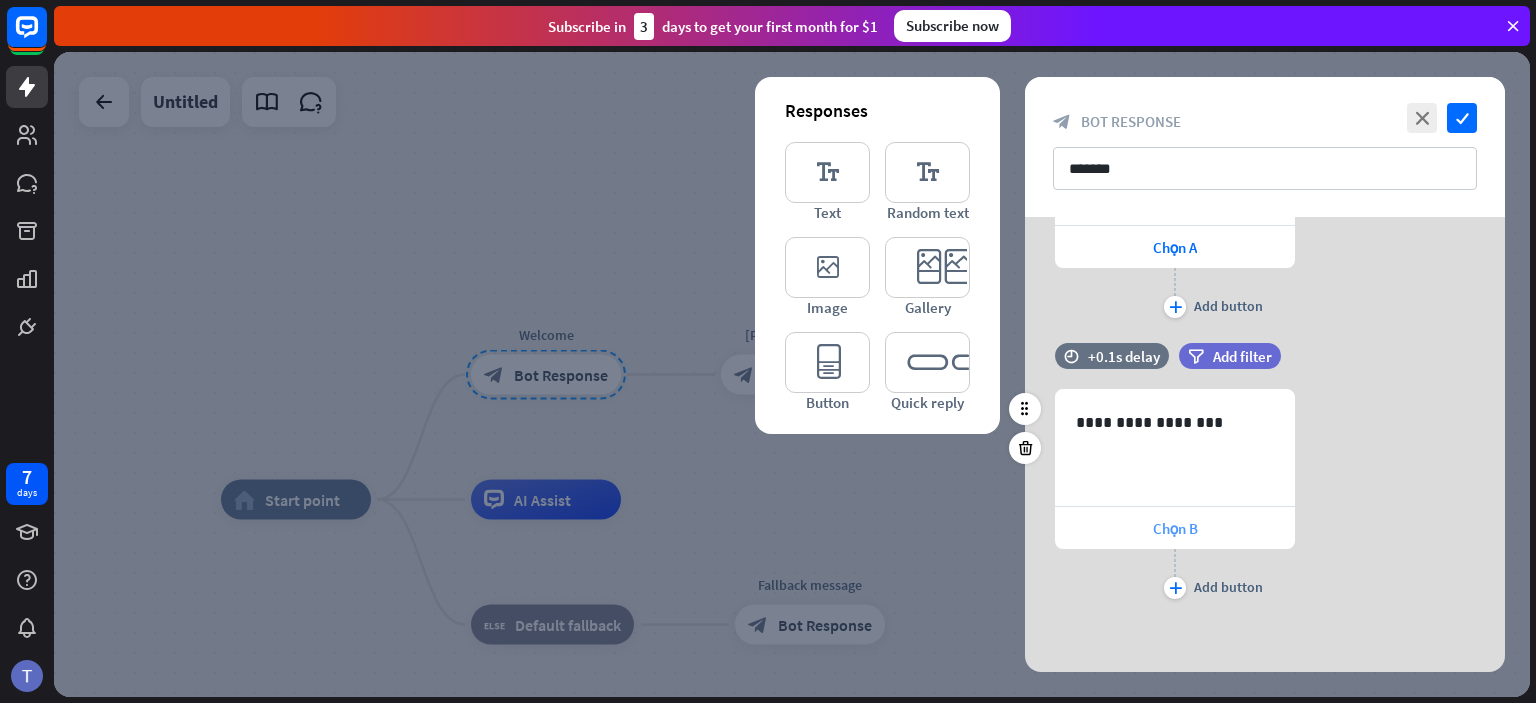 scroll, scrollTop: 0, scrollLeft: 0, axis: both 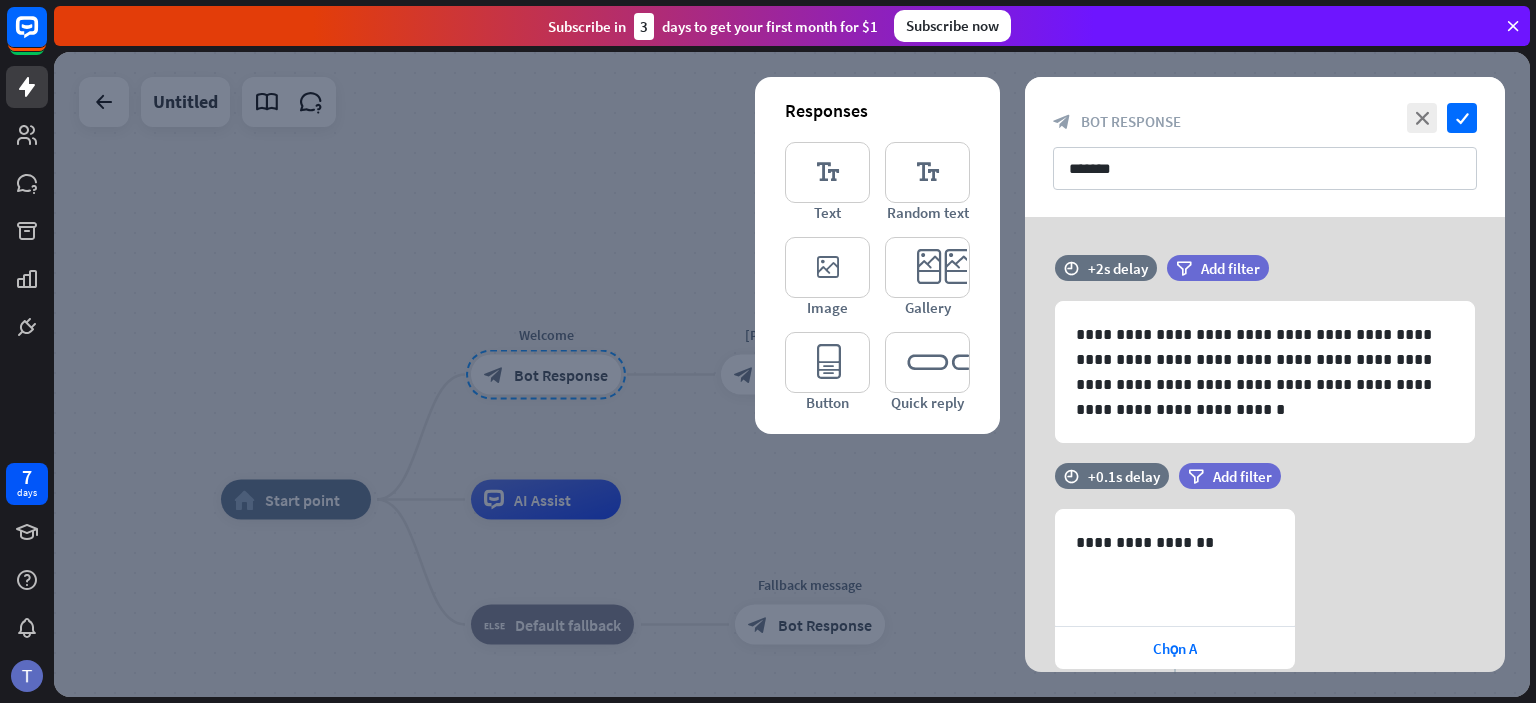 click at bounding box center (1513, 26) 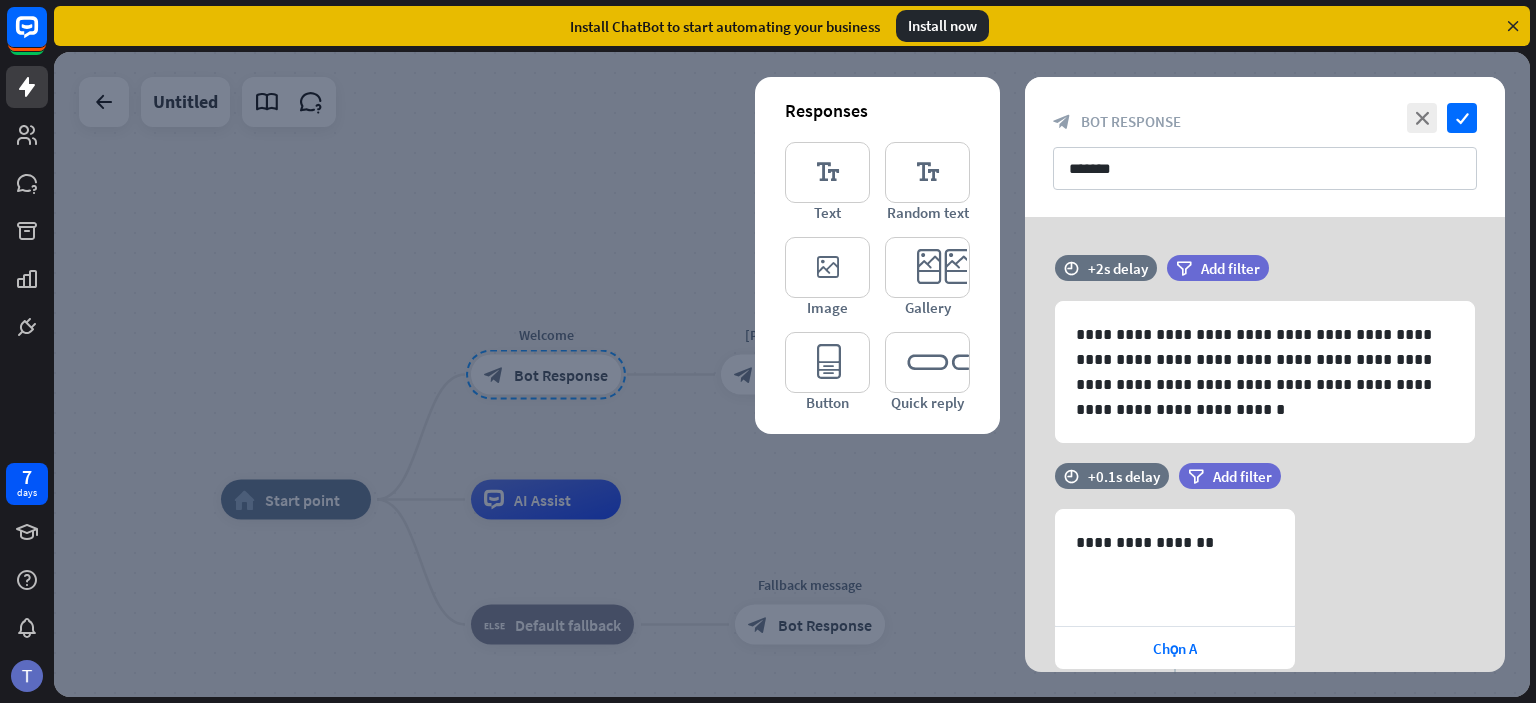 click at bounding box center [792, 374] 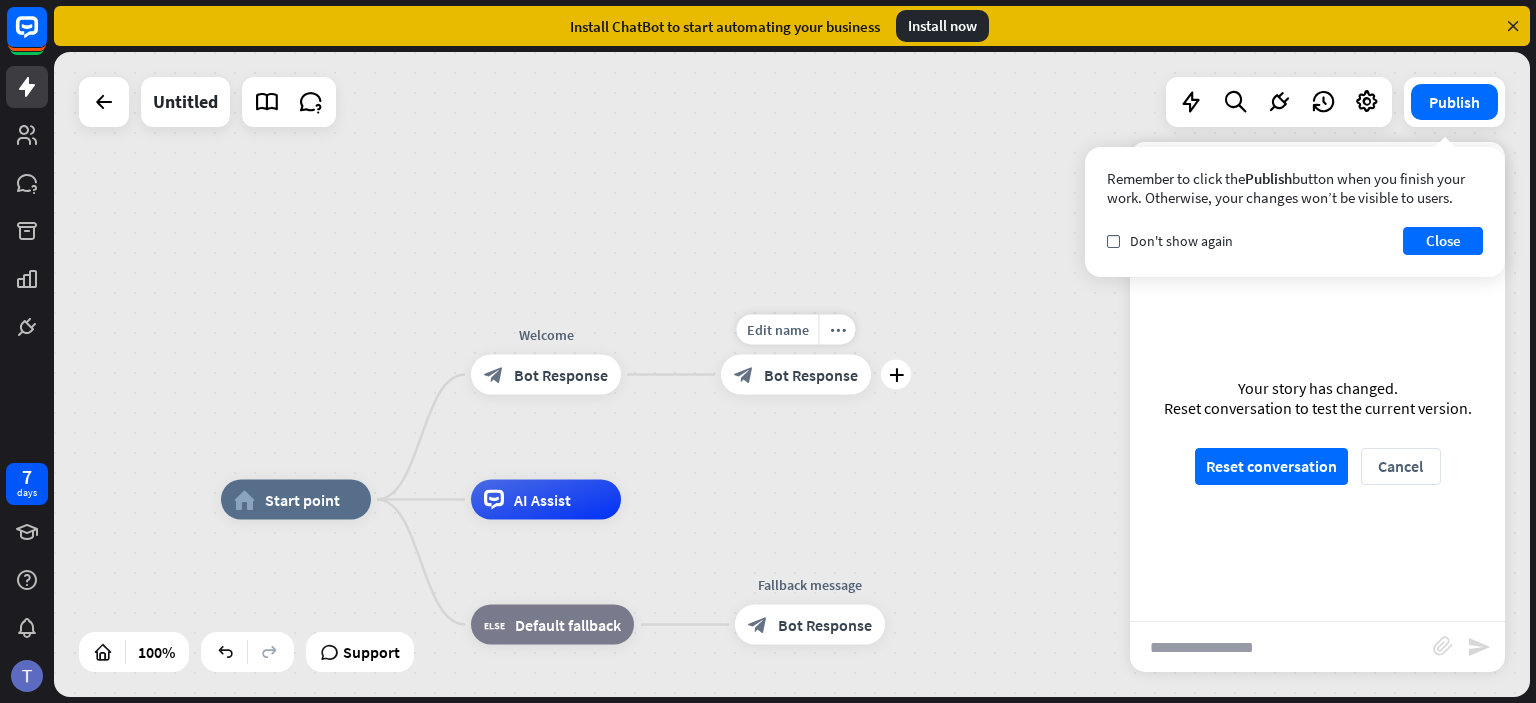 click on "Bot Response" at bounding box center (811, 375) 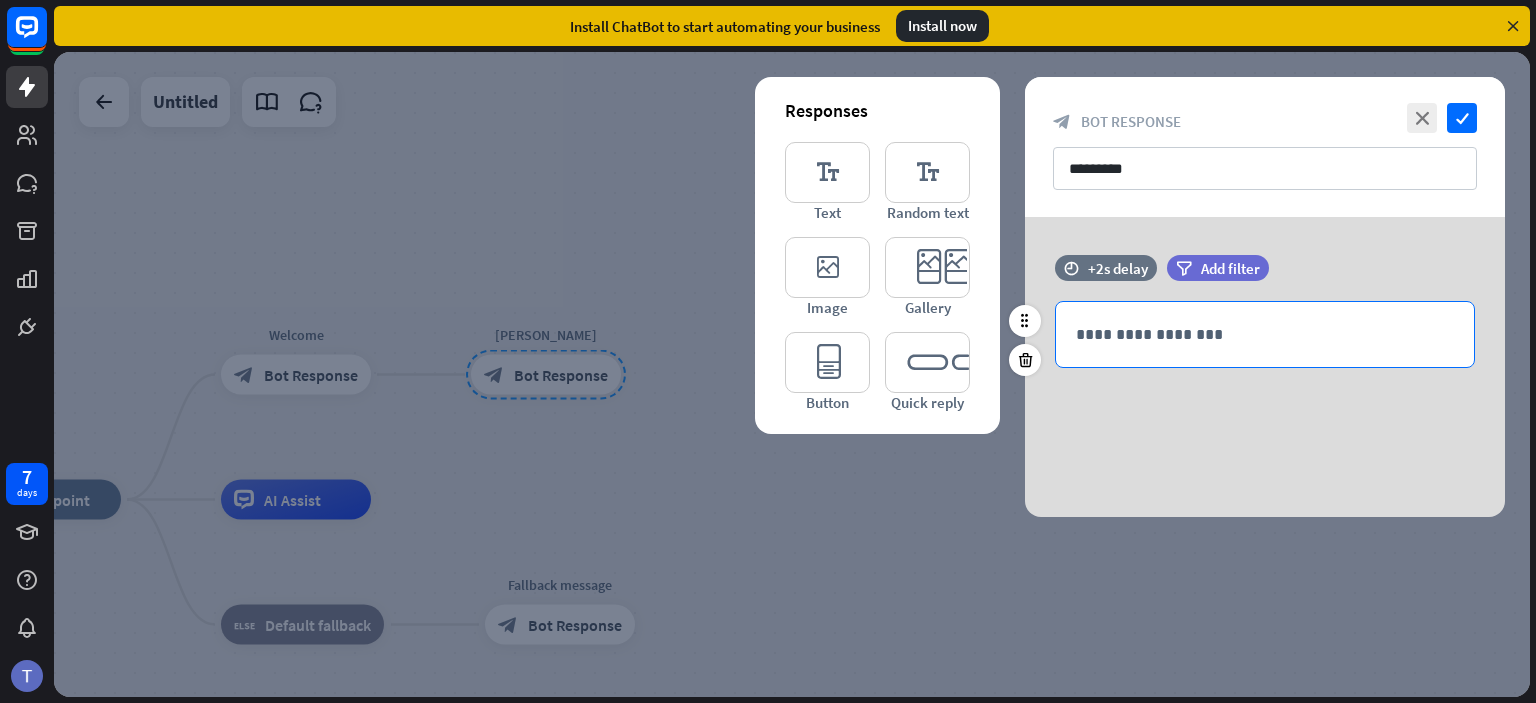 click on "**********" at bounding box center (1265, 334) 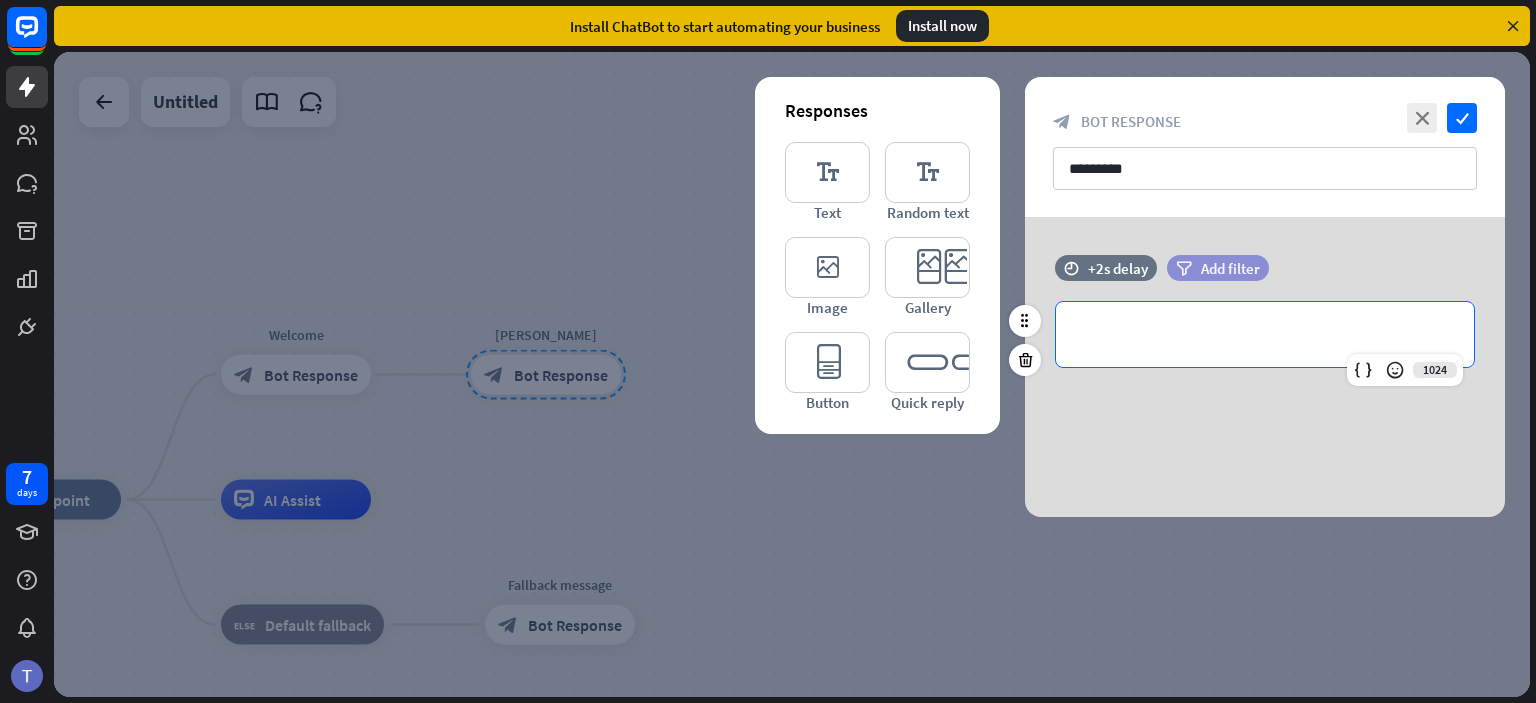 click on "filter   Add filter" at bounding box center (1218, 268) 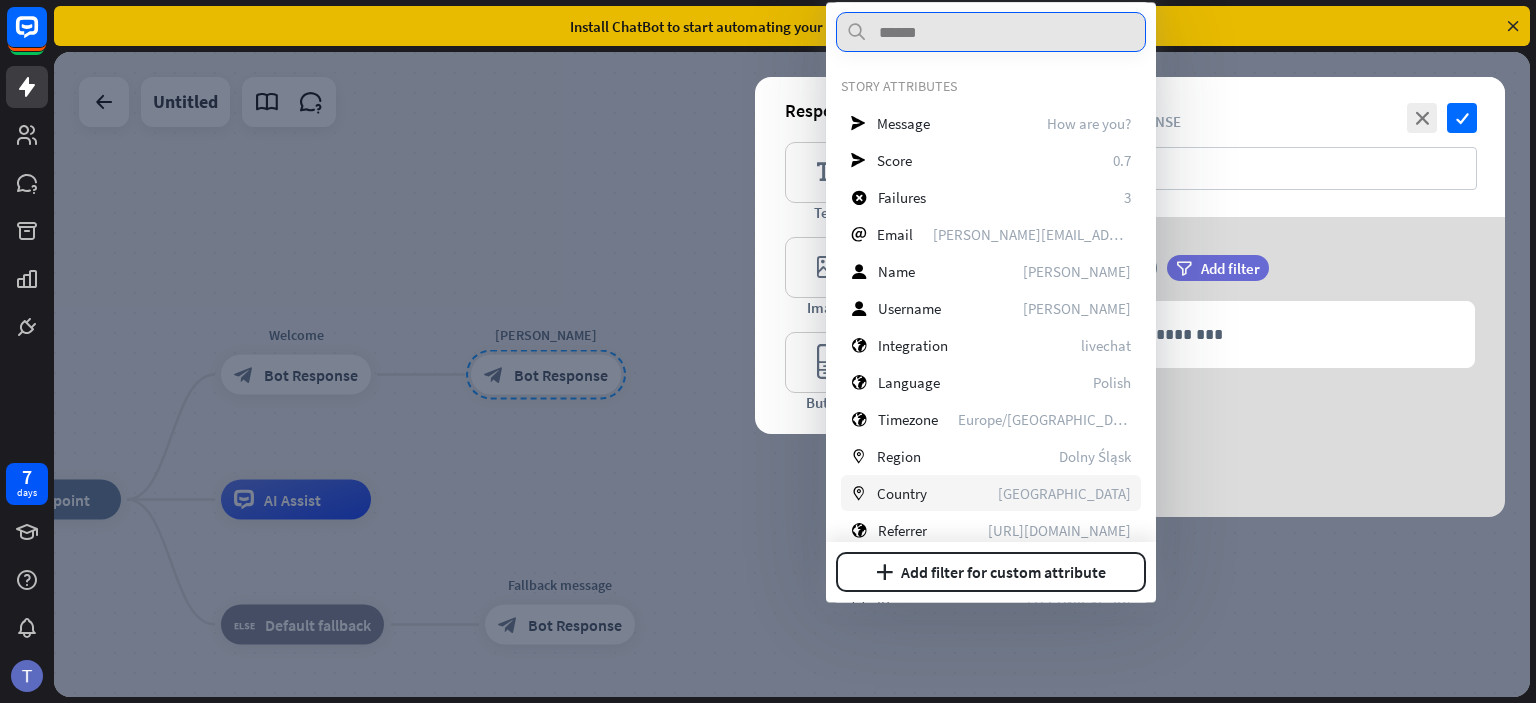scroll, scrollTop: 280, scrollLeft: 0, axis: vertical 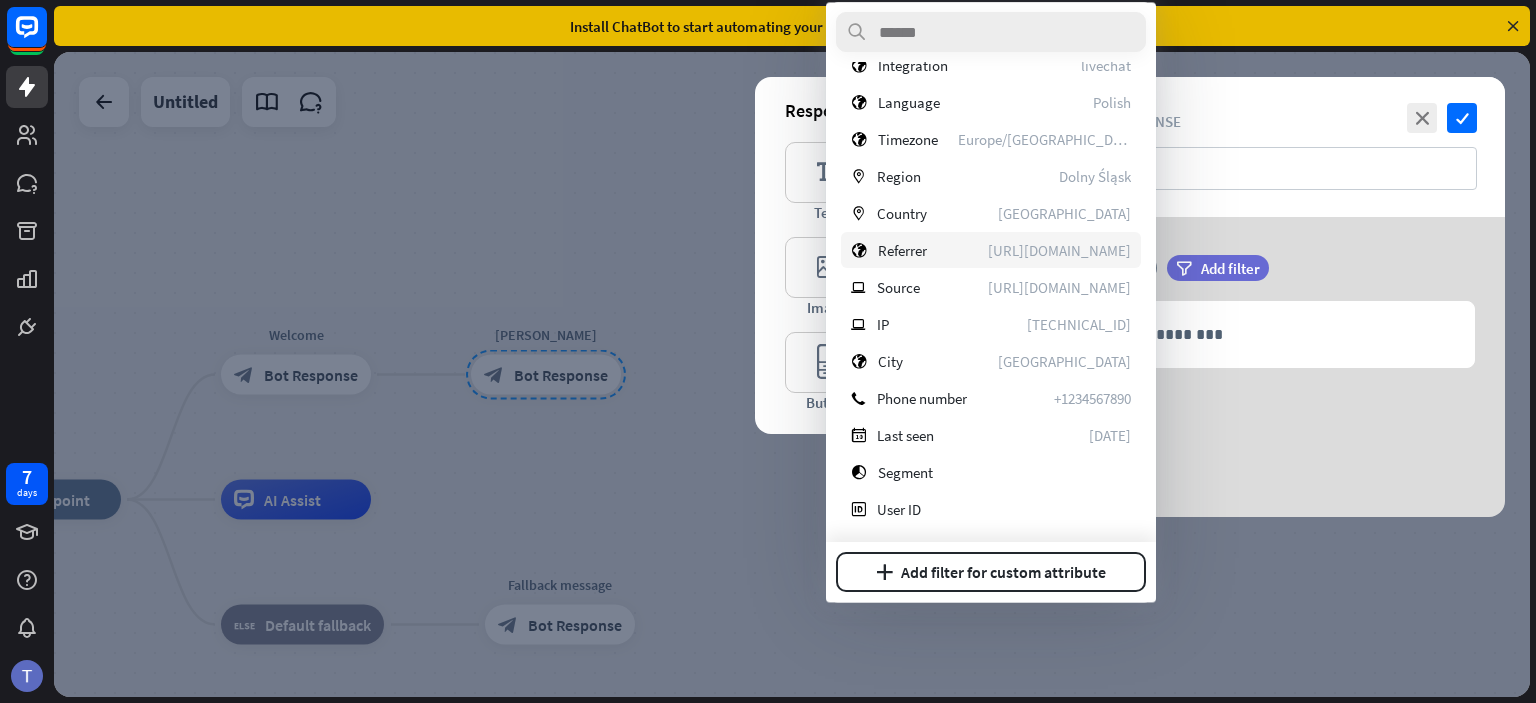 click on "globe
Referrer
[URL][DOMAIN_NAME]" at bounding box center (991, 250) 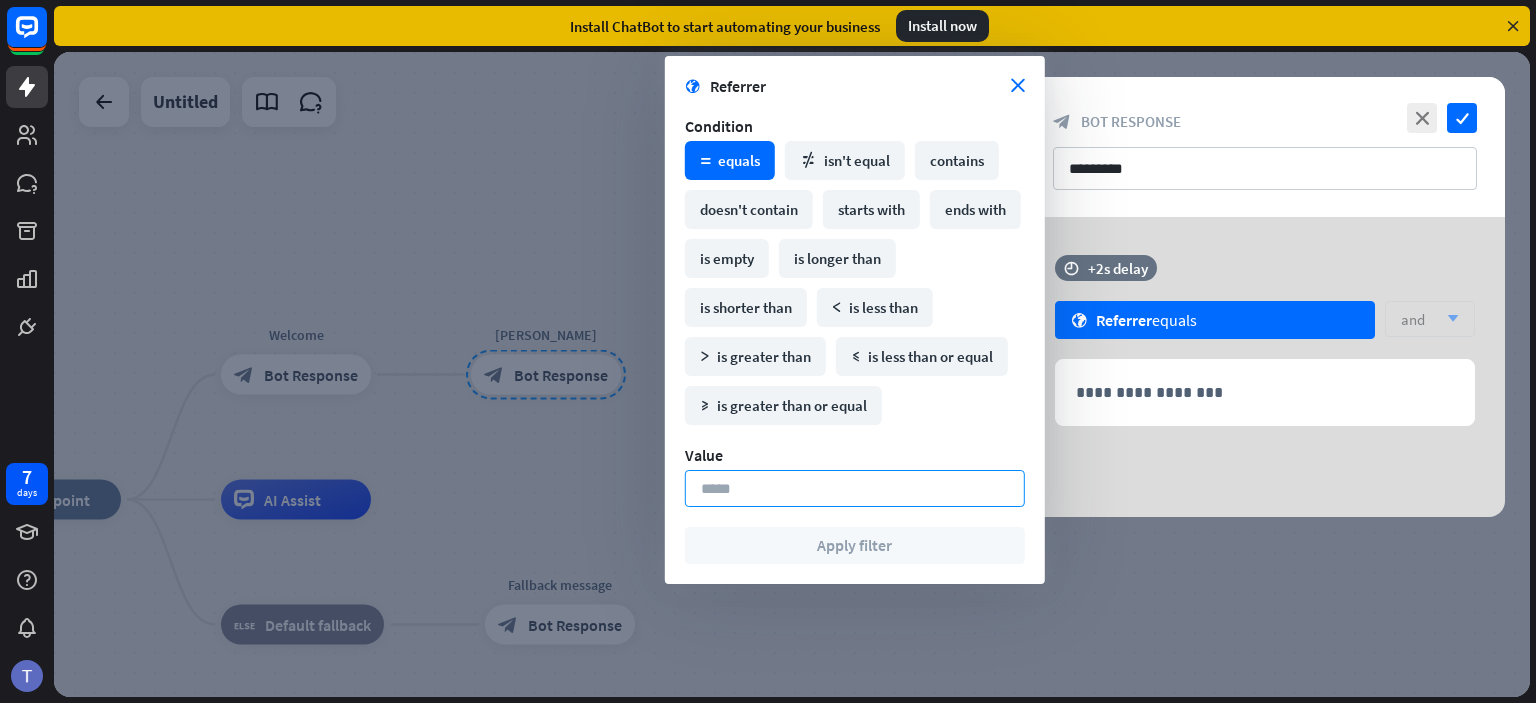 click at bounding box center [855, 488] 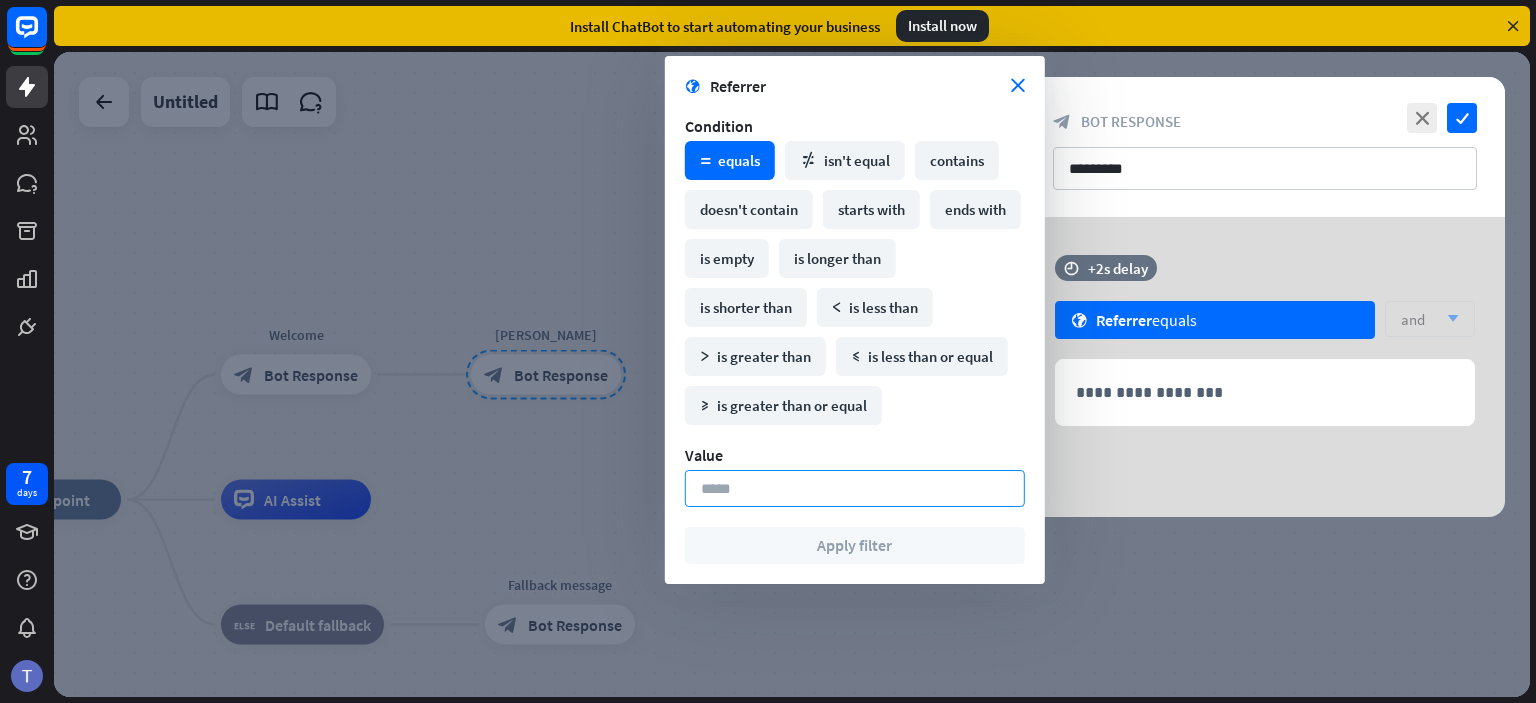 type on "*" 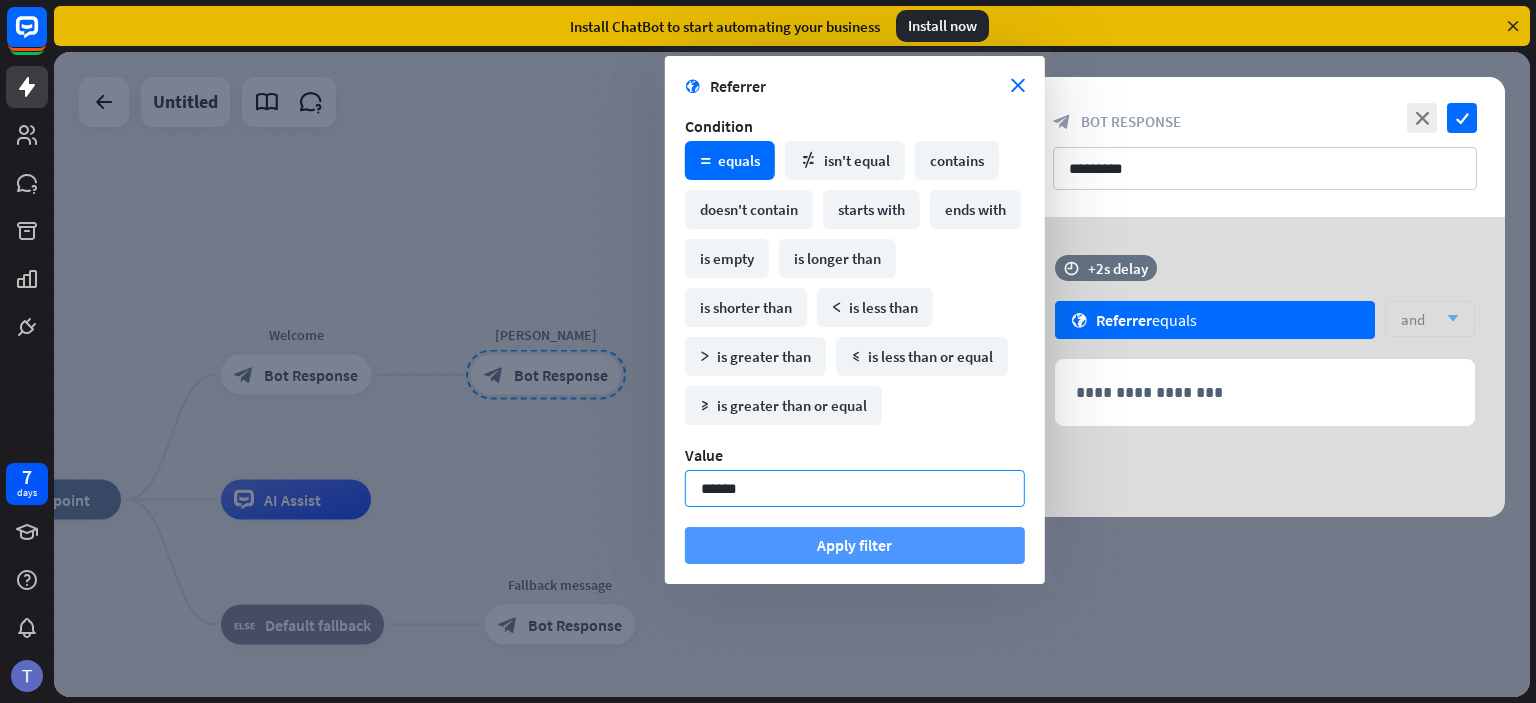 type on "******" 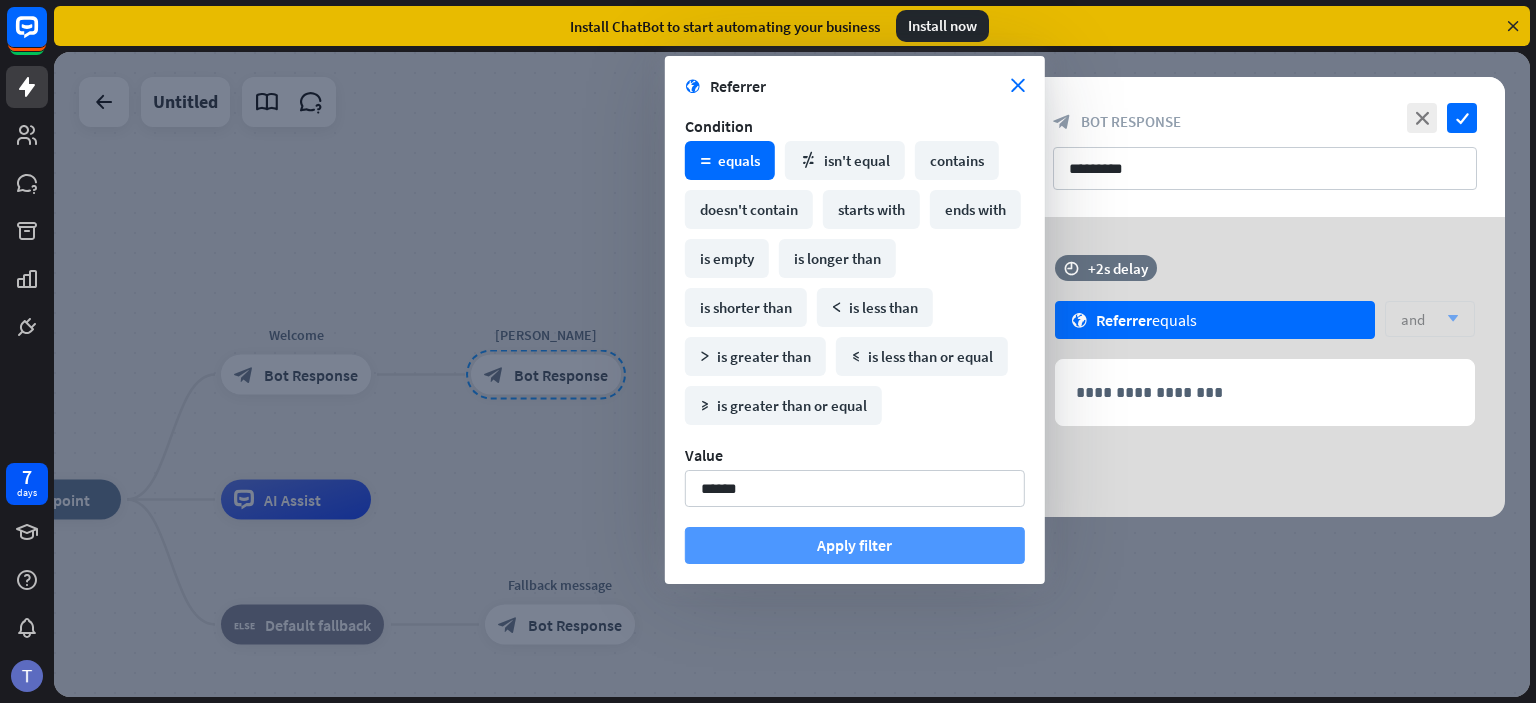 click on "Apply filter" at bounding box center [855, 545] 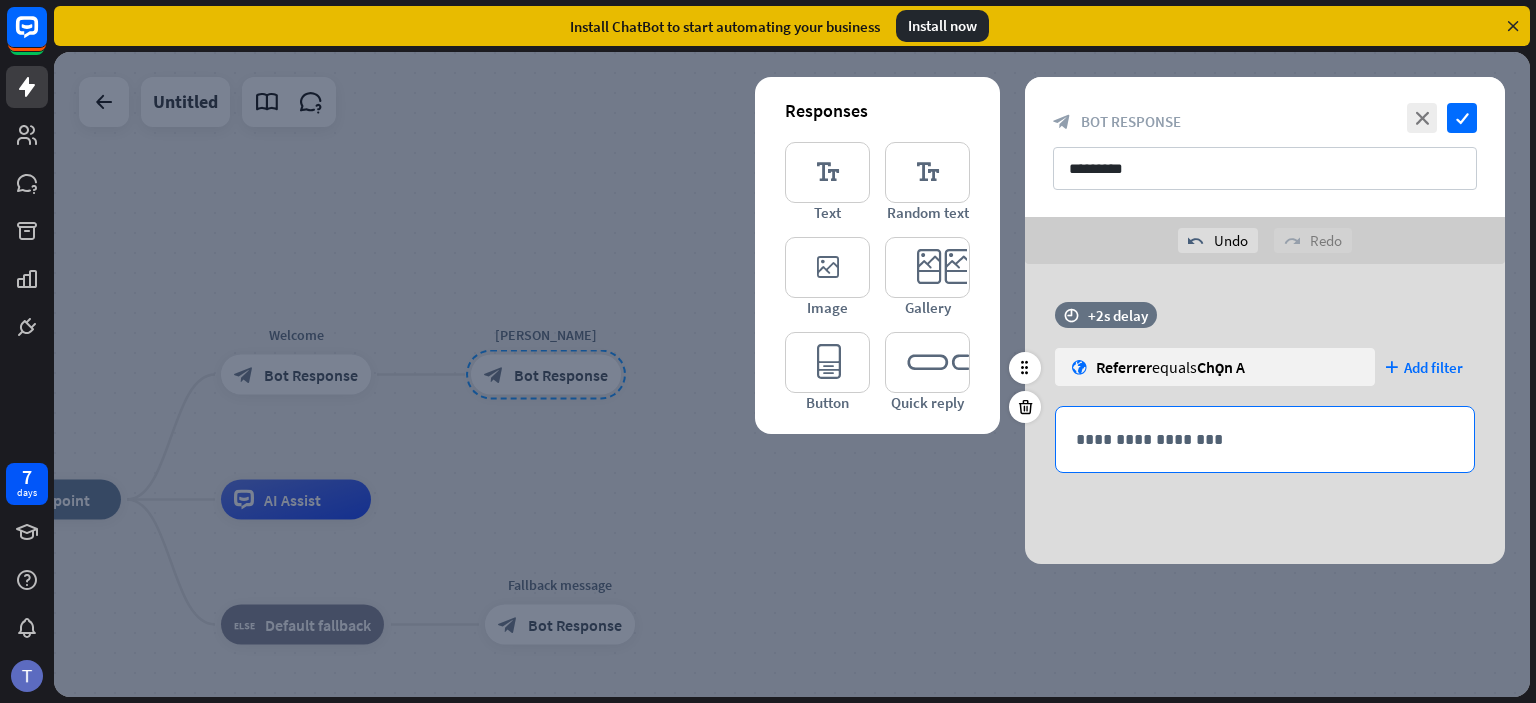 click on "**********" at bounding box center [1265, 439] 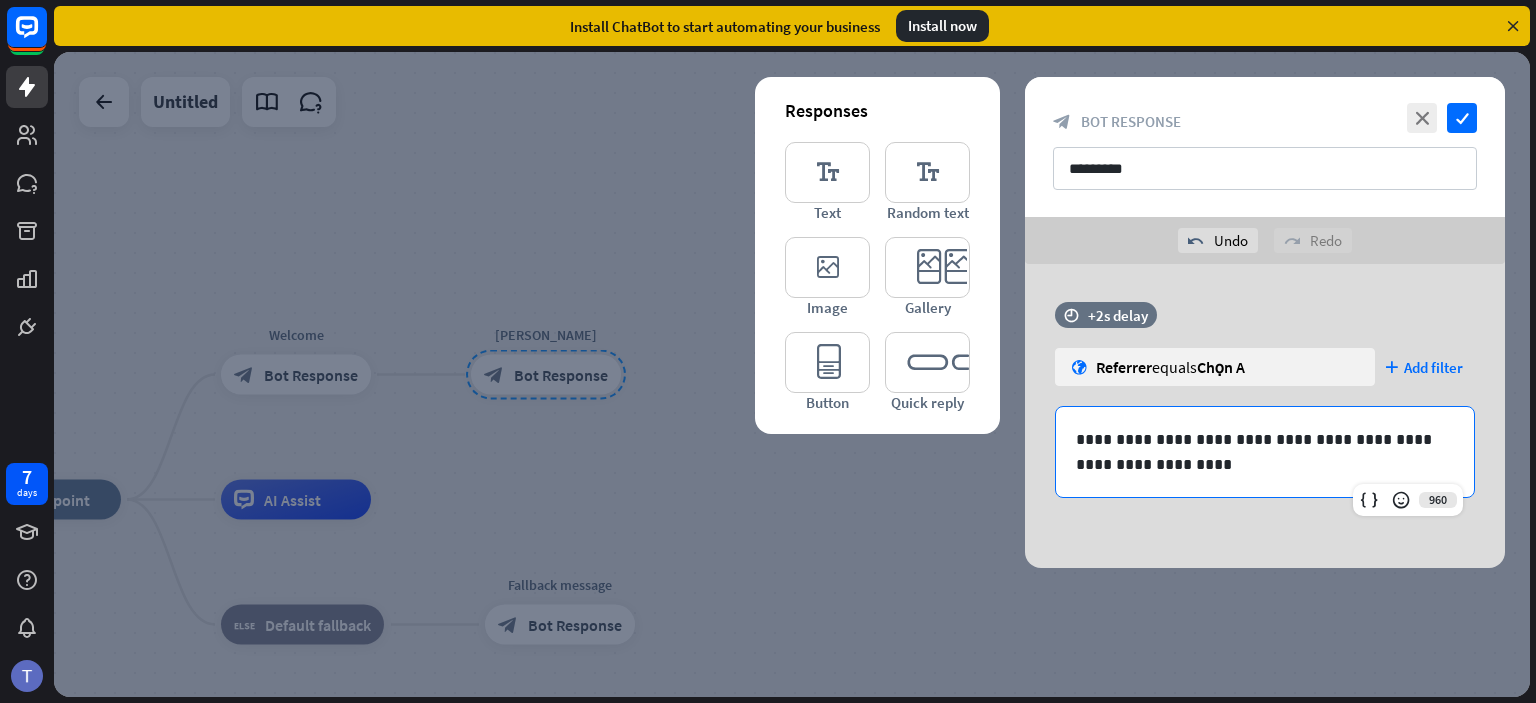 click on "**********" at bounding box center [1265, 416] 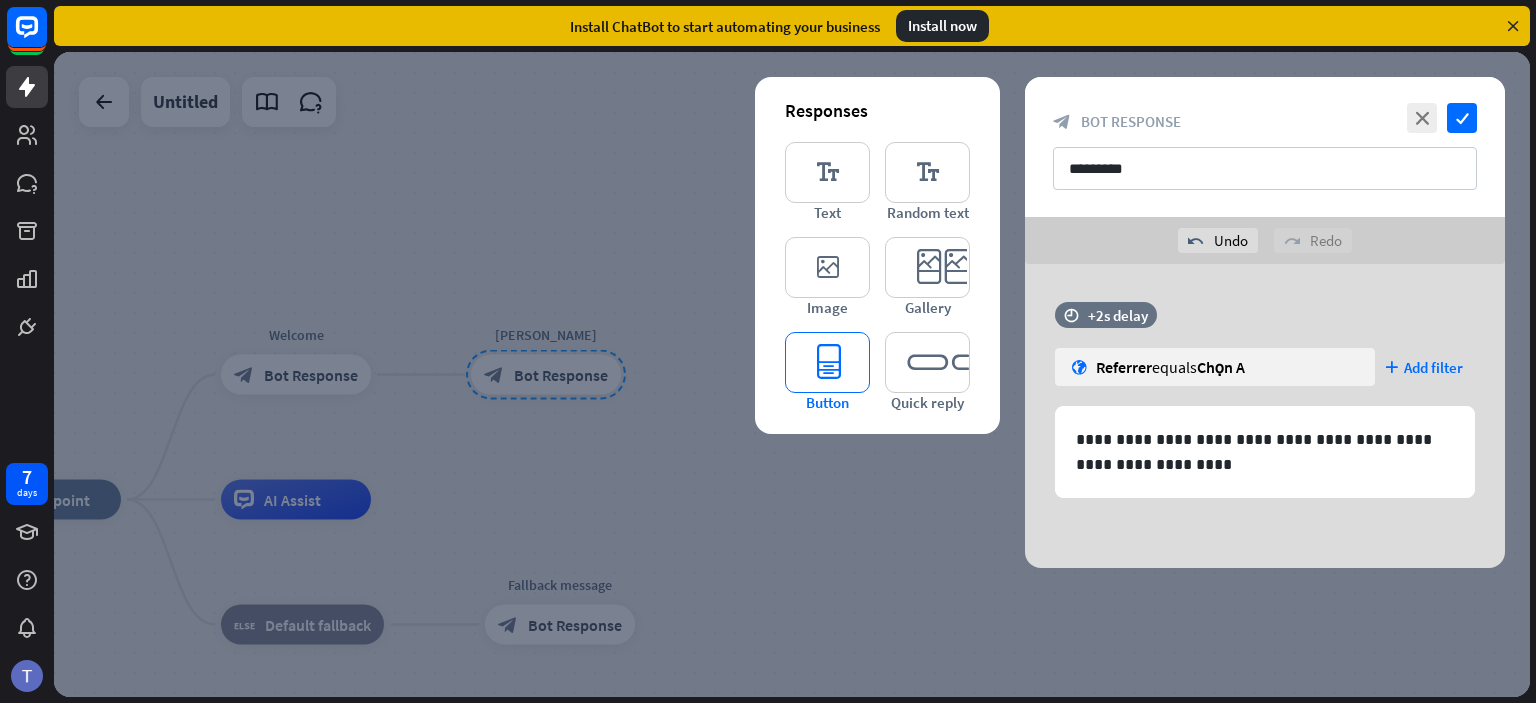 type 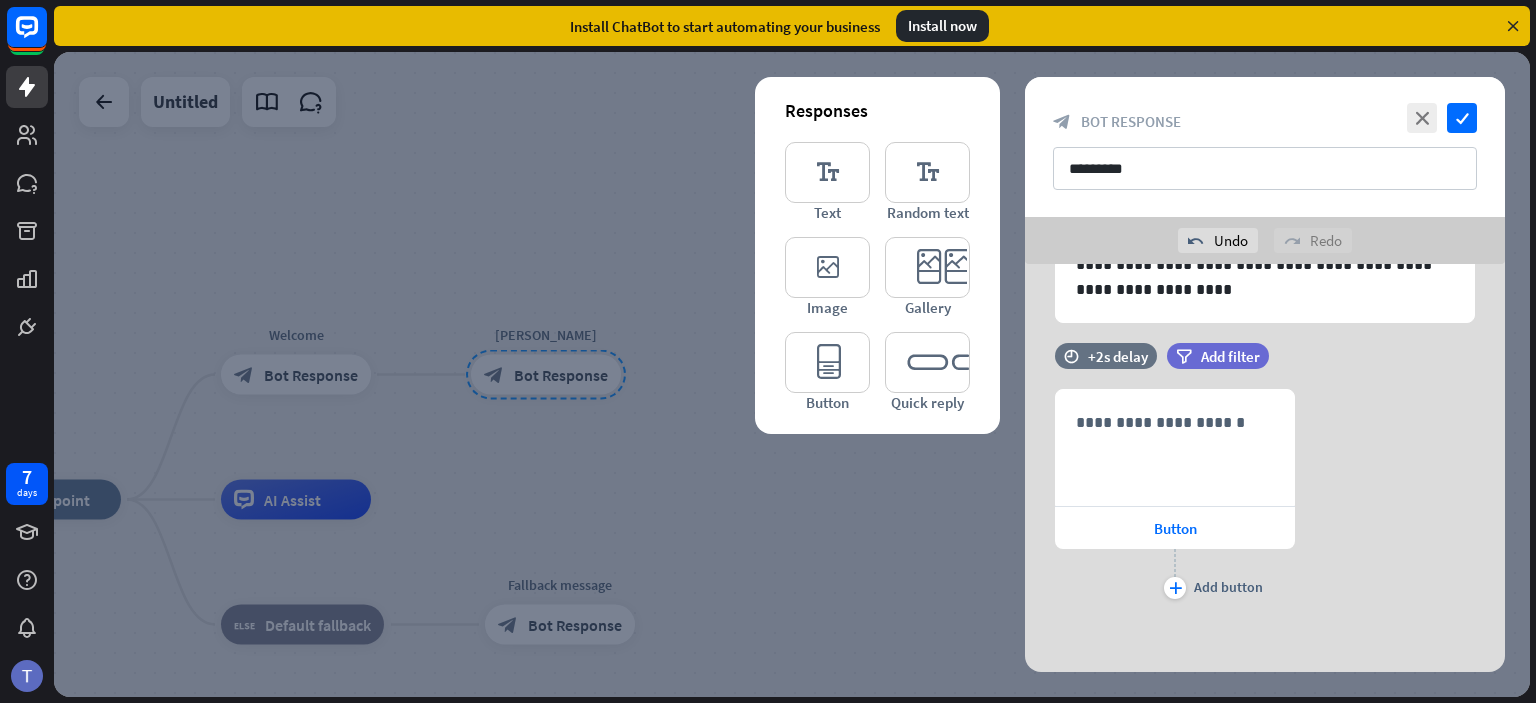 scroll, scrollTop: 176, scrollLeft: 0, axis: vertical 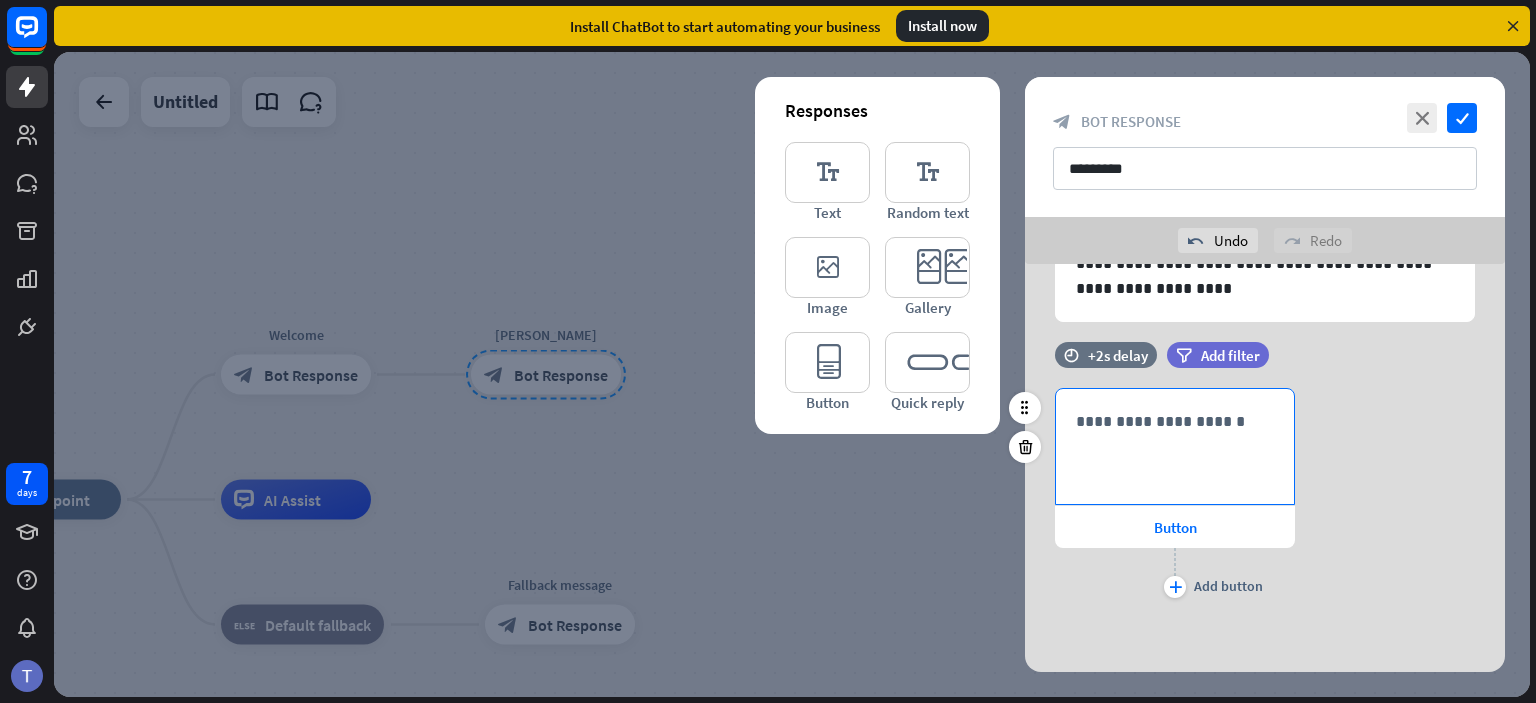 click on "**********" at bounding box center (1175, 421) 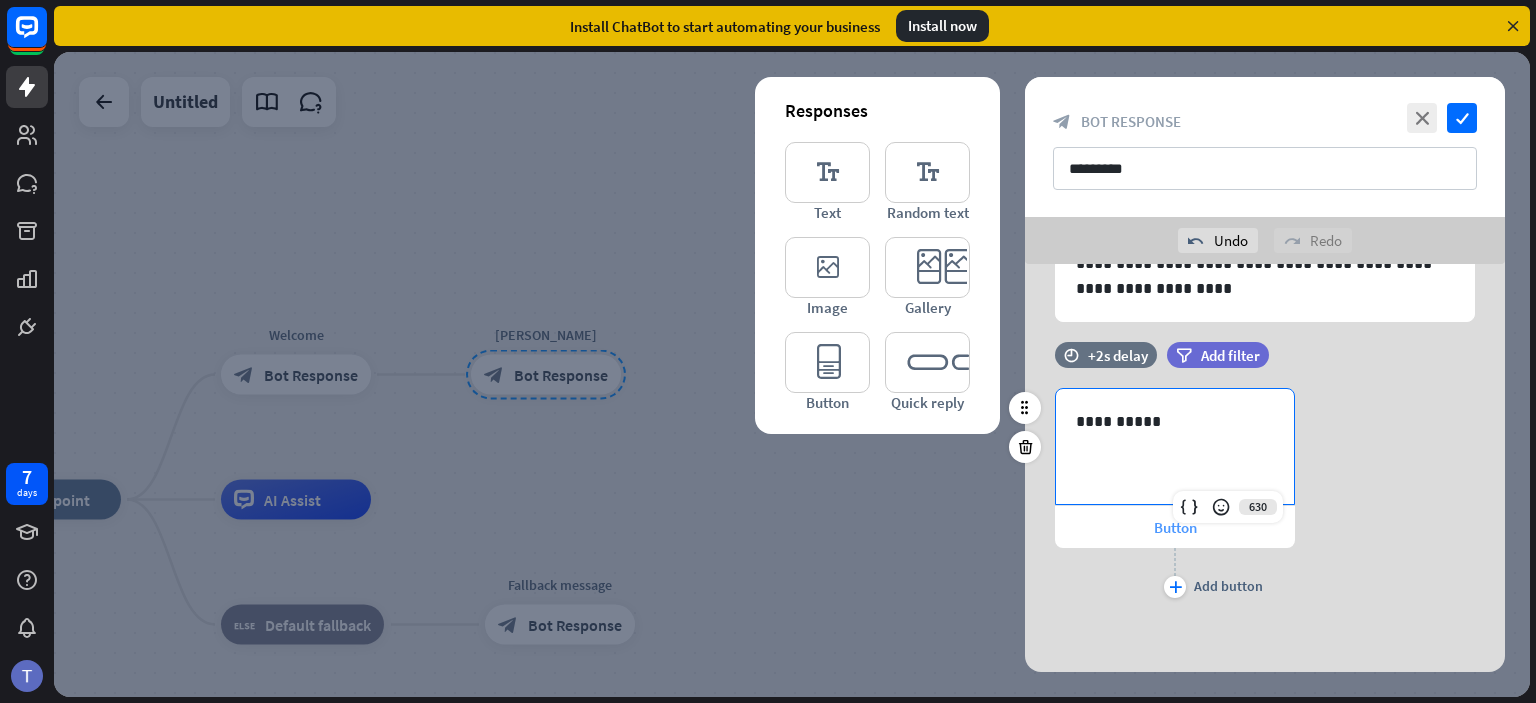 click on "Button" at bounding box center [1175, 527] 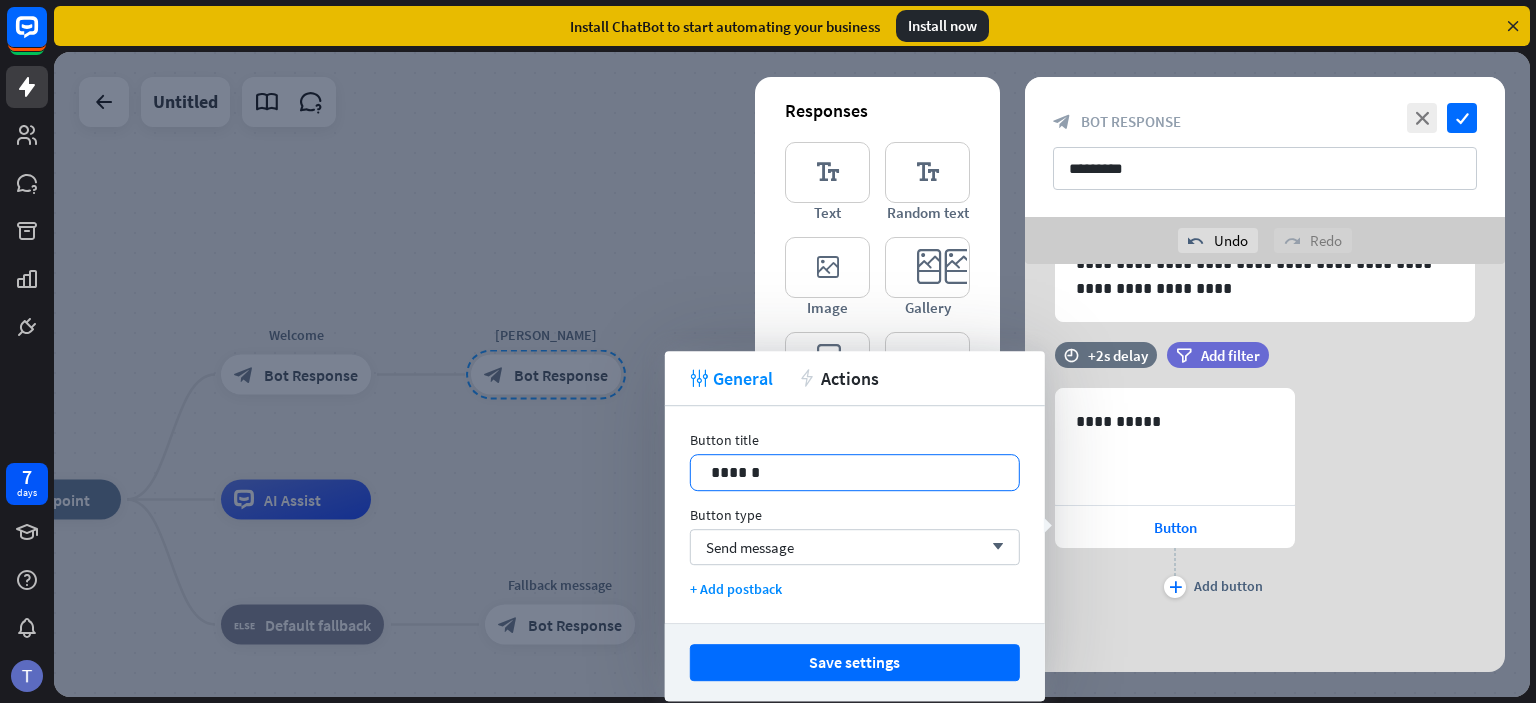 click on "******" at bounding box center (855, 472) 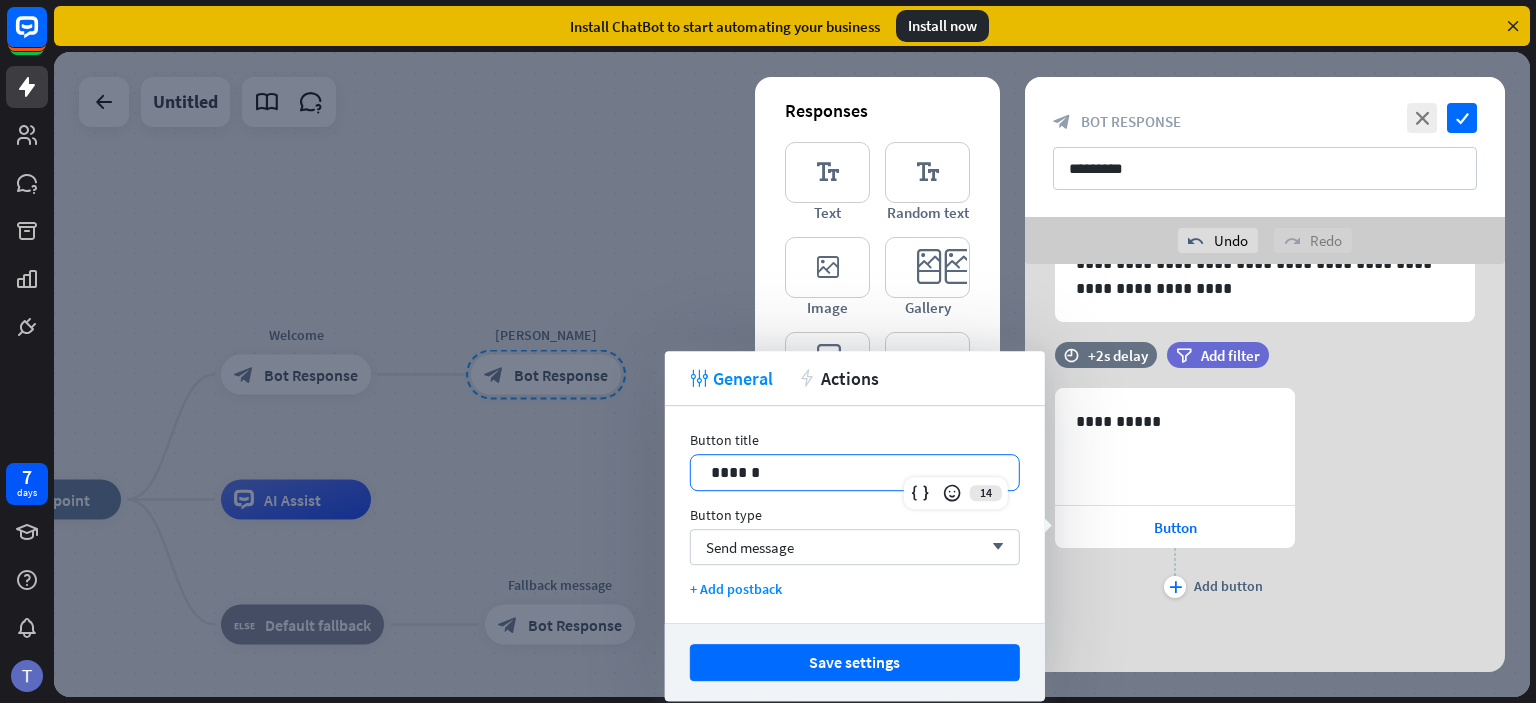click on "******" at bounding box center (855, 472) 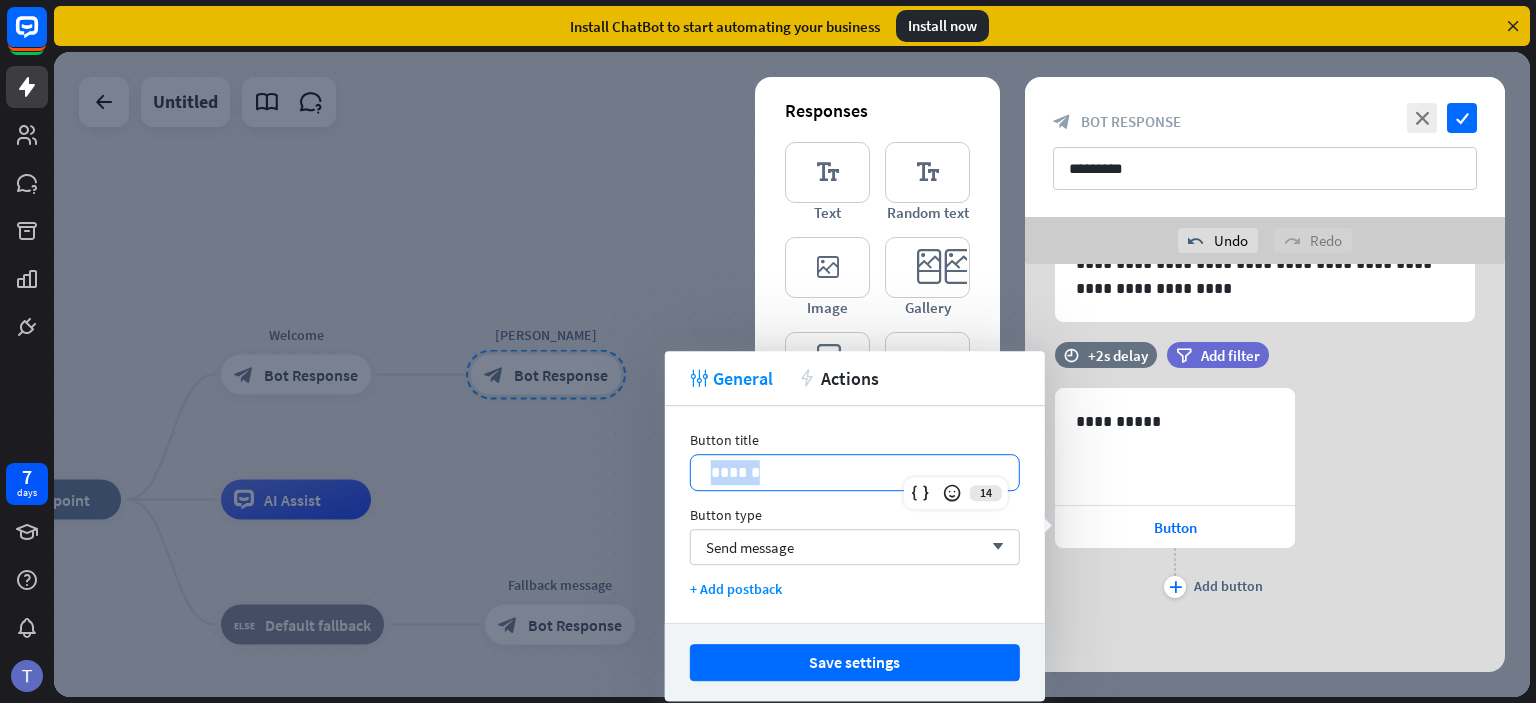 click on "******" at bounding box center [855, 472] 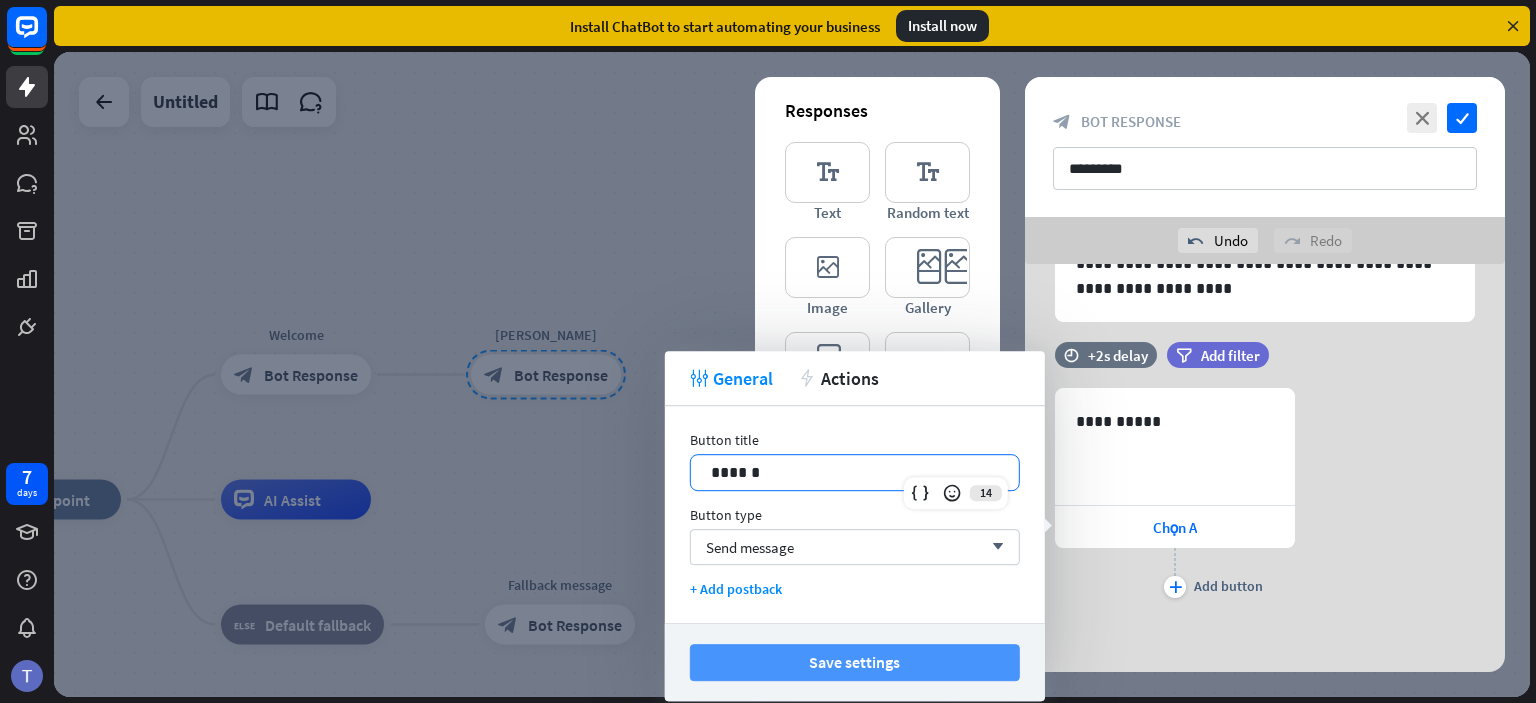 click on "Save settings" at bounding box center [855, 662] 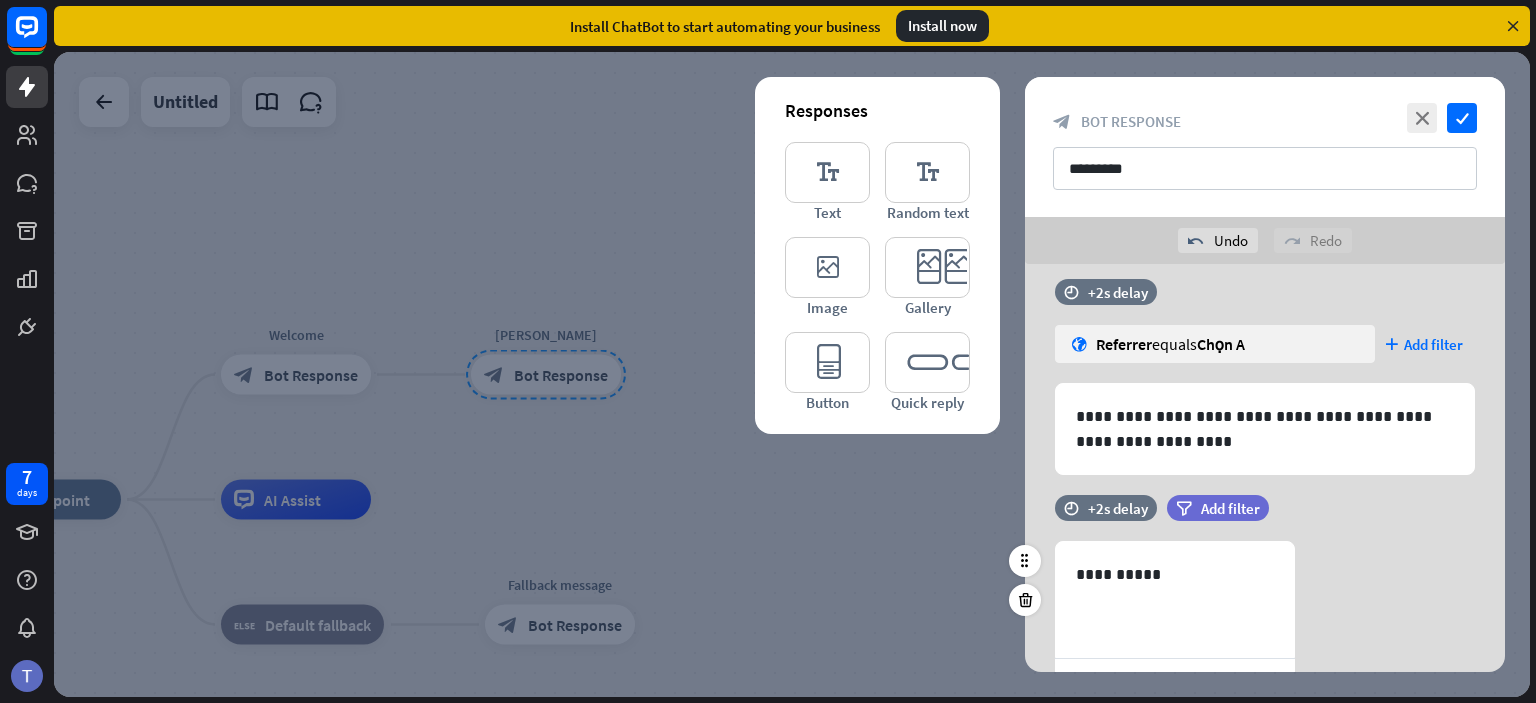 scroll, scrollTop: 20, scrollLeft: 0, axis: vertical 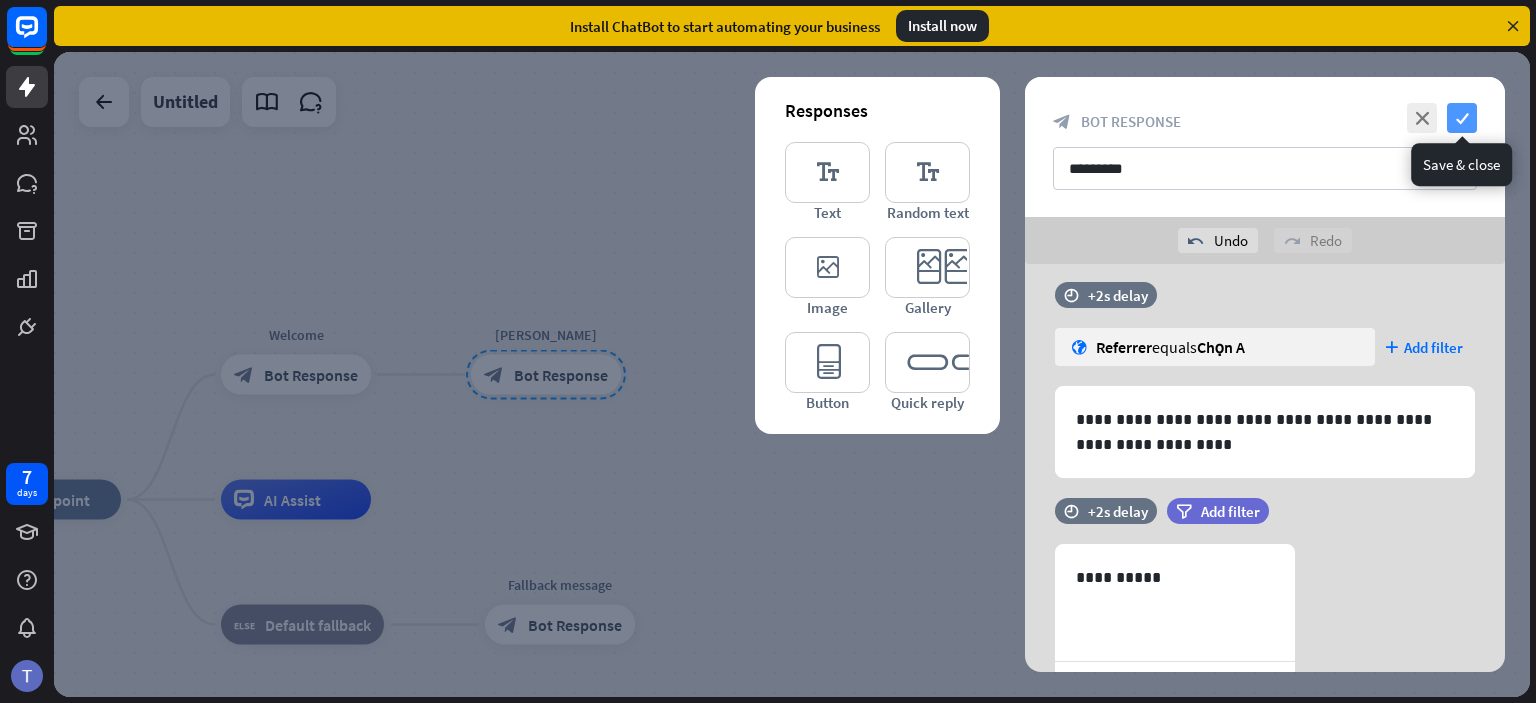 click on "check" at bounding box center (1462, 118) 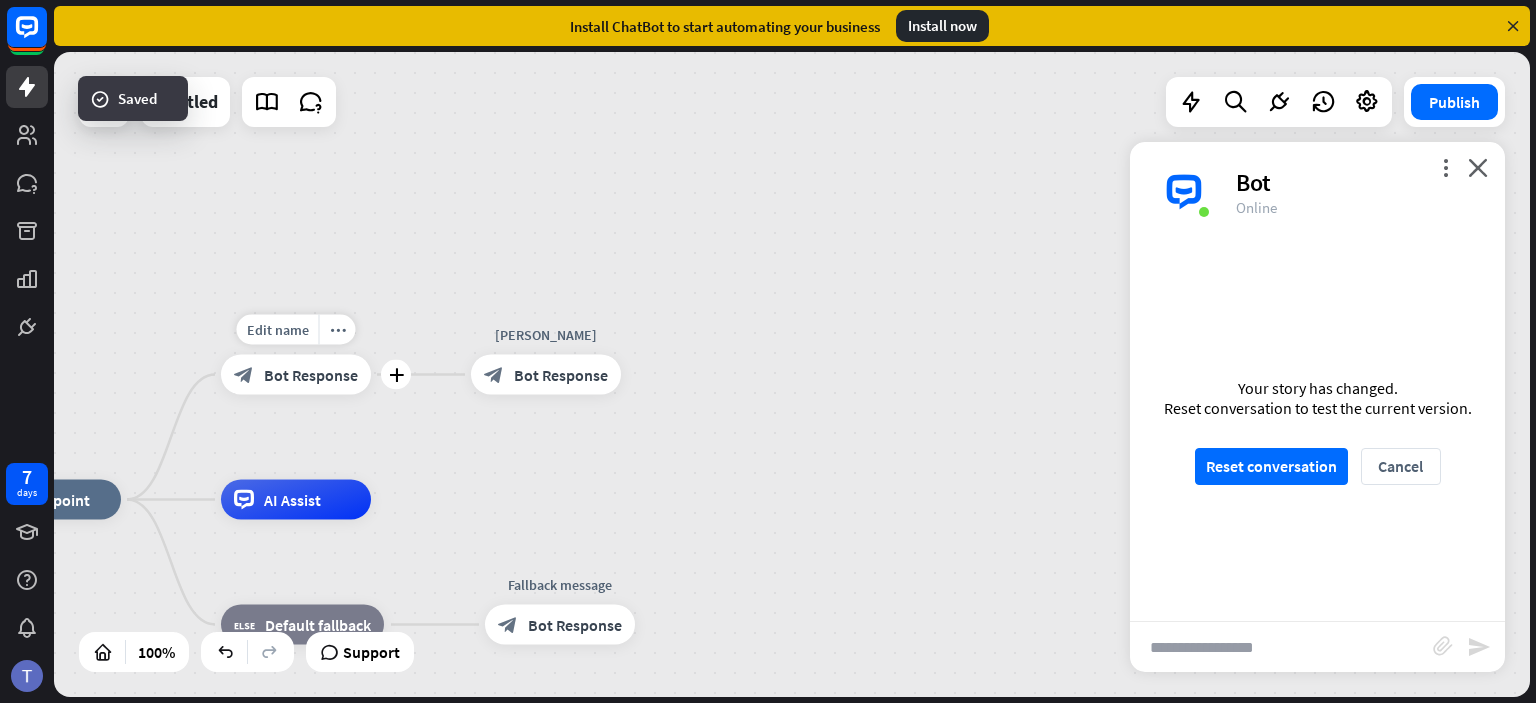 click on "Bot Response" at bounding box center [311, 375] 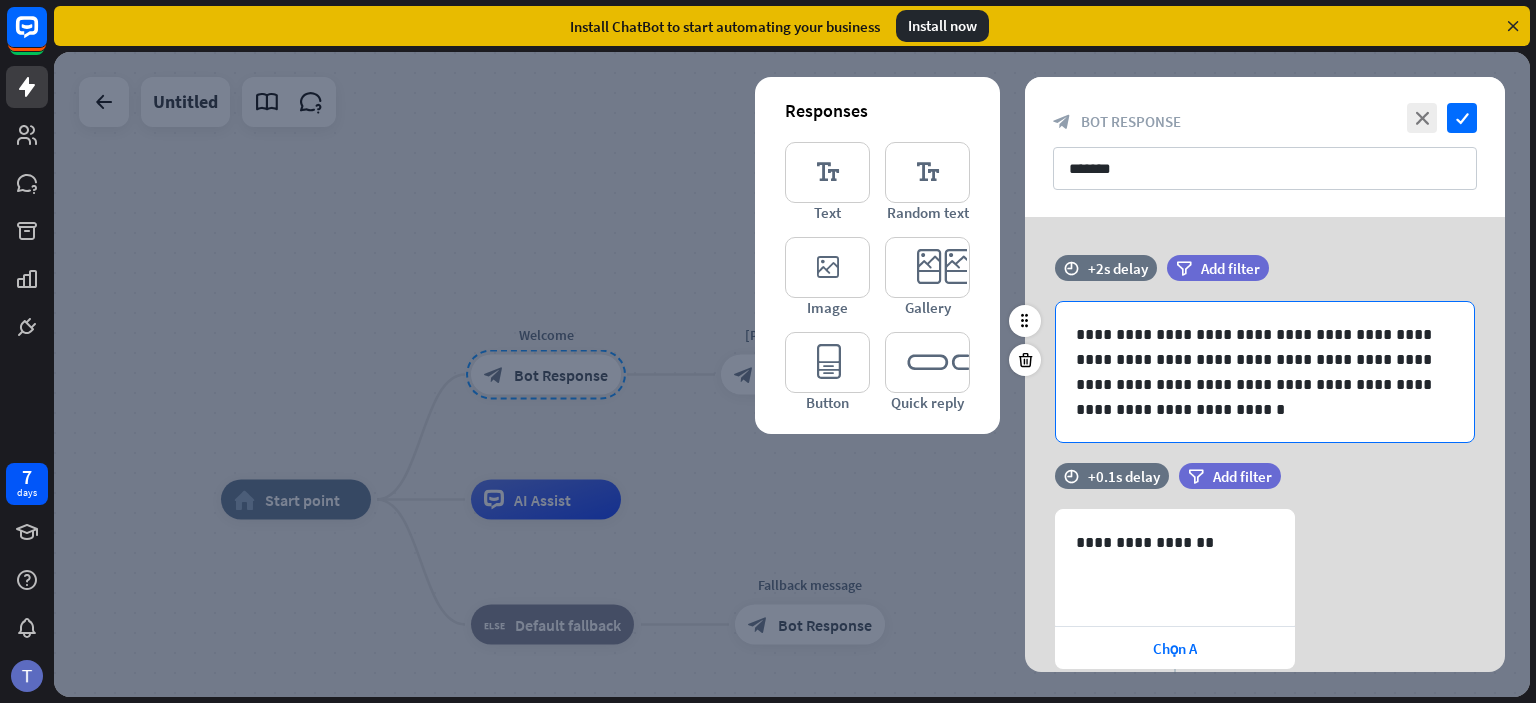 scroll, scrollTop: 76, scrollLeft: 0, axis: vertical 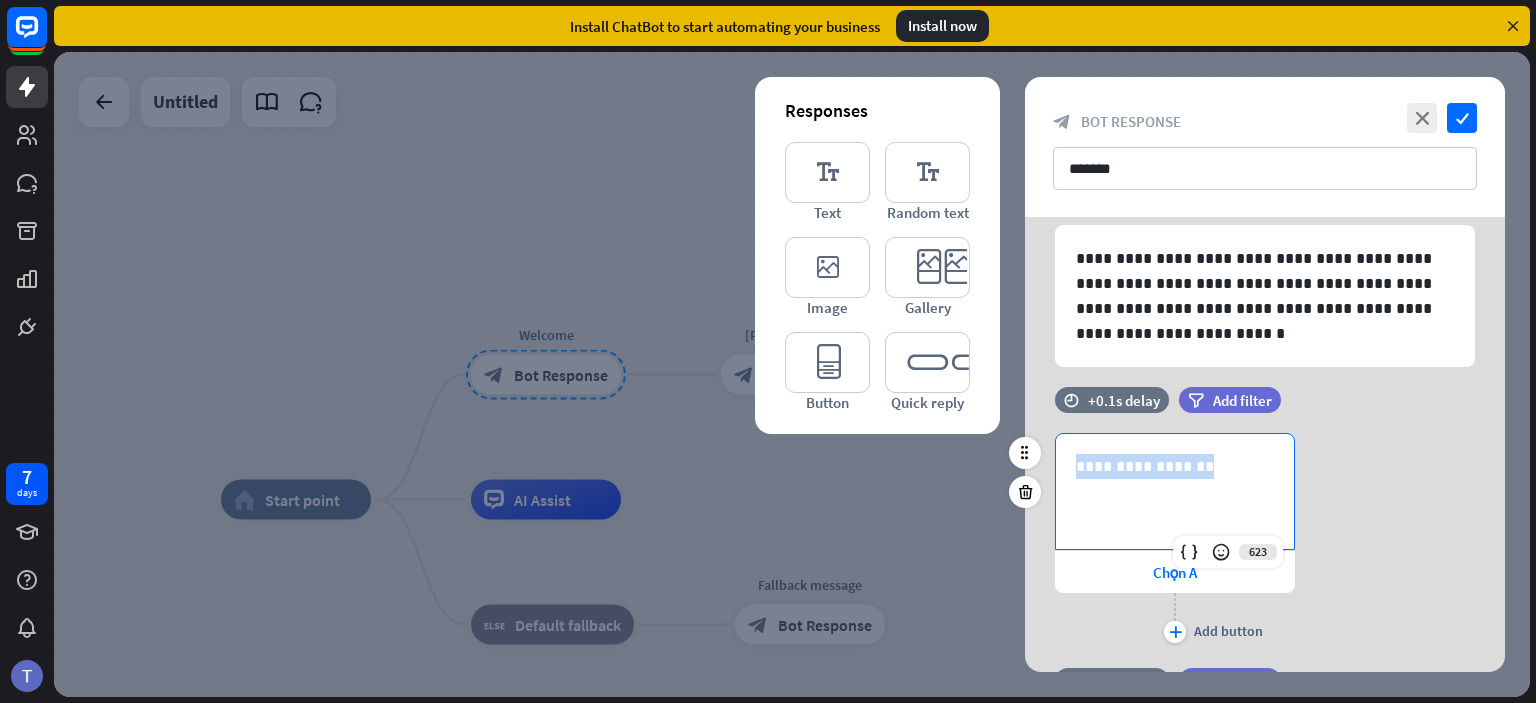 drag, startPoint x: 1188, startPoint y: 469, endPoint x: 1066, endPoint y: 472, distance: 122.03688 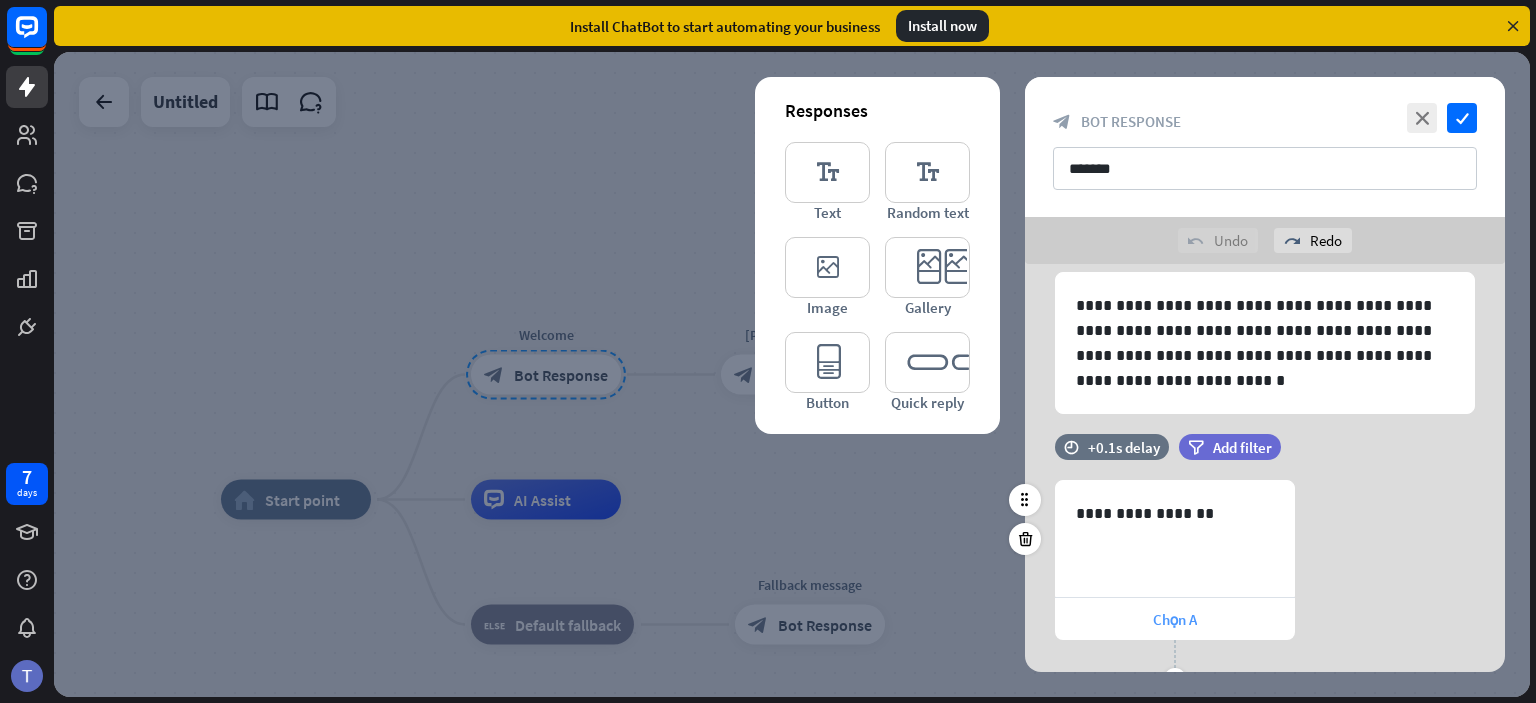 click on "Chọn A" at bounding box center (1175, 619) 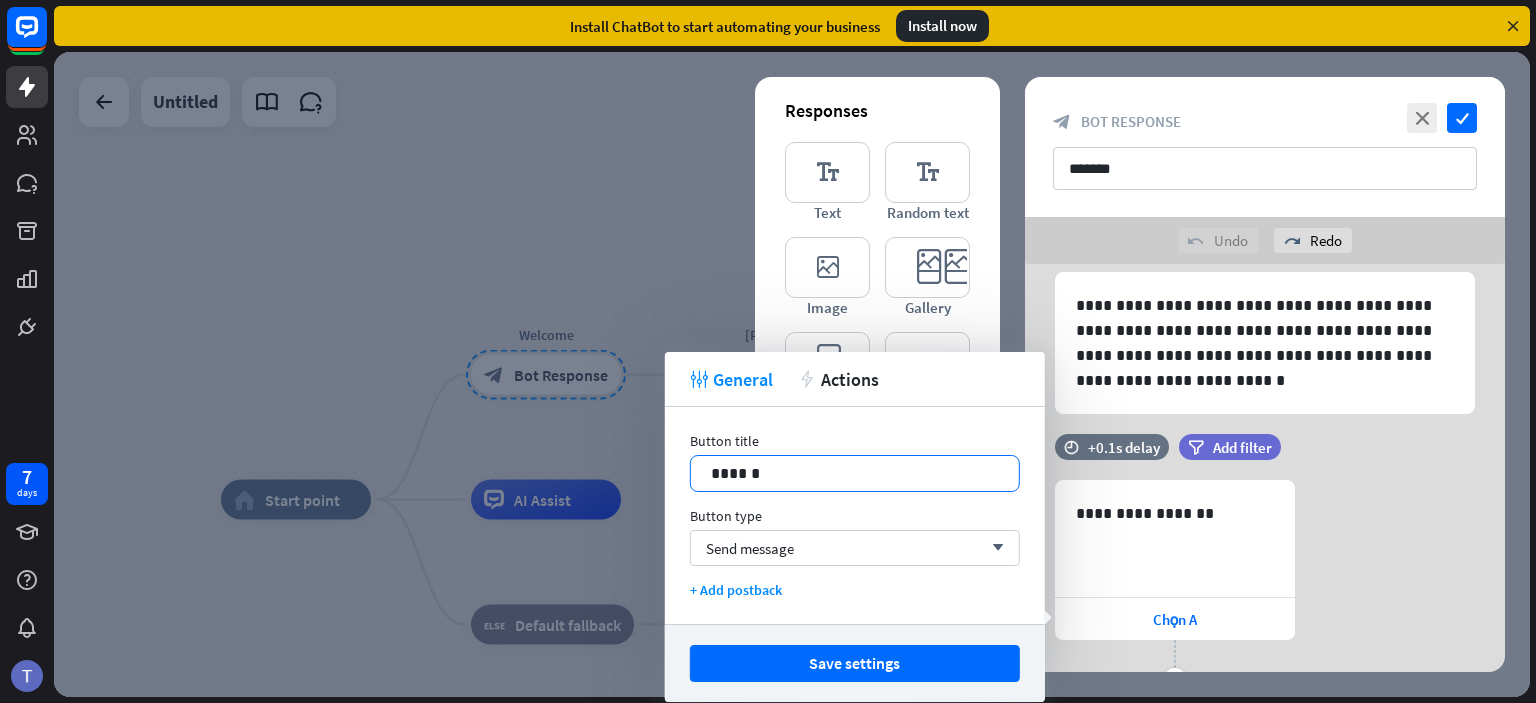 click on "******" at bounding box center [855, 473] 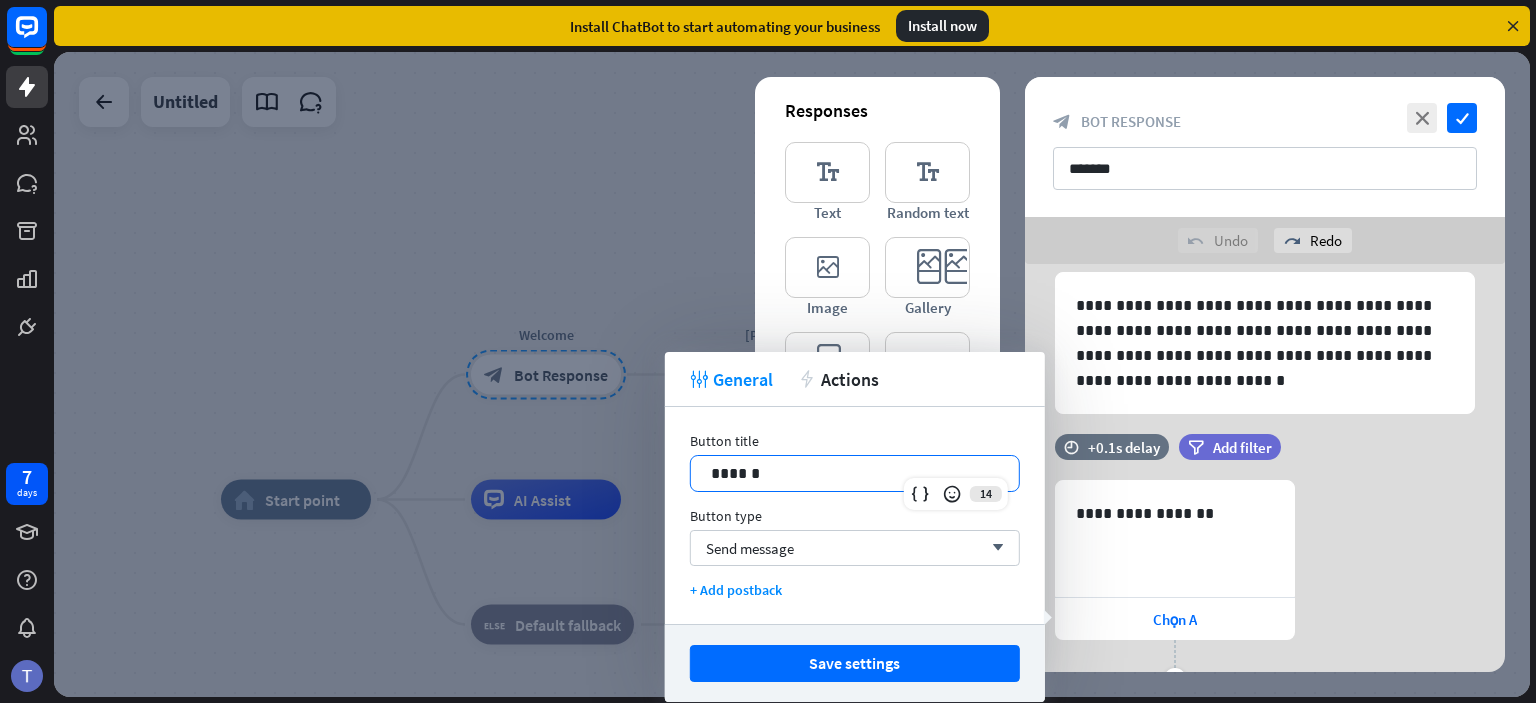 type 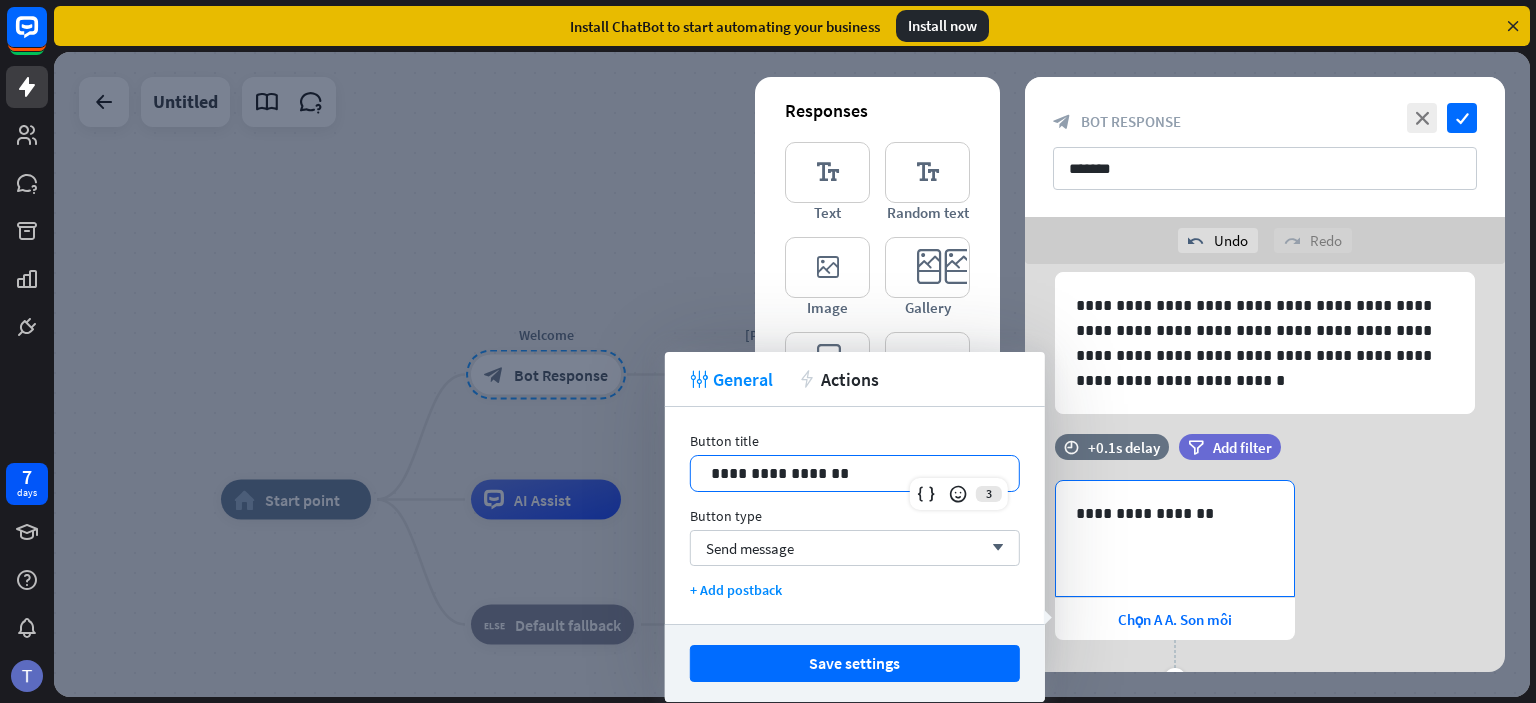 click on "**********" at bounding box center [1175, 513] 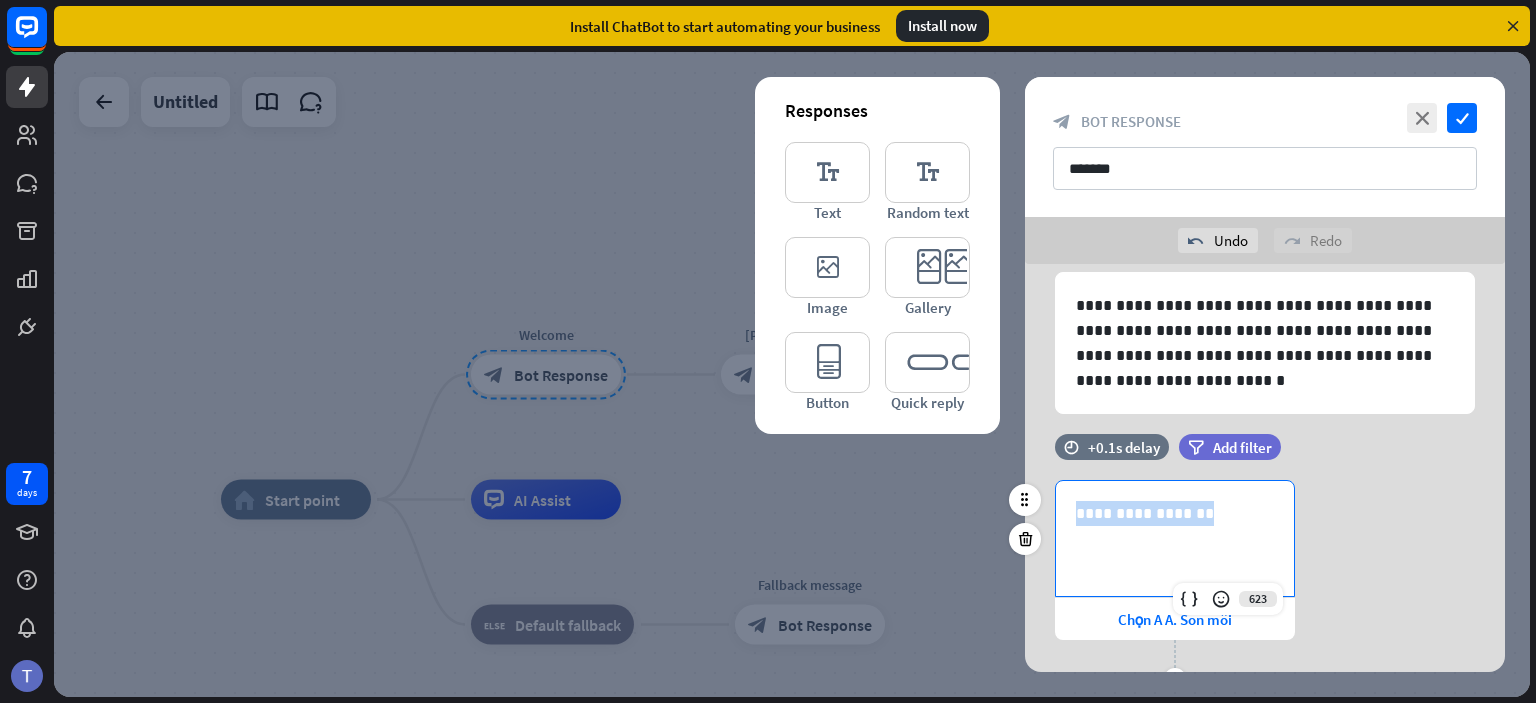 drag, startPoint x: 1180, startPoint y: 511, endPoint x: 1075, endPoint y: 519, distance: 105.30432 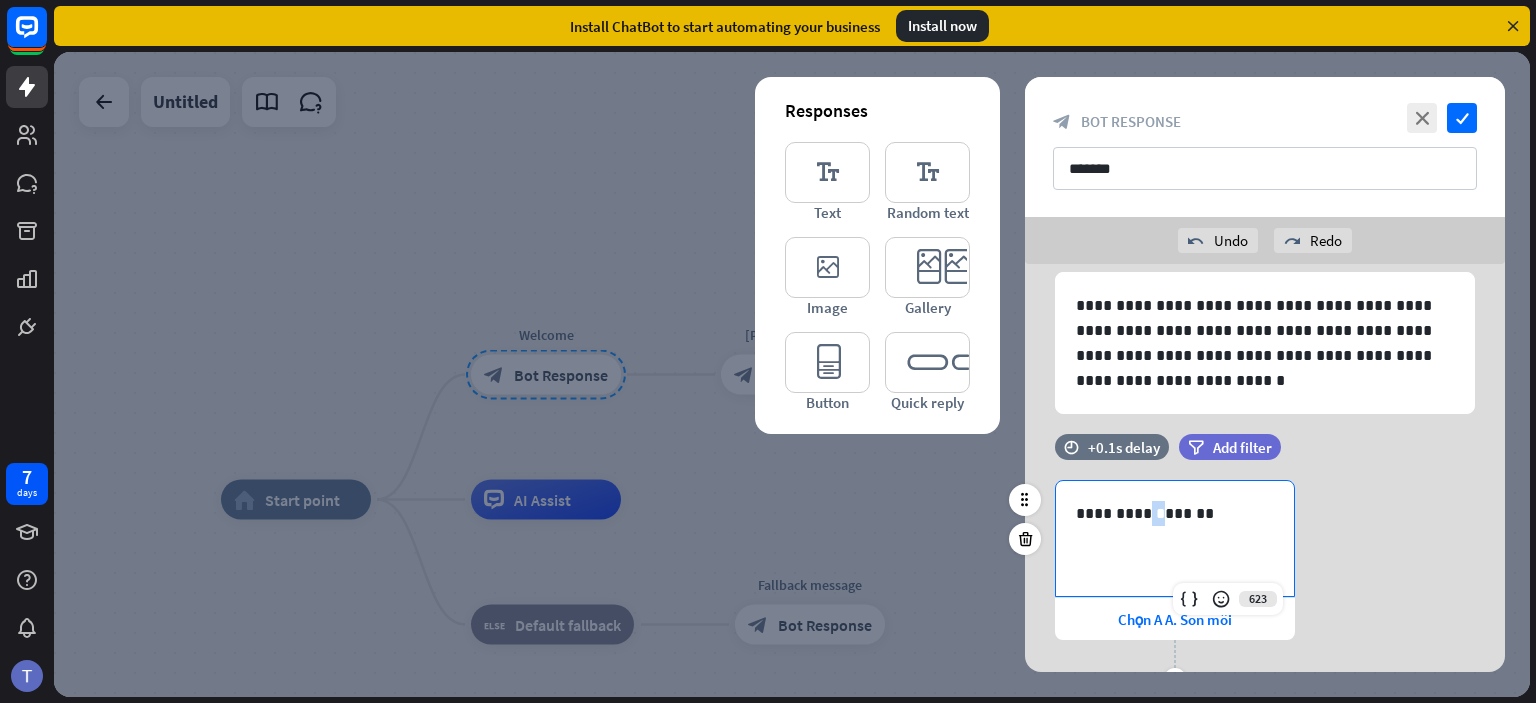 click on "**********" at bounding box center [1175, 513] 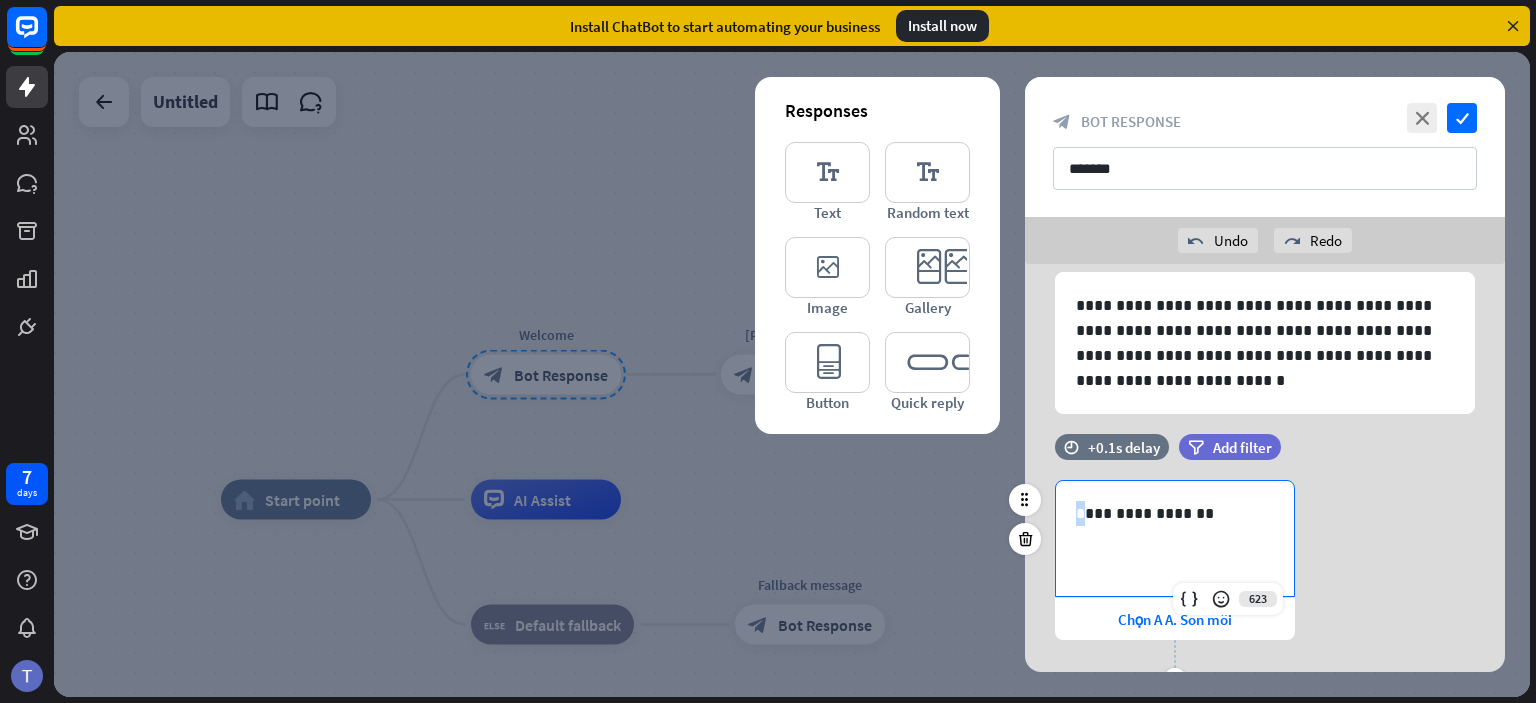 drag, startPoint x: 1183, startPoint y: 511, endPoint x: 1114, endPoint y: 514, distance: 69.065186 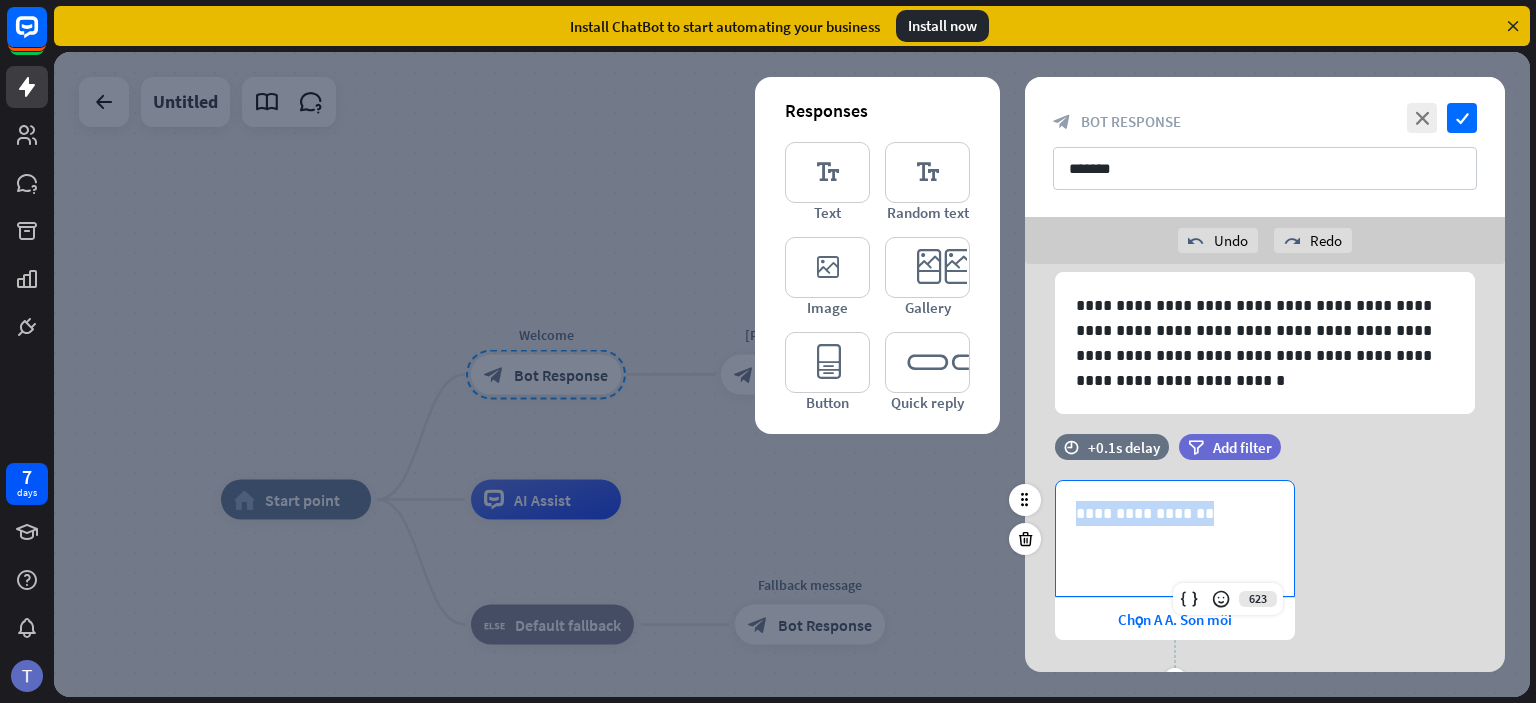 drag, startPoint x: 1173, startPoint y: 515, endPoint x: 1072, endPoint y: 507, distance: 101.31634 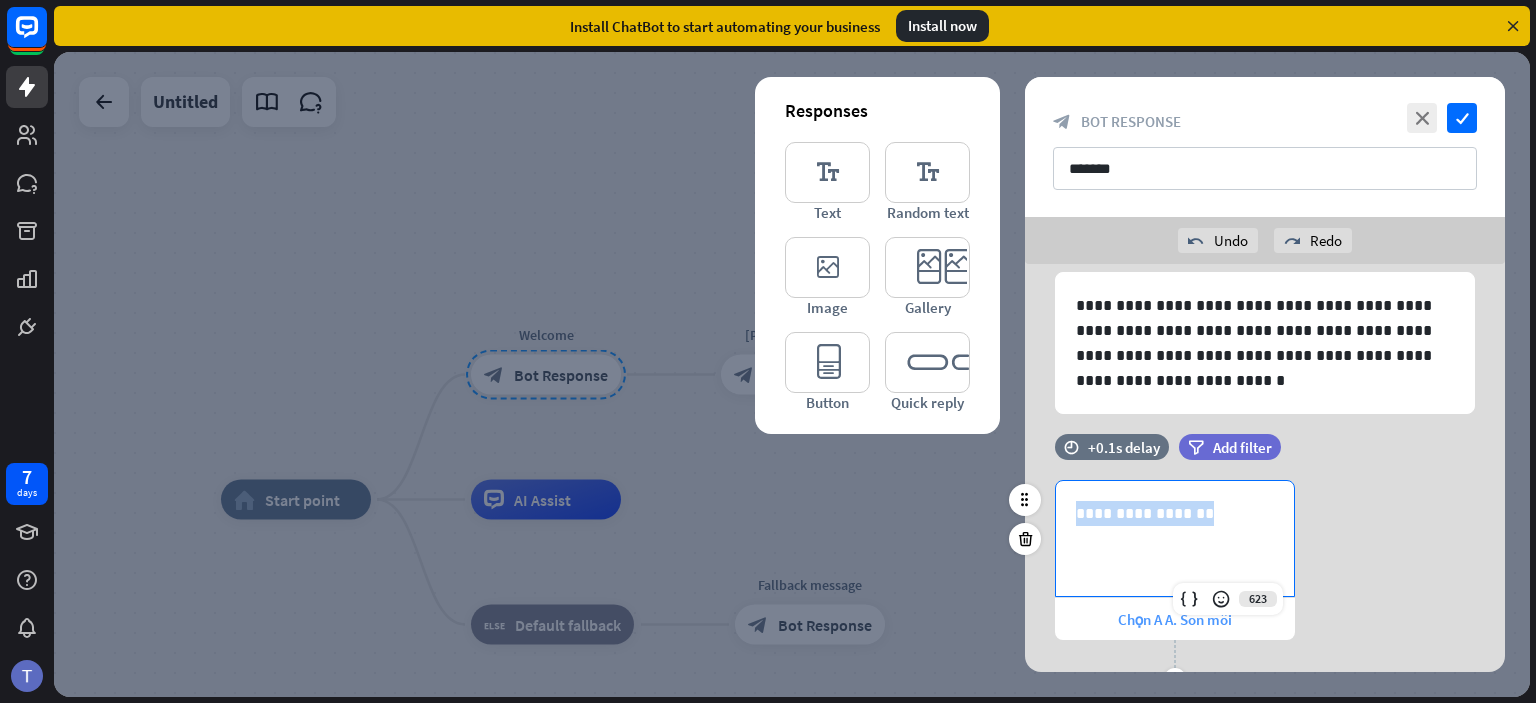 copy on "**********" 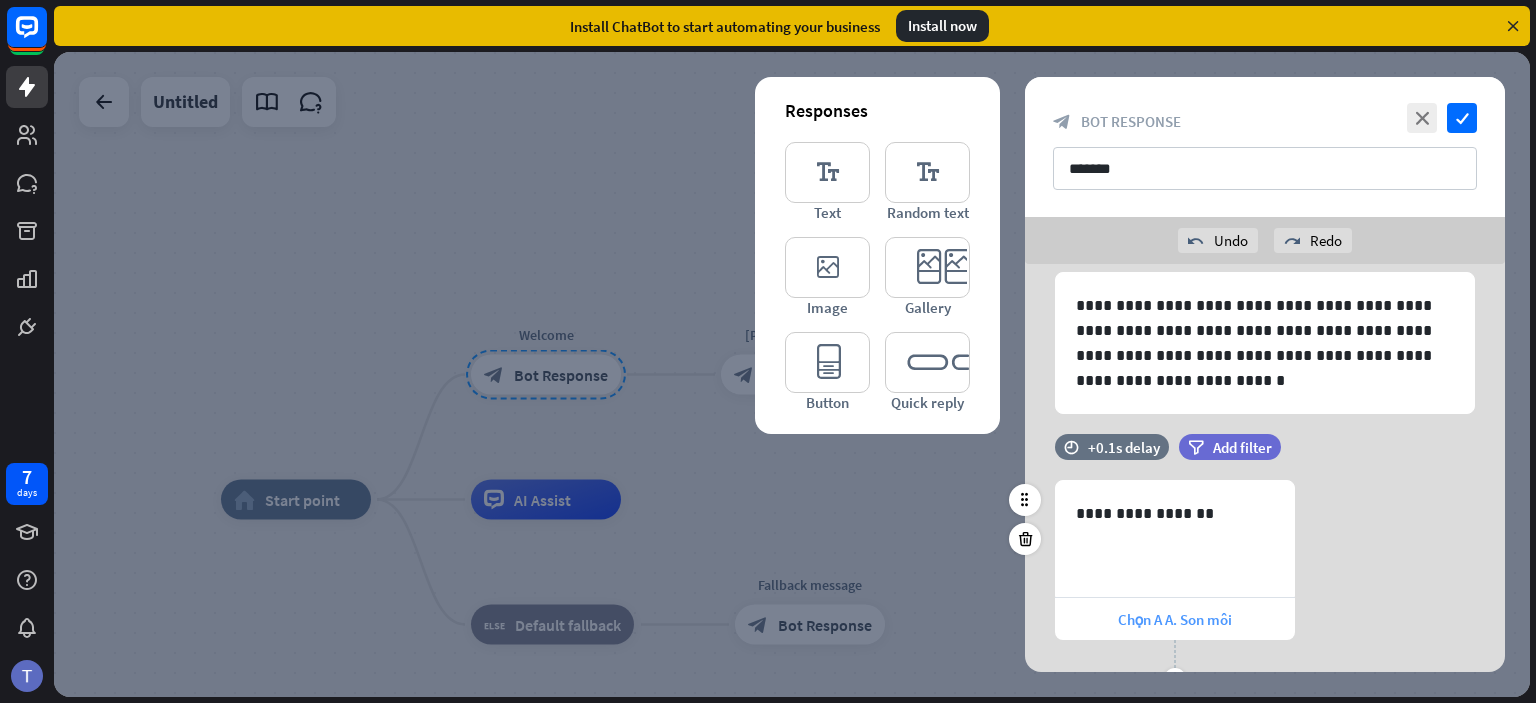 click on "Chọn A A. Son môi" at bounding box center (1175, 619) 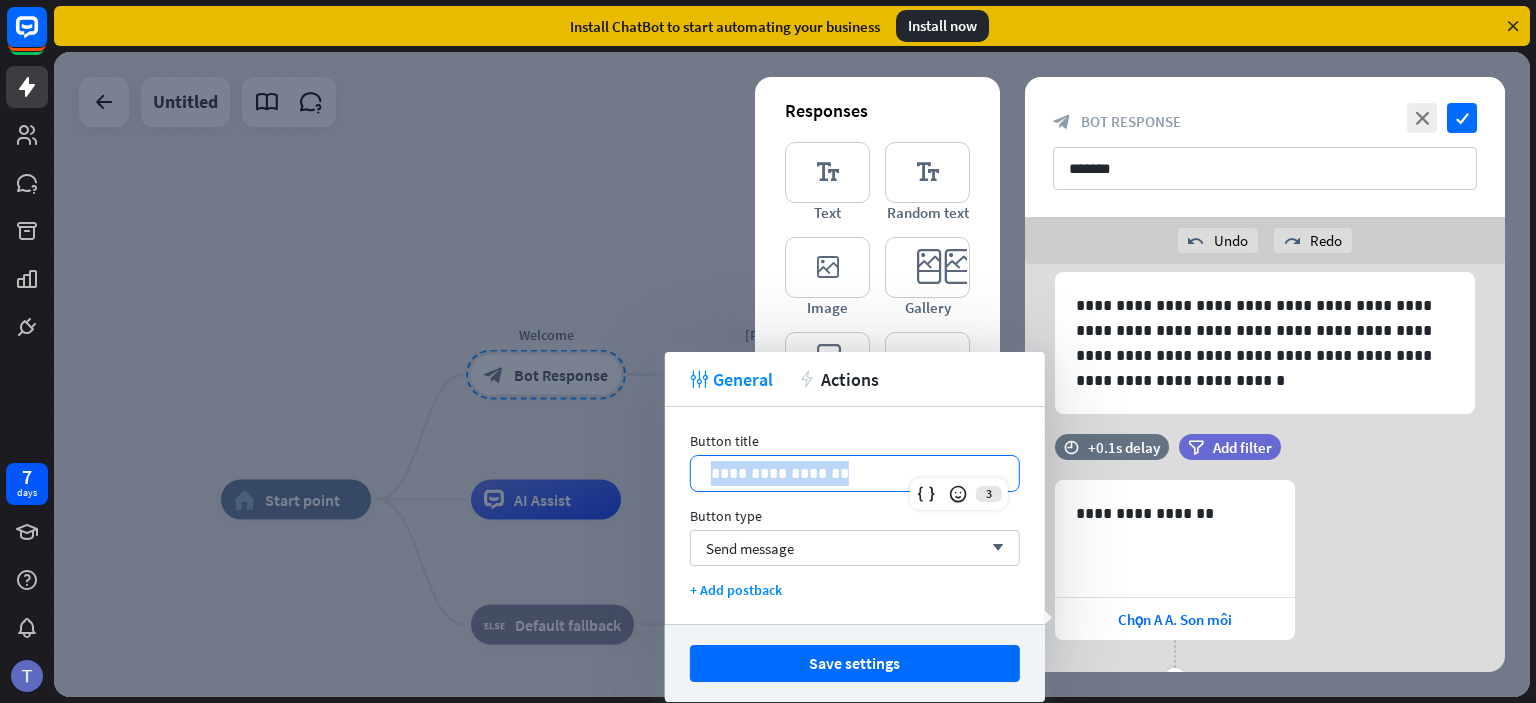 drag, startPoint x: 916, startPoint y: 466, endPoint x: 688, endPoint y: 466, distance: 228 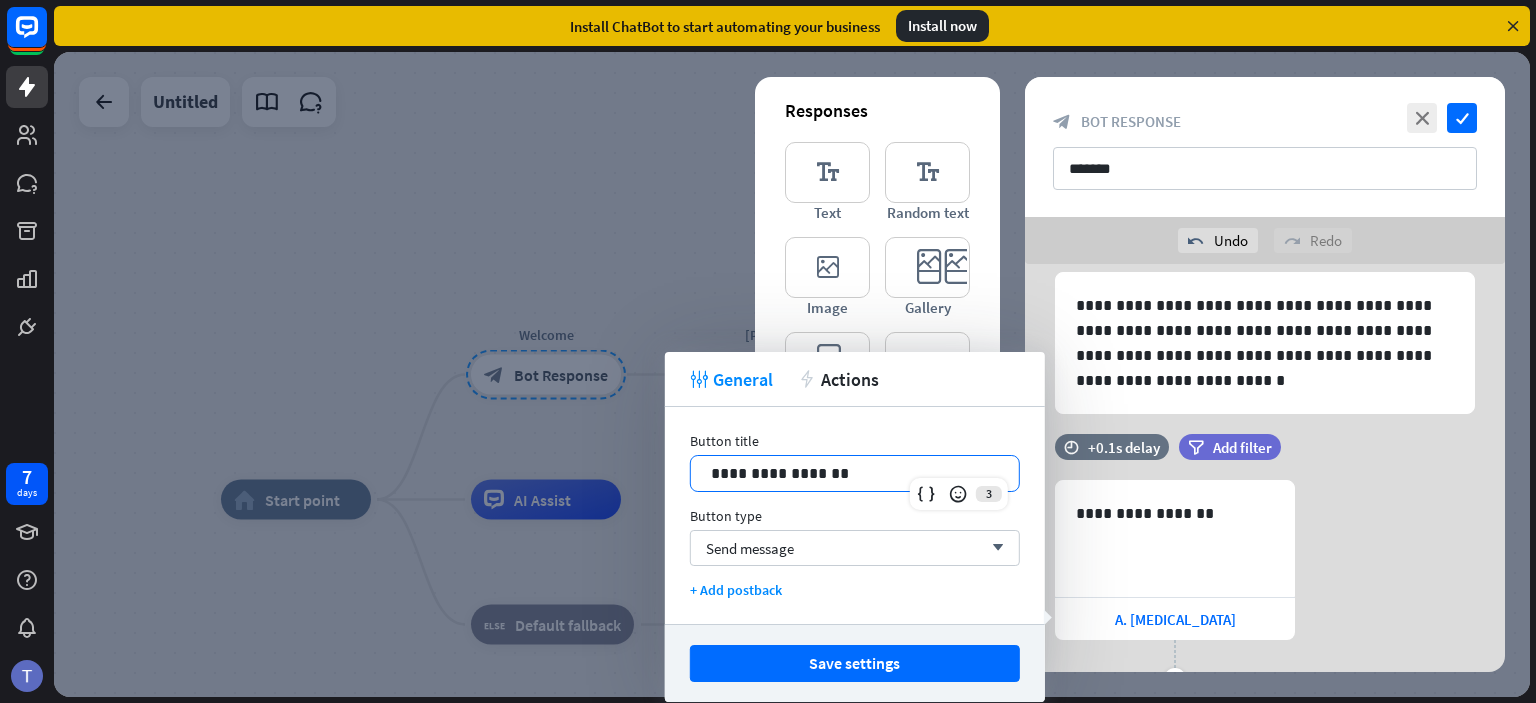click on "**********" at bounding box center (855, 473) 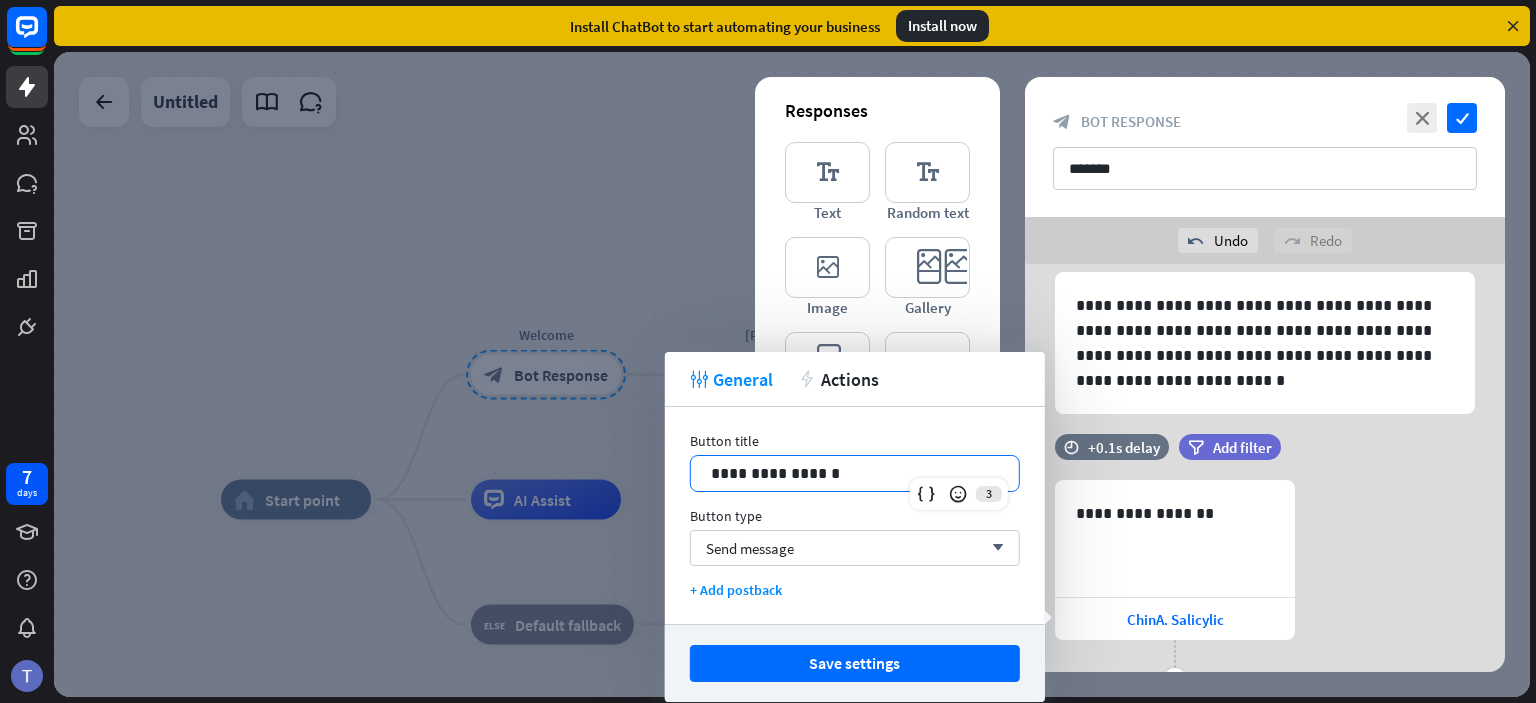 click on "**********" at bounding box center [855, 473] 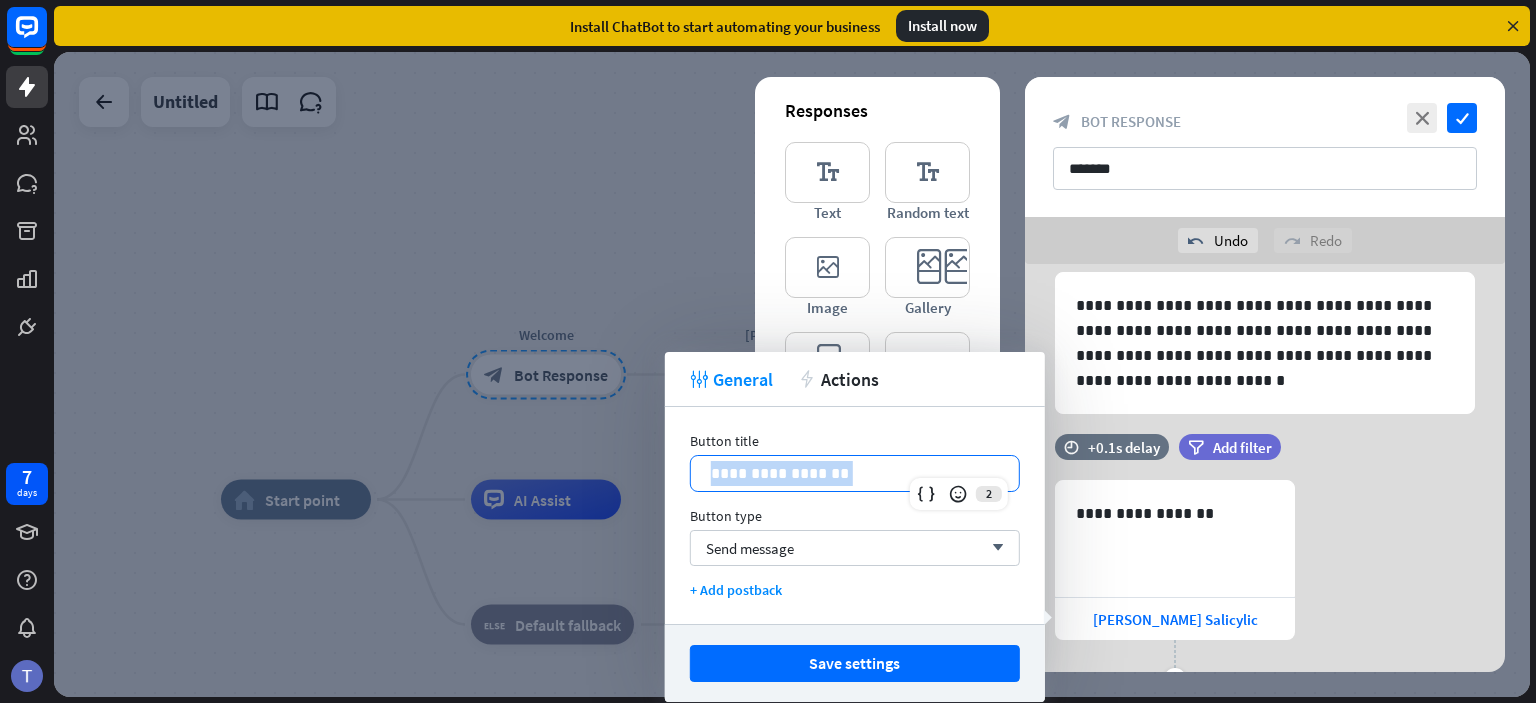drag, startPoint x: 828, startPoint y: 471, endPoint x: 690, endPoint y: 462, distance: 138.29317 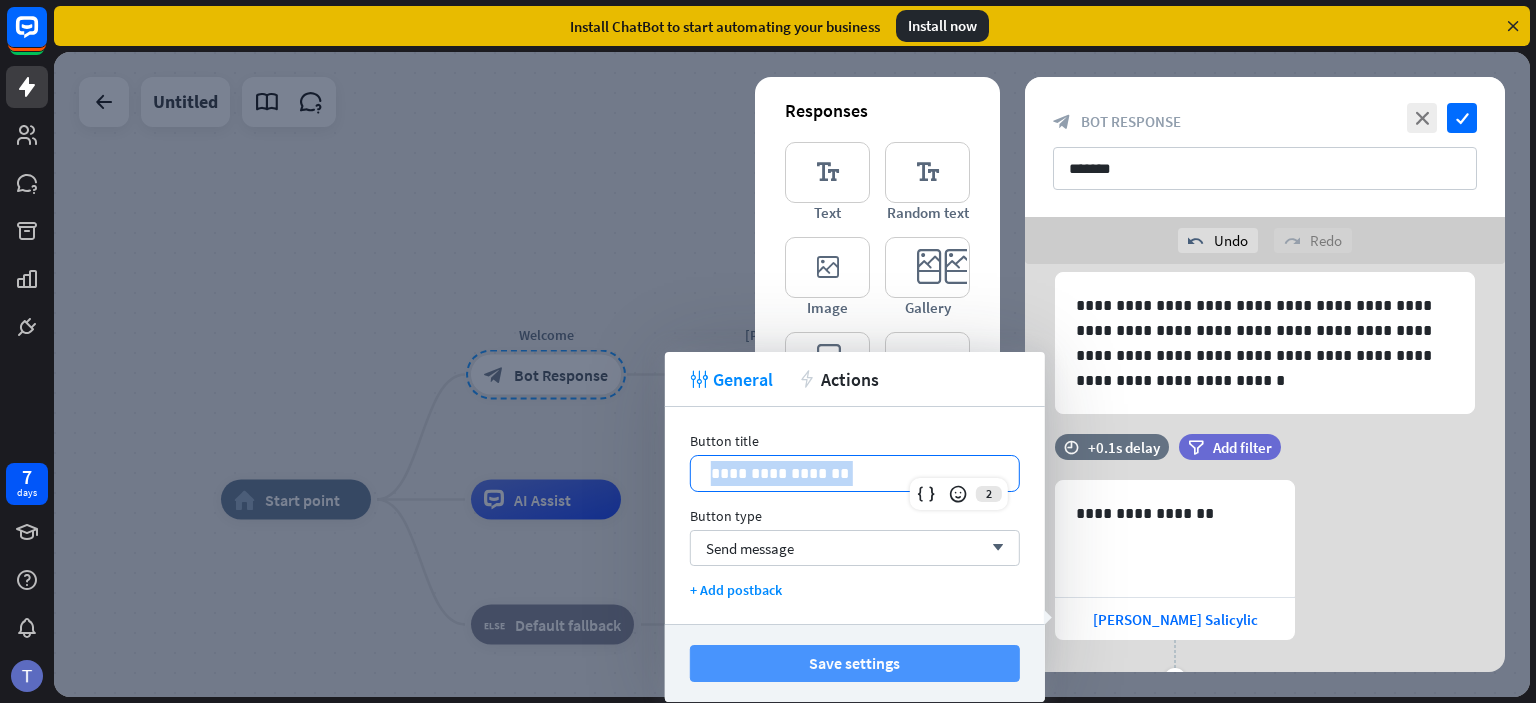 click on "Save settings" at bounding box center [855, 663] 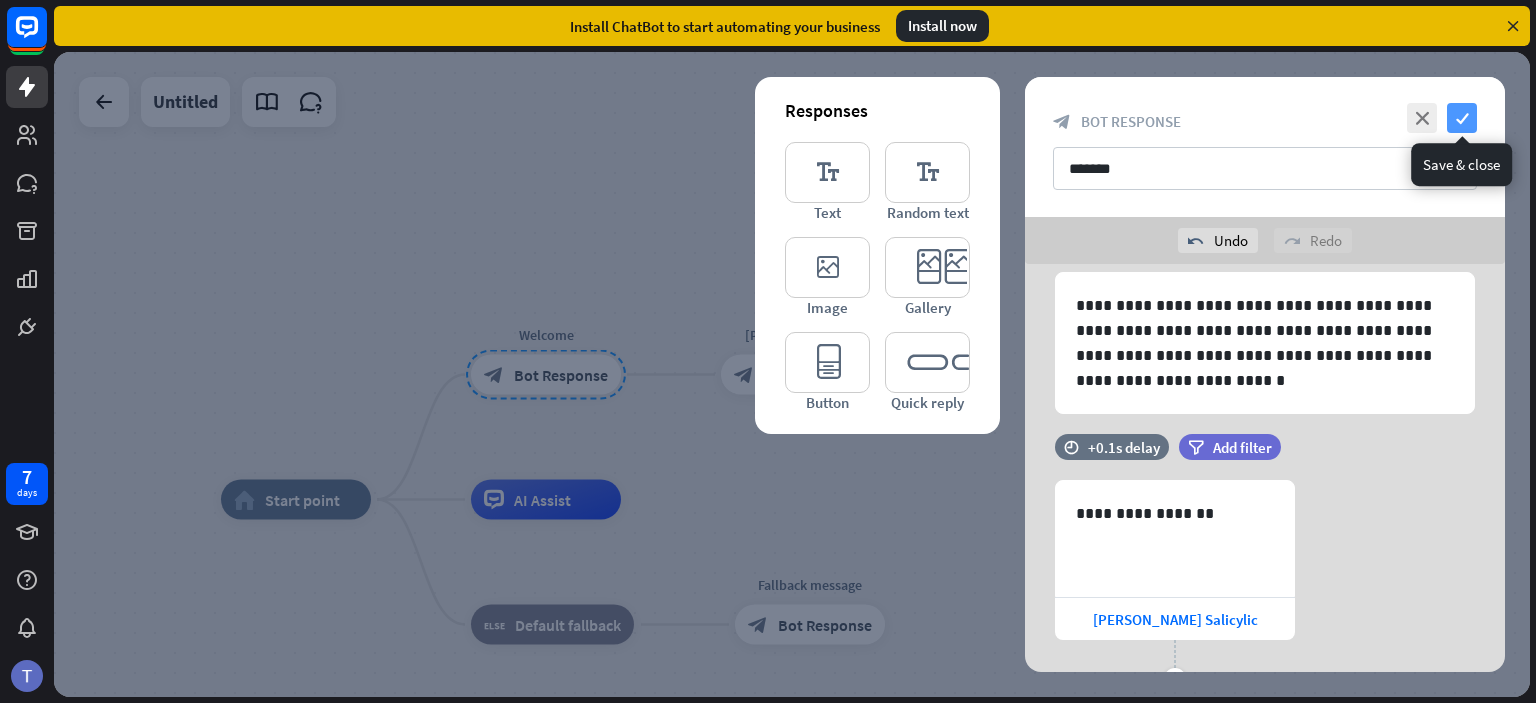 click on "check" at bounding box center [1462, 118] 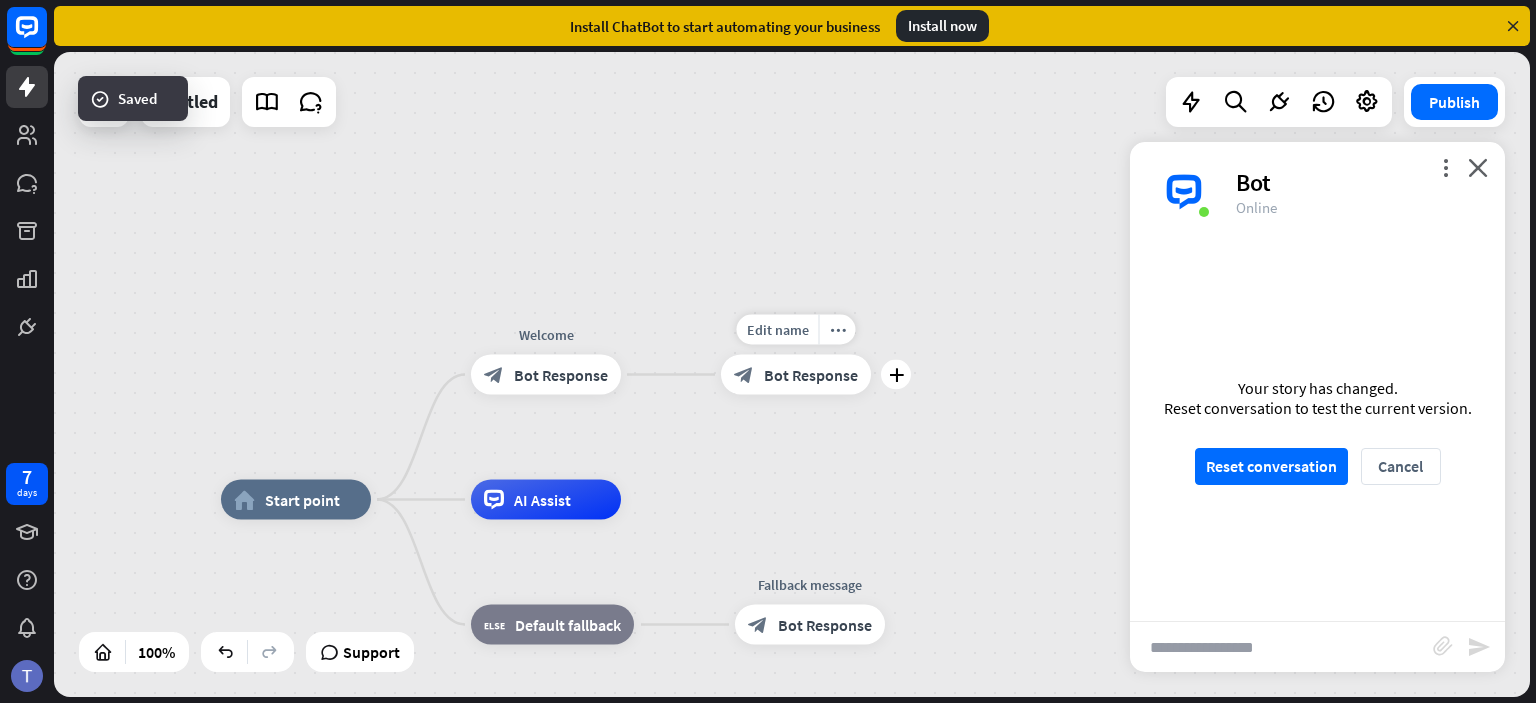 click on "Bot Response" at bounding box center [811, 375] 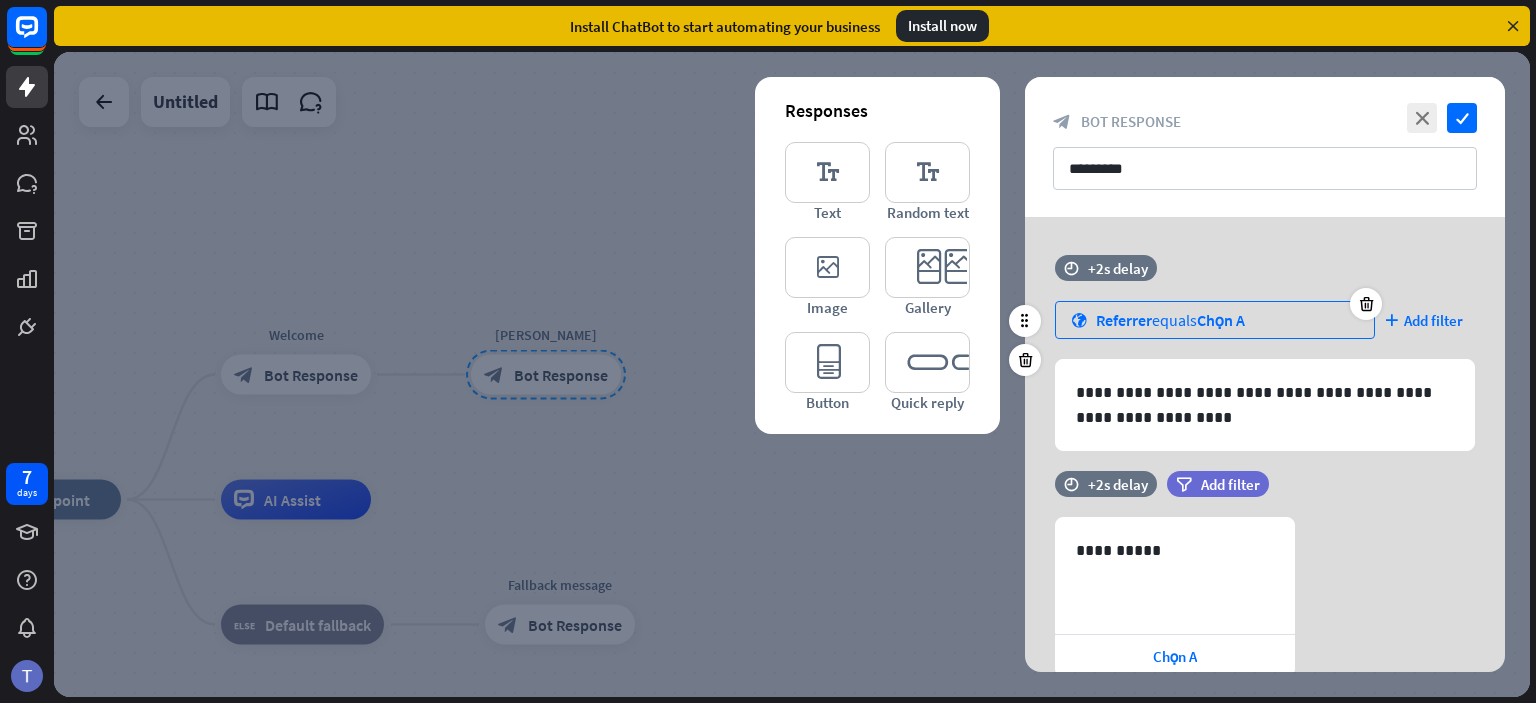 click on "Referrer
equals
Chọn A" at bounding box center (1170, 320) 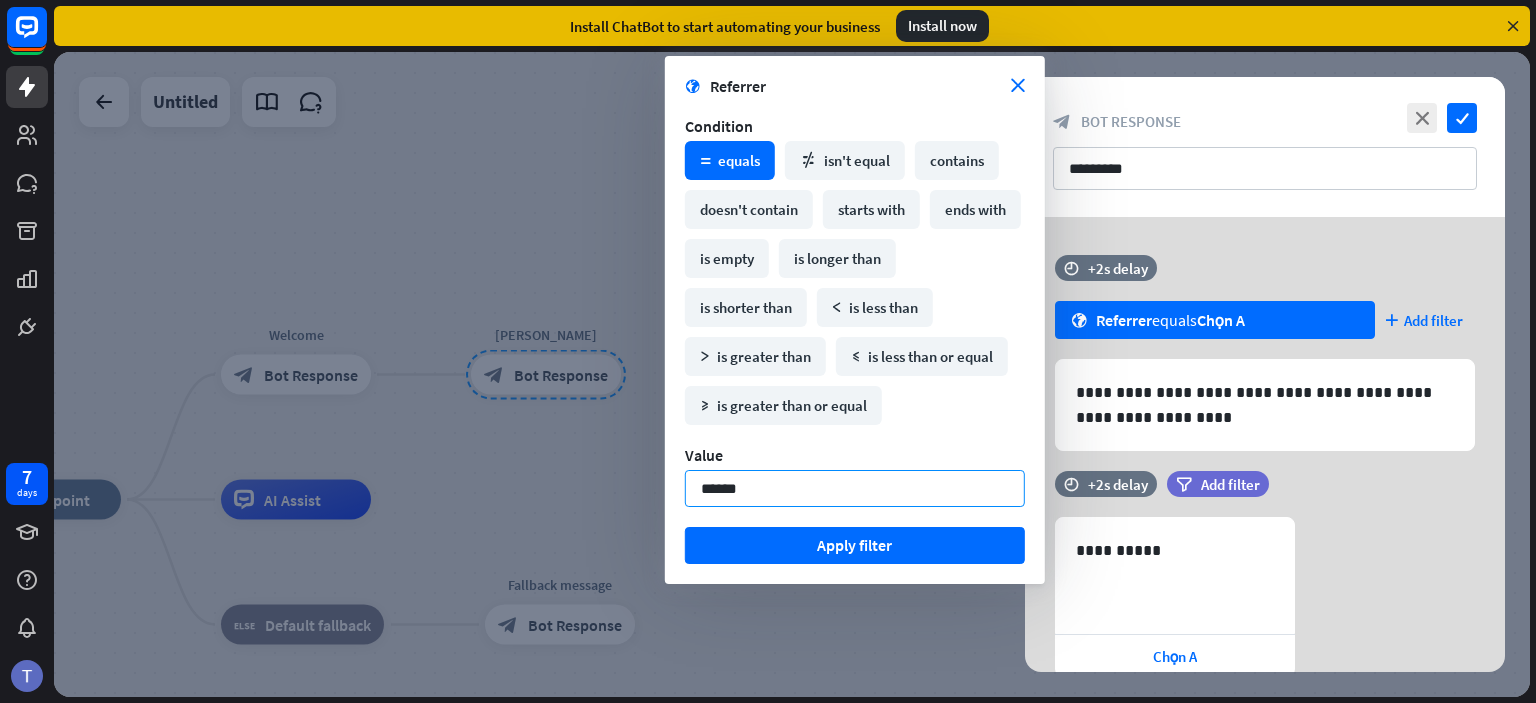 drag, startPoint x: 746, startPoint y: 491, endPoint x: 624, endPoint y: 491, distance: 122 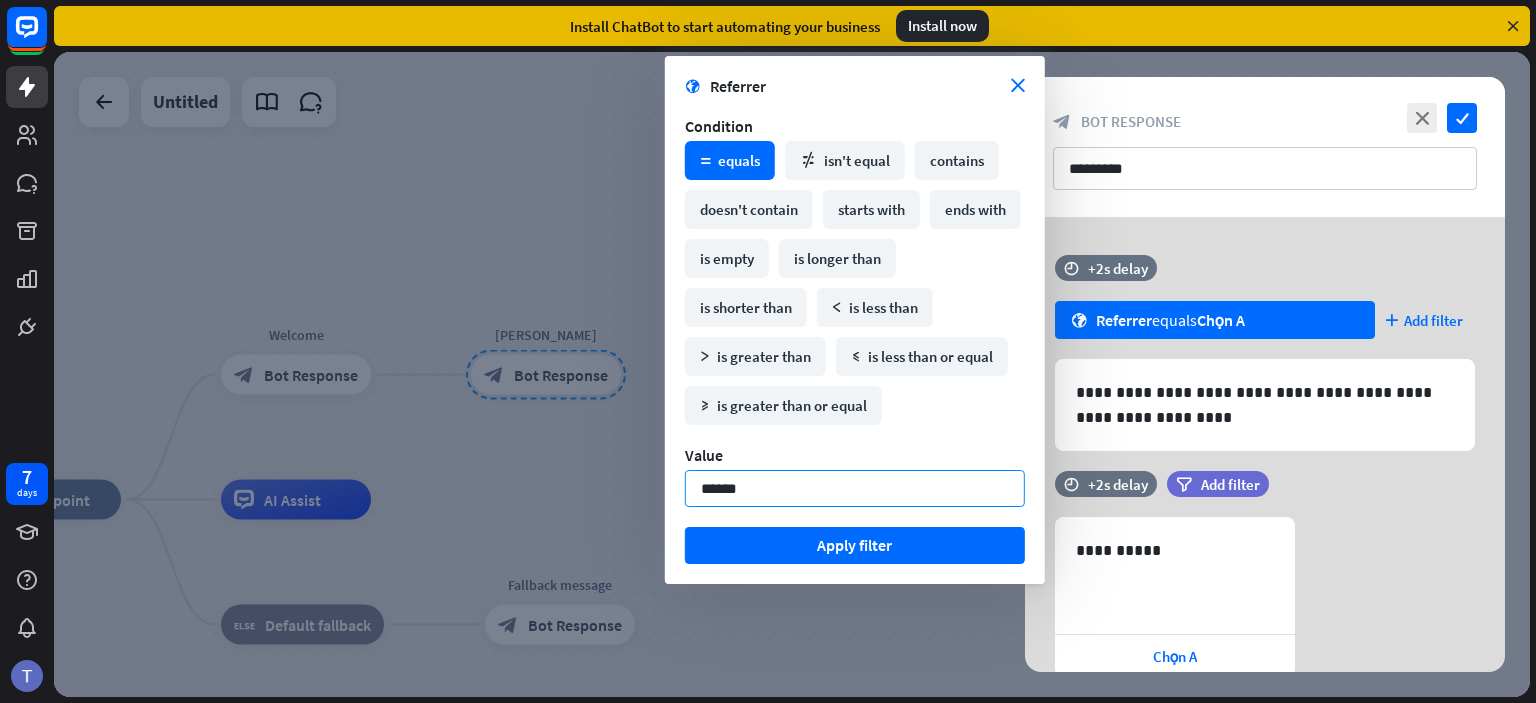 click on "7   days
close
Product Help
First steps   Get started with ChatBot       Help Center   Follow step-by-step tutorials       Academy   Level up your skill set       Contact us   Connect with our Product Experts
Install ChatBot to start automating your business
Install now                         home_2   Start point                 Welcome   block_bot_response   Bot Response                 [PERSON_NAME]   block_bot_response   Bot Response                     AI Assist                   block_fallback   Default fallback                 Fallback message   block_bot_response   Bot Response
Untitled
close   Interactions     User Input" at bounding box center [768, 351] 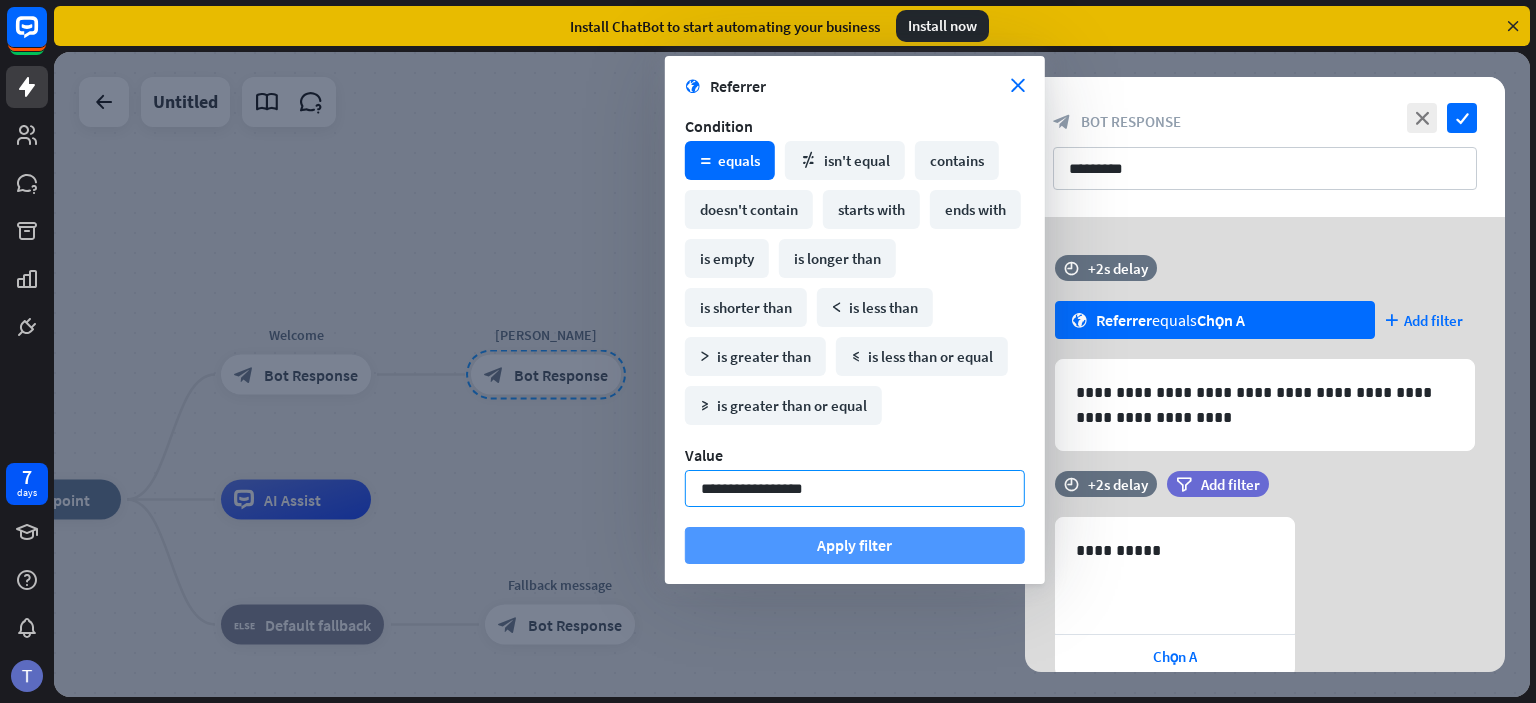 type on "**********" 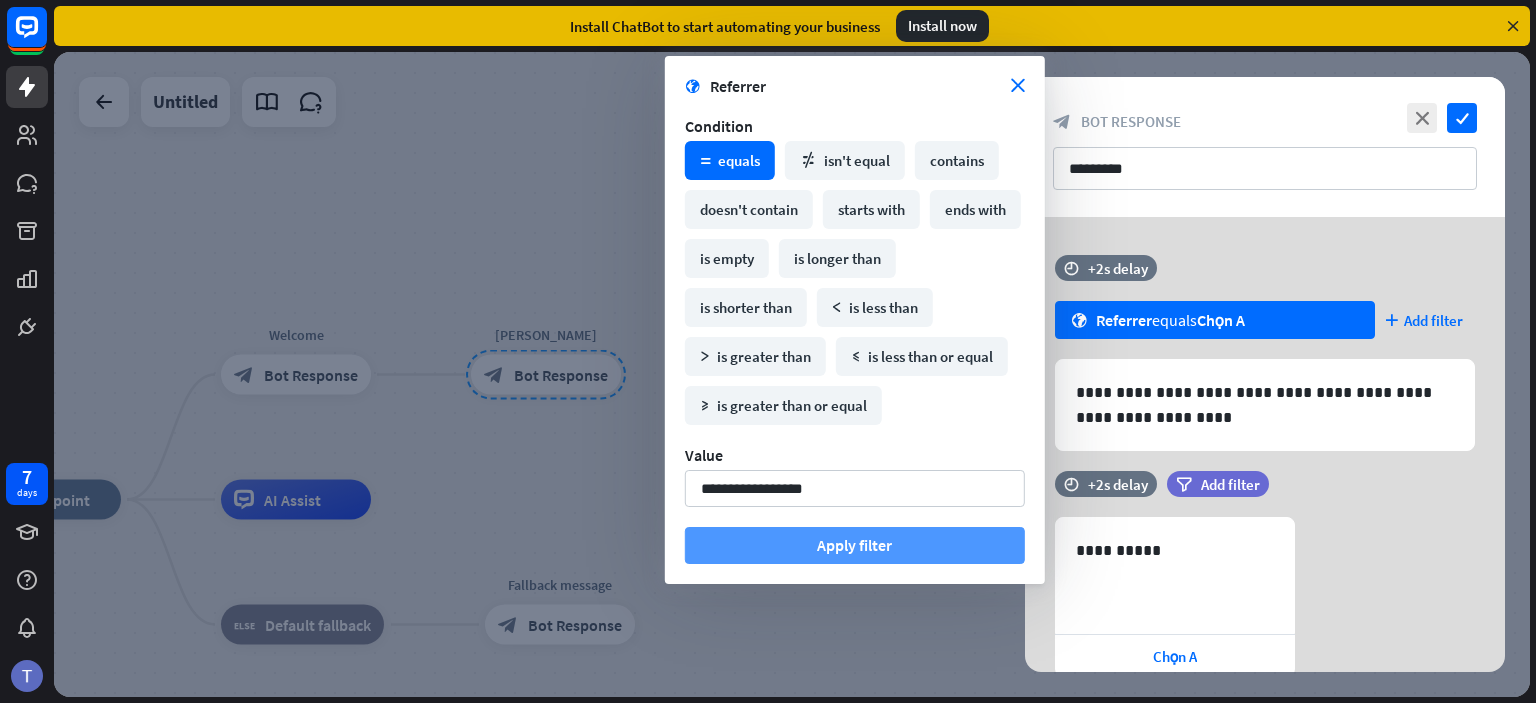 click on "Apply filter" at bounding box center (855, 545) 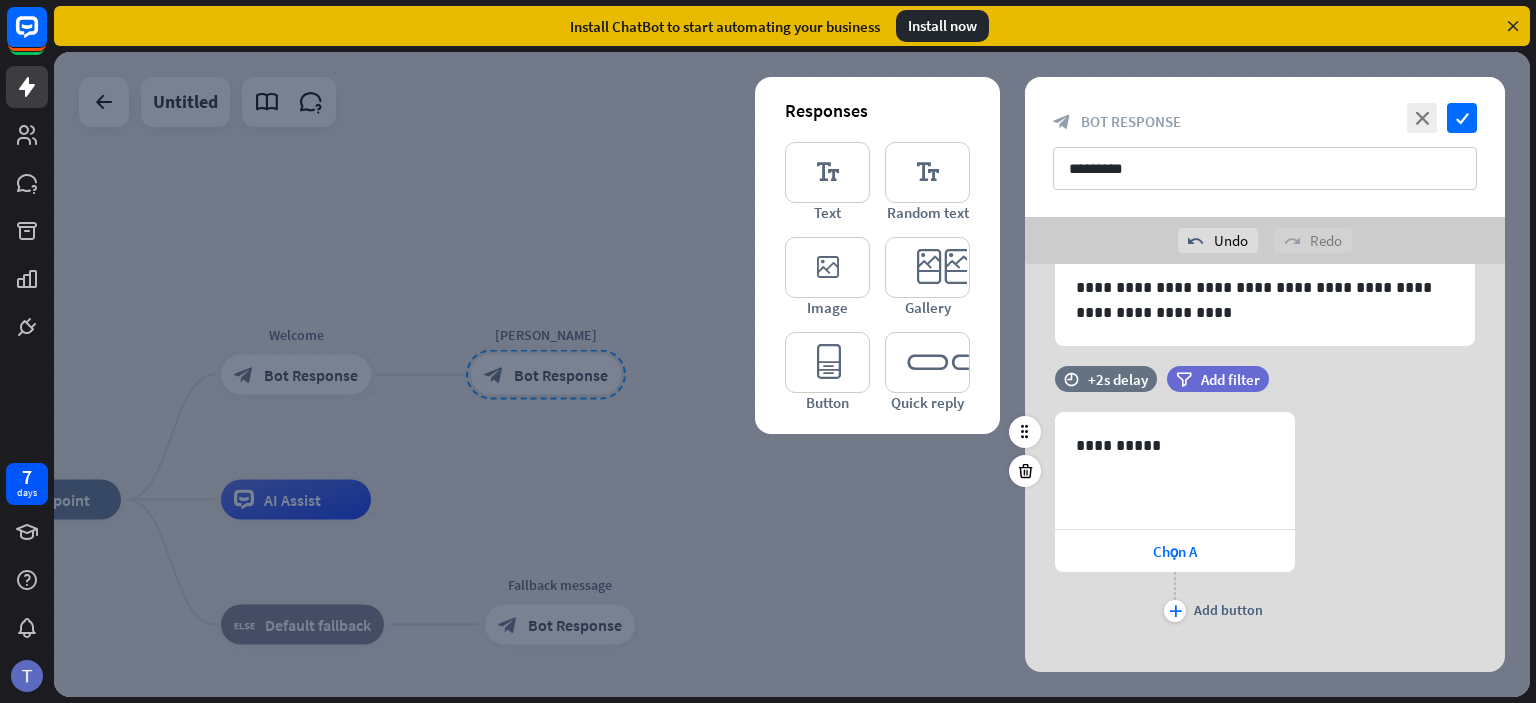 scroll, scrollTop: 176, scrollLeft: 0, axis: vertical 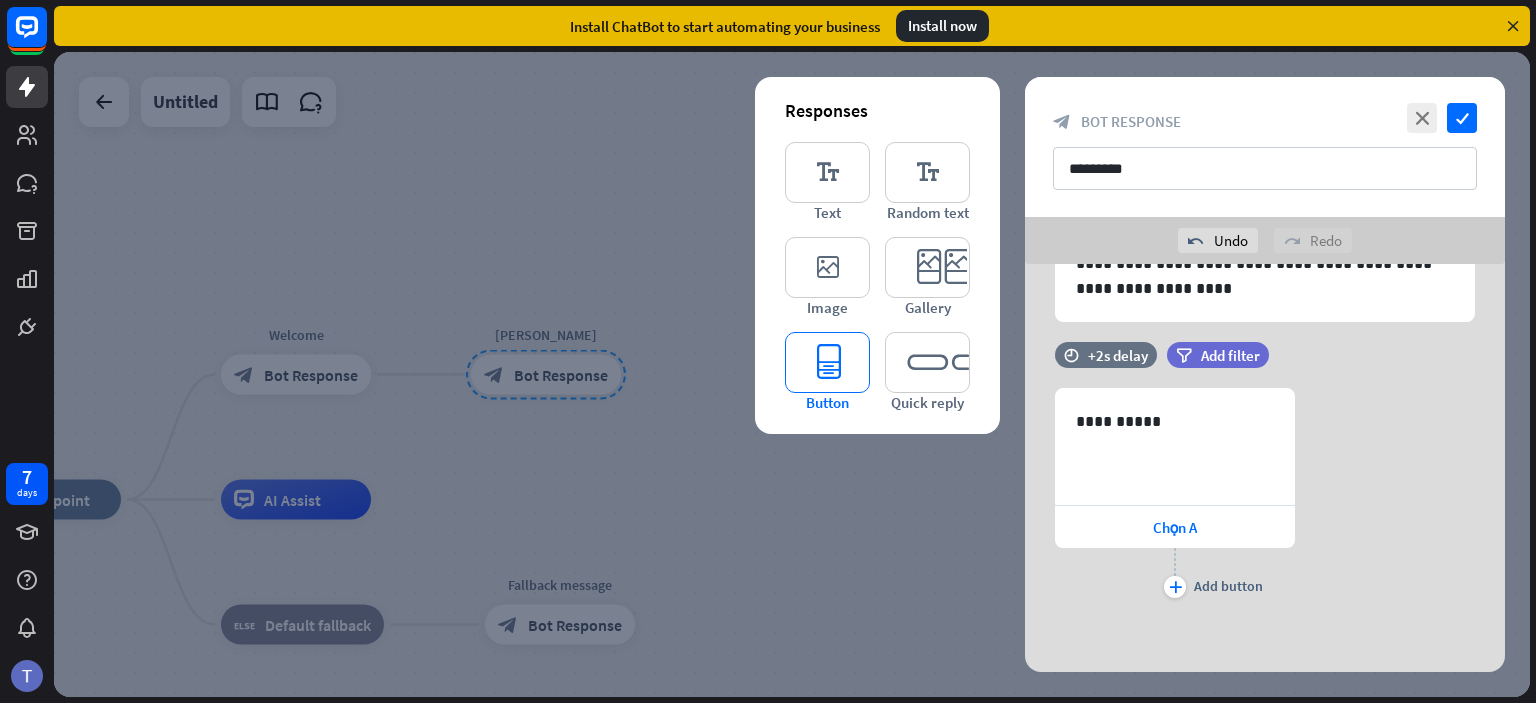 type 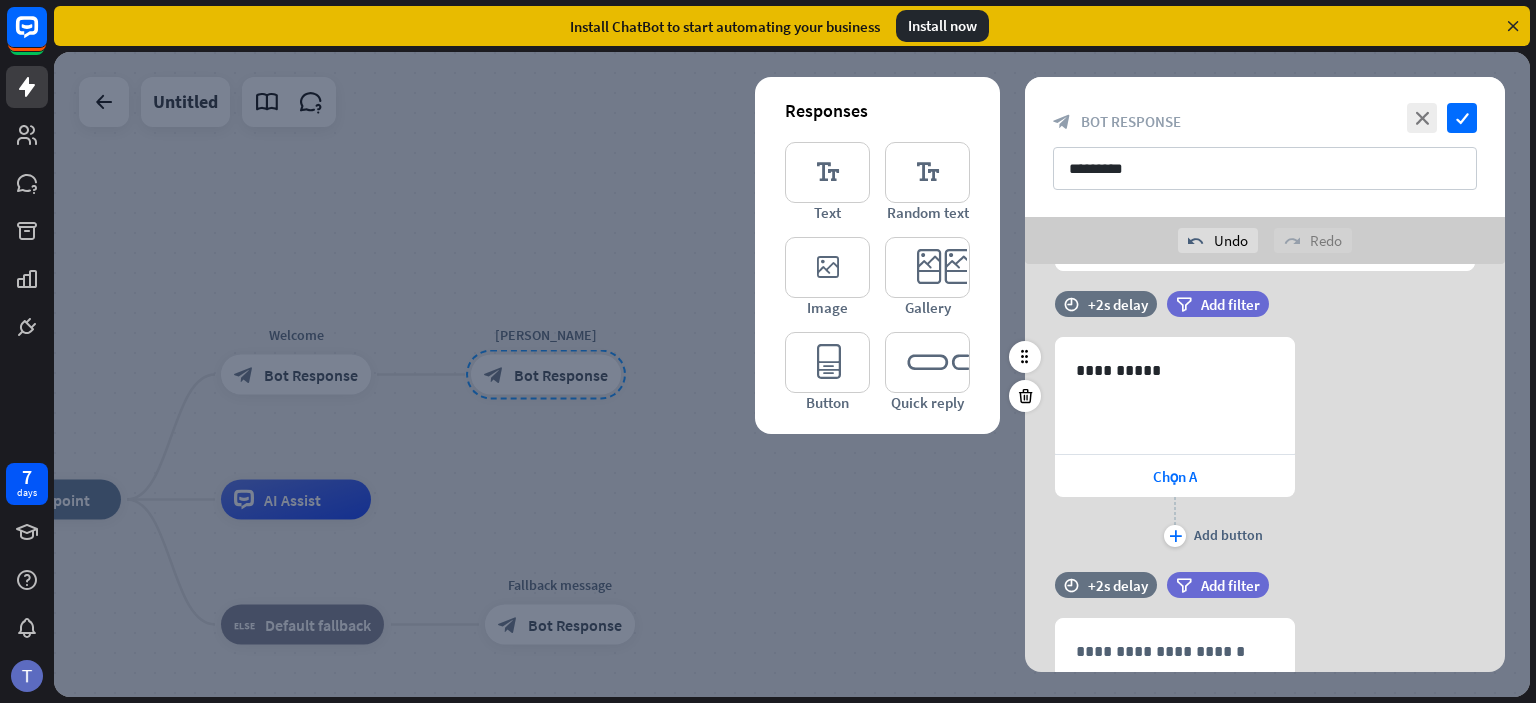 scroll, scrollTop: 230, scrollLeft: 0, axis: vertical 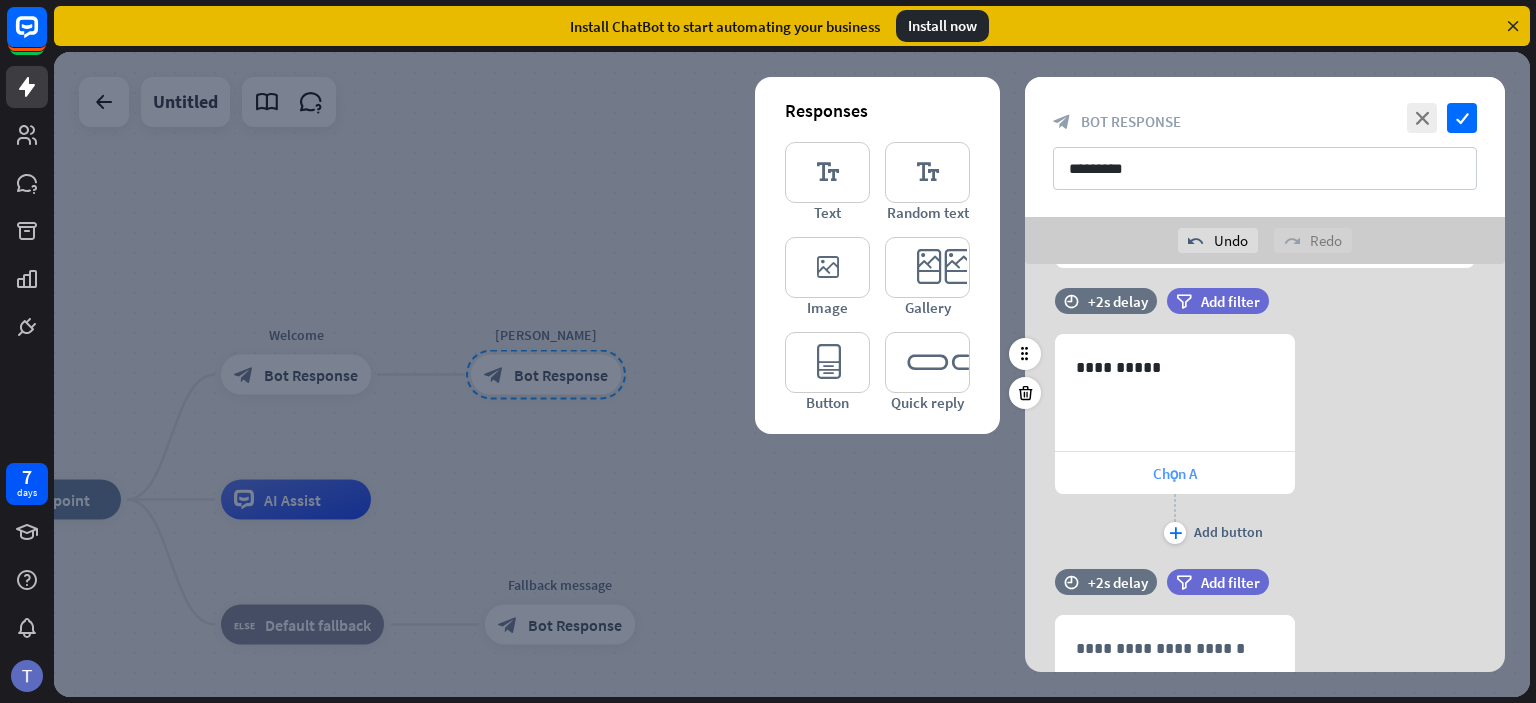 click on "Chọn A" at bounding box center (1175, 473) 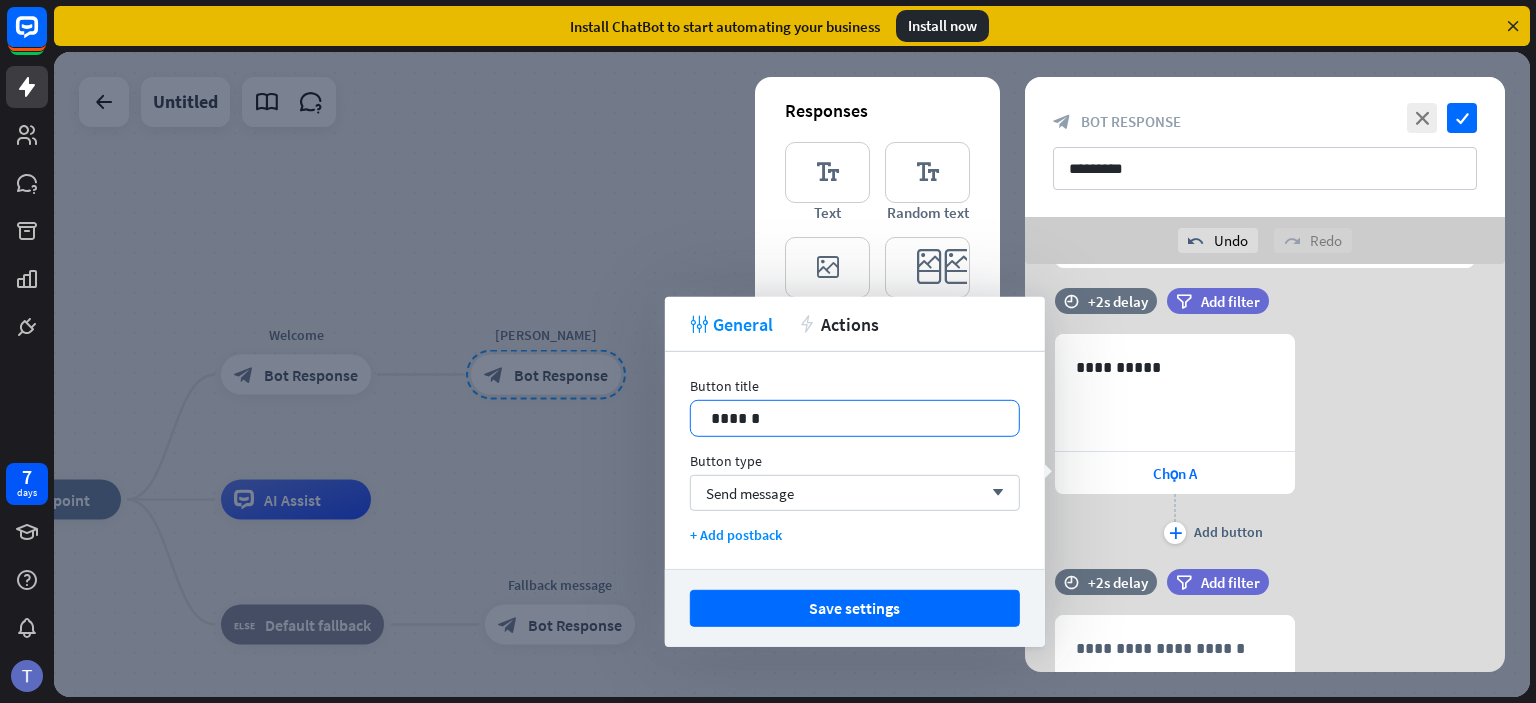 click on "******" at bounding box center [855, 418] 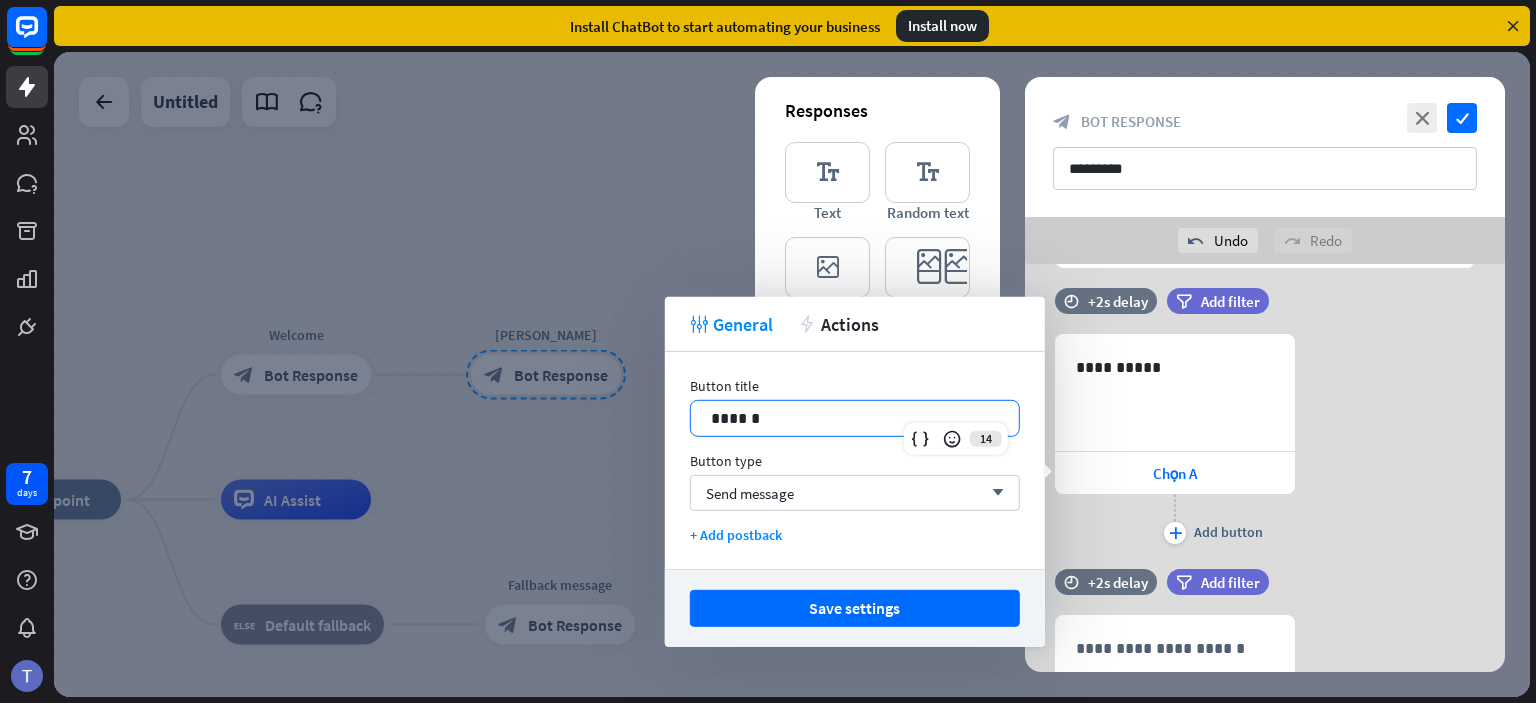 click on "**********" at bounding box center [1265, 441] 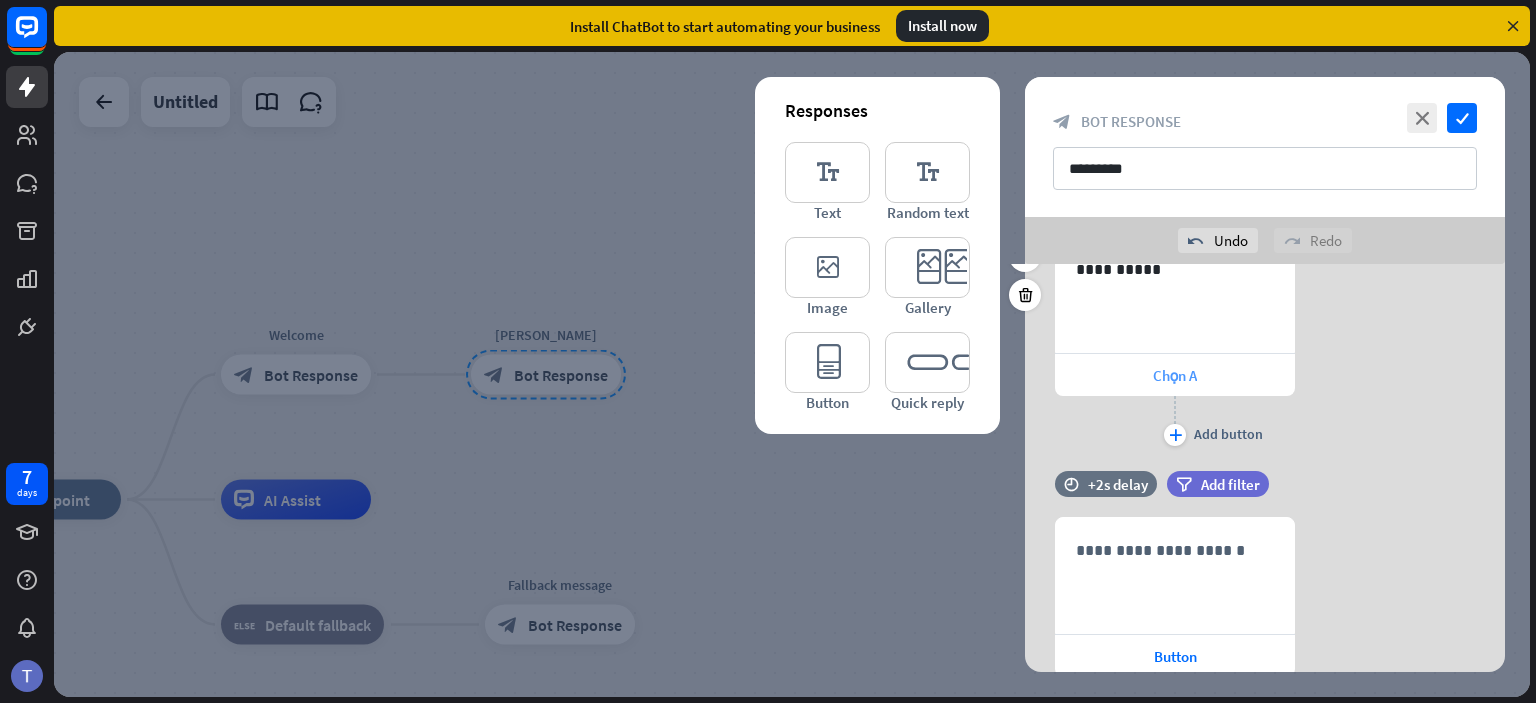scroll, scrollTop: 323, scrollLeft: 0, axis: vertical 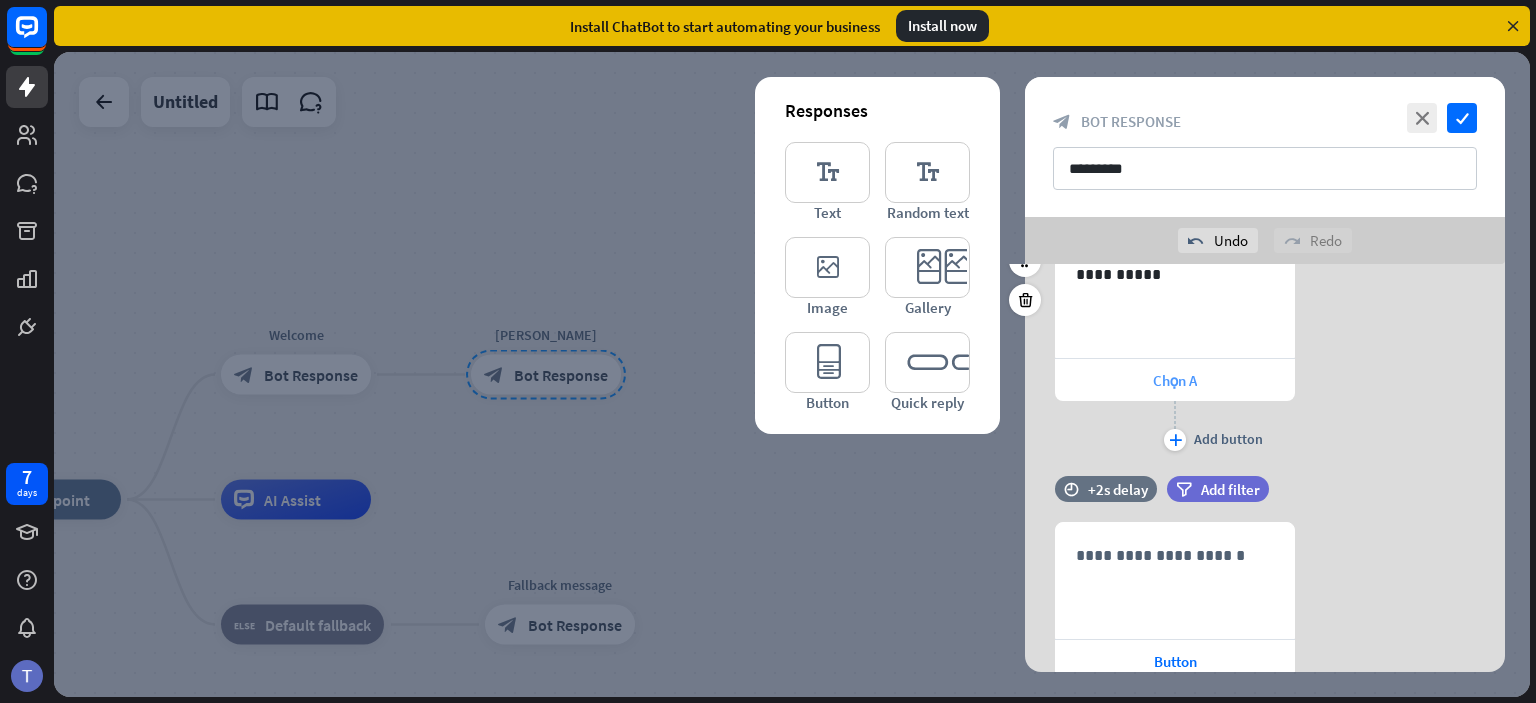 click on "Chọn A" at bounding box center [1175, 380] 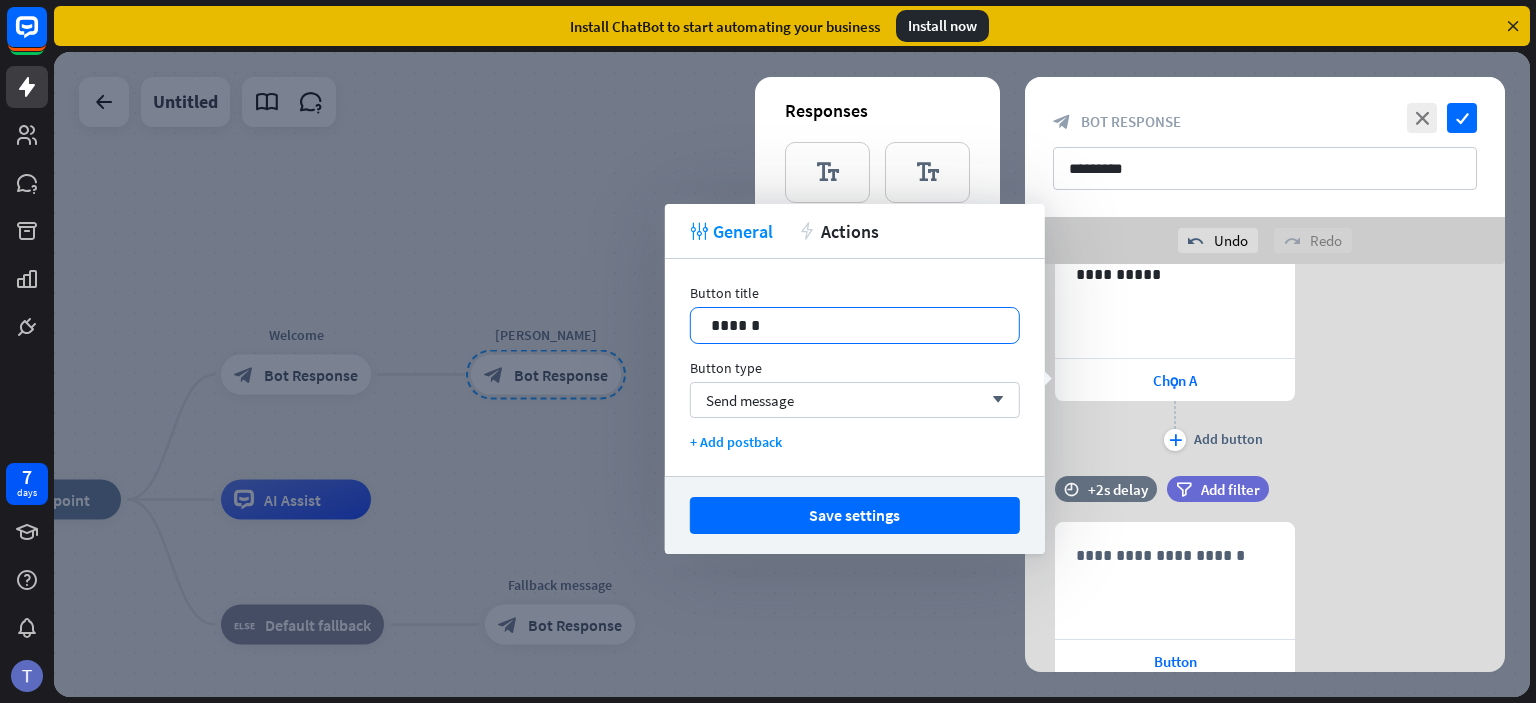 click on "******" at bounding box center (855, 325) 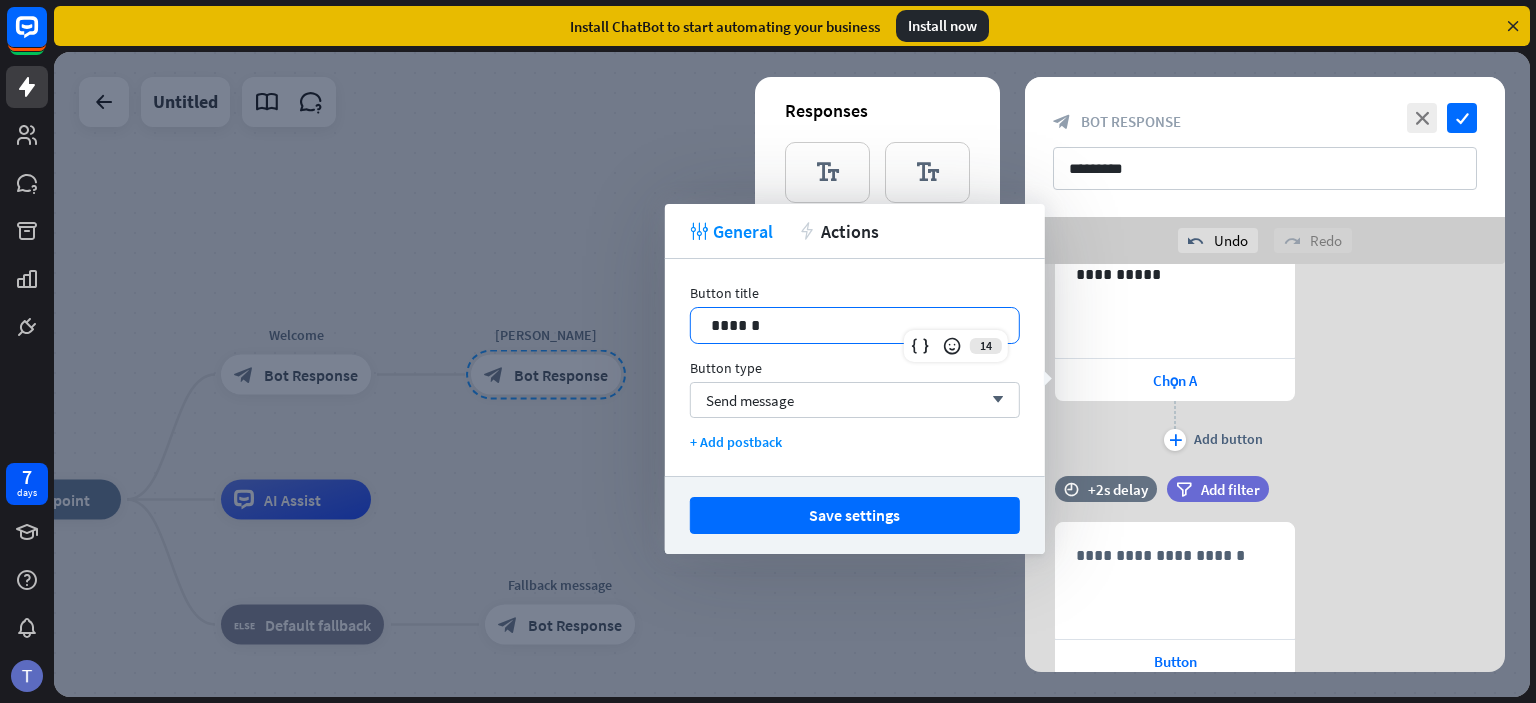 type 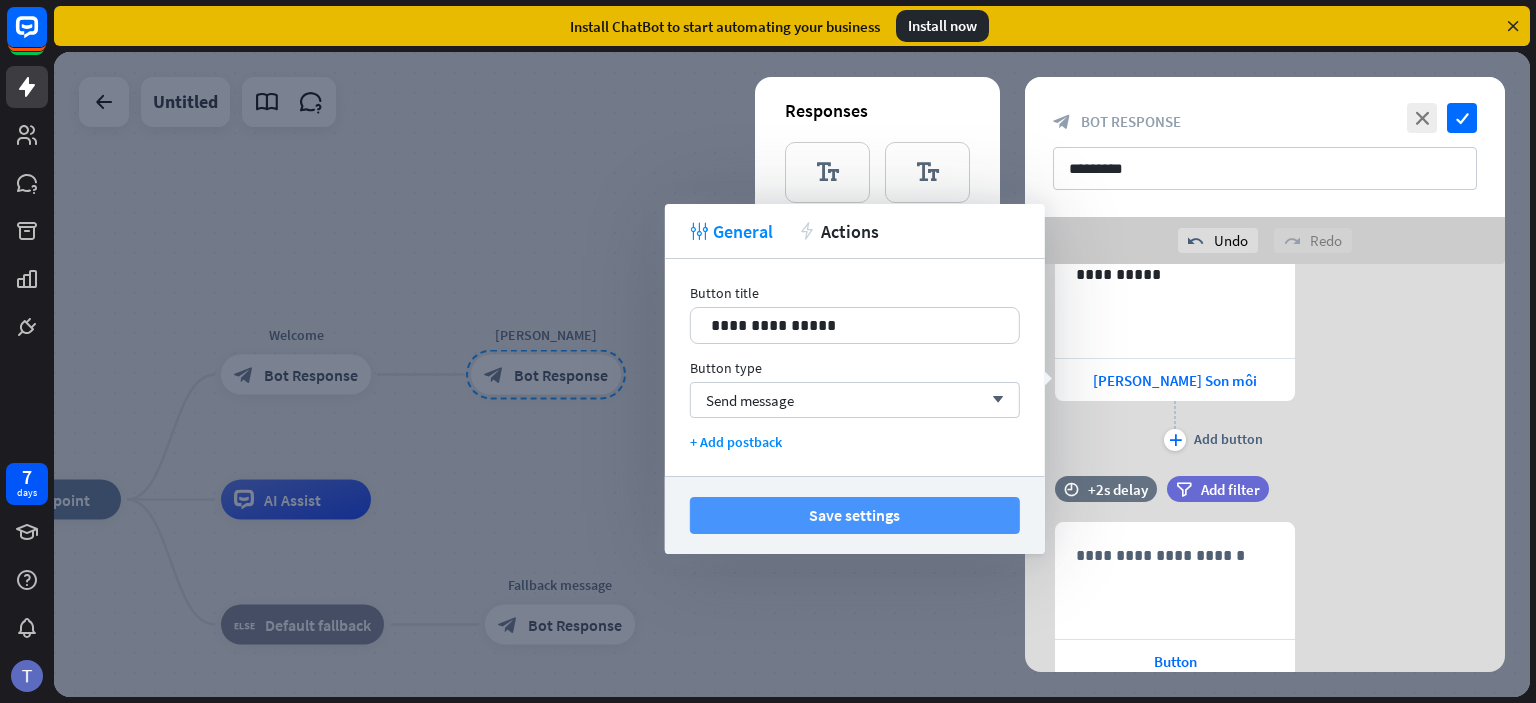 click on "Save settings" at bounding box center [855, 515] 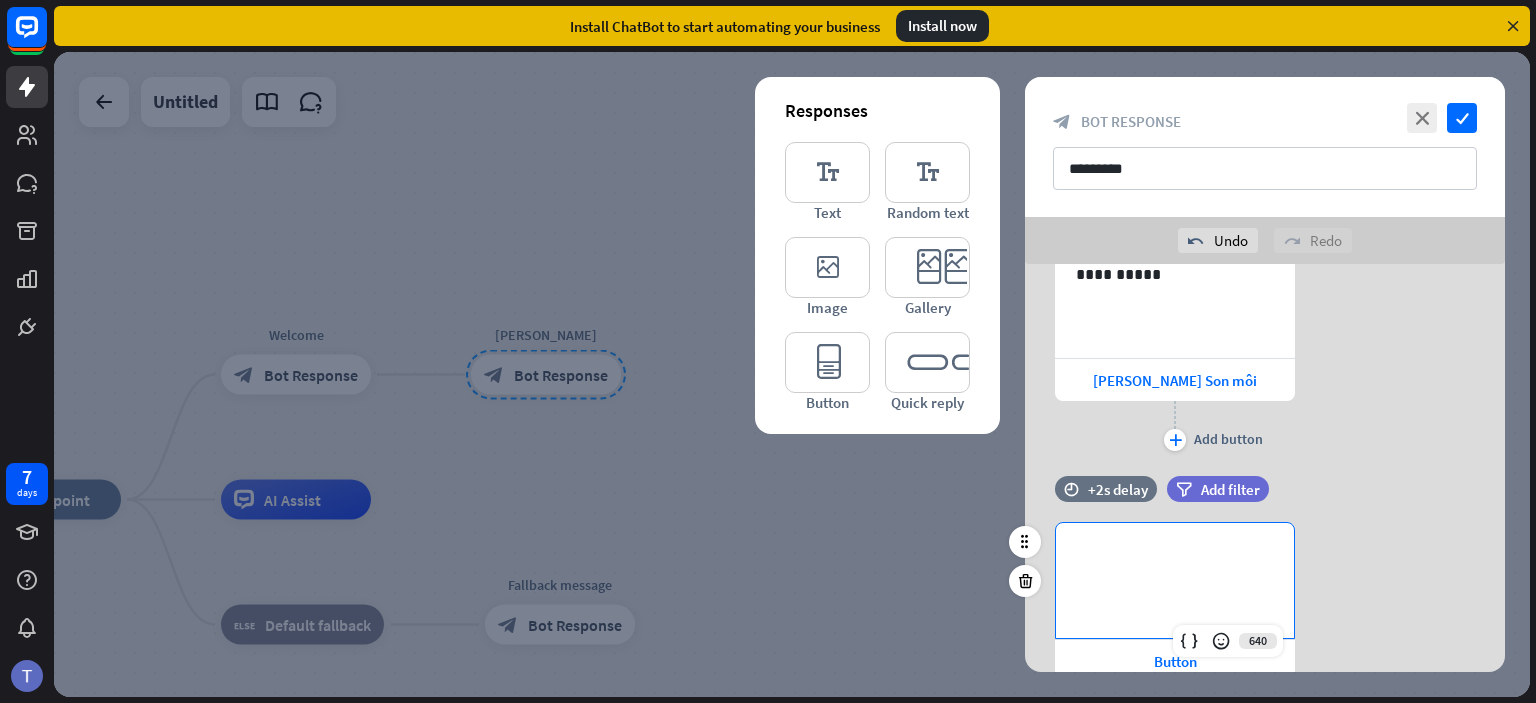 click on "**********" at bounding box center (1175, 555) 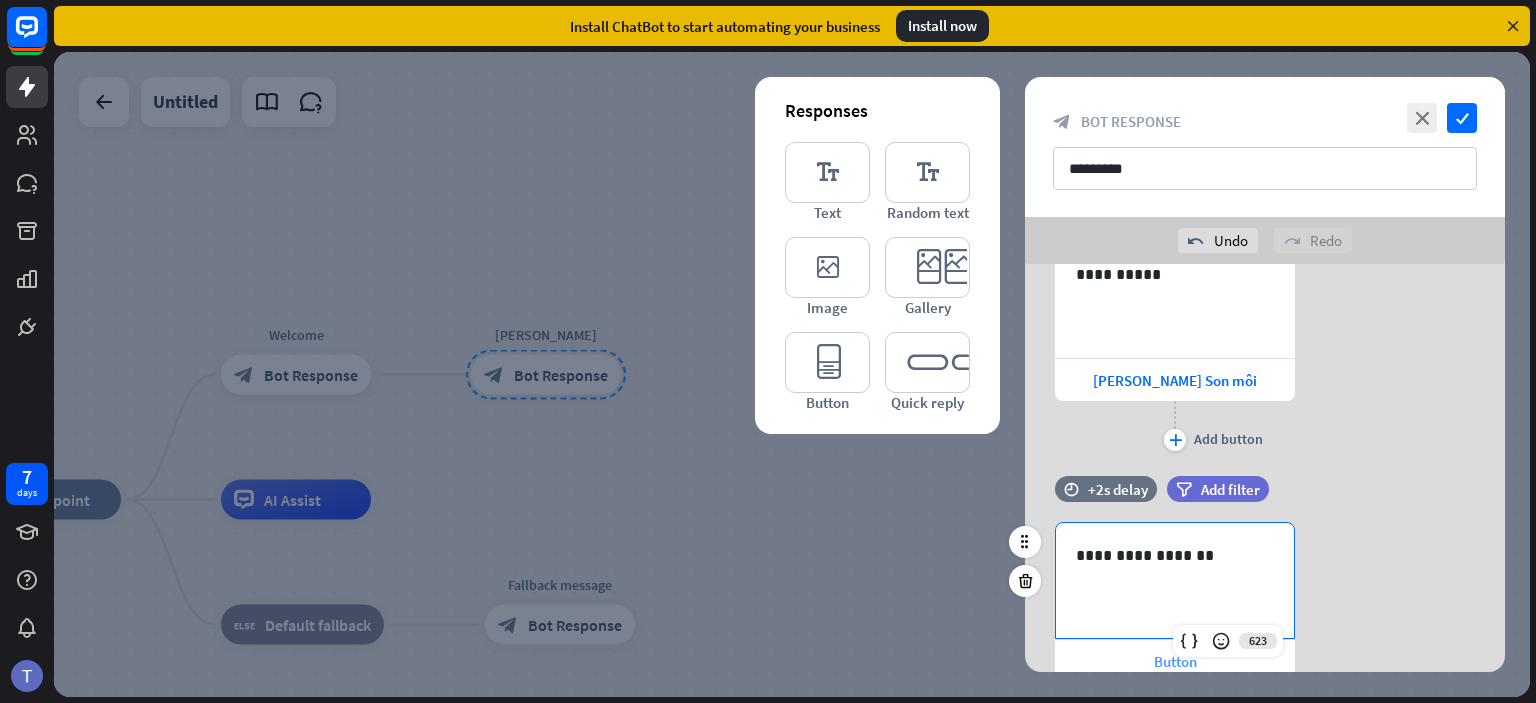 scroll, scrollTop: 456, scrollLeft: 0, axis: vertical 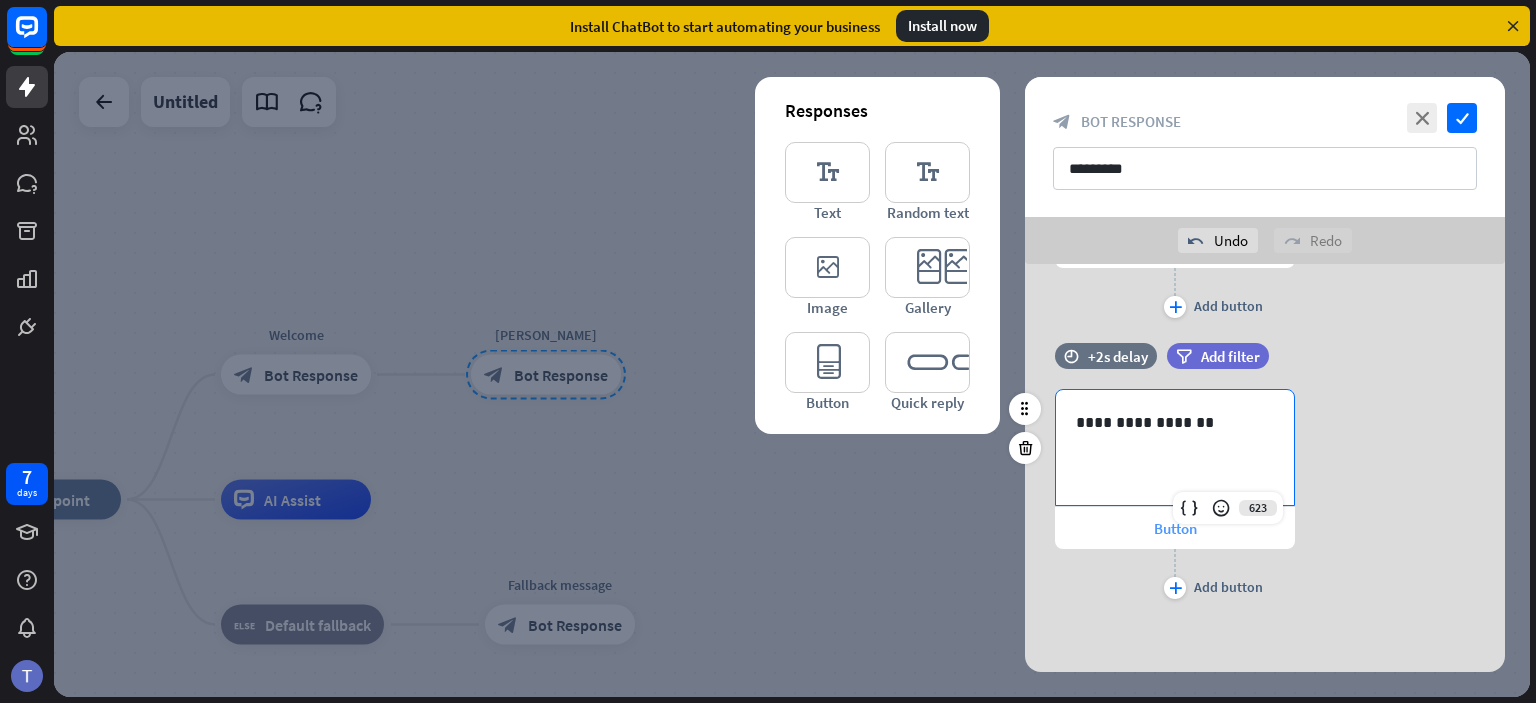 click on "Button" at bounding box center [1175, 528] 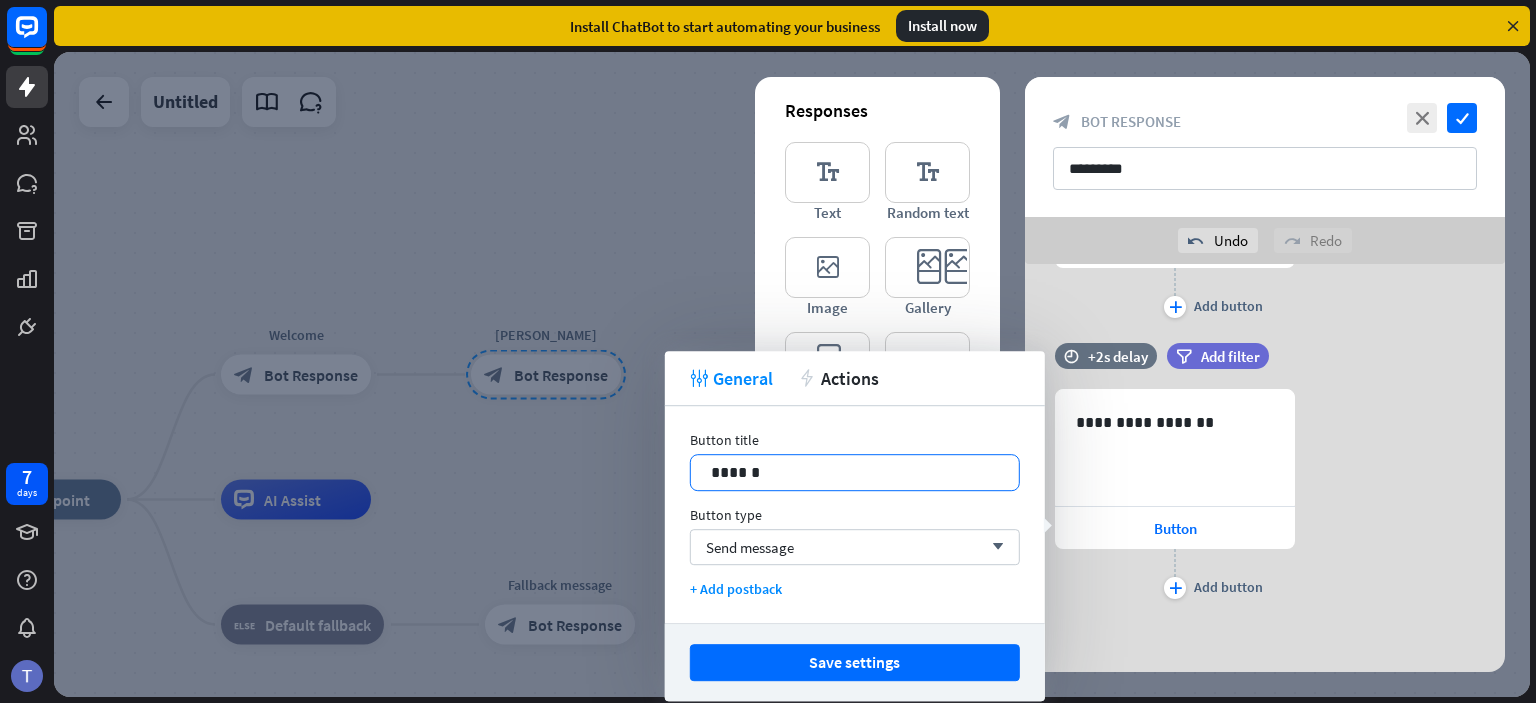 click on "******" at bounding box center [855, 472] 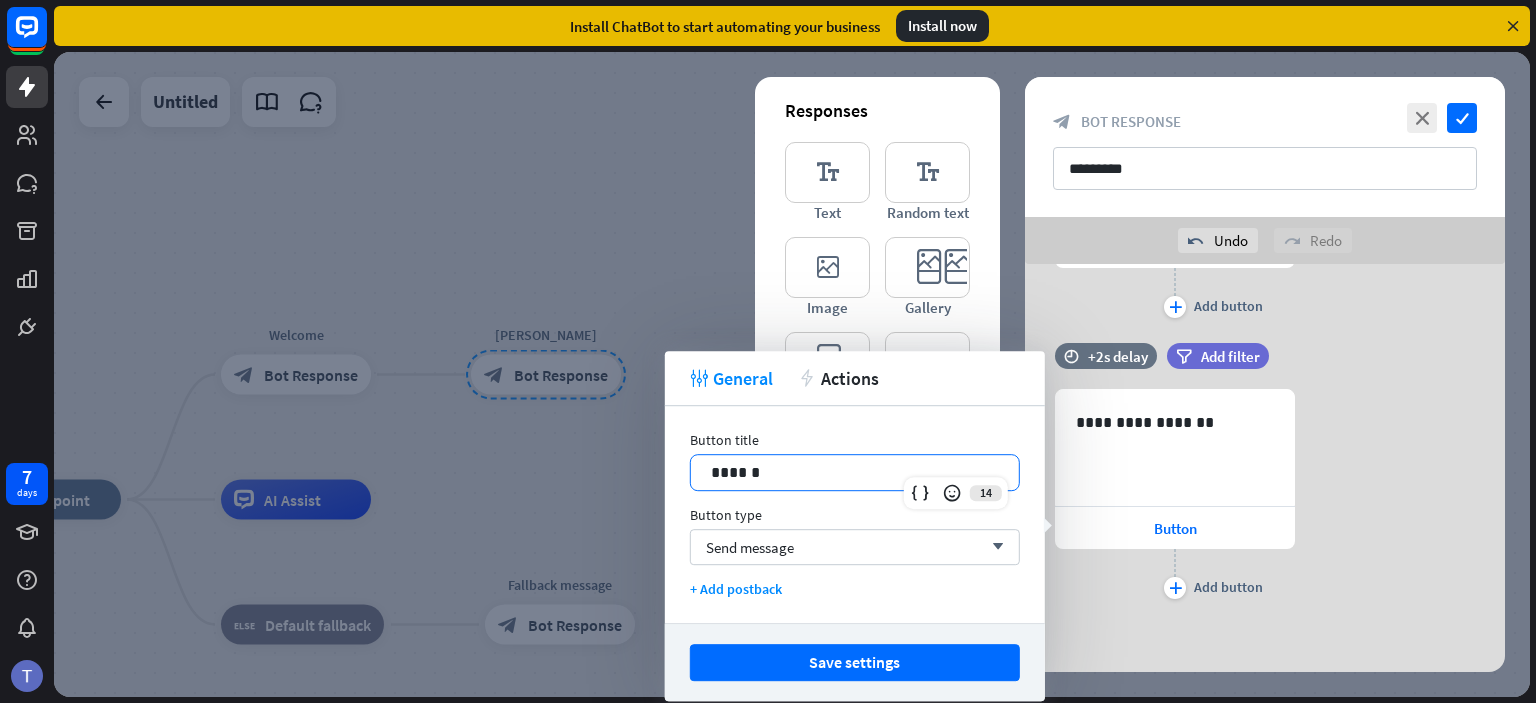 click on "******" at bounding box center [855, 472] 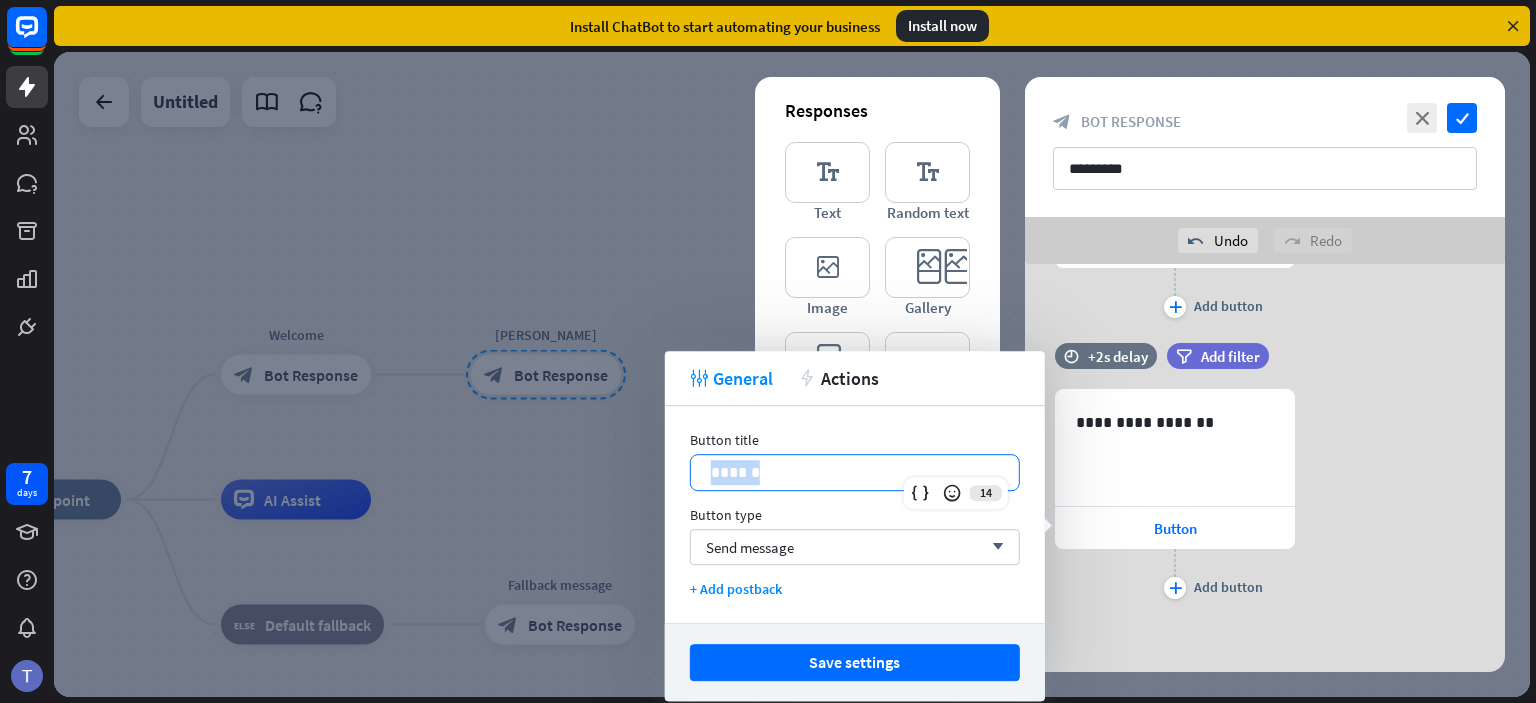 click on "******" at bounding box center [855, 472] 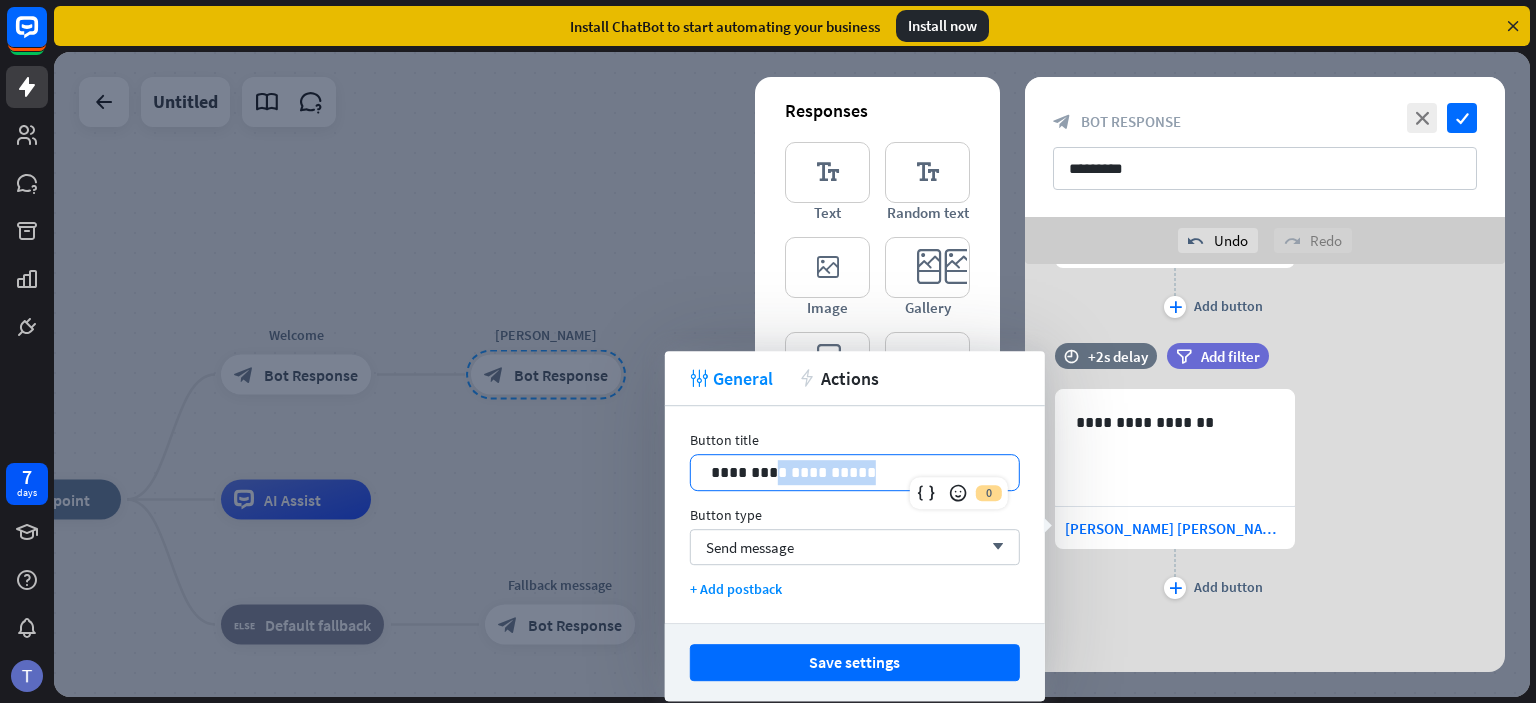 drag, startPoint x: 882, startPoint y: 474, endPoint x: 764, endPoint y: 473, distance: 118.004234 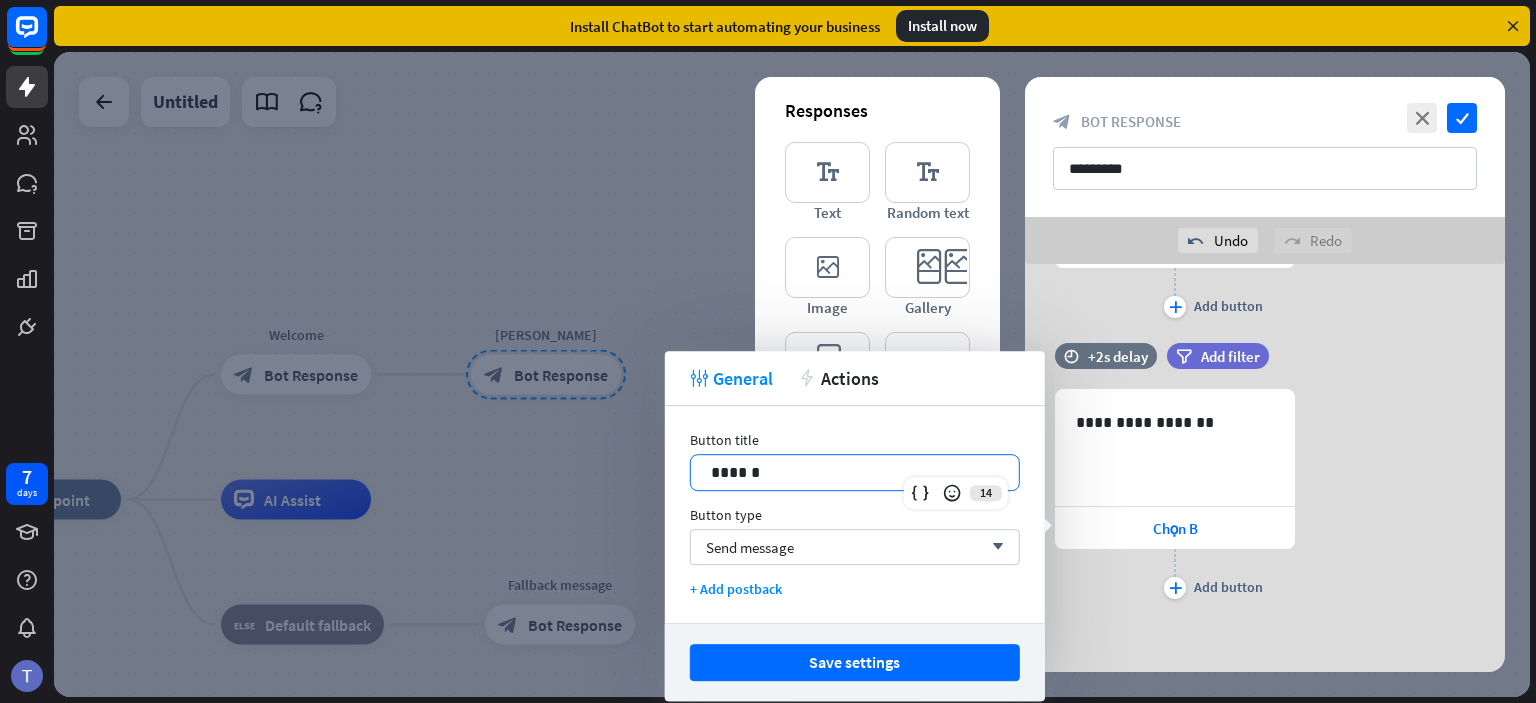 click on "**********" at bounding box center [1265, 496] 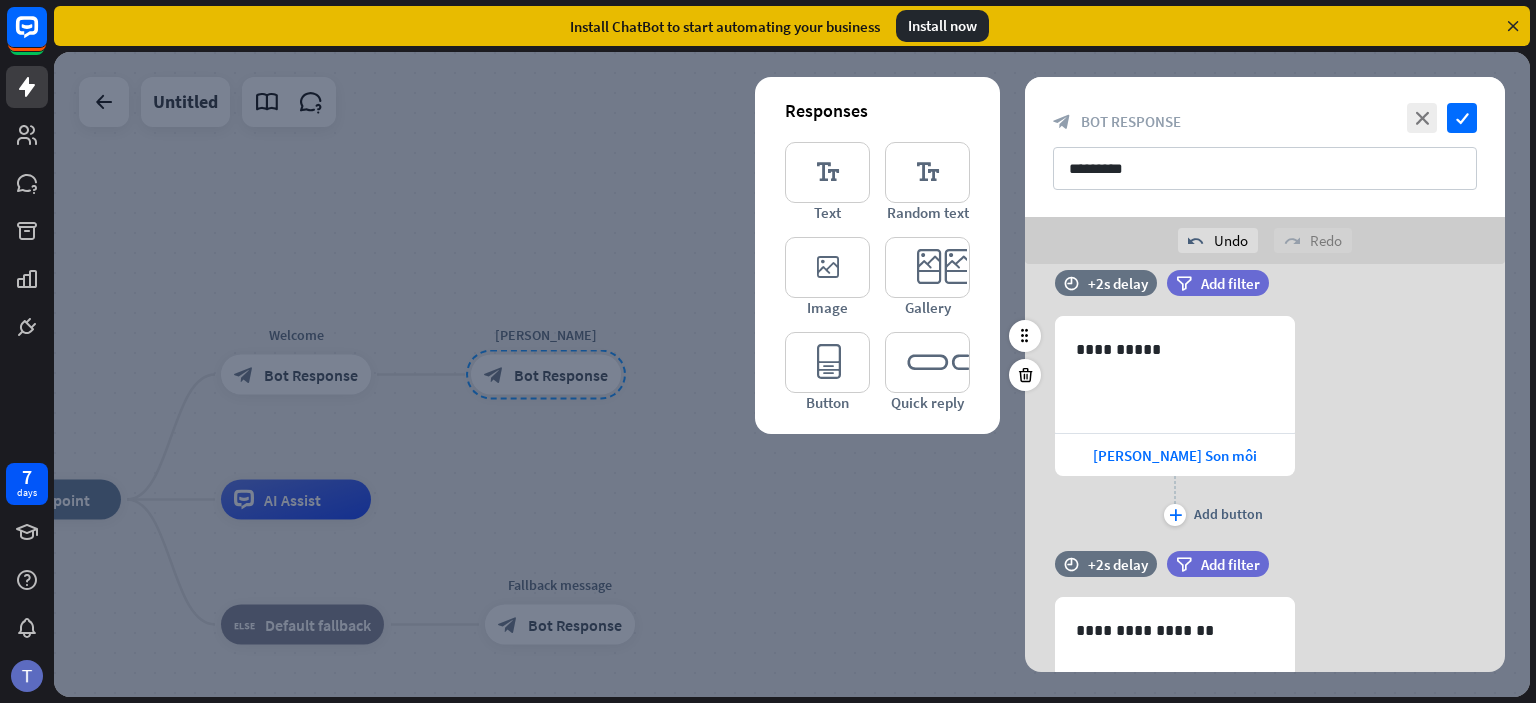 scroll, scrollTop: 247, scrollLeft: 0, axis: vertical 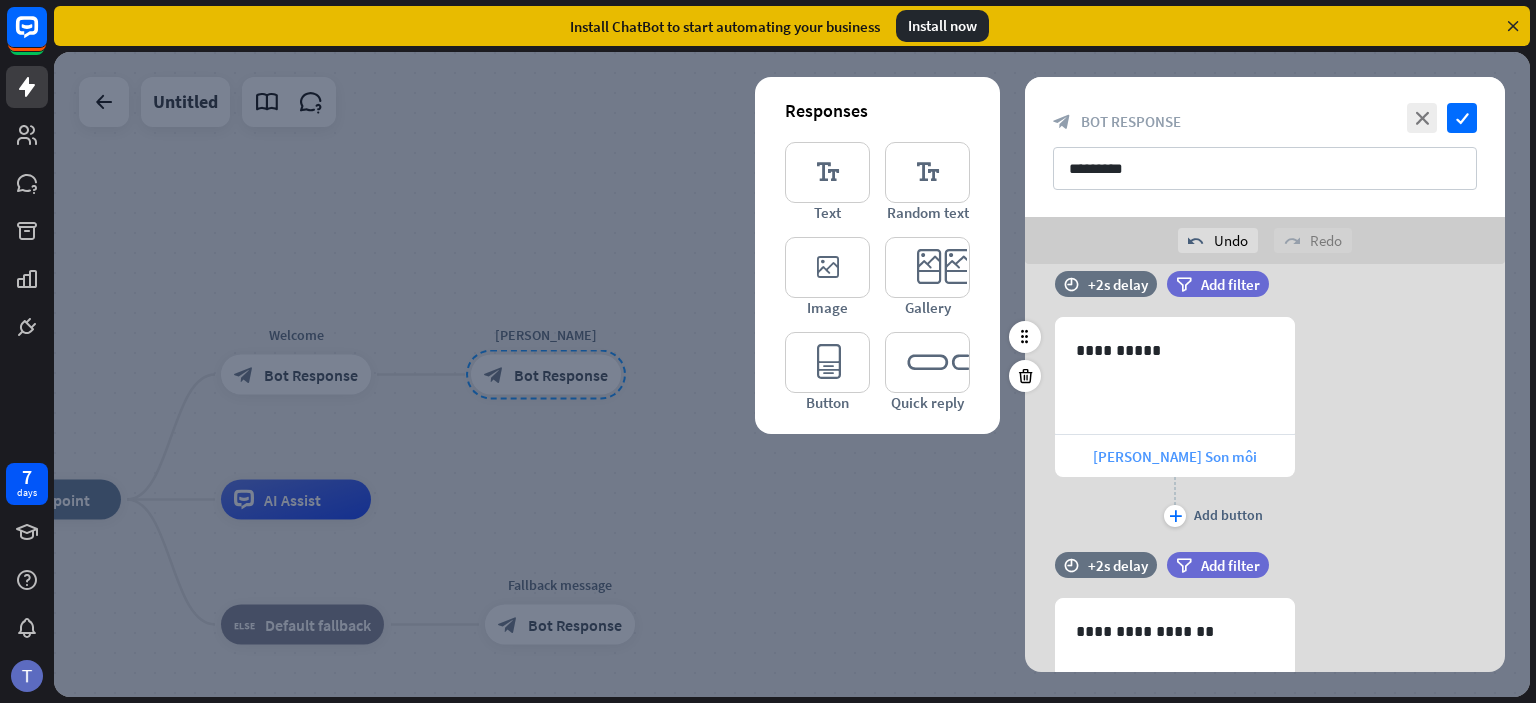 click on "[PERSON_NAME] Son môi" at bounding box center (1175, 456) 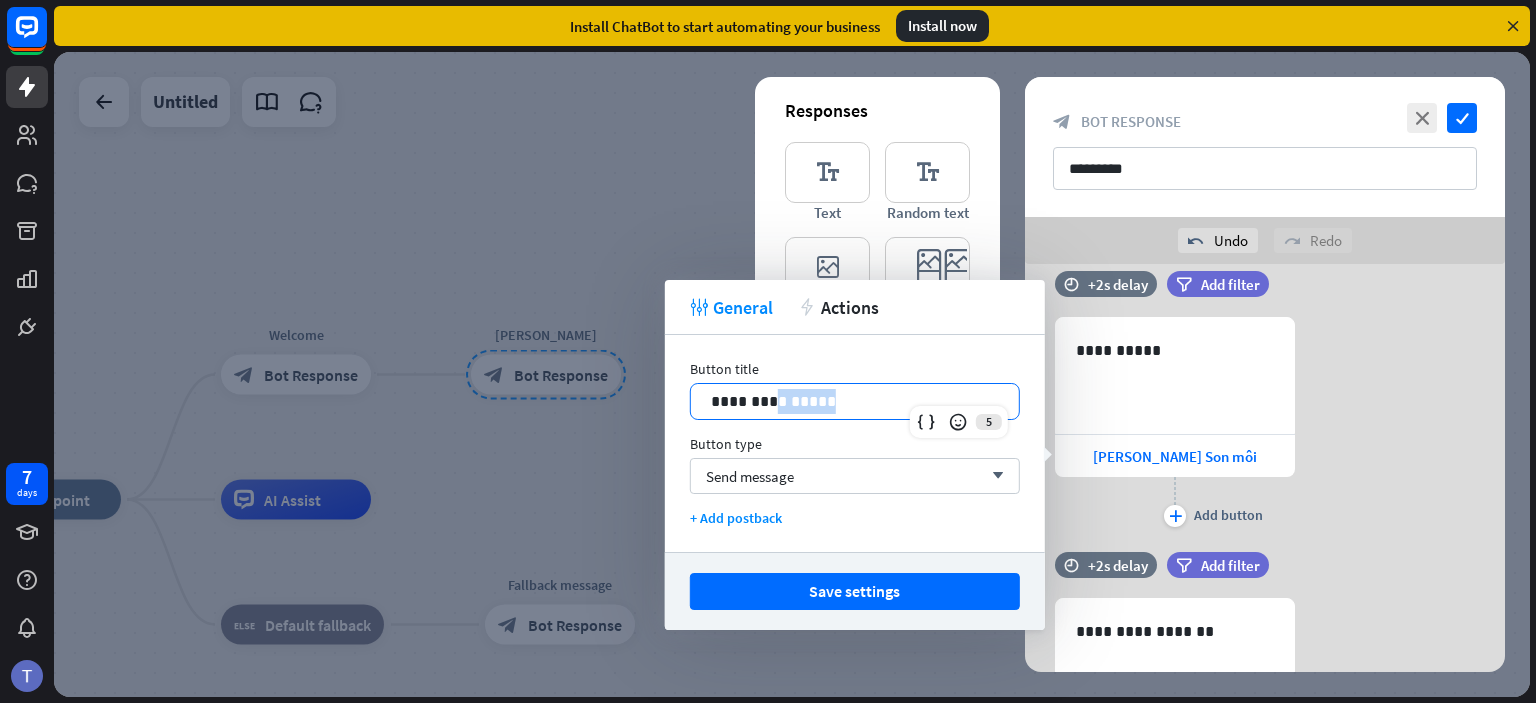 drag, startPoint x: 853, startPoint y: 403, endPoint x: 765, endPoint y: 411, distance: 88.362885 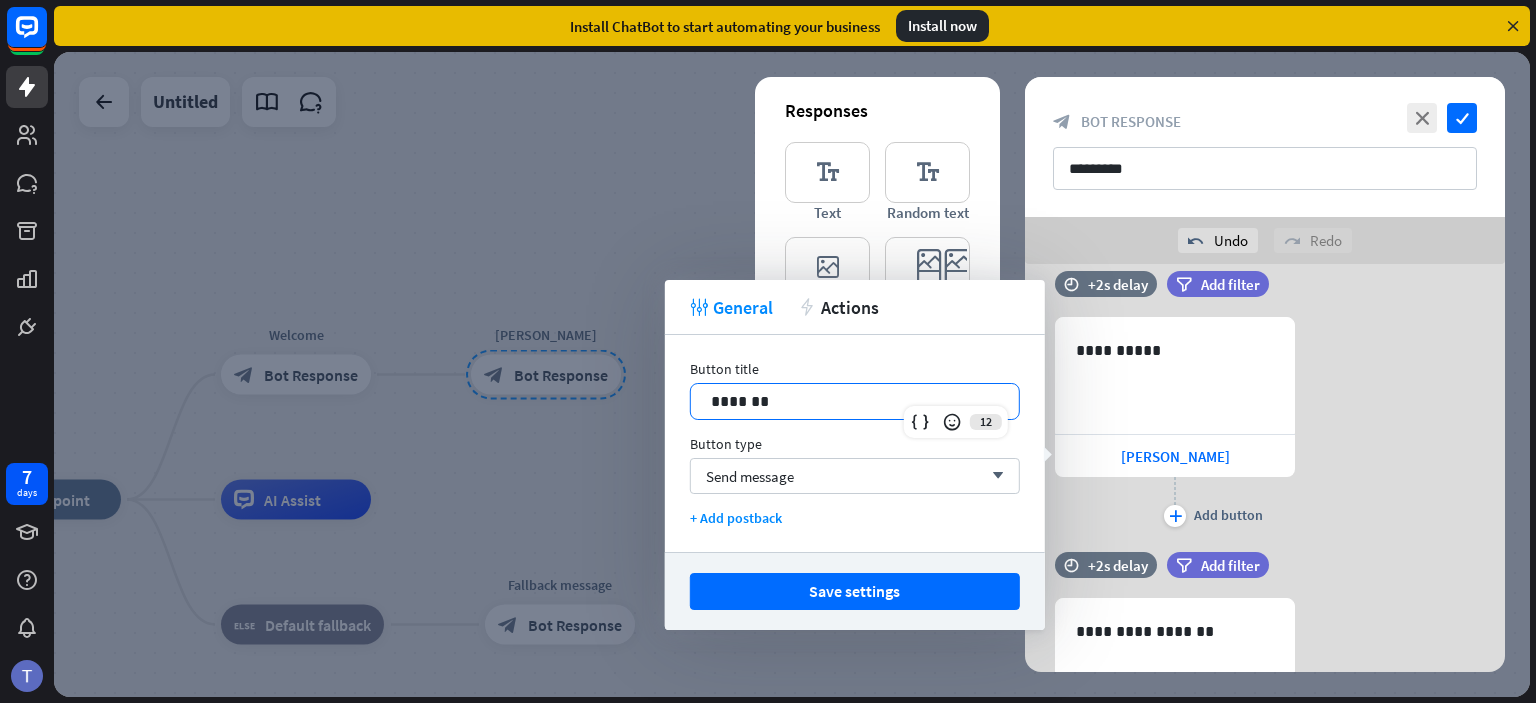type 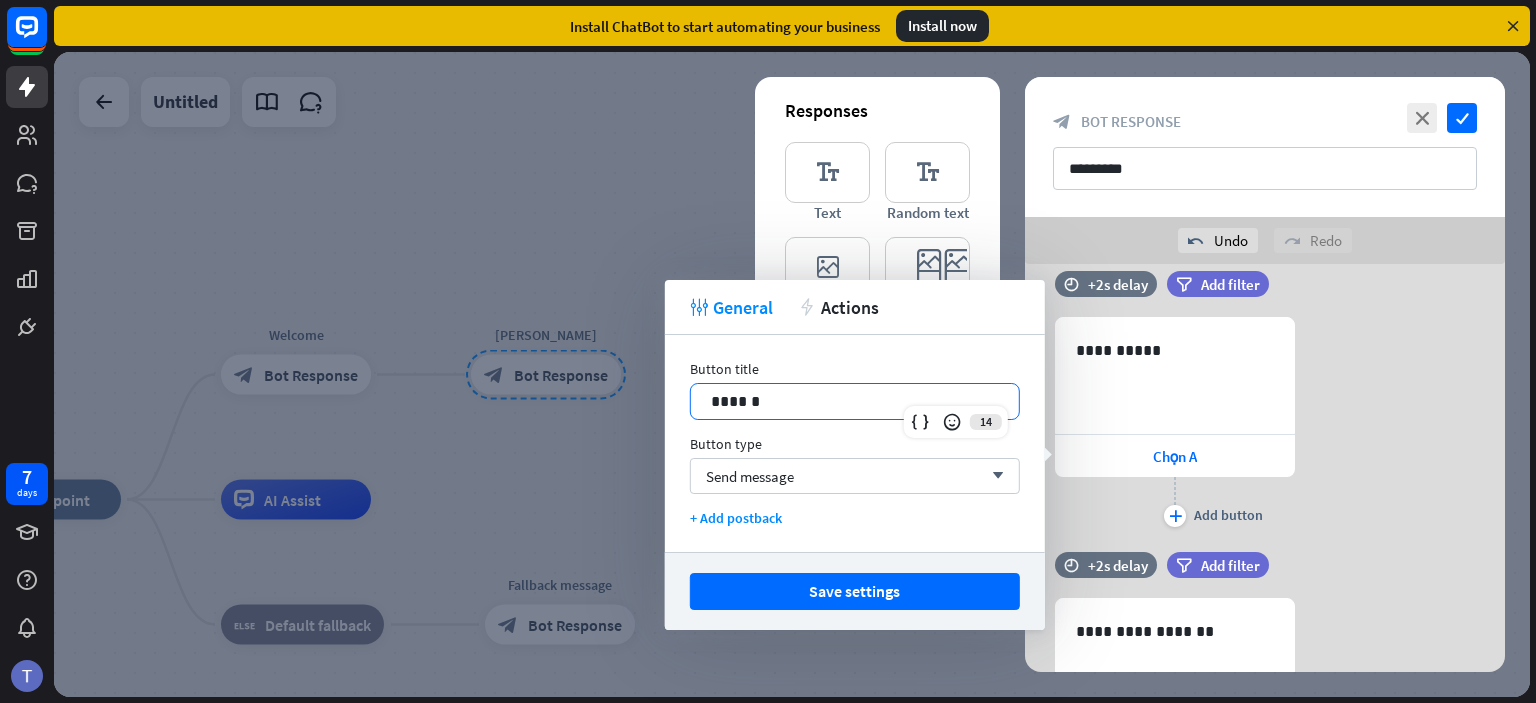 click on "**********" at bounding box center [1265, 424] 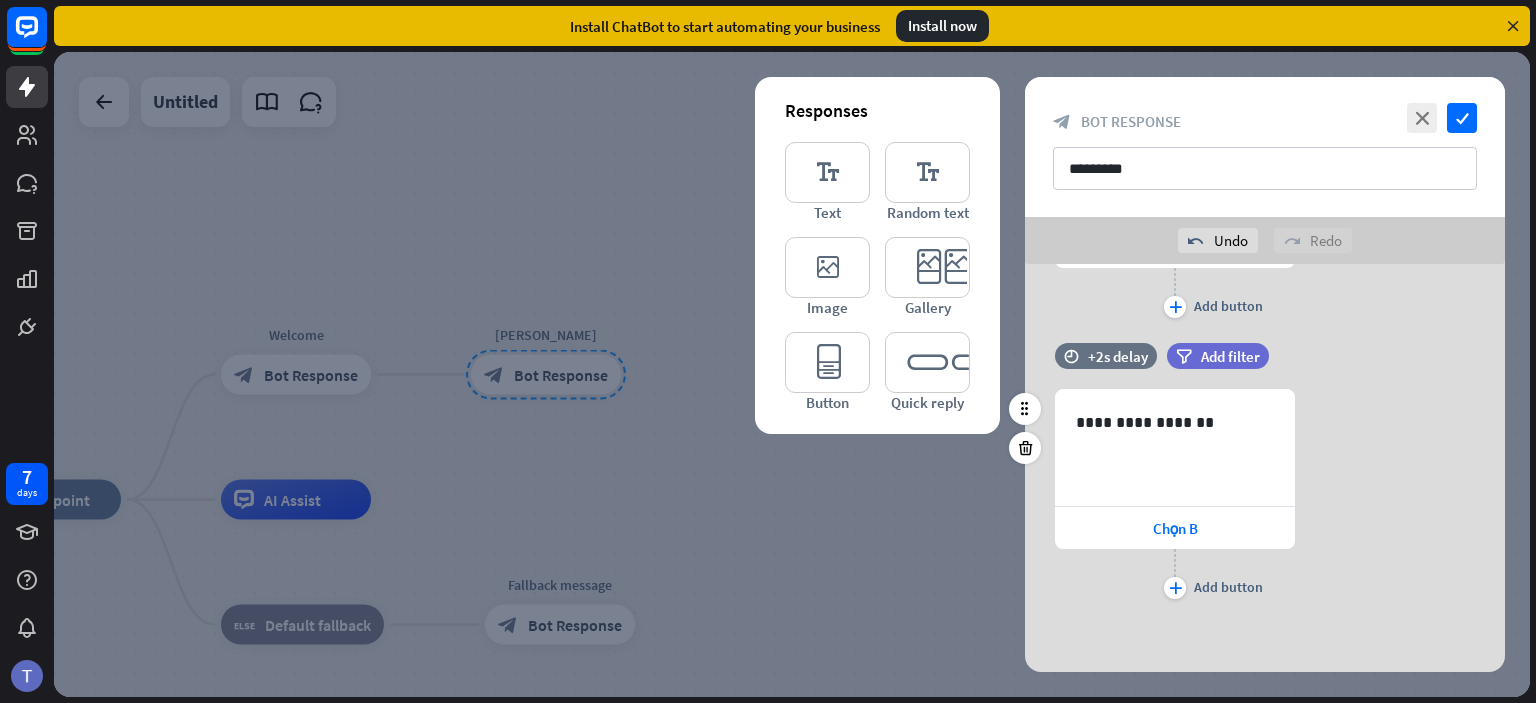 scroll, scrollTop: 0, scrollLeft: 0, axis: both 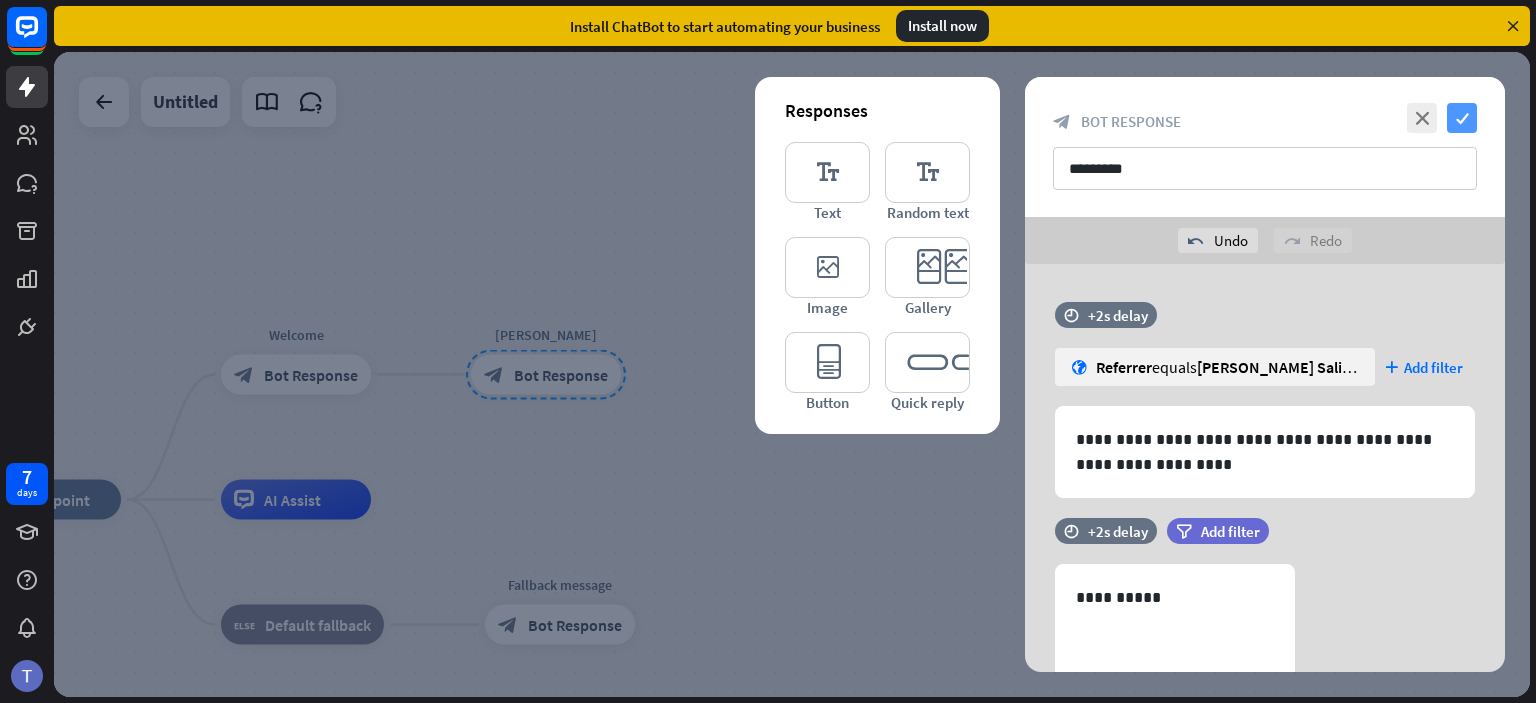 click on "check" at bounding box center [1462, 118] 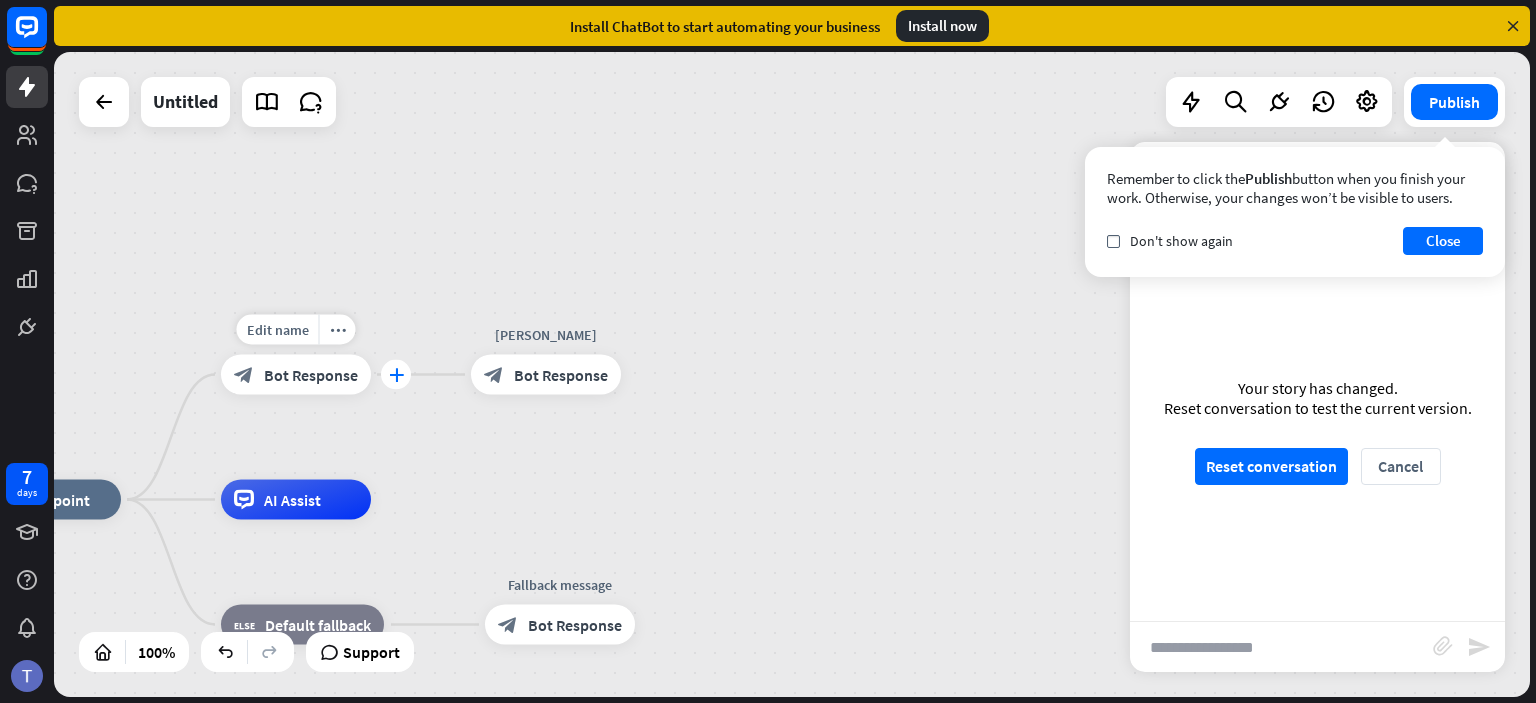 click on "plus" at bounding box center [396, 375] 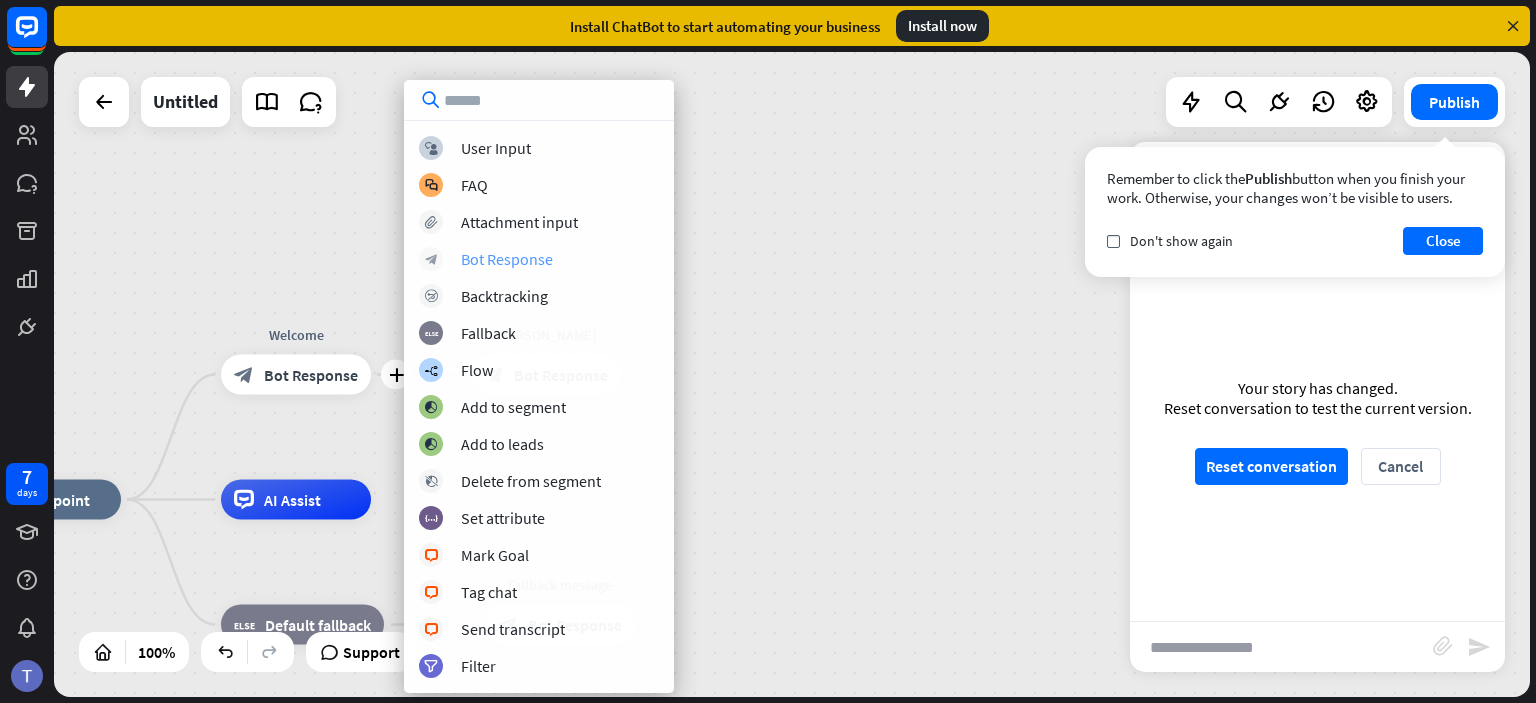 click on "Bot Response" at bounding box center (507, 259) 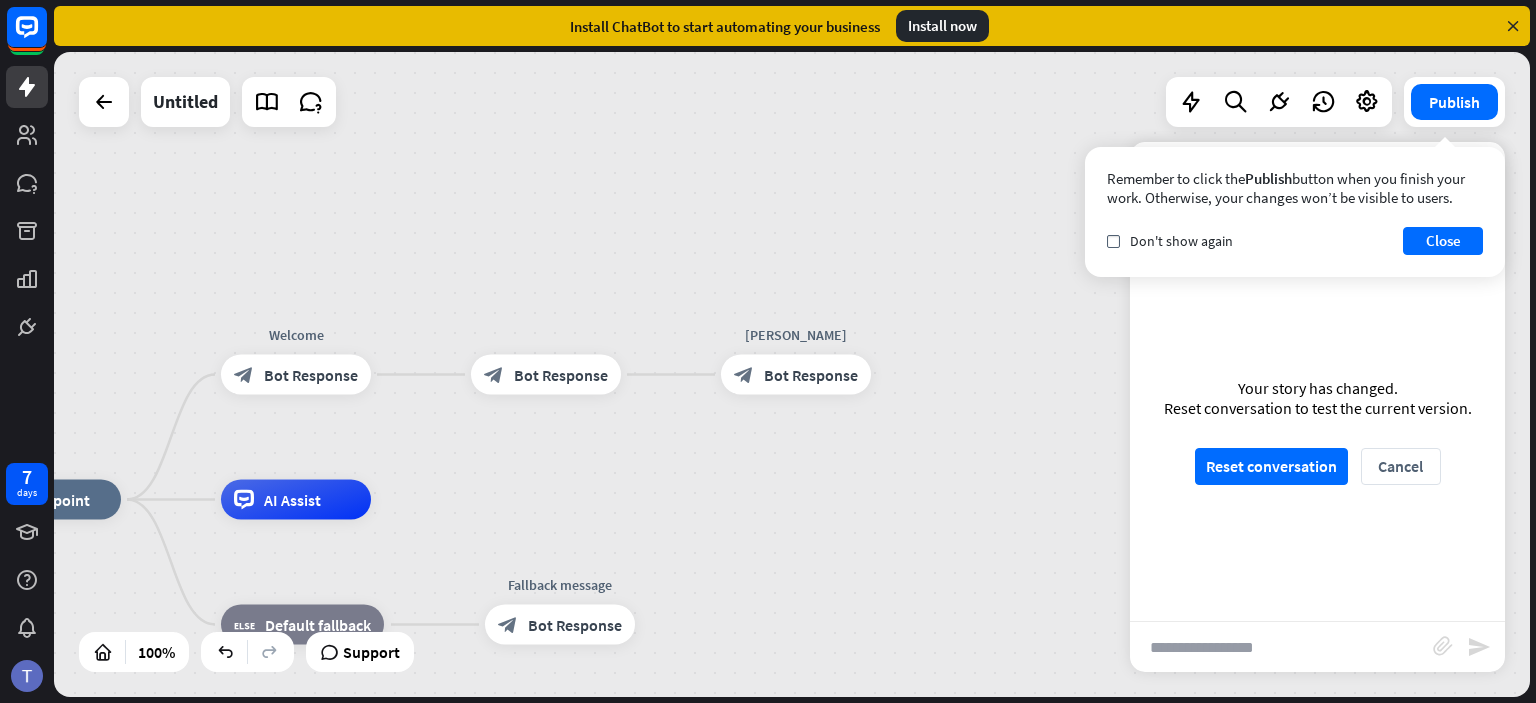 drag, startPoint x: 770, startPoint y: 375, endPoint x: 468, endPoint y: 296, distance: 312.1618 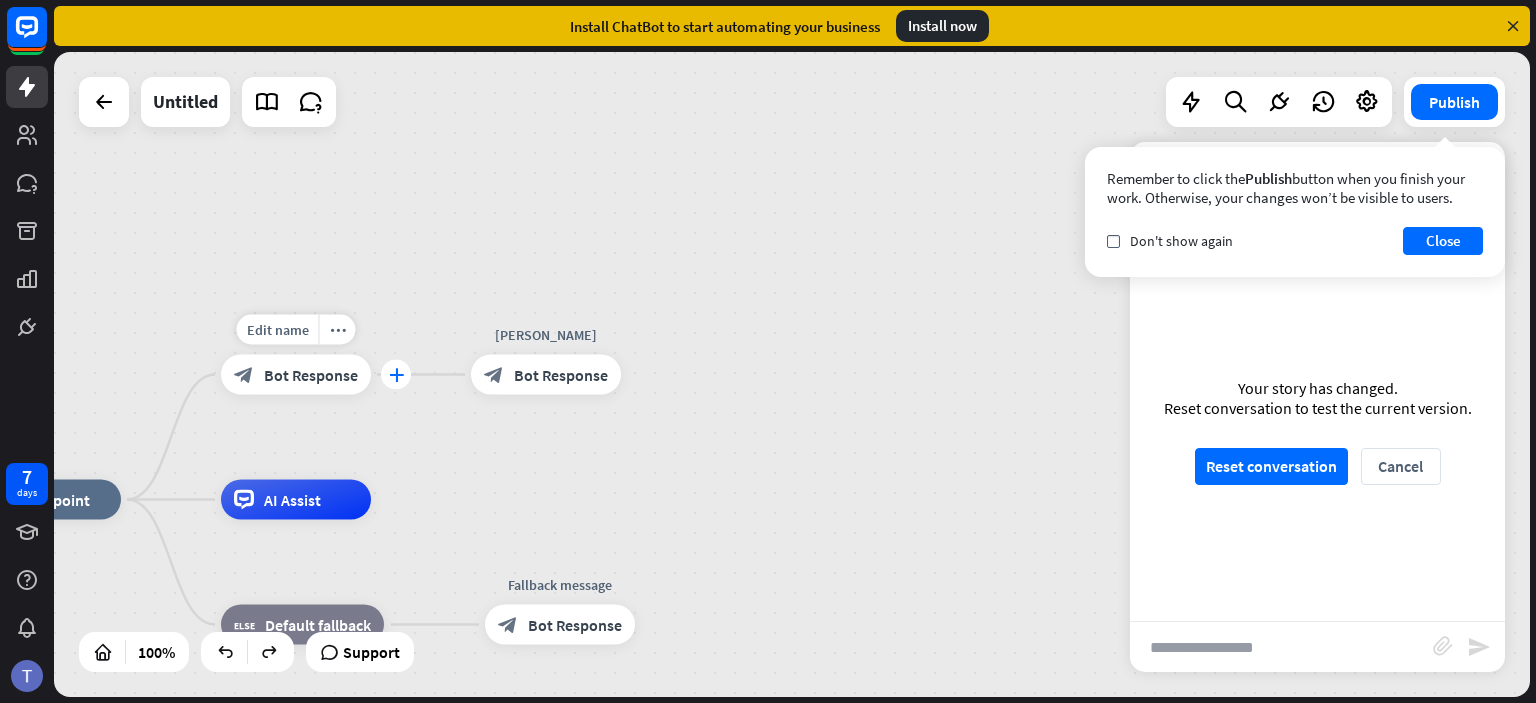 click on "plus" at bounding box center (396, 375) 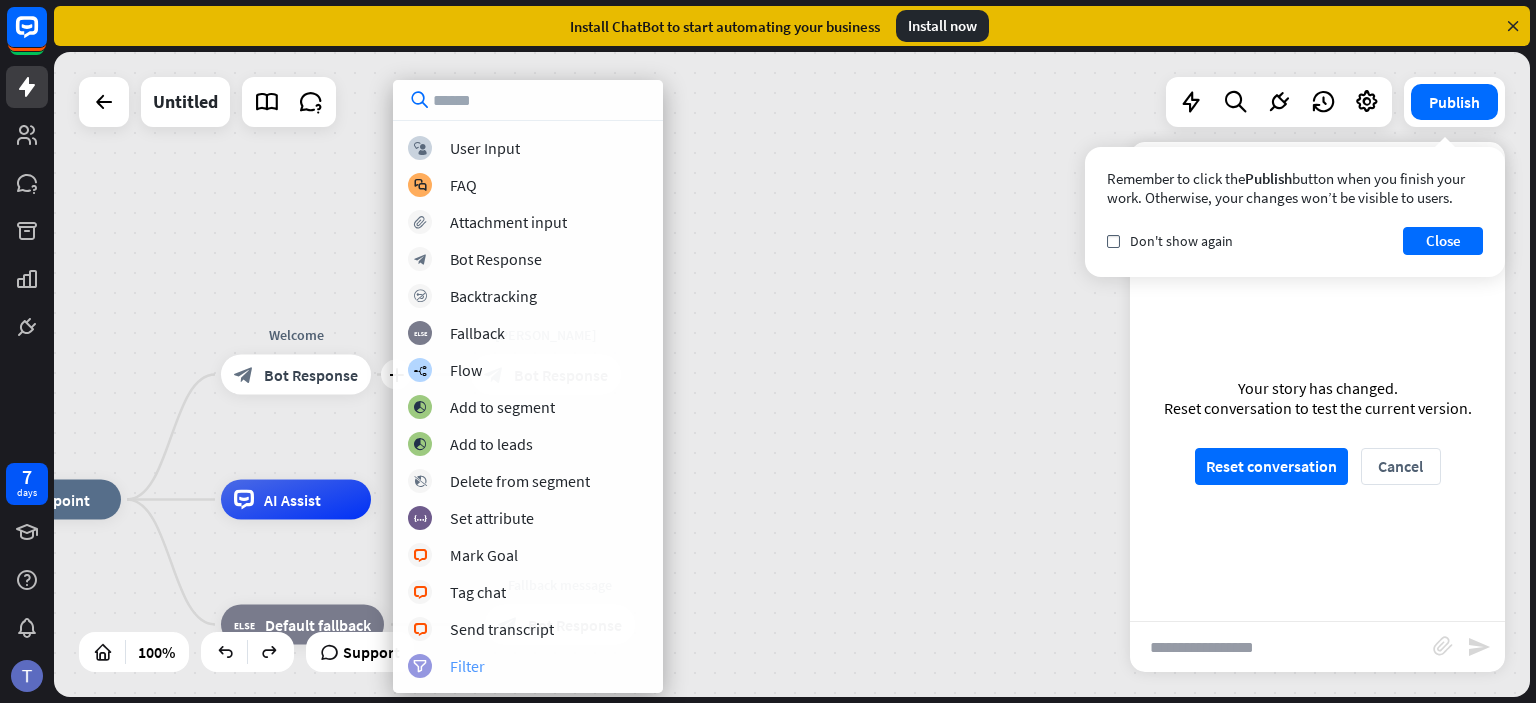 click on "filter
Filter" at bounding box center [528, 666] 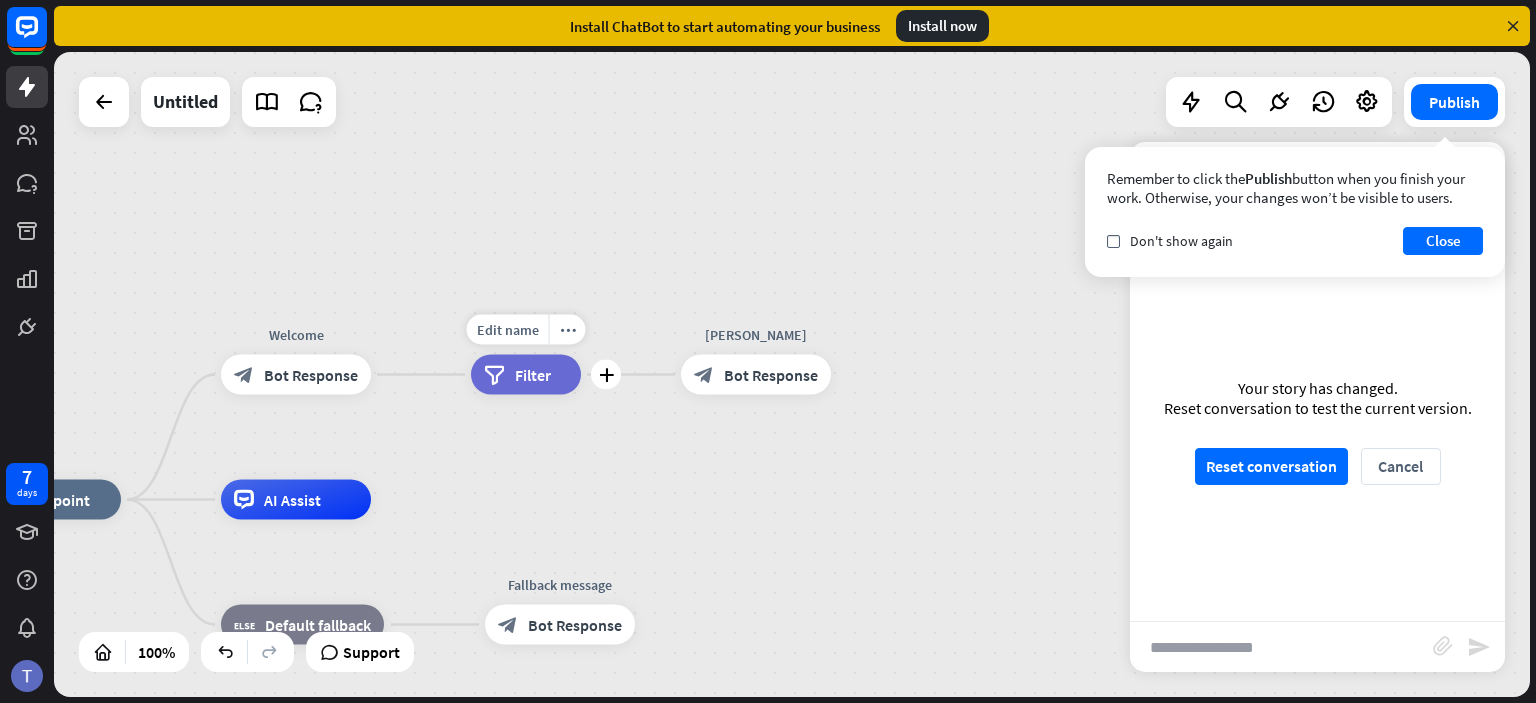 click on "Filter" at bounding box center (533, 375) 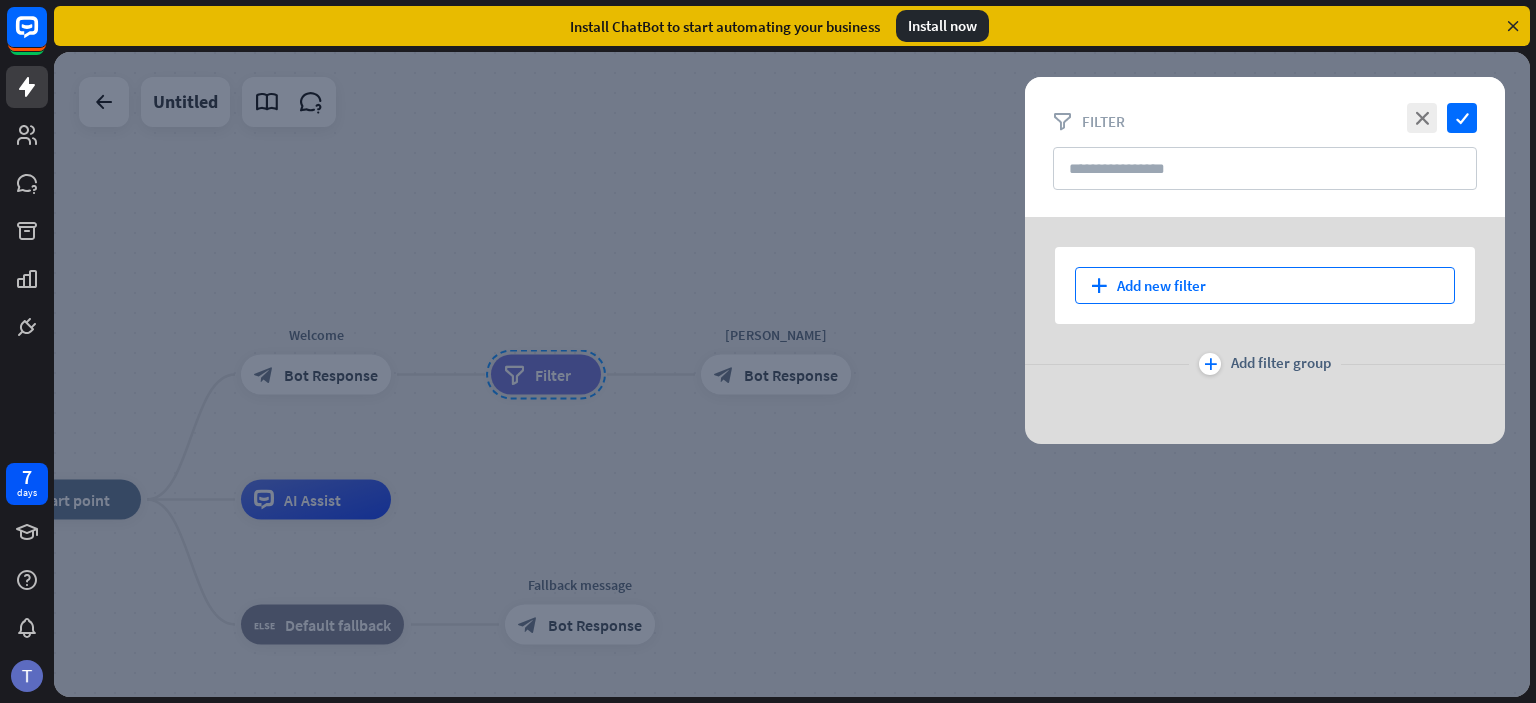click on "plus
Add new filter" at bounding box center [1265, 285] 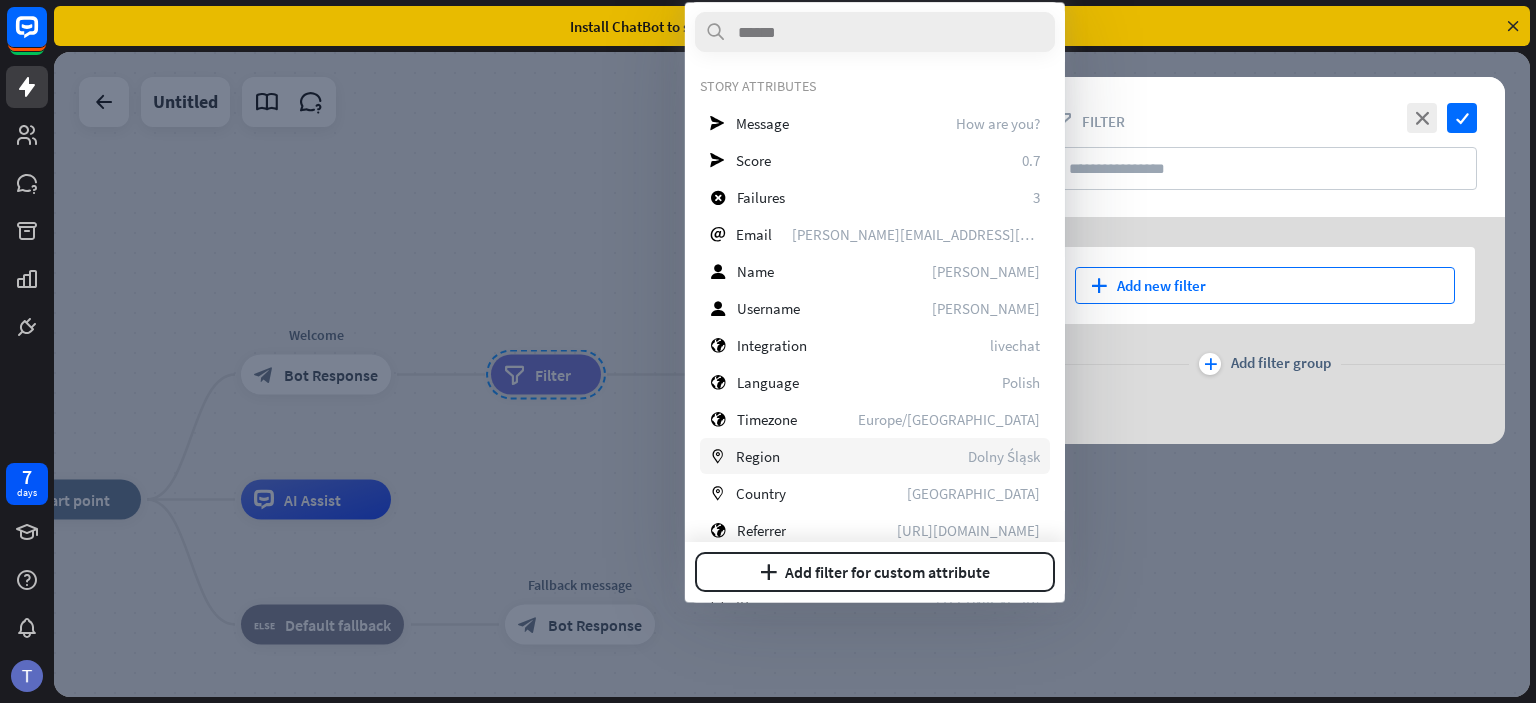 scroll, scrollTop: 200, scrollLeft: 0, axis: vertical 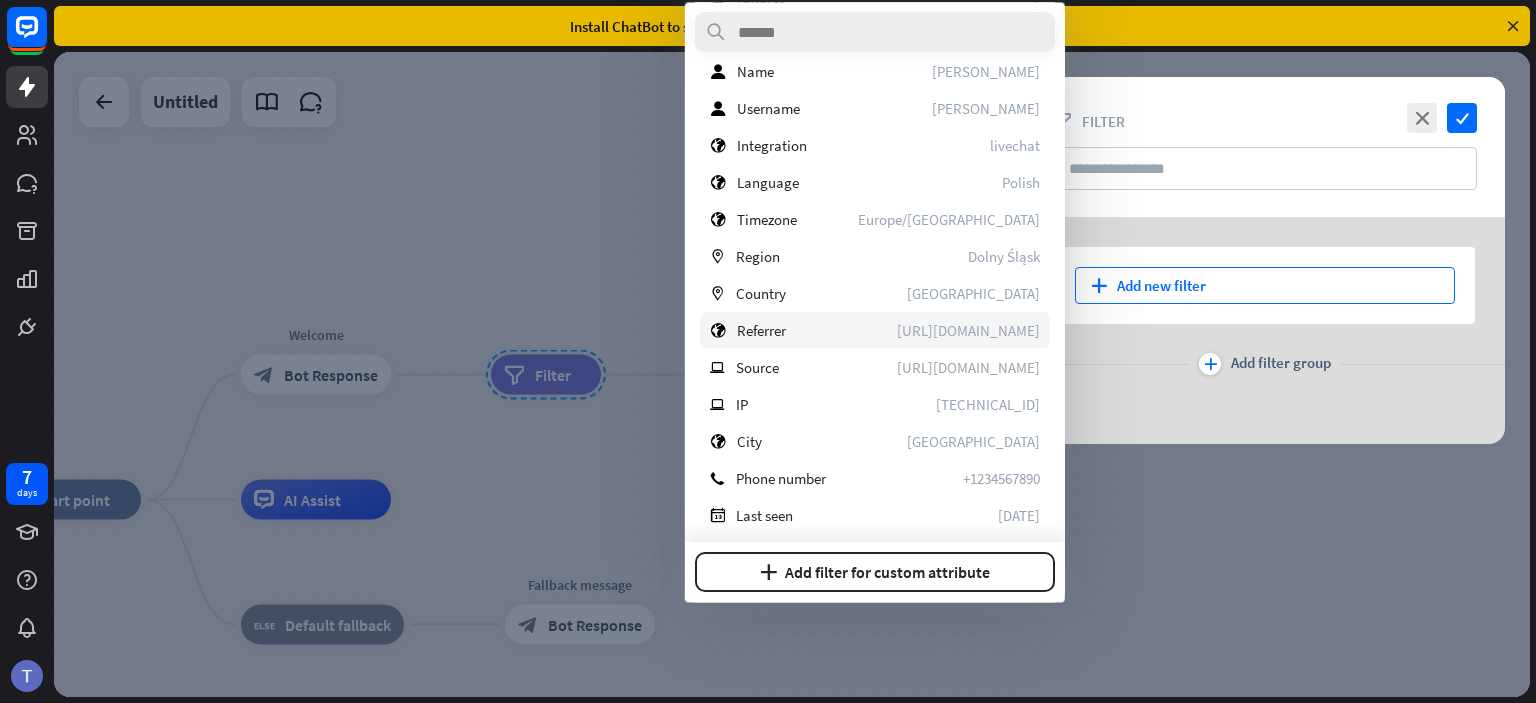click on "globe
Referrer
[URL][DOMAIN_NAME]" at bounding box center [875, 330] 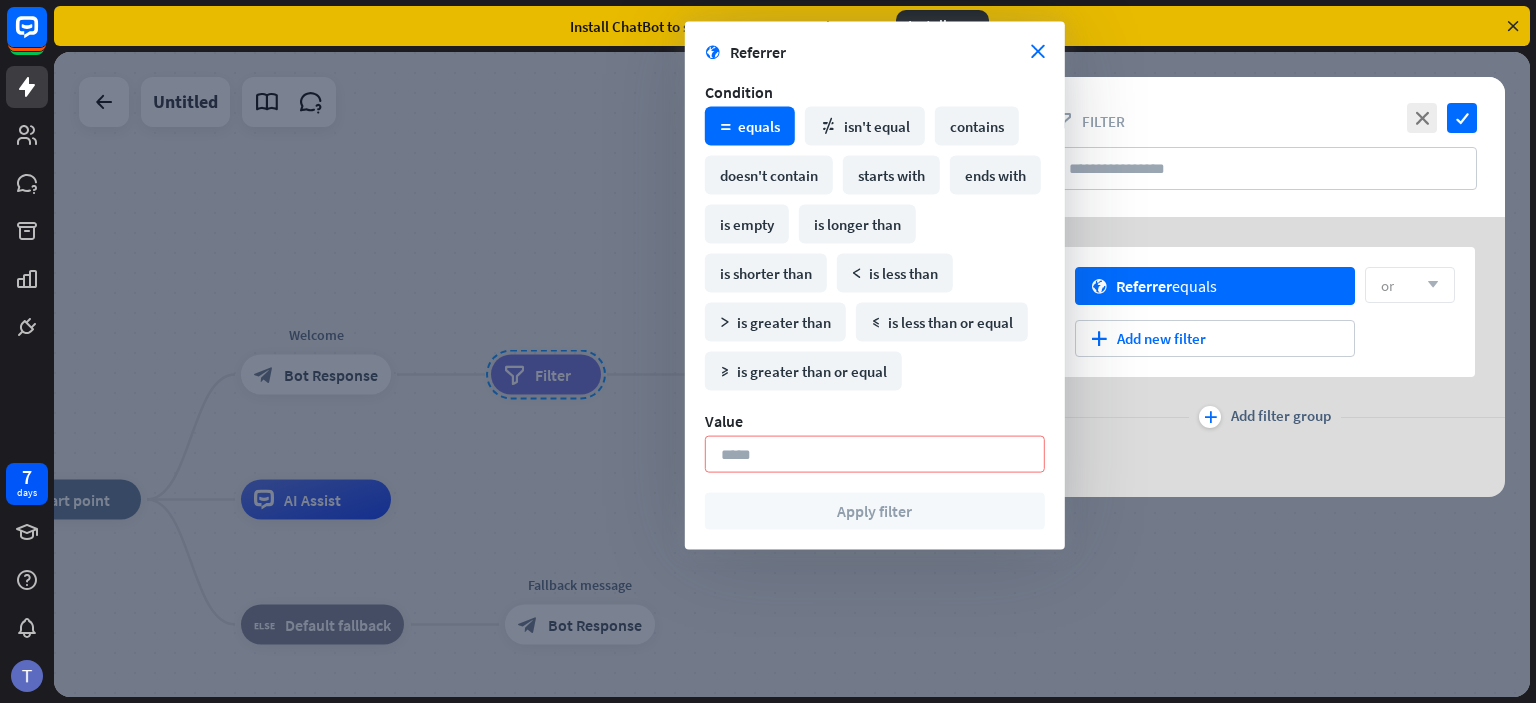 click at bounding box center [1513, 26] 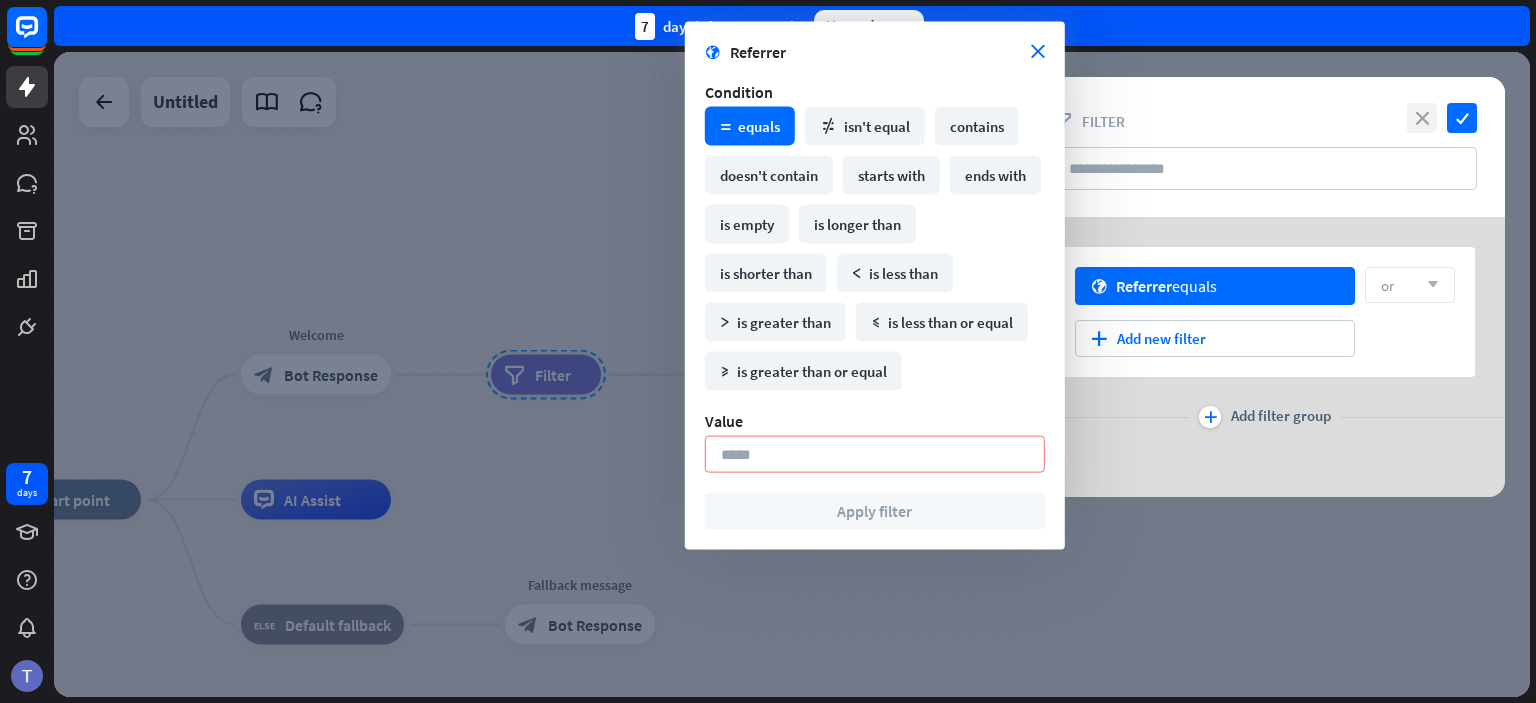 click on "close" at bounding box center (1422, 118) 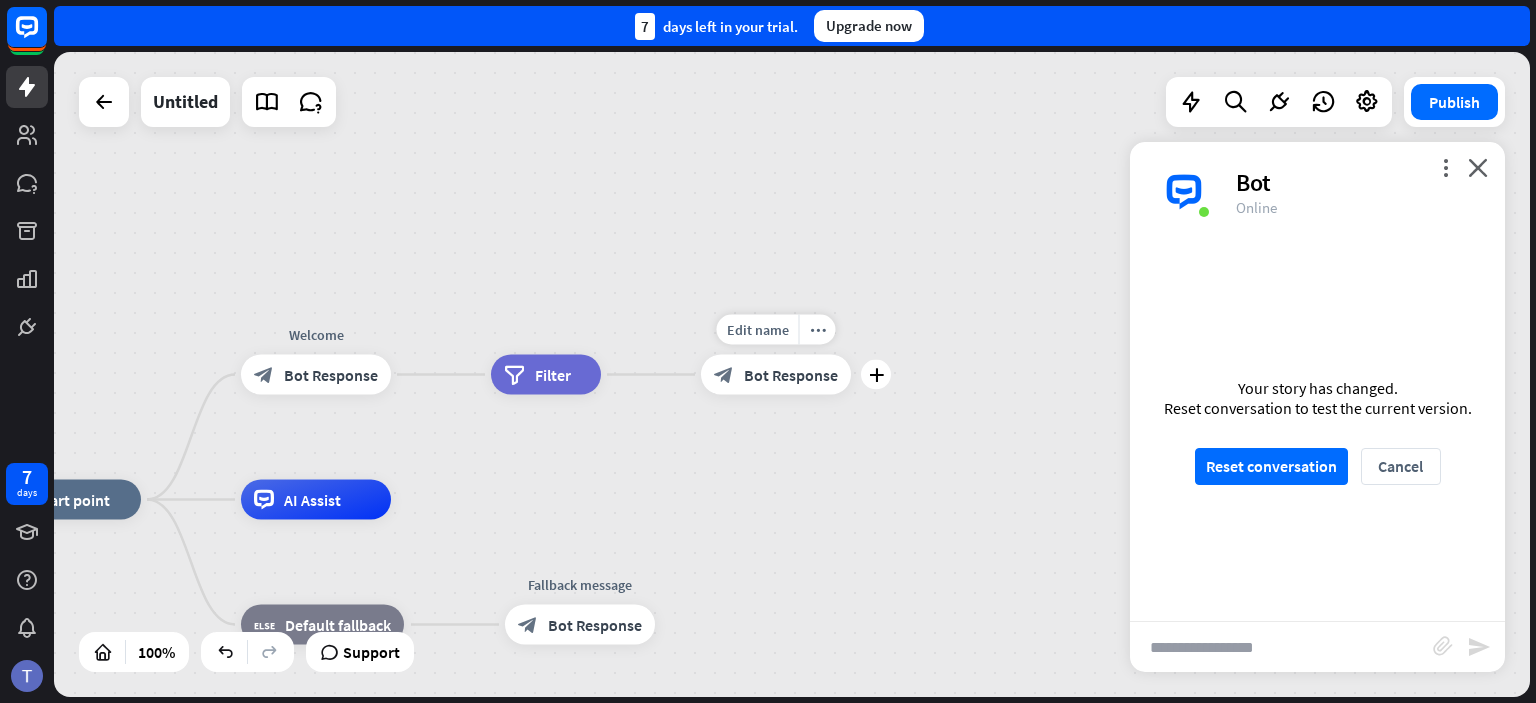 click on "block_bot_response   Bot Response" at bounding box center [776, 375] 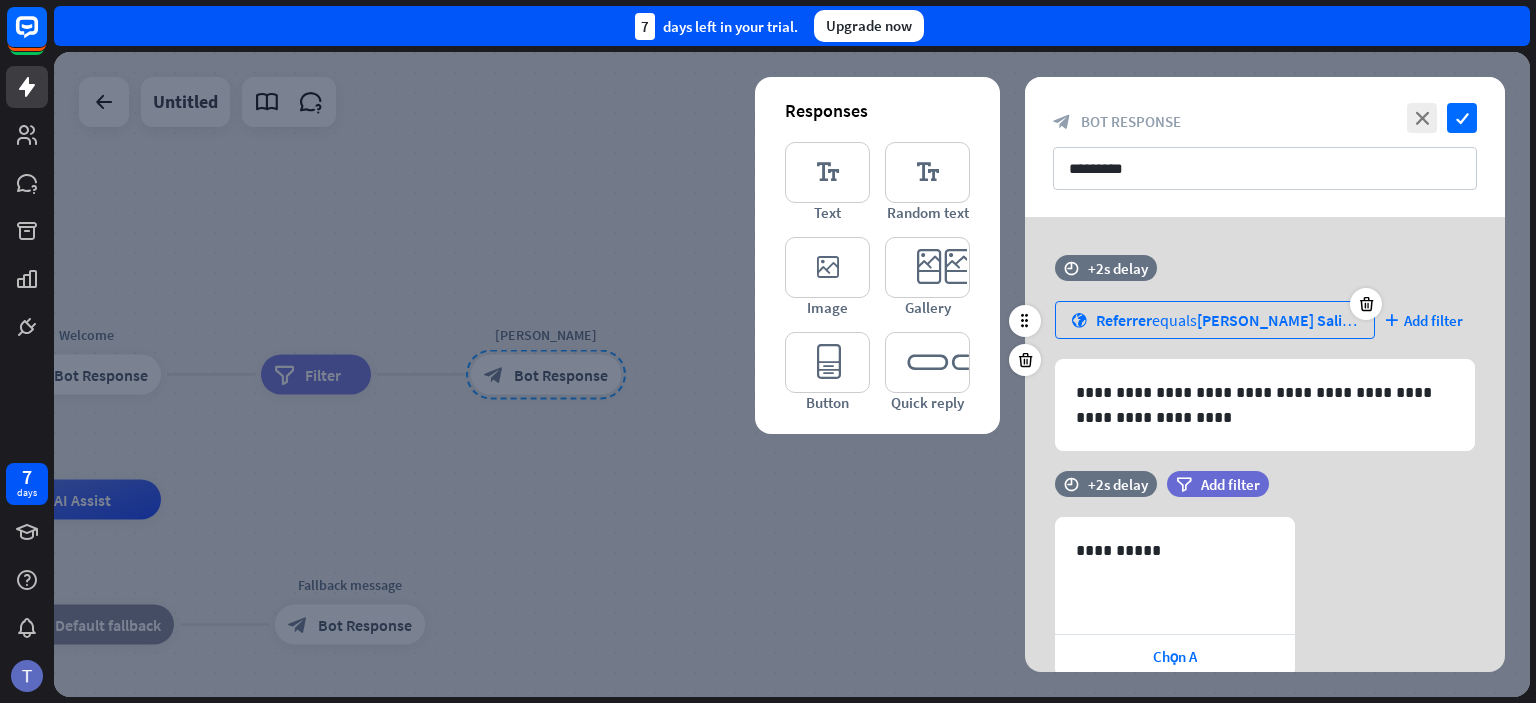 click on "[PERSON_NAME] Salicylic" at bounding box center (1284, 320) 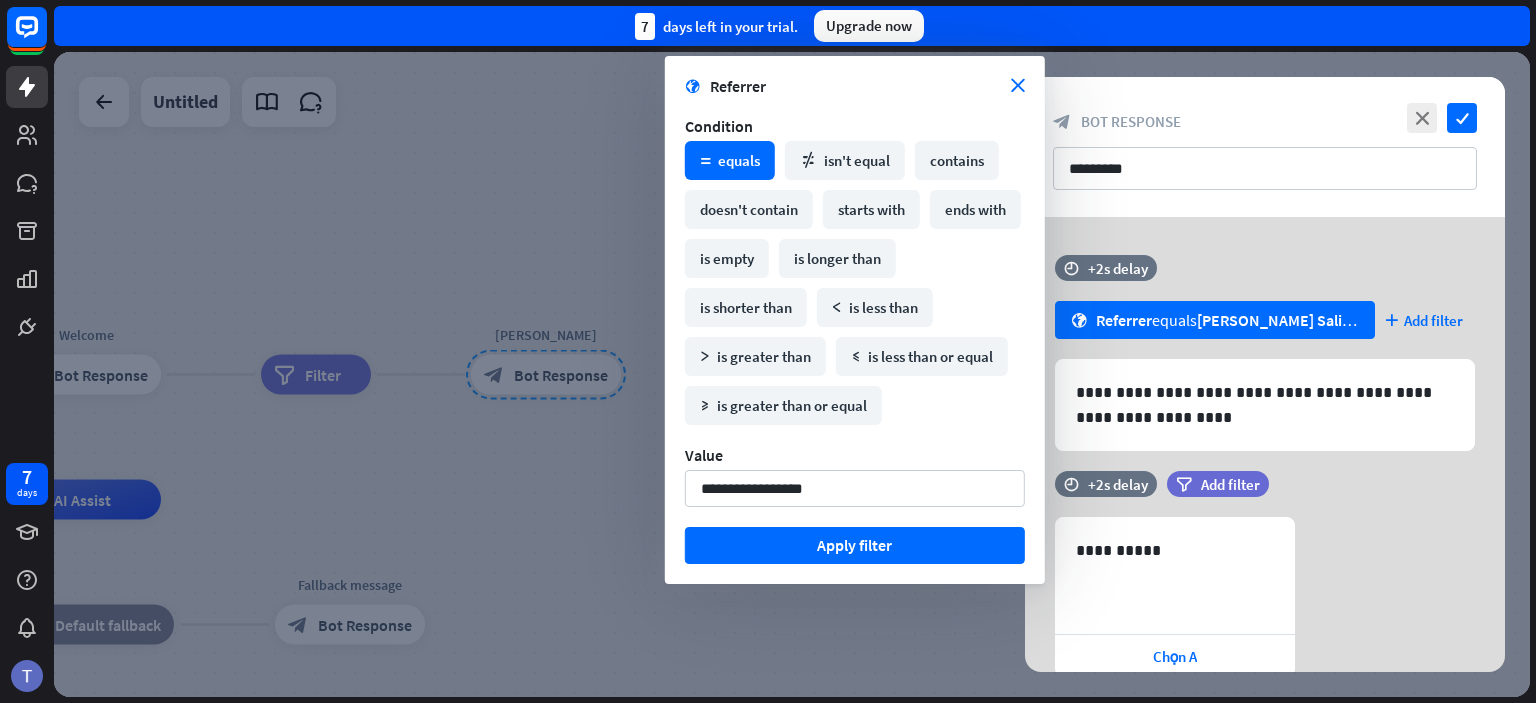 click on "**********" at bounding box center [855, 476] 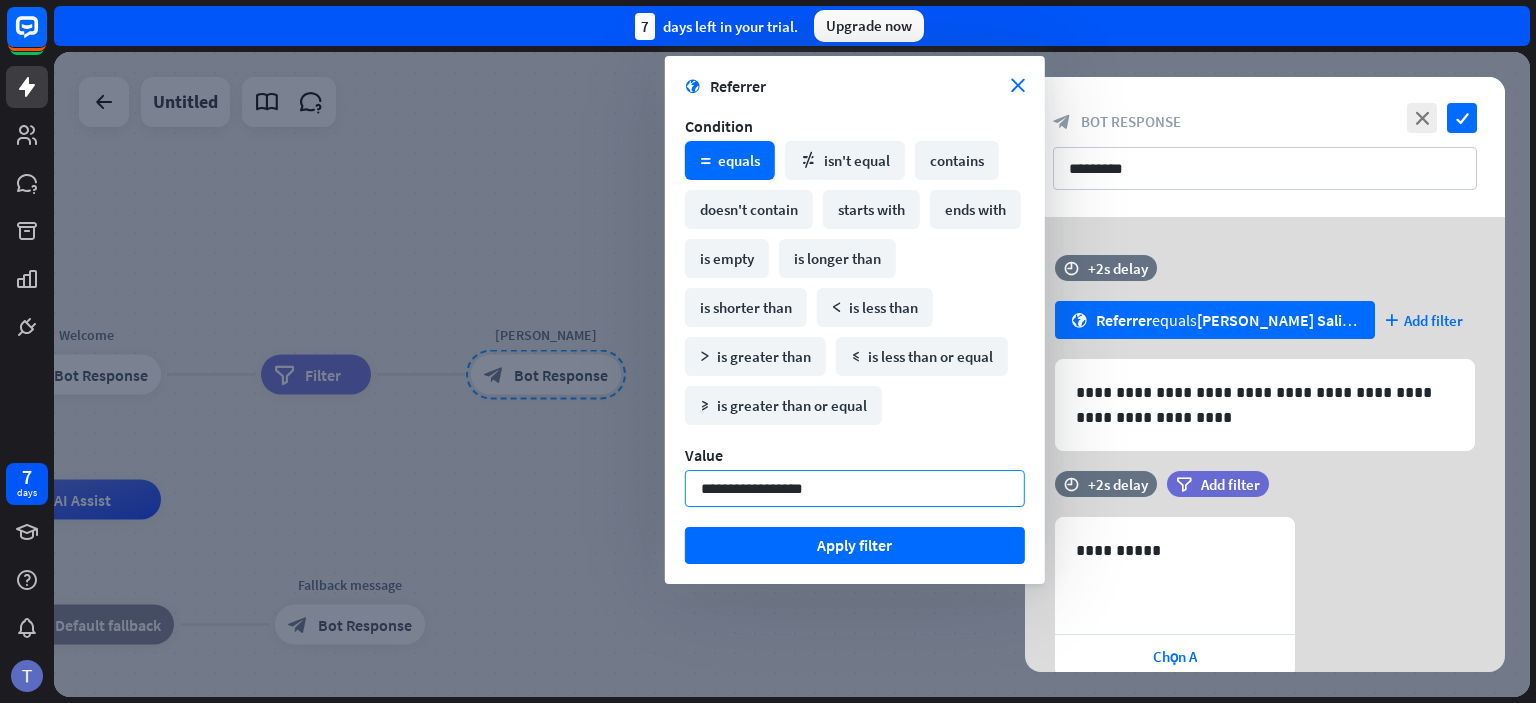 click on "**********" at bounding box center [855, 488] 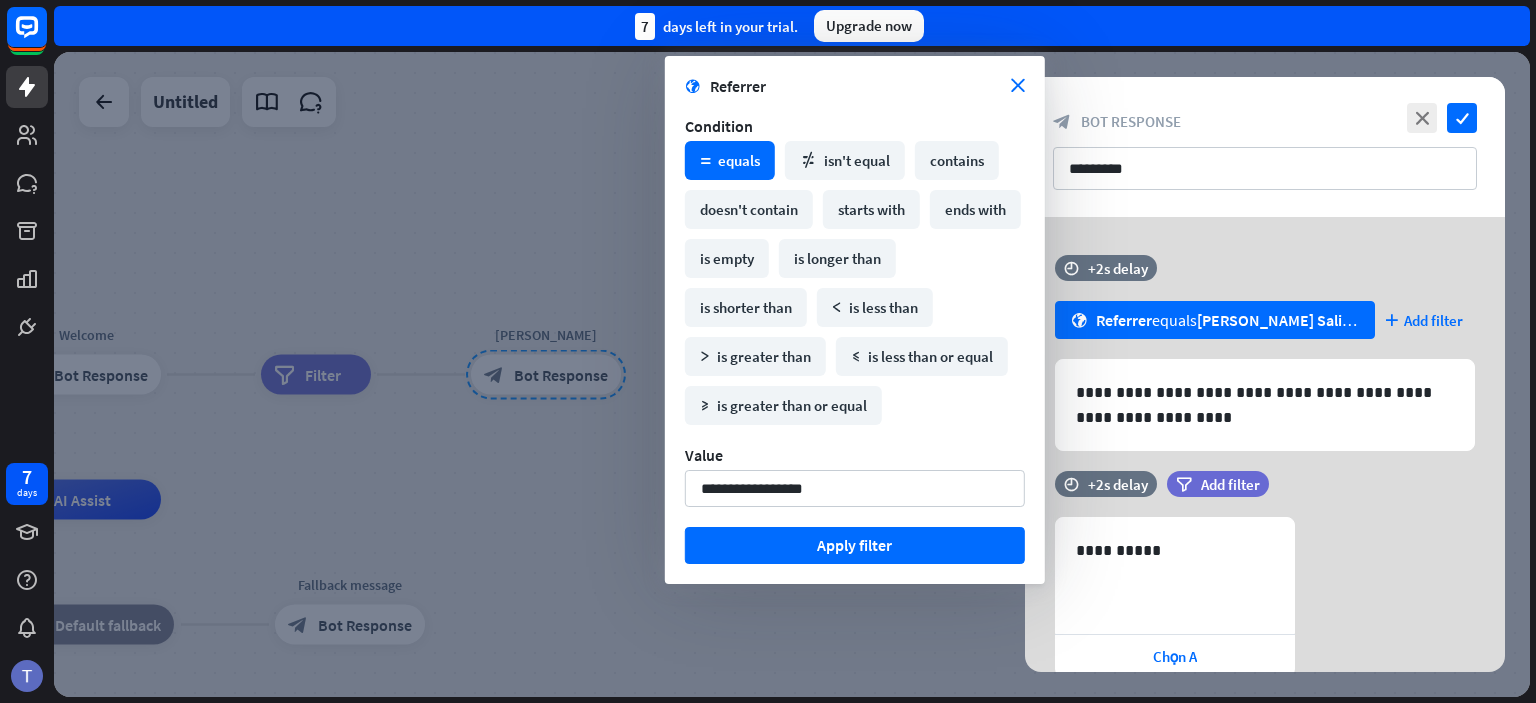 click on "time   +2s delay         globe   Referrer
equals
[PERSON_NAME] Salicylic     plus
Add filter" at bounding box center (1265, 307) 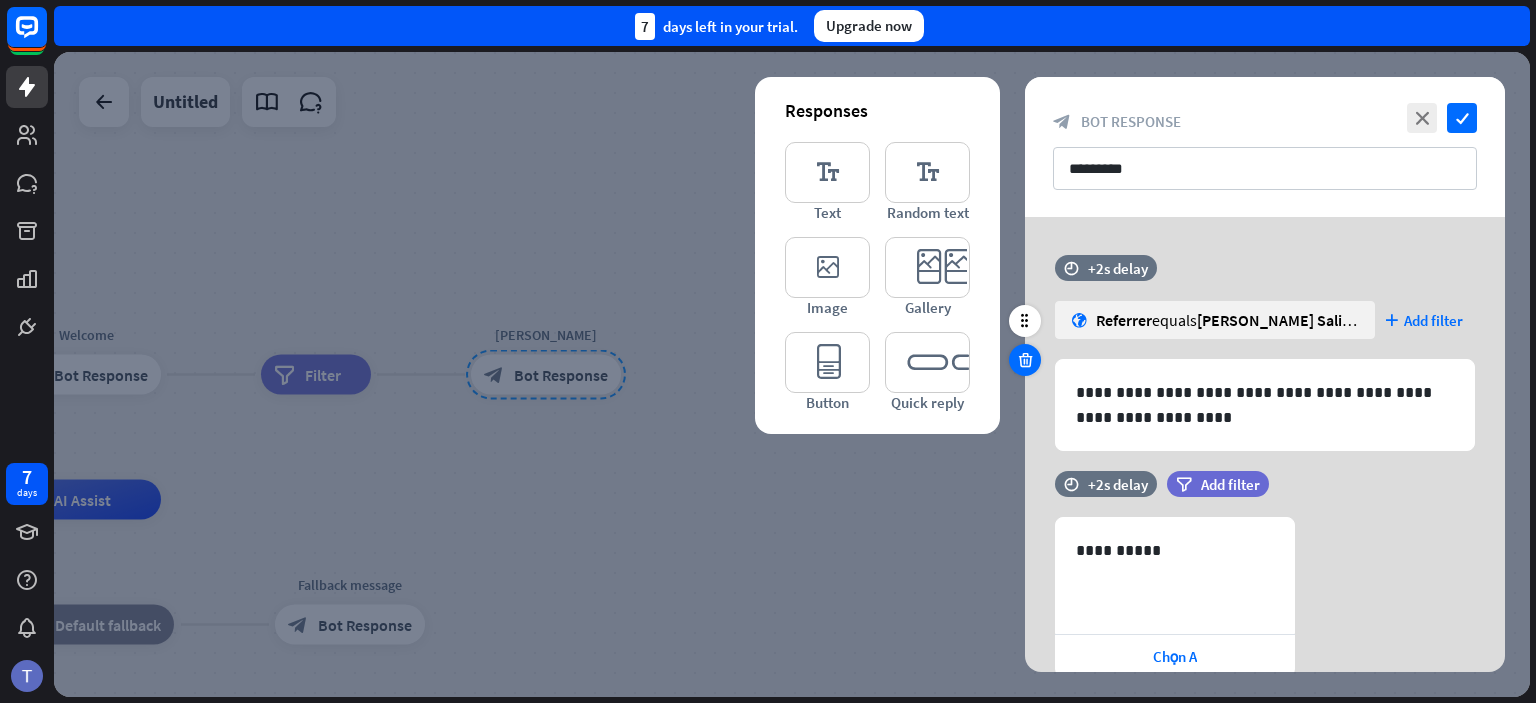 click at bounding box center [1025, 360] 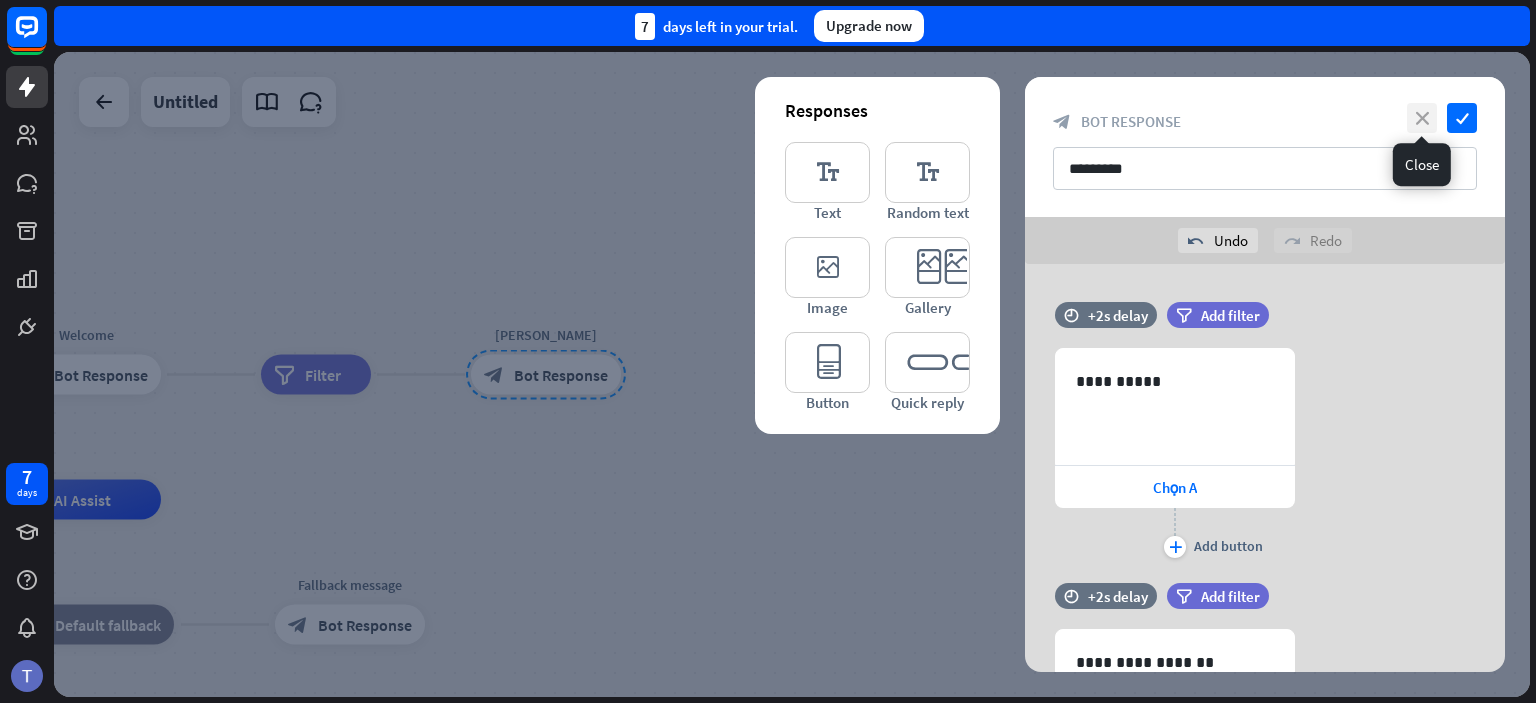 click on "close" at bounding box center (1422, 118) 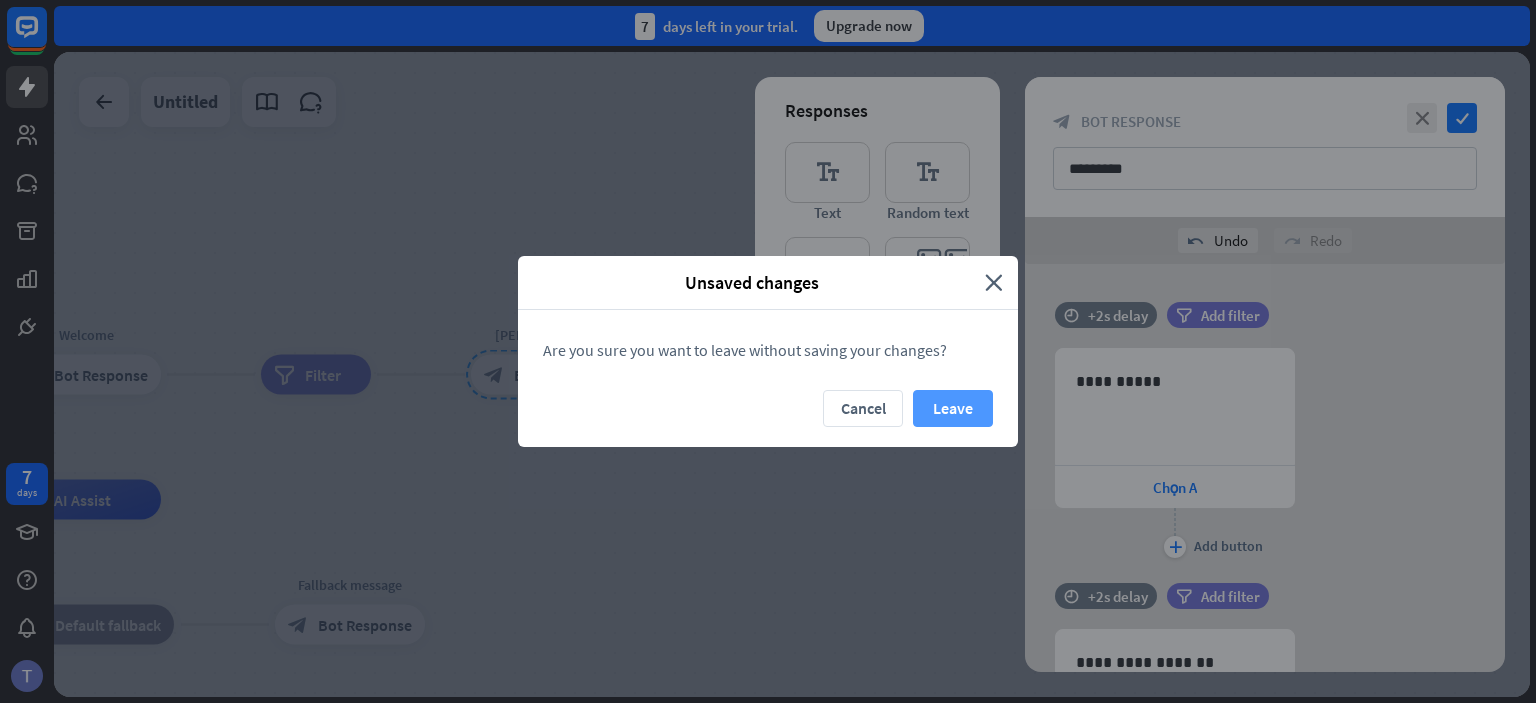 click on "Leave" at bounding box center [953, 408] 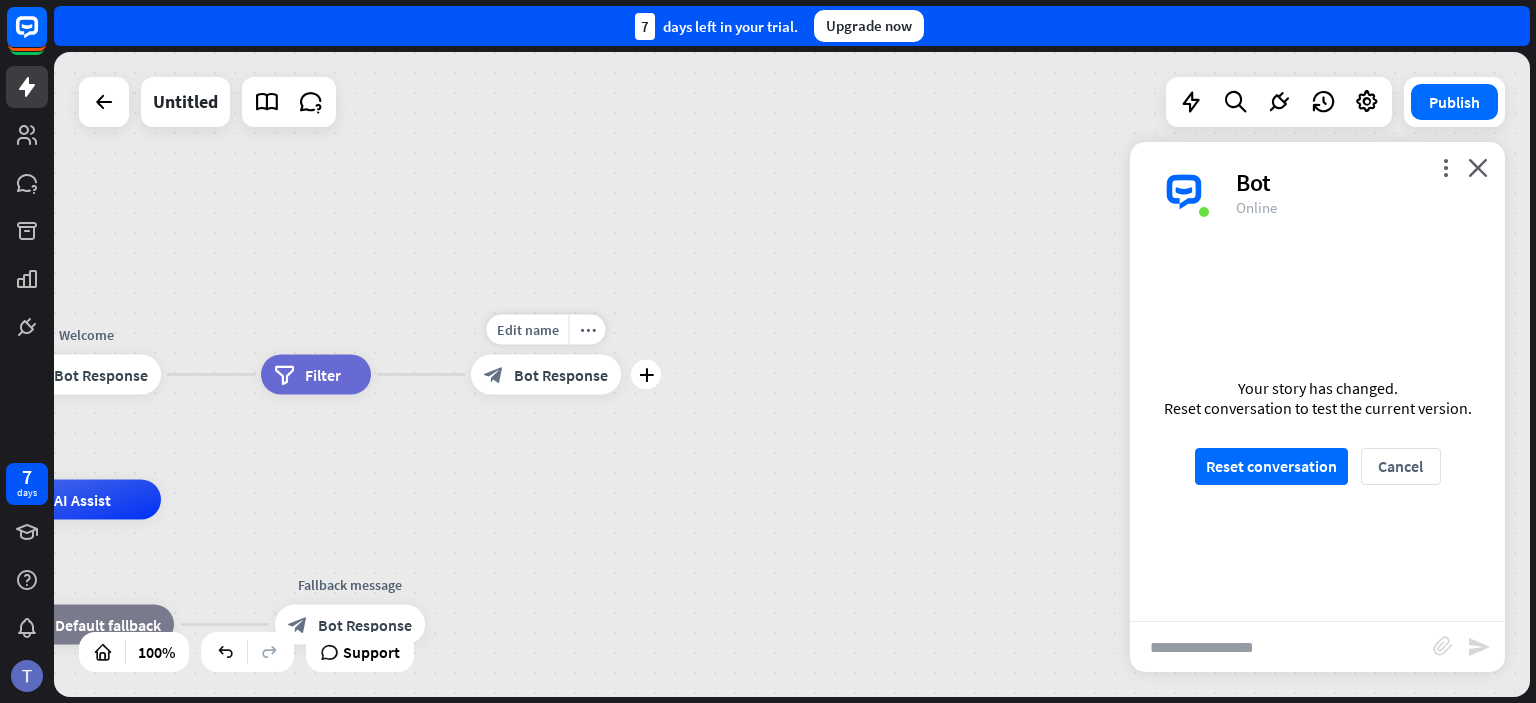 click on "Bot Response" at bounding box center (561, 375) 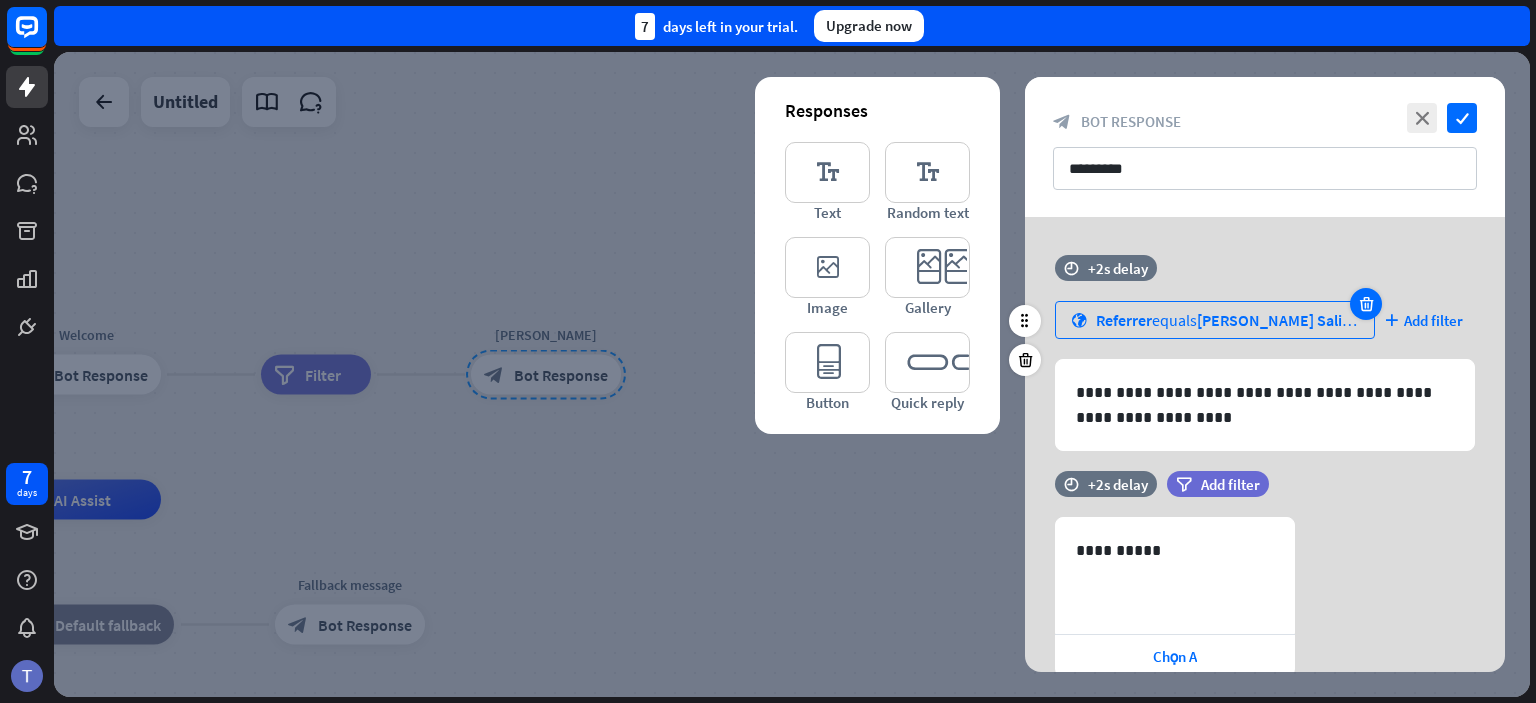 click at bounding box center [1366, 304] 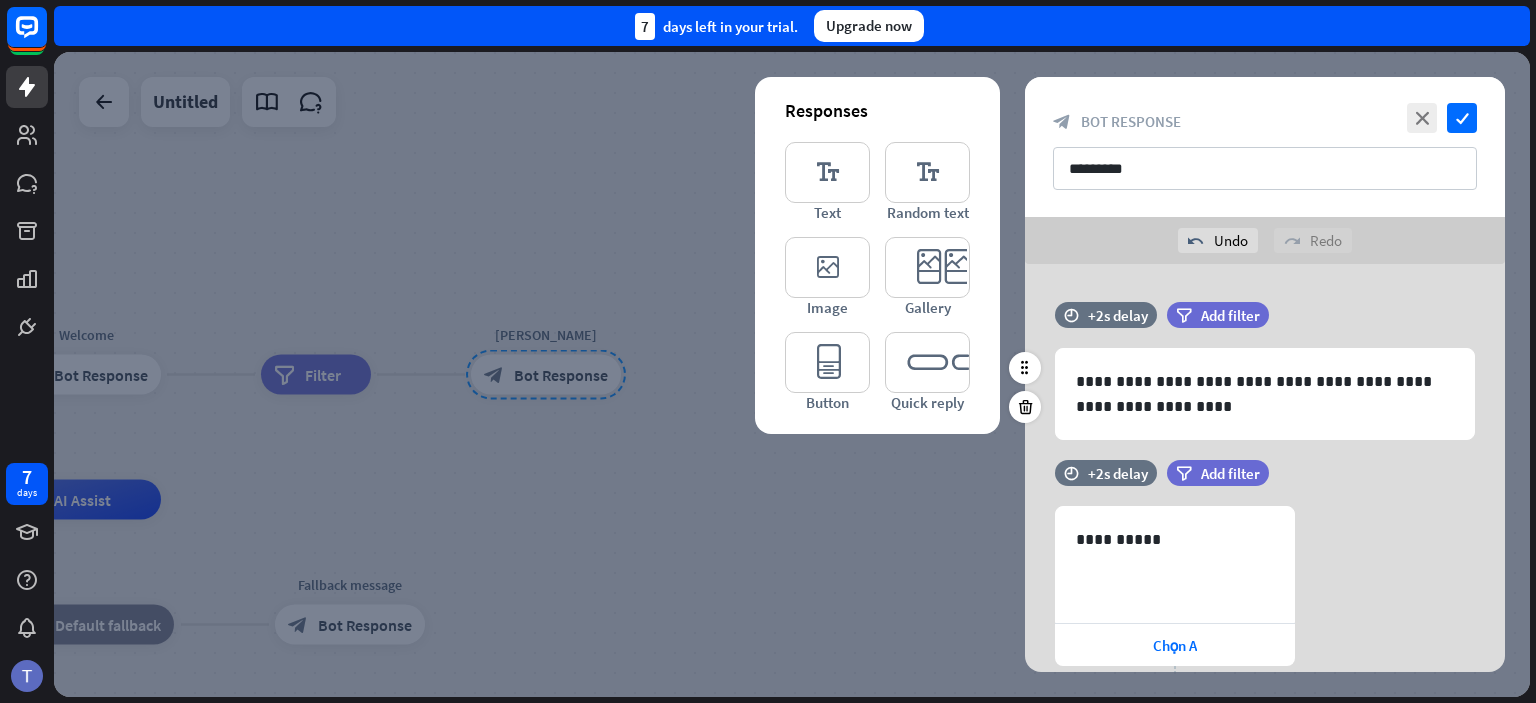 click at bounding box center (792, 374) 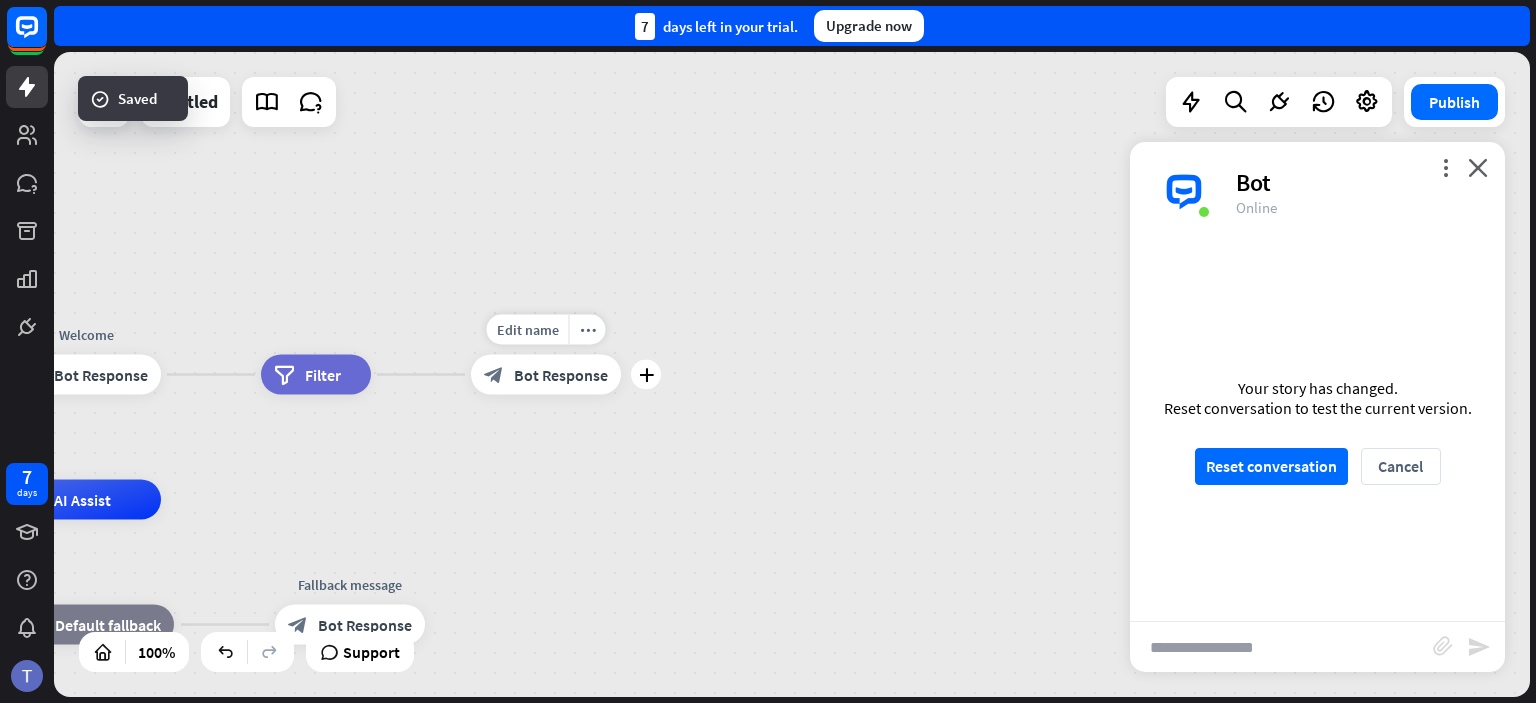 click on "Bot Response" at bounding box center (561, 375) 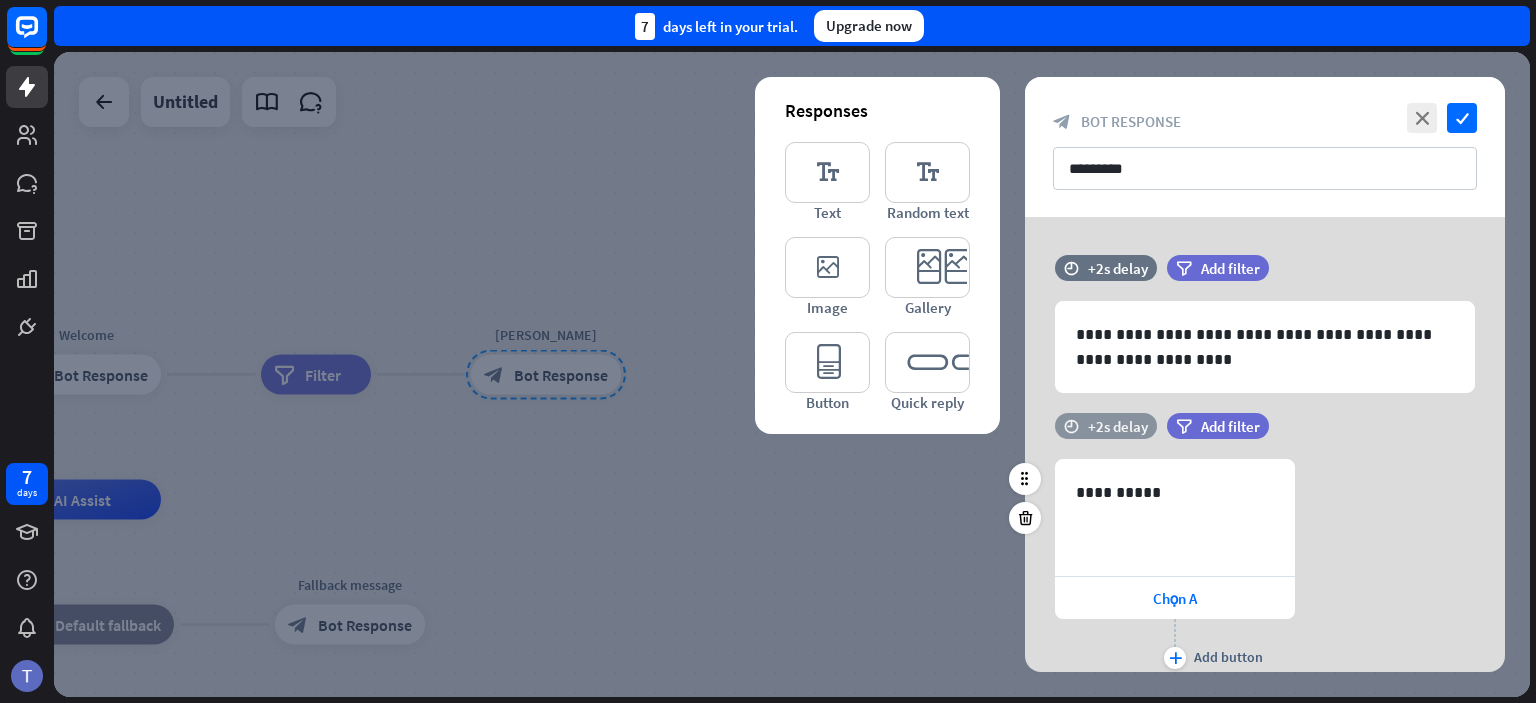 click on "+2s delay" at bounding box center (1118, 426) 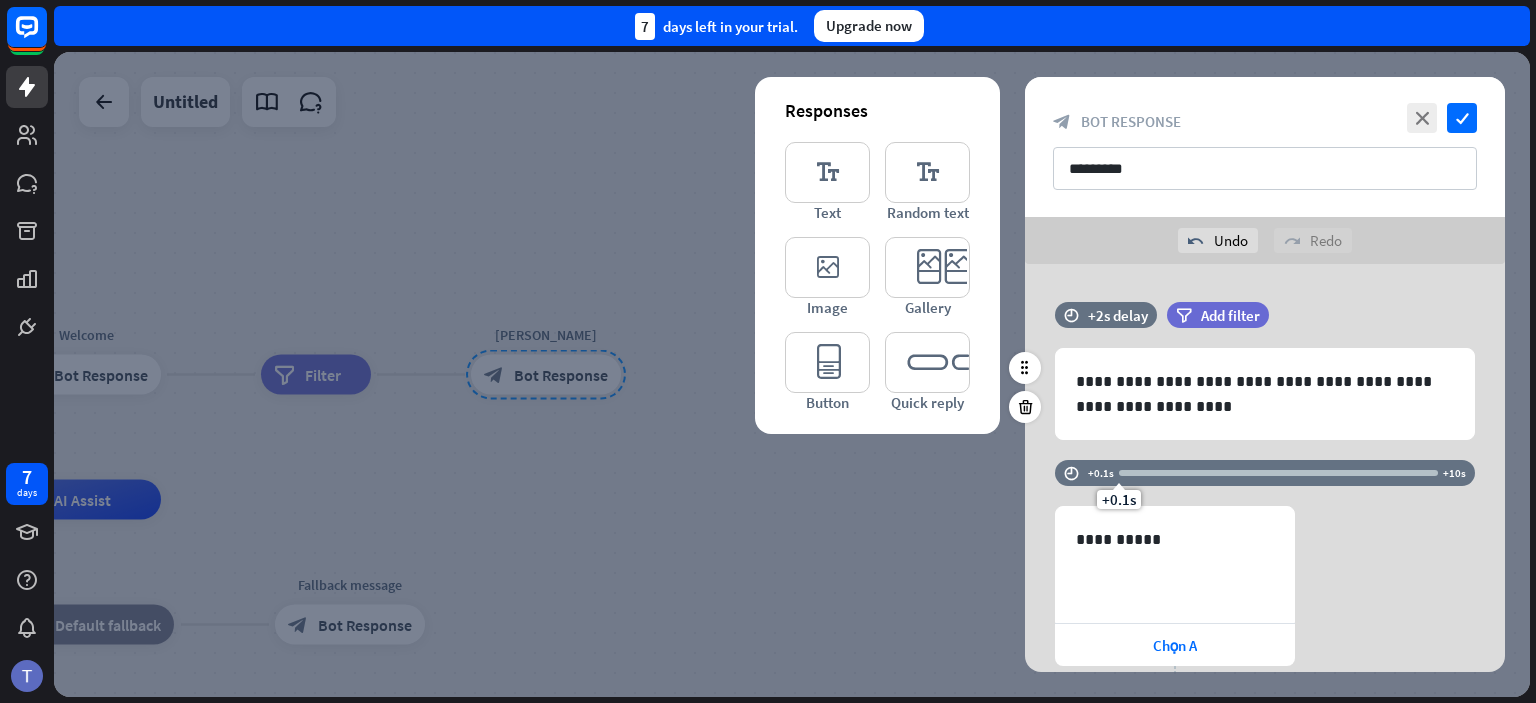 drag, startPoint x: 1178, startPoint y: 426, endPoint x: 1043, endPoint y: 437, distance: 135.4474 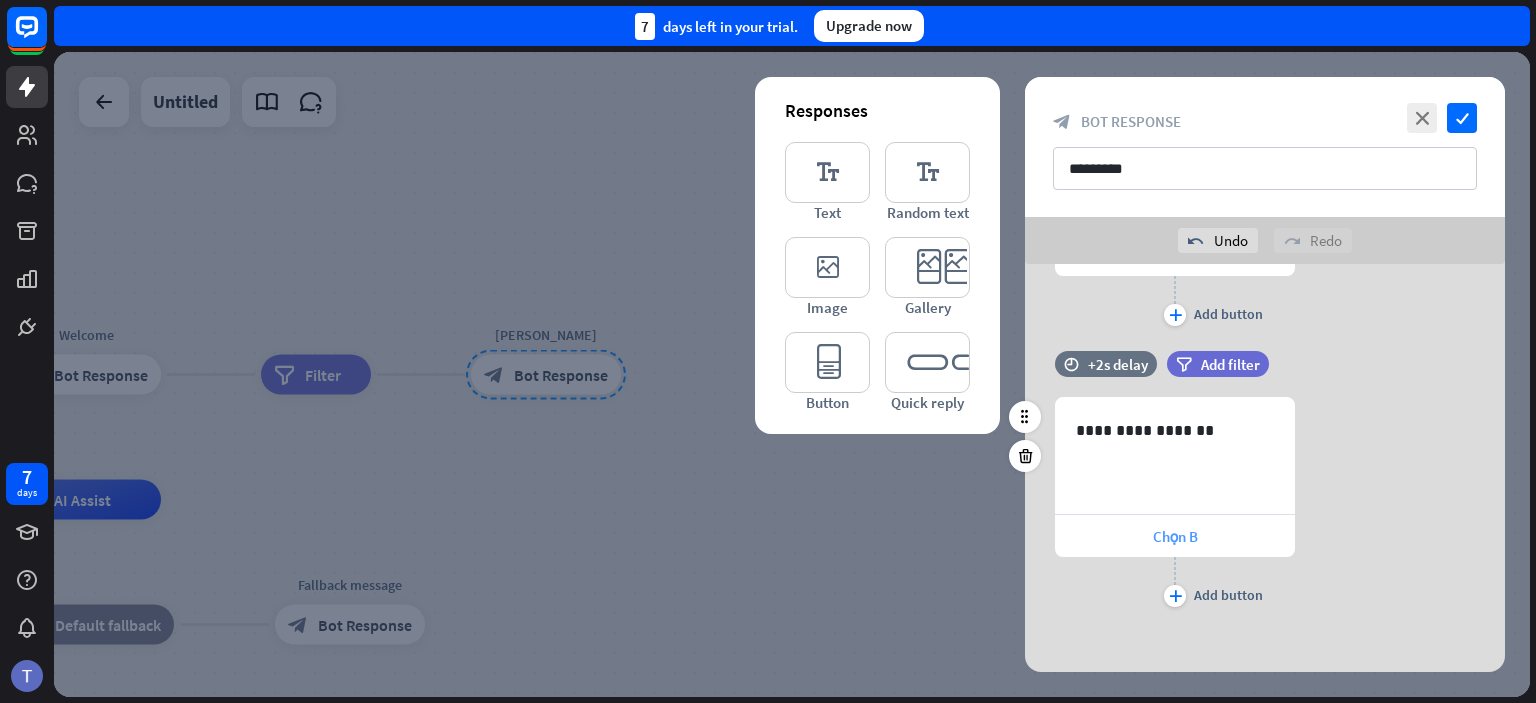 scroll, scrollTop: 398, scrollLeft: 0, axis: vertical 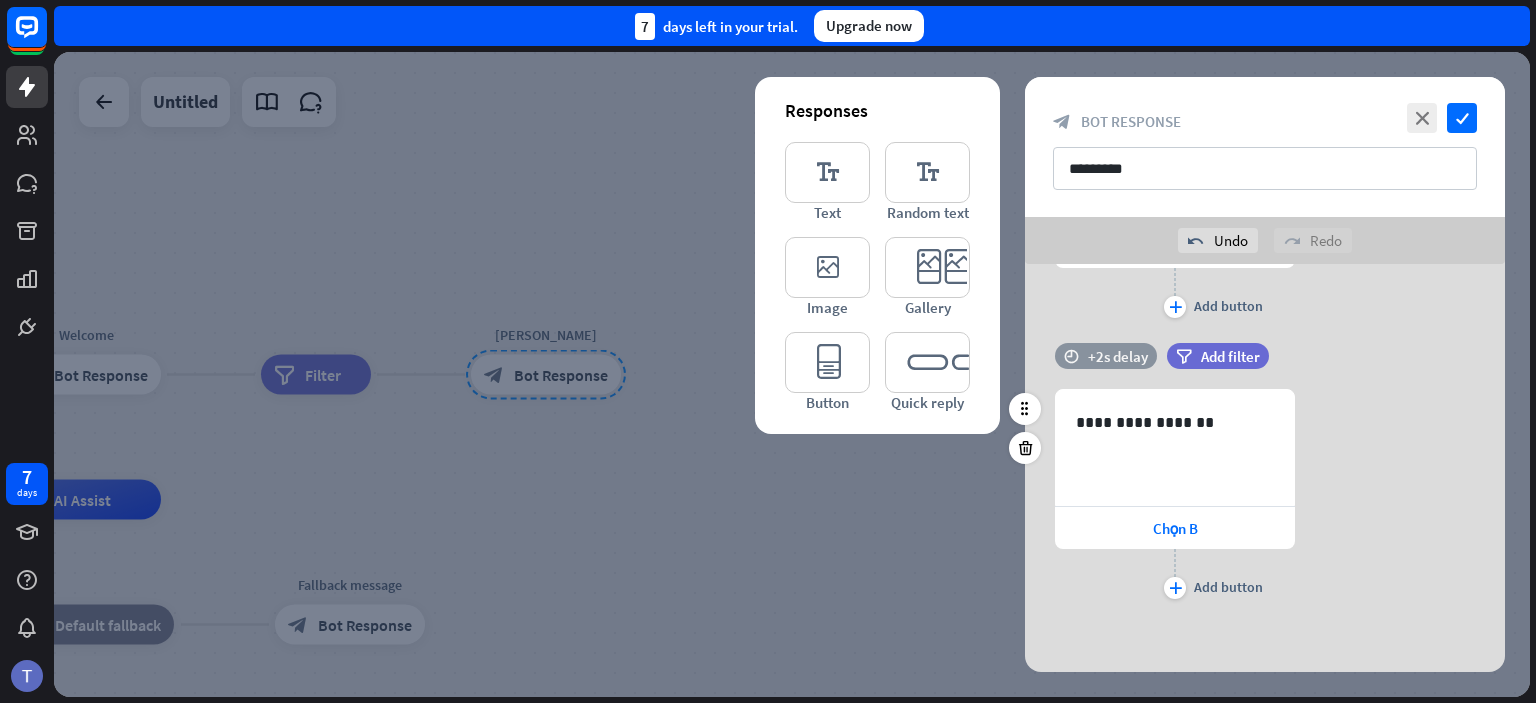 click on "+2s delay" at bounding box center (1118, 356) 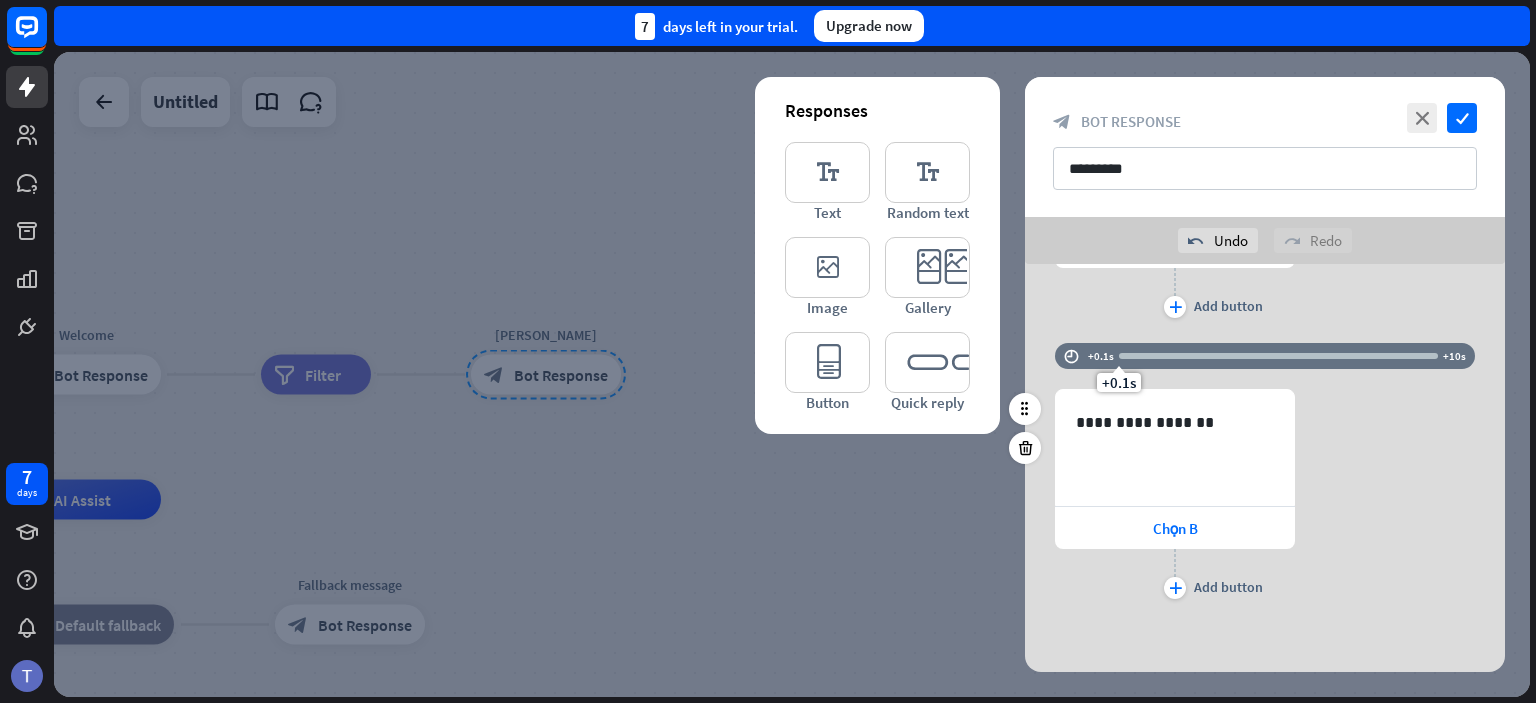 drag, startPoint x: 1179, startPoint y: 354, endPoint x: 1066, endPoint y: 362, distance: 113.28283 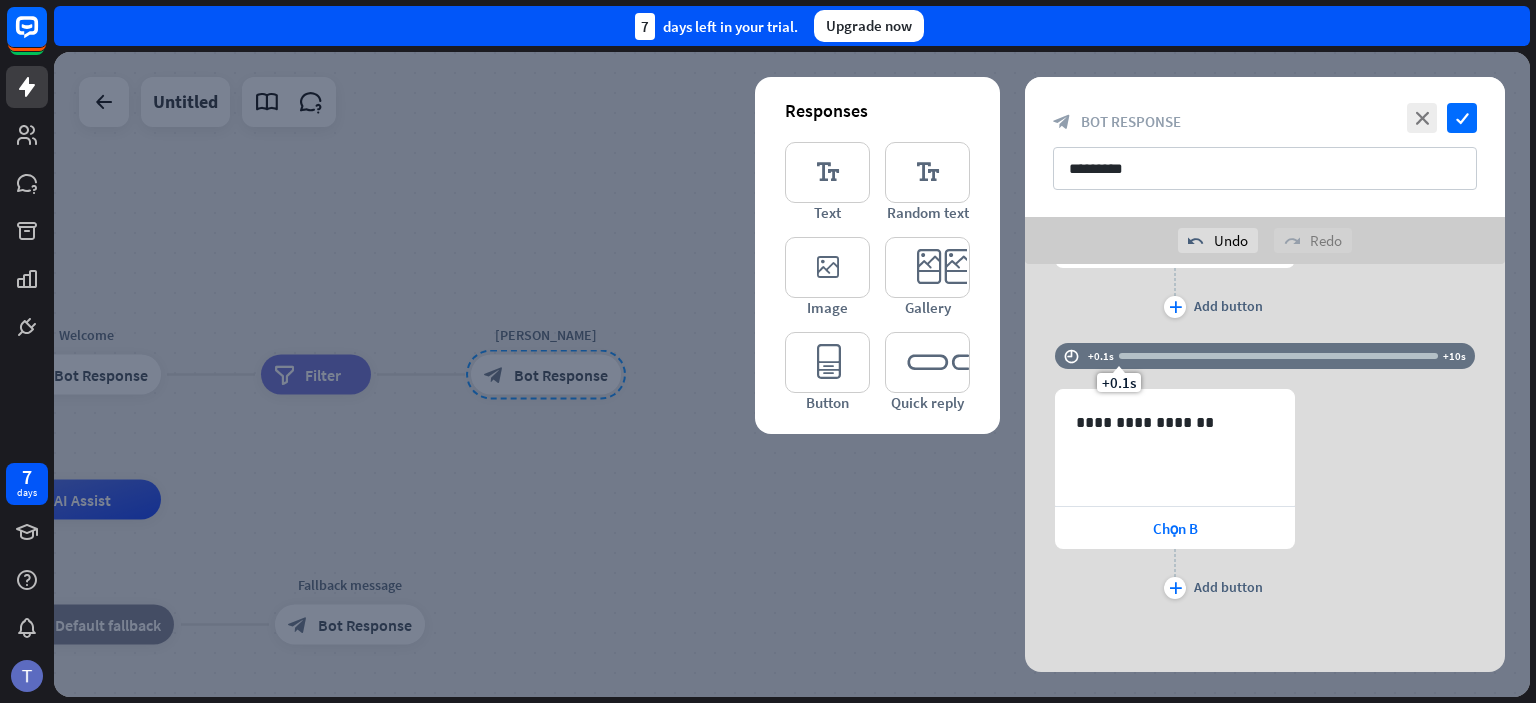 click at bounding box center (792, 374) 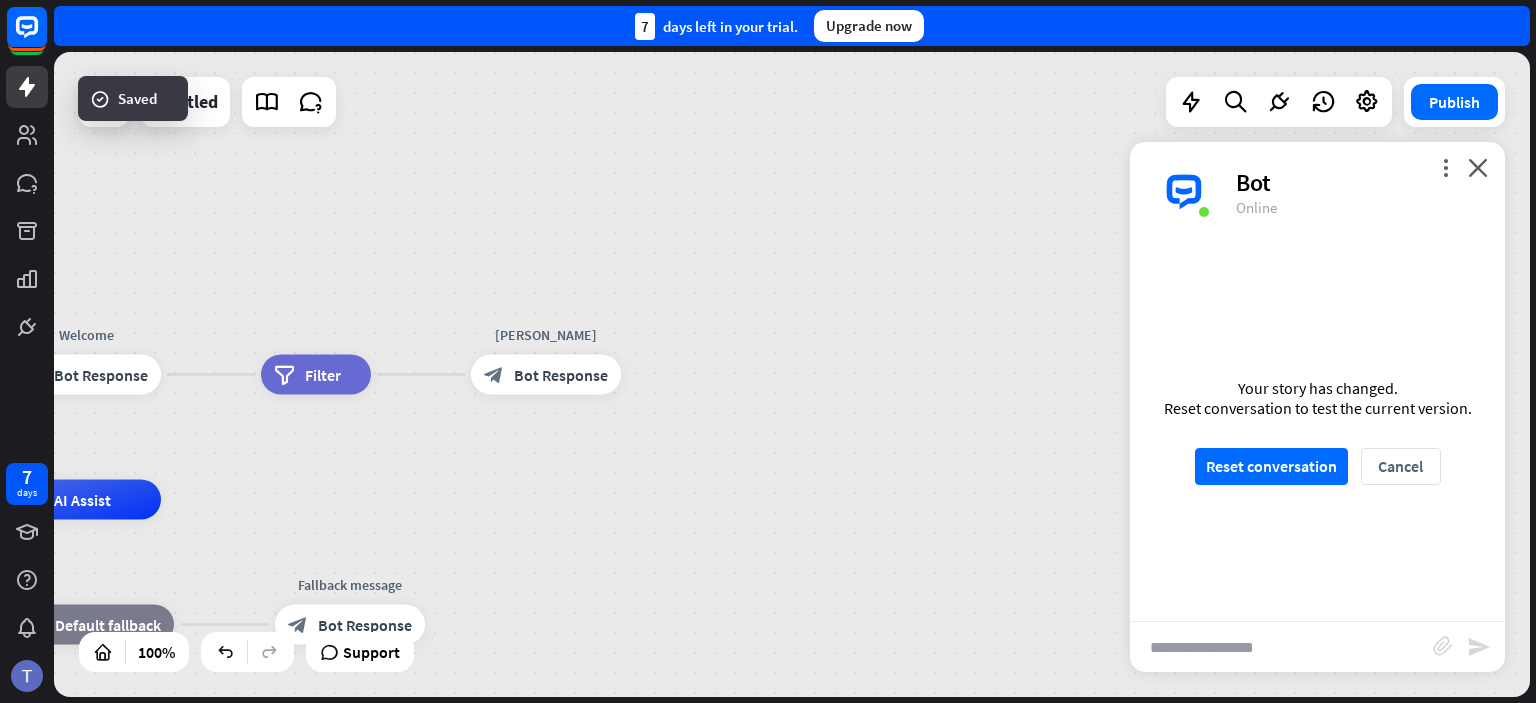 click on "home_2   Start point                 Welcome   block_bot_response   Bot Response                   filter   Filter                 [PERSON_NAME]   block_bot_response   Bot Response                     AI Assist                   block_fallback   Default fallback                 Fallback message   block_bot_response   Bot Response" at bounding box center [499, 822] 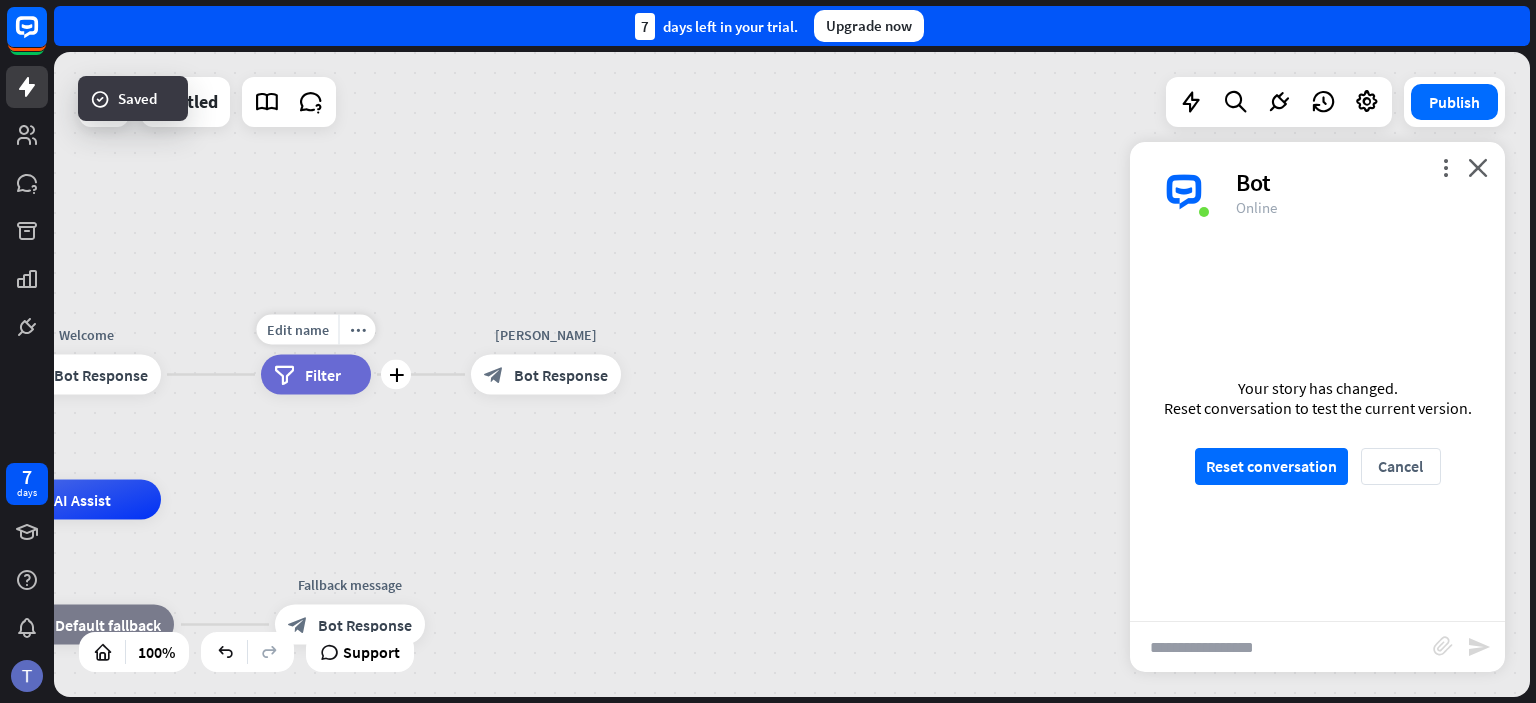 click on "filter   Filter" at bounding box center (316, 375) 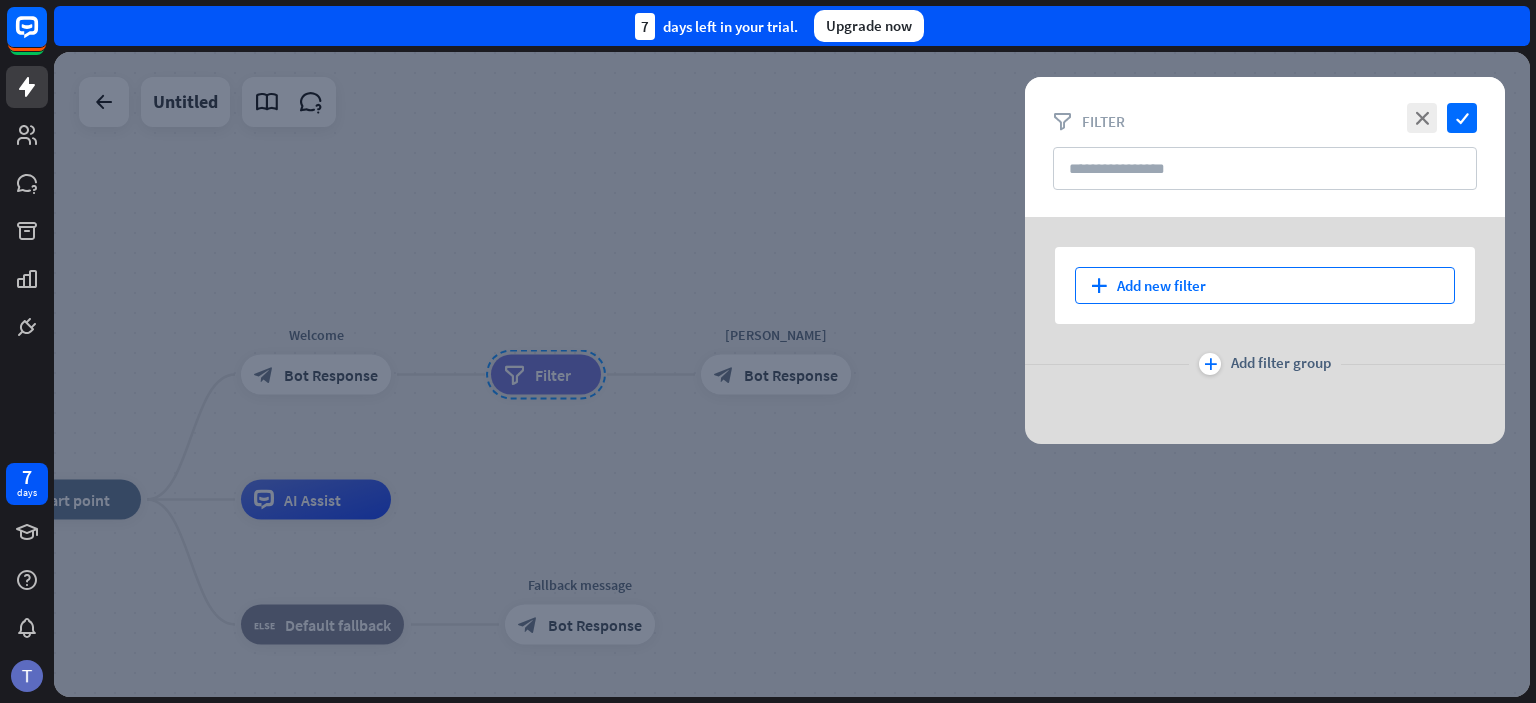 click on "plus
Add new filter" at bounding box center (1265, 285) 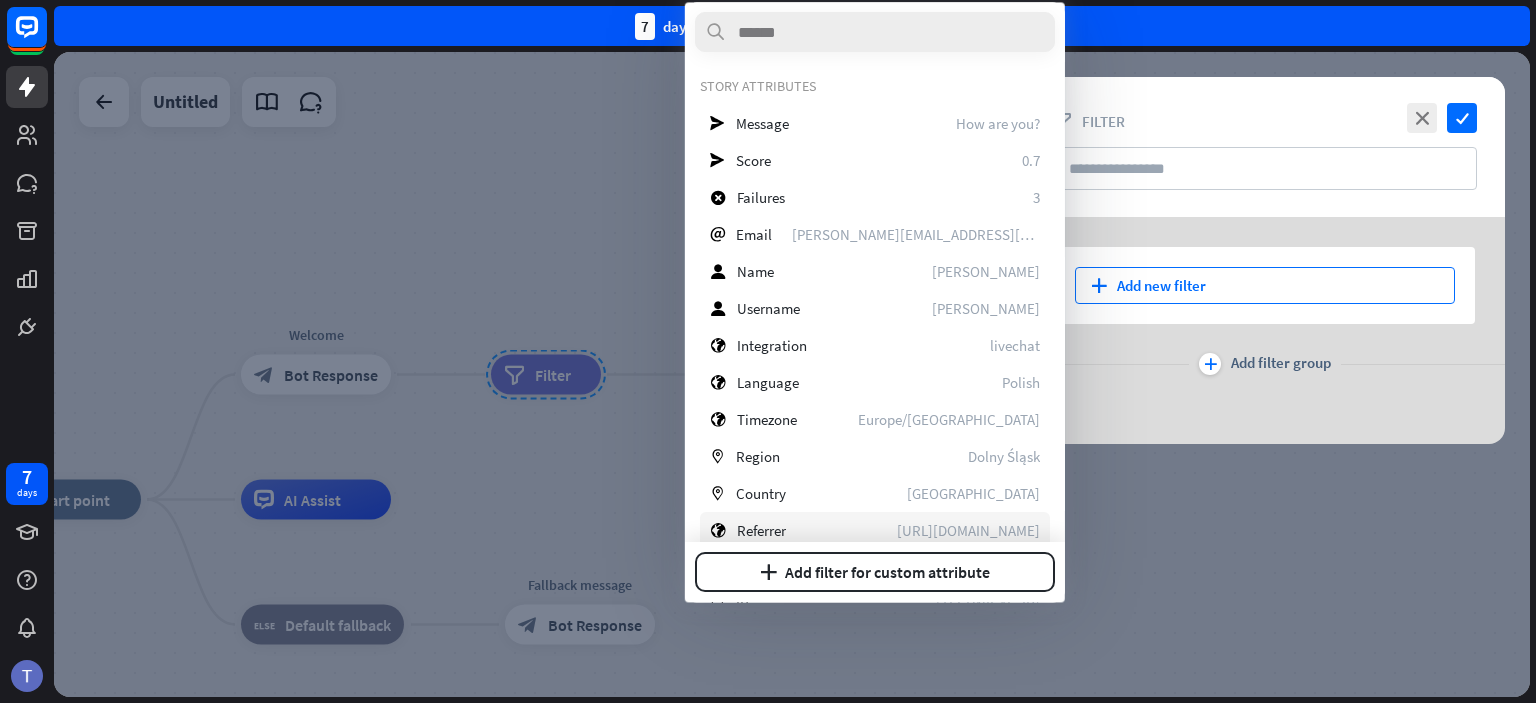 click on "Referrer" at bounding box center (761, 530) 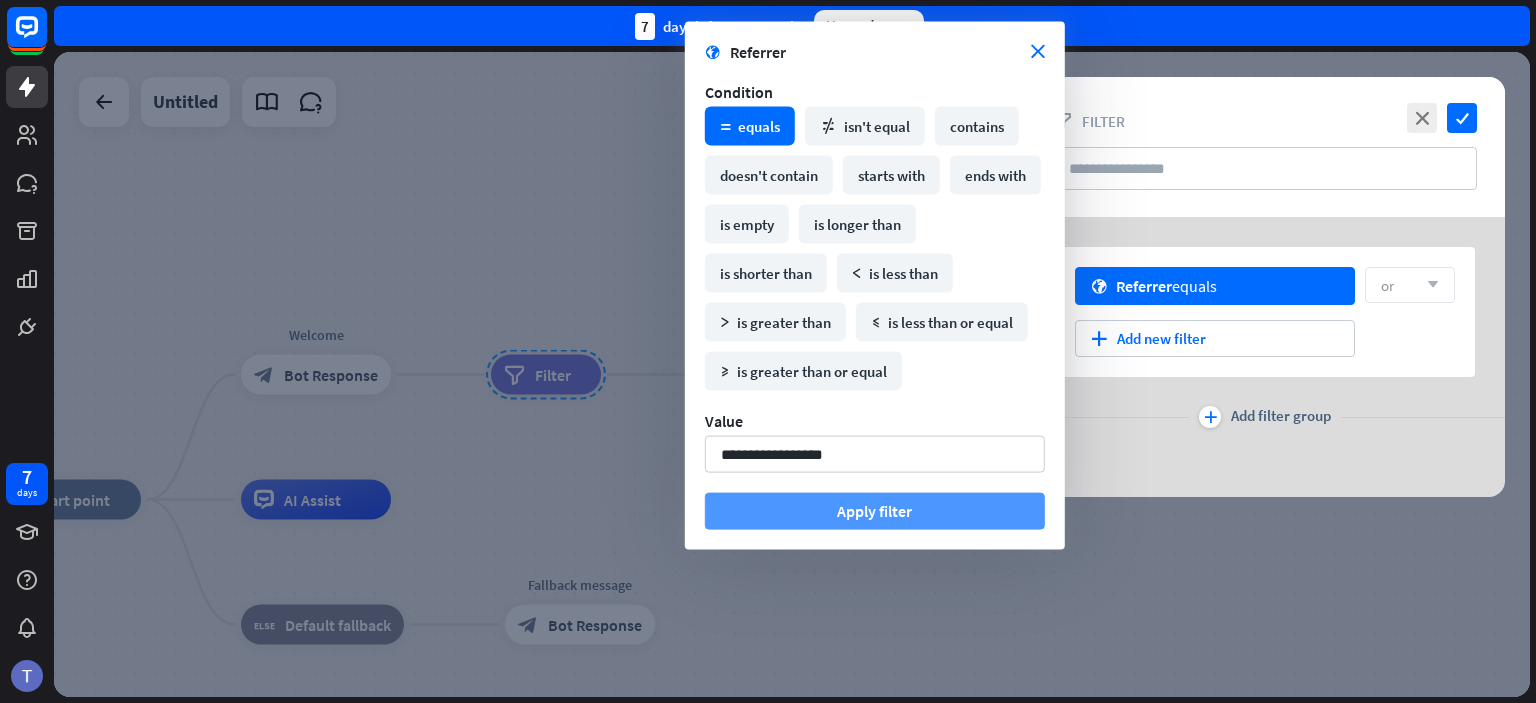 type on "**********" 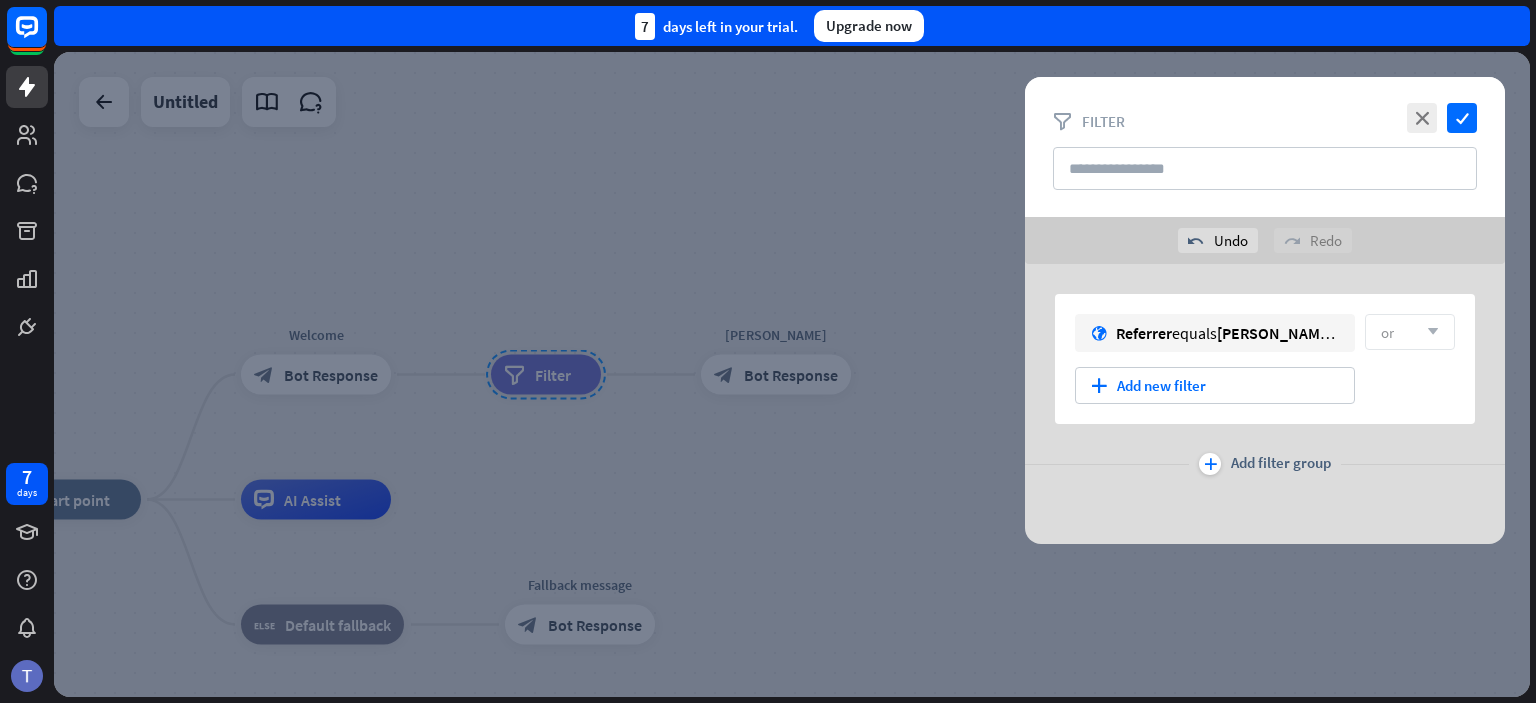 click at bounding box center [792, 374] 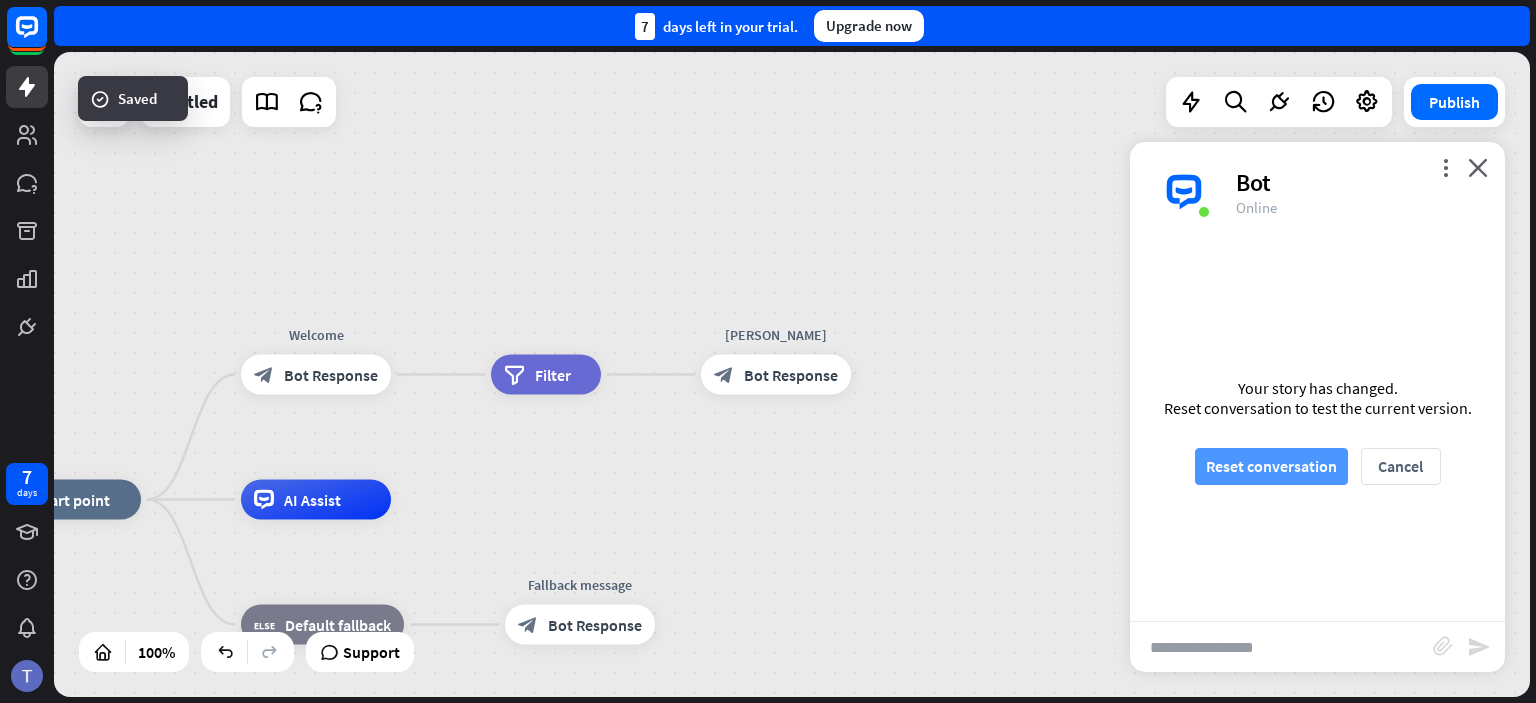 click on "Reset conversation" at bounding box center [1271, 466] 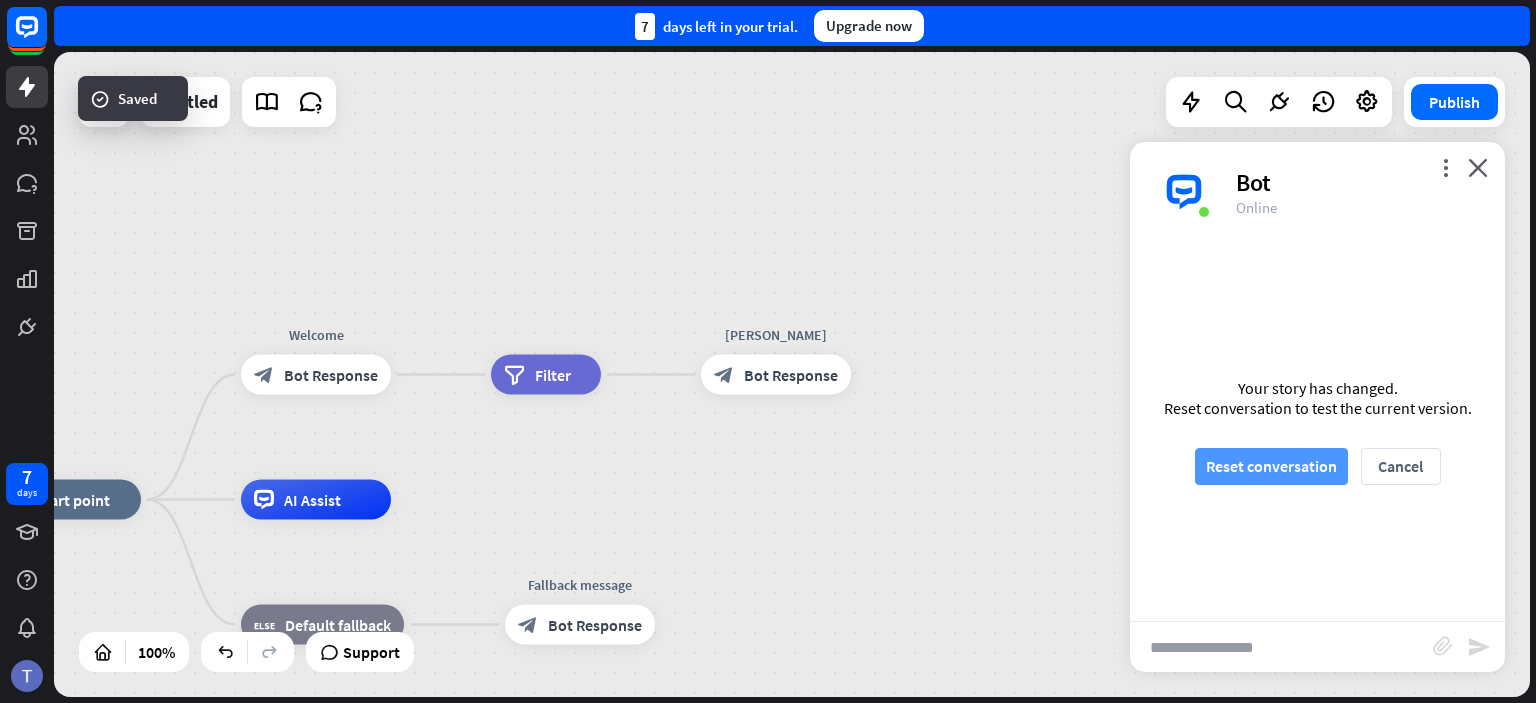 scroll, scrollTop: 0, scrollLeft: 0, axis: both 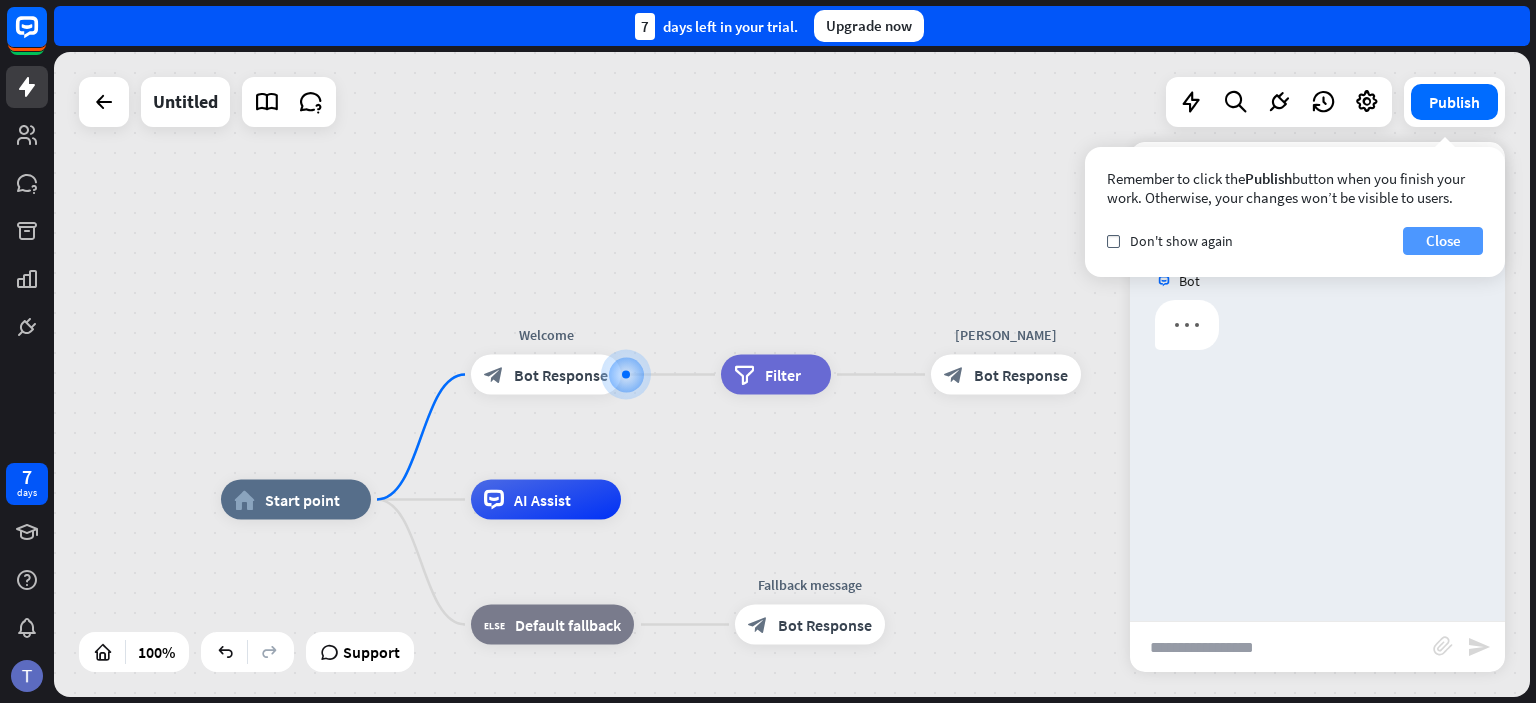 click on "Close" at bounding box center (1443, 241) 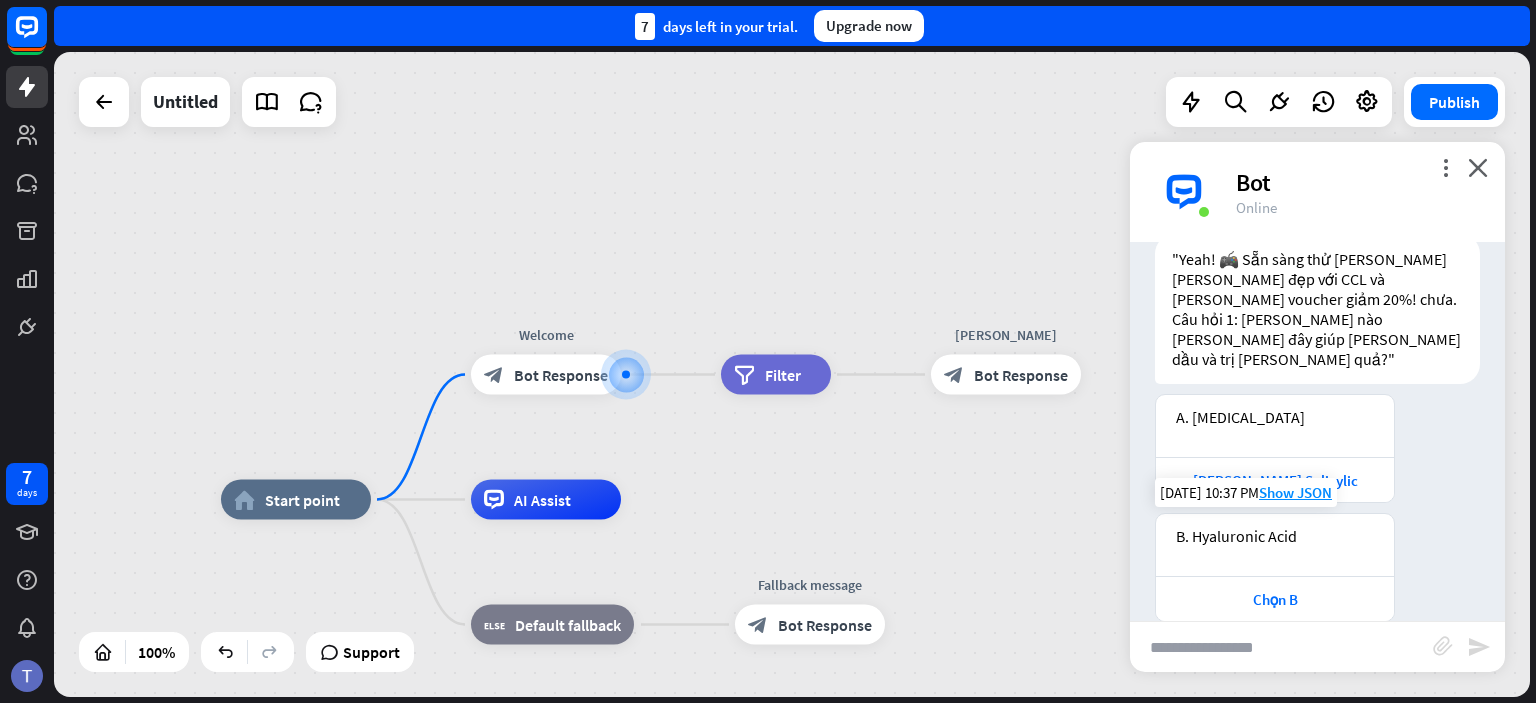 scroll, scrollTop: 76, scrollLeft: 0, axis: vertical 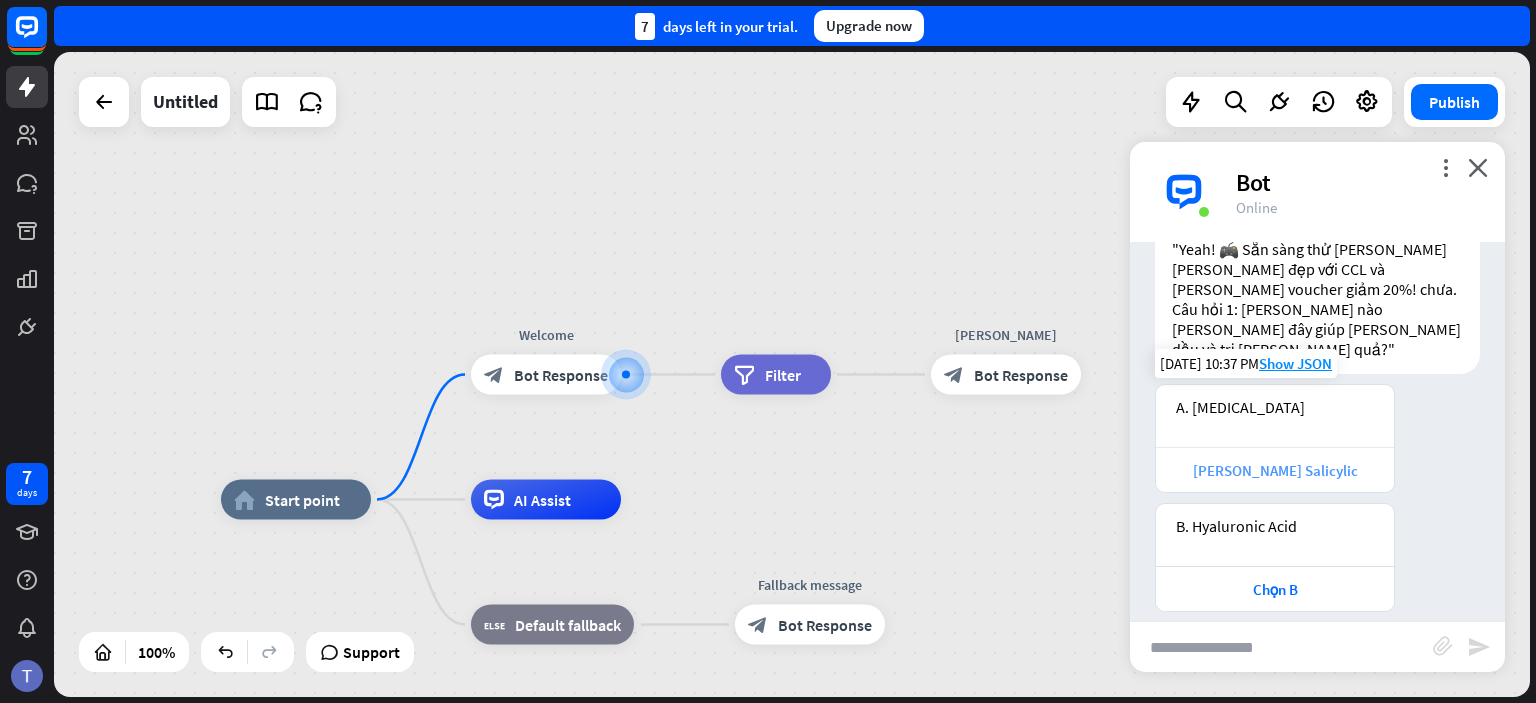 click on "[PERSON_NAME] Salicylic" at bounding box center (1275, 470) 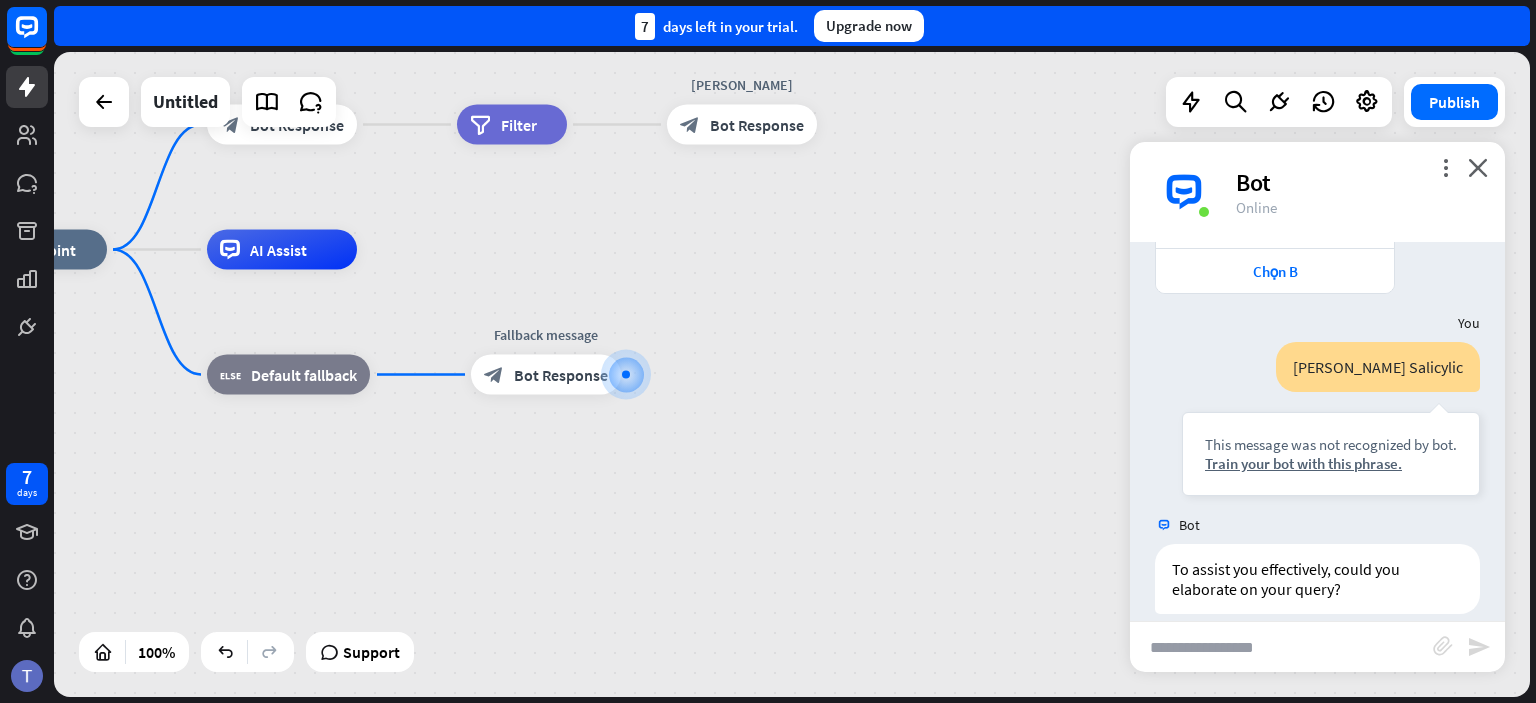scroll, scrollTop: 396, scrollLeft: 0, axis: vertical 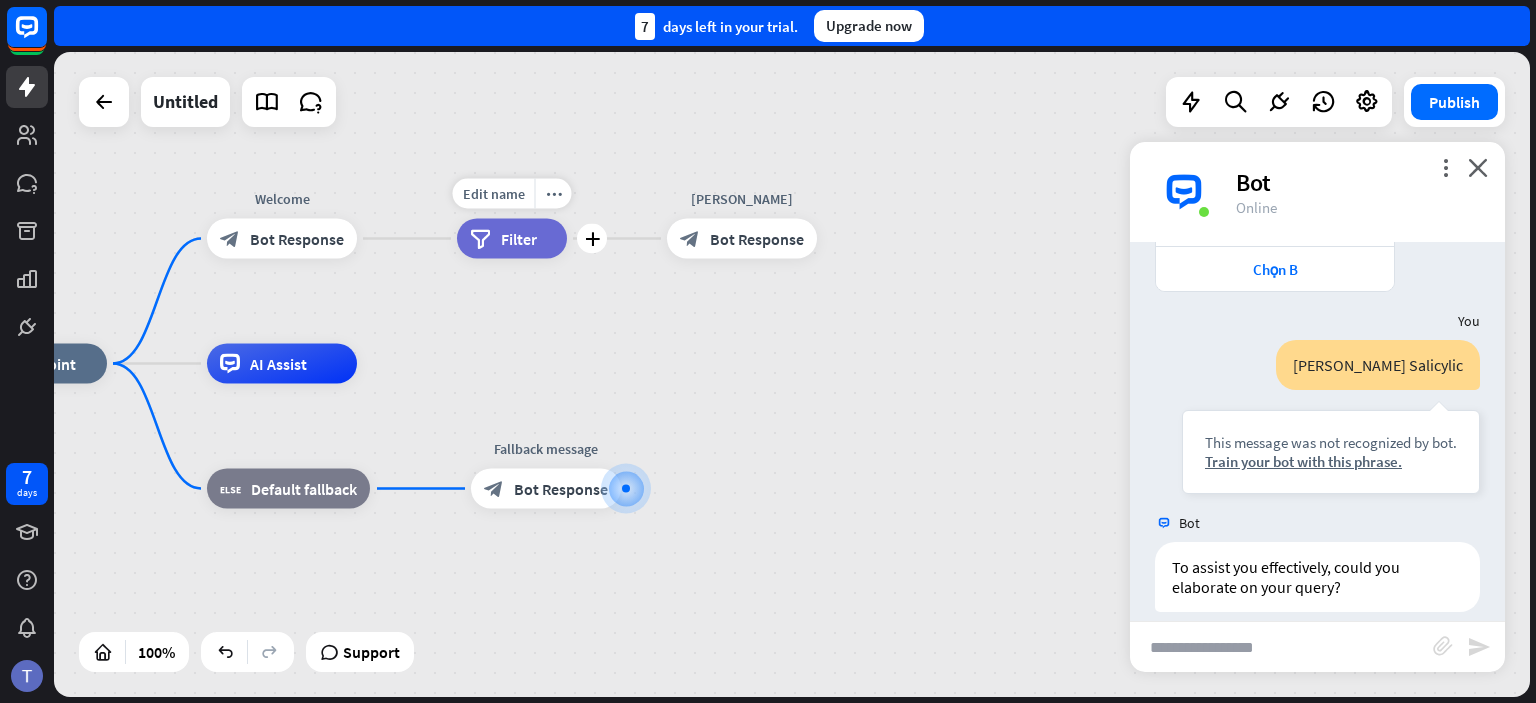 click on "Filter" at bounding box center [519, 239] 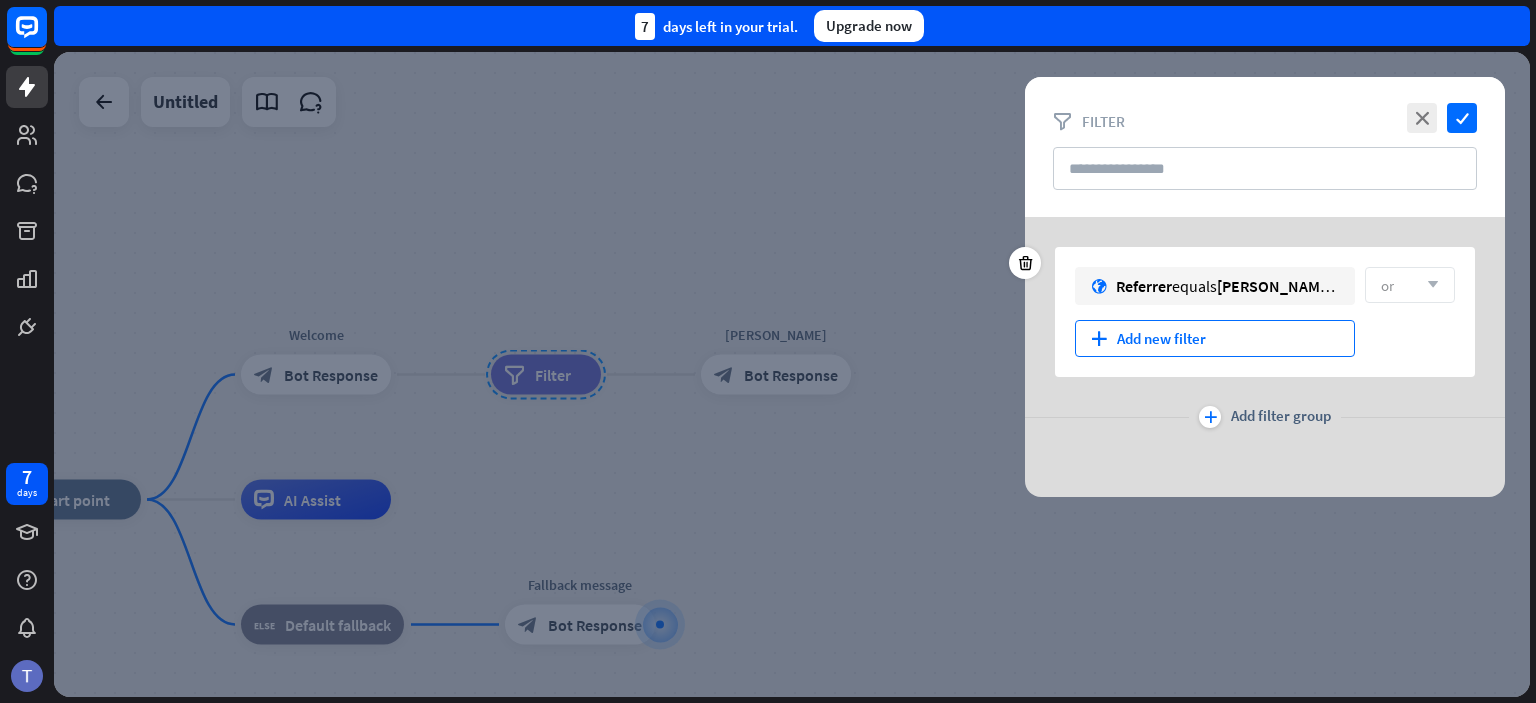 click on "plus
Add new filter" at bounding box center [1215, 338] 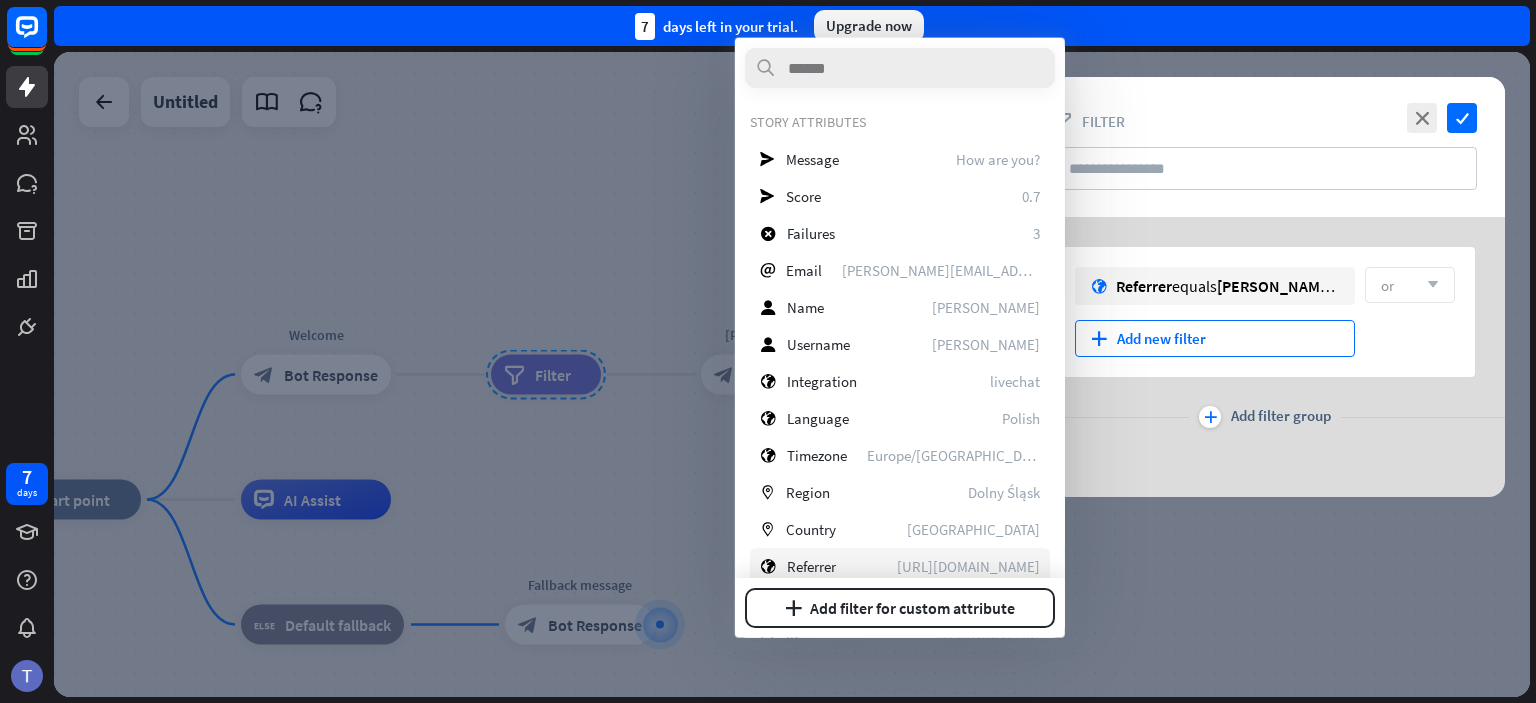 click on "[URL][DOMAIN_NAME]" at bounding box center [968, 565] 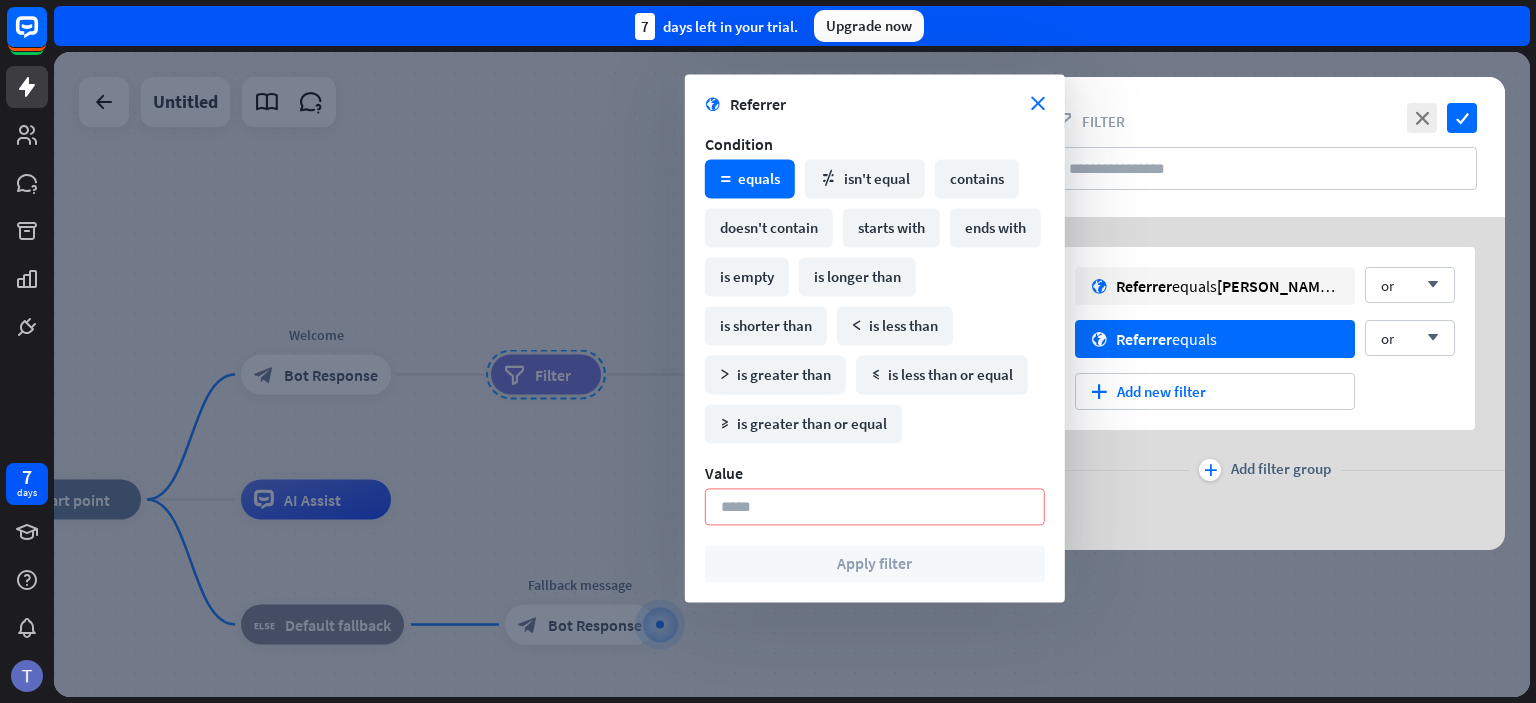 click at bounding box center (875, 506) 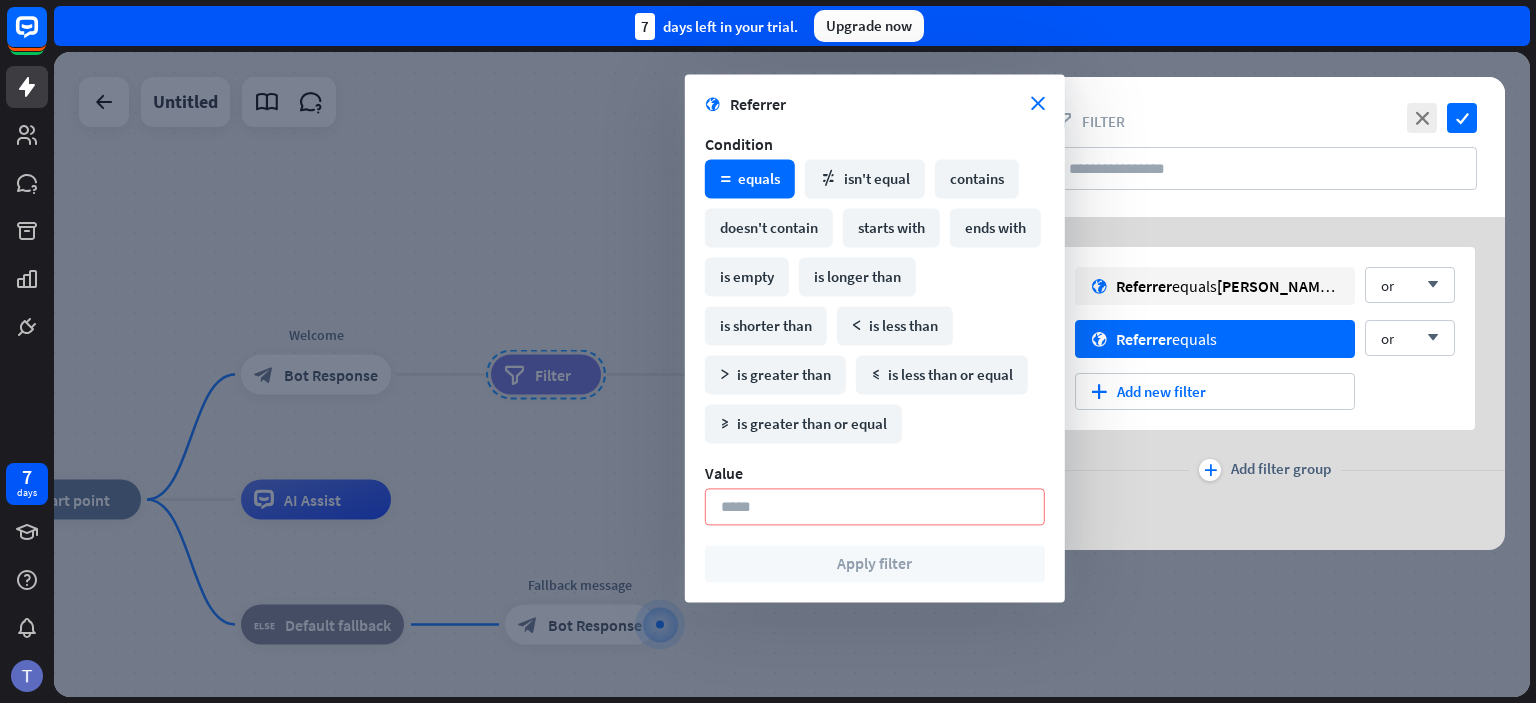 click on "plus
Add new filter" at bounding box center [1265, 391] 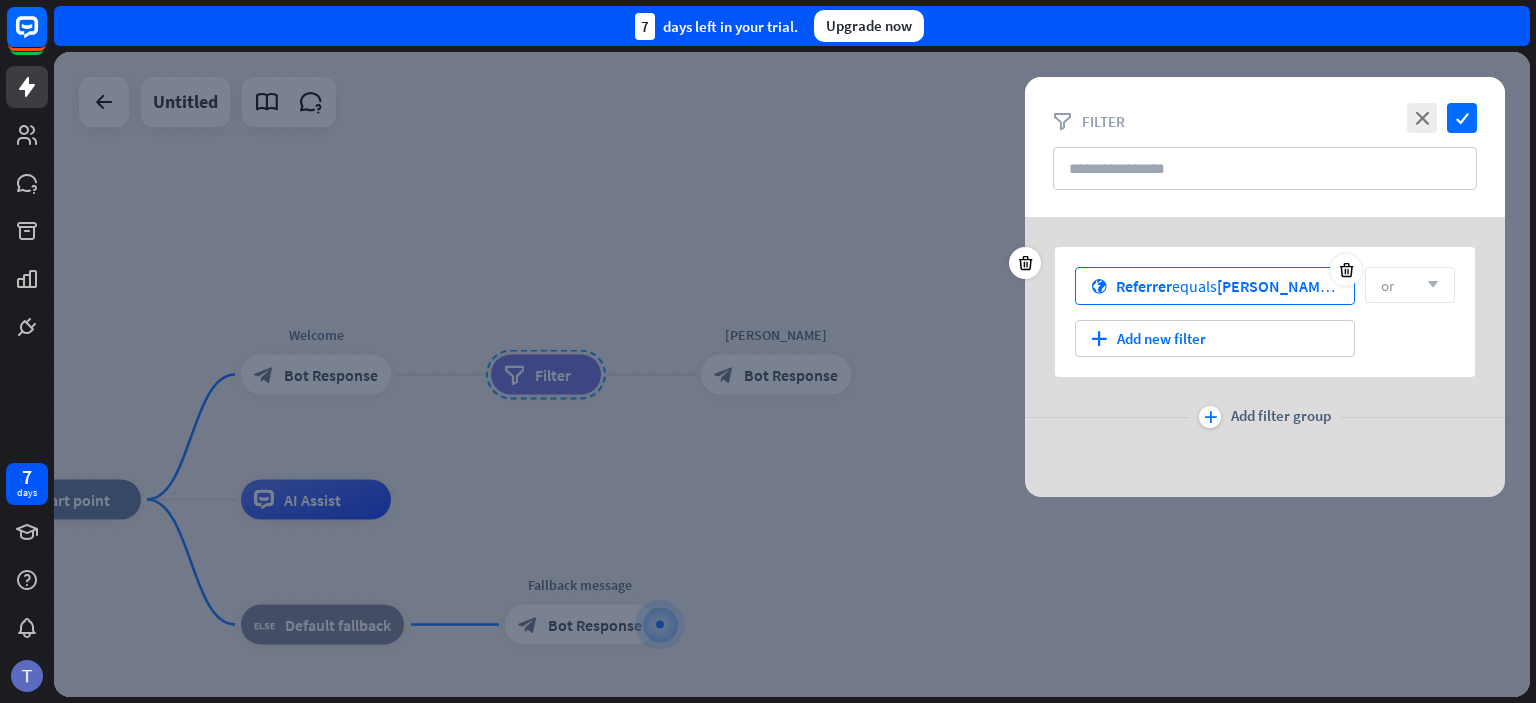 click on "[PERSON_NAME] Salicylic" at bounding box center [1304, 286] 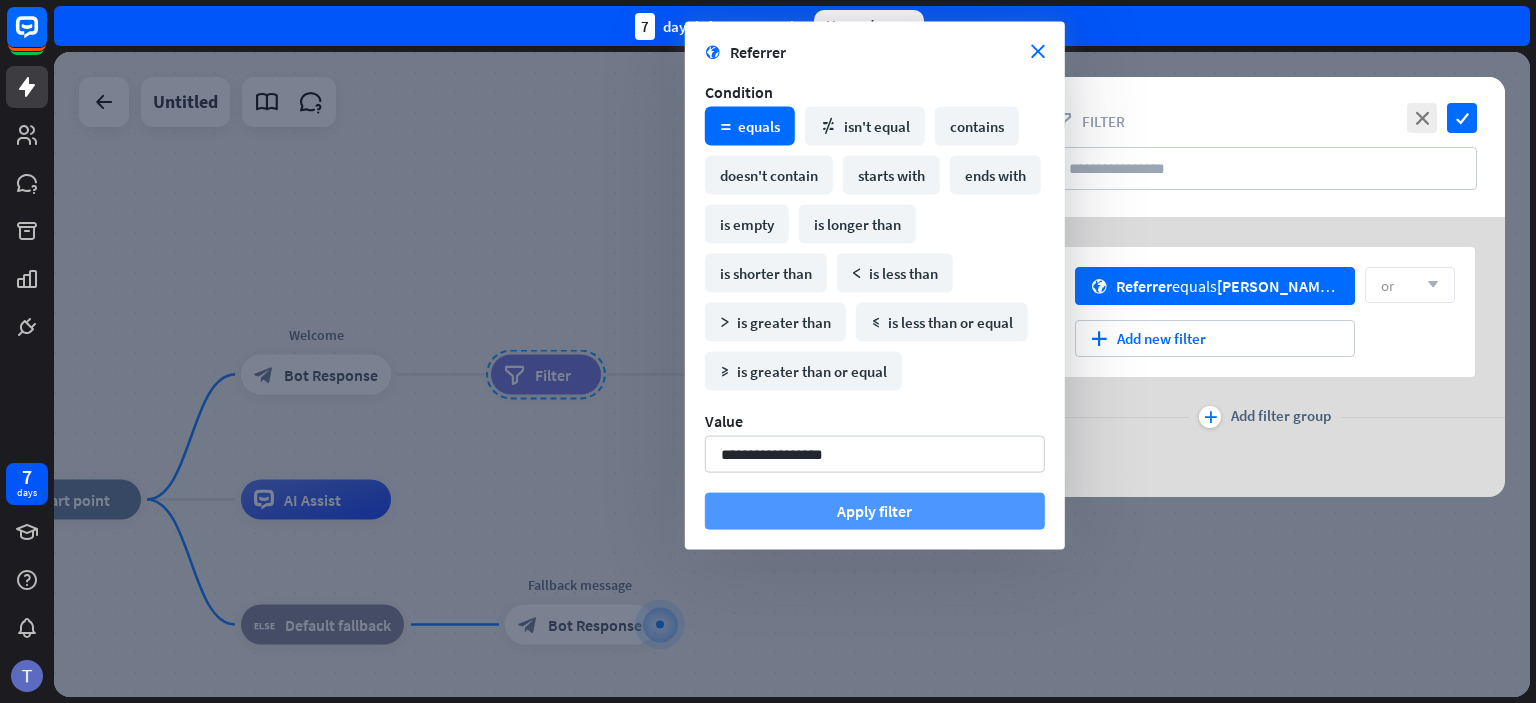 click on "Apply filter" at bounding box center (875, 511) 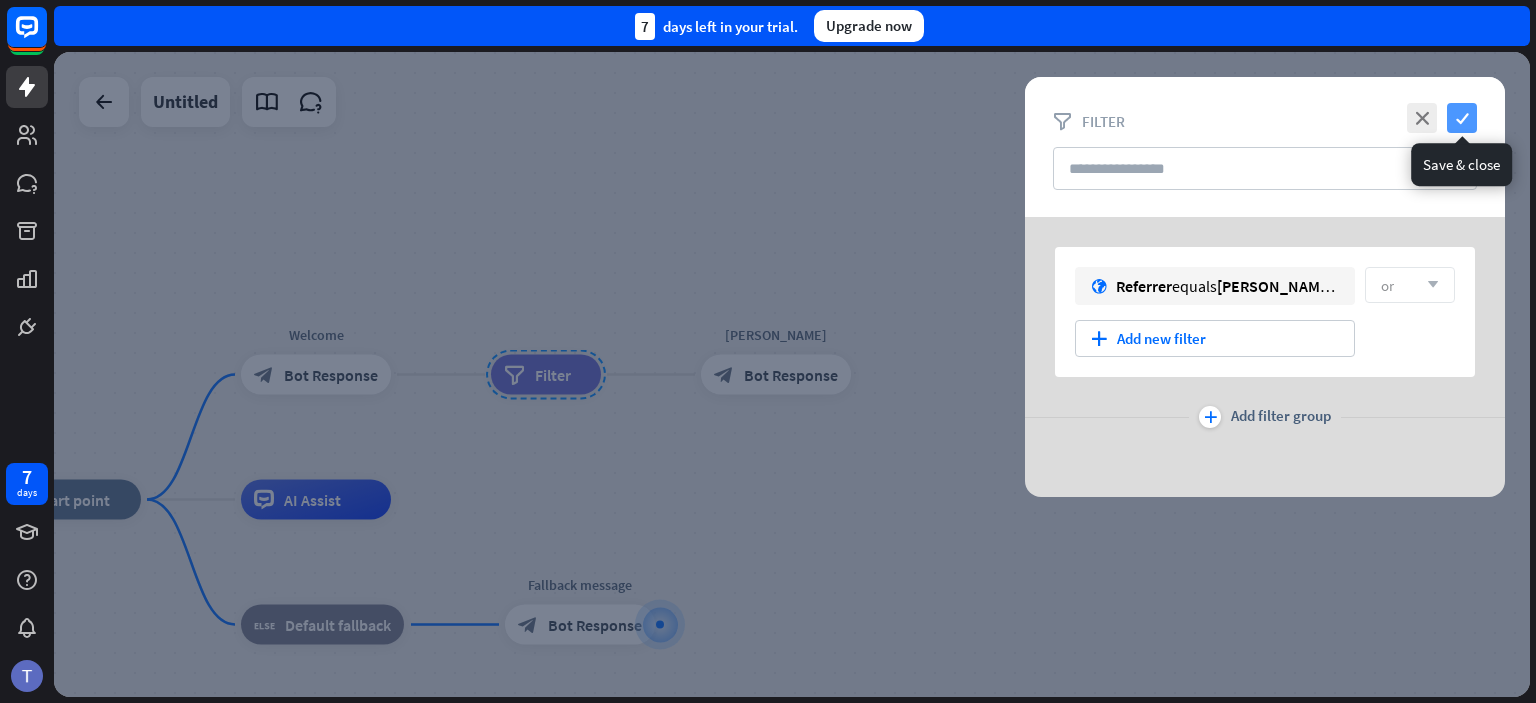 click on "check" at bounding box center (1462, 118) 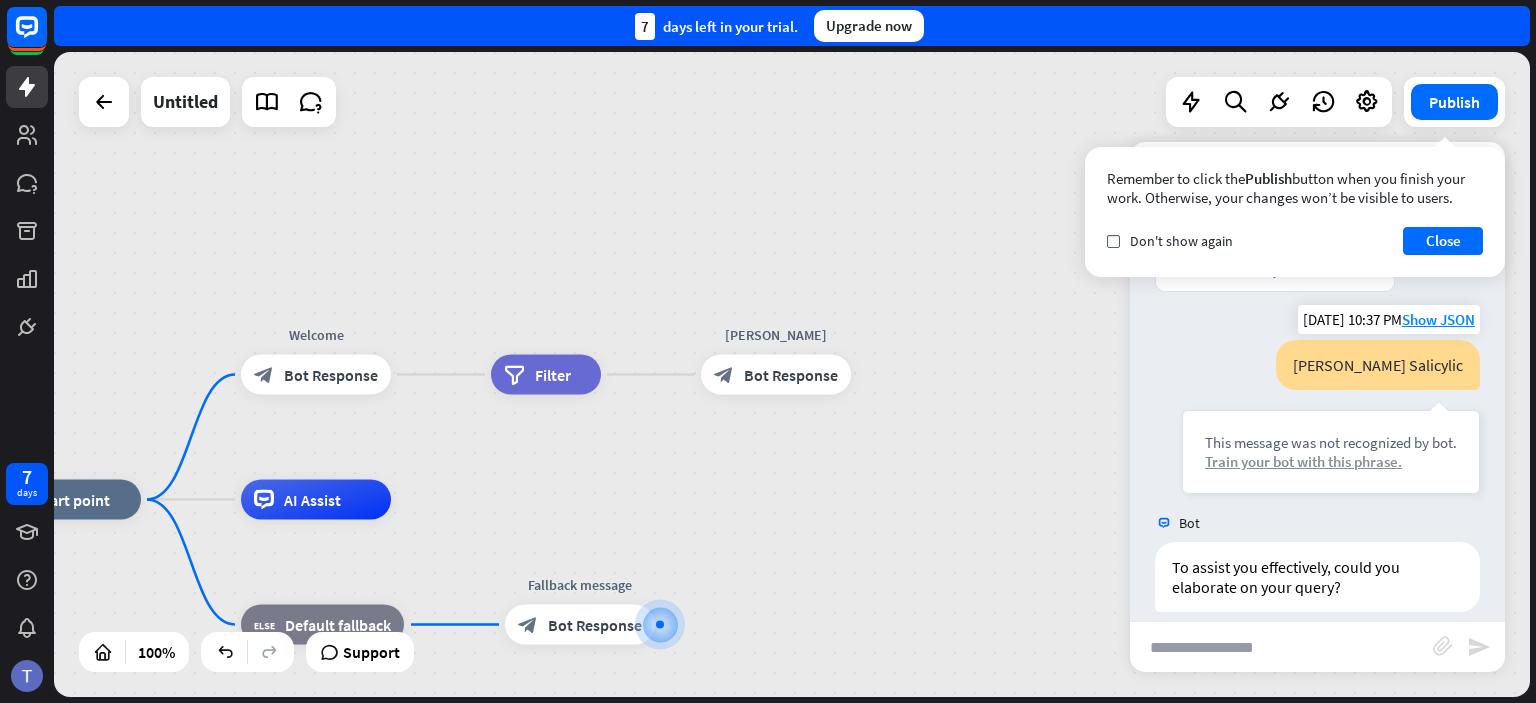 click on "Train your bot with this phrase." at bounding box center (1331, 461) 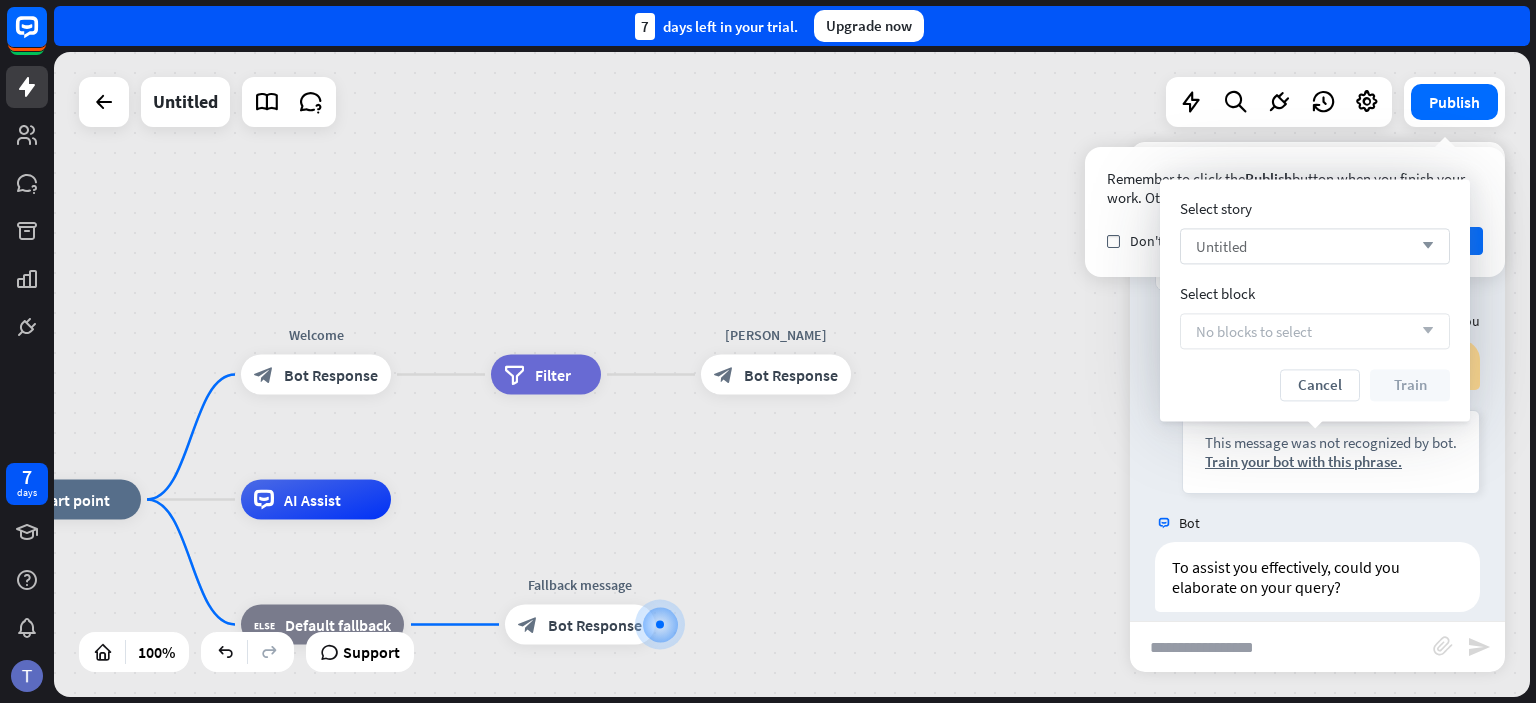 click on "Untitled
arrow_down" at bounding box center (1315, 246) 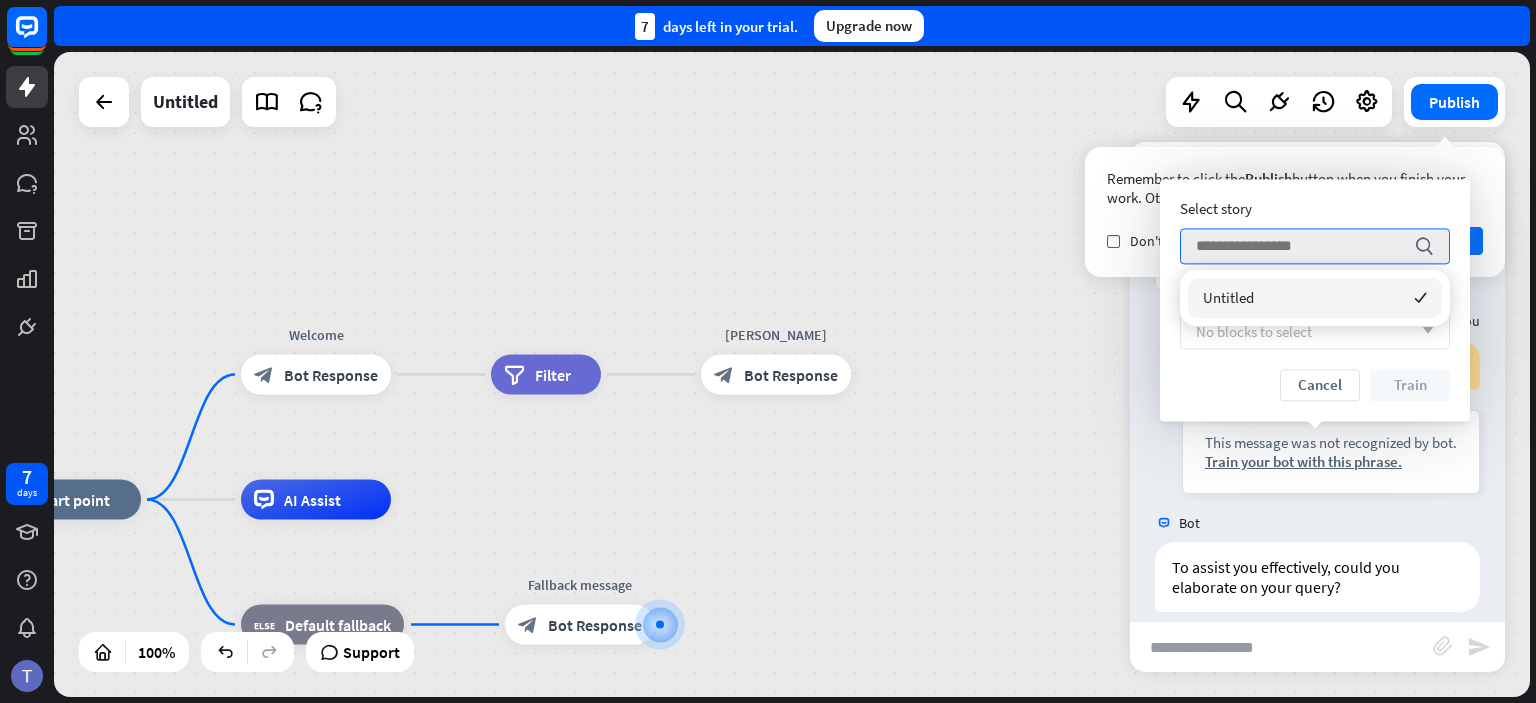 click on "Untitled
checked" at bounding box center (1315, 298) 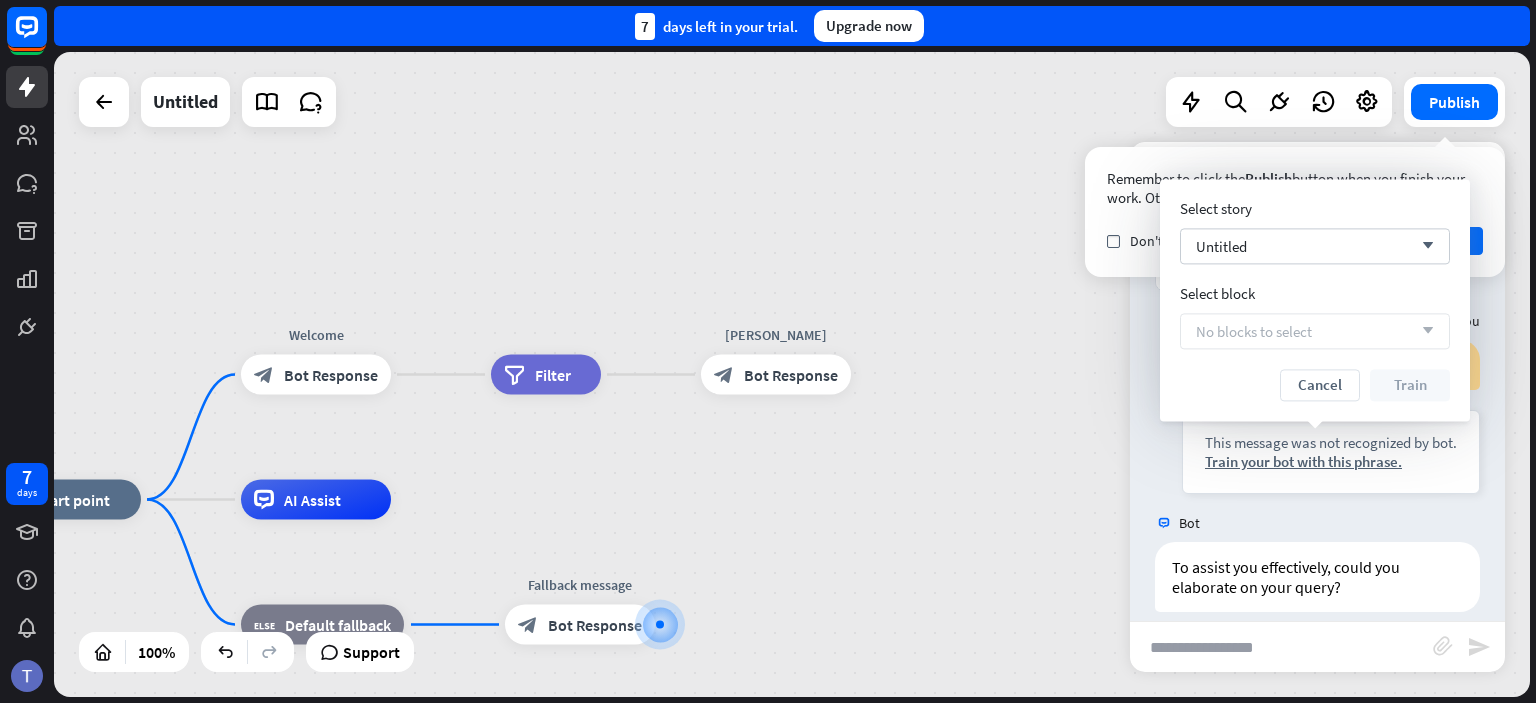 click on "No blocks to select" at bounding box center (1254, 331) 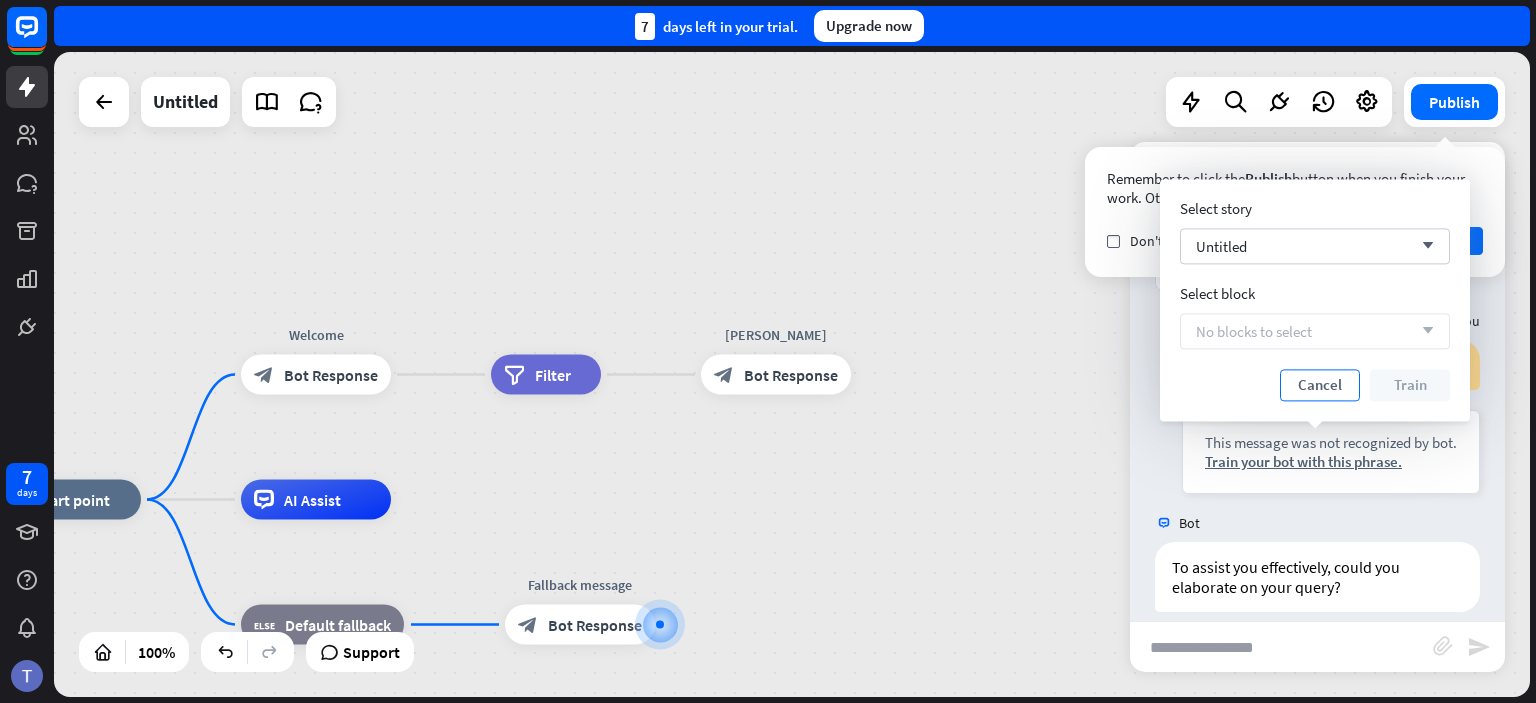 click on "Cancel" at bounding box center (1320, 385) 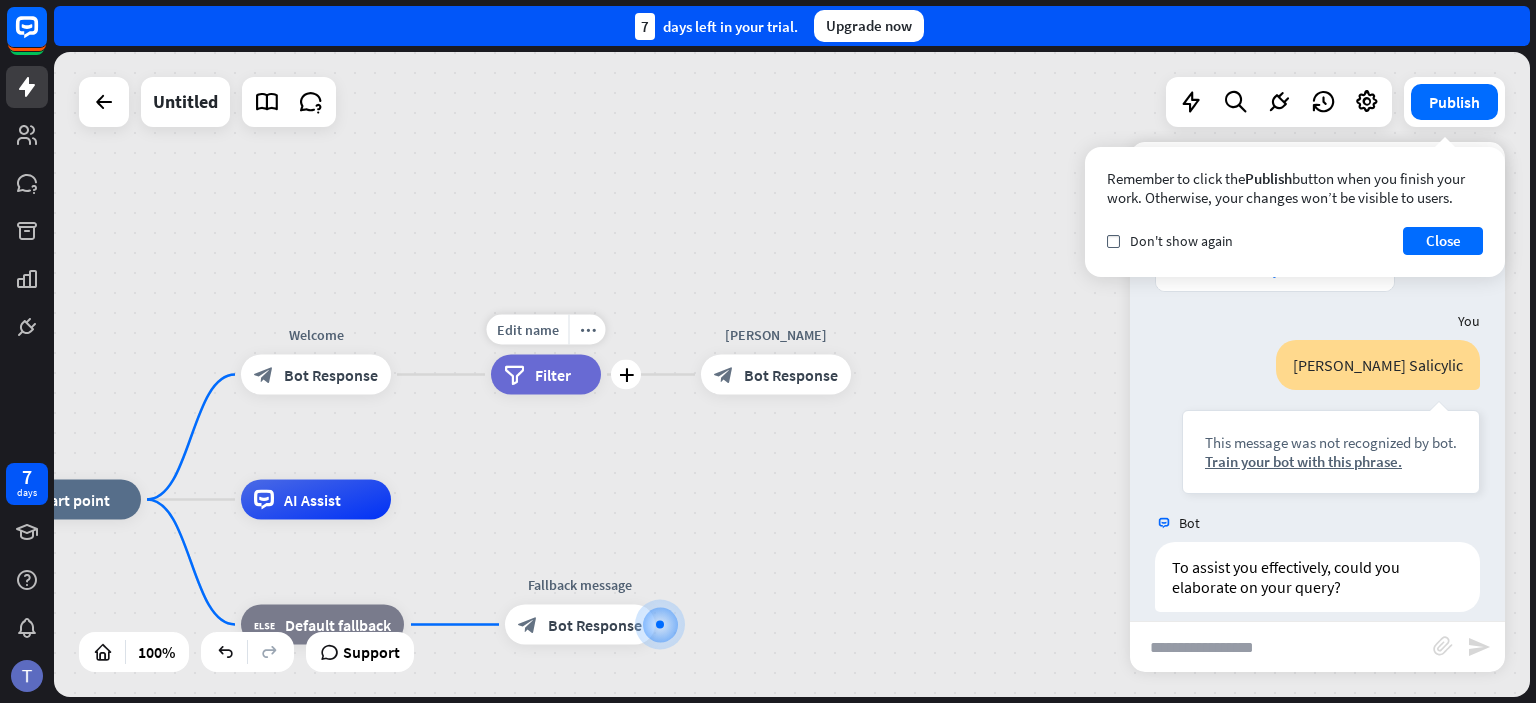 click on "filter   Filter" at bounding box center [546, 375] 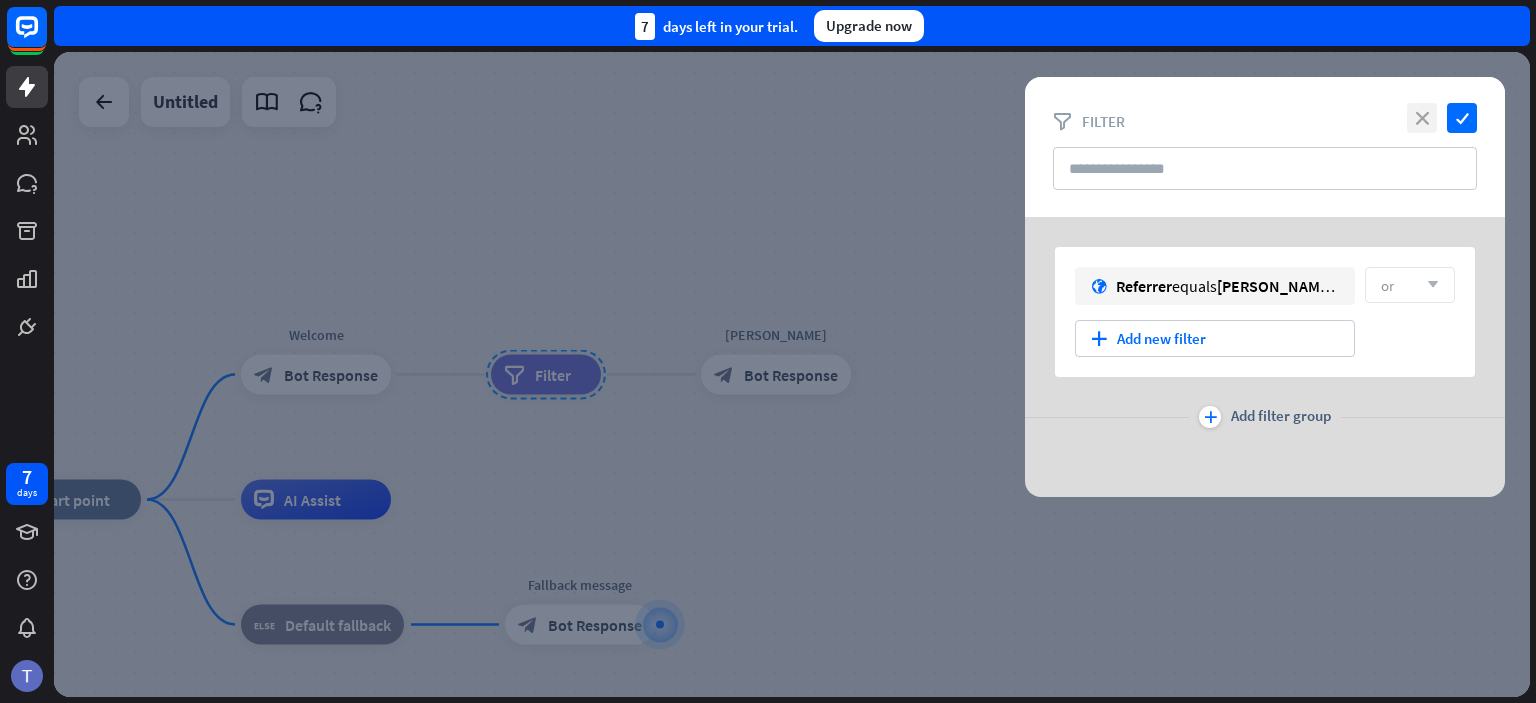 click on "close" at bounding box center [1422, 118] 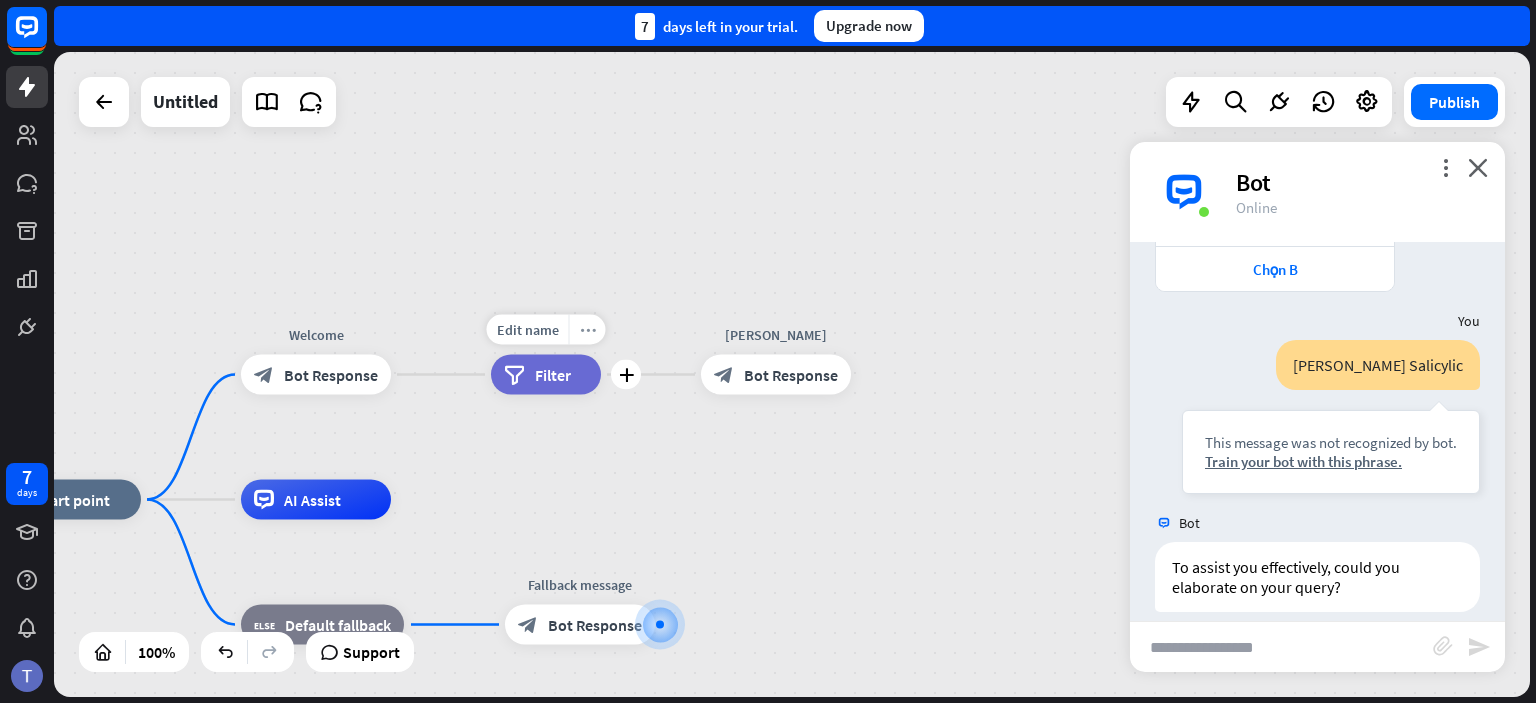 click on "more_horiz" at bounding box center (588, 329) 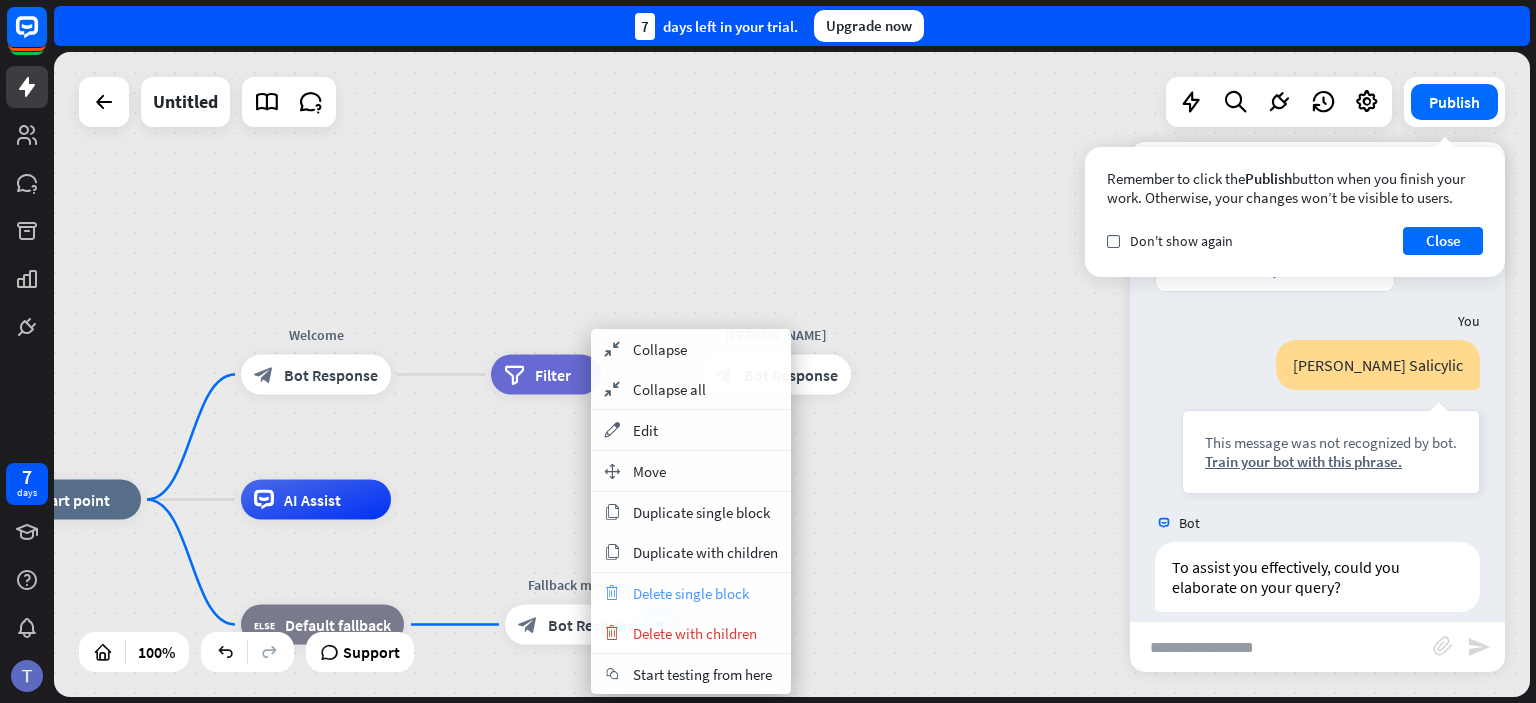 click on "Delete single block" at bounding box center [691, 593] 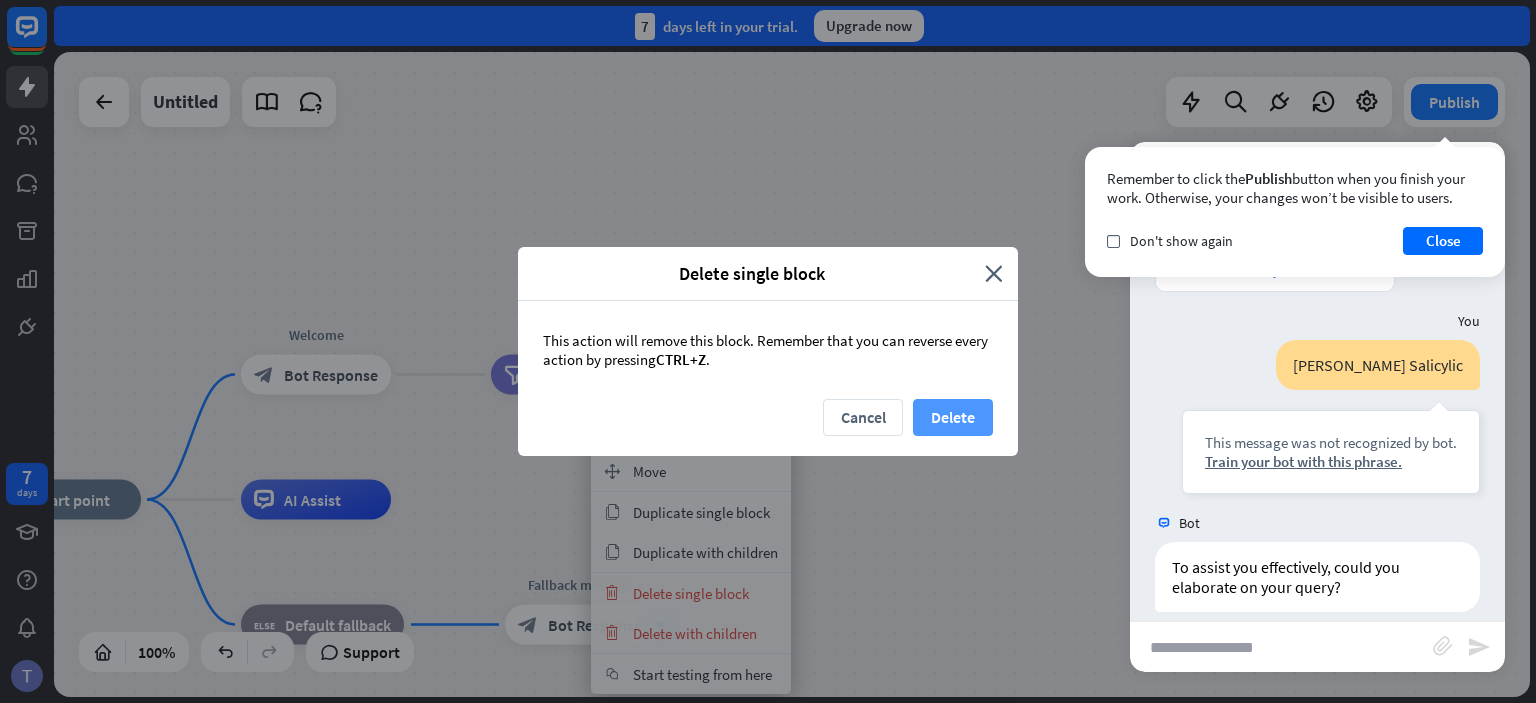 click on "Delete" at bounding box center (953, 417) 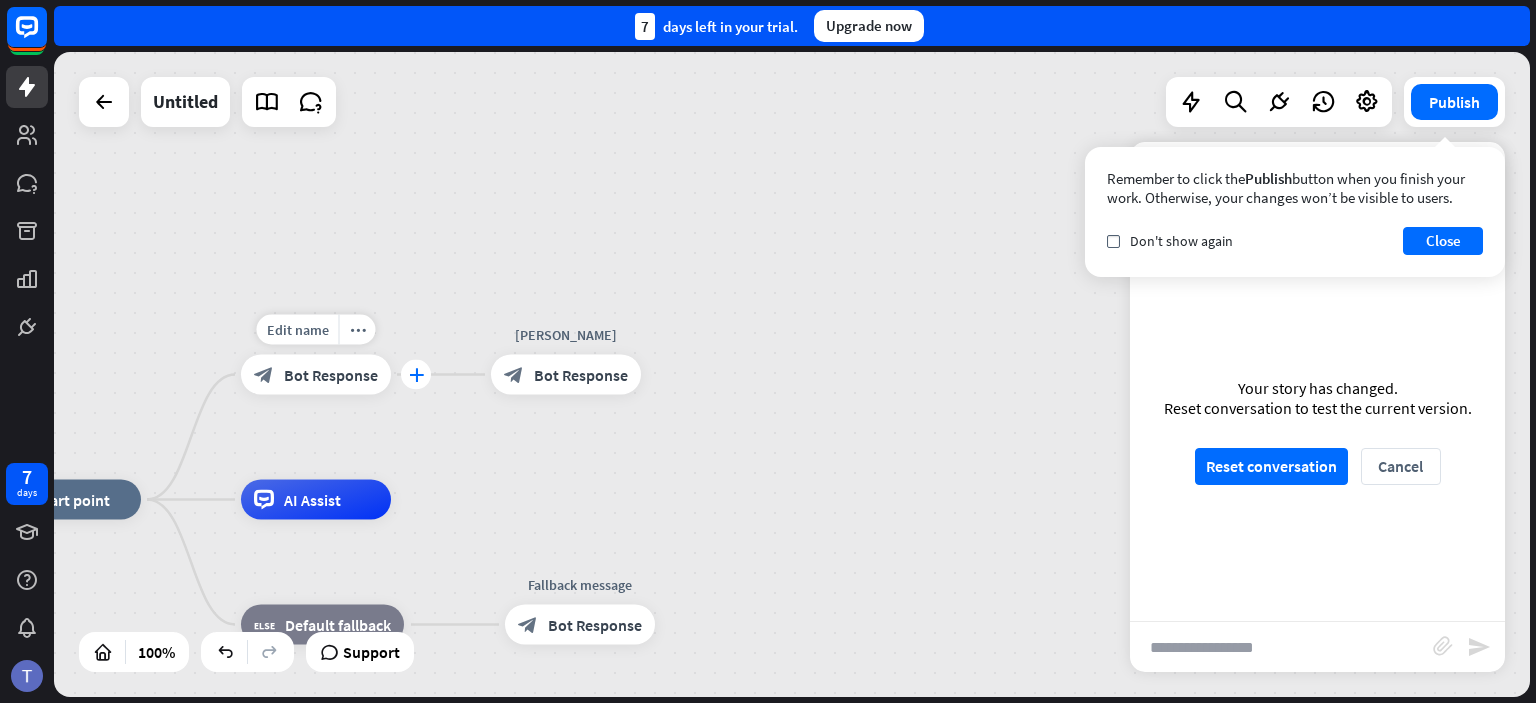 click on "plus" at bounding box center (416, 375) 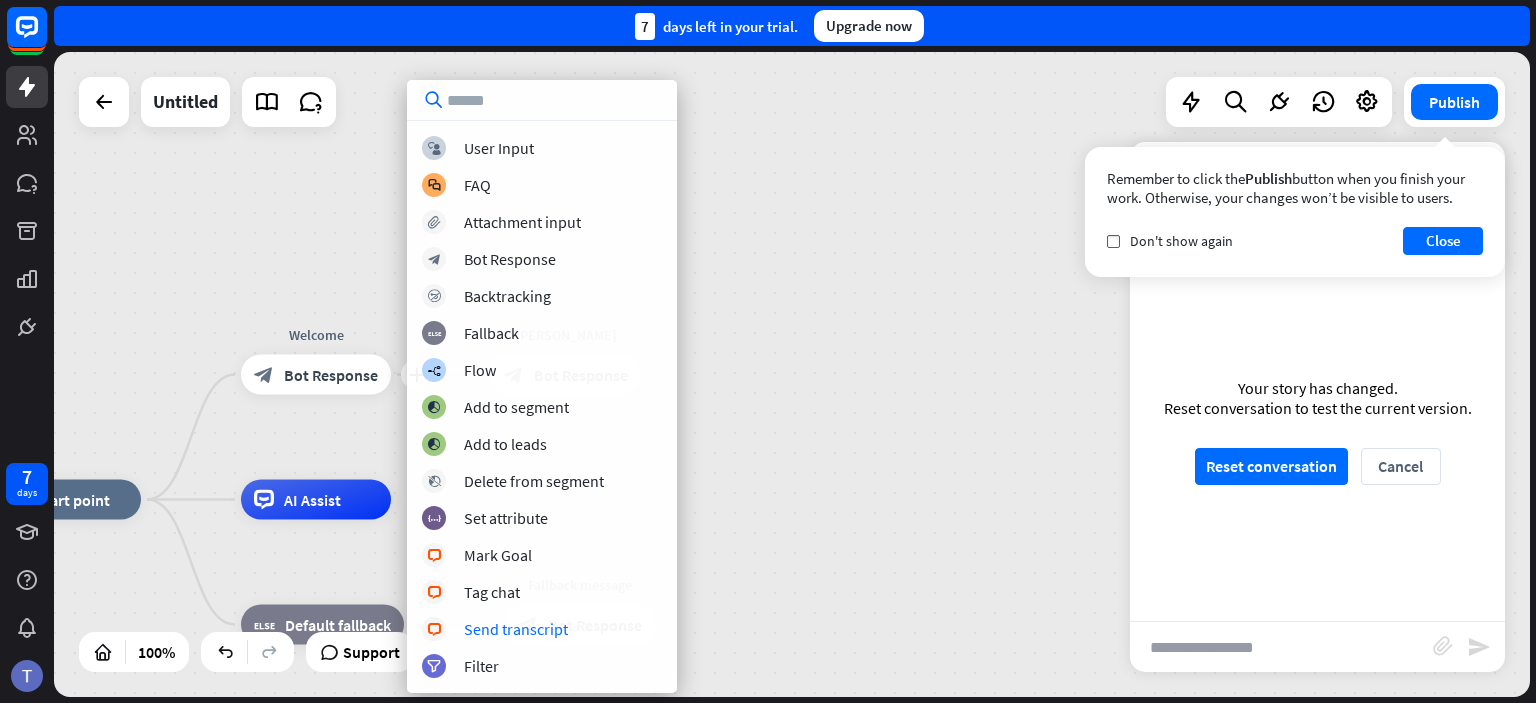 click on "home_2   Start point               plus   Welcome   block_bot_response   Bot Response                 [PERSON_NAME]   block_bot_response   Bot Response                     AI Assist                   block_fallback   Default fallback                 Fallback message   block_bot_response   Bot Response" at bounding box center (792, 374) 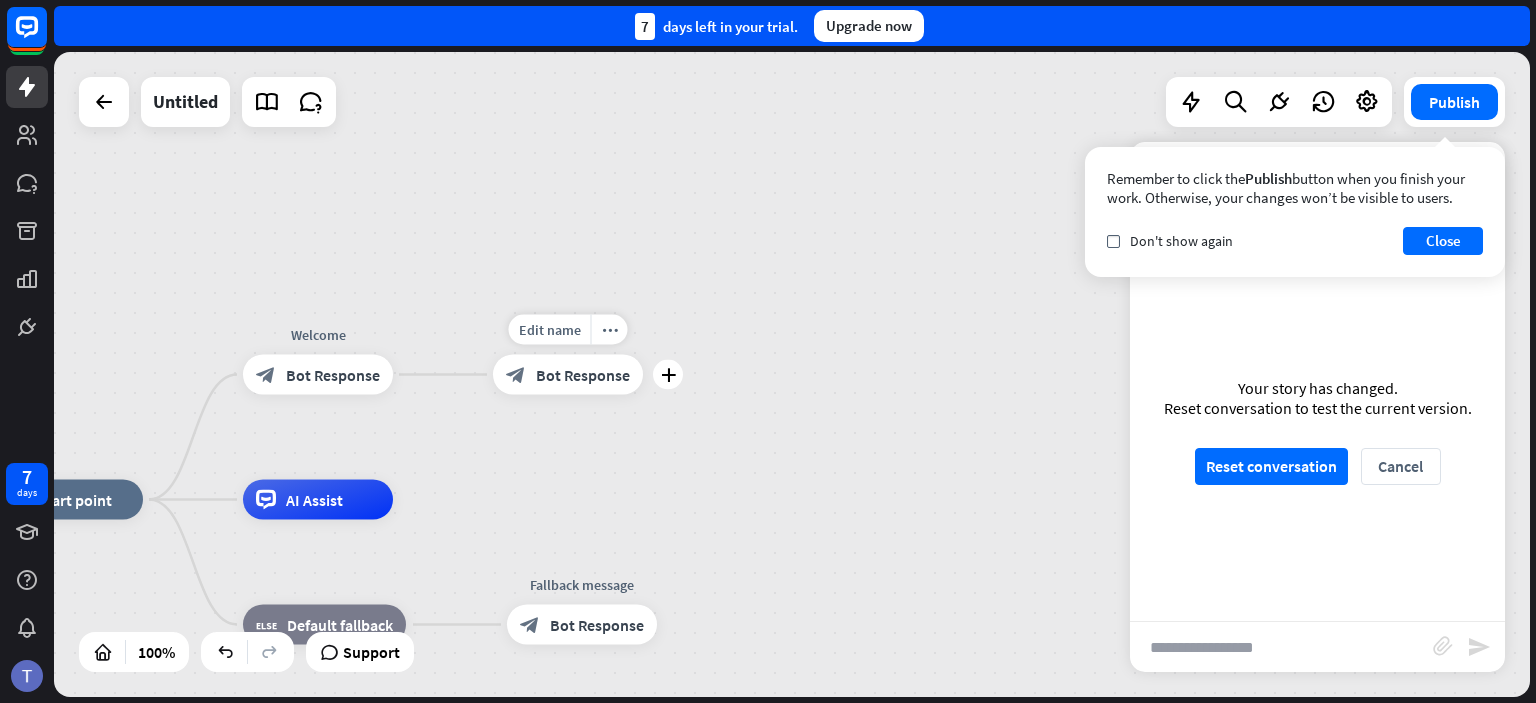 click on "Bot Response" at bounding box center [583, 375] 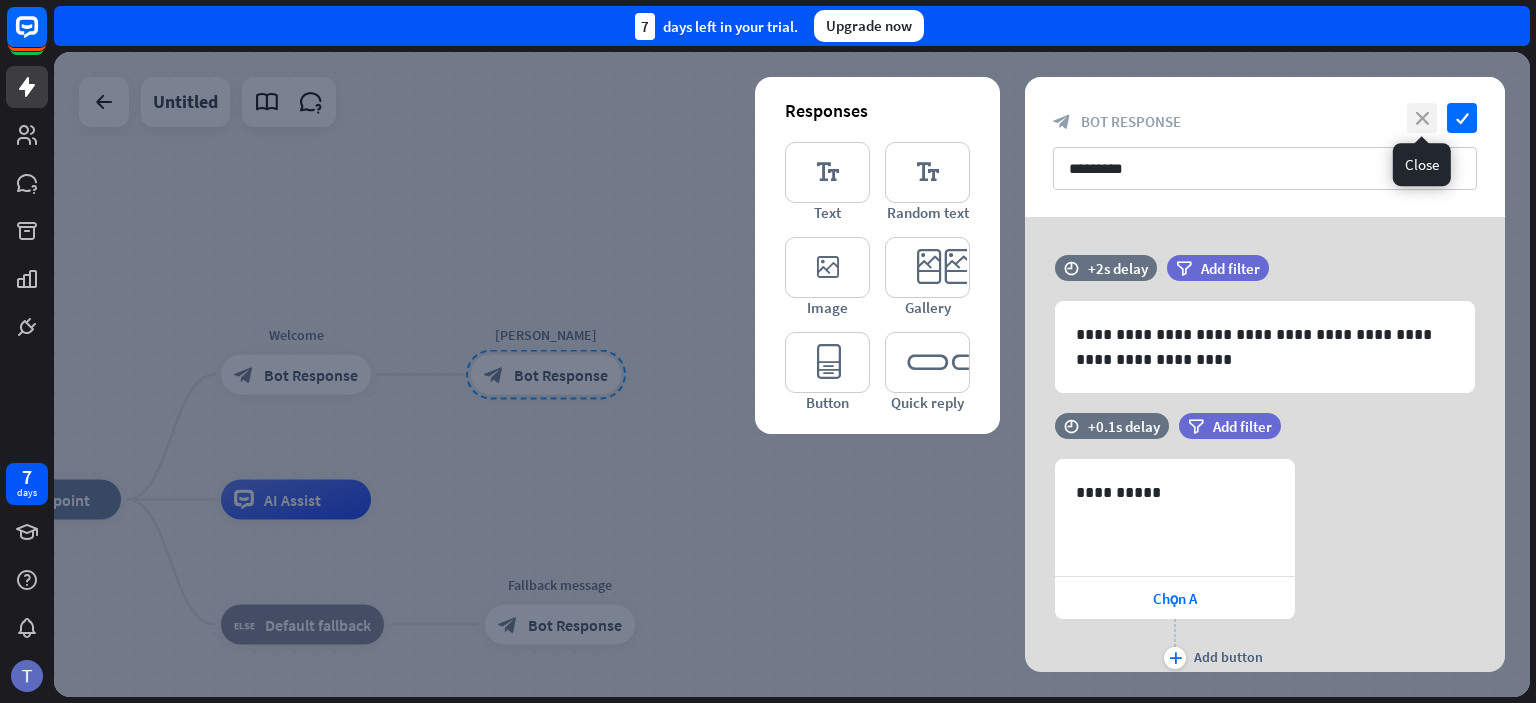 click on "close" at bounding box center (1422, 118) 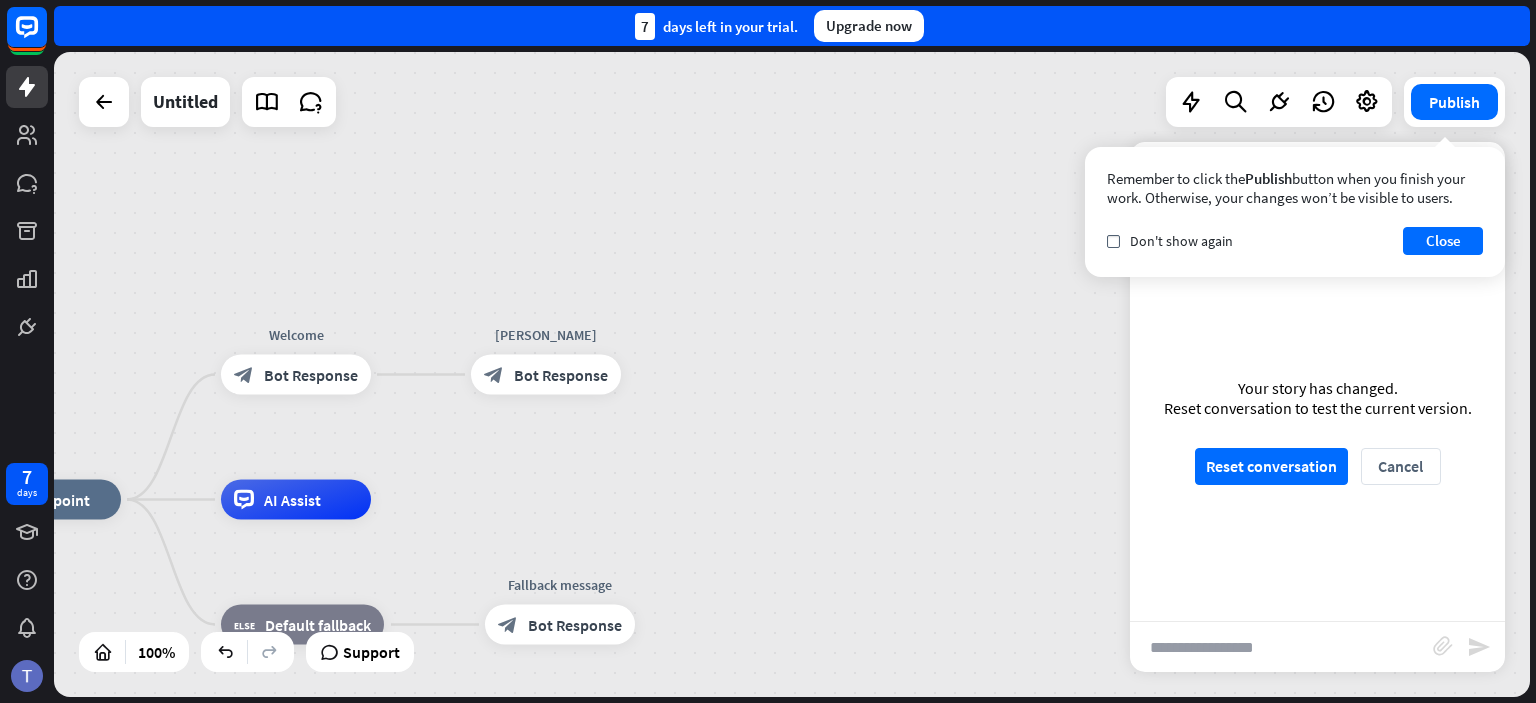 click on "home_2   Start point                 Welcome   block_bot_response   Bot Response                 [PERSON_NAME]   block_bot_response   Bot Response                     AI Assist                   block_fallback   Default fallback                 Fallback message   block_bot_response   Bot Response" at bounding box center (709, 822) 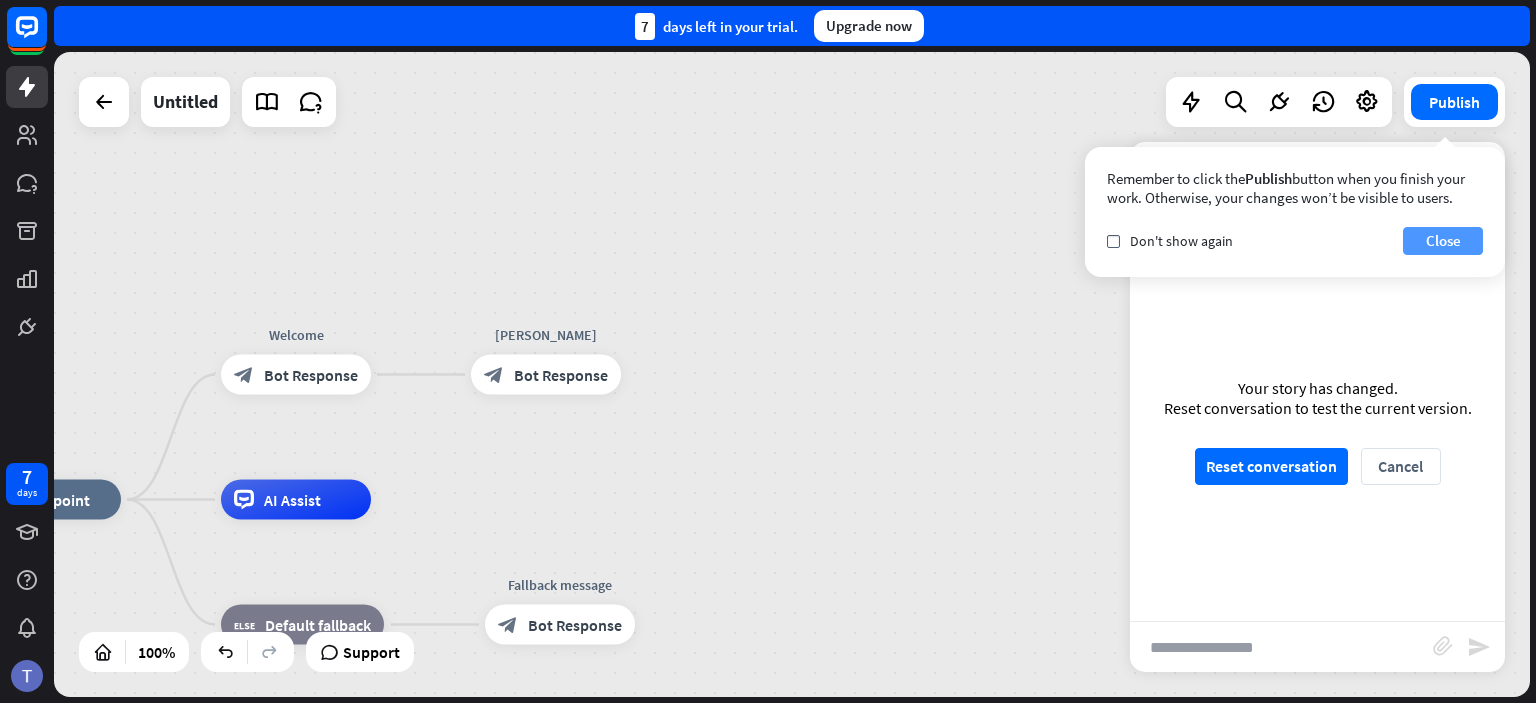 click on "Close" at bounding box center (1443, 241) 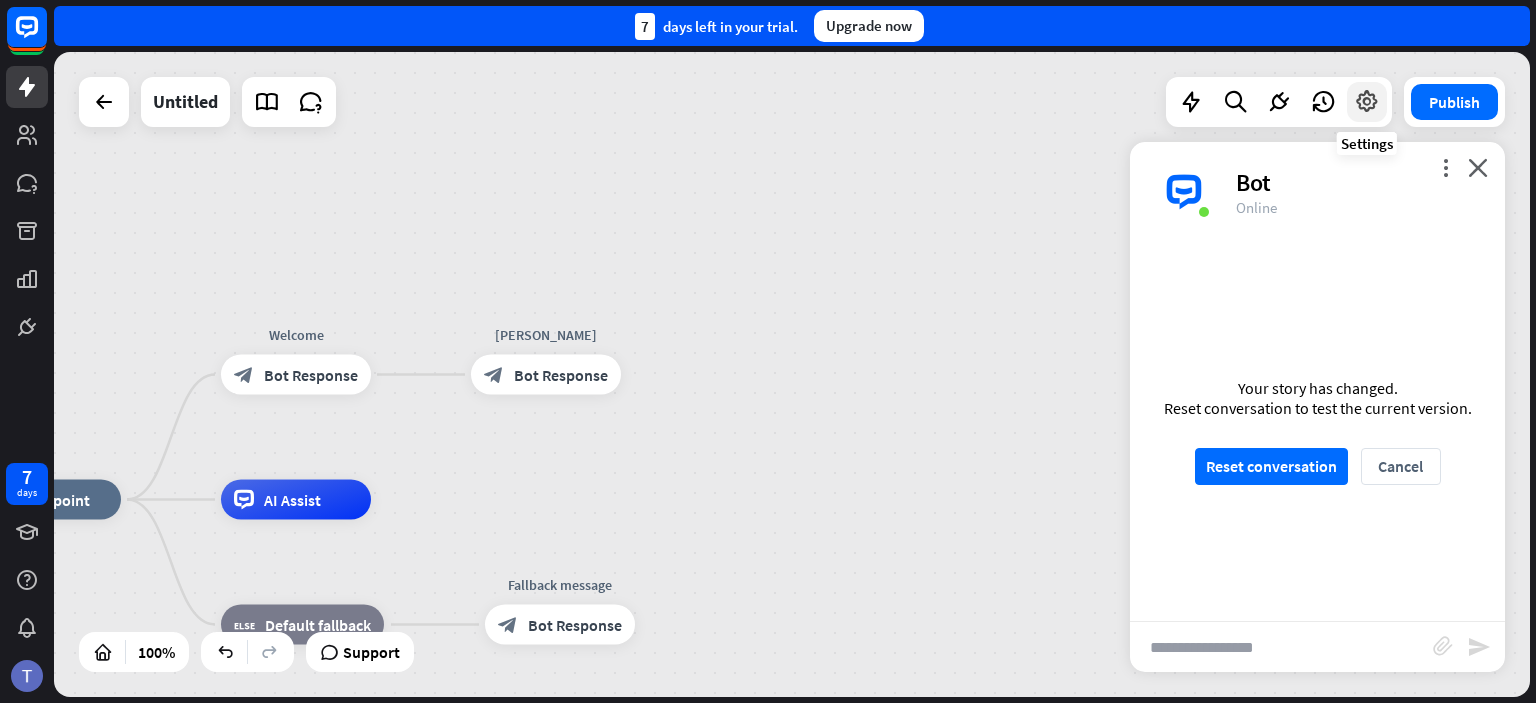 click at bounding box center (1367, 102) 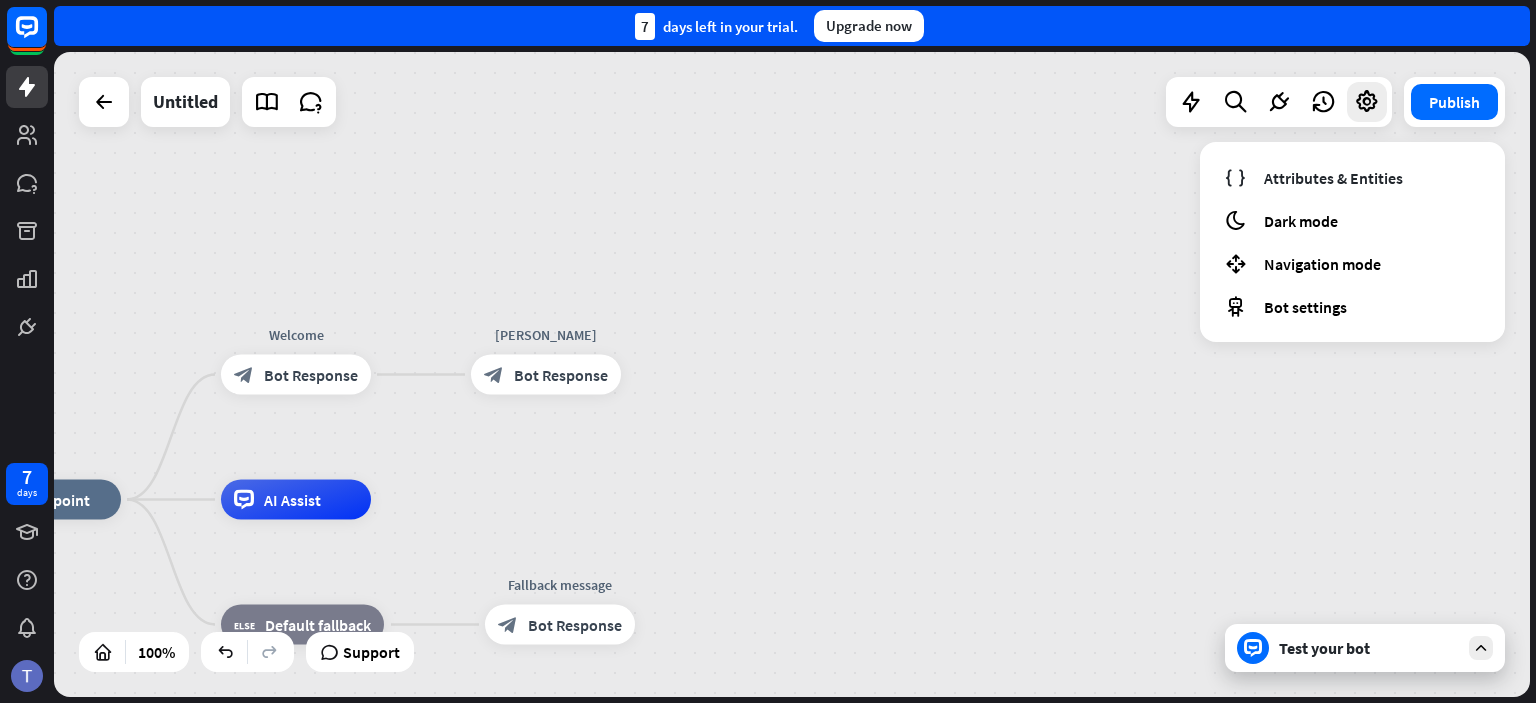 click on "home_2   Start point                 Welcome   block_bot_response   Bot Response                 [PERSON_NAME]   block_bot_response   Bot Response                     AI Assist                   block_fallback   Default fallback                 Fallback message   block_bot_response   Bot Response" at bounding box center [792, 374] 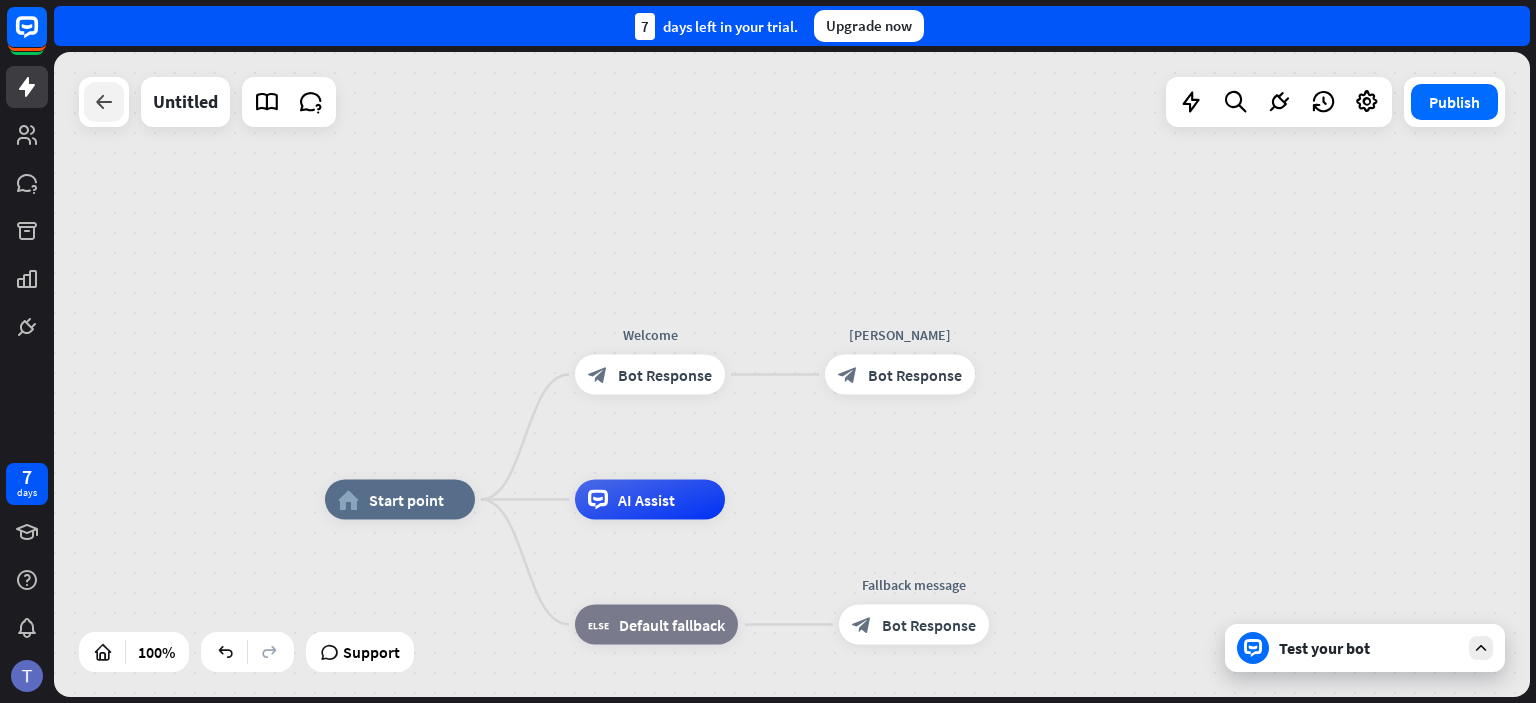 click at bounding box center (104, 102) 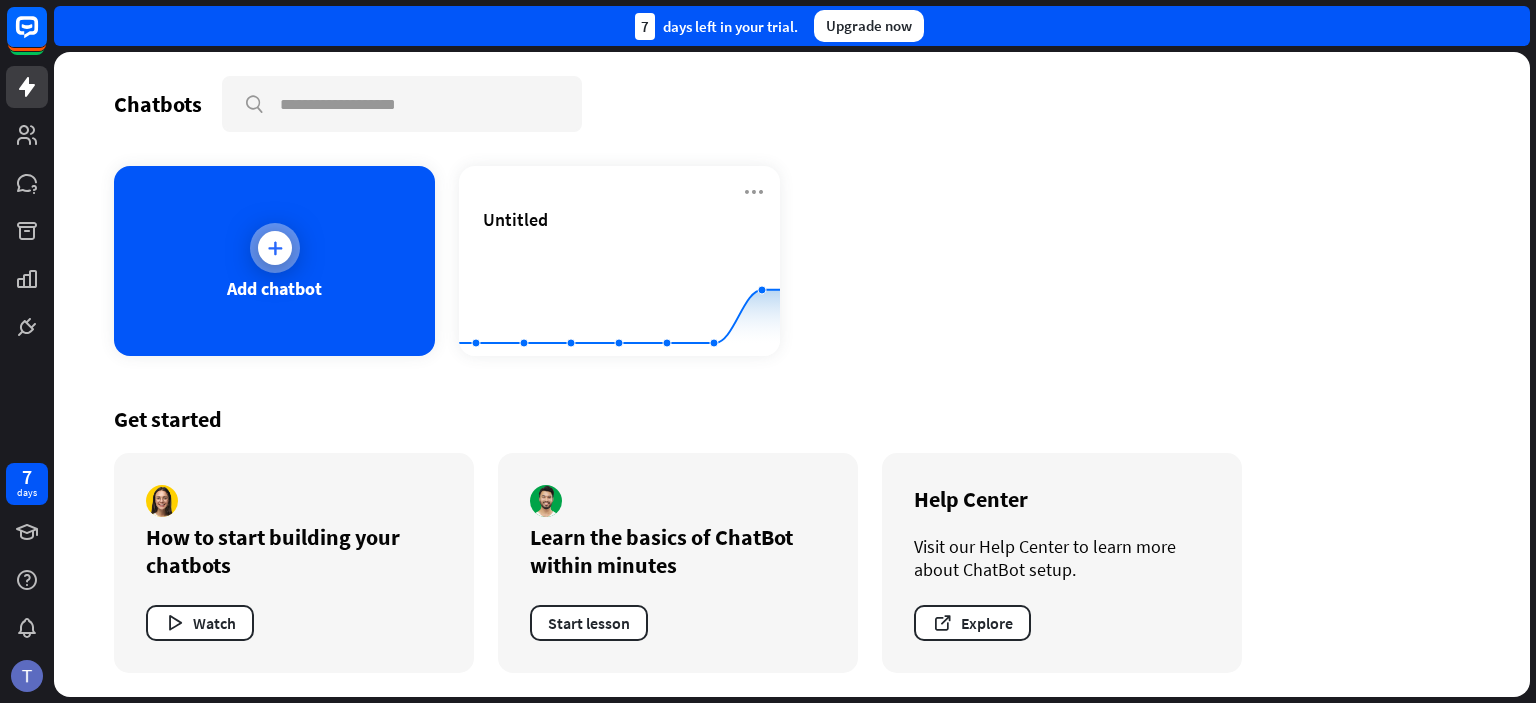click on "Add chatbot" at bounding box center [274, 261] 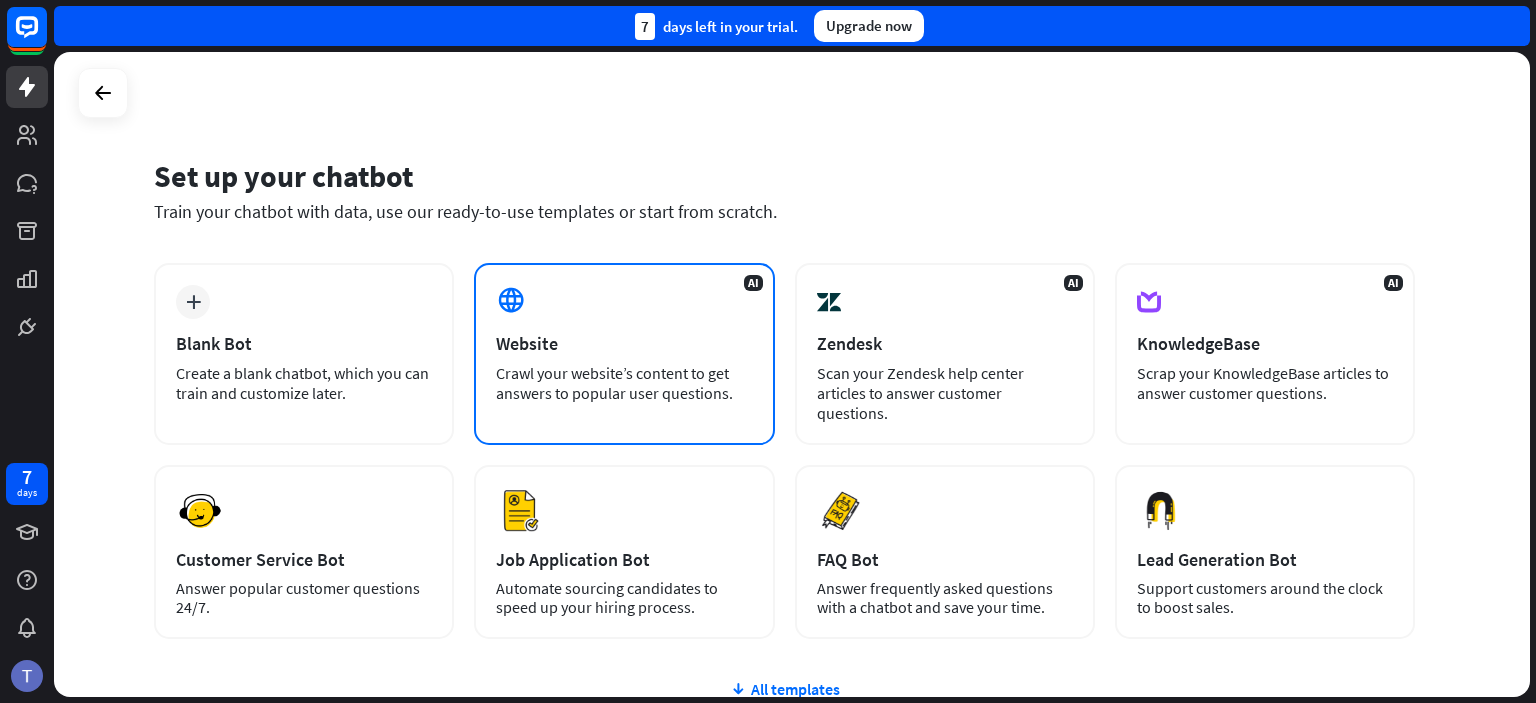 click on "AI     Website
Crawl your website’s content to get answers to
popular user questions." at bounding box center (624, 354) 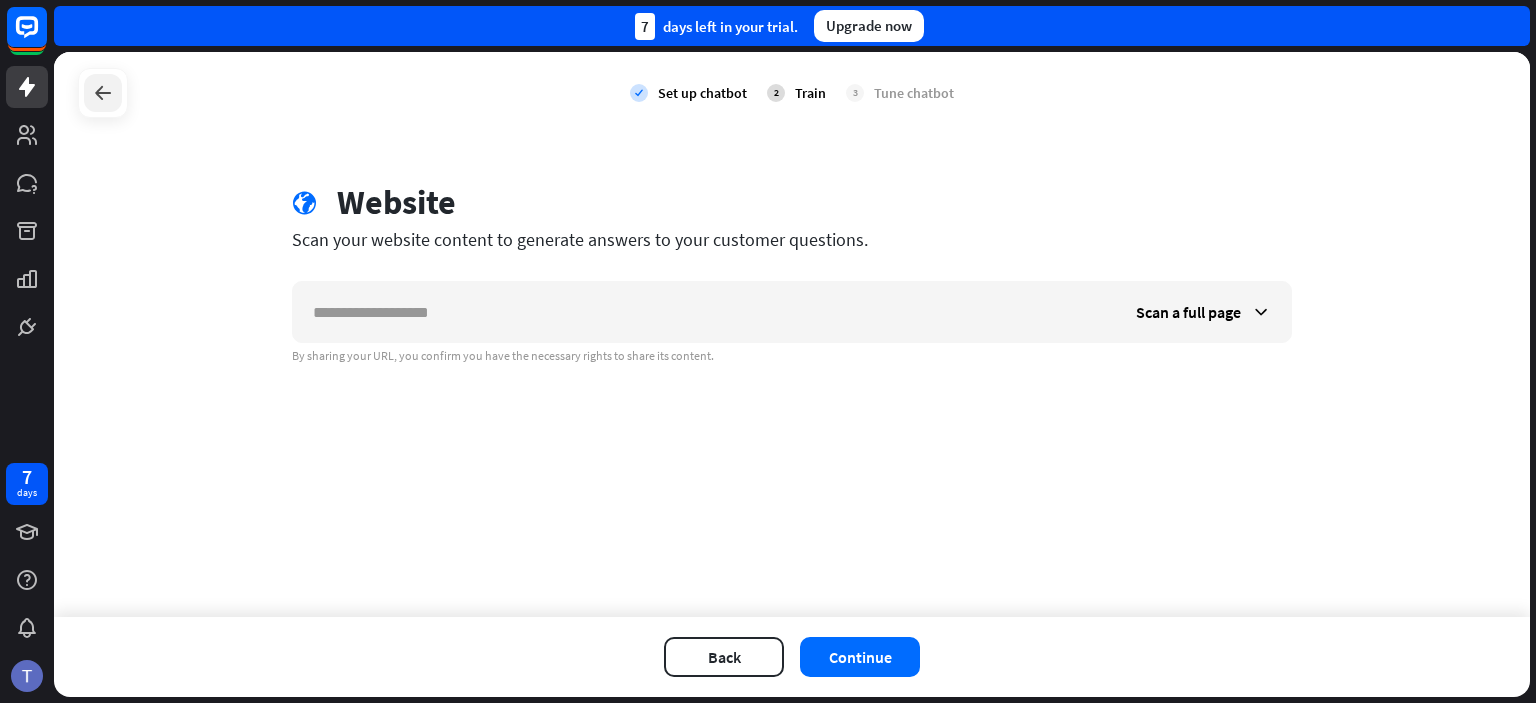 click at bounding box center [103, 93] 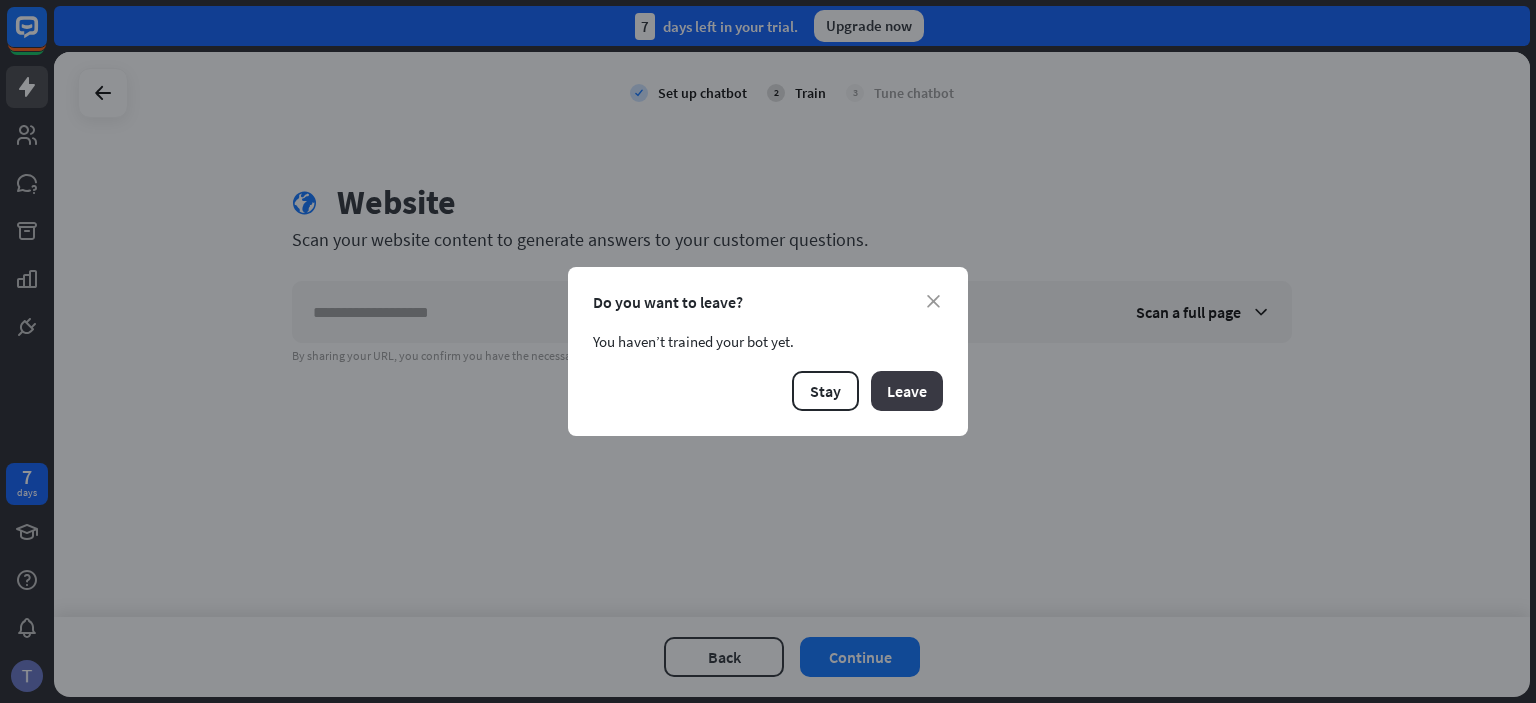 click on "Leave" at bounding box center [907, 391] 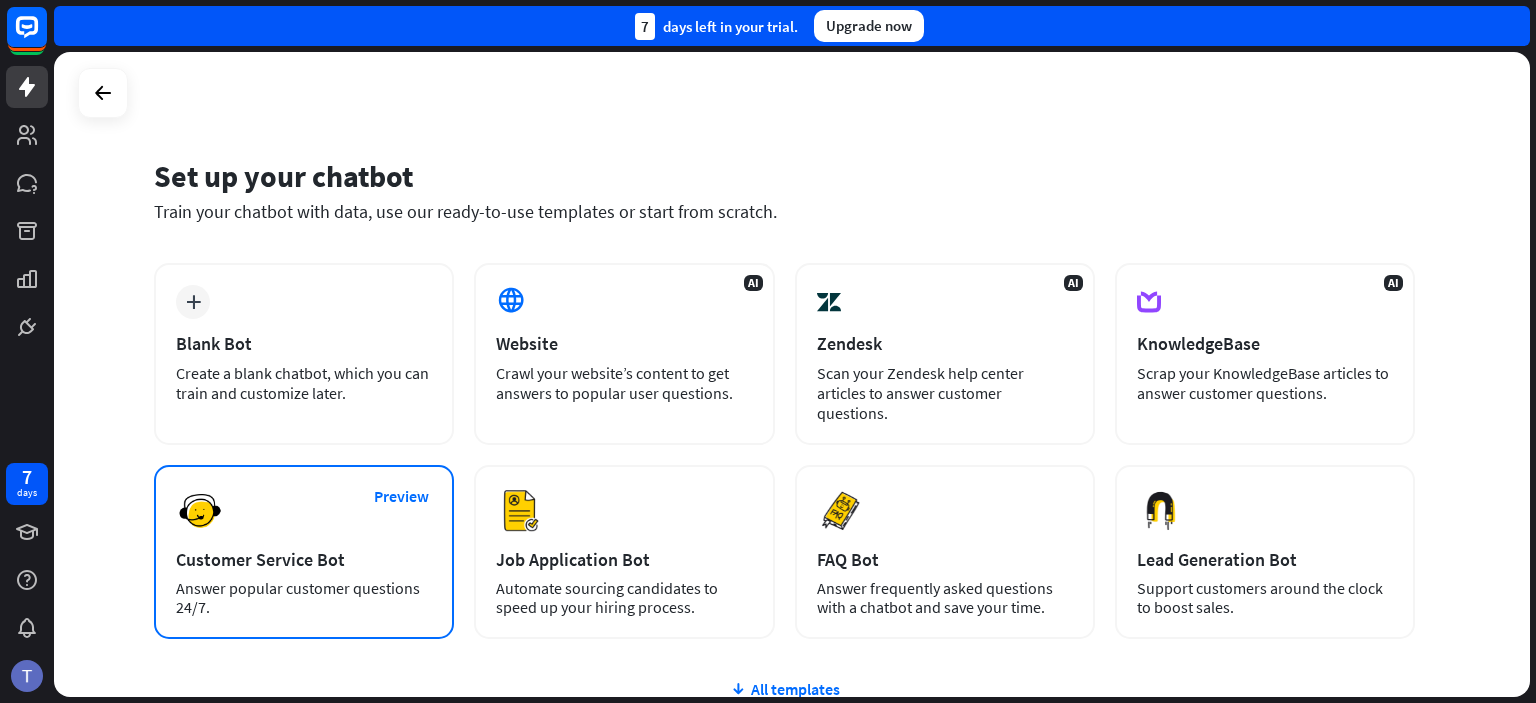 click on "Preview
Customer Service Bot
Answer popular customer questions 24/7." at bounding box center [304, 552] 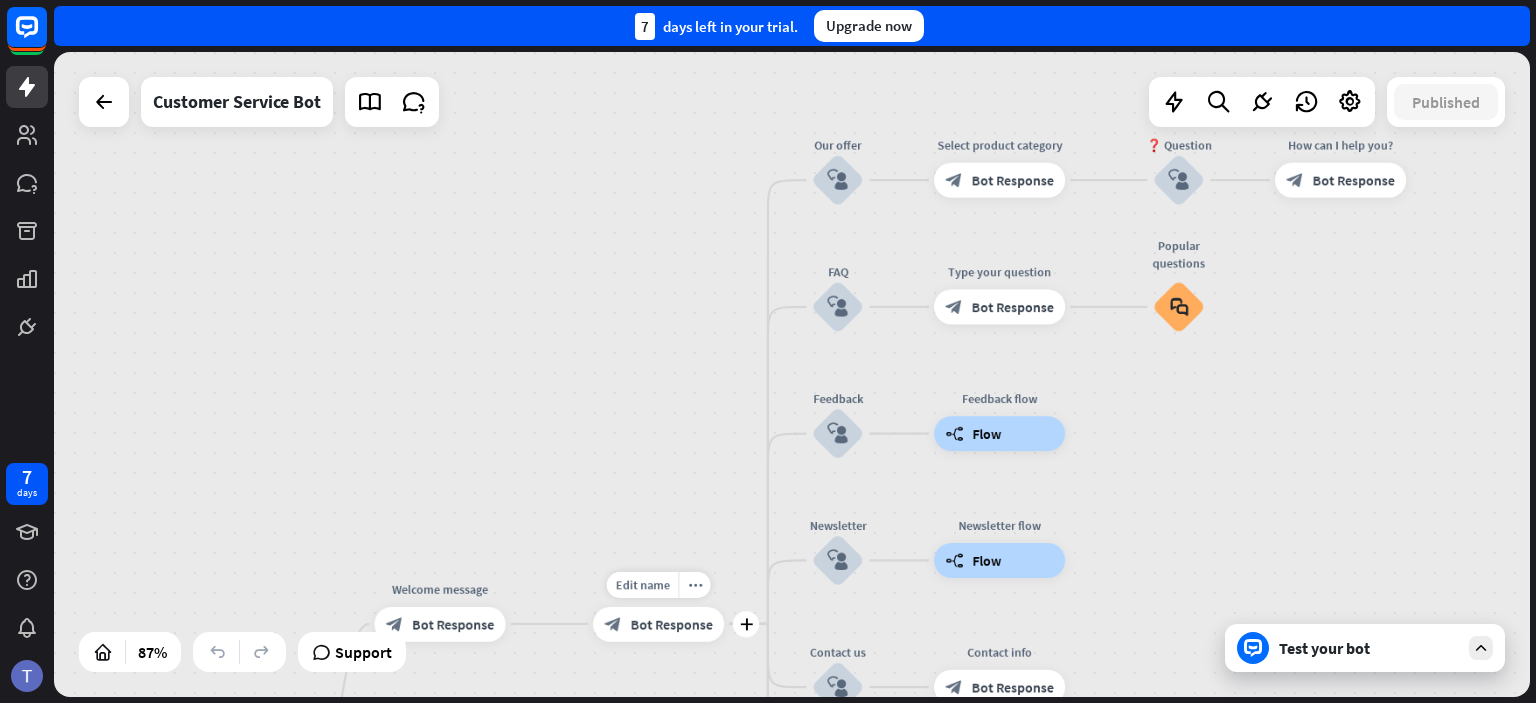 click on "block_bot_response   Bot Response" at bounding box center [658, 623] 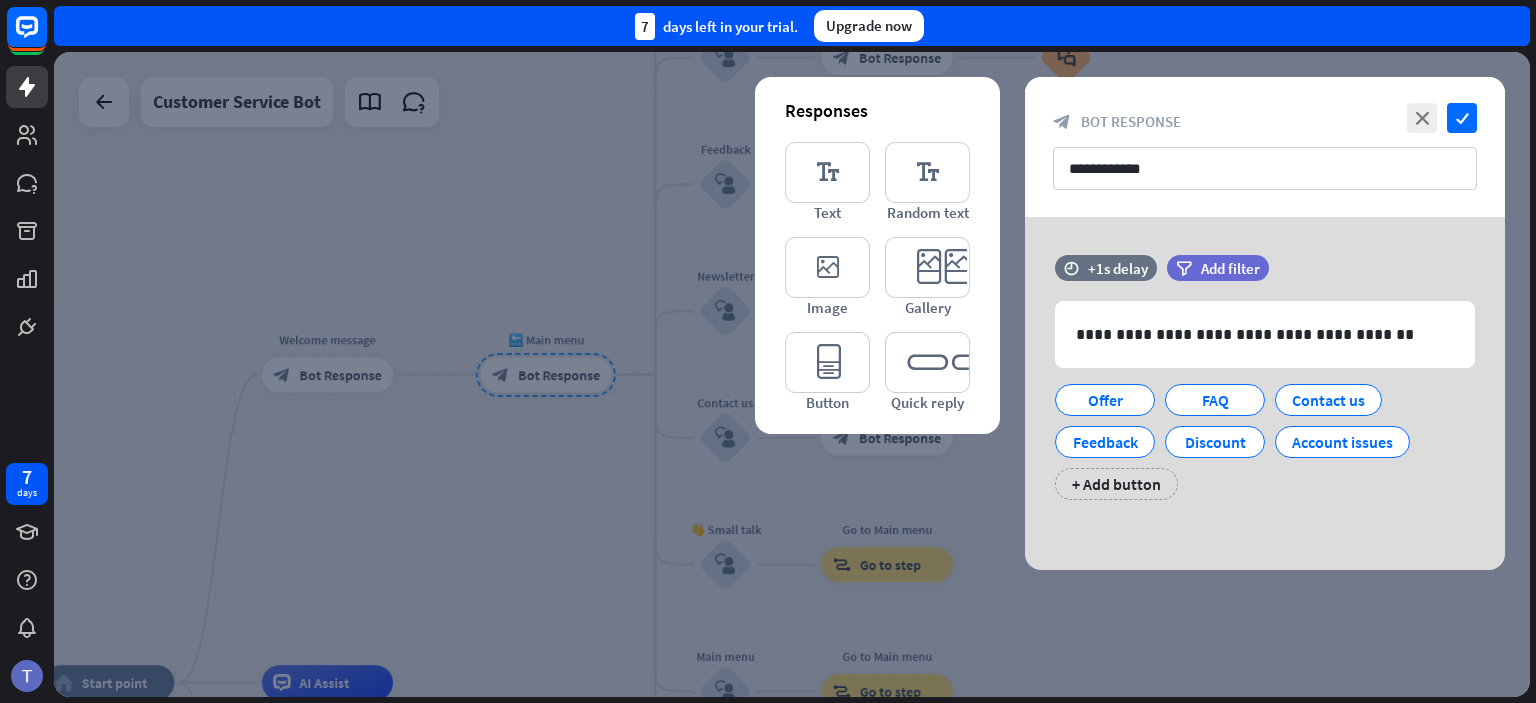click at bounding box center [792, 374] 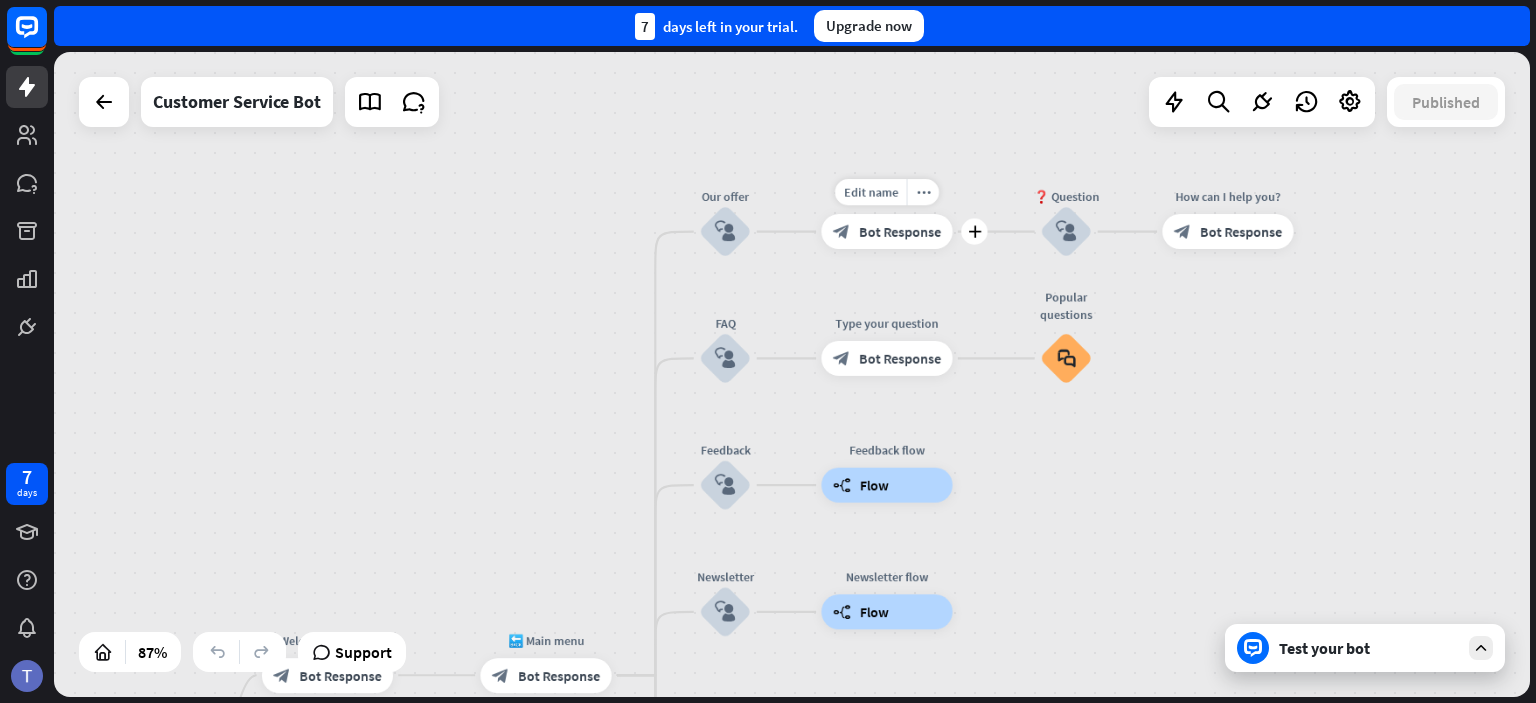 click on "Bot Response" at bounding box center [900, 231] 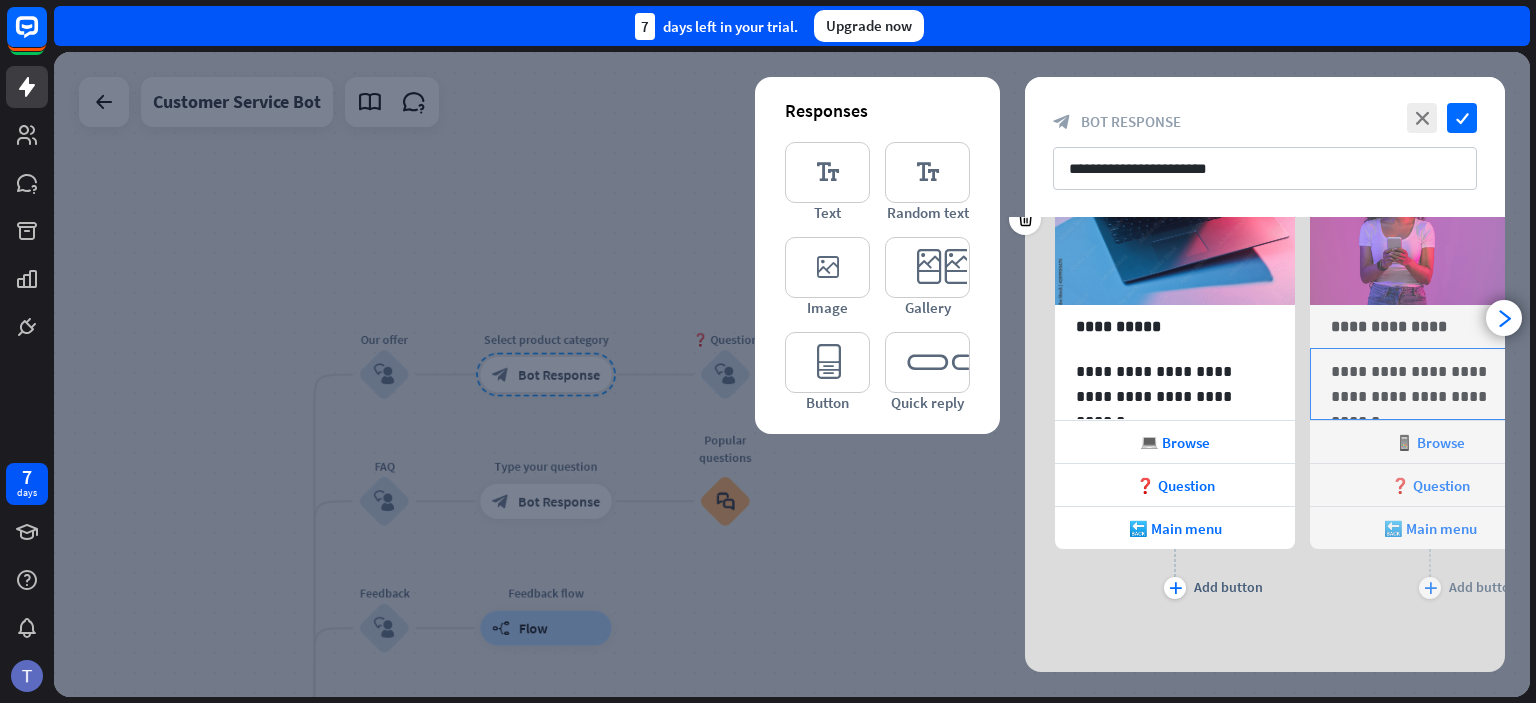 scroll, scrollTop: 0, scrollLeft: 0, axis: both 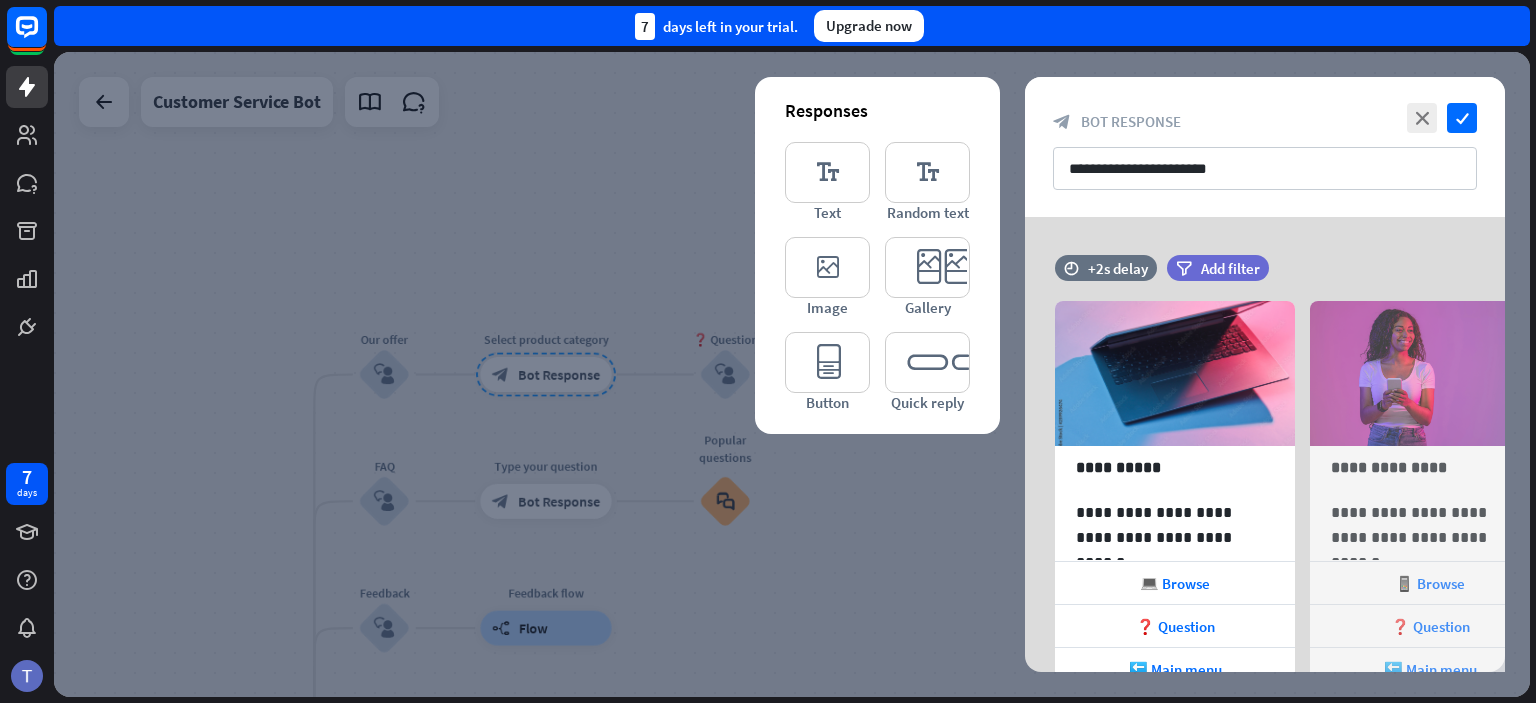 click at bounding box center (792, 374) 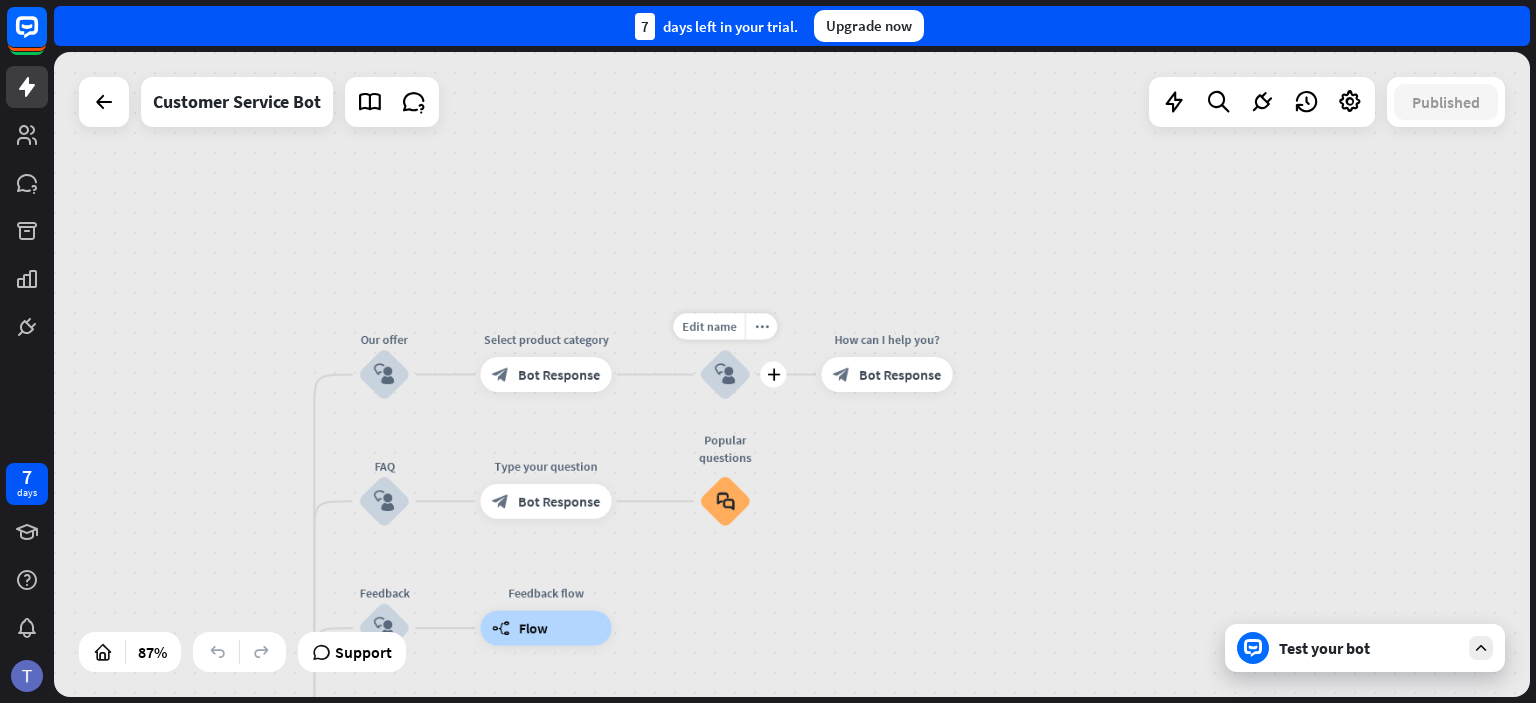 click on "block_user_input" at bounding box center (725, 374) 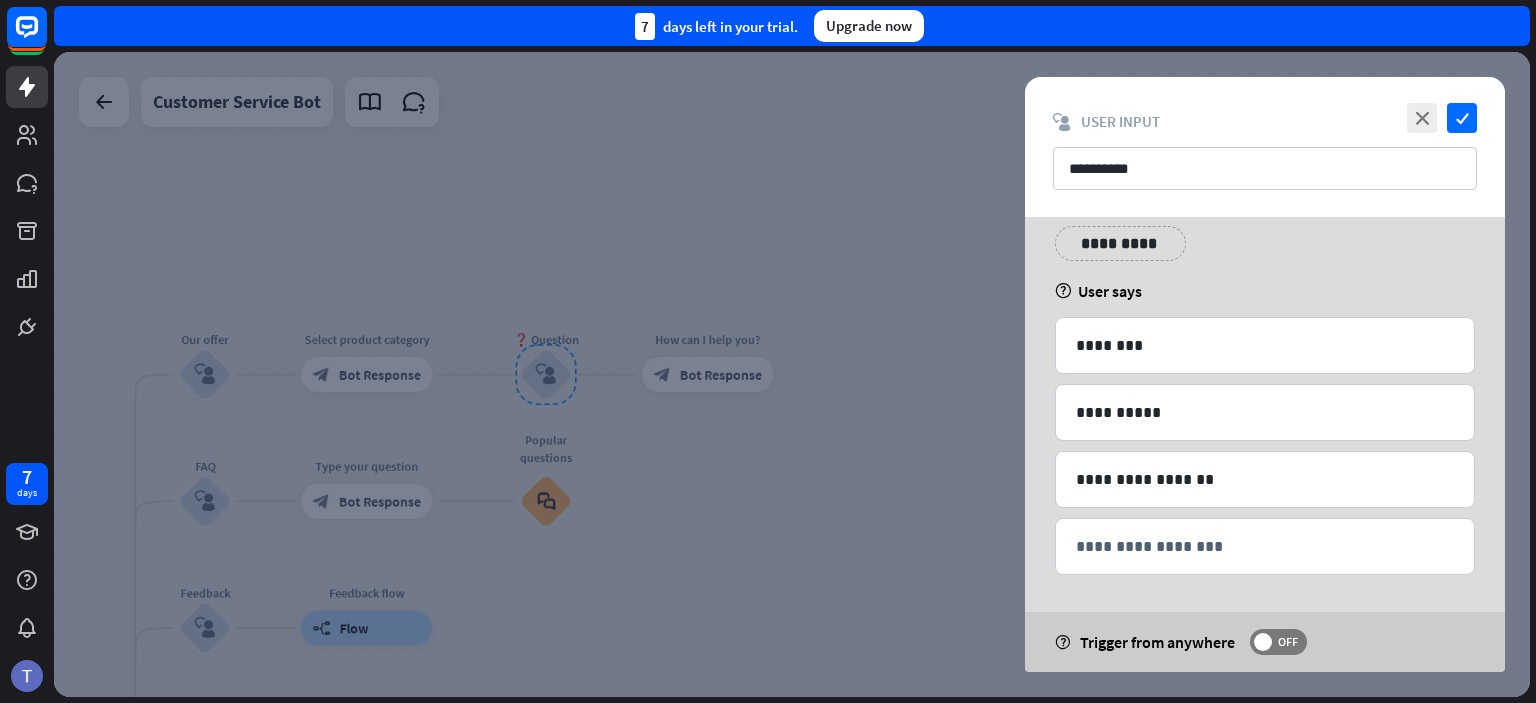scroll, scrollTop: 0, scrollLeft: 0, axis: both 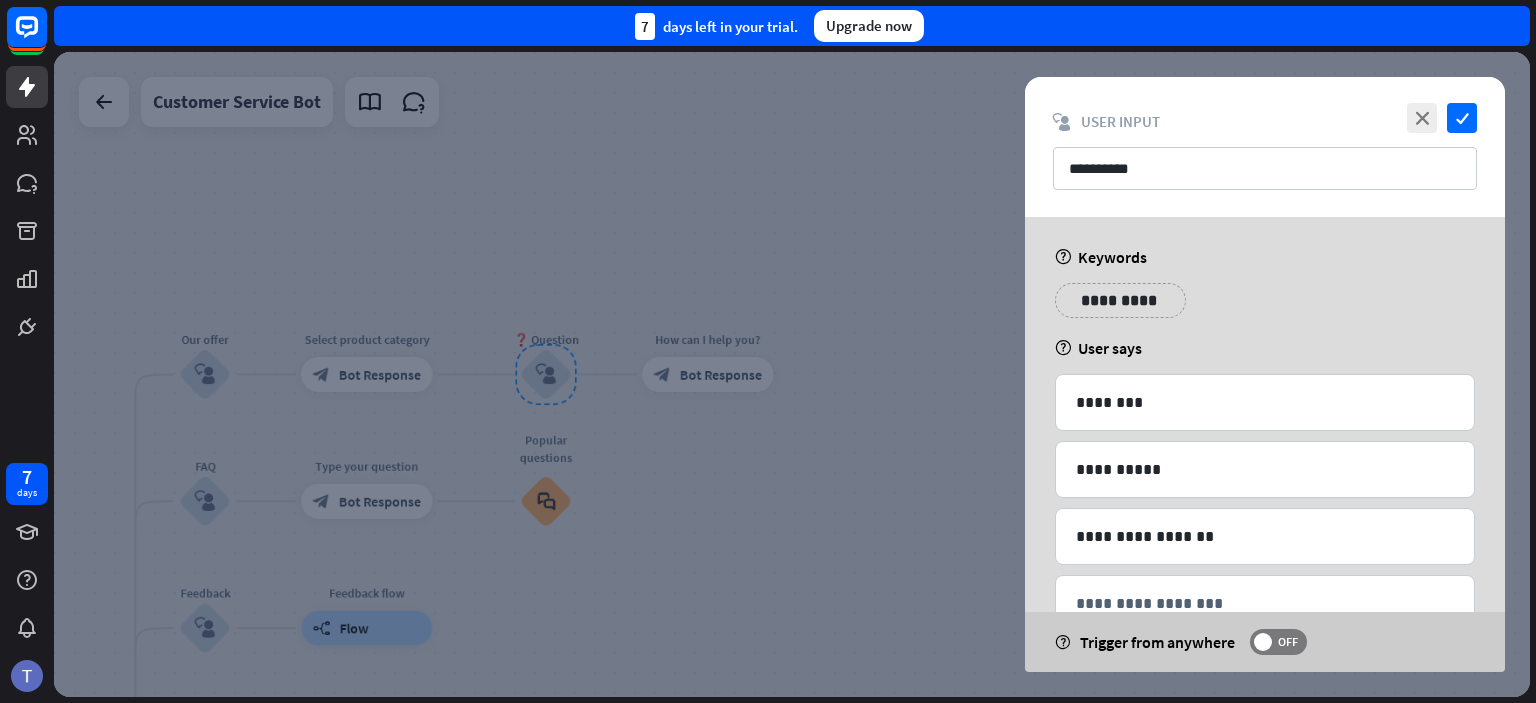 click at bounding box center (792, 374) 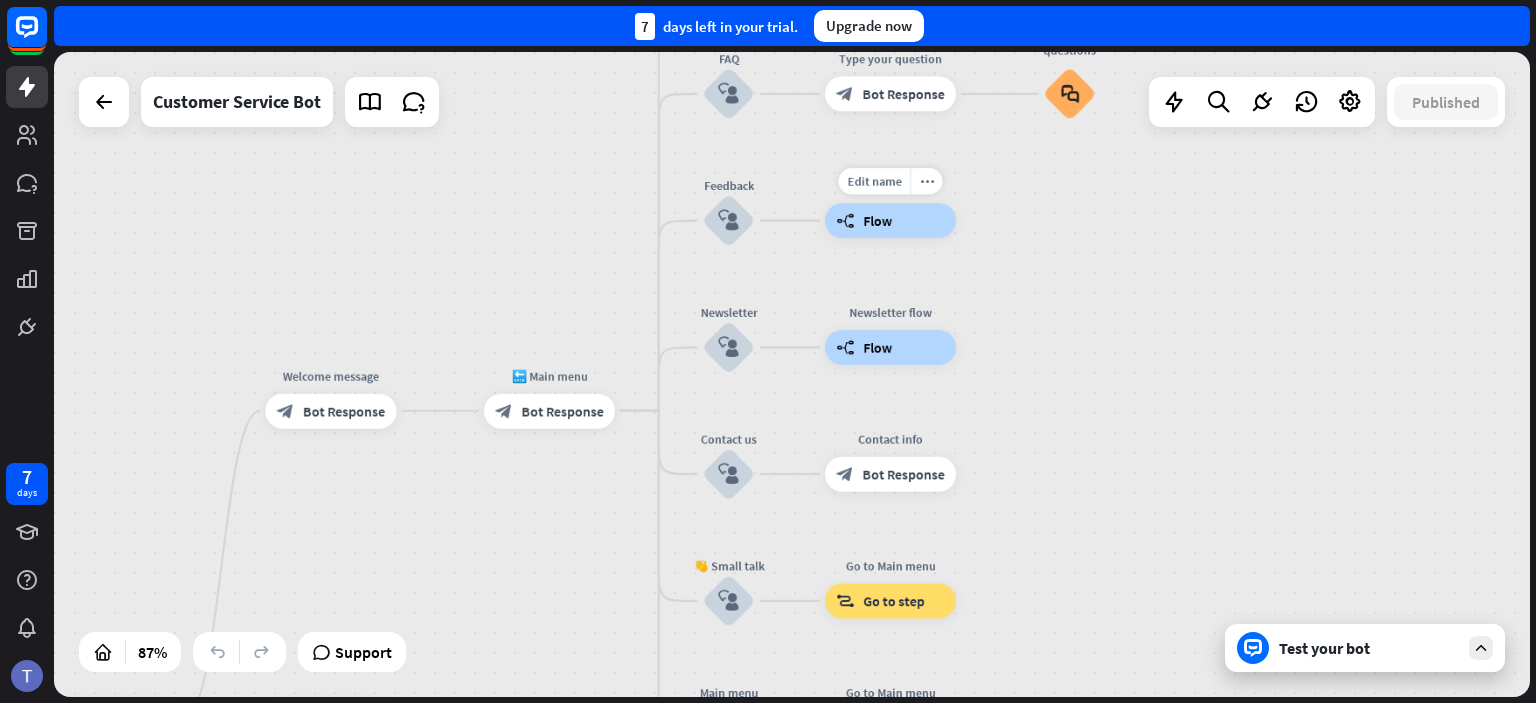 click on "builder_tree   Flow" at bounding box center (890, 220) 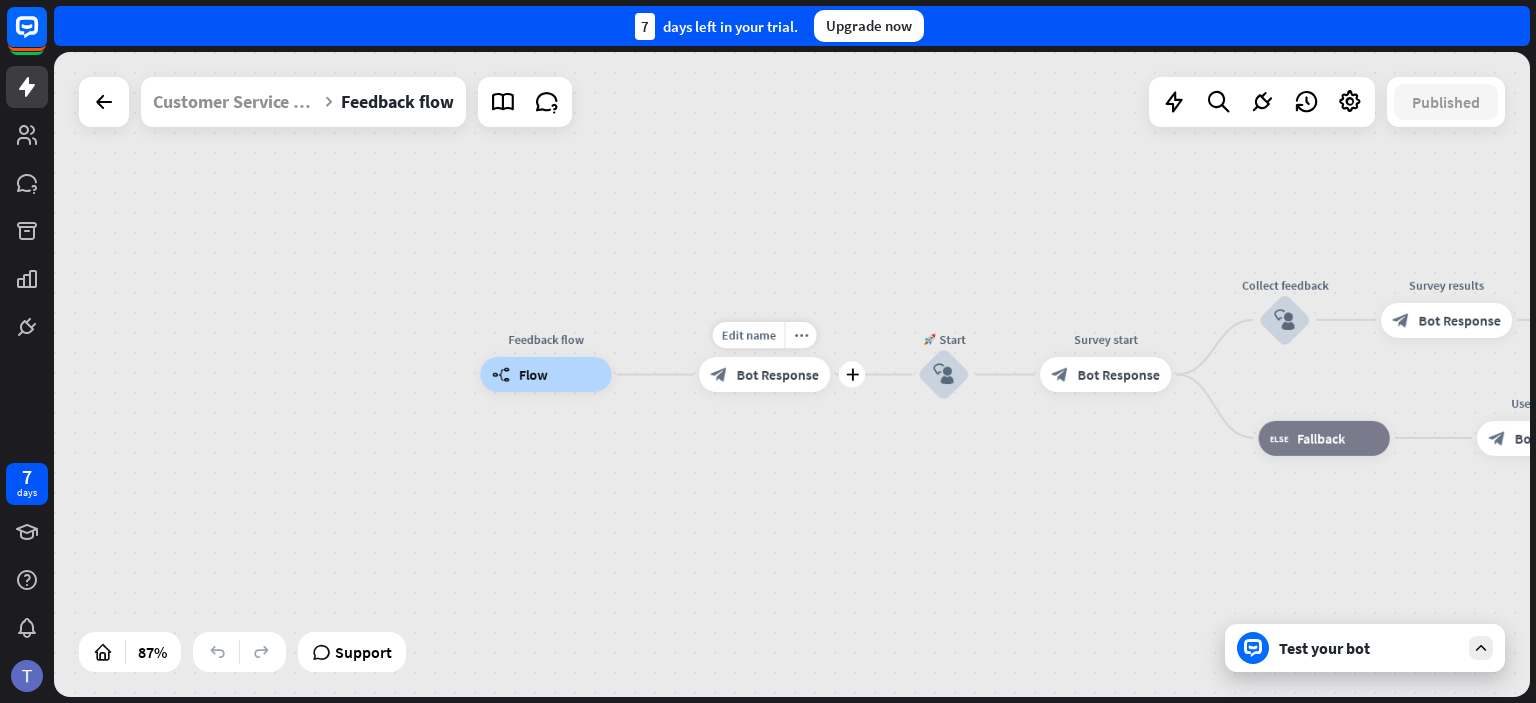 click on "Bot Response" at bounding box center (778, 374) 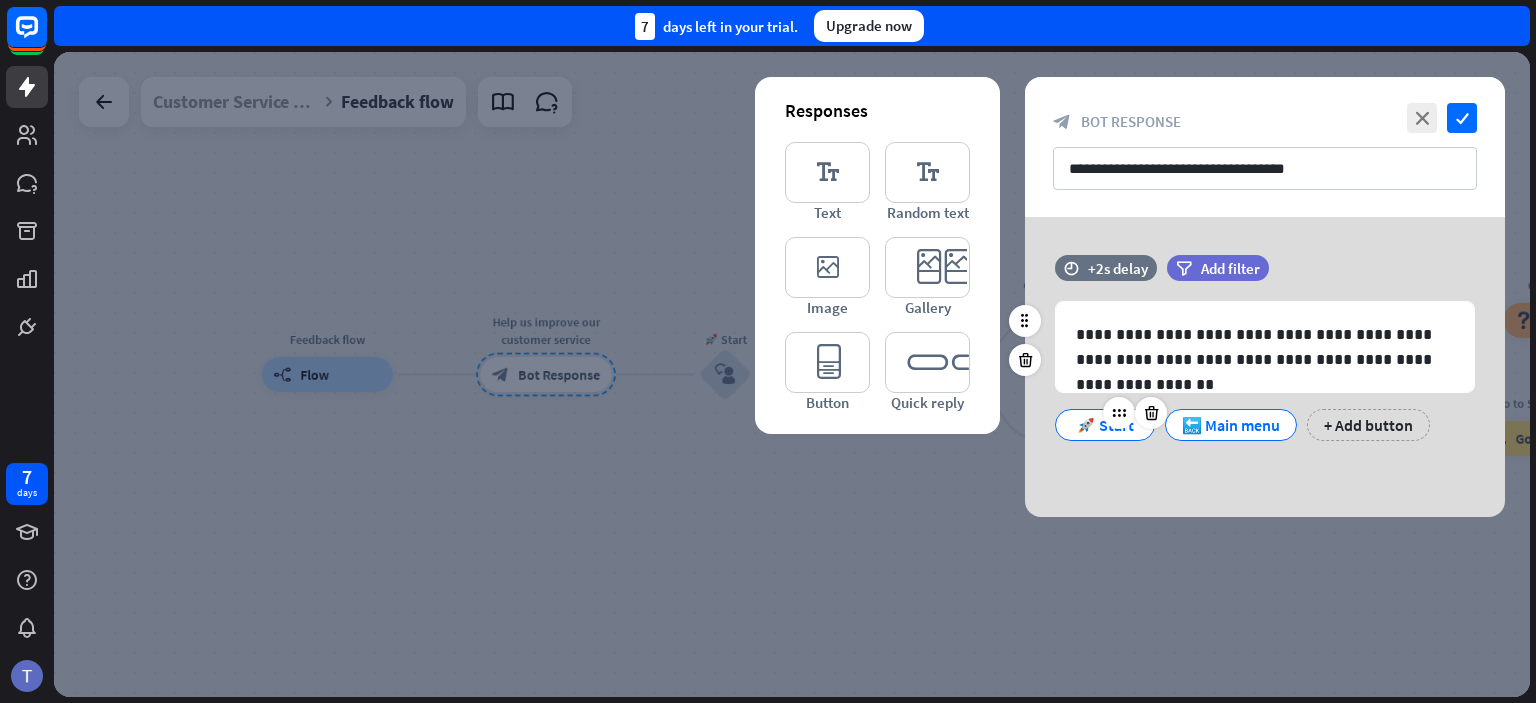 click on "🚀 Start" at bounding box center (1105, 425) 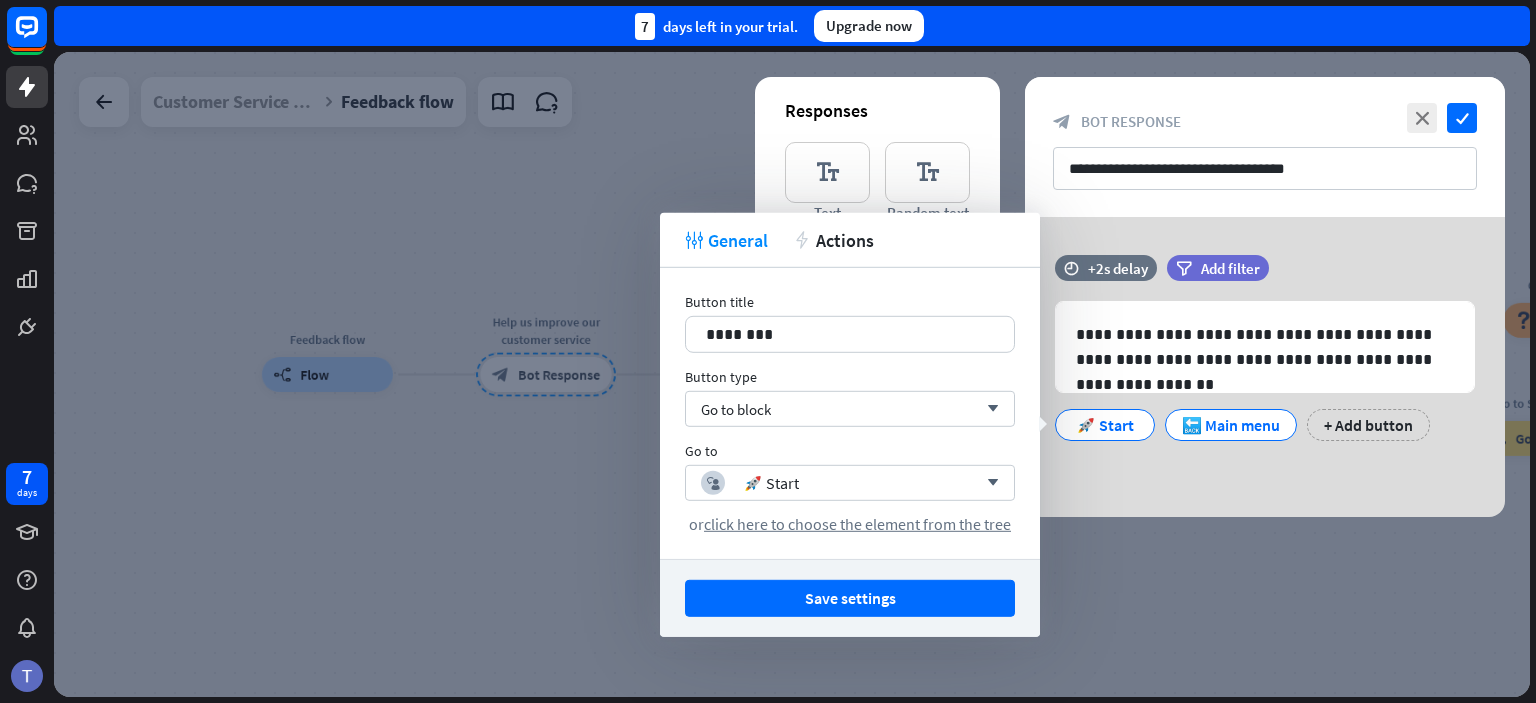 click at bounding box center [792, 374] 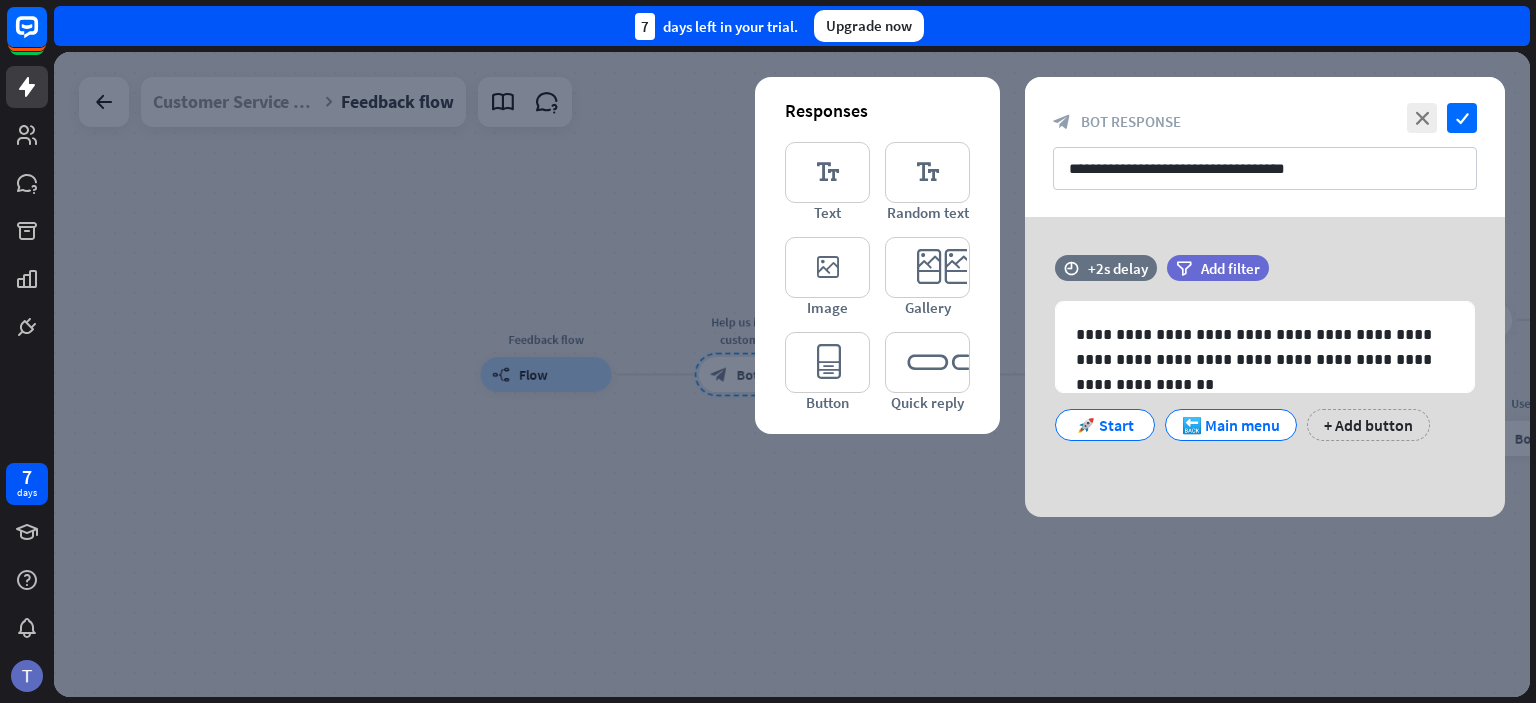click at bounding box center (792, 374) 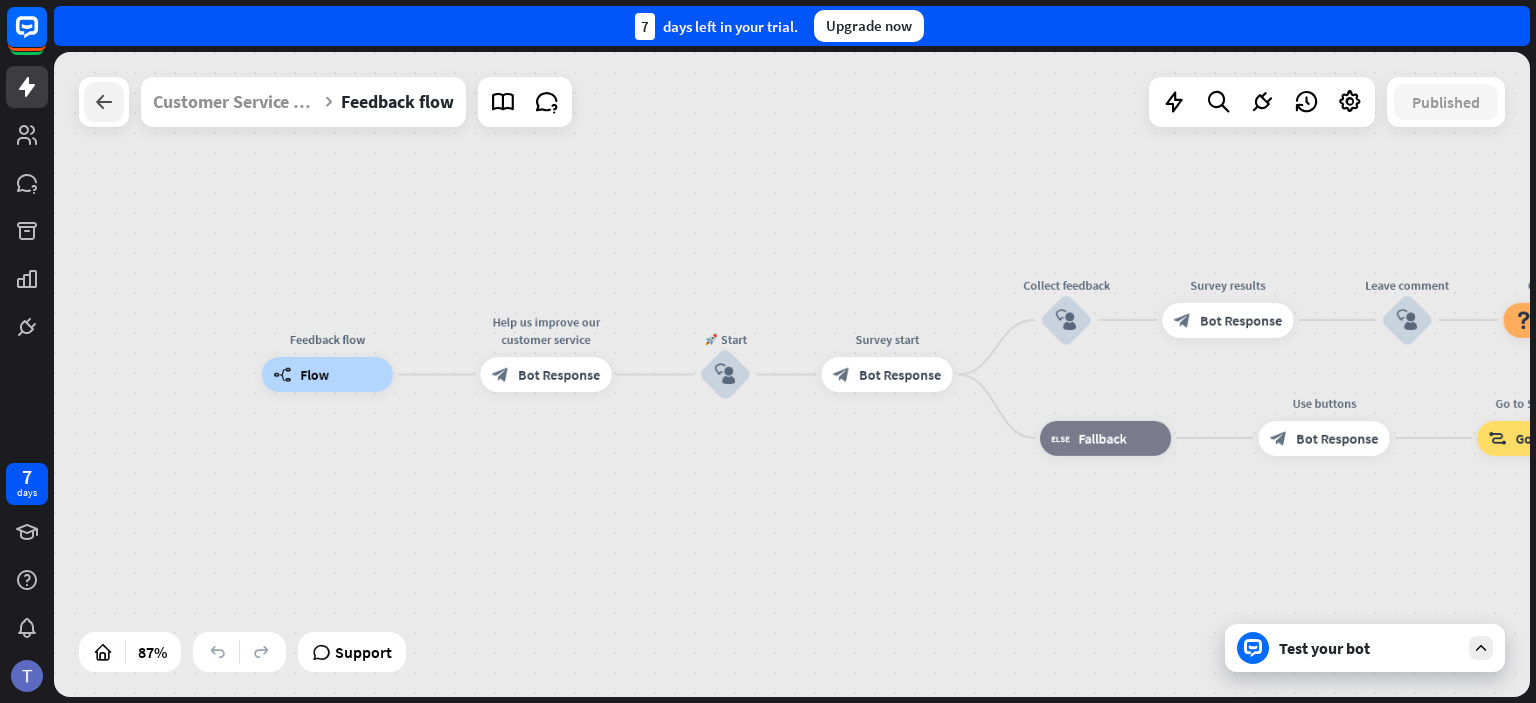 click at bounding box center (104, 102) 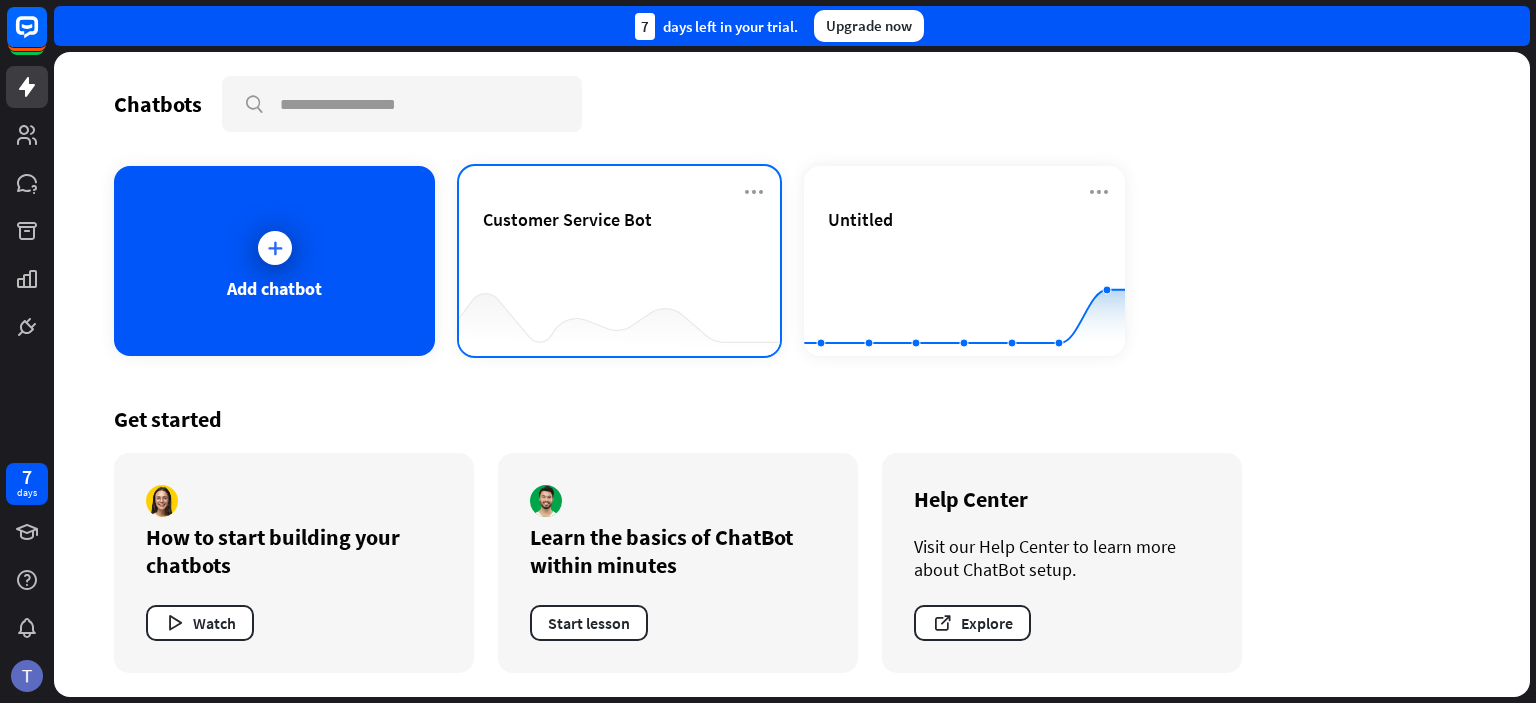 click on "Customer Service Bot" at bounding box center [619, 243] 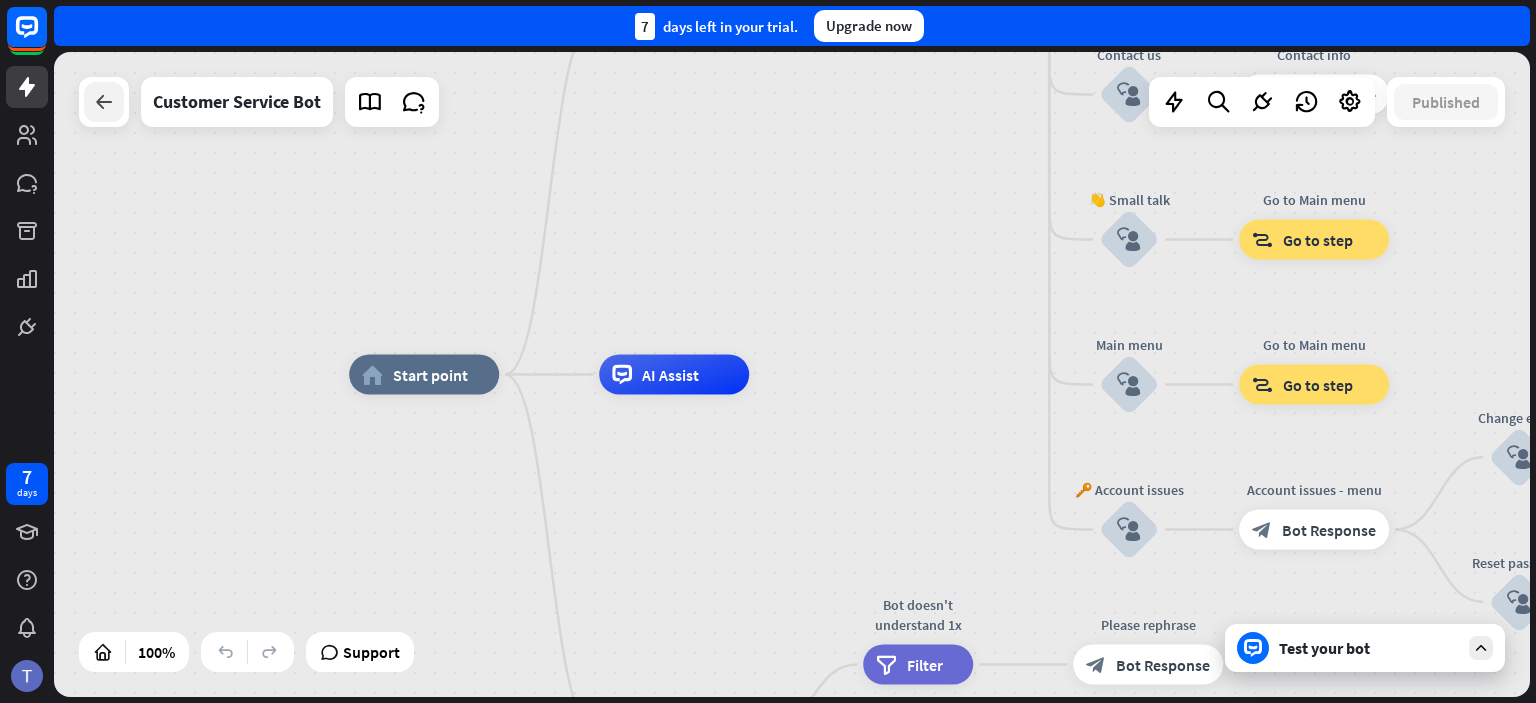 click at bounding box center (104, 102) 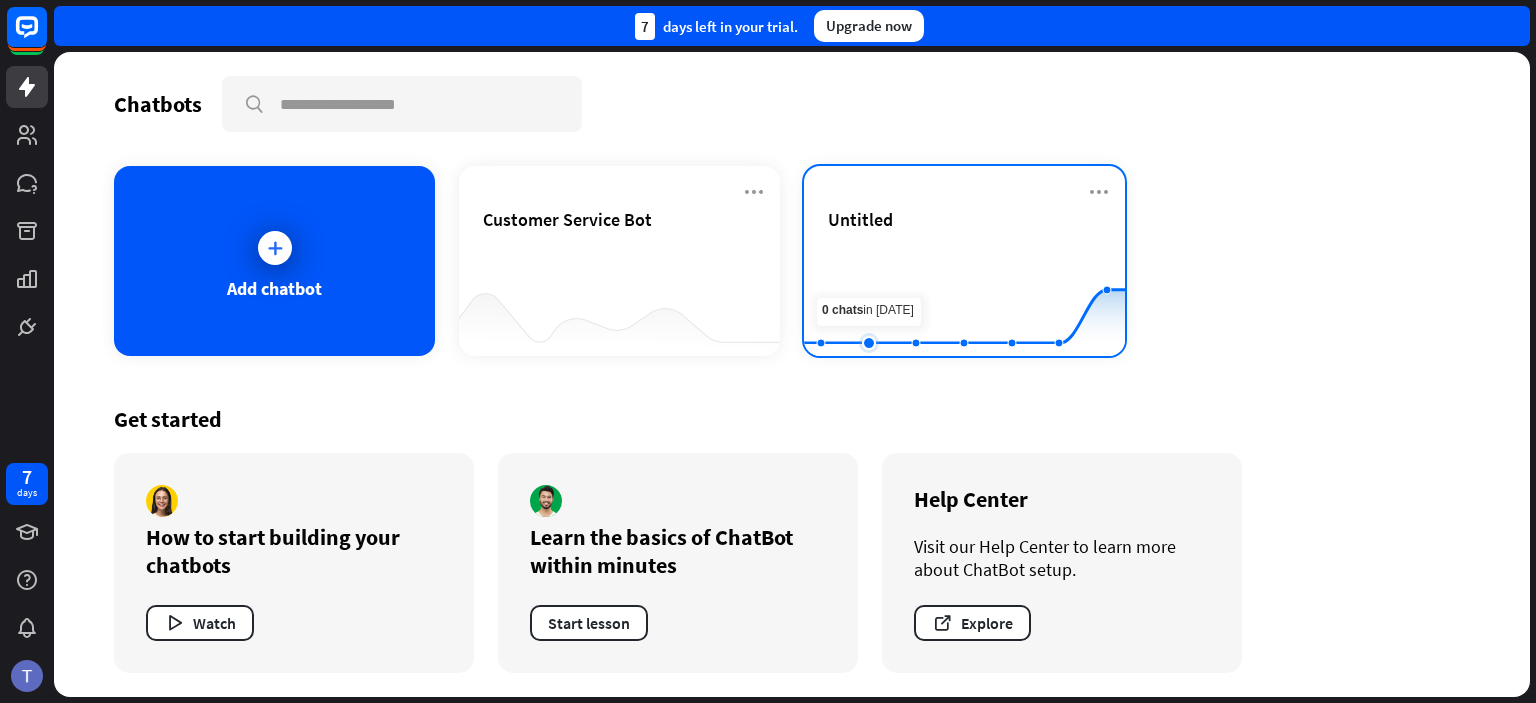 click 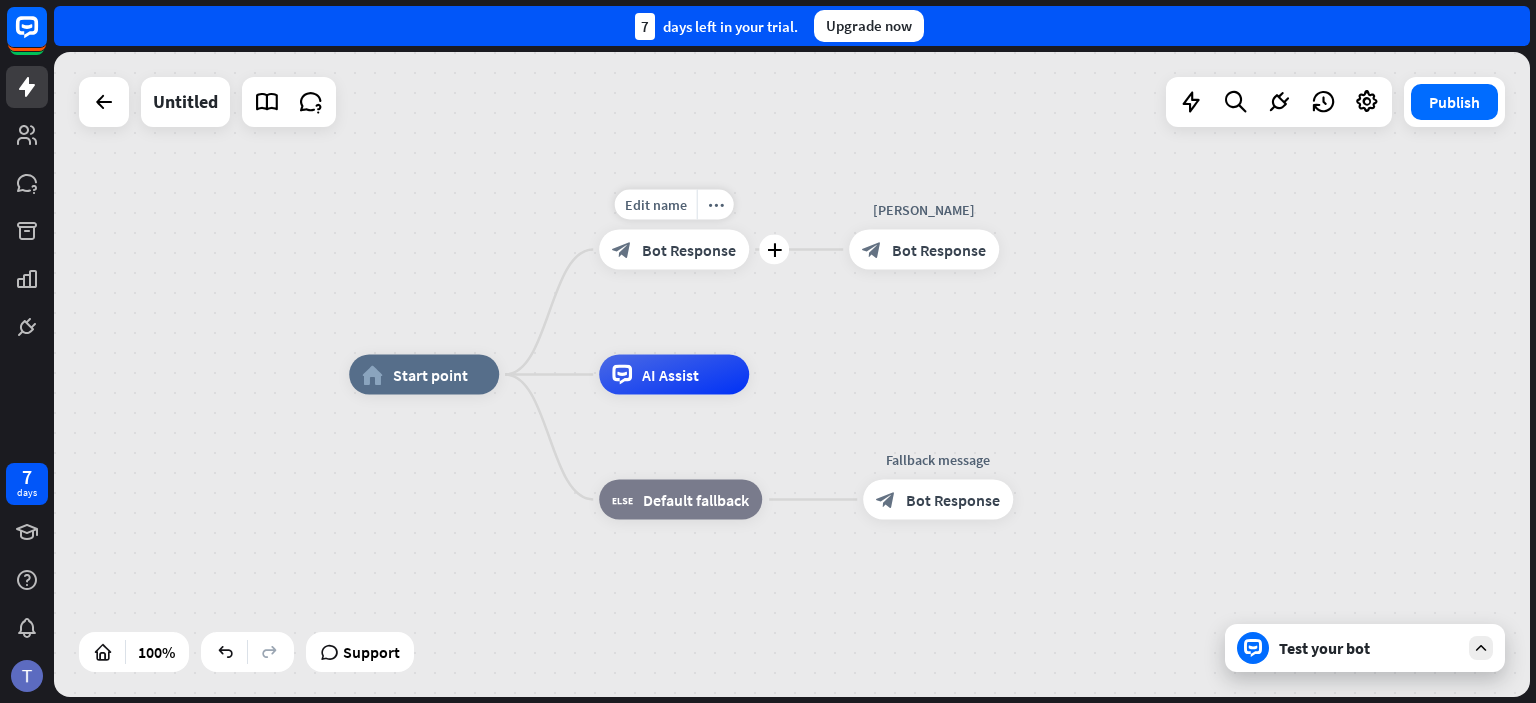 click on "Bot Response" at bounding box center (689, 250) 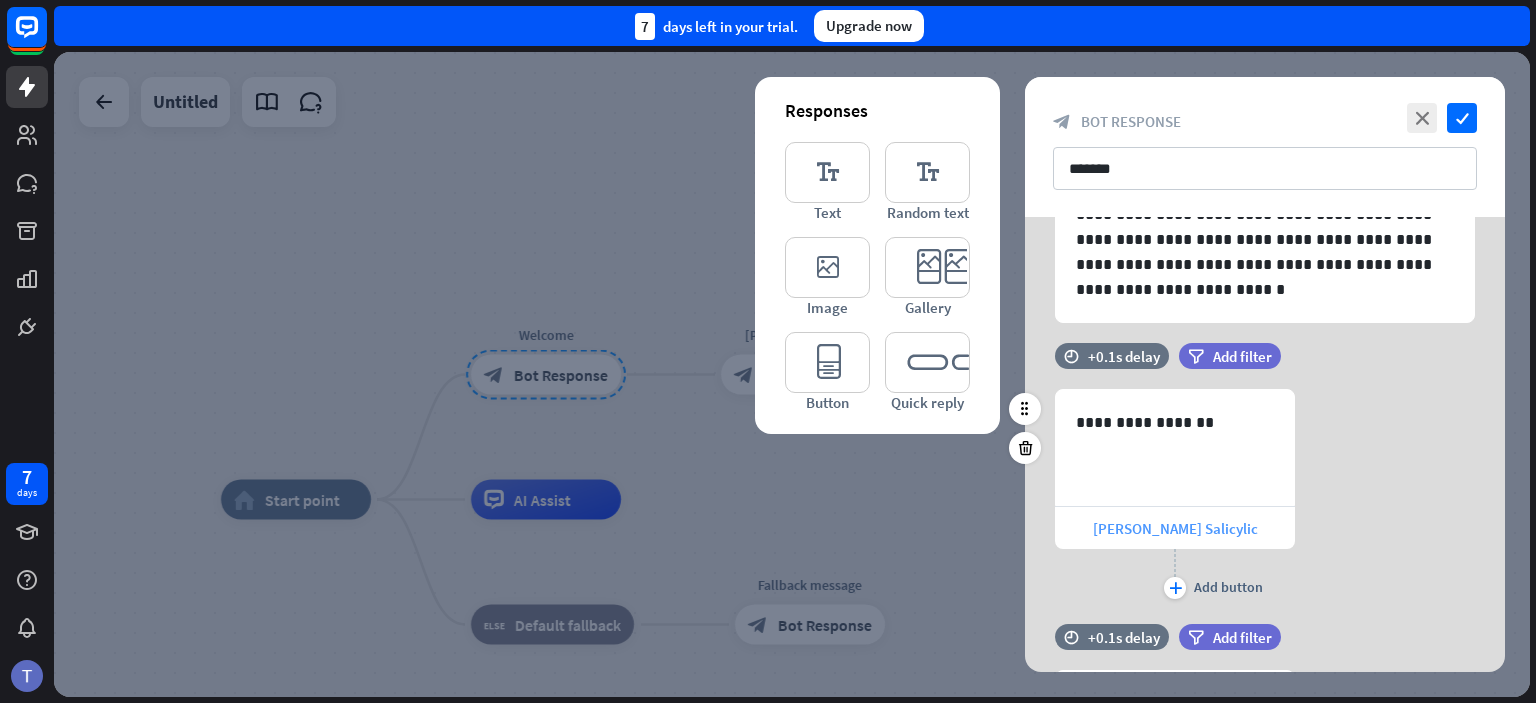 scroll, scrollTop: 122, scrollLeft: 0, axis: vertical 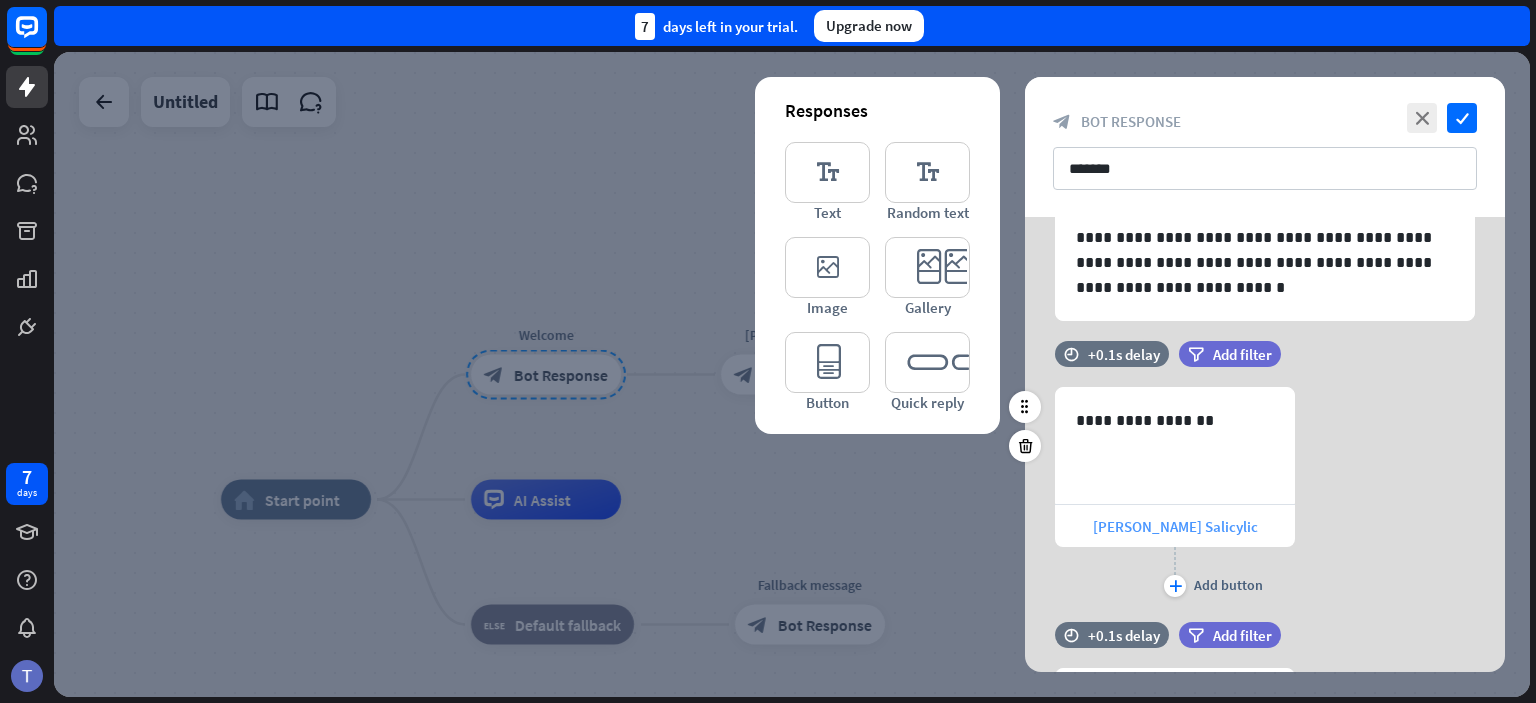 click on "[PERSON_NAME] Salicylic" at bounding box center [1175, 526] 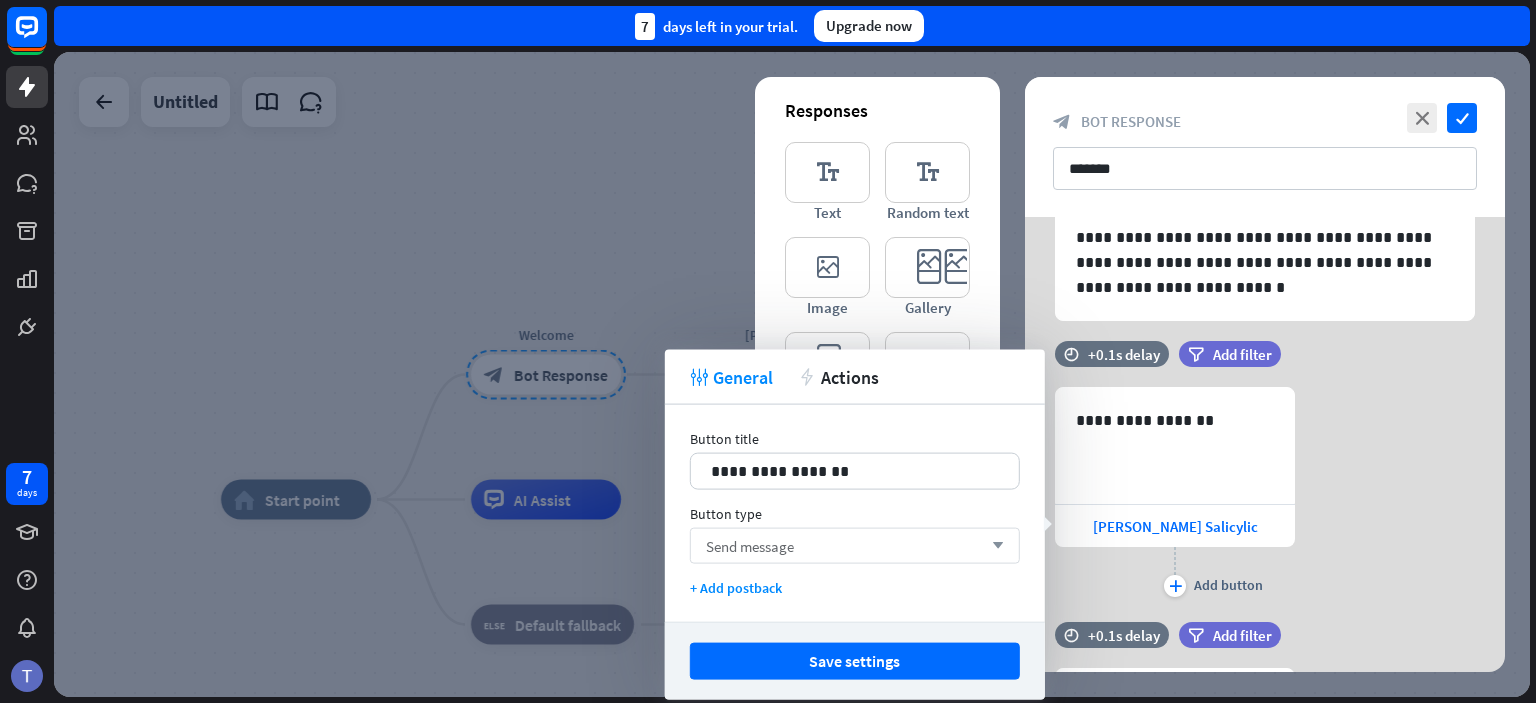 click on "Send message
arrow_down" at bounding box center [855, 546] 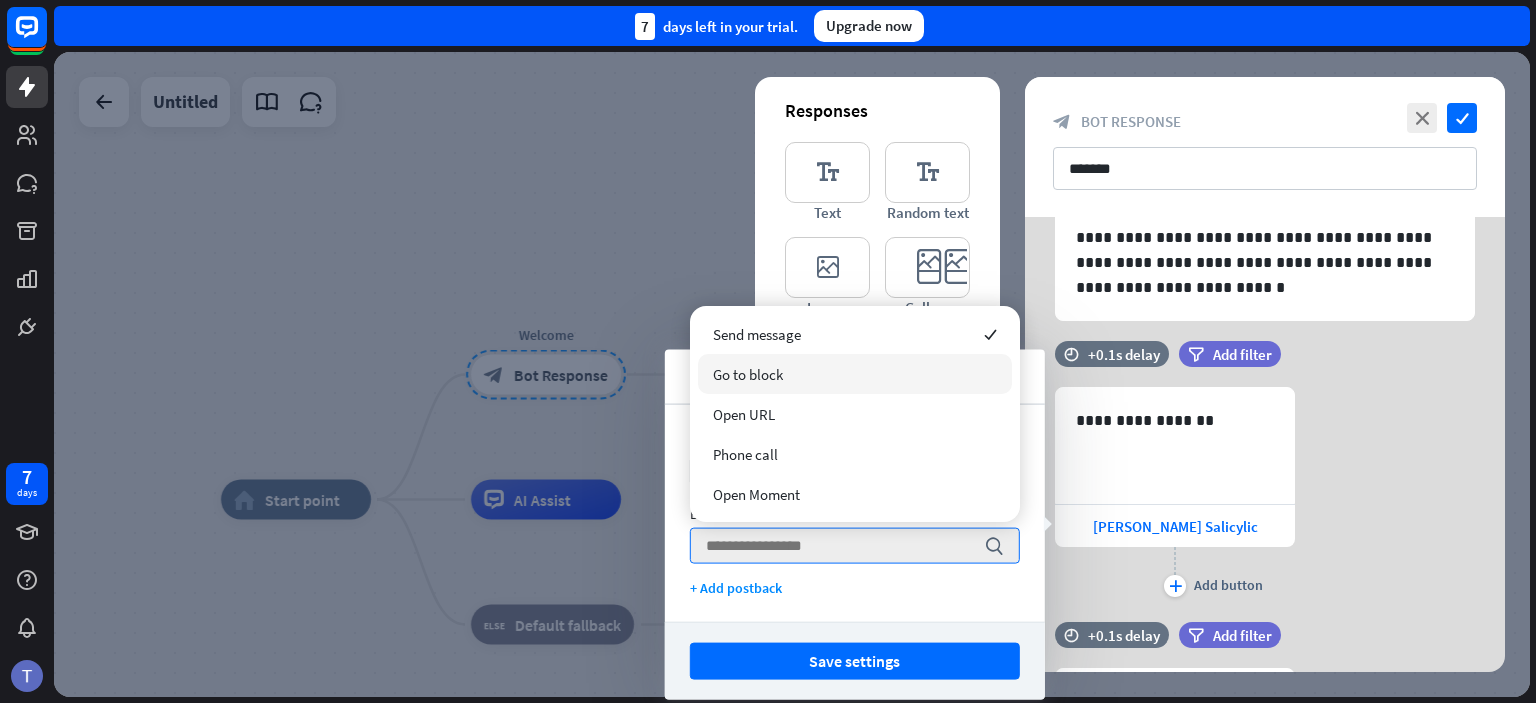 click on "Go to block" at bounding box center [855, 374] 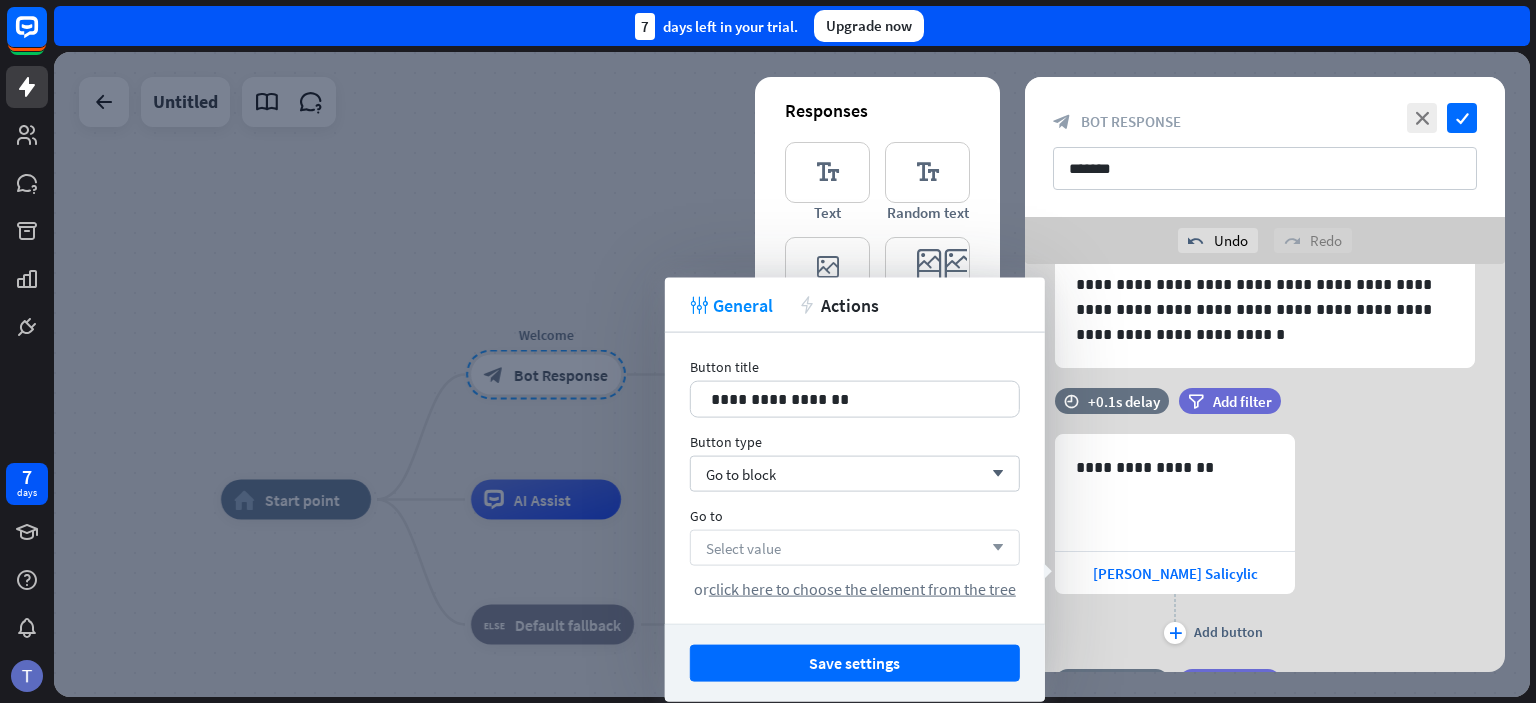 click on "Select value
arrow_down" at bounding box center [855, 548] 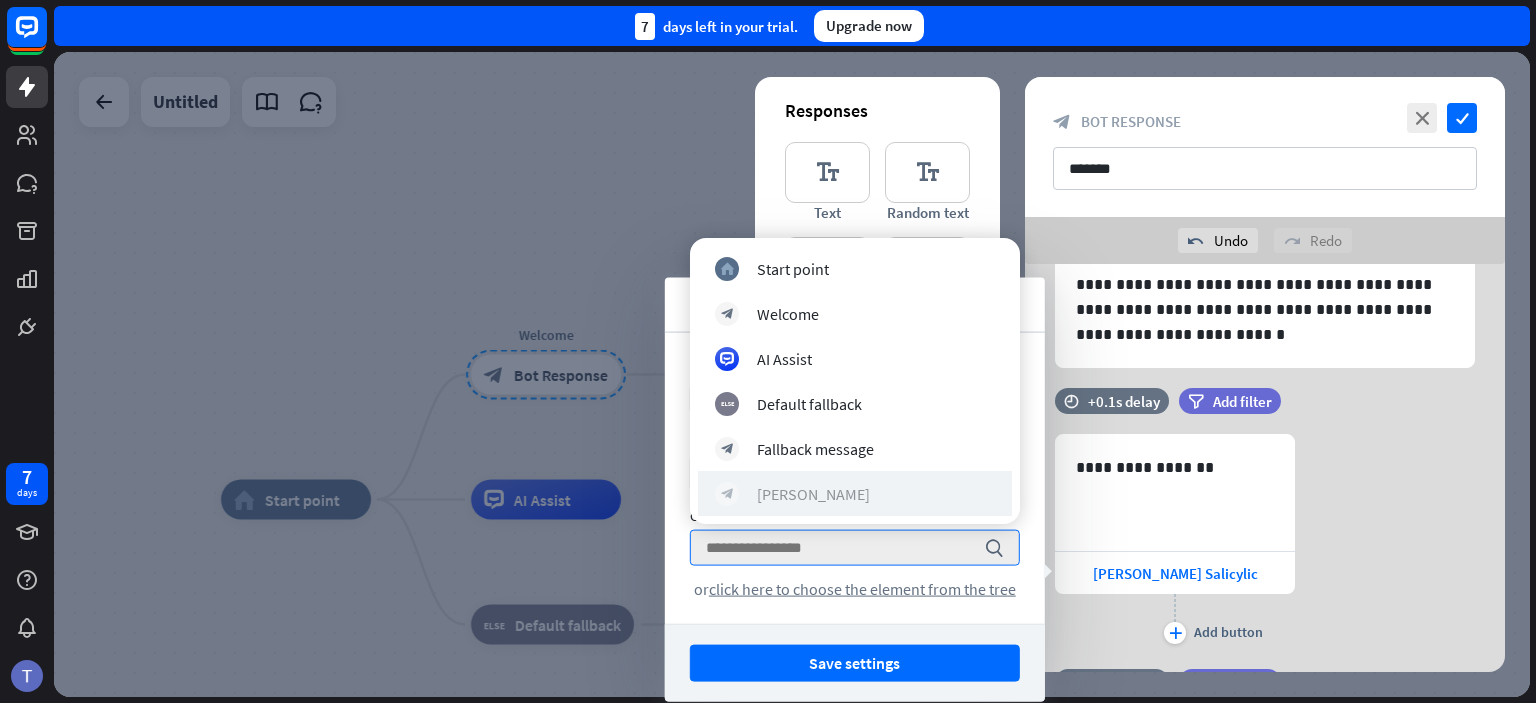 click on "block_bot_response
[PERSON_NAME]" at bounding box center [855, 494] 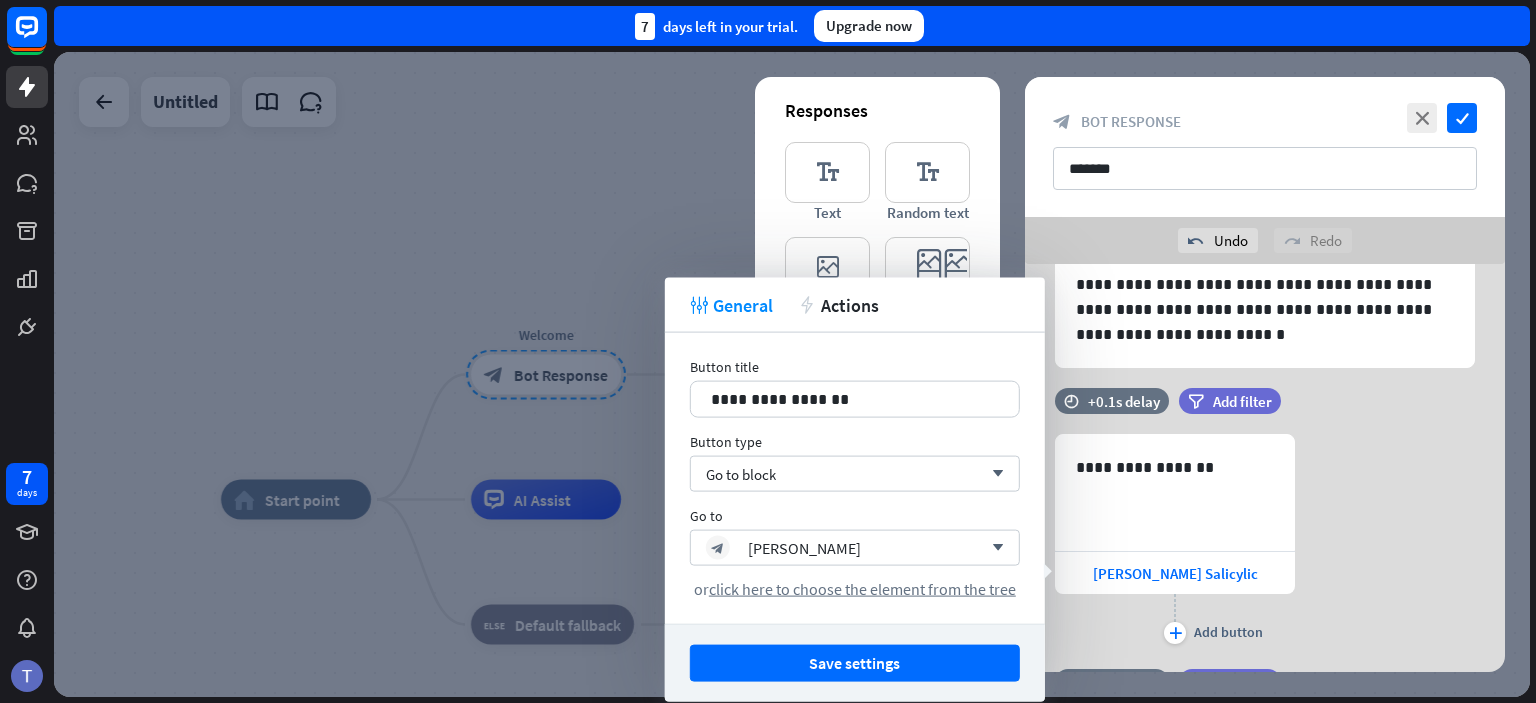 click at bounding box center [792, 374] 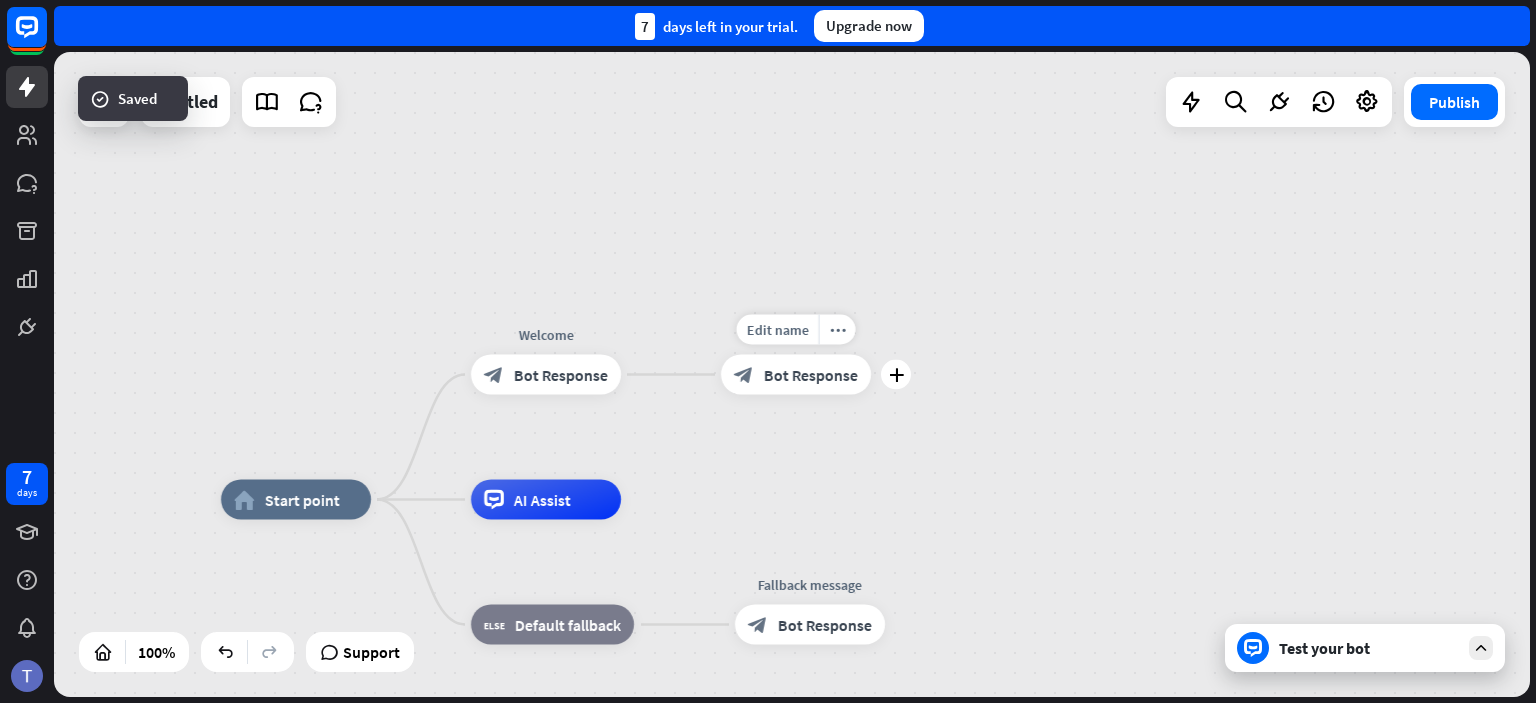 click on "Bot Response" at bounding box center (811, 375) 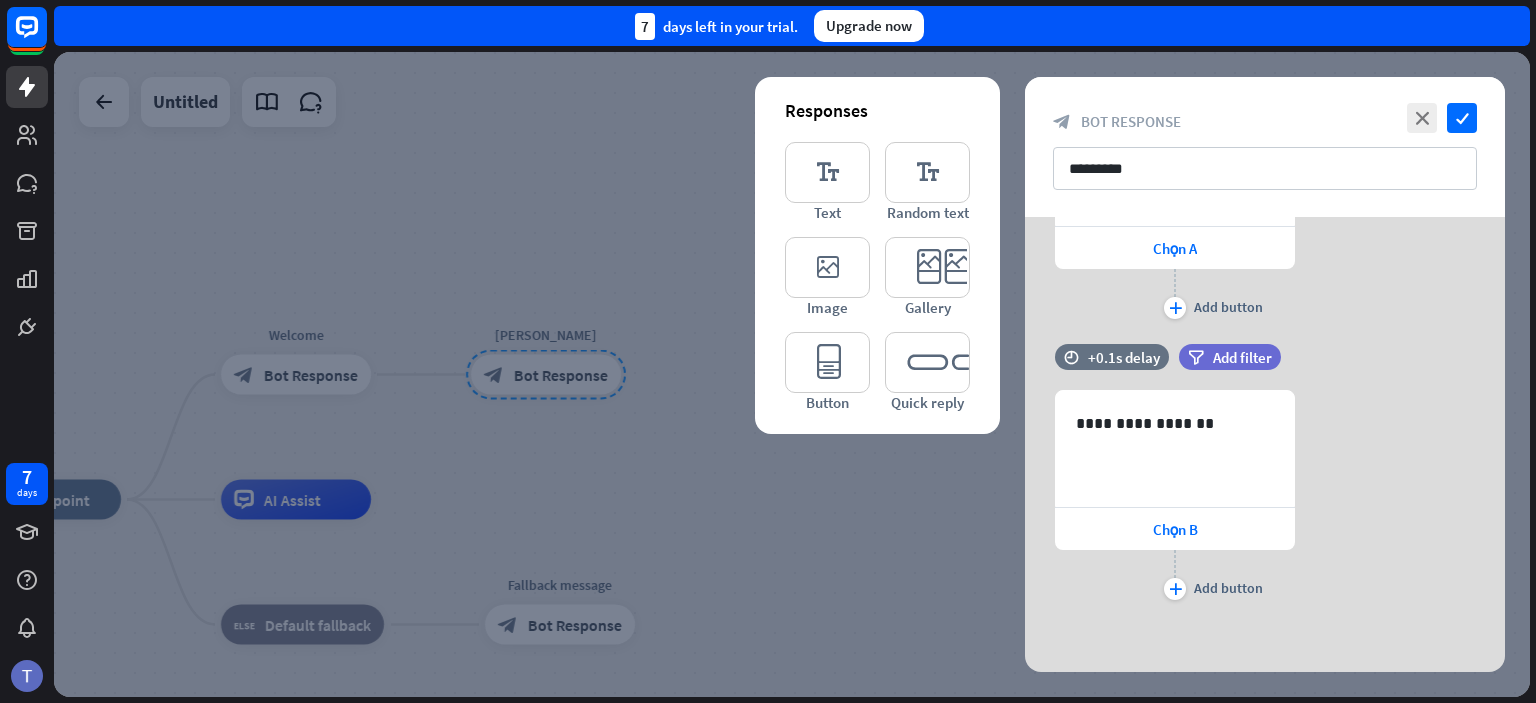 scroll, scrollTop: 351, scrollLeft: 0, axis: vertical 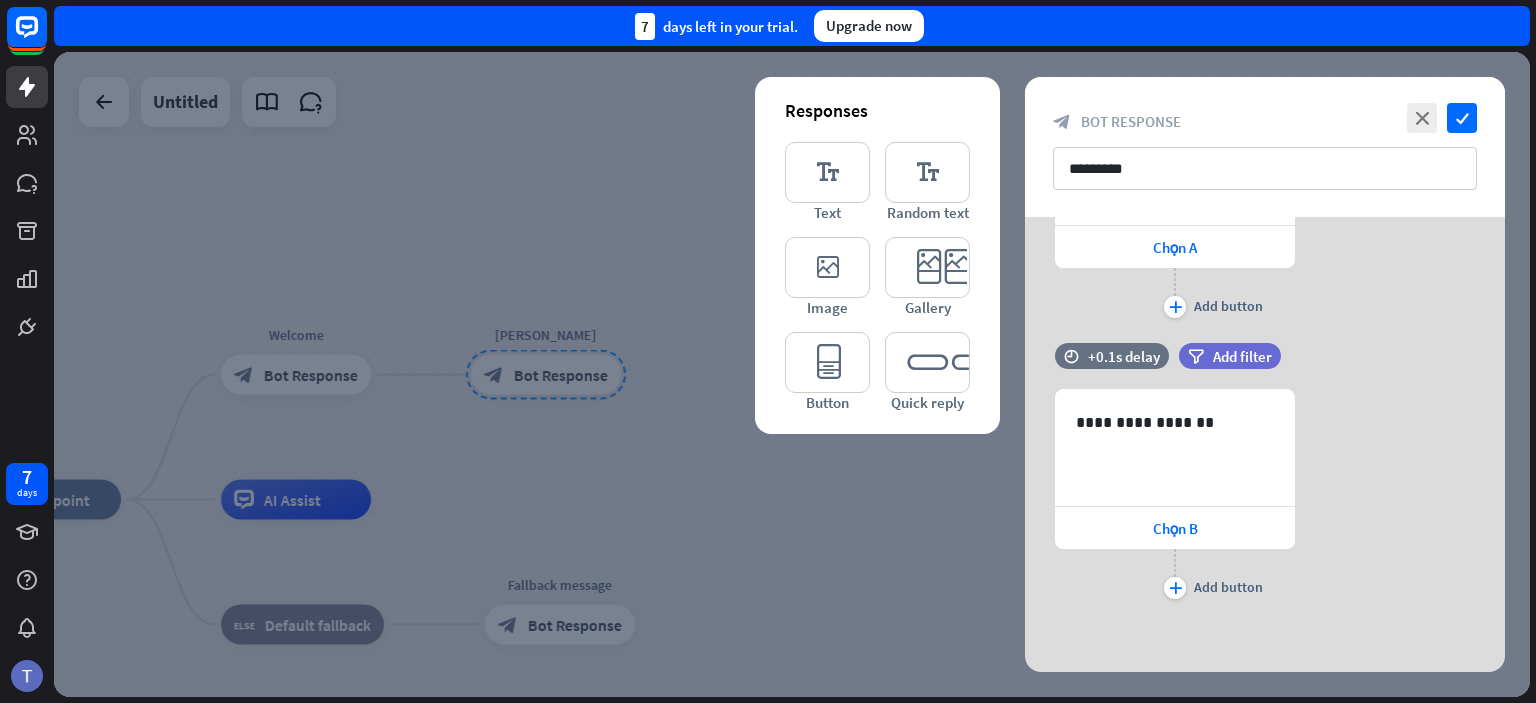 click at bounding box center (792, 374) 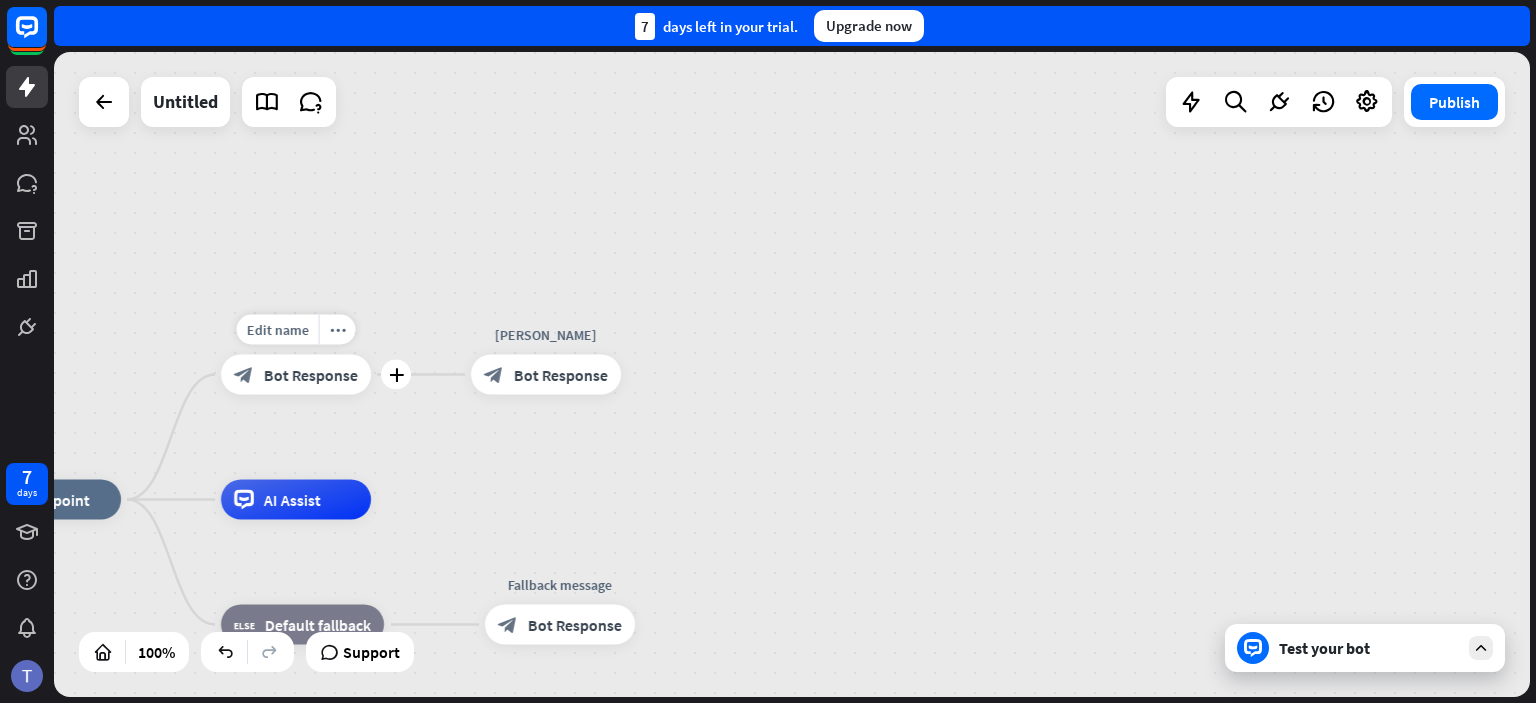 click on "Bot Response" at bounding box center (311, 375) 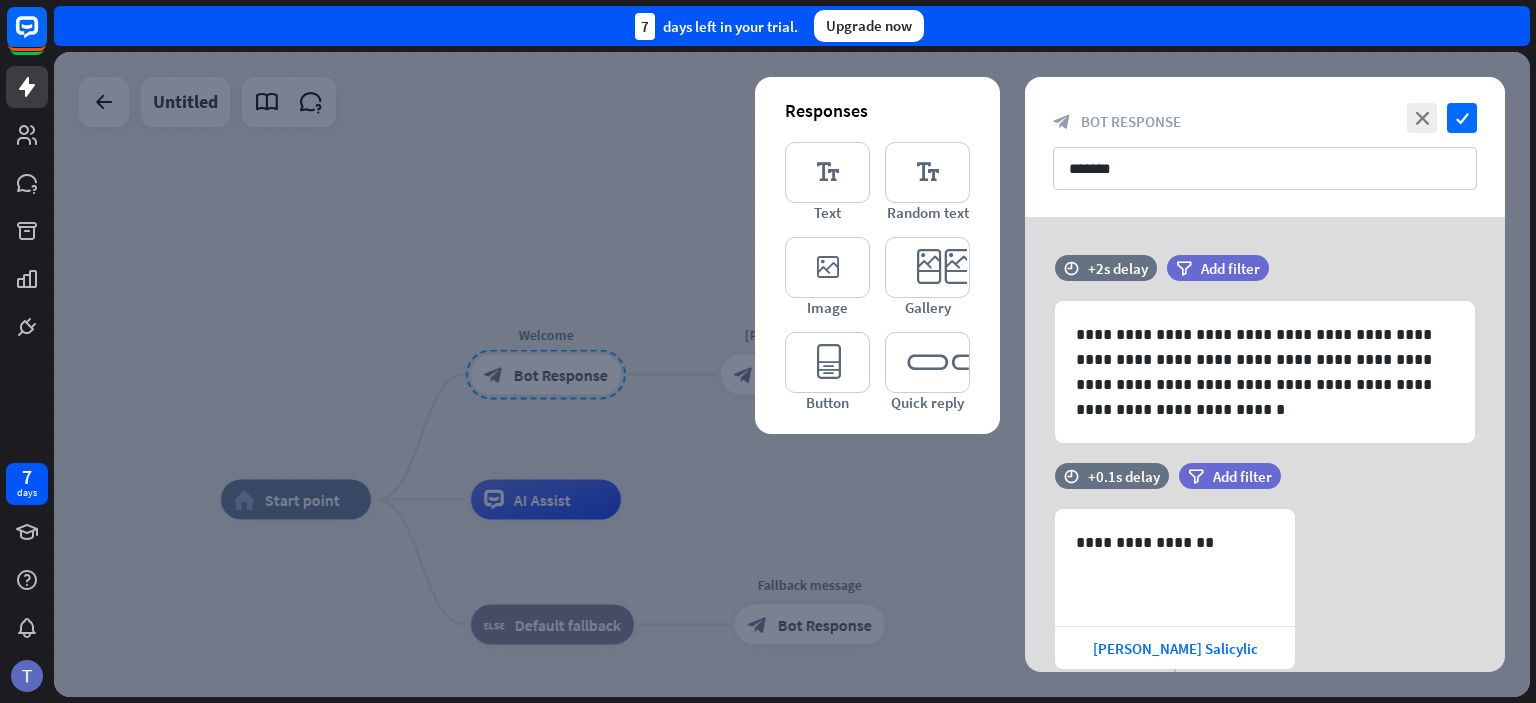 scroll, scrollTop: 401, scrollLeft: 0, axis: vertical 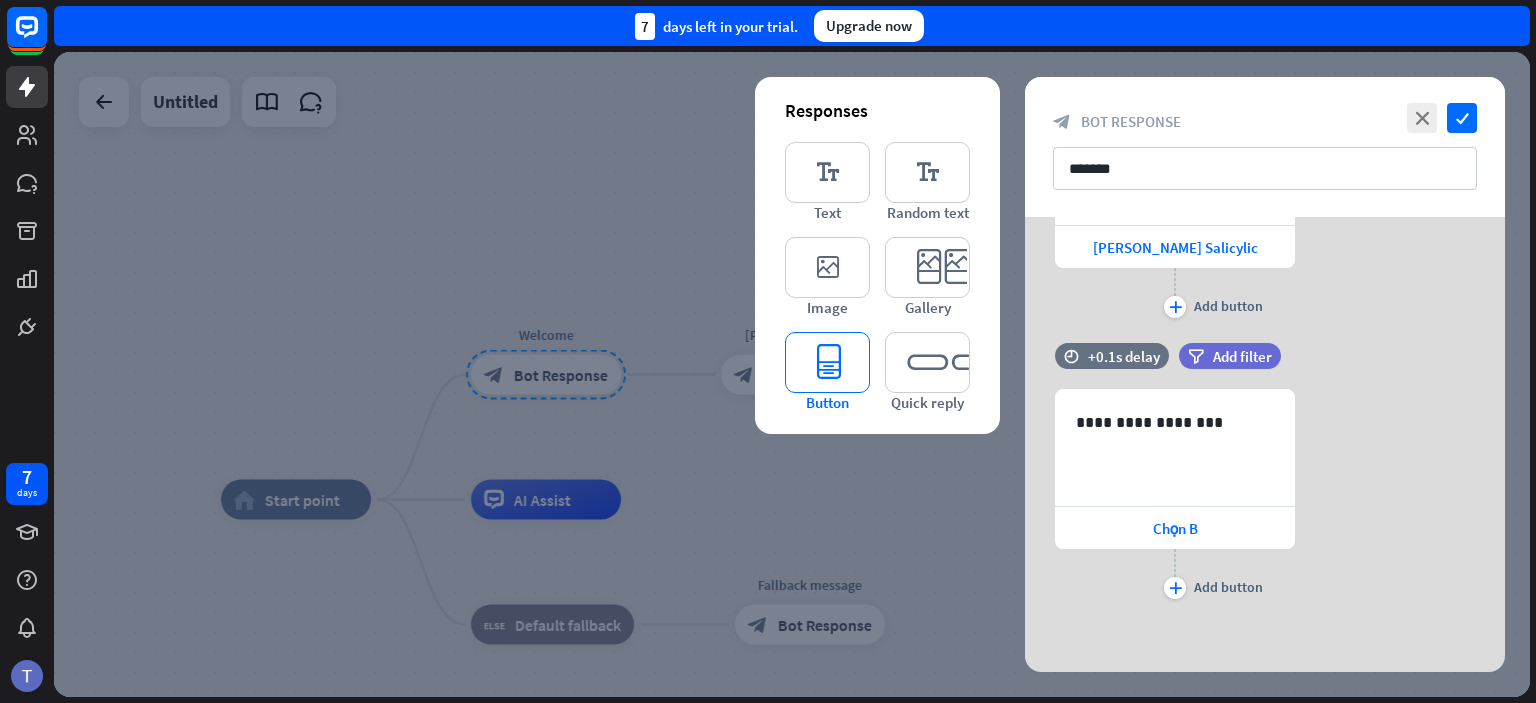 click on "editor_button" at bounding box center [827, 362] 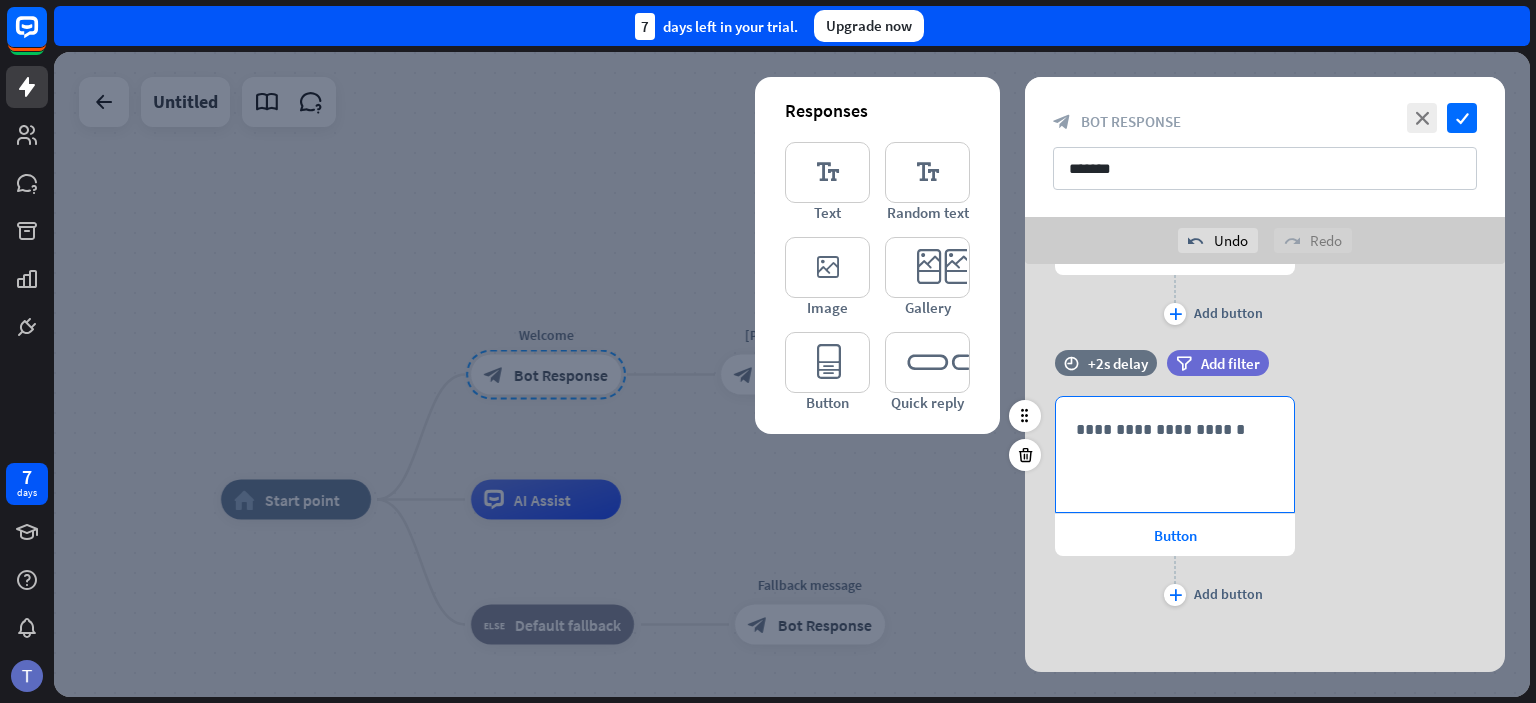 scroll, scrollTop: 728, scrollLeft: 0, axis: vertical 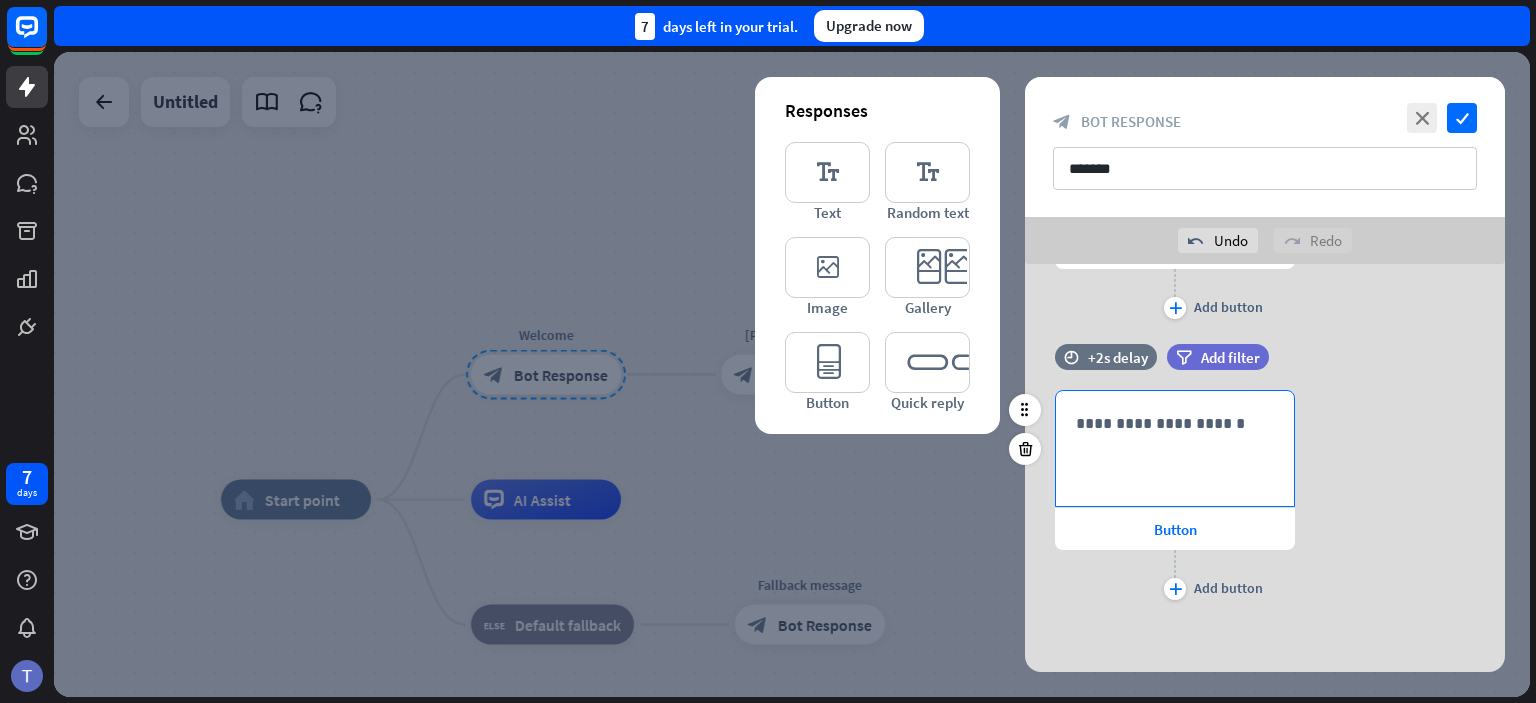 click on "**********" at bounding box center [1175, 423] 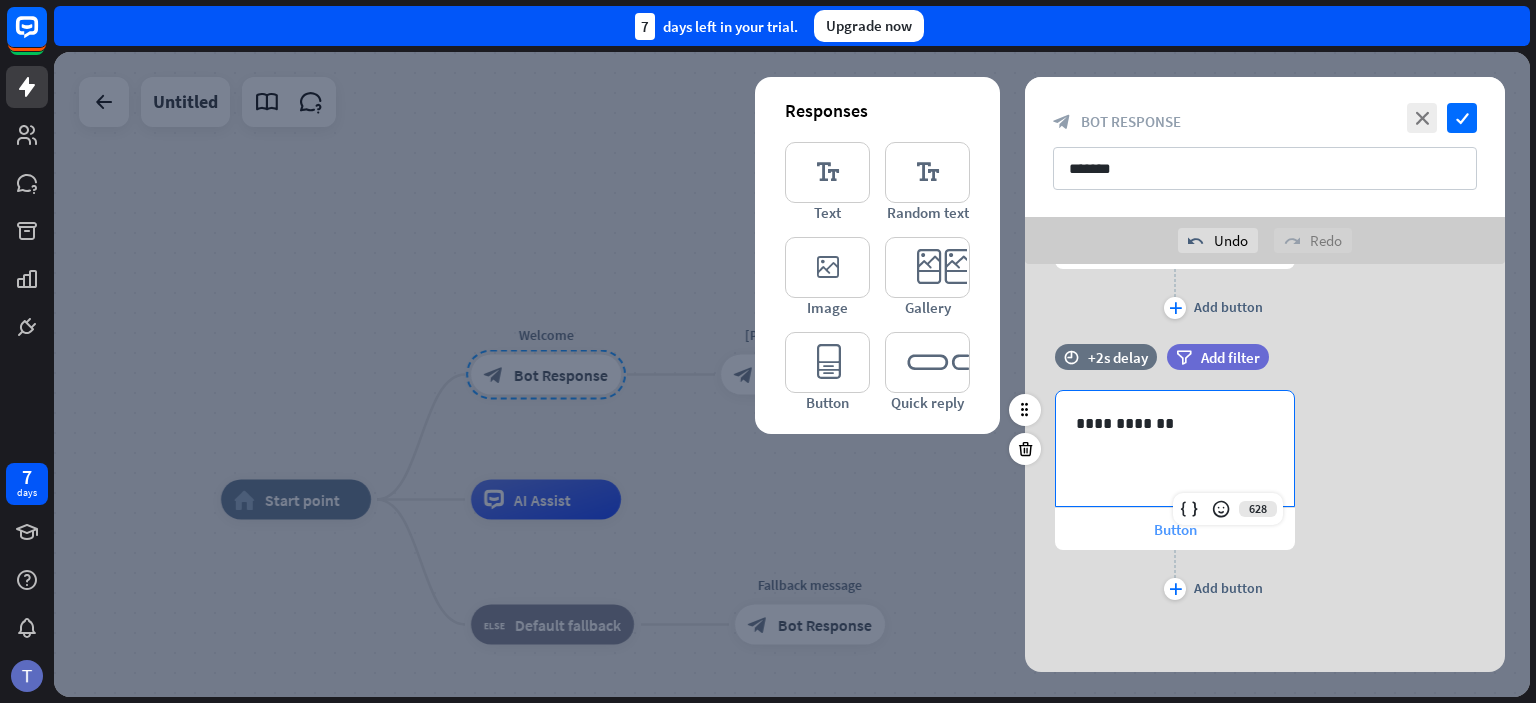 click on "Button" at bounding box center (1175, 529) 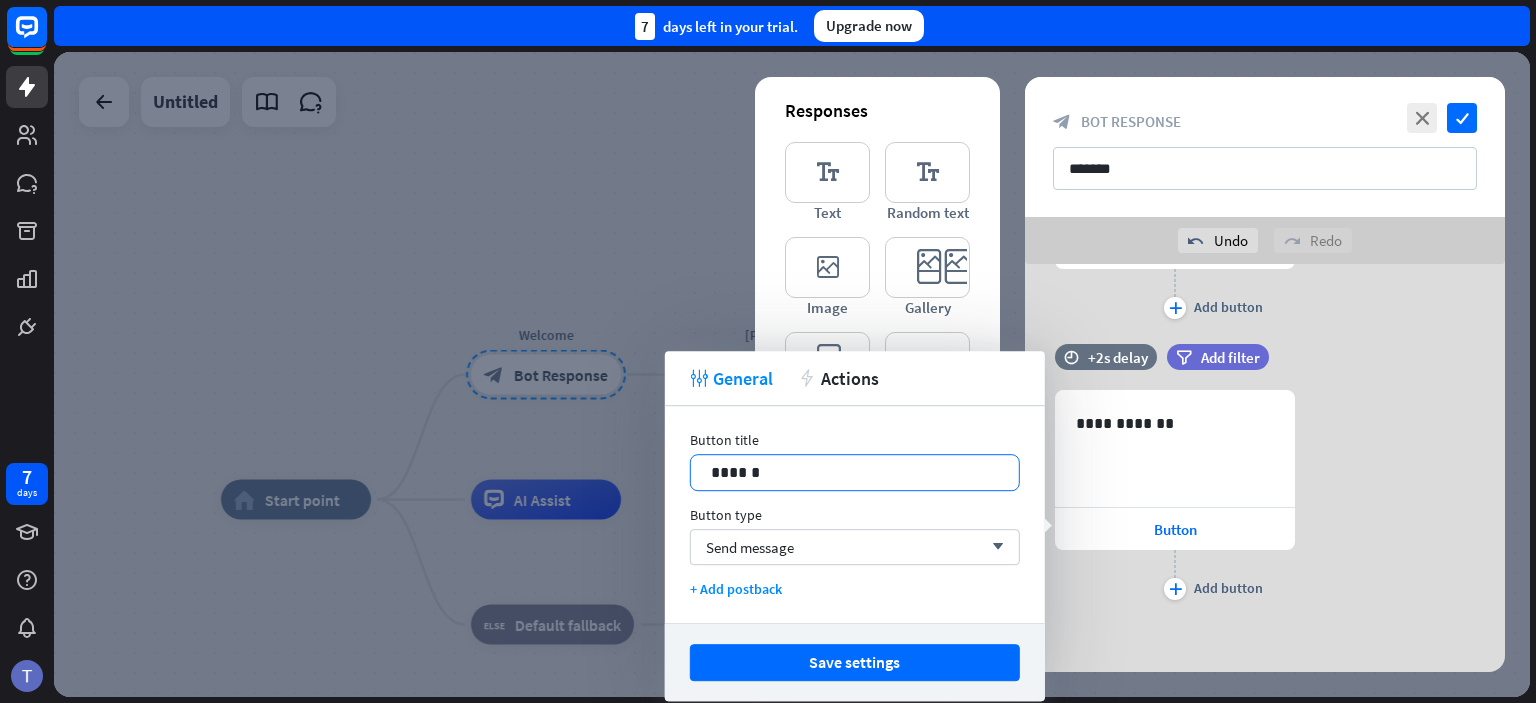 click on "******" at bounding box center (855, 472) 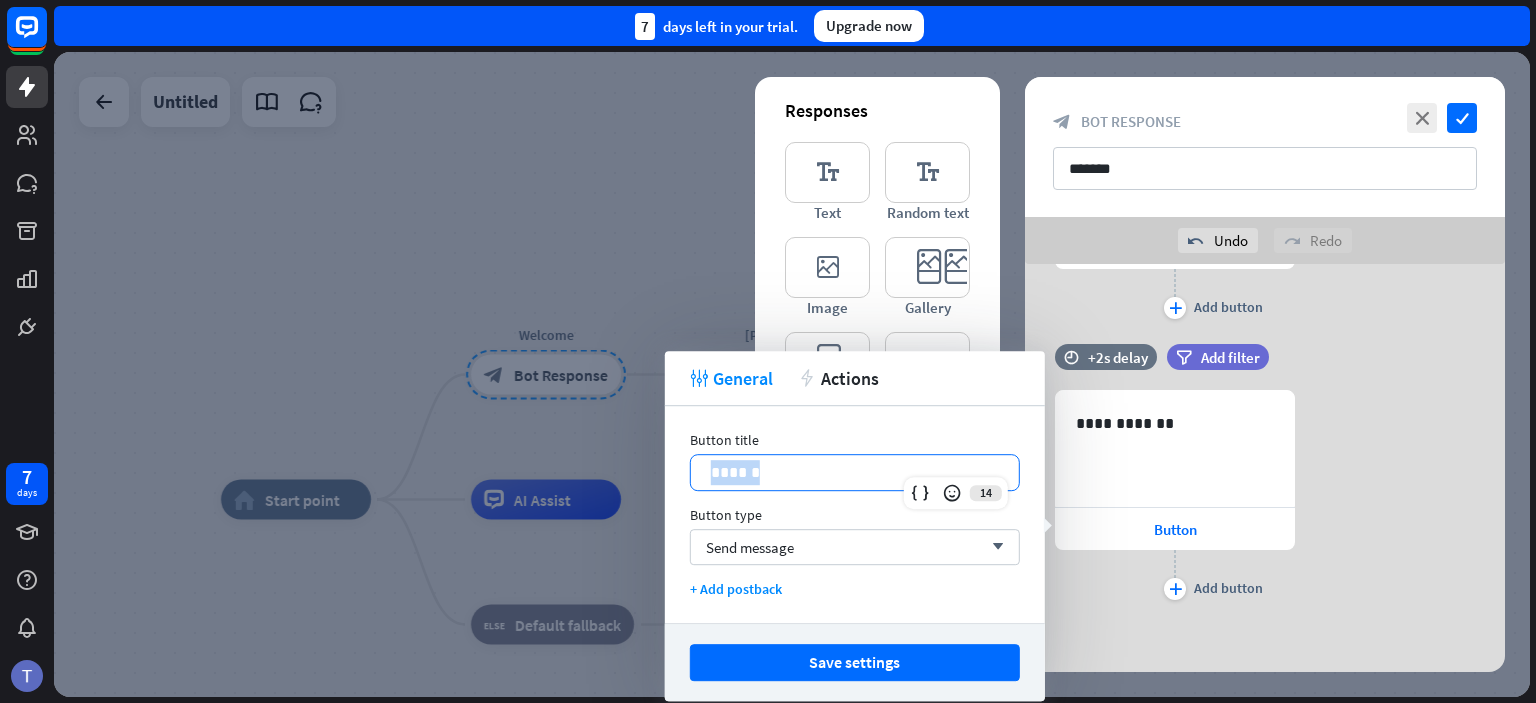 click on "******" at bounding box center (855, 472) 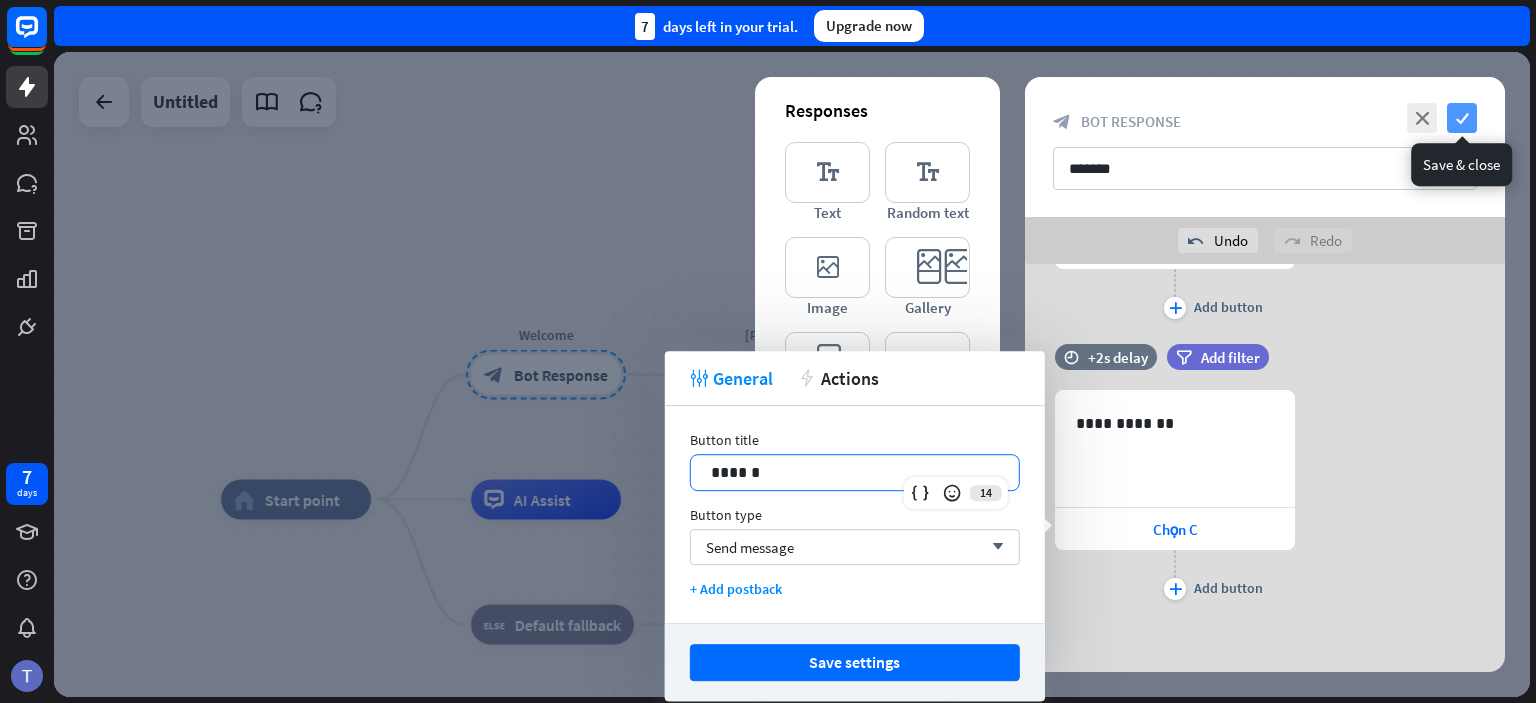 click on "check" at bounding box center [1462, 118] 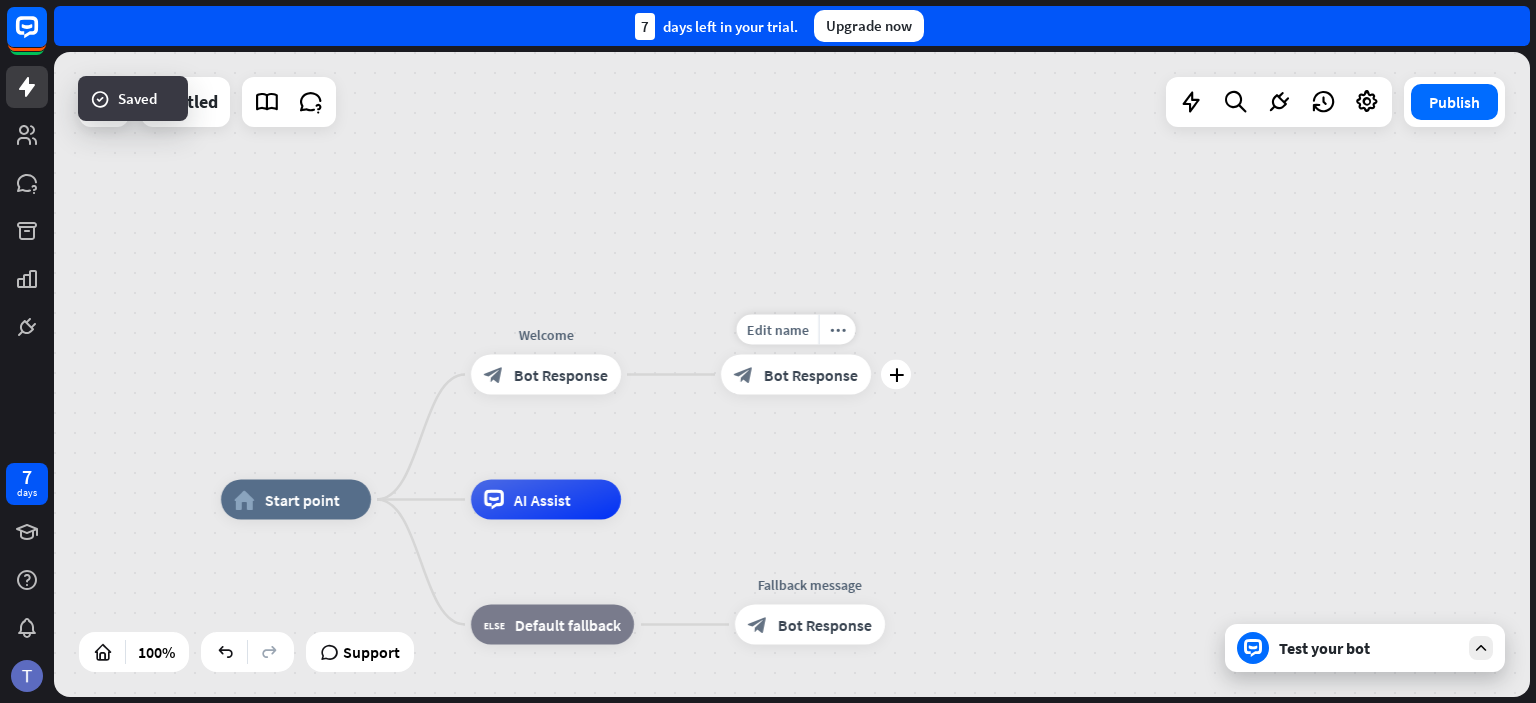 click on "Bot Response" at bounding box center (811, 375) 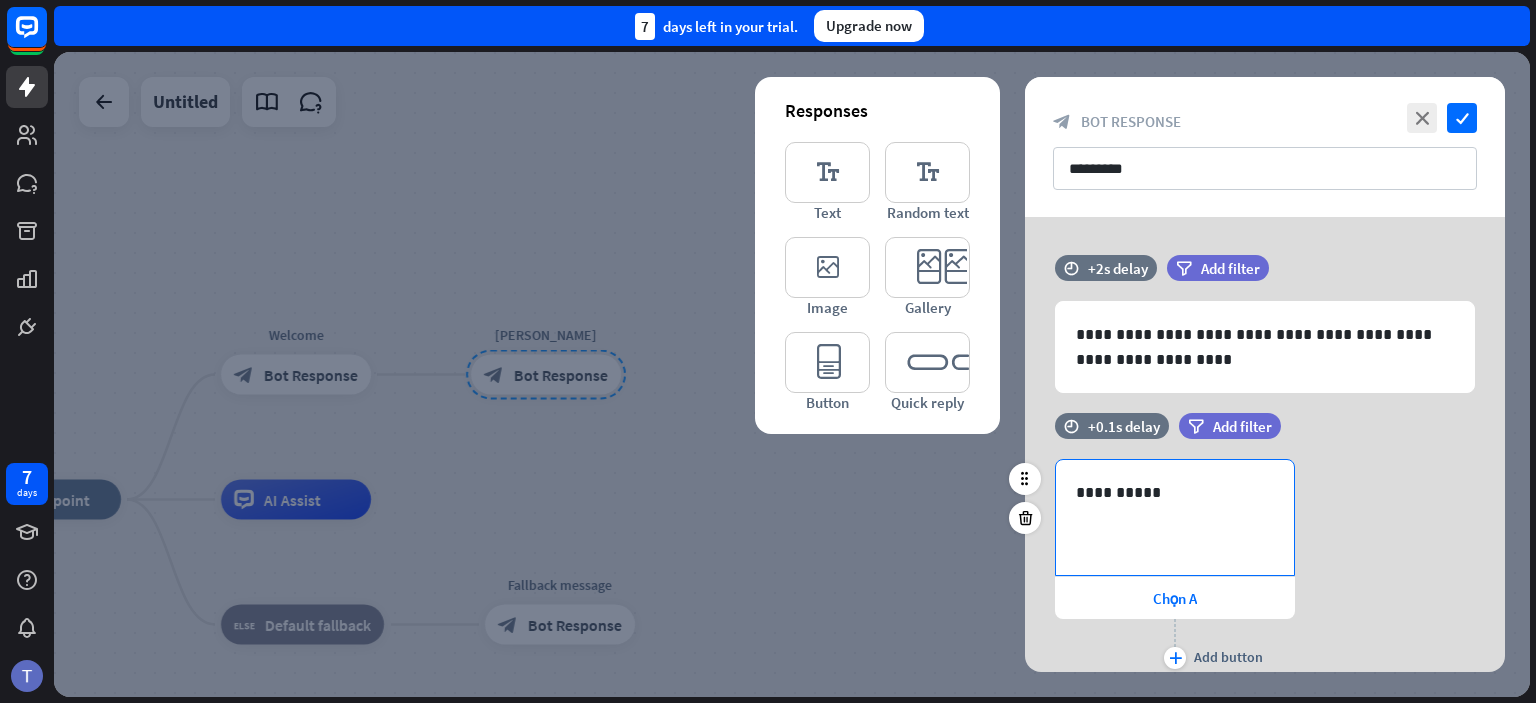 scroll, scrollTop: 351, scrollLeft: 0, axis: vertical 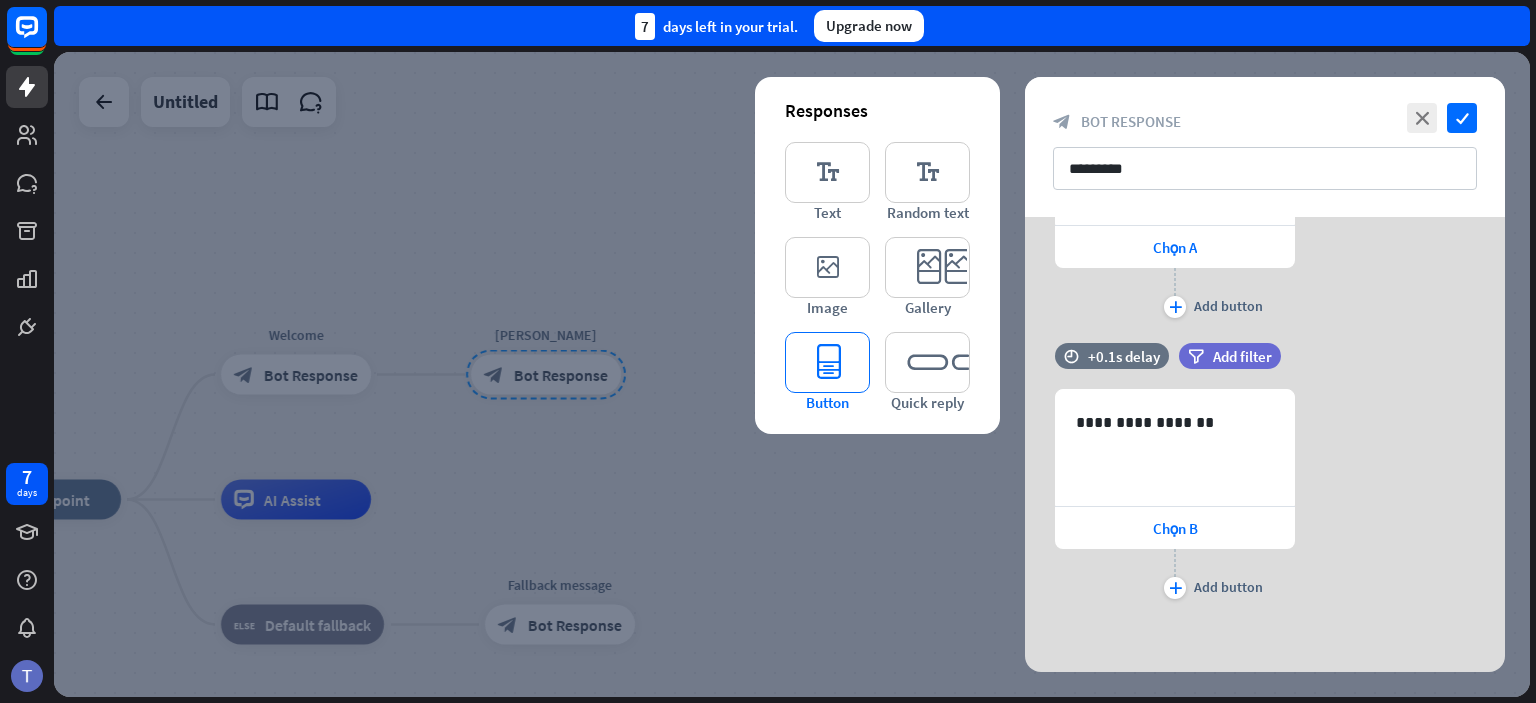 click on "editor_button" at bounding box center (827, 362) 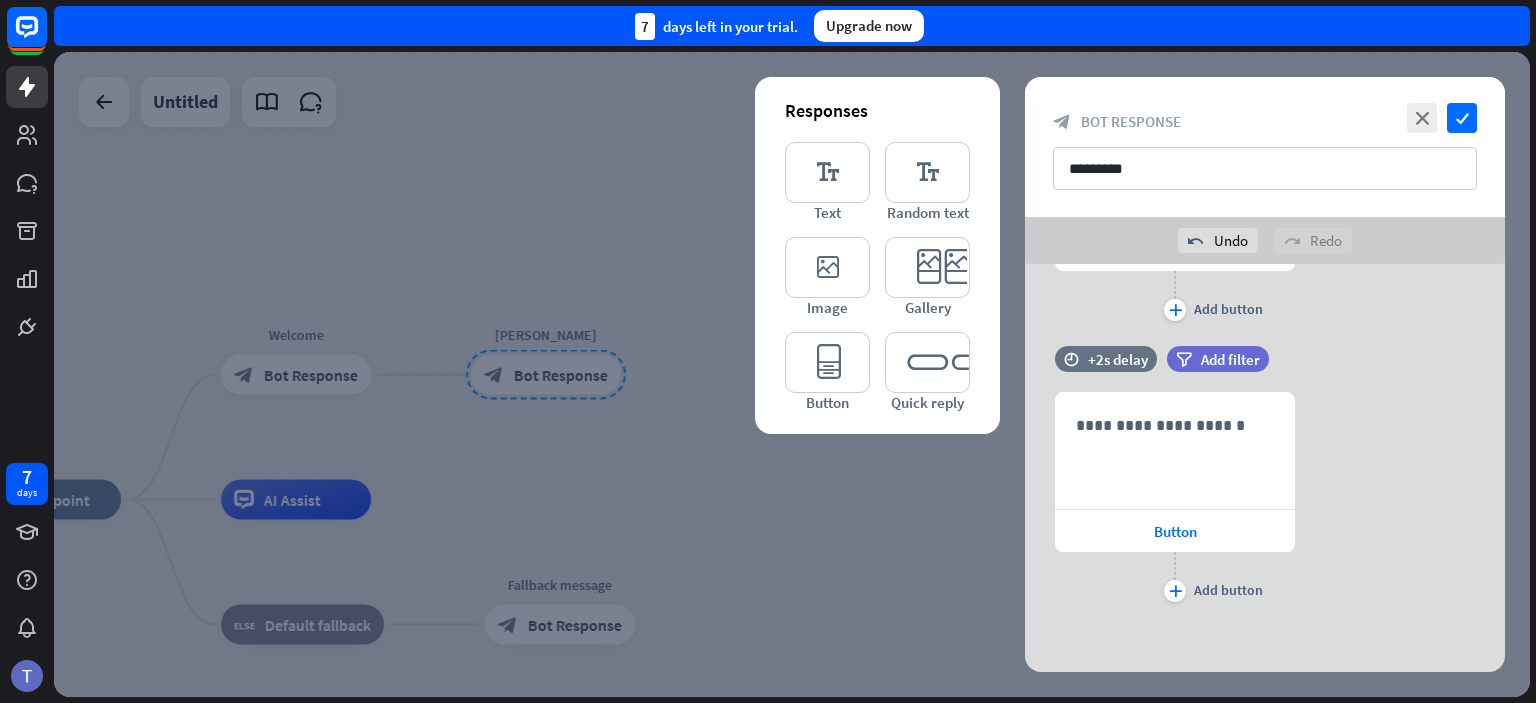 scroll, scrollTop: 679, scrollLeft: 0, axis: vertical 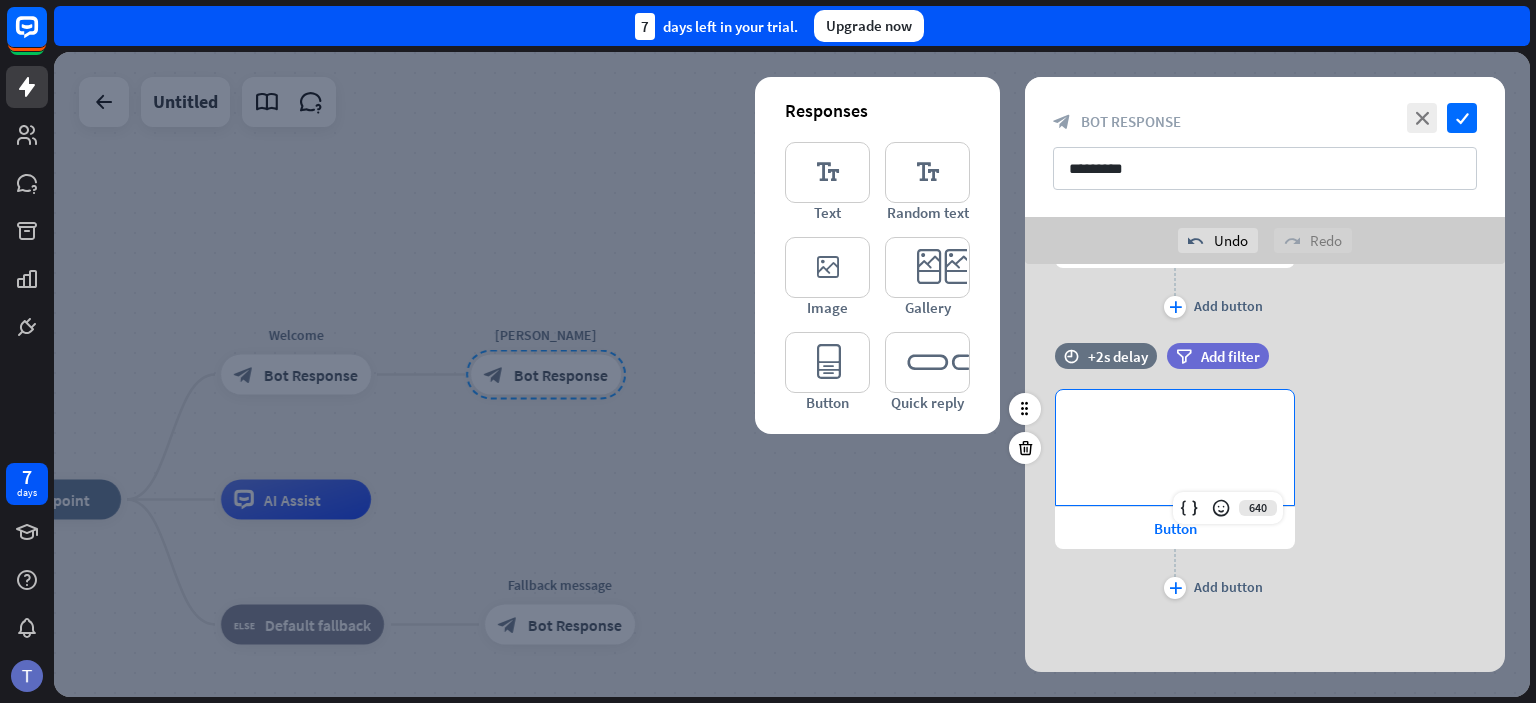 click on "**********" at bounding box center (1175, 422) 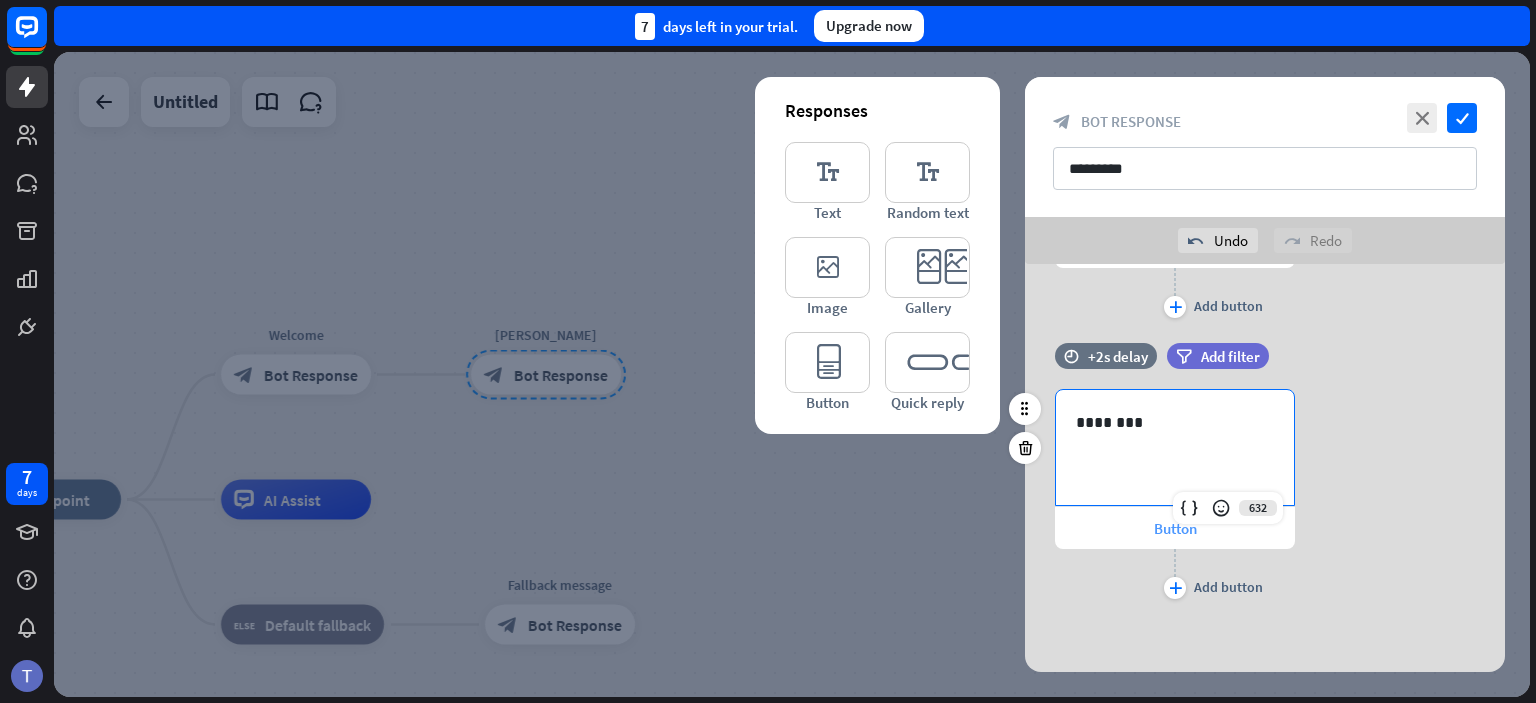 click on "Button" at bounding box center (1175, 528) 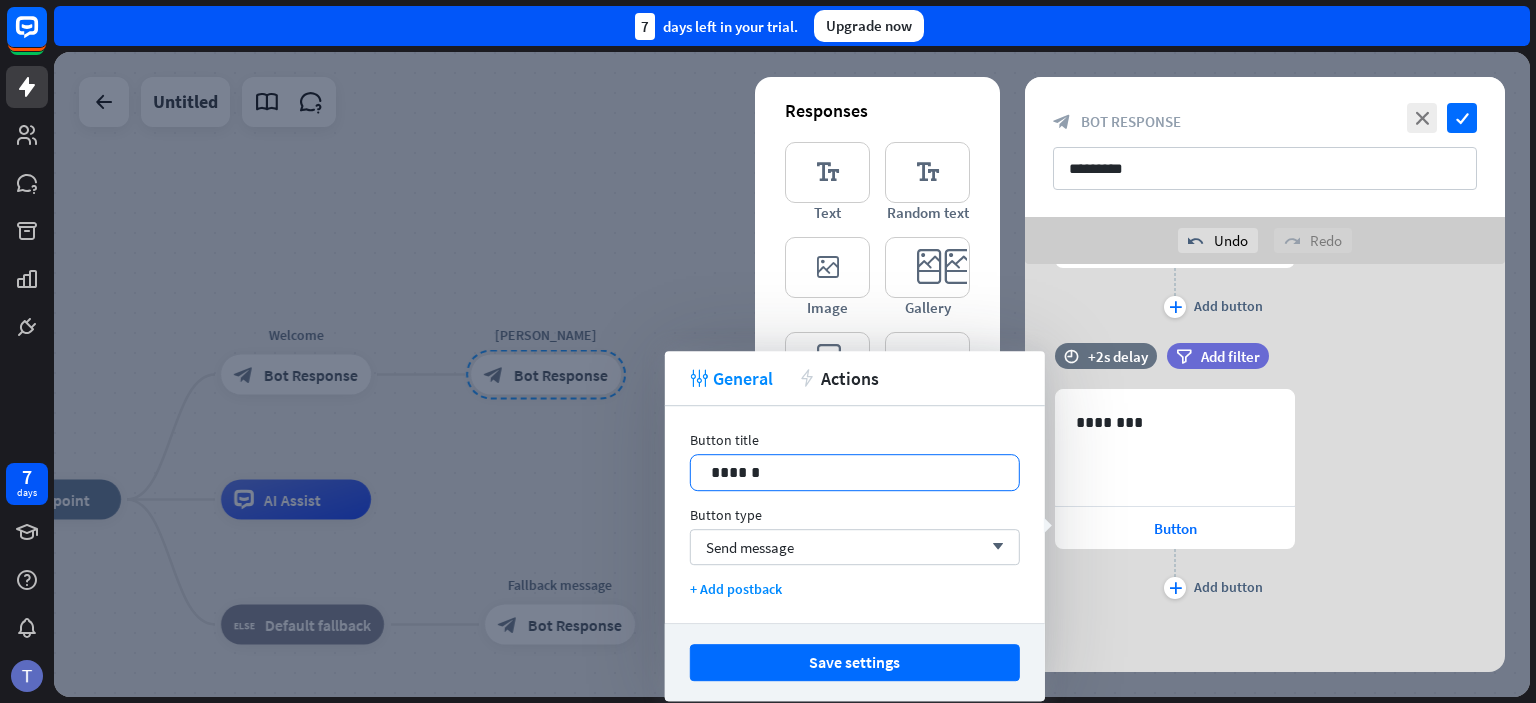 click on "******" at bounding box center (855, 472) 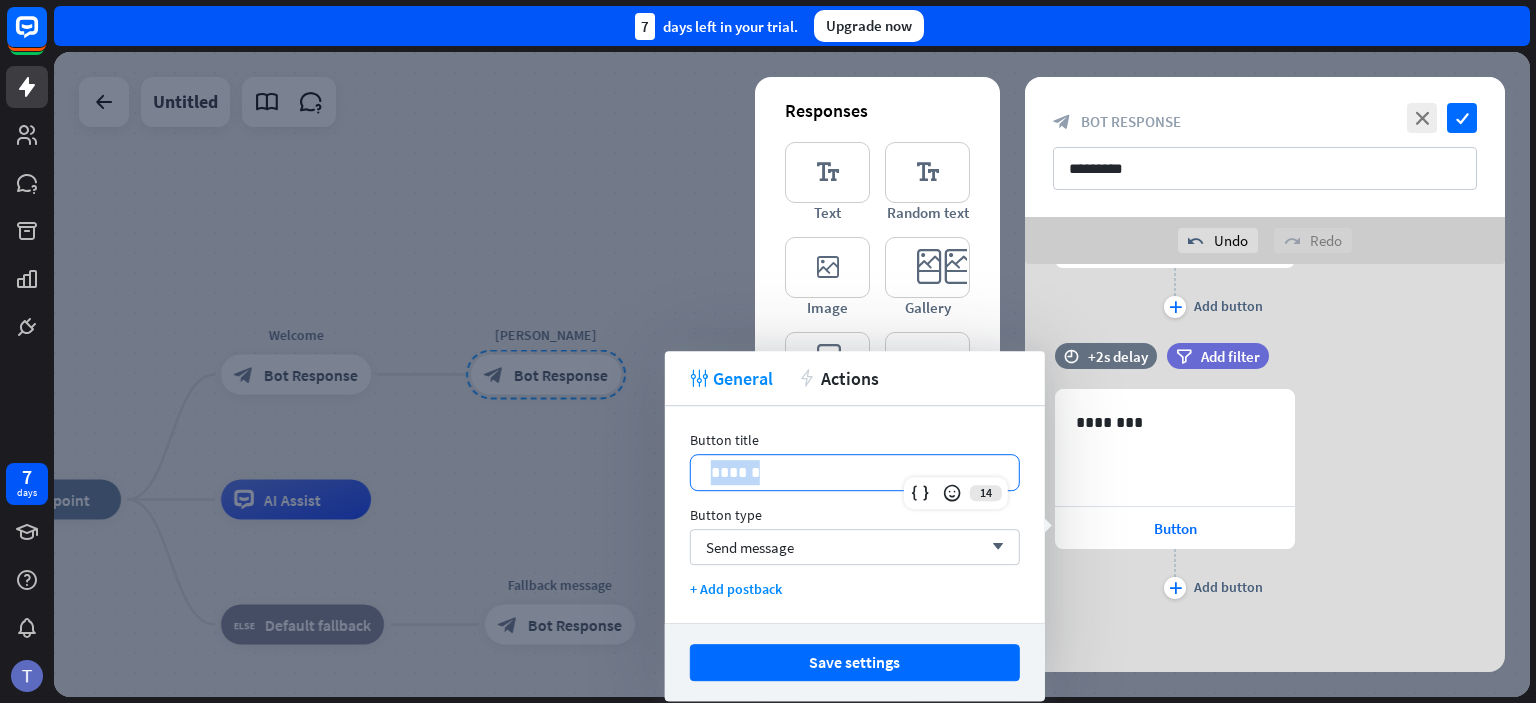 click on "******" at bounding box center (855, 472) 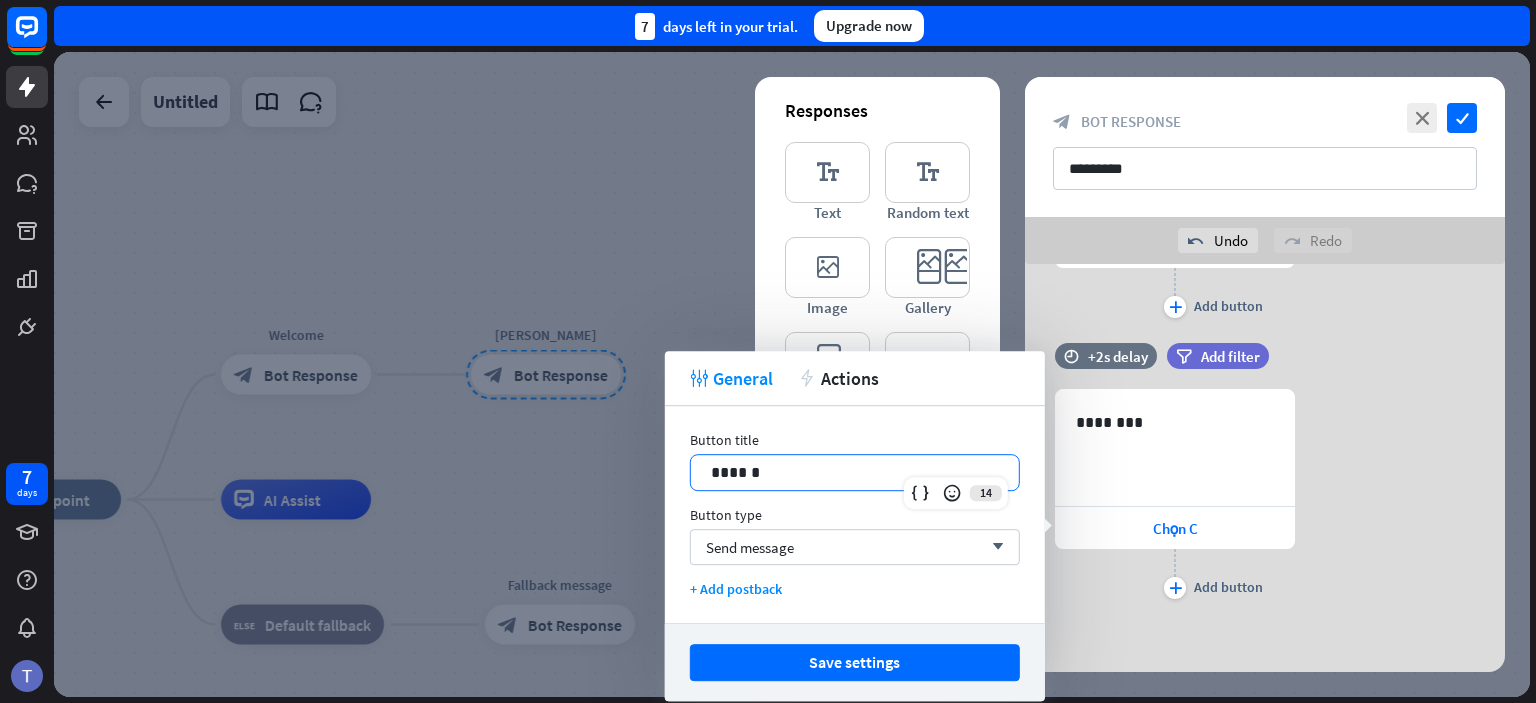 click on "632   ********         Chọn C     plus   Add button" at bounding box center (1265, 496) 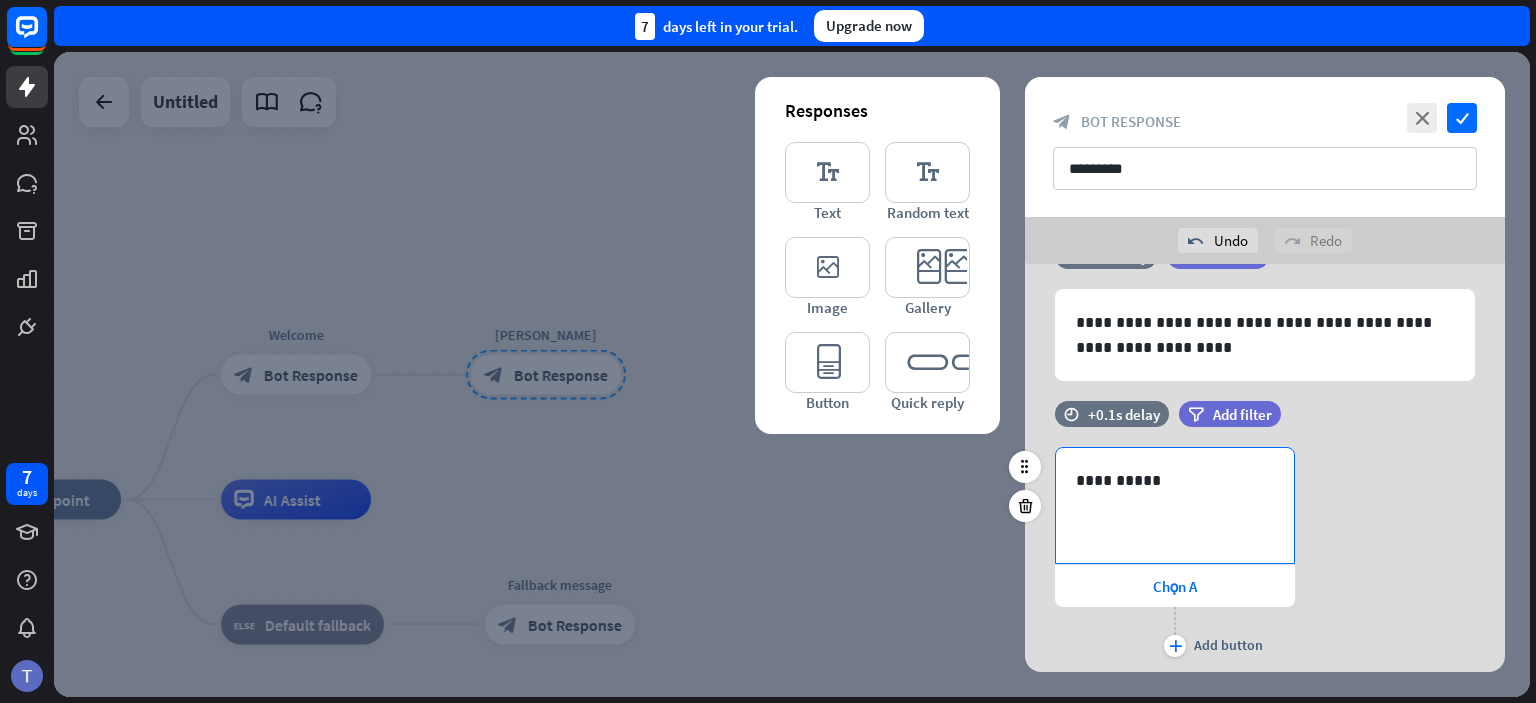 scroll, scrollTop: 57, scrollLeft: 0, axis: vertical 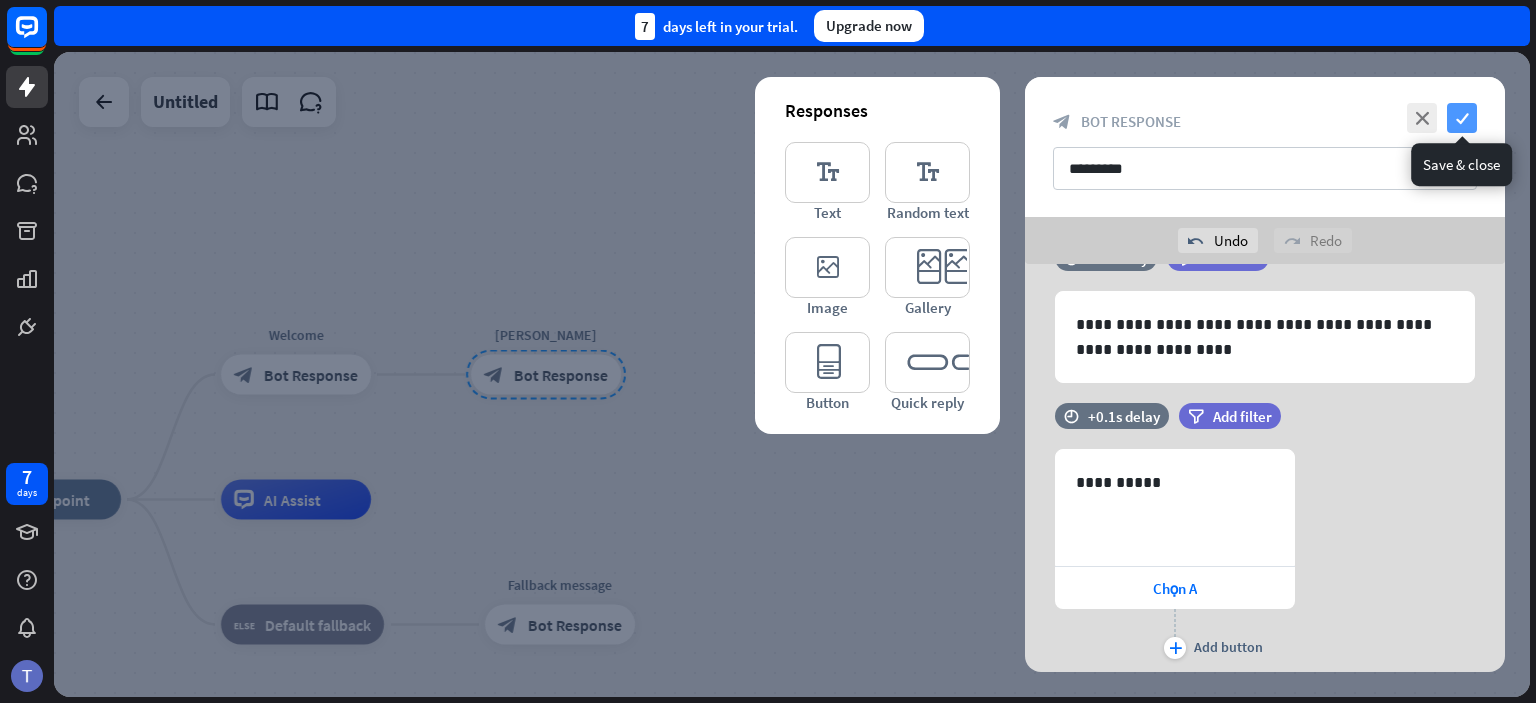 click on "check" at bounding box center [1462, 118] 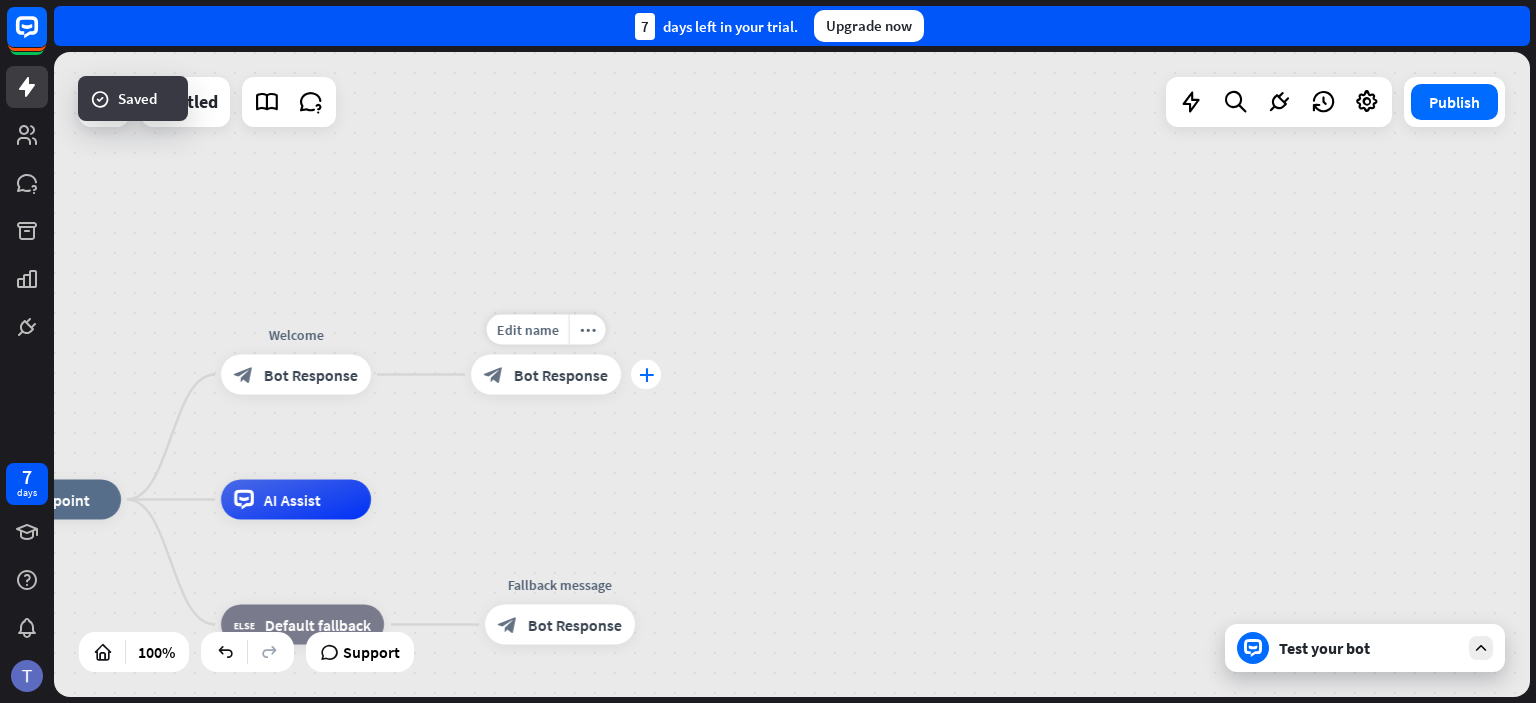 click on "plus" at bounding box center [646, 375] 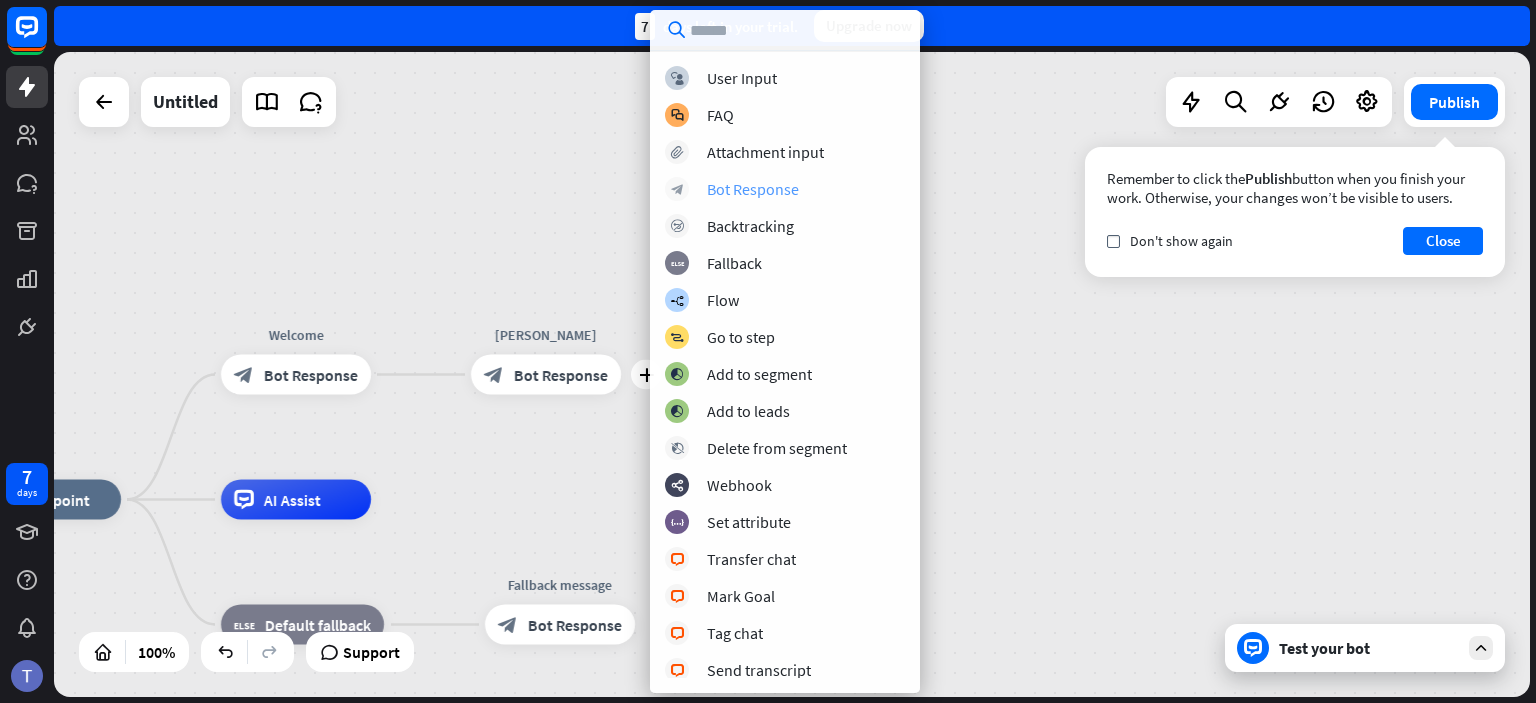 click on "Bot Response" at bounding box center [753, 189] 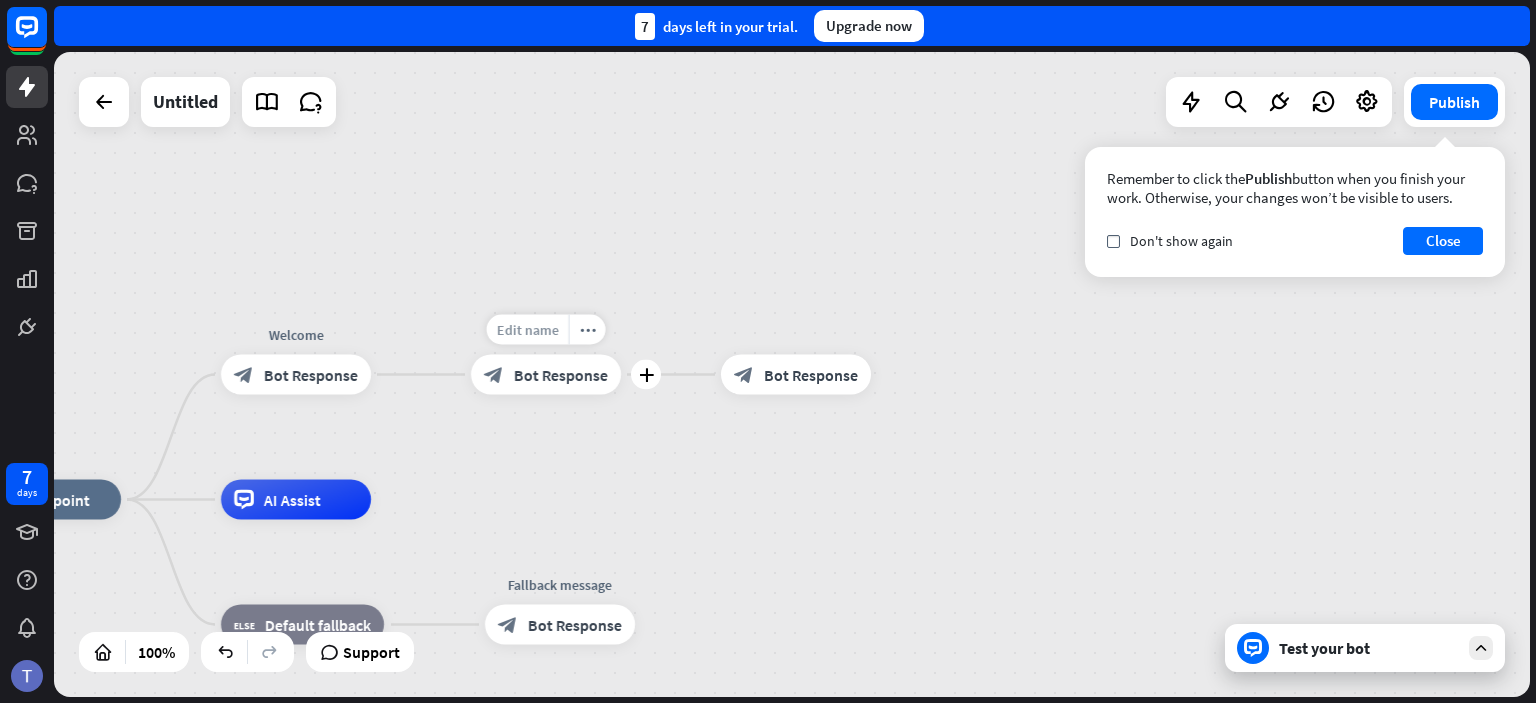 click on "Edit name" at bounding box center (528, 330) 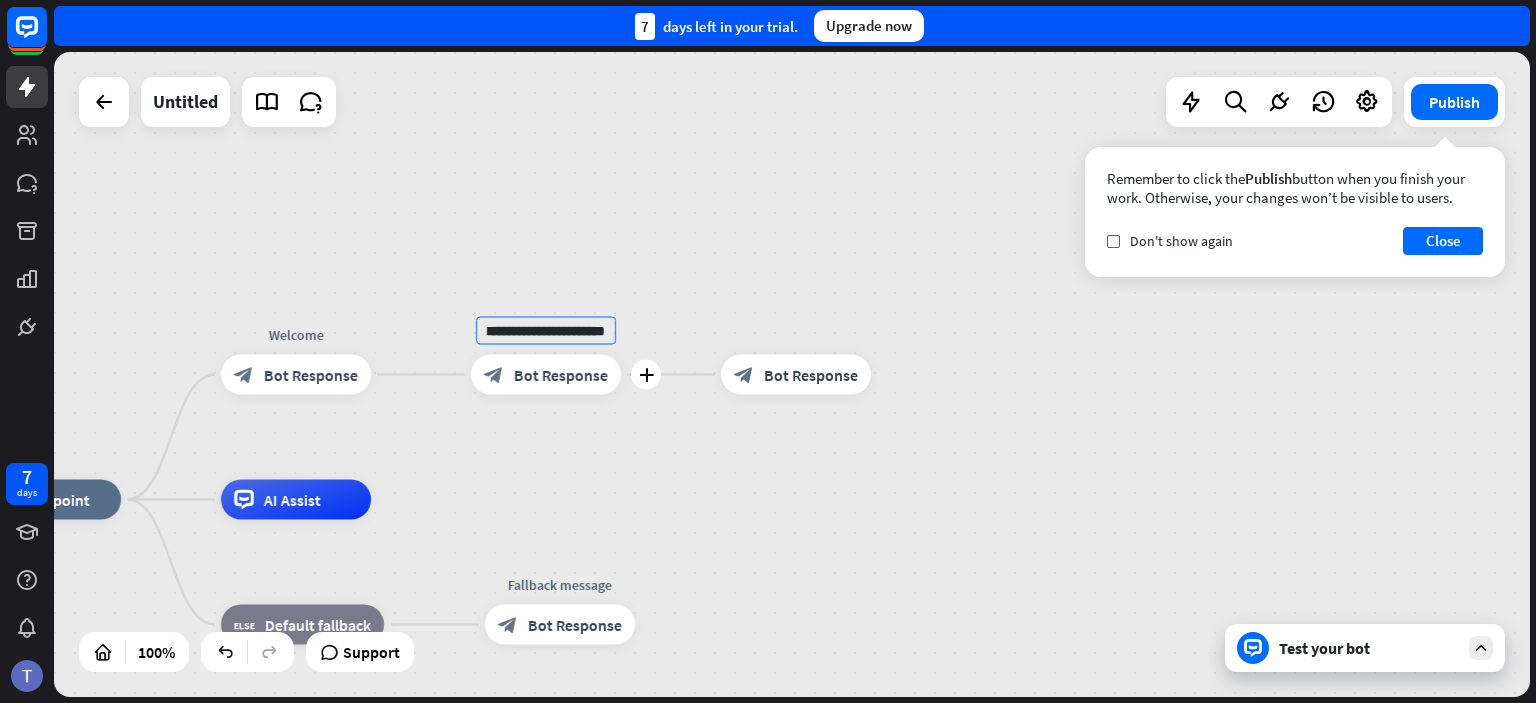 scroll, scrollTop: 0, scrollLeft: 36, axis: horizontal 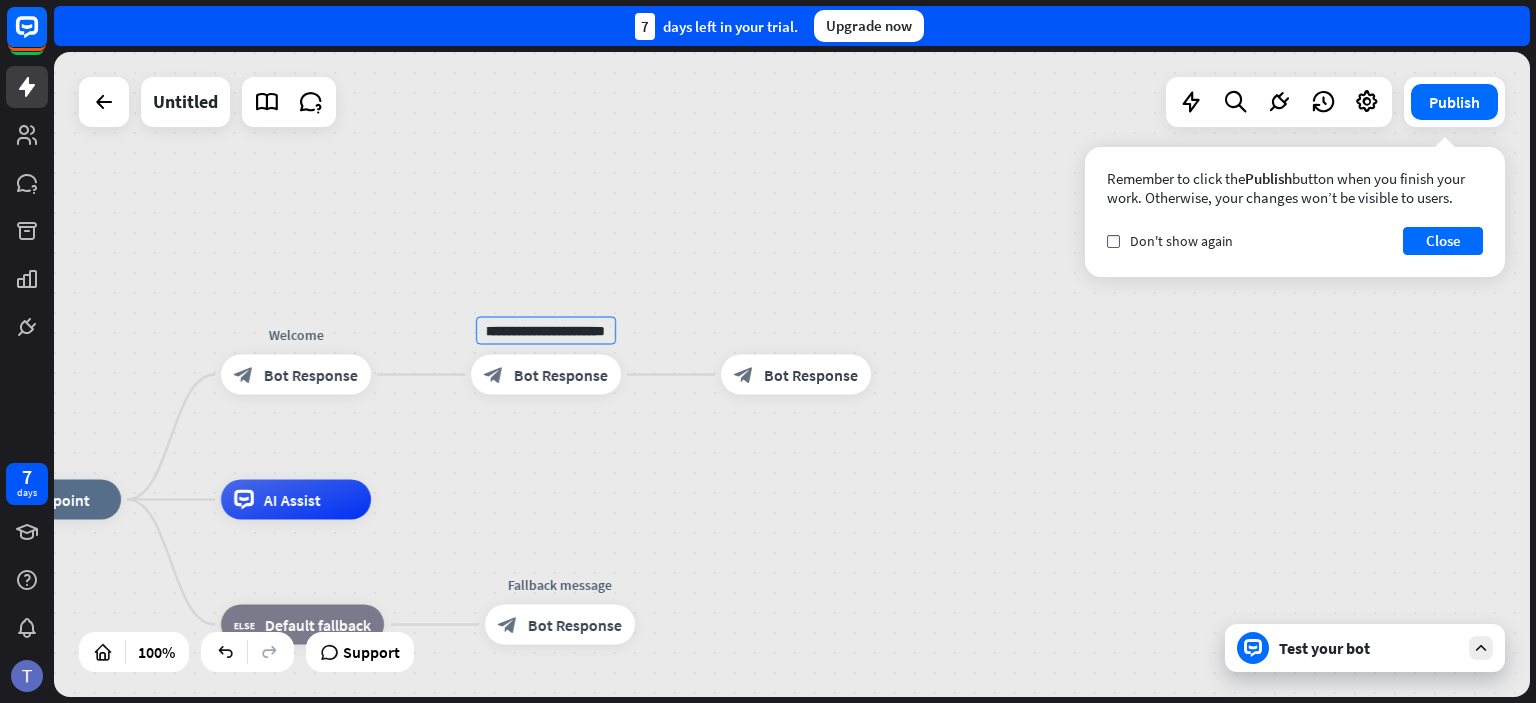 type on "**********" 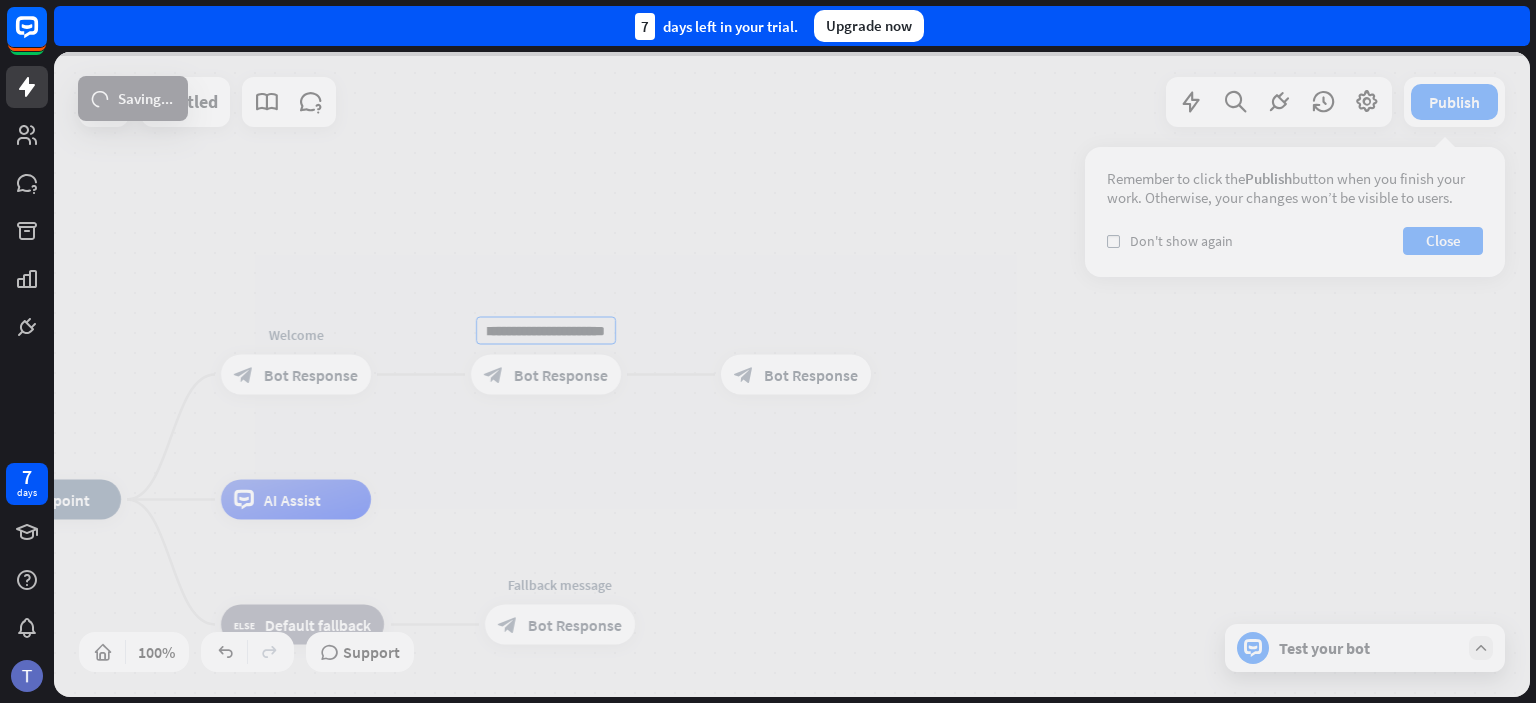 scroll, scrollTop: 0, scrollLeft: 0, axis: both 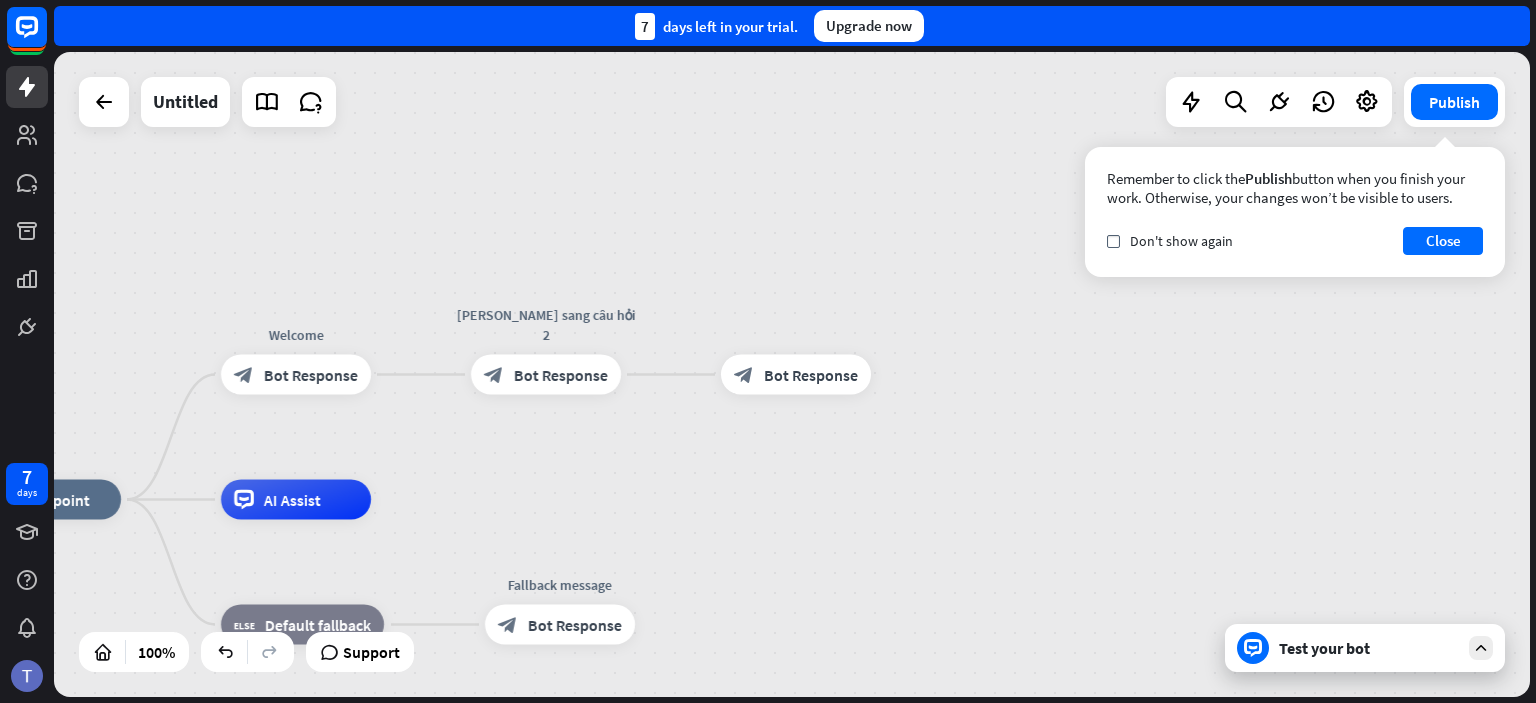click on "Bot Response" at bounding box center [811, 375] 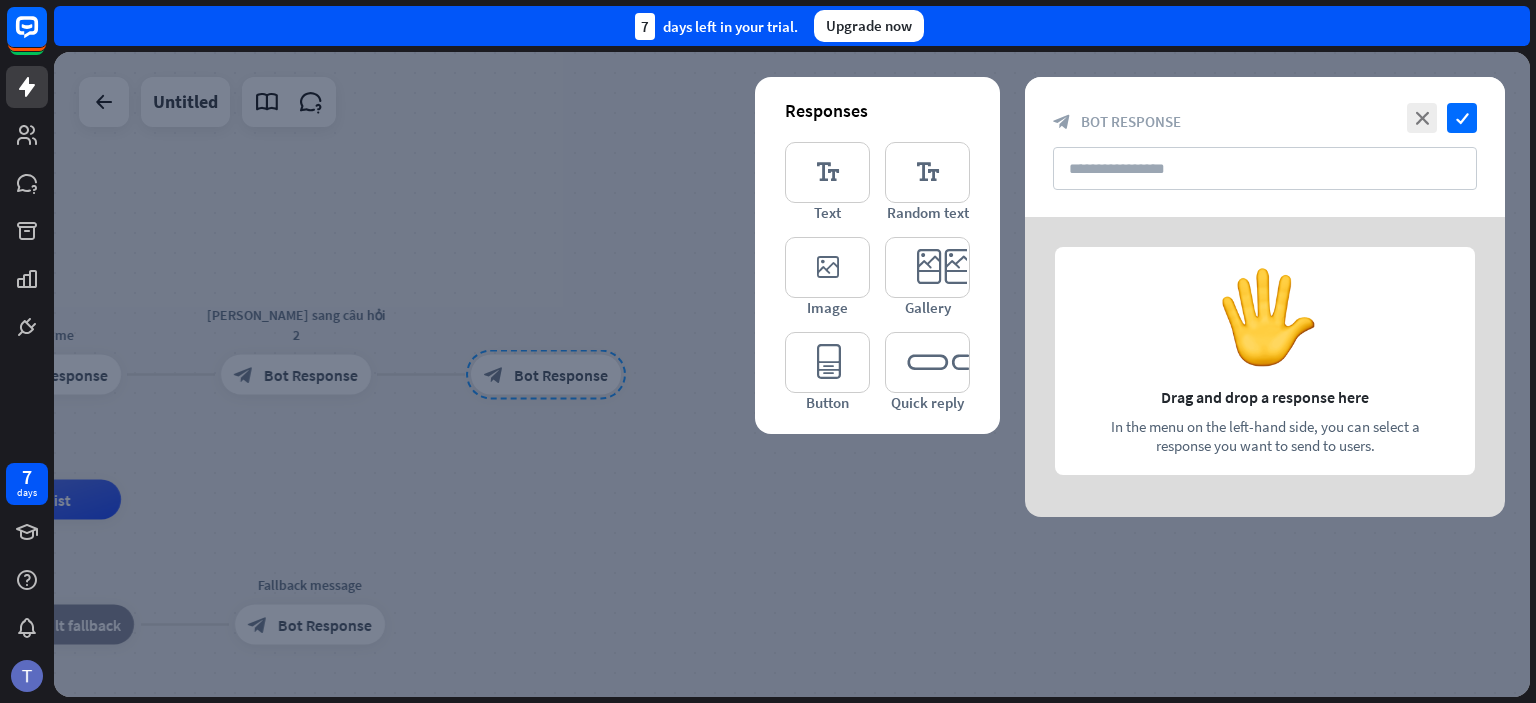 click at bounding box center [792, 374] 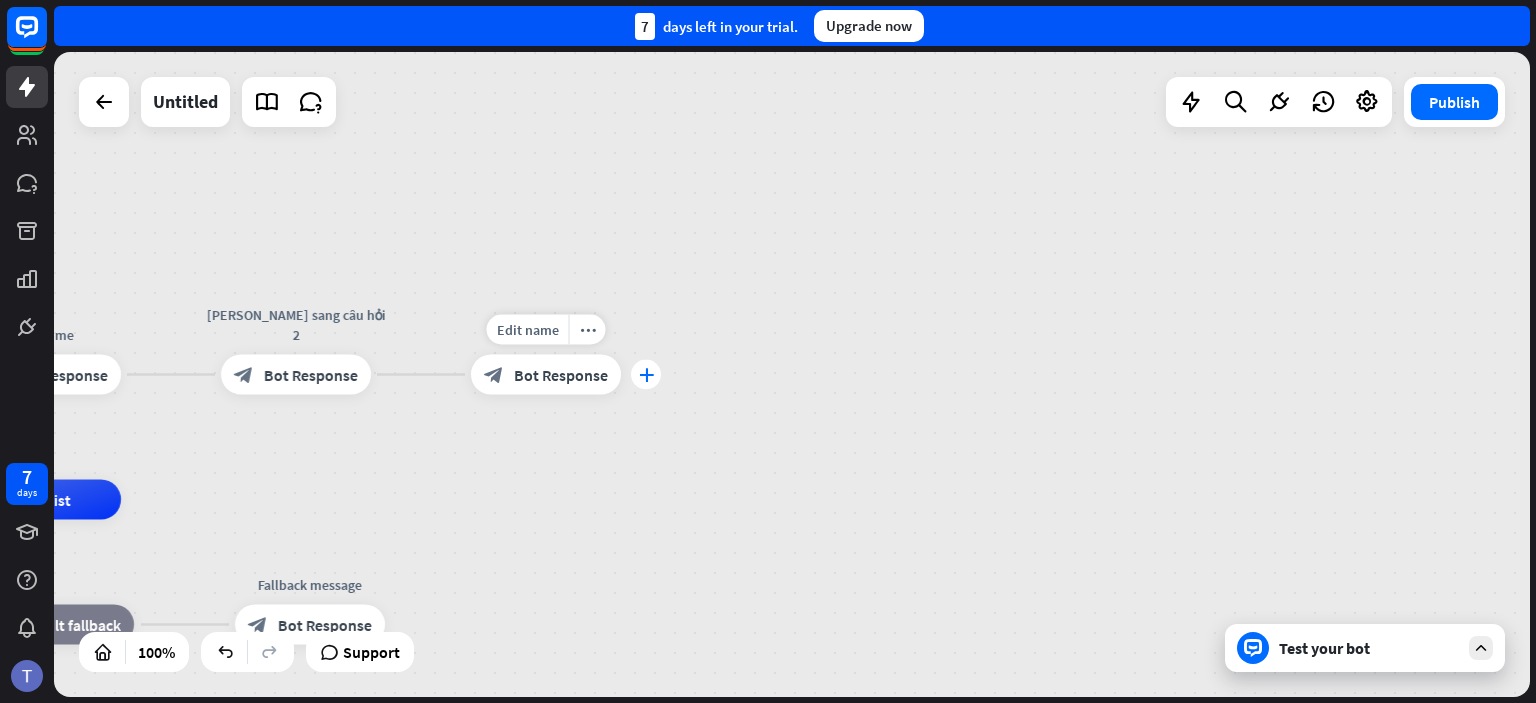 click on "plus" at bounding box center [646, 375] 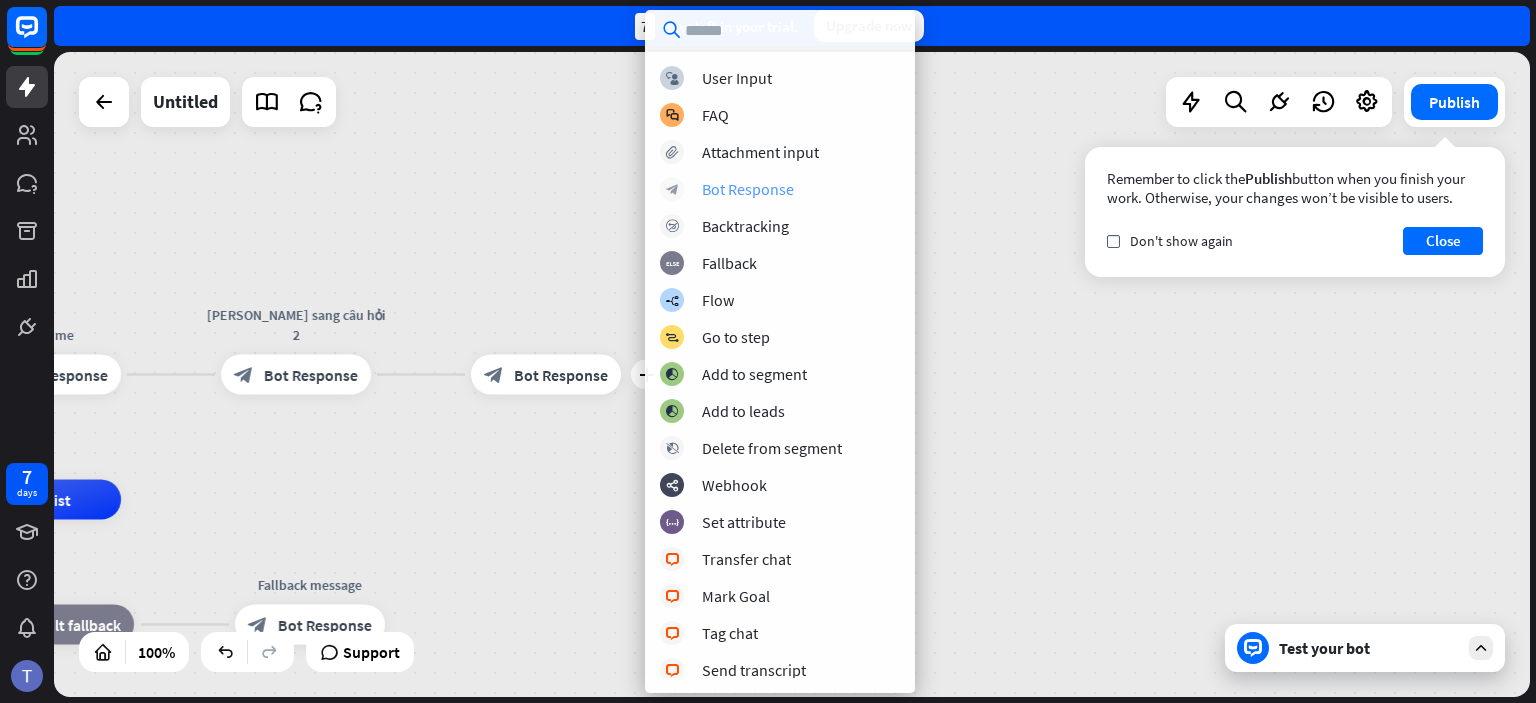 click on "Bot Response" at bounding box center (748, 189) 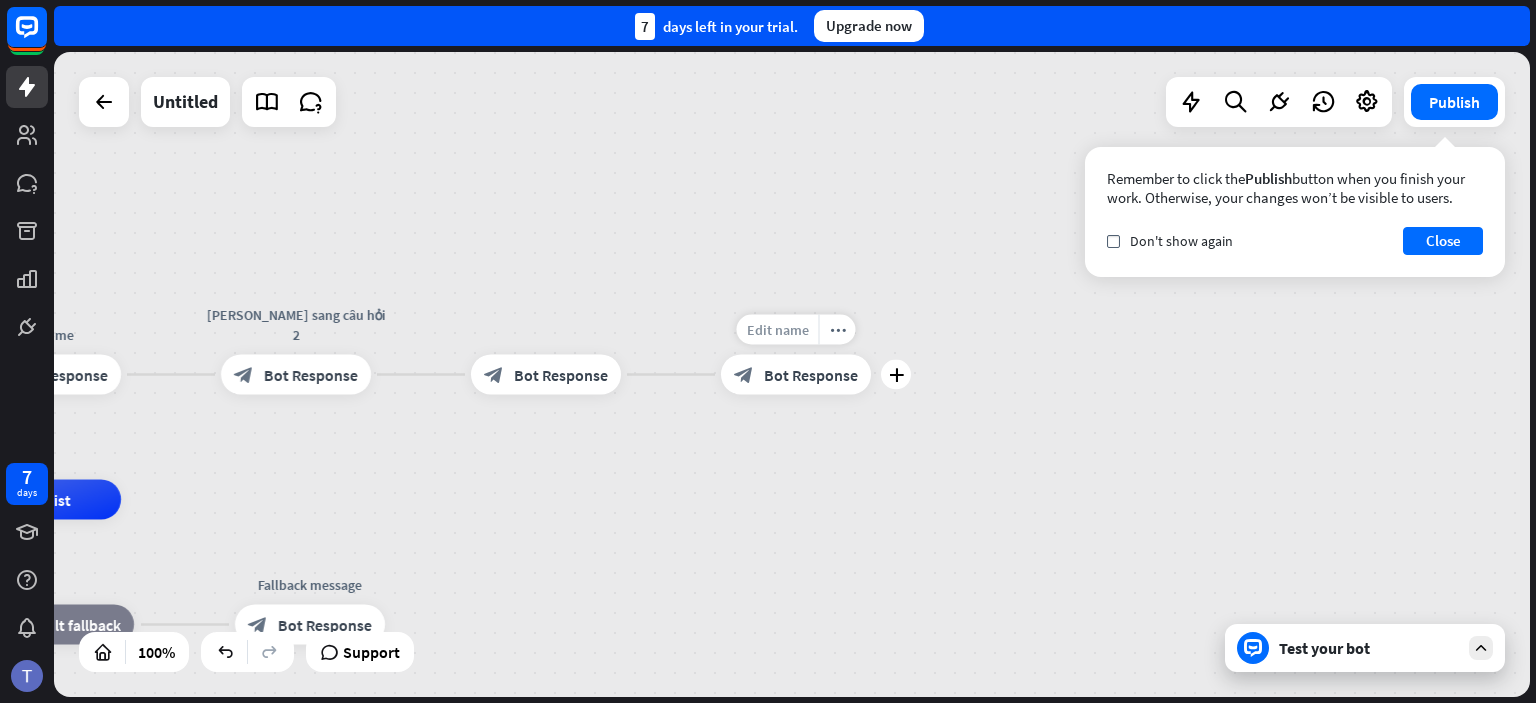 click on "Edit name" at bounding box center [778, 330] 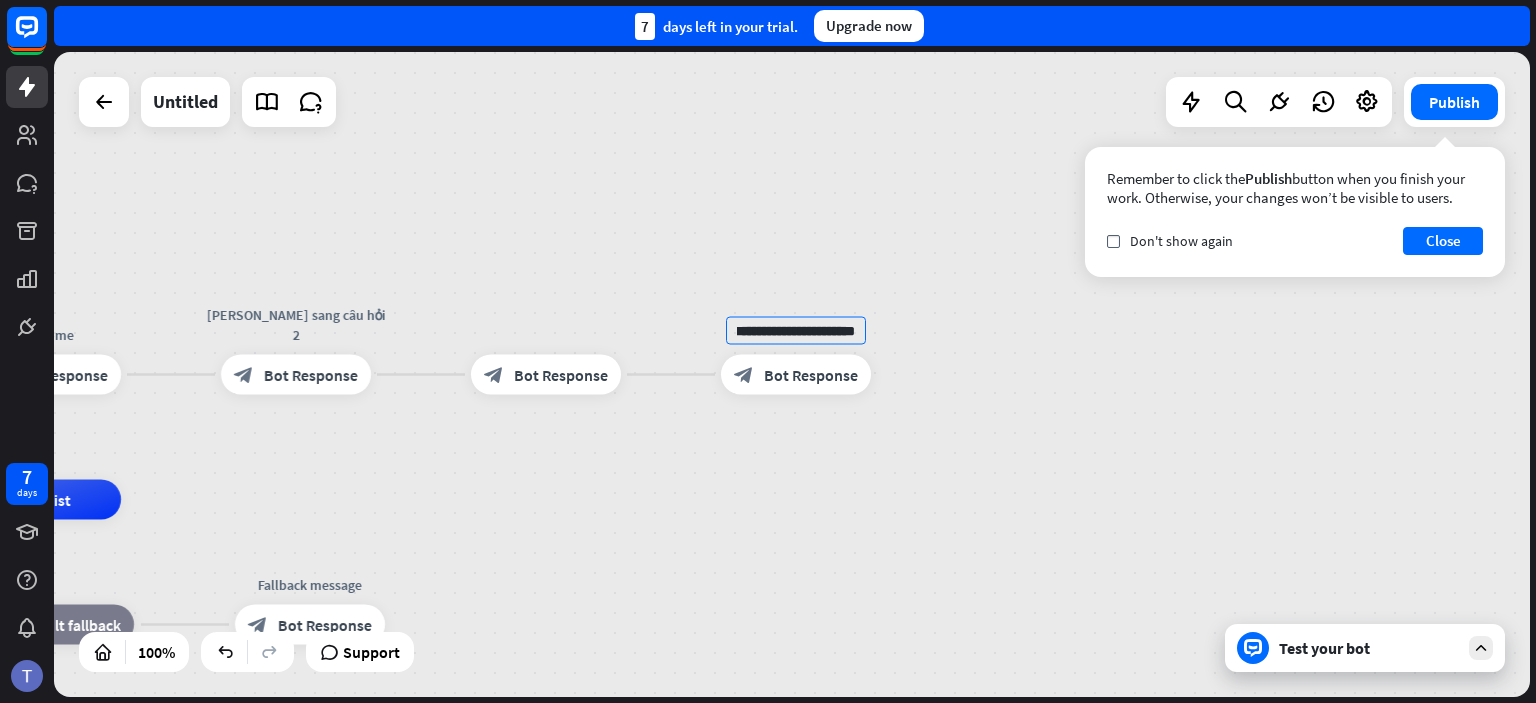 scroll, scrollTop: 0, scrollLeft: 36, axis: horizontal 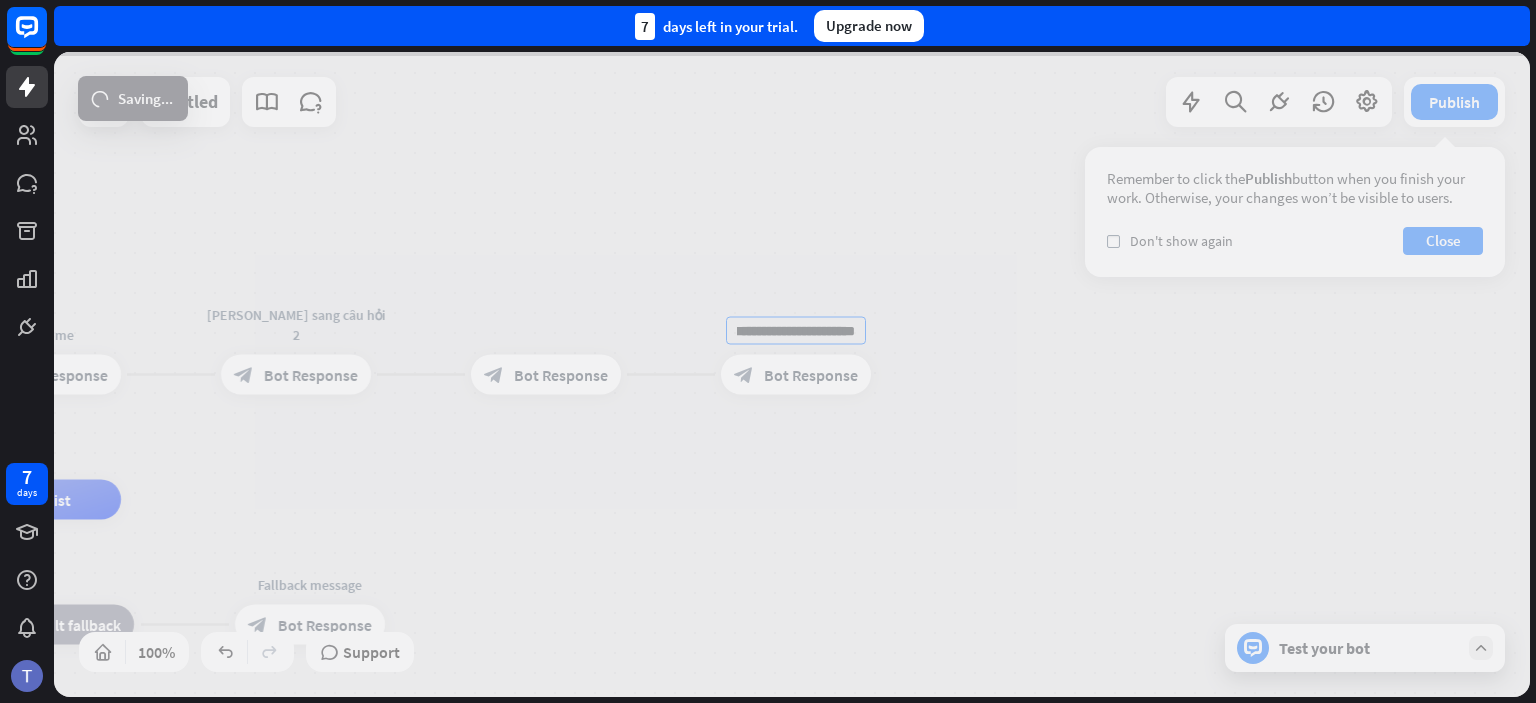 click on "**********" at bounding box center (792, 374) 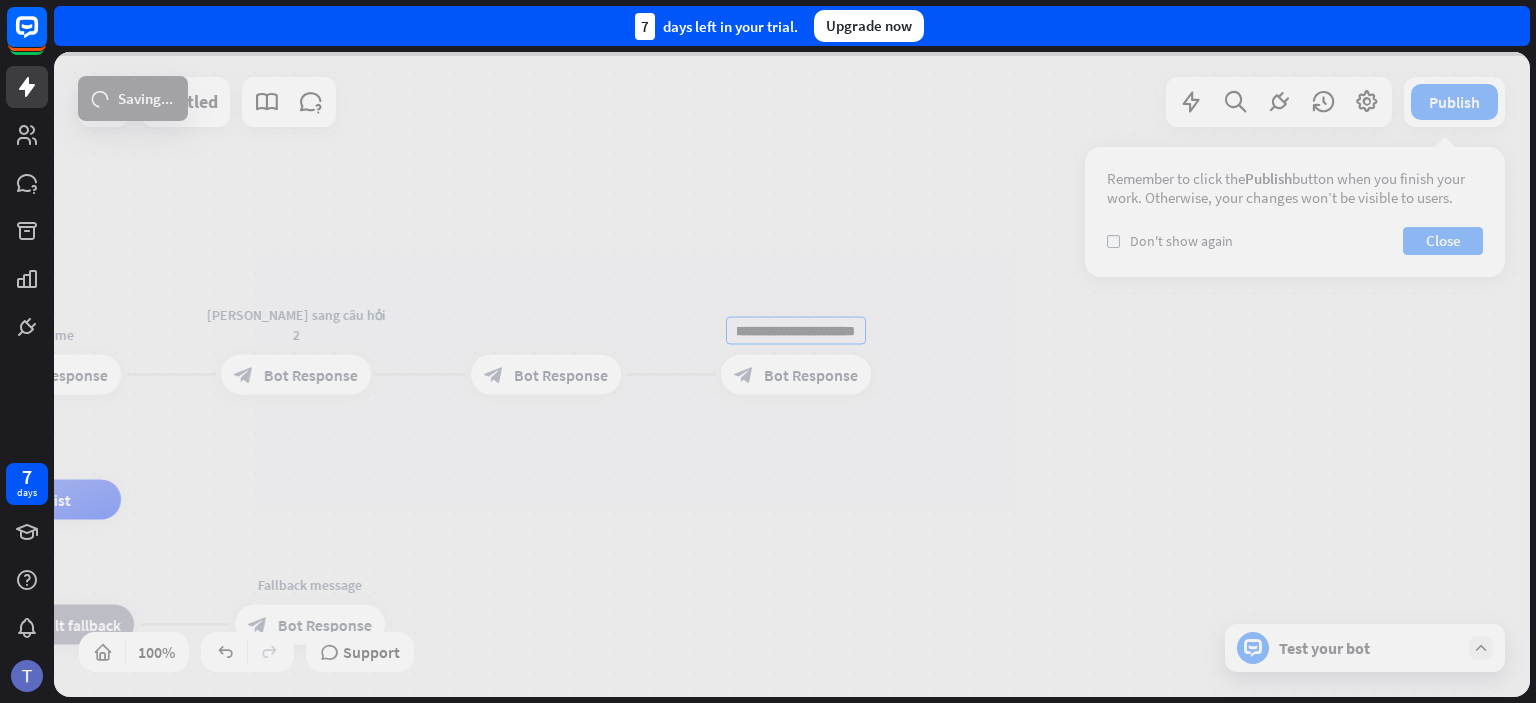 scroll, scrollTop: 0, scrollLeft: 0, axis: both 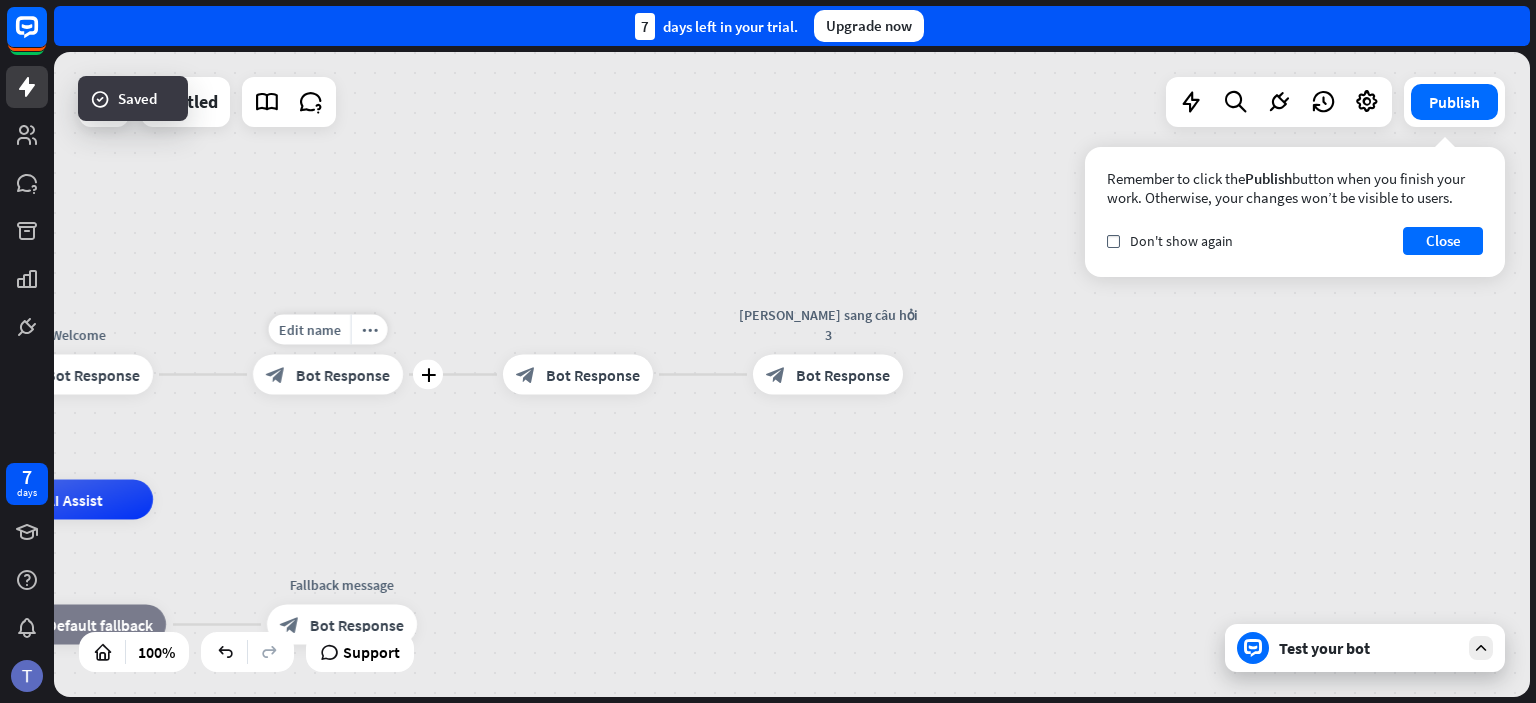 click on "Bot Response" at bounding box center [343, 375] 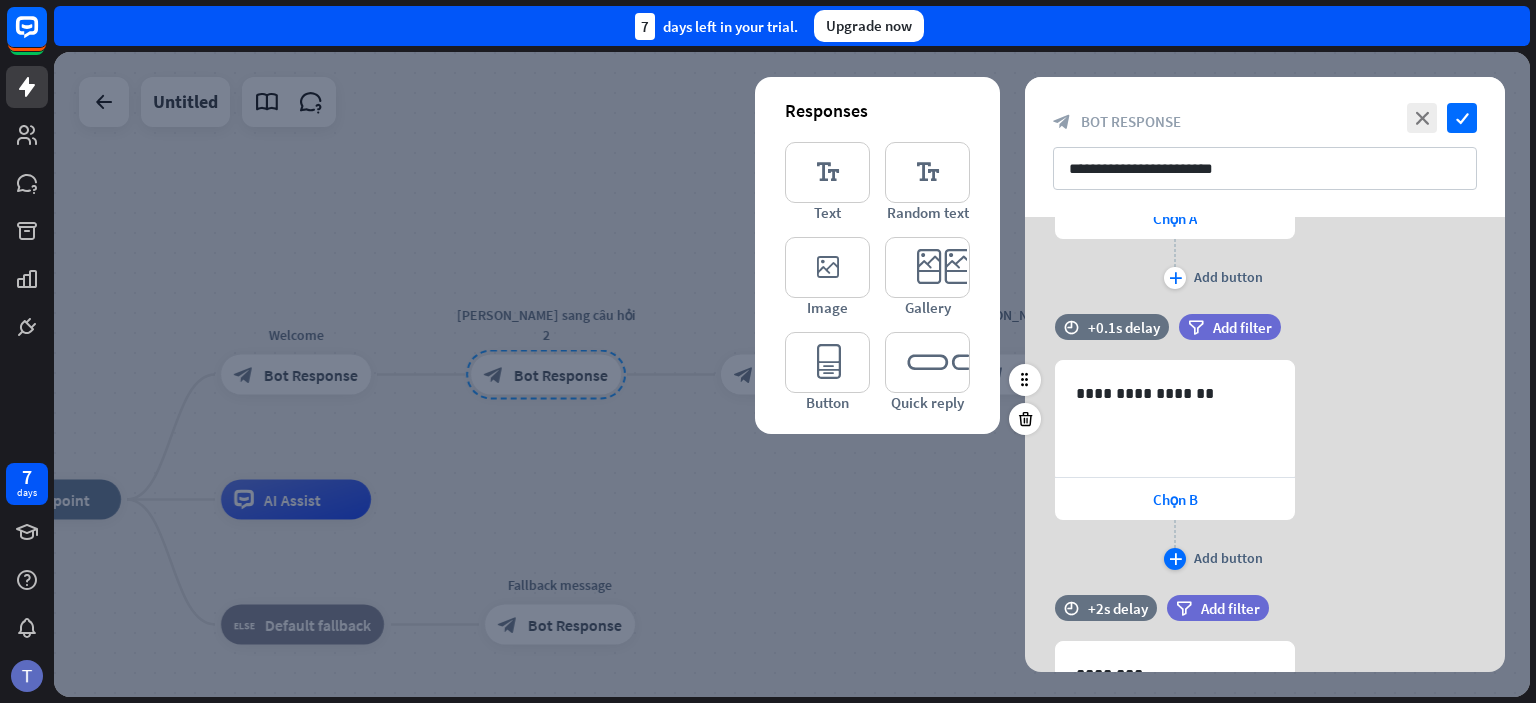 scroll, scrollTop: 380, scrollLeft: 0, axis: vertical 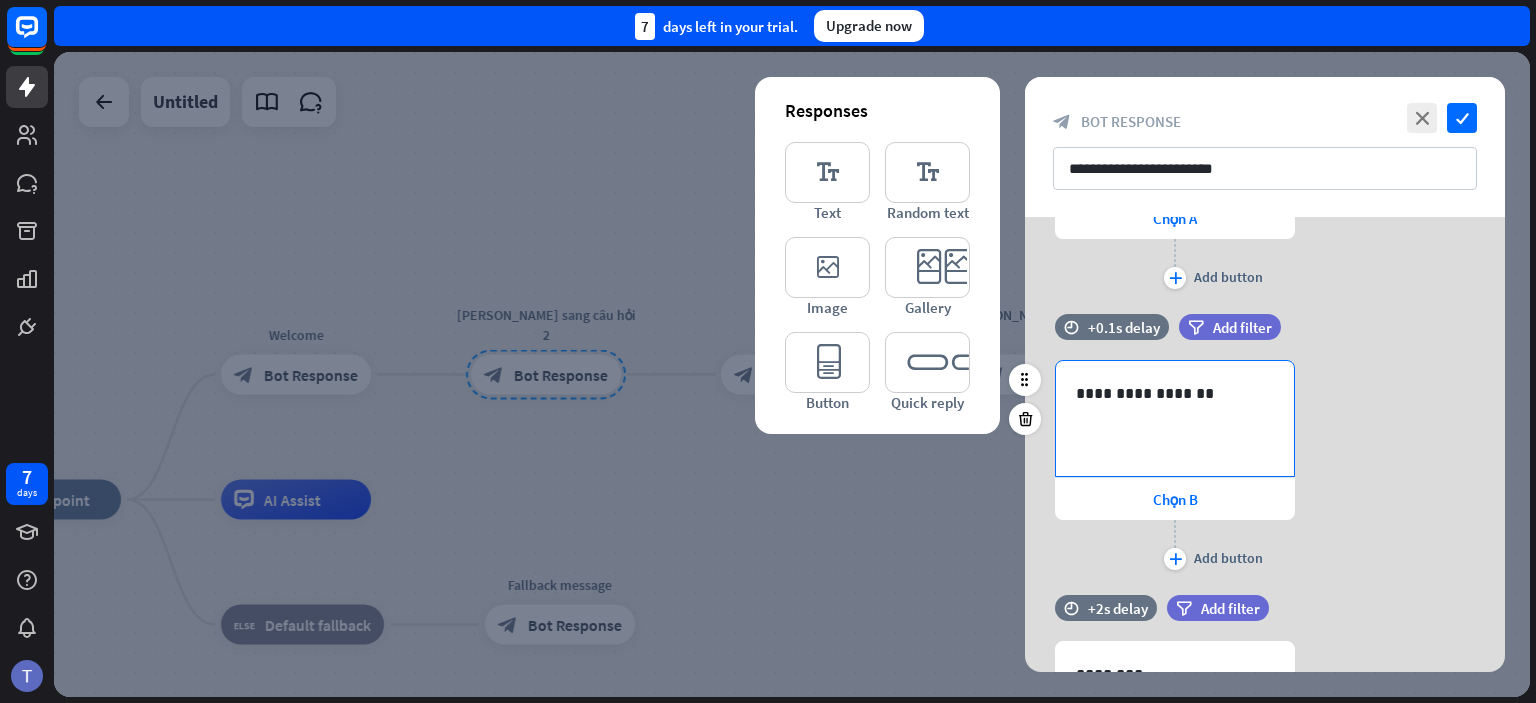 click on "**********" at bounding box center [1175, 418] 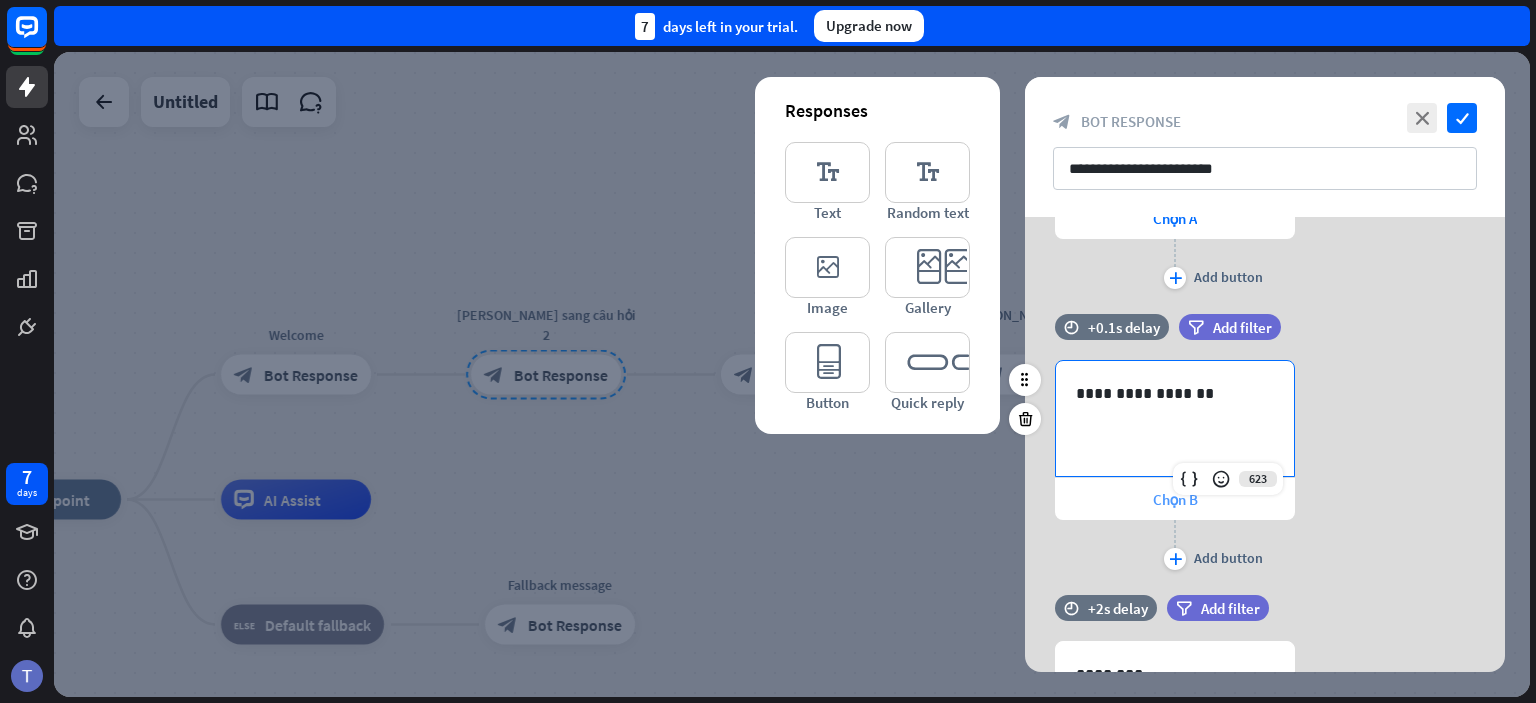 click on "Chọn B" at bounding box center (1175, 499) 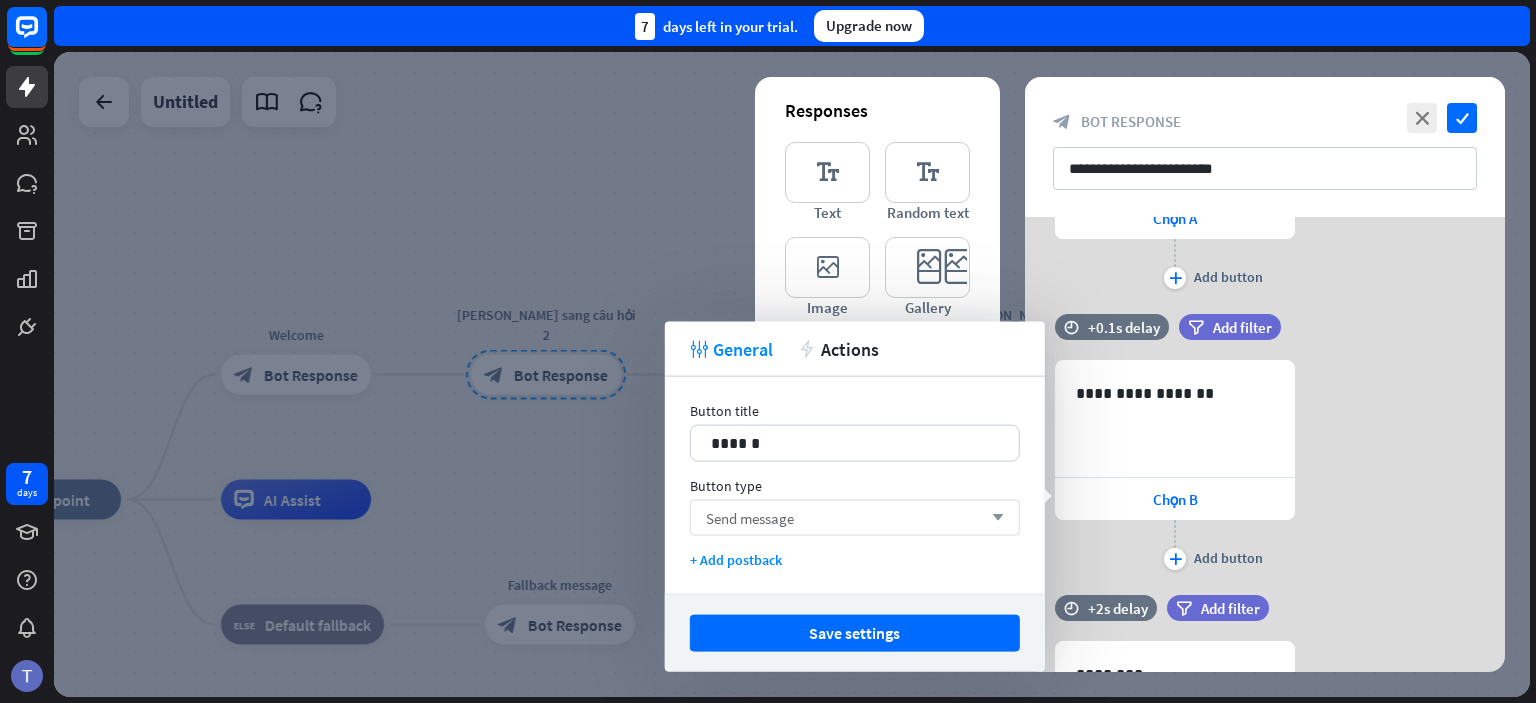 click on "Send message
arrow_down" at bounding box center [855, 518] 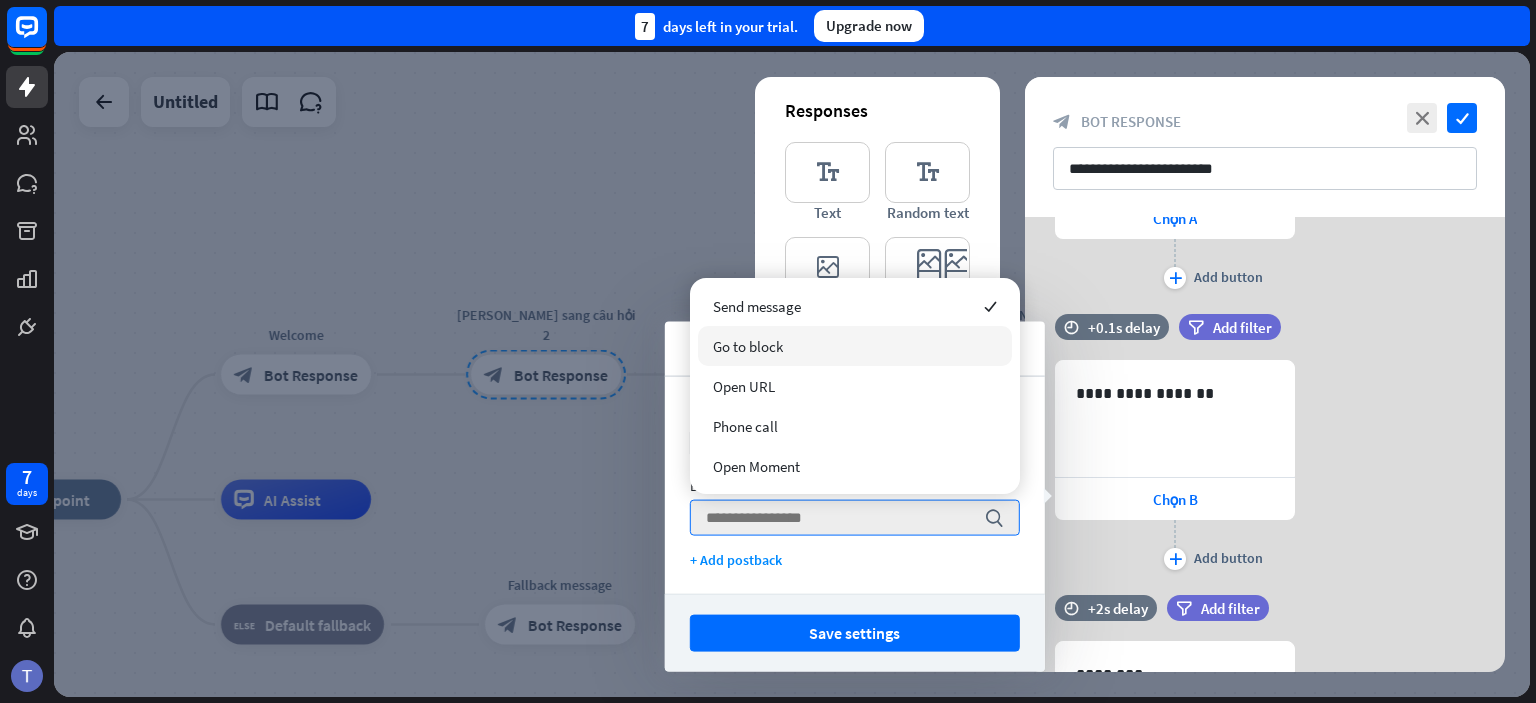 click on "Go to block" at bounding box center [855, 346] 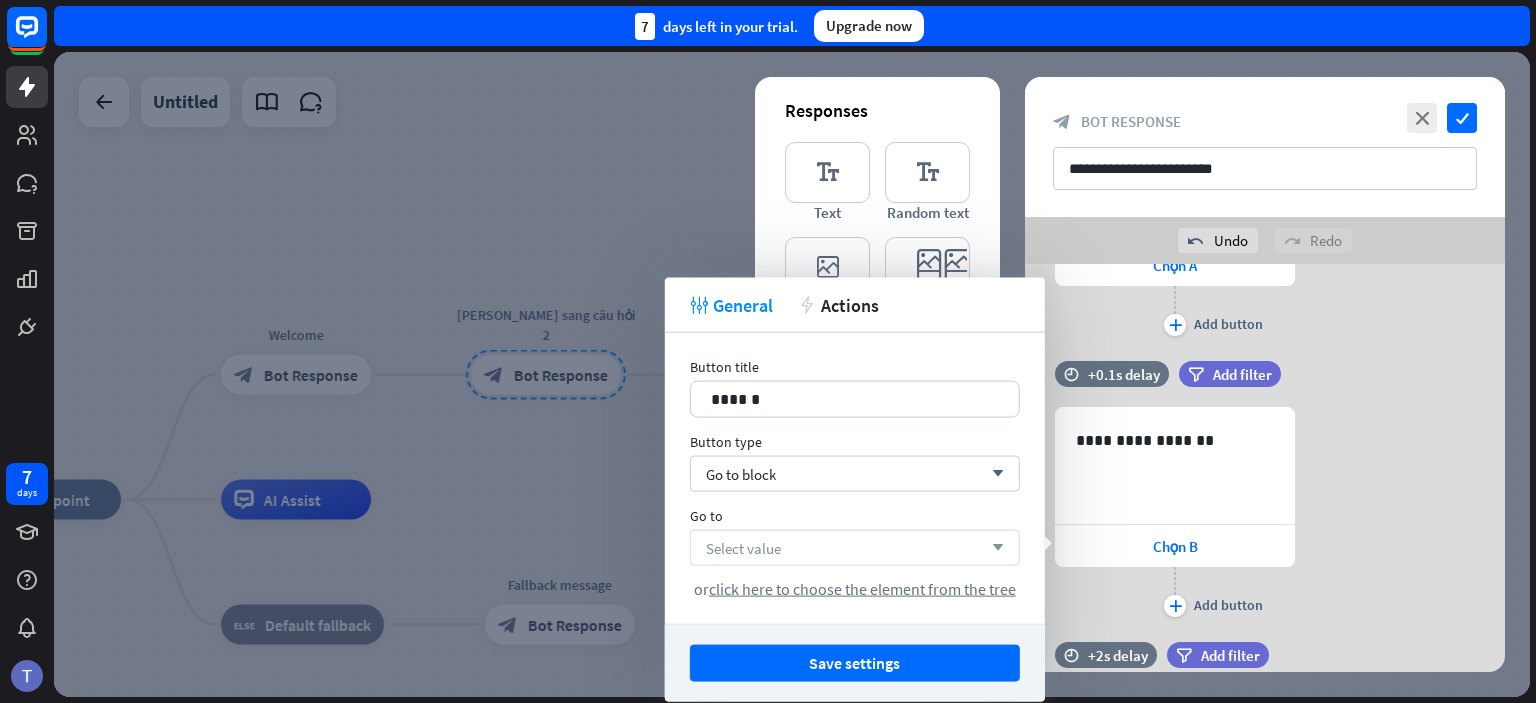 click on "Select value
arrow_down" at bounding box center [855, 548] 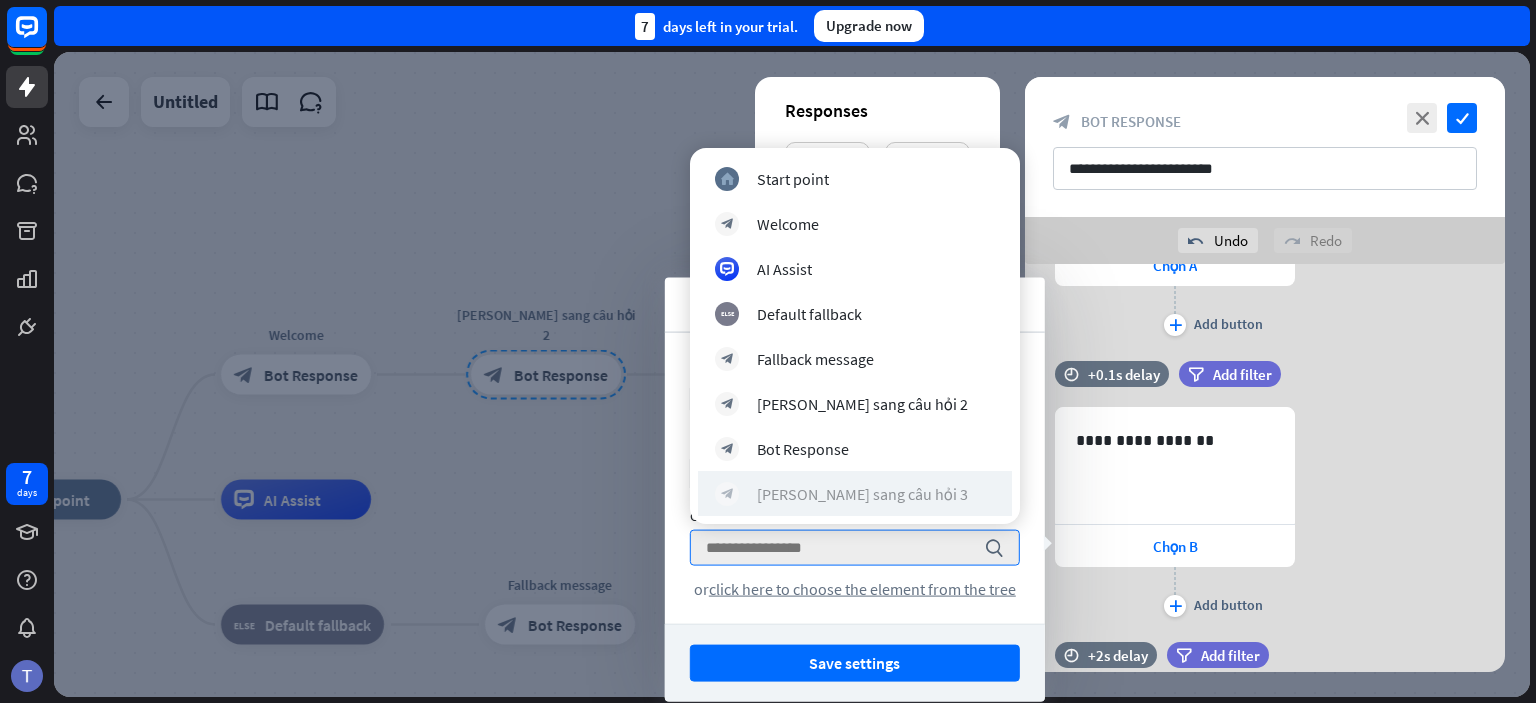 click on "[PERSON_NAME] sang câu hỏi 3" at bounding box center (862, 494) 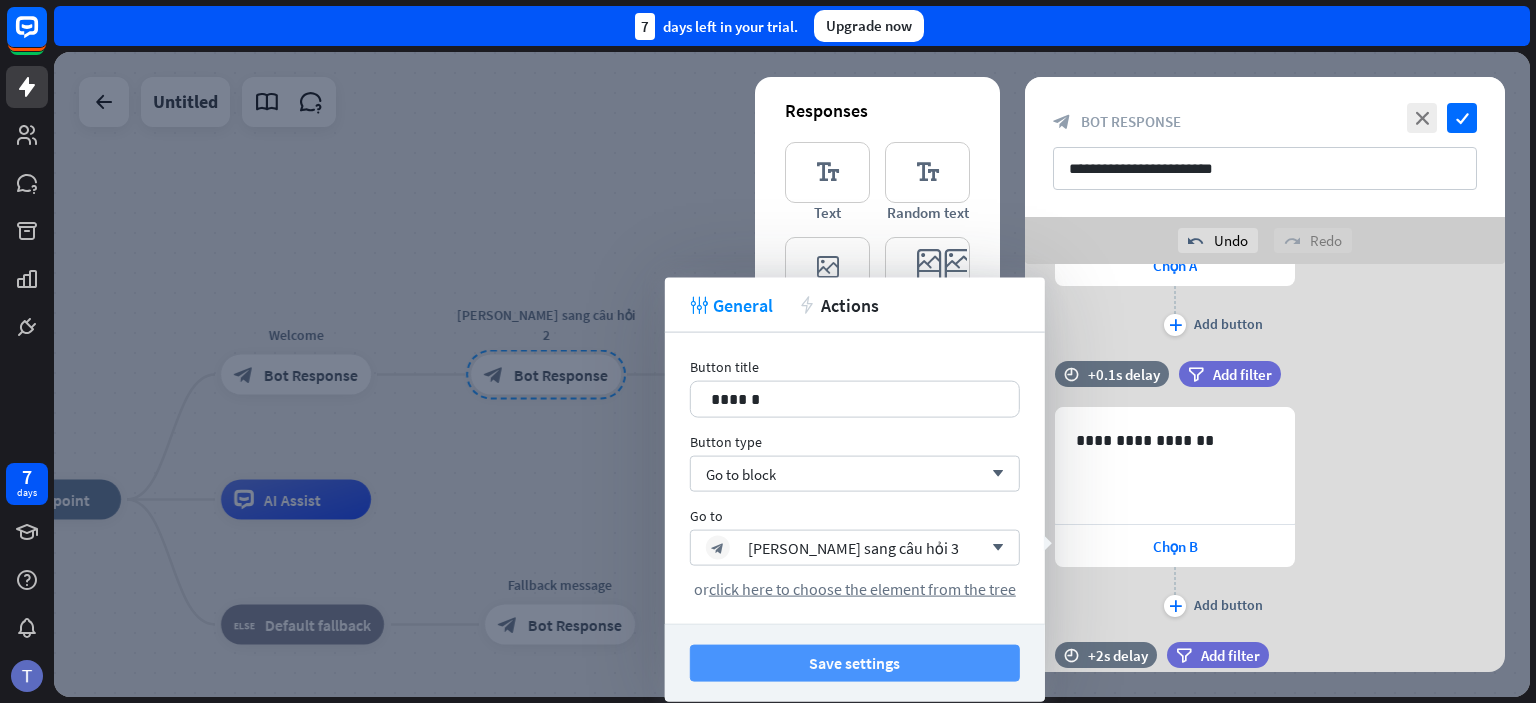 click on "Save settings" at bounding box center [855, 663] 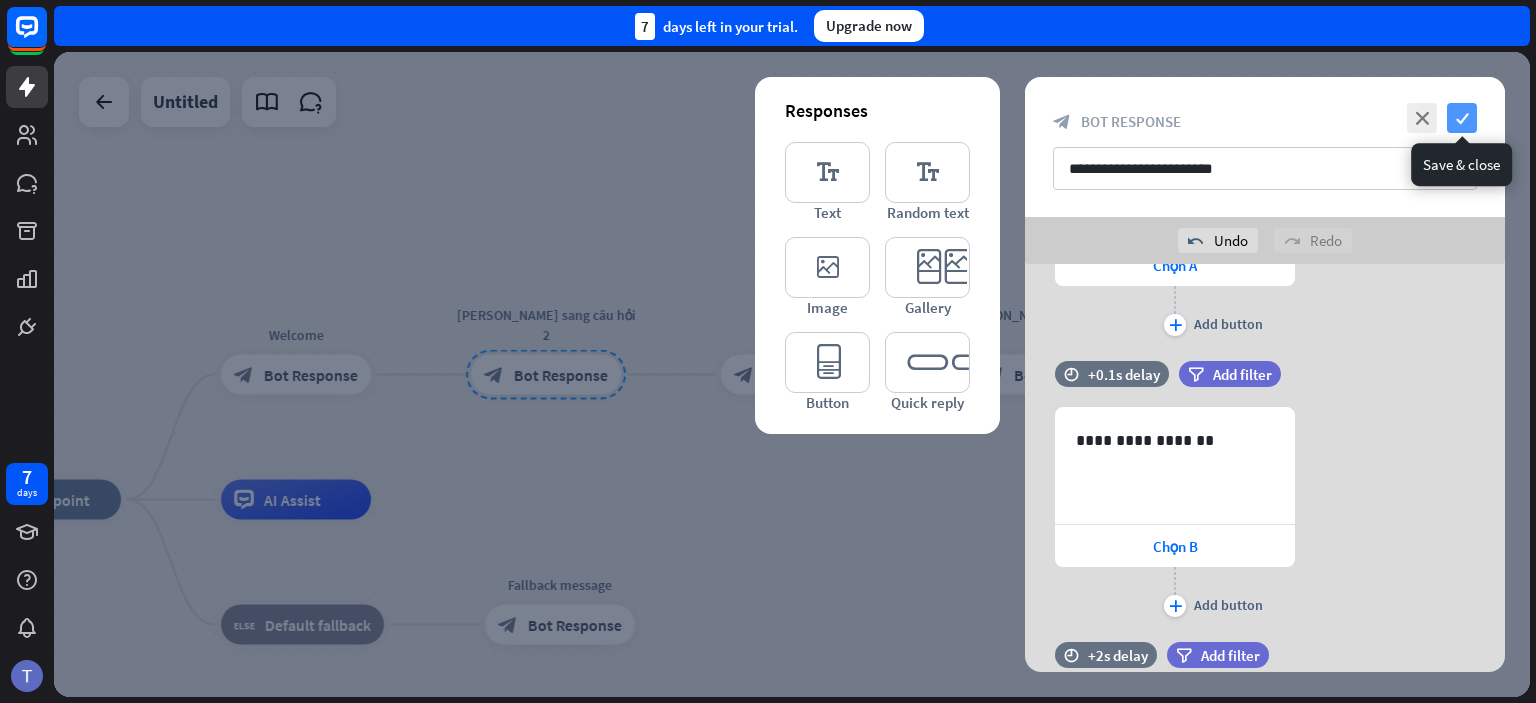 click on "check" at bounding box center [1462, 118] 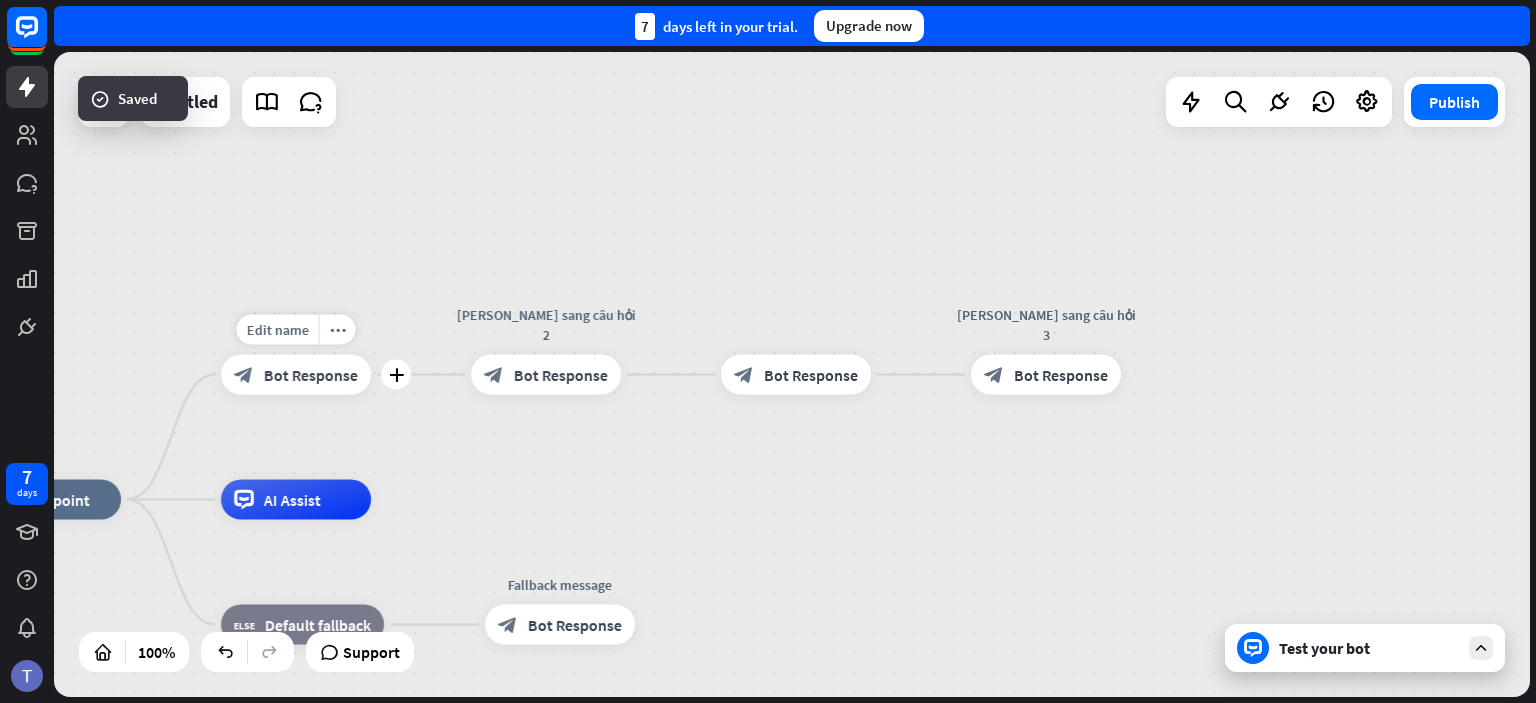 click on "block_bot_response   Bot Response" at bounding box center (296, 375) 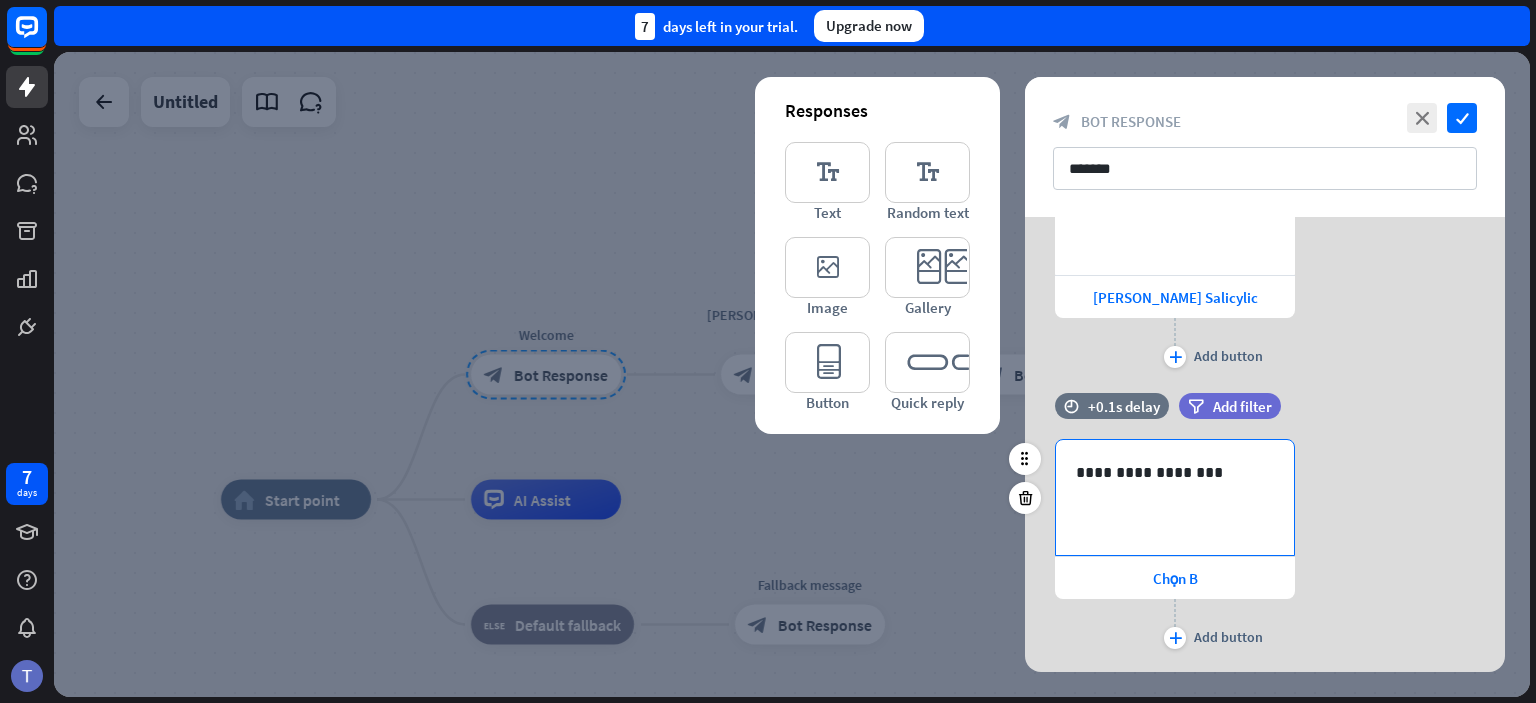 scroll, scrollTop: 350, scrollLeft: 0, axis: vertical 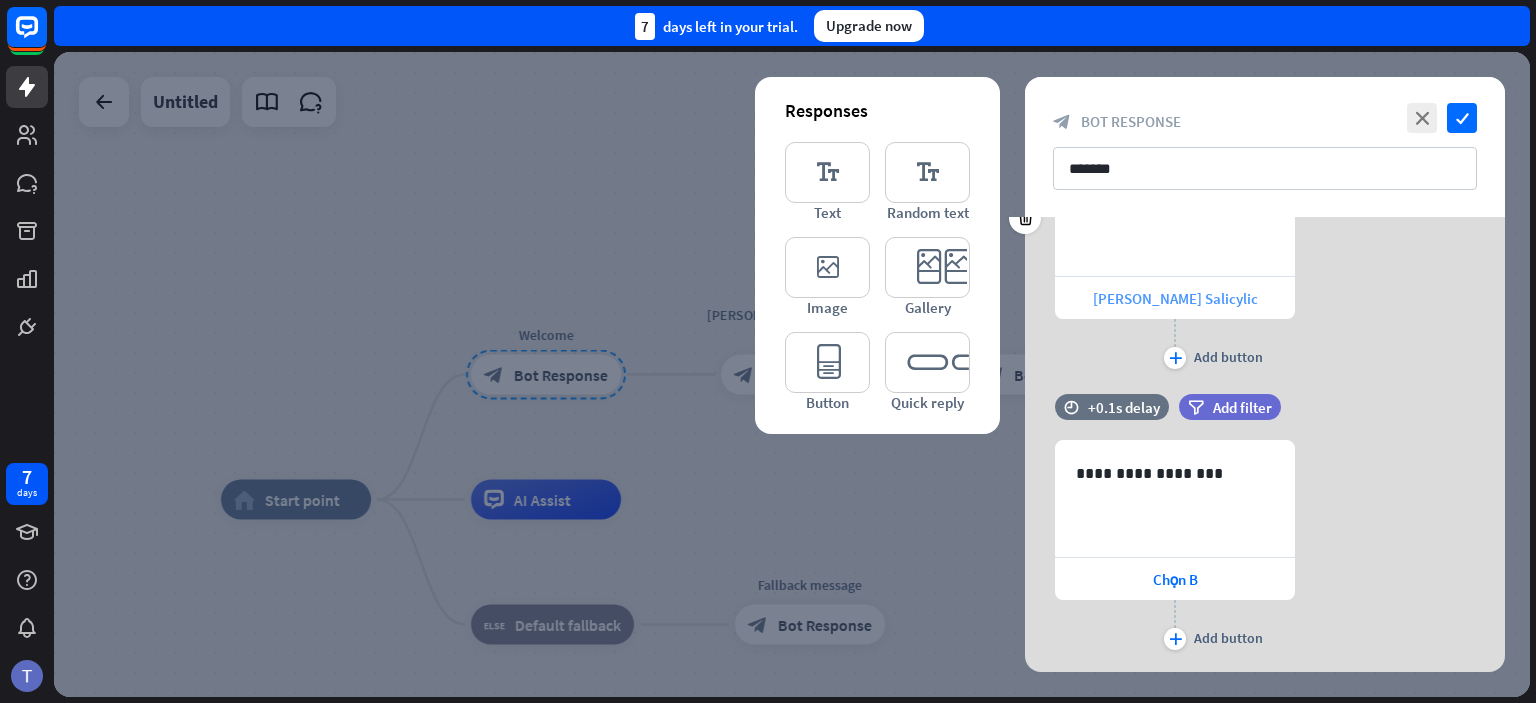 click on "[PERSON_NAME] Salicylic" at bounding box center (1175, 298) 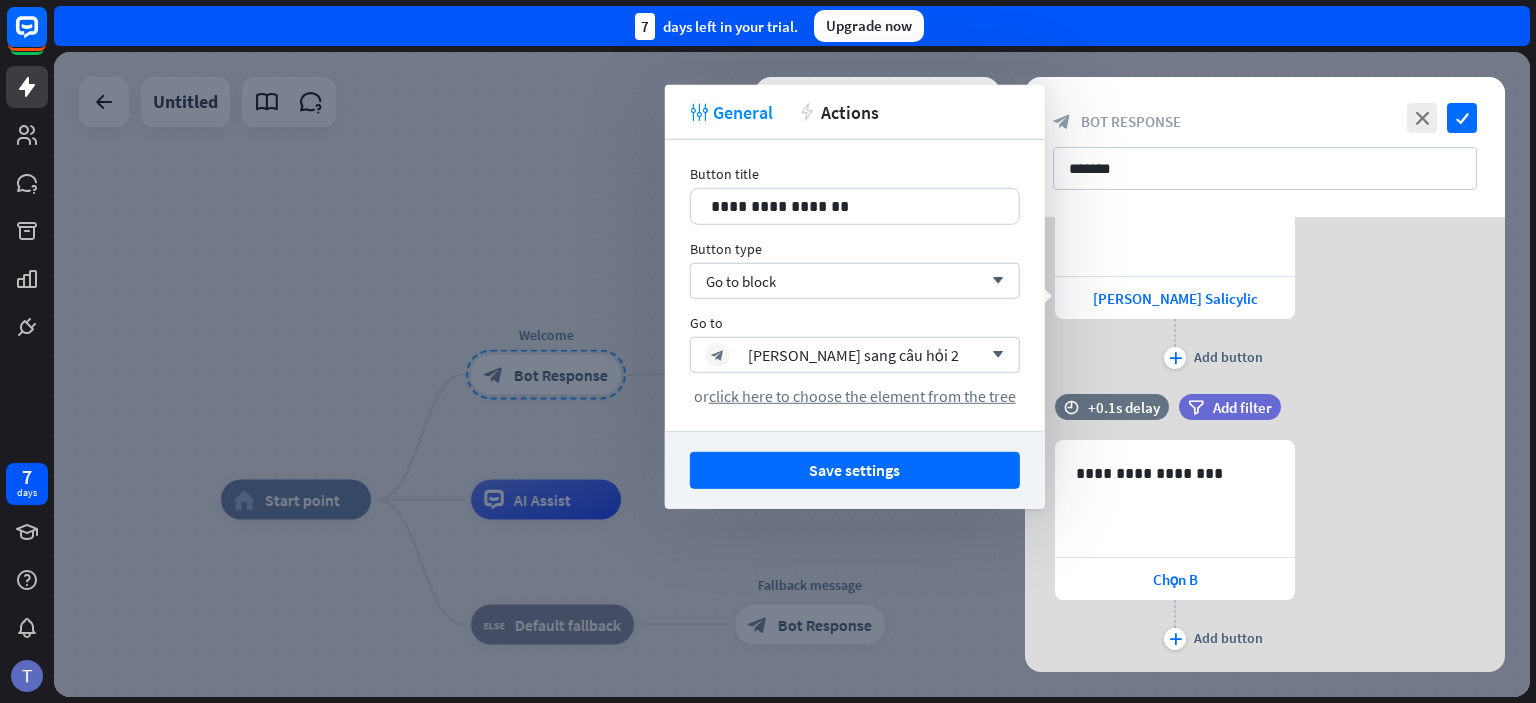 click at bounding box center [792, 374] 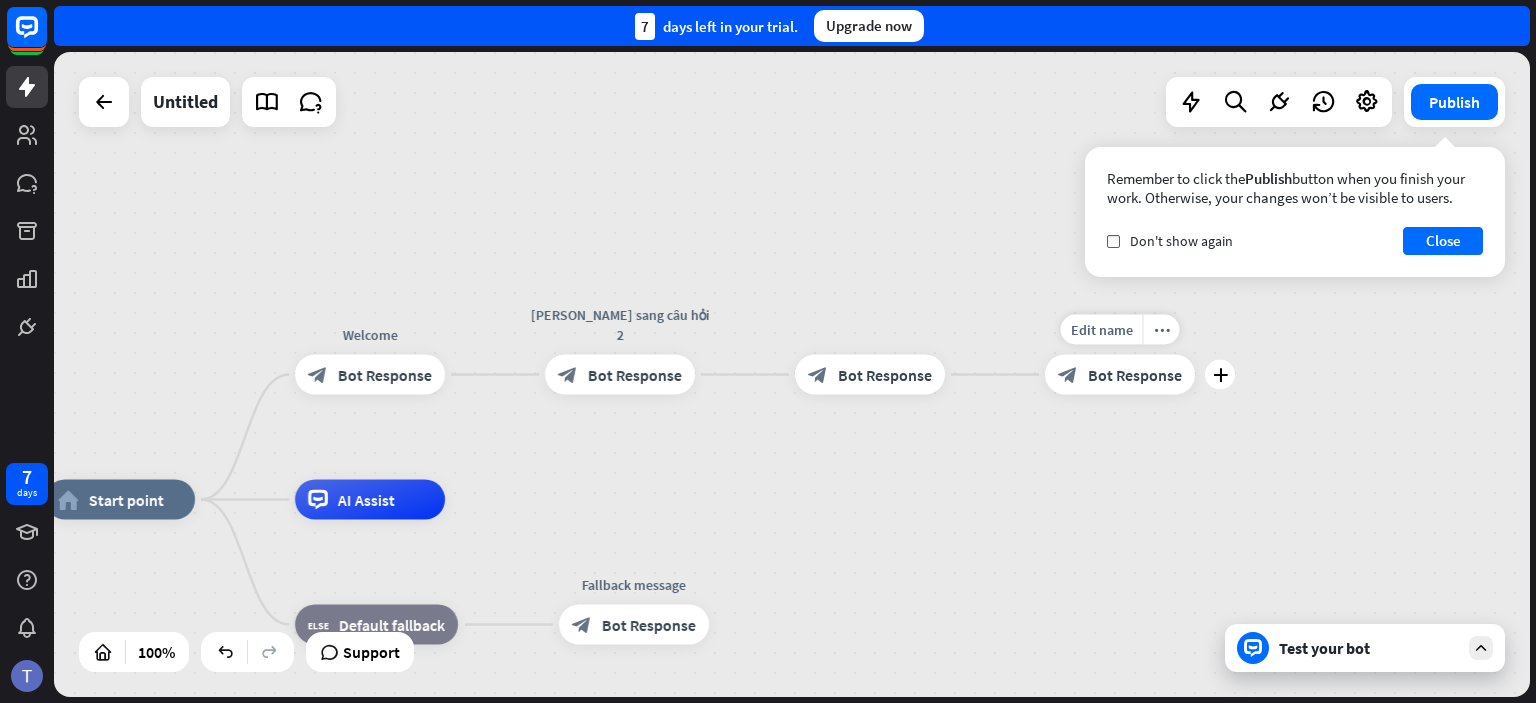 click on "Bot Response" at bounding box center [1135, 375] 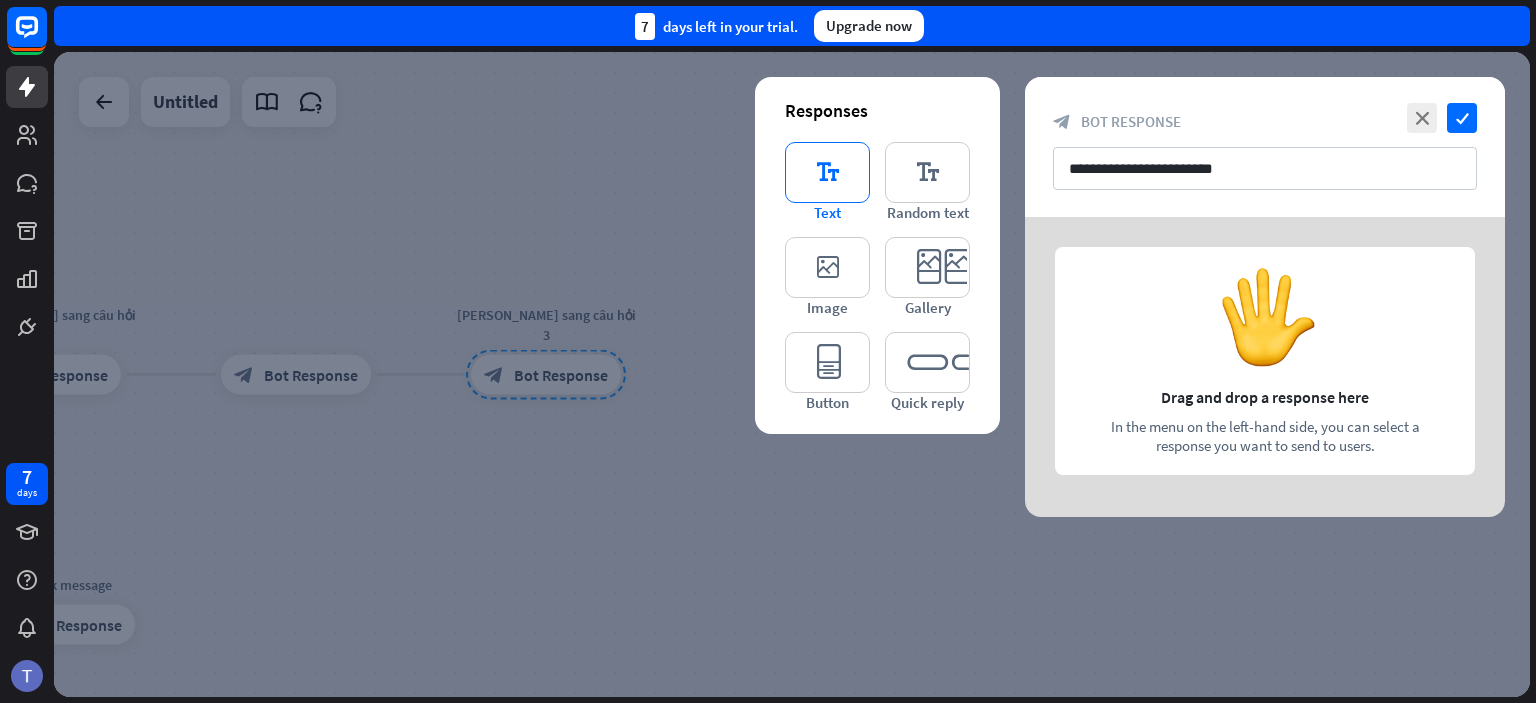 type 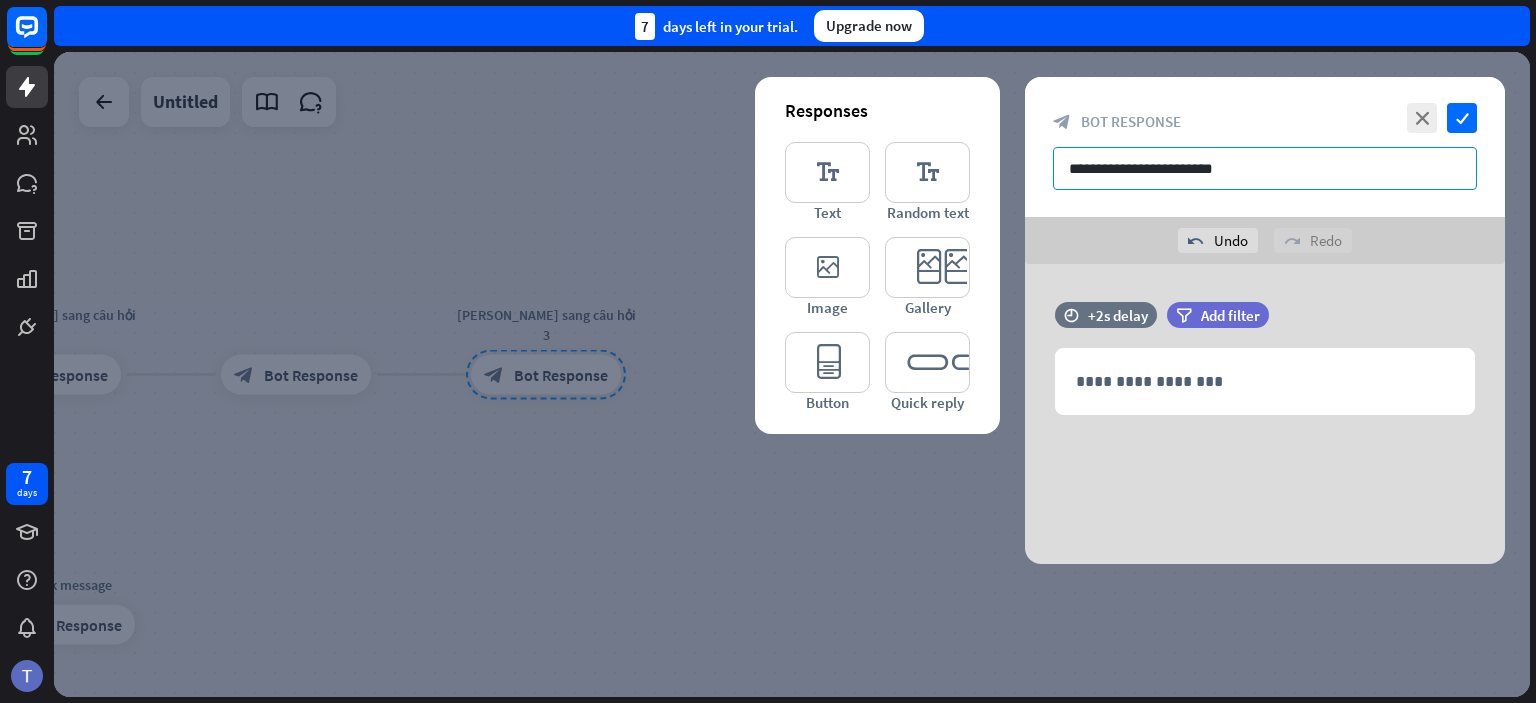 click on "**********" at bounding box center (1265, 168) 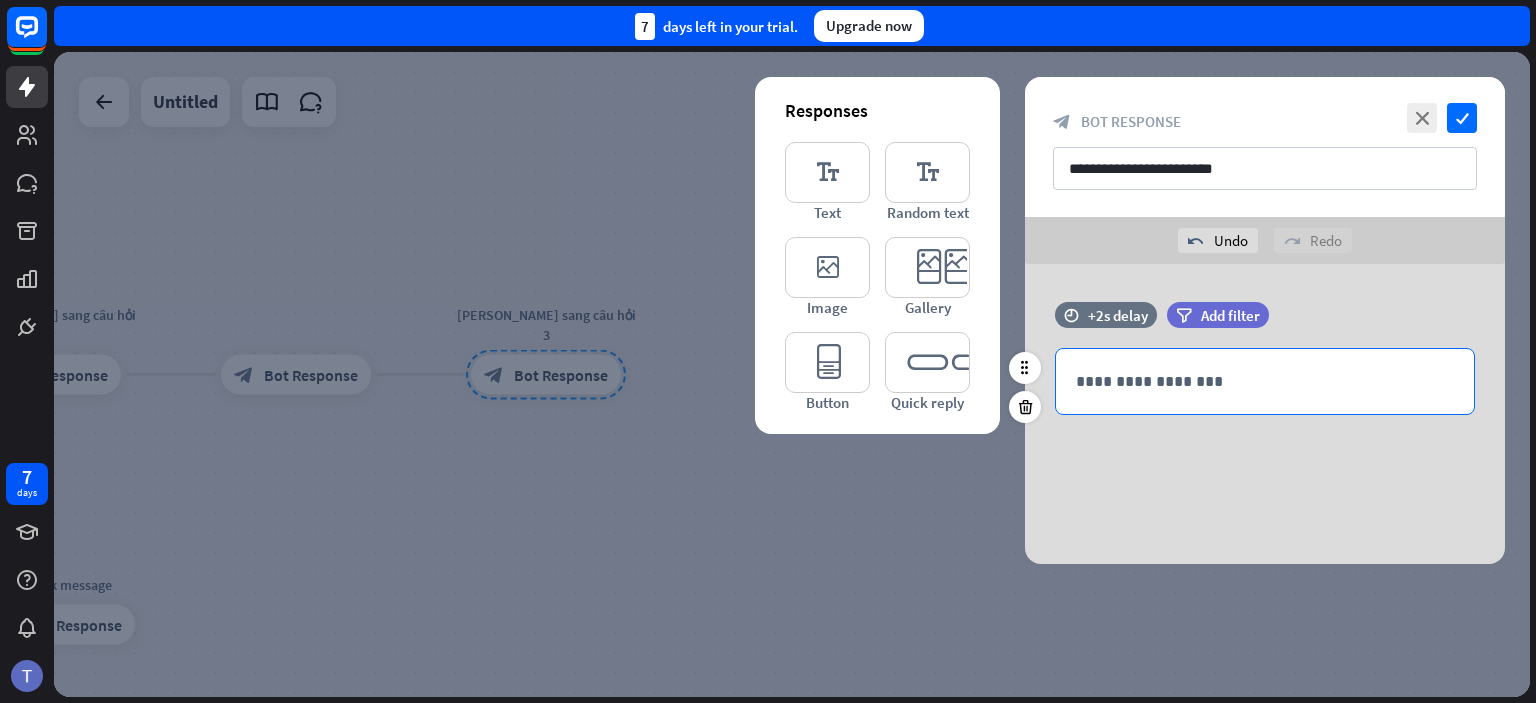 click on "**********" at bounding box center (1265, 381) 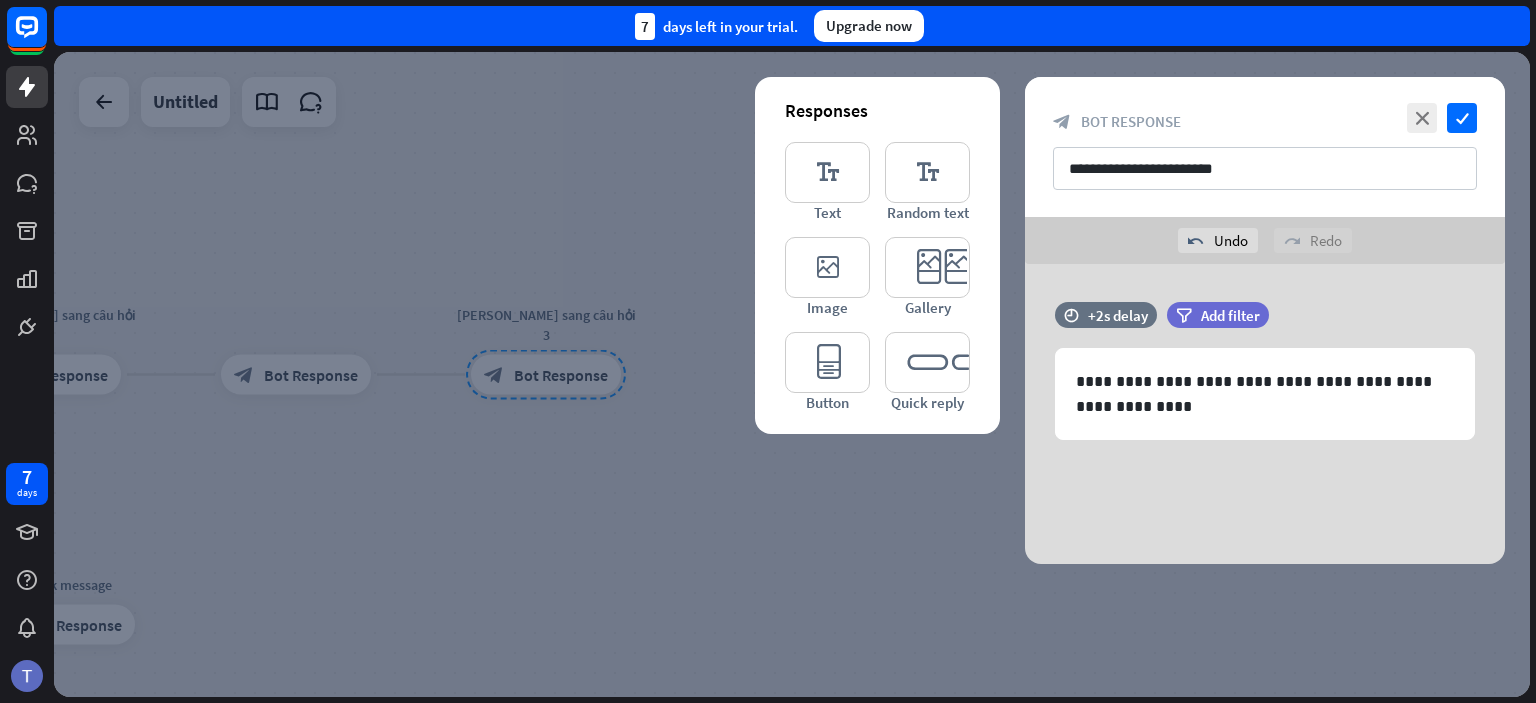 drag, startPoint x: 1128, startPoint y: 509, endPoint x: 1111, endPoint y: 499, distance: 19.723083 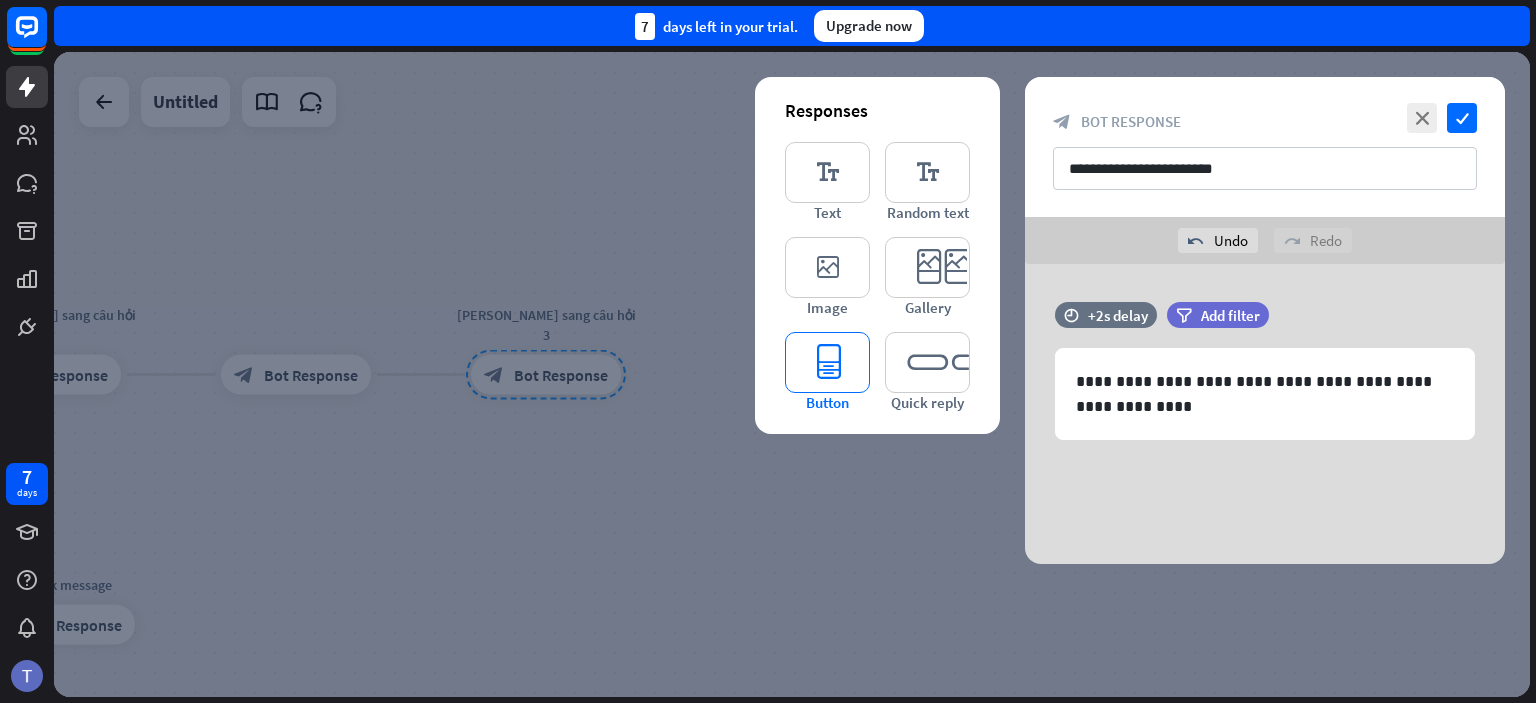 click on "editor_button" at bounding box center [827, 362] 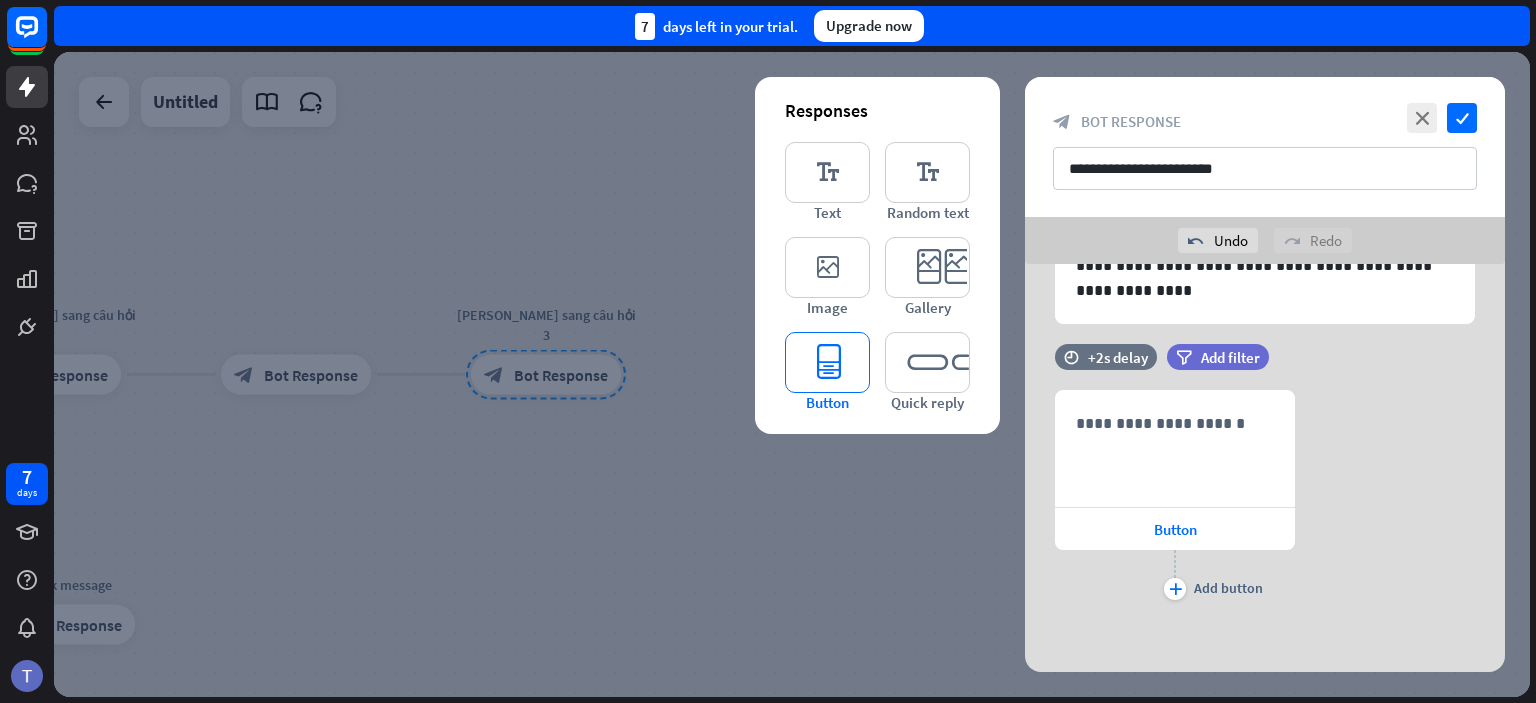 click on "editor_button" at bounding box center (827, 362) 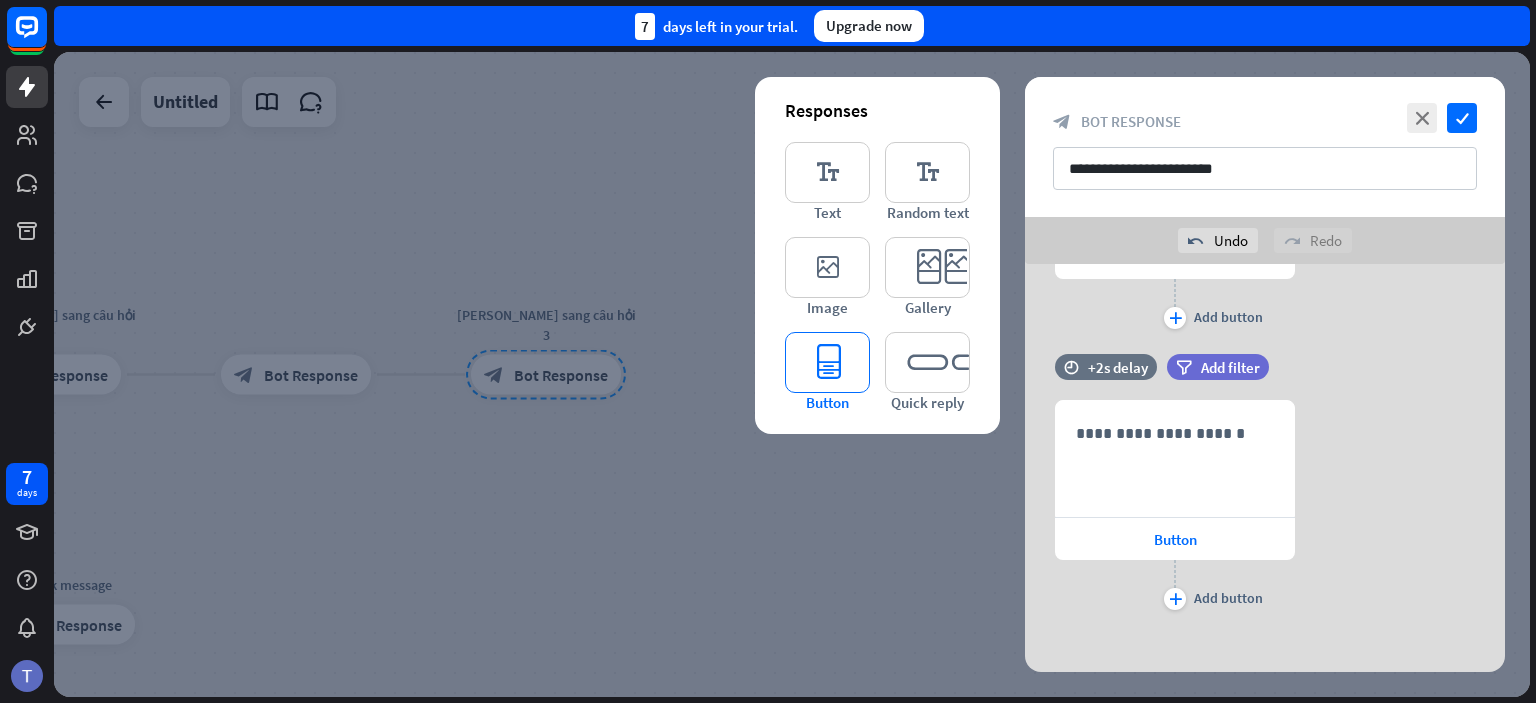 click on "editor_button" at bounding box center [827, 362] 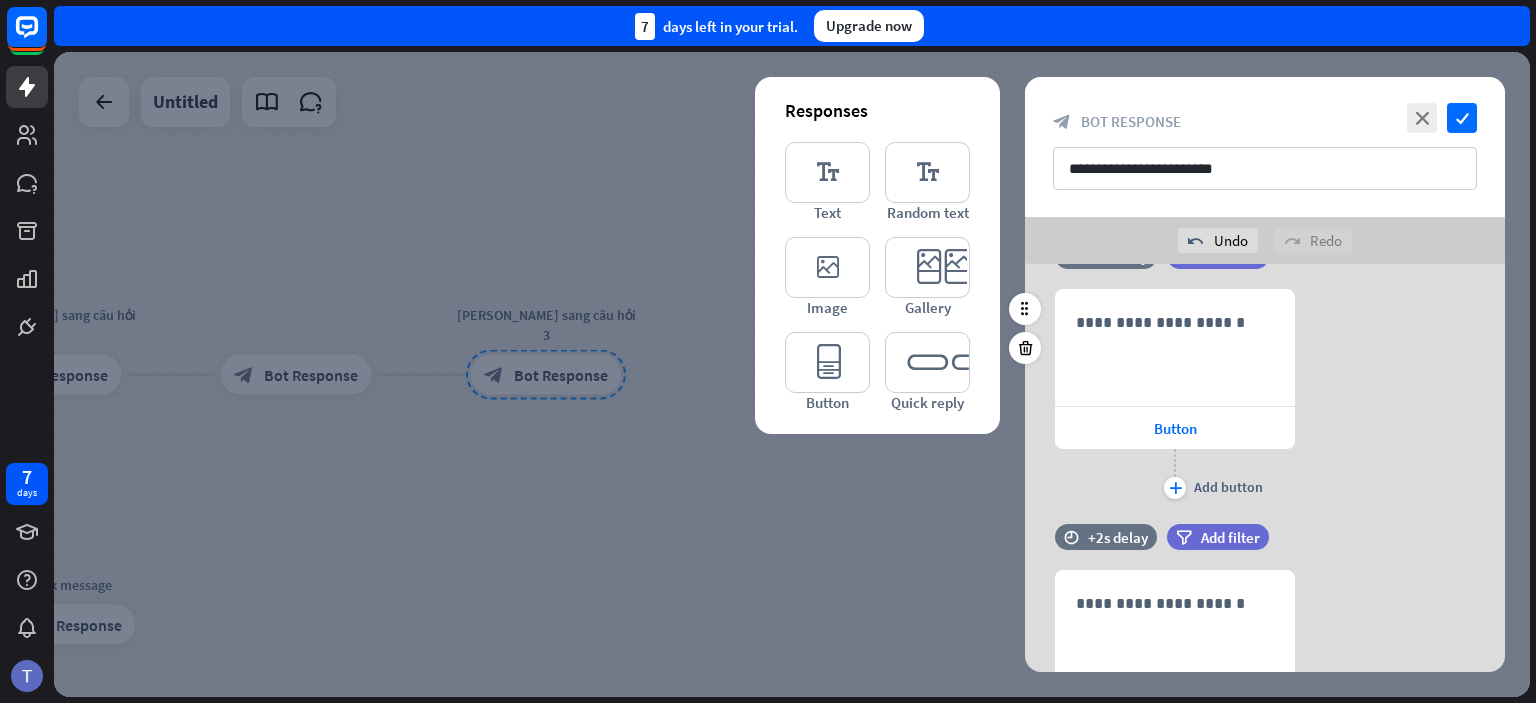 scroll, scrollTop: 132, scrollLeft: 0, axis: vertical 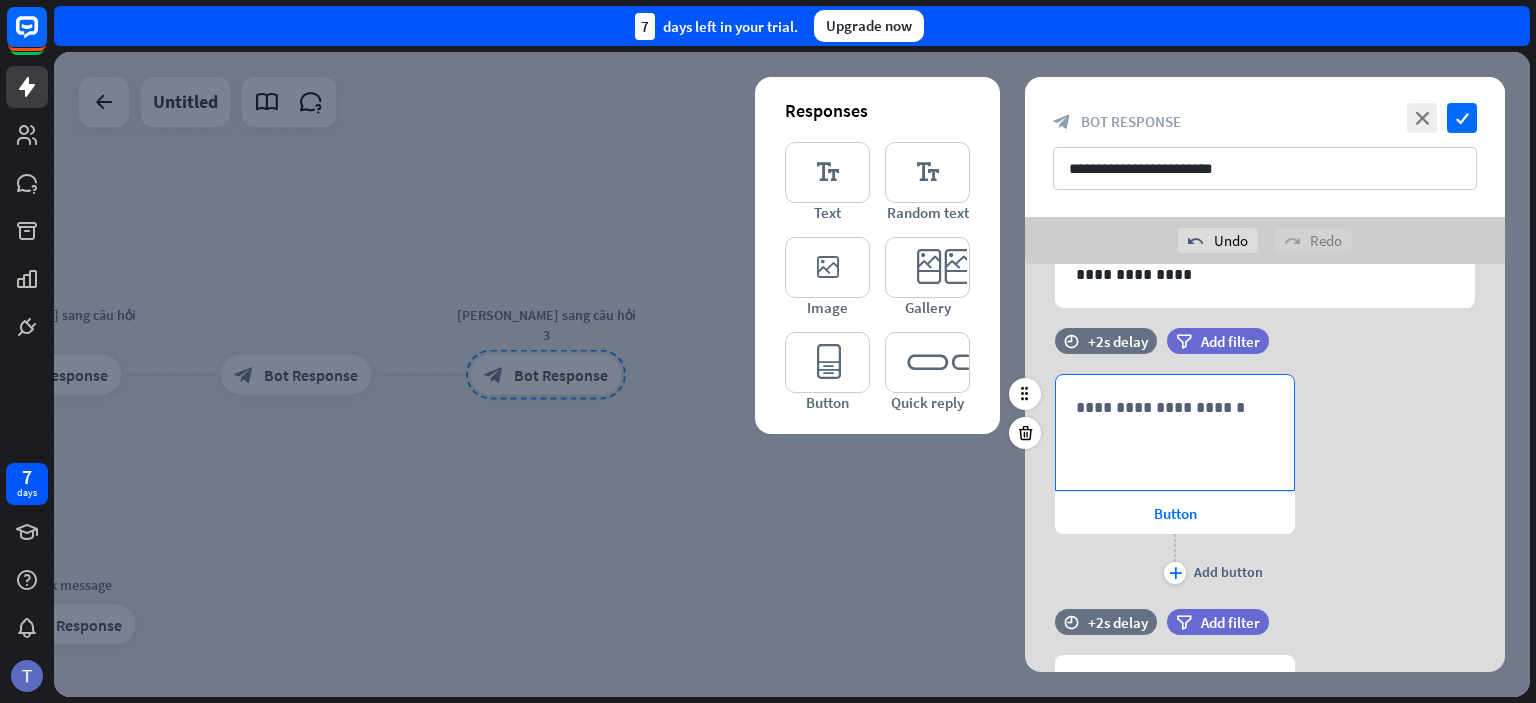 click on "**********" at bounding box center (1175, 407) 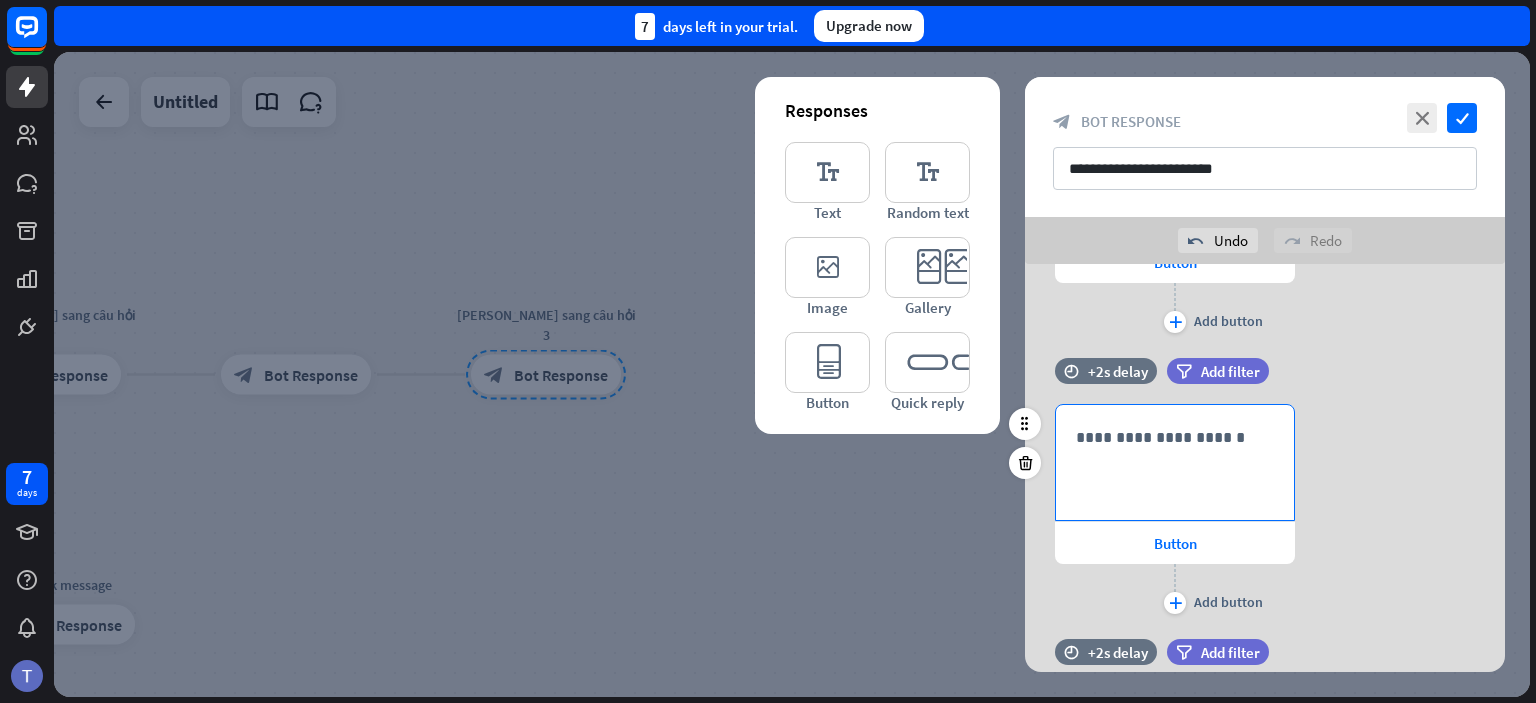 scroll, scrollTop: 384, scrollLeft: 0, axis: vertical 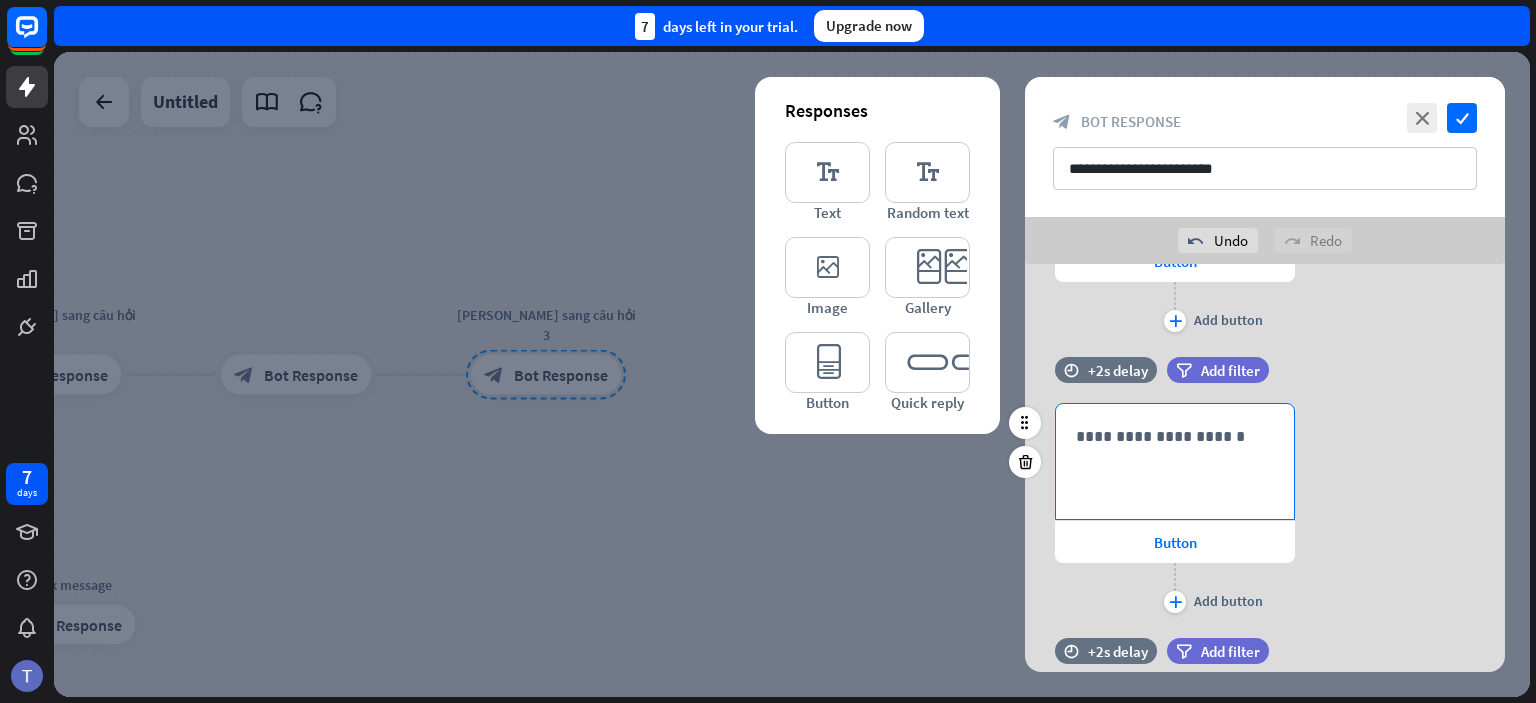 click on "**********" at bounding box center (1175, 436) 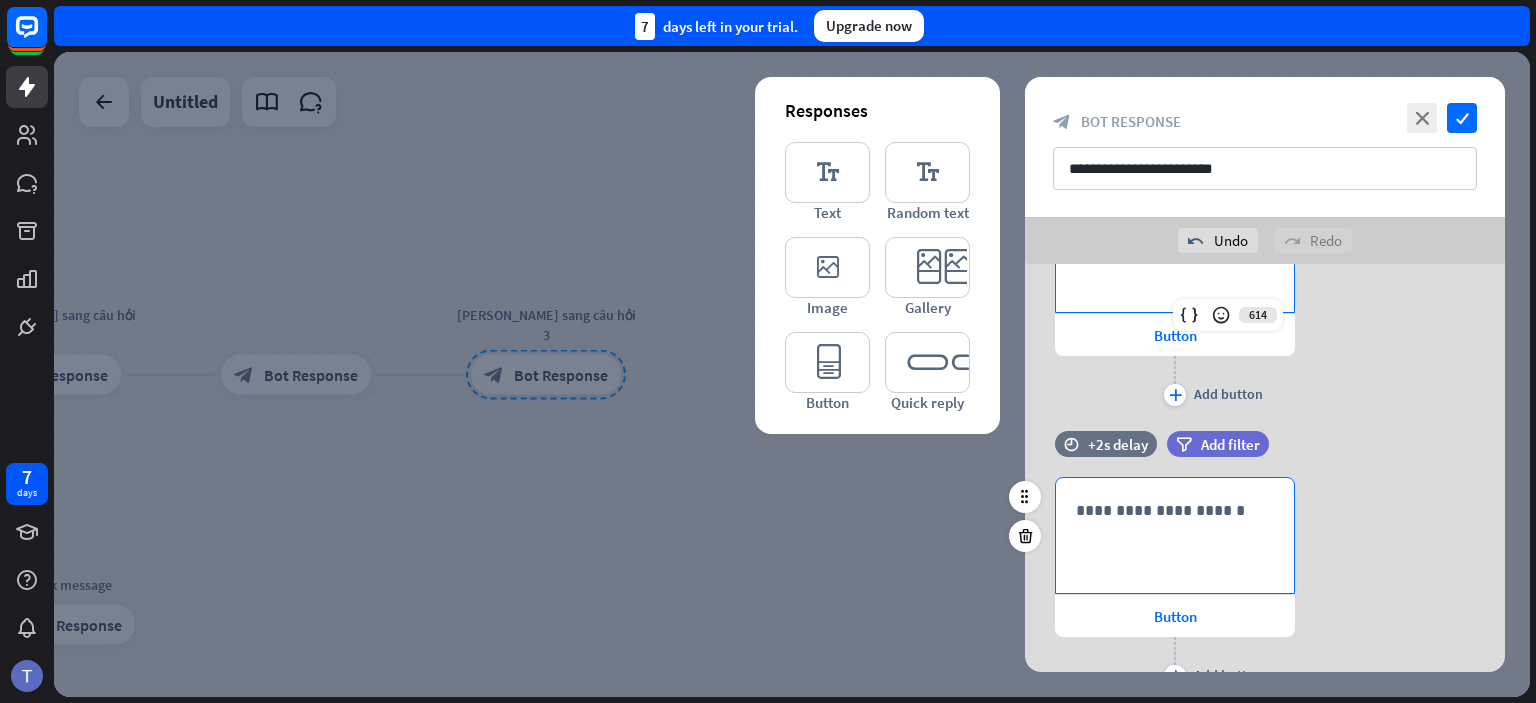 scroll, scrollTop: 595, scrollLeft: 0, axis: vertical 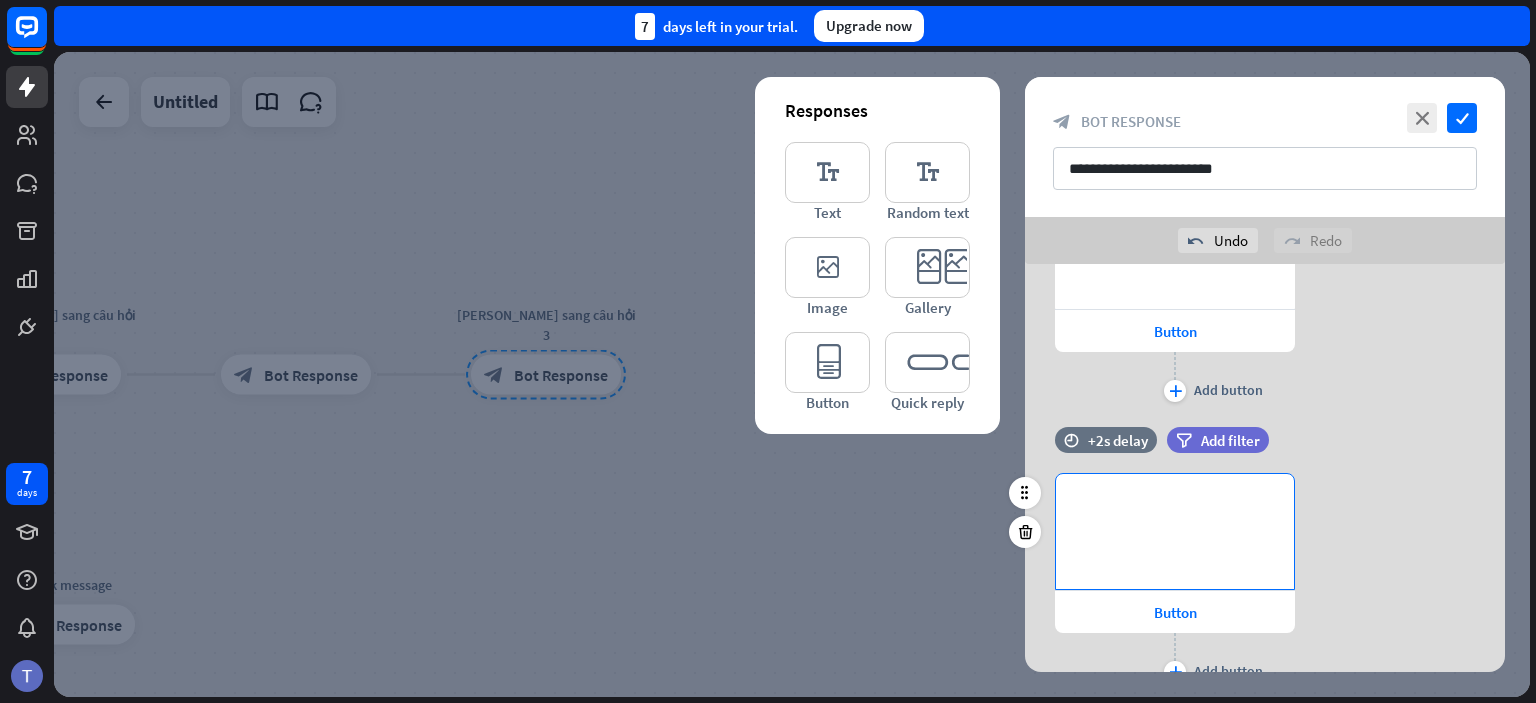 click on "**********" at bounding box center (1175, 531) 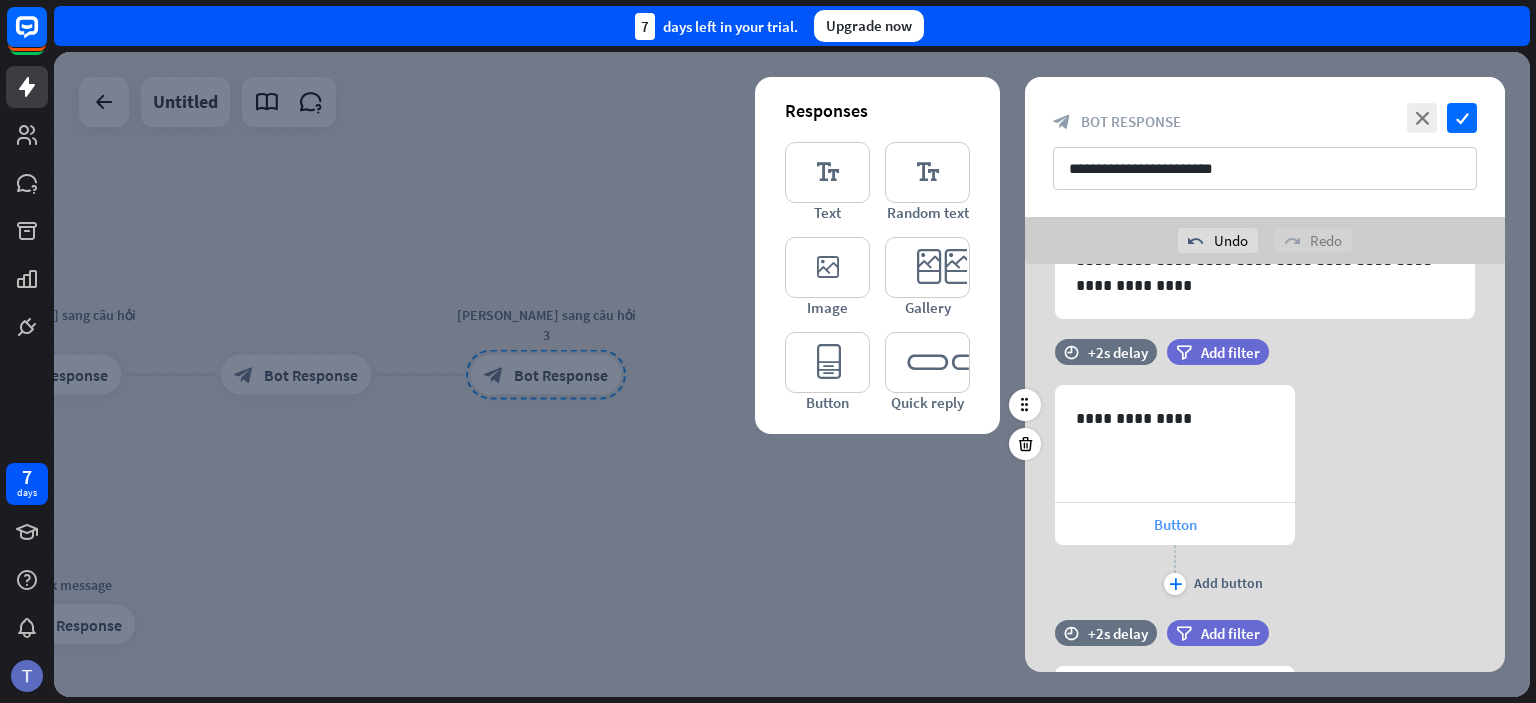 scroll, scrollTop: 120, scrollLeft: 0, axis: vertical 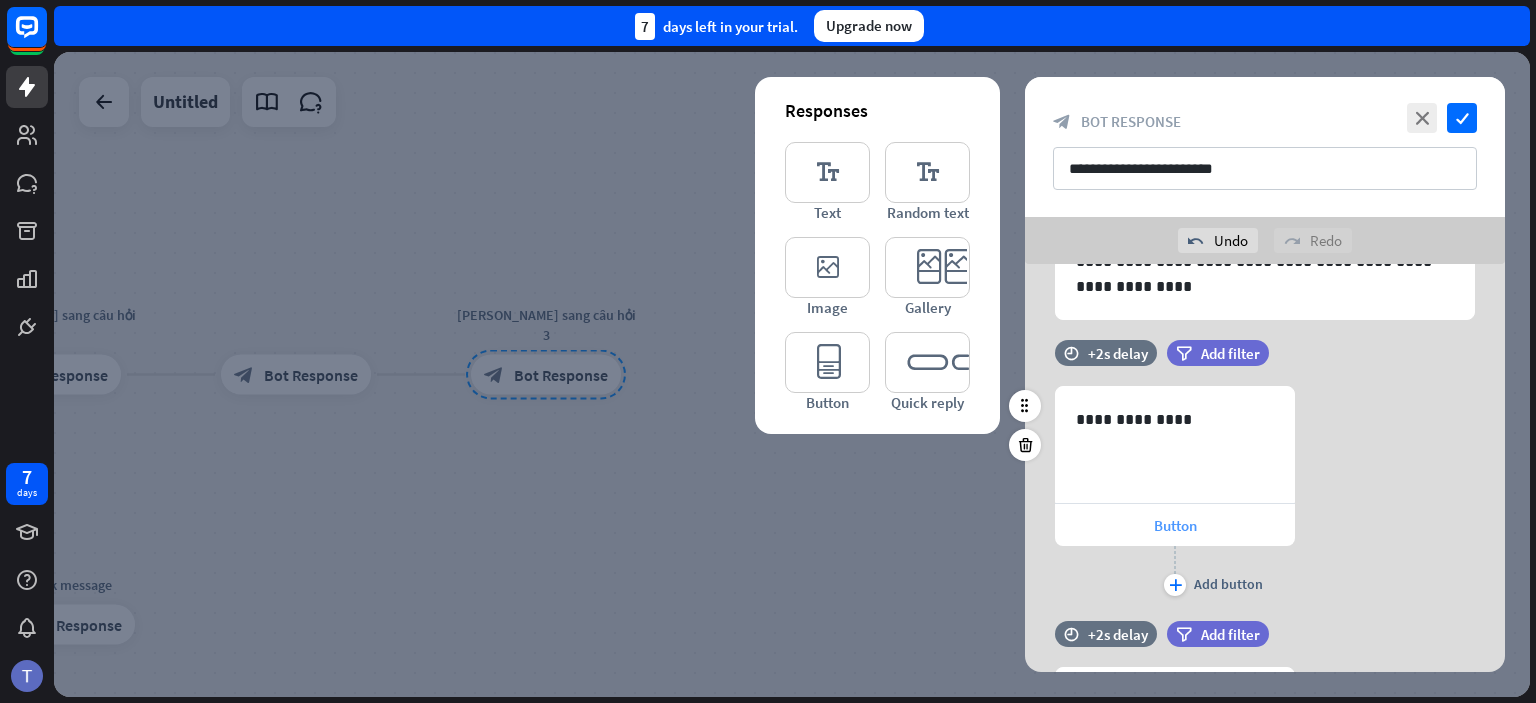 click on "Button" at bounding box center [1175, 525] 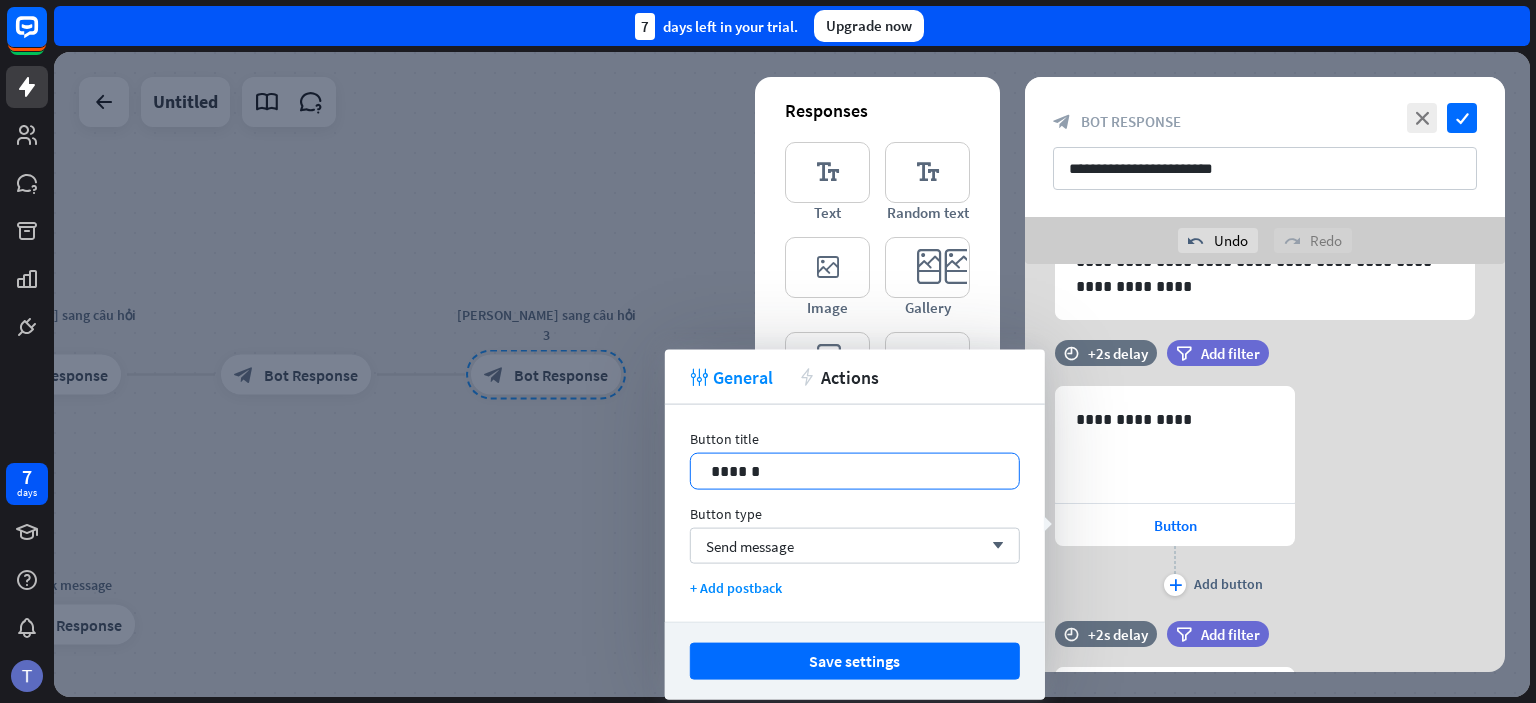click on "******" at bounding box center (855, 471) 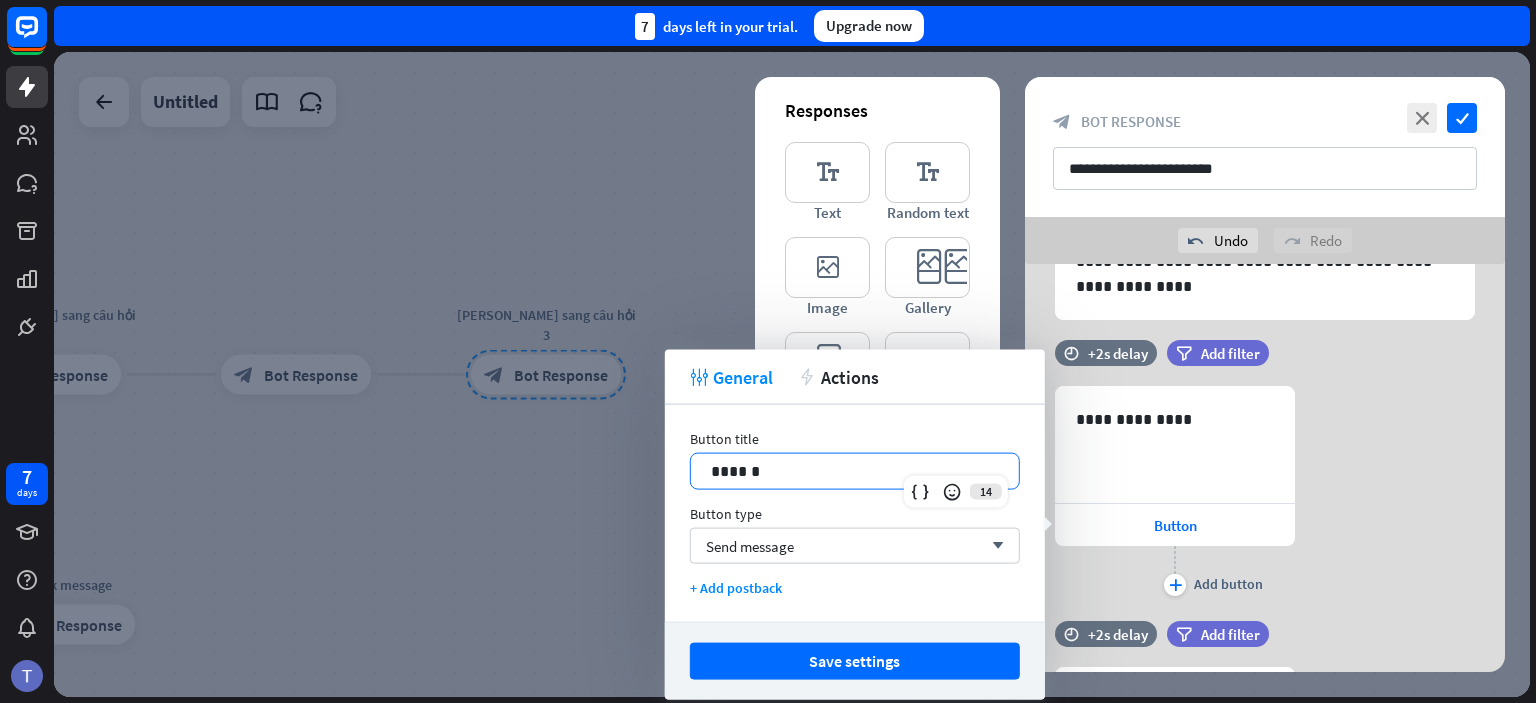 click on "******" at bounding box center (855, 471) 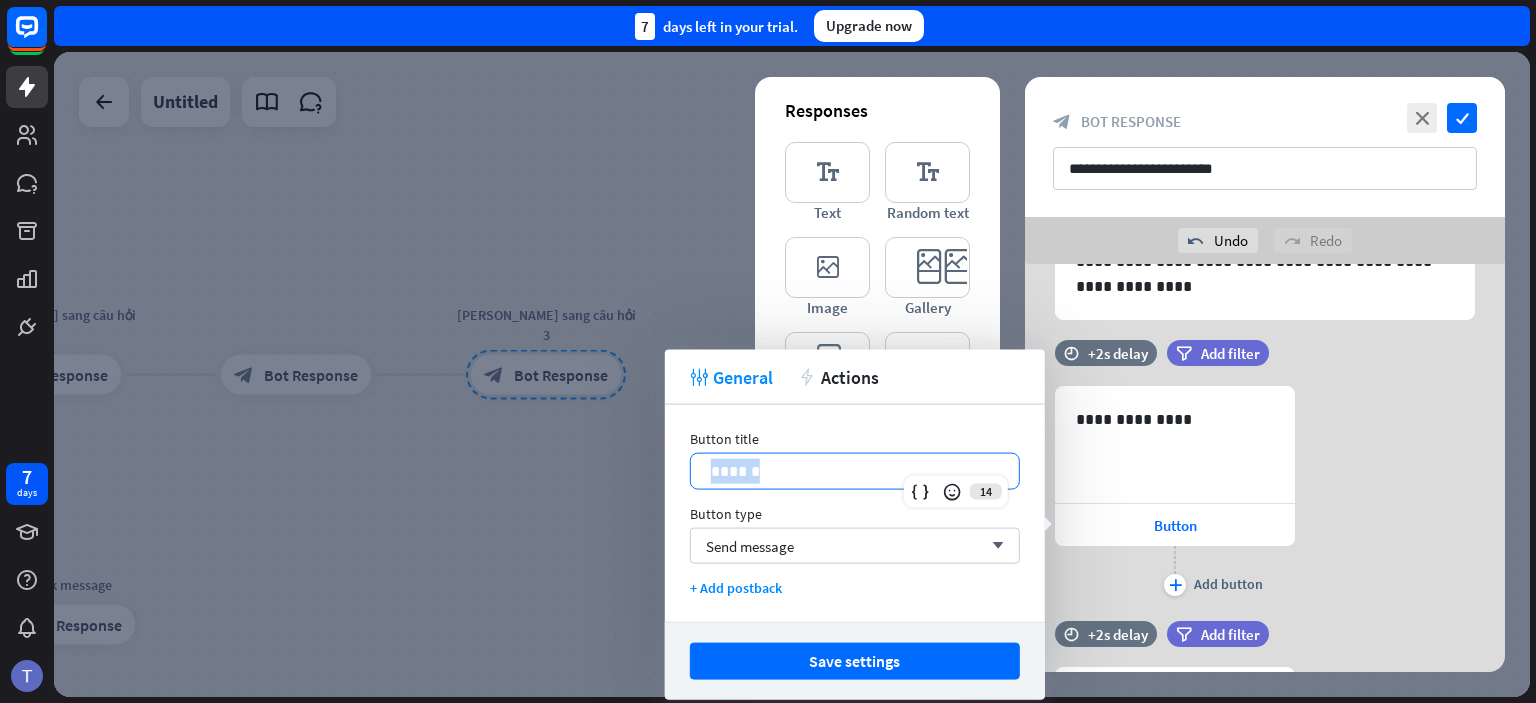 click on "******" at bounding box center (855, 471) 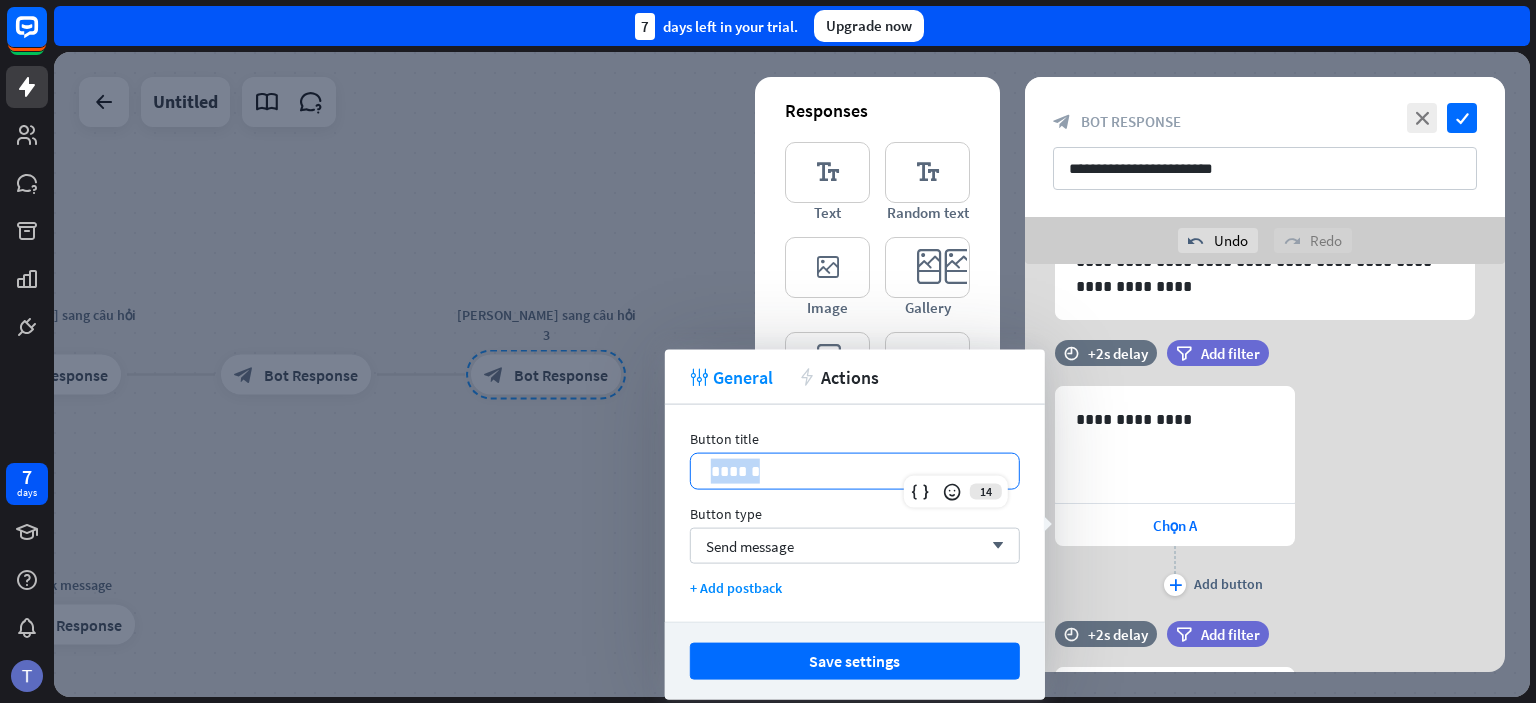 copy on "******" 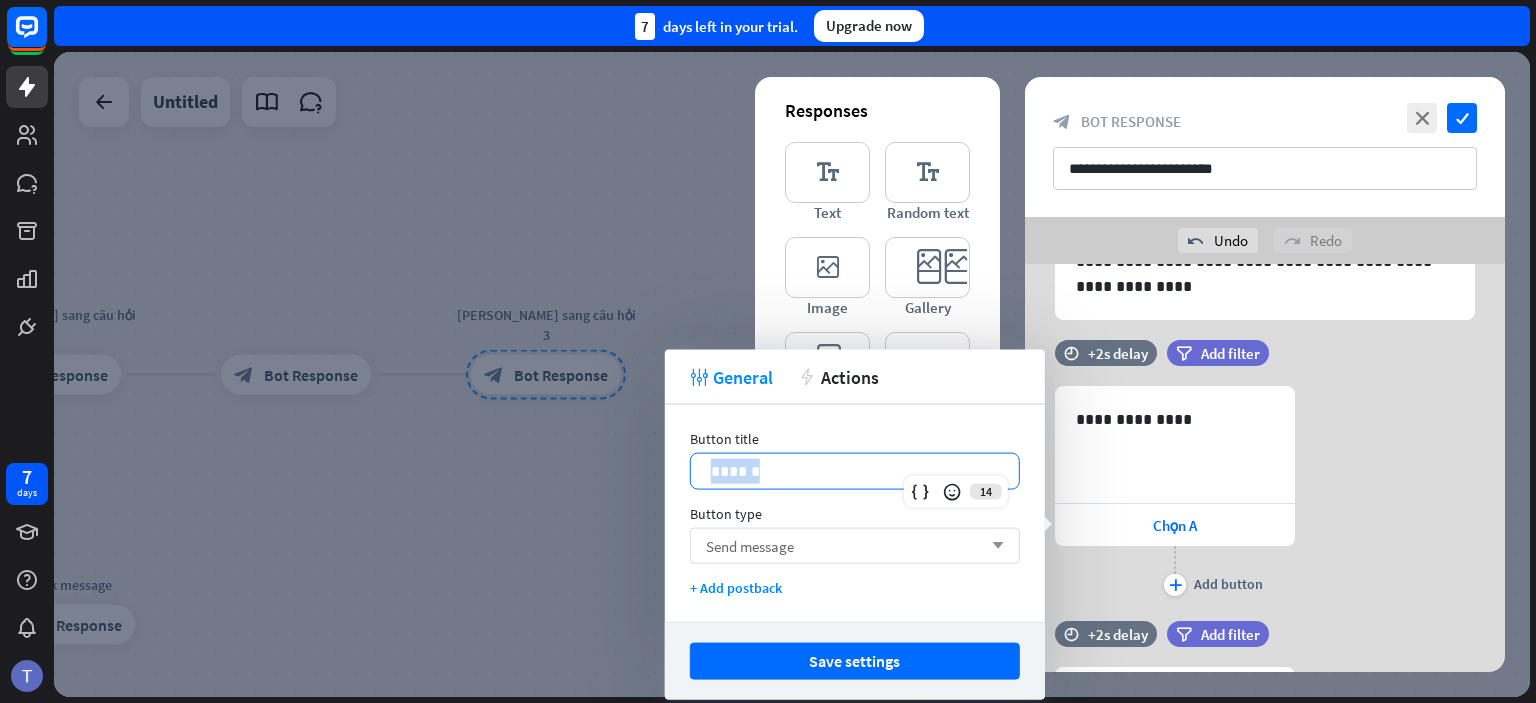 click on "Send message" at bounding box center (750, 545) 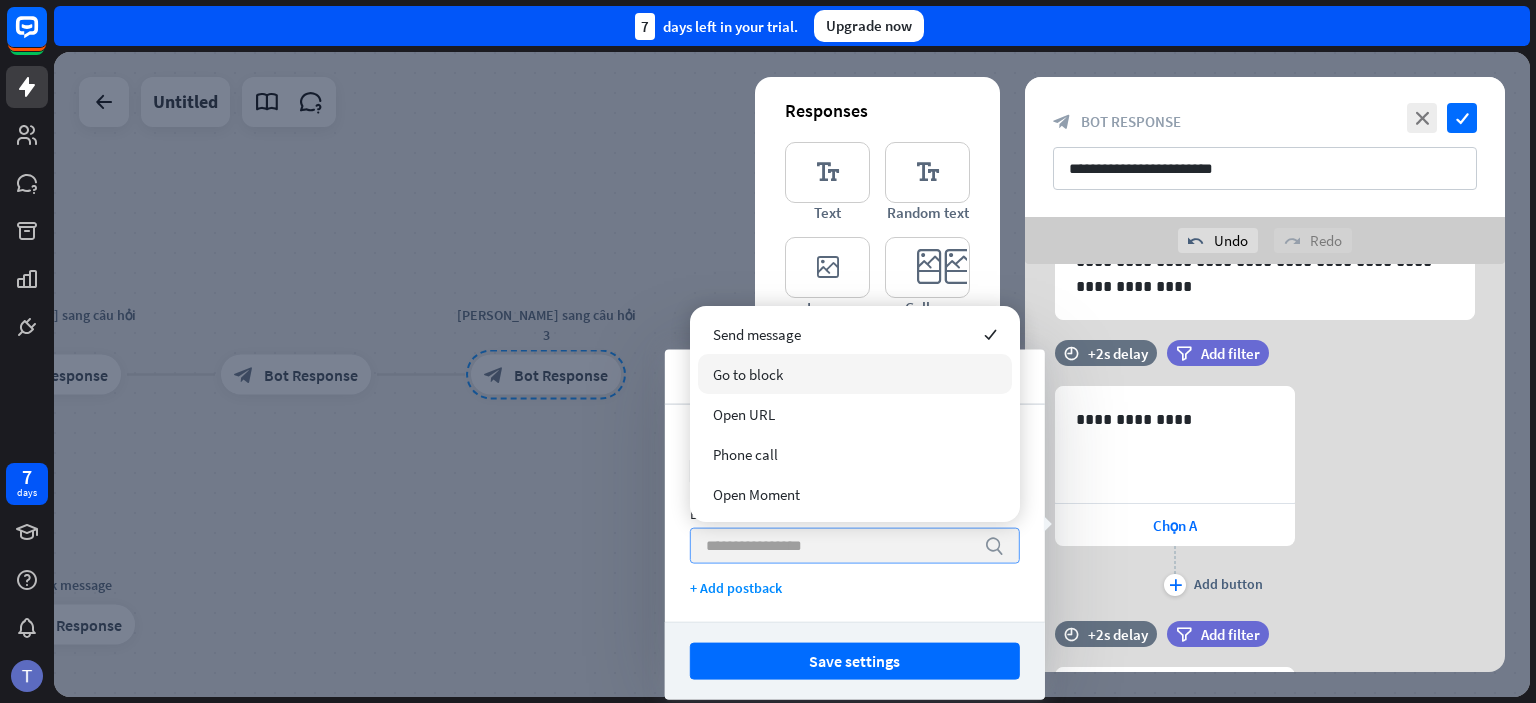 click on "Go to block" at bounding box center [855, 374] 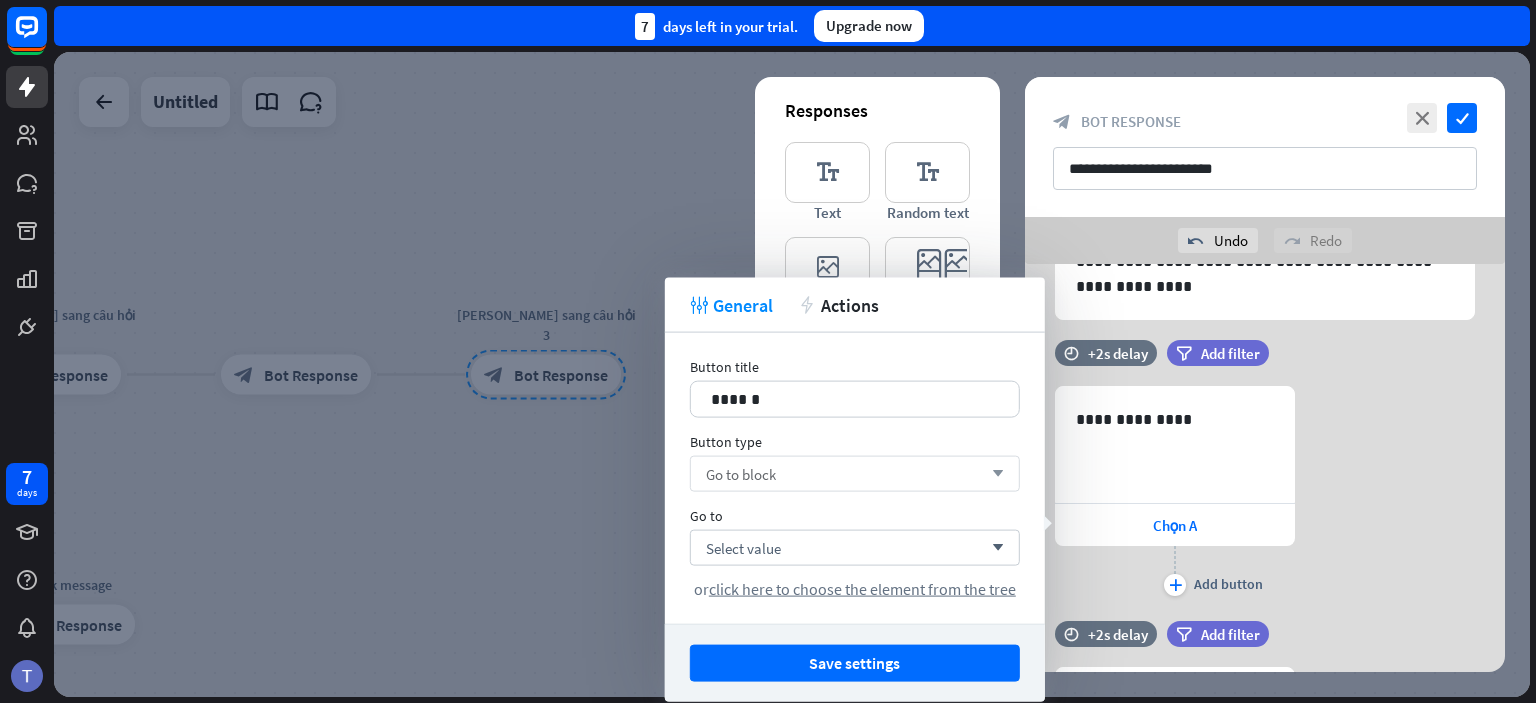 click on "**********" at bounding box center (1265, 493) 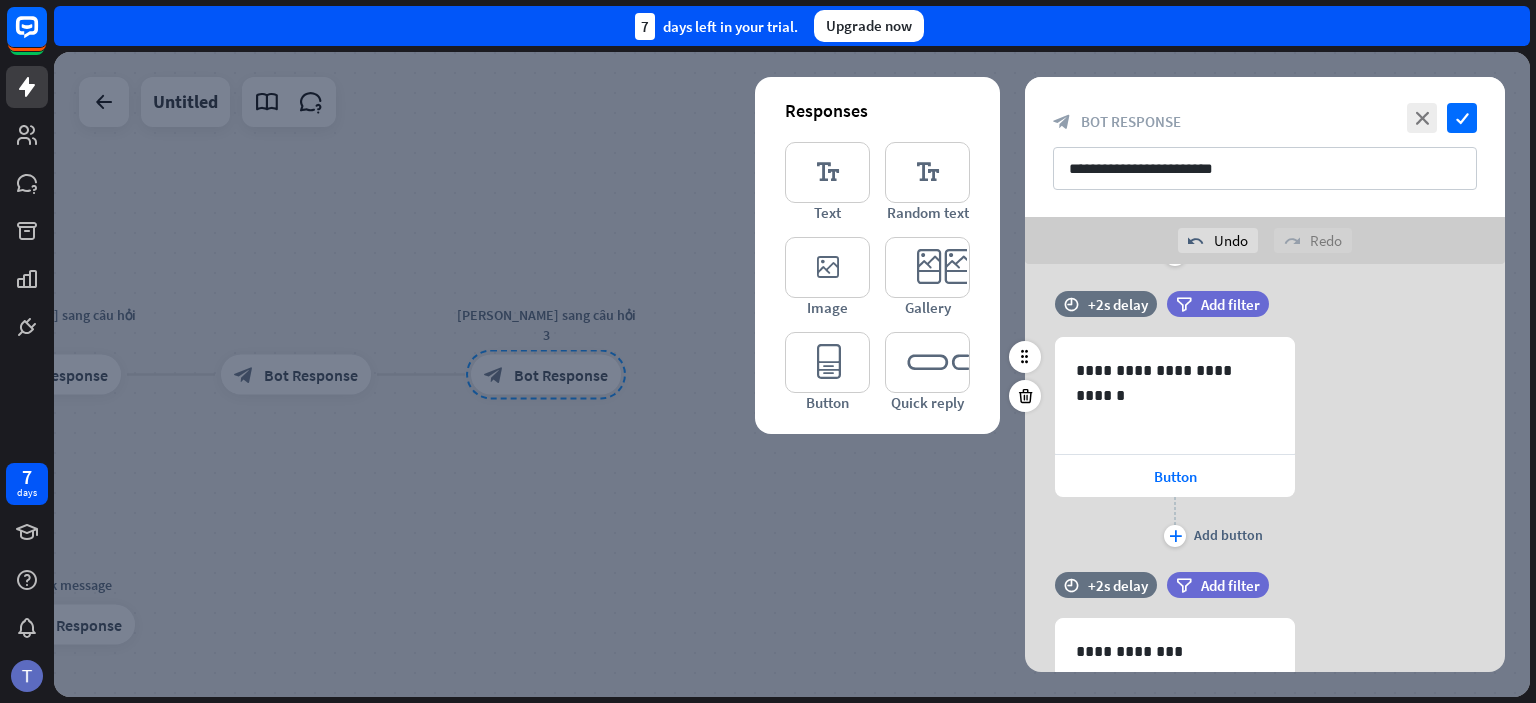 scroll, scrollTop: 467, scrollLeft: 0, axis: vertical 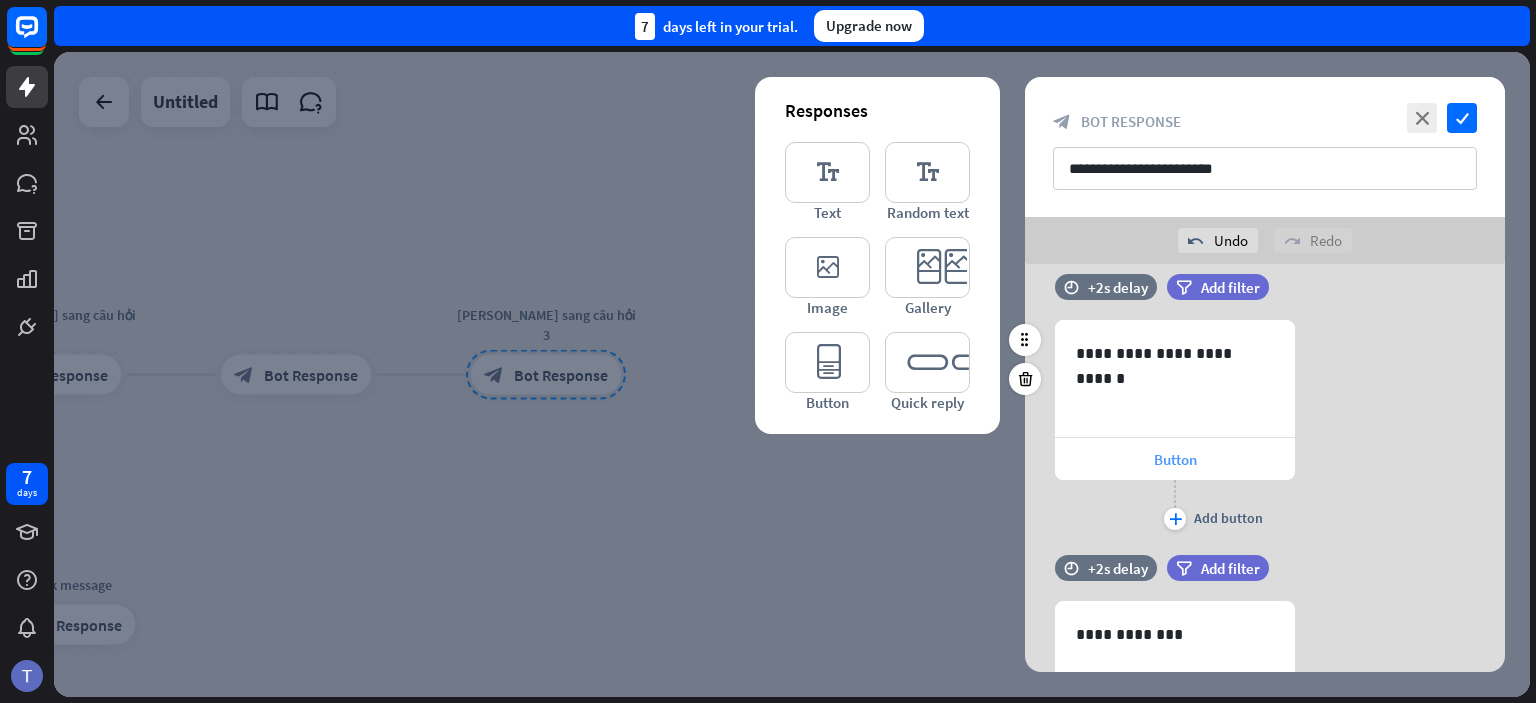 click on "Button" at bounding box center [1175, 459] 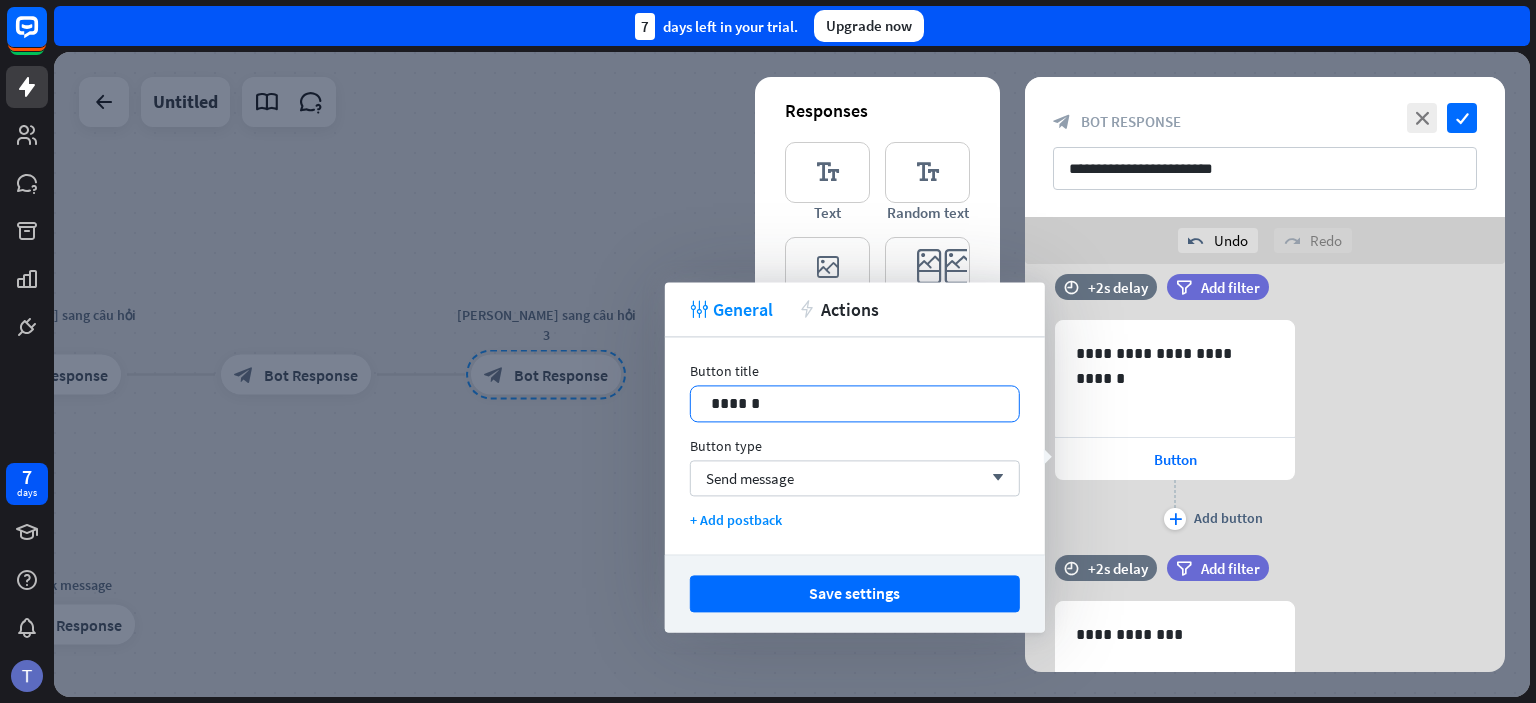 click on "******" at bounding box center [855, 403] 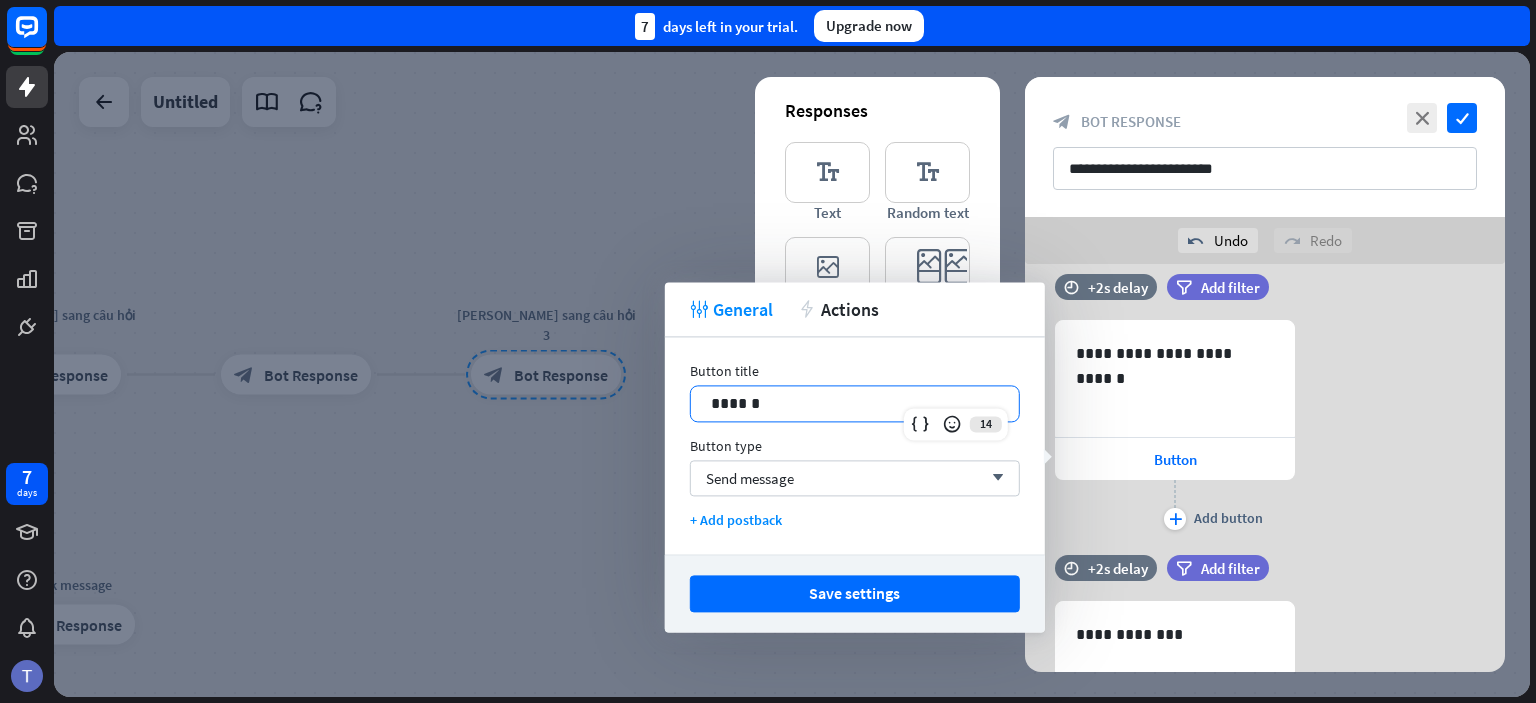click on "******" at bounding box center (855, 403) 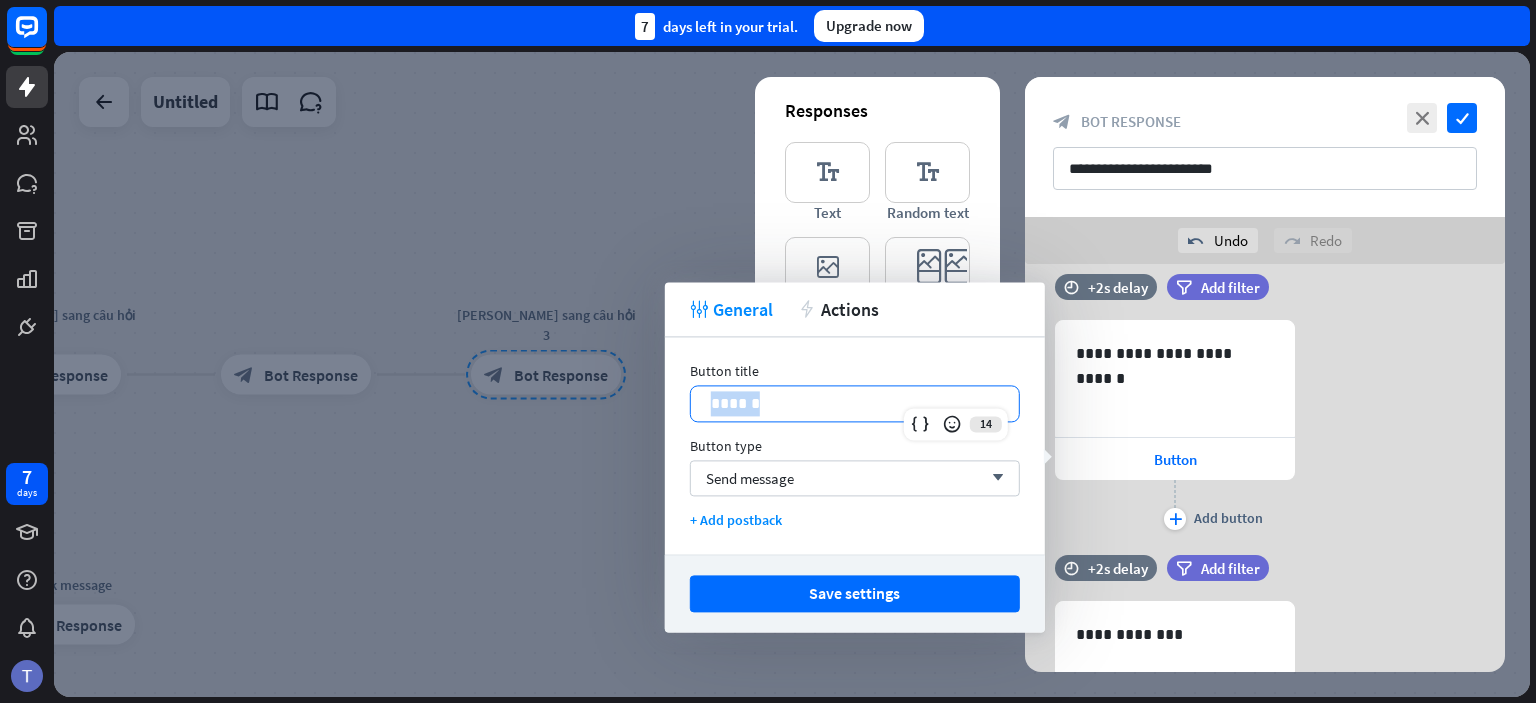 click on "******" at bounding box center [855, 403] 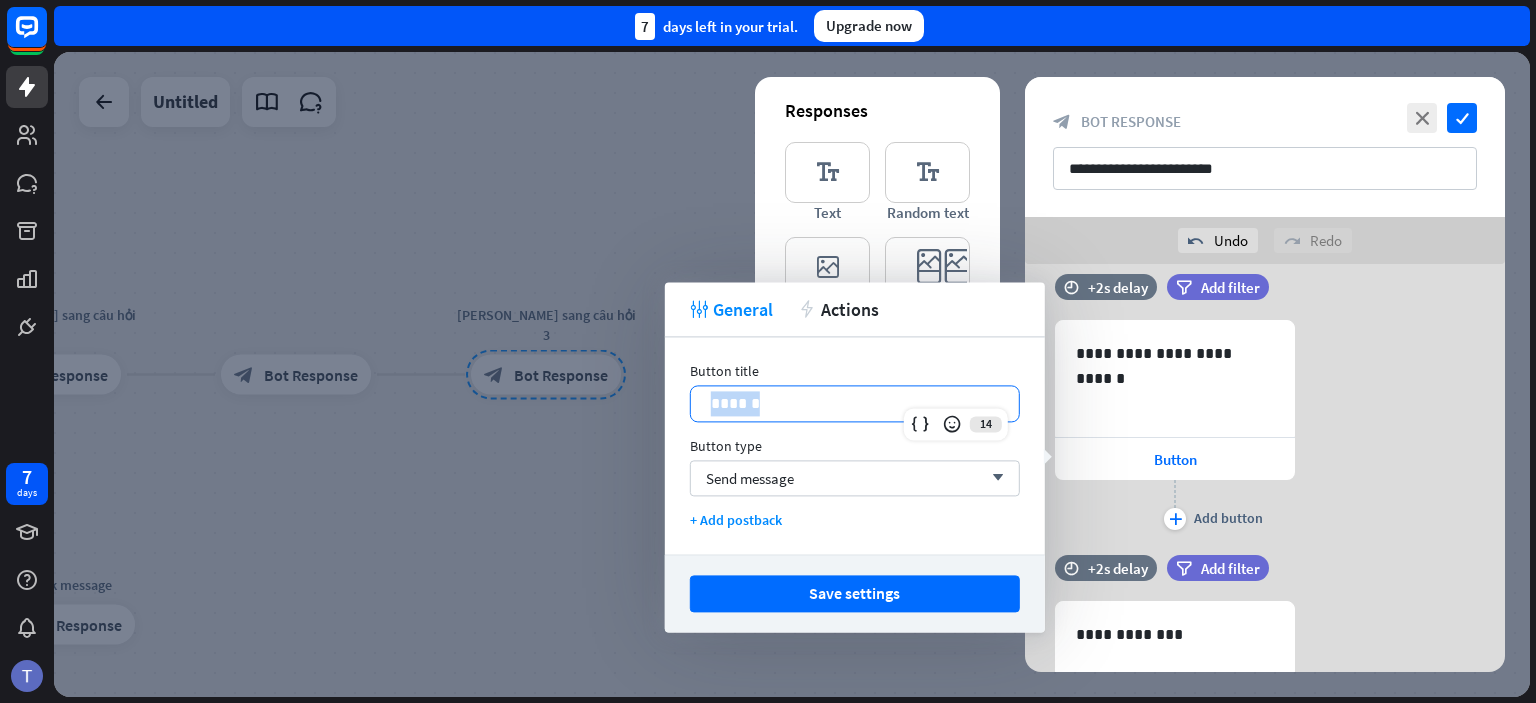 paste 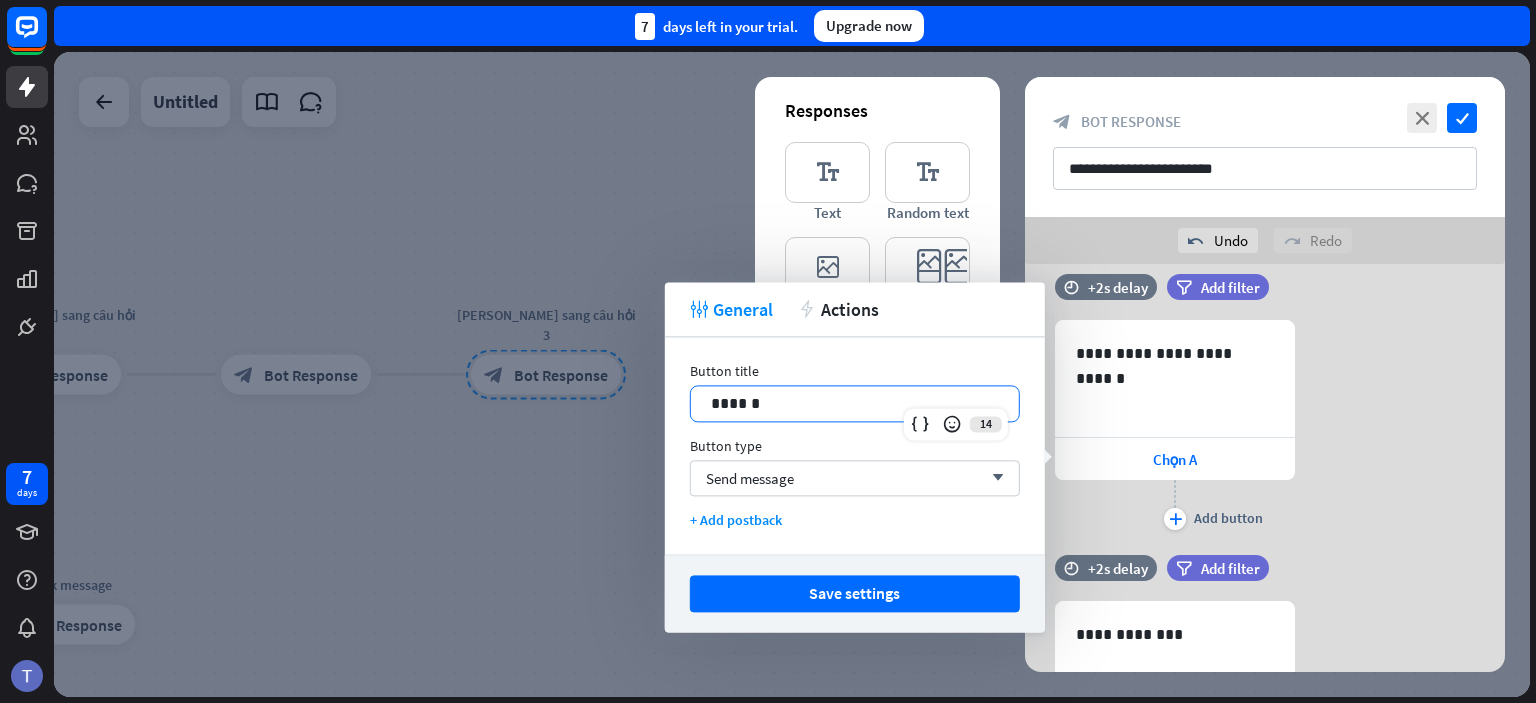 type 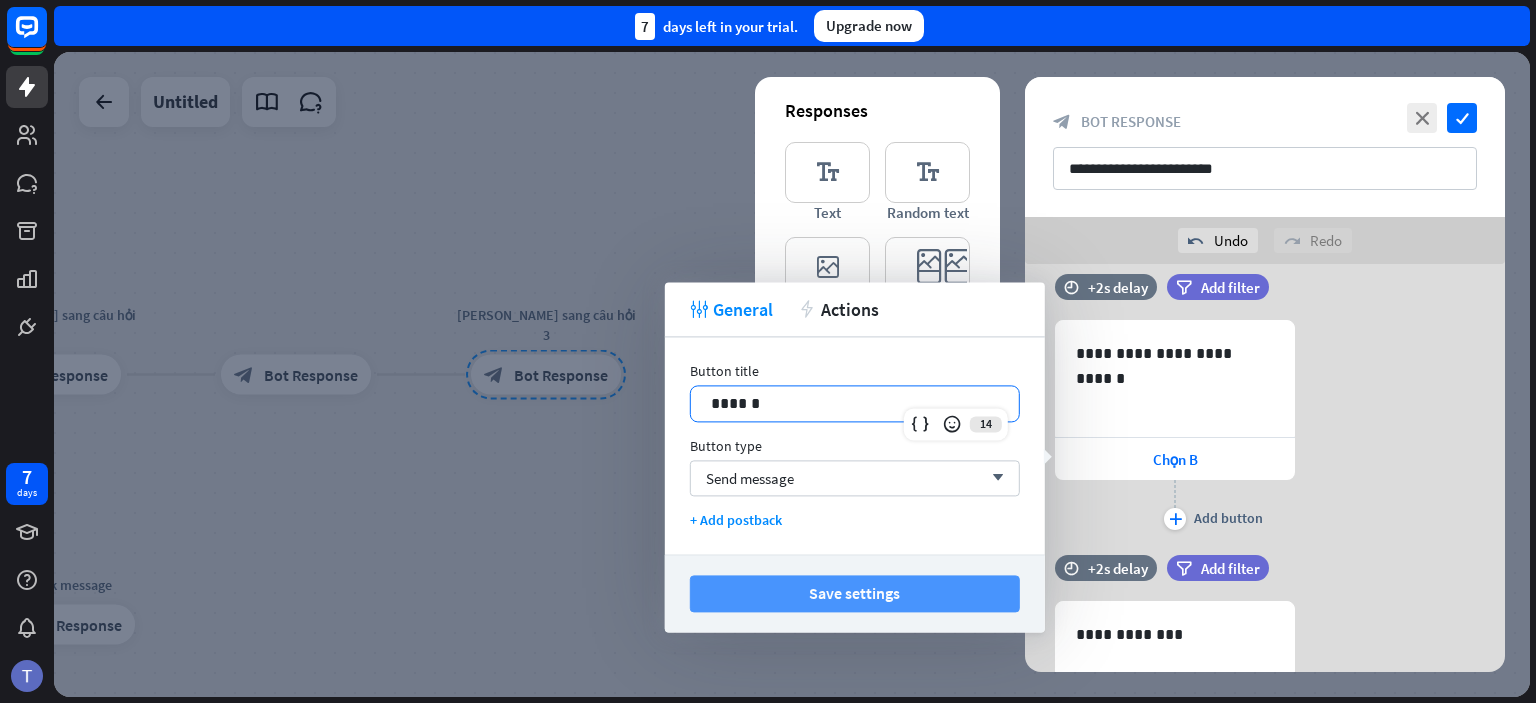 click on "Save settings" at bounding box center [855, 593] 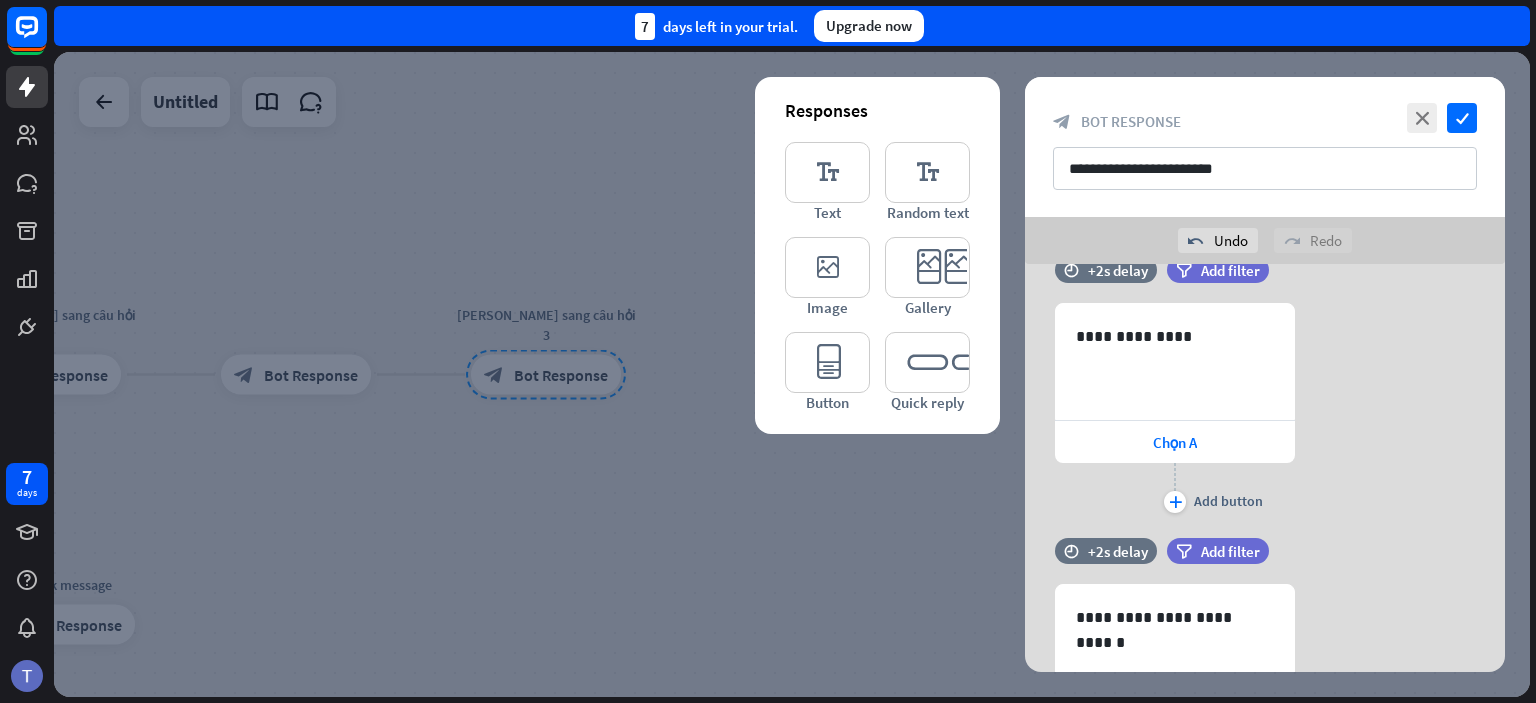 scroll, scrollTop: 619, scrollLeft: 0, axis: vertical 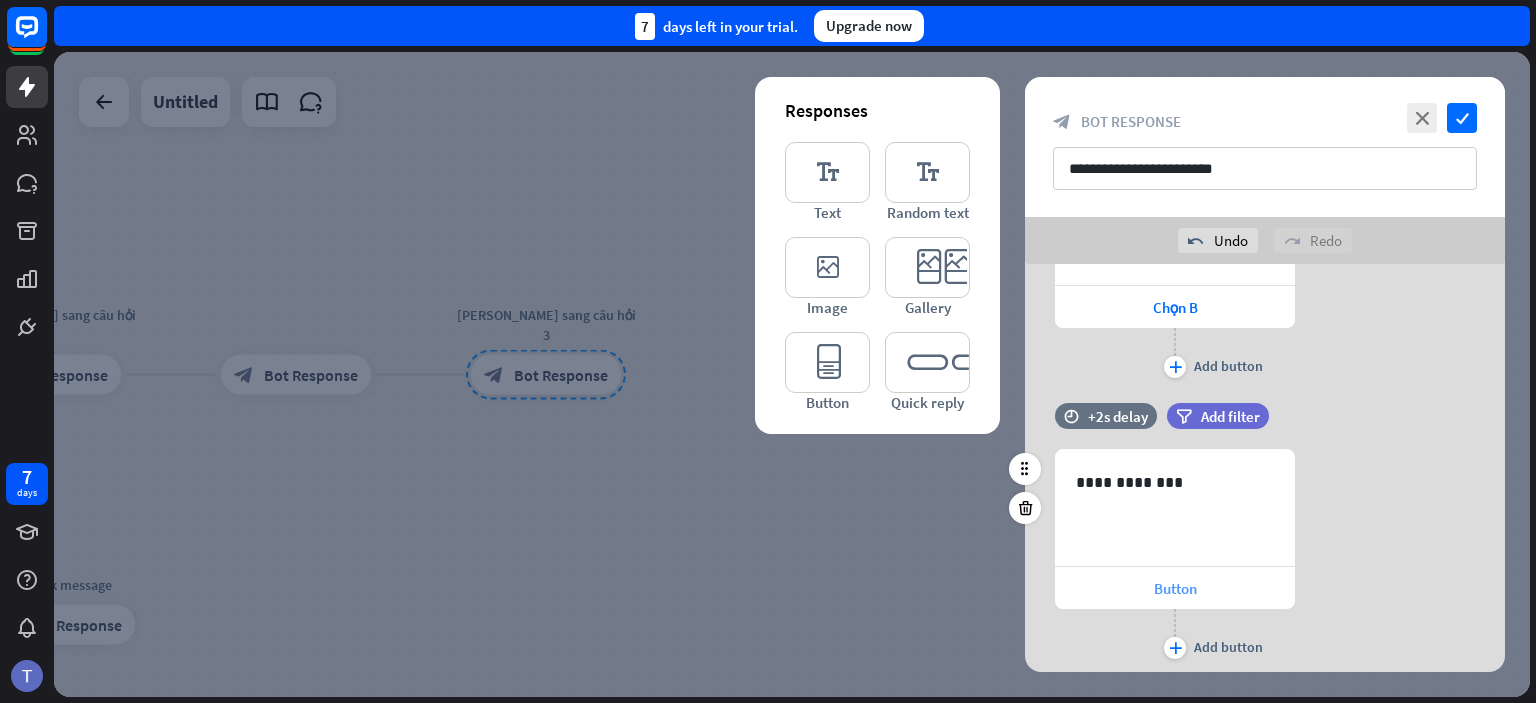 click on "Button" at bounding box center (1175, 588) 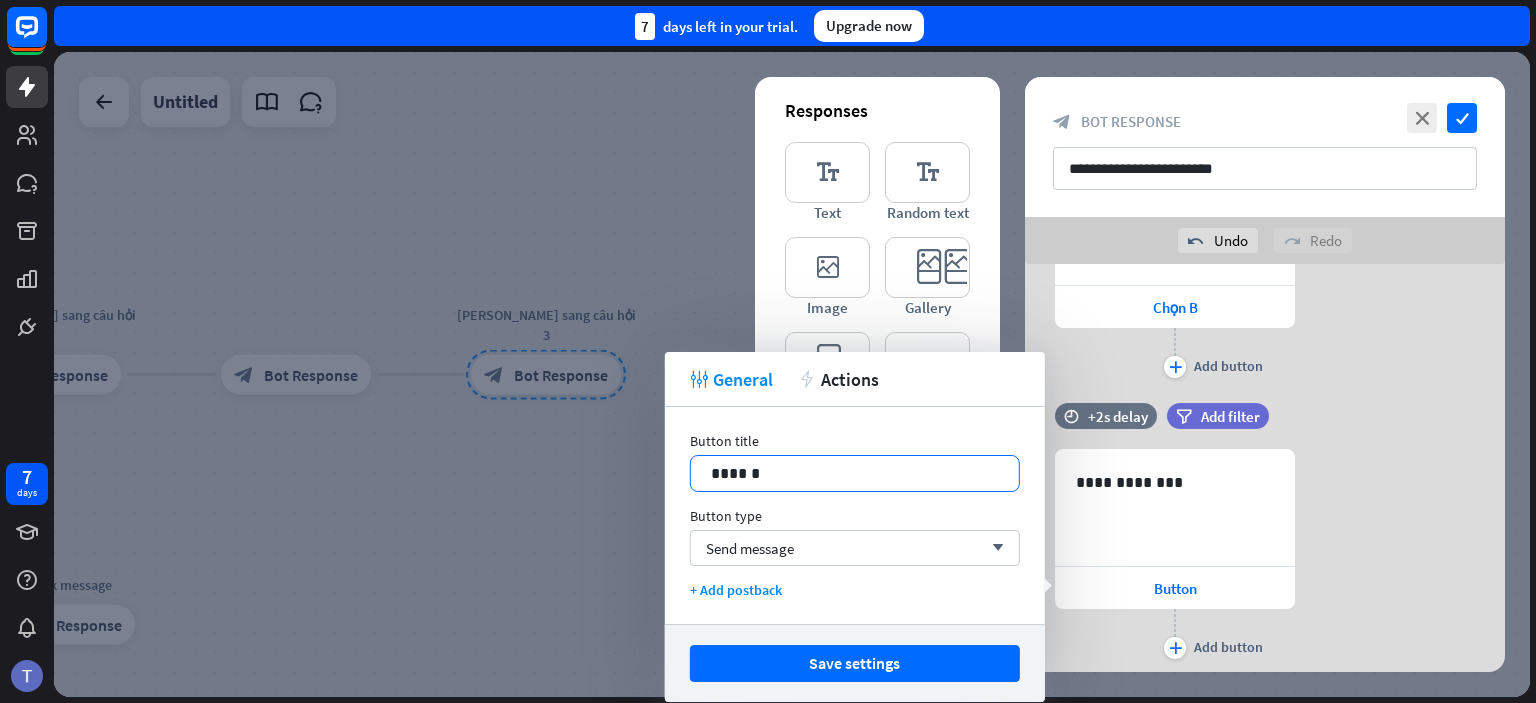 click on "******" at bounding box center (855, 473) 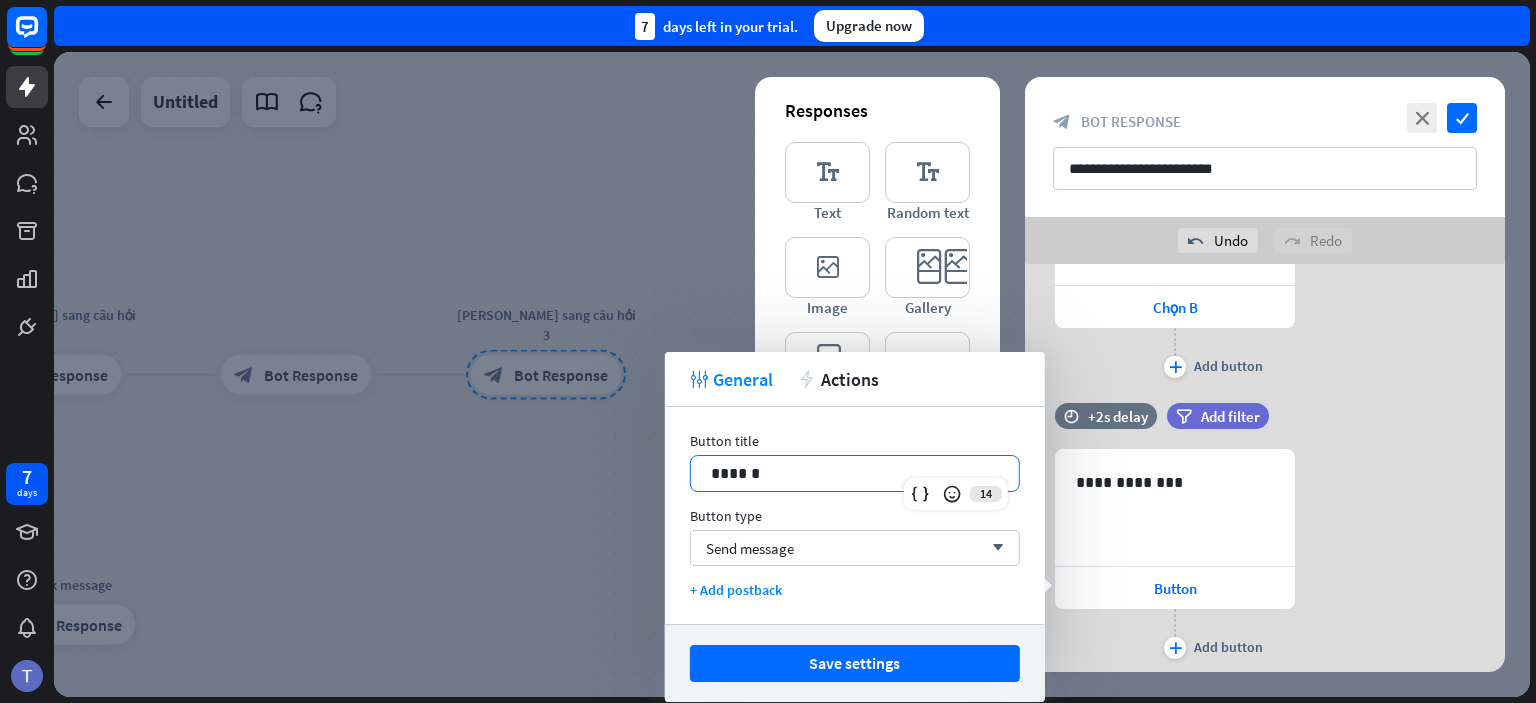 click on "******" at bounding box center (855, 473) 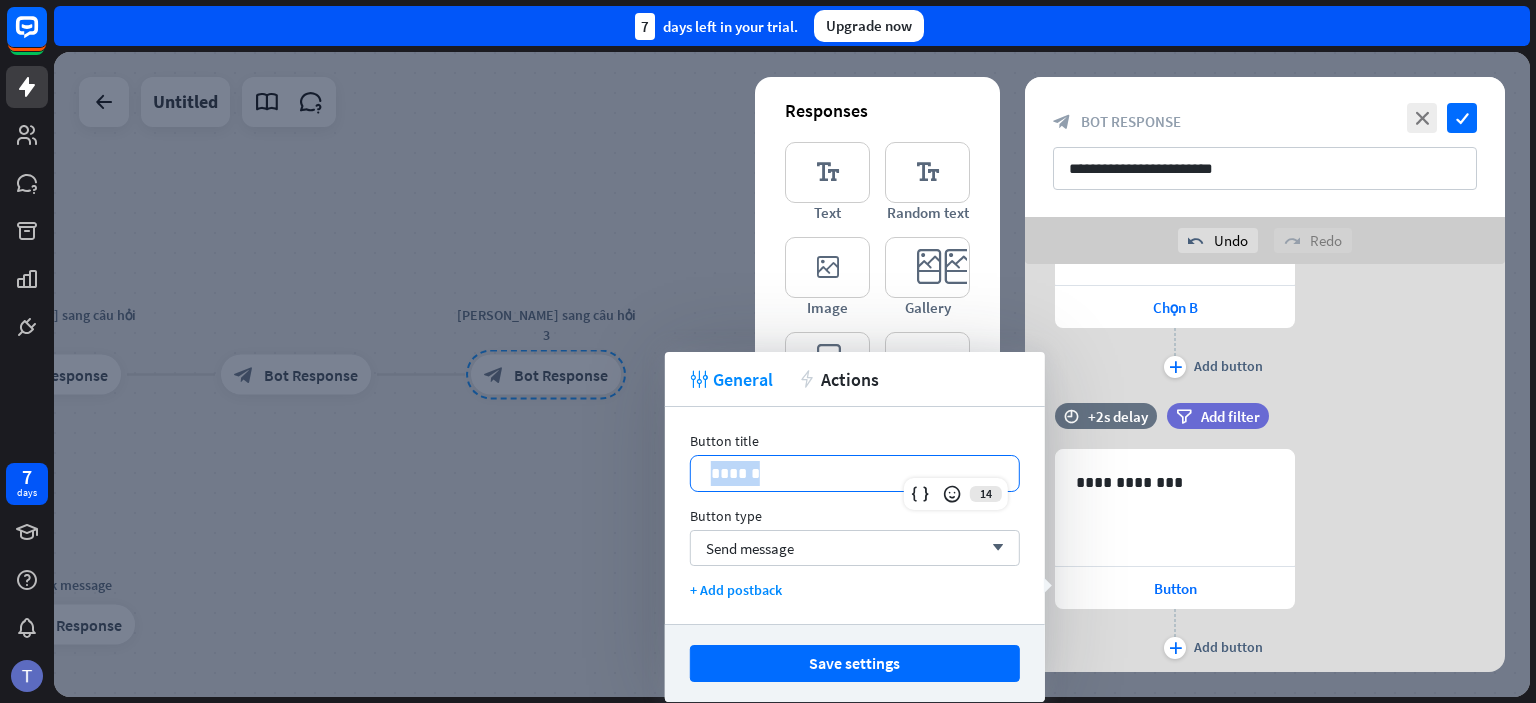 click on "******" at bounding box center [855, 473] 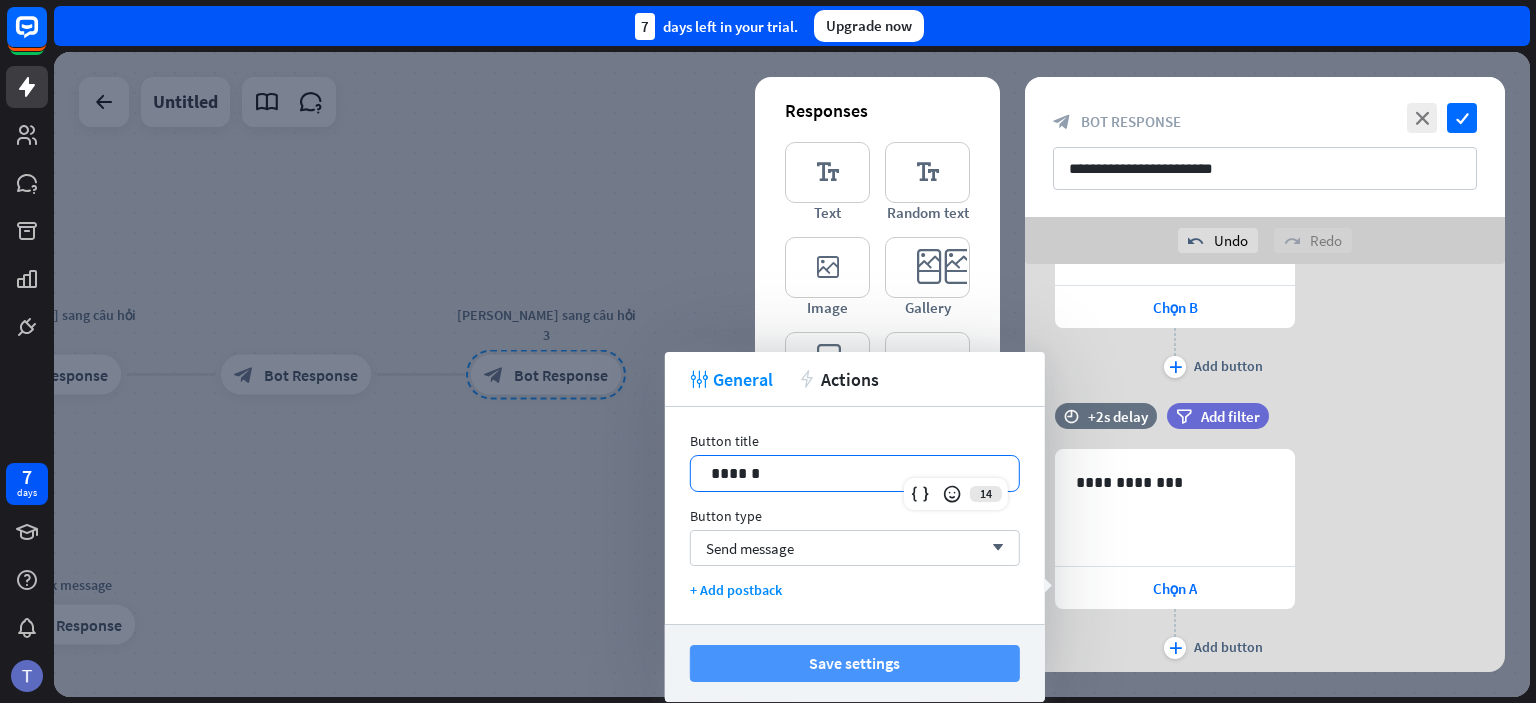 click on "Save settings" at bounding box center [855, 663] 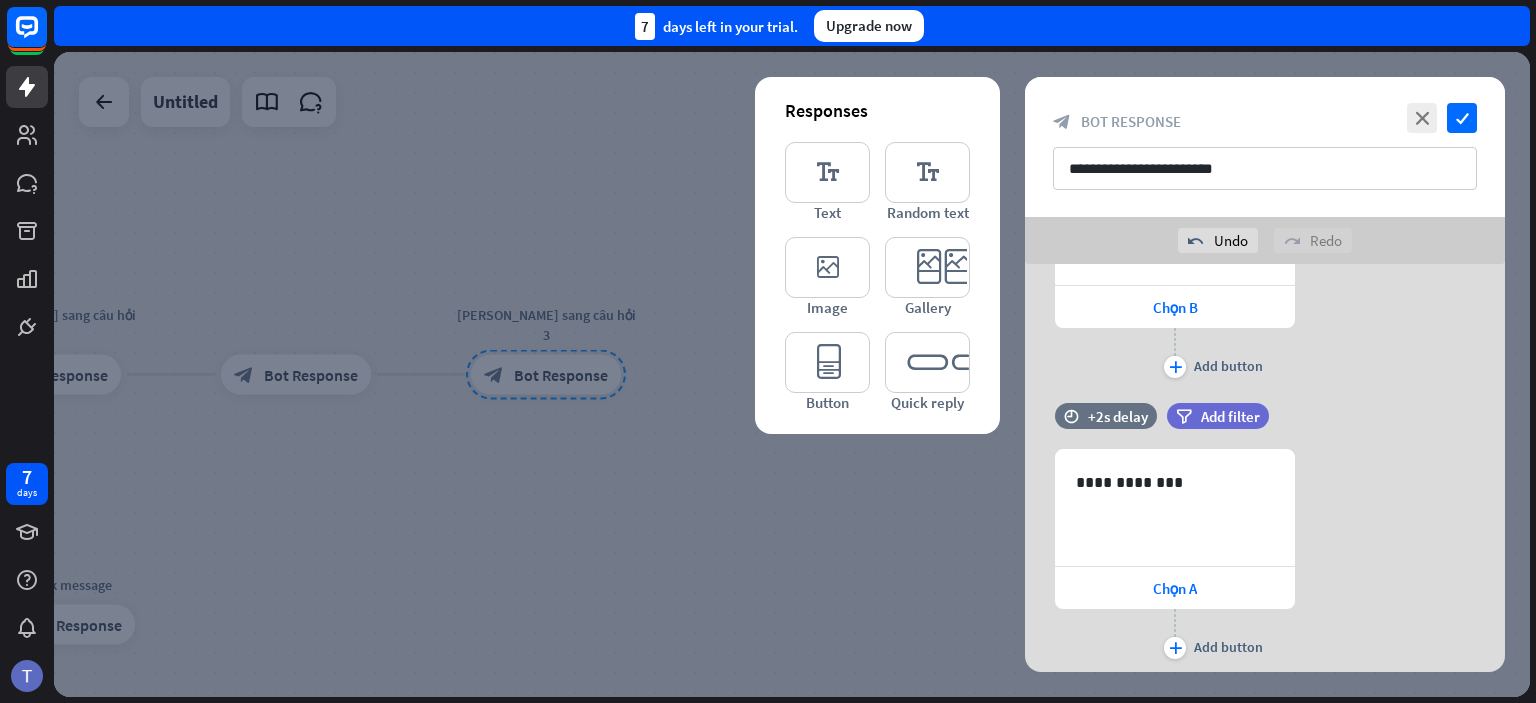 click at bounding box center [792, 374] 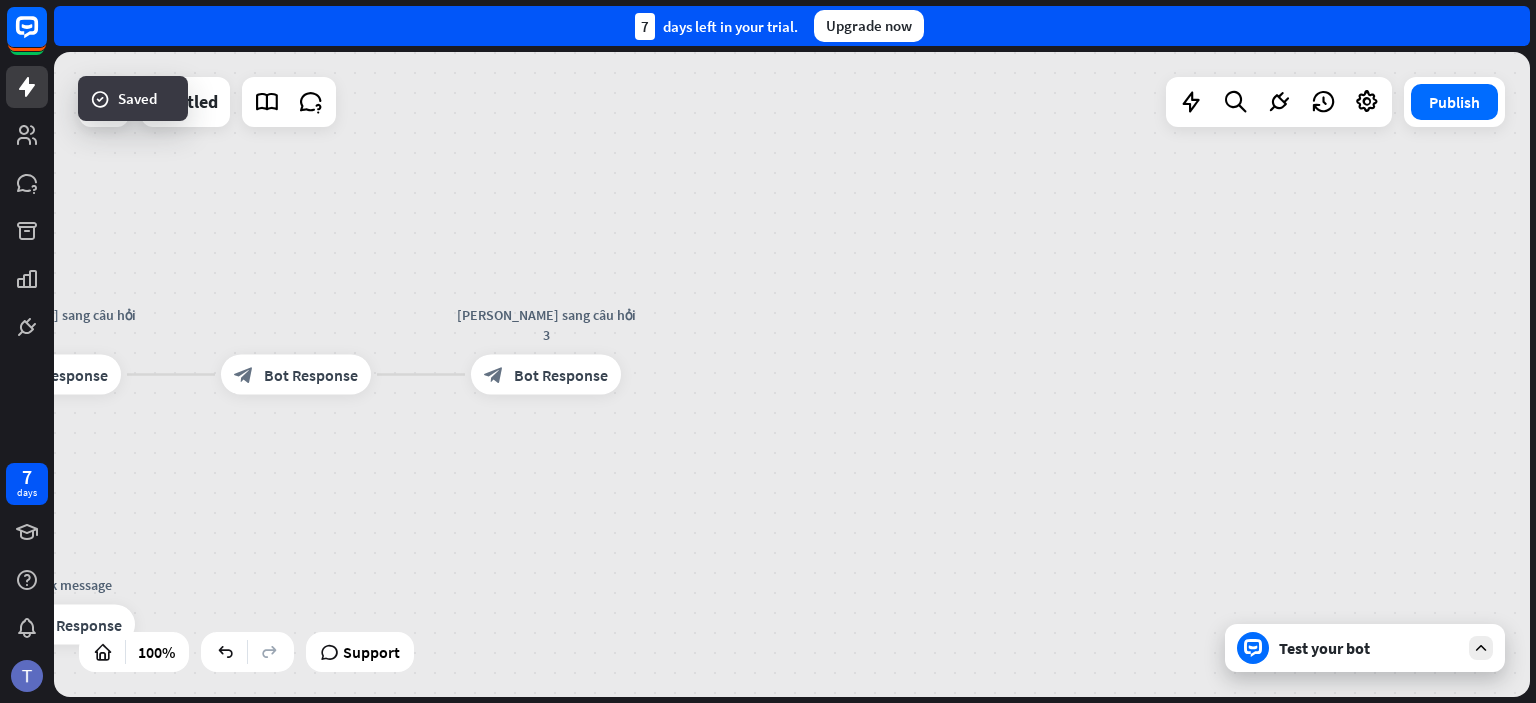 click on "home_2   Start point                 Welcome   block_bot_response   Bot Response                 [PERSON_NAME] sang câu hỏi 2   block_bot_response   Bot Response                   block_bot_response   Bot Response                 [PERSON_NAME] sang câu hỏi 3   block_bot_response   Bot Response                     AI Assist                   block_fallback   Default fallback                 Fallback message   block_bot_response   Bot Response" at bounding box center [209, 822] 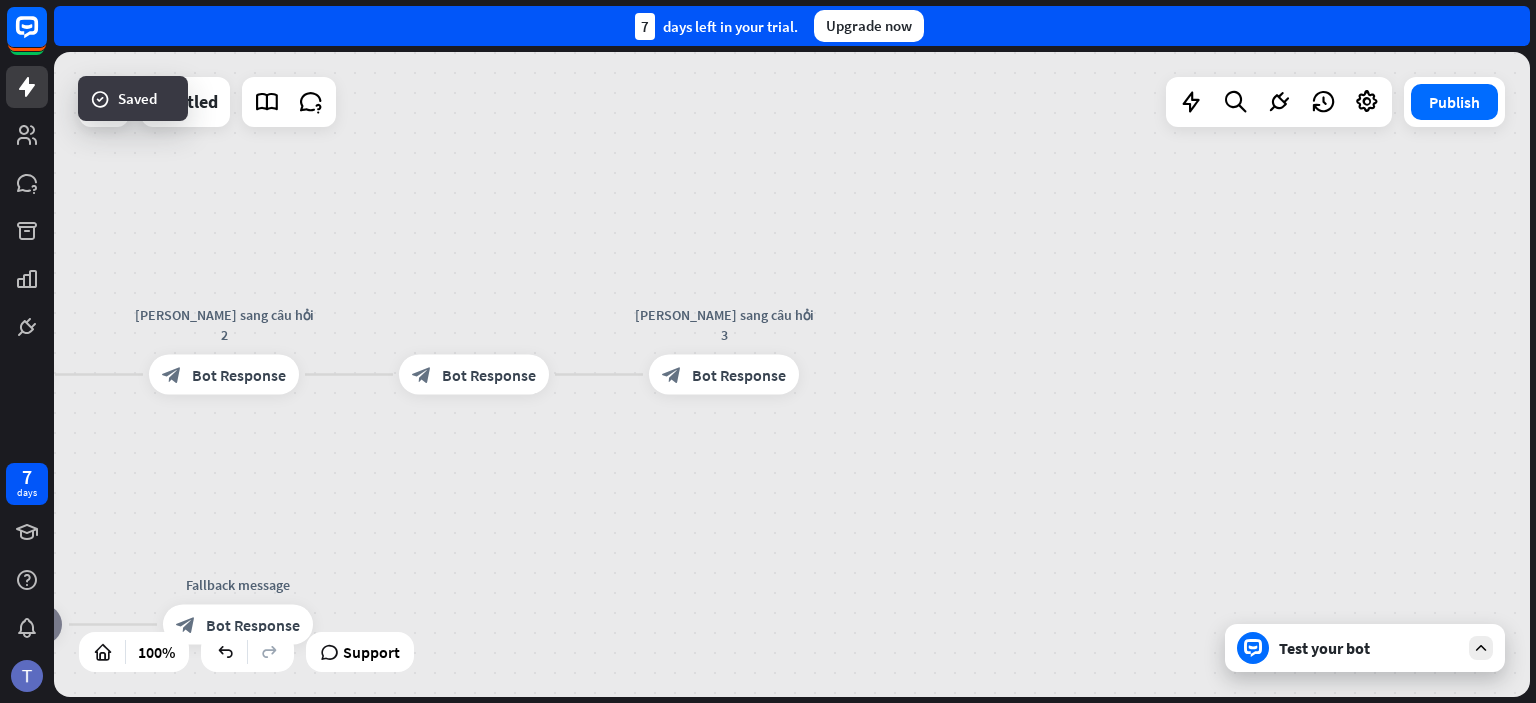 click on "Test your bot" at bounding box center (1365, 648) 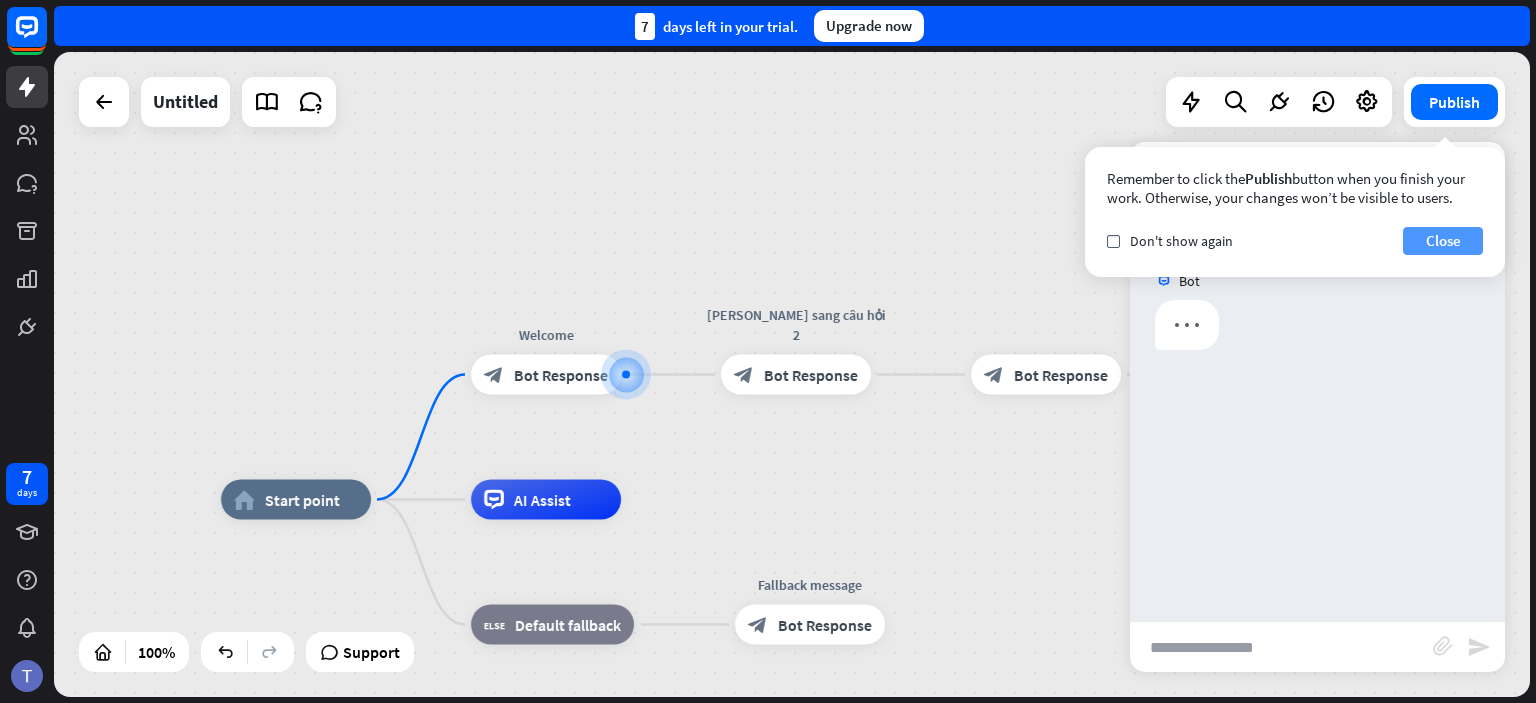 click on "Close" at bounding box center (1443, 241) 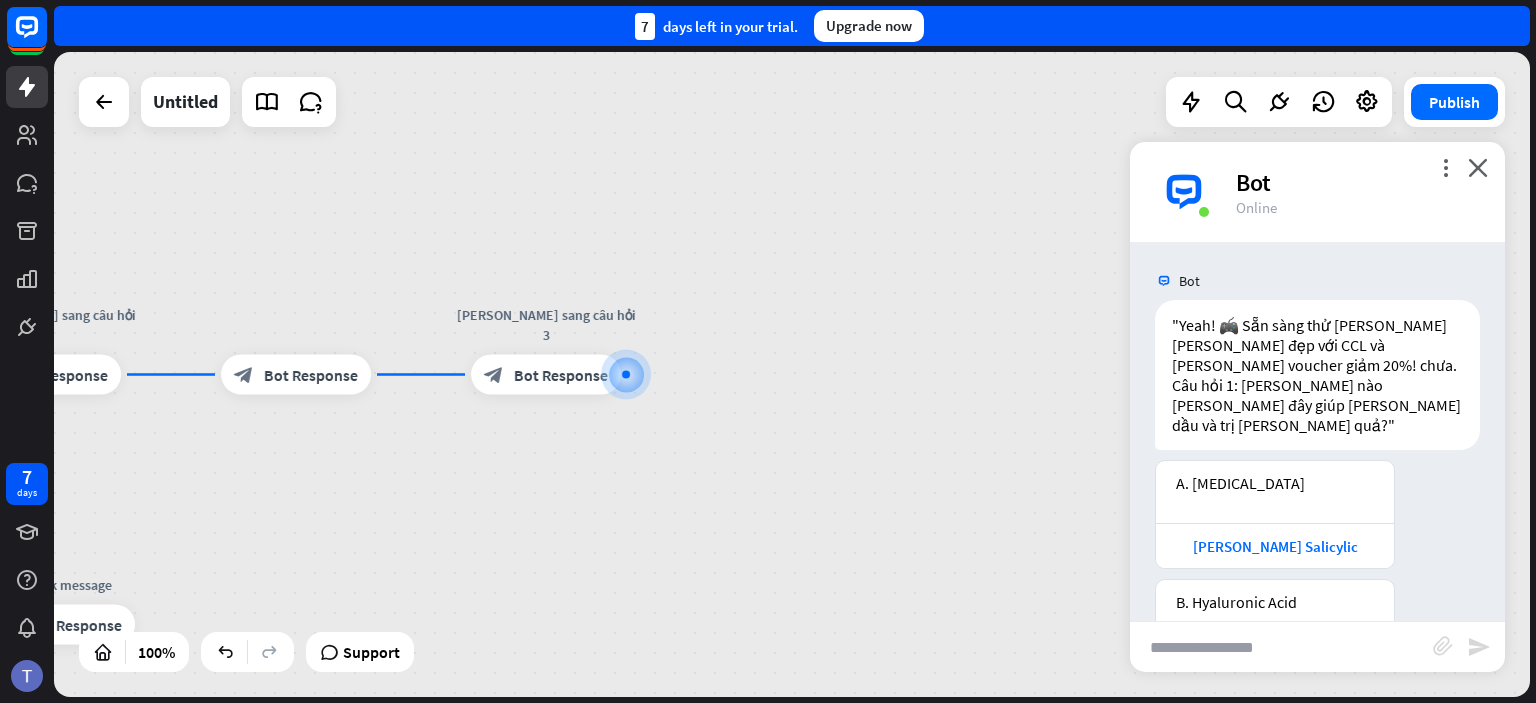 scroll, scrollTop: 948, scrollLeft: 0, axis: vertical 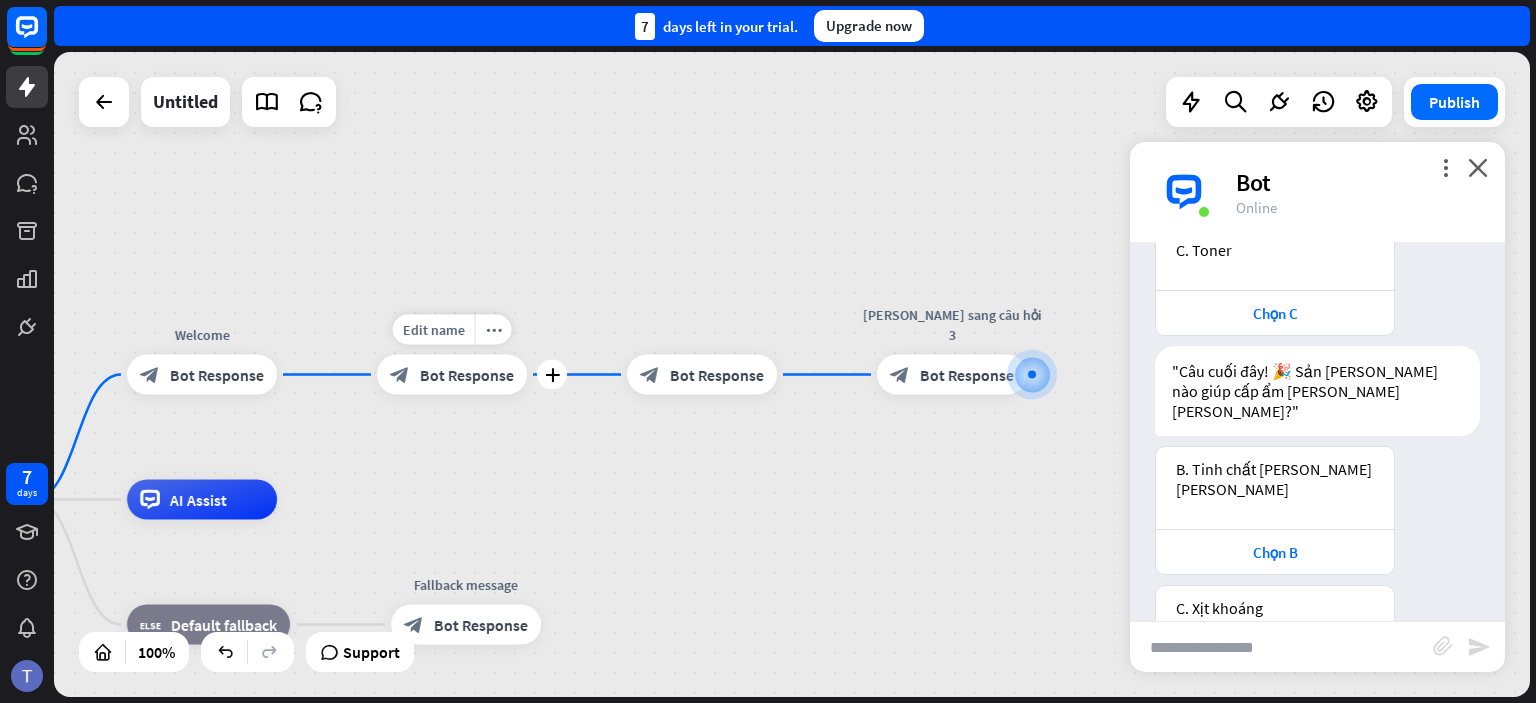 click on "Bot Response" at bounding box center (467, 375) 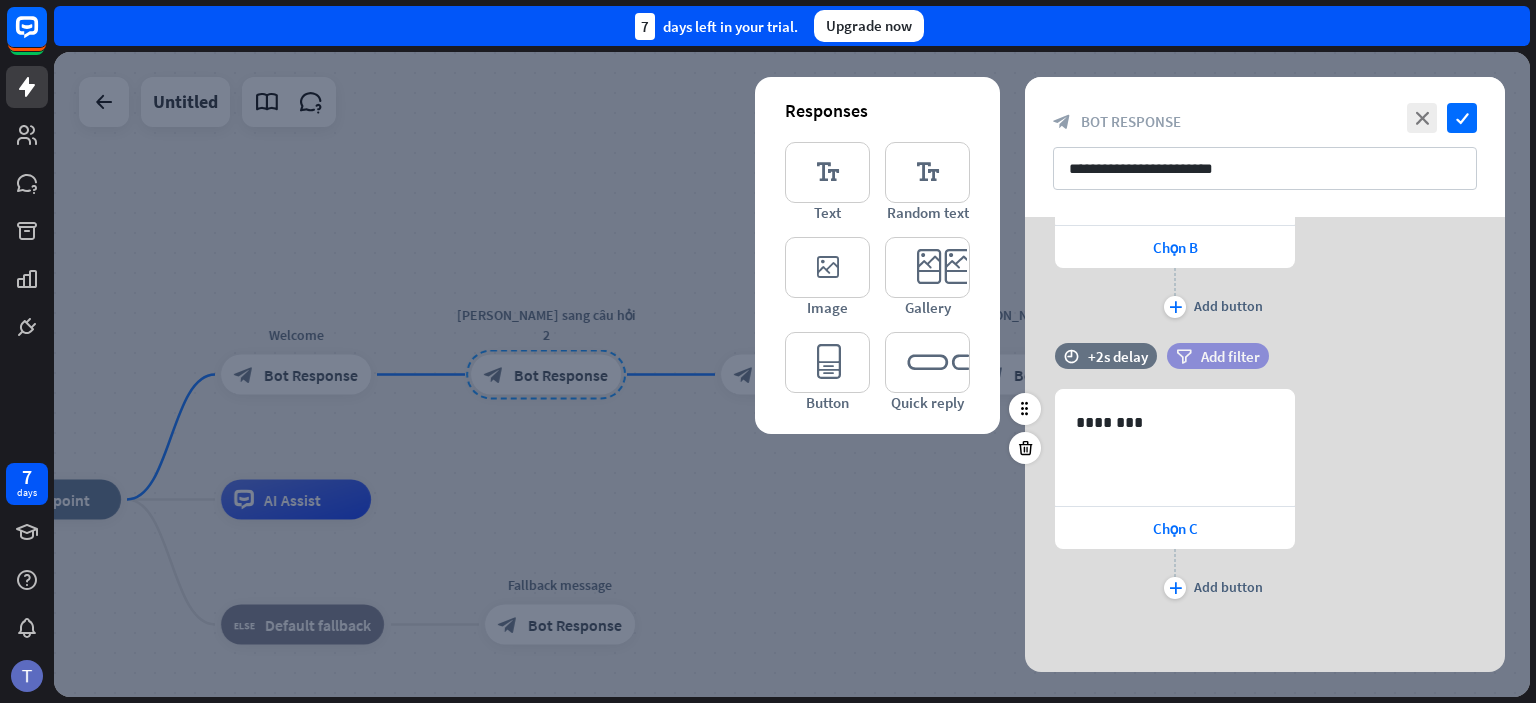 scroll, scrollTop: 0, scrollLeft: 0, axis: both 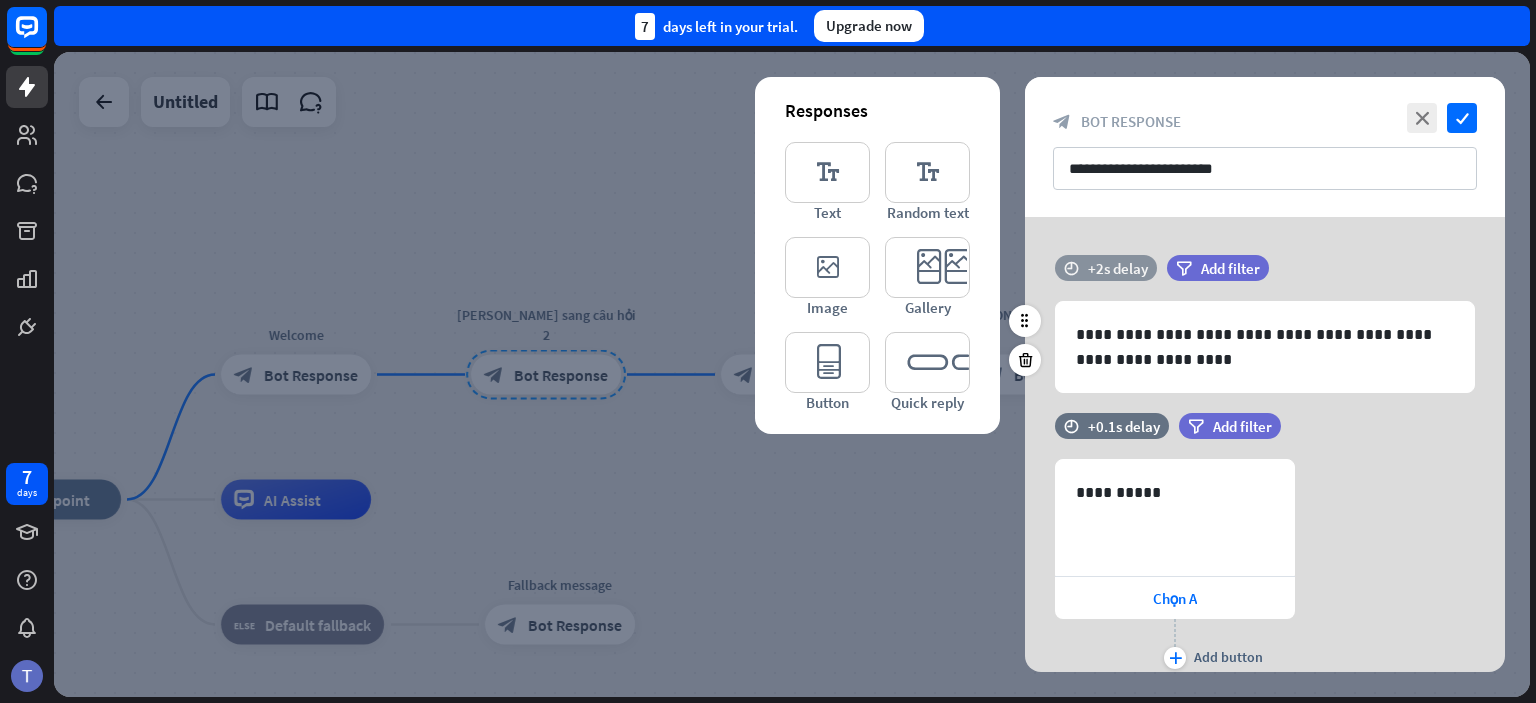 click on "+2s delay" at bounding box center [1118, 268] 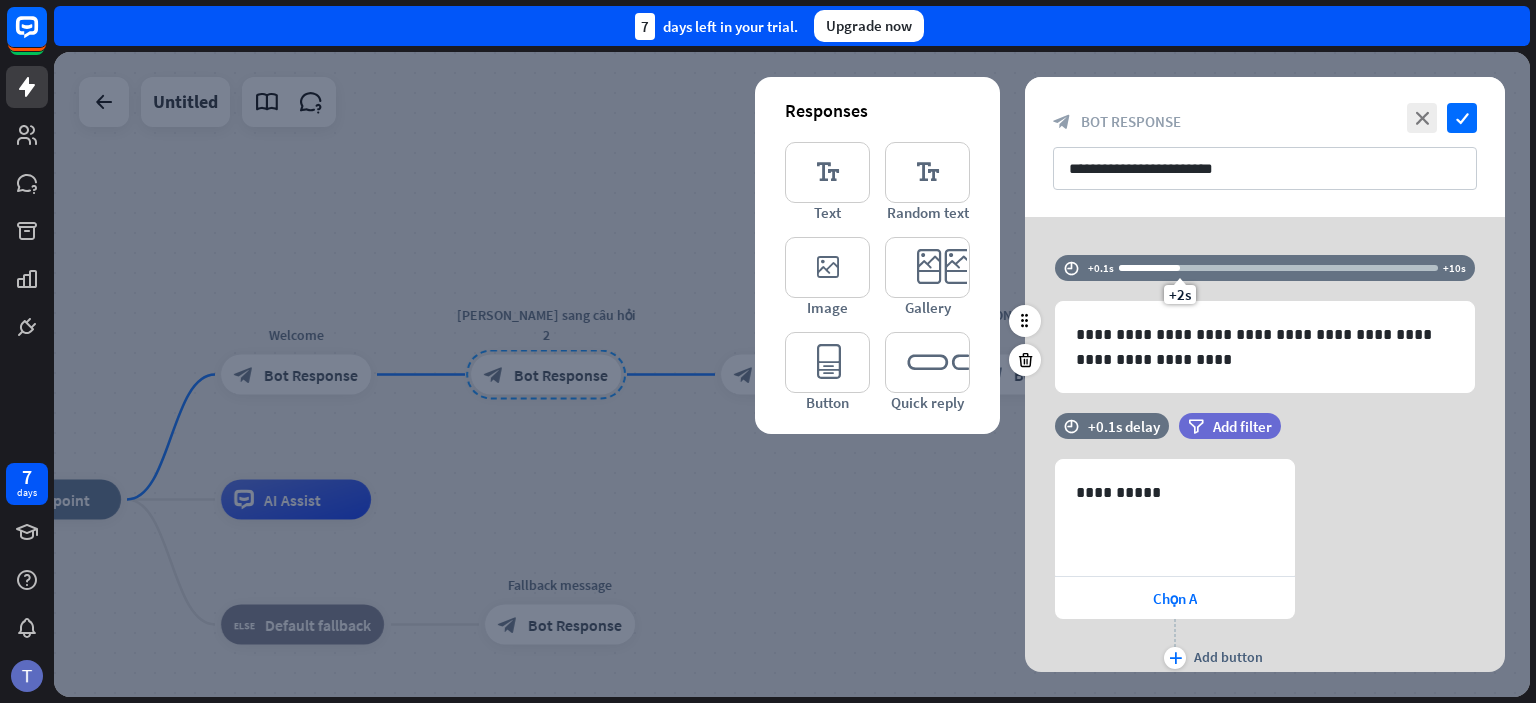click on "time" at bounding box center (1071, 268) 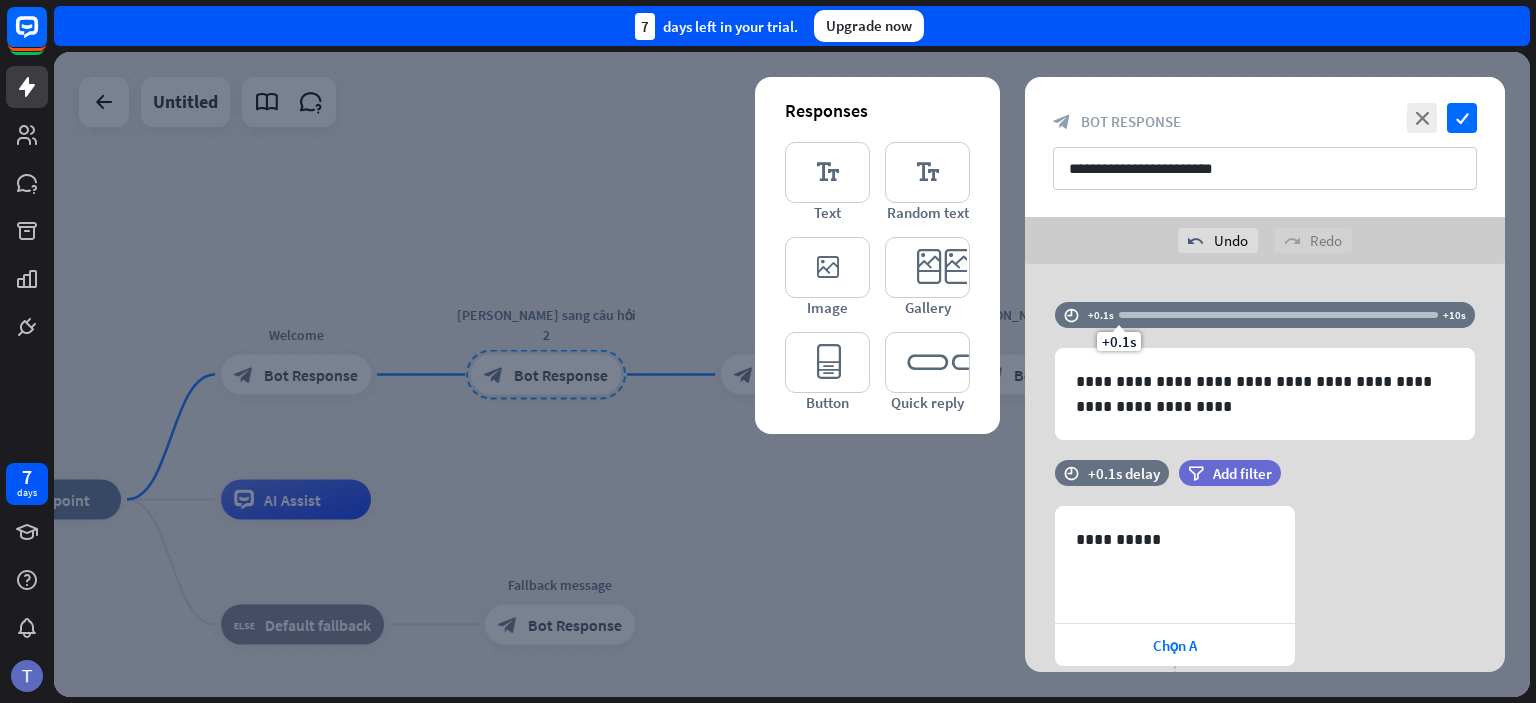 drag, startPoint x: 1175, startPoint y: 266, endPoint x: 1086, endPoint y: 274, distance: 89.358826 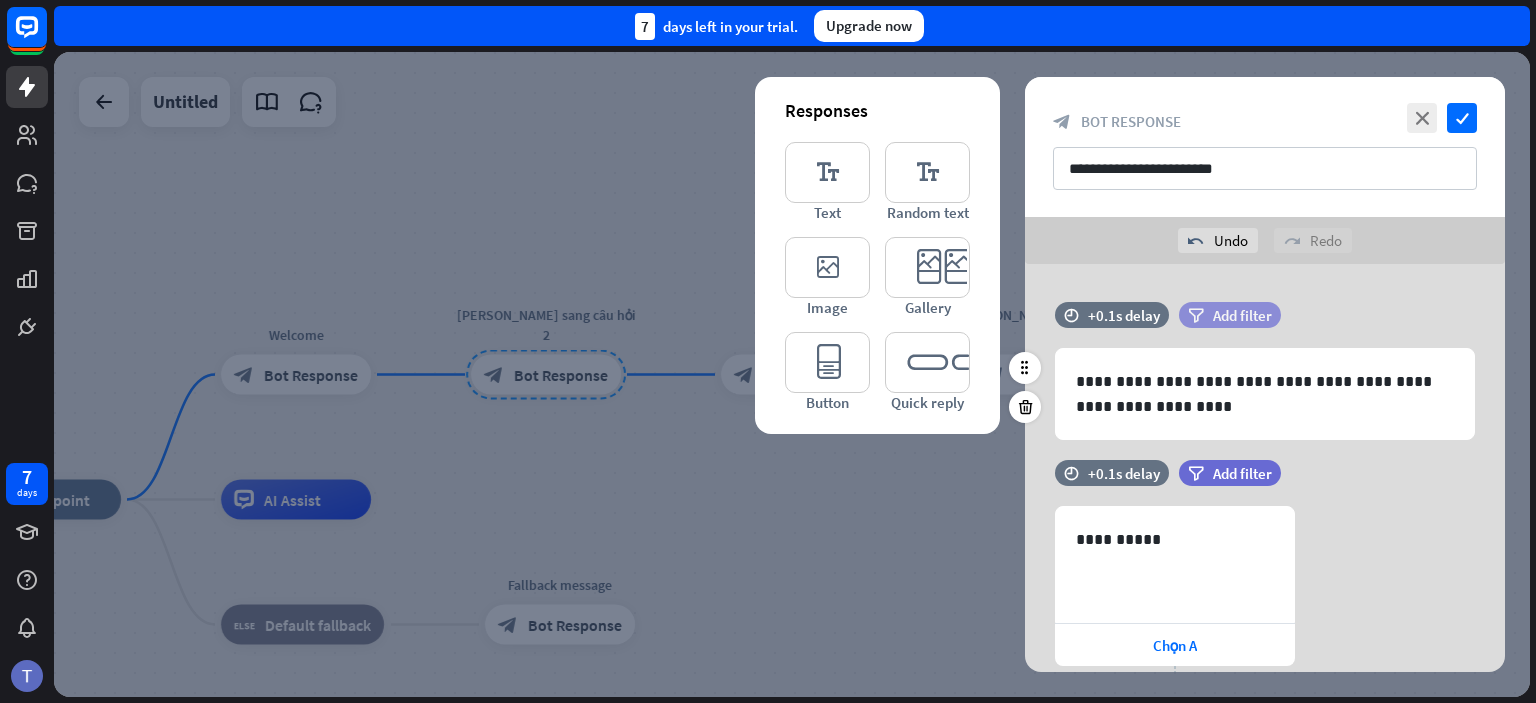 click on "Add filter" at bounding box center [1242, 315] 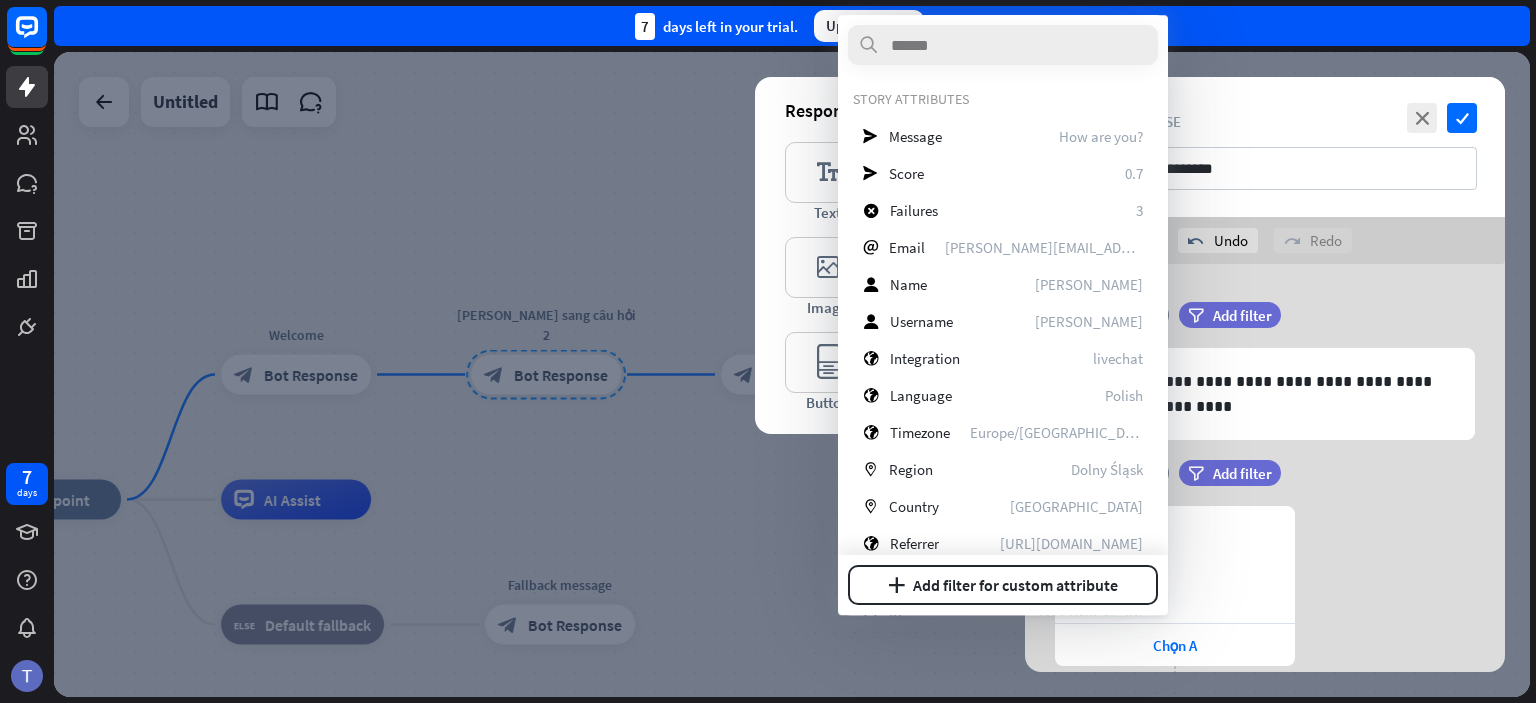 click at bounding box center [792, 374] 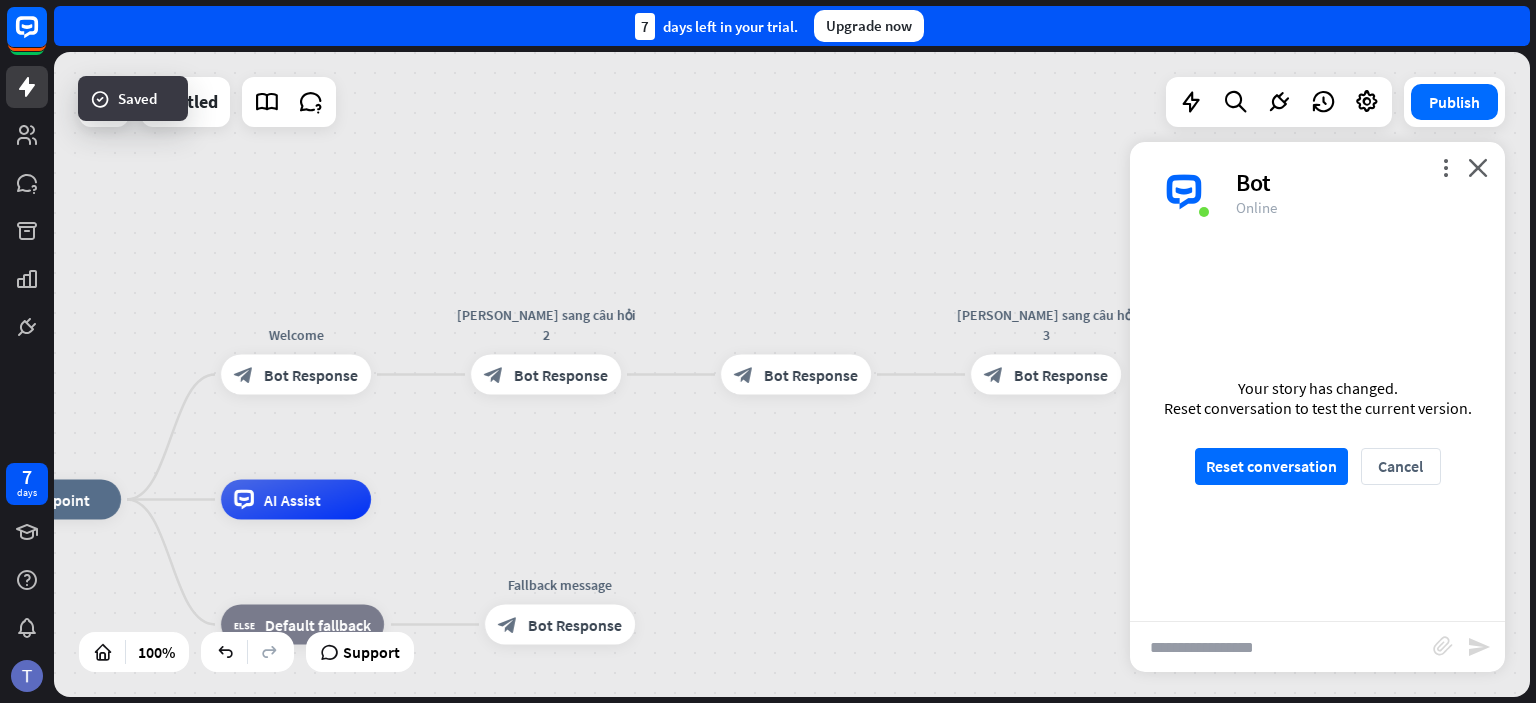 click on "home_2   Start point                 Welcome   block_bot_response   Bot Response                 [PERSON_NAME] sang câu hỏi 2   block_bot_response   Bot Response                   block_bot_response   Bot Response                 [PERSON_NAME] sang câu hỏi 3   block_bot_response   Bot Response                     AI Assist                   block_fallback   Default fallback                 Fallback message   block_bot_response   Bot Response" at bounding box center [709, 822] 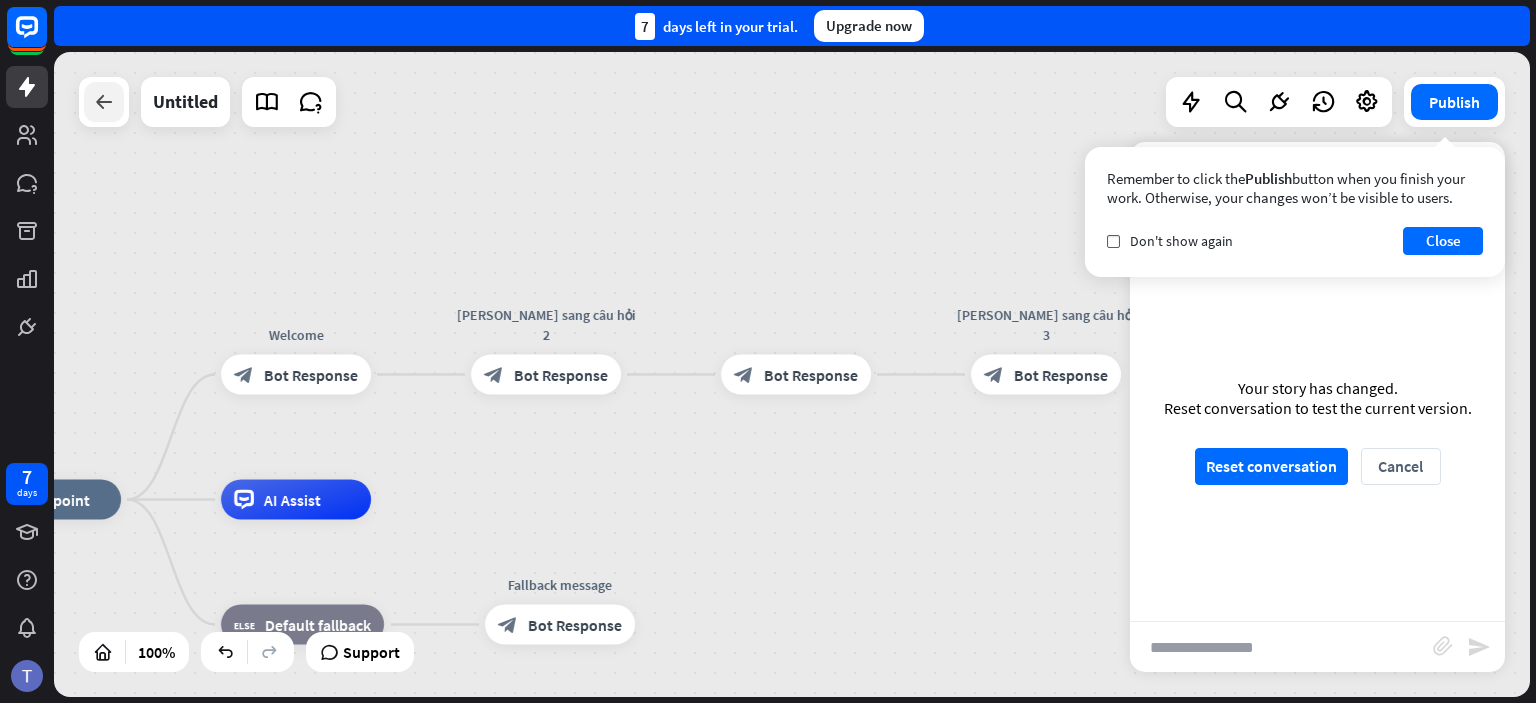 click at bounding box center (104, 102) 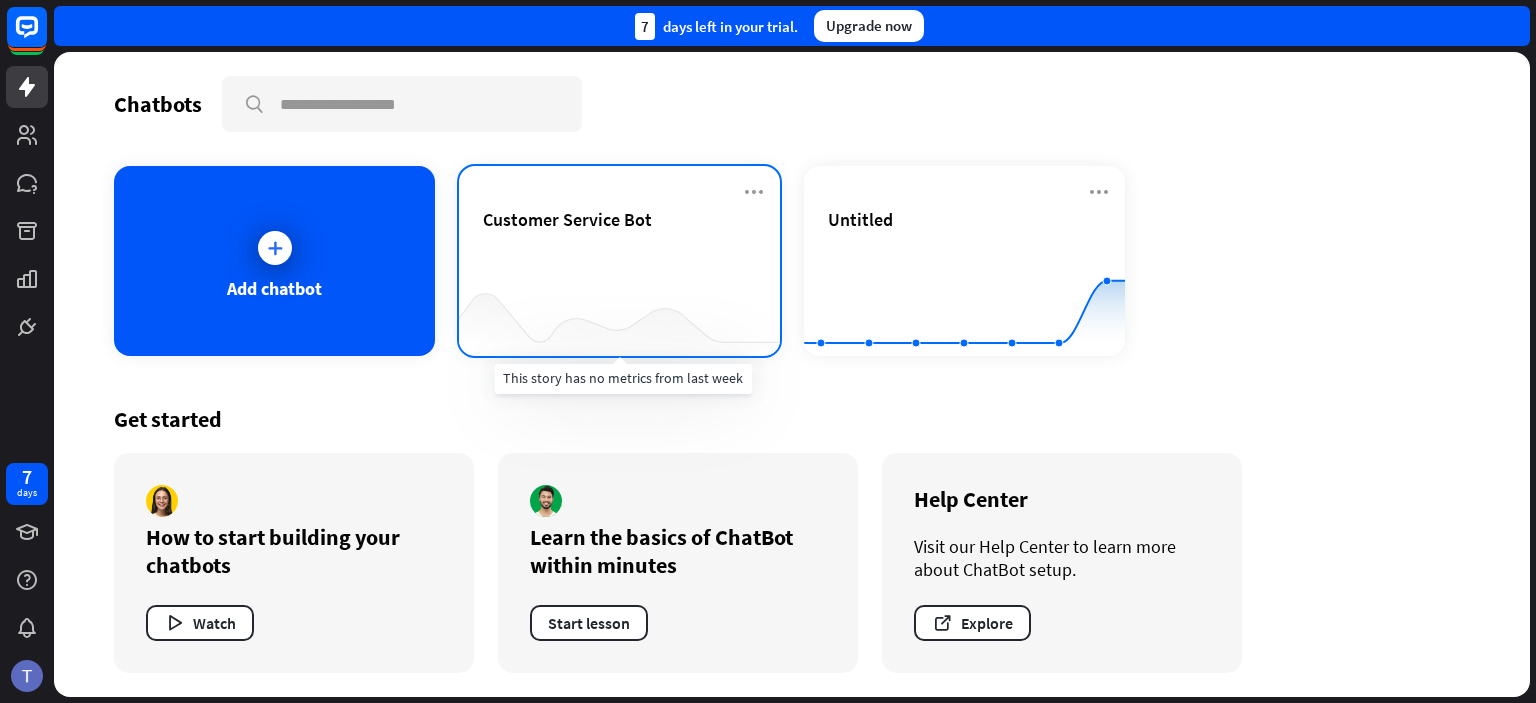 click at bounding box center (619, 316) 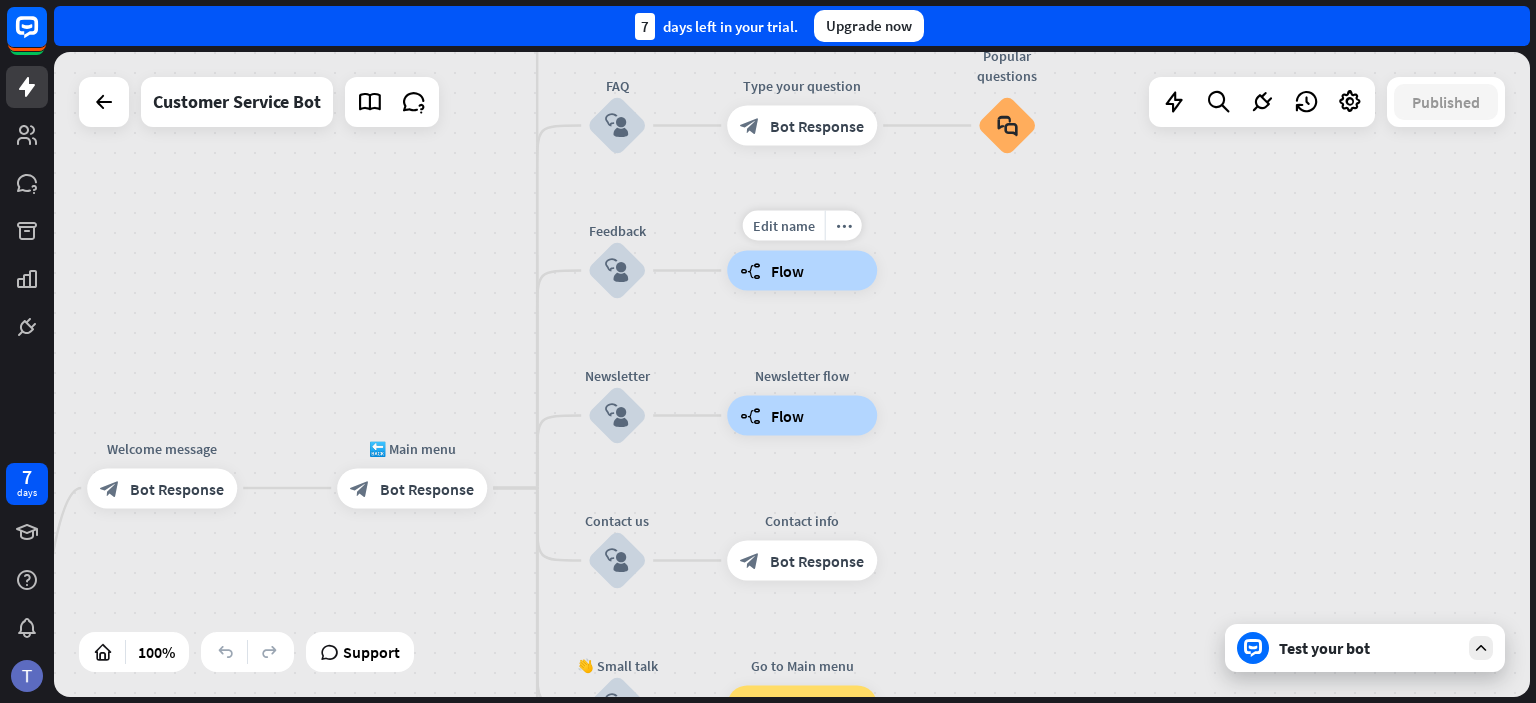 click on "Flow" at bounding box center [787, 271] 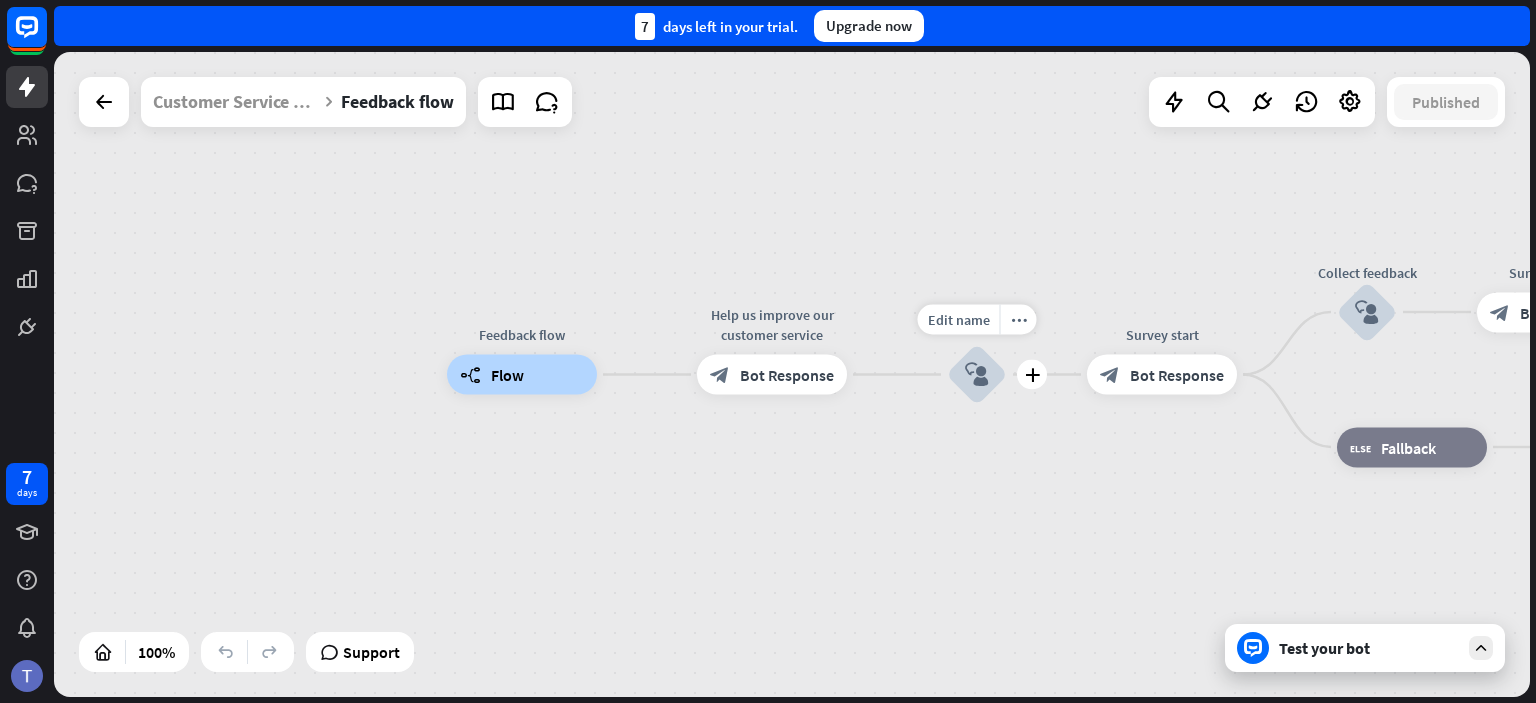 click on "block_user_input" at bounding box center (977, 375) 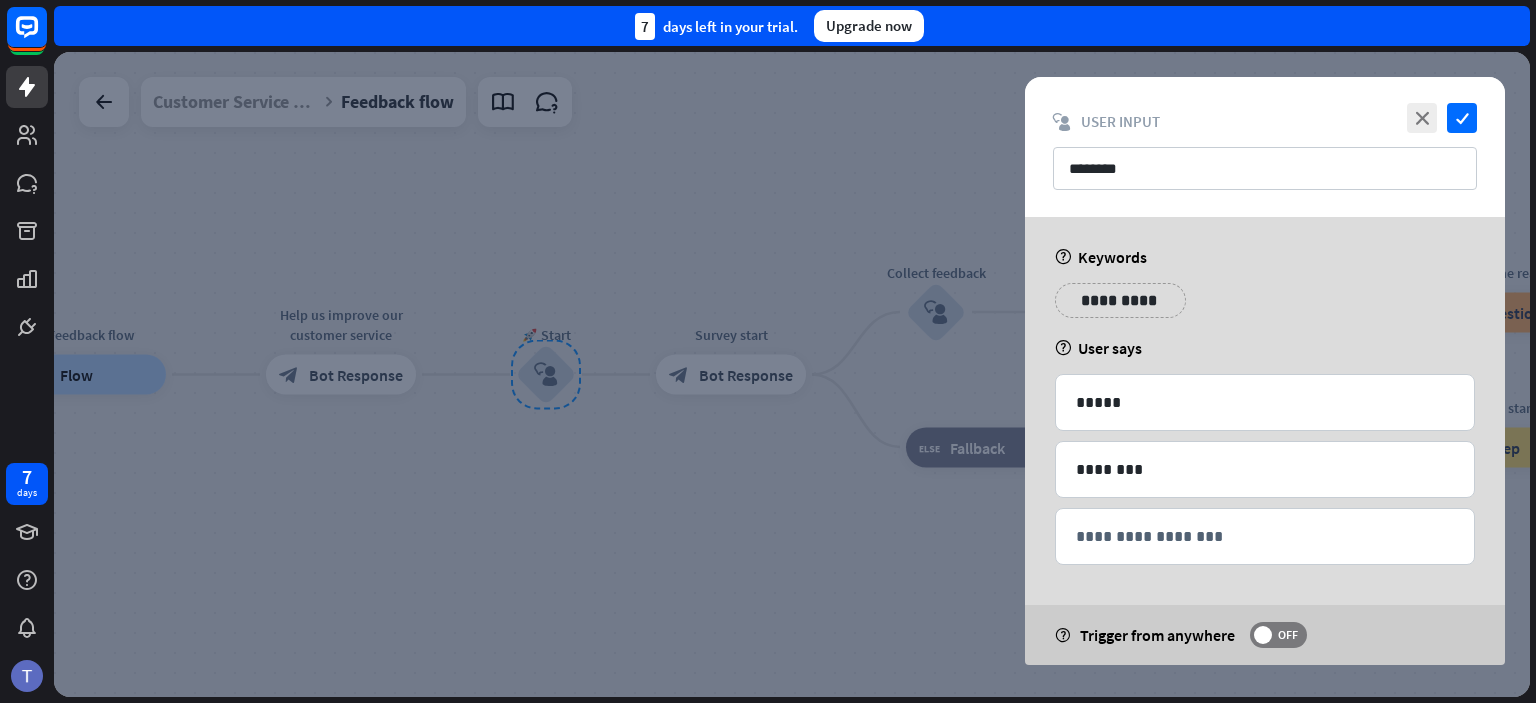 click at bounding box center [792, 374] 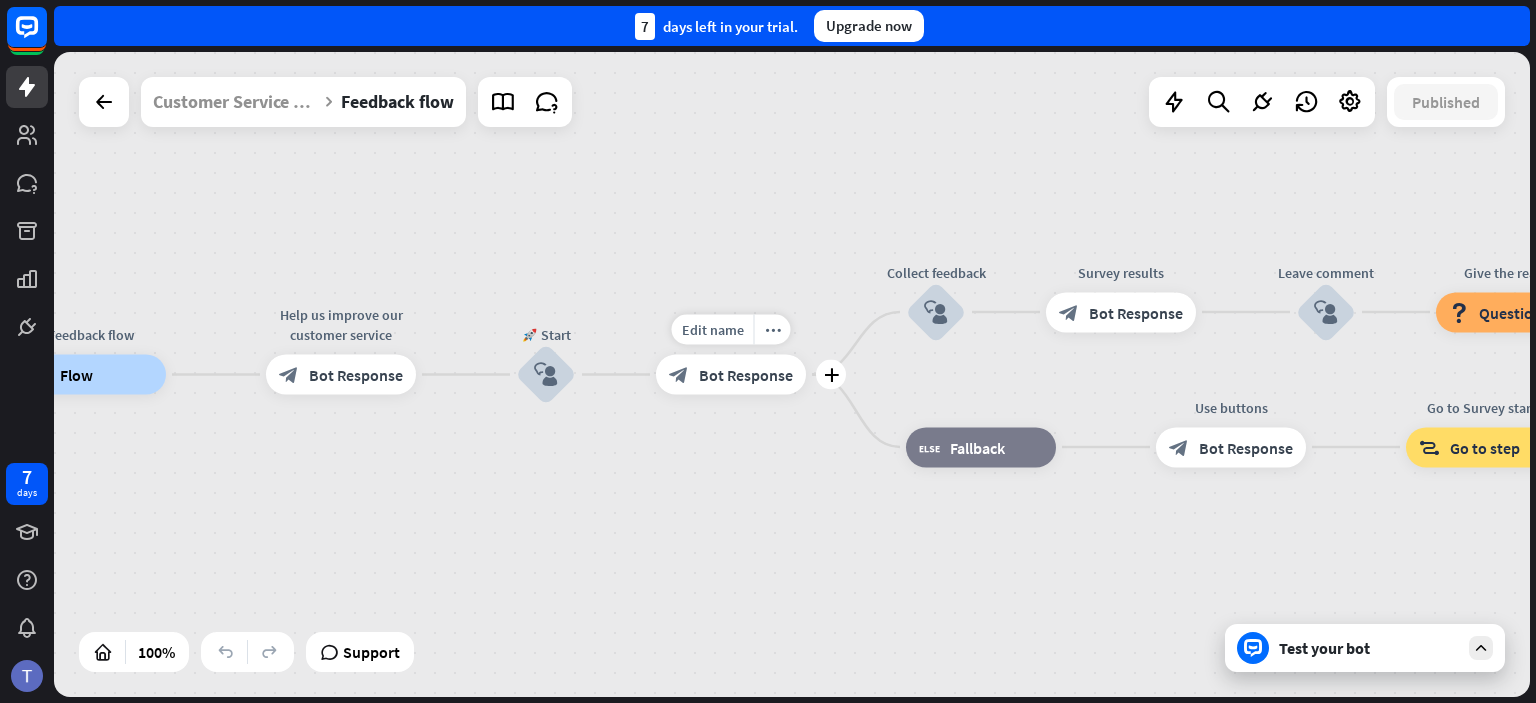 click on "block_bot_response   Bot Response" at bounding box center (731, 375) 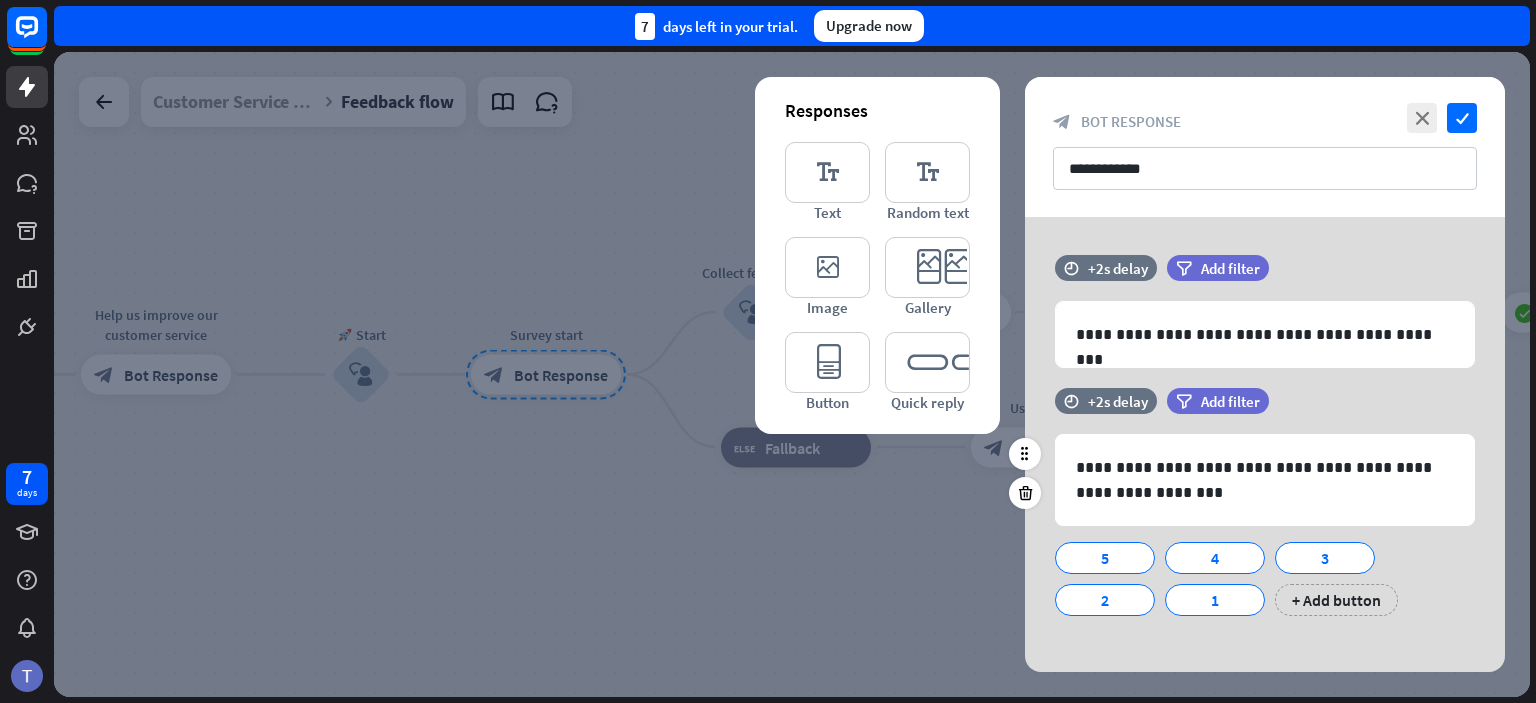 scroll, scrollTop: 12, scrollLeft: 0, axis: vertical 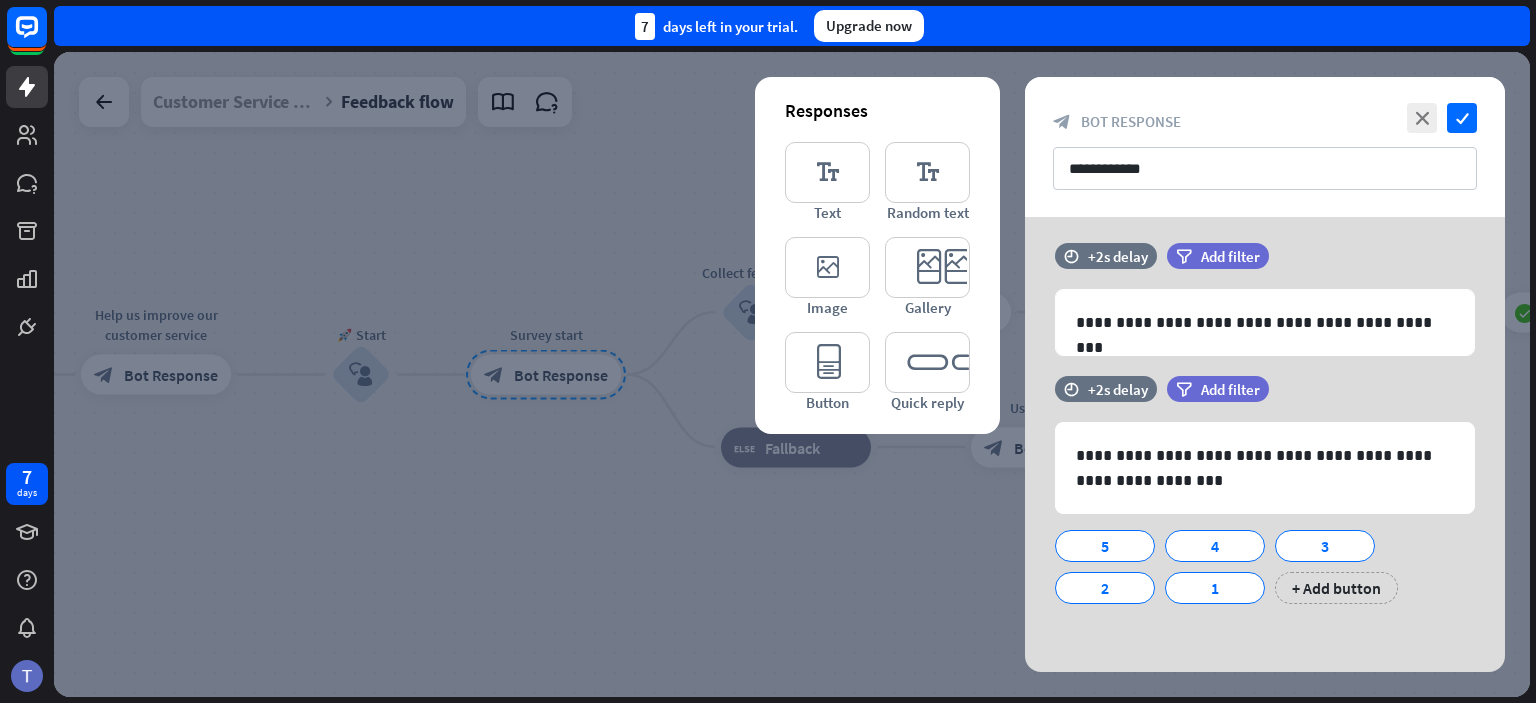 click at bounding box center (792, 374) 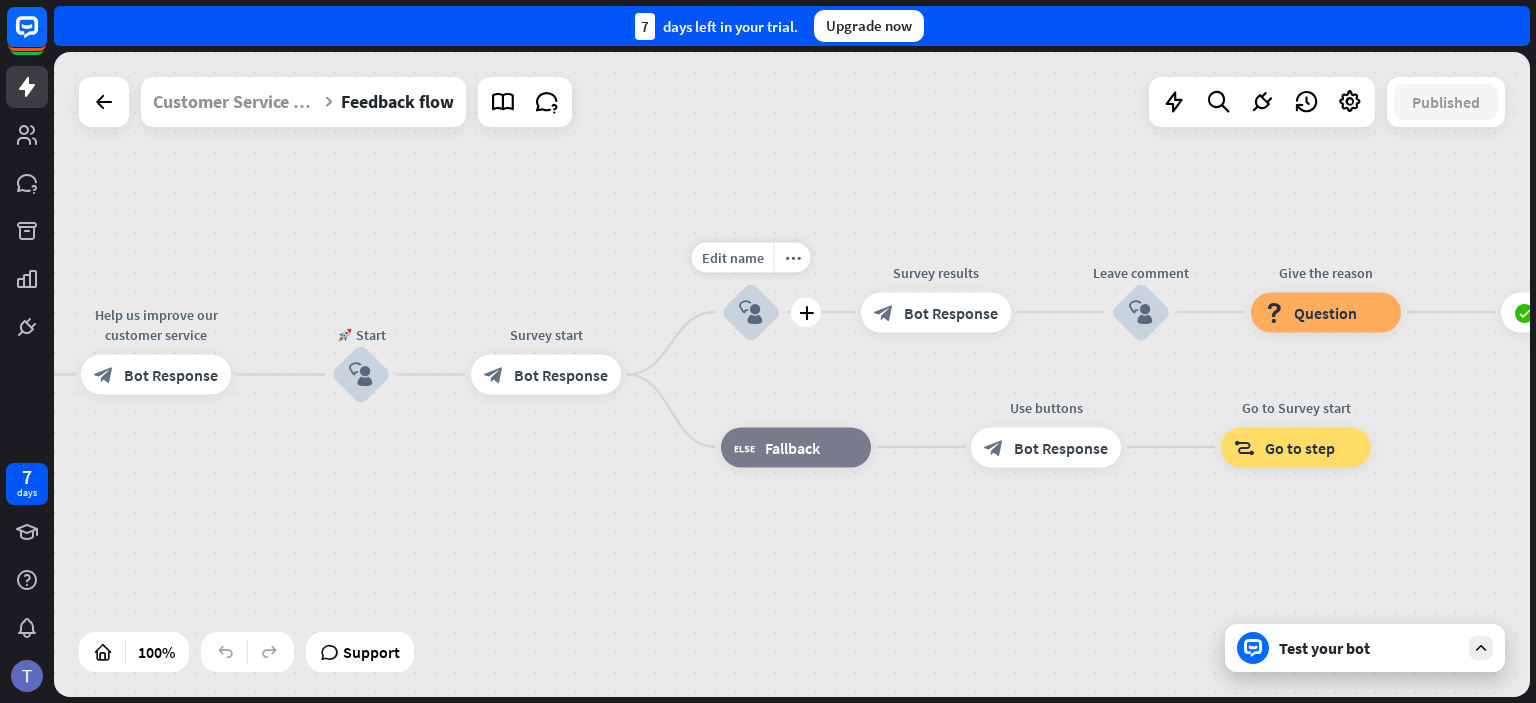 click on "block_user_input" at bounding box center (751, 312) 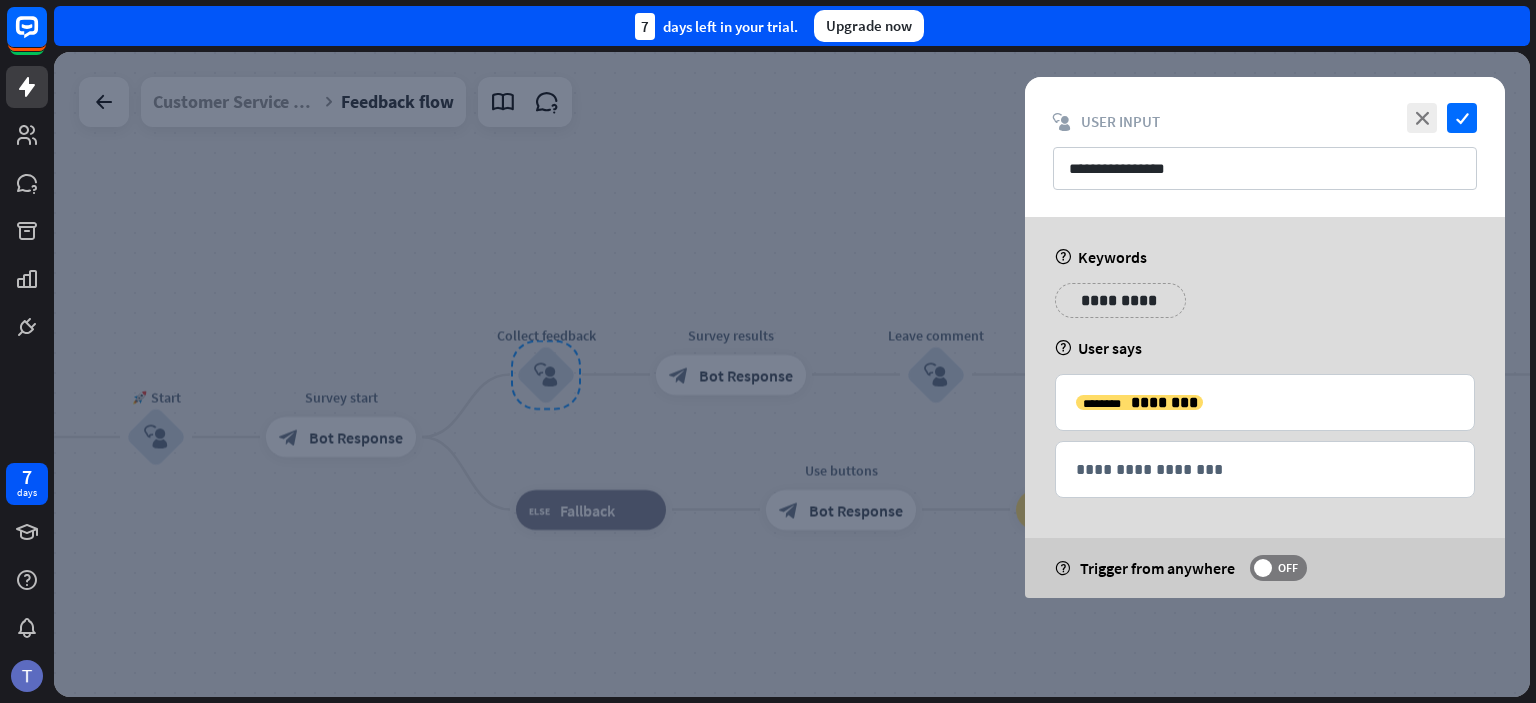 click at bounding box center (792, 374) 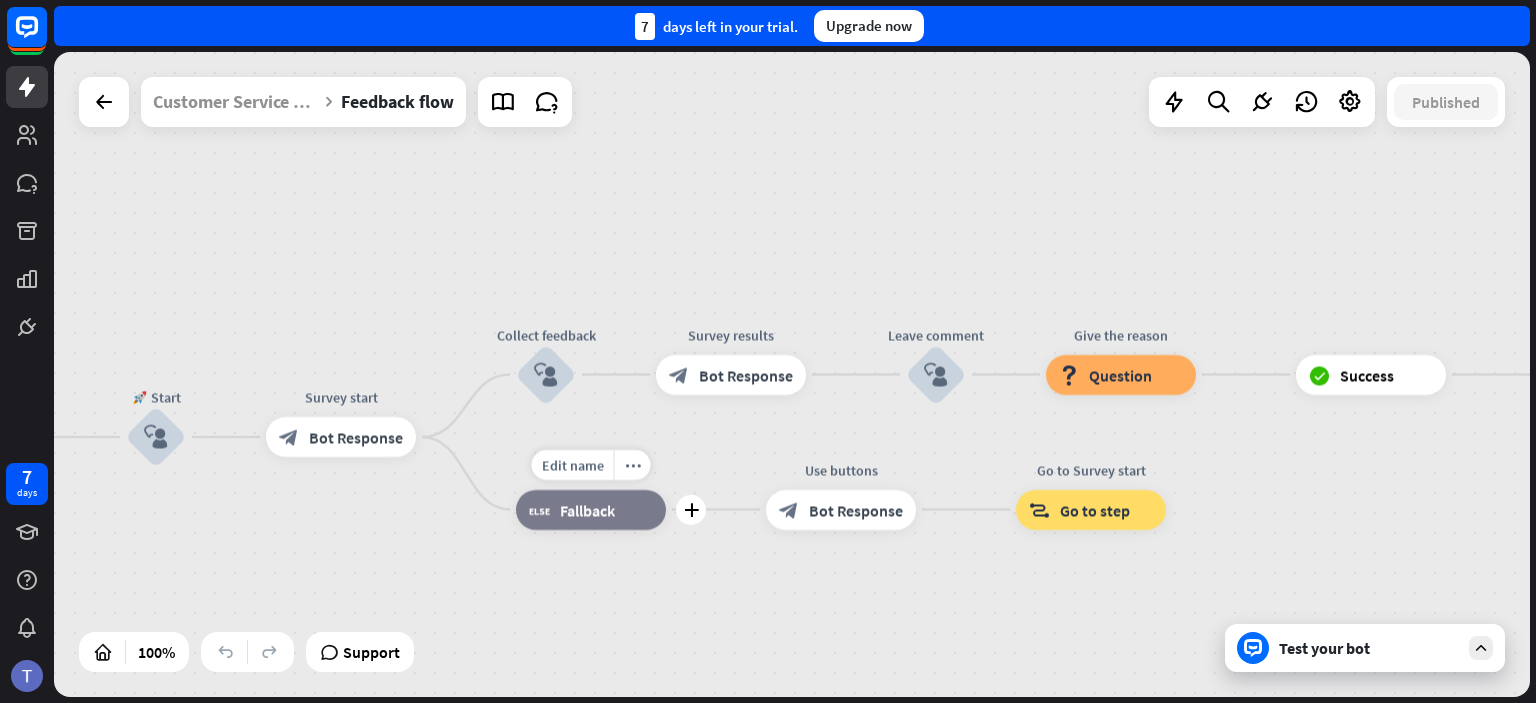 click on "block_fallback   Fallback" at bounding box center [591, 510] 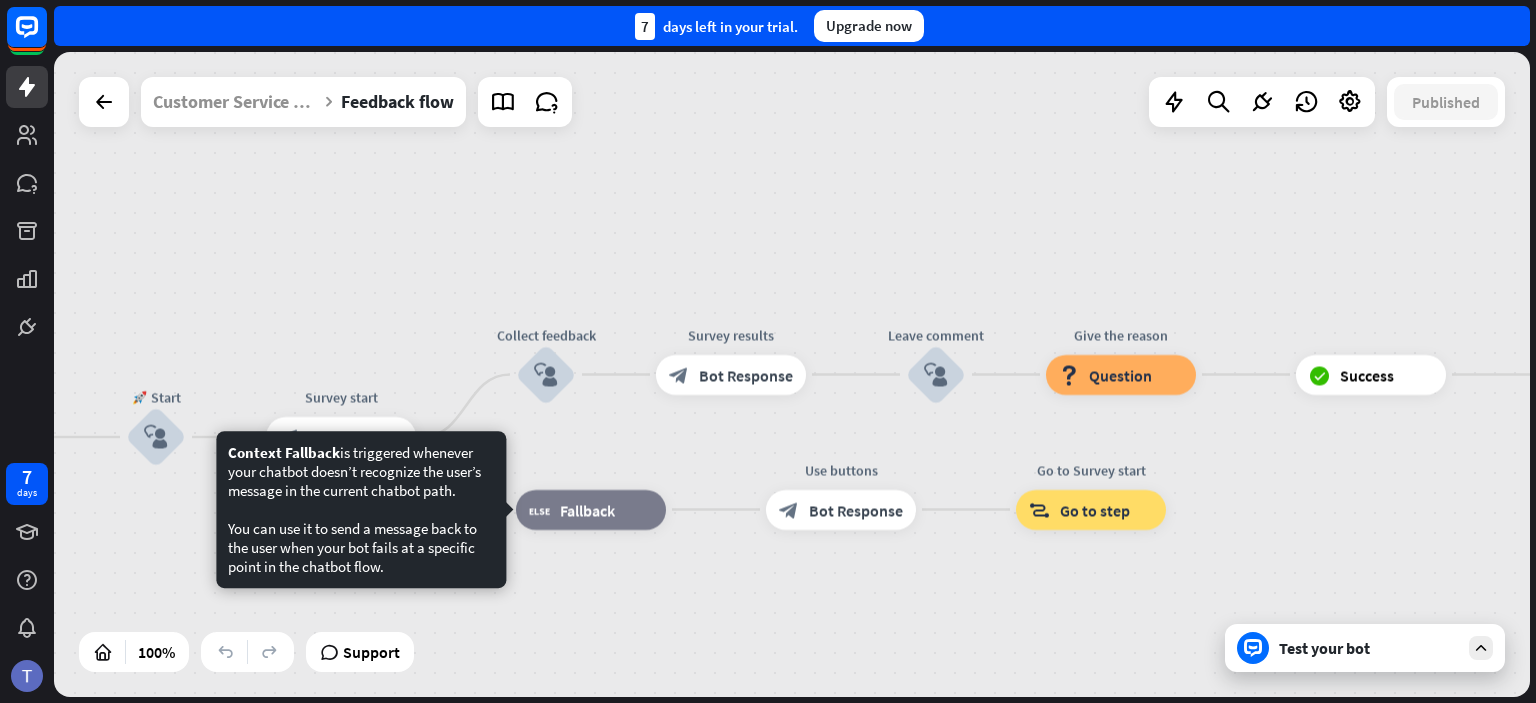 click on "Feedback flow   builder_tree   Flow                 Help us improve our customer service   block_bot_response   Bot Response                 🚀 Start   block_user_input                 Survey start   block_bot_response   Bot Response                 Collect feedback   block_user_input                 Survey results   block_bot_response   Bot Response                 Leave comment   block_user_input                 Give the reason   block_question   Question                   block_success   Success                 Thank you for your feedback   block_bot_response   Bot Response                   block_fallback   Fallback                 Use buttons   block_bot_response   Bot Response                 Go to Survey start   block_goto   Go to step" at bounding box center (364, 759) 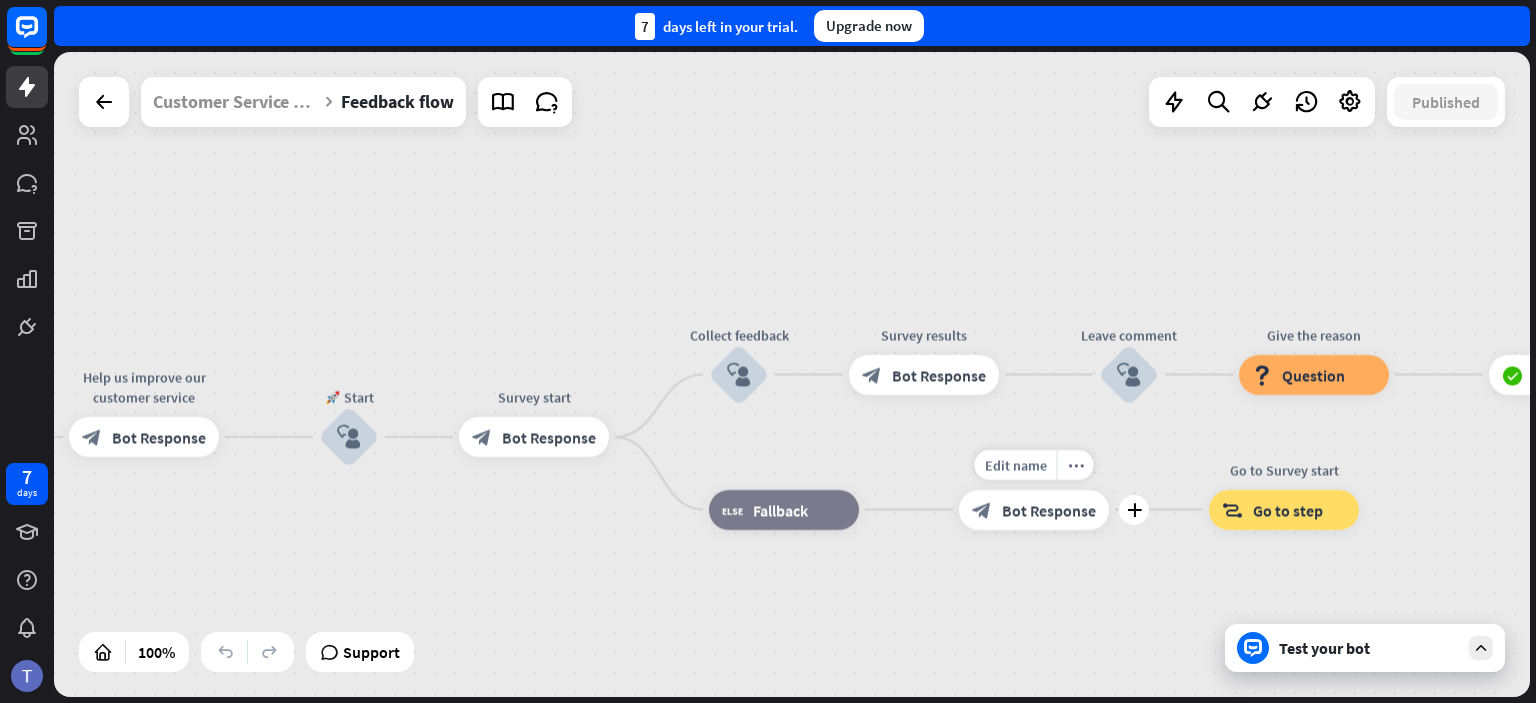 click on "block_bot_response   Bot Response" at bounding box center (1034, 510) 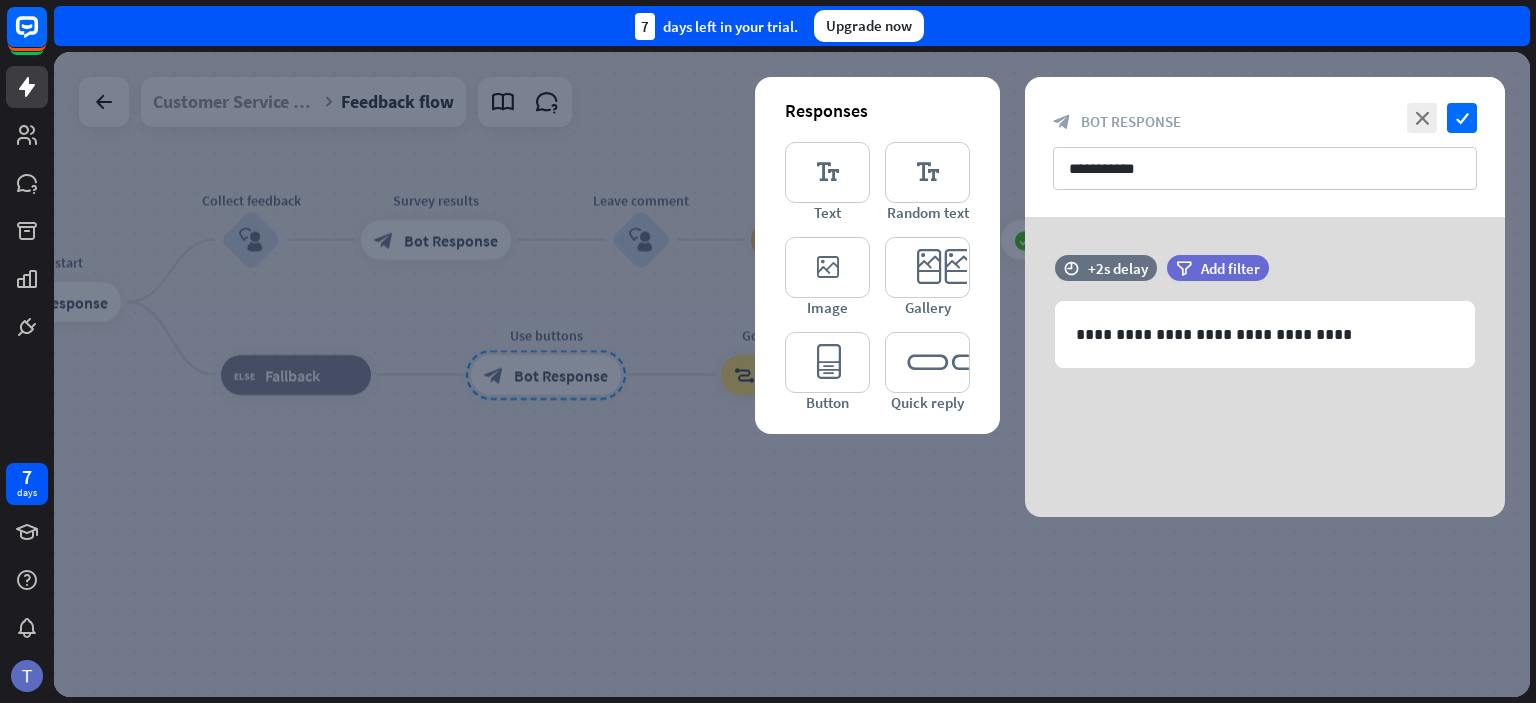 click at bounding box center (792, 374) 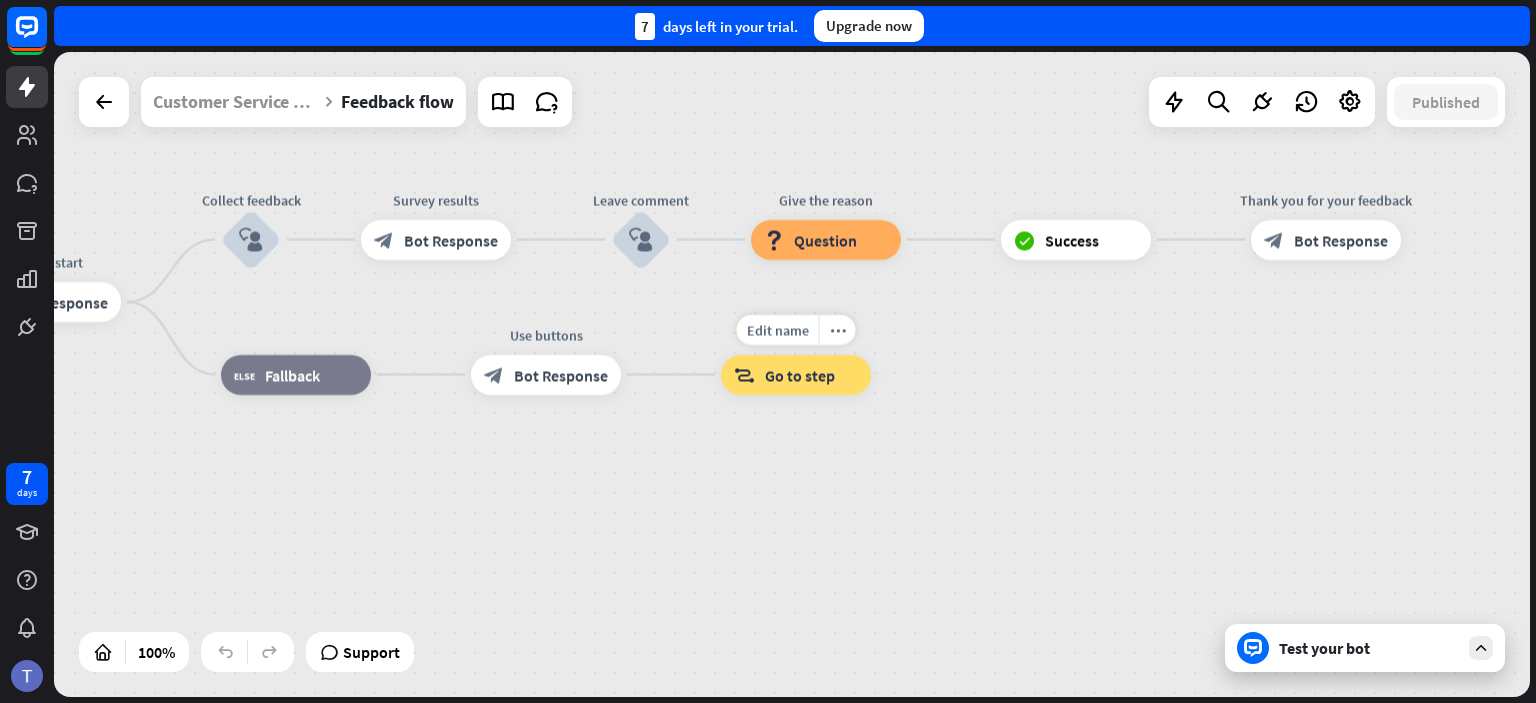 click on "Go to step" at bounding box center [800, 375] 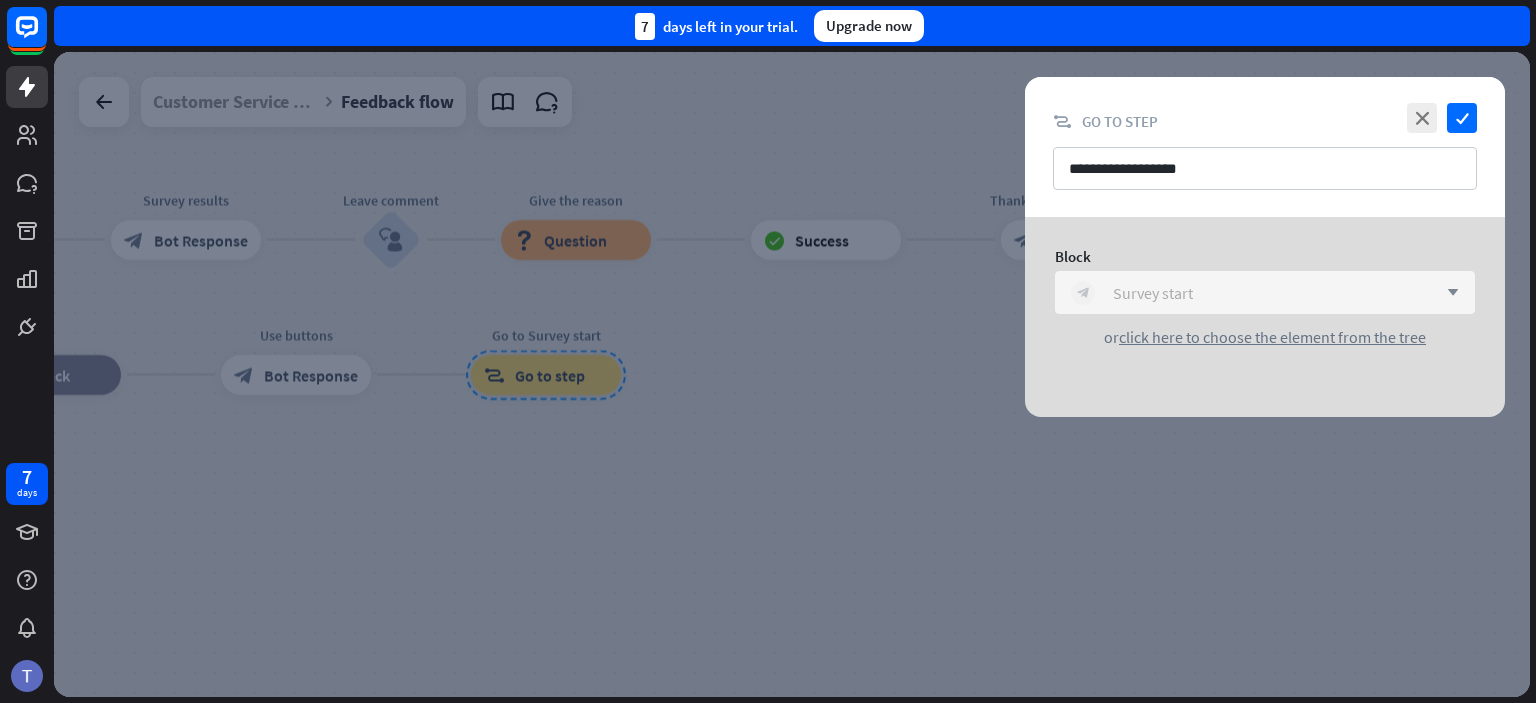 click on "Survey start" at bounding box center [1153, 293] 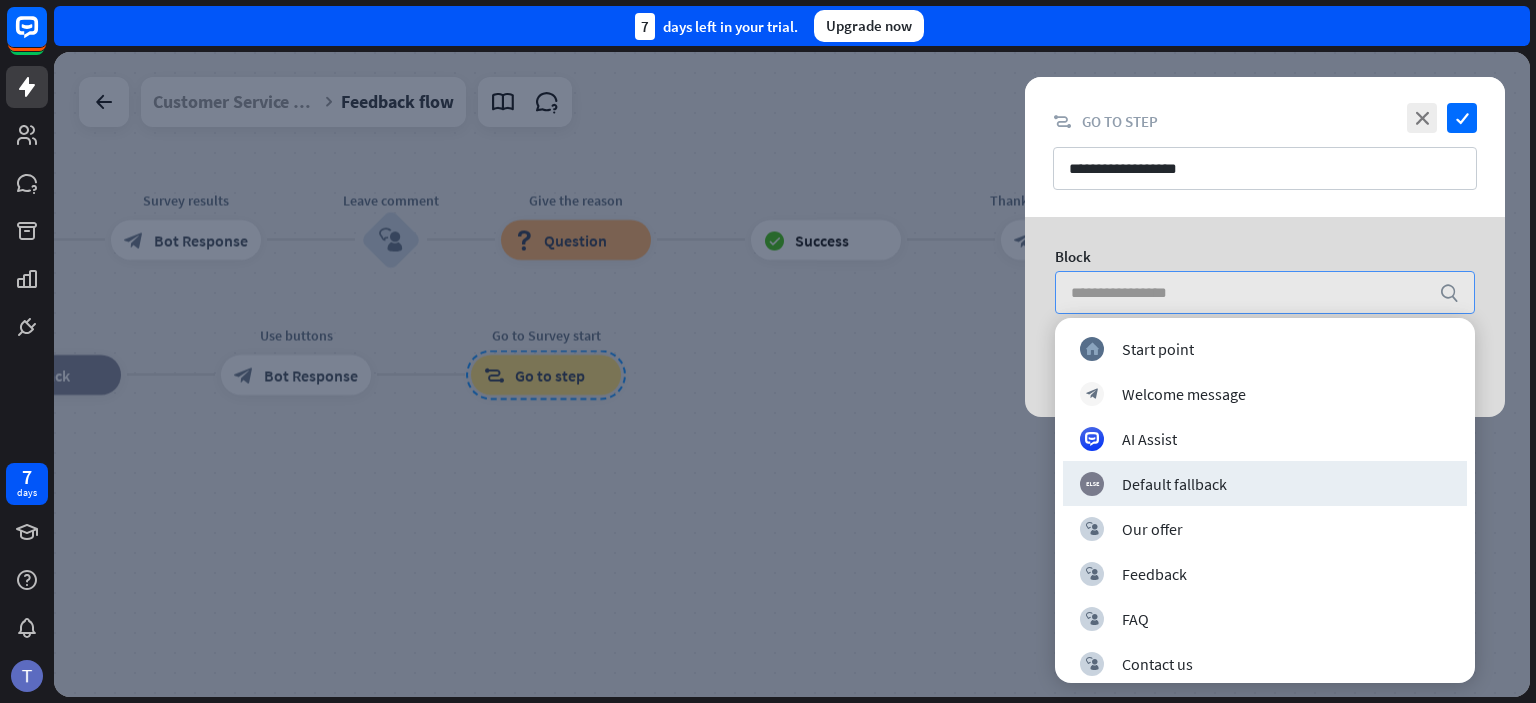 click at bounding box center [792, 374] 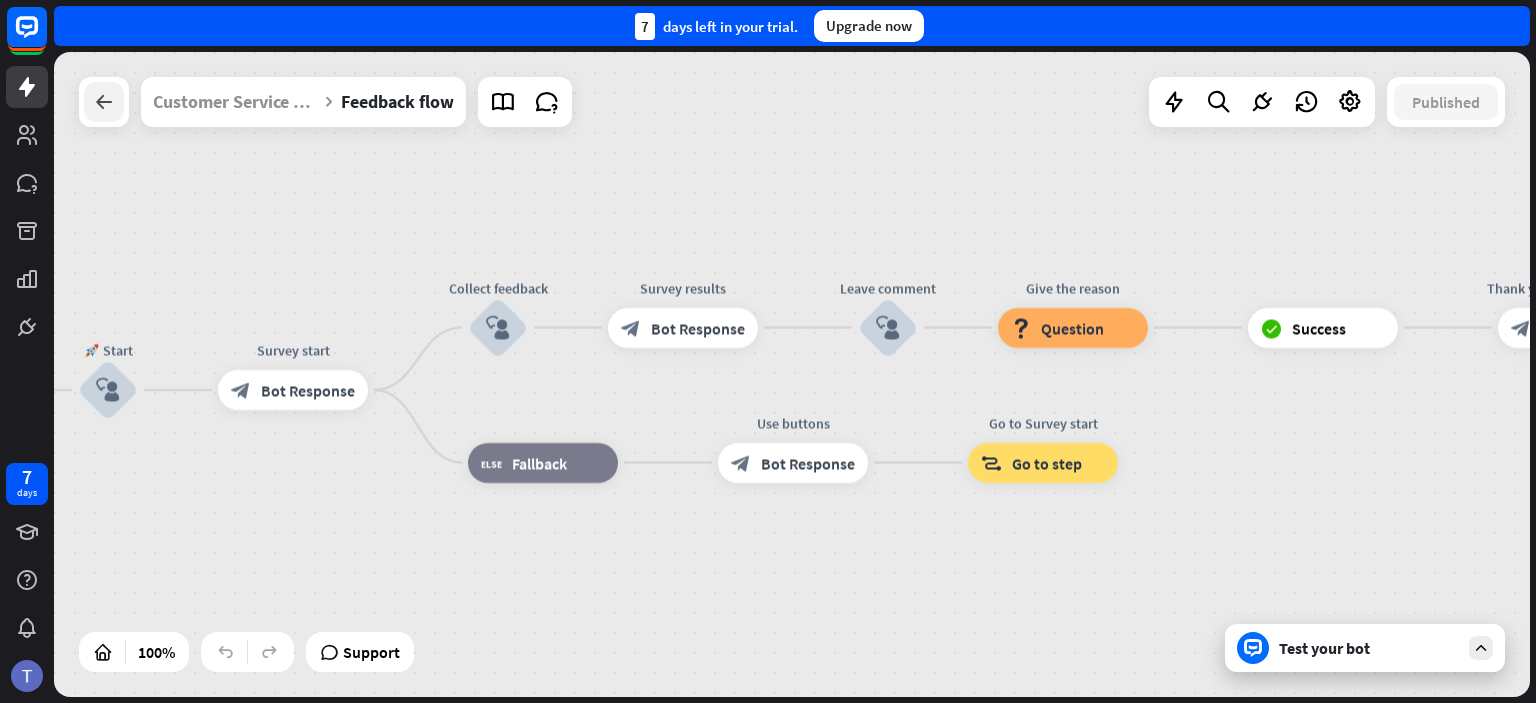 click at bounding box center [104, 102] 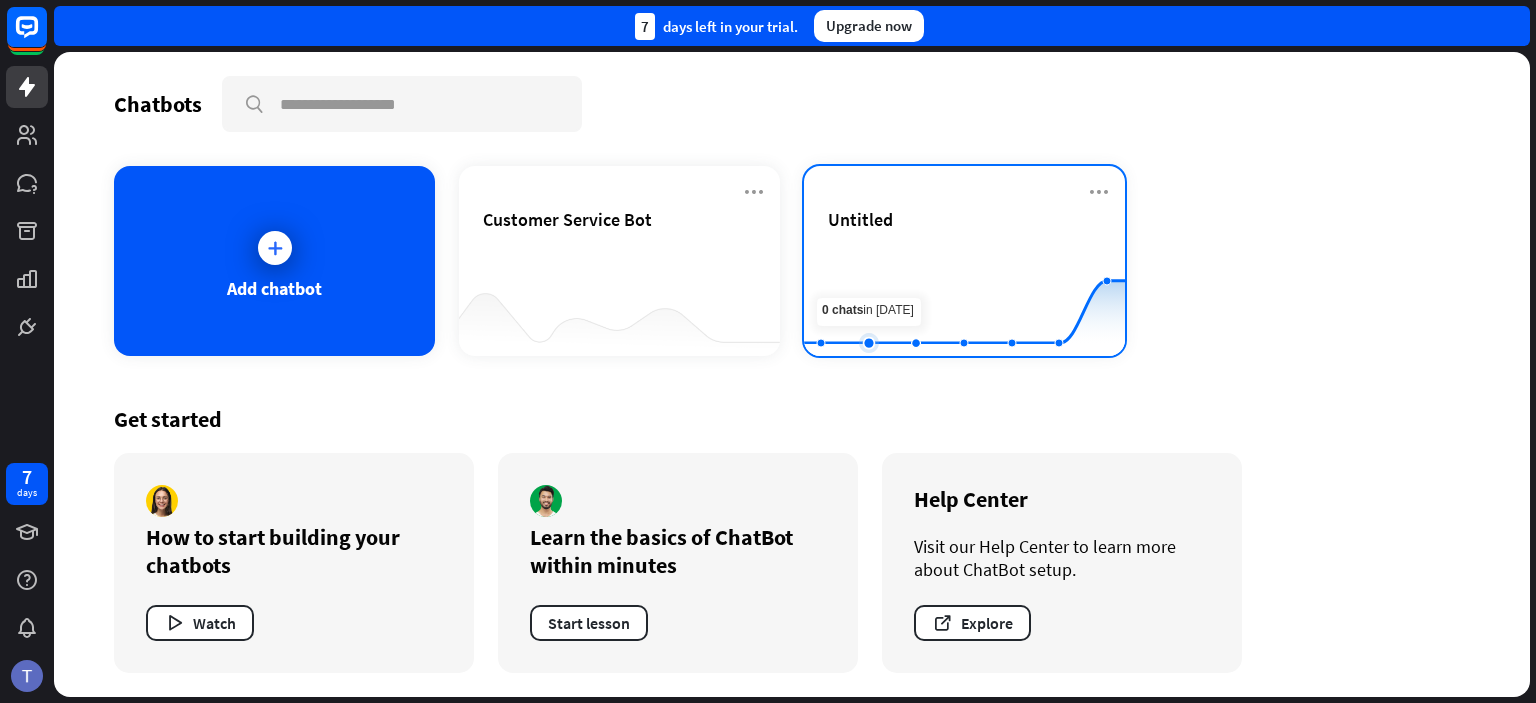 click 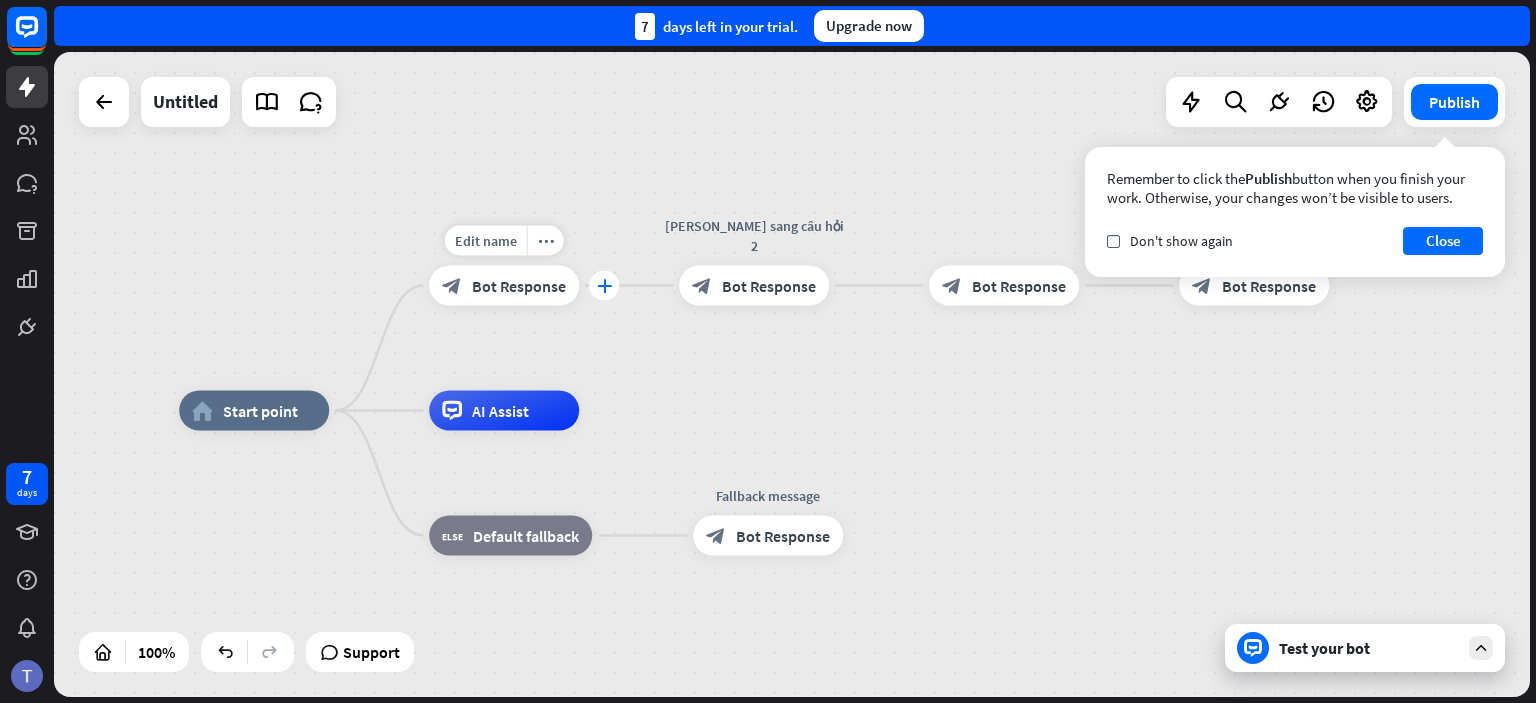 click on "plus" at bounding box center [604, 286] 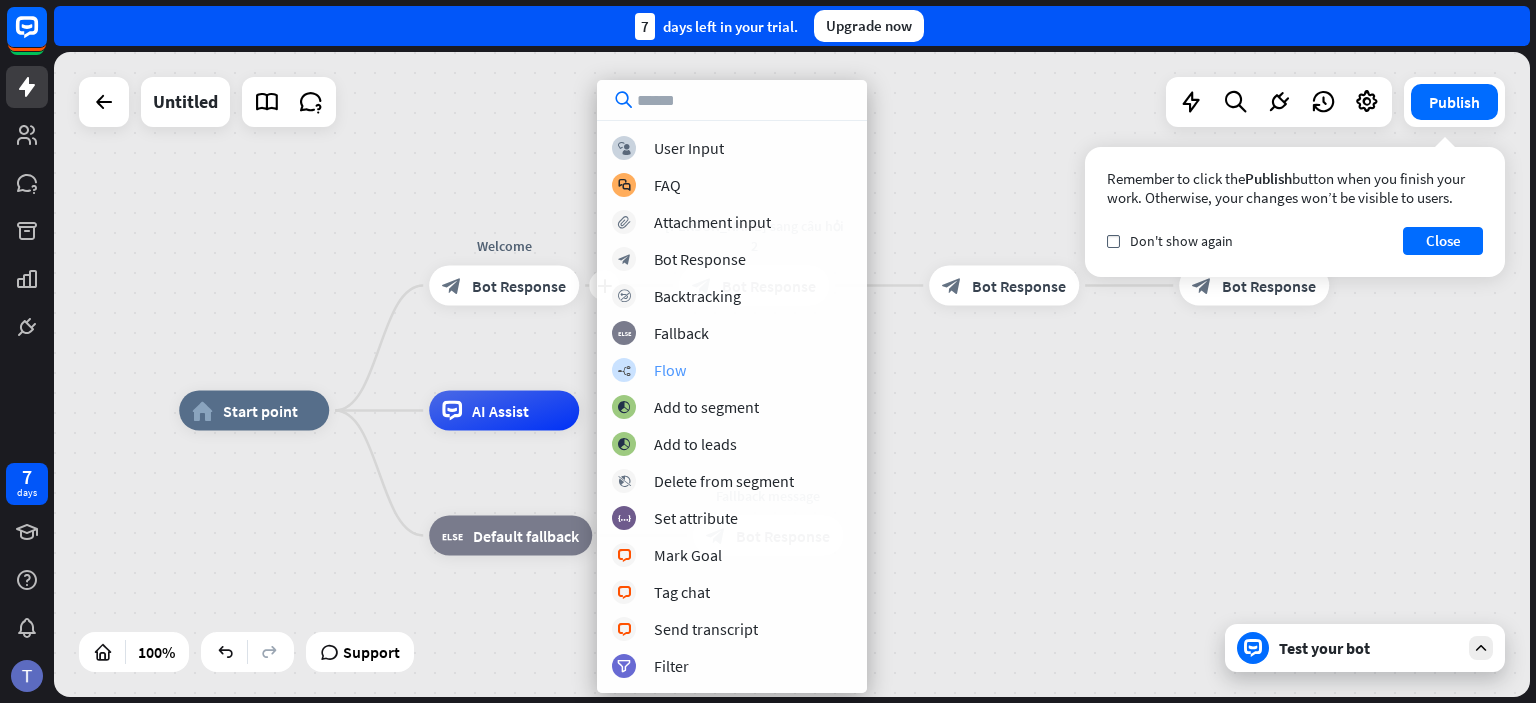 click on "builder_tree
Flow" at bounding box center (732, 370) 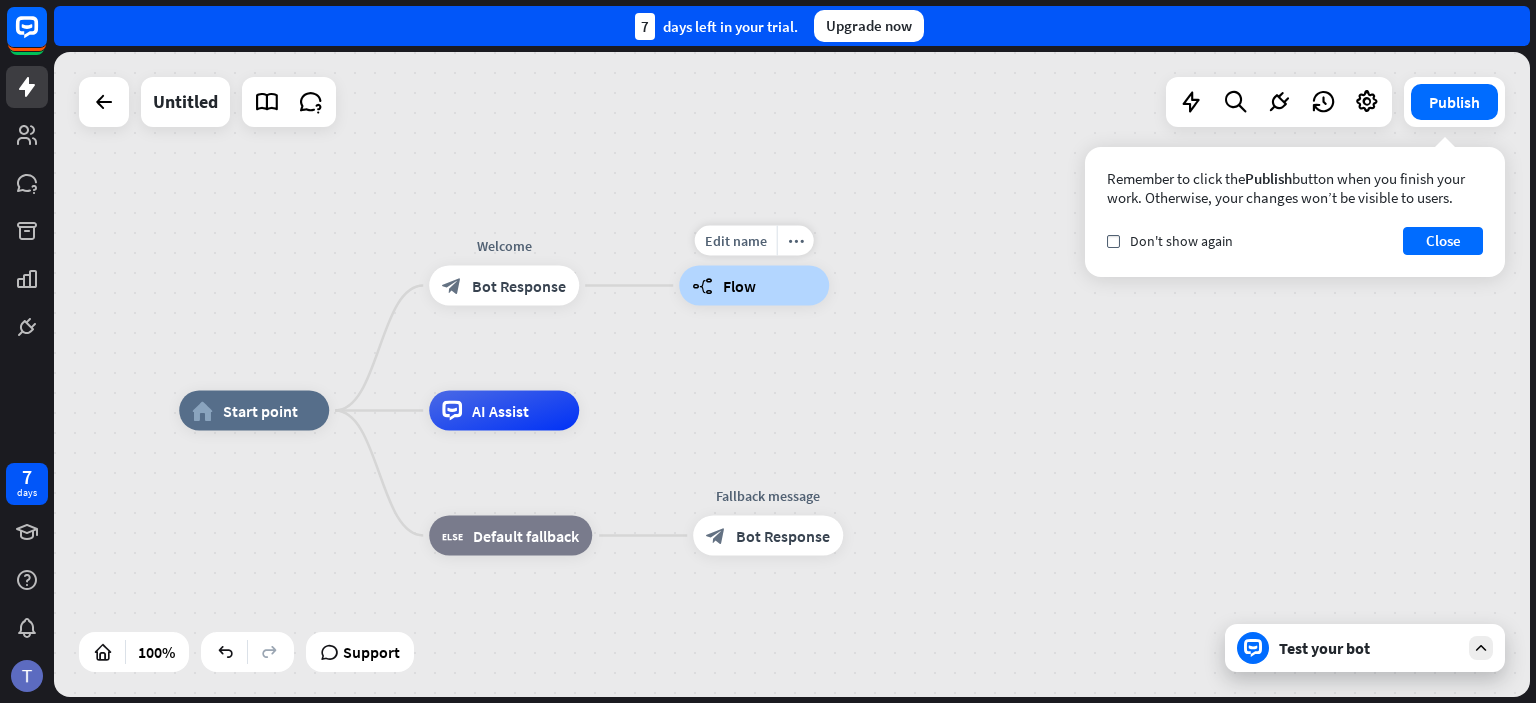 click on "builder_tree   Flow" at bounding box center (754, 286) 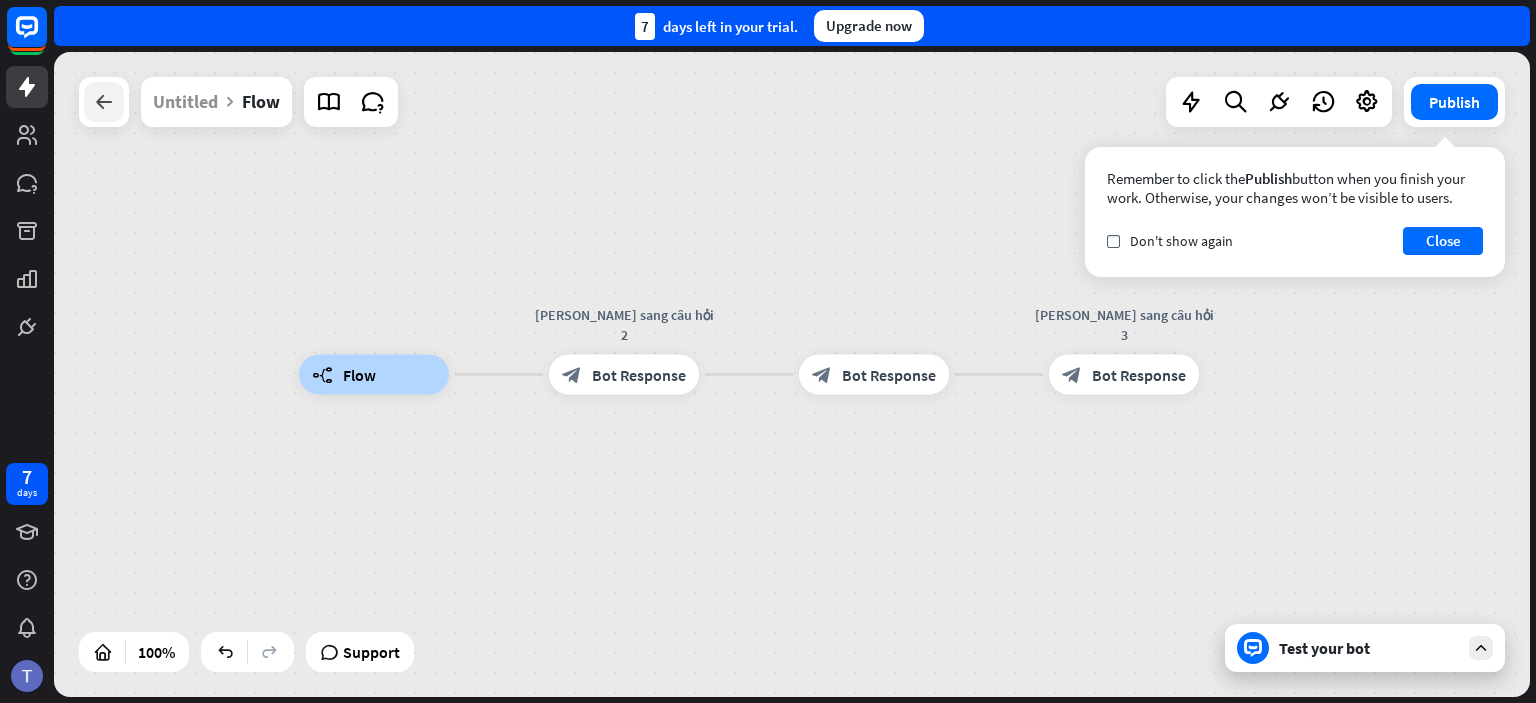 click at bounding box center [104, 102] 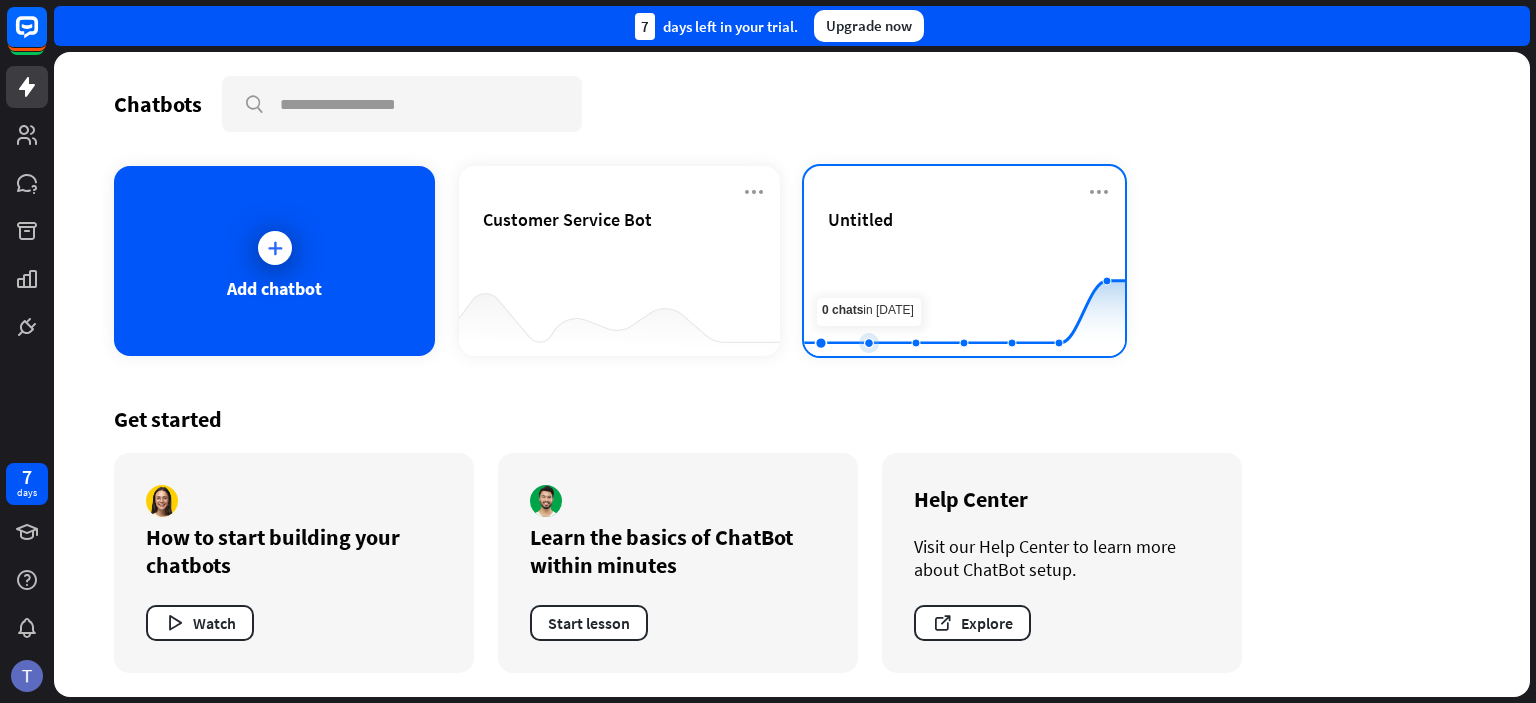 click 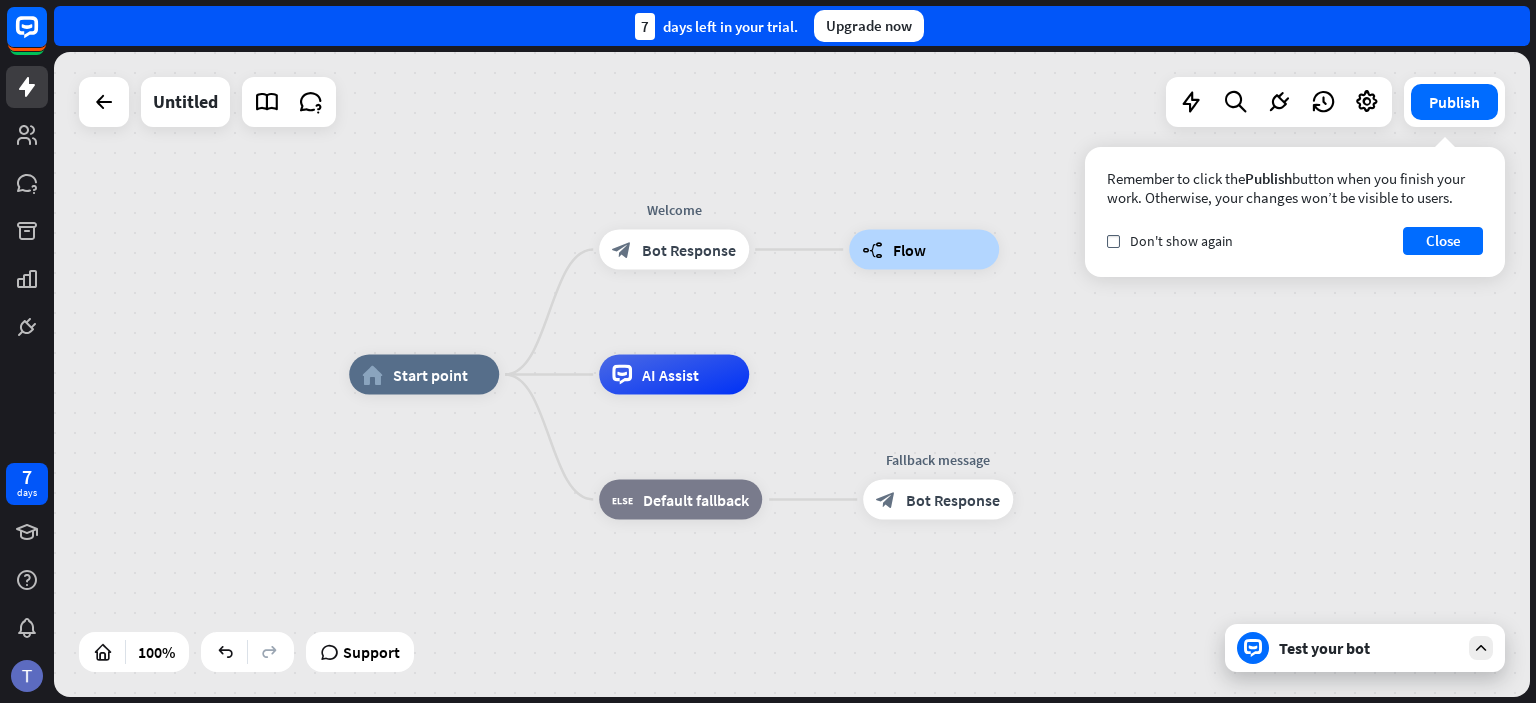 click on "Test your bot" at bounding box center [1365, 648] 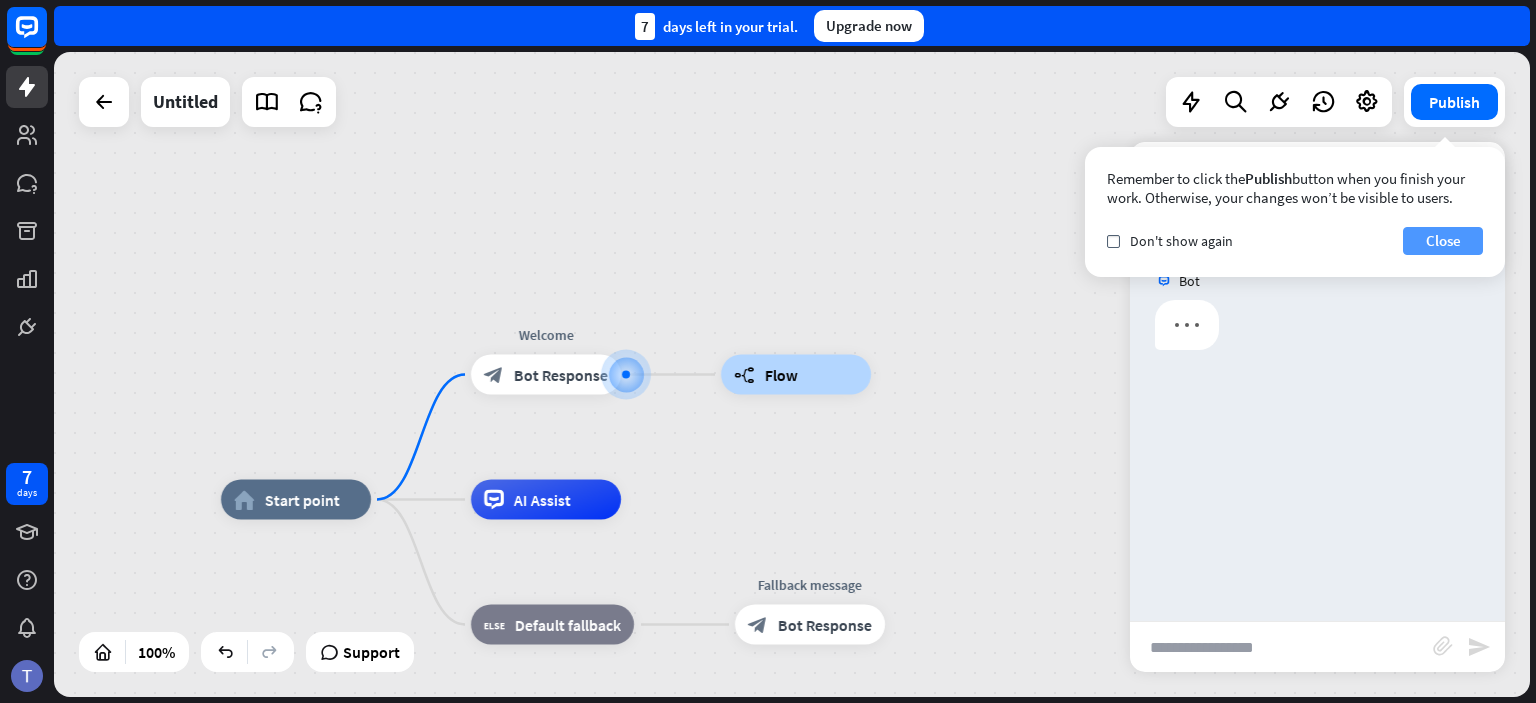 click on "Close" at bounding box center [1443, 241] 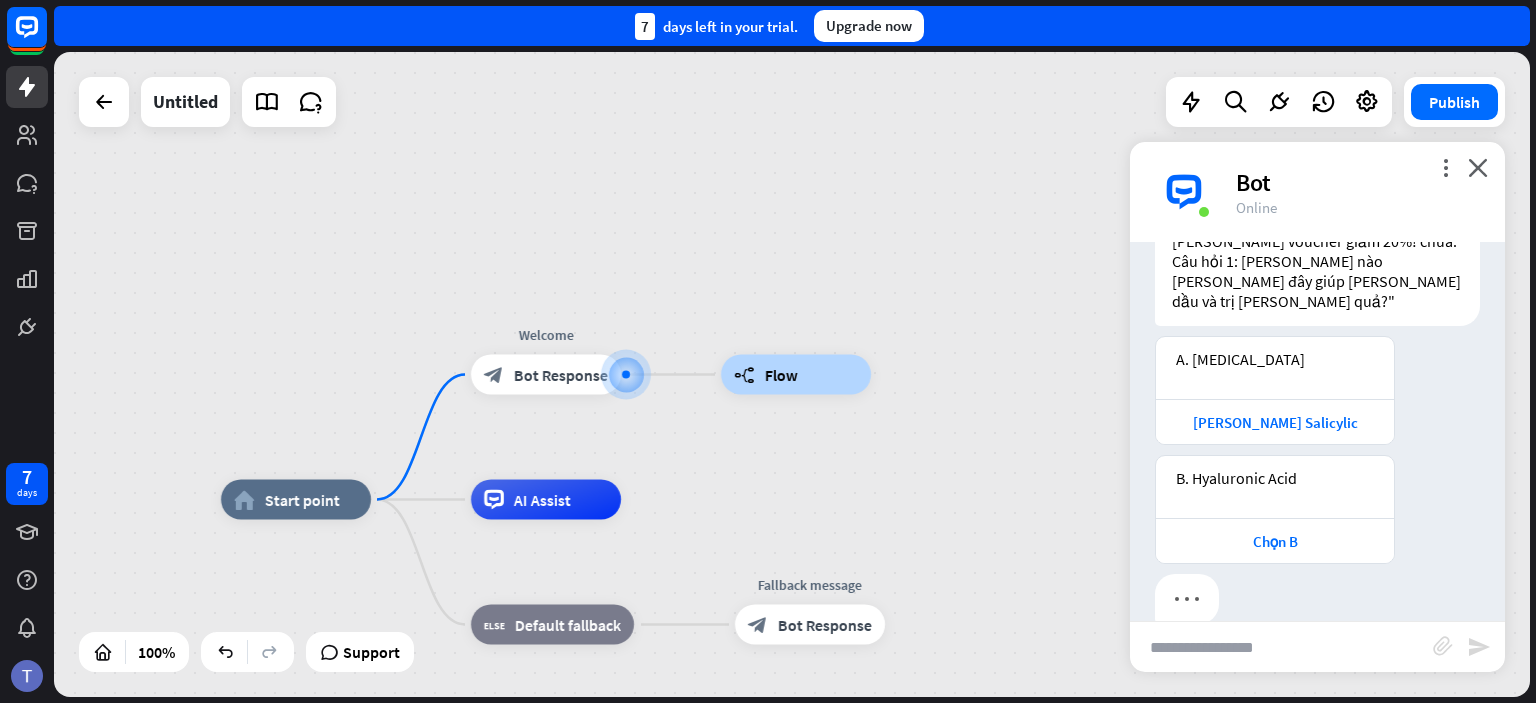 scroll, scrollTop: 136, scrollLeft: 0, axis: vertical 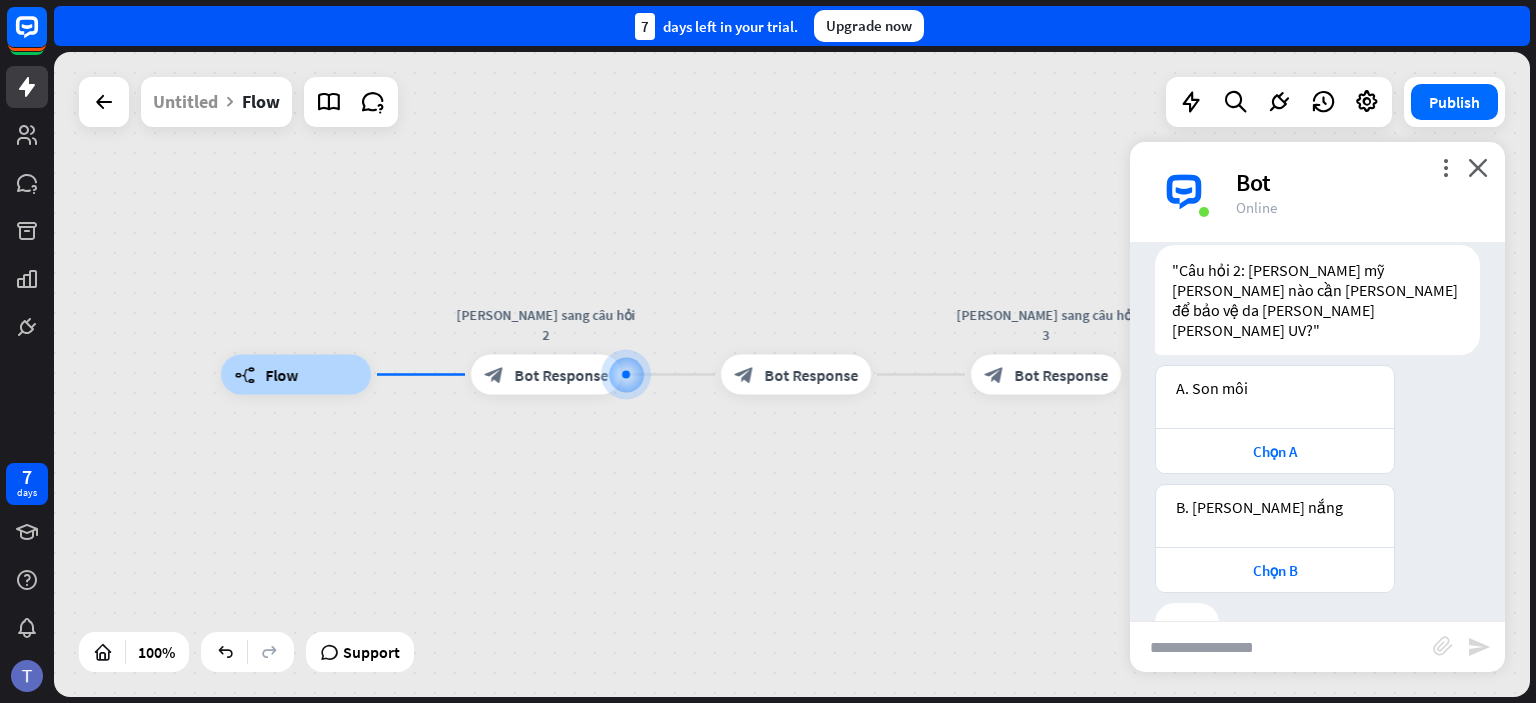 click on "more_vert
close
Bot
Online" at bounding box center (1317, 192) 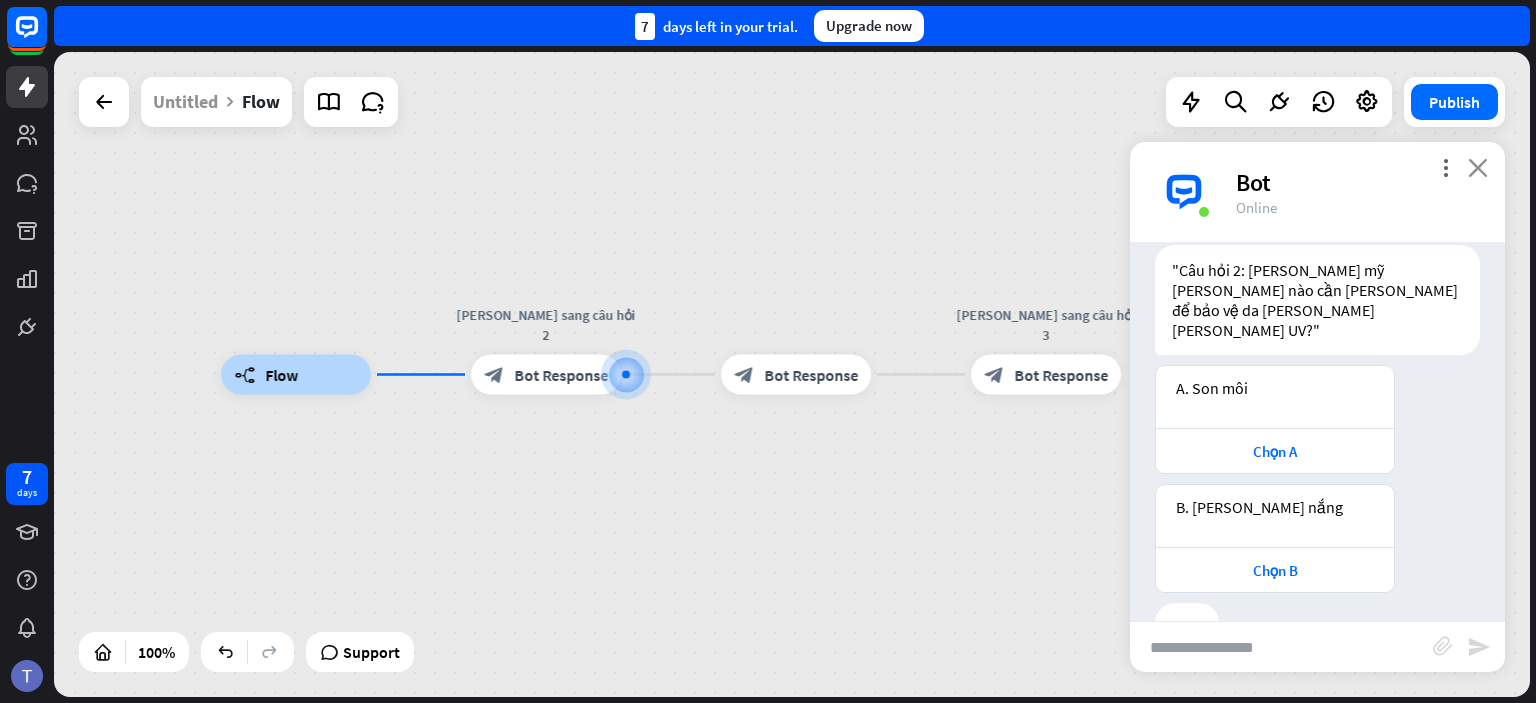 click on "close" at bounding box center [1478, 167] 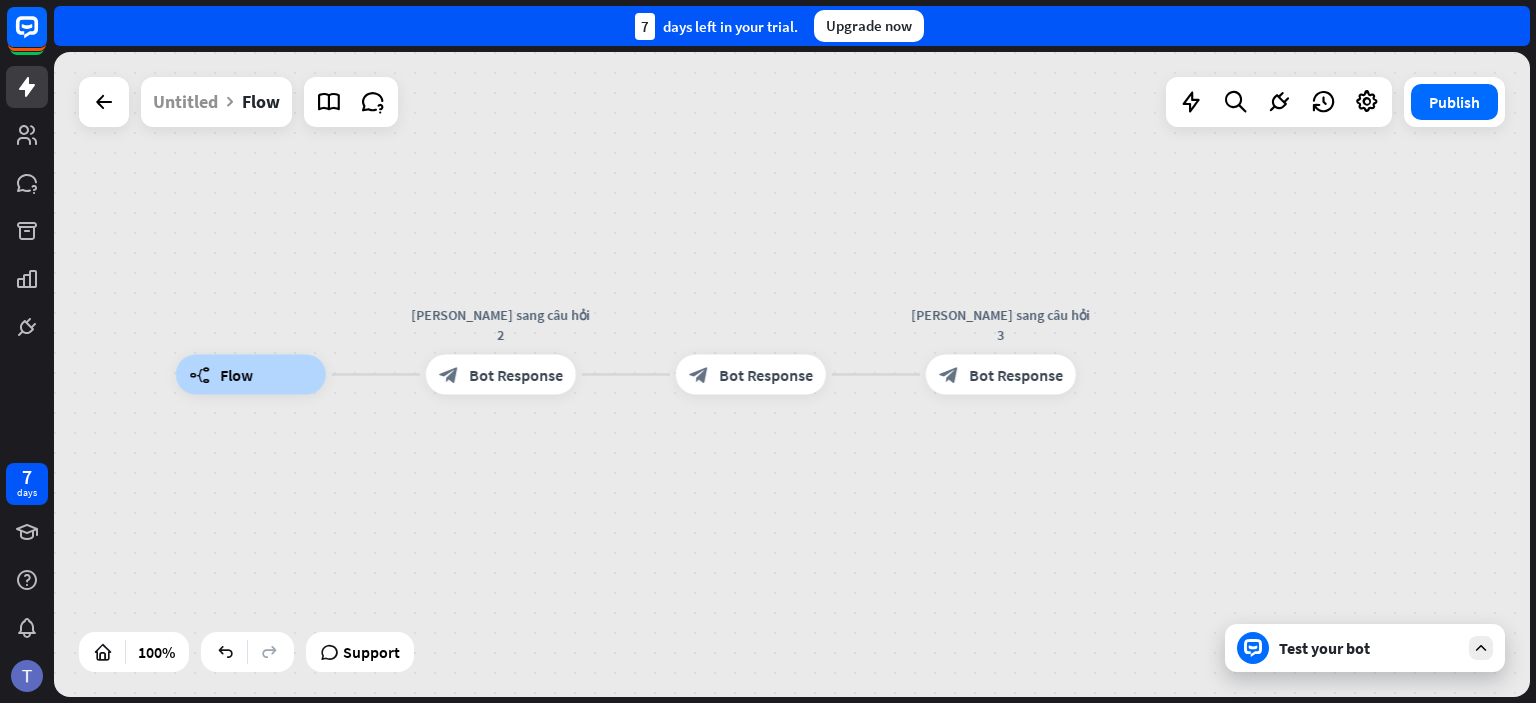 scroll, scrollTop: 0, scrollLeft: 0, axis: both 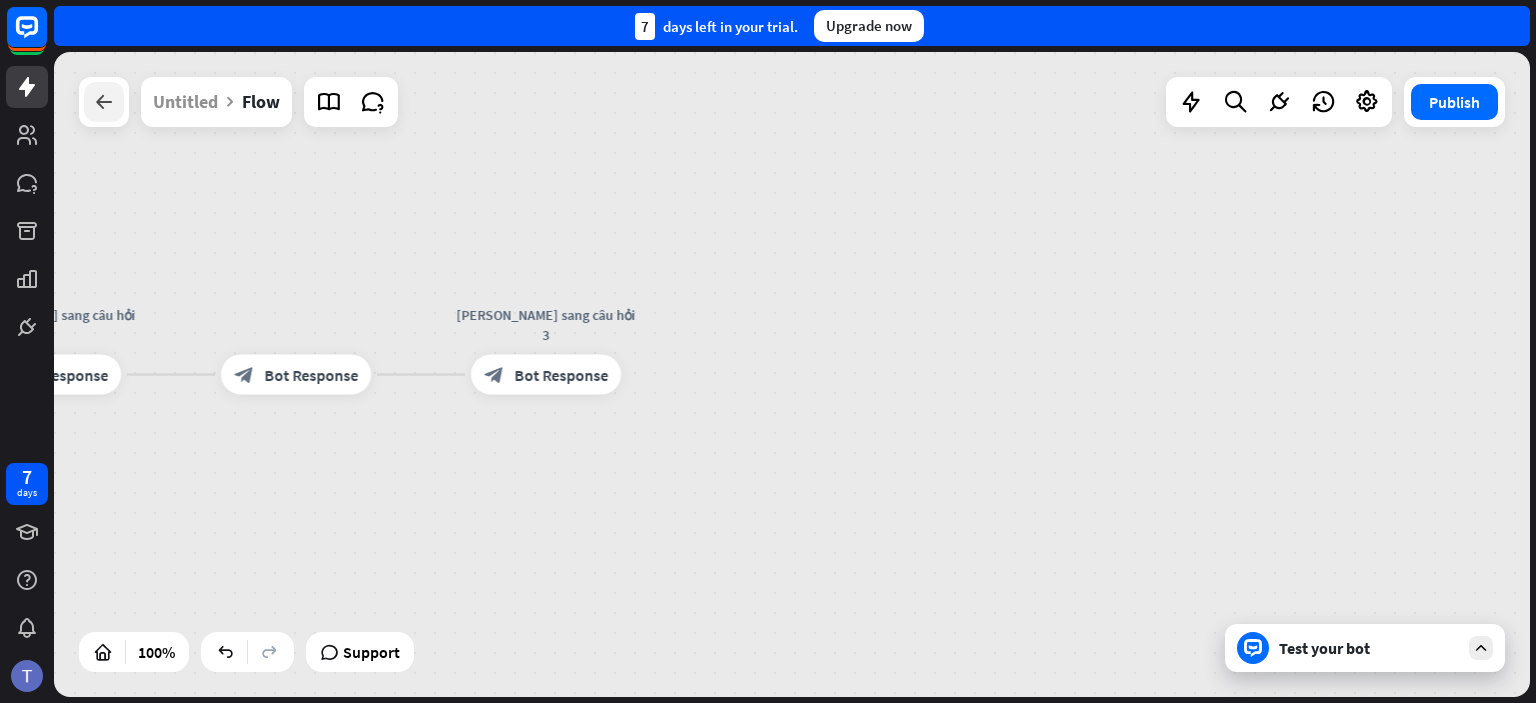 click at bounding box center (104, 102) 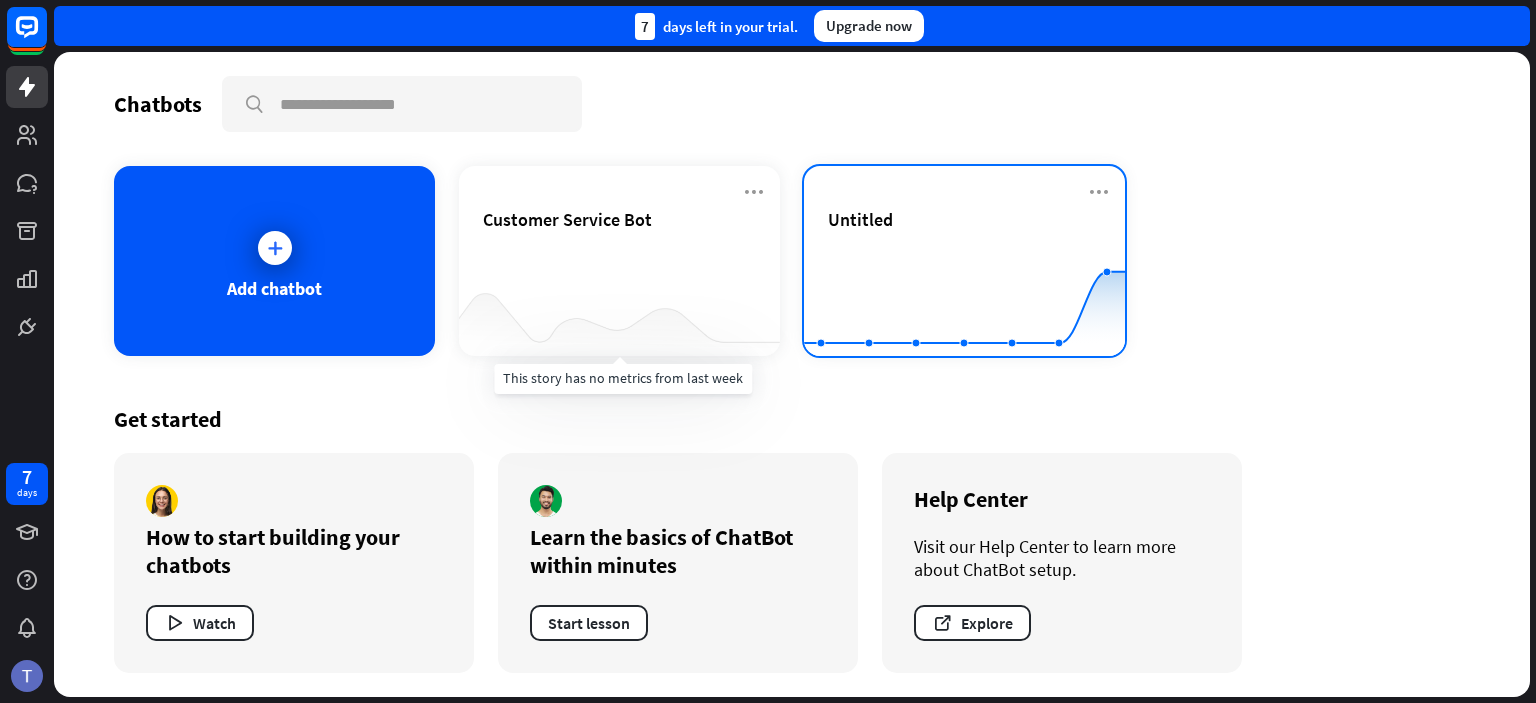 click 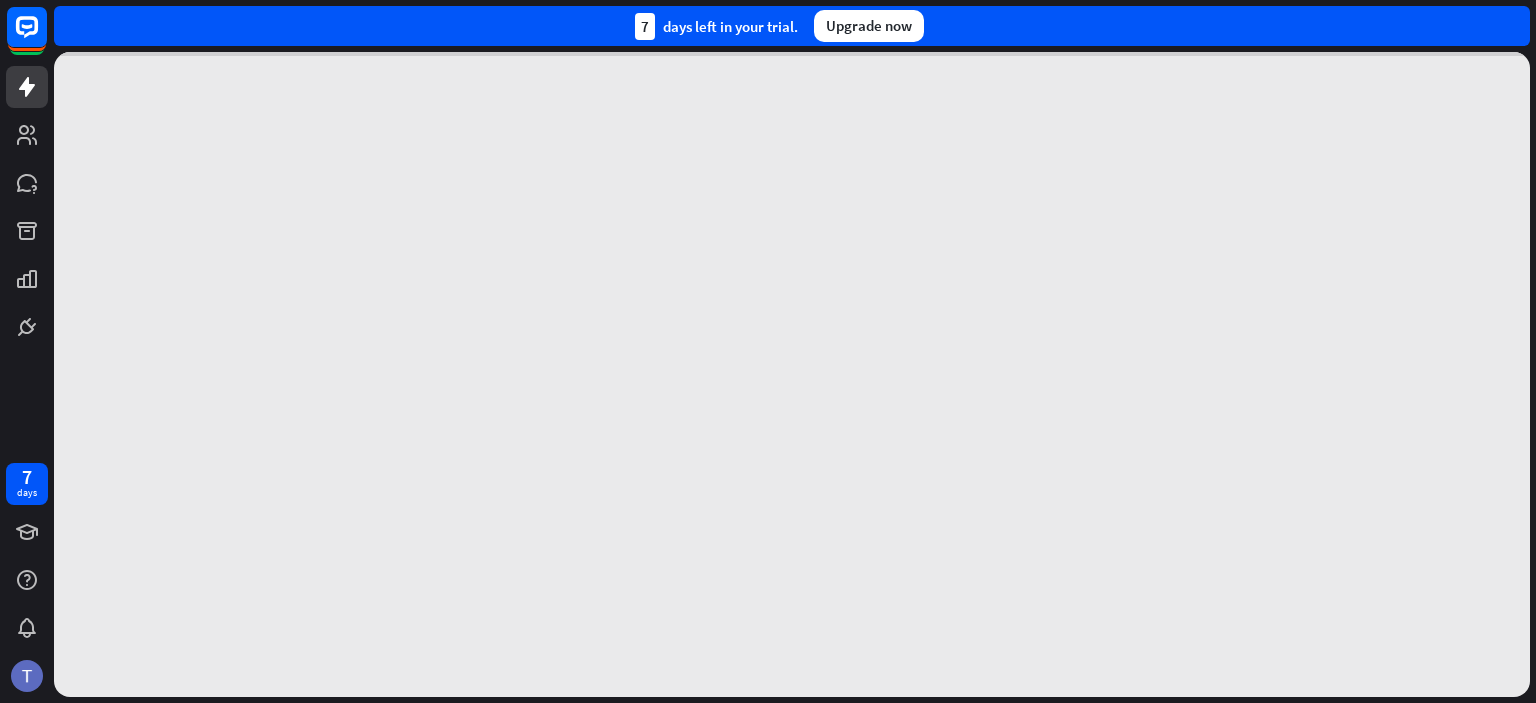 click at bounding box center (792, 374) 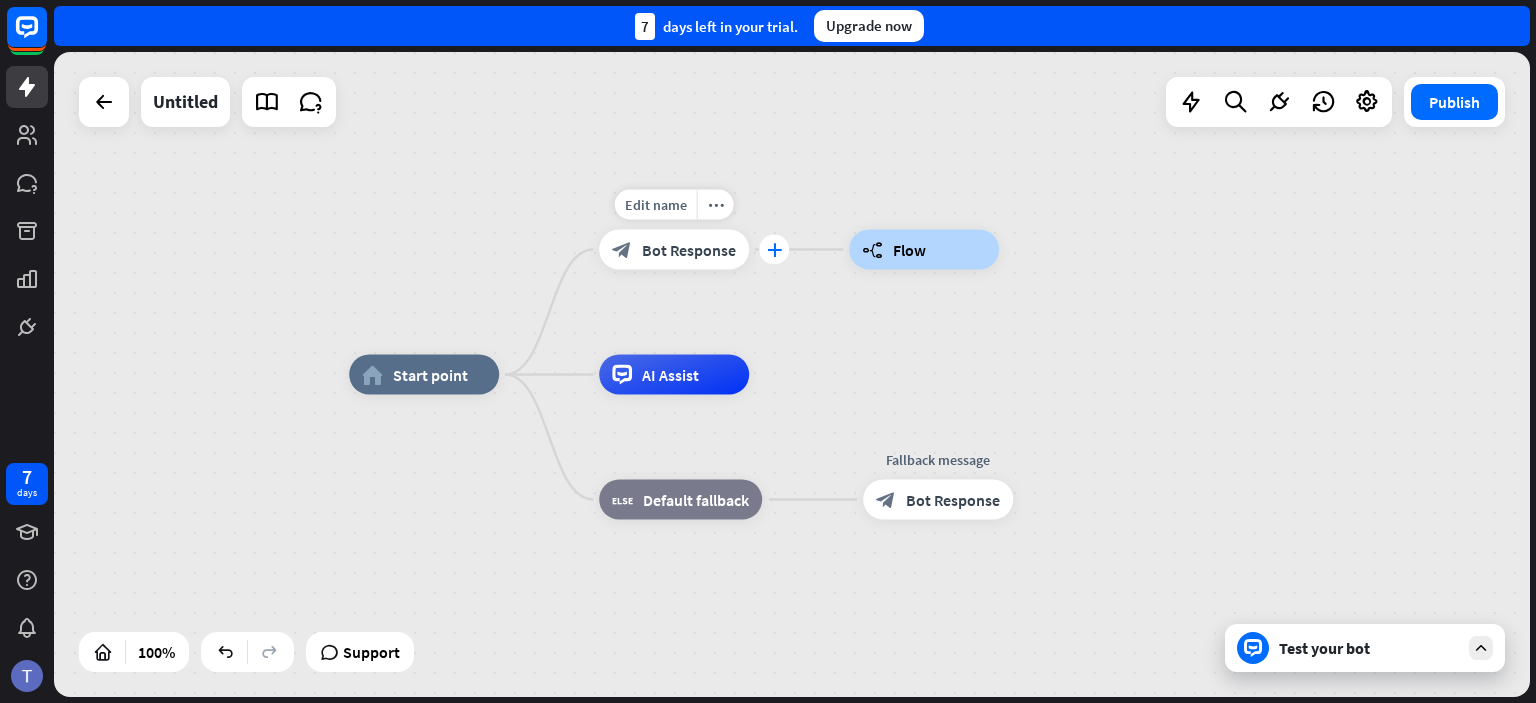 click on "plus" at bounding box center [774, 250] 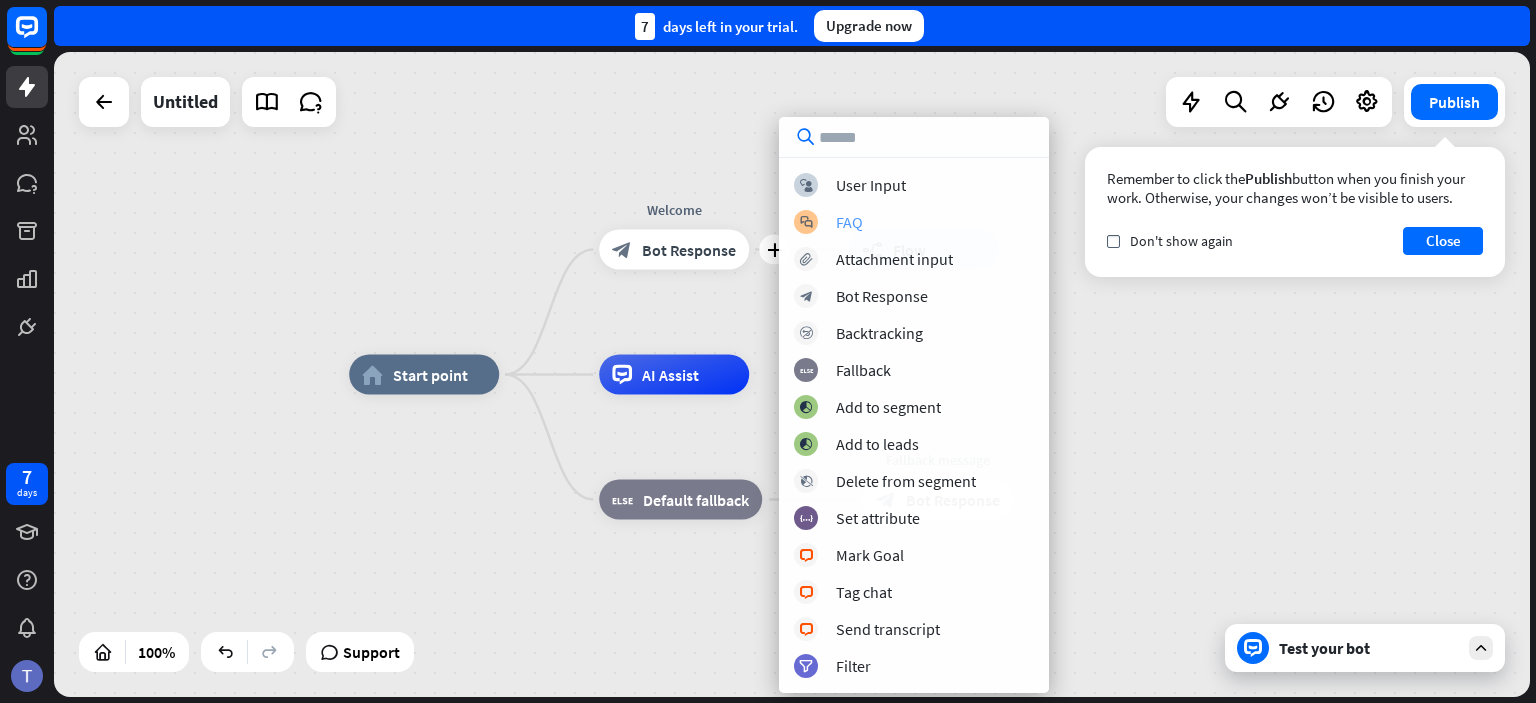 click on "block_faq
FAQ" at bounding box center [914, 222] 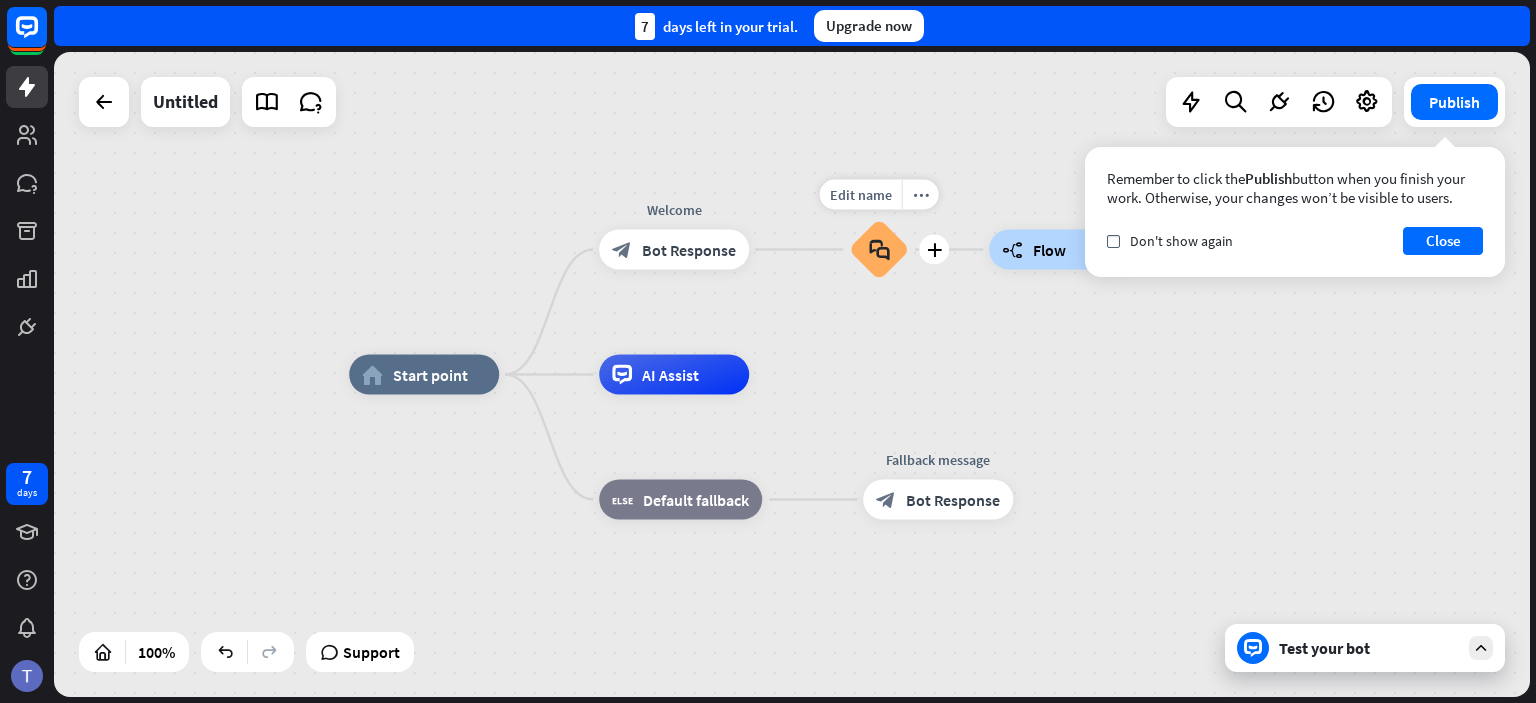click on "block_faq" at bounding box center (879, 250) 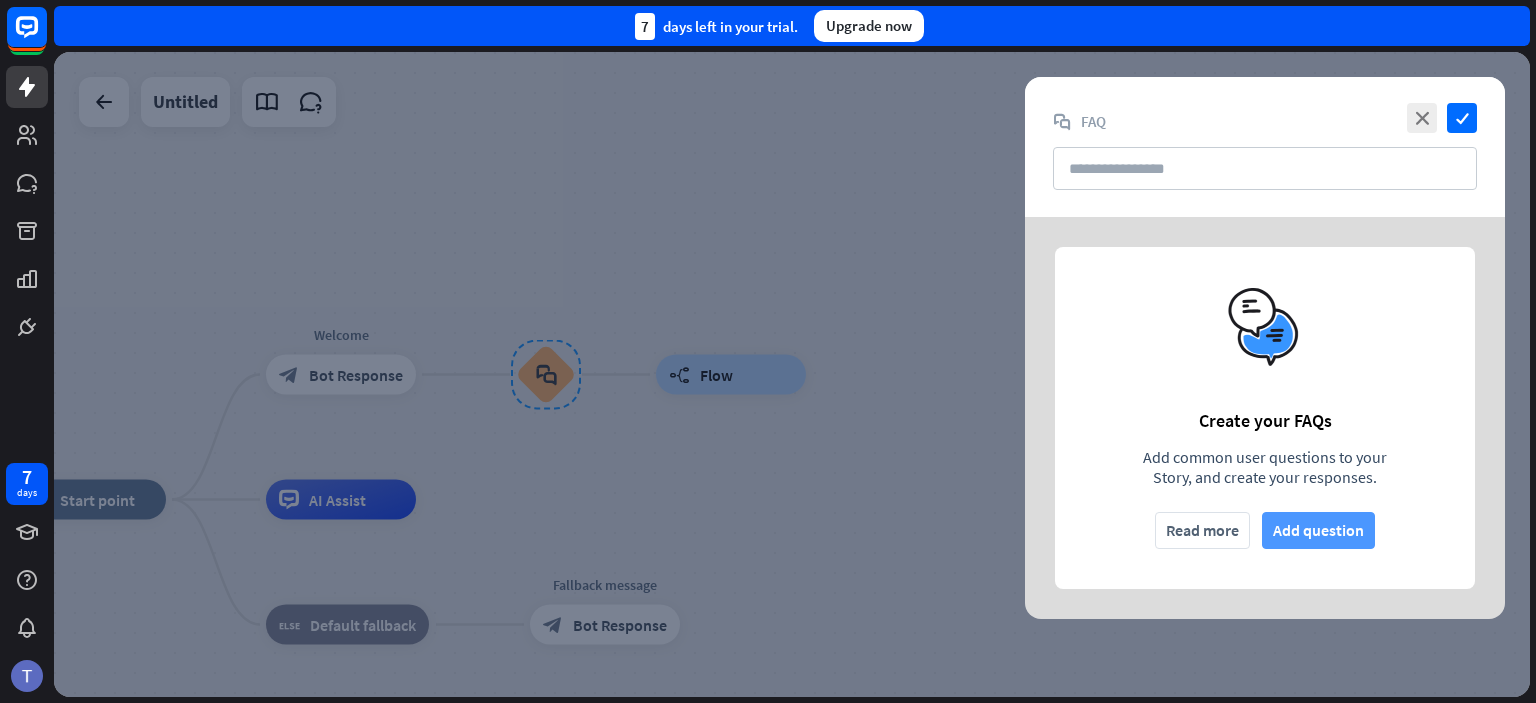 click on "Add question" at bounding box center [1318, 530] 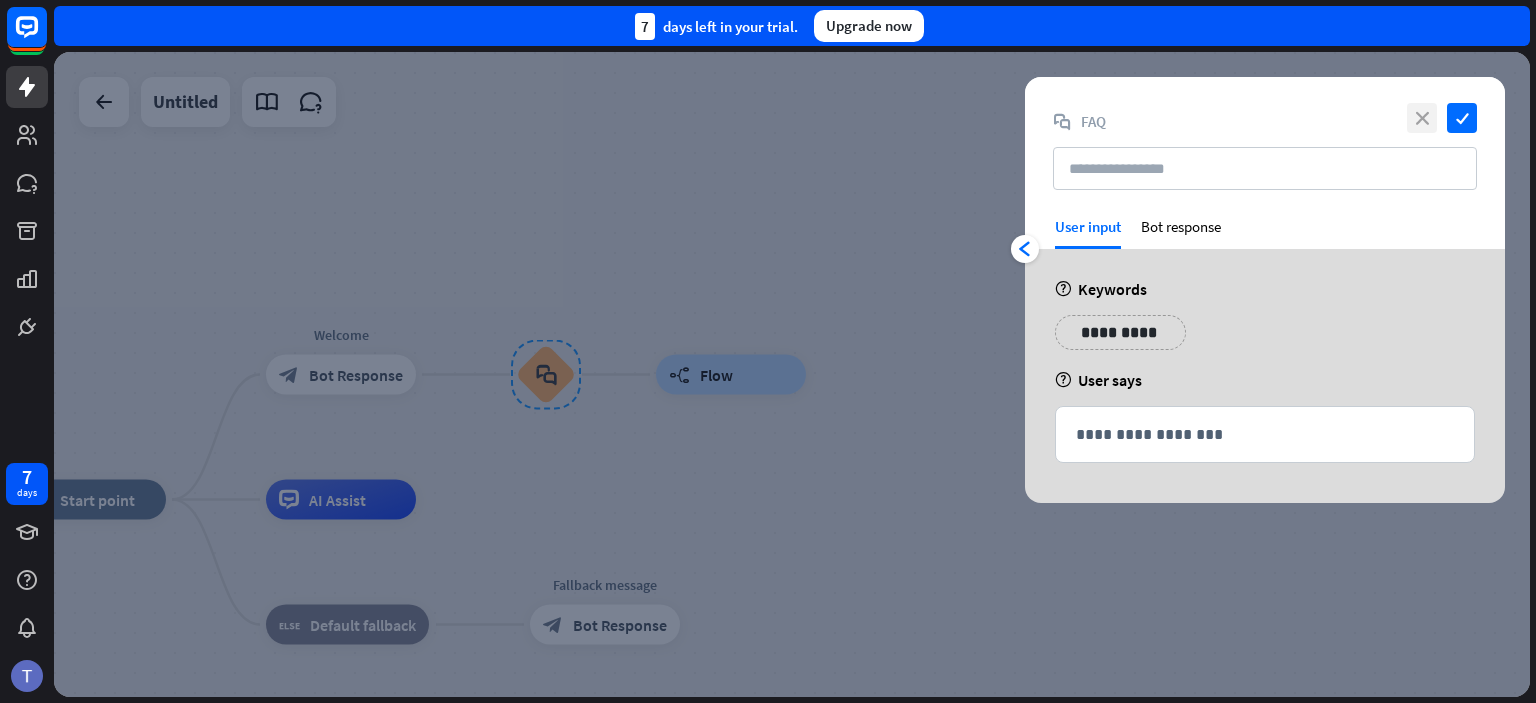click on "close" at bounding box center [1422, 118] 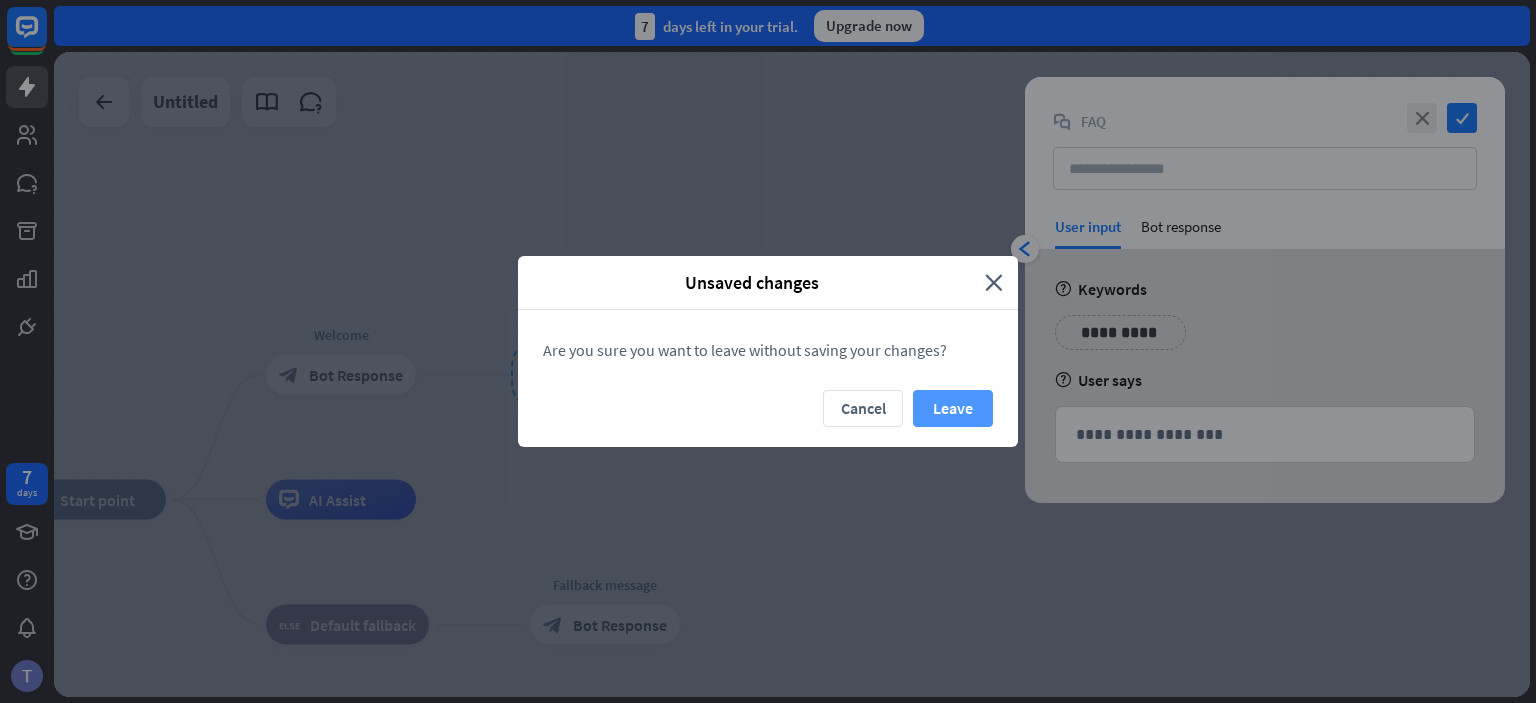 click on "Leave" at bounding box center (953, 408) 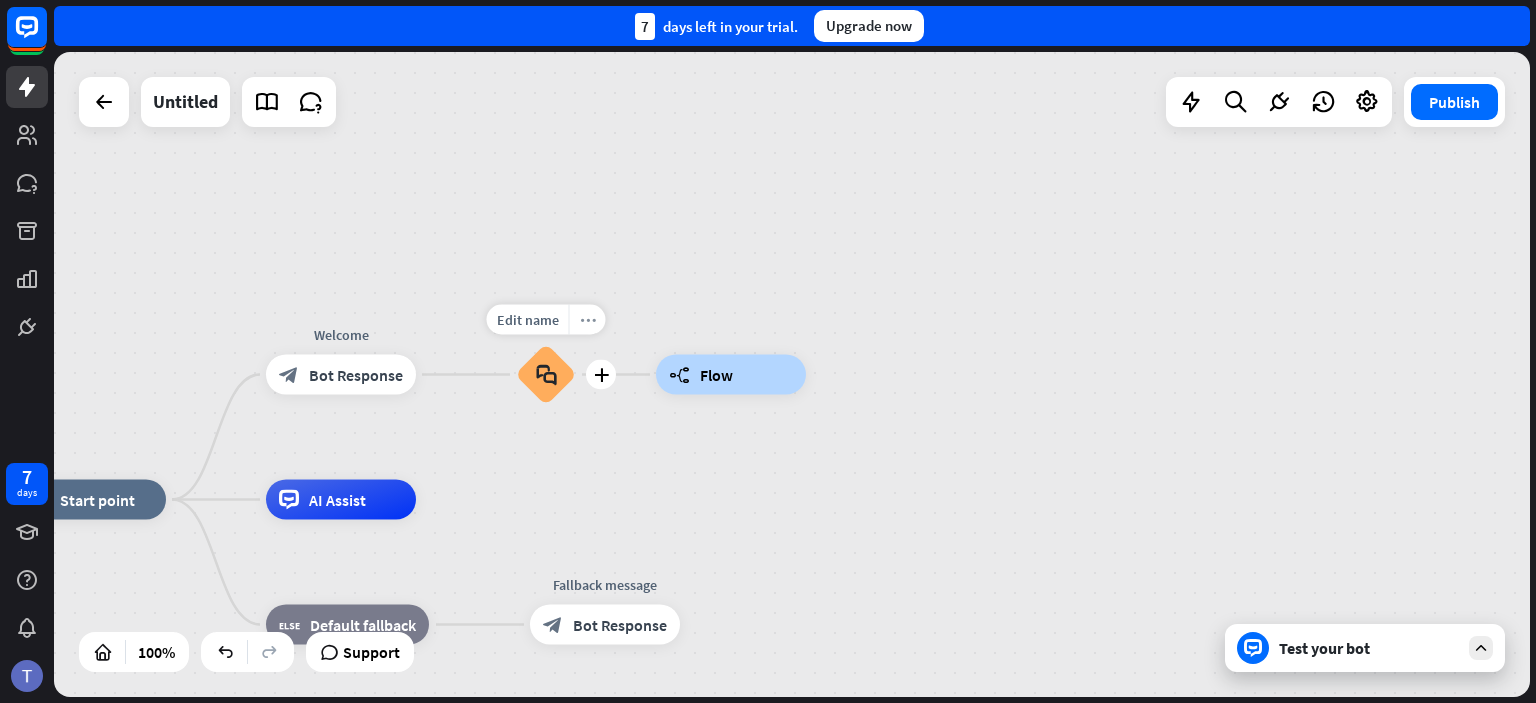 click on "more_horiz" at bounding box center (587, 320) 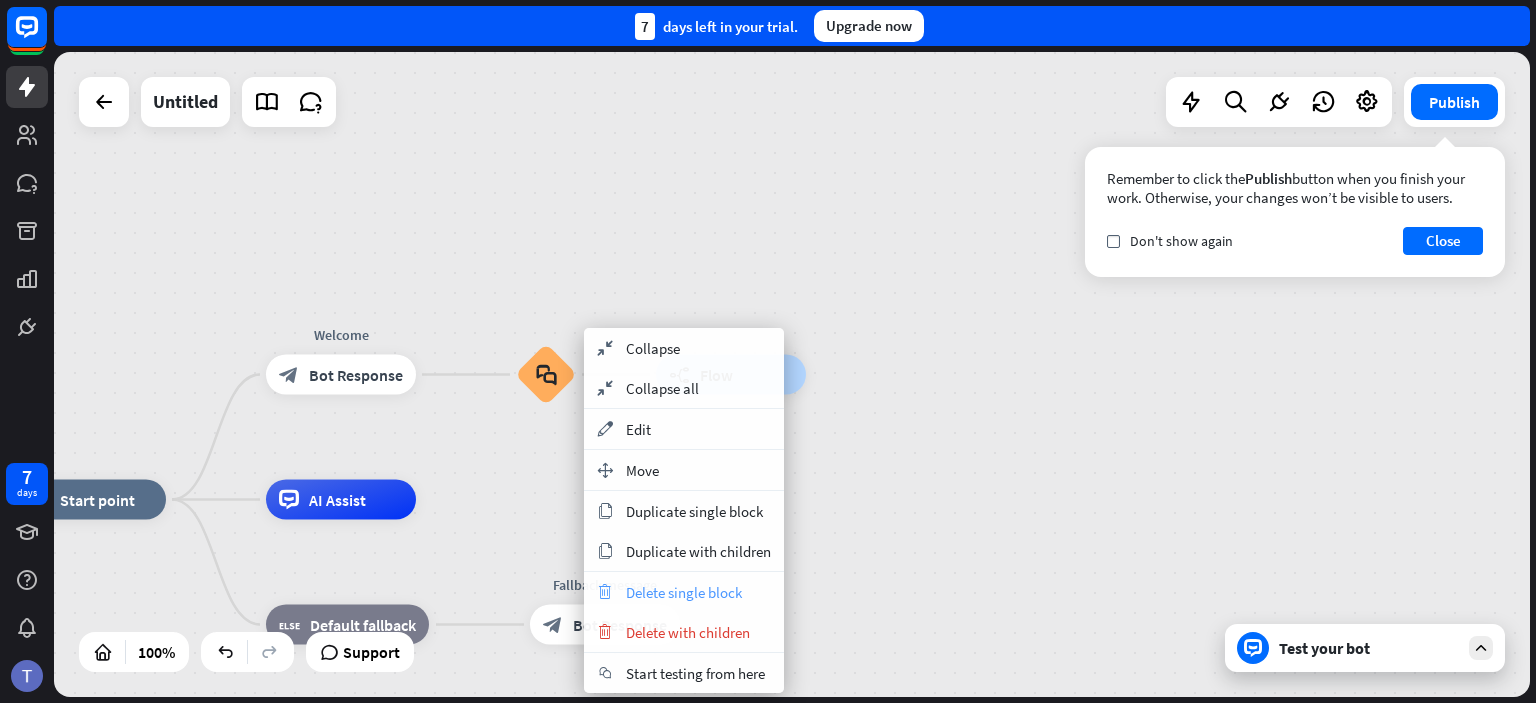 click on "trash   Delete single block" at bounding box center [684, 592] 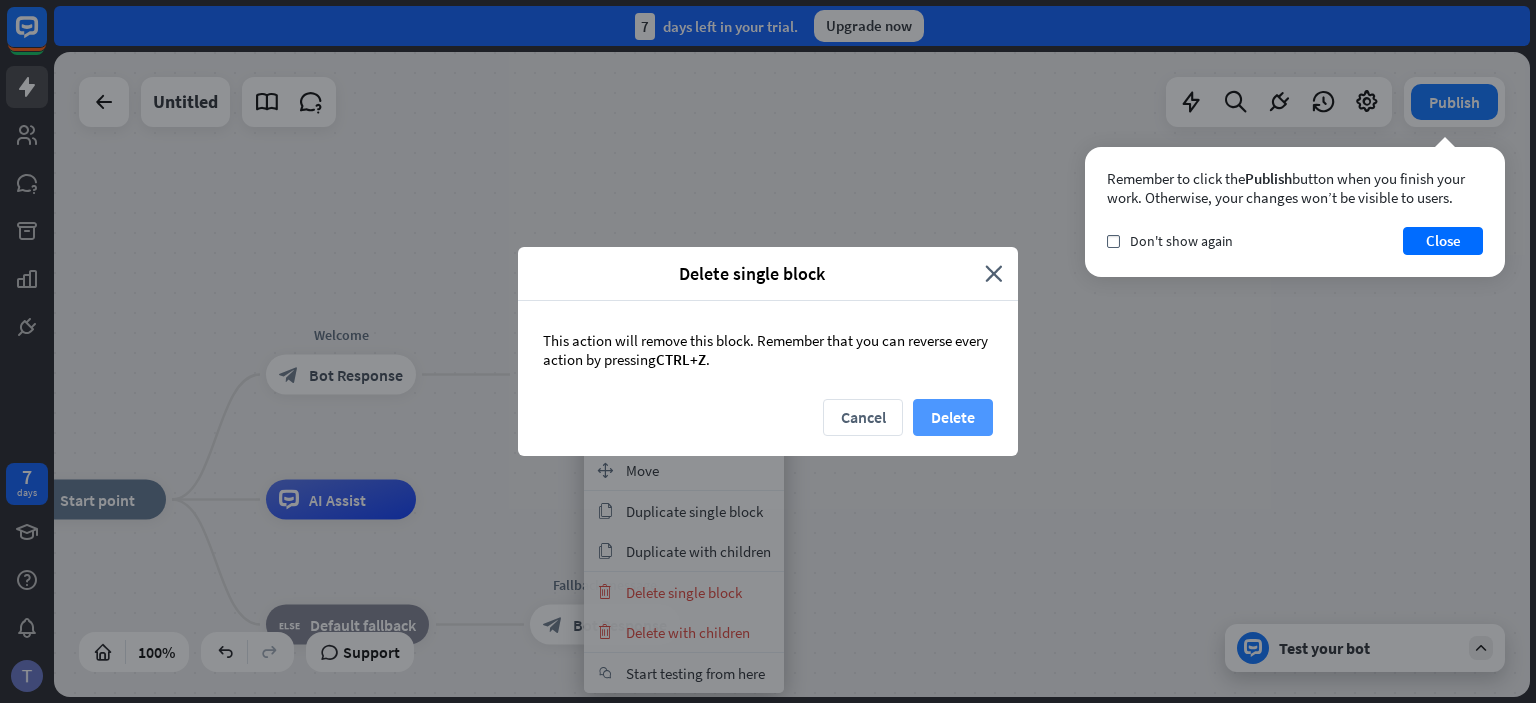 click on "Delete" at bounding box center (953, 417) 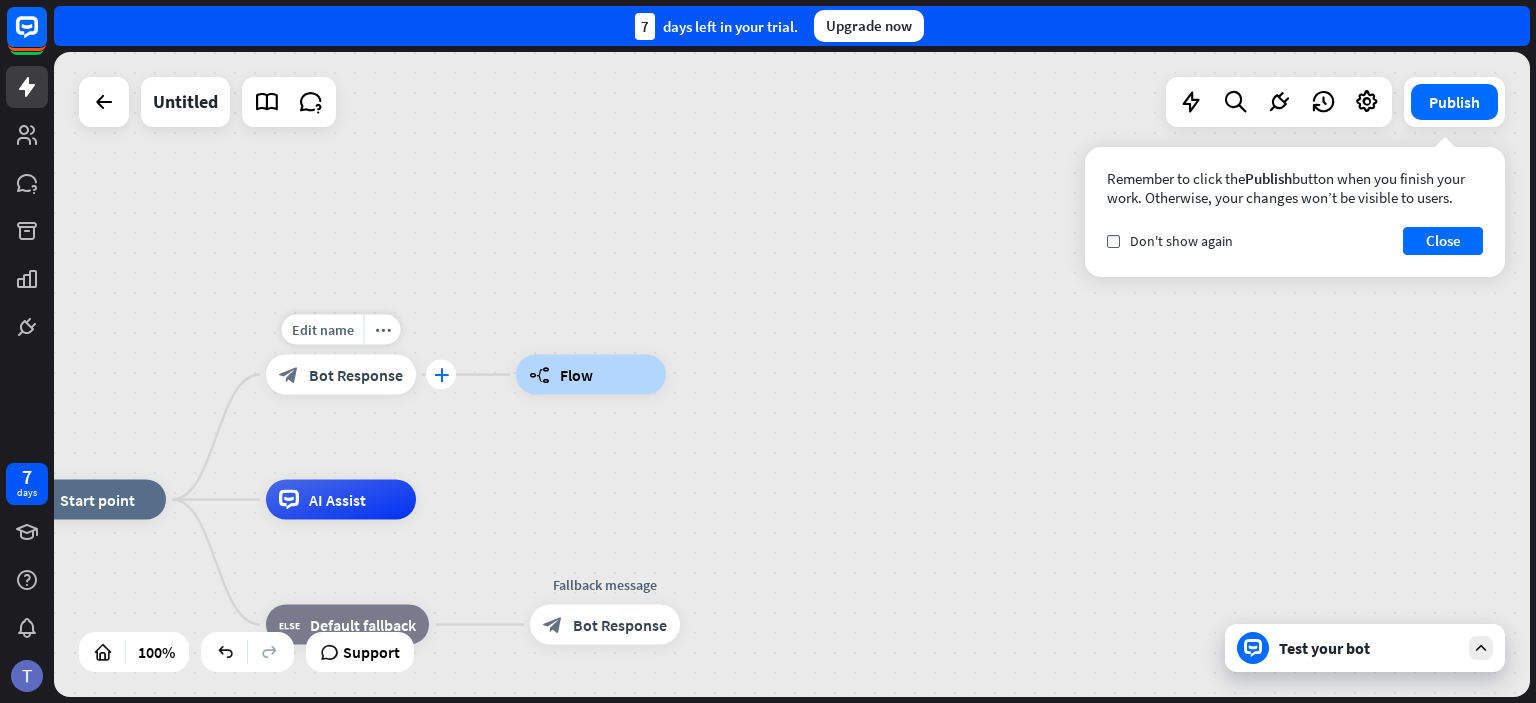 click on "plus" at bounding box center [441, 375] 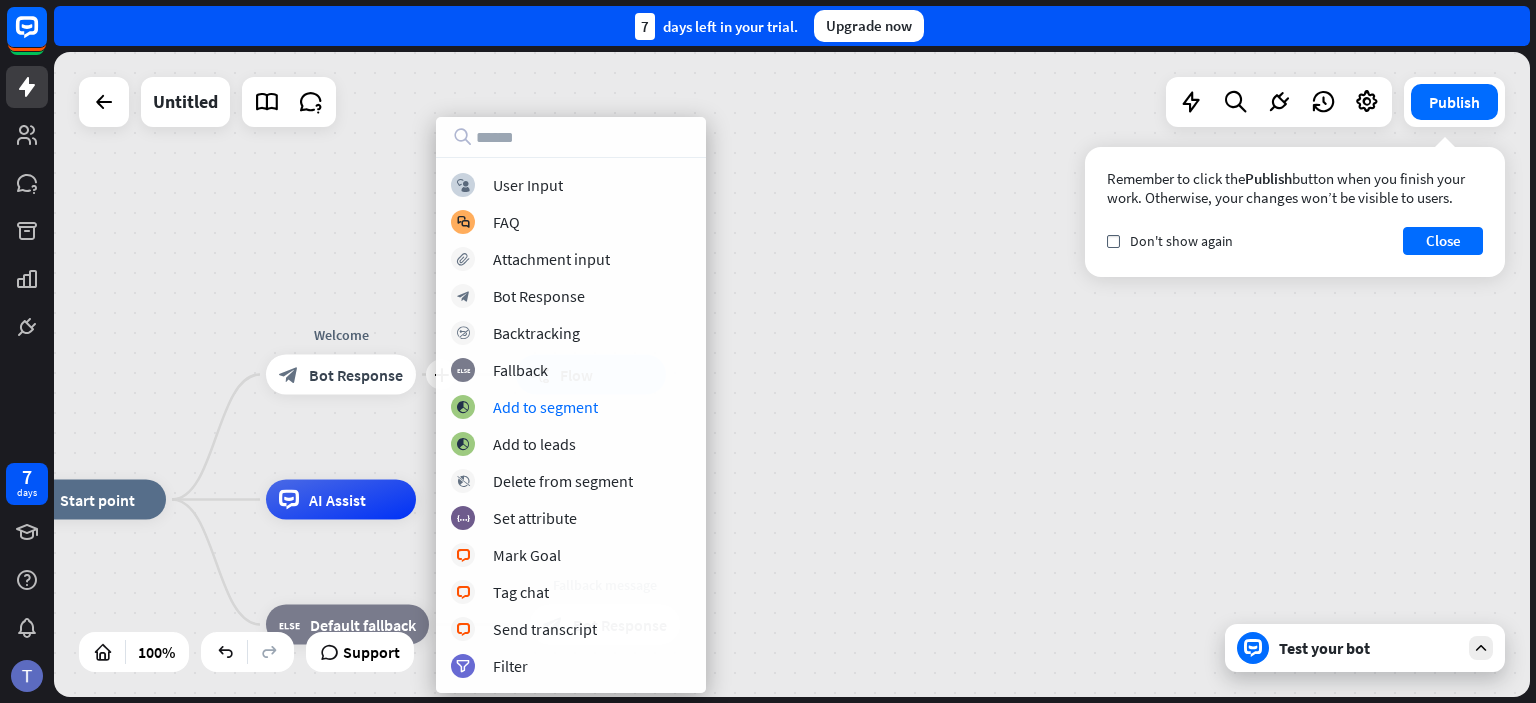 click on "home_2   Start point               plus   Welcome   block_bot_response   Bot Response                   builder_tree   Flow                     AI Assist                   block_fallback   Default fallback                 Fallback message   block_bot_response   Bot Response" at bounding box center (754, 822) 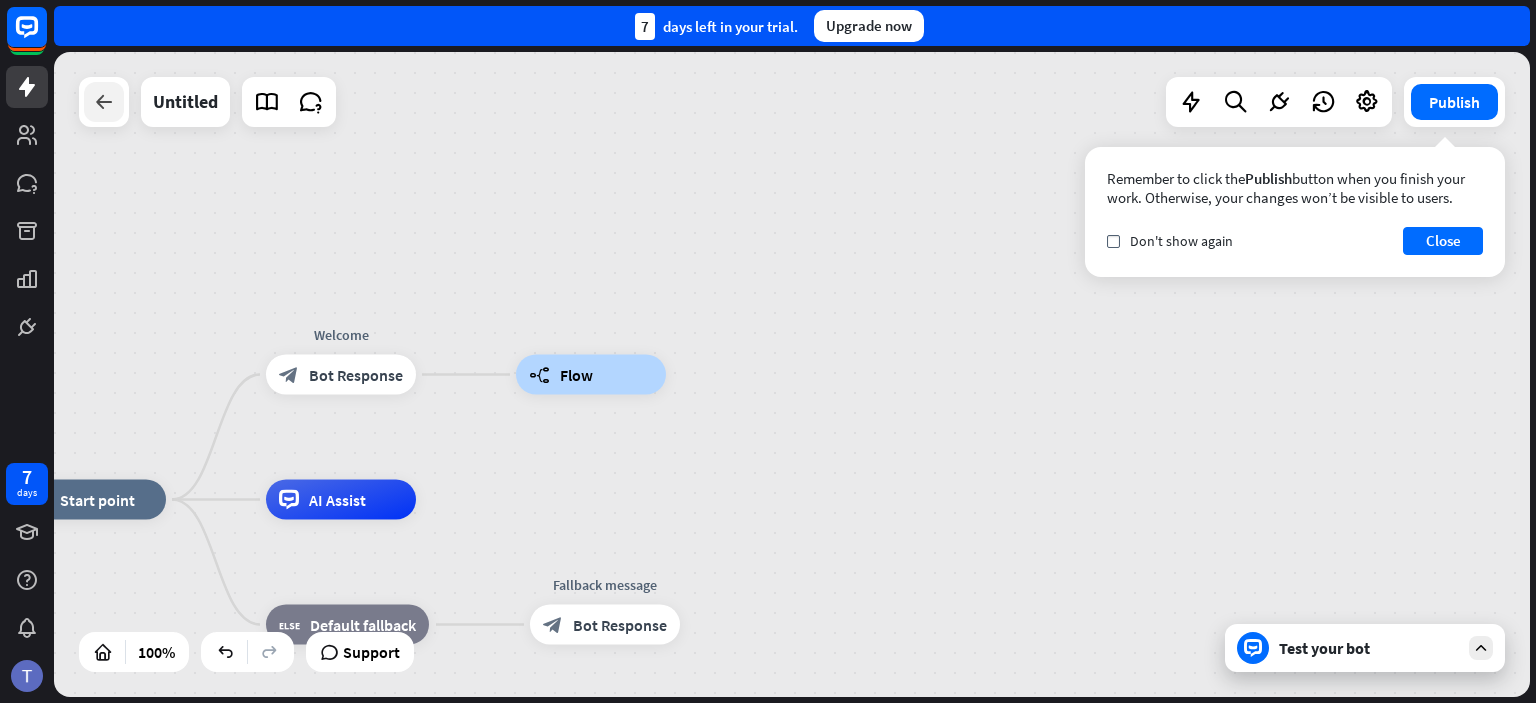 click at bounding box center (104, 102) 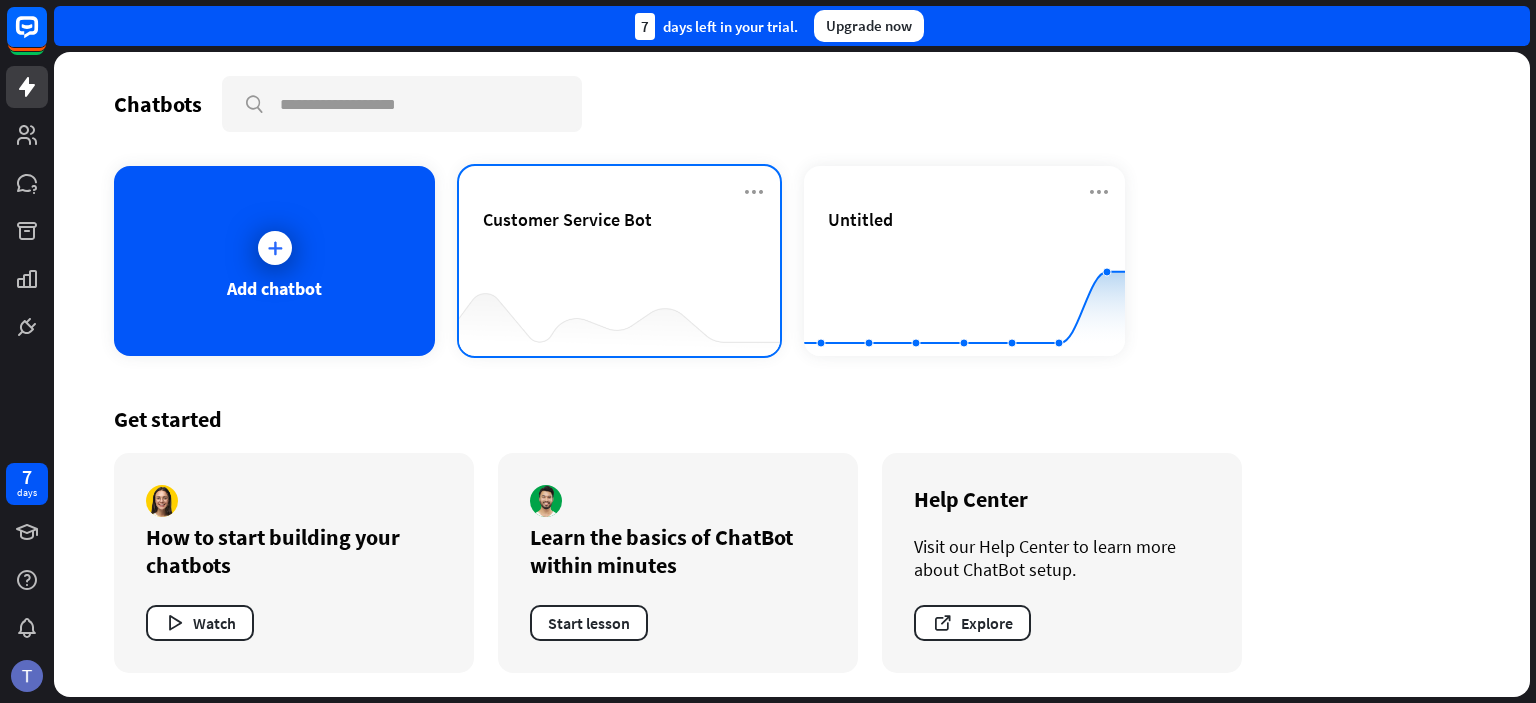 click at bounding box center [619, 316] 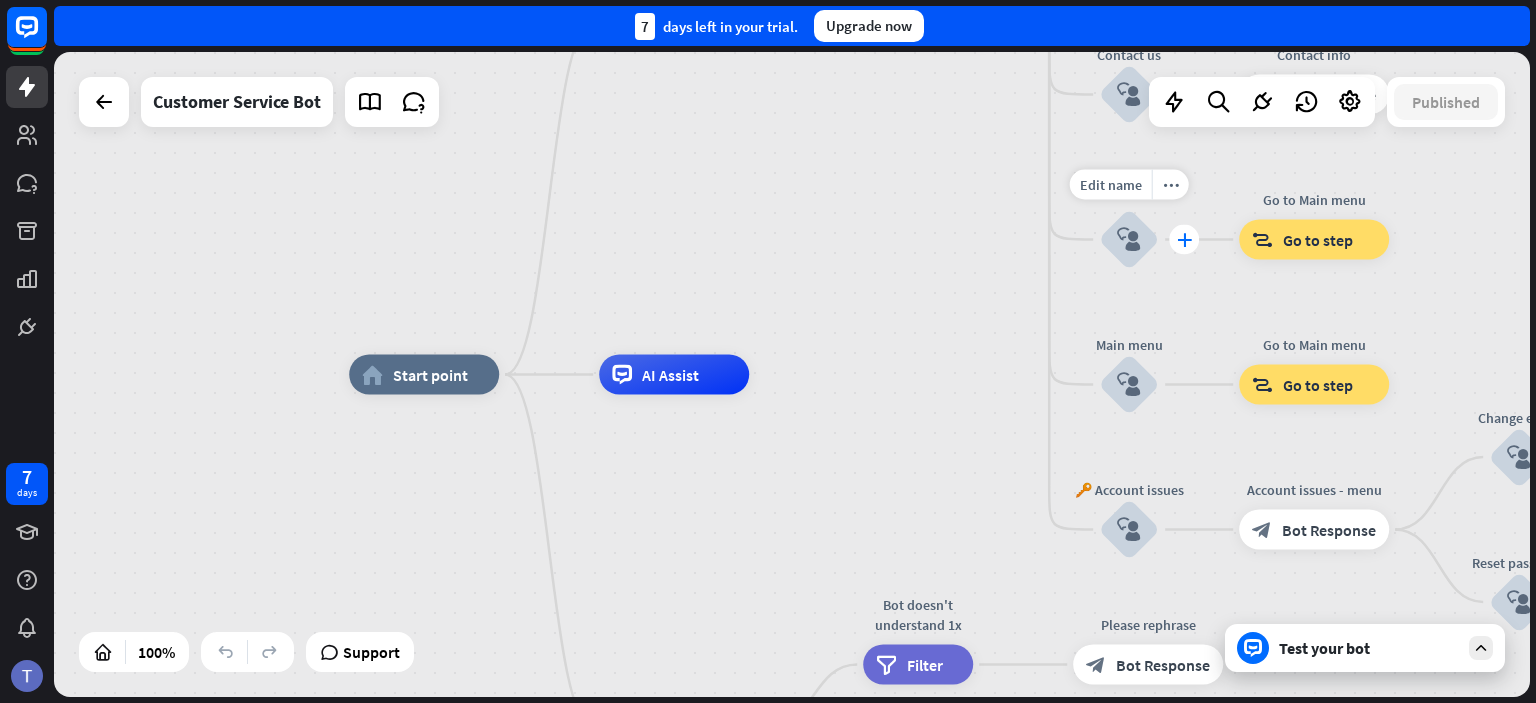 click on "plus" at bounding box center (1184, 240) 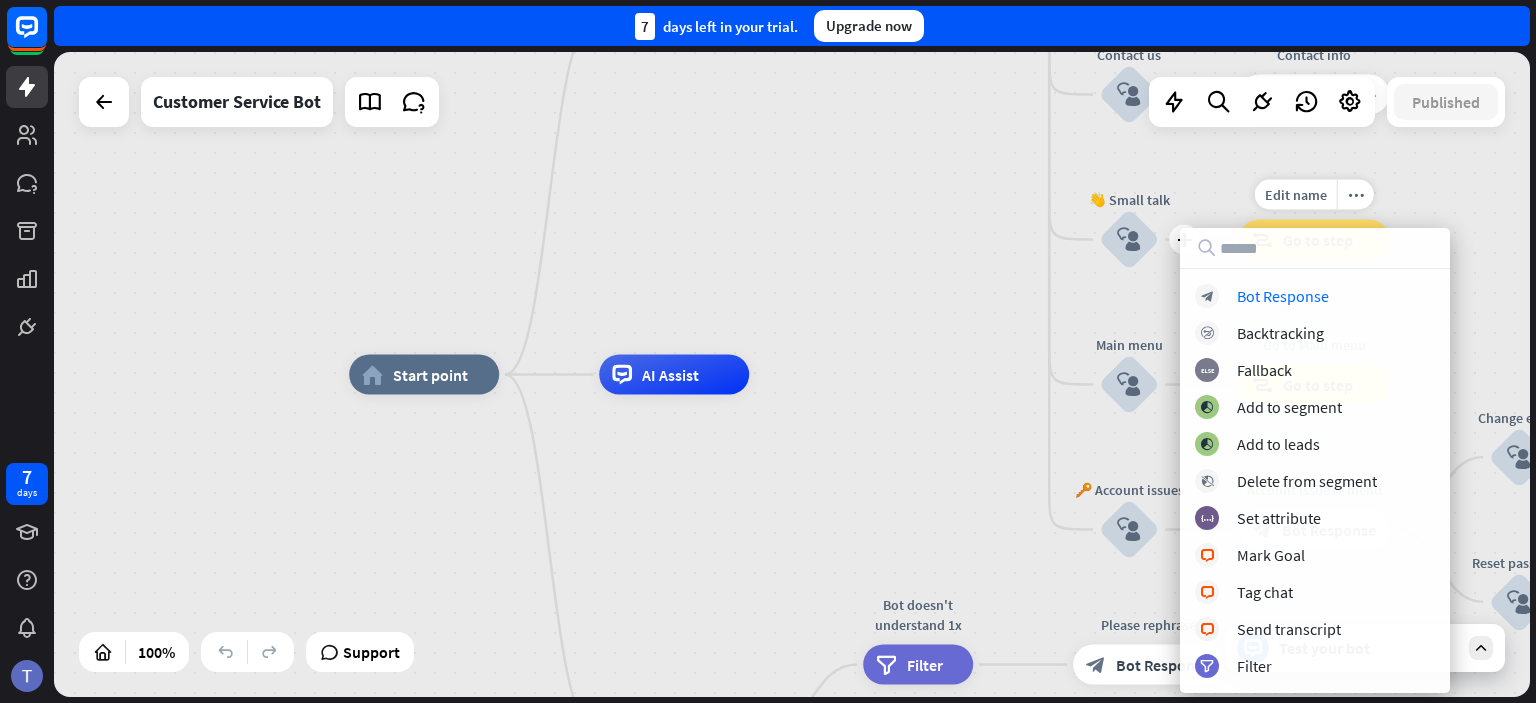 click on "block_goto   Go to step" at bounding box center [1314, 240] 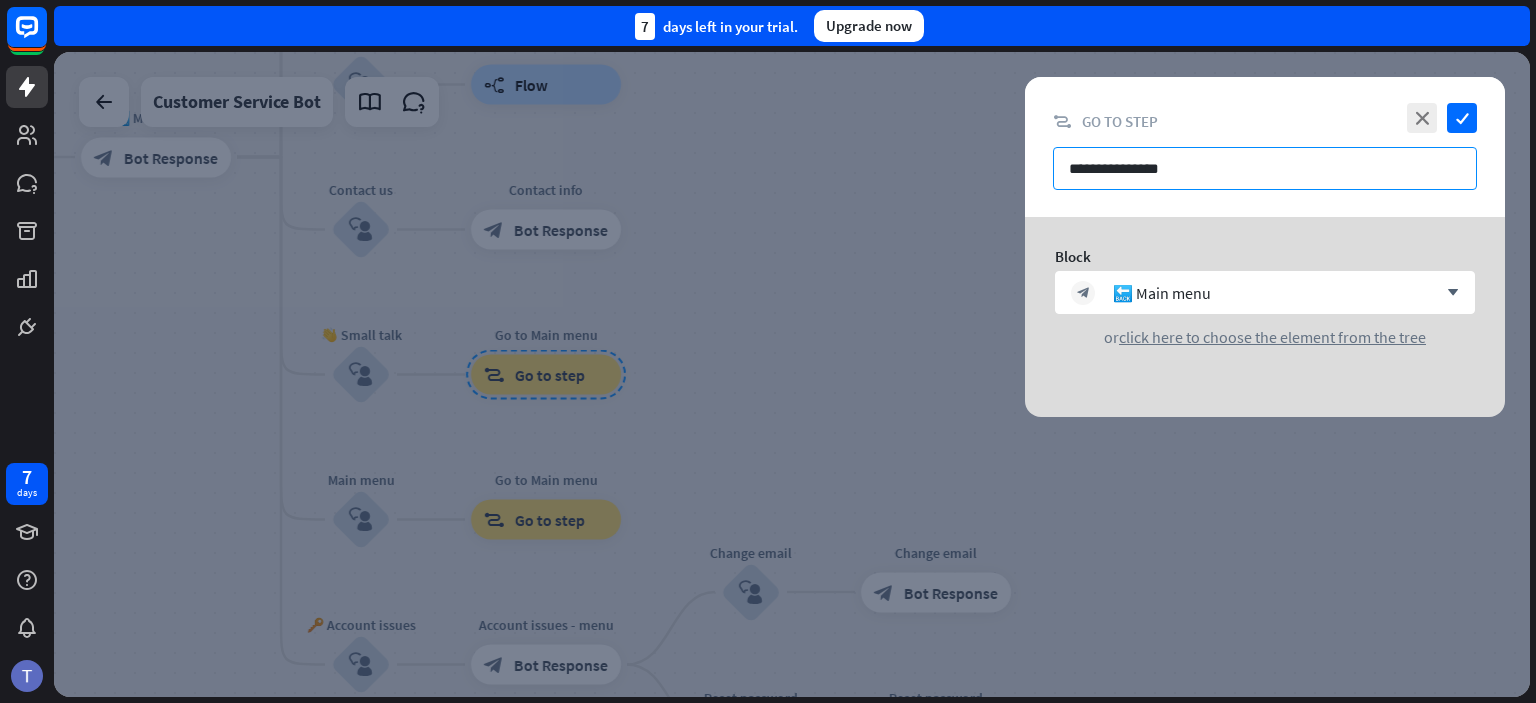 click on "**********" at bounding box center (1265, 168) 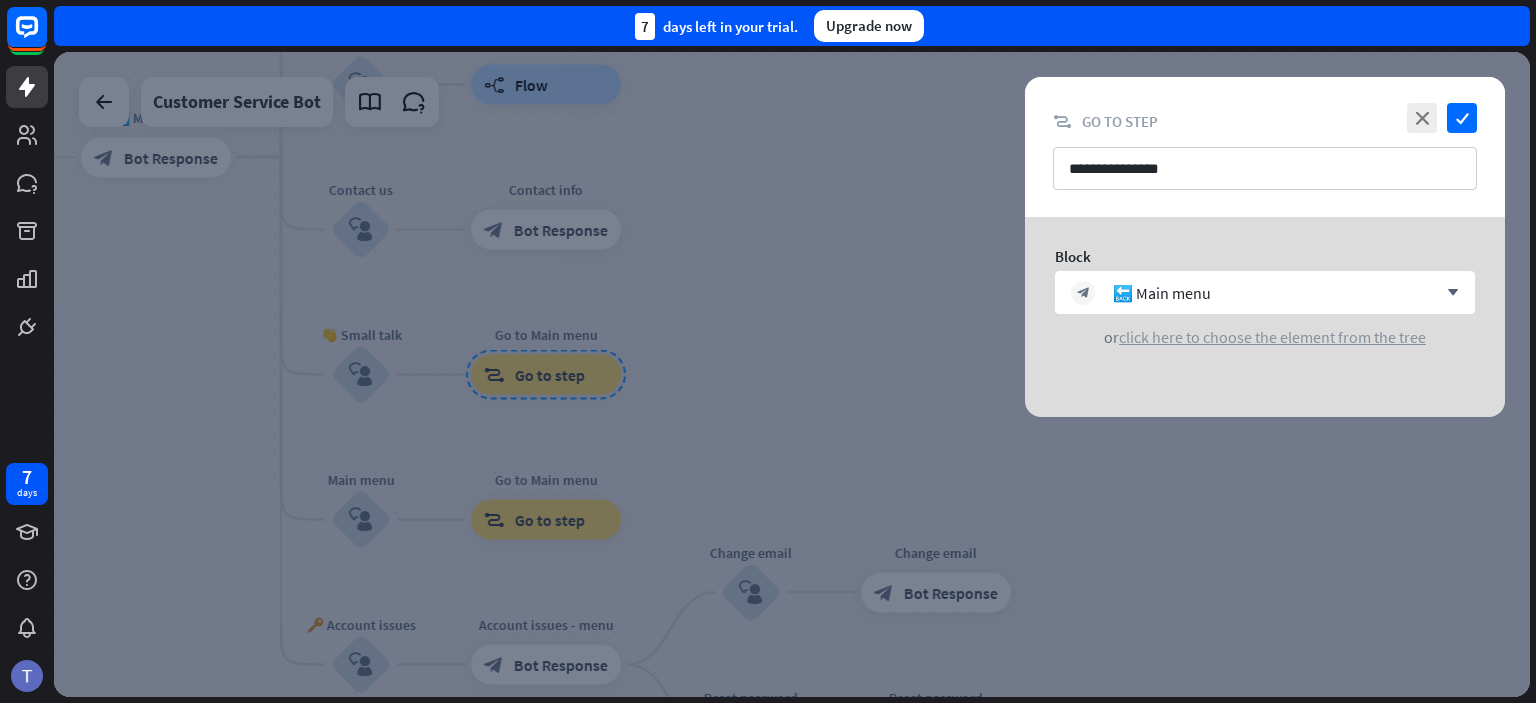 click on "click here to choose the element from the tree" at bounding box center (1272, 337) 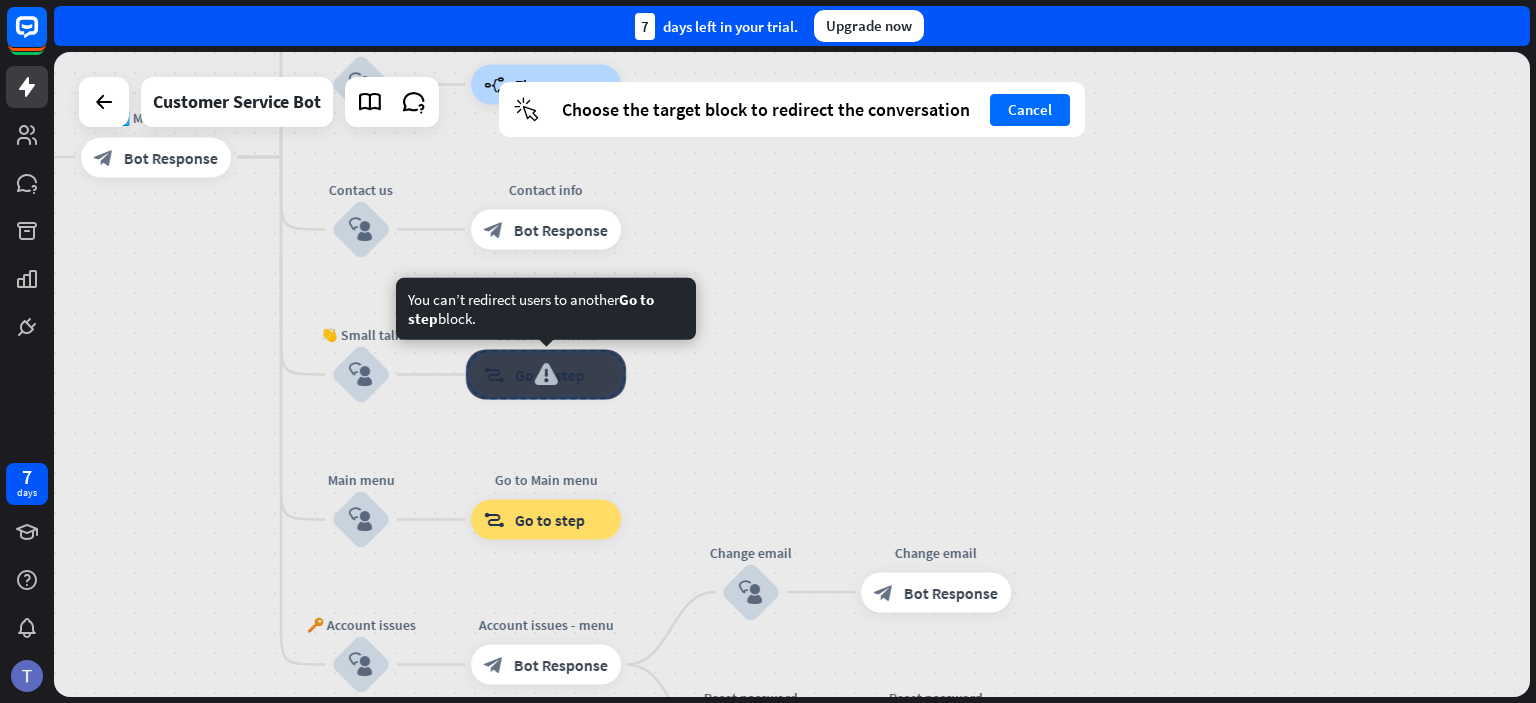 click at bounding box center (546, 375) 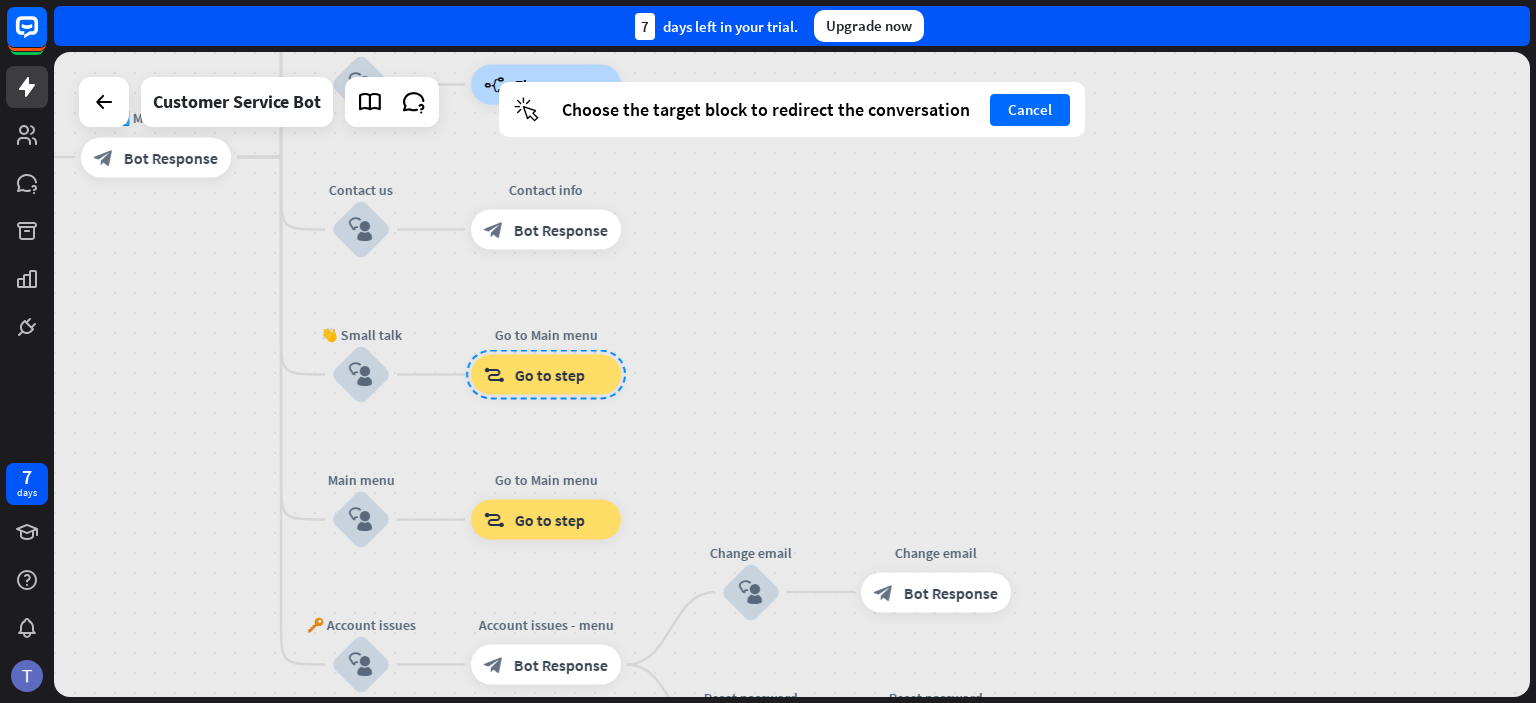 click on "home_2   Start point                 Welcome message   block_bot_response   Bot Response                 🔙 Main menu   block_bot_response   Bot Response                 Our offer   block_user_input                 Select product category   block_bot_response   Bot Response                 ❓ Question   block_user_input                 How can I help you?   block_bot_response   Bot Response                 FAQ   block_user_input                 Type your question   block_bot_response   Bot Response                 Popular questions   block_faq                 Feedback   block_user_input                 Feedback flow   builder_tree   Flow                 Newsletter   block_user_input                 Newsletter flow   builder_tree   Flow                 Contact us   block_user_input                 Contact info   block_bot_response   Bot Response                 👋 Small talk   block_user_input                 Go to Main menu   block_goto   Go to step                 Main menu" at bounding box center [792, 374] 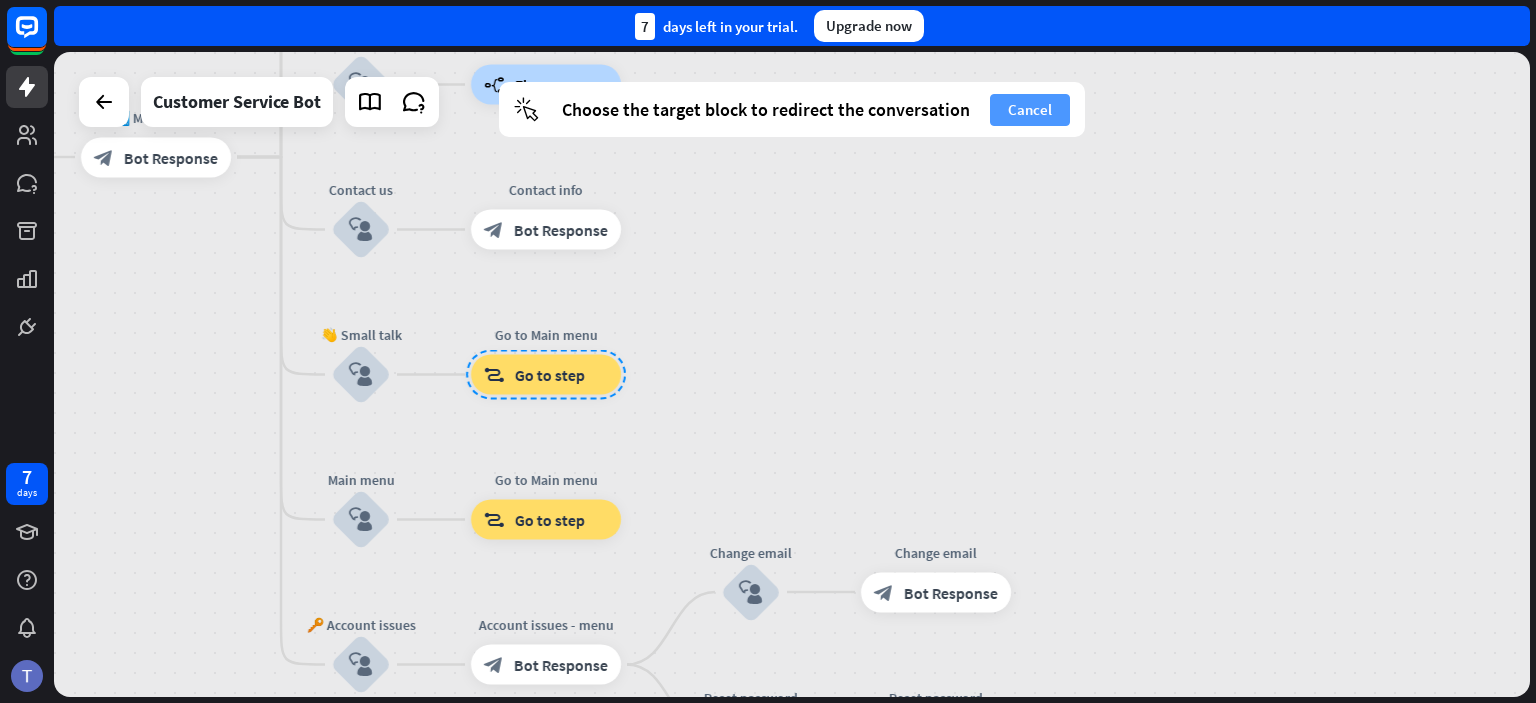 click on "Cancel" at bounding box center (1030, 110) 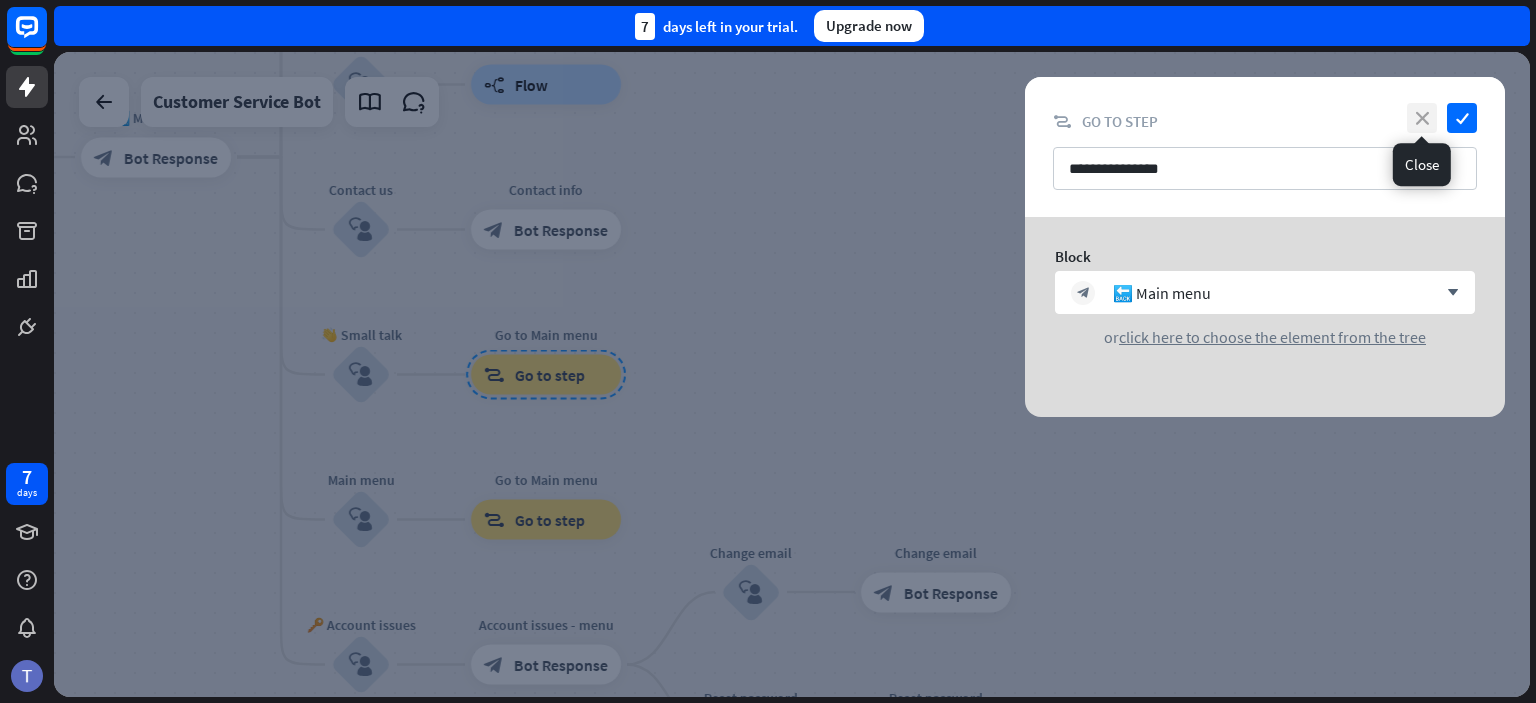 click on "close" at bounding box center (1422, 118) 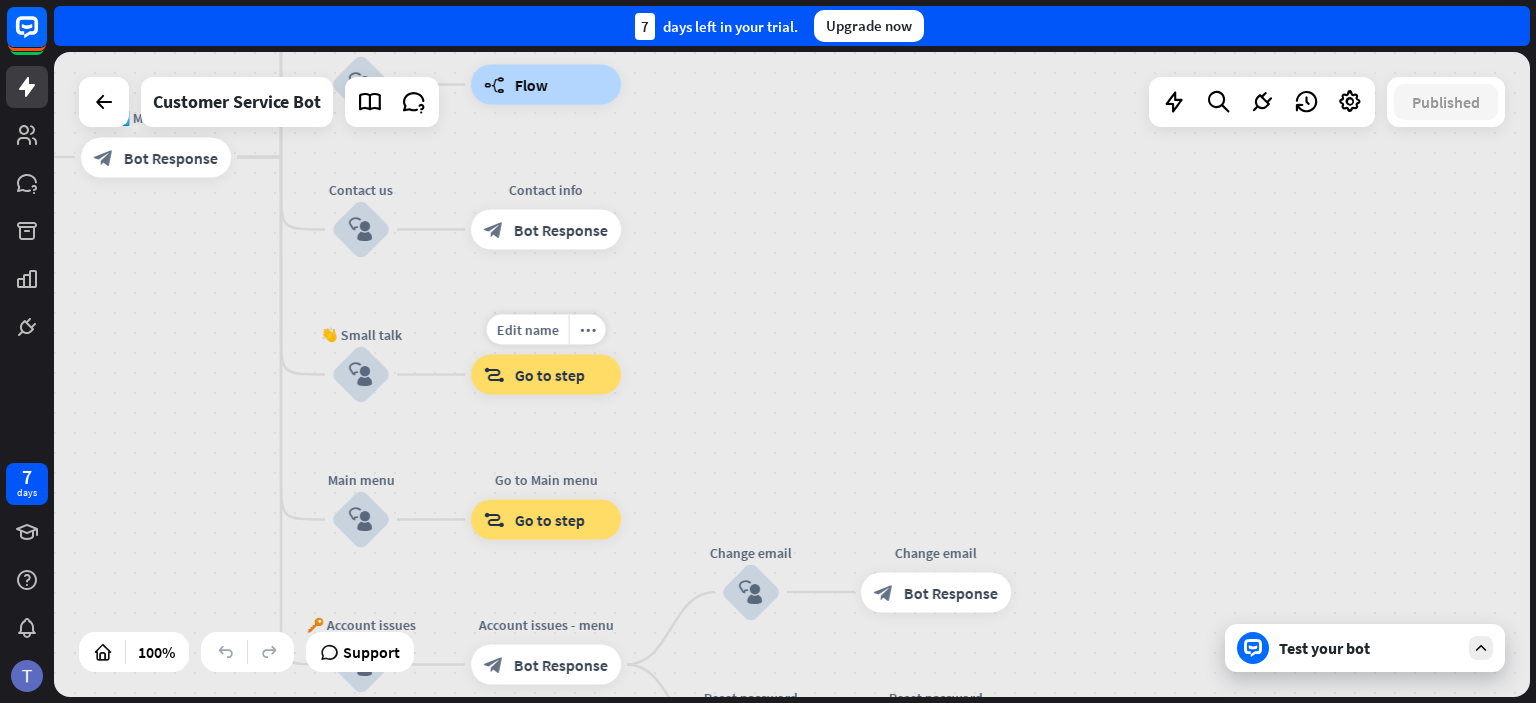 click on "Go to step" at bounding box center [550, 375] 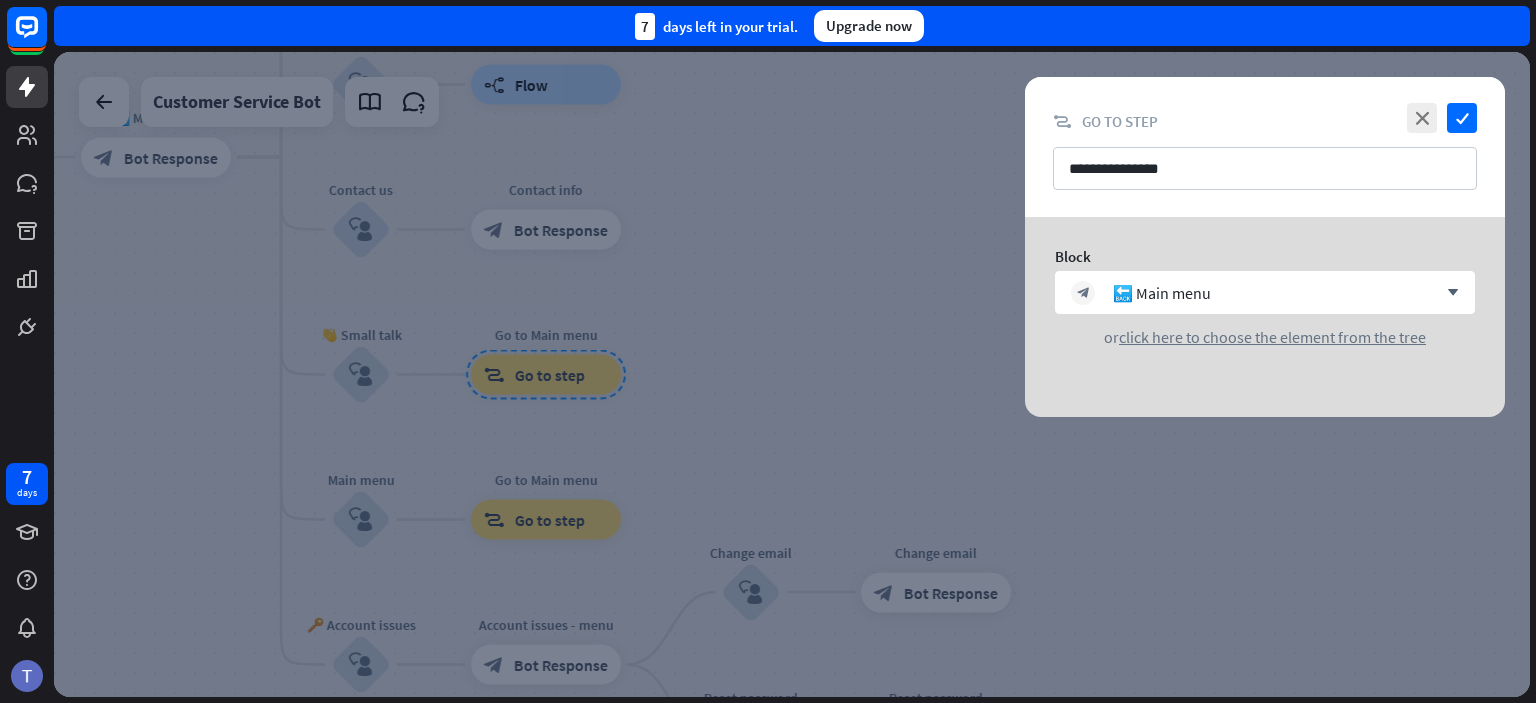 click at bounding box center [792, 374] 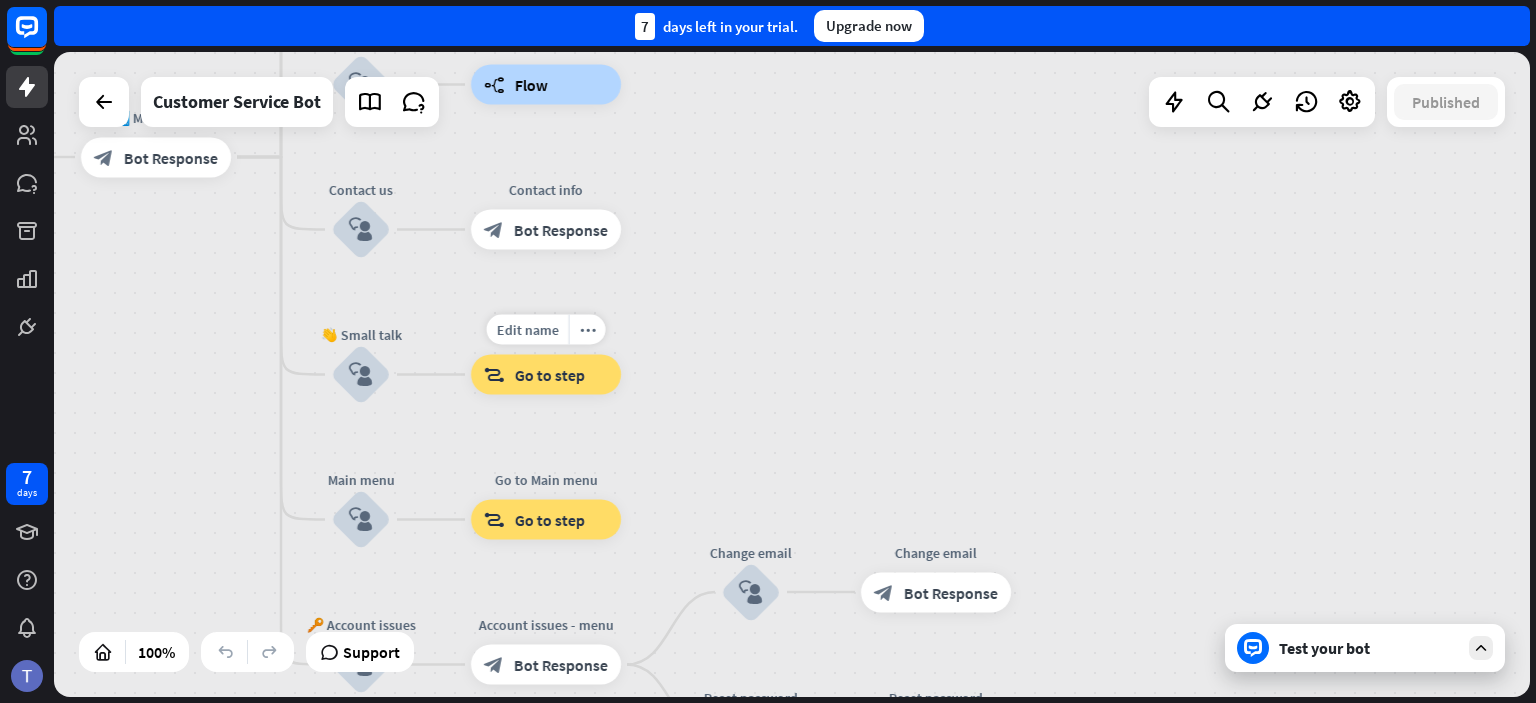 click on "Go to step" at bounding box center [550, 375] 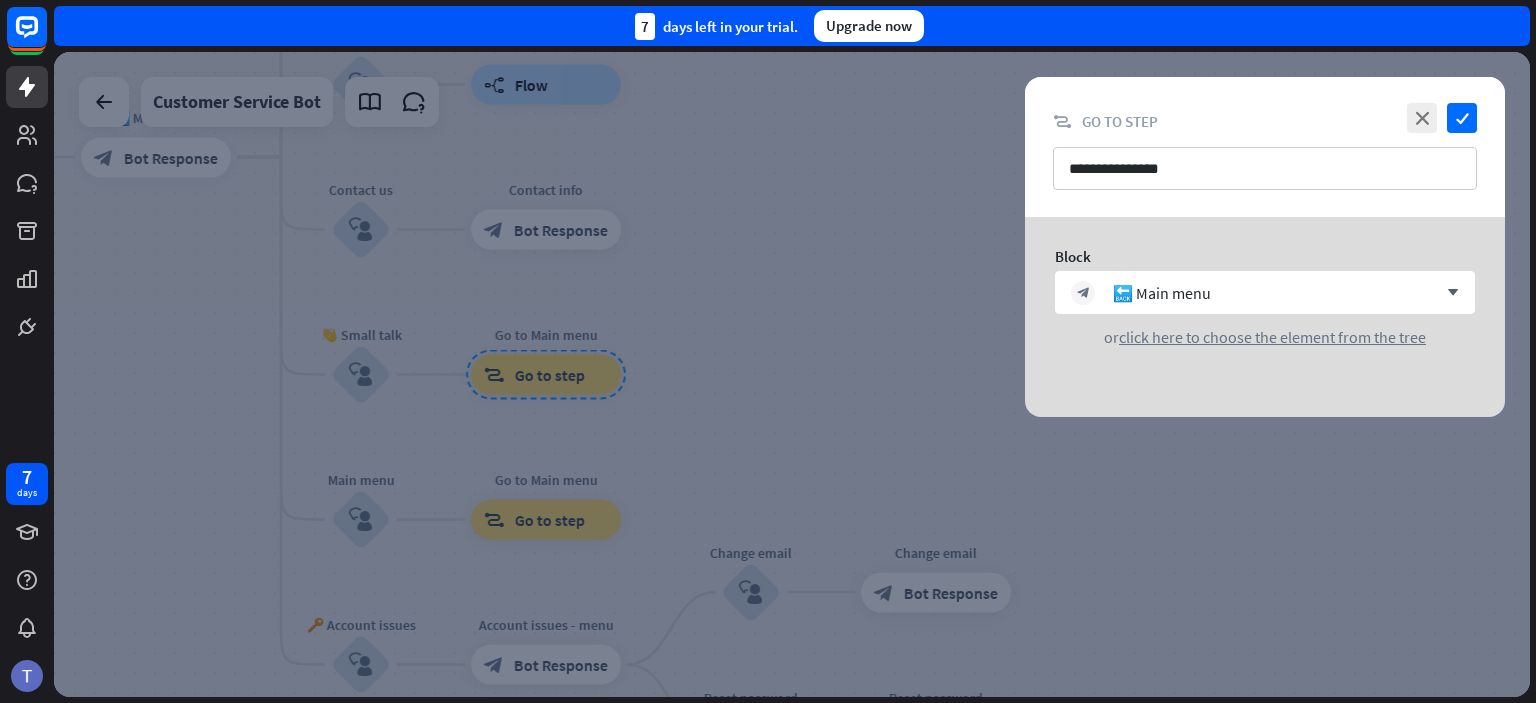 click at bounding box center (792, 374) 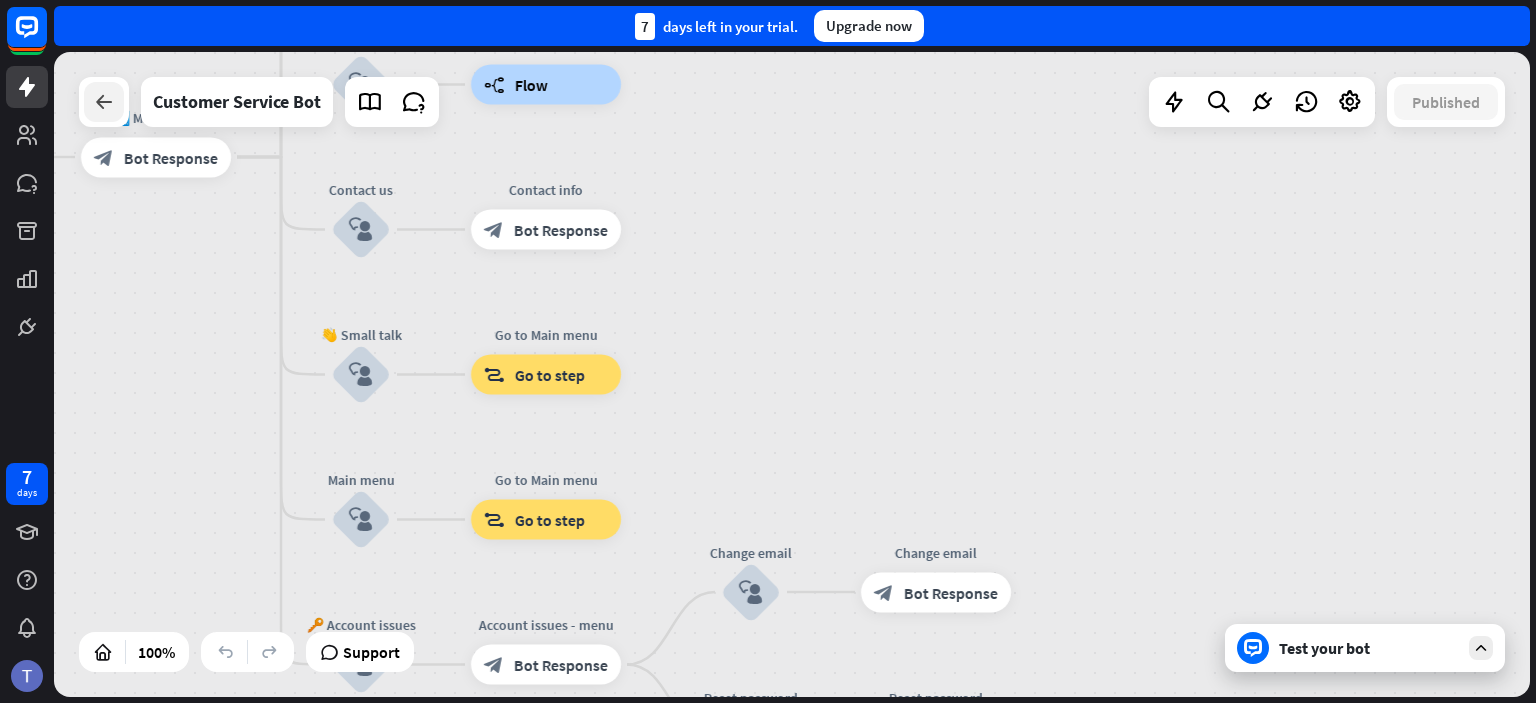 click at bounding box center [104, 102] 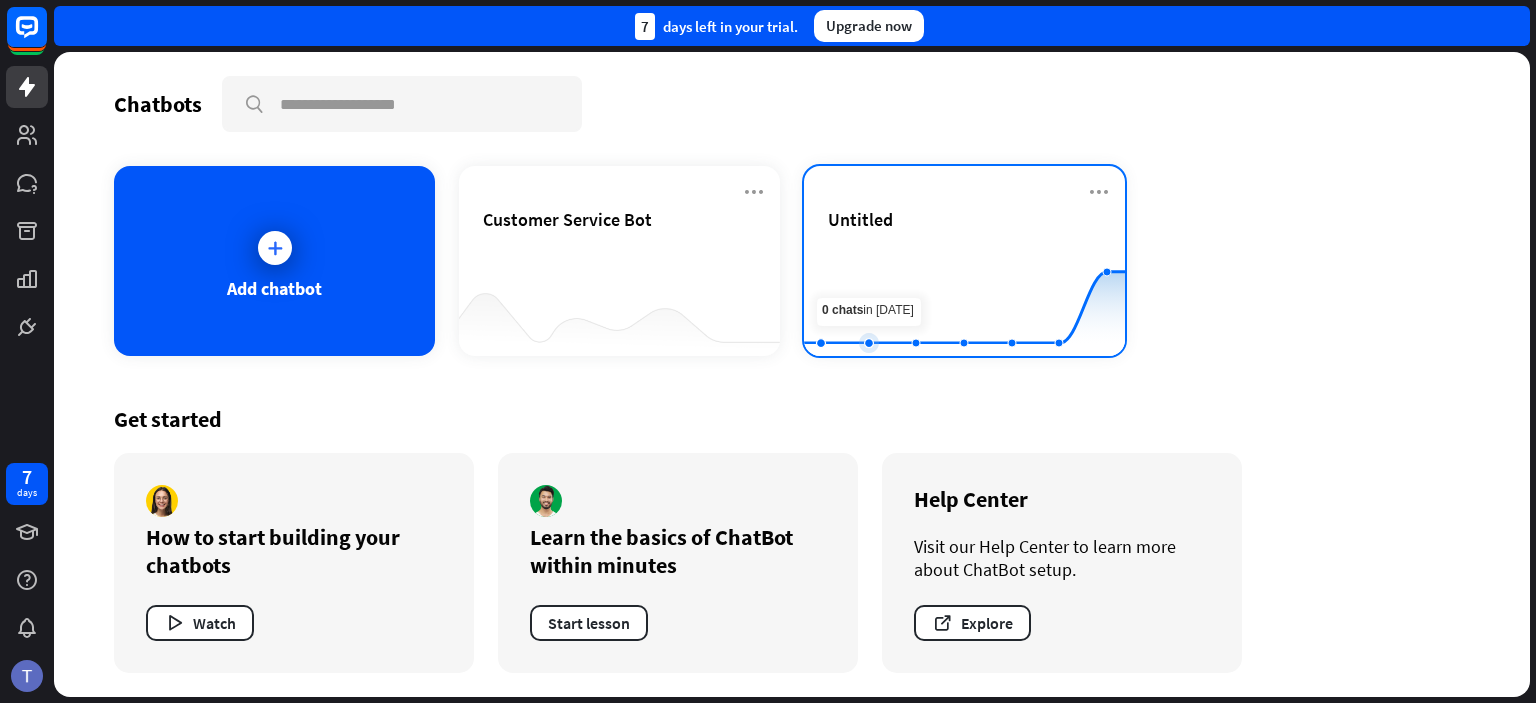 click 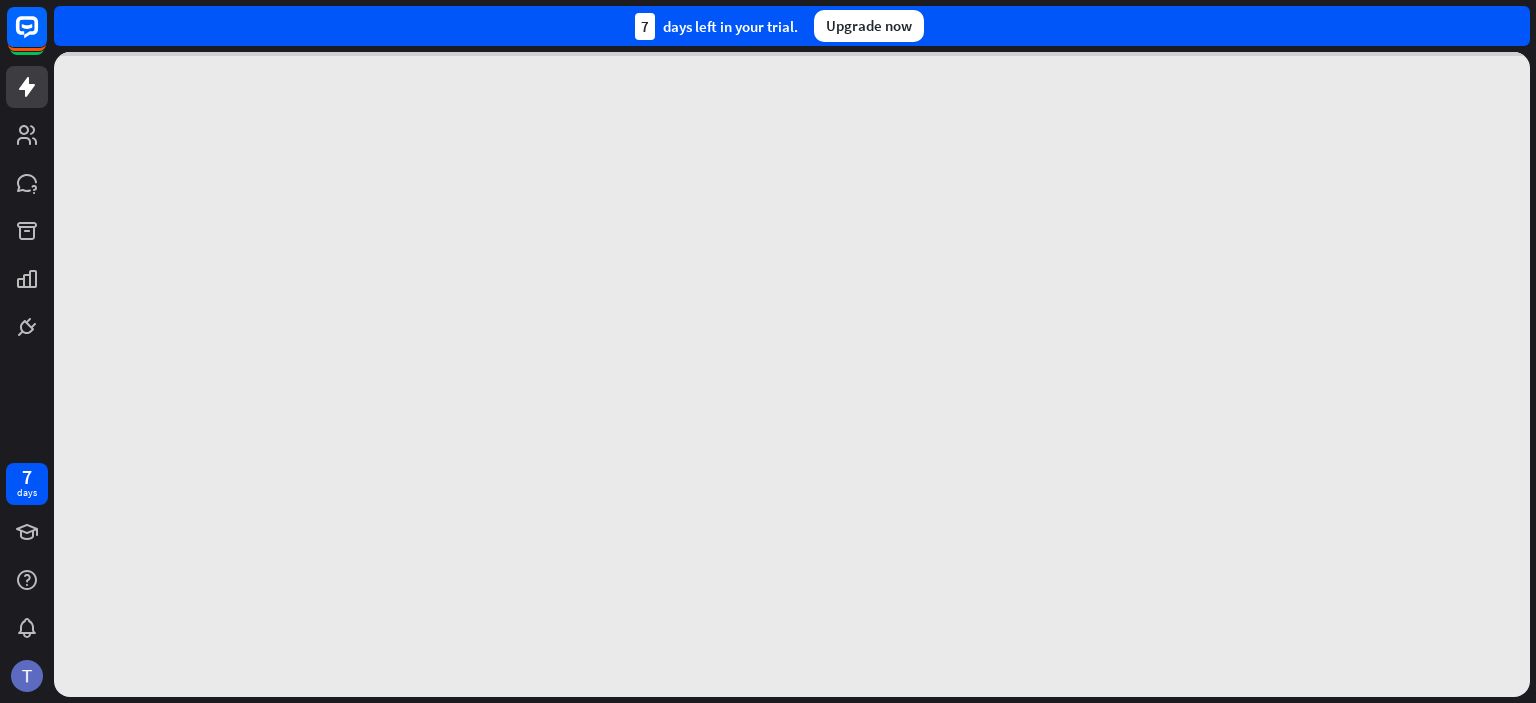 click at bounding box center (792, 374) 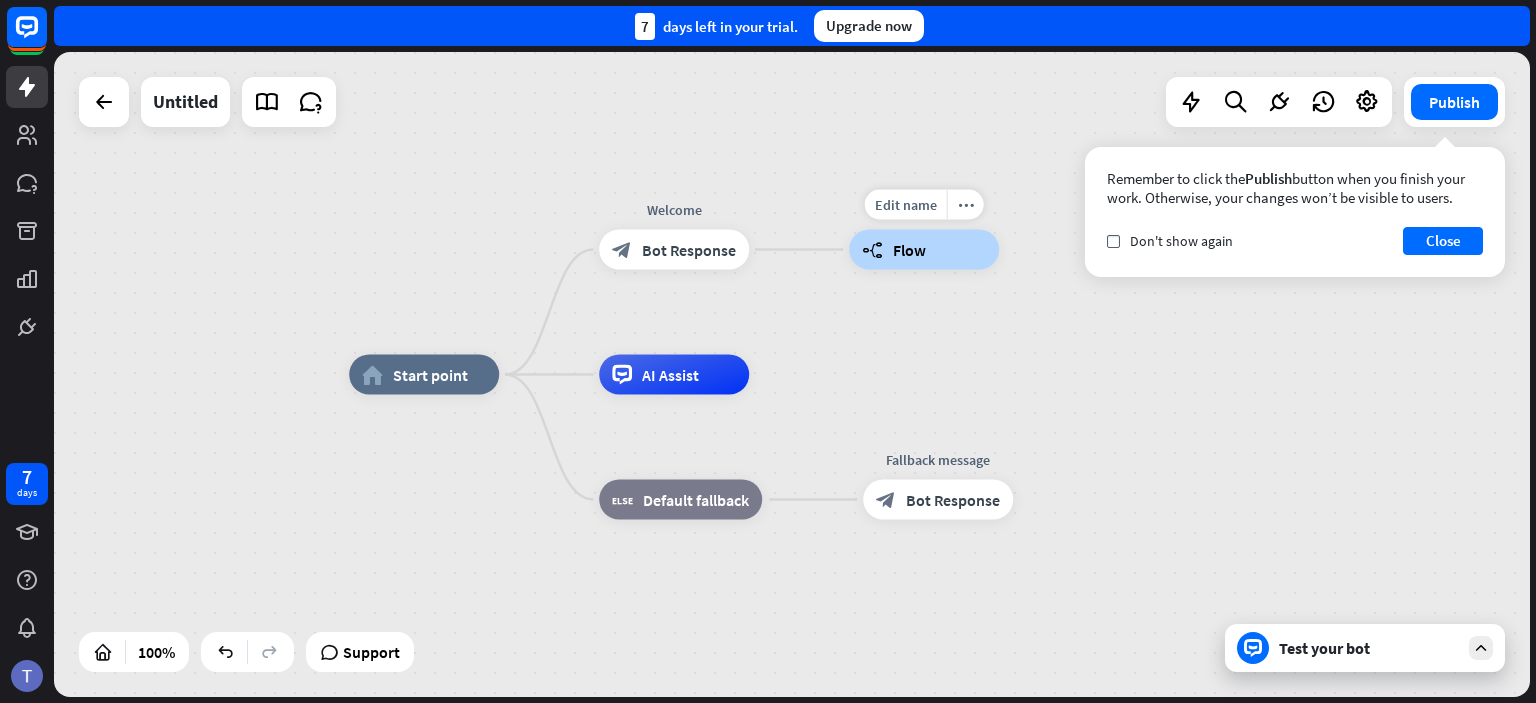 click on "Flow" at bounding box center [909, 250] 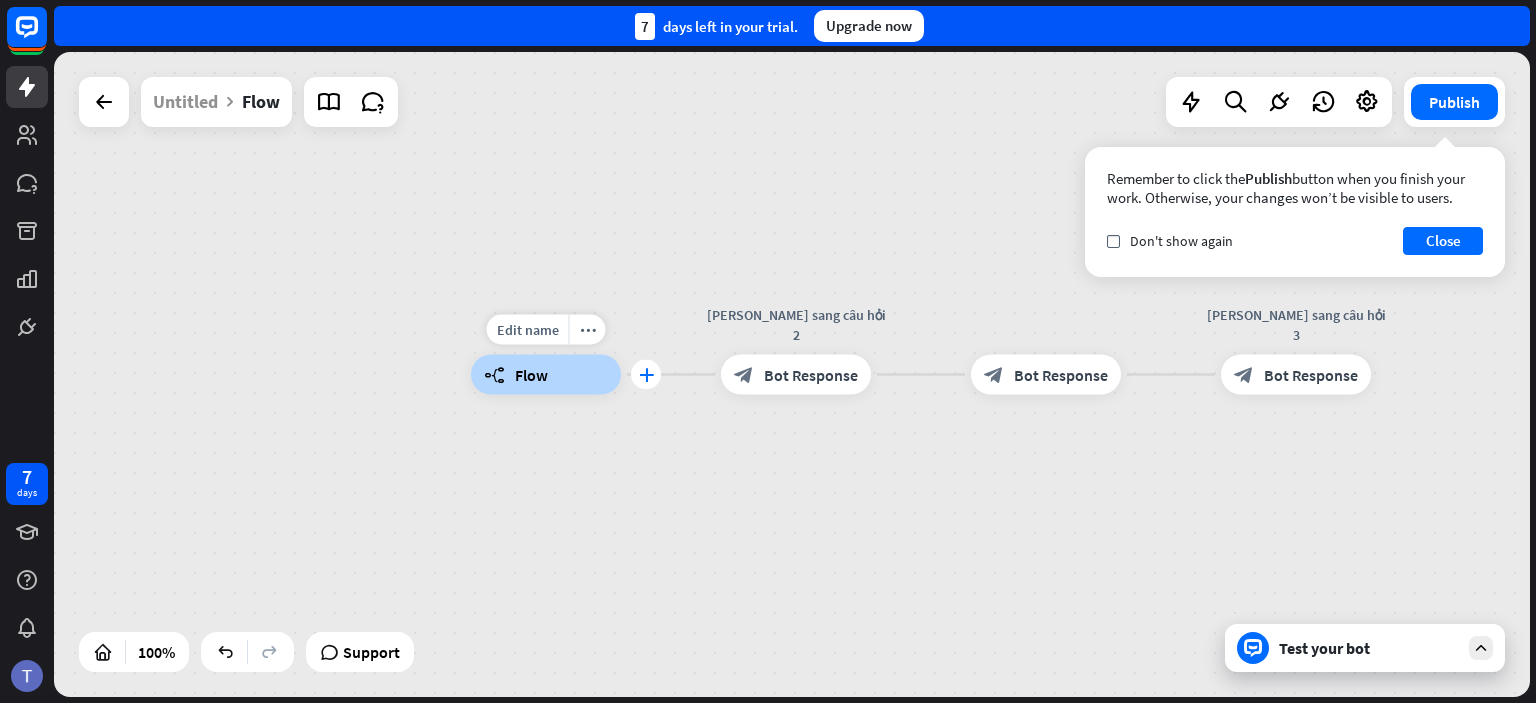 click on "plus" at bounding box center (646, 375) 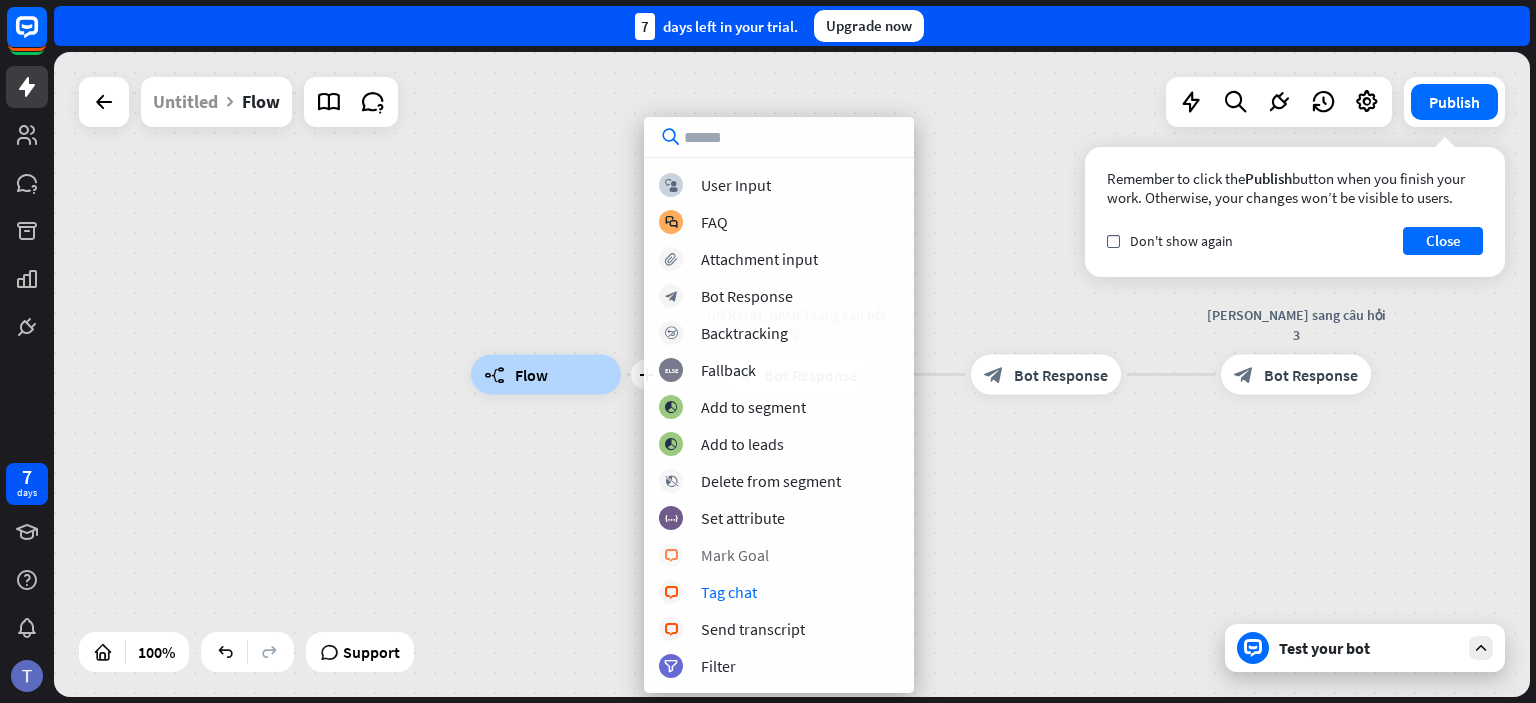 click on "Mark Goal" at bounding box center (735, 555) 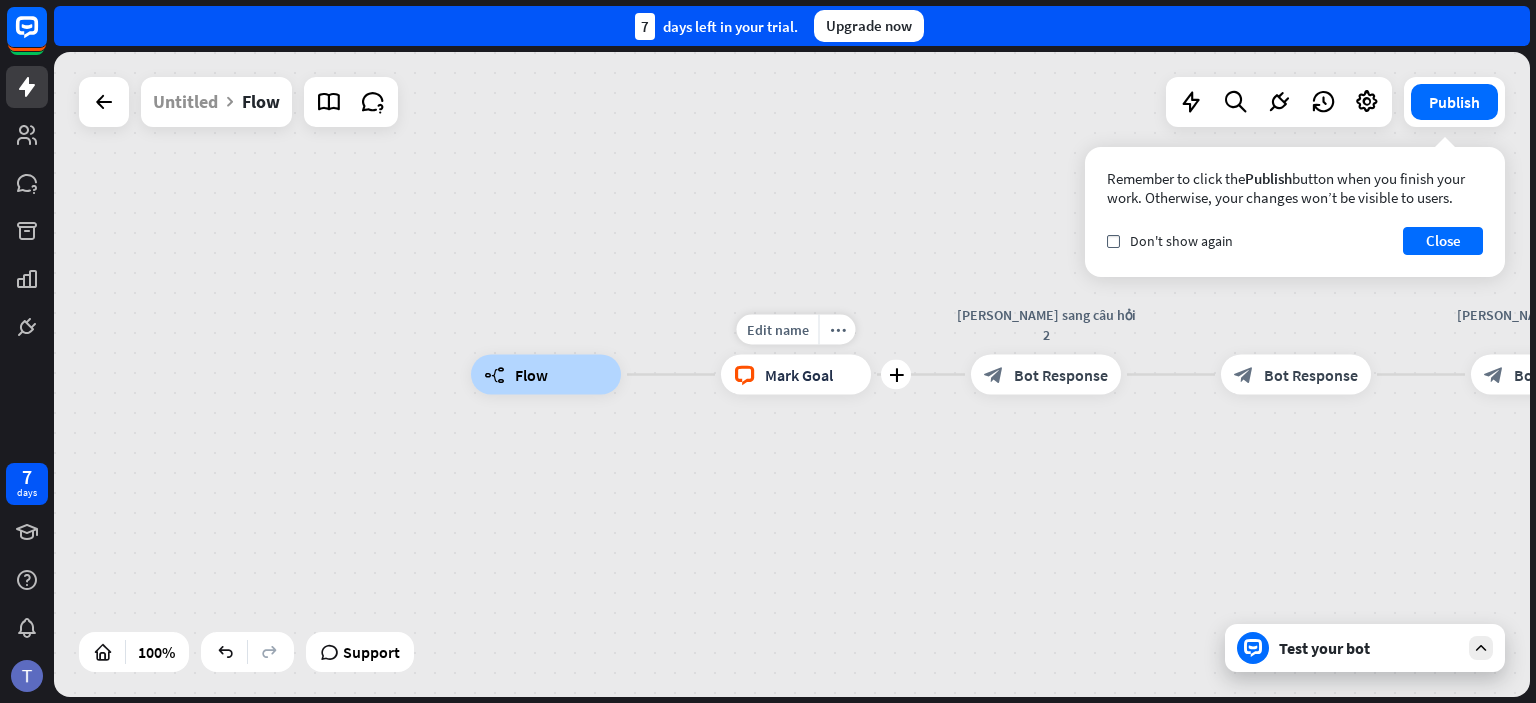 click on "Mark Goal" at bounding box center [799, 375] 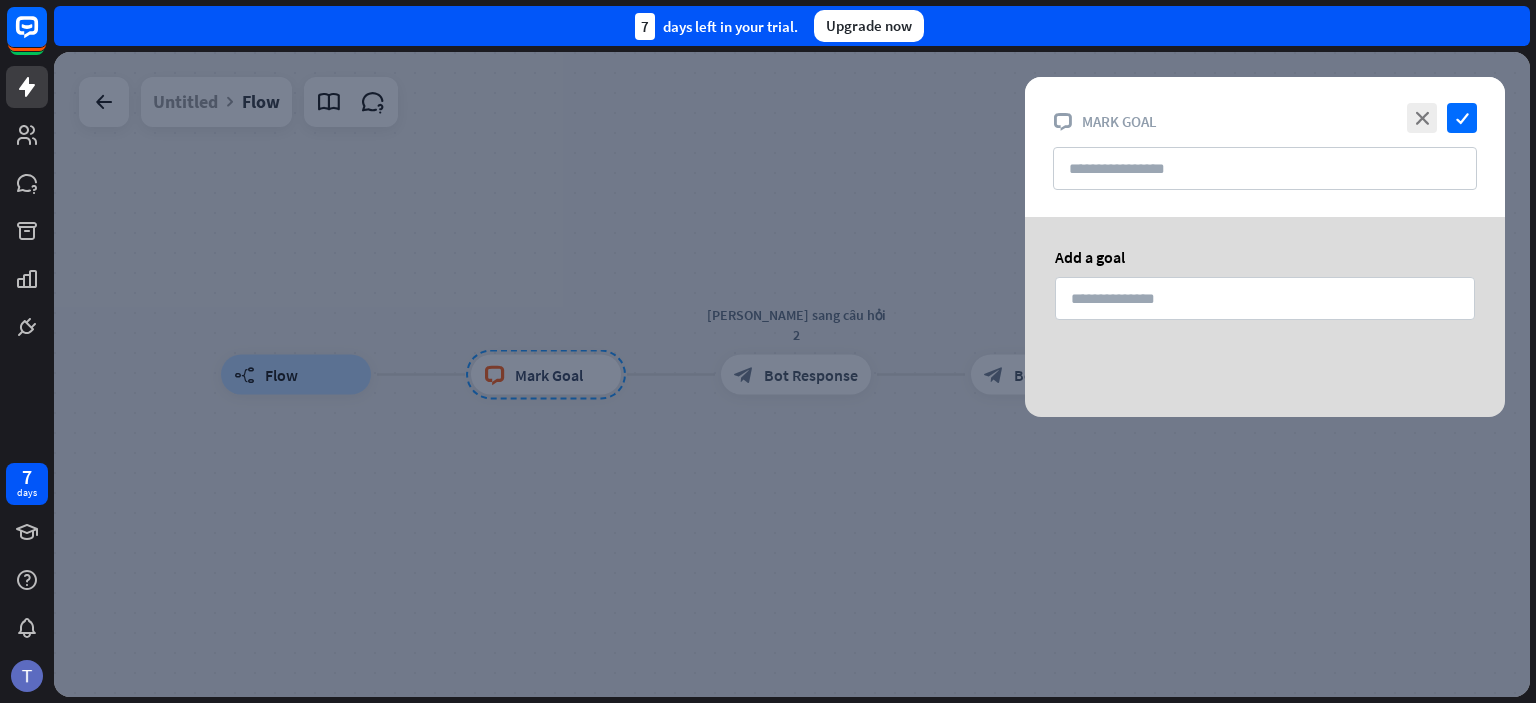 click at bounding box center [792, 374] 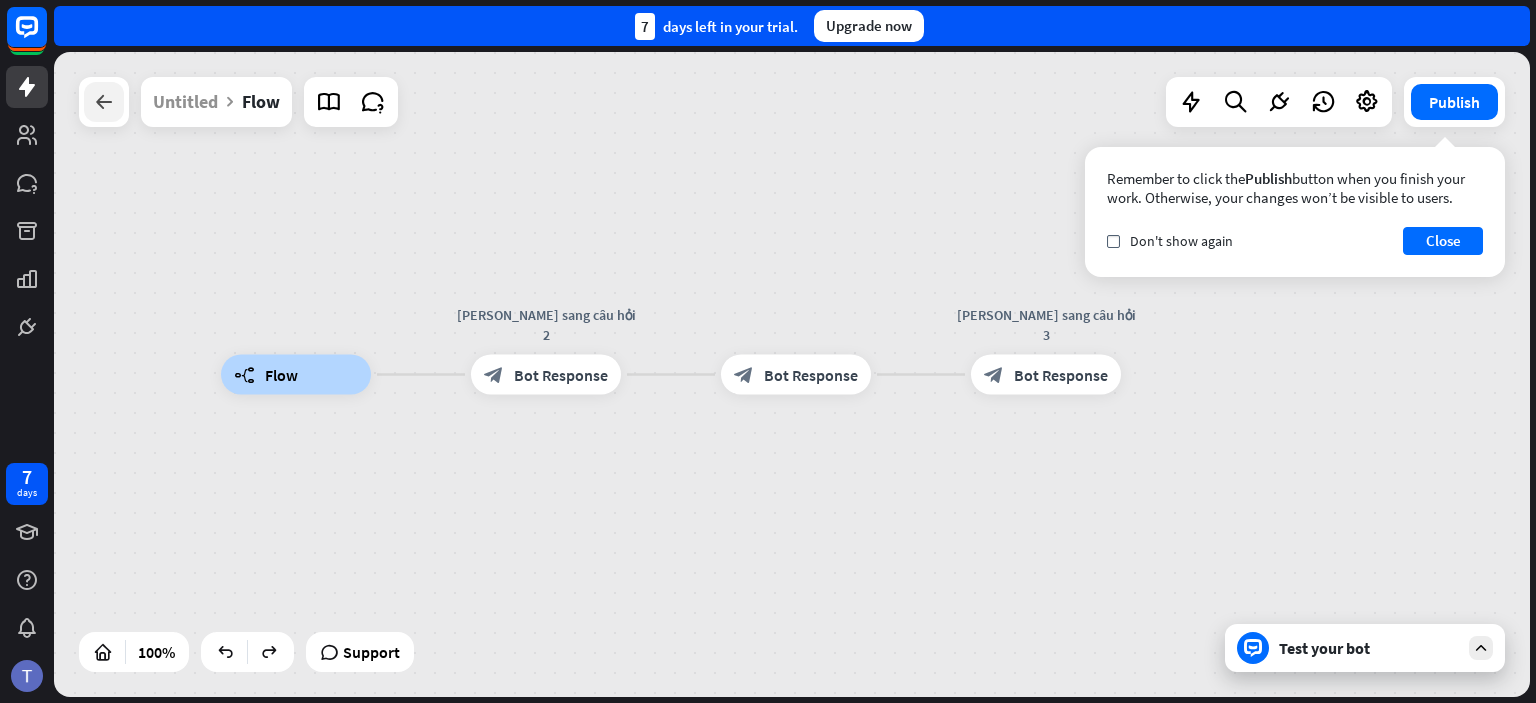 click at bounding box center (104, 102) 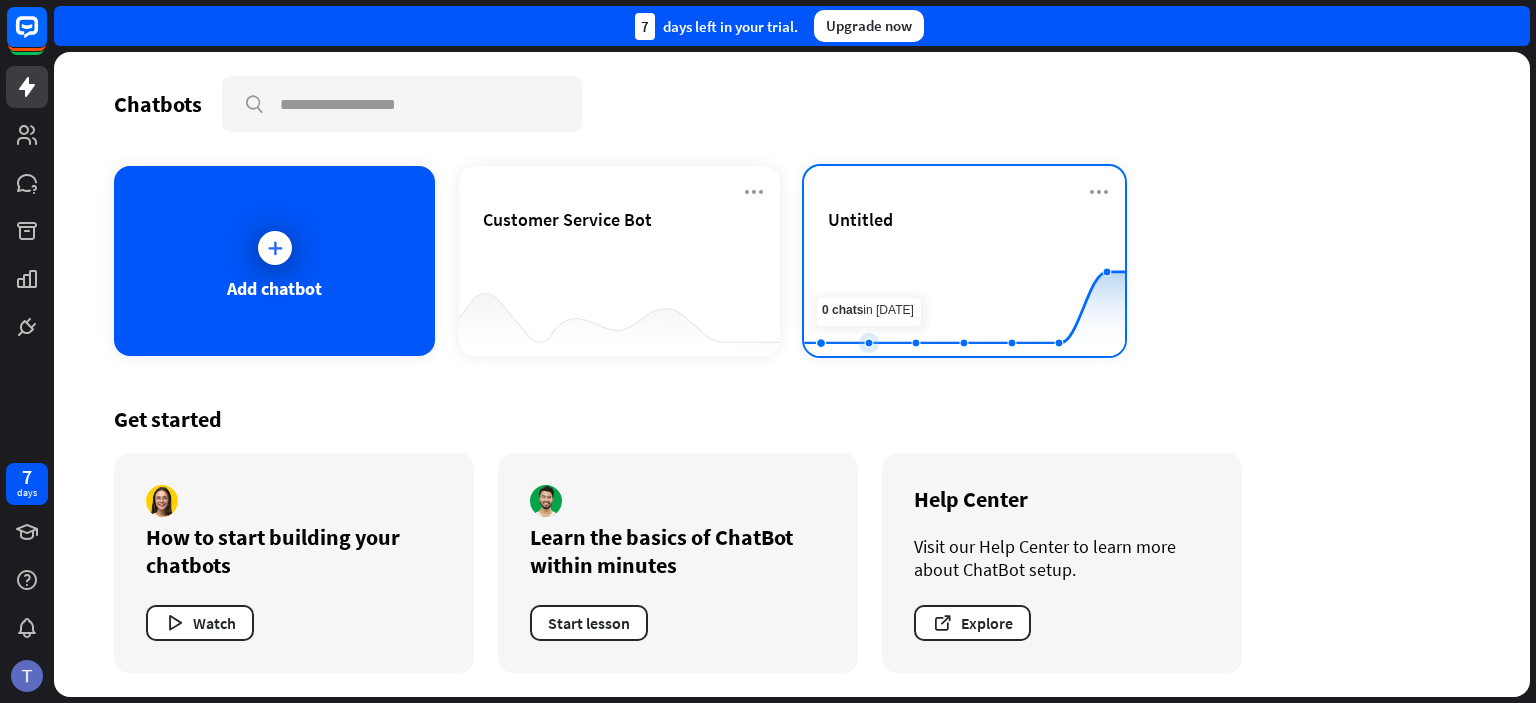 click 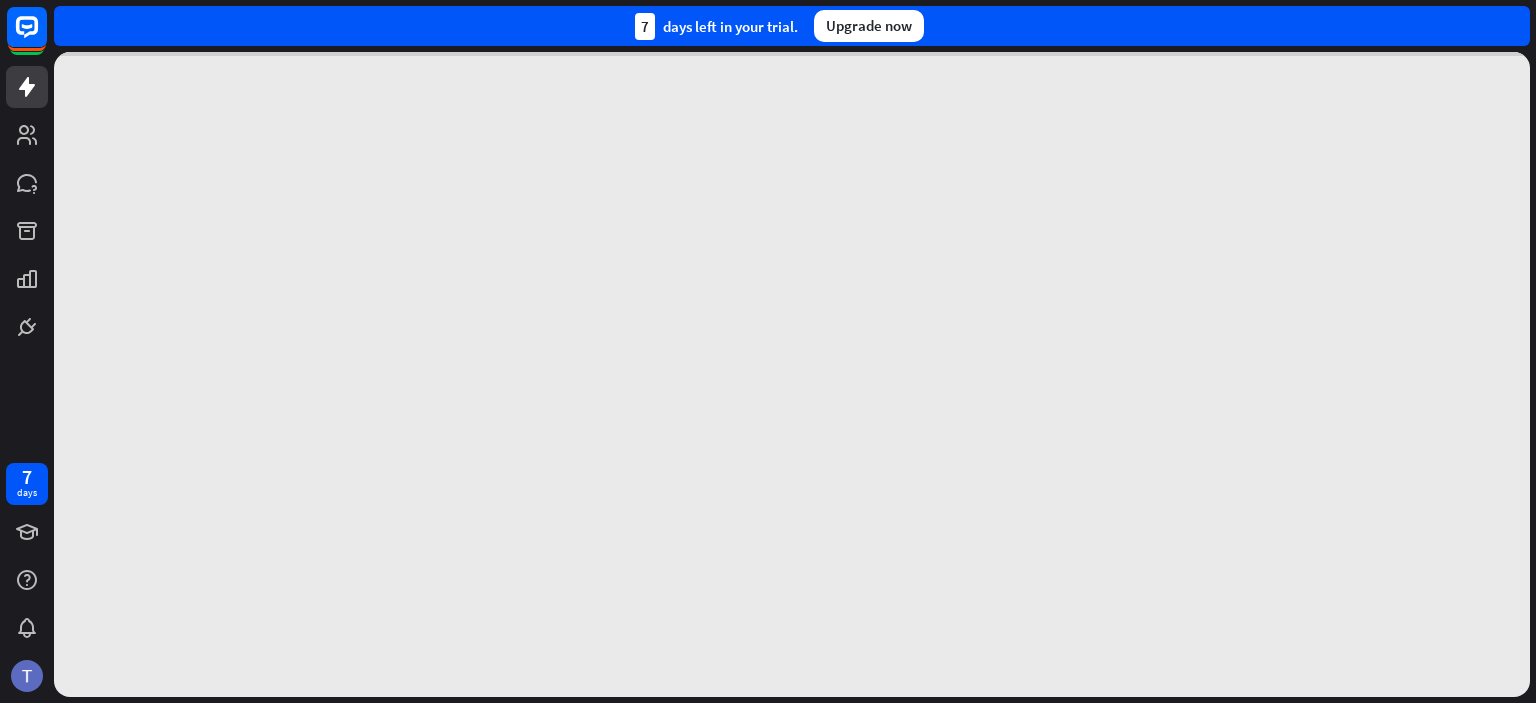 click at bounding box center [792, 374] 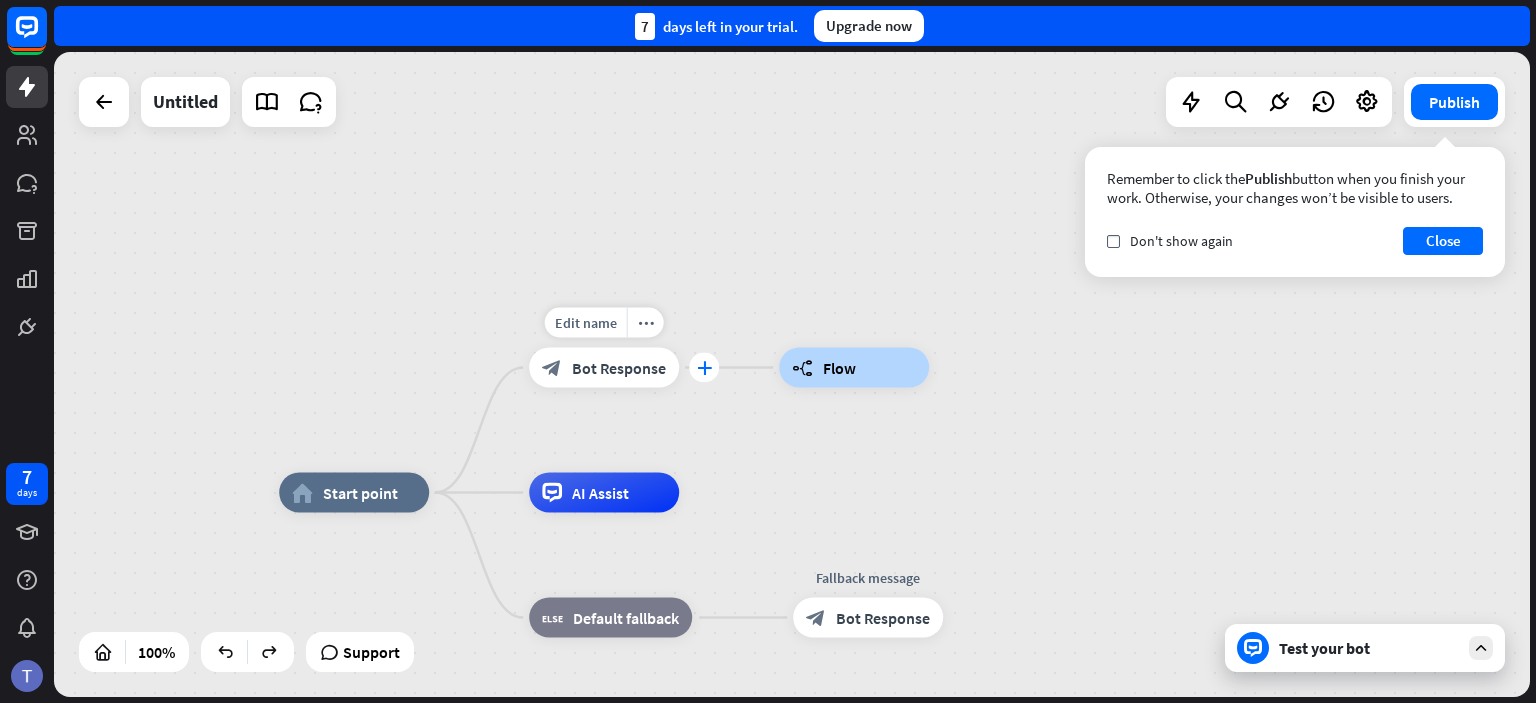 click on "plus" at bounding box center (704, 368) 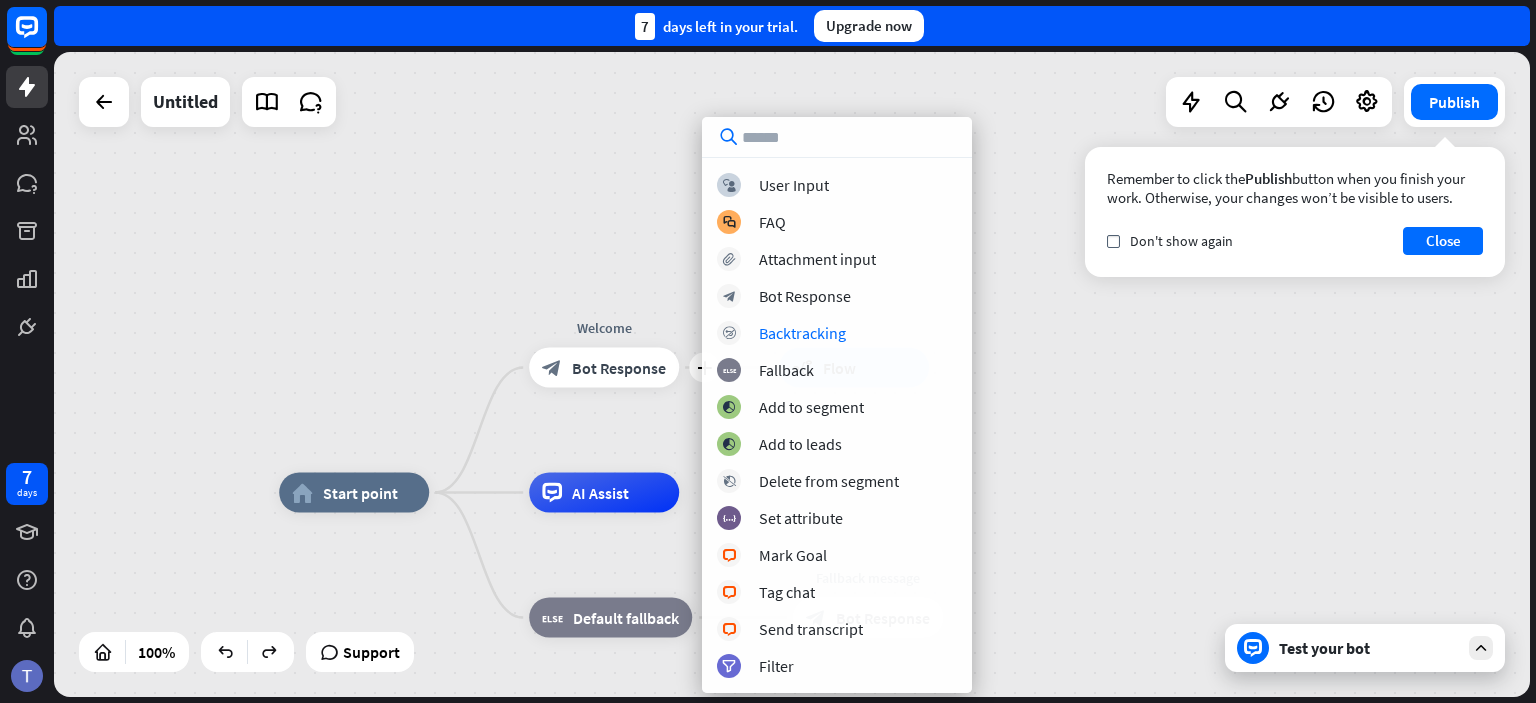 click on "home_2   Start point               plus   Welcome   block_bot_response   Bot Response                   builder_tree   Flow                     AI Assist                   block_fallback   Default fallback                 Fallback message   block_bot_response   Bot Response" at bounding box center (792, 374) 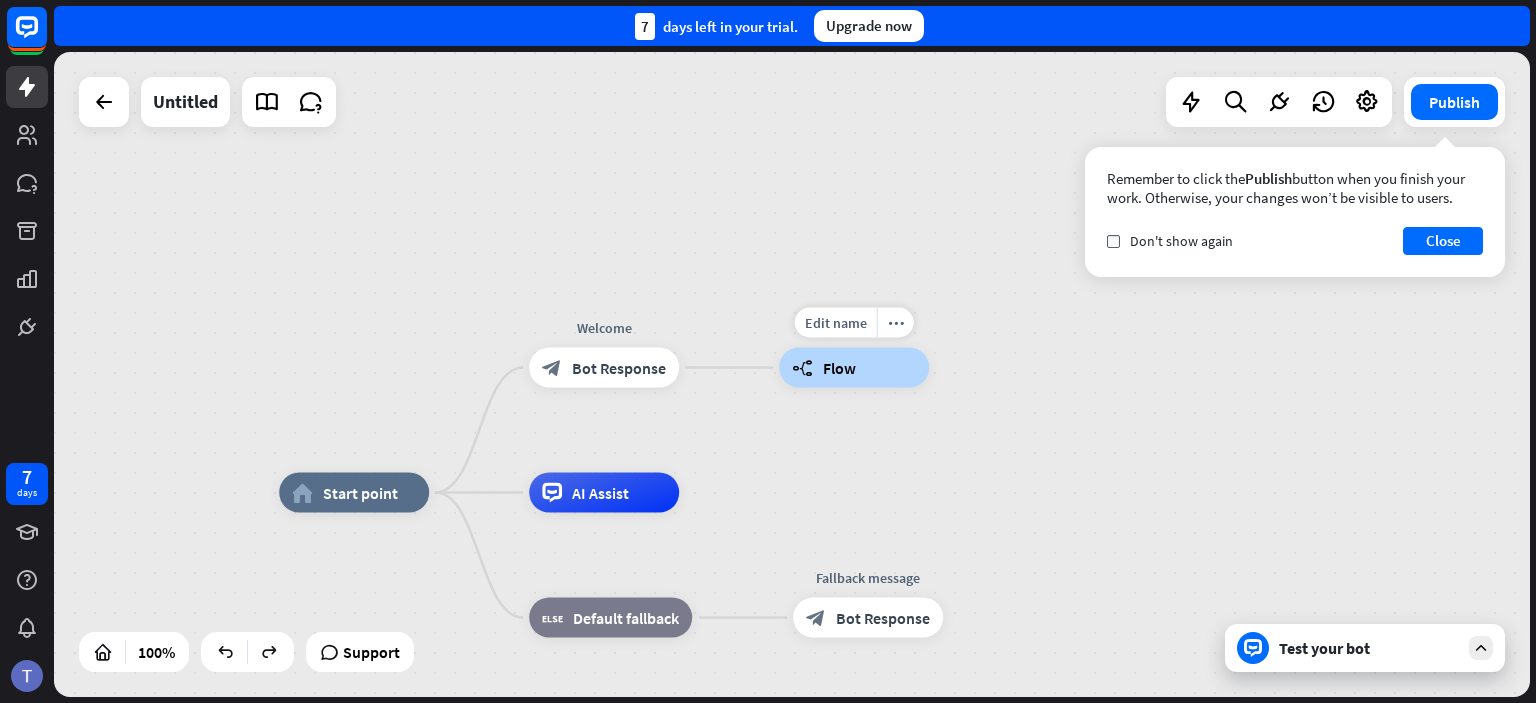 click on "builder_tree   Flow" at bounding box center (854, 368) 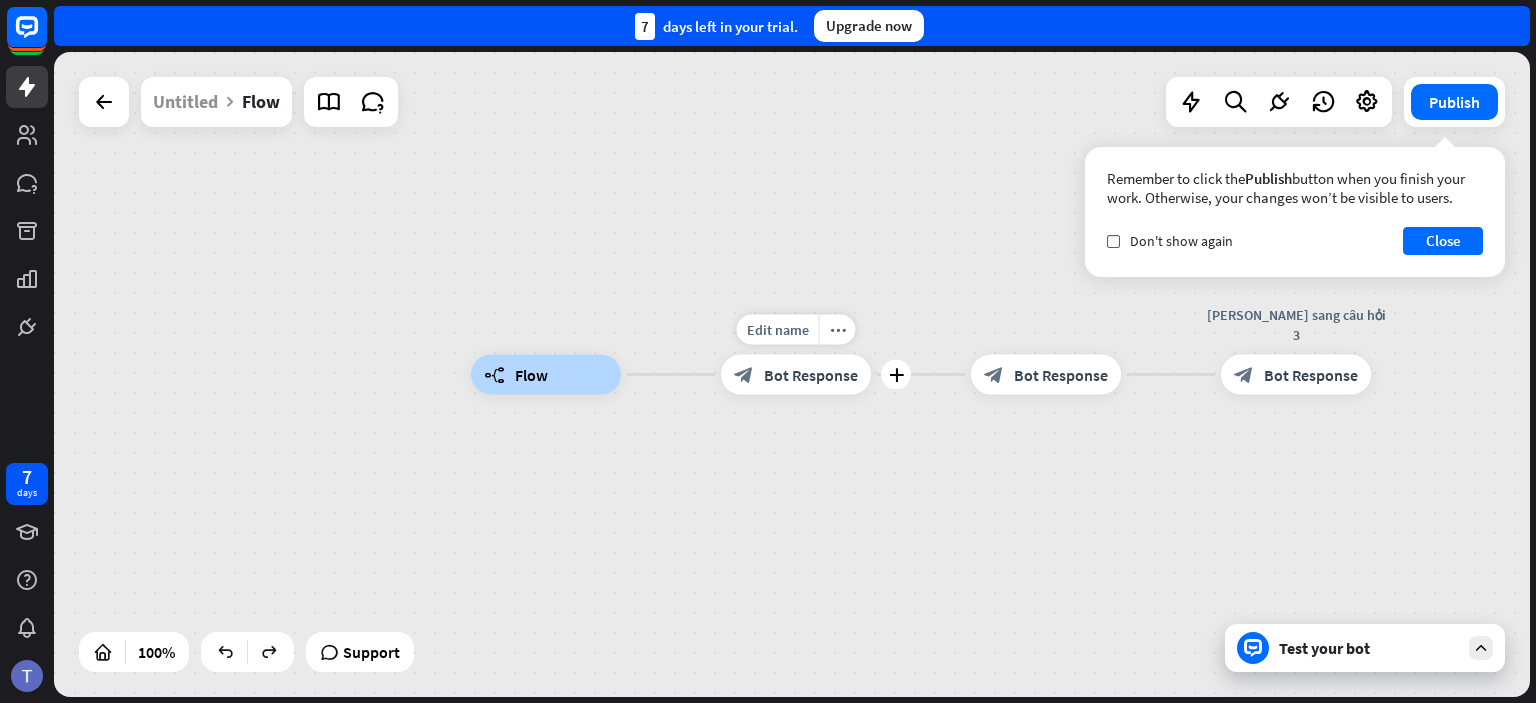 click on "Bot Response" at bounding box center [811, 375] 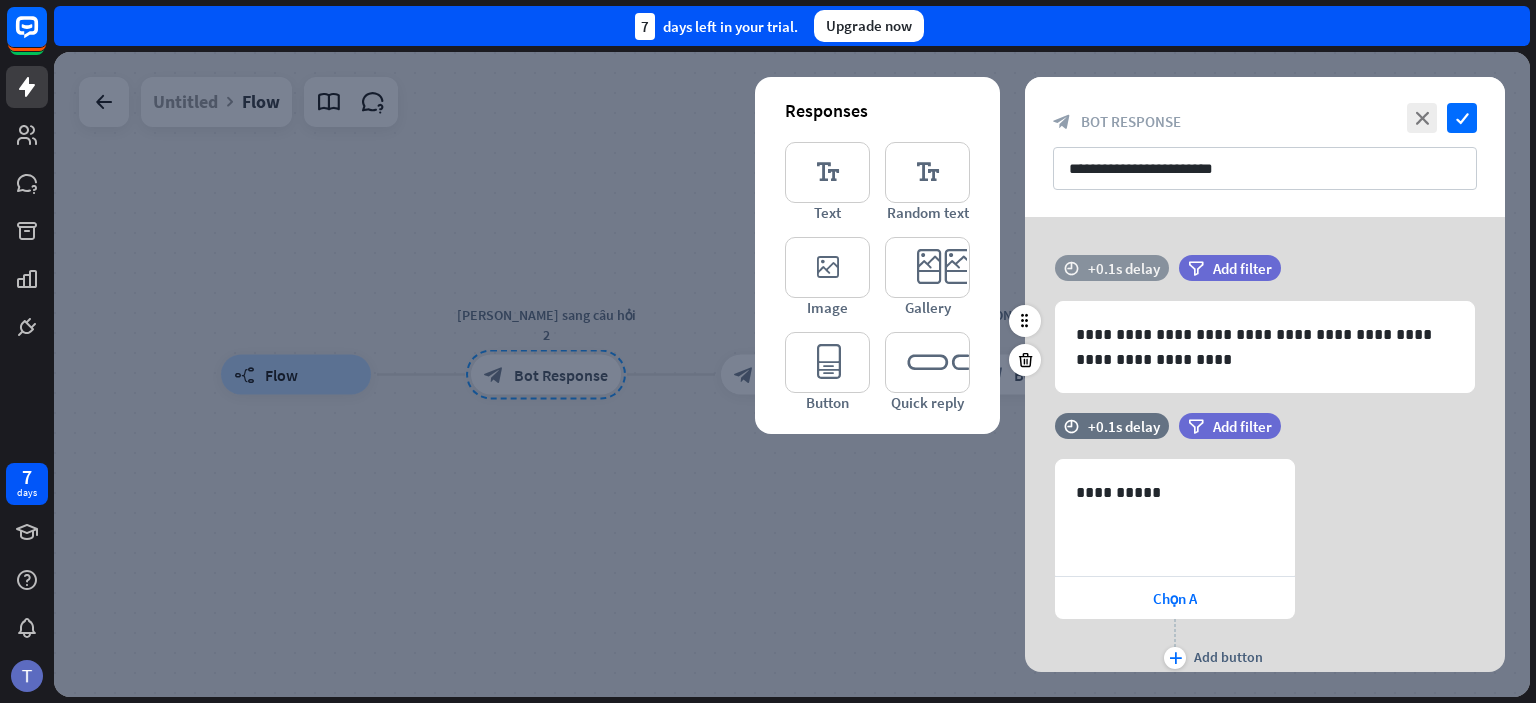 click on "+0.1s delay" at bounding box center (1124, 268) 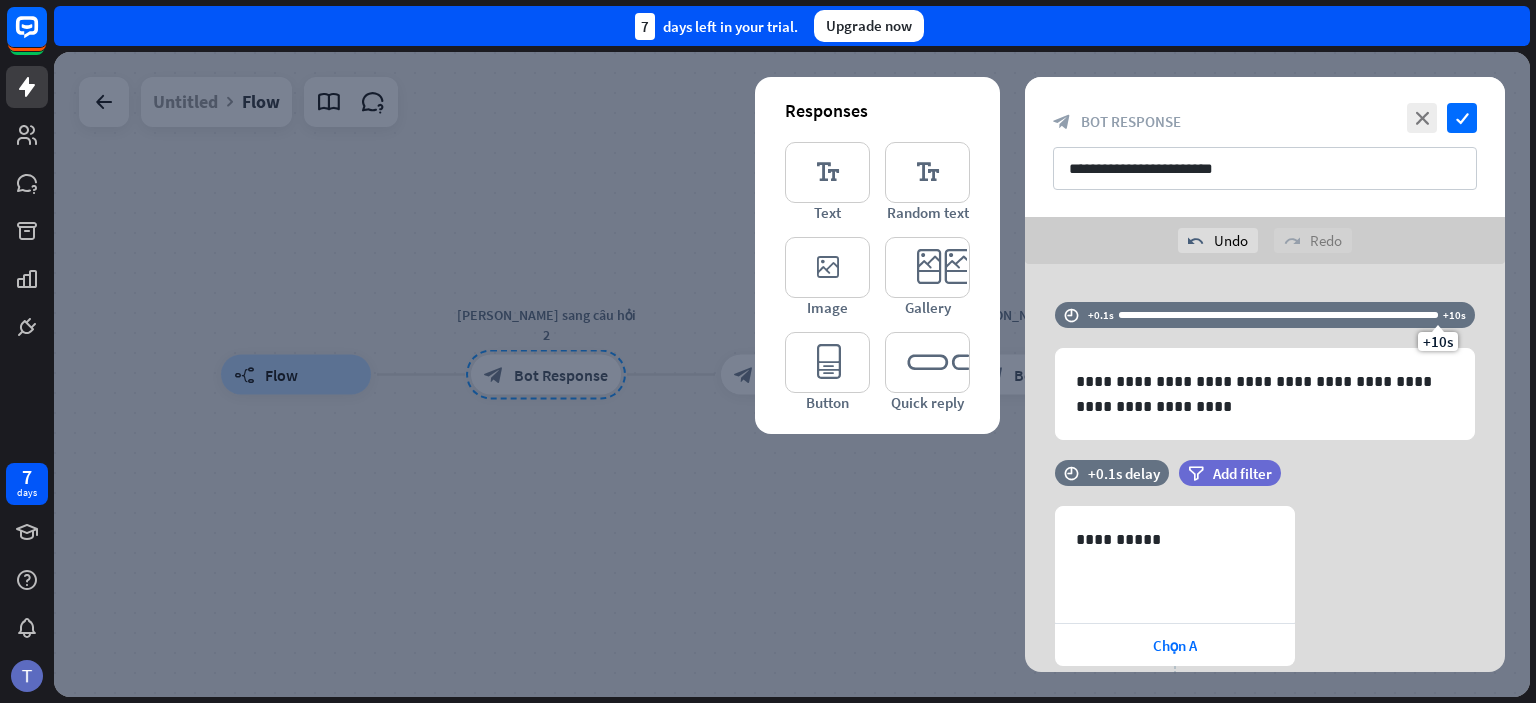 drag, startPoint x: 1118, startPoint y: 268, endPoint x: 1443, endPoint y: 281, distance: 325.2599 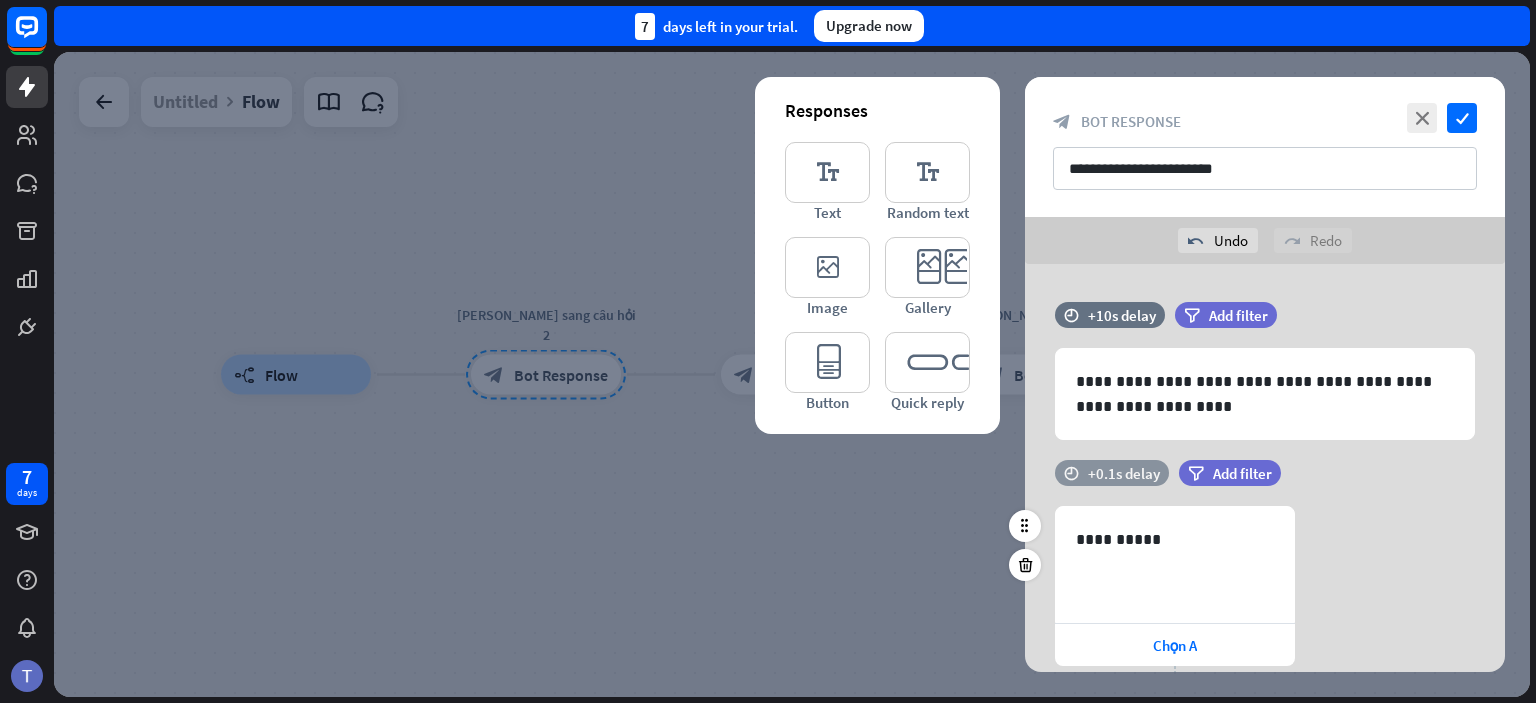 click on "+0.1s delay" at bounding box center (1124, 473) 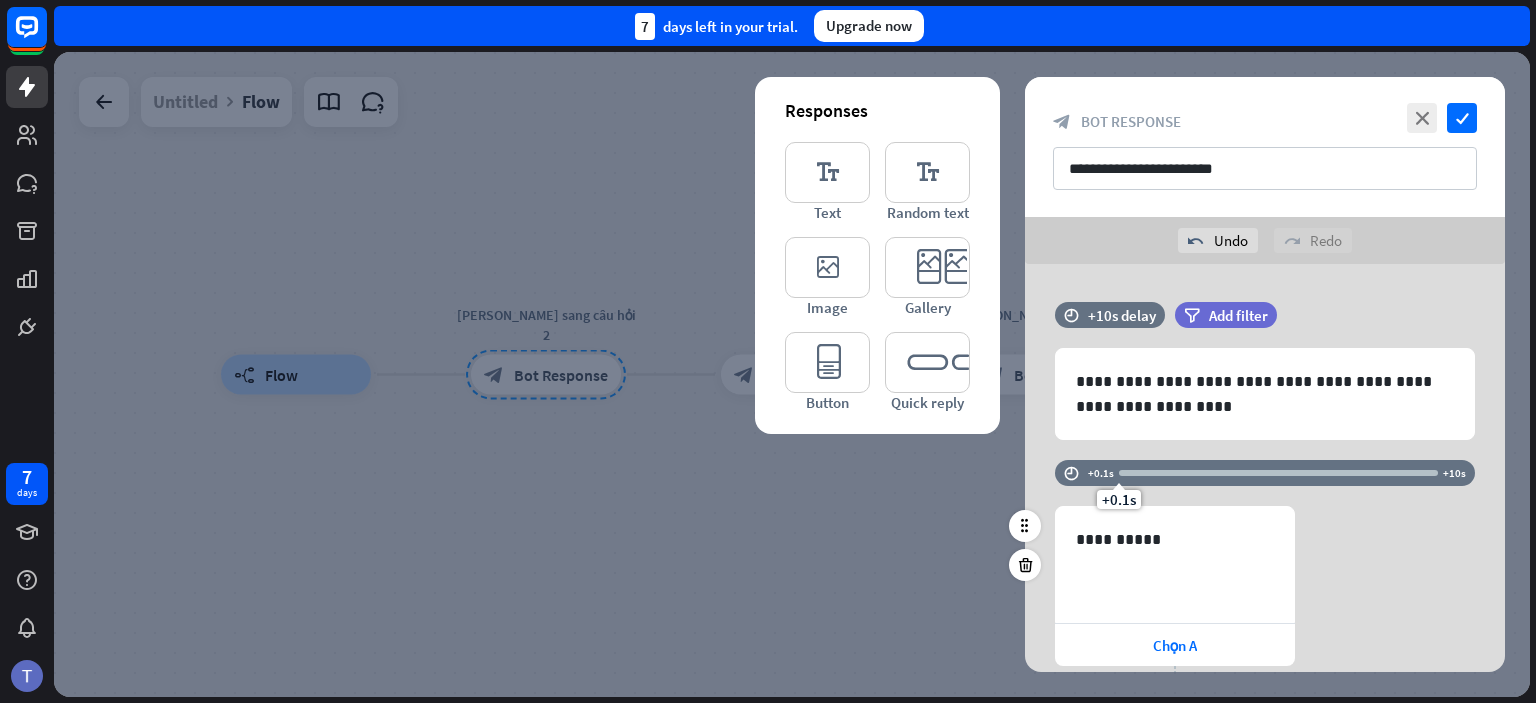 click on "**********" at bounding box center [1265, 613] 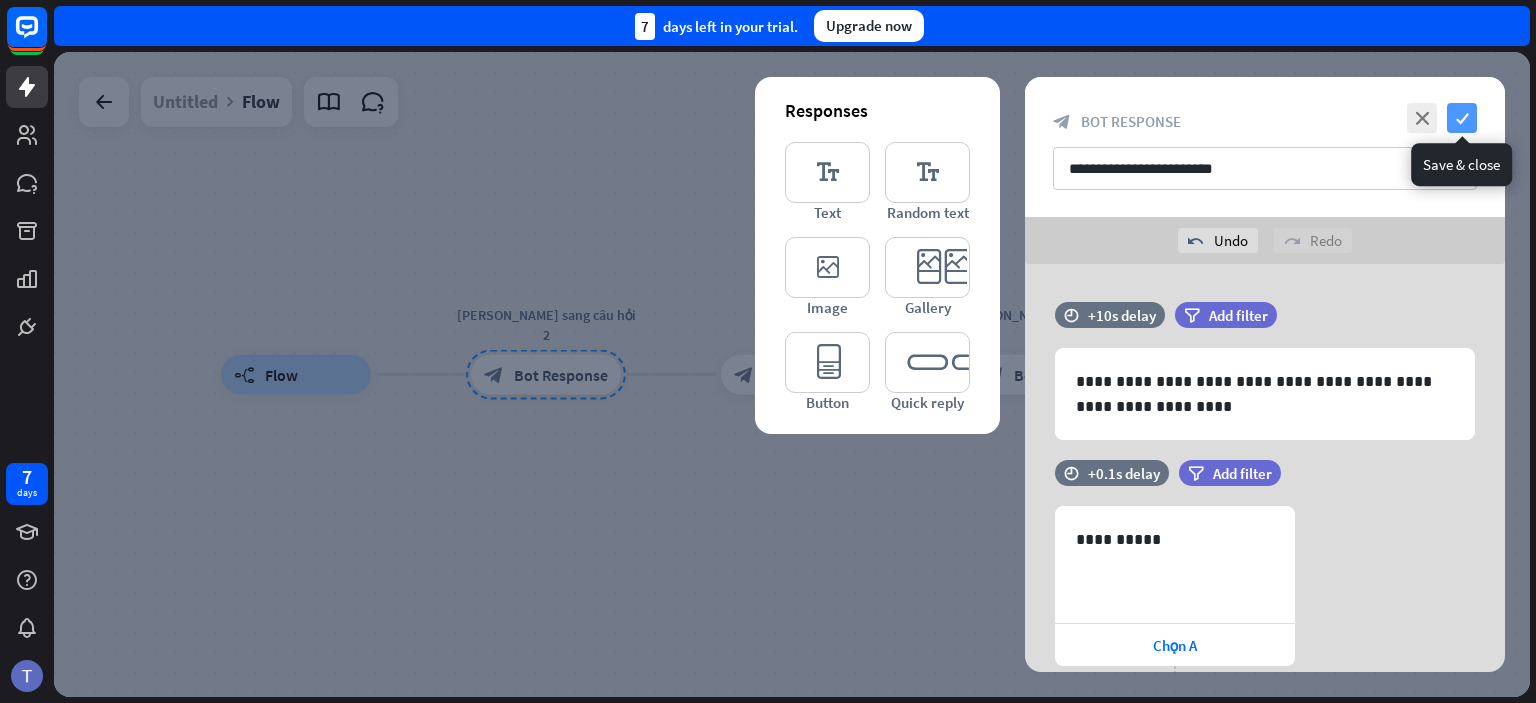 click on "check" at bounding box center [1462, 118] 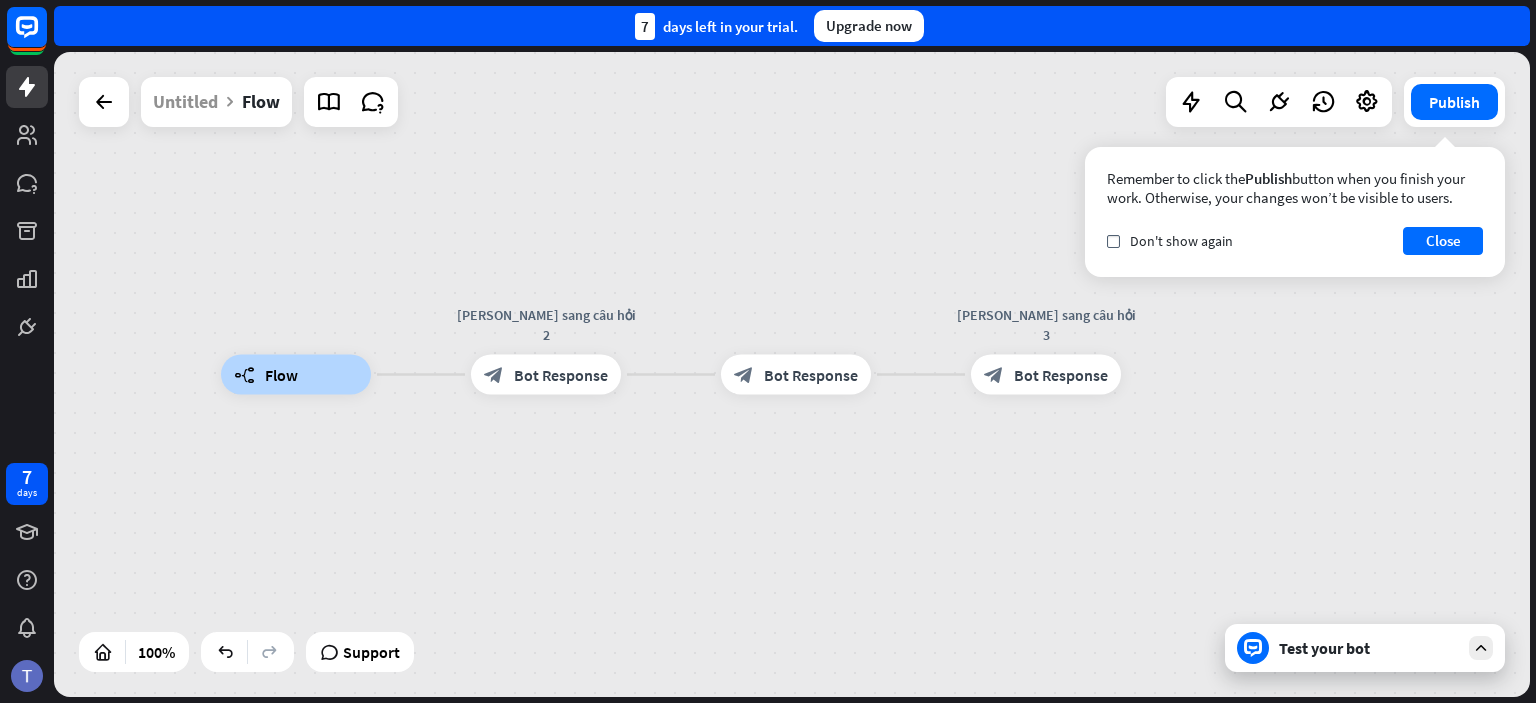 click on "Test your bot" at bounding box center (1365, 648) 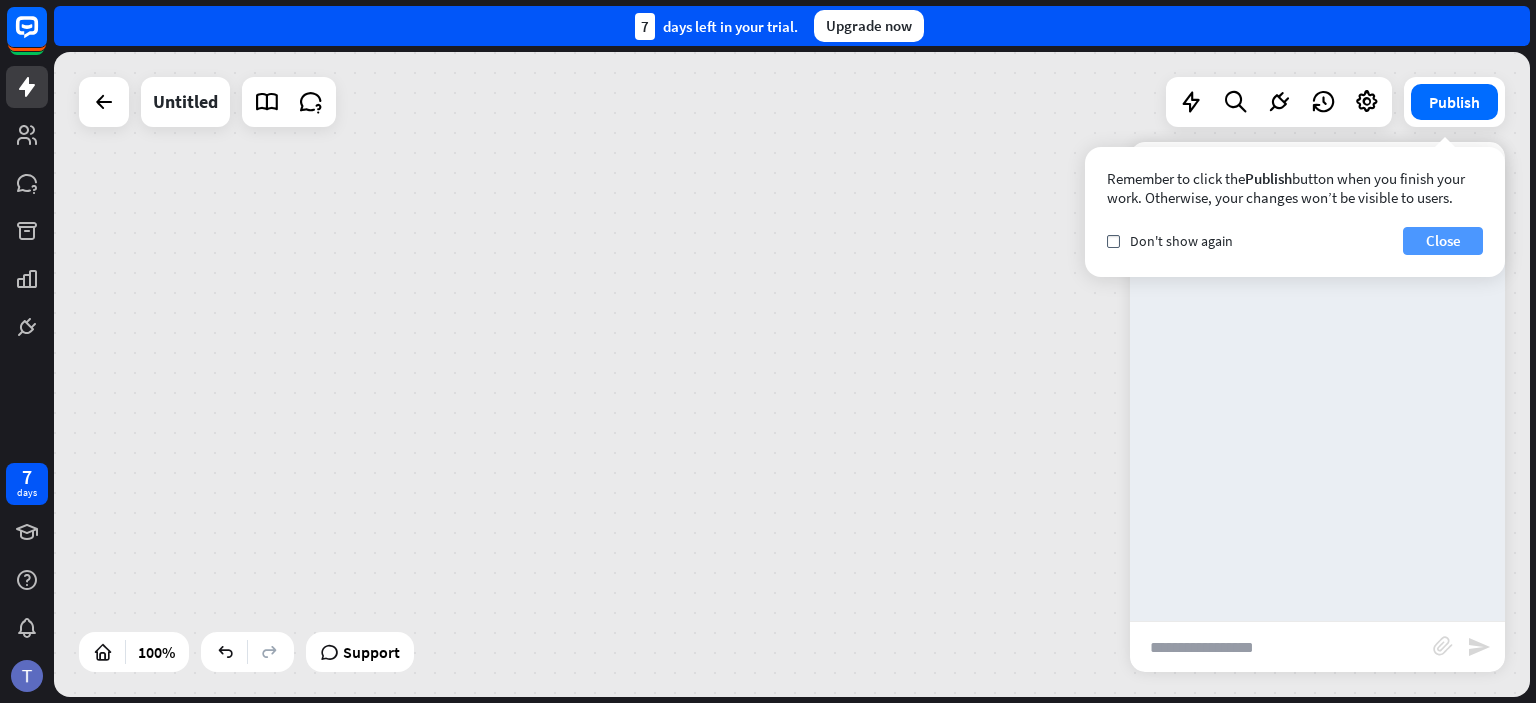 click on "Close" at bounding box center (1443, 241) 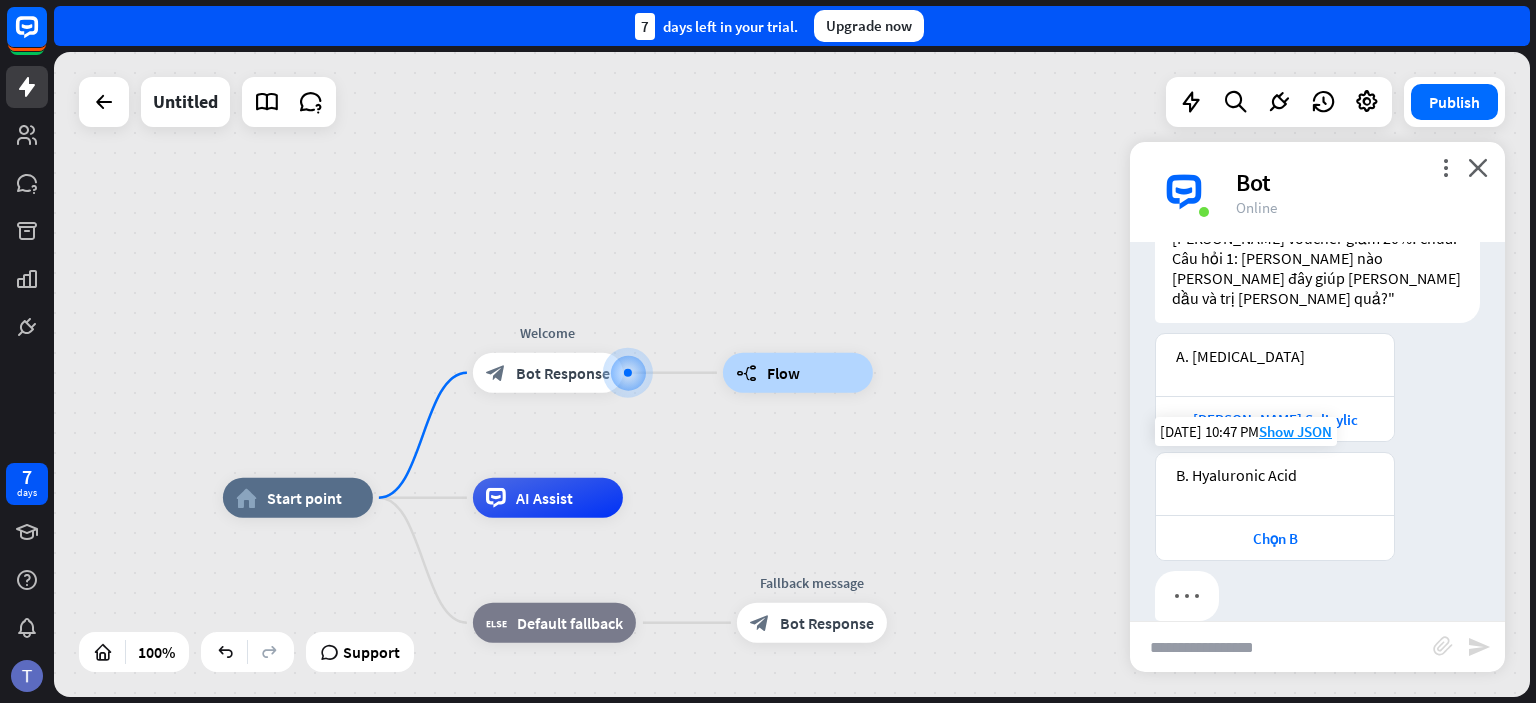 scroll, scrollTop: 136, scrollLeft: 0, axis: vertical 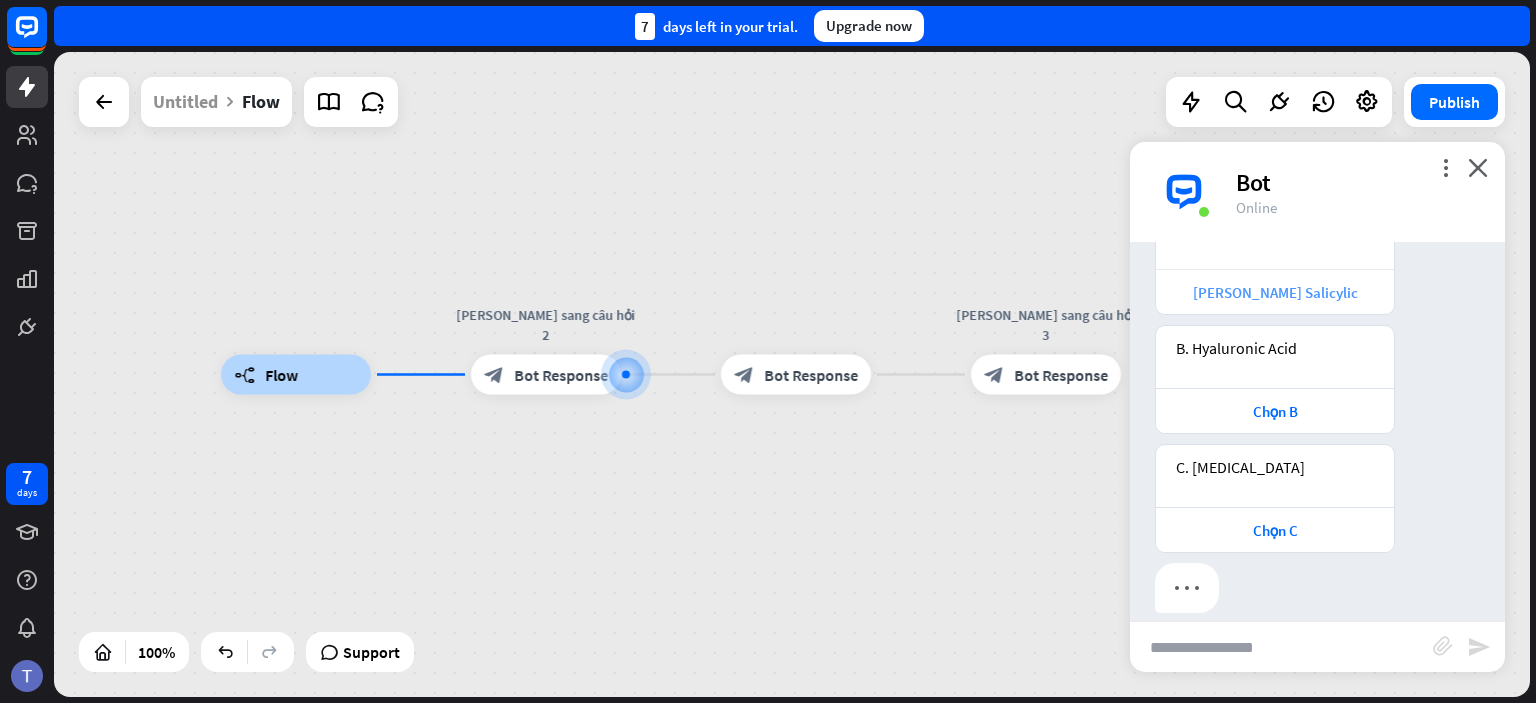 click on "[PERSON_NAME] Salicylic" at bounding box center [1275, 292] 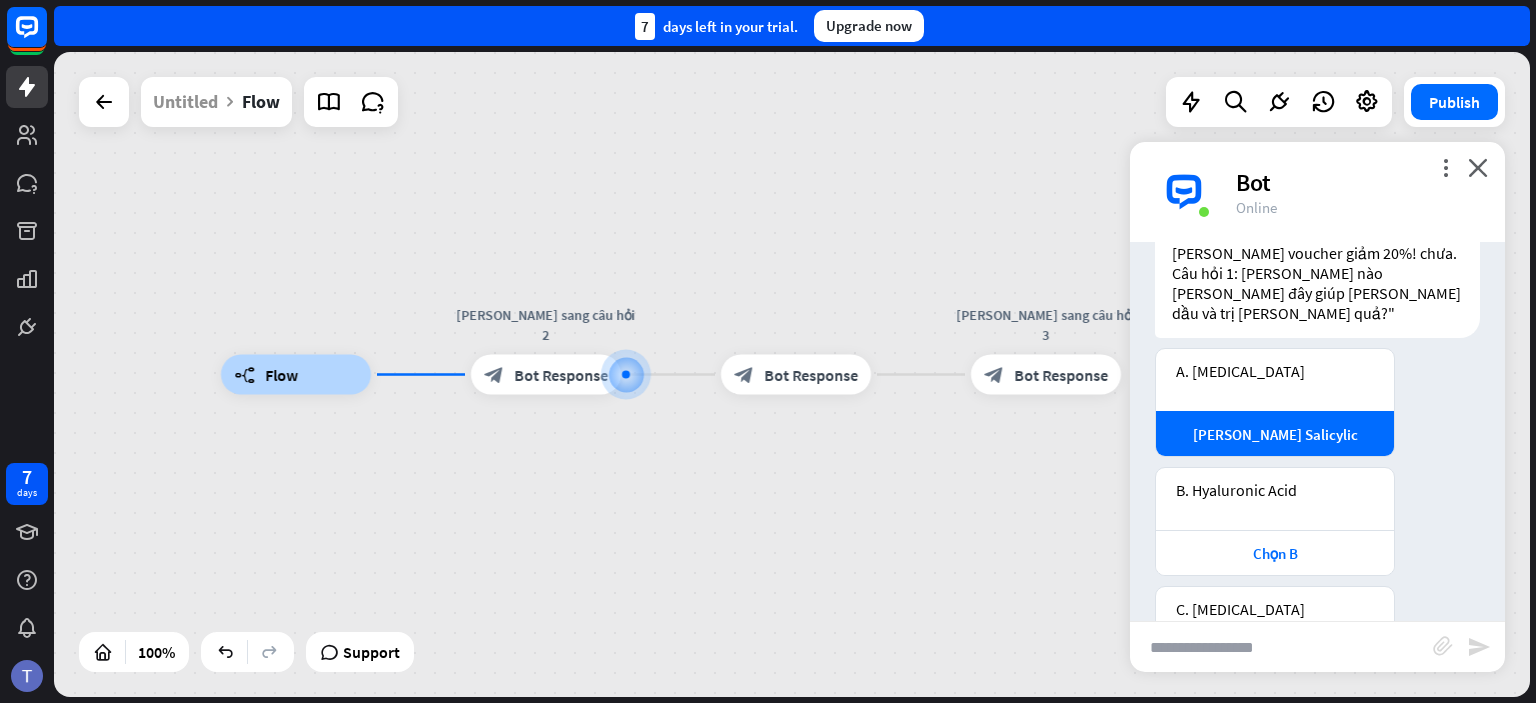 scroll, scrollTop: 107, scrollLeft: 0, axis: vertical 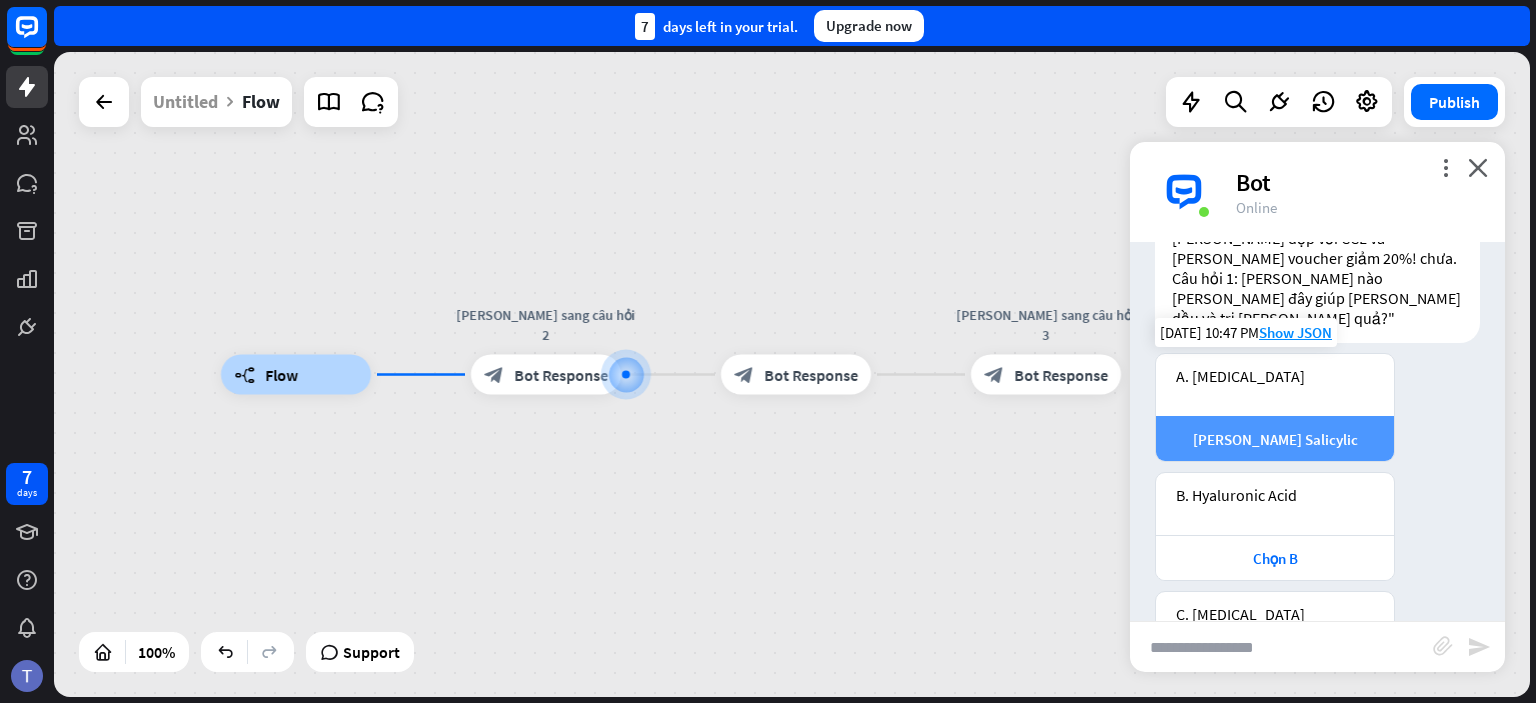 click on "[PERSON_NAME] Salicylic" at bounding box center [1275, 439] 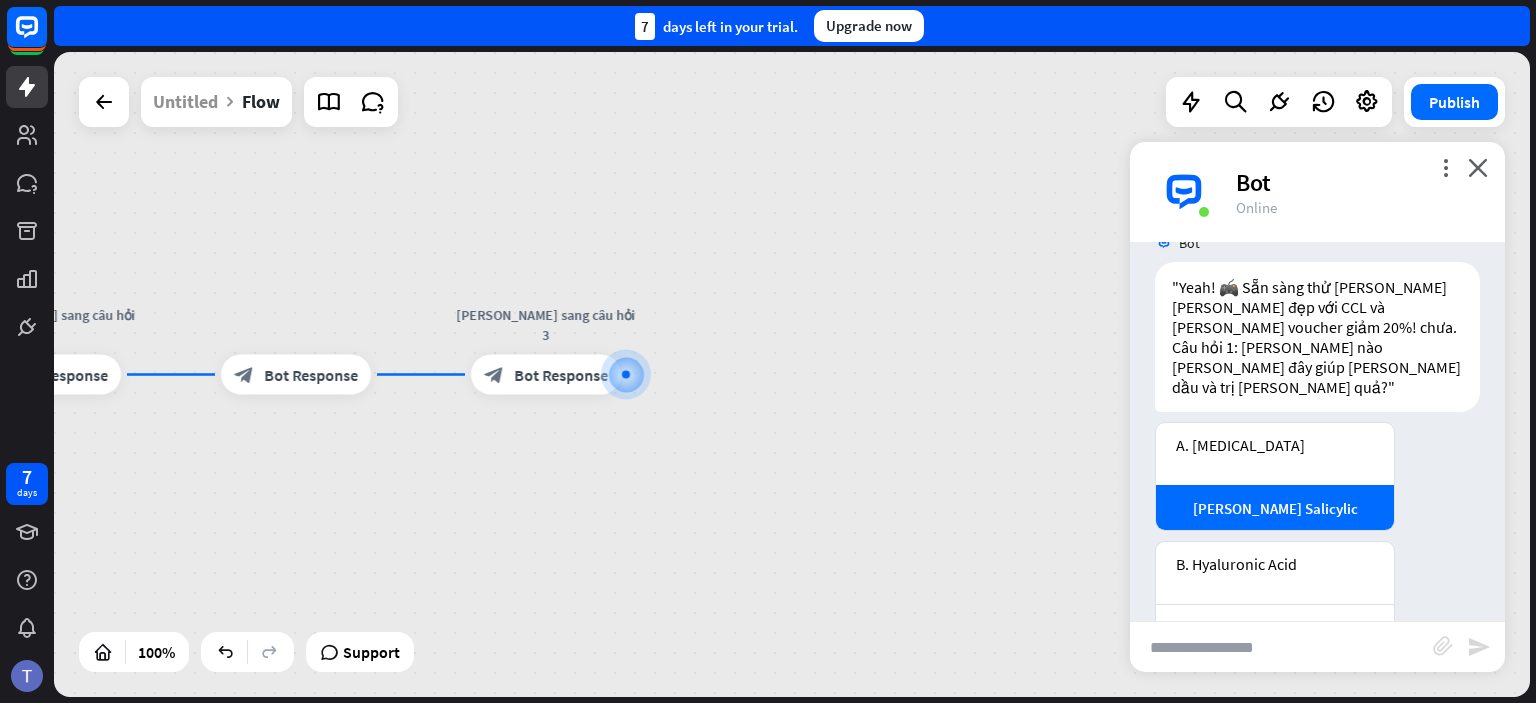 scroll, scrollTop: 944, scrollLeft: 0, axis: vertical 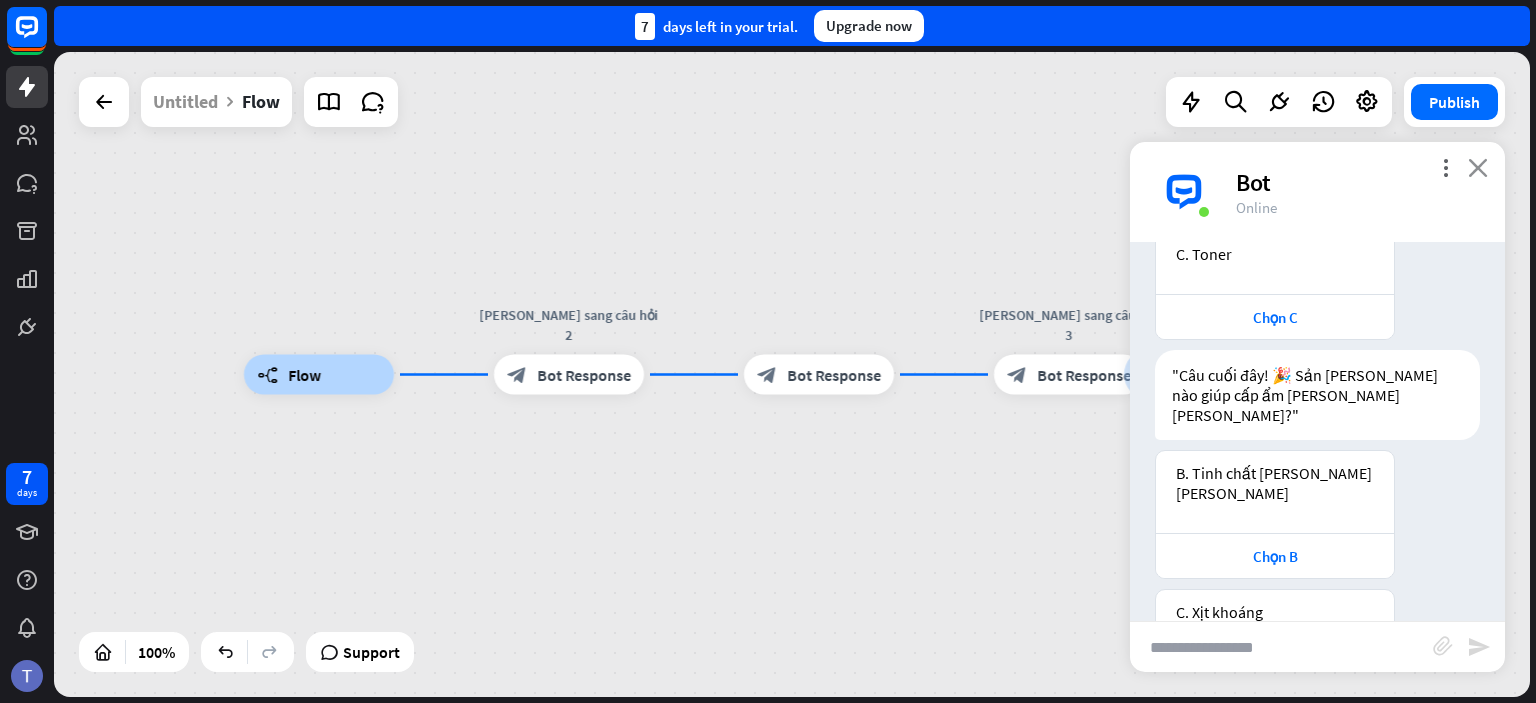click on "close" at bounding box center (1478, 167) 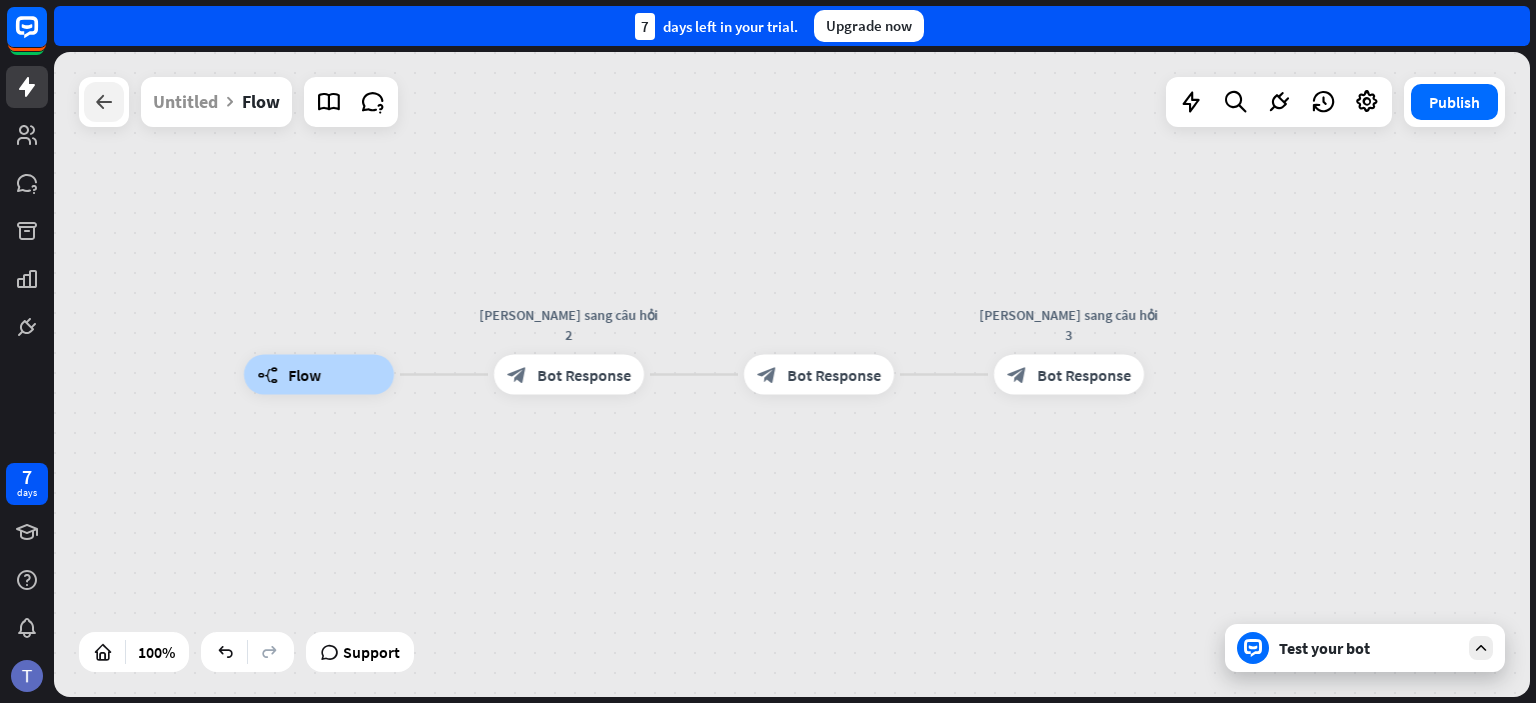 click at bounding box center [104, 102] 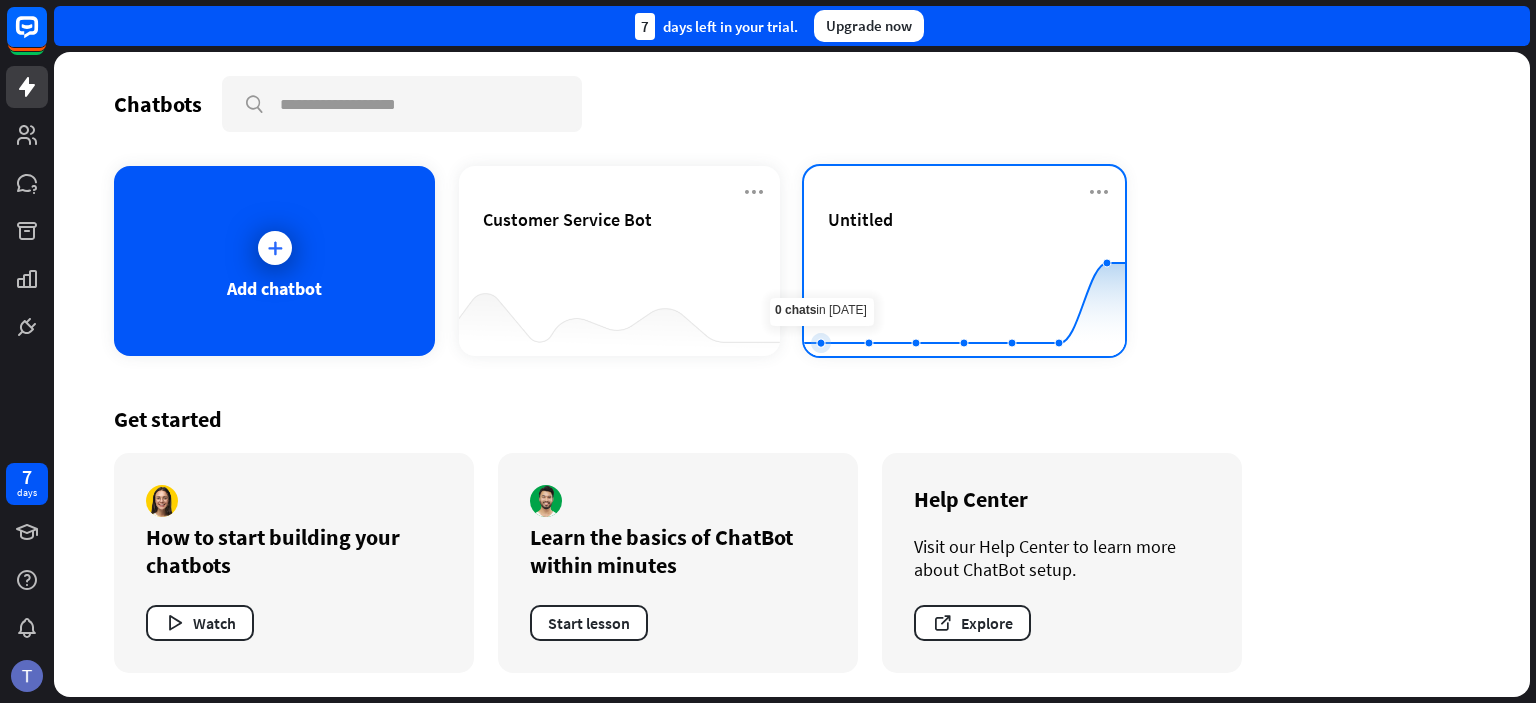 click 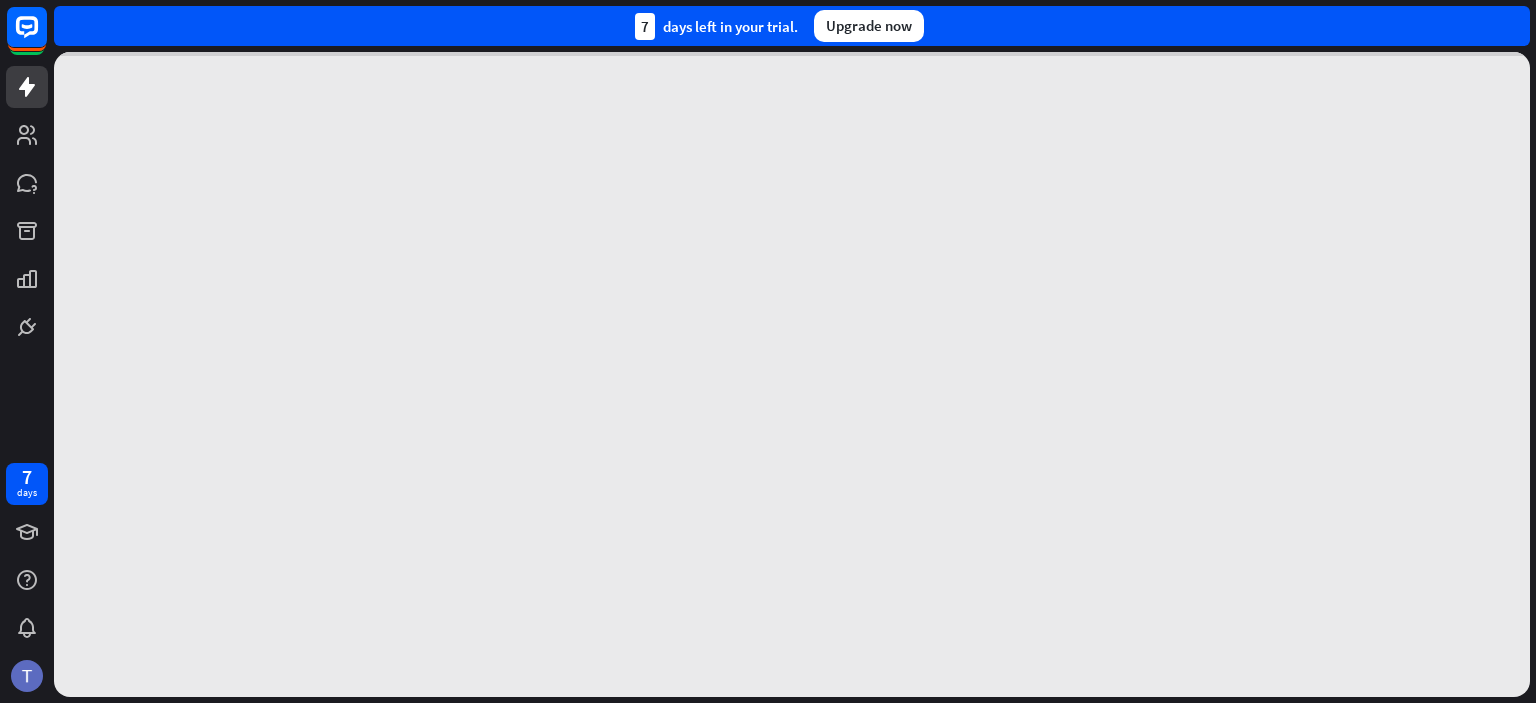 click at bounding box center (792, 374) 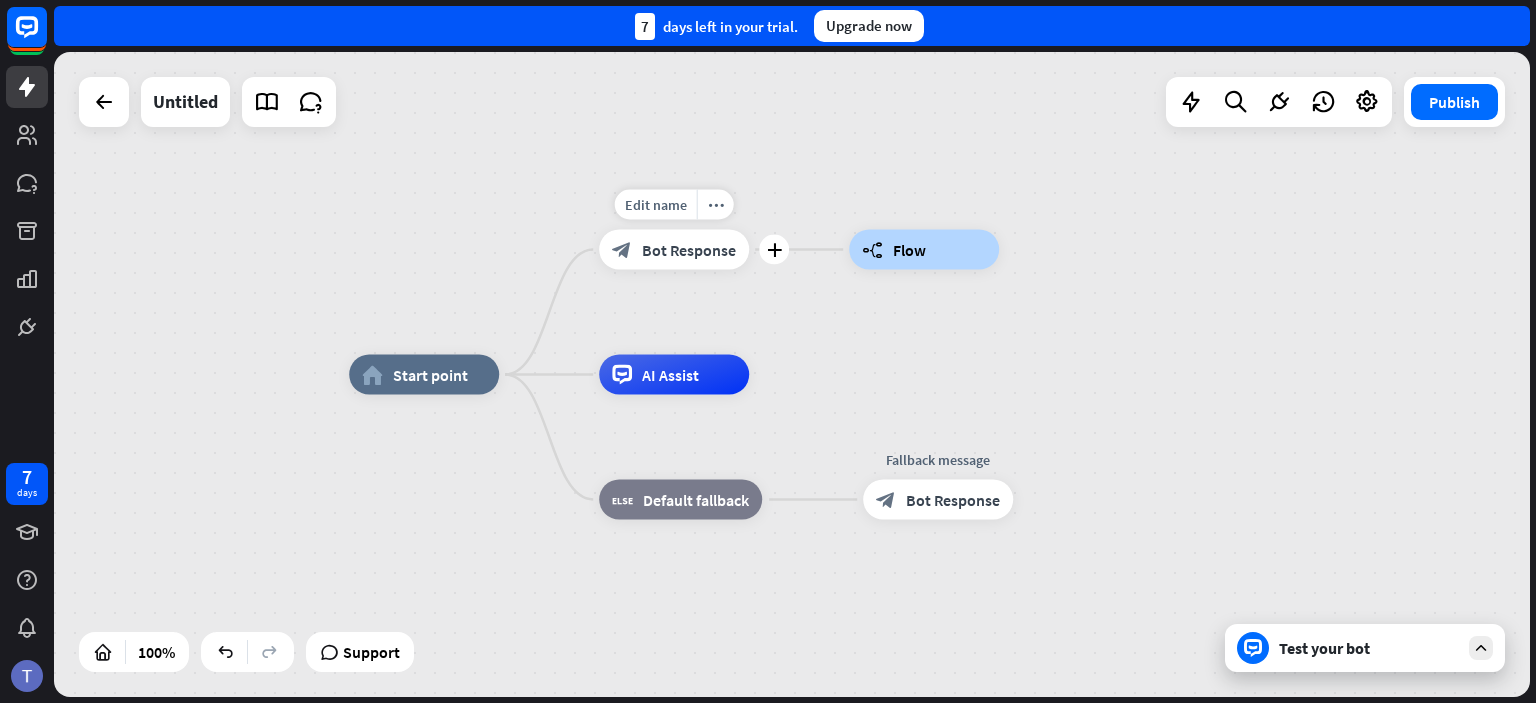 click on "Bot Response" at bounding box center (689, 250) 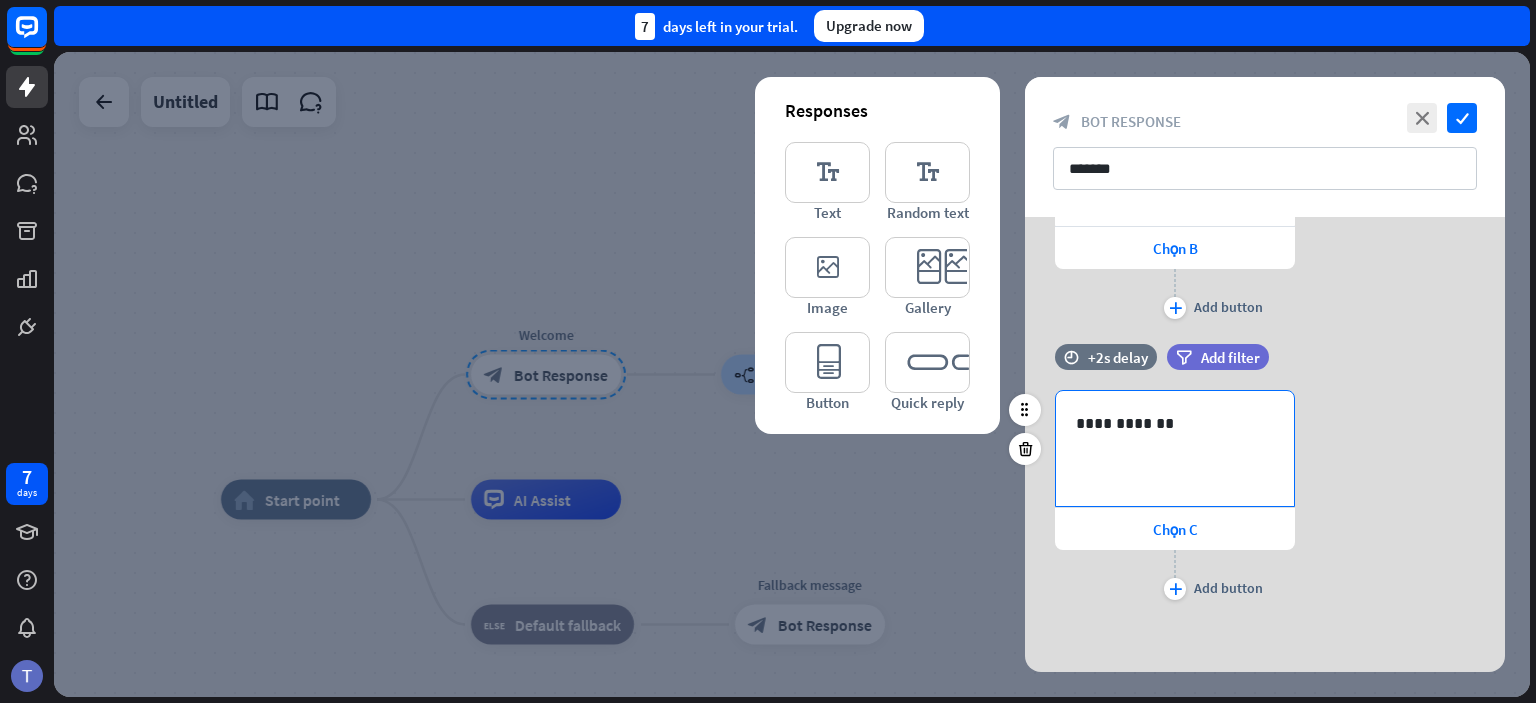 scroll, scrollTop: 308, scrollLeft: 0, axis: vertical 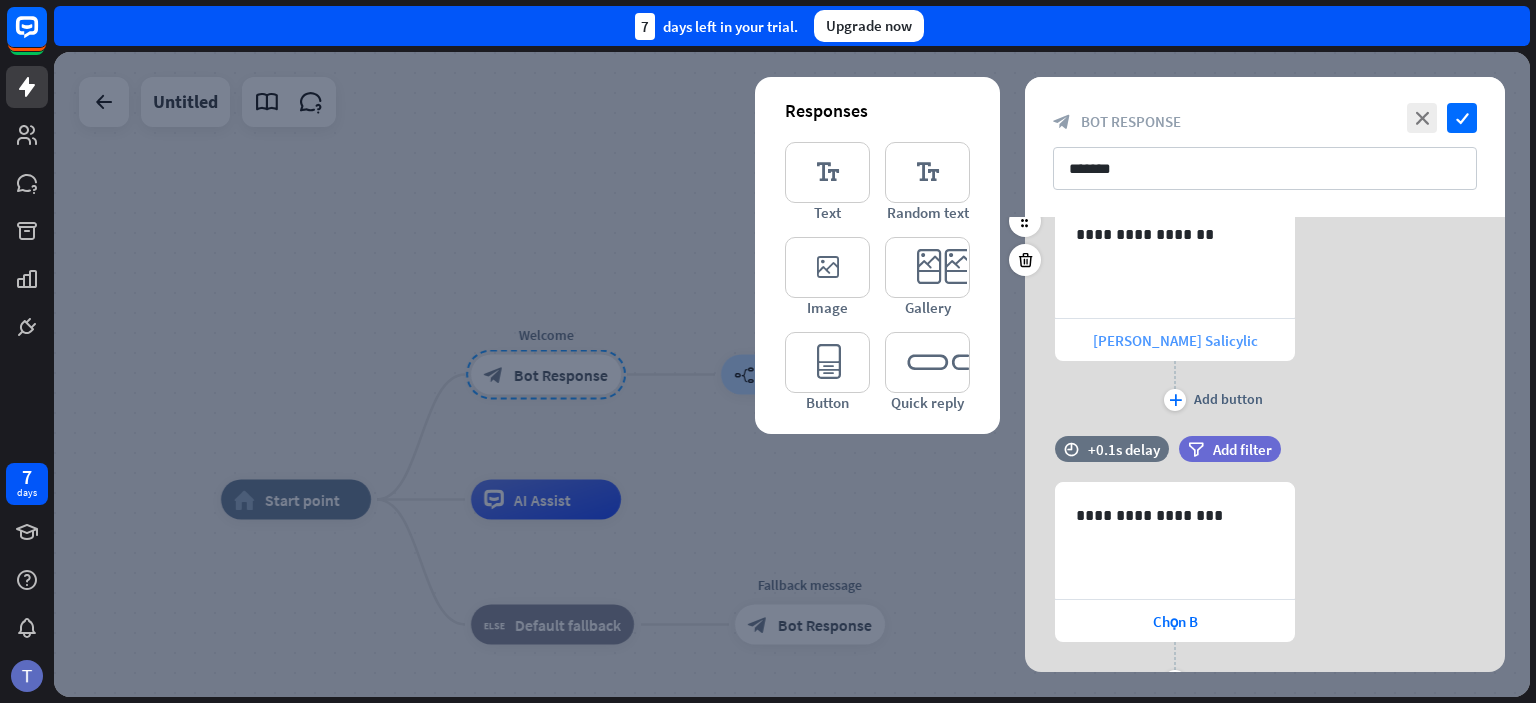 click on "[PERSON_NAME] Salicylic" at bounding box center (1175, 340) 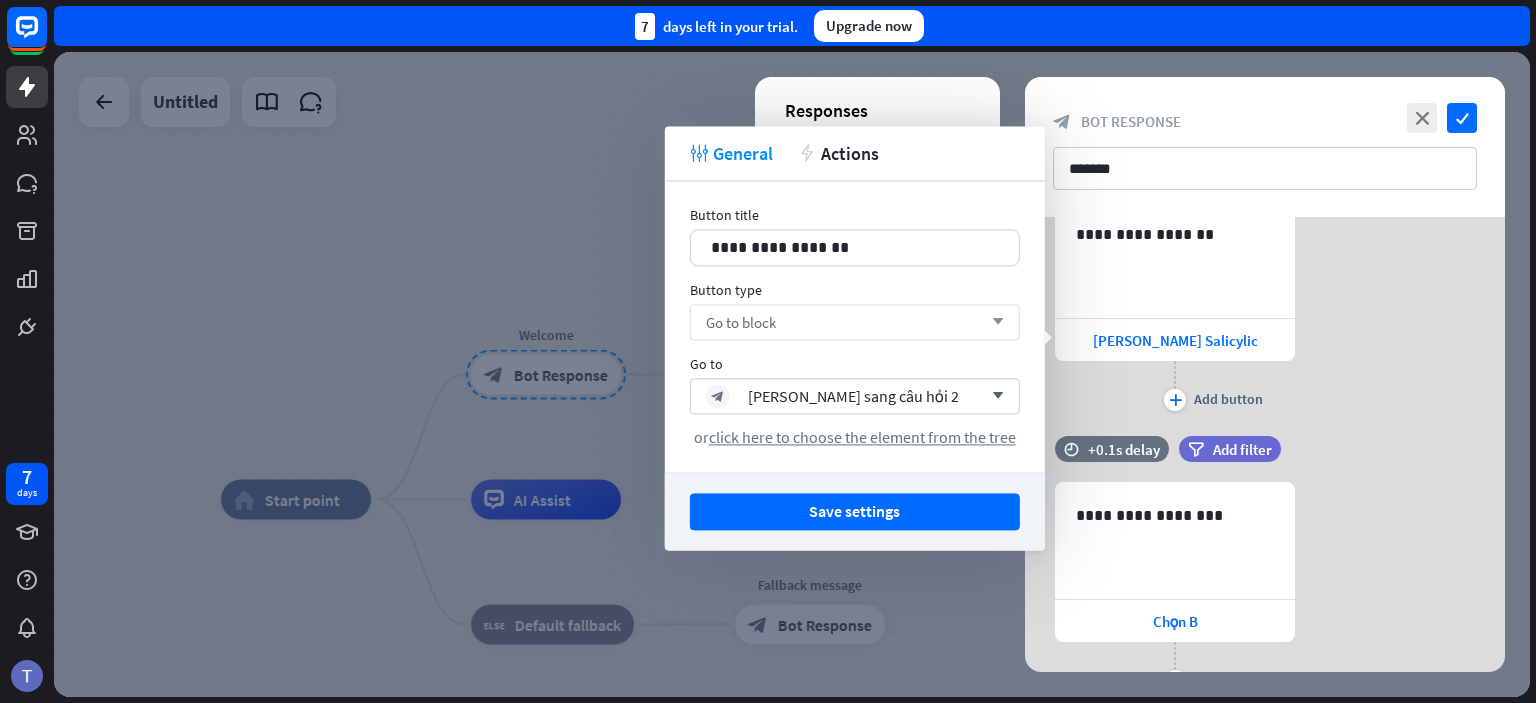 click on "Go to block
arrow_down" at bounding box center [855, 322] 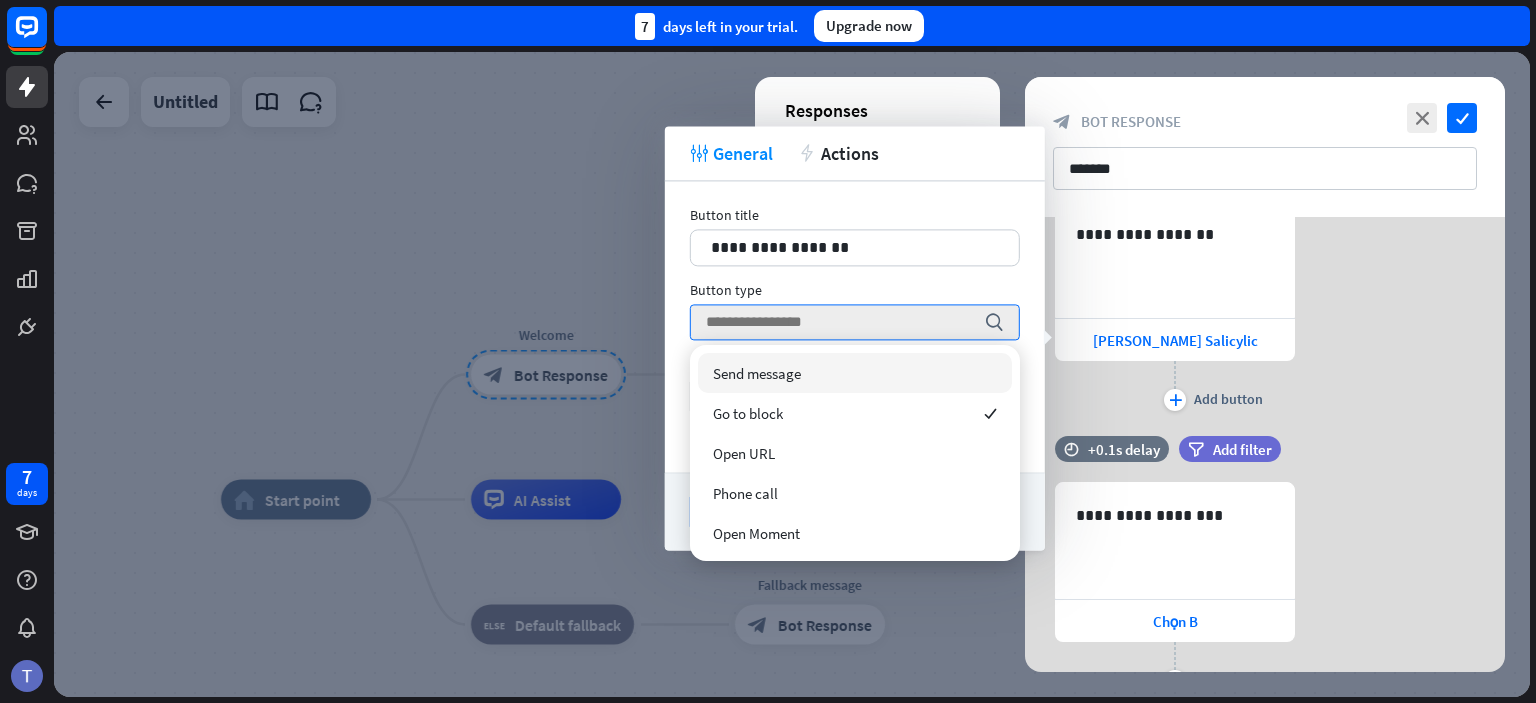 click on "Send message" at bounding box center (855, 373) 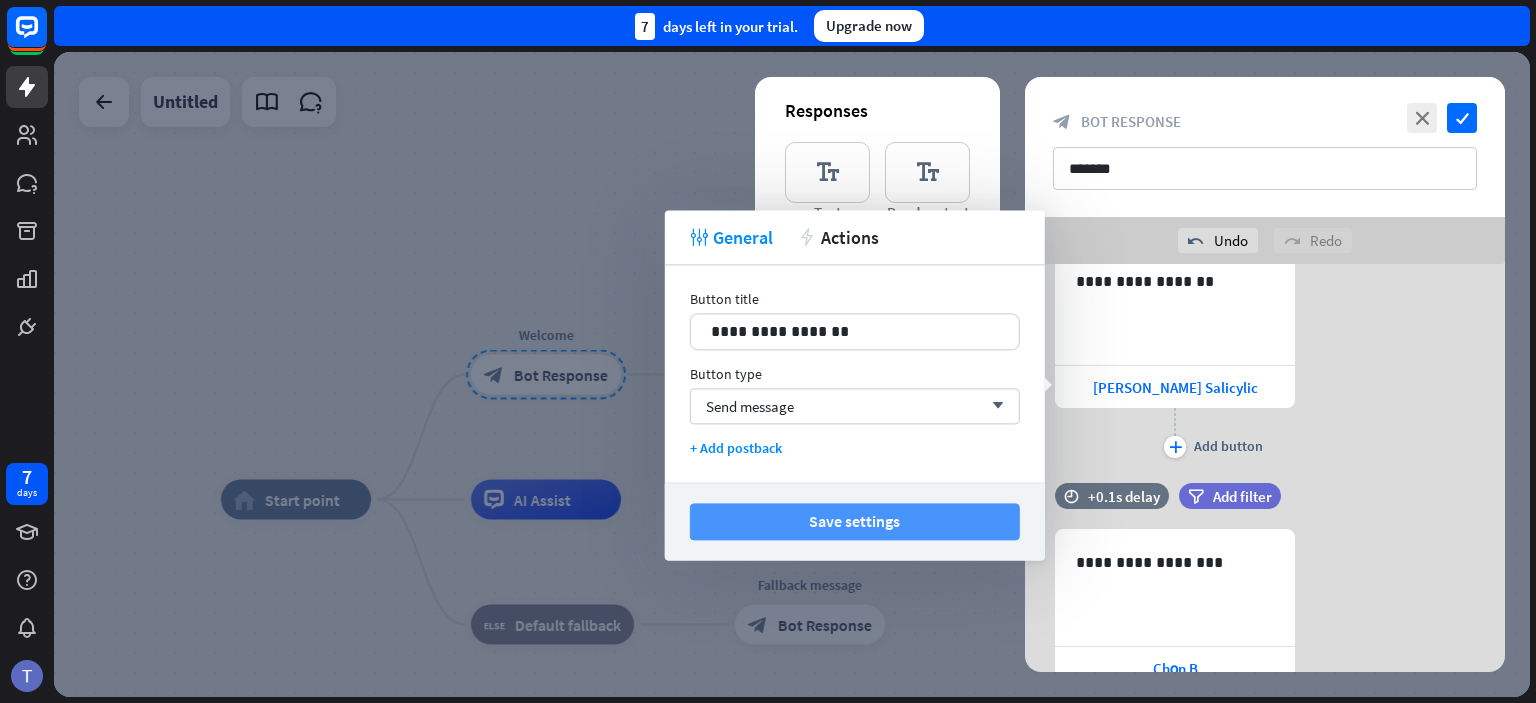 click on "Save settings" at bounding box center (855, 521) 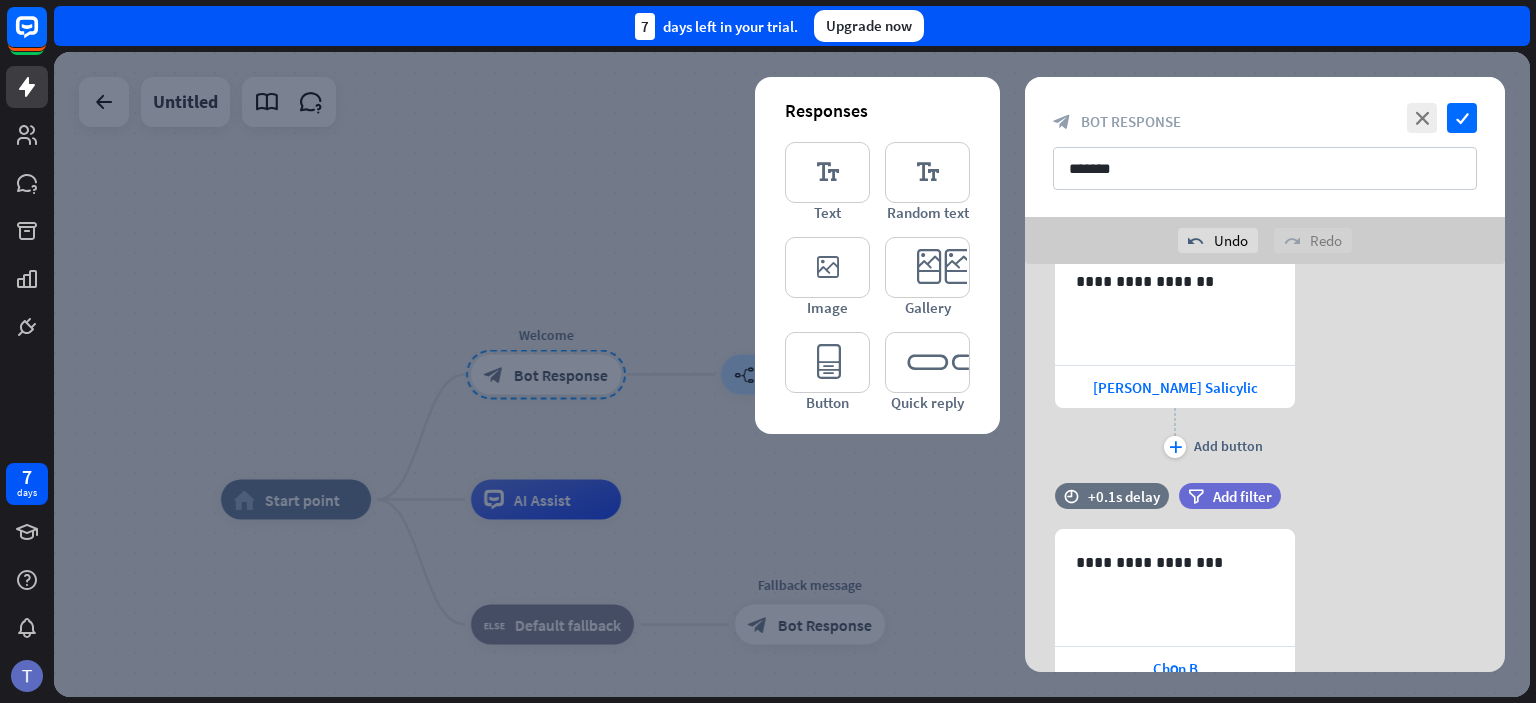 click at bounding box center (792, 374) 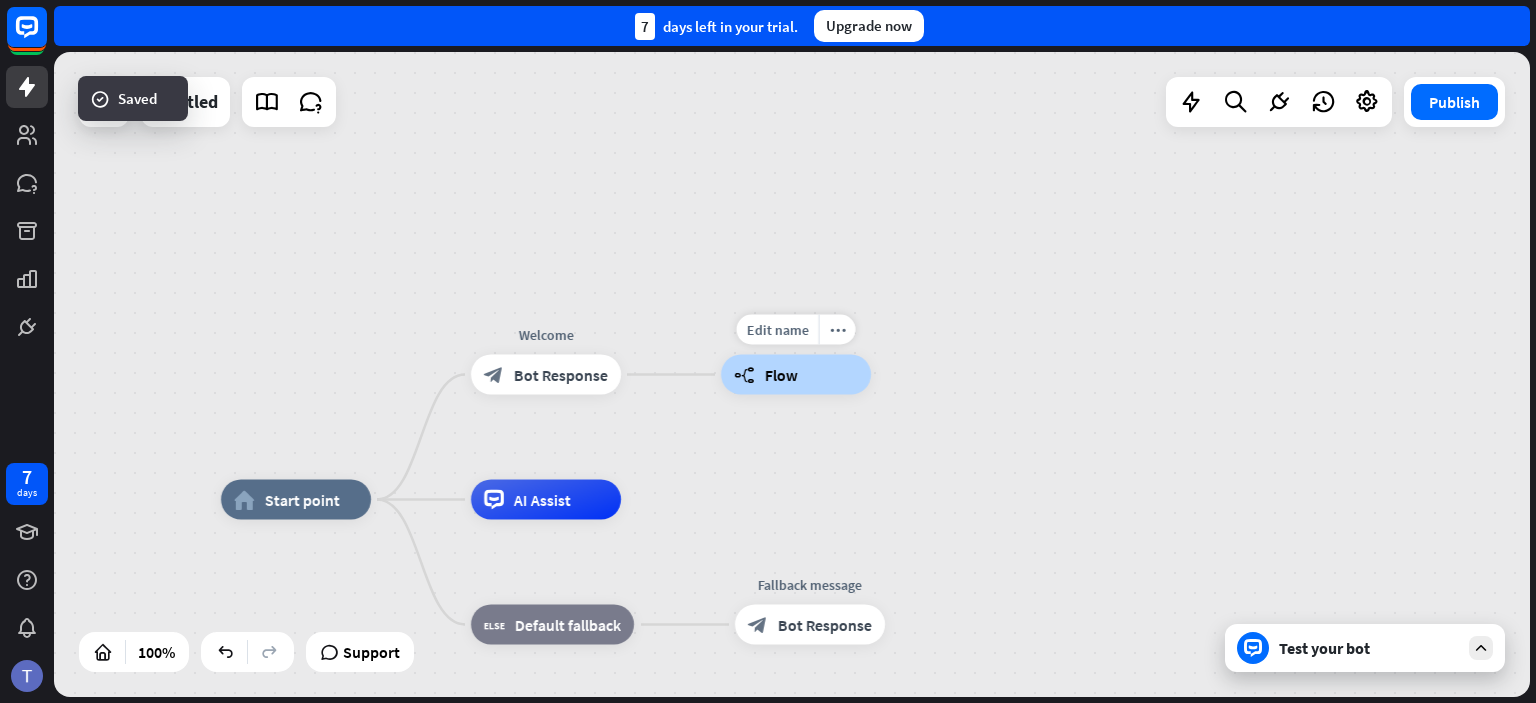 click on "Flow" at bounding box center [781, 375] 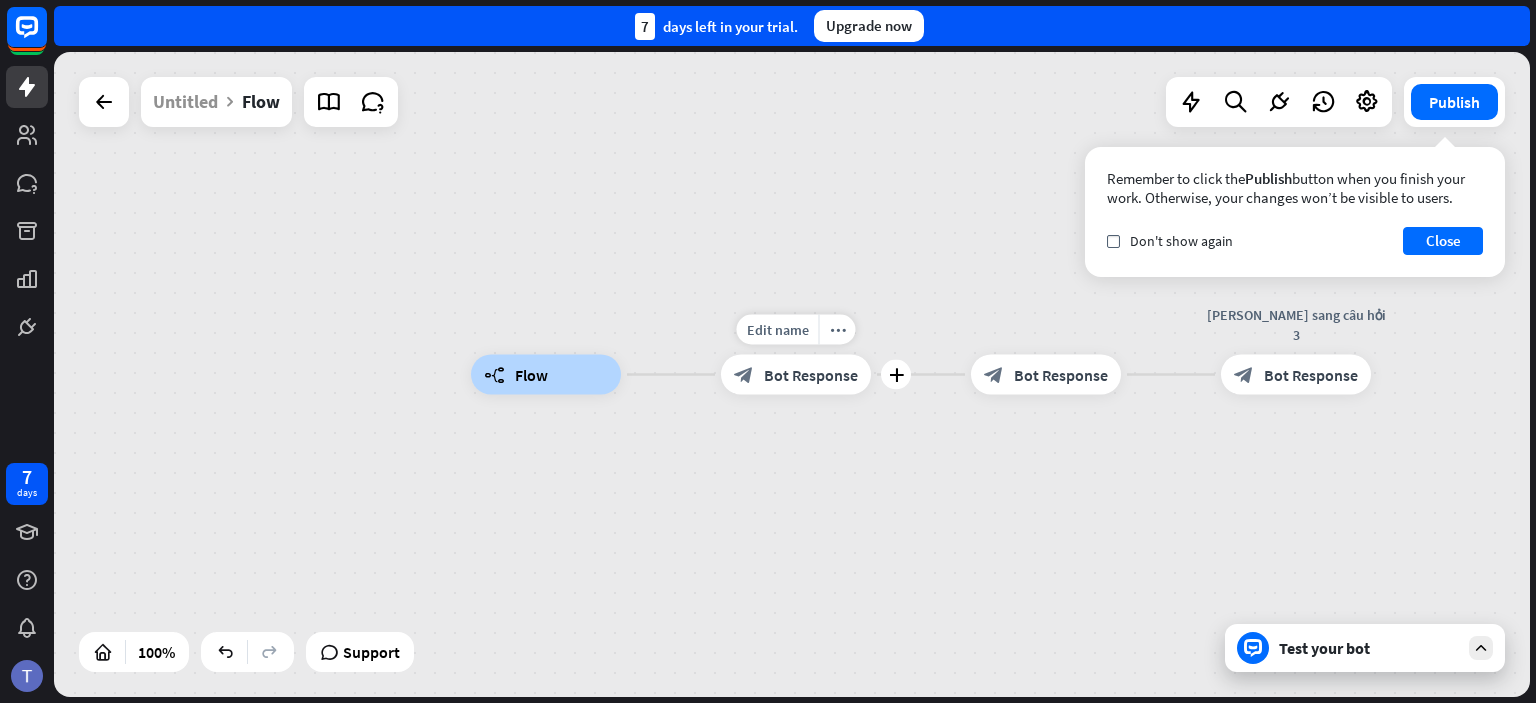 click on "Bot Response" at bounding box center (811, 375) 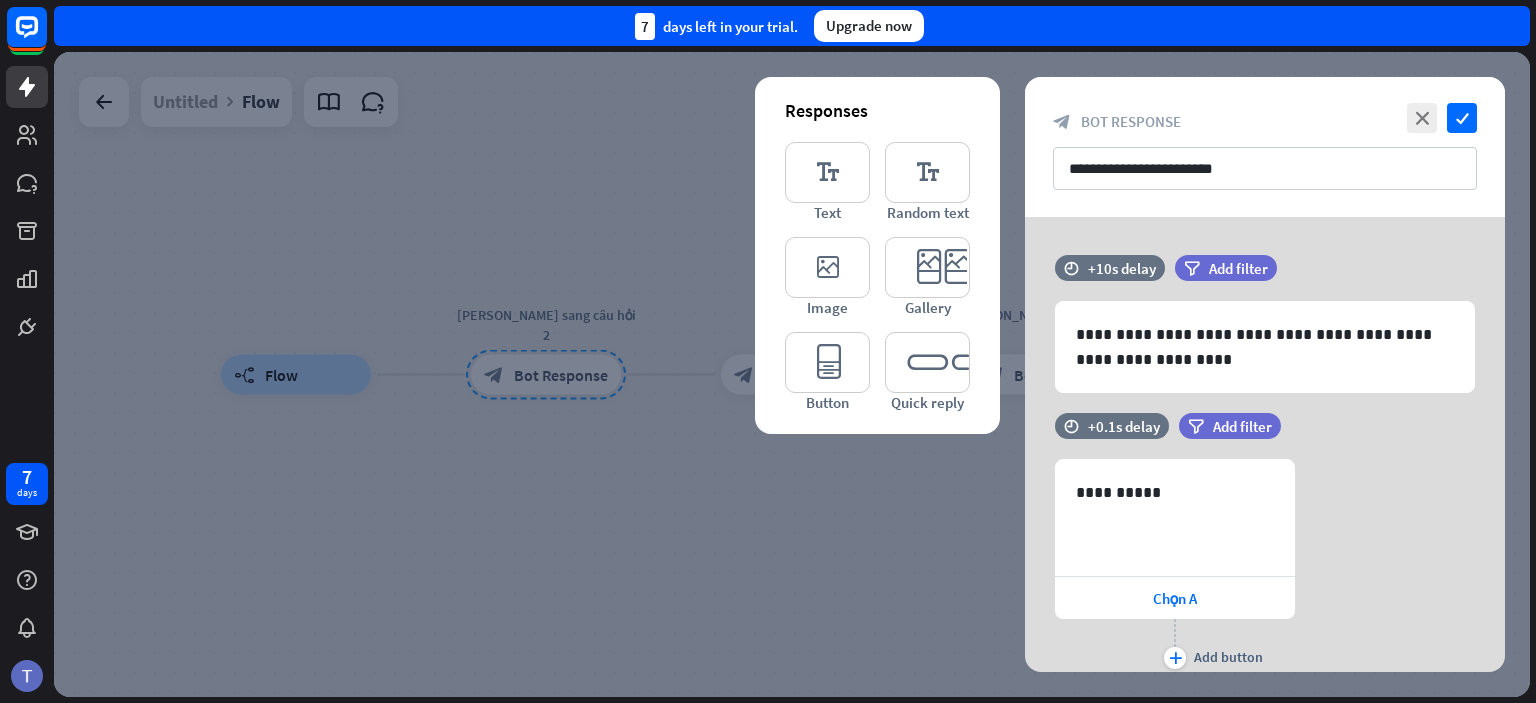 scroll, scrollTop: 632, scrollLeft: 0, axis: vertical 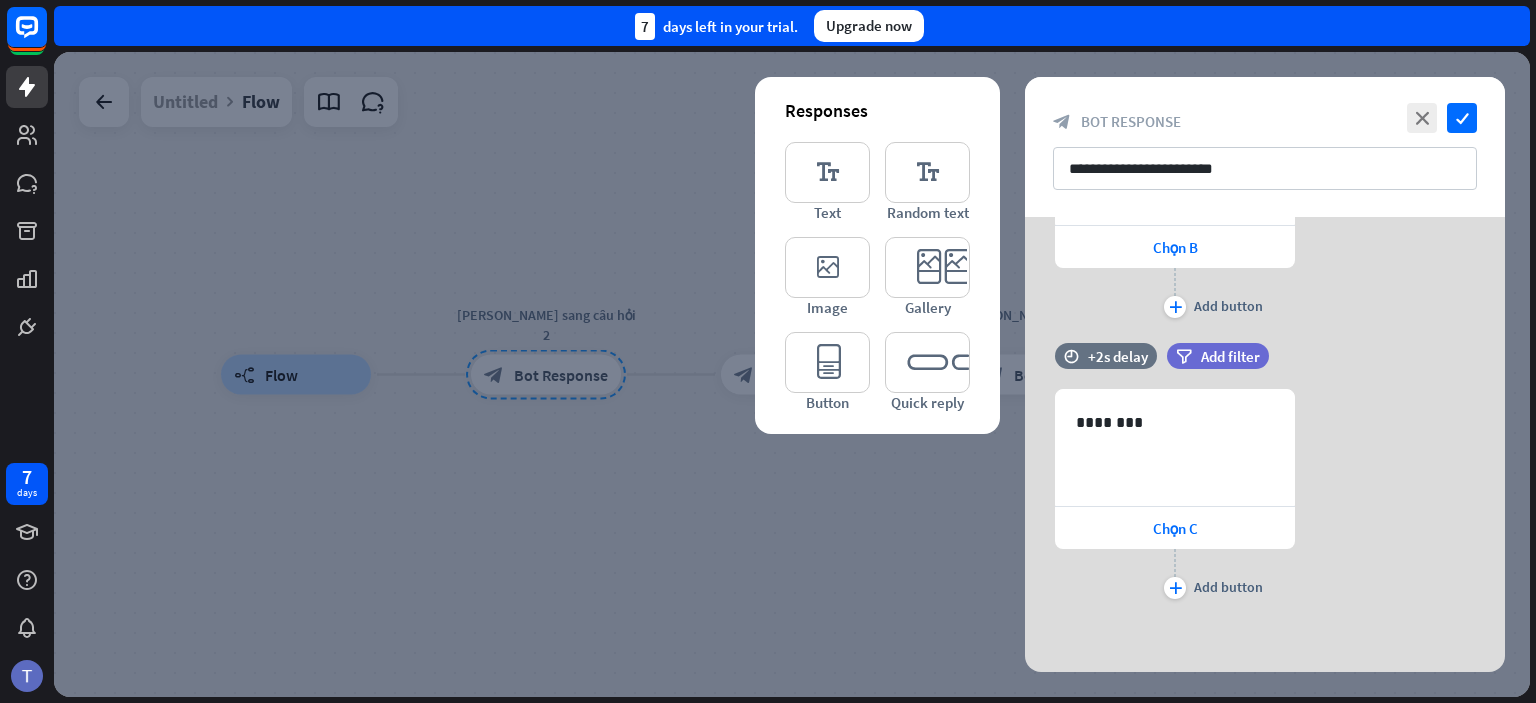 click at bounding box center (792, 374) 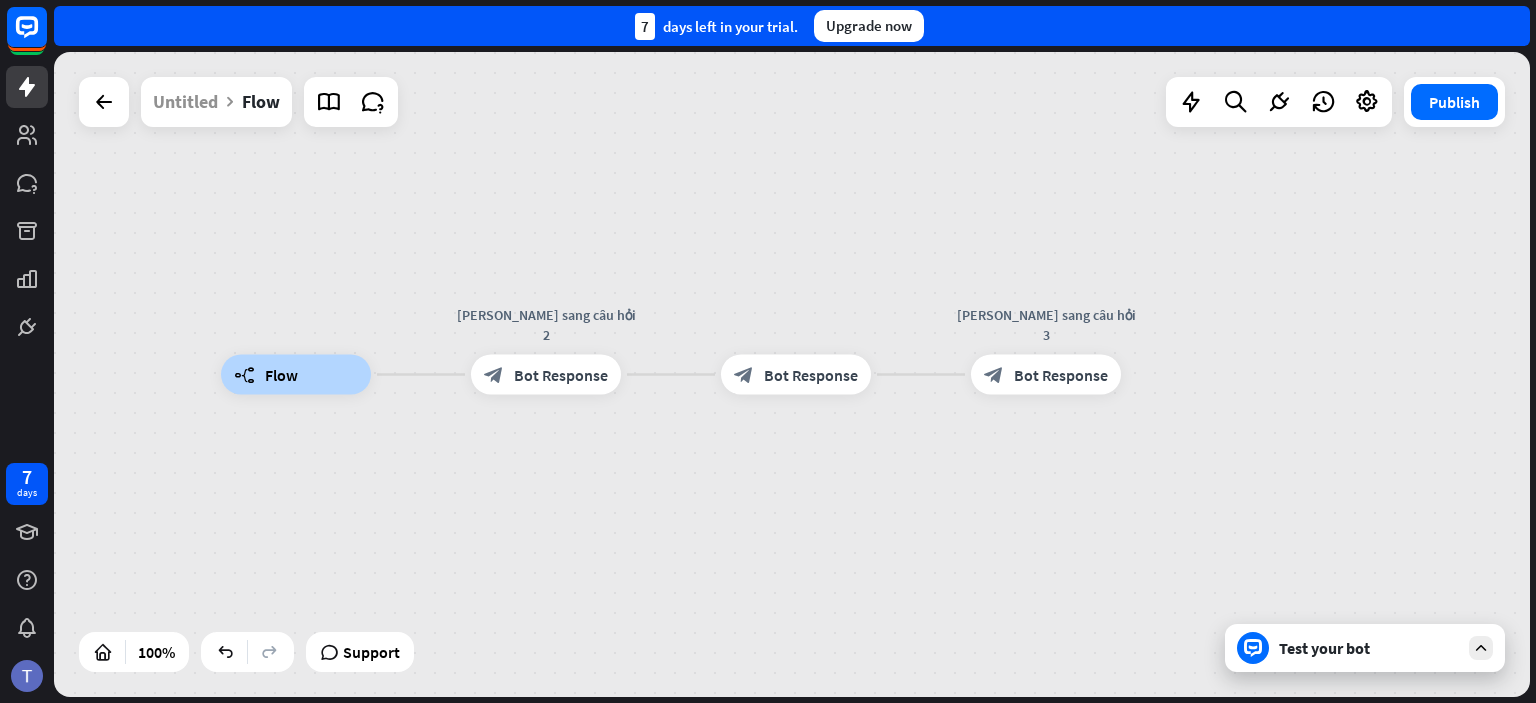 click on "Test your bot" at bounding box center (1369, 648) 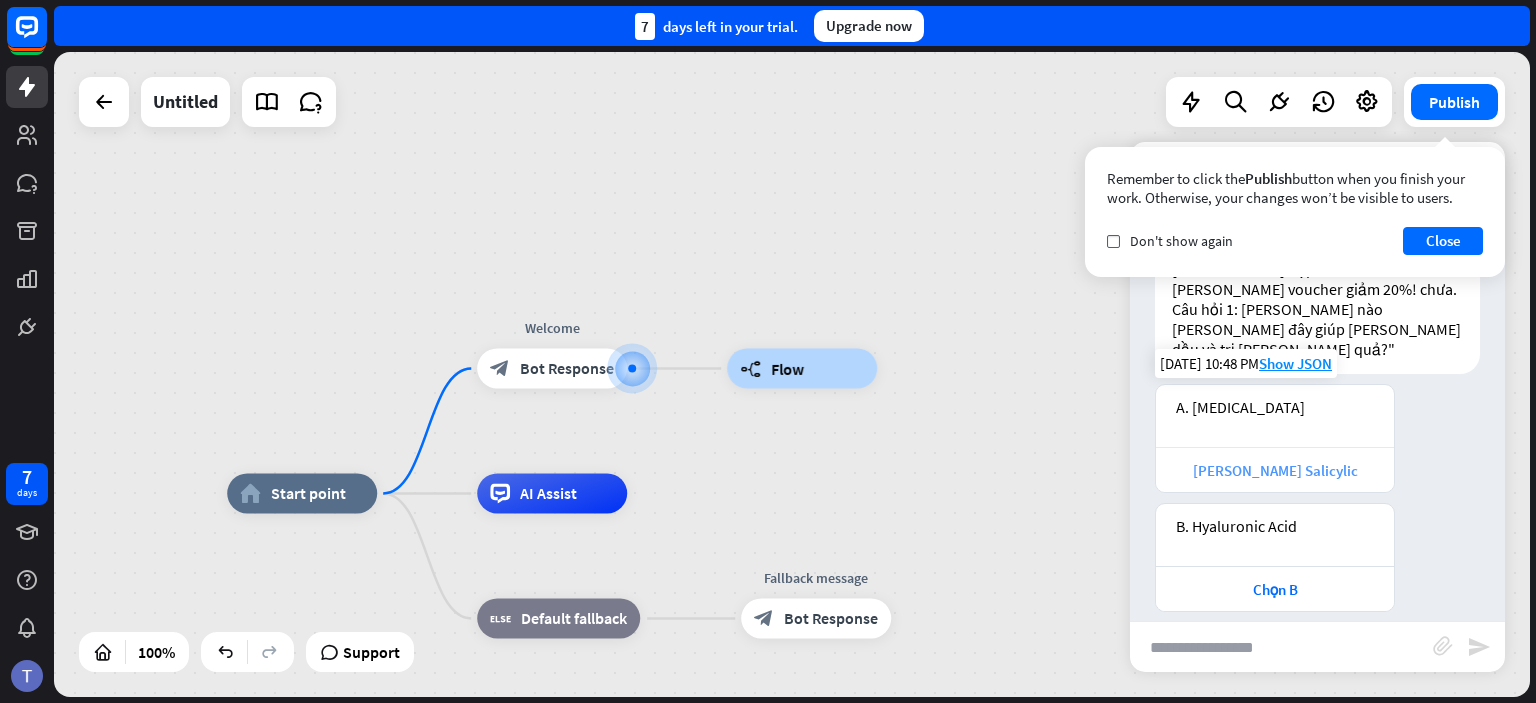 scroll, scrollTop: 136, scrollLeft: 0, axis: vertical 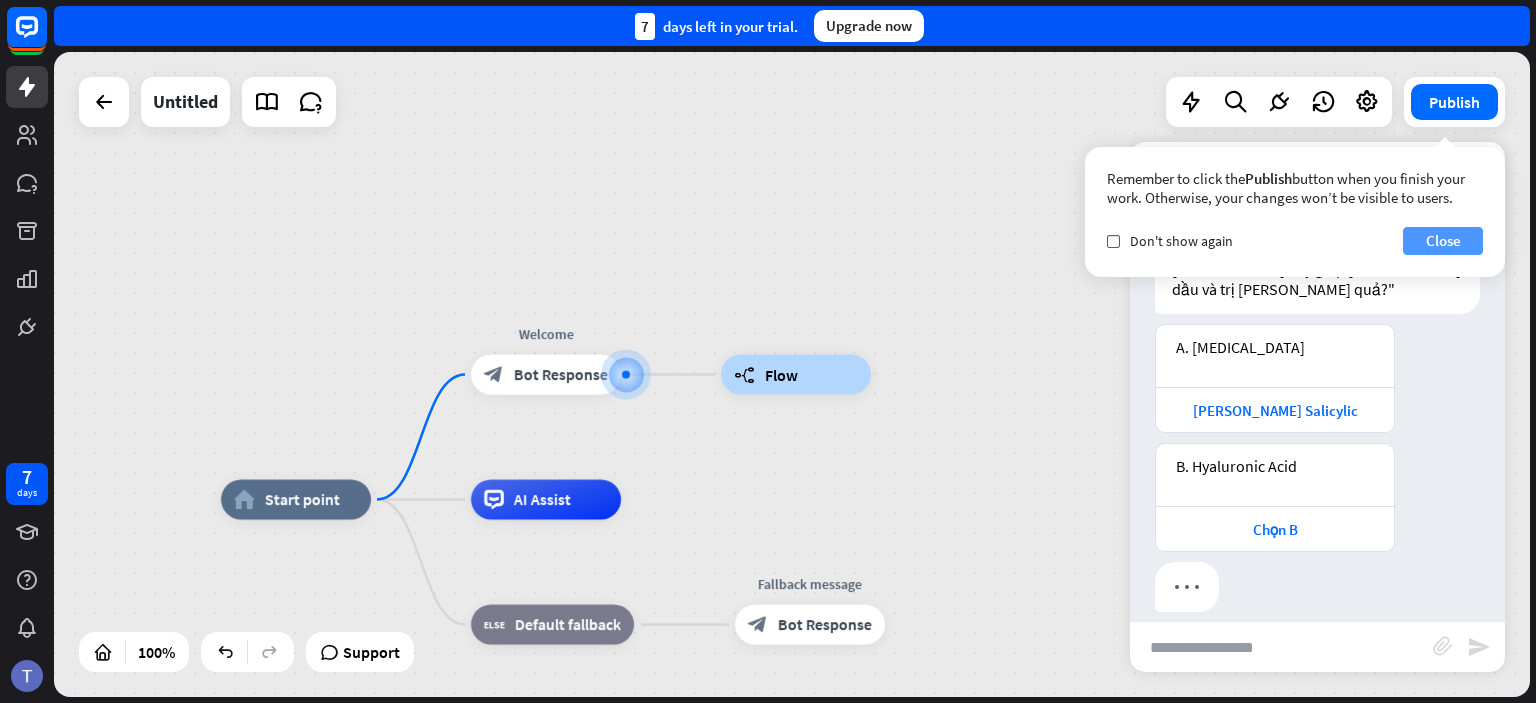 click on "Close" at bounding box center (1443, 241) 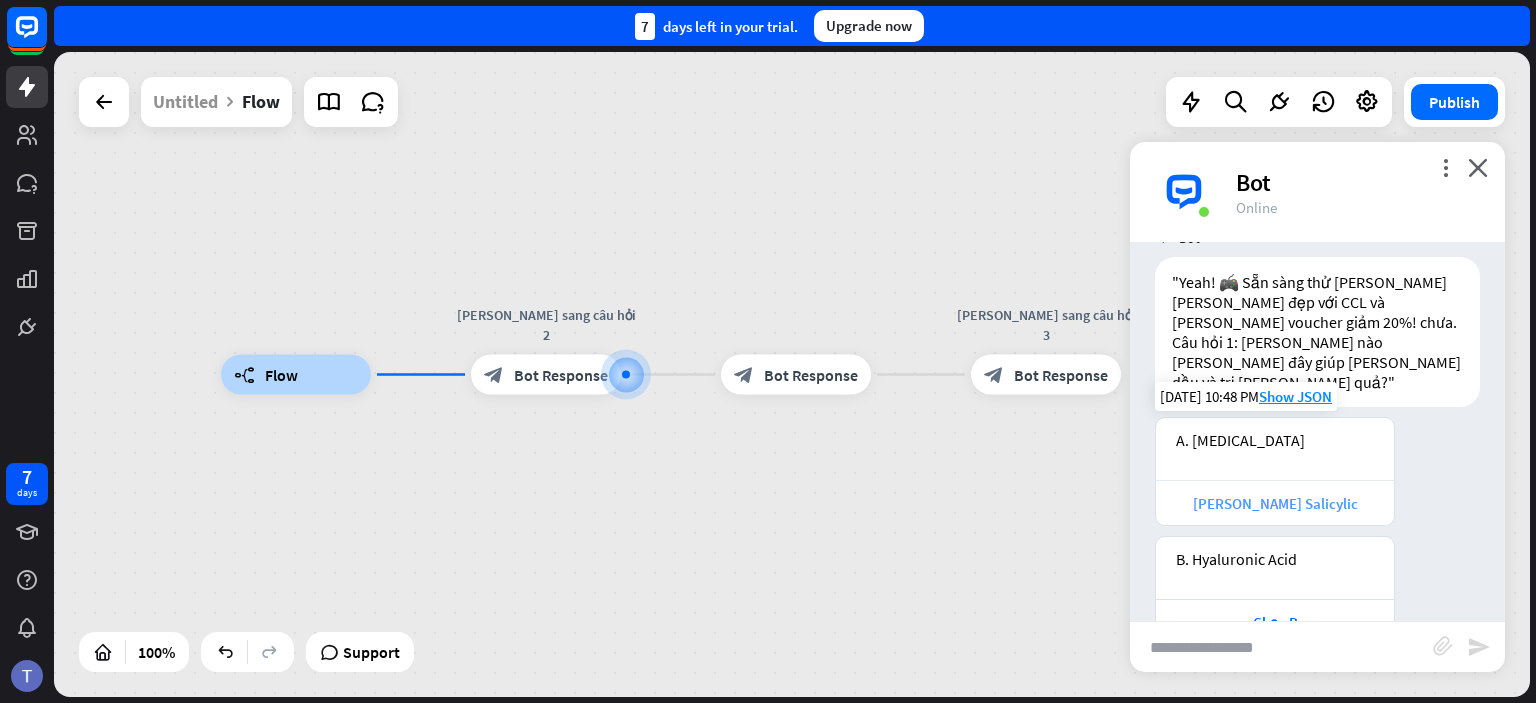 scroll, scrollTop: 44, scrollLeft: 0, axis: vertical 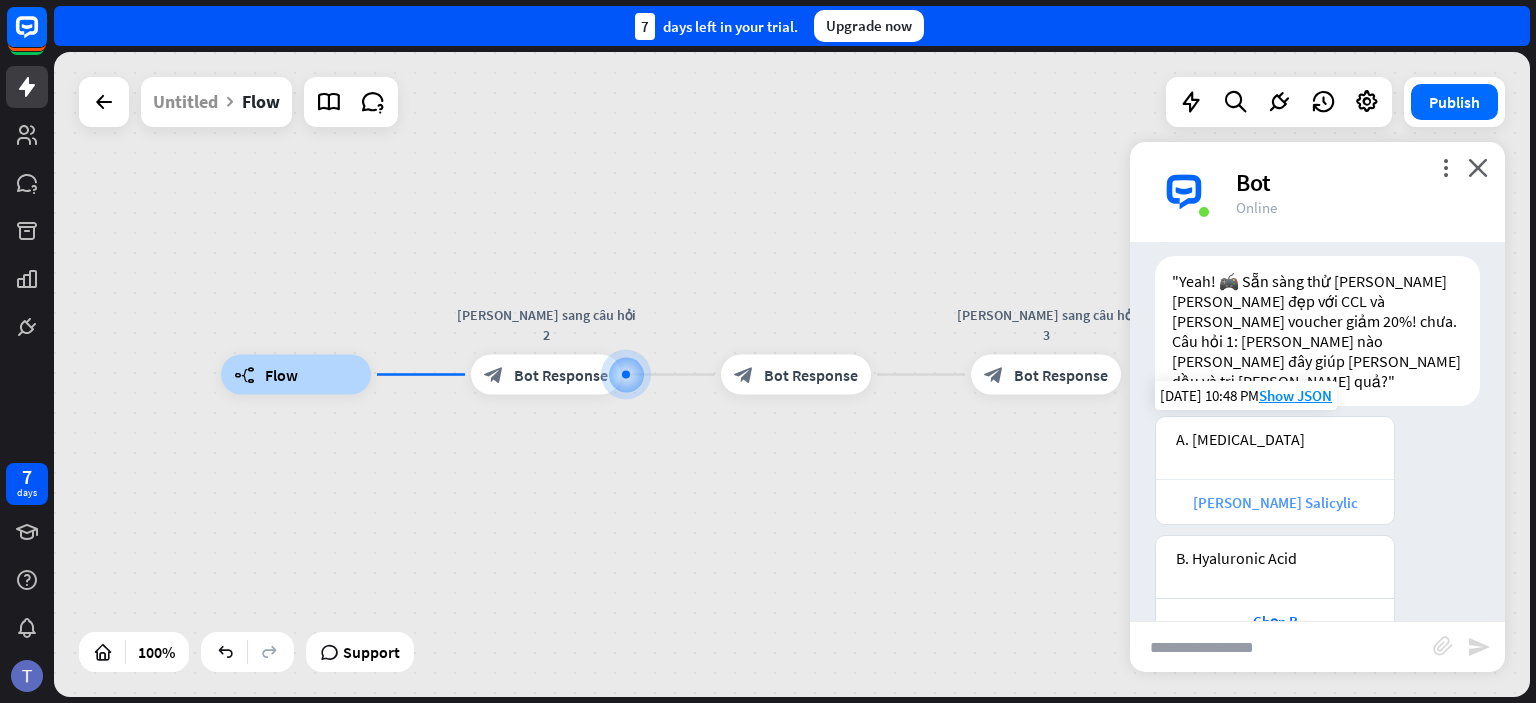 click on "[PERSON_NAME] Salicylic" at bounding box center [1275, 502] 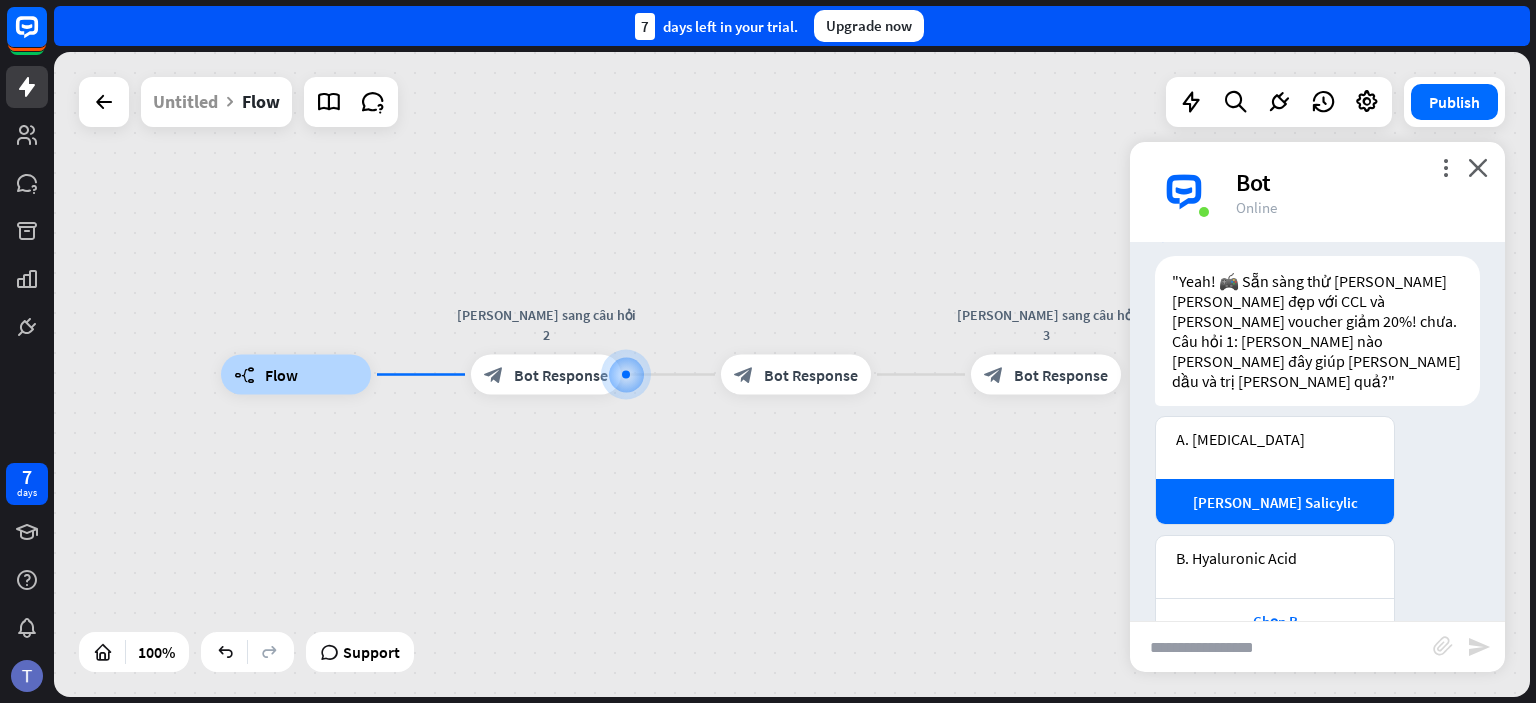 scroll, scrollTop: 254, scrollLeft: 0, axis: vertical 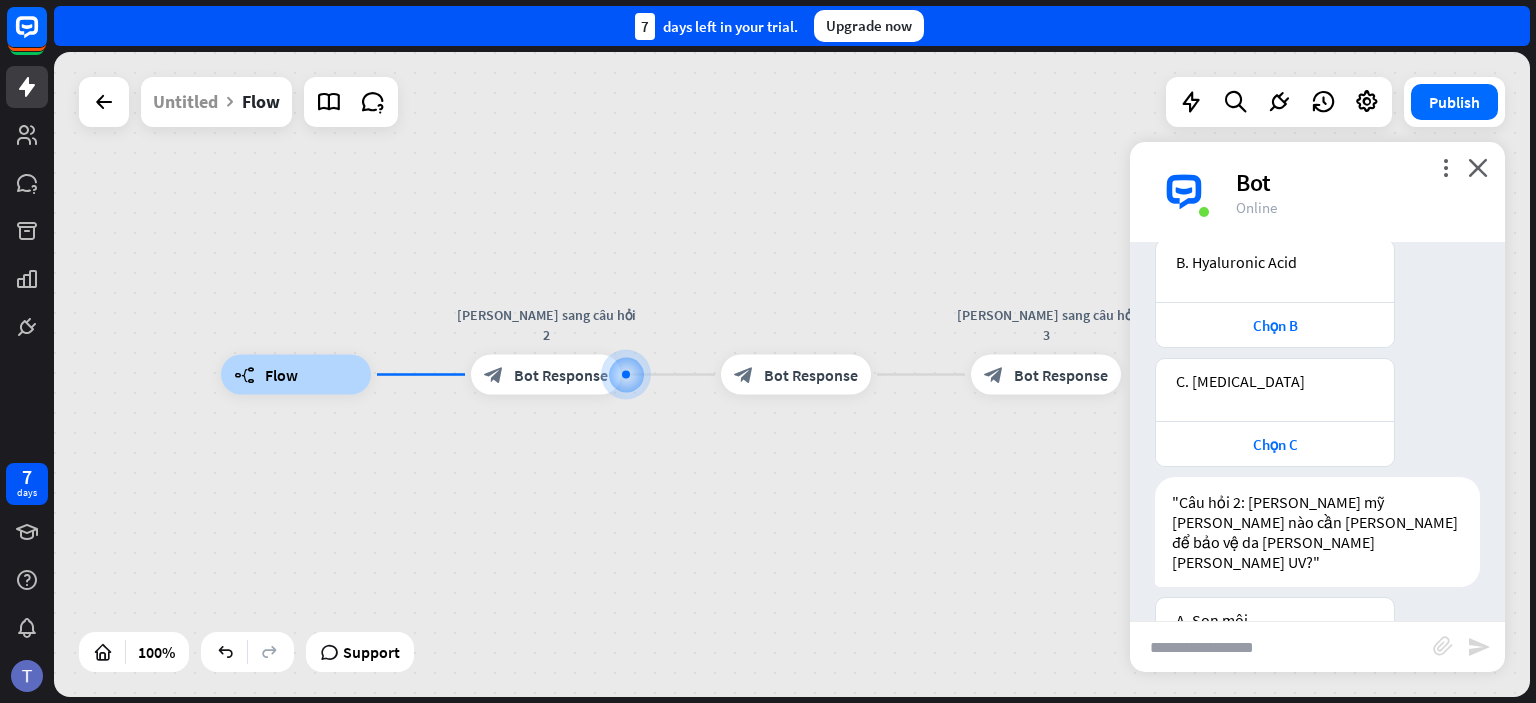 click on "Flow" at bounding box center [281, 375] 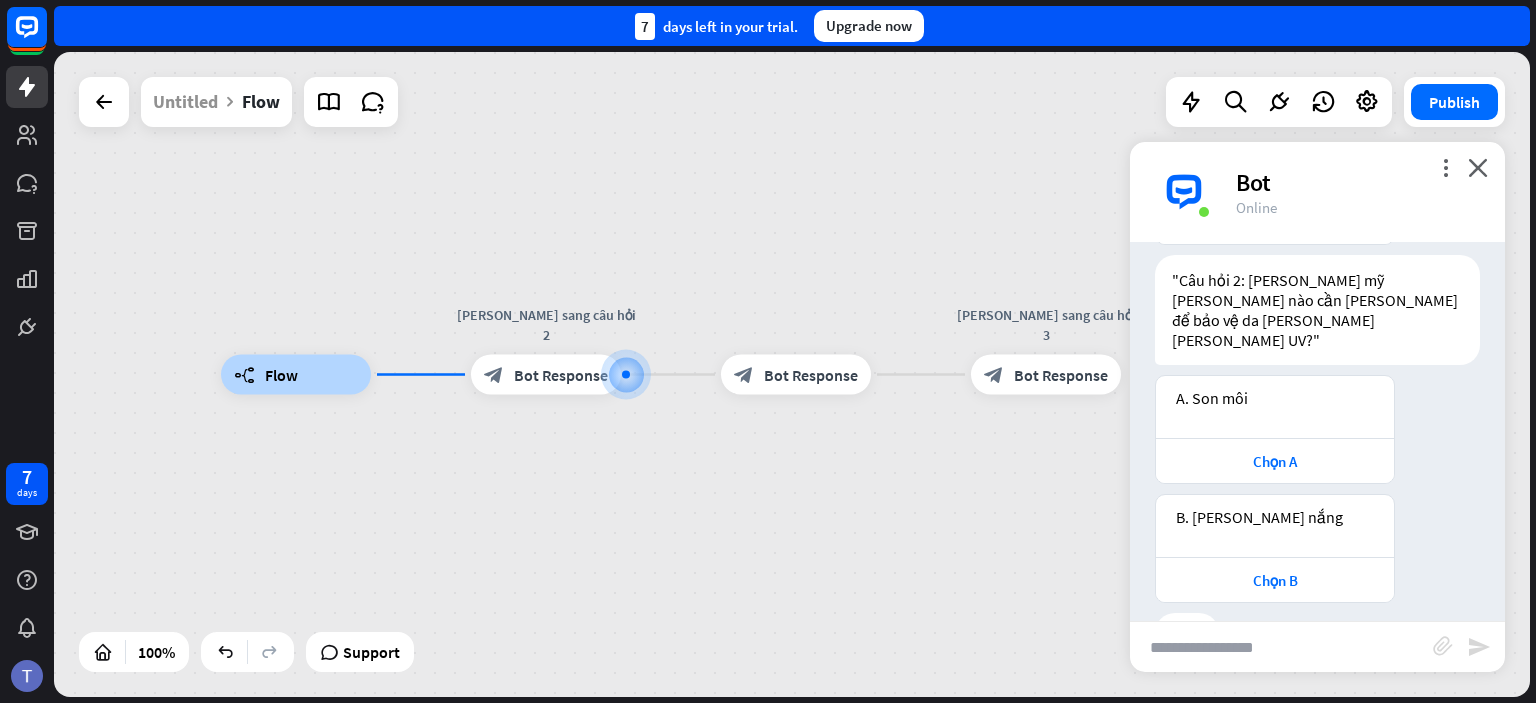 scroll, scrollTop: 572, scrollLeft: 0, axis: vertical 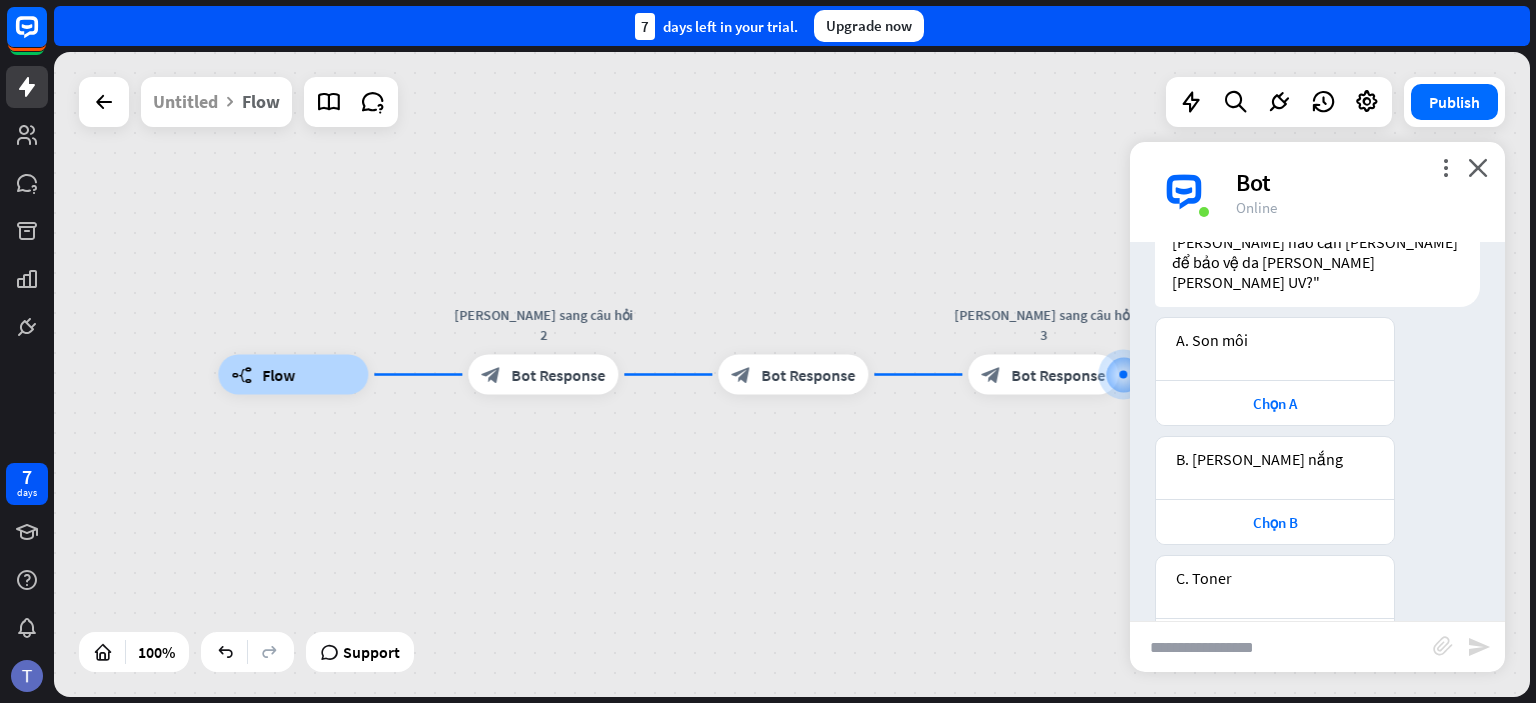 click on "Flow" at bounding box center [261, 102] 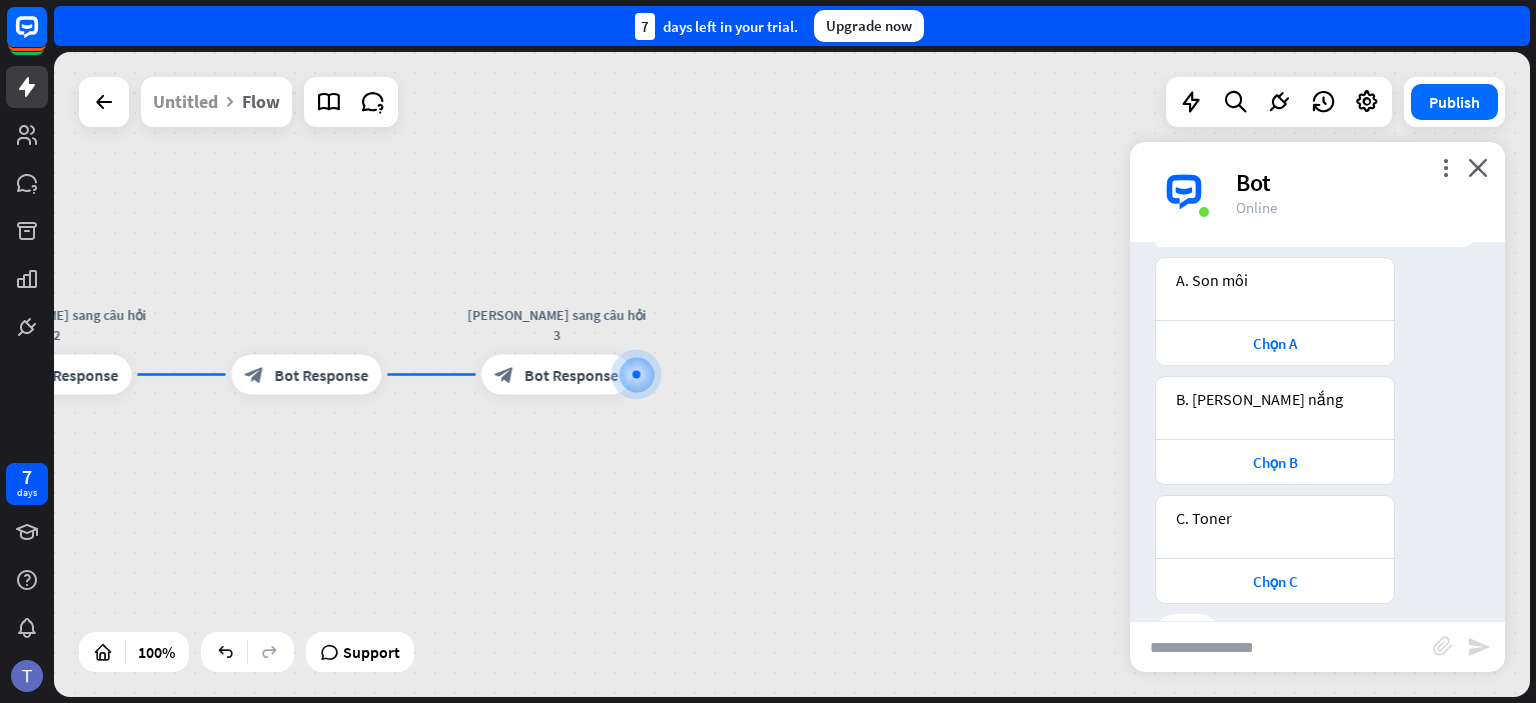 scroll, scrollTop: 690, scrollLeft: 0, axis: vertical 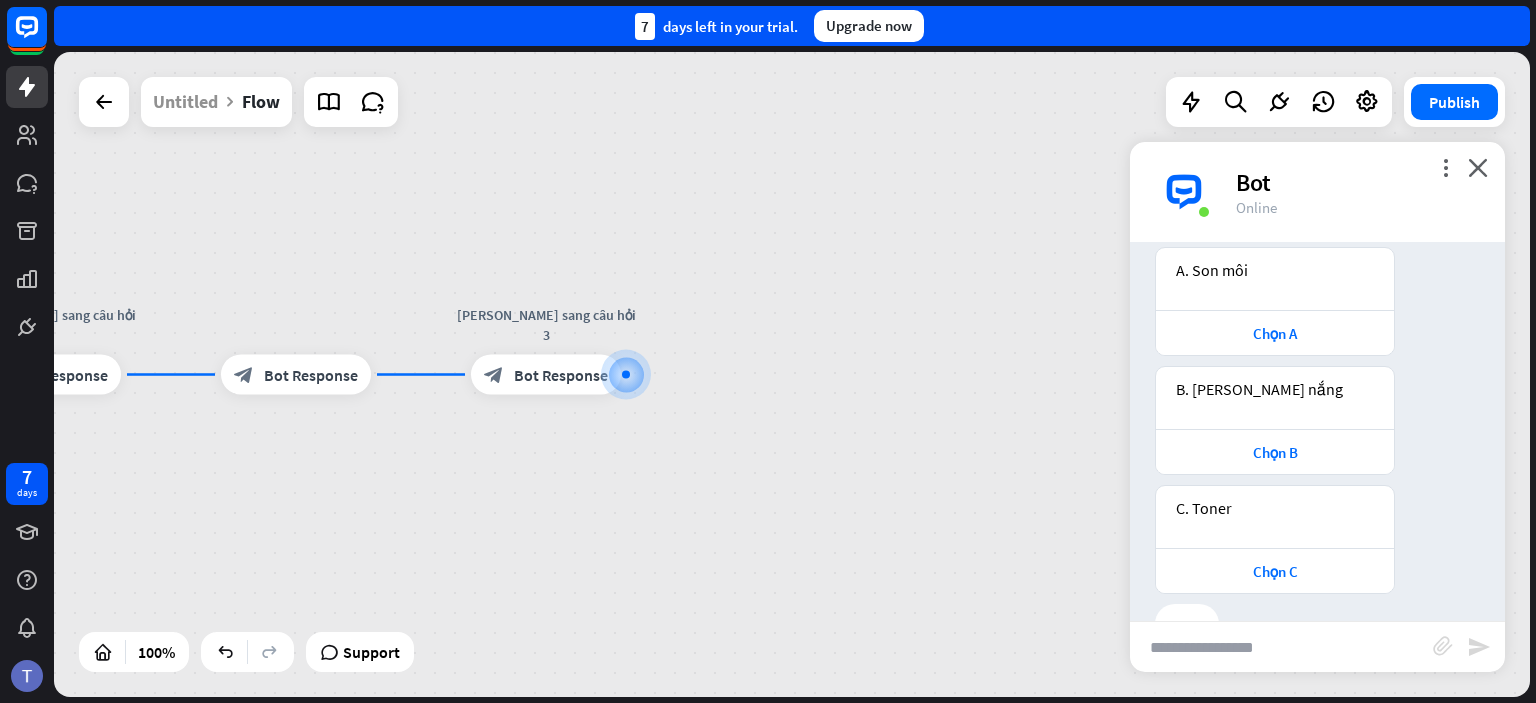 click at bounding box center [230, 102] 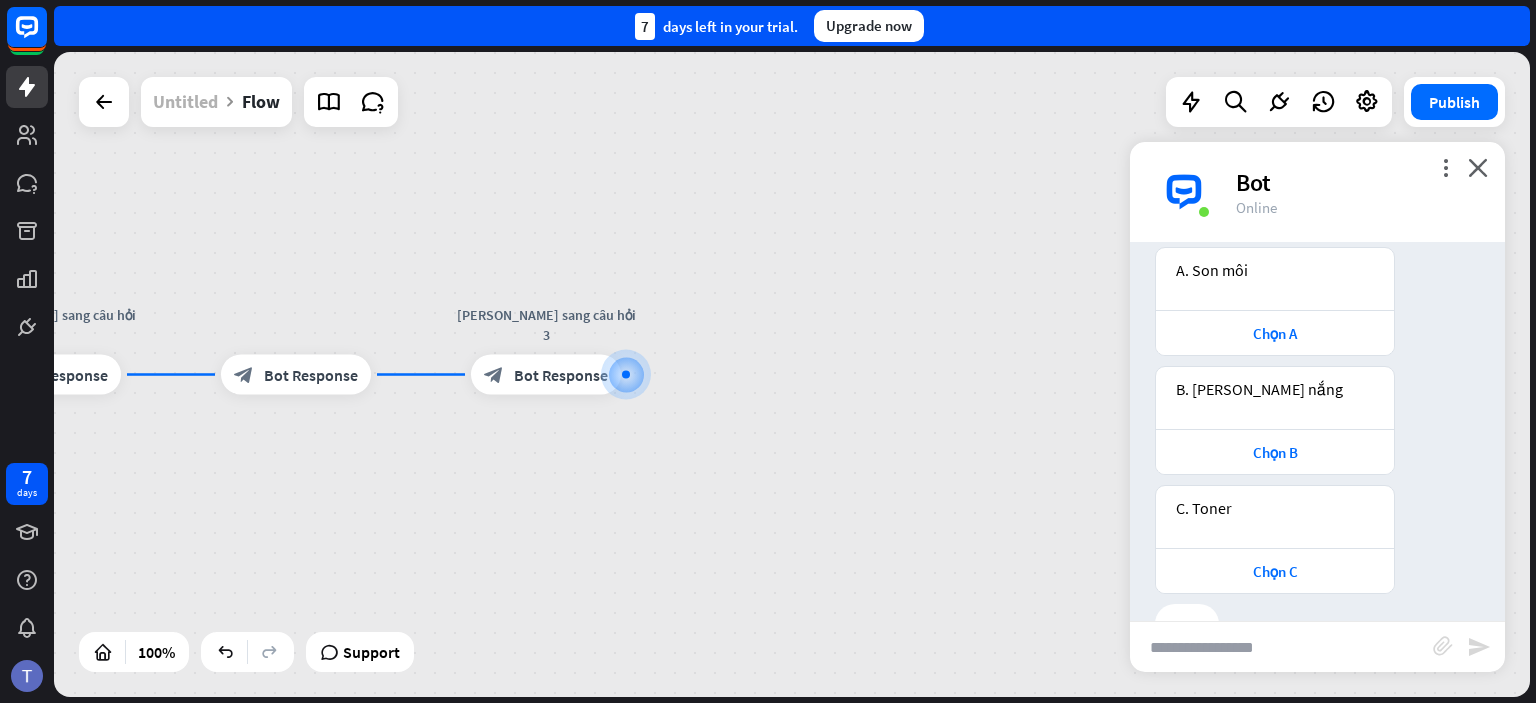 click on "Untitled" at bounding box center [185, 102] 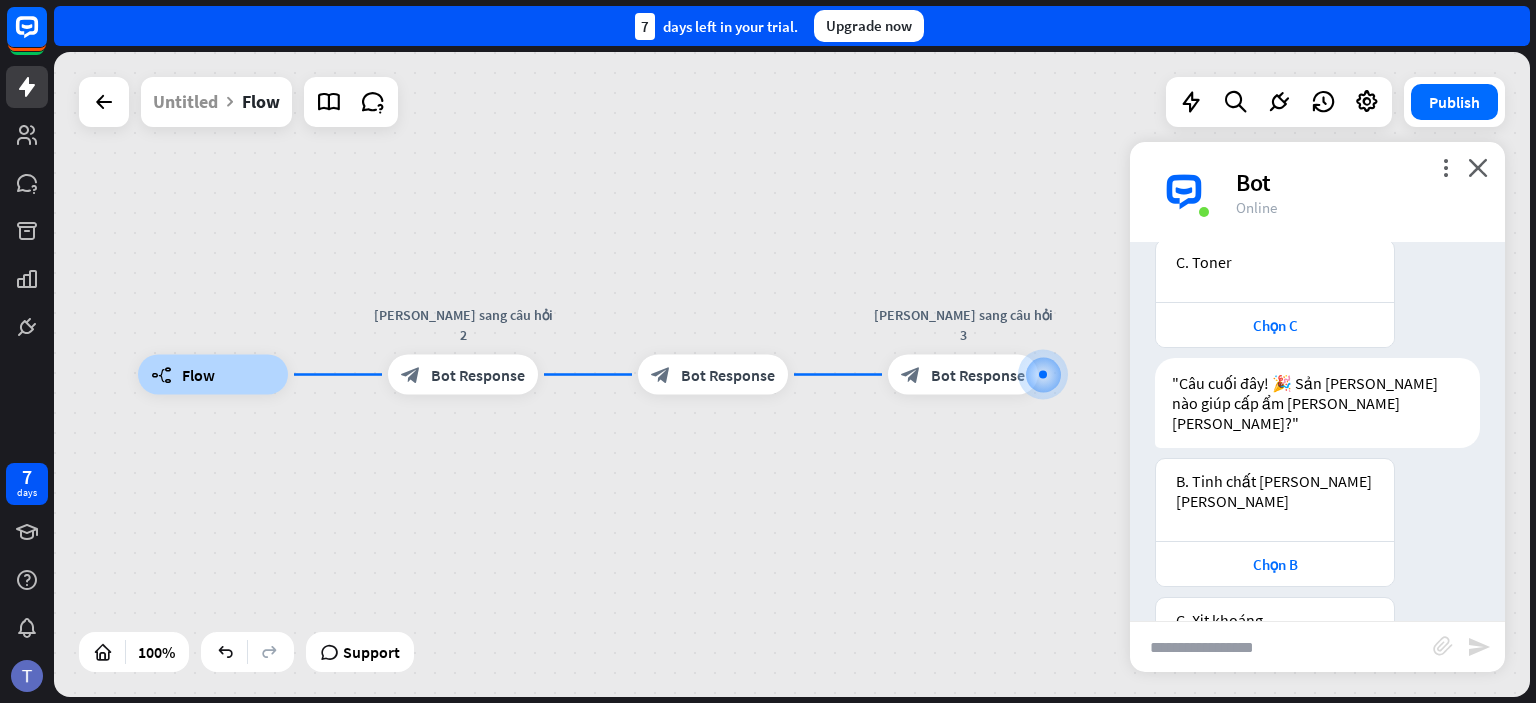 scroll, scrollTop: 948, scrollLeft: 0, axis: vertical 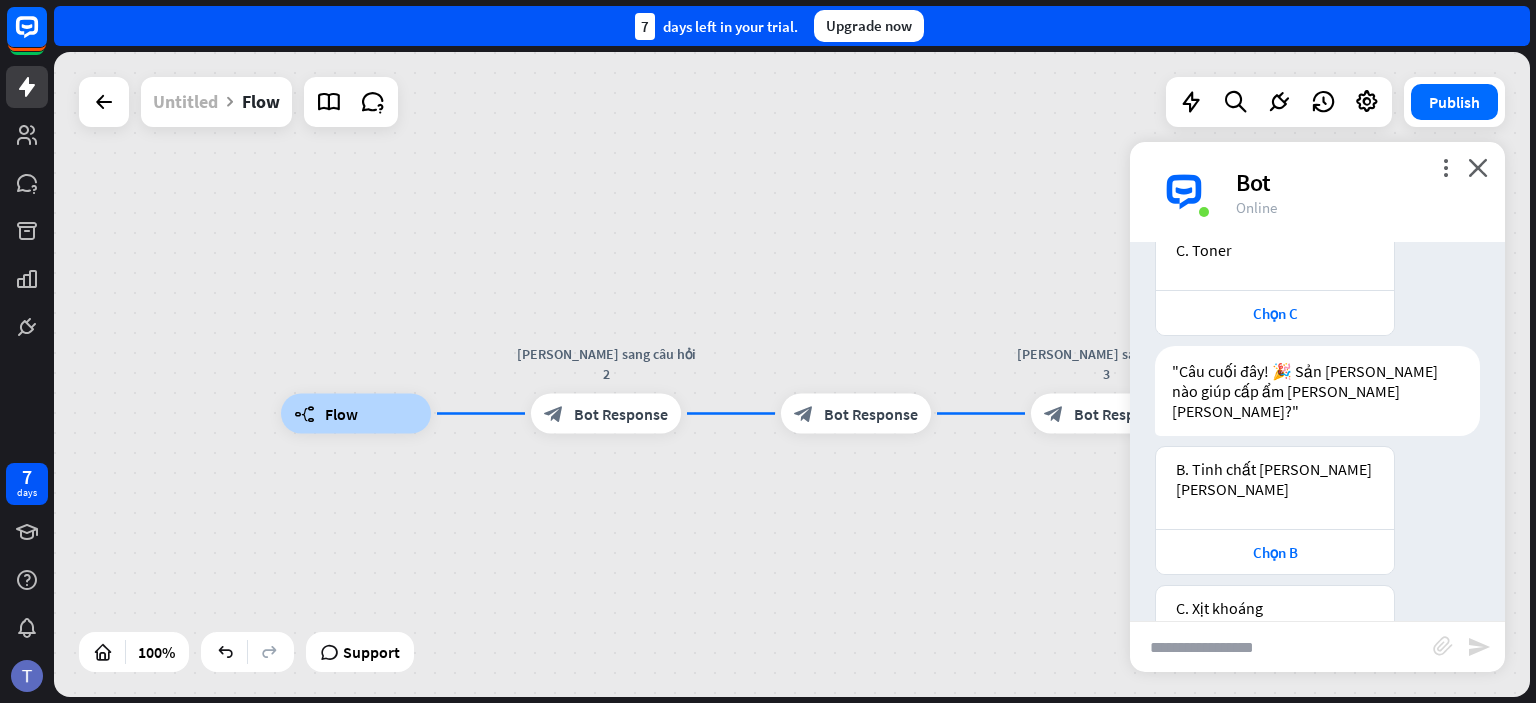 click on "Untitled" at bounding box center (185, 102) 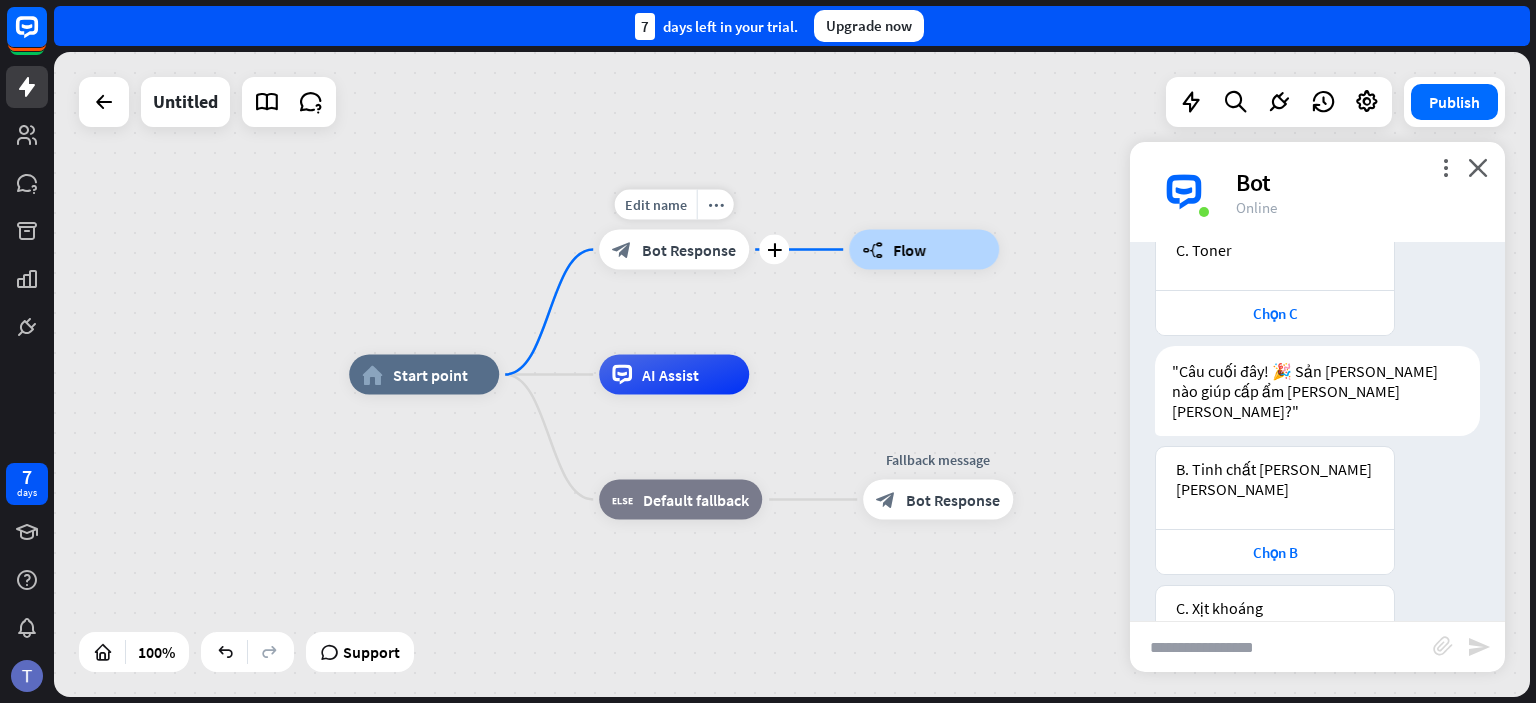 click on "Bot Response" at bounding box center (689, 250) 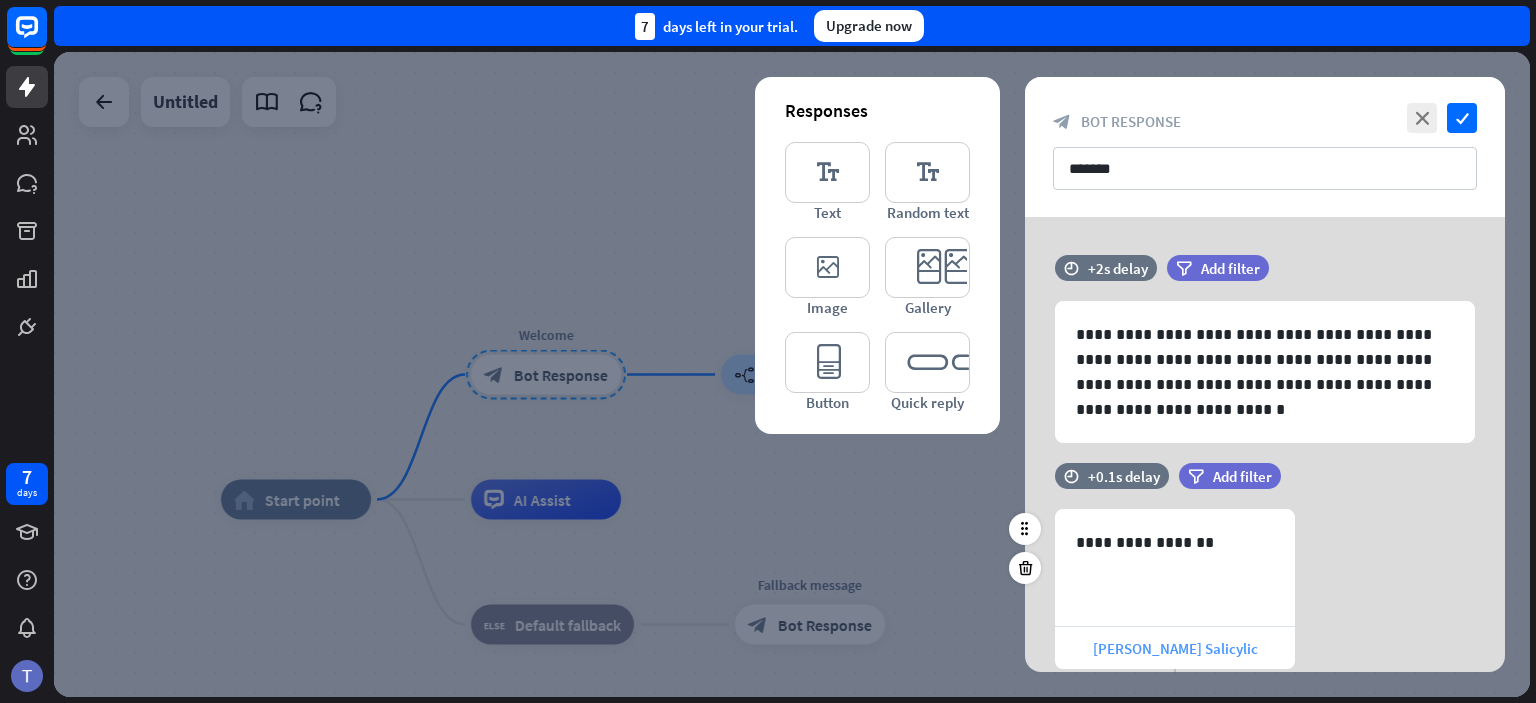 click on "[PERSON_NAME] Salicylic" at bounding box center [1175, 648] 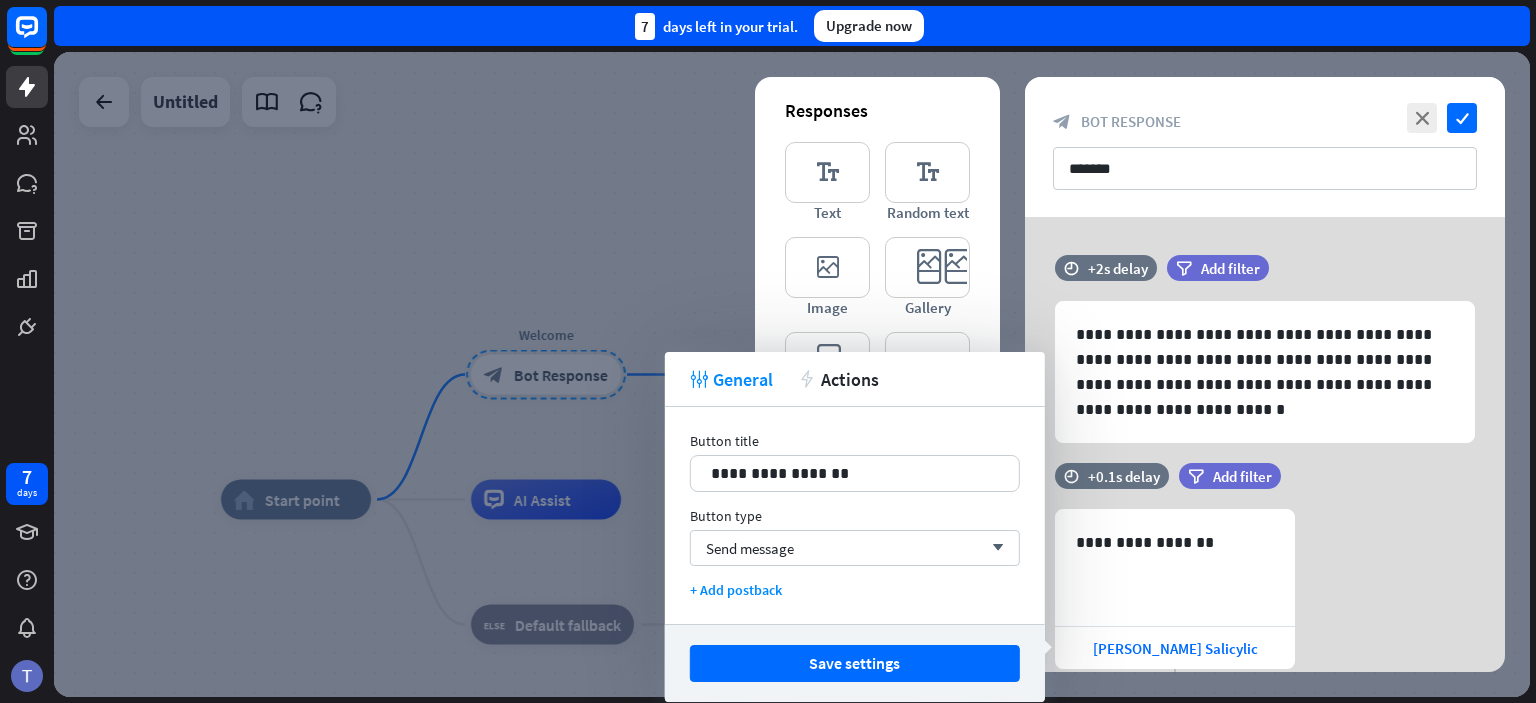 click on "**********" at bounding box center [1265, 616] 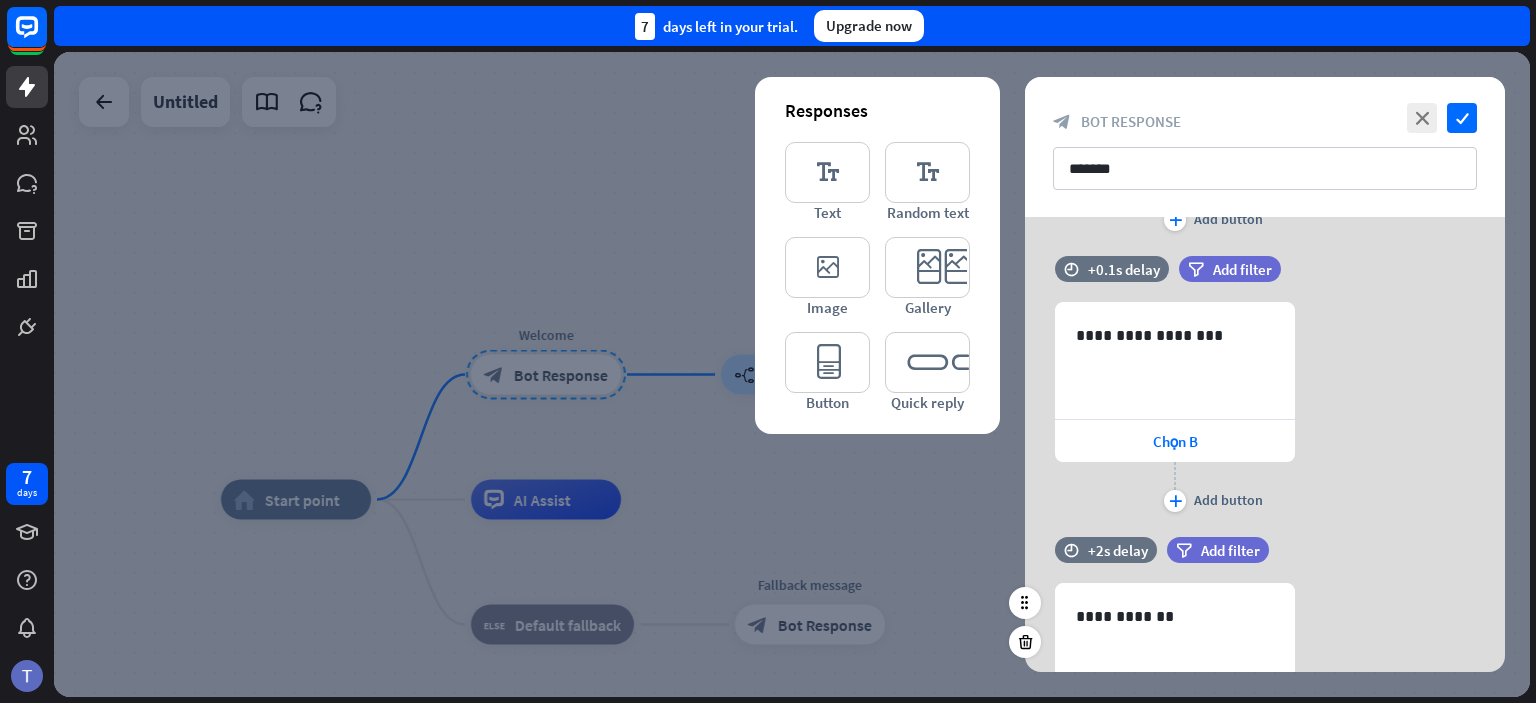 scroll, scrollTop: 681, scrollLeft: 0, axis: vertical 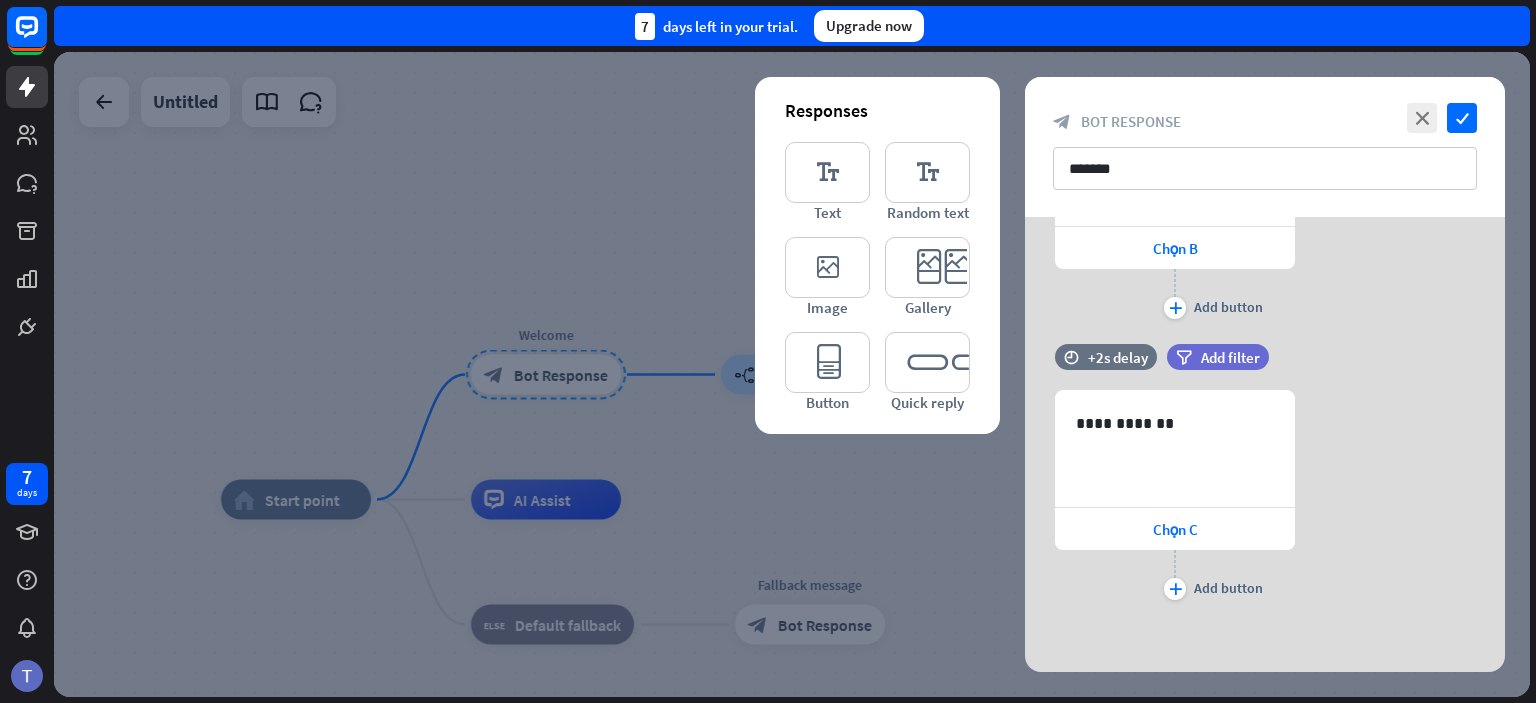 click at bounding box center (792, 374) 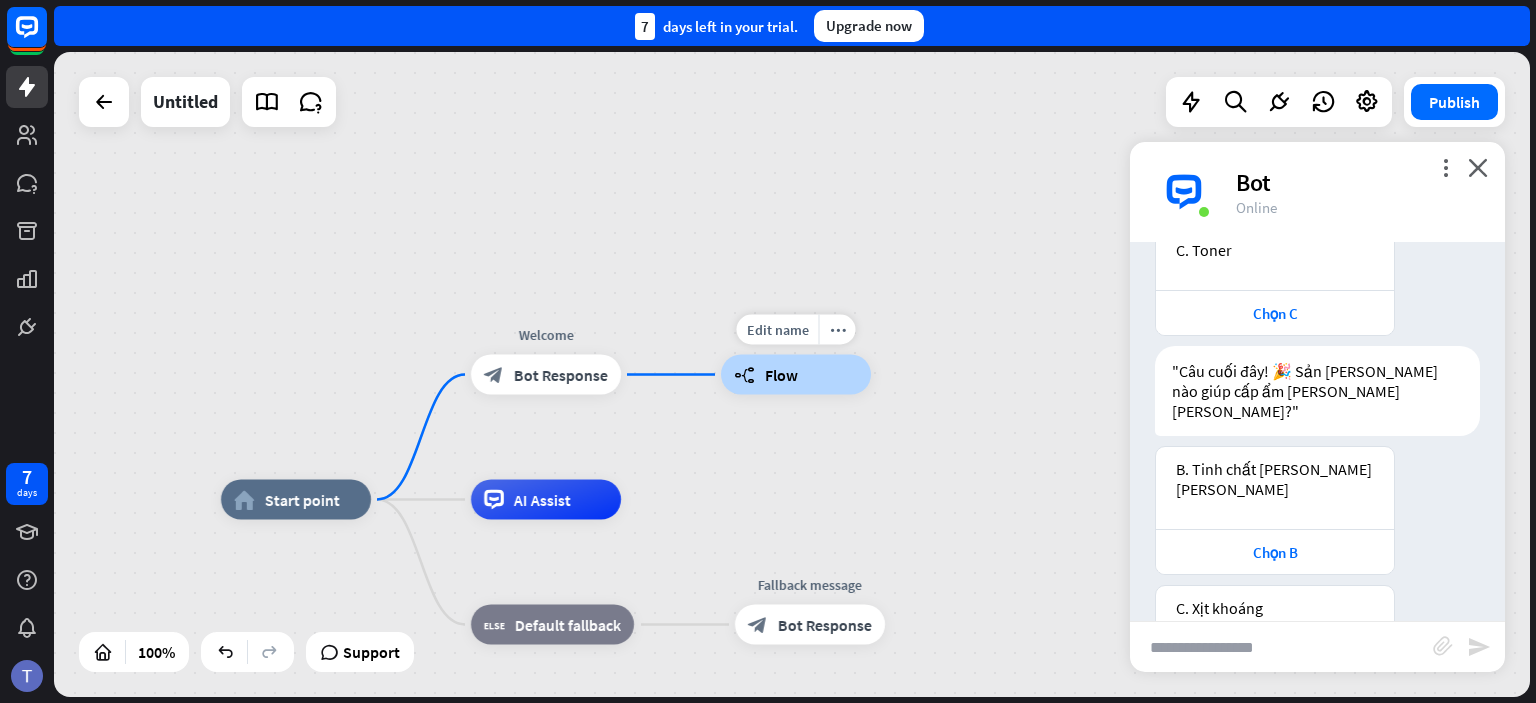 click on "Flow" at bounding box center (781, 375) 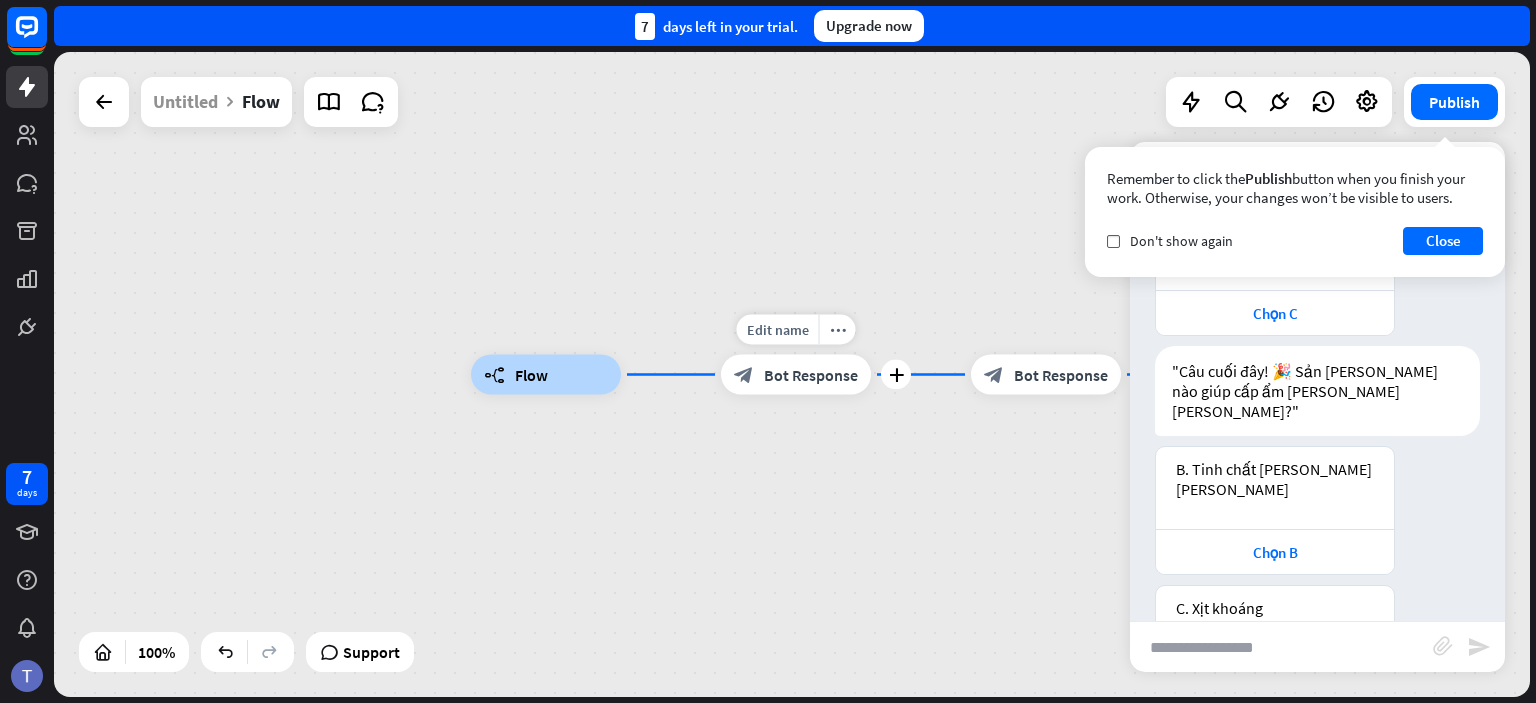 click on "Bot Response" at bounding box center (811, 375) 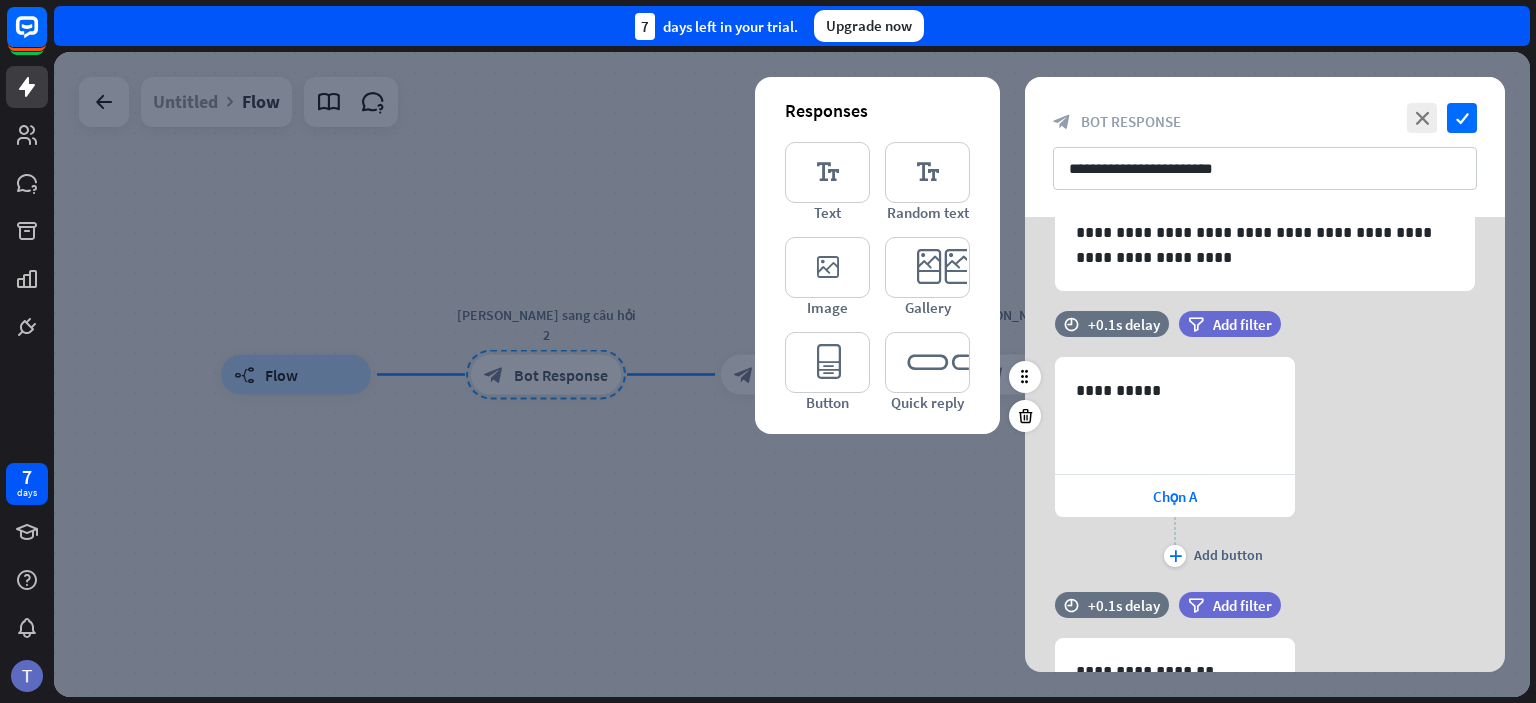 scroll, scrollTop: 104, scrollLeft: 0, axis: vertical 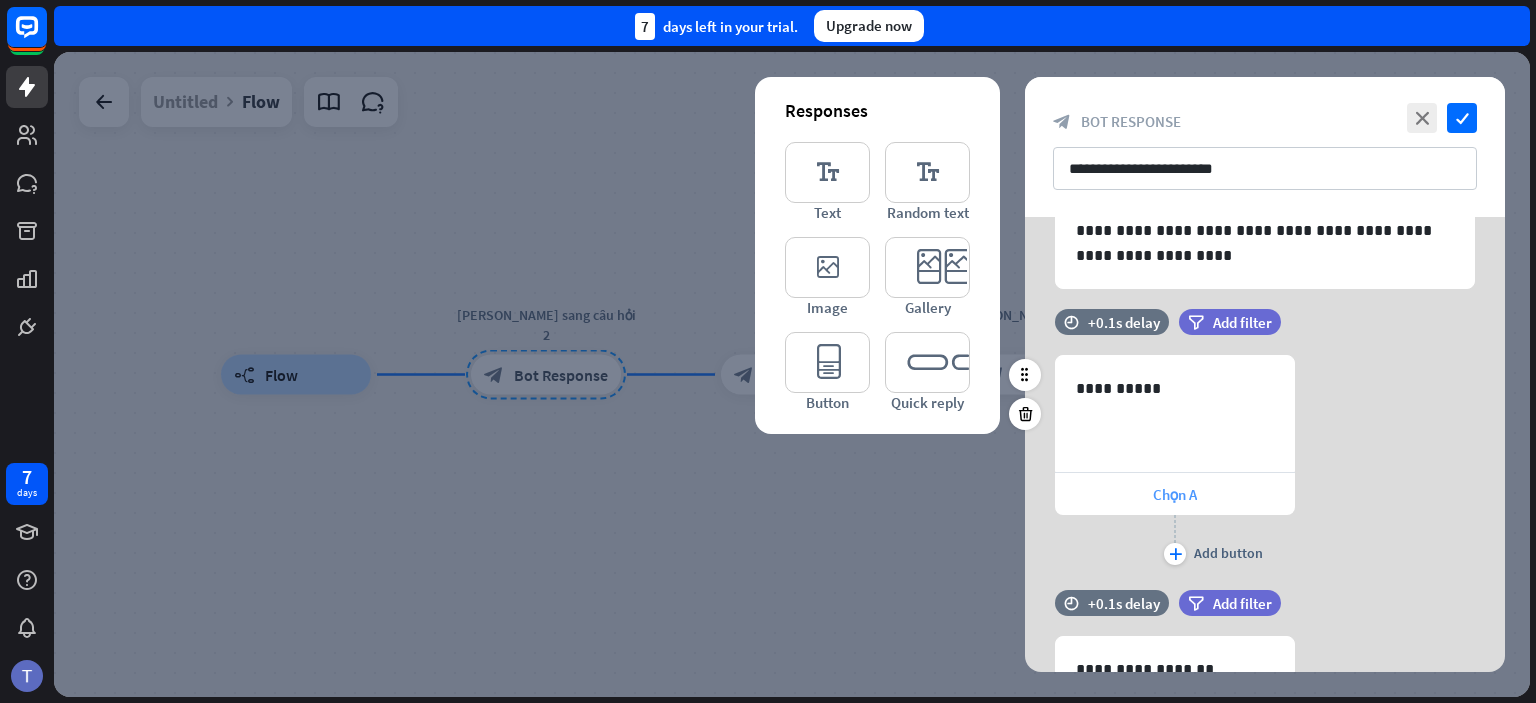 click on "Chọn A" at bounding box center (1175, 494) 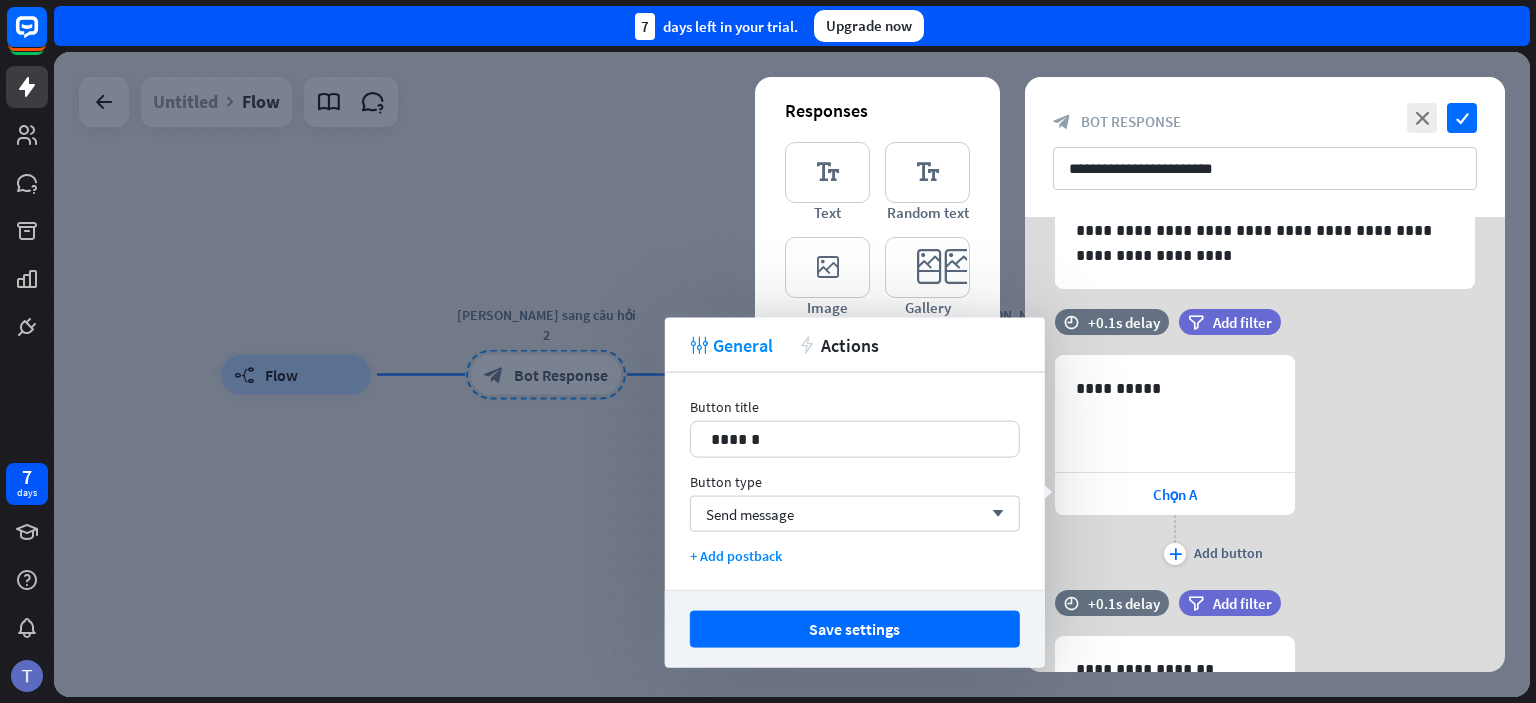 click on "**********" at bounding box center (1265, 462) 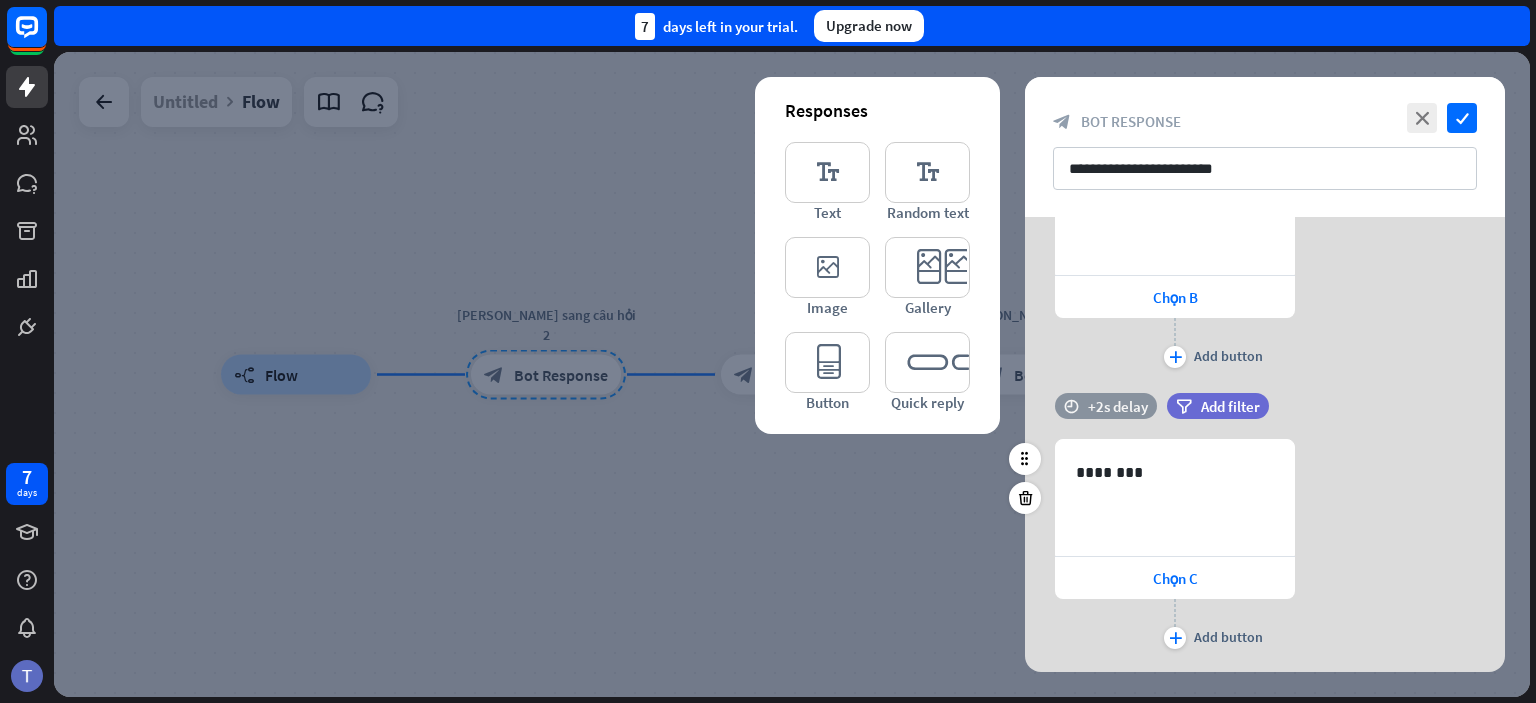scroll, scrollTop: 584, scrollLeft: 0, axis: vertical 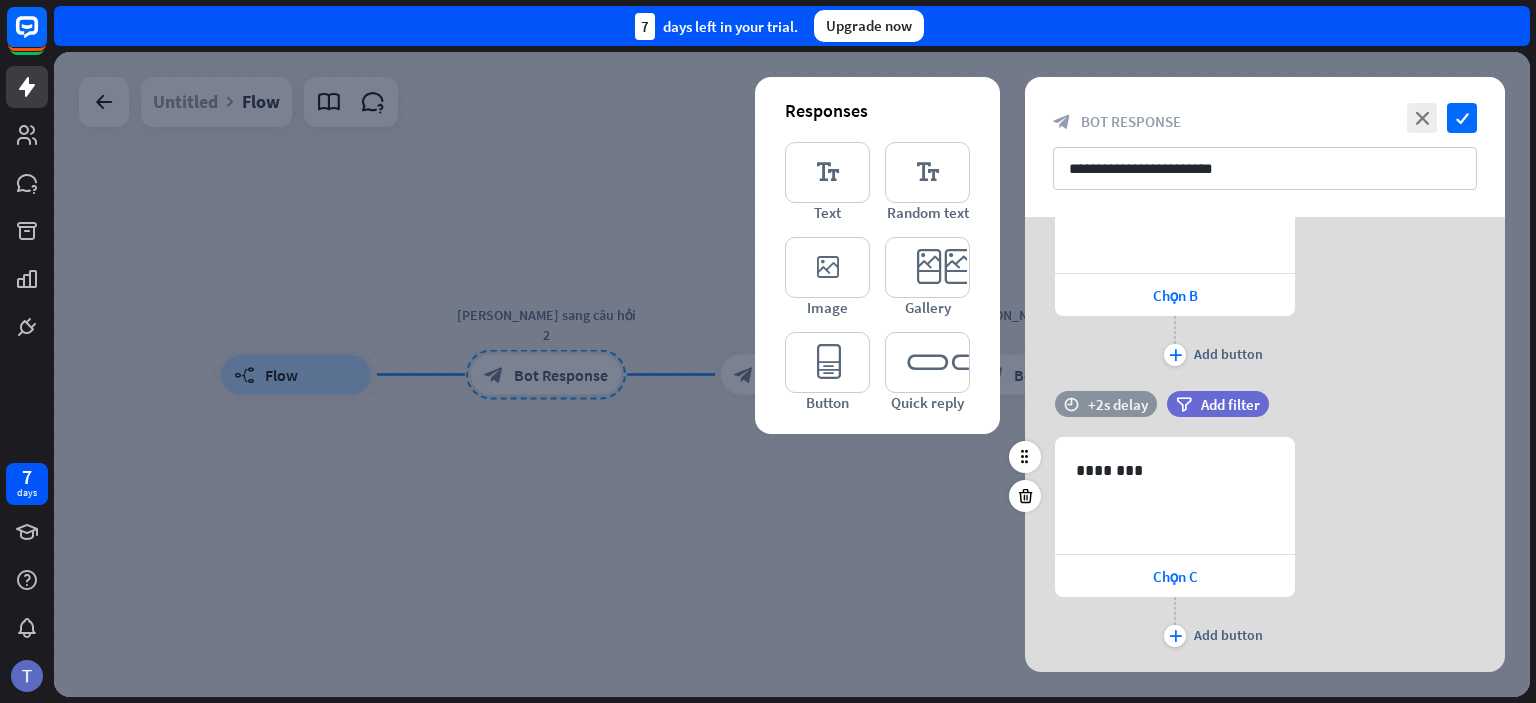 click on "+2s delay" at bounding box center [1118, 404] 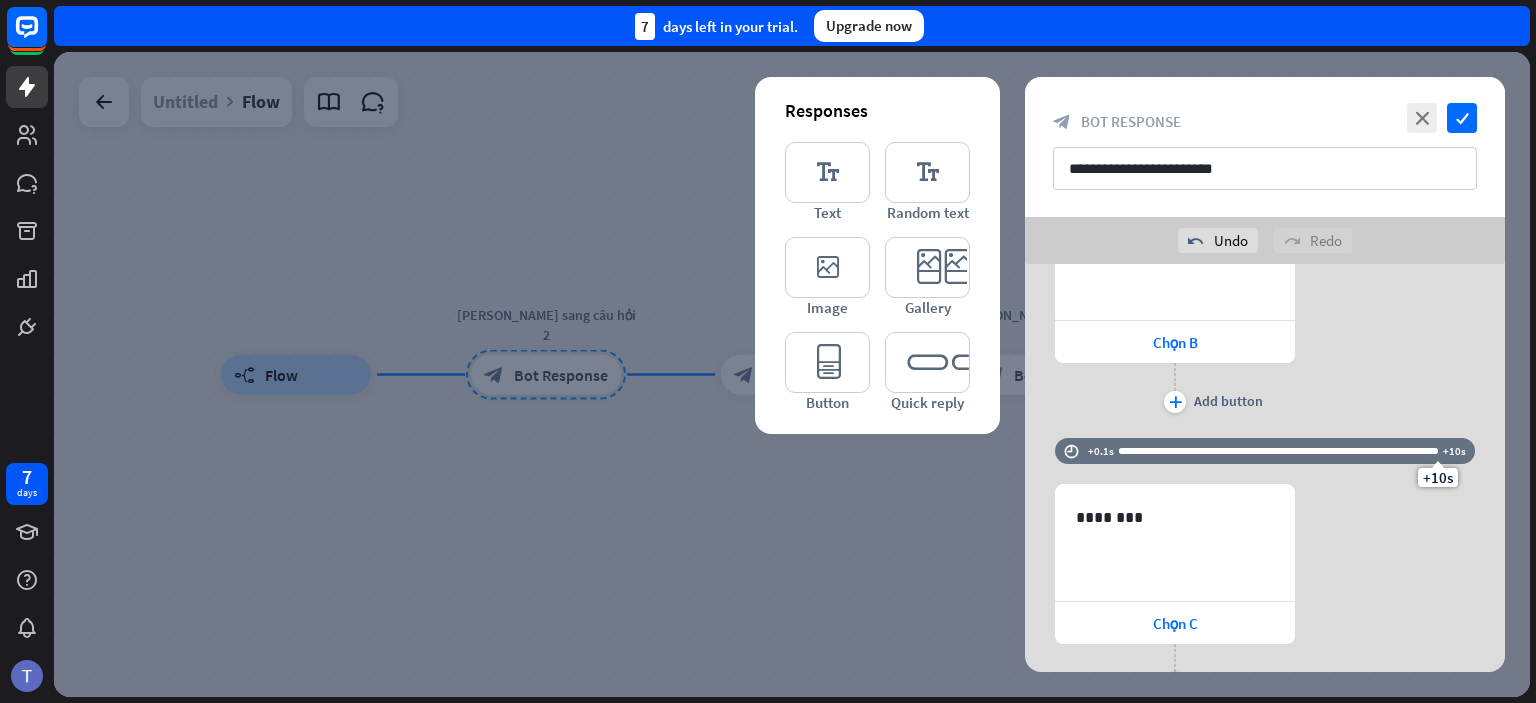drag, startPoint x: 1179, startPoint y: 406, endPoint x: 1512, endPoint y: 413, distance: 333.07358 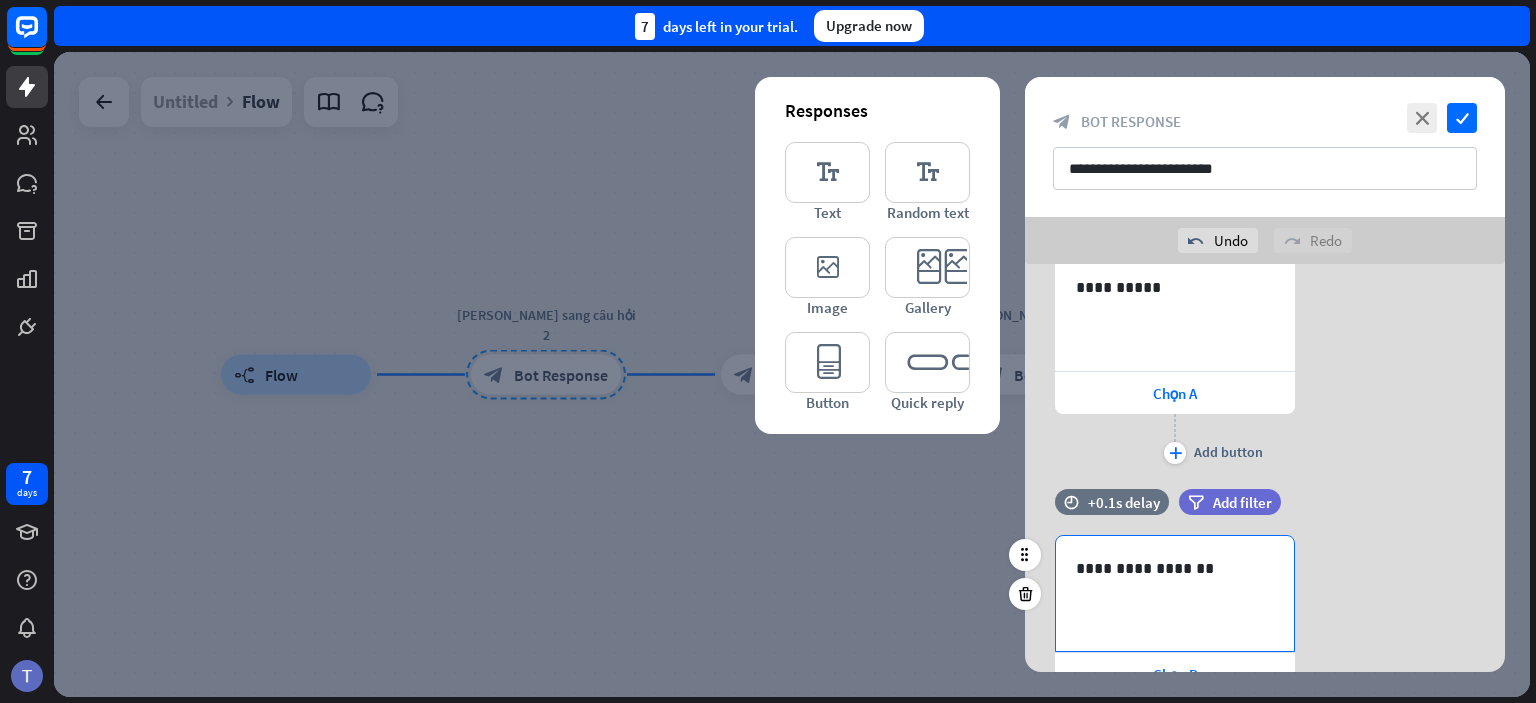 scroll, scrollTop: 264, scrollLeft: 0, axis: vertical 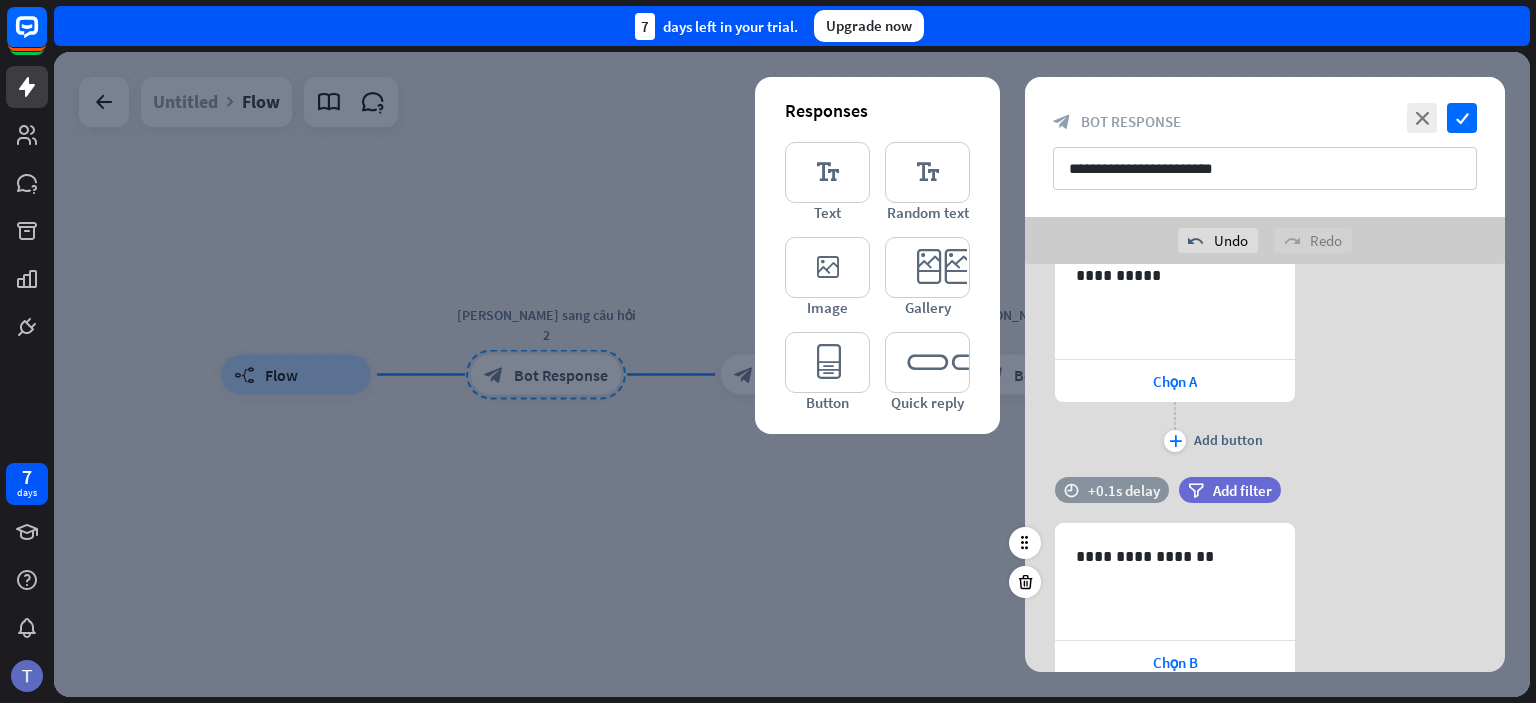 click on "+0.1s delay" at bounding box center [1124, 490] 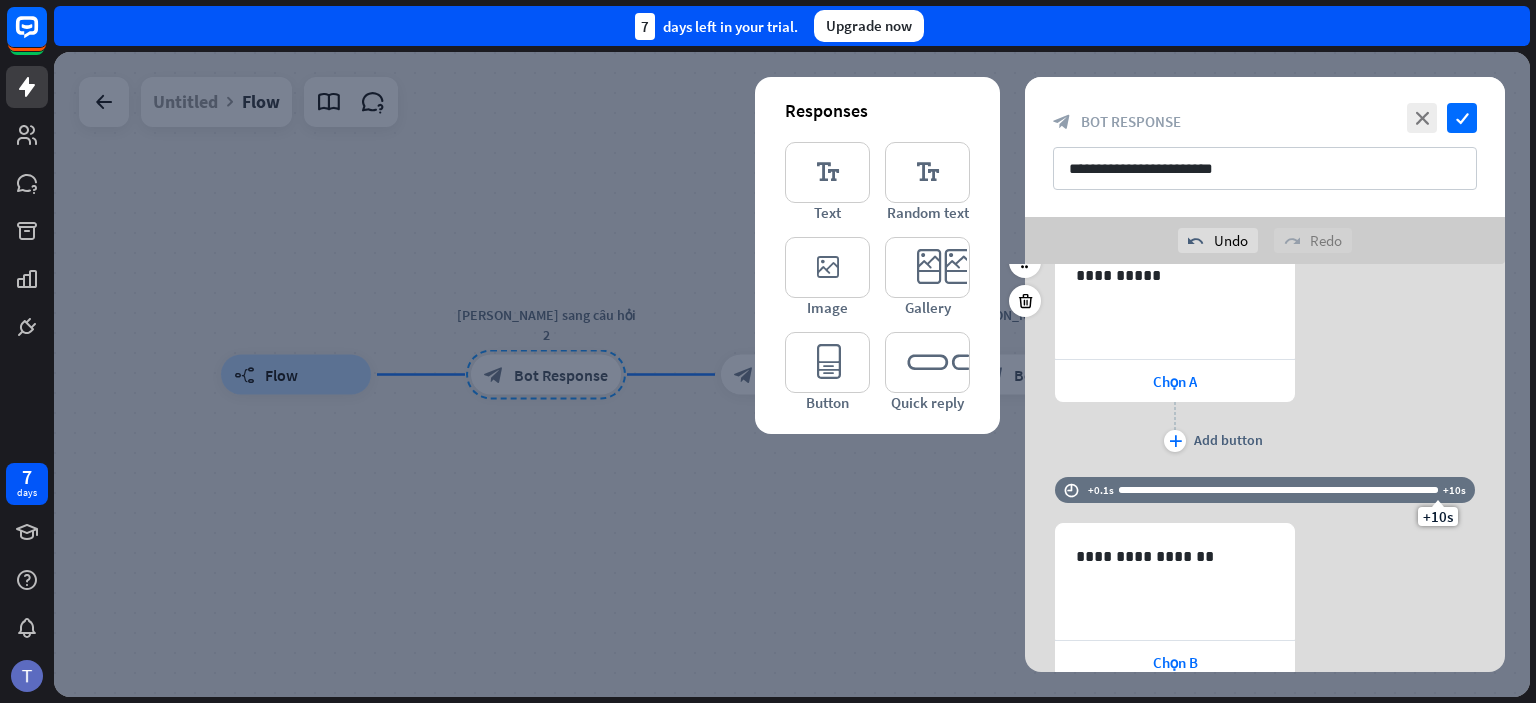 drag, startPoint x: 1119, startPoint y: 486, endPoint x: 1464, endPoint y: 474, distance: 345.20862 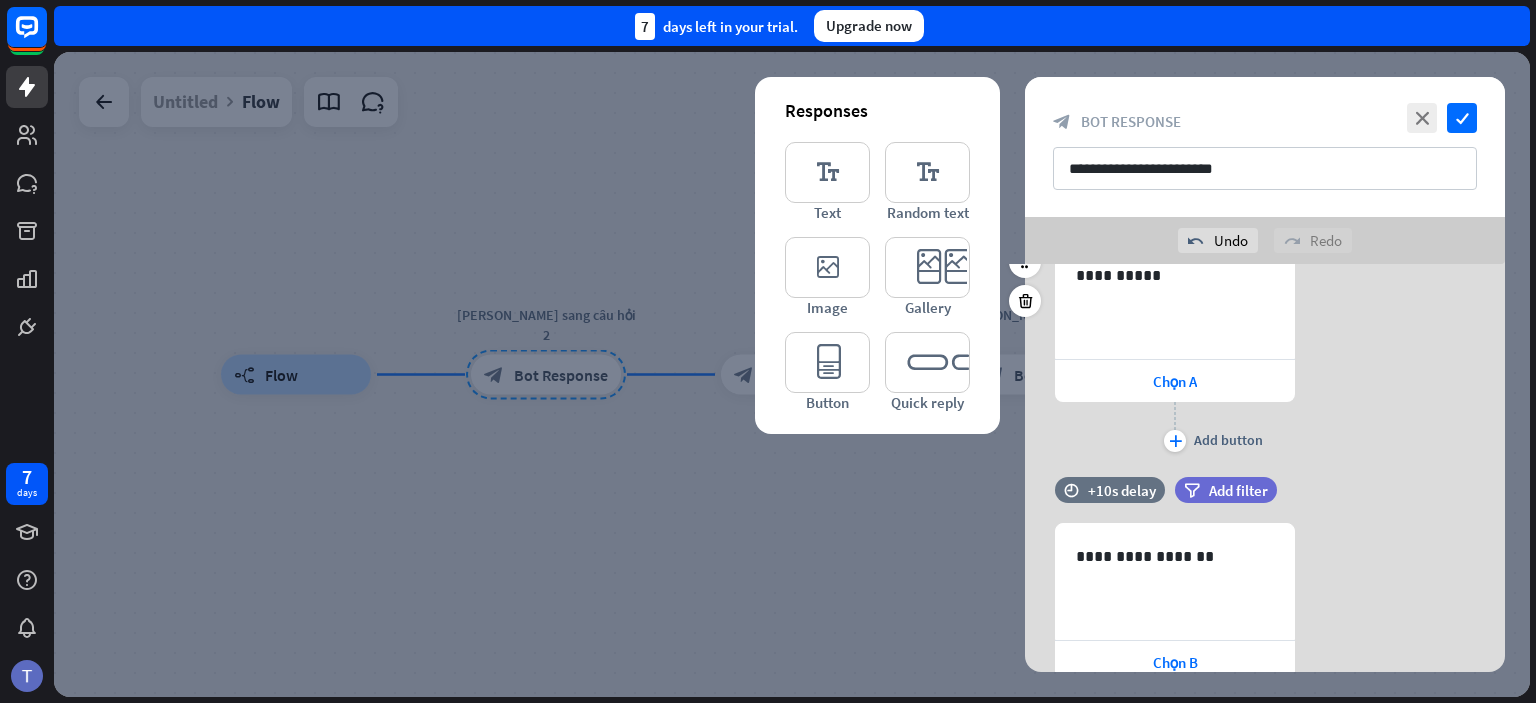 scroll, scrollTop: 0, scrollLeft: 0, axis: both 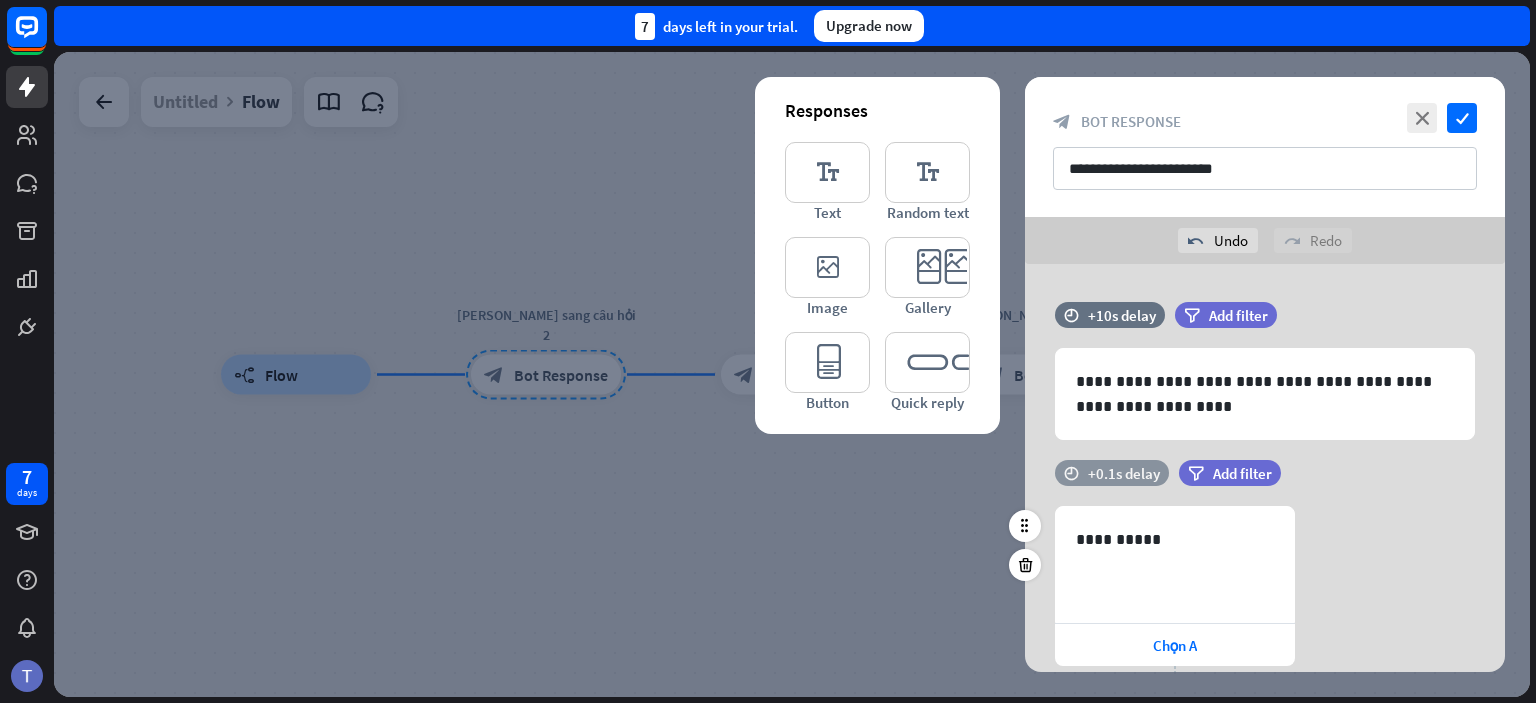 click on "+0.1s delay" at bounding box center (1124, 473) 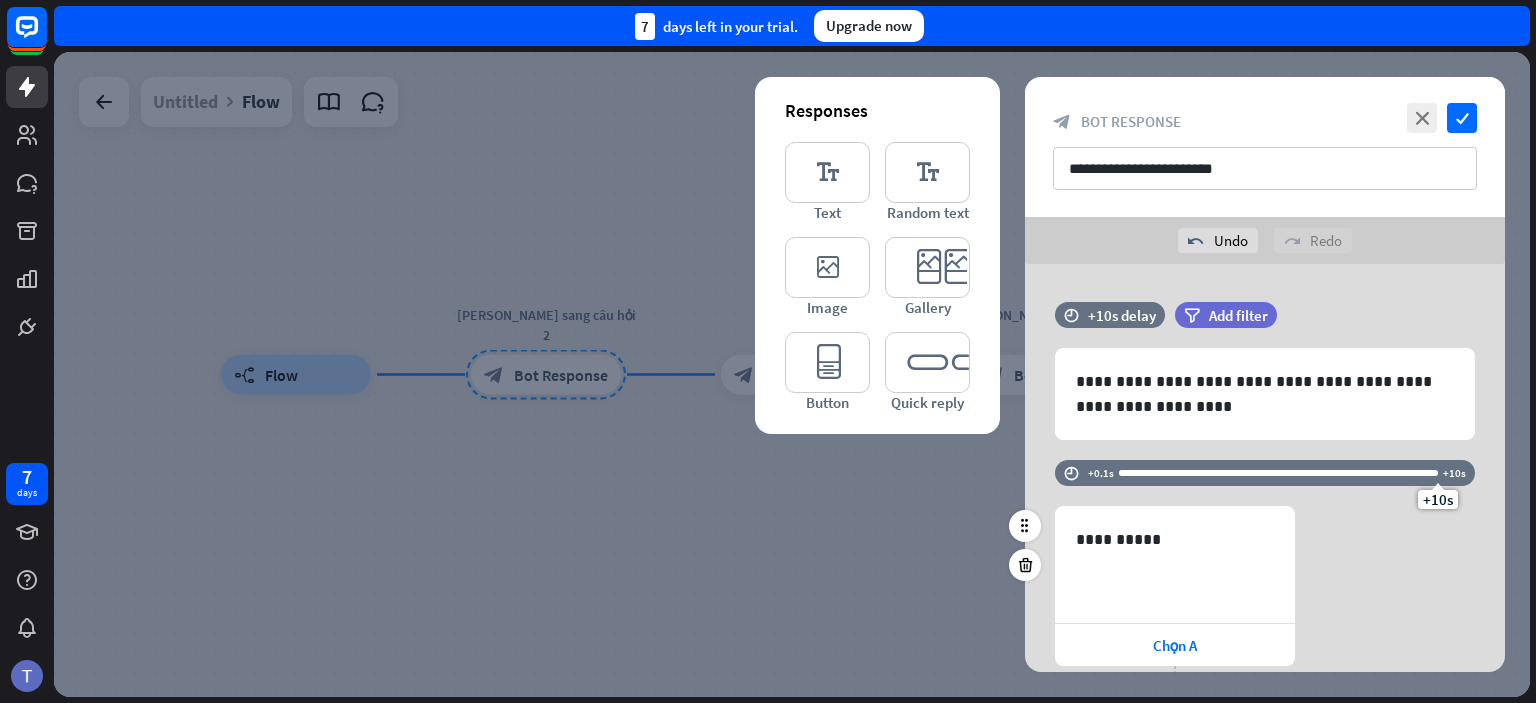 drag, startPoint x: 1116, startPoint y: 470, endPoint x: 1469, endPoint y: 475, distance: 353.0354 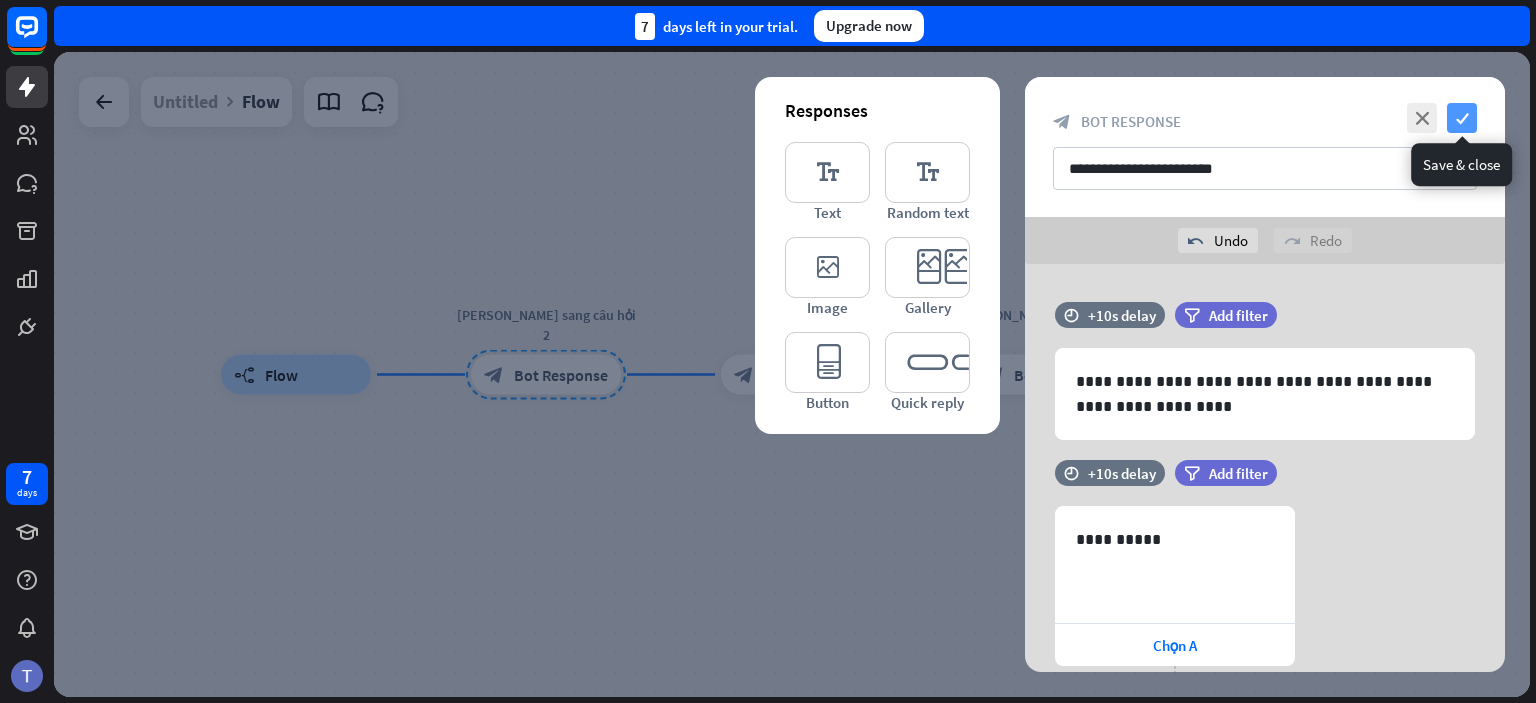 click on "check" at bounding box center [1462, 118] 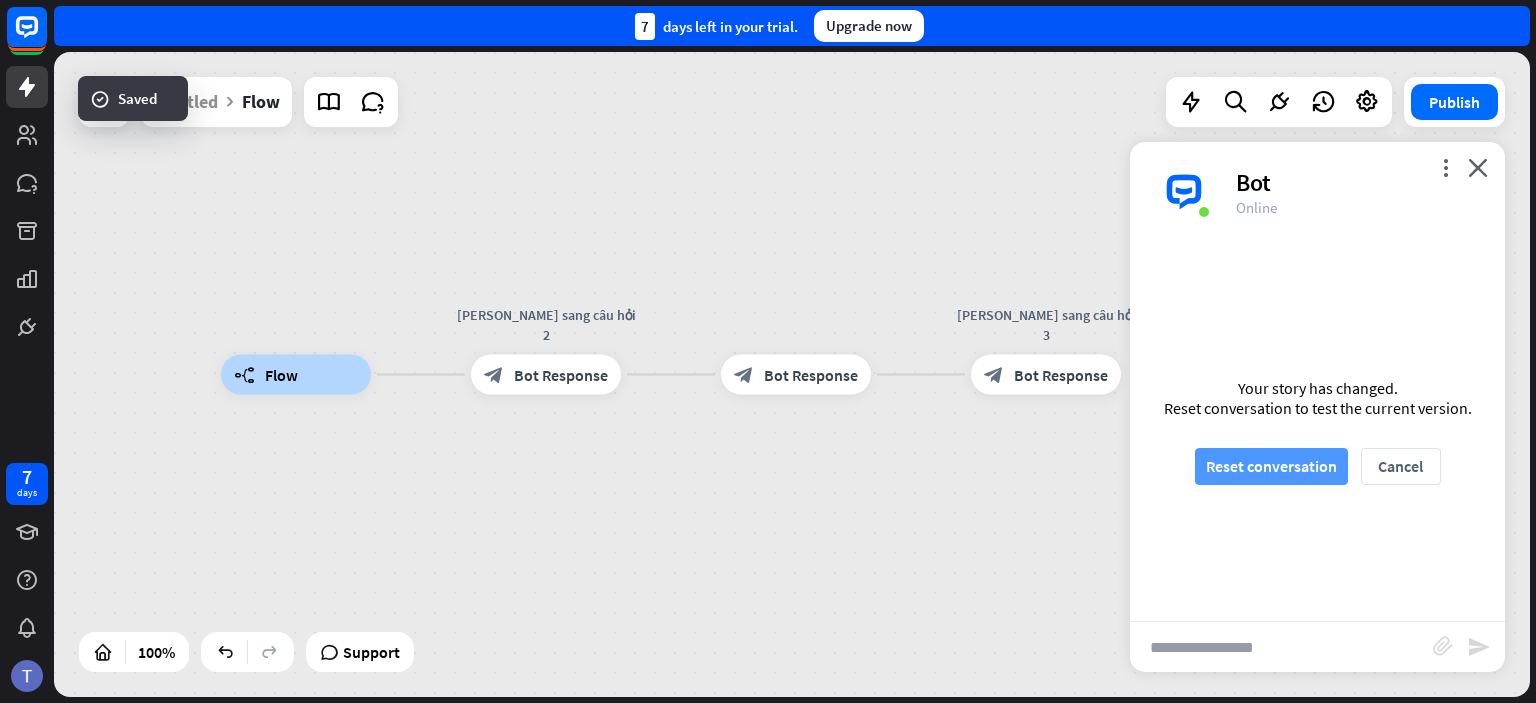 click on "Reset conversation" at bounding box center (1271, 466) 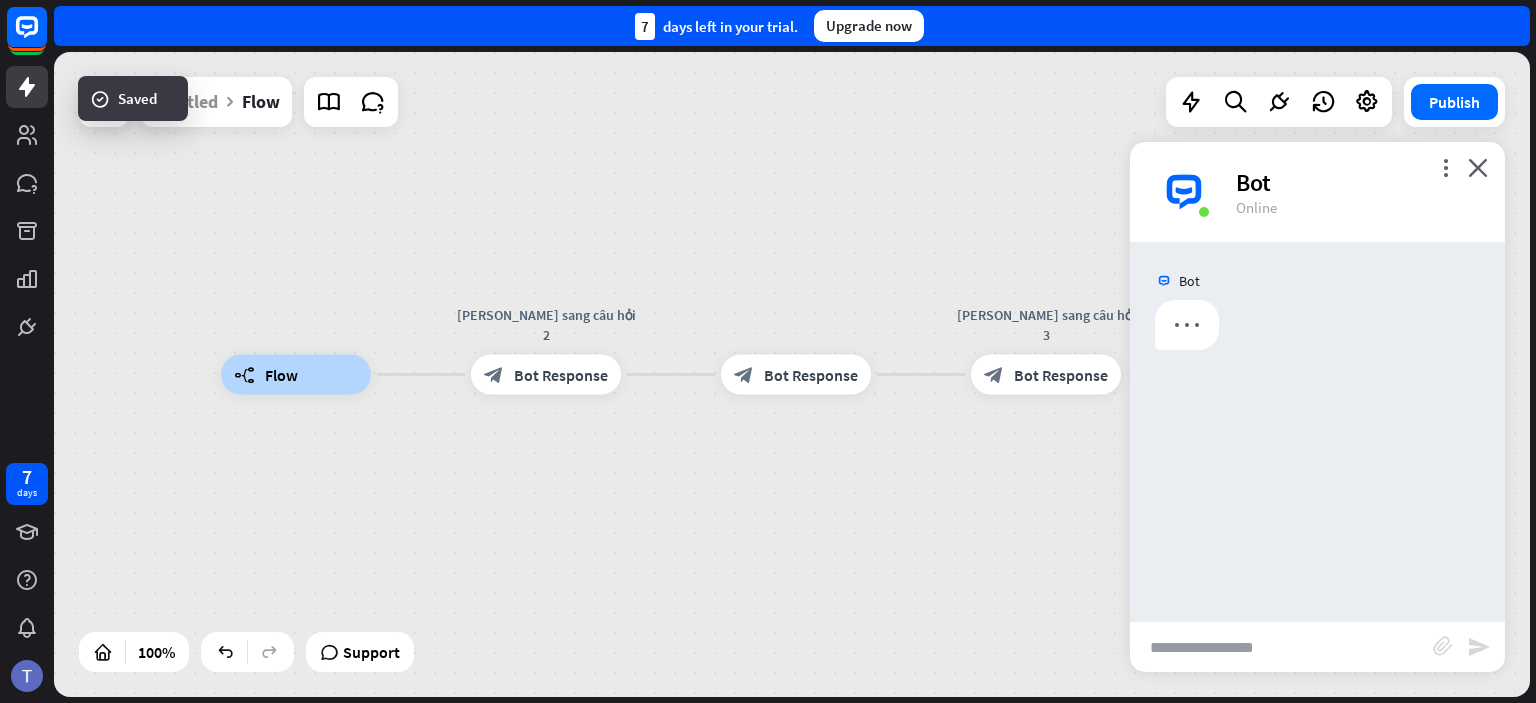 scroll, scrollTop: 0, scrollLeft: 0, axis: both 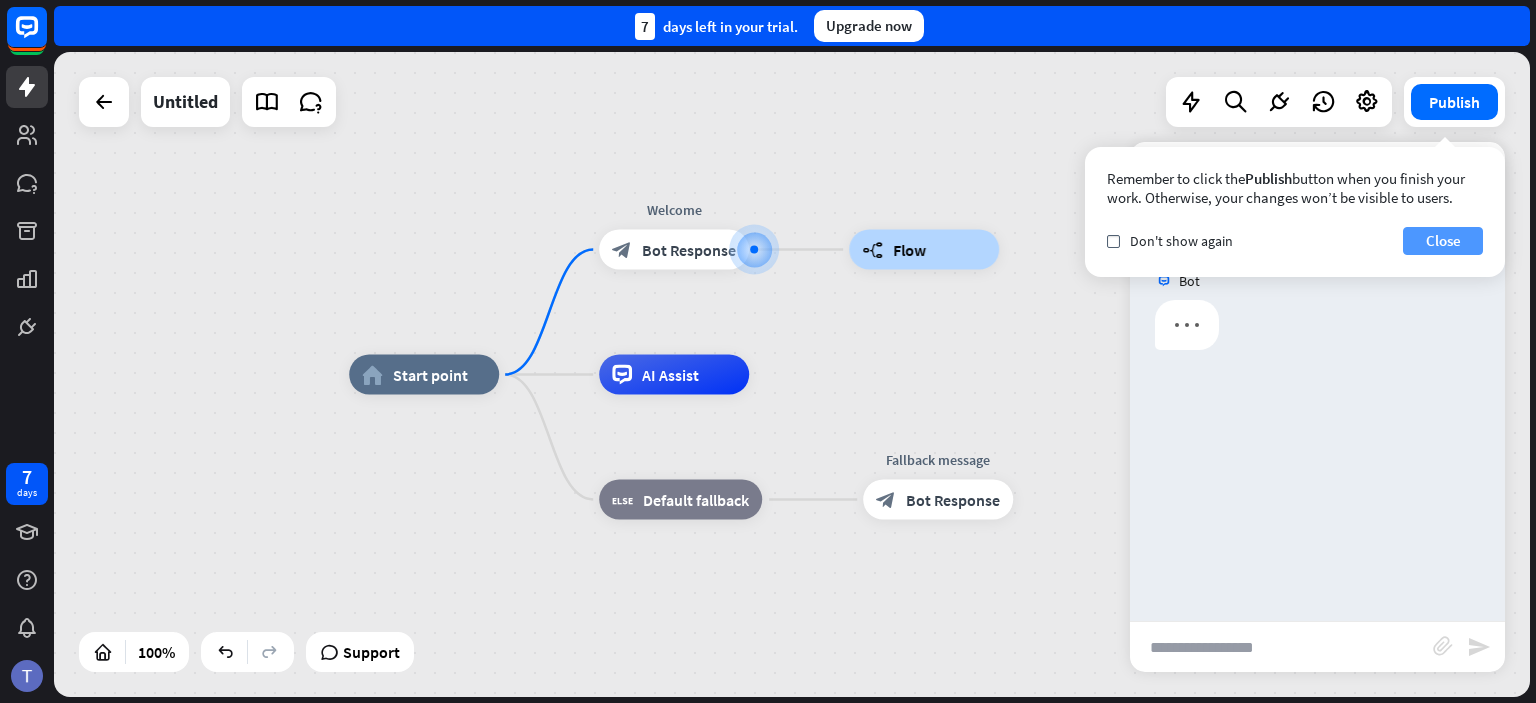 click on "Close" at bounding box center [1443, 241] 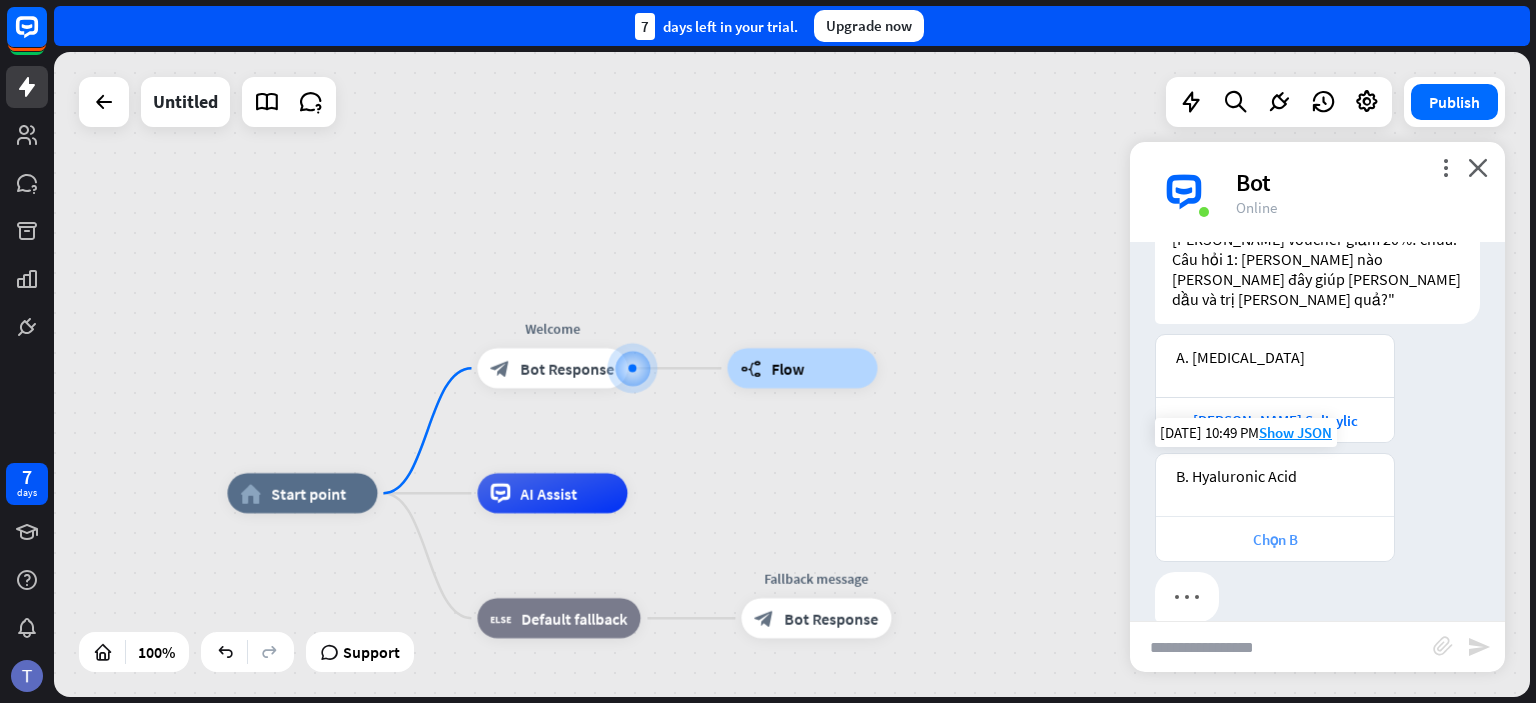 scroll, scrollTop: 136, scrollLeft: 0, axis: vertical 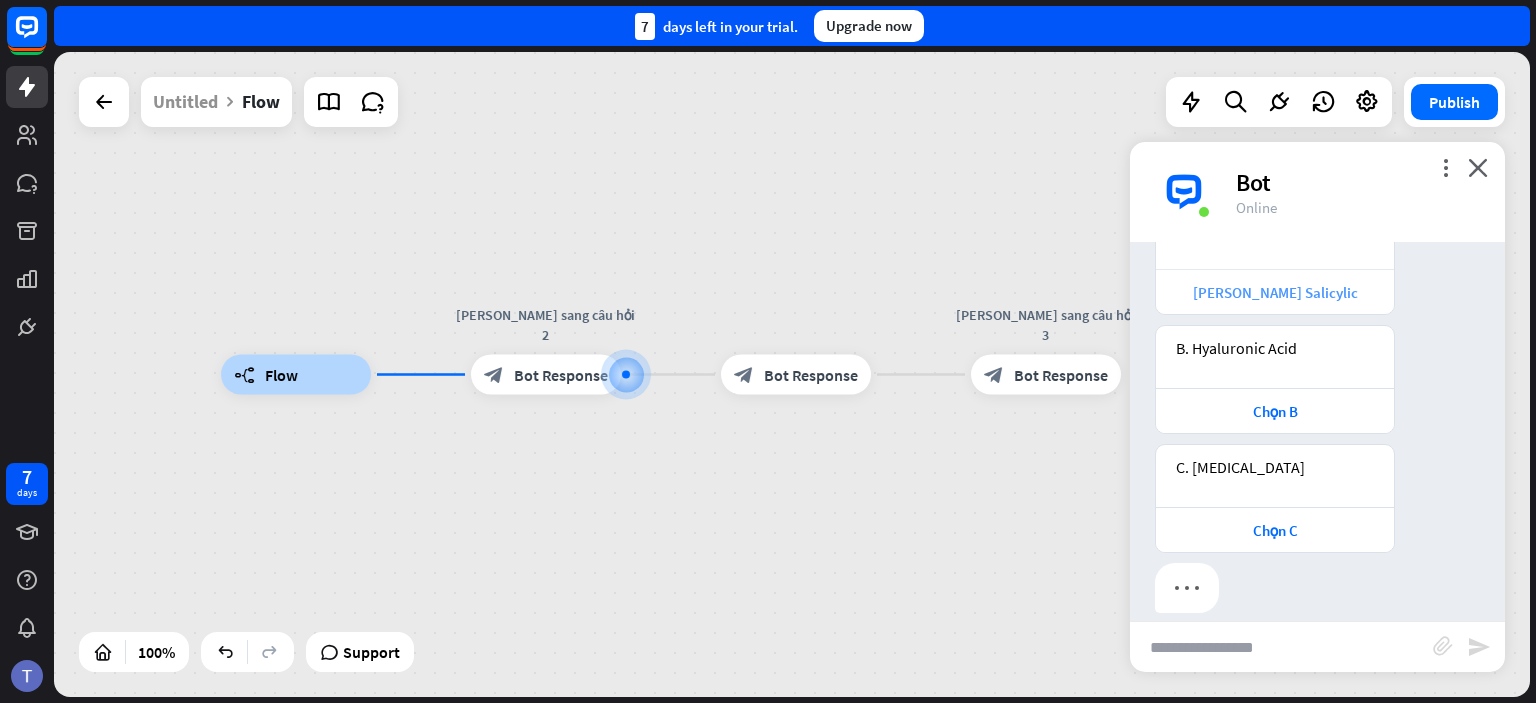 click on "[PERSON_NAME] Salicylic" at bounding box center (1275, 292) 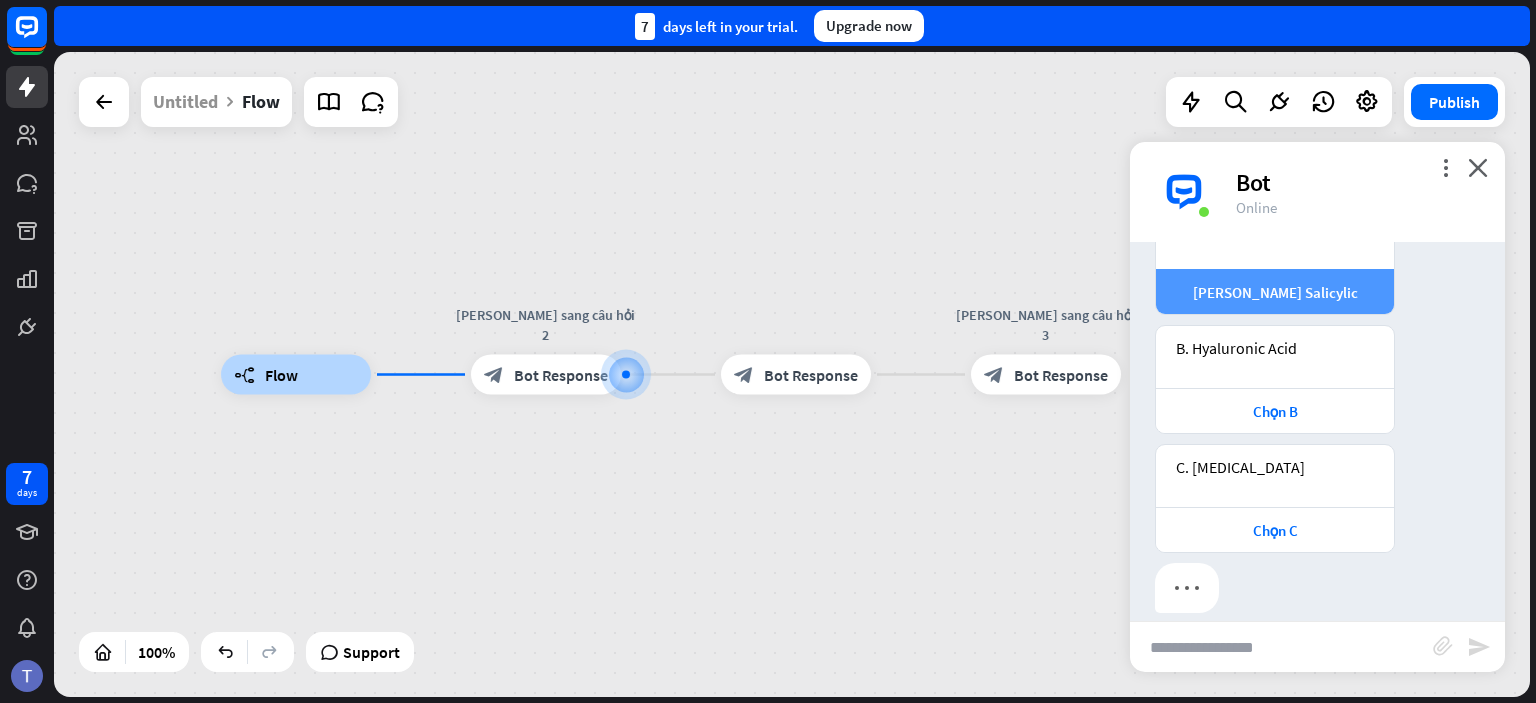 click on "[PERSON_NAME] Salicylic" at bounding box center (1275, 292) 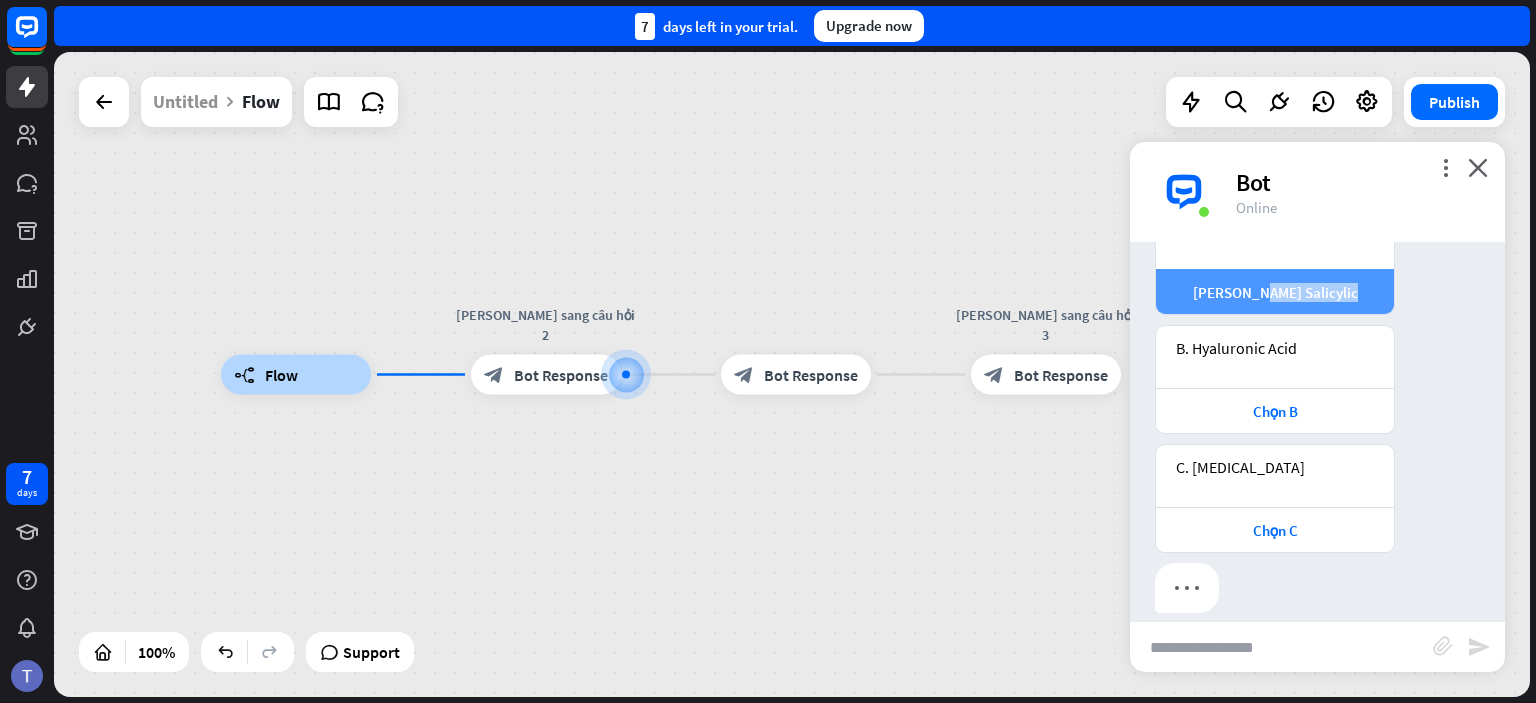 click on "[PERSON_NAME] Salicylic" at bounding box center (1275, 292) 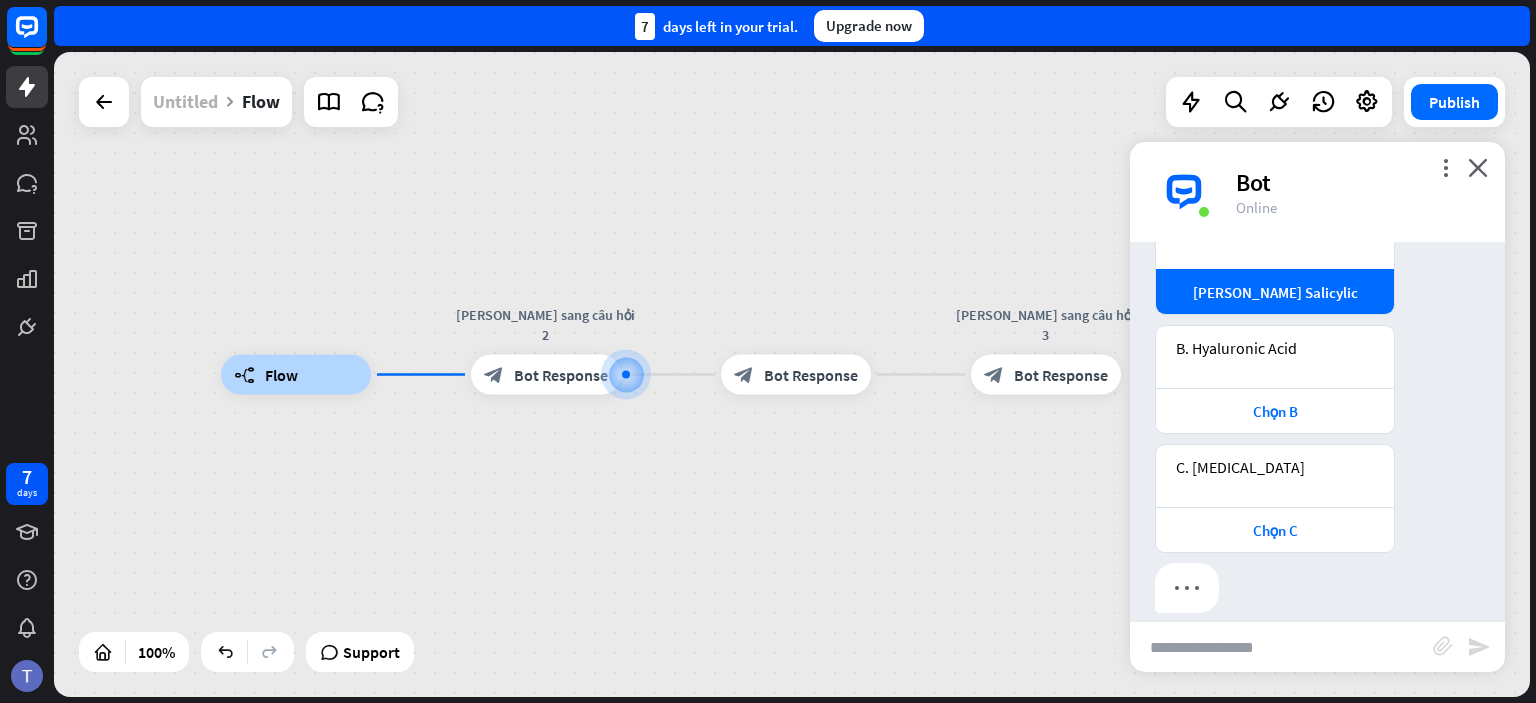 click on "Untitled" at bounding box center (185, 102) 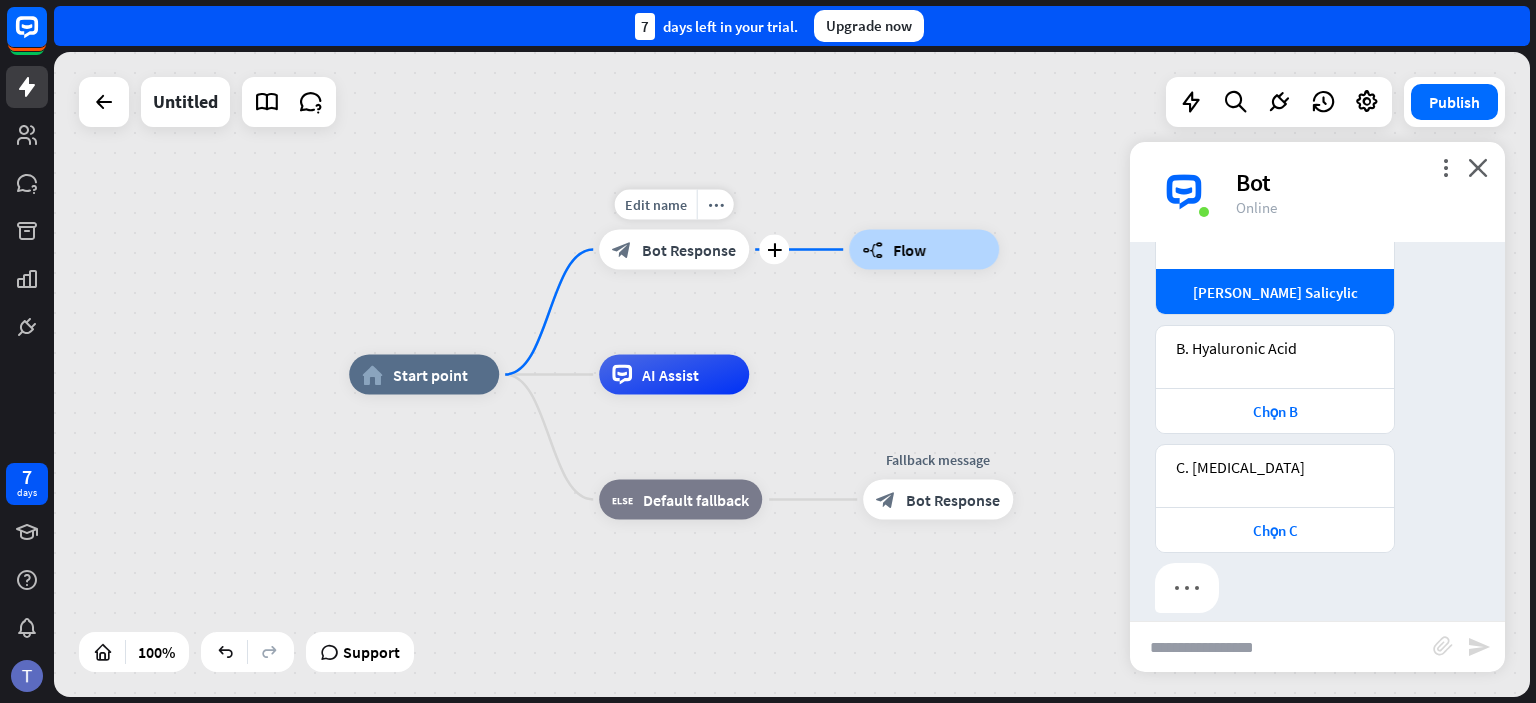 click on "Edit name   more_horiz         plus   Welcome   block_bot_response   Bot Response" at bounding box center [674, 250] 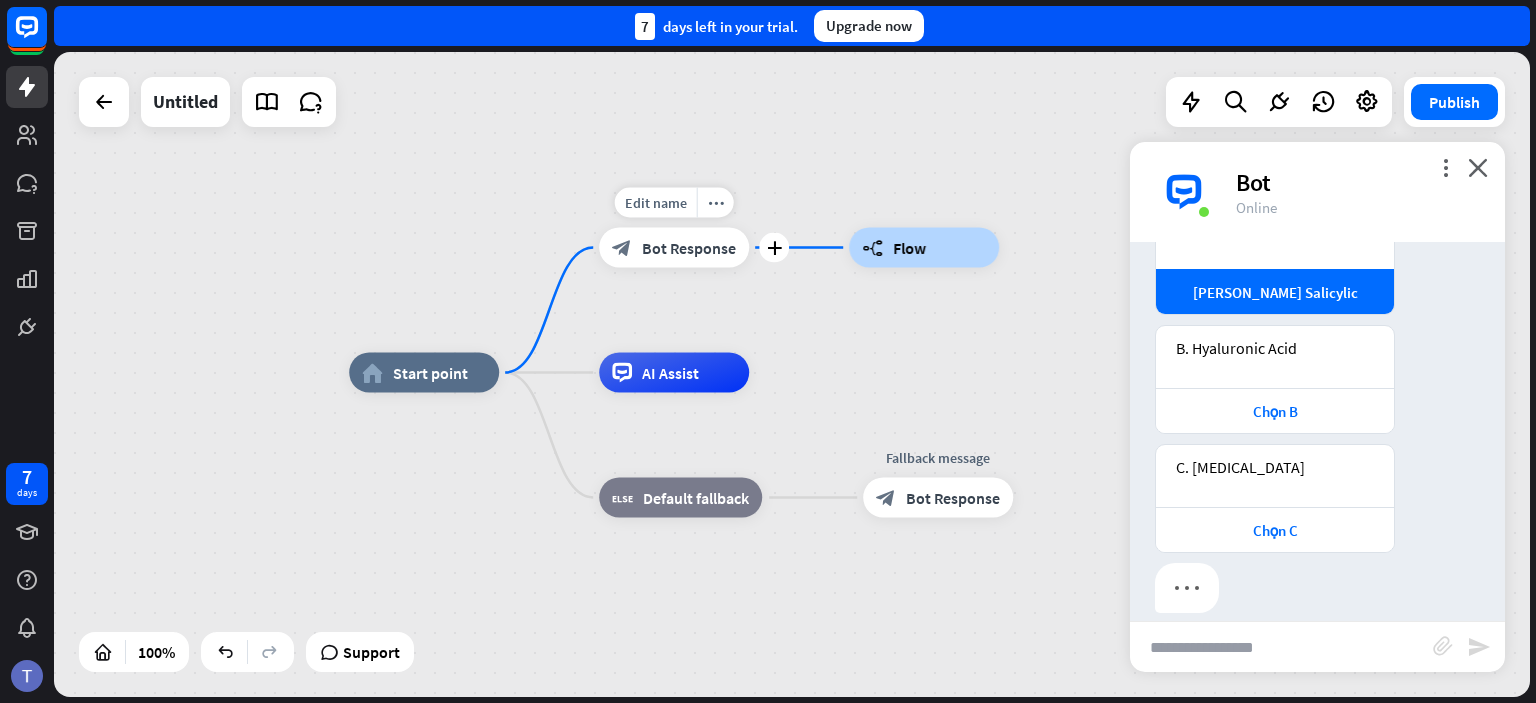 click on "Bot Response" at bounding box center (689, 248) 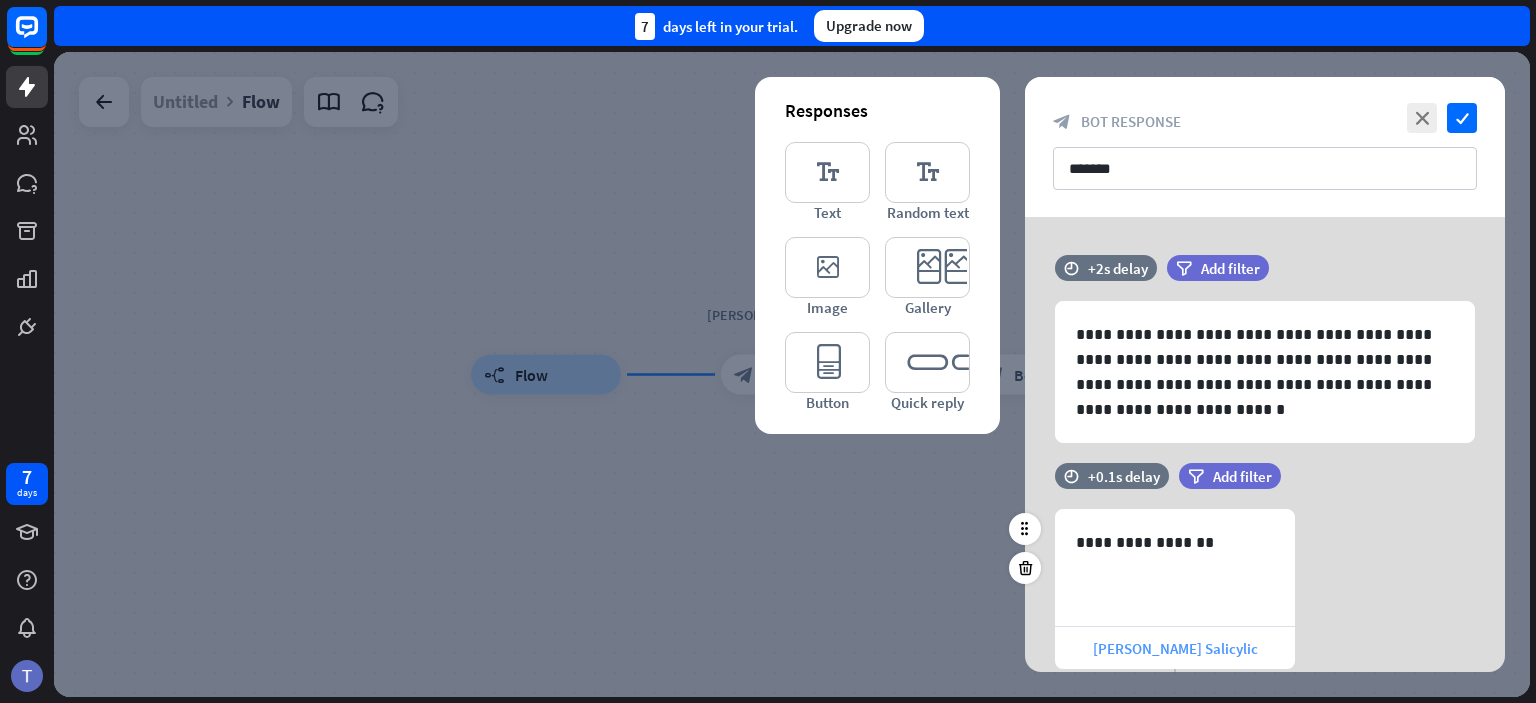 click on "[PERSON_NAME] Salicylic" at bounding box center [1175, 648] 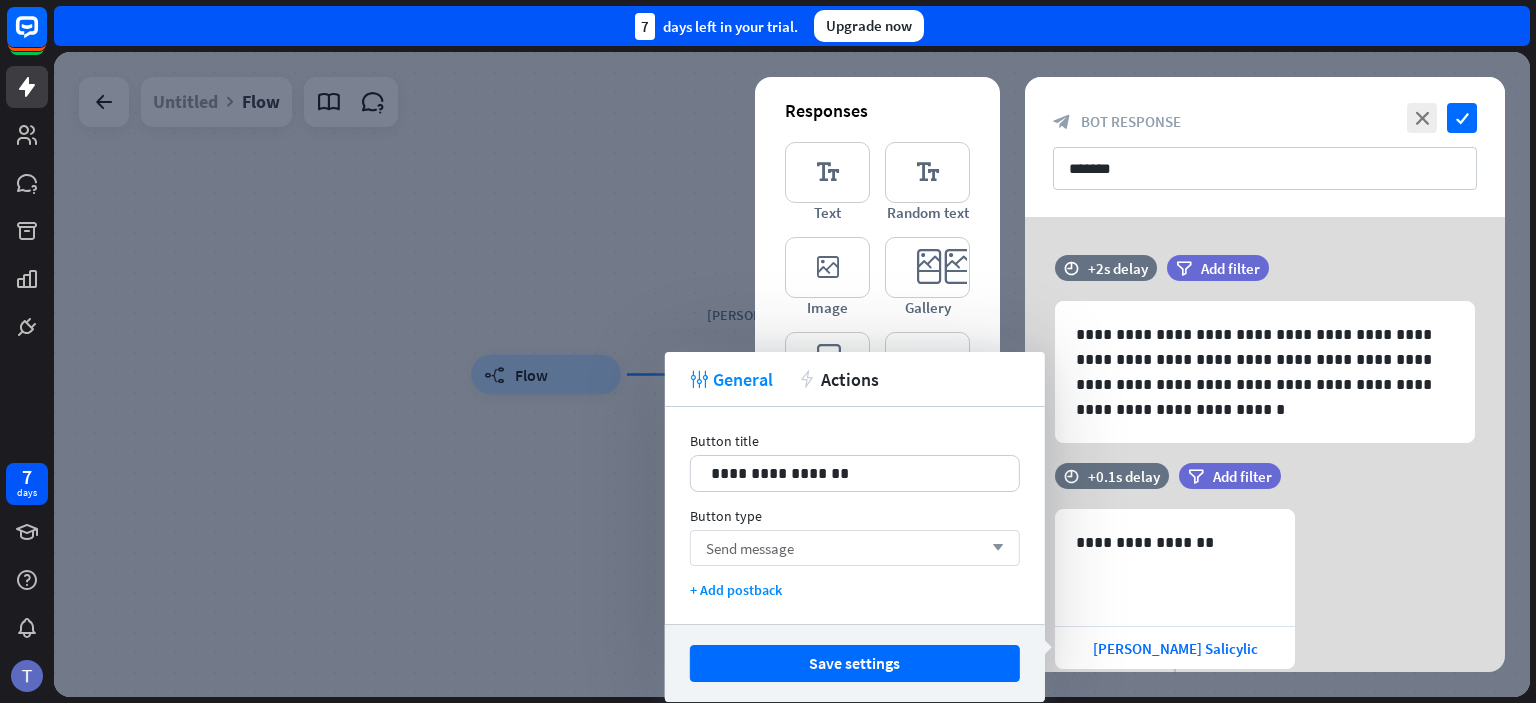 click on "Send message
arrow_down" at bounding box center (855, 548) 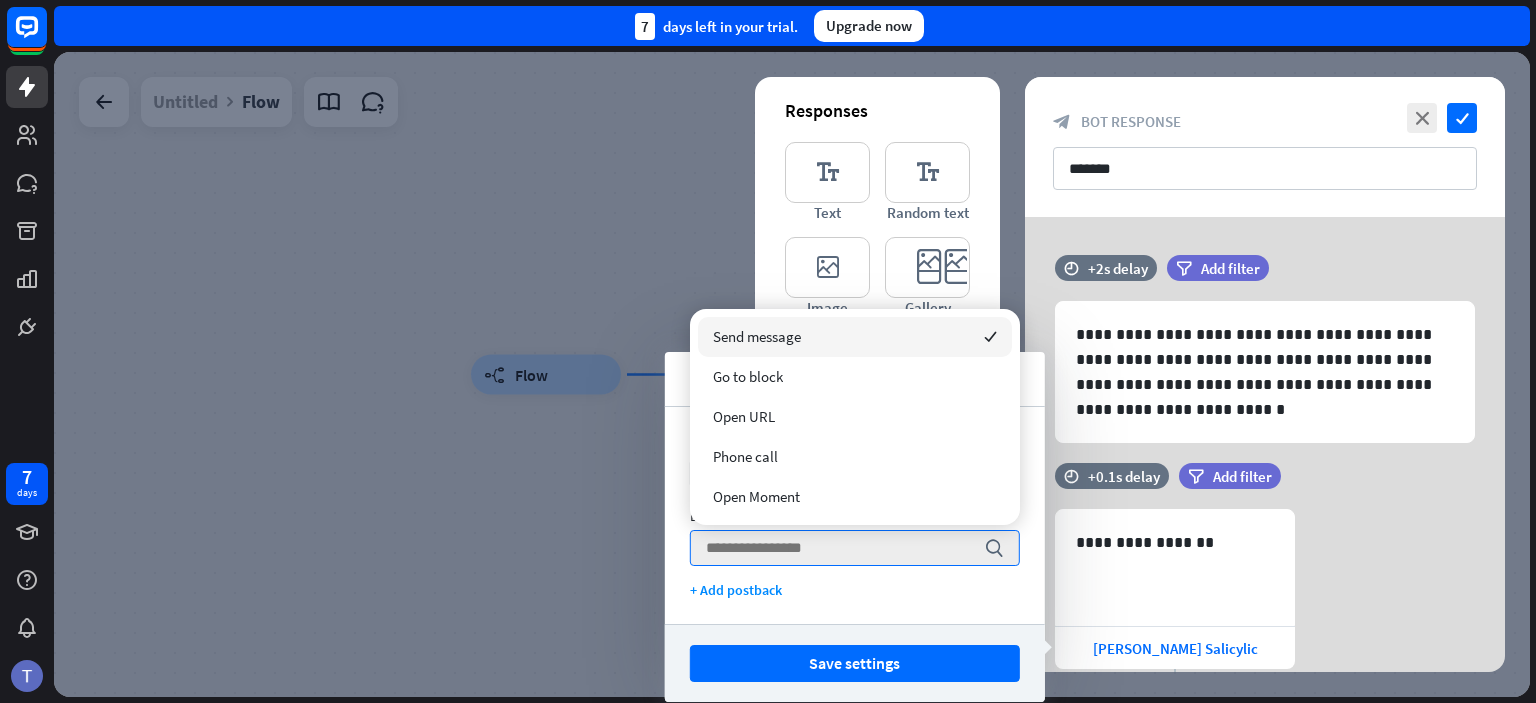 click on "Send message" at bounding box center (757, 336) 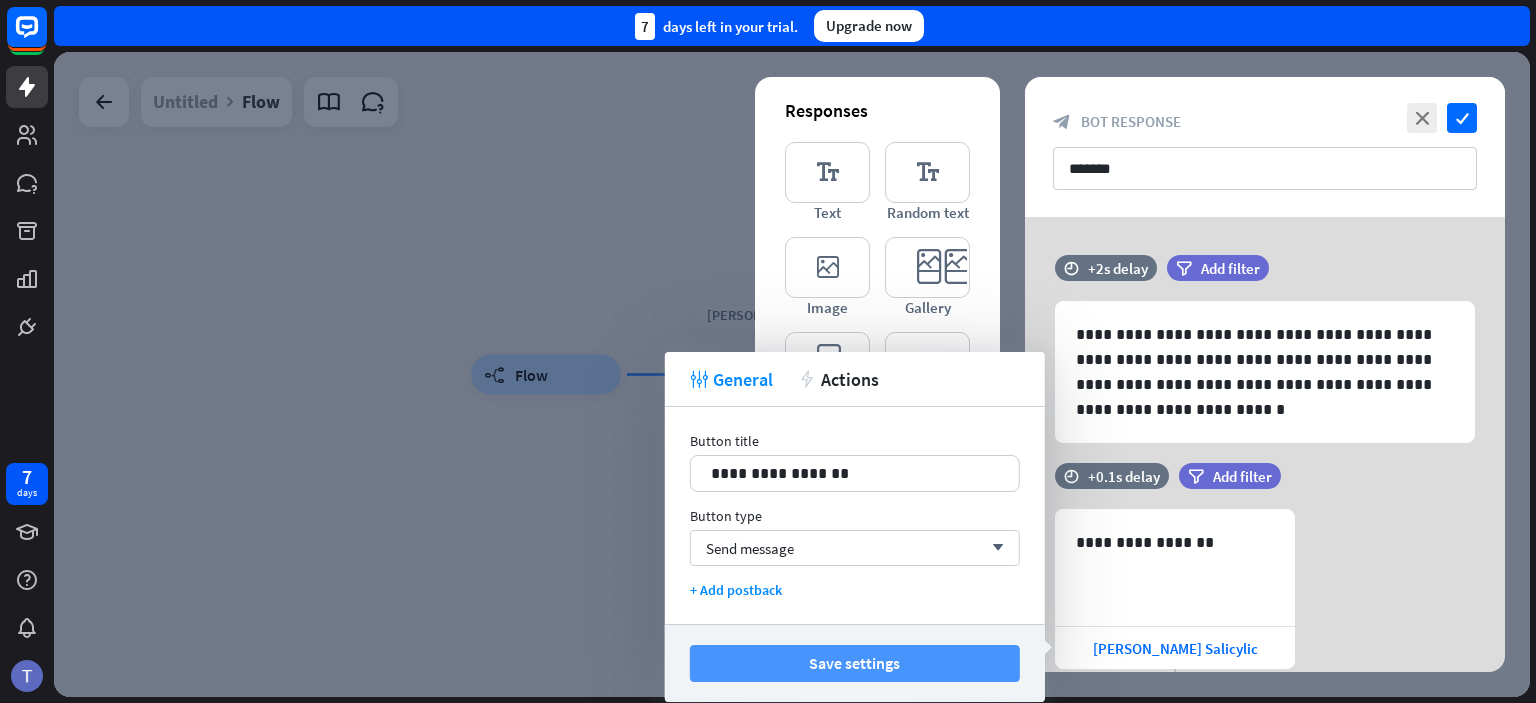 click on "Save settings" at bounding box center [855, 663] 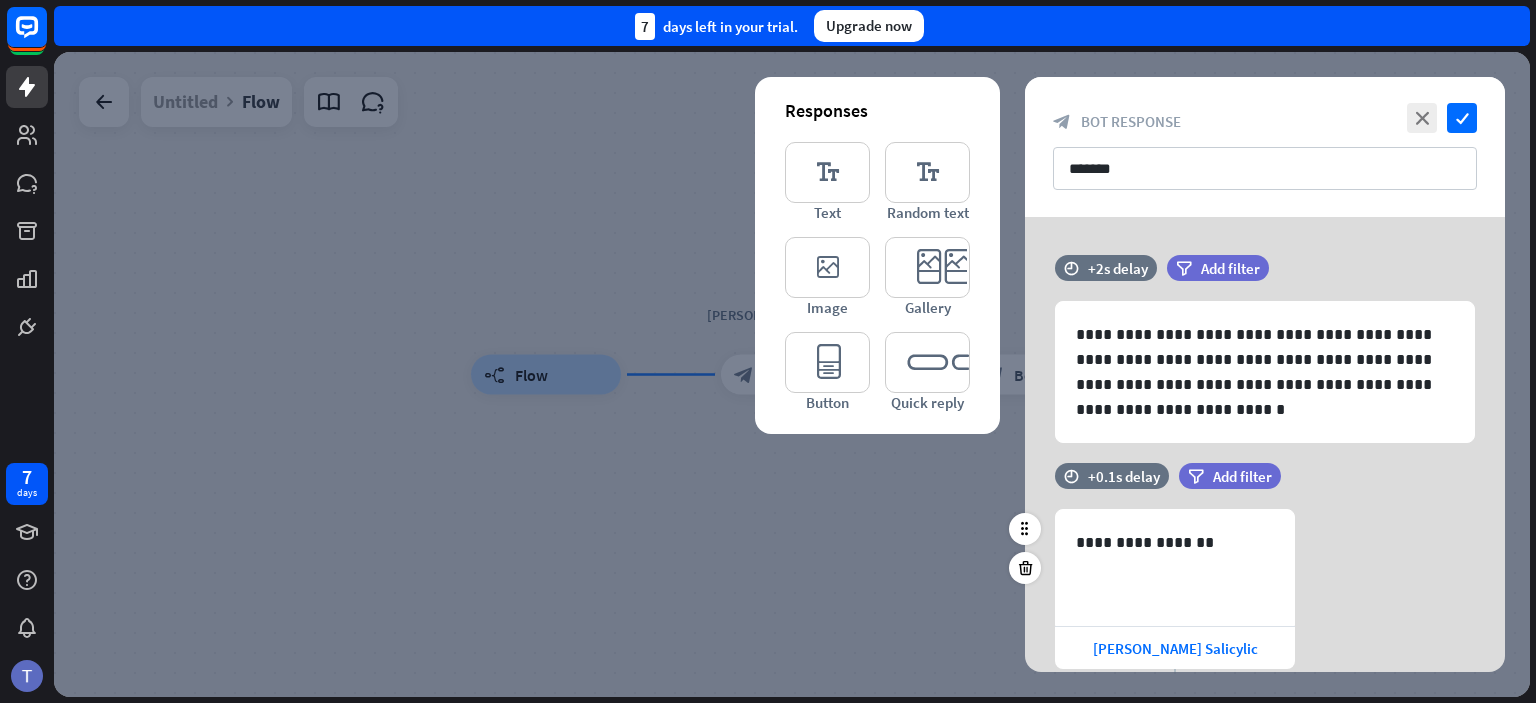 scroll, scrollTop: 681, scrollLeft: 0, axis: vertical 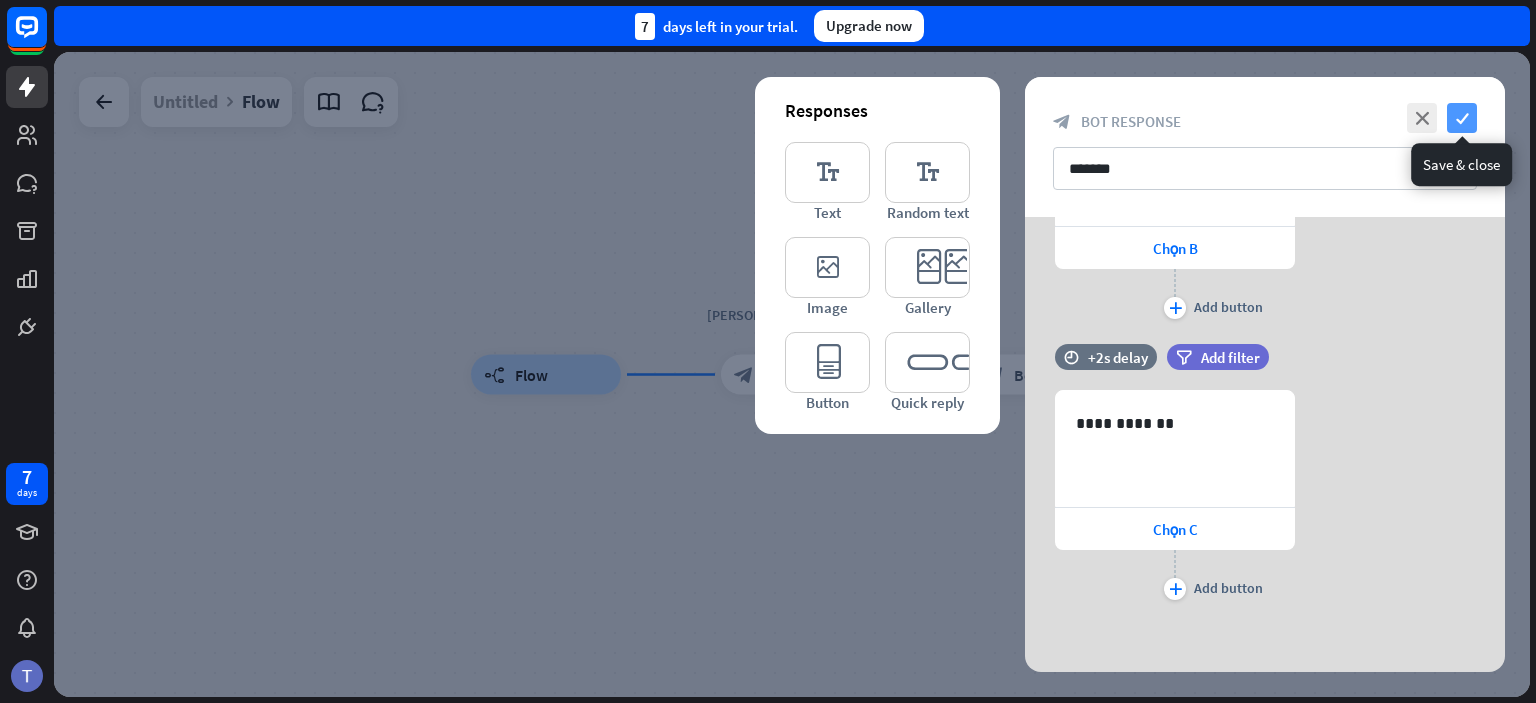 click on "check" at bounding box center [1462, 118] 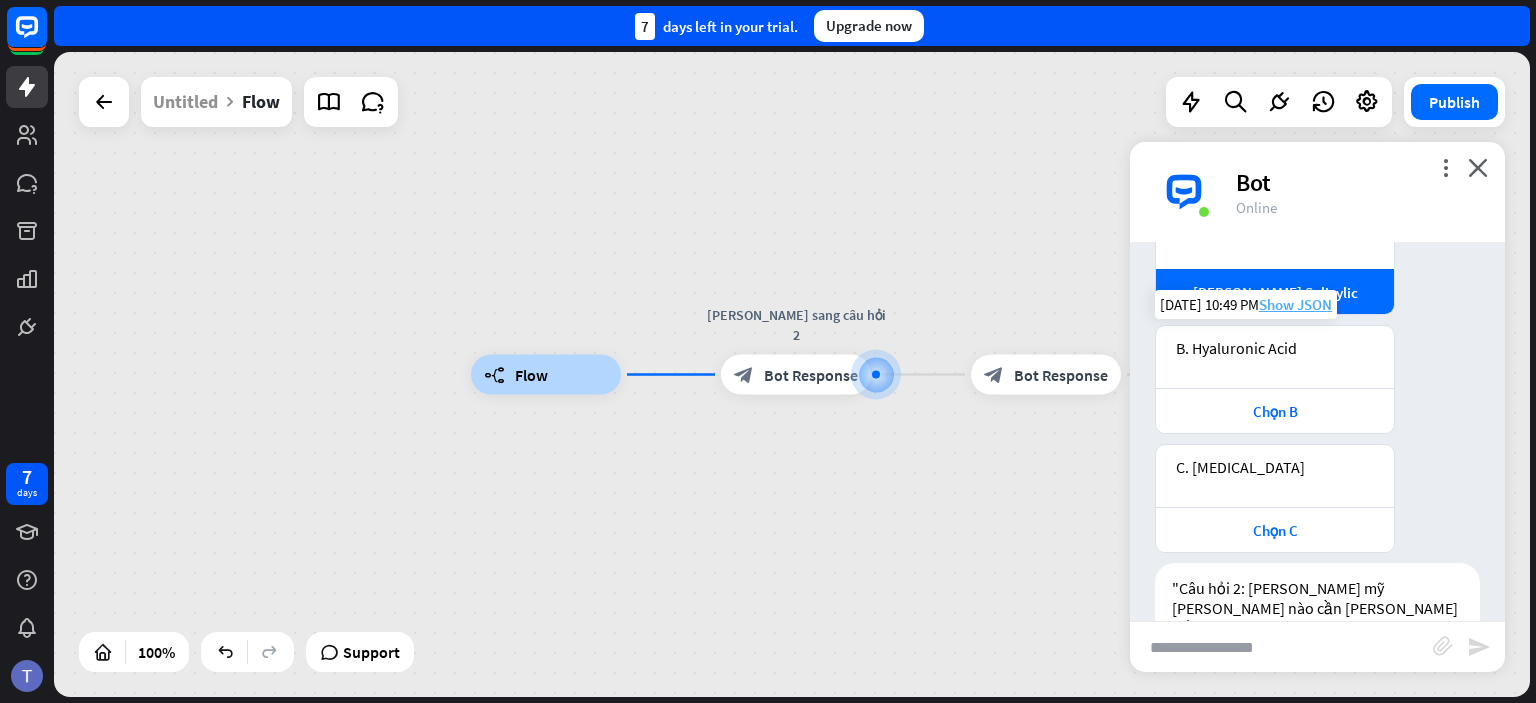 click on "Show JSON" at bounding box center (1295, 304) 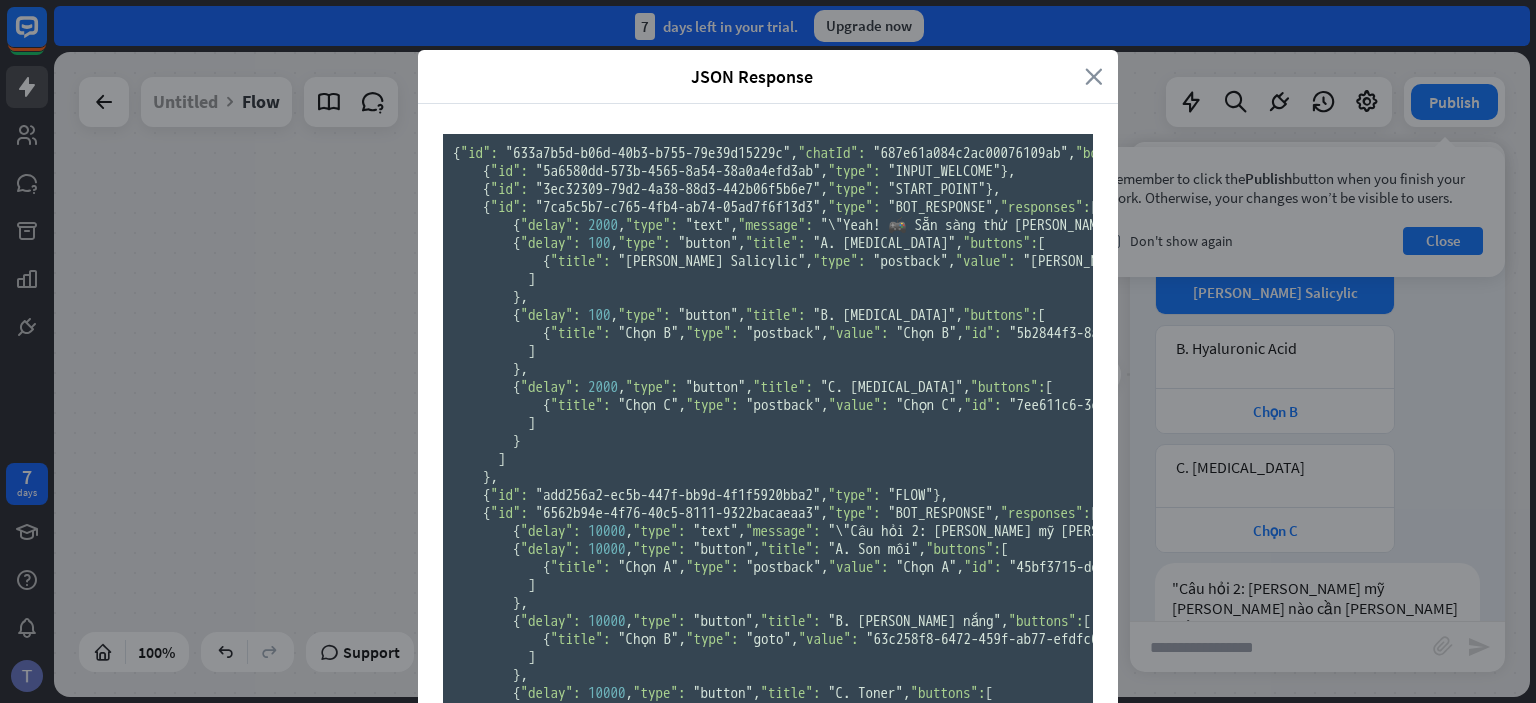 click on "close" at bounding box center [1094, 76] 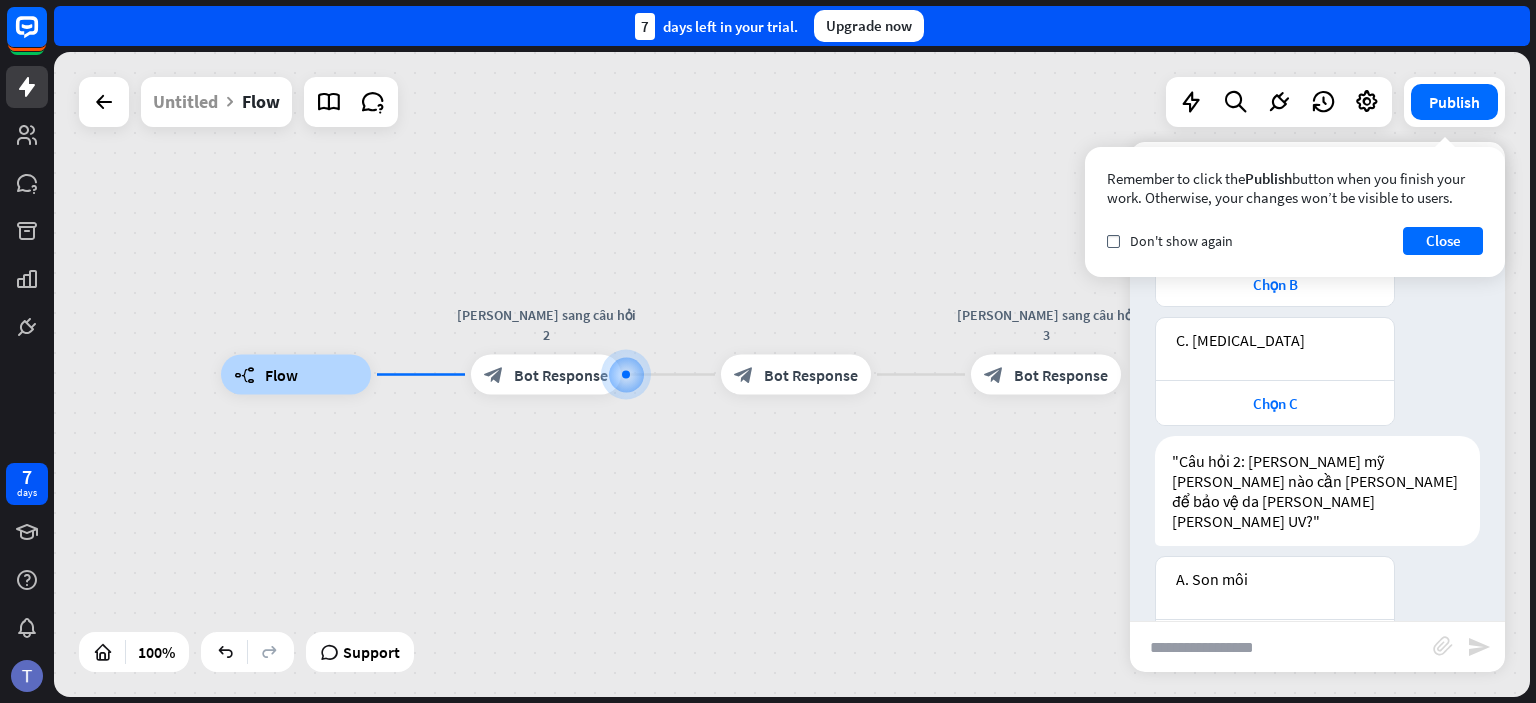 scroll, scrollTop: 452, scrollLeft: 0, axis: vertical 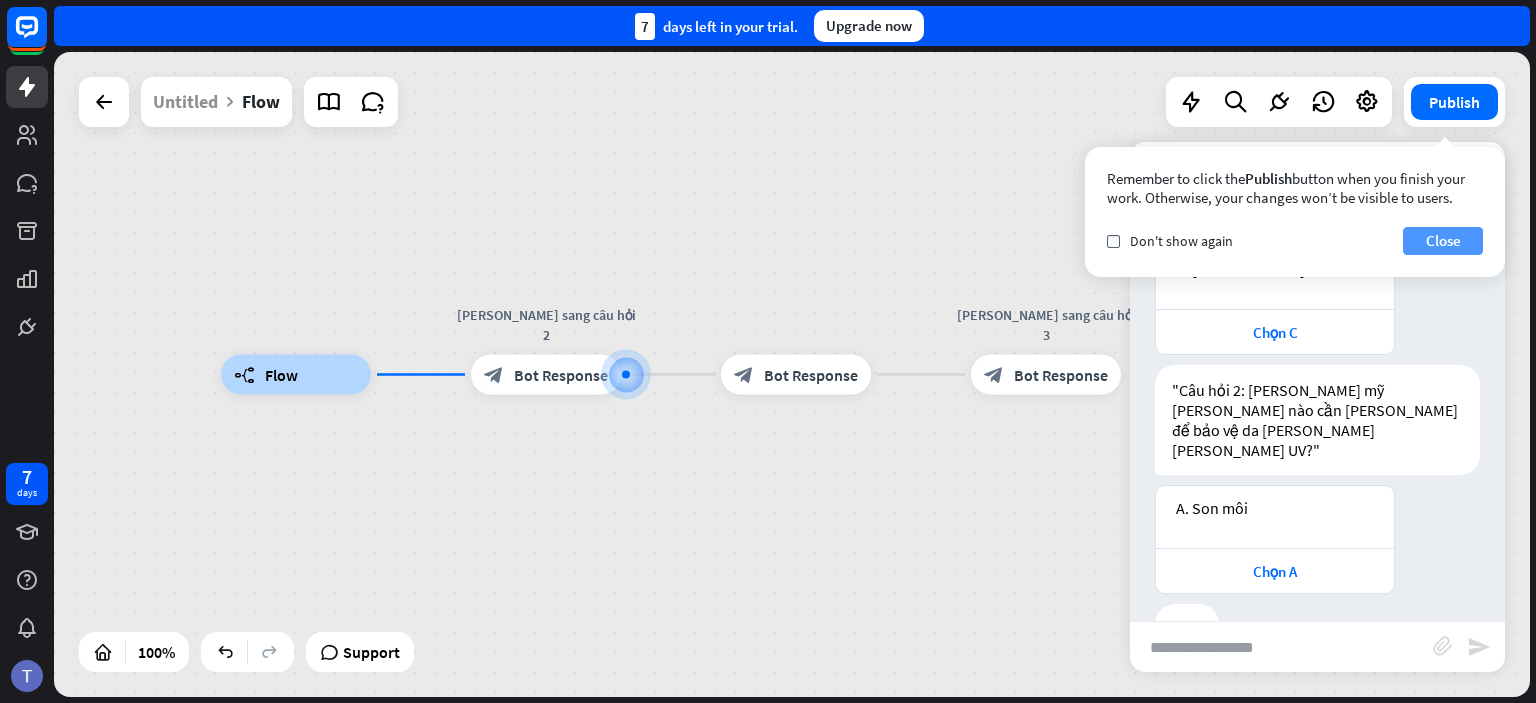 click on "Close" at bounding box center [1443, 241] 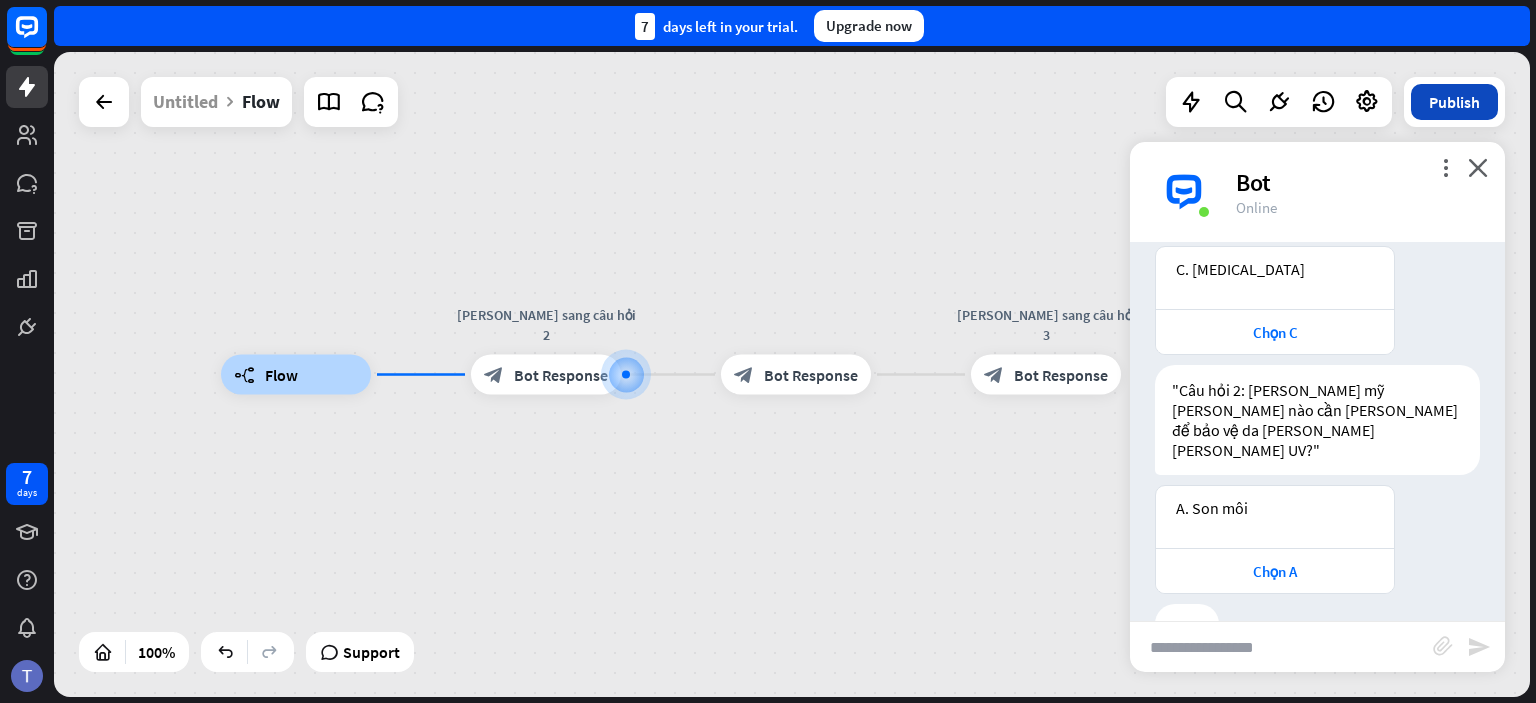 click on "Publish" at bounding box center (1454, 102) 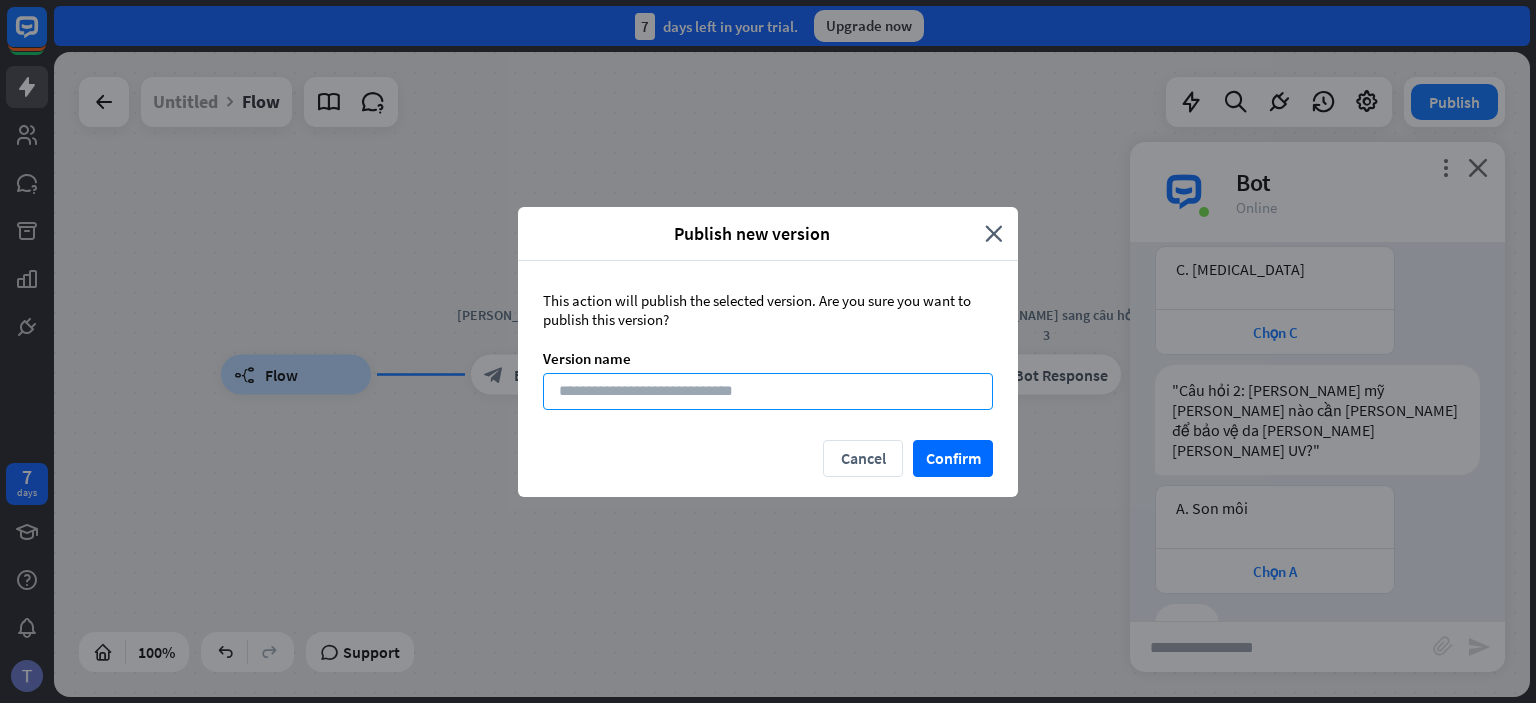click at bounding box center [768, 391] 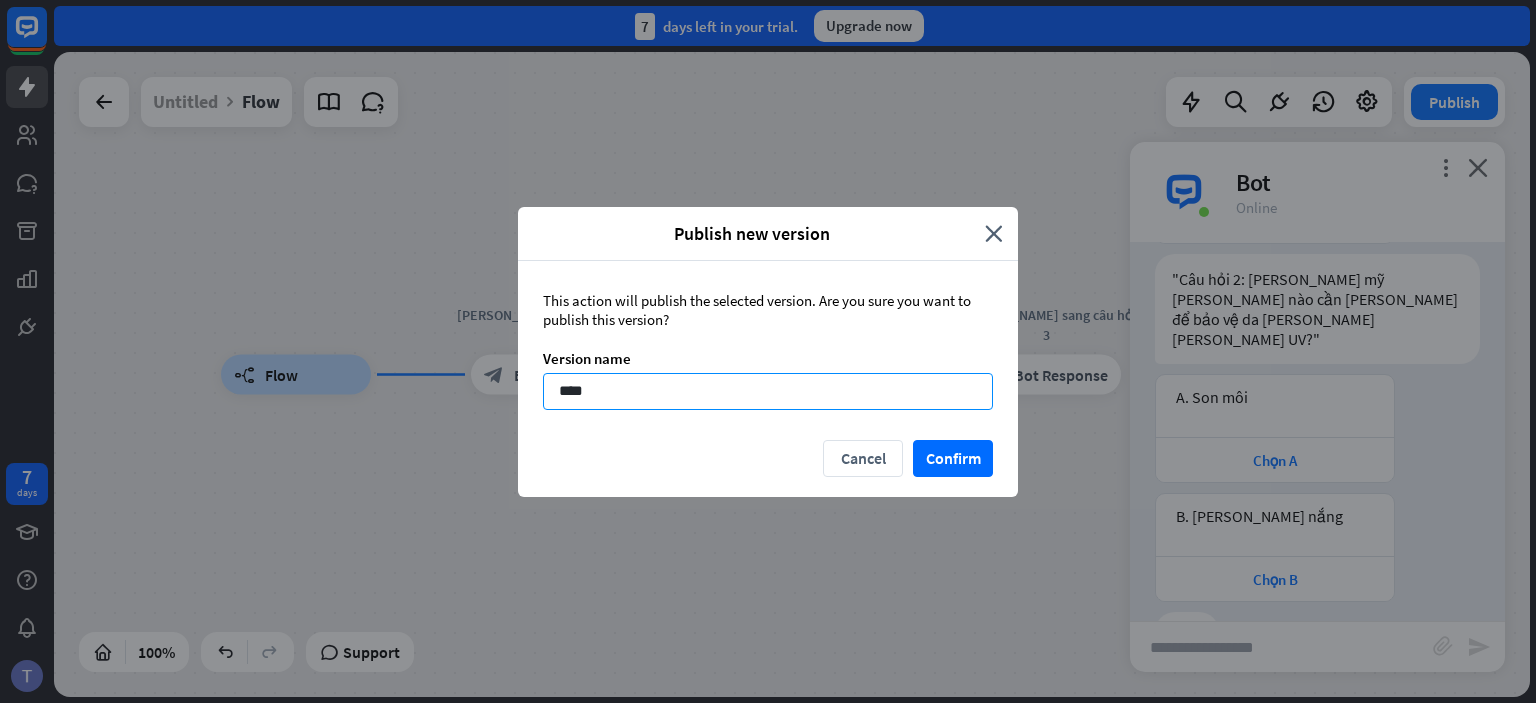 scroll, scrollTop: 572, scrollLeft: 0, axis: vertical 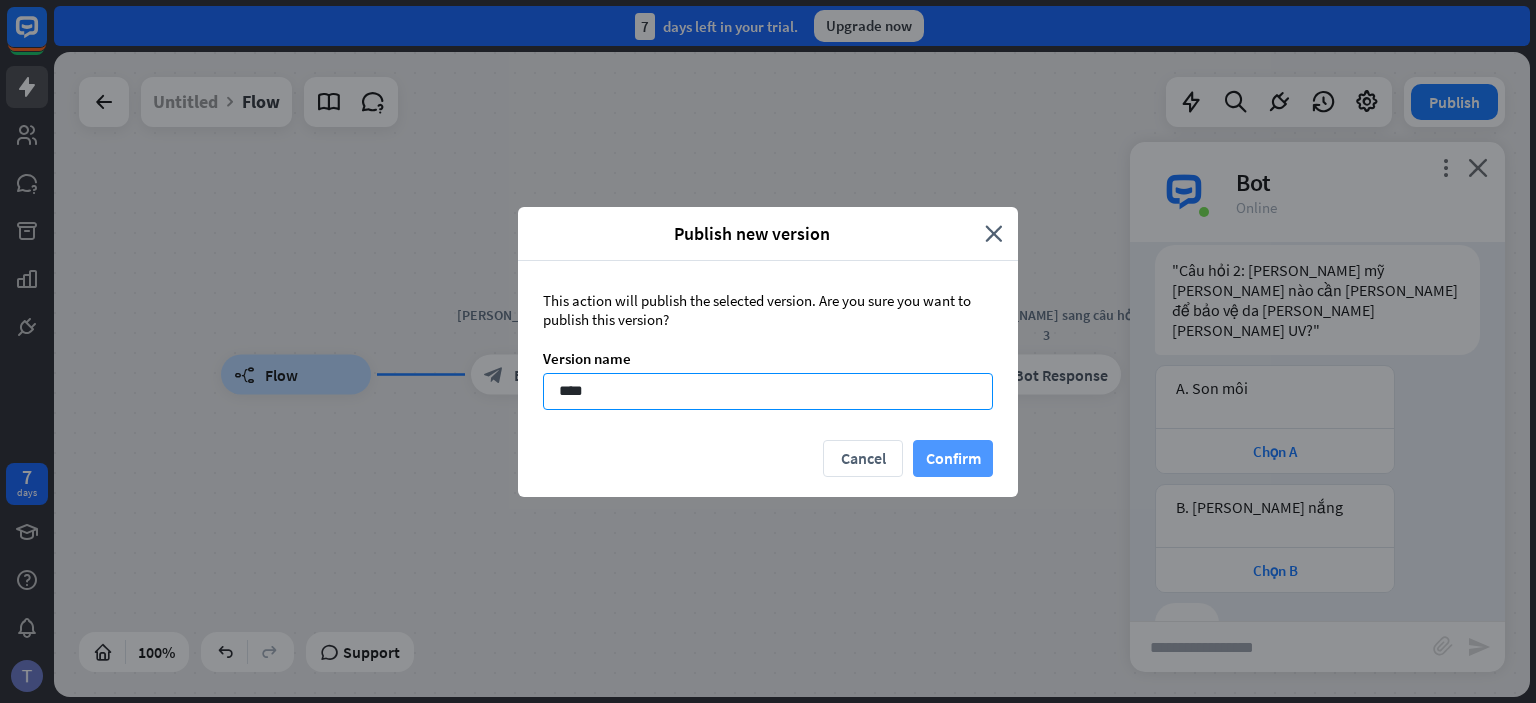 type on "****" 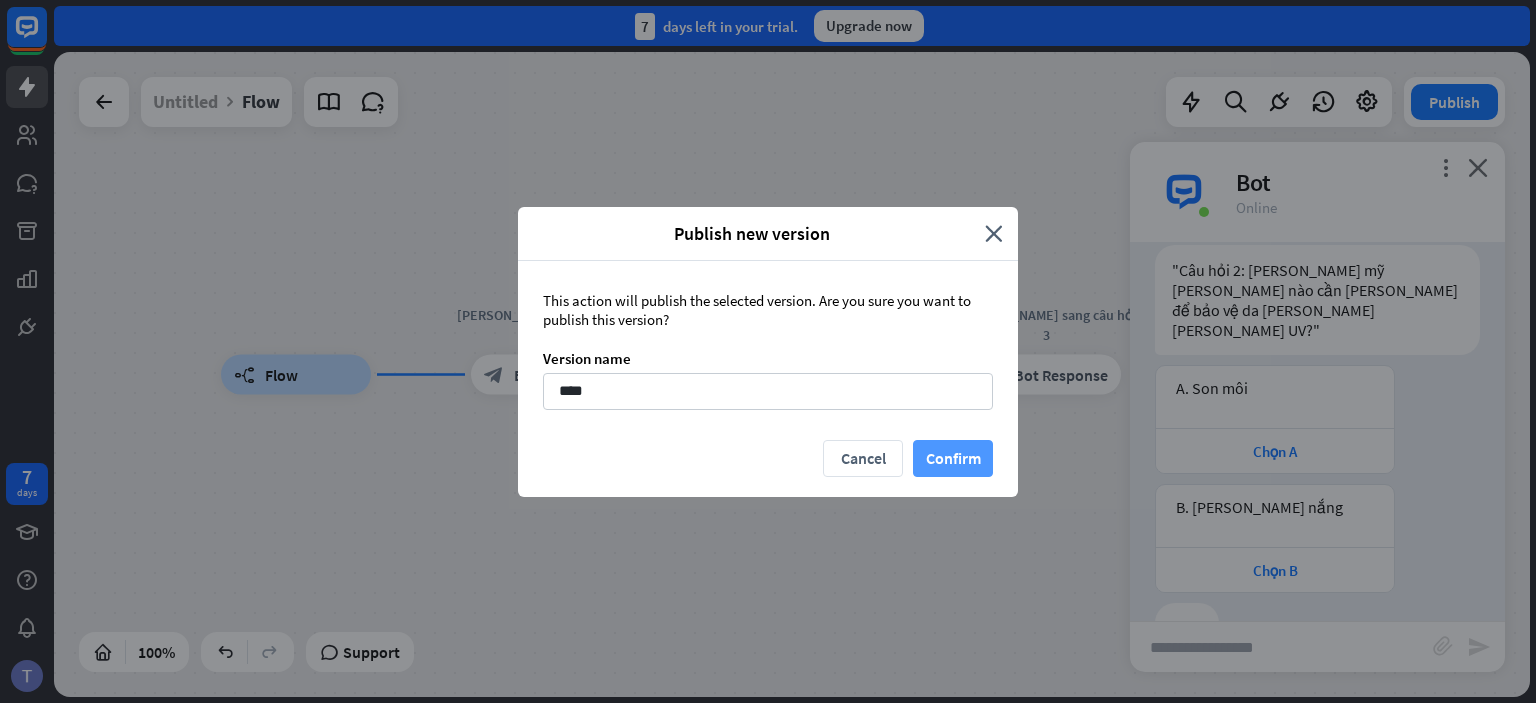 click on "Confirm" at bounding box center [953, 458] 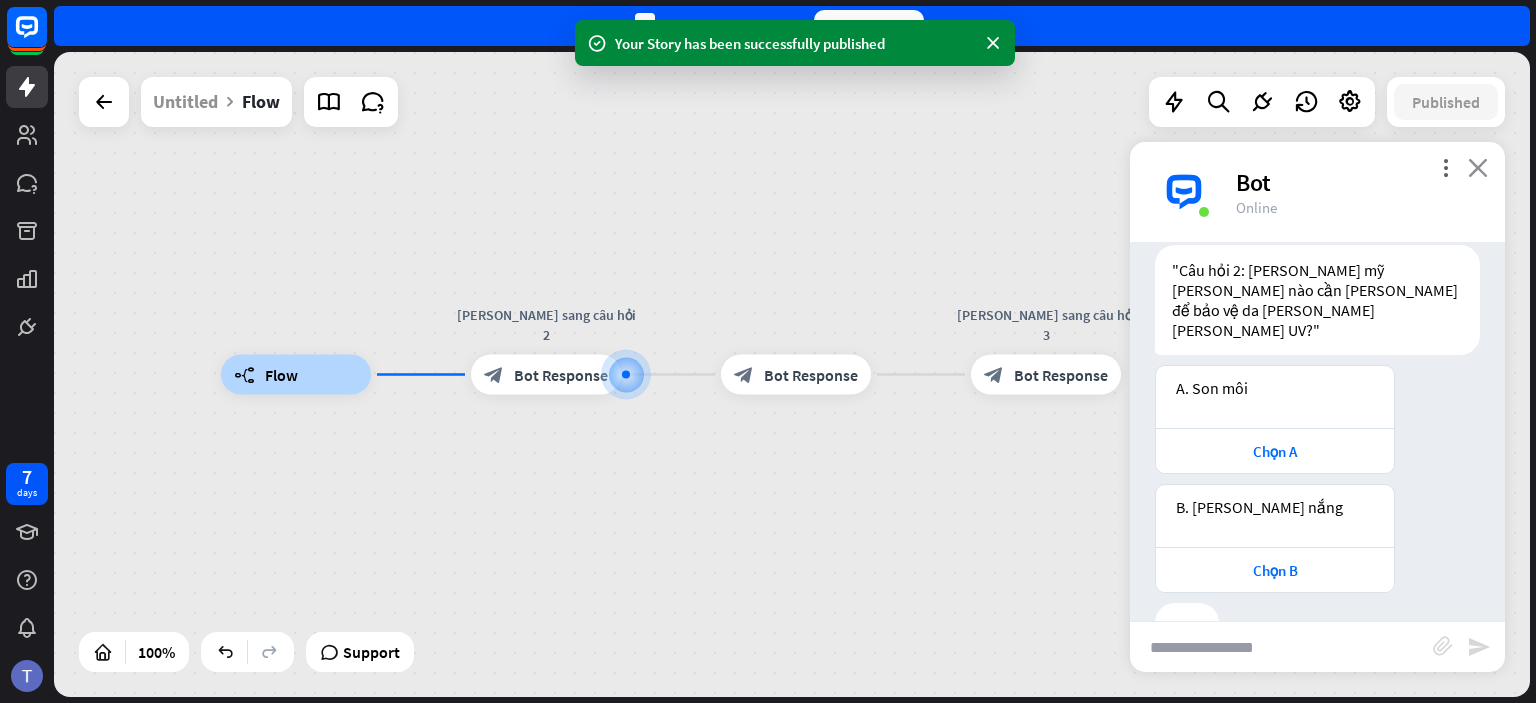 click on "close" at bounding box center [1478, 167] 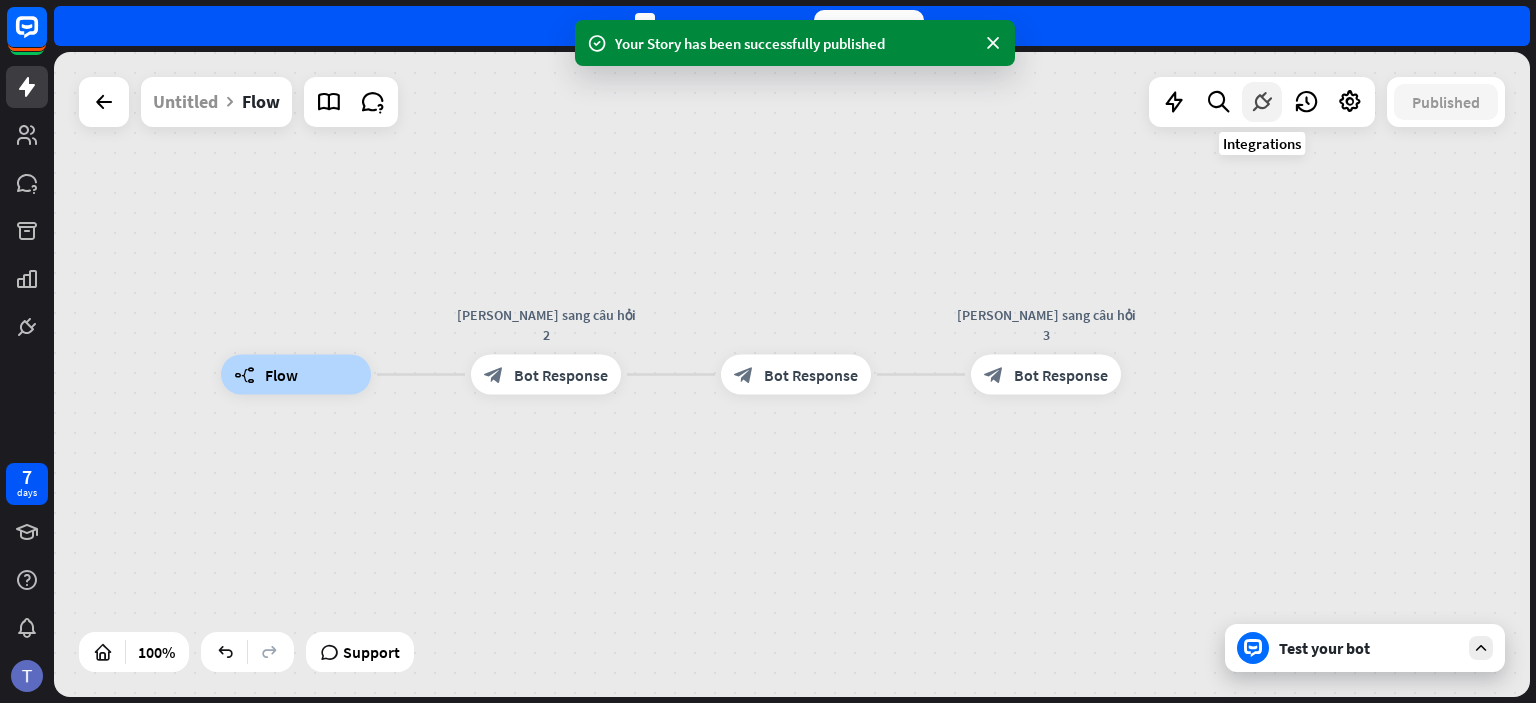 click at bounding box center (1262, 102) 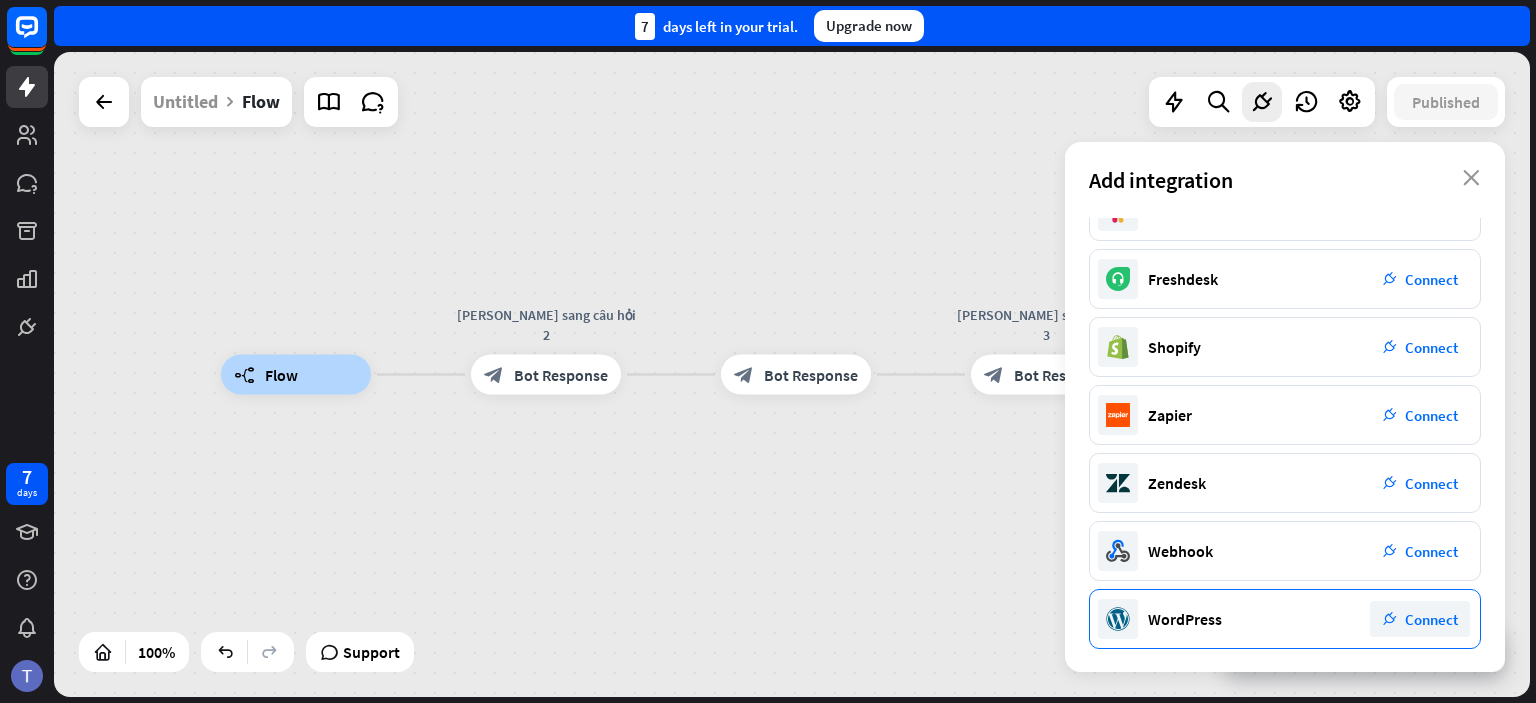 scroll, scrollTop: 0, scrollLeft: 0, axis: both 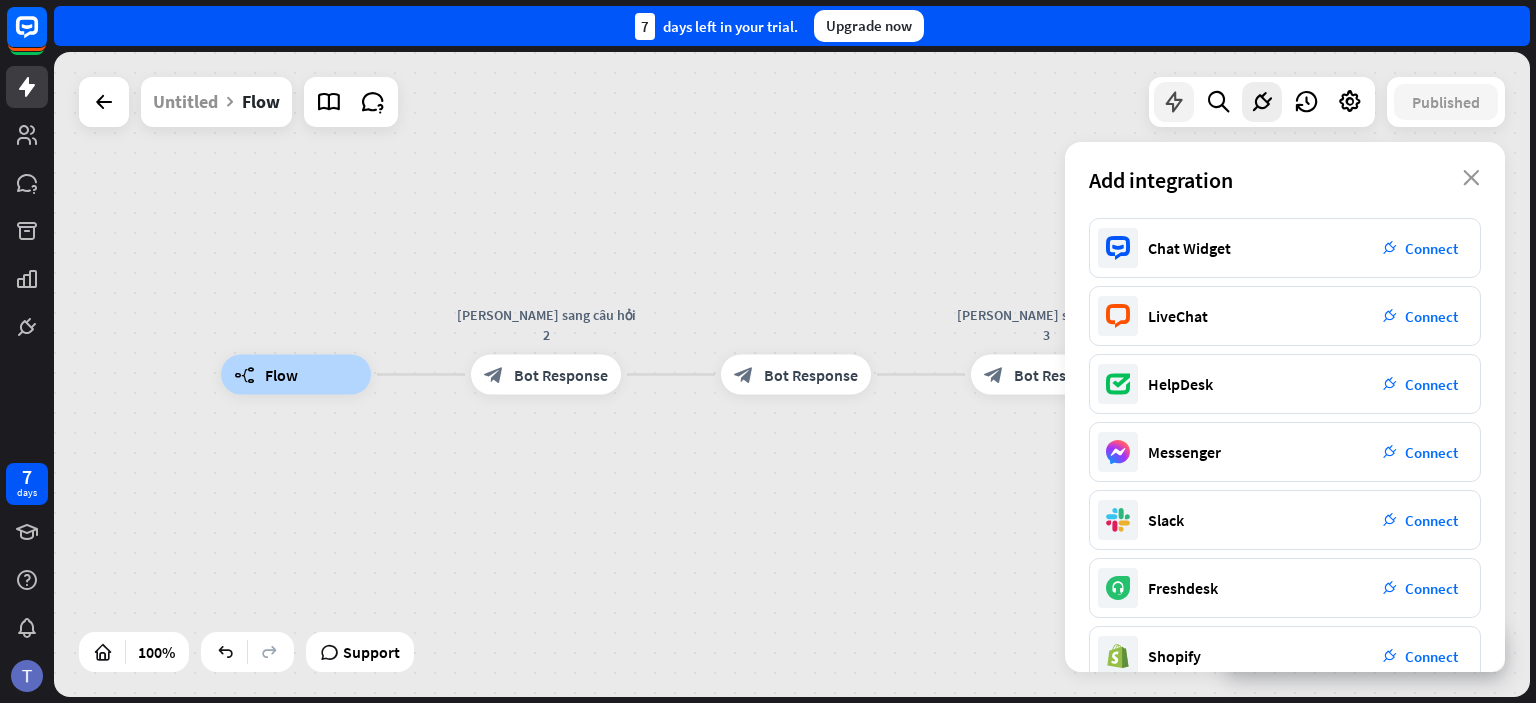 click at bounding box center [1174, 102] 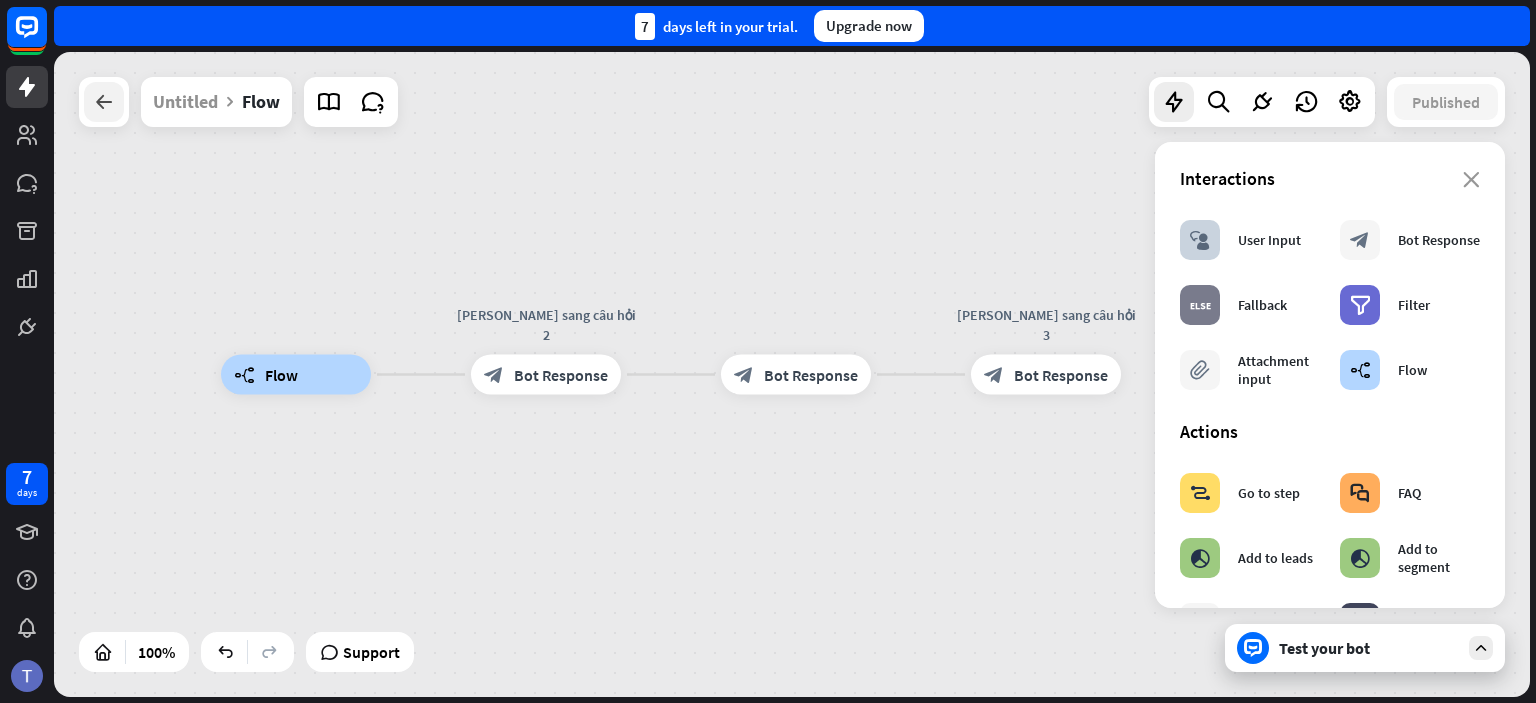click at bounding box center [104, 102] 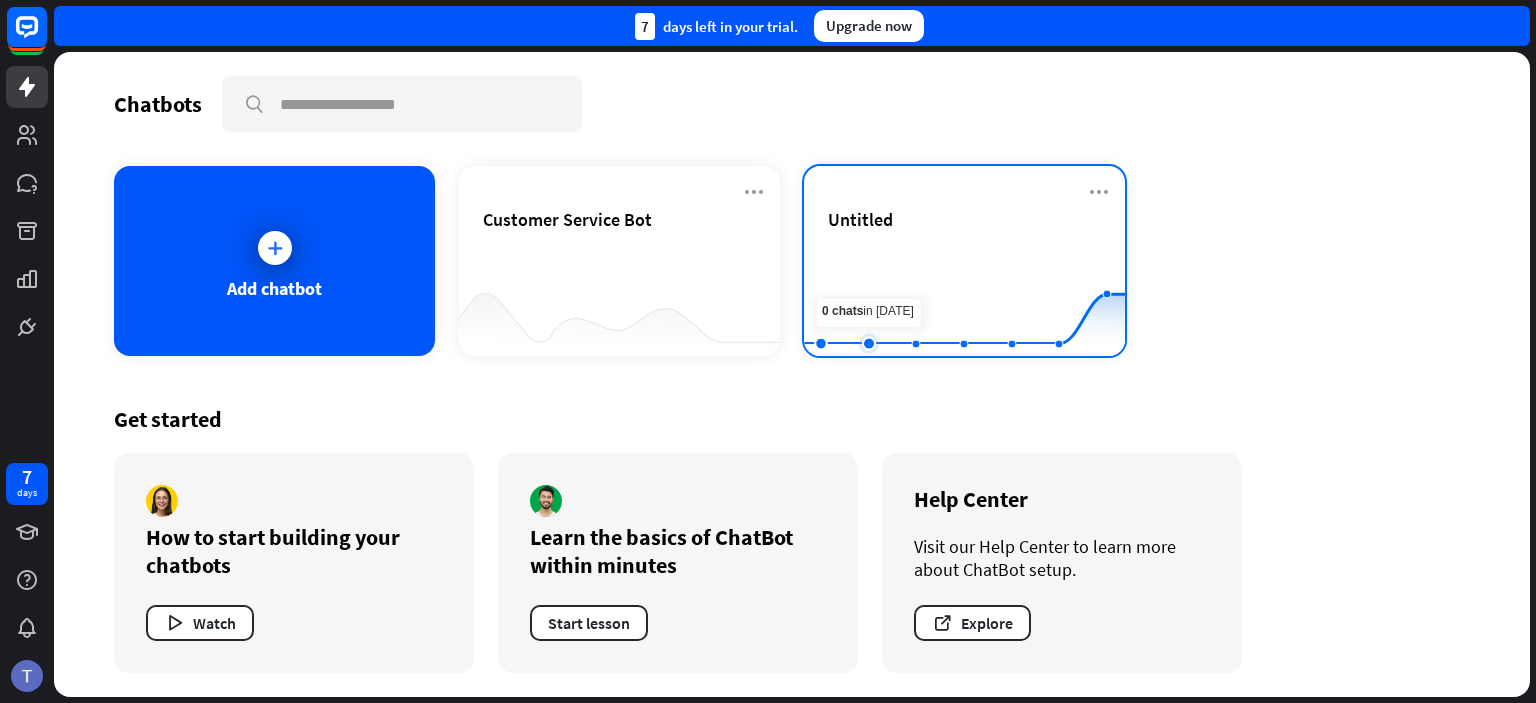 click 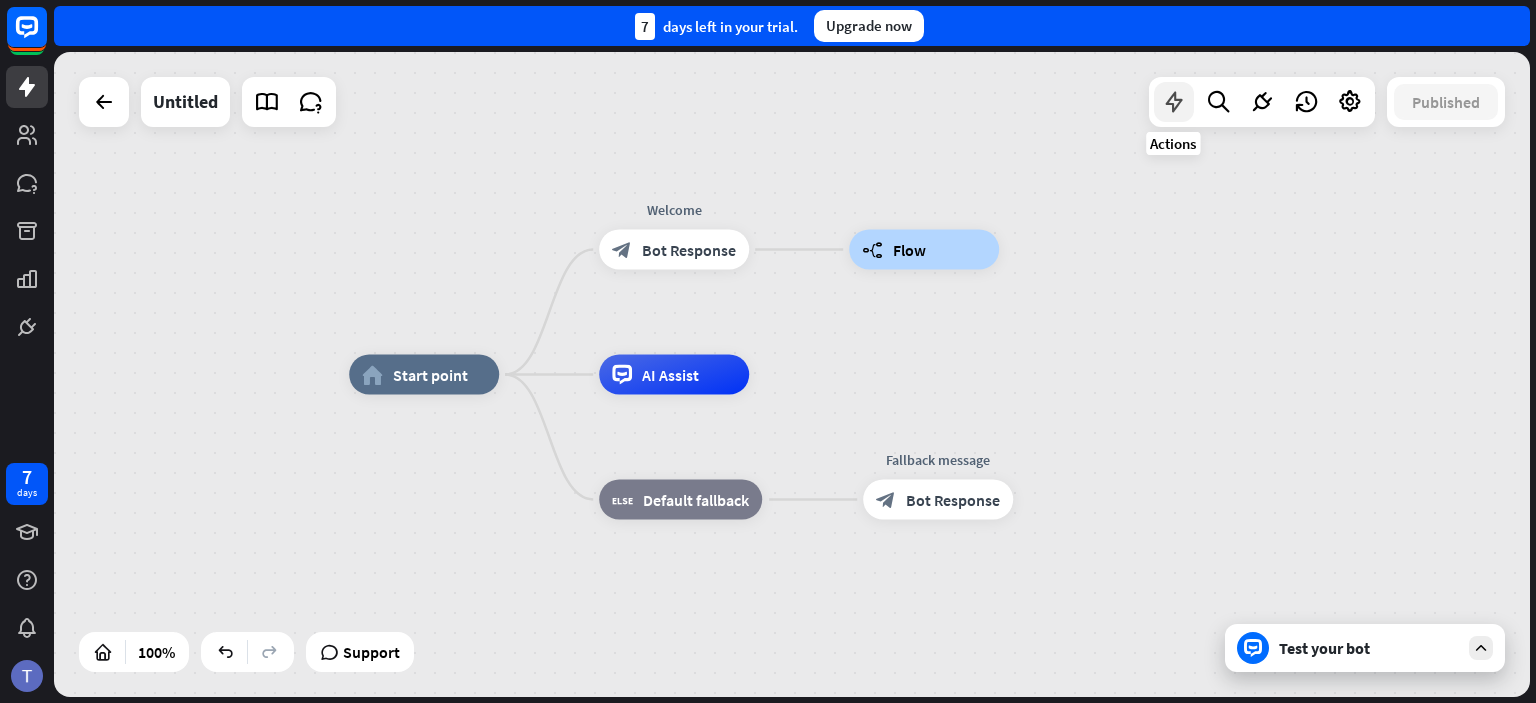 click at bounding box center (1174, 102) 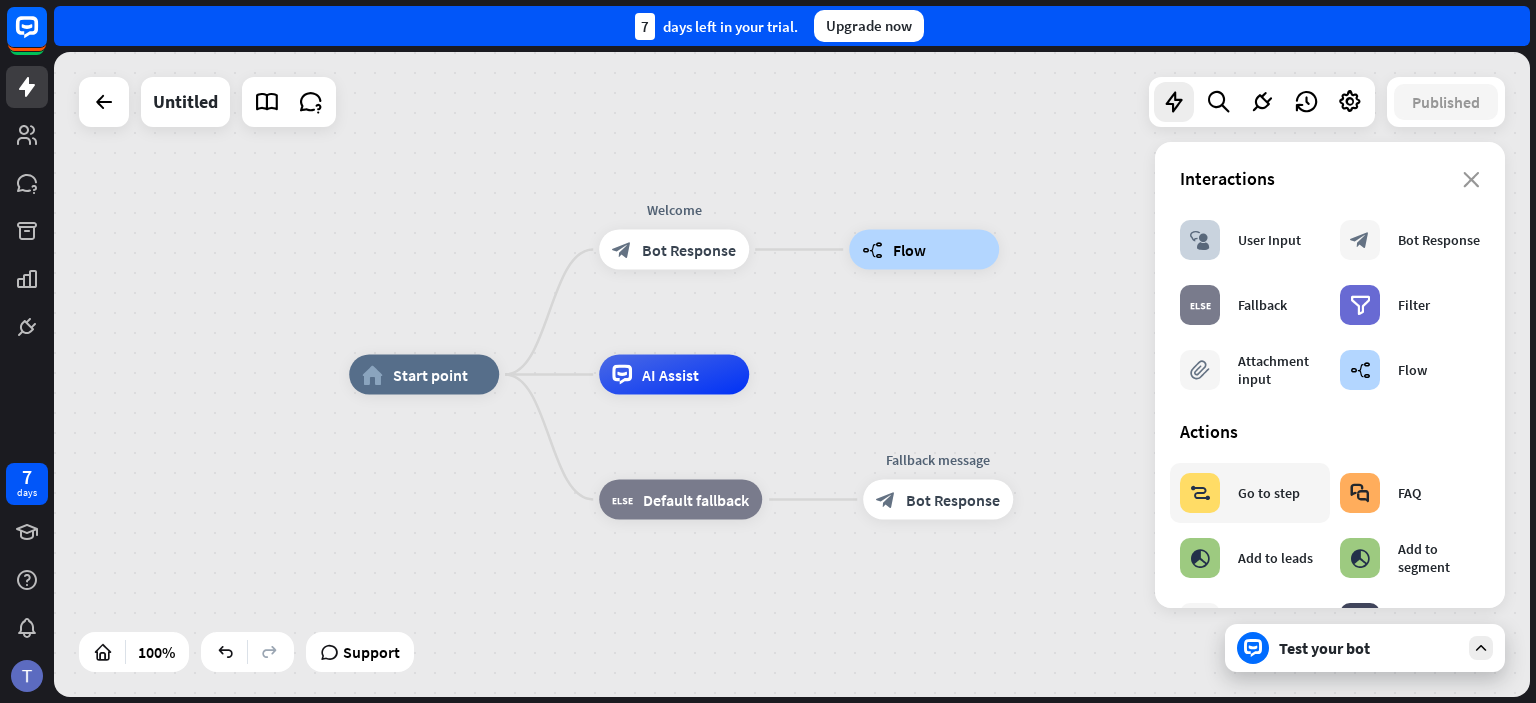 click on "Go to step" at bounding box center (1269, 493) 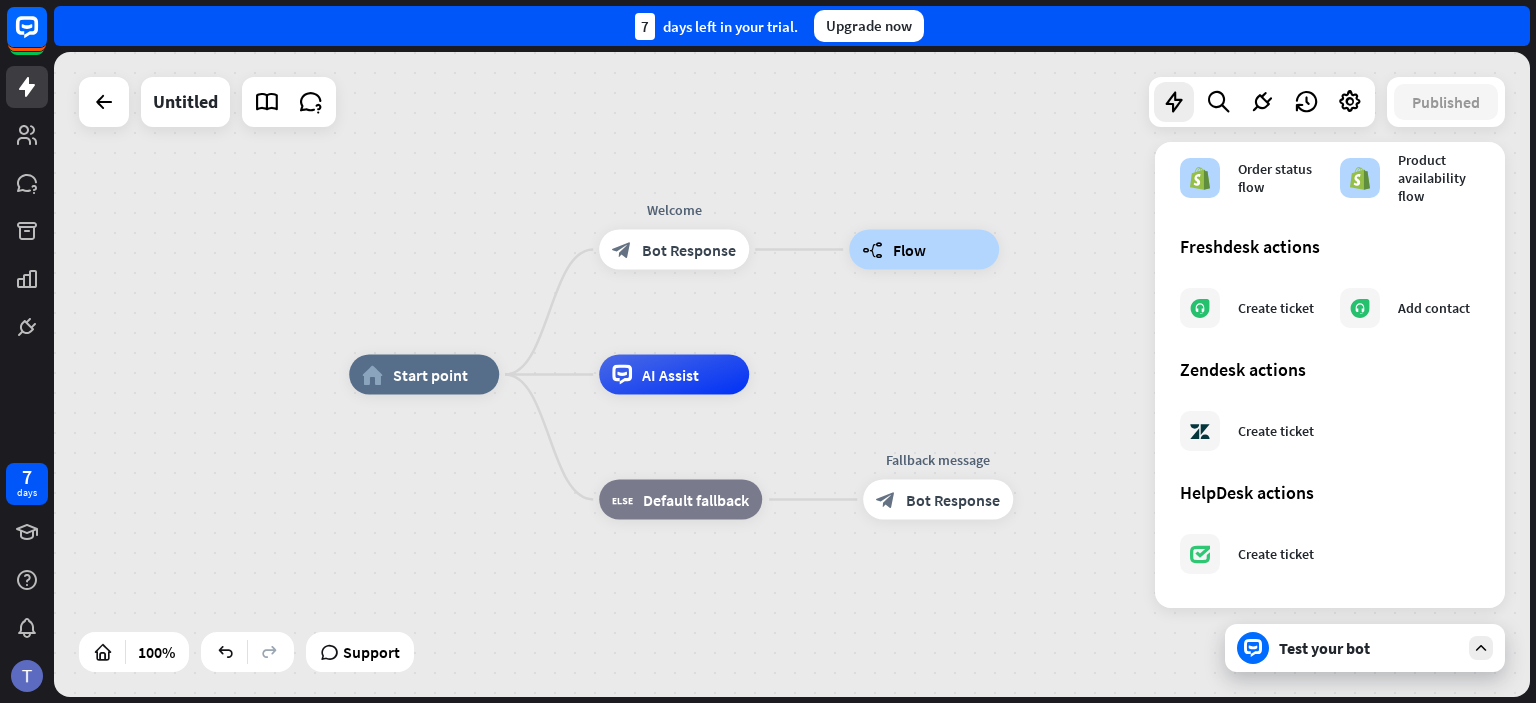 scroll, scrollTop: 0, scrollLeft: 0, axis: both 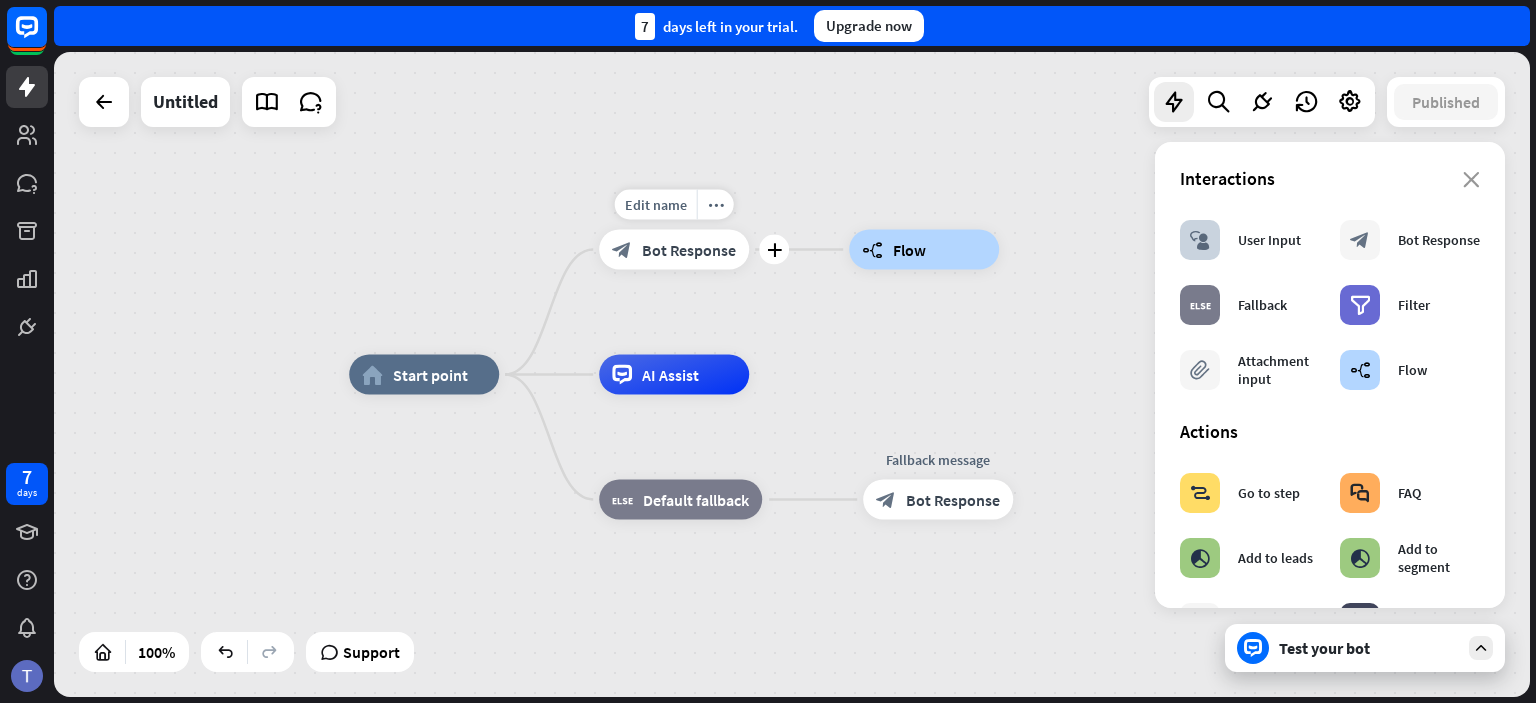 click on "Bot Response" at bounding box center [689, 250] 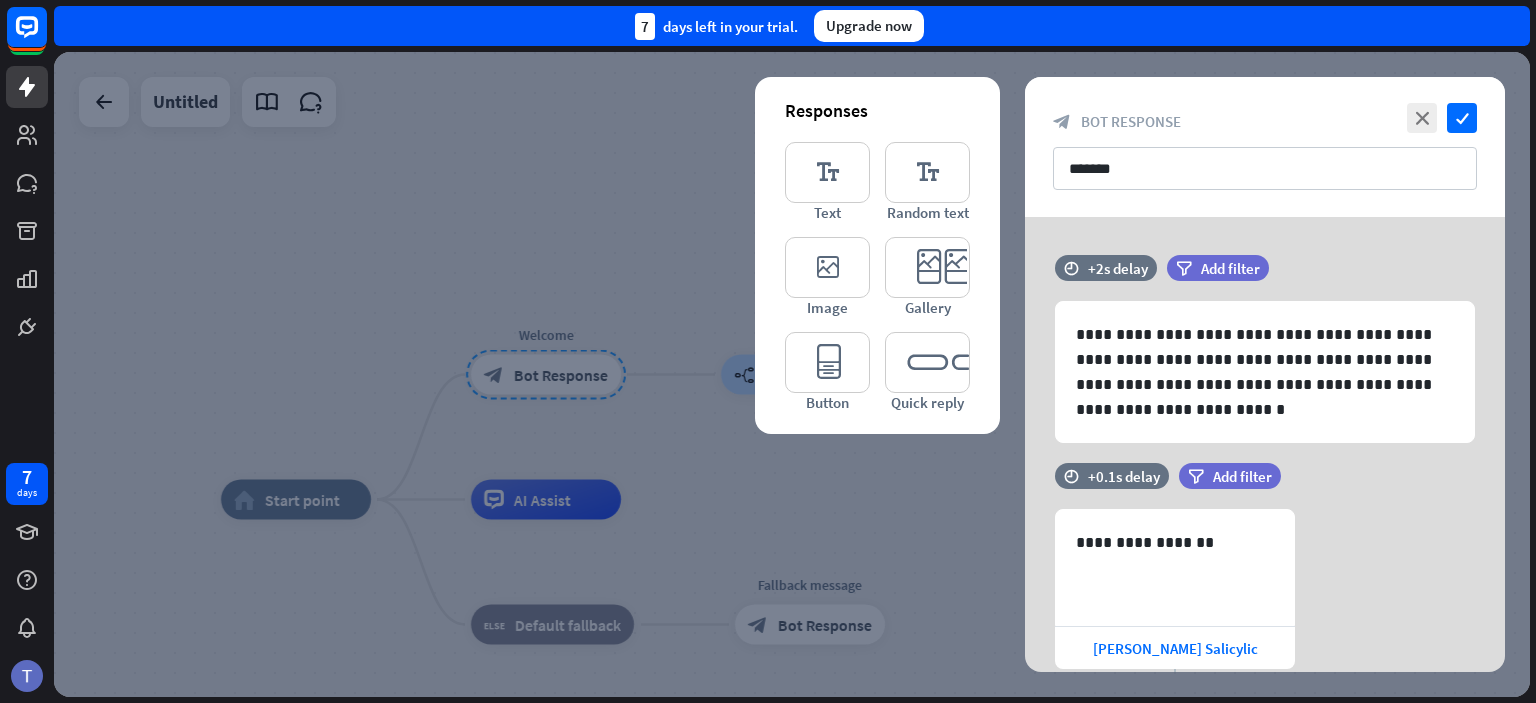 click at bounding box center [792, 374] 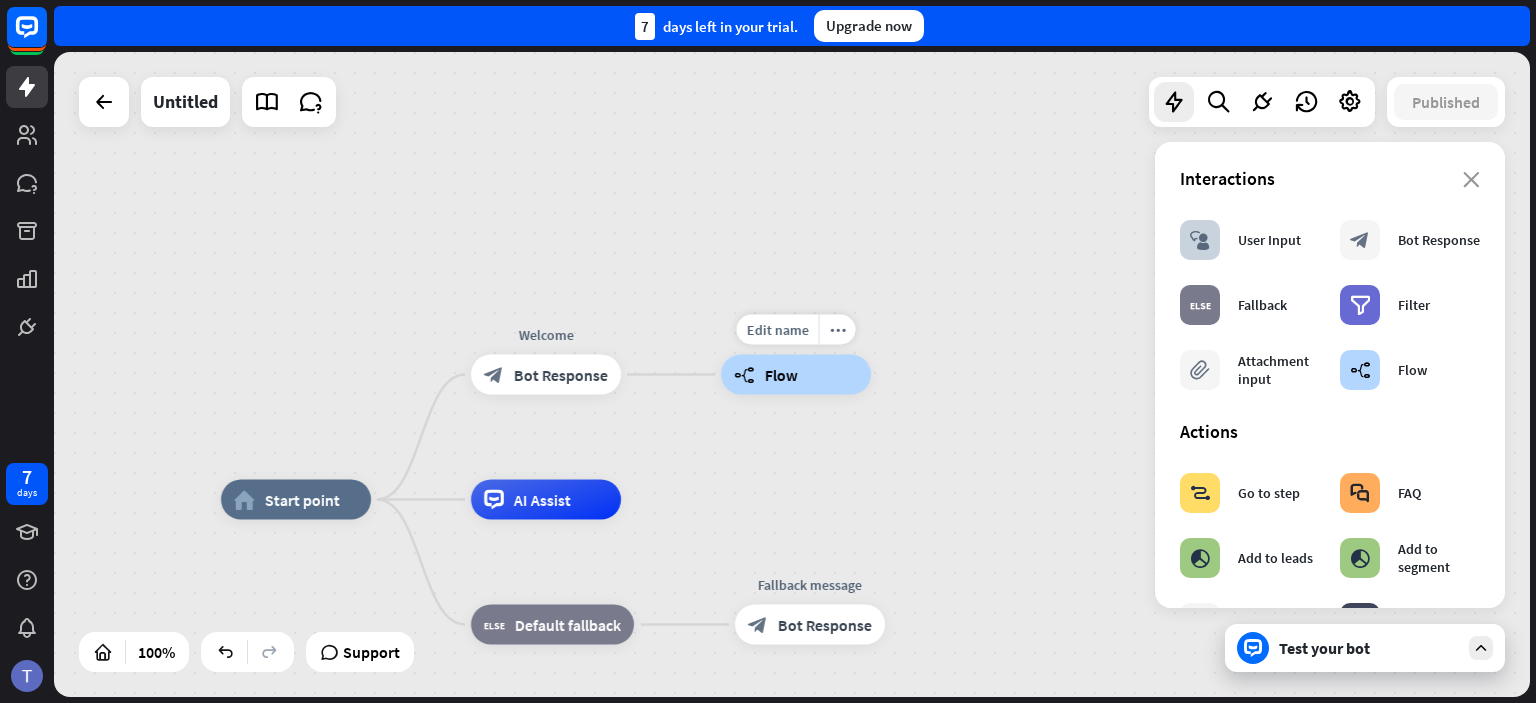 click on "Flow" at bounding box center [781, 375] 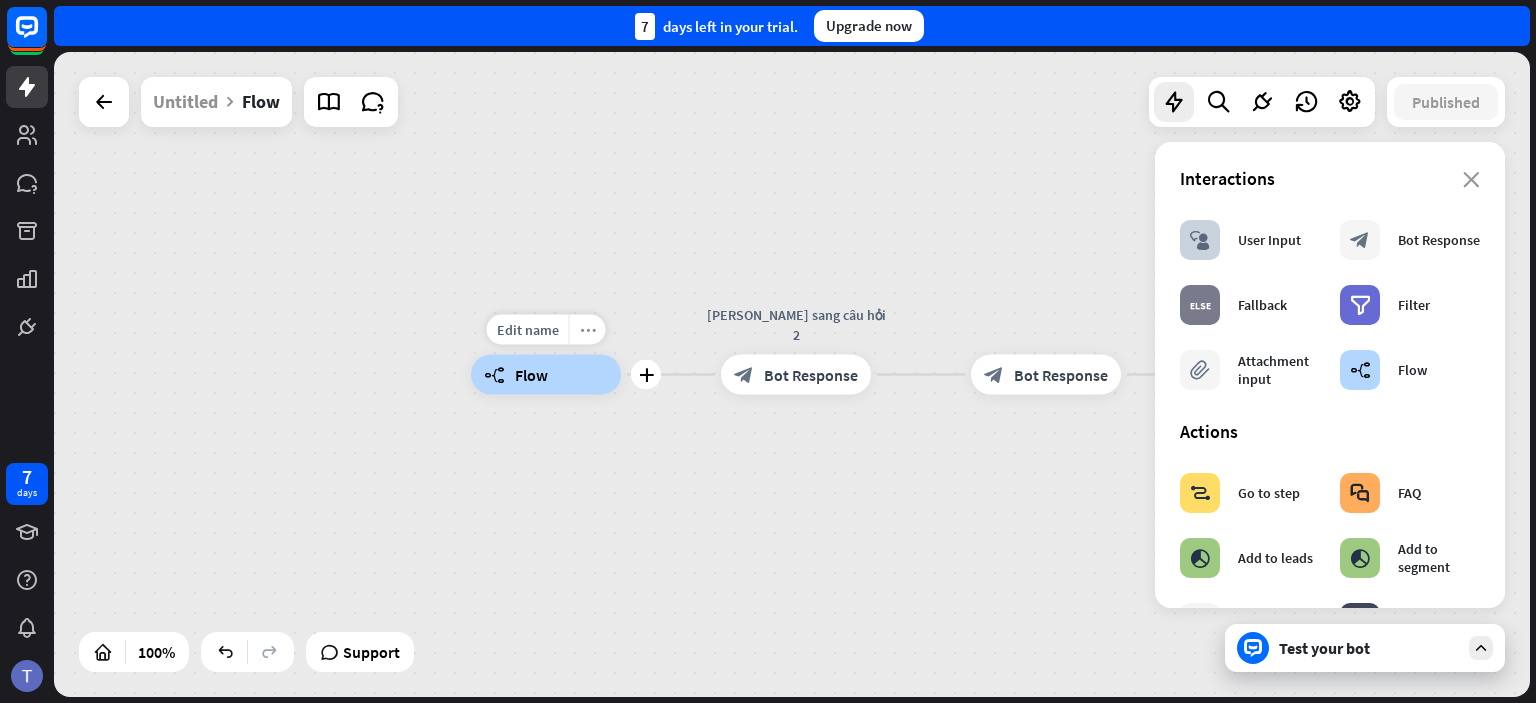click on "more_horiz" at bounding box center (588, 329) 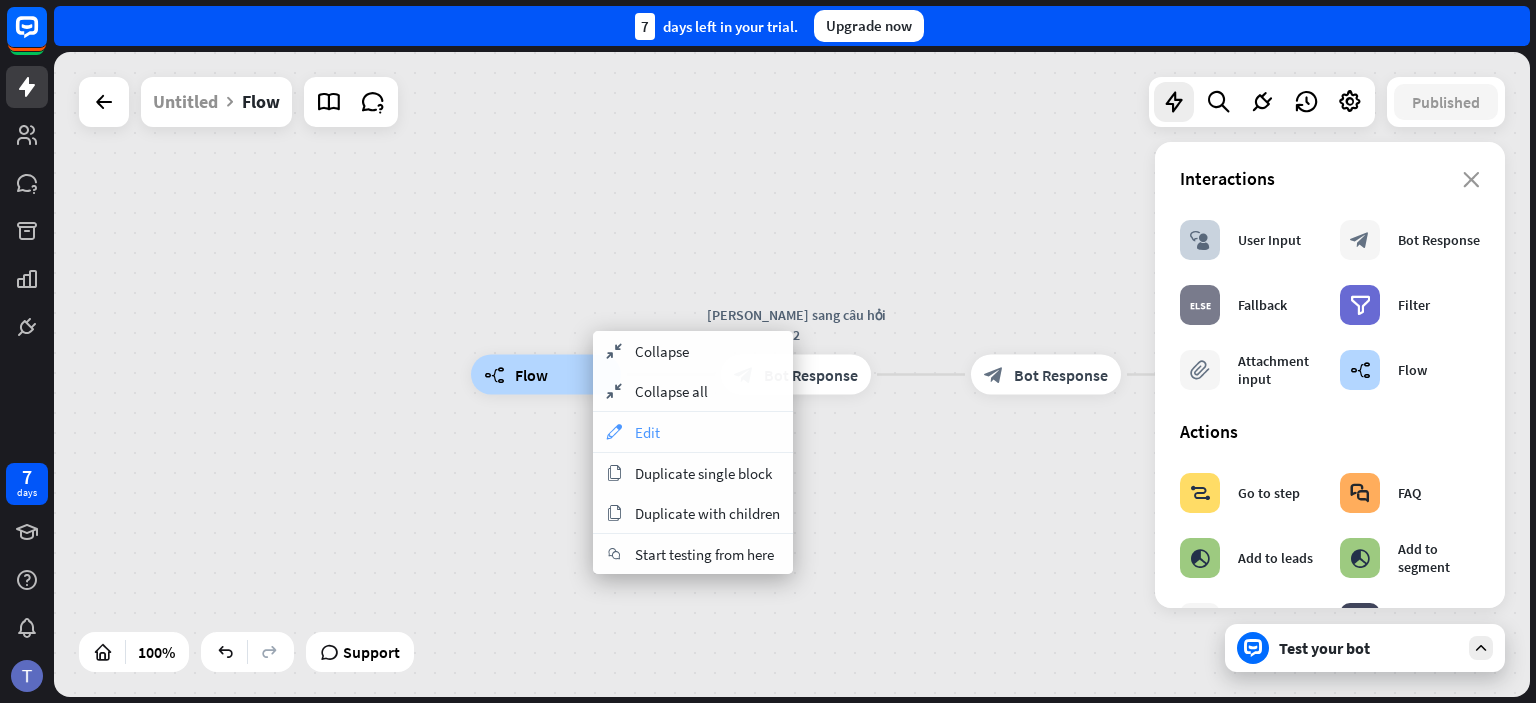 click on "appearance   Edit" at bounding box center (693, 432) 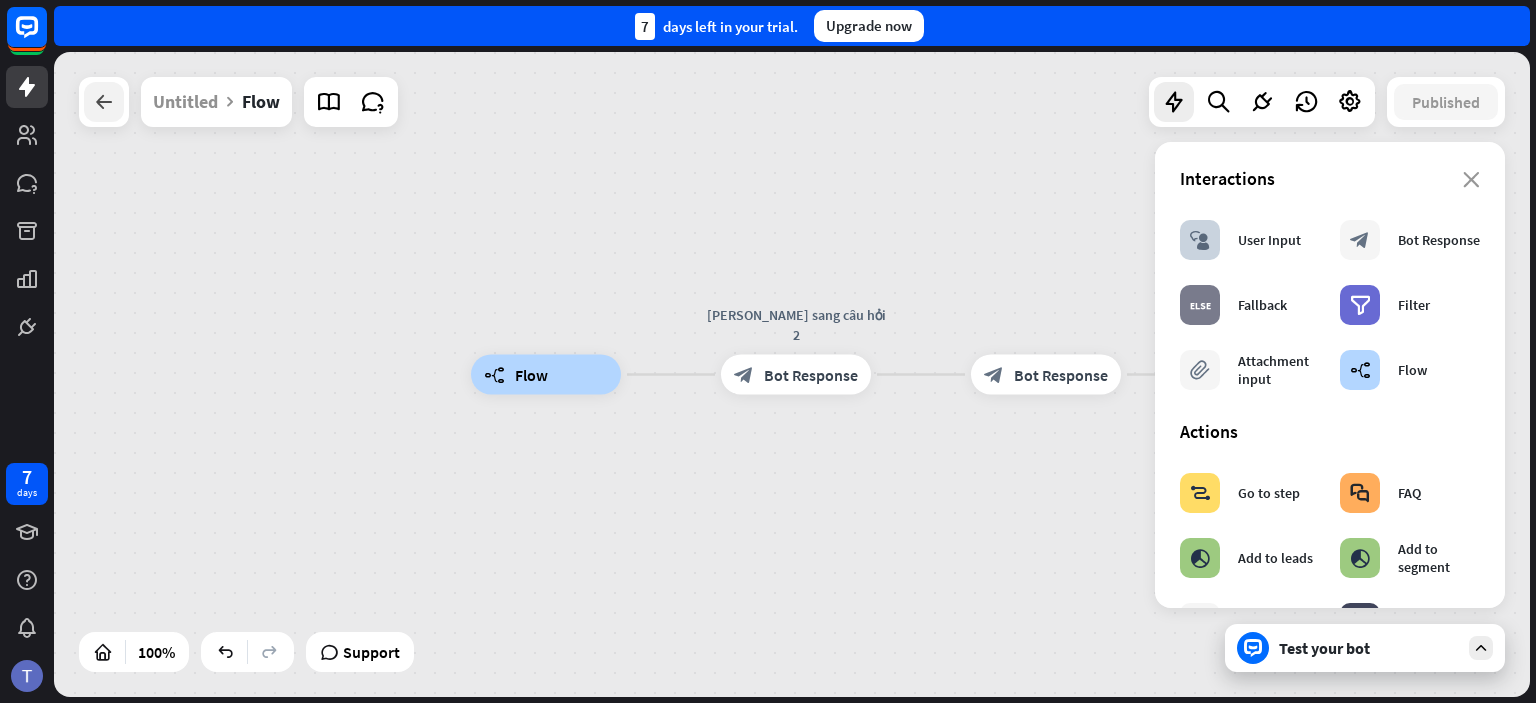 click at bounding box center (104, 102) 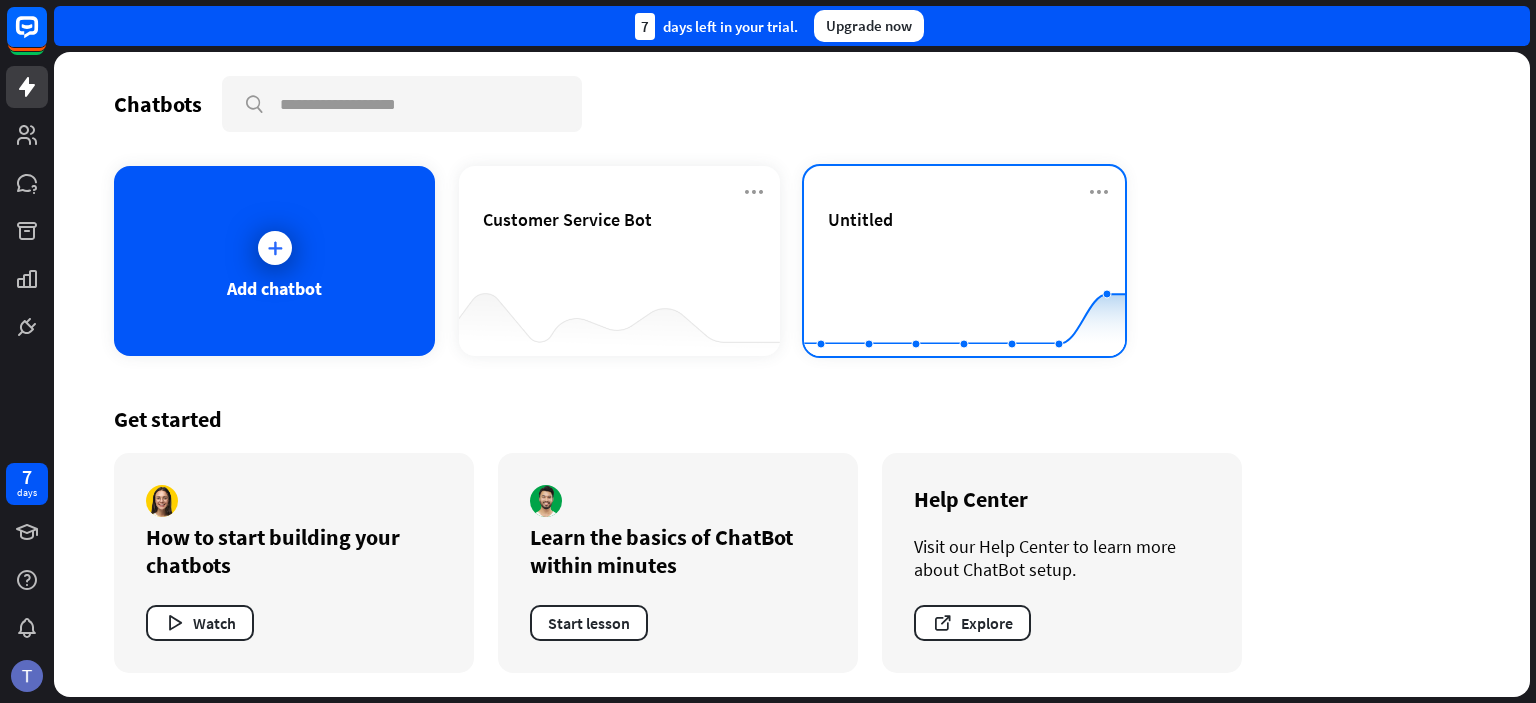 click 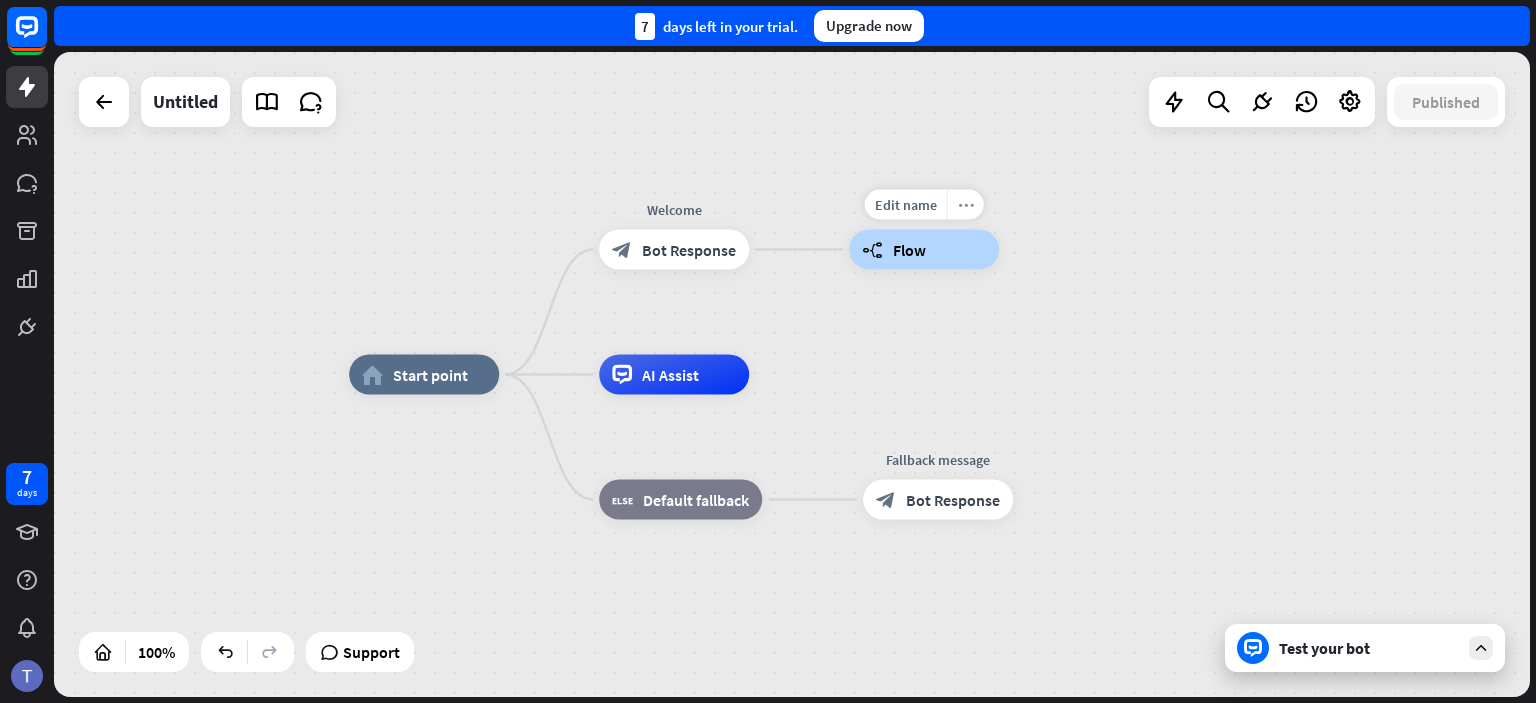 click on "more_horiz" at bounding box center (966, 204) 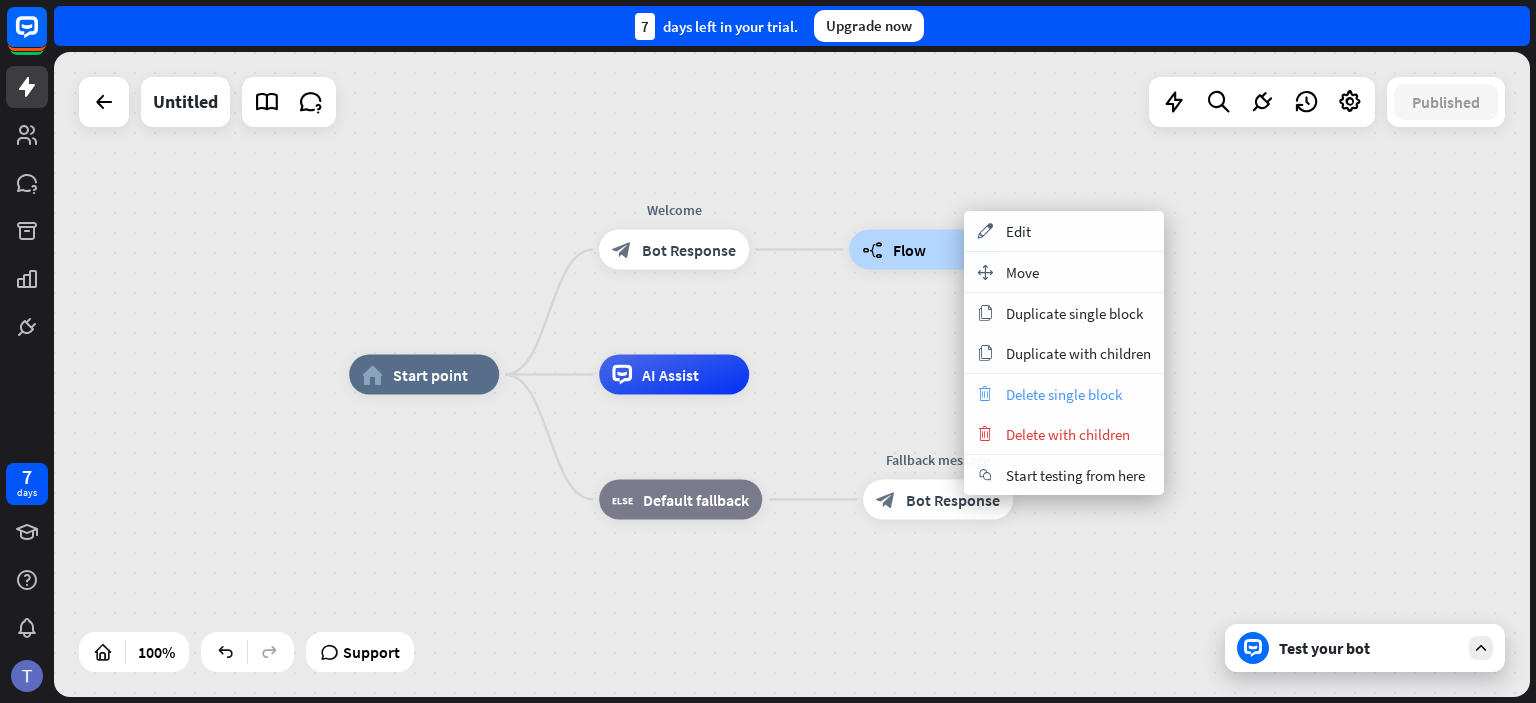 click on "Delete single block" at bounding box center [1064, 394] 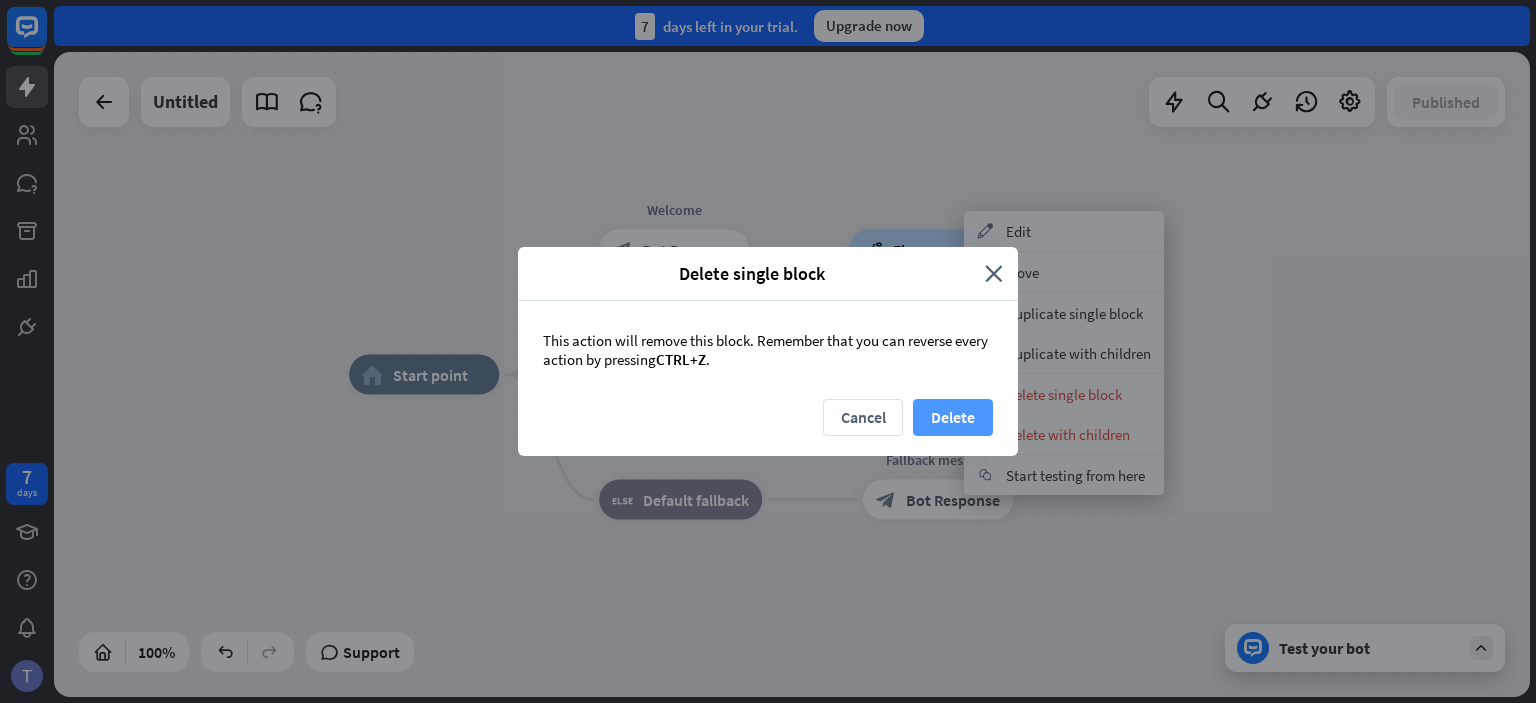 click on "Delete" at bounding box center (953, 417) 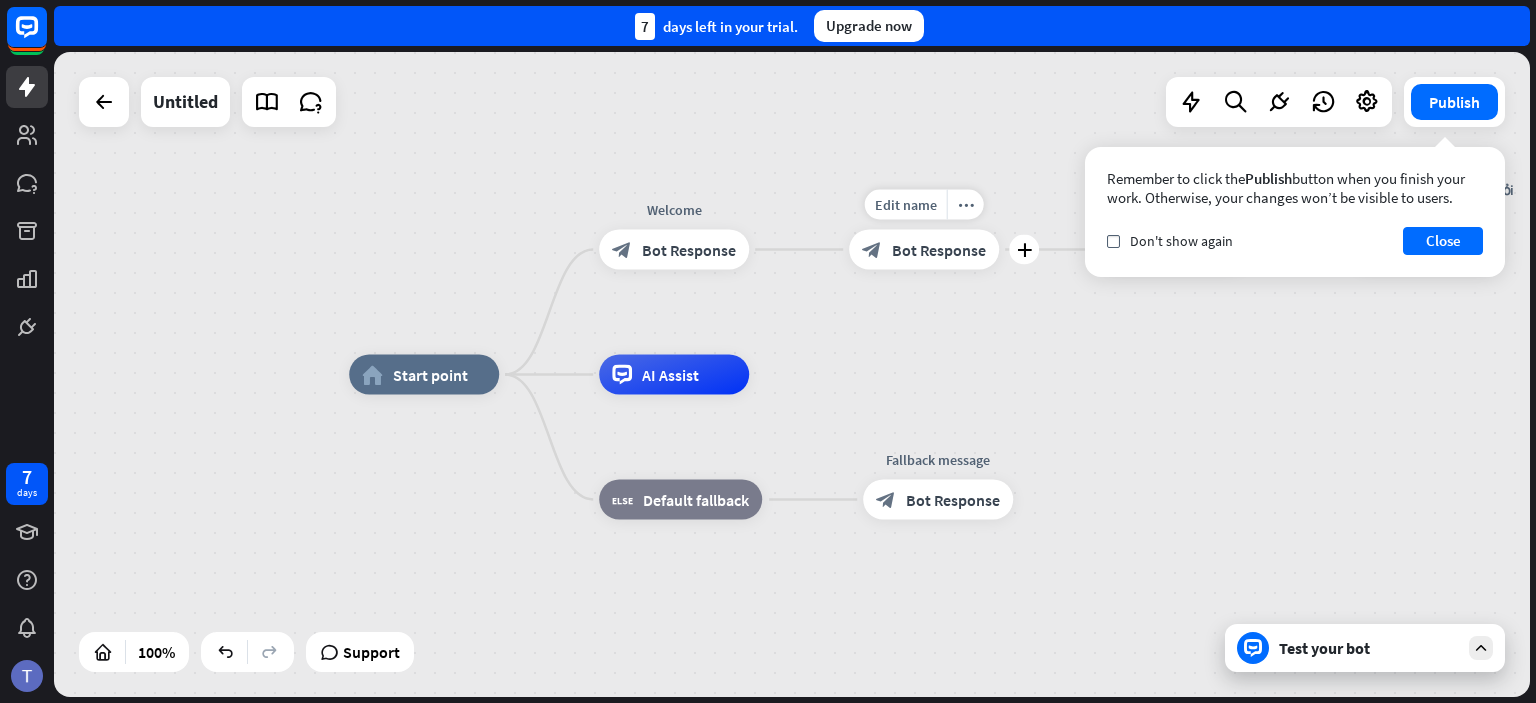 click on "Edit name   more_horiz         plus   [PERSON_NAME] sang câu hỏi 2   block_bot_response   Bot Response" at bounding box center (924, 250) 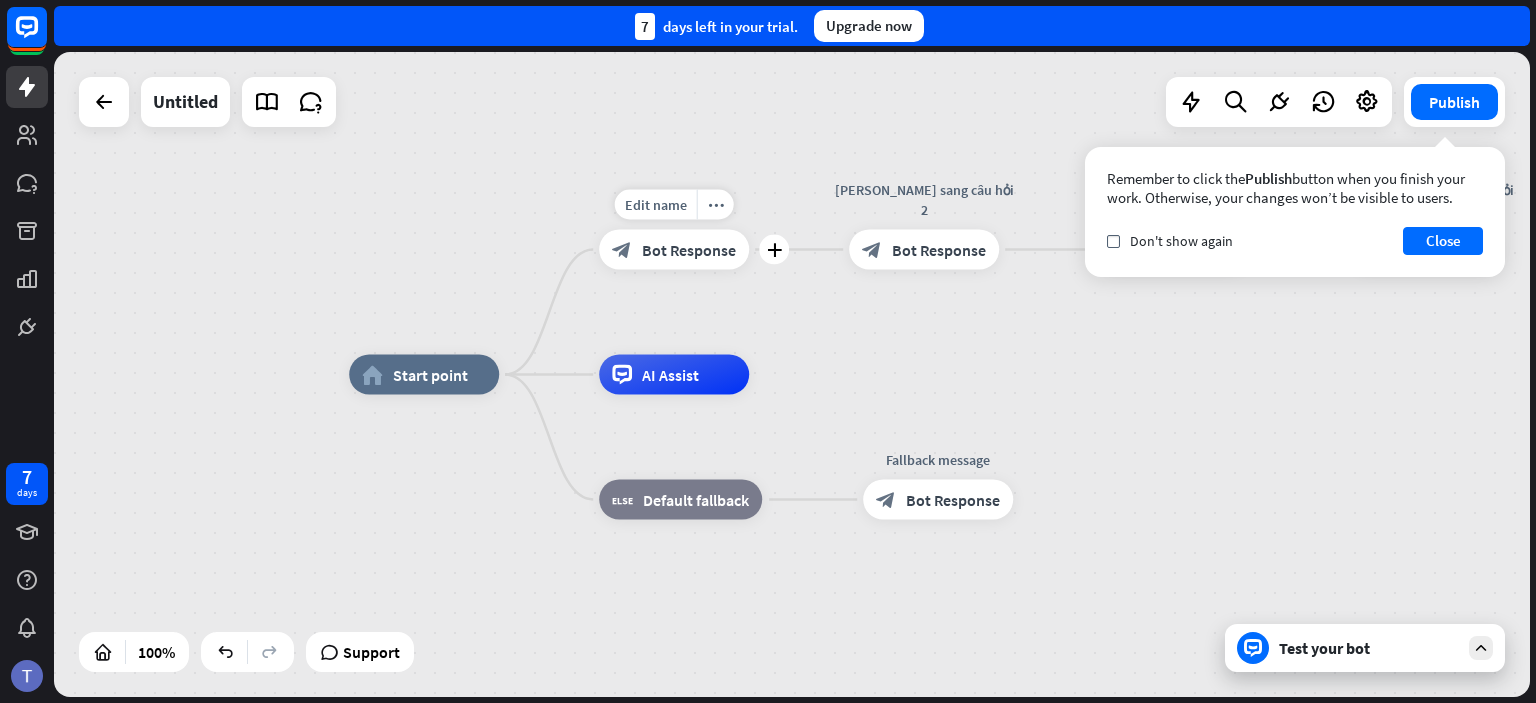 click on "Bot Response" at bounding box center [689, 250] 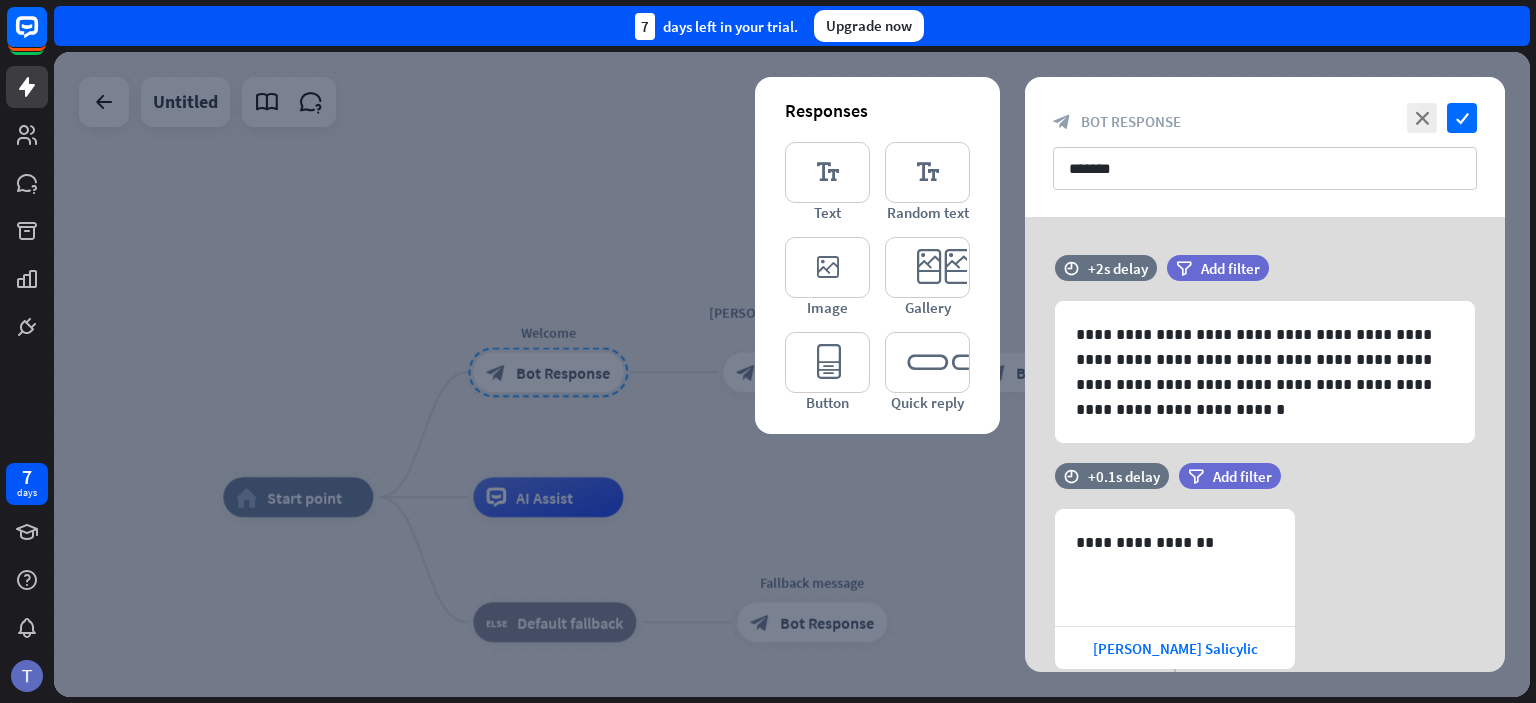 click at bounding box center (792, 374) 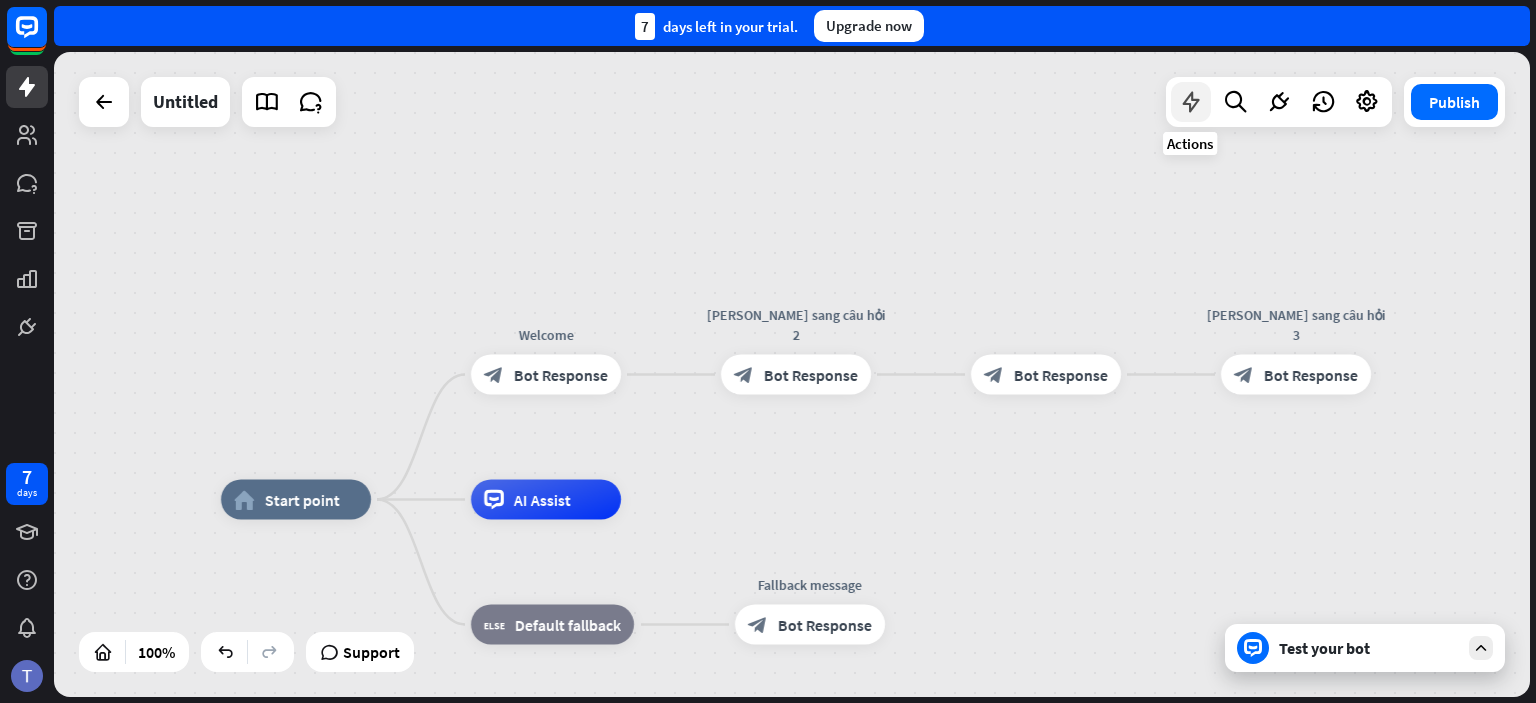 click at bounding box center [1191, 102] 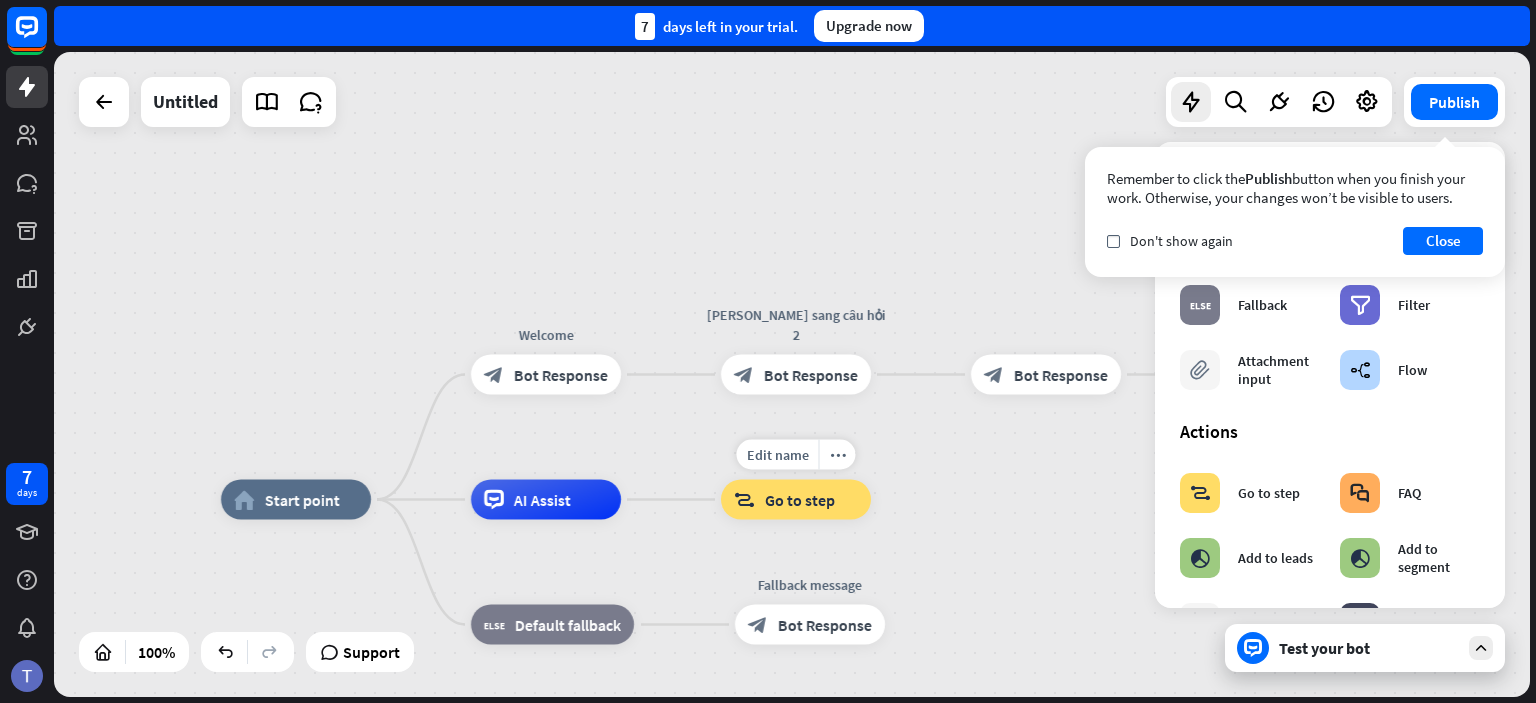 click on "Go to step" at bounding box center (800, 500) 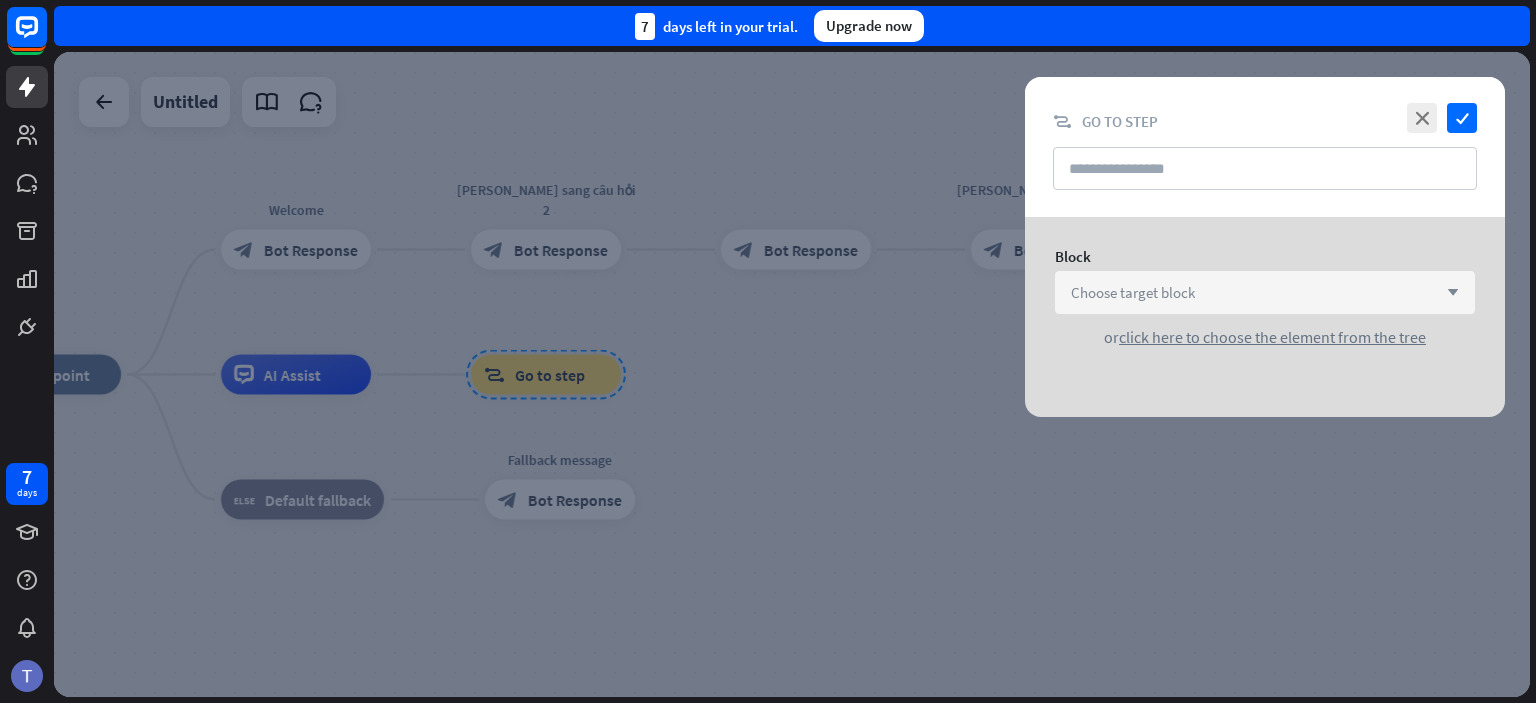 click on "Choose target block" at bounding box center (1133, 292) 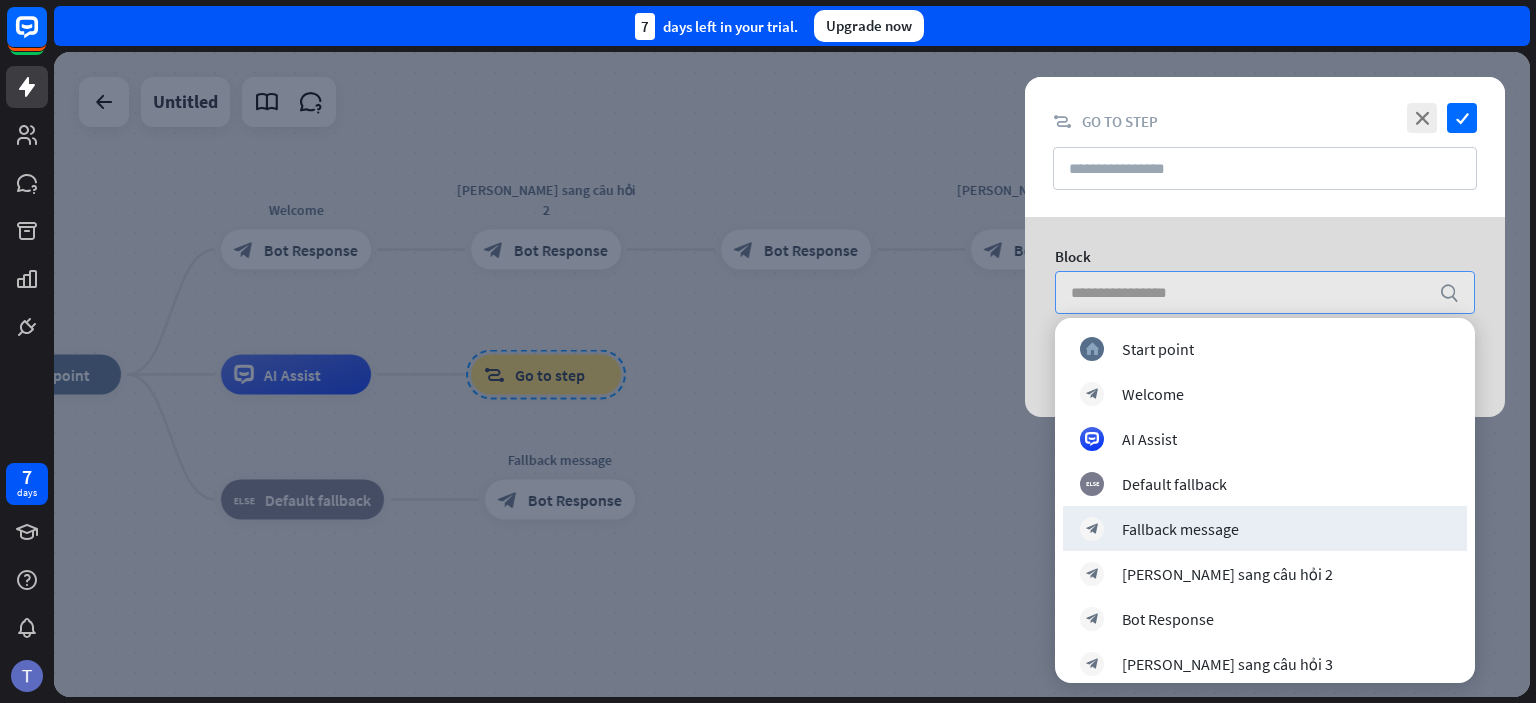 click at bounding box center [792, 374] 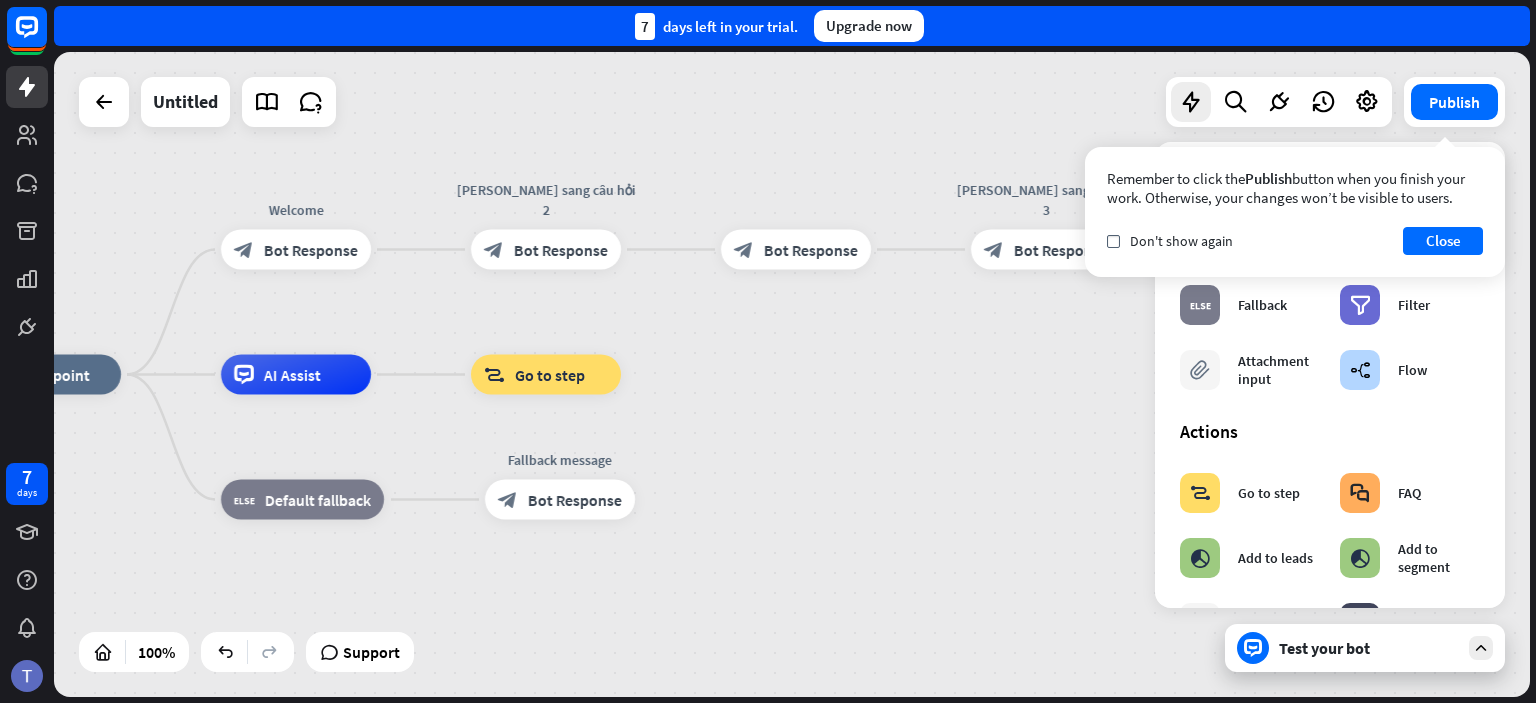 drag, startPoint x: 550, startPoint y: 246, endPoint x: 796, endPoint y: 438, distance: 312.05768 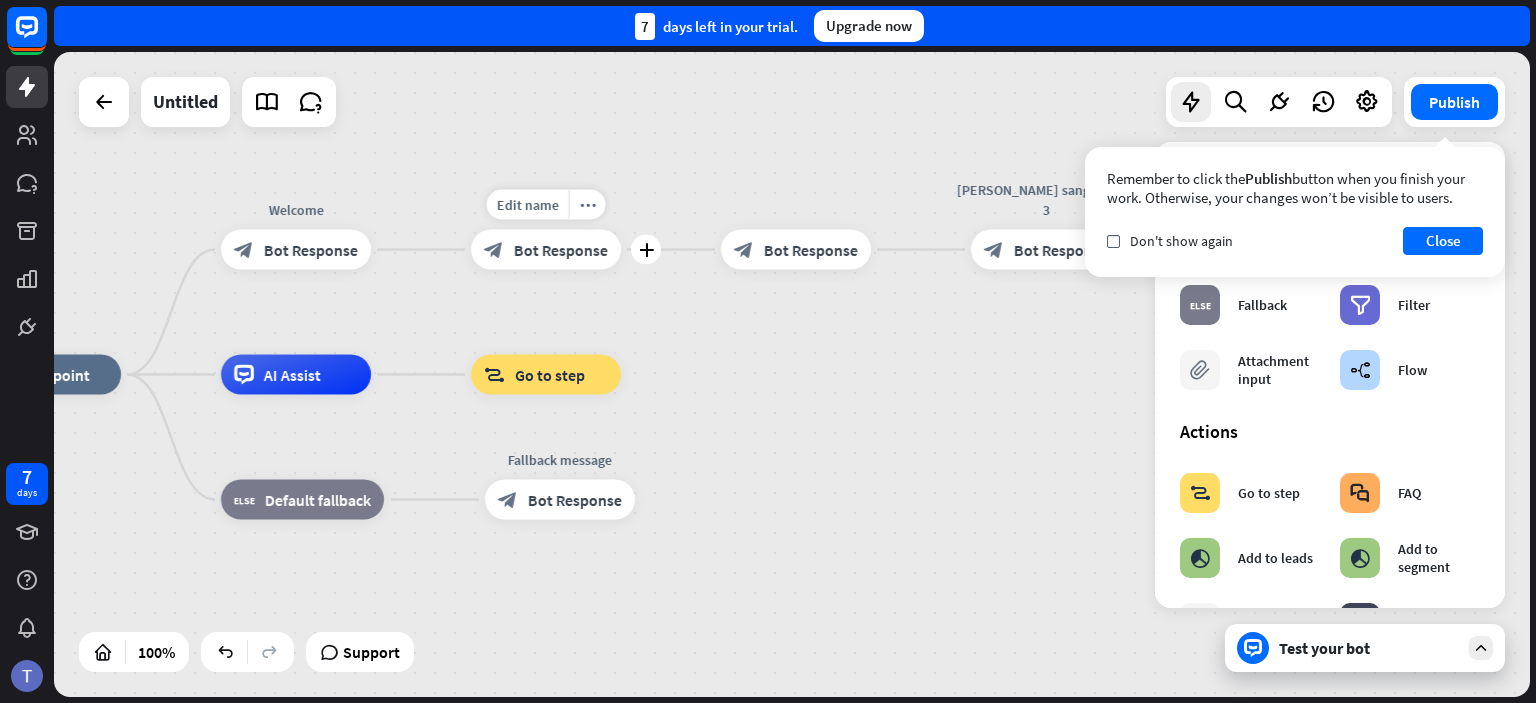 click on "block_bot_response   Bot Response" at bounding box center (546, 250) 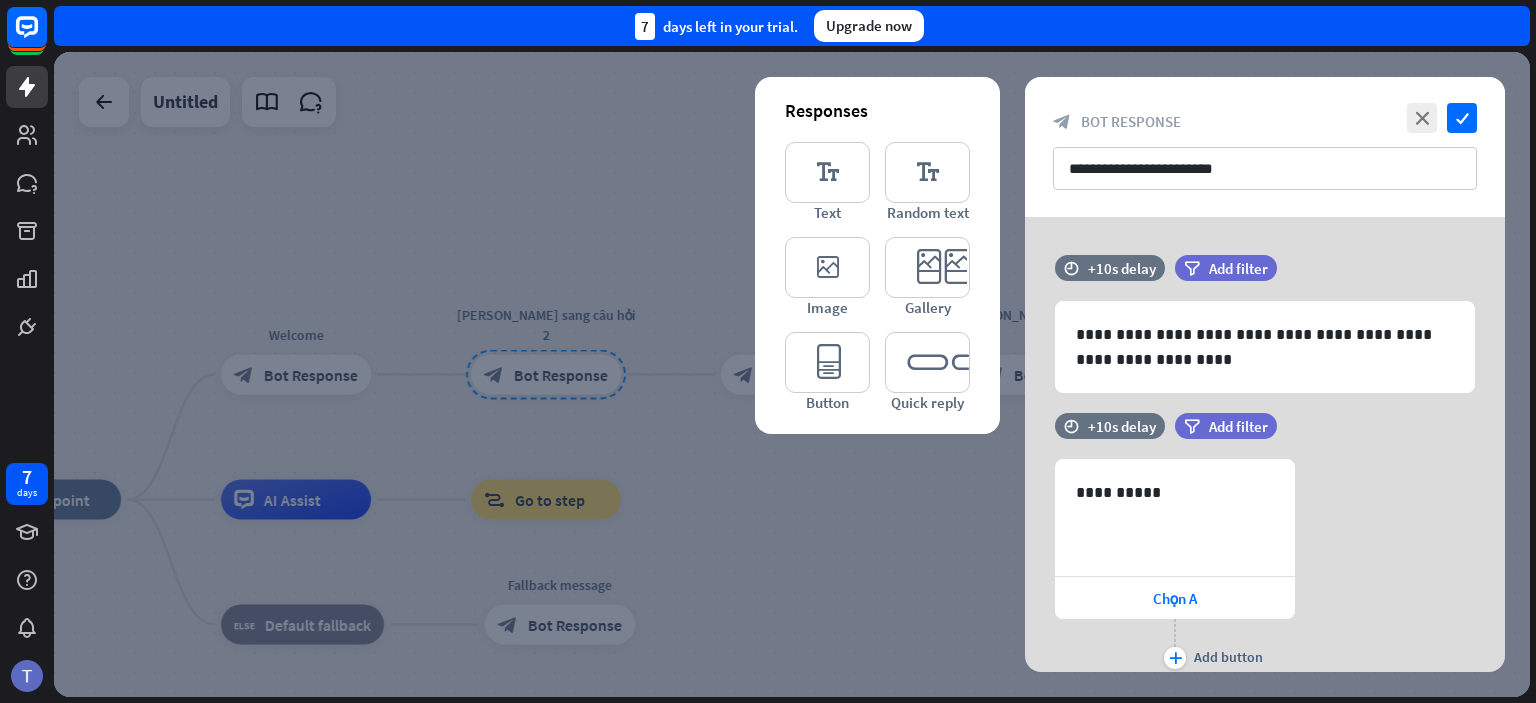 click at bounding box center [792, 374] 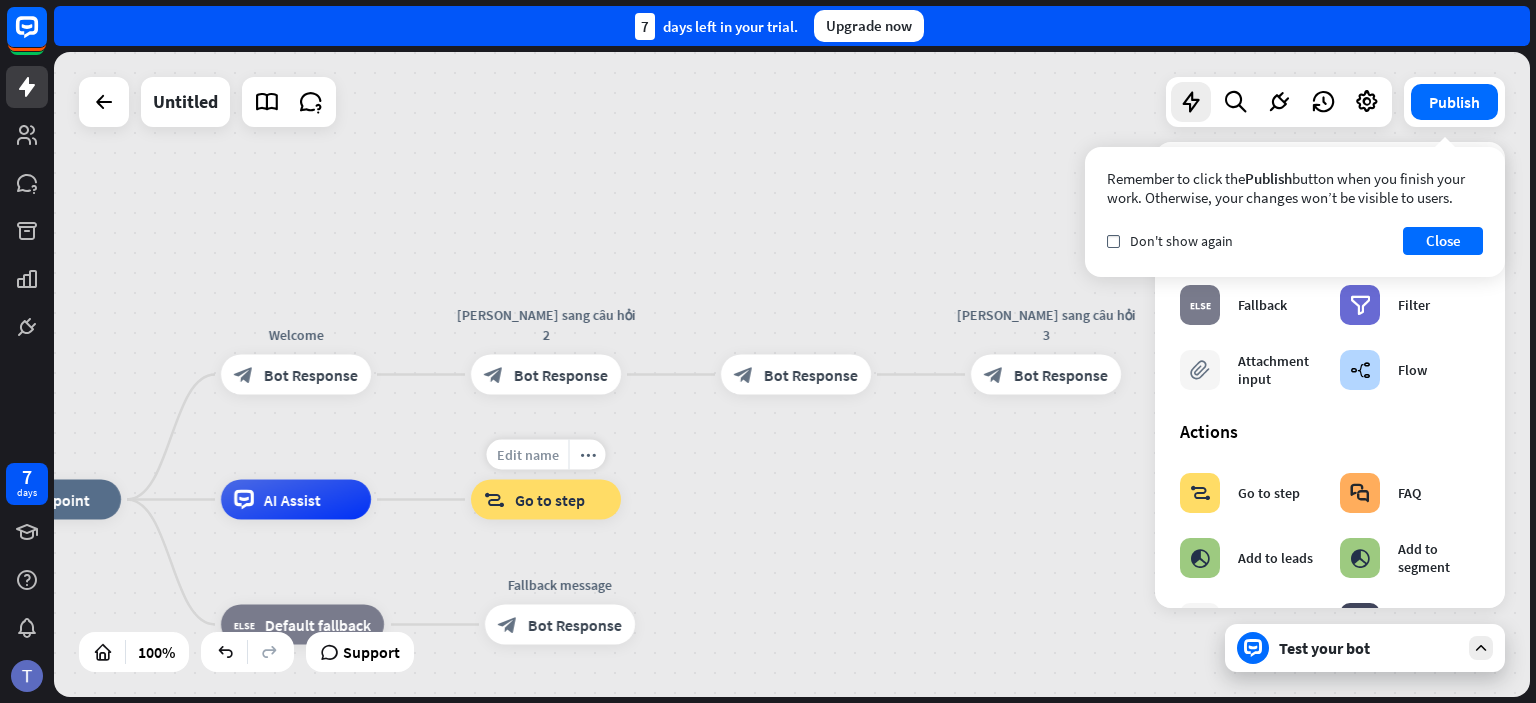 drag, startPoint x: 538, startPoint y: 501, endPoint x: 560, endPoint y: 451, distance: 54.626 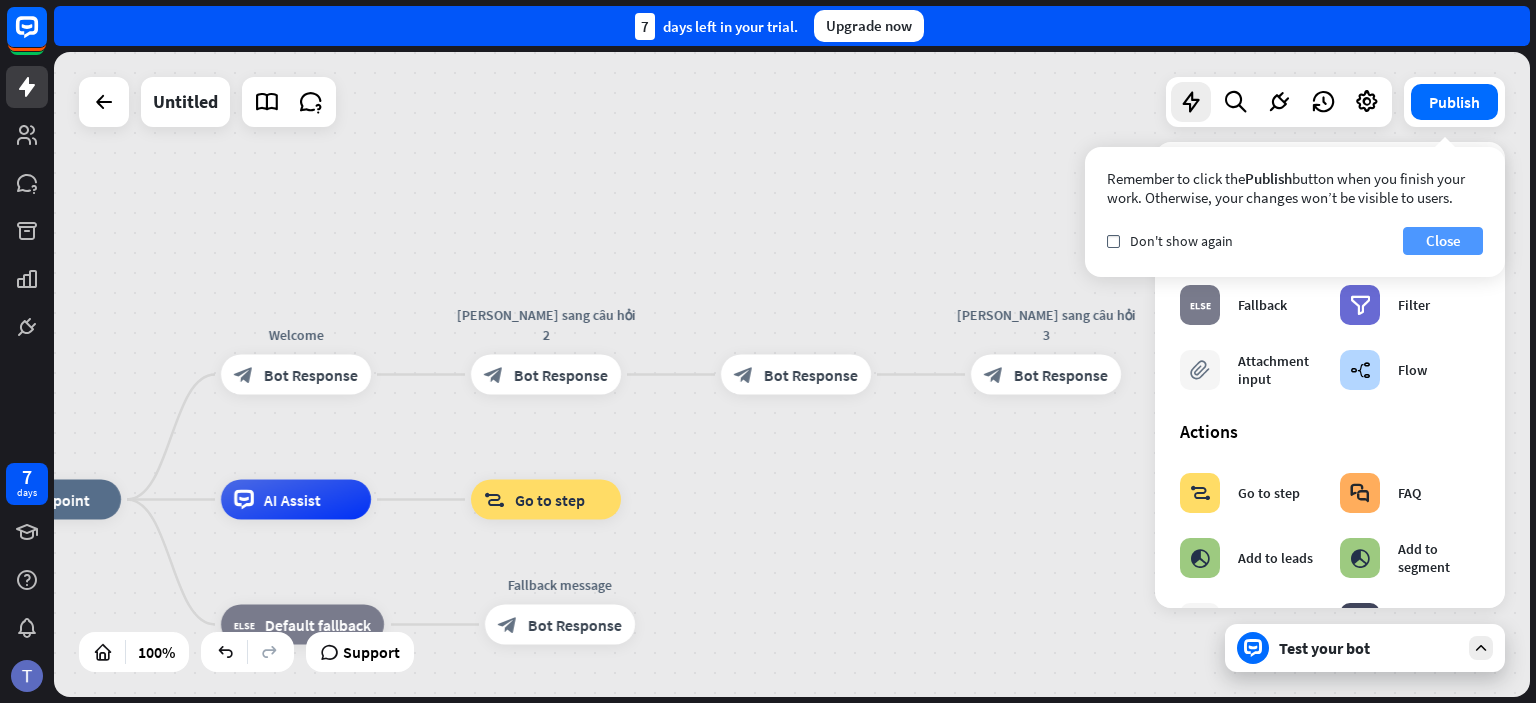 click on "Close" at bounding box center [1443, 241] 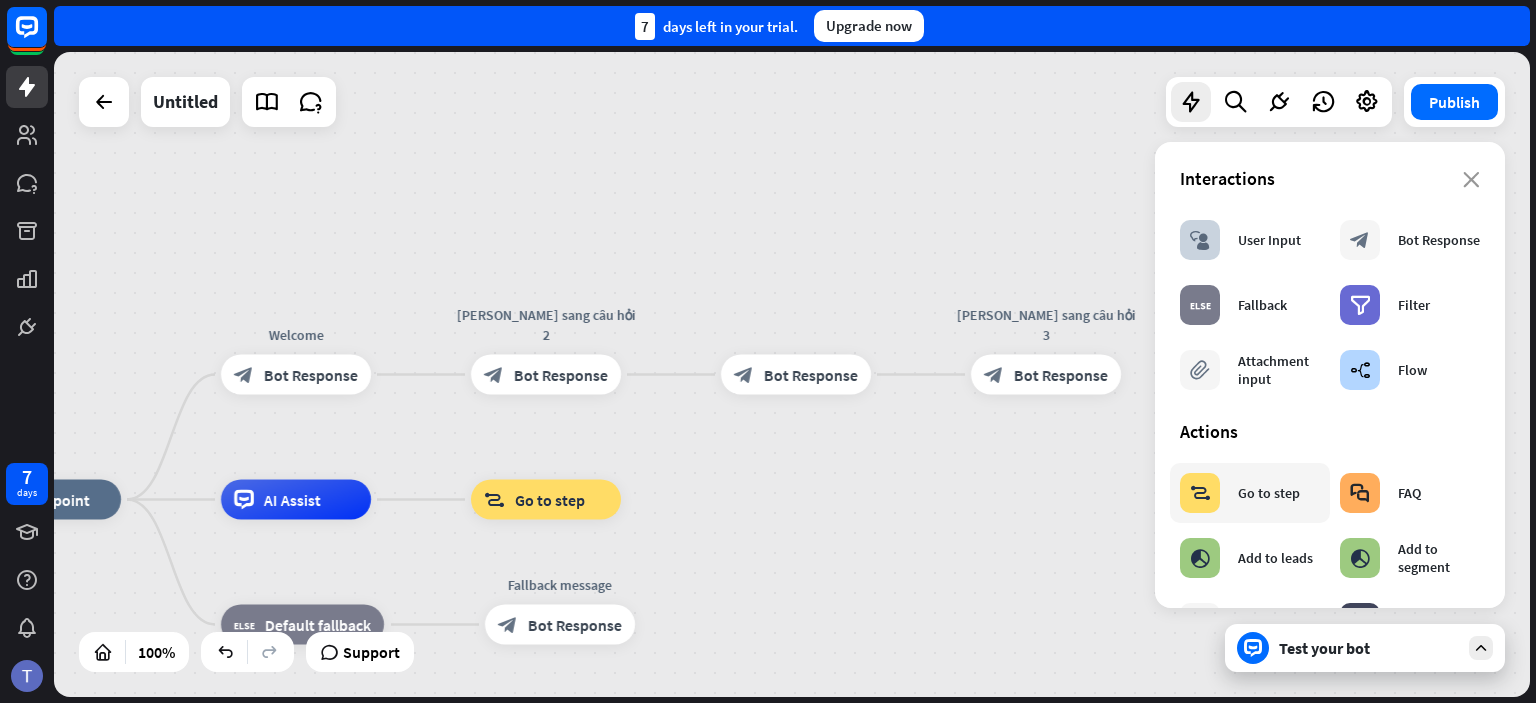 scroll, scrollTop: 600, scrollLeft: 0, axis: vertical 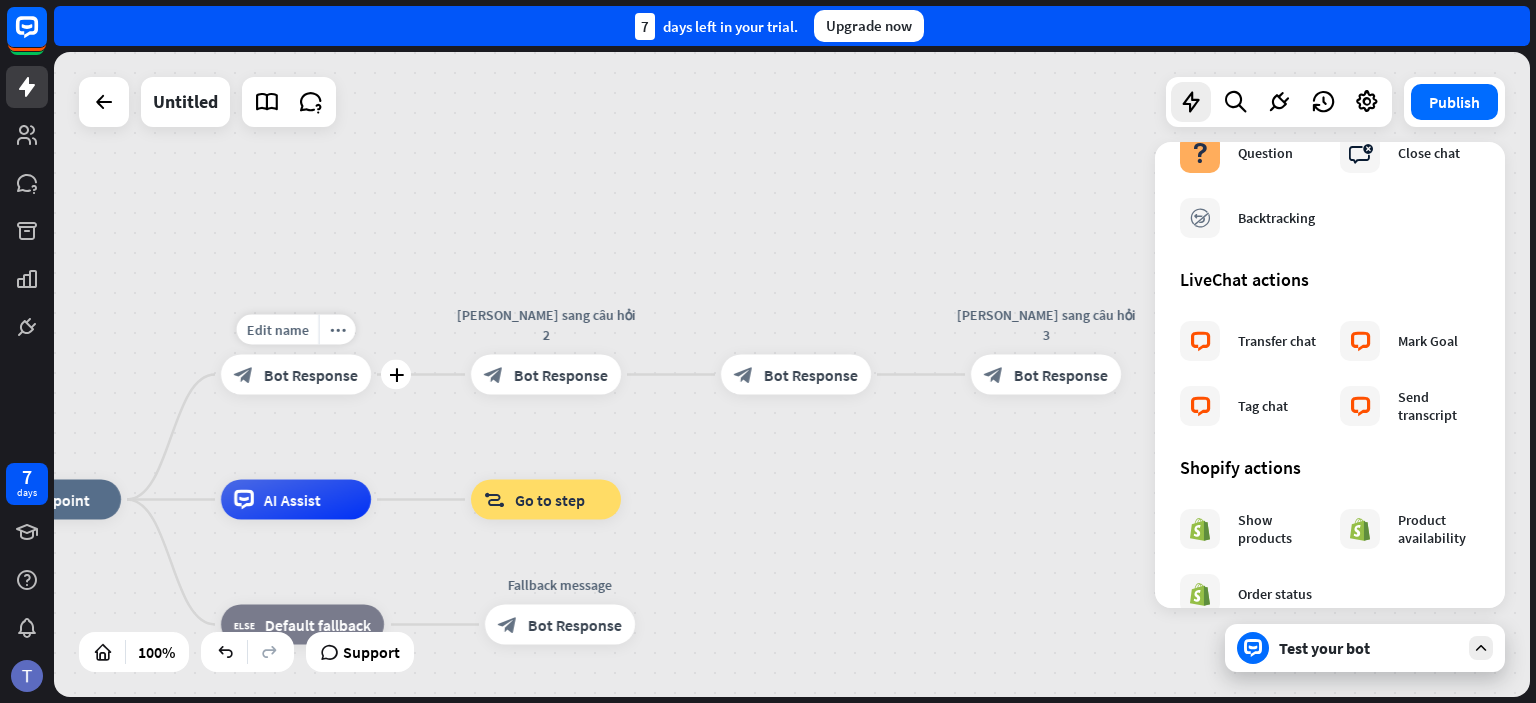 click on "Bot Response" at bounding box center (311, 375) 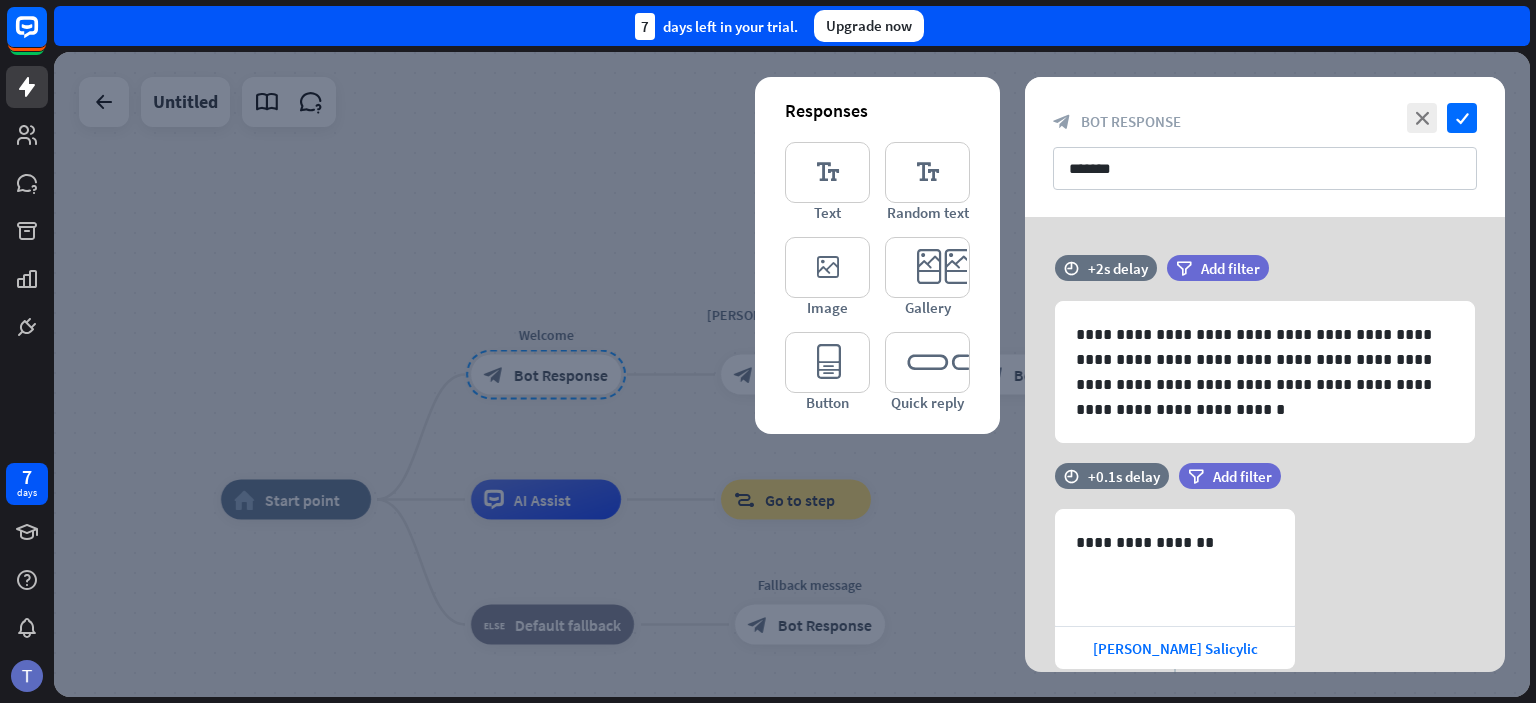 click at bounding box center [792, 374] 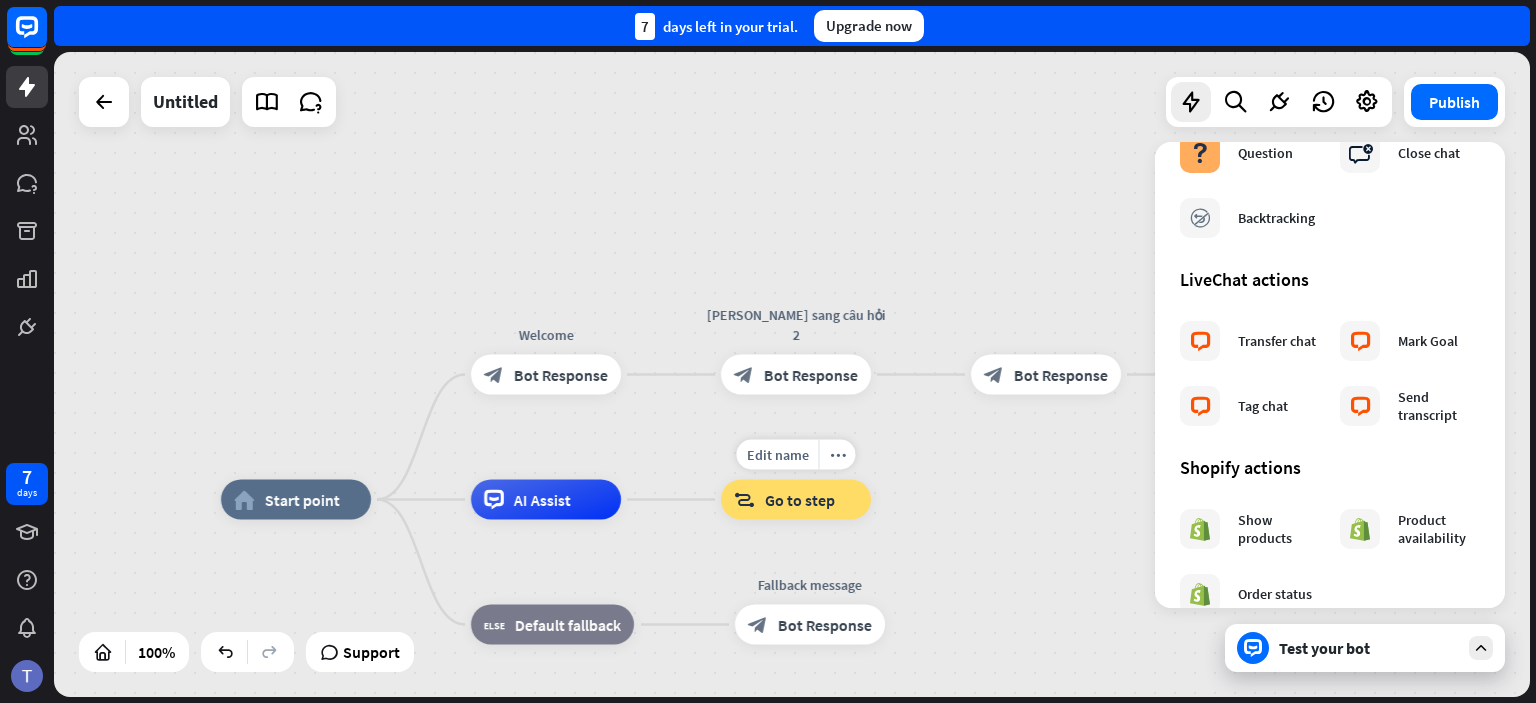 click on "Go to step" at bounding box center (800, 500) 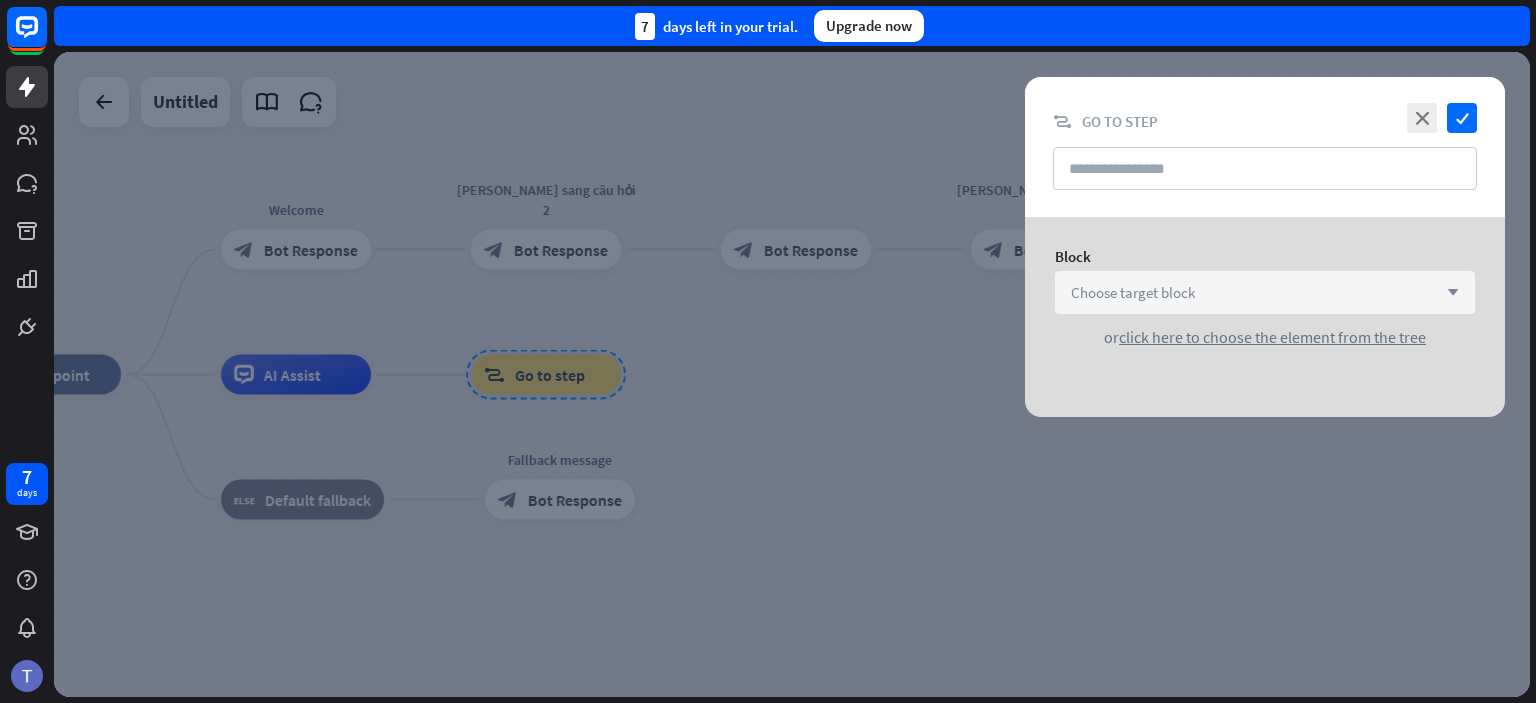 click on "Choose target block
arrow_down" at bounding box center [1265, 292] 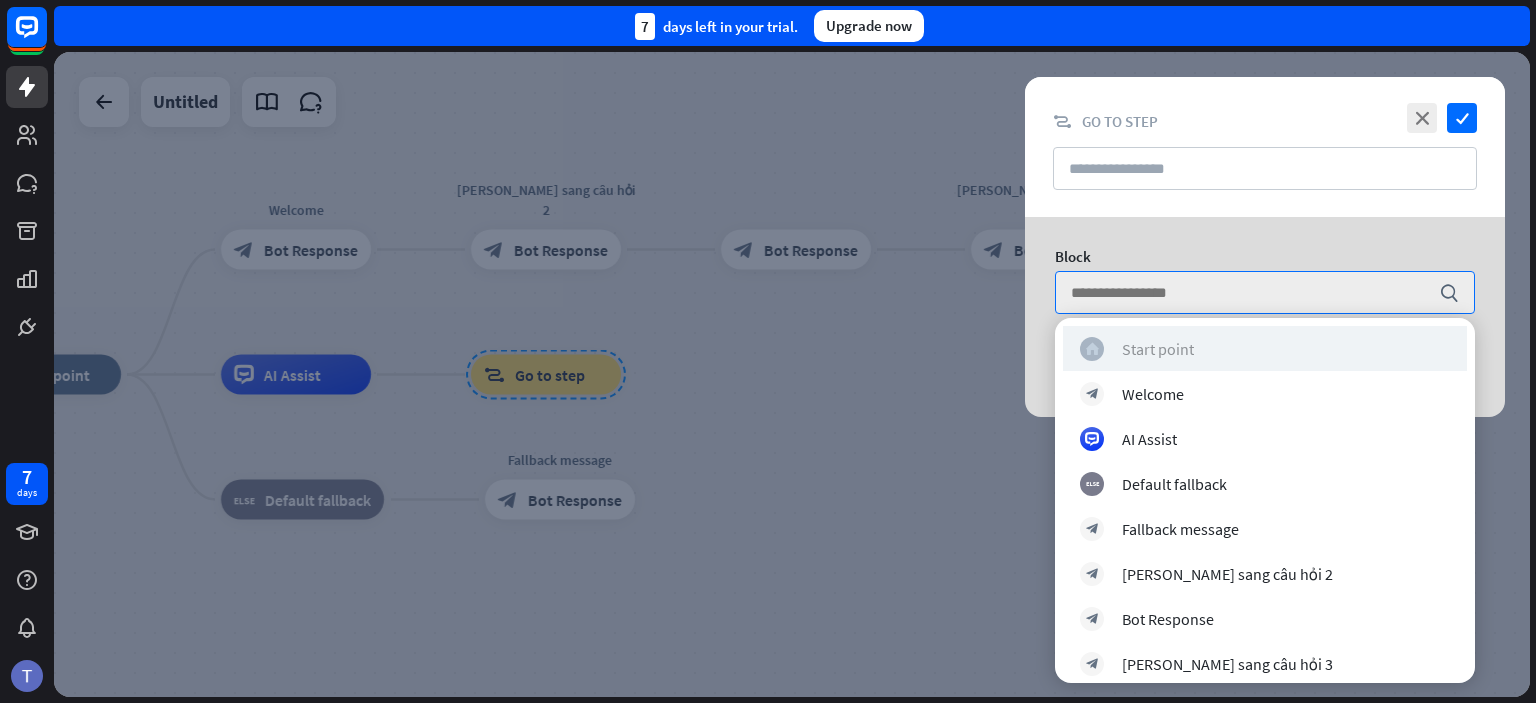 click on "home_2
Start point" at bounding box center (1265, 349) 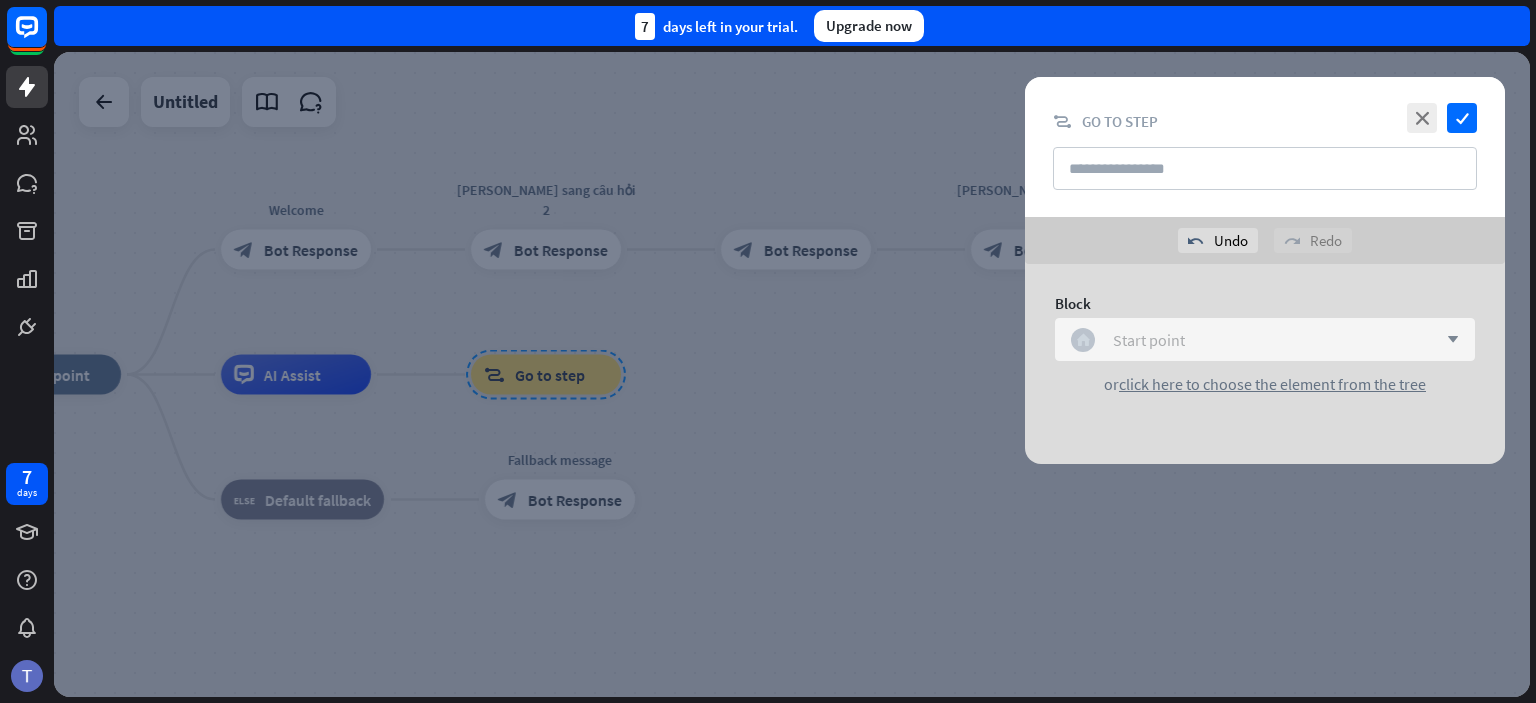 click on "home_2
Start point" at bounding box center (1254, 340) 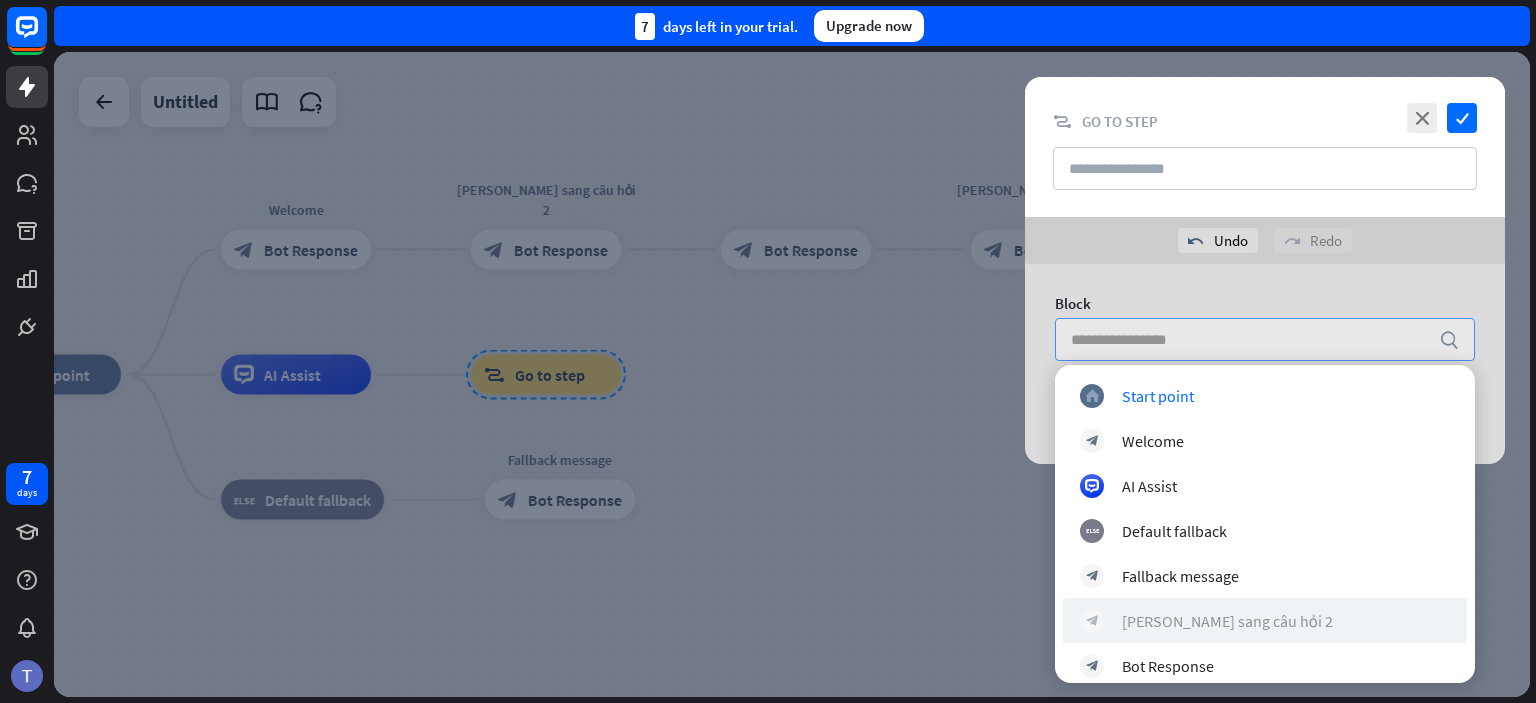 click on "[PERSON_NAME] sang câu hỏi 2" at bounding box center (1227, 621) 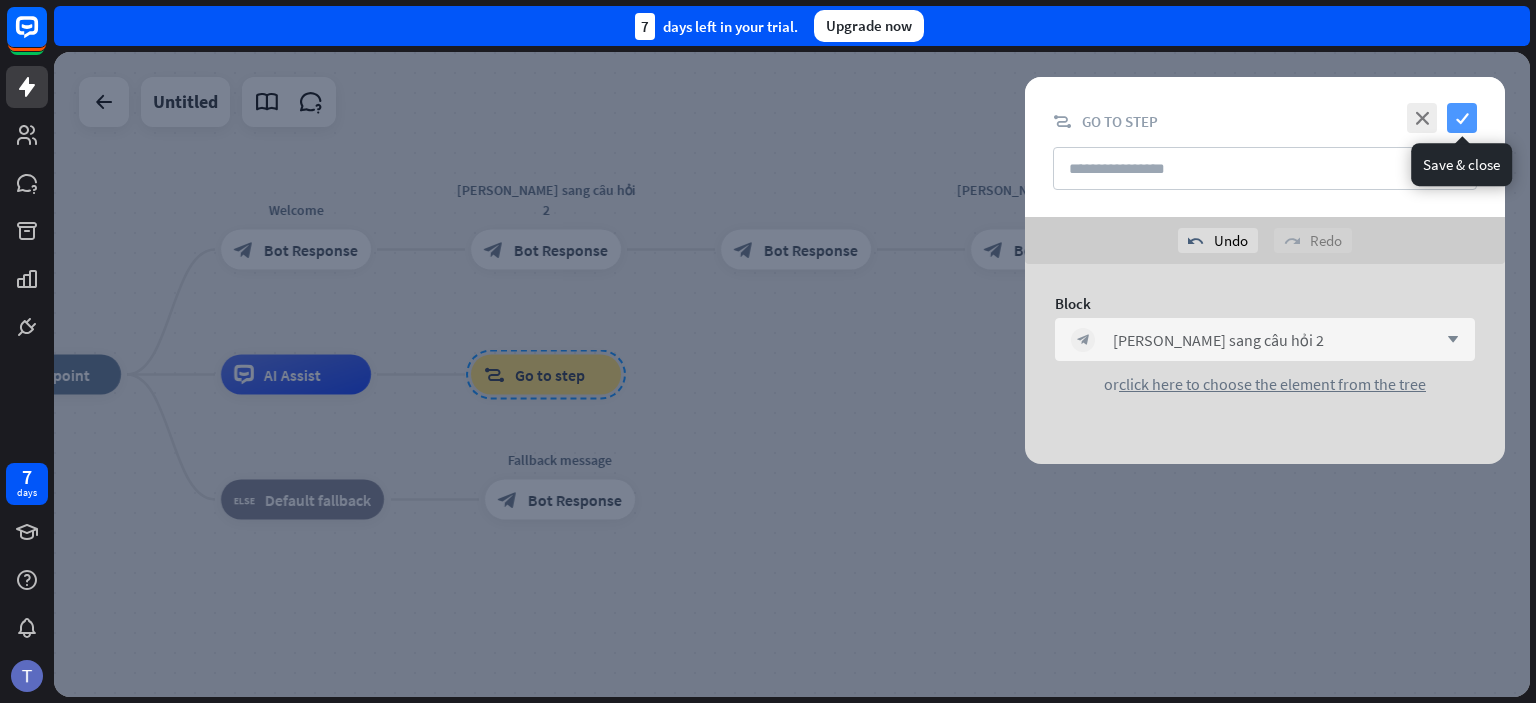click on "check" at bounding box center (1462, 118) 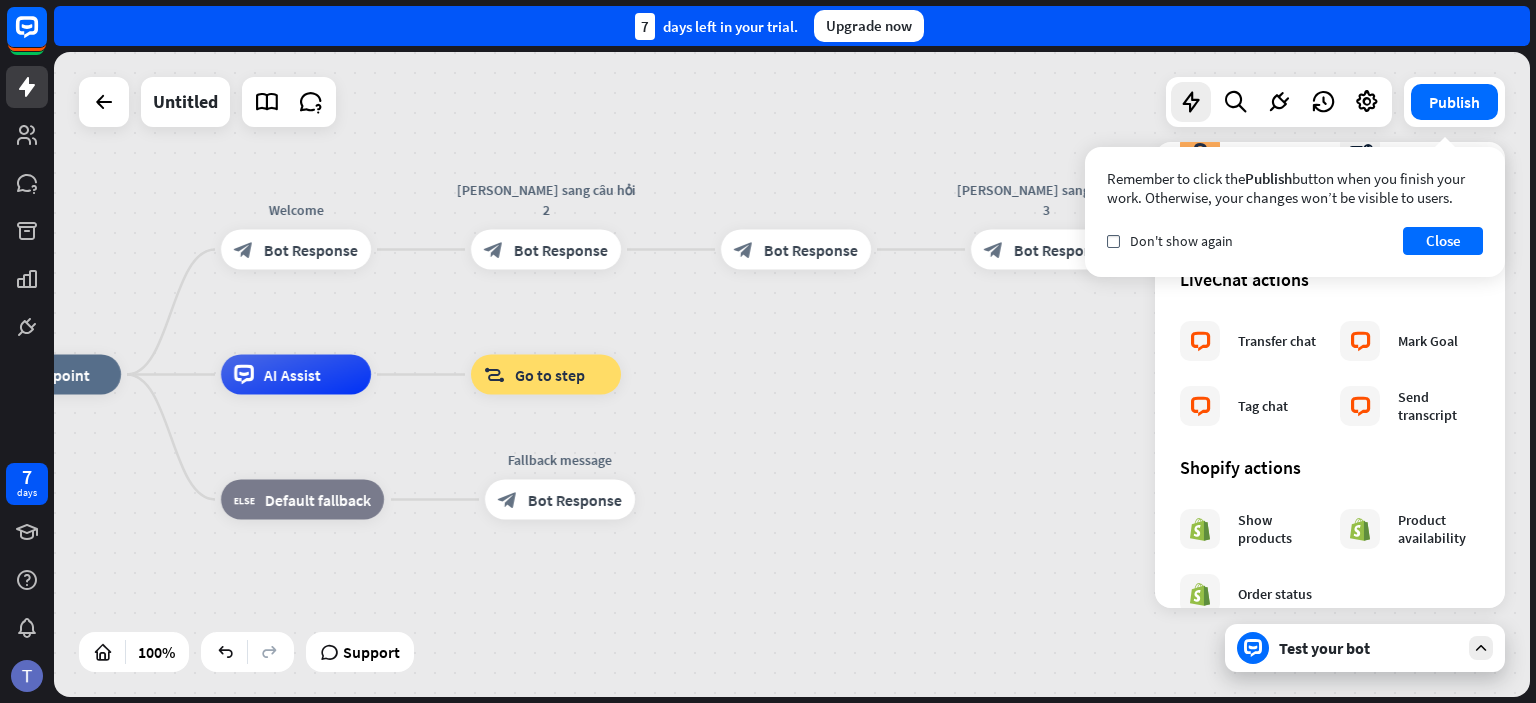 click on "home_2   Start point                 Welcome   block_bot_response   Bot Response                 [PERSON_NAME] sang câu hỏi 2   block_bot_response   Bot Response                   block_bot_response   Bot Response                 [PERSON_NAME] sang câu hỏi 3   block_bot_response   Bot Response                     AI Assist                   block_goto   Go to step                   block_fallback   Default fallback                 Fallback message   block_bot_response   Bot Response" at bounding box center [709, 697] 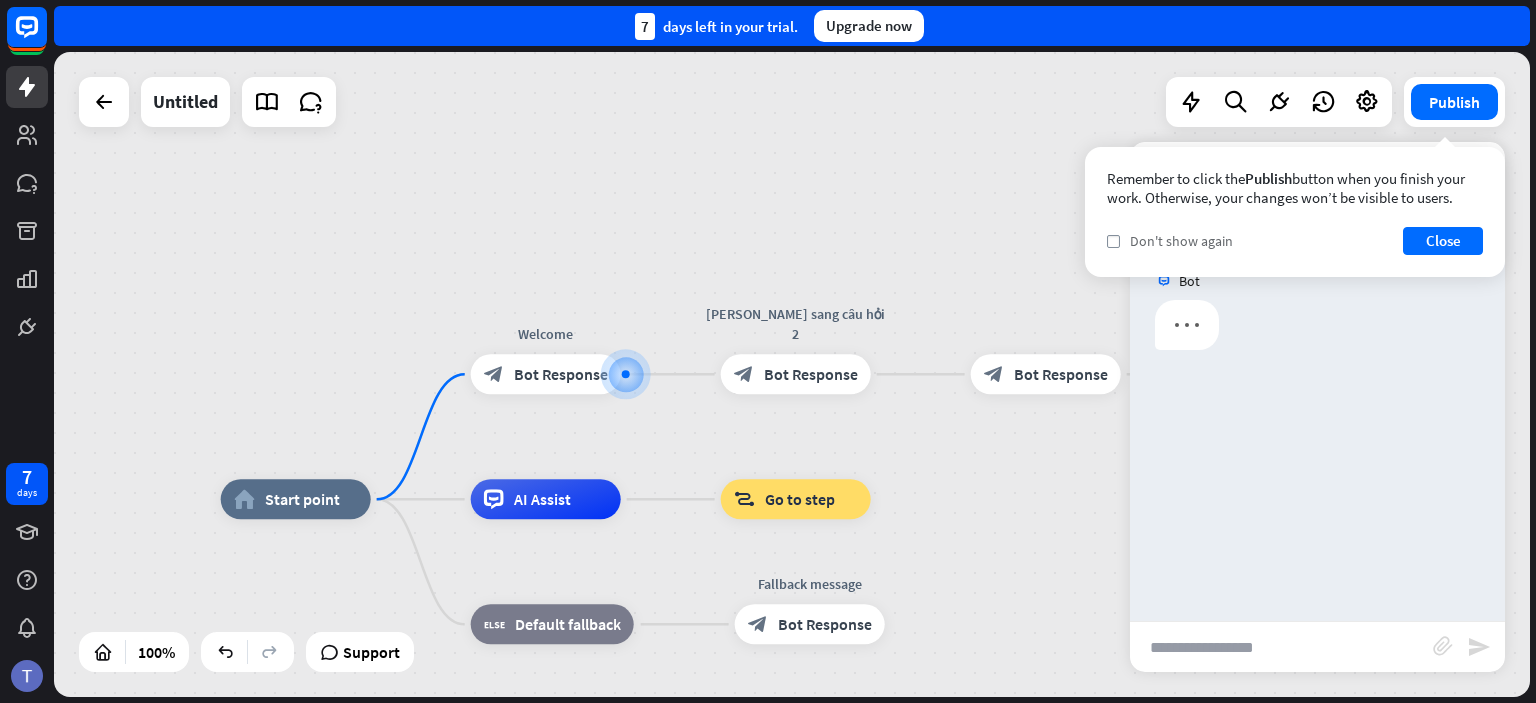 click on "Don't show again" at bounding box center (1181, 241) 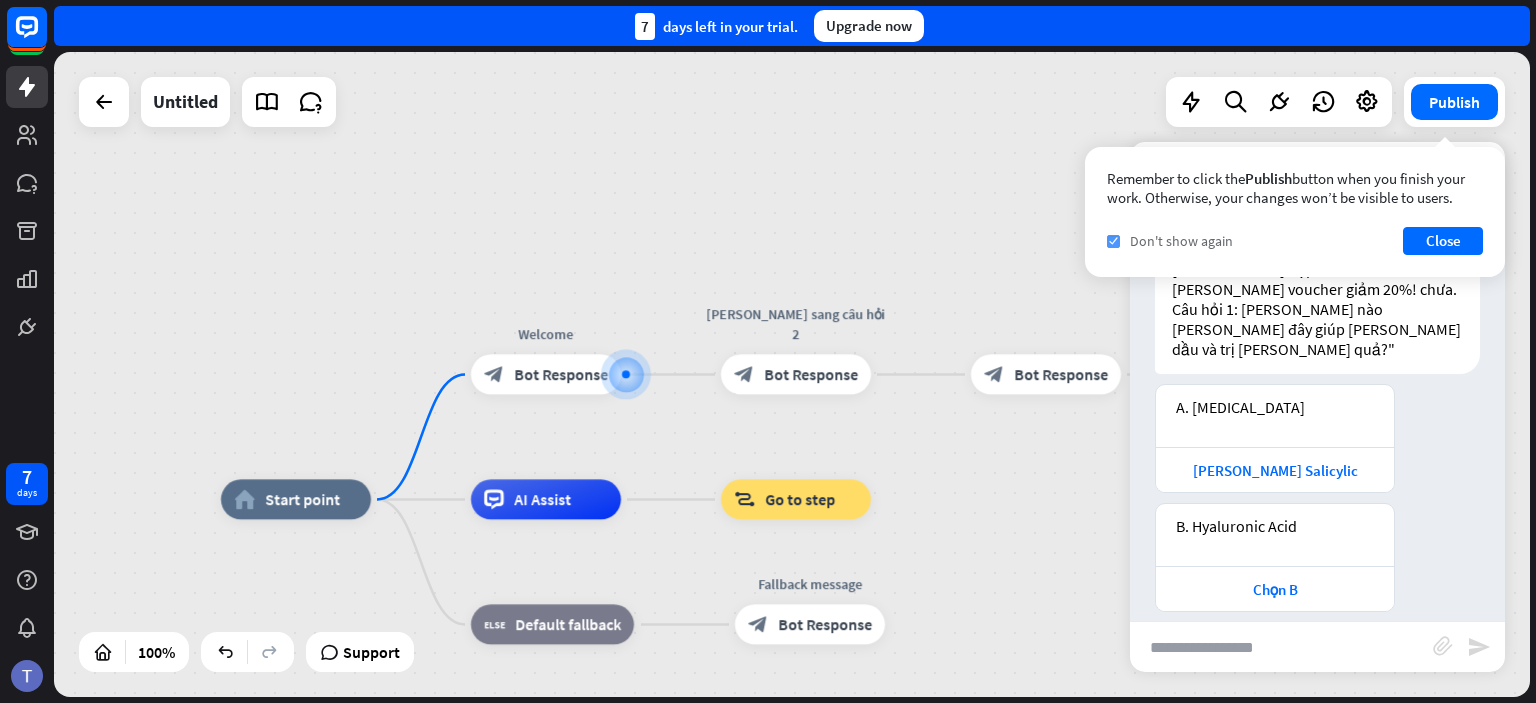 click on "Don't show again" at bounding box center (1181, 241) 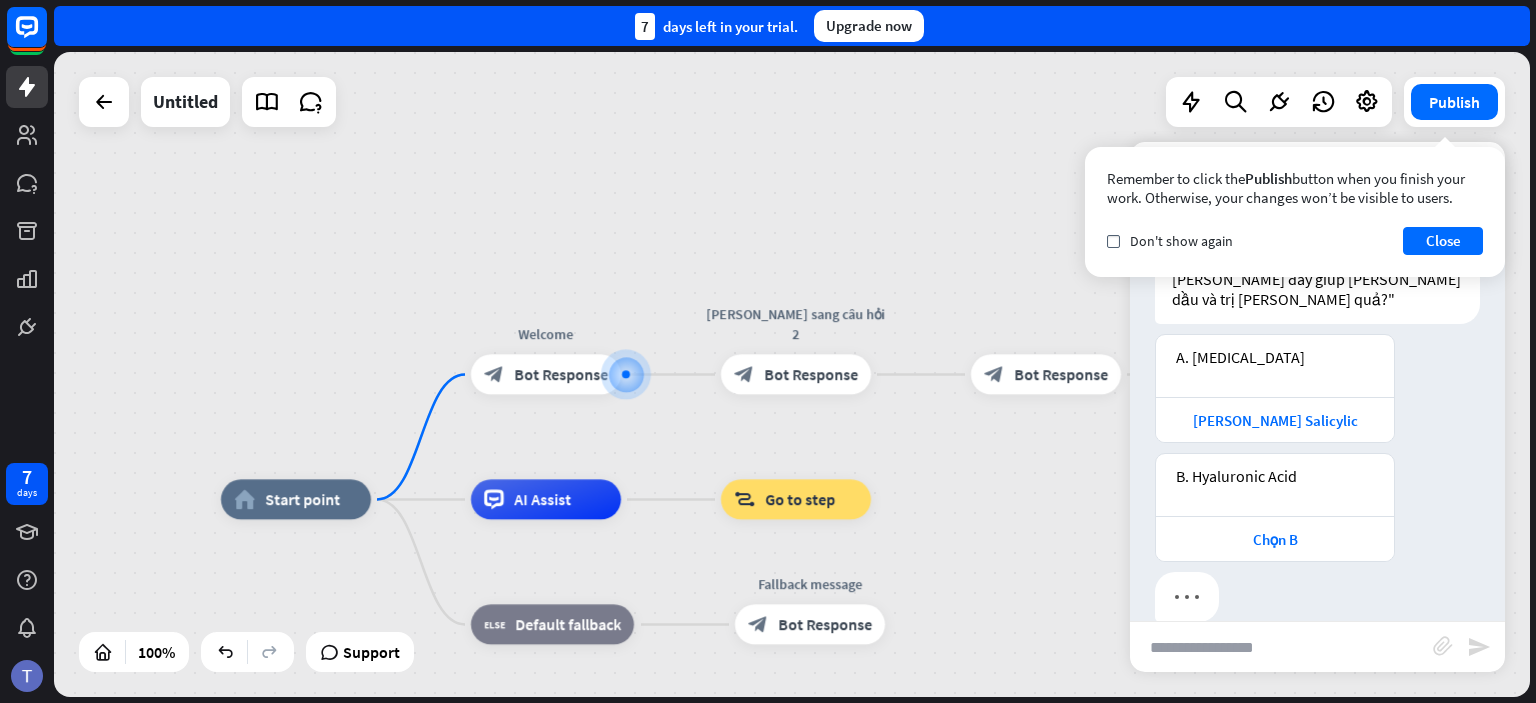 scroll, scrollTop: 136, scrollLeft: 0, axis: vertical 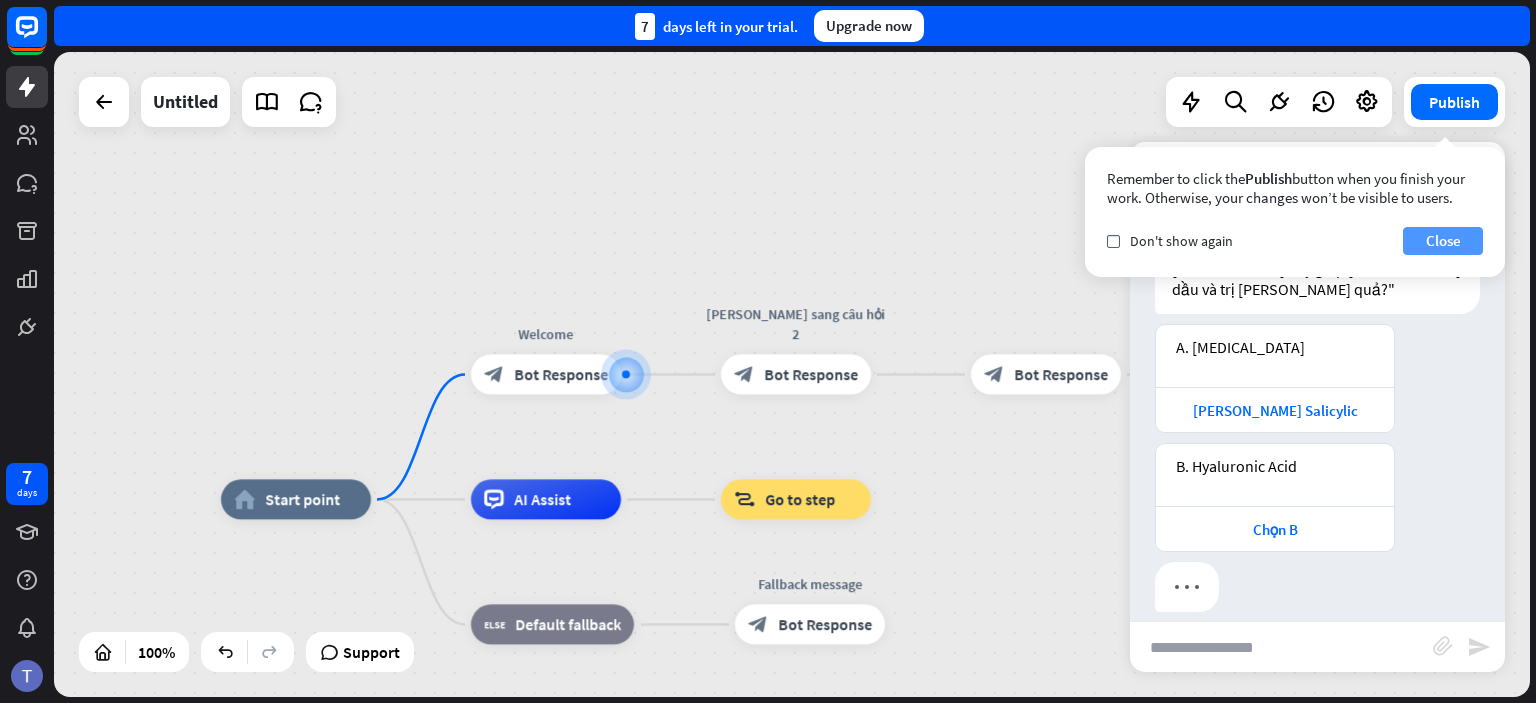 click on "Close" at bounding box center [1443, 241] 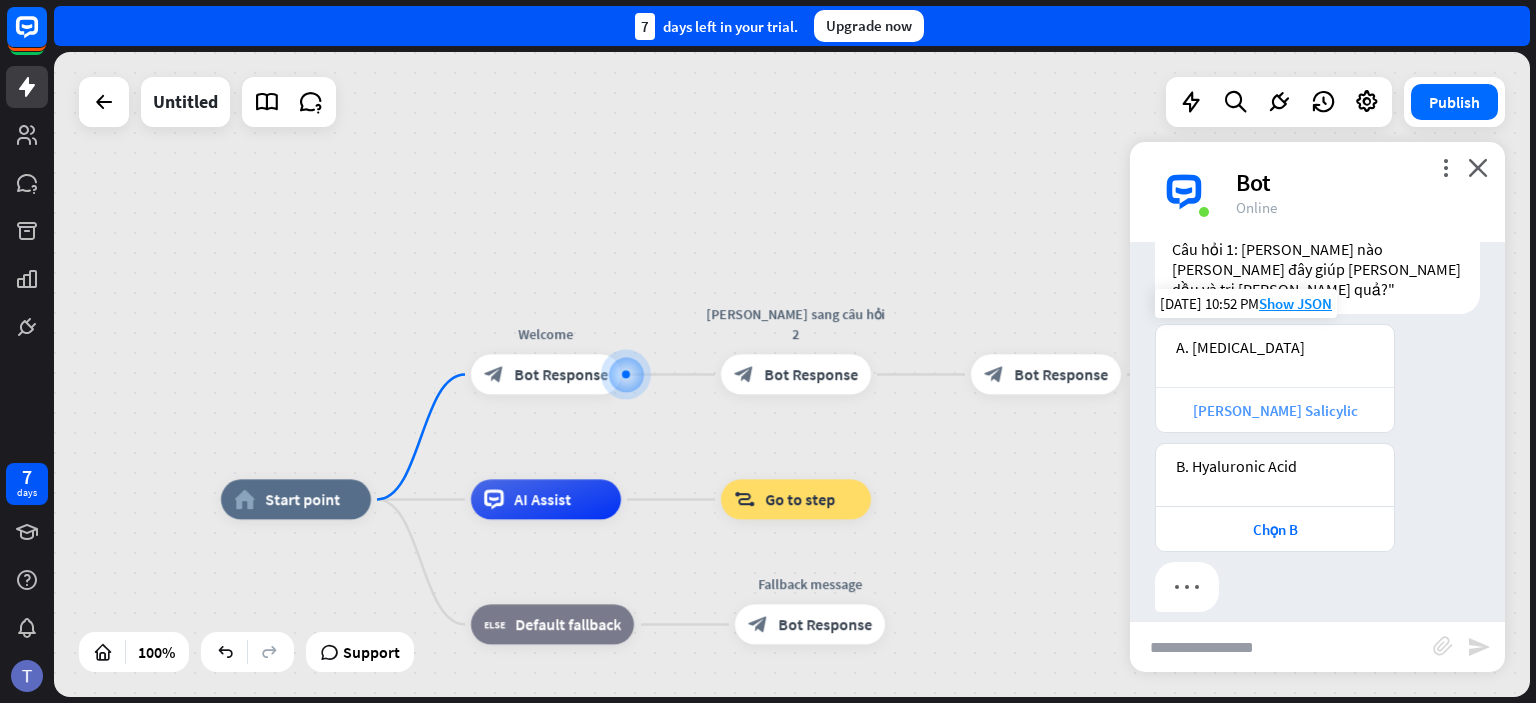 click on "[PERSON_NAME] Salicylic" at bounding box center (1275, 410) 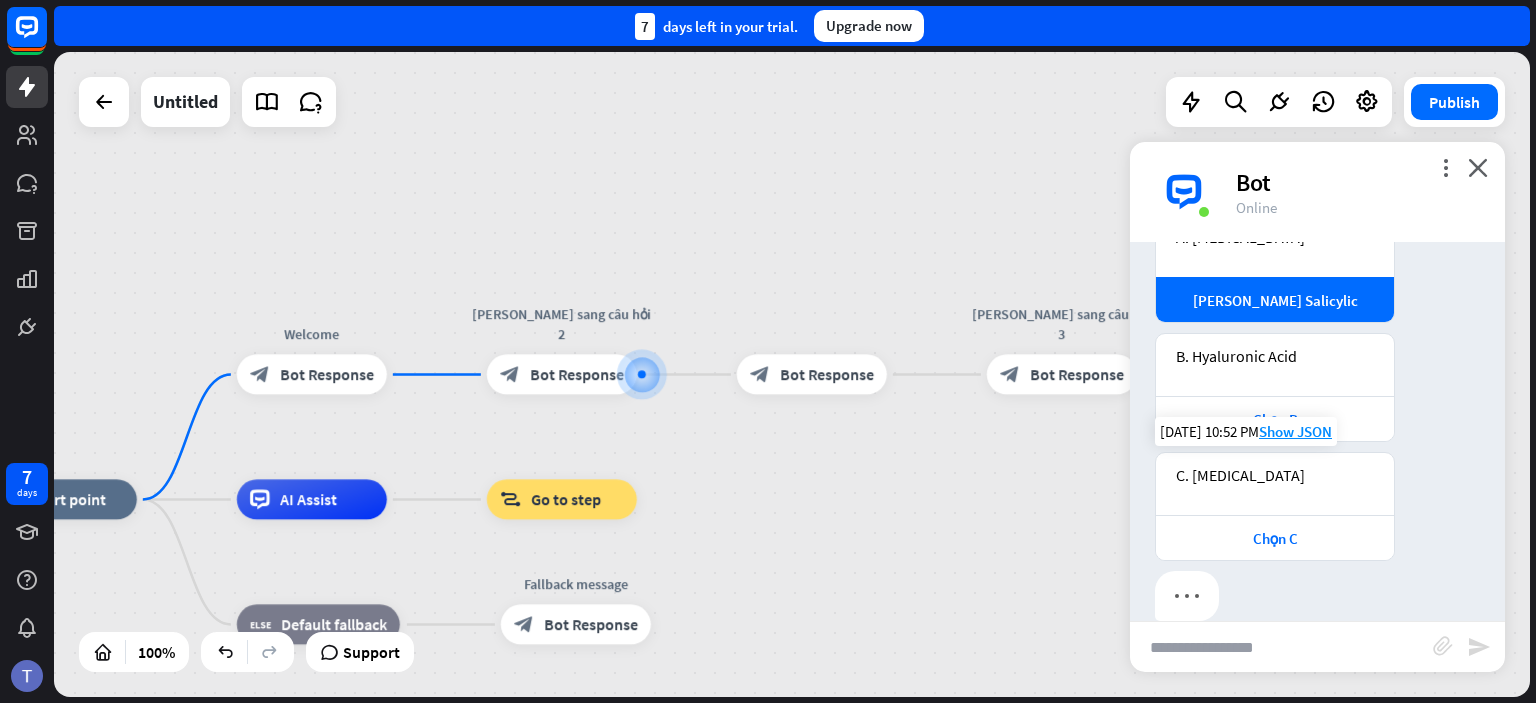 scroll, scrollTop: 254, scrollLeft: 0, axis: vertical 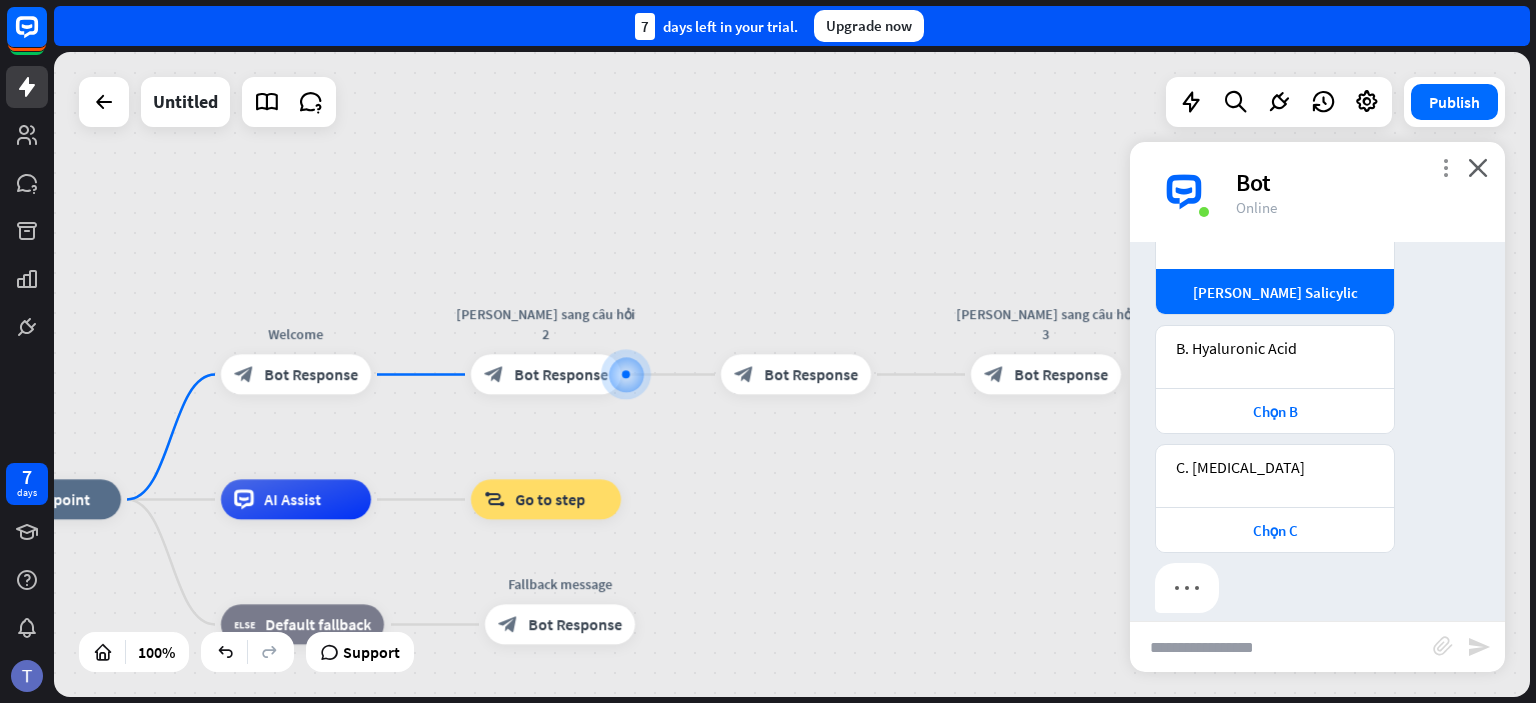 click on "more_vert" at bounding box center [1445, 167] 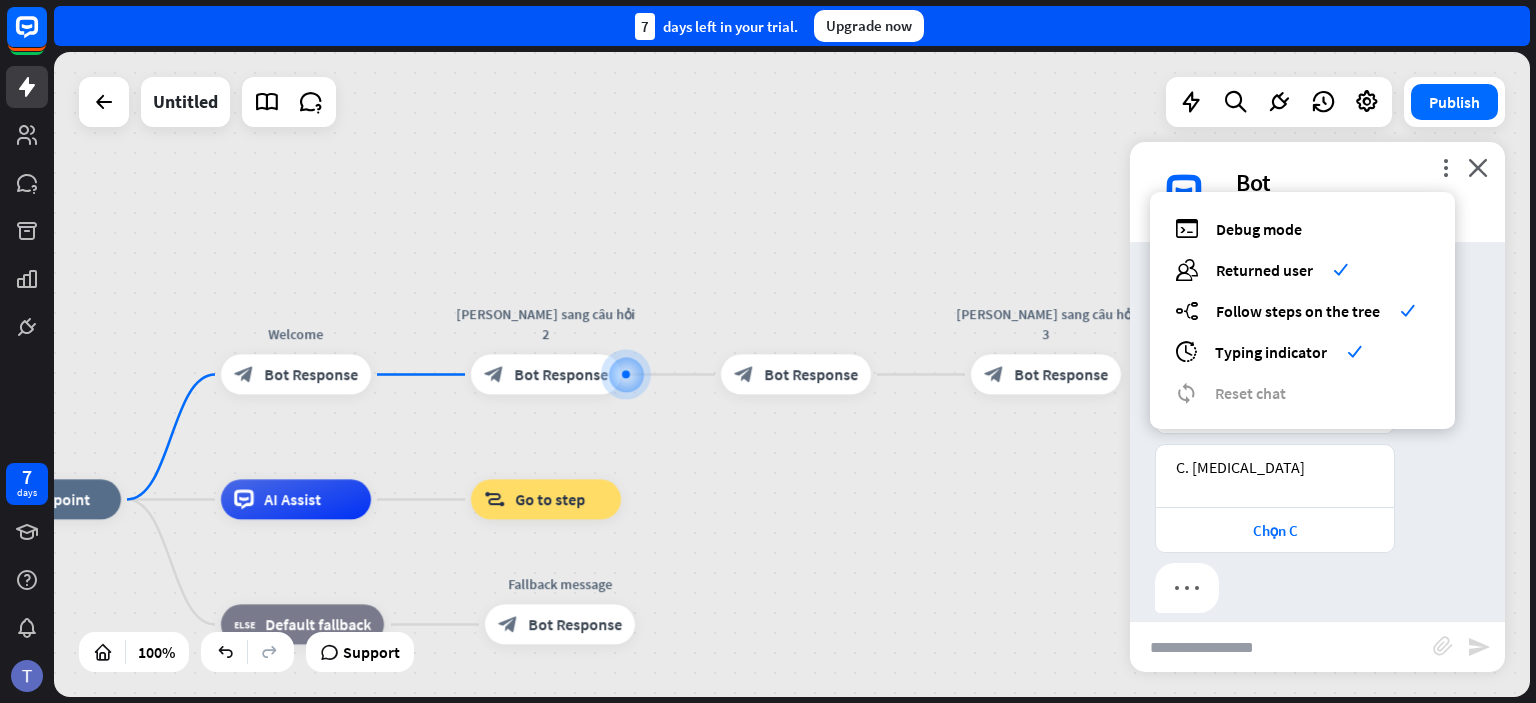 click on "Bot" at bounding box center [1358, 182] 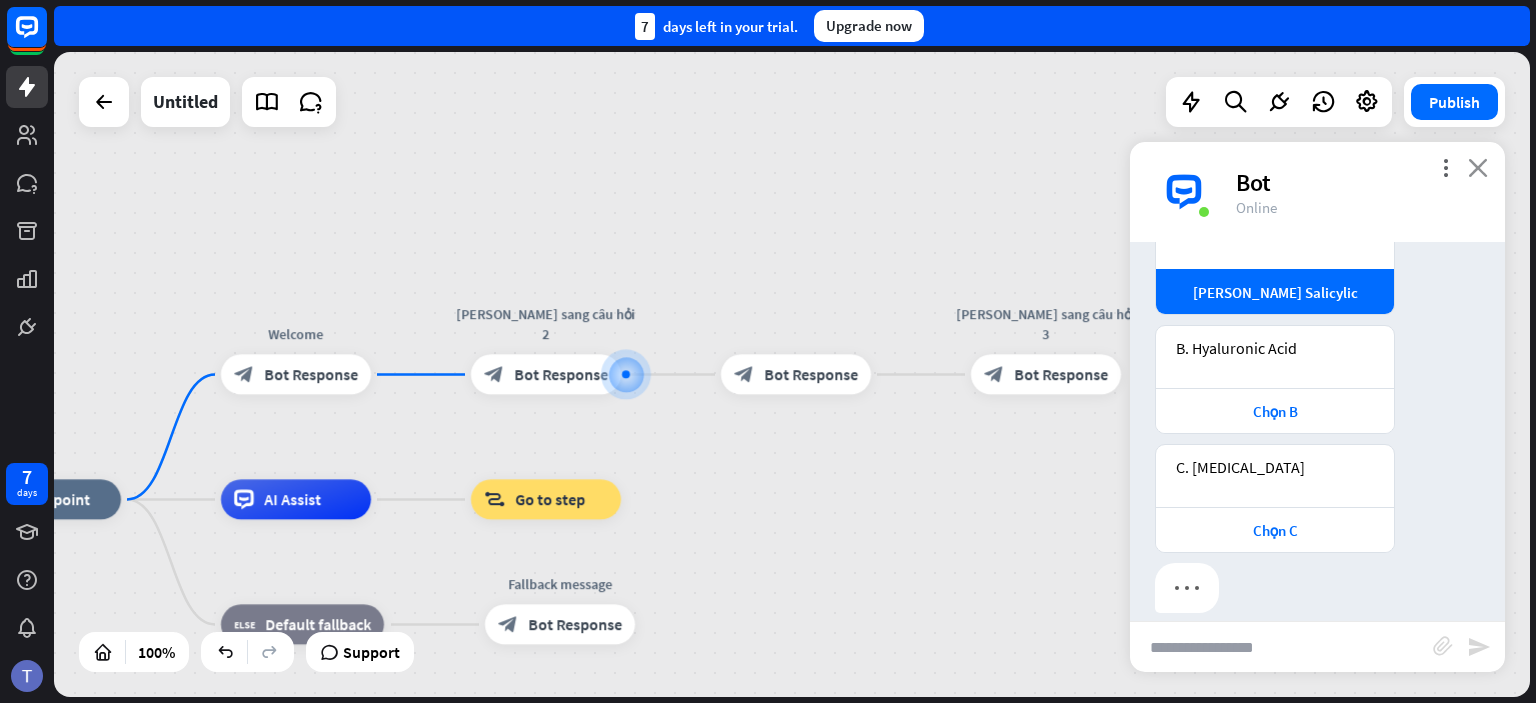 click on "close" at bounding box center (1478, 167) 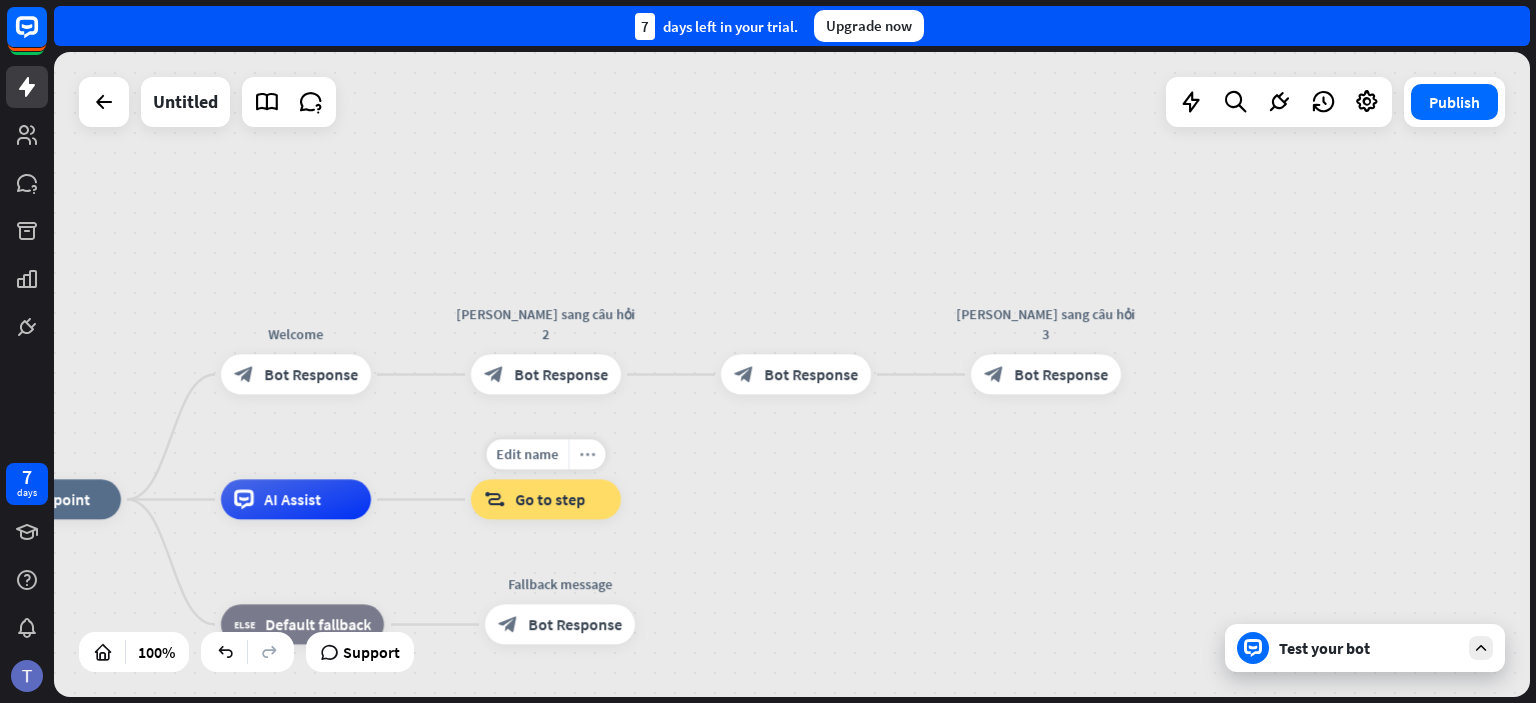 click on "more_horiz" at bounding box center (588, 454) 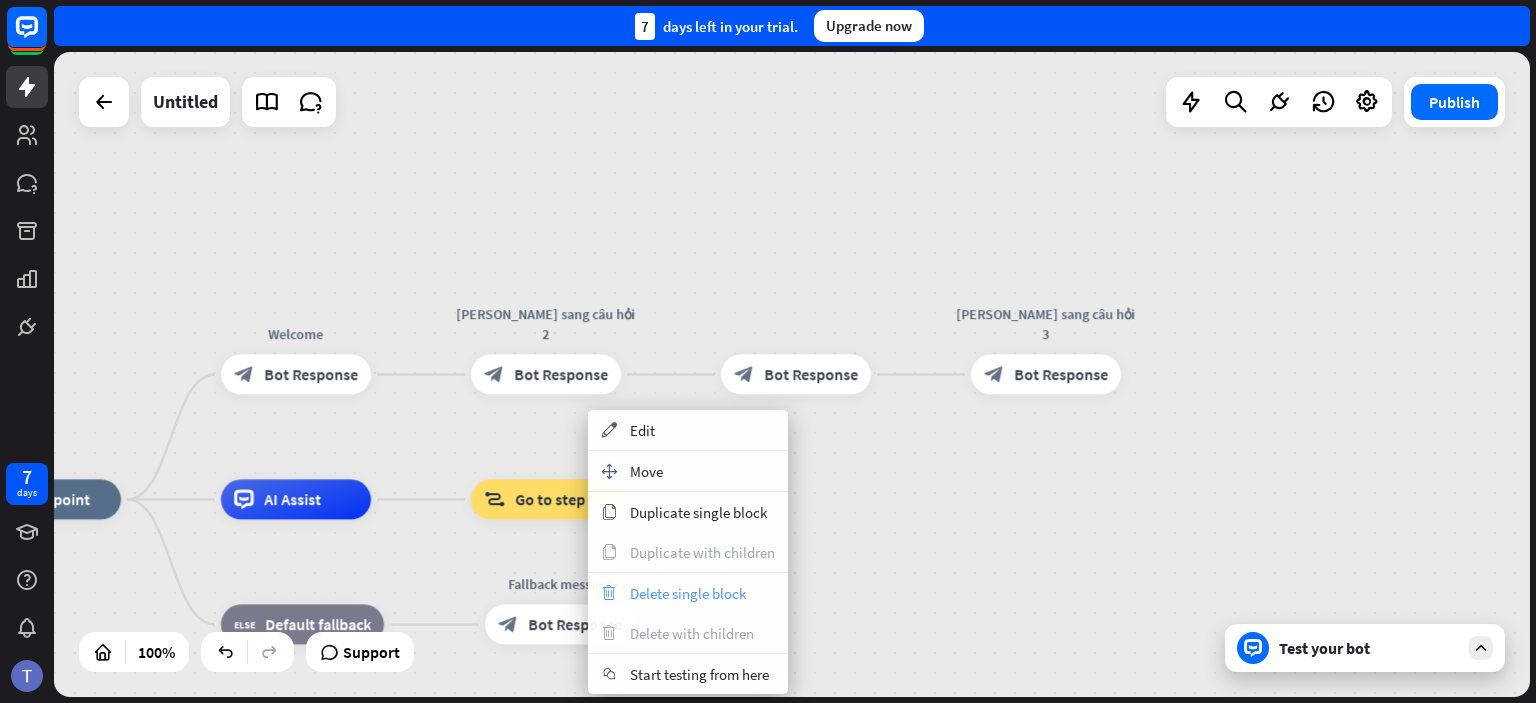 click on "Delete single block" at bounding box center (688, 593) 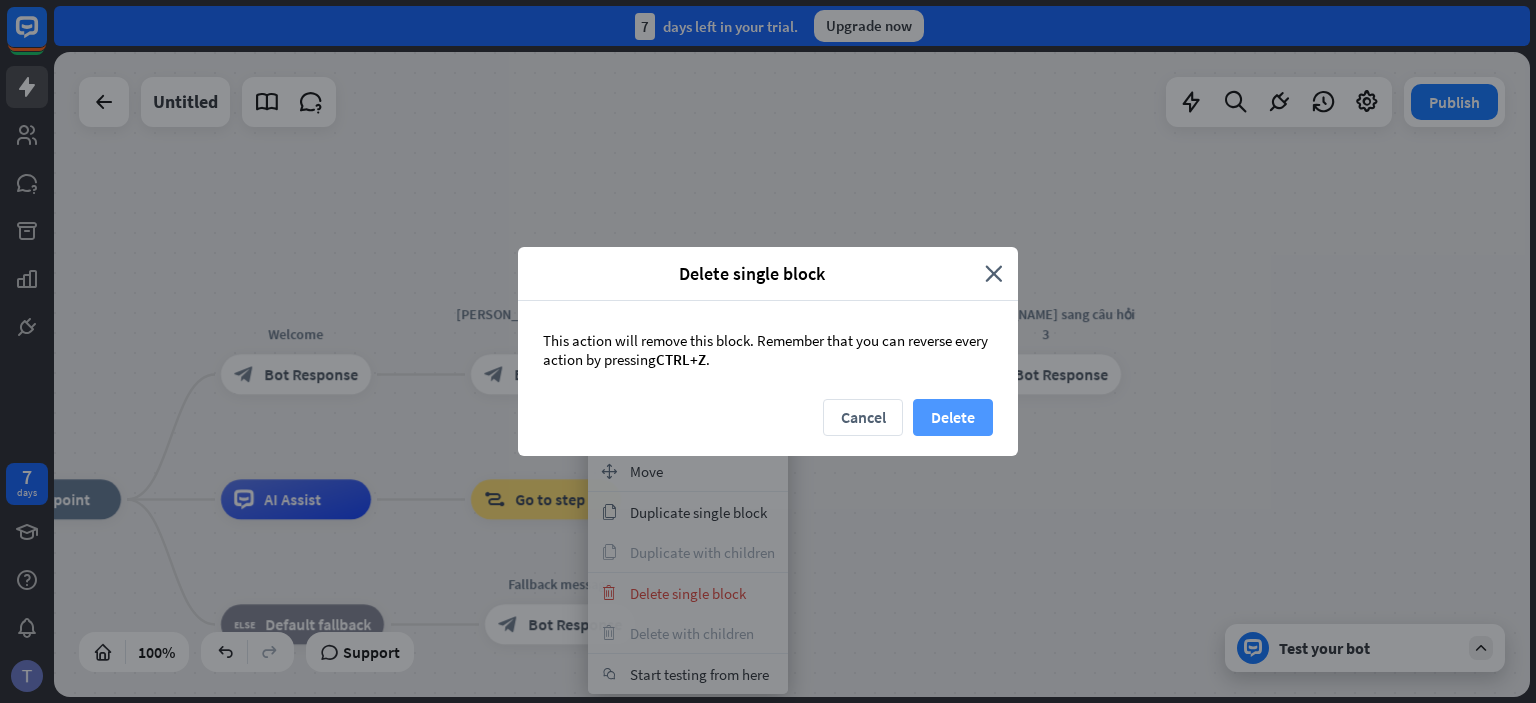 click on "Delete" at bounding box center [953, 417] 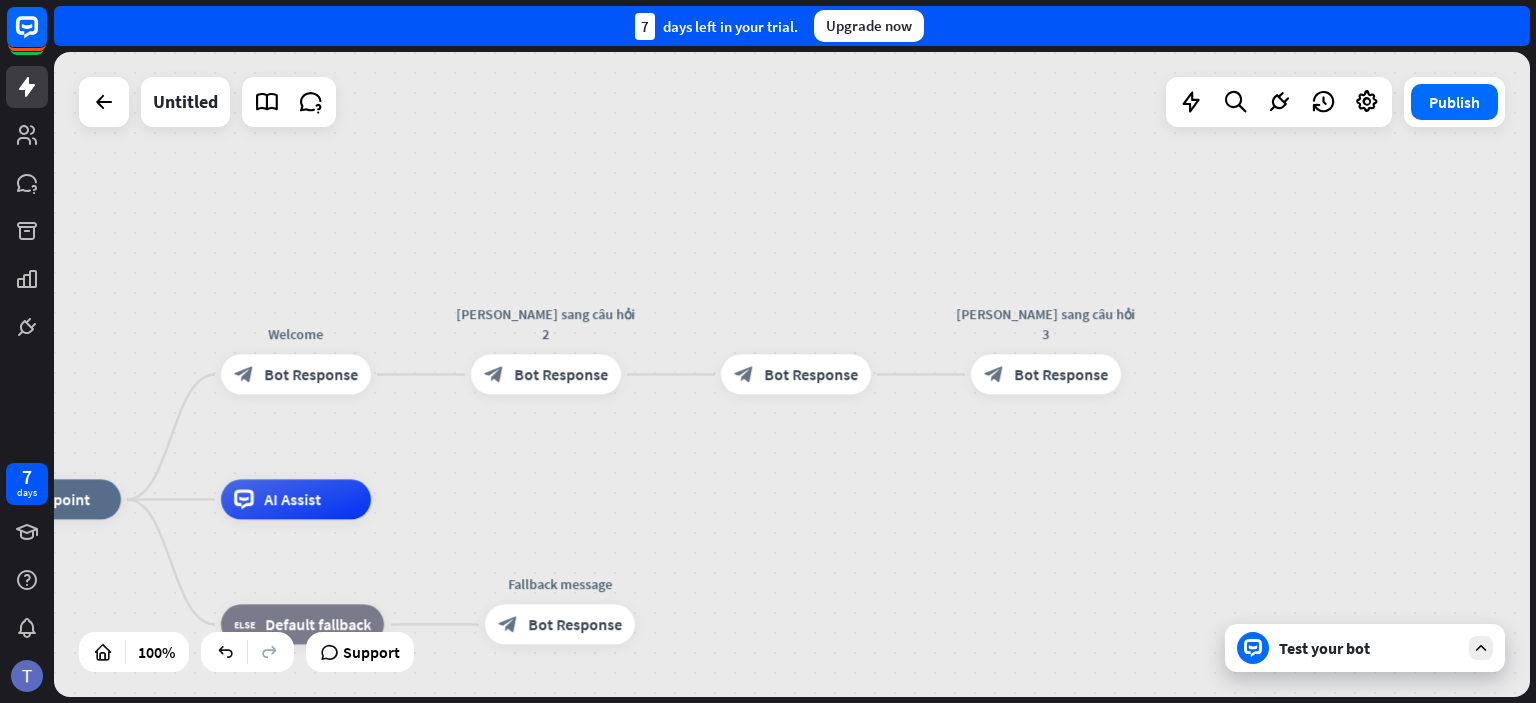 drag, startPoint x: 1013, startPoint y: 383, endPoint x: 983, endPoint y: 513, distance: 133.41664 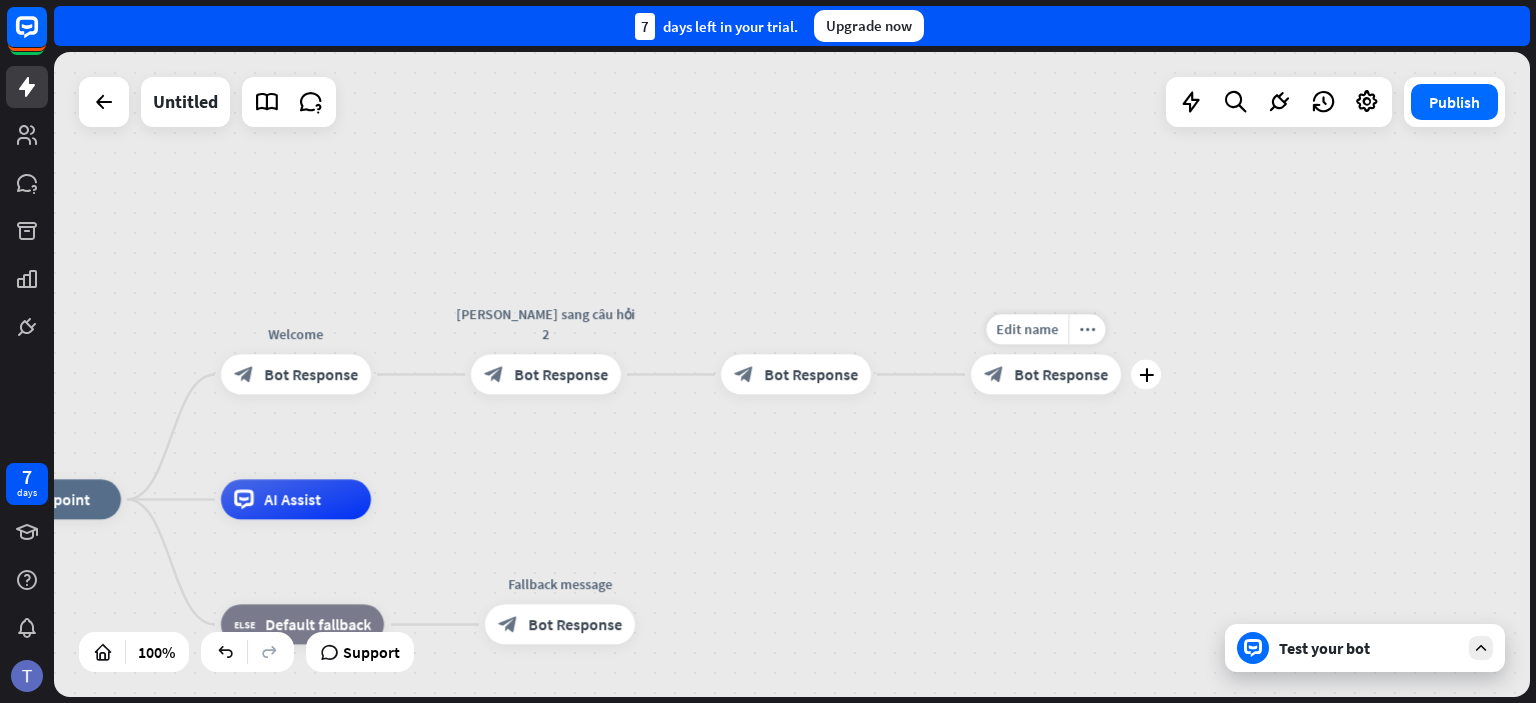 click on "Bot Response" at bounding box center [1061, 375] 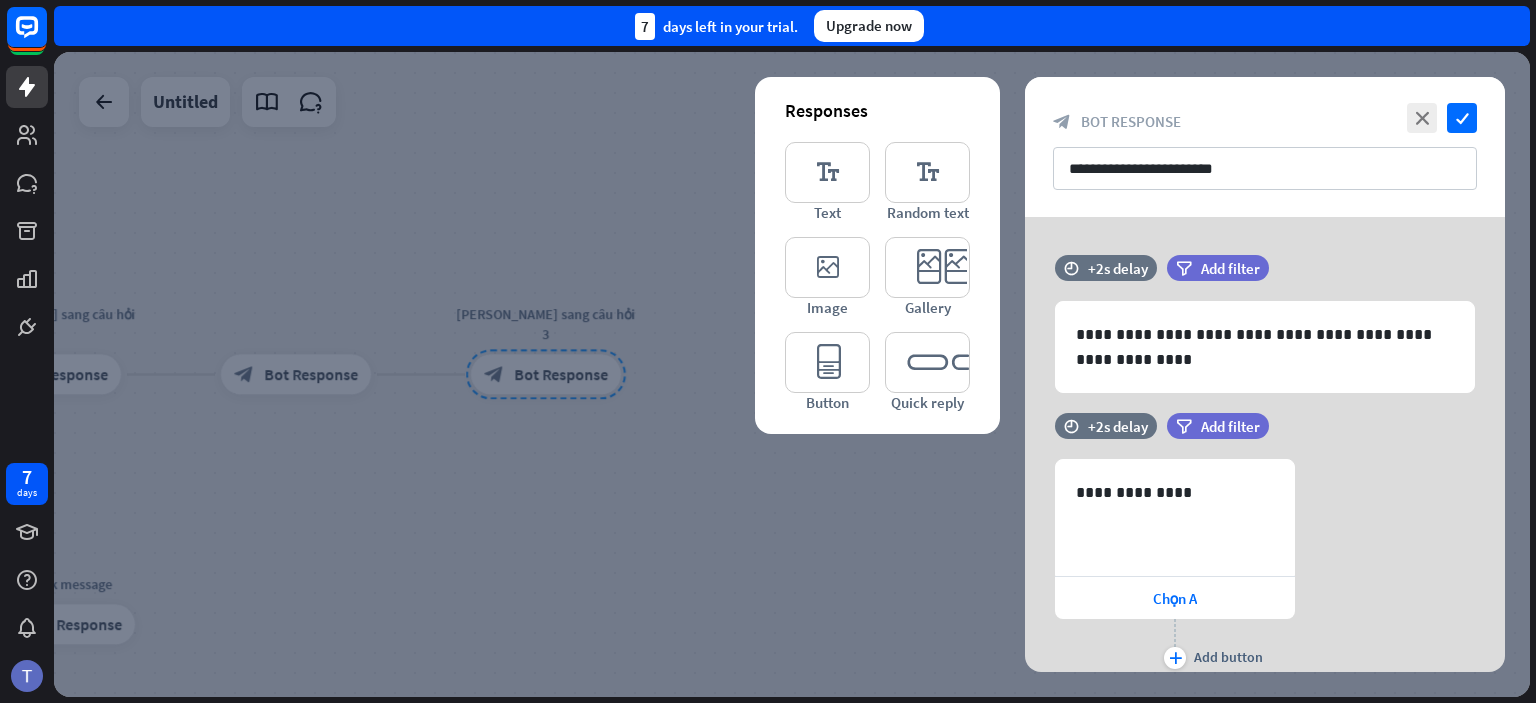 click at bounding box center (792, 374) 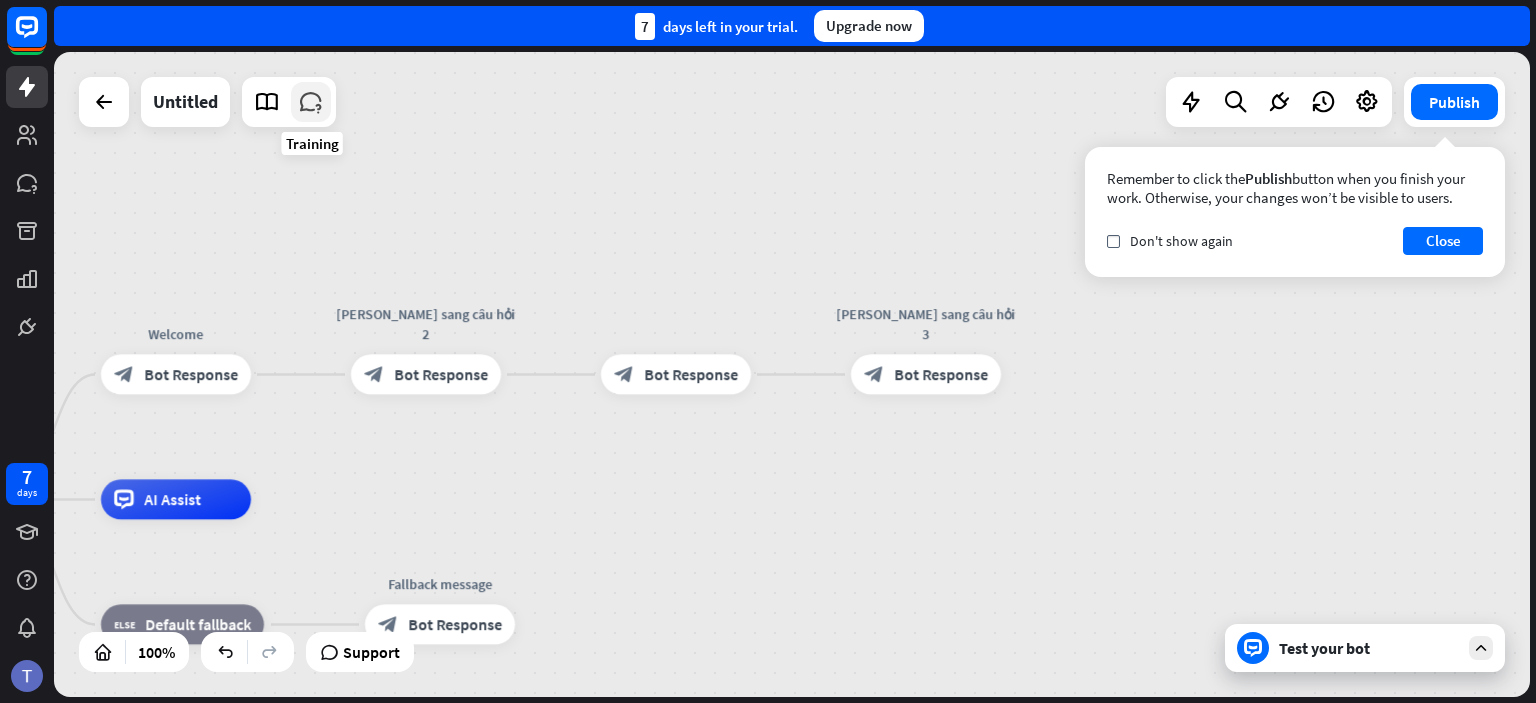 click at bounding box center (311, 102) 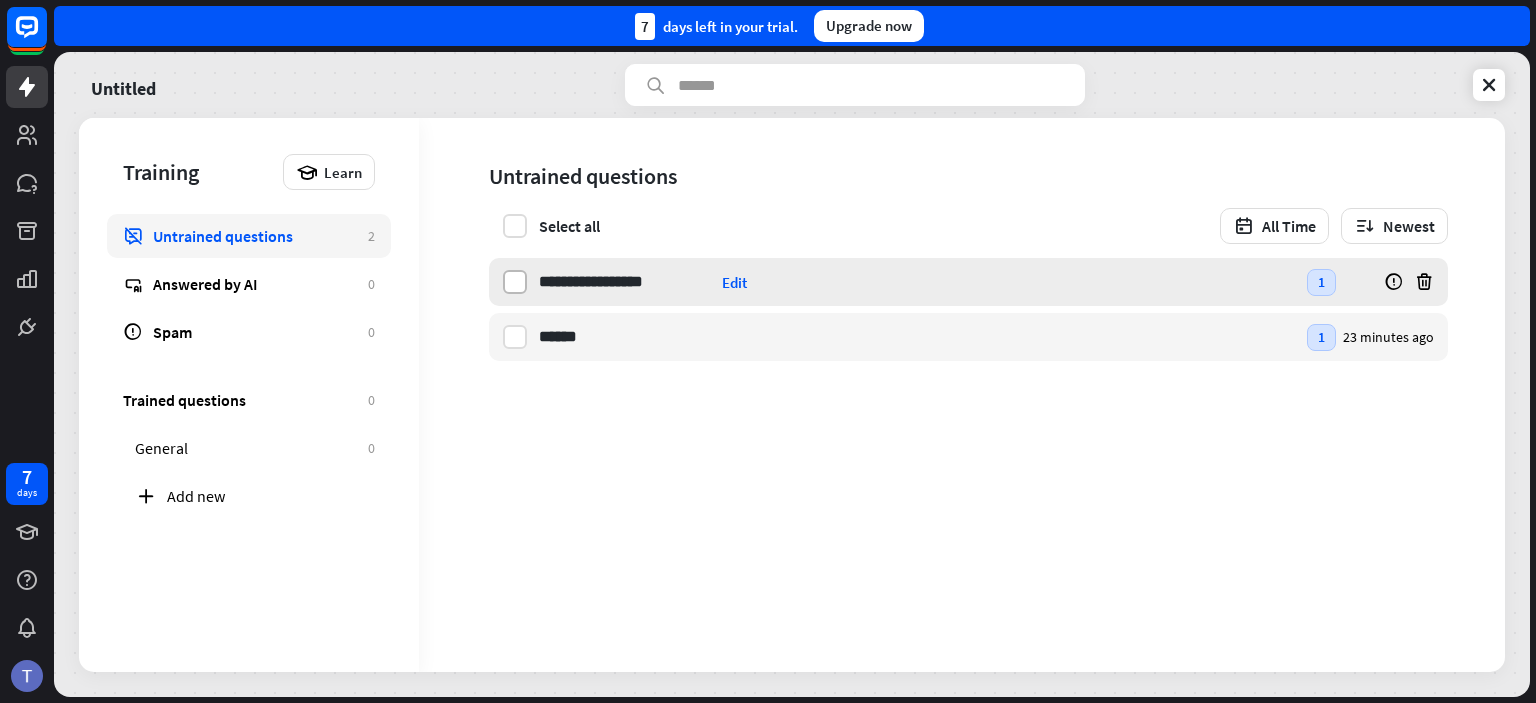 click at bounding box center (515, 282) 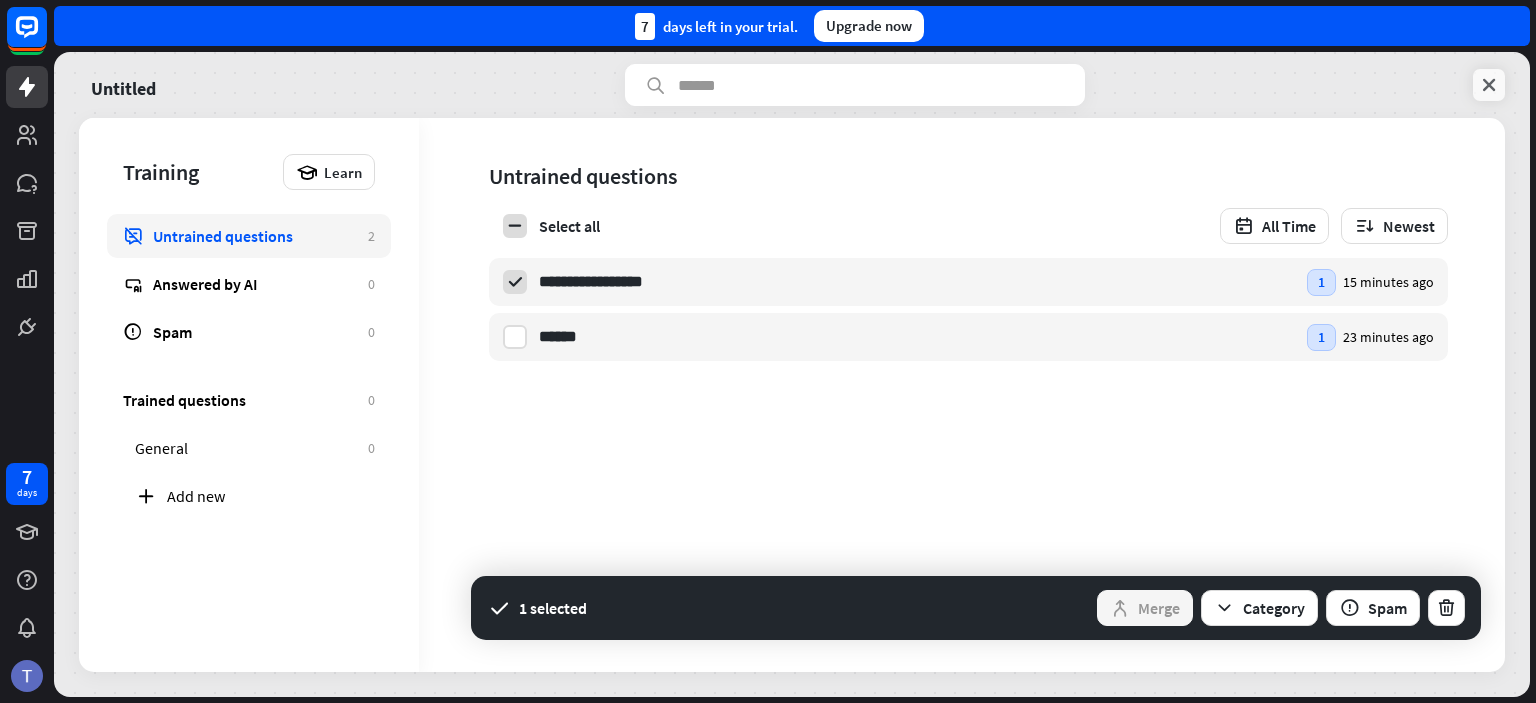 click at bounding box center (1489, 85) 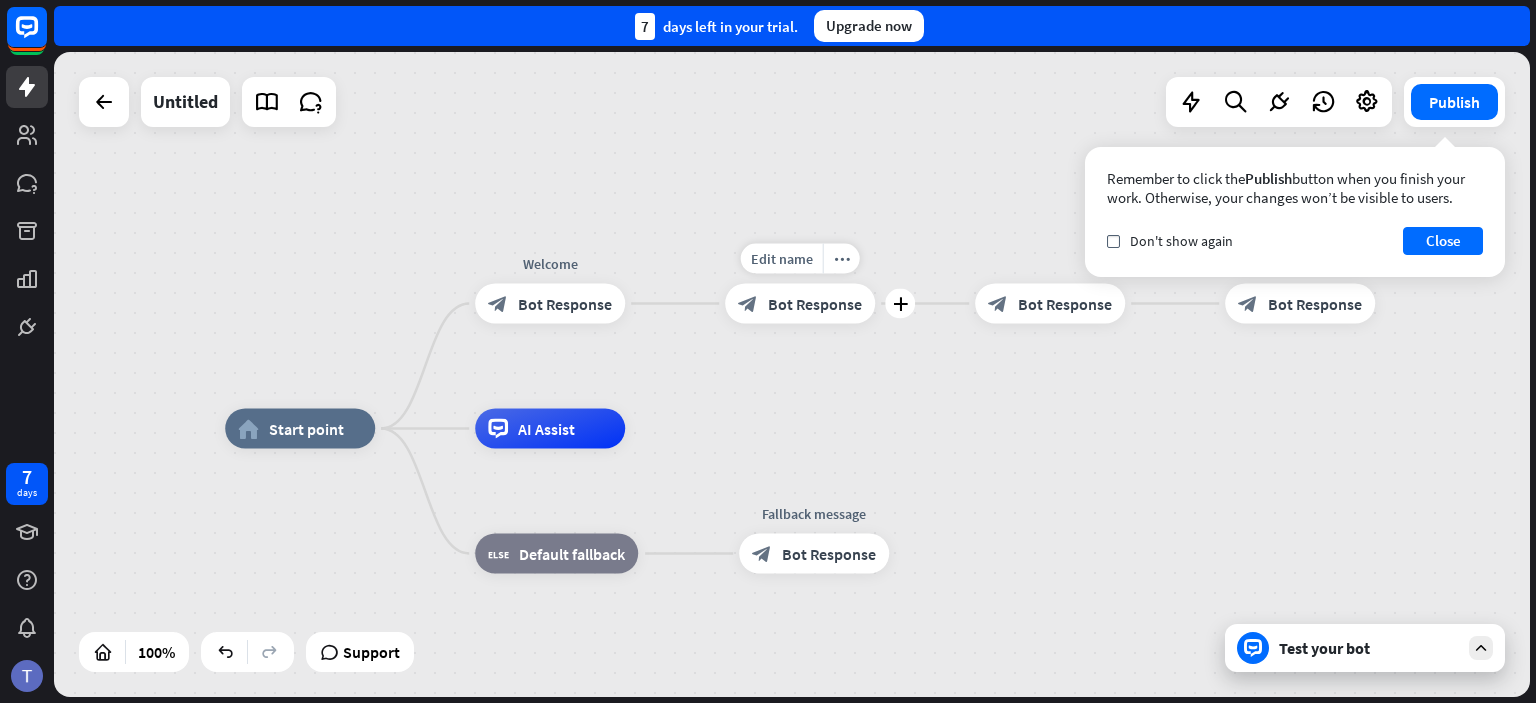 click on "home_2   Start point                 Welcome   block_bot_response   Bot Response       Edit name   more_horiz         plus     block_bot_response   Bot Response                   block_bot_response   Bot Response                 [PERSON_NAME] sang câu hỏi 3   block_bot_response   Bot Response                     AI Assist                   block_fallback   Default fallback                 Fallback message   block_bot_response   Bot Response" at bounding box center [792, 374] 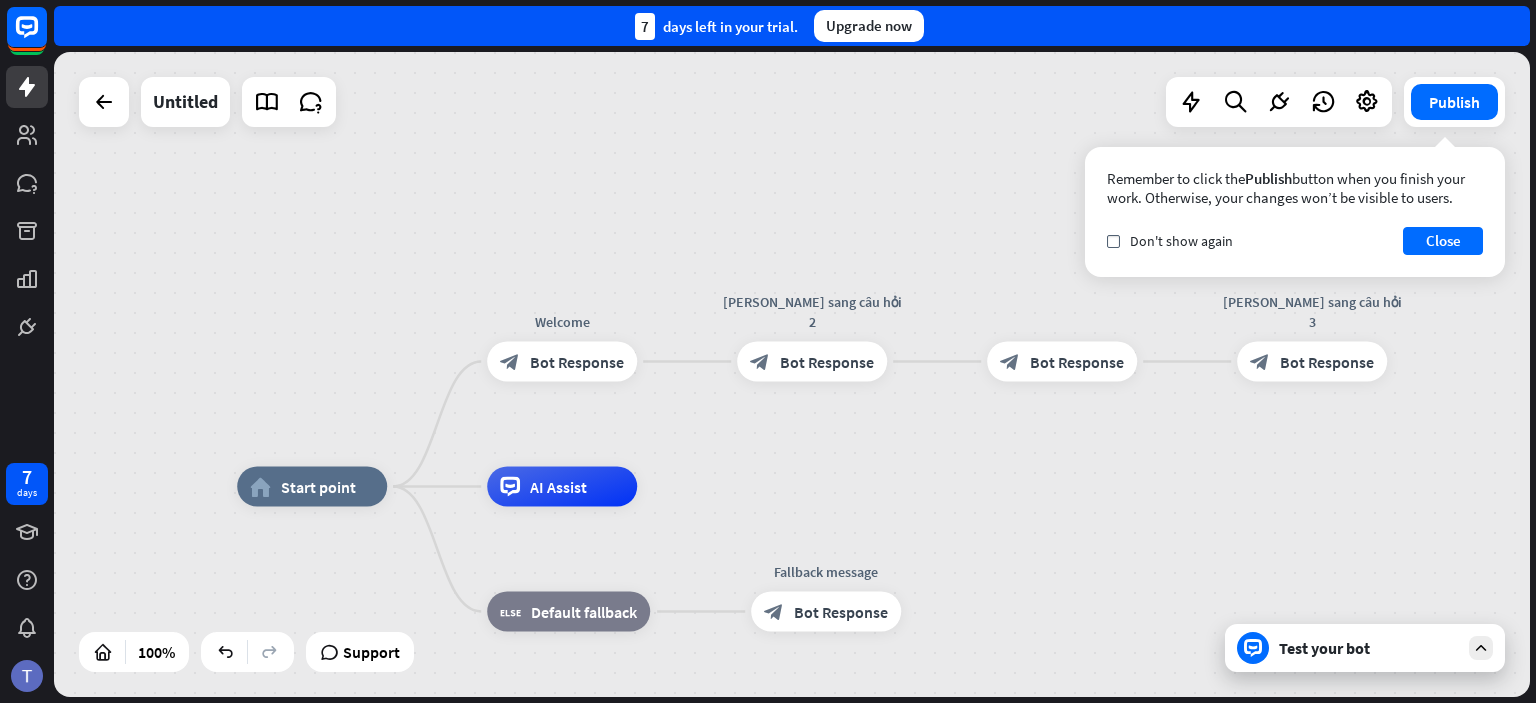 drag, startPoint x: 676, startPoint y: 309, endPoint x: 688, endPoint y: 367, distance: 59.22837 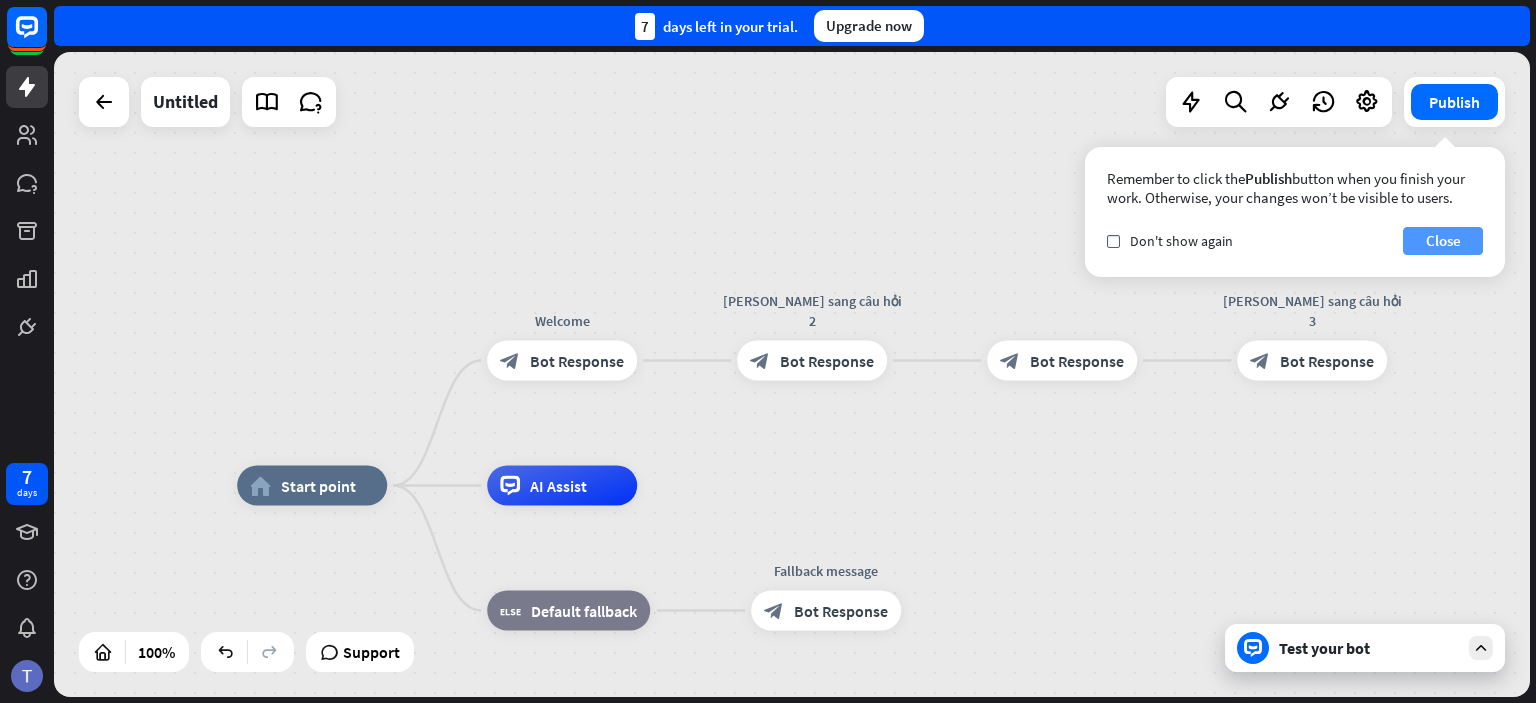 click on "Close" at bounding box center [1443, 241] 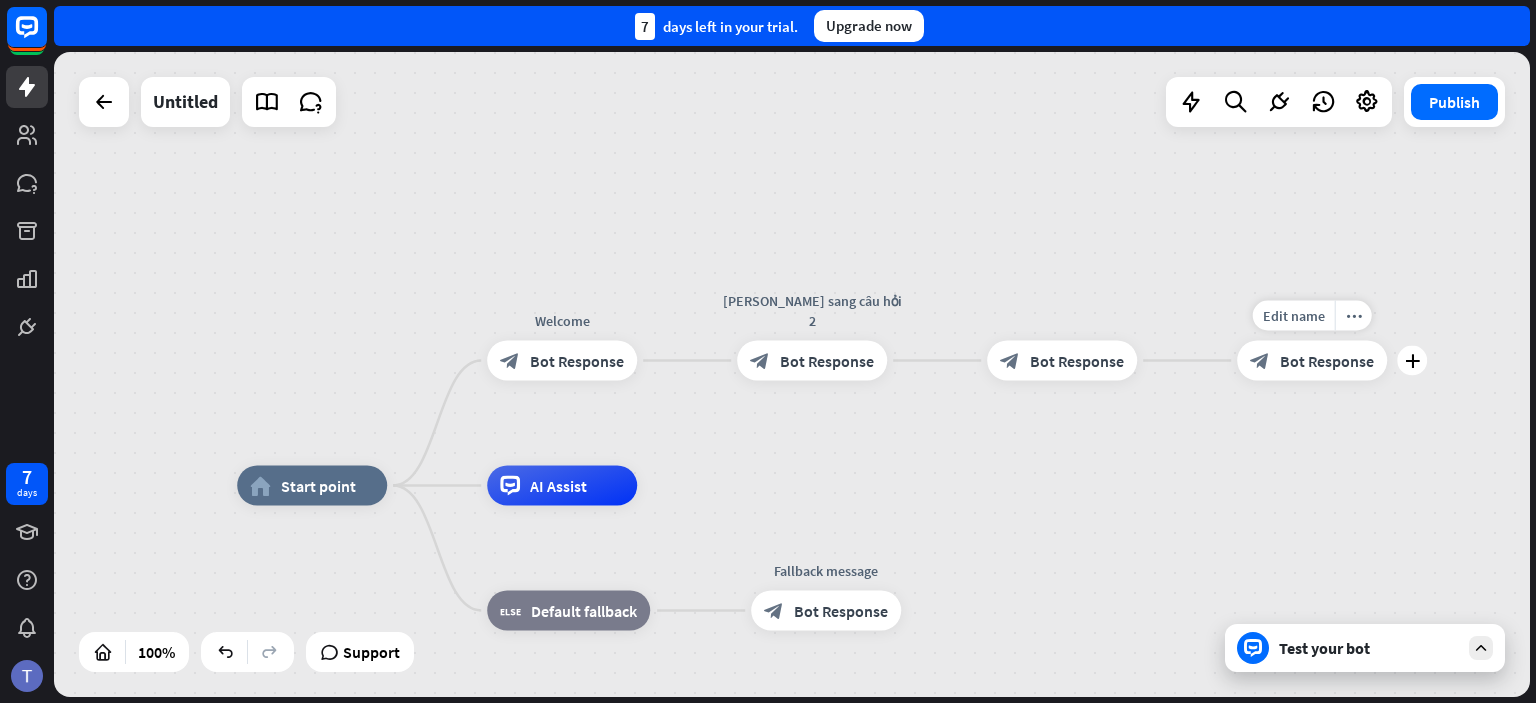 click on "Bot Response" at bounding box center (1327, 361) 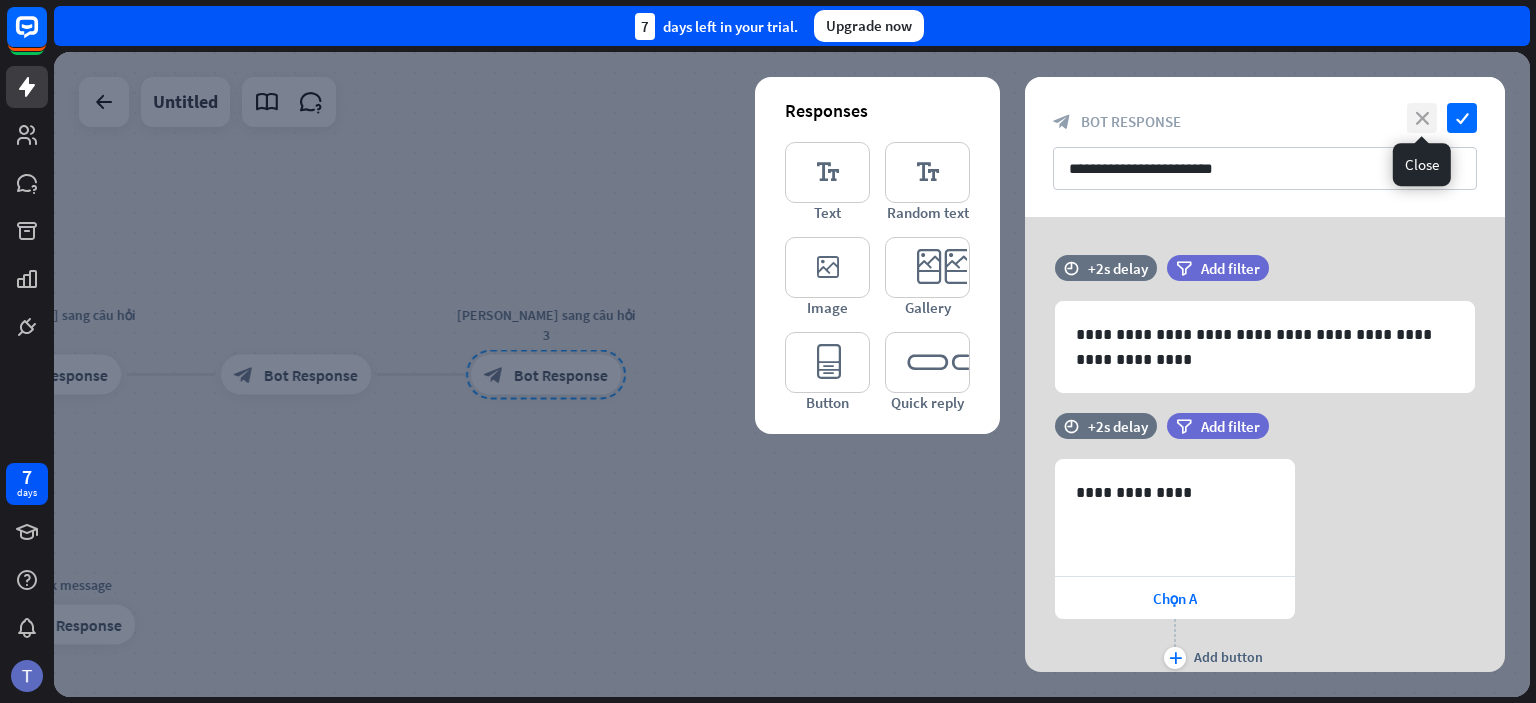 click on "close" at bounding box center [1422, 118] 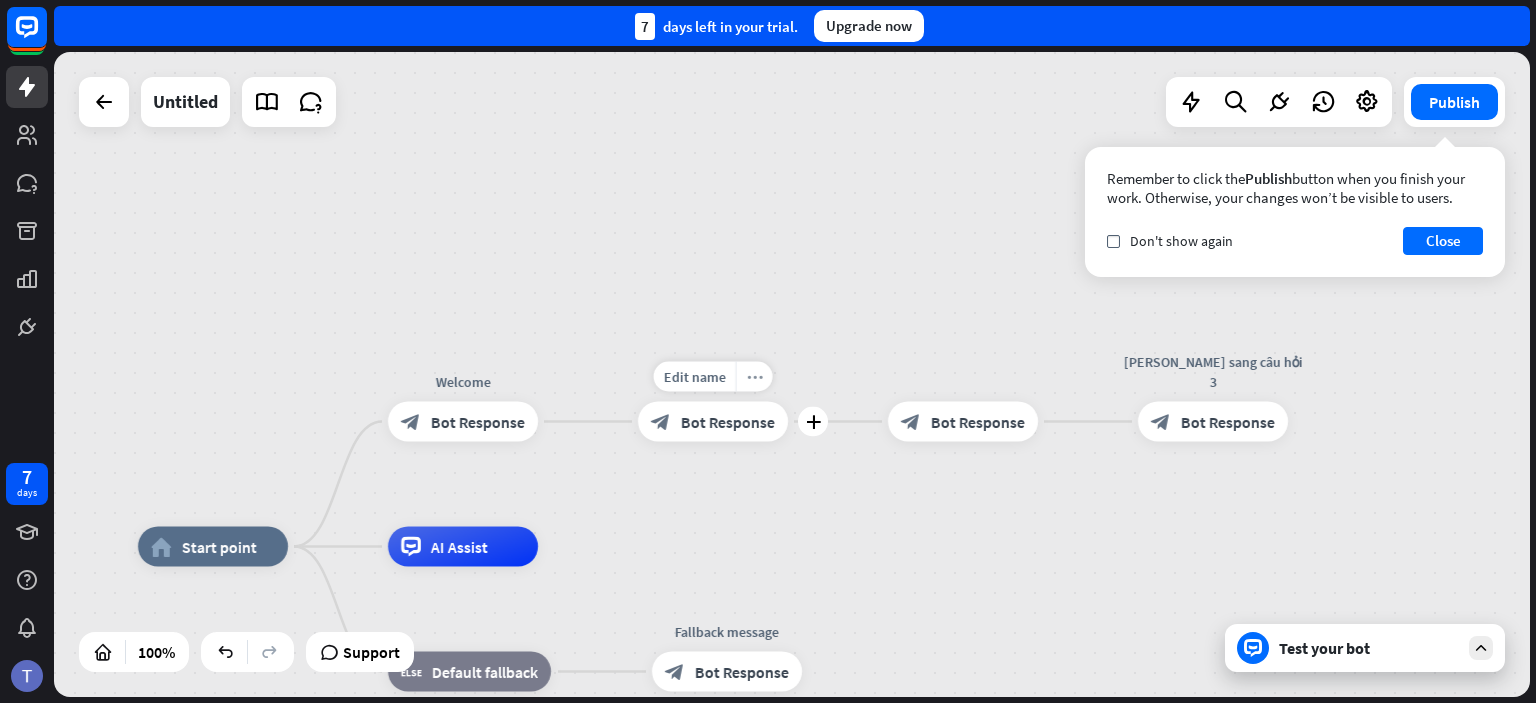 click on "more_horiz" at bounding box center (755, 376) 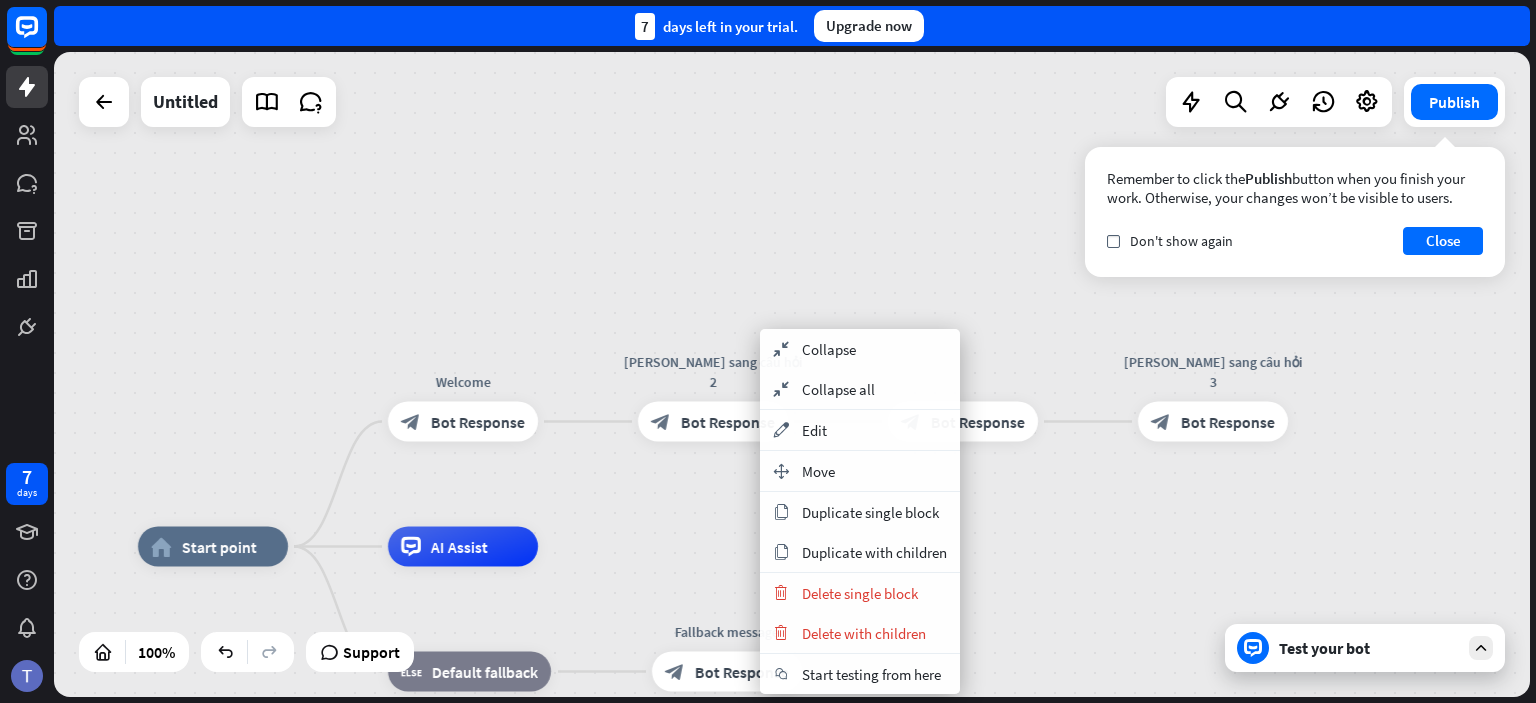 click on "home_2   Start point                 Welcome   block_bot_response   Bot Response                 [PERSON_NAME] sang câu hỏi 2   block_bot_response   Bot Response                   block_bot_response   Bot Response                 [PERSON_NAME] sang câu hỏi 3   block_bot_response   Bot Response                     AI Assist                   block_fallback   Default fallback                 Fallback message   block_bot_response   Bot Response" at bounding box center [792, 374] 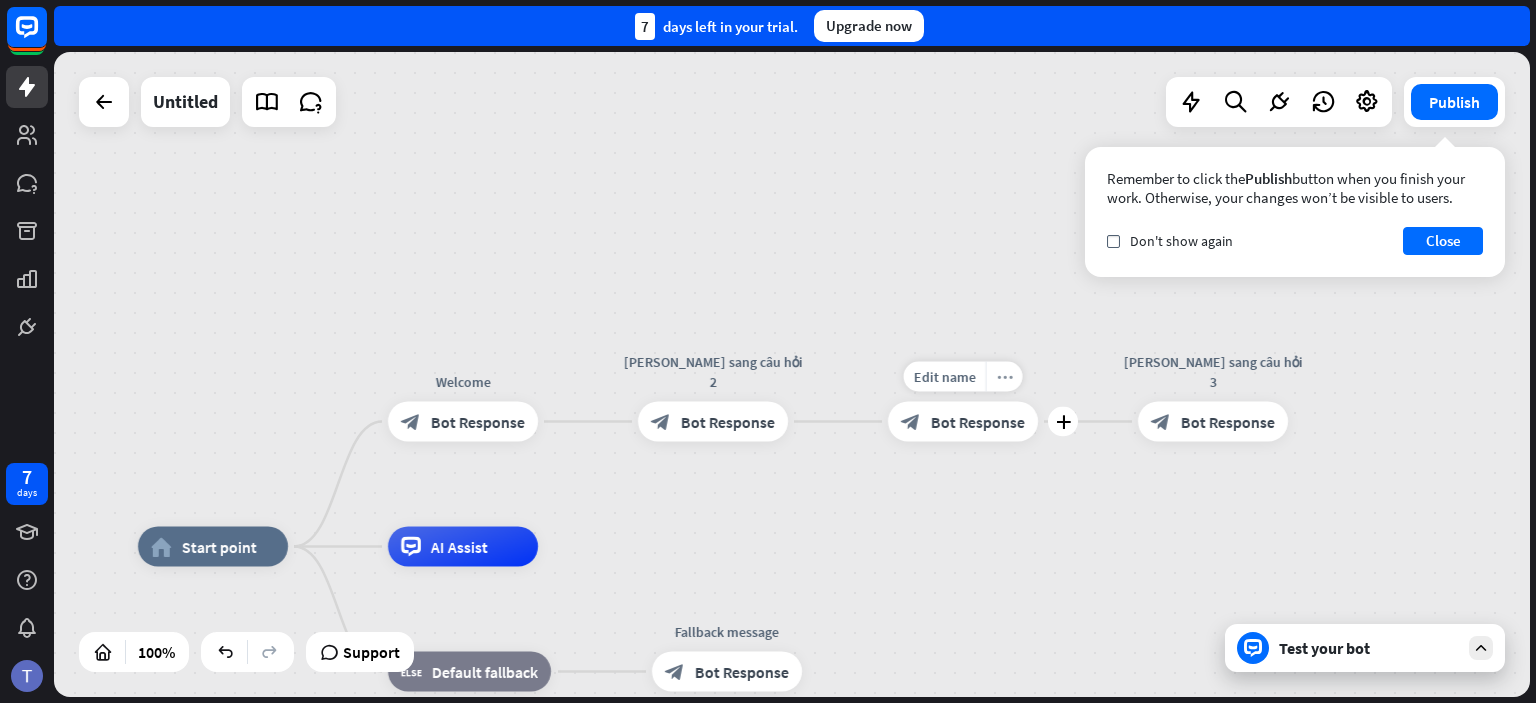 click on "more_horiz" at bounding box center (1005, 376) 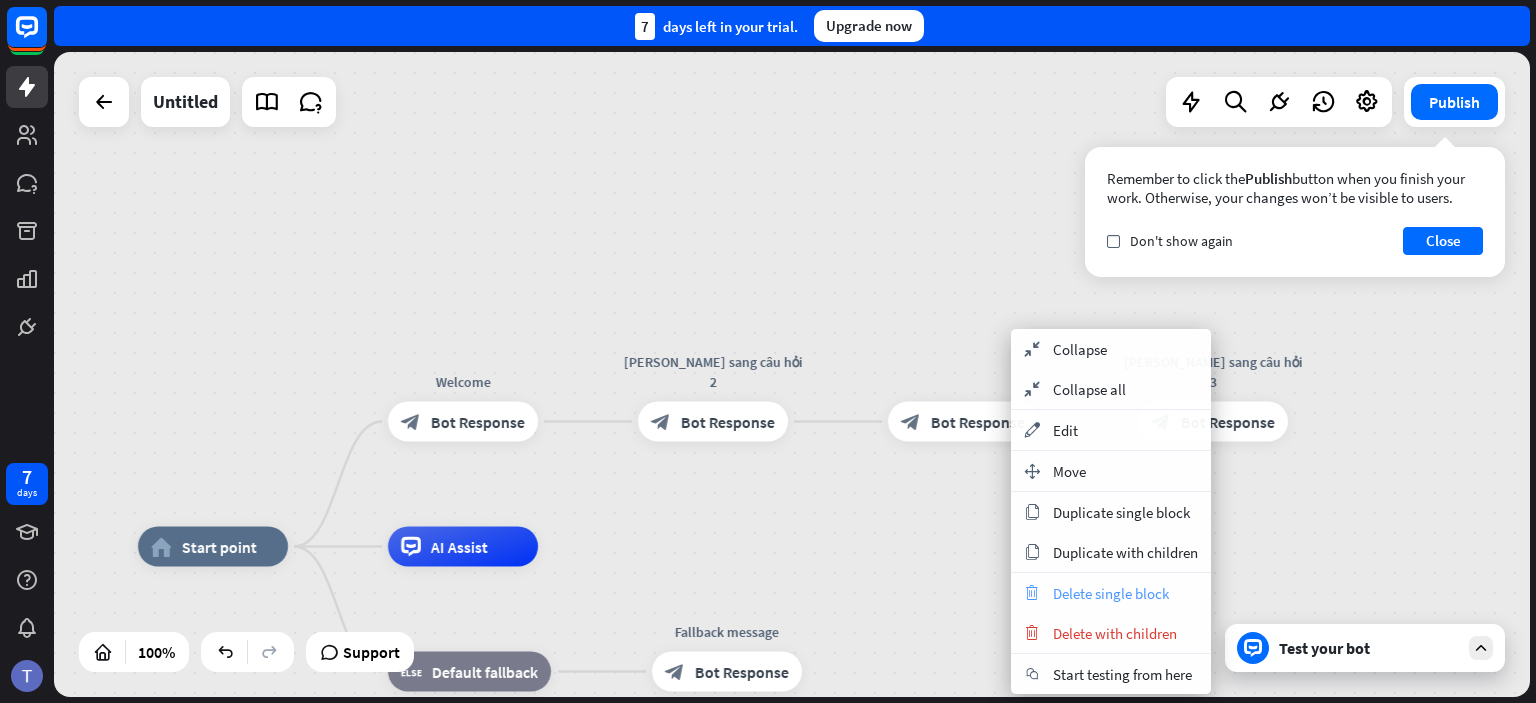 click on "Delete single block" at bounding box center [1111, 593] 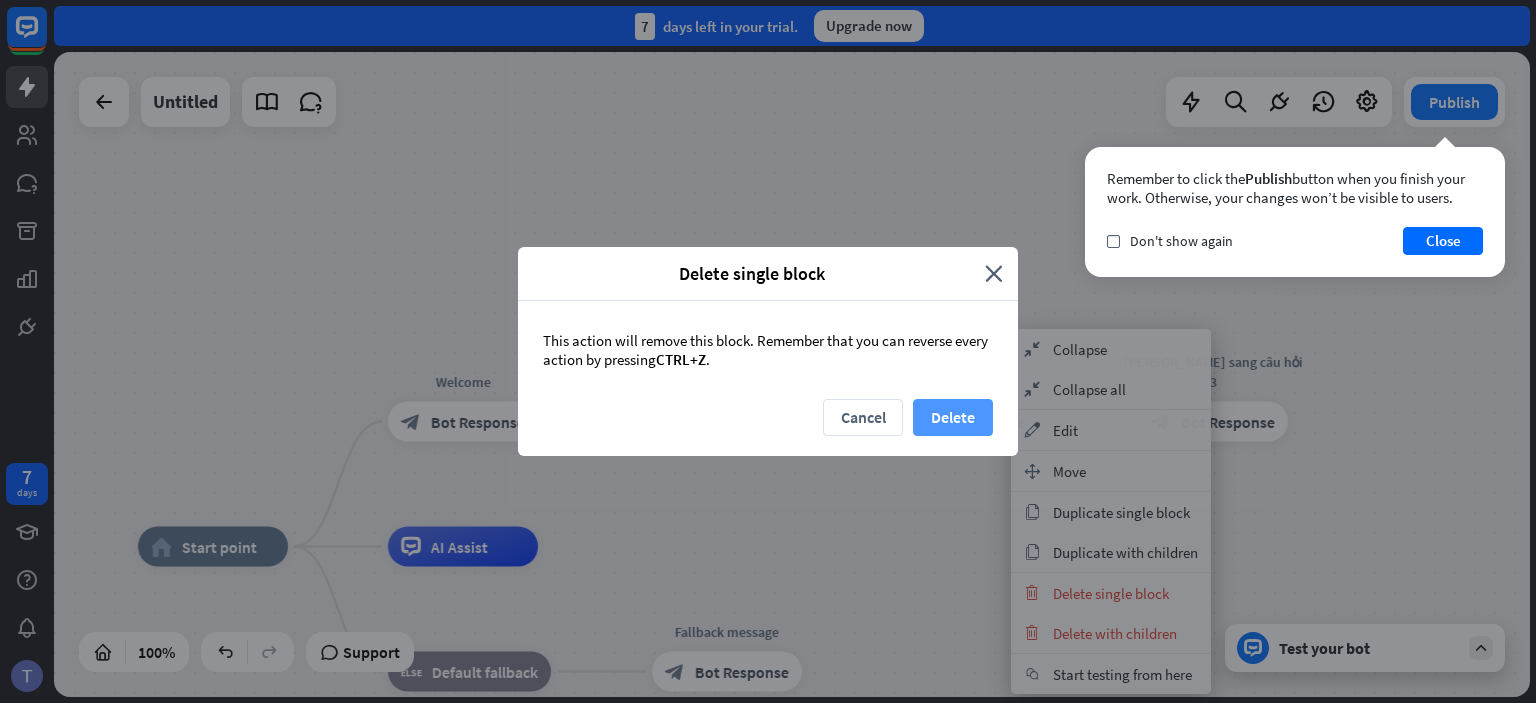 click on "Delete" at bounding box center [953, 417] 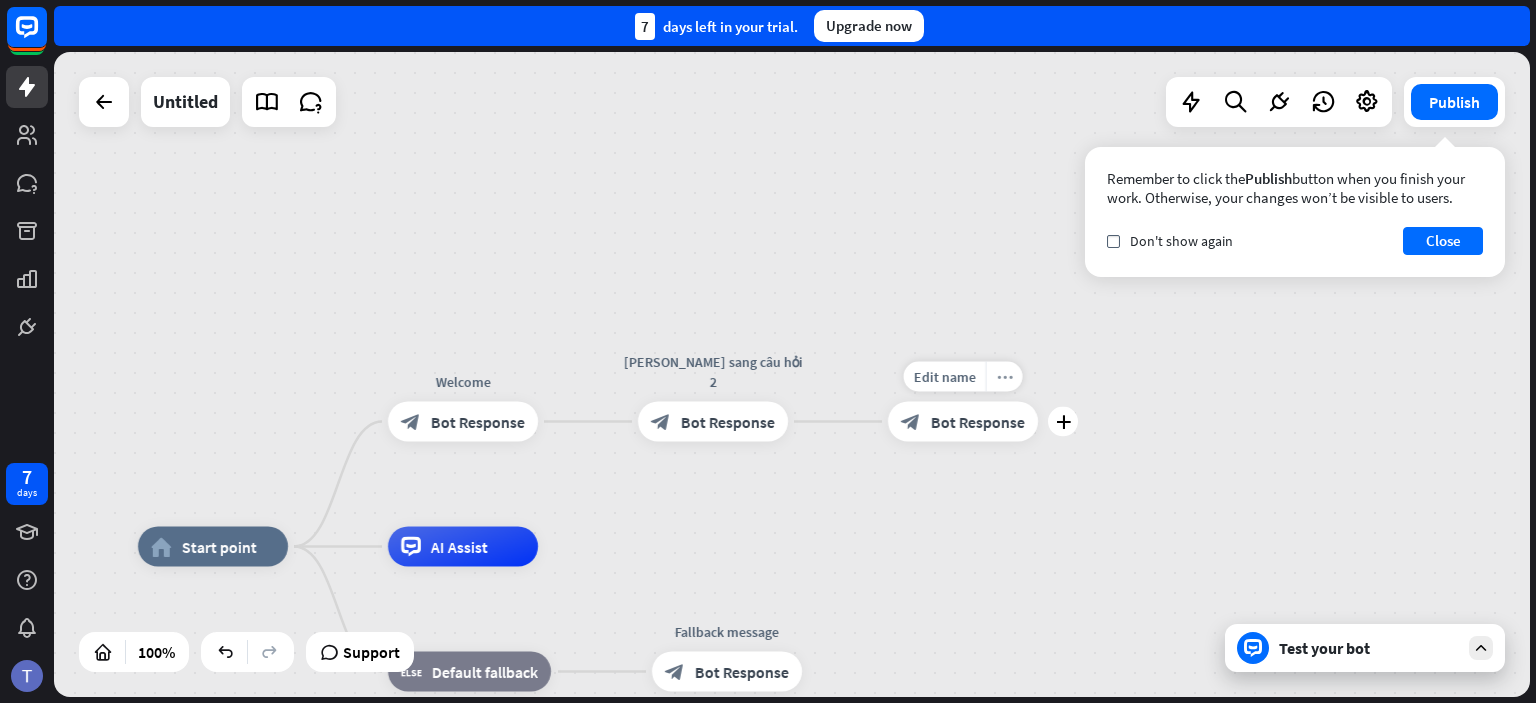 click on "more_horiz" at bounding box center (1005, 376) 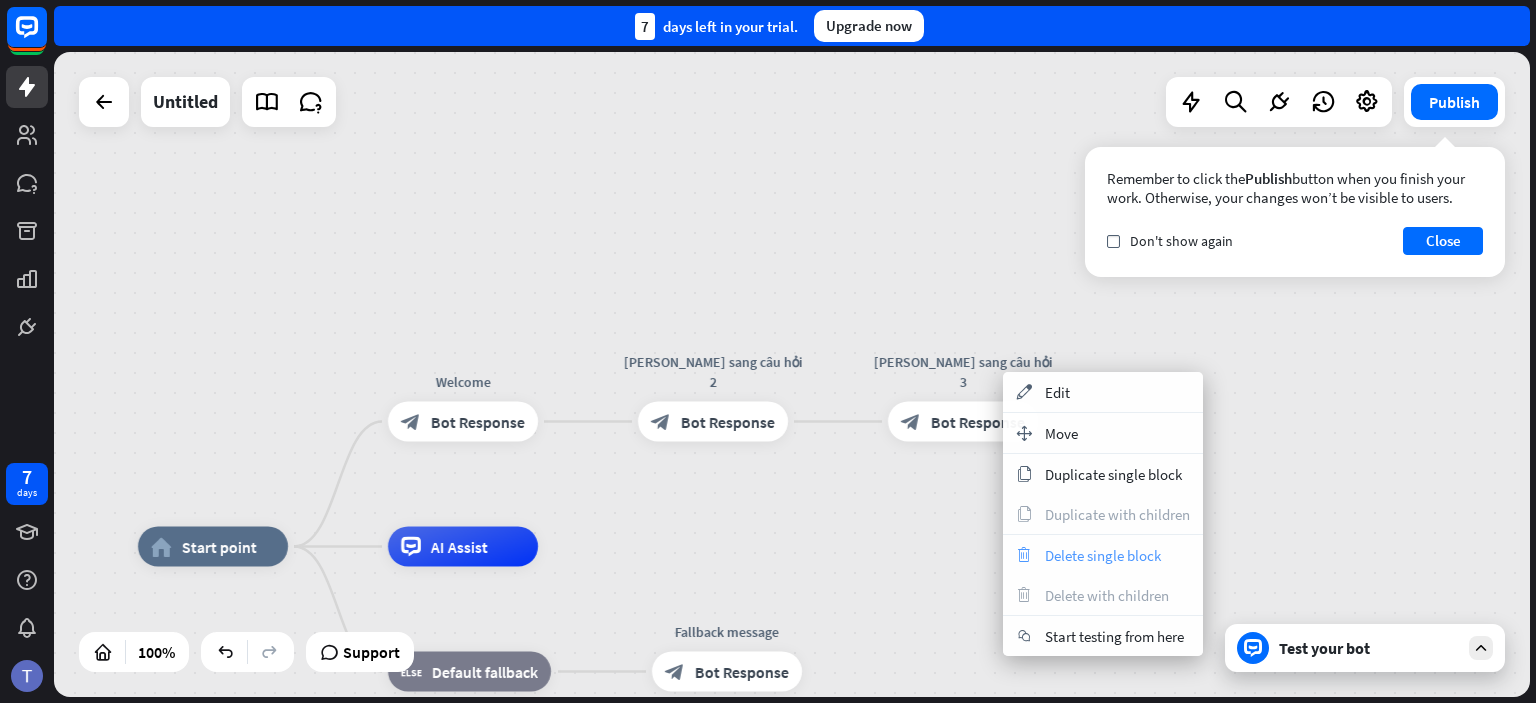 click on "Delete single block" at bounding box center [1103, 555] 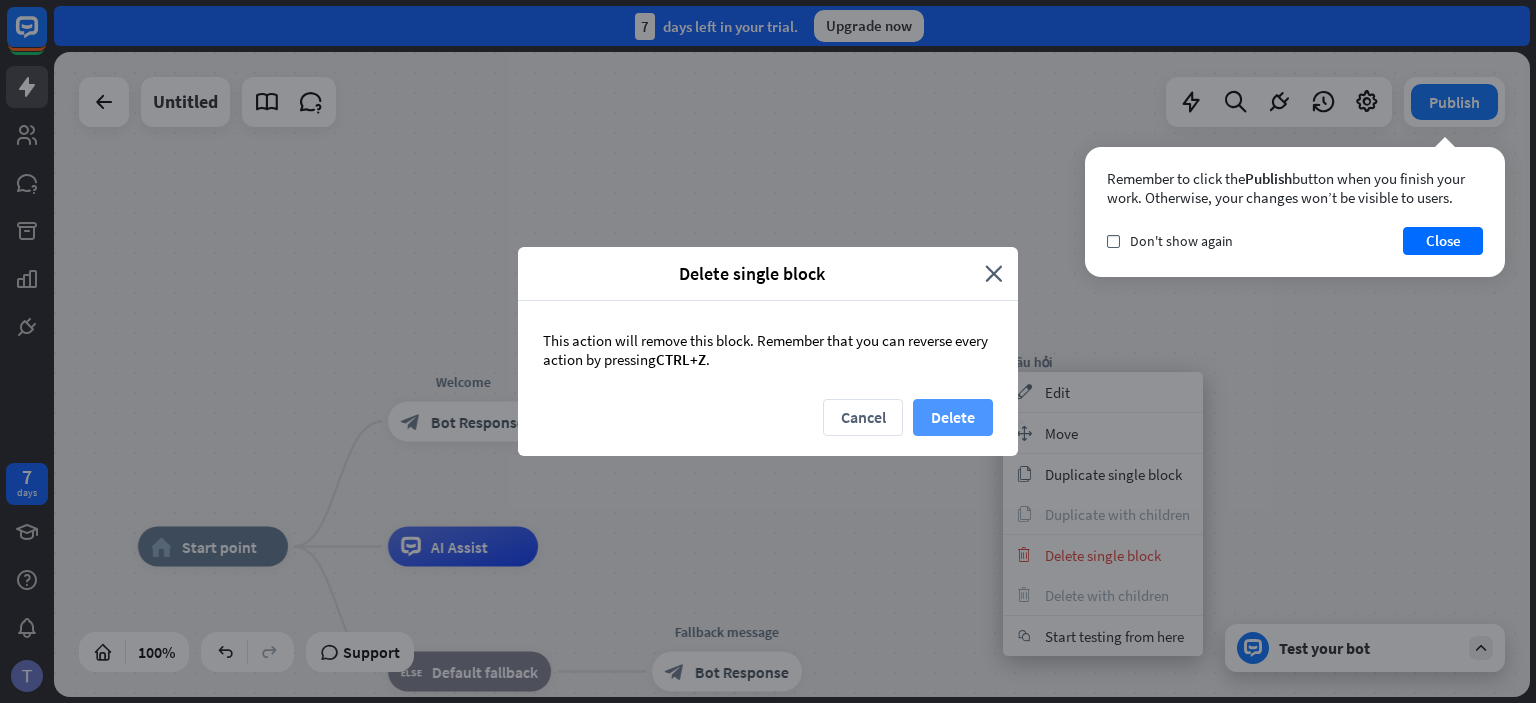 click on "Delete" at bounding box center [953, 417] 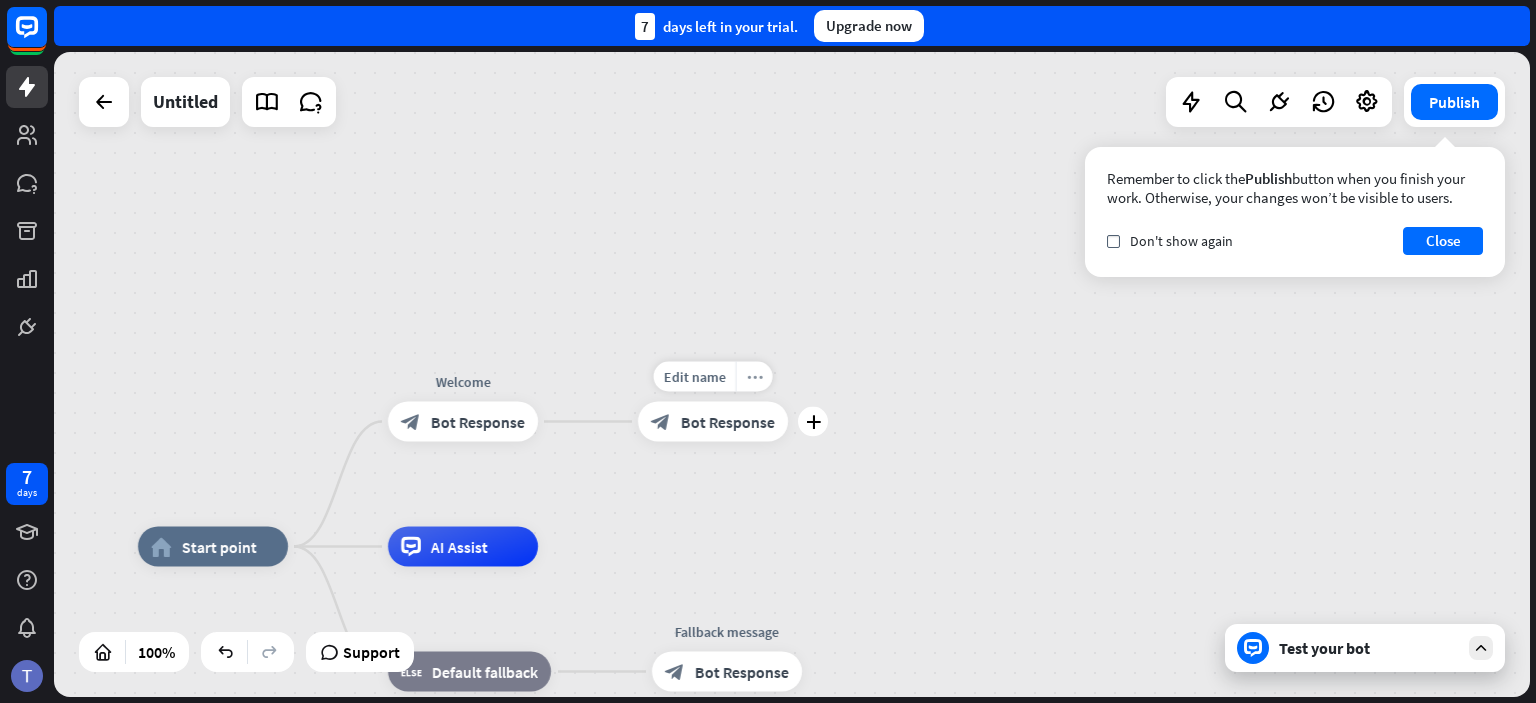 click on "more_horiz" at bounding box center [754, 377] 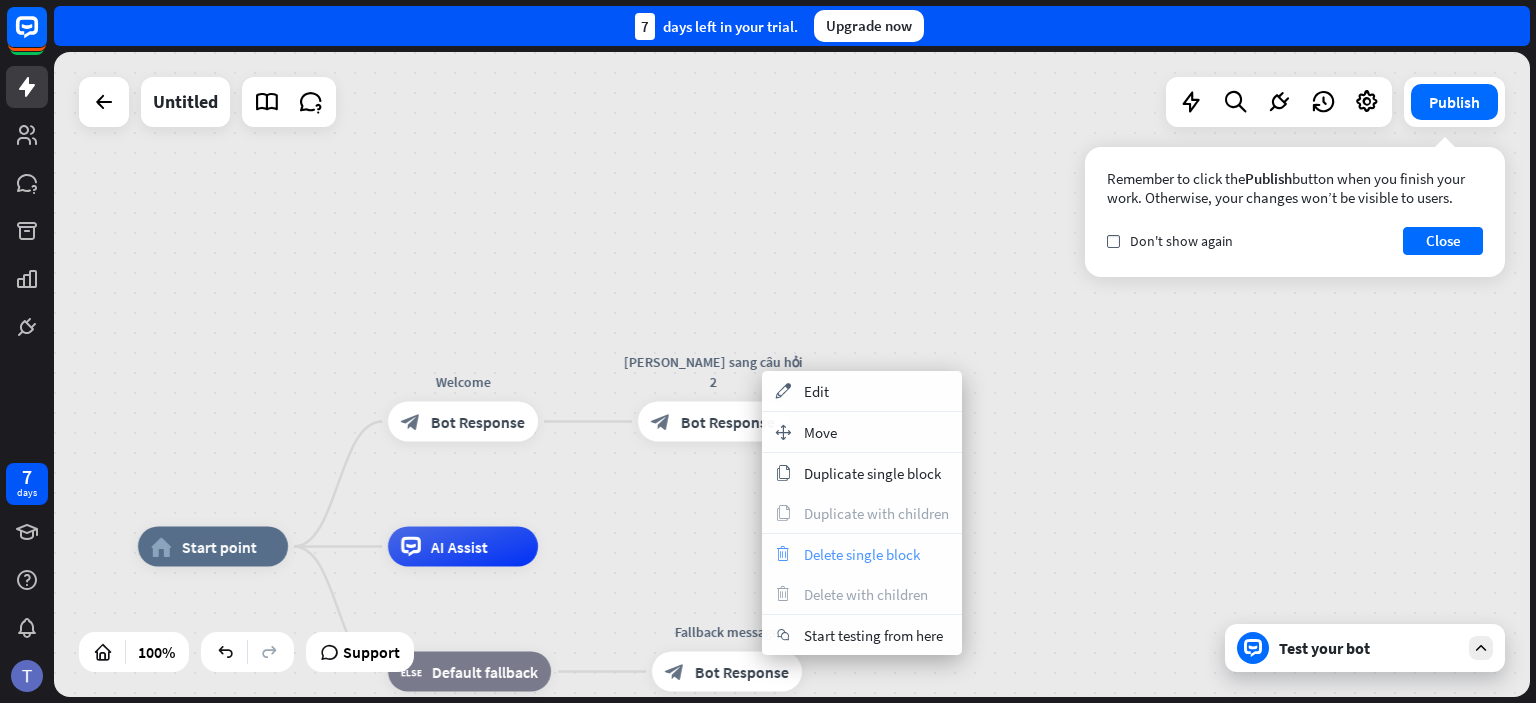 click on "Delete single block" at bounding box center [862, 554] 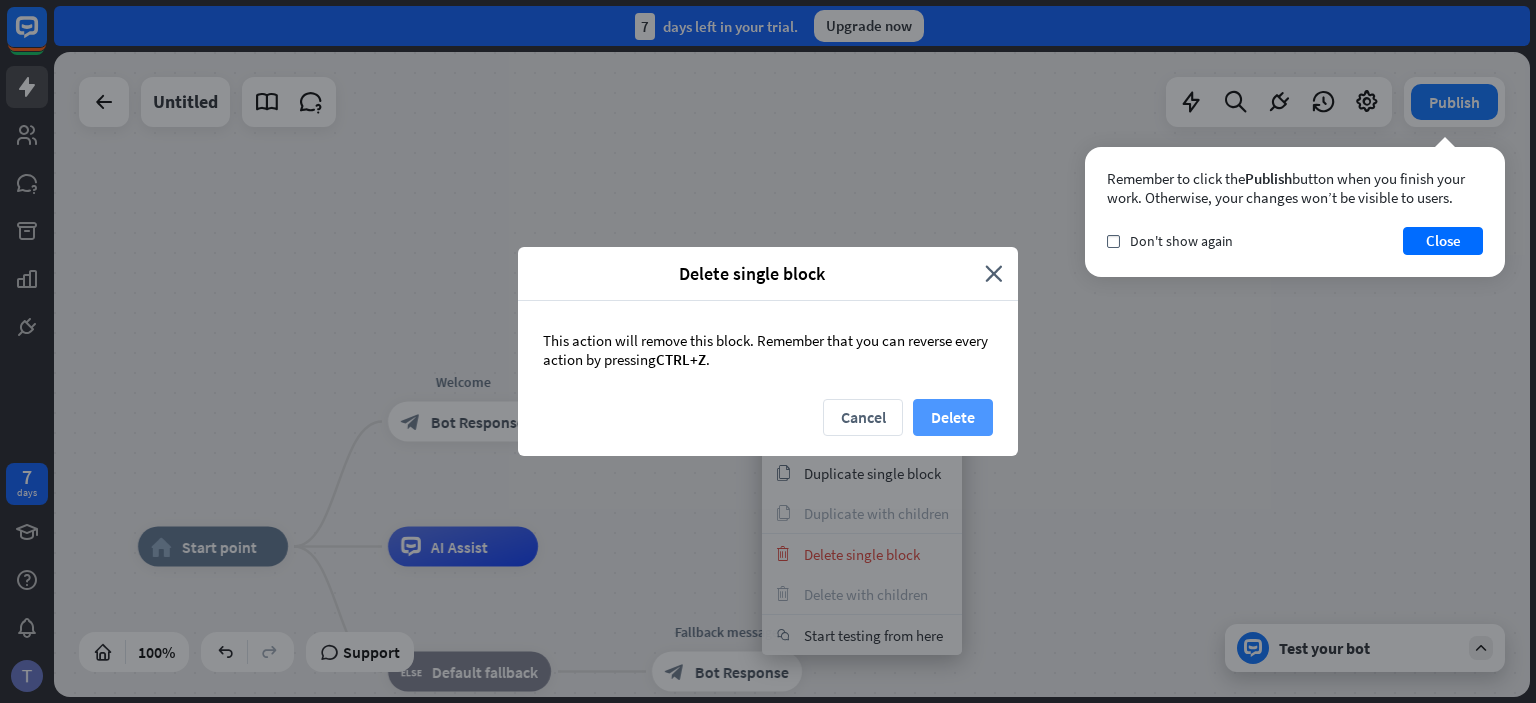 click on "Delete" at bounding box center (953, 417) 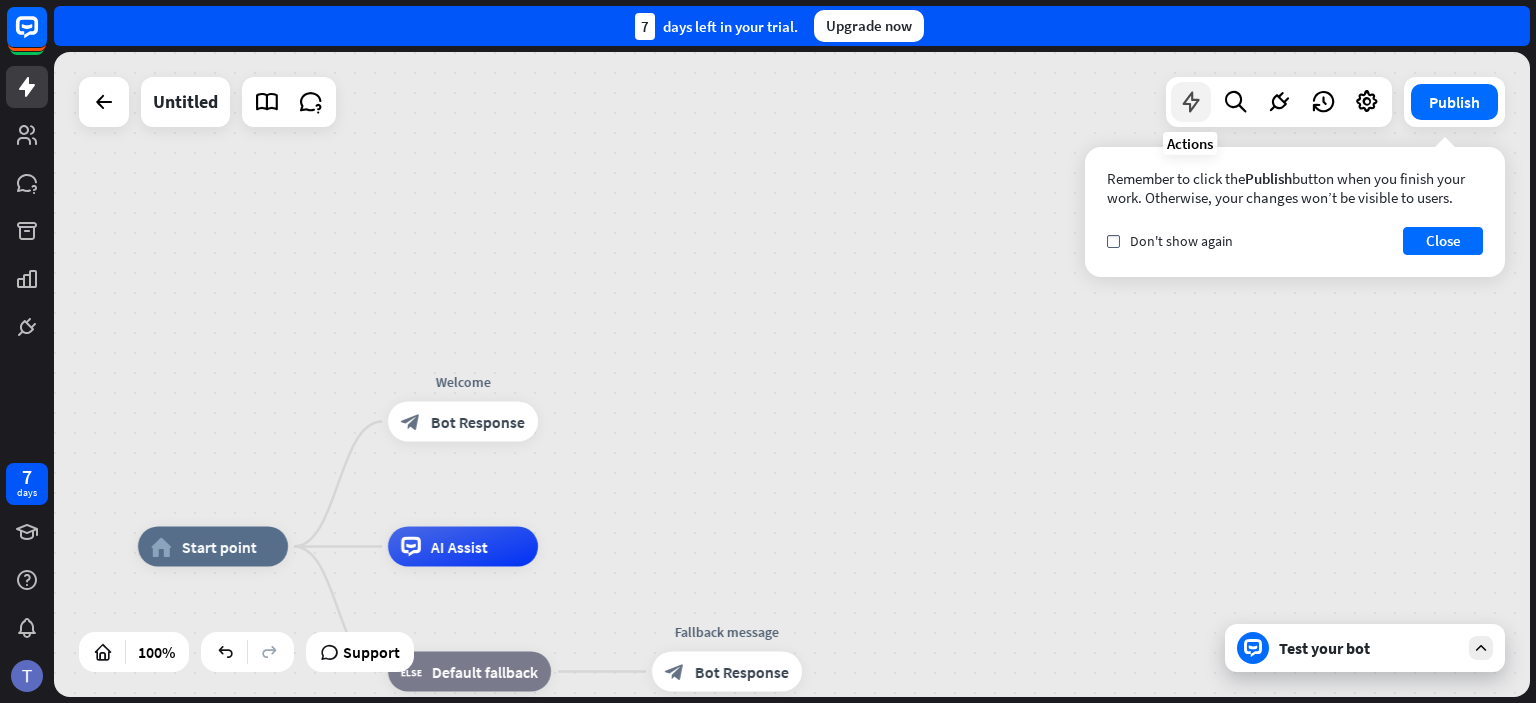 click at bounding box center [1191, 102] 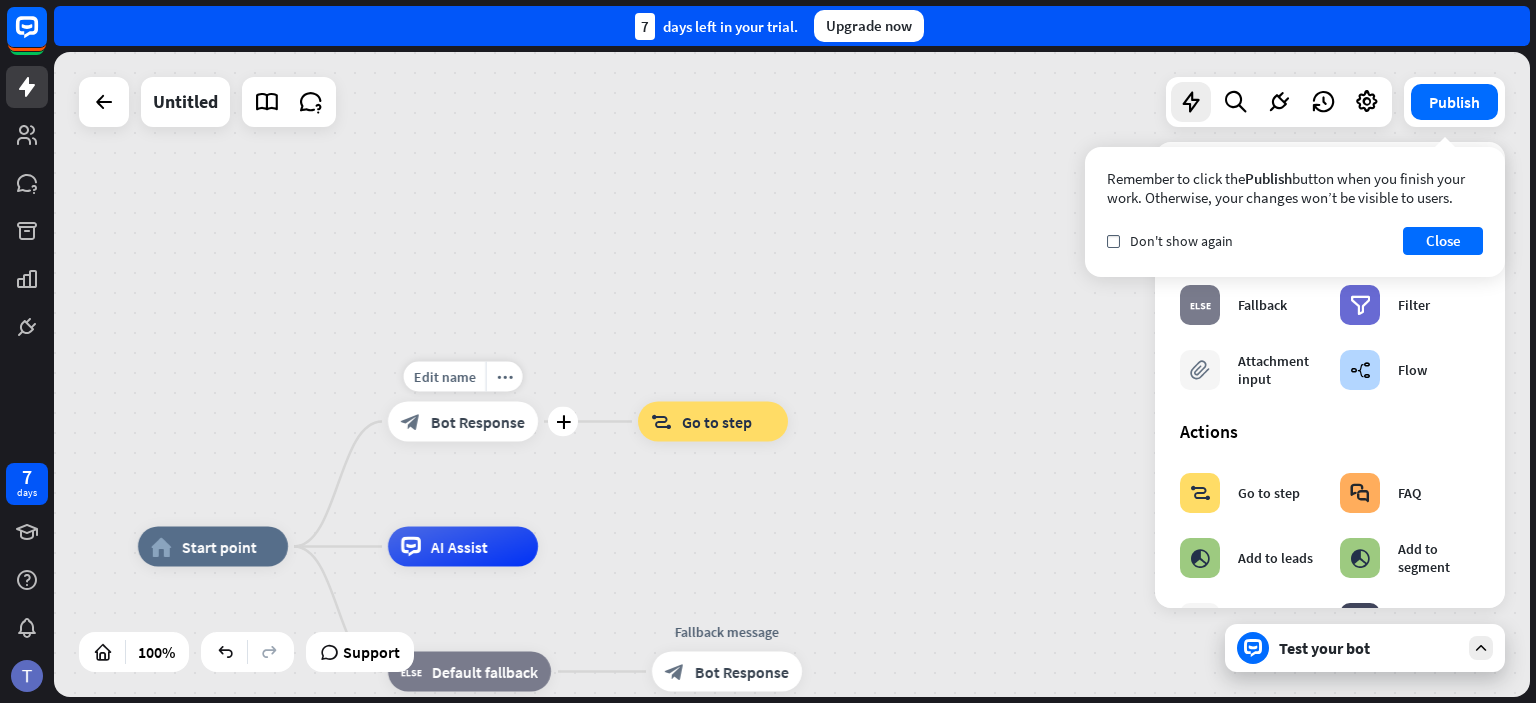 click on "Bot Response" at bounding box center [478, 422] 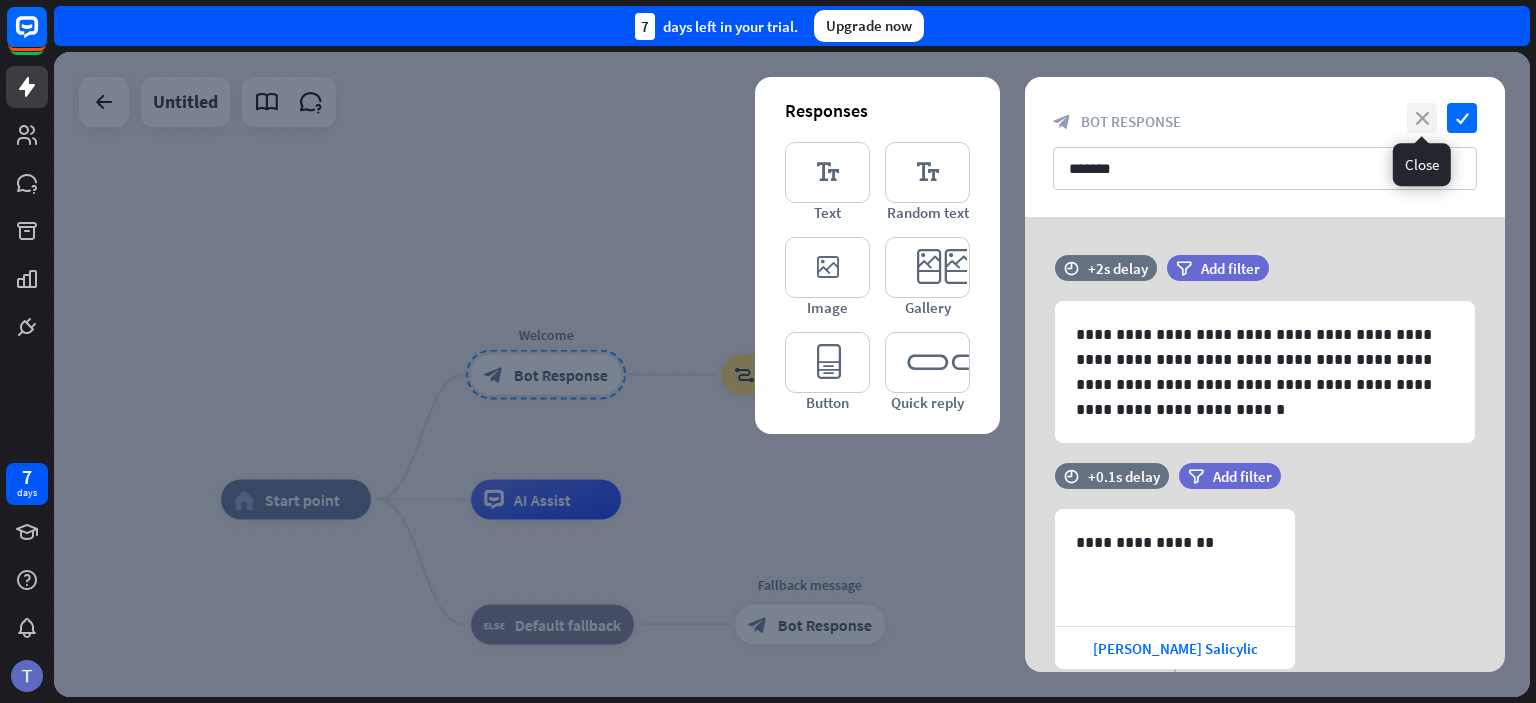 click on "close" at bounding box center [1422, 118] 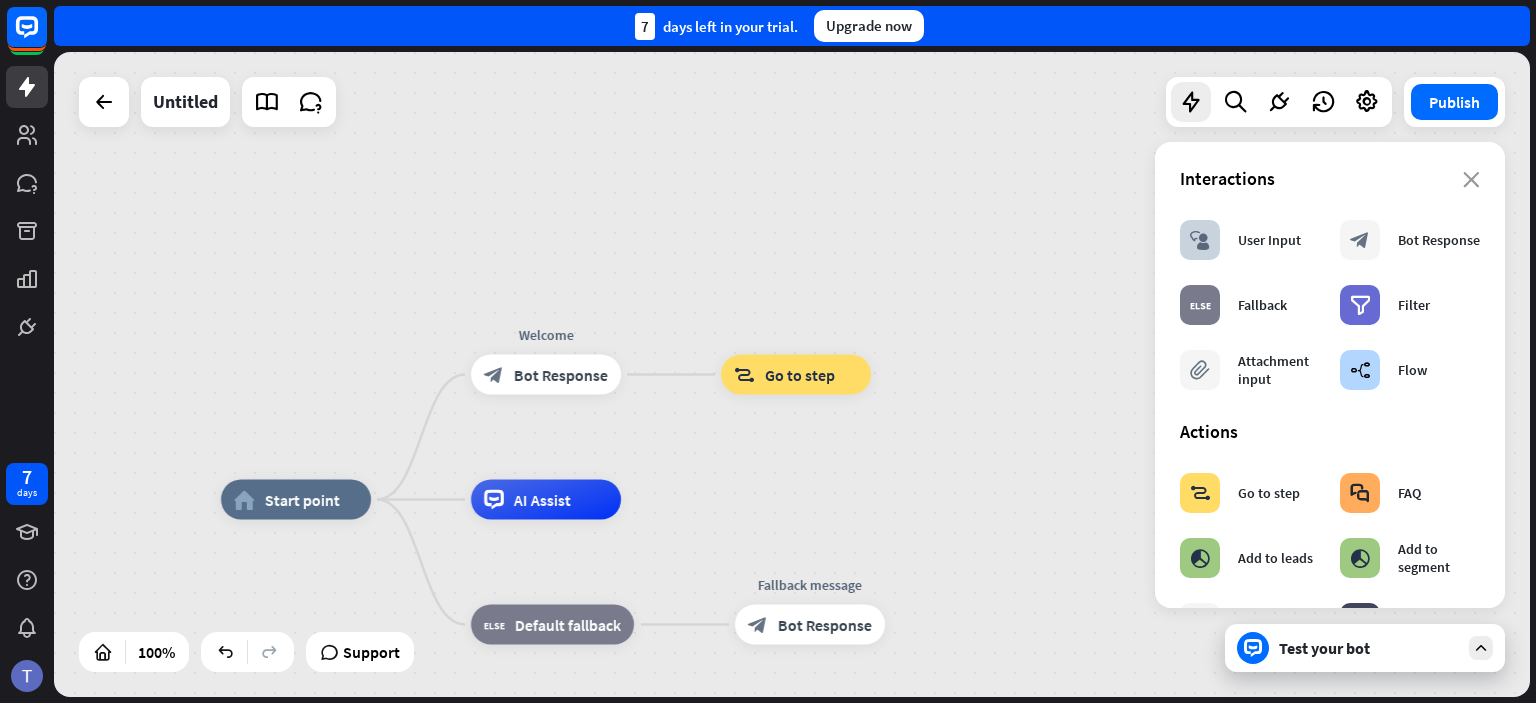 click on "Test your bot" at bounding box center (1365, 648) 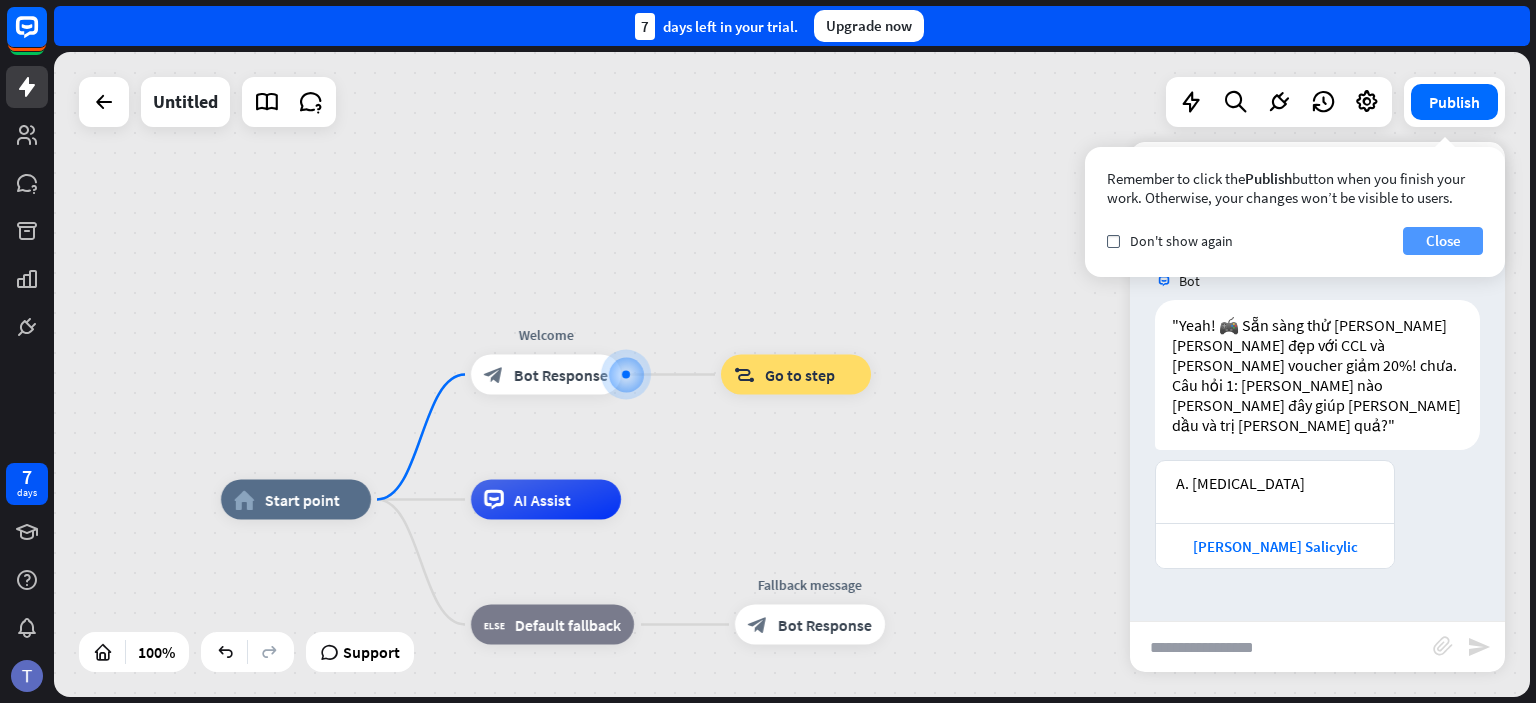 click on "Close" at bounding box center [1443, 241] 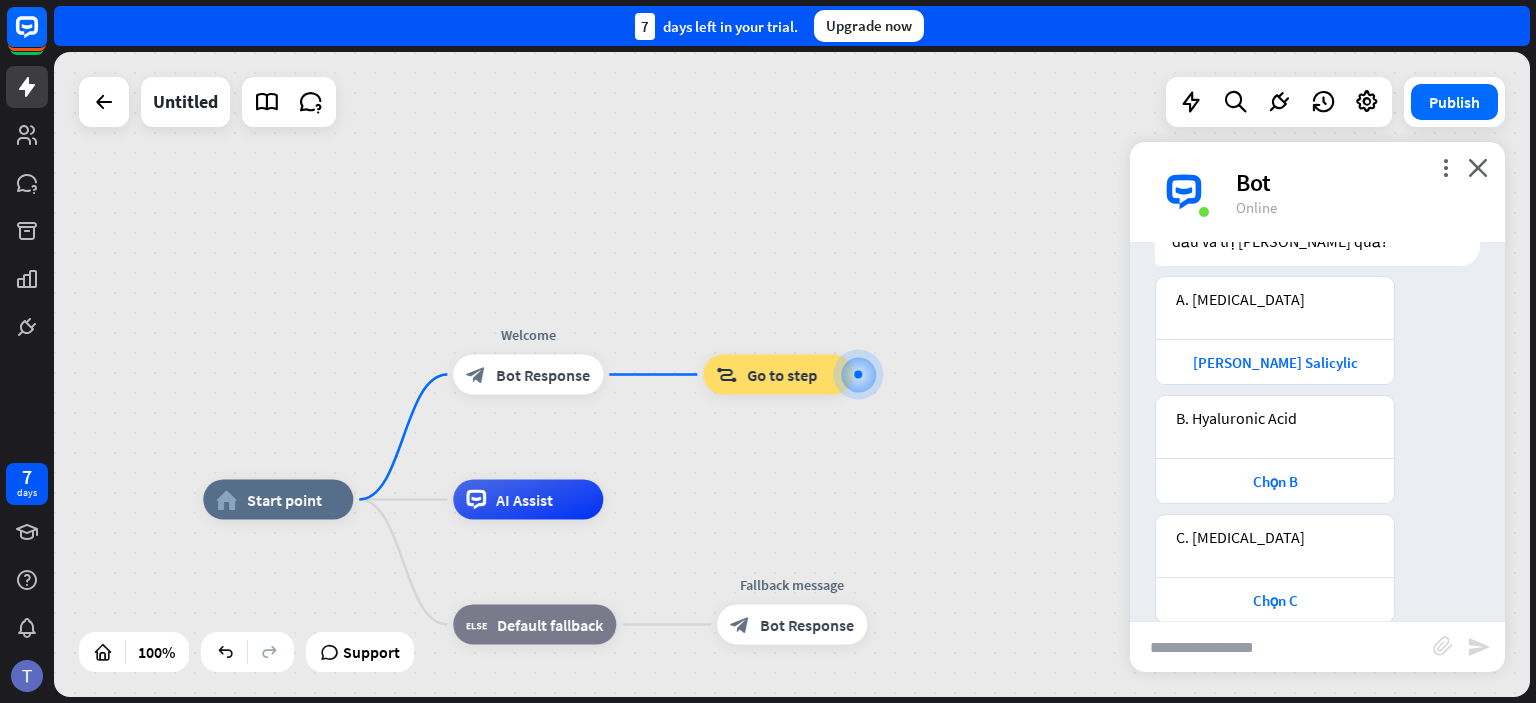 scroll, scrollTop: 194, scrollLeft: 0, axis: vertical 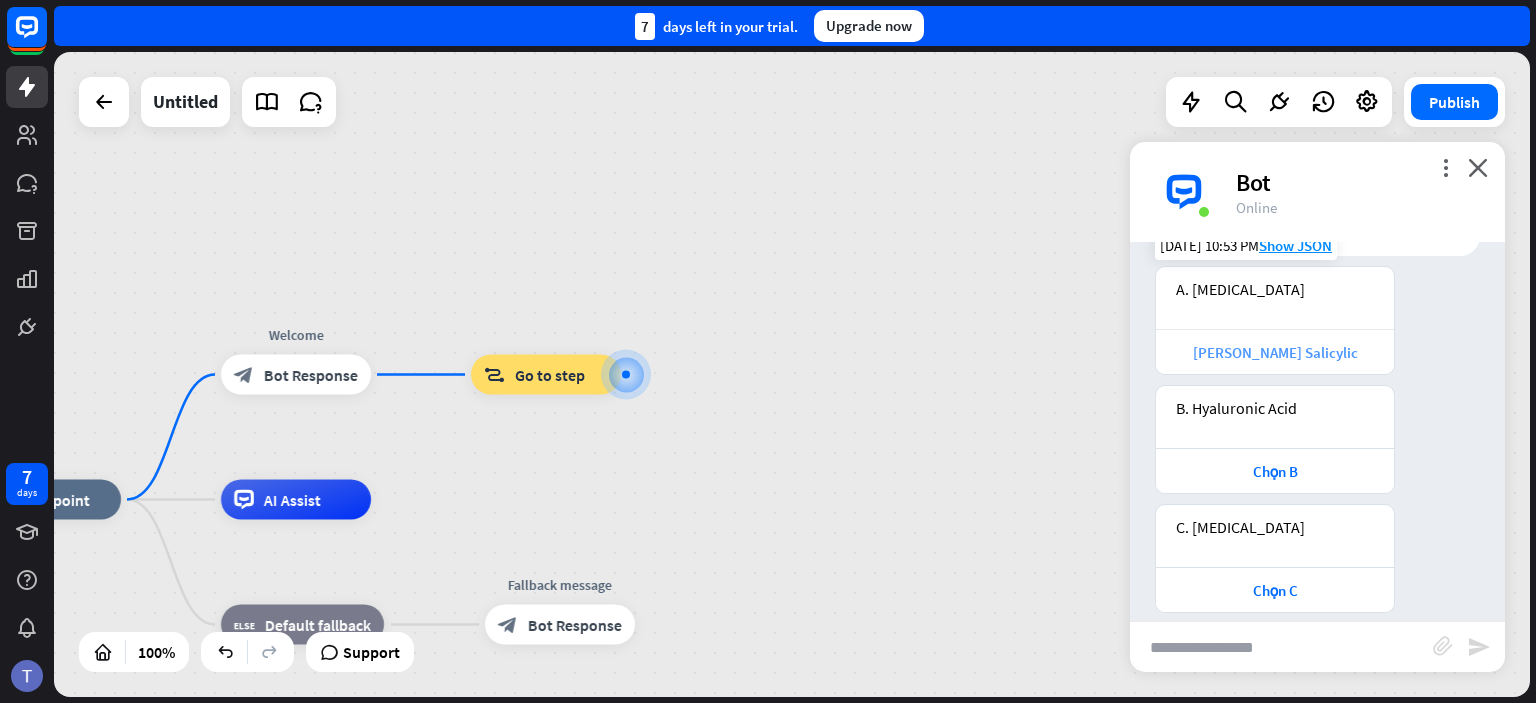 click on "[PERSON_NAME] Salicylic" at bounding box center (1275, 352) 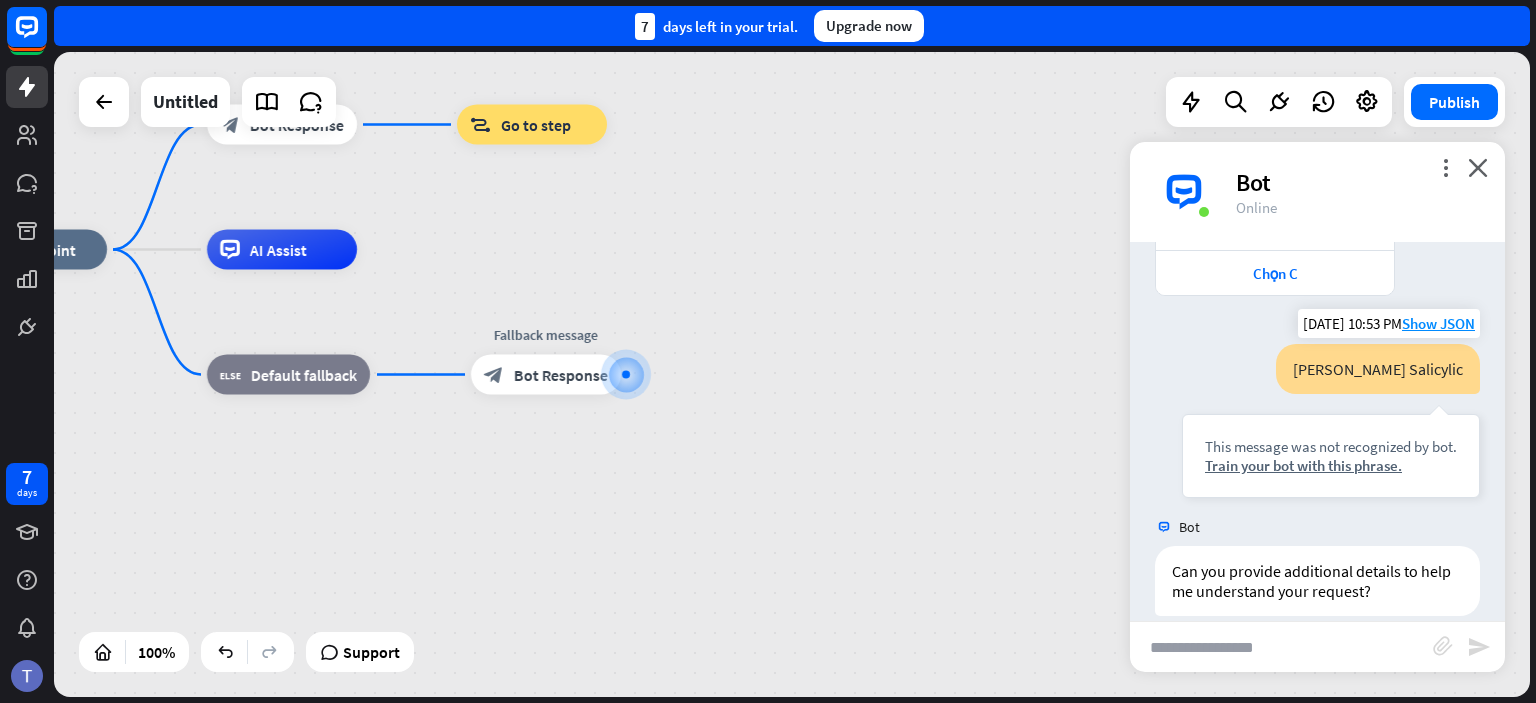 scroll, scrollTop: 514, scrollLeft: 0, axis: vertical 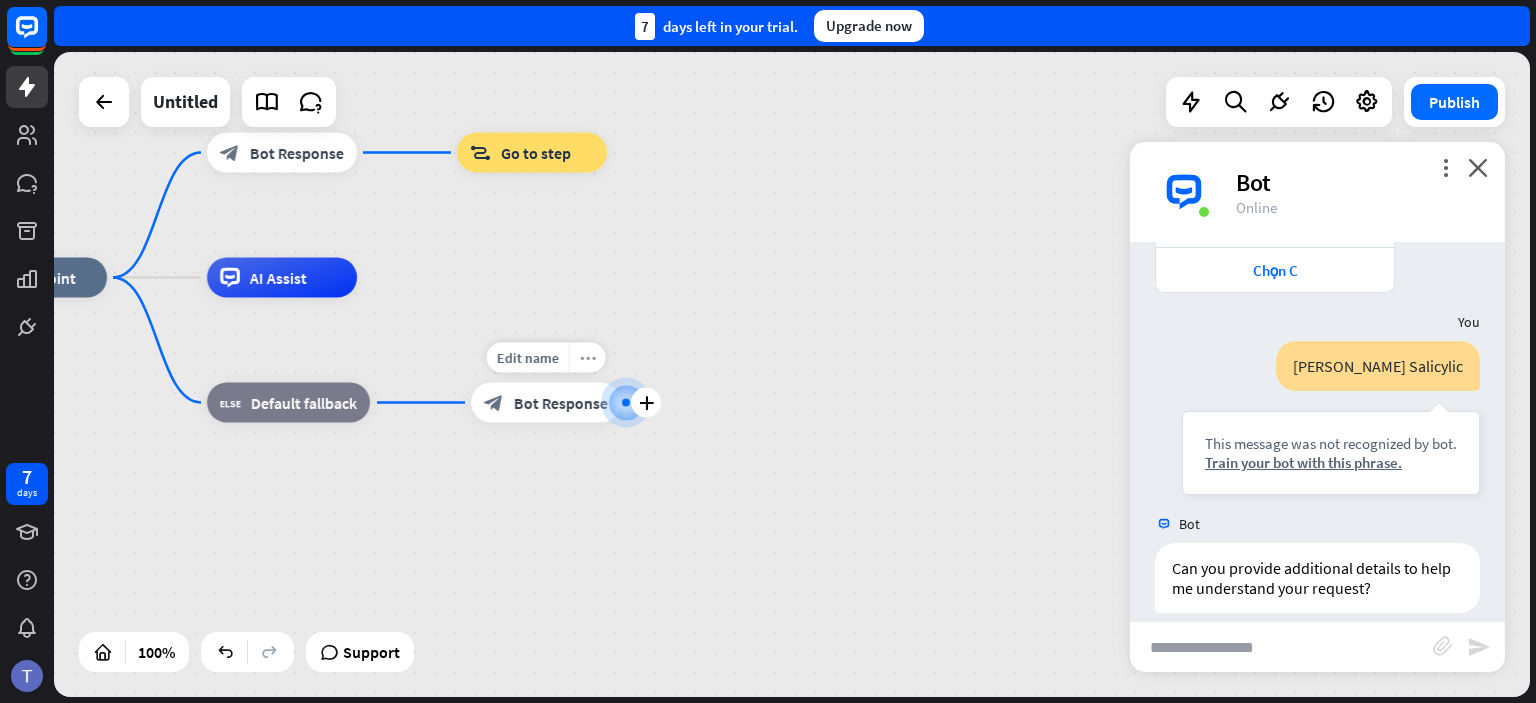 click on "more_horiz" at bounding box center [588, 357] 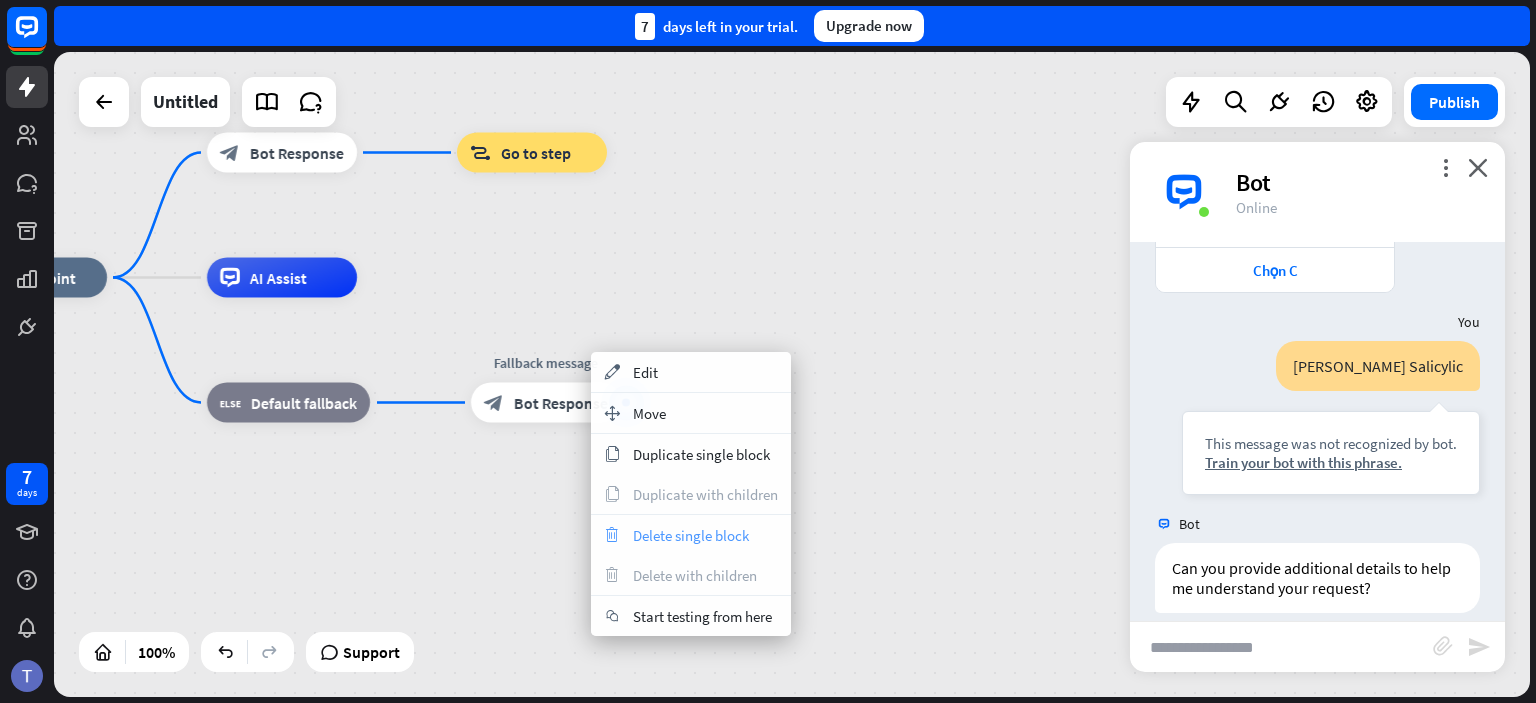 click on "Delete single block" at bounding box center (691, 535) 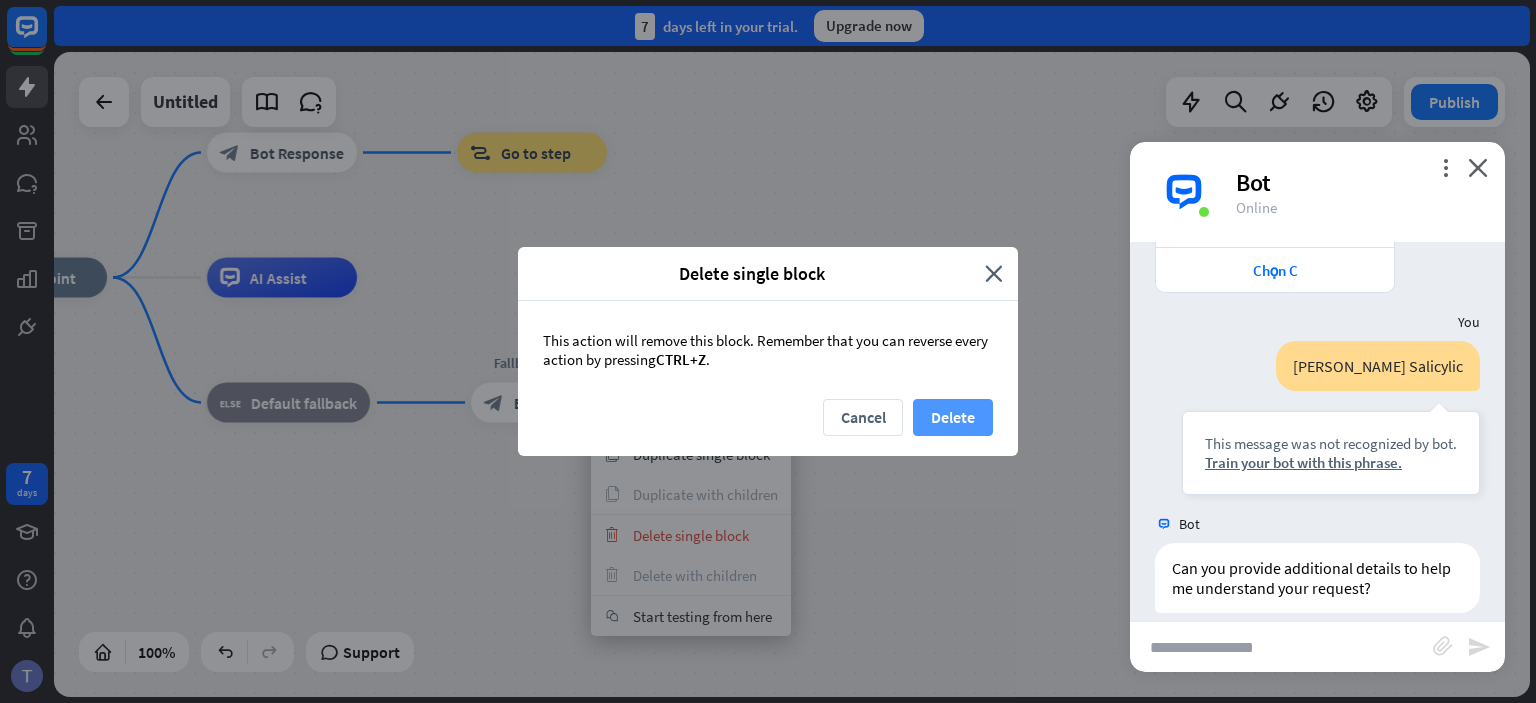 click on "Delete" at bounding box center [953, 417] 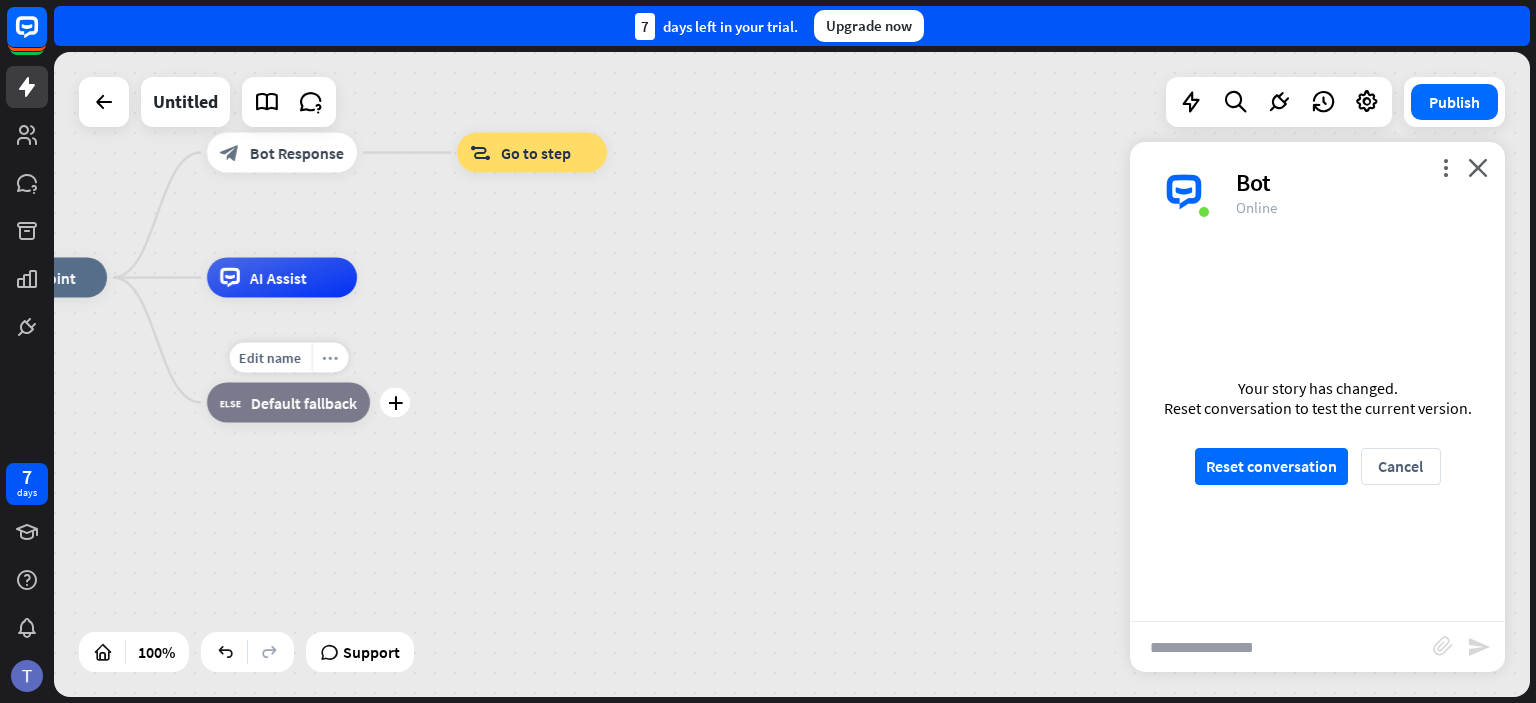 click on "more_horiz" at bounding box center (330, 357) 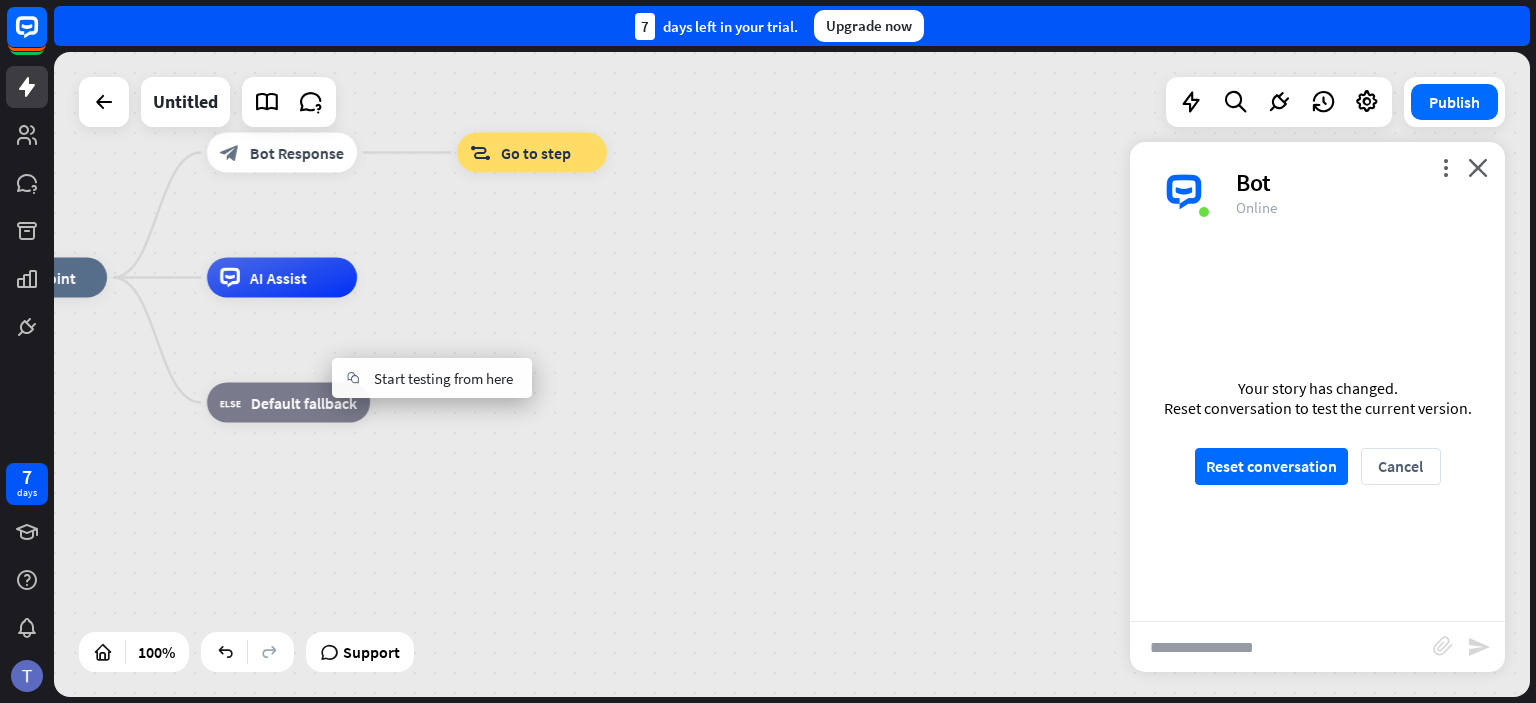 click on "home_2   Start point                 Welcome   block_bot_response   Bot Response                   block_goto   Go to step                     AI Assist                   block_fallback   Default fallback" at bounding box center (695, 600) 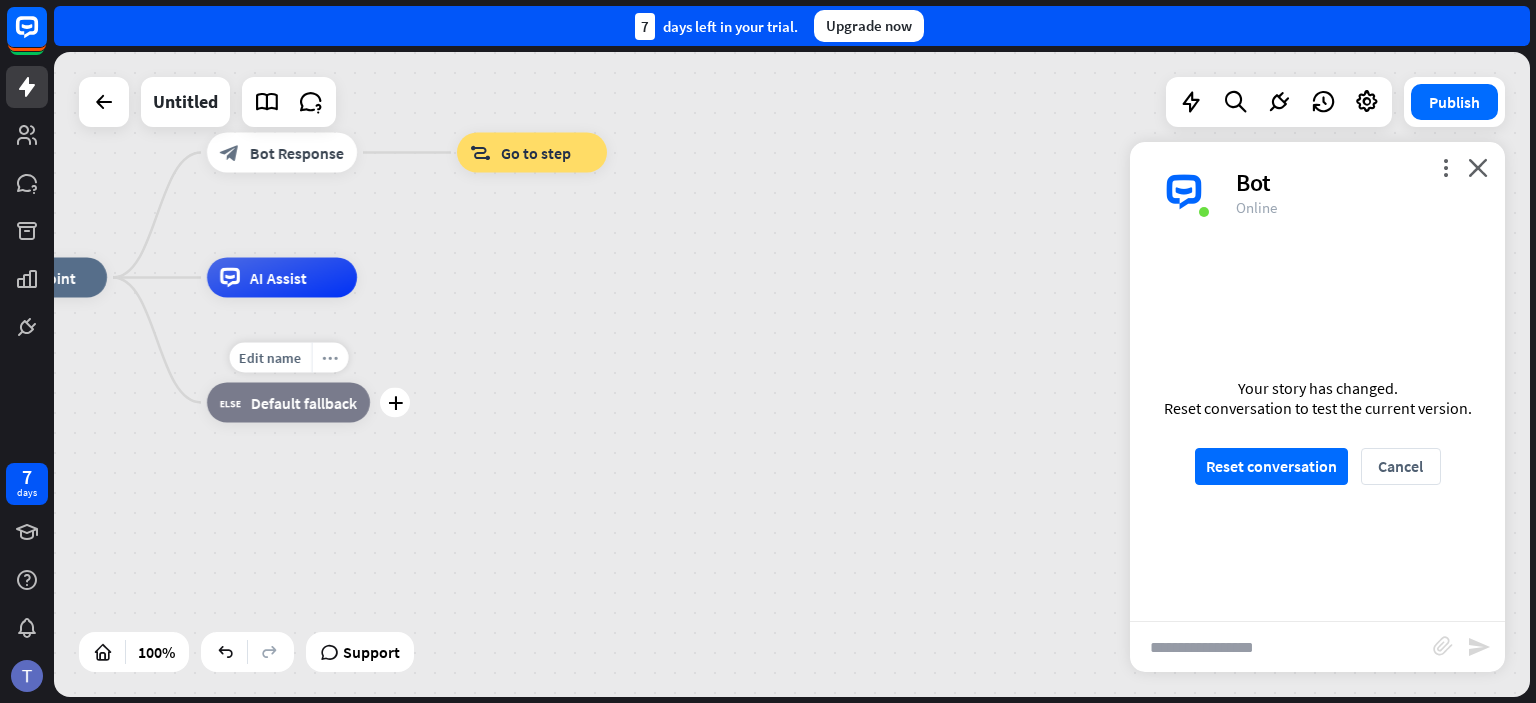 click on "more_horiz" at bounding box center (330, 357) 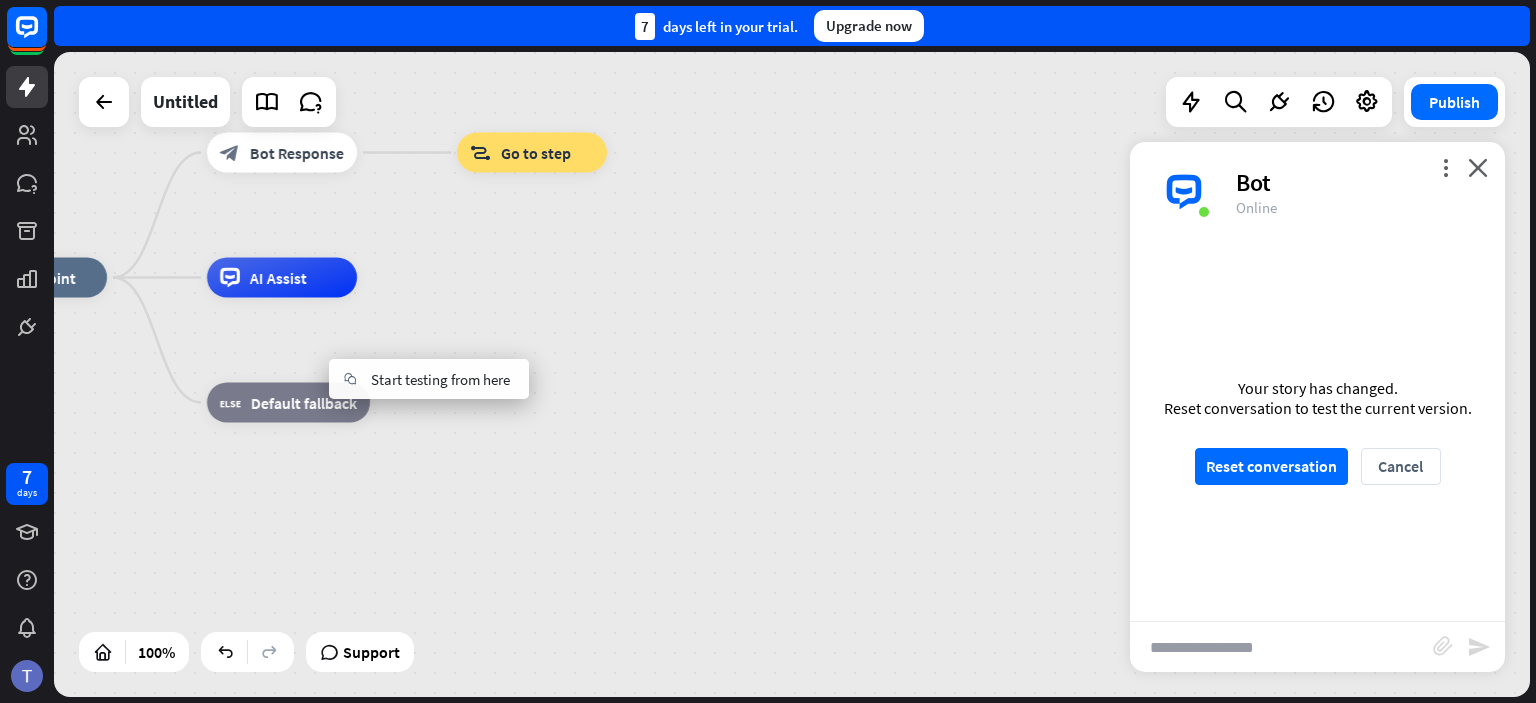 click on "home_2   Start point                 Welcome   block_bot_response   Bot Response                   block_goto   Go to step                     AI Assist                   block_fallback   Default fallback" at bounding box center (695, 600) 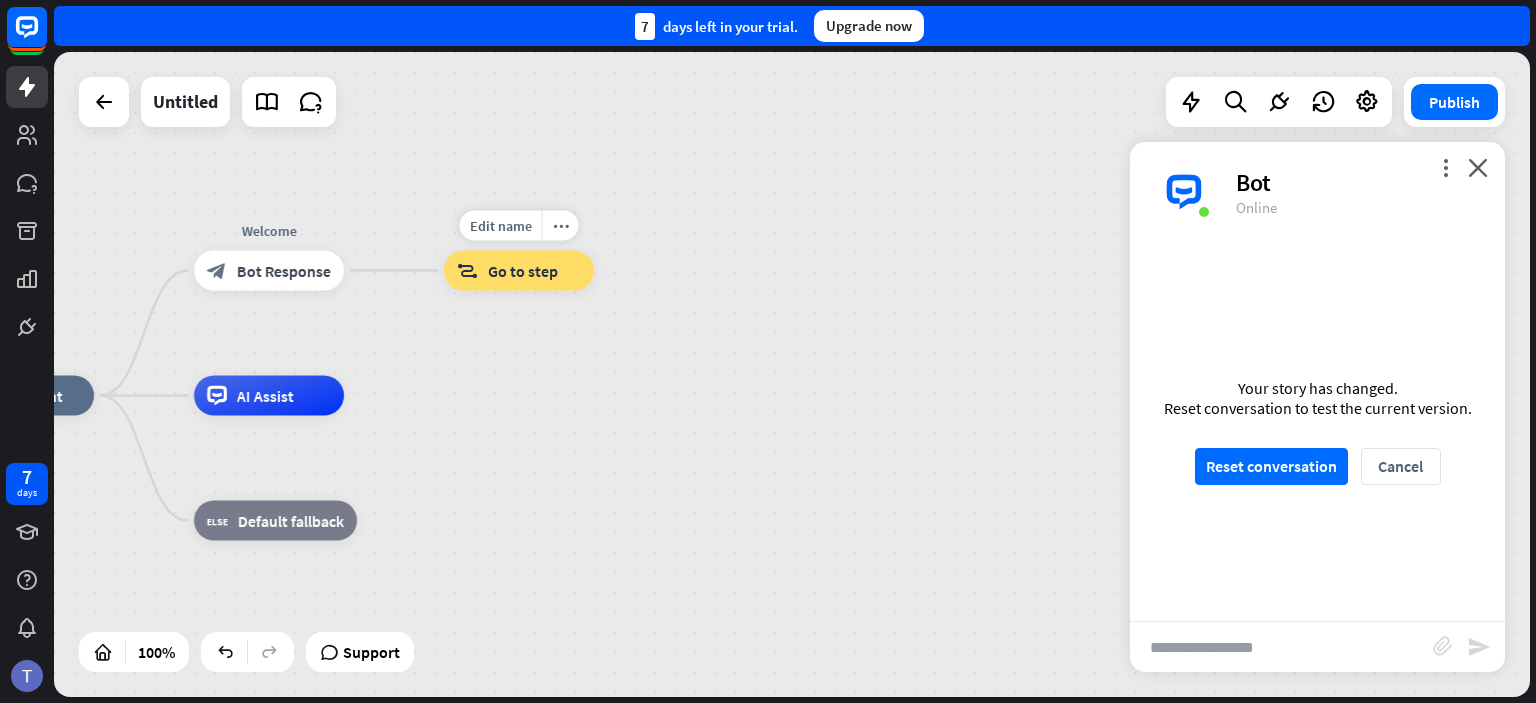 click on "Go to step" at bounding box center [523, 271] 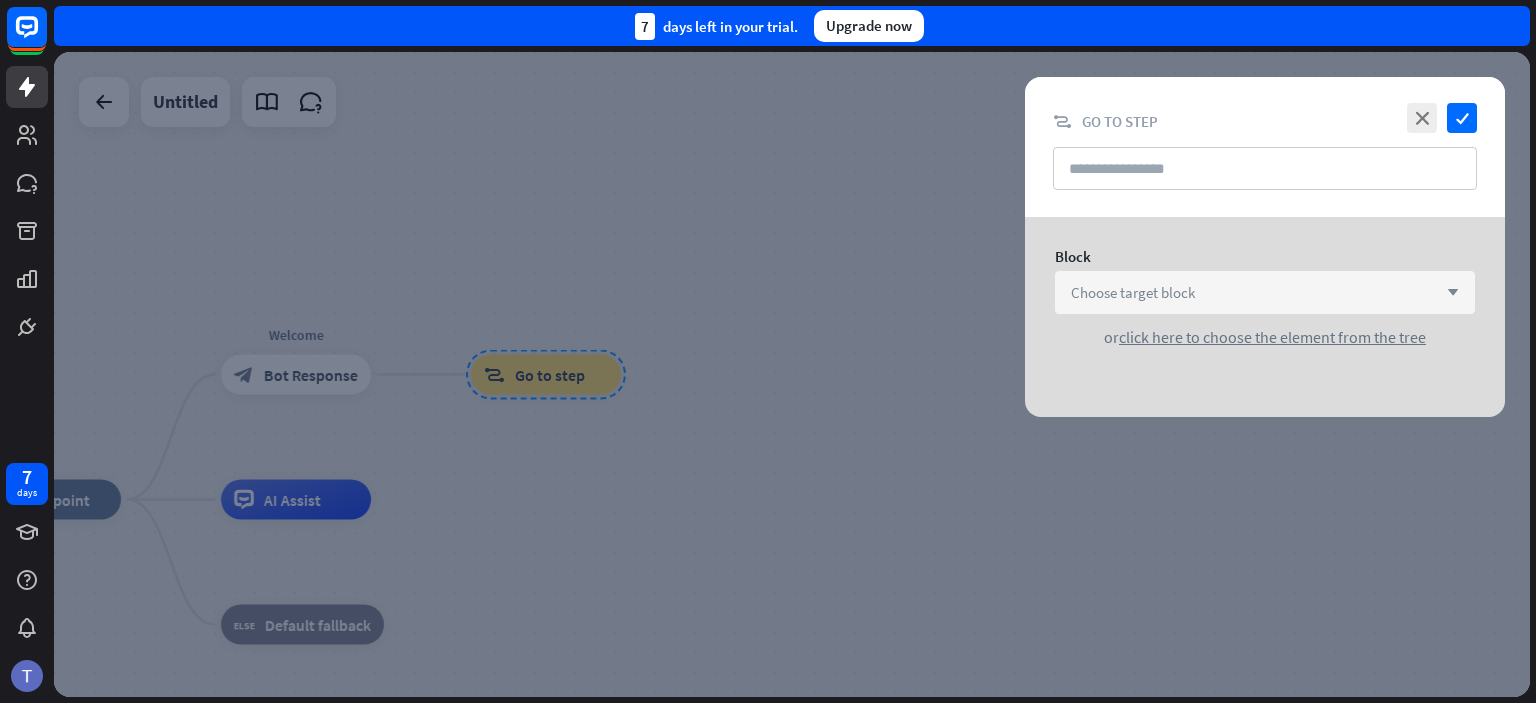 click on "Choose target block" at bounding box center [1133, 292] 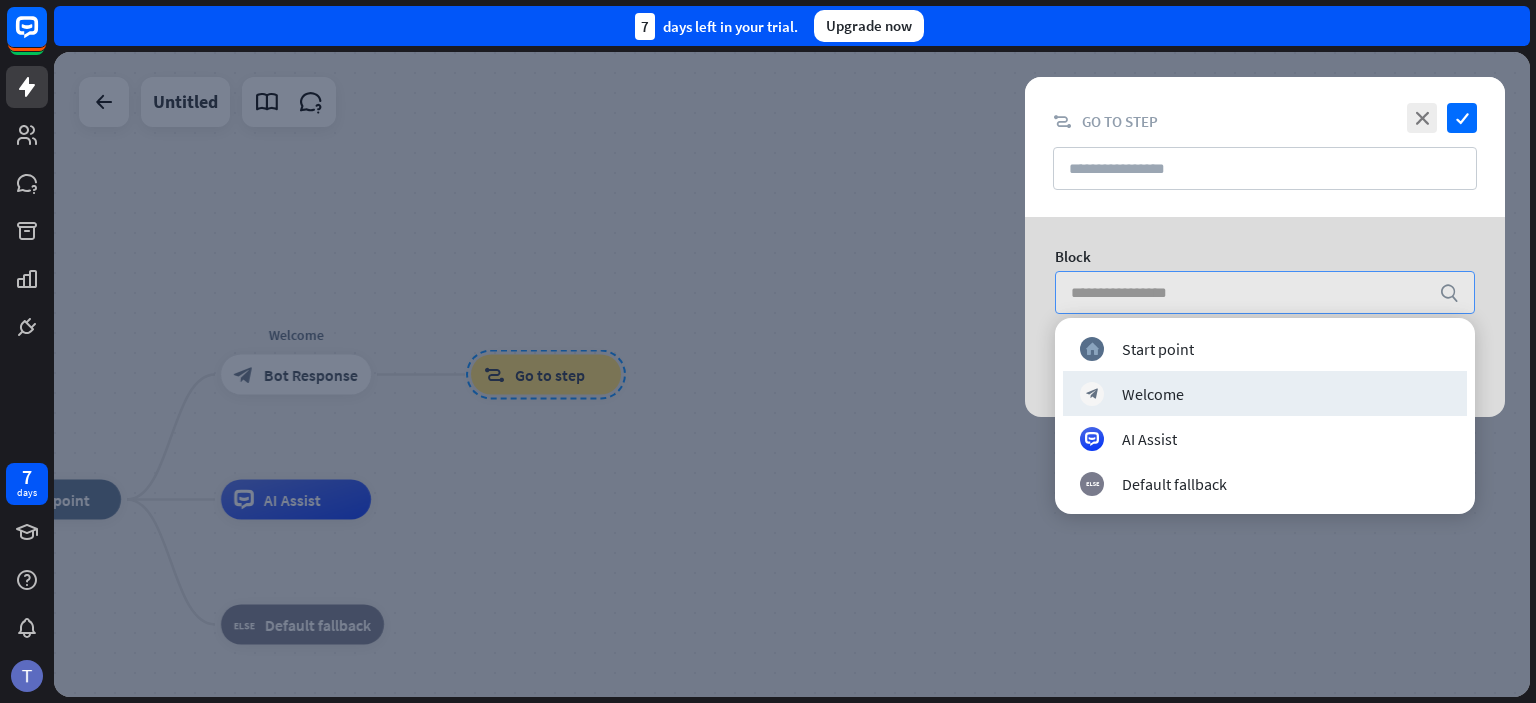 click at bounding box center (792, 374) 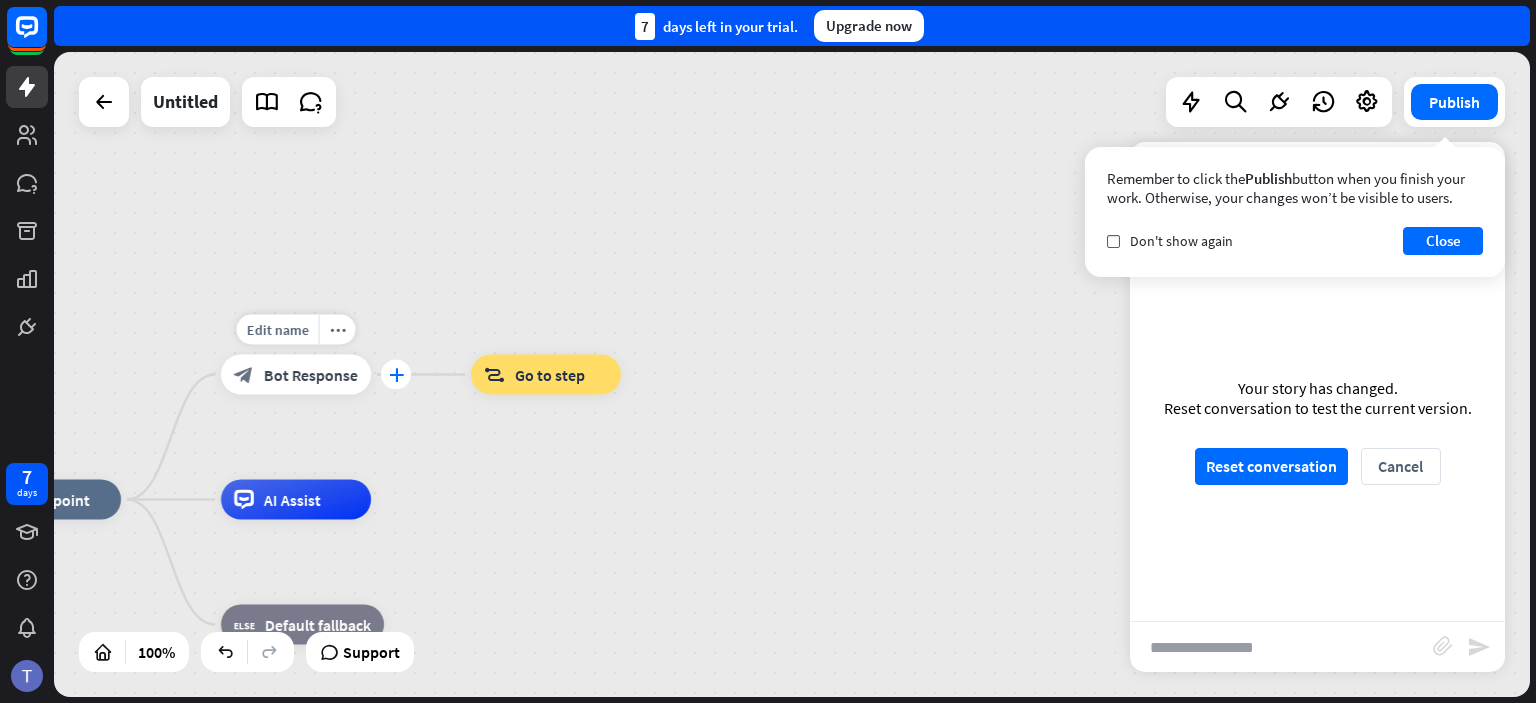 click on "plus" at bounding box center (396, 375) 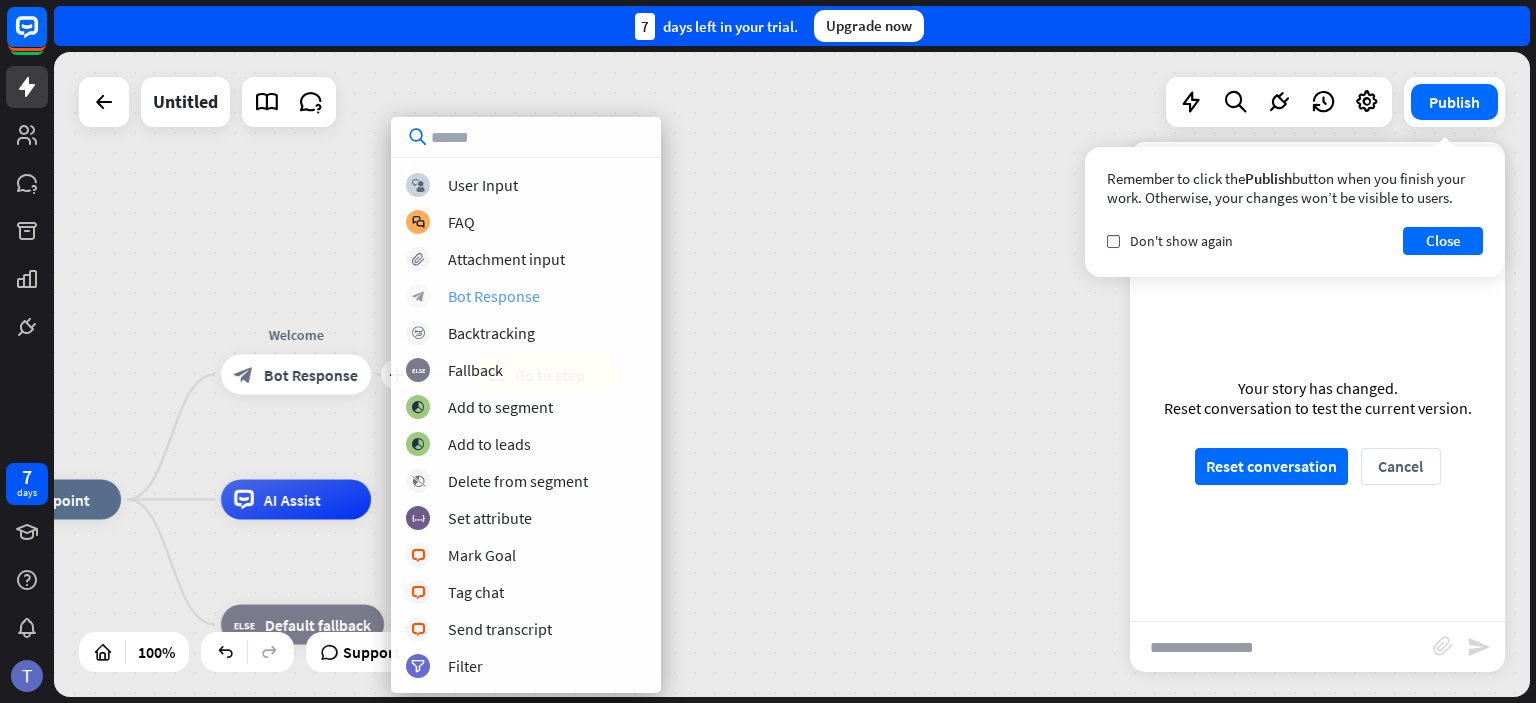 click on "Bot Response" at bounding box center [494, 296] 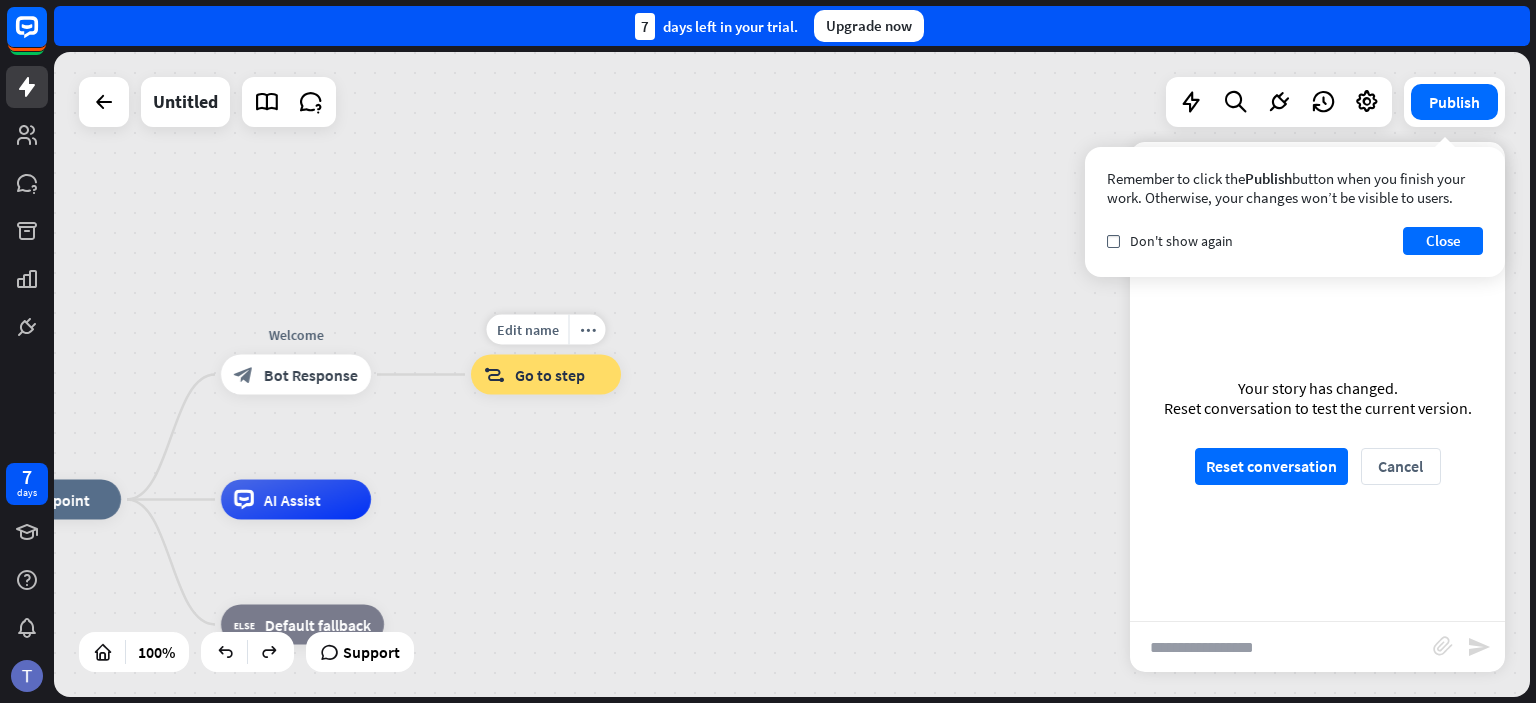 click on "block_goto   Go to step" at bounding box center [546, 375] 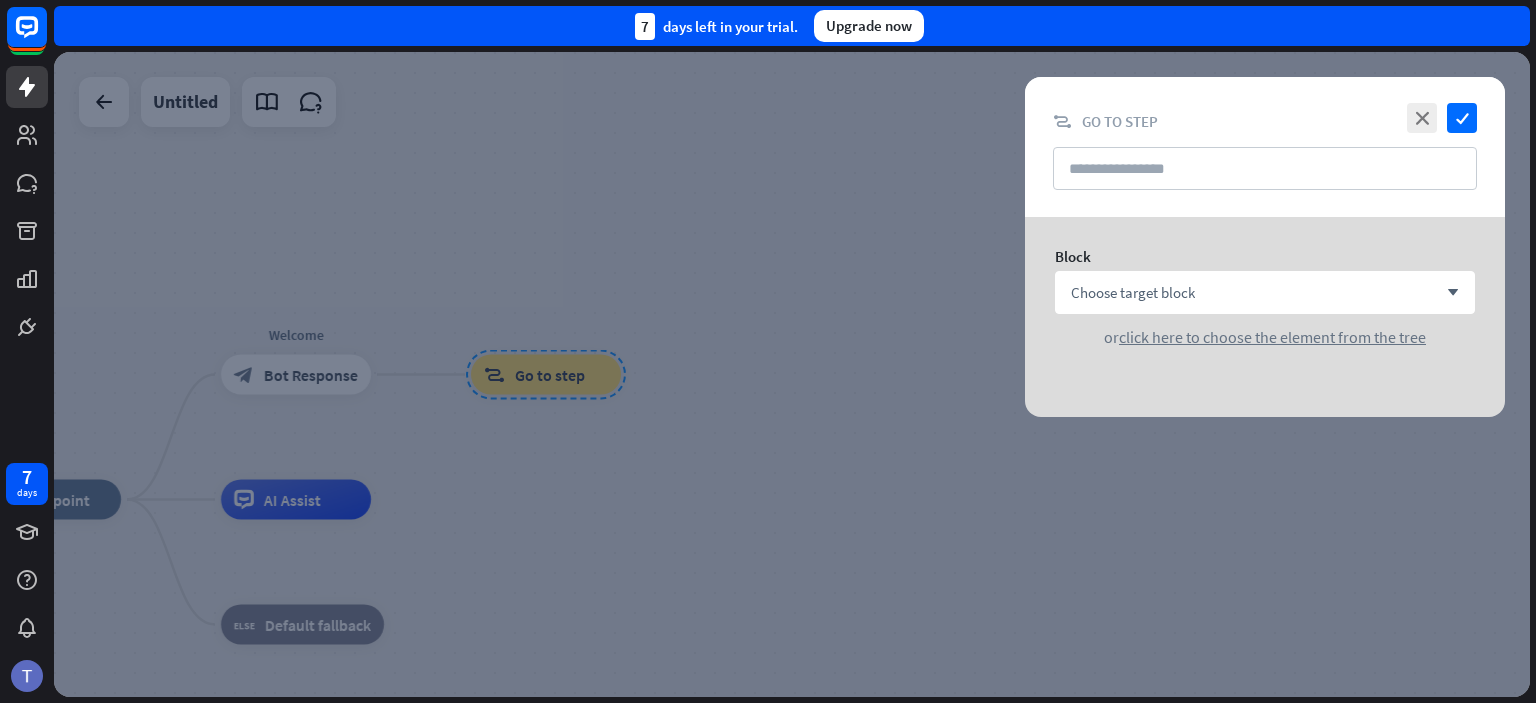 click at bounding box center (792, 374) 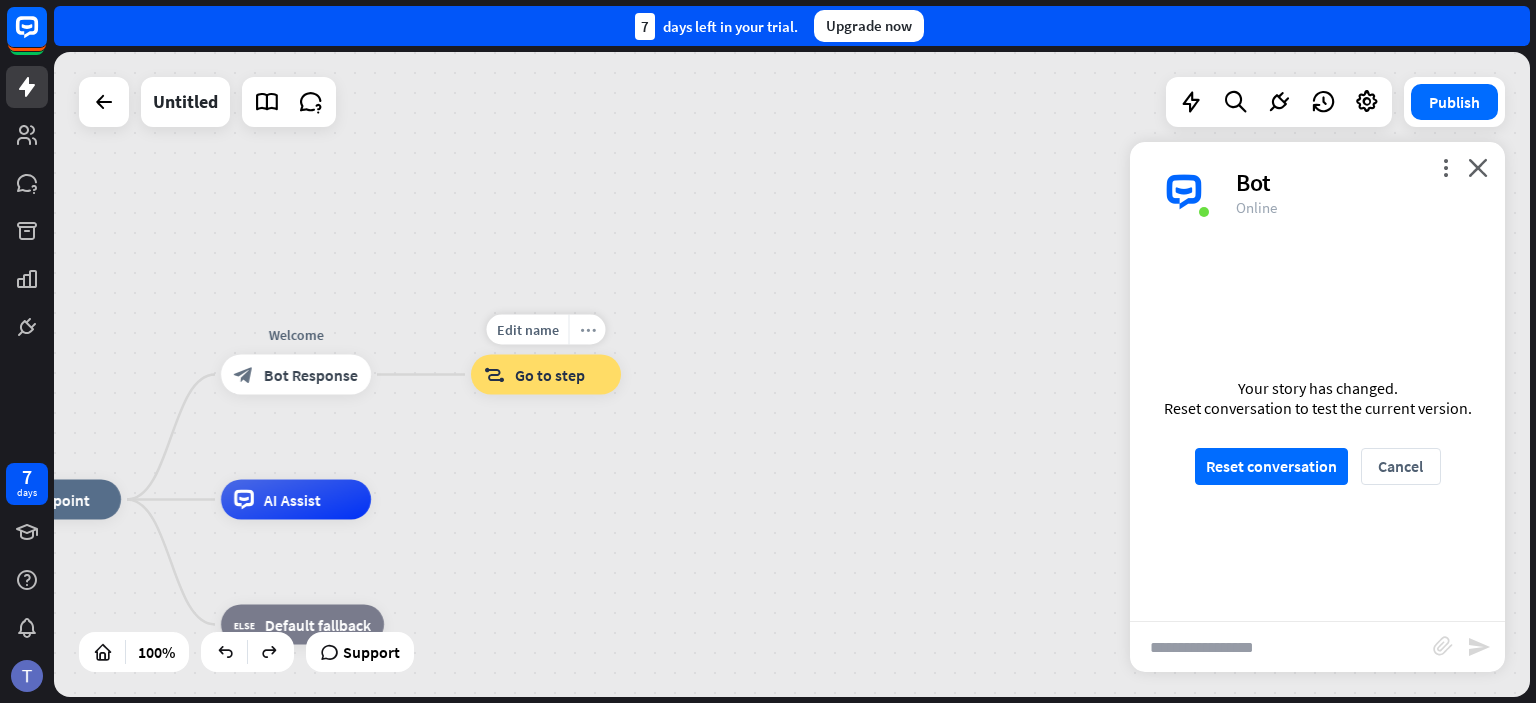 click on "more_horiz" at bounding box center [587, 330] 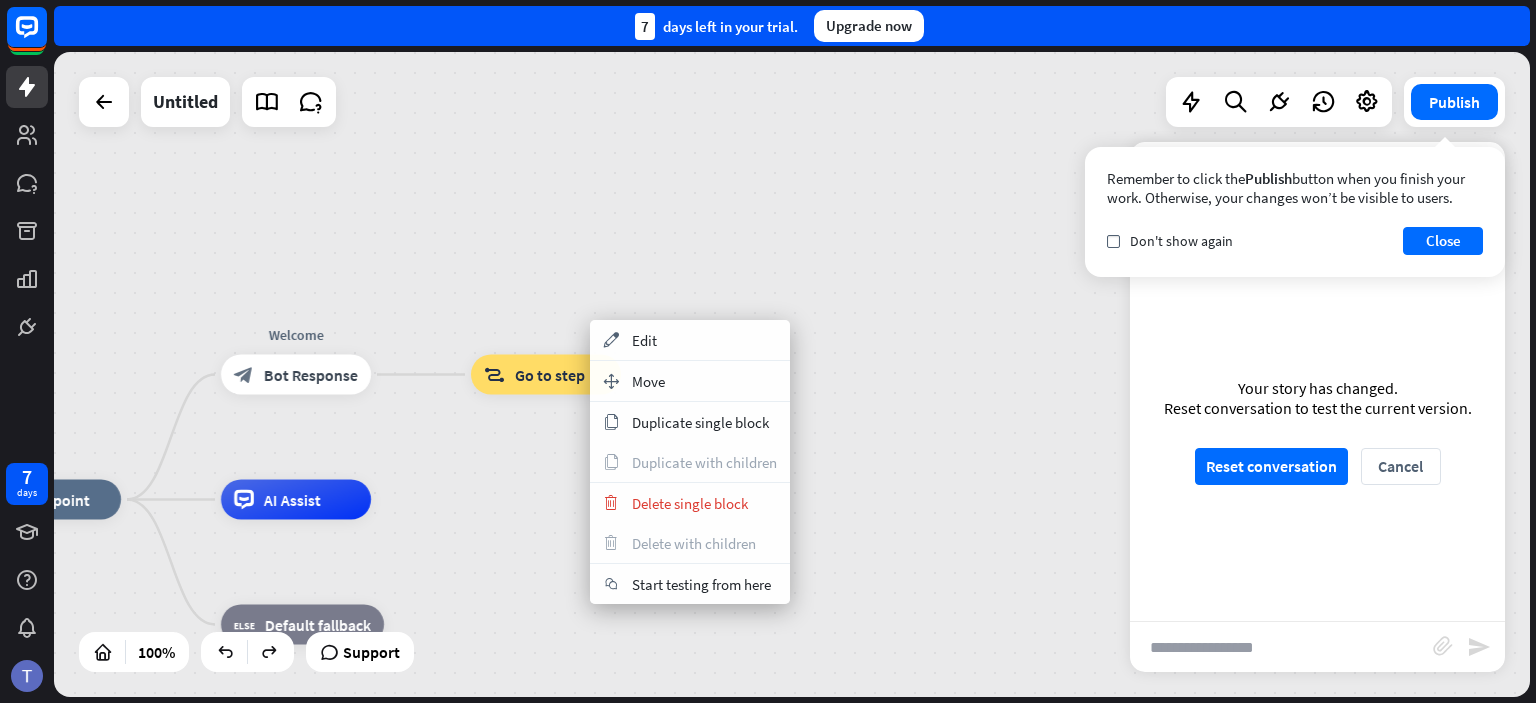 click on "home_2   Start point                 Welcome   block_bot_response   Bot Response                   block_goto   Go to step                     AI Assist                   block_fallback   Default fallback" at bounding box center [792, 374] 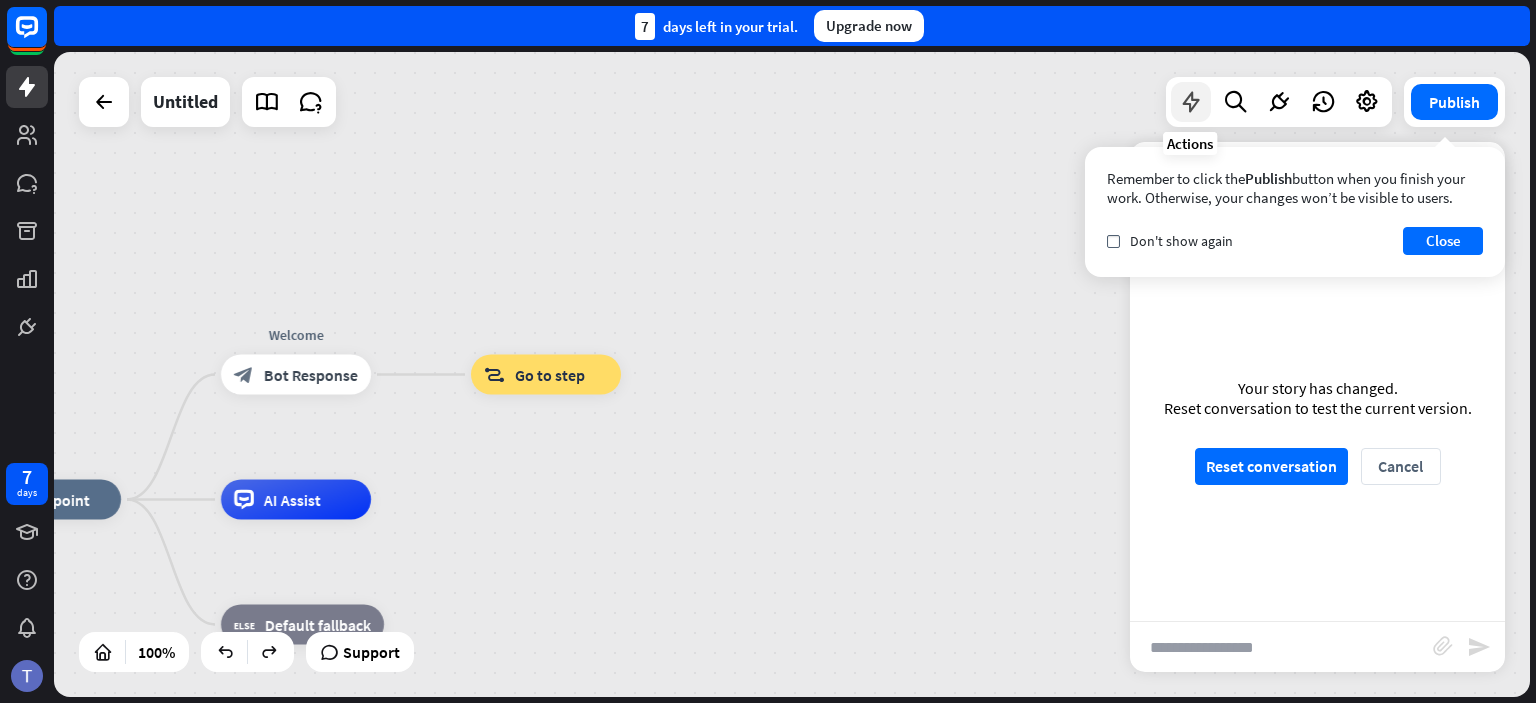 click at bounding box center [1191, 102] 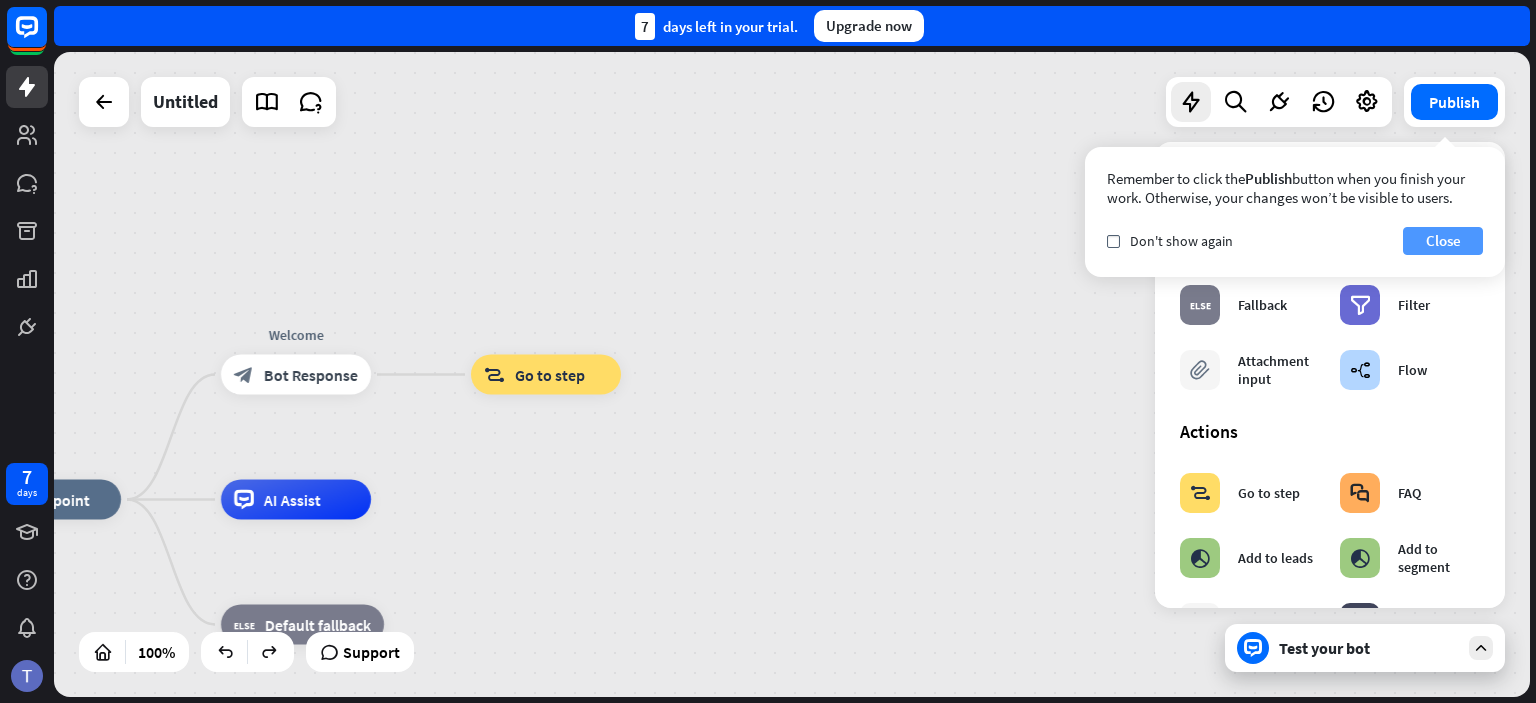 click on "Close" at bounding box center (1443, 241) 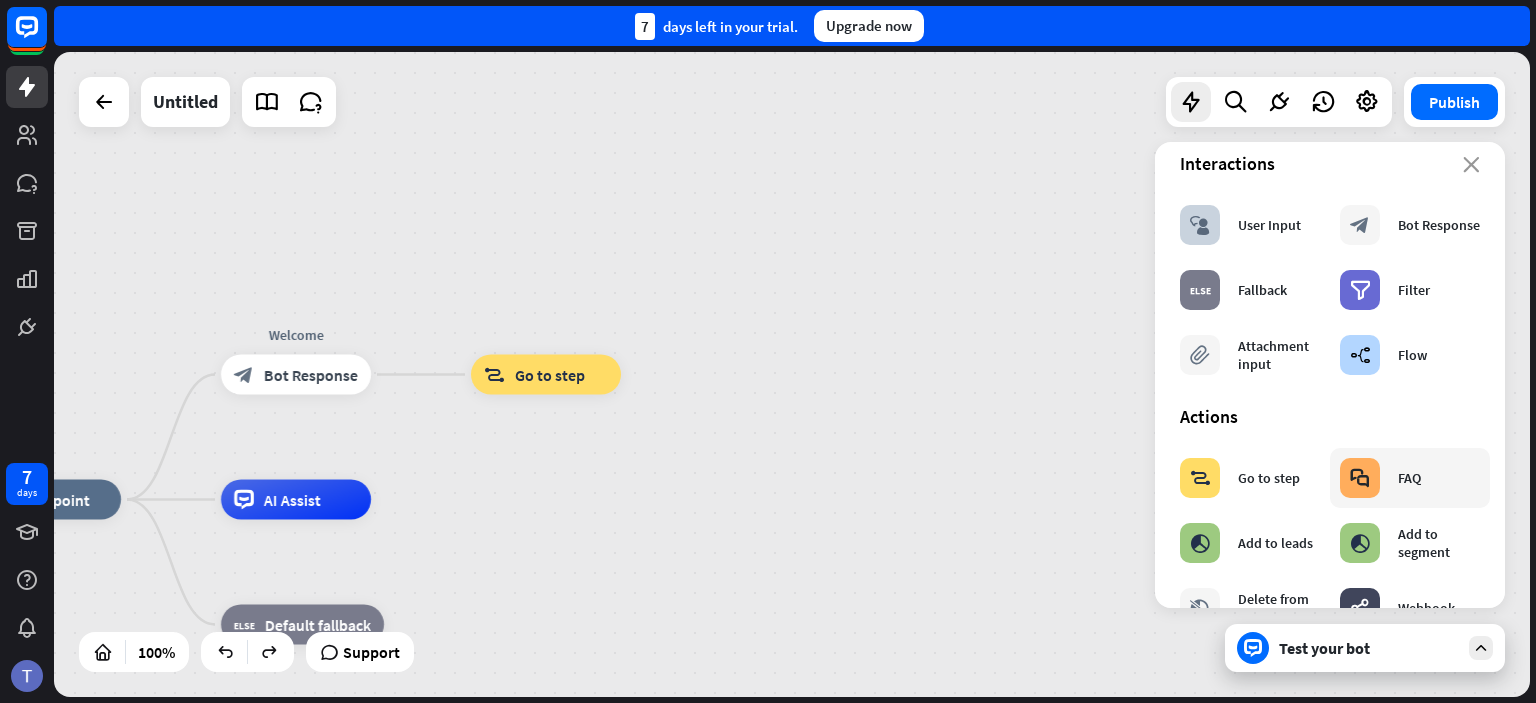 scroll, scrollTop: 0, scrollLeft: 0, axis: both 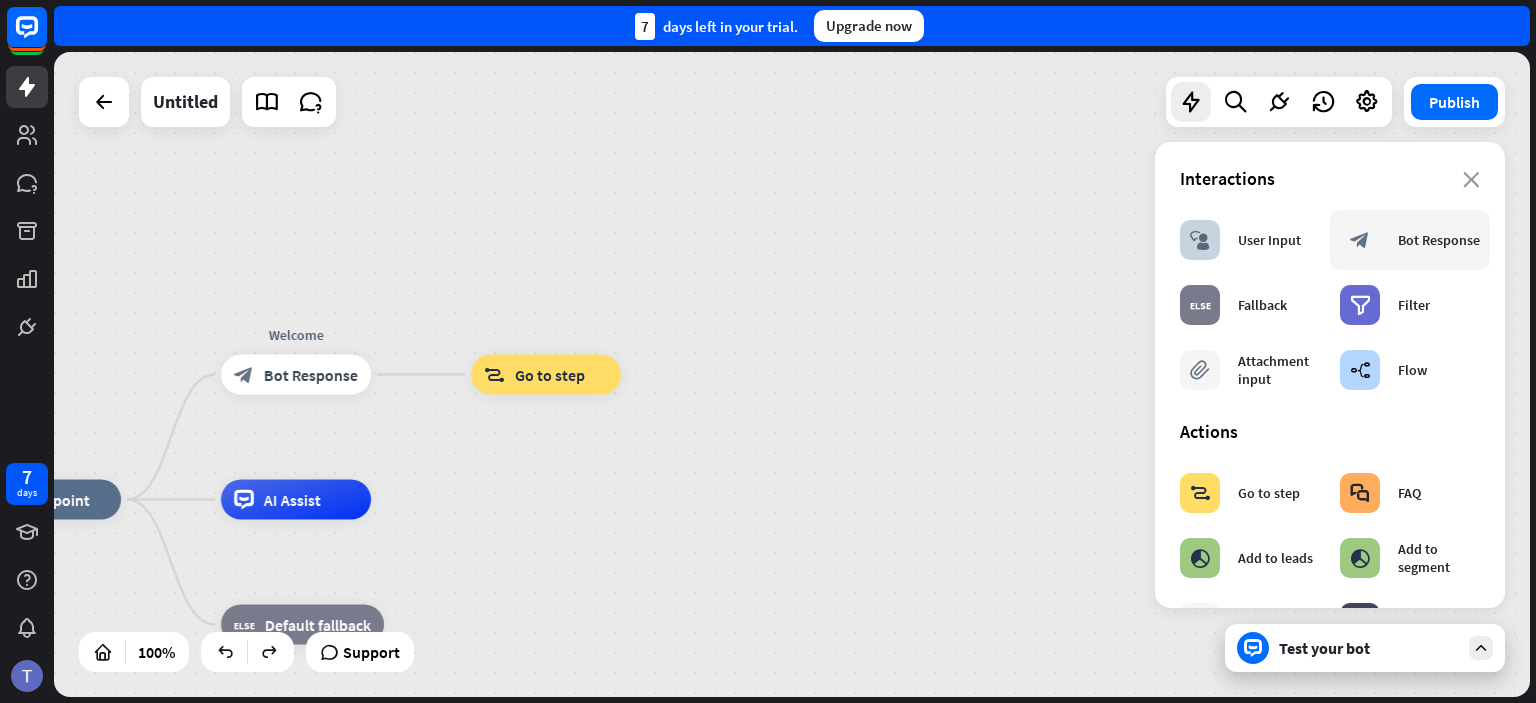 click on "Bot Response" at bounding box center (1439, 240) 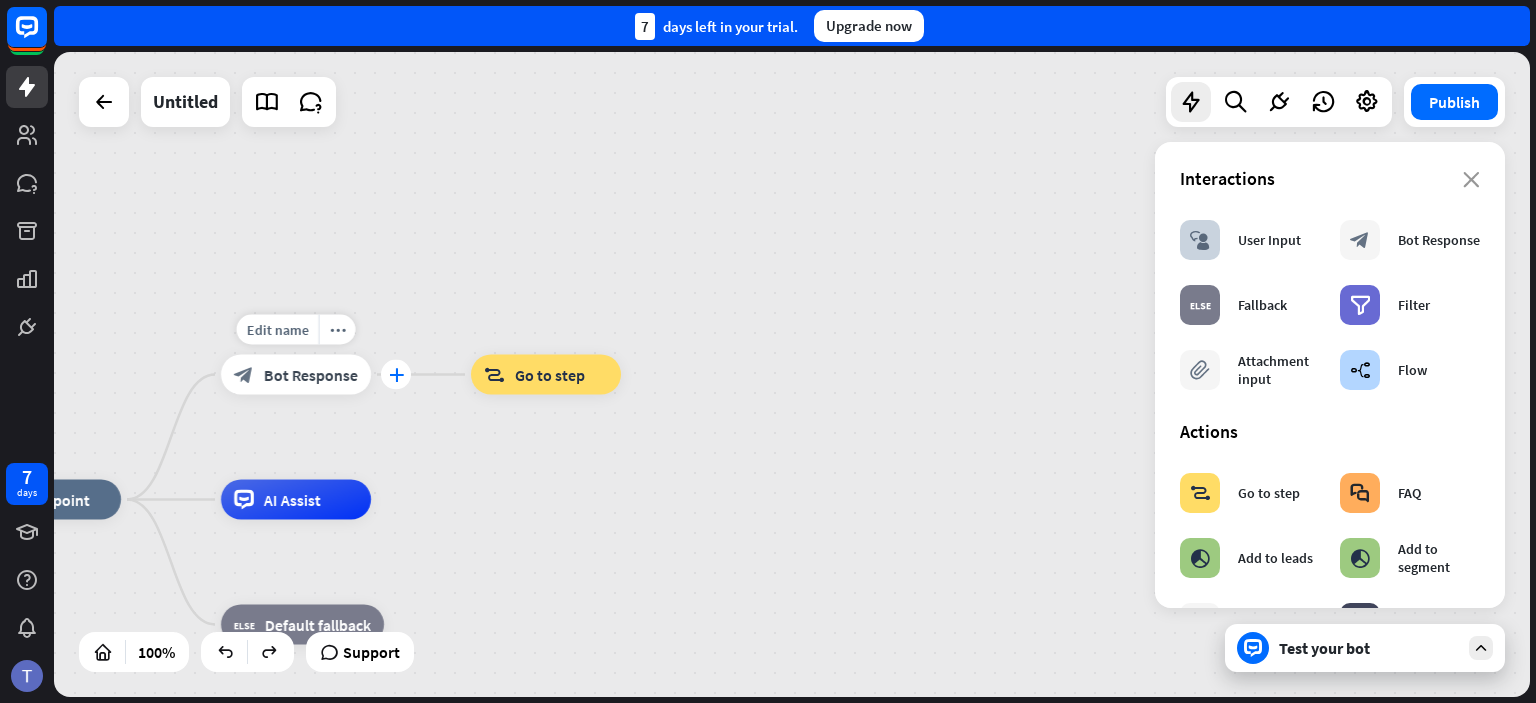 click on "plus" at bounding box center [396, 375] 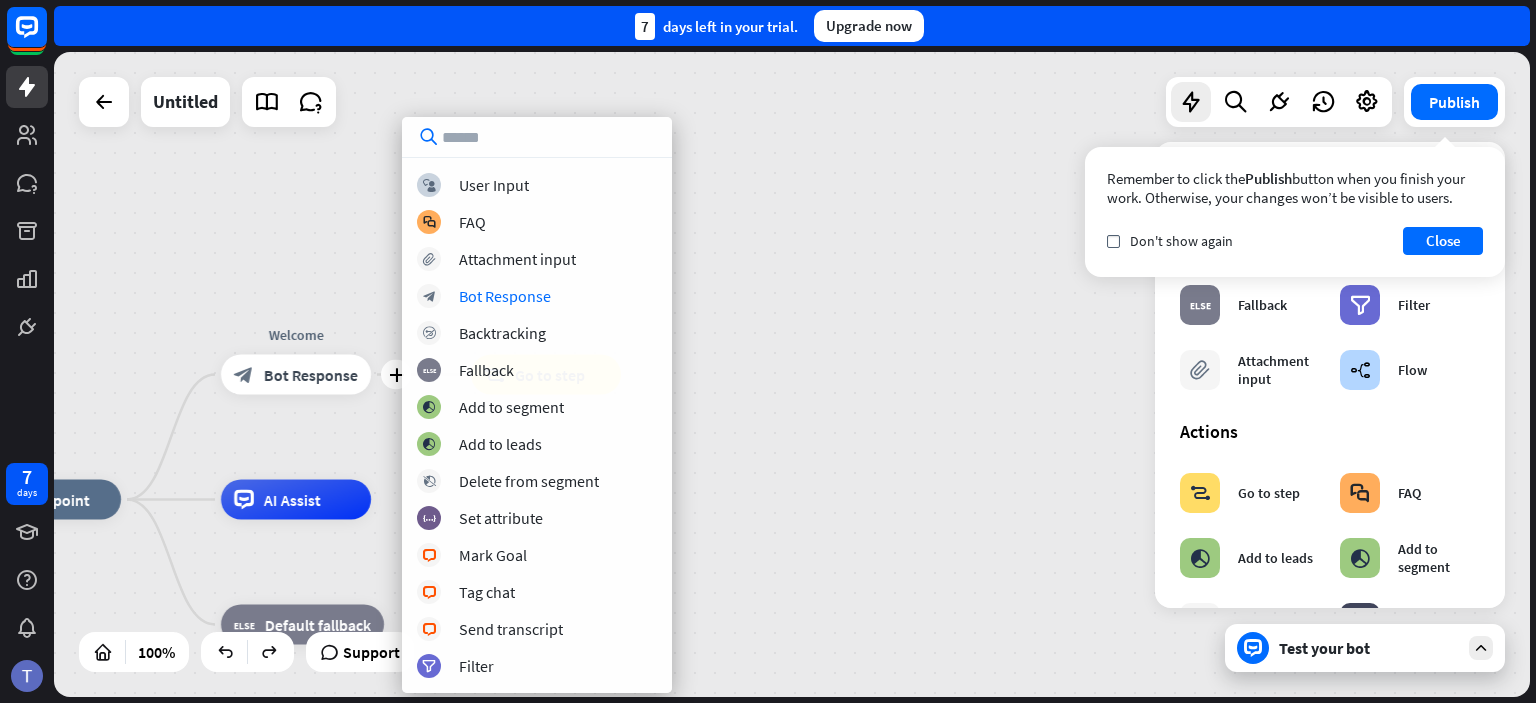 click on "home_2   Start point               plus   Welcome   block_bot_response   Bot Response                   block_goto   Go to step                     AI Assist                   block_fallback   Default fallback" at bounding box center (792, 374) 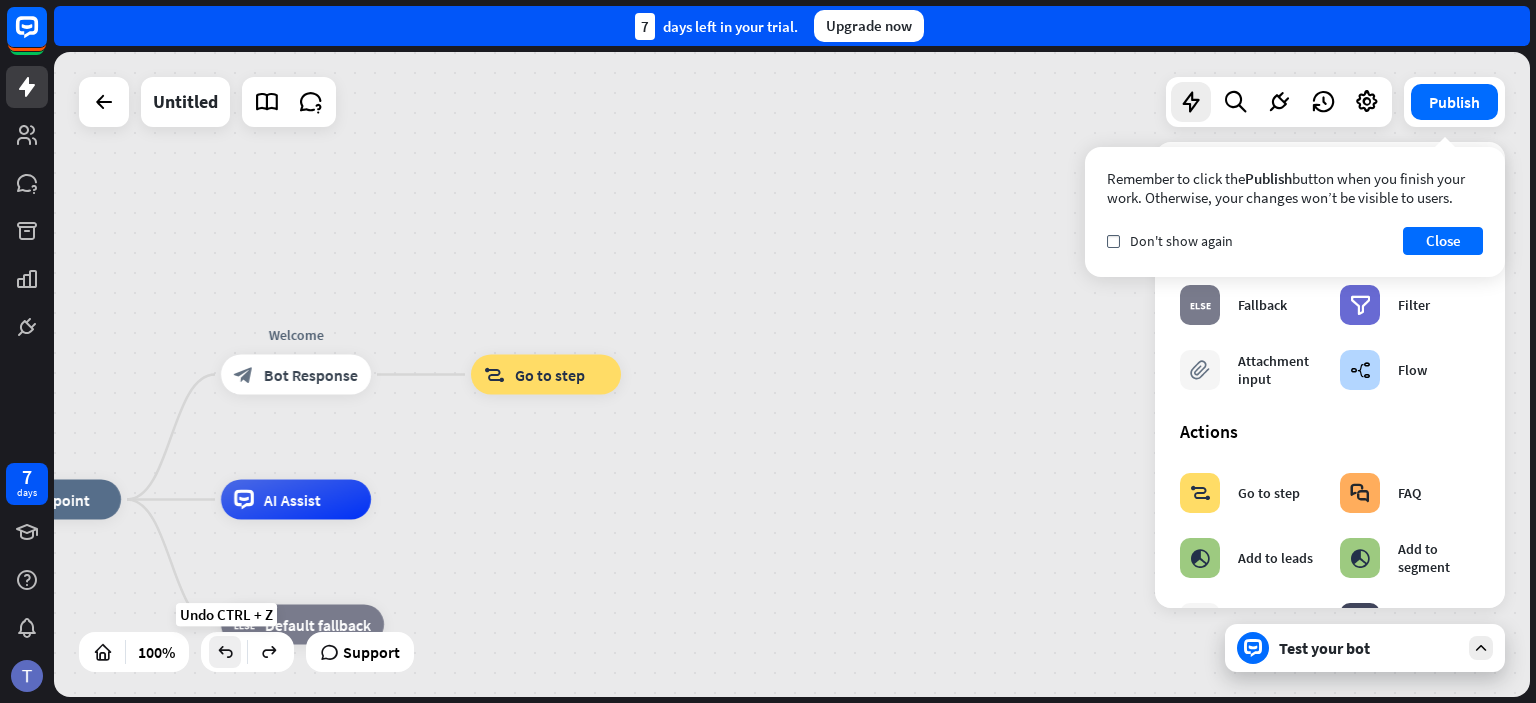 click at bounding box center [225, 652] 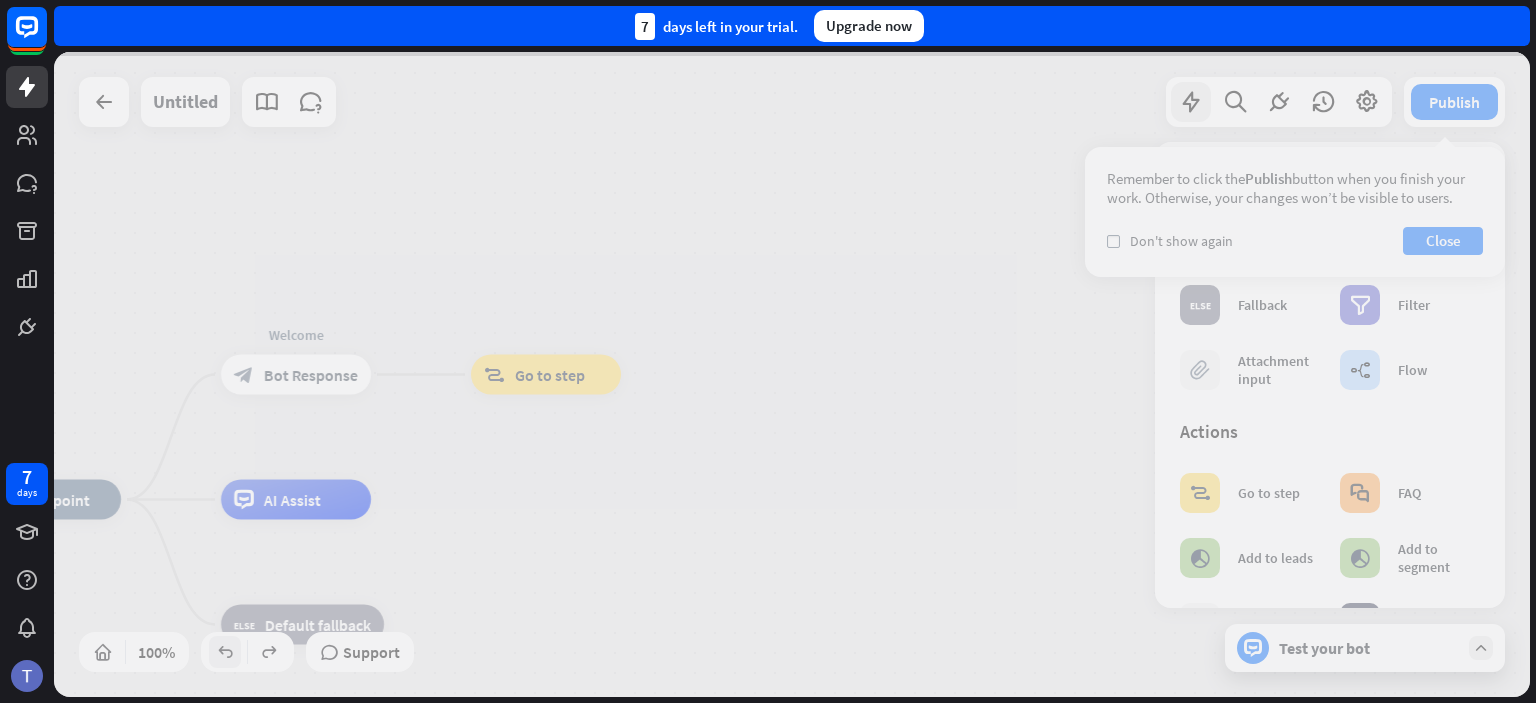 click at bounding box center [792, 374] 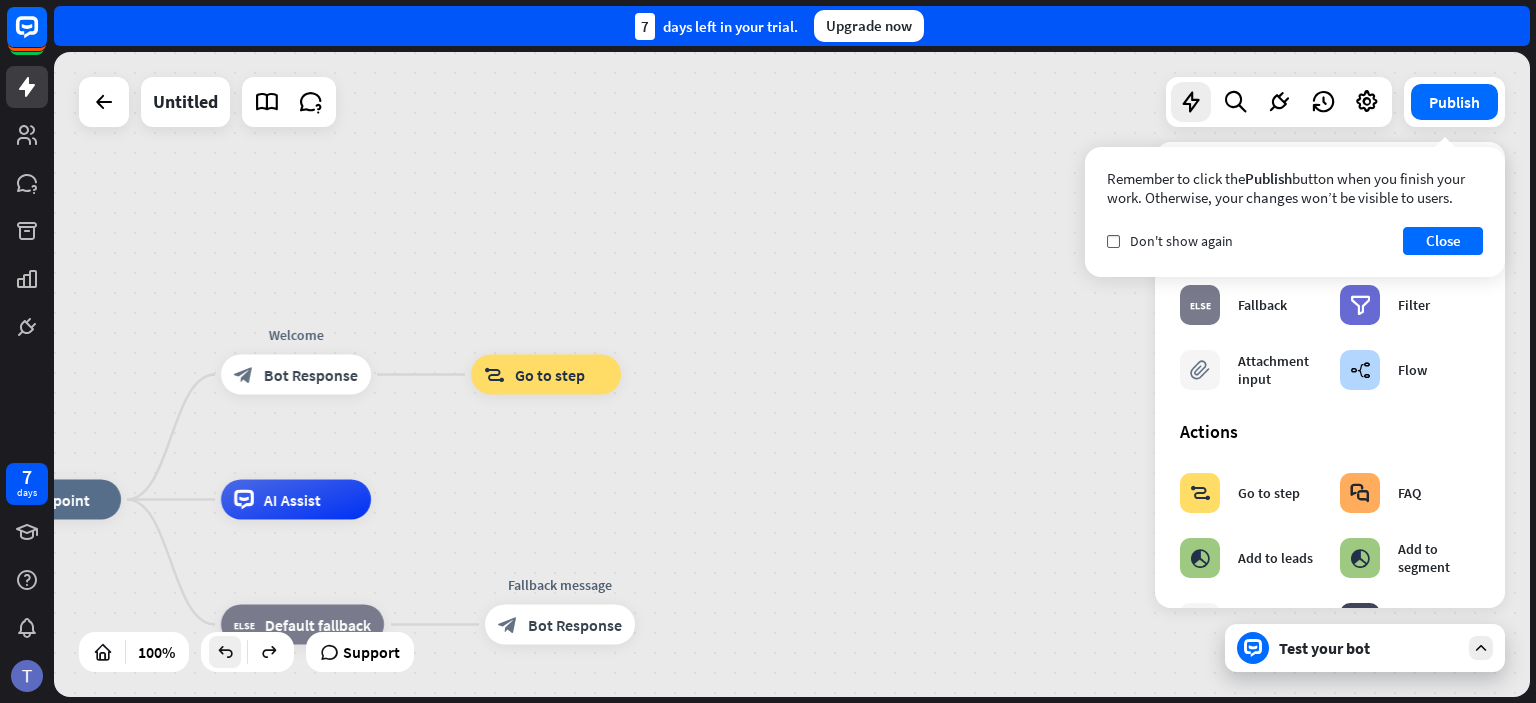 click at bounding box center (225, 652) 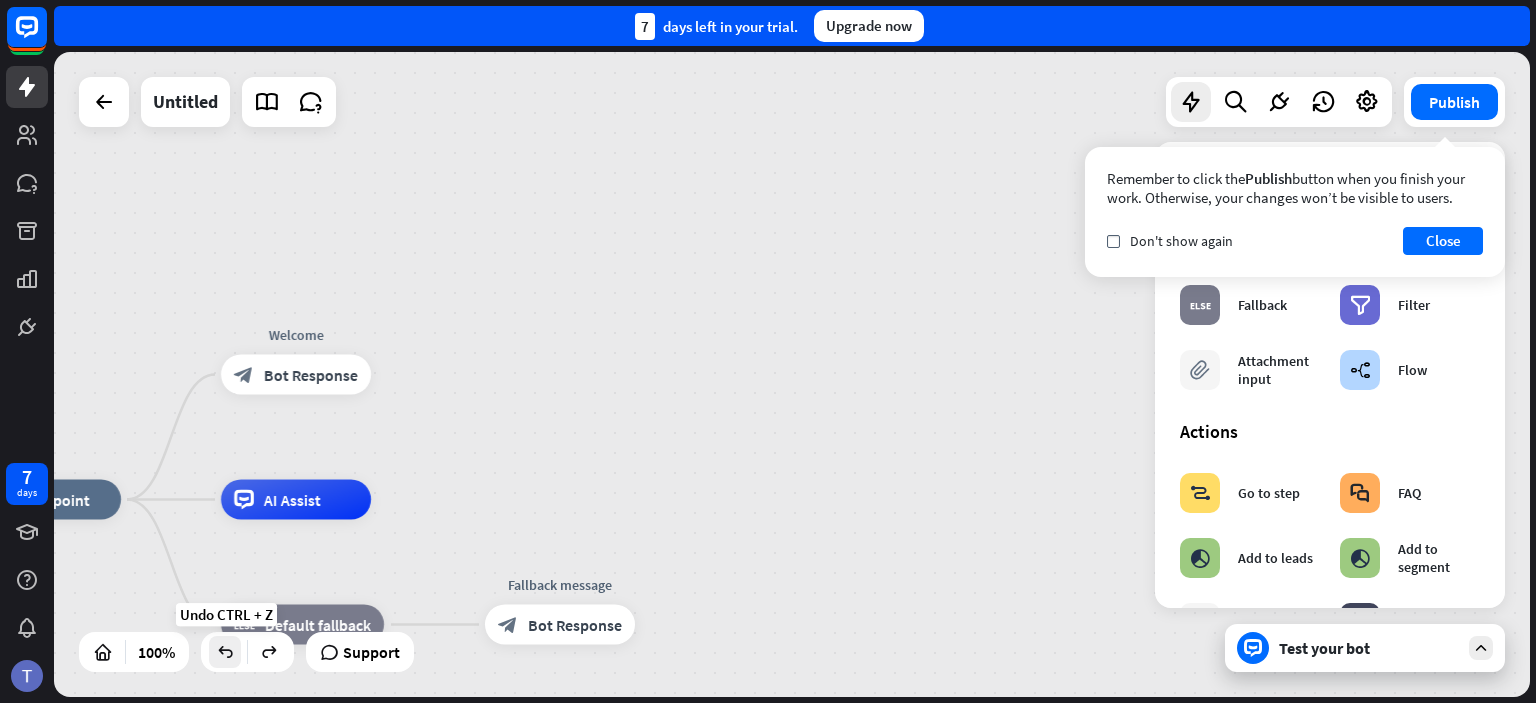click at bounding box center [225, 652] 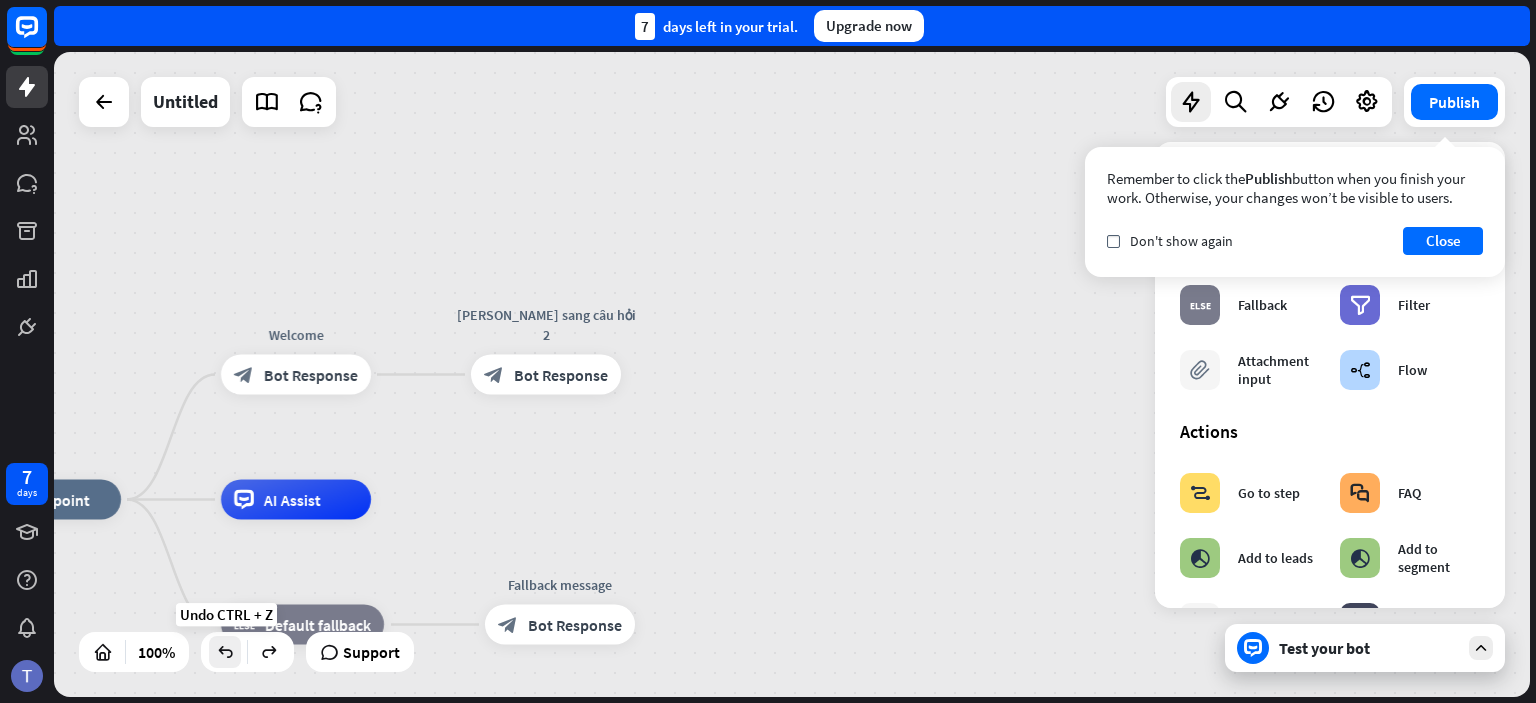 click at bounding box center [225, 652] 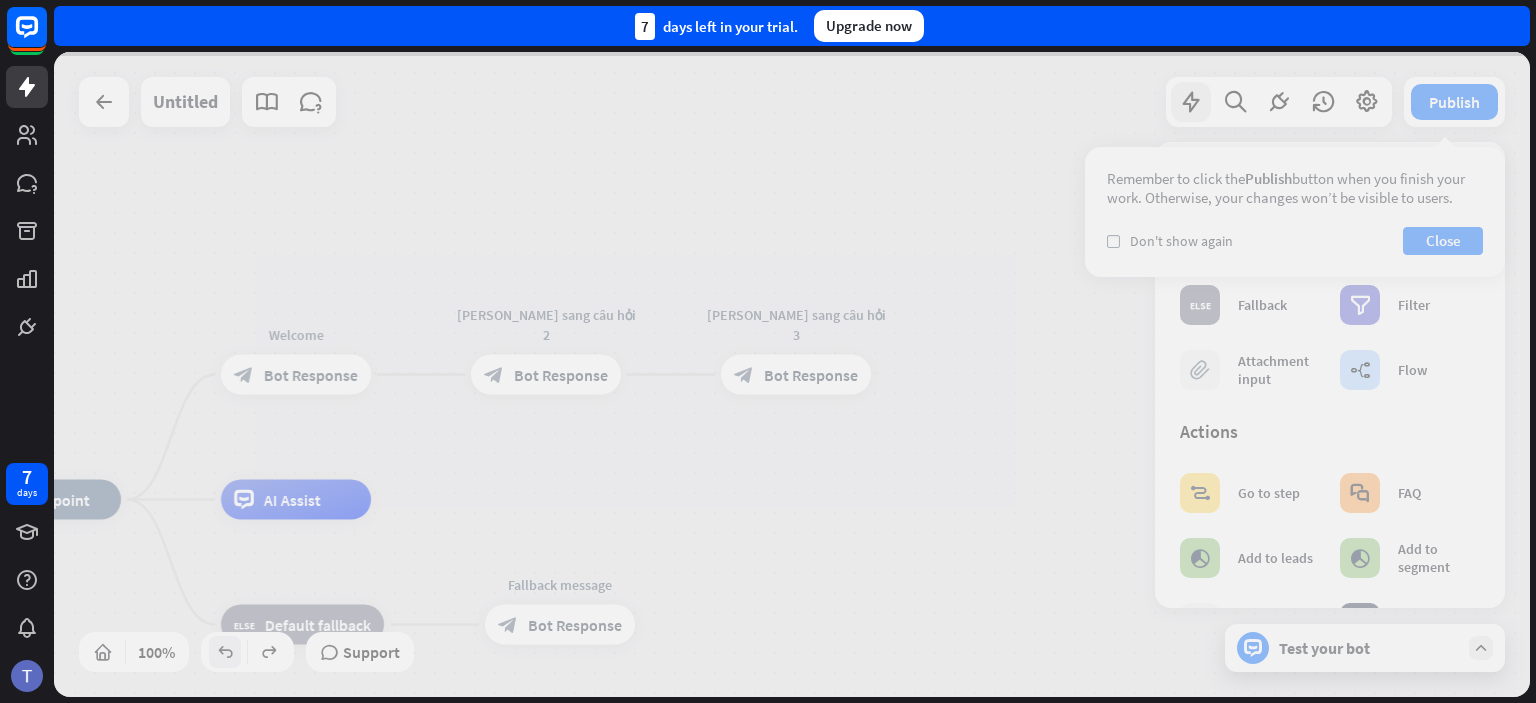 click at bounding box center [792, 374] 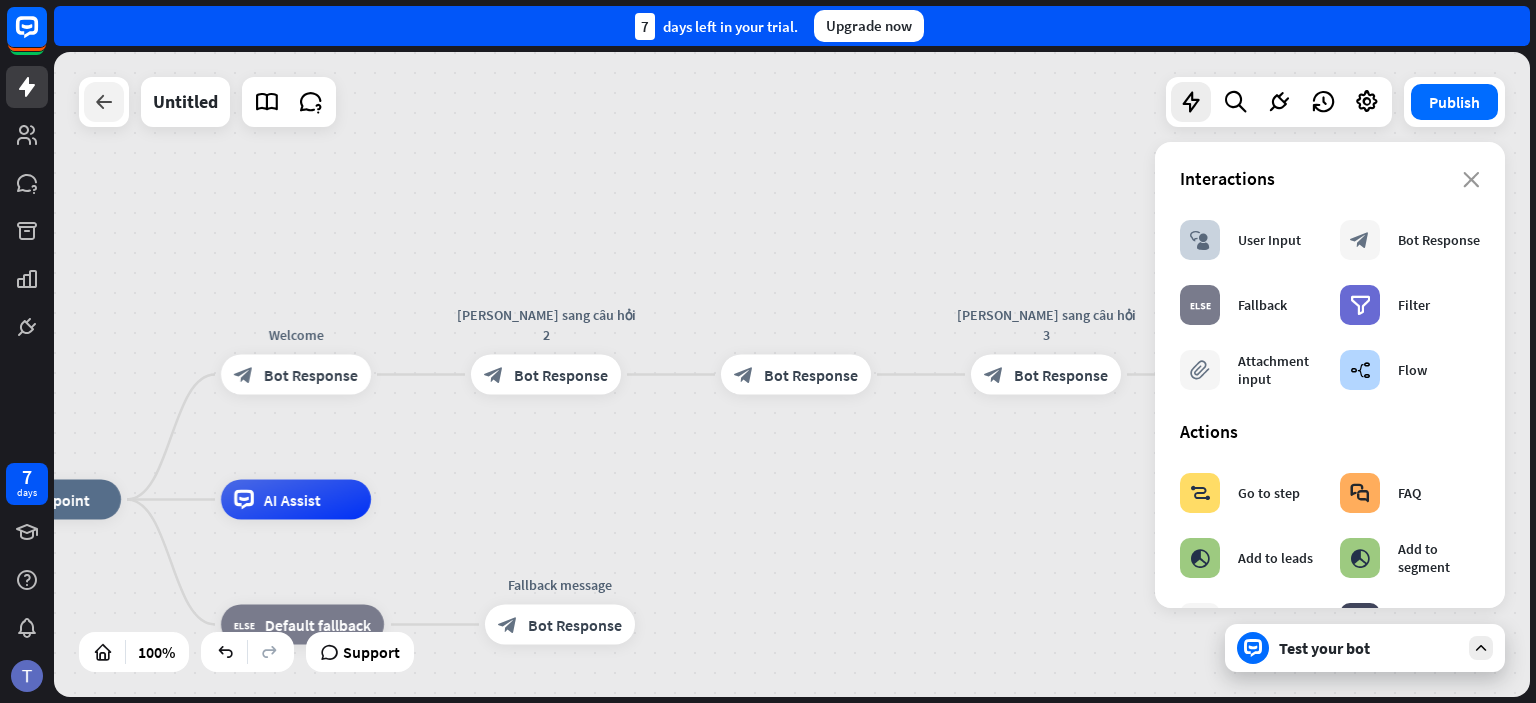 click at bounding box center (104, 102) 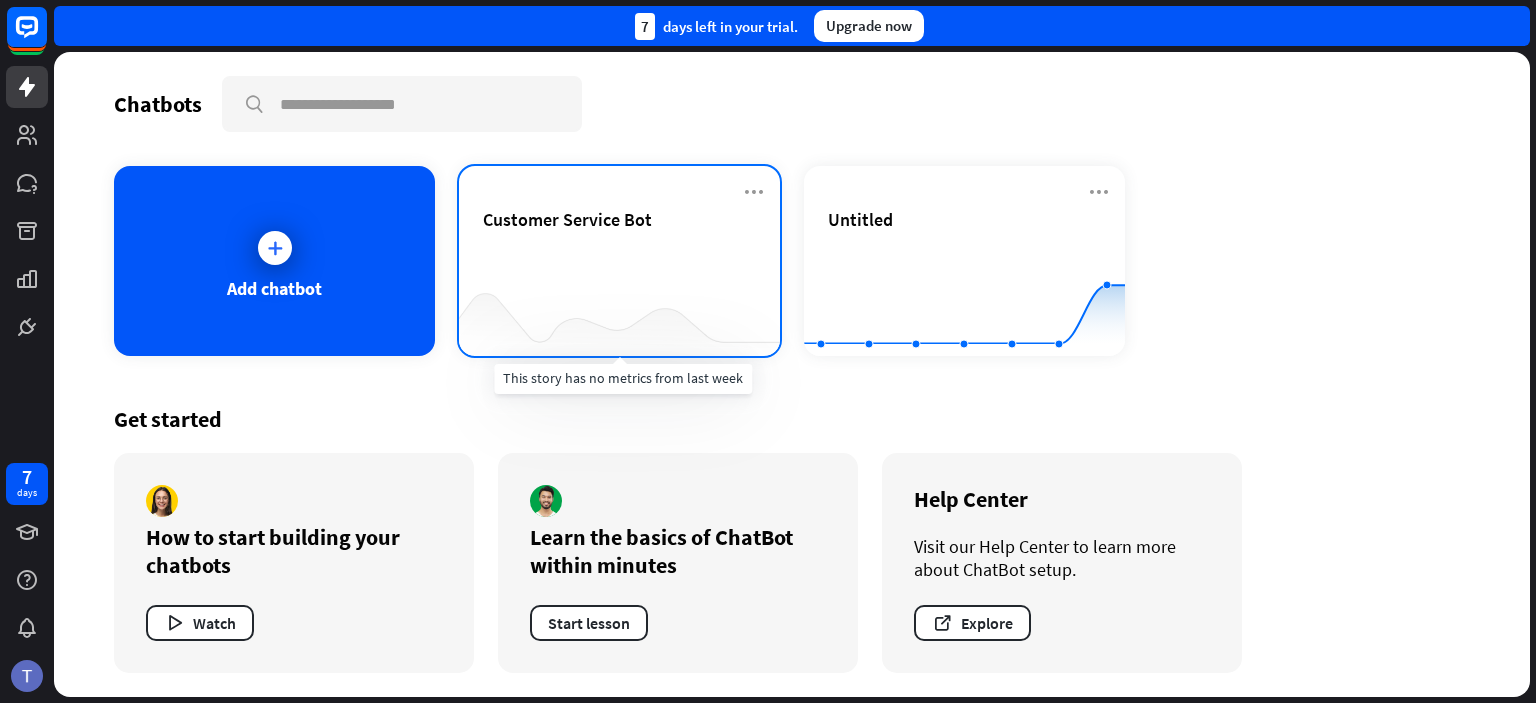 click at bounding box center [619, 316] 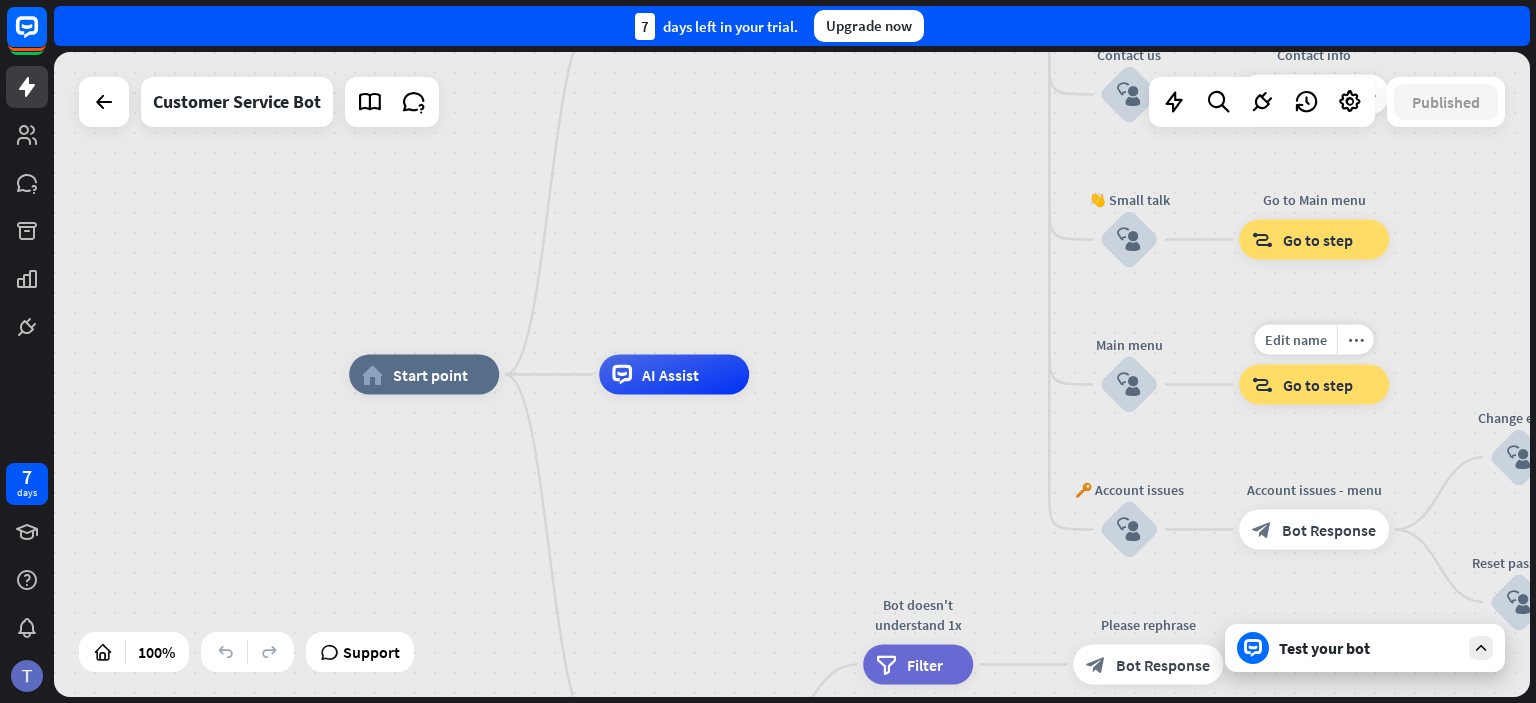 click on "Go to step" at bounding box center (1318, 385) 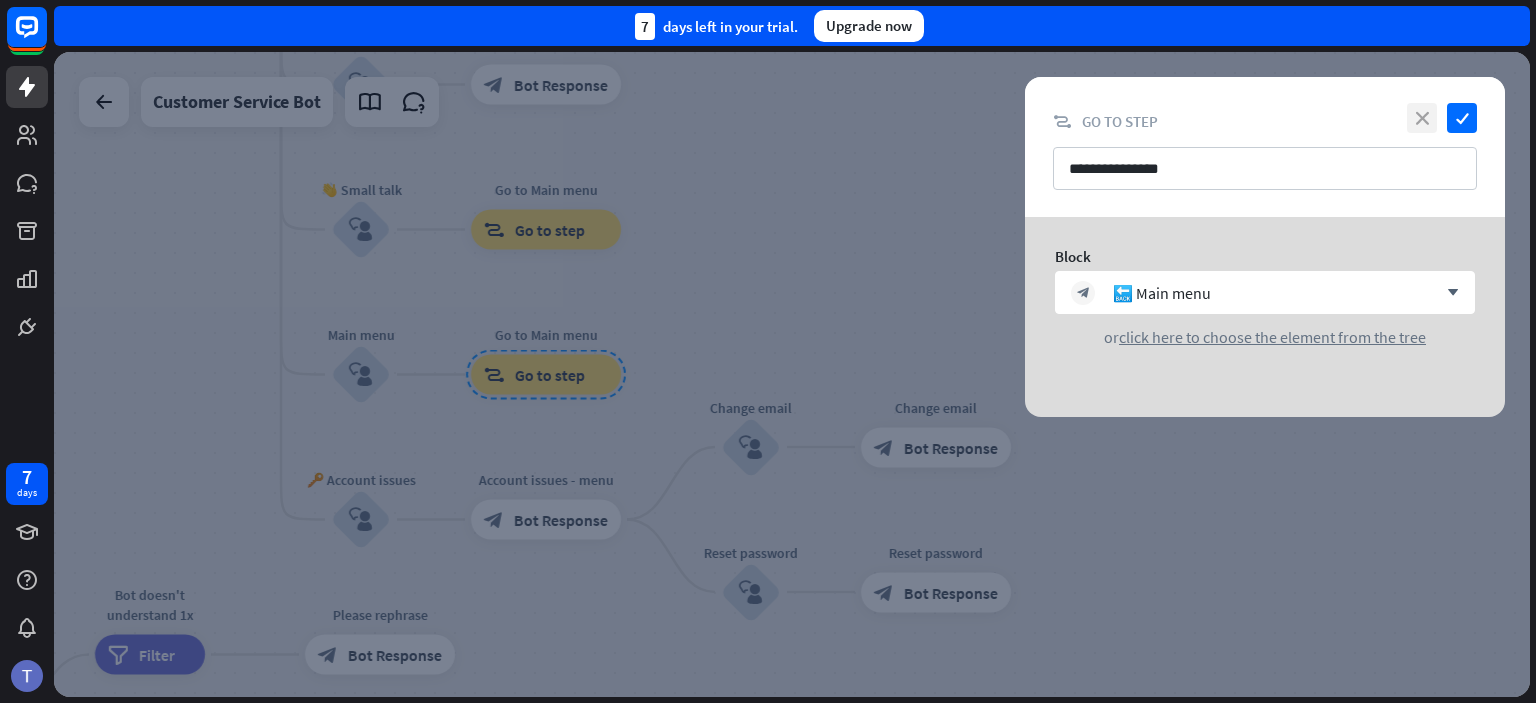 click on "close" at bounding box center (1422, 118) 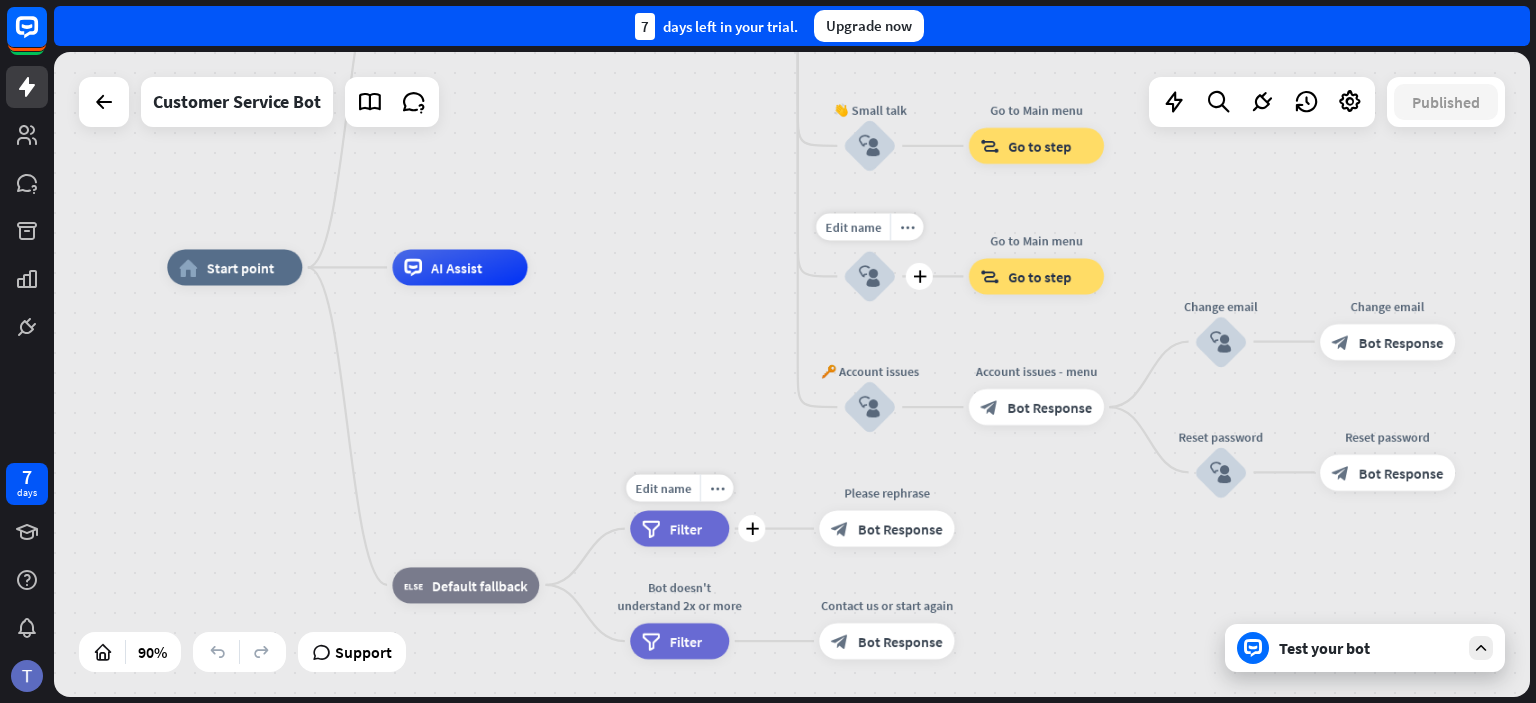 click on "Filter" at bounding box center [686, 529] 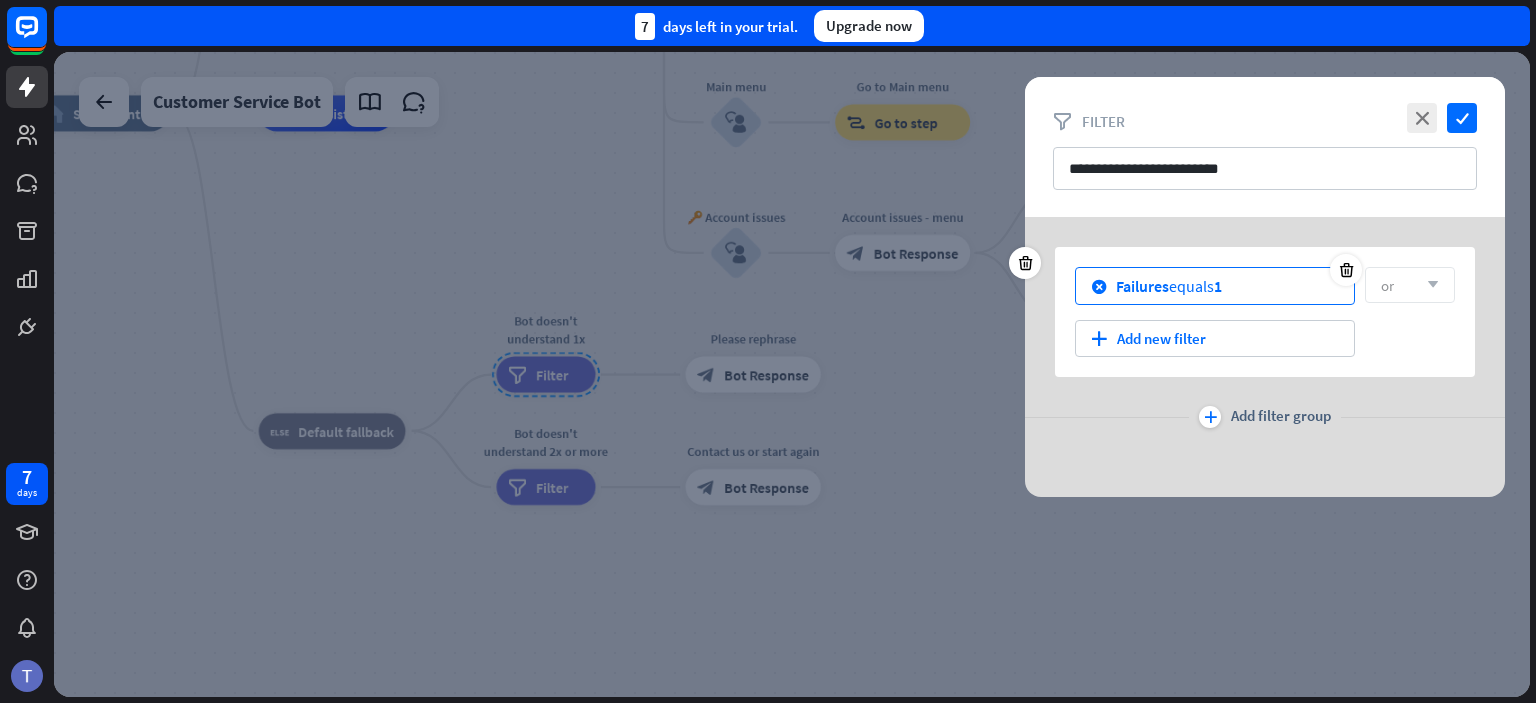 click on "Failures
equals
1" at bounding box center (1169, 286) 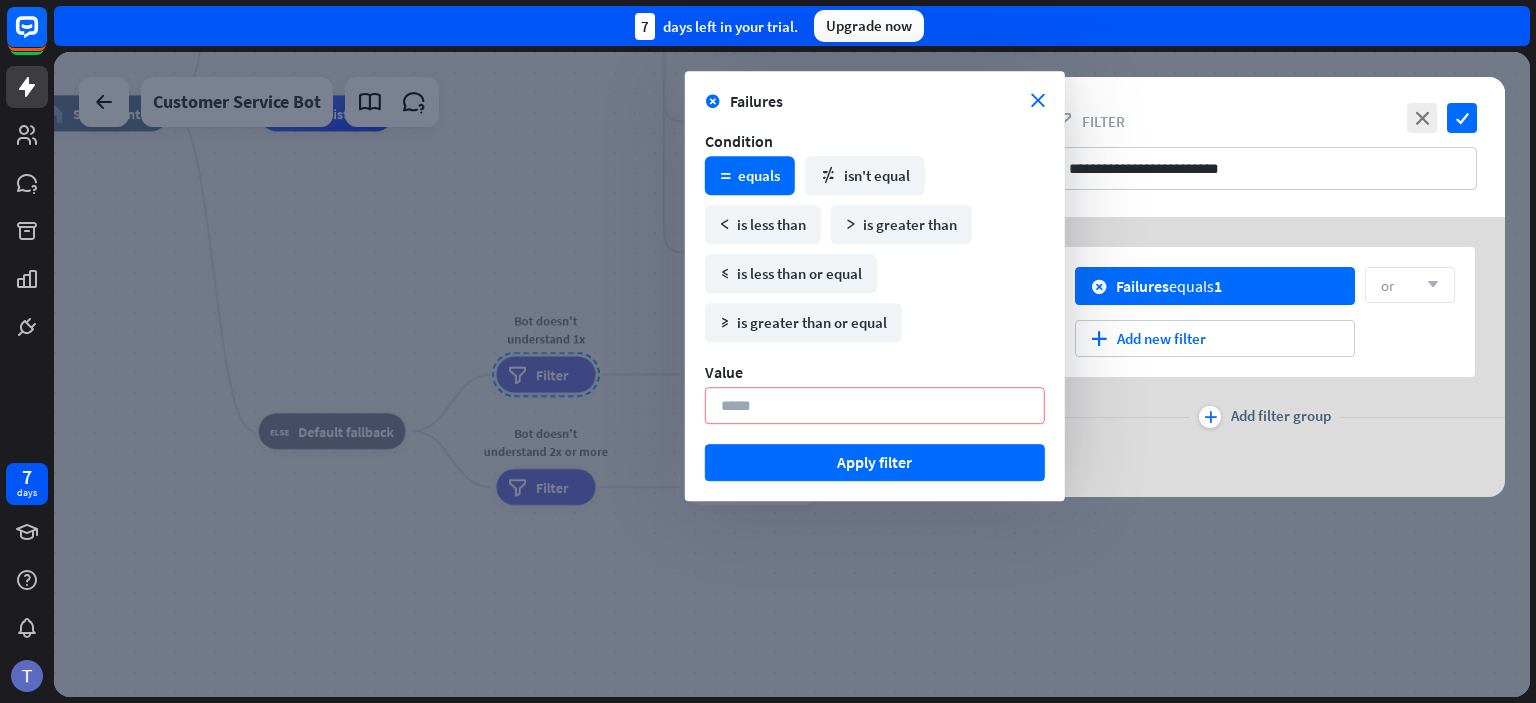 click at bounding box center [792, 374] 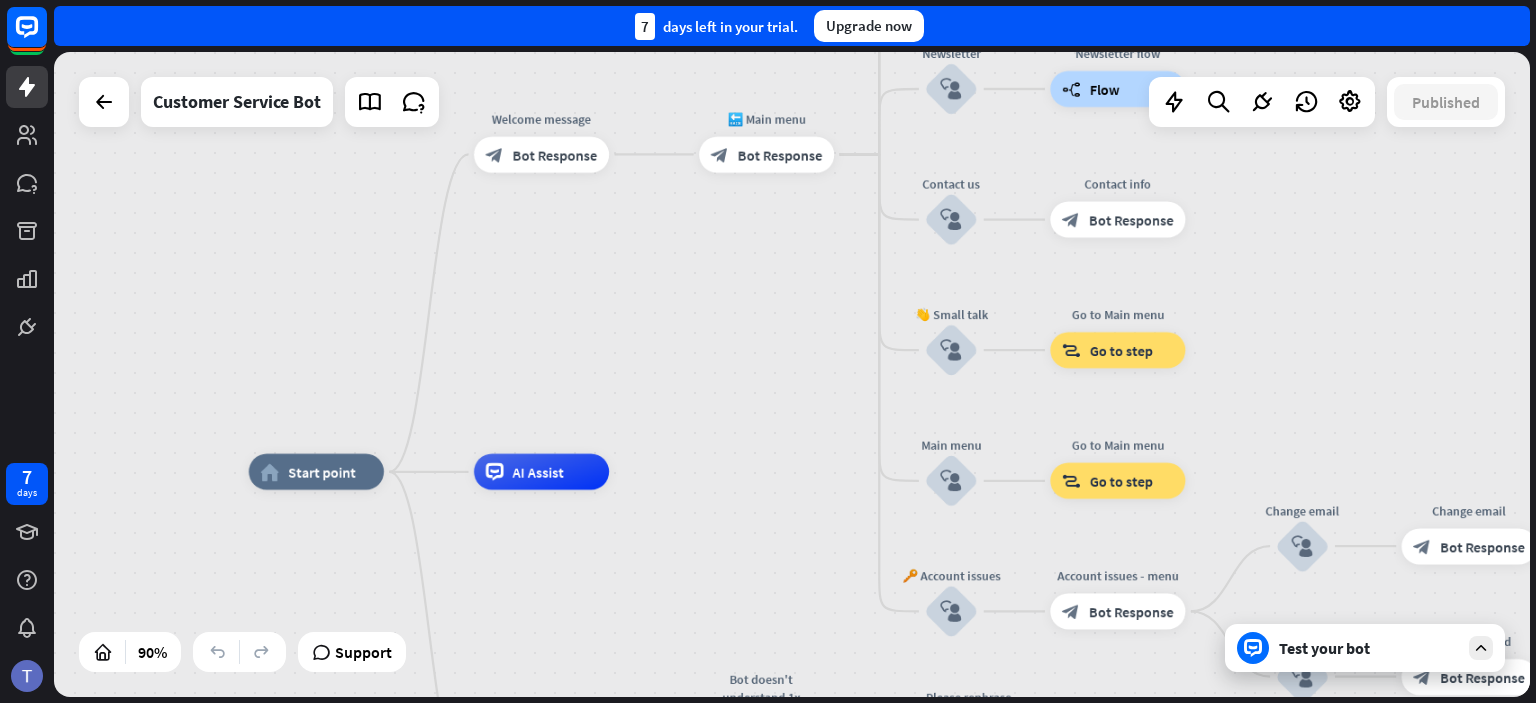 click on "Test your bot" at bounding box center (1369, 648) 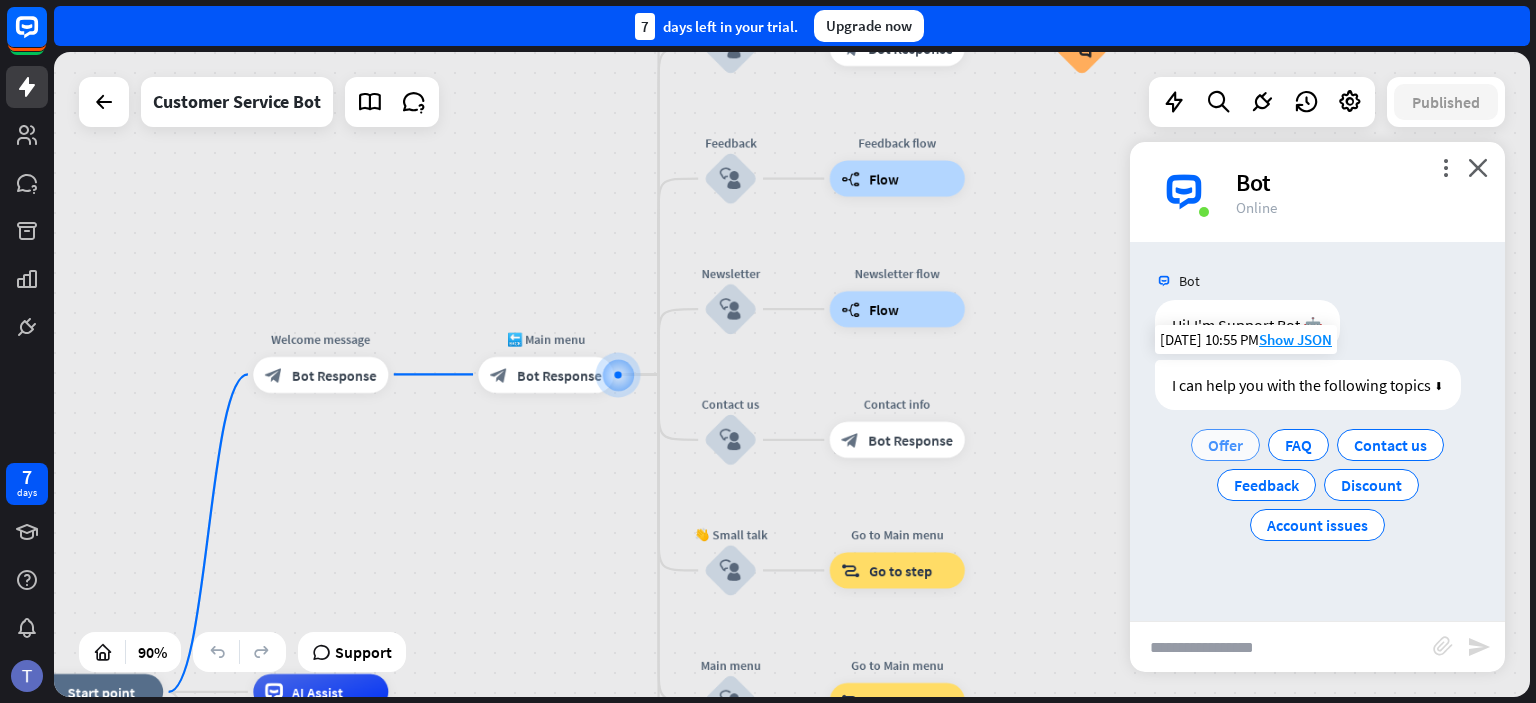 click on "Offer" at bounding box center (1225, 445) 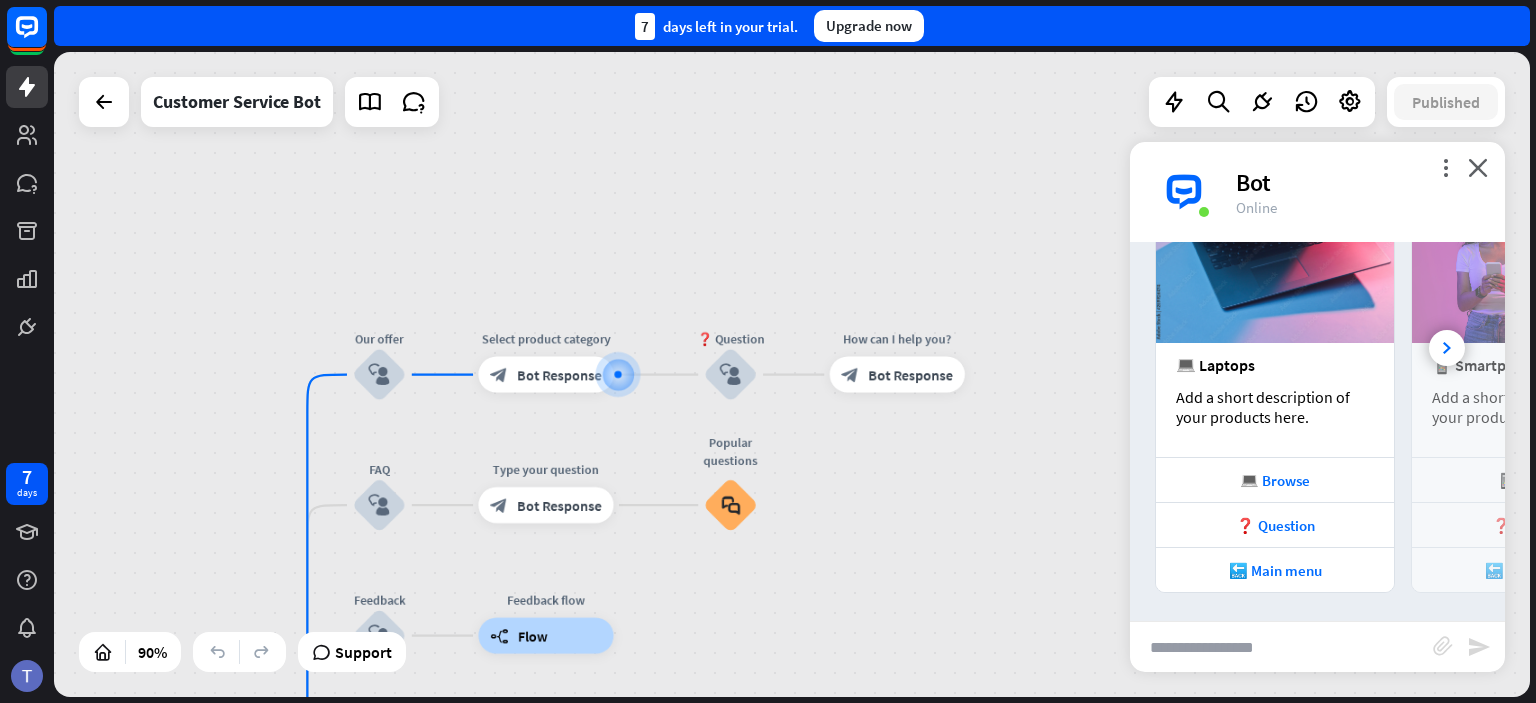 scroll, scrollTop: 385, scrollLeft: 0, axis: vertical 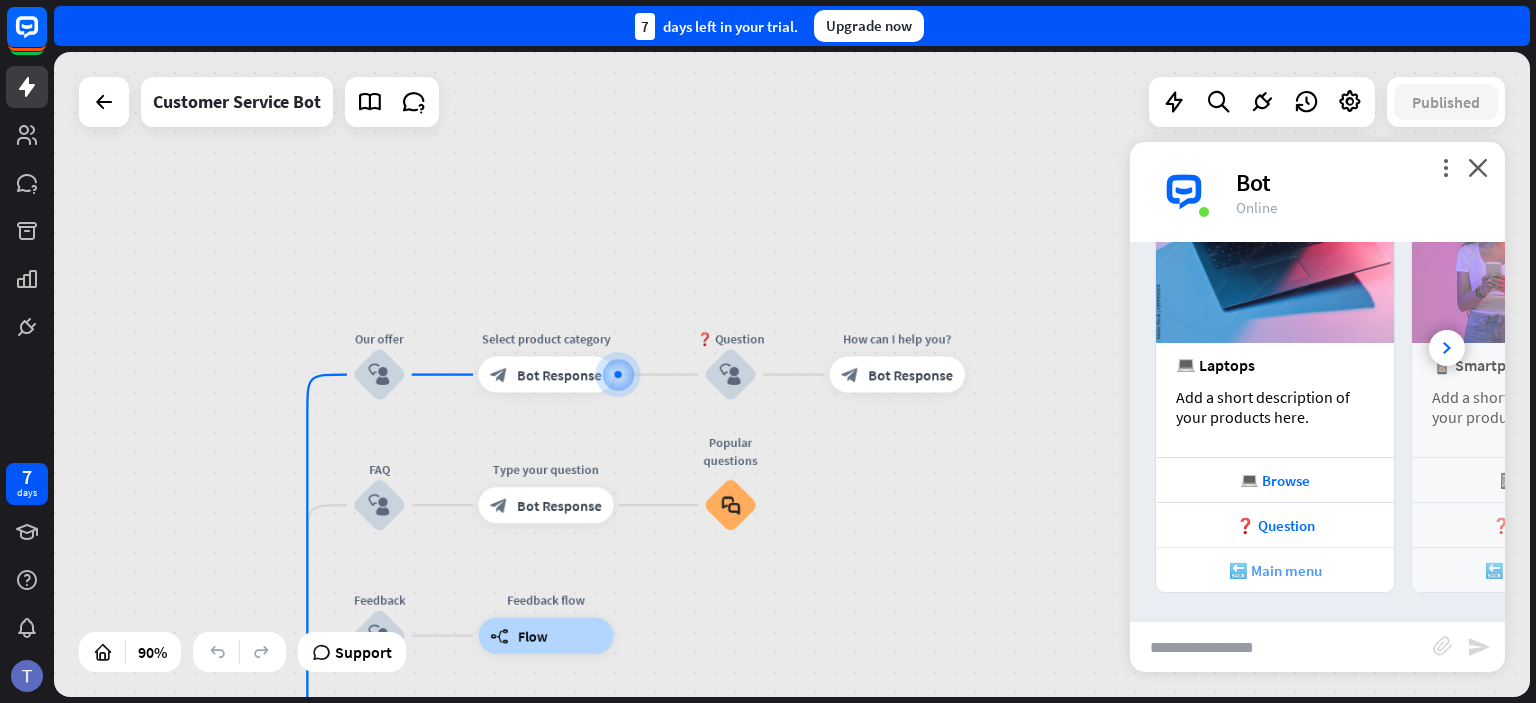 click on "🔙 Main menu" at bounding box center [1275, 570] 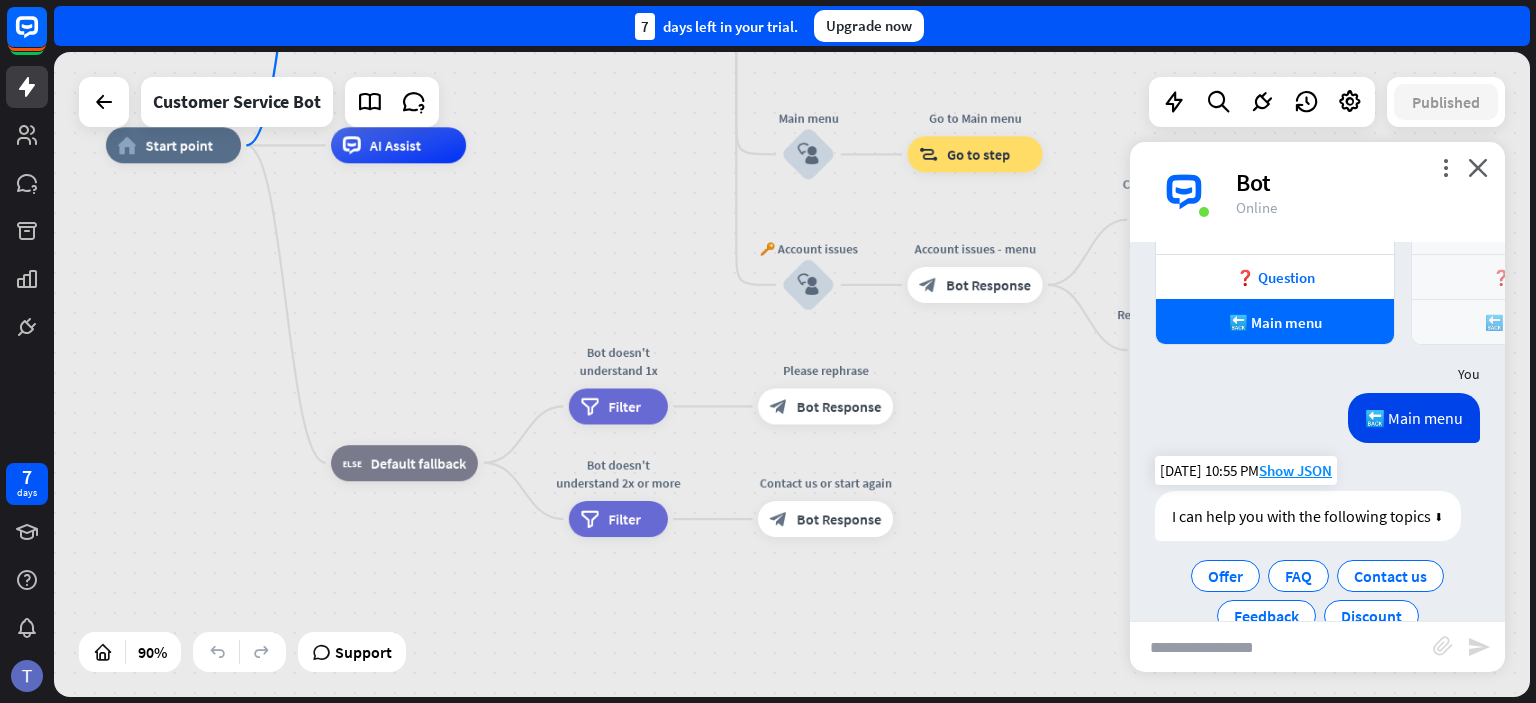 scroll, scrollTop: 716, scrollLeft: 0, axis: vertical 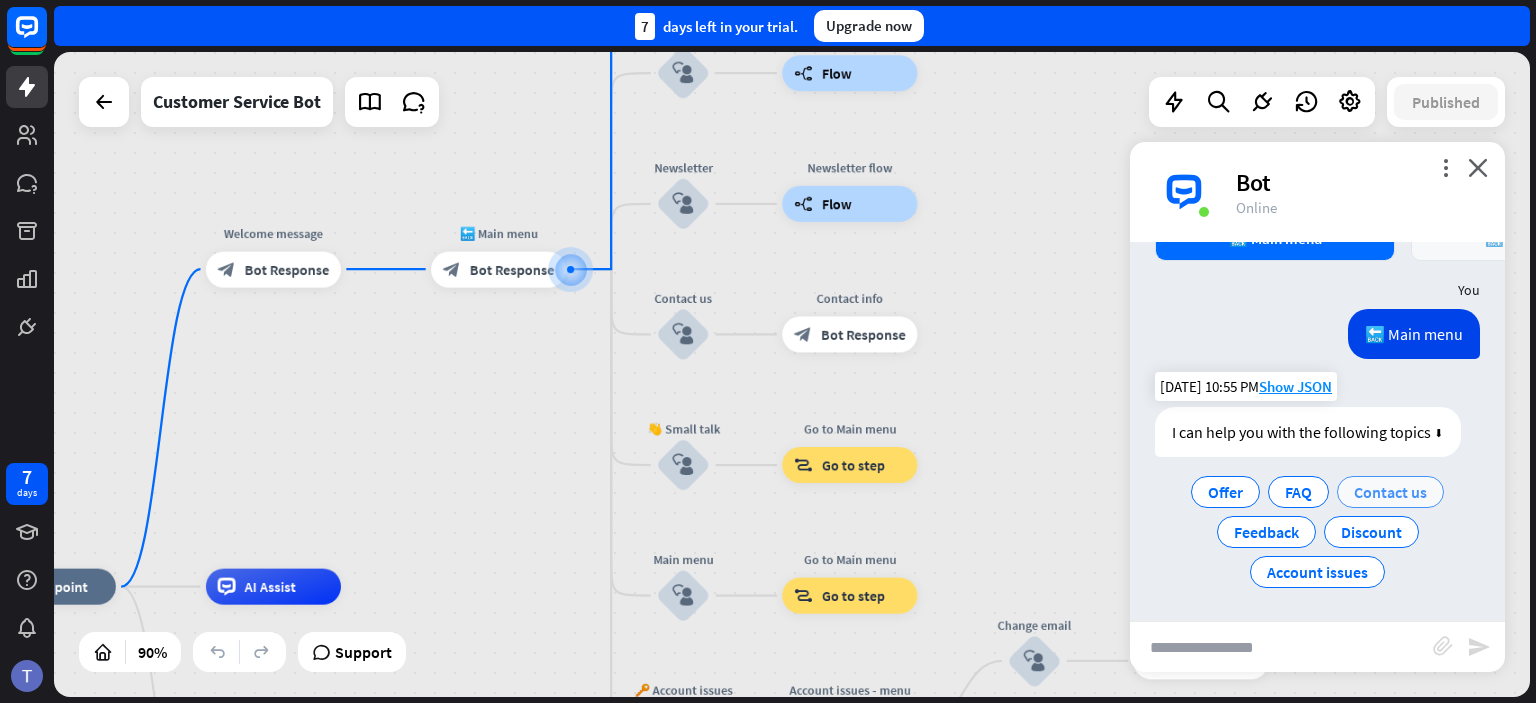 click on "Contact us" at bounding box center (1390, 492) 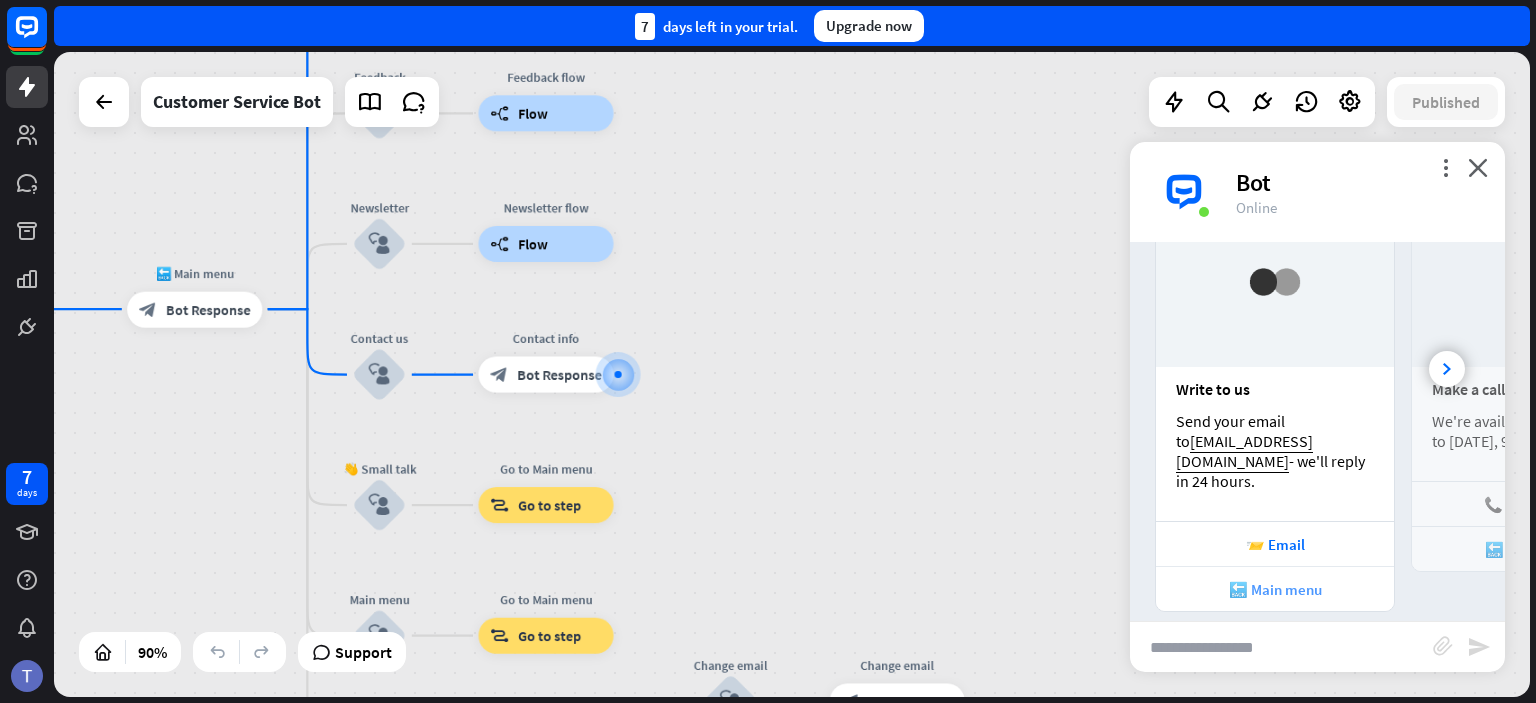 scroll, scrollTop: 1122, scrollLeft: 0, axis: vertical 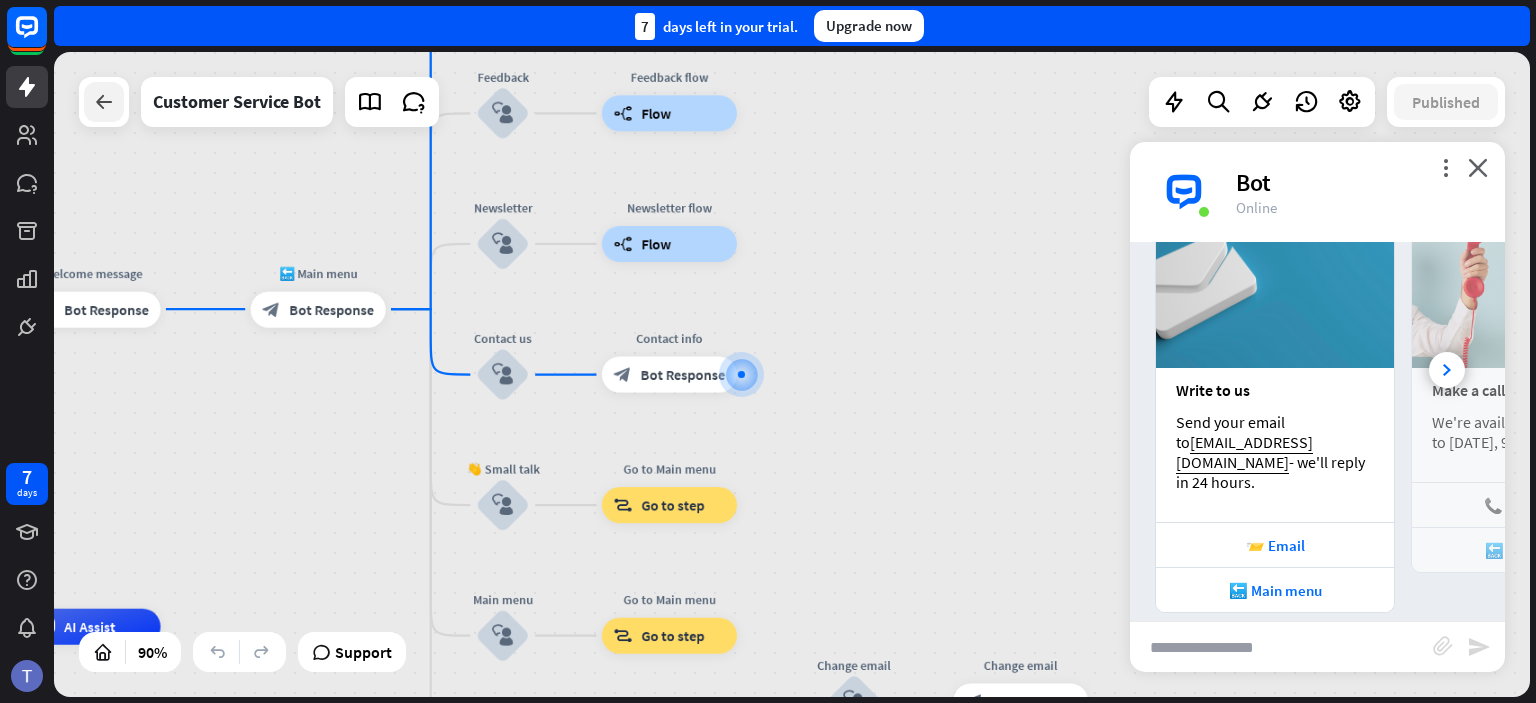 click at bounding box center (104, 102) 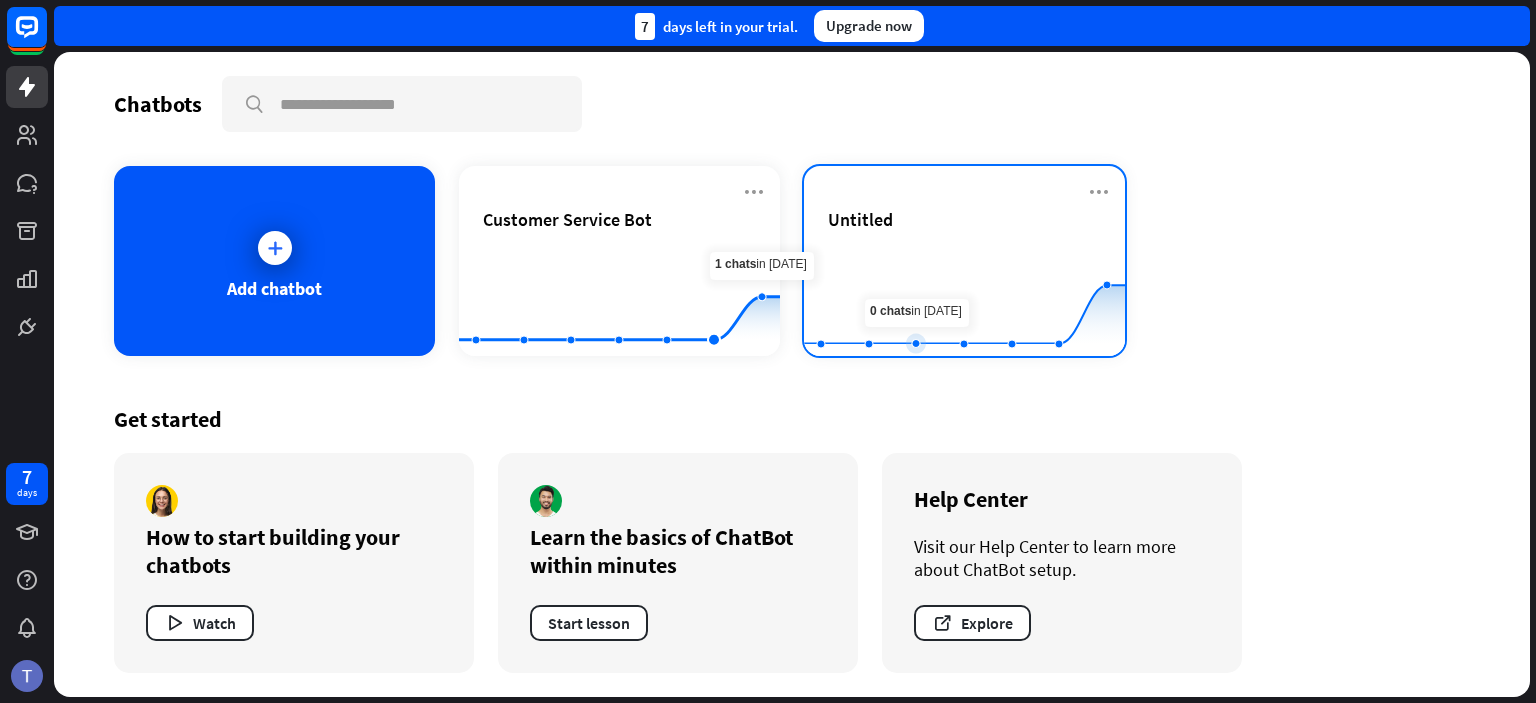 click 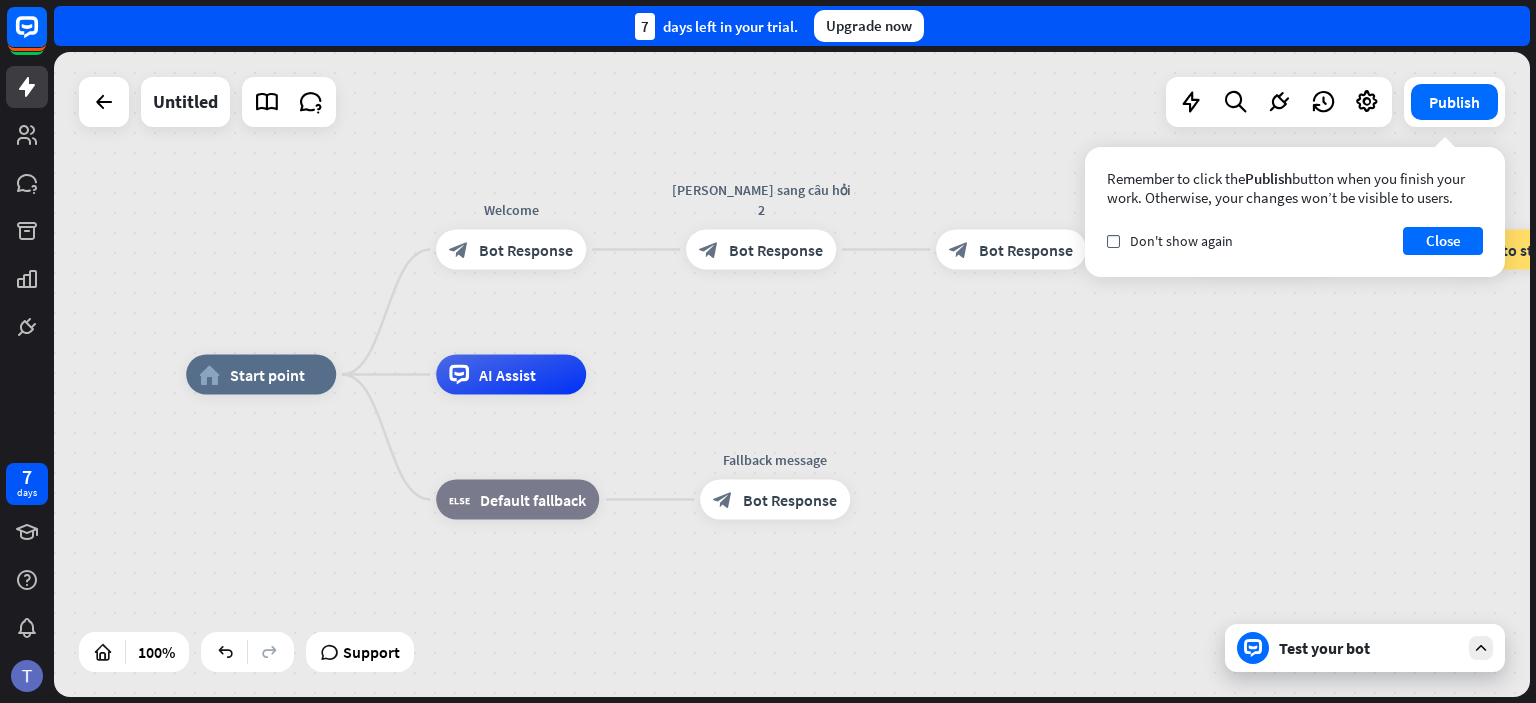 click on "Test your bot" at bounding box center (1365, 648) 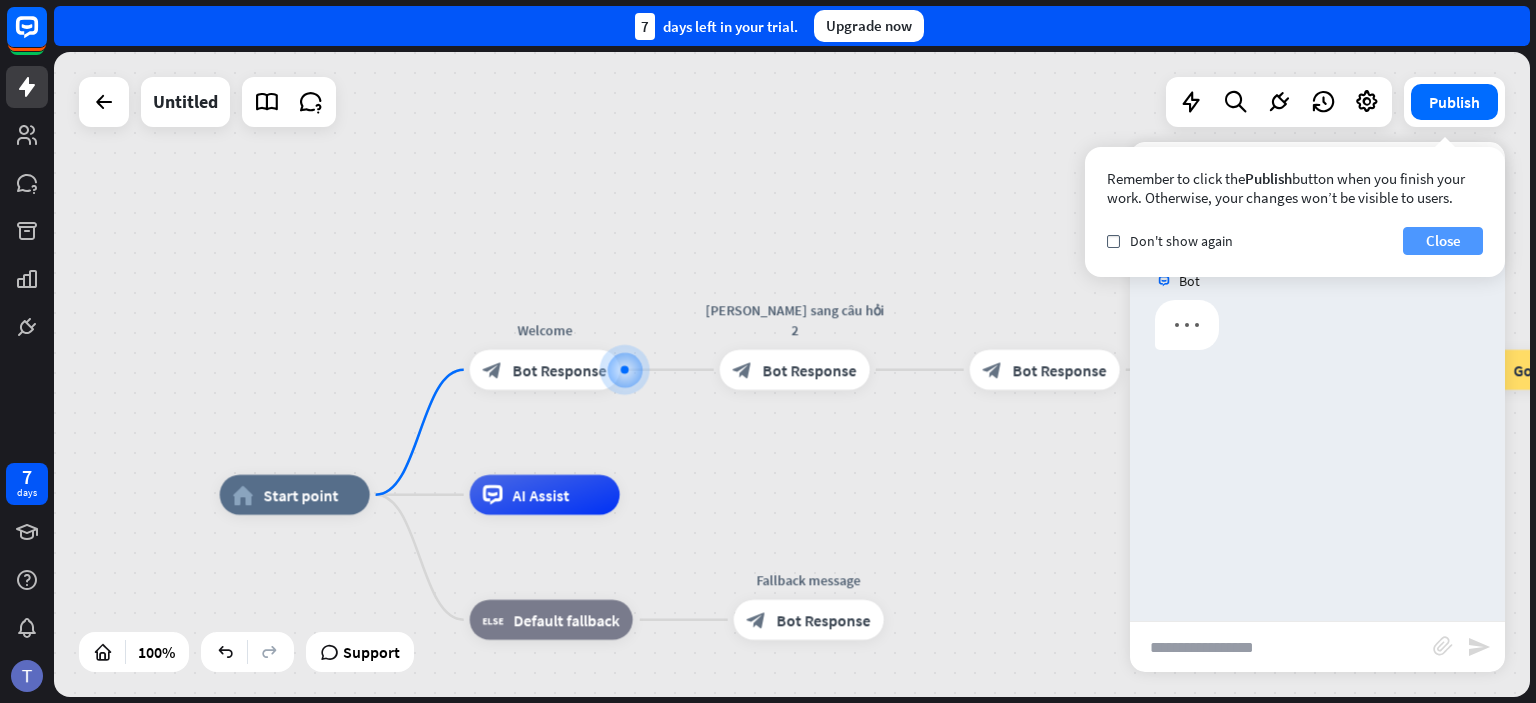 click on "Close" at bounding box center [1443, 241] 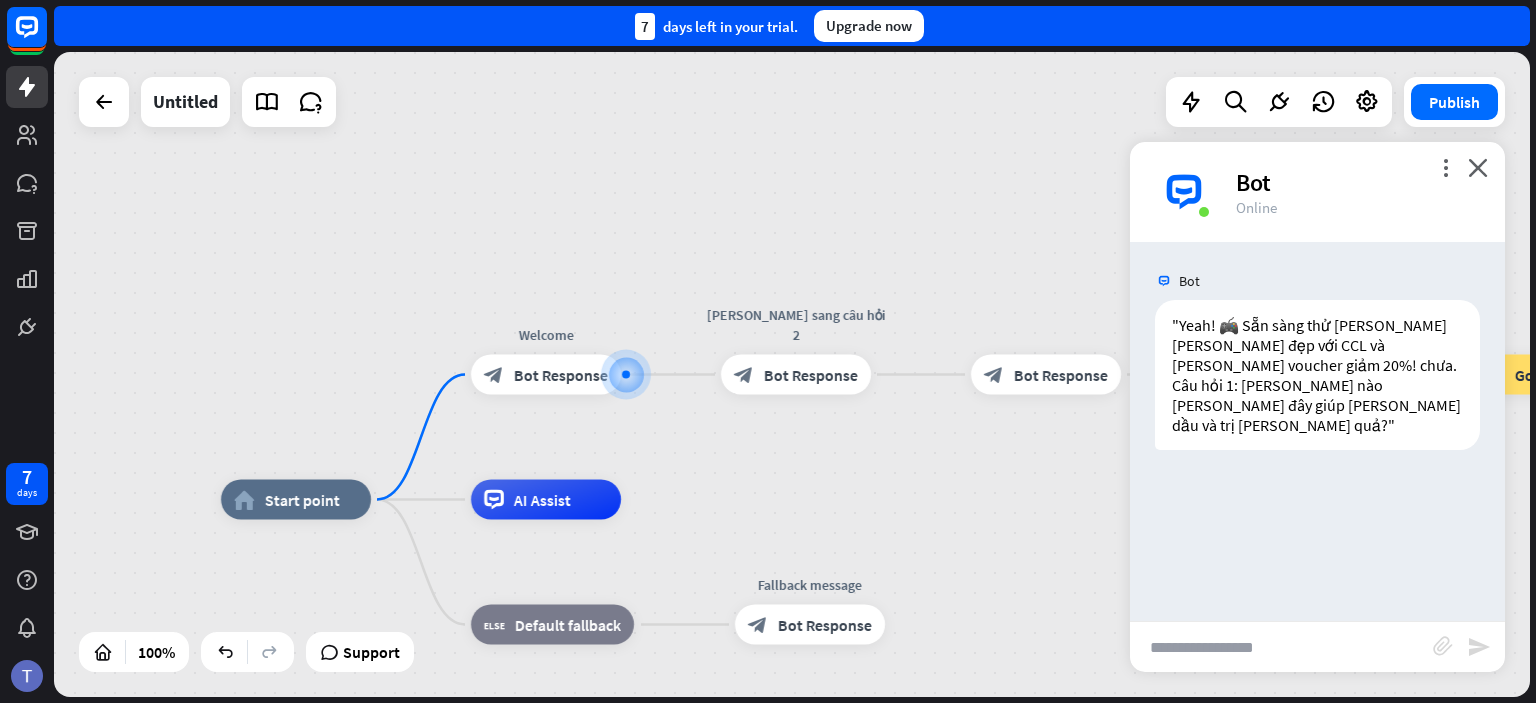 click at bounding box center [1184, 192] 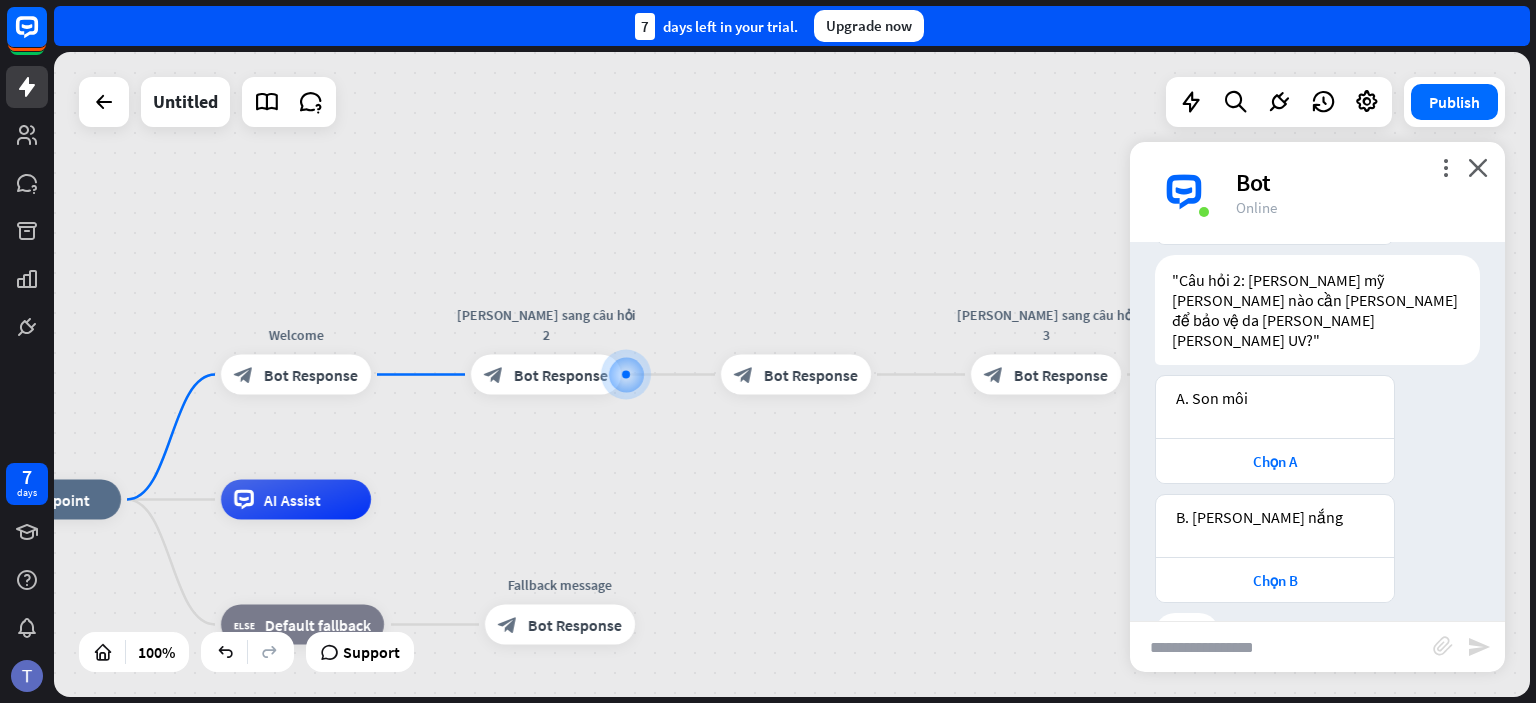 scroll, scrollTop: 572, scrollLeft: 0, axis: vertical 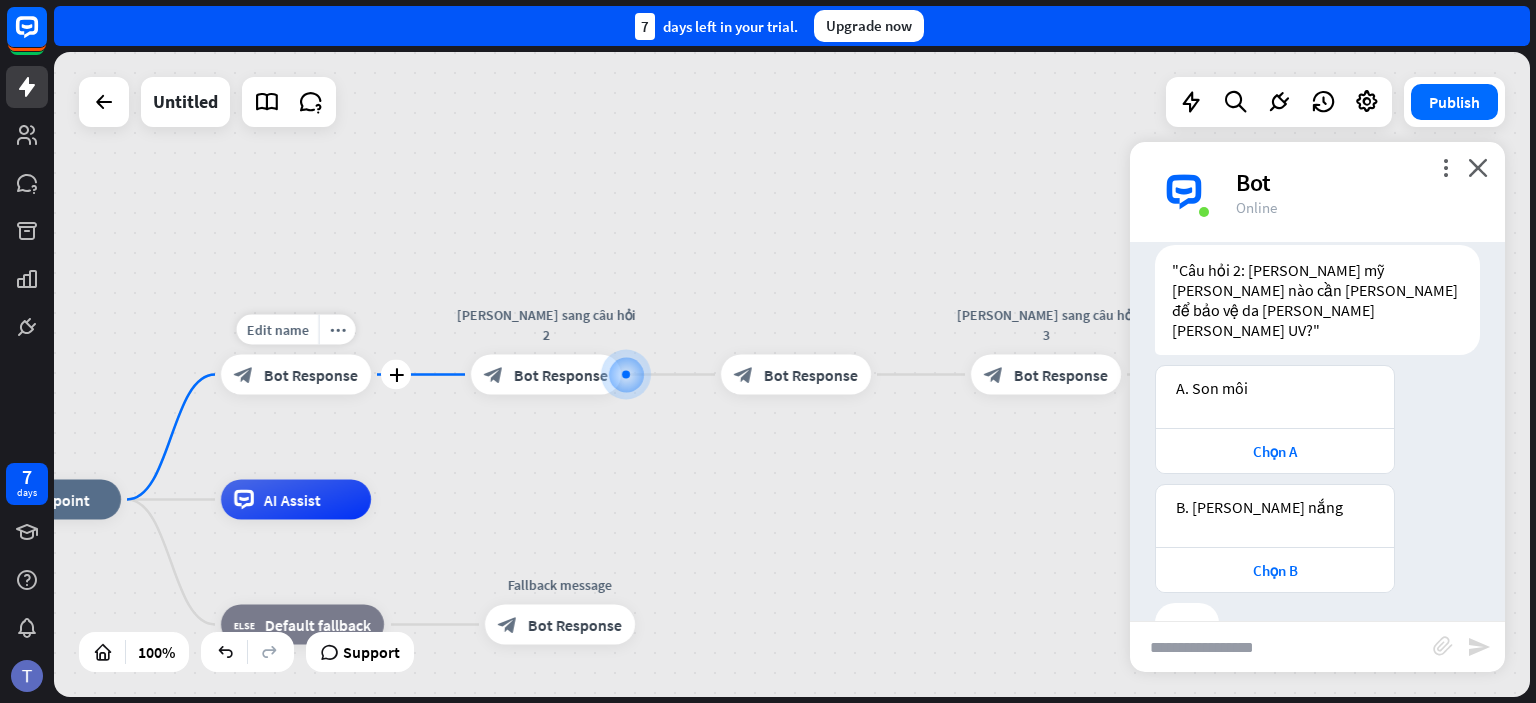 click on "Bot Response" at bounding box center (311, 375) 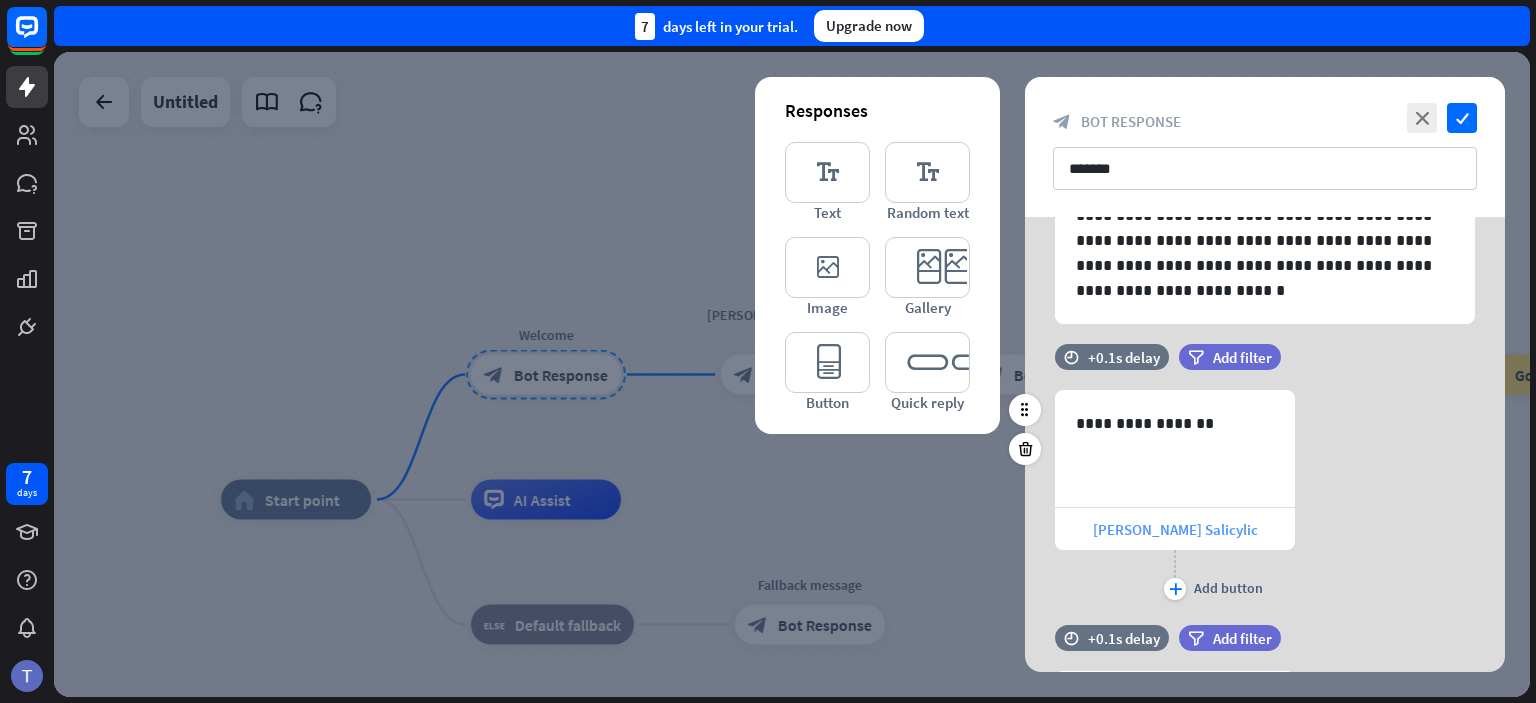 scroll, scrollTop: 120, scrollLeft: 0, axis: vertical 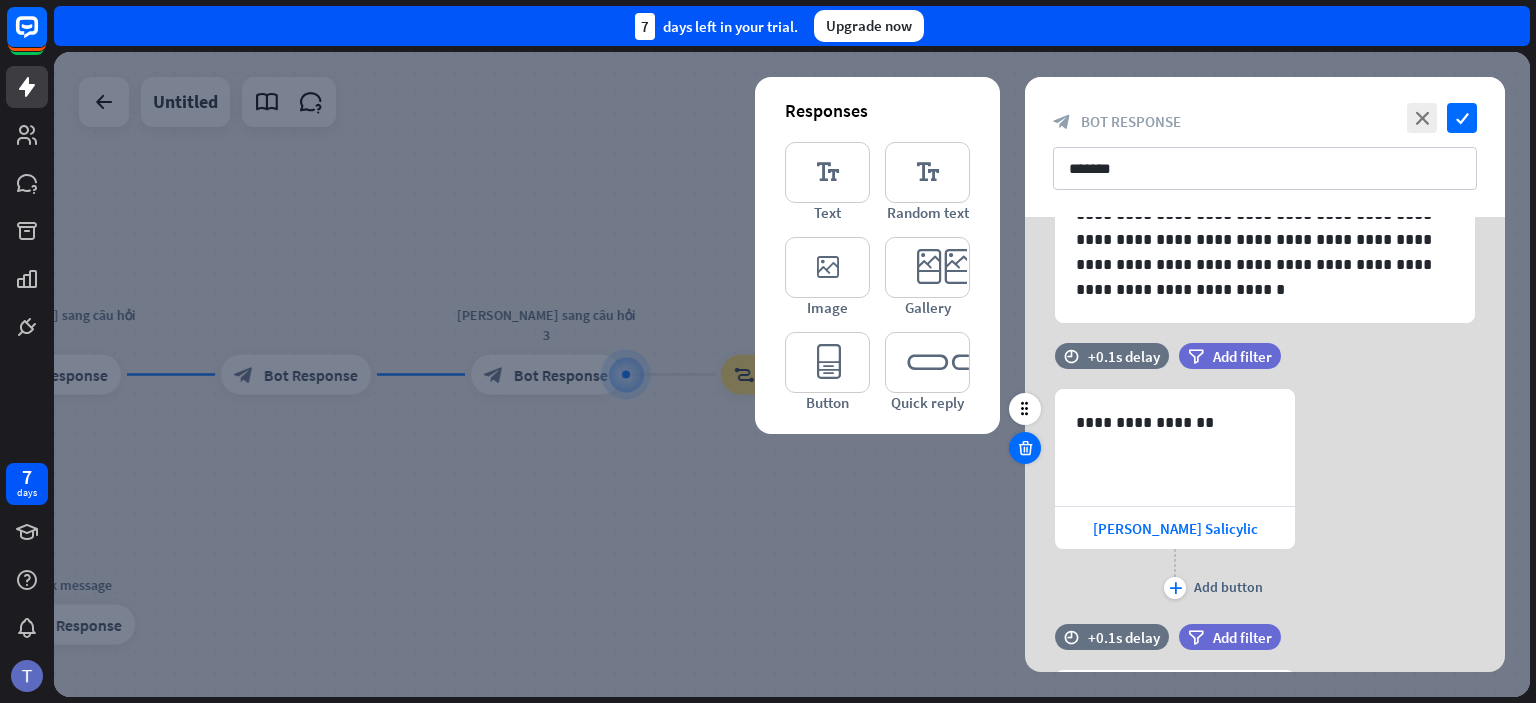 click at bounding box center [1025, 448] 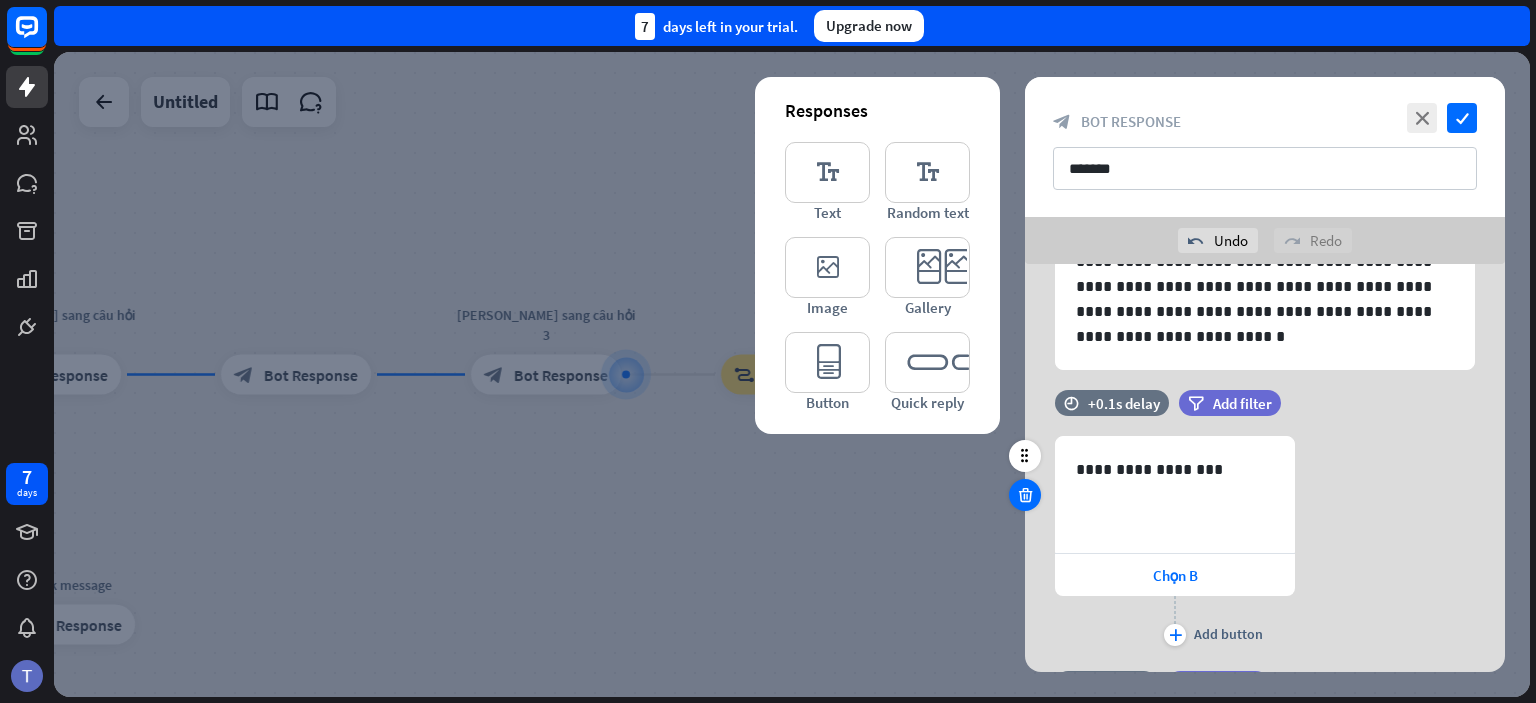 click at bounding box center (1025, 495) 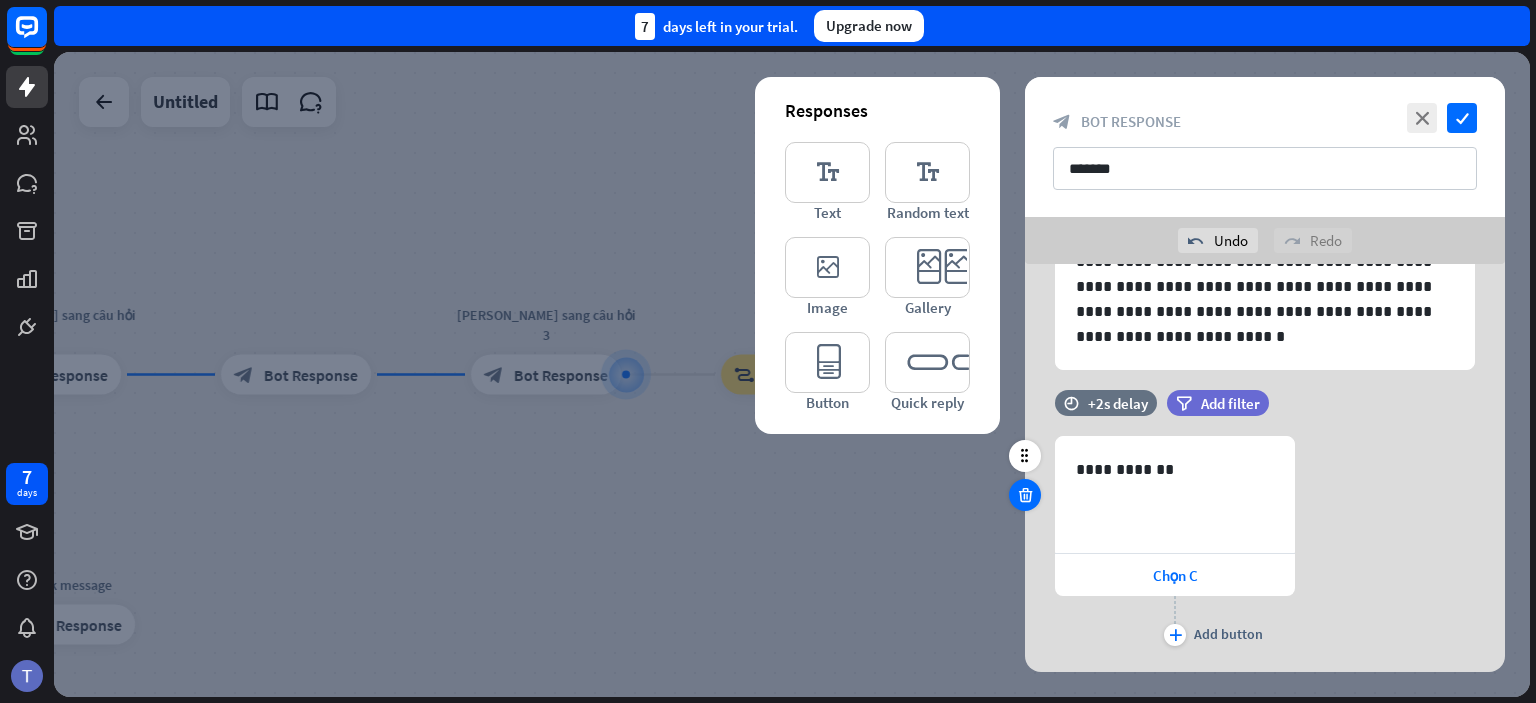 click at bounding box center (1025, 495) 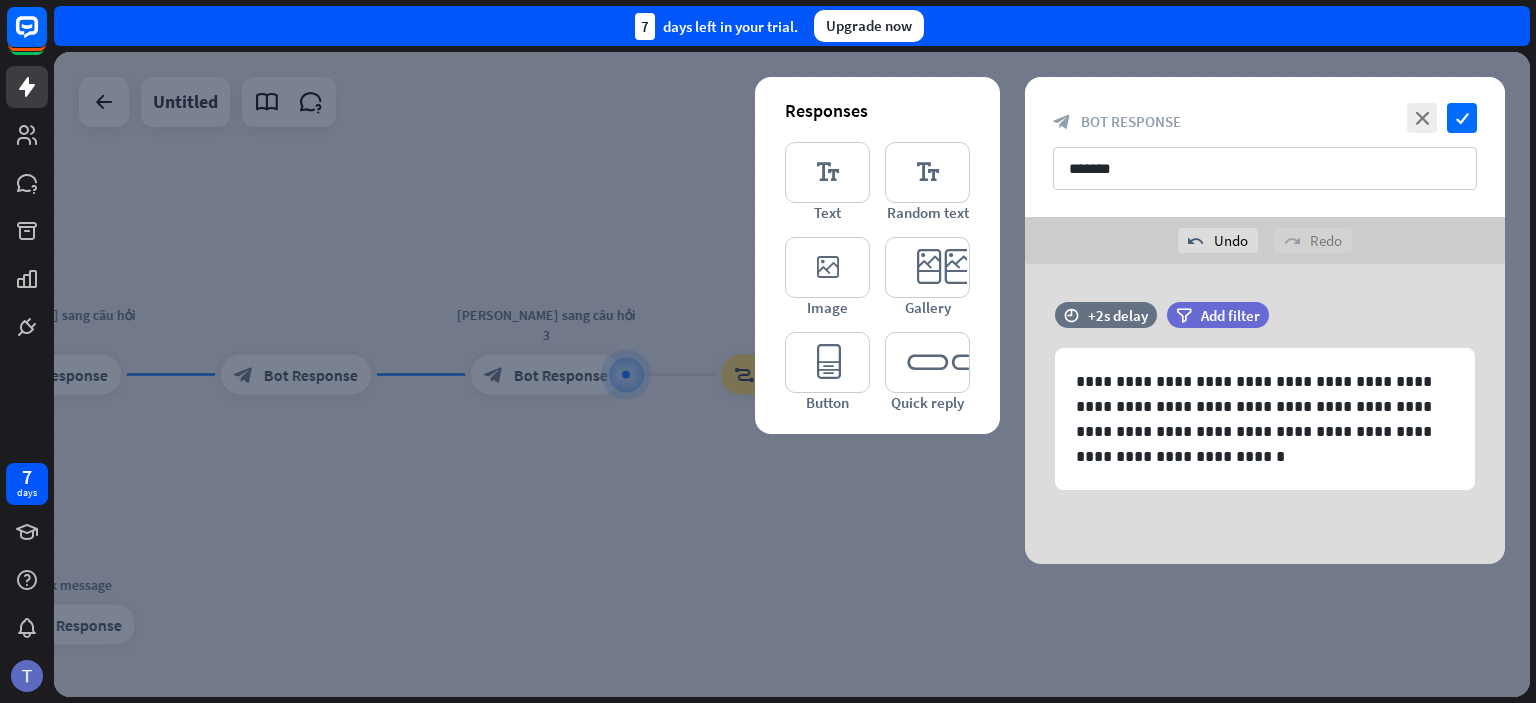 scroll, scrollTop: 0, scrollLeft: 0, axis: both 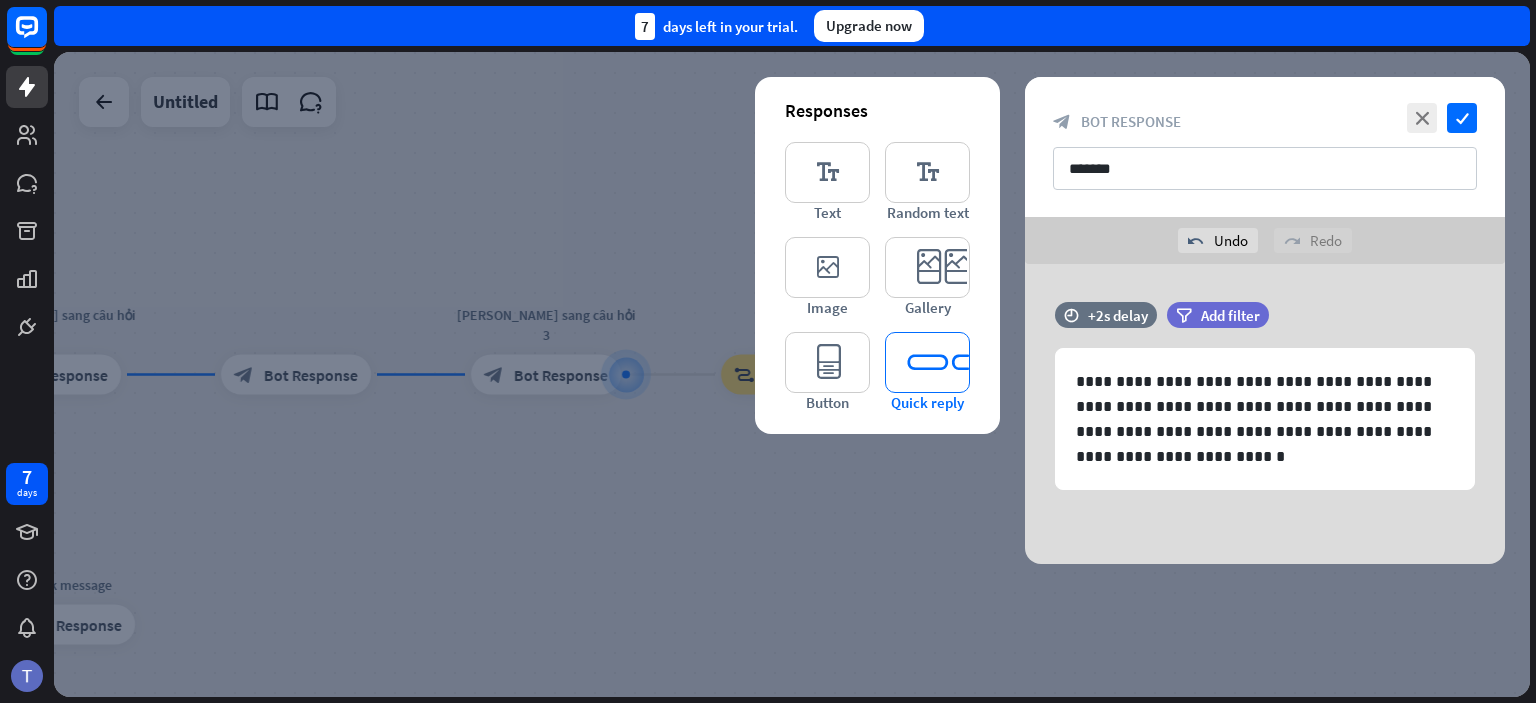click on "editor_quick_replies" at bounding box center (927, 362) 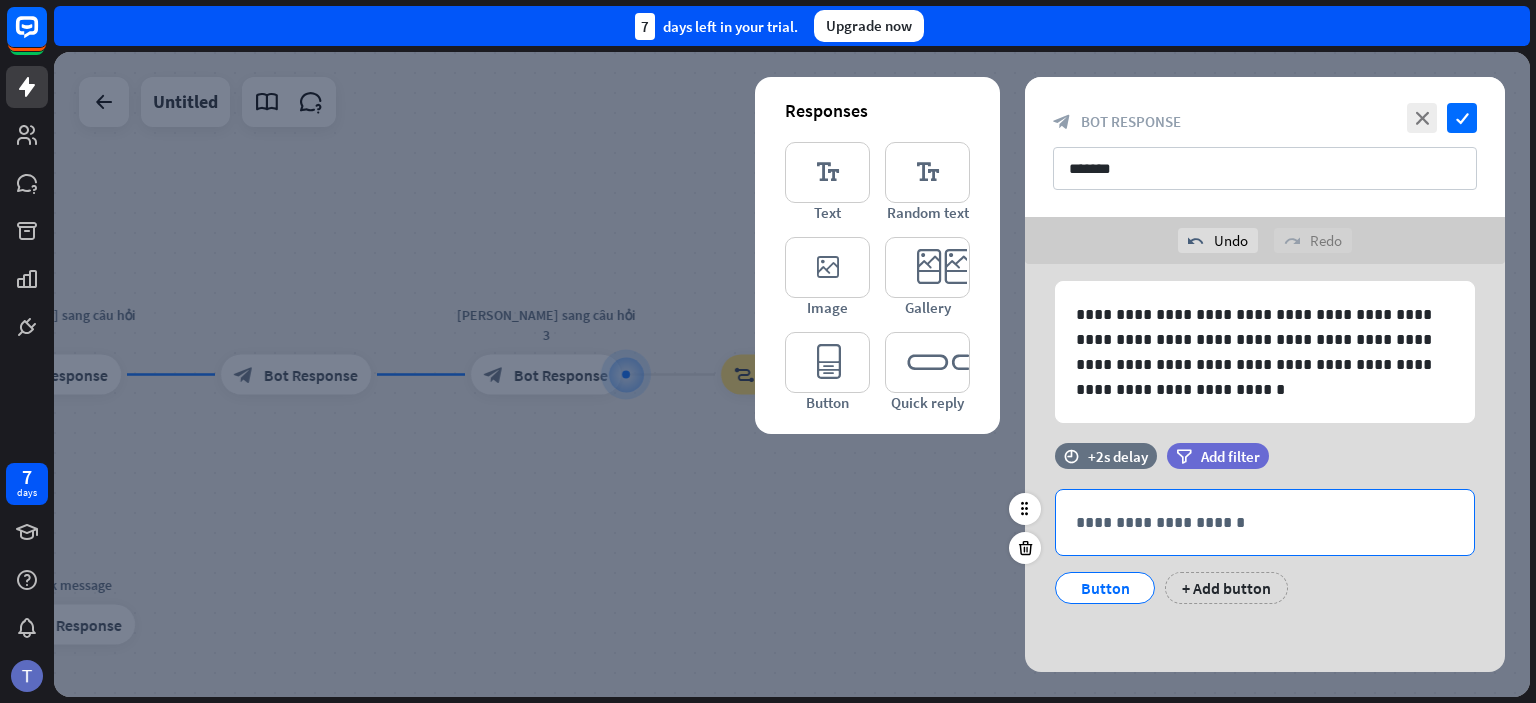 scroll, scrollTop: 68, scrollLeft: 0, axis: vertical 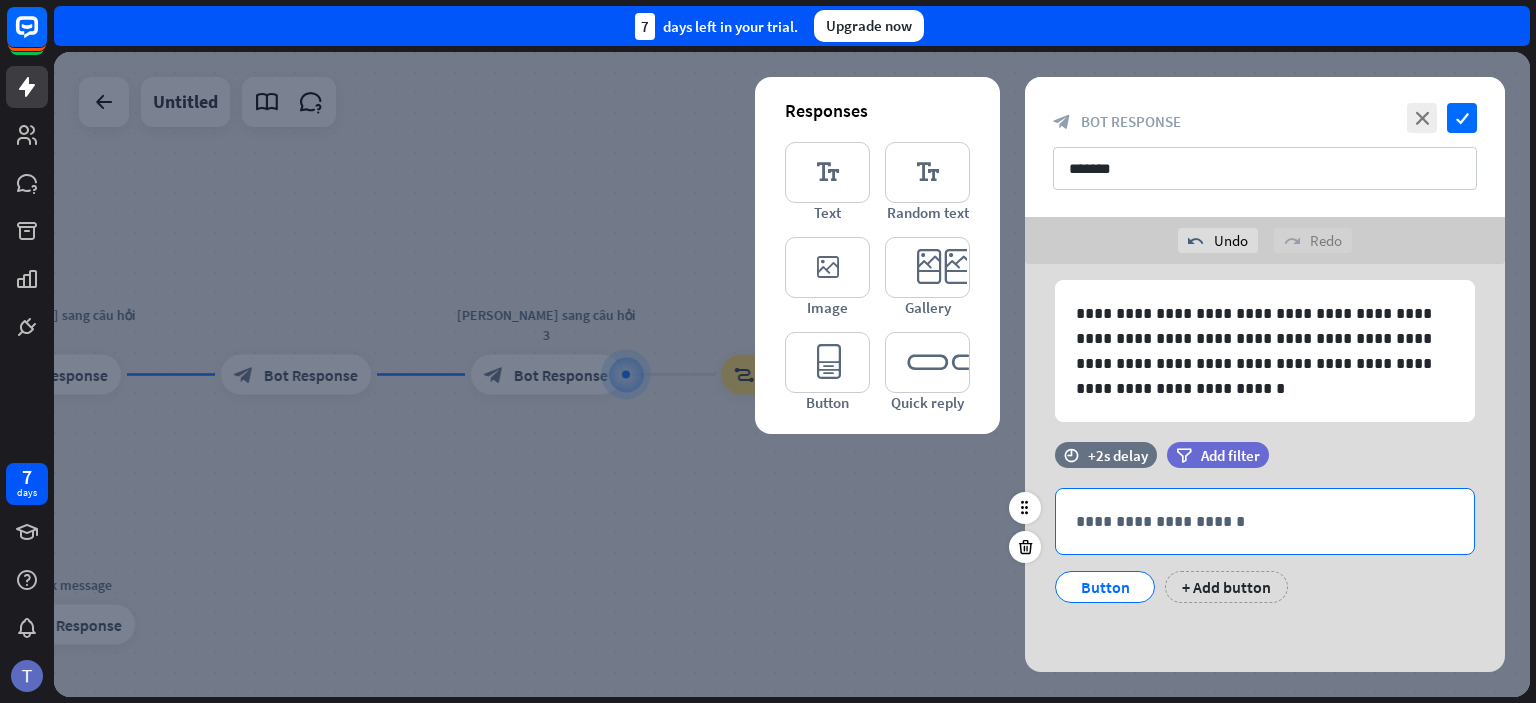 click on "**********" at bounding box center [1265, 521] 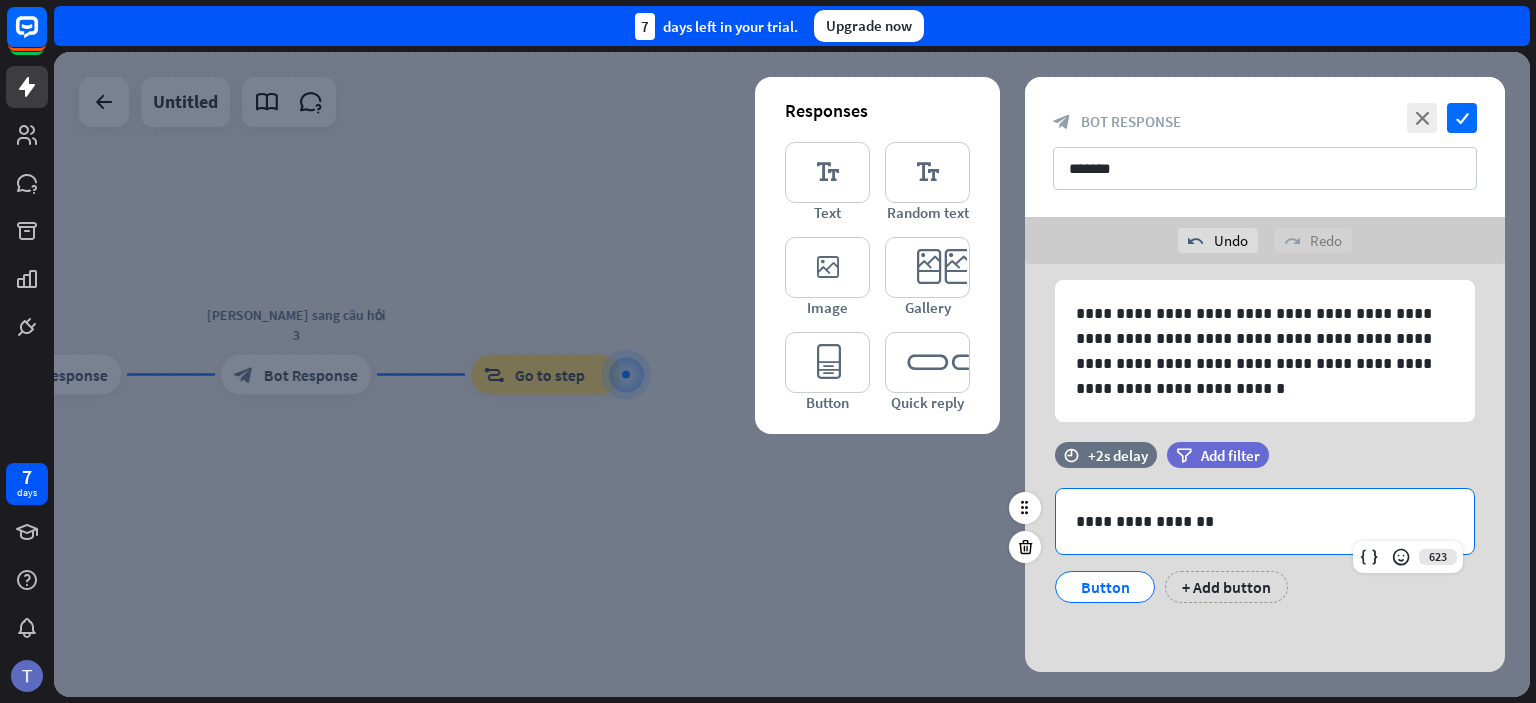 click on "**********" at bounding box center (1265, 532) 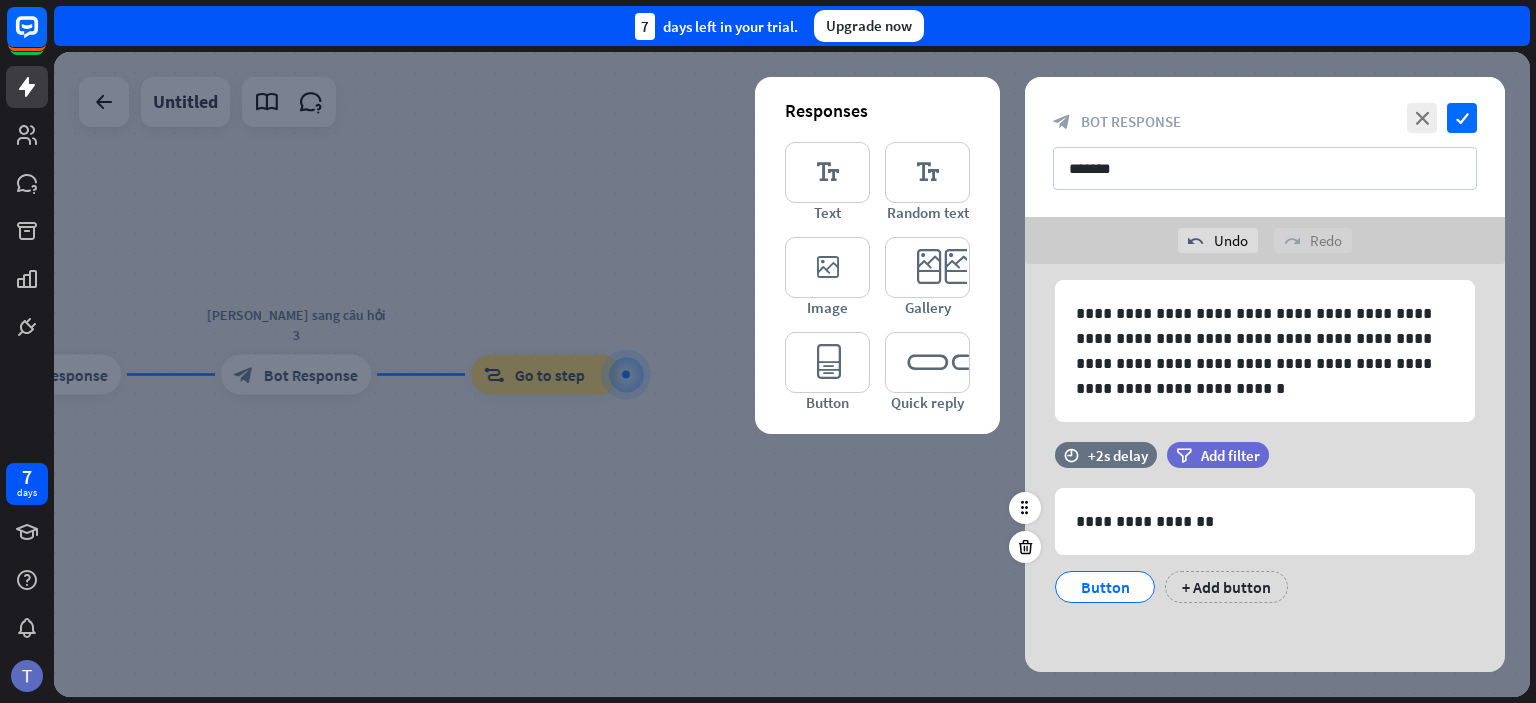 click on "Button" at bounding box center [1105, 587] 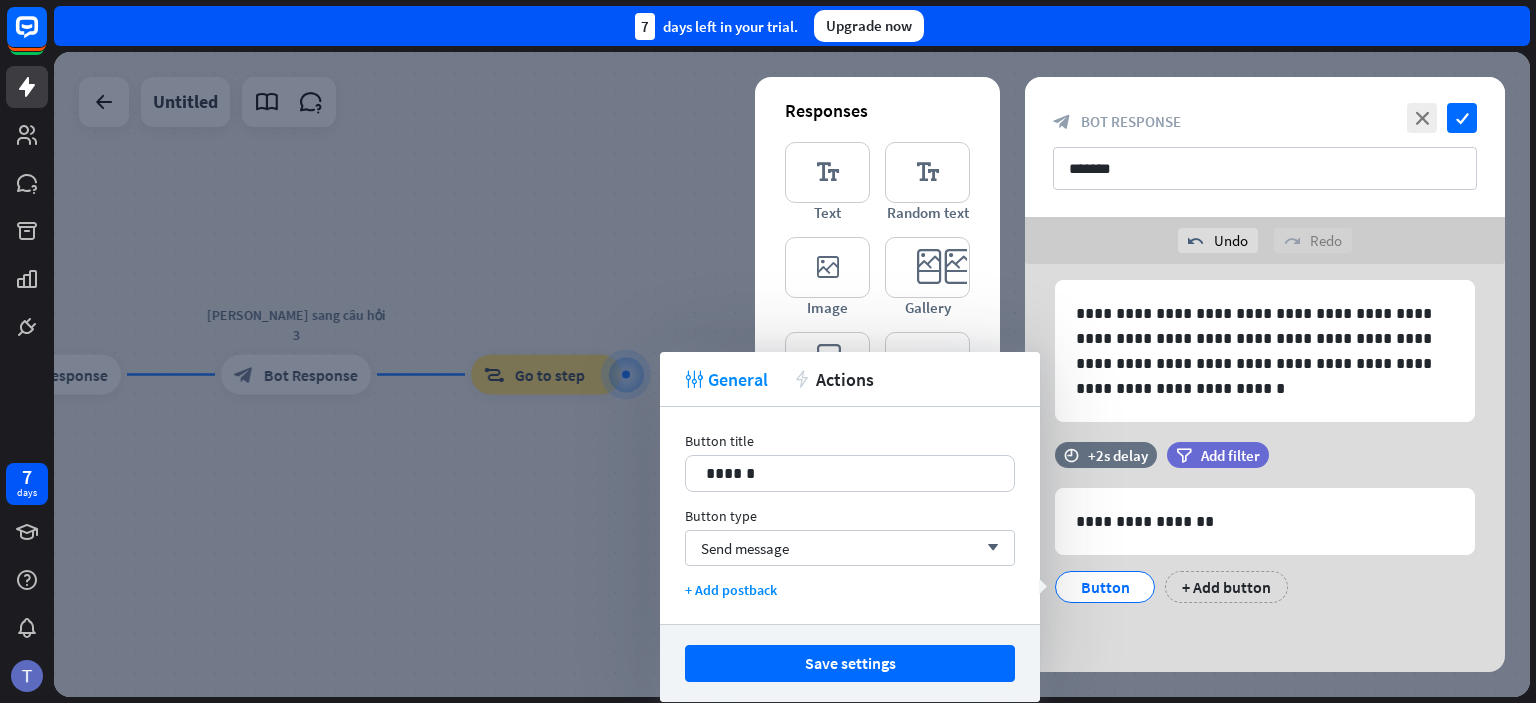 click on "**********" at bounding box center [1265, 434] 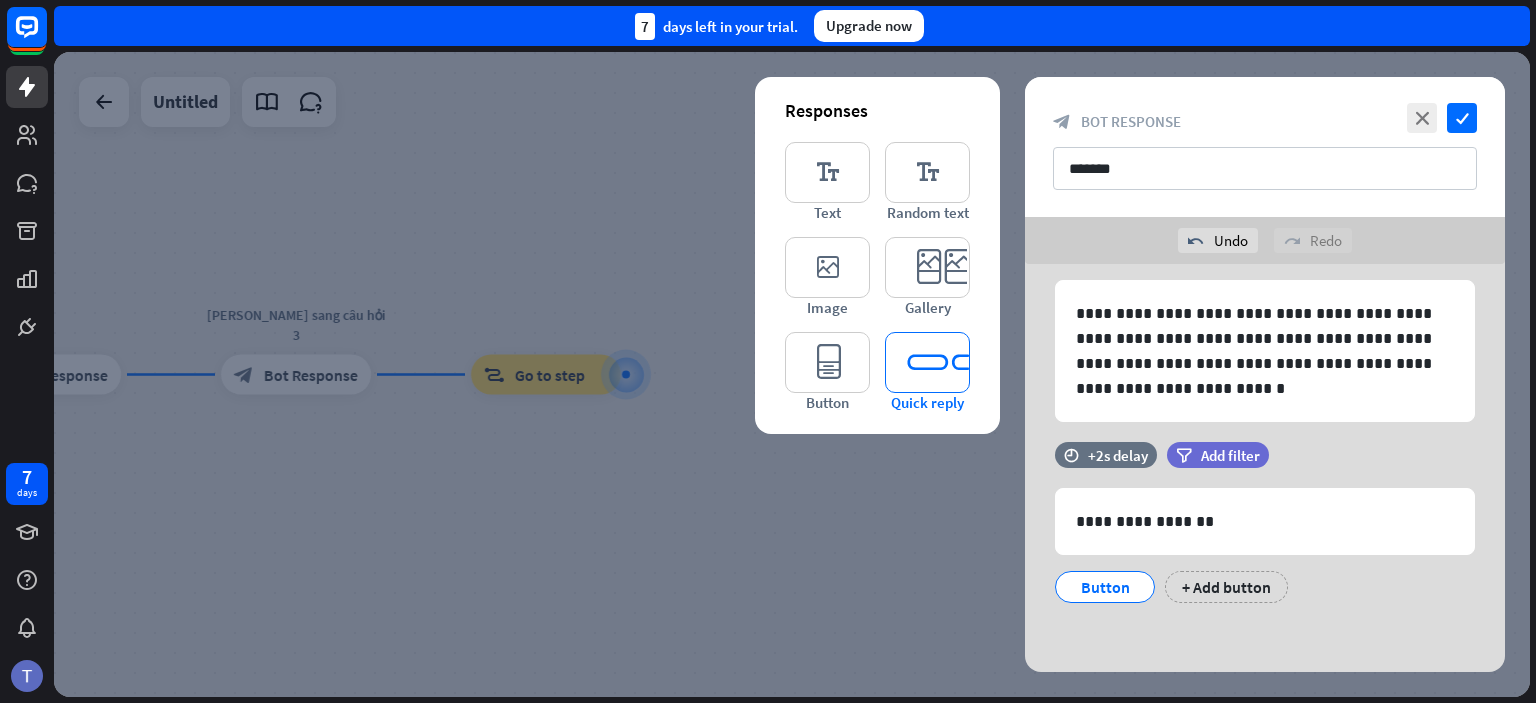 click on "editor_quick_replies" at bounding box center (927, 362) 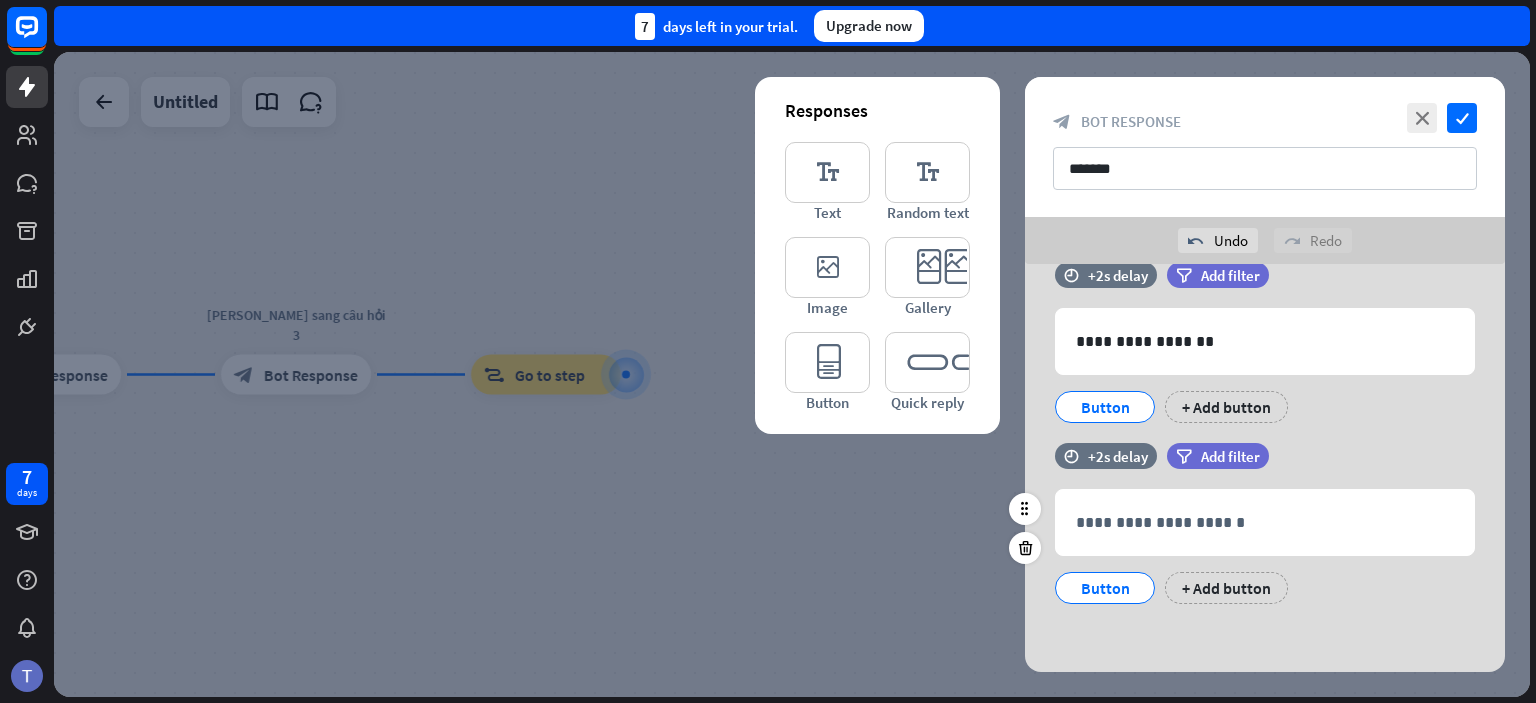 scroll, scrollTop: 248, scrollLeft: 0, axis: vertical 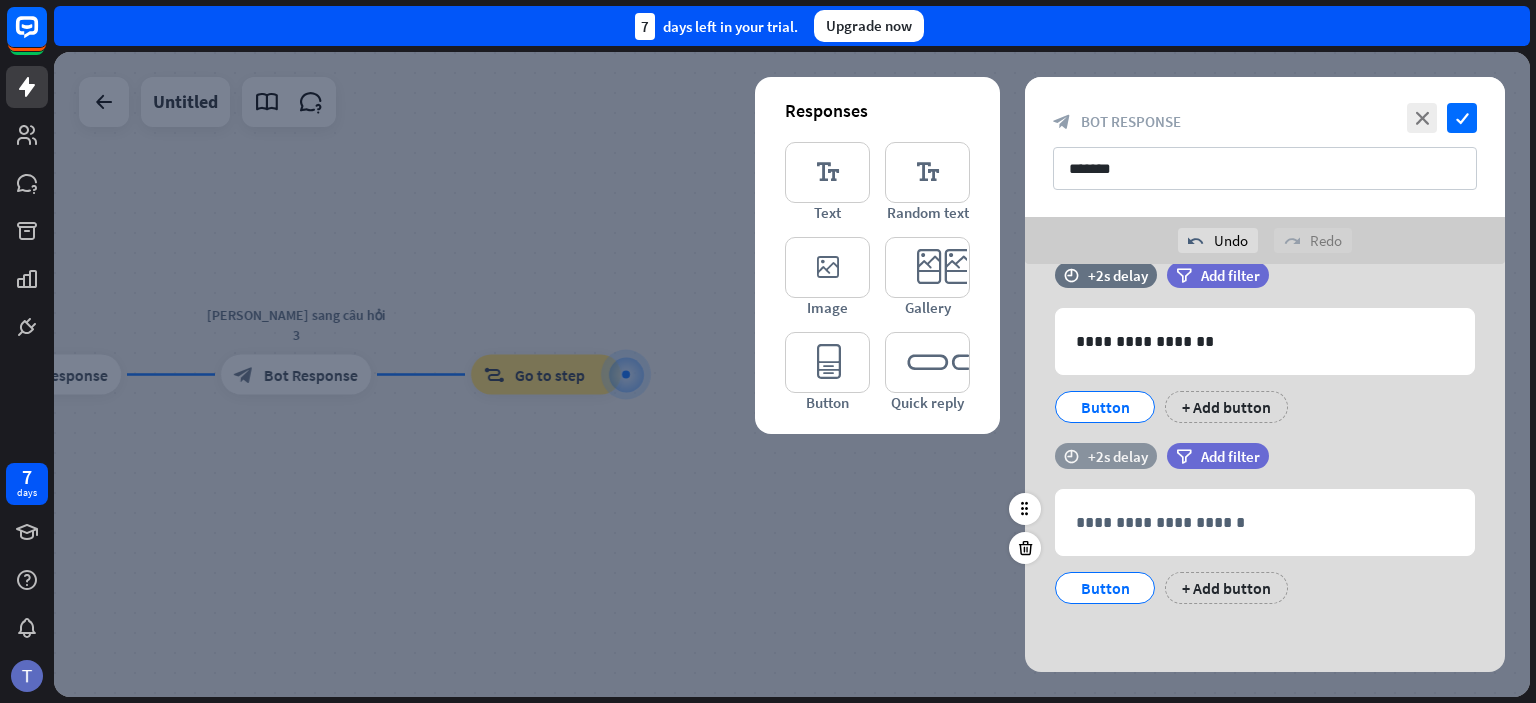 click on "+2s delay" at bounding box center (1118, 456) 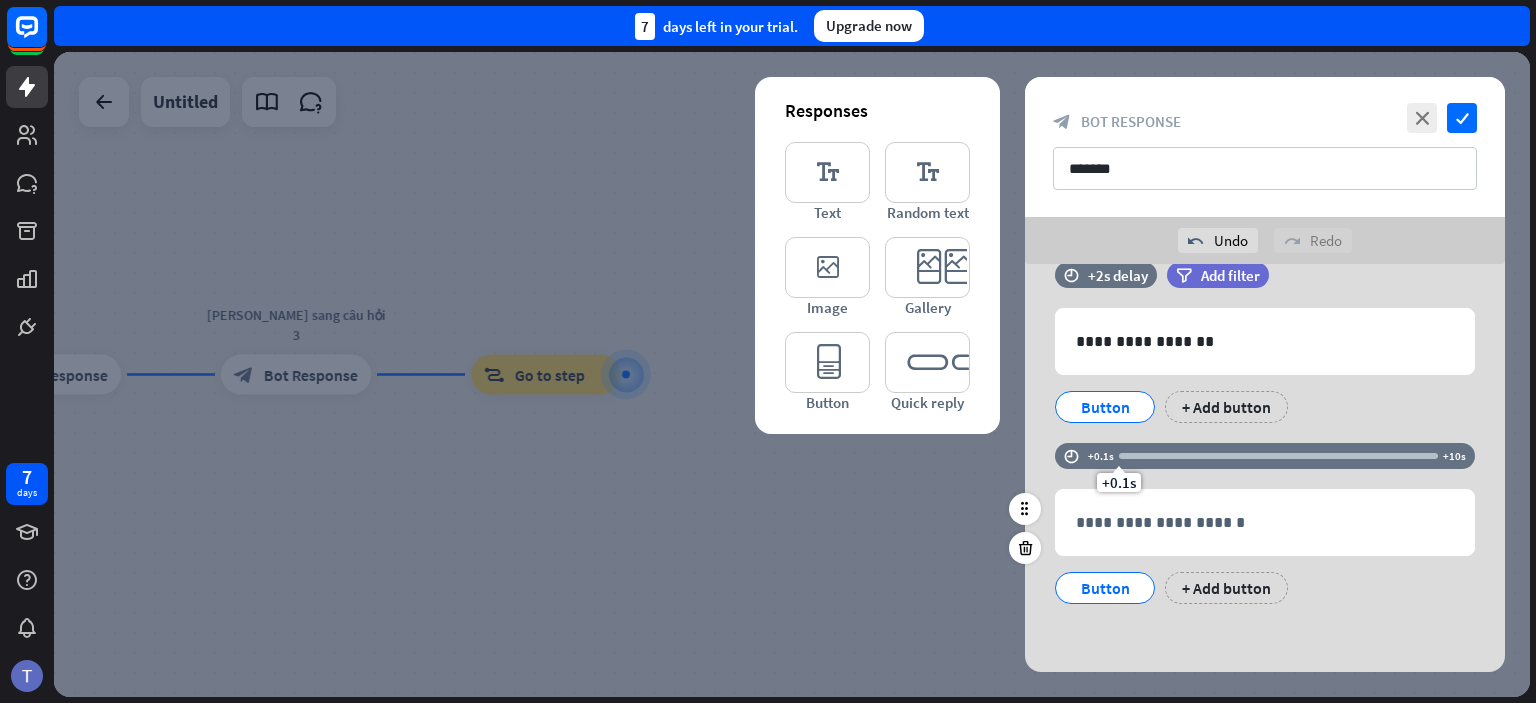 drag, startPoint x: 1178, startPoint y: 456, endPoint x: 1053, endPoint y: 445, distance: 125.48307 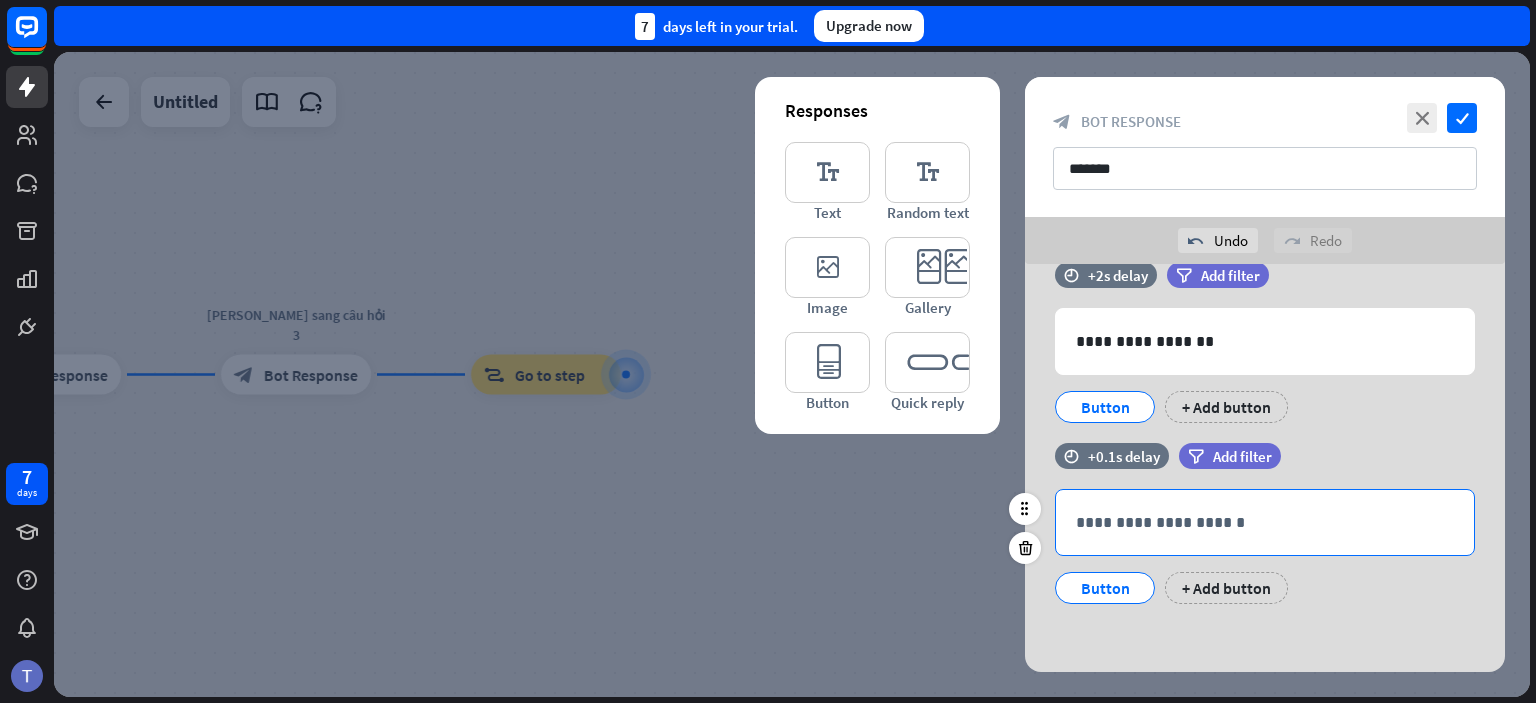 click on "**********" at bounding box center (1265, 522) 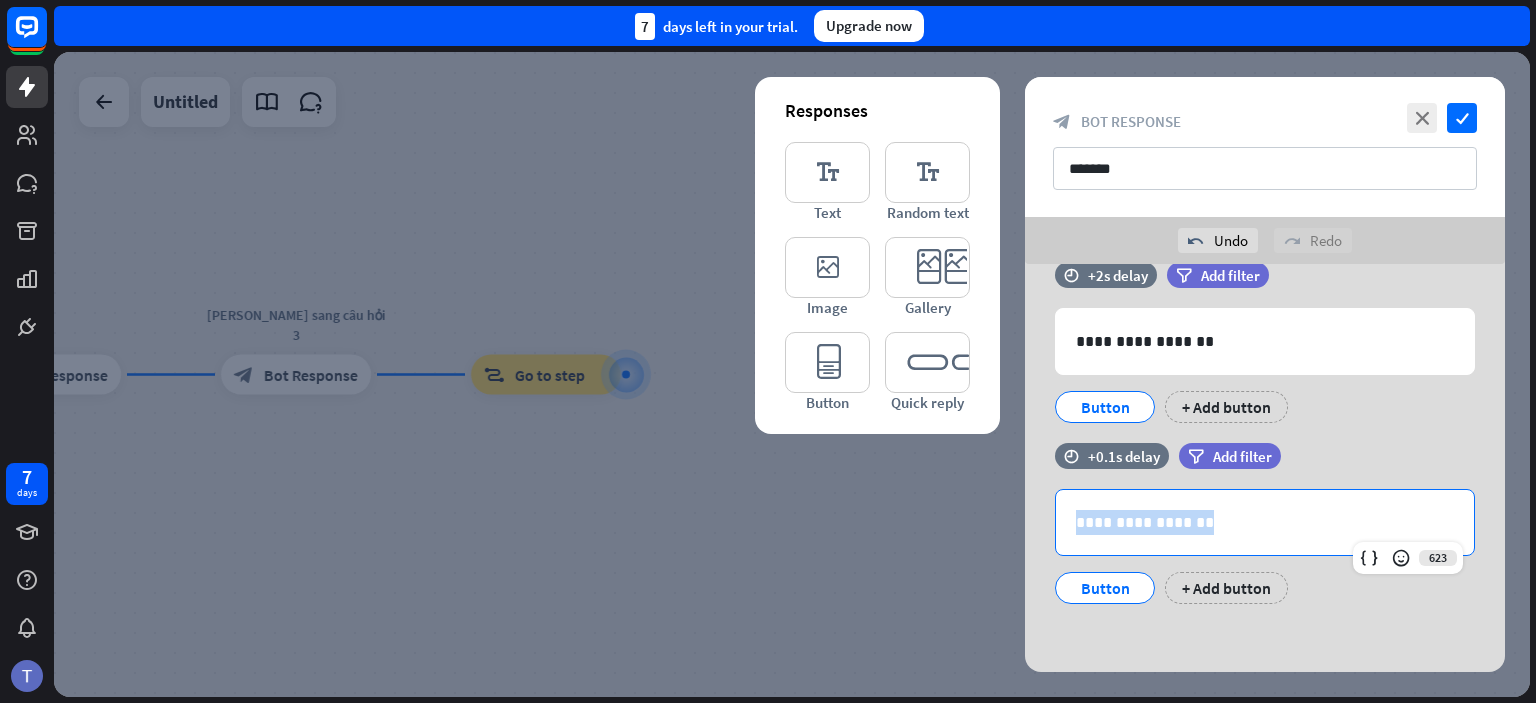 drag, startPoint x: 1196, startPoint y: 519, endPoint x: 932, endPoint y: 509, distance: 264.18933 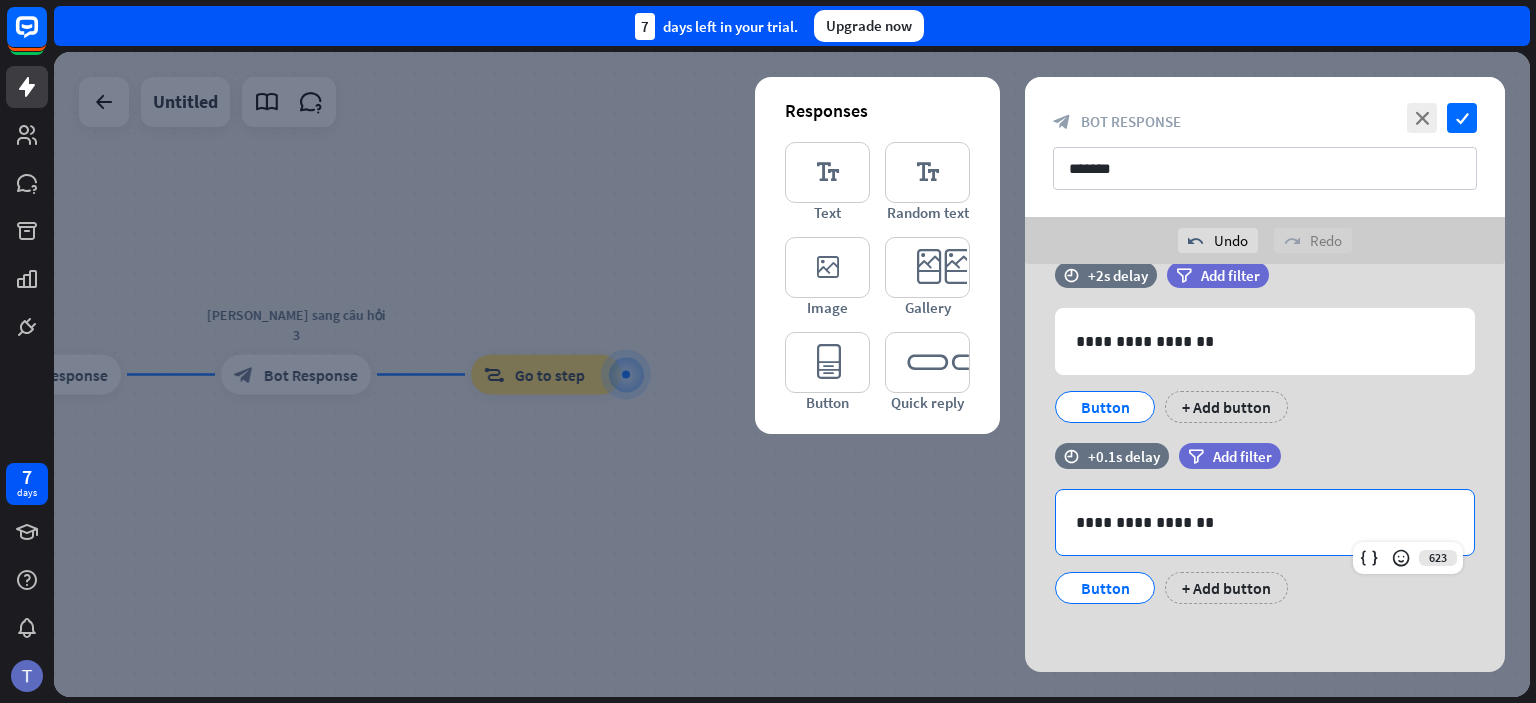 scroll, scrollTop: 0, scrollLeft: 0, axis: both 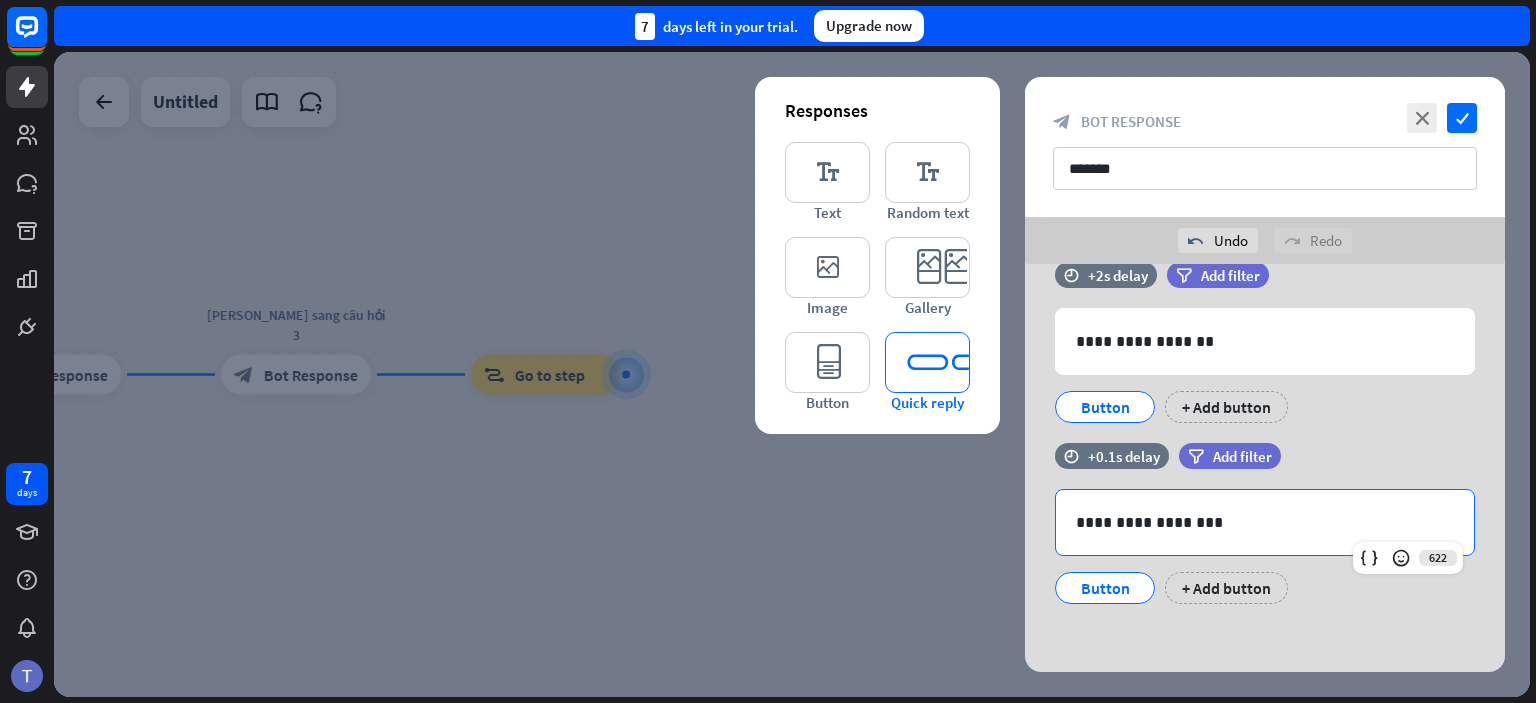 click on "editor_quick_replies" at bounding box center [927, 362] 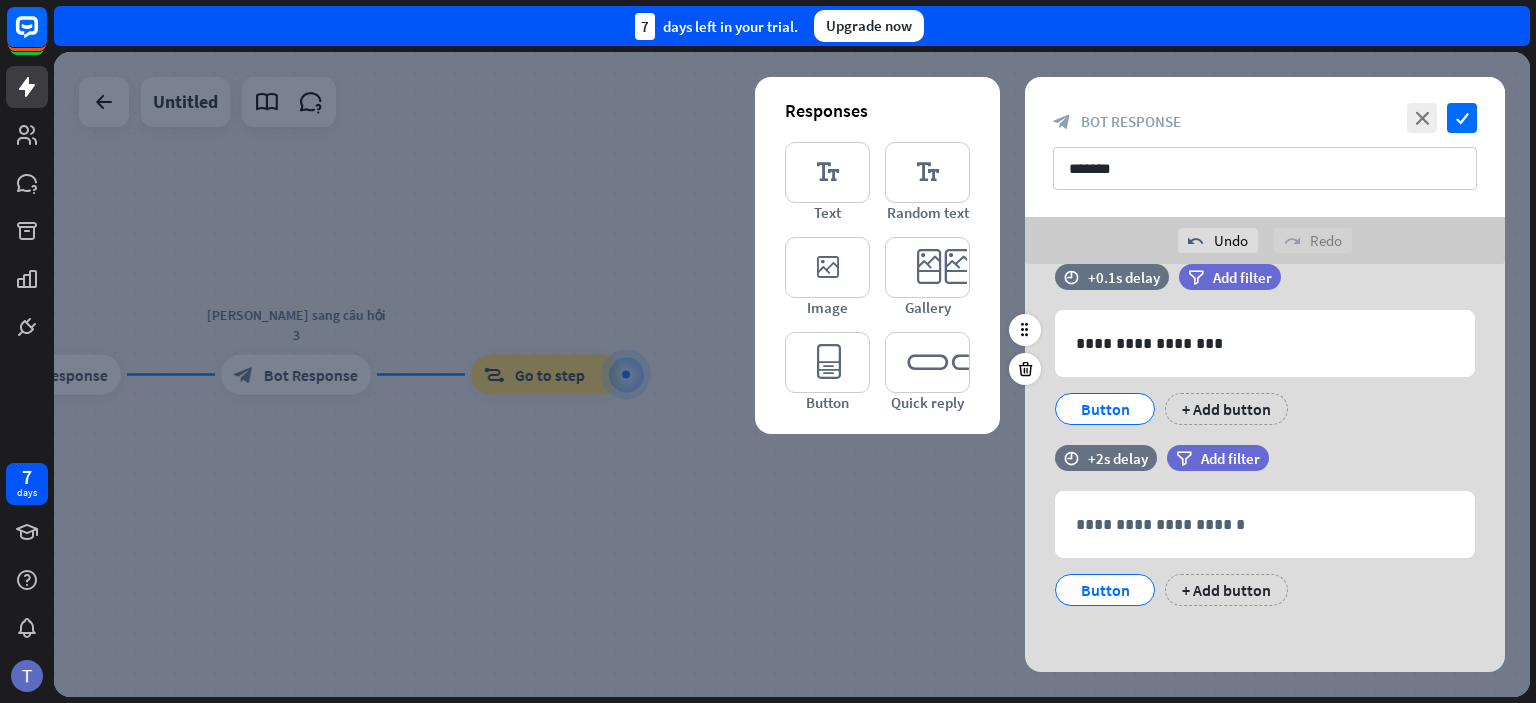 scroll, scrollTop: 428, scrollLeft: 0, axis: vertical 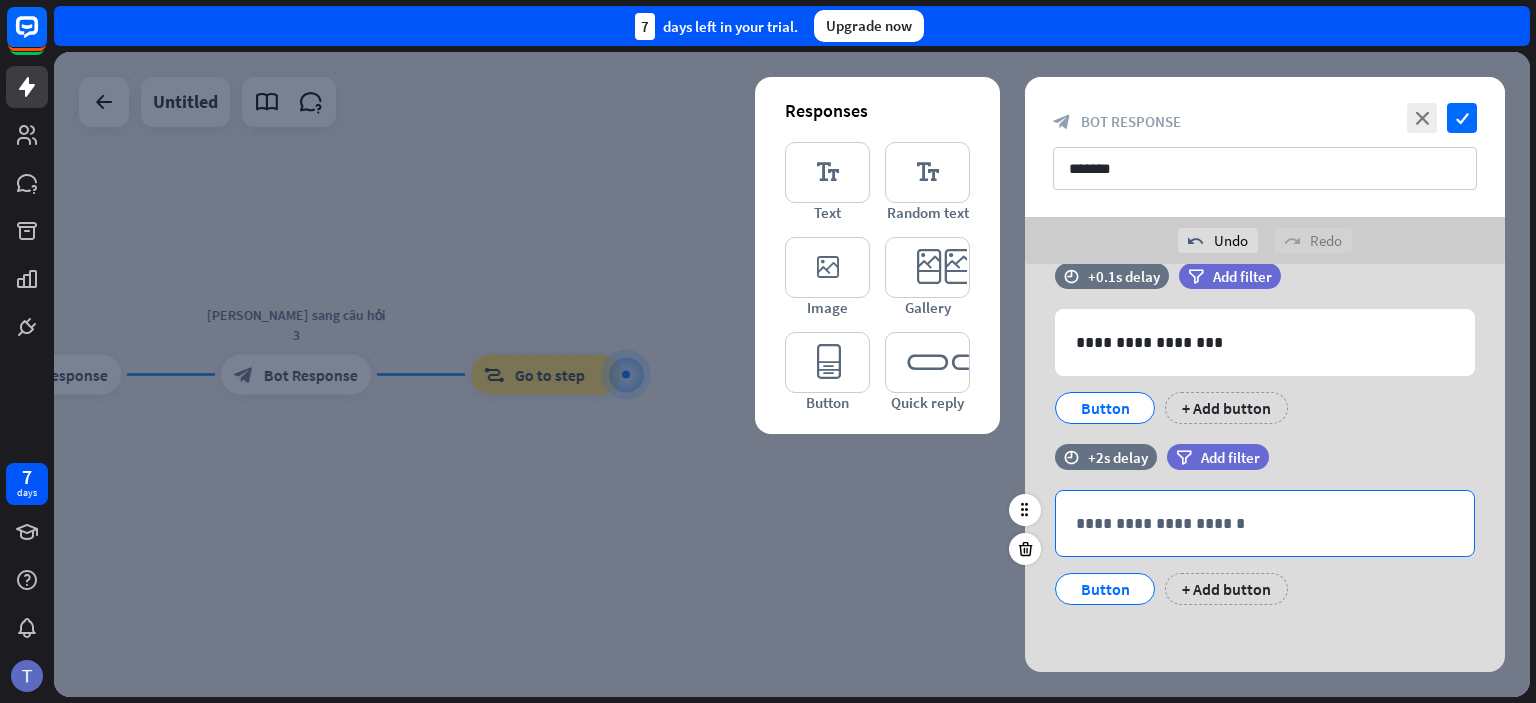 click on "**********" at bounding box center [1265, 523] 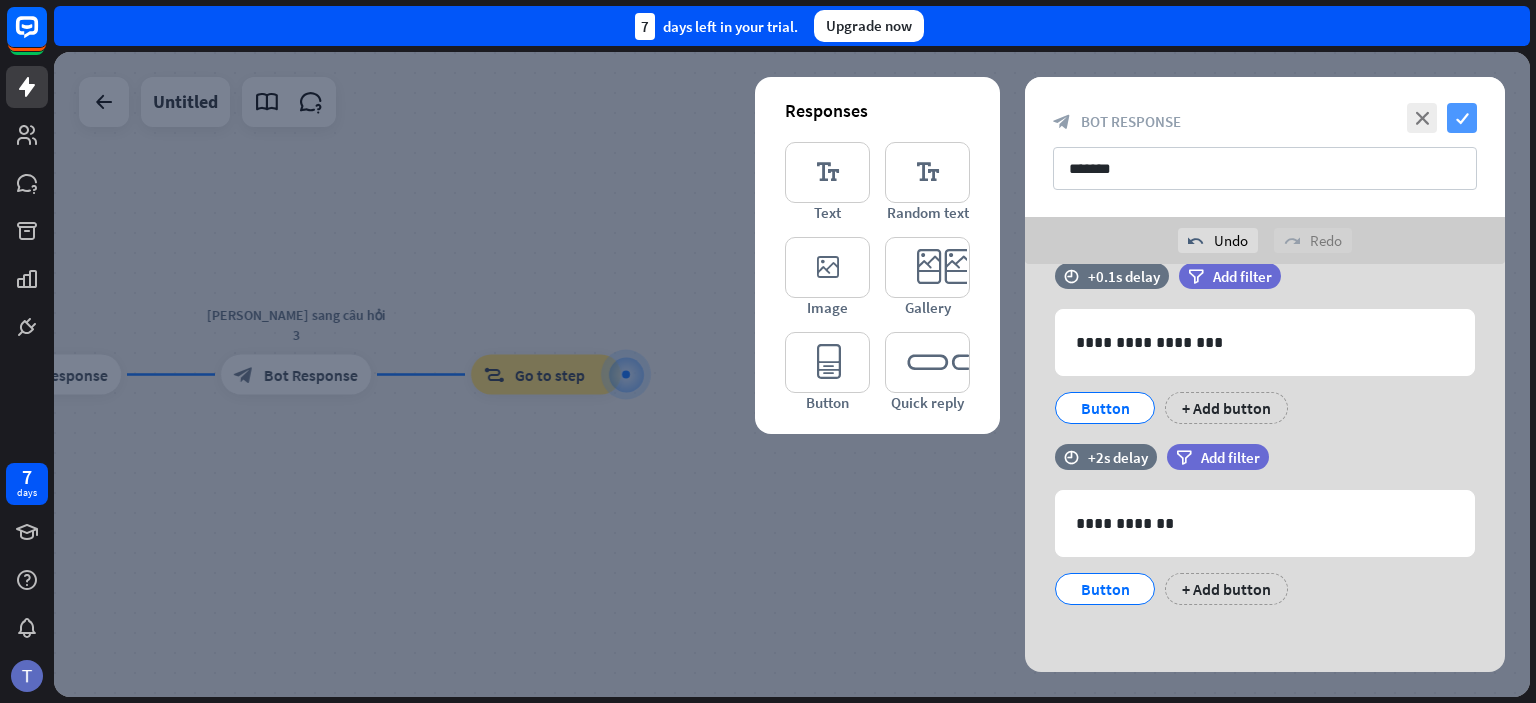 click on "check" at bounding box center (1462, 118) 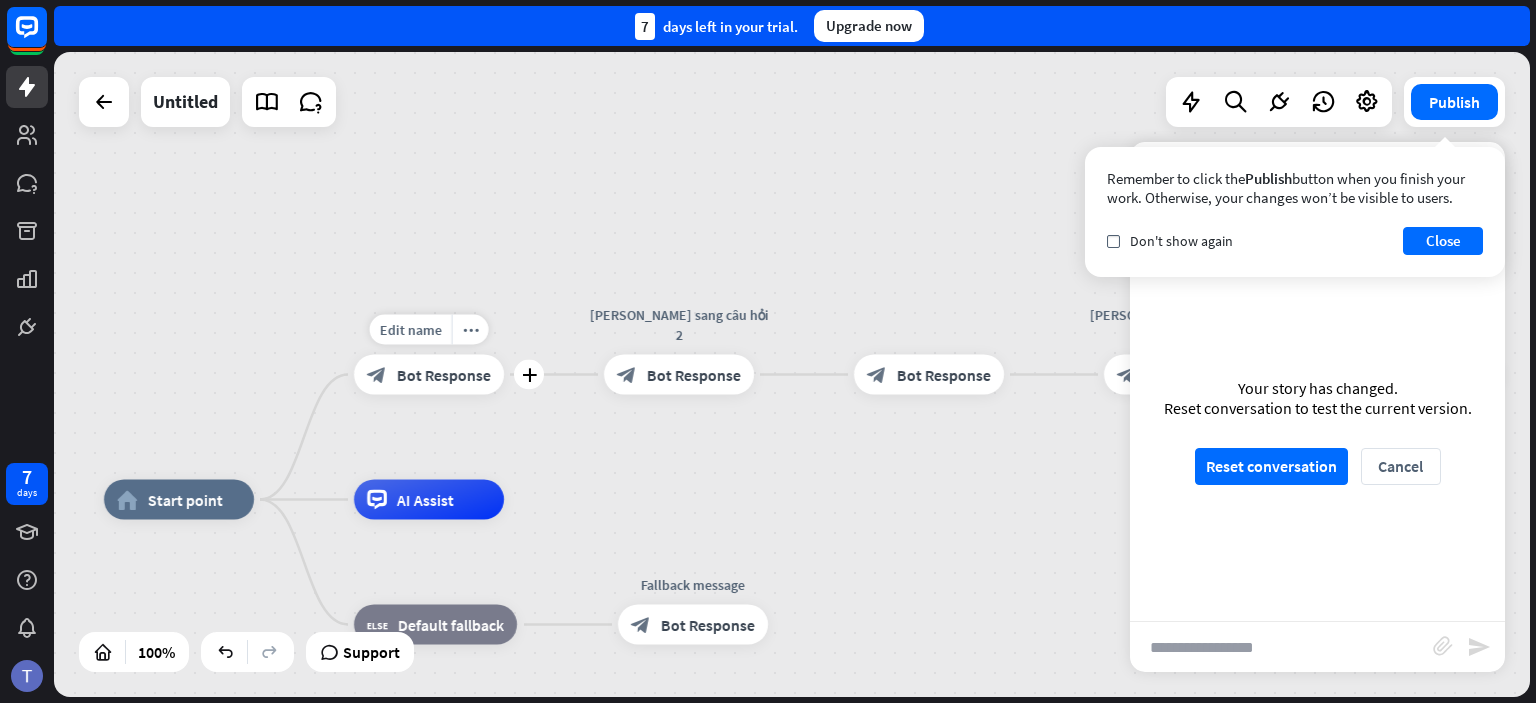 click on "block_bot_response   Bot Response" at bounding box center (429, 375) 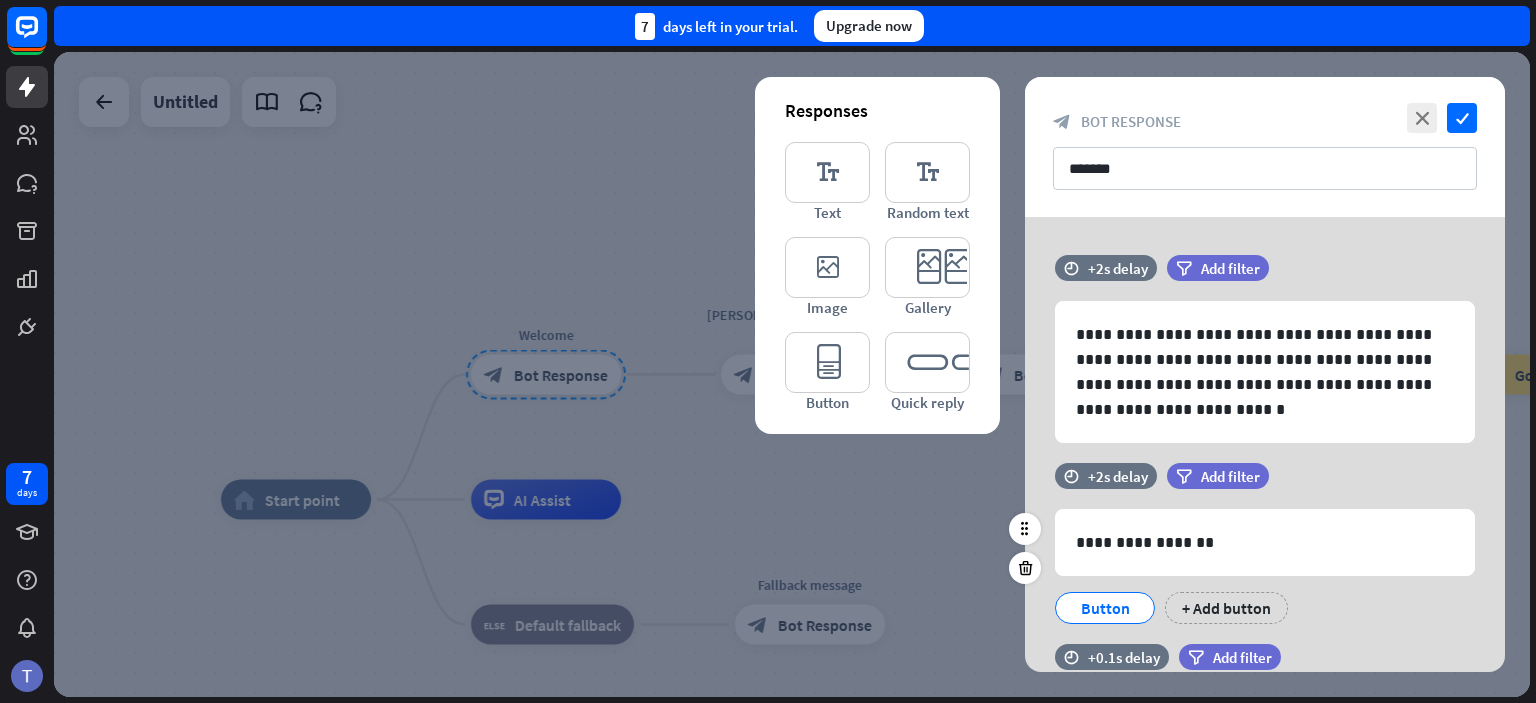 click on "Button" at bounding box center (1105, 608) 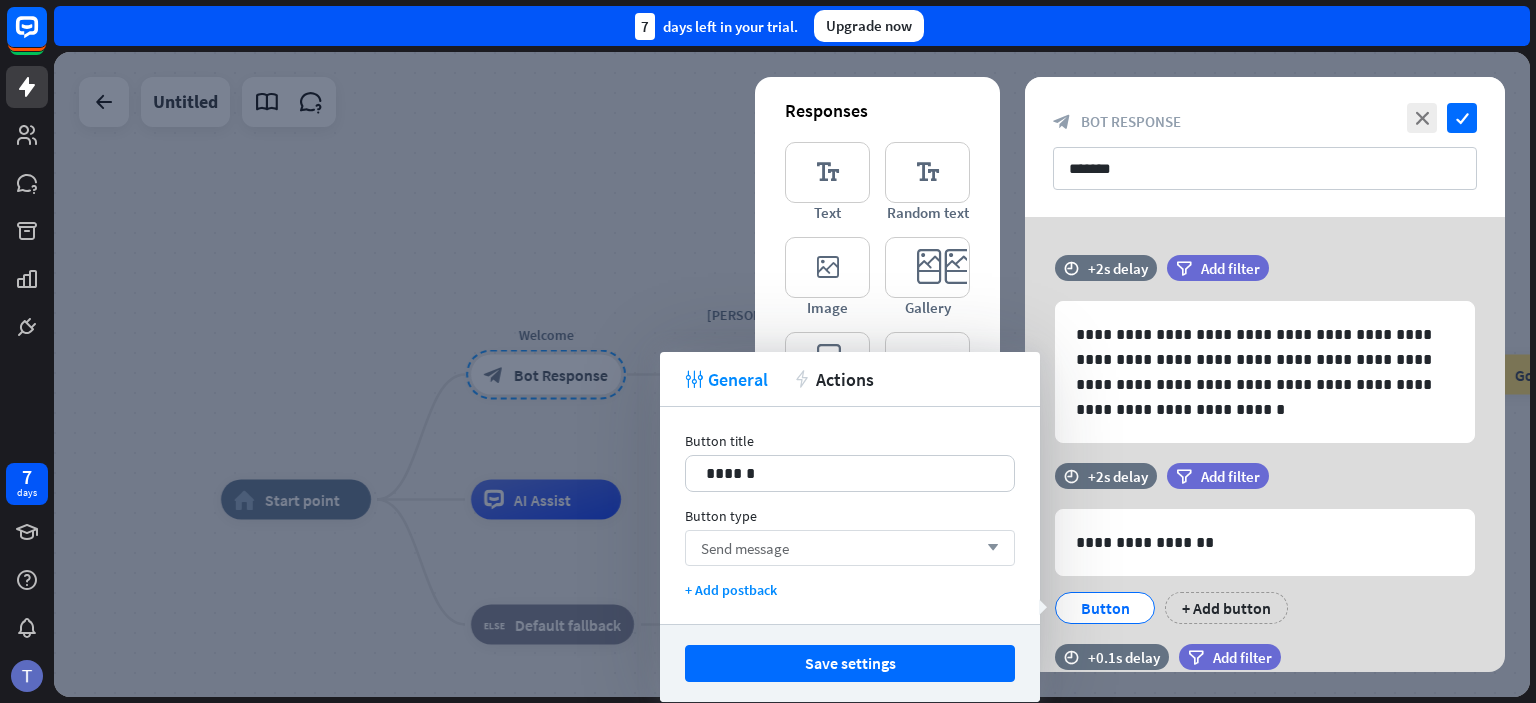 click on "Send message" at bounding box center (745, 548) 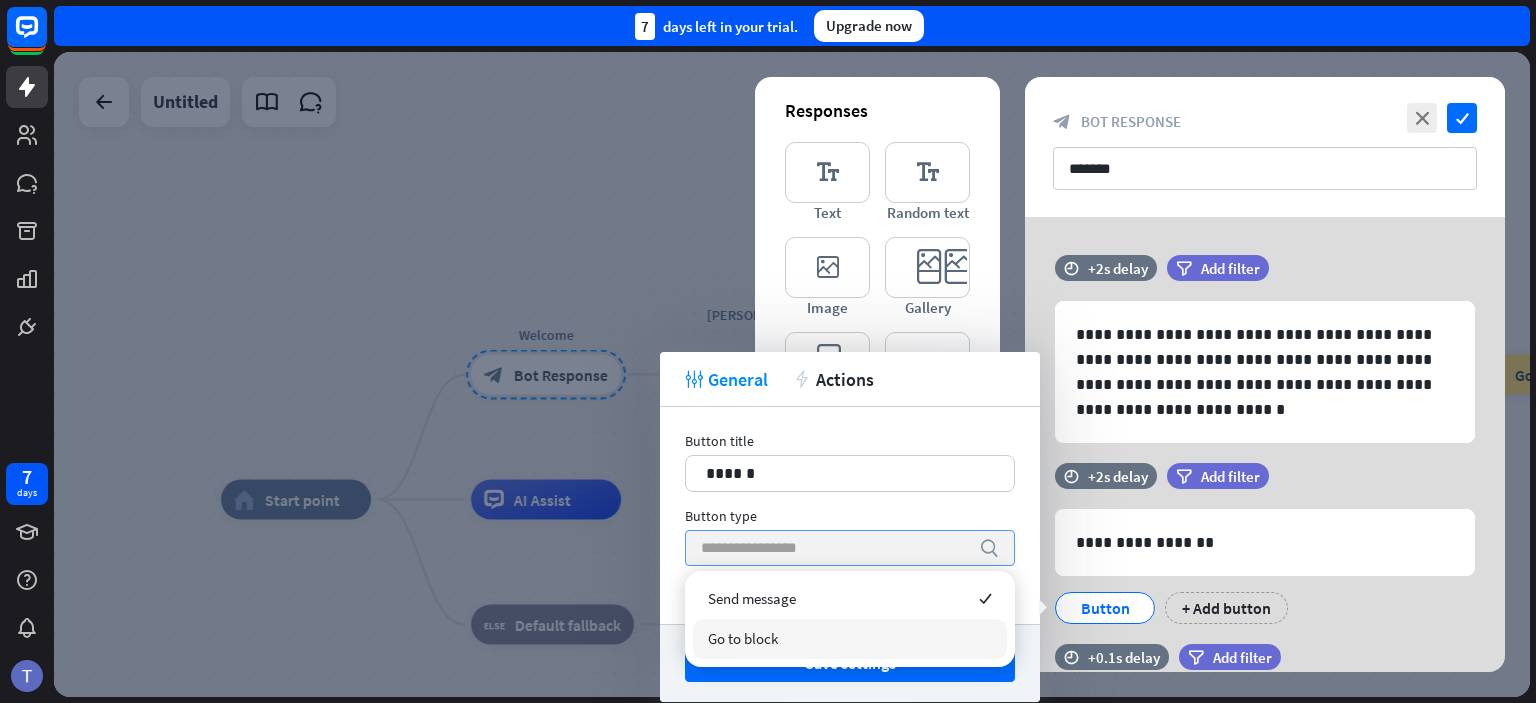 click on "Go to block" at bounding box center [743, 638] 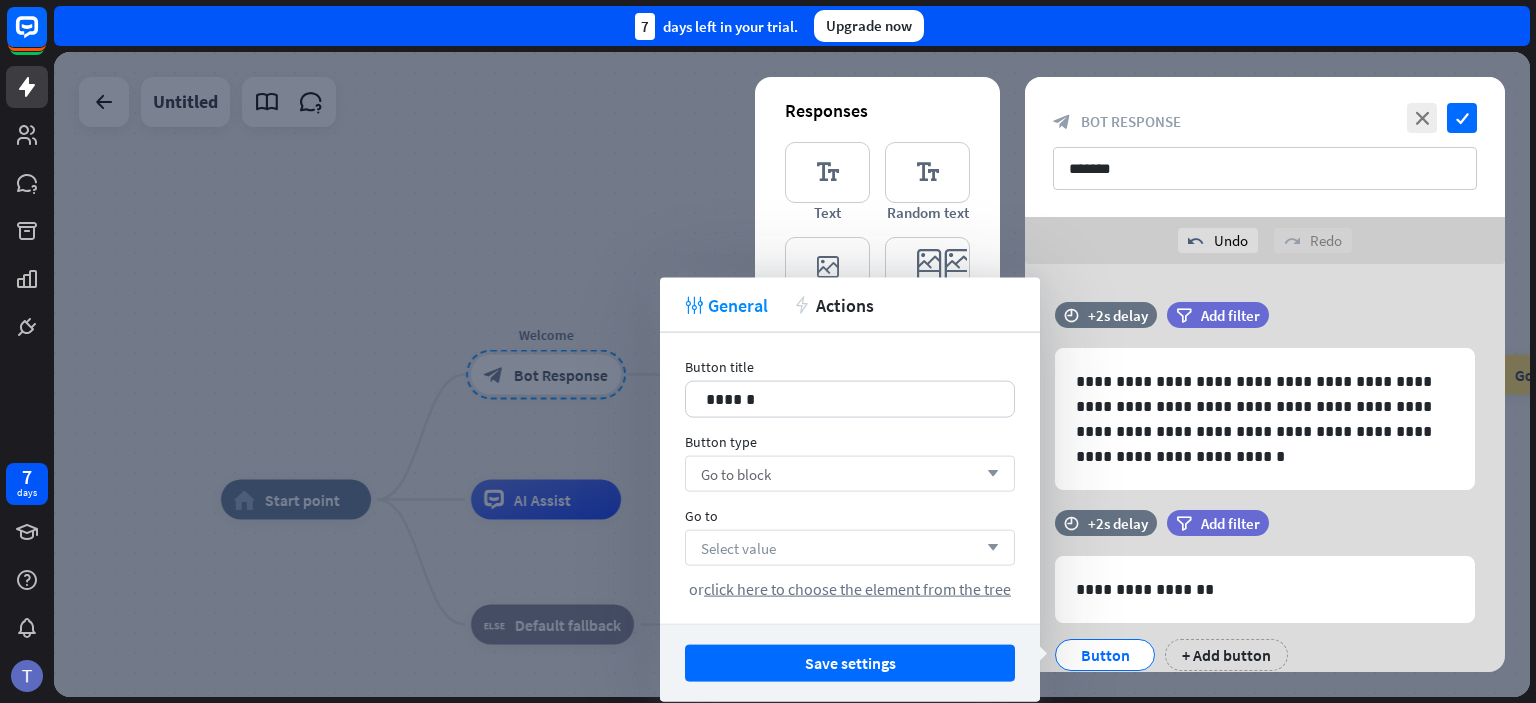 click on "Select value
arrow_down" at bounding box center (850, 548) 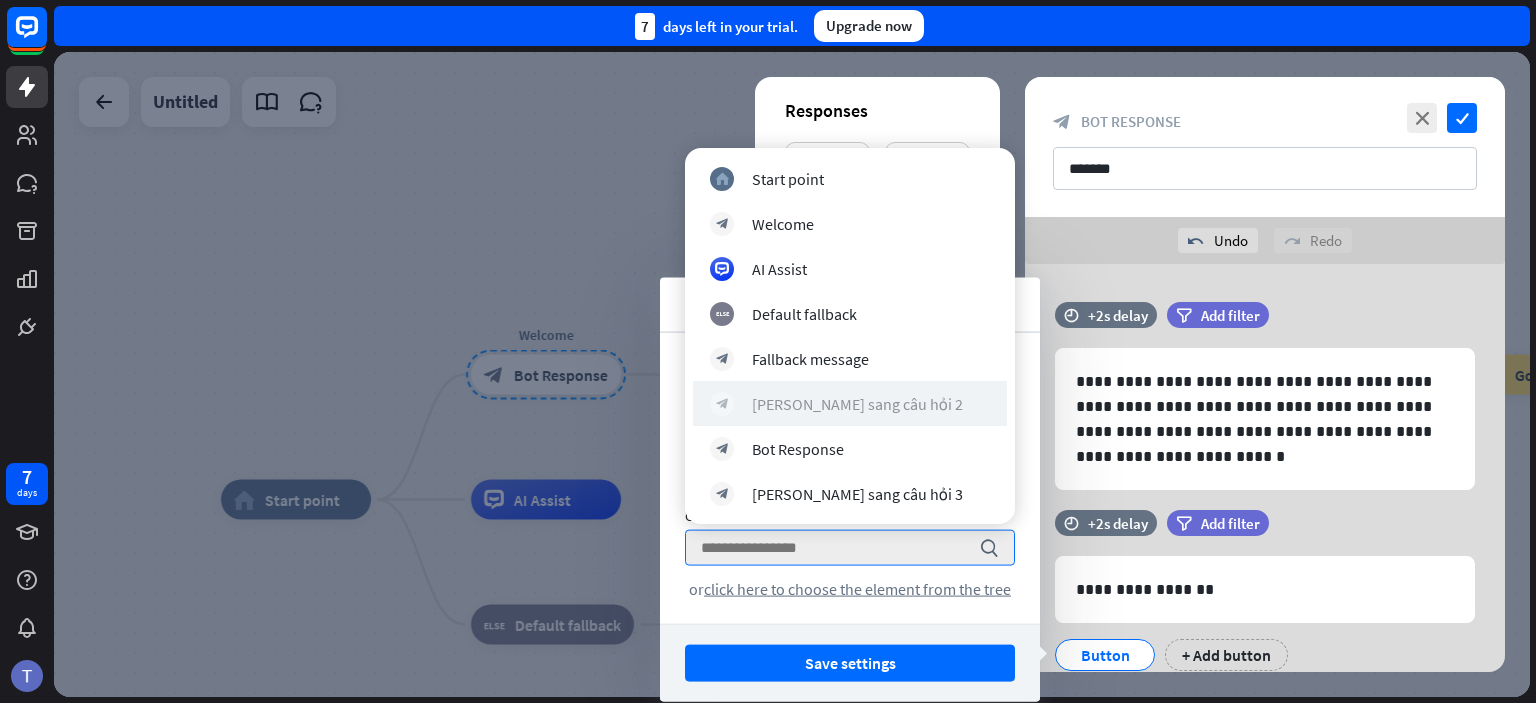 click on "[PERSON_NAME] sang câu hỏi 2" at bounding box center [857, 404] 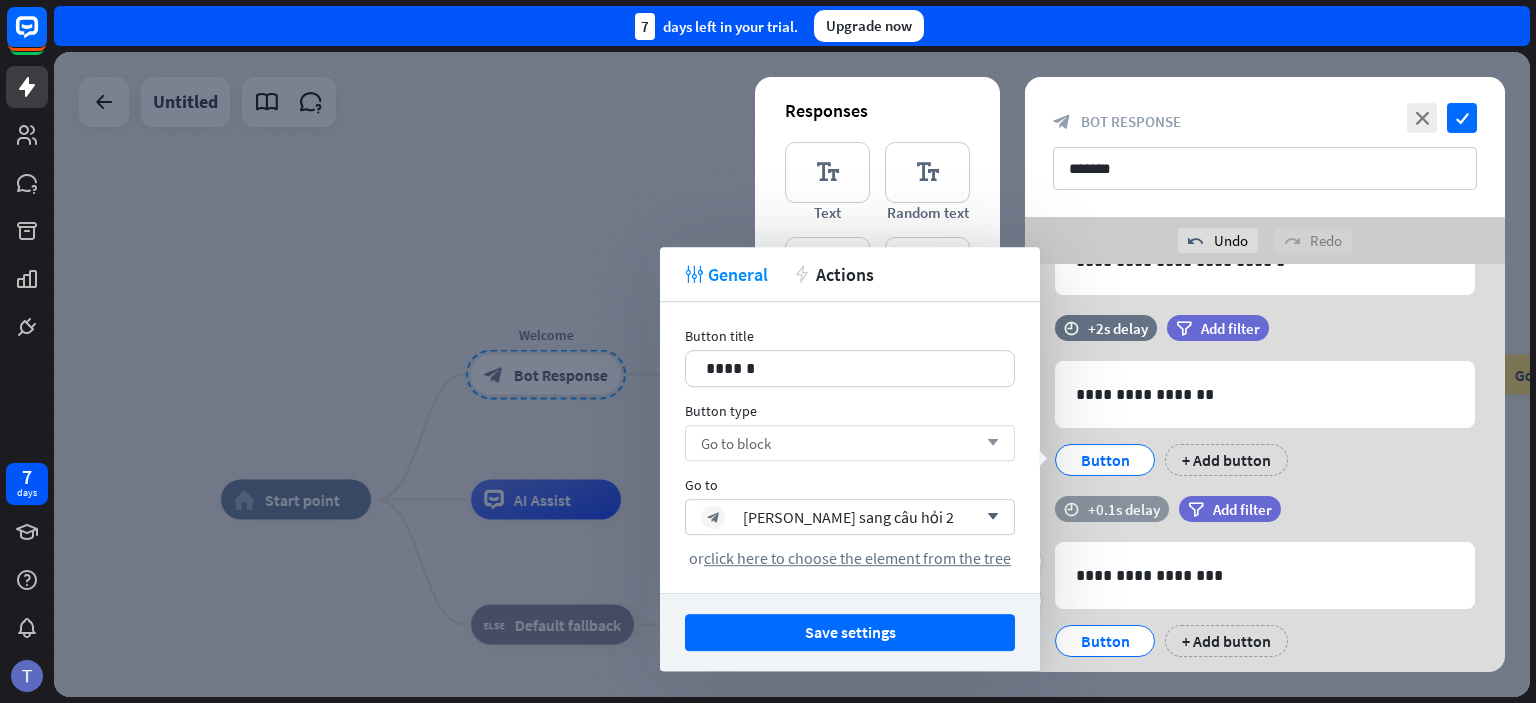 scroll, scrollTop: 196, scrollLeft: 0, axis: vertical 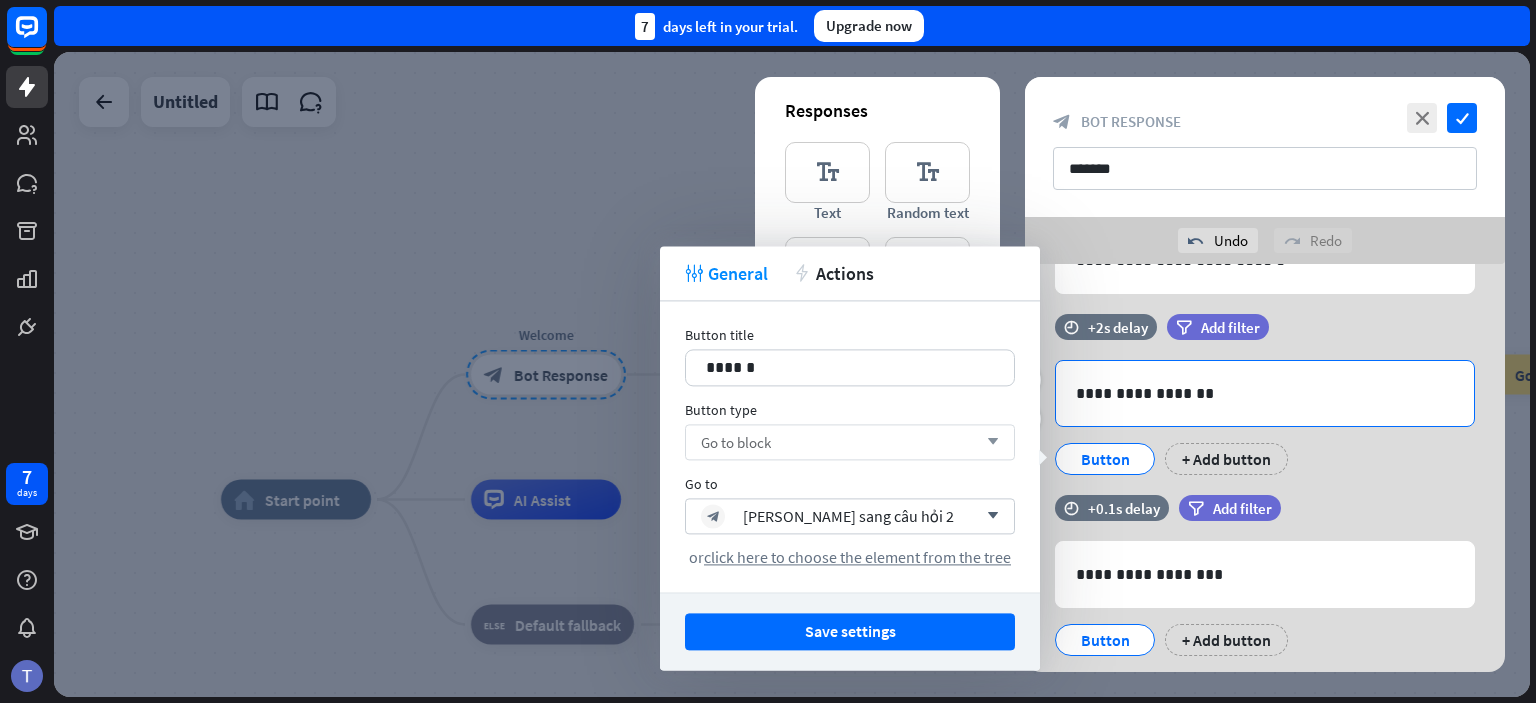 click on "**********" at bounding box center [1265, 393] 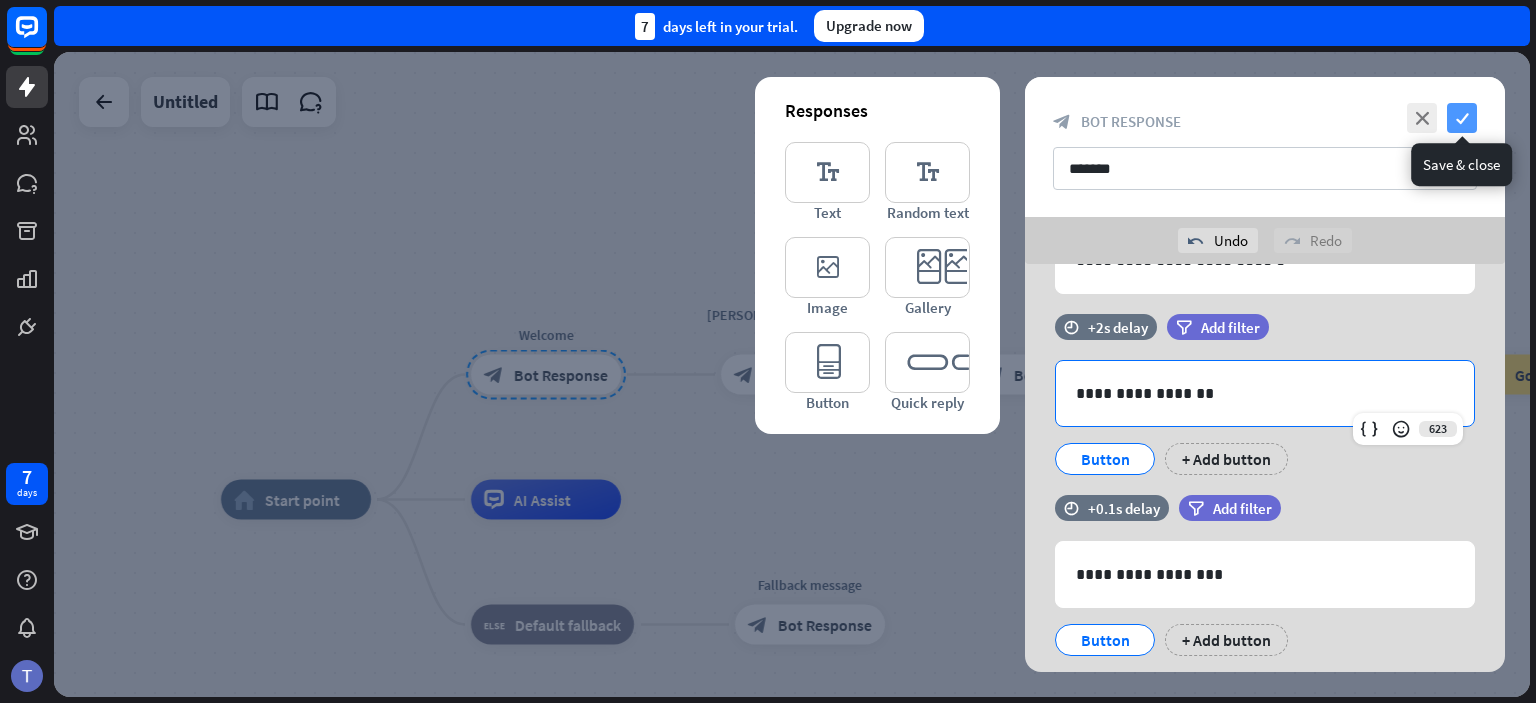 click on "check" at bounding box center [1462, 118] 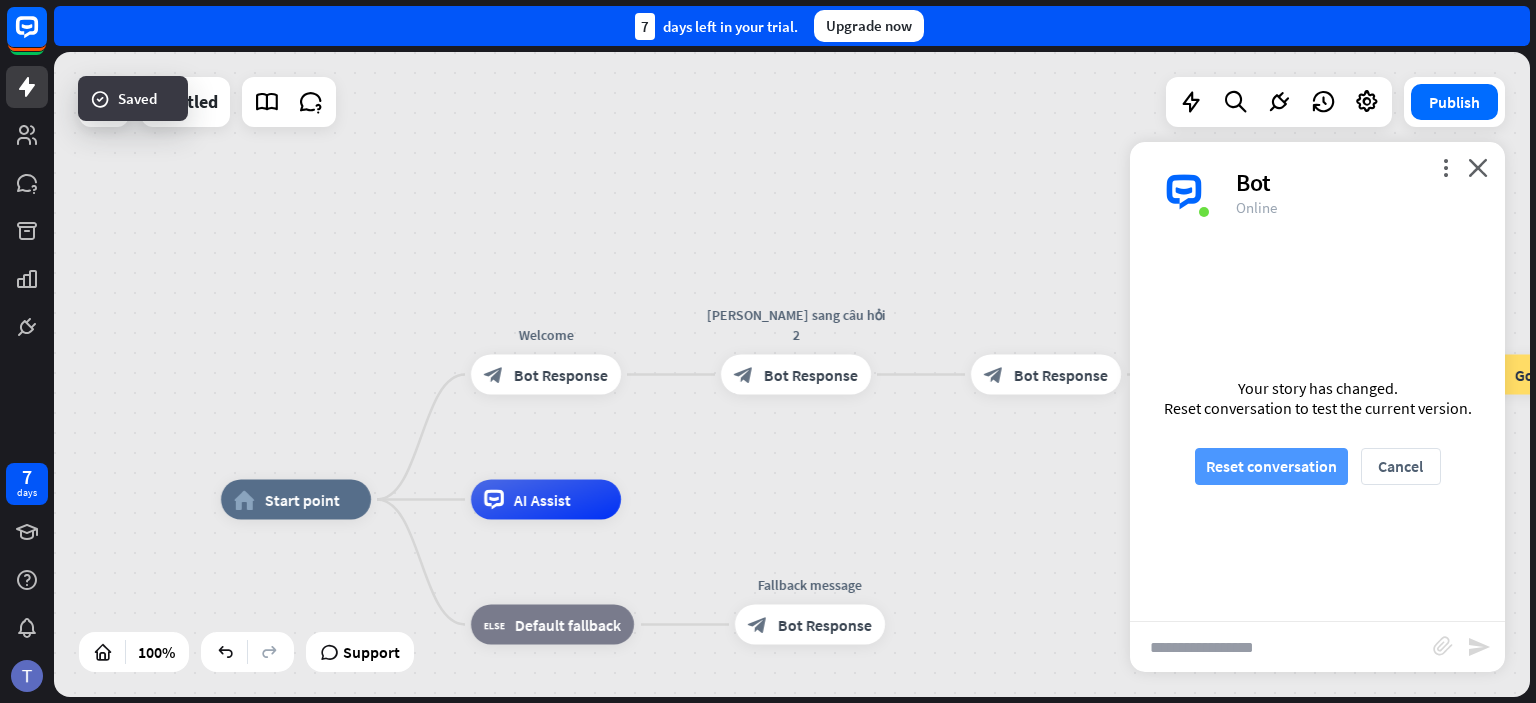 click on "Reset conversation" at bounding box center (1271, 466) 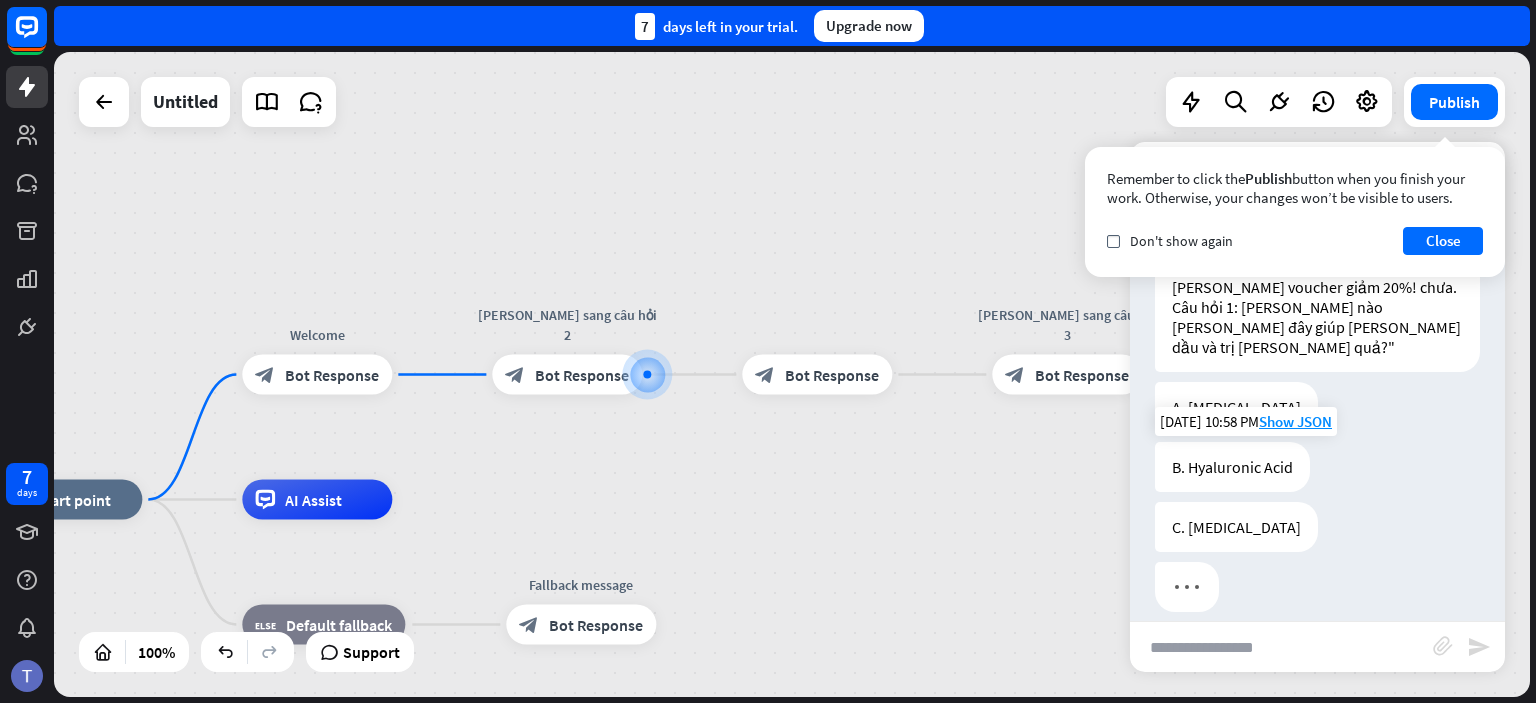 scroll, scrollTop: 79, scrollLeft: 0, axis: vertical 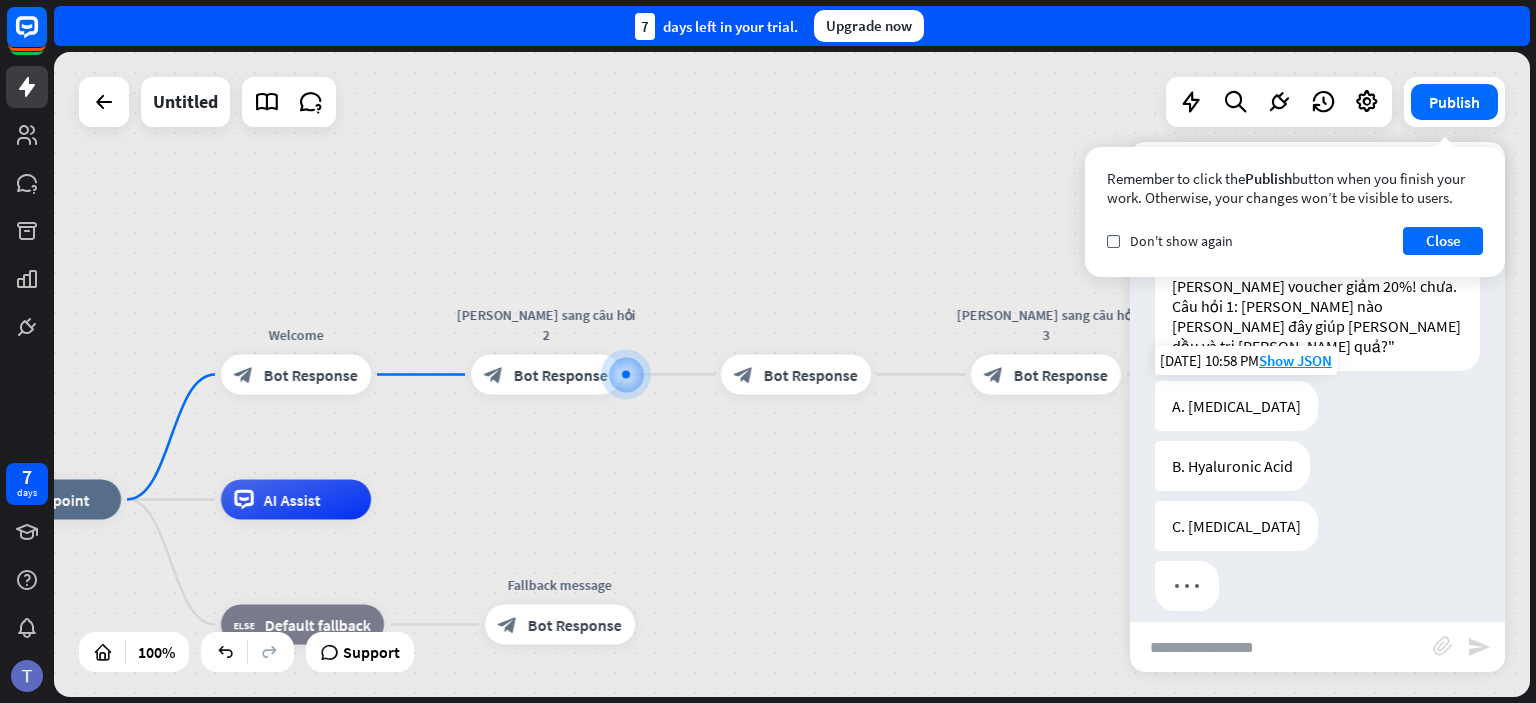 click on "A. [MEDICAL_DATA]" at bounding box center [1236, 406] 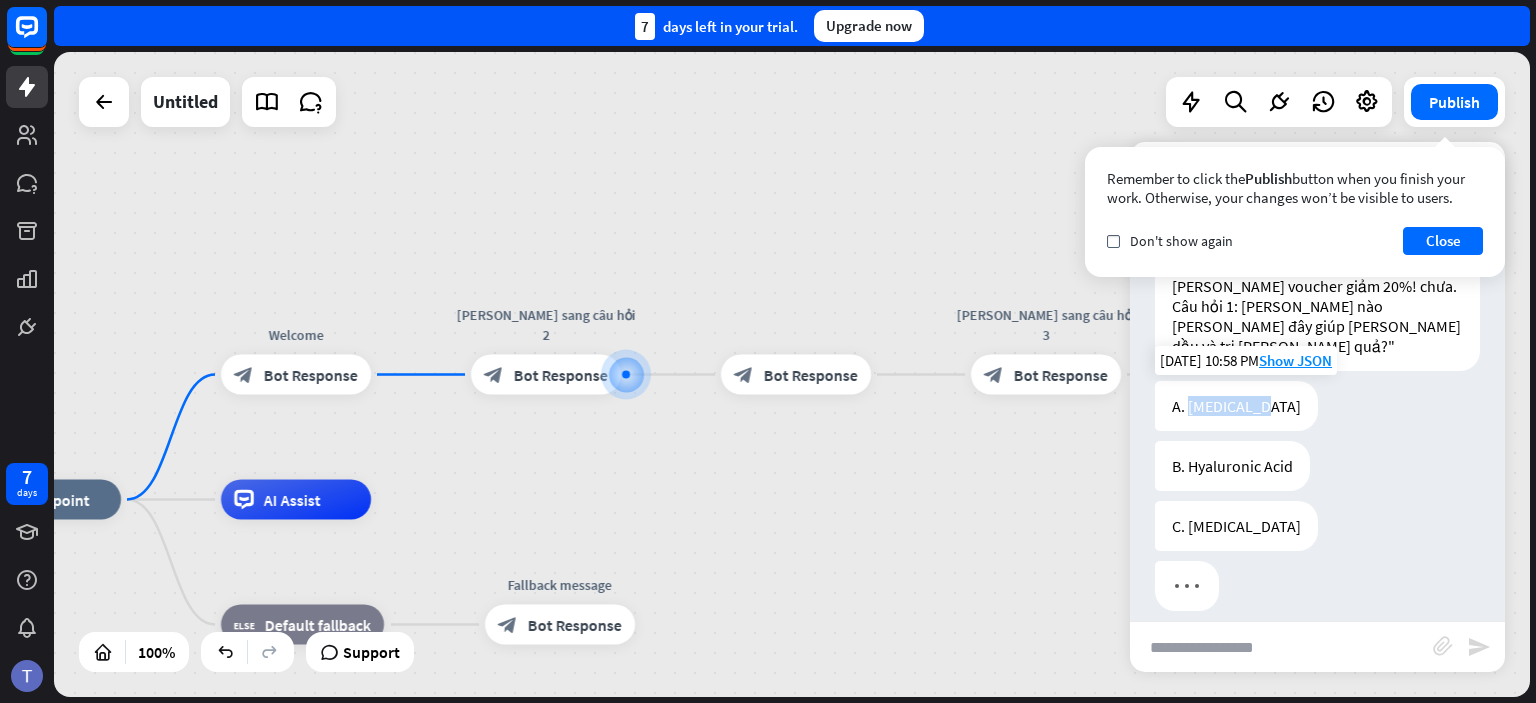 click on "A. [MEDICAL_DATA]" at bounding box center (1236, 406) 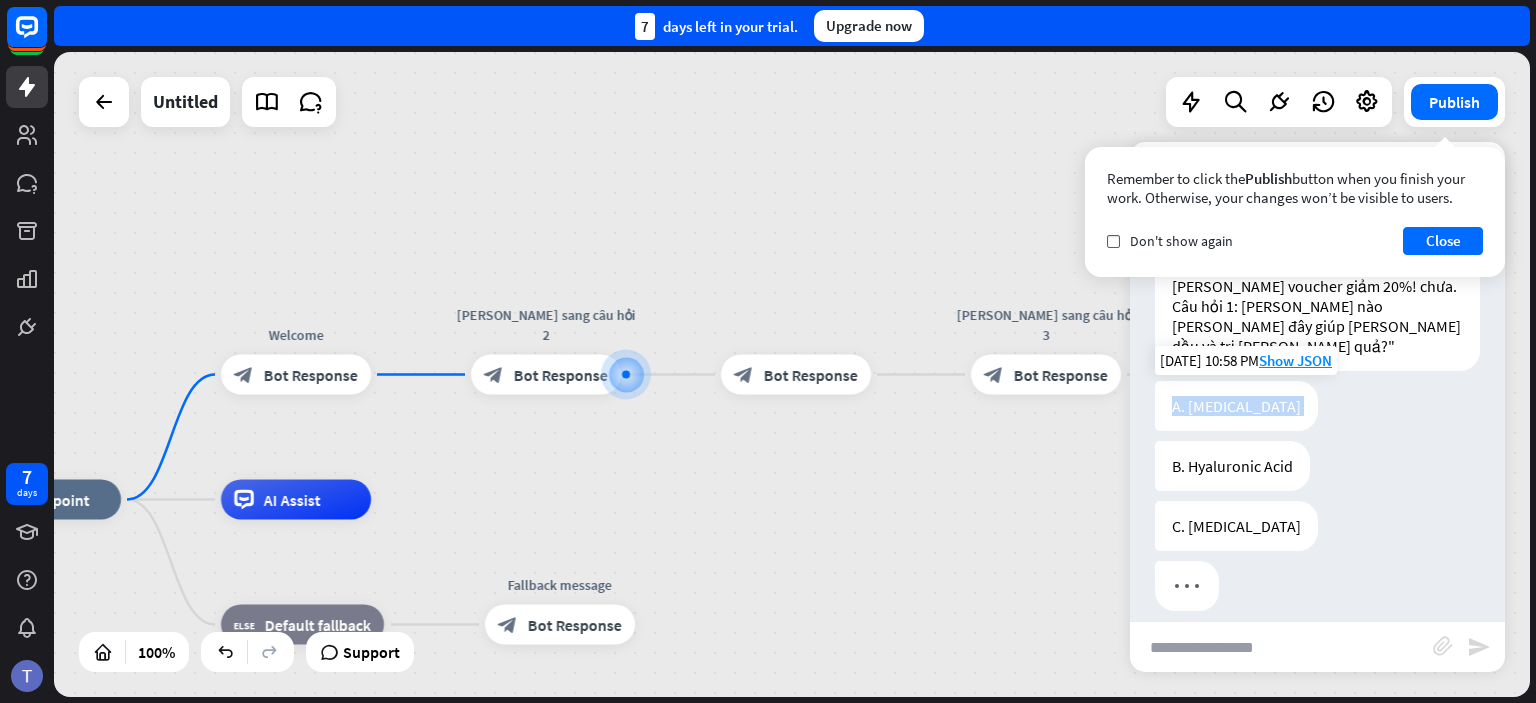 click on "A. [MEDICAL_DATA]" at bounding box center (1236, 406) 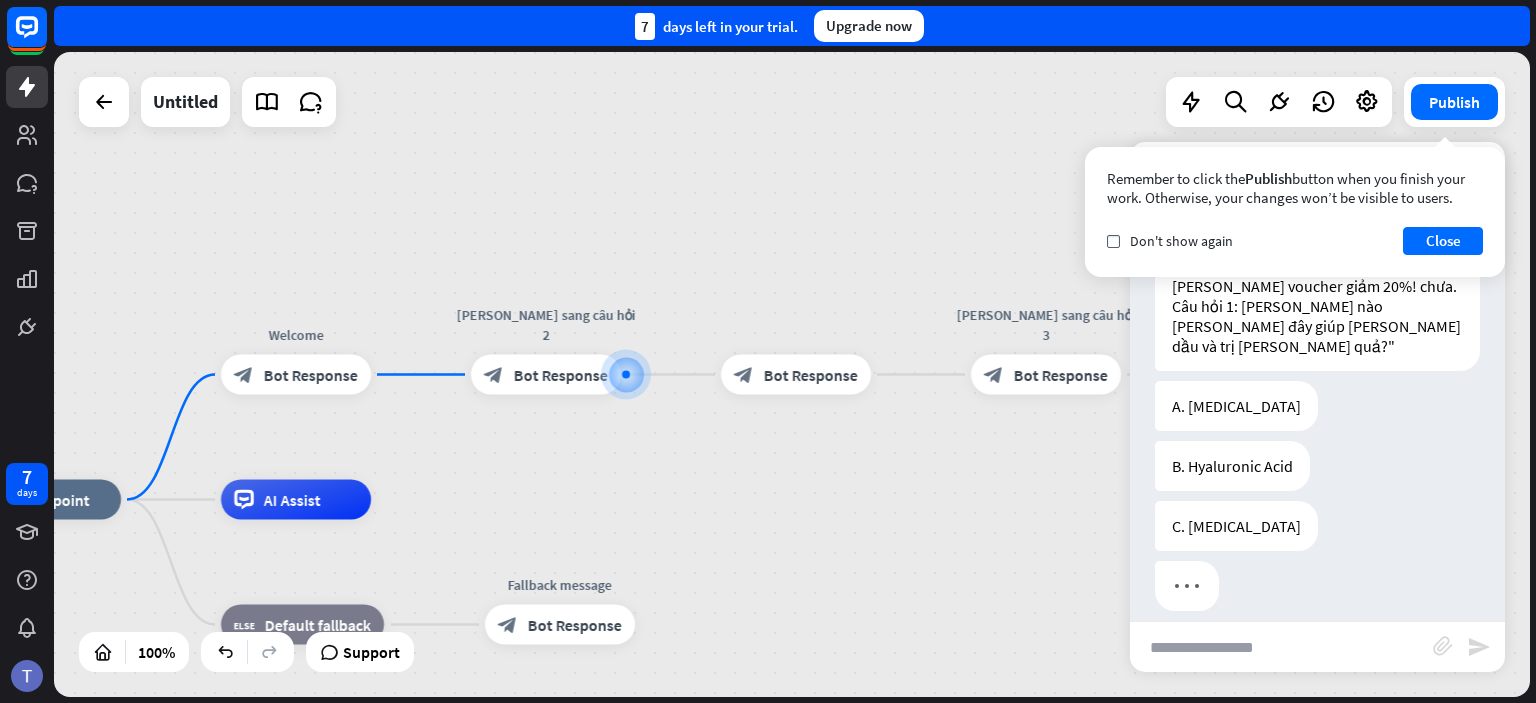 click at bounding box center [1317, 591] 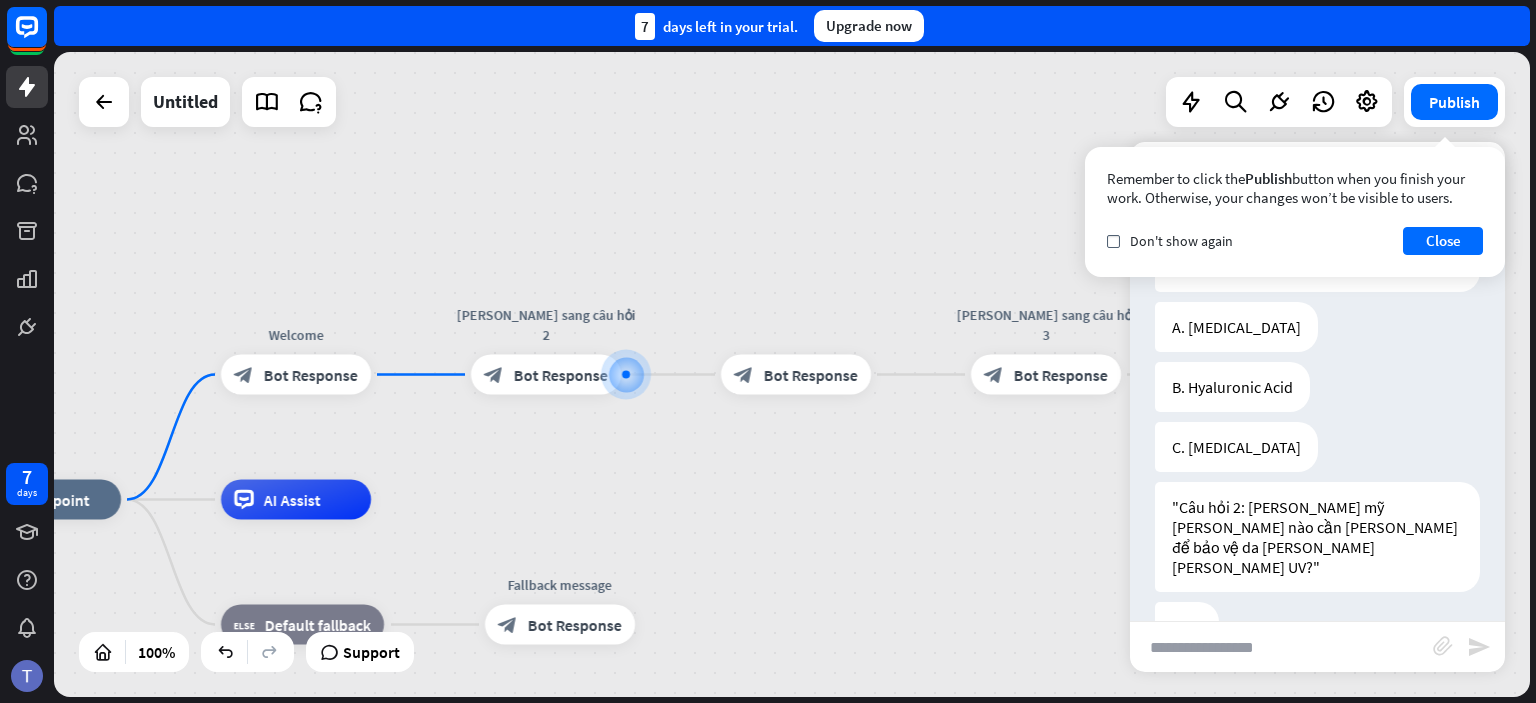scroll, scrollTop: 159, scrollLeft: 0, axis: vertical 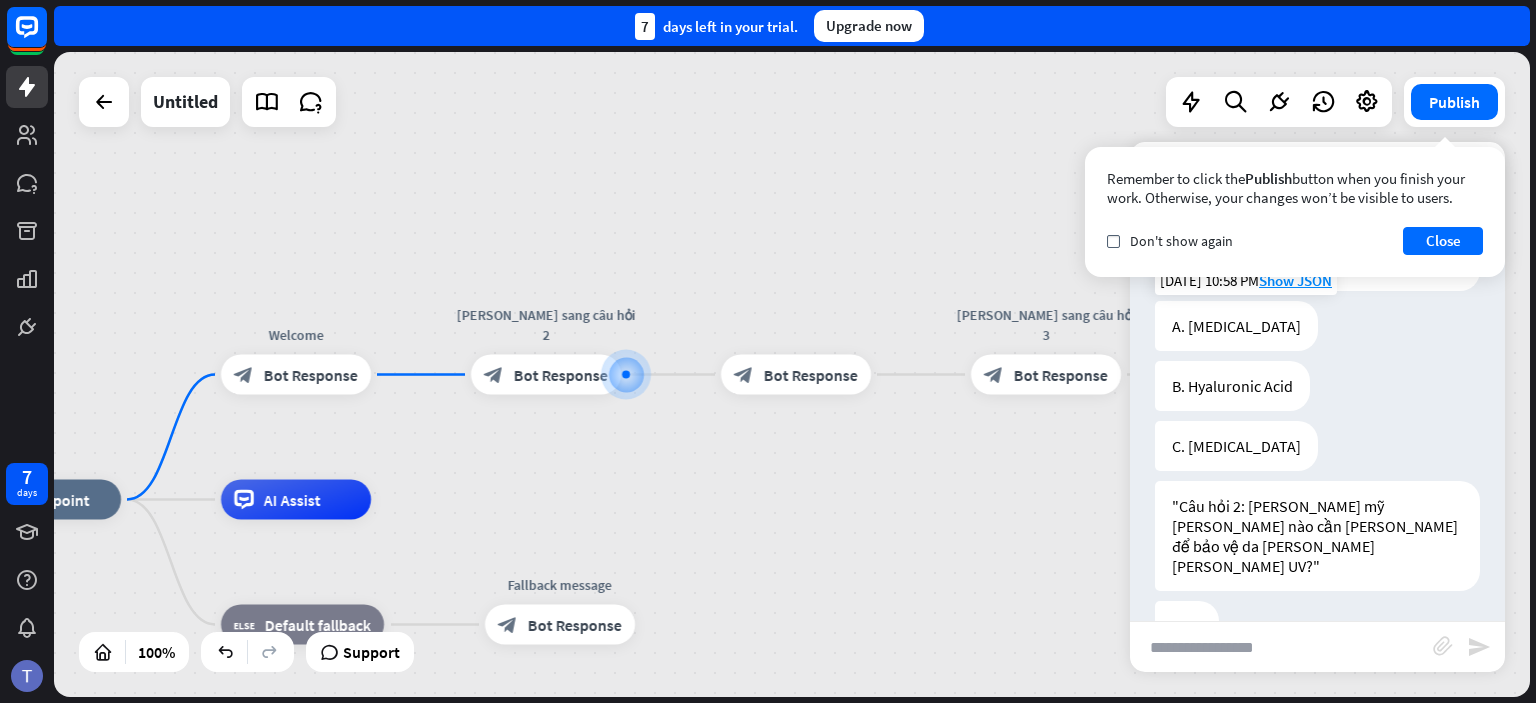 click on "A. [MEDICAL_DATA]" at bounding box center (1236, 326) 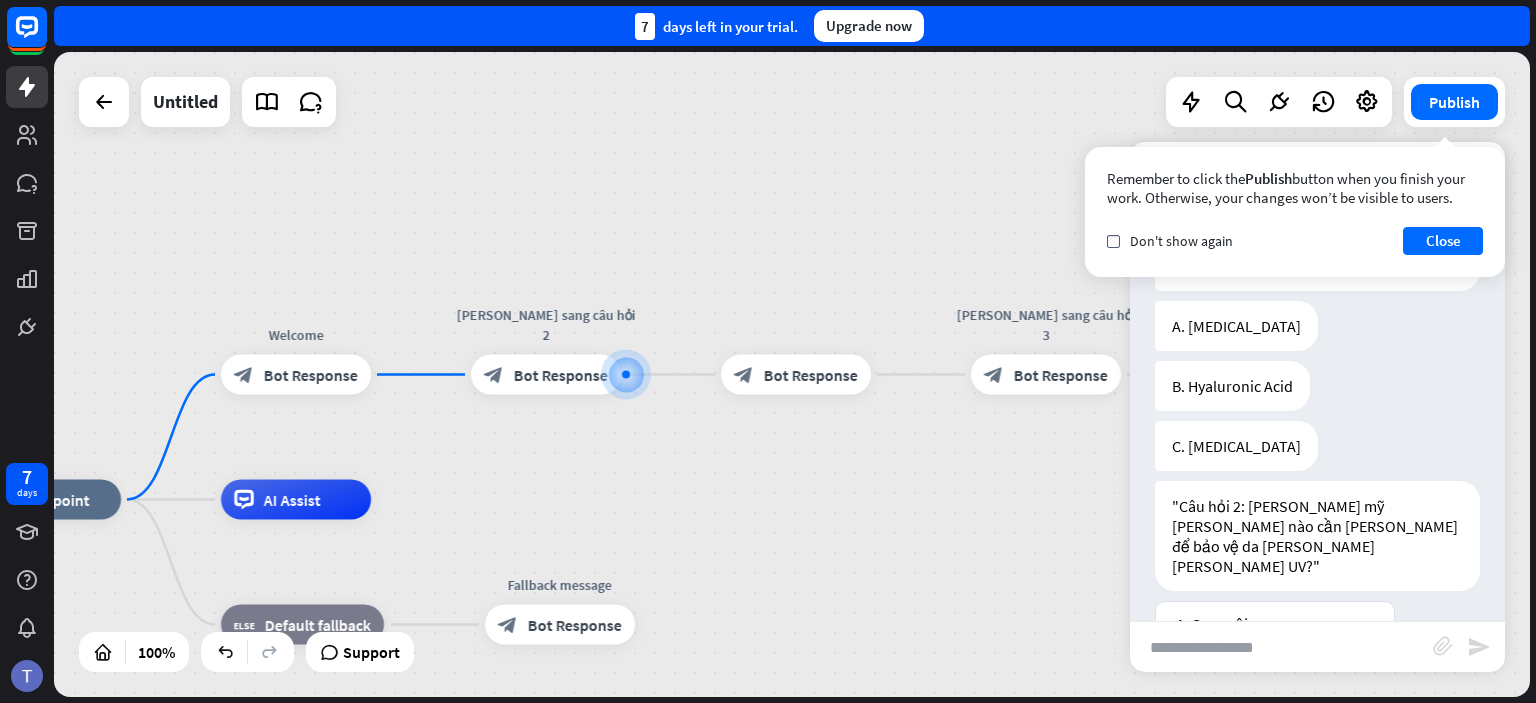 scroll, scrollTop: 277, scrollLeft: 0, axis: vertical 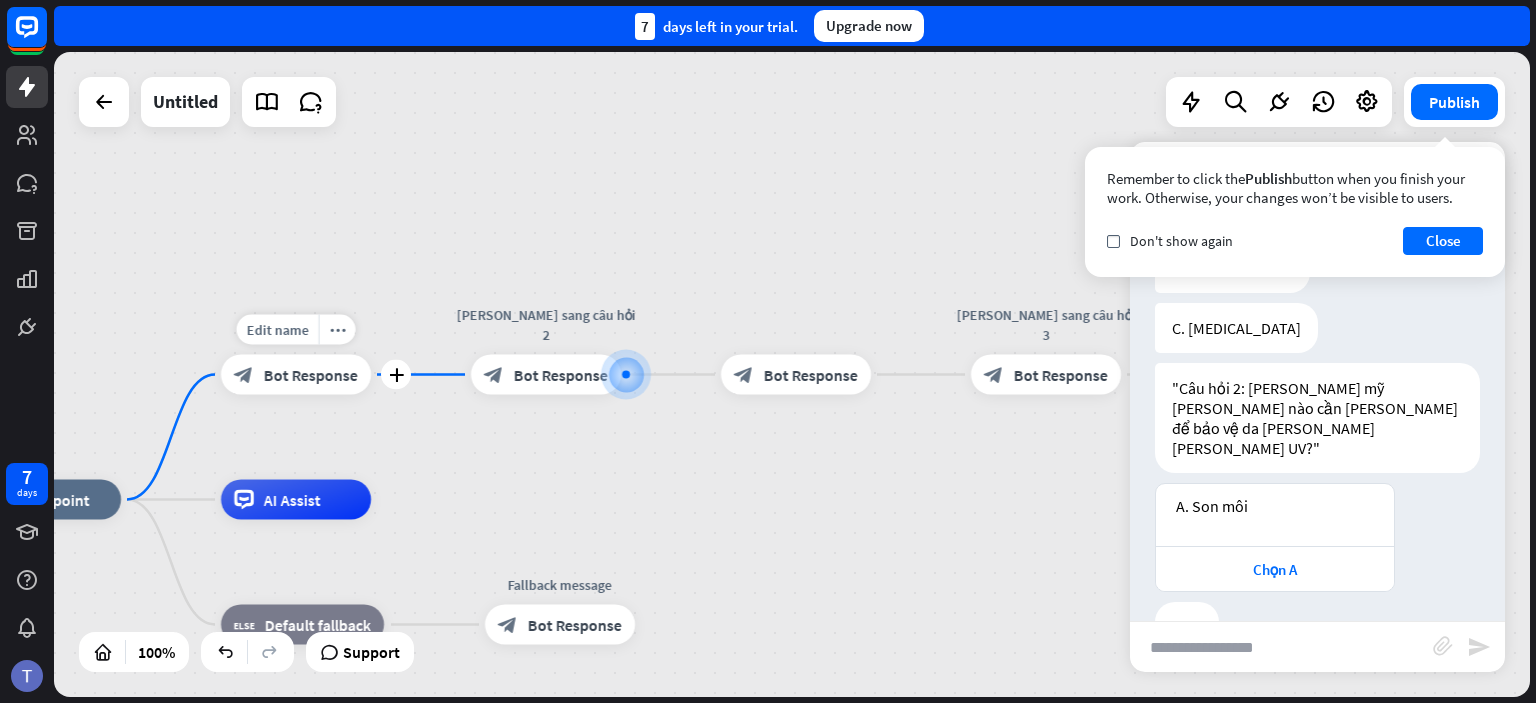 click on "block_bot_response   Bot Response" at bounding box center (296, 375) 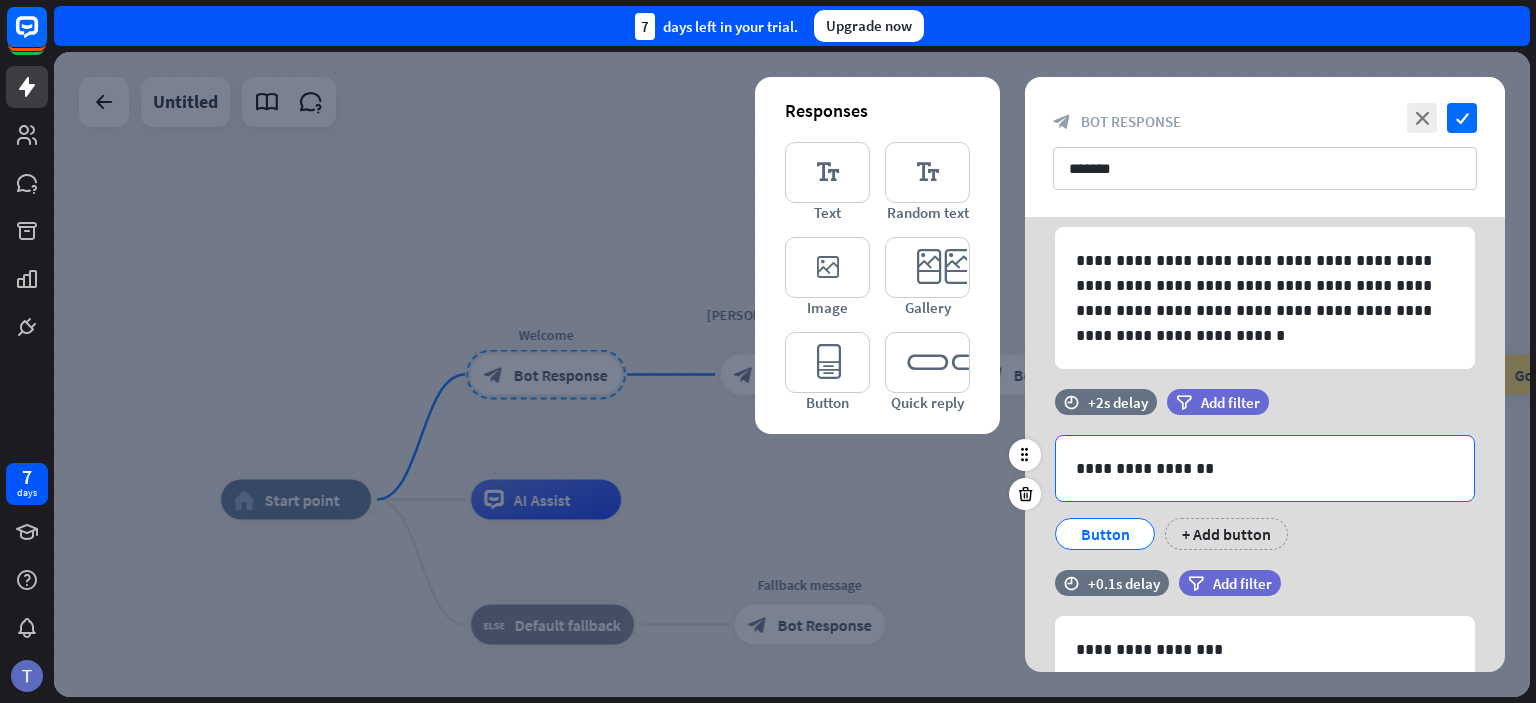scroll, scrollTop: 100, scrollLeft: 0, axis: vertical 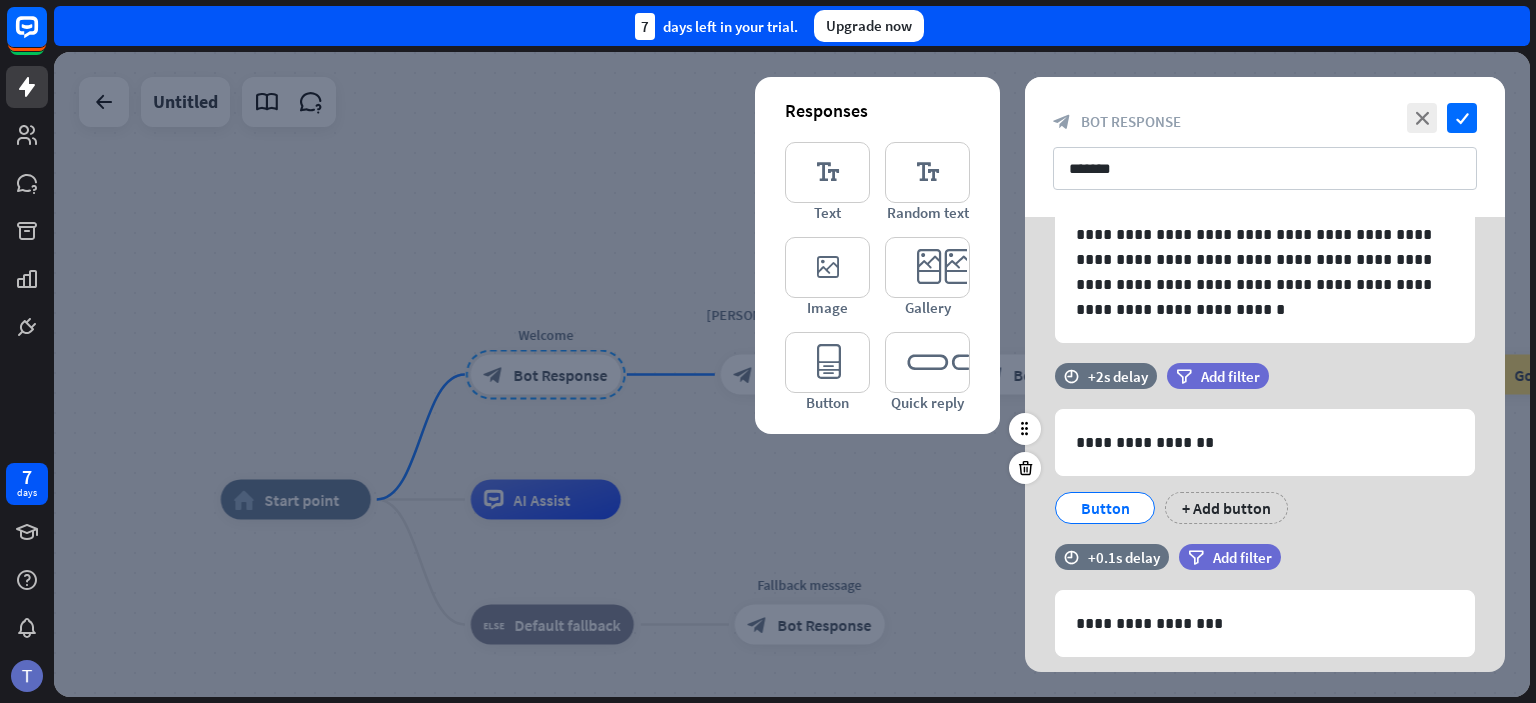 click on "Button" at bounding box center [1105, 508] 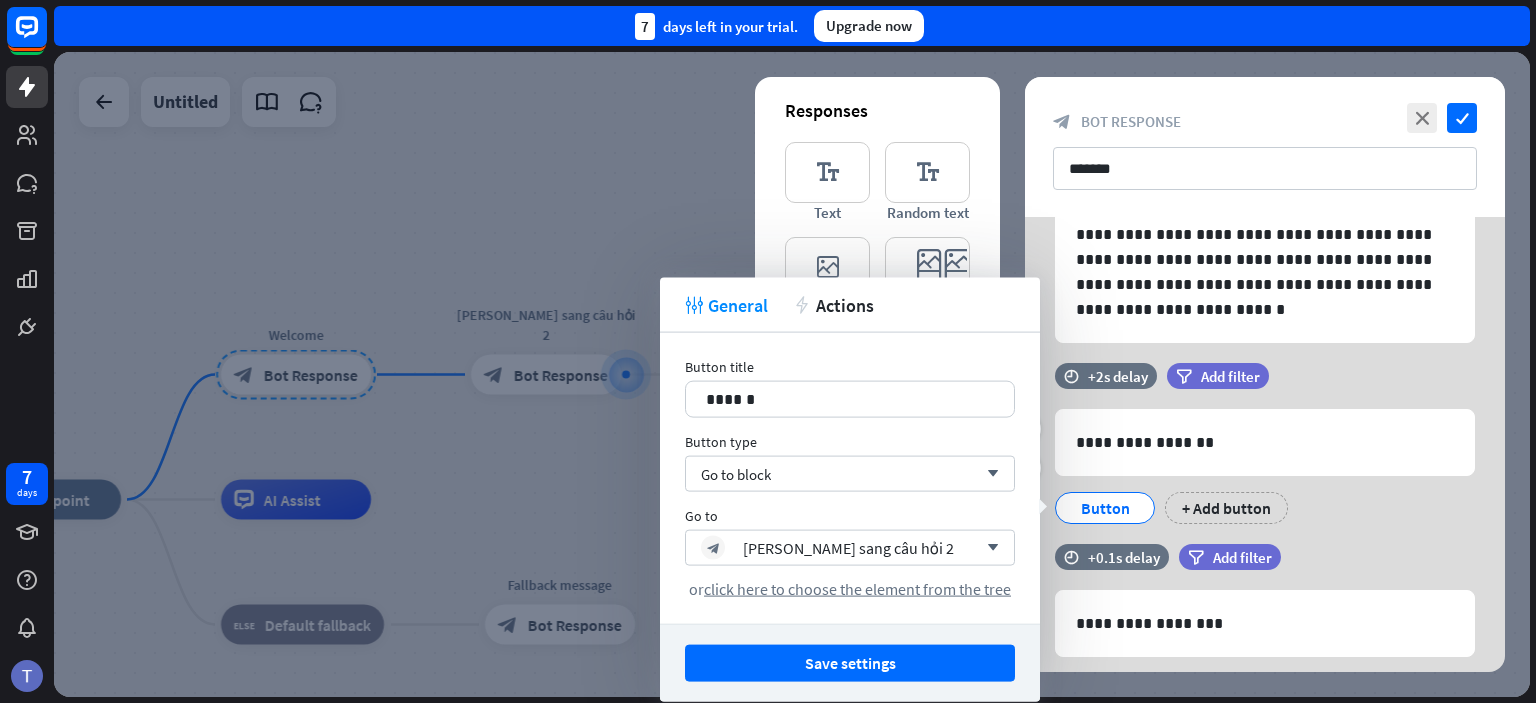 click on "**********" at bounding box center (1265, 453) 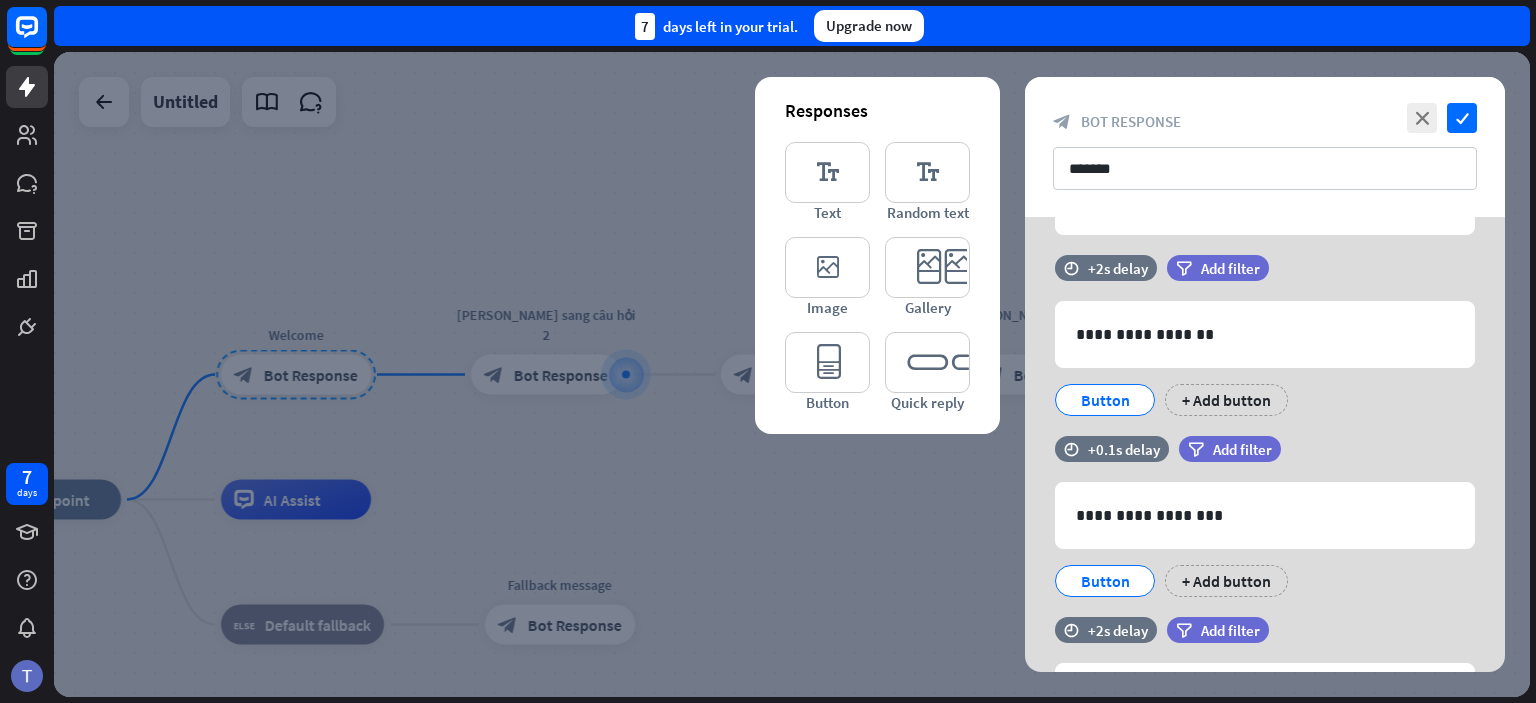 scroll, scrollTop: 208, scrollLeft: 0, axis: vertical 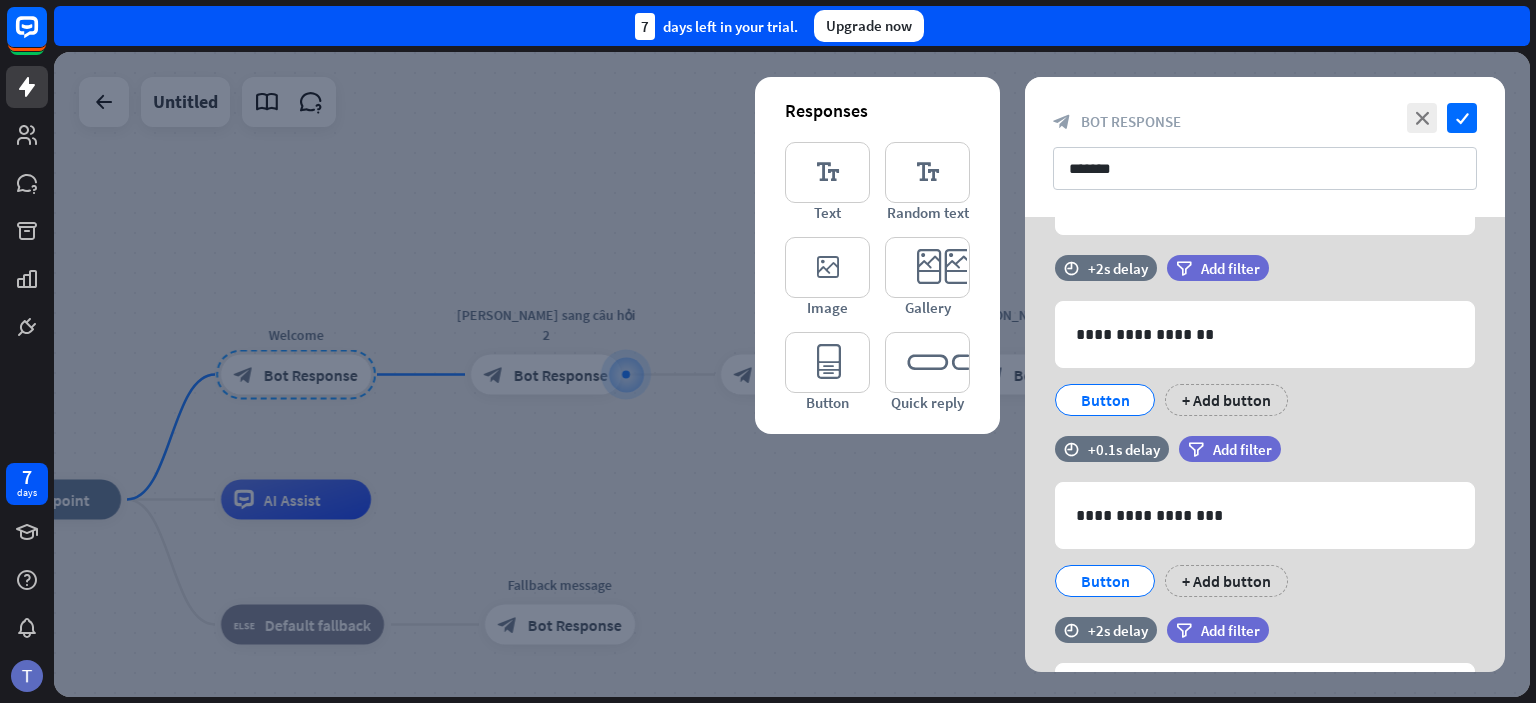 click at bounding box center (792, 374) 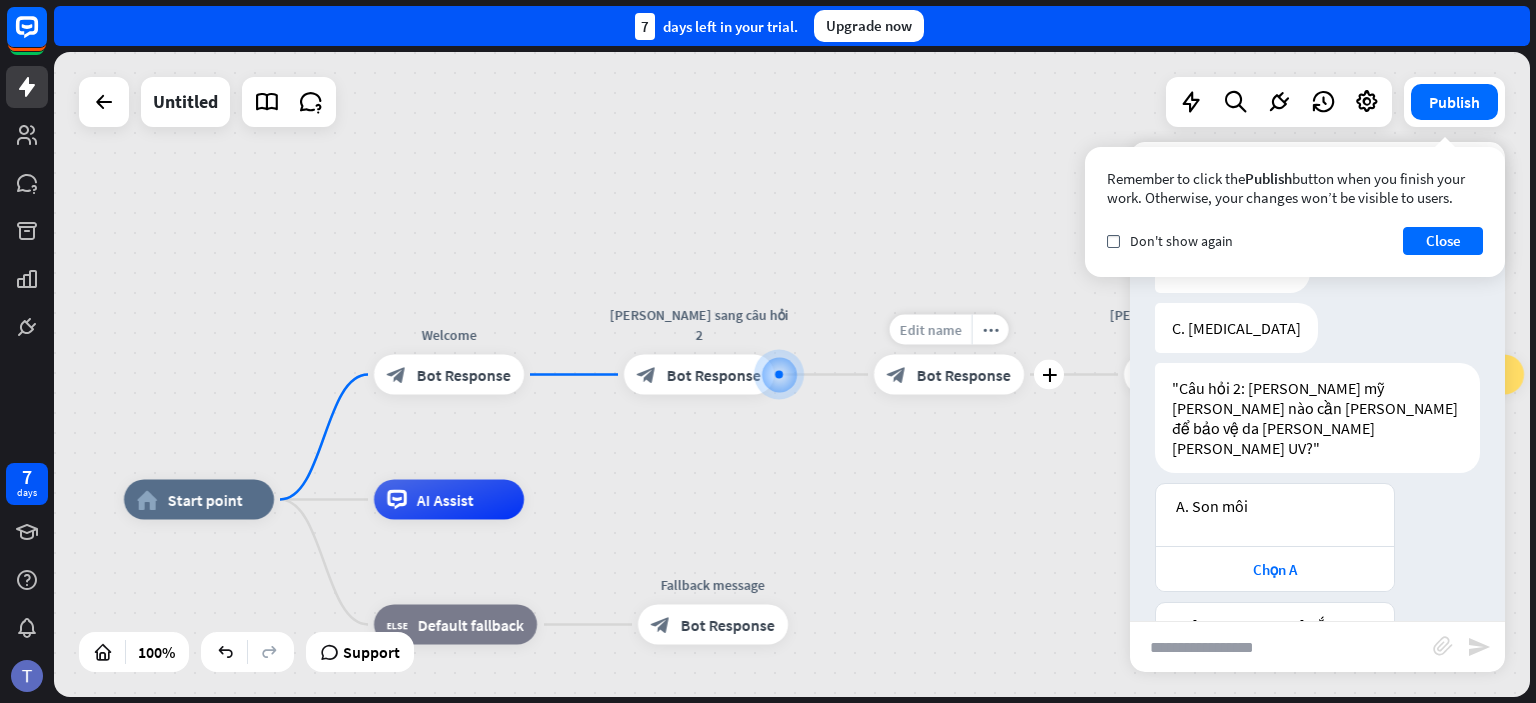 click on "Edit name" at bounding box center (931, 330) 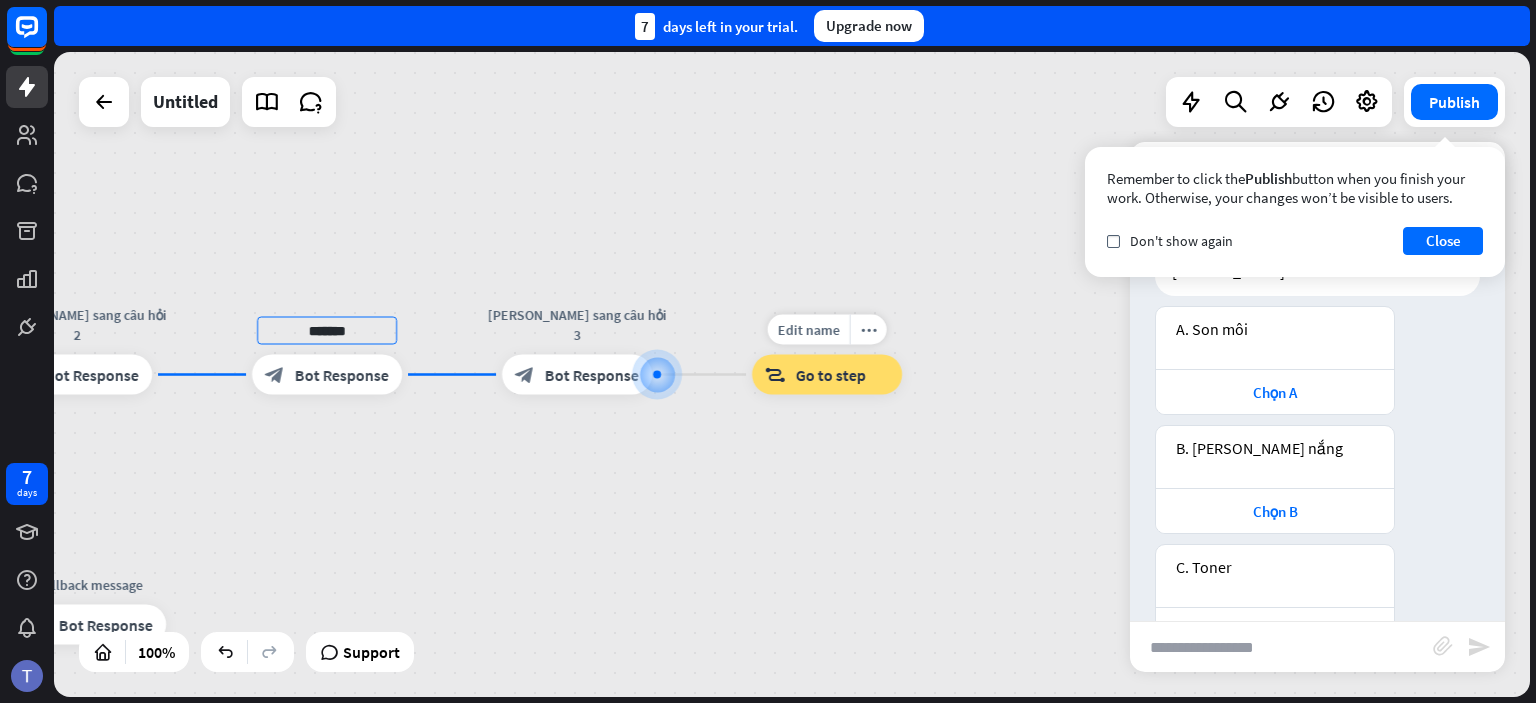 scroll, scrollTop: 514, scrollLeft: 0, axis: vertical 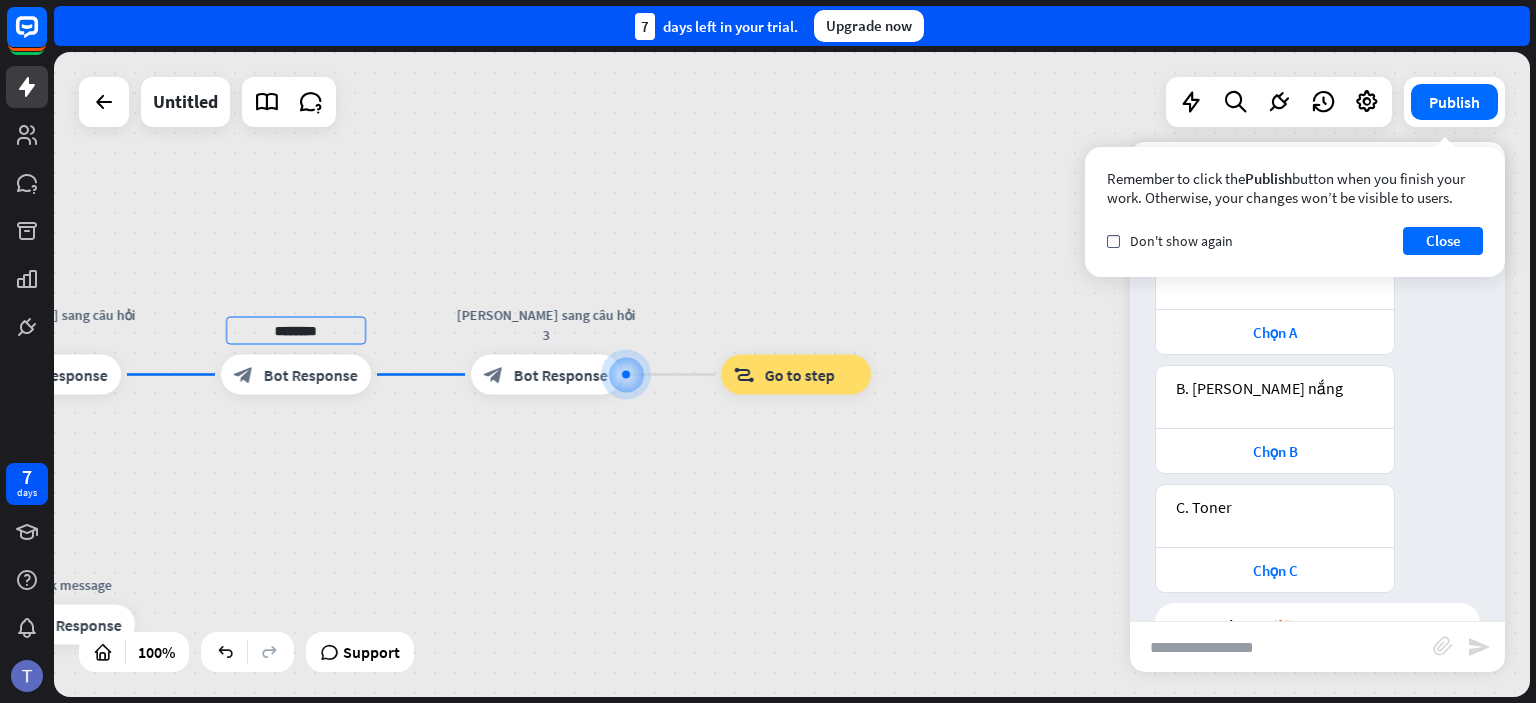 type on "********" 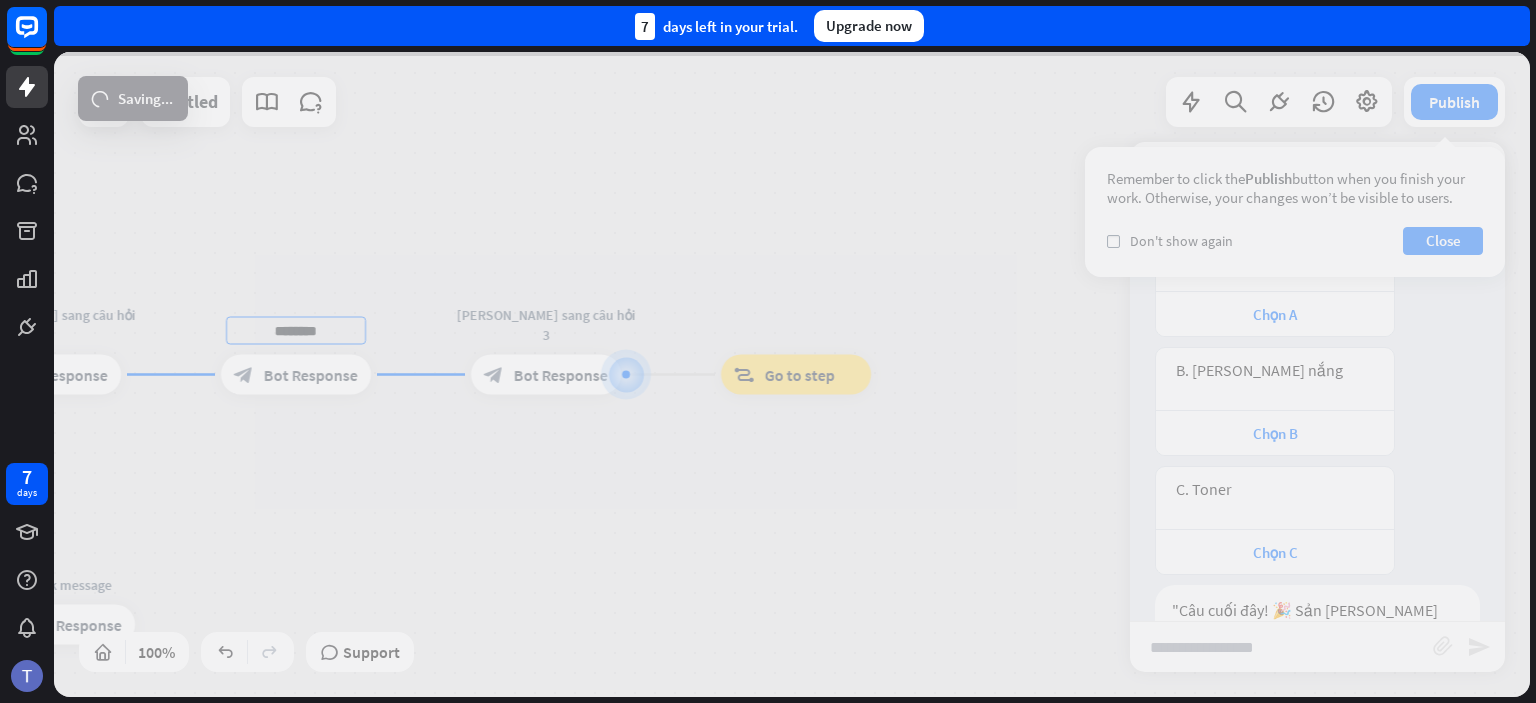 drag, startPoint x: 685, startPoint y: 471, endPoint x: 677, endPoint y: 464, distance: 10.630146 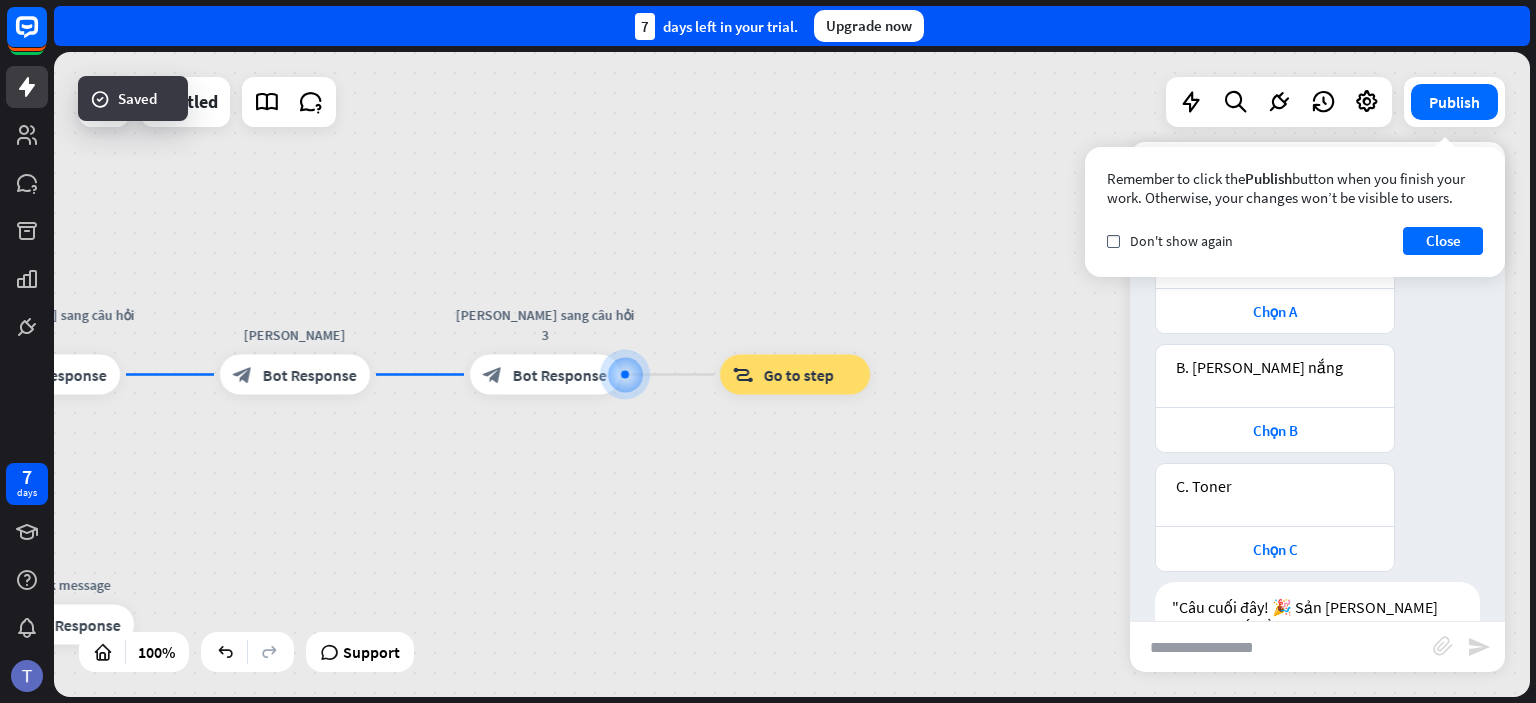 scroll, scrollTop: 594, scrollLeft: 0, axis: vertical 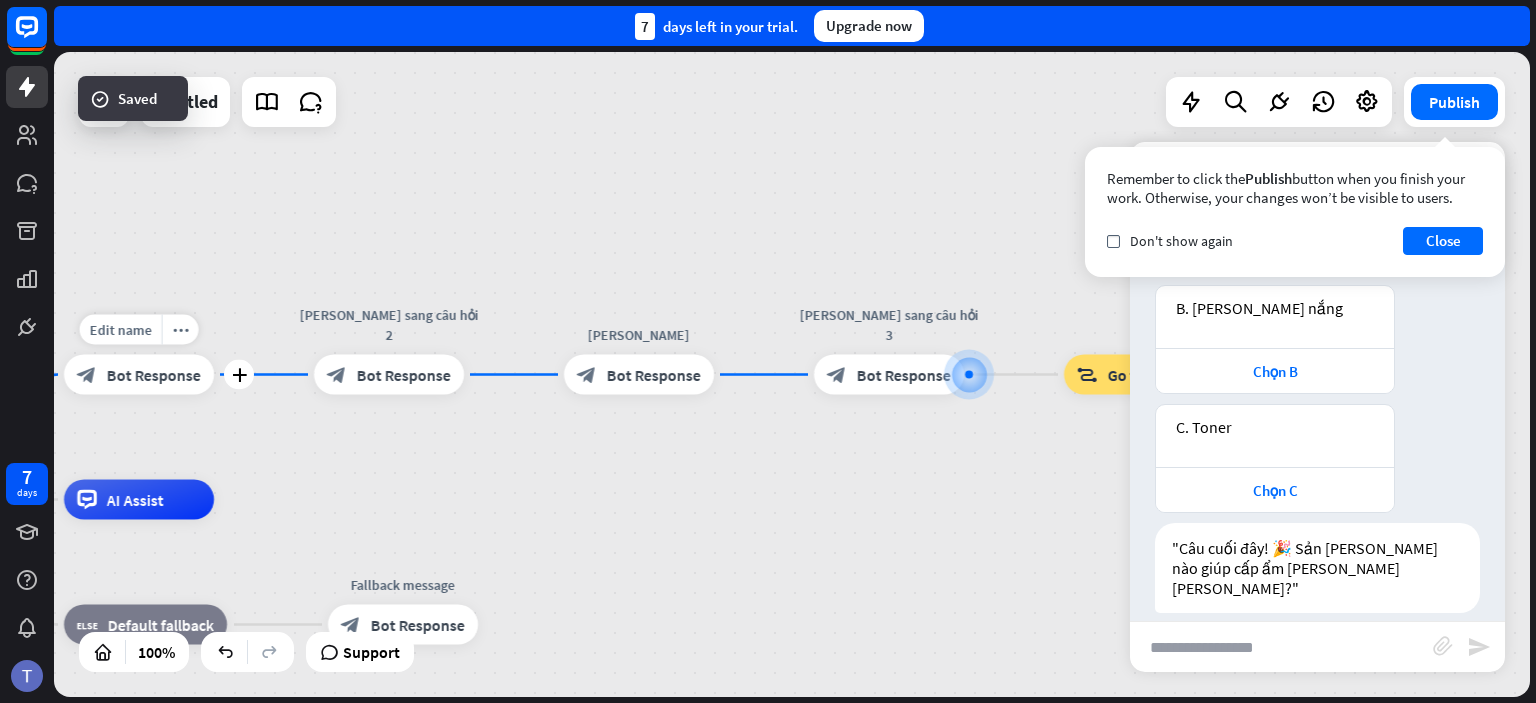 click on "Bot Response" at bounding box center (154, 375) 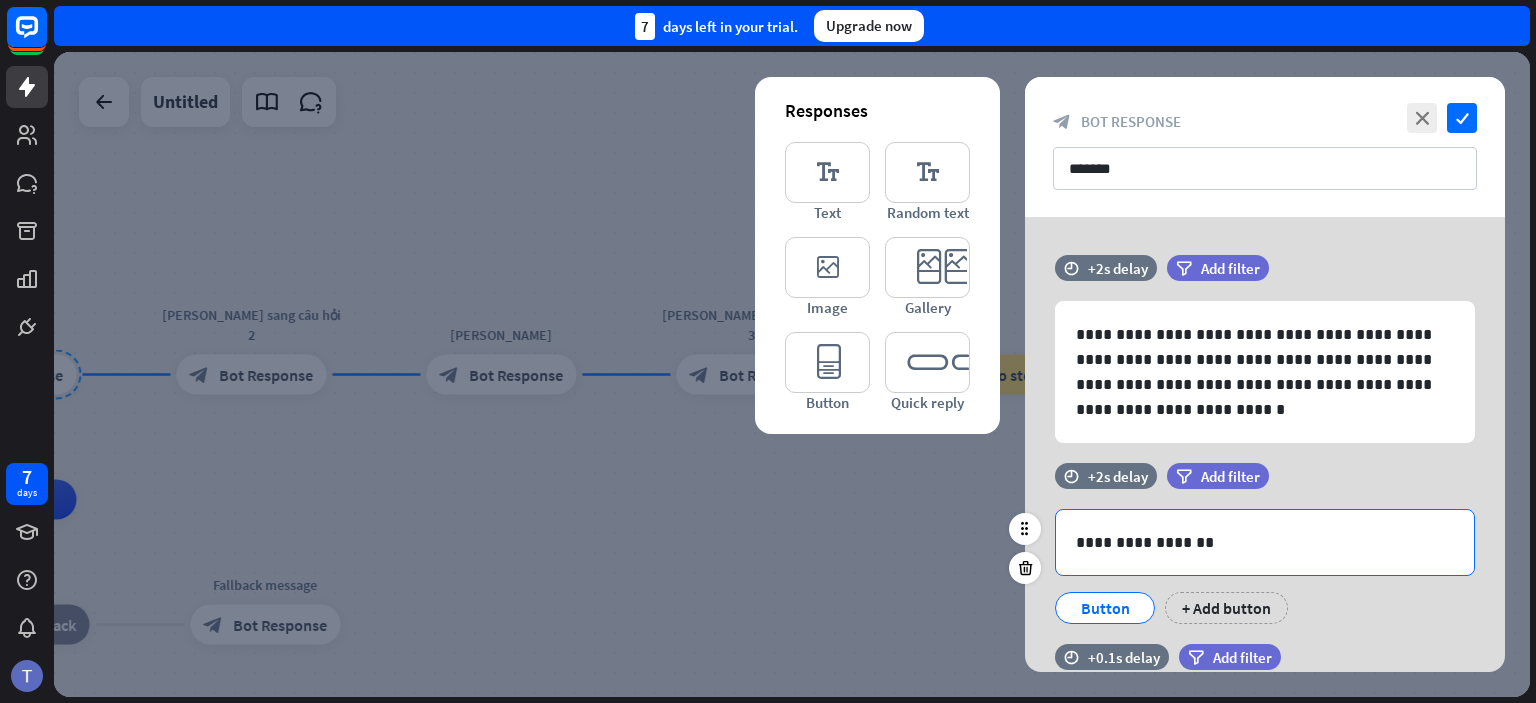 scroll, scrollTop: 0, scrollLeft: 0, axis: both 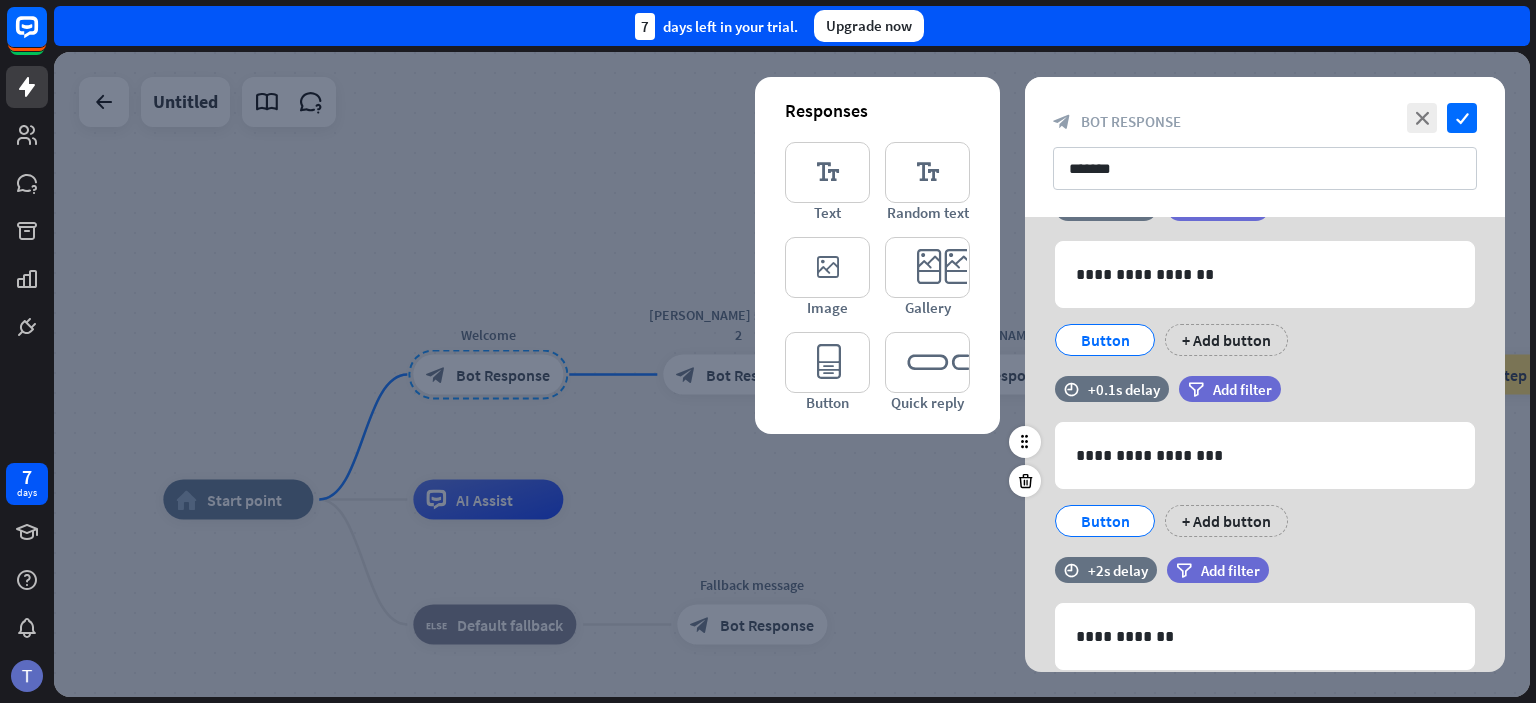 click on "Button" at bounding box center [1105, 521] 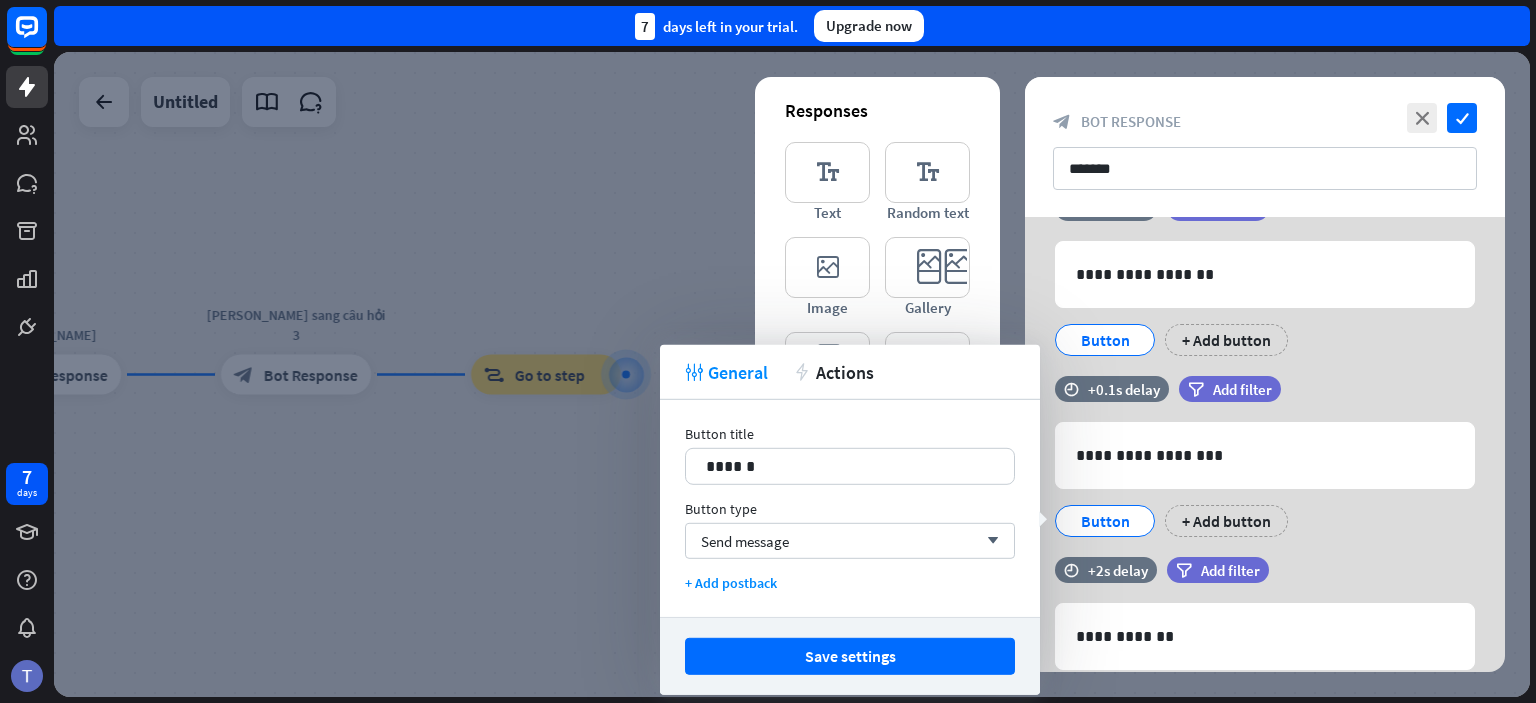 click on "Button type     Send message
arrow_down" at bounding box center [850, 529] 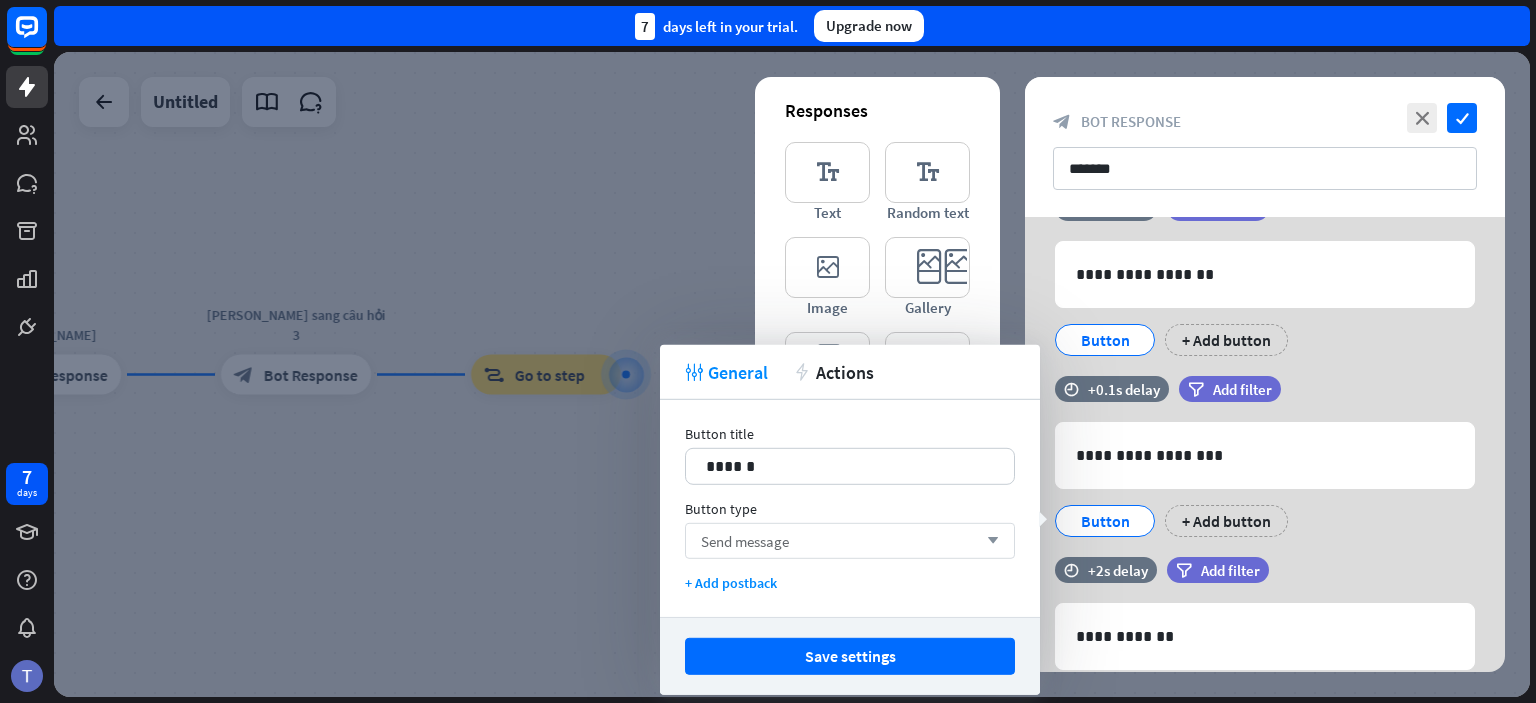 click on "Send message
arrow_down" at bounding box center (850, 541) 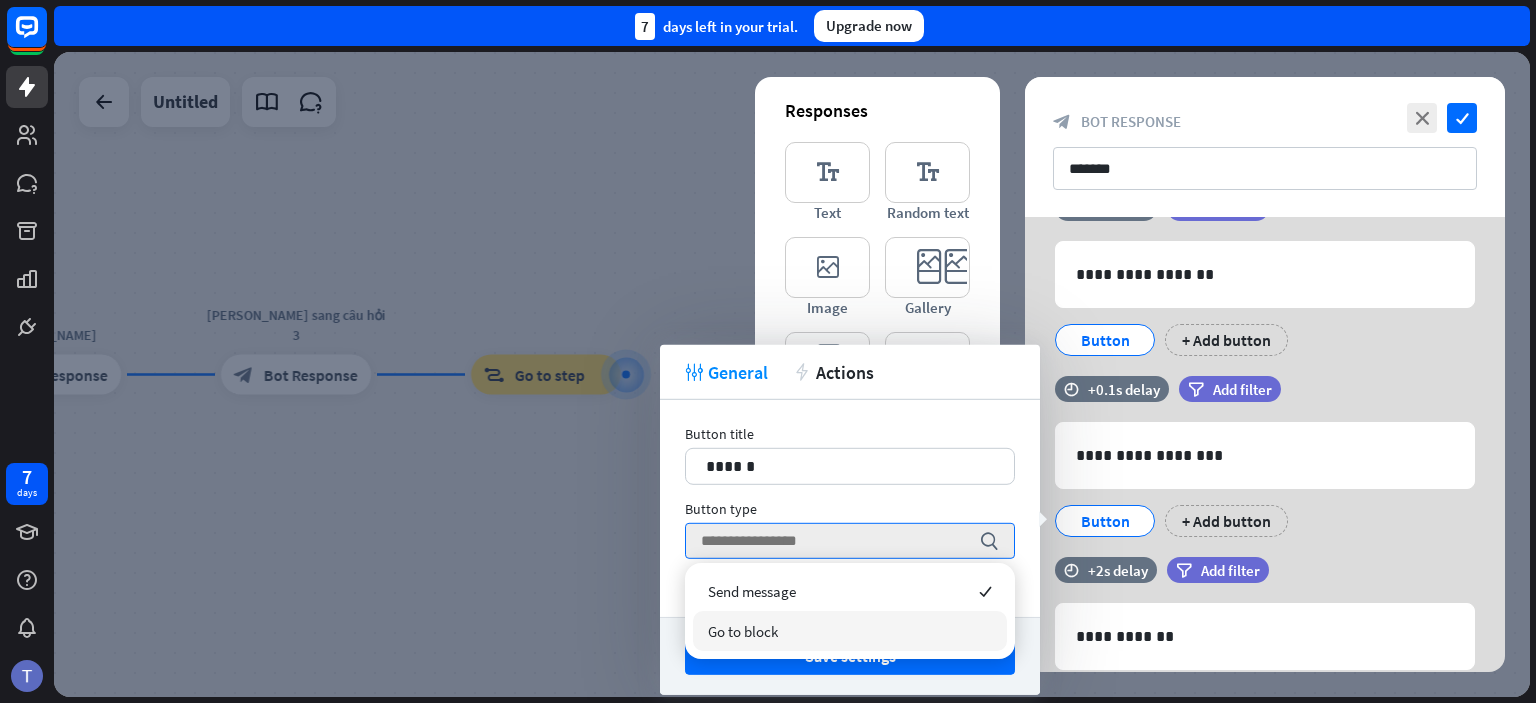 click on "Go to block" at bounding box center [743, 631] 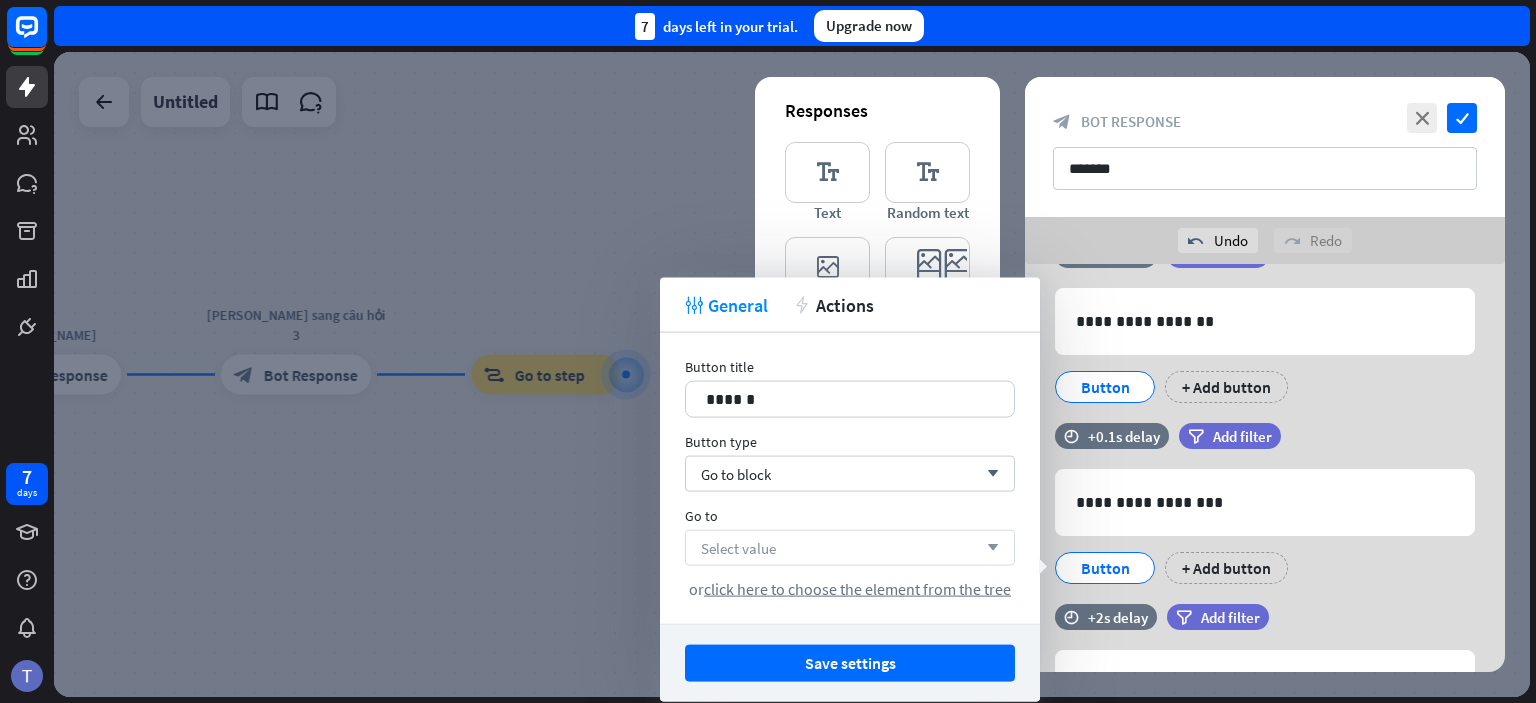 click on "Select value
arrow_down" at bounding box center [850, 548] 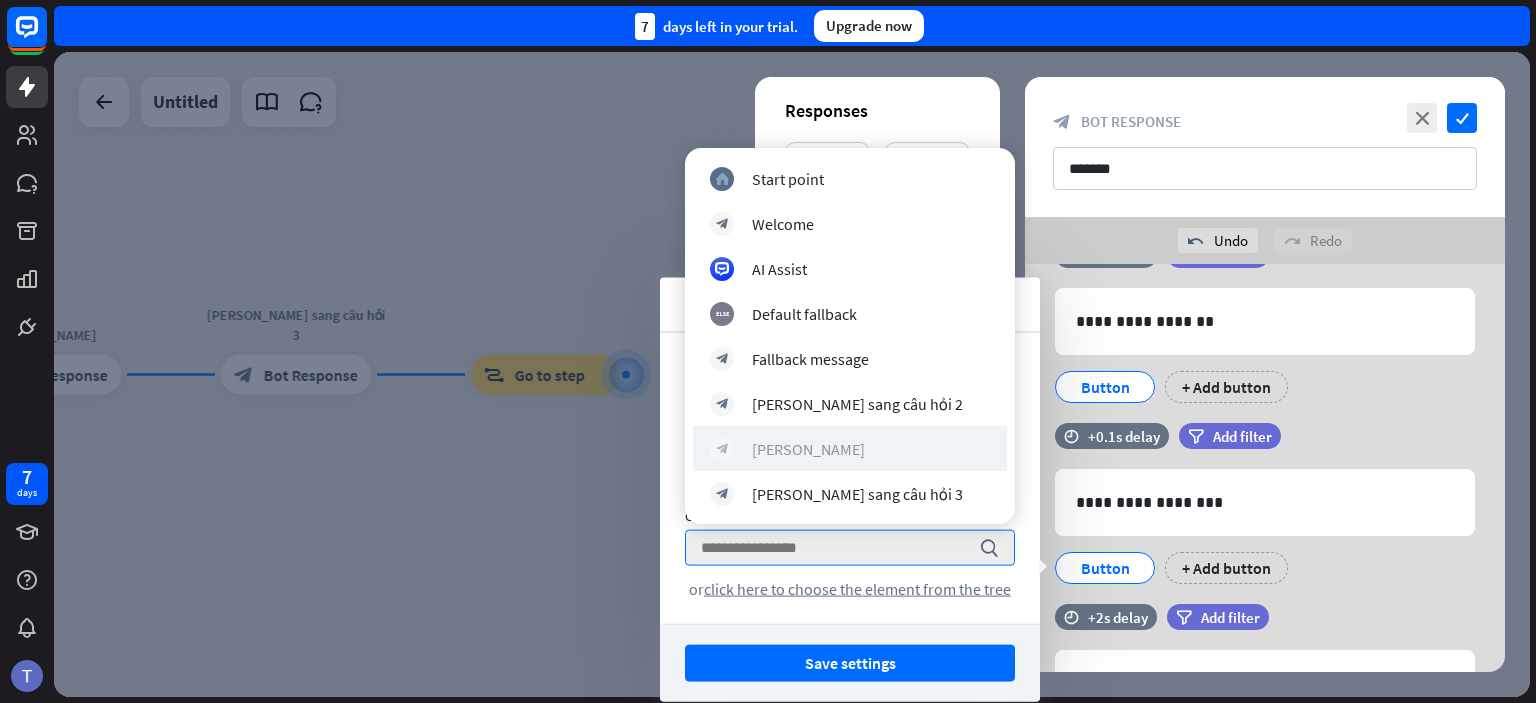 click on "block_bot_response
[PERSON_NAME]" at bounding box center [850, 449] 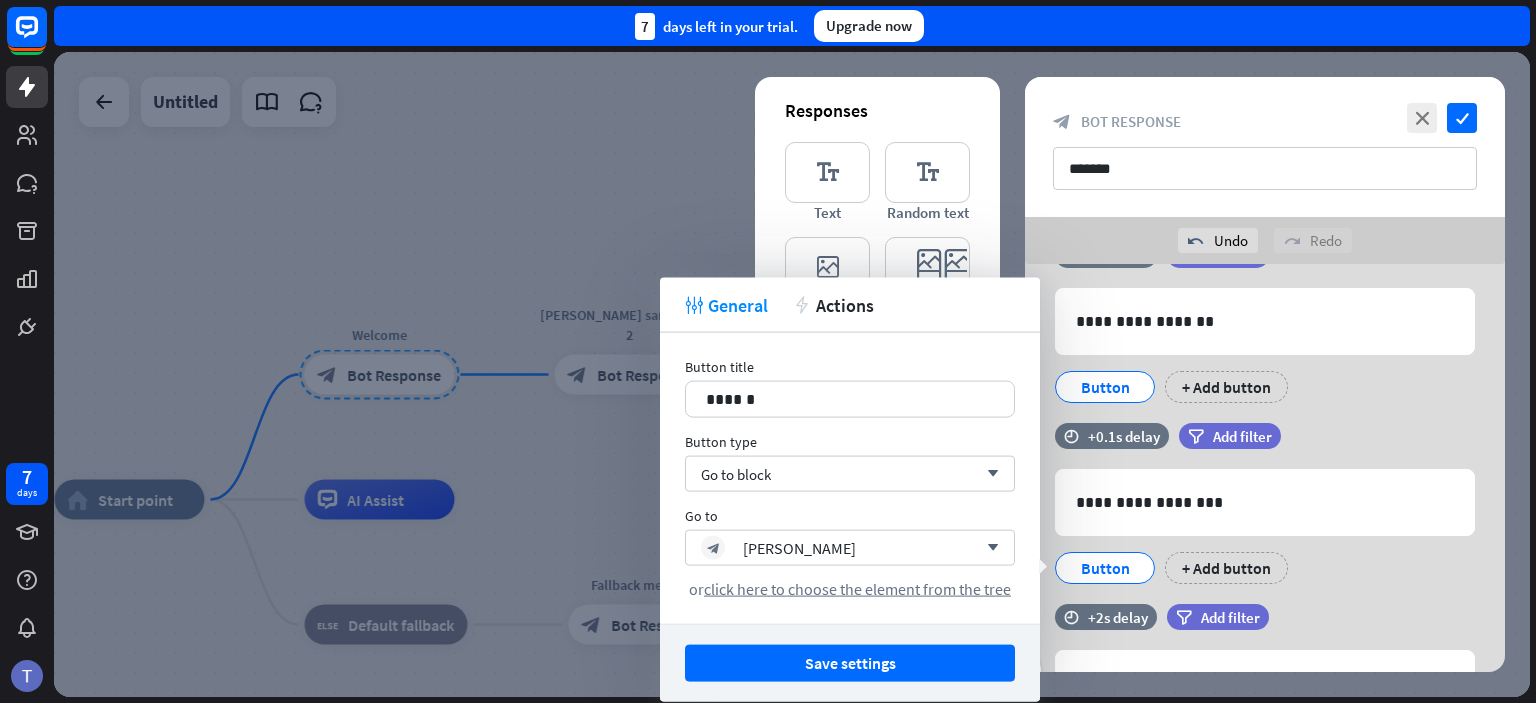scroll, scrollTop: 429, scrollLeft: 0, axis: vertical 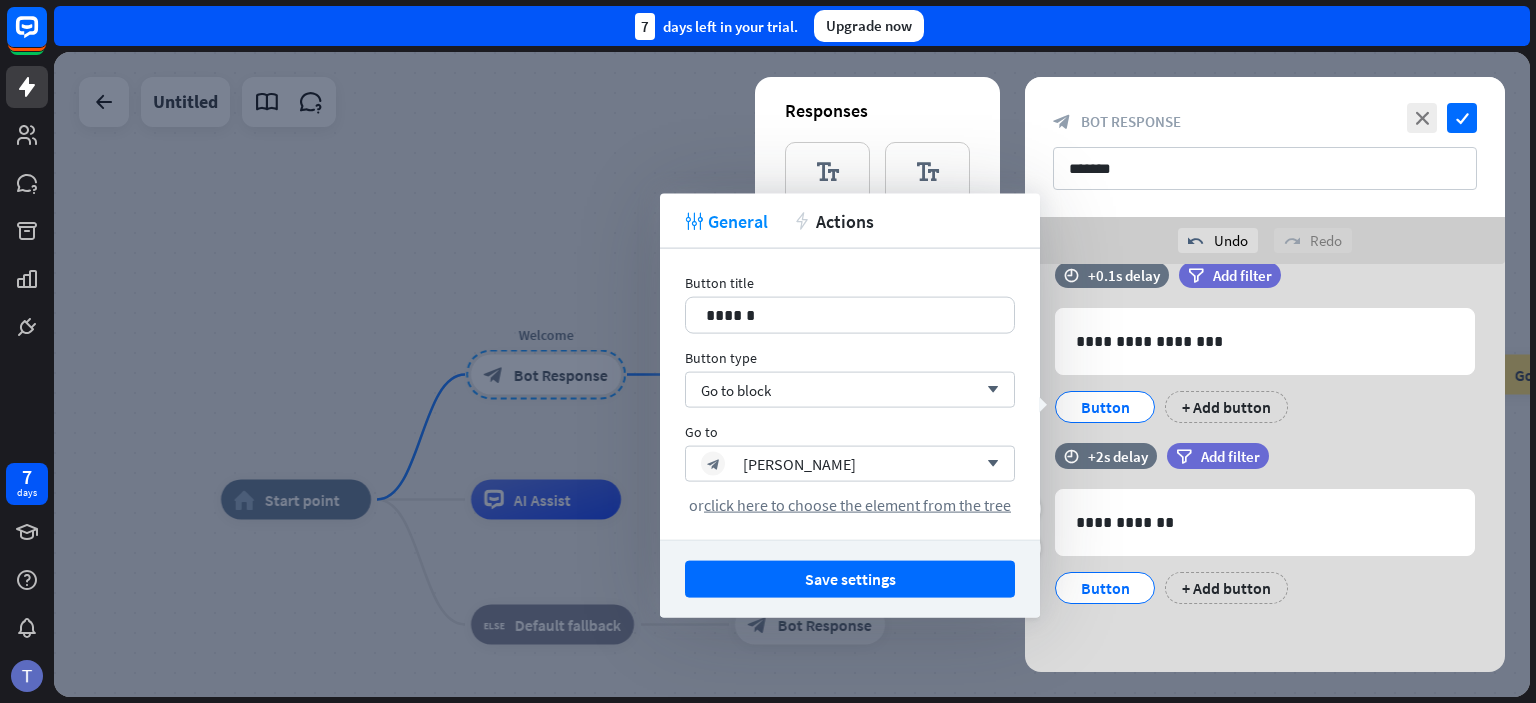 click on "Button" at bounding box center [1105, 588] 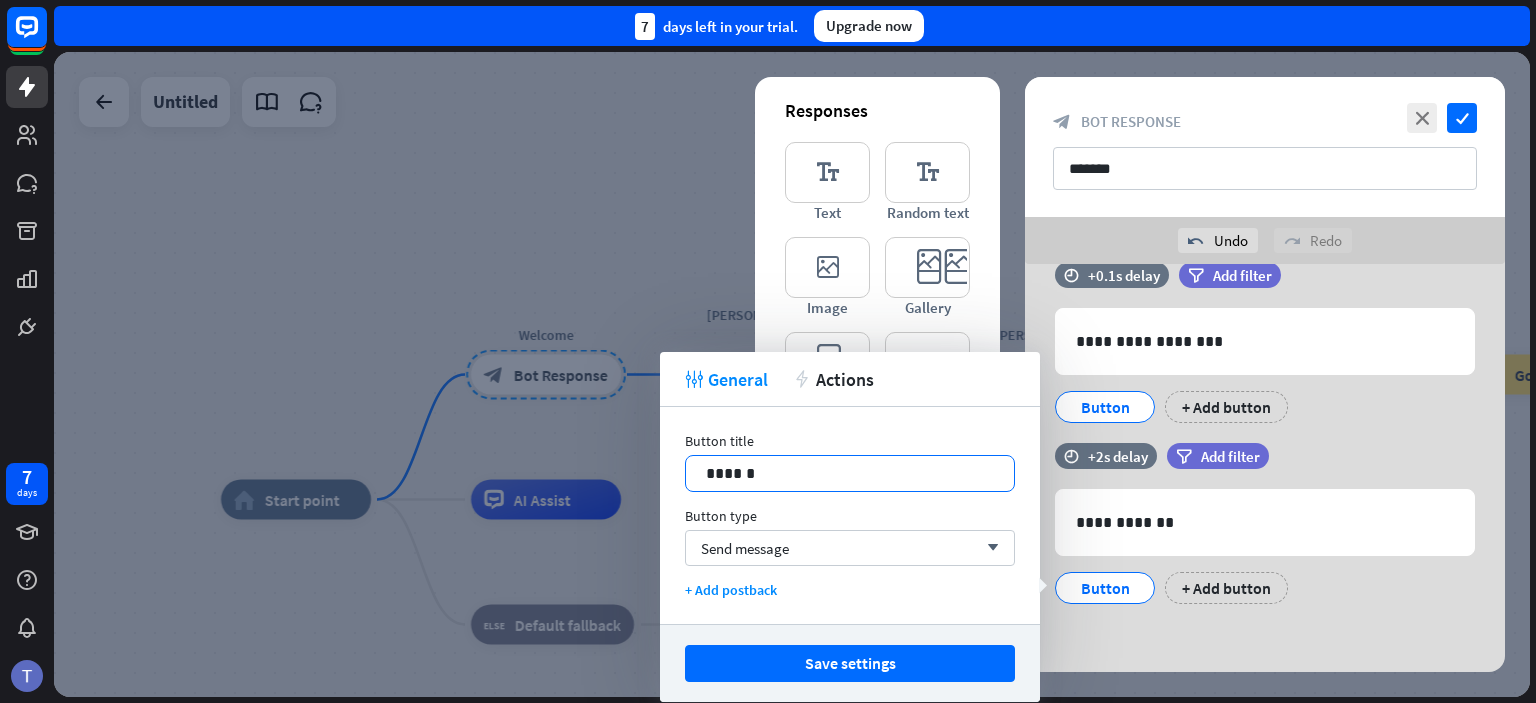 click on "******" at bounding box center (850, 473) 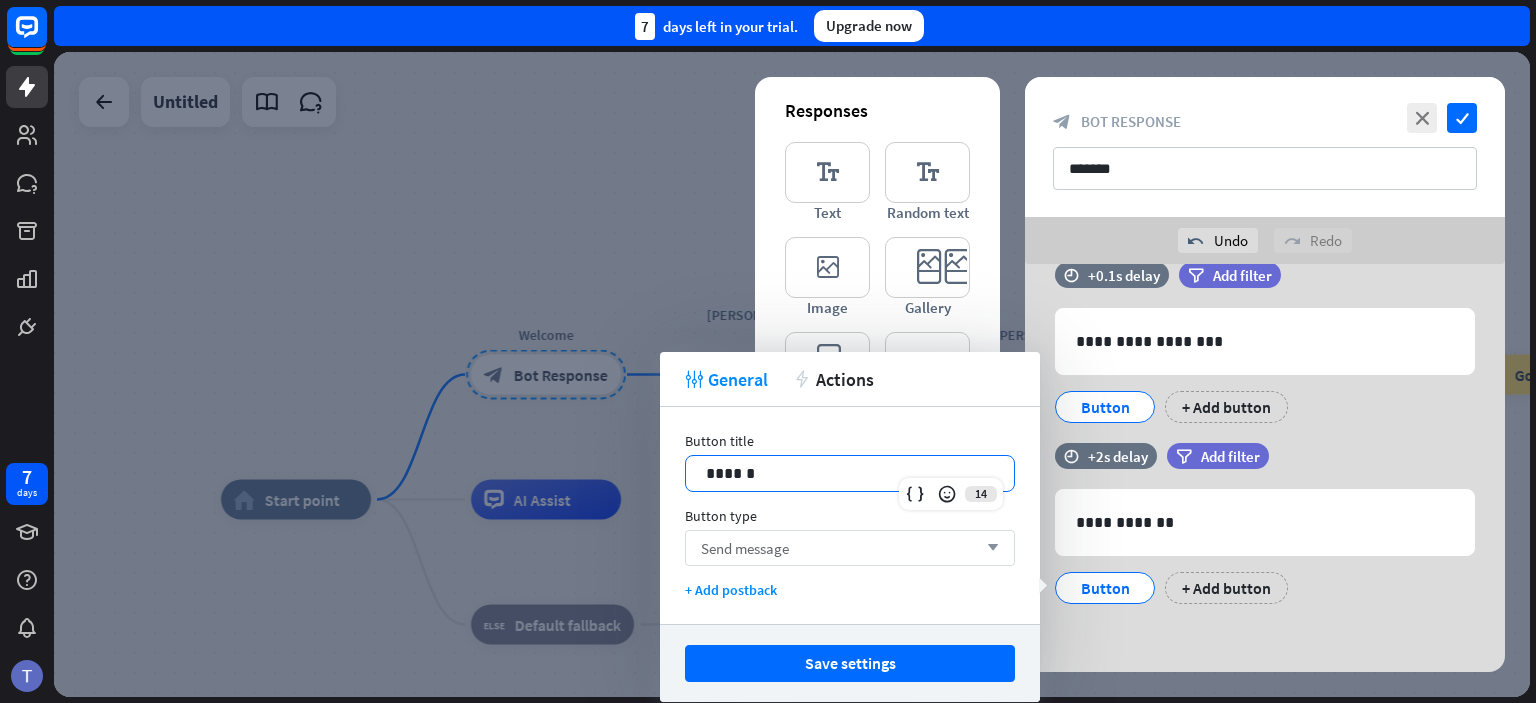click on "Send message
arrow_down" at bounding box center [850, 548] 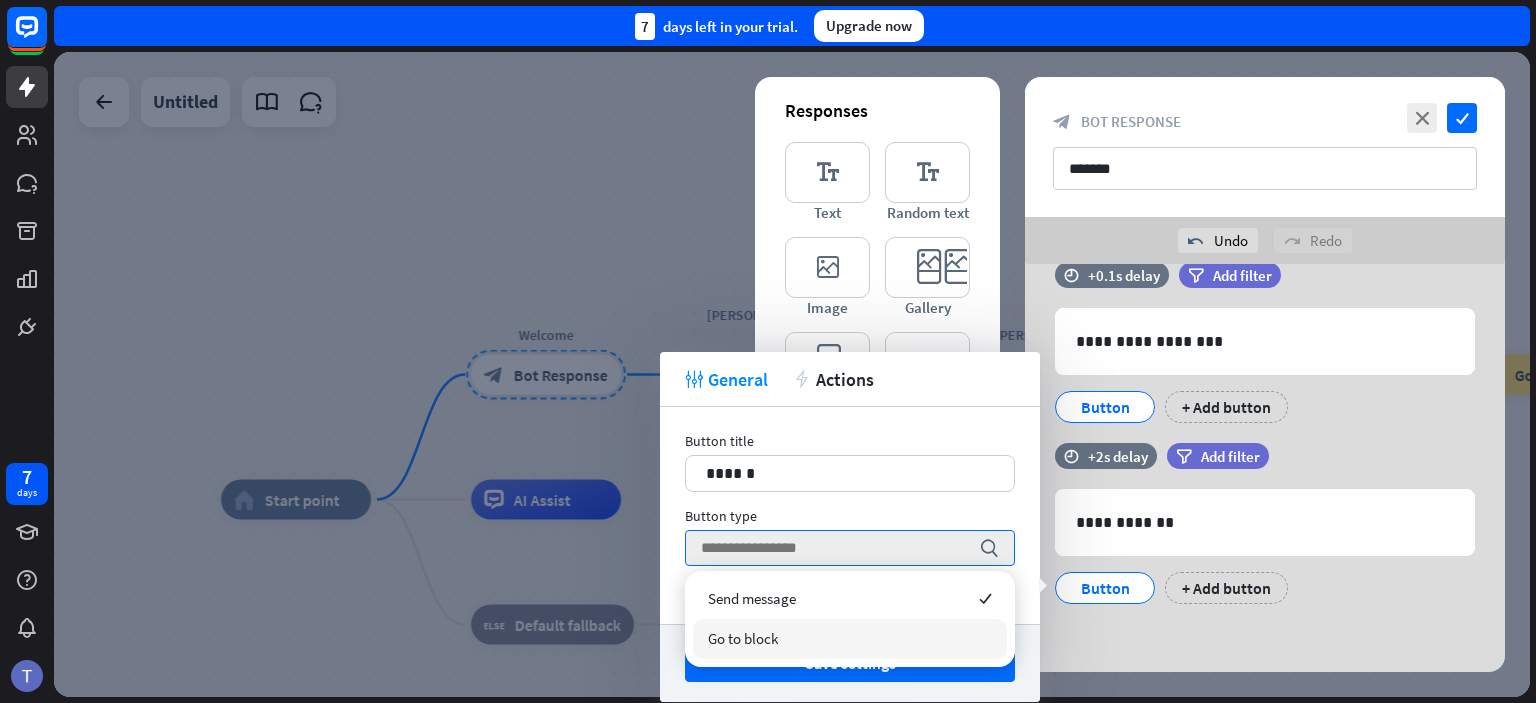 click on "Go to block" at bounding box center (850, 639) 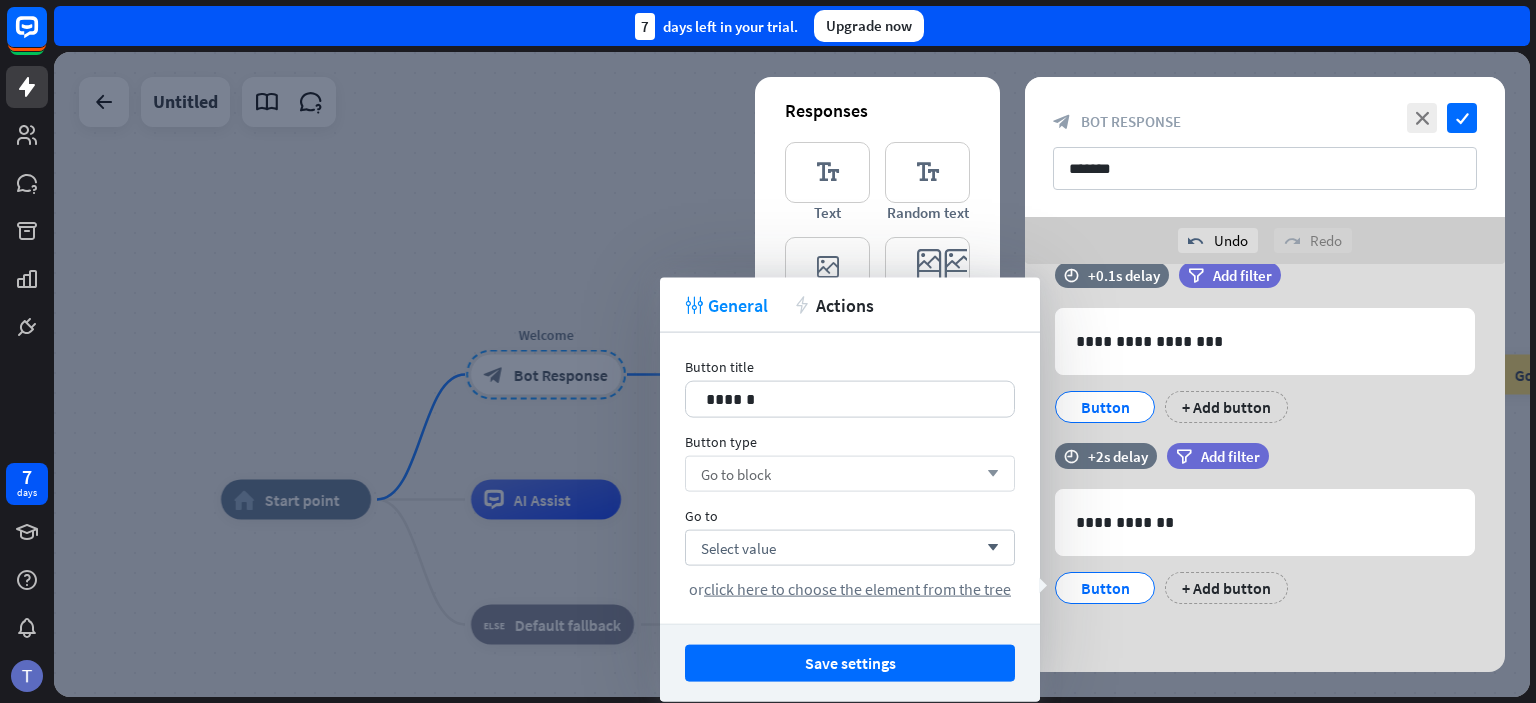 click on "Go to block
arrow_down" at bounding box center (850, 474) 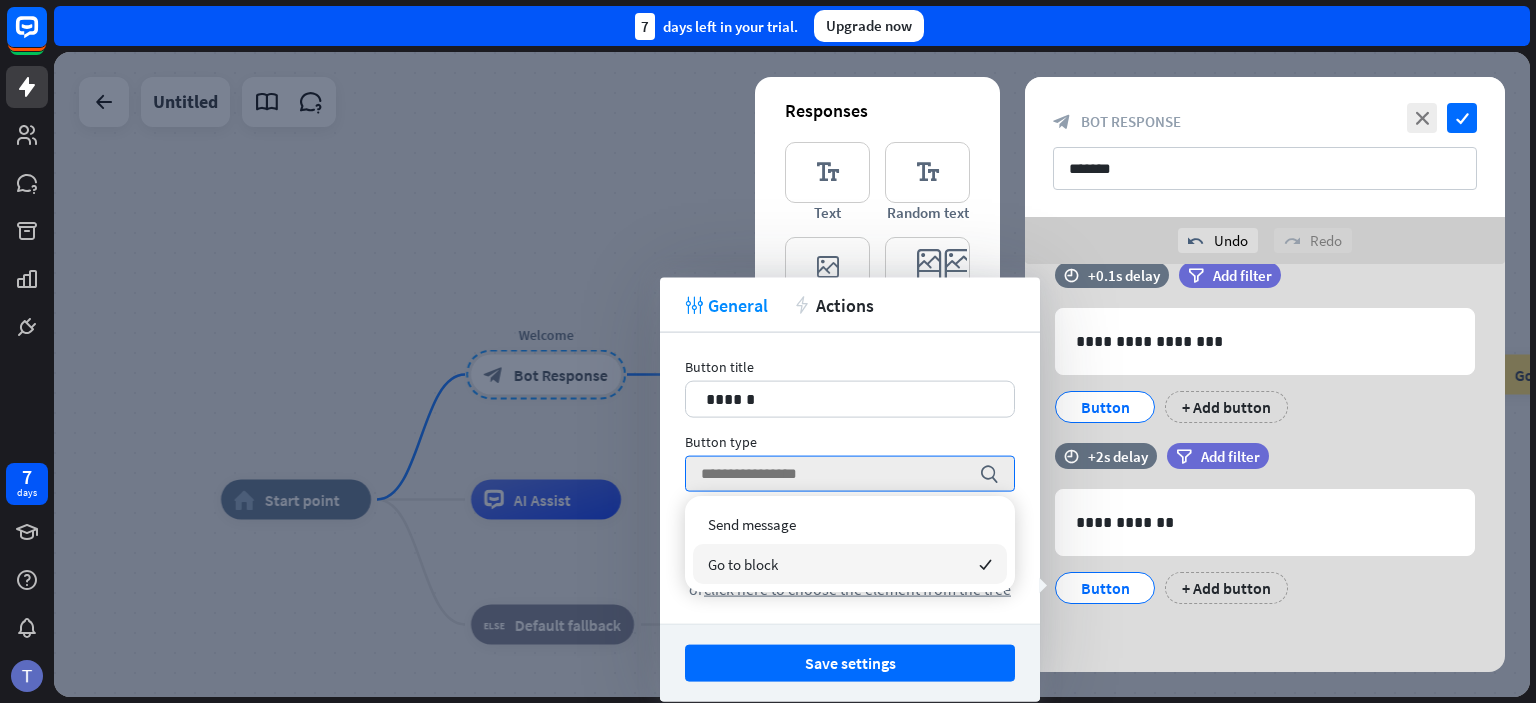 click on "Go to block
checked" at bounding box center [850, 564] 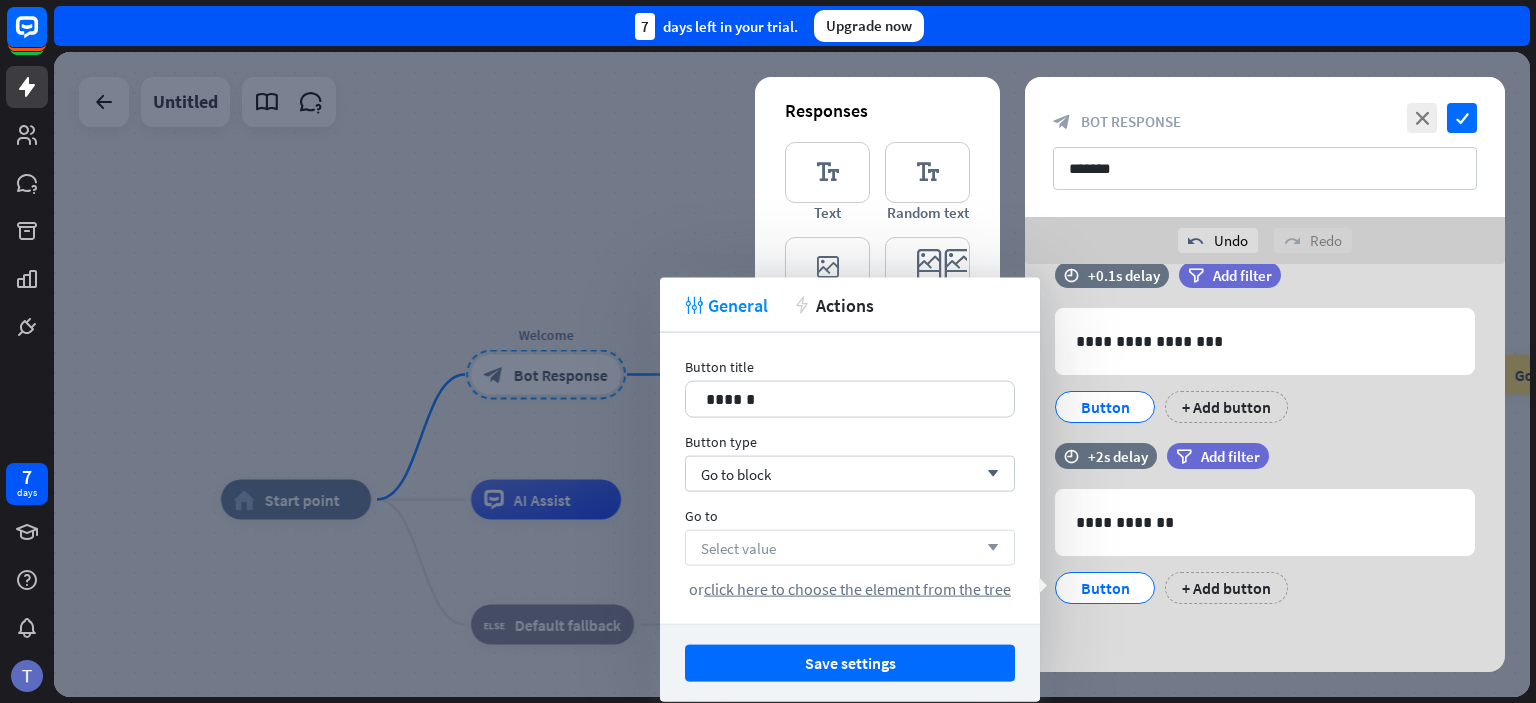 click on "Select value
arrow_down" at bounding box center (850, 548) 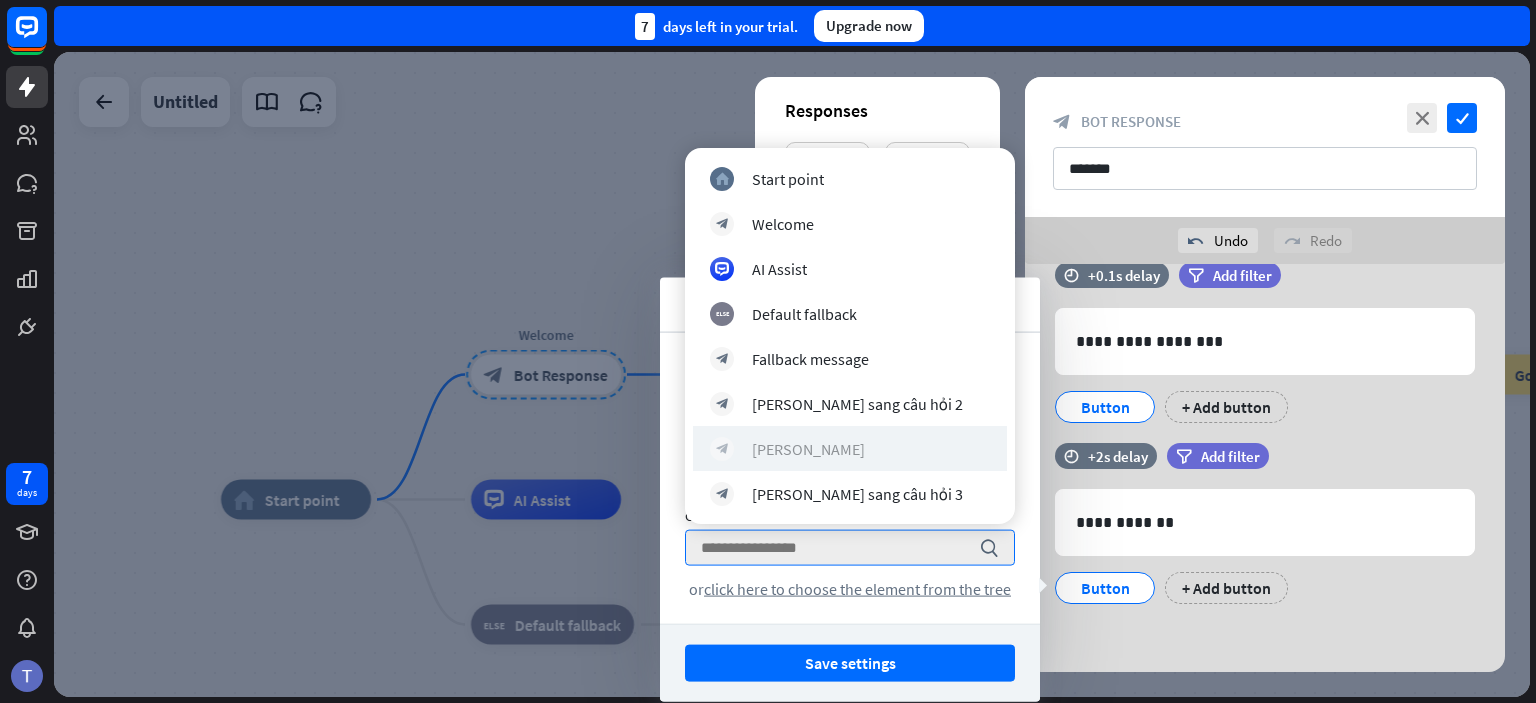 click on "block_bot_response
[PERSON_NAME]" at bounding box center [850, 449] 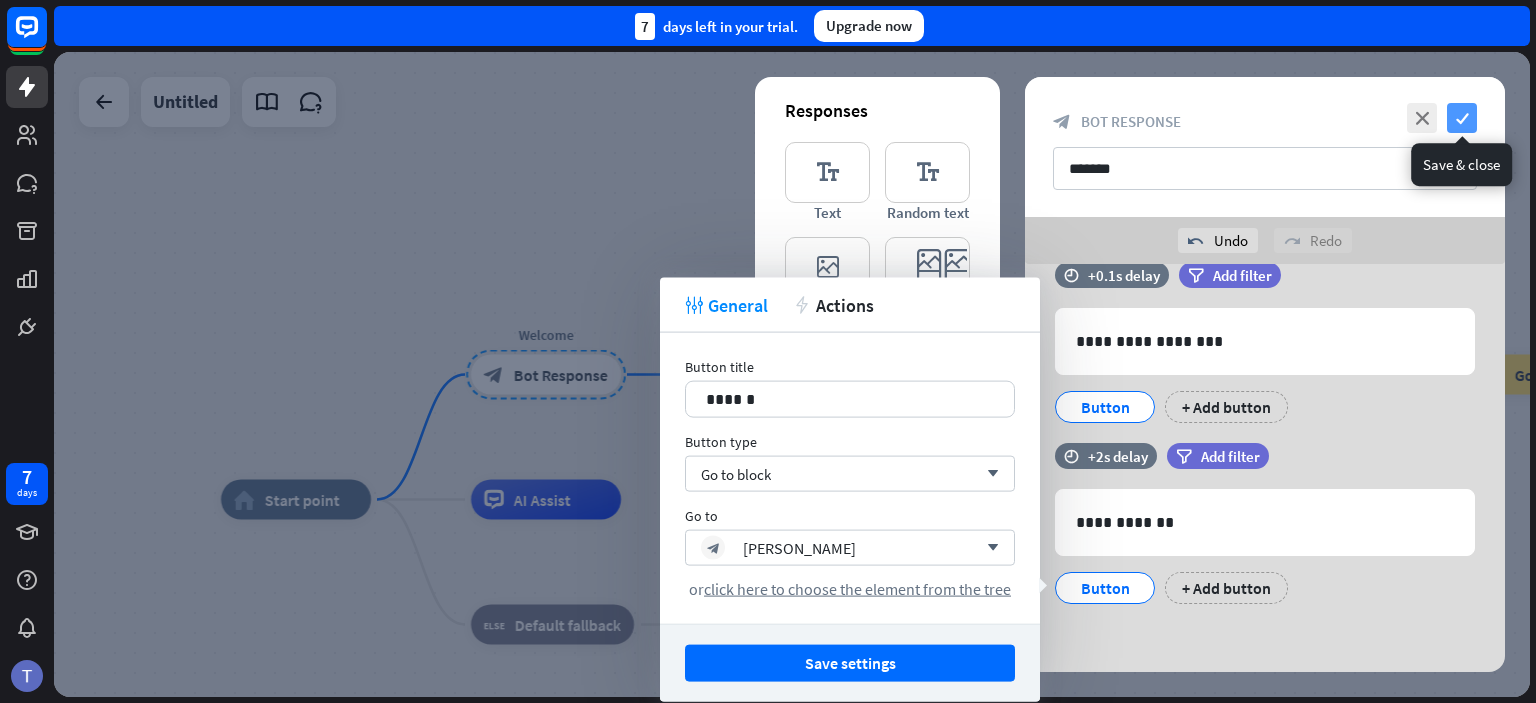click on "check" at bounding box center (1462, 118) 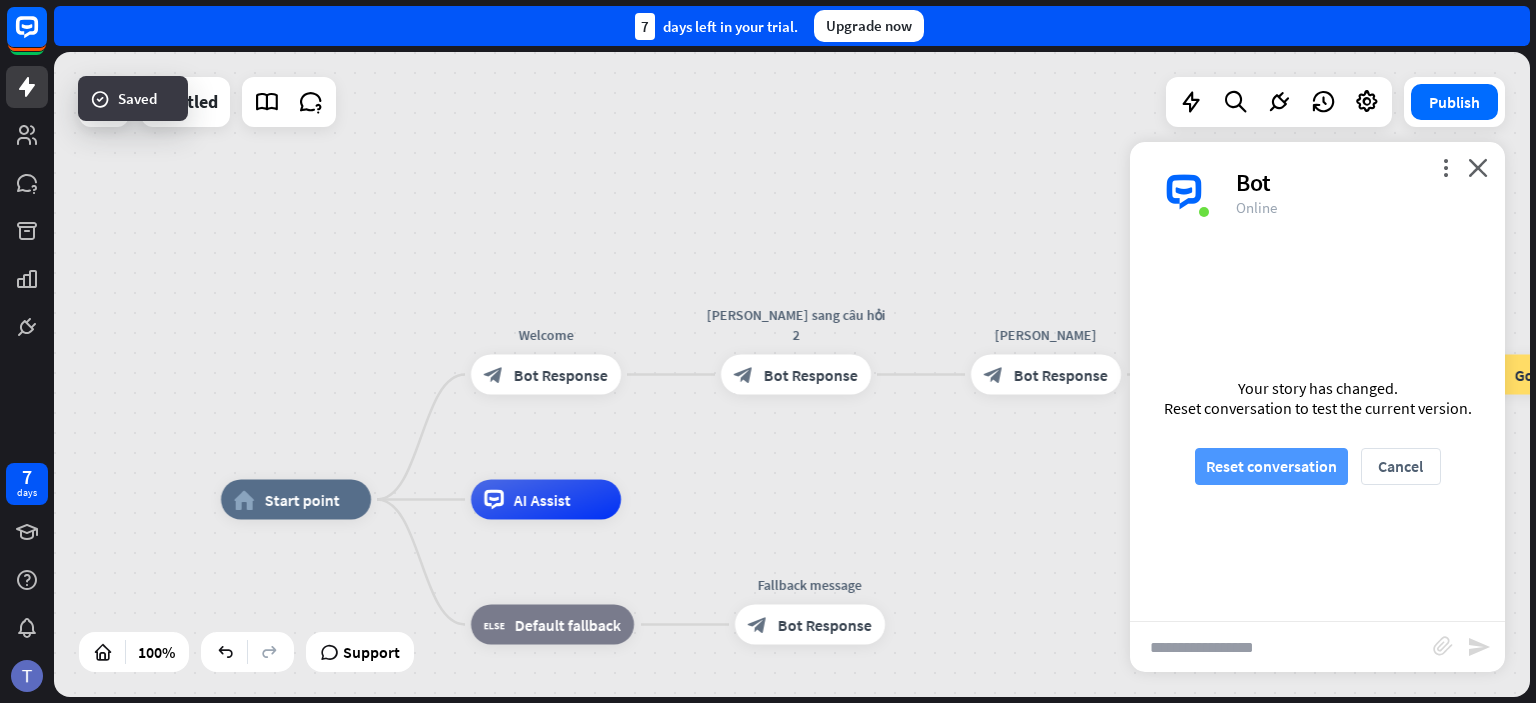 click on "Reset conversation" at bounding box center (1271, 466) 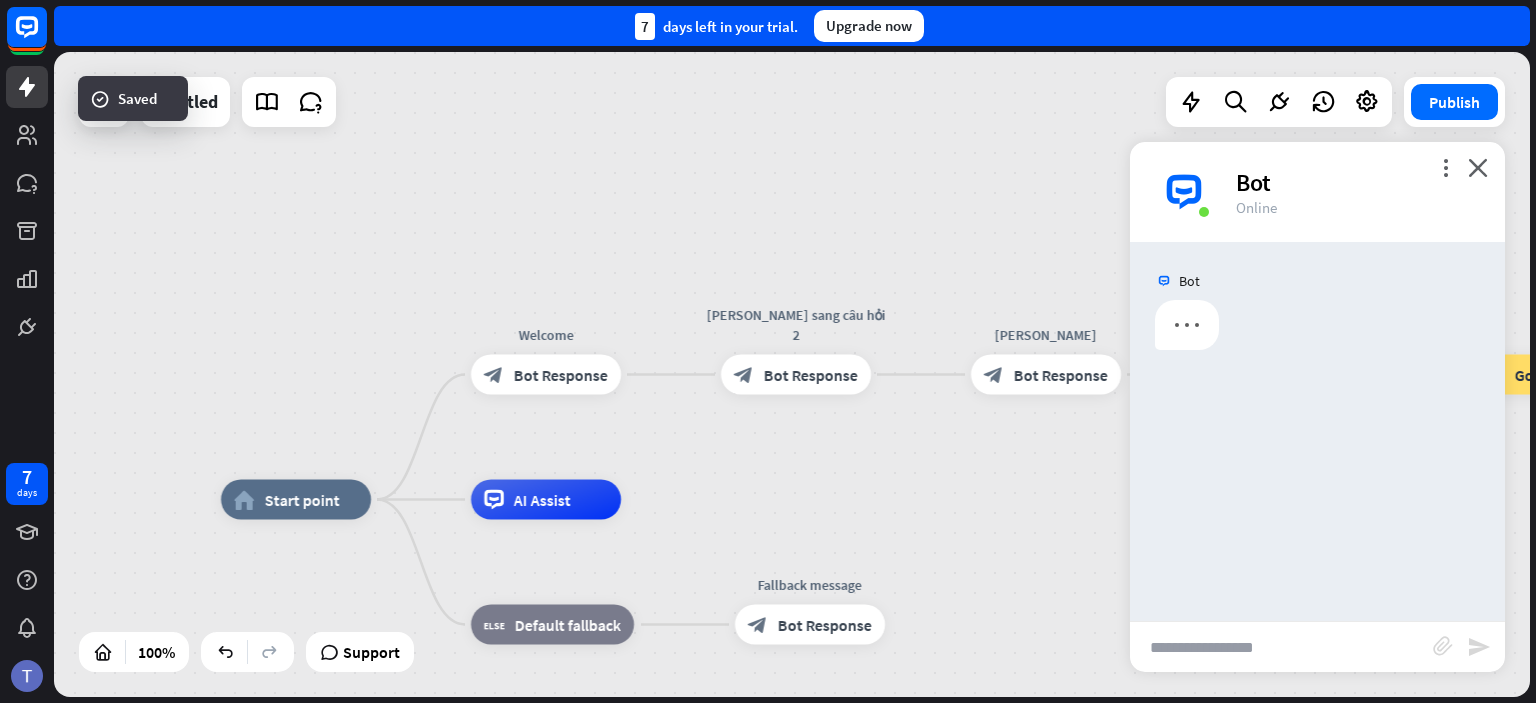 scroll, scrollTop: 0, scrollLeft: 0, axis: both 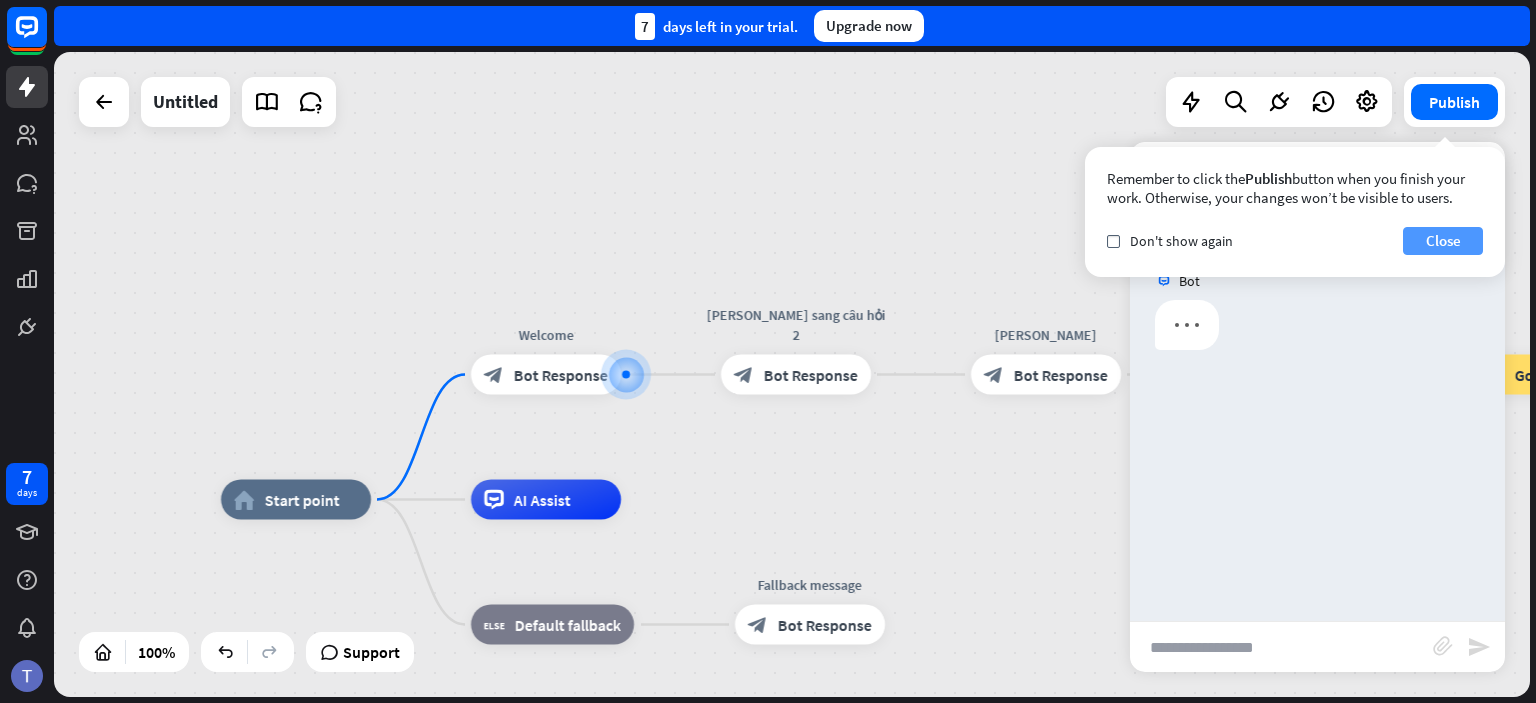 click on "Close" at bounding box center (1443, 241) 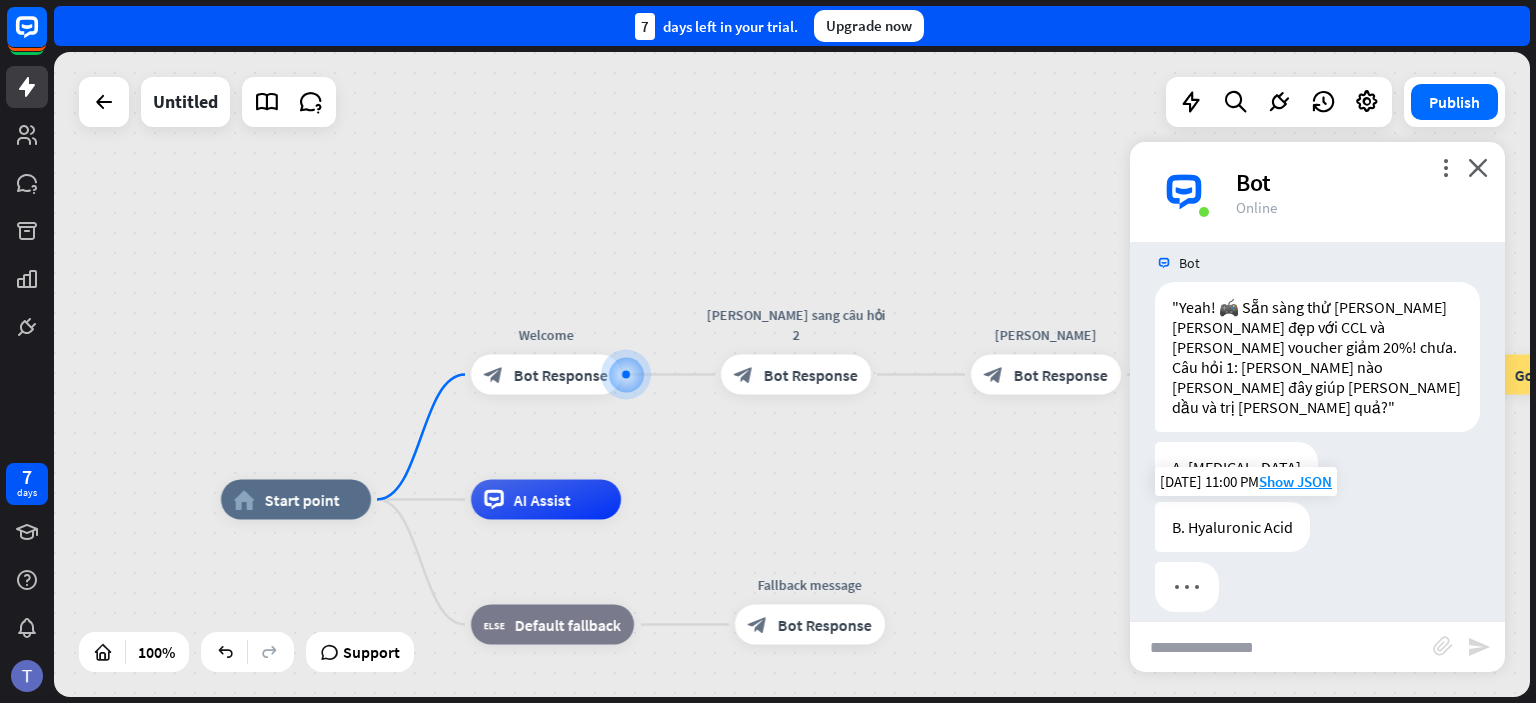 scroll, scrollTop: 19, scrollLeft: 0, axis: vertical 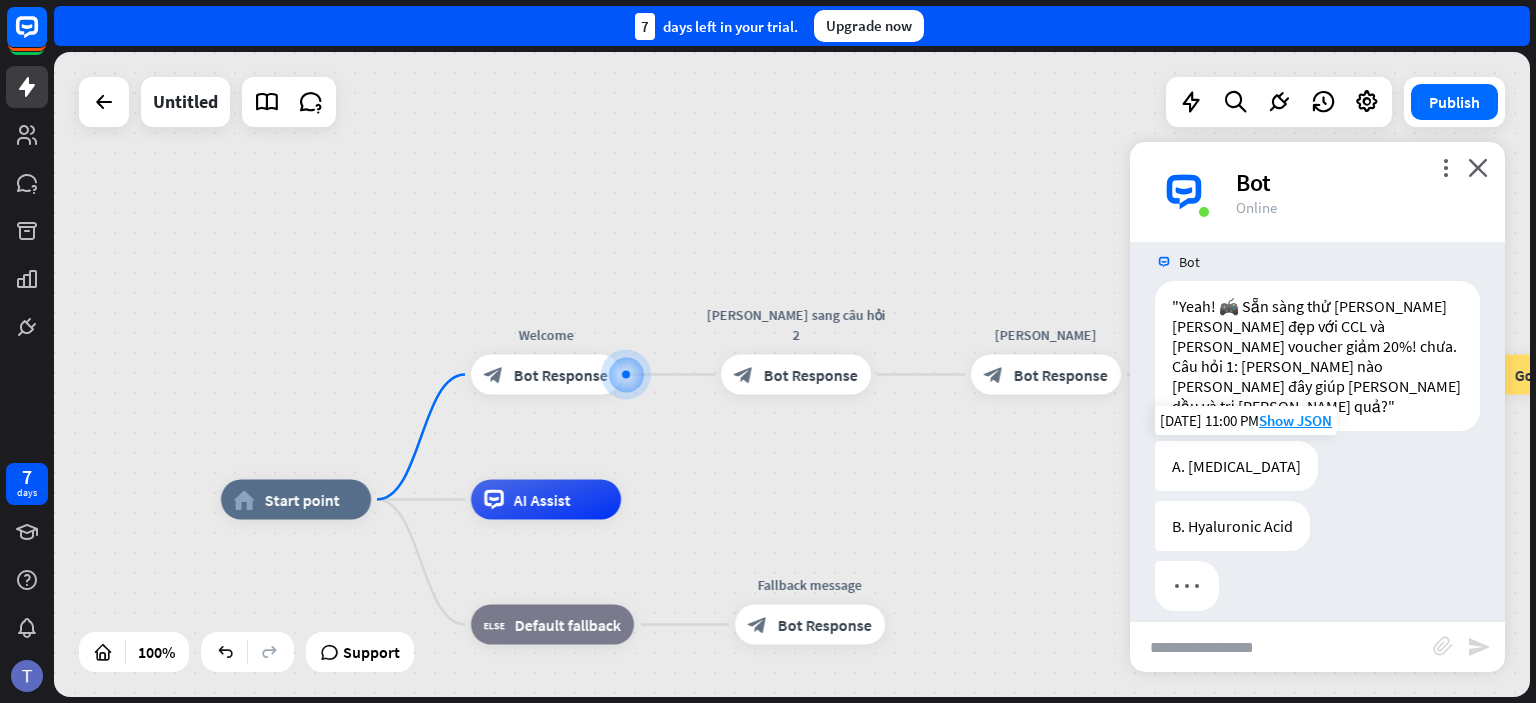 click on "A. [MEDICAL_DATA]" at bounding box center [1236, 466] 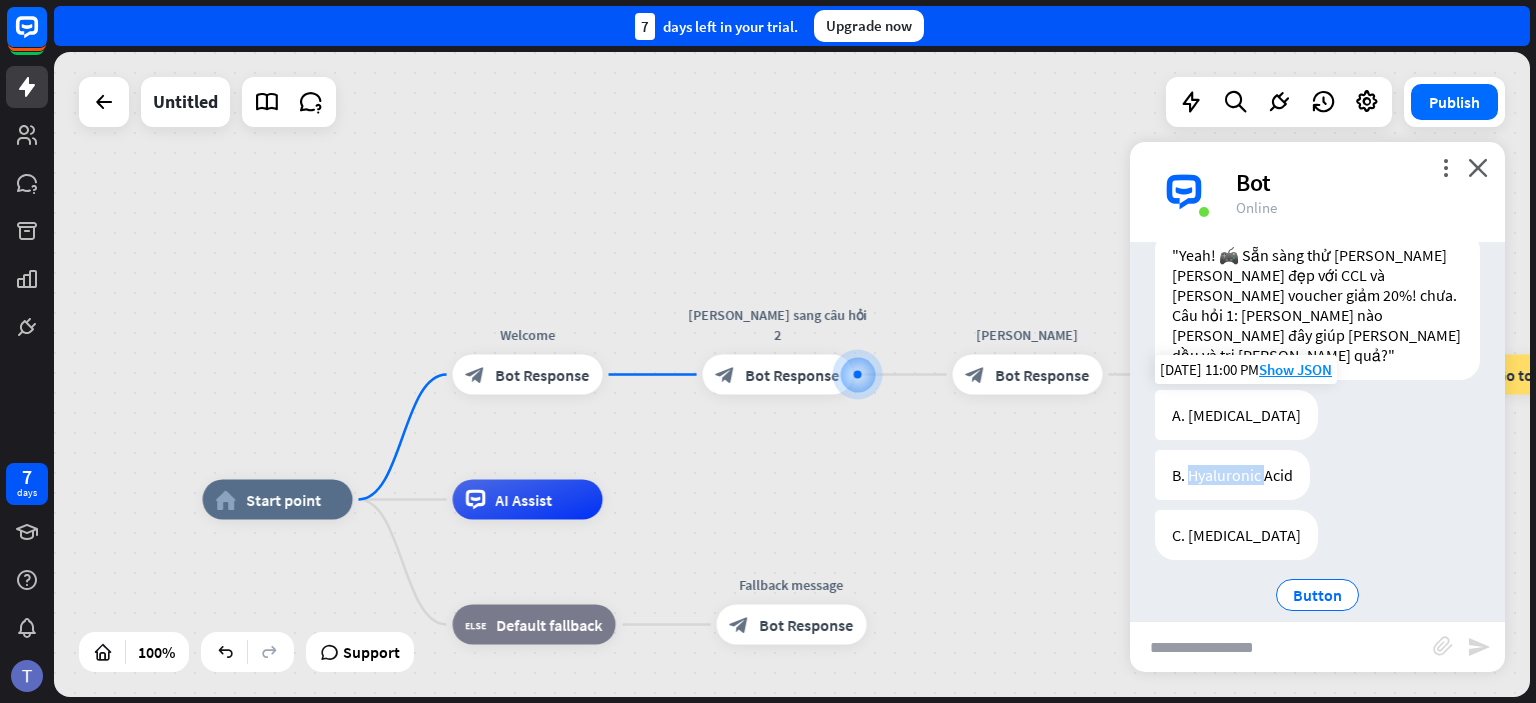 click on "B. Hyaluronic Acid" at bounding box center [1232, 475] 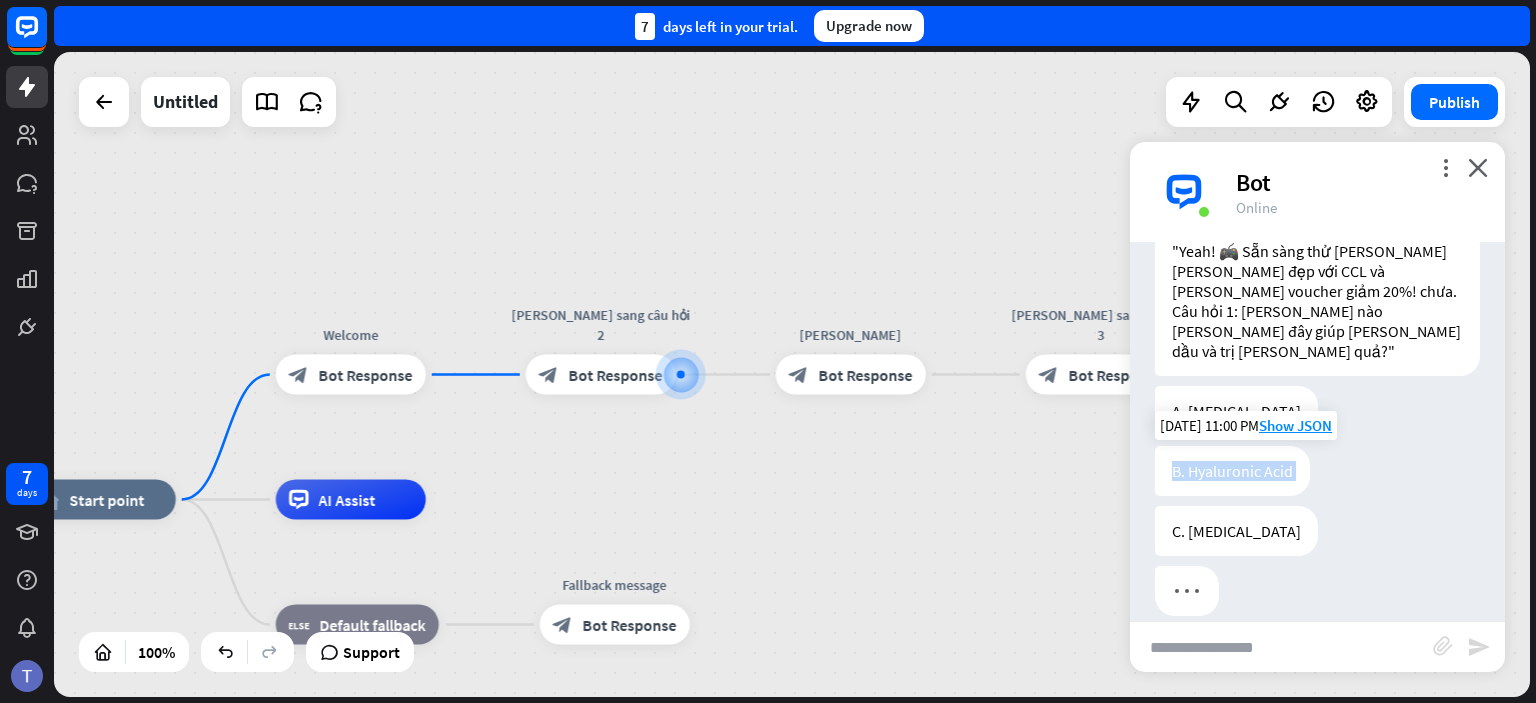 click on "B. Hyaluronic Acid" at bounding box center [1232, 471] 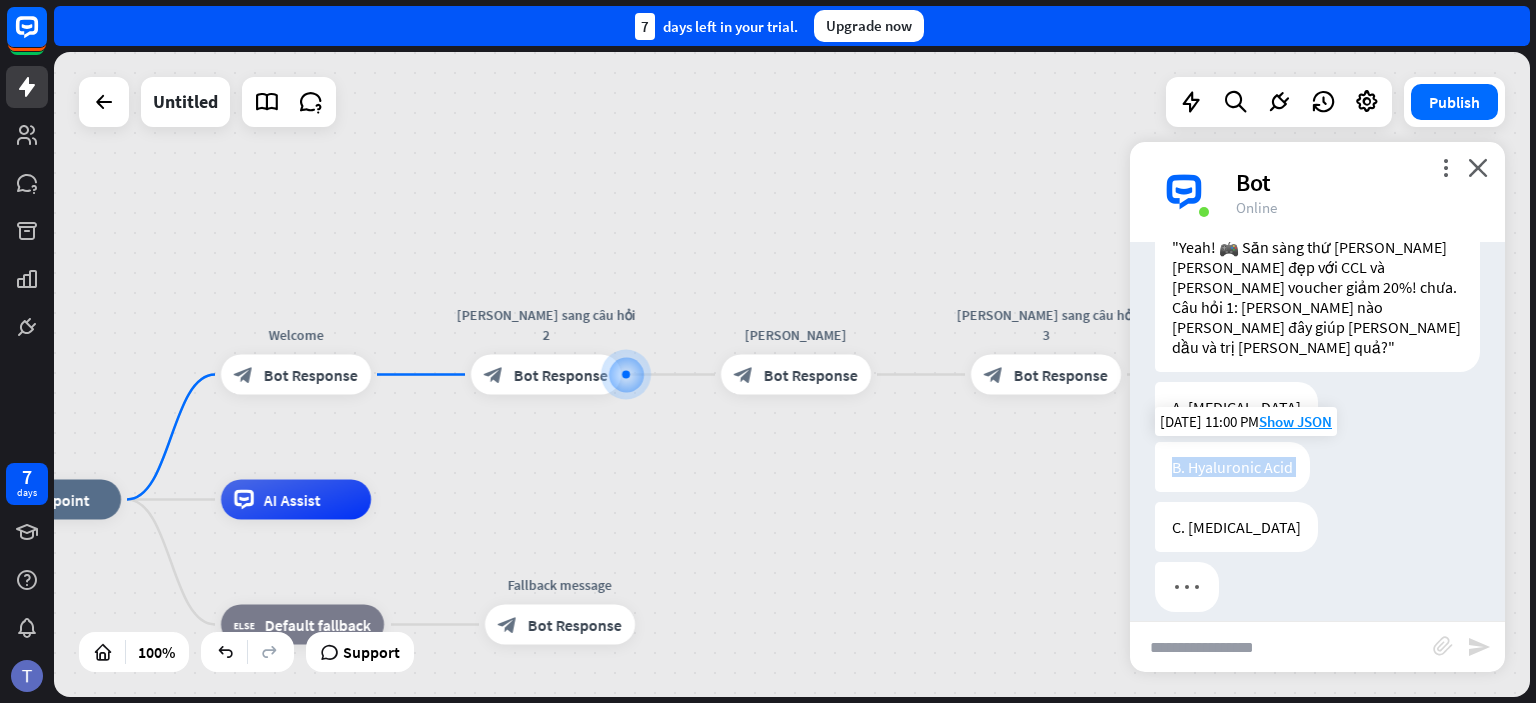 scroll, scrollTop: 79, scrollLeft: 0, axis: vertical 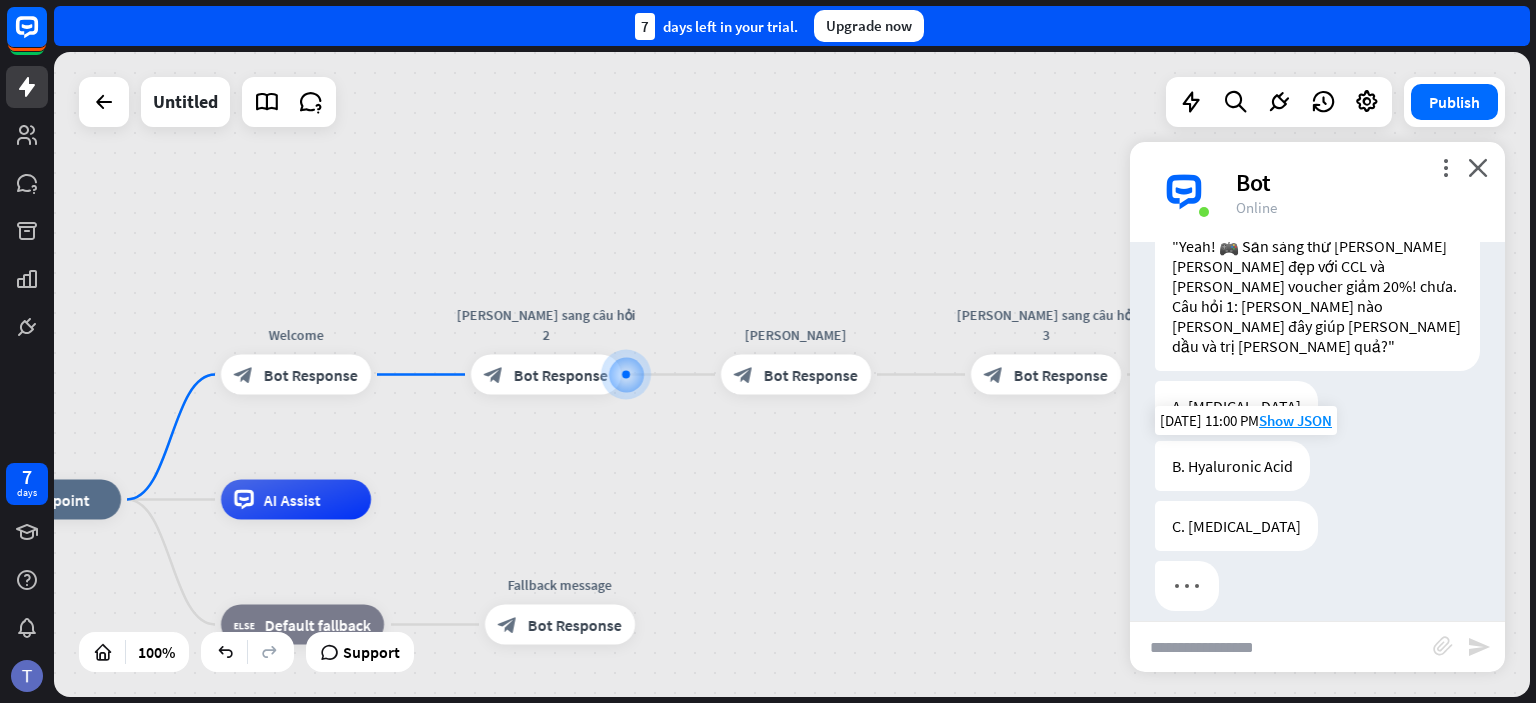 click on "[DATE] 11:00 PM
Show JSON" at bounding box center [1246, 420] 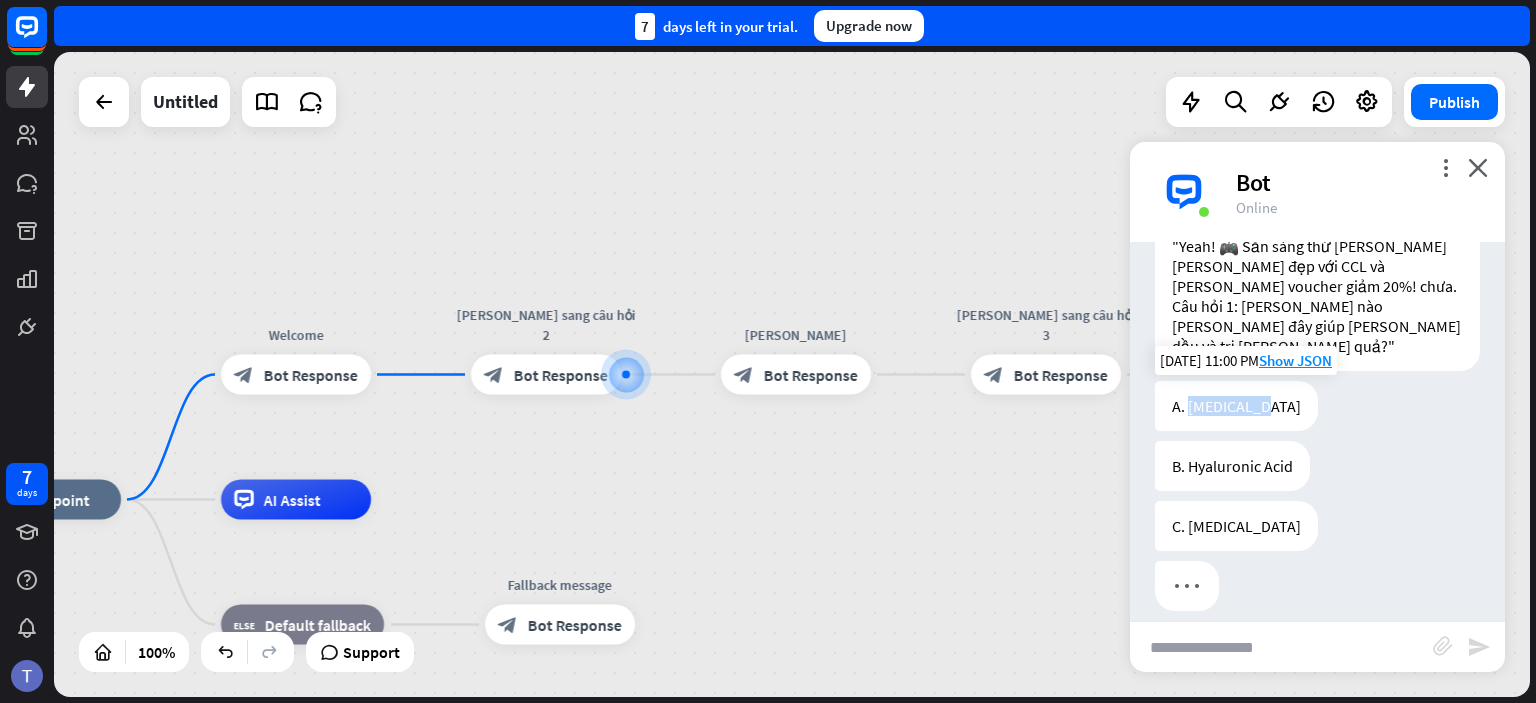 click on "A. [MEDICAL_DATA]" at bounding box center [1236, 406] 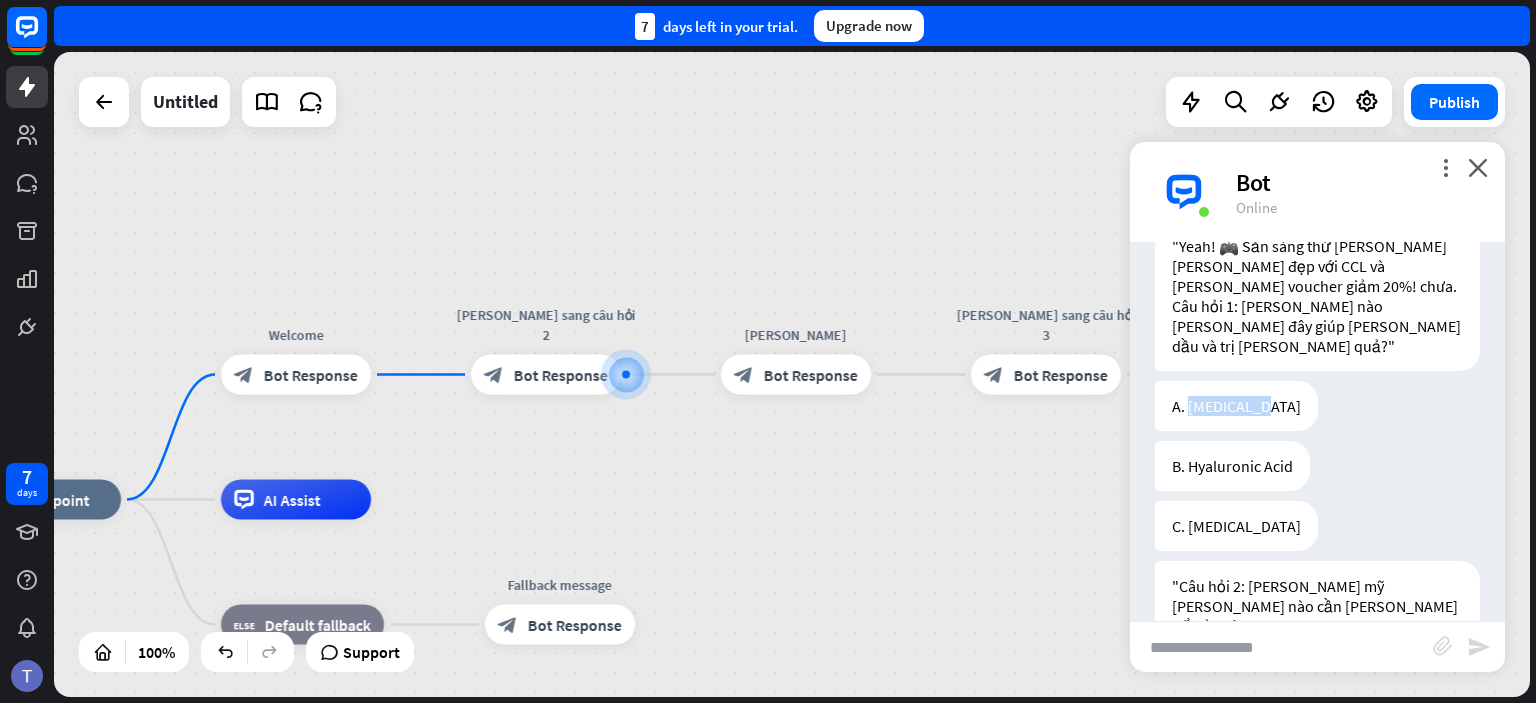 scroll, scrollTop: 396, scrollLeft: 0, axis: vertical 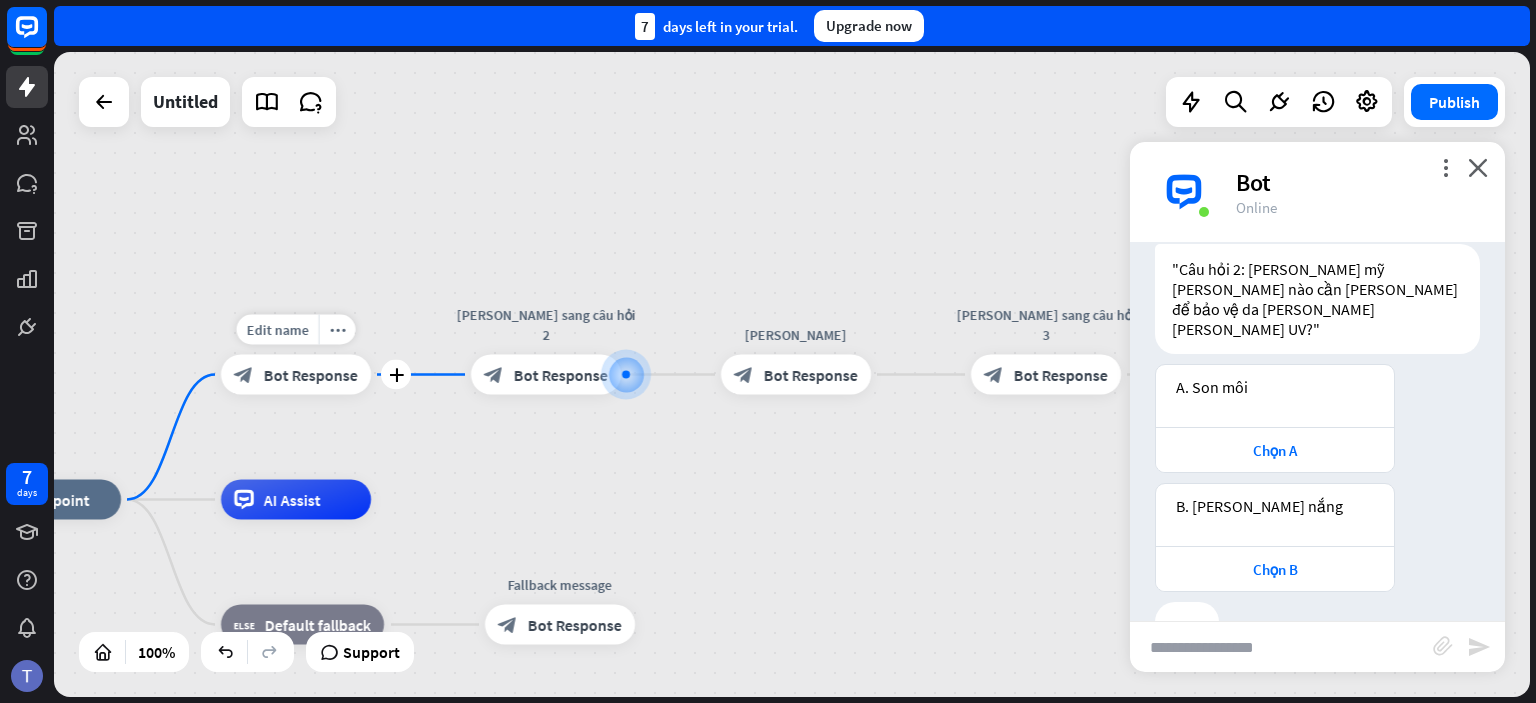 click on "Bot Response" at bounding box center (311, 375) 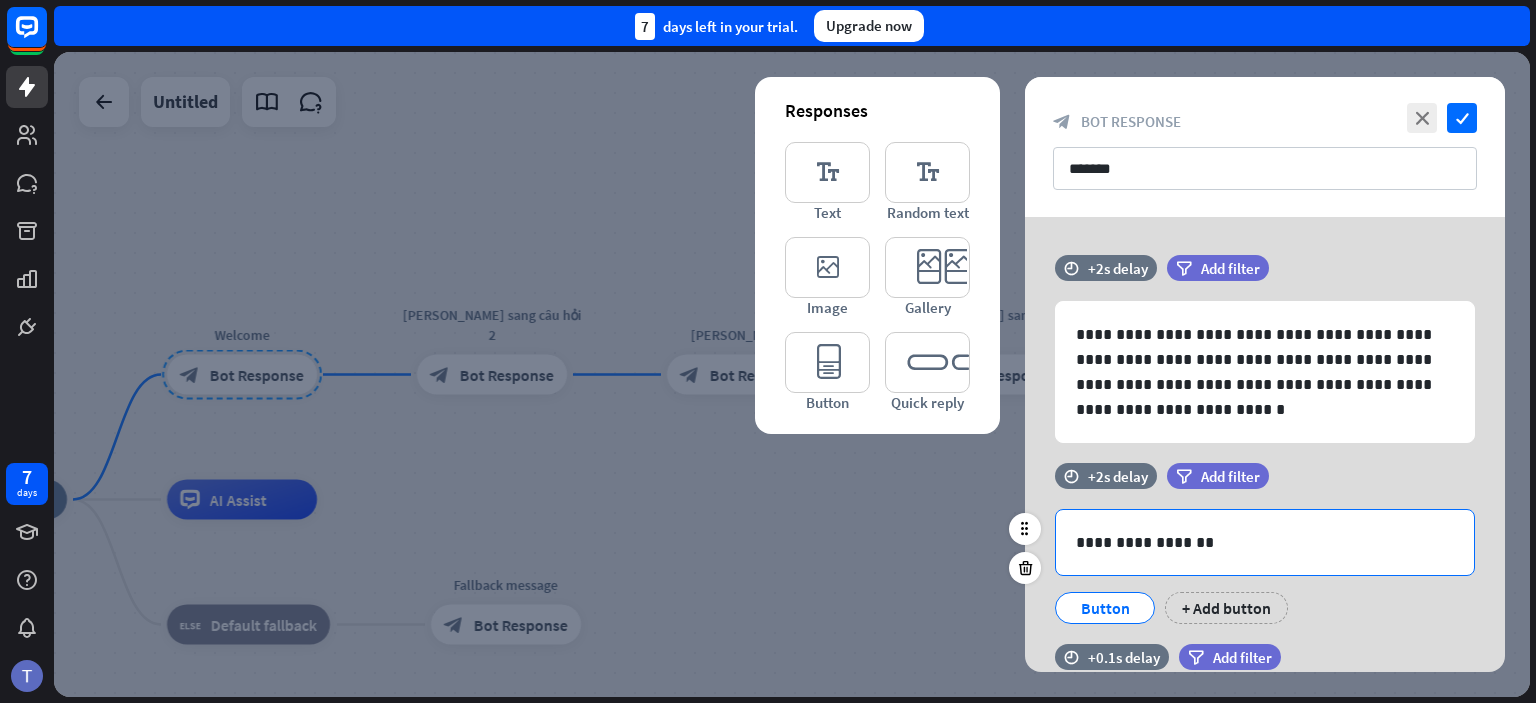 scroll, scrollTop: 0, scrollLeft: 0, axis: both 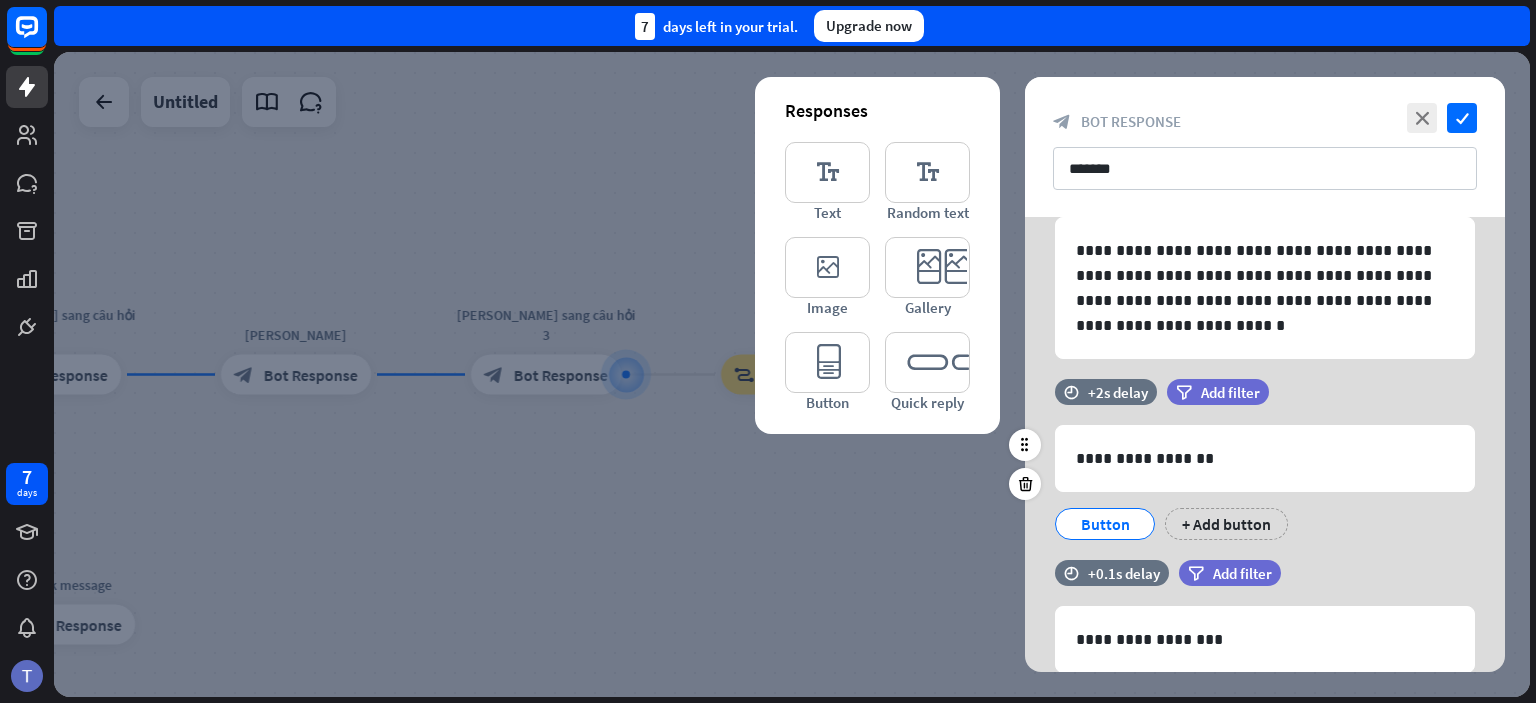 click on "Button" at bounding box center (1105, 524) 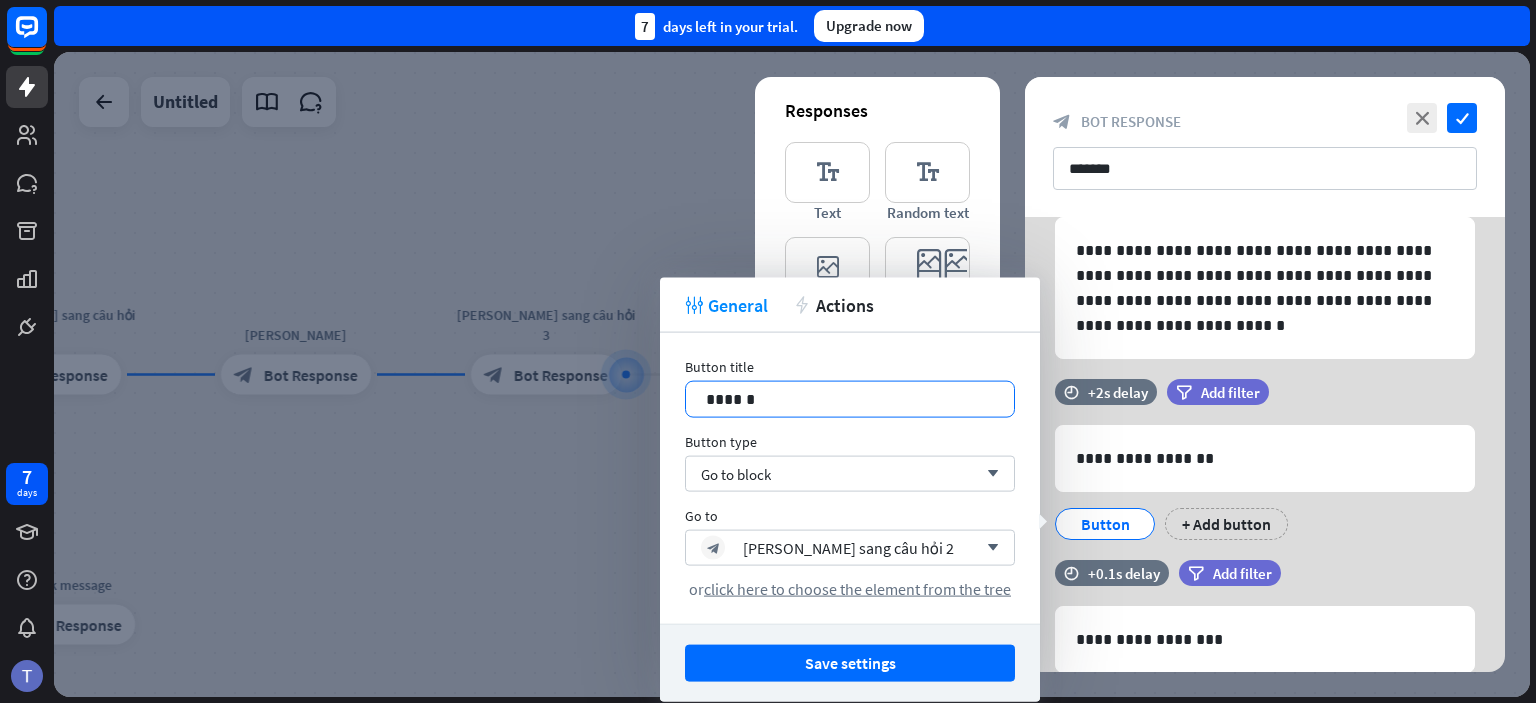 click on "******" at bounding box center [850, 399] 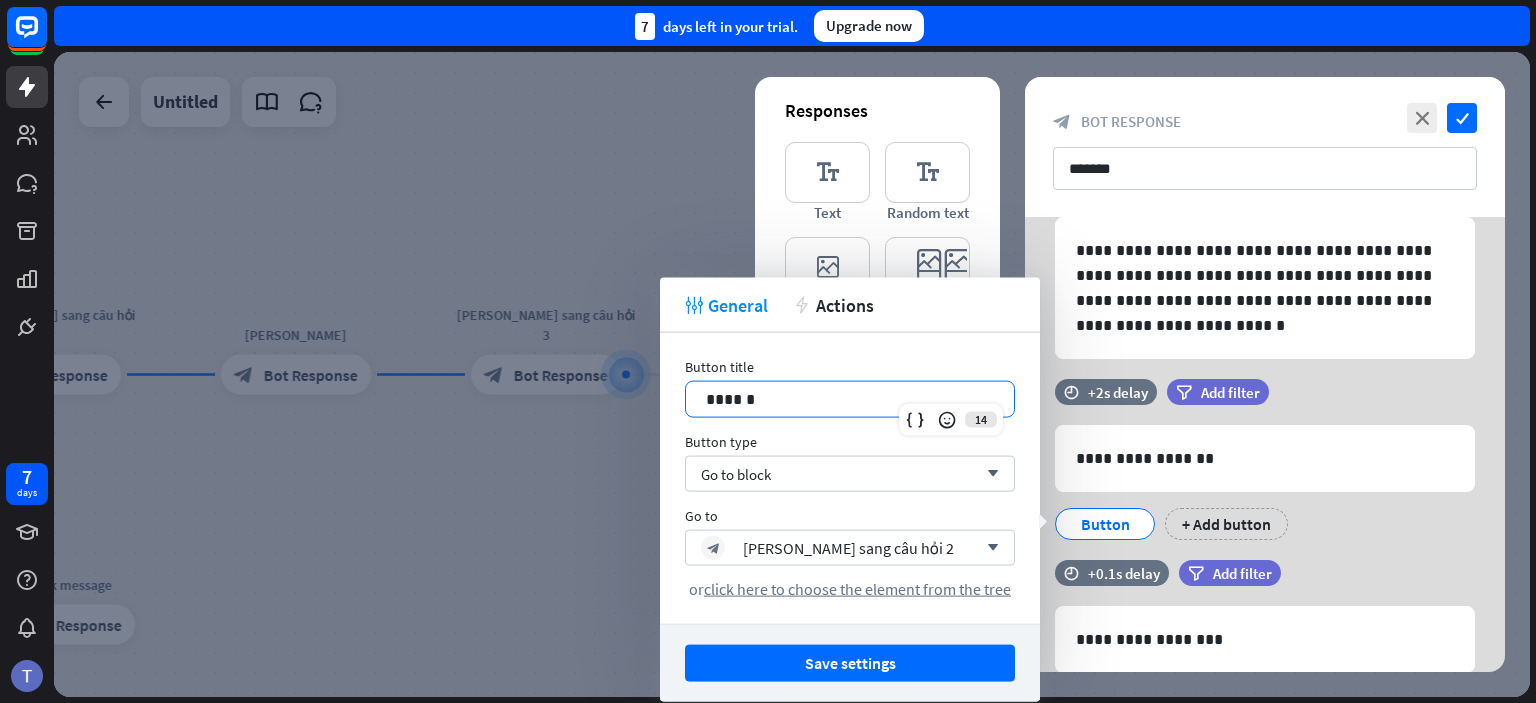 click on "******" at bounding box center (850, 399) 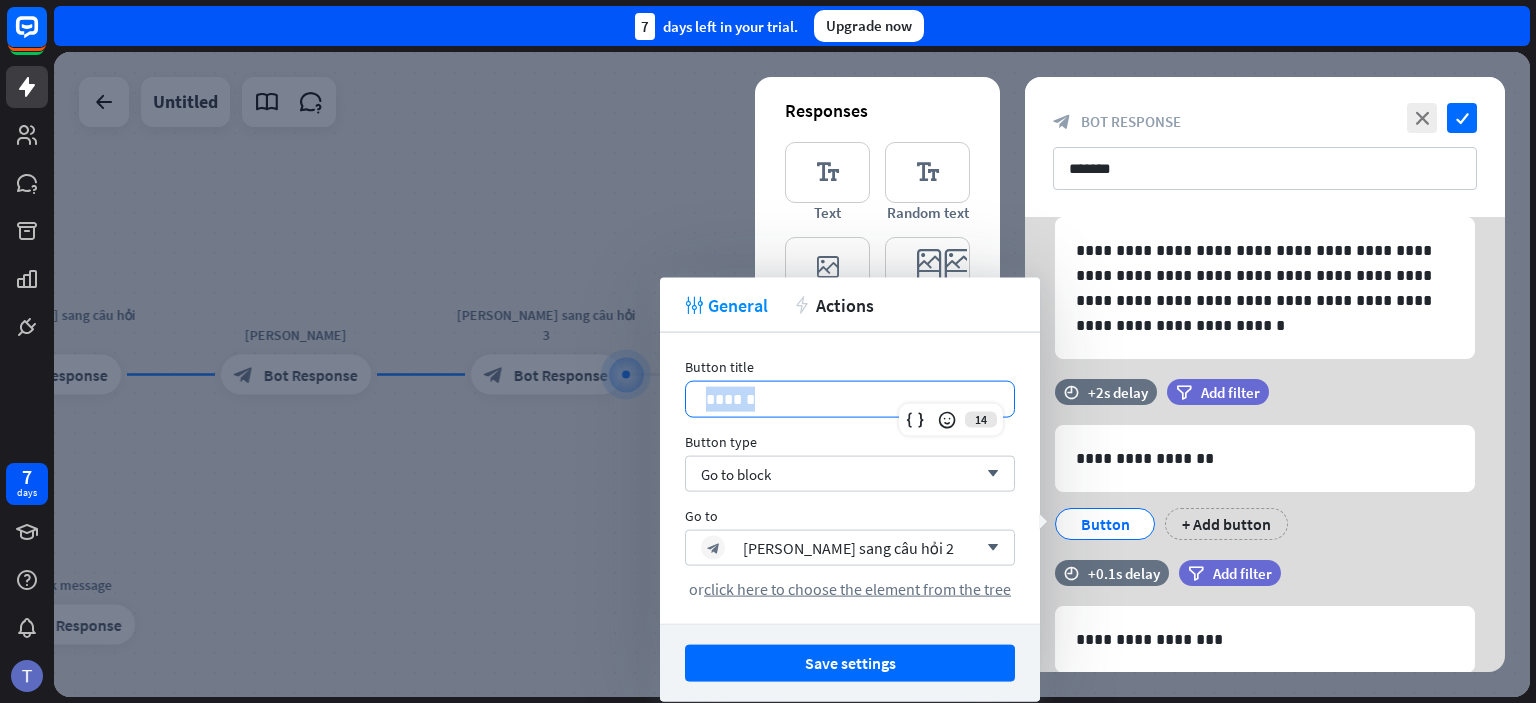 click on "******" at bounding box center [850, 399] 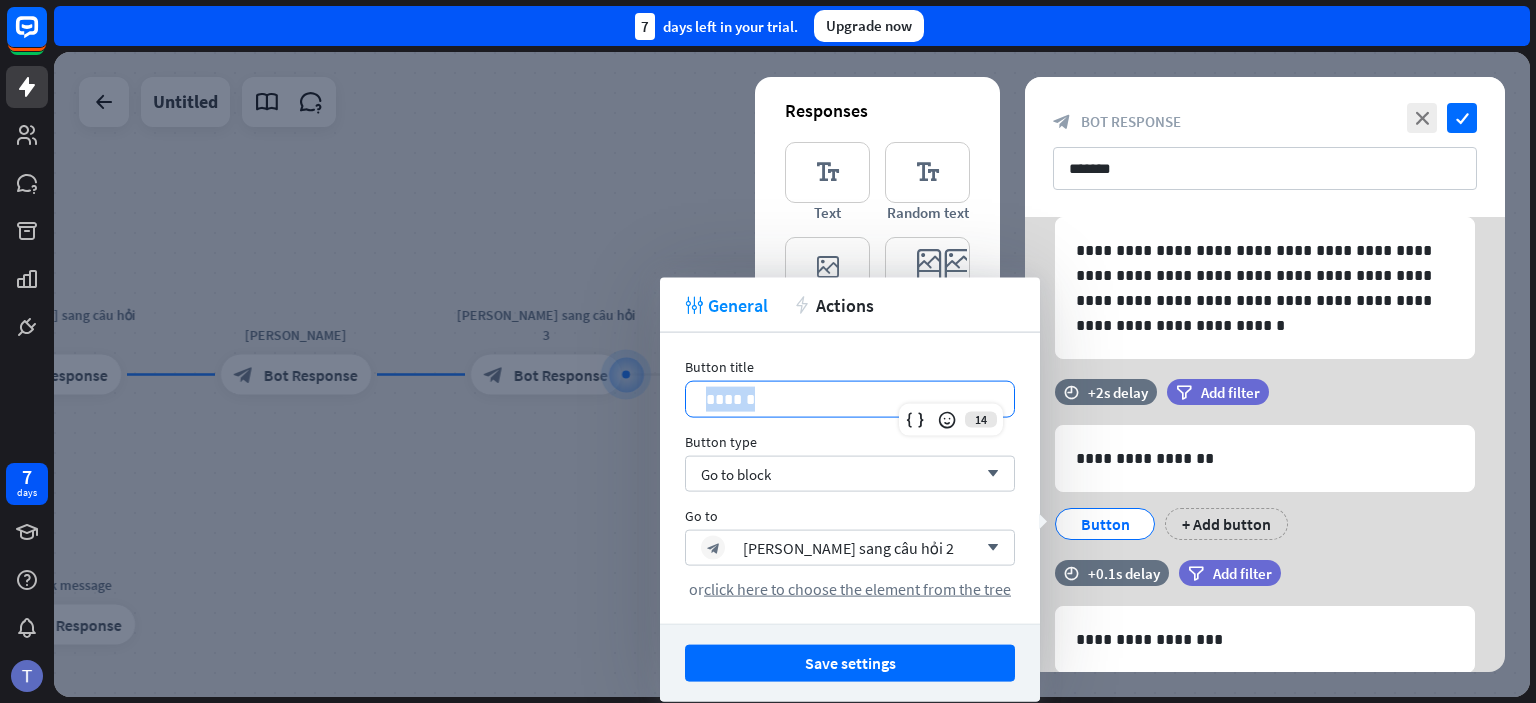 type 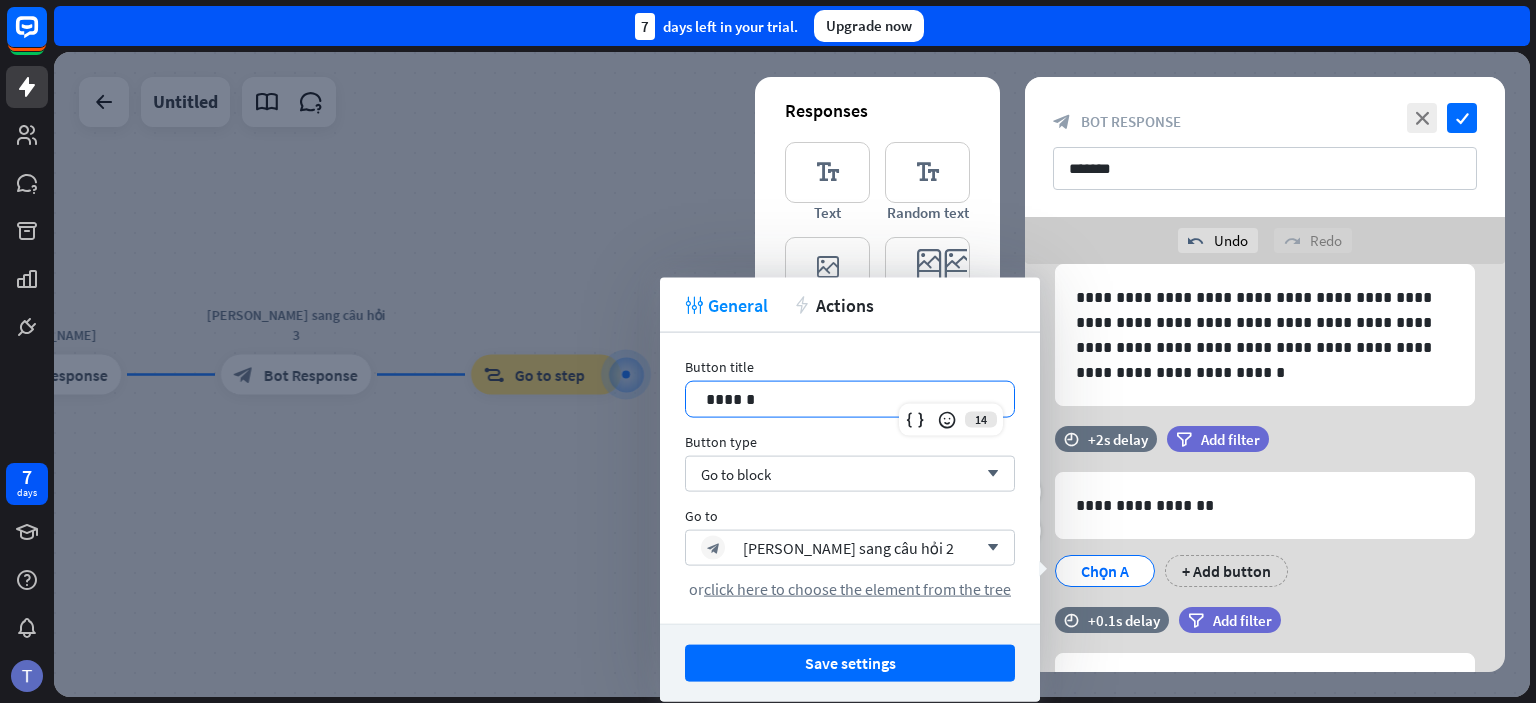 click on "Chọn A
+ Add button" at bounding box center (1260, 566) 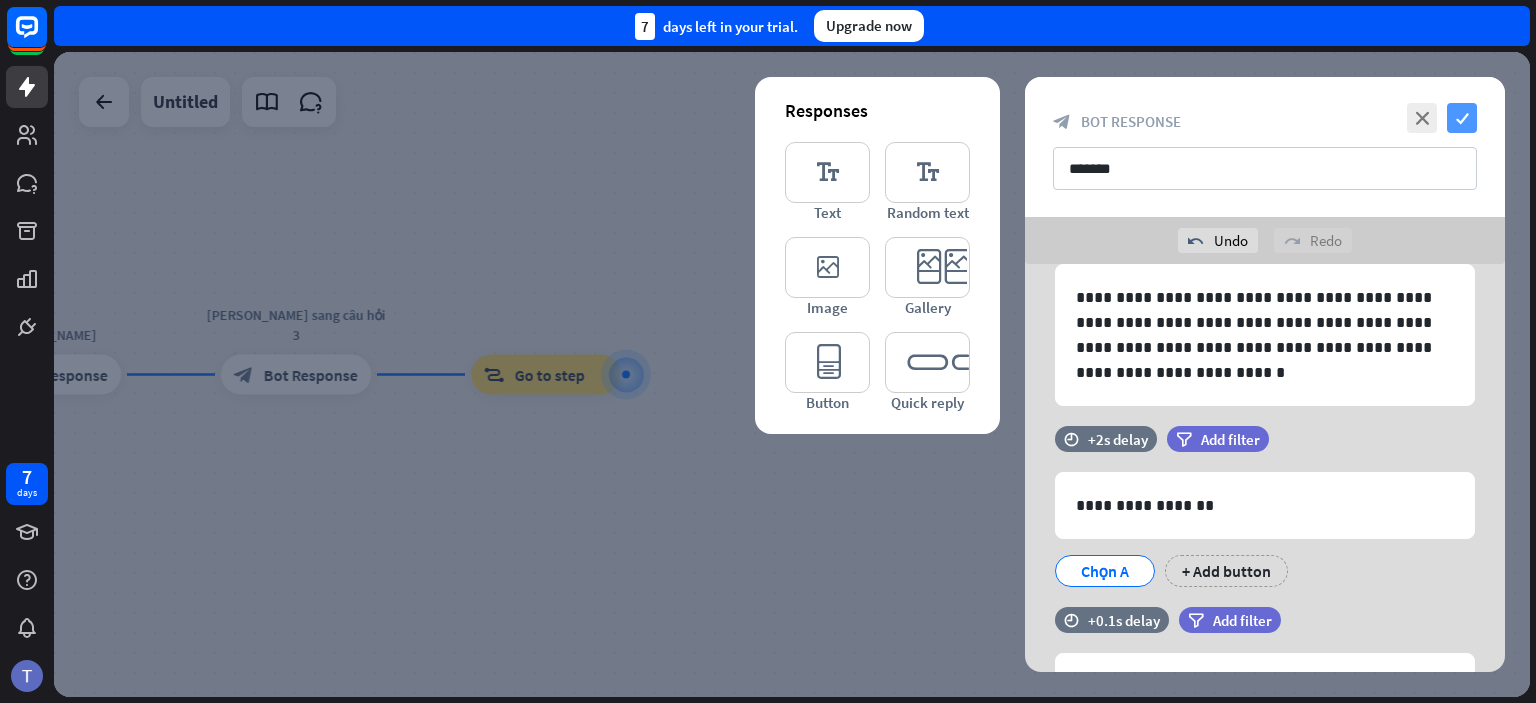 click on "check" at bounding box center (1462, 118) 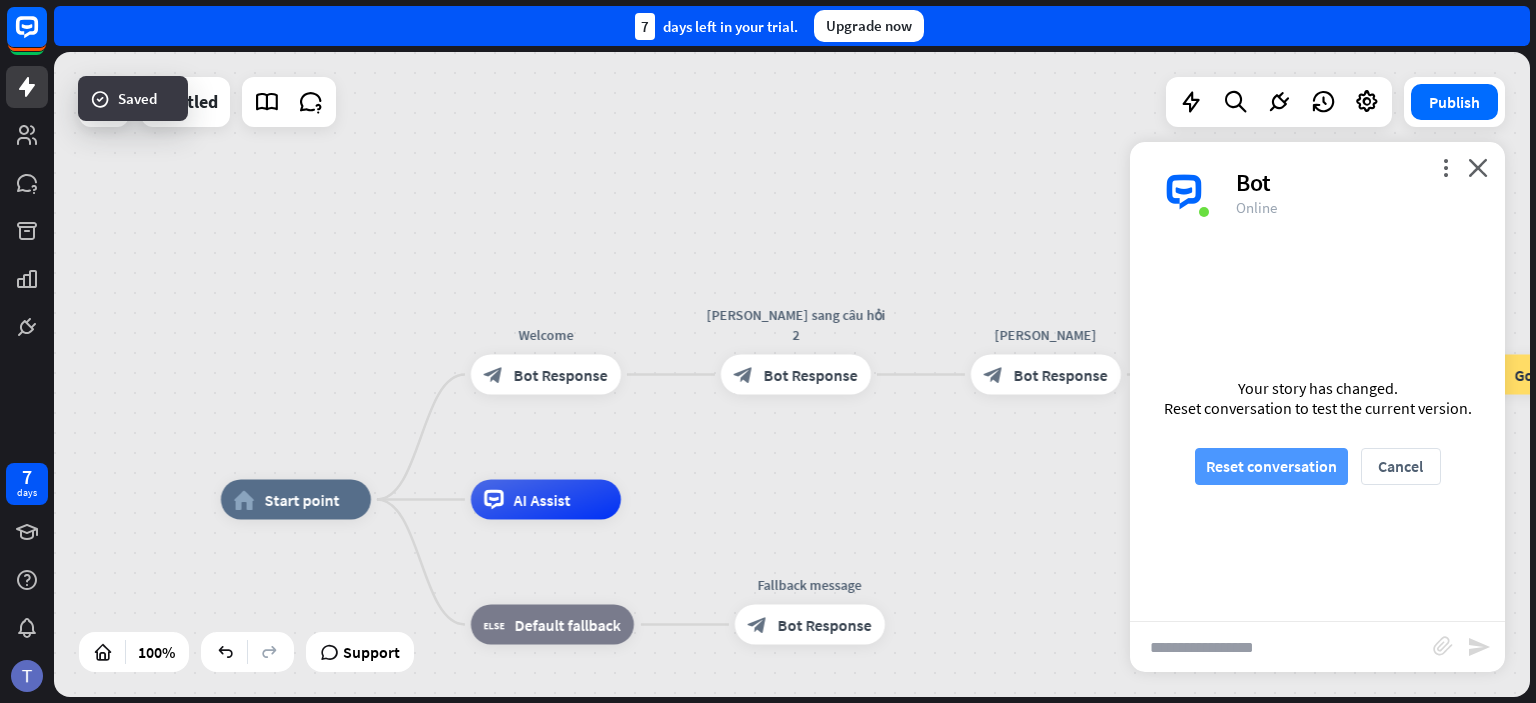 click on "Reset conversation" at bounding box center (1271, 466) 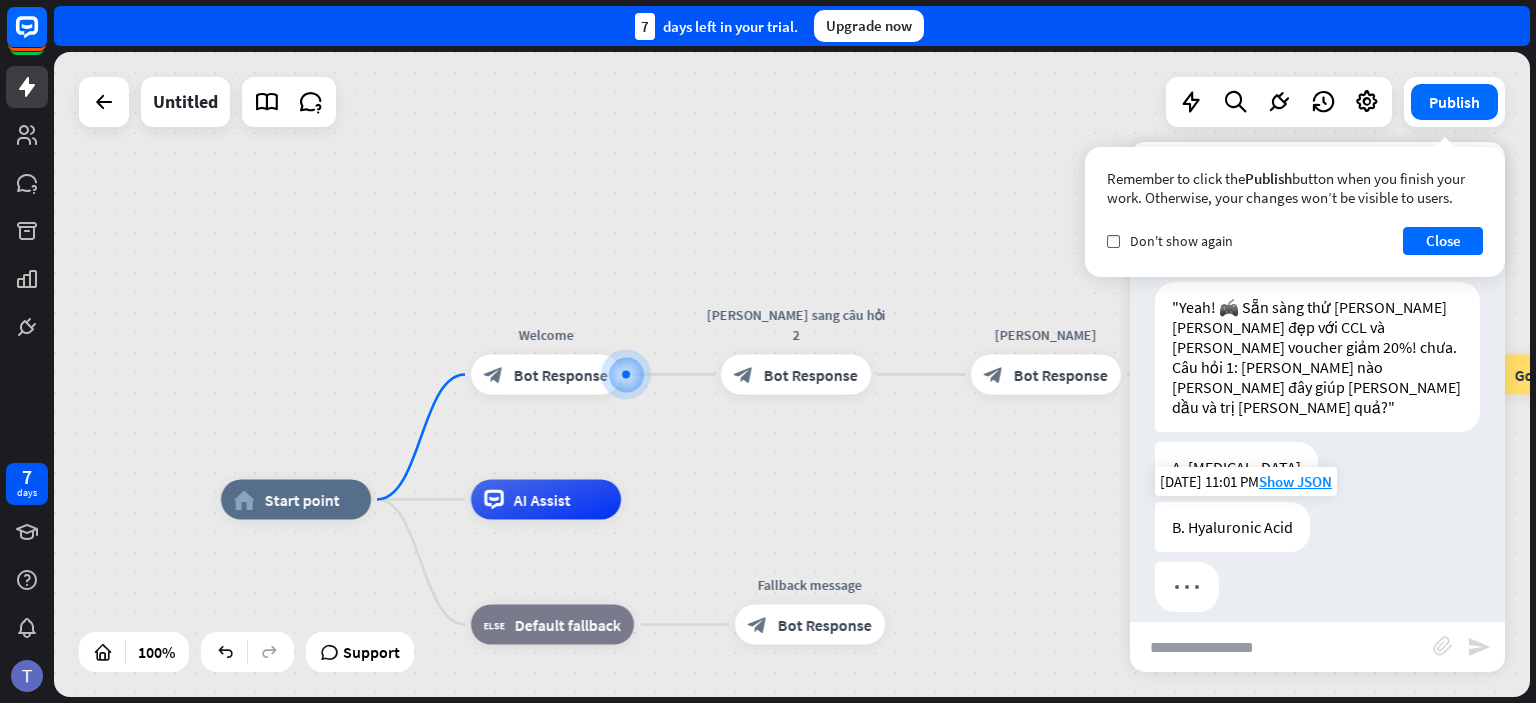 scroll, scrollTop: 19, scrollLeft: 0, axis: vertical 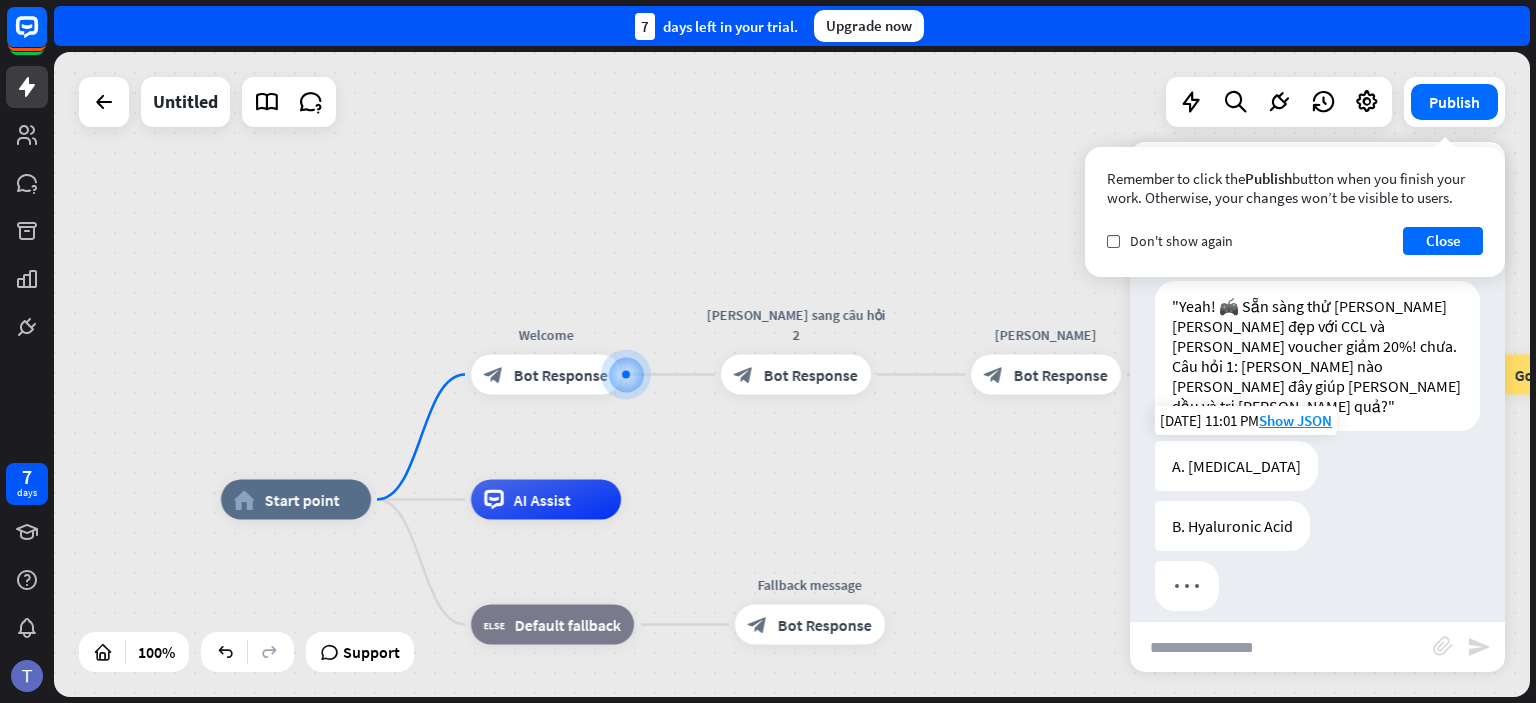 click on "A. [MEDICAL_DATA]" at bounding box center (1236, 466) 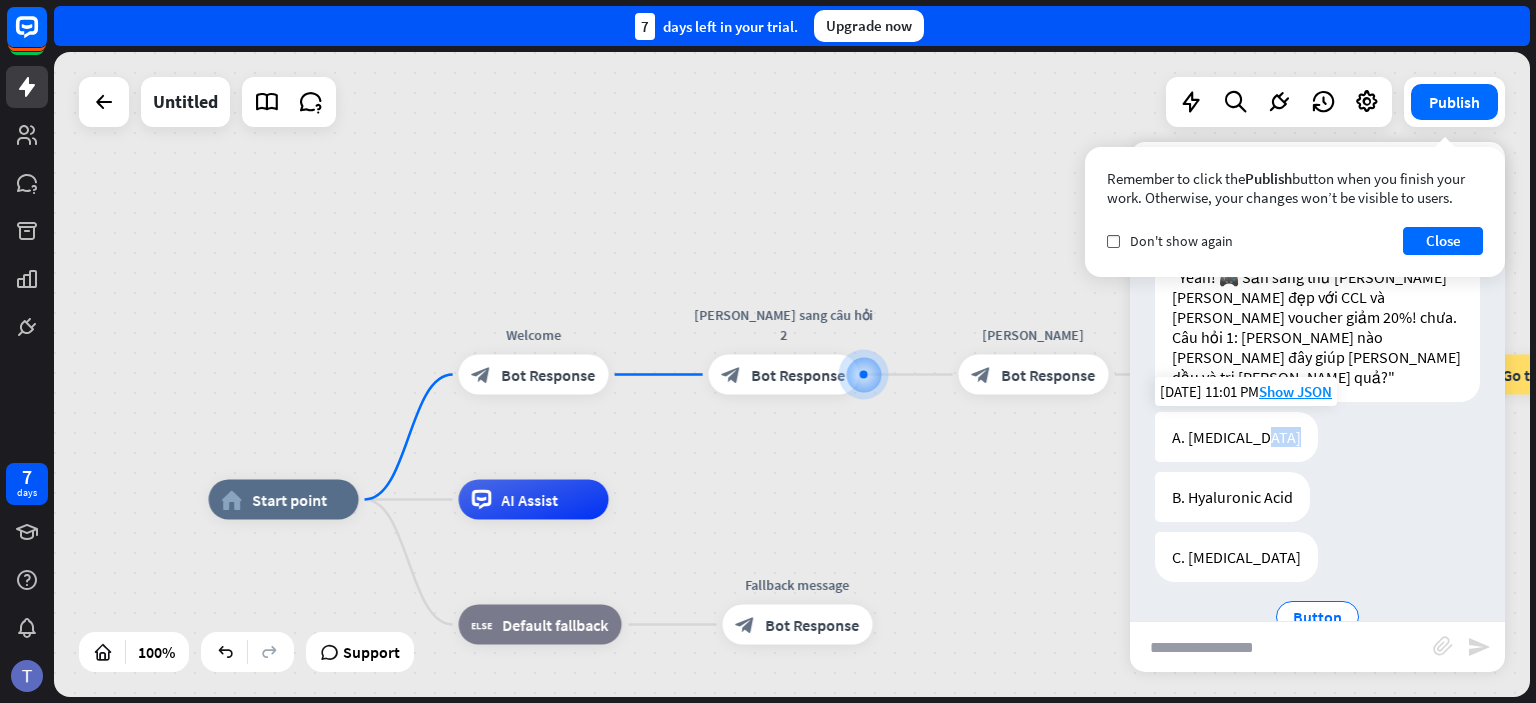 click on "Bot
"Yeah! 🎮 Sẵn sàng thử [PERSON_NAME] [PERSON_NAME] đẹp với CCL và [PERSON_NAME] voucher giảm 20%! chưa. Câu hỏi 1: [PERSON_NAME] nào [PERSON_NAME] đây giúp [PERSON_NAME] dầu và trị [PERSON_NAME] quả?"
[DATE] 11:01 PM
Show JSON
A. [MEDICAL_DATA]
[DATE] 11:01 PM
Show JSON
B. [MEDICAL_DATA]
[DATE] 11:01 PM
Show JSON
C. [MEDICAL_DATA]   Button
[DATE] 11:01 PM
Show JSON" at bounding box center (1317, 431) 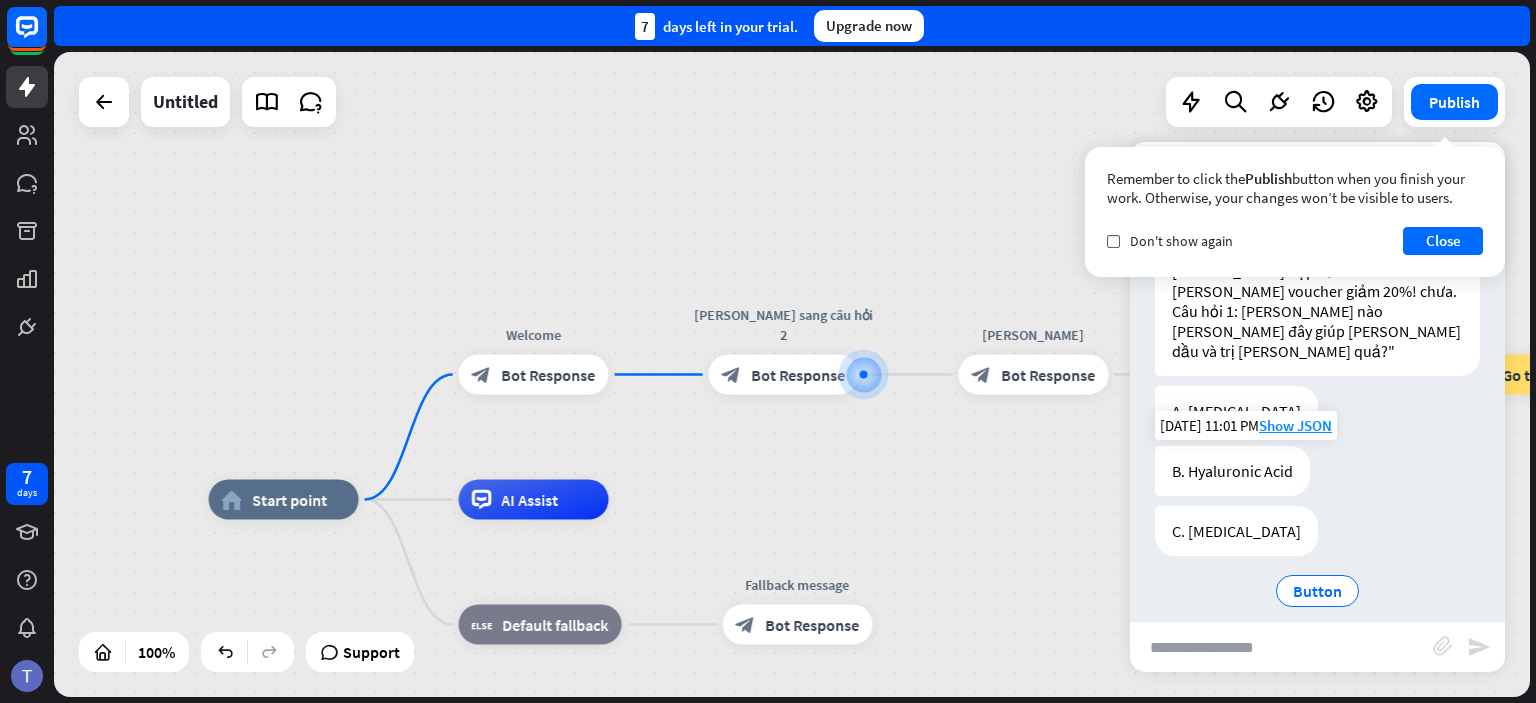 click on "B. Hyaluronic Acid" at bounding box center (1232, 471) 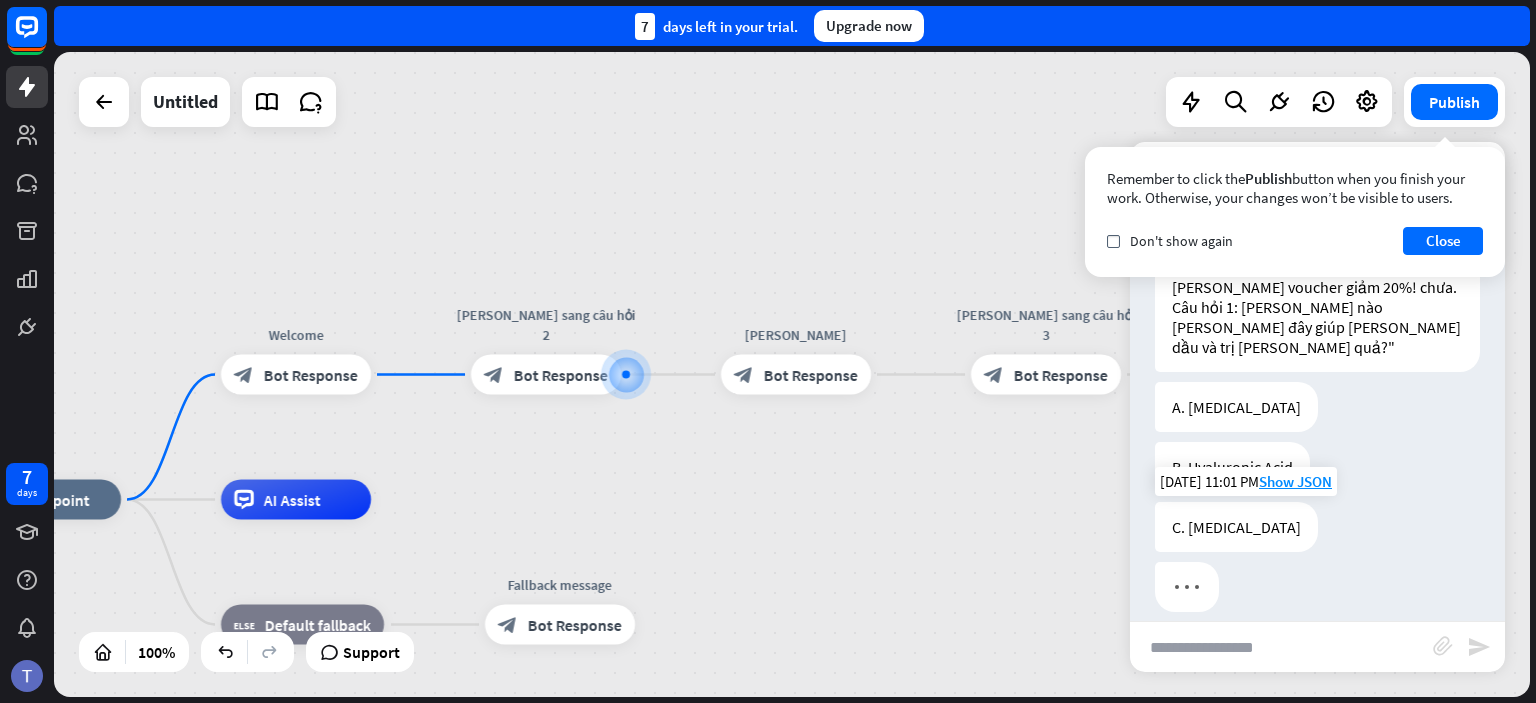 scroll, scrollTop: 79, scrollLeft: 0, axis: vertical 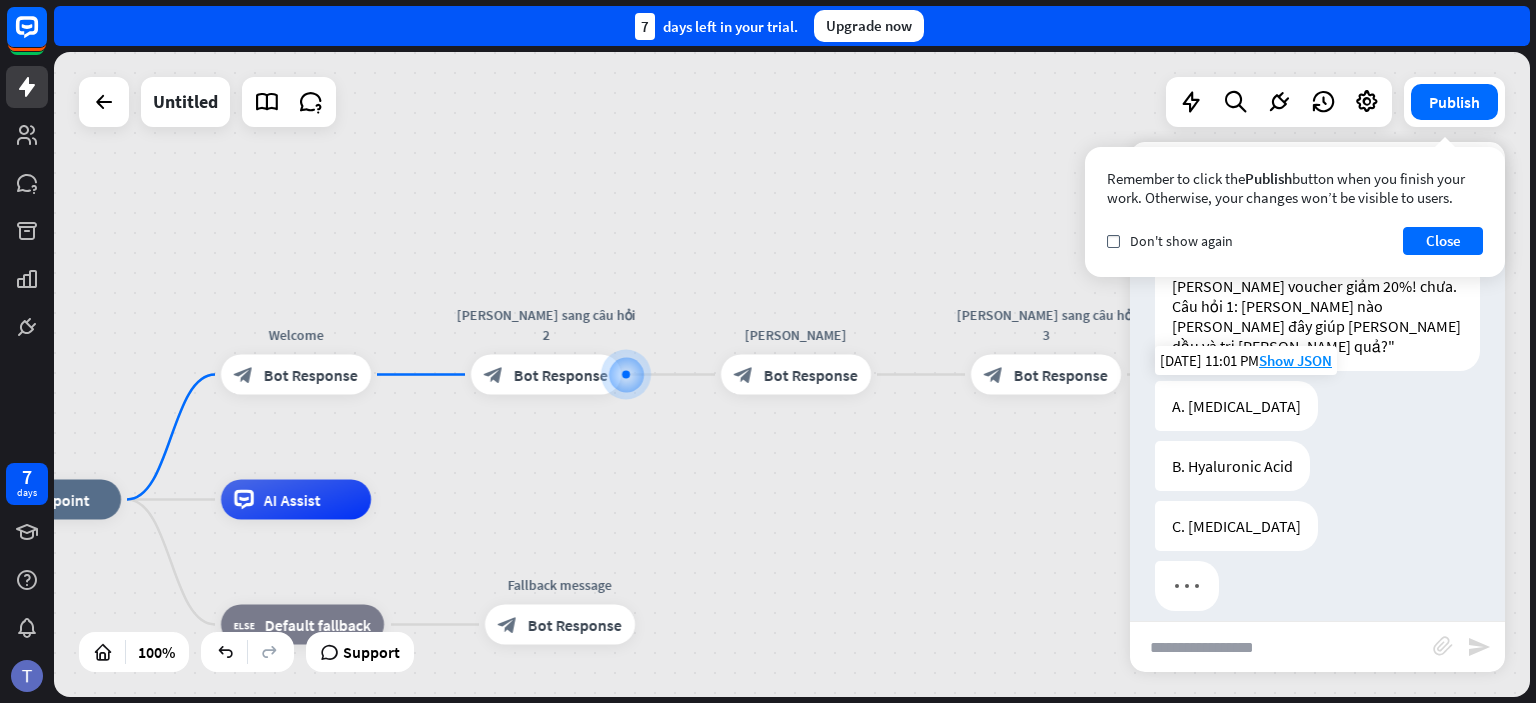 click on "A. [MEDICAL_DATA]" at bounding box center (1236, 406) 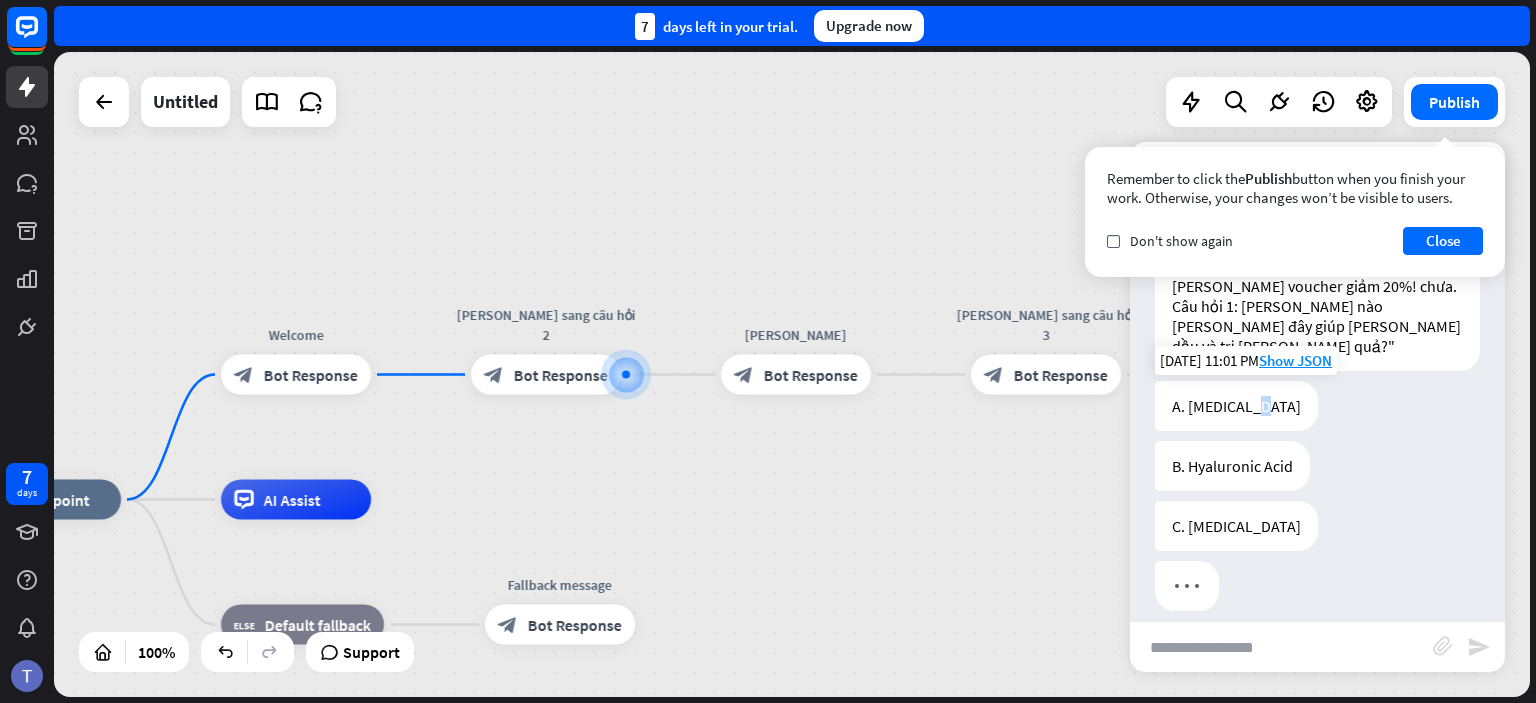 click on "A. [MEDICAL_DATA]" at bounding box center (1236, 406) 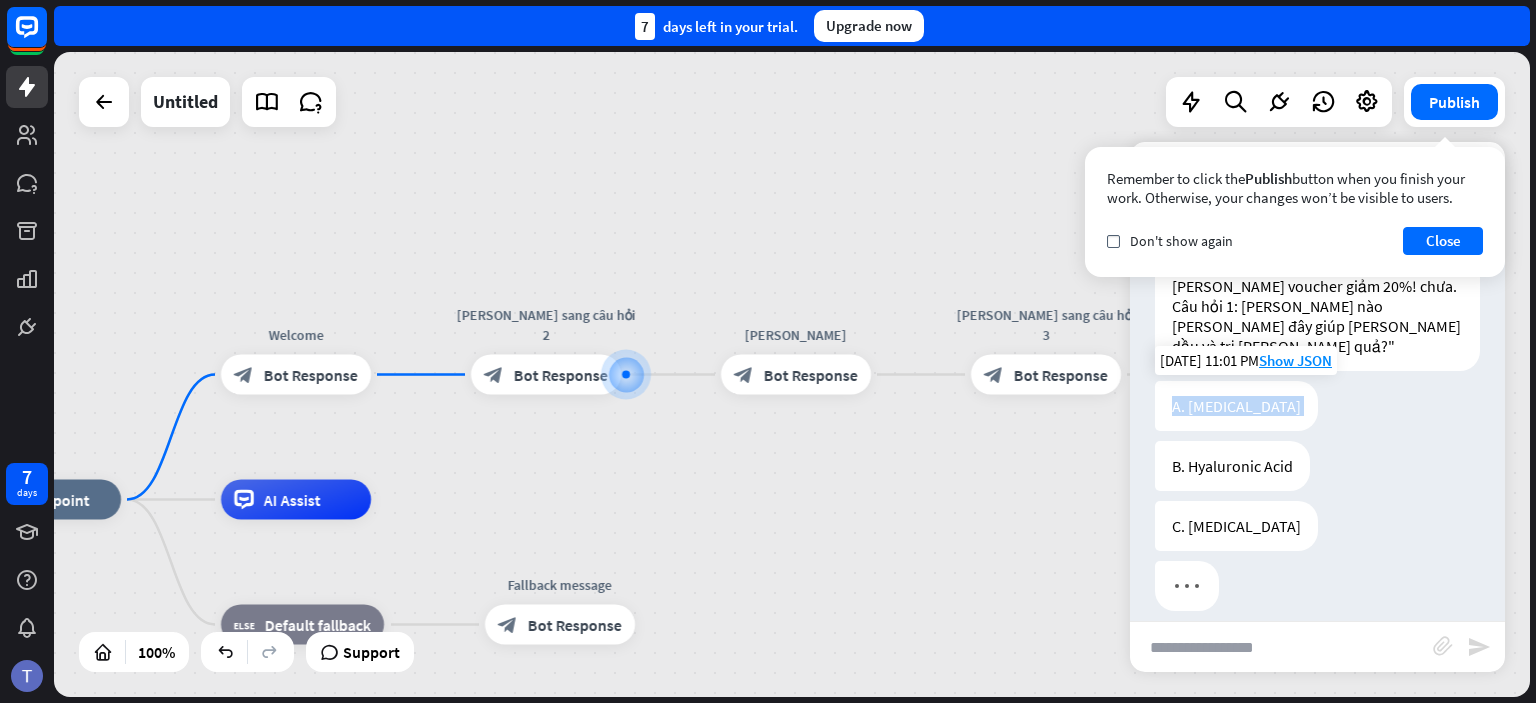 click on "A. [MEDICAL_DATA]" at bounding box center [1236, 406] 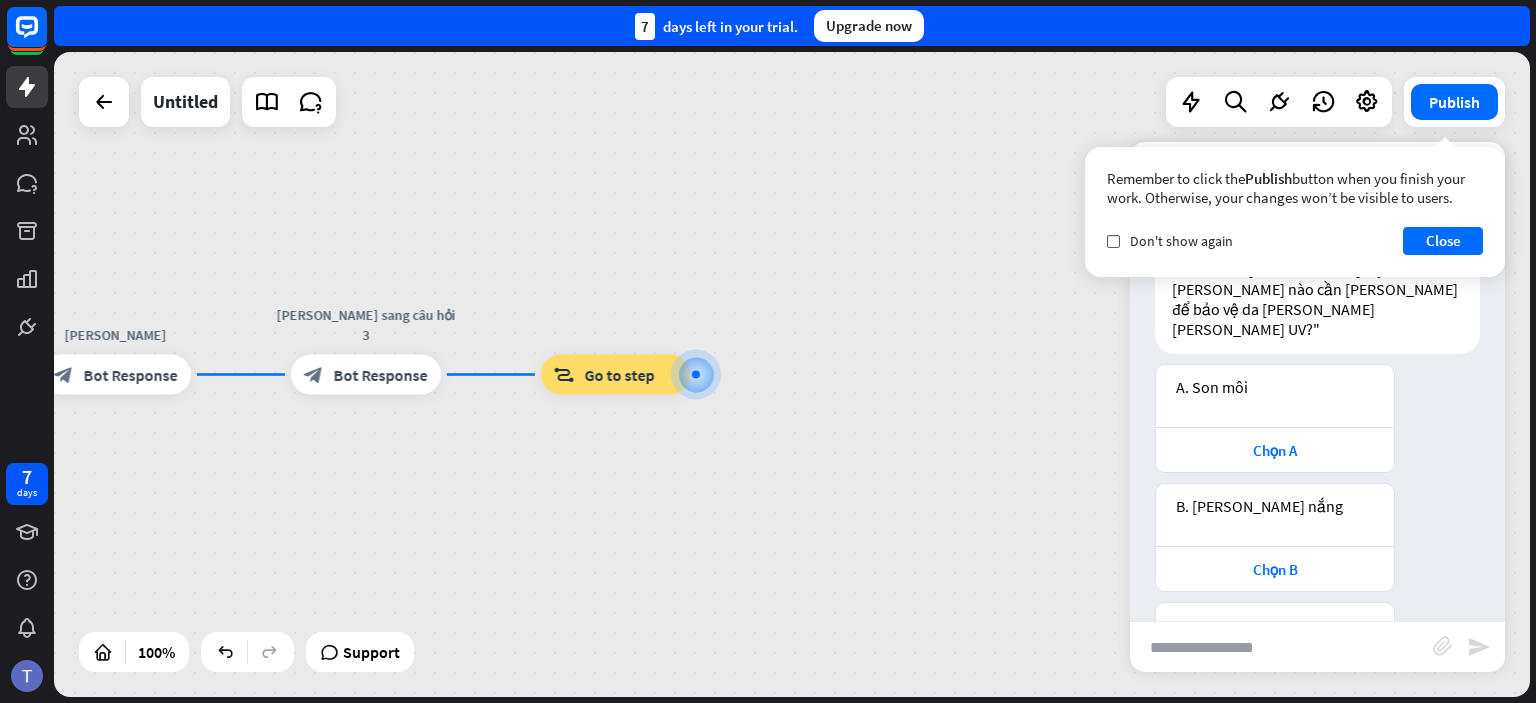 scroll, scrollTop: 772, scrollLeft: 0, axis: vertical 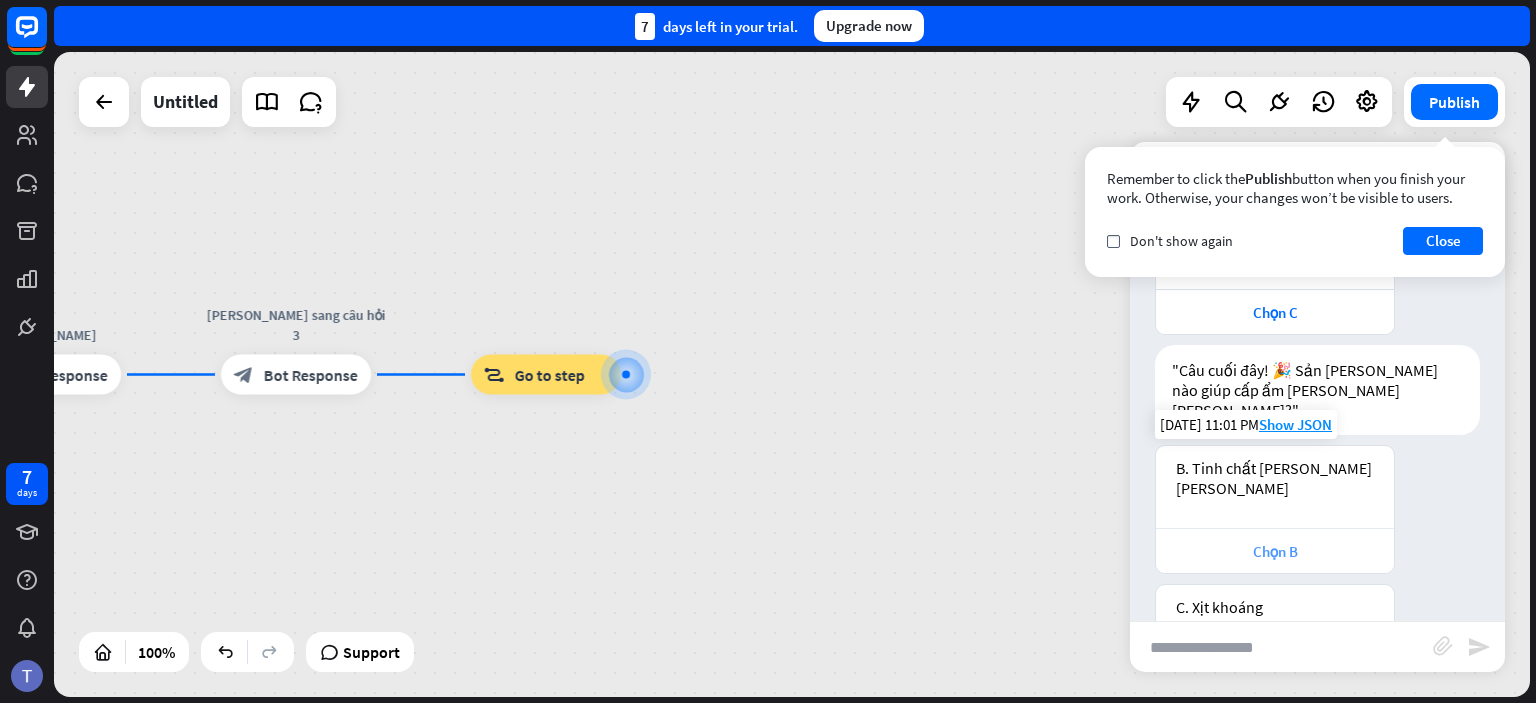 click on "Chọn B" at bounding box center (1275, 551) 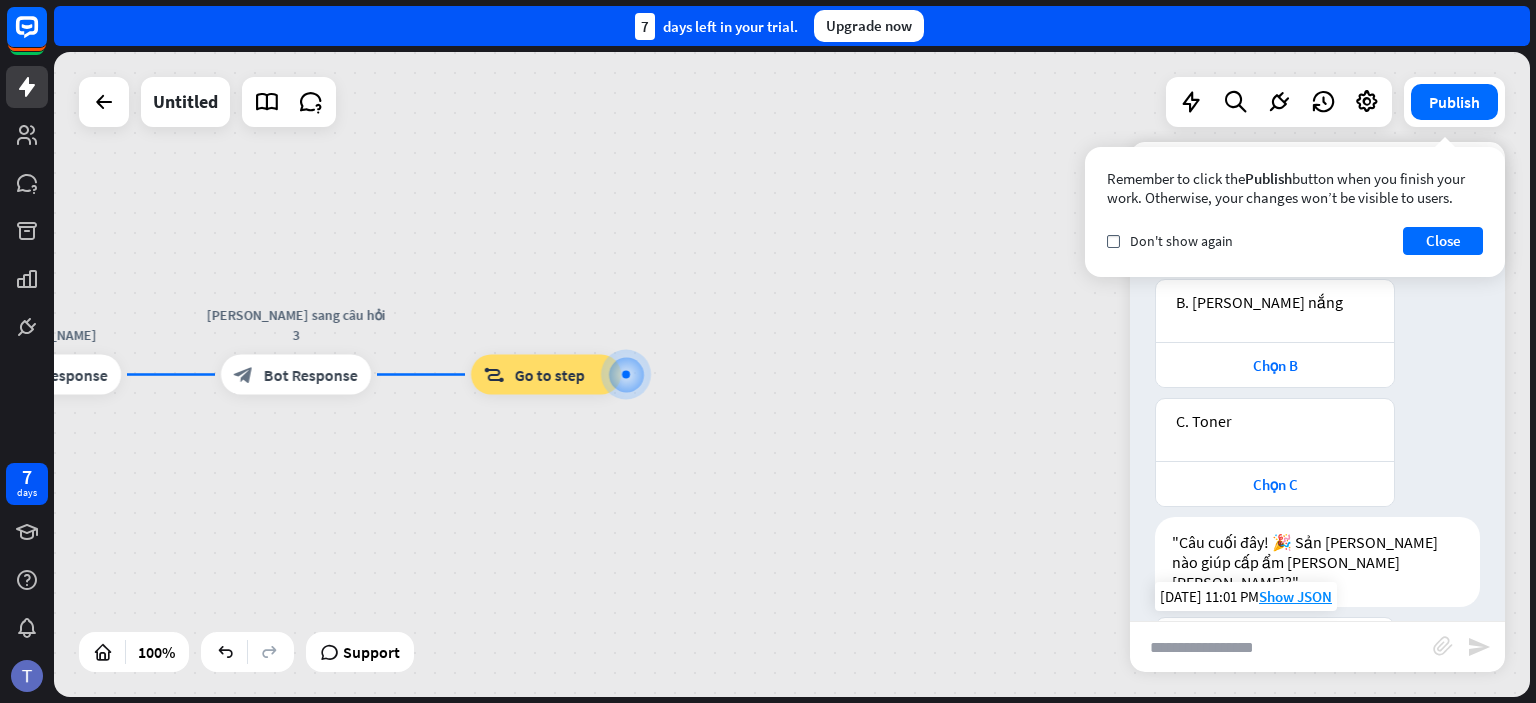 scroll, scrollTop: 601, scrollLeft: 0, axis: vertical 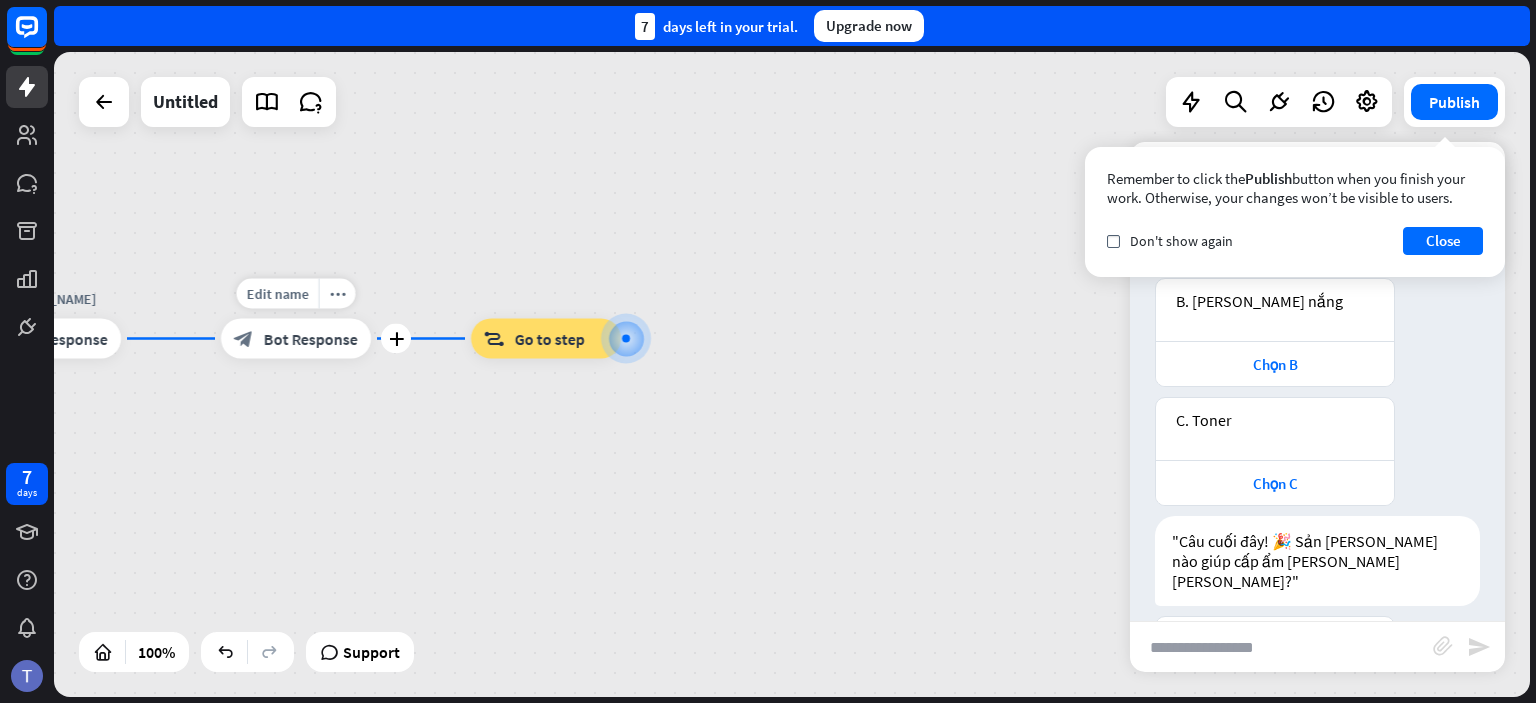 click on "Bot Response" at bounding box center [311, 339] 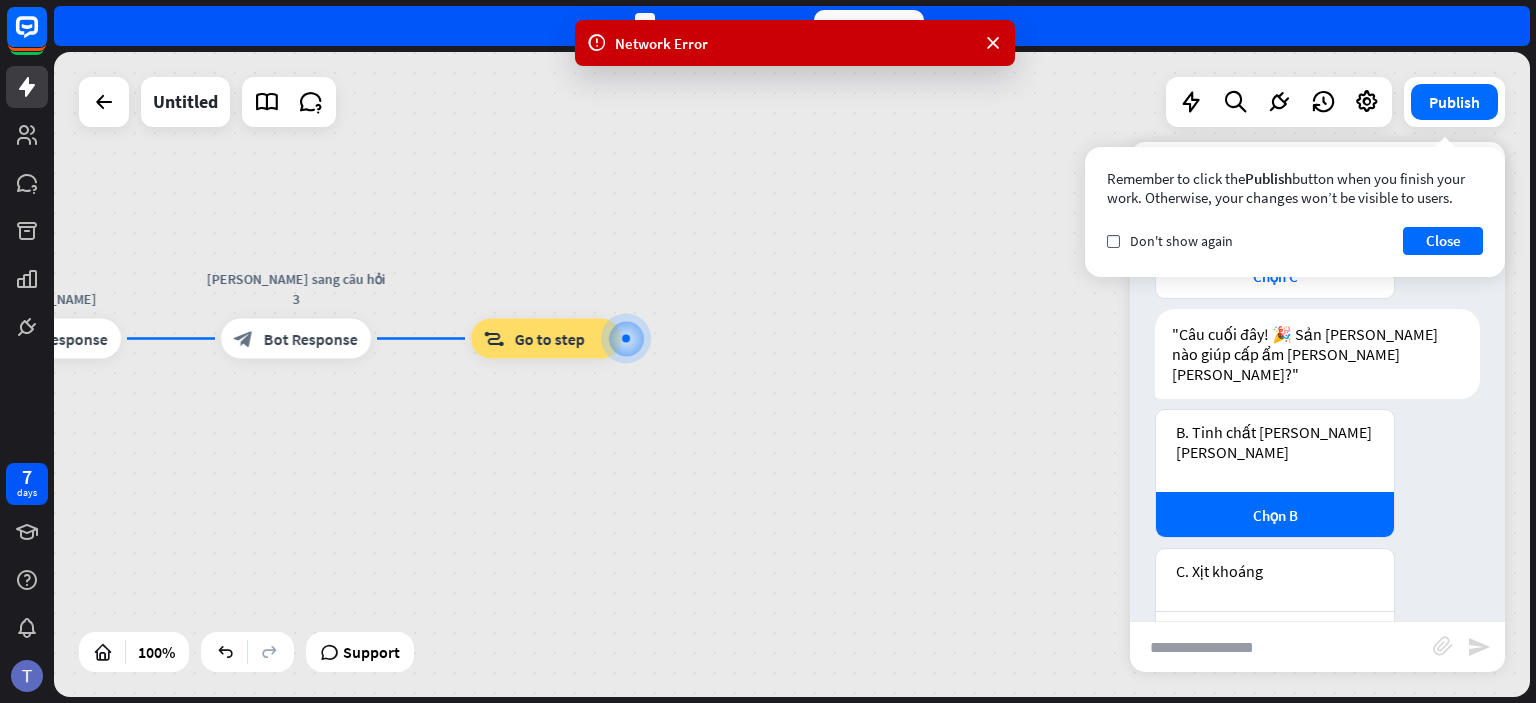 scroll, scrollTop: 891, scrollLeft: 0, axis: vertical 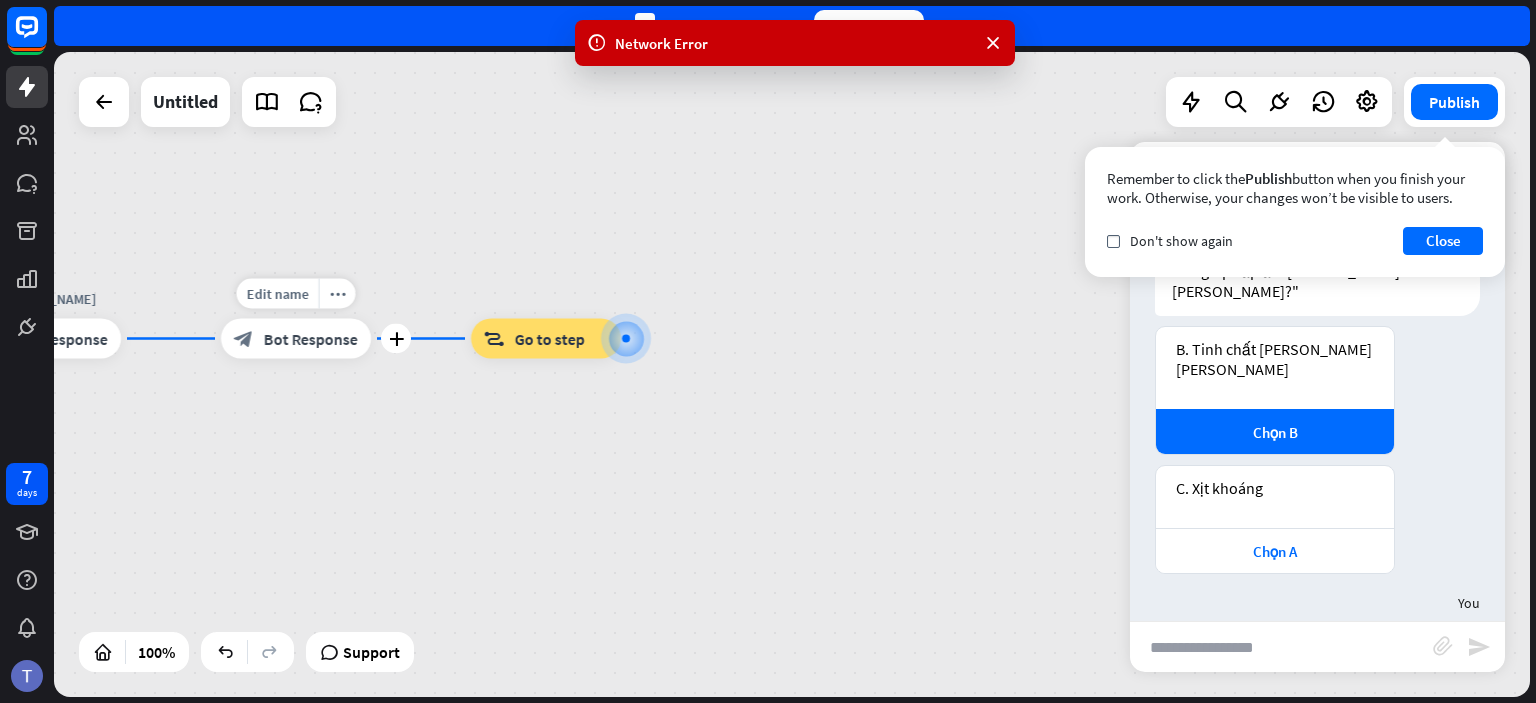 click on "block_bot_response   Bot Response" at bounding box center (296, 339) 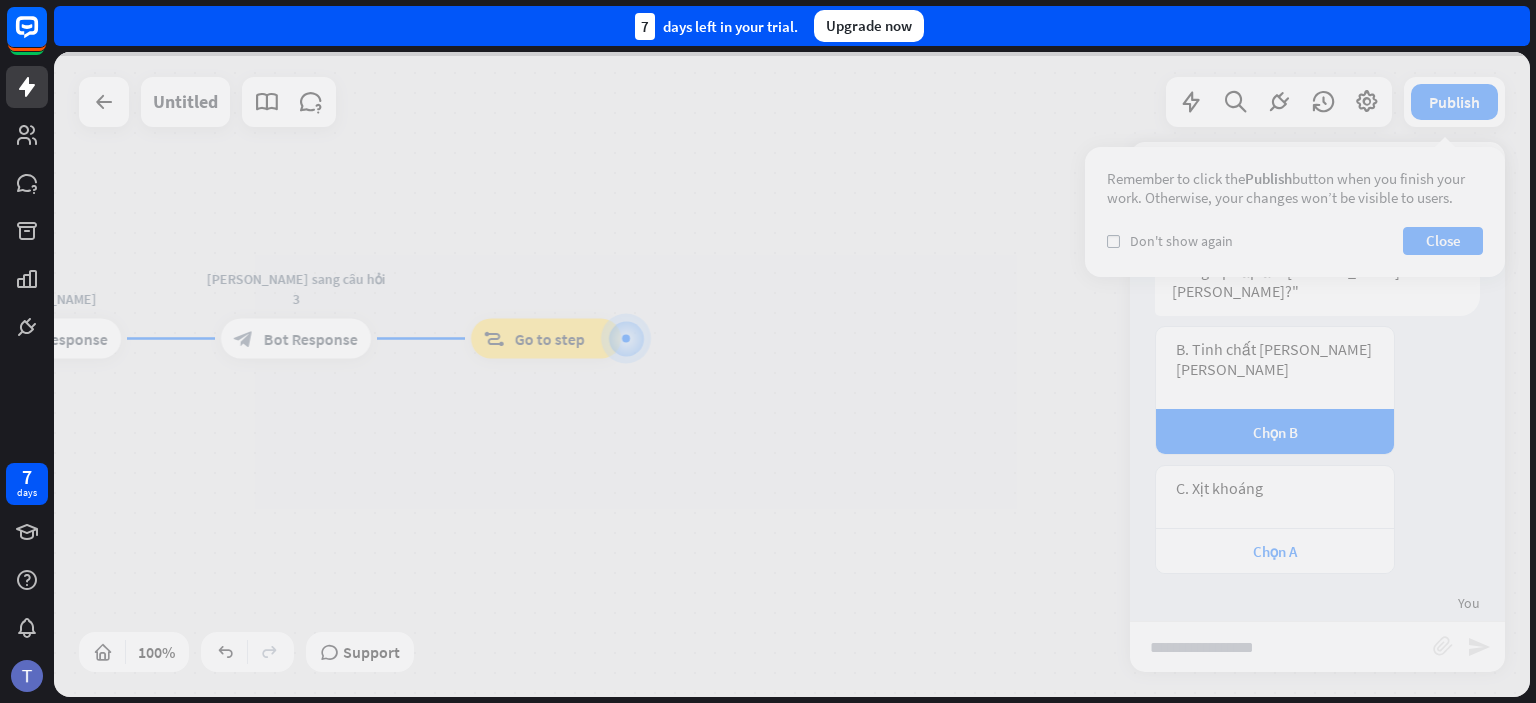 click at bounding box center (792, 374) 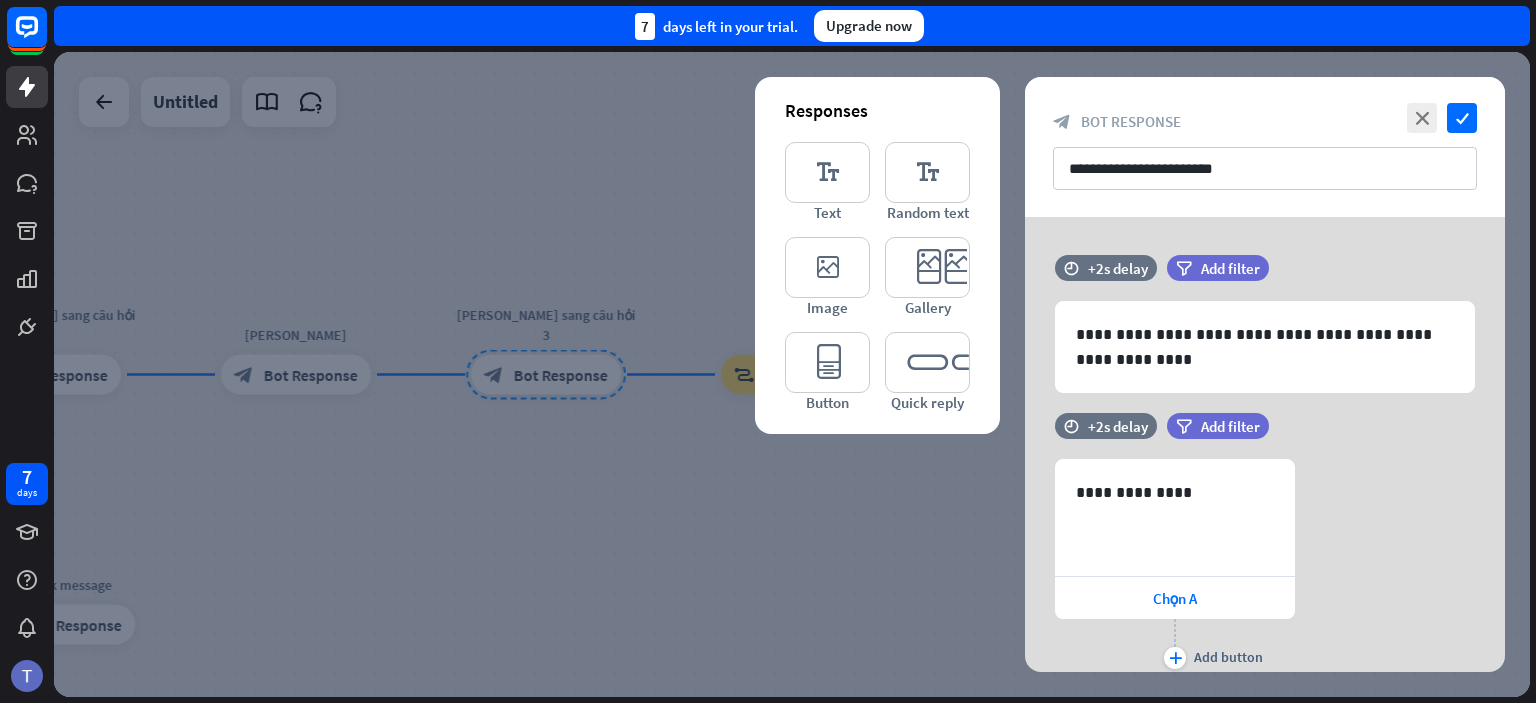 click at bounding box center [792, 374] 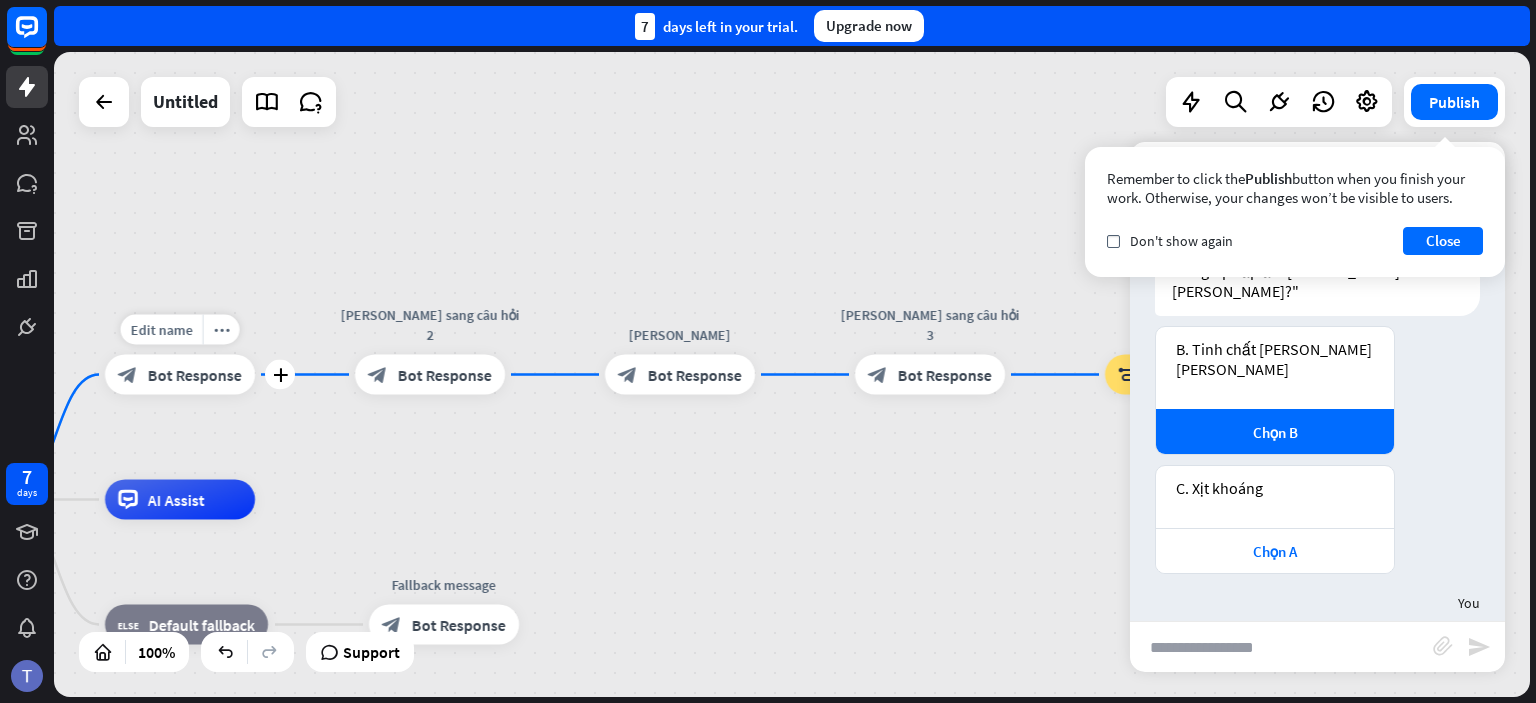 click on "Bot Response" at bounding box center (195, 375) 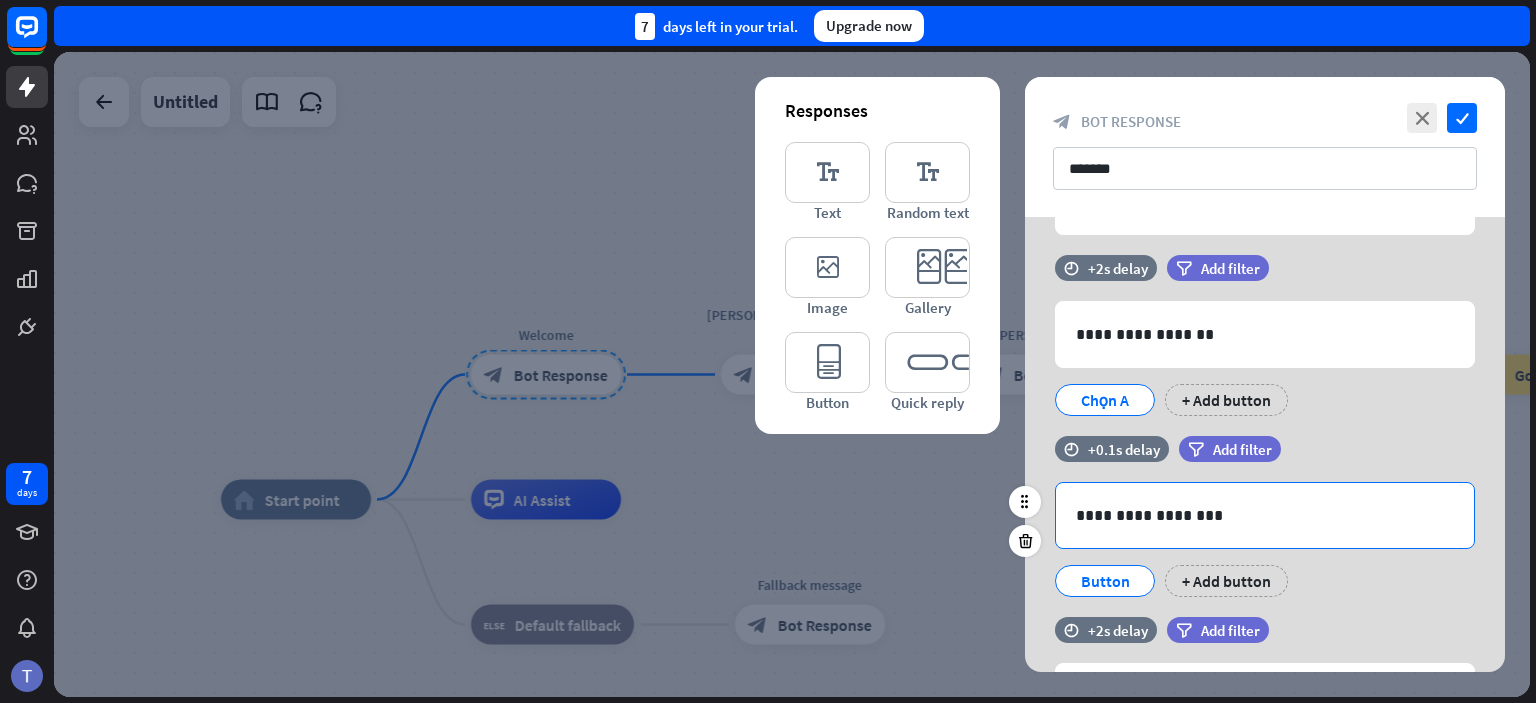 scroll, scrollTop: 208, scrollLeft: 0, axis: vertical 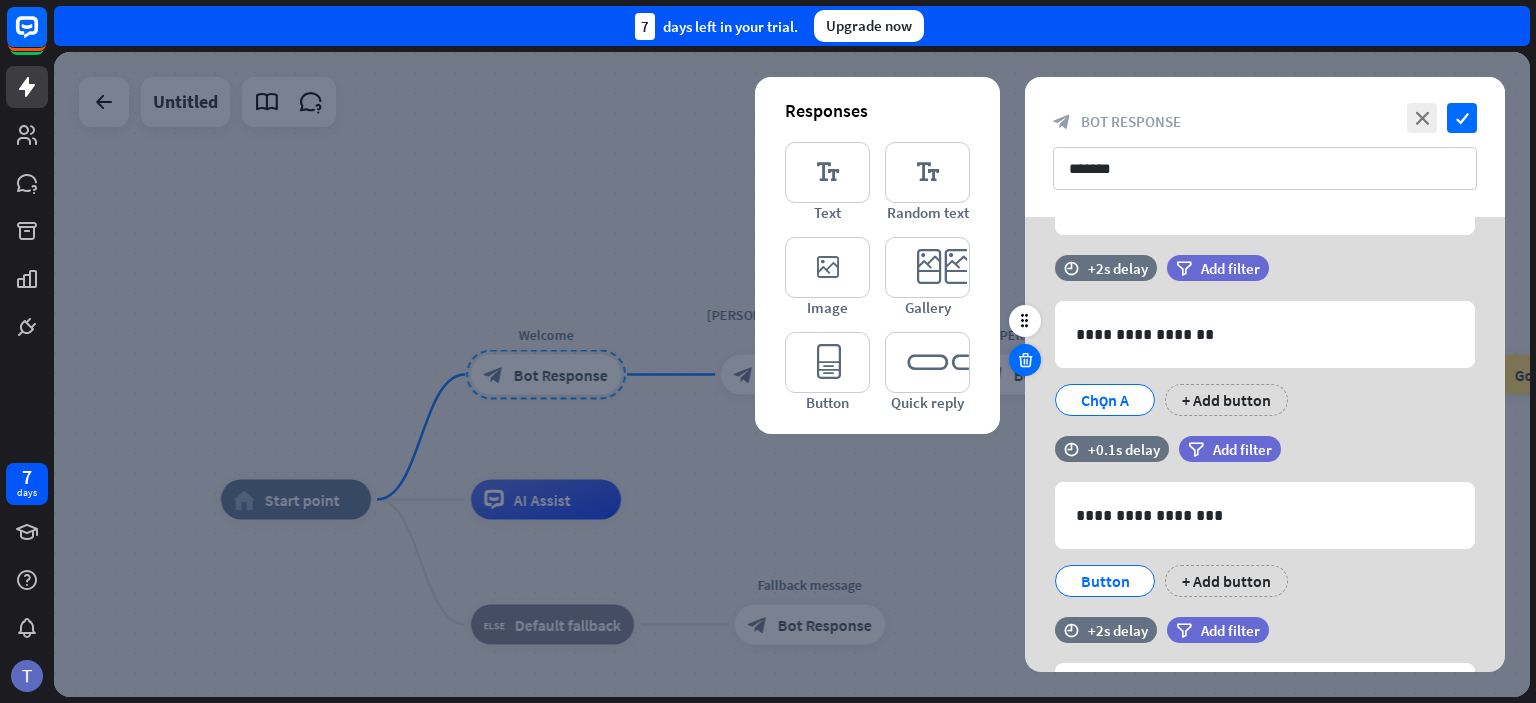 click at bounding box center (1025, 360) 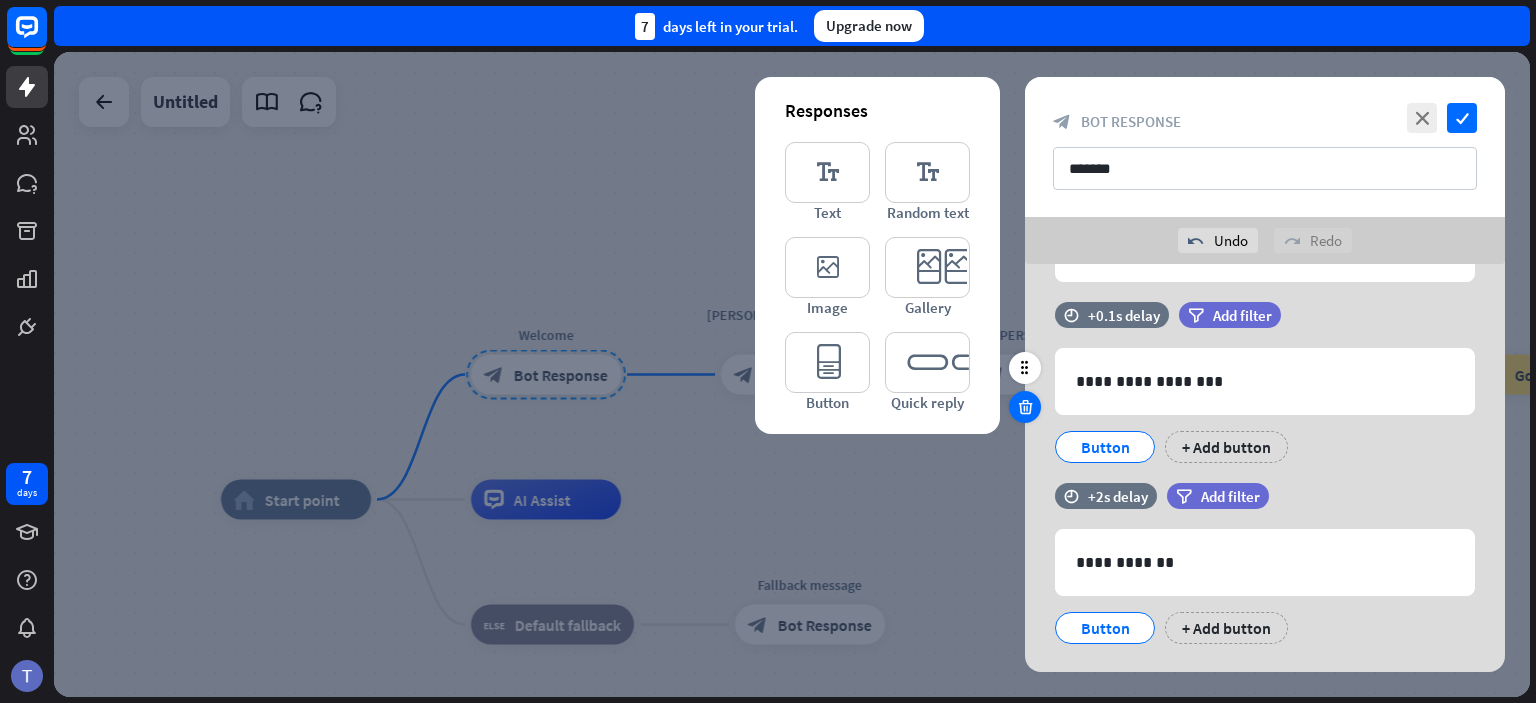 click at bounding box center (1025, 407) 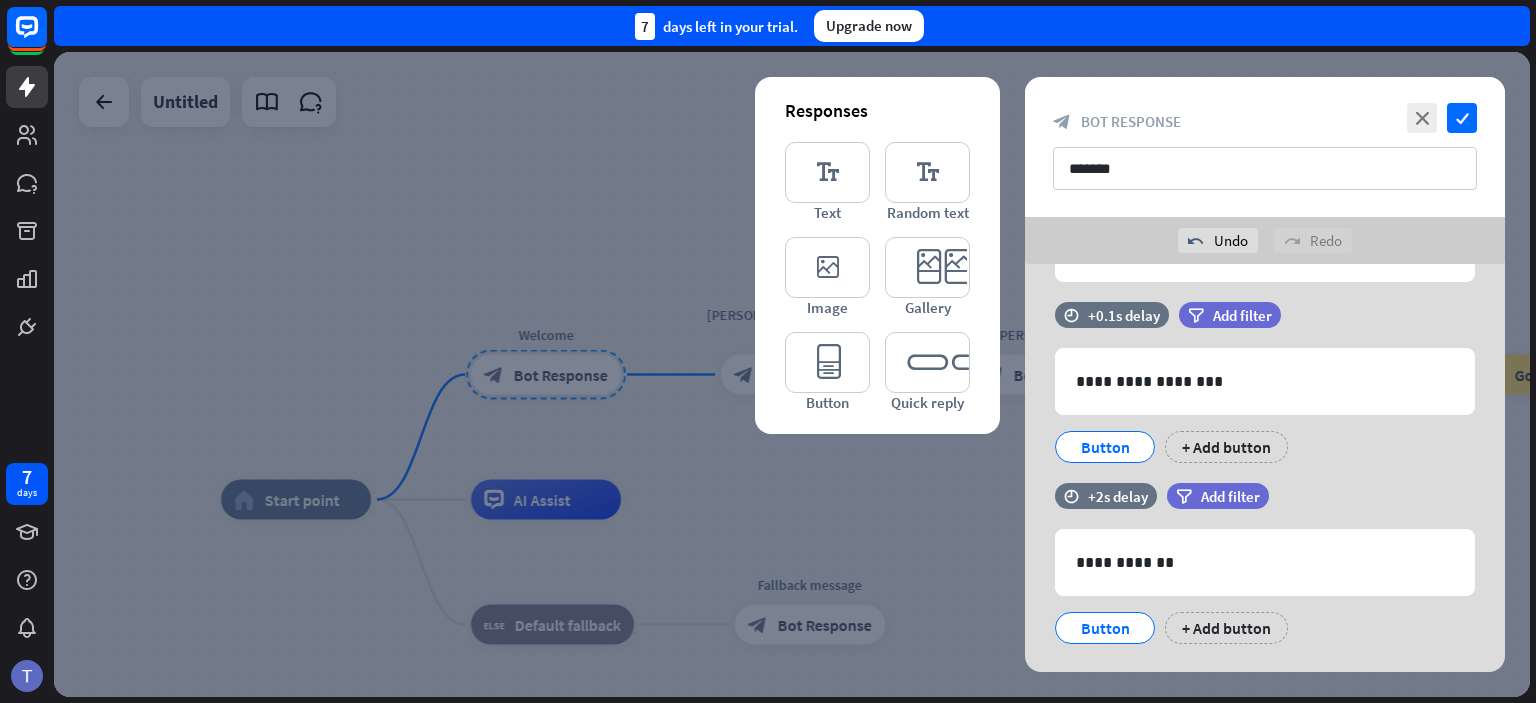 scroll, scrollTop: 68, scrollLeft: 0, axis: vertical 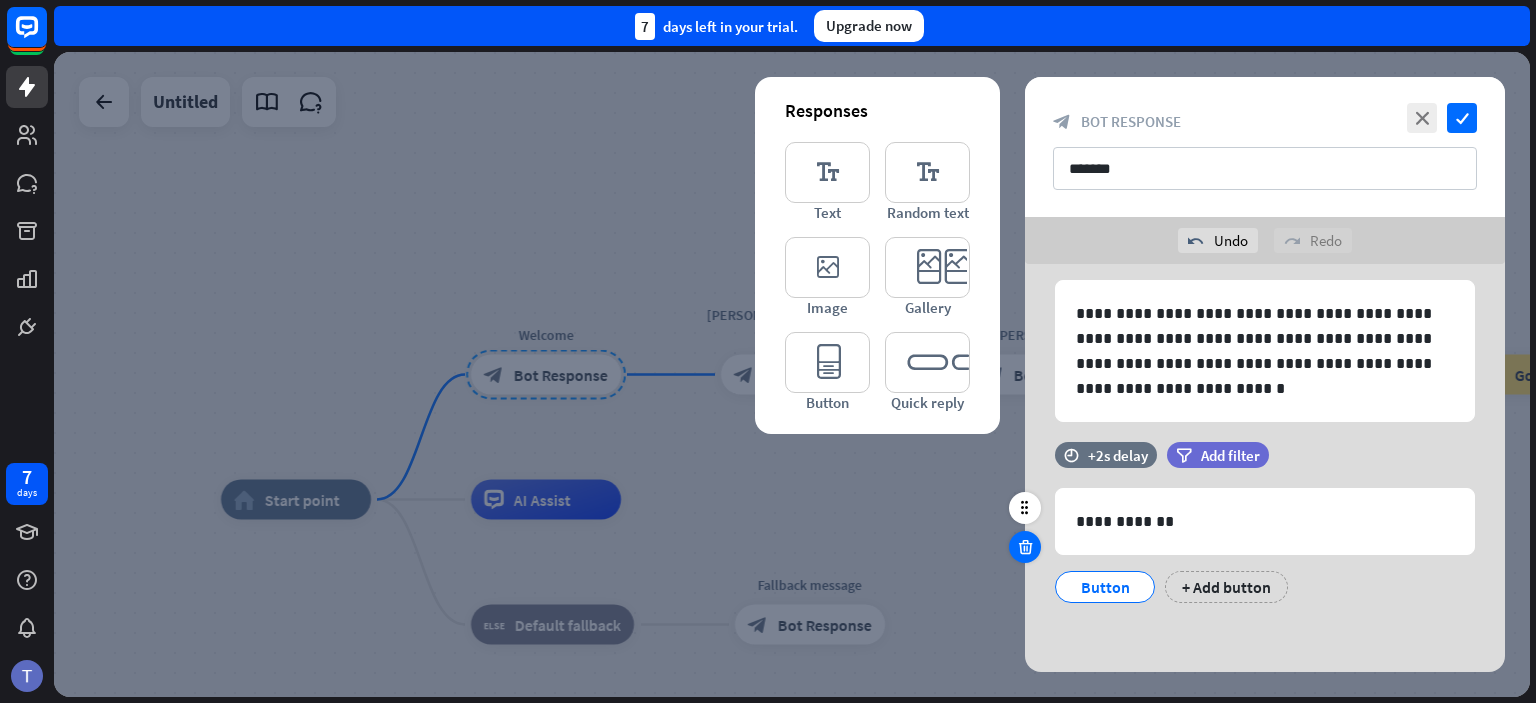 click at bounding box center (1025, 547) 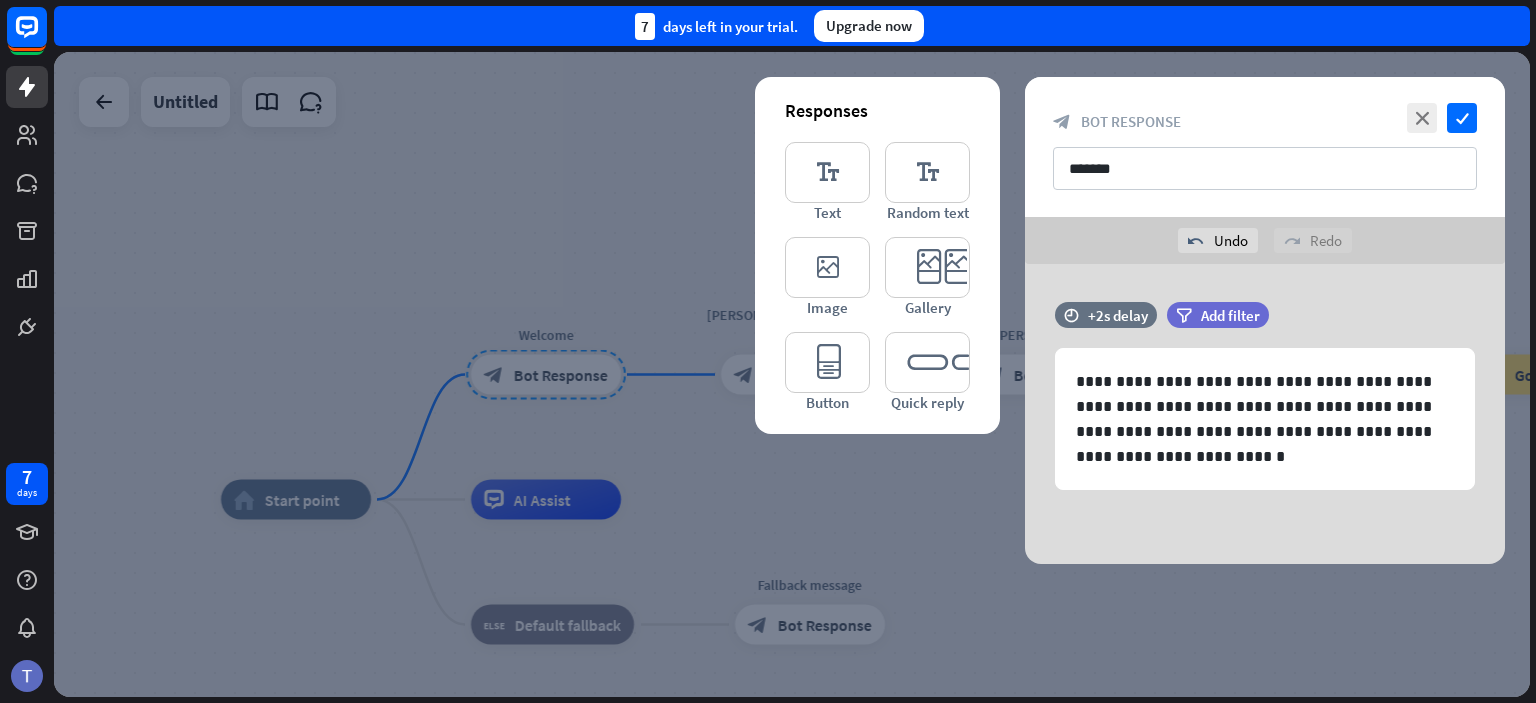 scroll, scrollTop: 0, scrollLeft: 0, axis: both 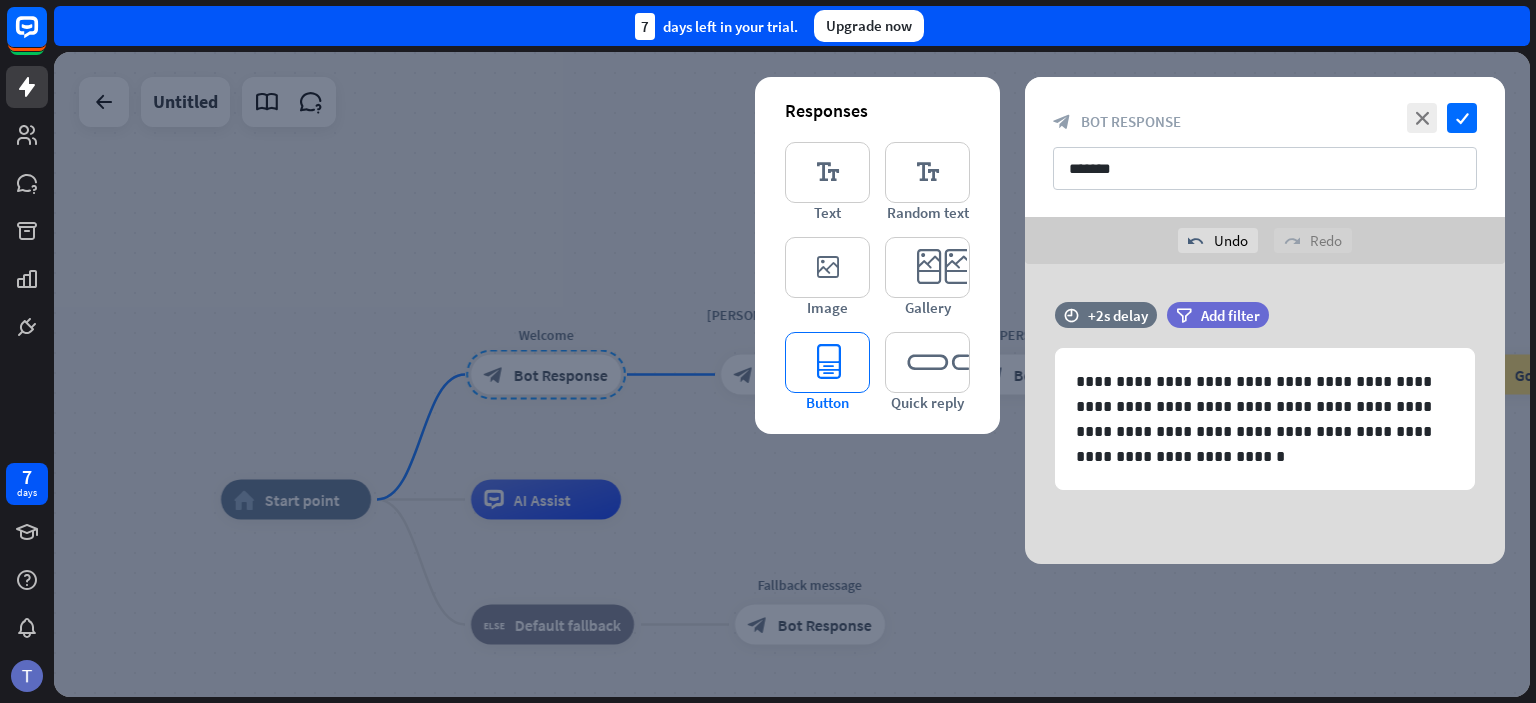 type 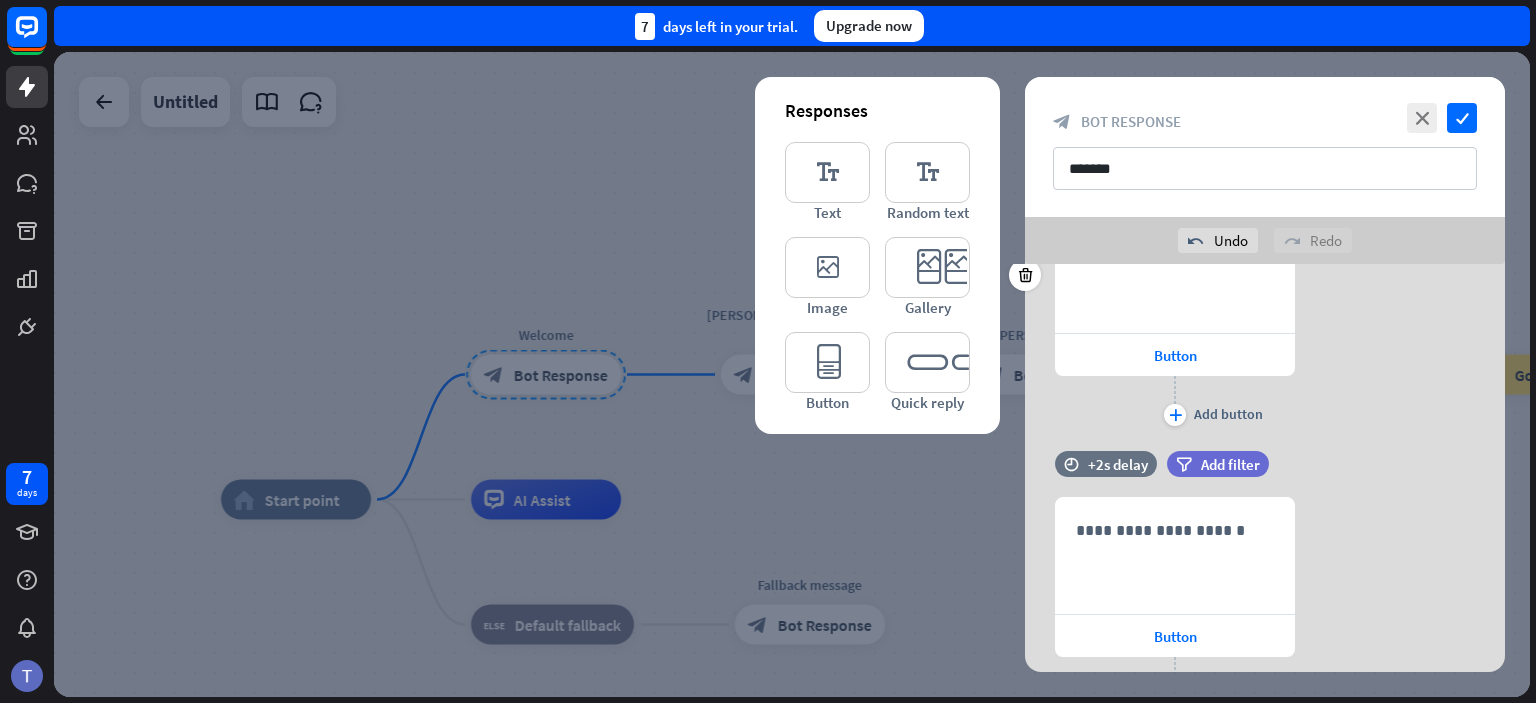 scroll, scrollTop: 339, scrollLeft: 0, axis: vertical 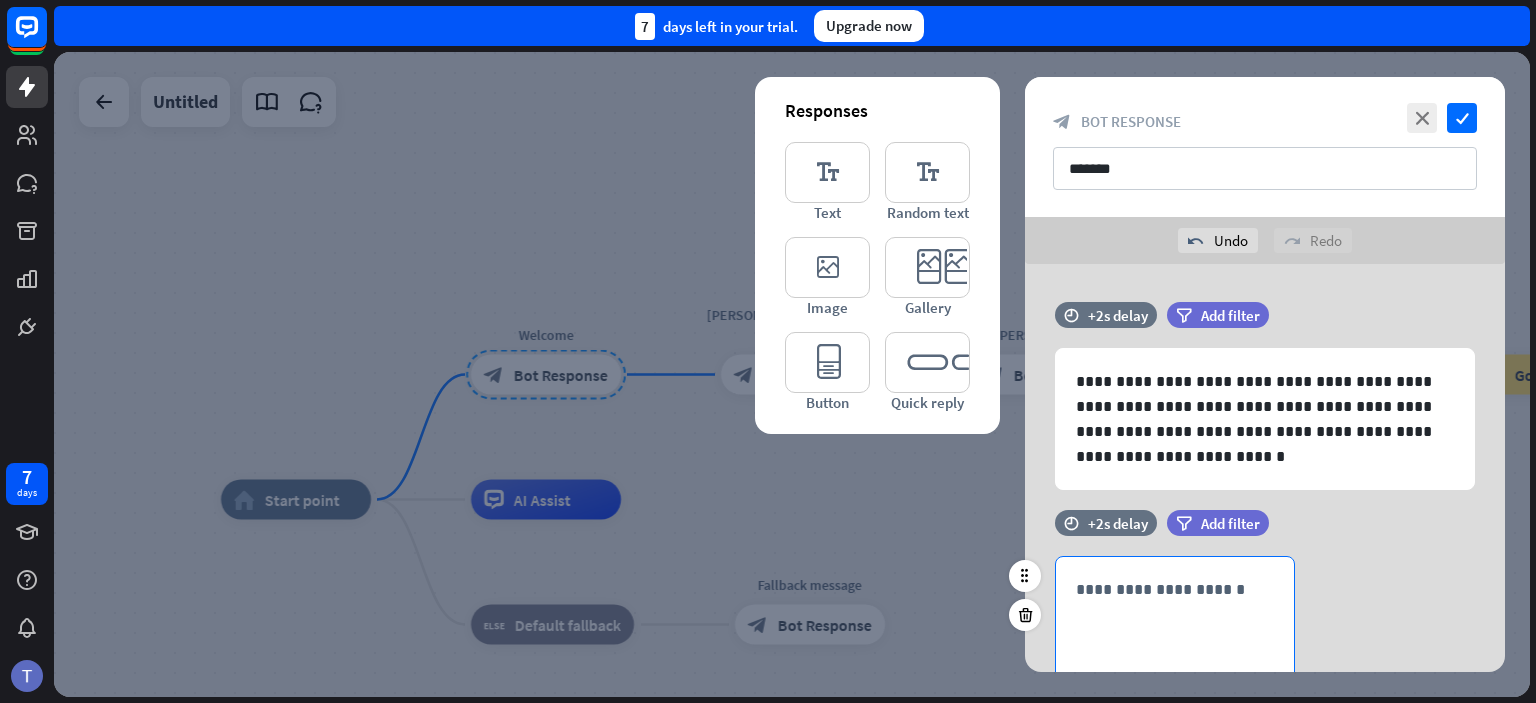 click on "**********" at bounding box center [1175, 589] 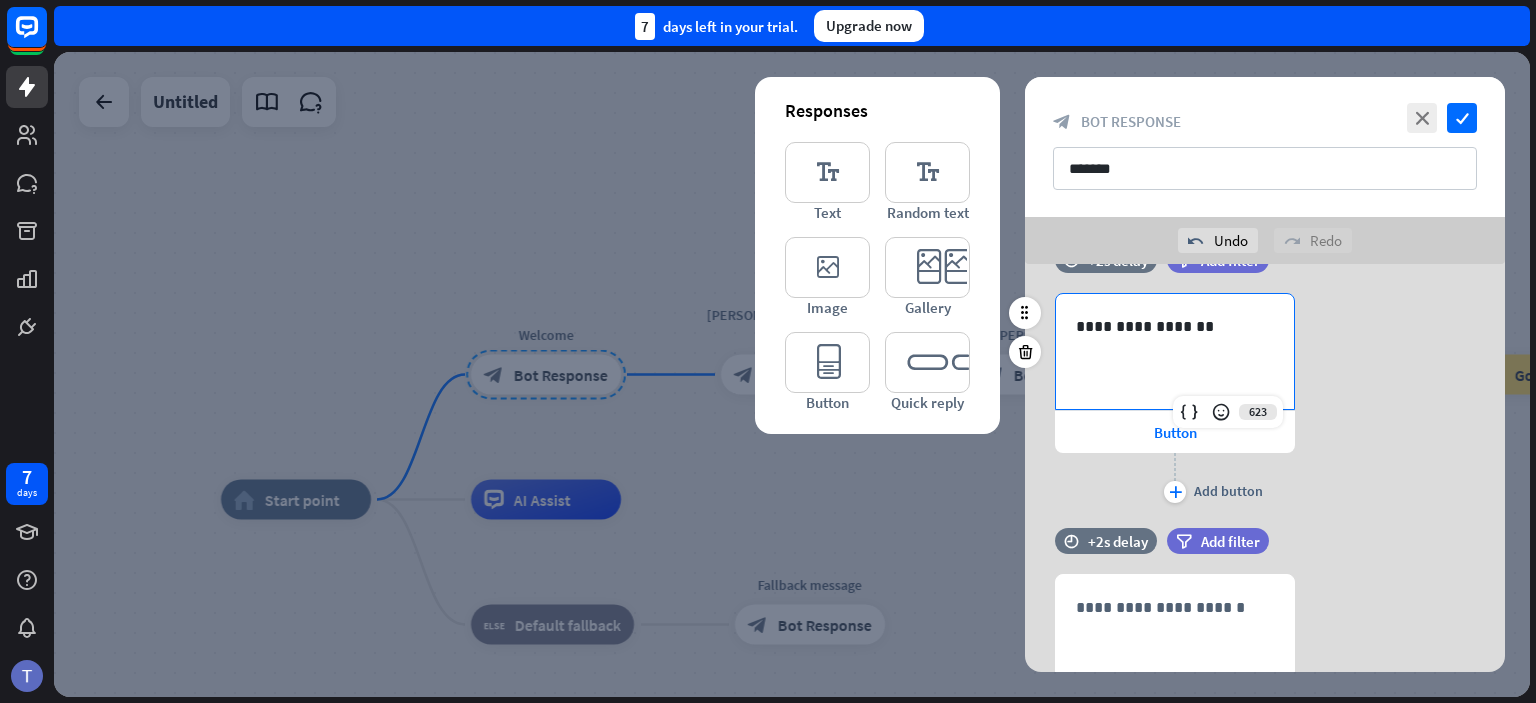 scroll, scrollTop: 264, scrollLeft: 0, axis: vertical 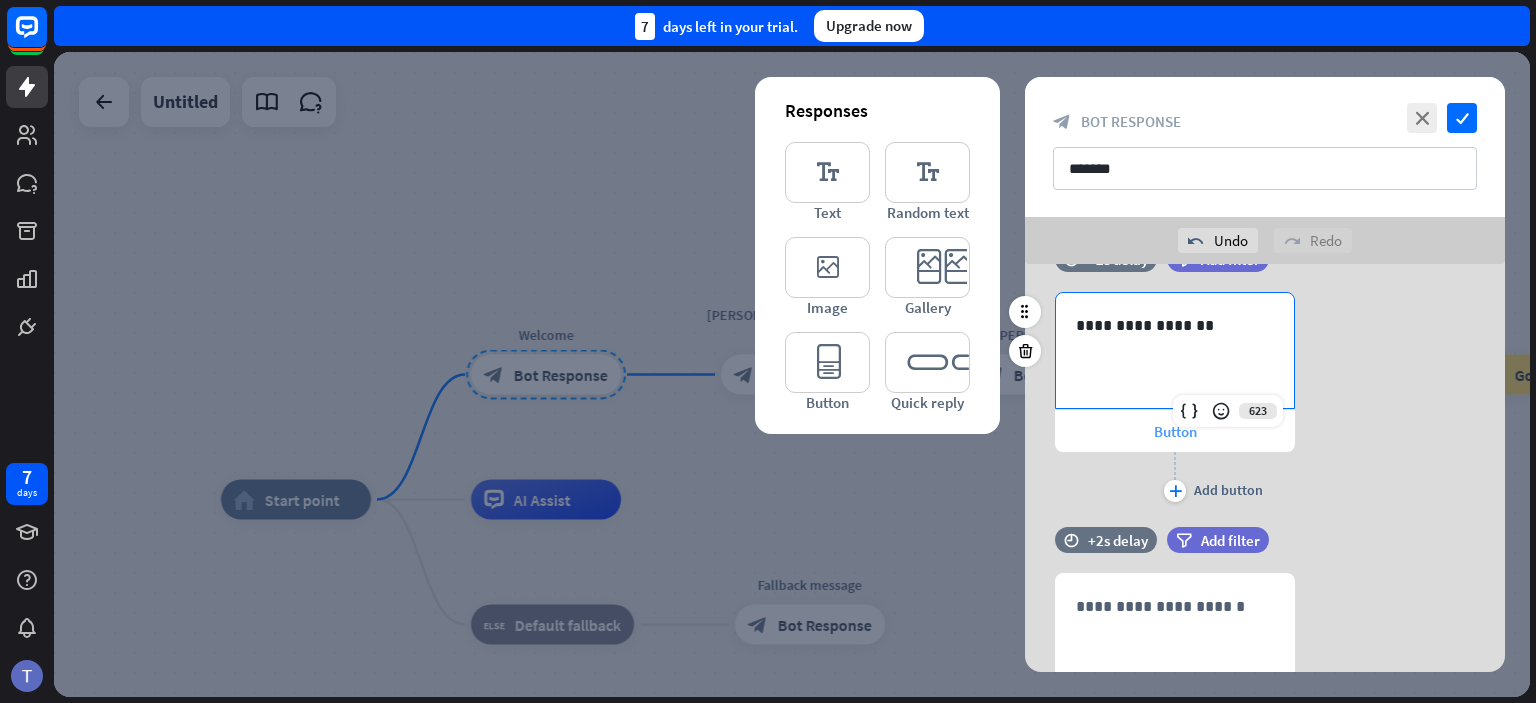 click on "Button" at bounding box center (1175, 431) 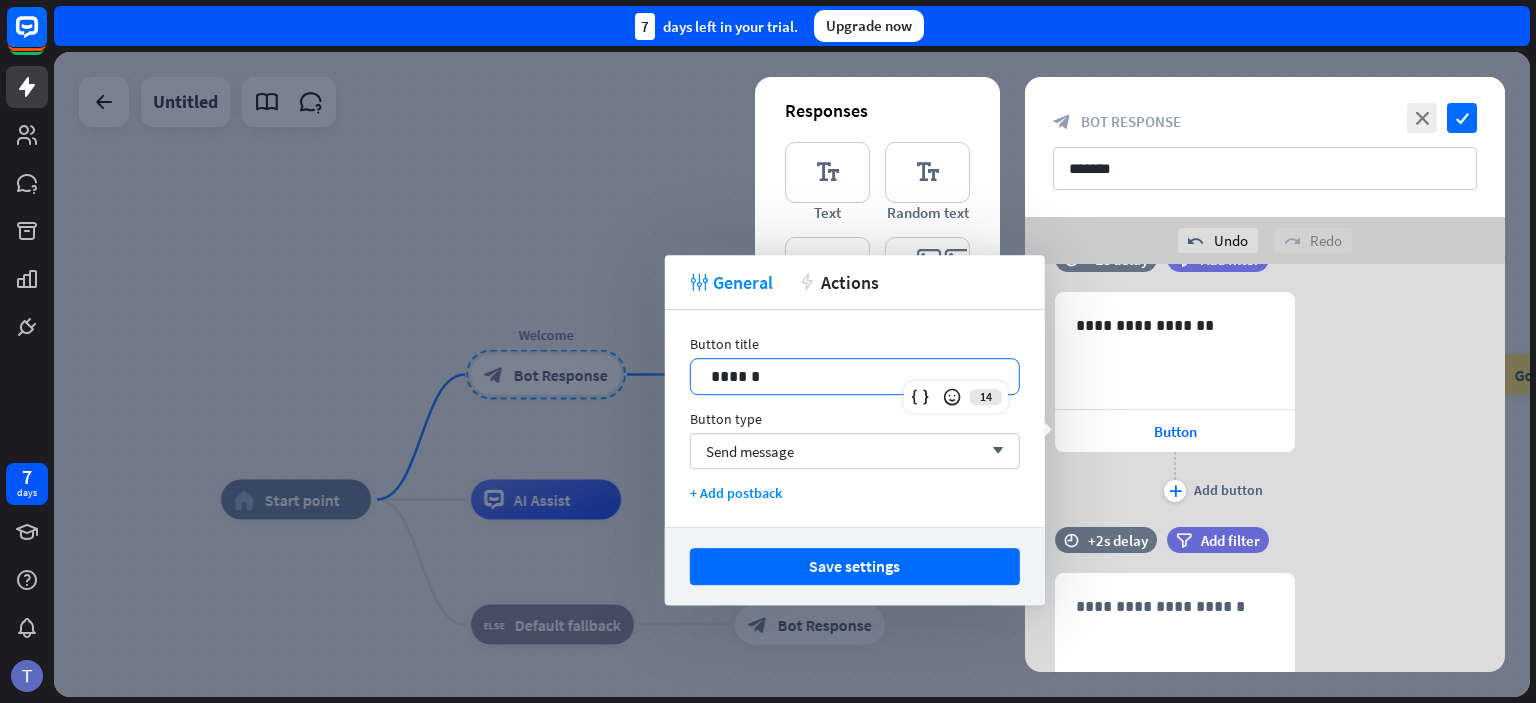 click on "******" at bounding box center (855, 376) 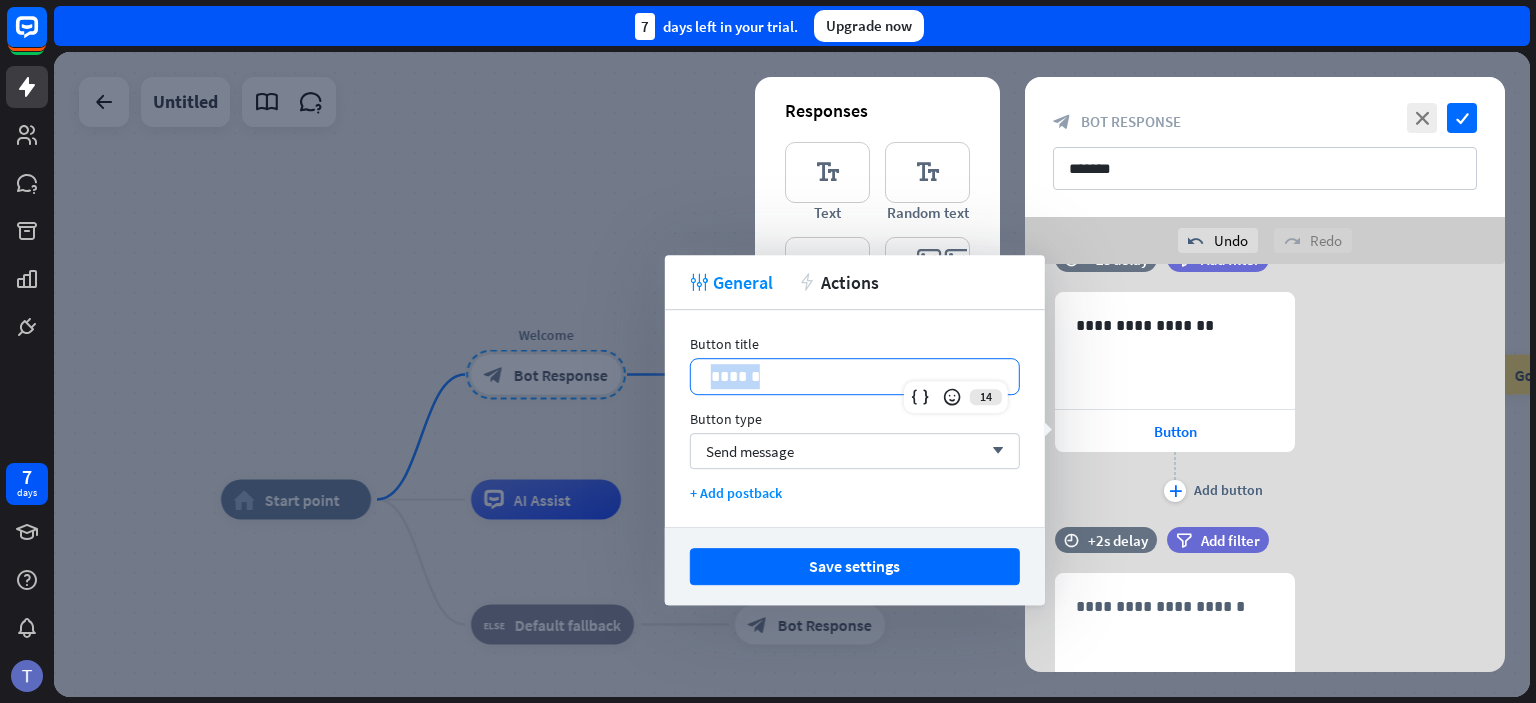 click on "******" at bounding box center (855, 376) 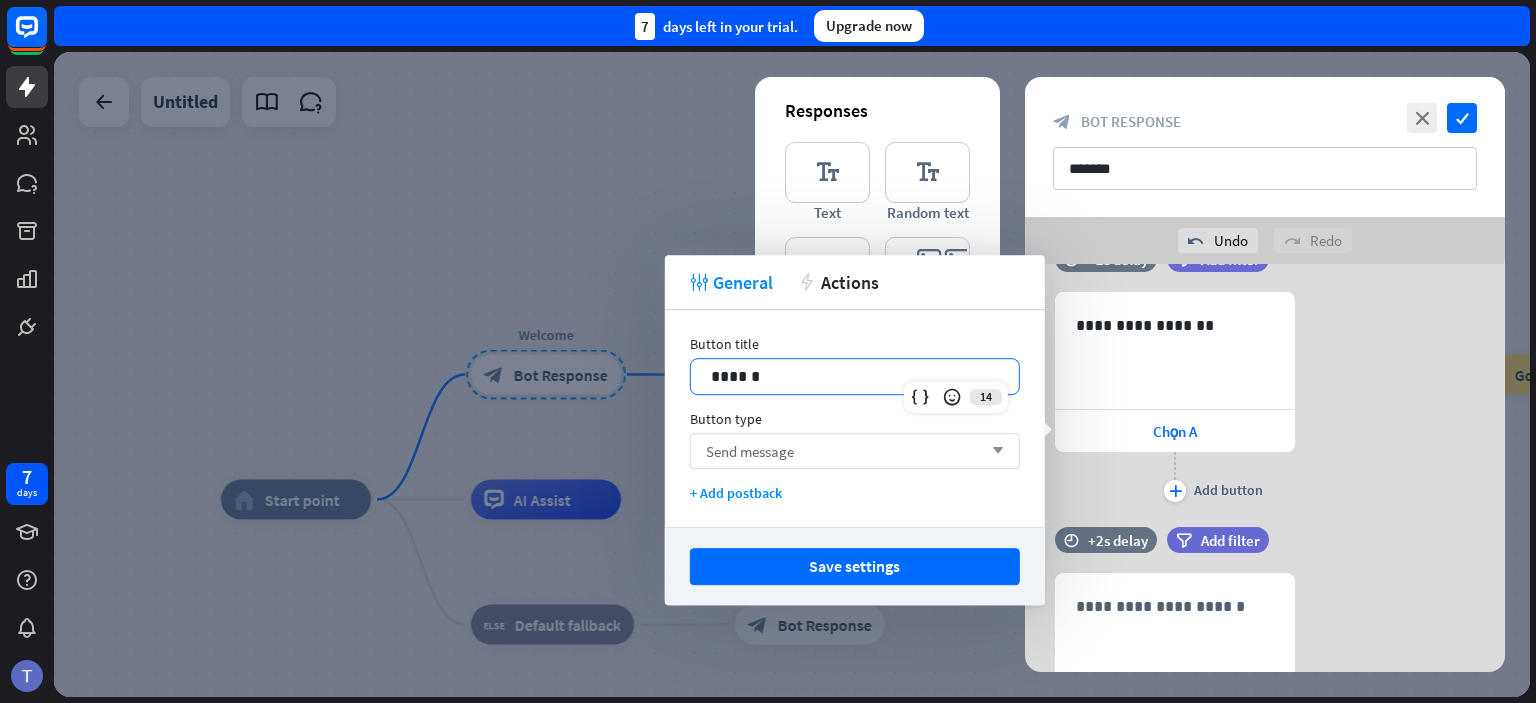 click on "Send message
arrow_down" at bounding box center [855, 451] 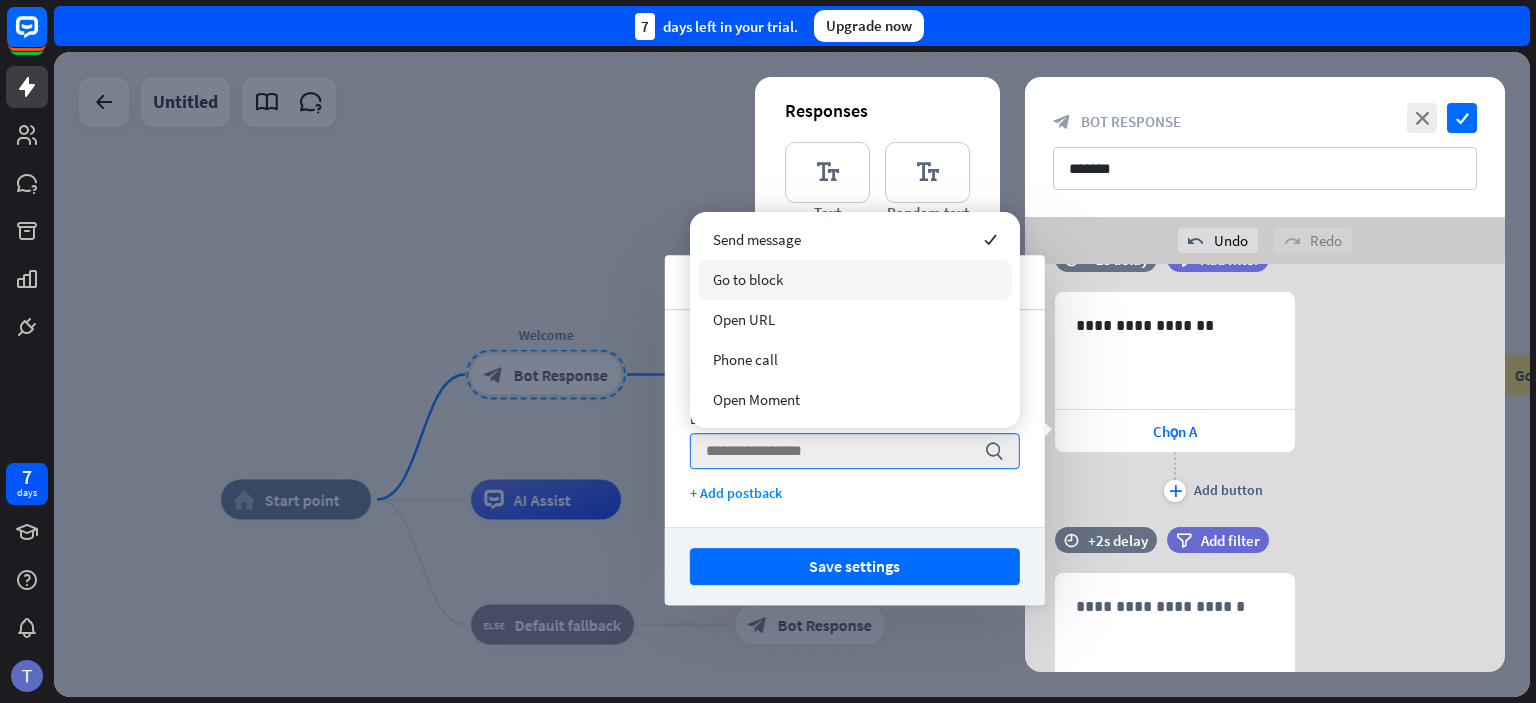 click on "Go to block" at bounding box center [855, 280] 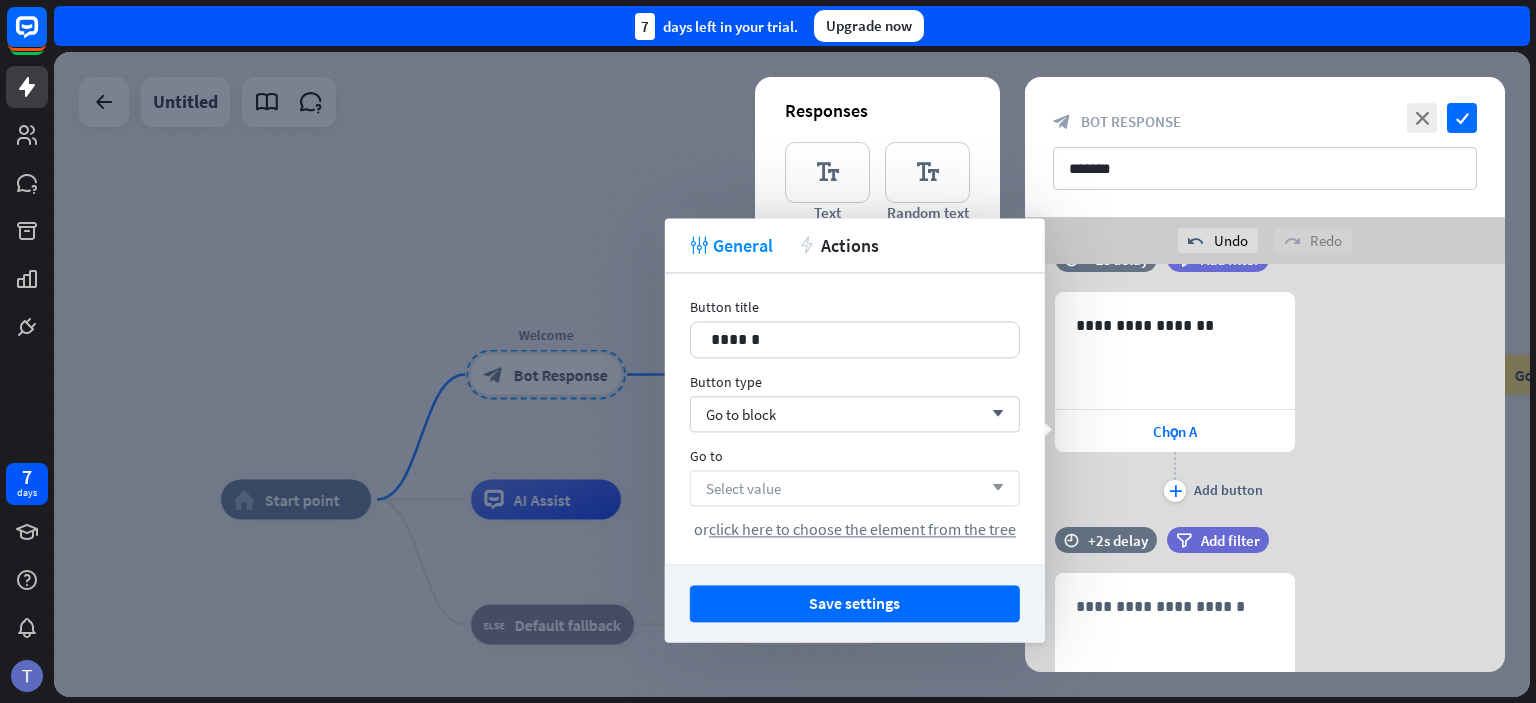 click on "Select value
arrow_down" at bounding box center (855, 488) 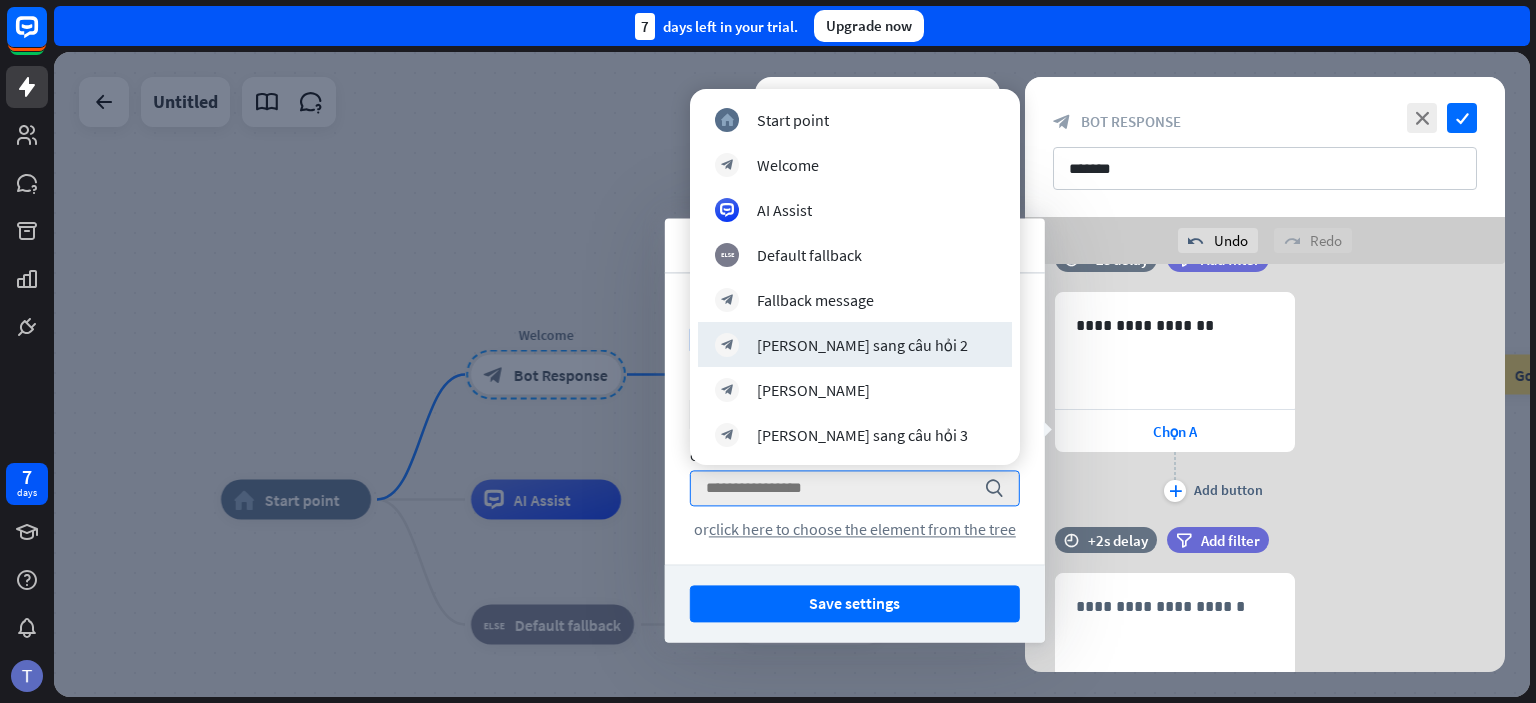 click on "[PERSON_NAME] sang câu hỏi 2" at bounding box center [862, 345] 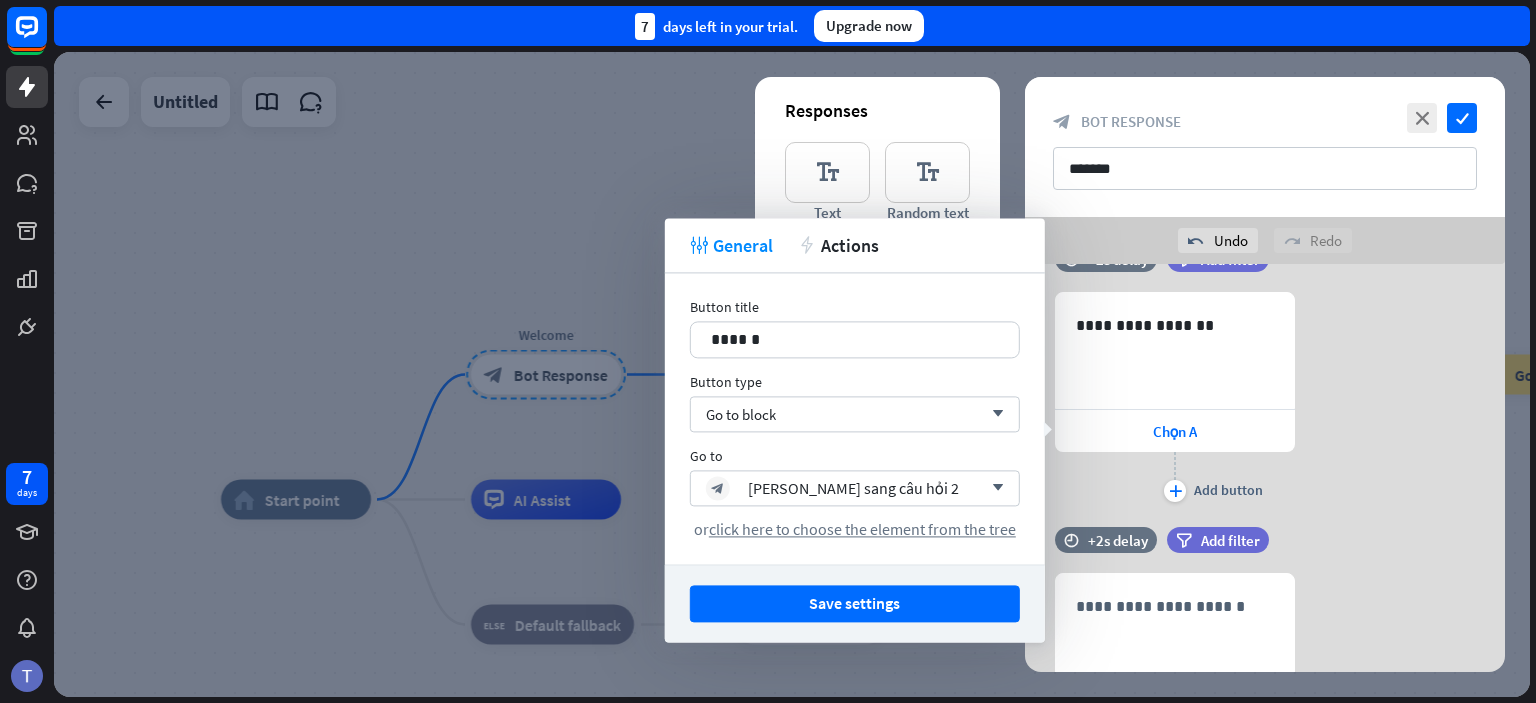 click on "**********" at bounding box center [1265, 399] 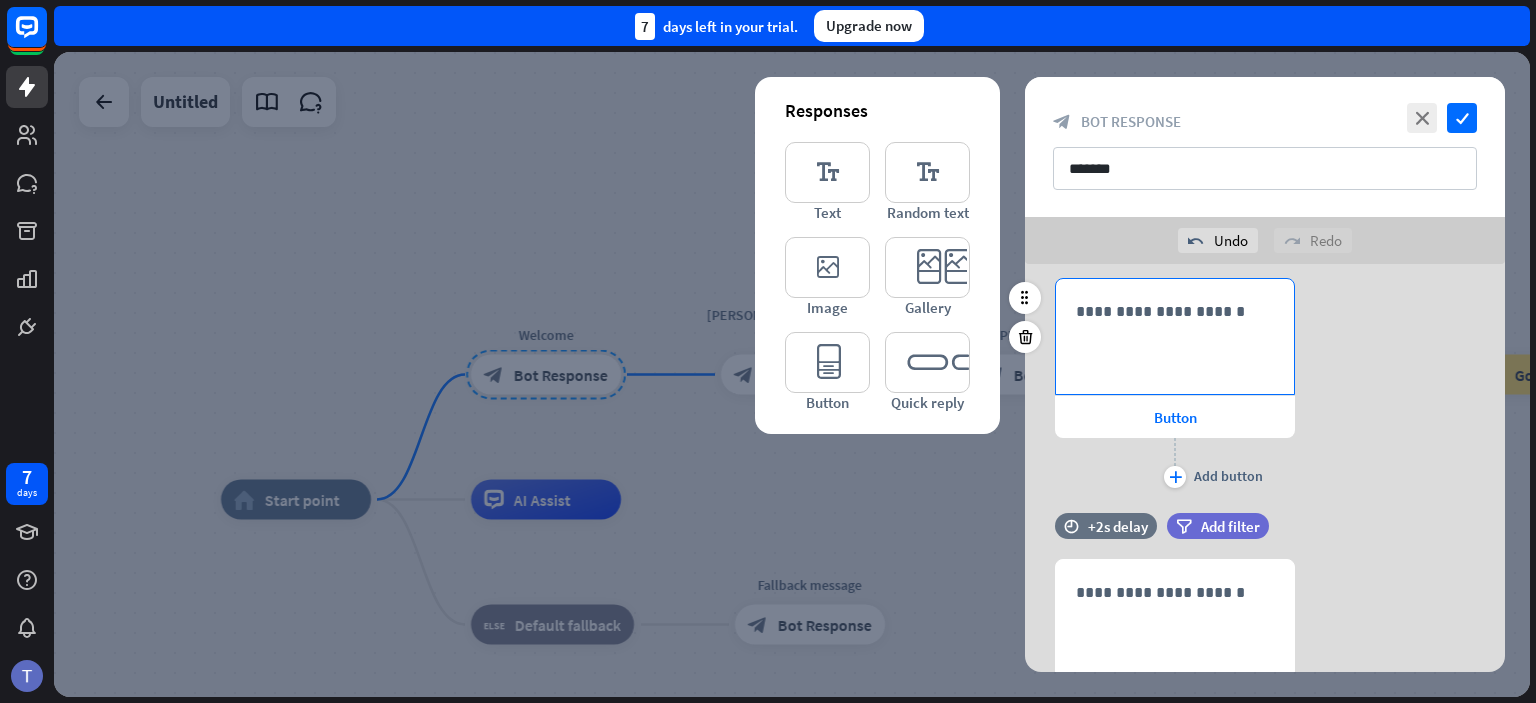 scroll, scrollTop: 560, scrollLeft: 0, axis: vertical 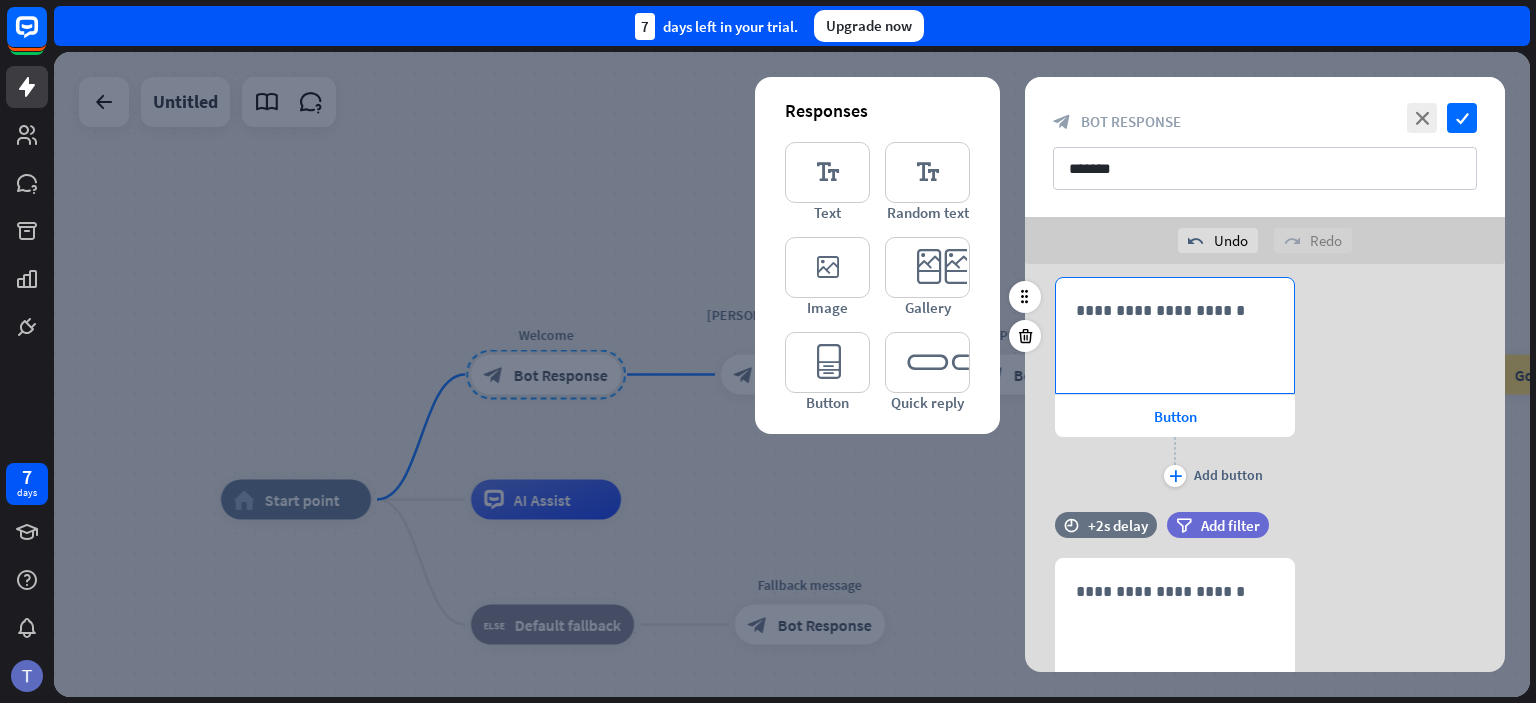click on "**********" at bounding box center [1175, 310] 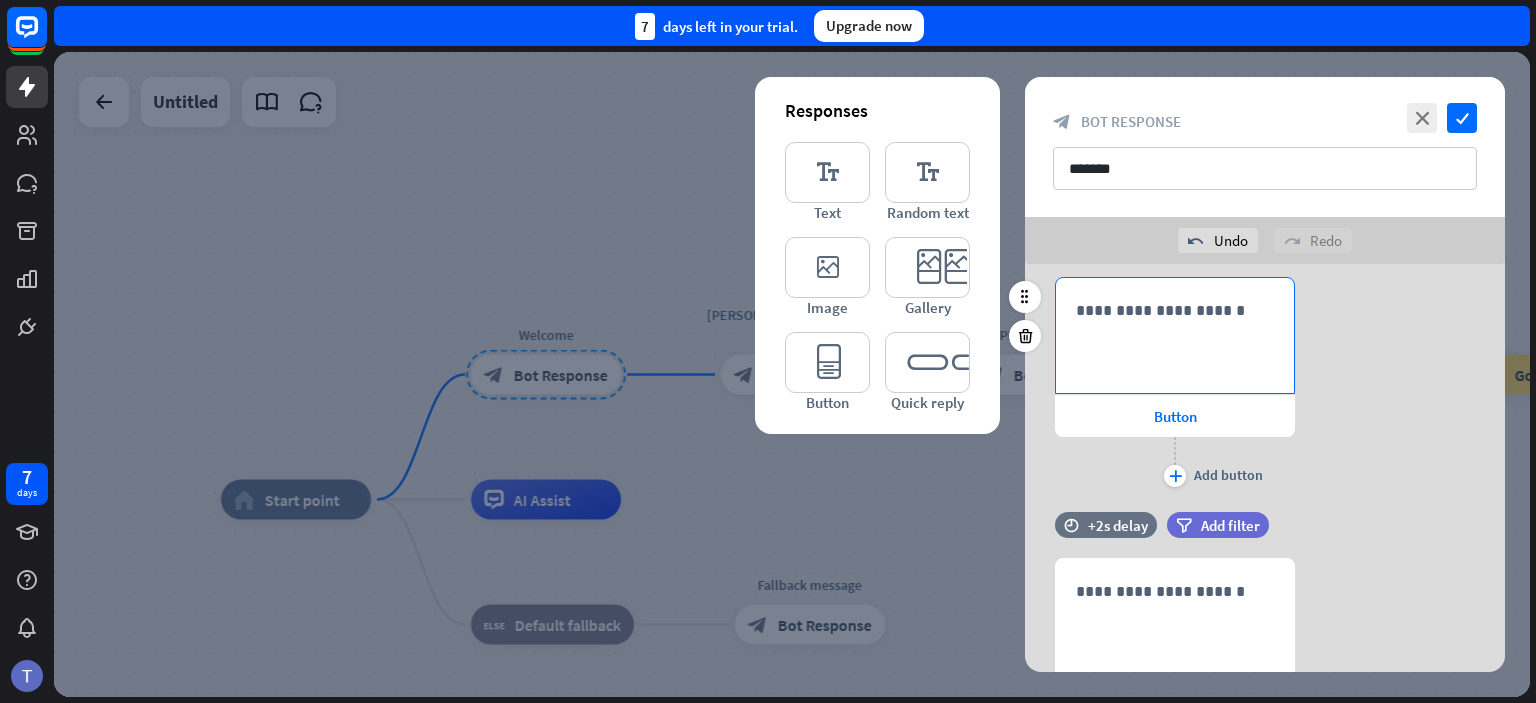 click on "**********" at bounding box center [1175, 310] 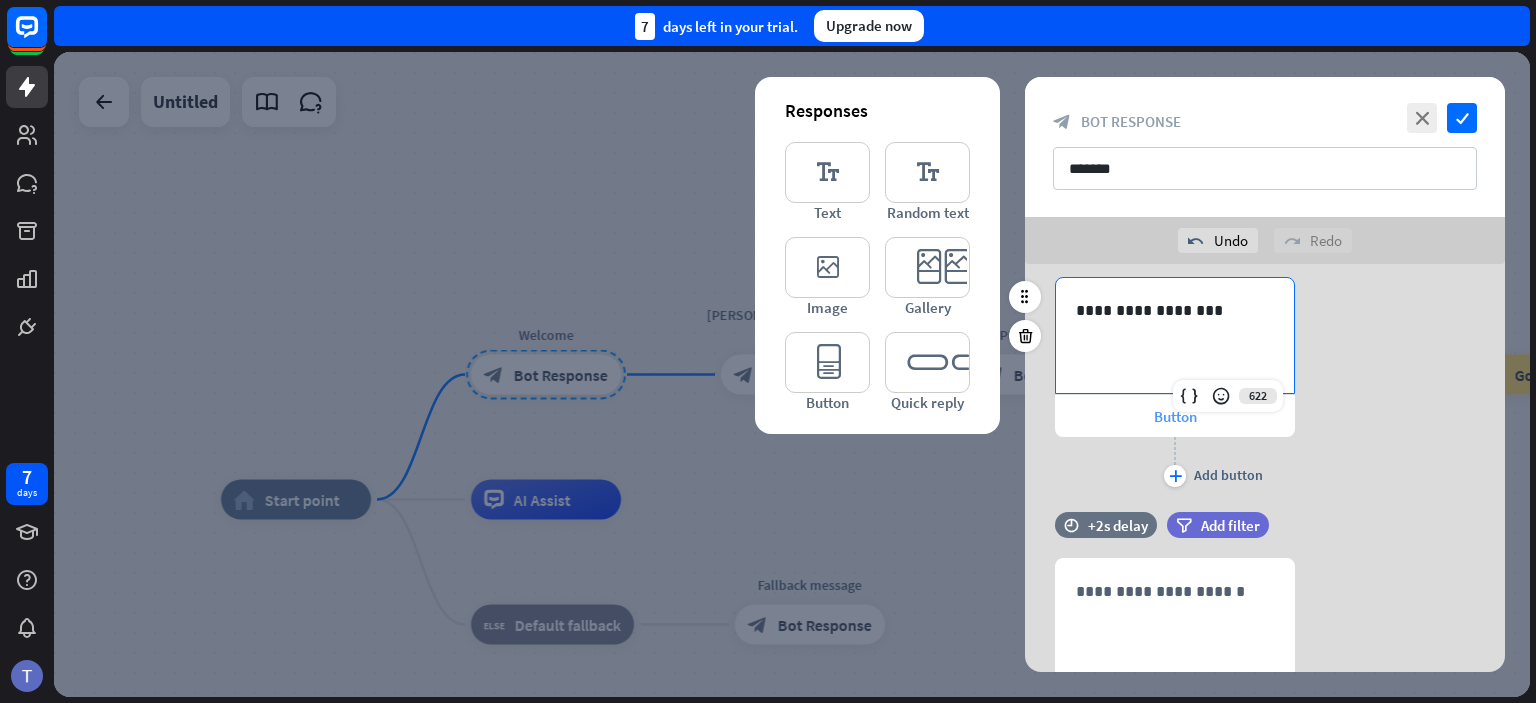 click on "Button" at bounding box center (1175, 416) 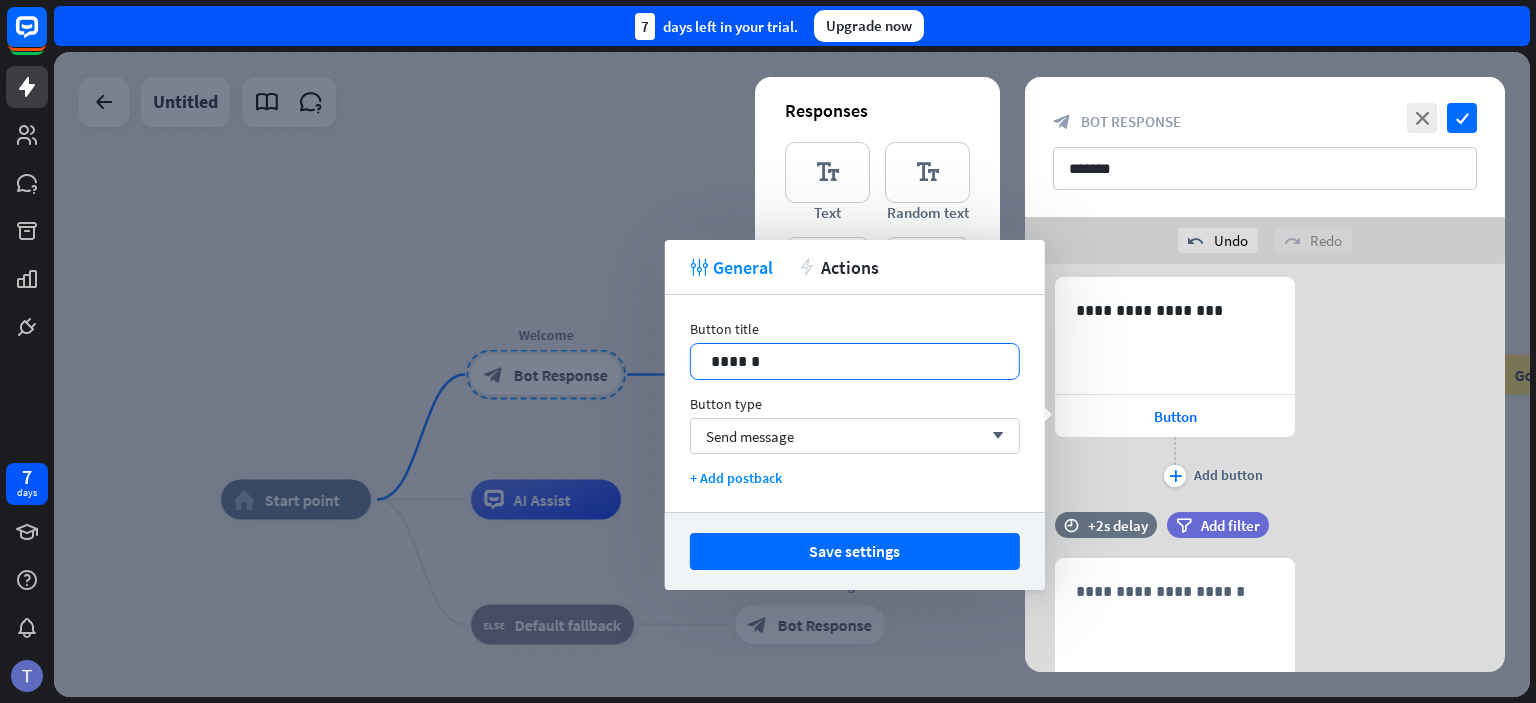 click on "******" at bounding box center [855, 361] 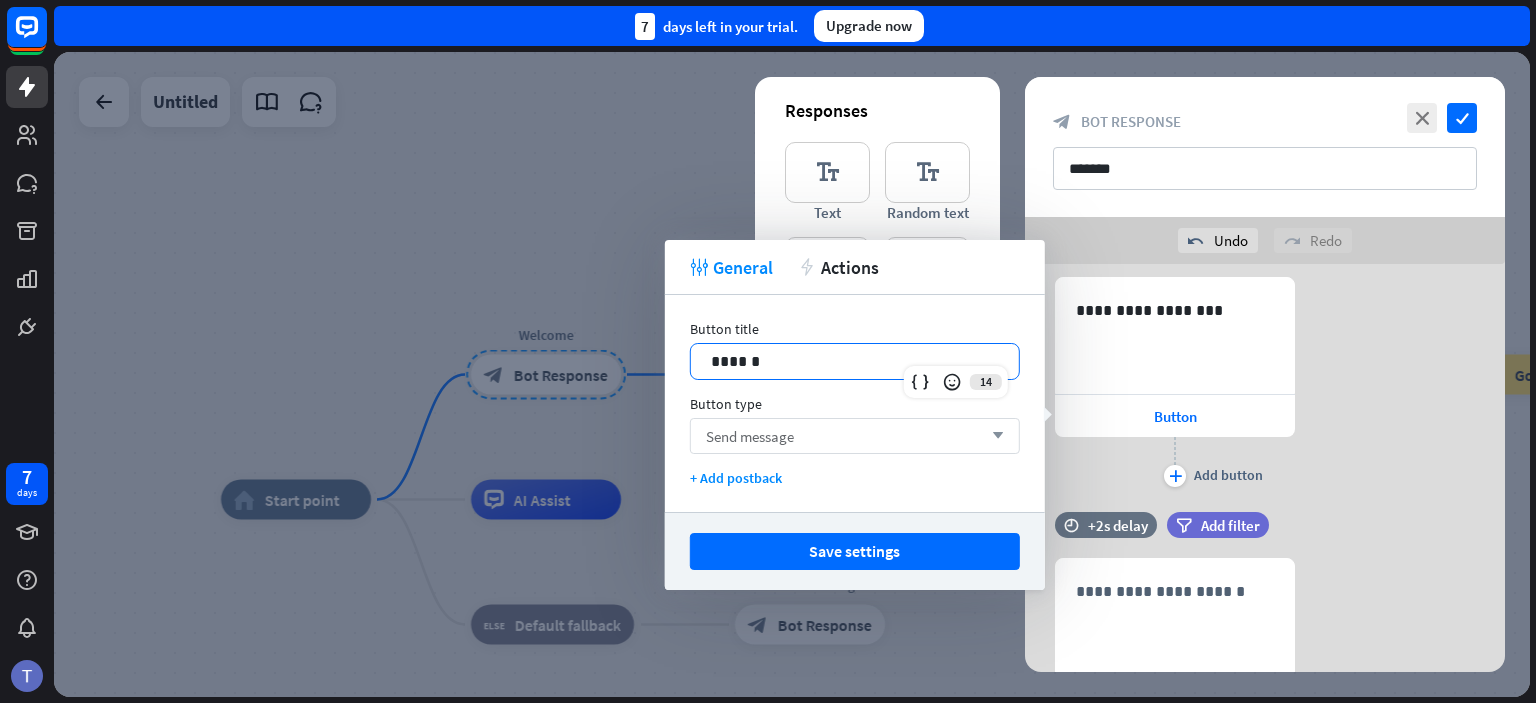 click on "Send message
arrow_down" at bounding box center [855, 436] 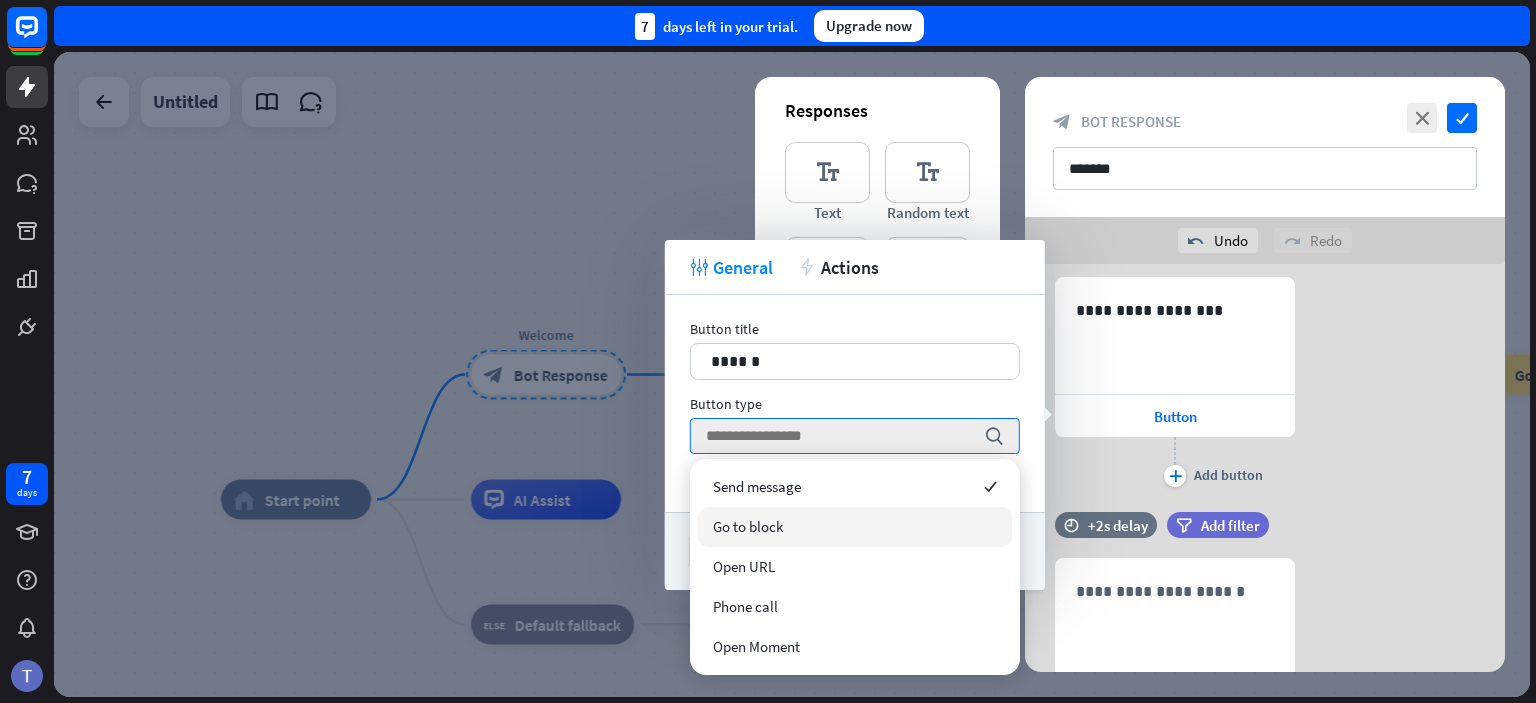 click on "Go to block" at bounding box center (855, 527) 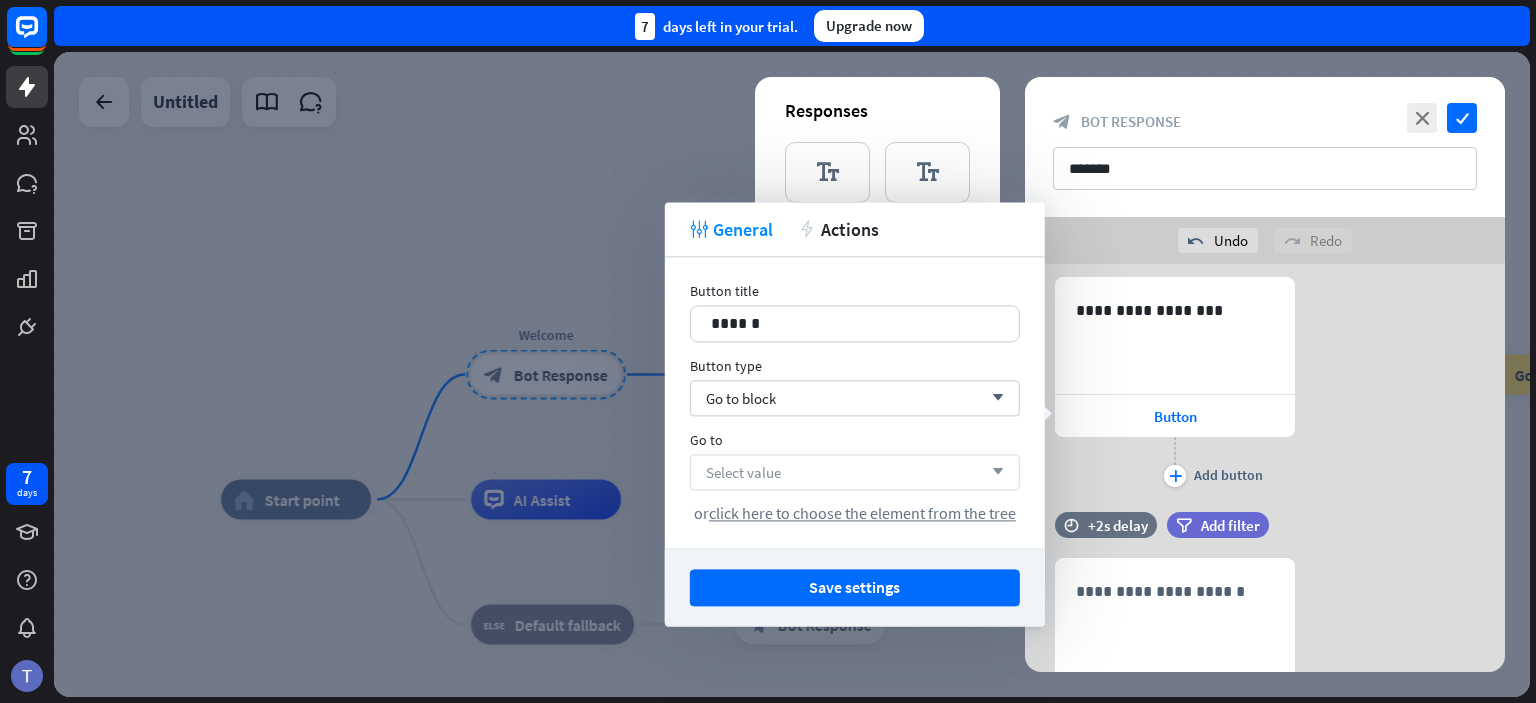 click on "Select value
arrow_down" at bounding box center (855, 472) 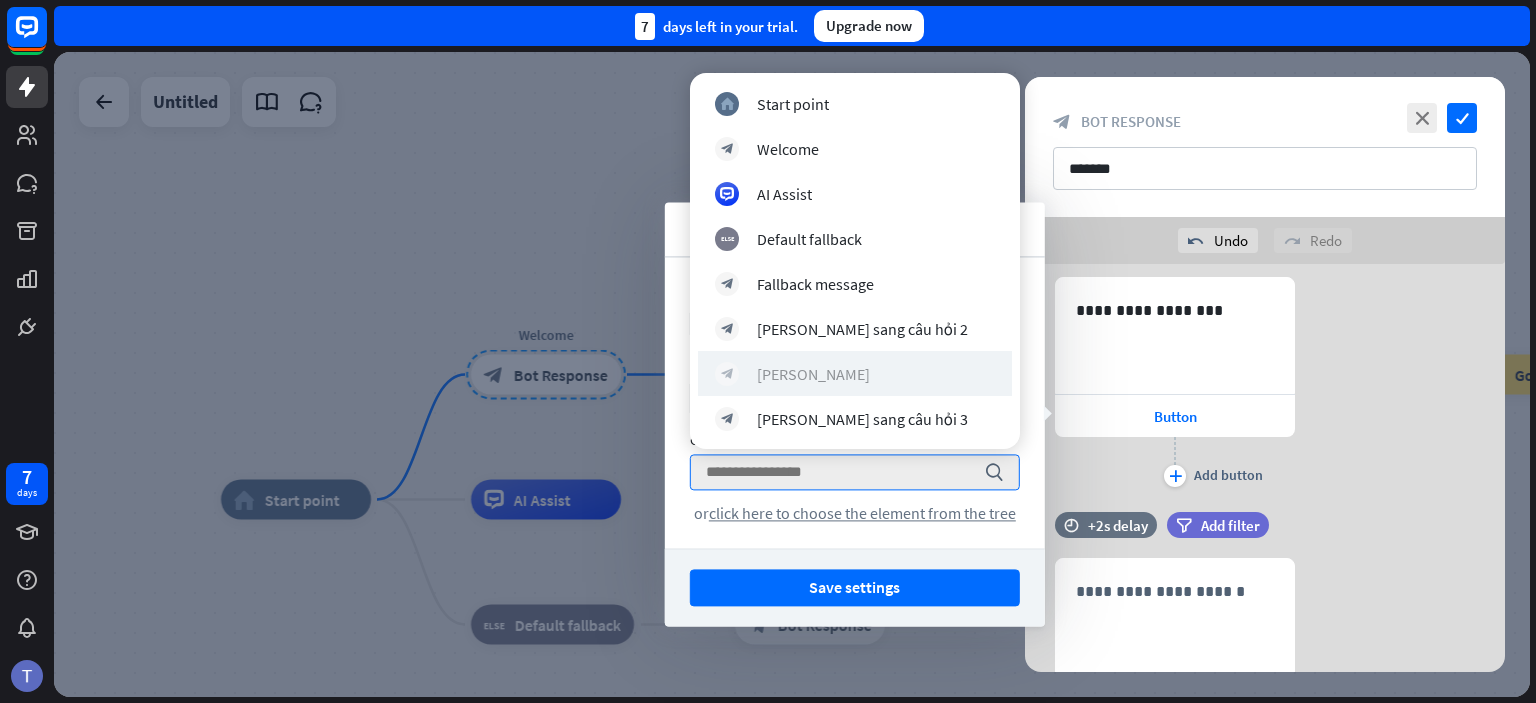click on "block_bot_response
[PERSON_NAME]" at bounding box center [855, 374] 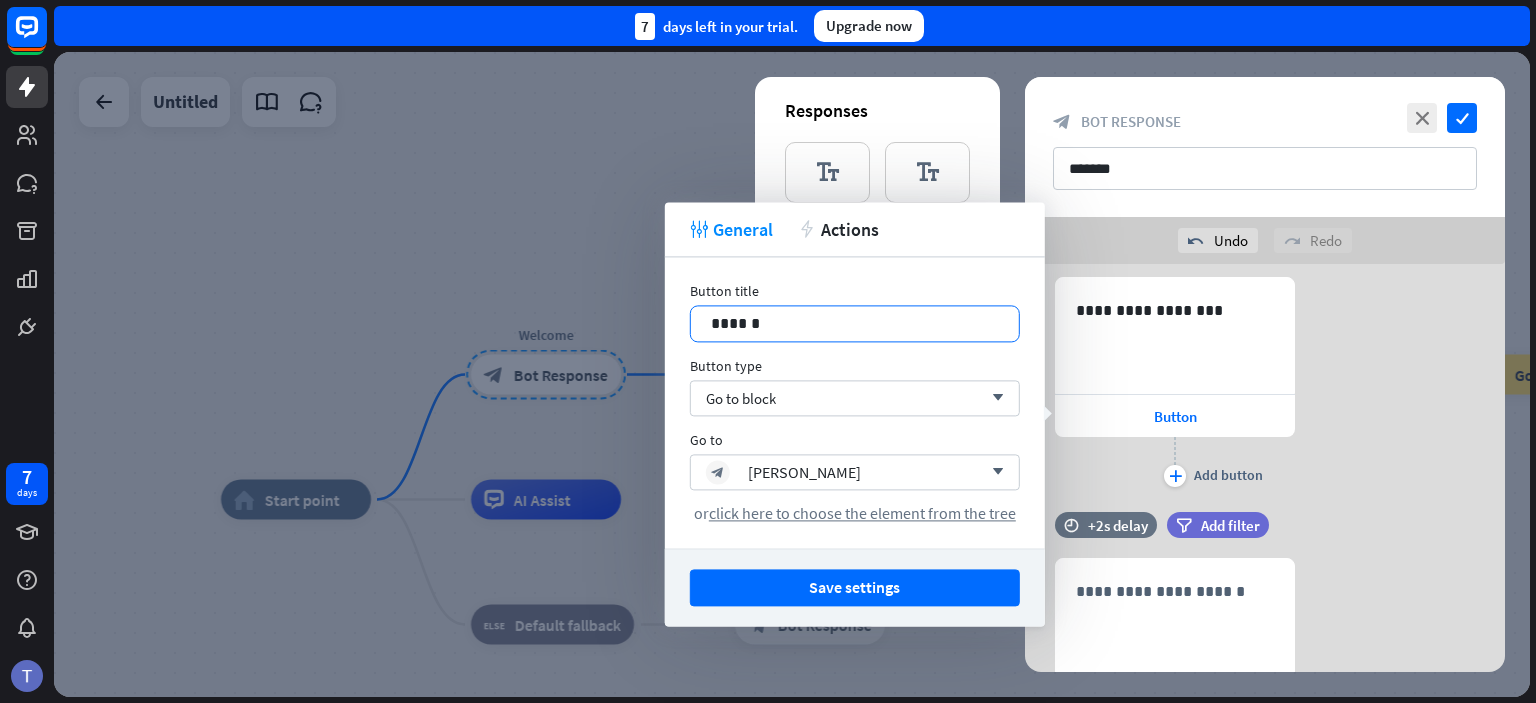 click on "******" at bounding box center [855, 323] 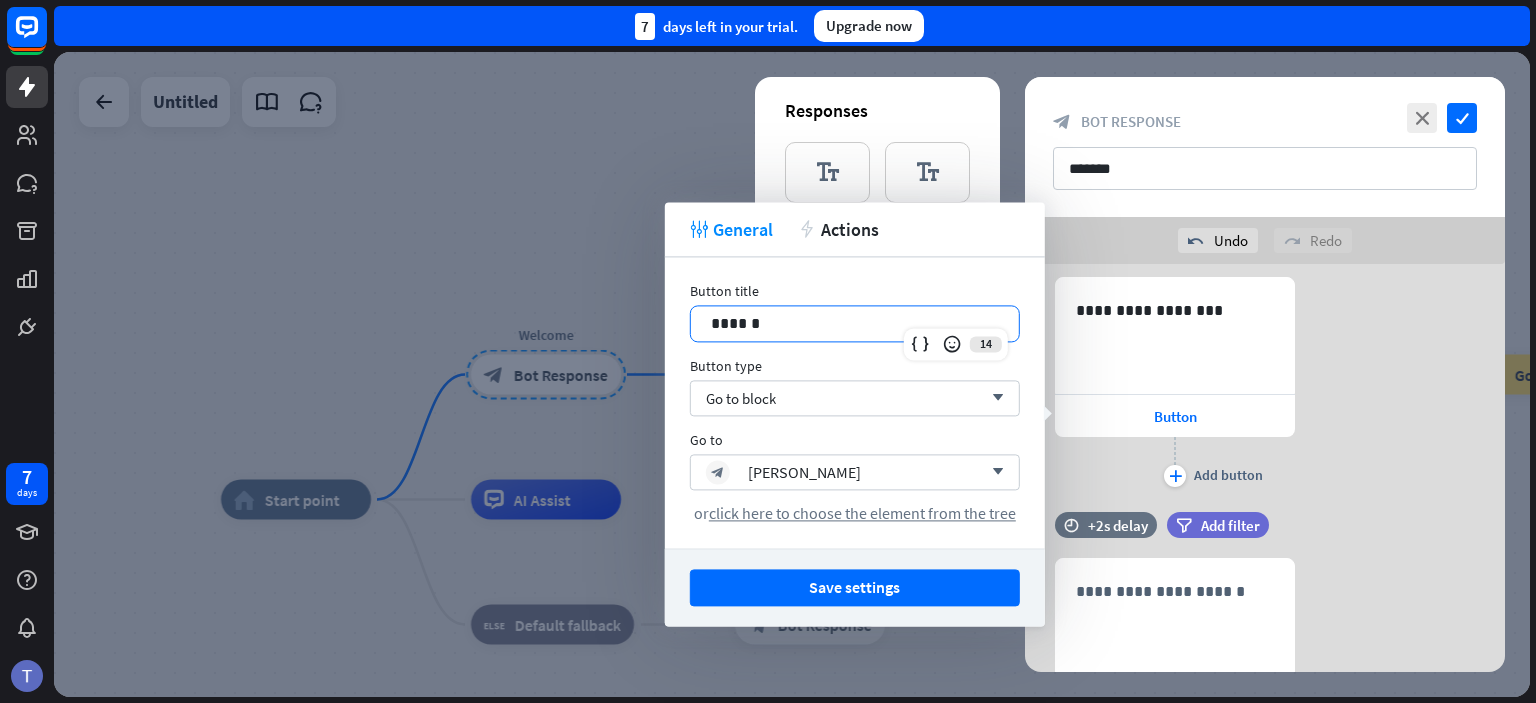 click on "******" at bounding box center (855, 323) 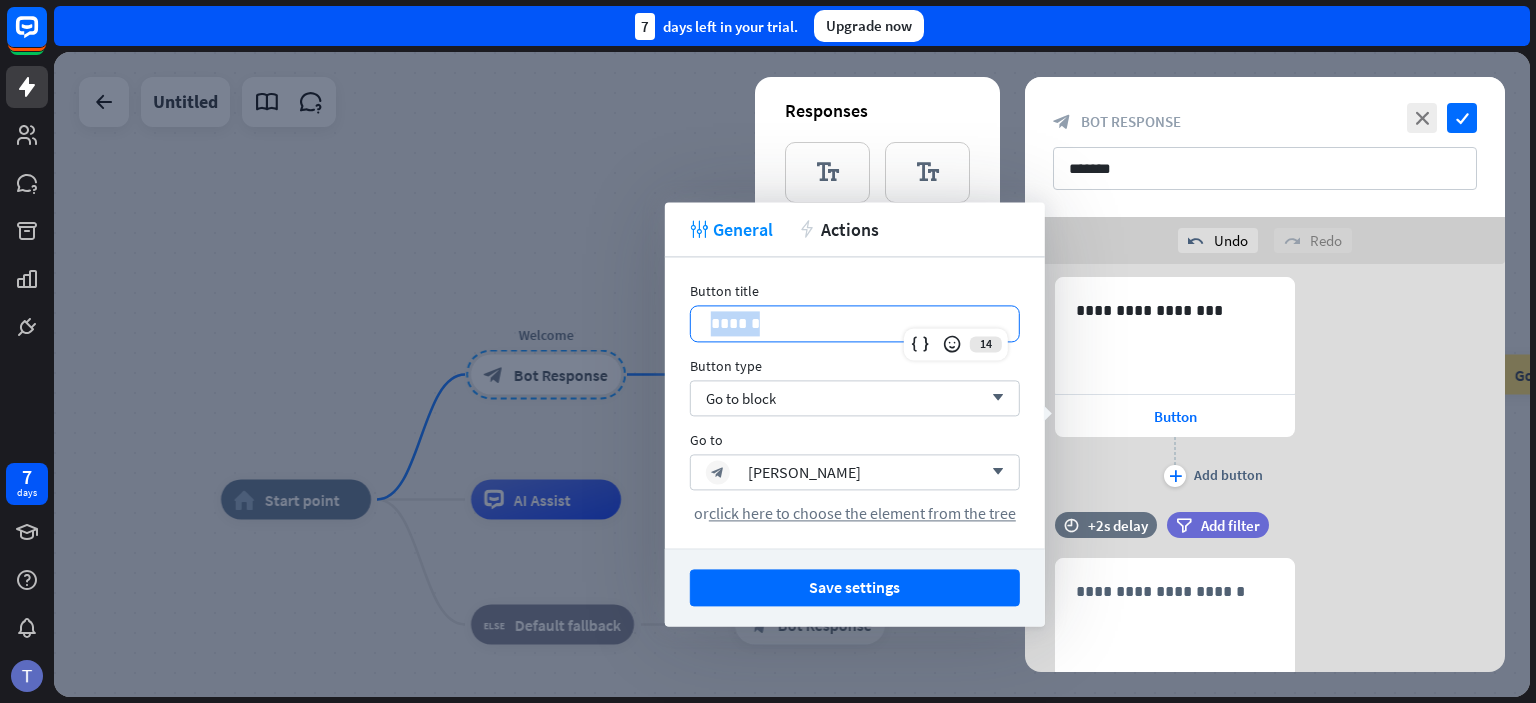 click on "******" at bounding box center (855, 323) 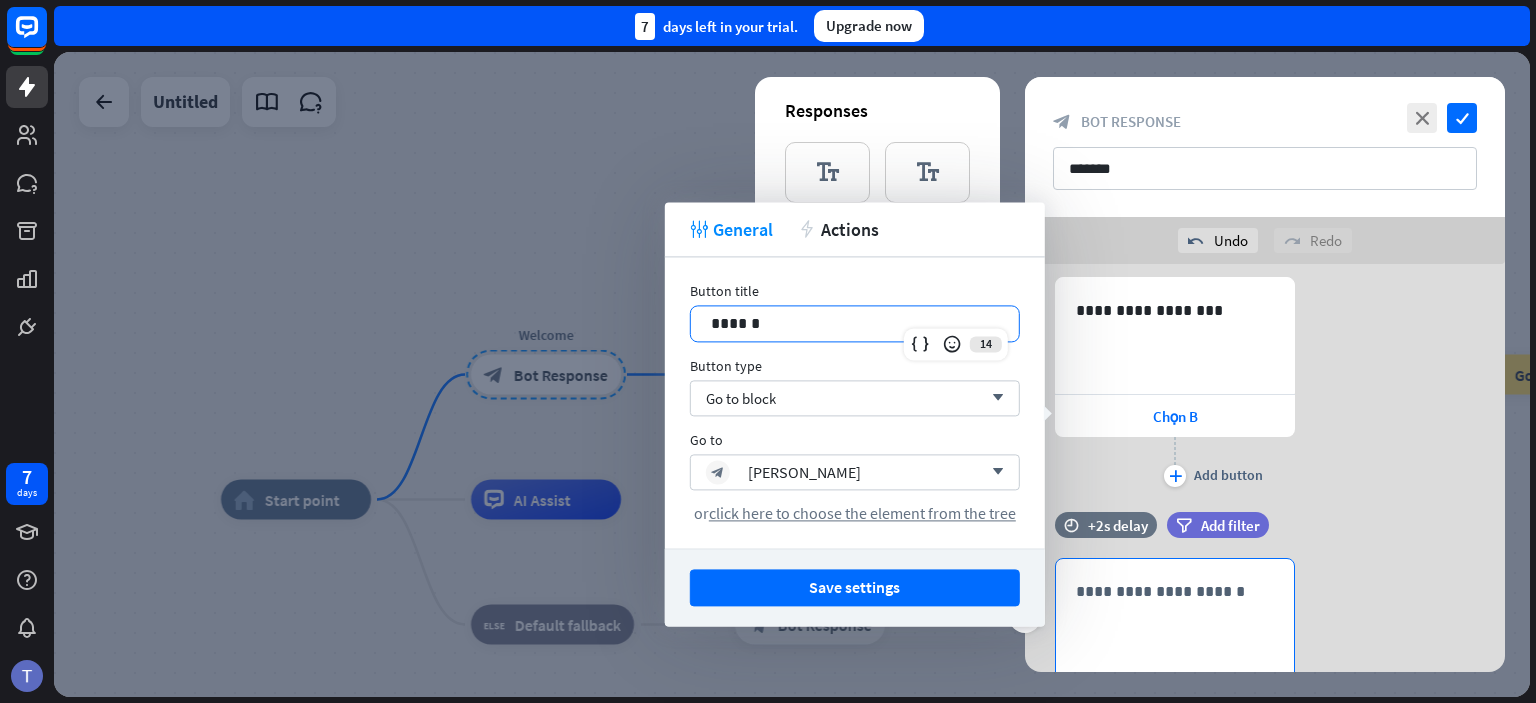 click on "**********" at bounding box center [1175, 616] 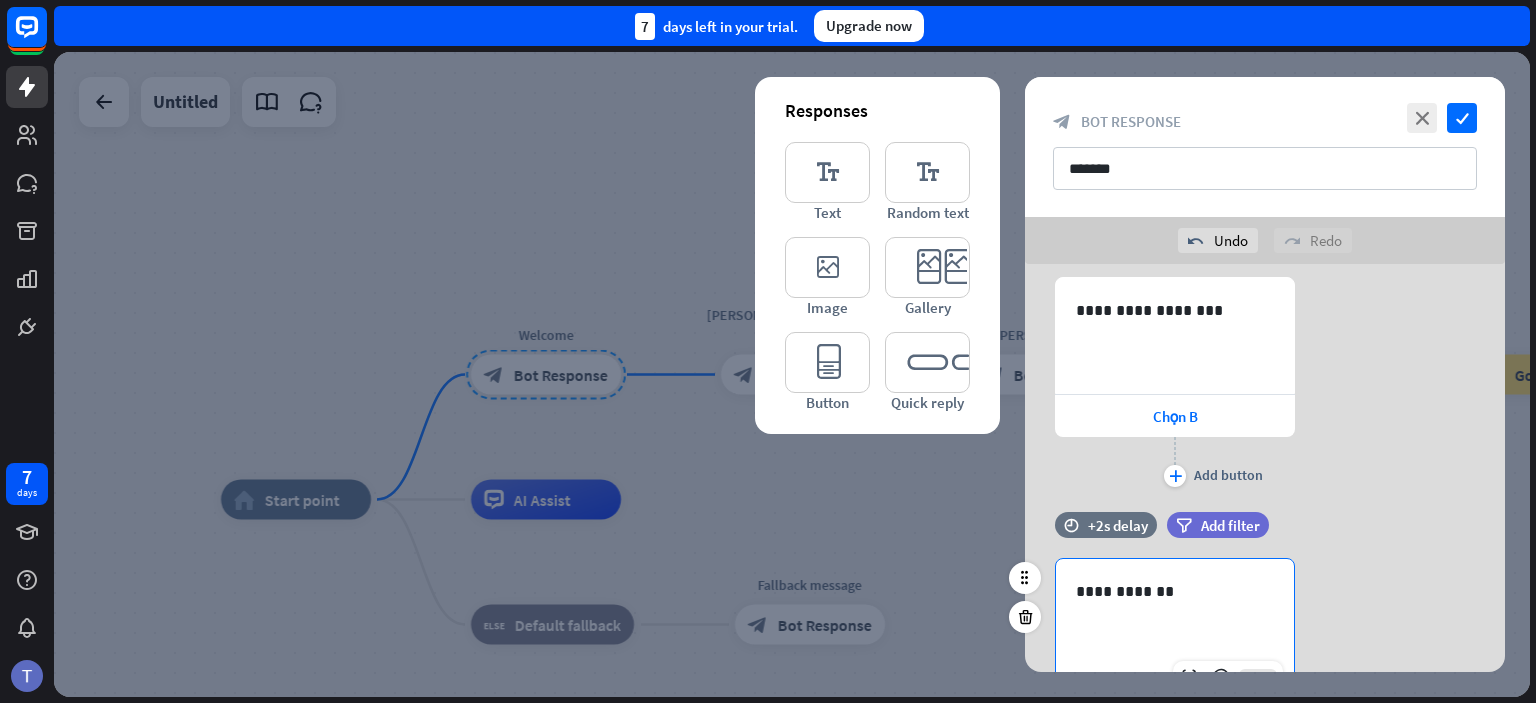 scroll, scrollTop: 728, scrollLeft: 0, axis: vertical 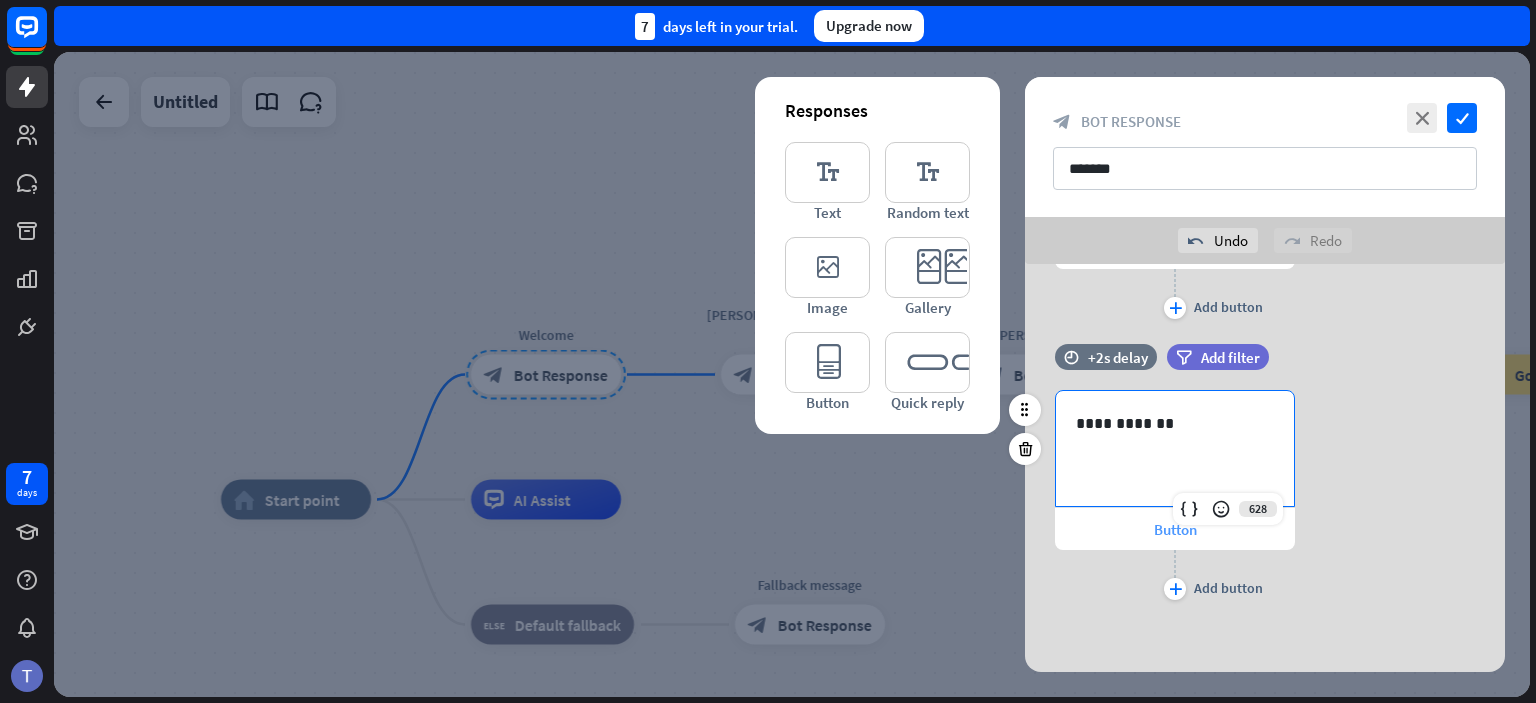 click on "Button" at bounding box center (1175, 529) 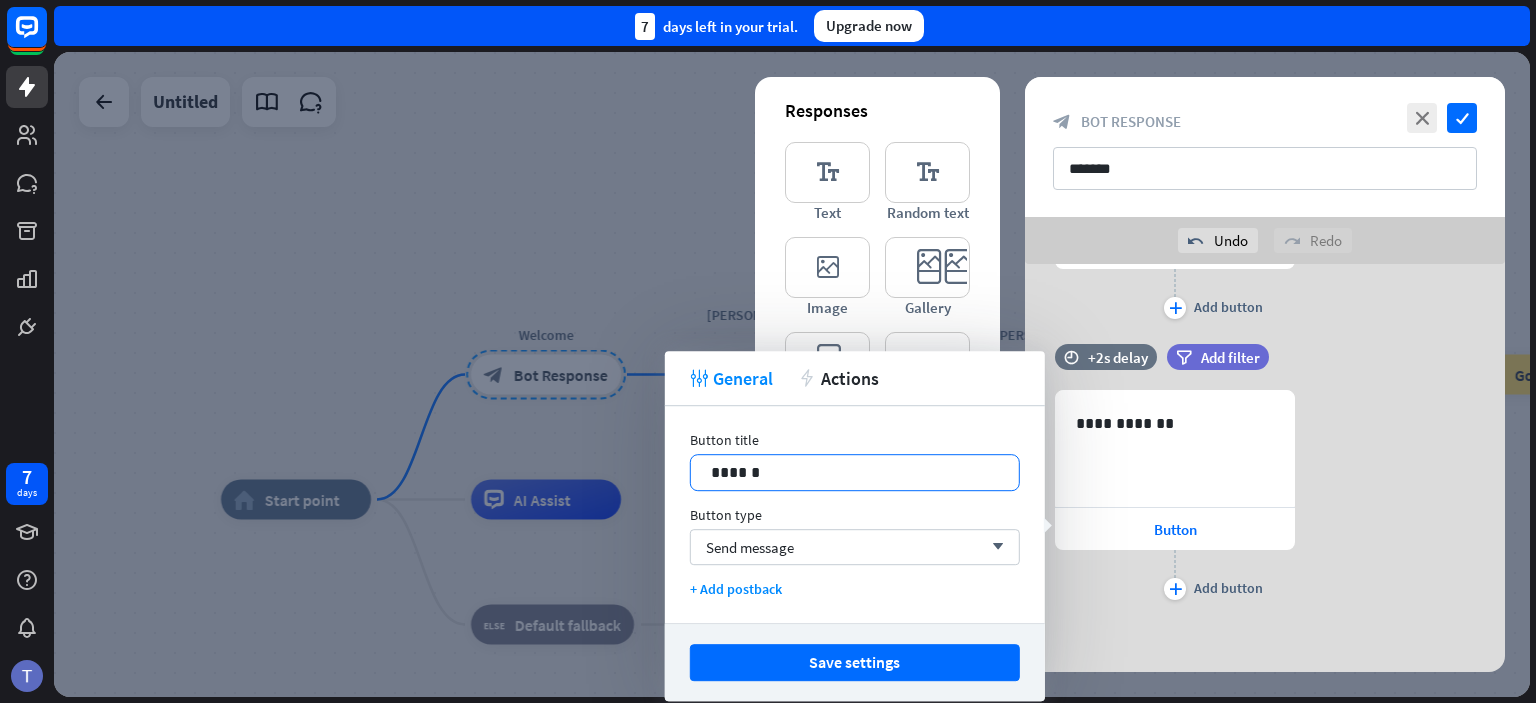 click on "******" at bounding box center [855, 472] 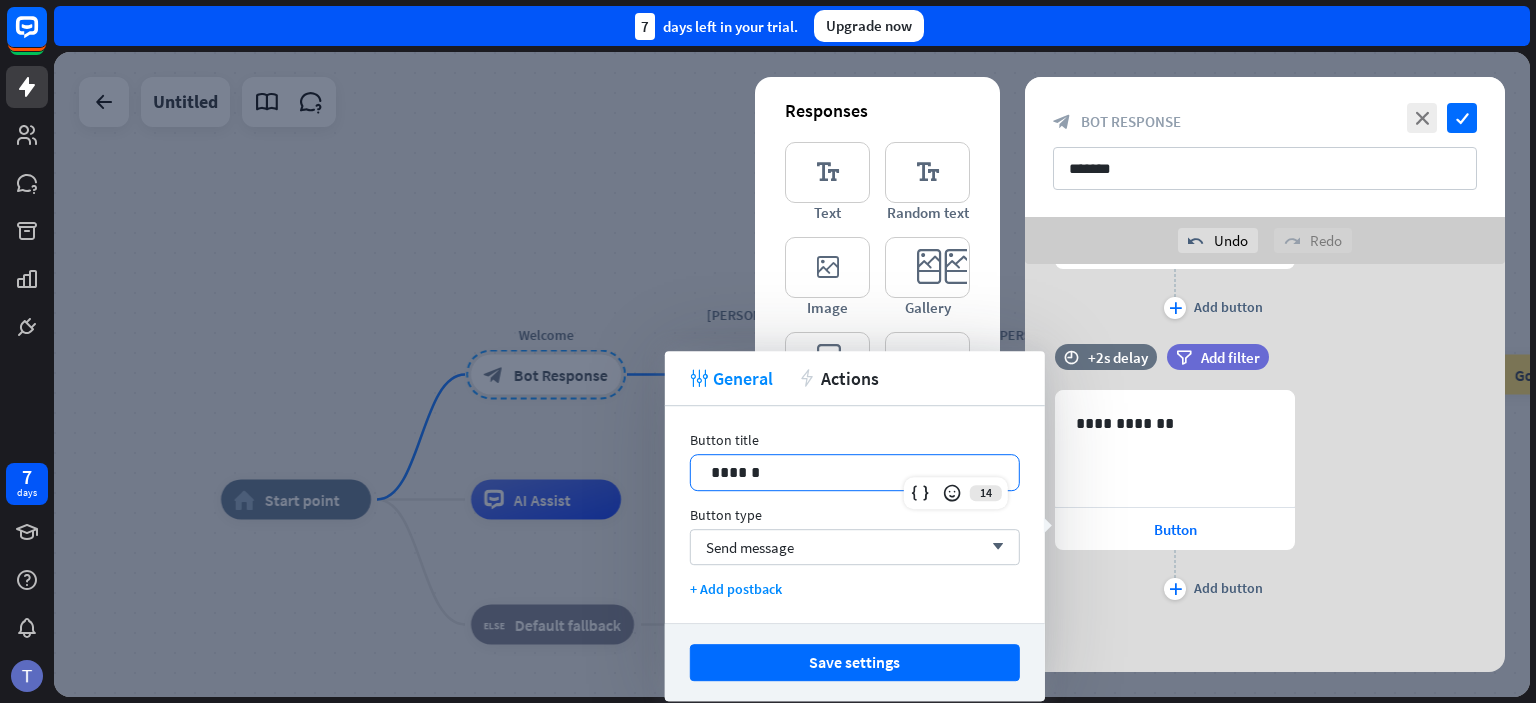 click on "******" at bounding box center [855, 472] 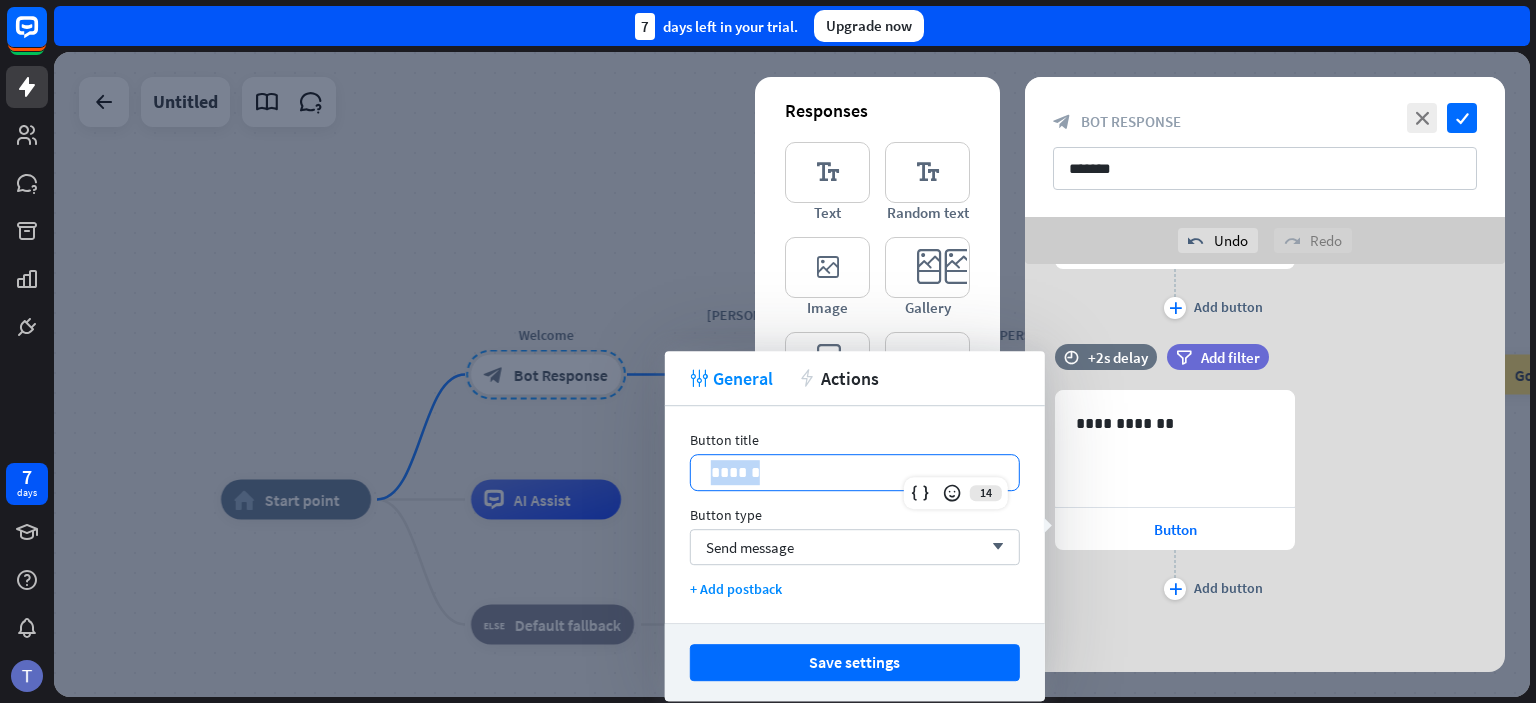 click on "******" at bounding box center (855, 472) 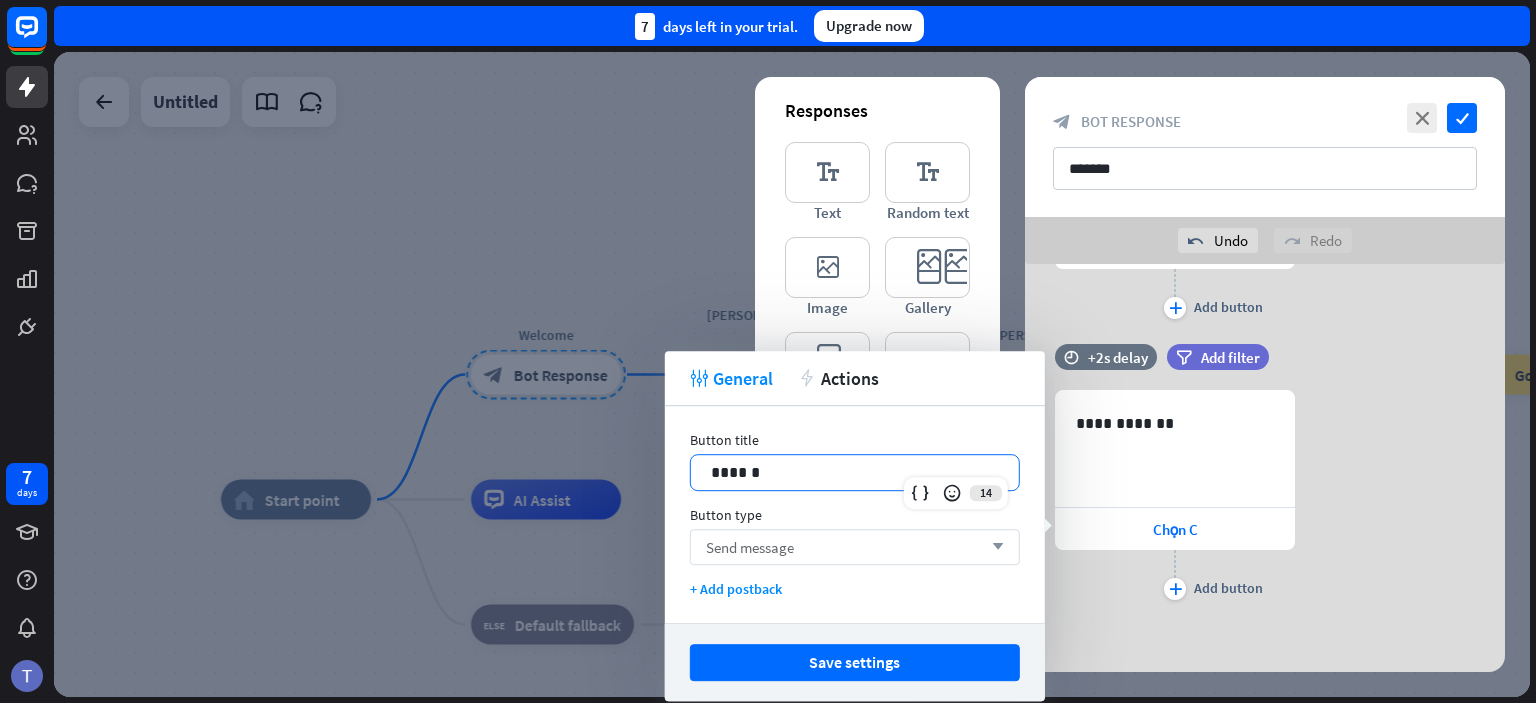 click on "Send message
arrow_down" at bounding box center [855, 547] 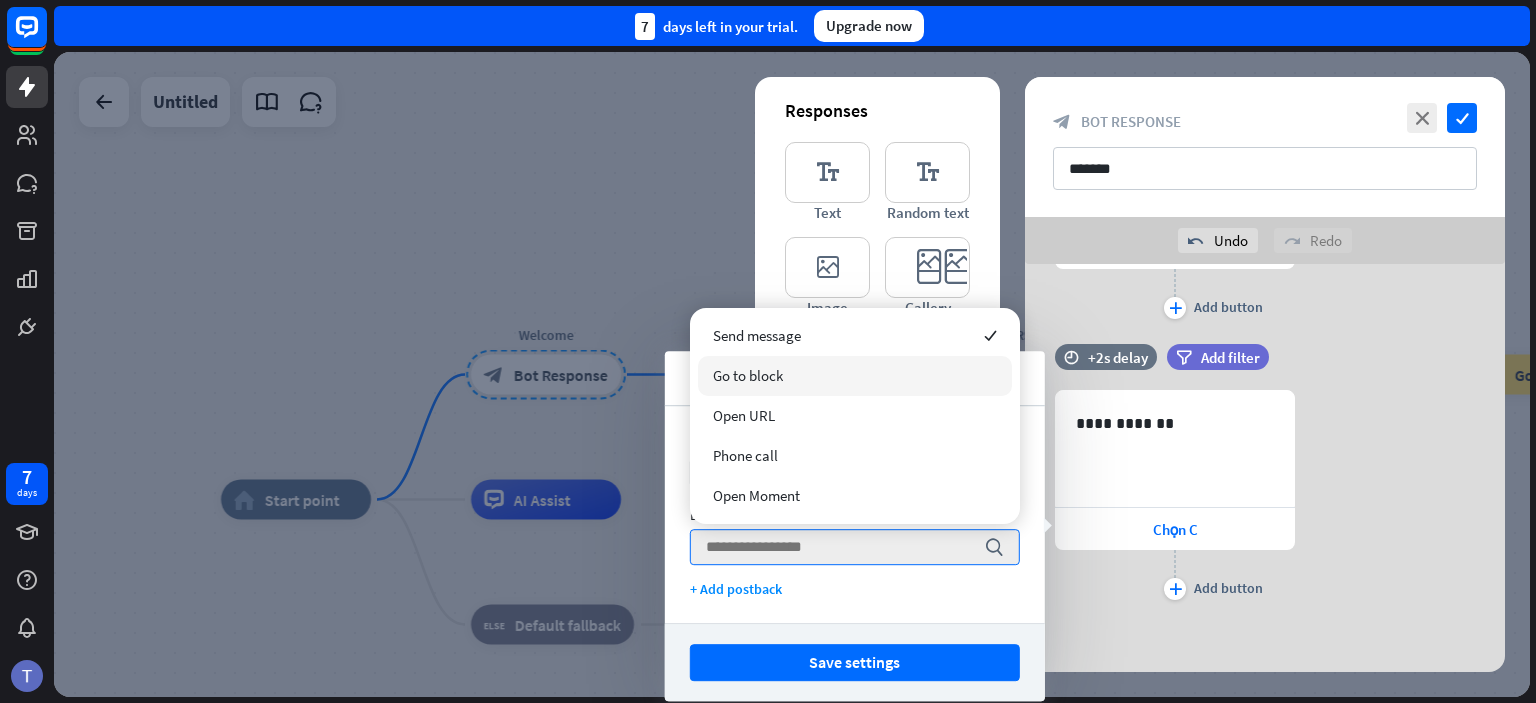 click on "Go to block" at bounding box center [748, 375] 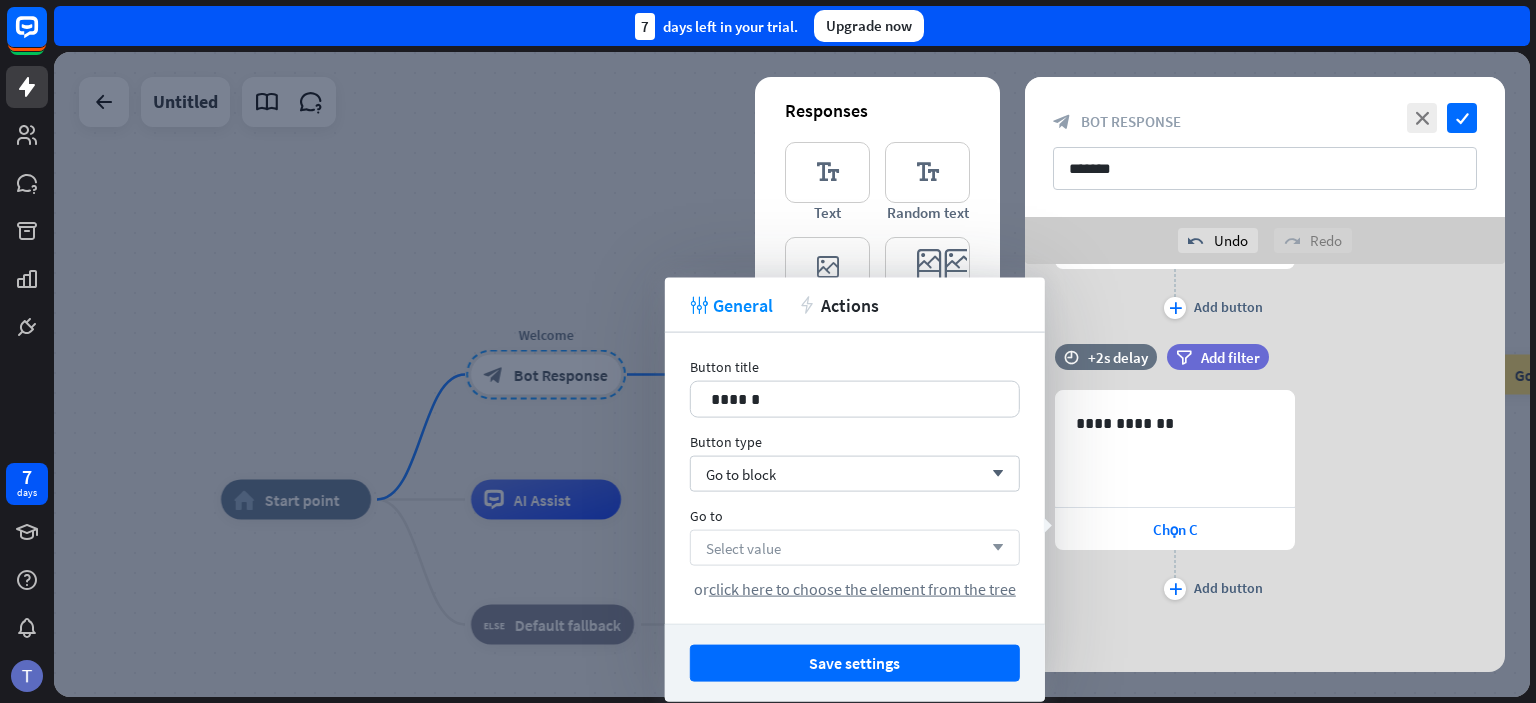 click on "Select value
arrow_down" at bounding box center (855, 548) 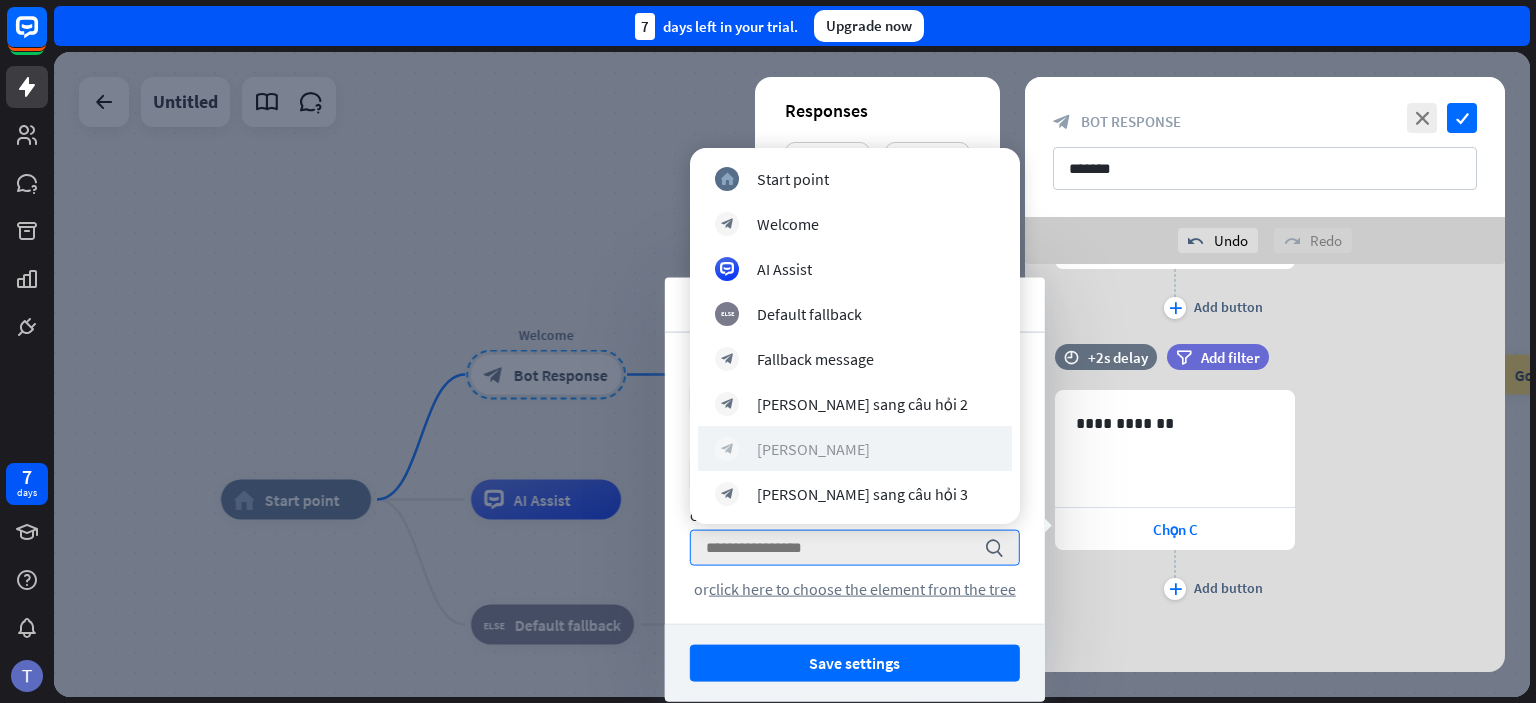 click on "block_bot_response
[PERSON_NAME]" at bounding box center (855, 449) 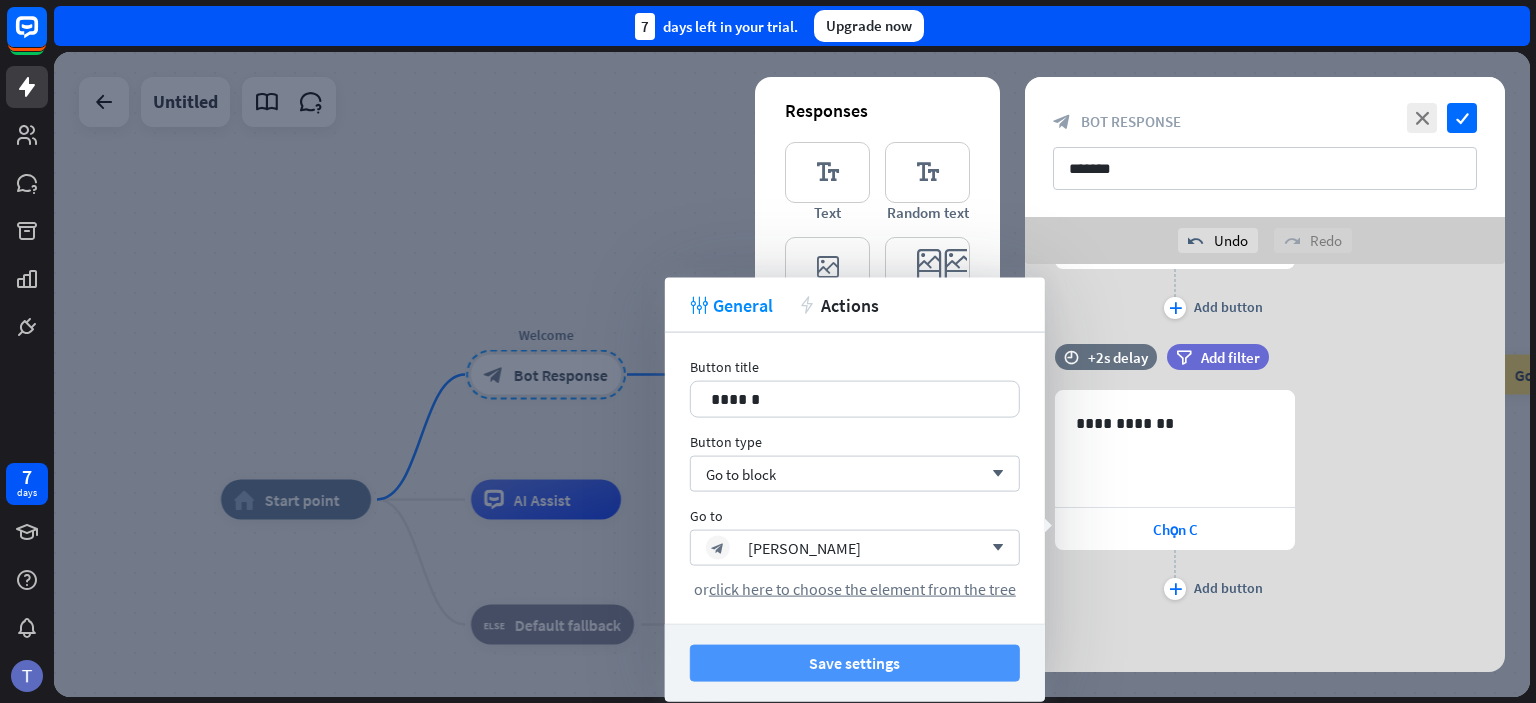 click on "Save settings" at bounding box center [855, 663] 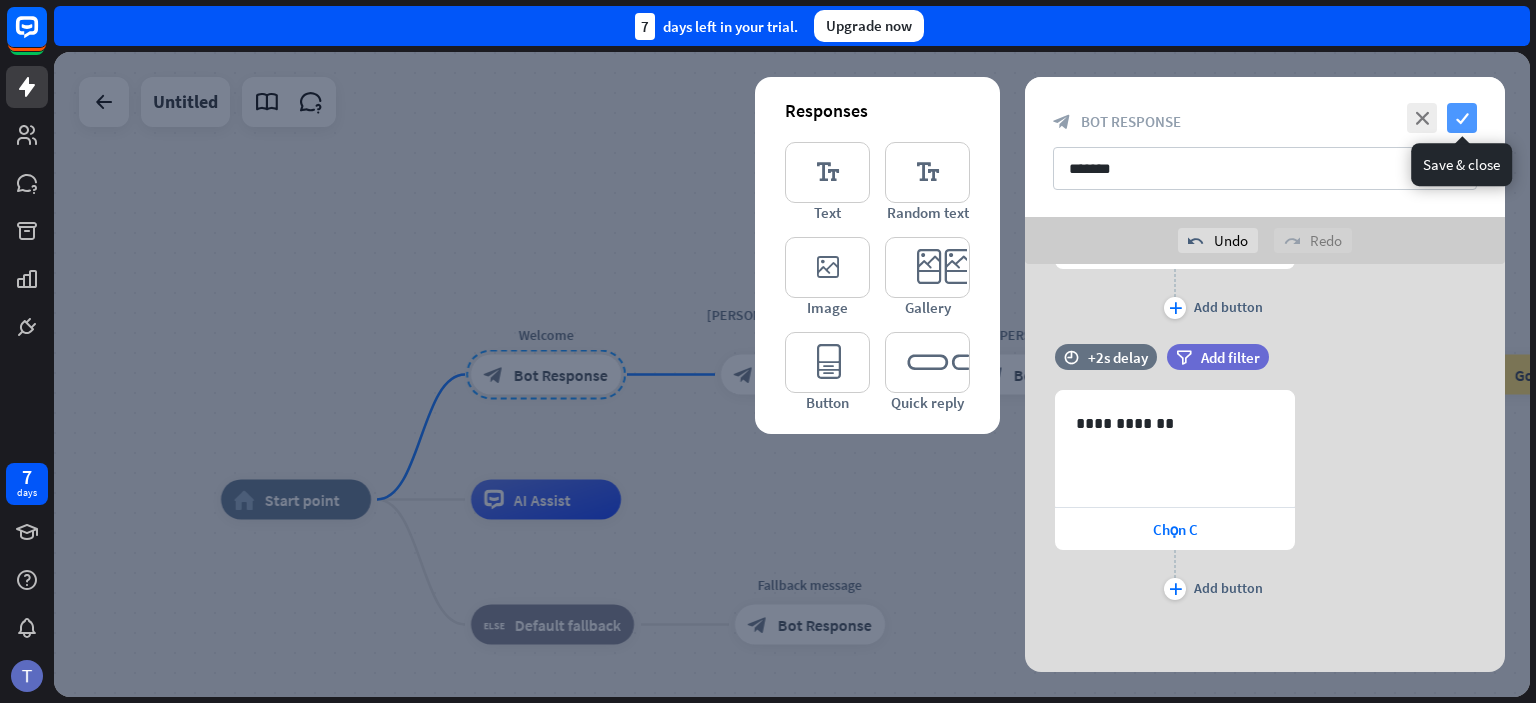 click on "check" at bounding box center [1462, 118] 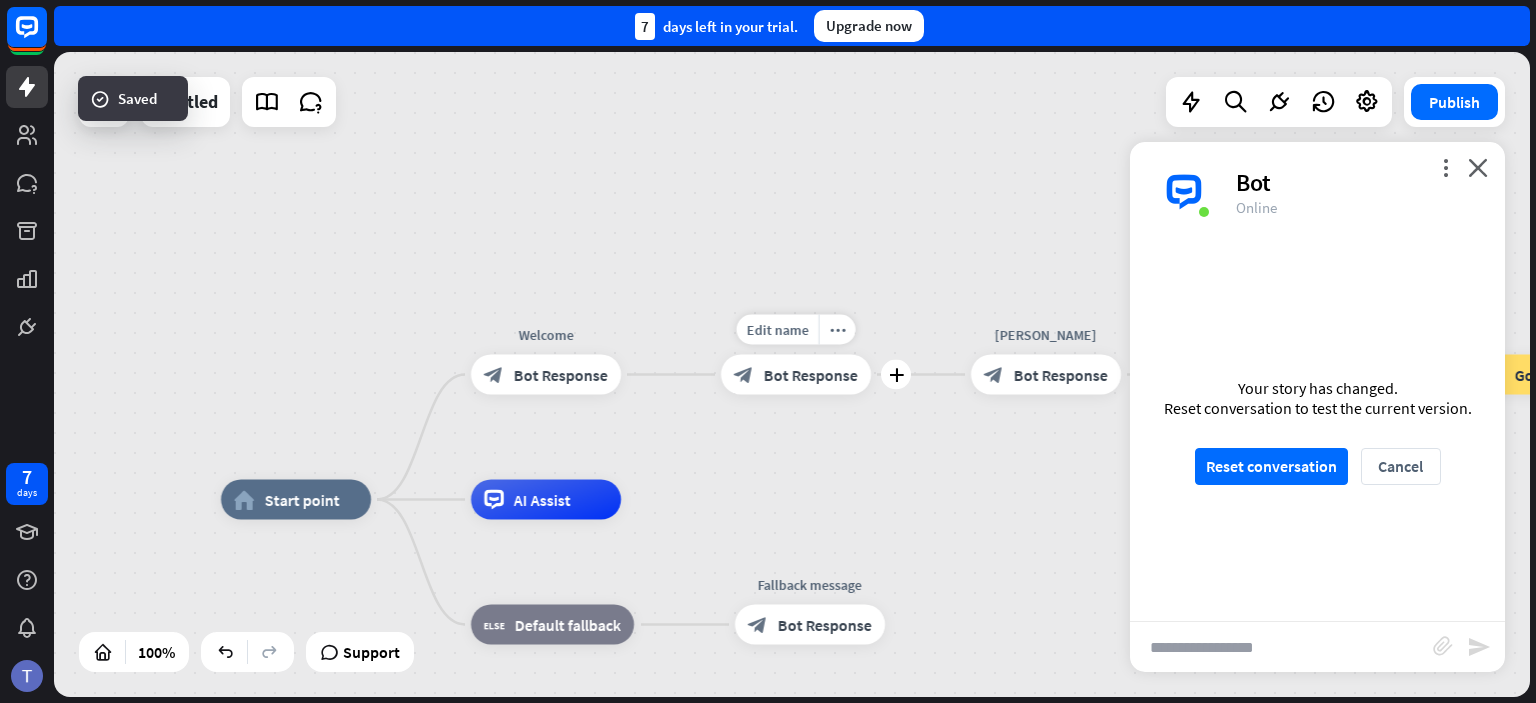 click on "Bot Response" at bounding box center [811, 375] 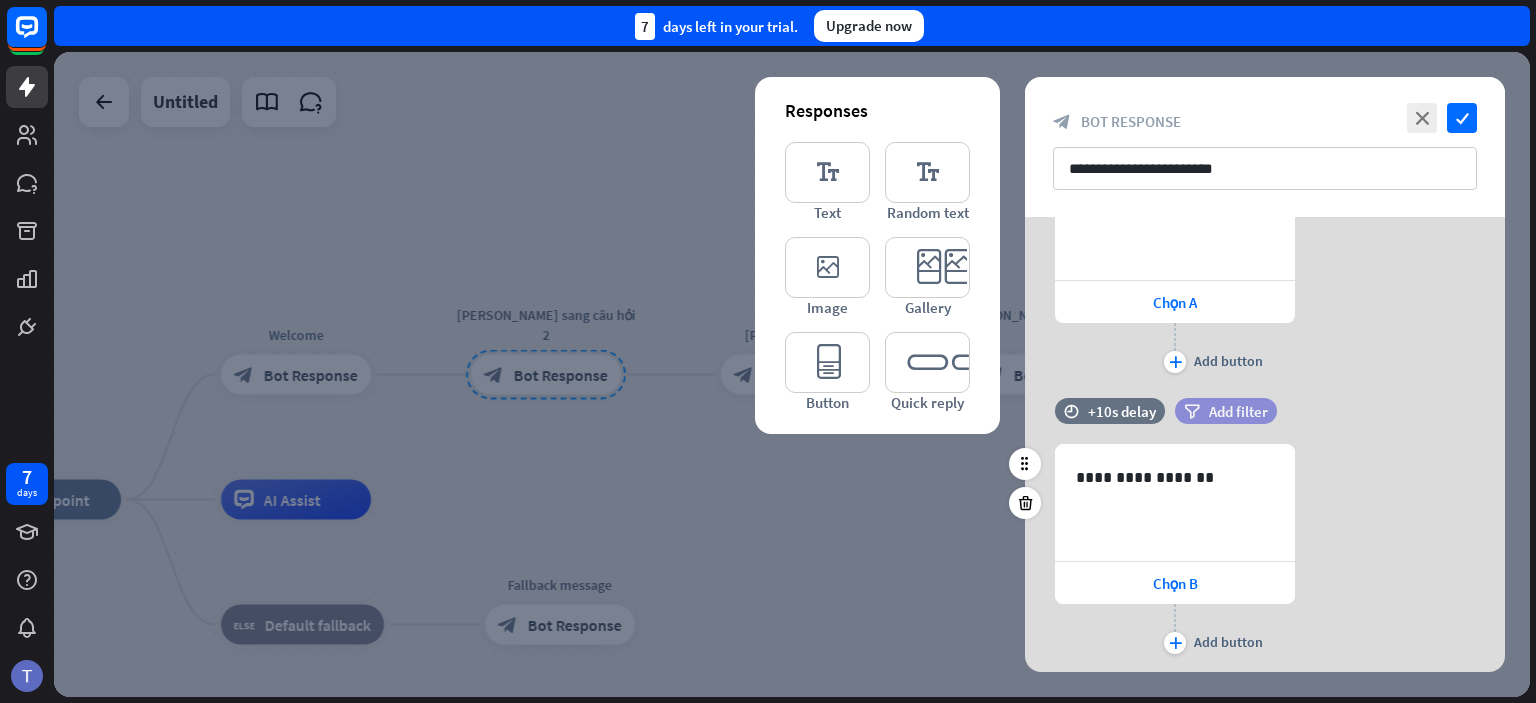 scroll, scrollTop: 287, scrollLeft: 0, axis: vertical 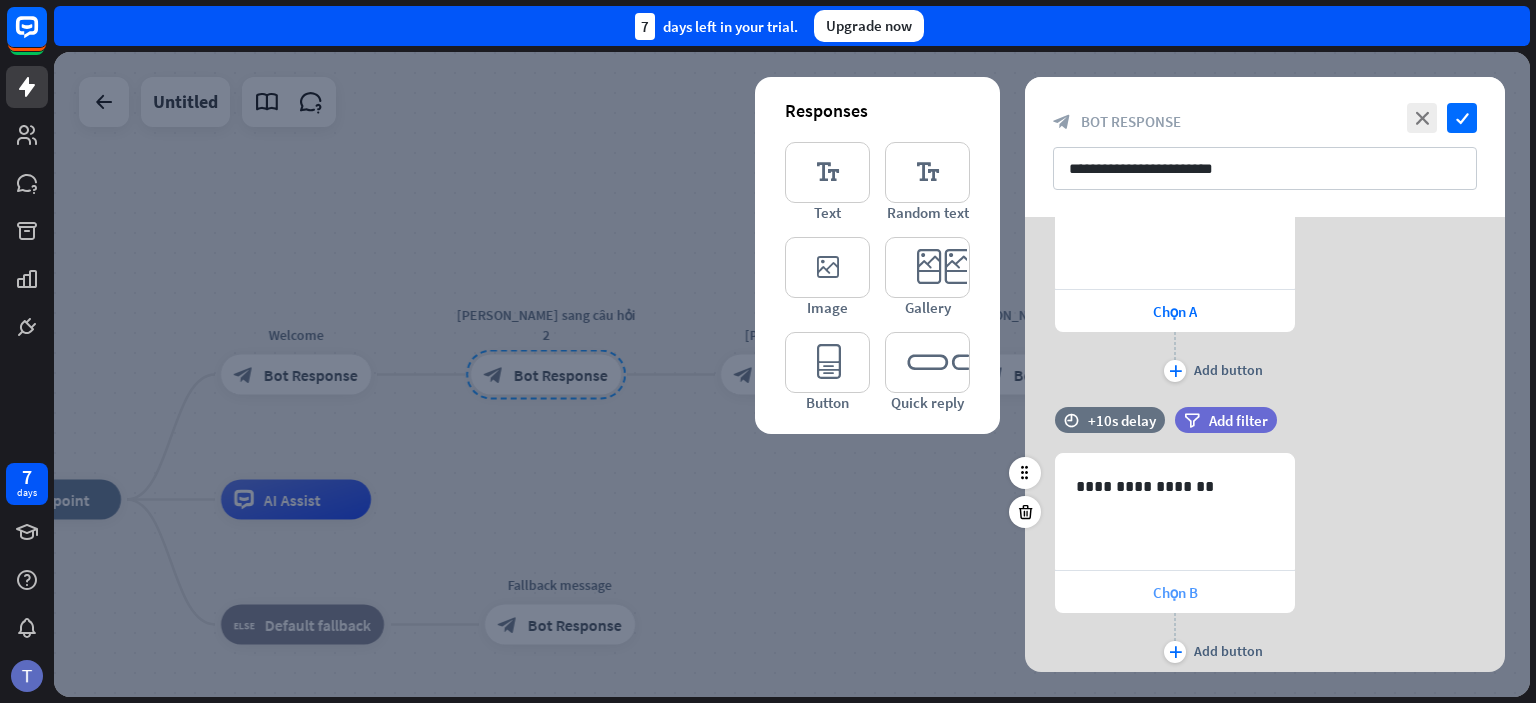 click on "Chọn B" at bounding box center (1175, 592) 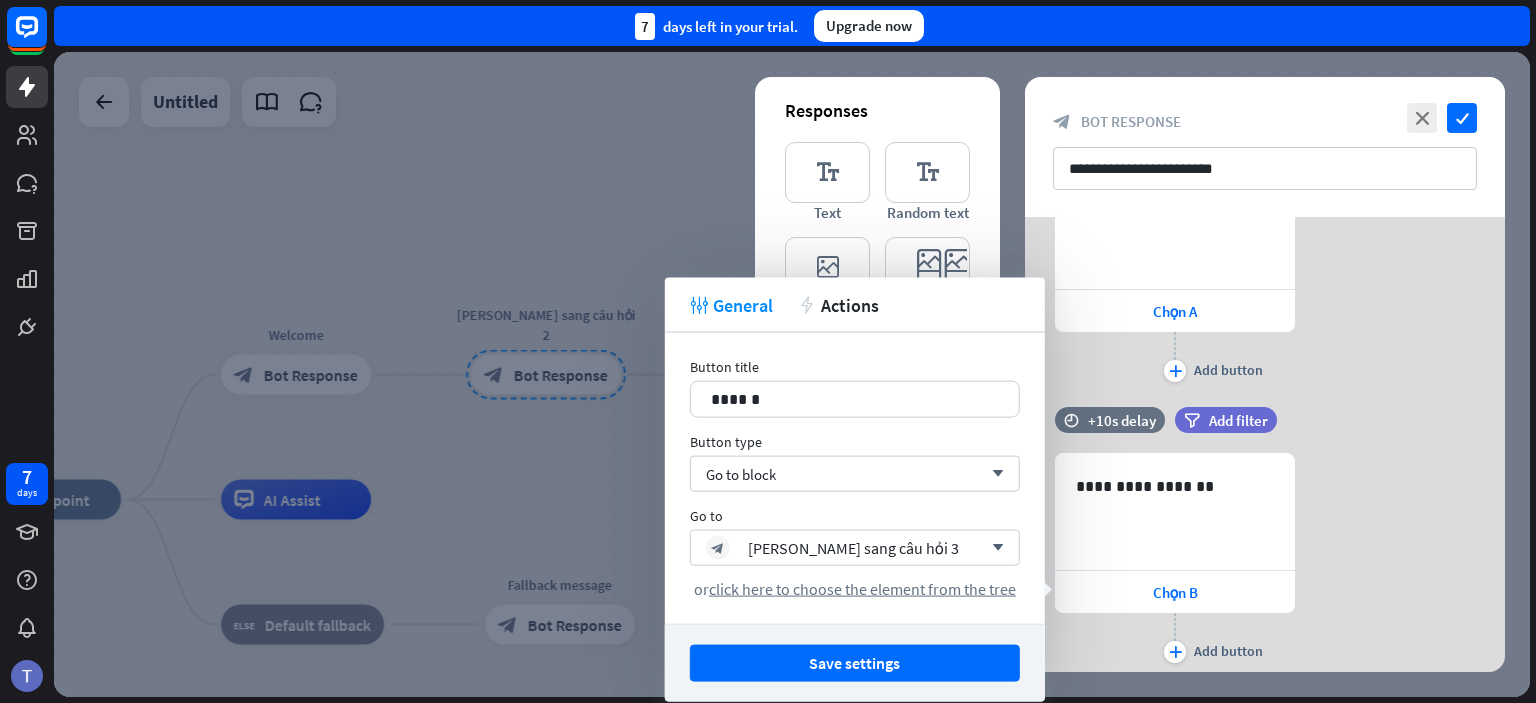 click on "**********" at bounding box center [1265, 560] 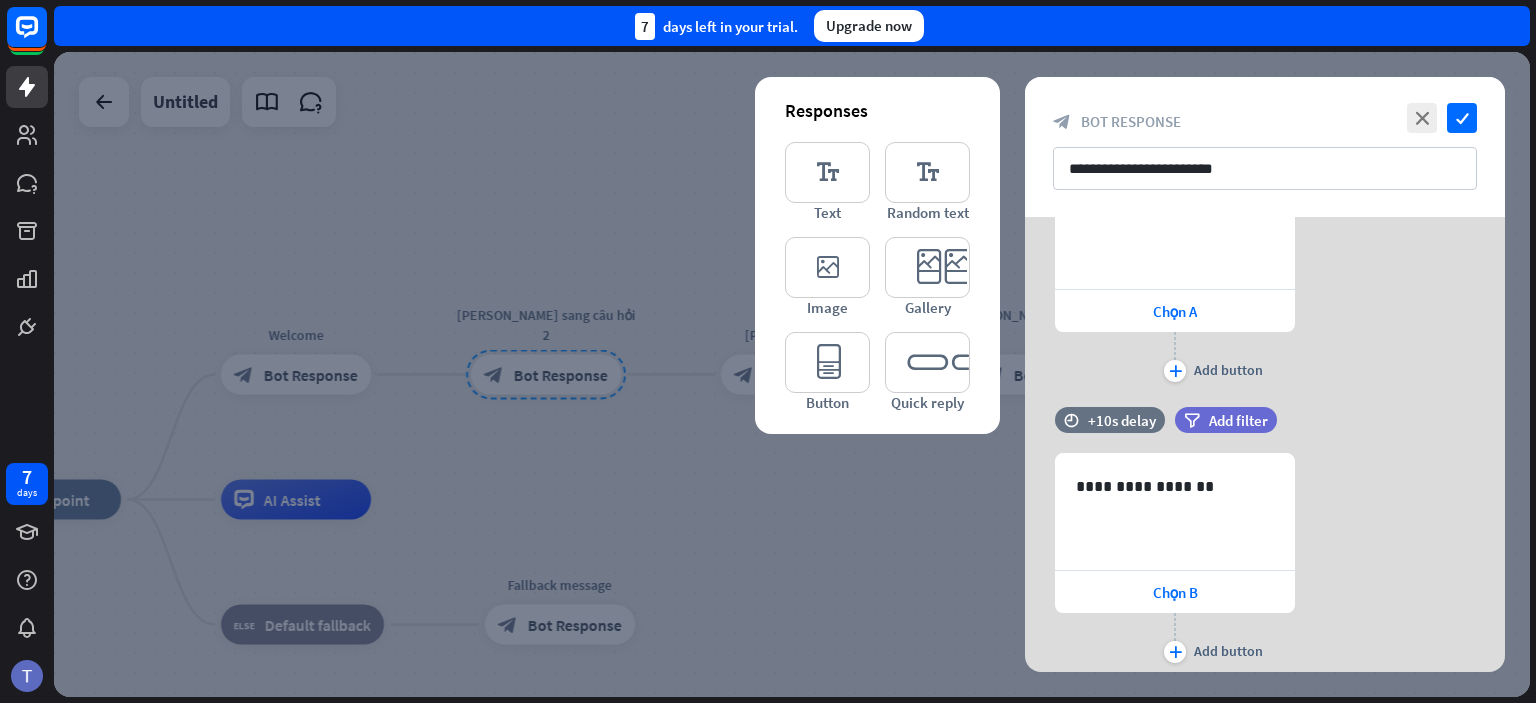 click at bounding box center [792, 374] 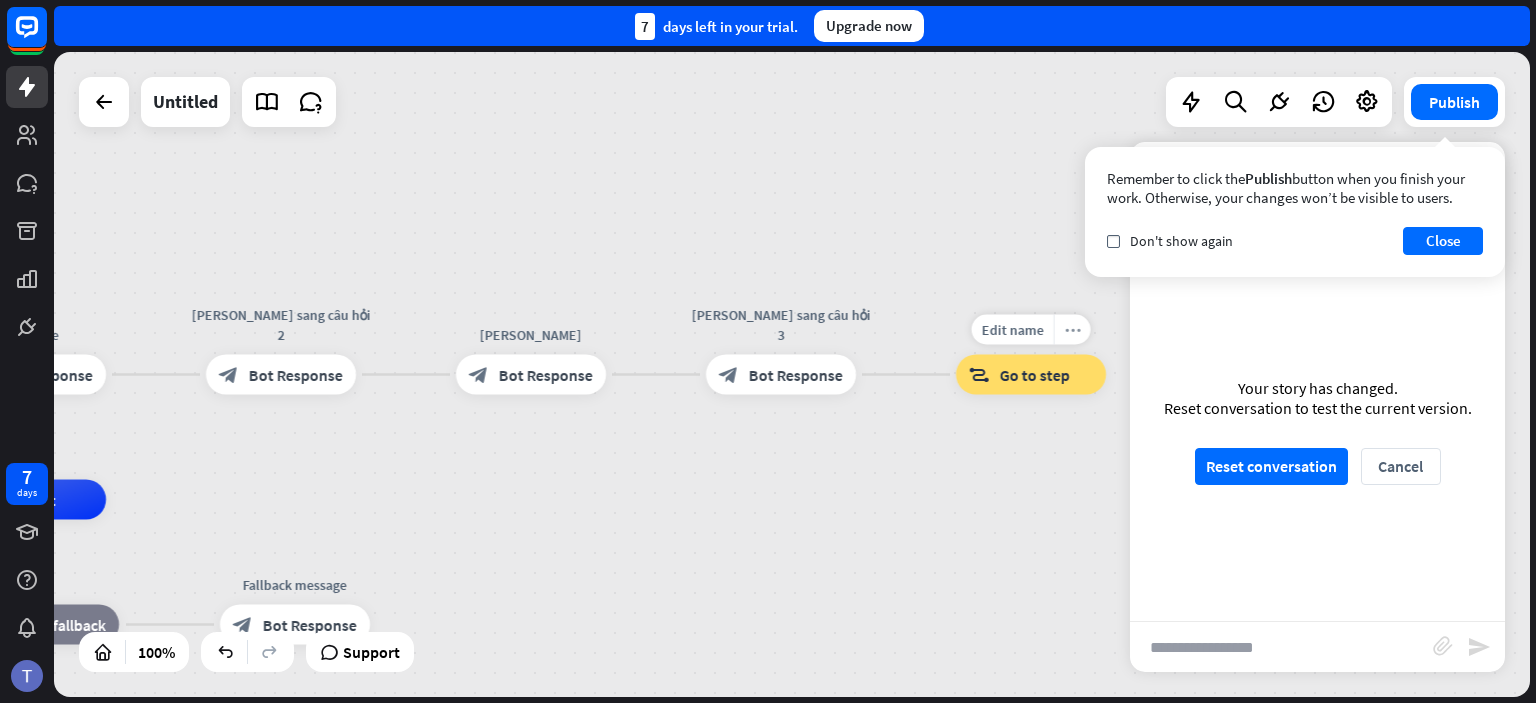 click on "more_horiz" at bounding box center (1073, 329) 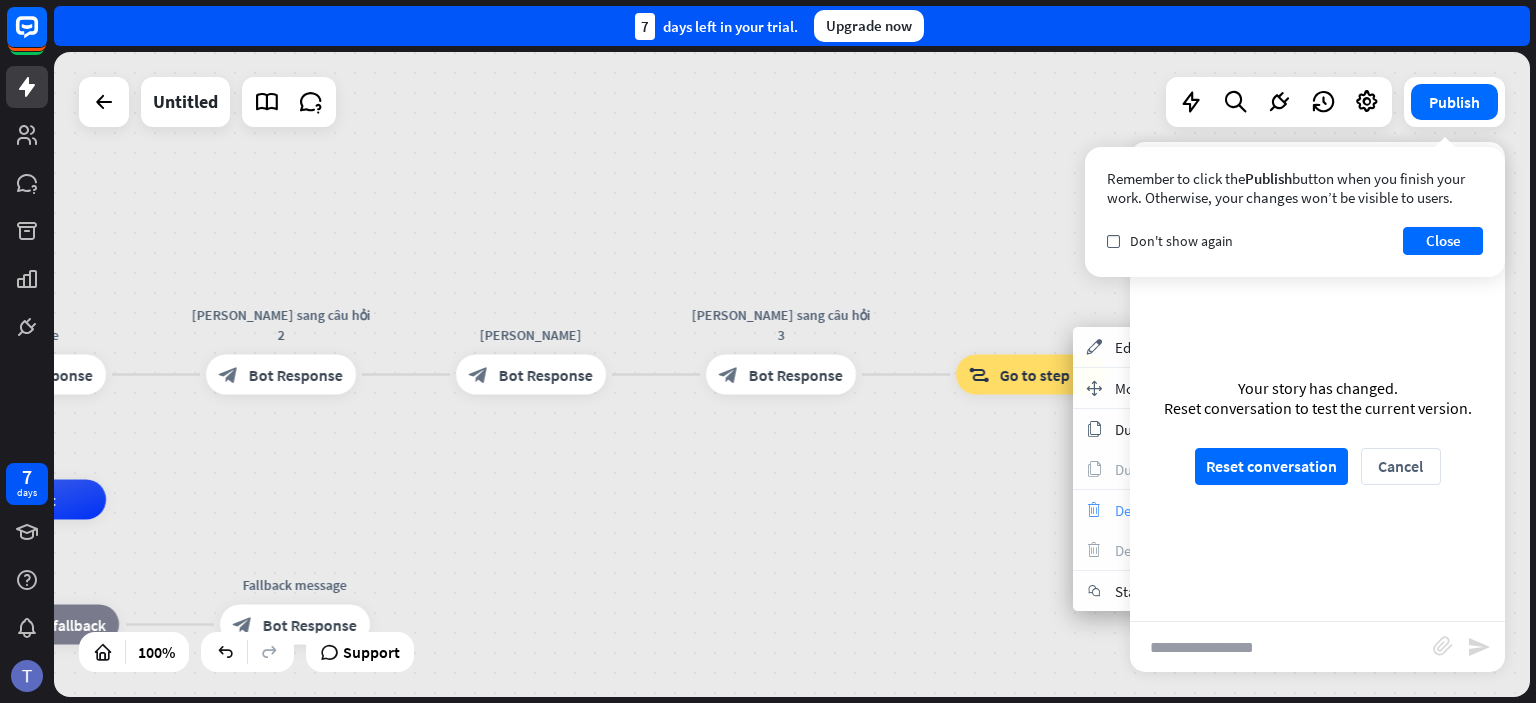 click on "trash   Delete single block" at bounding box center (1173, 510) 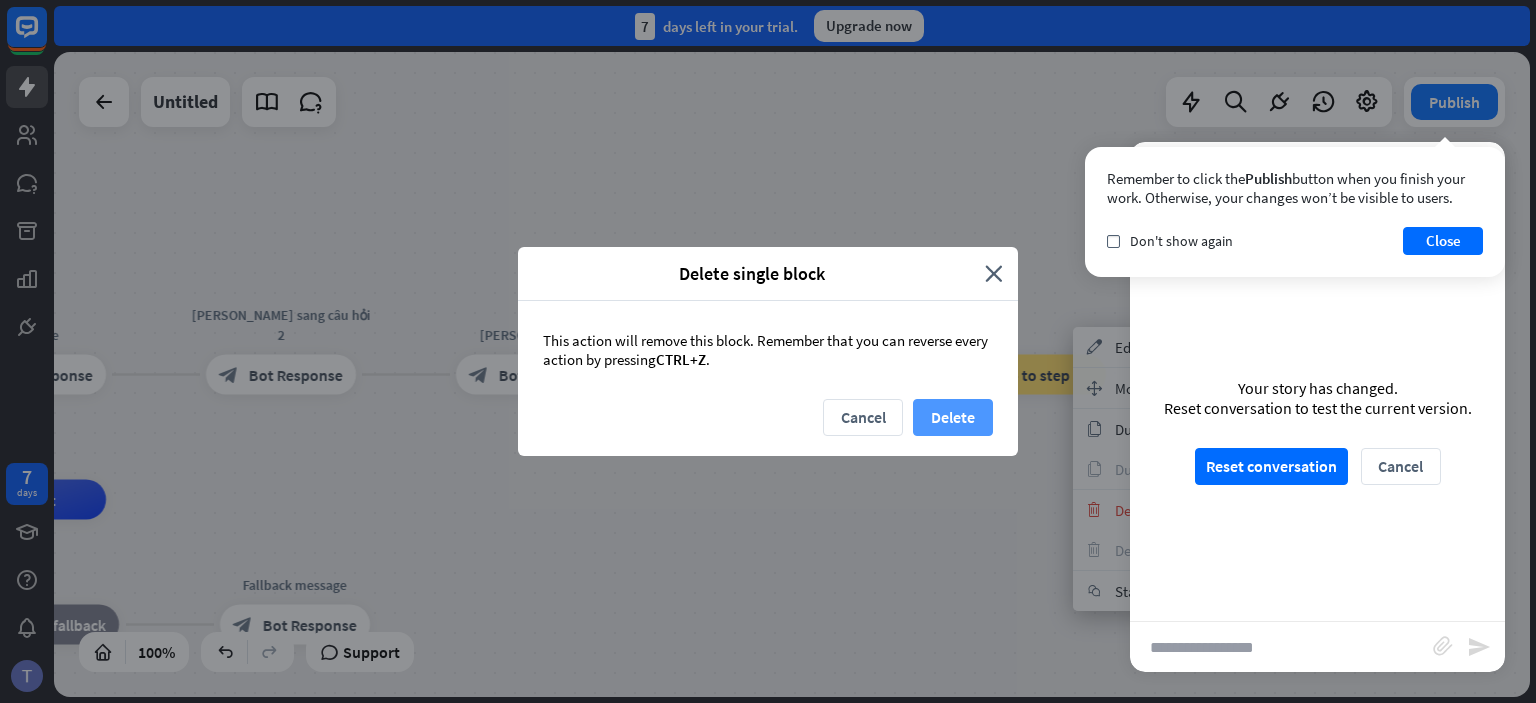 click on "Delete" at bounding box center [953, 417] 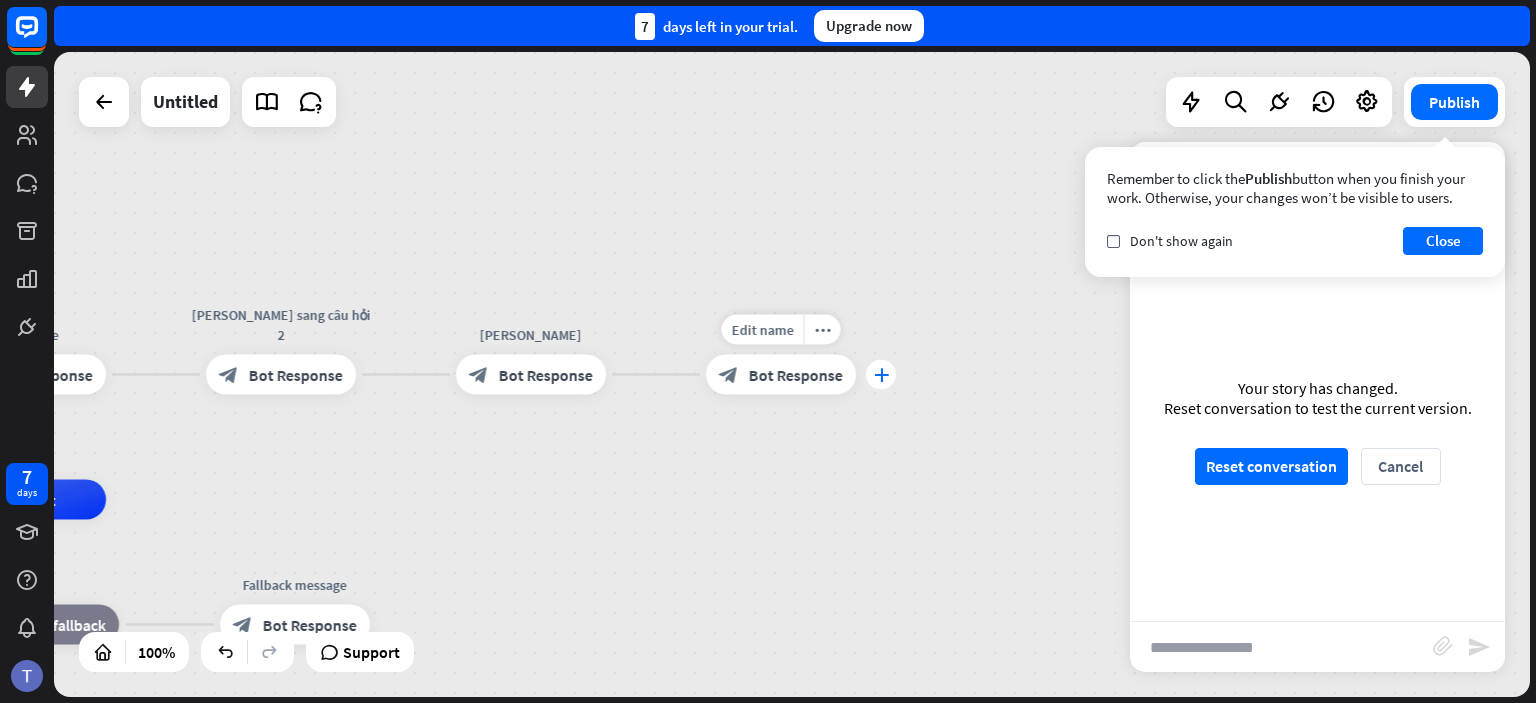 click on "plus" at bounding box center [881, 375] 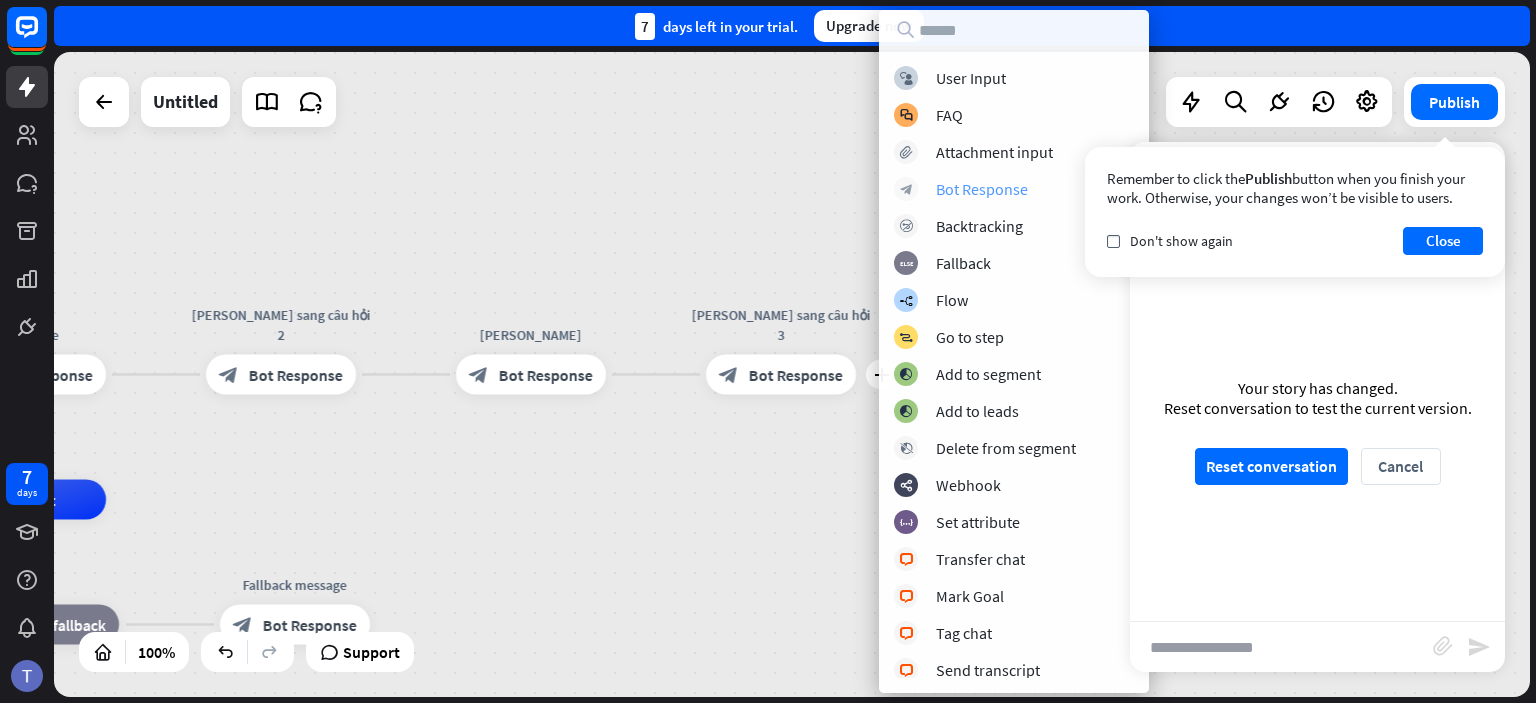 click on "Bot Response" at bounding box center (982, 189) 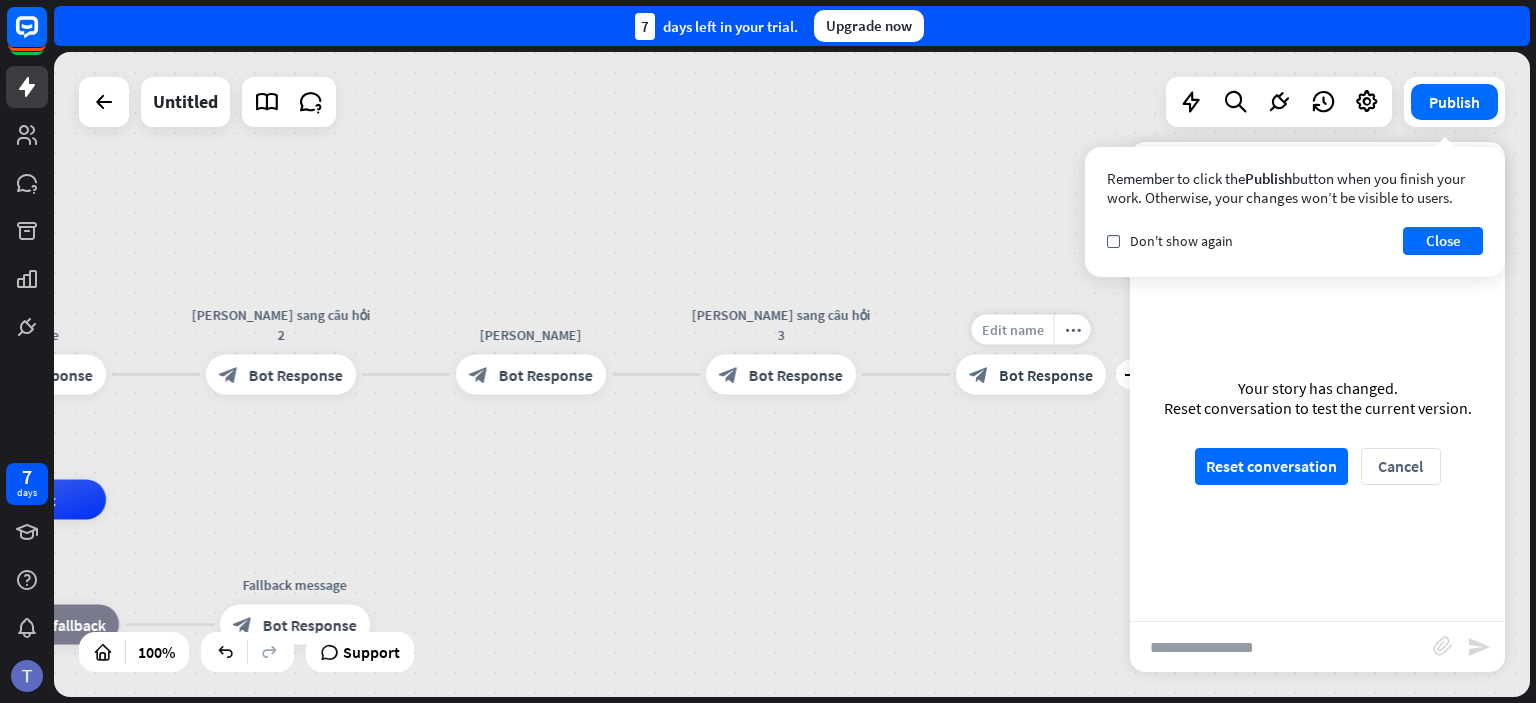click on "Edit name" at bounding box center (1013, 330) 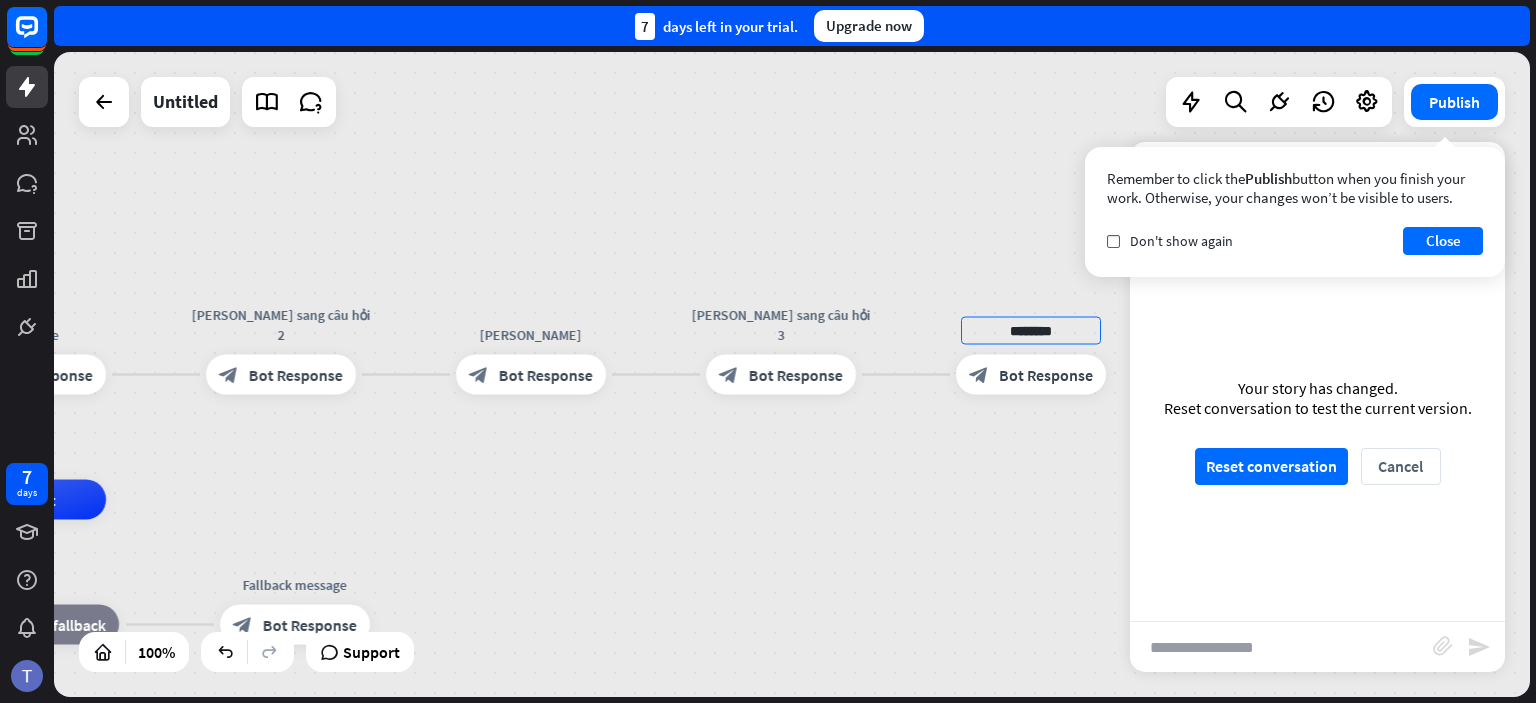 type on "********" 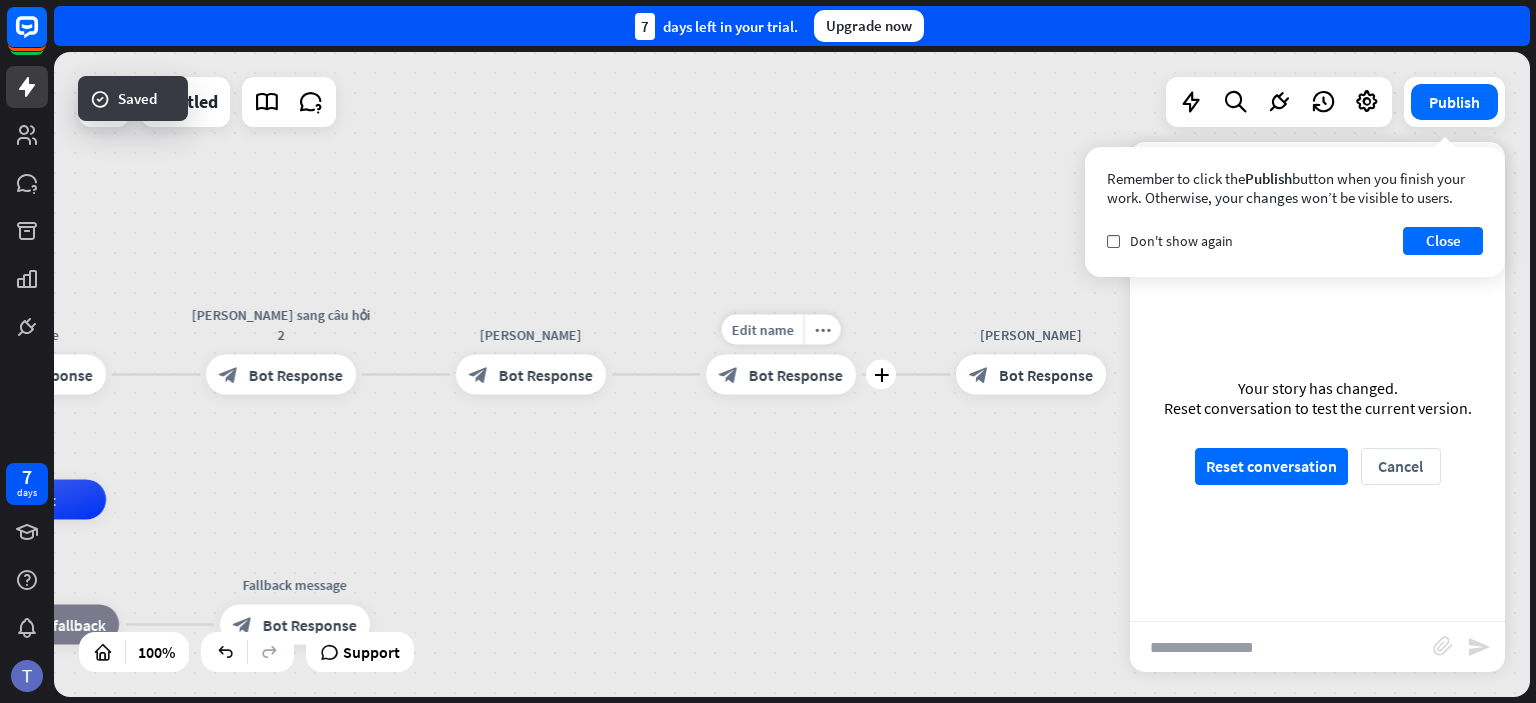 click on "Bot Response" at bounding box center (796, 375) 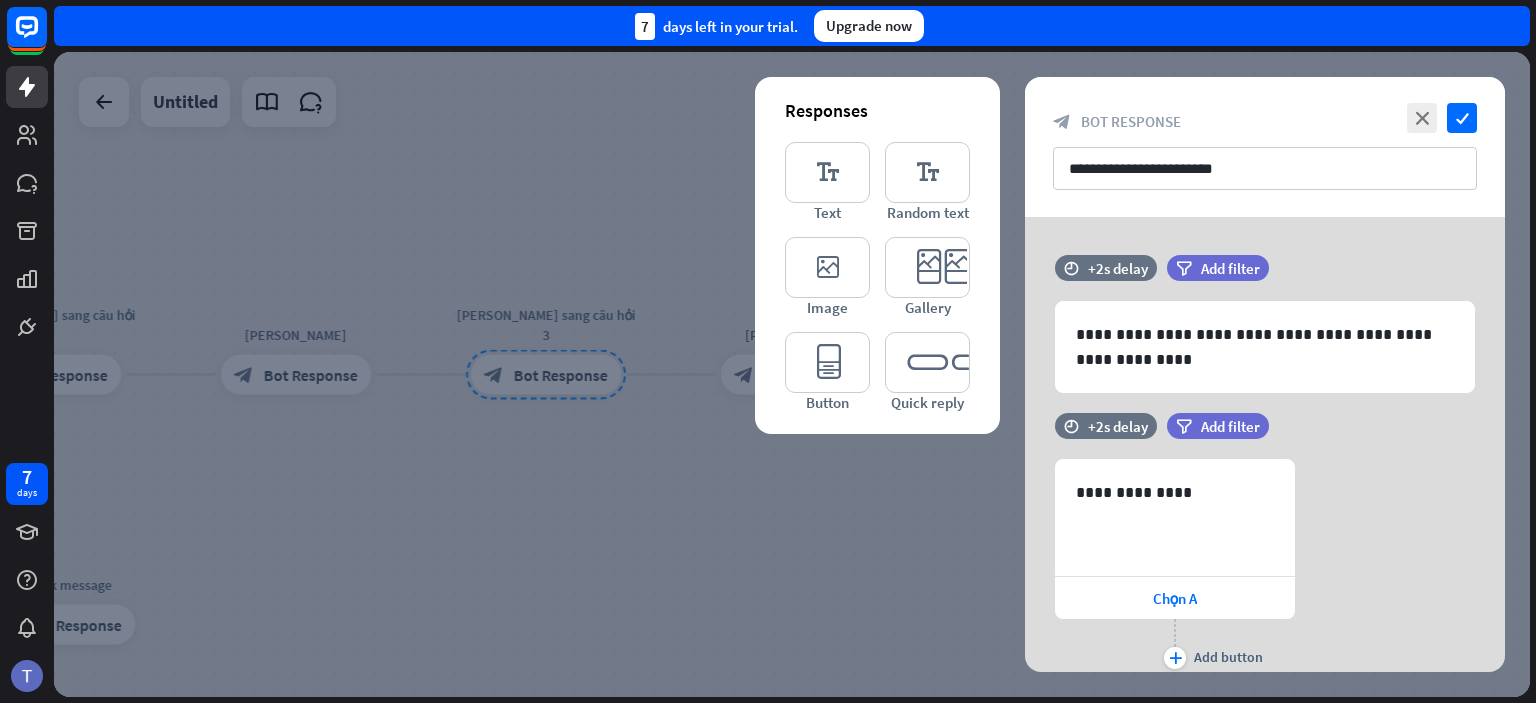 click at bounding box center (792, 374) 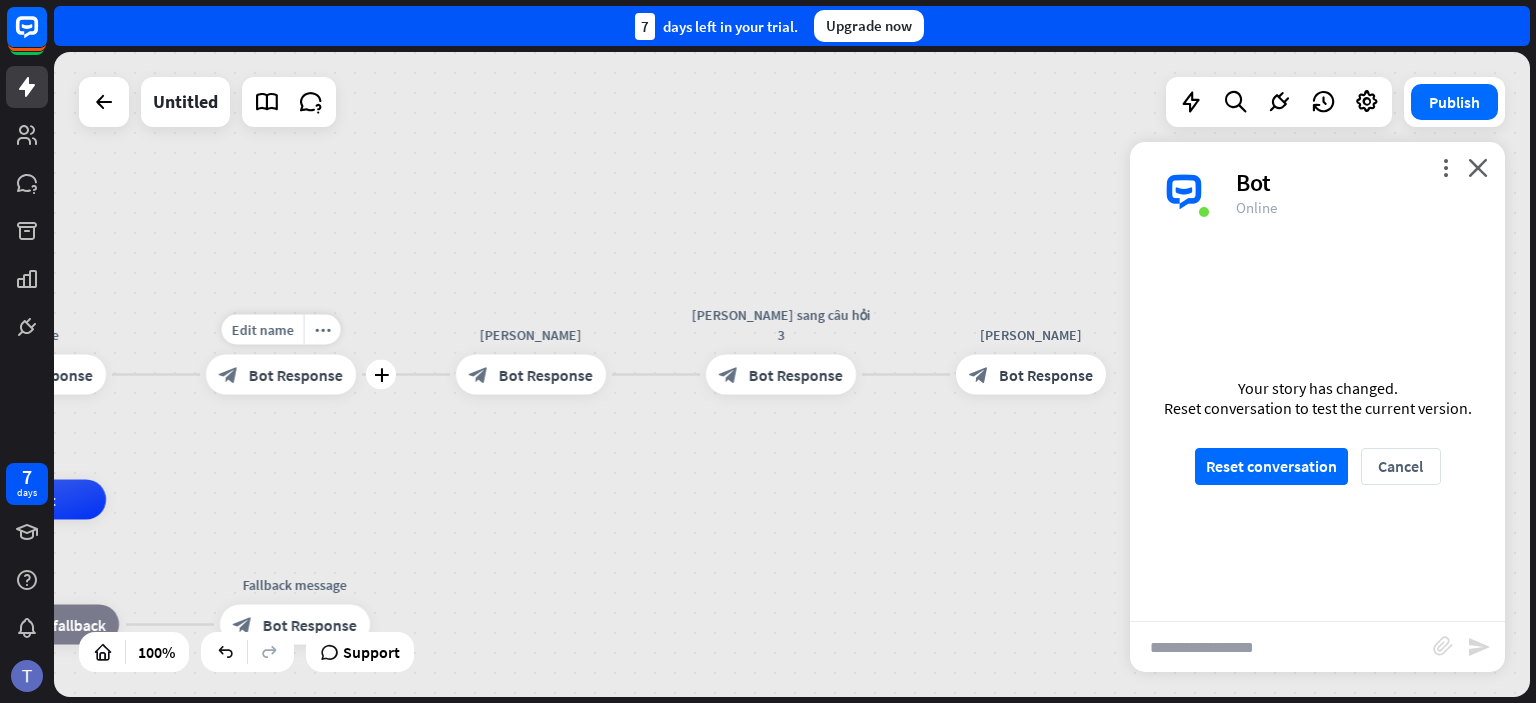 click on "block_bot_response   Bot Response" at bounding box center (281, 375) 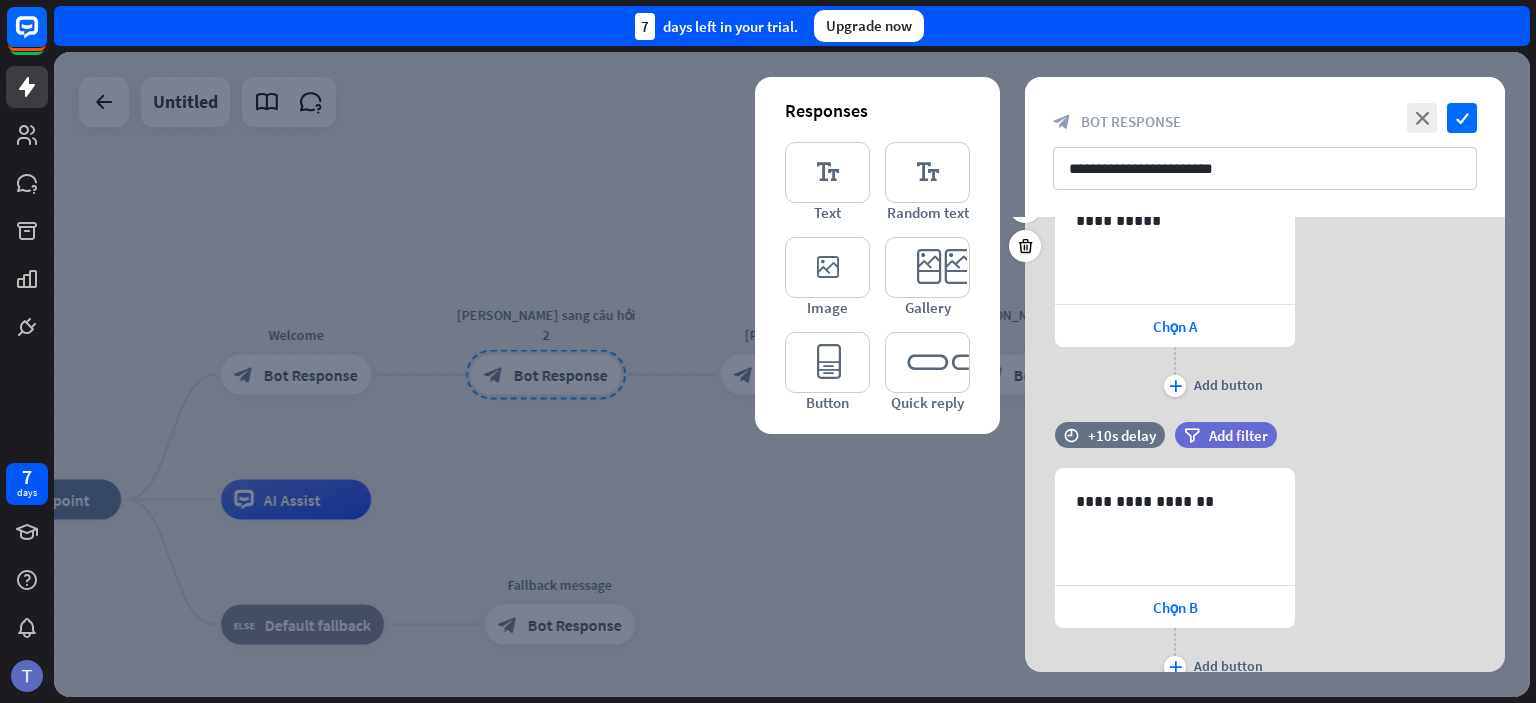 scroll, scrollTop: 282, scrollLeft: 0, axis: vertical 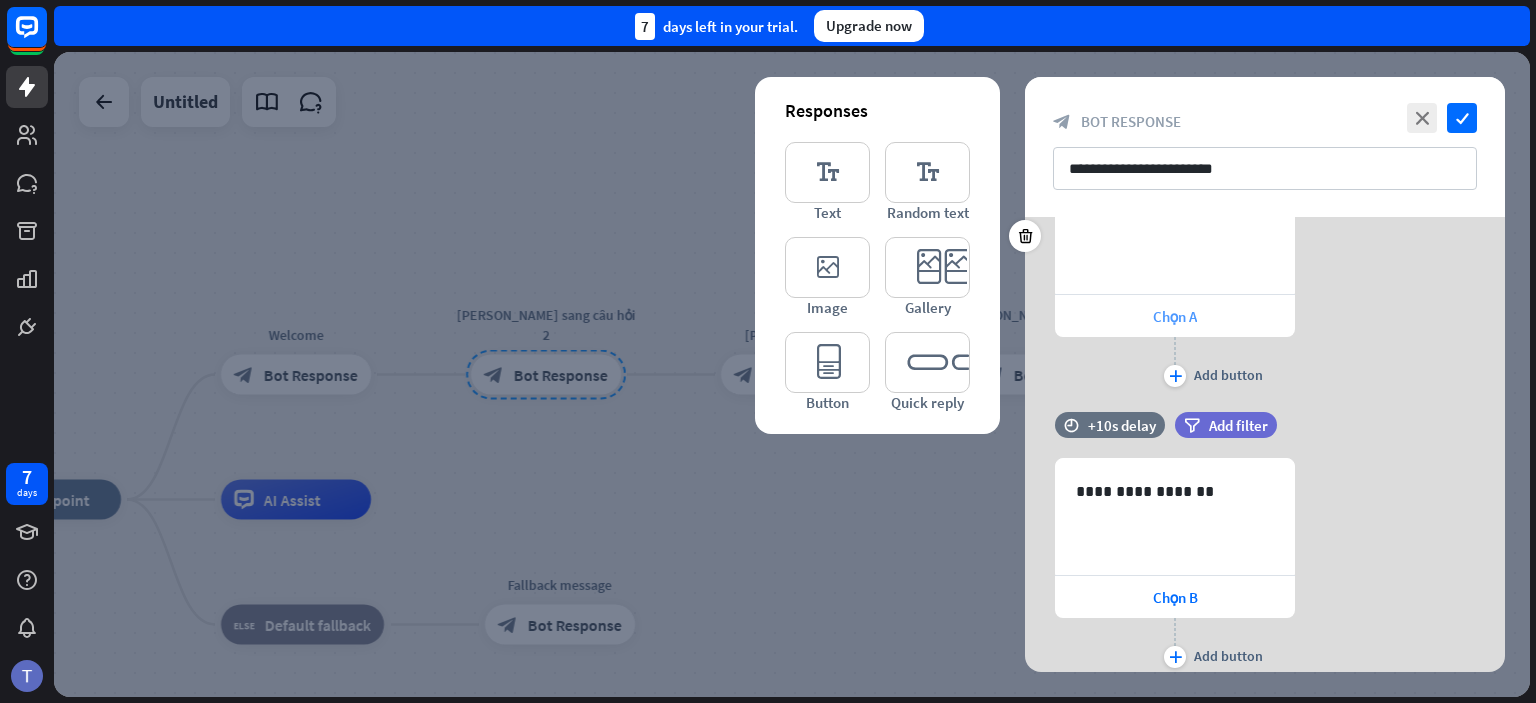 click on "Chọn A" at bounding box center [1175, 316] 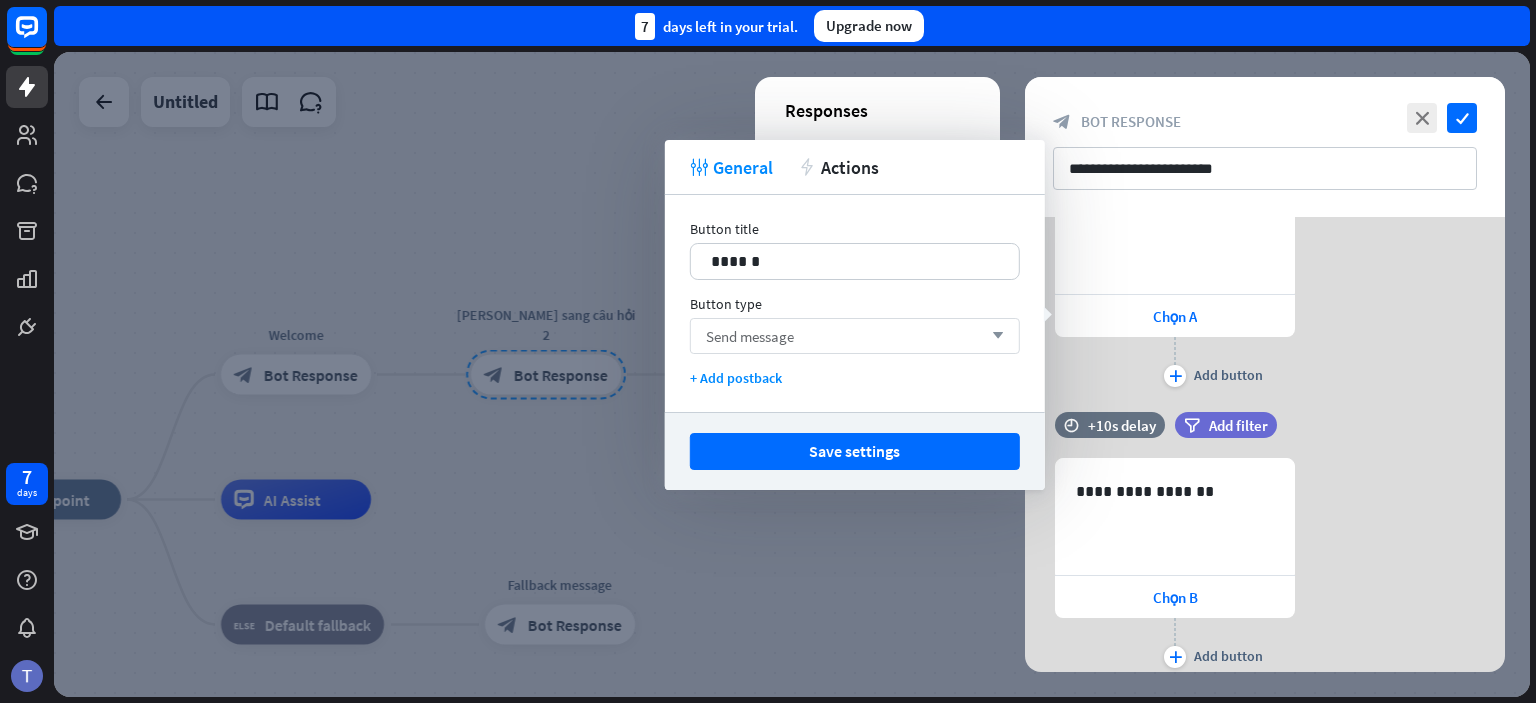 click on "Send message
arrow_down" at bounding box center [855, 336] 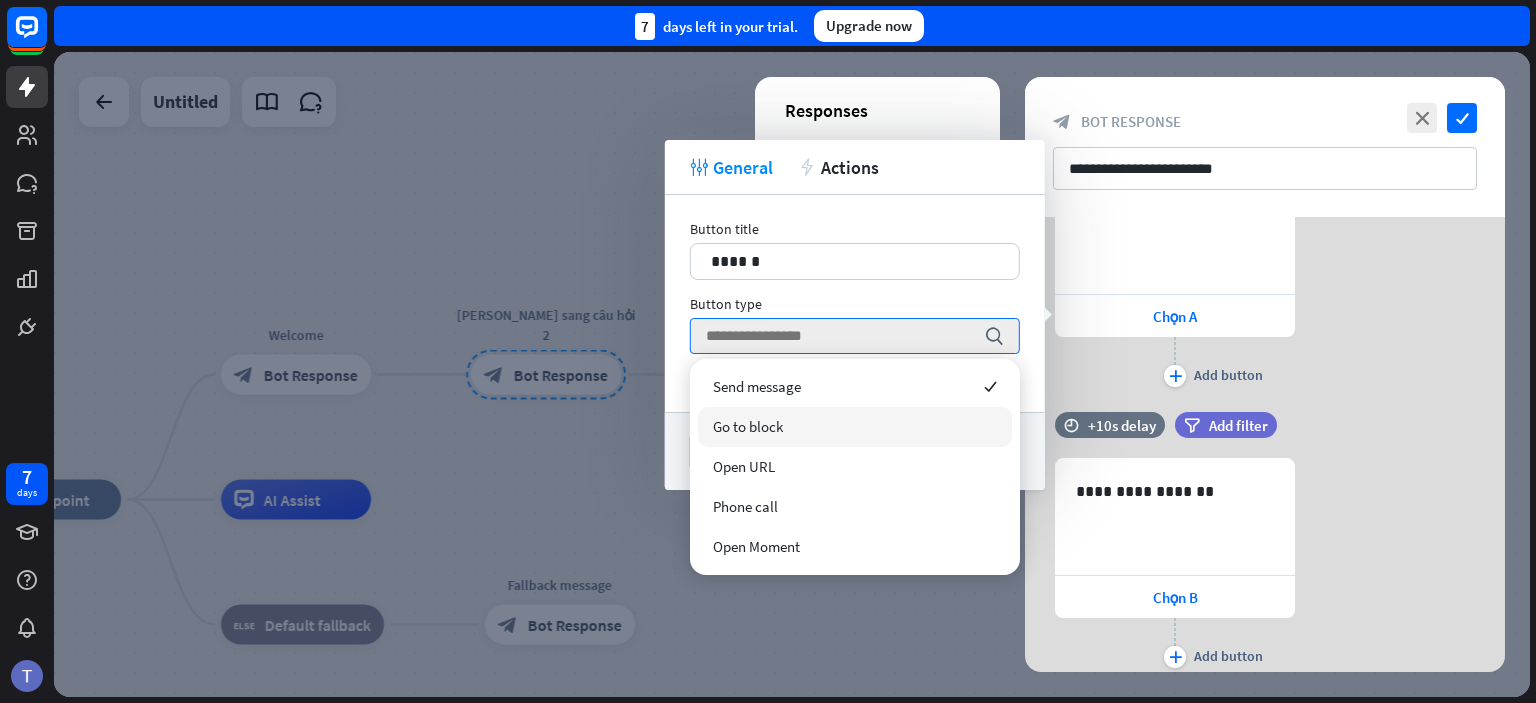 click on "Go to block" at bounding box center [855, 427] 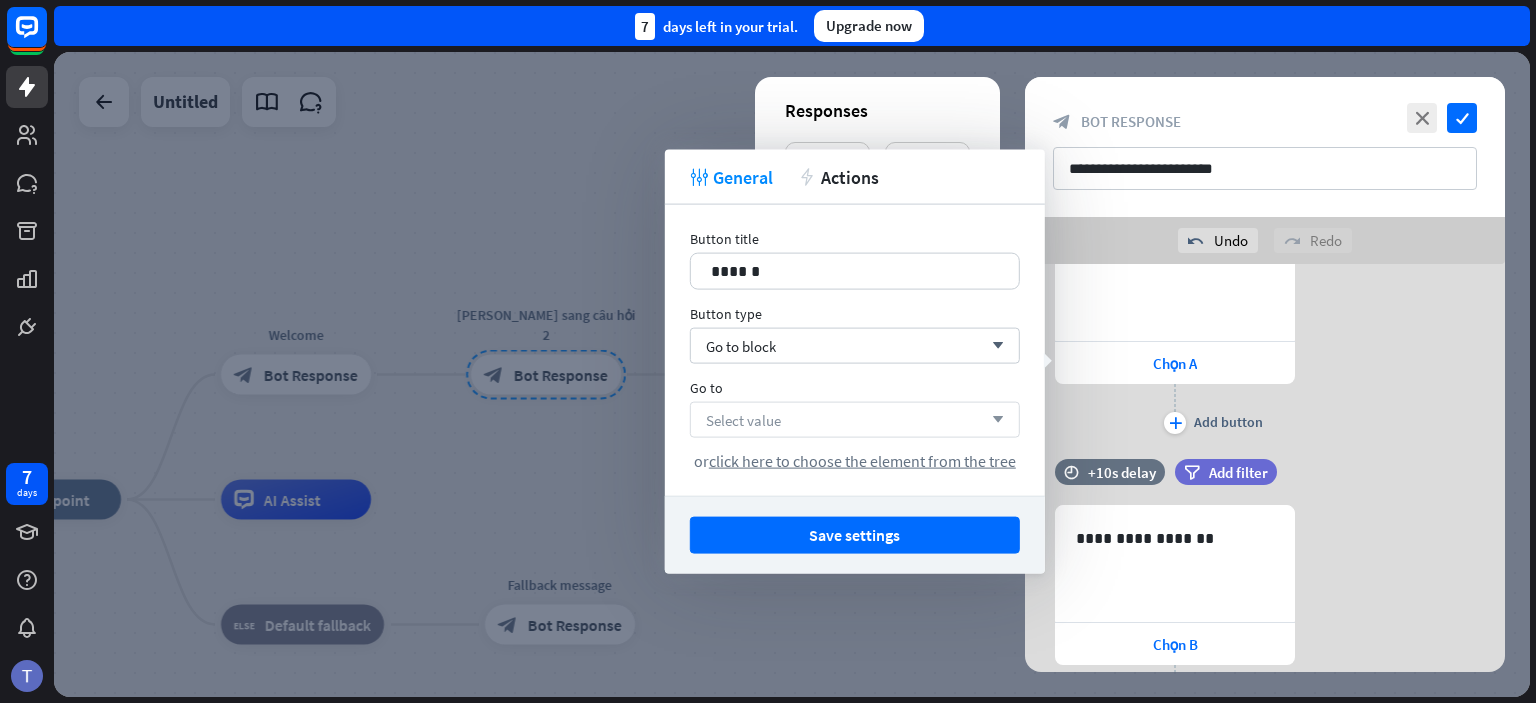 click on "Select value
arrow_down" at bounding box center (855, 420) 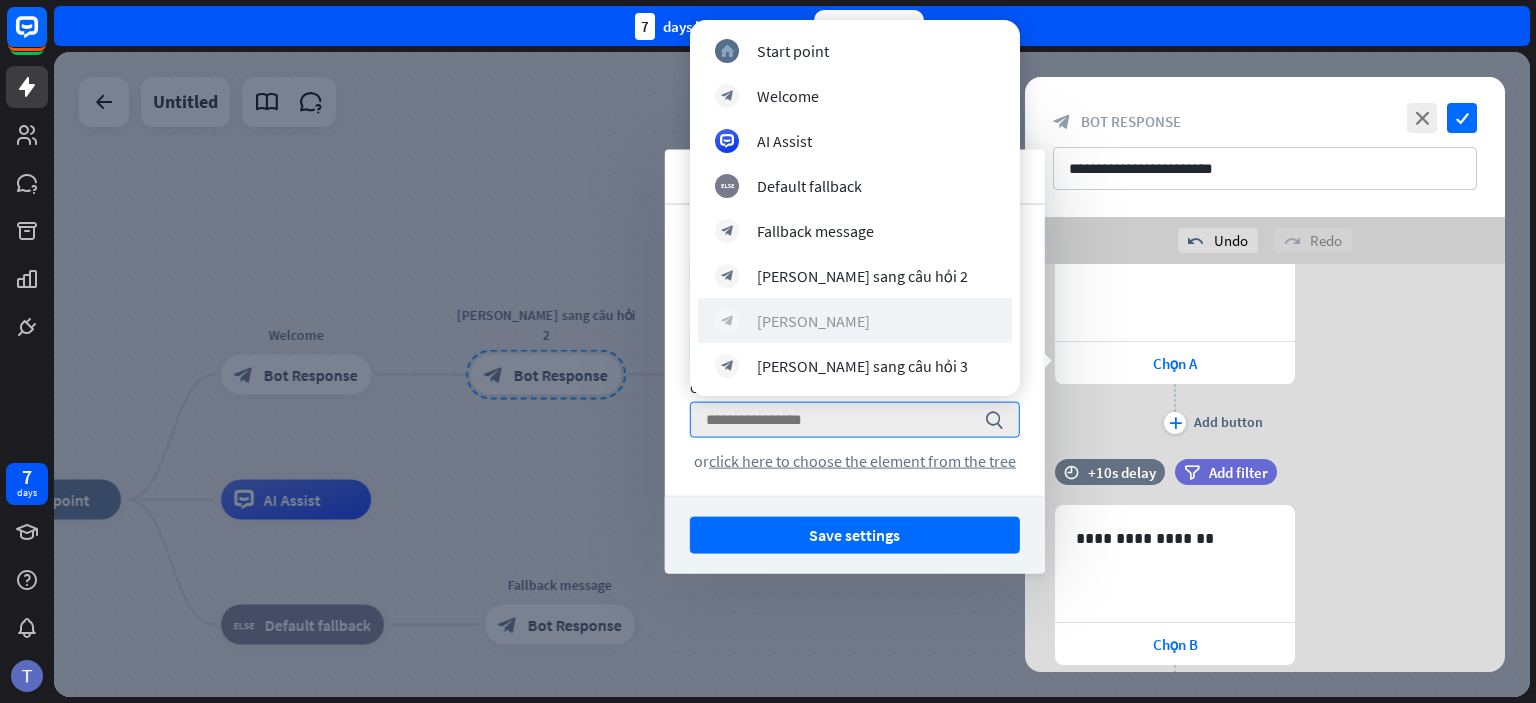 click on "block_bot_response
[PERSON_NAME]" at bounding box center [855, 321] 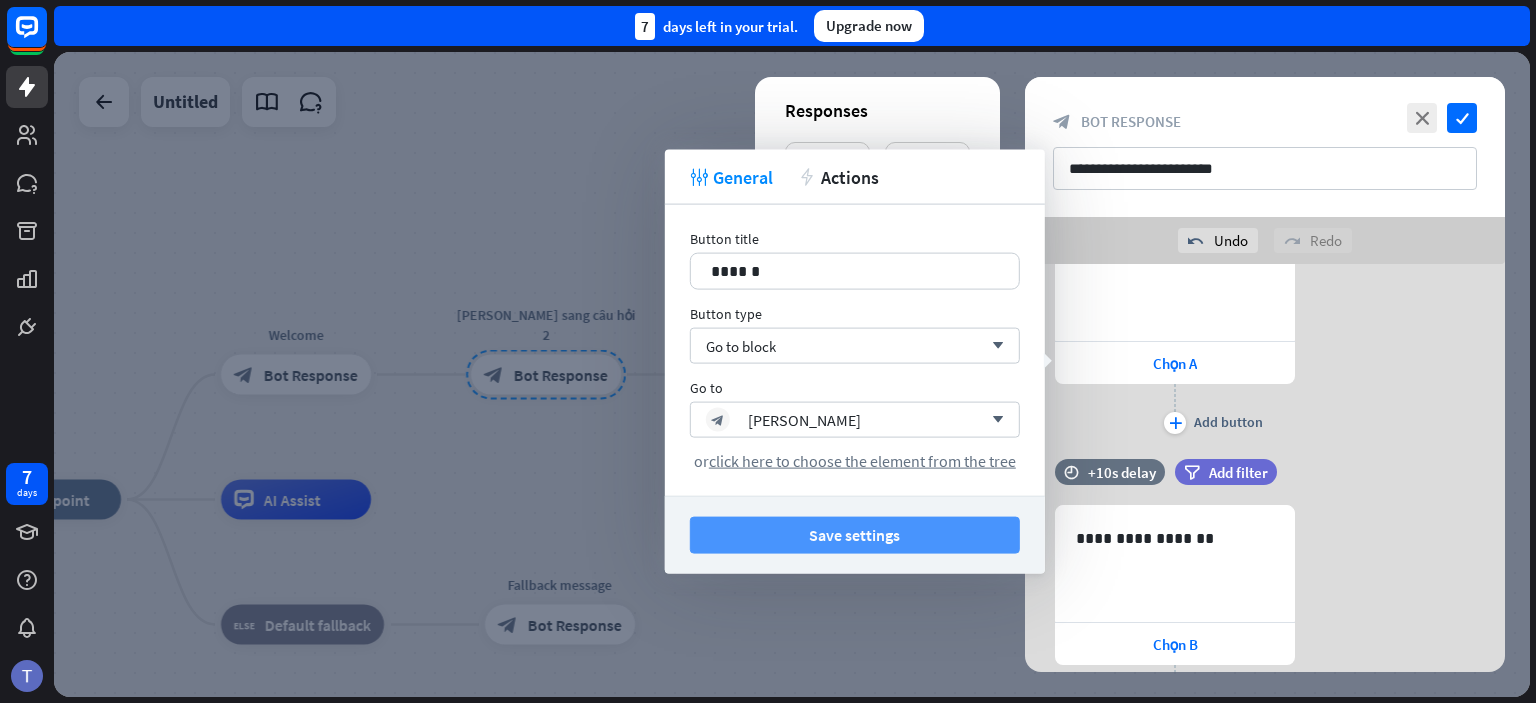 click on "Save settings" at bounding box center (855, 535) 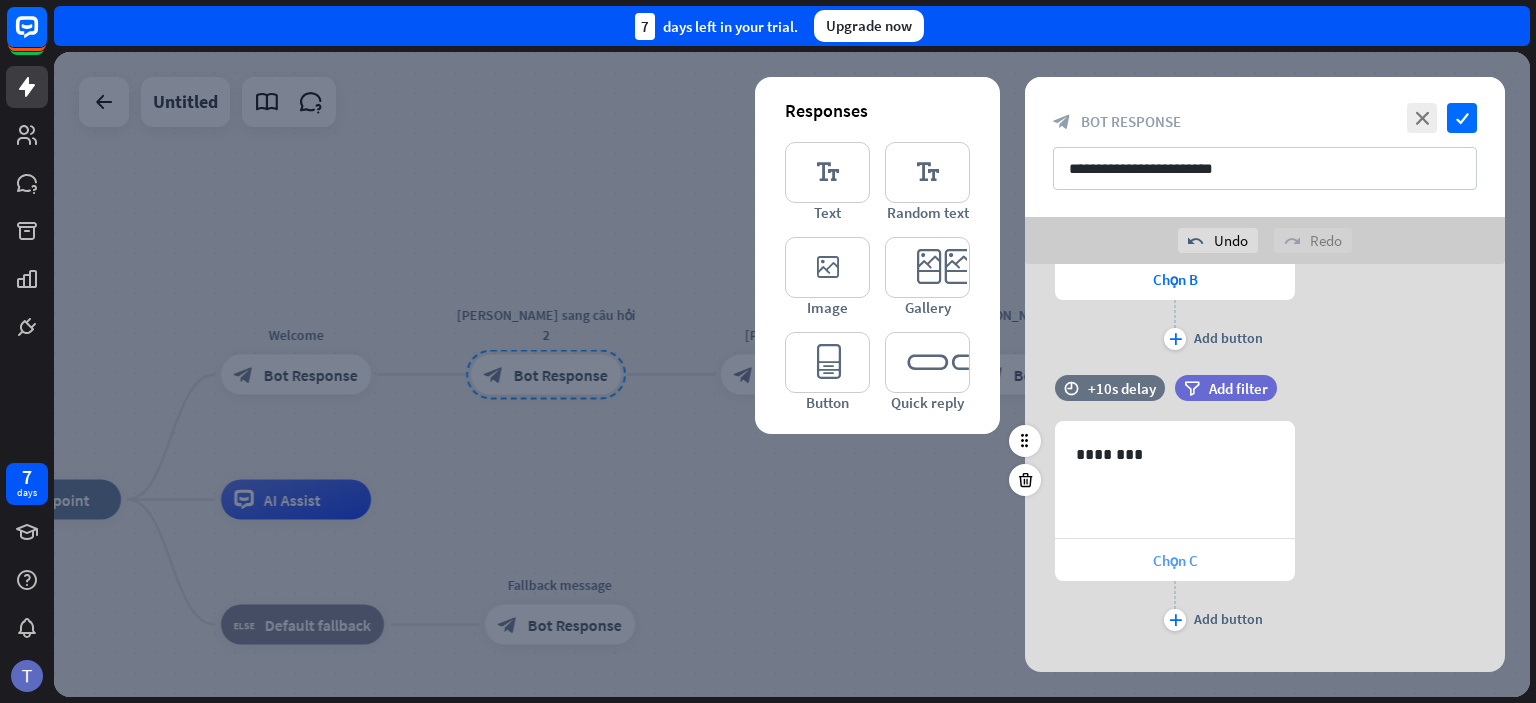 scroll, scrollTop: 648, scrollLeft: 0, axis: vertical 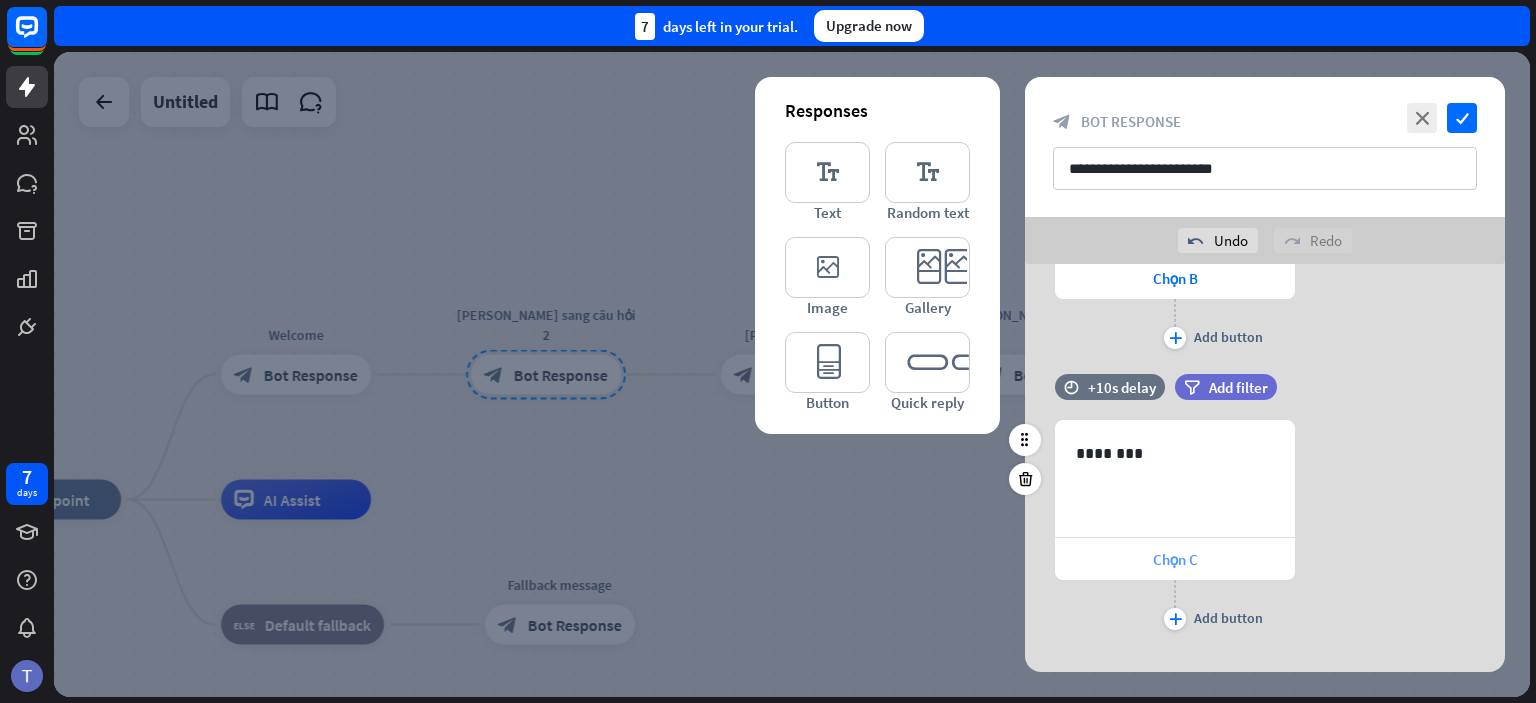 click on "Chọn C" at bounding box center [1175, 559] 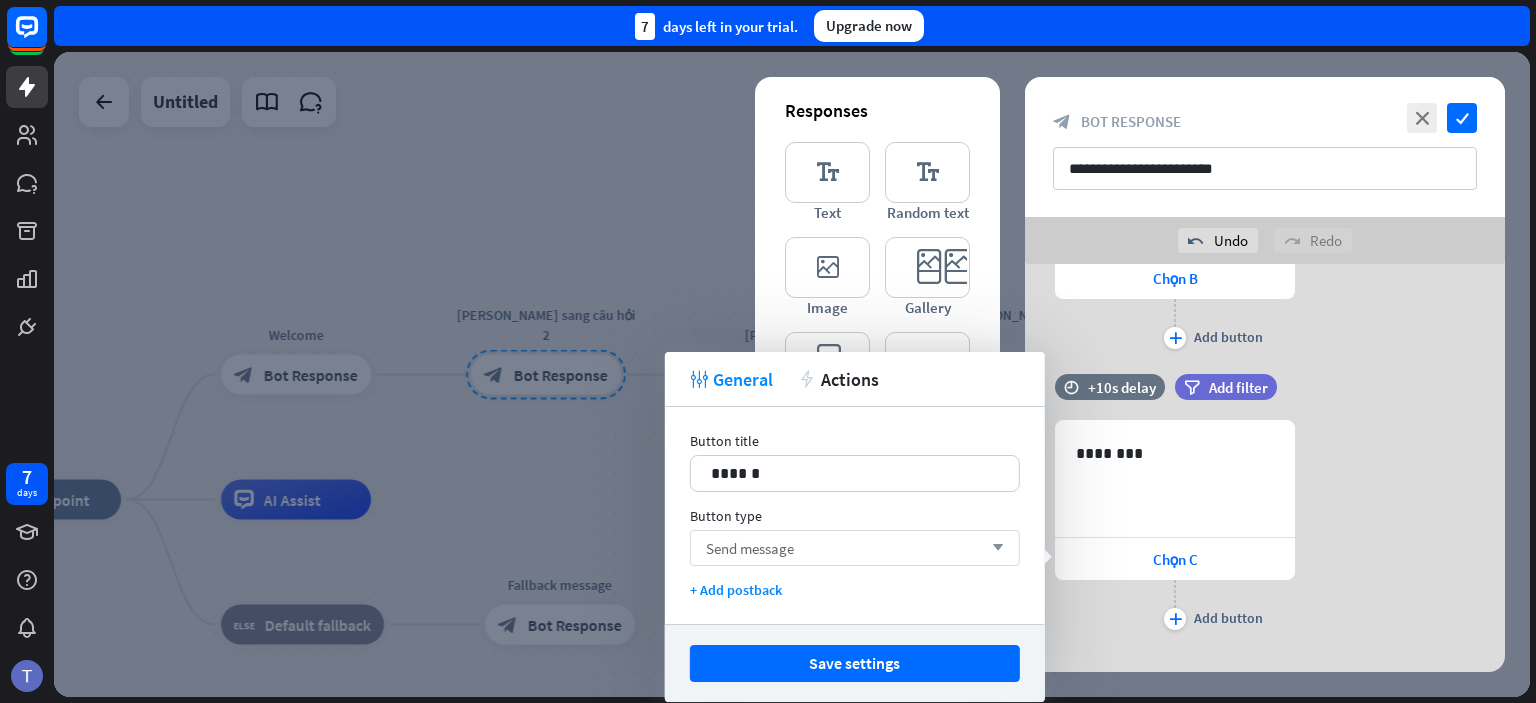 click on "Send message" at bounding box center (750, 548) 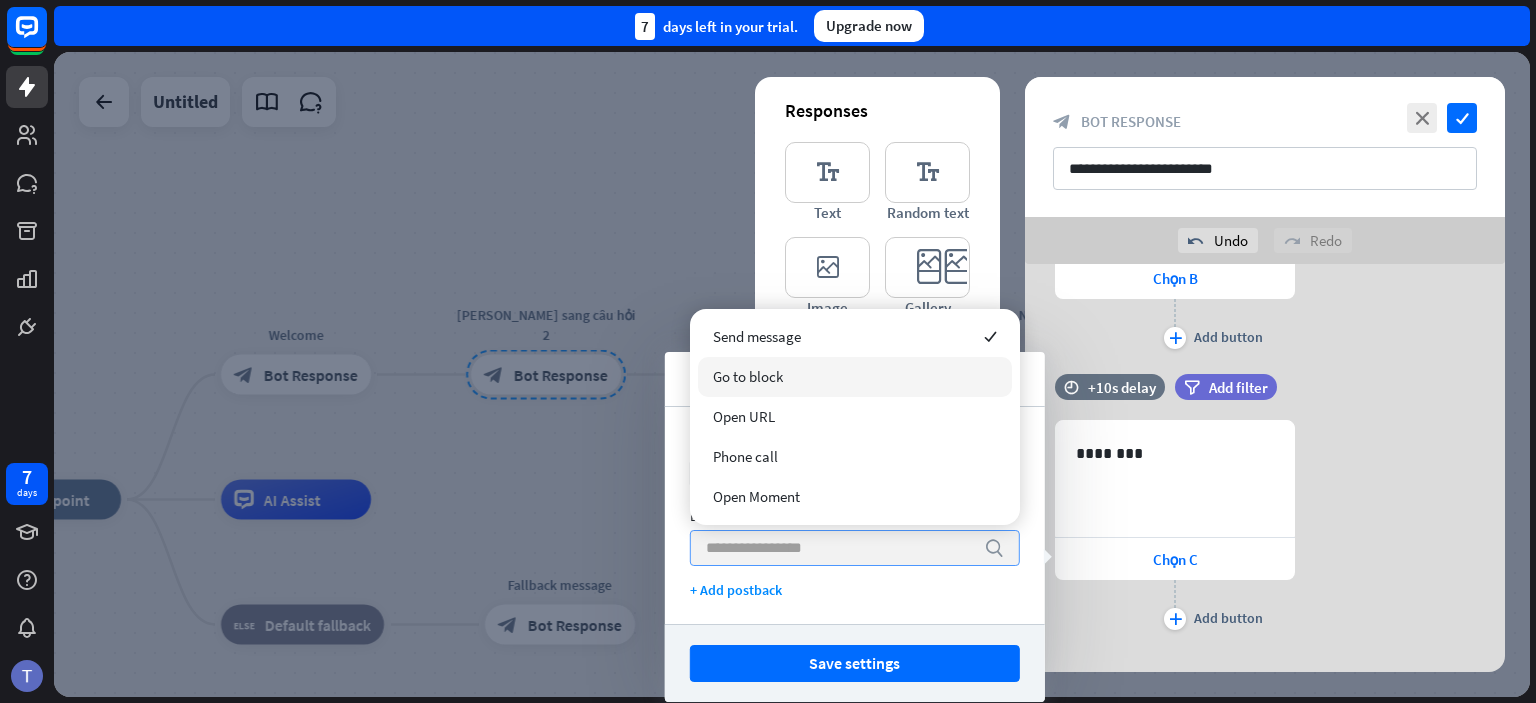 click on "Go to block" at bounding box center (855, 377) 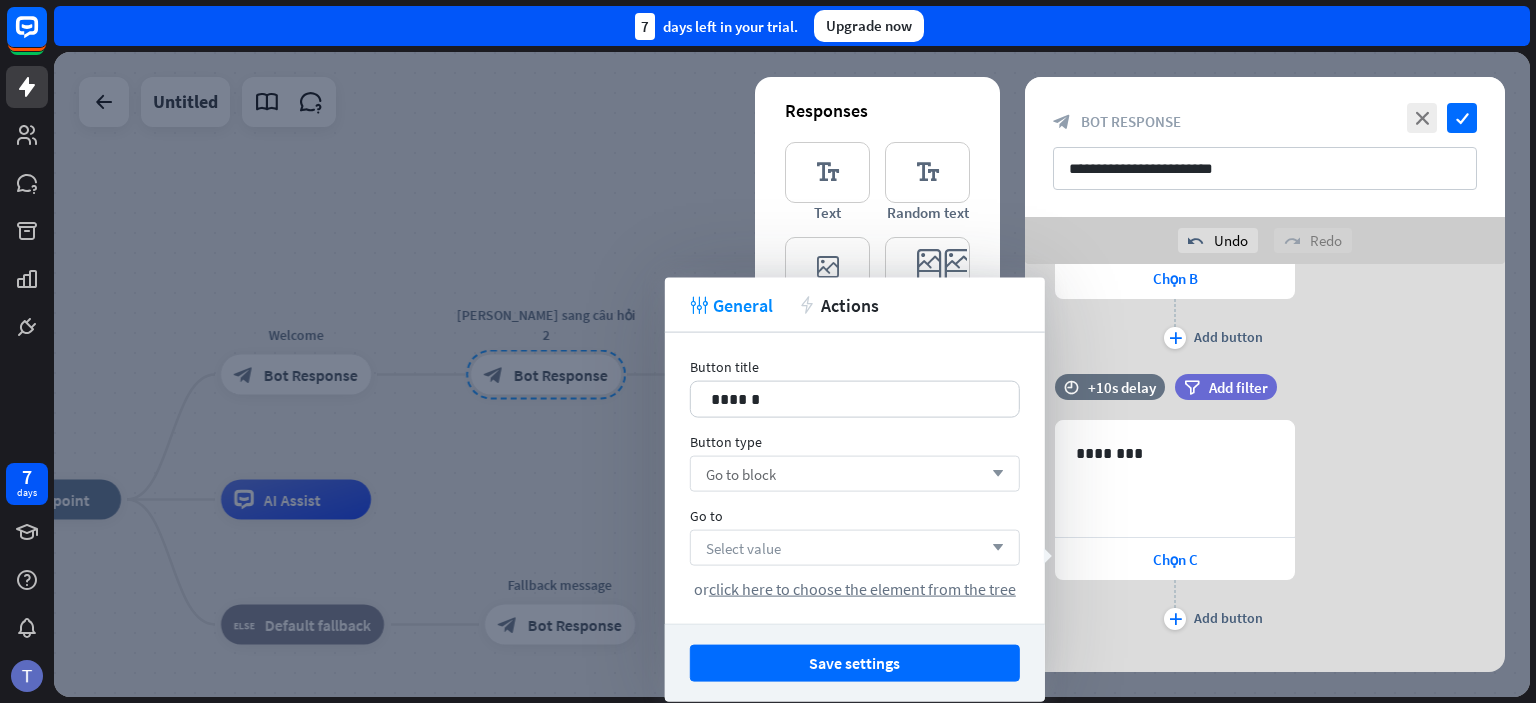 click on "Select value
arrow_down" at bounding box center [855, 548] 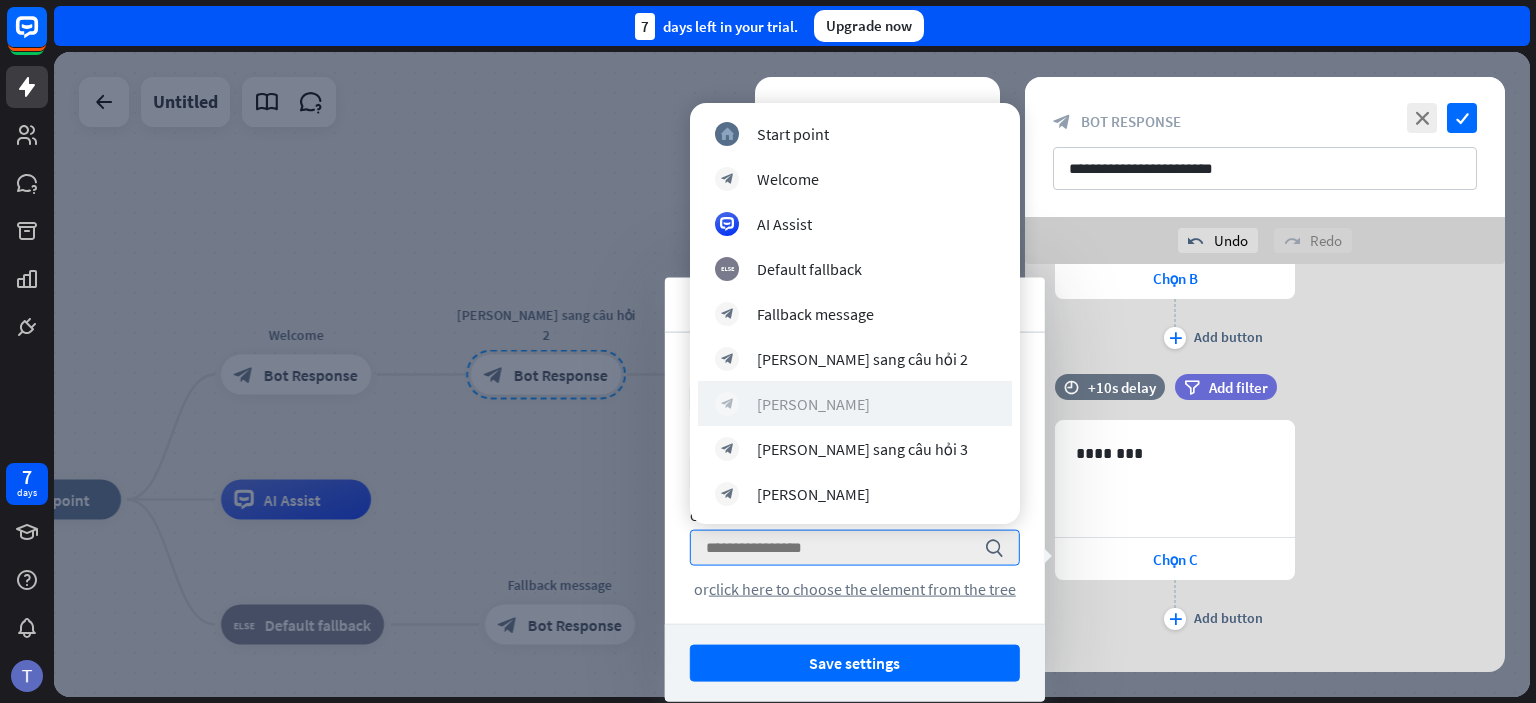 click on "block_bot_response
[PERSON_NAME]" at bounding box center (855, 404) 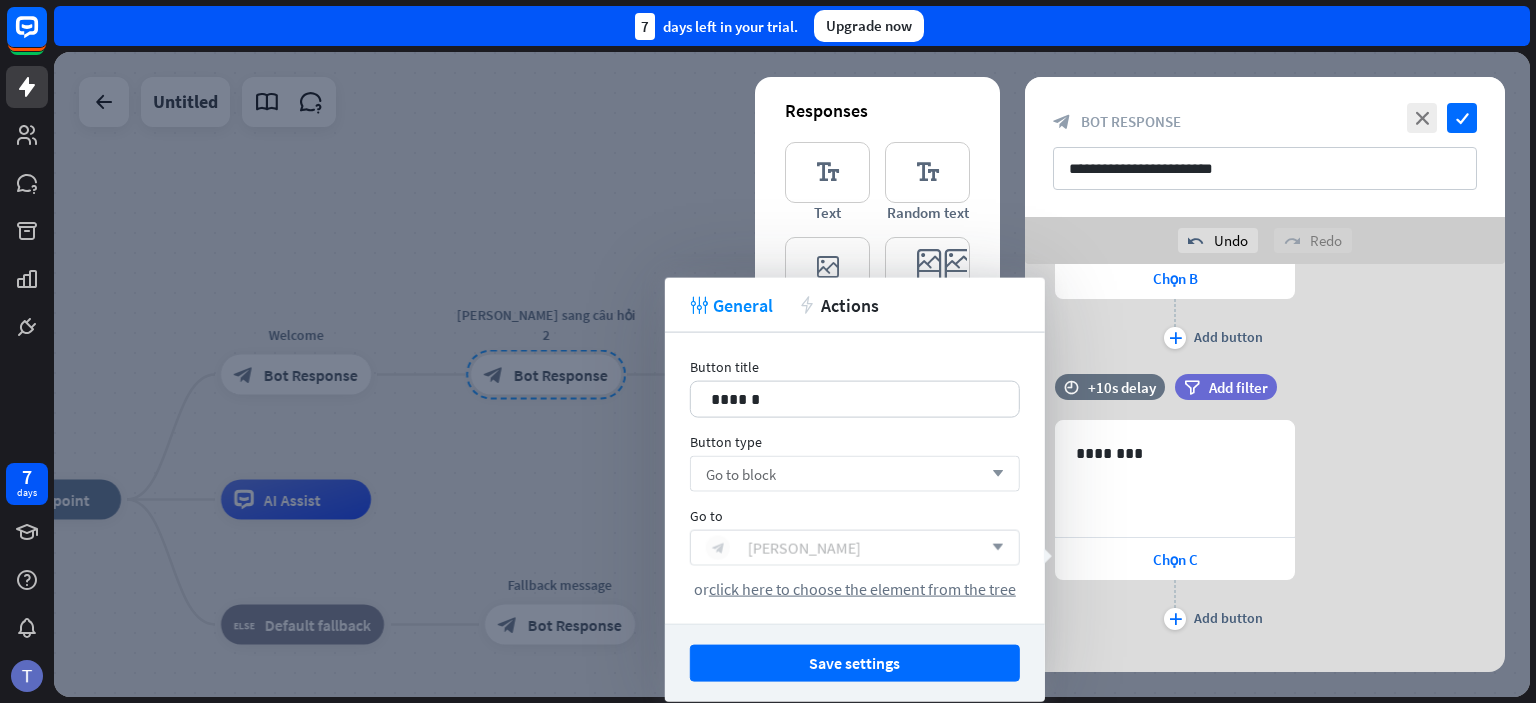 click on "block_bot_response
[PERSON_NAME]" at bounding box center [844, 548] 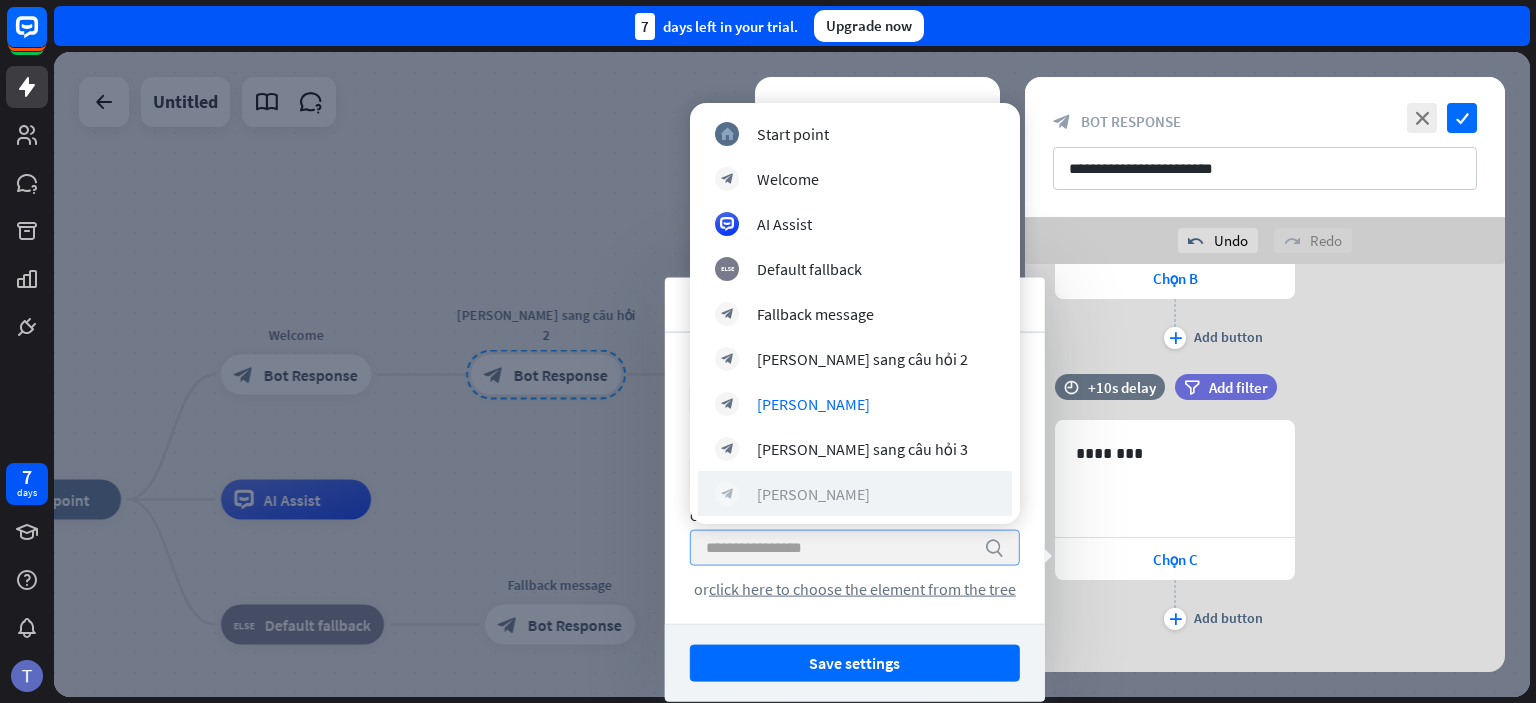 click on "[PERSON_NAME]" at bounding box center (813, 494) 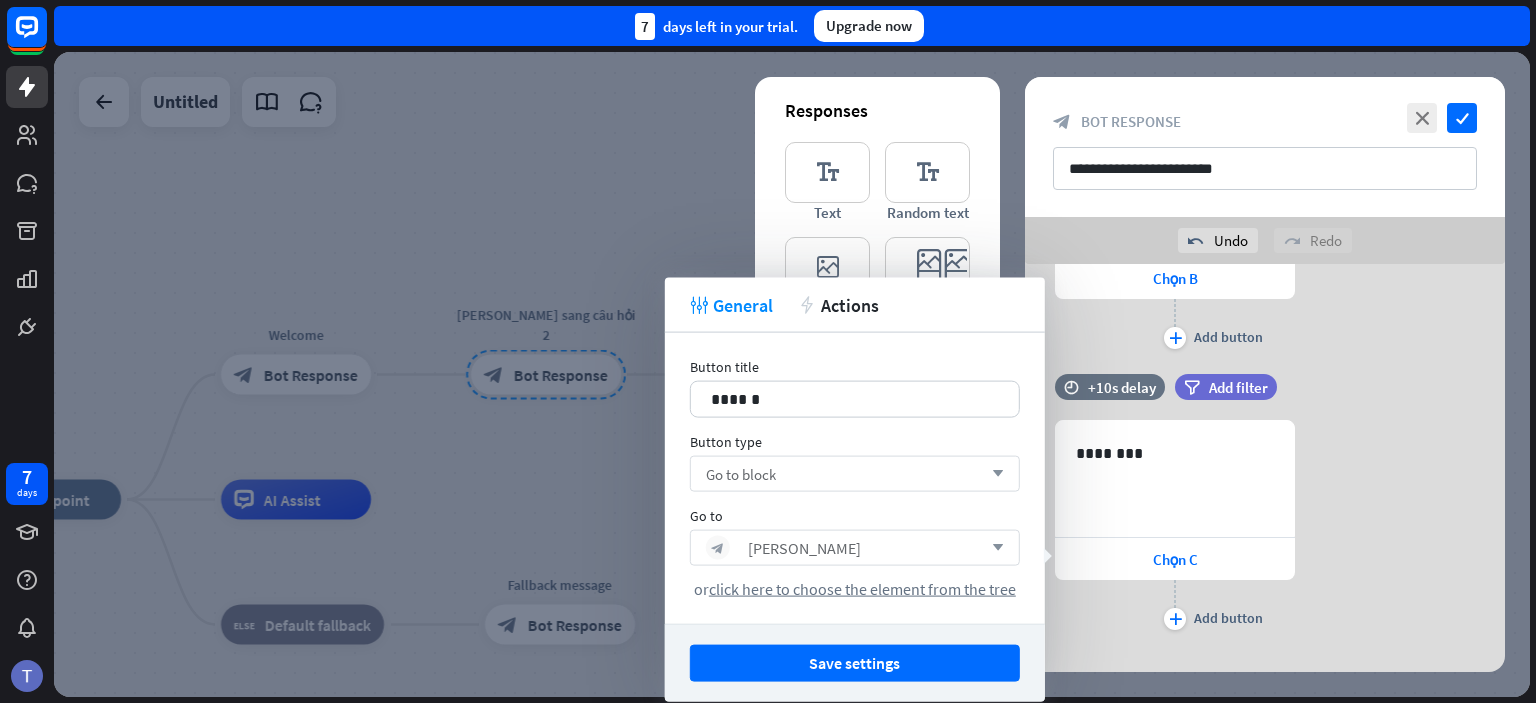 click at bounding box center (792, 374) 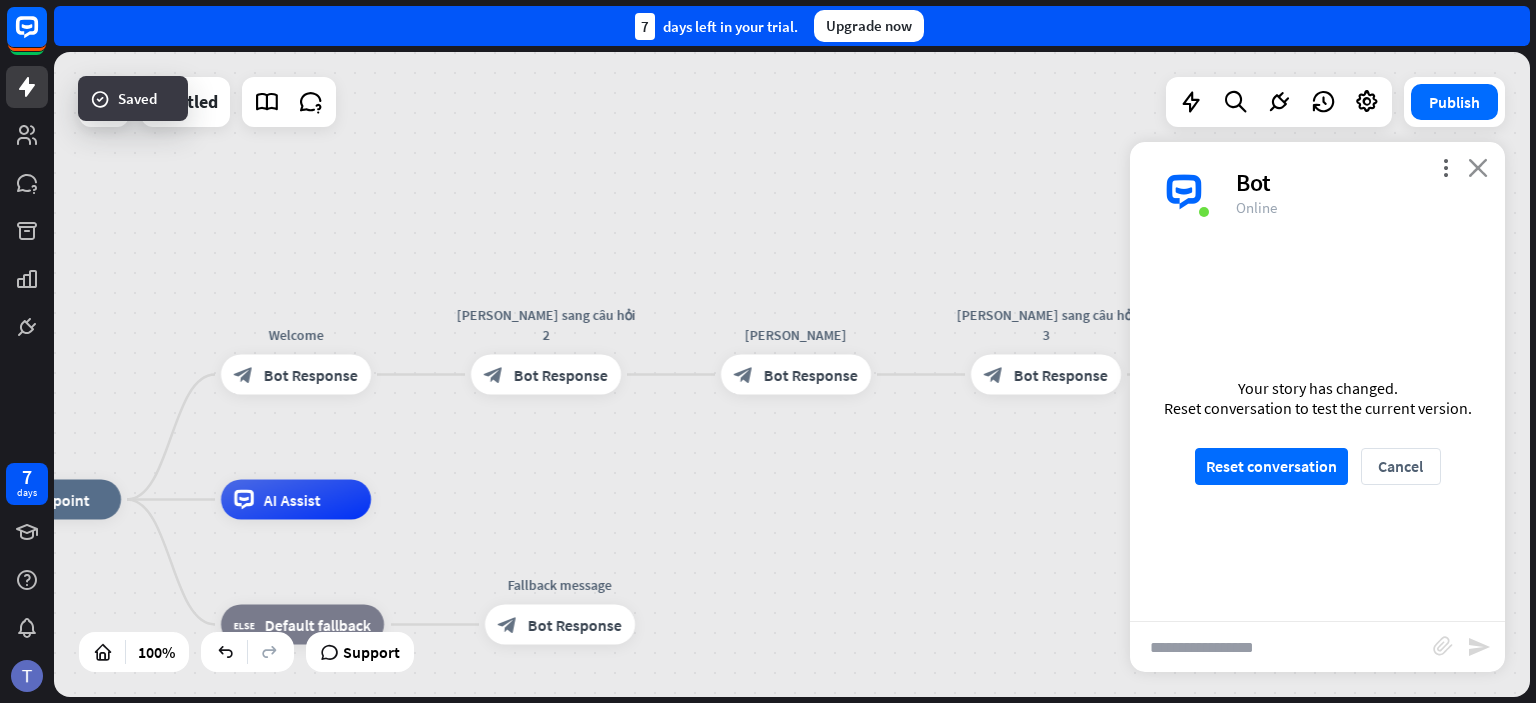click on "Untitled
Publish
100%           Support               success   Saved         close   Interactions   block_user_input   User Input block_bot_response   Bot Response block_fallback   Fallback filter   Filter block_attachment   Attachment input builder_tree   Flow Actions   block_goto   Go to step block_faq   FAQ block_add_to_segment   Add to leads block_add_to_segment   Add to segment block_delete_from_segment   Delete from segment webhooks   Webhook block_set_attribute   Set attribute block_ab_testing   A/B Test block_question   Question block_close_chat   Close chat block_backtracking   Backtracking LiveChat actions   block_livechat   Transfer chat block_livechat   Mark Goal block_livechat   Tag chat block_livechat   Send transcript Shopify actions     Show products   Product availability   Order status Shopify flows     Order status flow   Product availability flow Freshdesk actions           Create ticket" at bounding box center (792, 374) 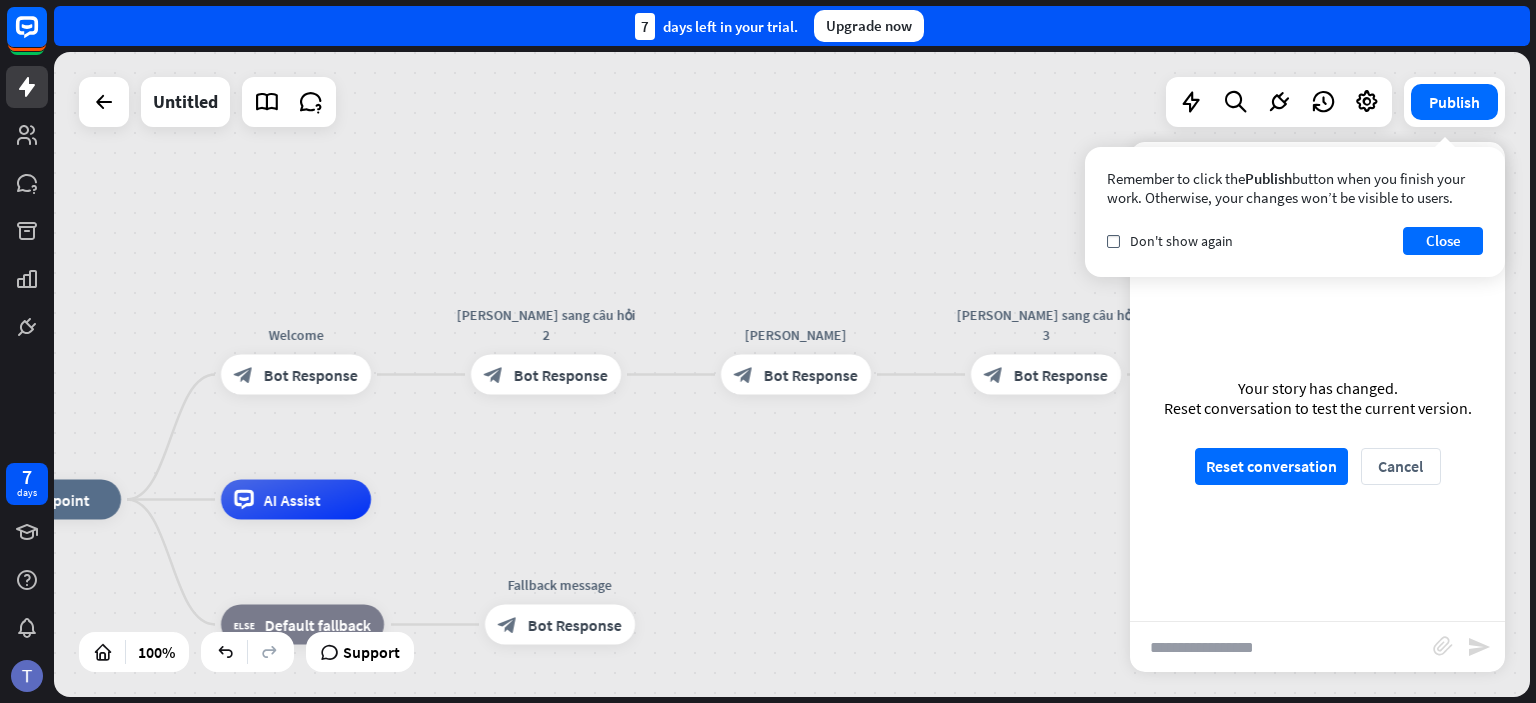 click on "home_2   Start point                 Welcome   block_bot_response   Bot Response                 [PERSON_NAME] sang câu hỏi 2   block_bot_response   Bot Response                 [PERSON_NAME]   block_bot_response   Bot Response                 [PERSON_NAME] sang câu hỏi 3   block_bot_response   Bot Response                 [PERSON_NAME]   block_bot_response   Bot Response                     AI Assist                   block_fallback   Default fallback                 Fallback message   block_bot_response   Bot Response" at bounding box center [709, 822] 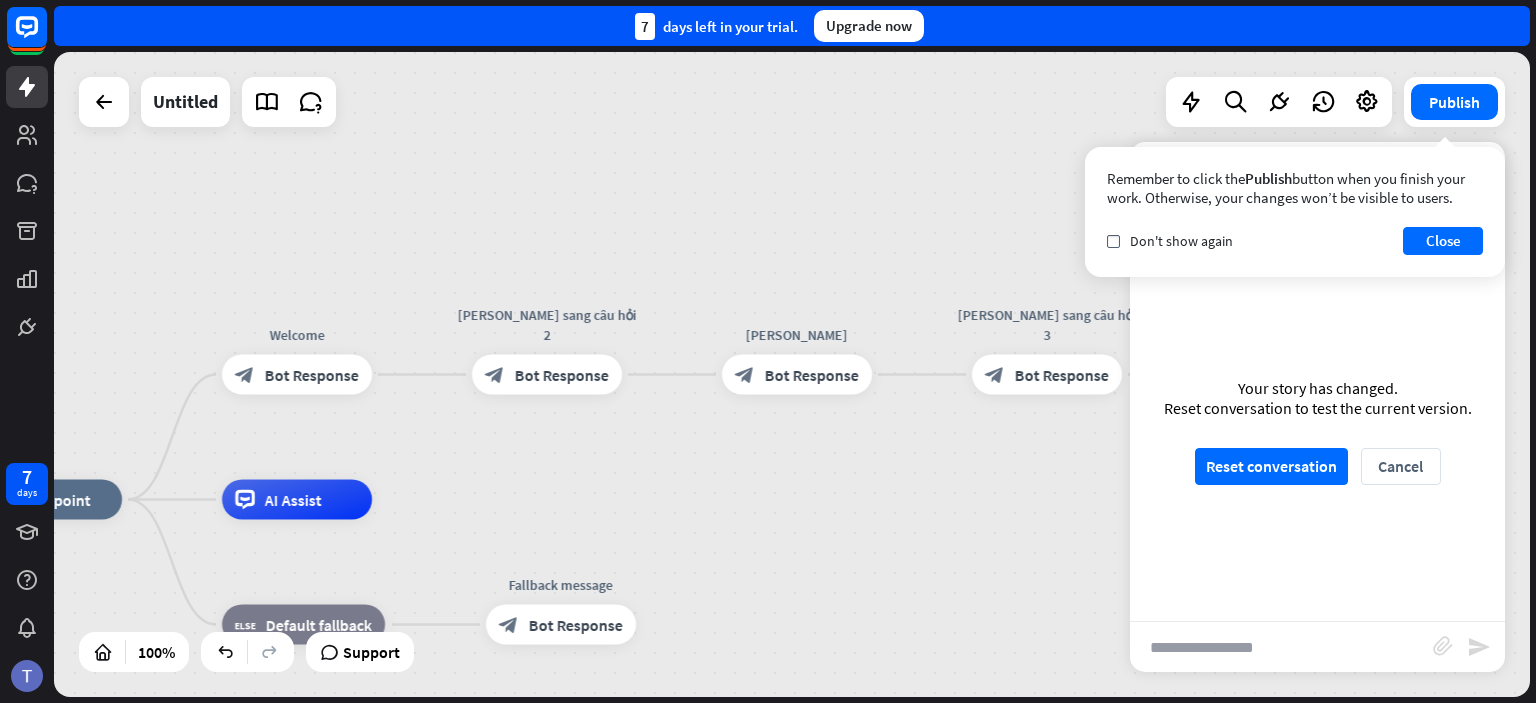 click on "home_2   Start point                 Welcome   block_bot_response   Bot Response                 [PERSON_NAME] sang câu hỏi 2   block_bot_response   Bot Response                 [PERSON_NAME]   block_bot_response   Bot Response                 [PERSON_NAME] sang câu hỏi 3   block_bot_response   Bot Response                 [PERSON_NAME]   block_bot_response   Bot Response                     AI Assist                   block_fallback   Default fallback                 Fallback message   block_bot_response   Bot Response" at bounding box center (710, 822) 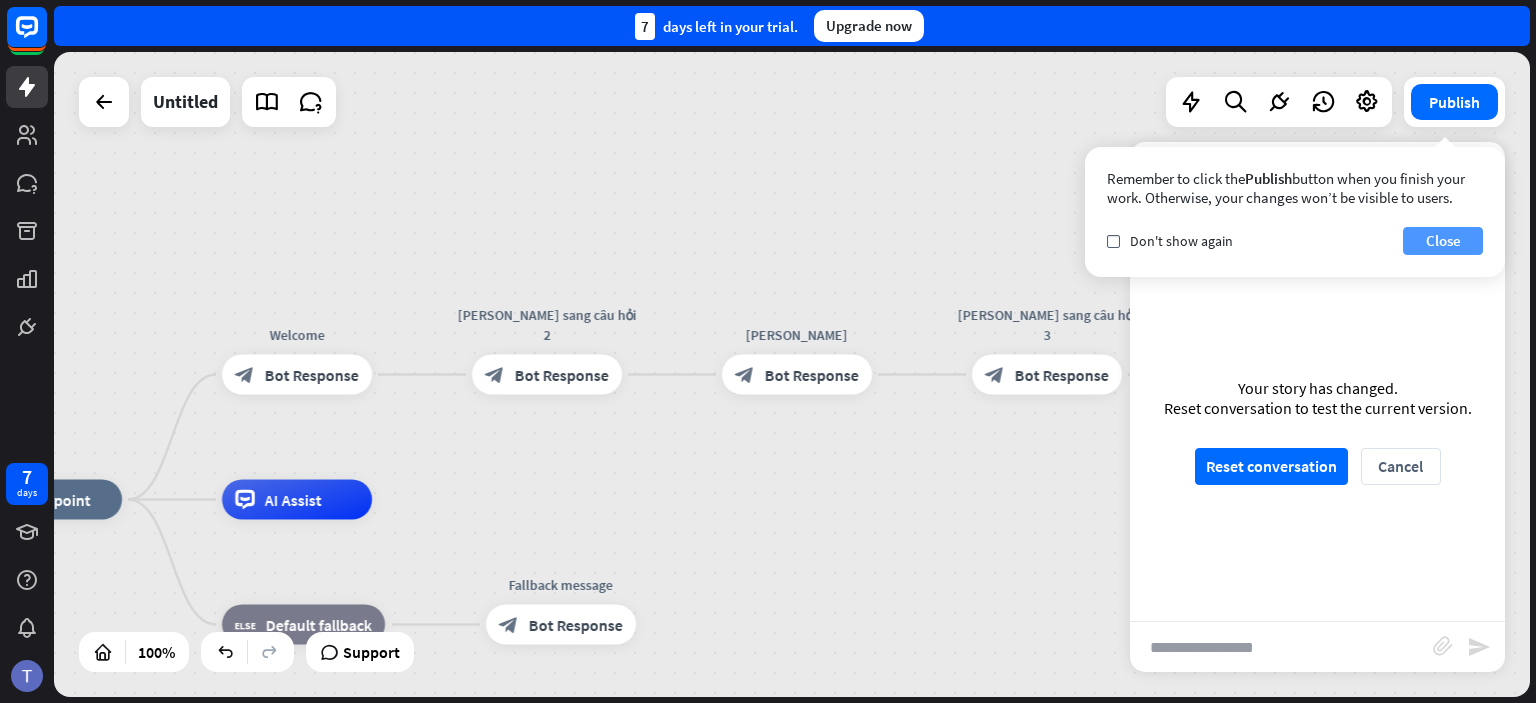 click on "Close" at bounding box center (1443, 241) 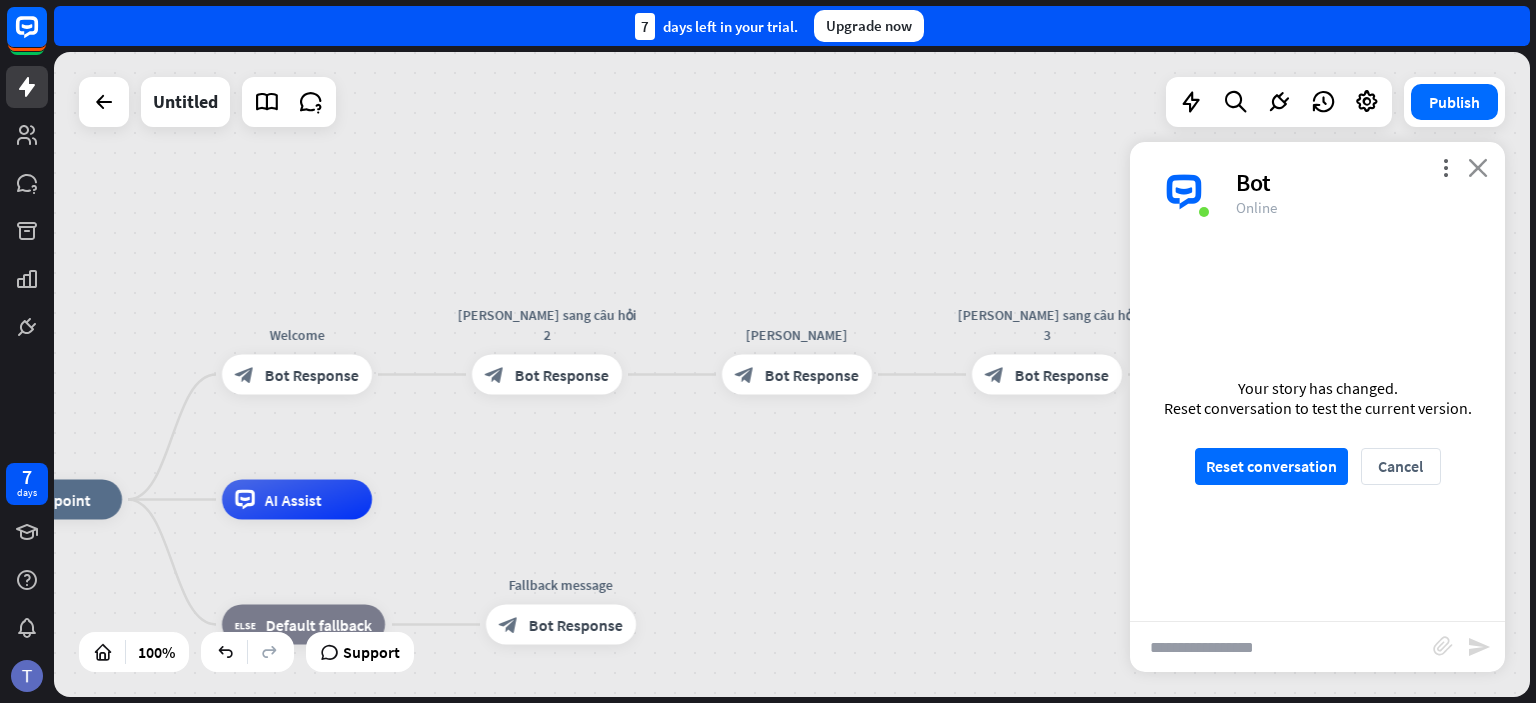 click on "close" at bounding box center [1478, 167] 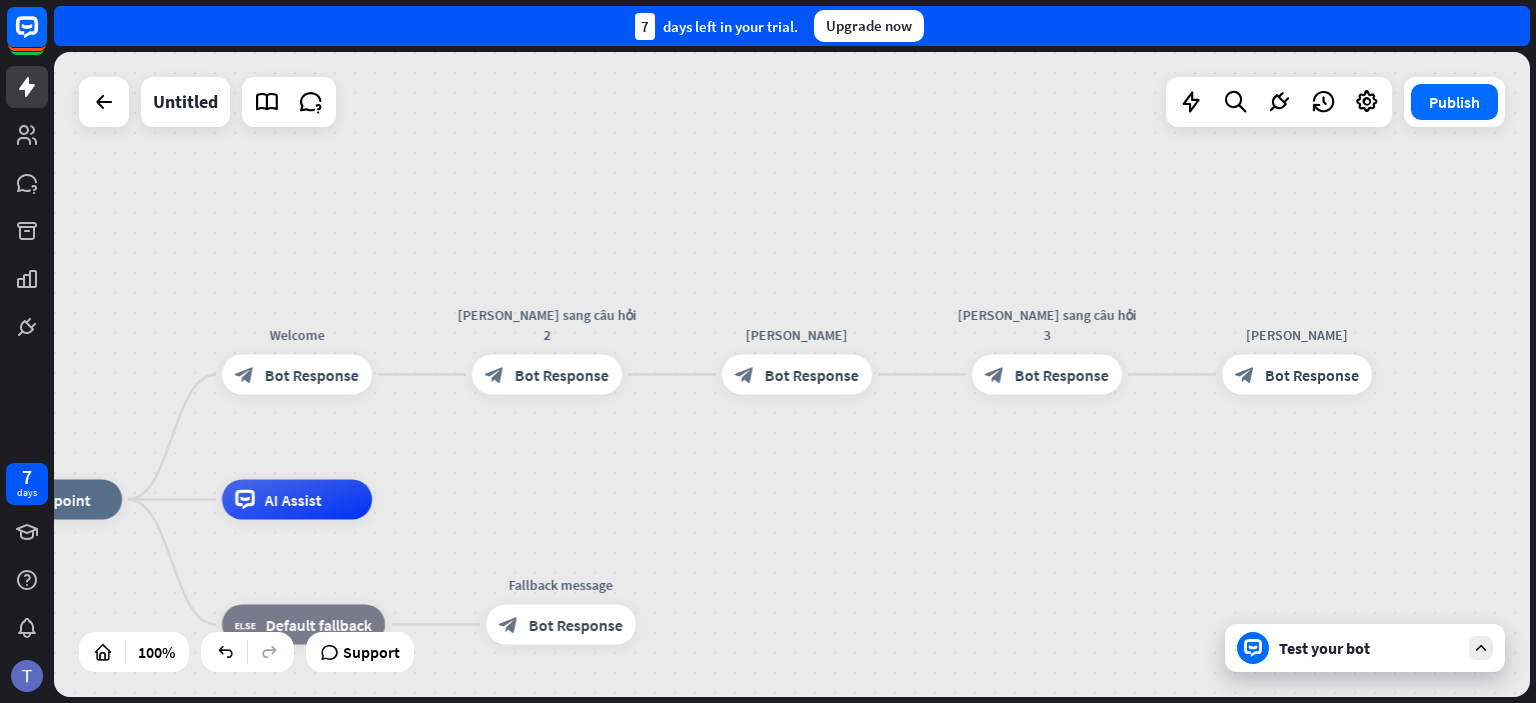 click on "Test your bot" at bounding box center [1369, 648] 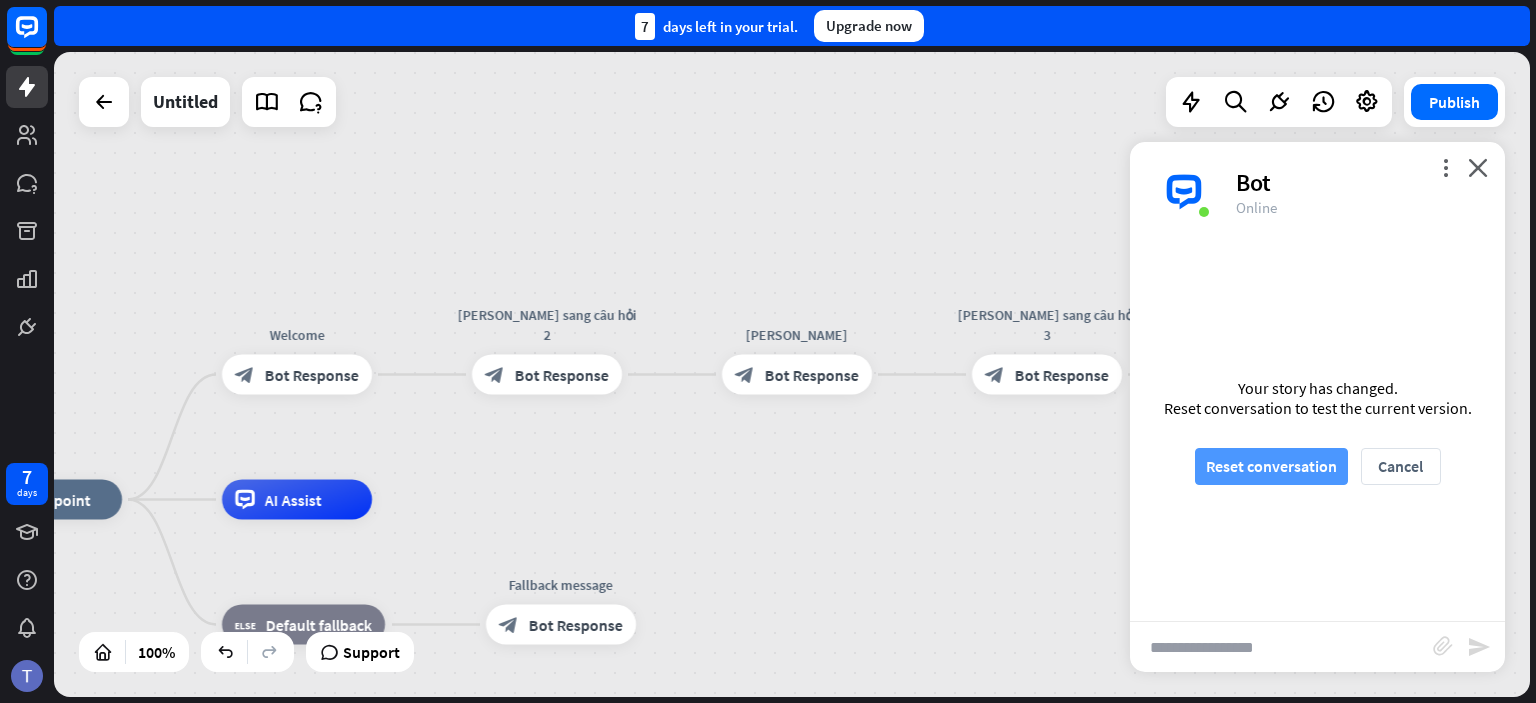 click on "Reset conversation" at bounding box center (1271, 466) 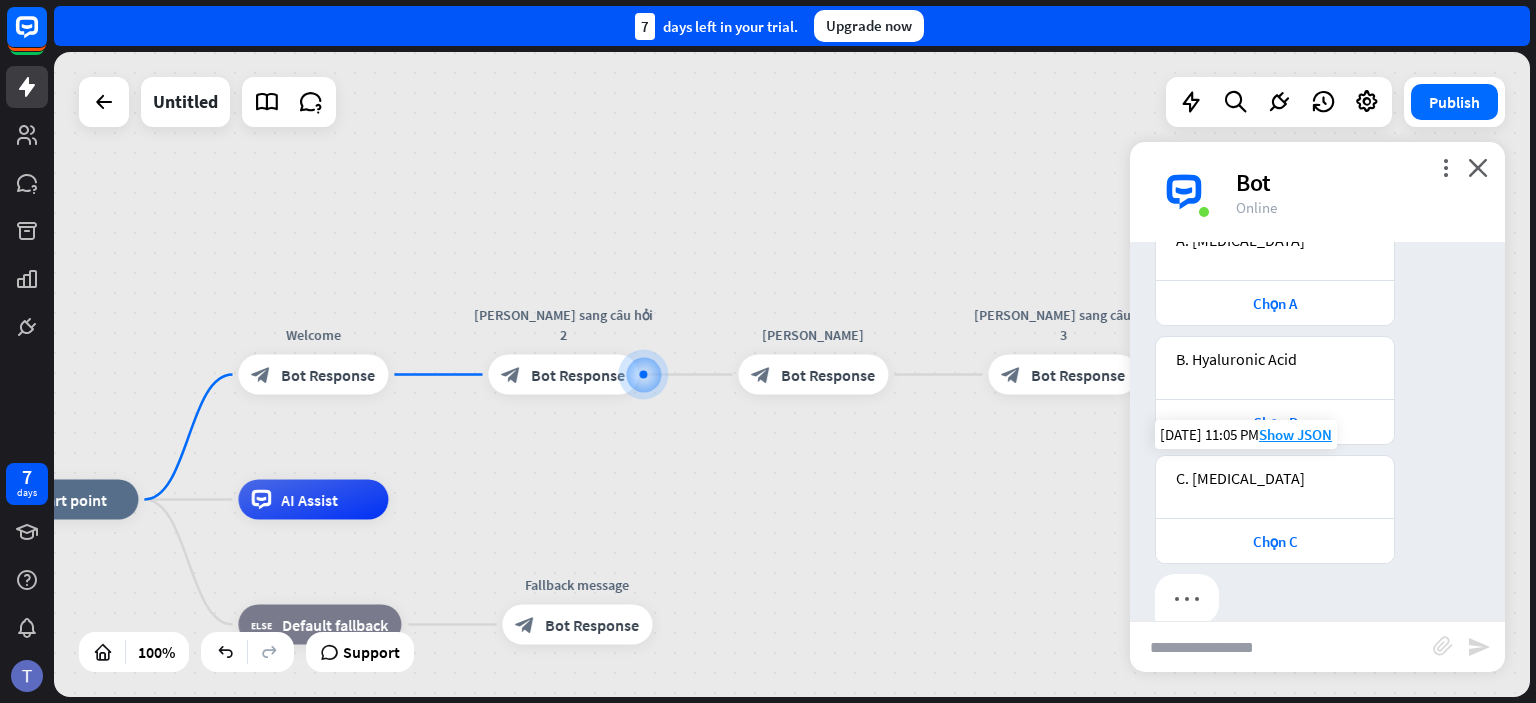 scroll, scrollTop: 254, scrollLeft: 0, axis: vertical 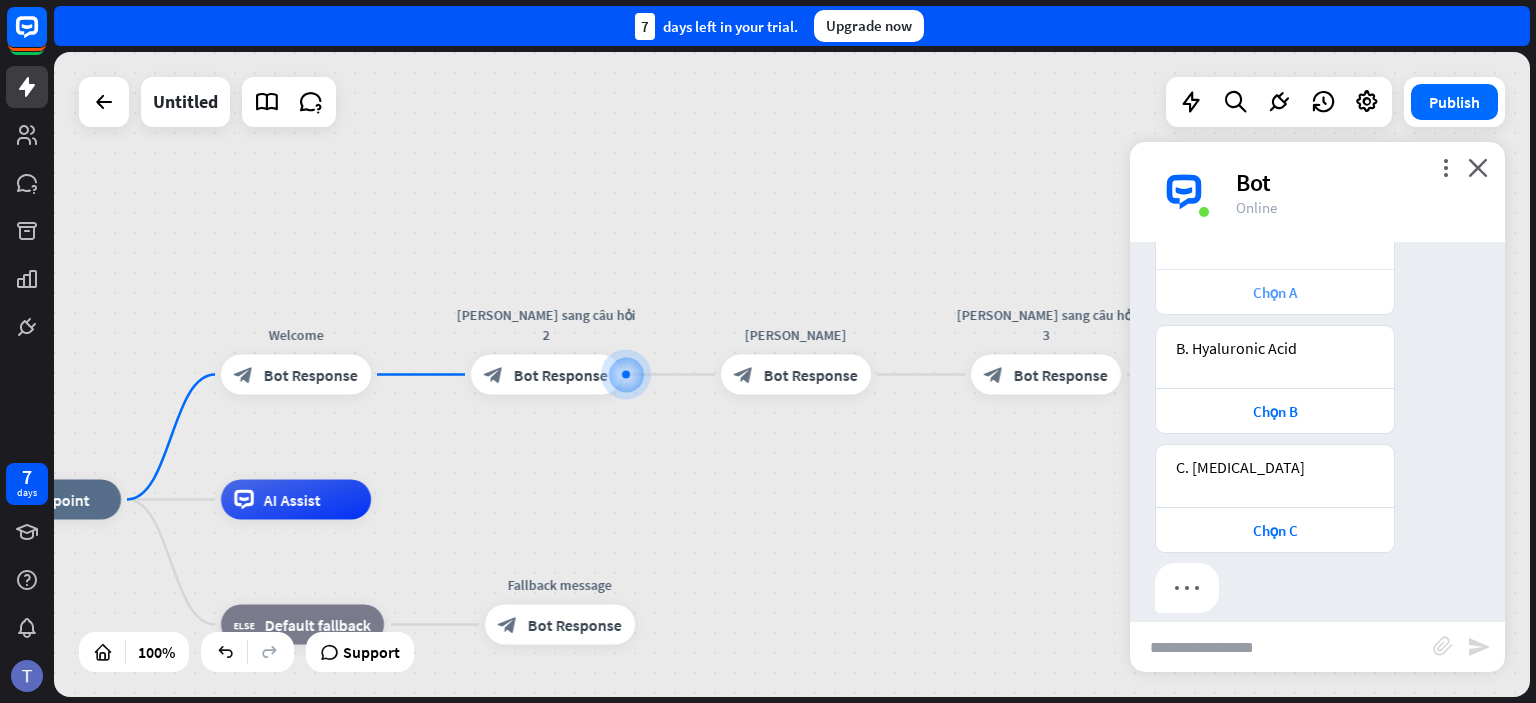 click on "Chọn A" at bounding box center (1275, 292) 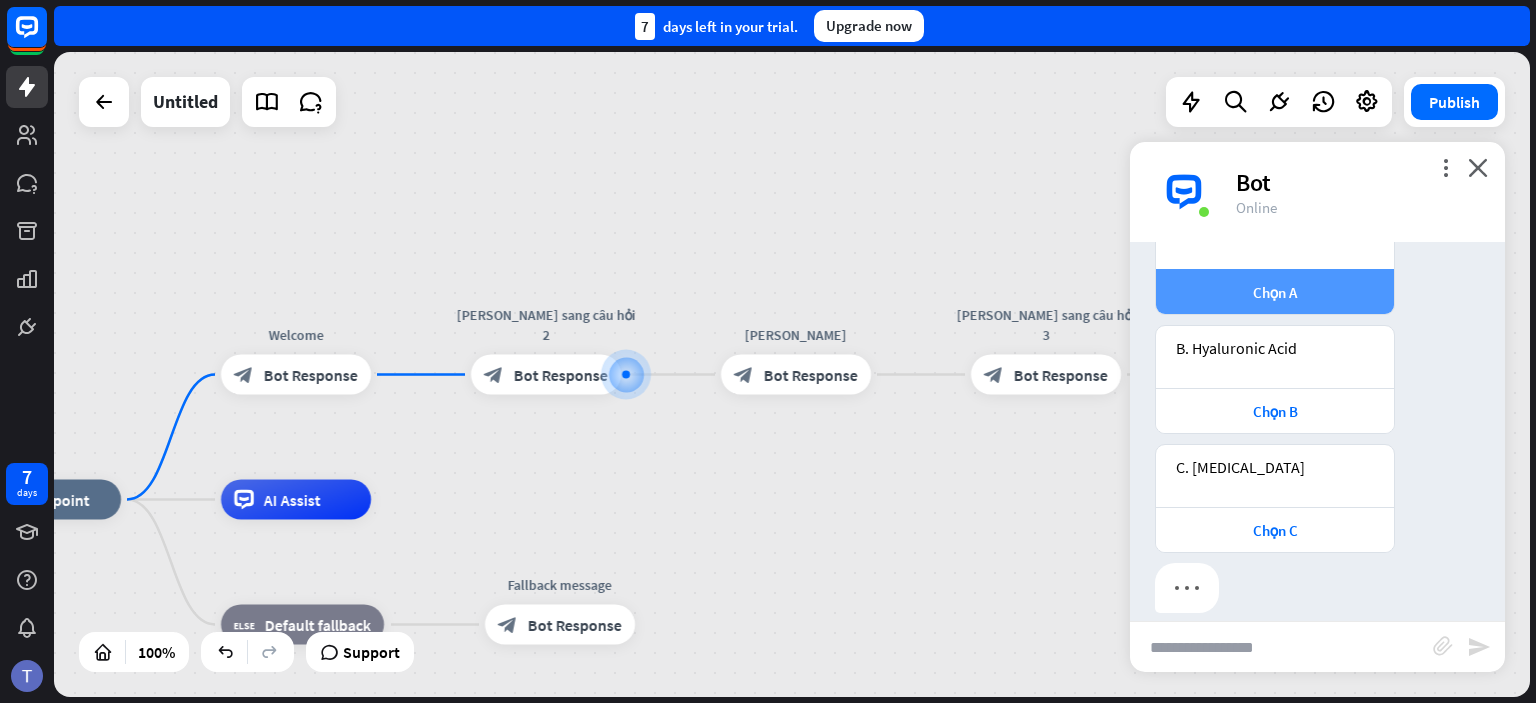 click on "Chọn A" at bounding box center [1275, 292] 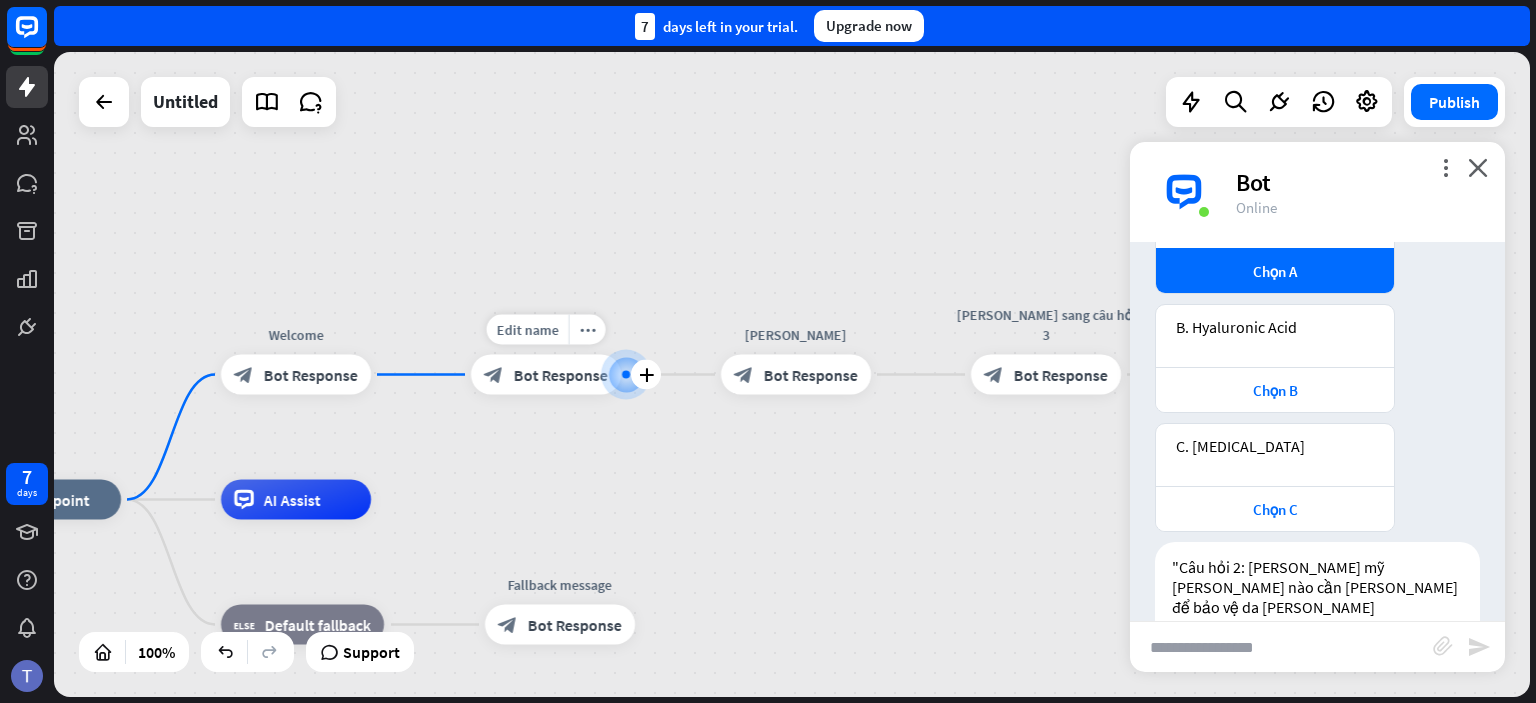 scroll, scrollTop: 334, scrollLeft: 0, axis: vertical 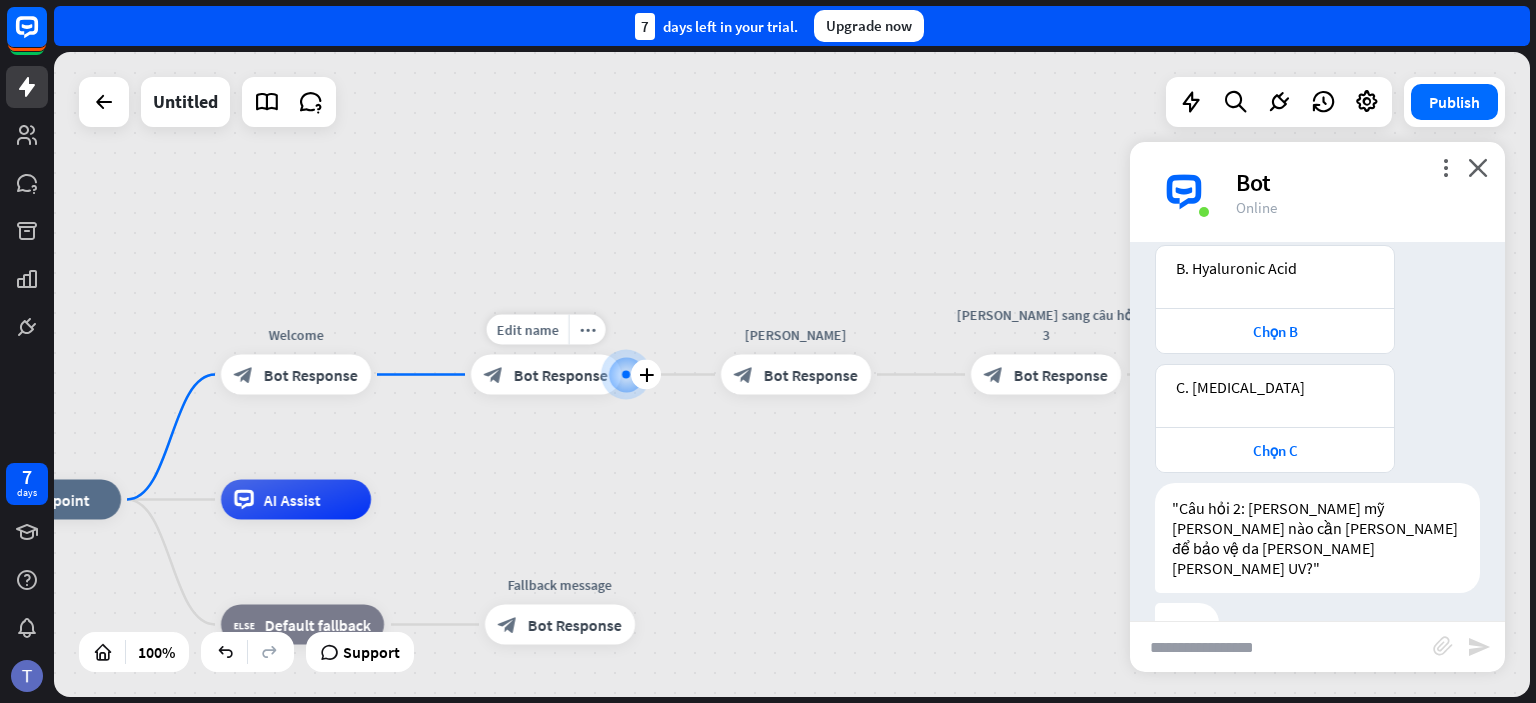 click on "Bot Response" at bounding box center [561, 375] 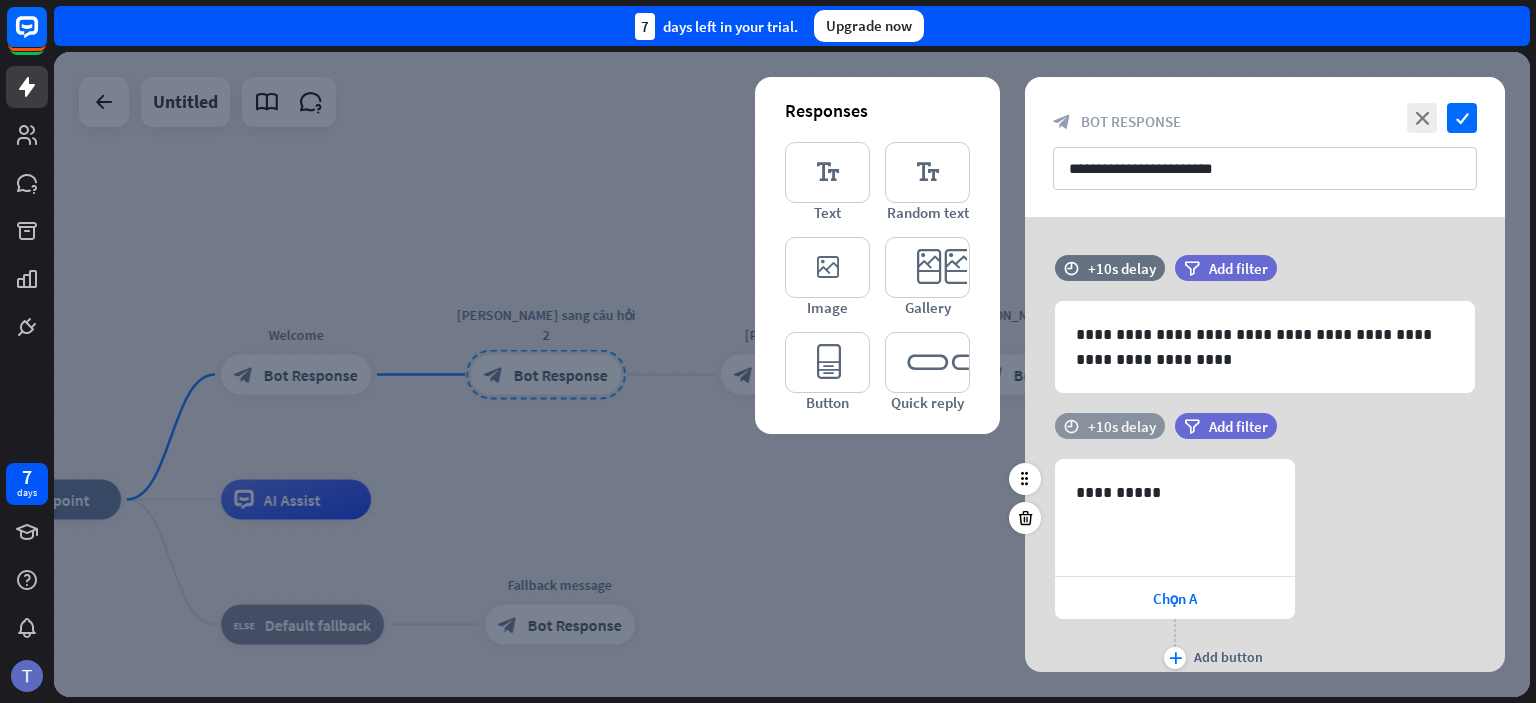 click on "+10s delay" at bounding box center [1122, 426] 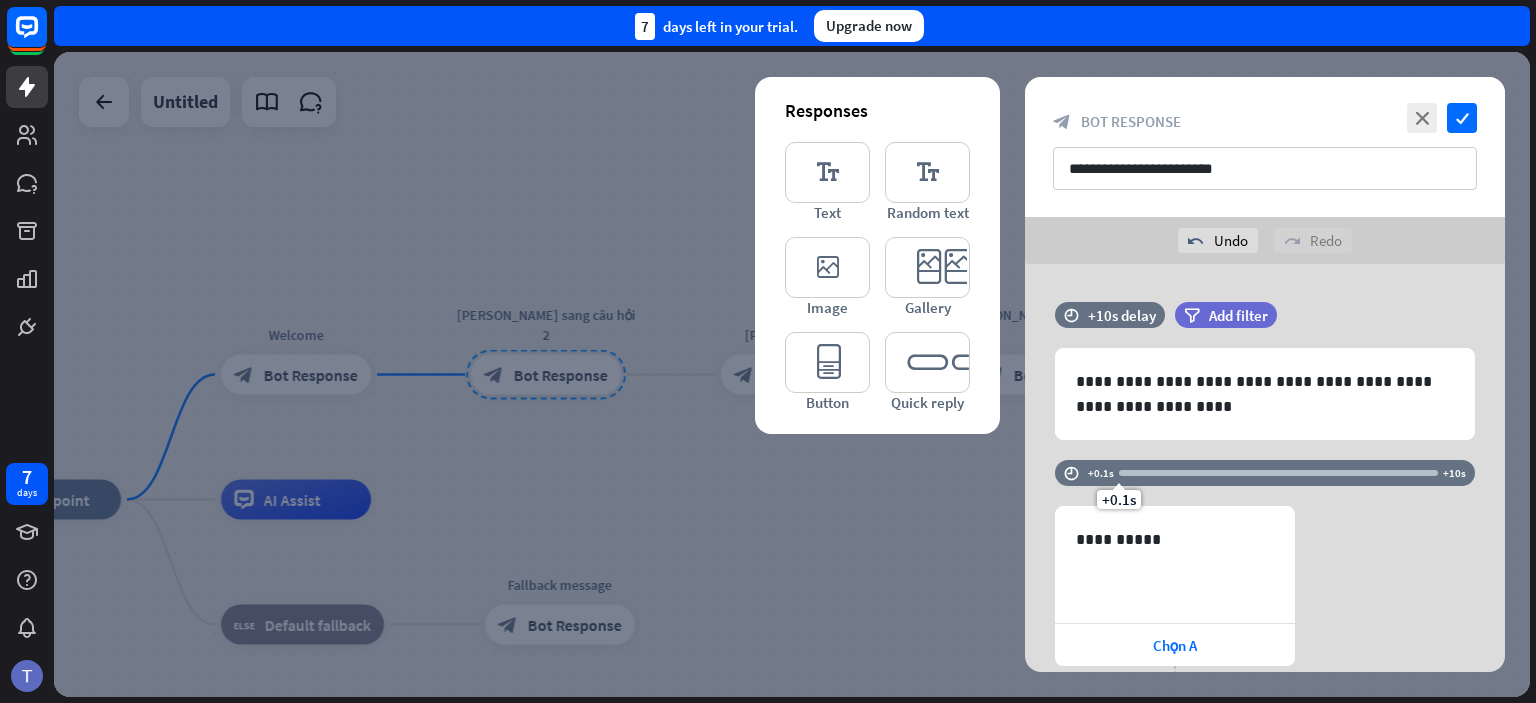 drag, startPoint x: 1434, startPoint y: 422, endPoint x: 964, endPoint y: 462, distance: 471.69907 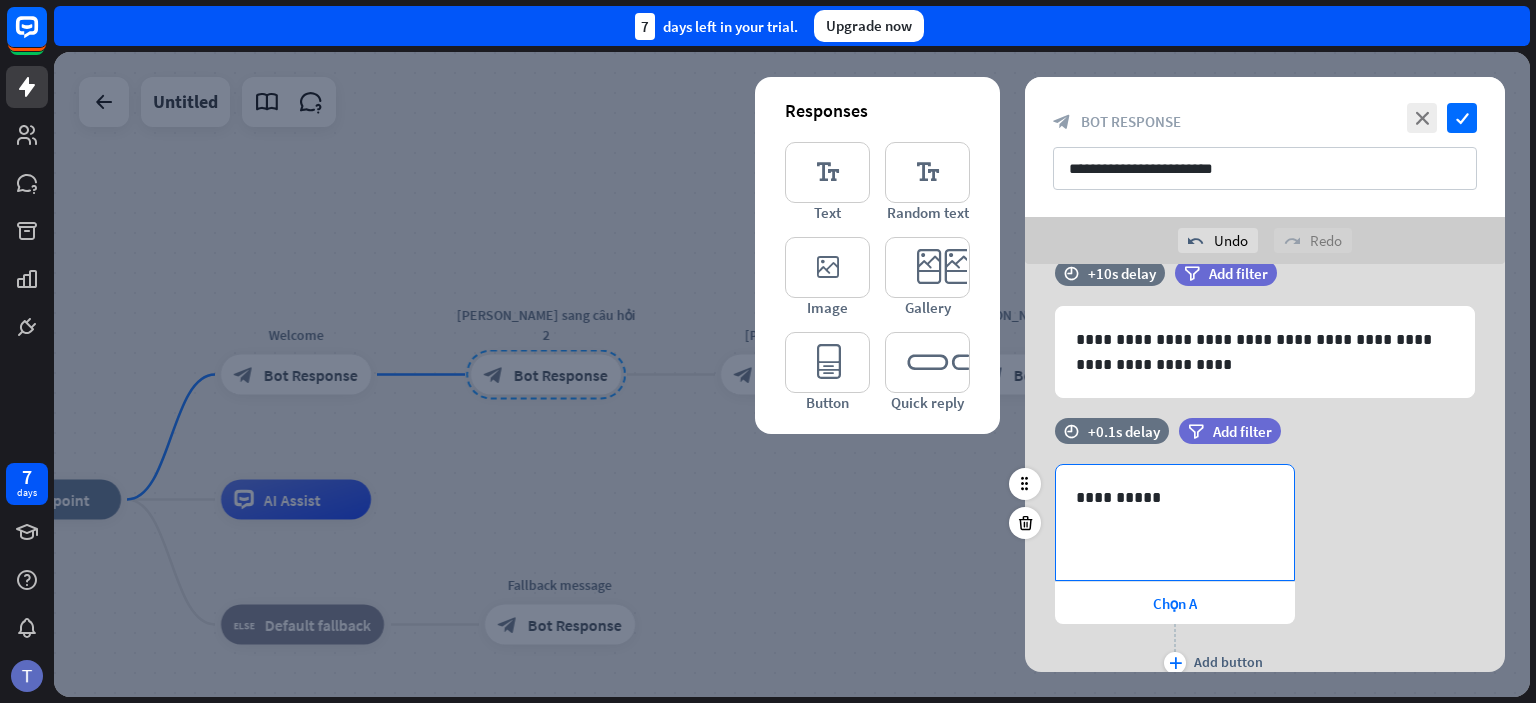 scroll, scrollTop: 100, scrollLeft: 0, axis: vertical 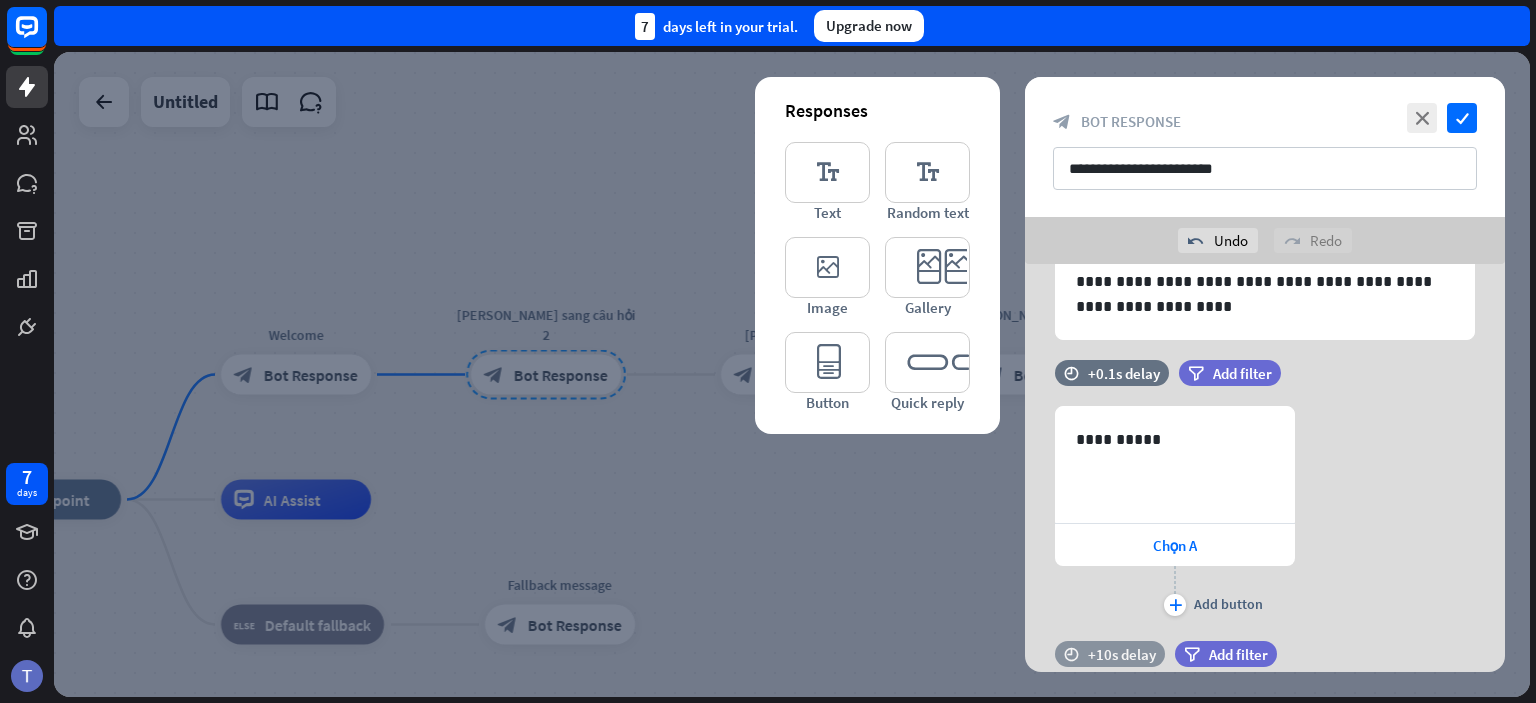 click on "+10s delay" at bounding box center [1122, 654] 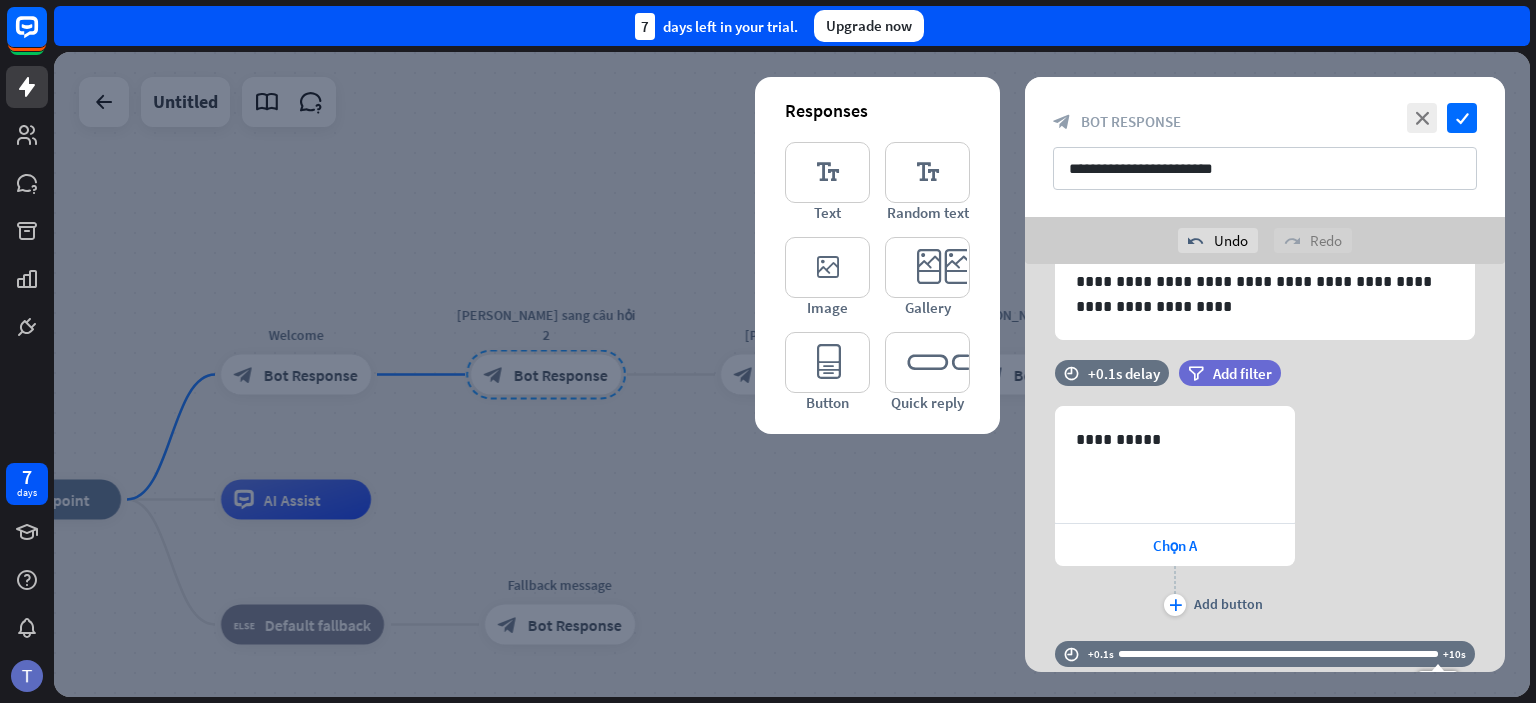drag, startPoint x: 1429, startPoint y: 653, endPoint x: 979, endPoint y: 651, distance: 450.00446 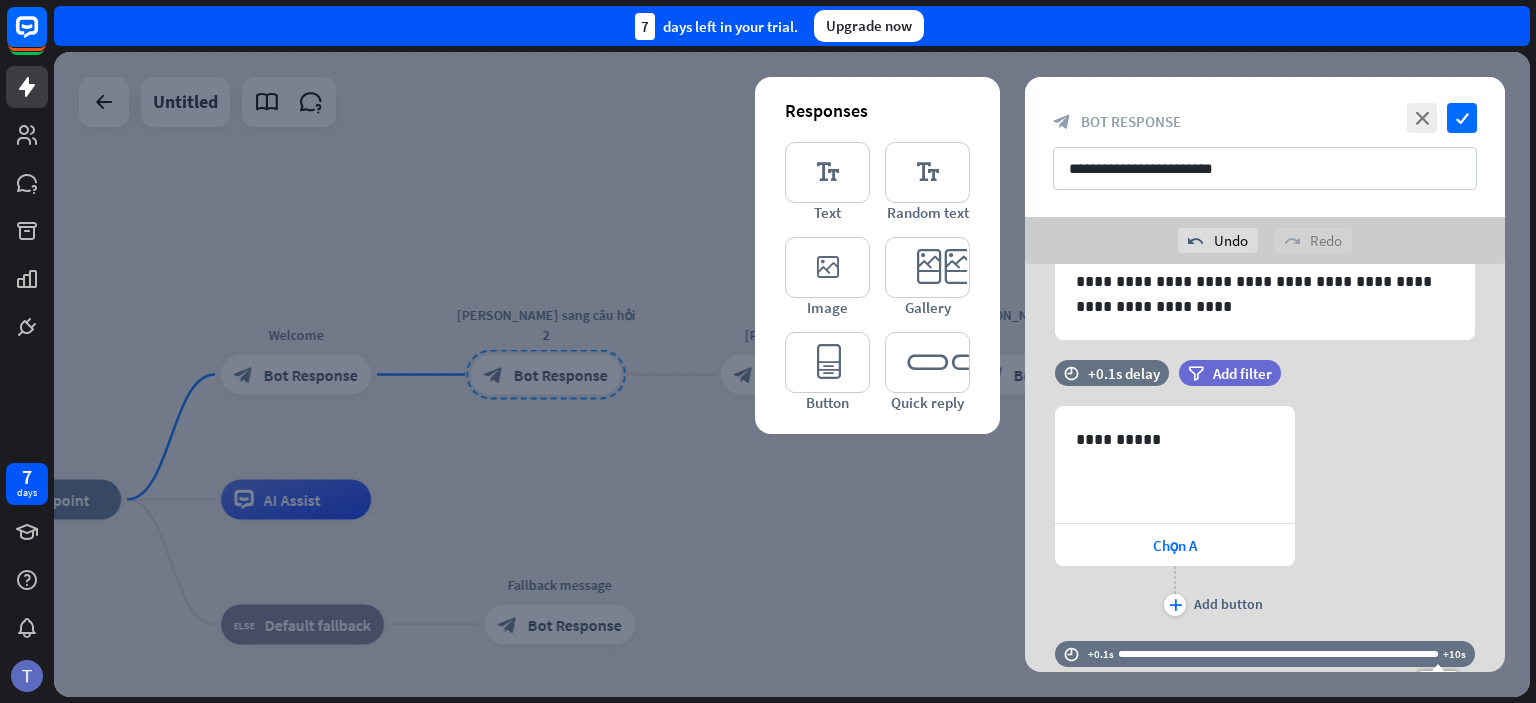 click on "**********" at bounding box center (792, 374) 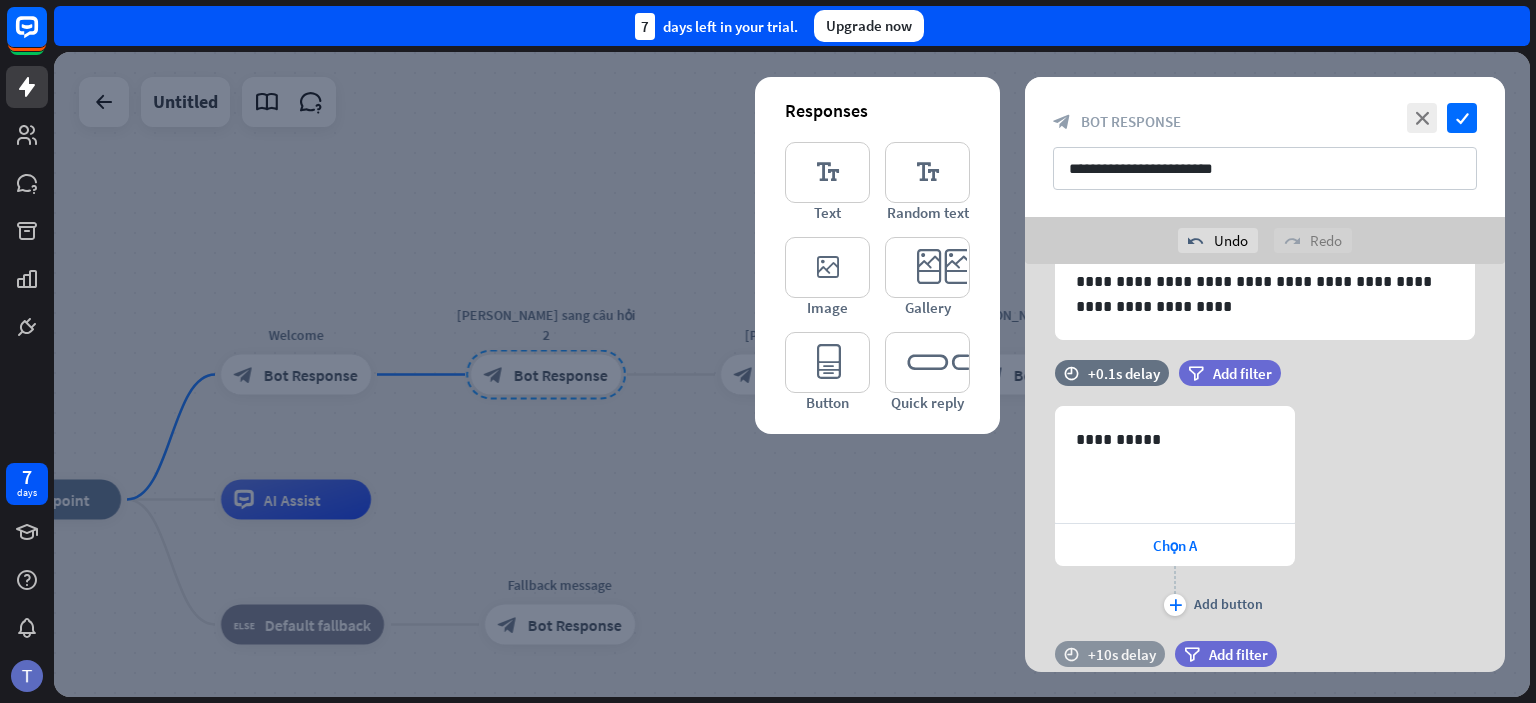 click on "time   +10s delay" at bounding box center (1110, 654) 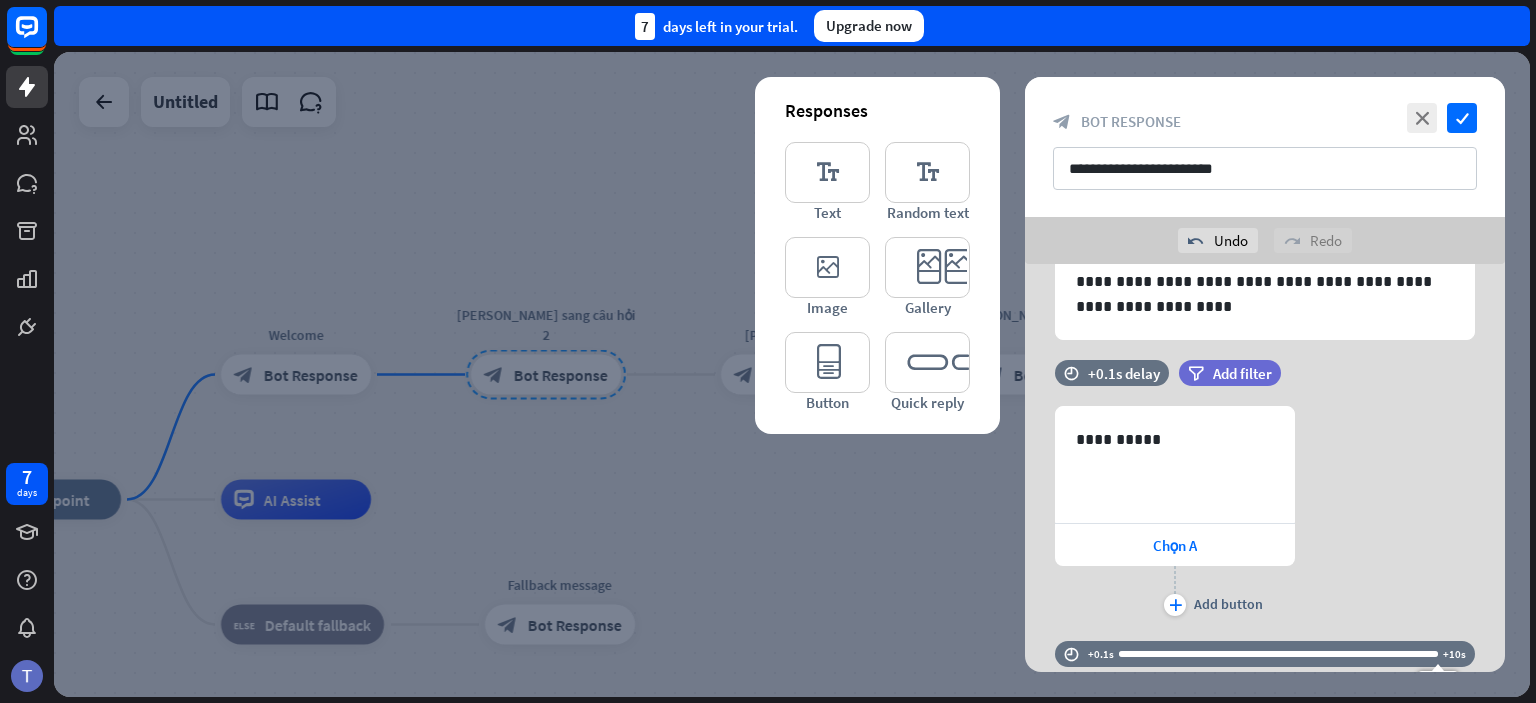 scroll, scrollTop: 444, scrollLeft: 0, axis: vertical 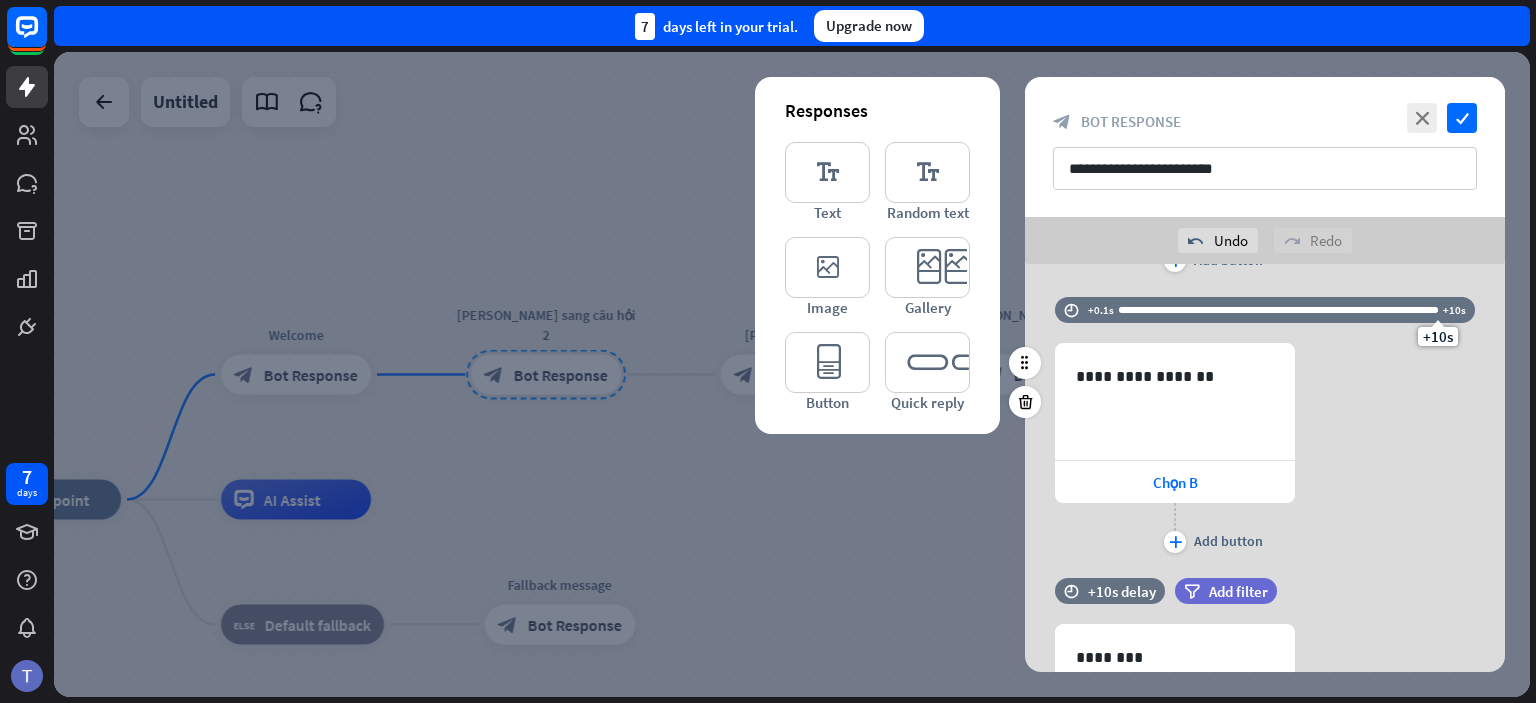 click at bounding box center (1278, 310) 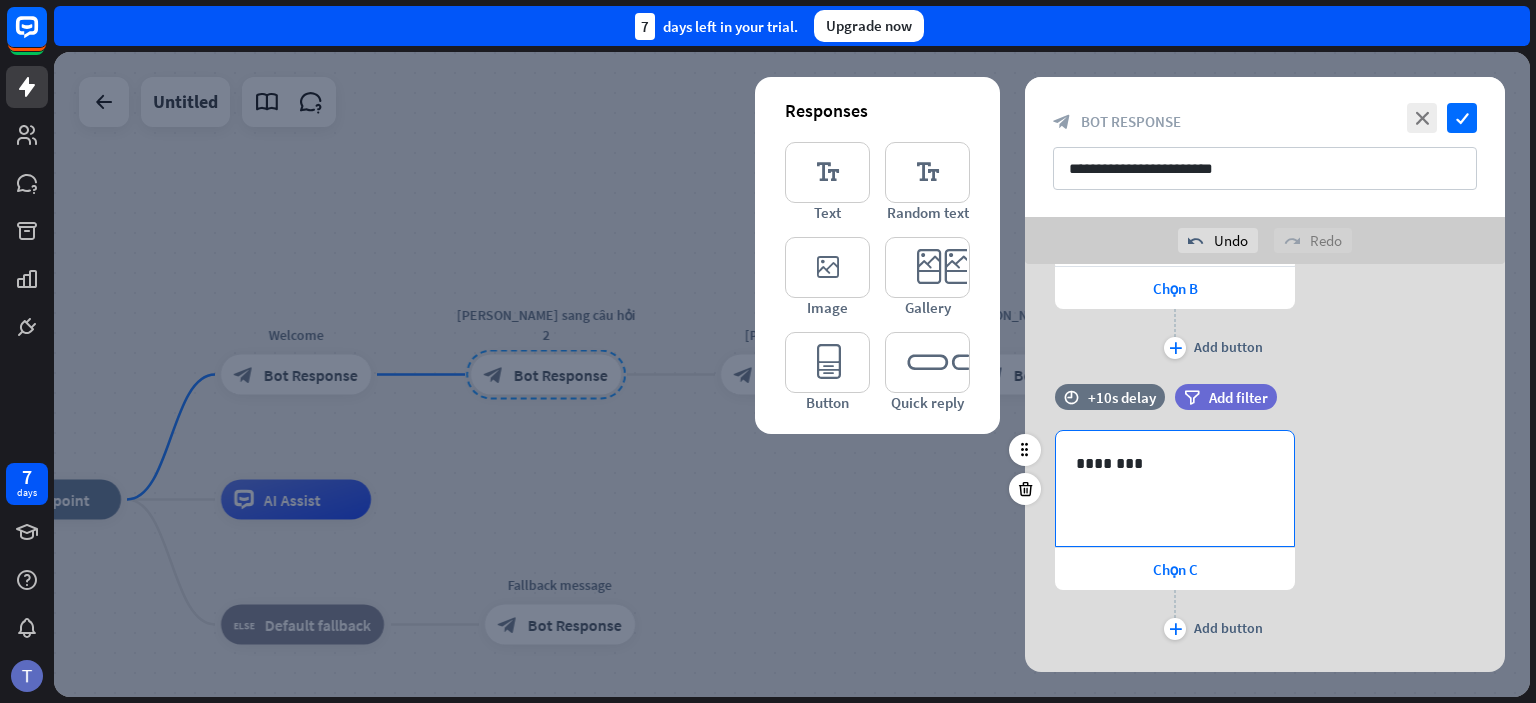 scroll, scrollTop: 640, scrollLeft: 0, axis: vertical 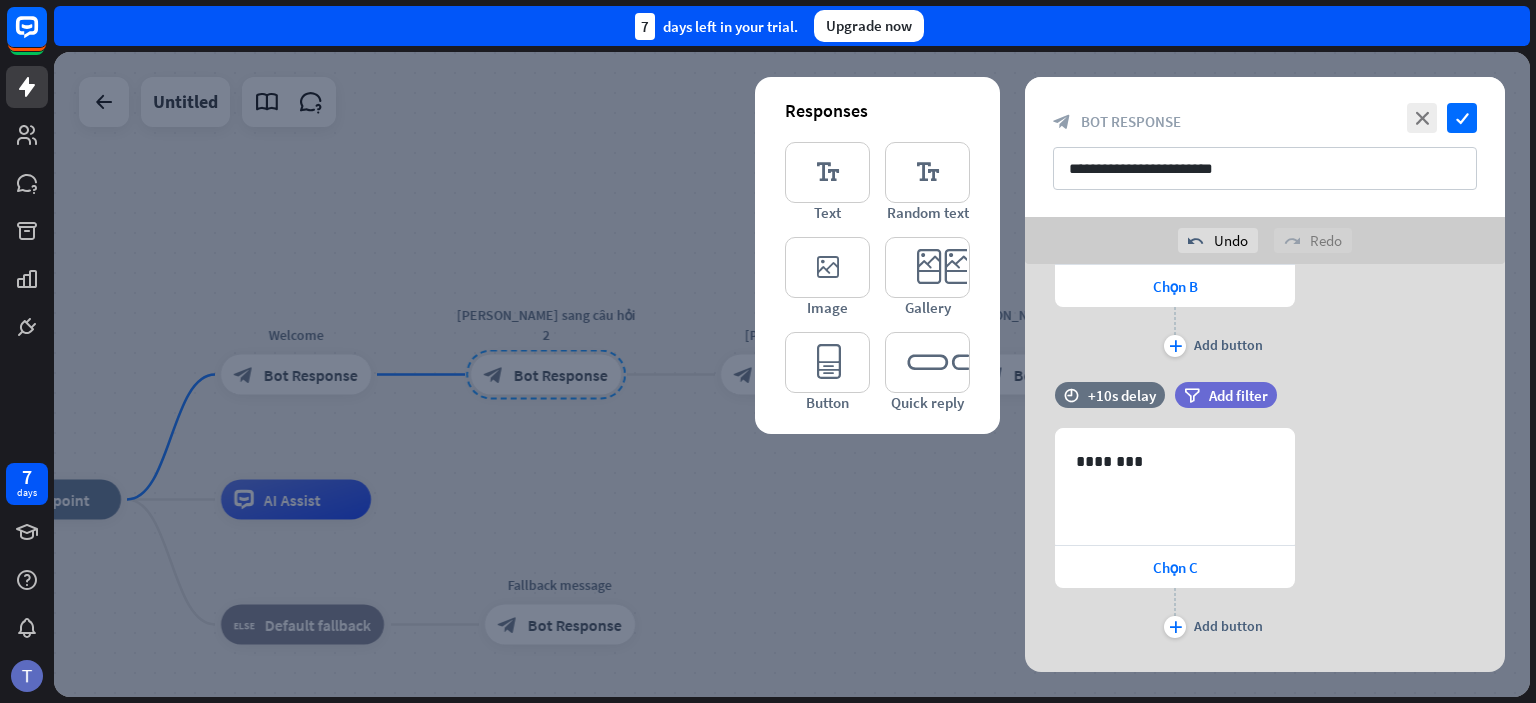 click on "**********" at bounding box center [1265, 241] 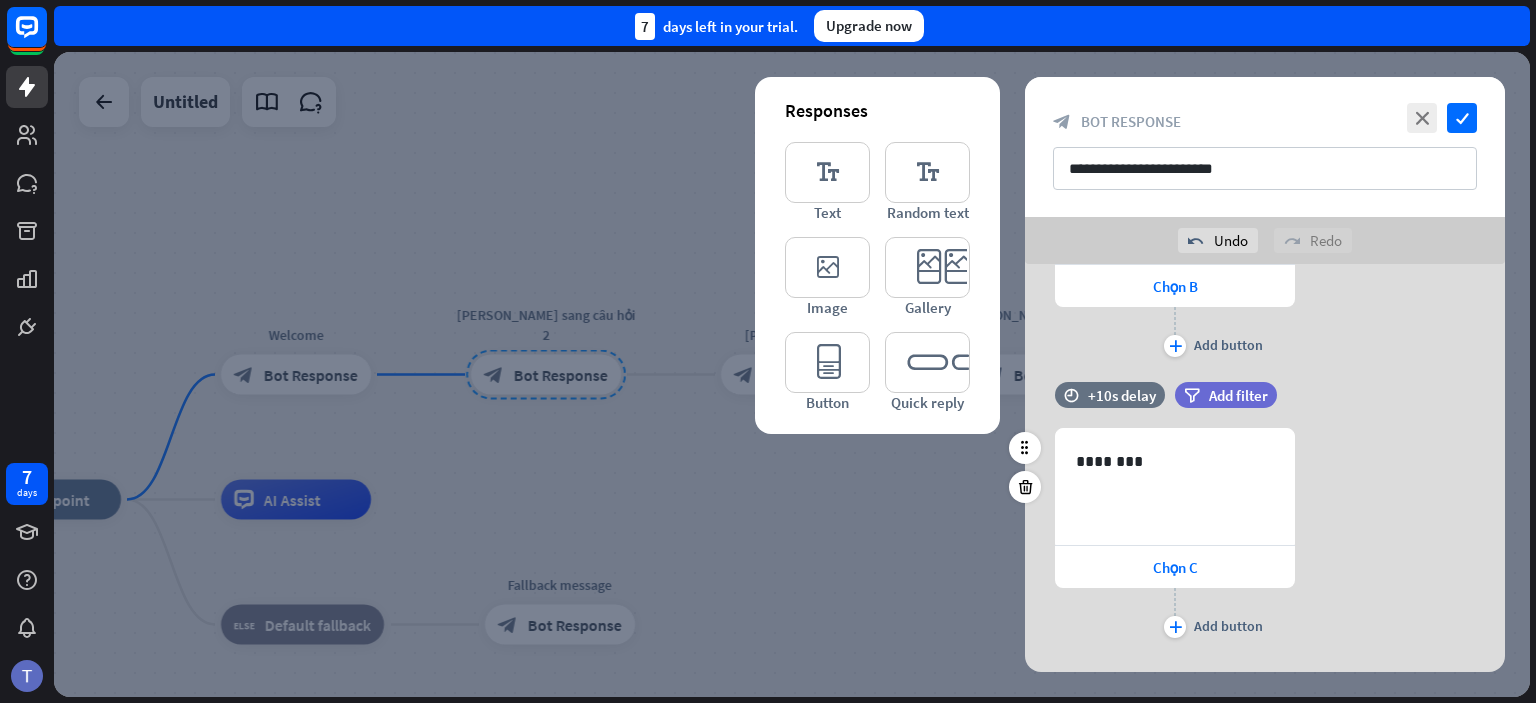 click on "time   +10s delay" at bounding box center (1110, 405) 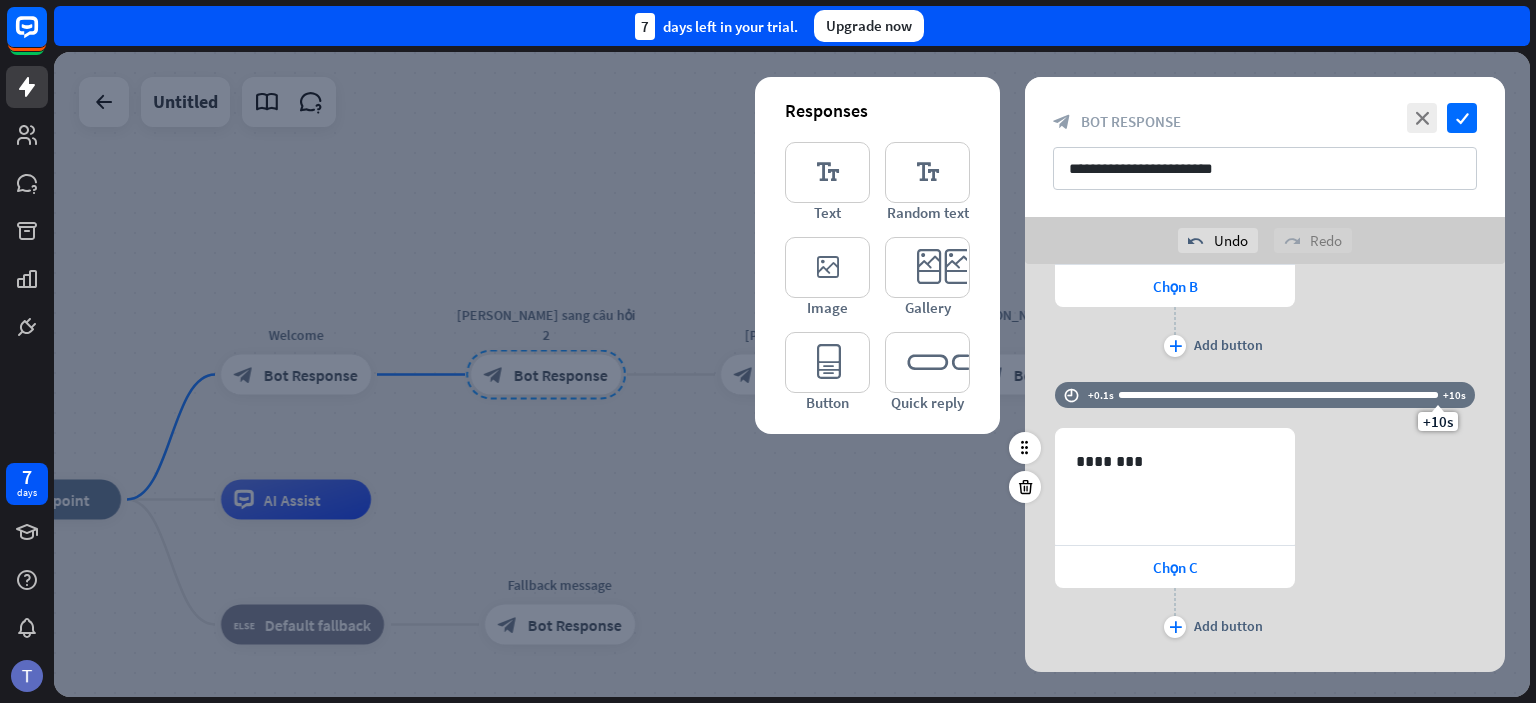 click at bounding box center [1278, 395] 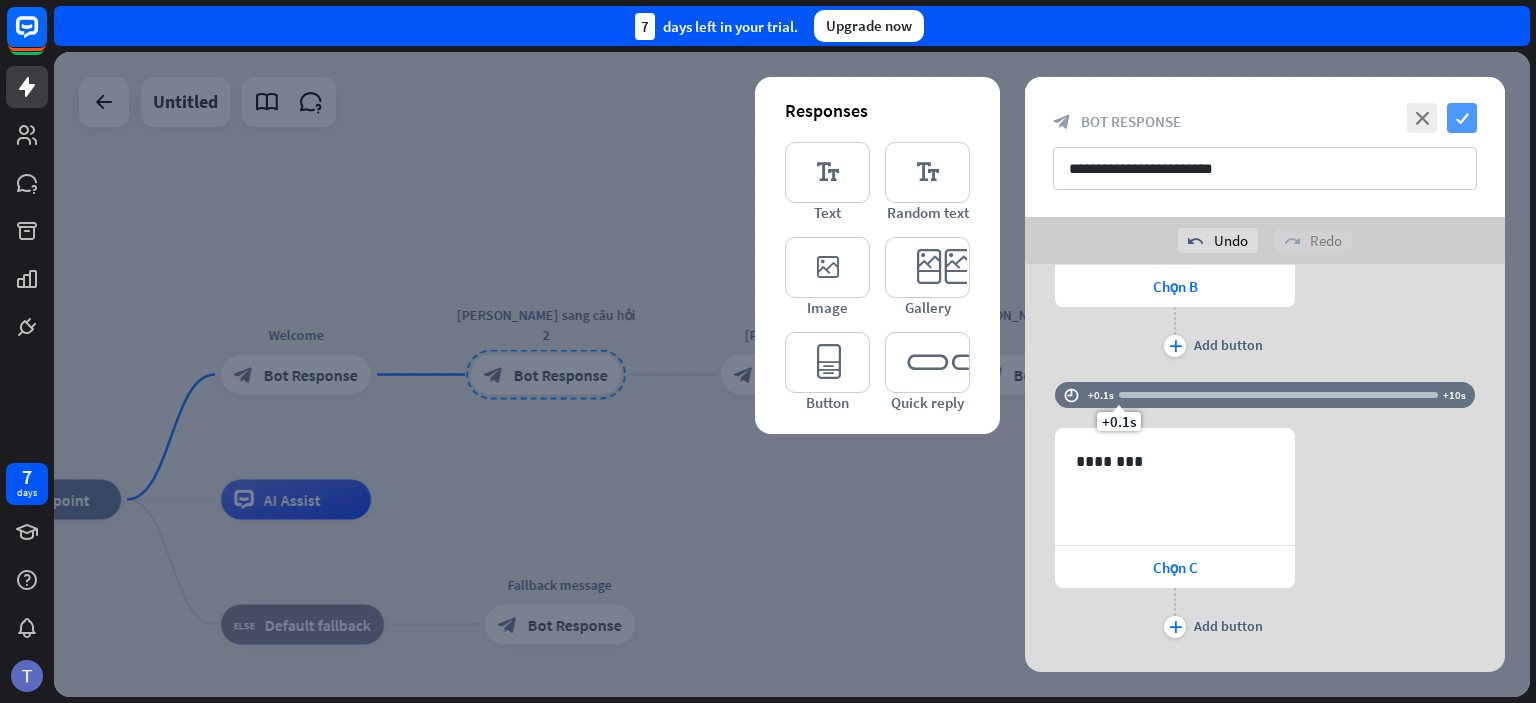 click on "check" at bounding box center (1462, 118) 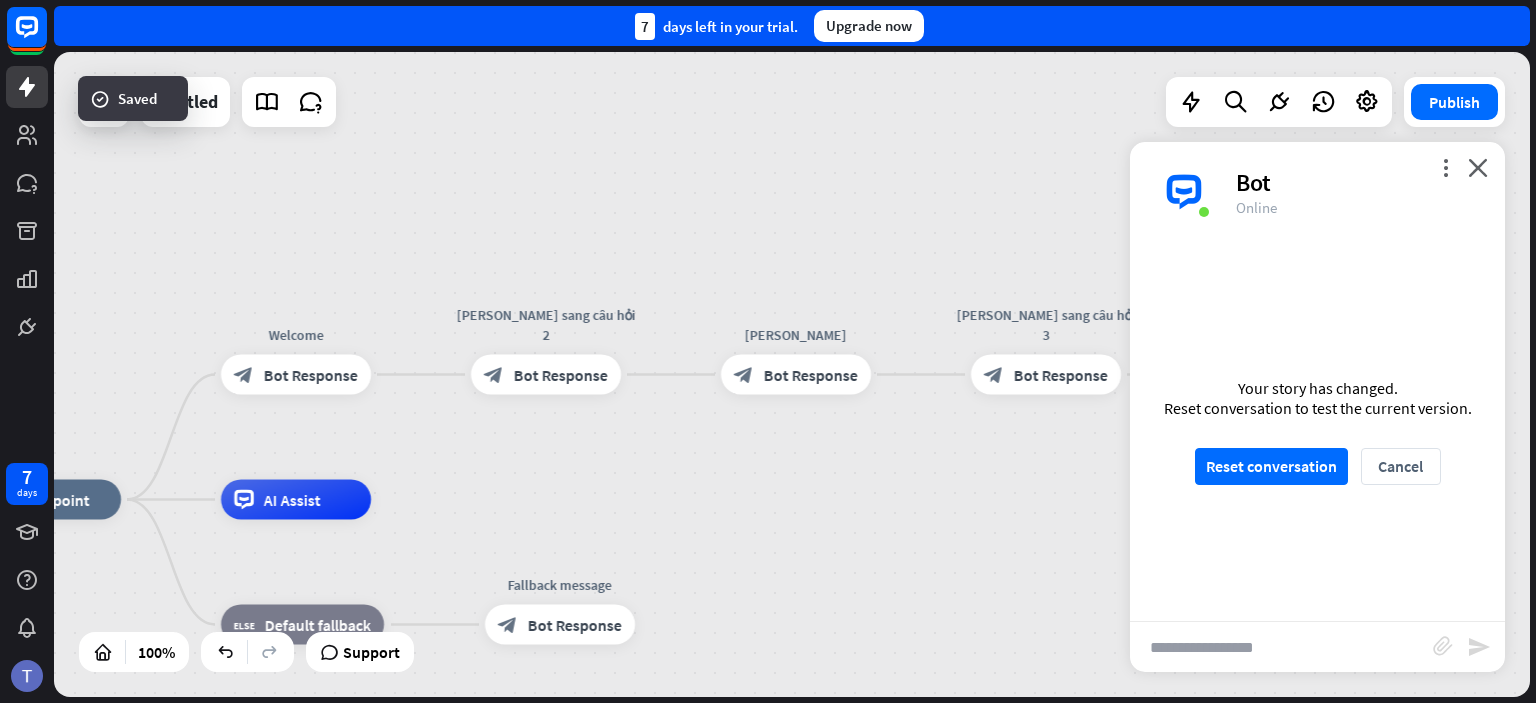 click on "Your story has changed.
Reset conversation to test the current version.
Reset conversation
Cancel" at bounding box center [1317, 431] 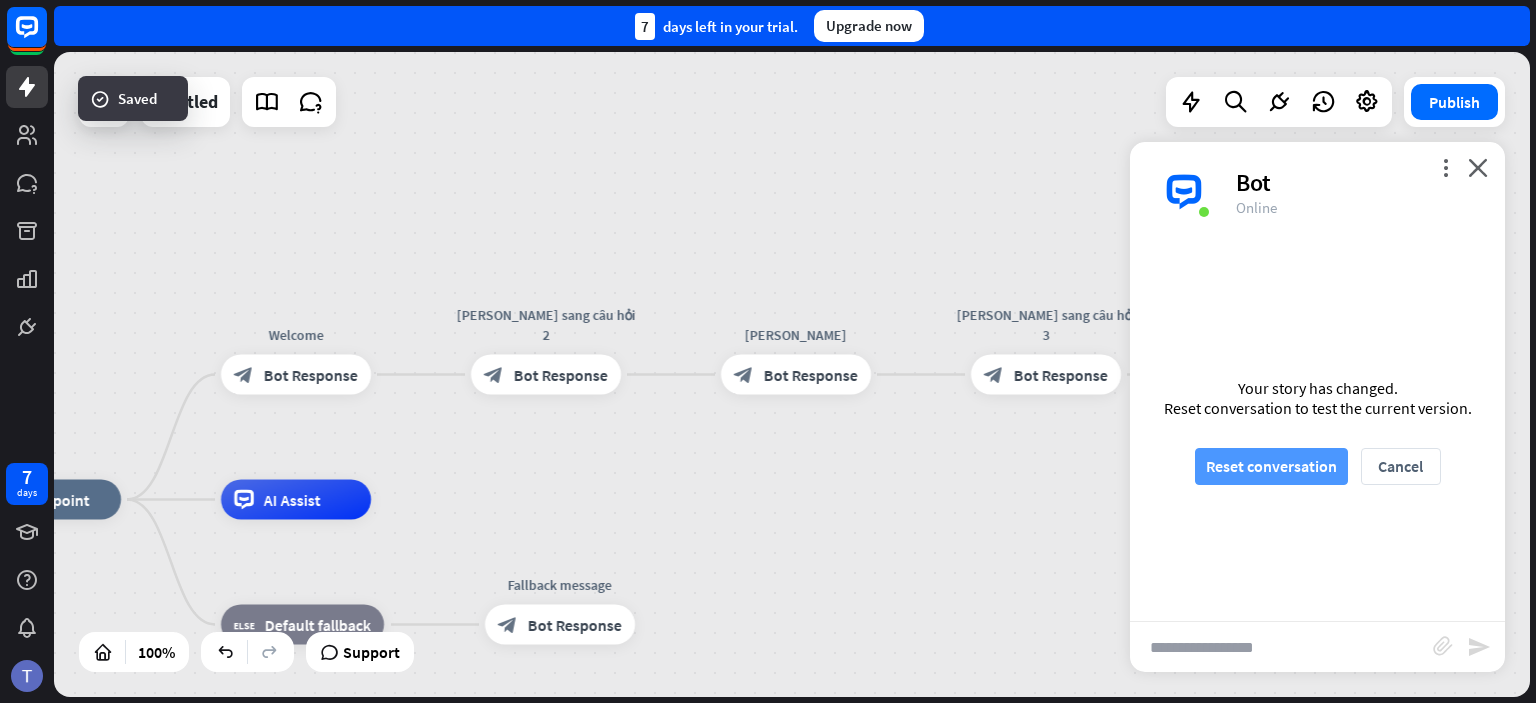 click on "Reset conversation" at bounding box center [1271, 466] 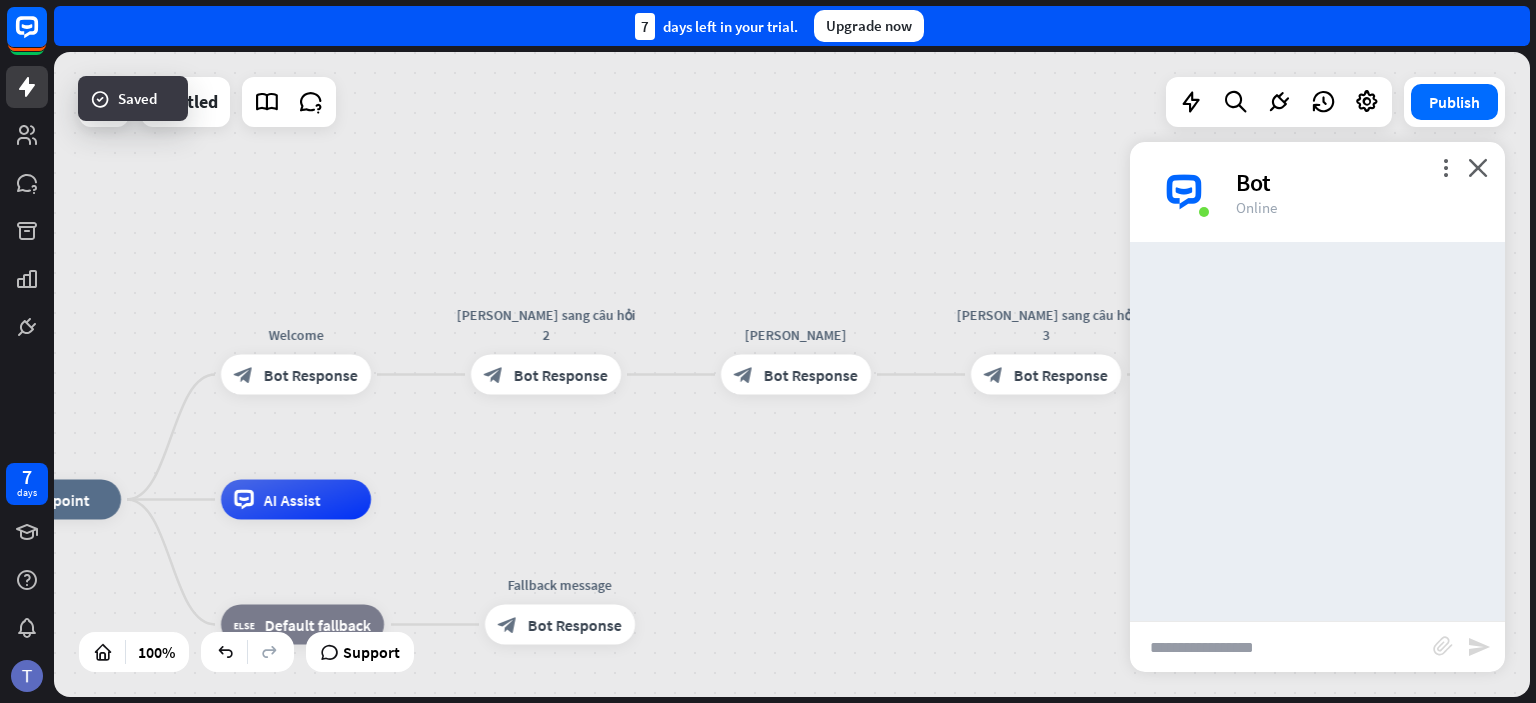 scroll, scrollTop: 0, scrollLeft: 0, axis: both 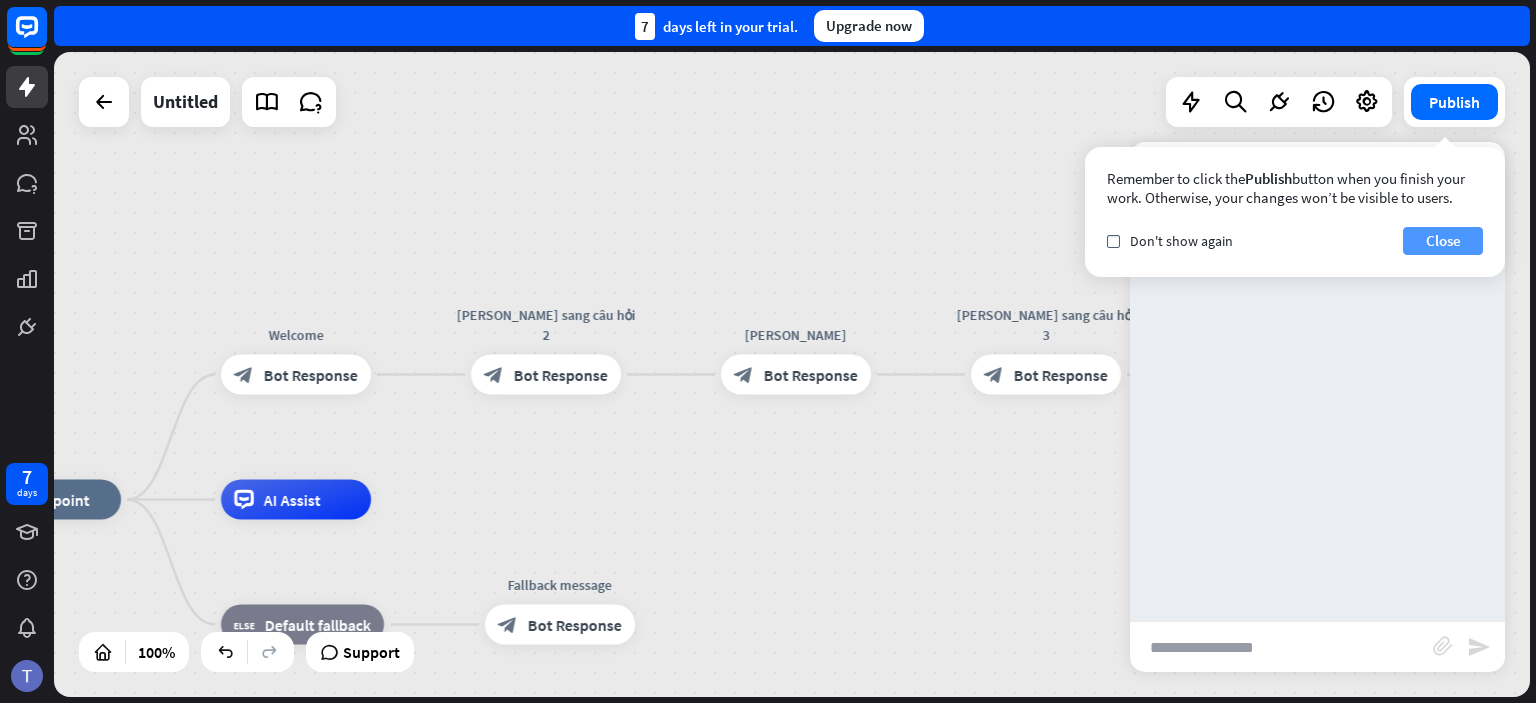 click on "Close" at bounding box center [1443, 241] 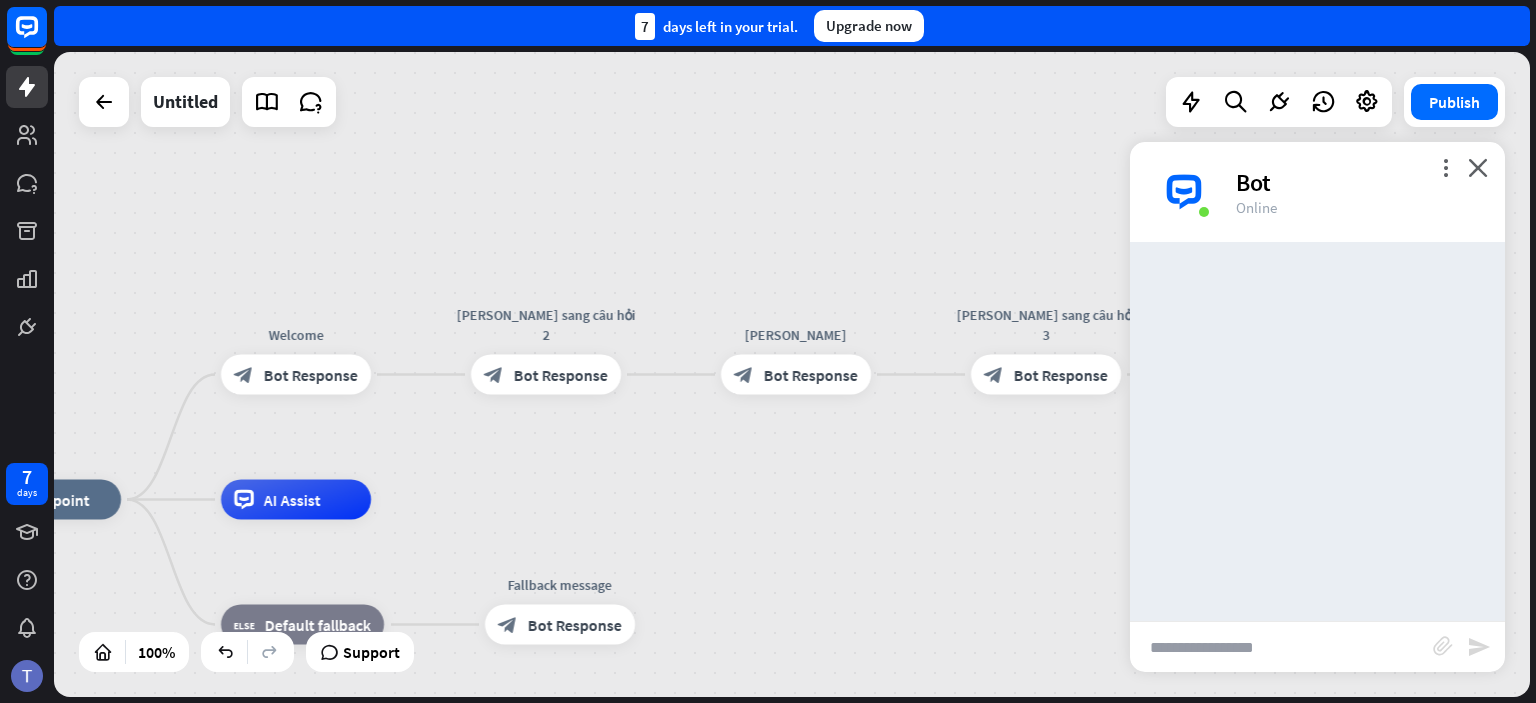 click at bounding box center (1317, 431) 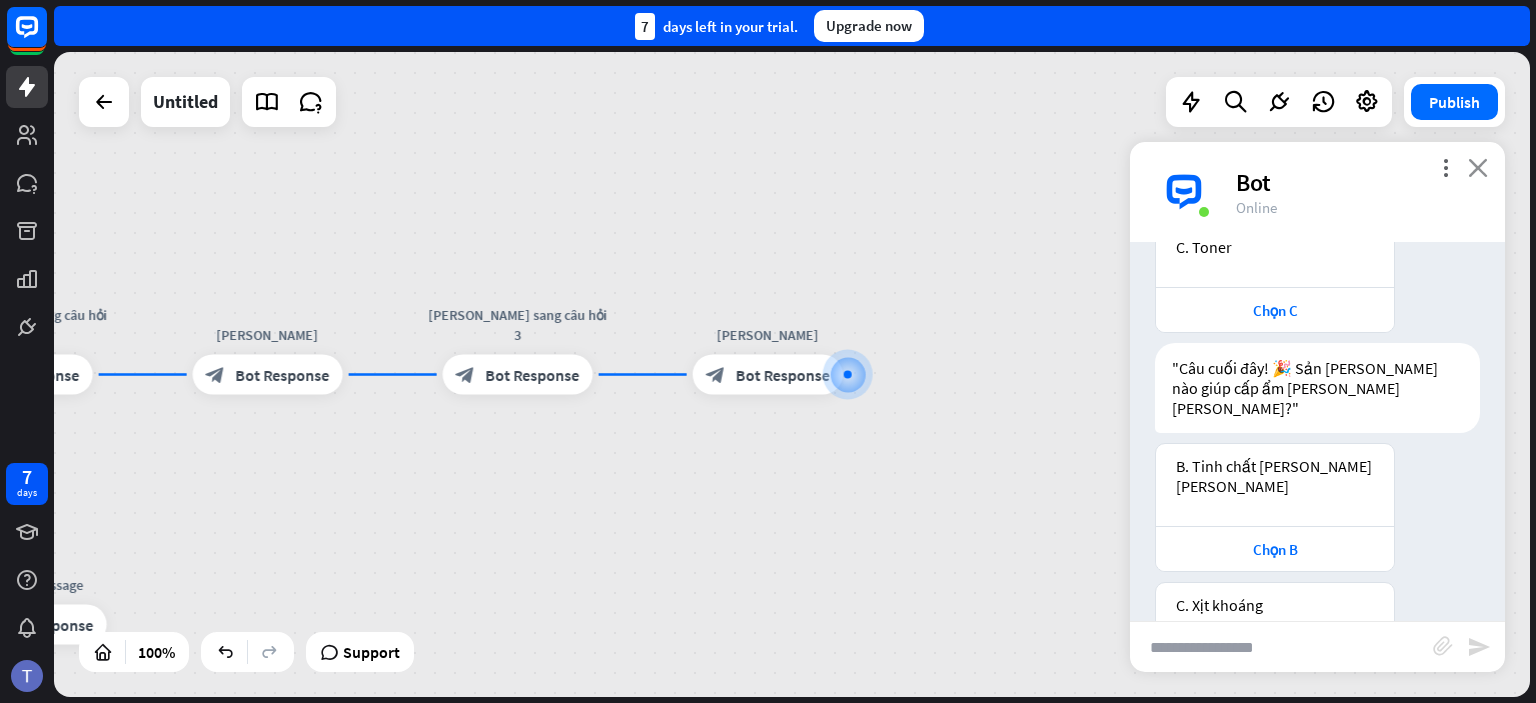 scroll, scrollTop: 134, scrollLeft: 0, axis: vertical 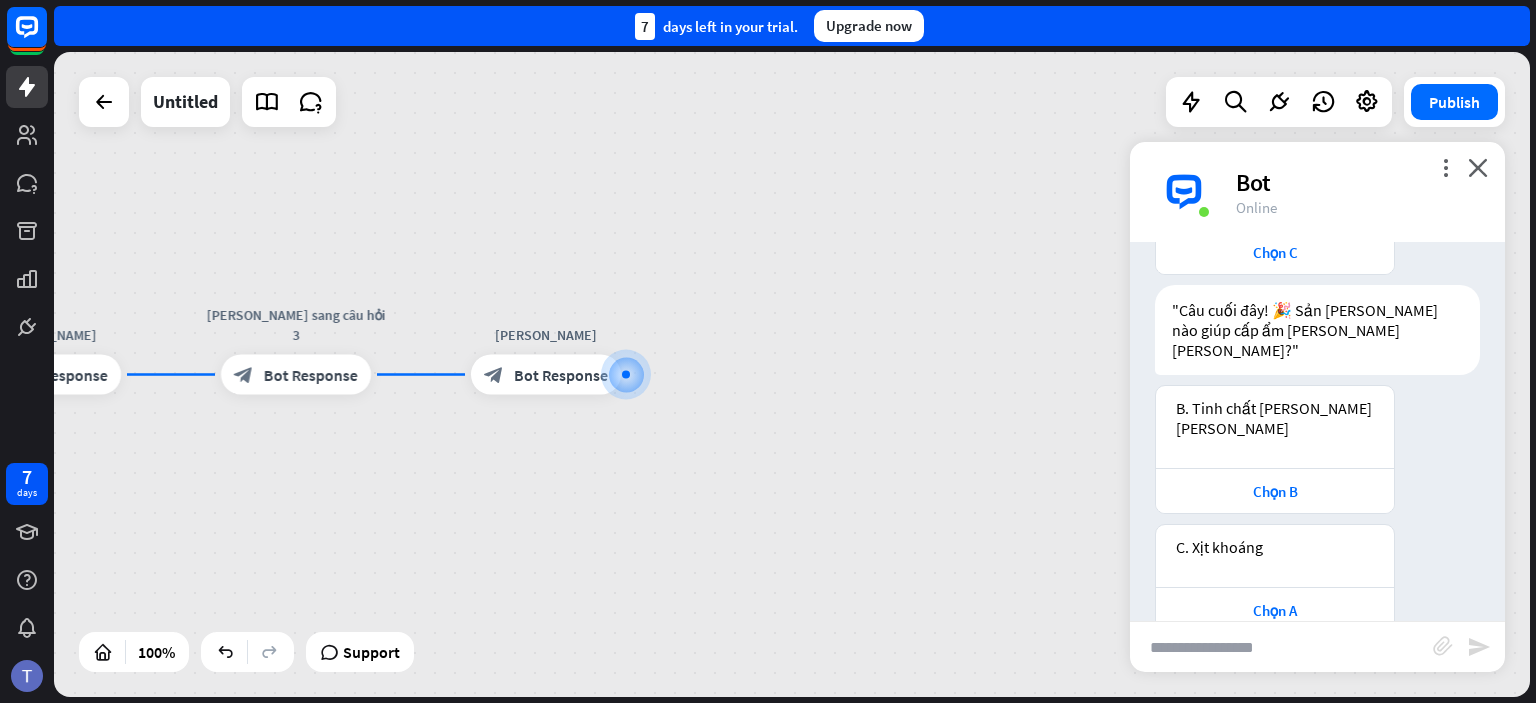 click on "more_vert
close
Bot
Online" at bounding box center (1317, 192) 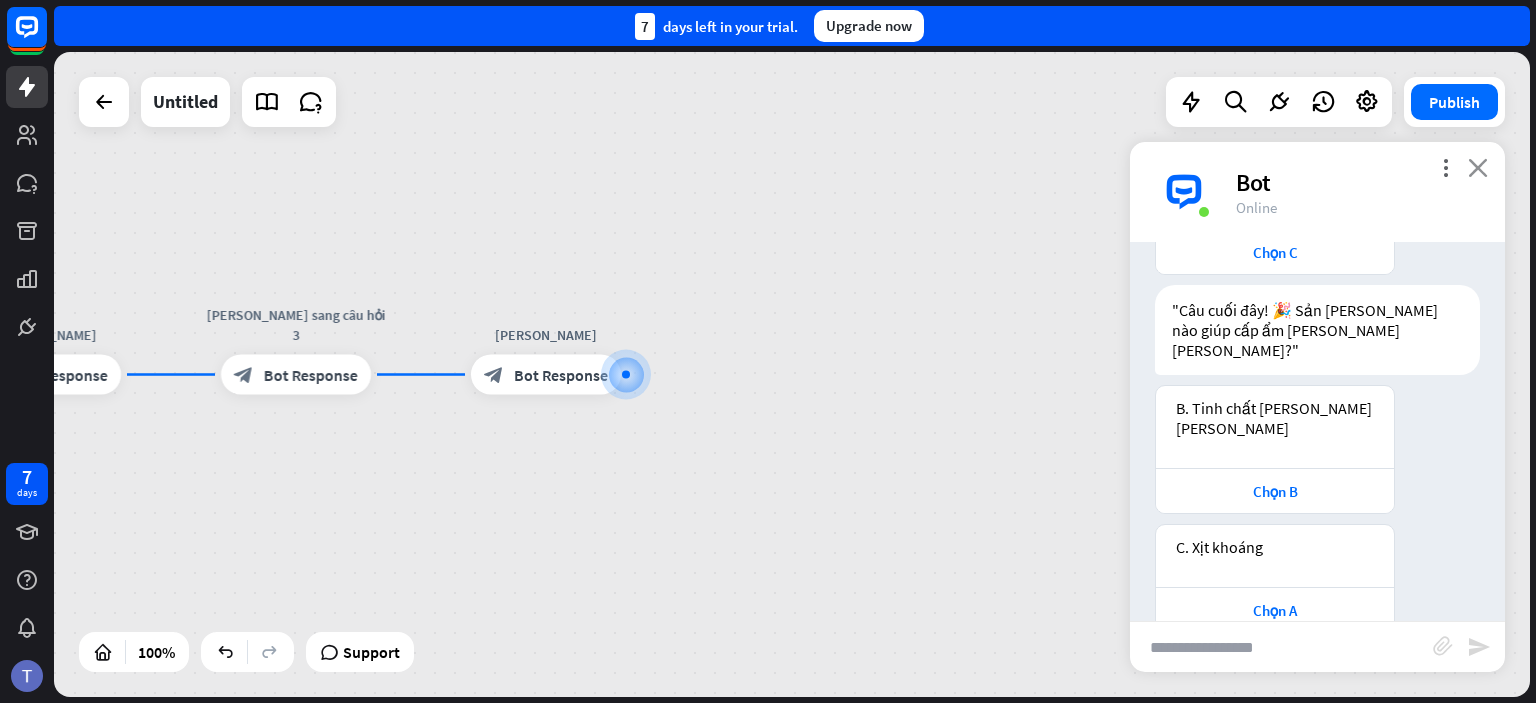 click on "close" at bounding box center (1478, 167) 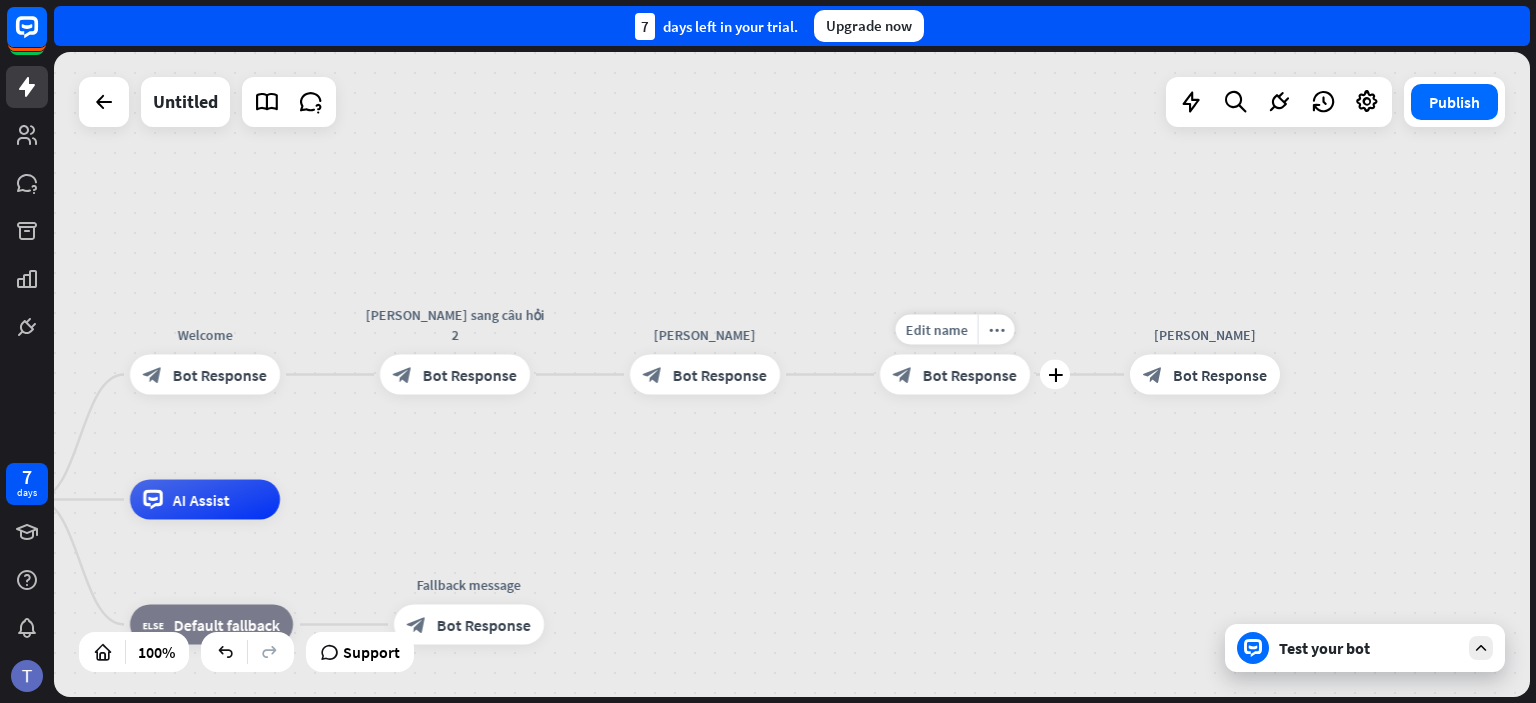 click on "Bot Response" at bounding box center [970, 375] 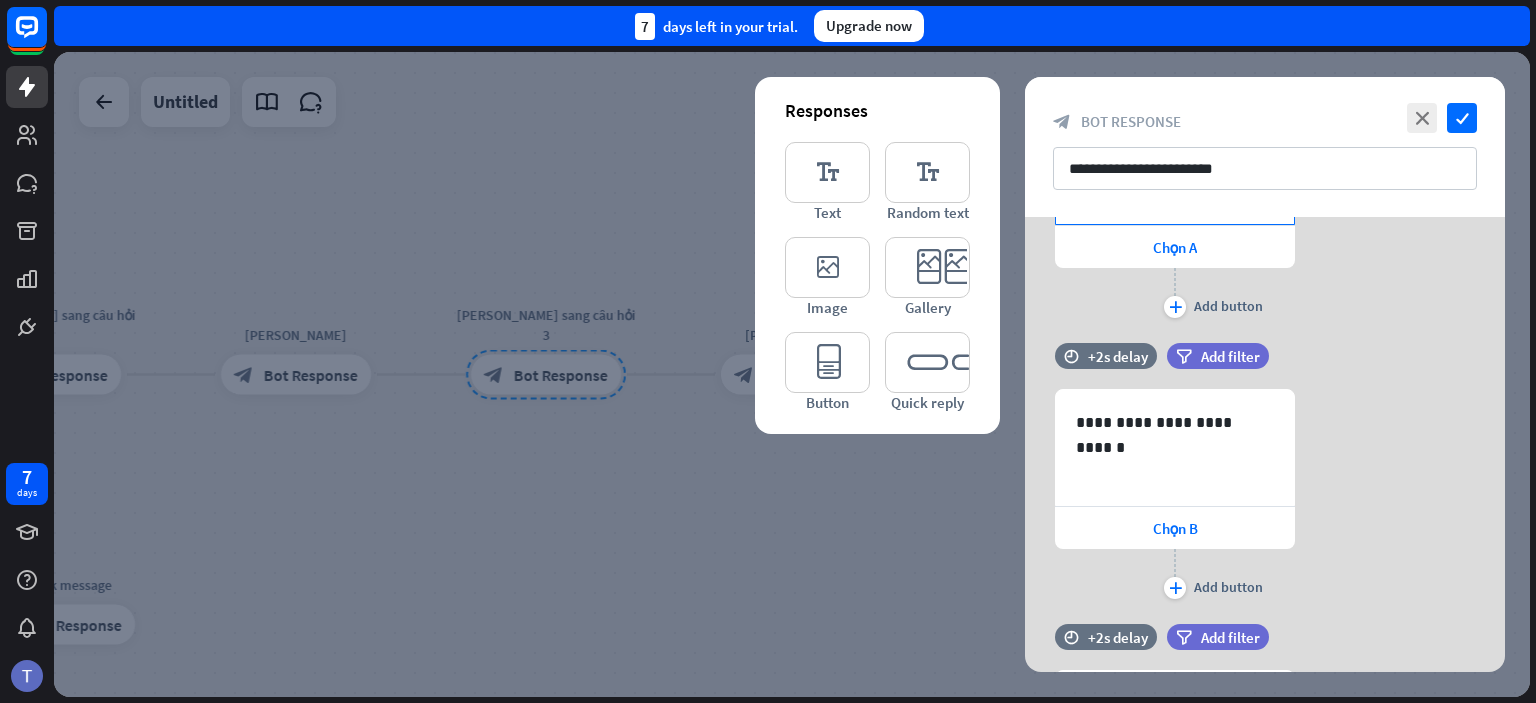 scroll, scrollTop: 194, scrollLeft: 0, axis: vertical 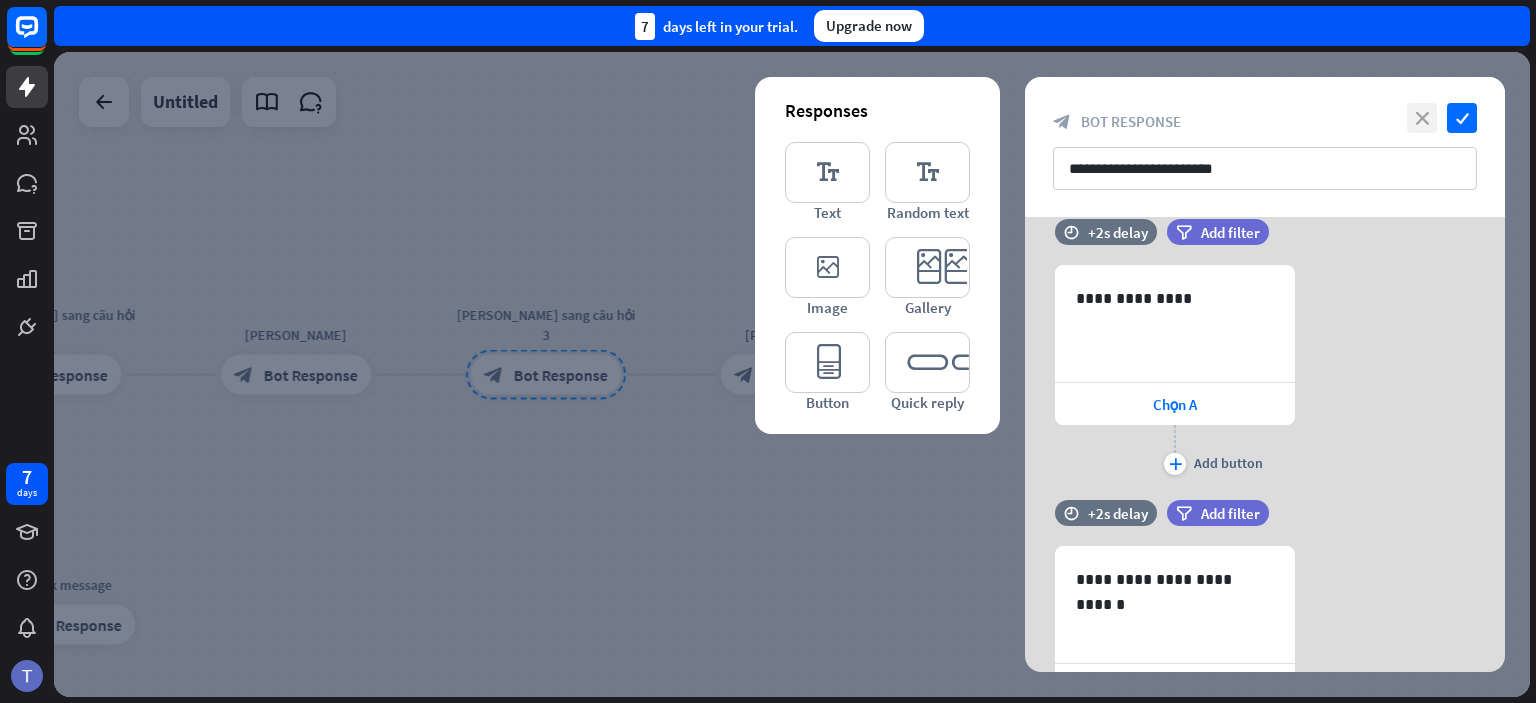 click on "close" at bounding box center [1422, 118] 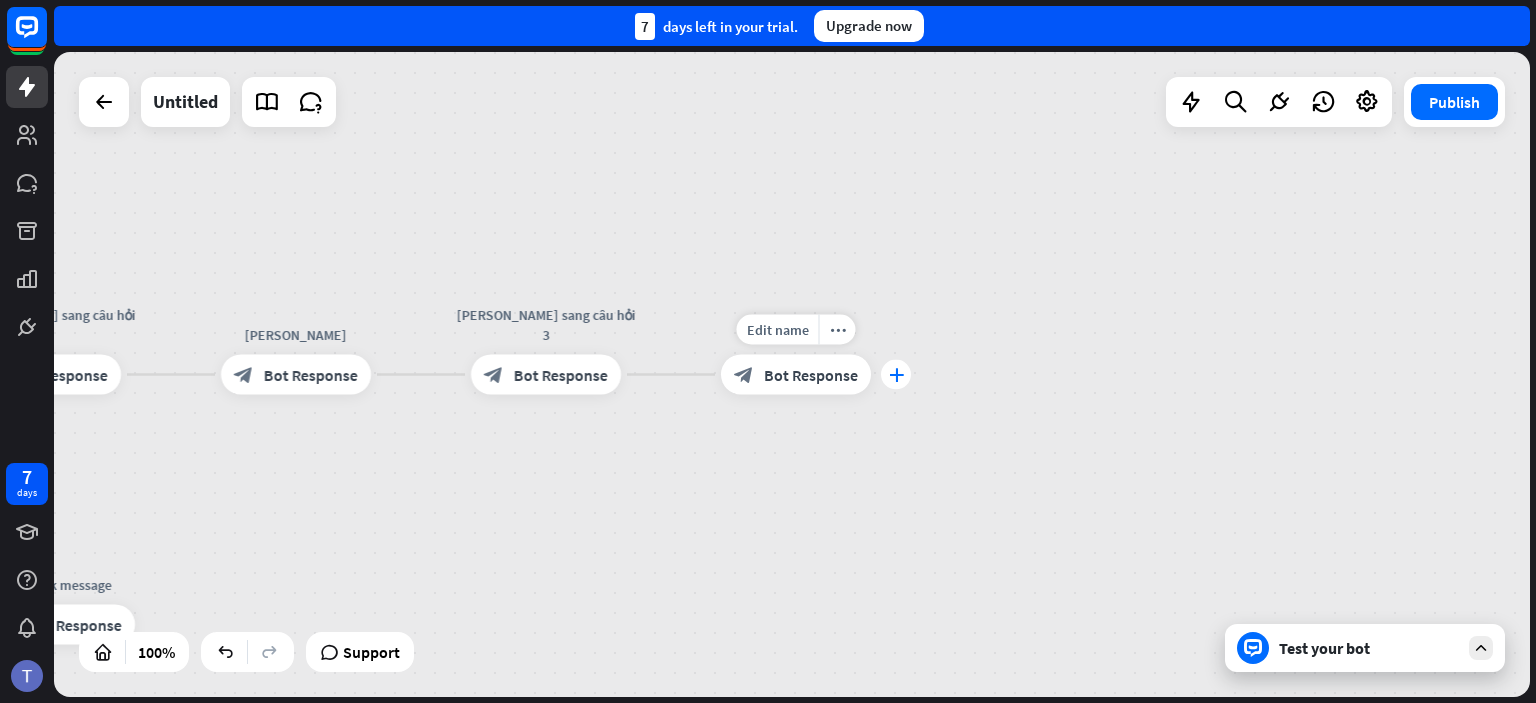 click on "plus" at bounding box center (896, 375) 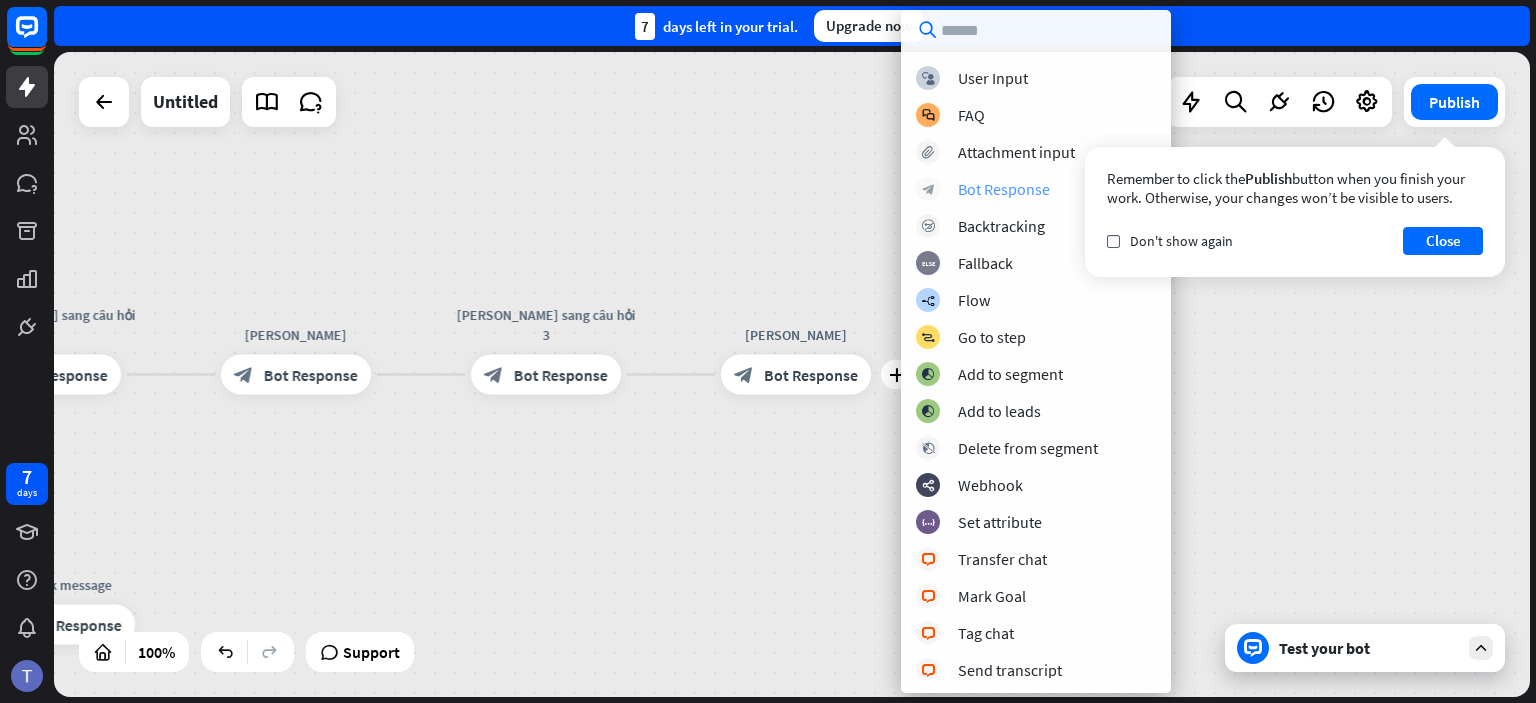 click on "block_bot_response
Bot Response" at bounding box center (1036, 189) 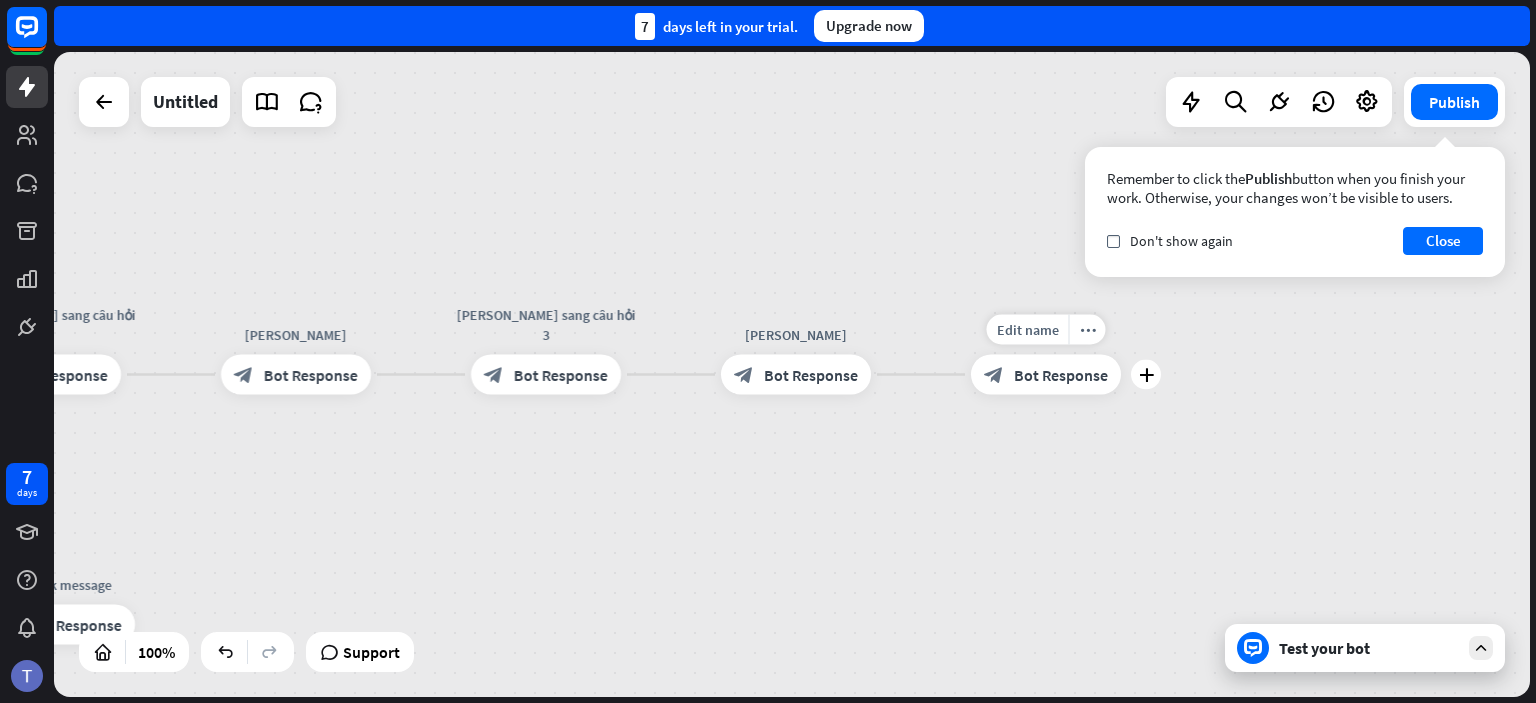 click on "Bot Response" at bounding box center (1061, 375) 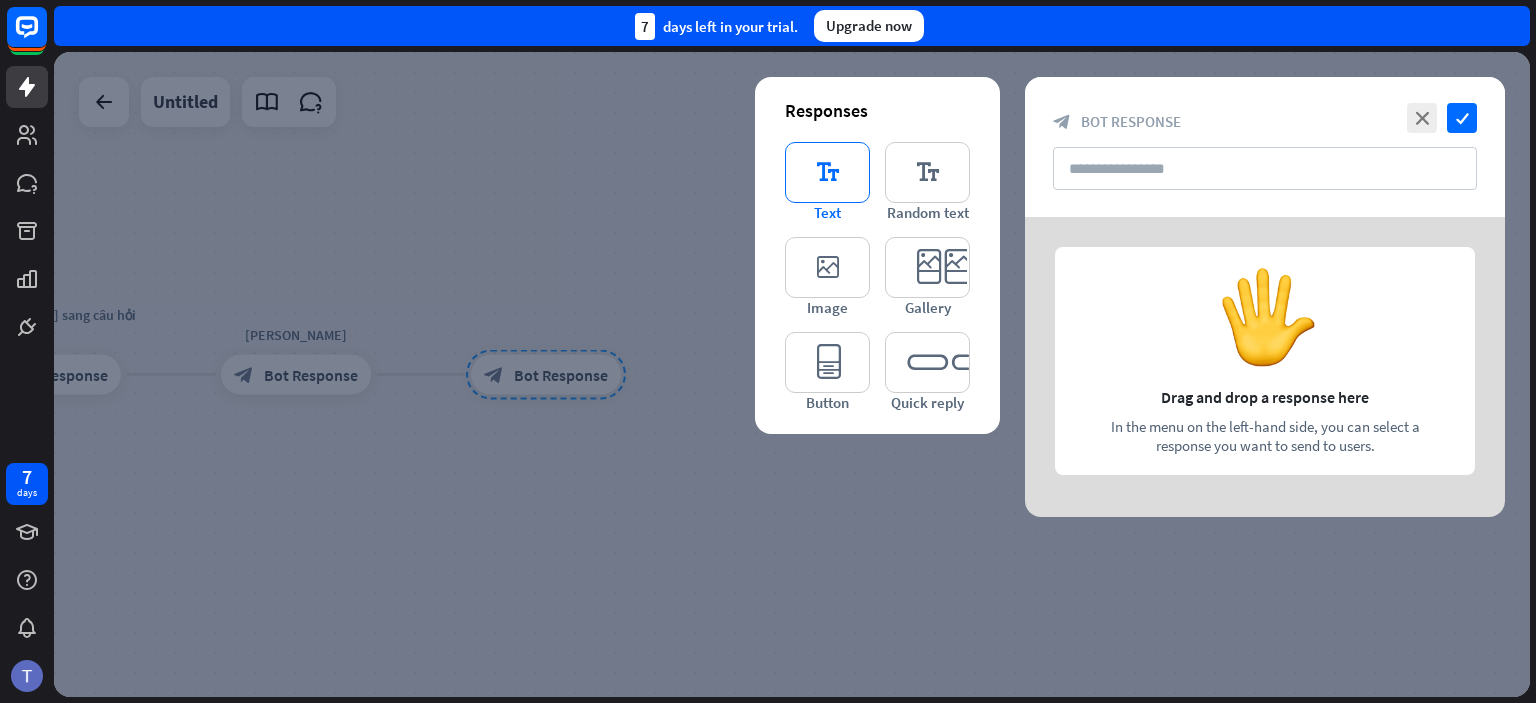 type 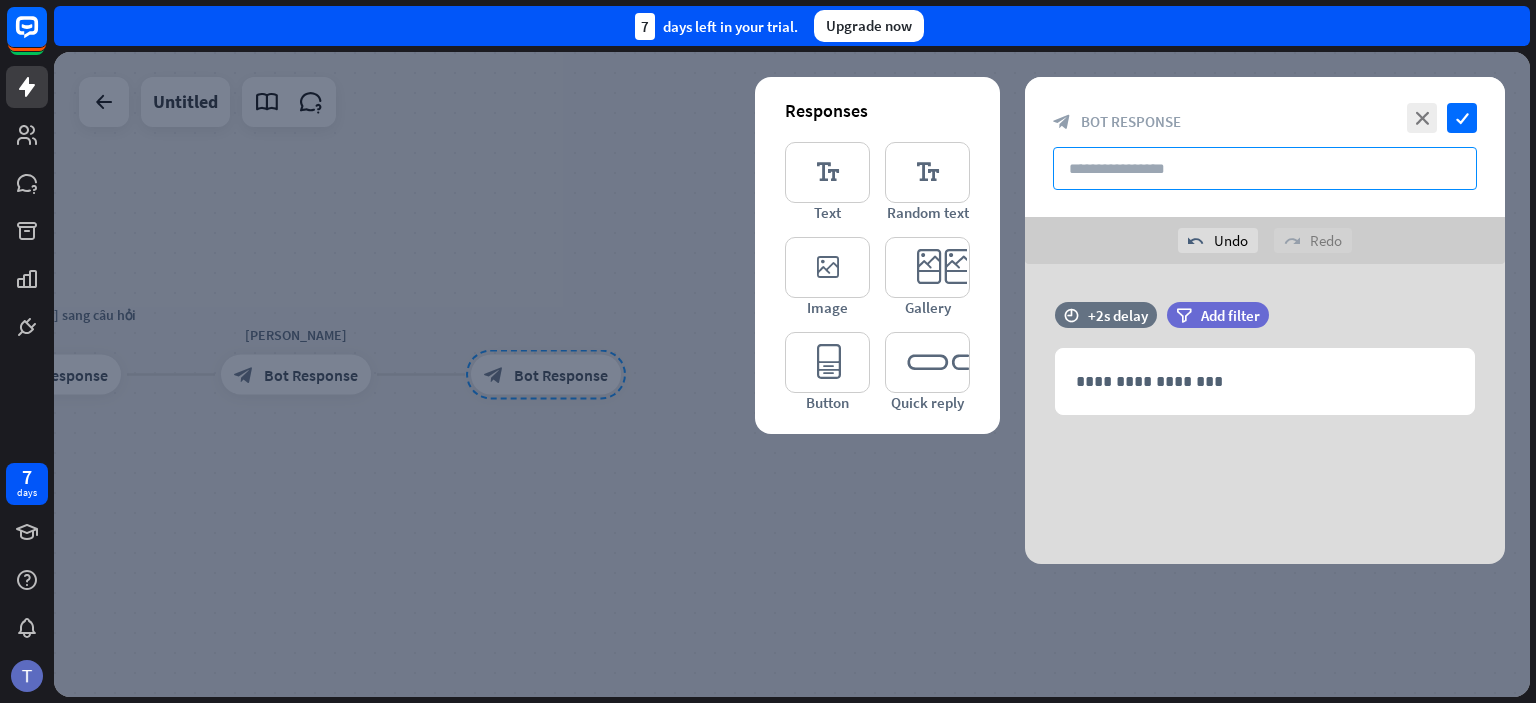 click at bounding box center [1265, 168] 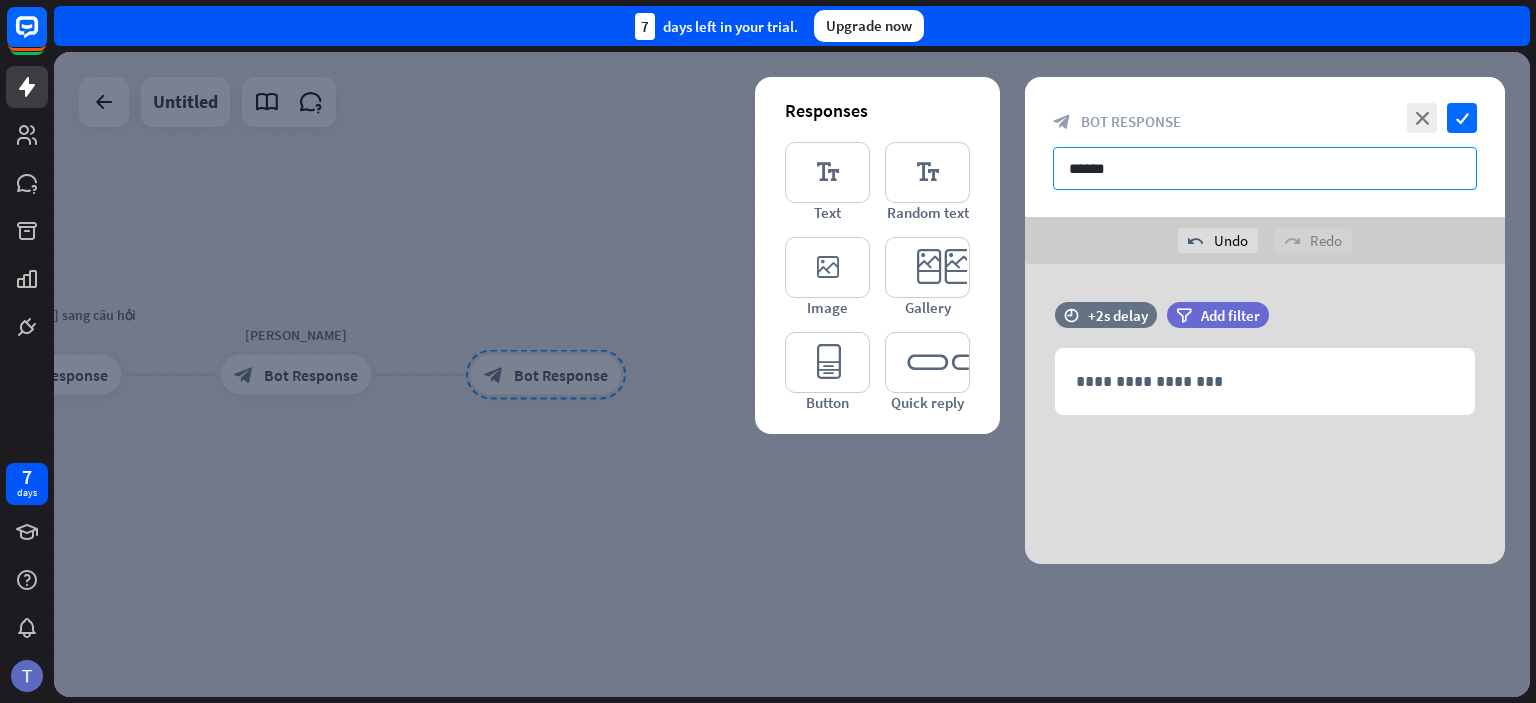 type on "******" 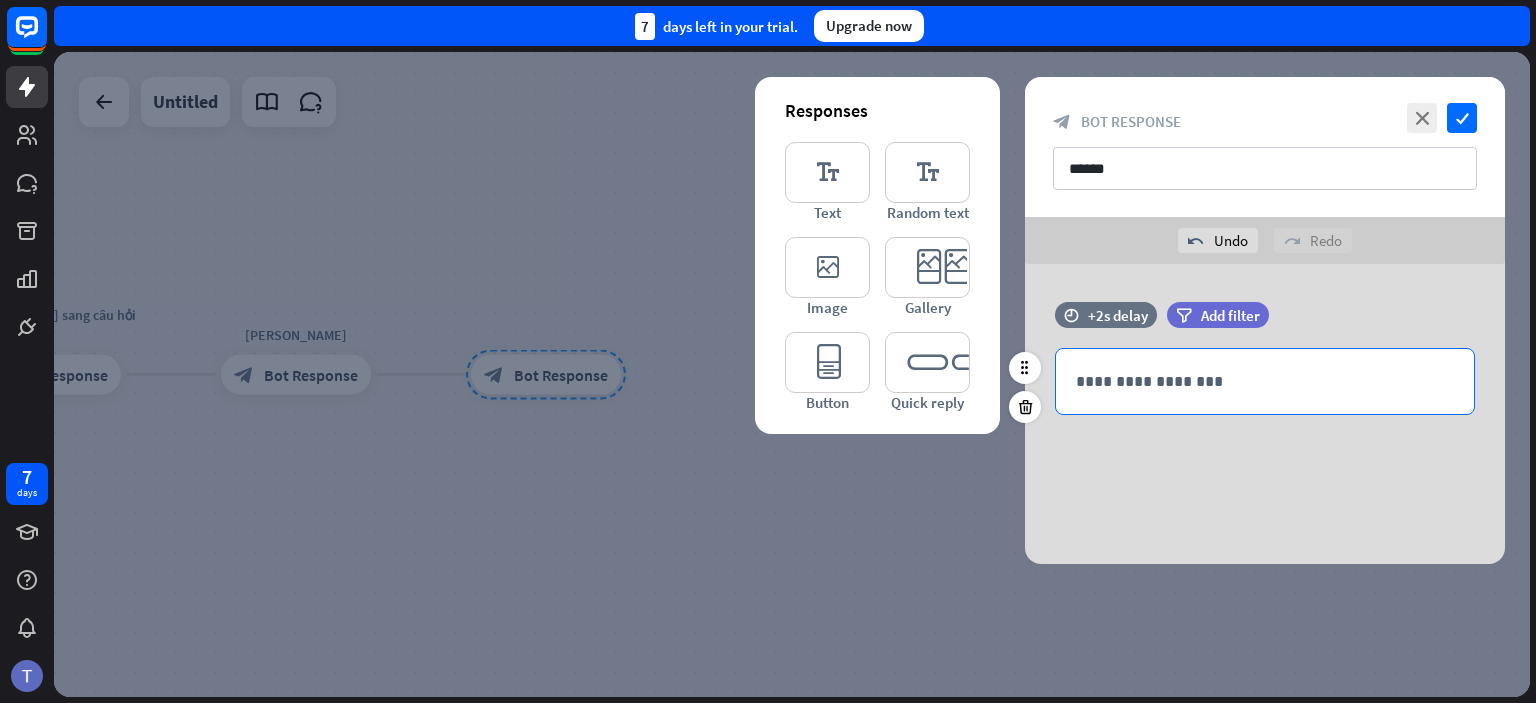 click on "**********" at bounding box center [1265, 381] 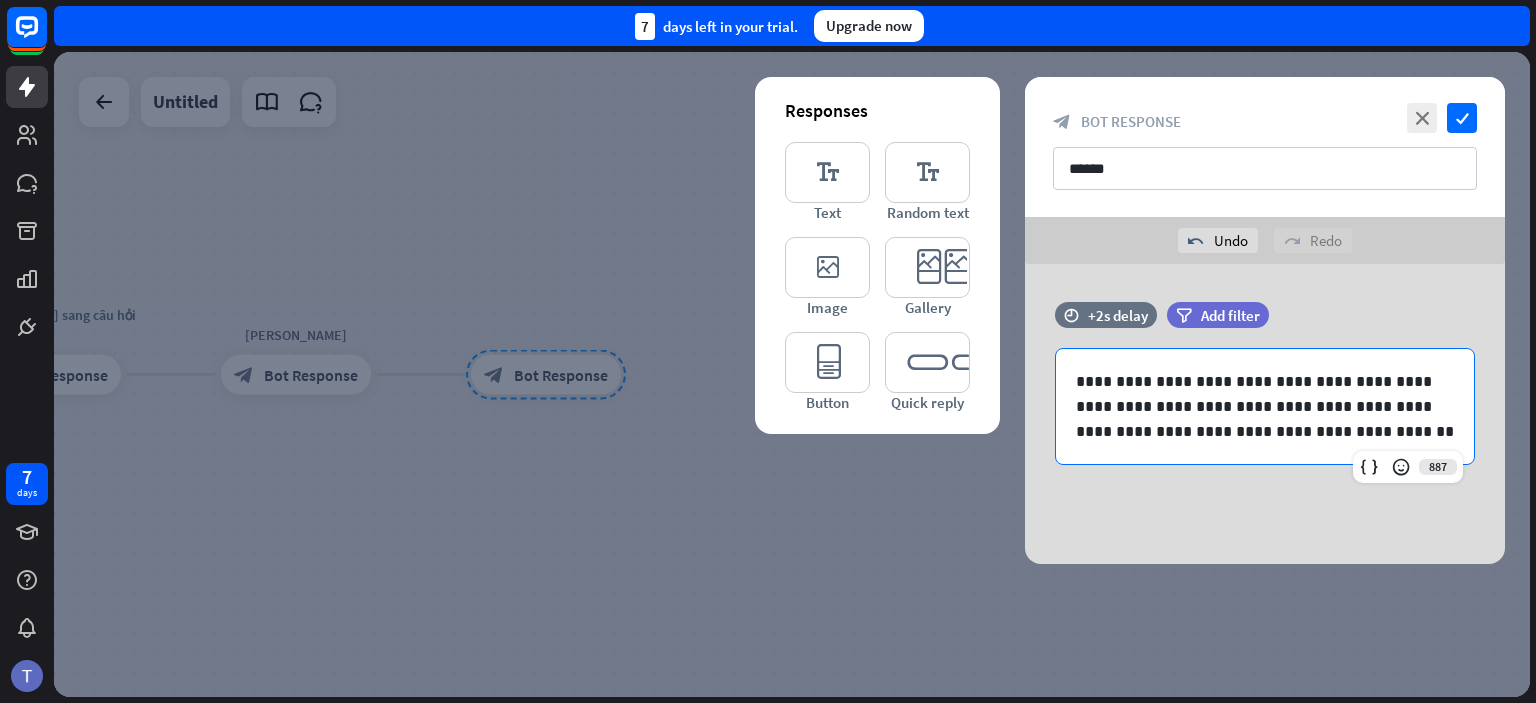click at bounding box center [792, 374] 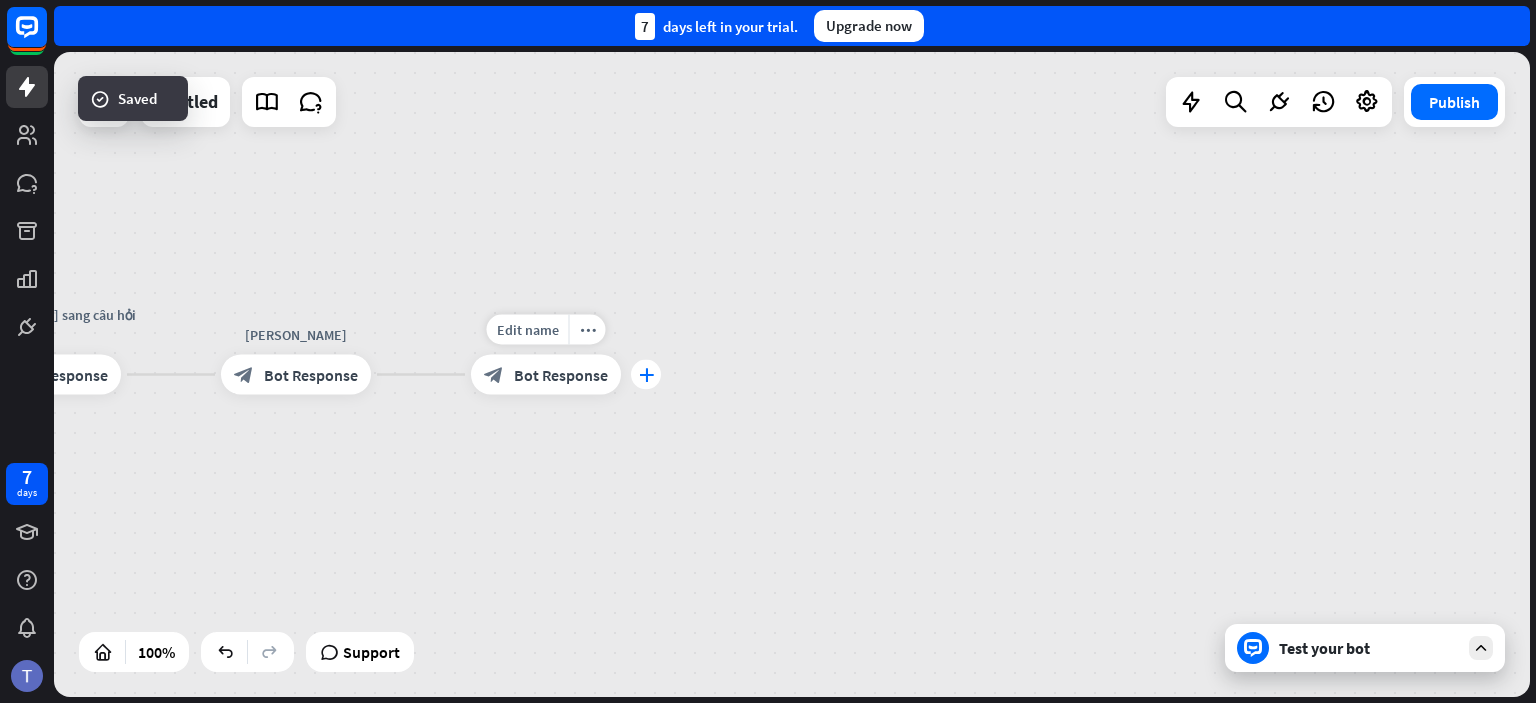 click on "plus" at bounding box center (646, 375) 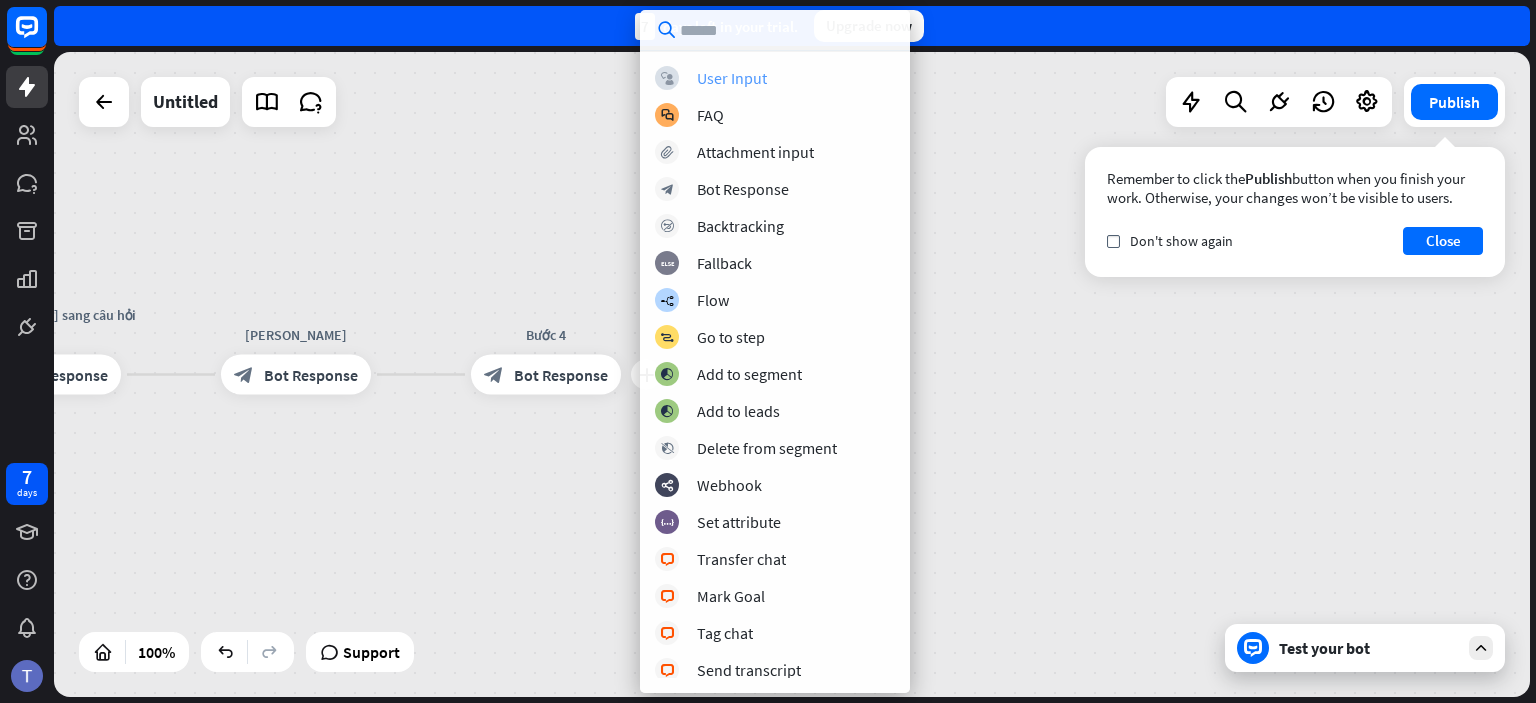 click on "block_user_input
User Input" at bounding box center (775, 78) 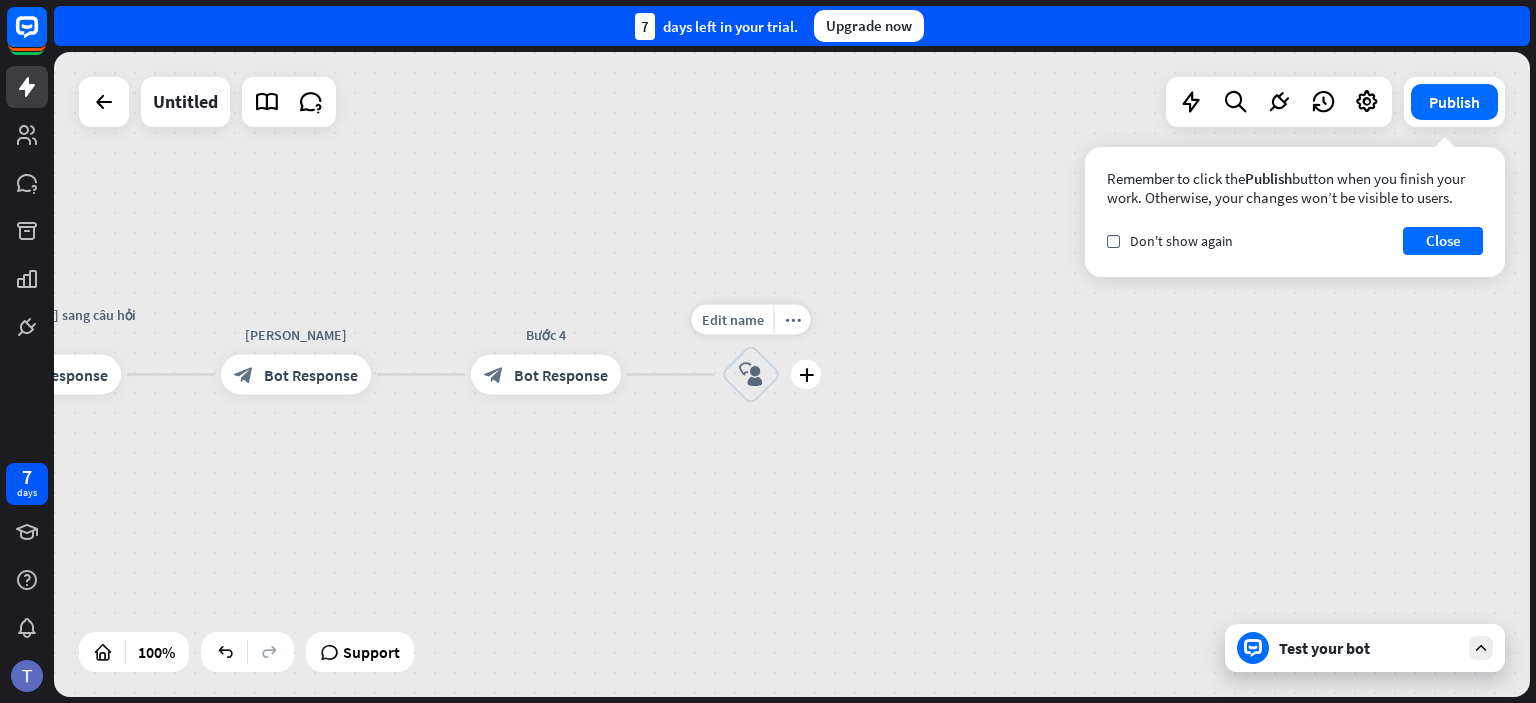 click on "block_user_input" at bounding box center (751, 375) 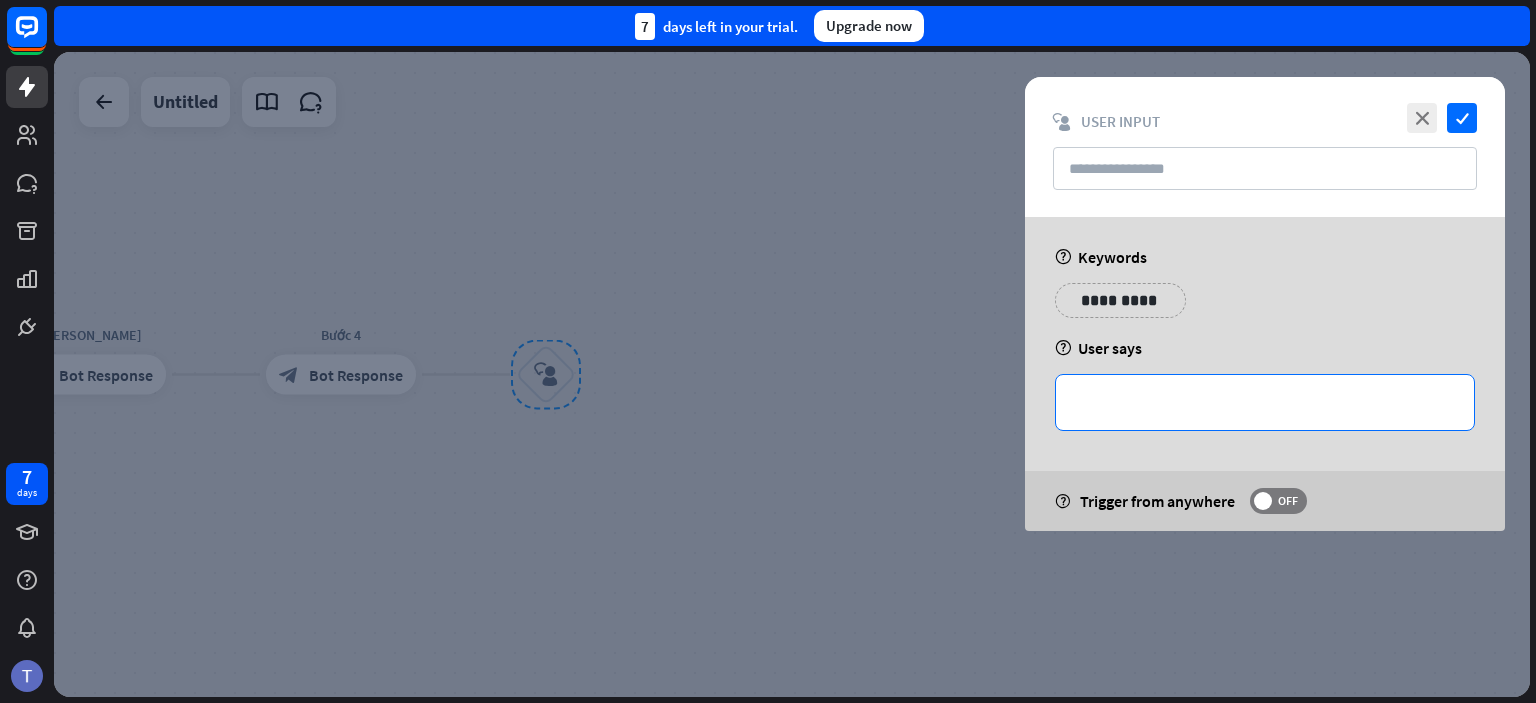 click on "**********" at bounding box center (1265, 402) 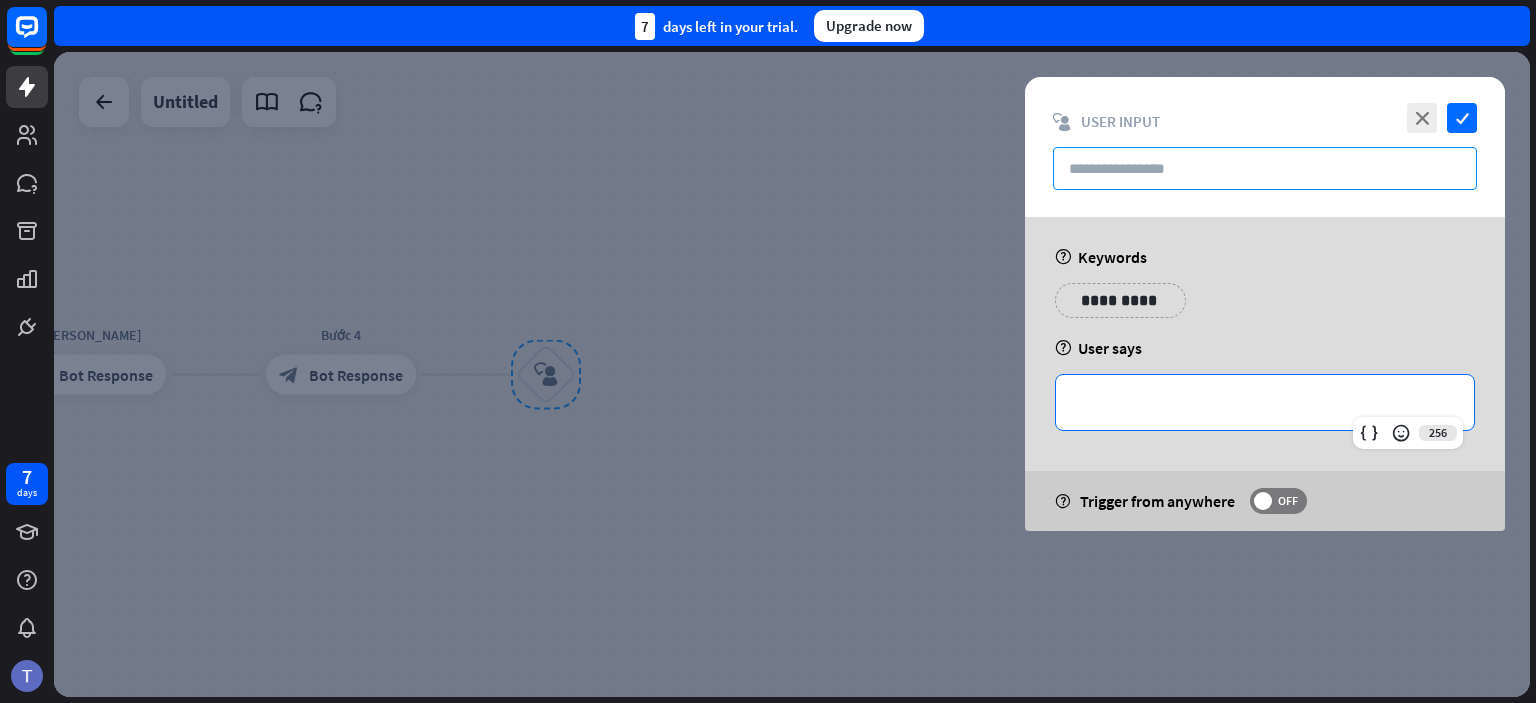 click at bounding box center (1265, 168) 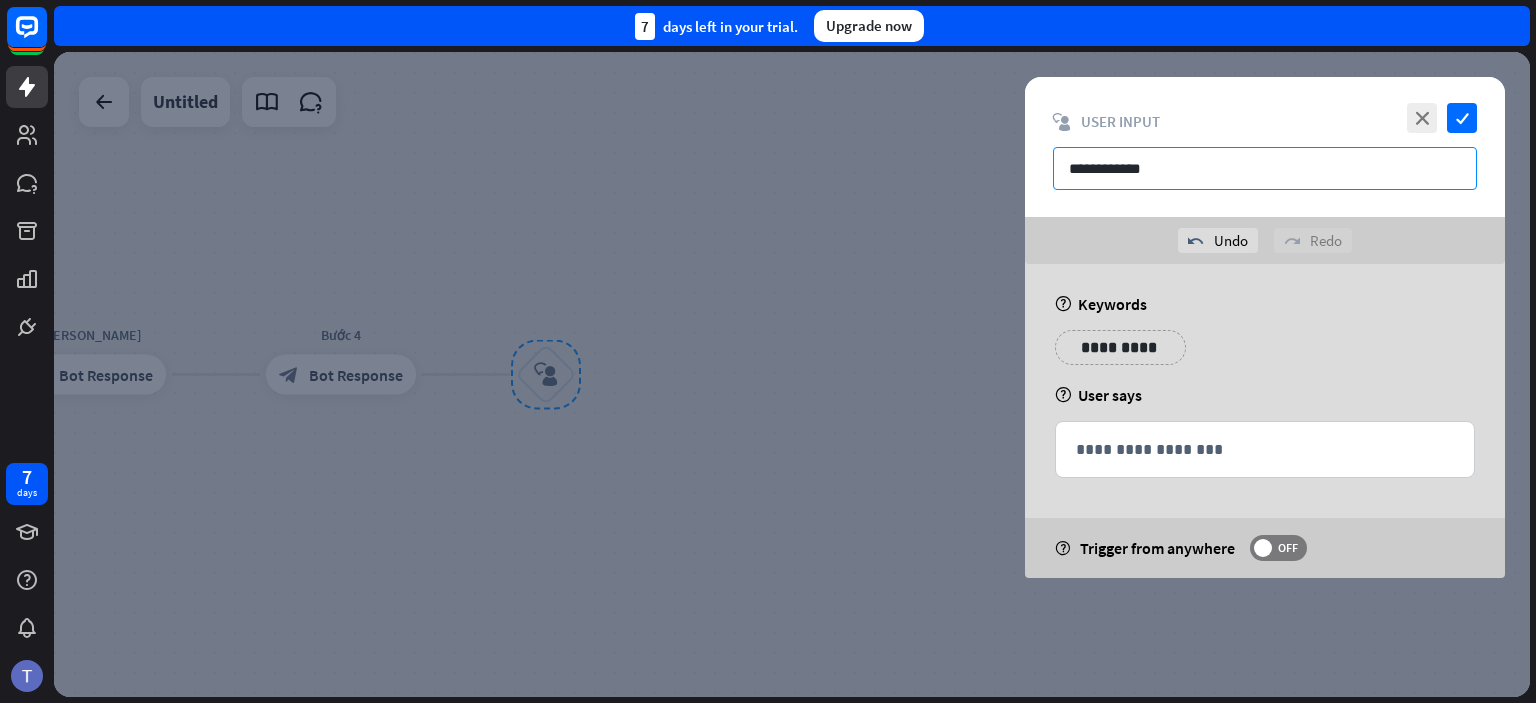 type on "**********" 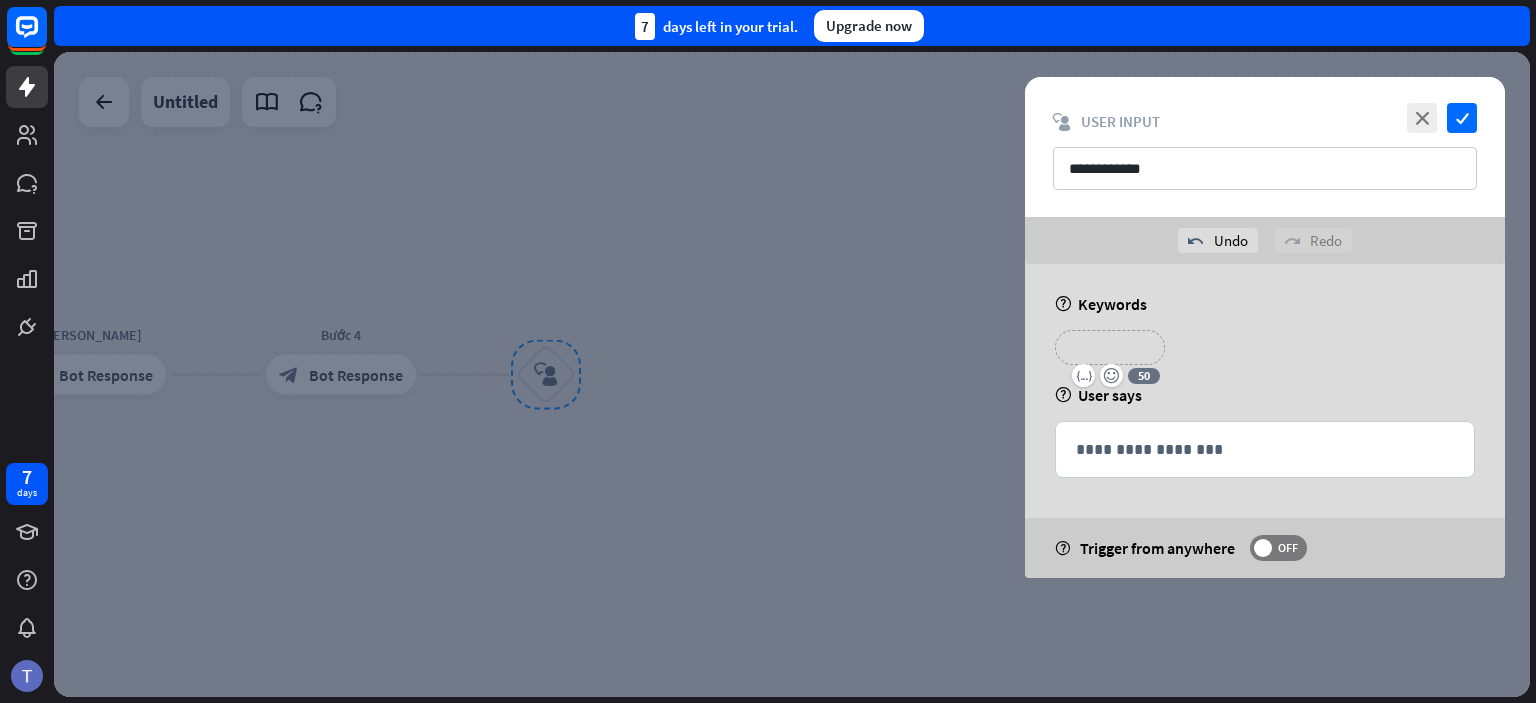 click on "**********" at bounding box center [1110, 347] 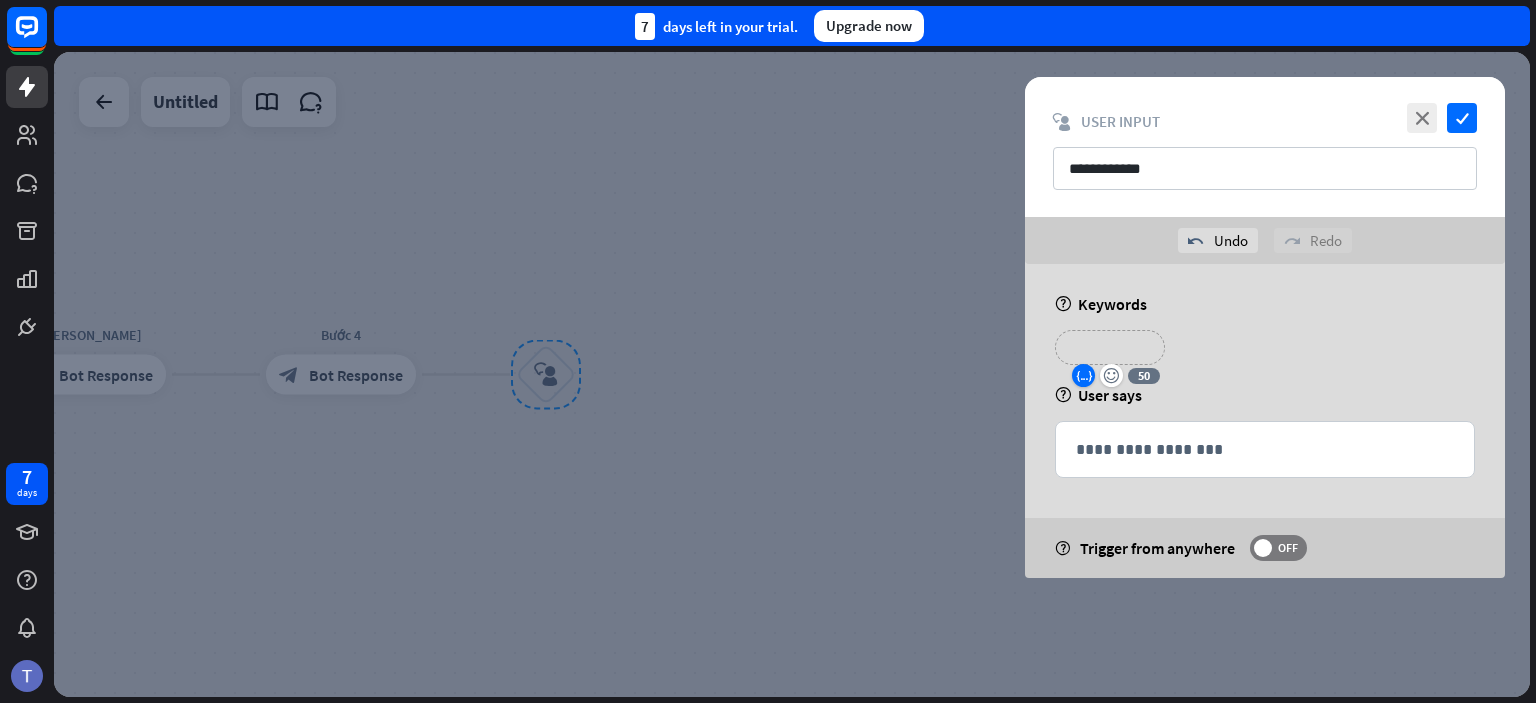 click on "variable" at bounding box center [1084, 376] 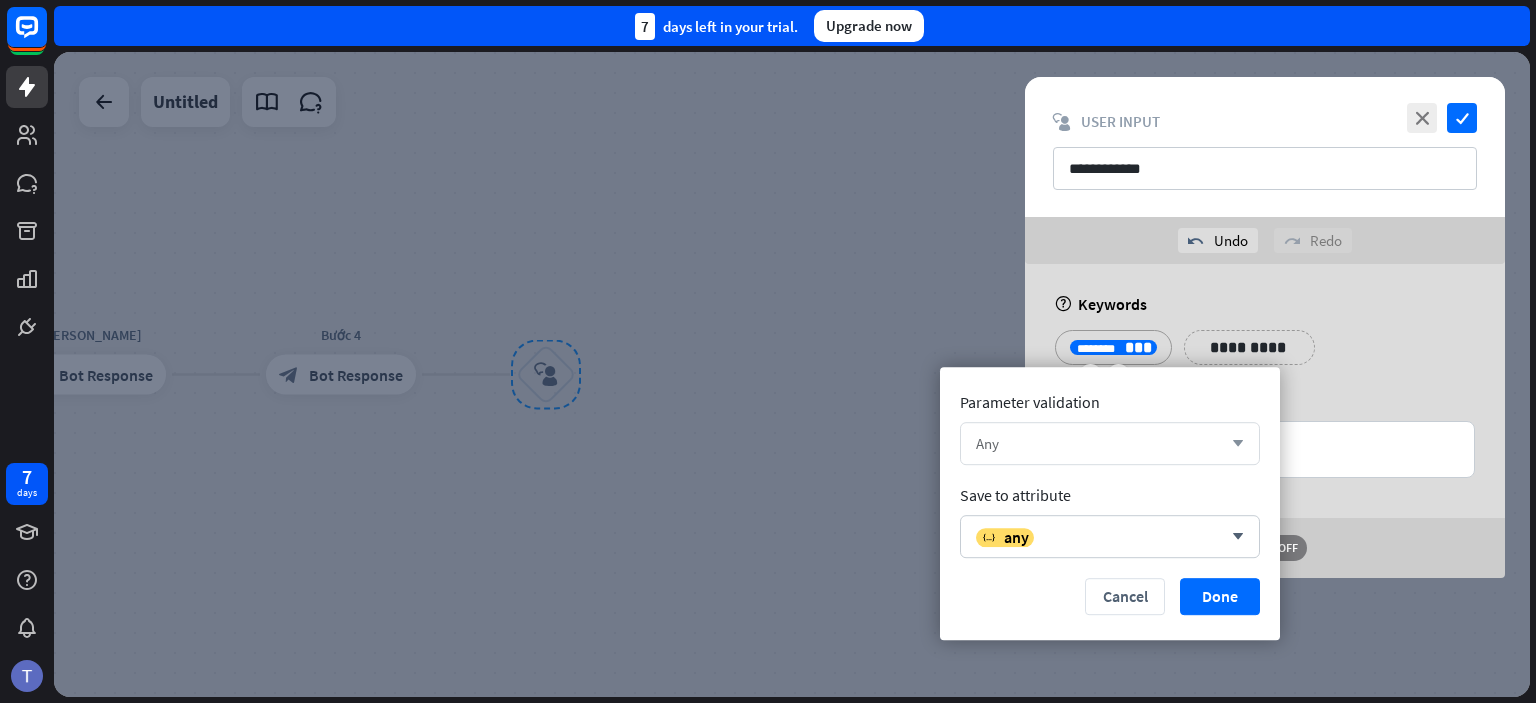 click on "Any" at bounding box center [1099, 443] 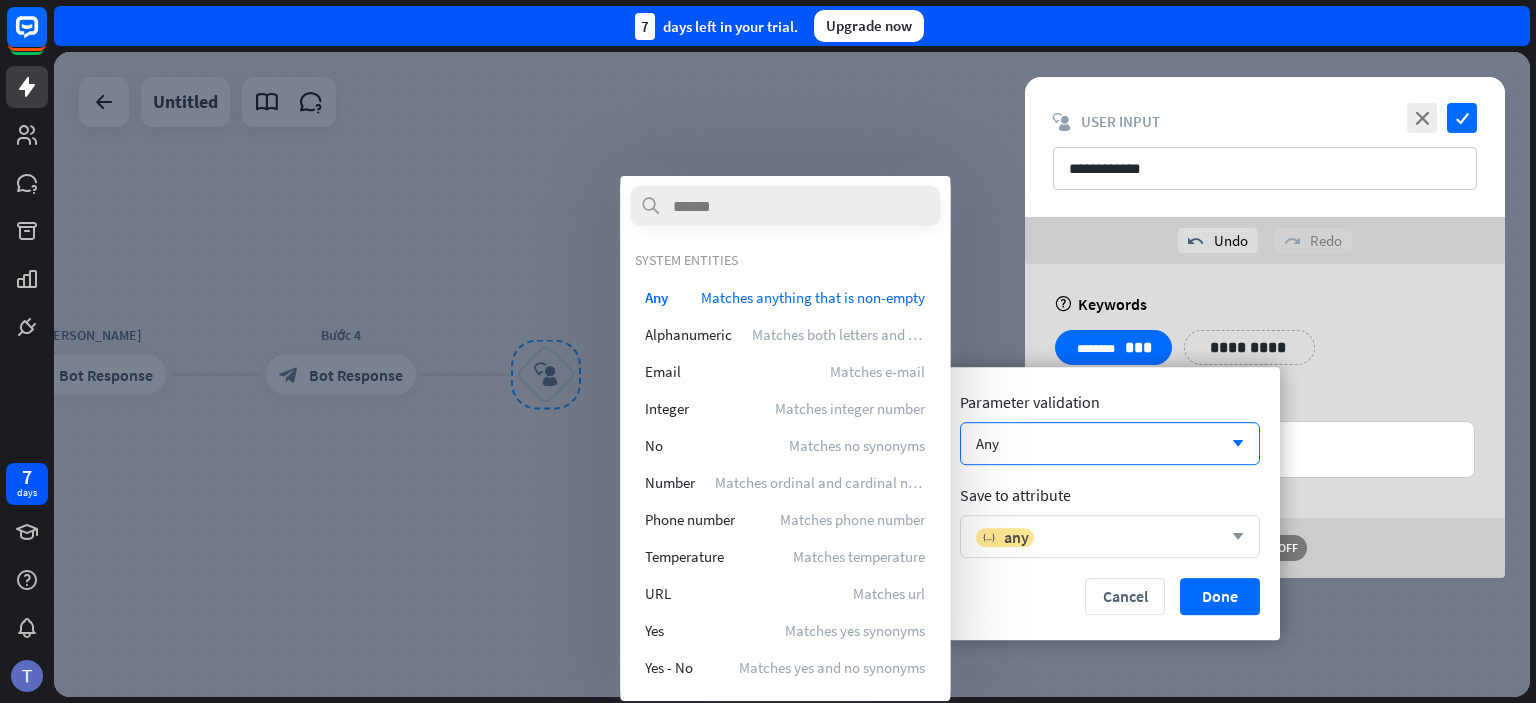 click on "variable   any" at bounding box center [1099, 537] 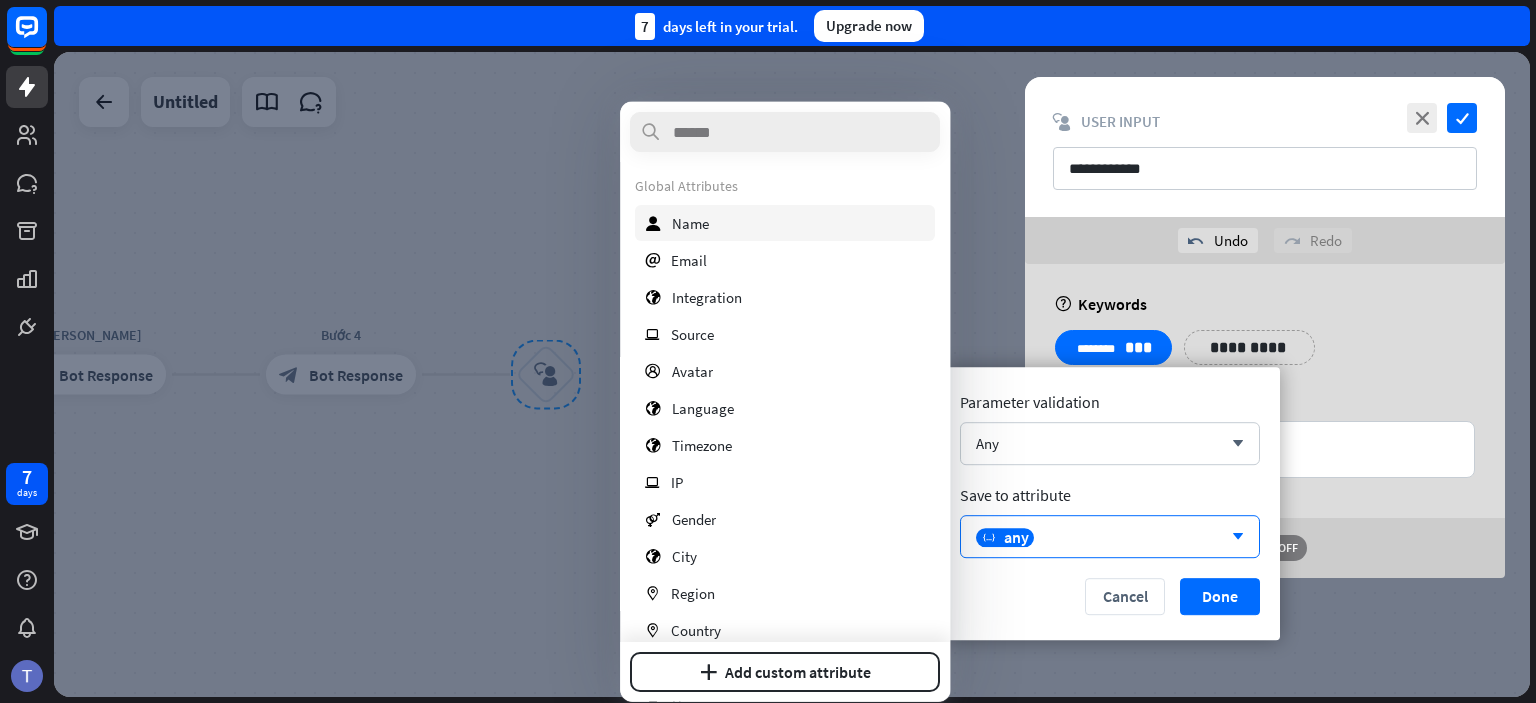 click on "user
Name" at bounding box center (785, 223) 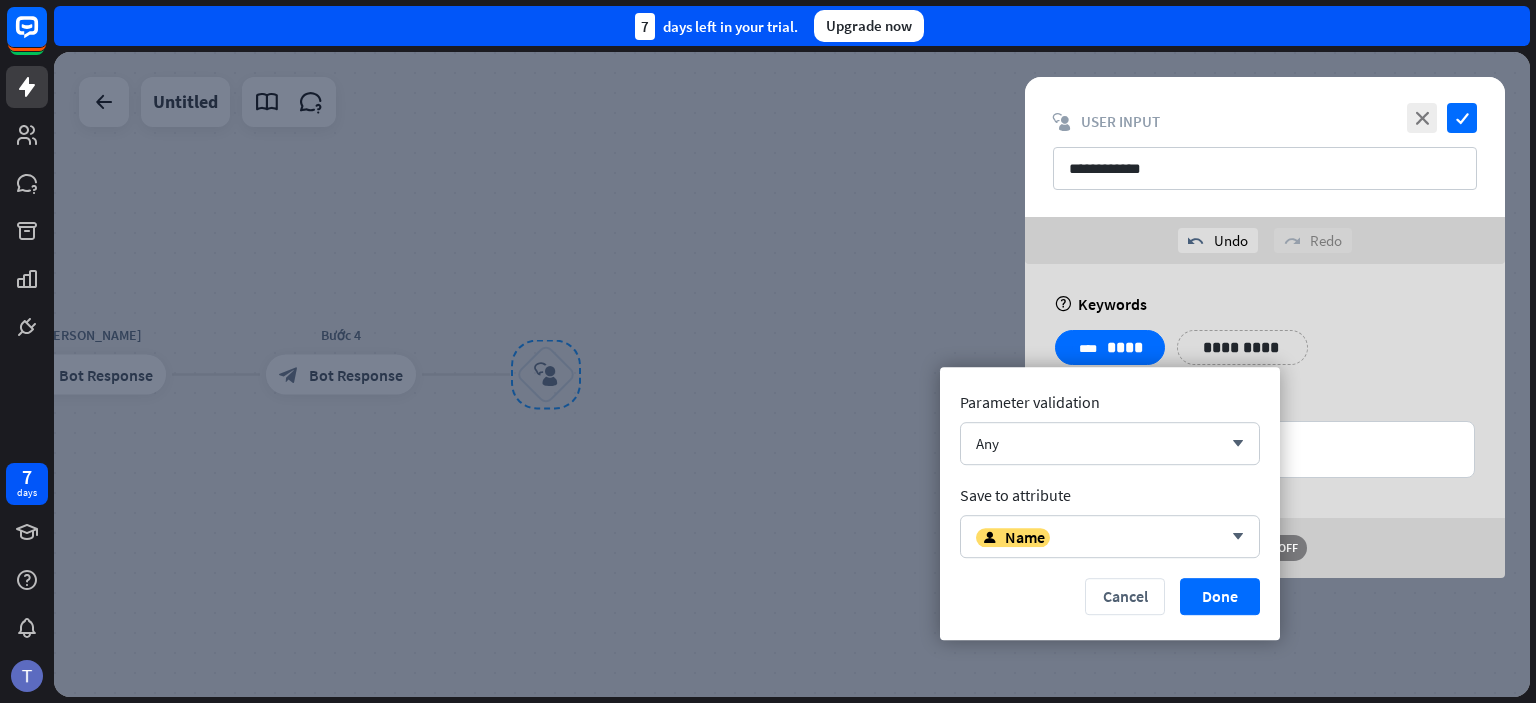 click on "**********" at bounding box center (1265, 355) 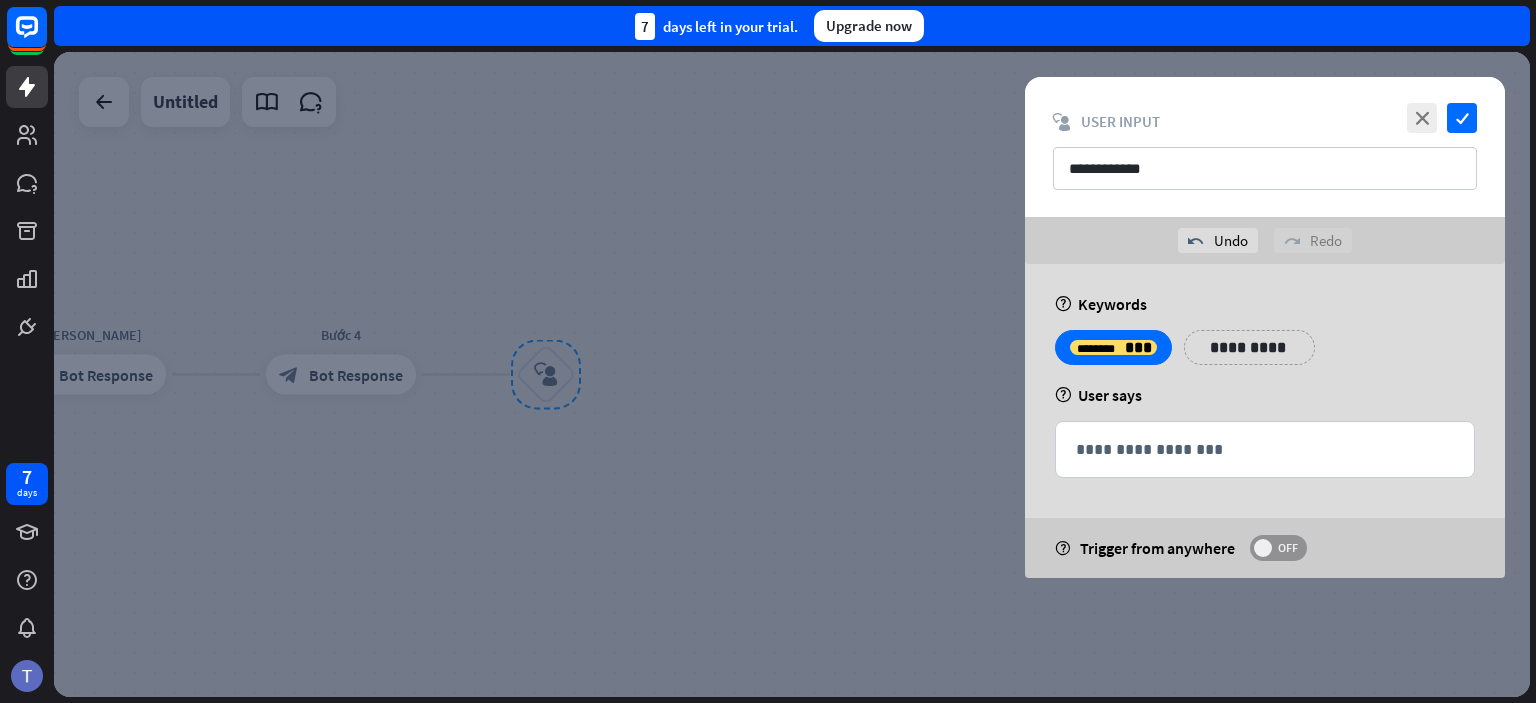 click on "OFF" at bounding box center (1278, 548) 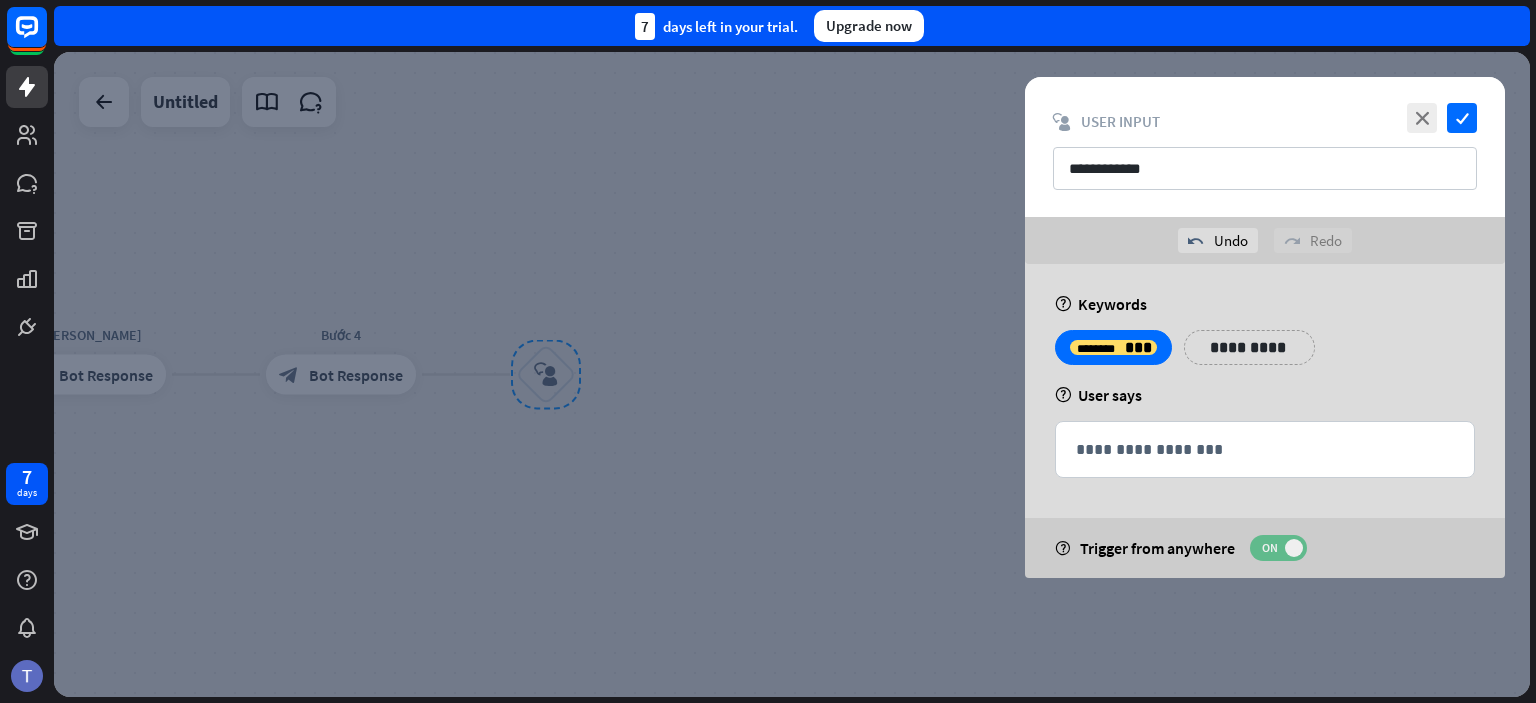 click on "ON" at bounding box center [1269, 548] 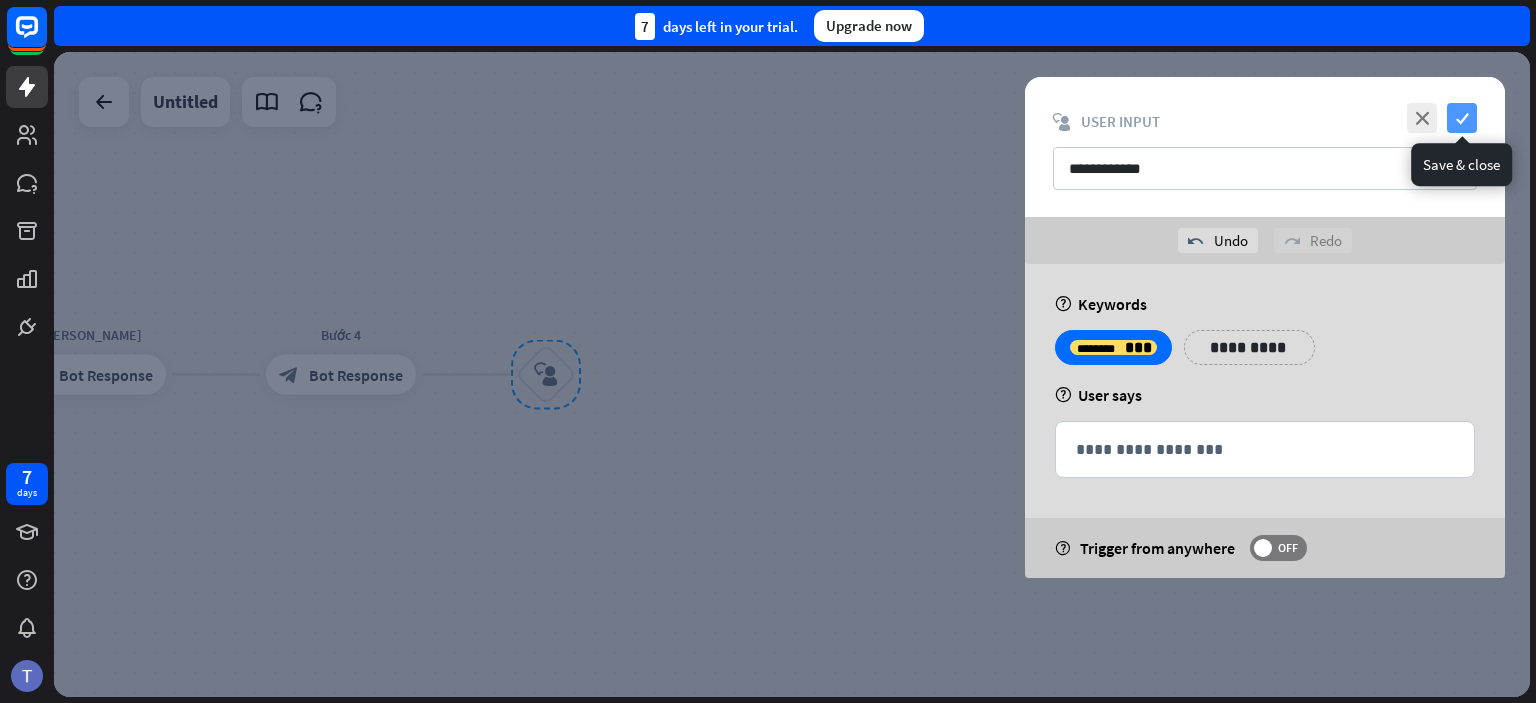 click on "check" at bounding box center [1462, 118] 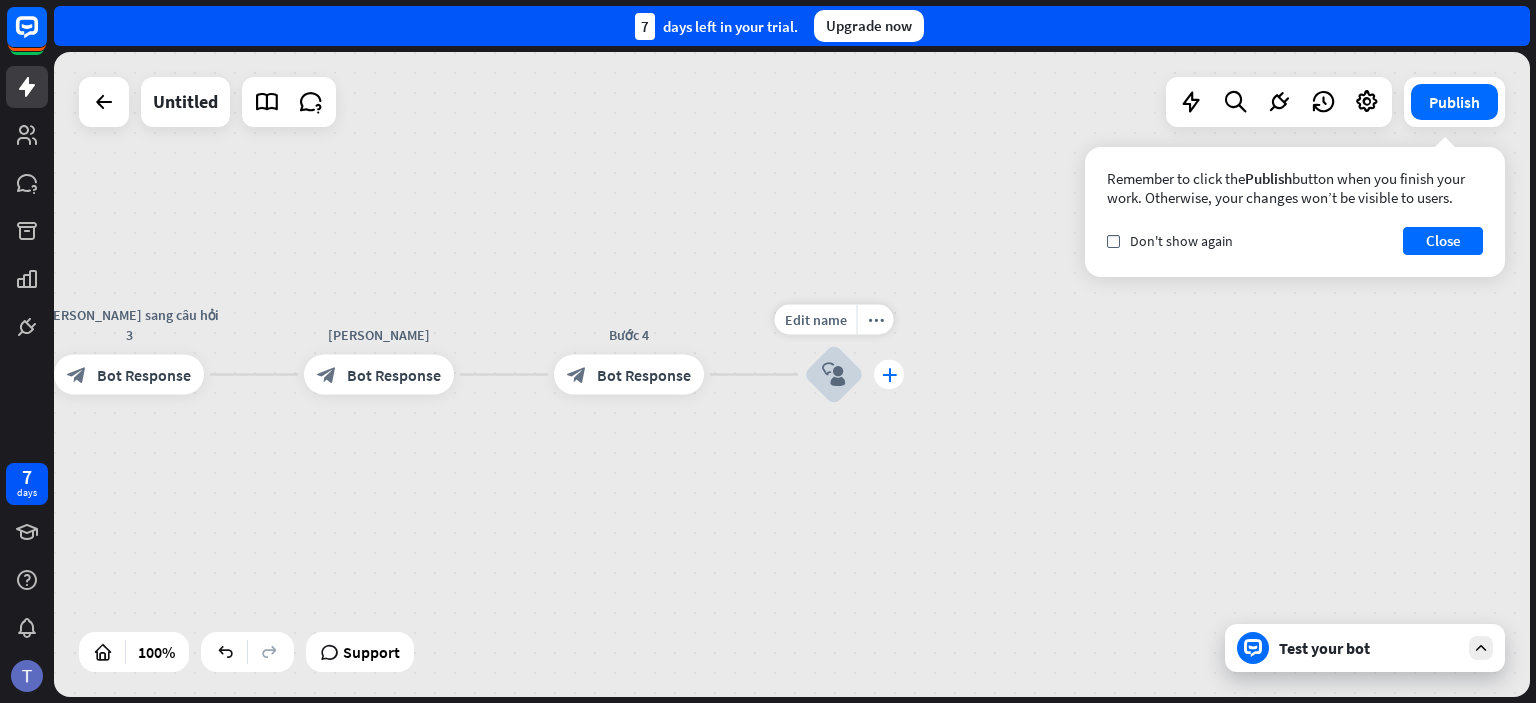 click on "plus" at bounding box center [889, 375] 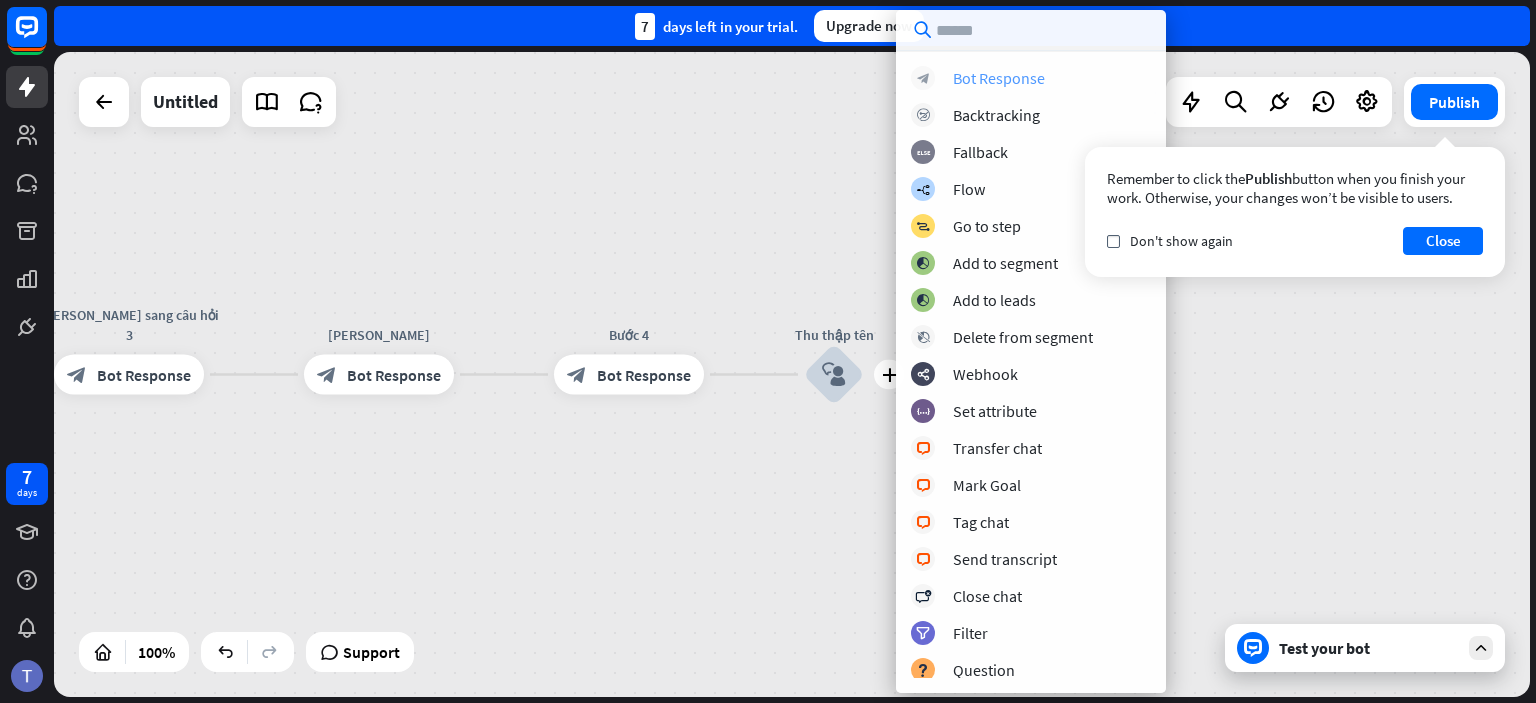 click on "Bot Response" at bounding box center (999, 78) 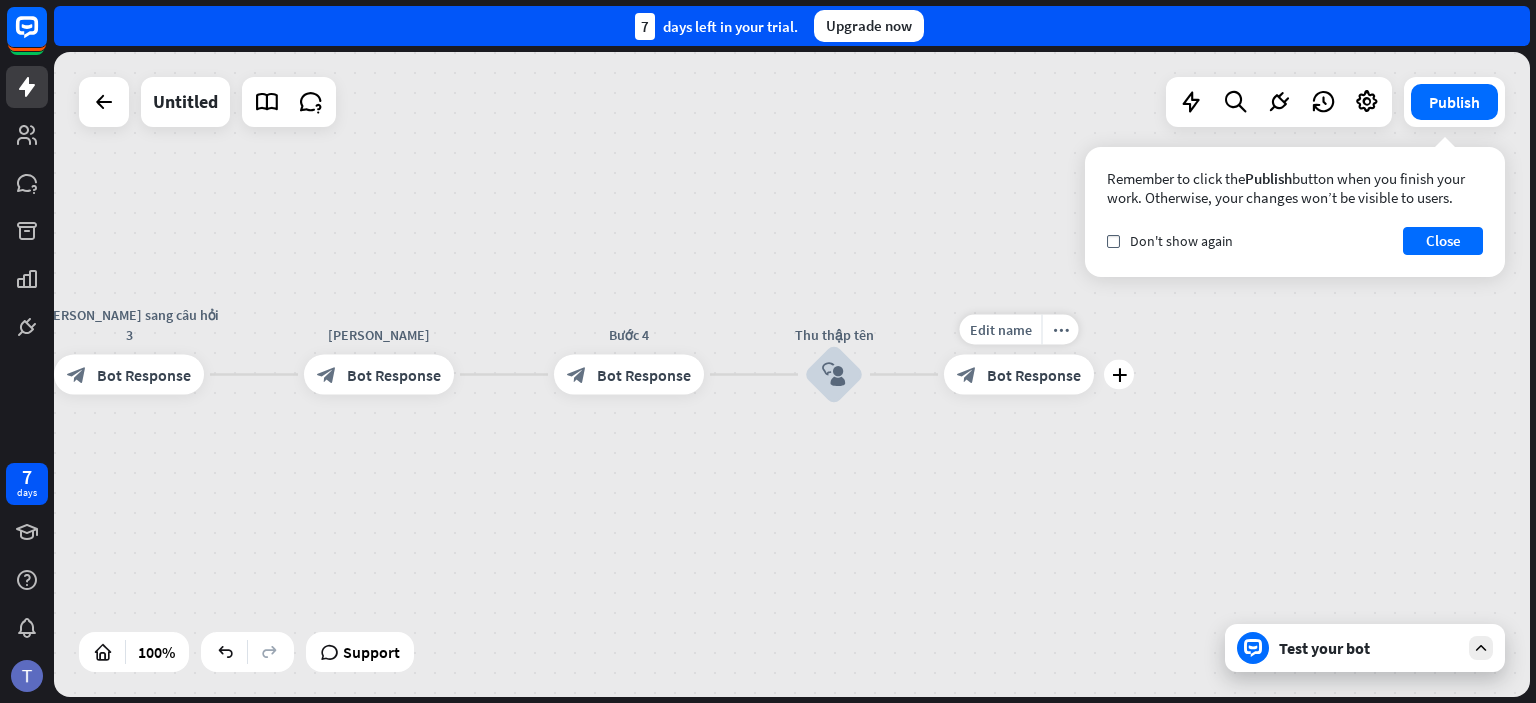 click on "Bot Response" at bounding box center (1034, 375) 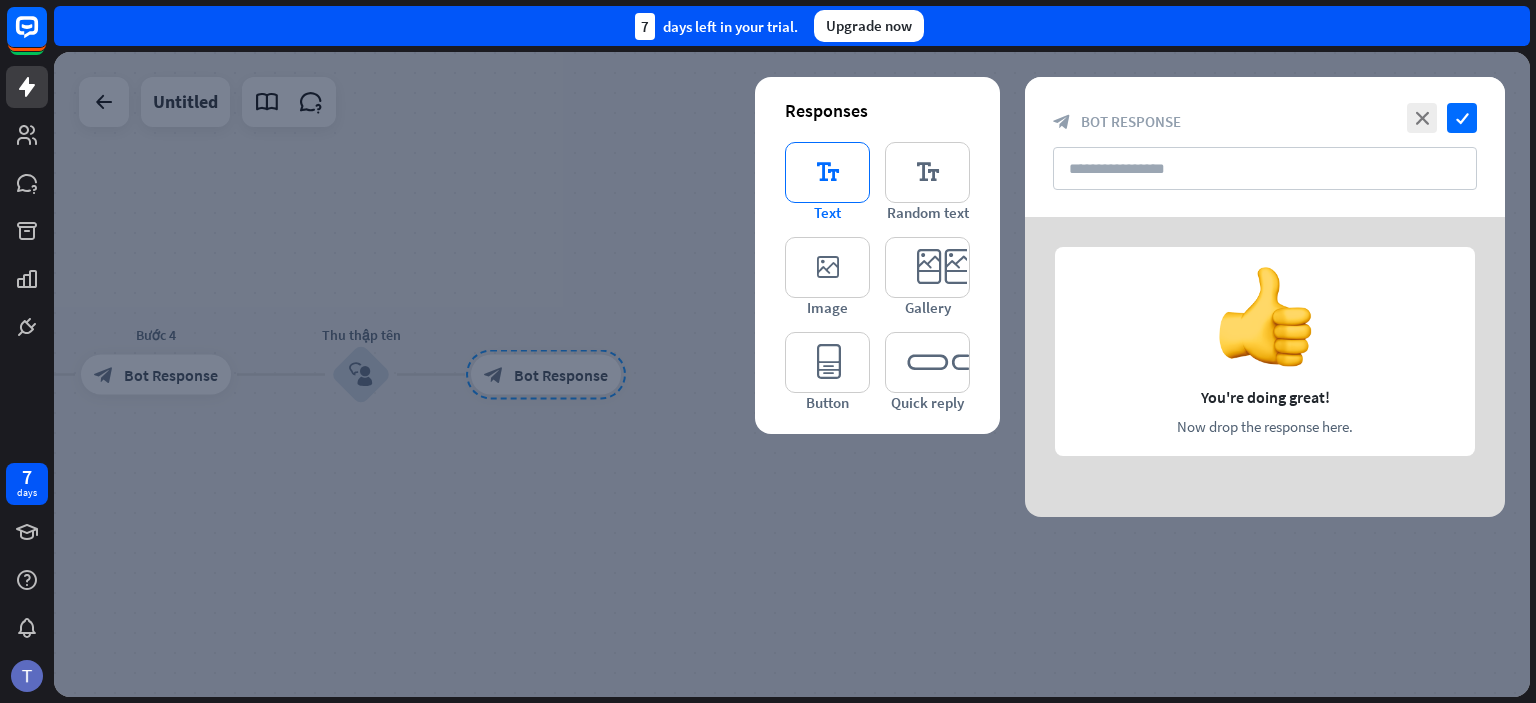 type 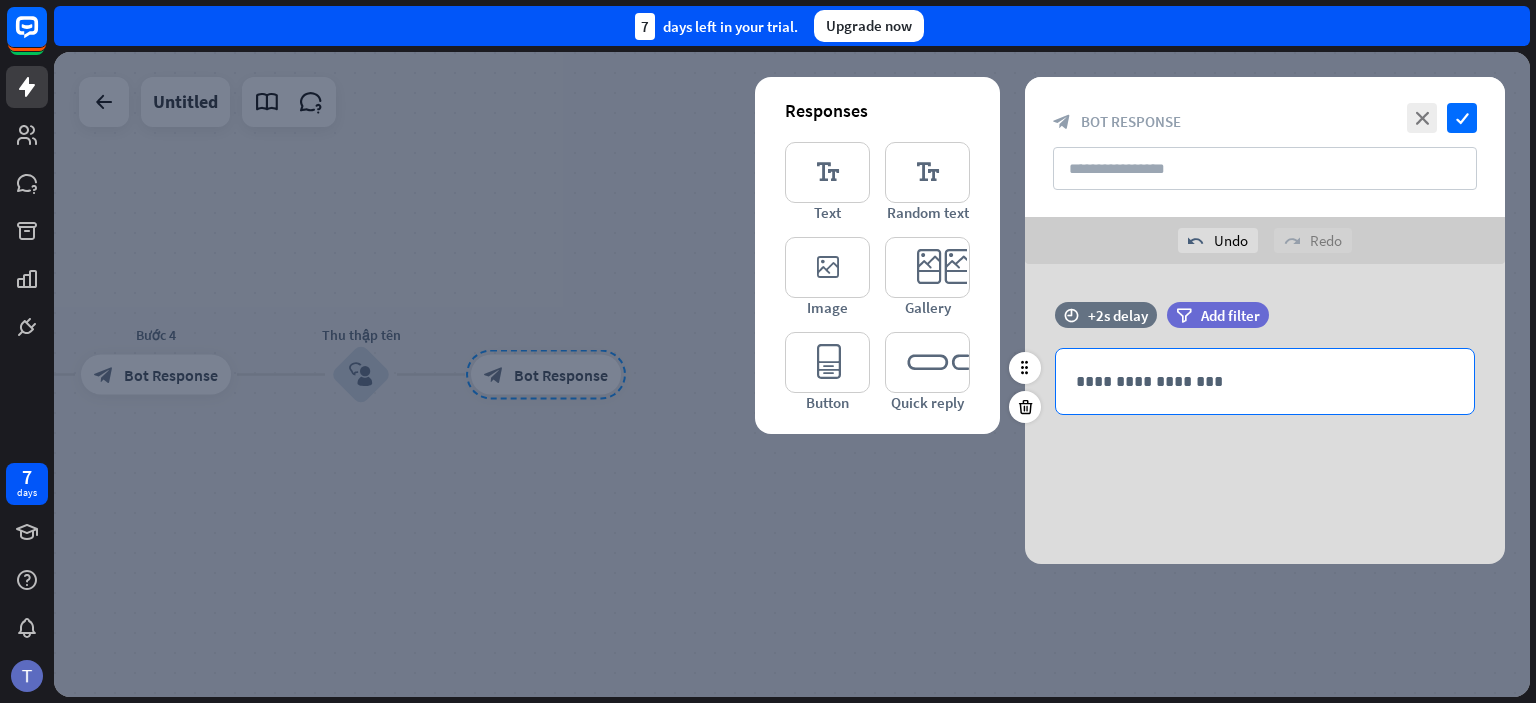 click on "**********" at bounding box center [1265, 381] 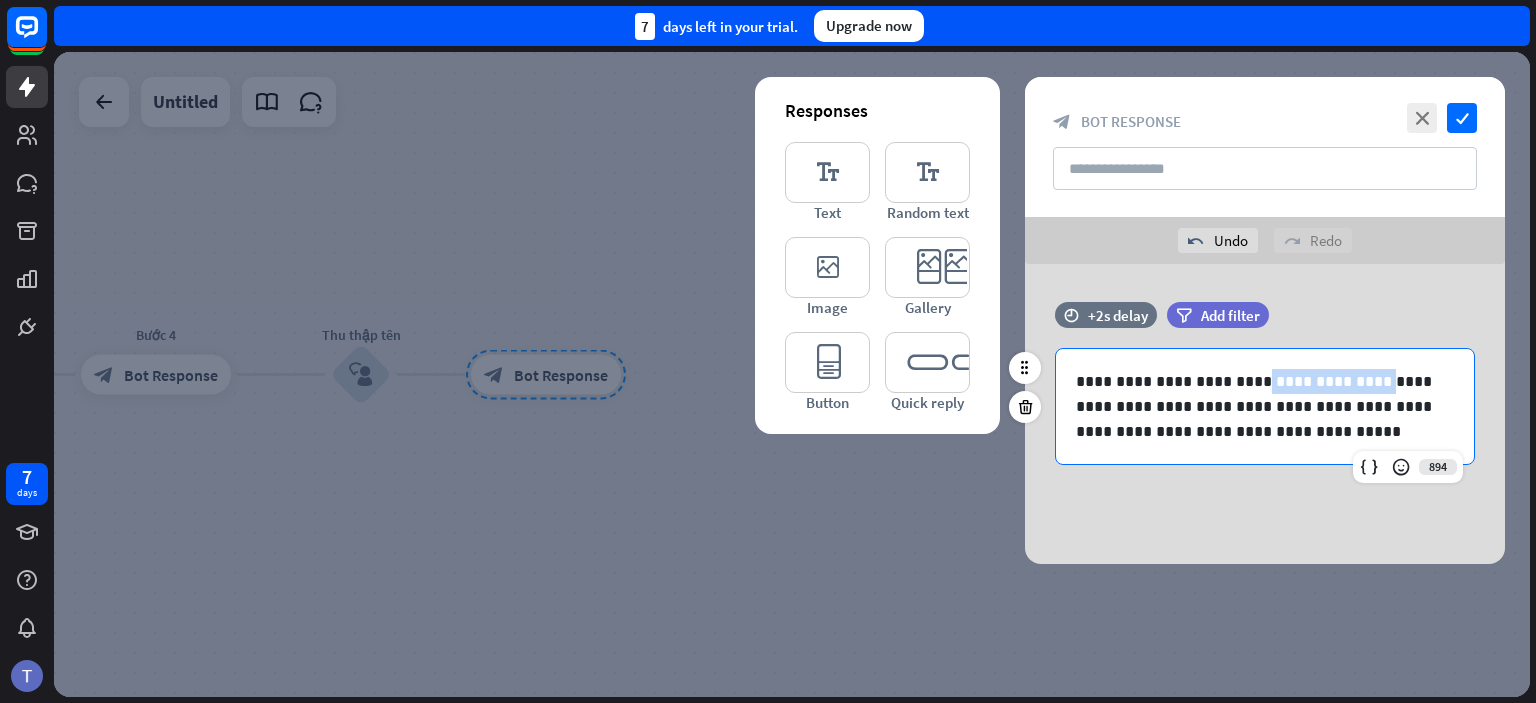 drag, startPoint x: 1352, startPoint y: 383, endPoint x: 1234, endPoint y: 381, distance: 118.016945 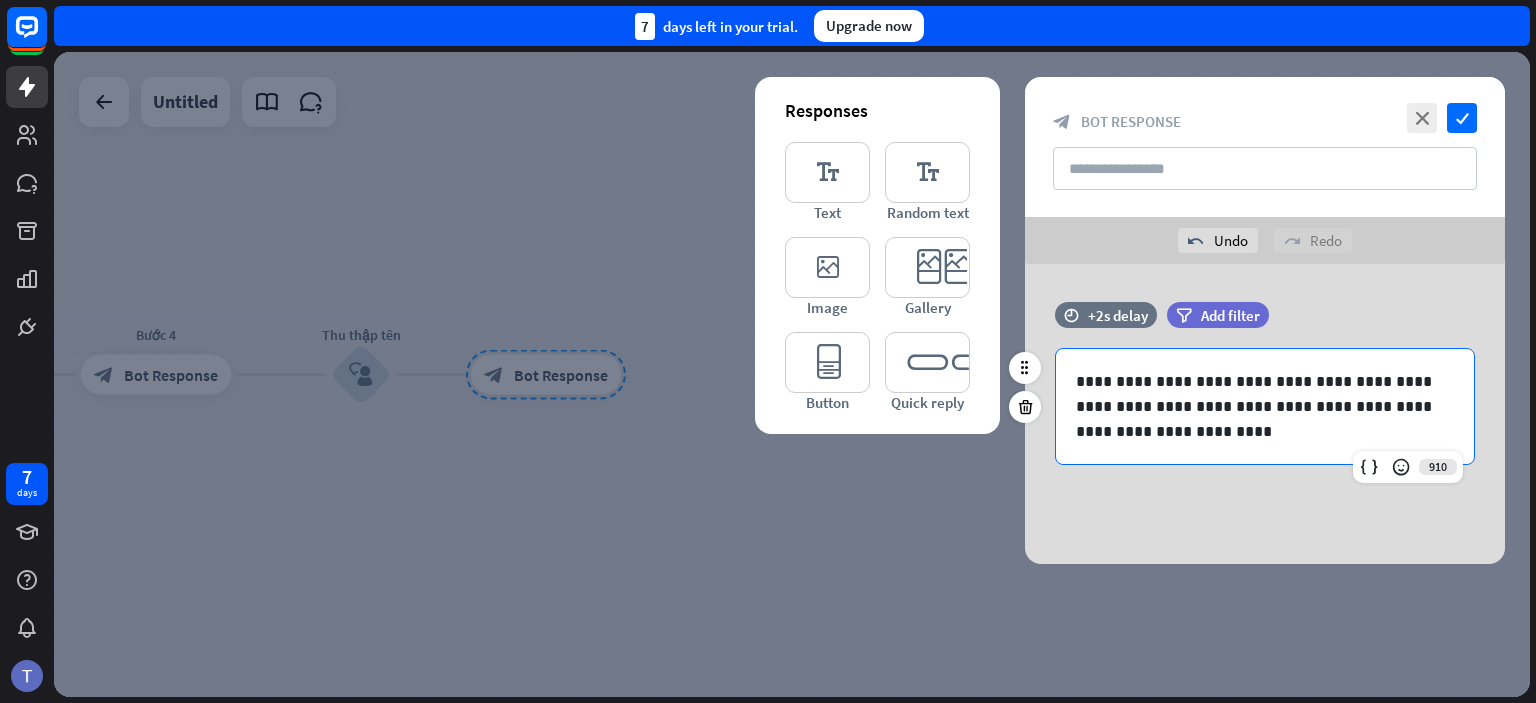 type 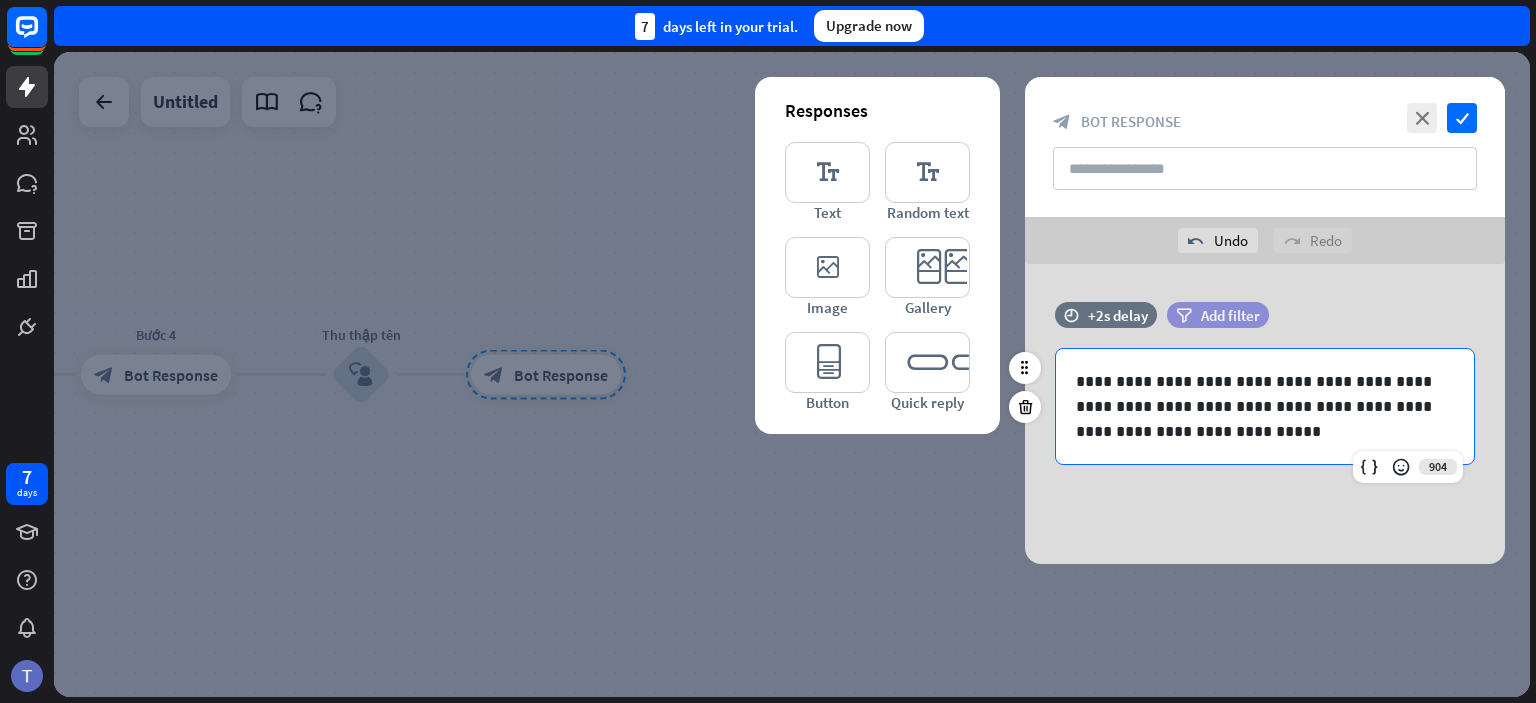click on "Add filter" at bounding box center (1230, 315) 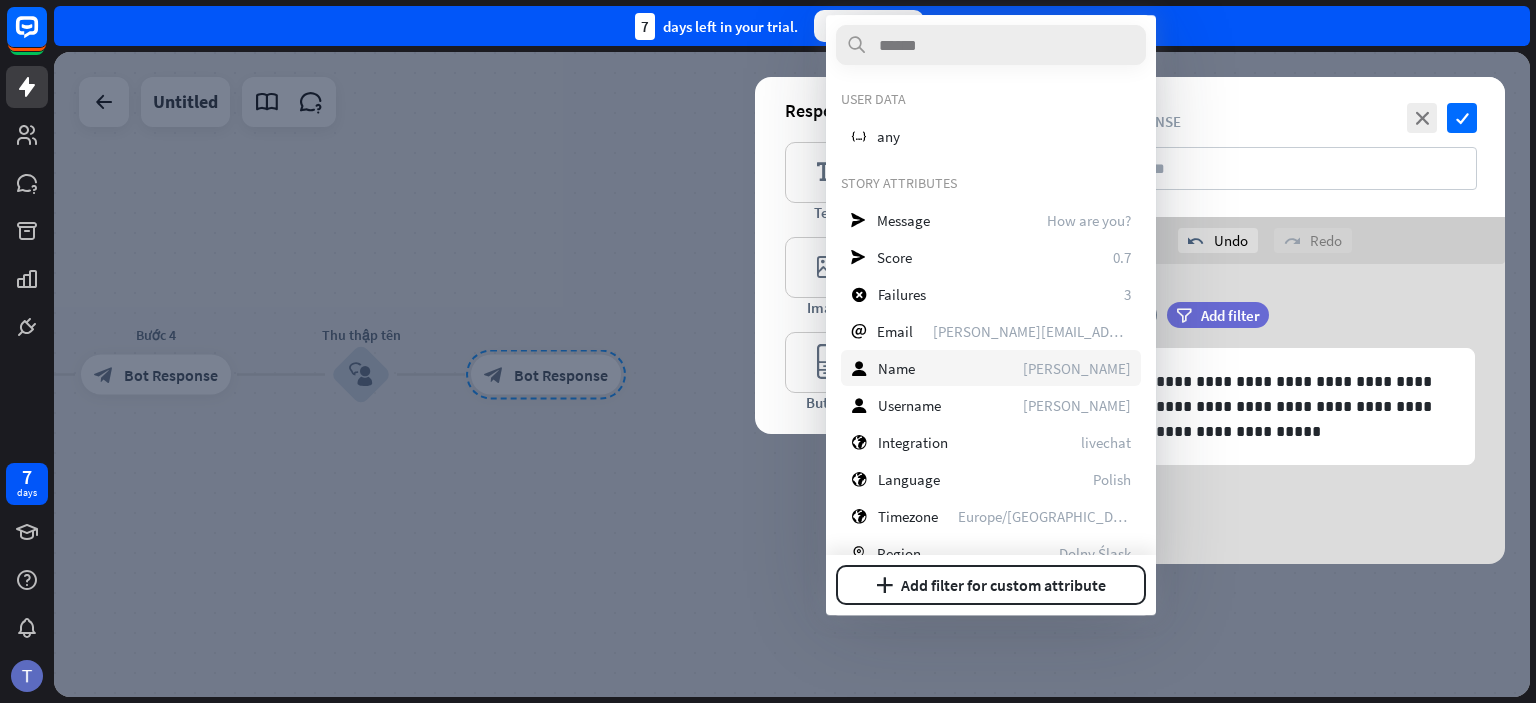 click on "user
Name
[PERSON_NAME]" at bounding box center (991, 368) 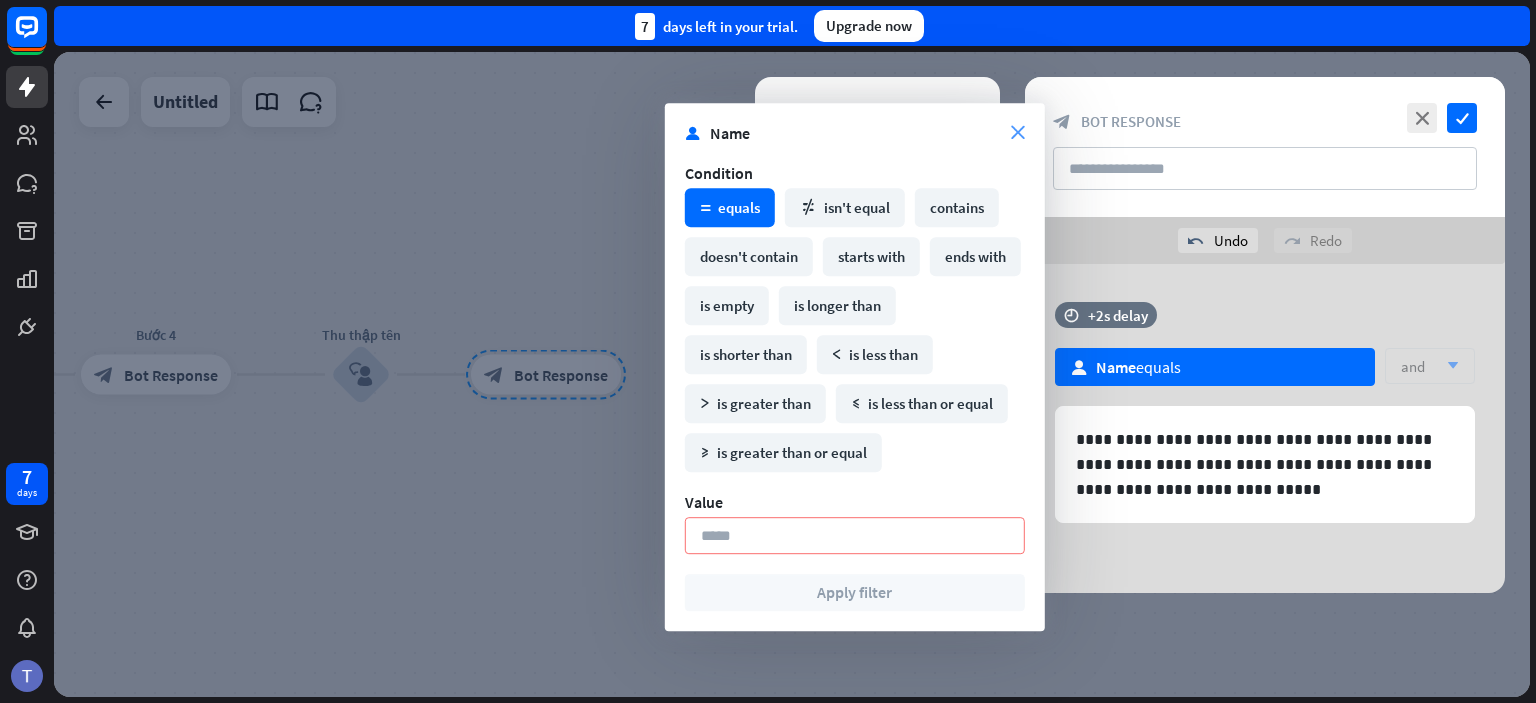 click on "close" at bounding box center (1018, 133) 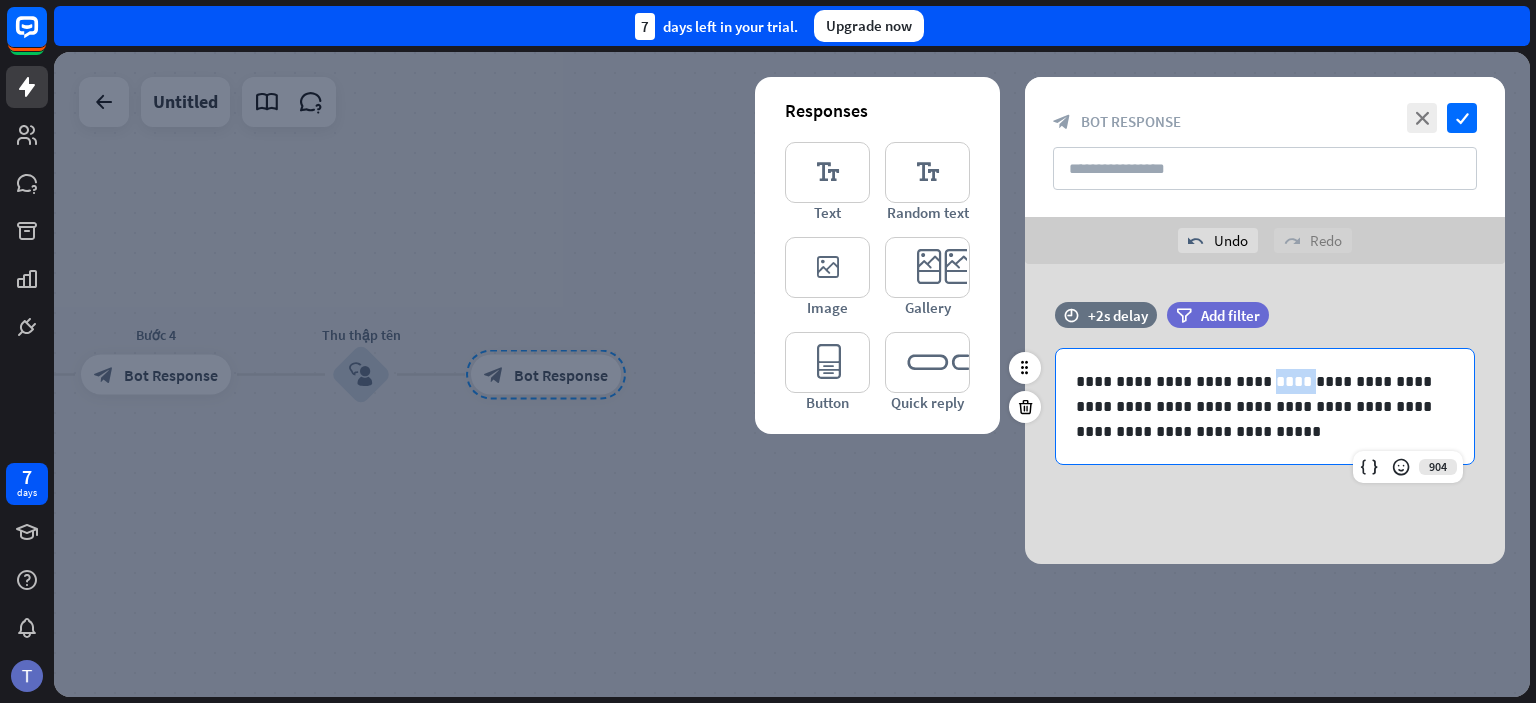 drag, startPoint x: 1285, startPoint y: 381, endPoint x: 1237, endPoint y: 380, distance: 48.010414 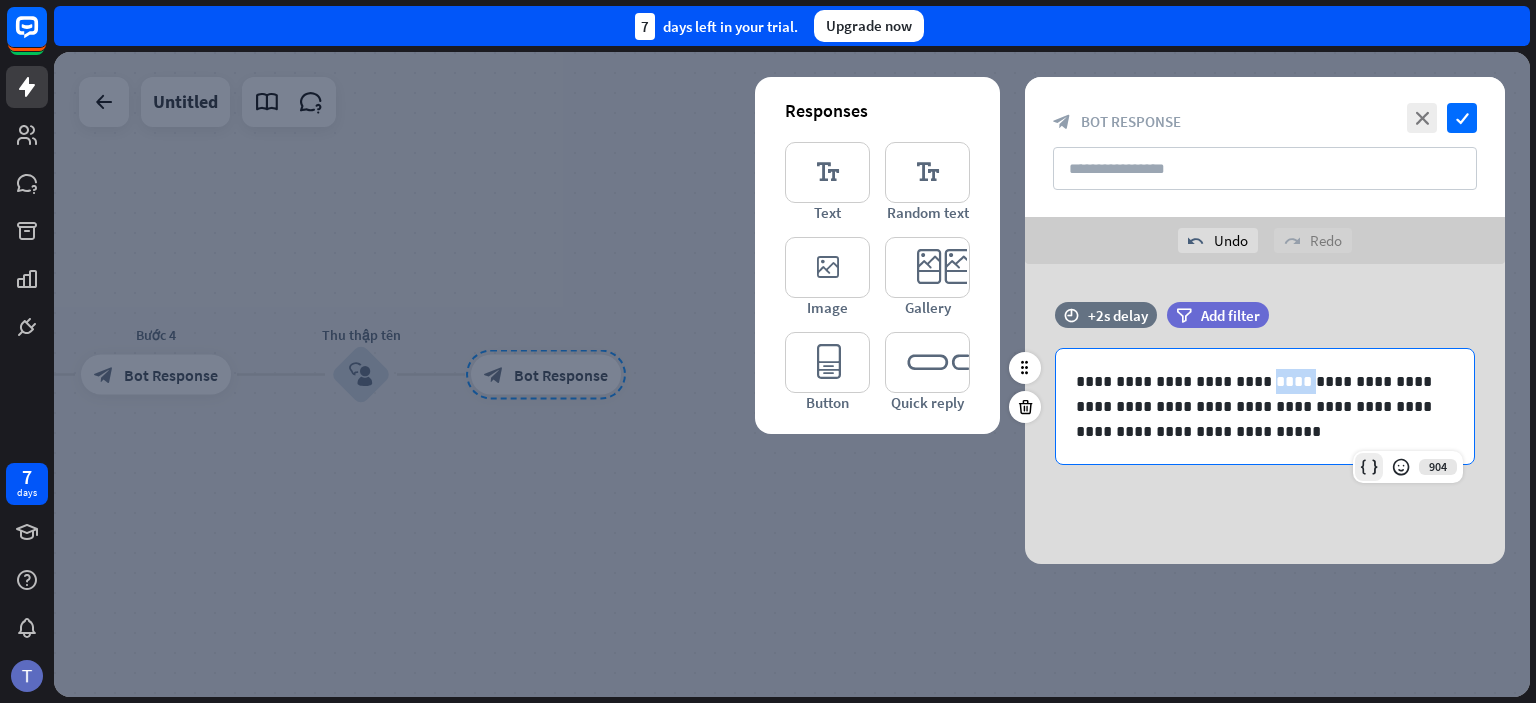 click at bounding box center (1369, 467) 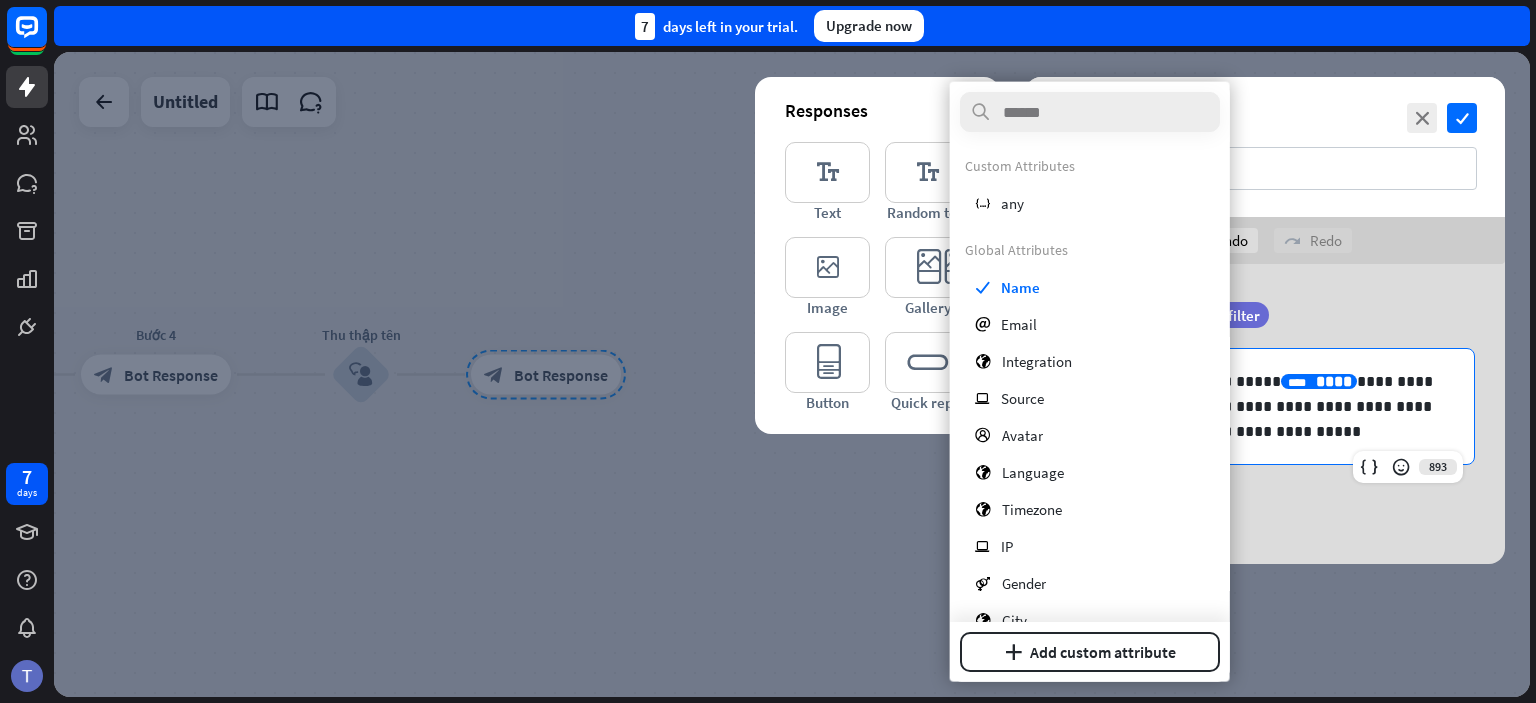 click on "**********" at bounding box center [1265, 414] 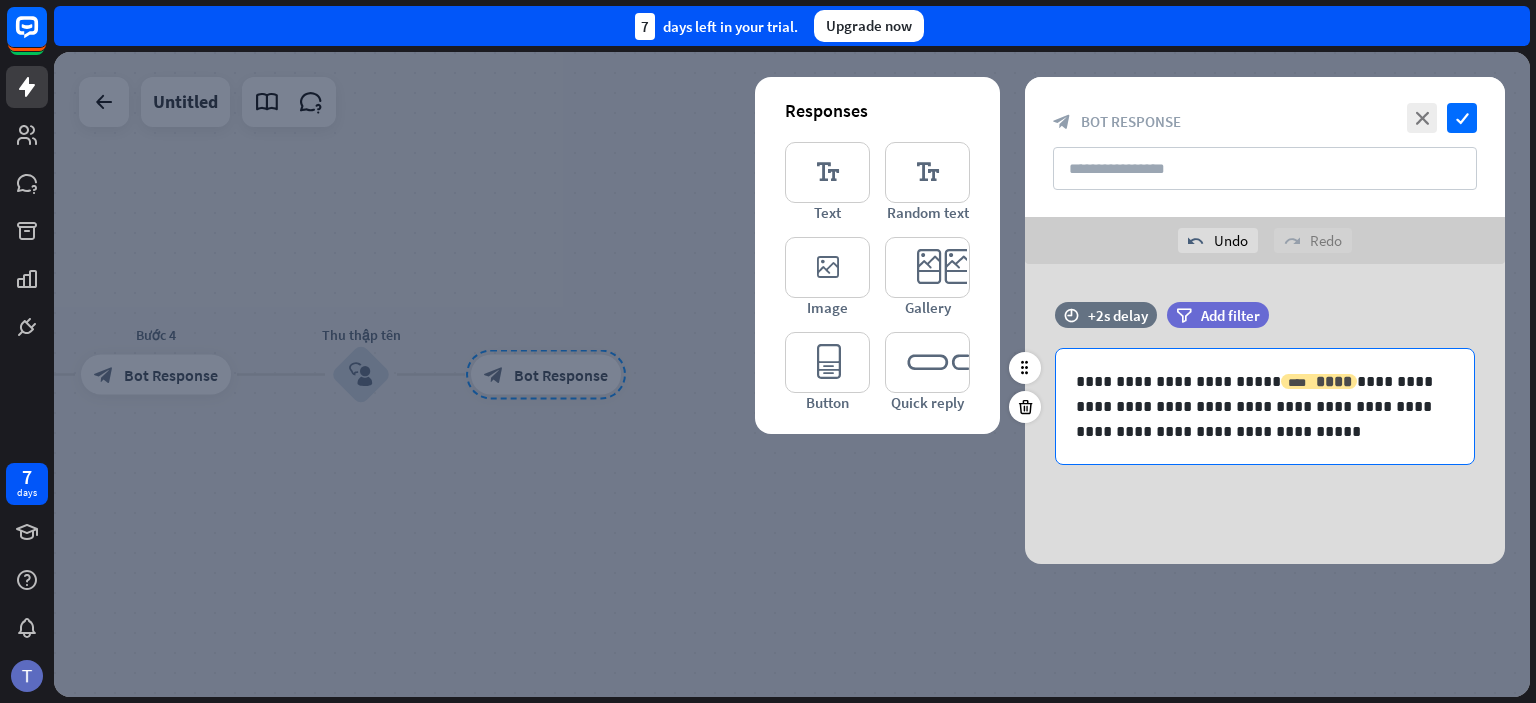click on "****   ****" at bounding box center [1319, 381] 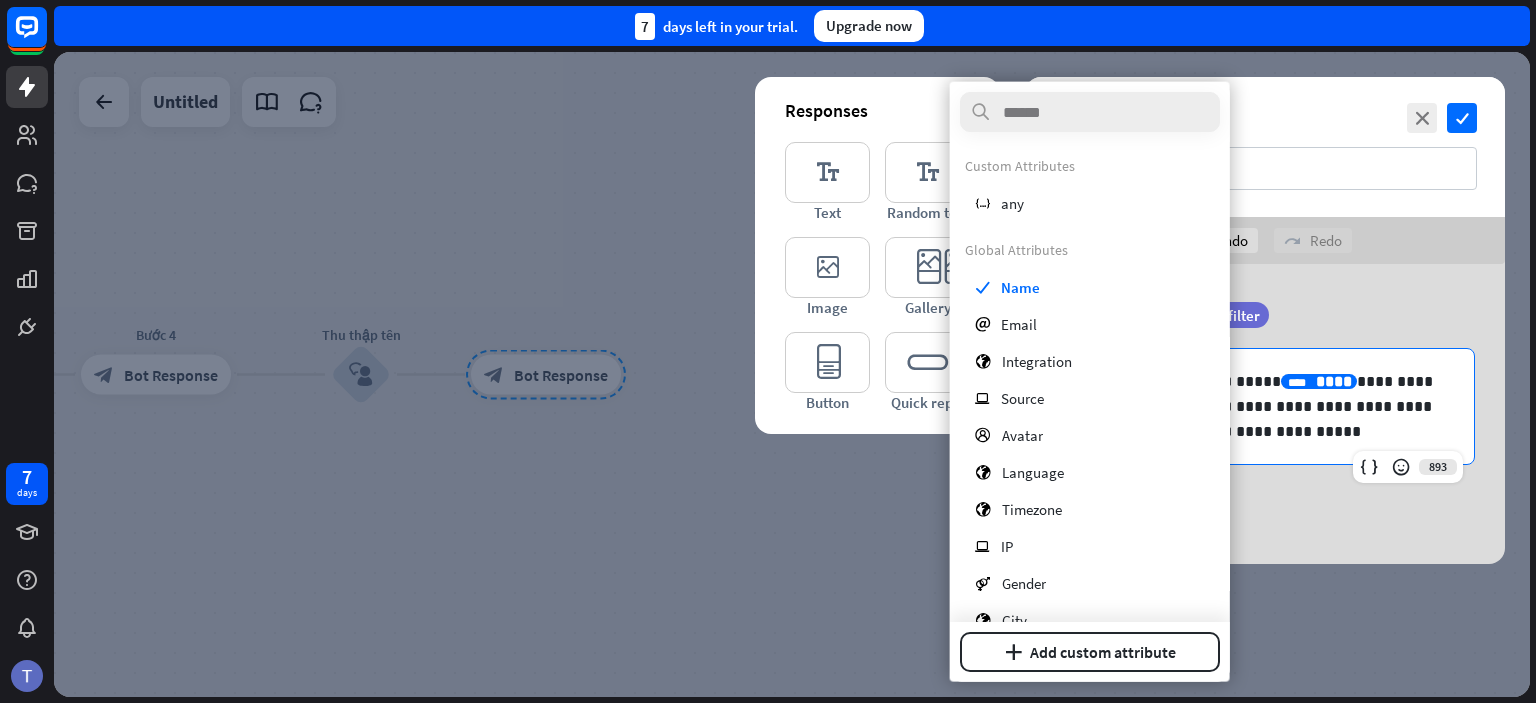 click on "****   ****" at bounding box center [1319, 381] 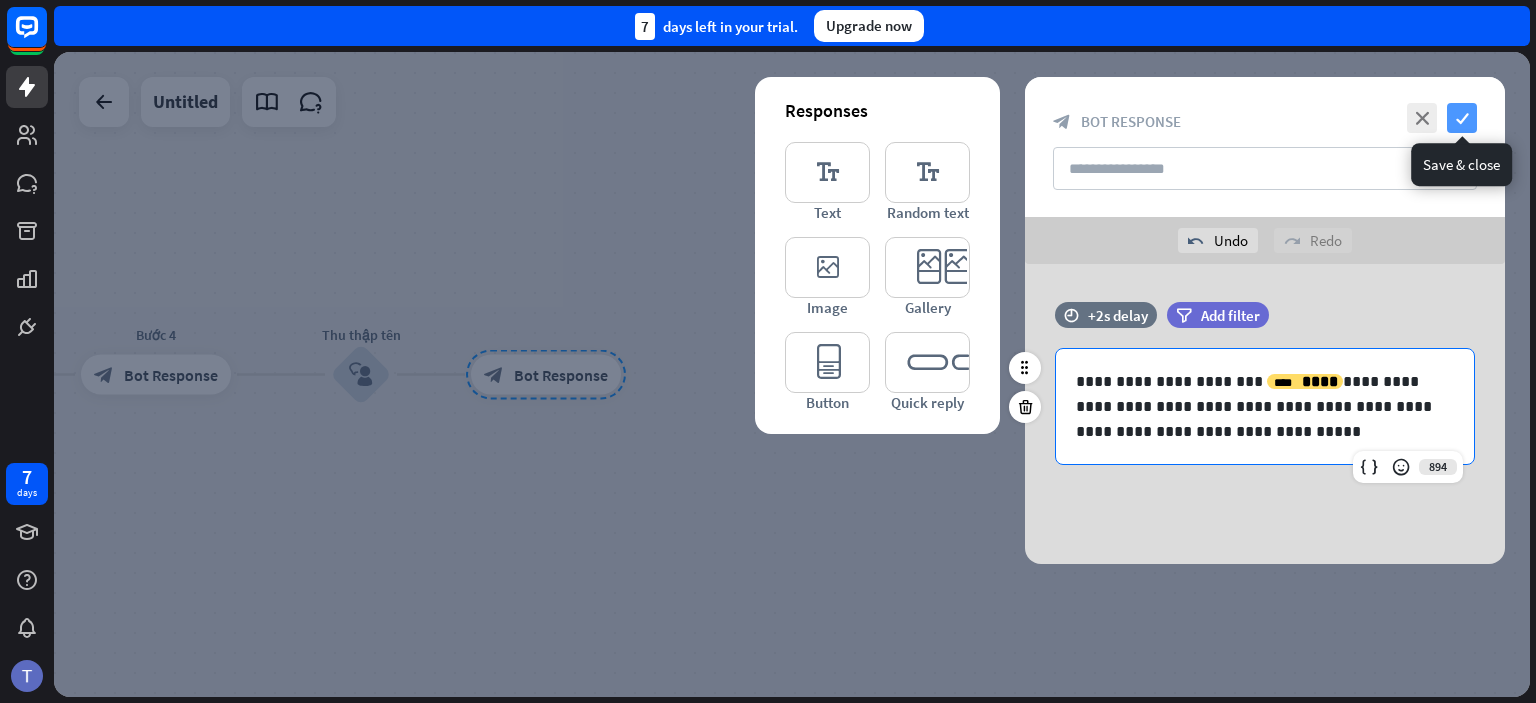click on "check" at bounding box center (1462, 118) 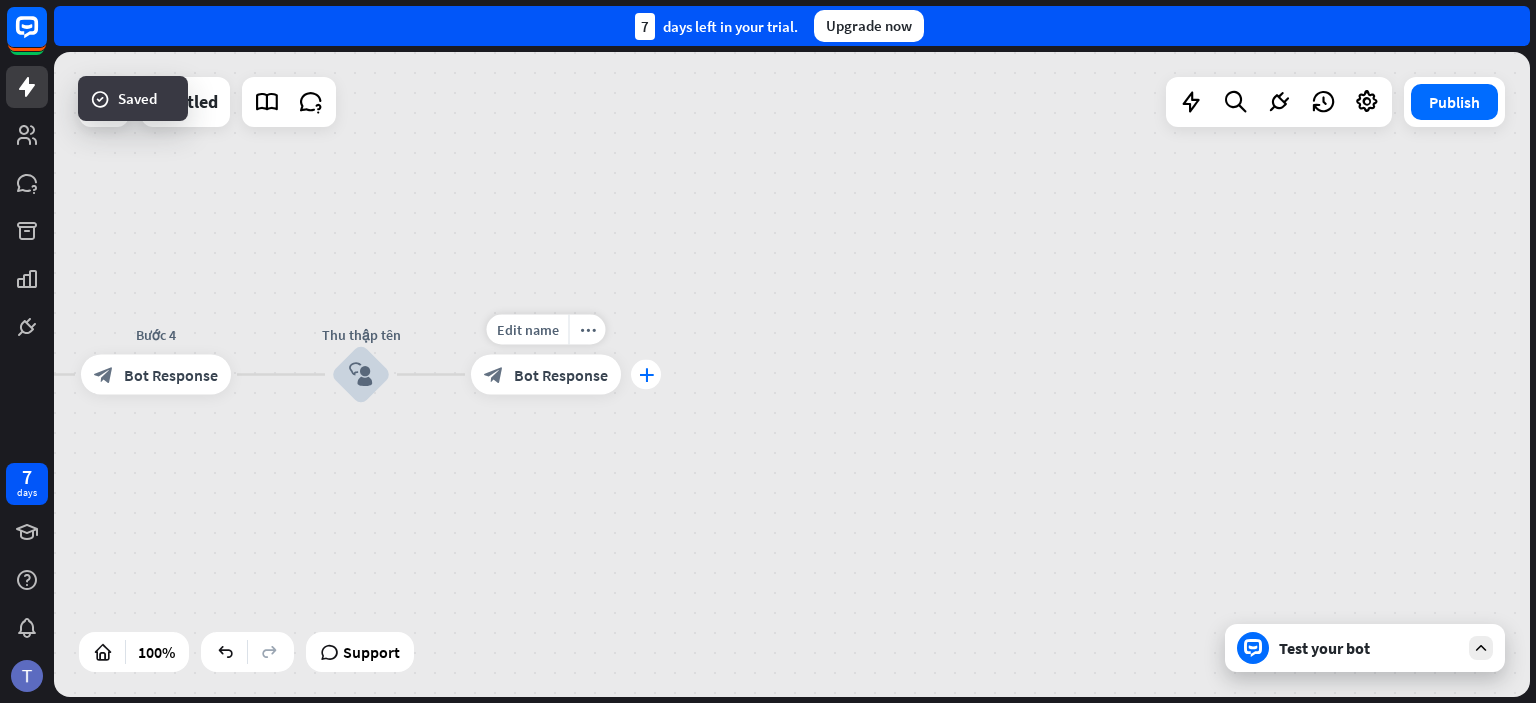click on "plus" at bounding box center [646, 375] 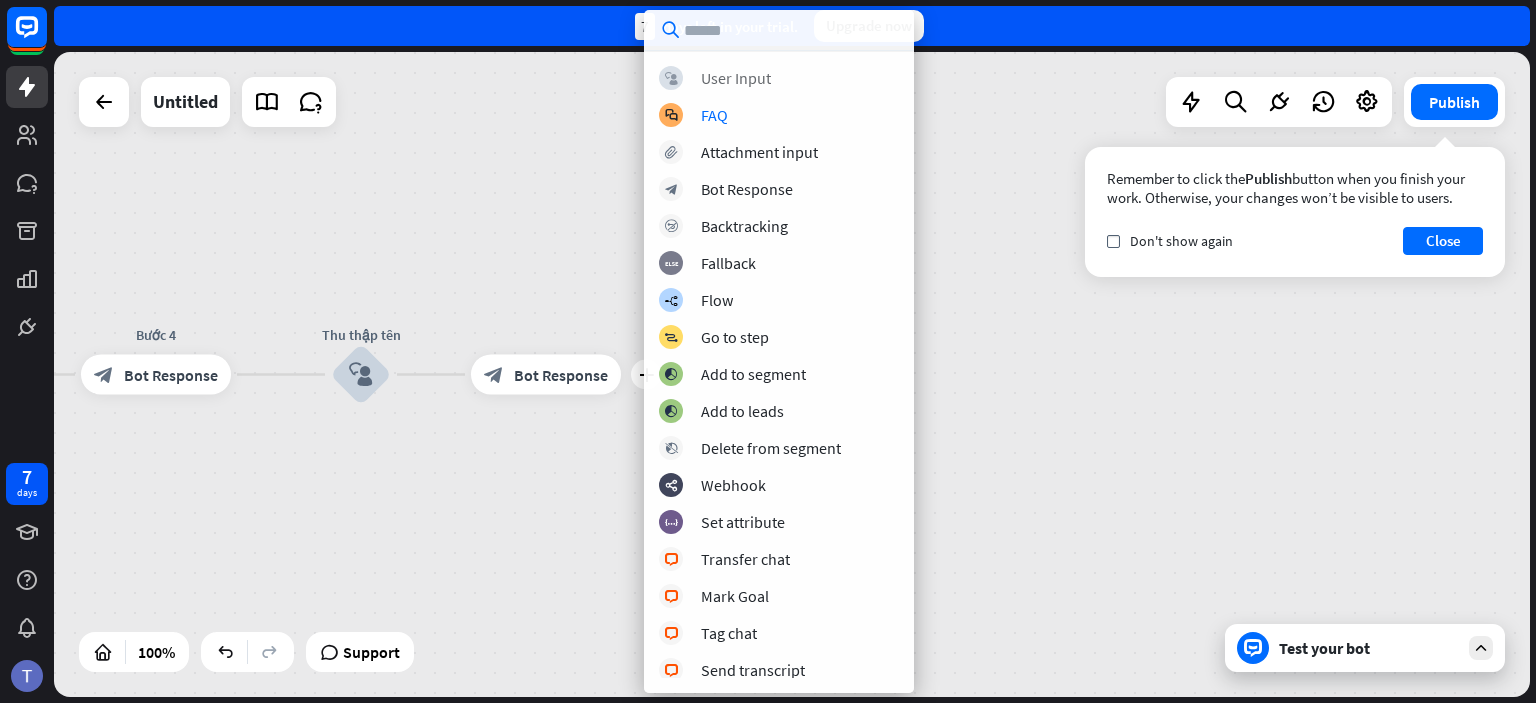 click on "User Input" at bounding box center [736, 78] 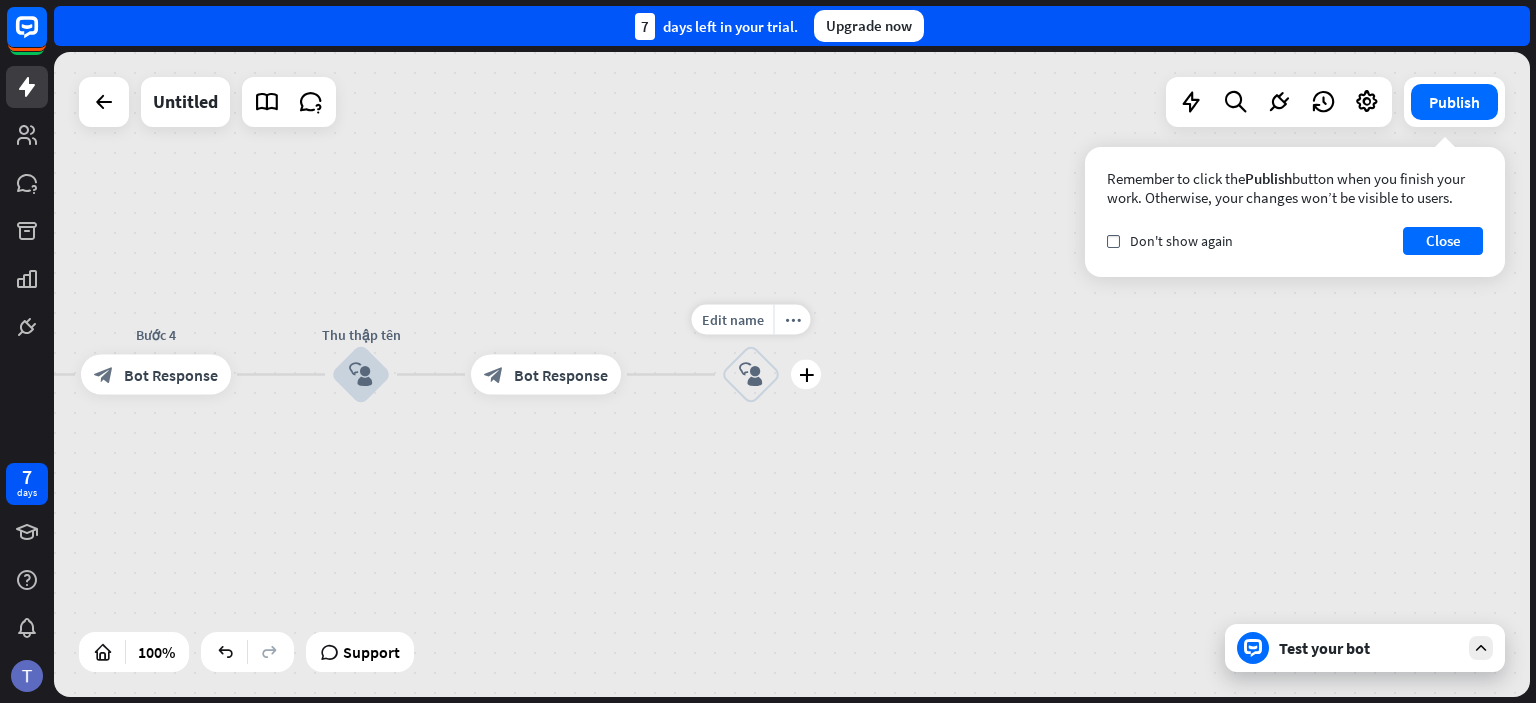 click on "block_user_input" at bounding box center [751, 375] 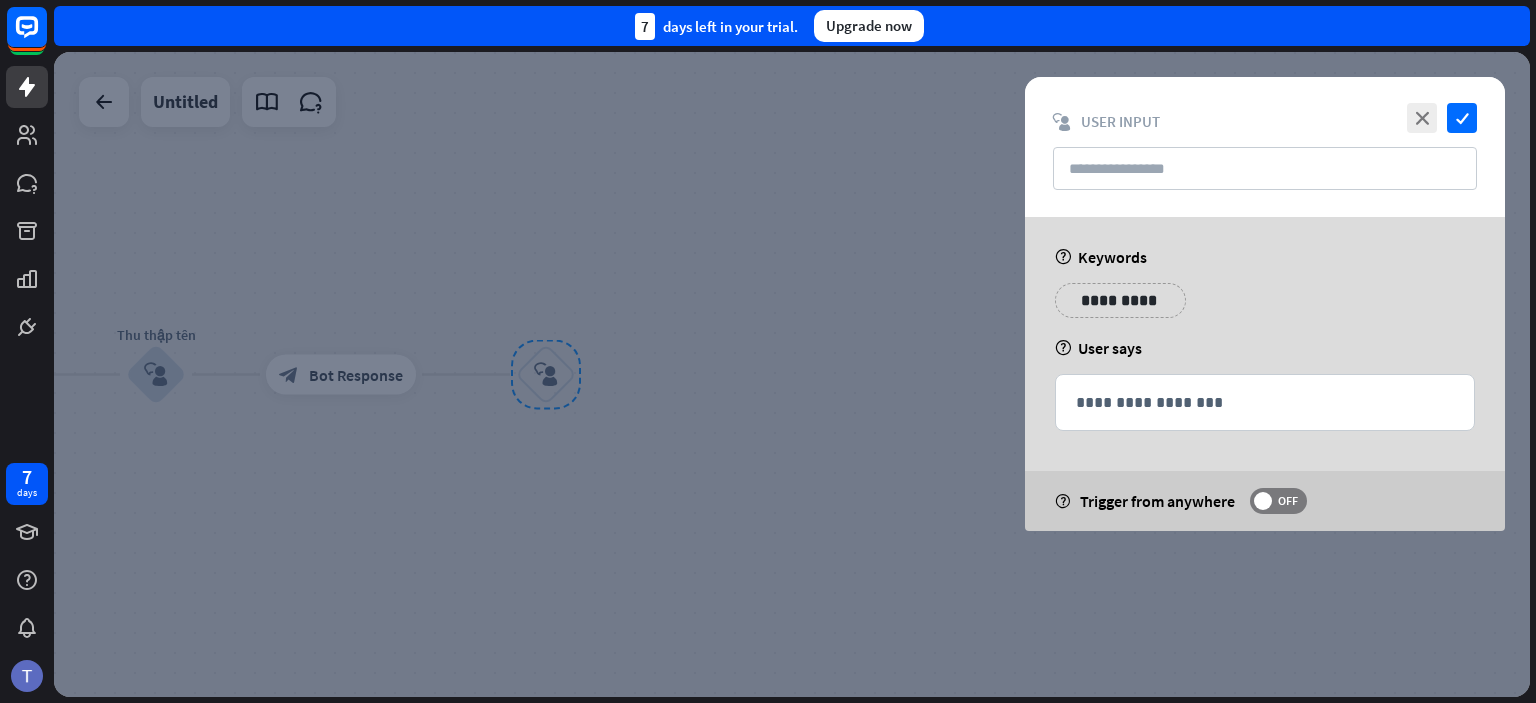 click on "**********" at bounding box center [1120, 300] 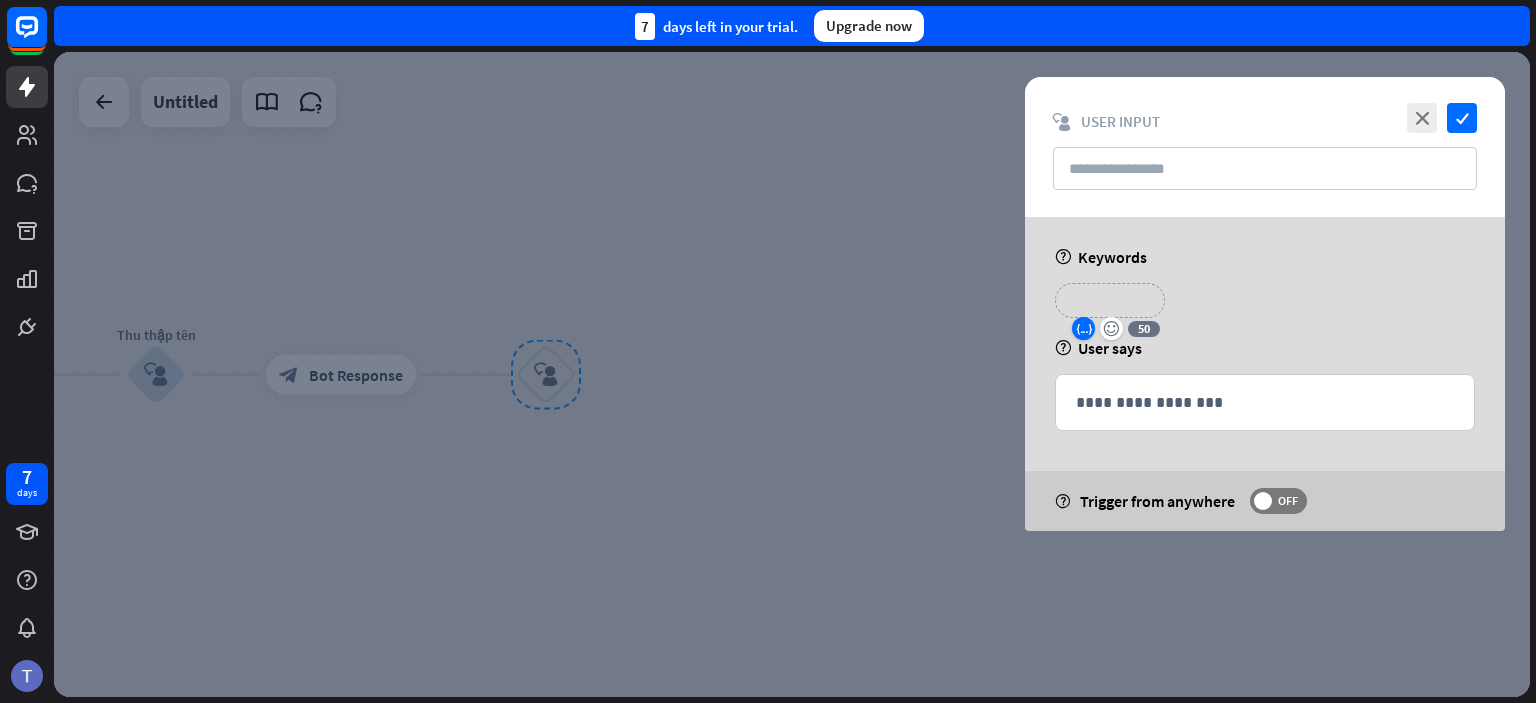 click on "variable" at bounding box center [1084, 329] 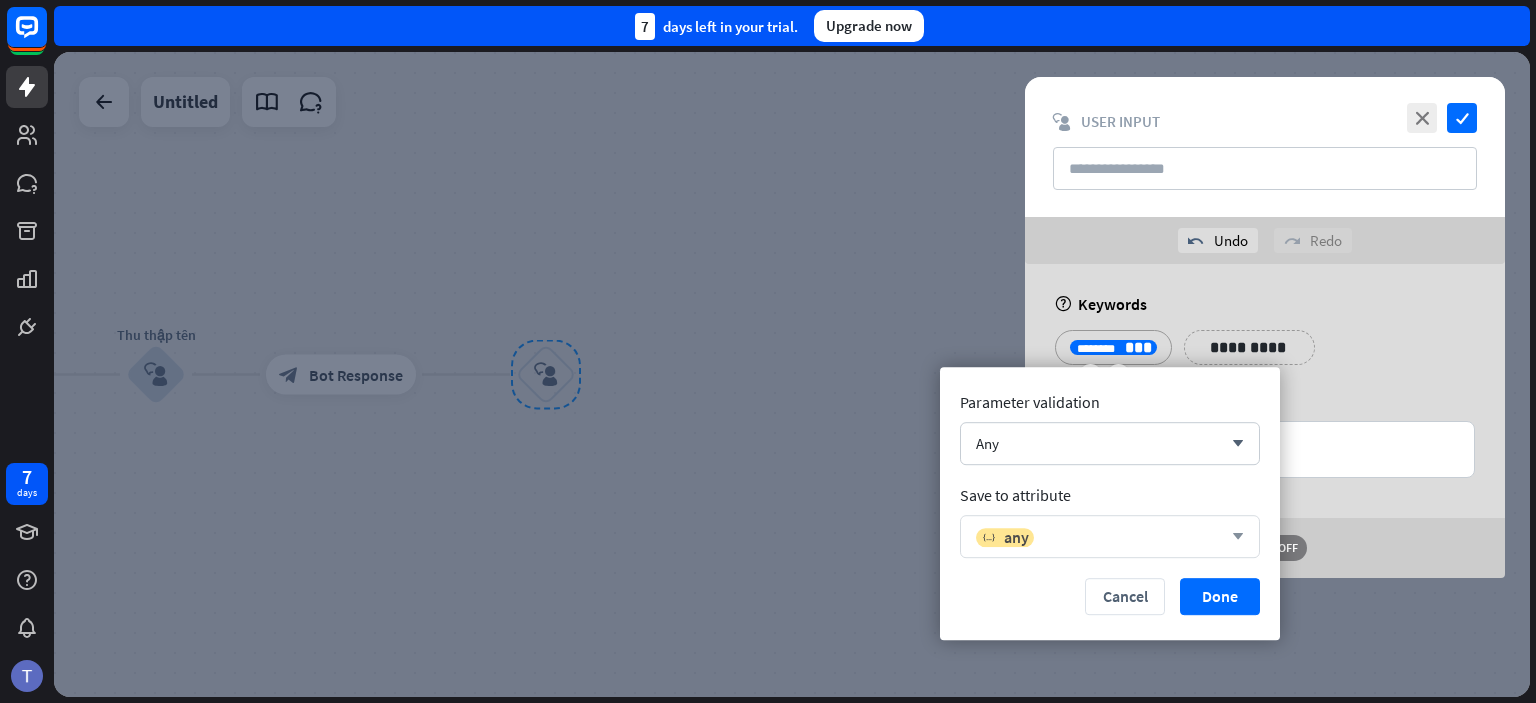 click on "variable   any" at bounding box center (1099, 537) 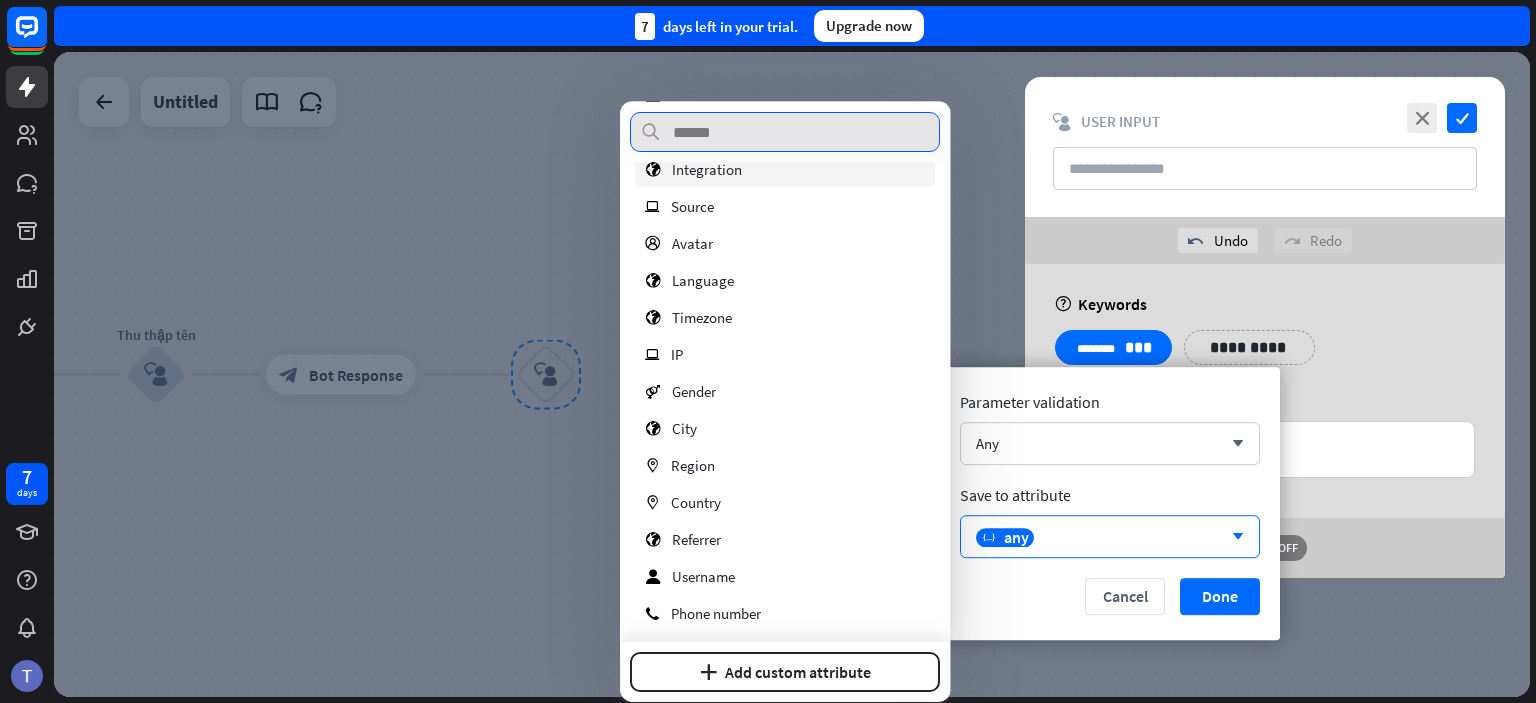 scroll, scrollTop: 216, scrollLeft: 0, axis: vertical 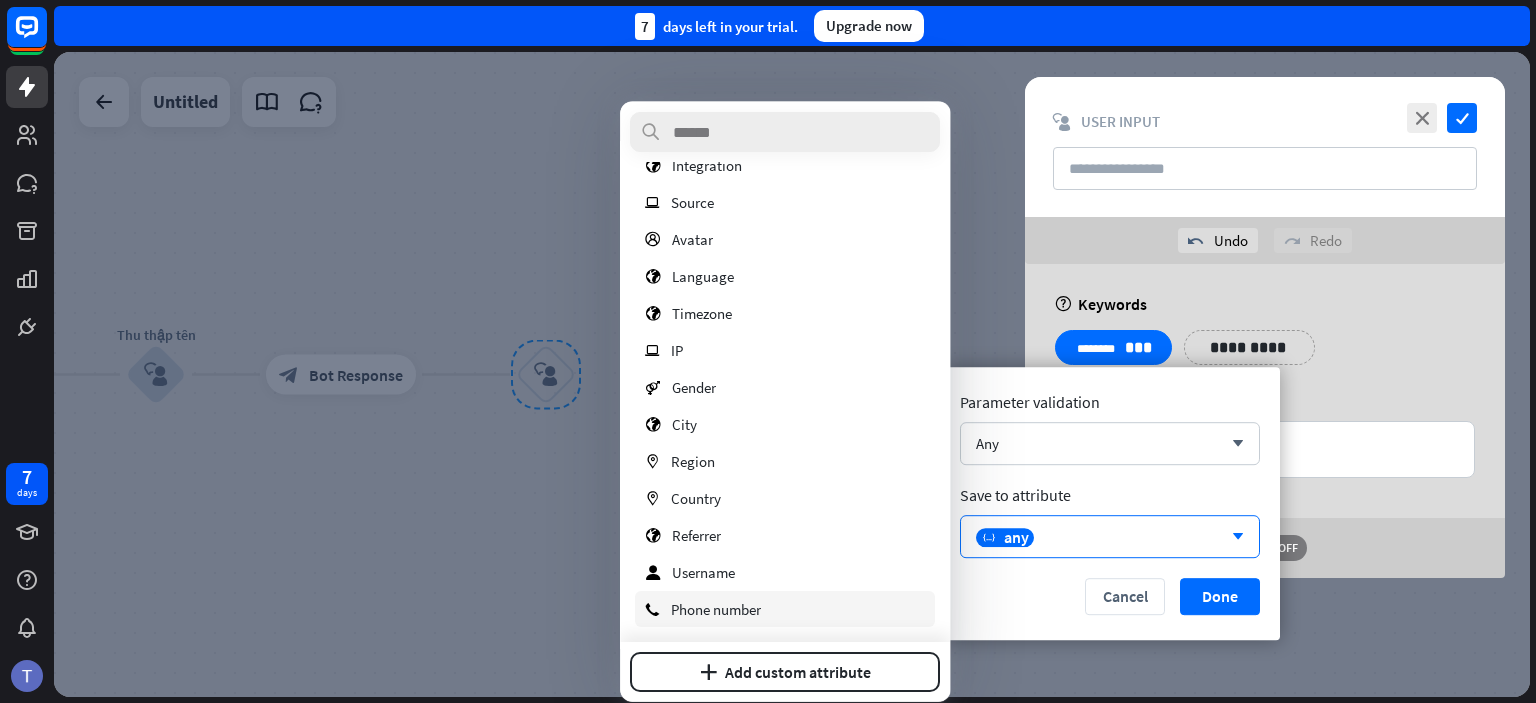 click on "Phone number" at bounding box center (716, 608) 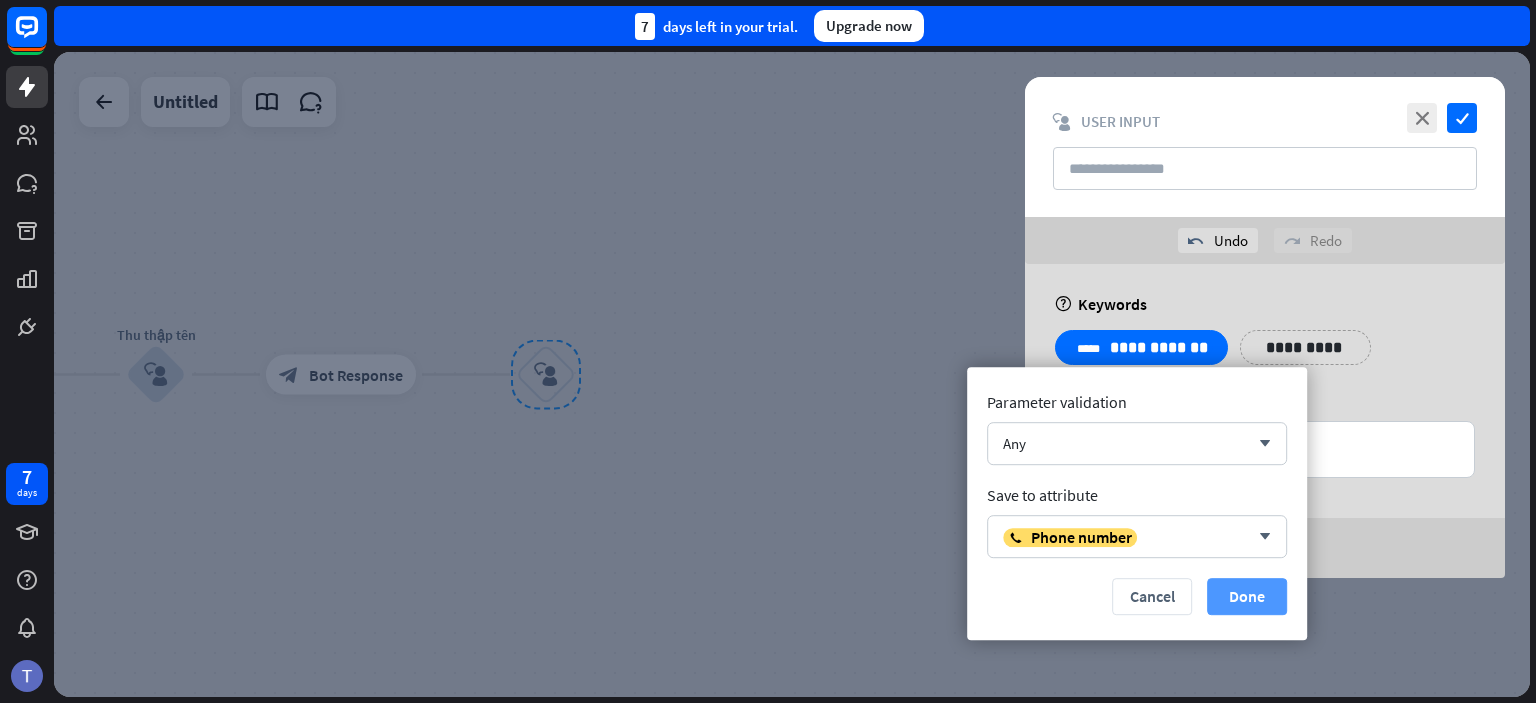 click on "Done" at bounding box center (1247, 596) 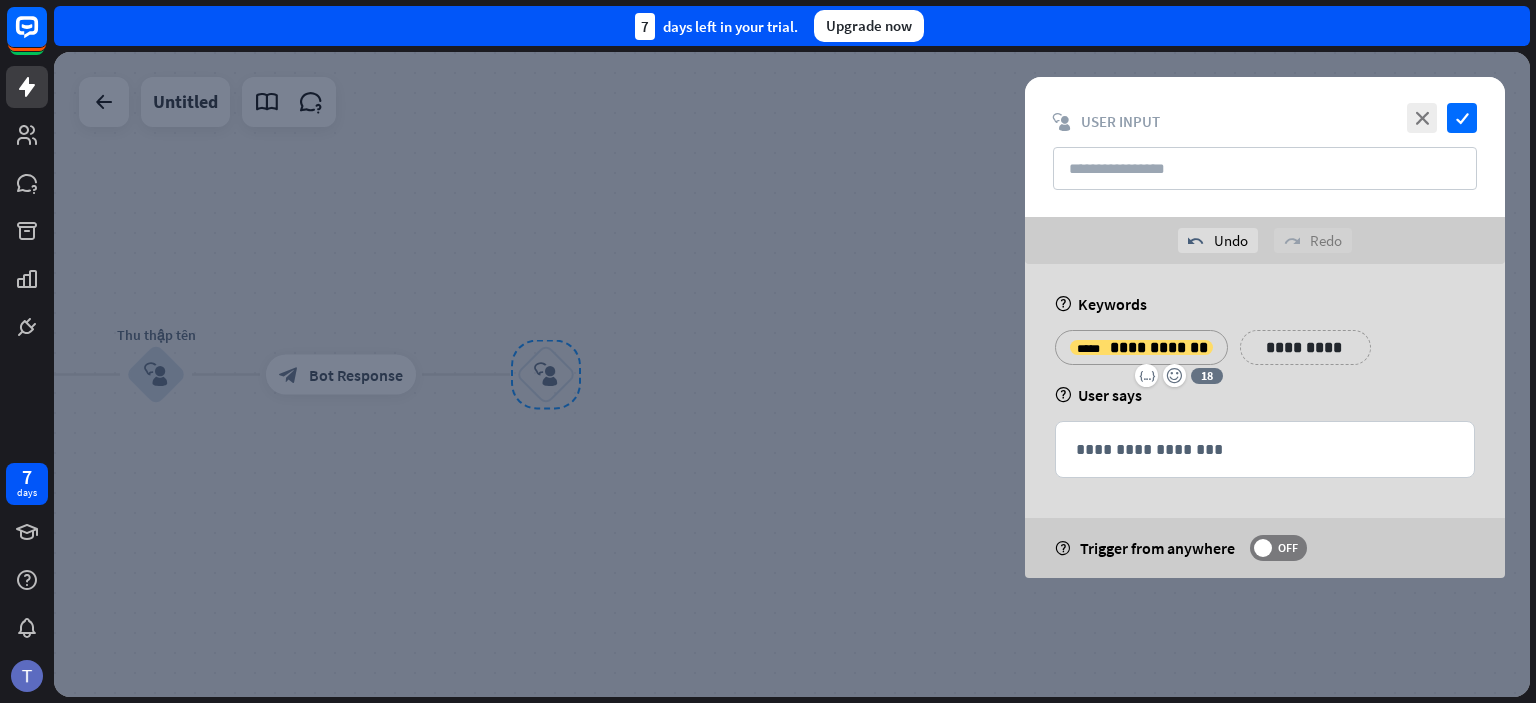 click at bounding box center [792, 374] 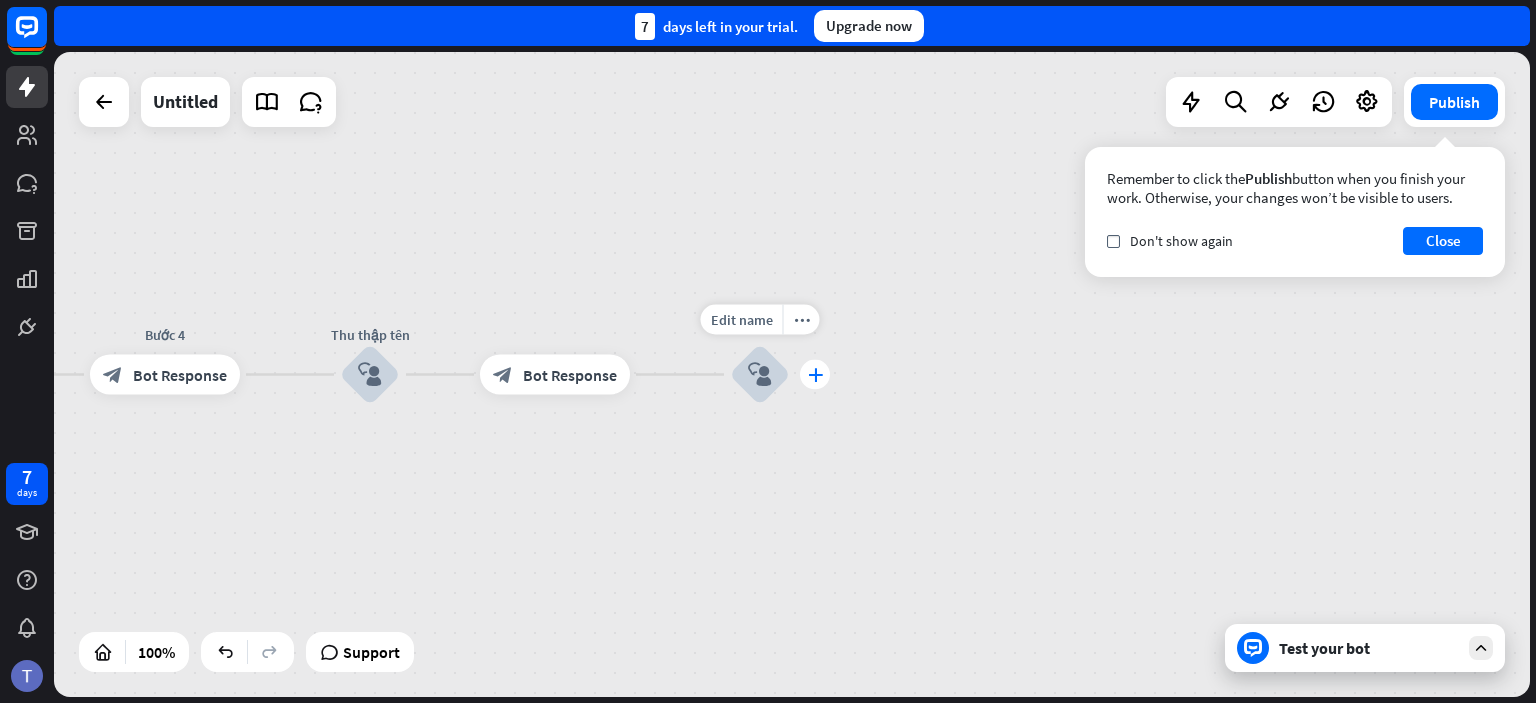 click on "plus" at bounding box center (815, 375) 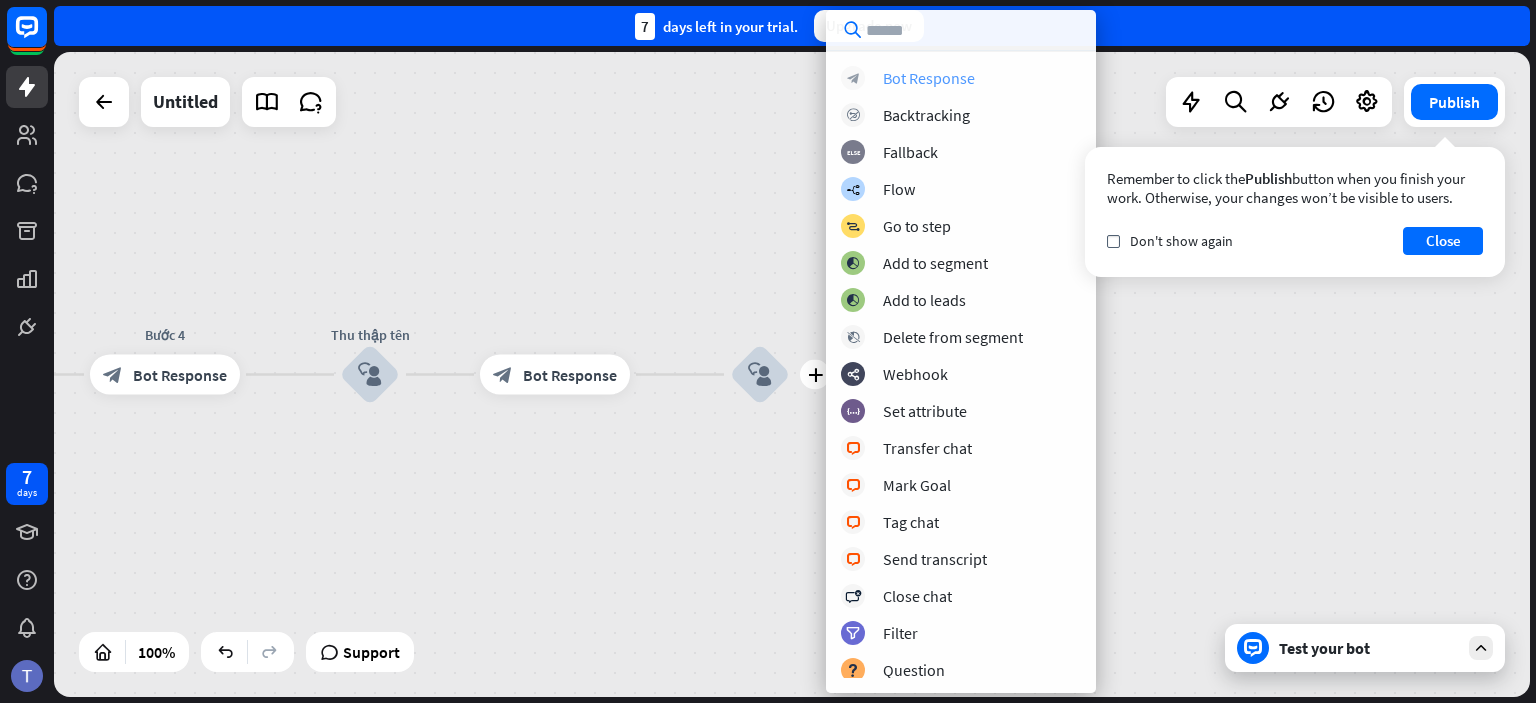 click on "Bot Response" at bounding box center [929, 78] 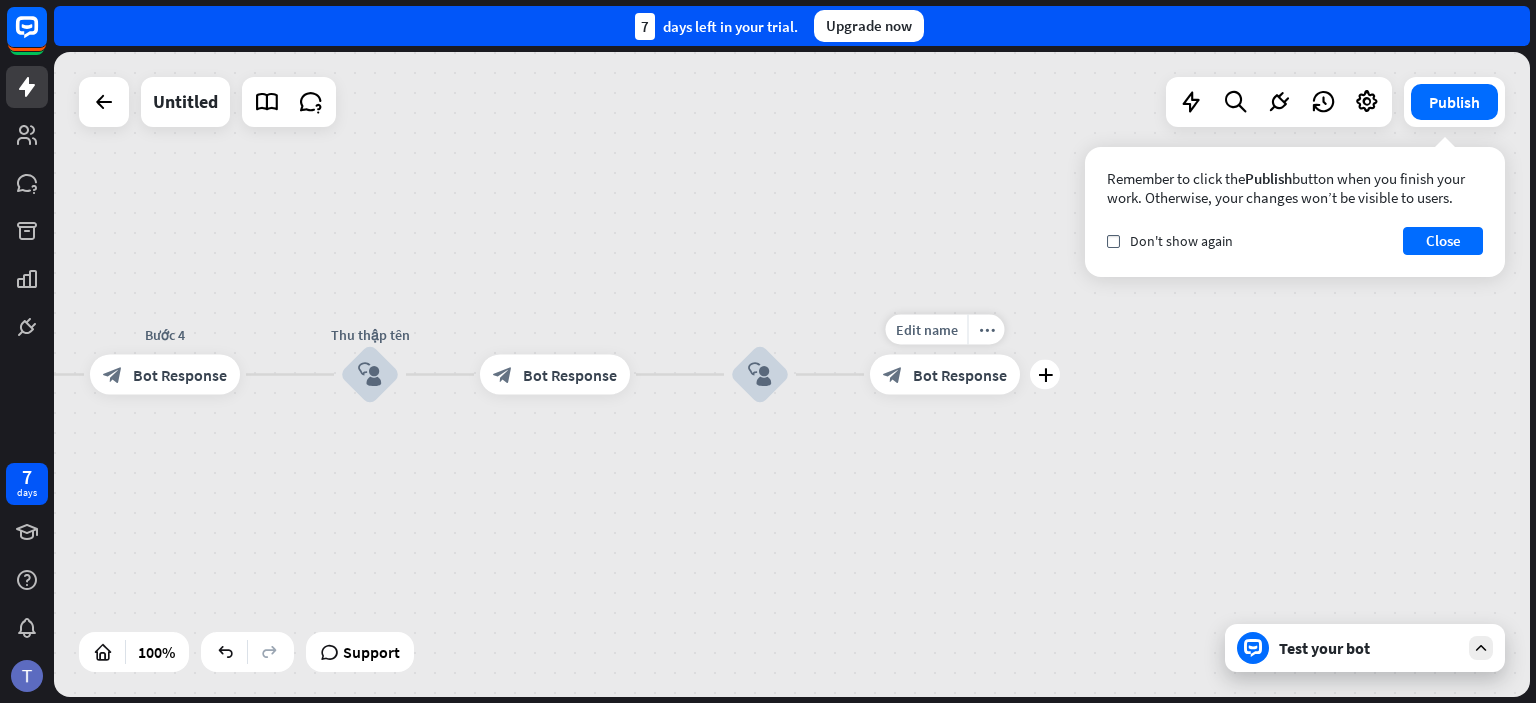 click on "Bot Response" at bounding box center (960, 375) 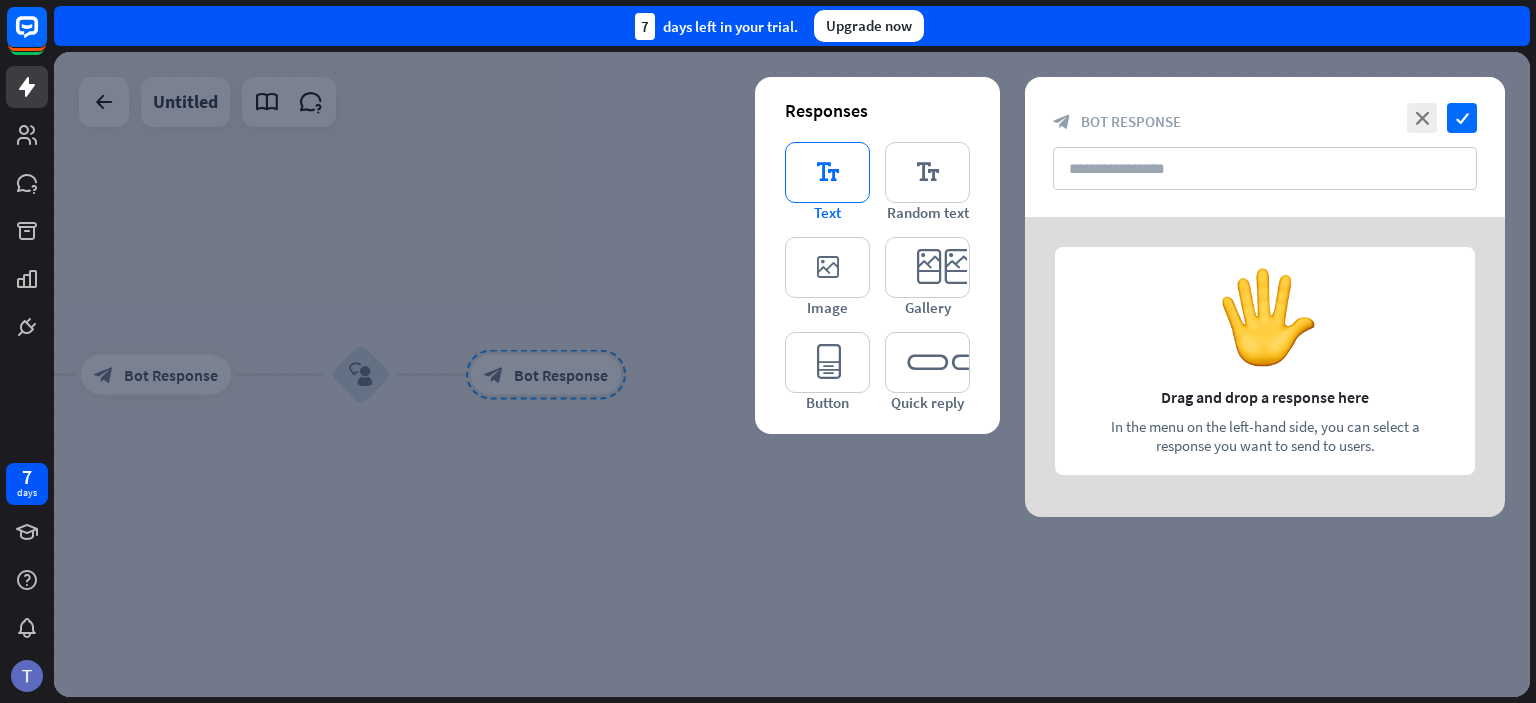 click on "editor_text" at bounding box center [827, 172] 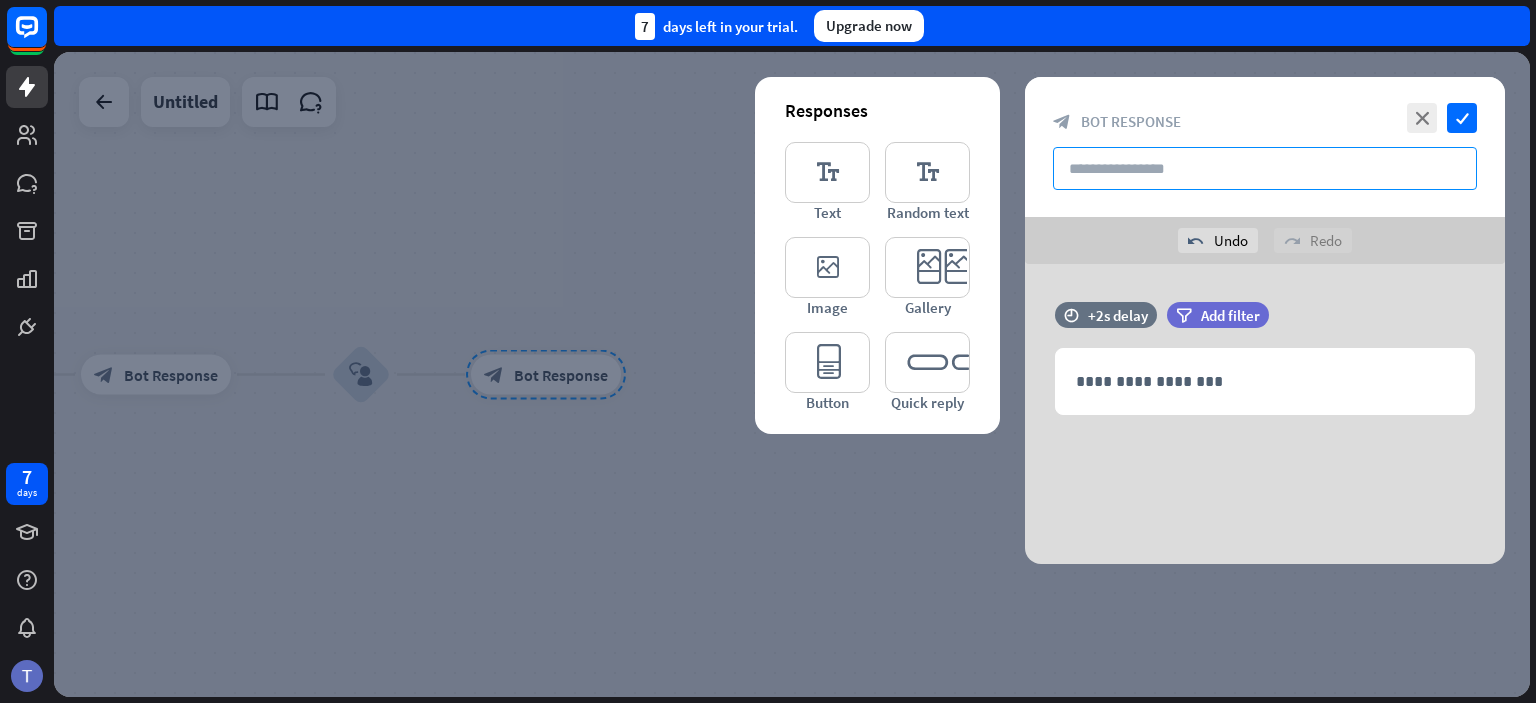 click at bounding box center (1265, 168) 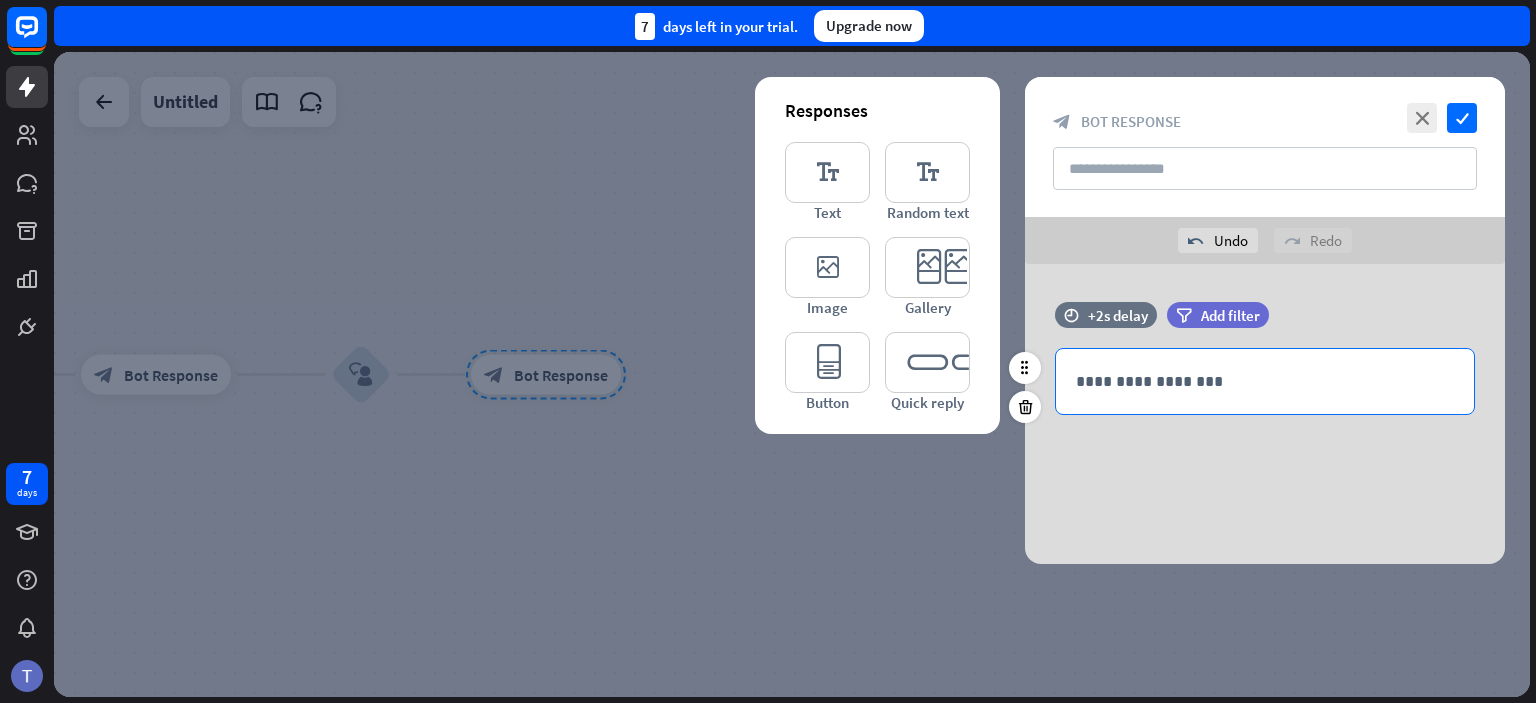 click on "**********" at bounding box center (1265, 381) 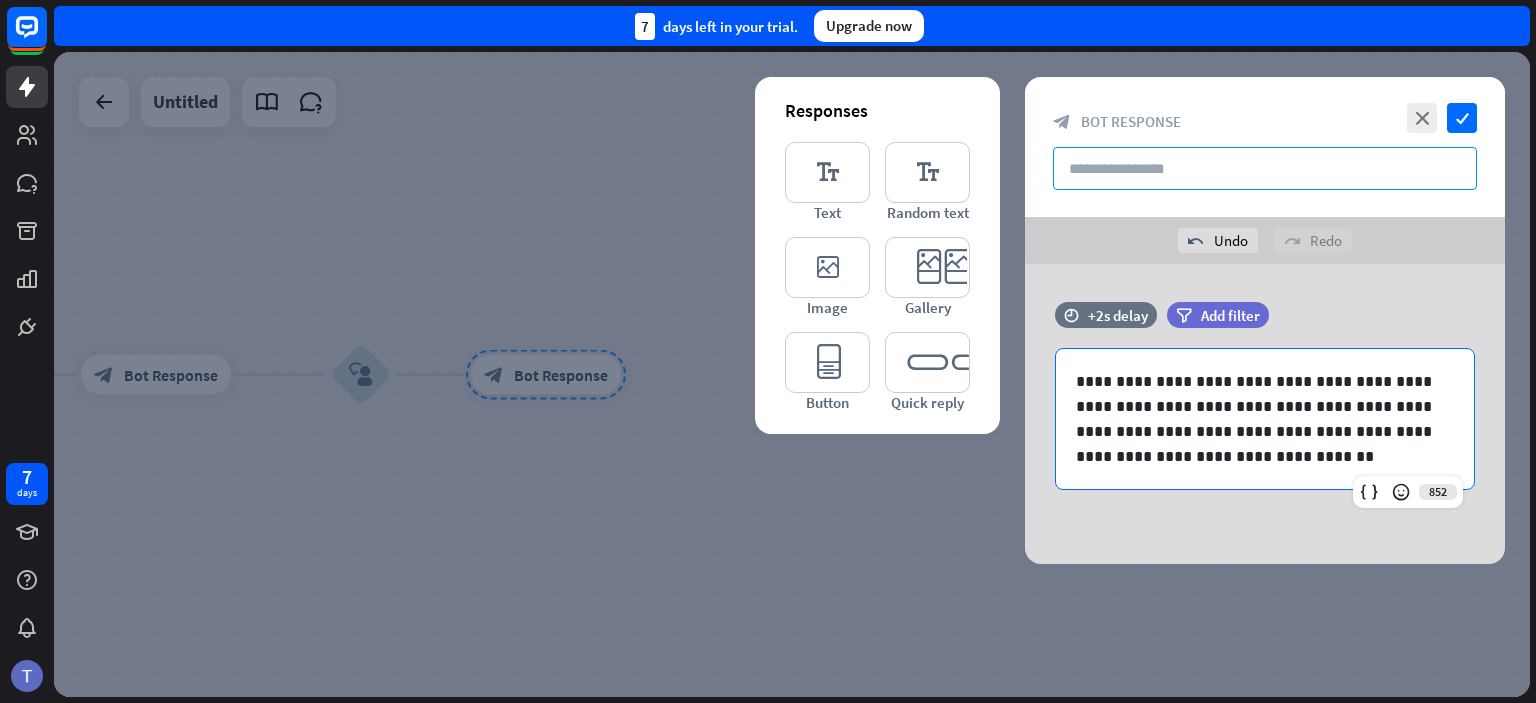 click at bounding box center [1265, 168] 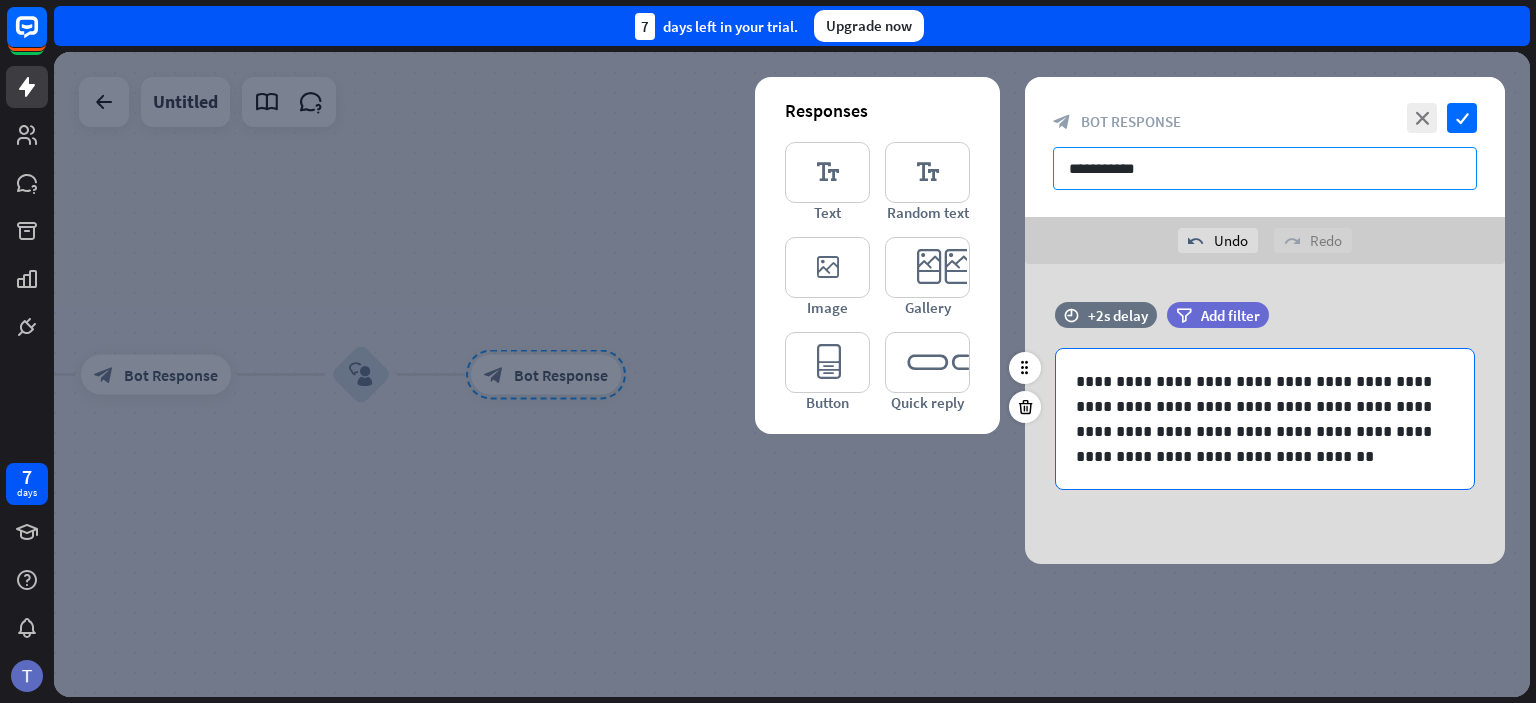 type on "**********" 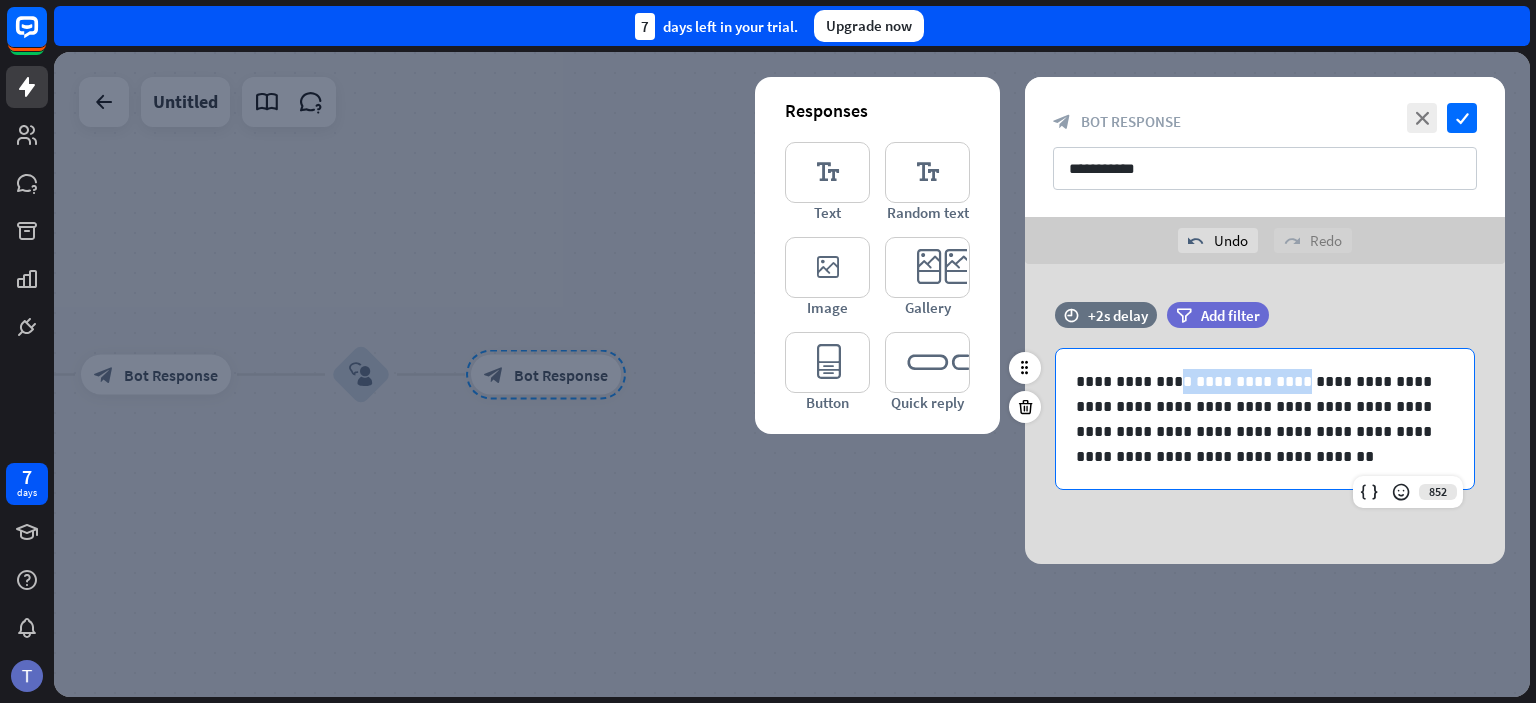 drag, startPoint x: 1288, startPoint y: 387, endPoint x: 1170, endPoint y: 380, distance: 118.20744 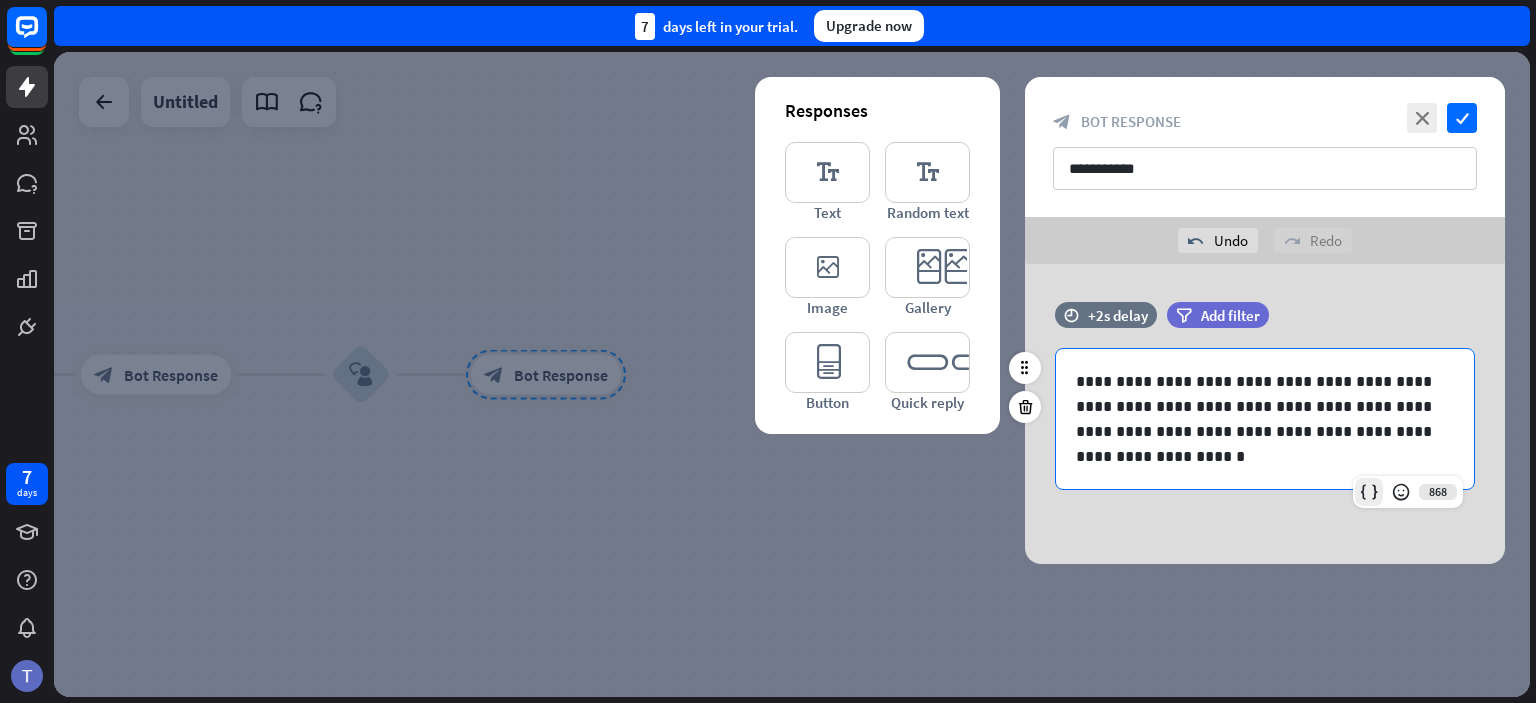 click at bounding box center (1369, 492) 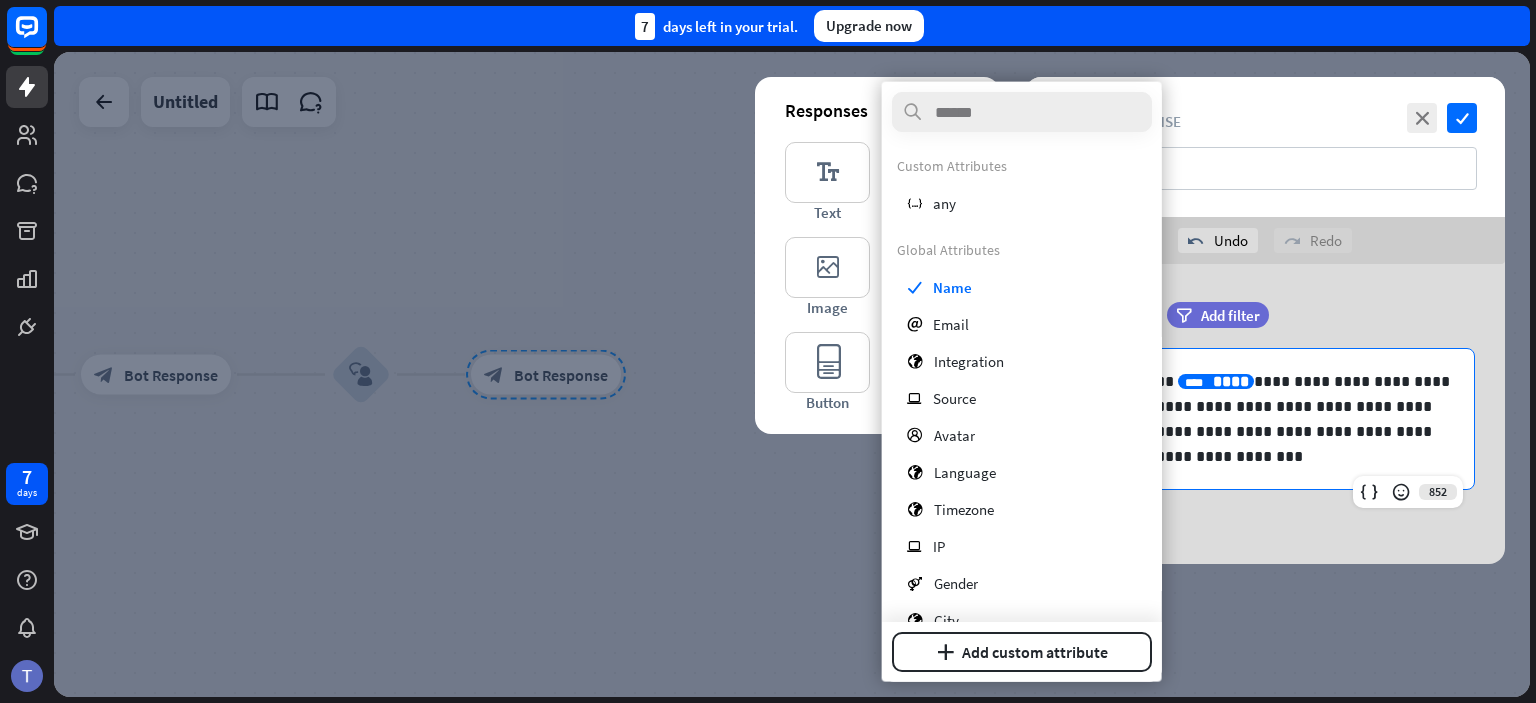 click on "**********" at bounding box center [1265, 414] 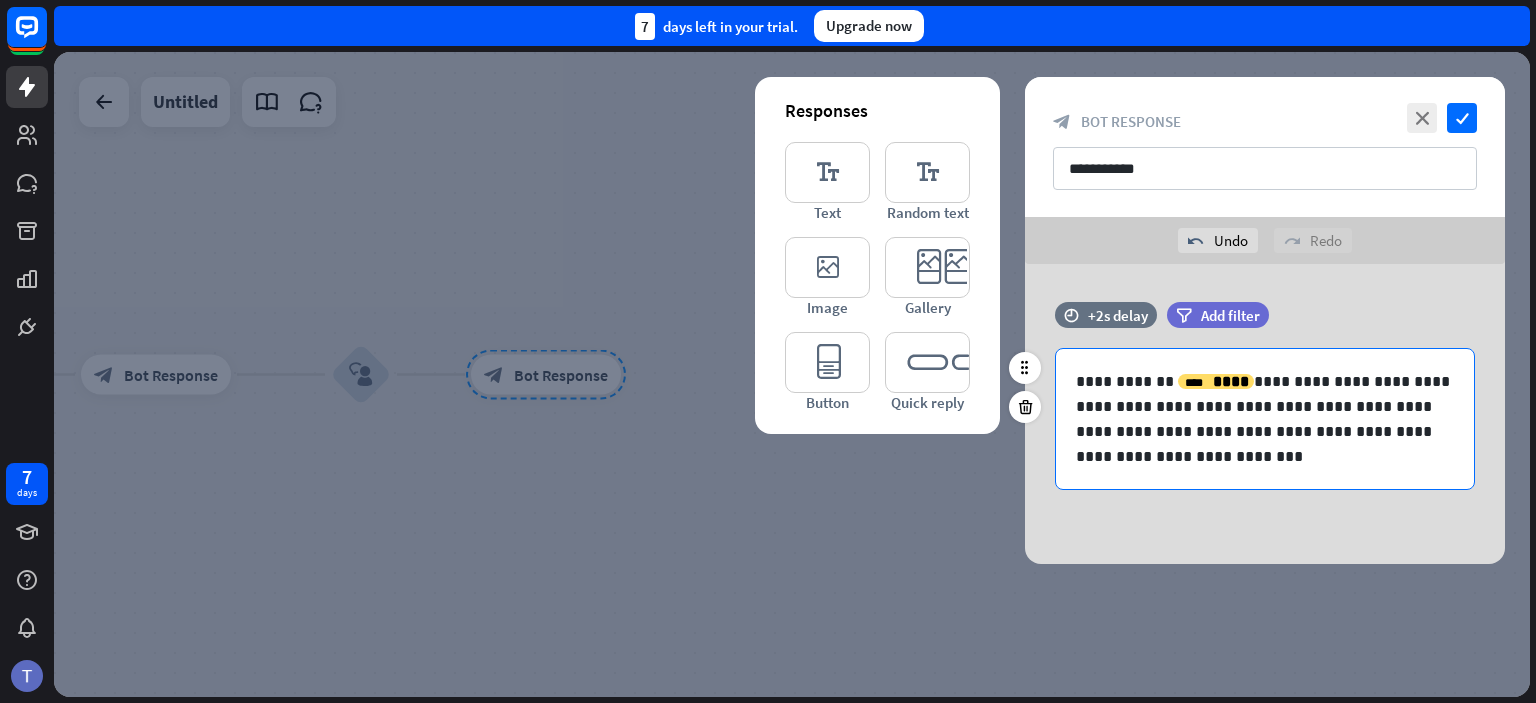 click on "**********" at bounding box center (1265, 419) 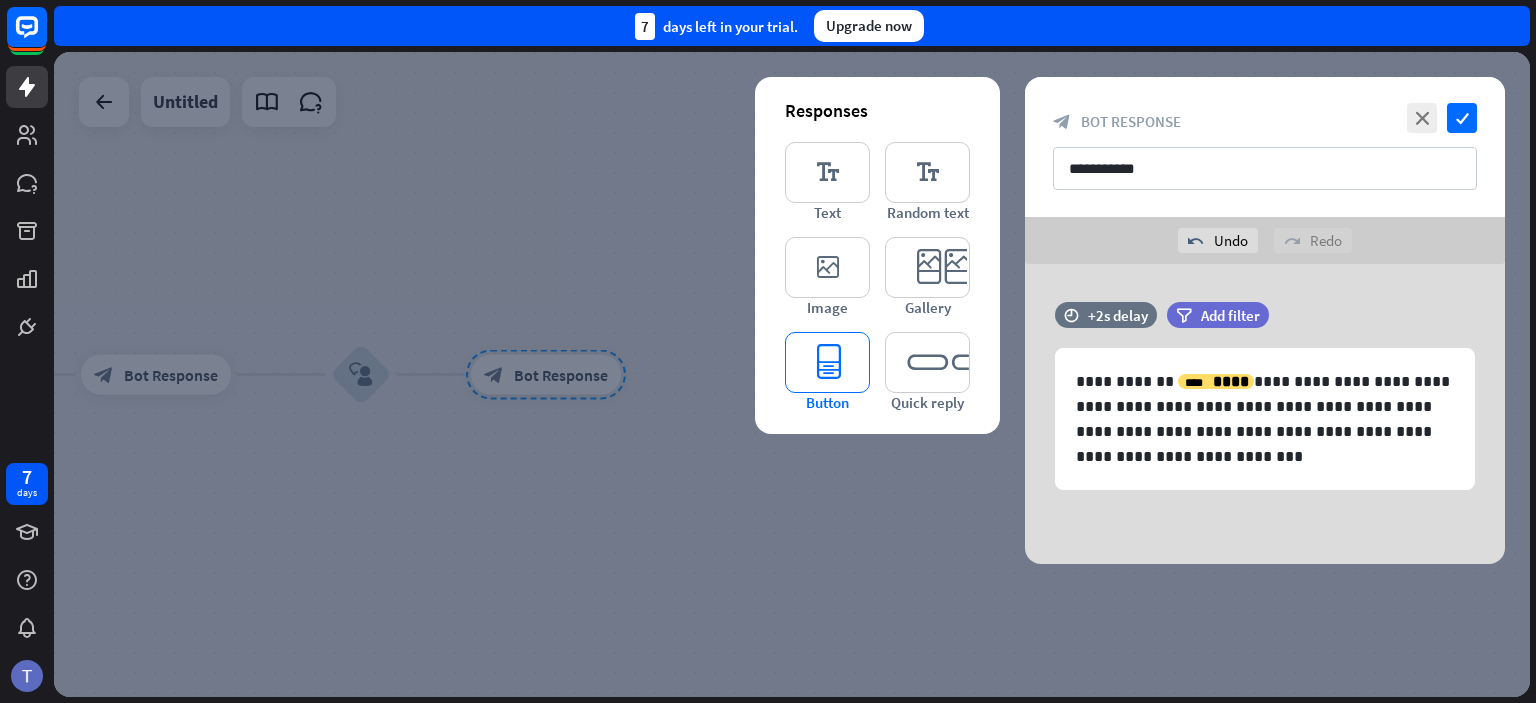 click on "editor_button" at bounding box center [827, 362] 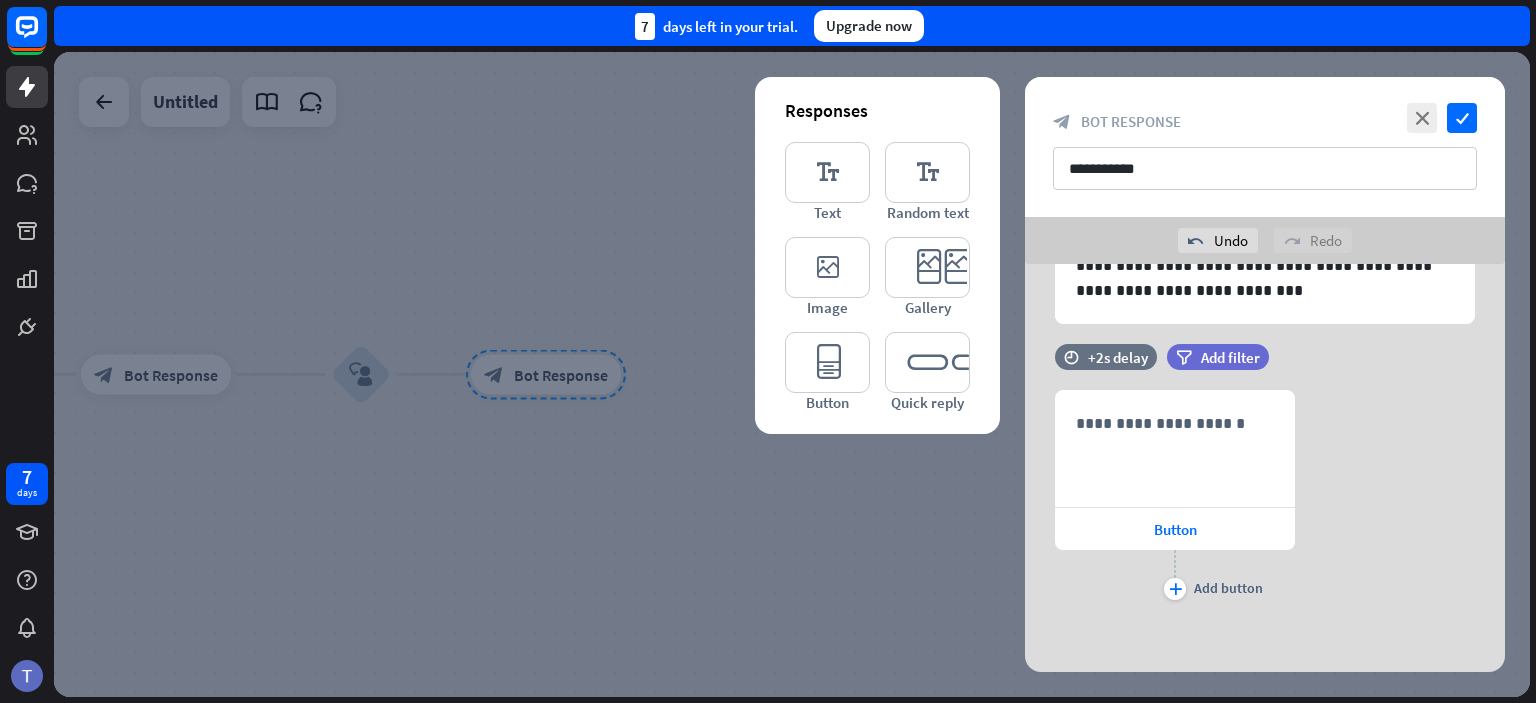scroll, scrollTop: 168, scrollLeft: 0, axis: vertical 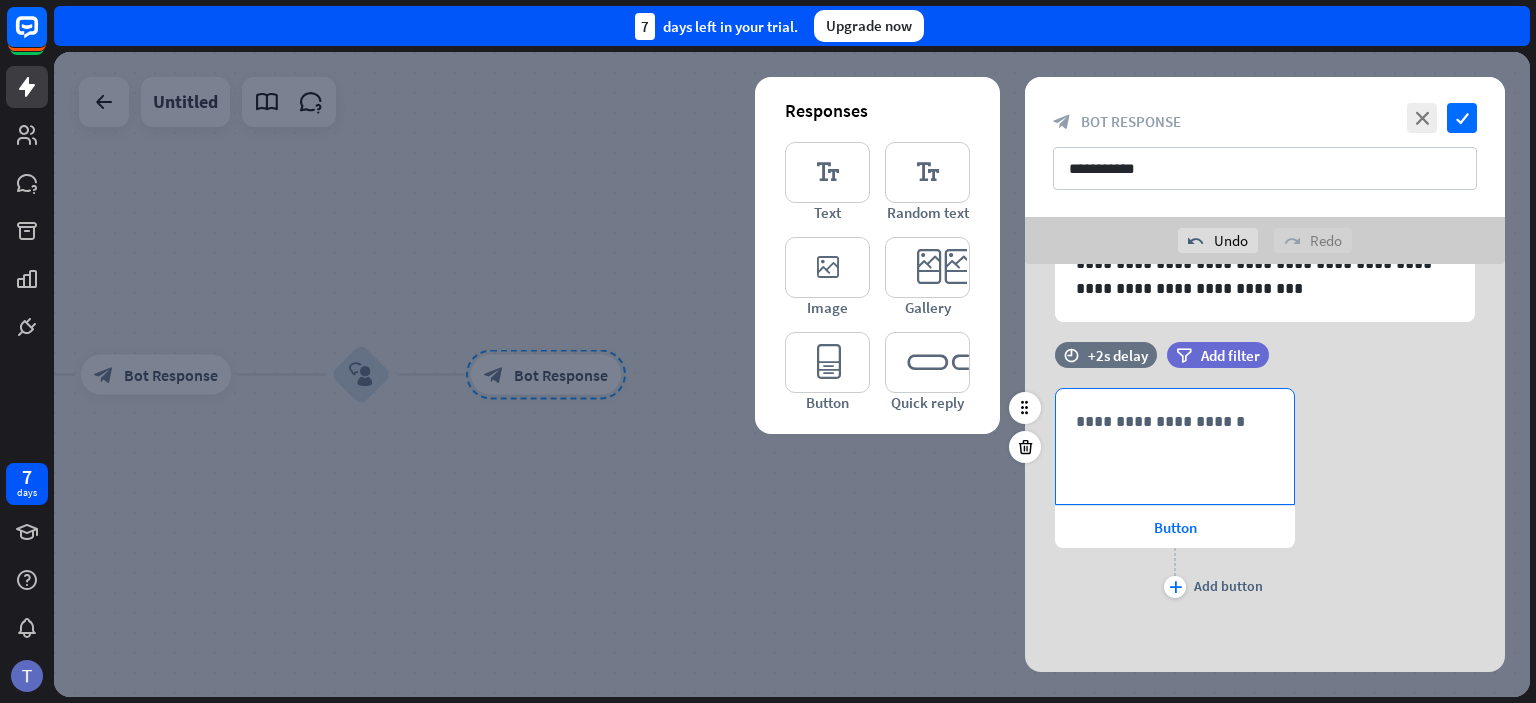 click on "**********" at bounding box center [1175, 421] 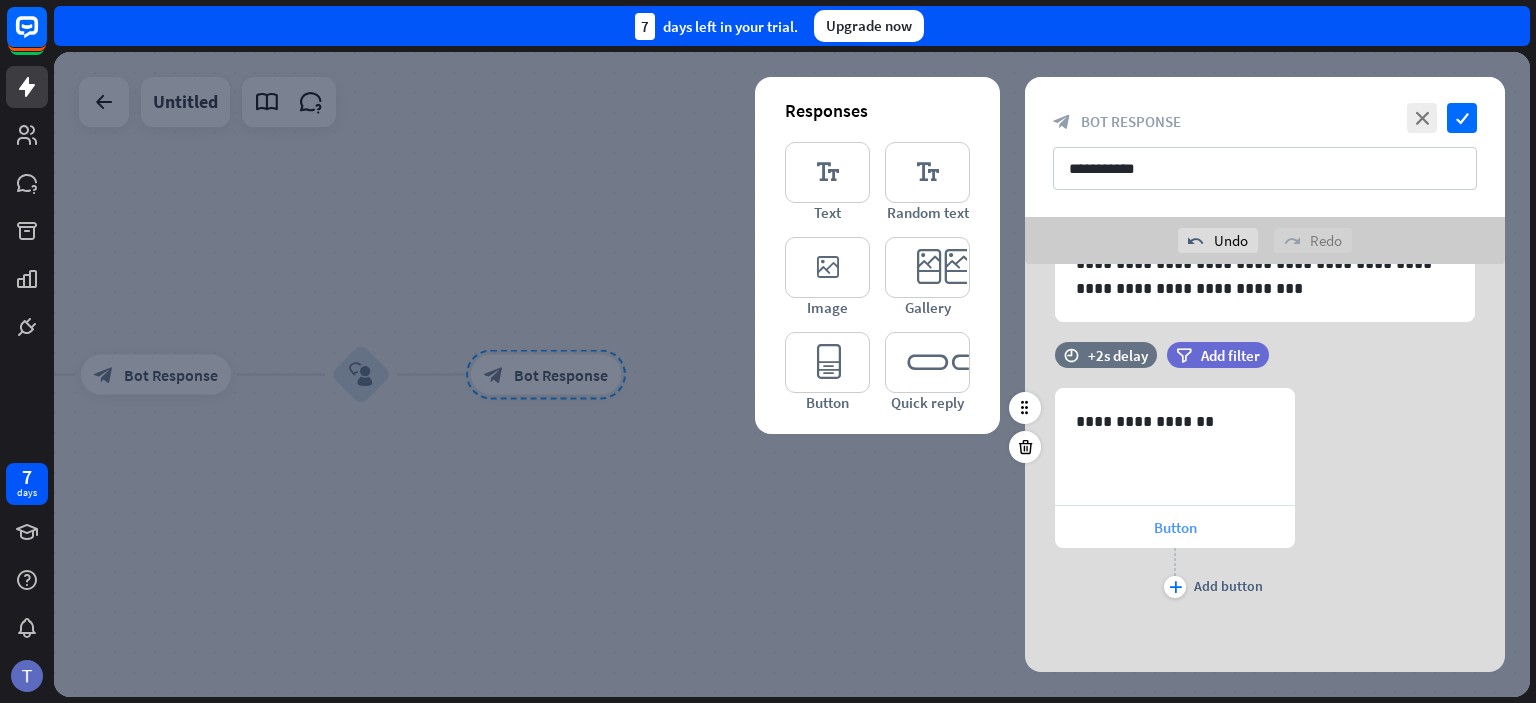 click on "Button" at bounding box center [1175, 527] 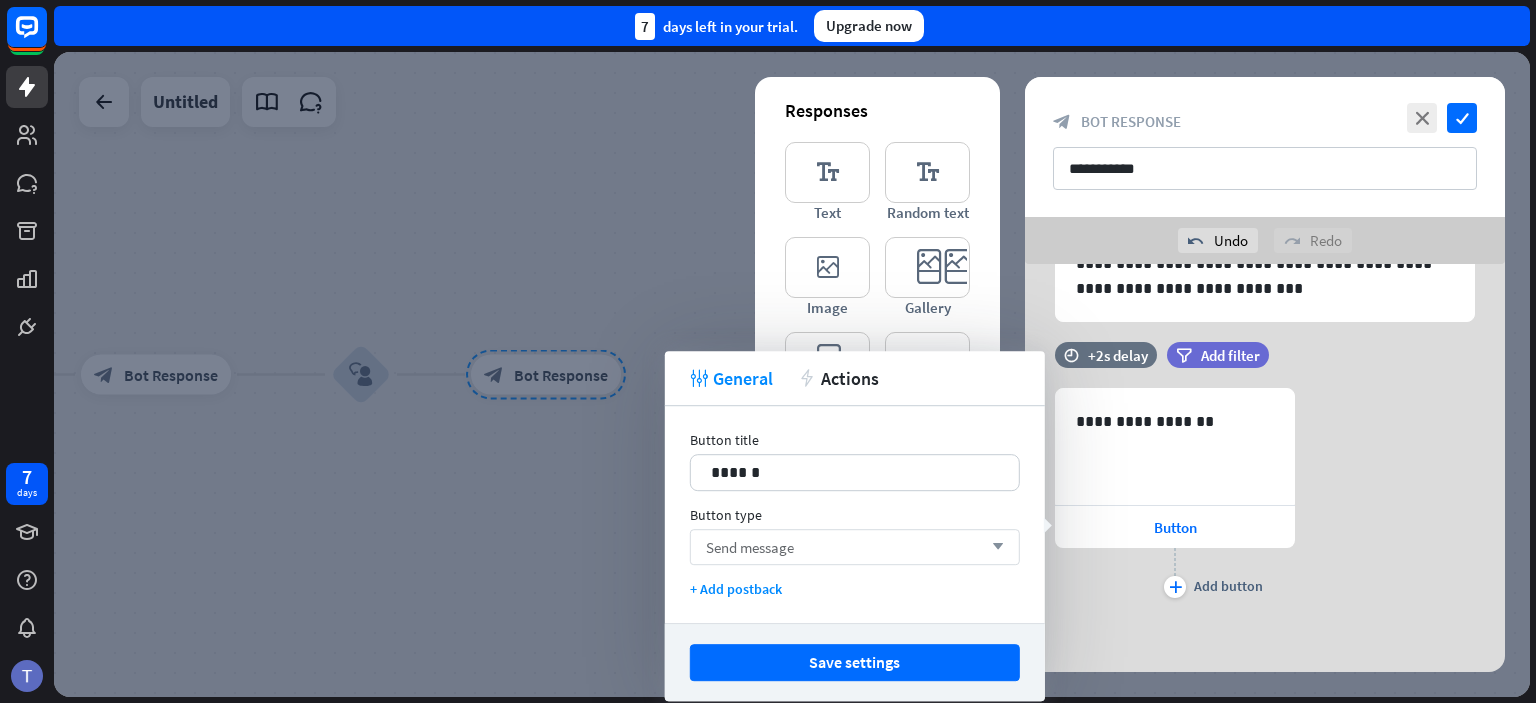 click on "Send message
arrow_down" at bounding box center (855, 547) 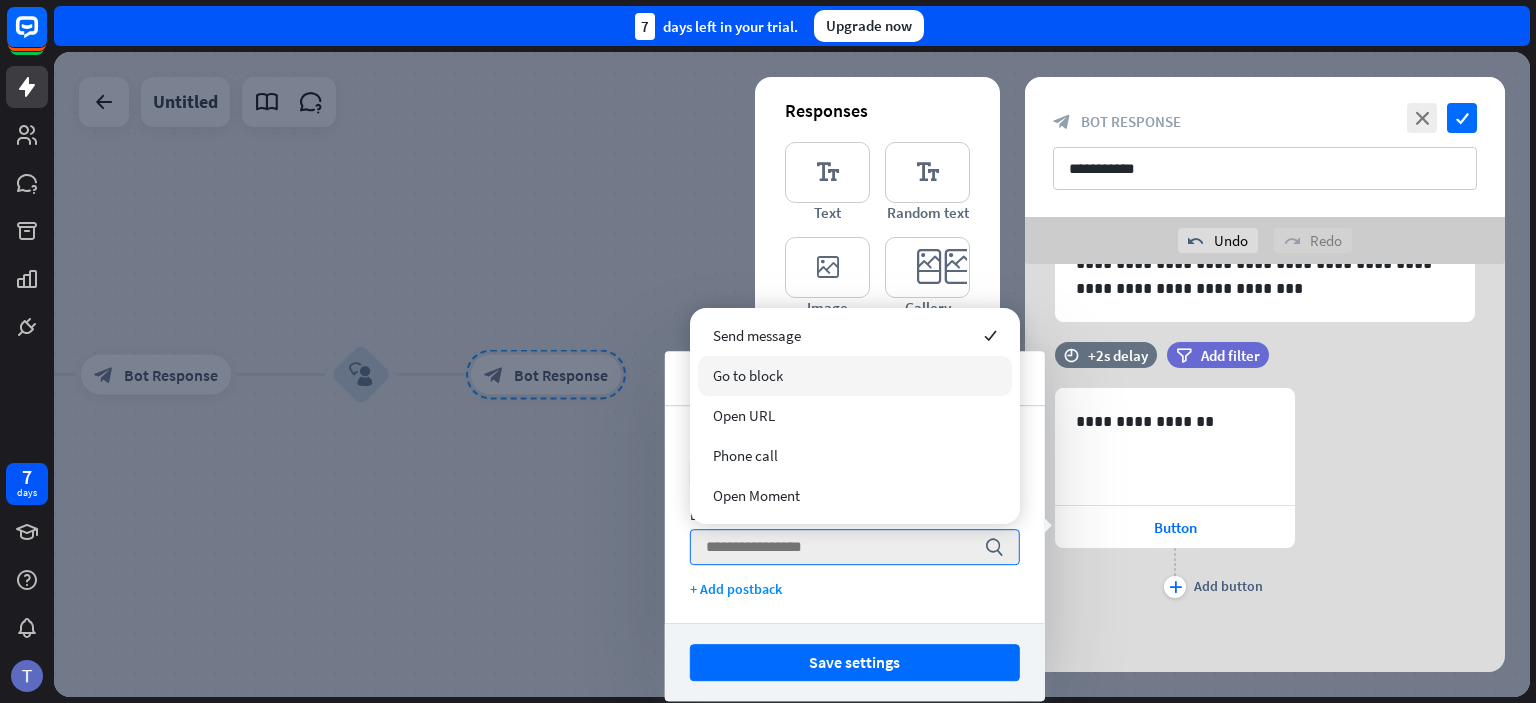 click on "Go to block" at bounding box center (855, 376) 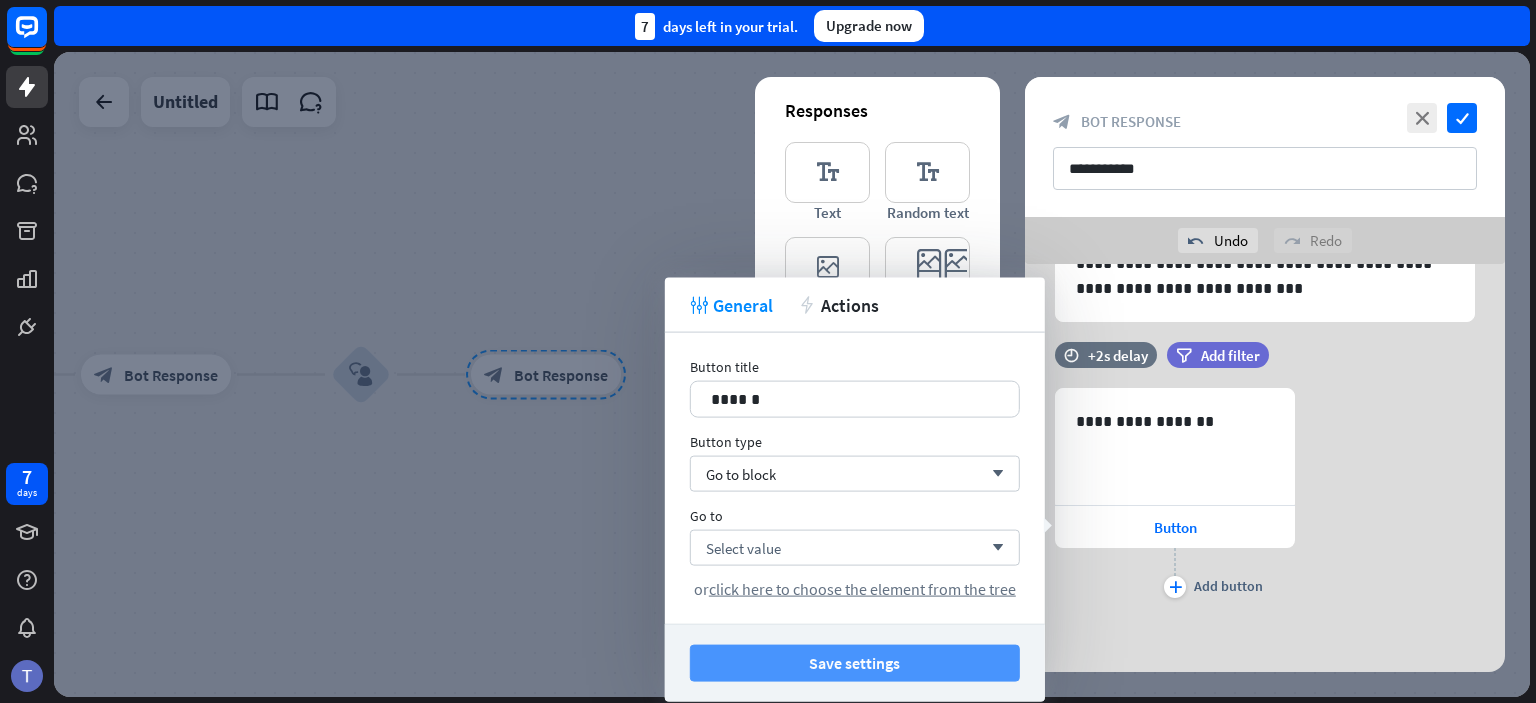 click on "Save settings" at bounding box center (855, 663) 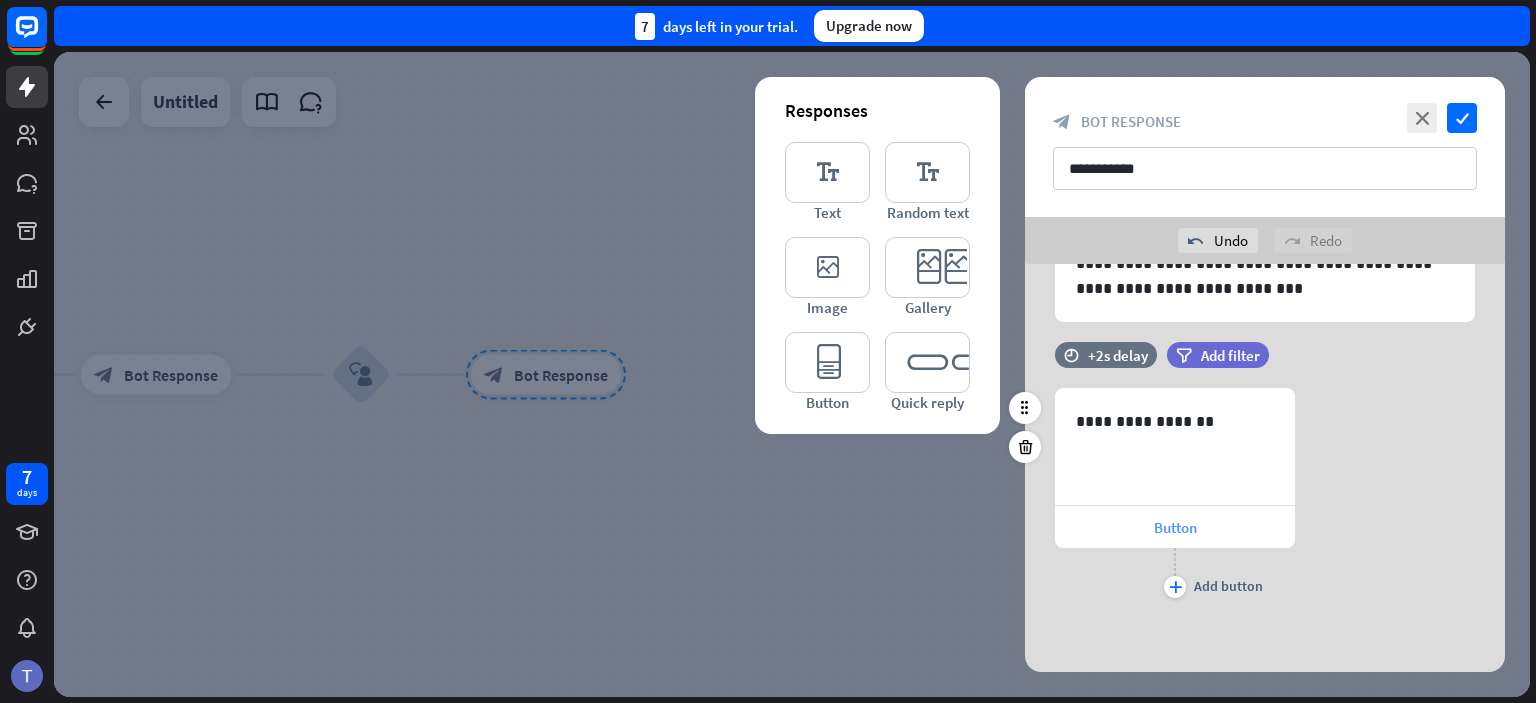 click on "Button" at bounding box center (1175, 527) 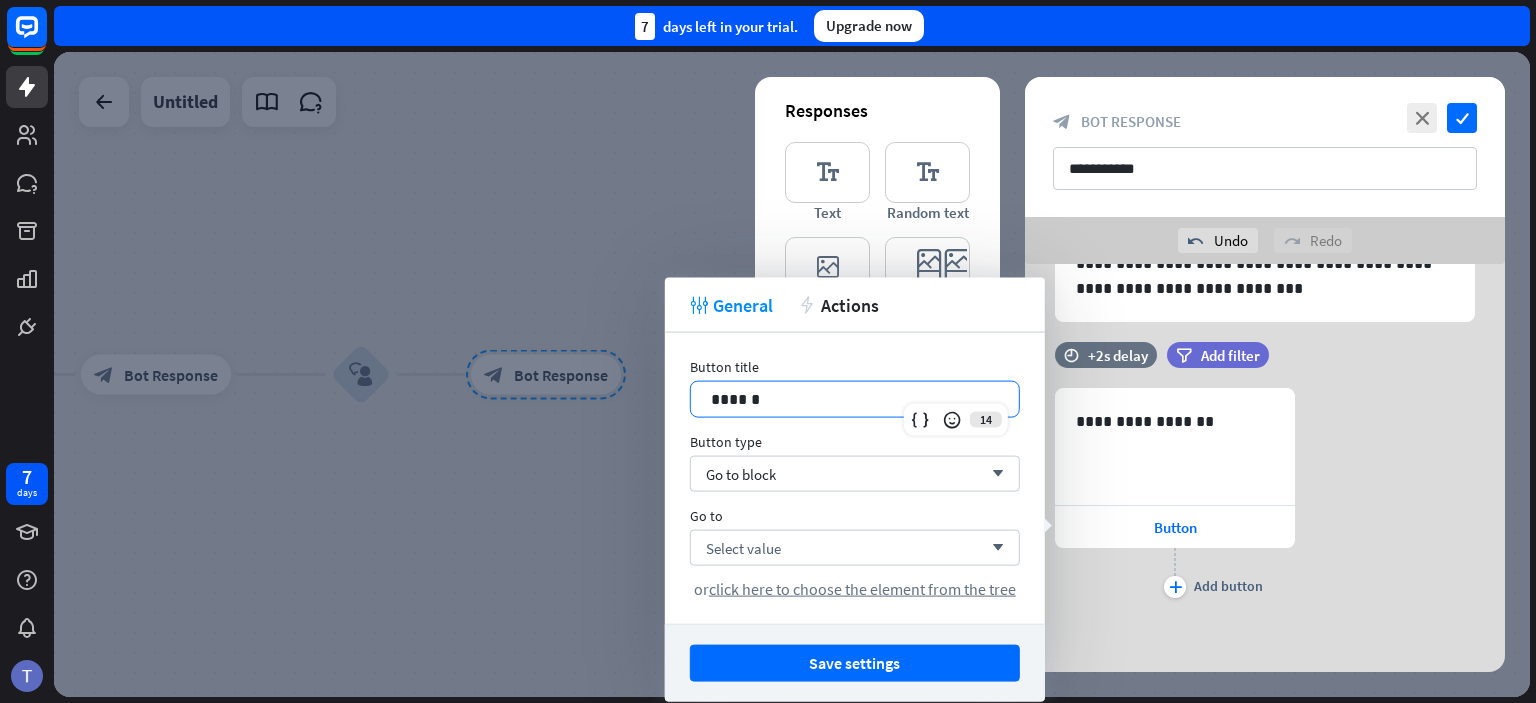 click on "******" at bounding box center [855, 399] 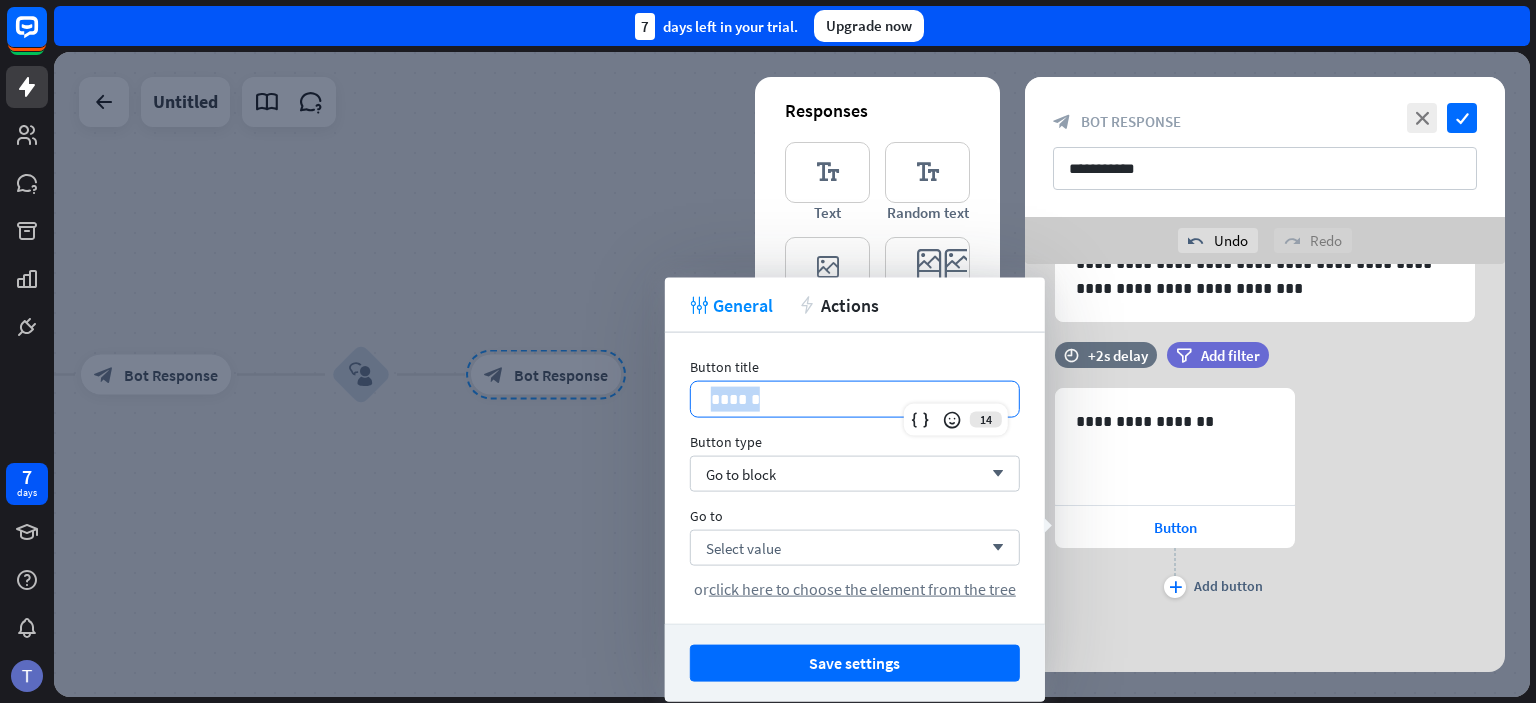 click on "******" at bounding box center (855, 399) 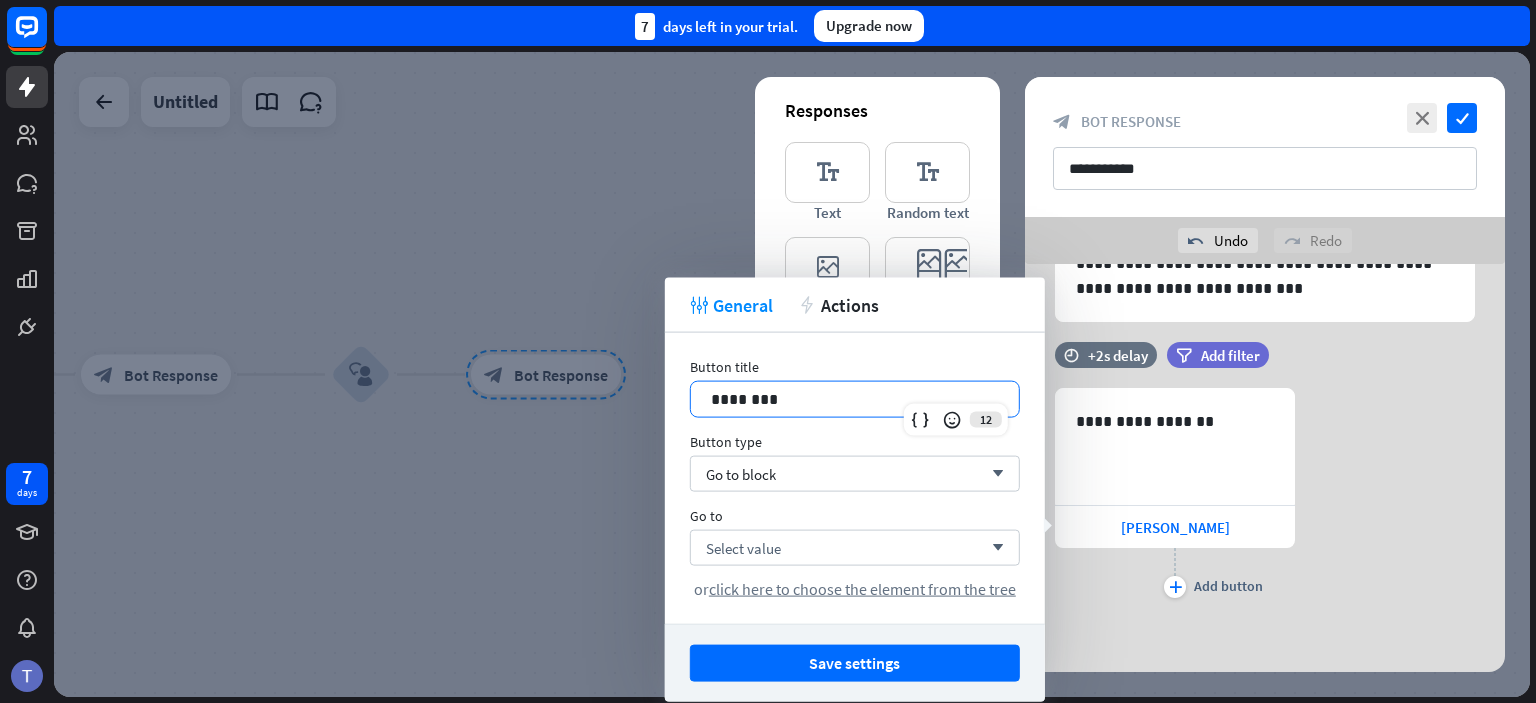 click on "**********" at bounding box center (1265, 495) 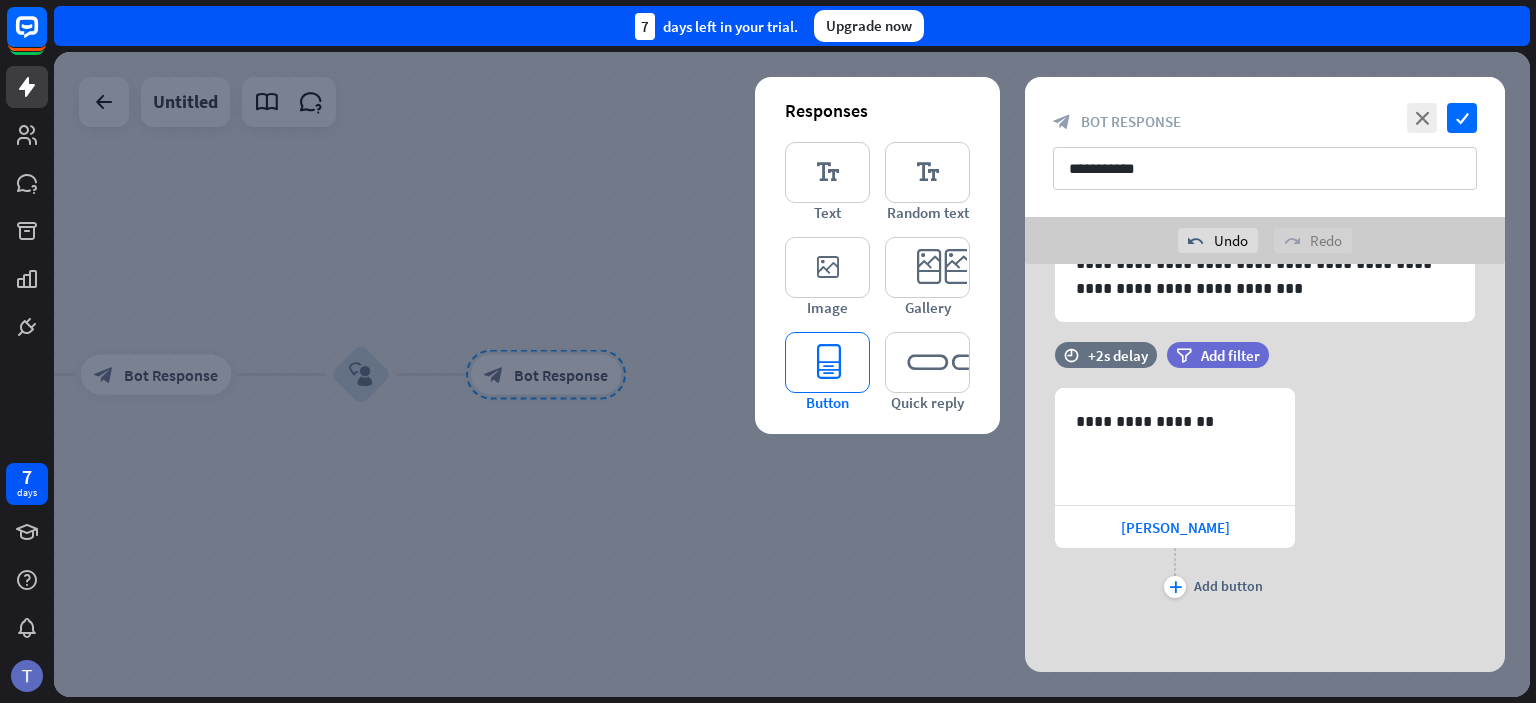 click on "editor_button" at bounding box center [827, 362] 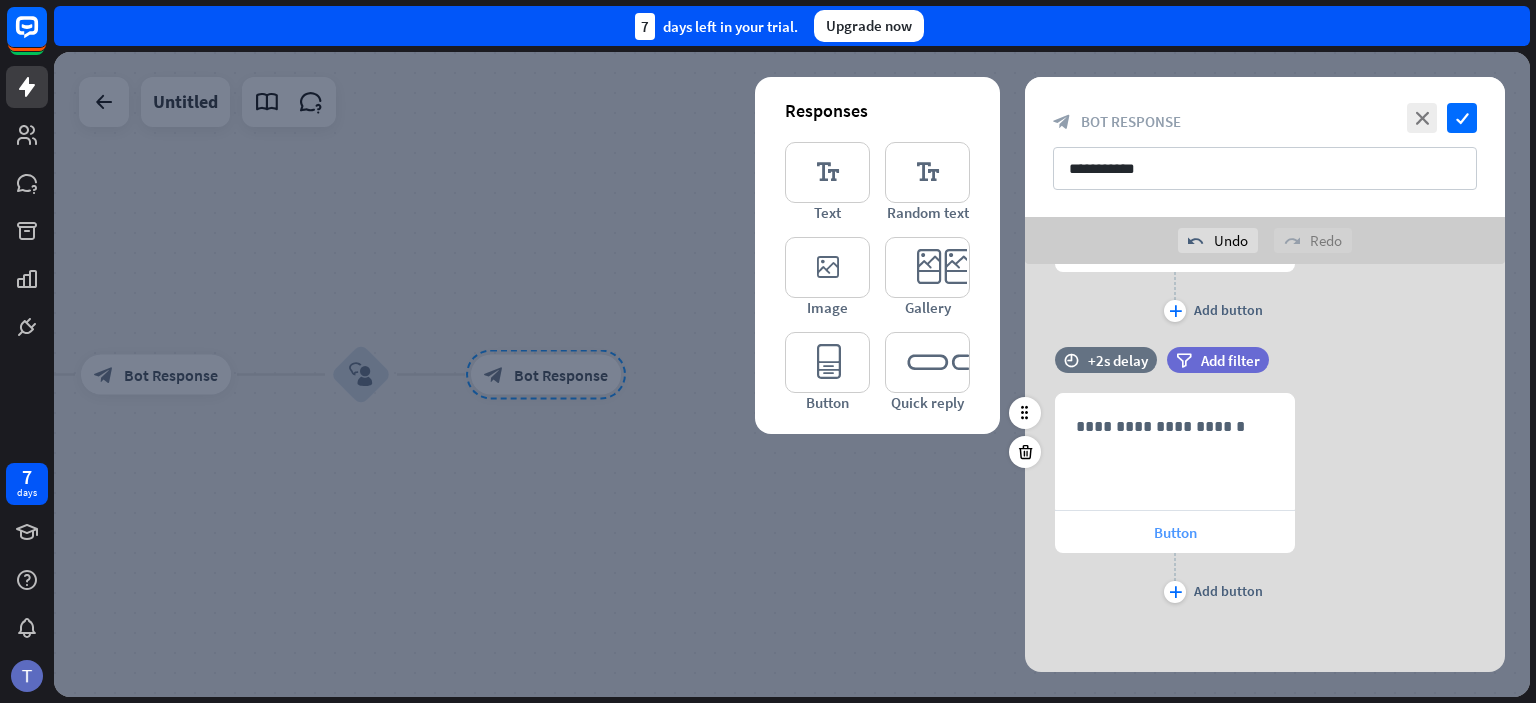 scroll, scrollTop: 448, scrollLeft: 0, axis: vertical 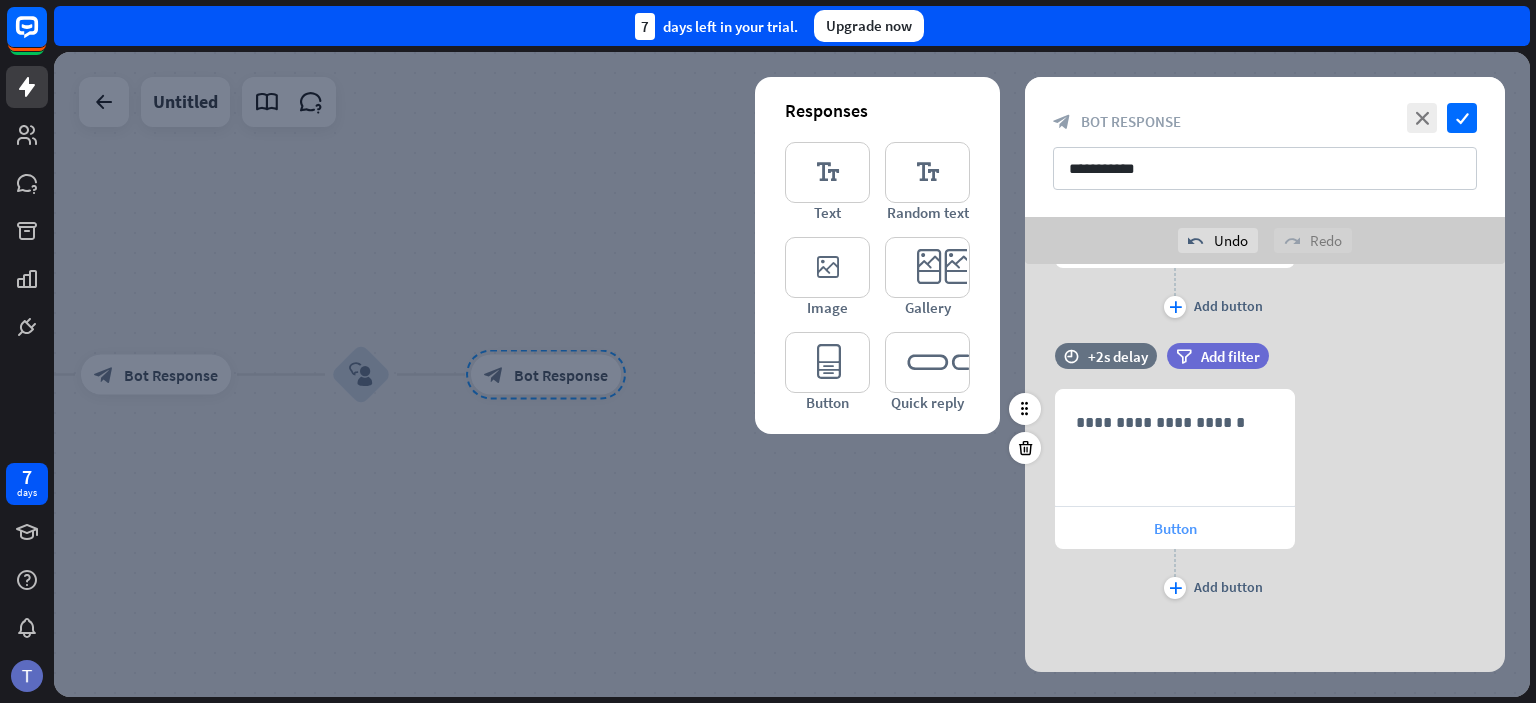 click on "Button" at bounding box center (1175, 528) 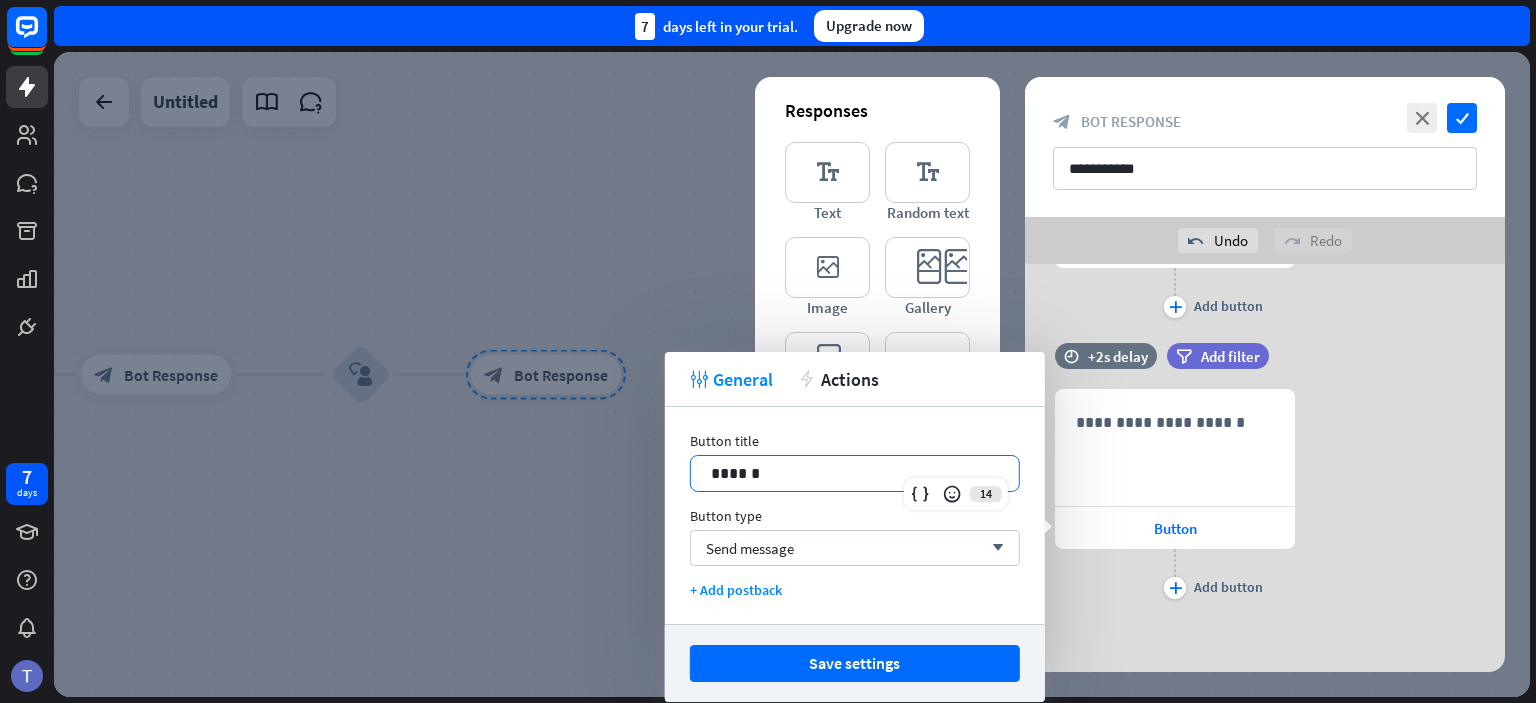 click on "******" at bounding box center (855, 473) 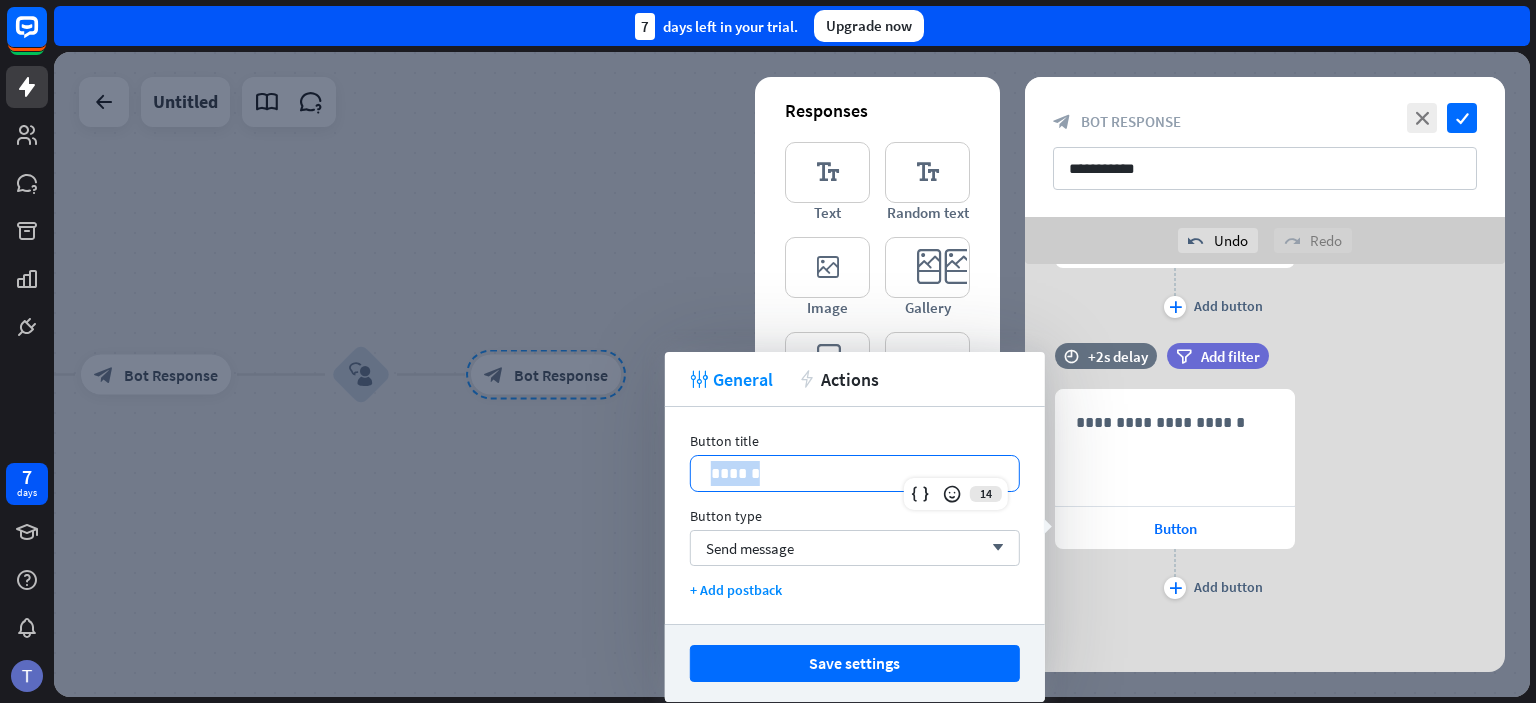 click on "******" at bounding box center [855, 473] 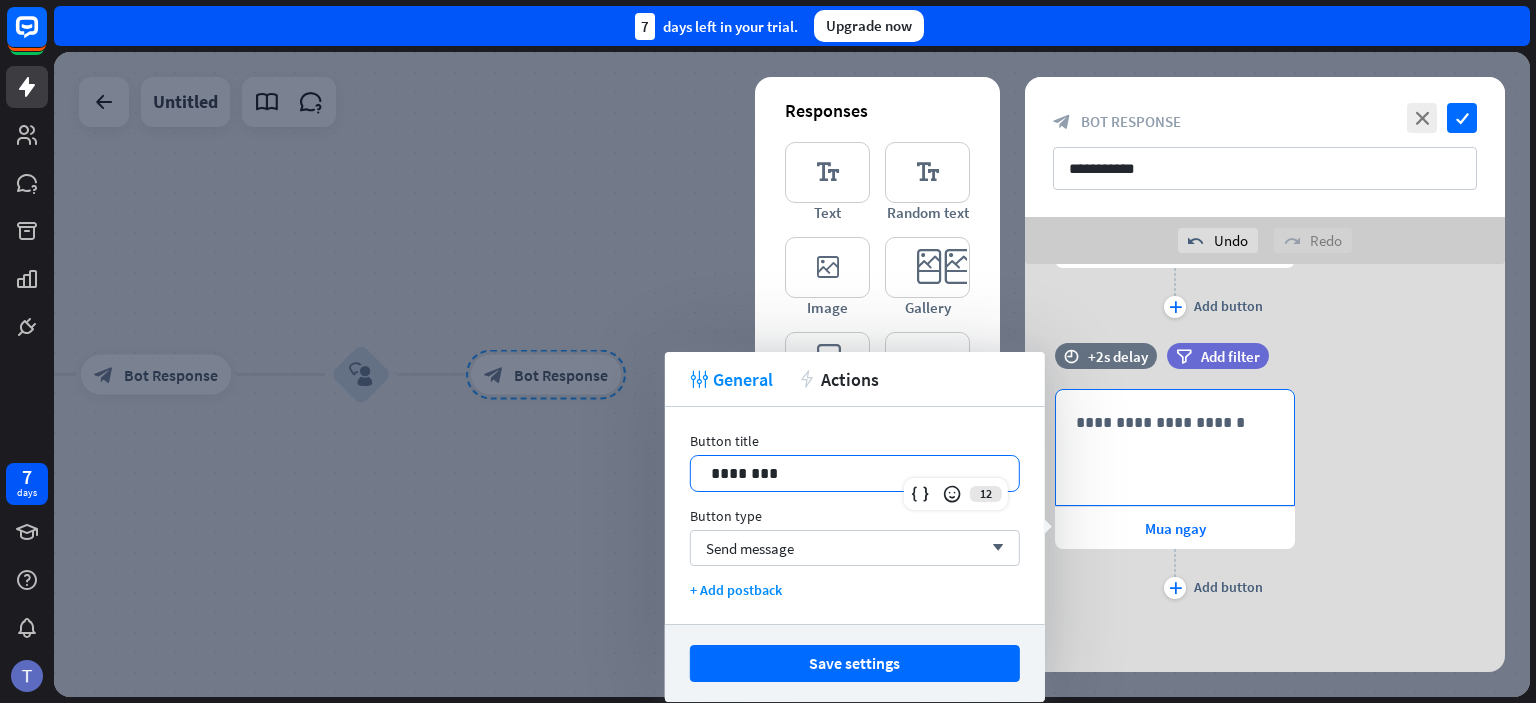 click on "**********" at bounding box center (1175, 422) 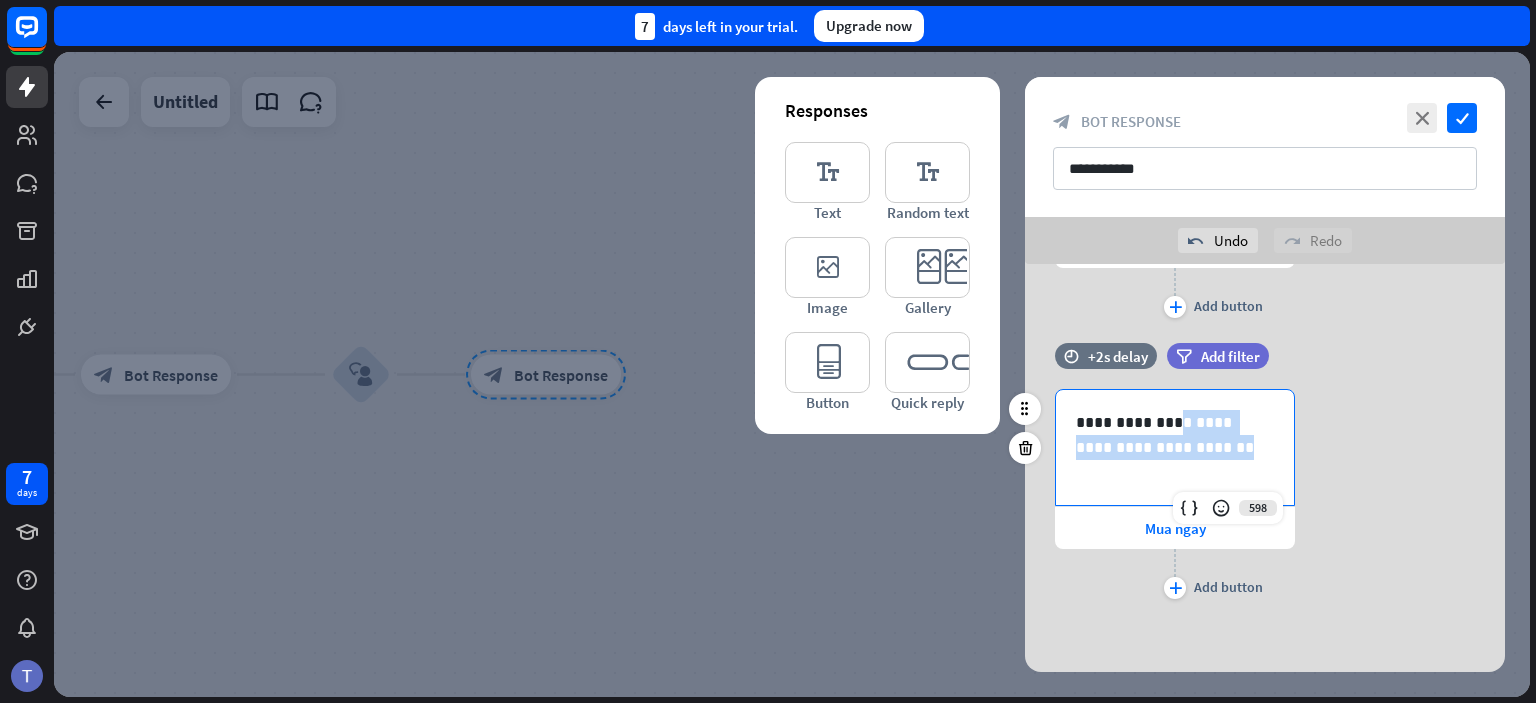 drag, startPoint x: 1231, startPoint y: 451, endPoint x: 1175, endPoint y: 420, distance: 64.00781 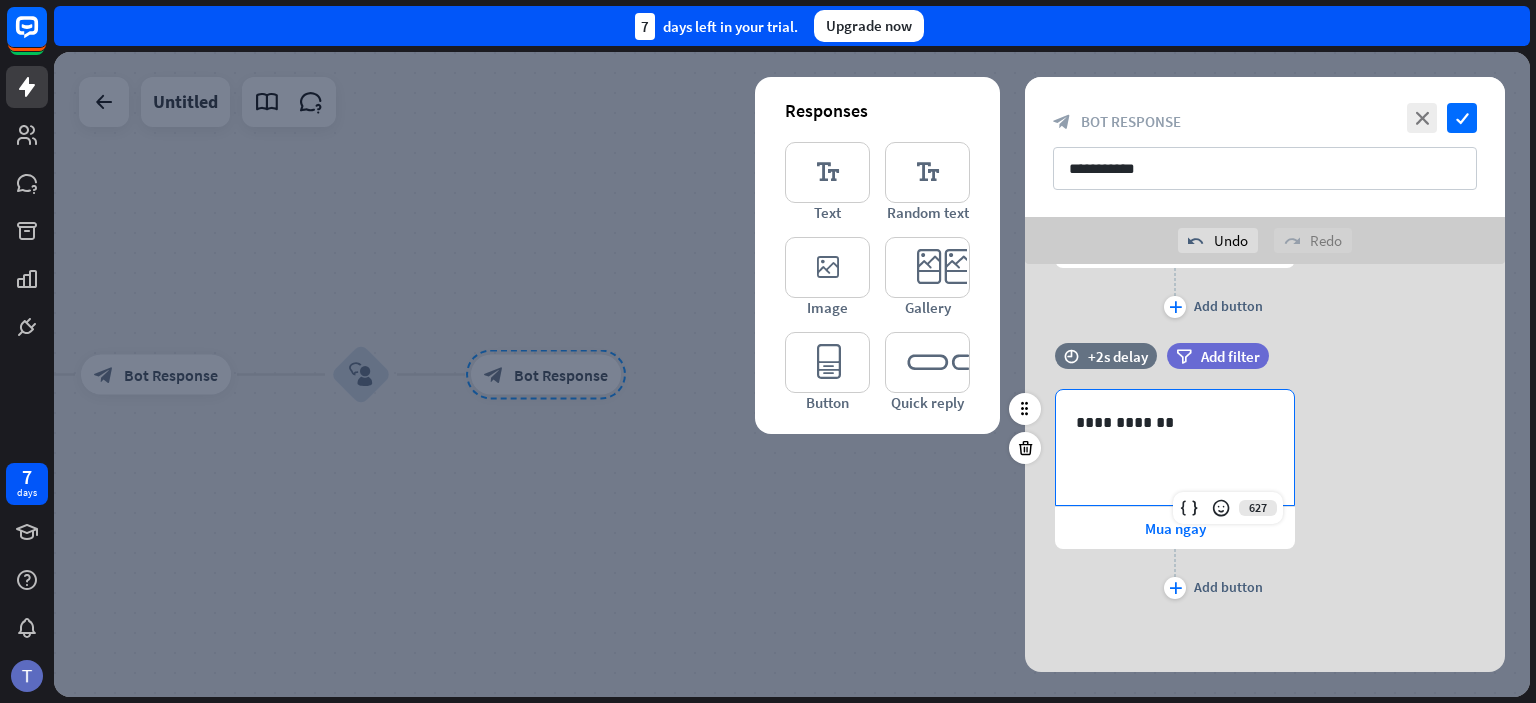 click on "**********" at bounding box center (1265, 496) 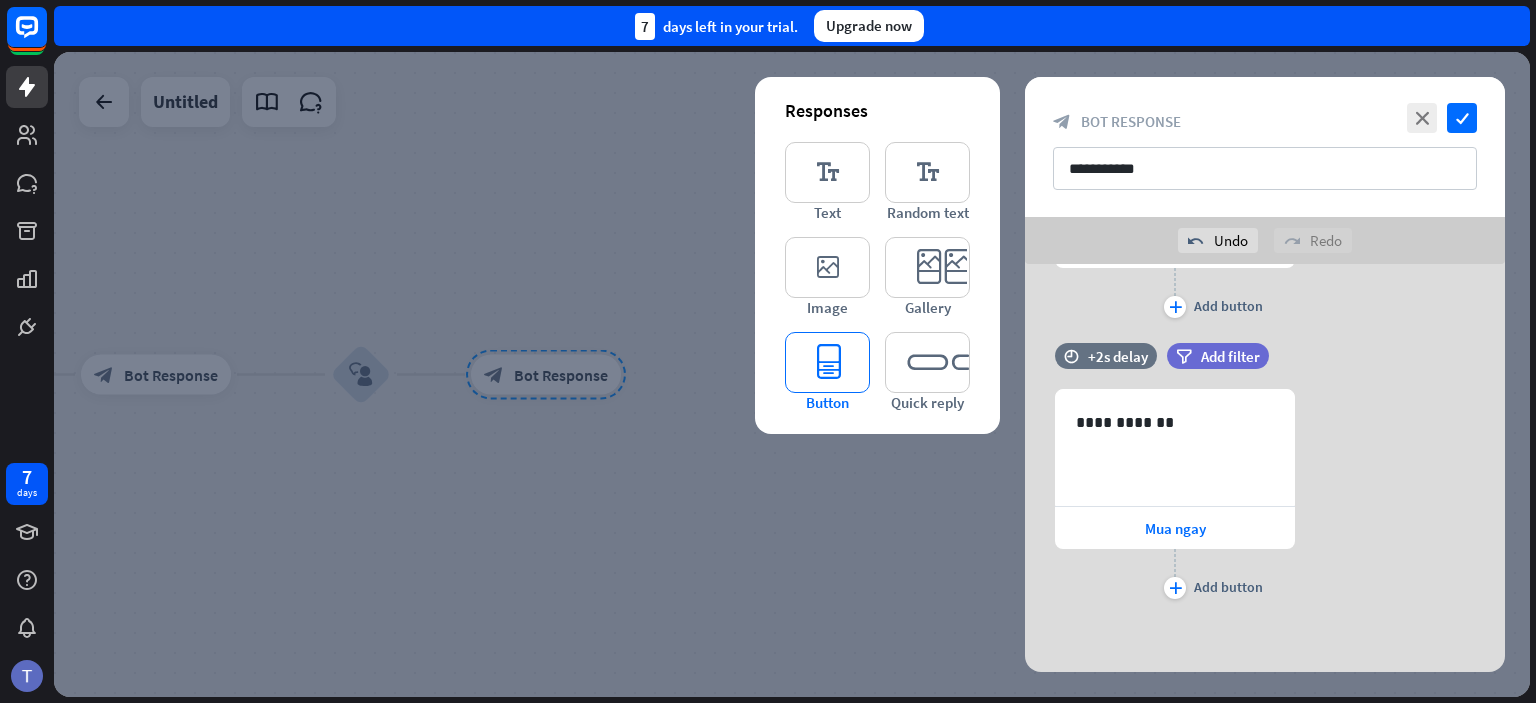 click on "editor_button" at bounding box center [827, 362] 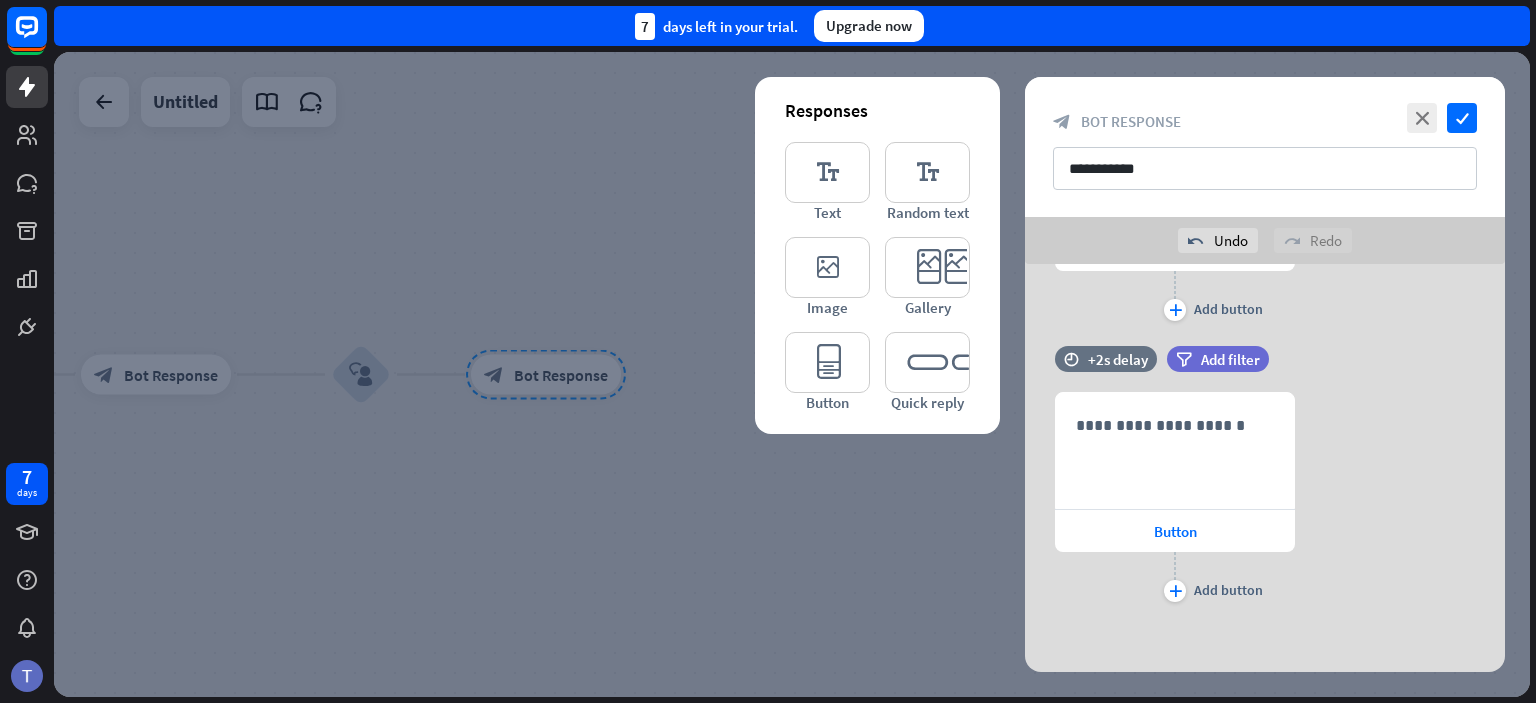 scroll, scrollTop: 728, scrollLeft: 0, axis: vertical 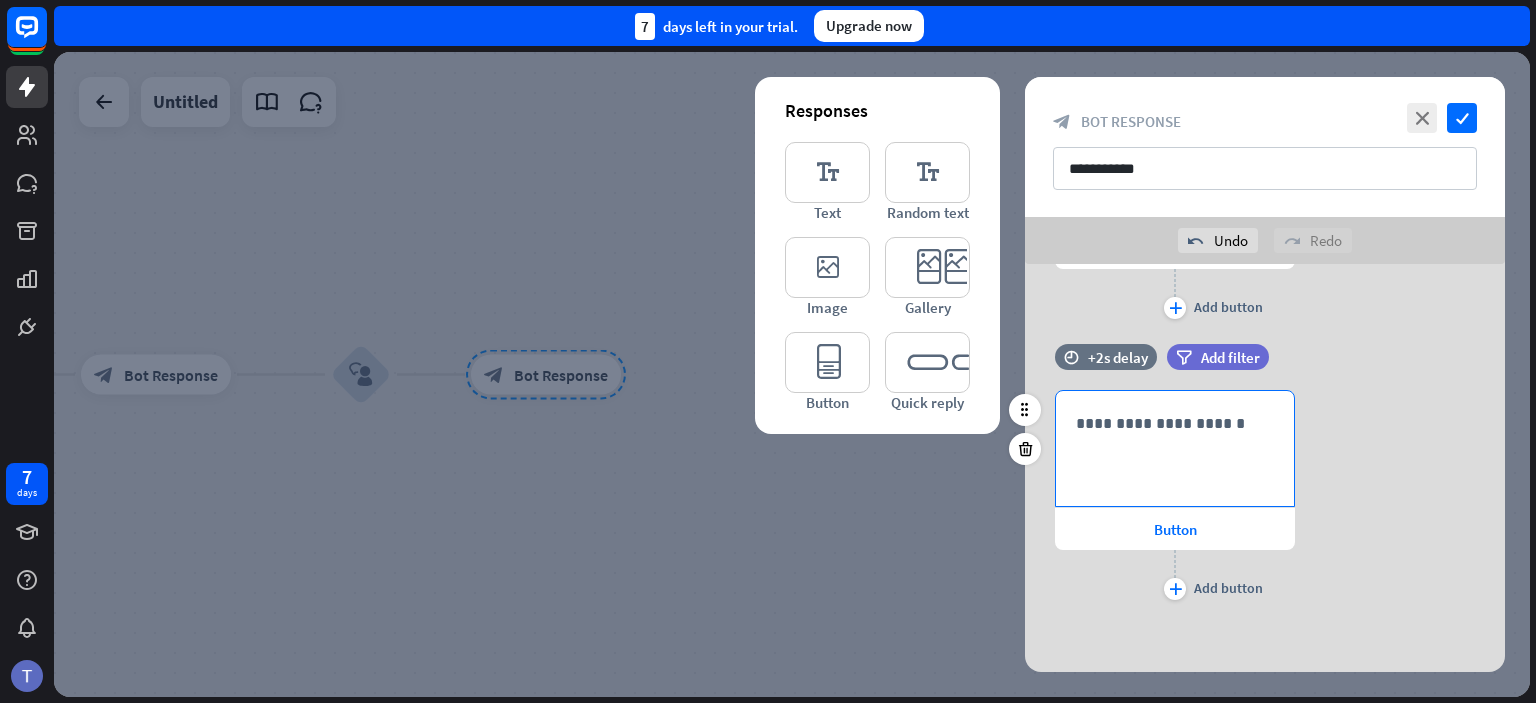 click on "**********" at bounding box center [1175, 448] 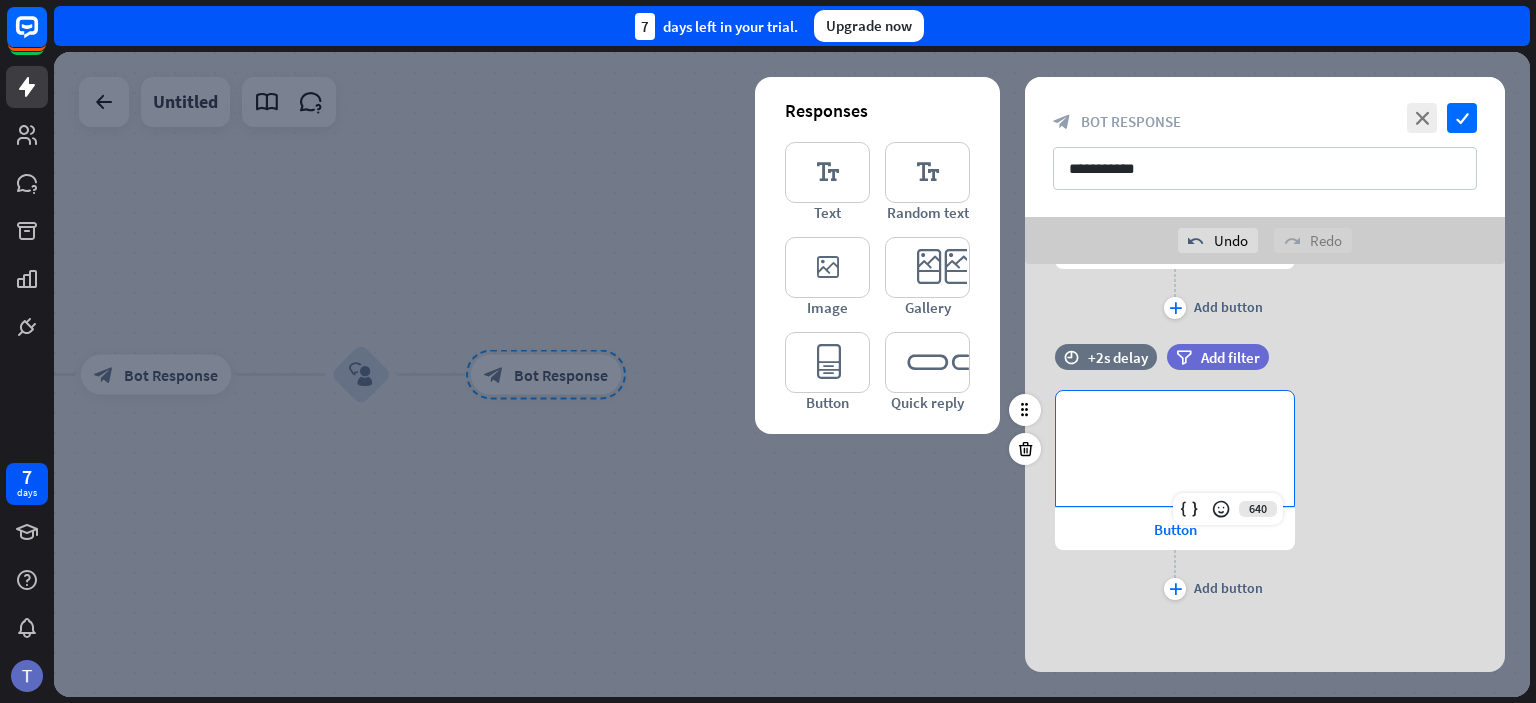 type 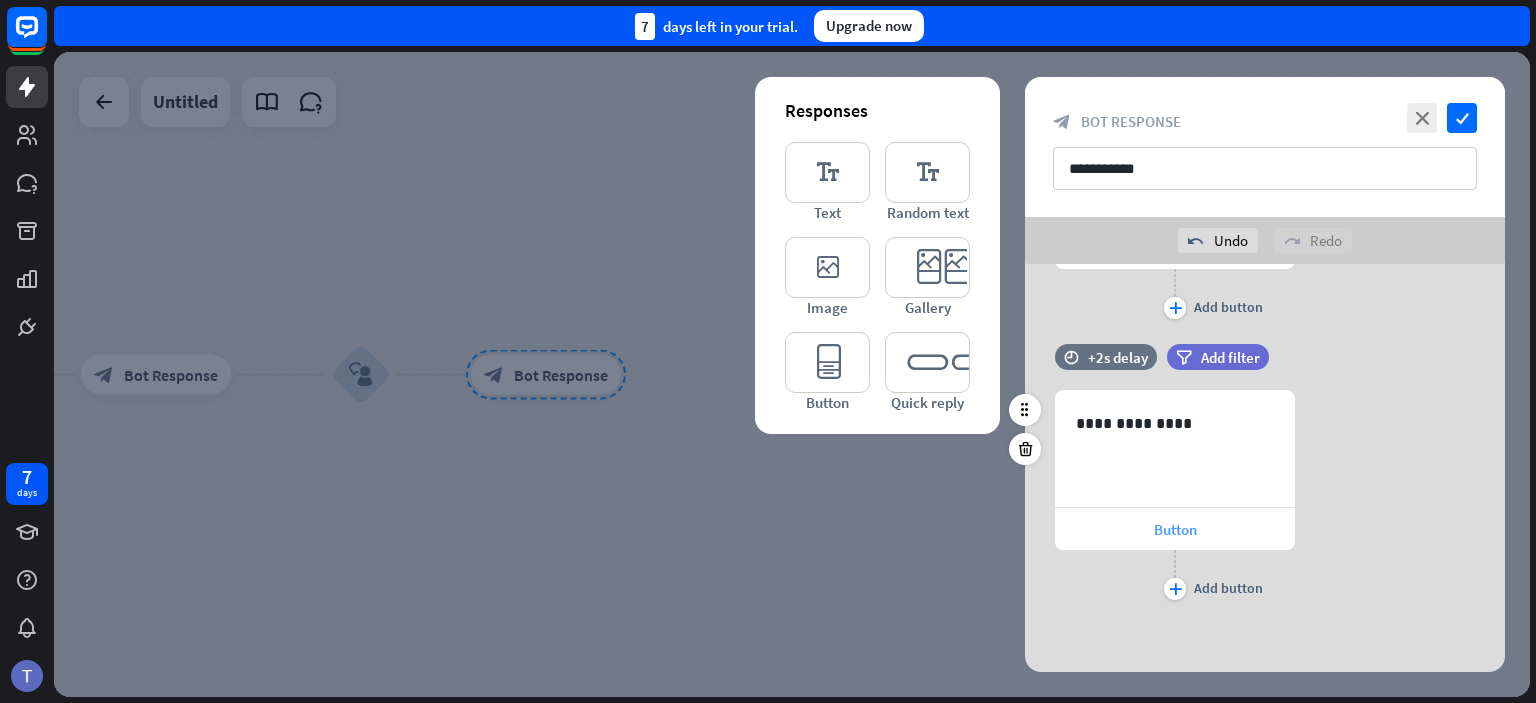 click on "Button" at bounding box center [1175, 529] 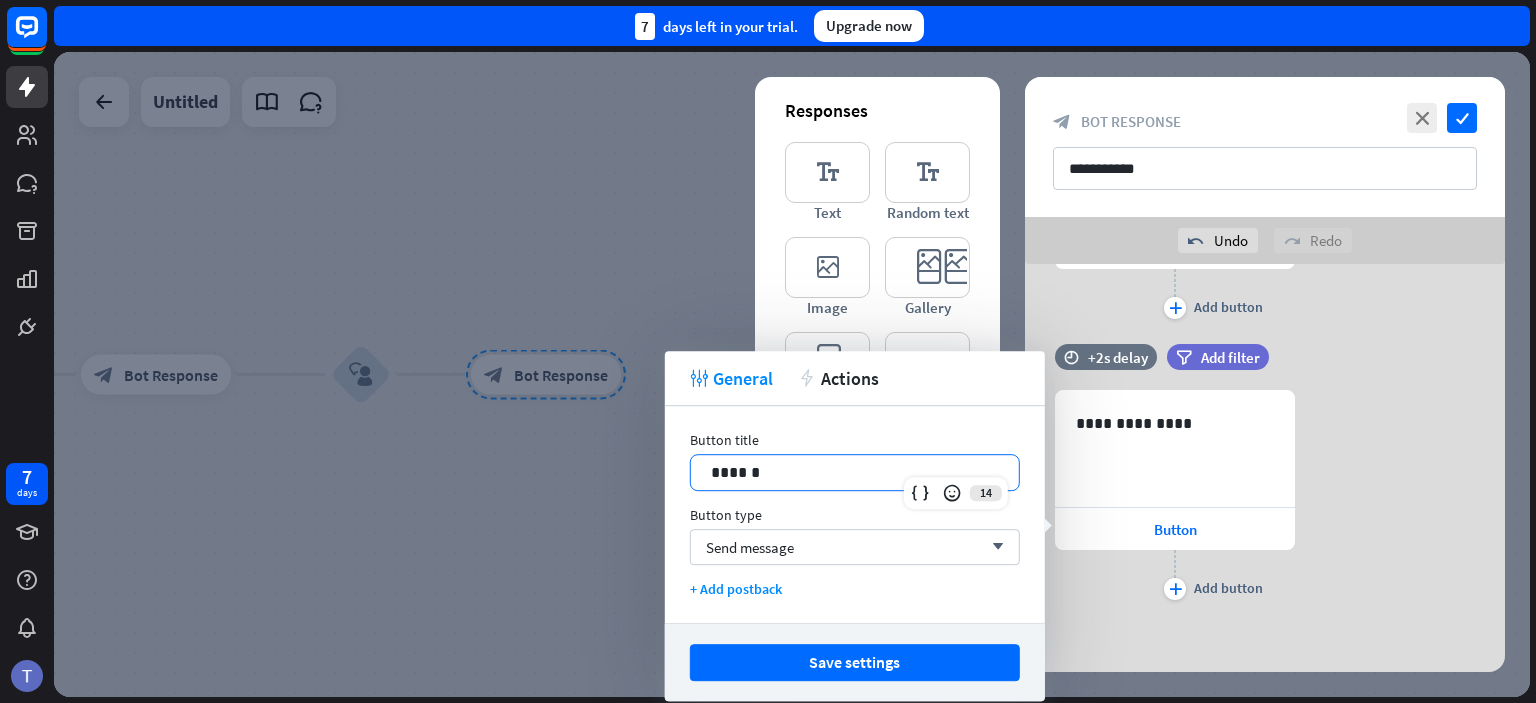click on "******" at bounding box center [855, 472] 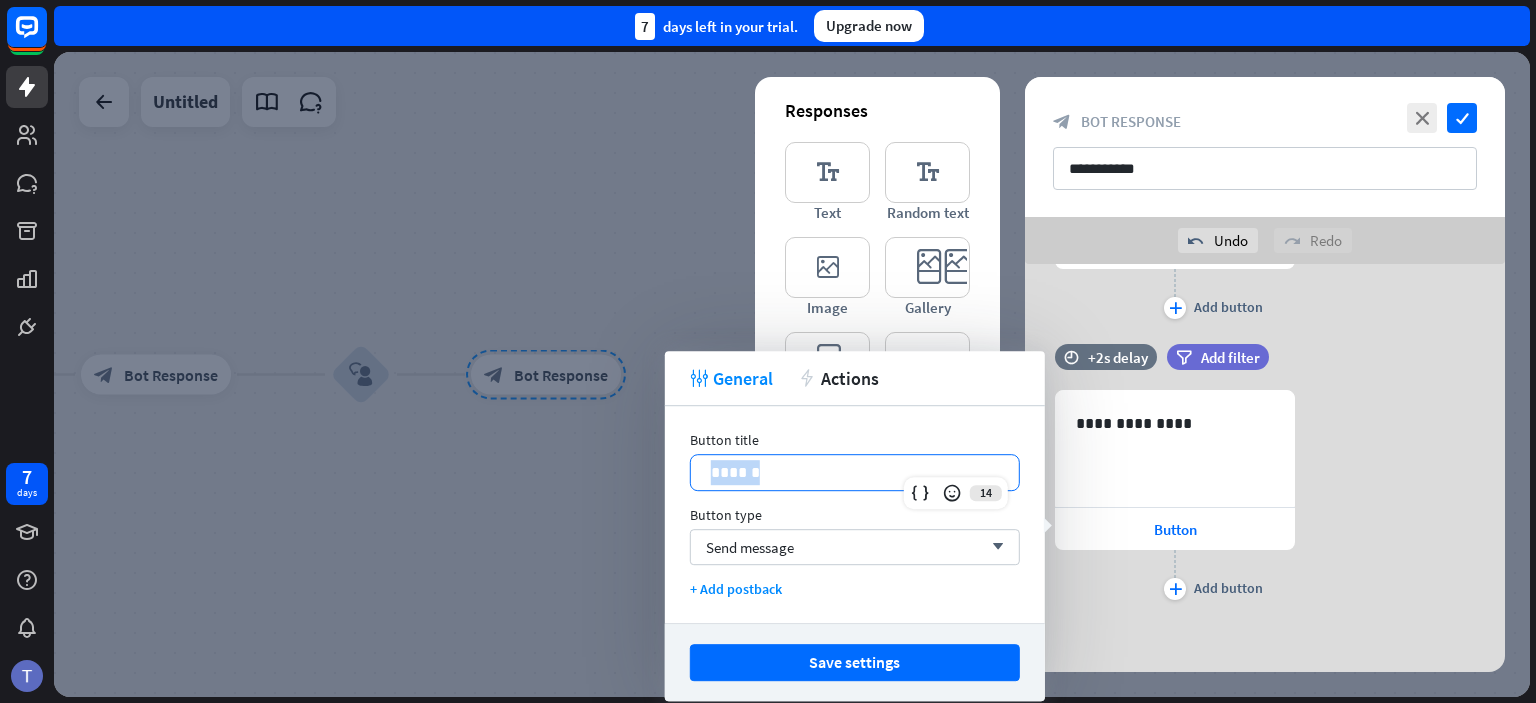 click on "******" at bounding box center [855, 472] 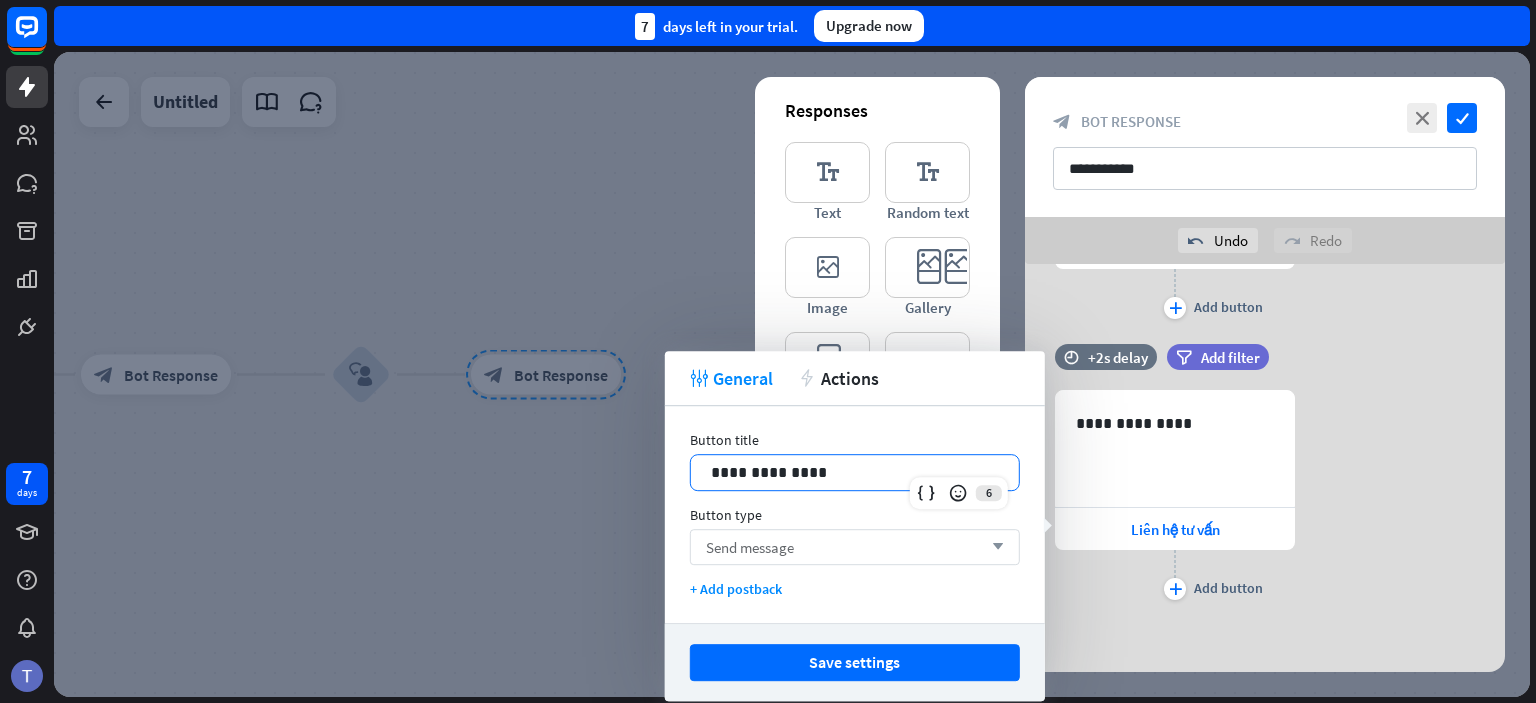 click on "Send message
arrow_down" at bounding box center (855, 547) 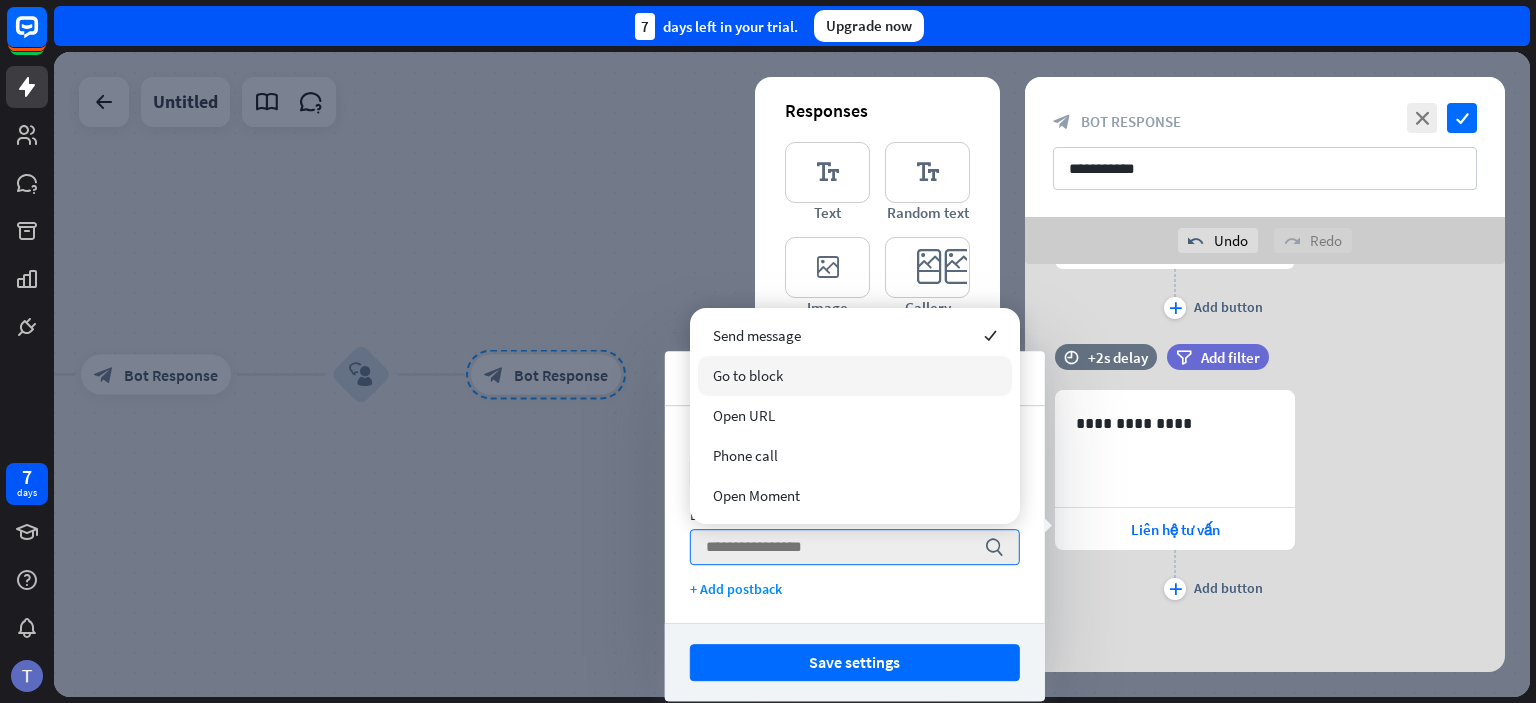 click on "Go to block" at bounding box center [855, 376] 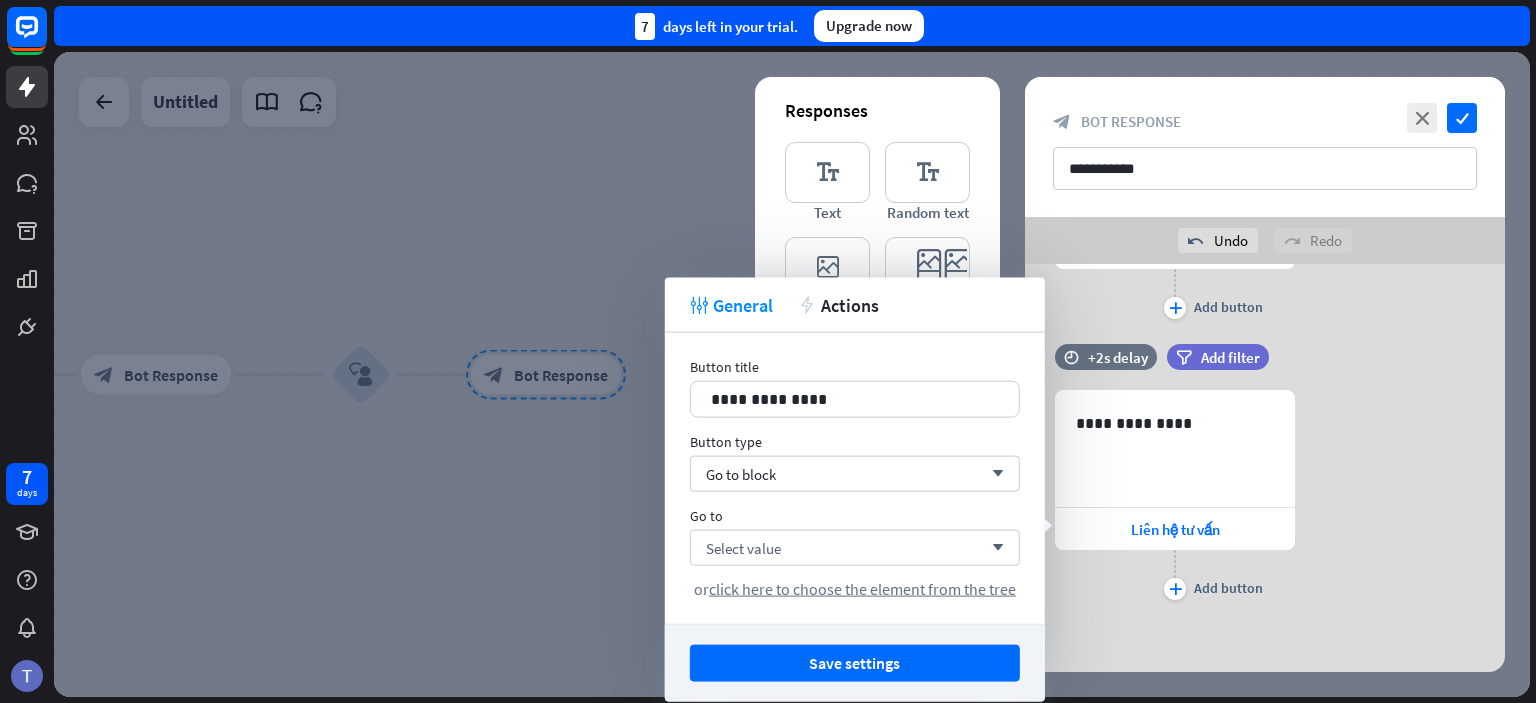 click on "**********" at bounding box center (1265, 497) 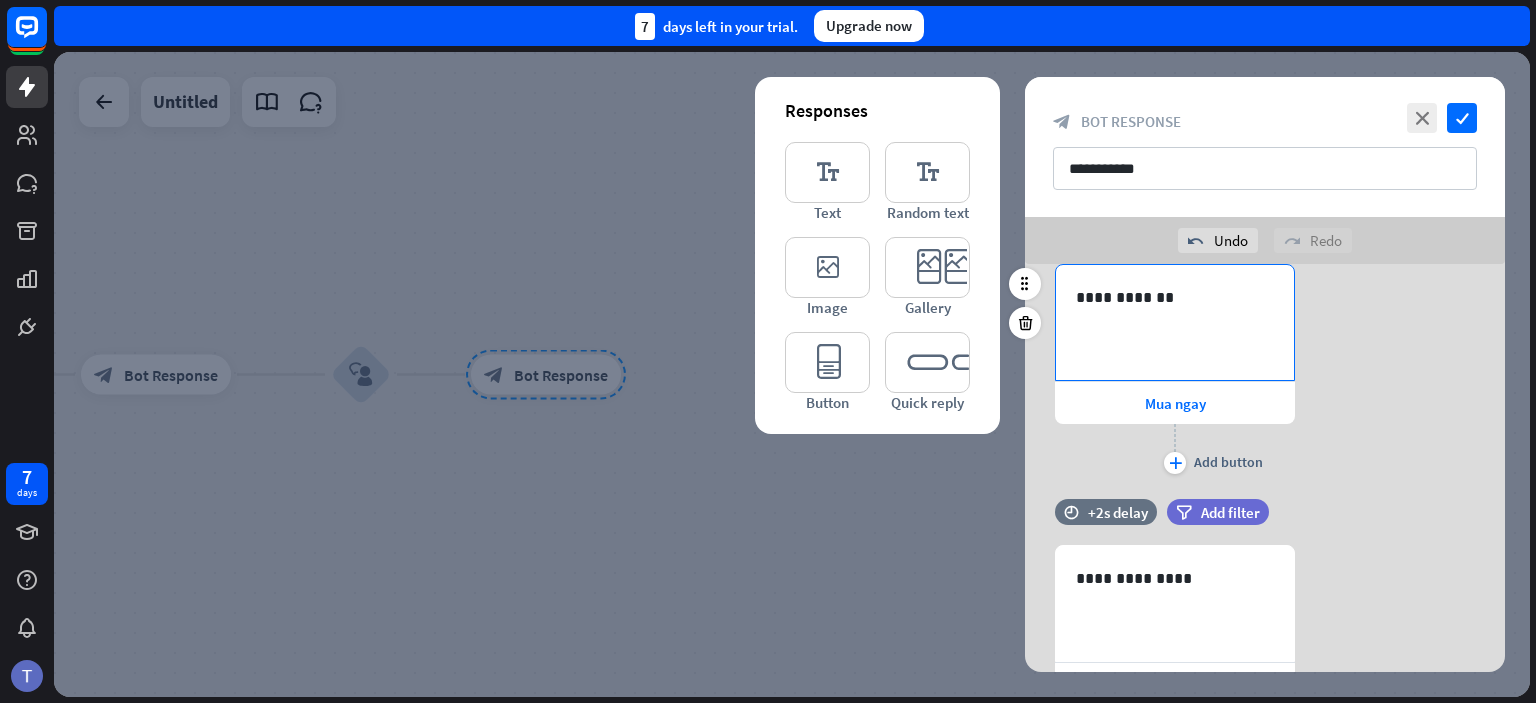 scroll, scrollTop: 492, scrollLeft: 0, axis: vertical 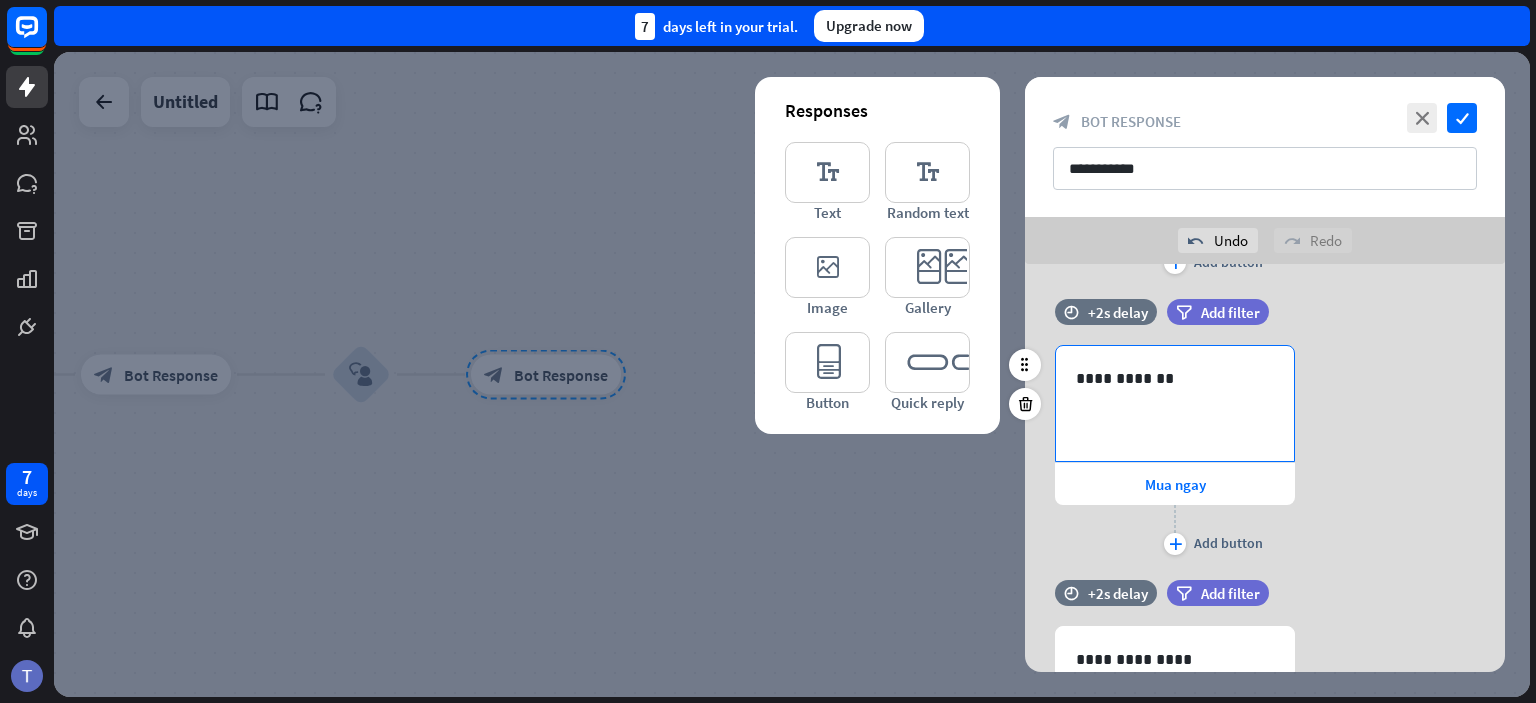 click on "**********" at bounding box center [1175, 403] 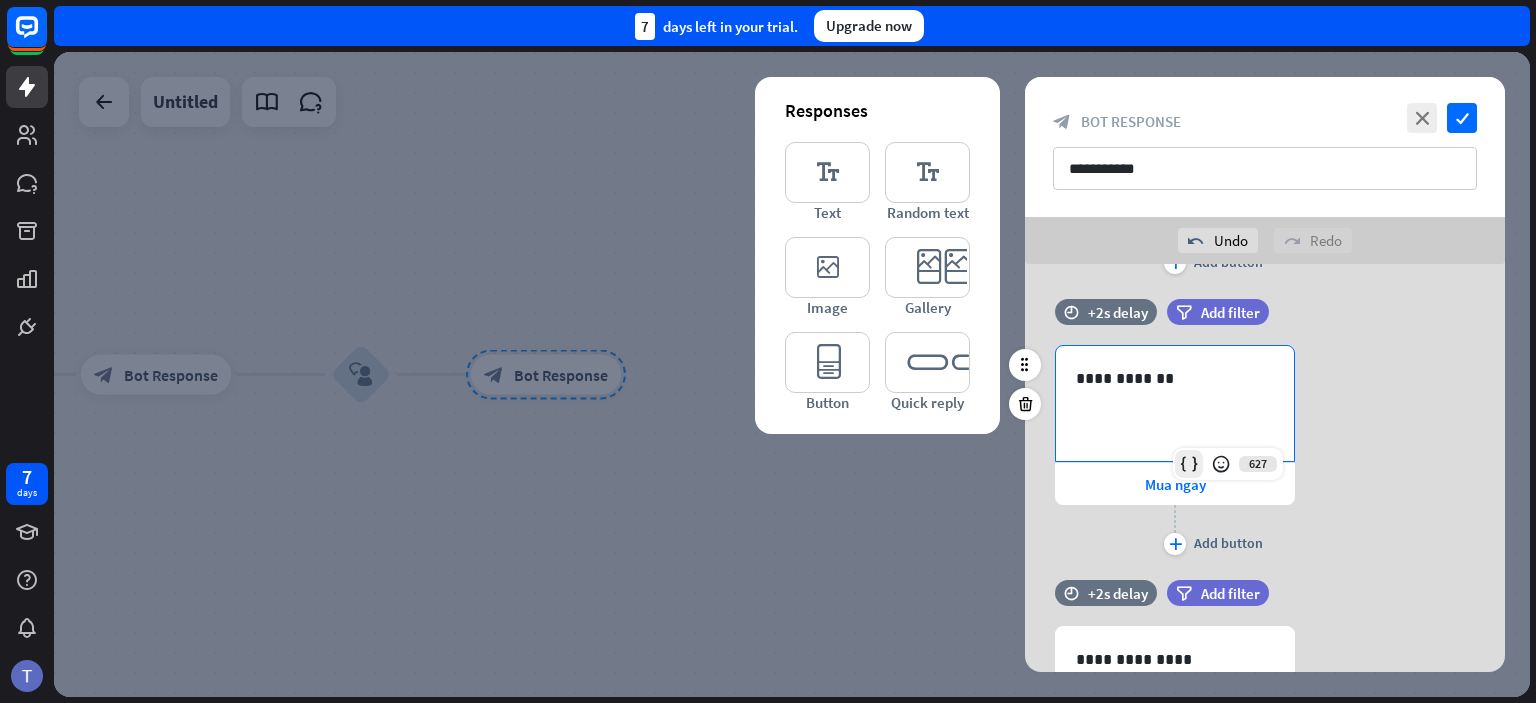click at bounding box center [1189, 464] 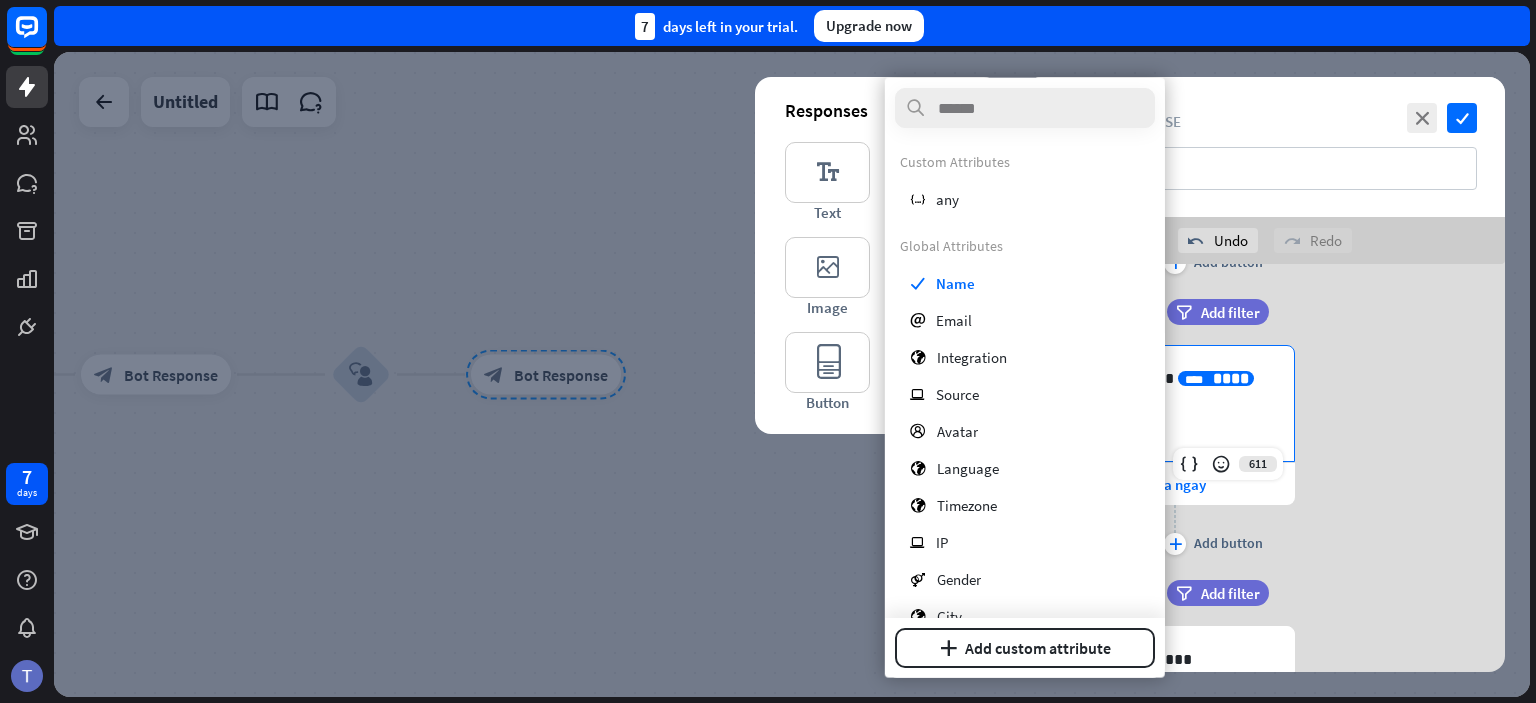 click on "**********" at bounding box center (1265, 452) 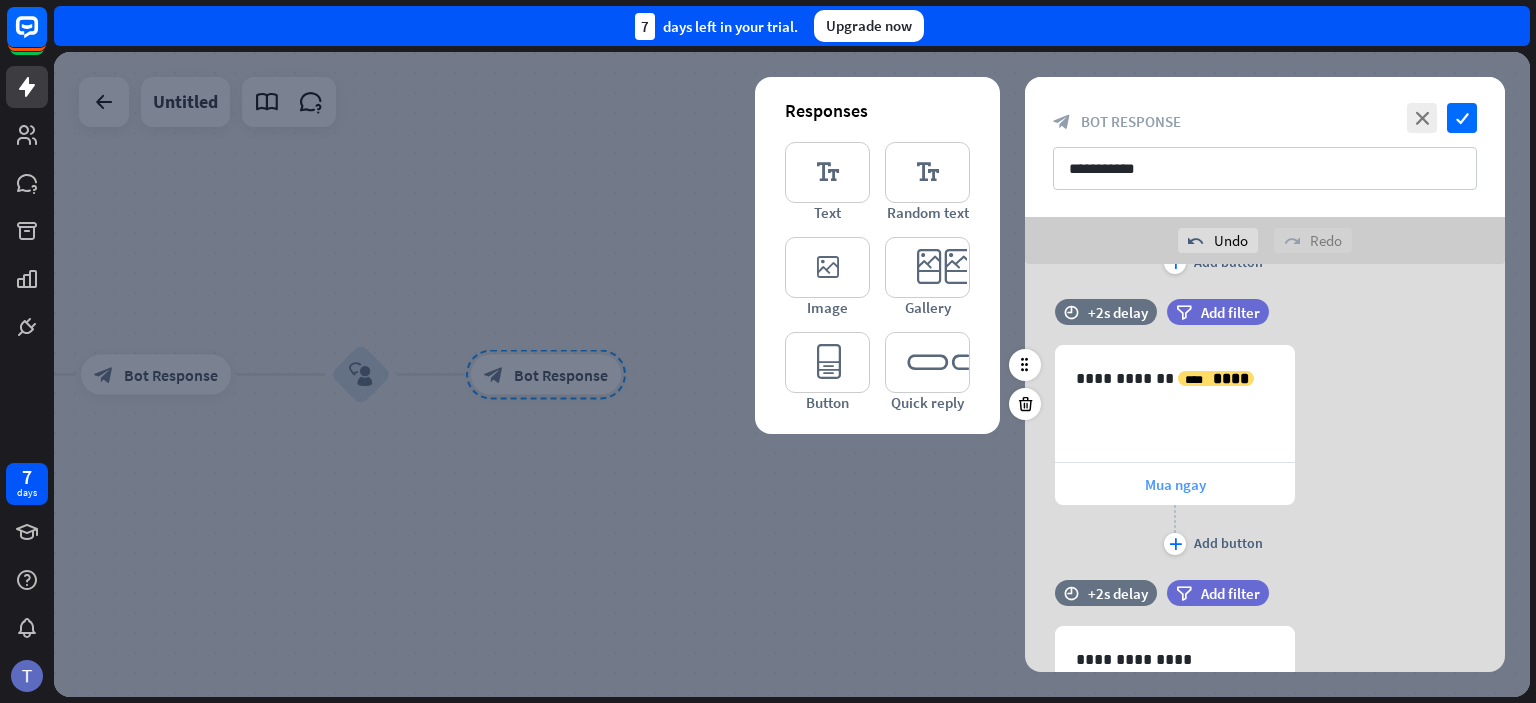 click on "Mua ngay" at bounding box center [1175, 484] 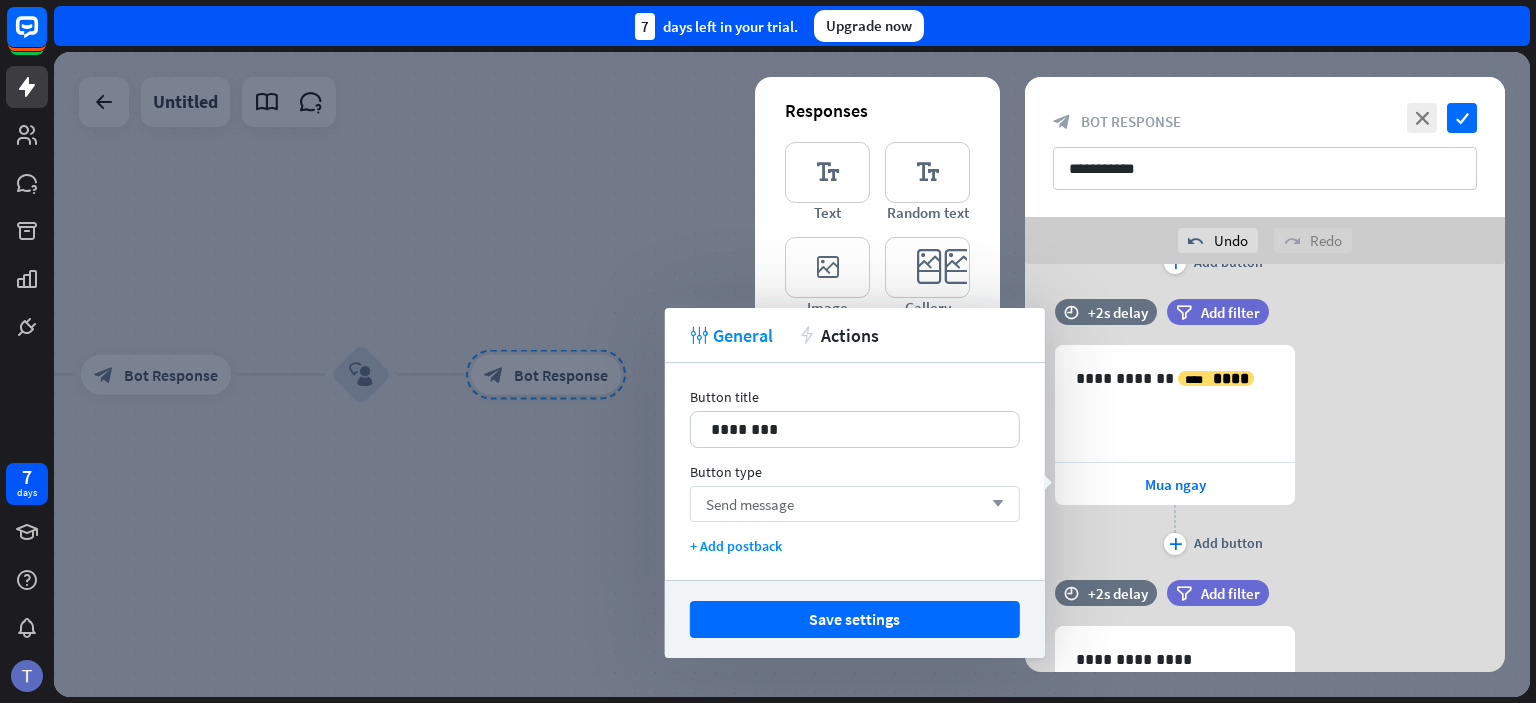 click on "Send message
arrow_down" at bounding box center [855, 504] 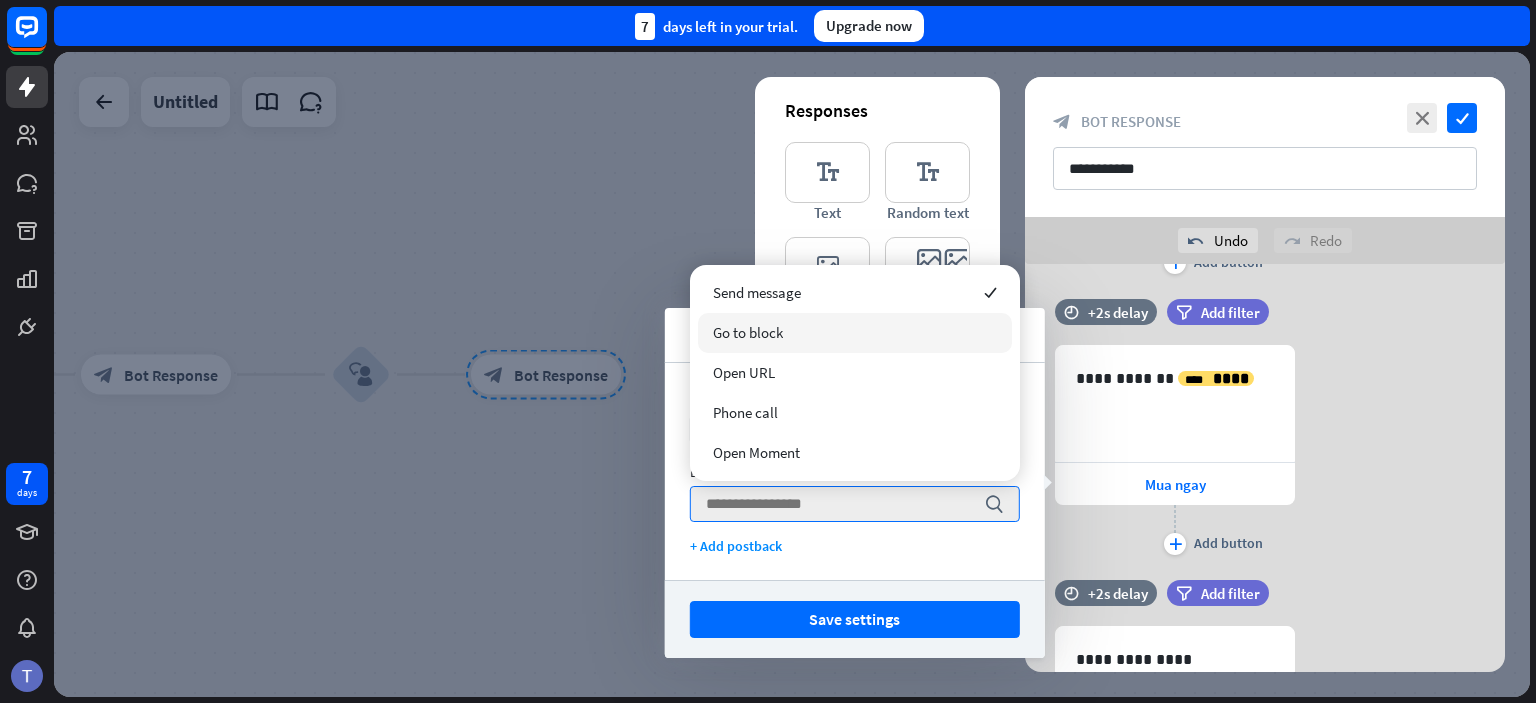click on "Go to block" at bounding box center (855, 333) 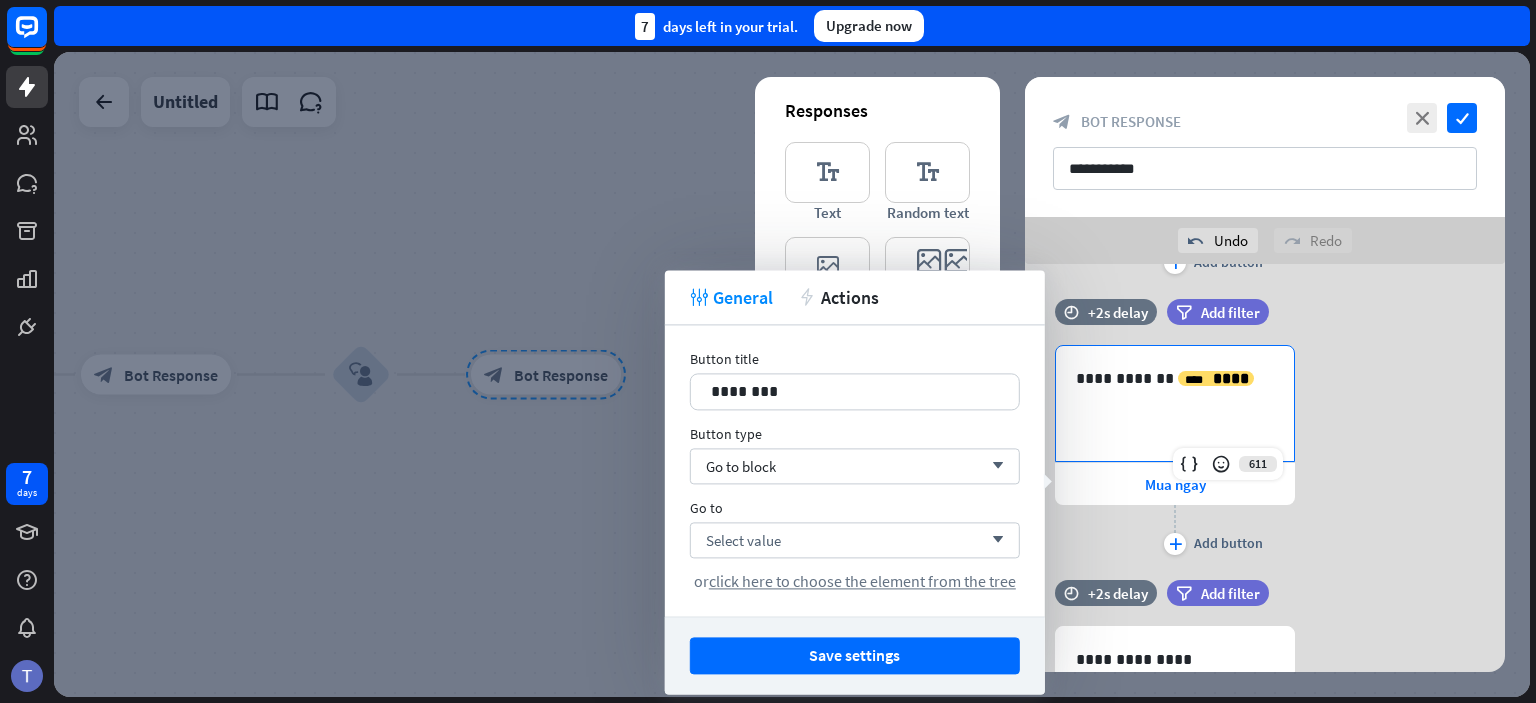 click on "**********" at bounding box center [1175, 378] 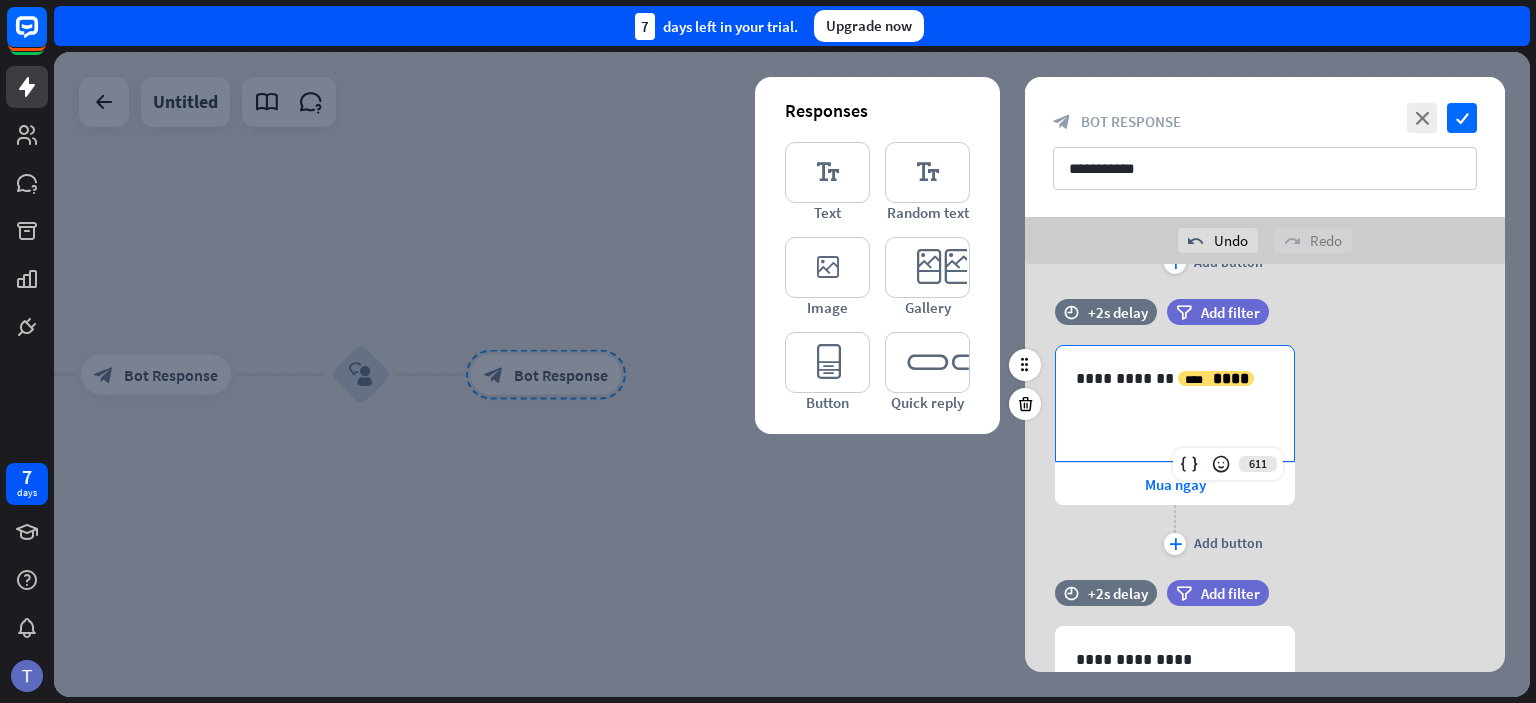 type 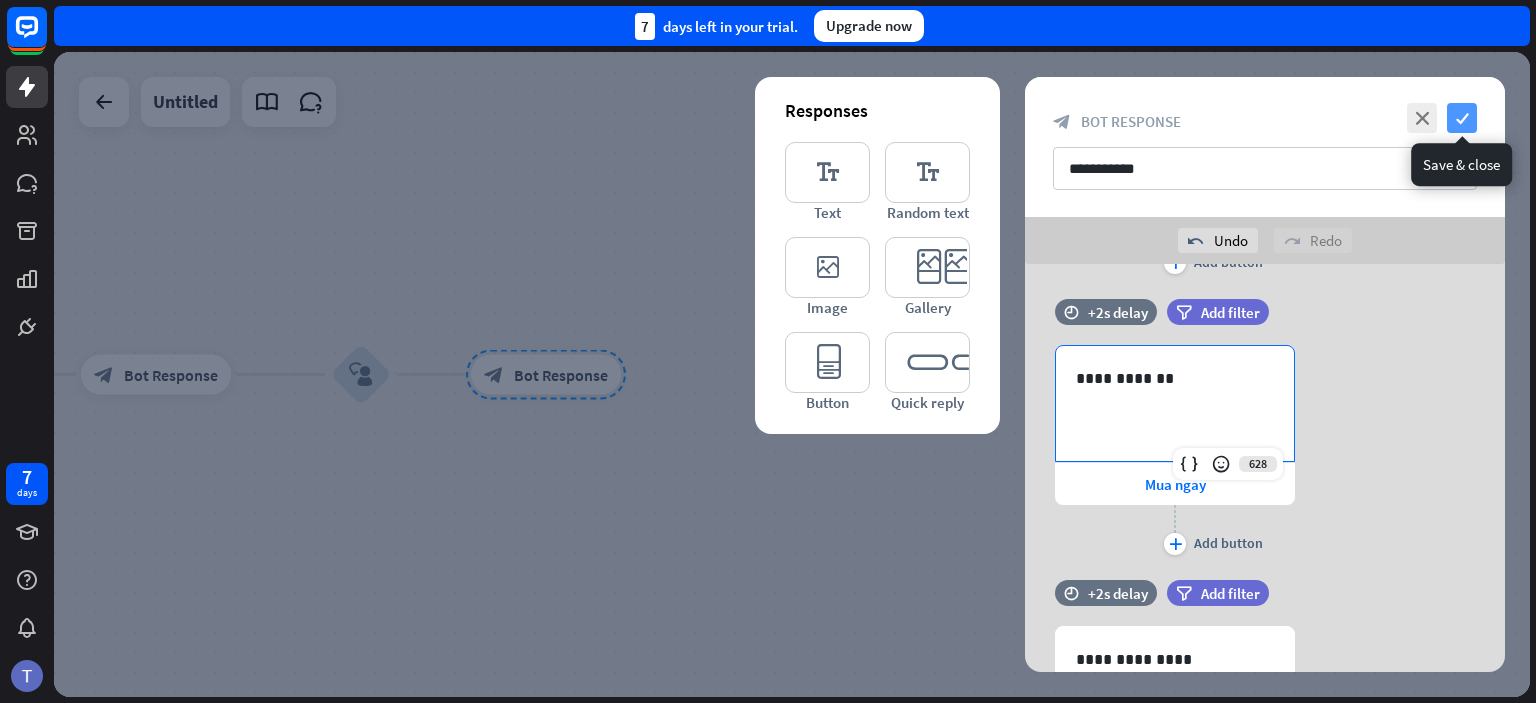 click on "check" at bounding box center [1462, 118] 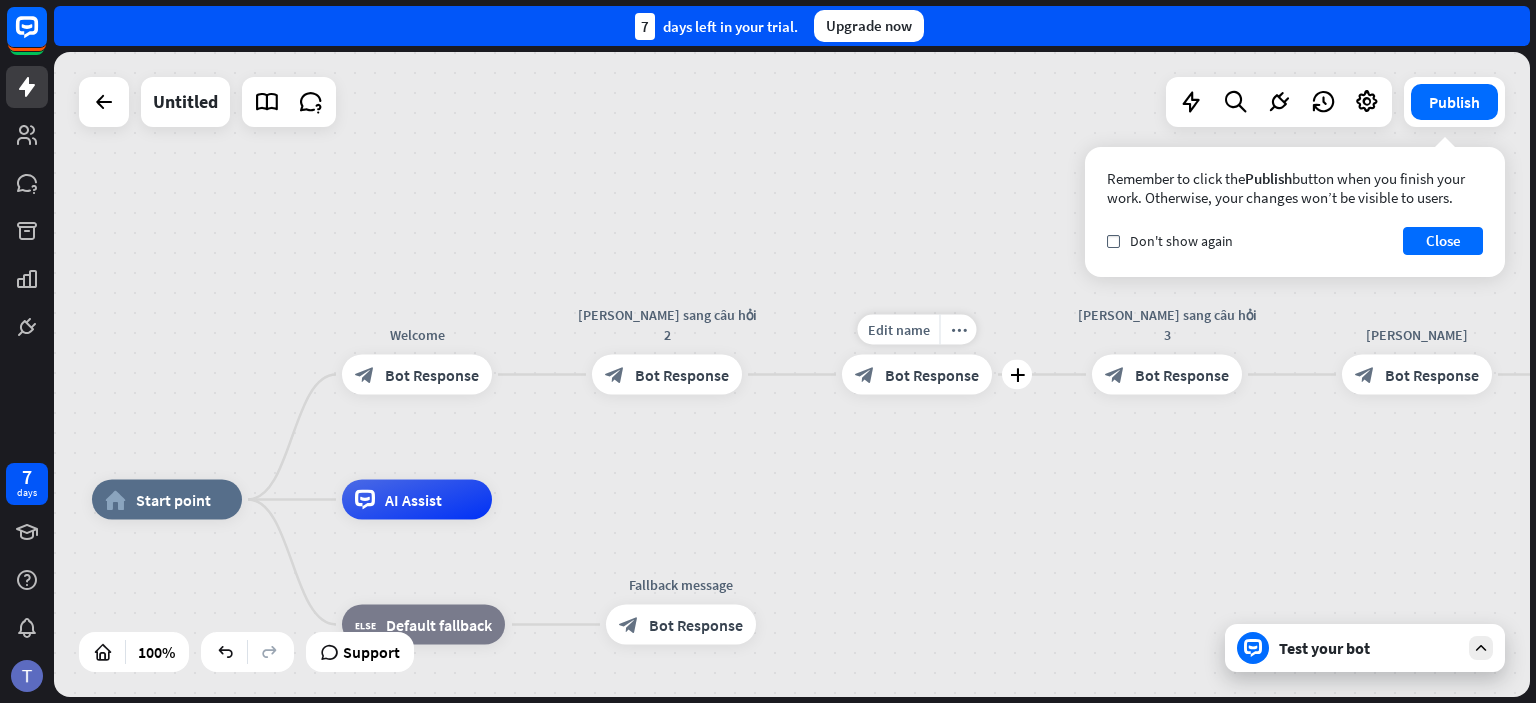 click on "Bot Response" at bounding box center [932, 375] 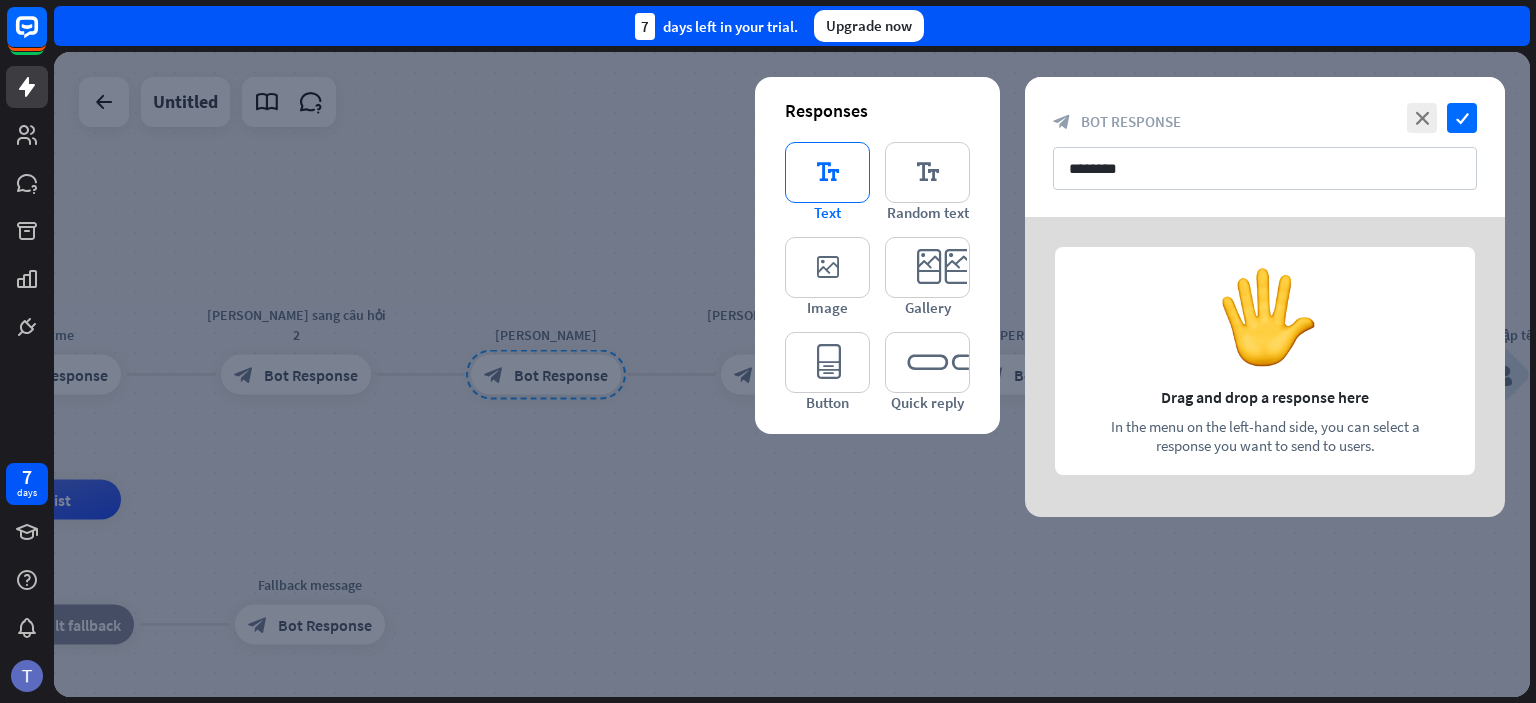 type 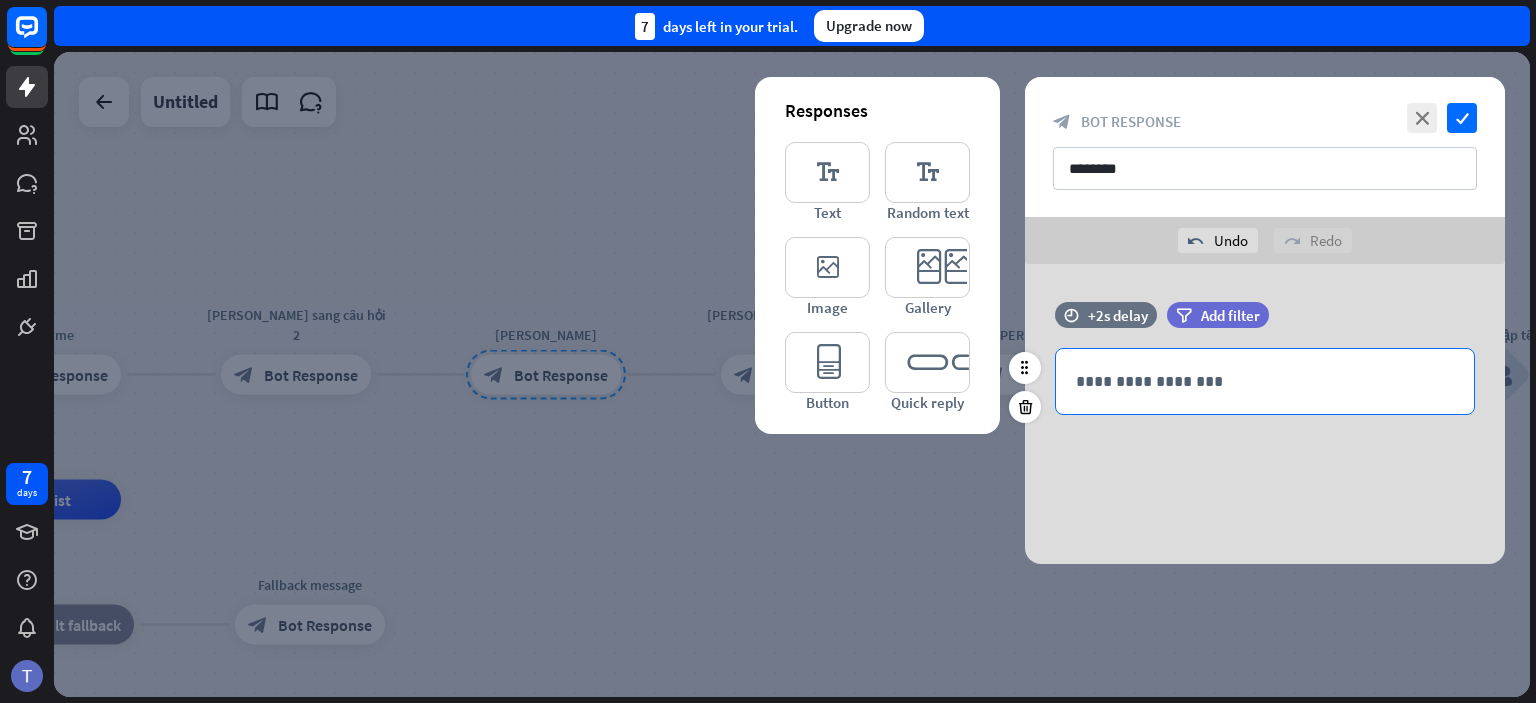 click on "**********" at bounding box center (1265, 381) 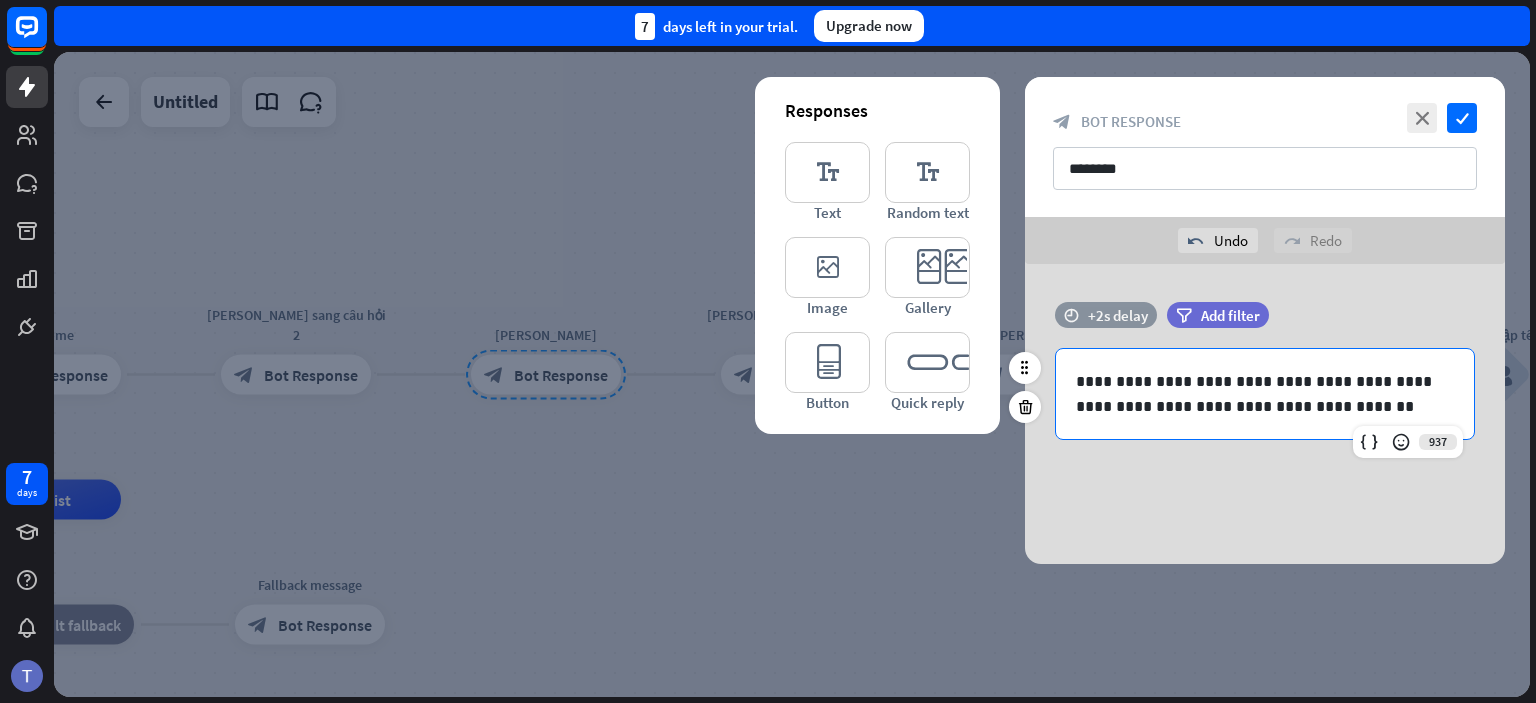click on "+2s delay" at bounding box center (1118, 315) 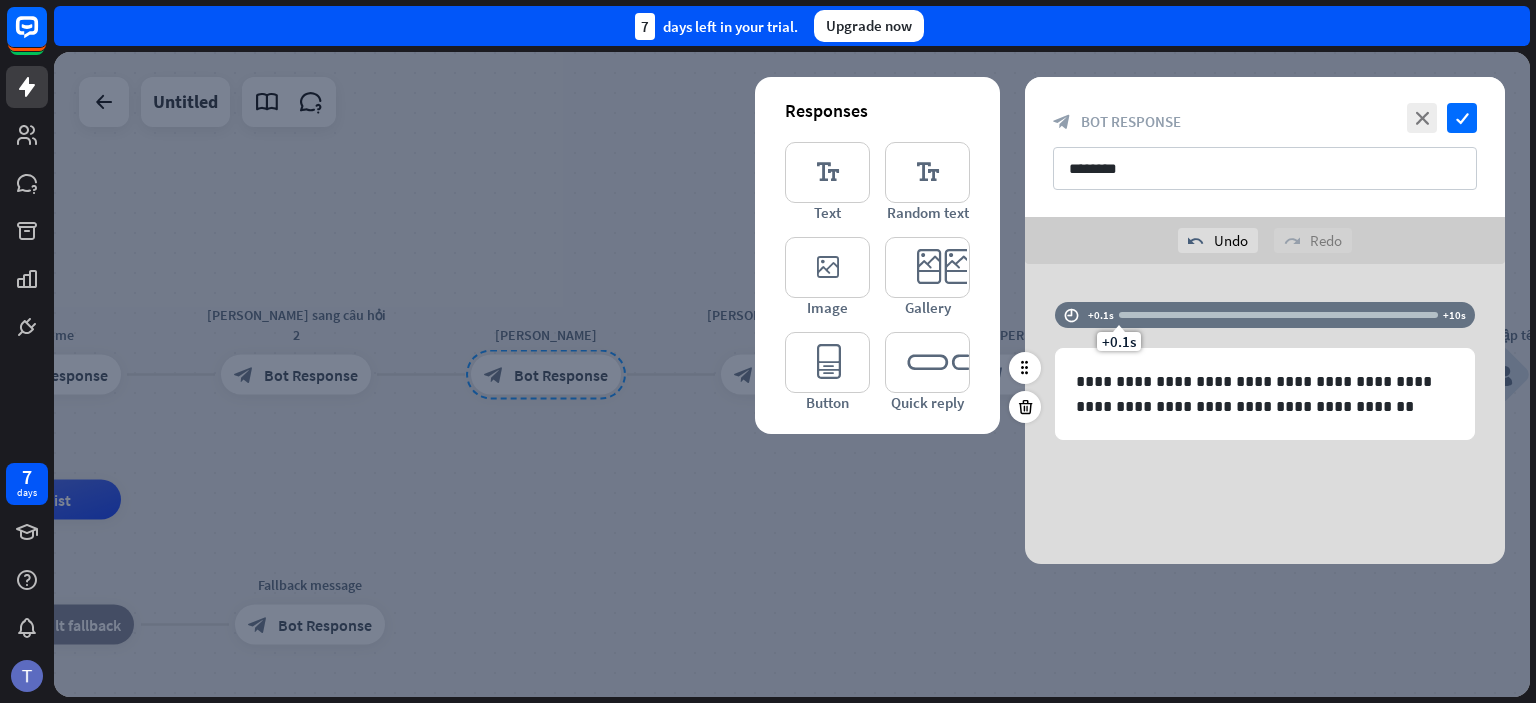 drag, startPoint x: 1172, startPoint y: 313, endPoint x: 1059, endPoint y: 313, distance: 113 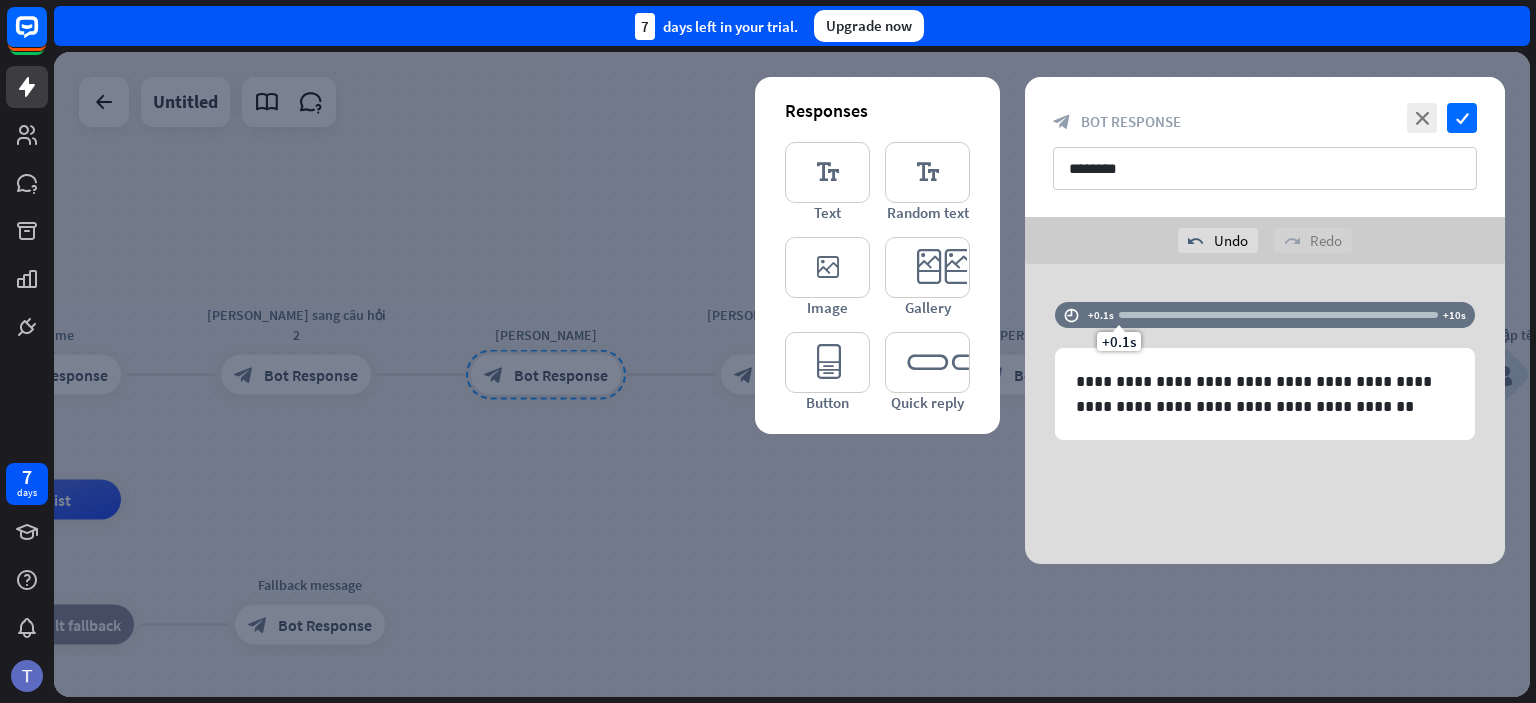 click on "**********" at bounding box center (1265, 414) 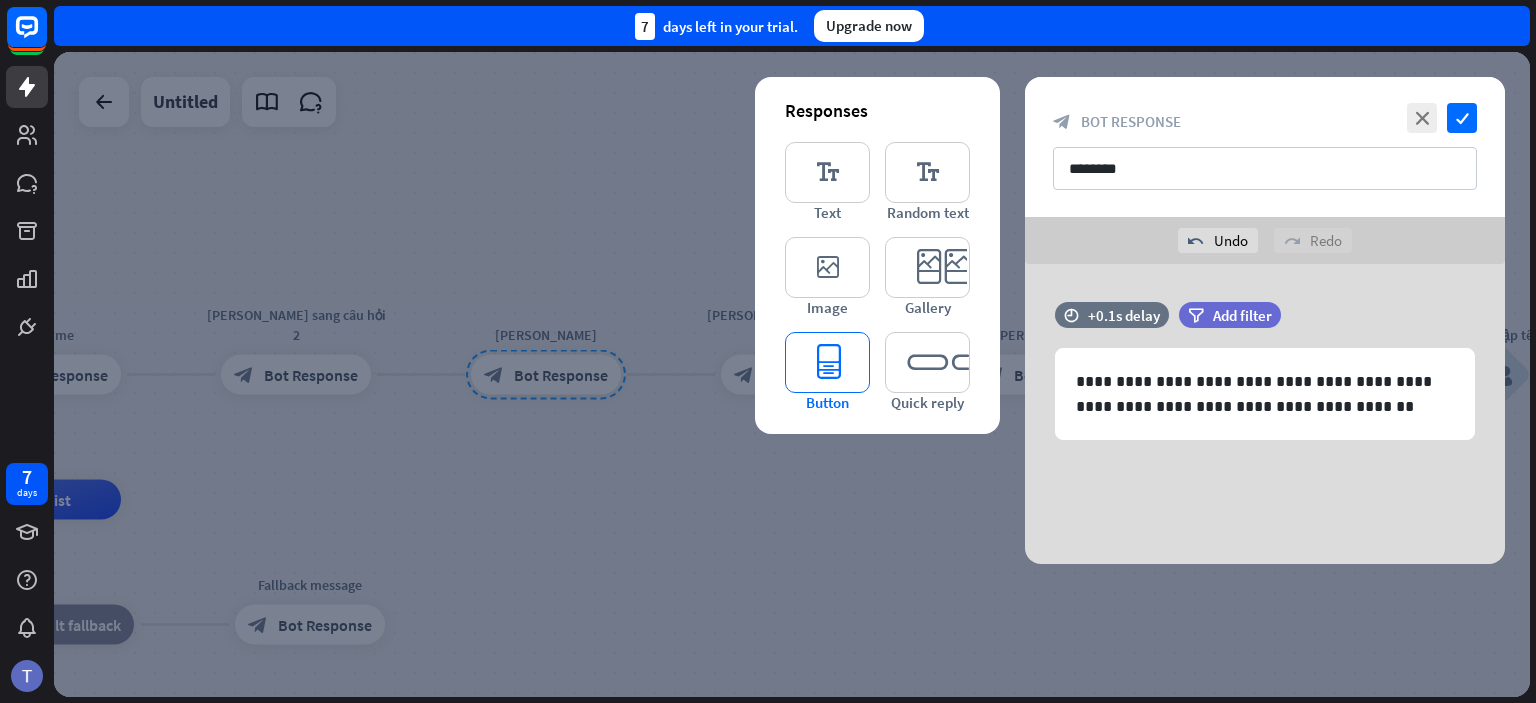 click on "editor_button" at bounding box center (827, 362) 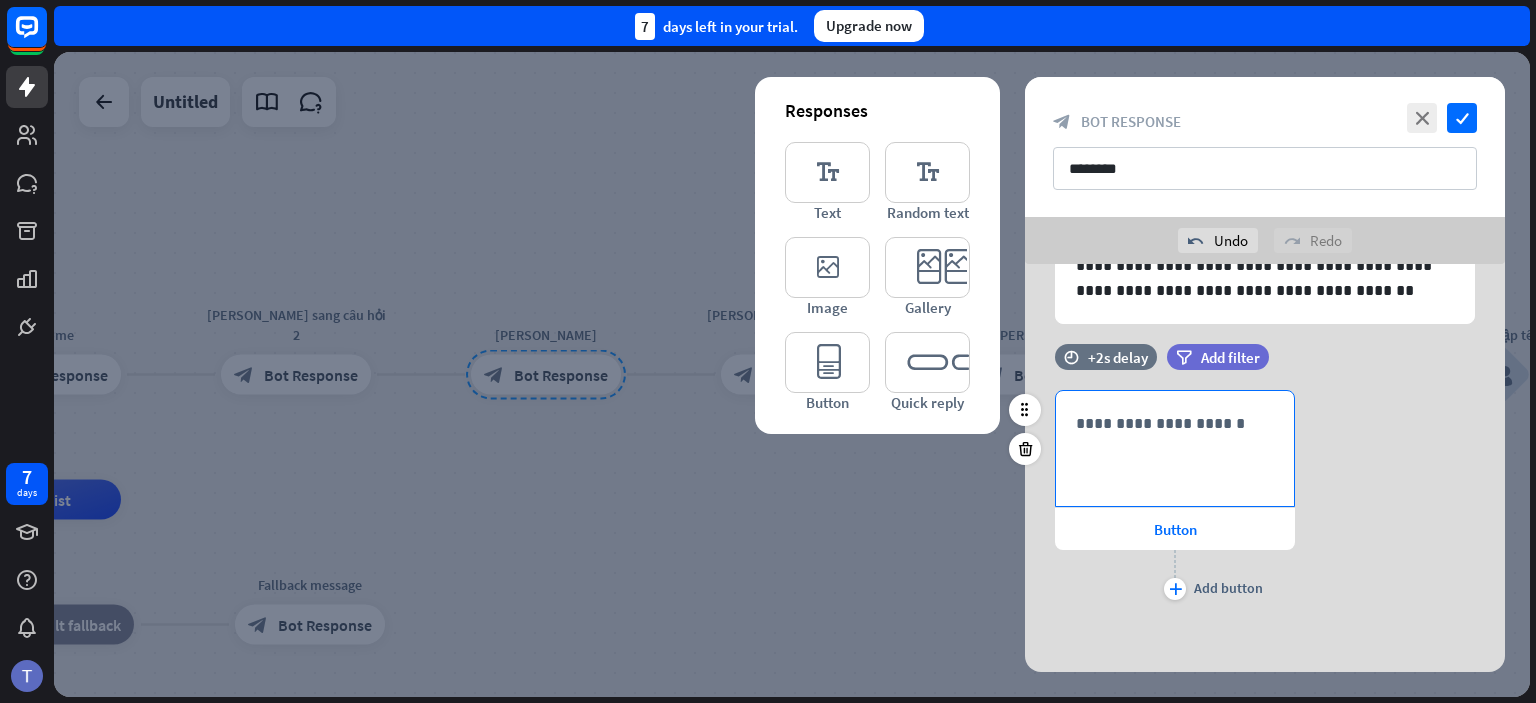 scroll, scrollTop: 118, scrollLeft: 0, axis: vertical 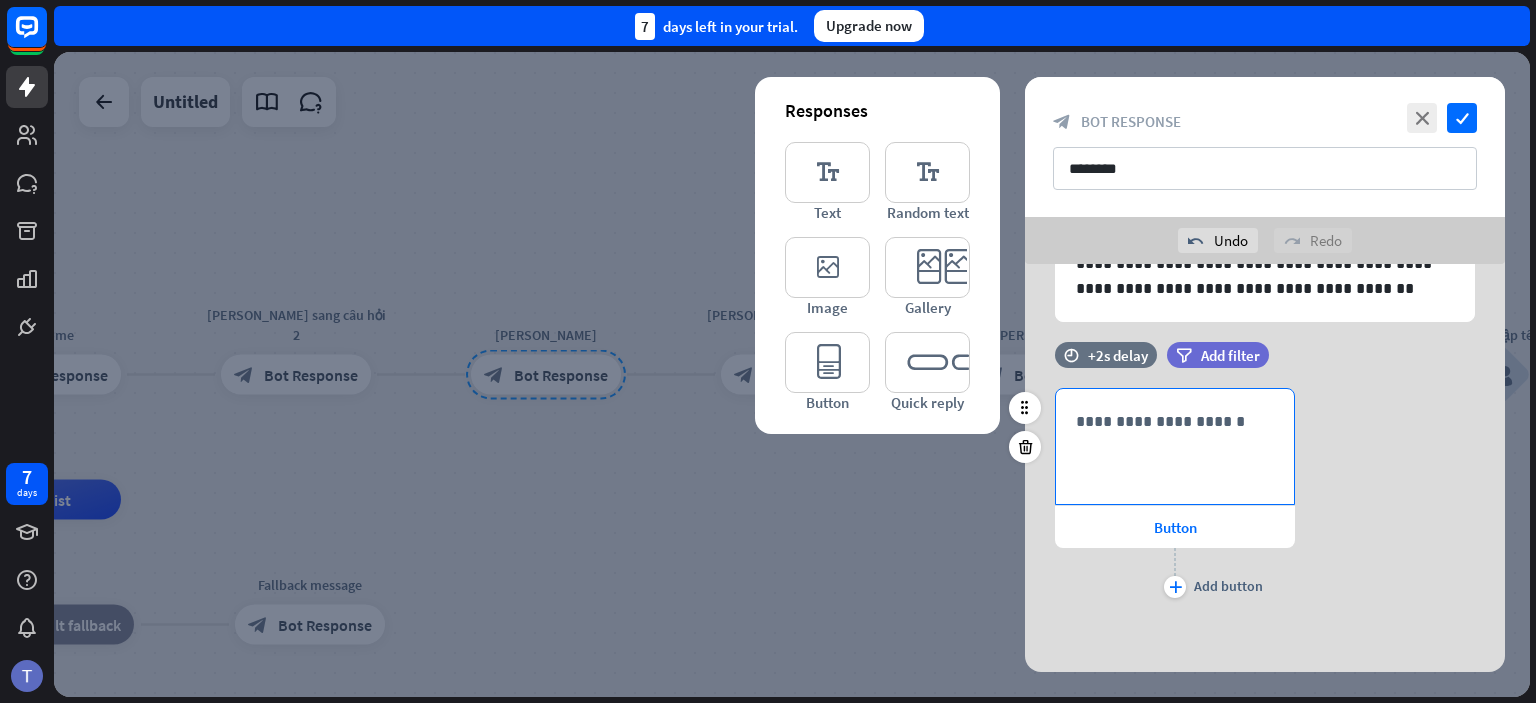 click on "**********" at bounding box center [1175, 421] 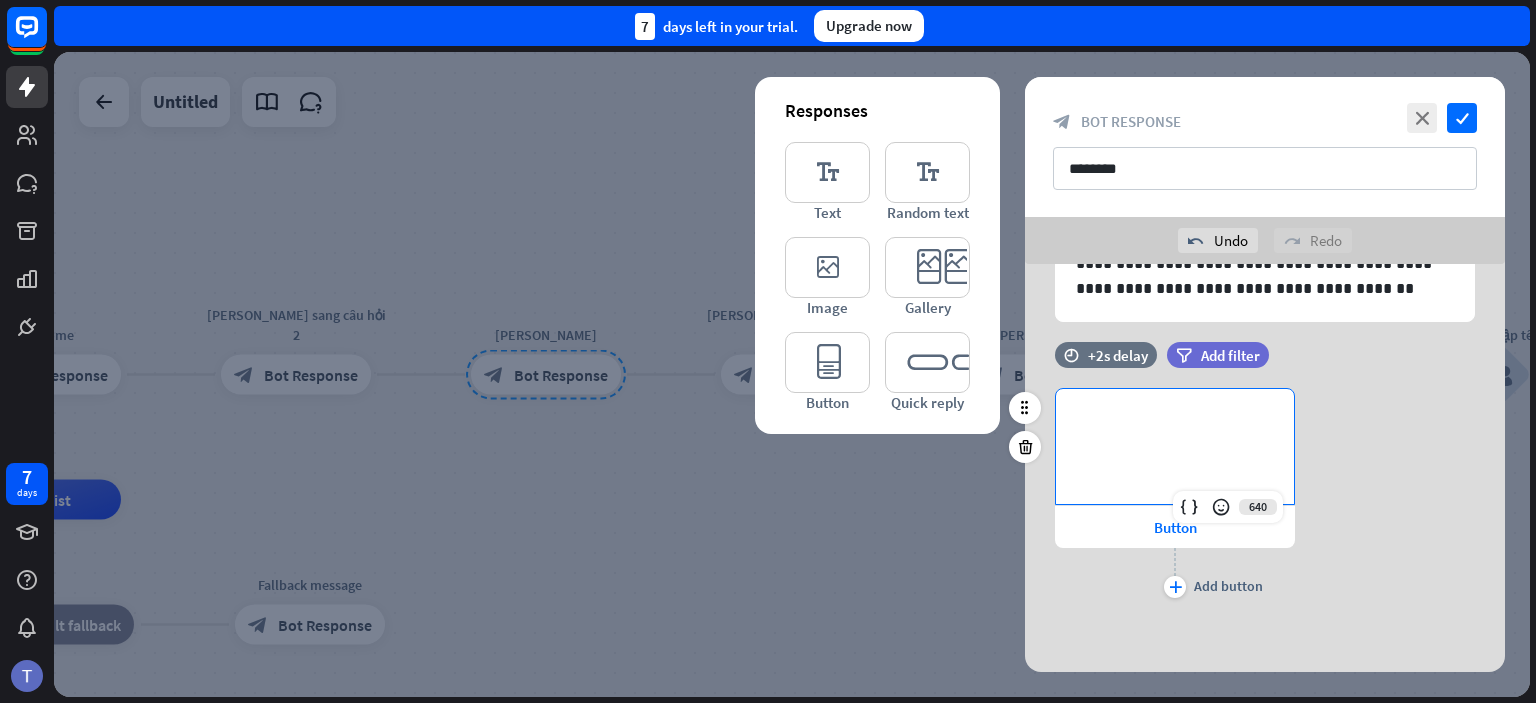 type 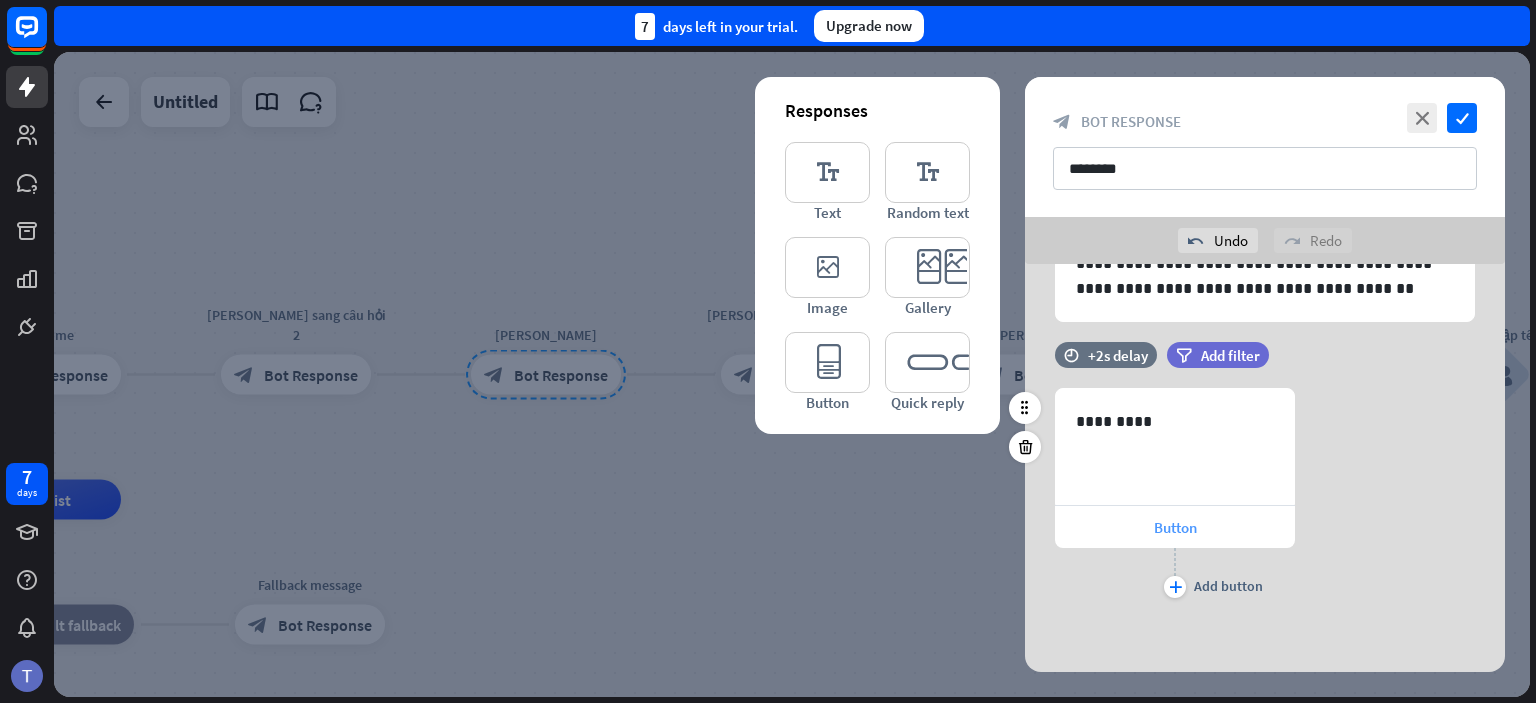 click on "Button" at bounding box center [1175, 527] 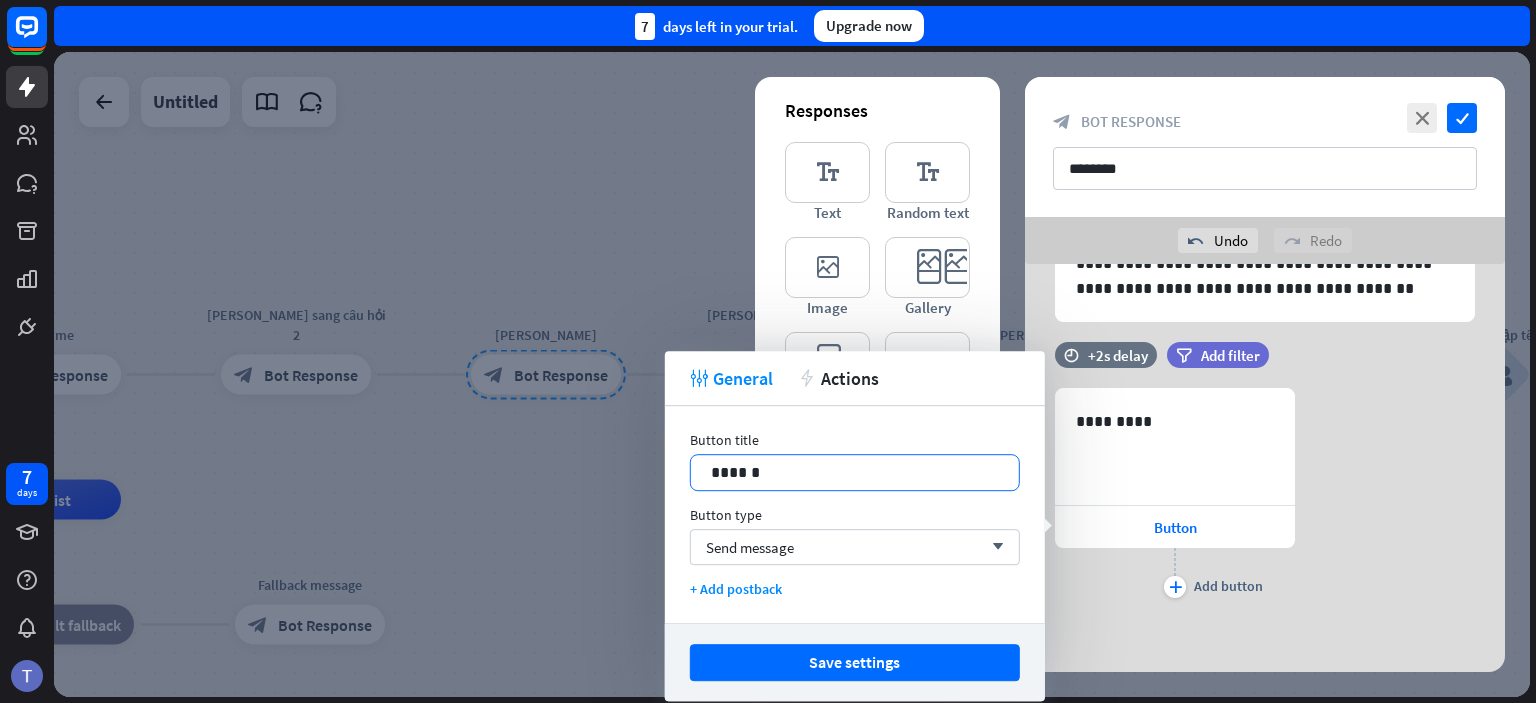 click on "******" at bounding box center (855, 472) 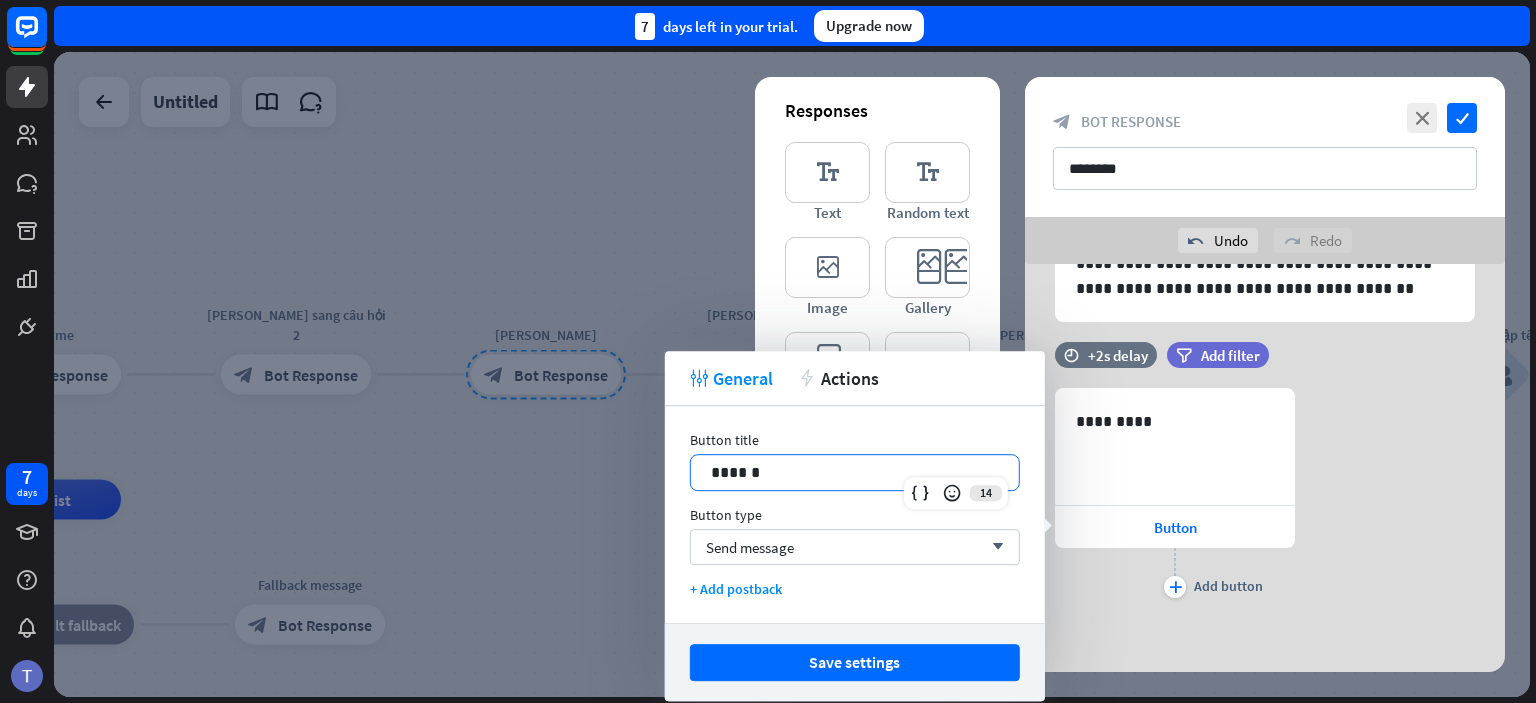 click on "******" at bounding box center [855, 472] 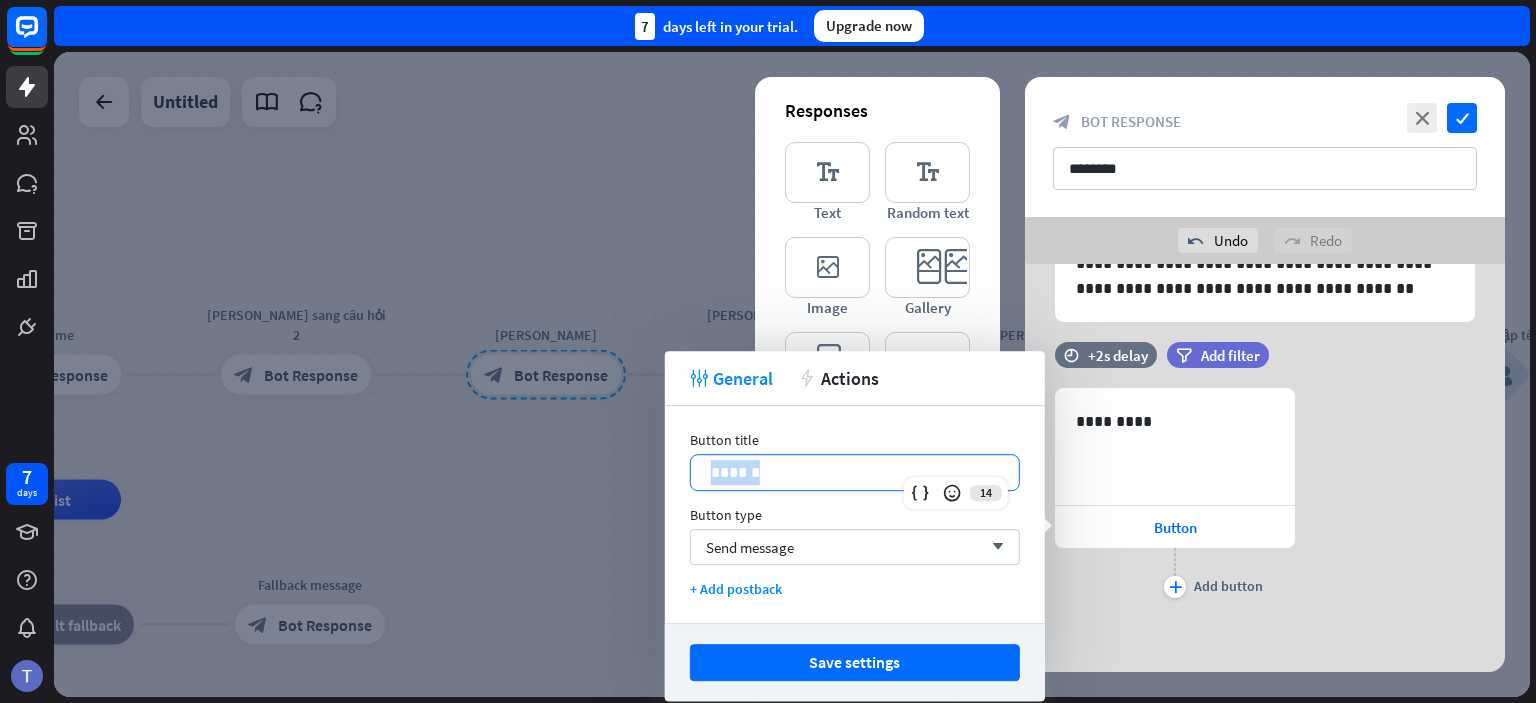 click on "******" at bounding box center [855, 472] 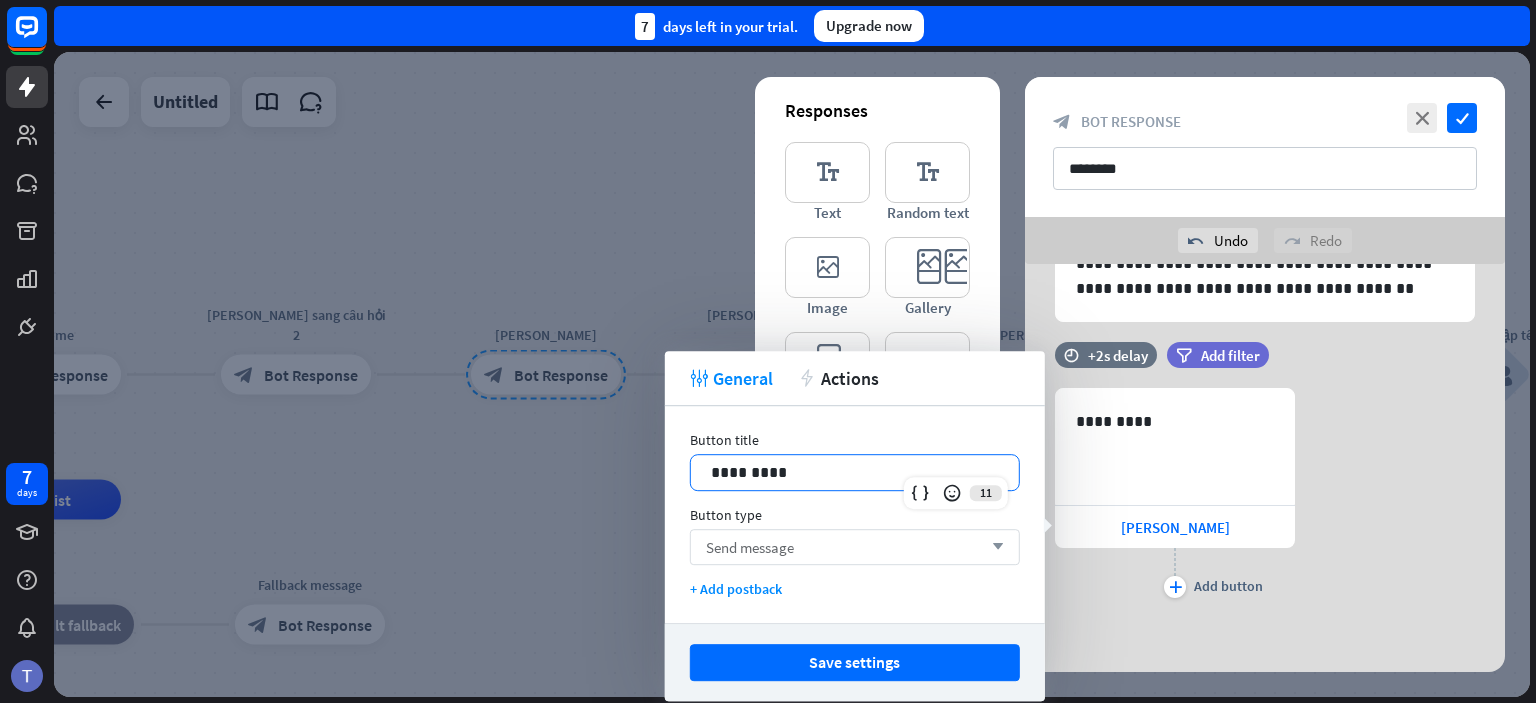 click on "Send message
arrow_down" at bounding box center [855, 547] 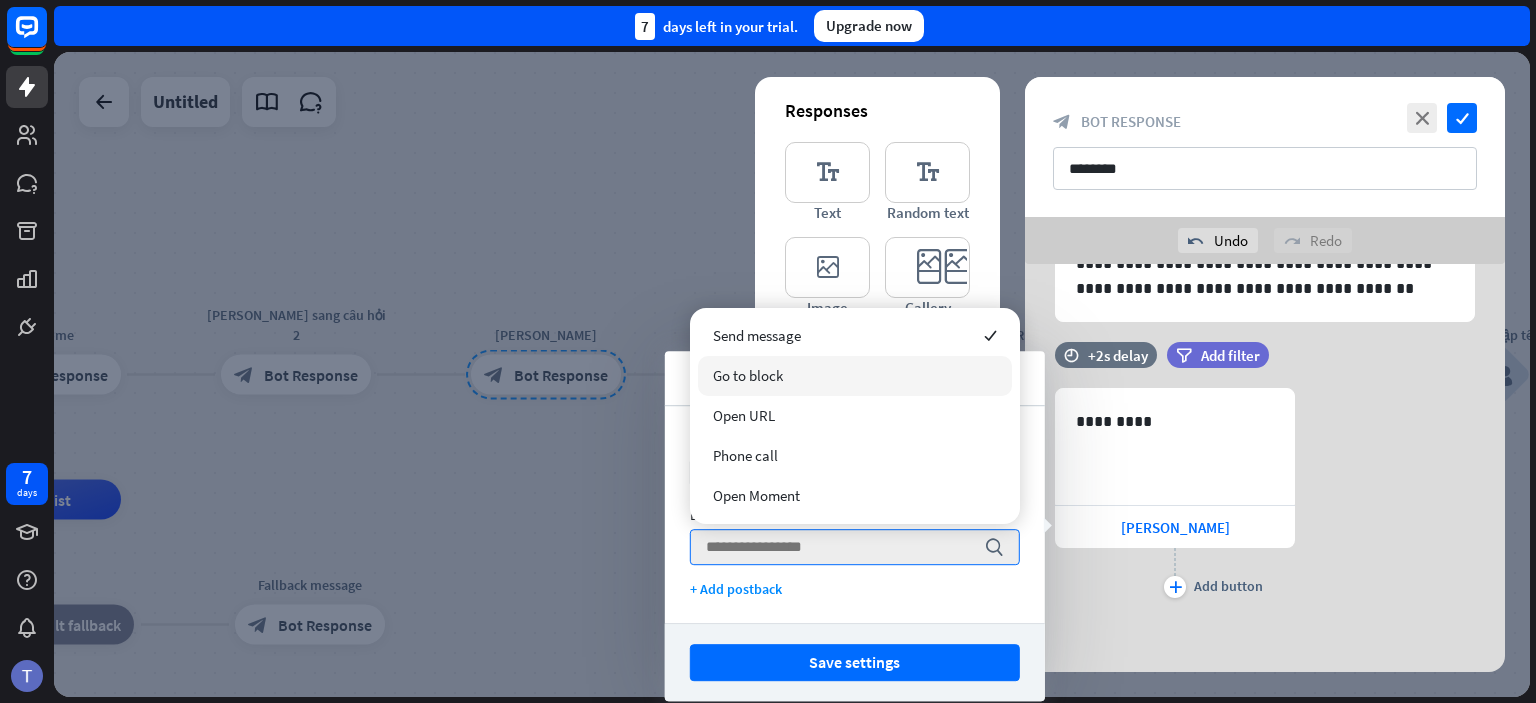 click on "Go to block" at bounding box center [855, 376] 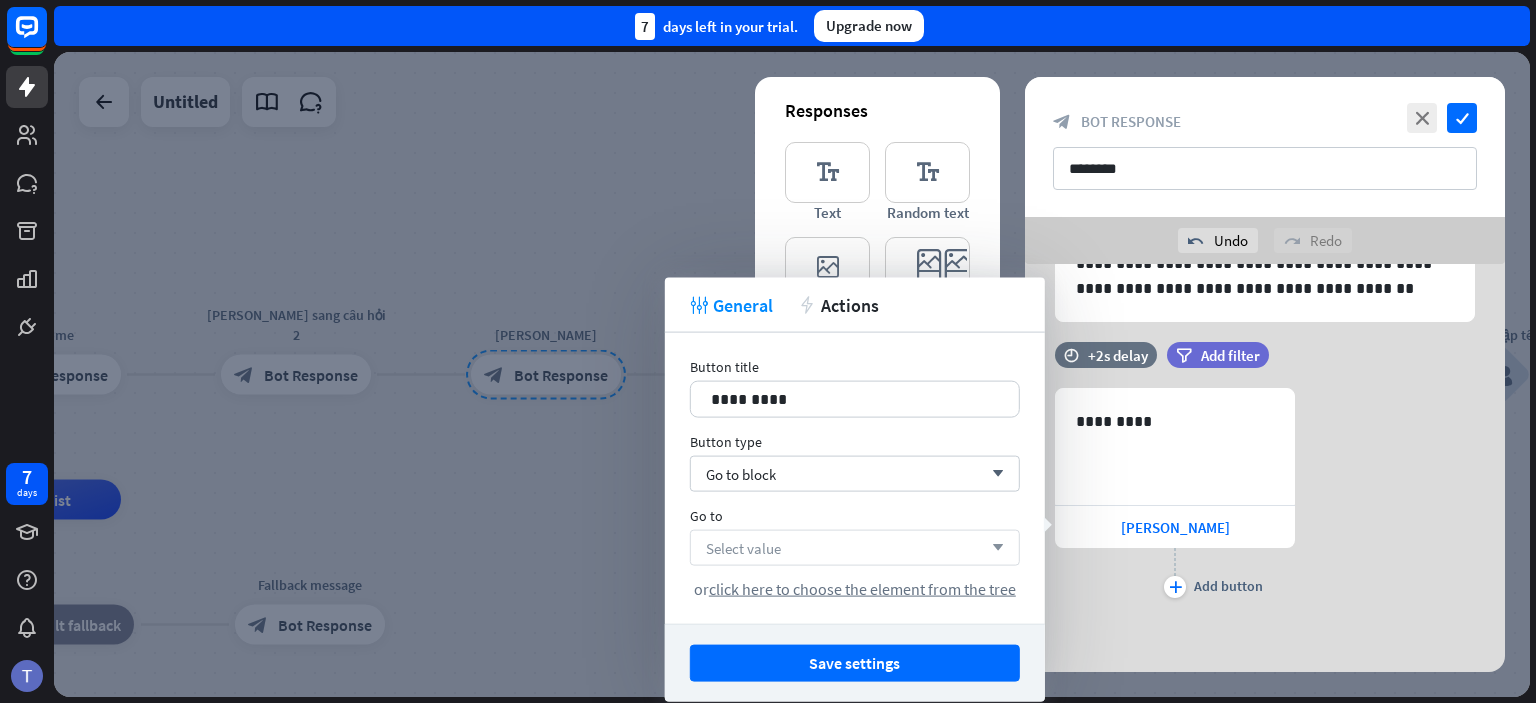 click on "Select value
arrow_down" at bounding box center [855, 548] 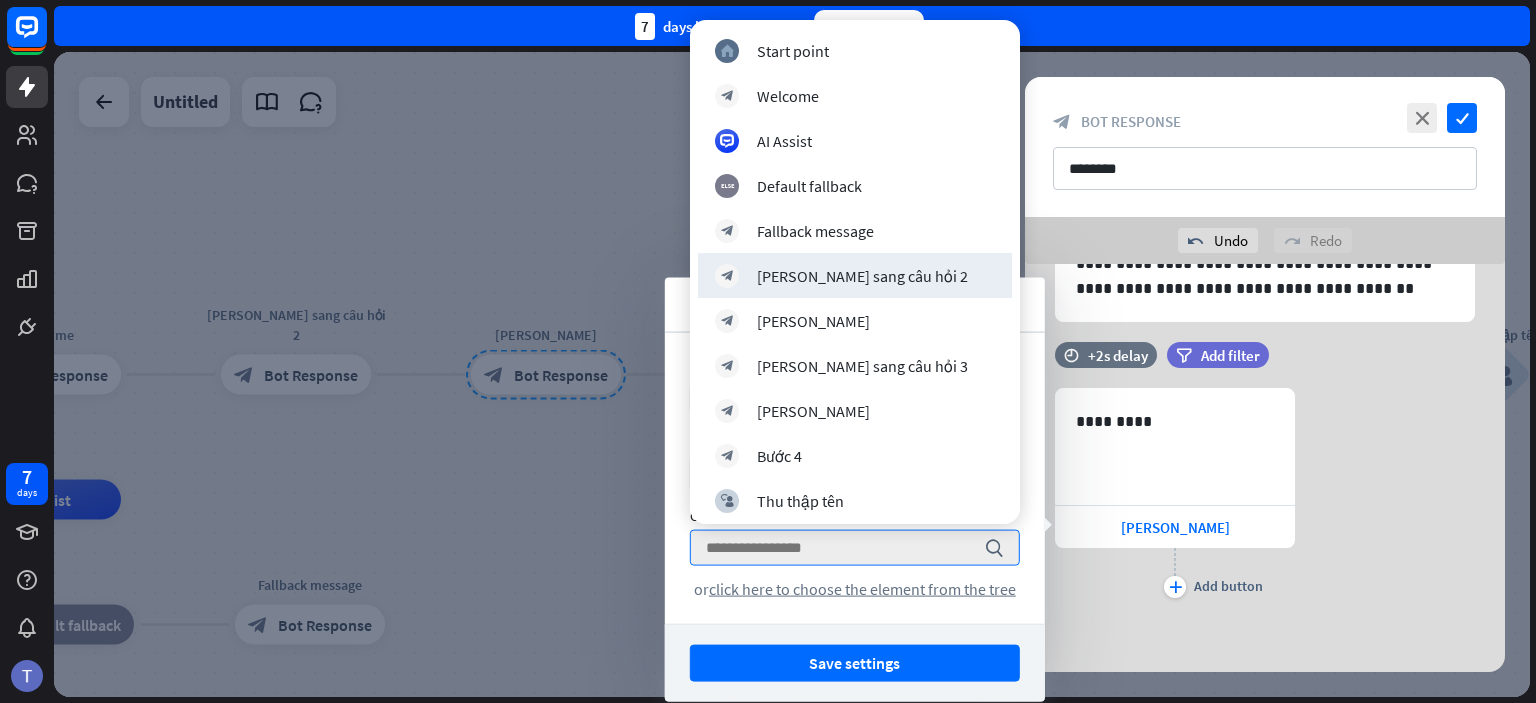 click on "block_bot_response
[PERSON_NAME] sang câu hỏi 2" at bounding box center [855, 276] 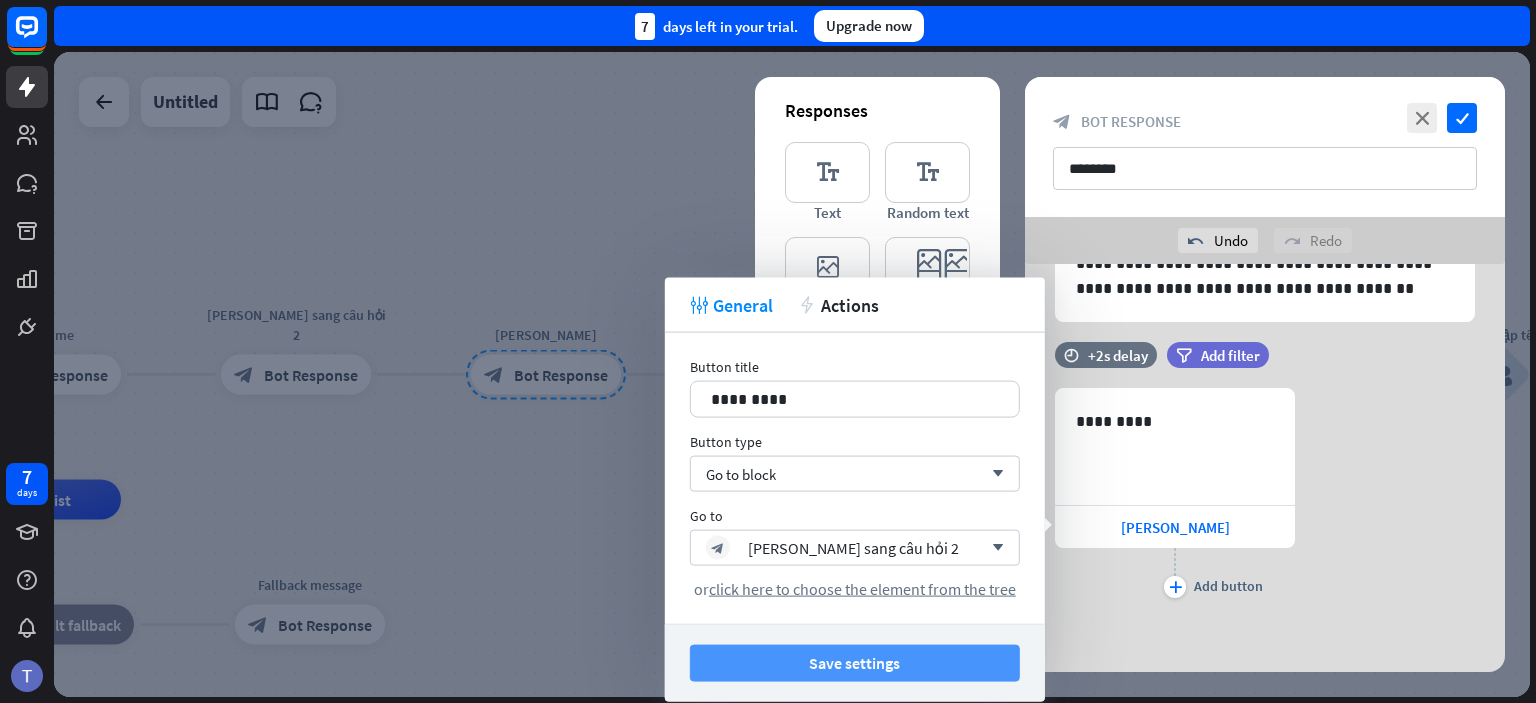 click on "Save settings" at bounding box center [855, 663] 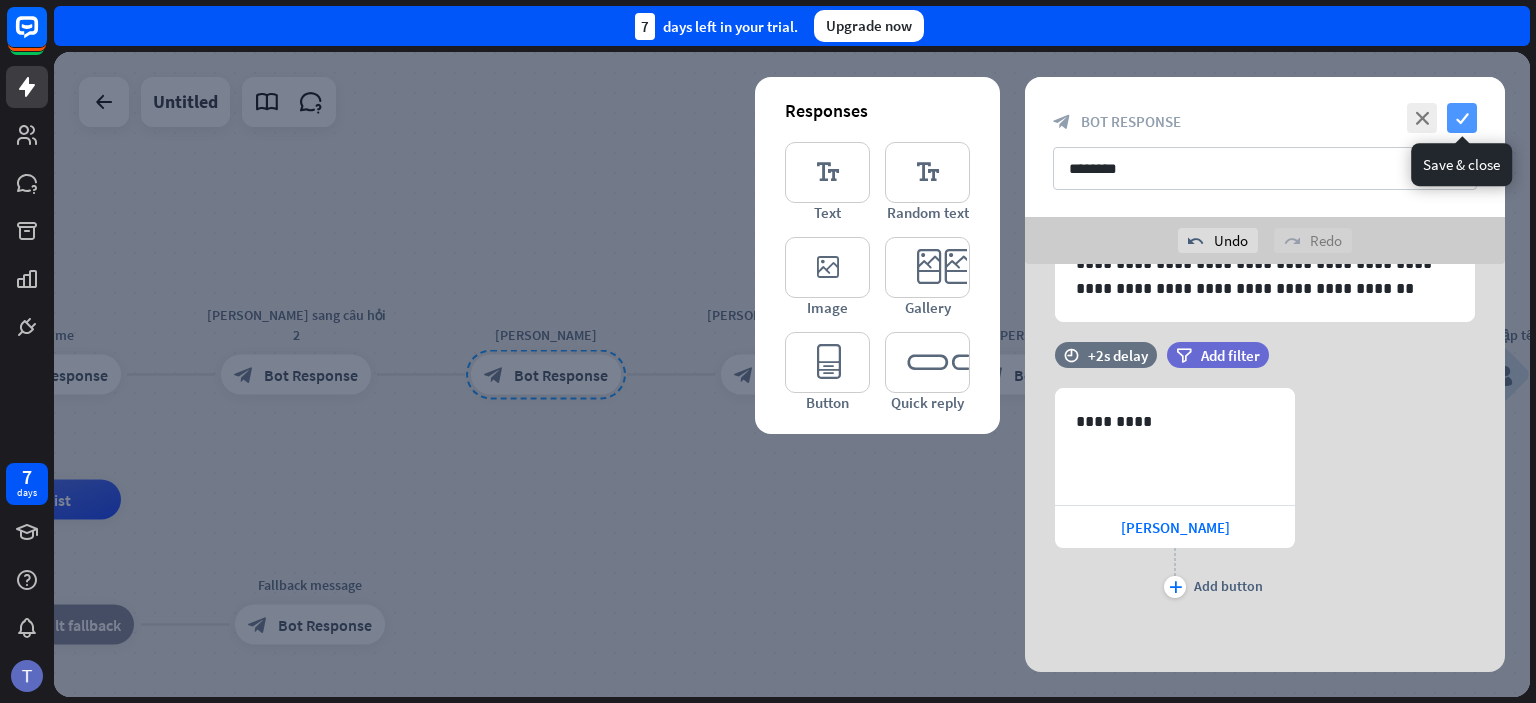 click on "check" at bounding box center [1462, 118] 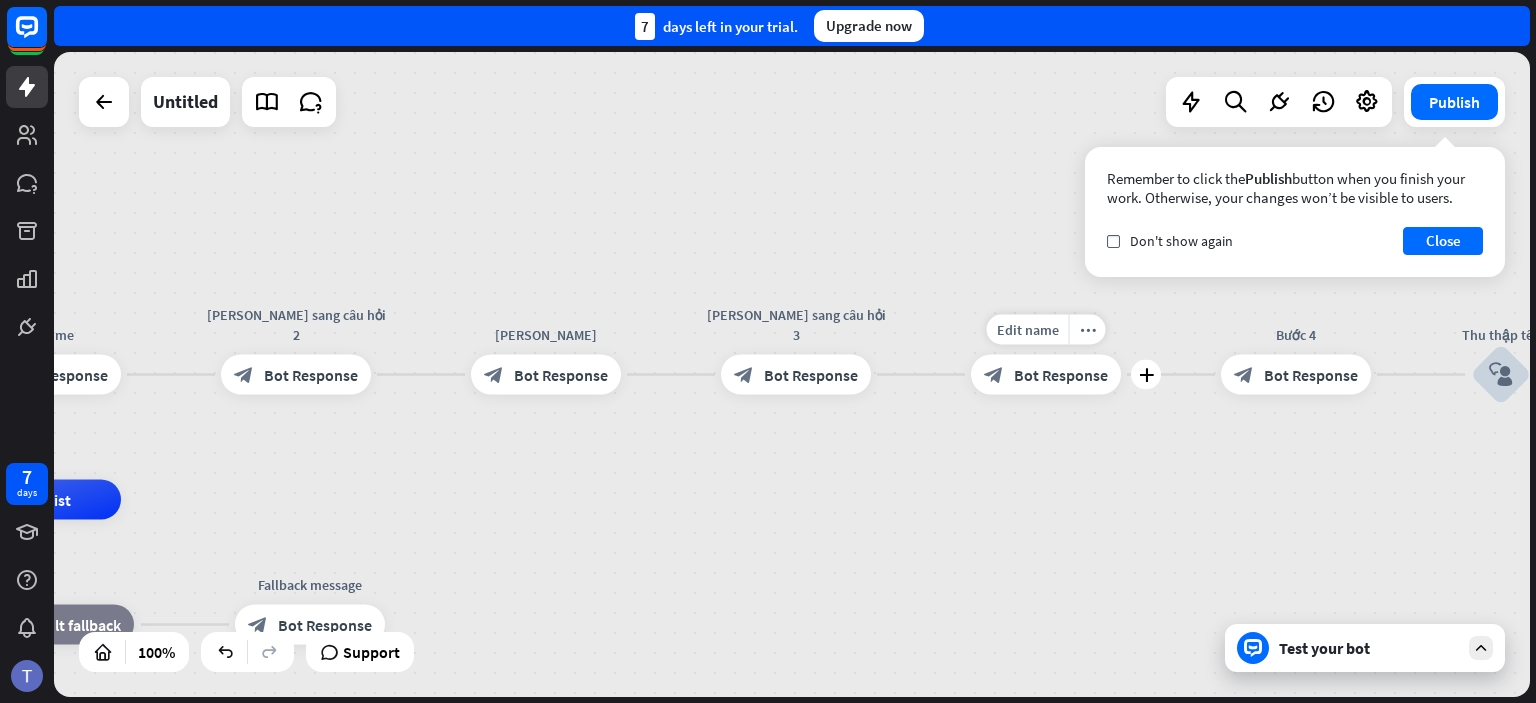 click on "block_bot_response   Bot Response" at bounding box center [1046, 375] 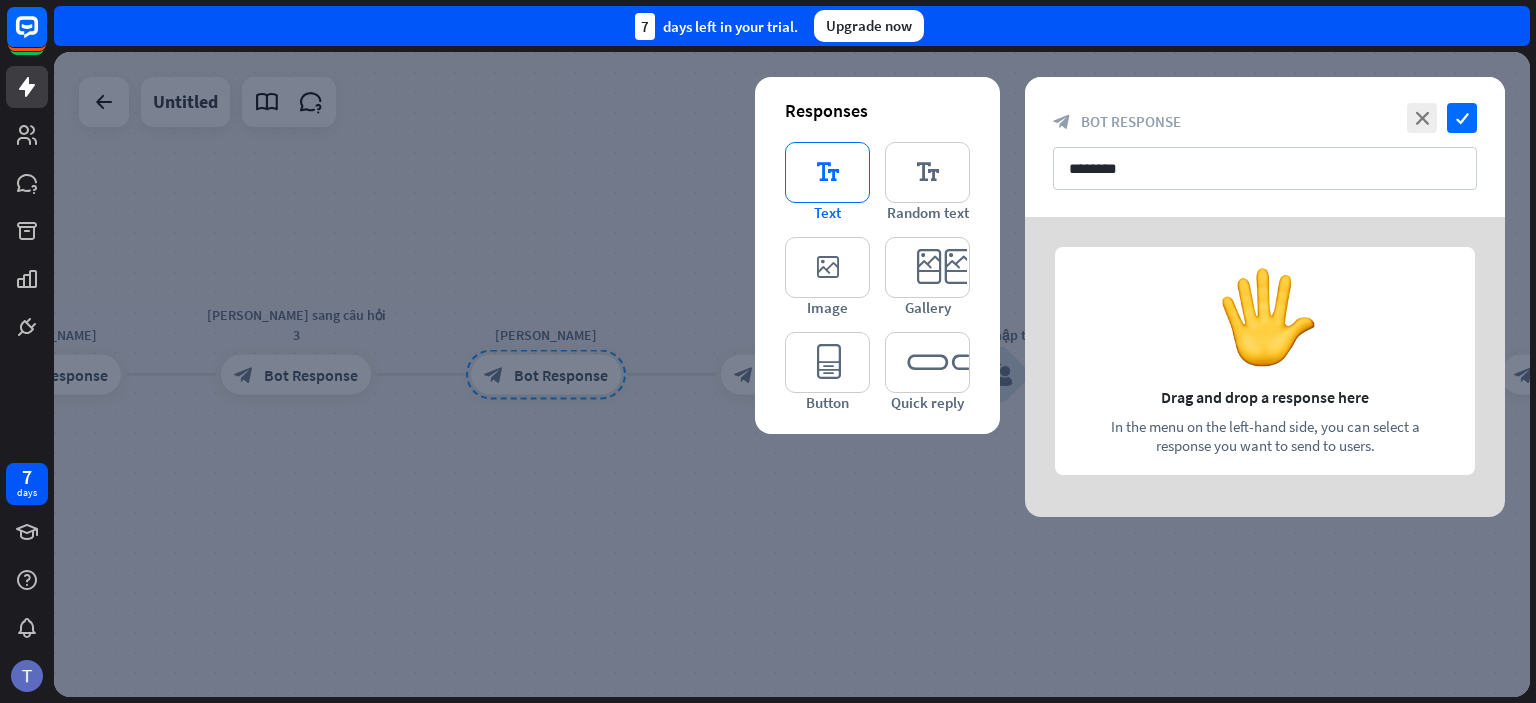 type 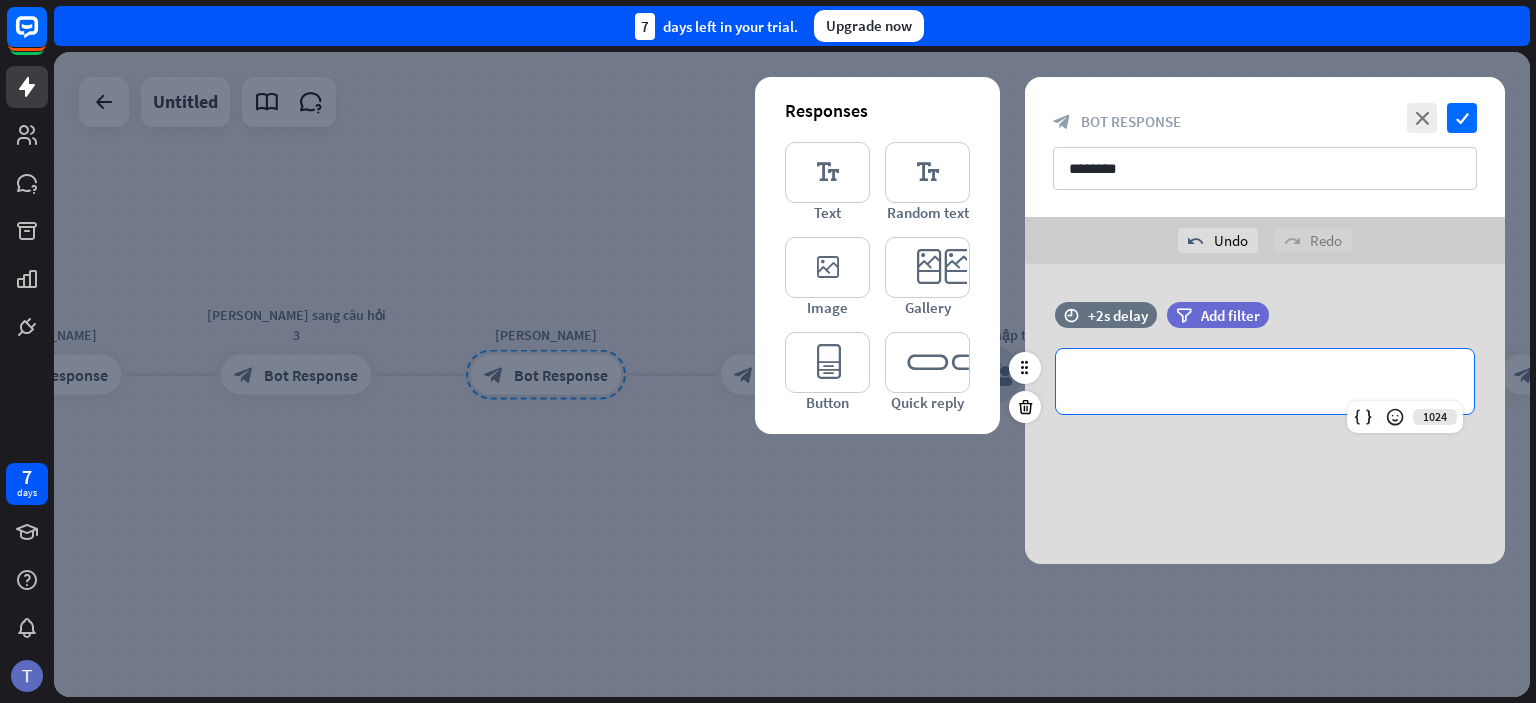 click on "**********" at bounding box center [1265, 381] 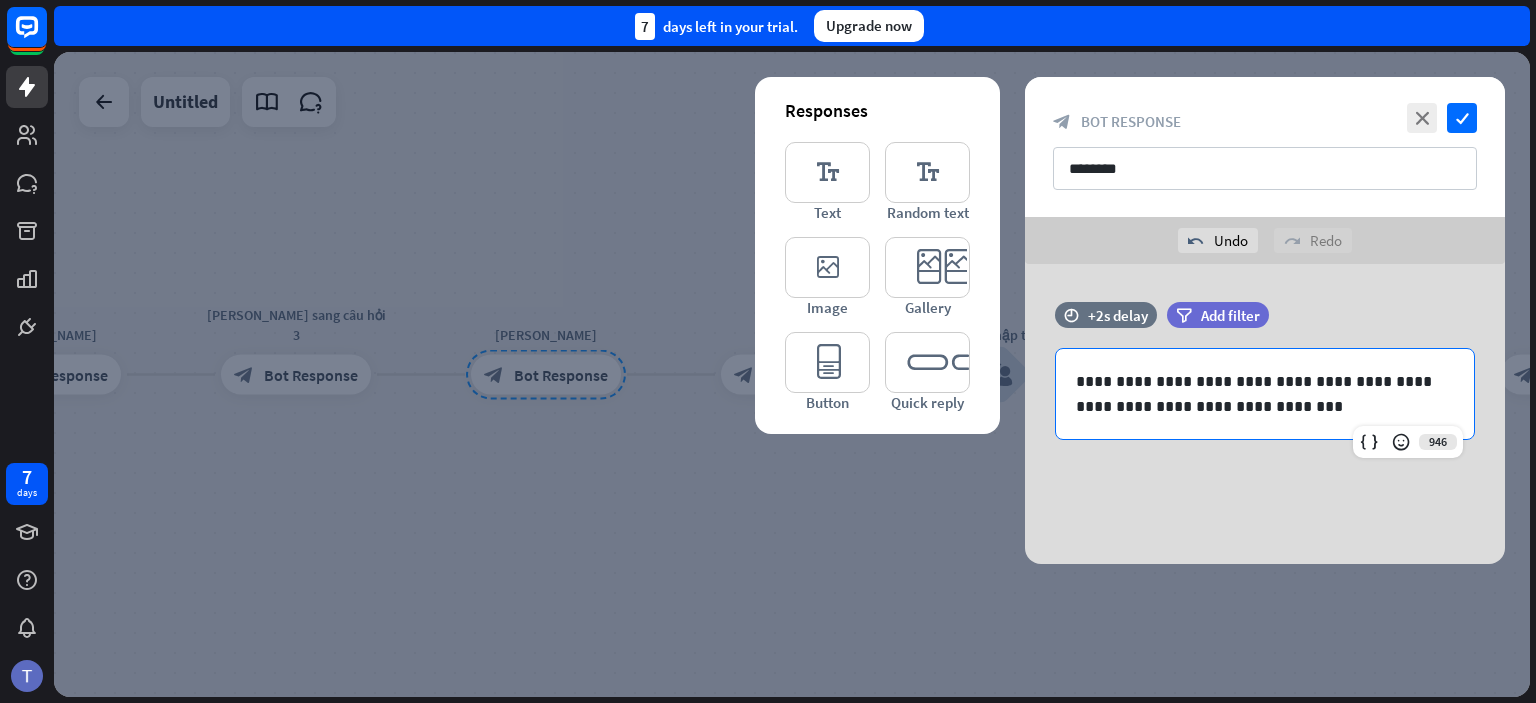 click on "**********" at bounding box center [1265, 414] 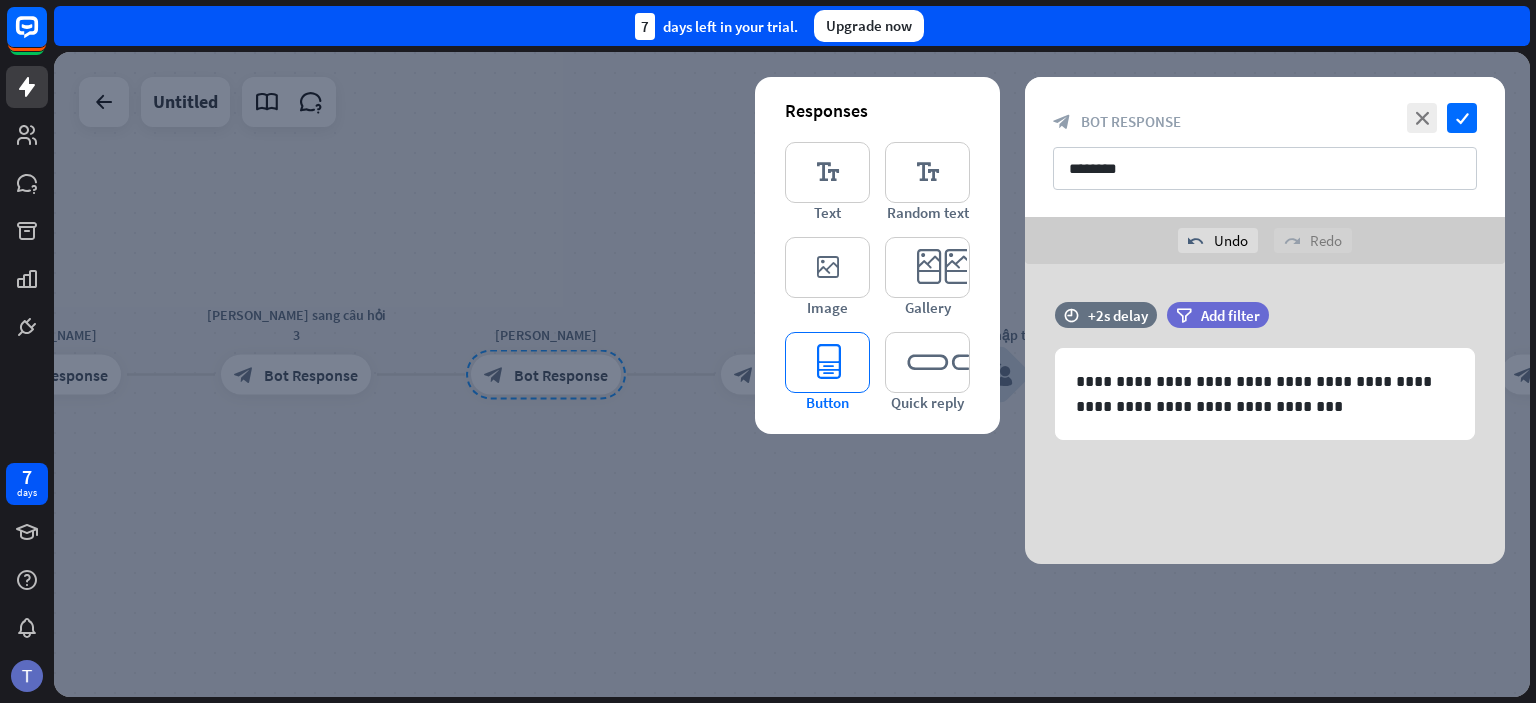 click on "editor_button" at bounding box center (827, 362) 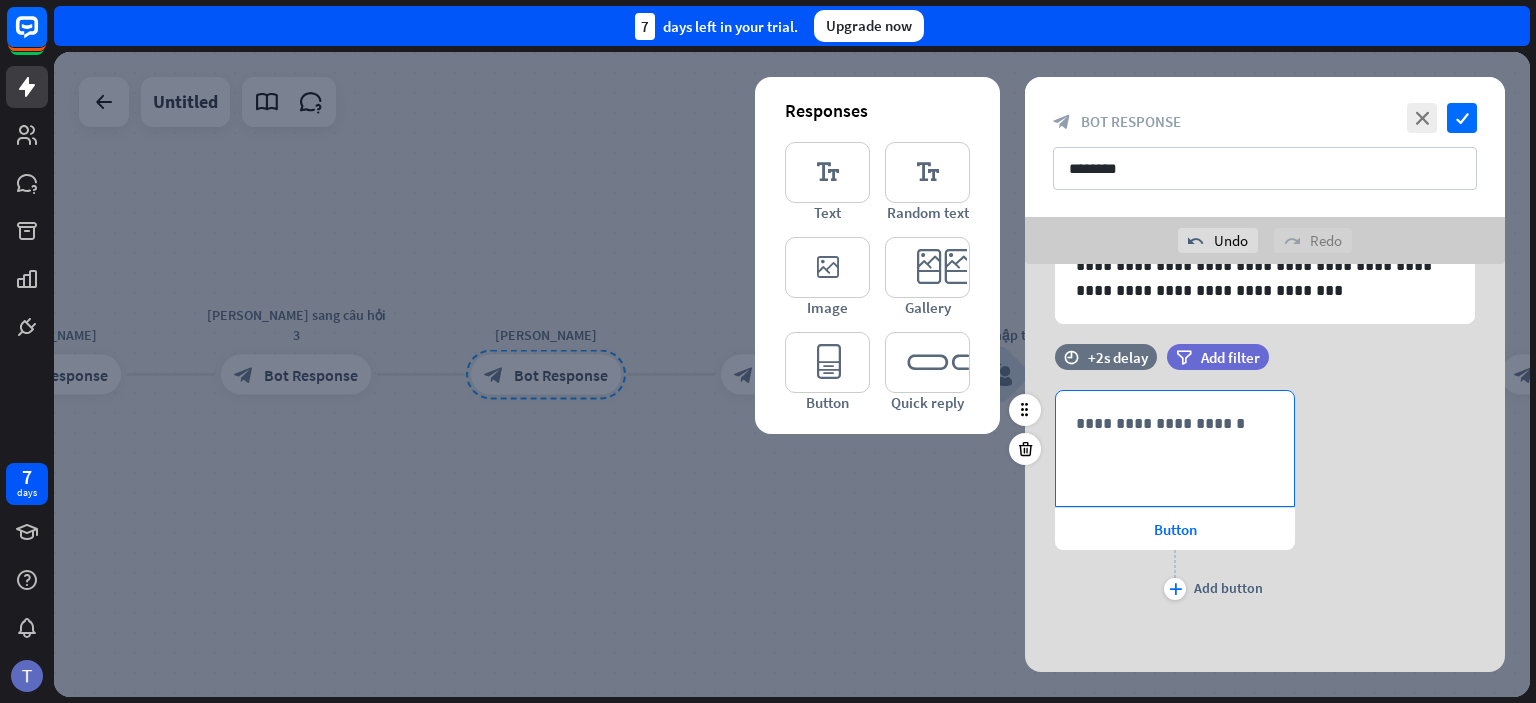 scroll, scrollTop: 118, scrollLeft: 0, axis: vertical 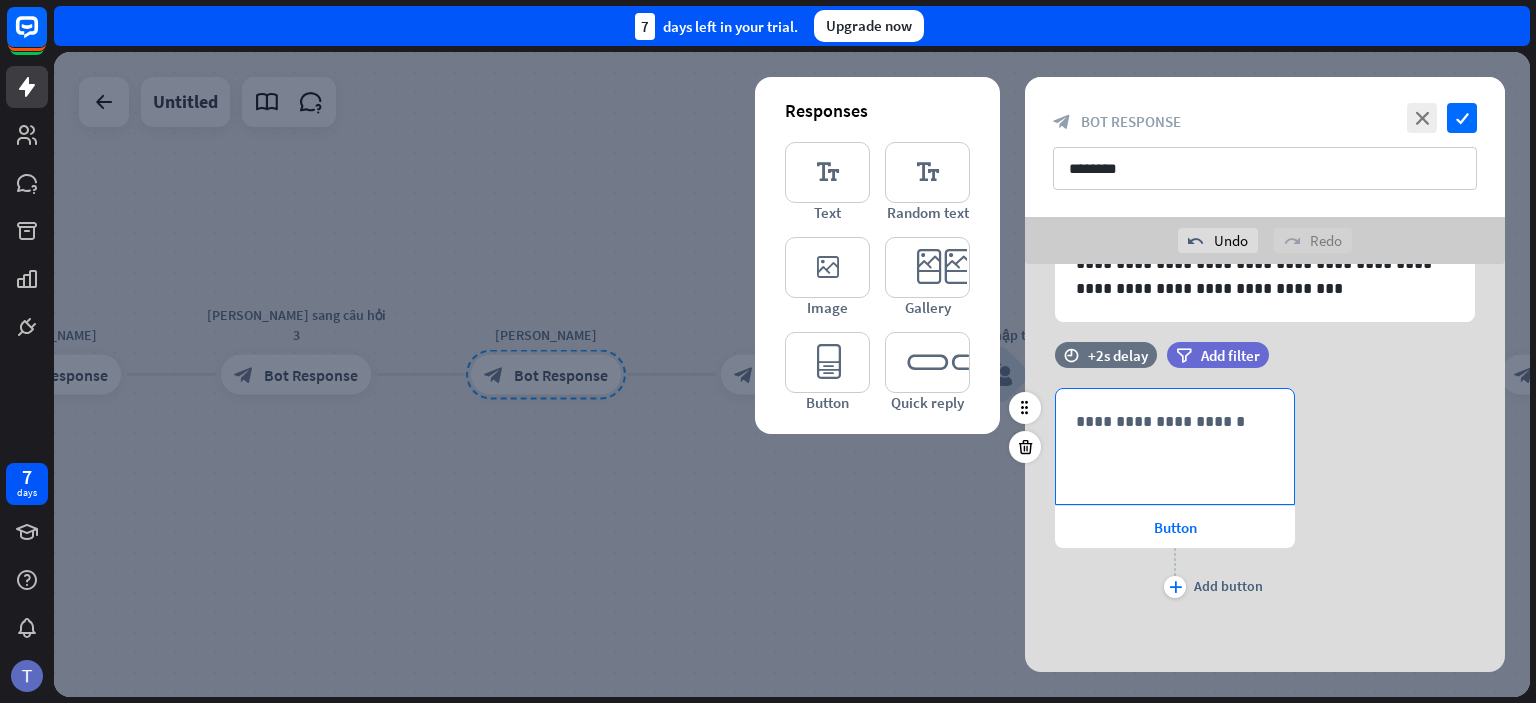 click on "**********" at bounding box center (1175, 421) 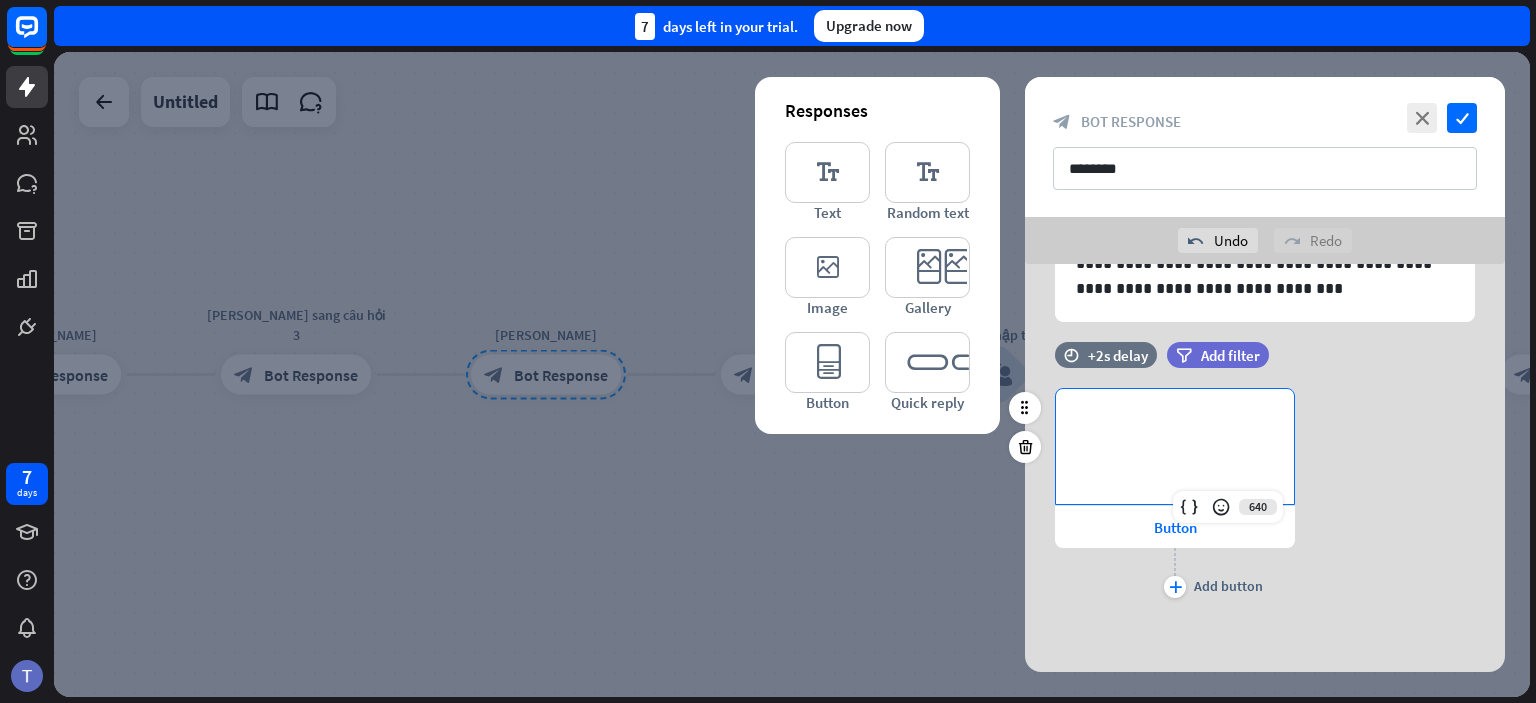 type 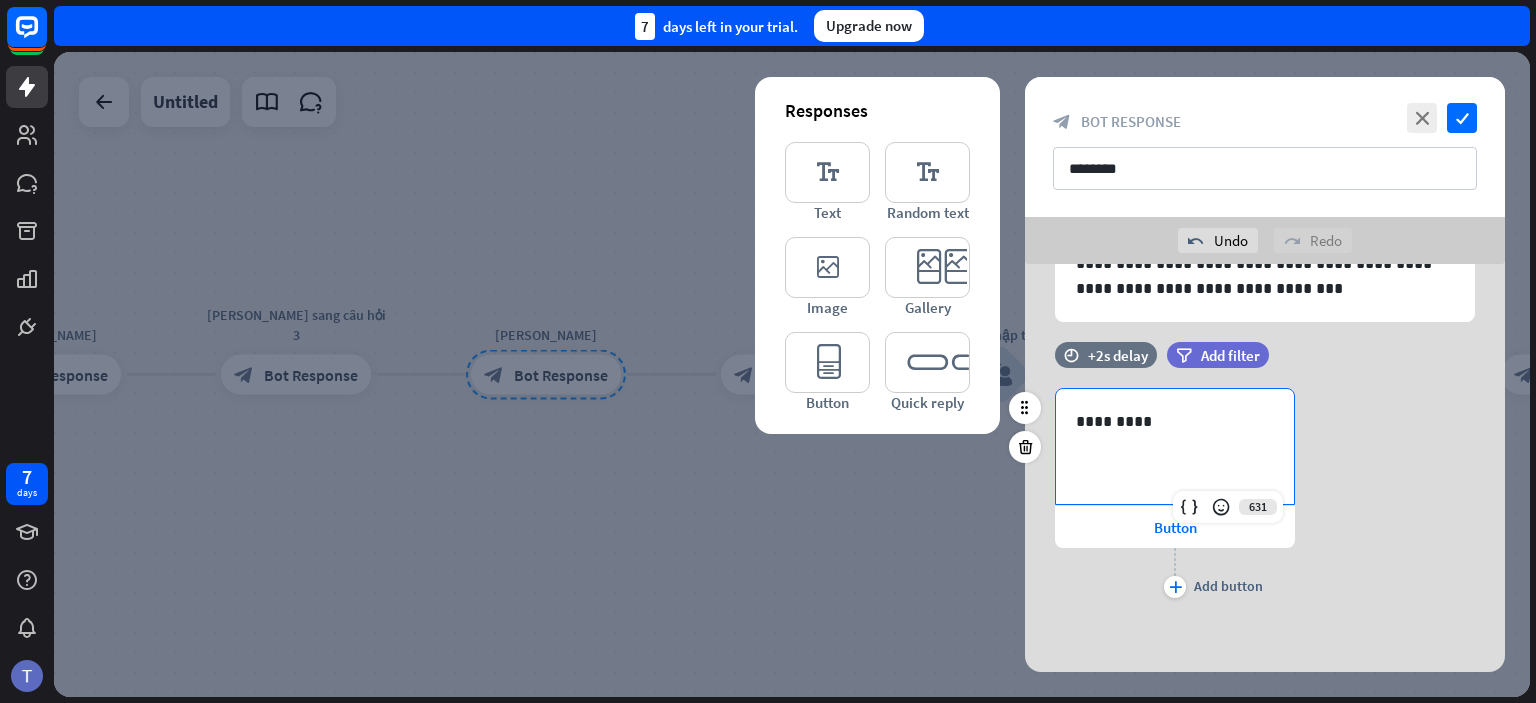 click on "631" at bounding box center (1228, 507) 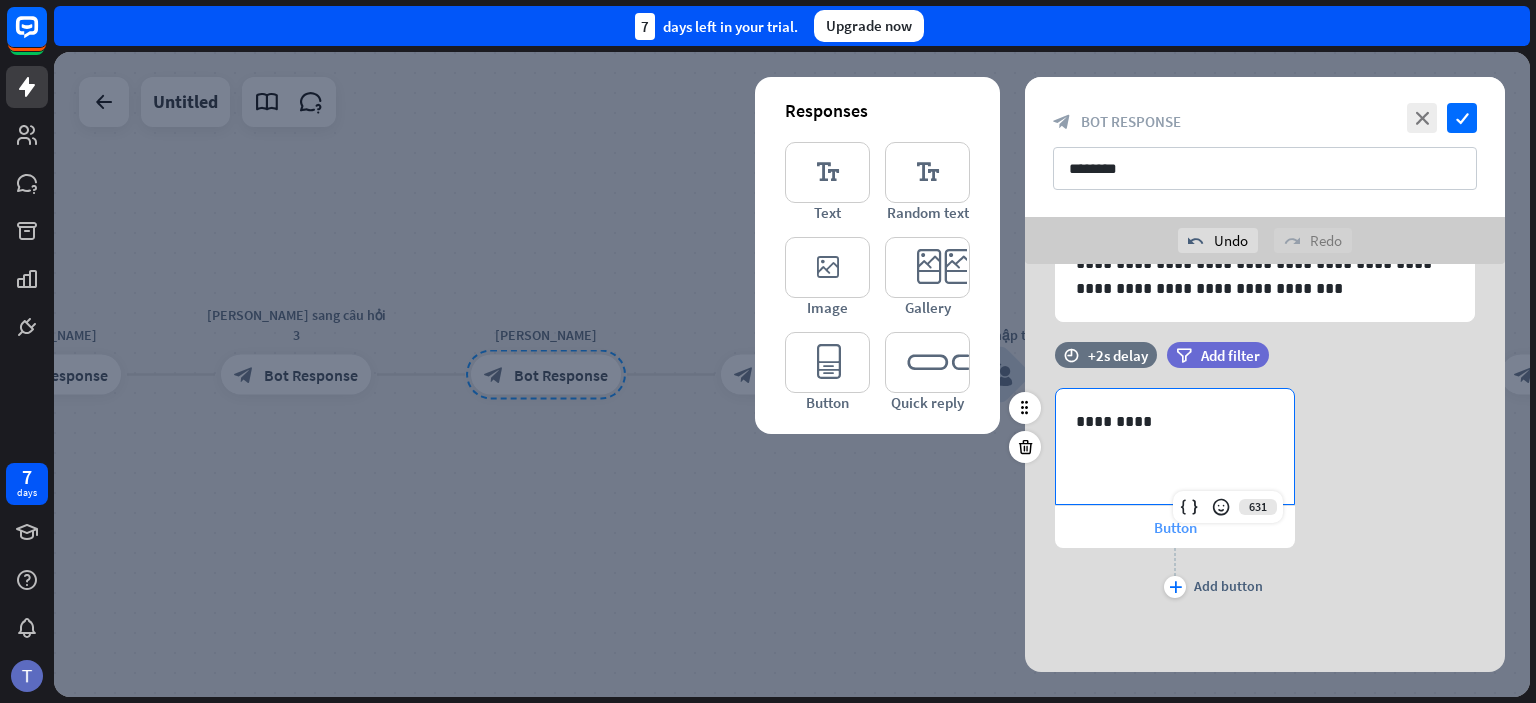 click on "Button" at bounding box center (1175, 527) 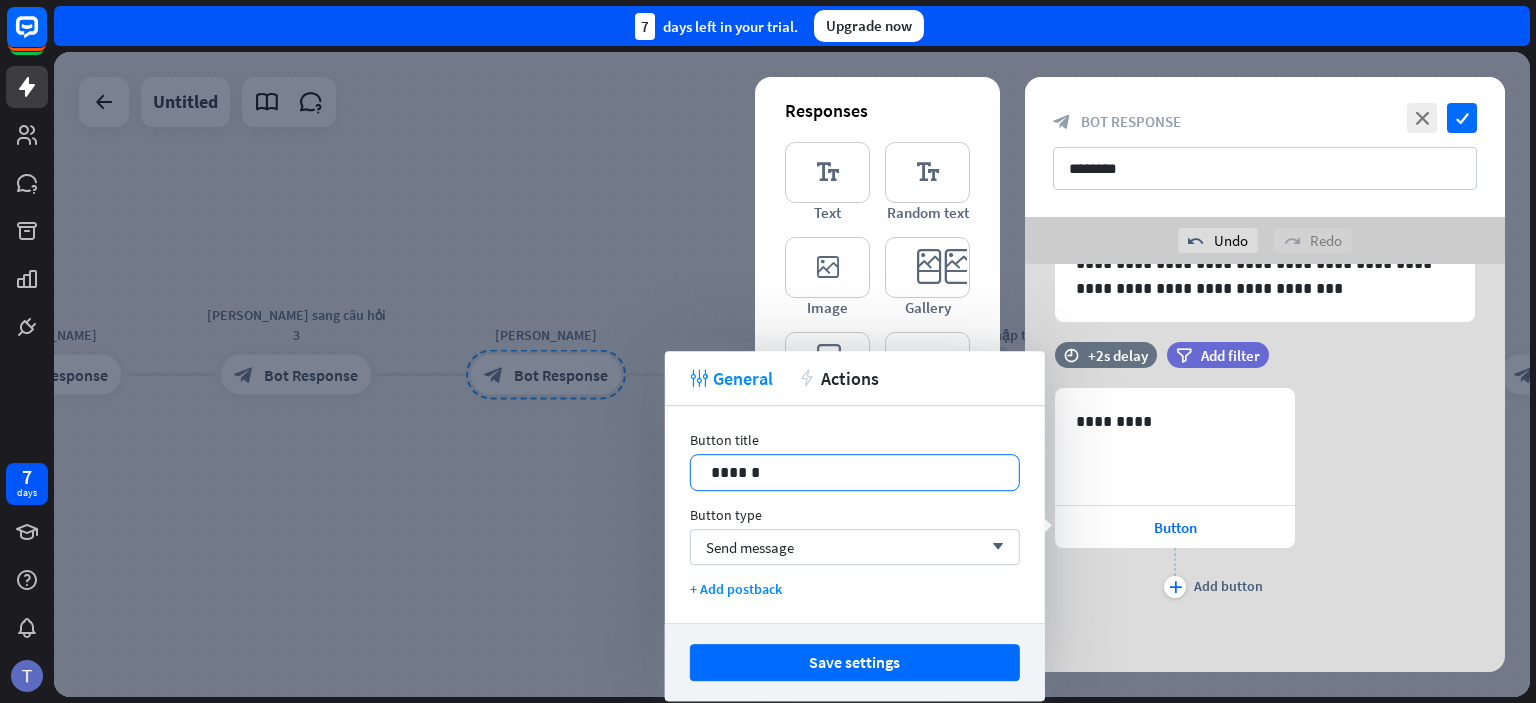 click on "******" at bounding box center (855, 472) 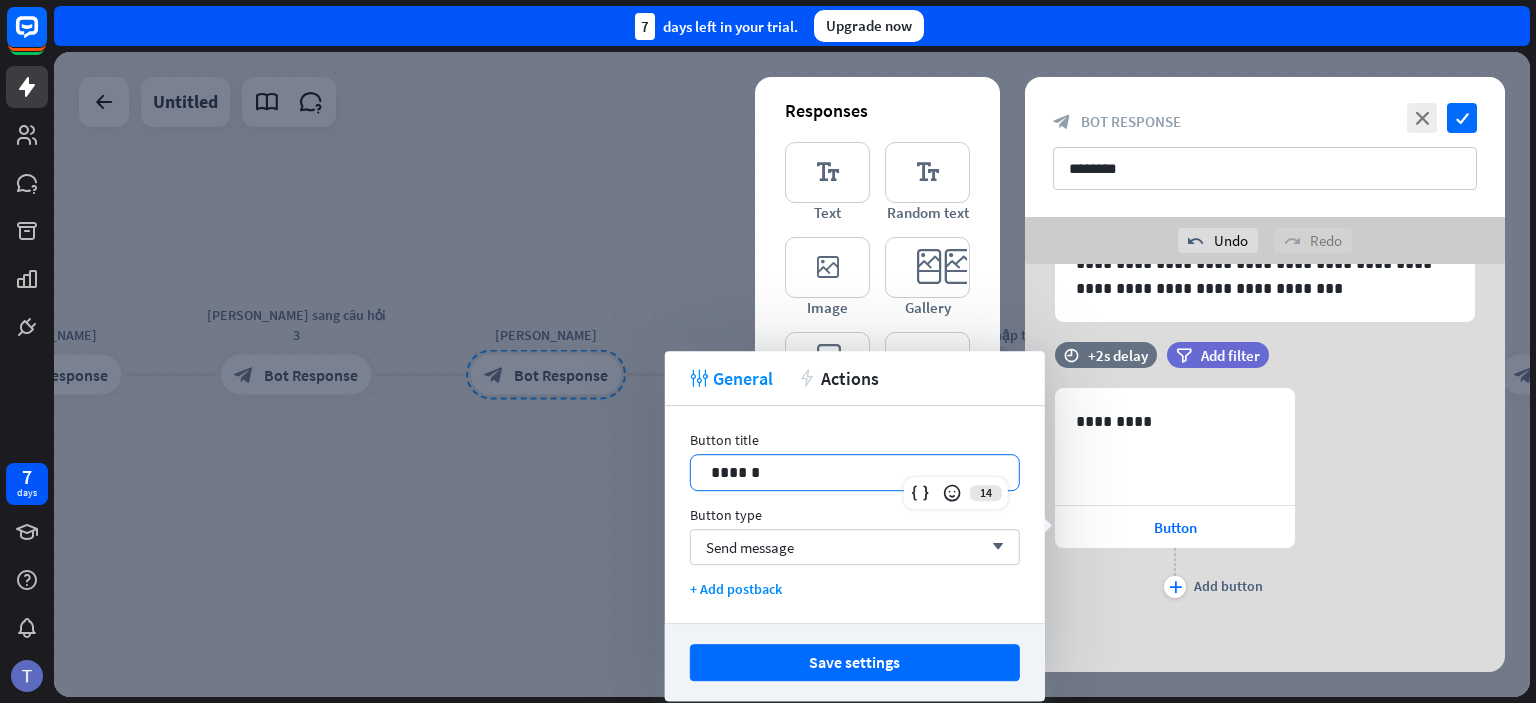 click on "******" at bounding box center [855, 472] 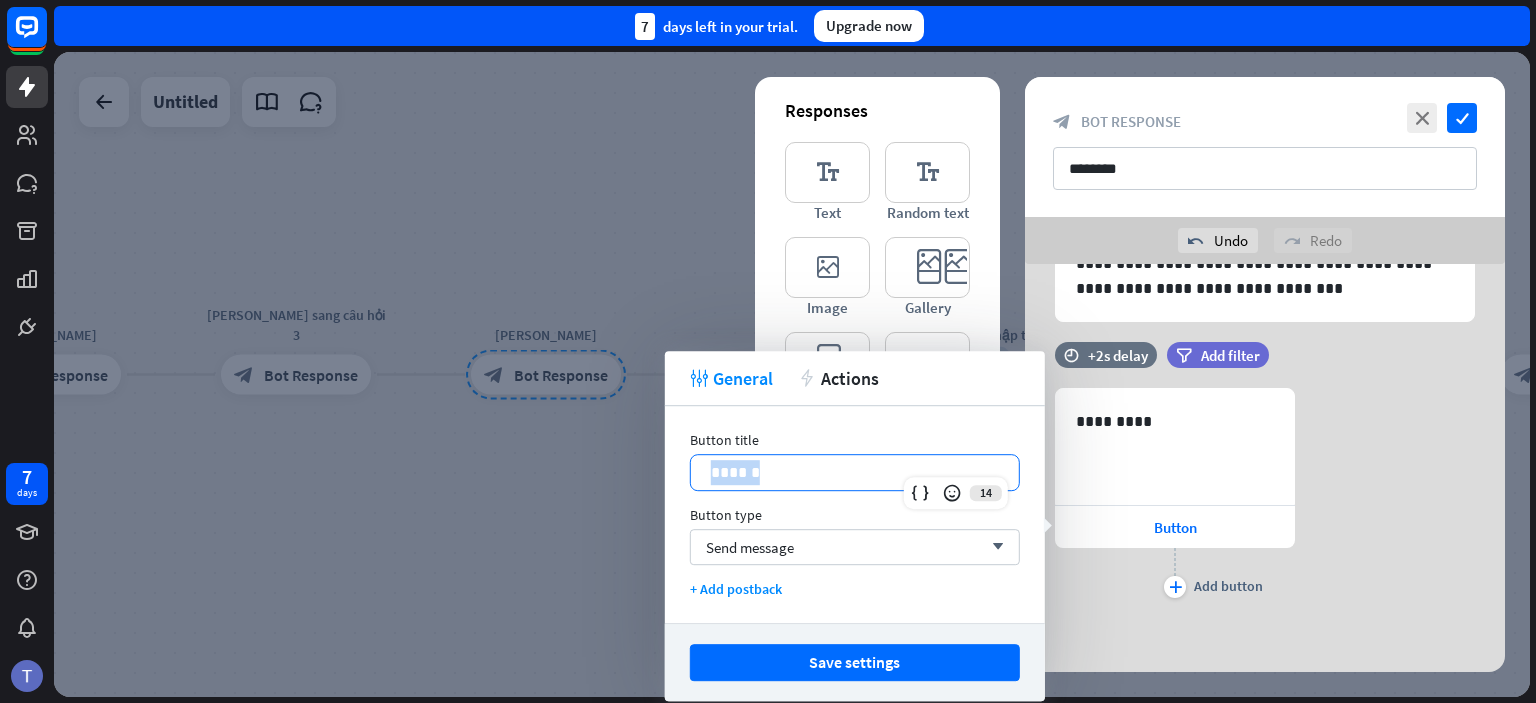 click on "******" at bounding box center [855, 472] 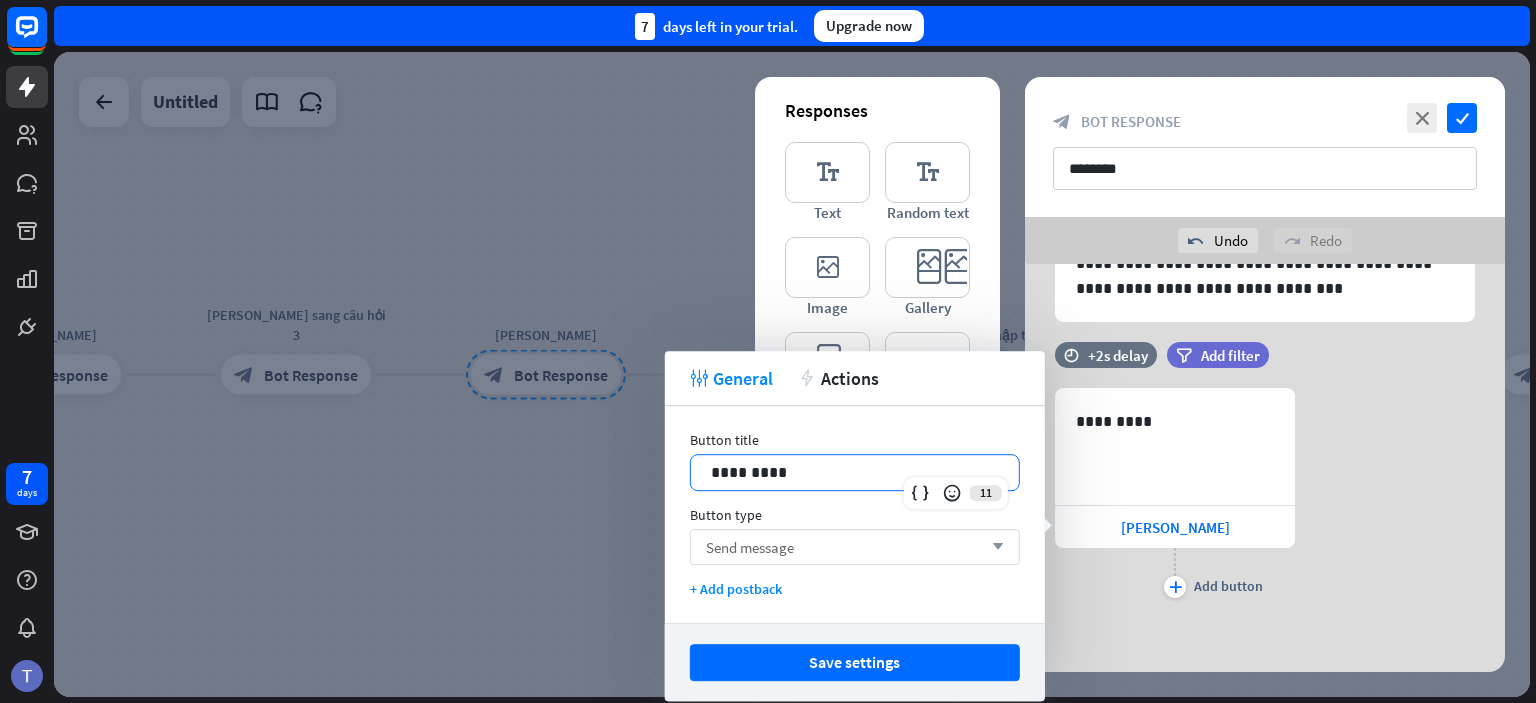 click on "Send message
arrow_down" at bounding box center (855, 547) 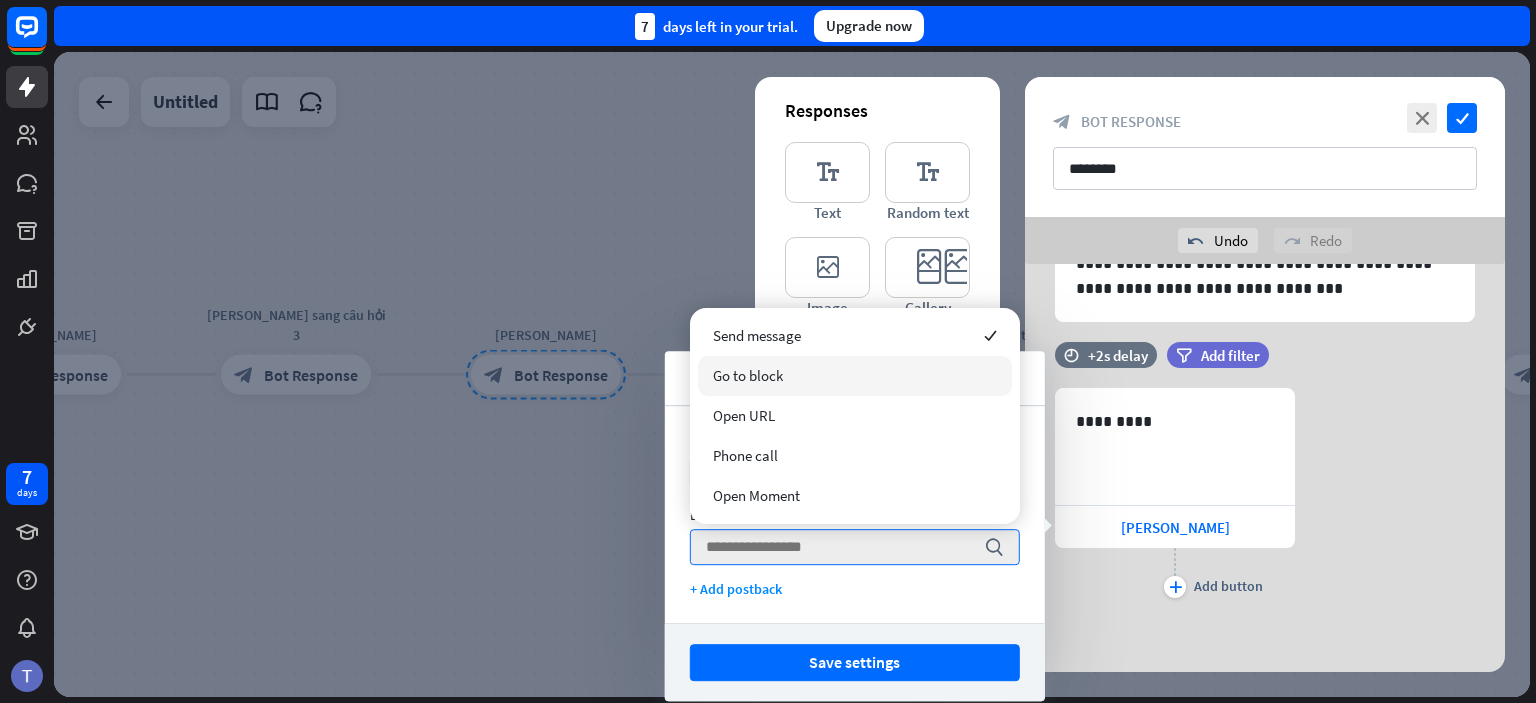 click on "Go to block" at bounding box center (855, 376) 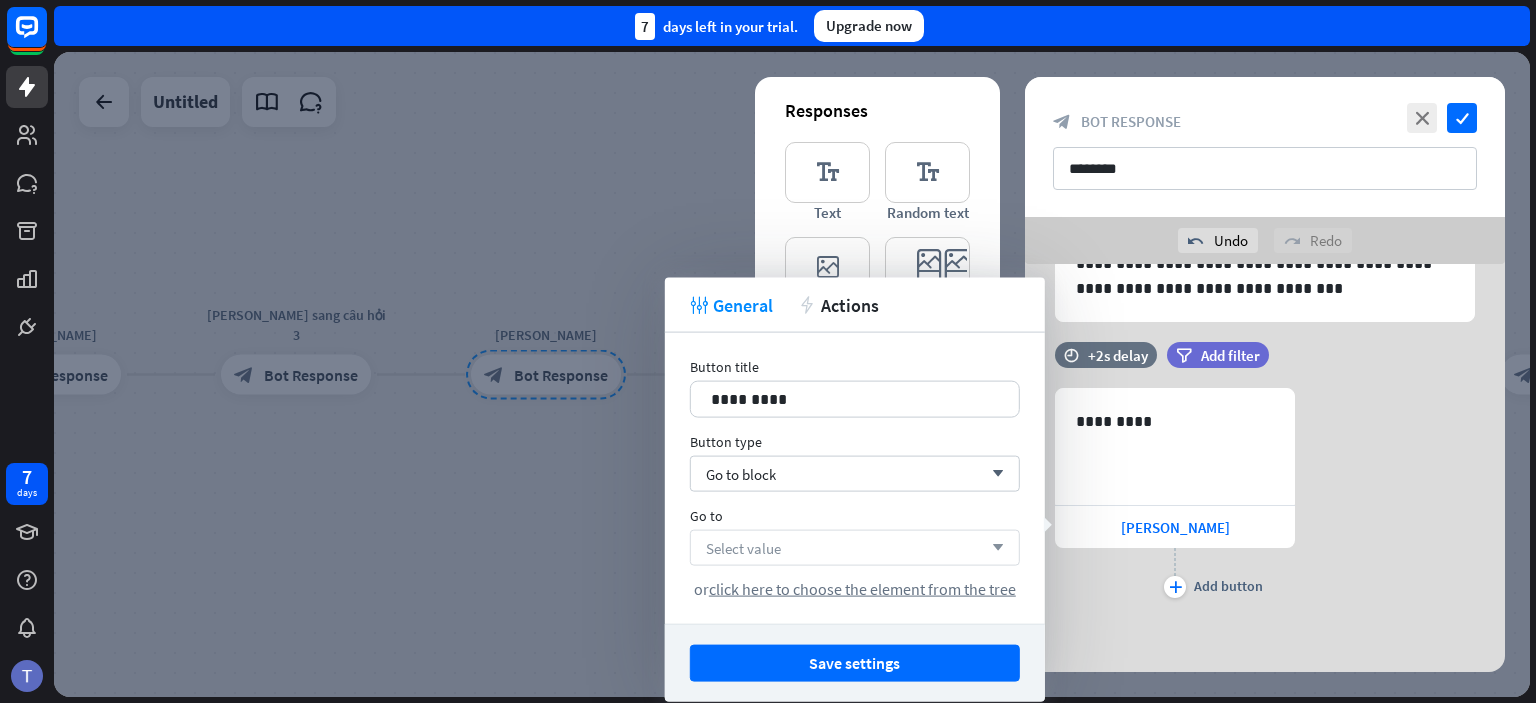 click on "Select value
arrow_down" at bounding box center (855, 548) 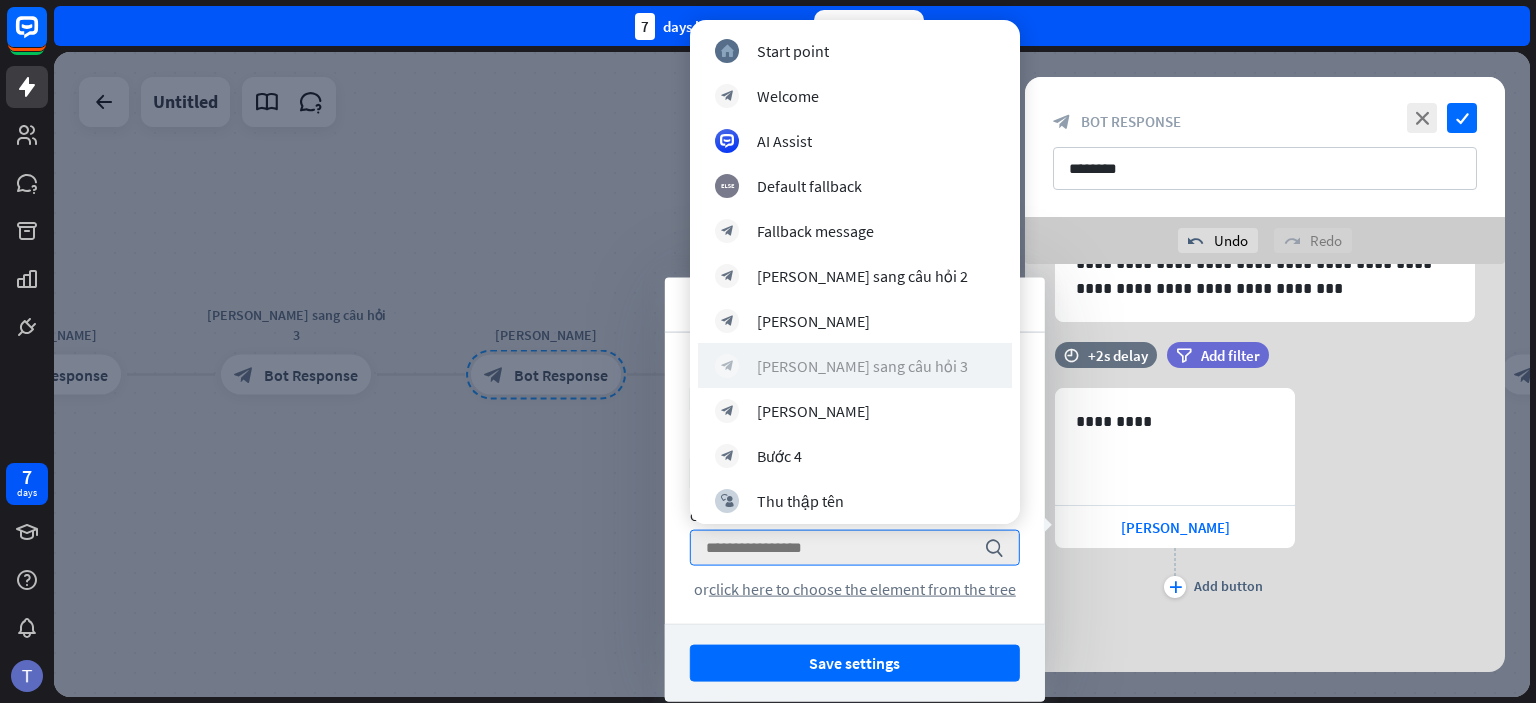 click on "[PERSON_NAME] sang câu hỏi 3" at bounding box center (862, 366) 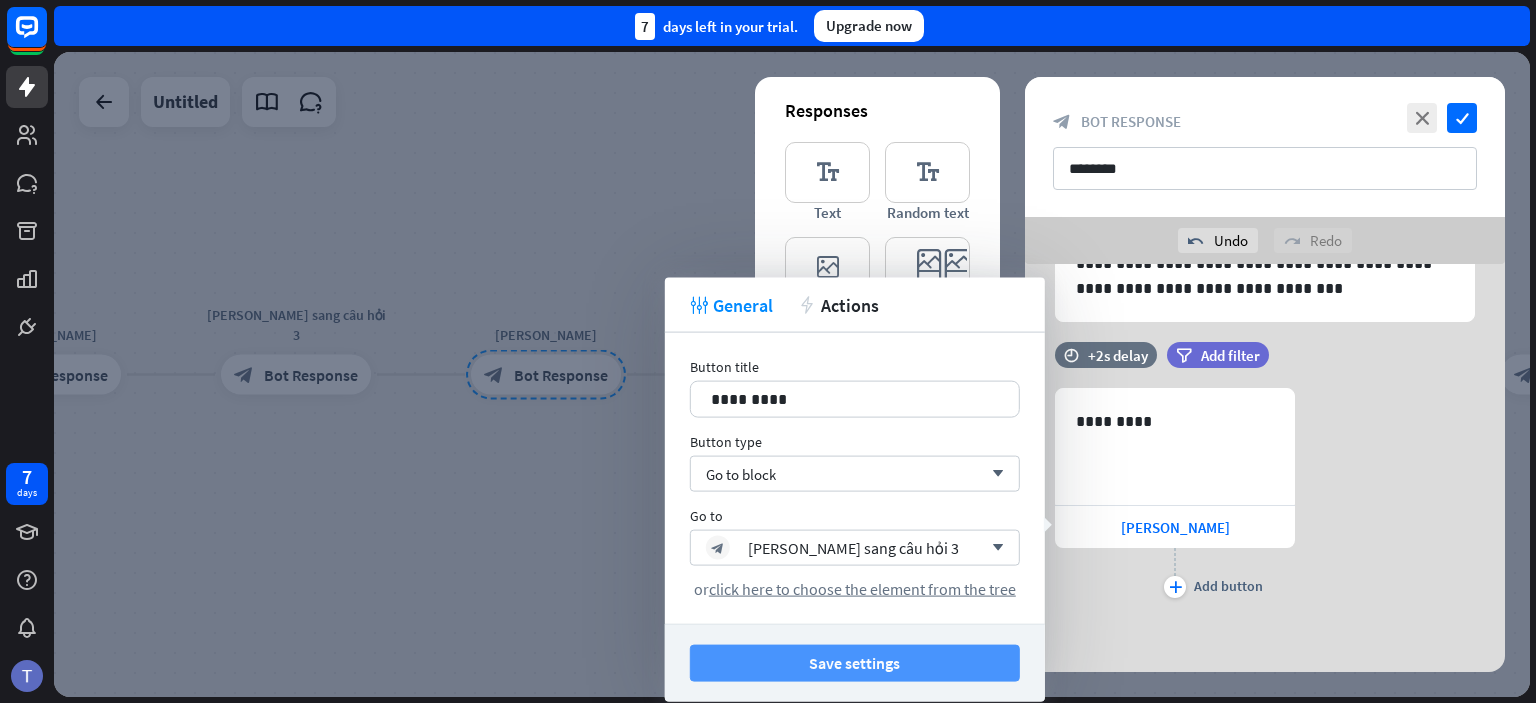 click on "Save settings" at bounding box center (855, 663) 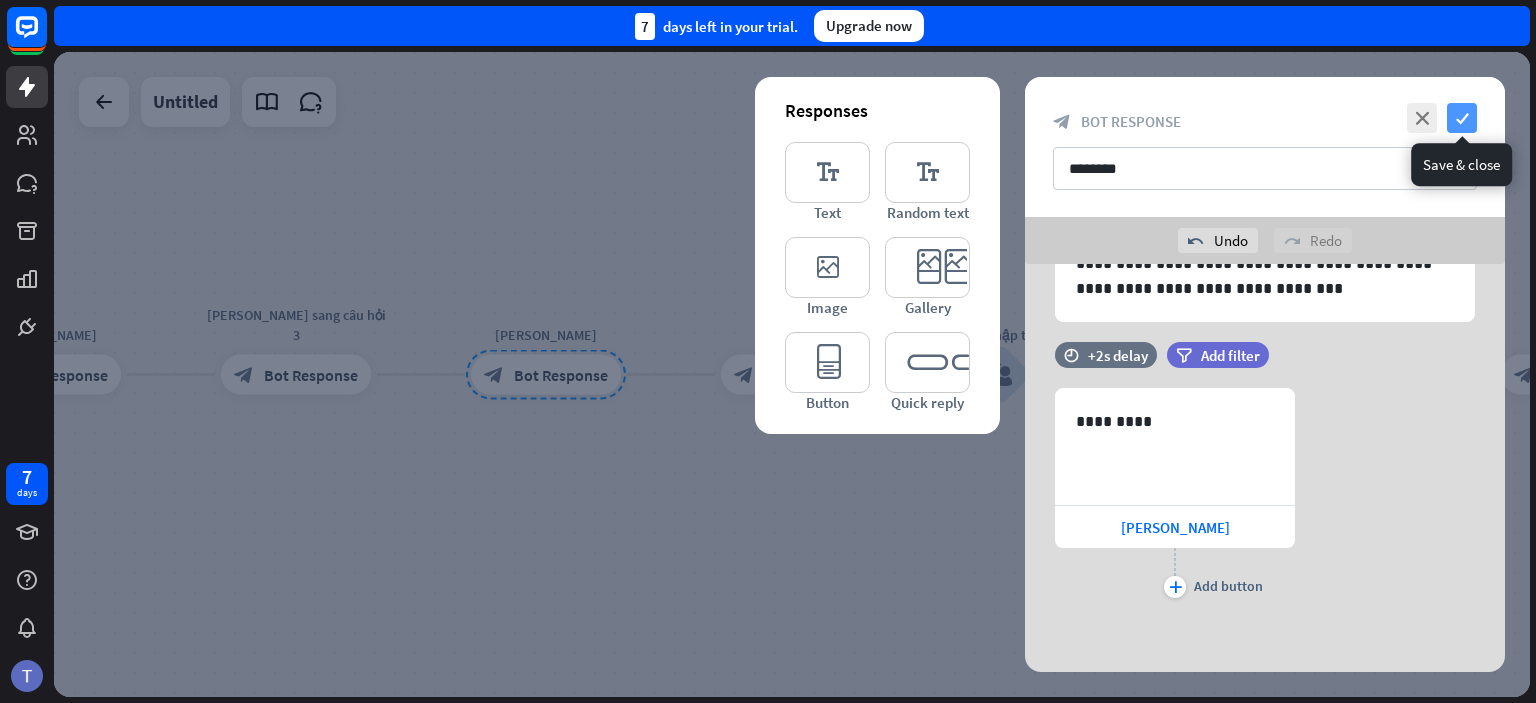 click on "check" at bounding box center [1462, 118] 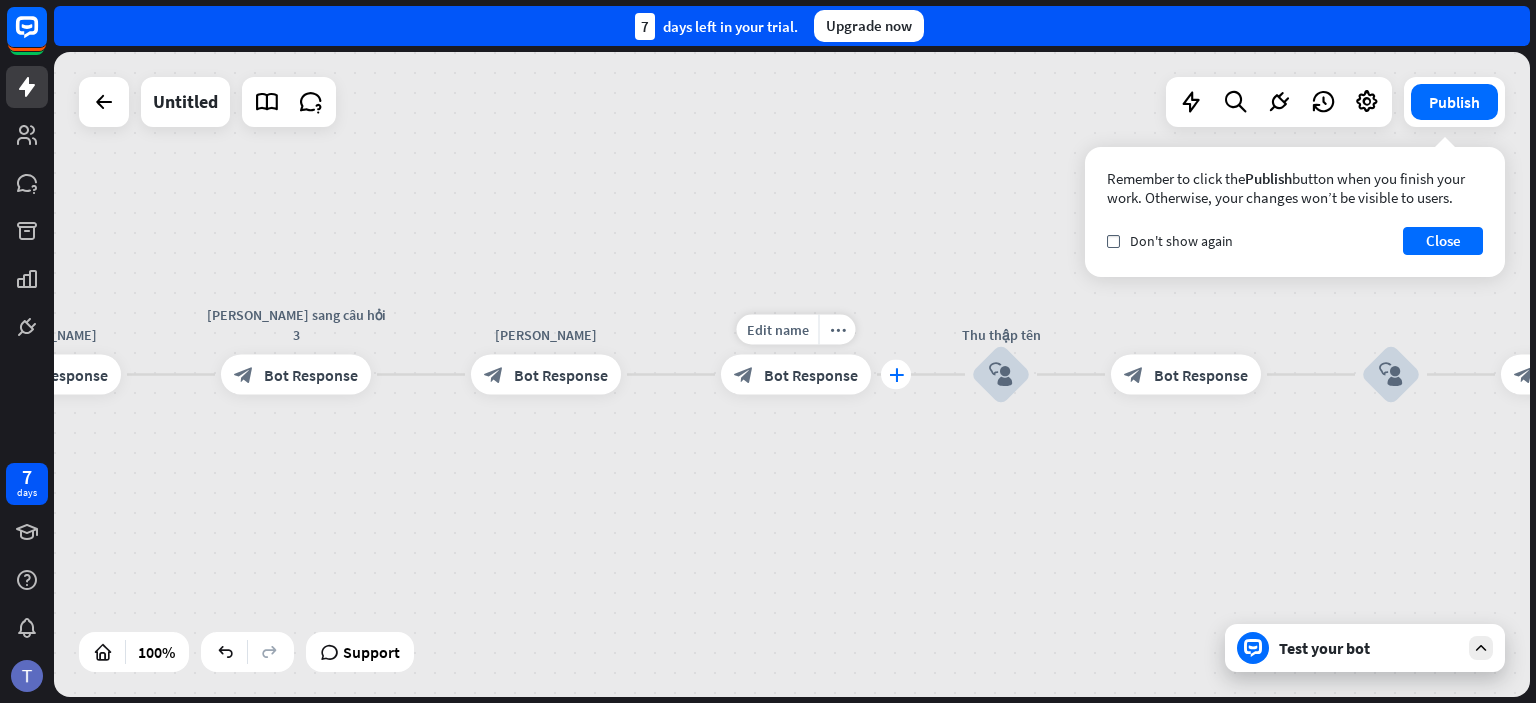 click on "plus" at bounding box center [896, 375] 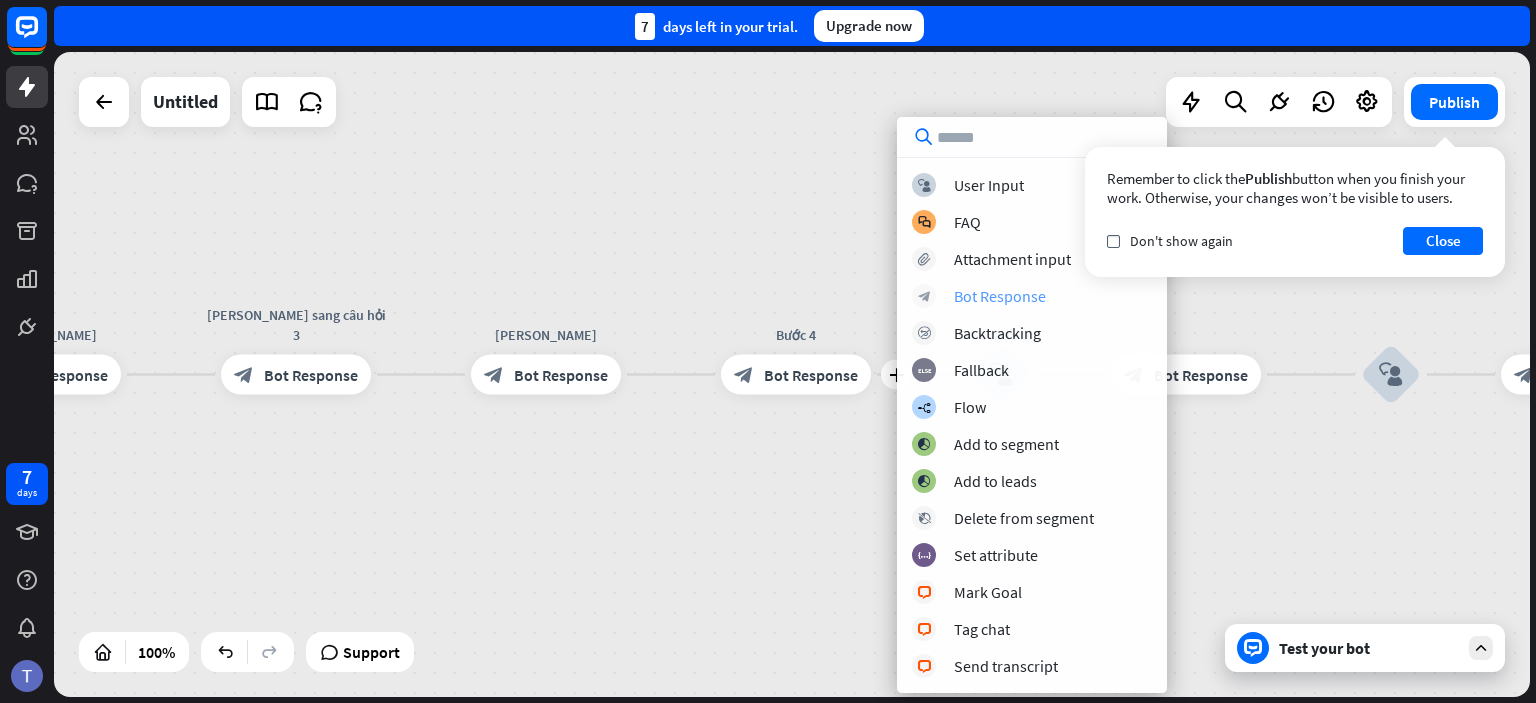 click on "Bot Response" at bounding box center (1000, 296) 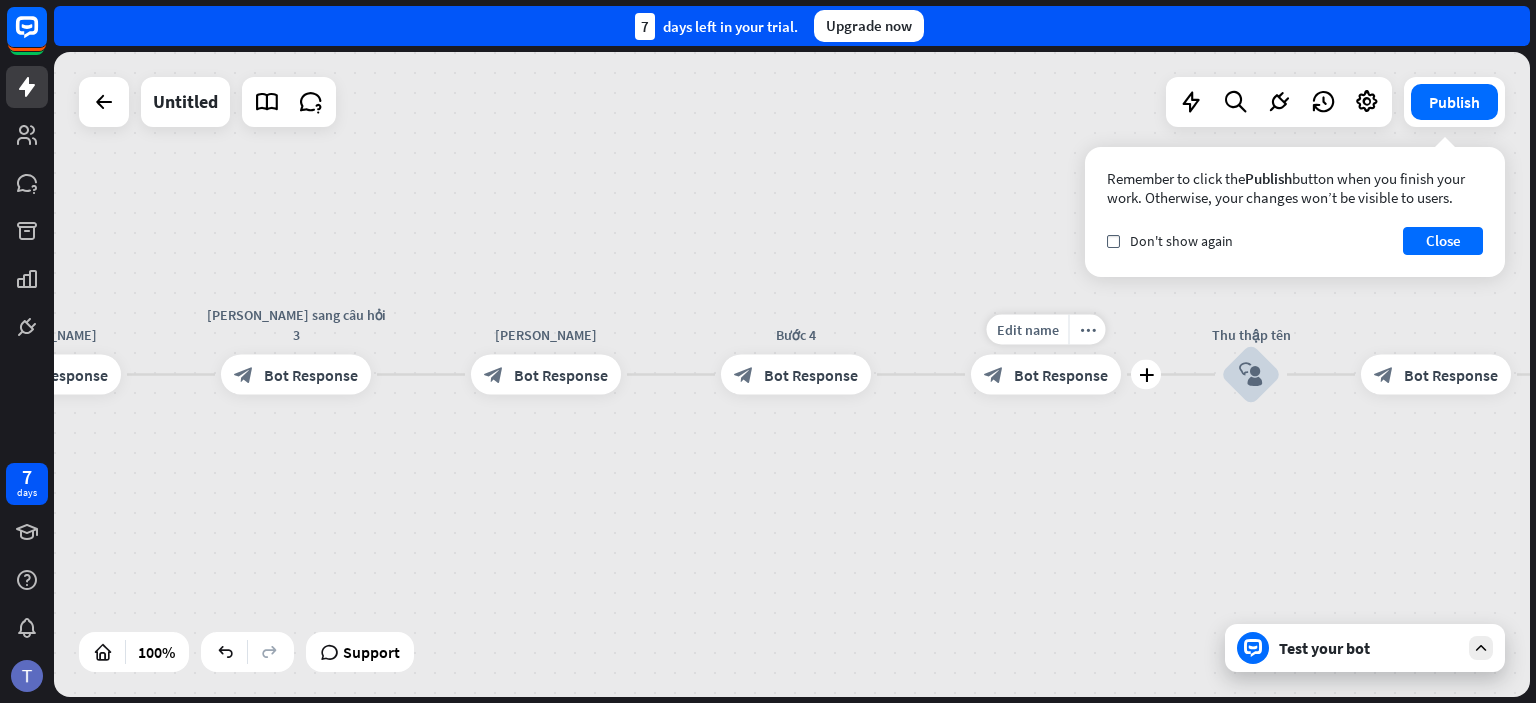 click on "Bot Response" at bounding box center [1061, 375] 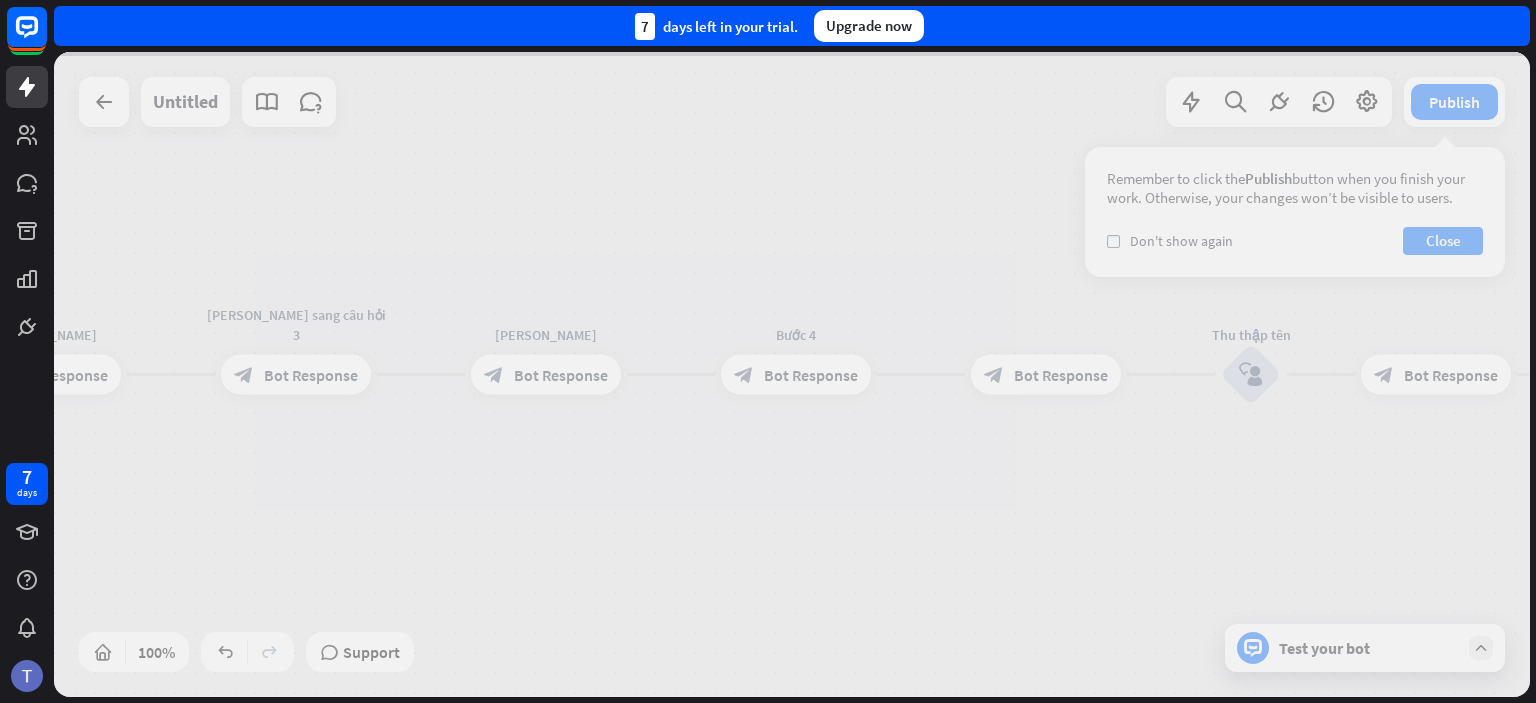 click at bounding box center [792, 374] 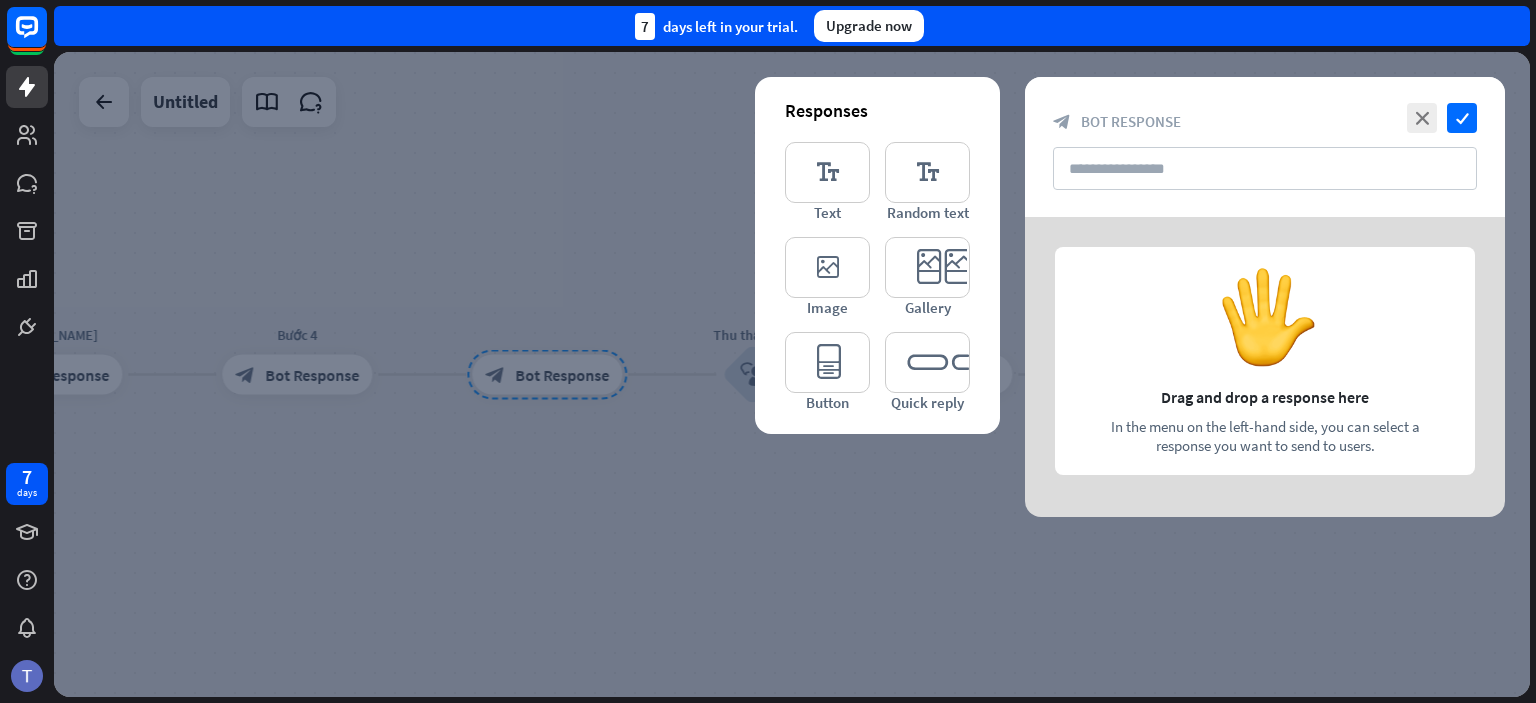 click at bounding box center [792, 374] 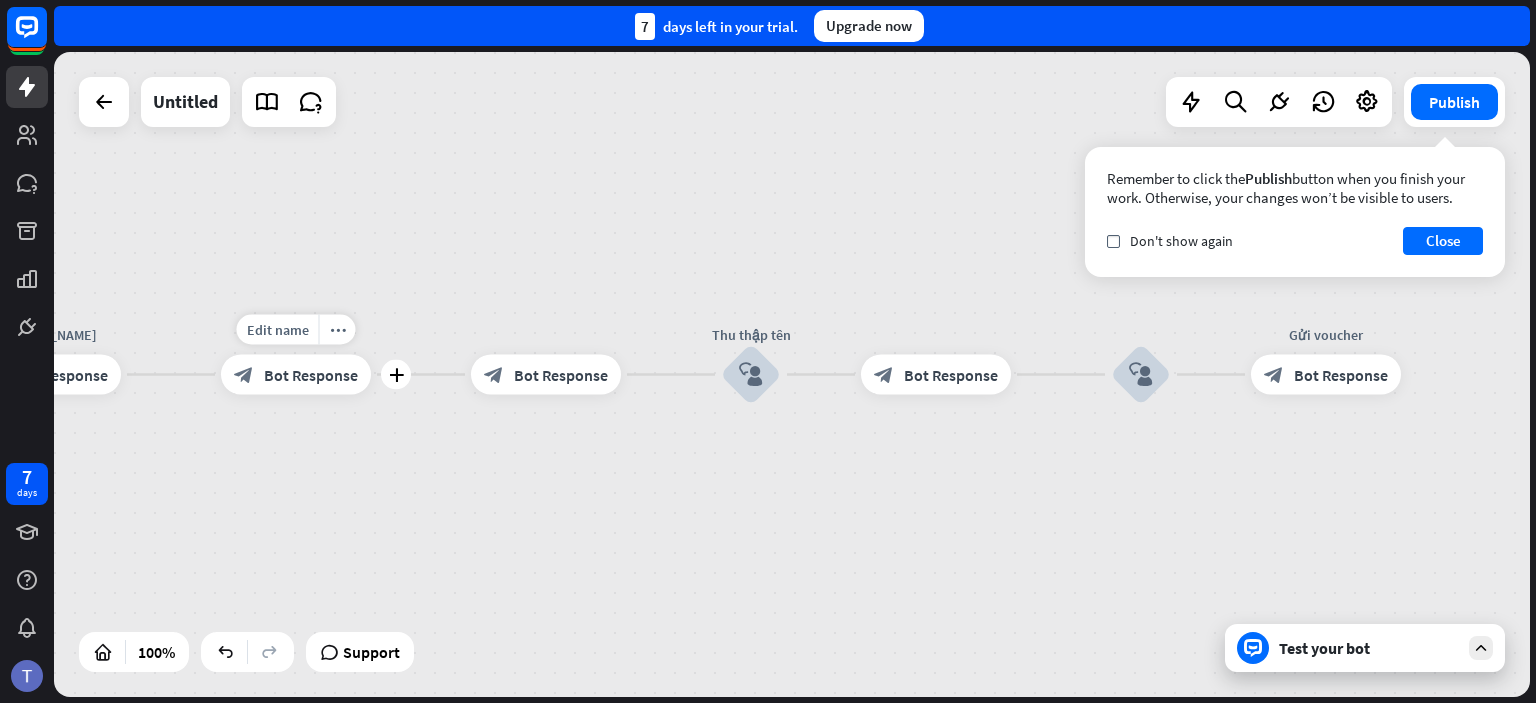 click on "Bot Response" at bounding box center (311, 375) 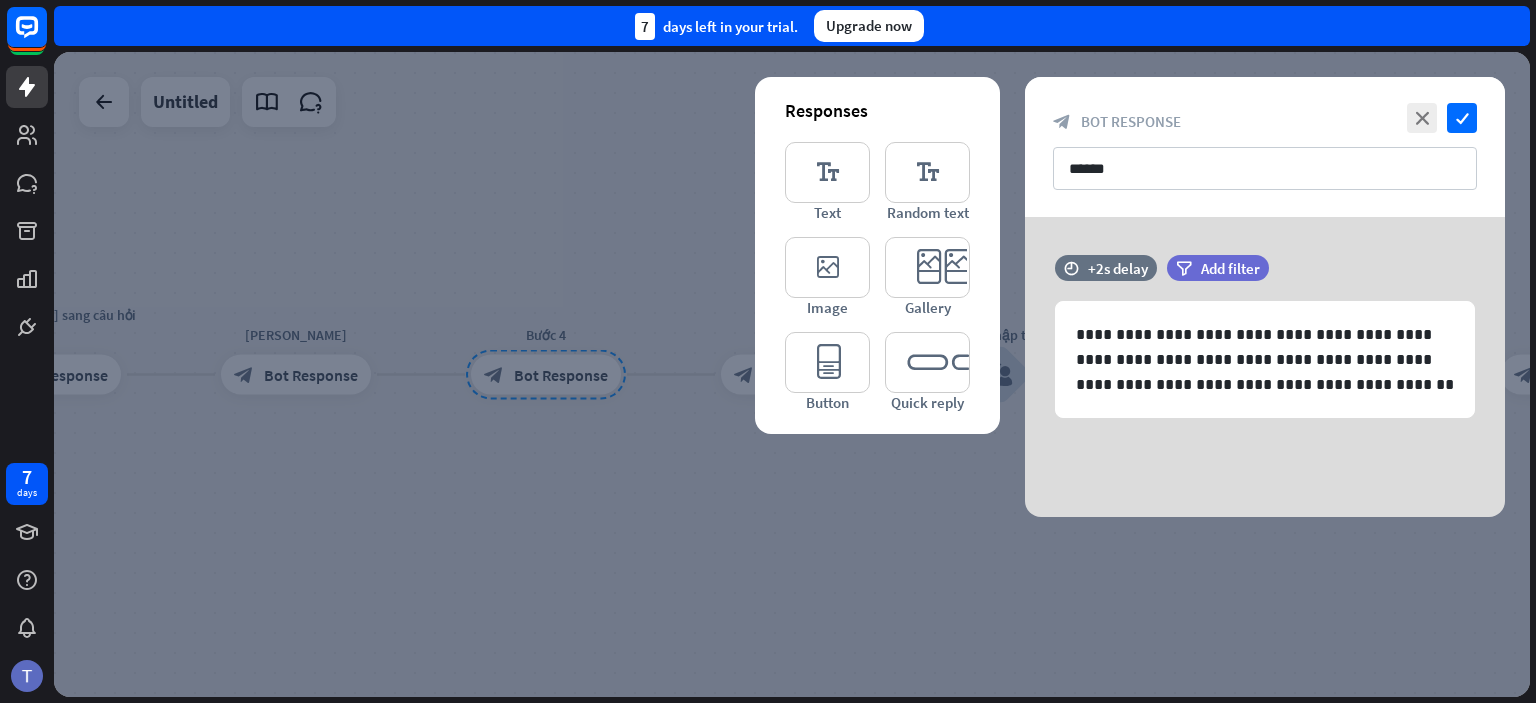 click at bounding box center (792, 374) 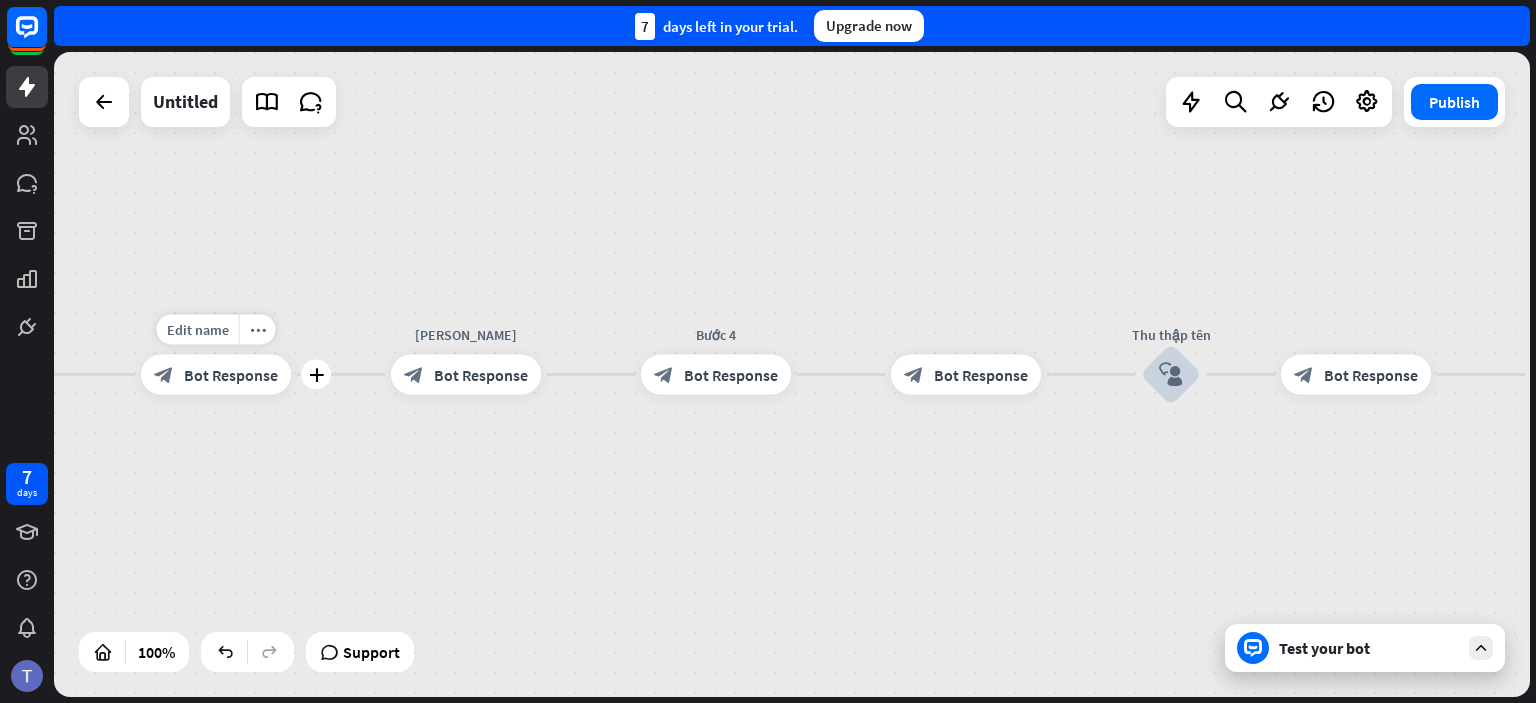 click on "Bot Response" at bounding box center [231, 375] 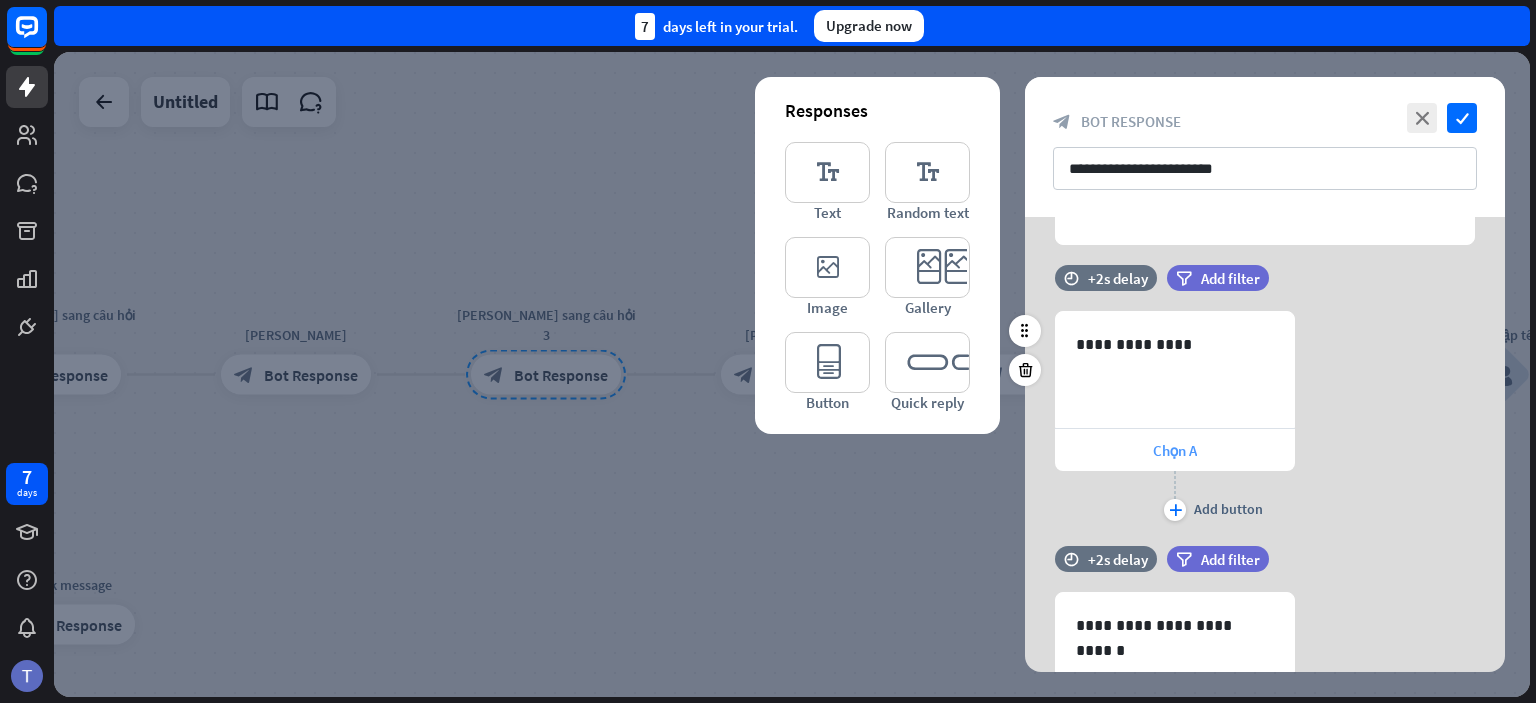 scroll, scrollTop: 139, scrollLeft: 0, axis: vertical 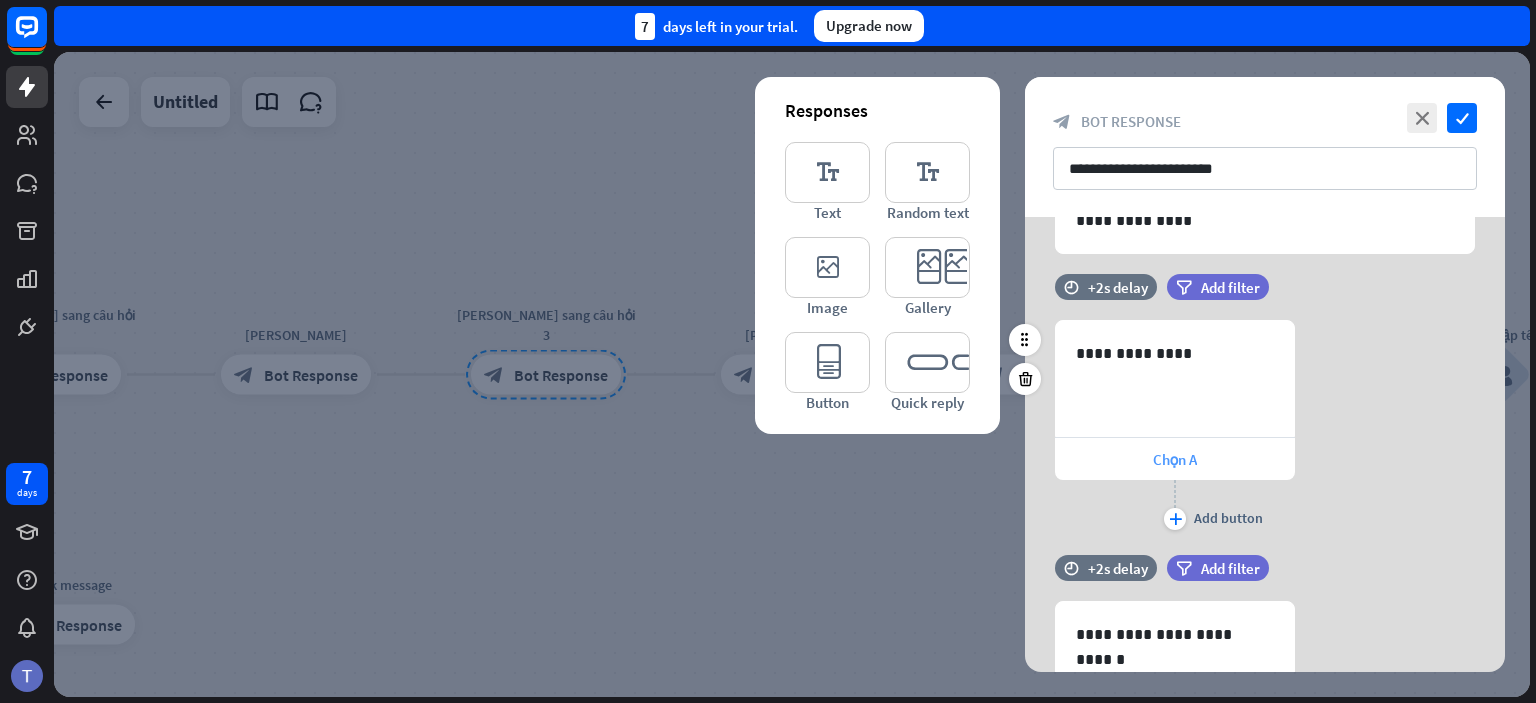 click on "Chọn A" at bounding box center (1175, 459) 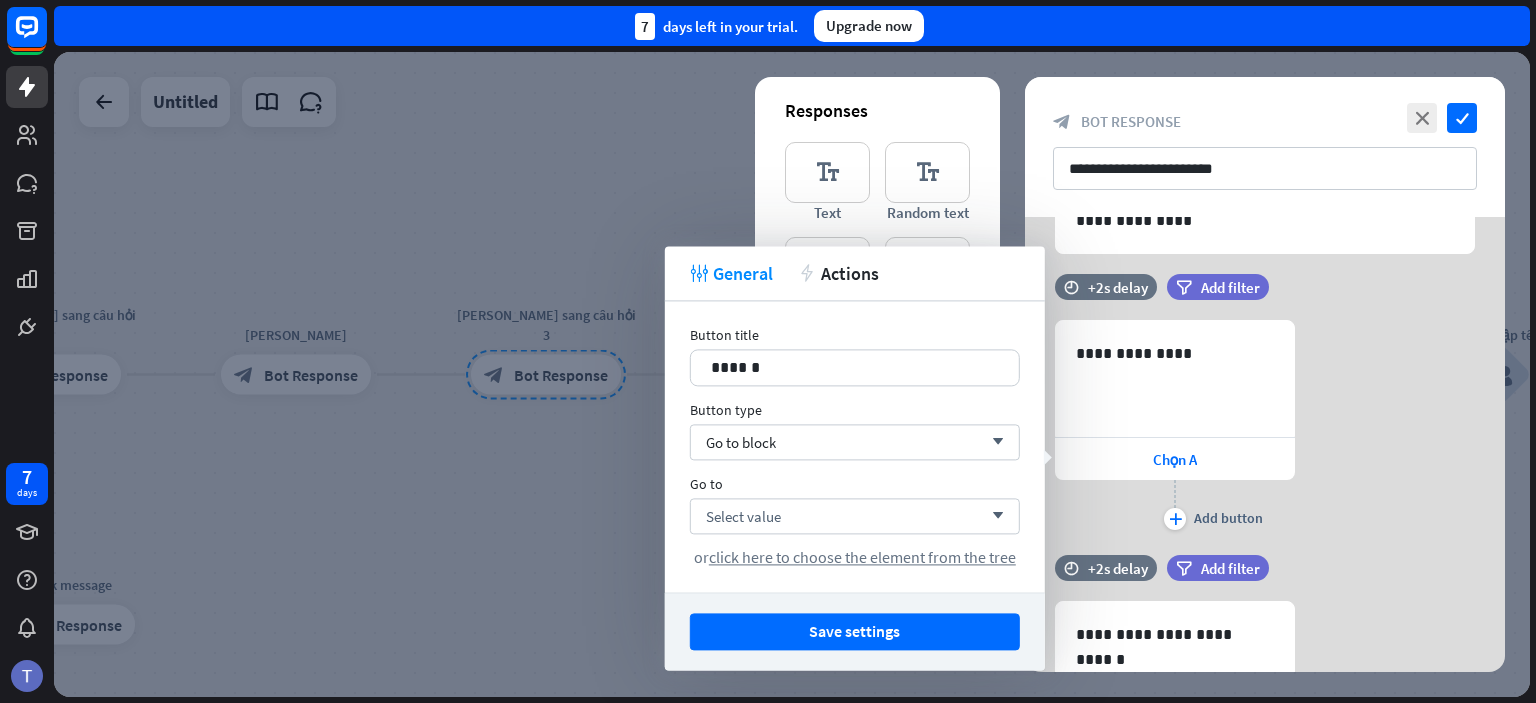 click on "**********" at bounding box center (1265, 427) 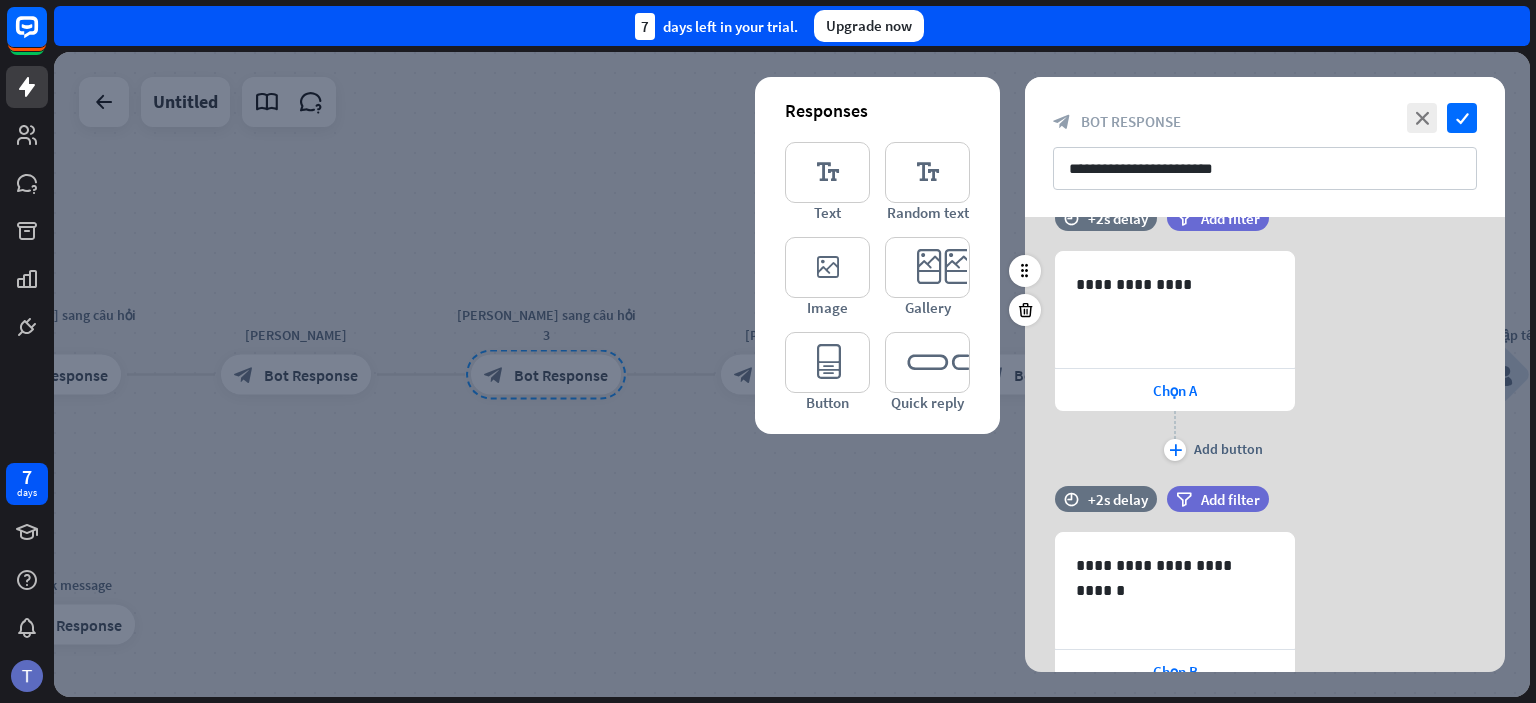 scroll, scrollTop: 204, scrollLeft: 0, axis: vertical 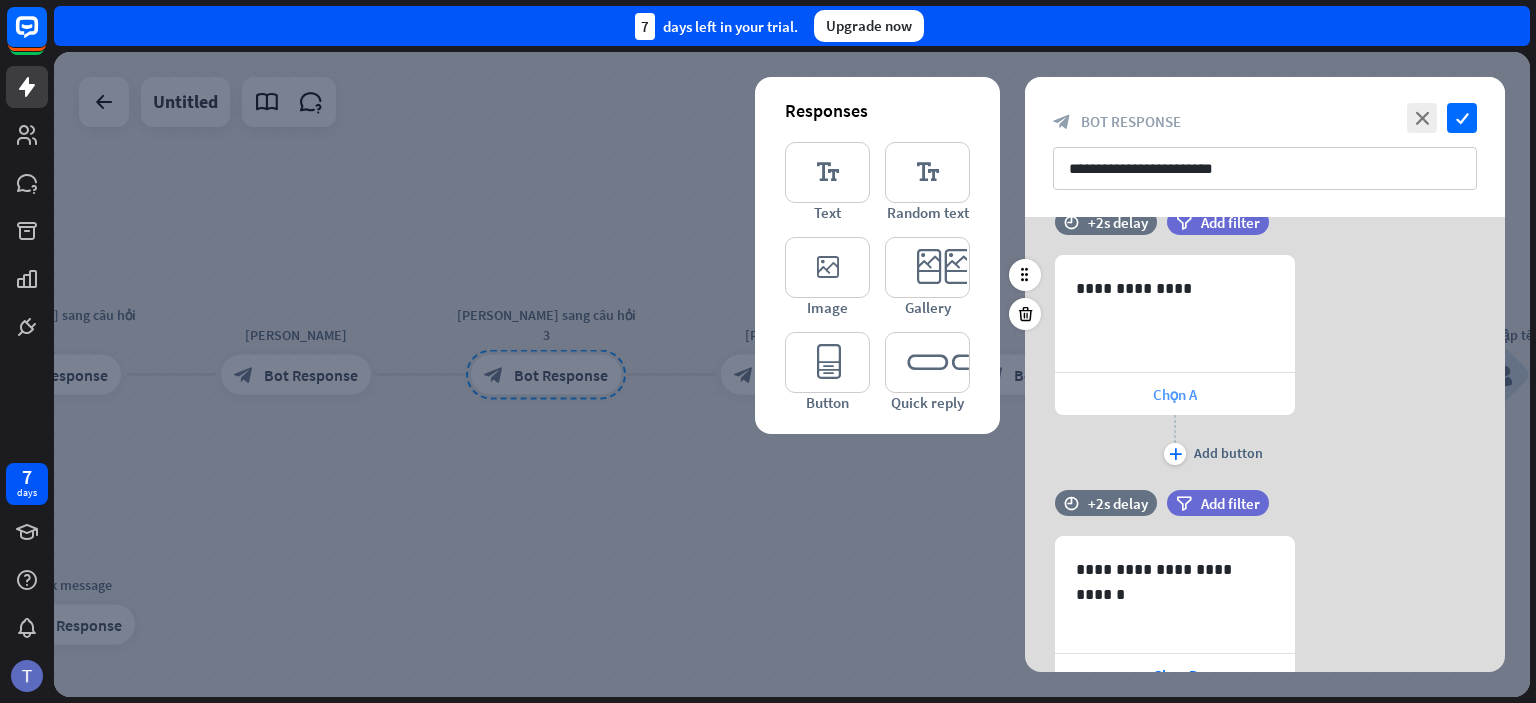 click on "Chọn A" at bounding box center (1175, 394) 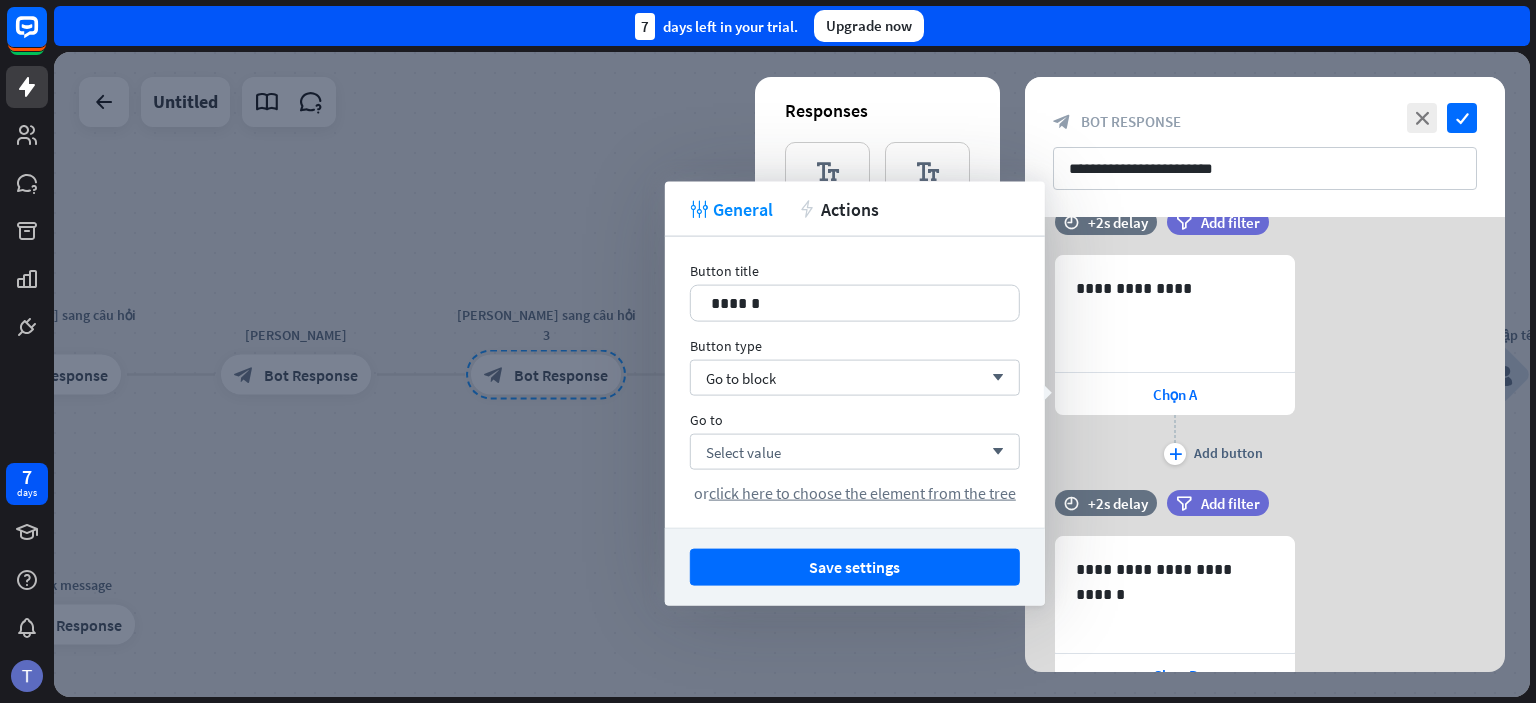 click on "Go to     Select value
arrow_down
or
click here to choose the element from the tree" at bounding box center [855, 457] 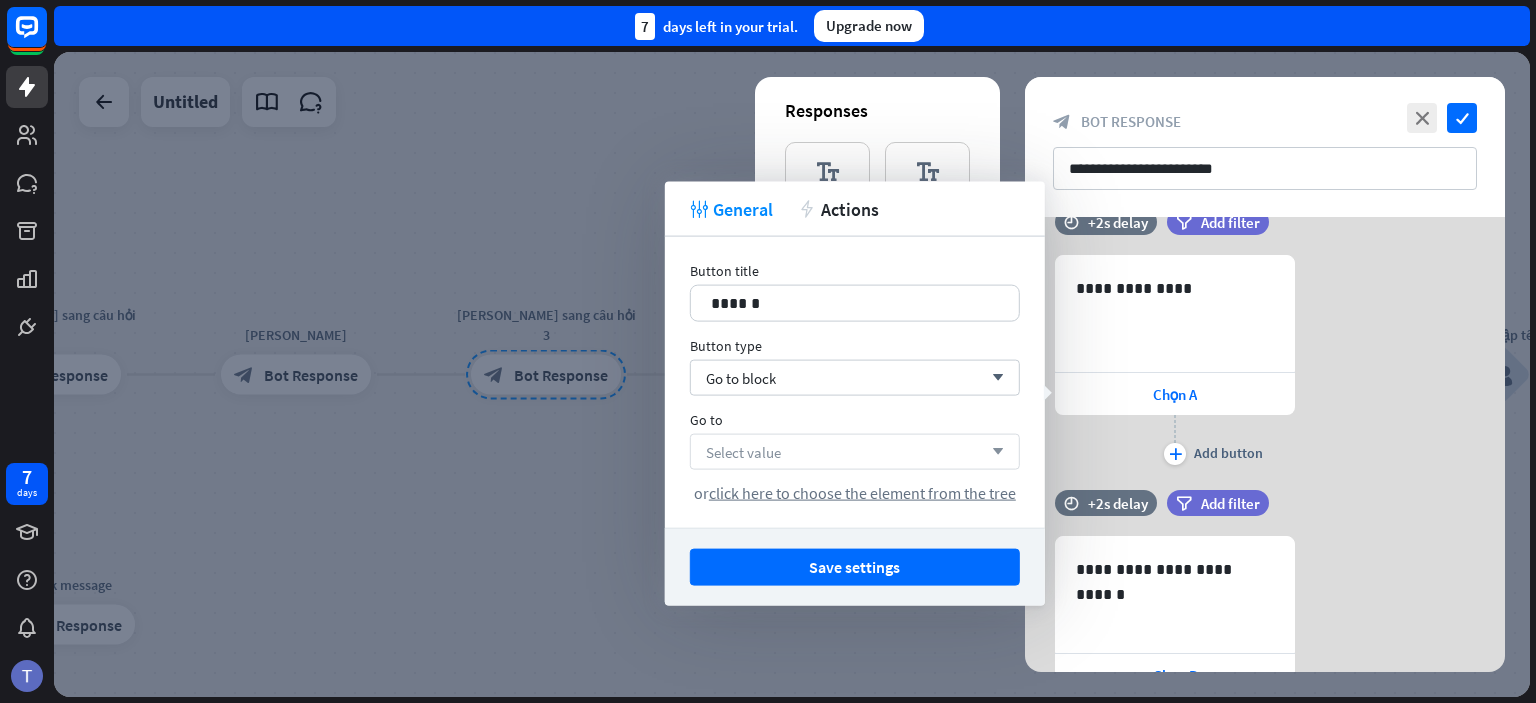 click on "Select value
arrow_down" at bounding box center [855, 452] 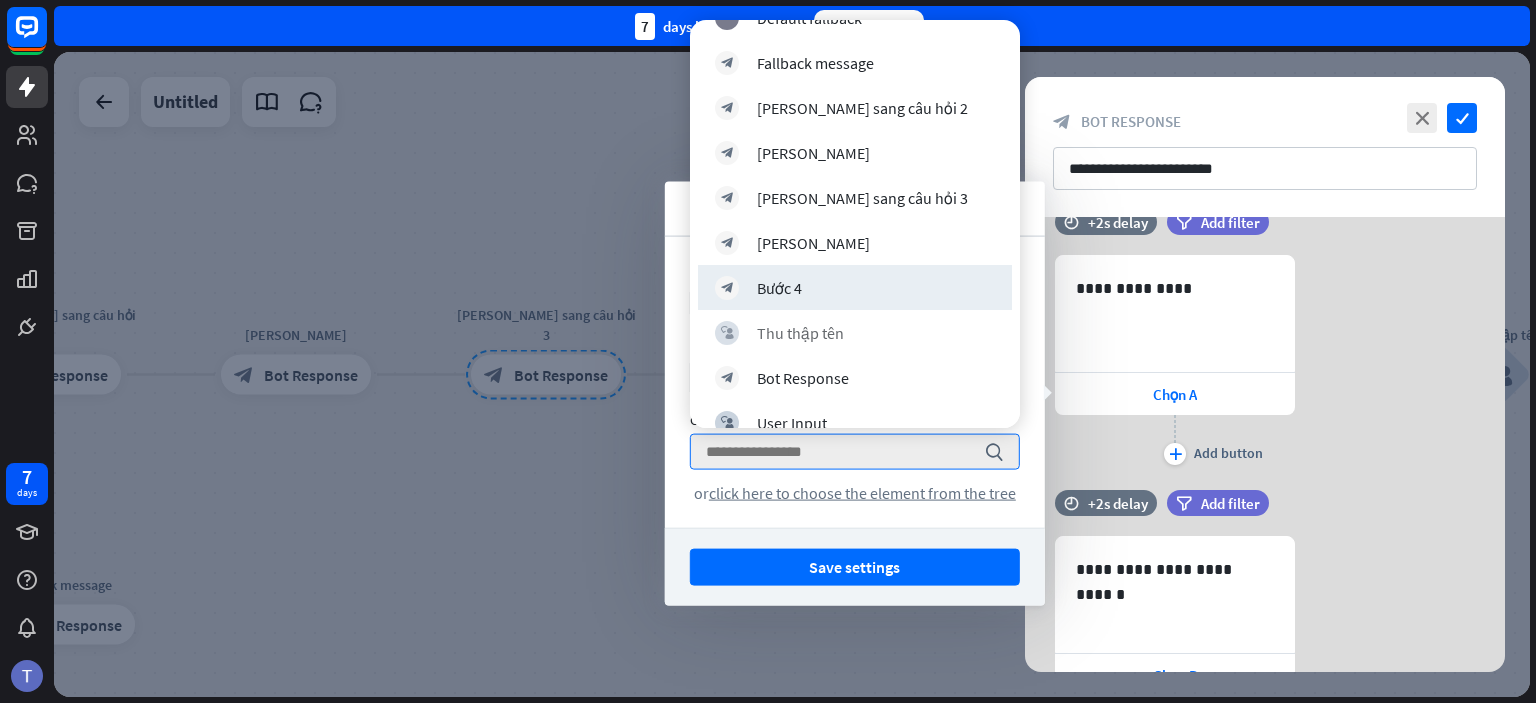 scroll, scrollTop: 282, scrollLeft: 0, axis: vertical 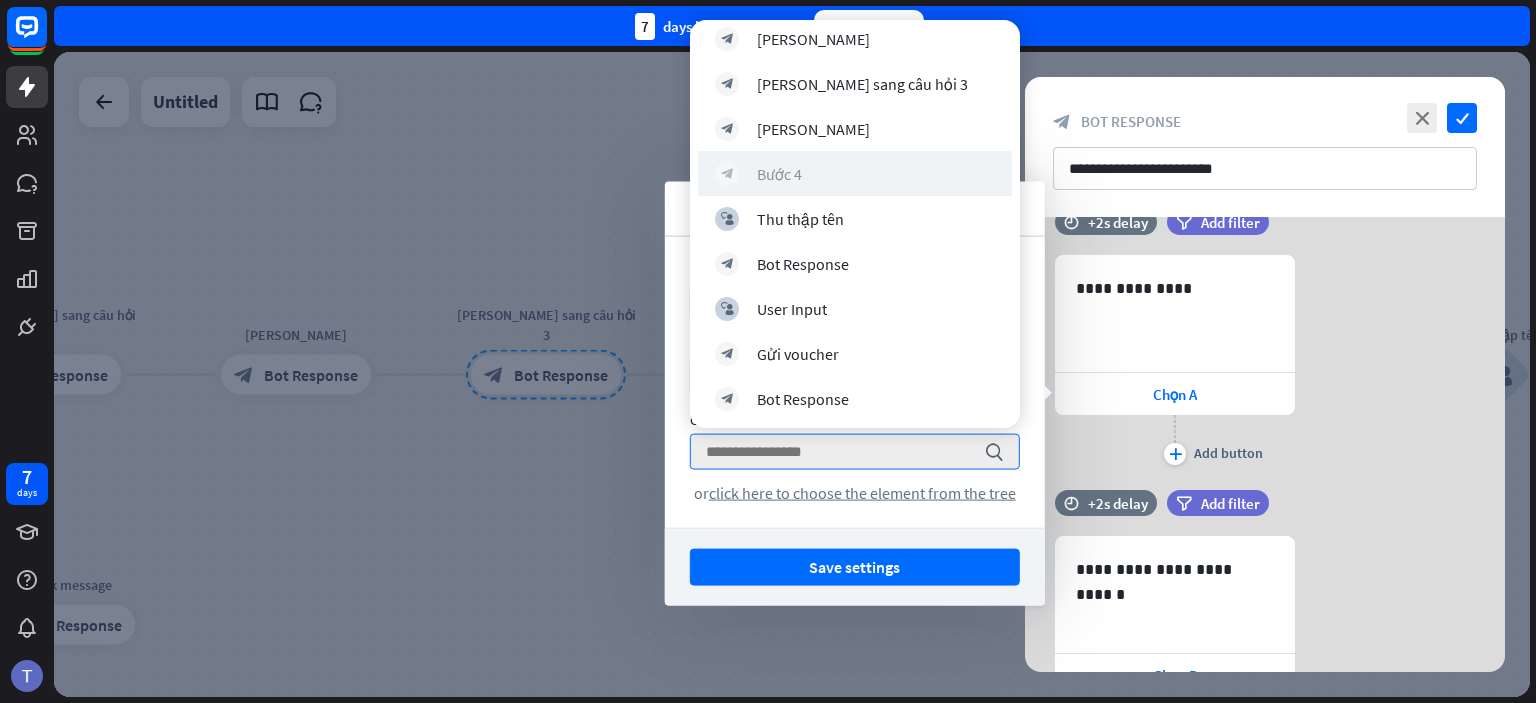 click on "block_bot_response
Bước 4" at bounding box center [855, 174] 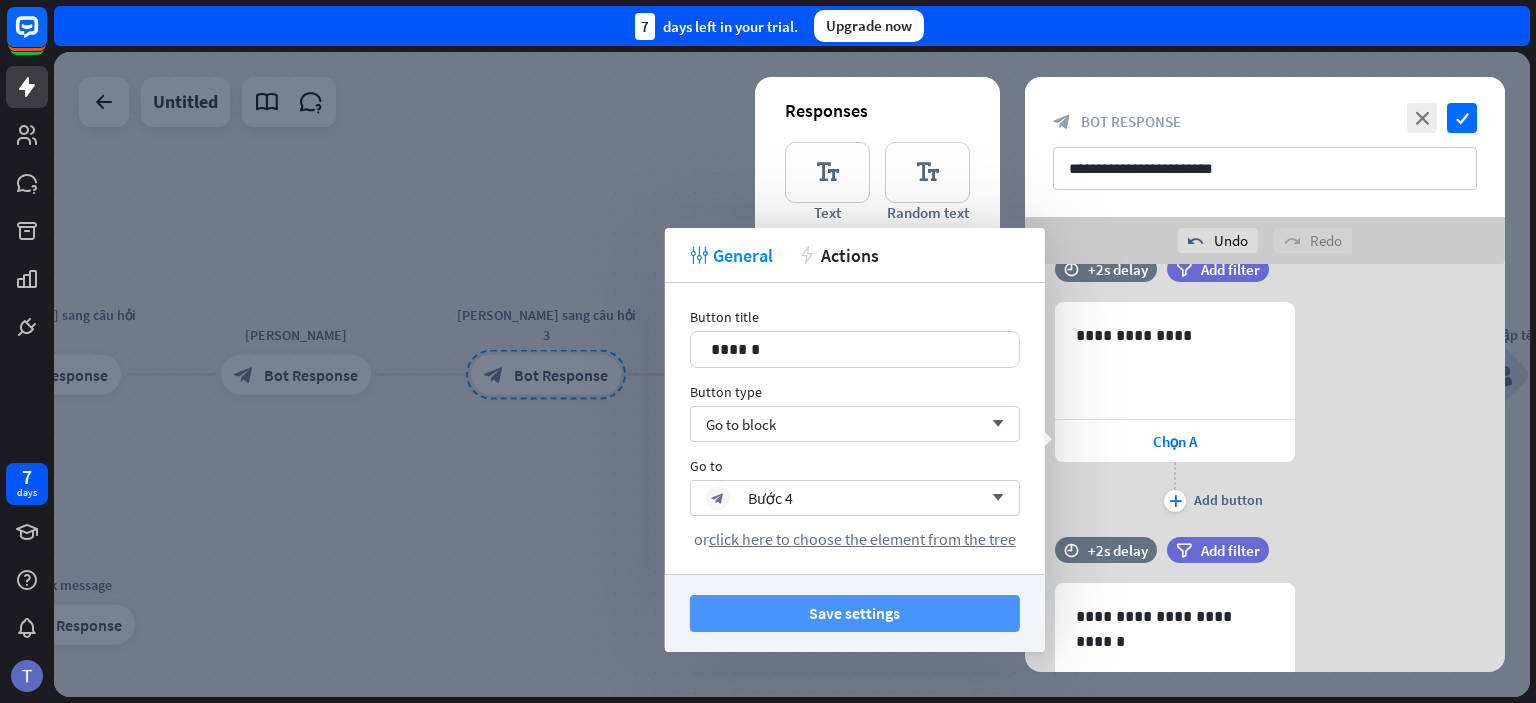 click on "Save settings" at bounding box center [855, 613] 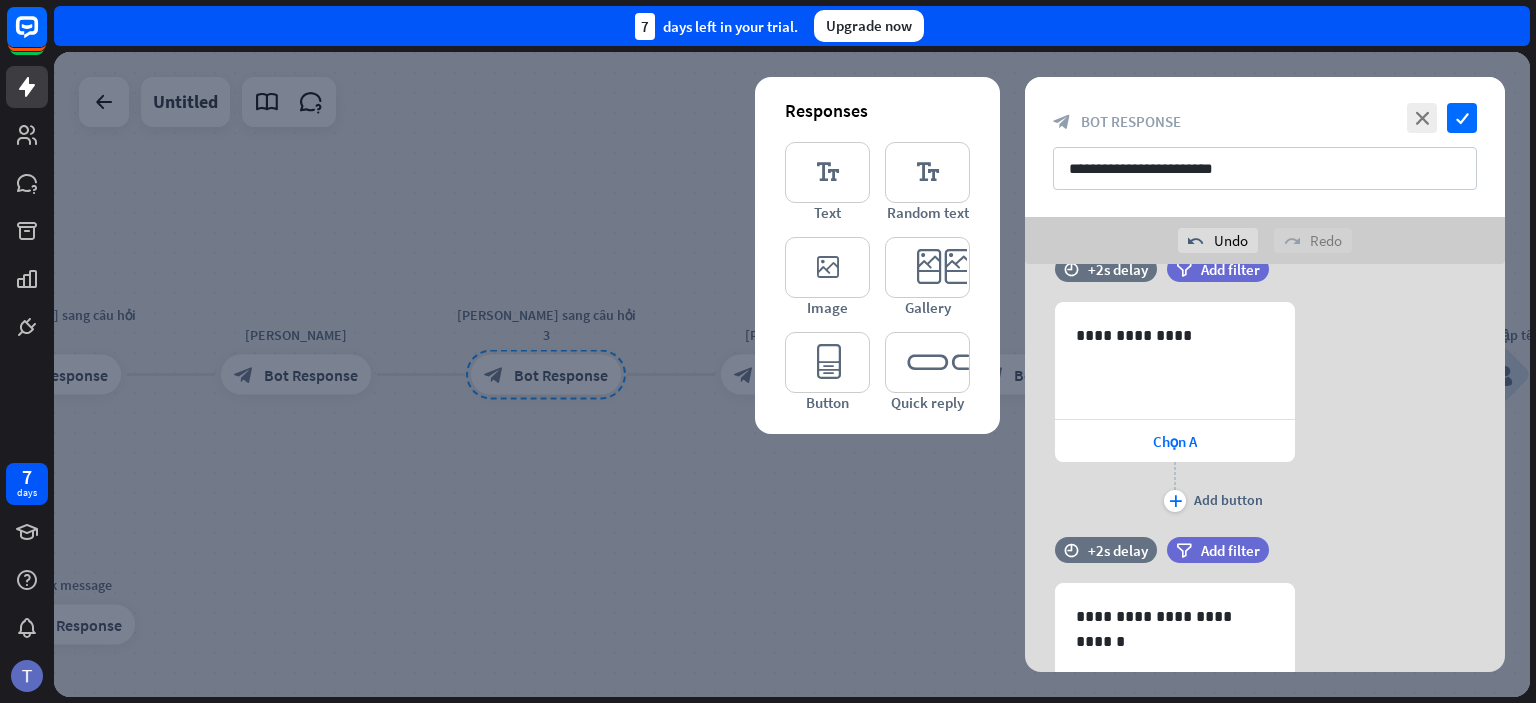 click at bounding box center [792, 374] 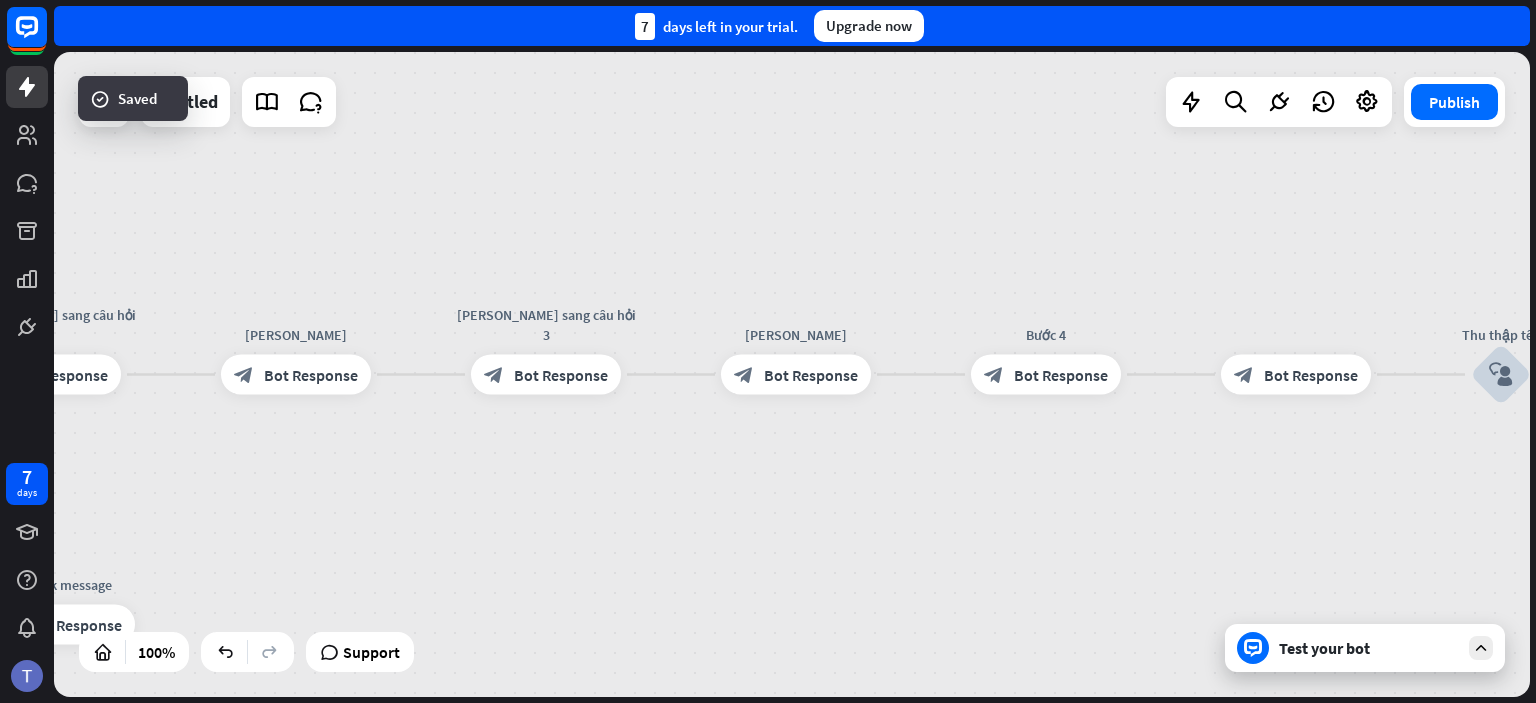 click on "home_2   Start point                 Welcome   block_bot_response   Bot Response                 [PERSON_NAME] sang câu hỏi 2   block_bot_response   Bot Response                 [PERSON_NAME]   block_bot_response   Bot Response                 [PERSON_NAME] sang câu hỏi 3   block_bot_response   Bot Response                 [PERSON_NAME]   block_bot_response   Bot Response                 Bước 4   block_bot_response   Bot Response                   block_bot_response   Bot Response                 Thu thập tên   block_user_input                   block_bot_response   Bot Response                   block_user_input                 Gửi voucher   block_bot_response   Bot Response                     AI Assist                   block_fallback   Default fallback                 Fallback message   block_bot_response   Bot Response" at bounding box center (209, 822) 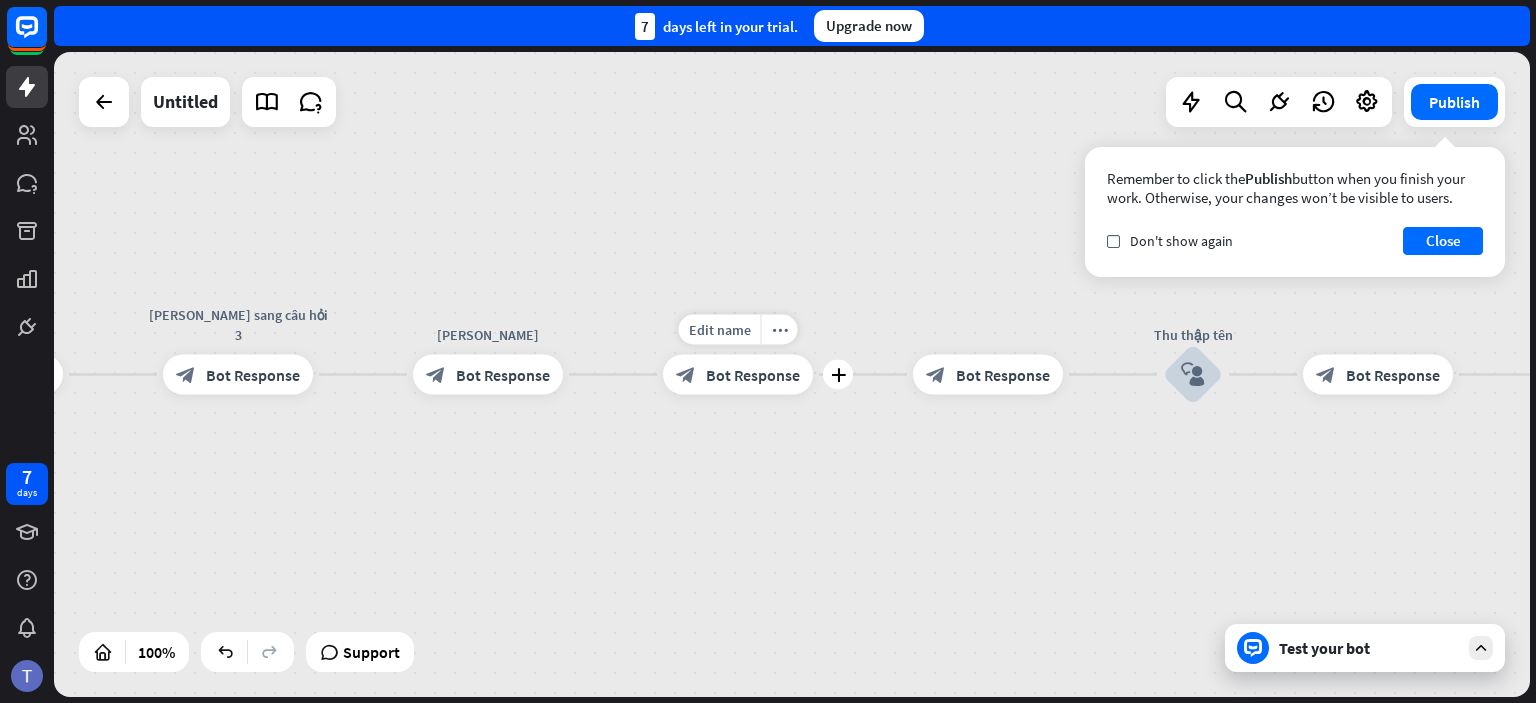 drag, startPoint x: 1004, startPoint y: 375, endPoint x: 800, endPoint y: 378, distance: 204.02206 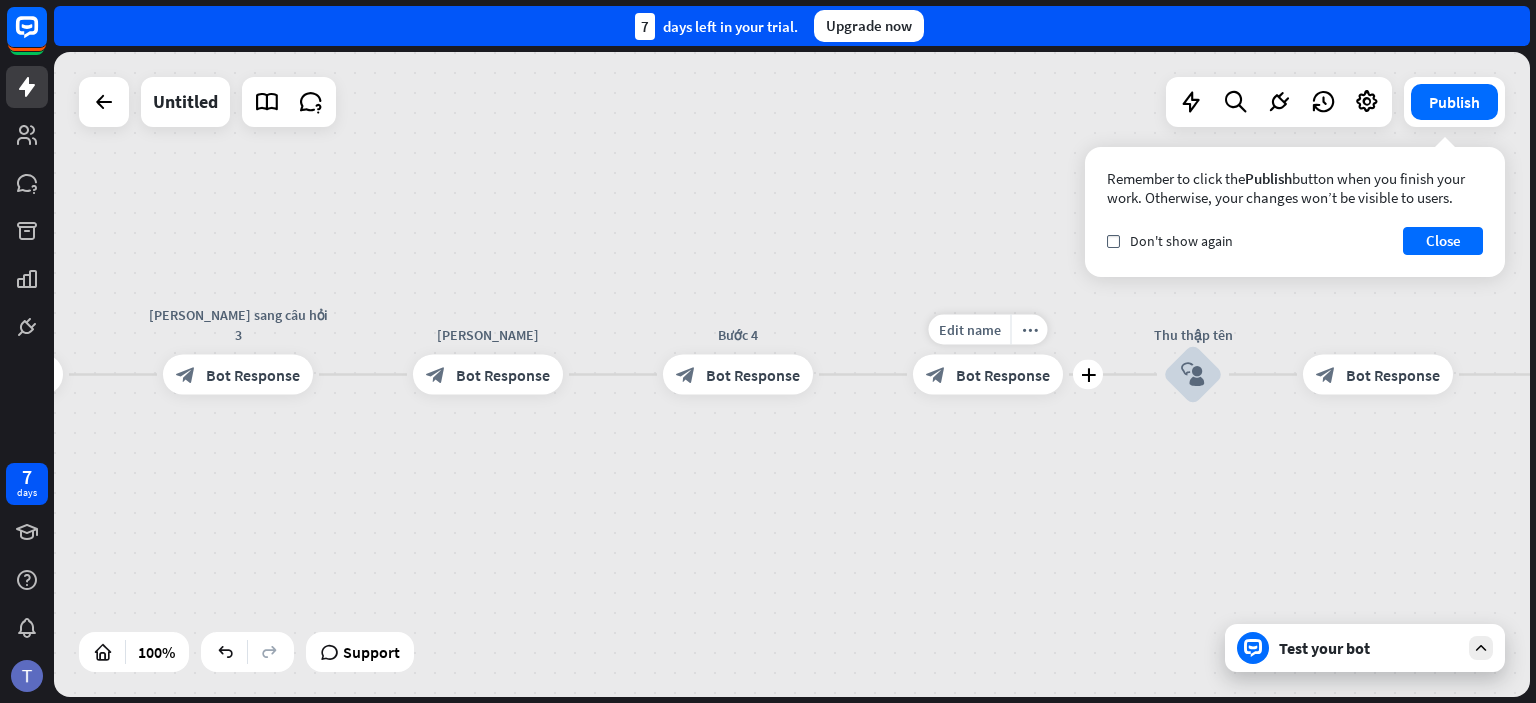 click on "Bot Response" at bounding box center [1003, 375] 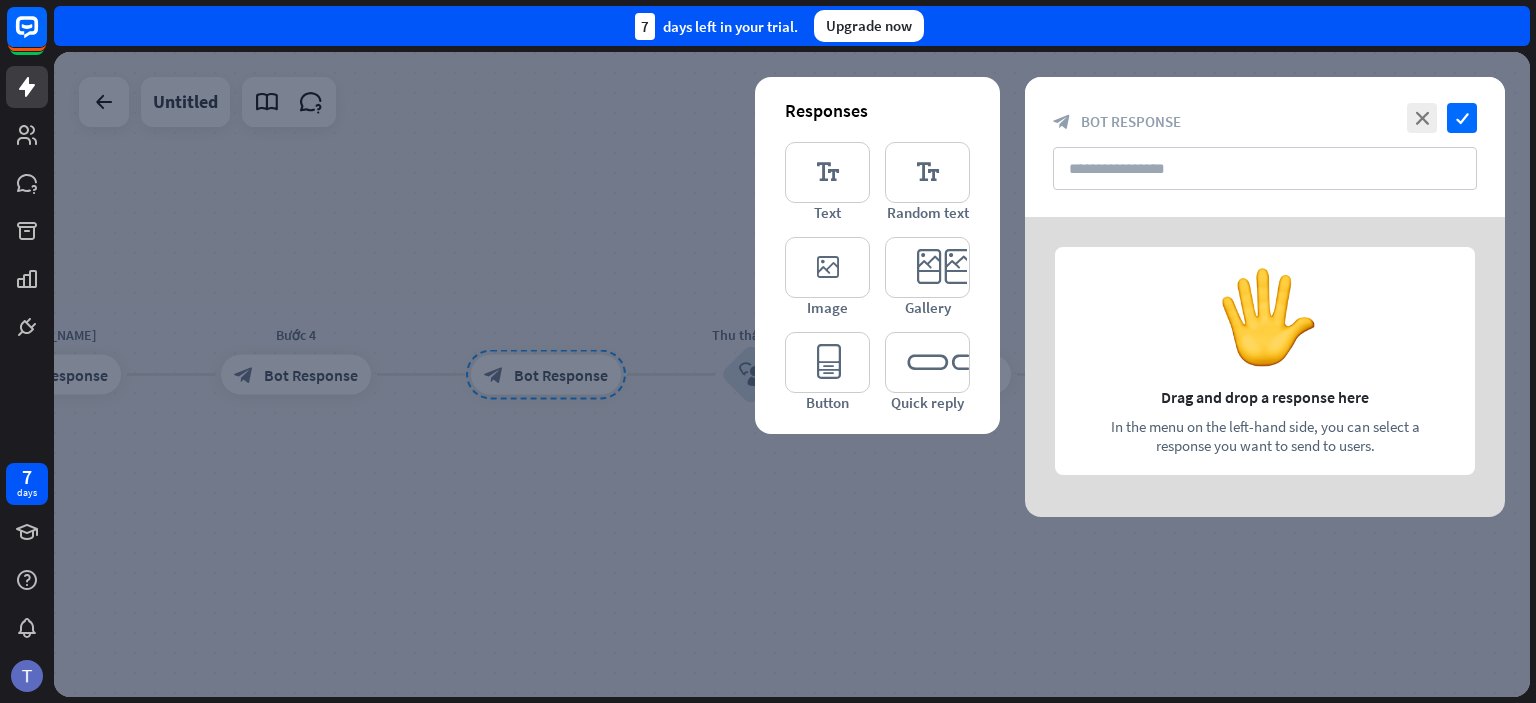 click at bounding box center [792, 374] 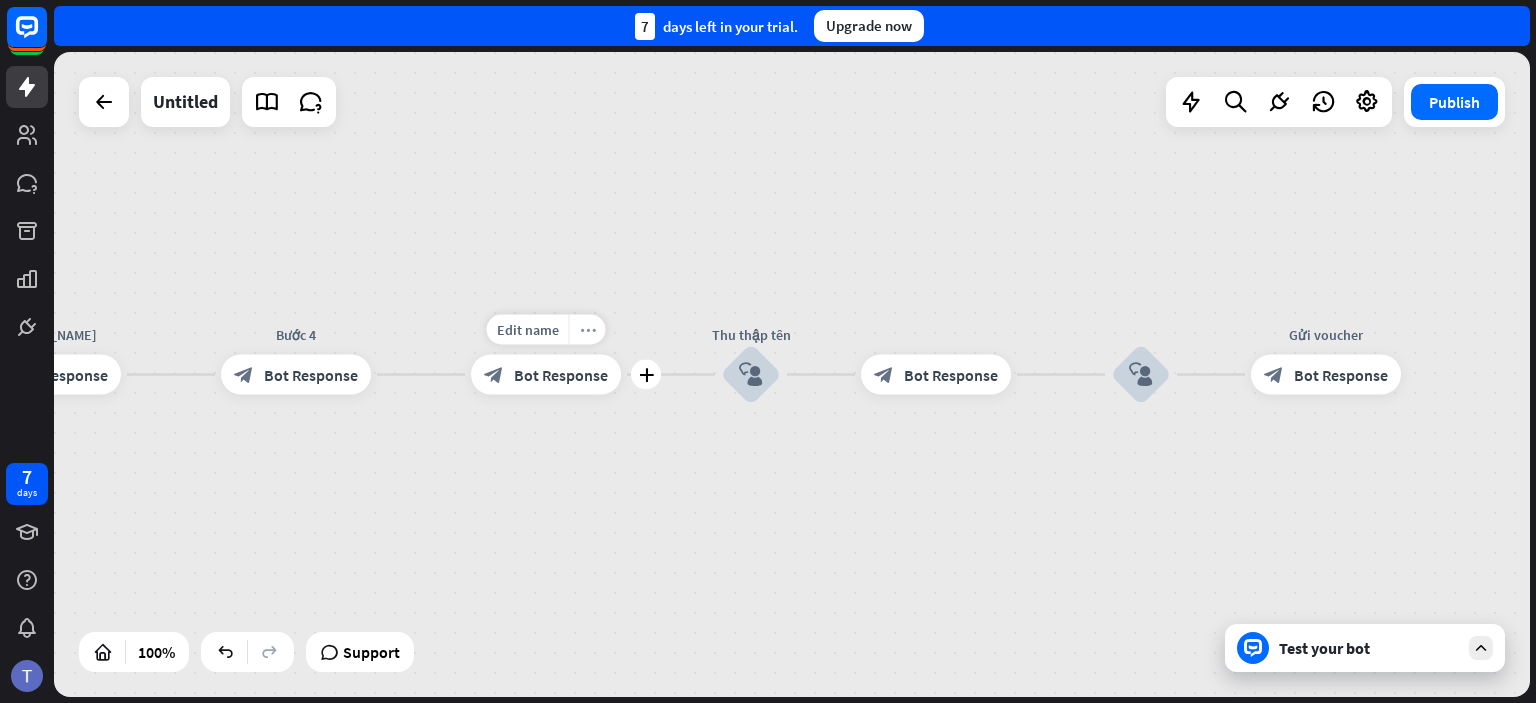 click on "more_horiz" at bounding box center (588, 329) 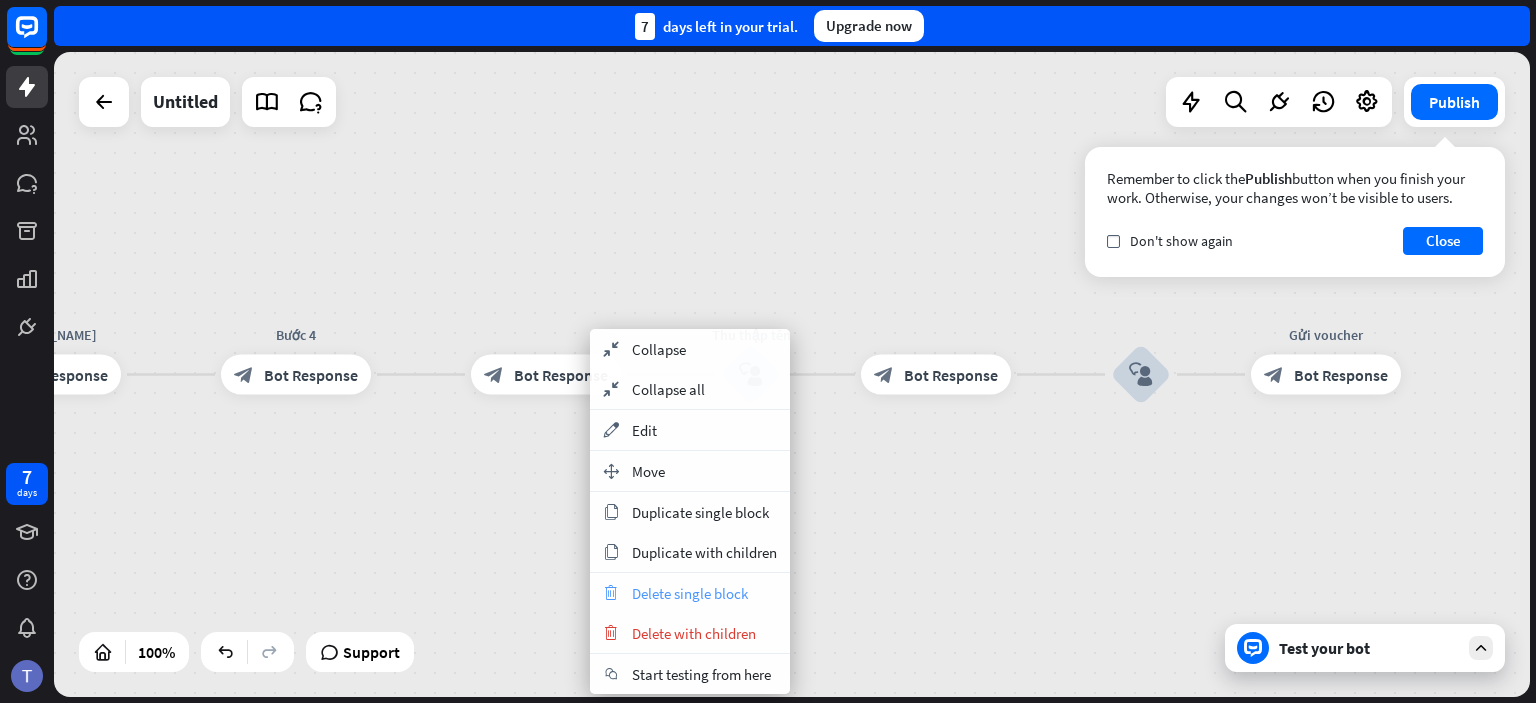 click on "Delete single block" at bounding box center [690, 593] 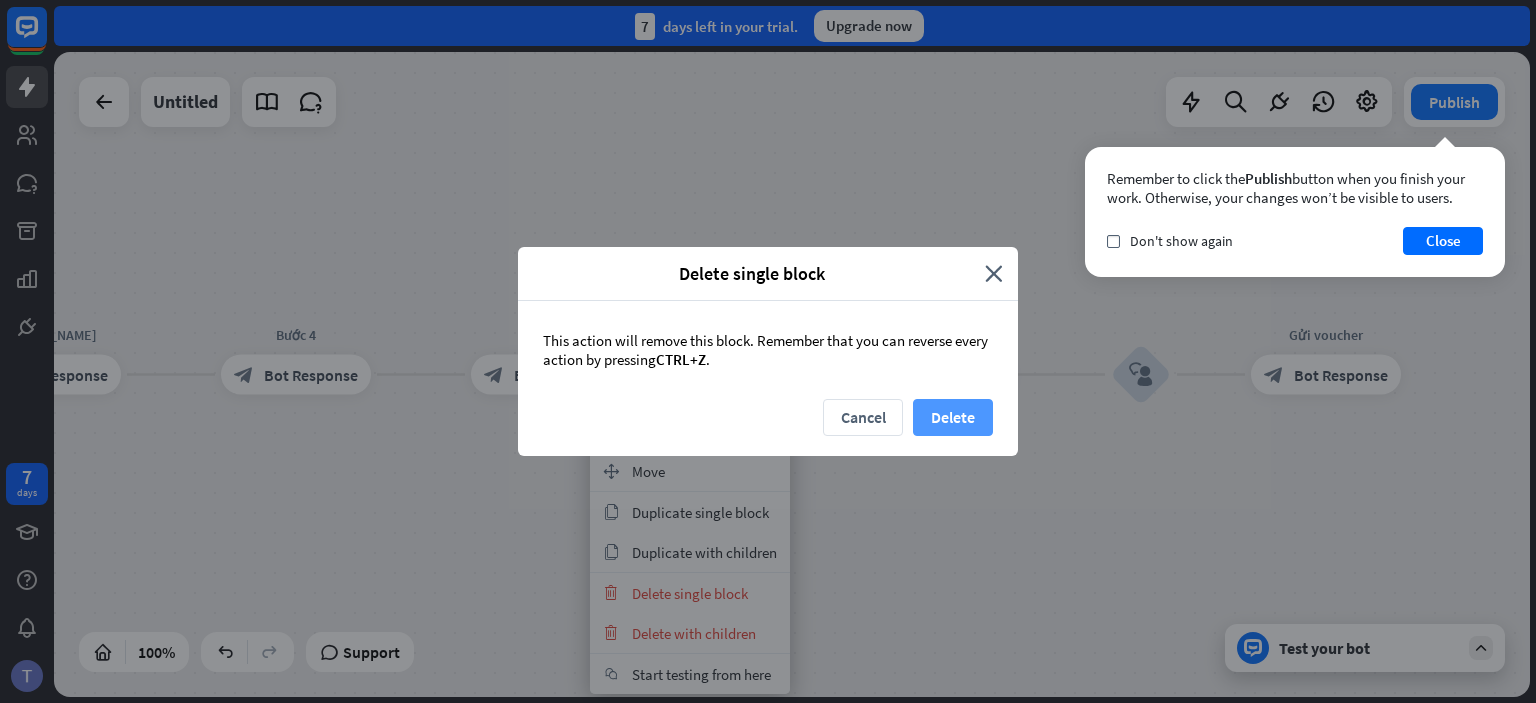 click on "Delete" at bounding box center (953, 417) 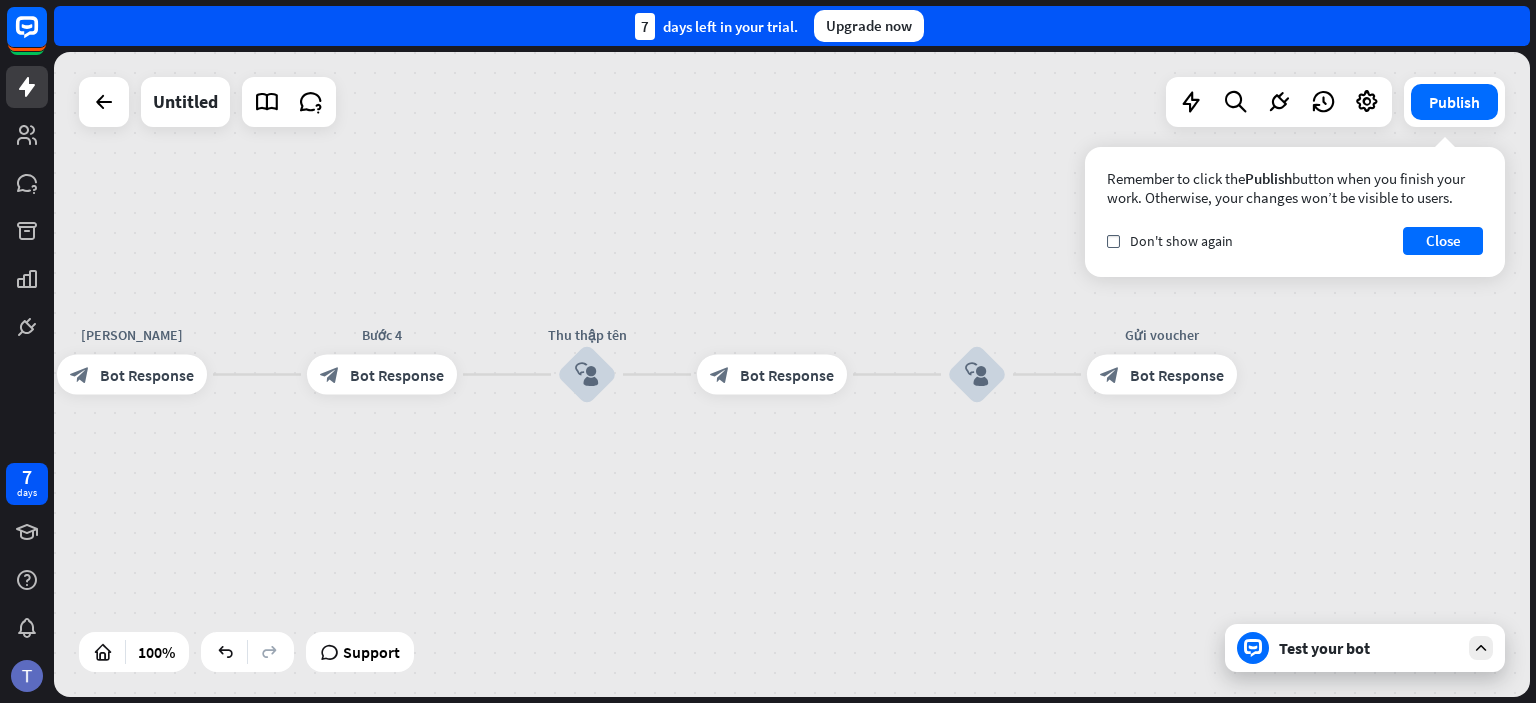 click on "Test your bot" at bounding box center (1365, 648) 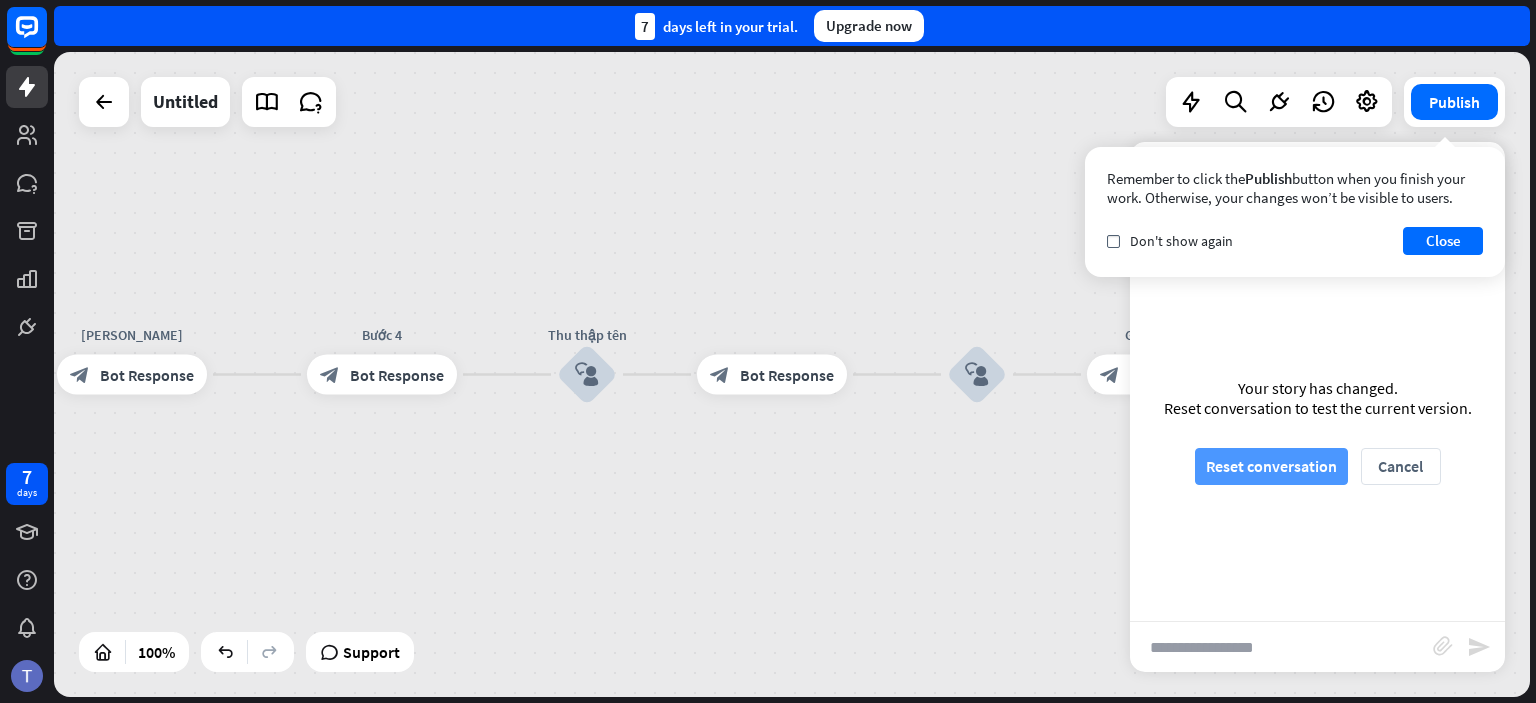click on "Reset conversation" at bounding box center [1271, 466] 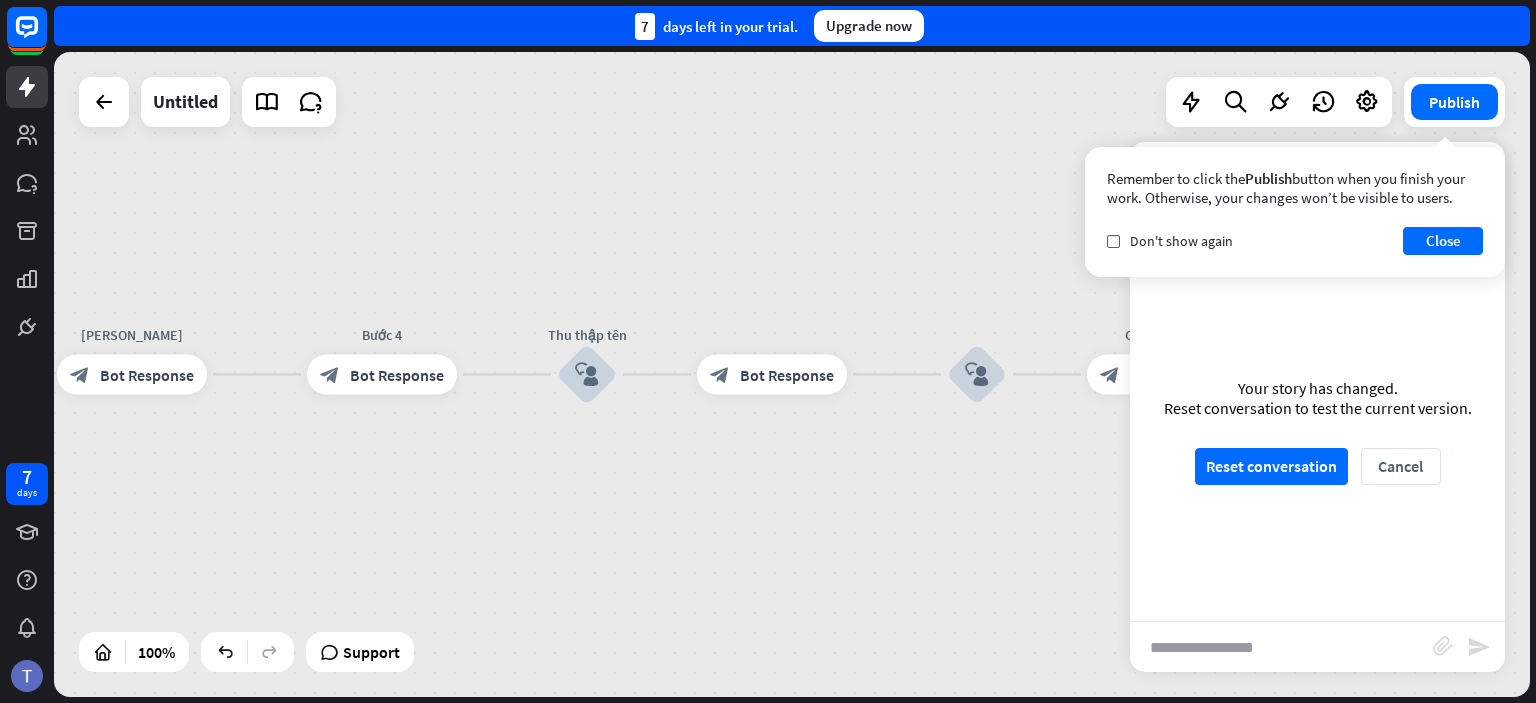scroll, scrollTop: 0, scrollLeft: 0, axis: both 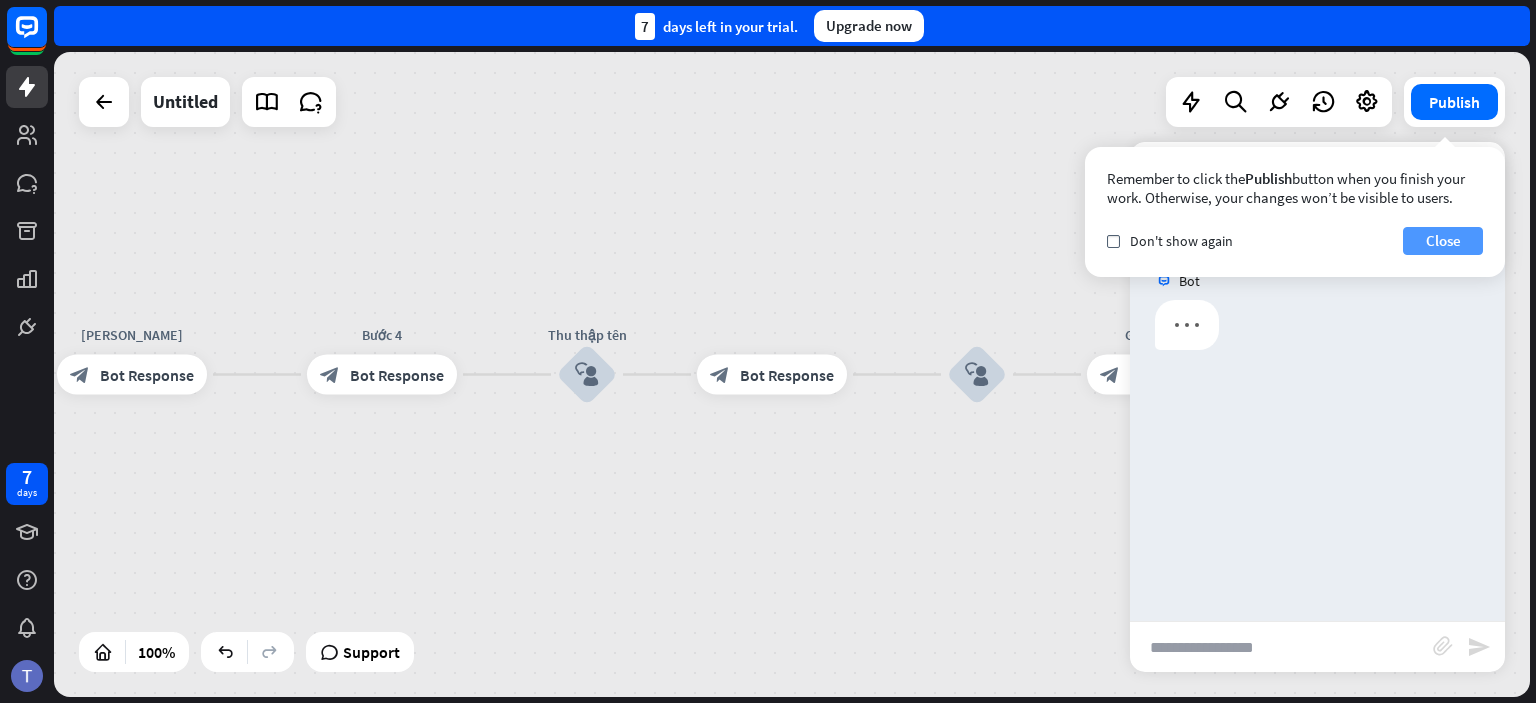 click on "Close" at bounding box center [1443, 241] 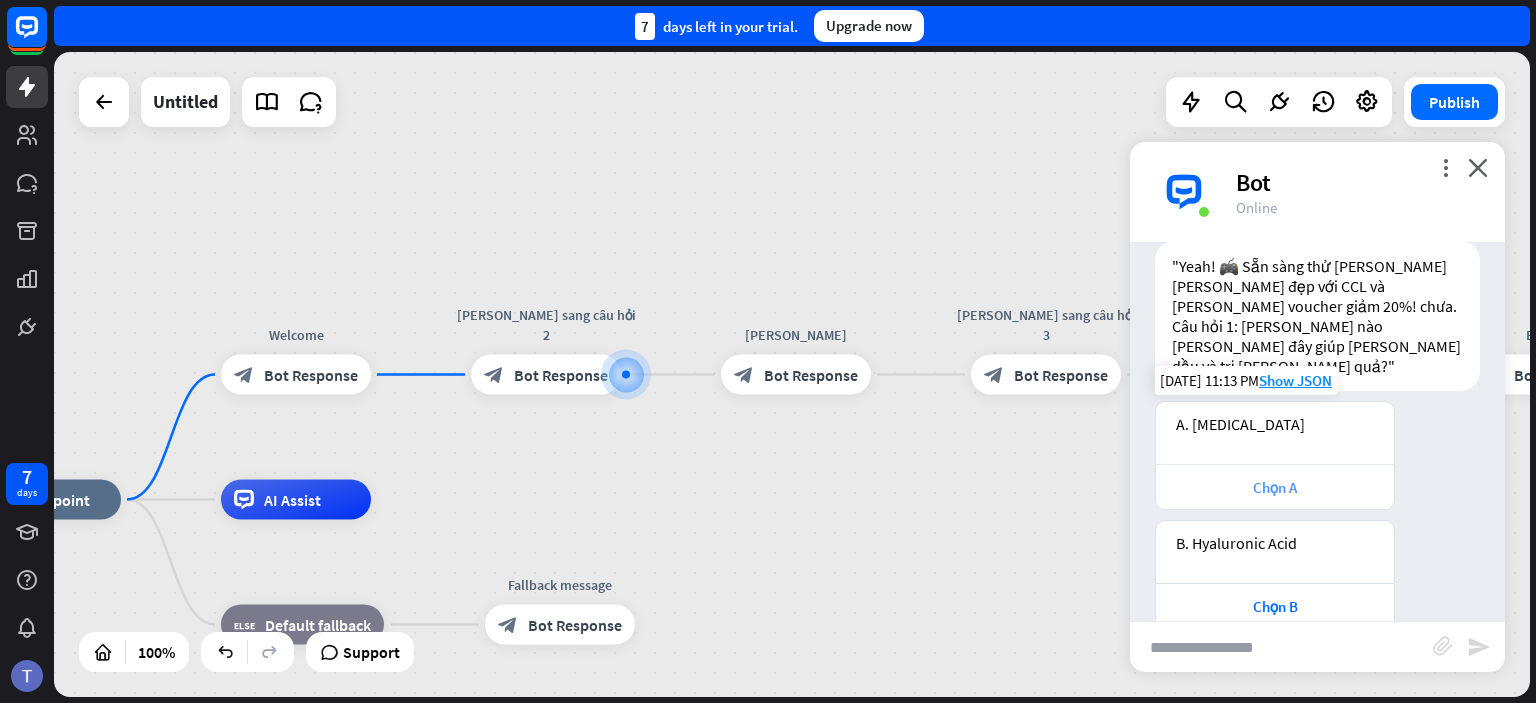 scroll, scrollTop: 58, scrollLeft: 0, axis: vertical 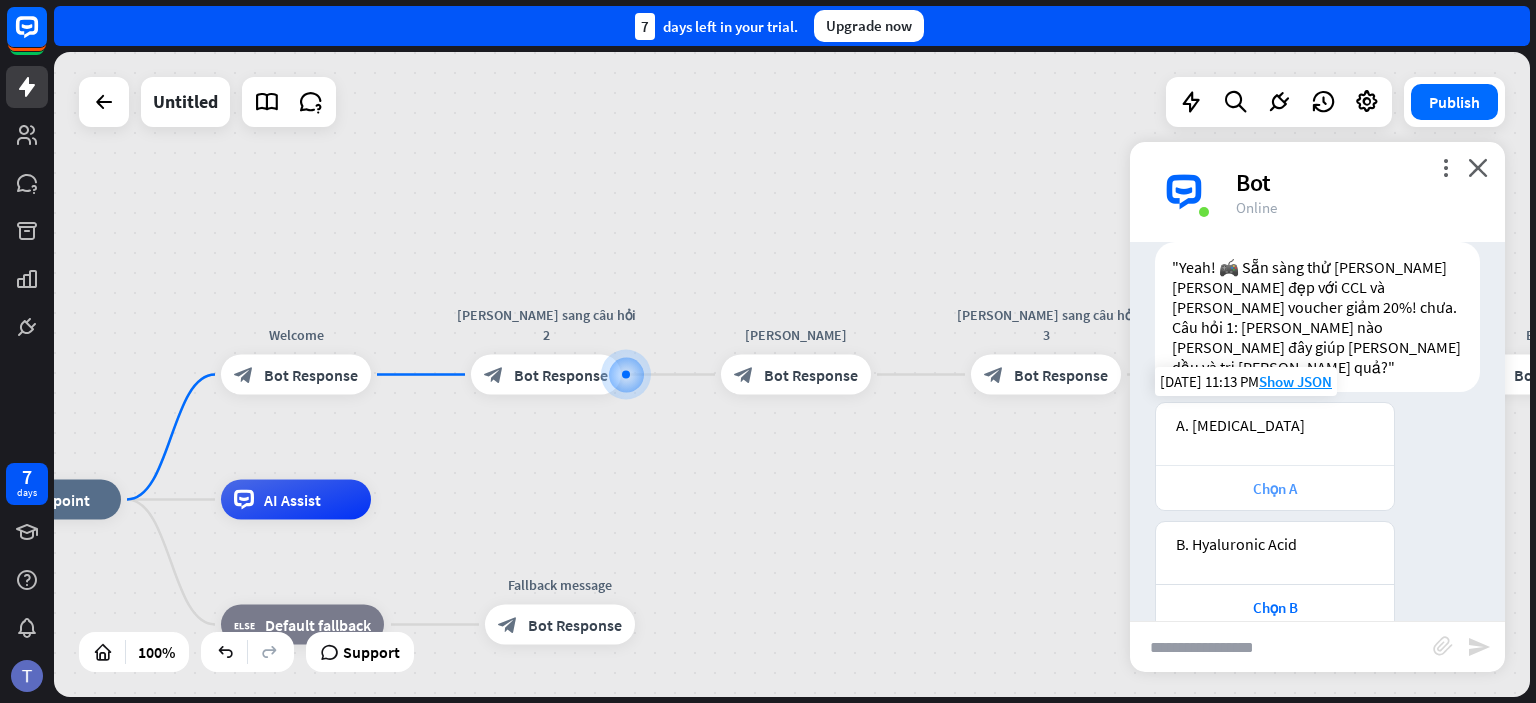 click on "Chọn A" at bounding box center [1275, 488] 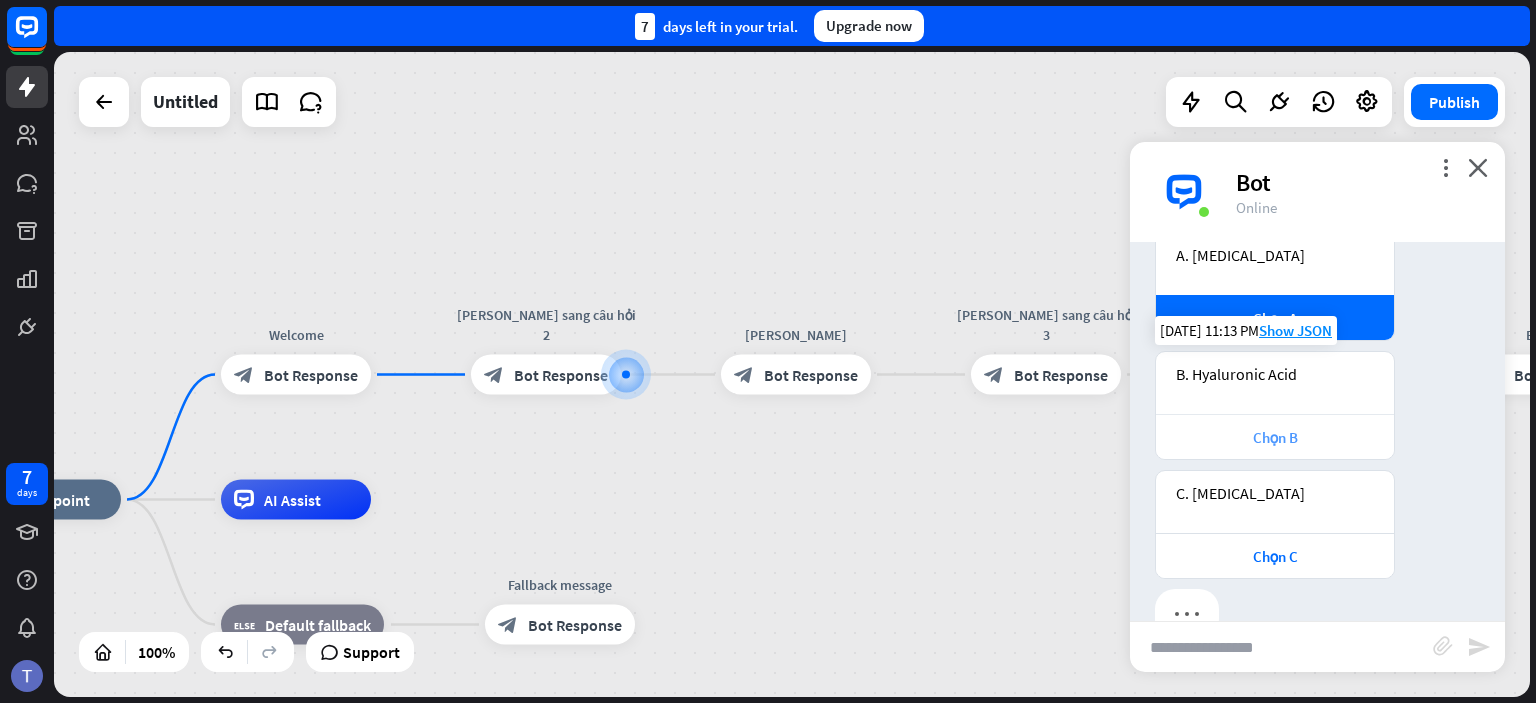 scroll, scrollTop: 231, scrollLeft: 0, axis: vertical 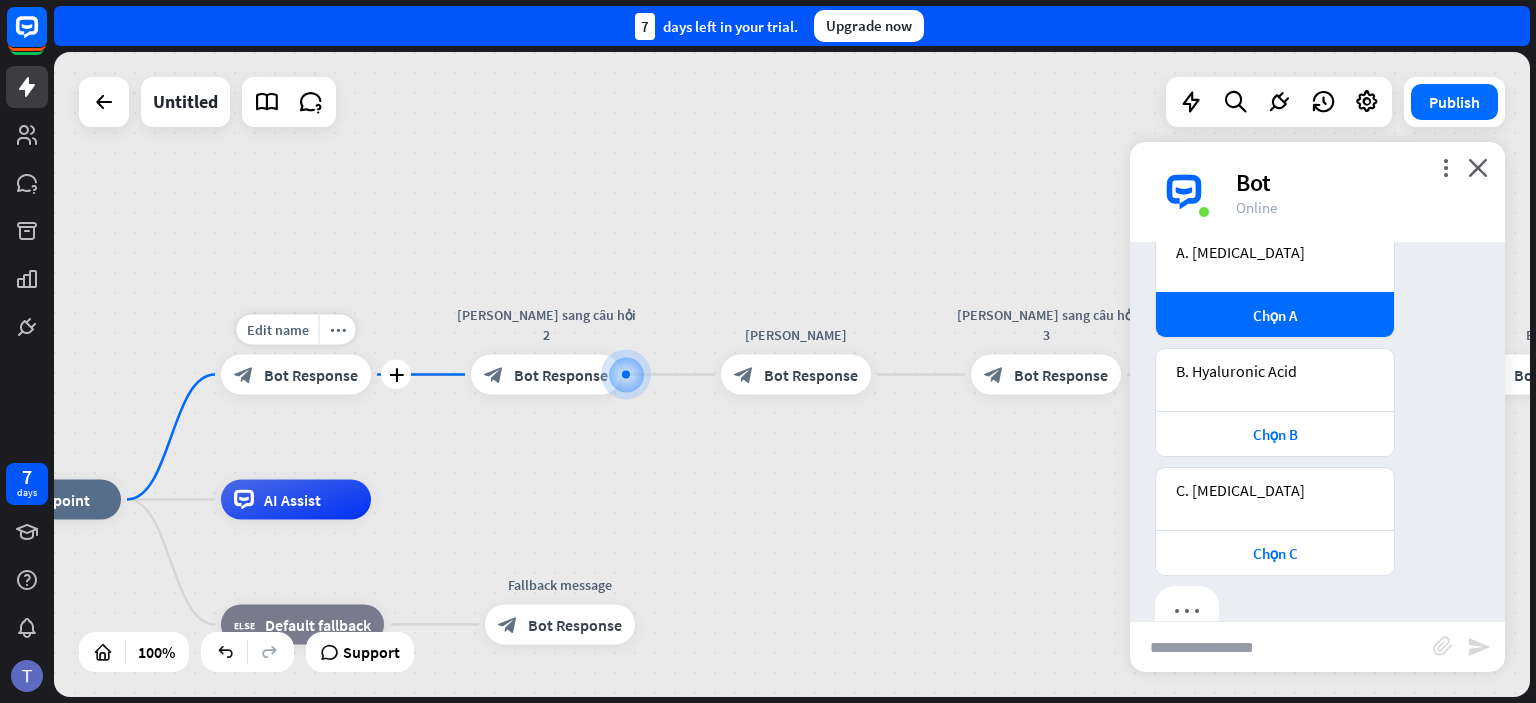 click on "block_bot_response   Bot Response" at bounding box center [296, 375] 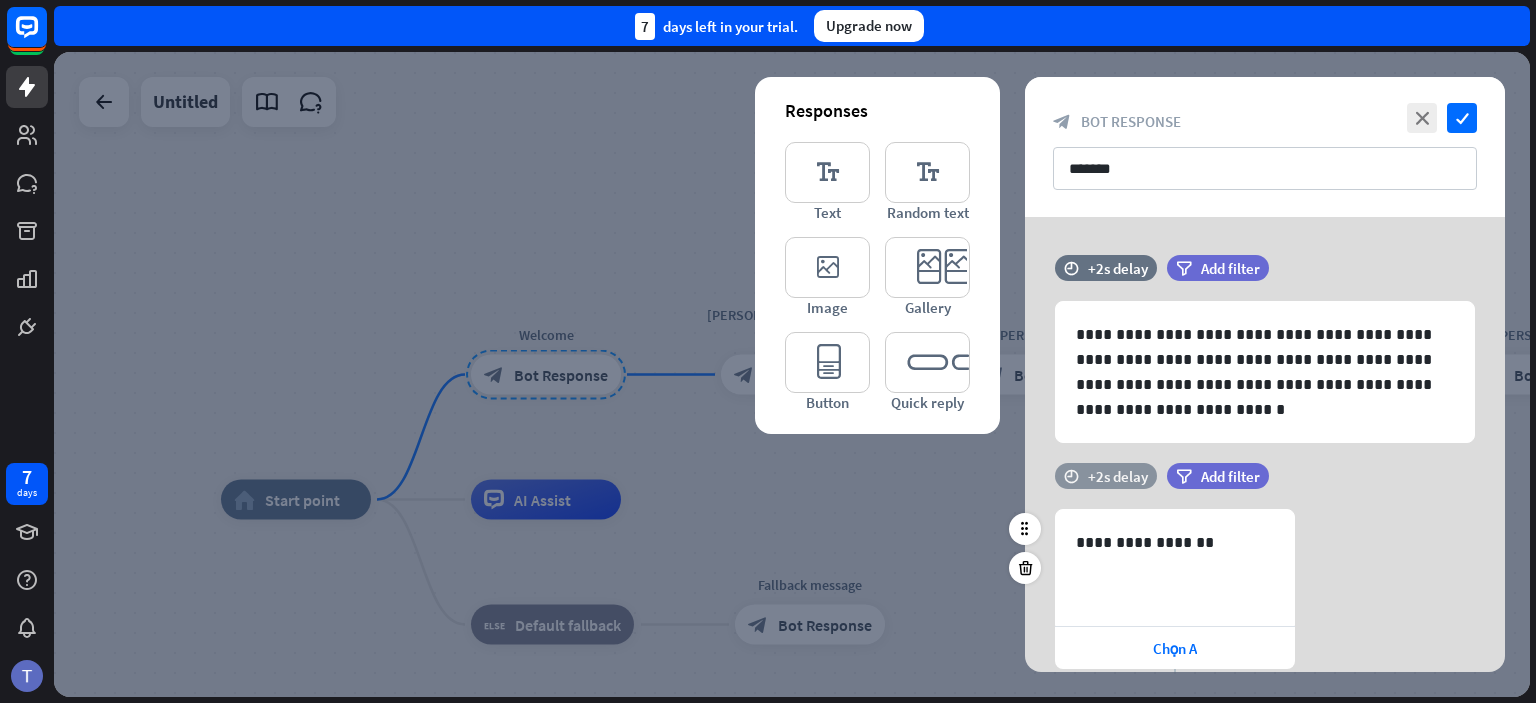 click on "+2s delay" at bounding box center (1118, 476) 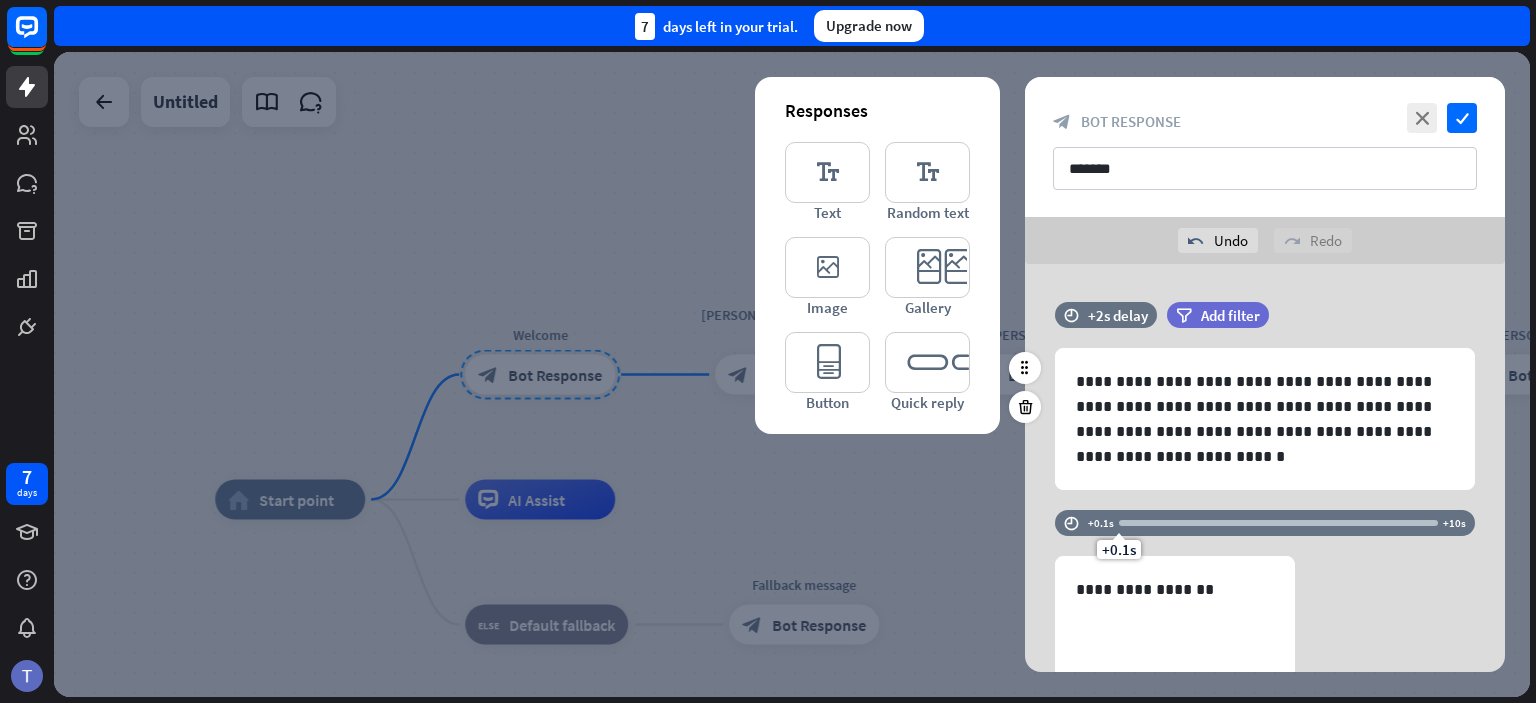 drag, startPoint x: 1173, startPoint y: 472, endPoint x: 1035, endPoint y: 477, distance: 138.09055 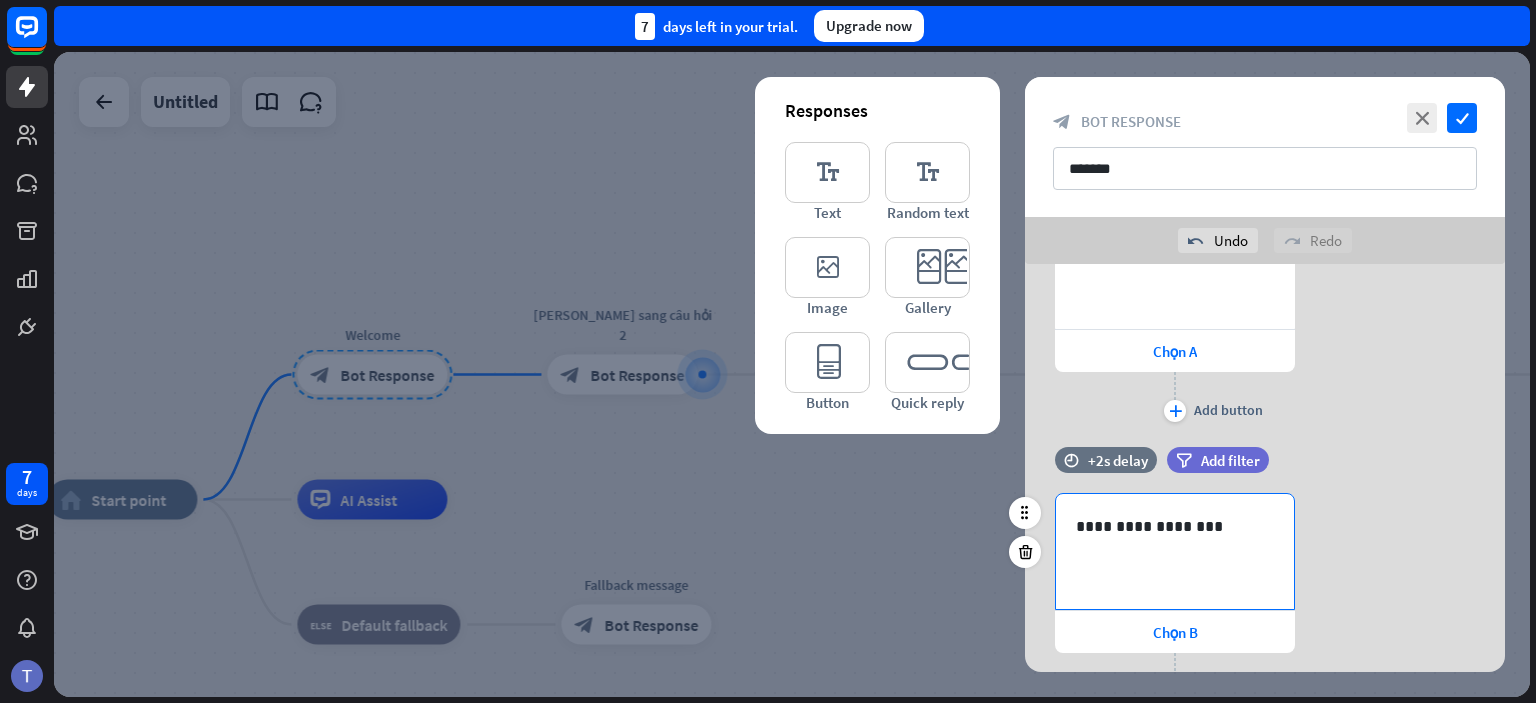 scroll, scrollTop: 347, scrollLeft: 0, axis: vertical 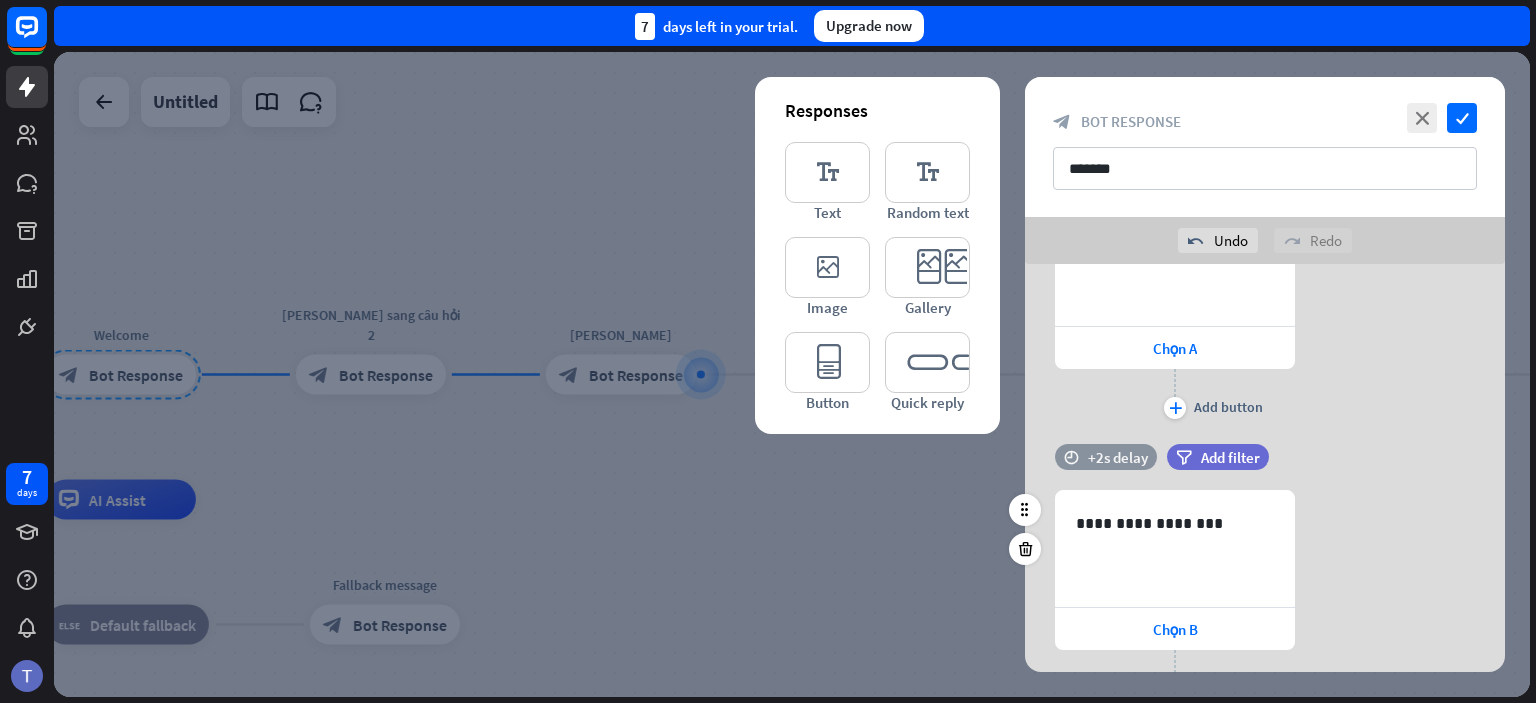 click on "+2s delay" at bounding box center [1118, 457] 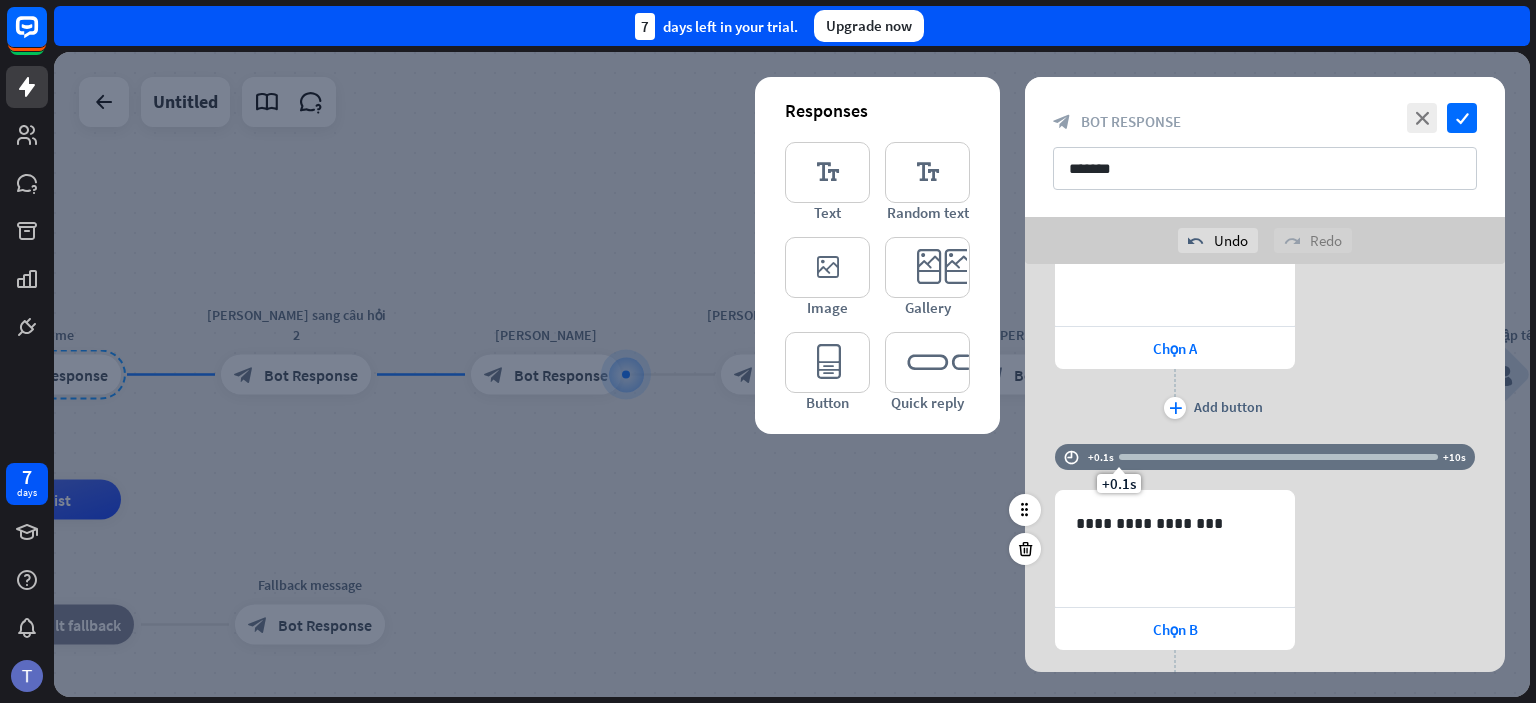drag, startPoint x: 1174, startPoint y: 454, endPoint x: 1028, endPoint y: 463, distance: 146.27713 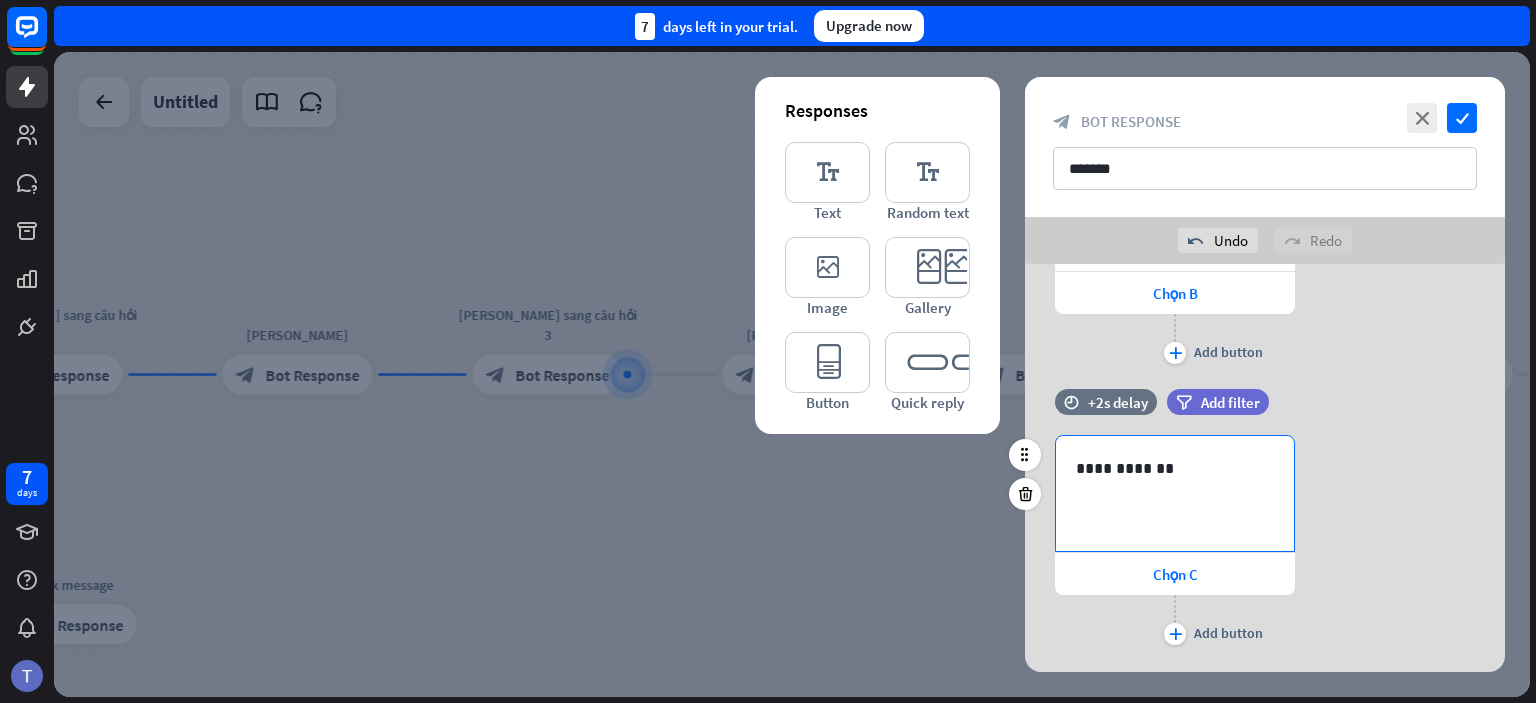 scroll, scrollTop: 684, scrollLeft: 0, axis: vertical 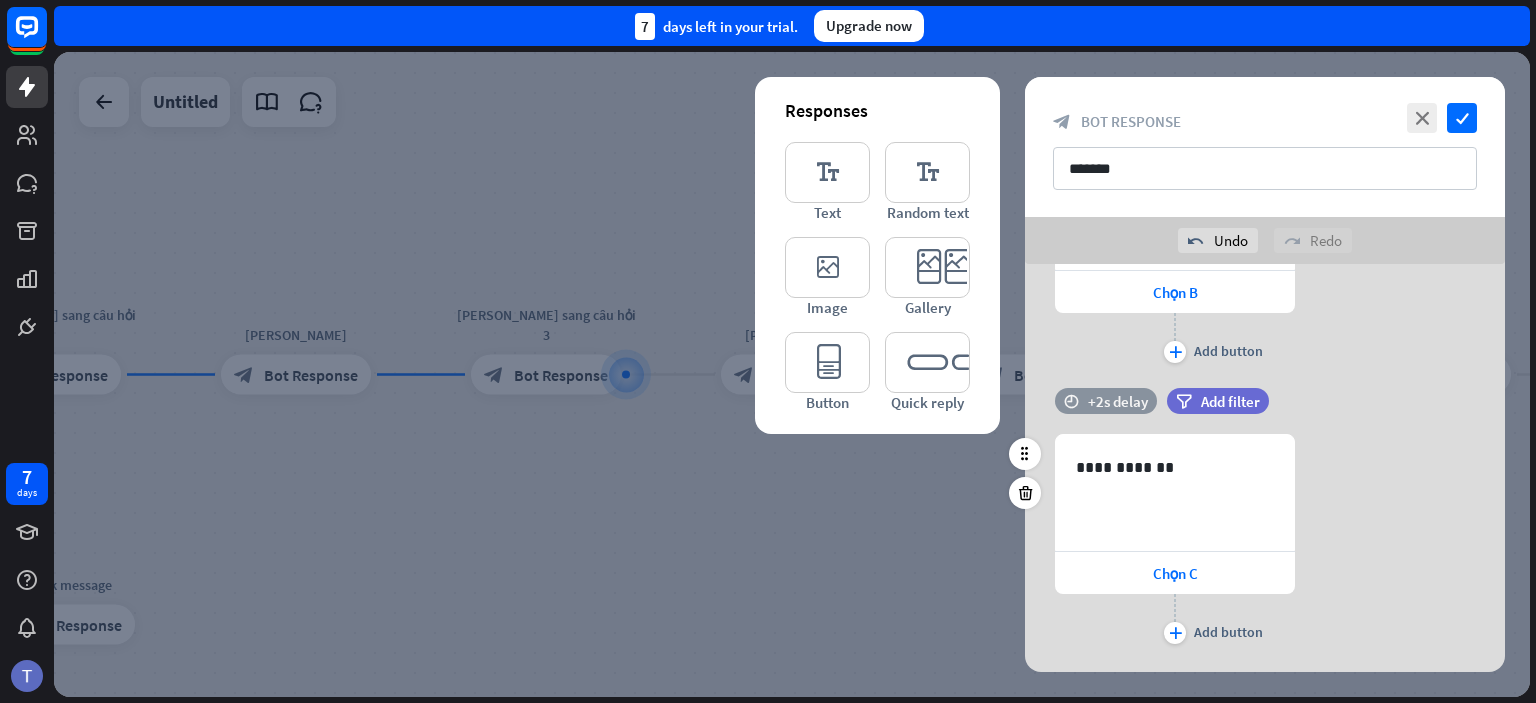 click on "+2s delay" at bounding box center [1118, 401] 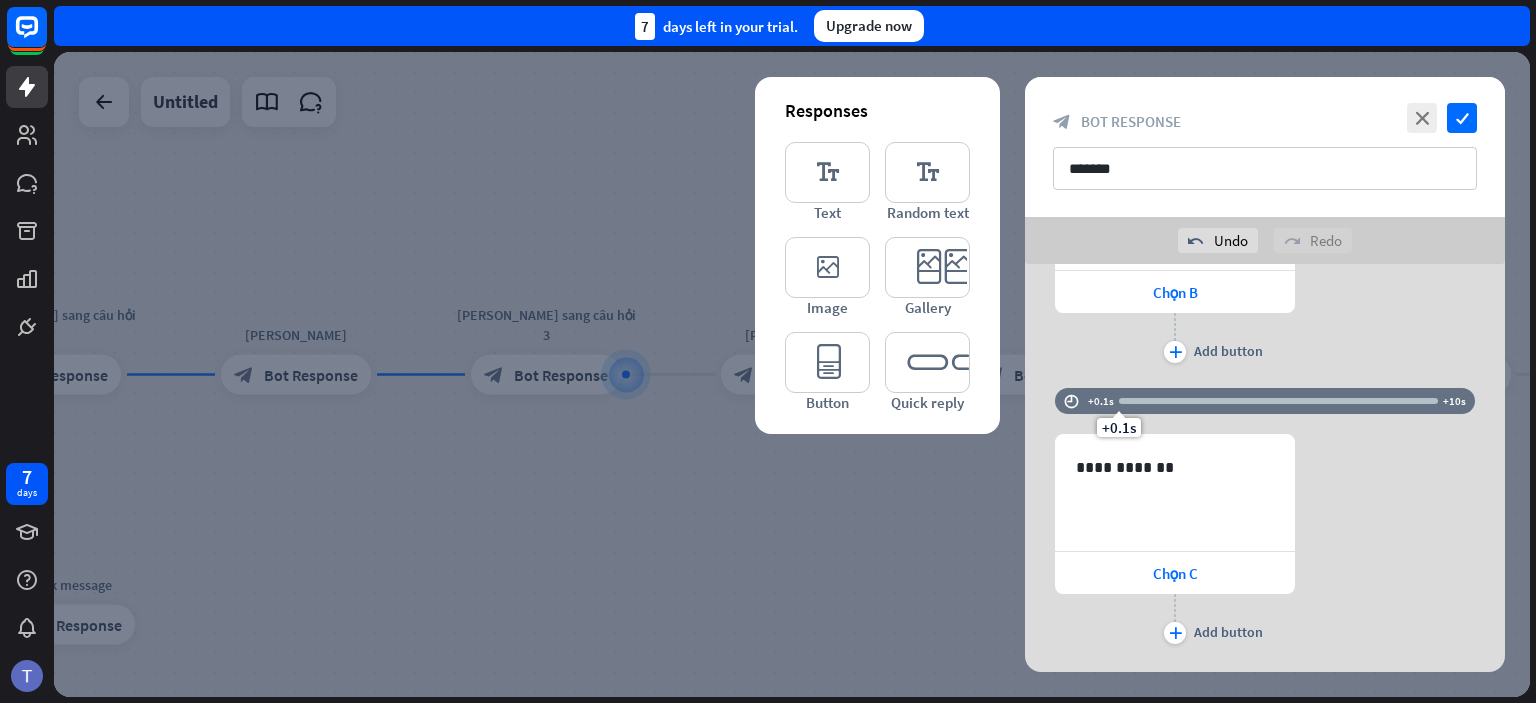 drag, startPoint x: 1173, startPoint y: 401, endPoint x: 1007, endPoint y: 419, distance: 166.97305 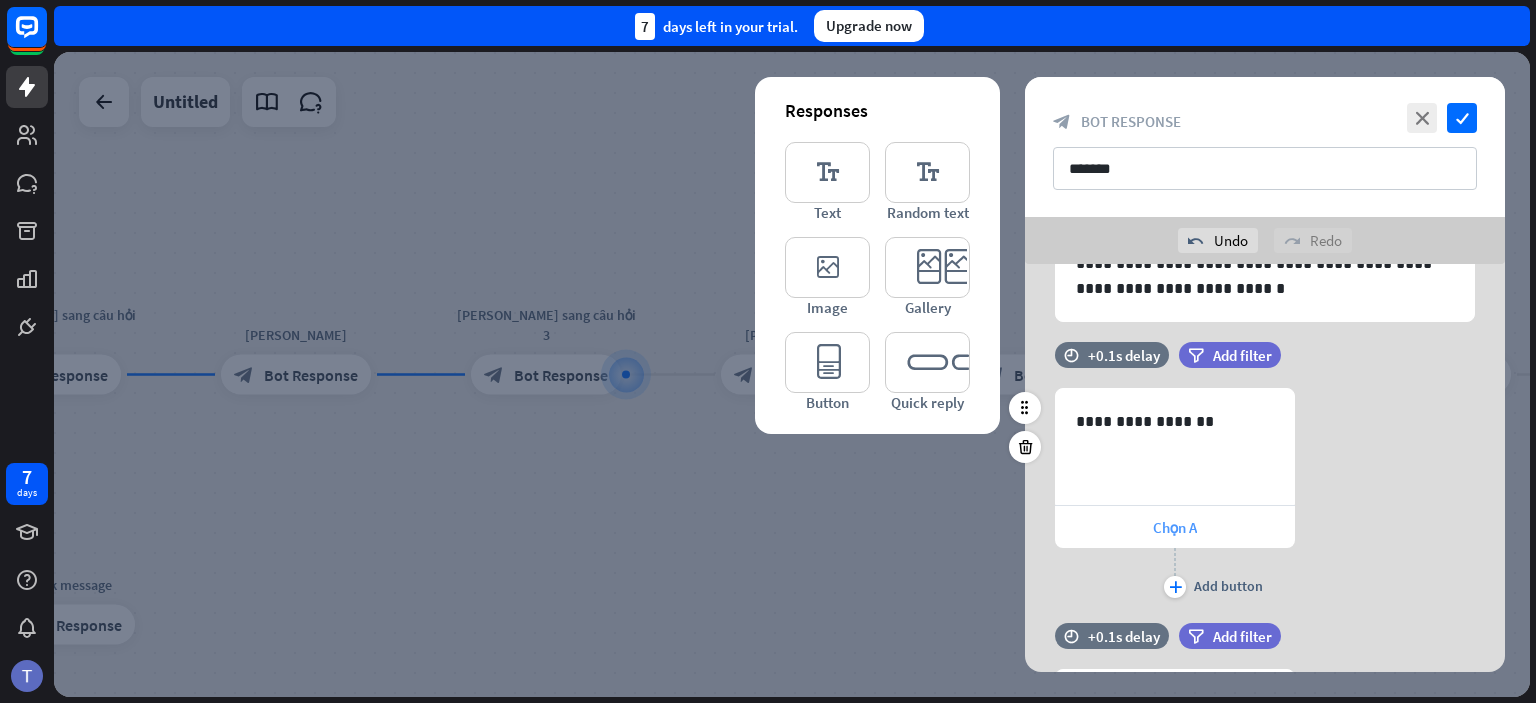 scroll, scrollTop: 167, scrollLeft: 0, axis: vertical 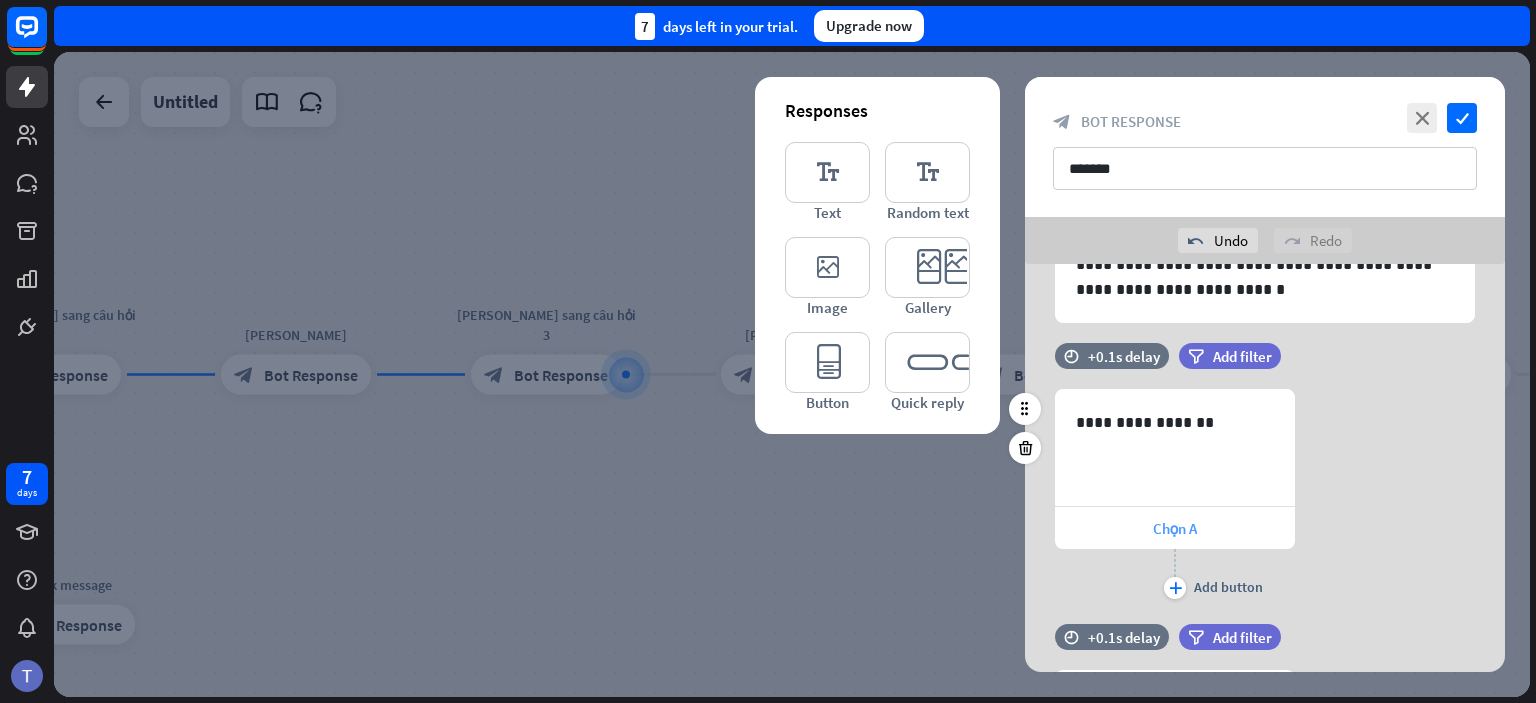click on "Chọn A" at bounding box center [1175, 528] 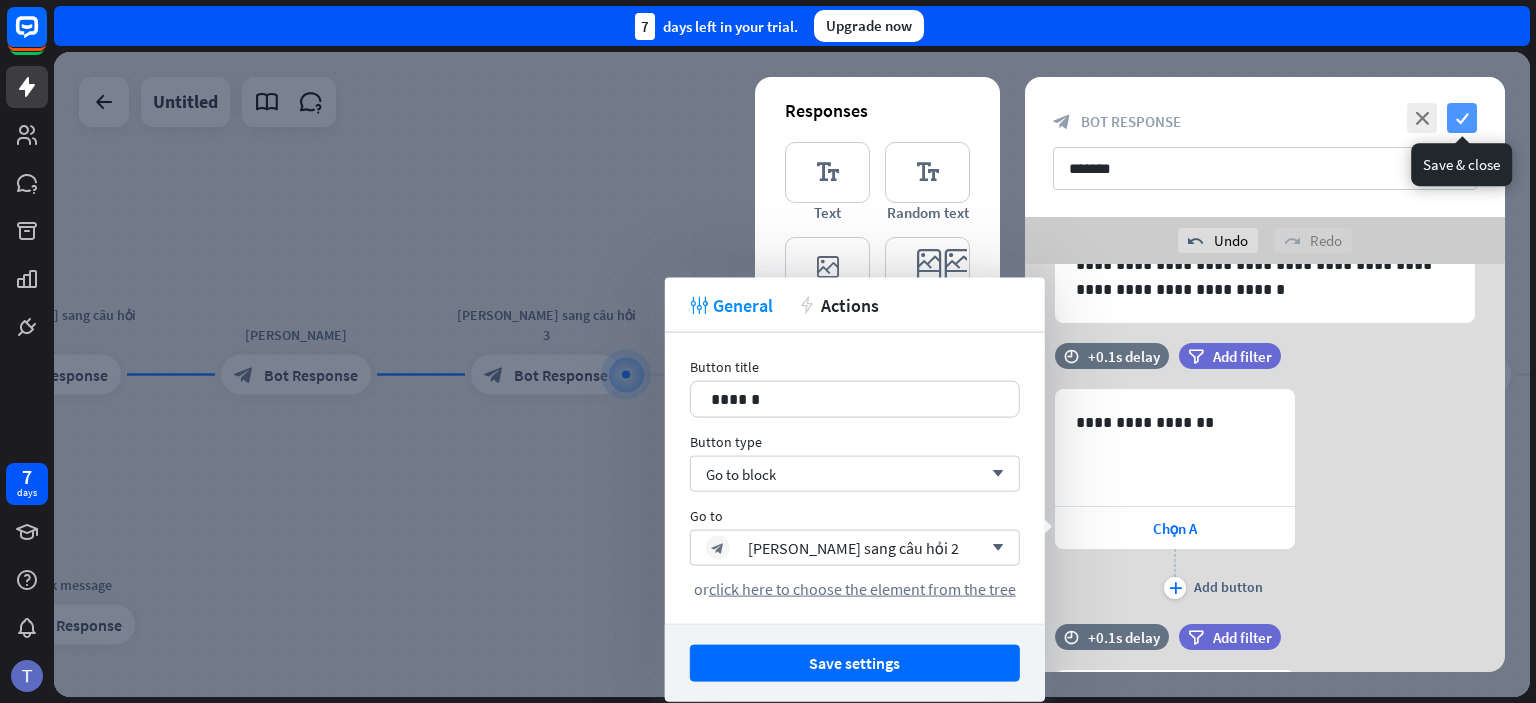 click on "check" at bounding box center [1462, 118] 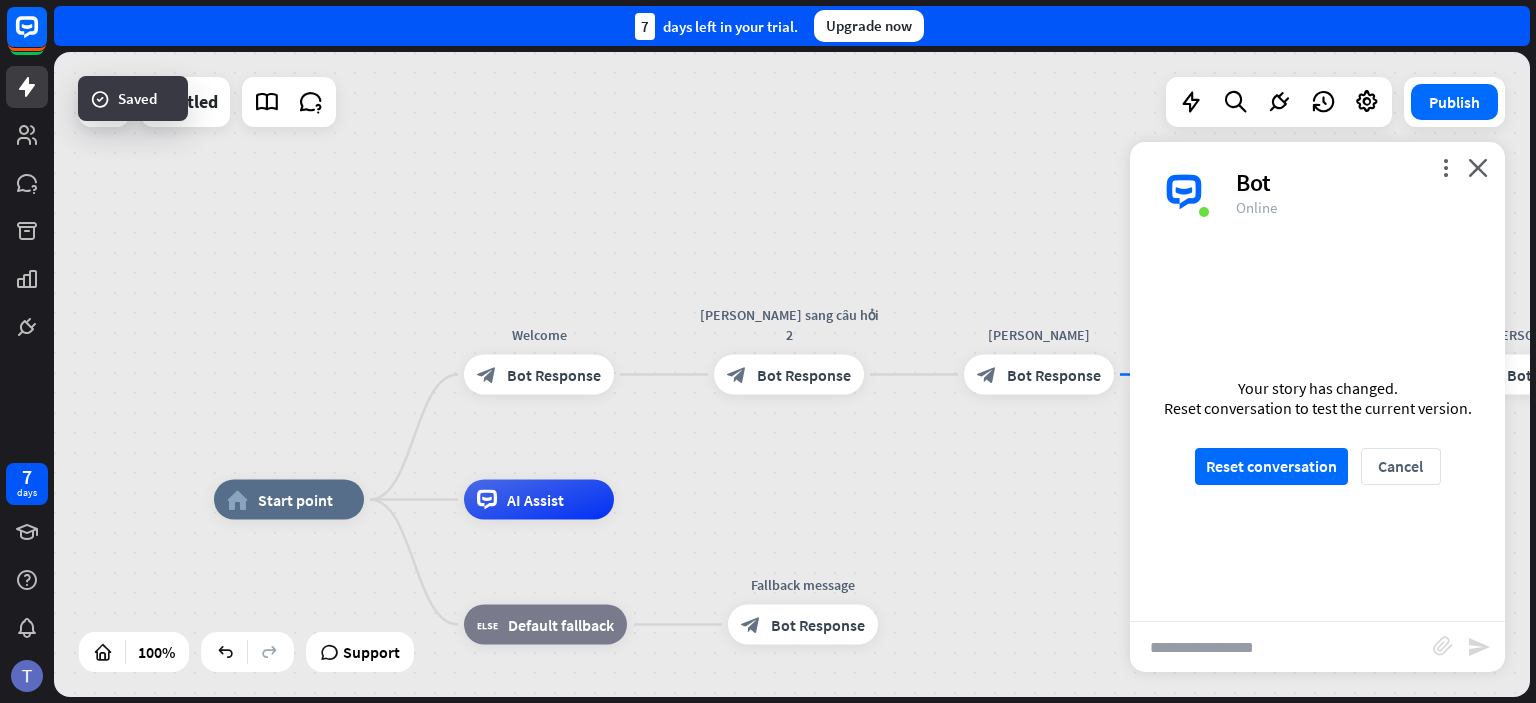 scroll, scrollTop: 1284, scrollLeft: 0, axis: vertical 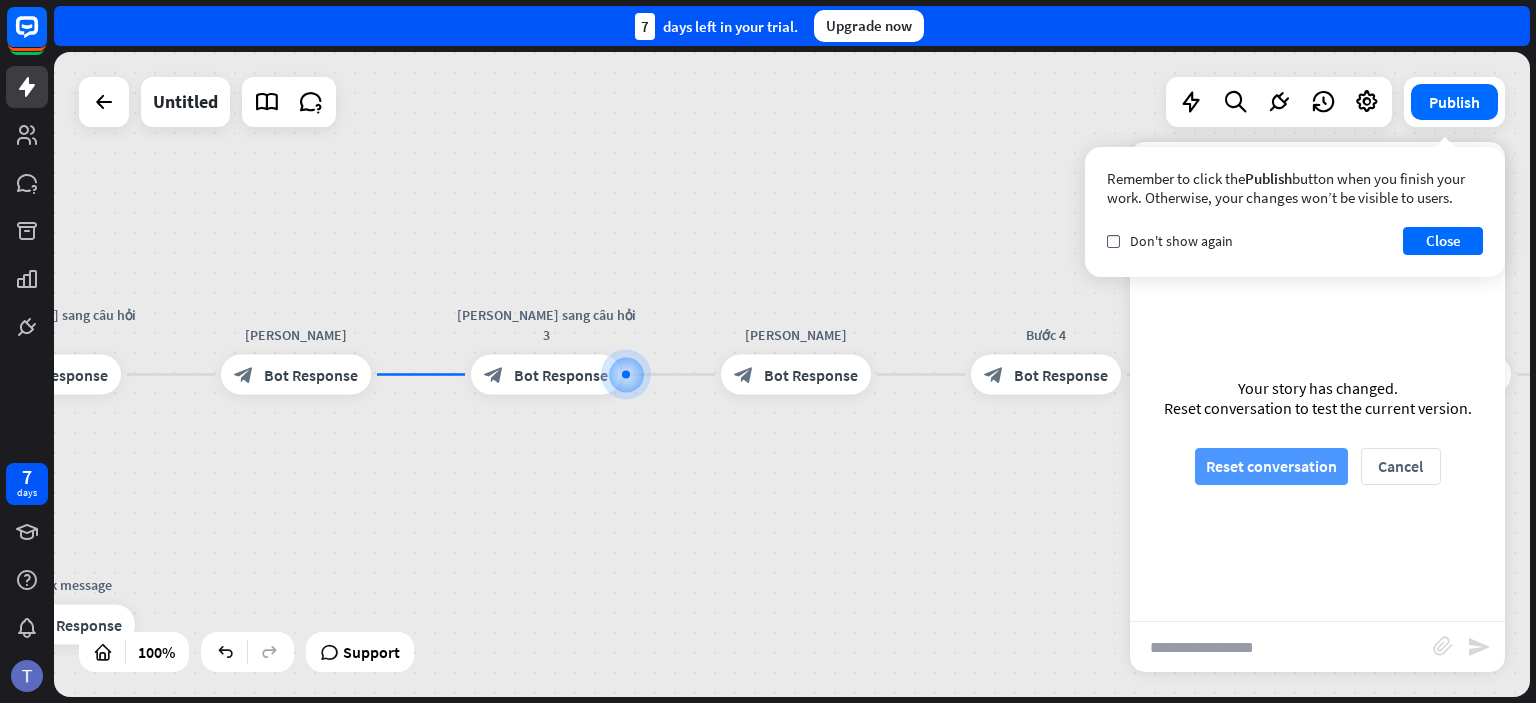 click on "Reset conversation" at bounding box center (1271, 466) 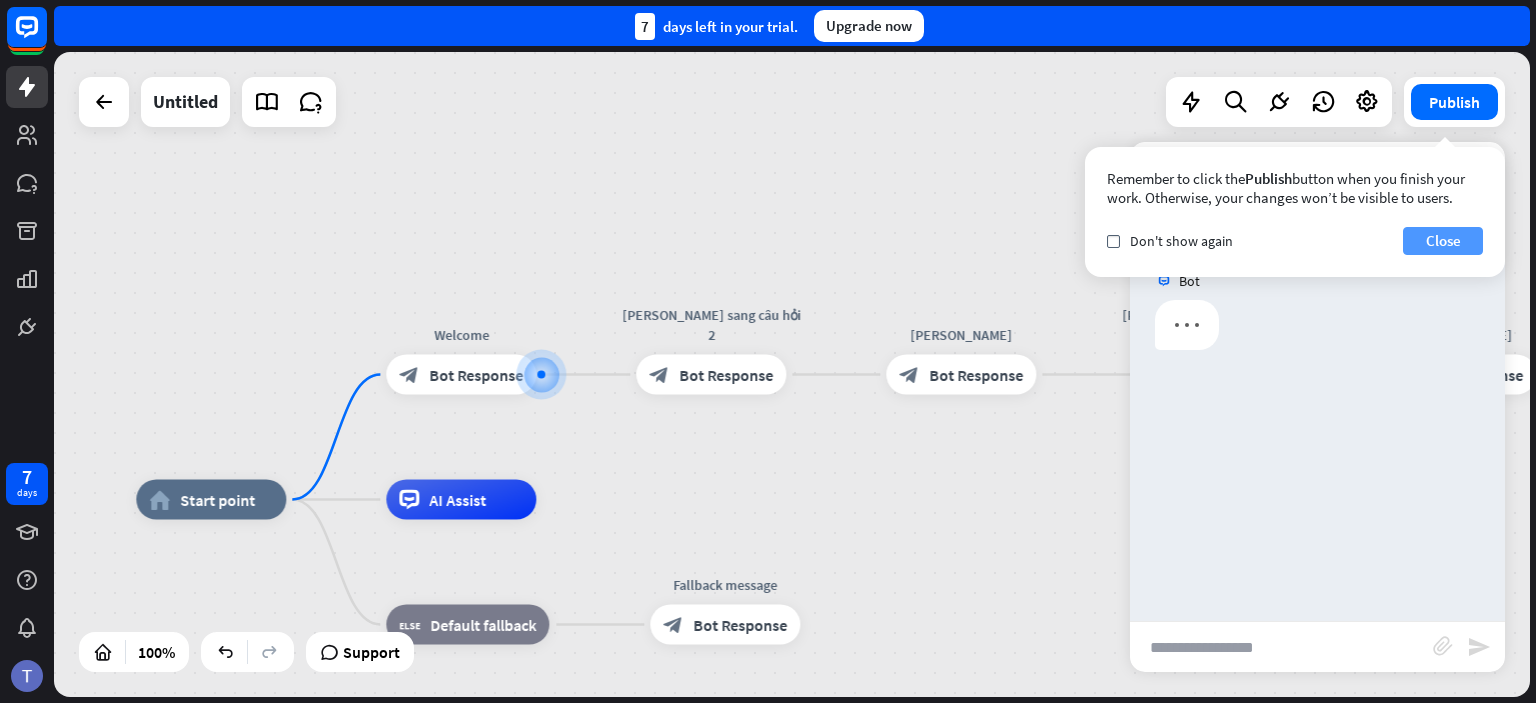 click on "Close" at bounding box center [1443, 241] 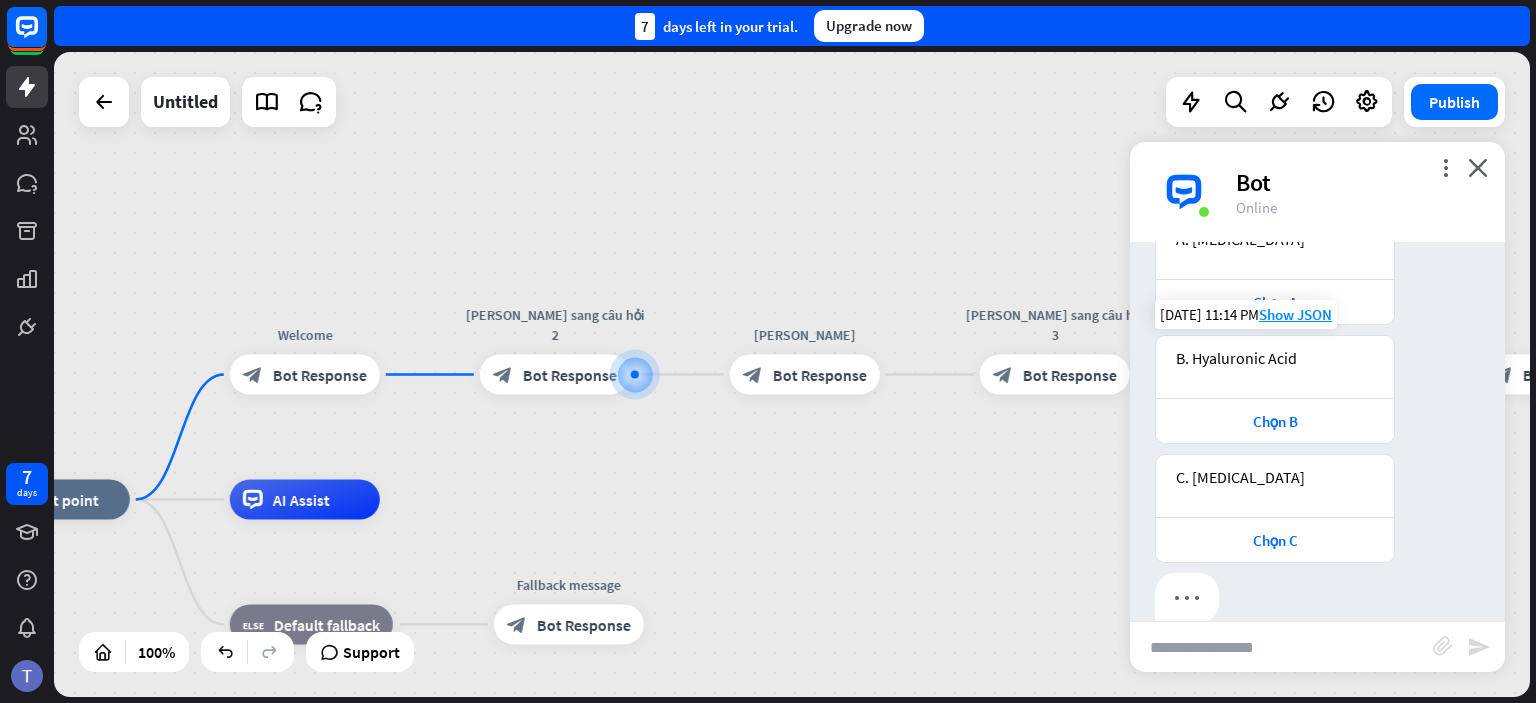 scroll, scrollTop: 254, scrollLeft: 0, axis: vertical 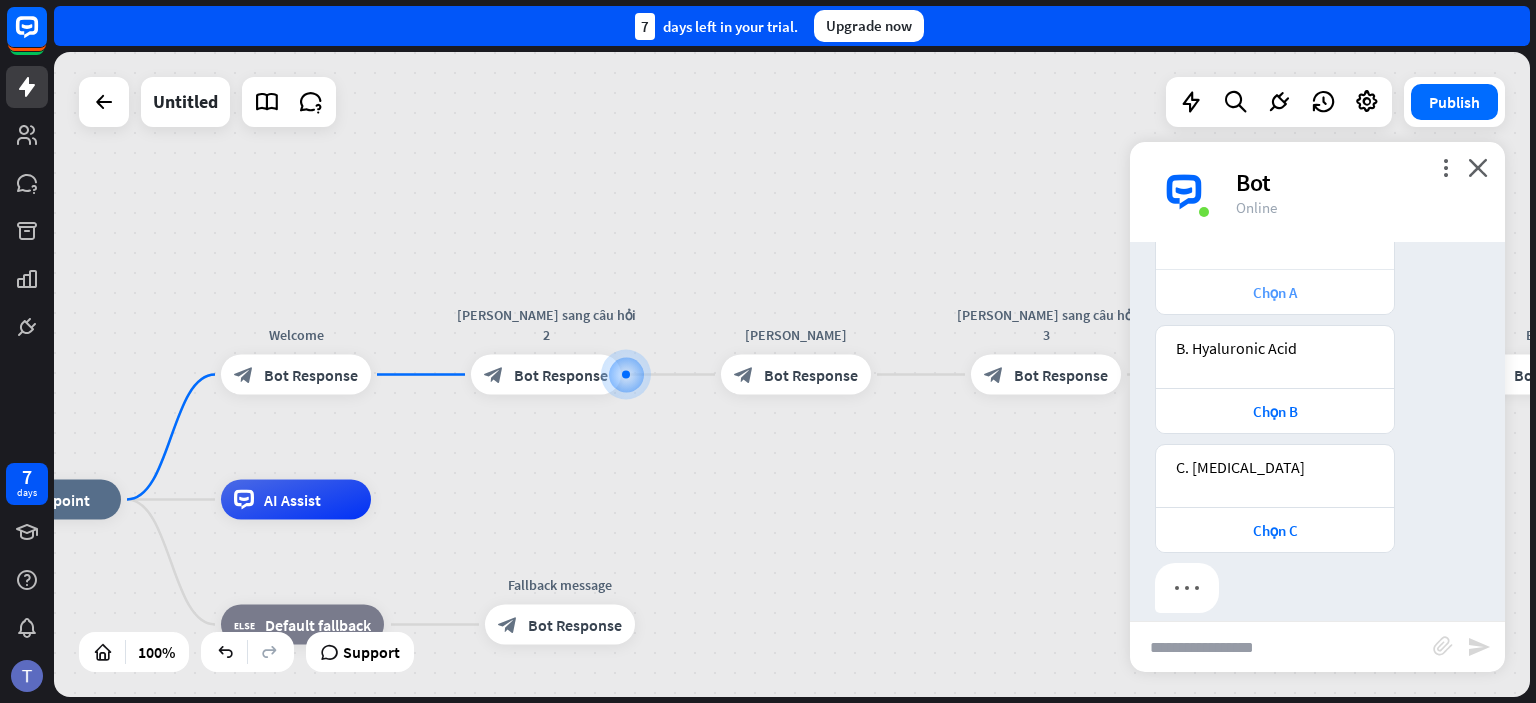 click on "Chọn A" at bounding box center [1275, 292] 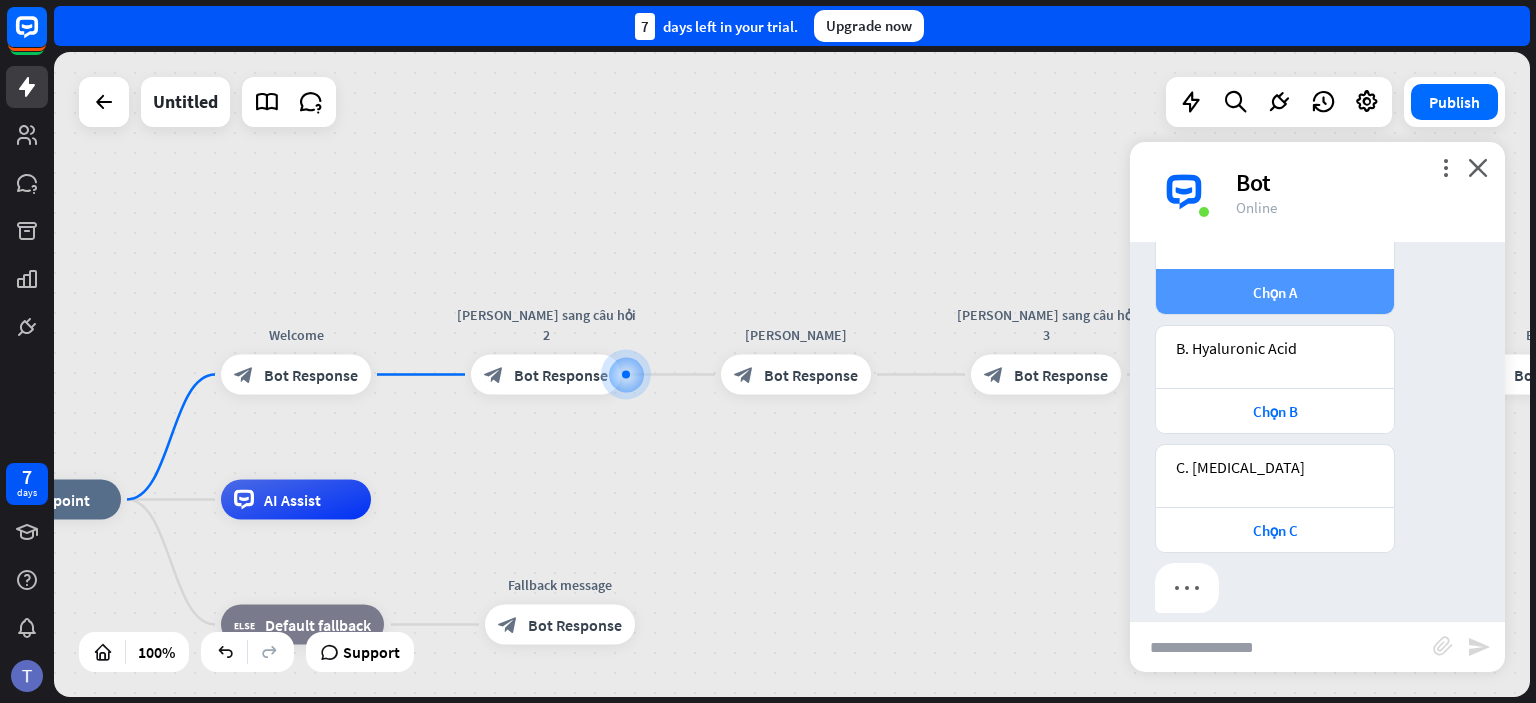 click on "Chọn A" at bounding box center (1275, 292) 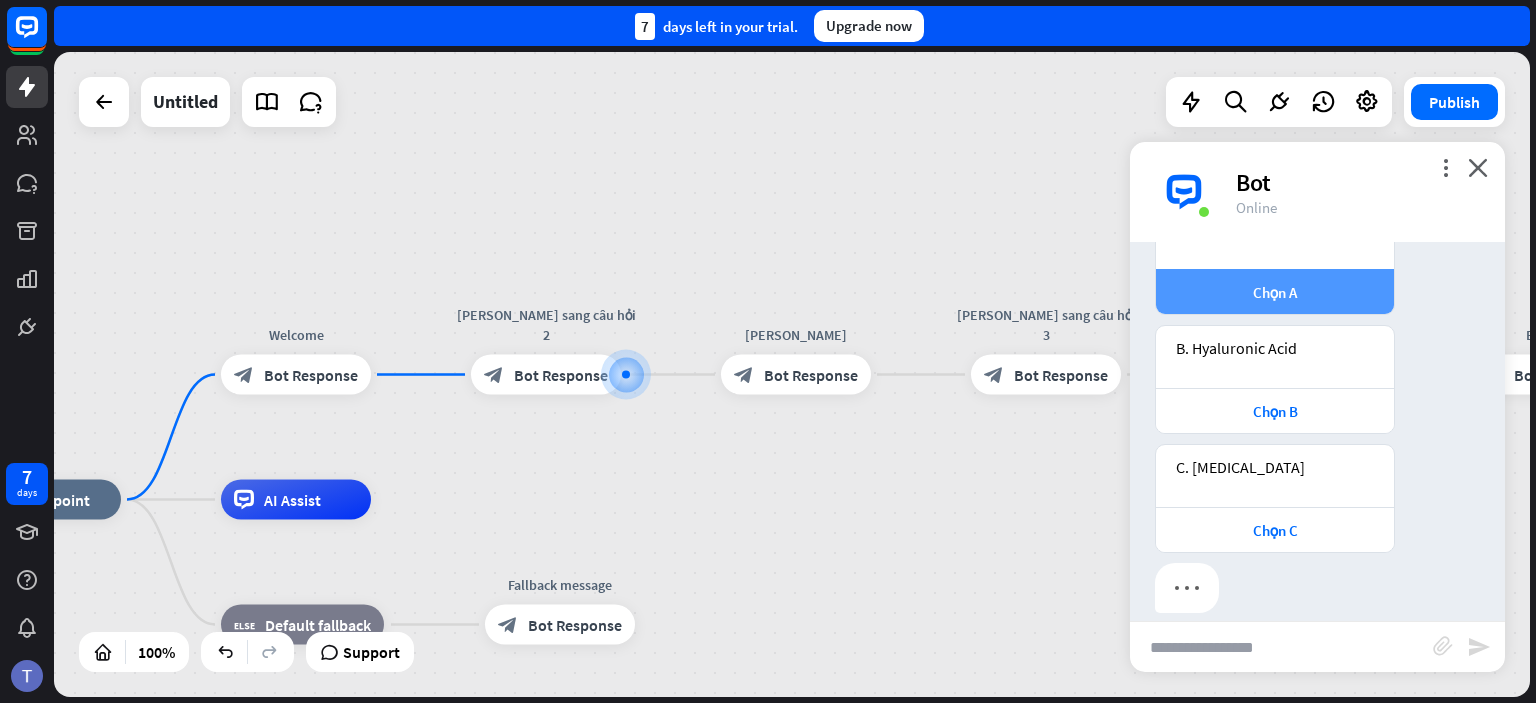 click on "Chọn A" at bounding box center [1275, 292] 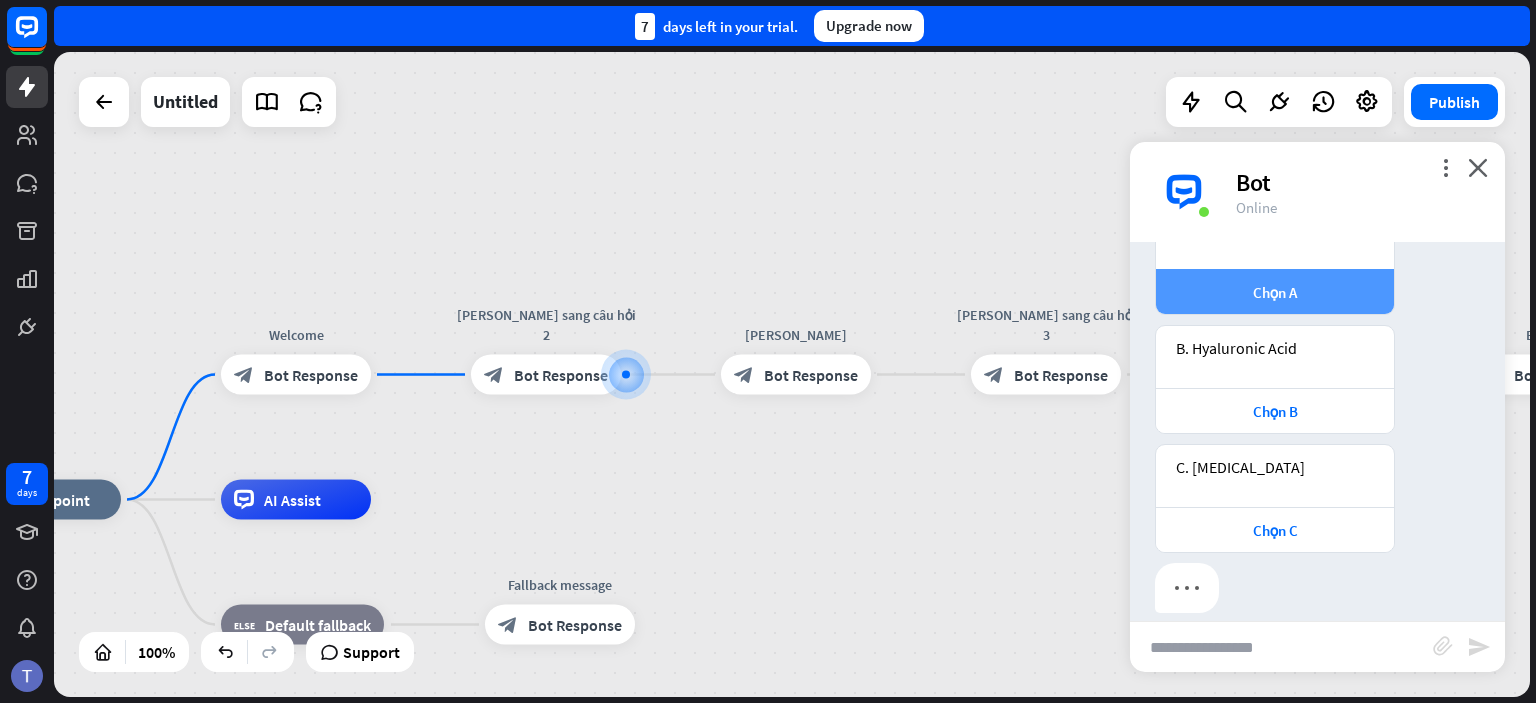 click on "Chọn A" at bounding box center [1275, 292] 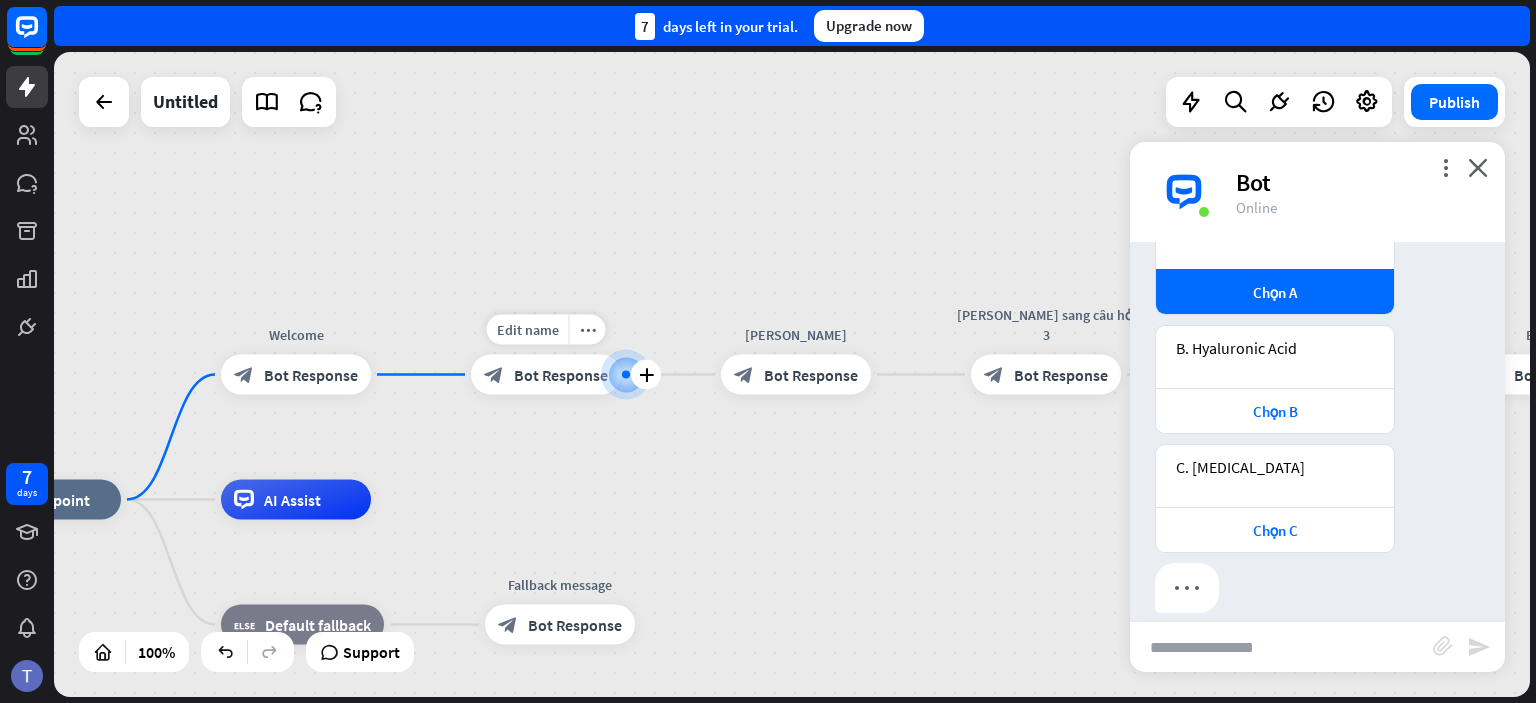 click on "Bot Response" at bounding box center [561, 375] 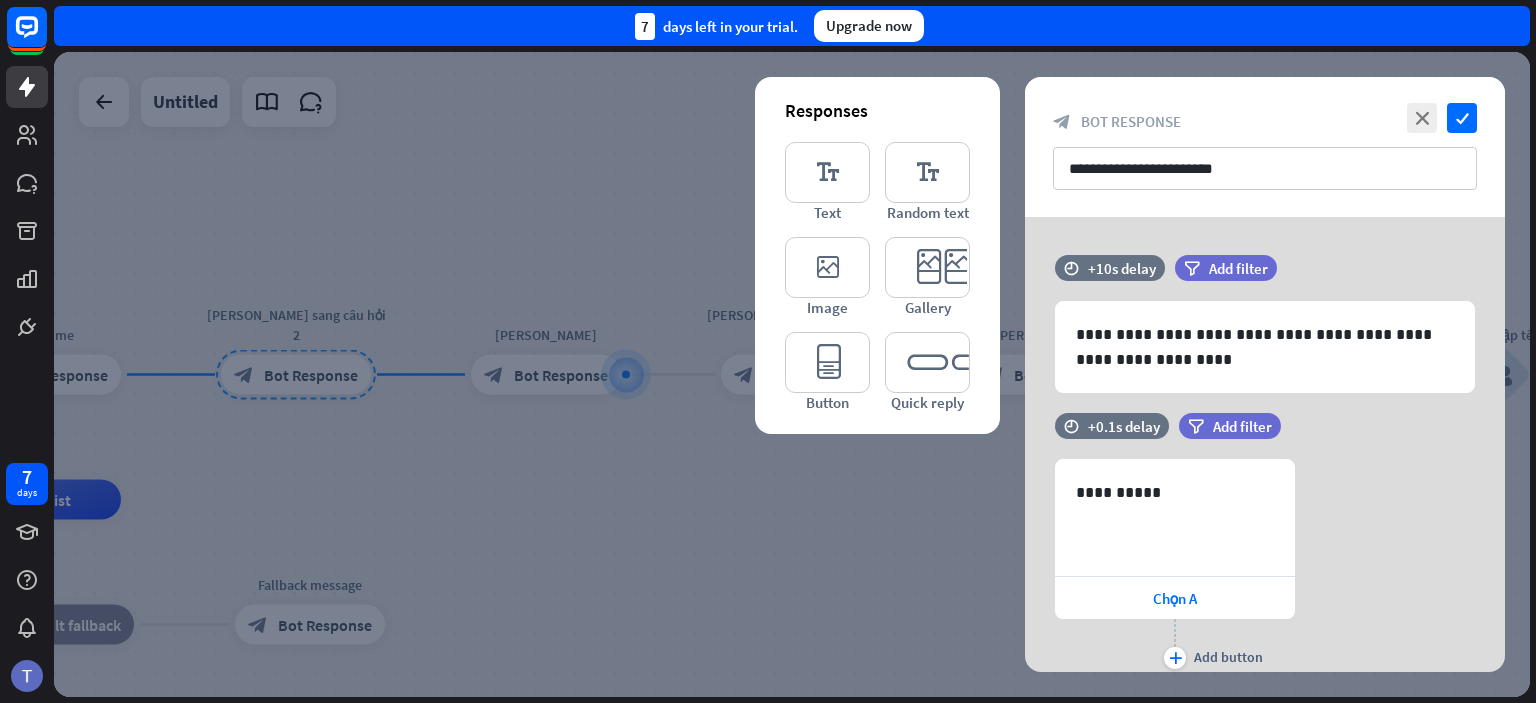click at bounding box center (792, 374) 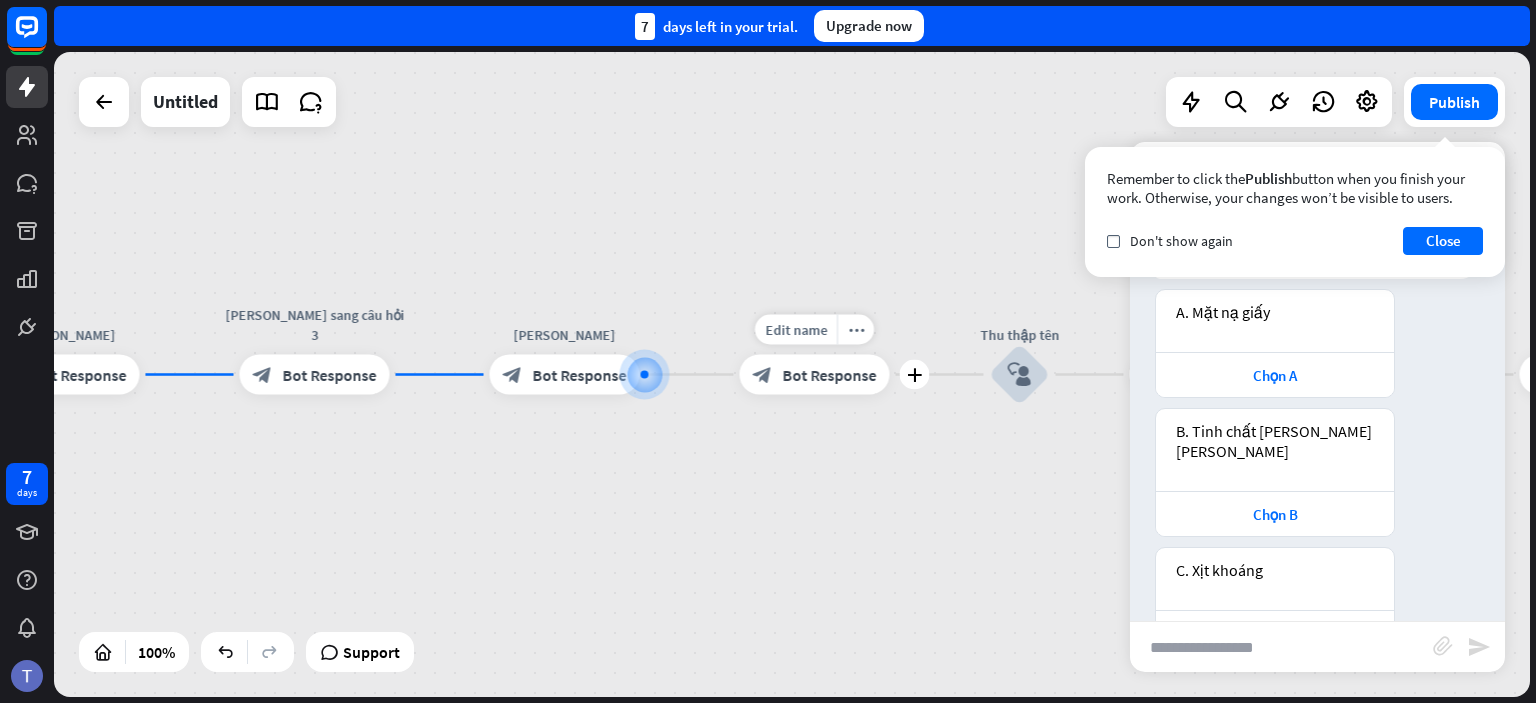 scroll, scrollTop: 1344, scrollLeft: 0, axis: vertical 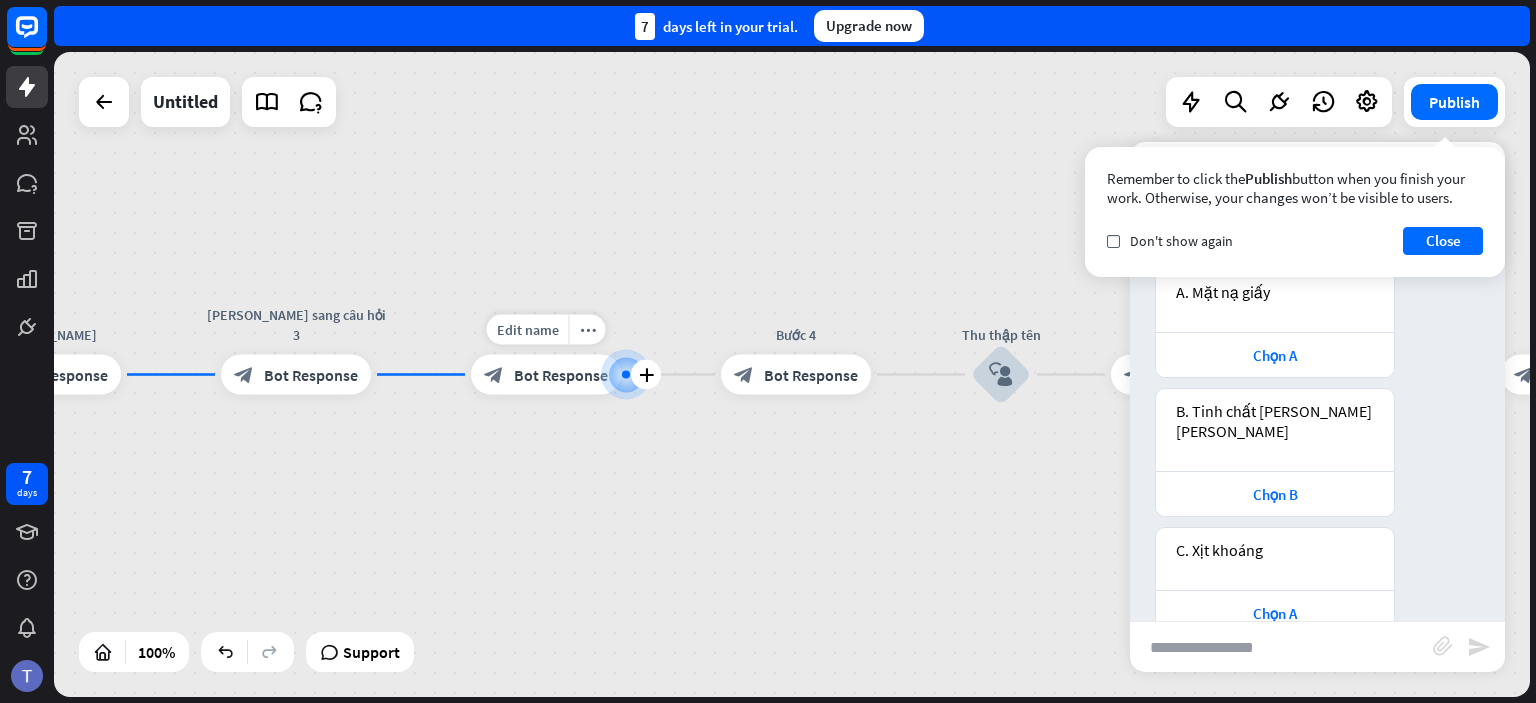 click on "Bot Response" at bounding box center [561, 375] 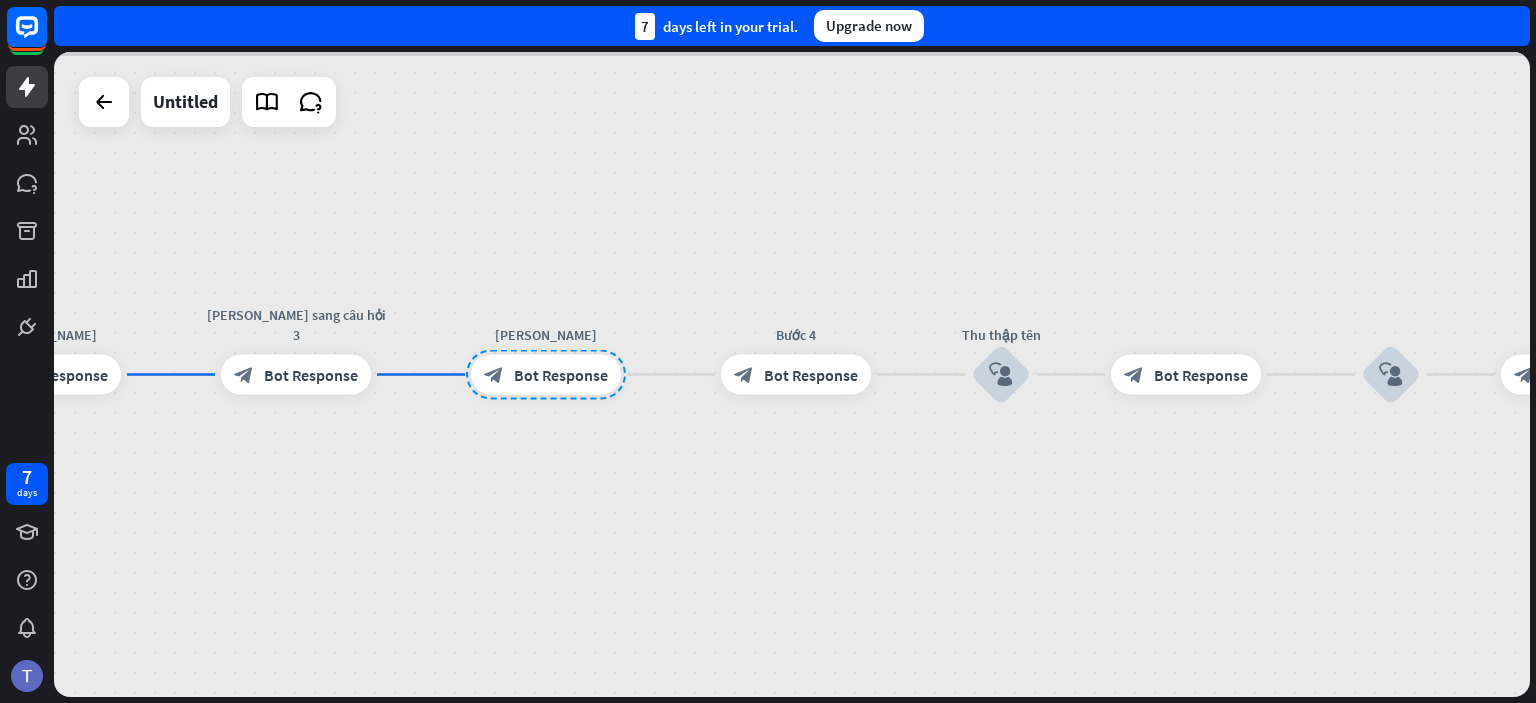 scroll, scrollTop: 1444, scrollLeft: 0, axis: vertical 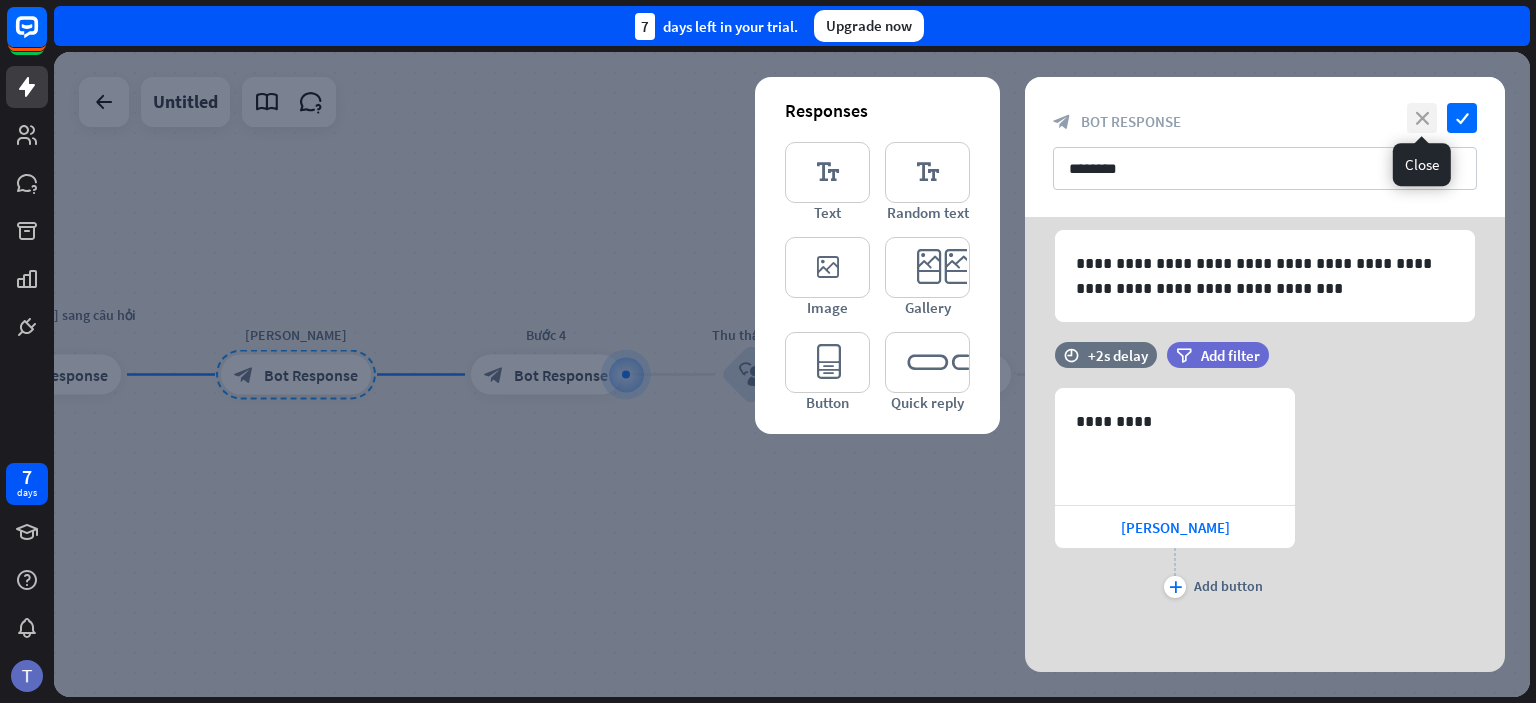 click on "close" at bounding box center (1422, 118) 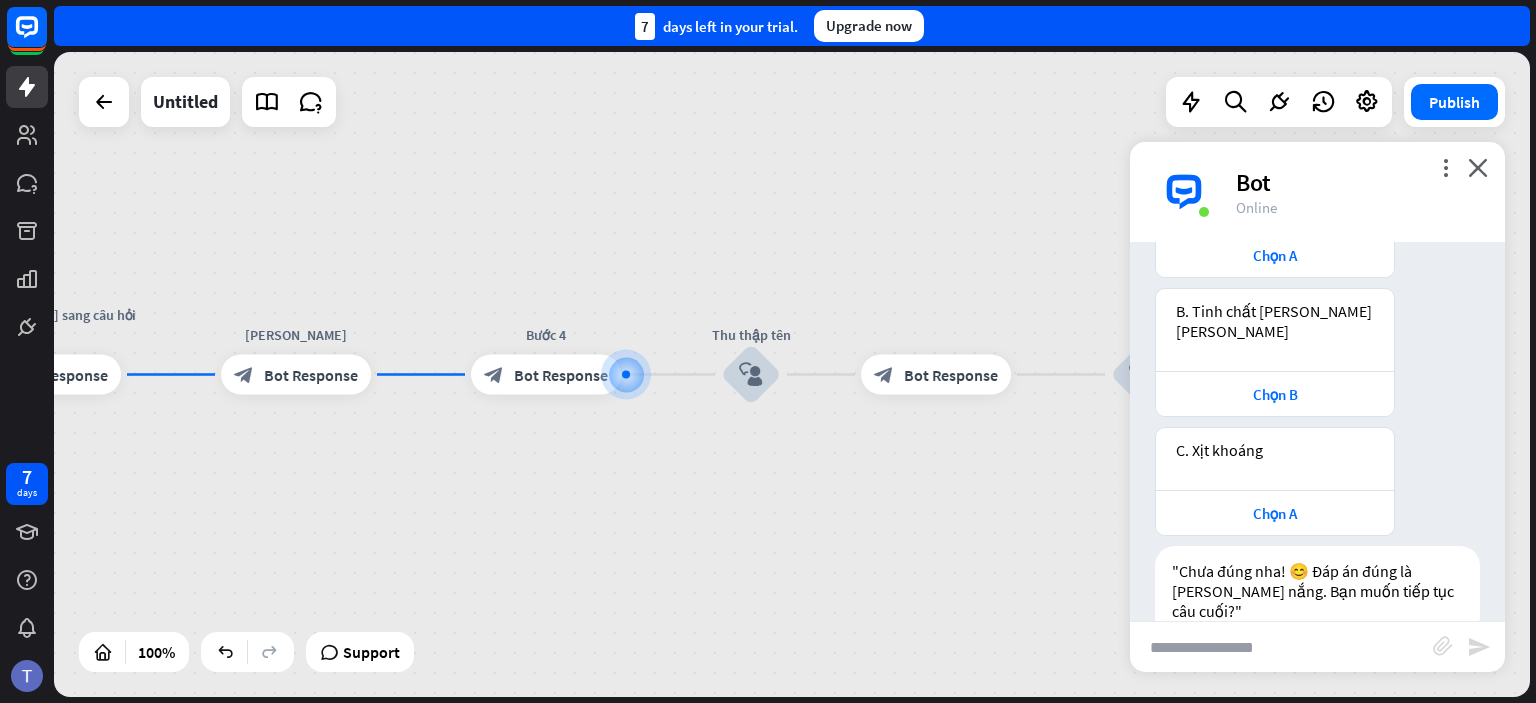 scroll, scrollTop: 0, scrollLeft: 0, axis: both 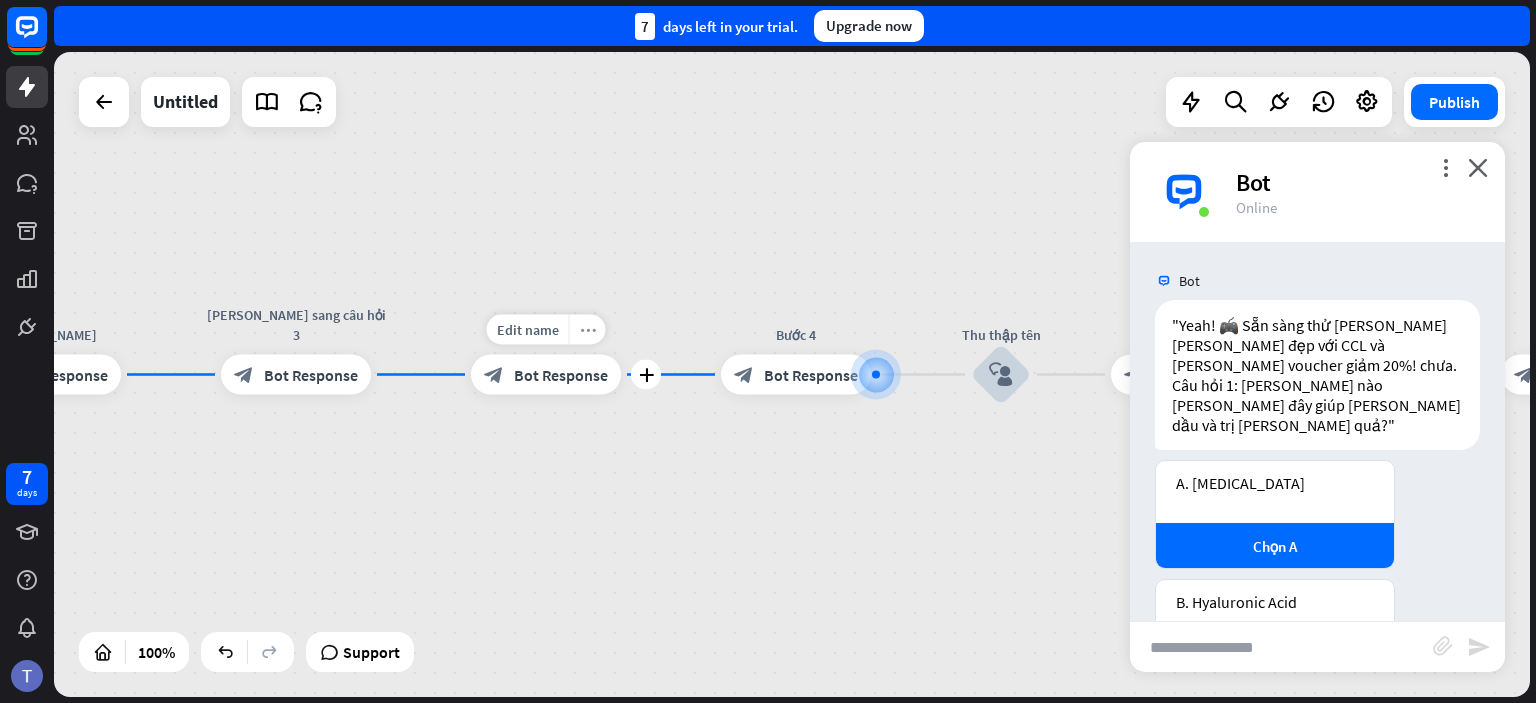 click on "more_horiz" at bounding box center (588, 329) 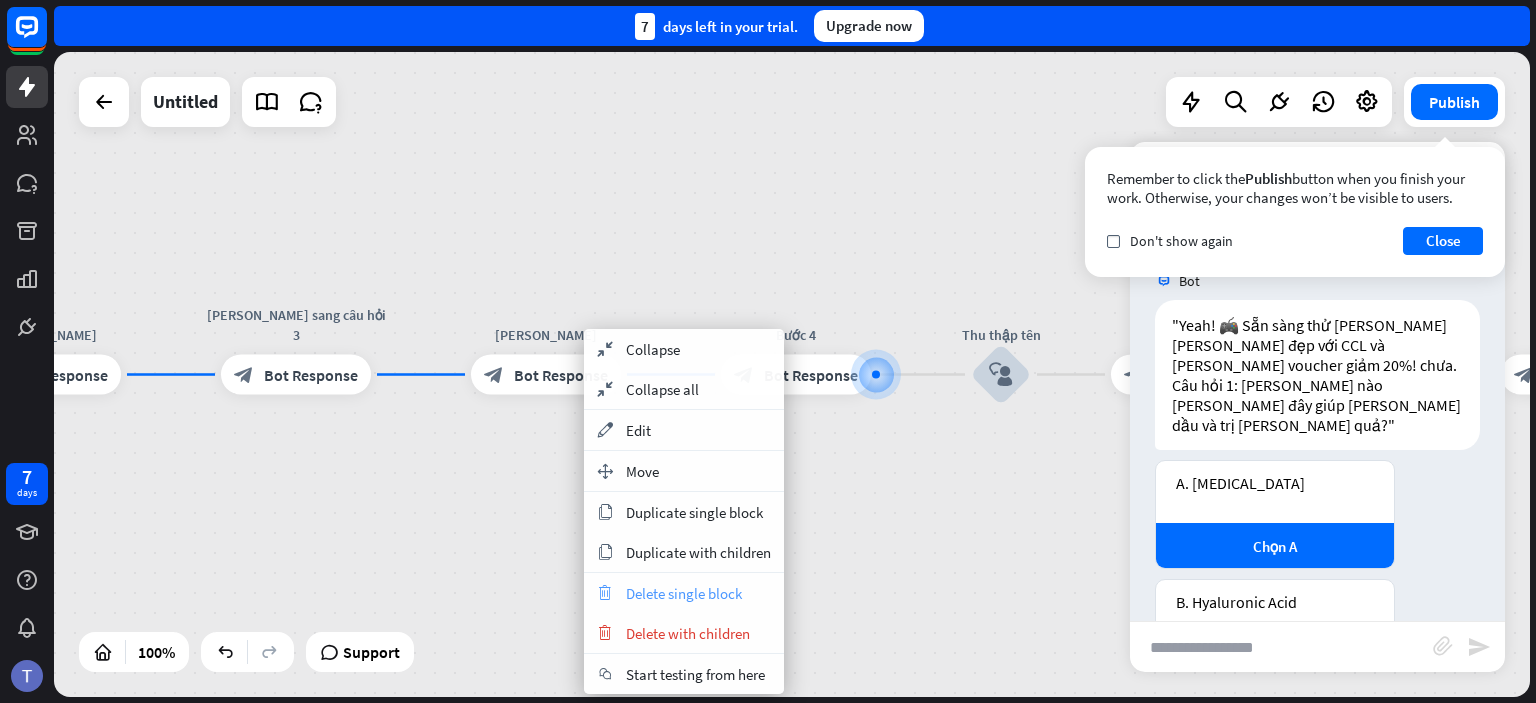 click on "Delete single block" at bounding box center [684, 593] 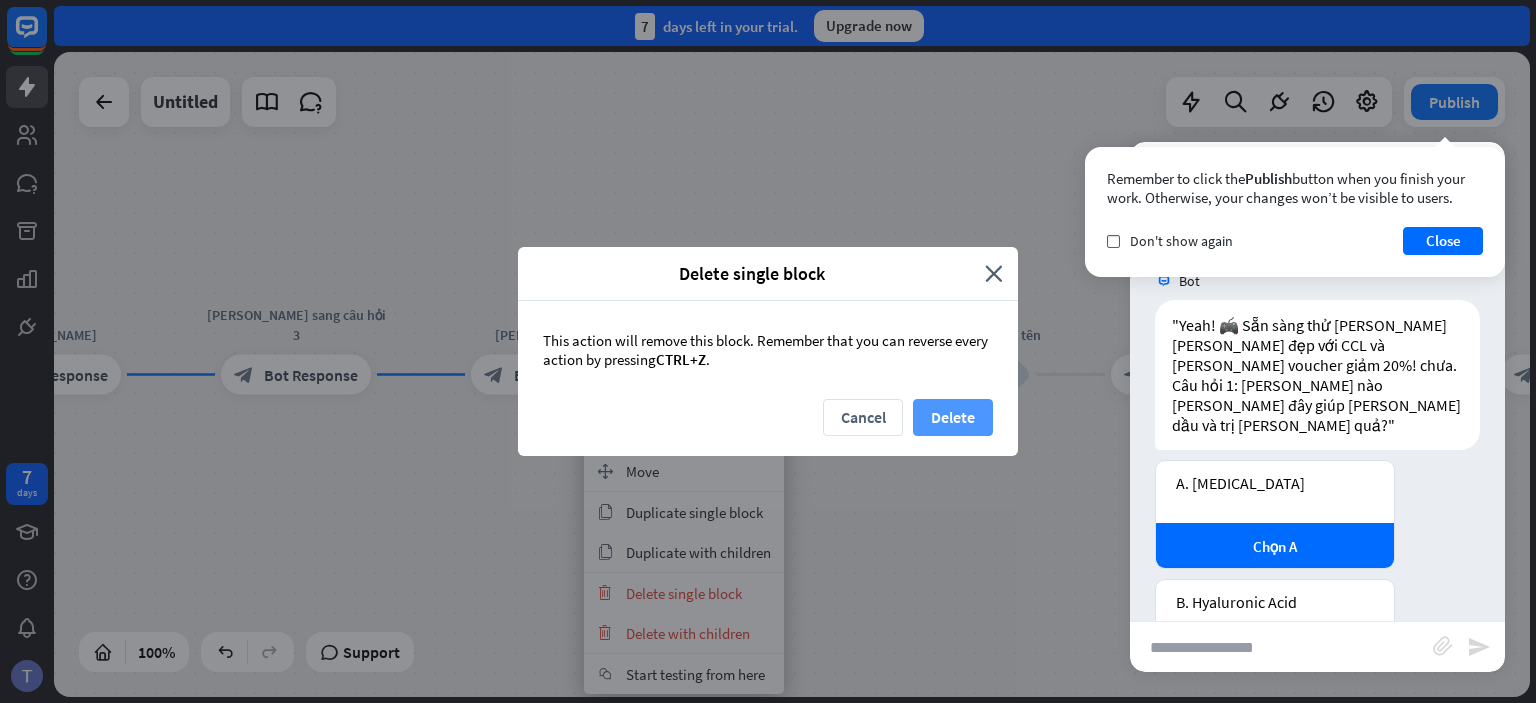 click on "Delete" at bounding box center [953, 417] 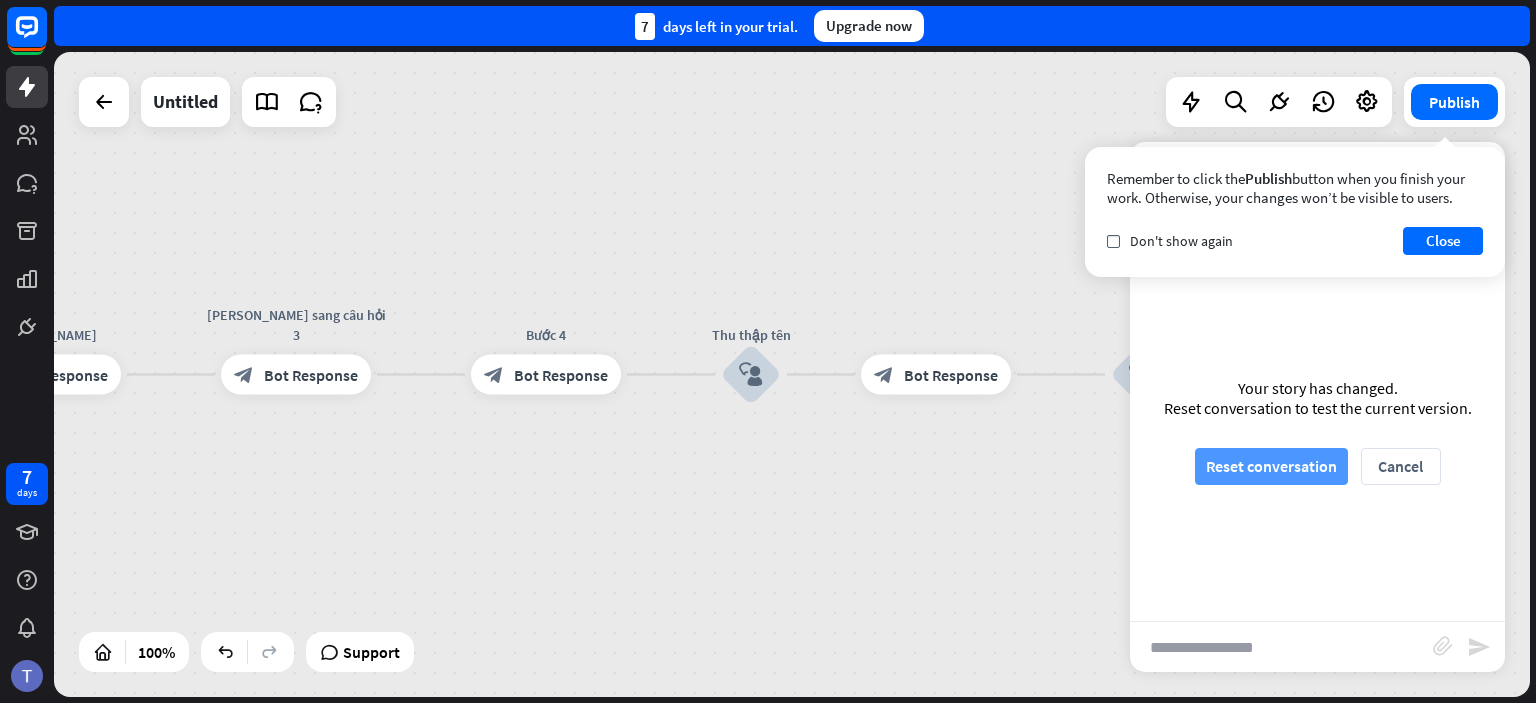 click on "Reset conversation" at bounding box center (1271, 466) 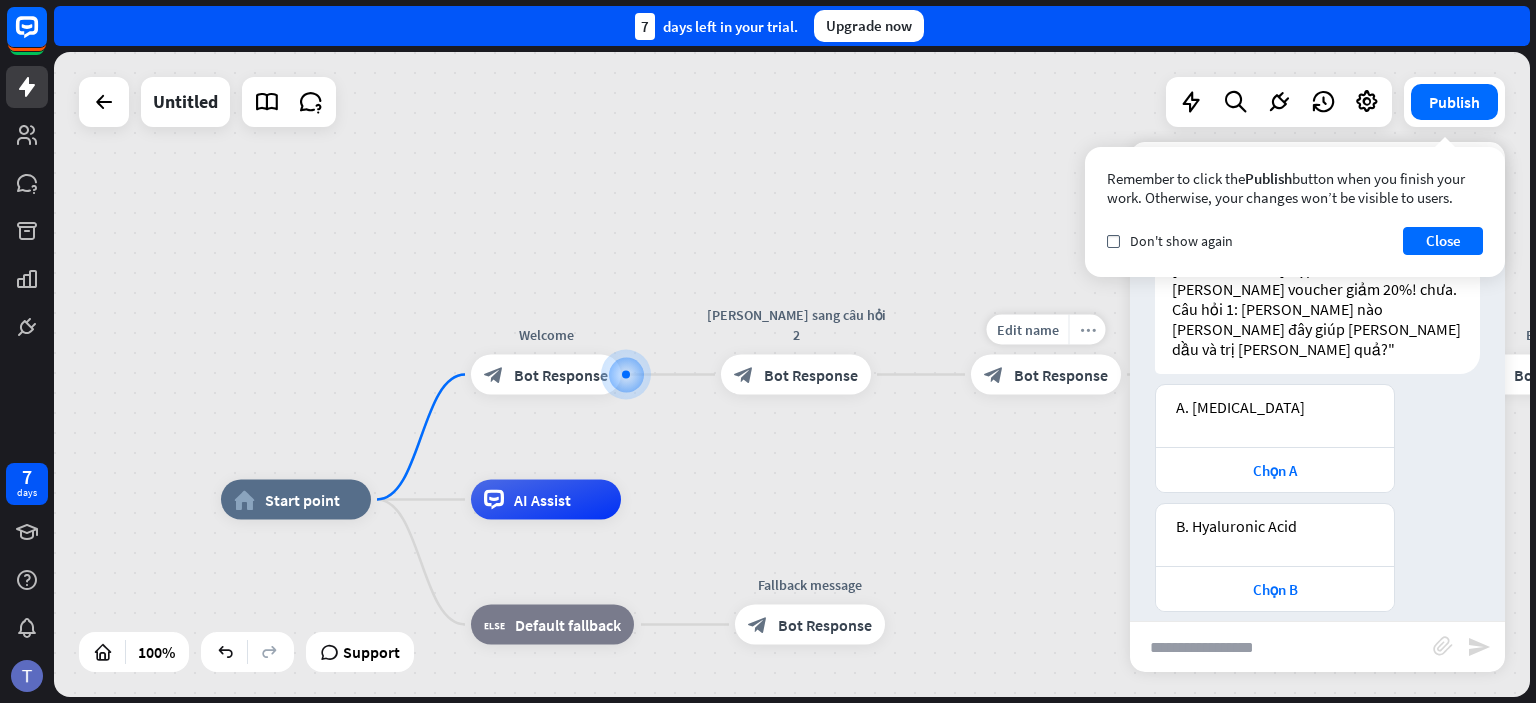 click on "more_horiz" at bounding box center [1088, 329] 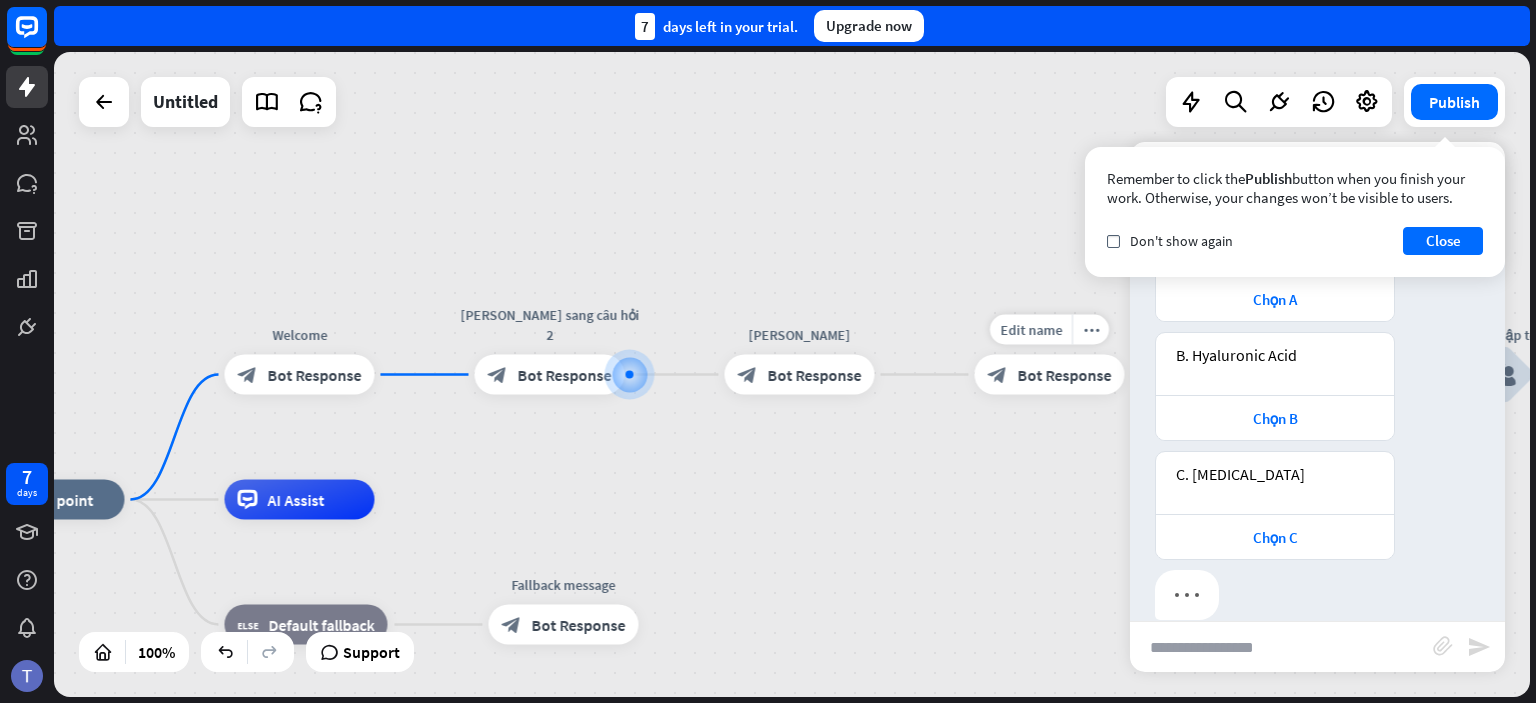 scroll, scrollTop: 254, scrollLeft: 0, axis: vertical 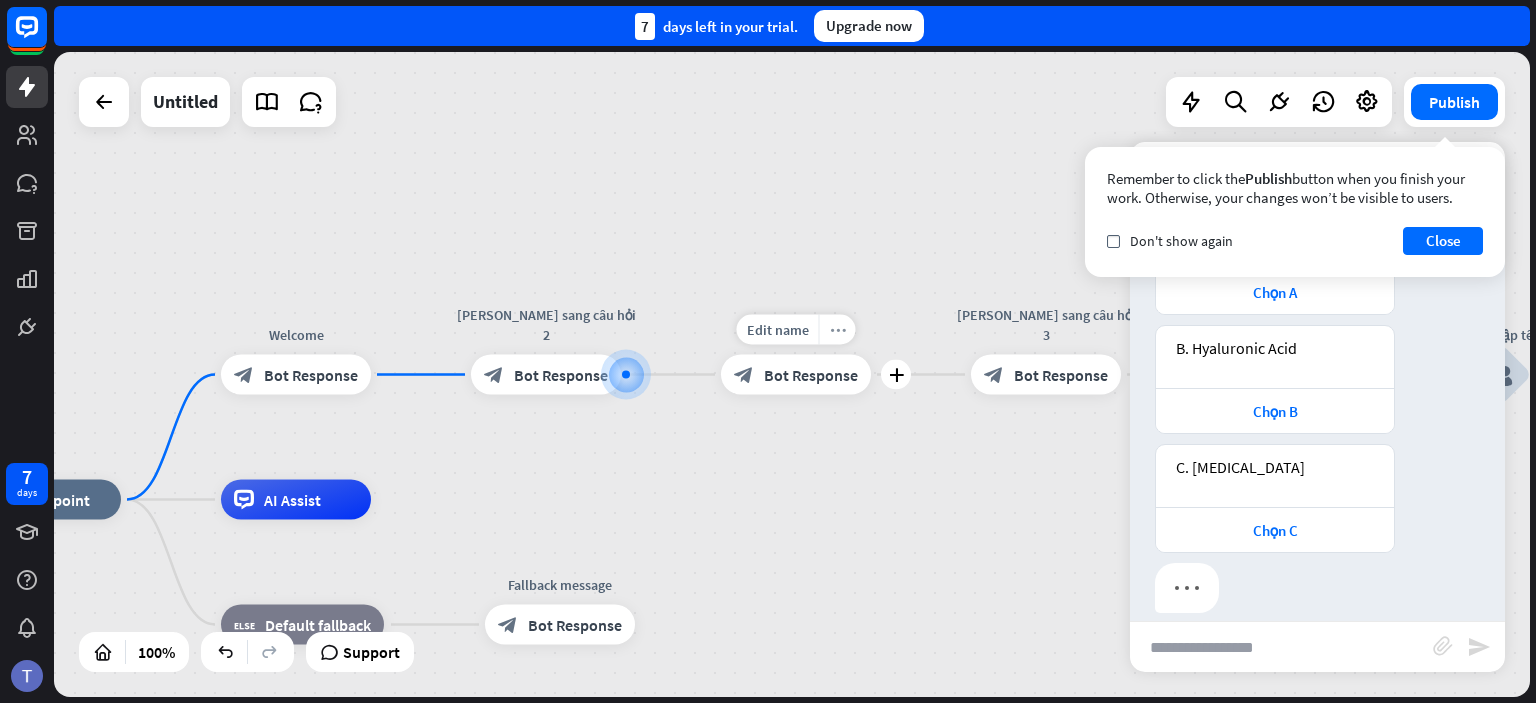 click on "more_horiz" at bounding box center [837, 330] 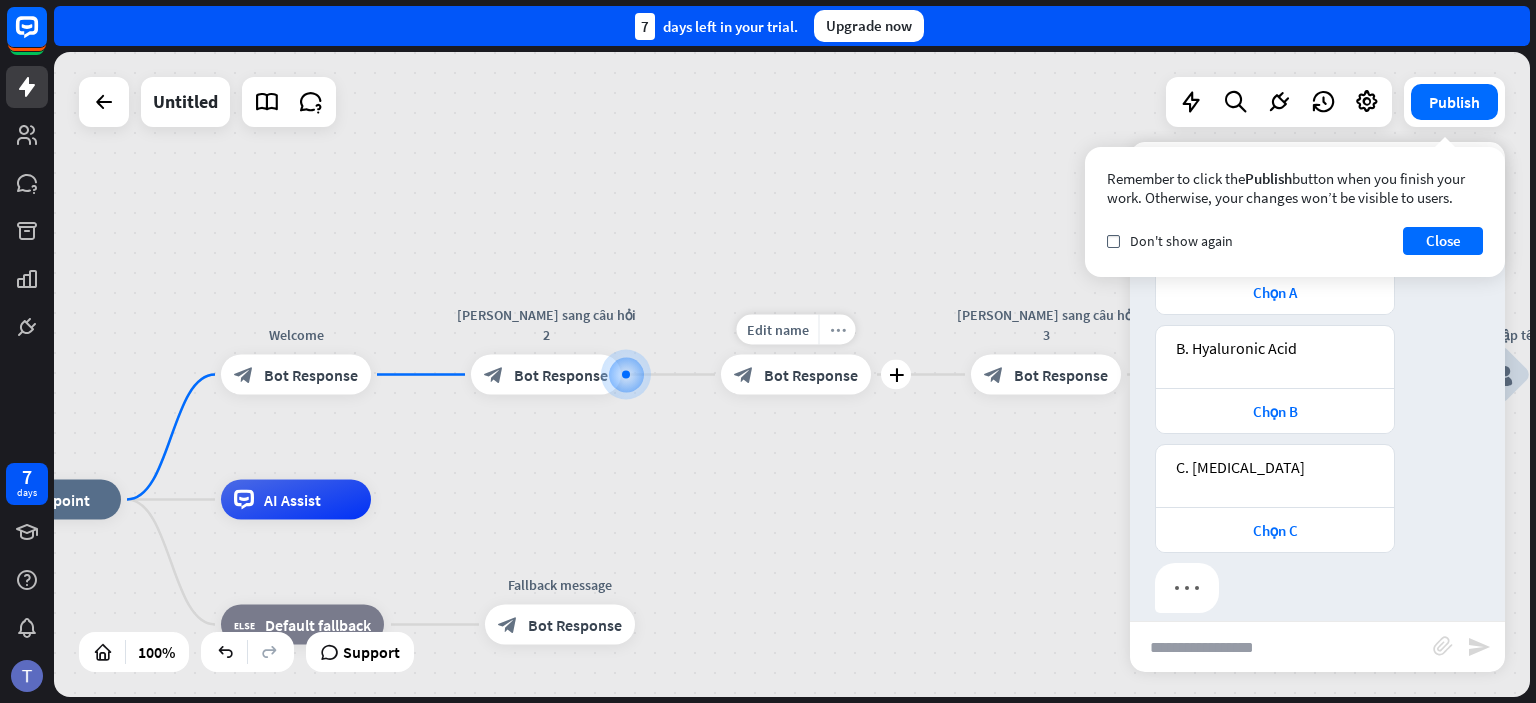 click on "more_horiz" at bounding box center (838, 329) 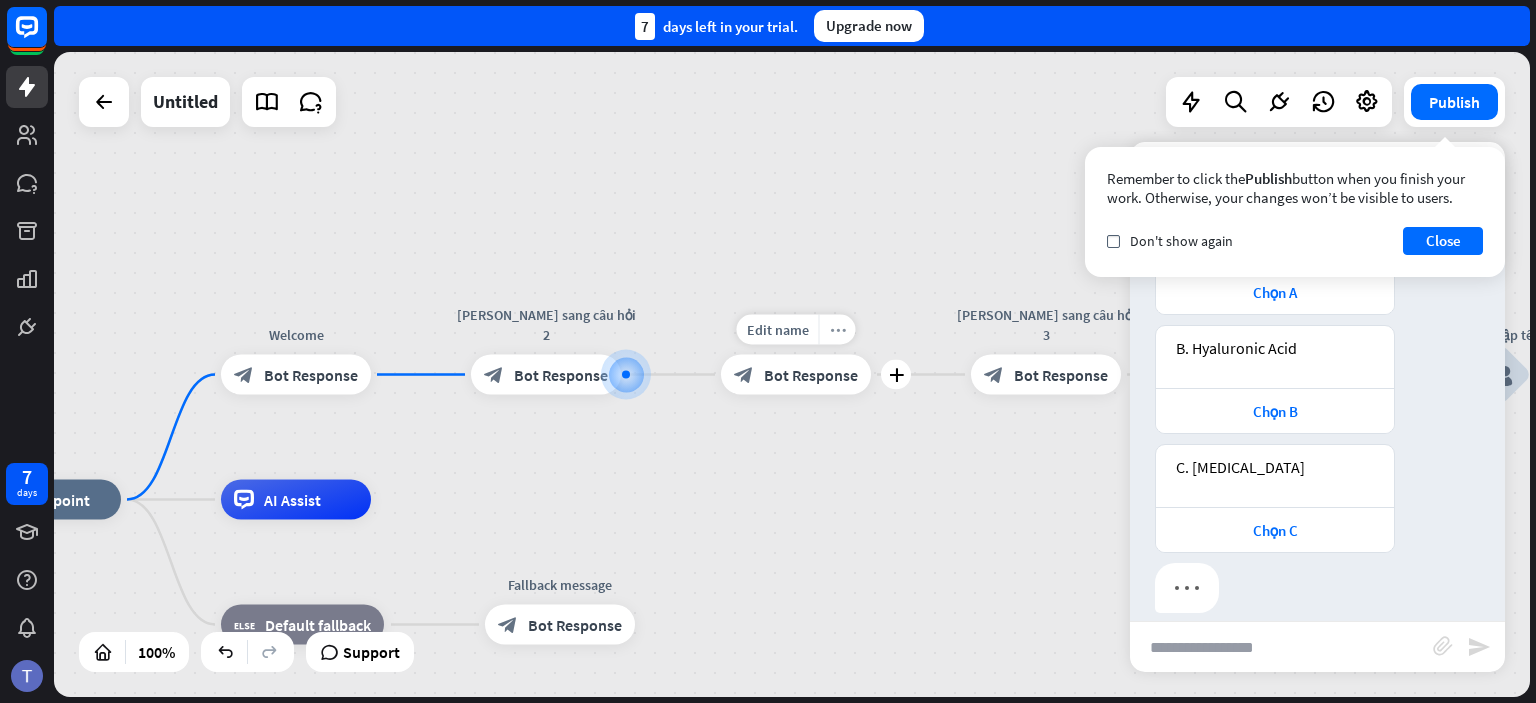 click on "more_horiz" at bounding box center (838, 329) 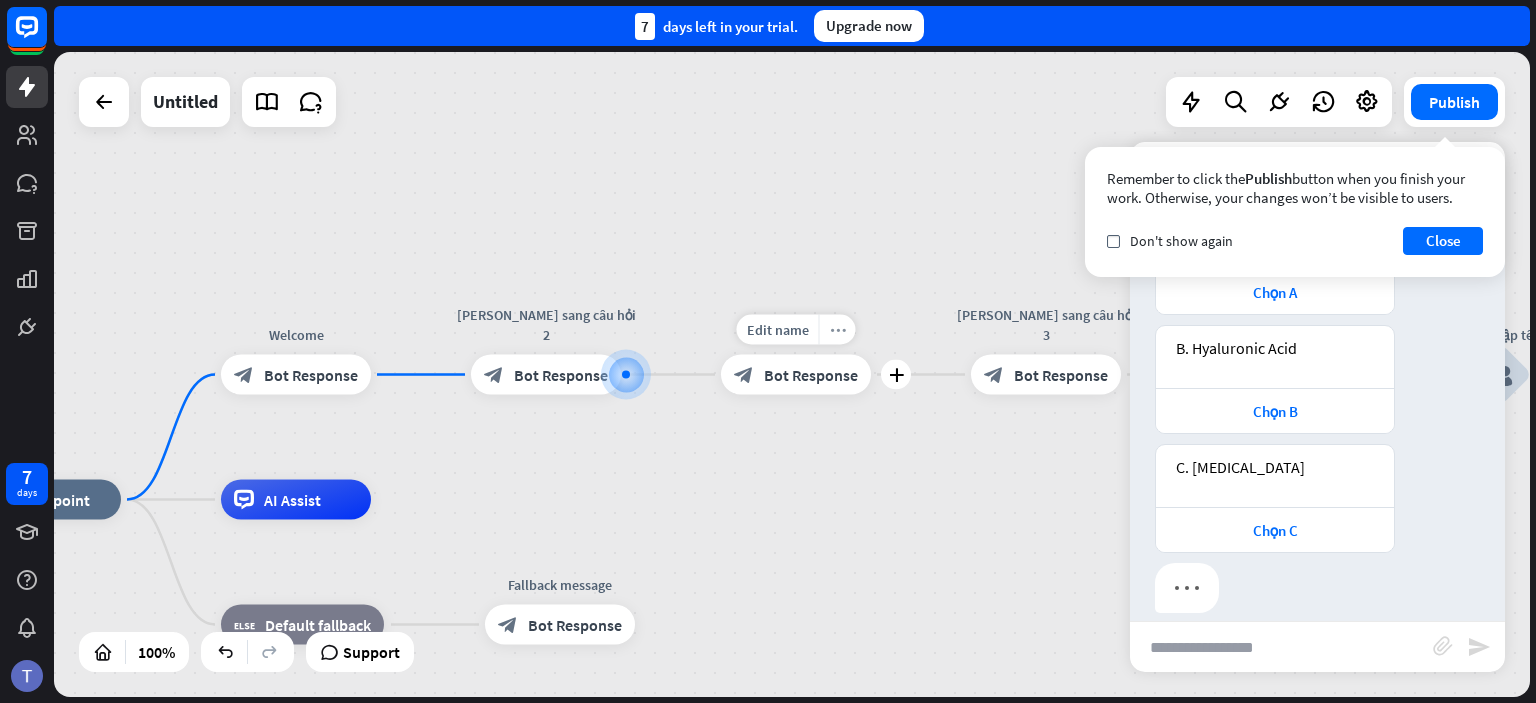 click on "more_horiz" at bounding box center [838, 329] 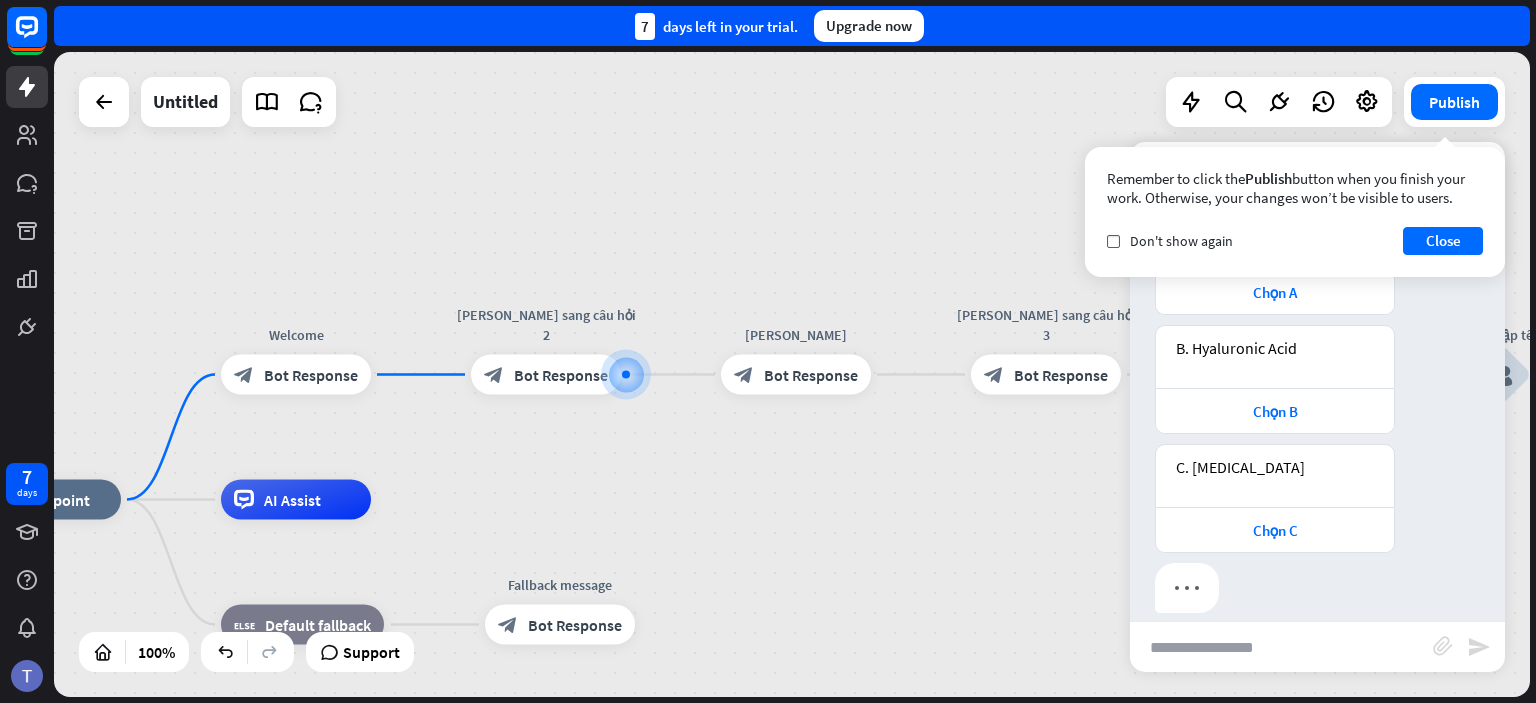 click on "home_2   Start point                 Welcome   block_bot_response   Bot Response                 [PERSON_NAME] sang câu hỏi 2   block_bot_response   Bot Response           Edit name   more_horiz           [PERSON_NAME]   block_bot_response   Bot Response                 [PERSON_NAME] sang câu hỏi 3   block_bot_response   Bot Response                 Bước 4   block_bot_response   Bot Response                 Thu thập tên   block_user_input                   block_bot_response   Bot Response                   block_user_input                 Gửi voucher   block_bot_response   Bot Response                     AI Assist                   block_fallback   Default fallback                 Fallback message   block_bot_response   Bot Response" at bounding box center (792, 374) 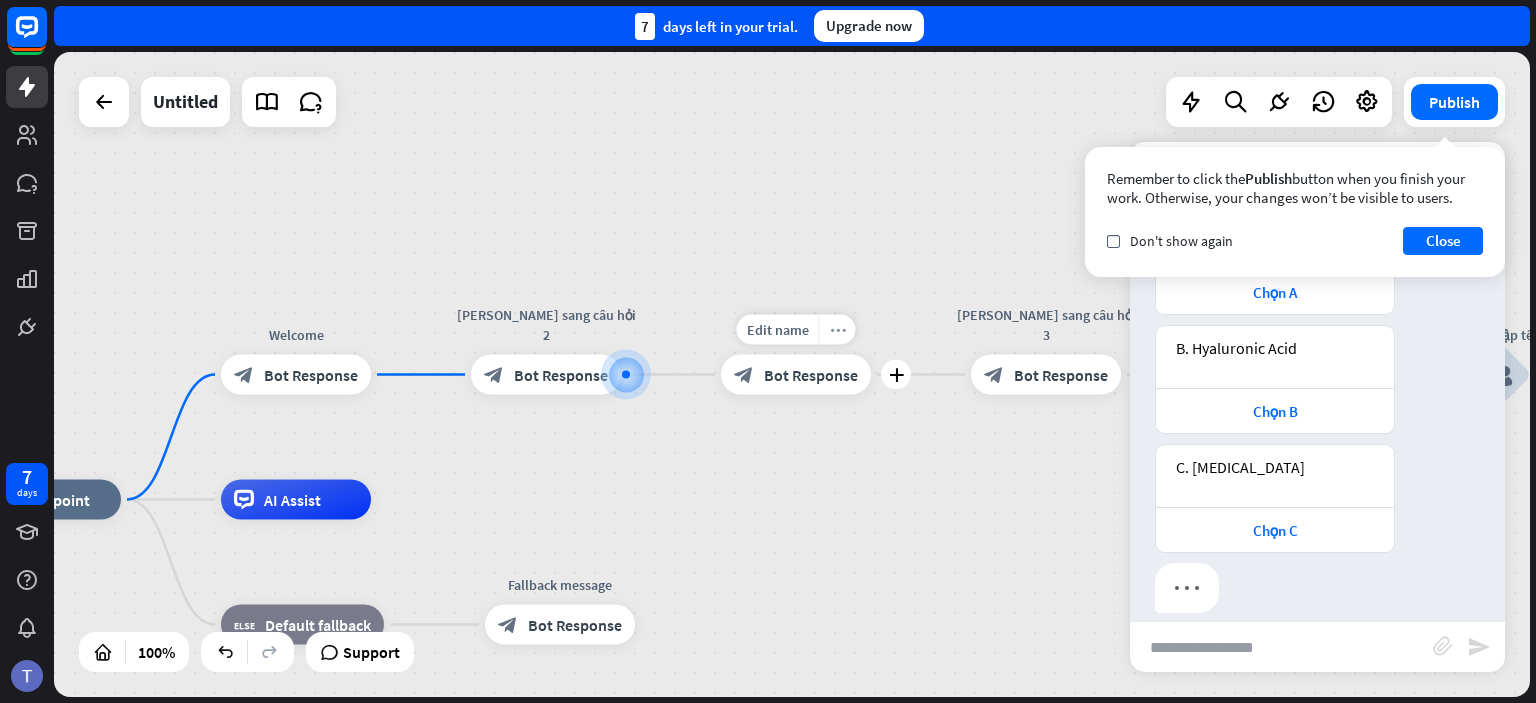 click on "more_horiz" at bounding box center (838, 329) 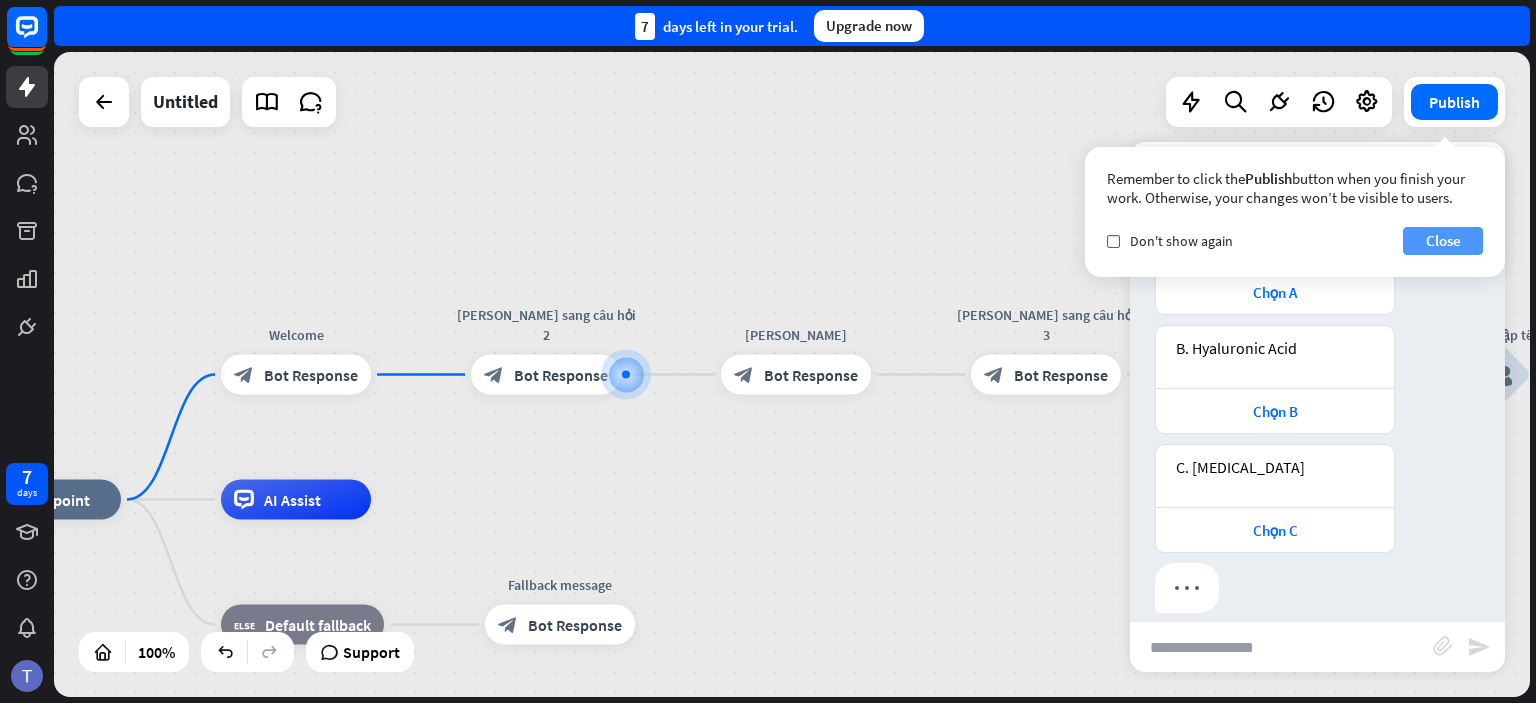 click on "Close" at bounding box center [1443, 241] 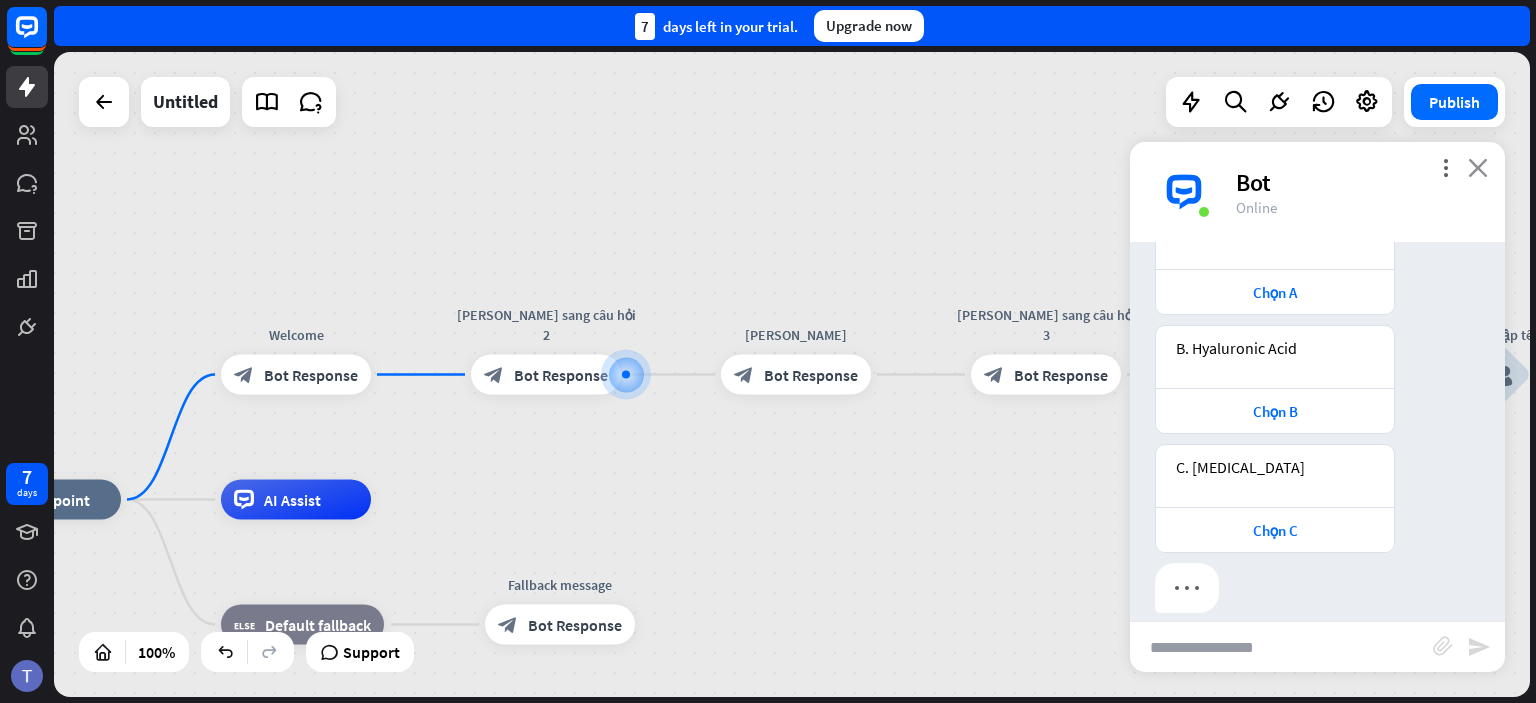 click on "close" at bounding box center (1478, 167) 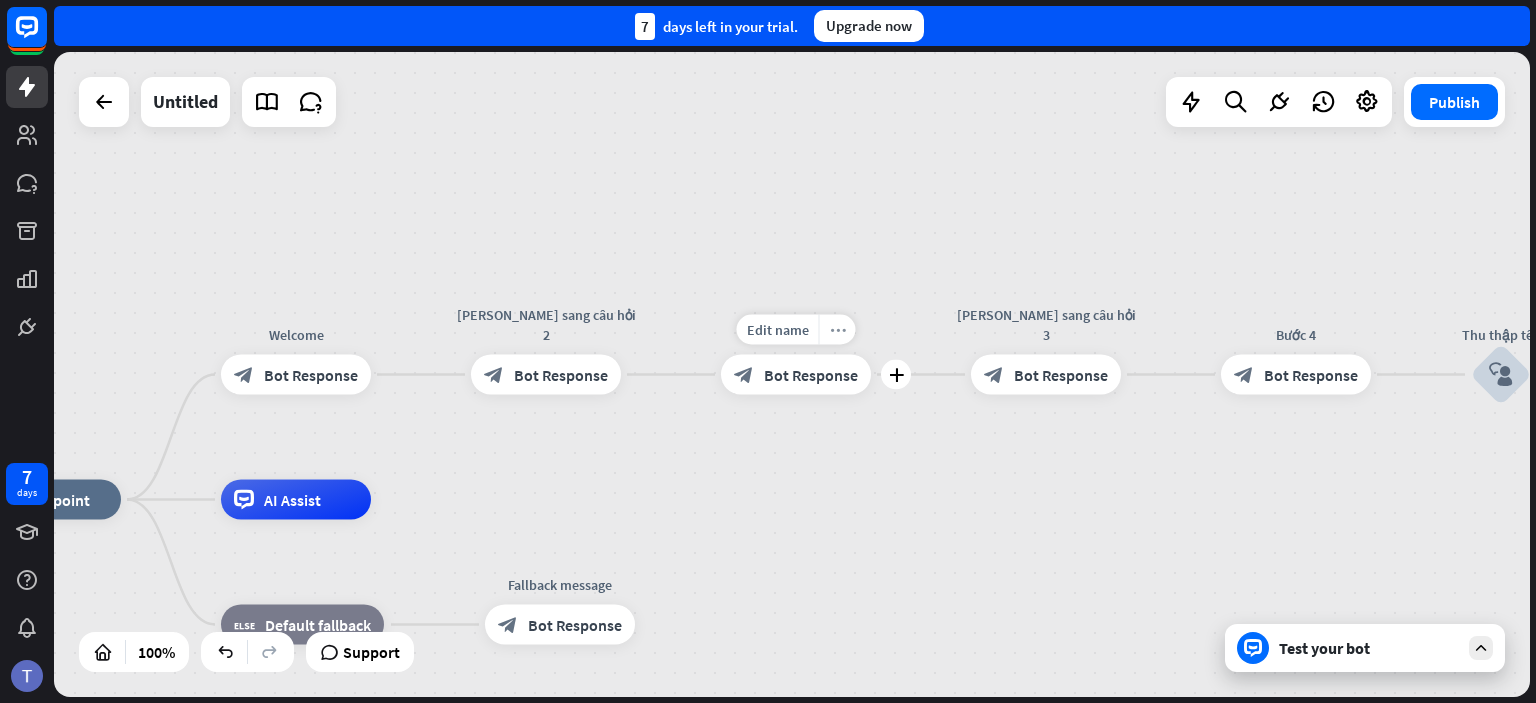 click on "more_horiz" at bounding box center (838, 329) 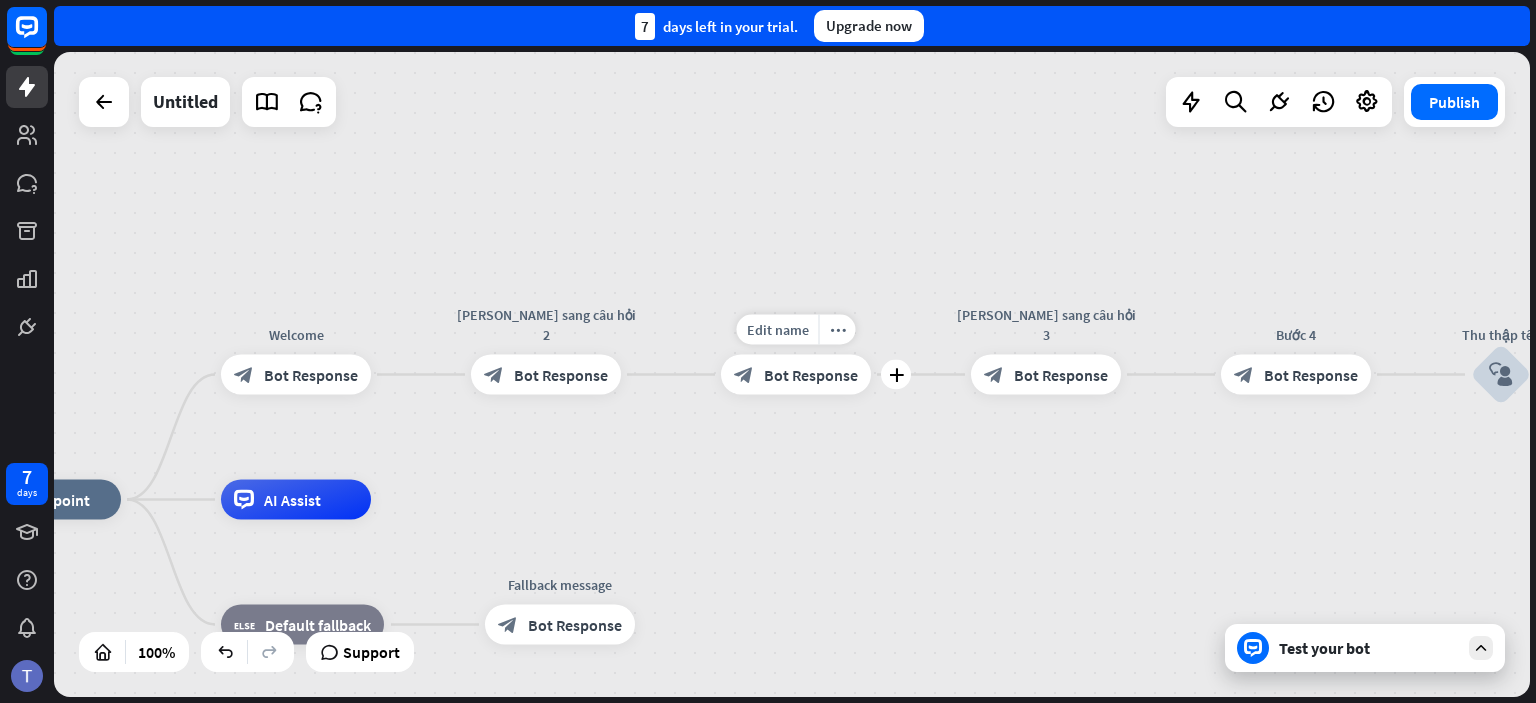 click on "Bot Response" at bounding box center (811, 375) 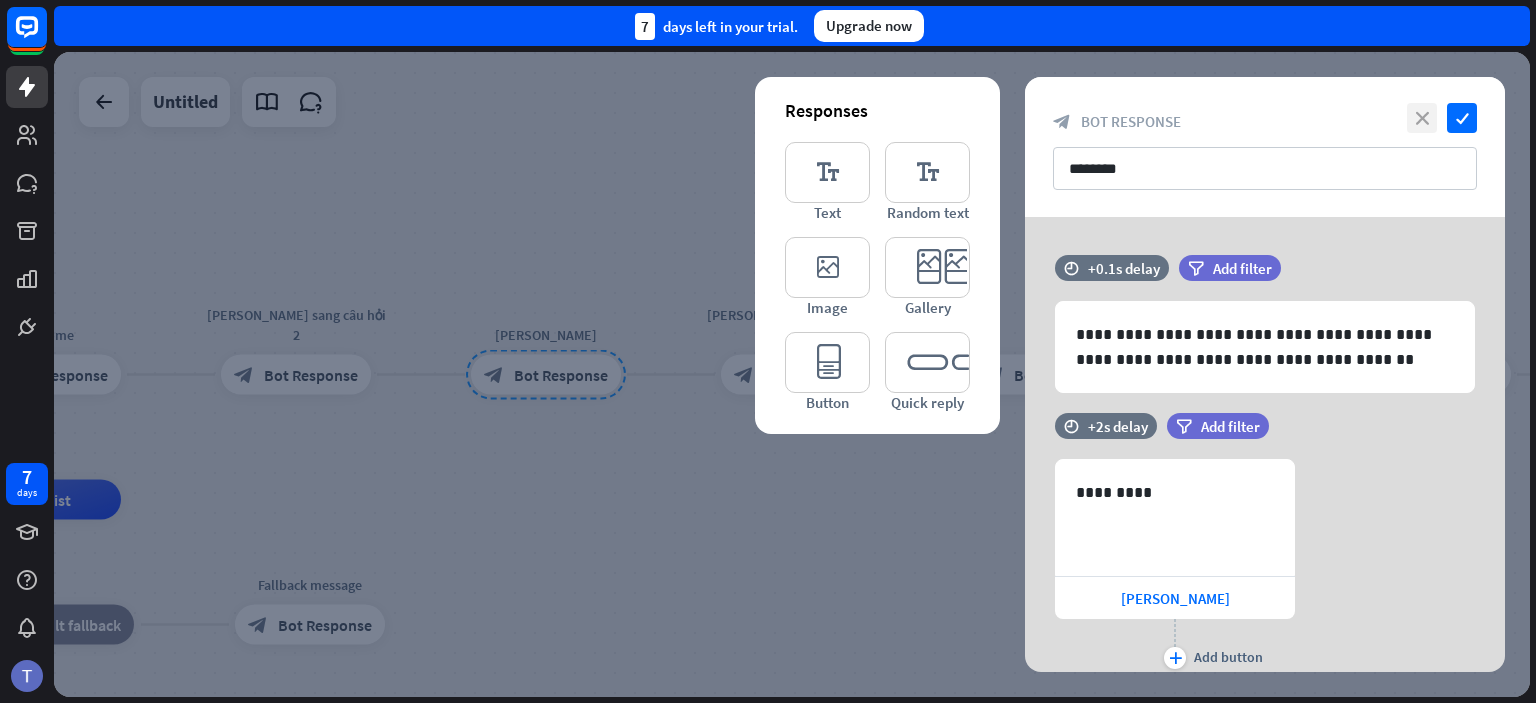 click on "close" at bounding box center [1422, 118] 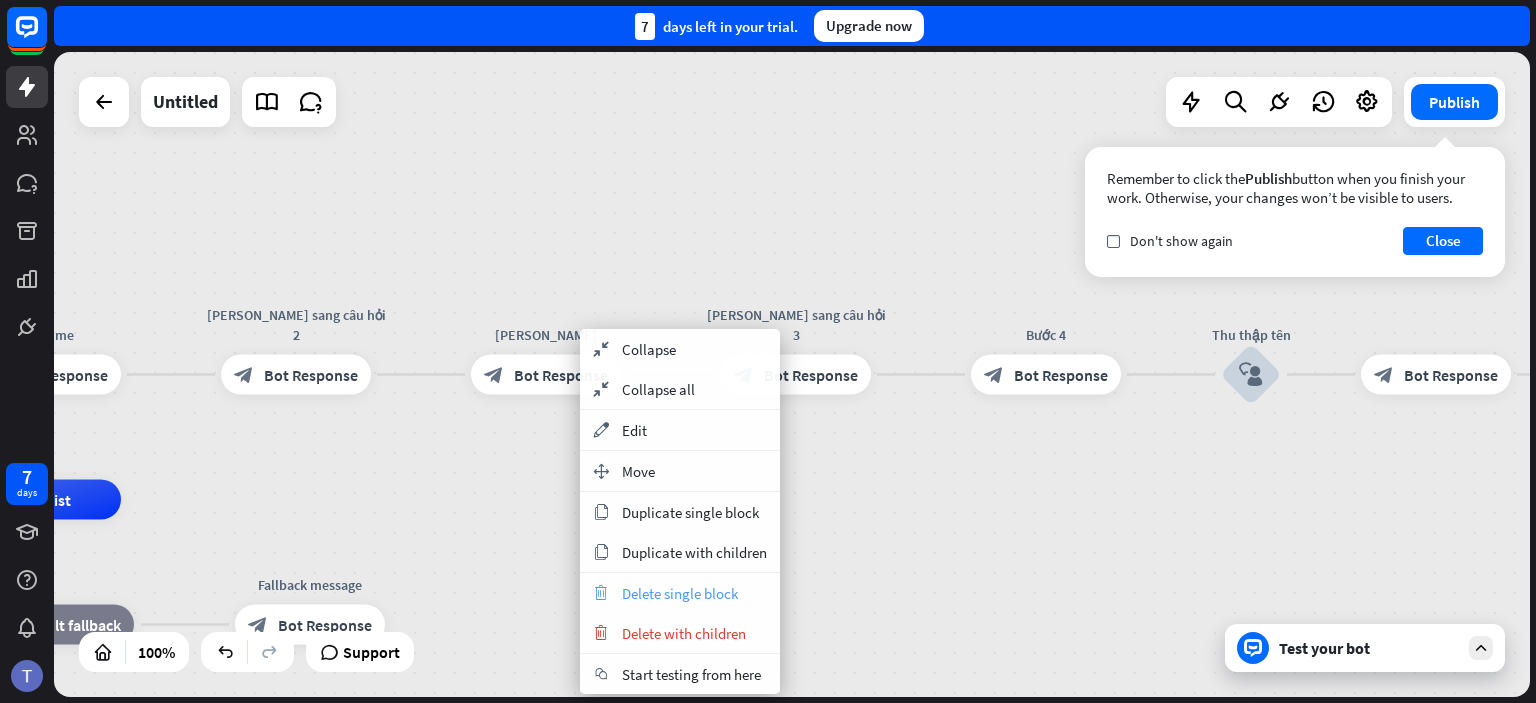 click on "trash   Delete single block" at bounding box center [680, 593] 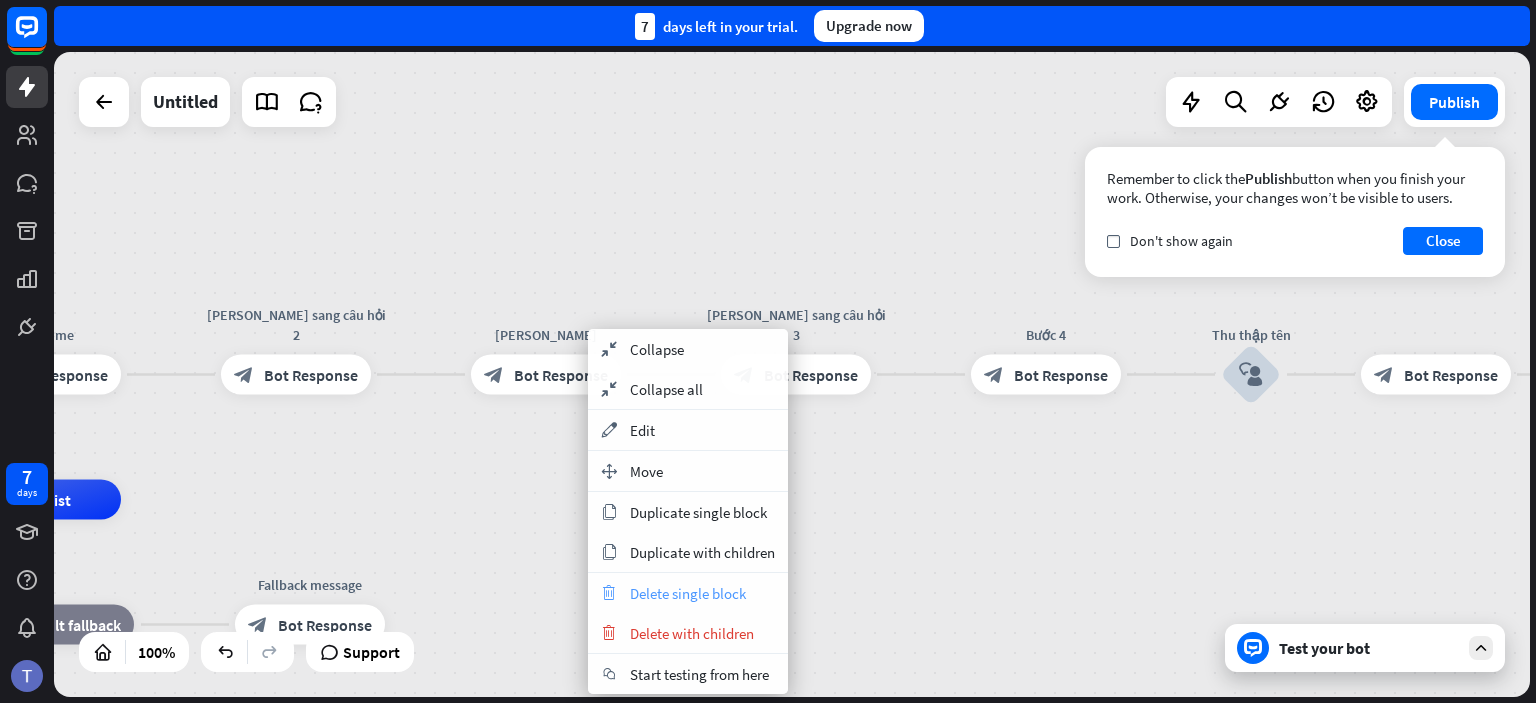 click on "Delete single block" at bounding box center (688, 593) 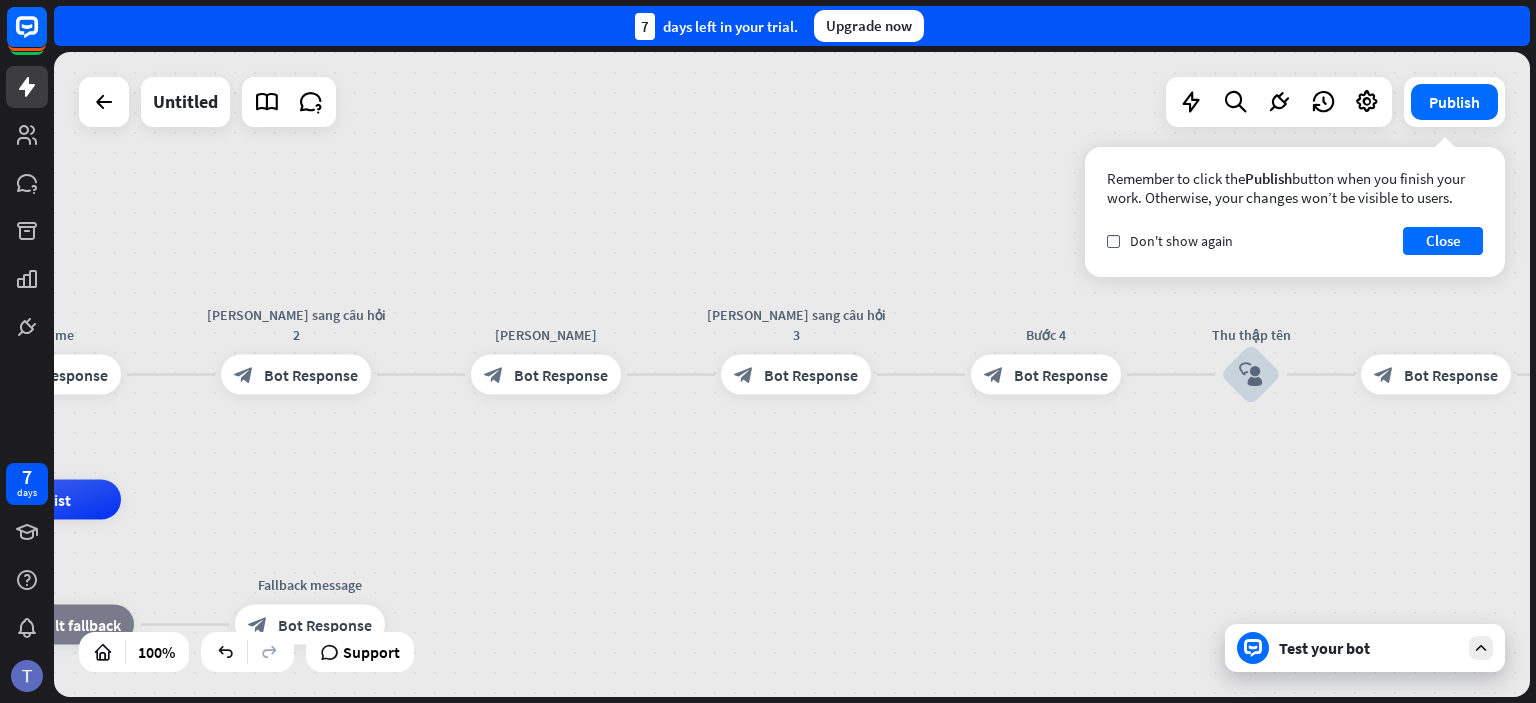 click on "home_2   Start point                 Welcome   block_bot_response   Bot Response                 [PERSON_NAME] sang câu hỏi 2   block_bot_response   Bot Response                 [PERSON_NAME]   block_bot_response   Bot Response                 [PERSON_NAME] sang câu hỏi 3   block_bot_response   Bot Response                 Bước 4   block_bot_response   Bot Response                 Thu thập tên   block_user_input                   block_bot_response   Bot Response                   block_user_input                 Gửi voucher   block_bot_response   Bot Response                     AI Assist                   block_fallback   Default fallback                 Fallback message   block_bot_response   Bot Response" at bounding box center [792, 374] 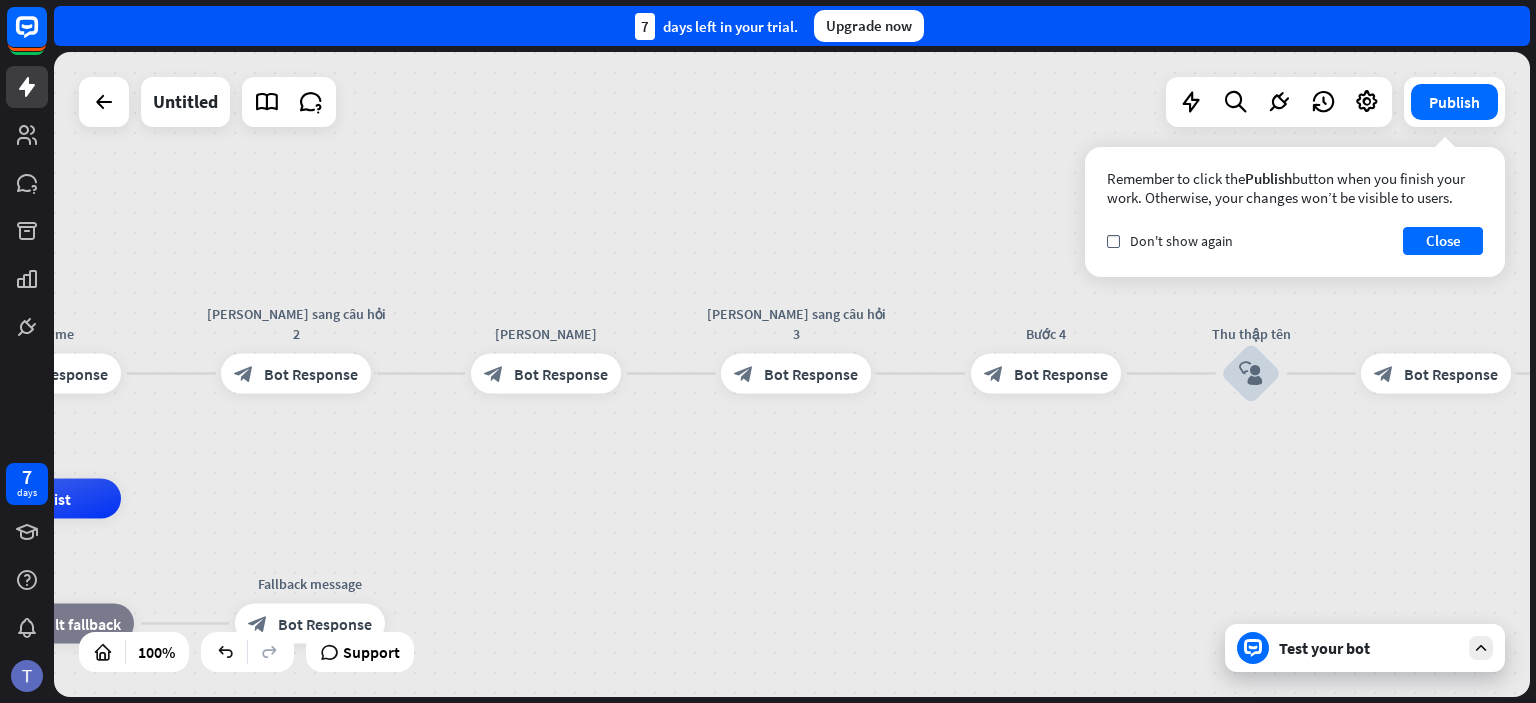 click on "home_2   Start point                 Welcome   block_bot_response   Bot Response                 [PERSON_NAME] sang câu hỏi 2   block_bot_response   Bot Response                 [PERSON_NAME]   block_bot_response   Bot Response                 [PERSON_NAME] sang câu hỏi 3   block_bot_response   Bot Response                 Bước 4   block_bot_response   Bot Response                 Thu thập tên   block_user_input                   block_bot_response   Bot Response                   block_user_input                 Gửi voucher   block_bot_response   Bot Response                     AI Assist                   block_fallback   Default fallback                 Fallback message   block_bot_response   Bot Response" at bounding box center [792, 374] 